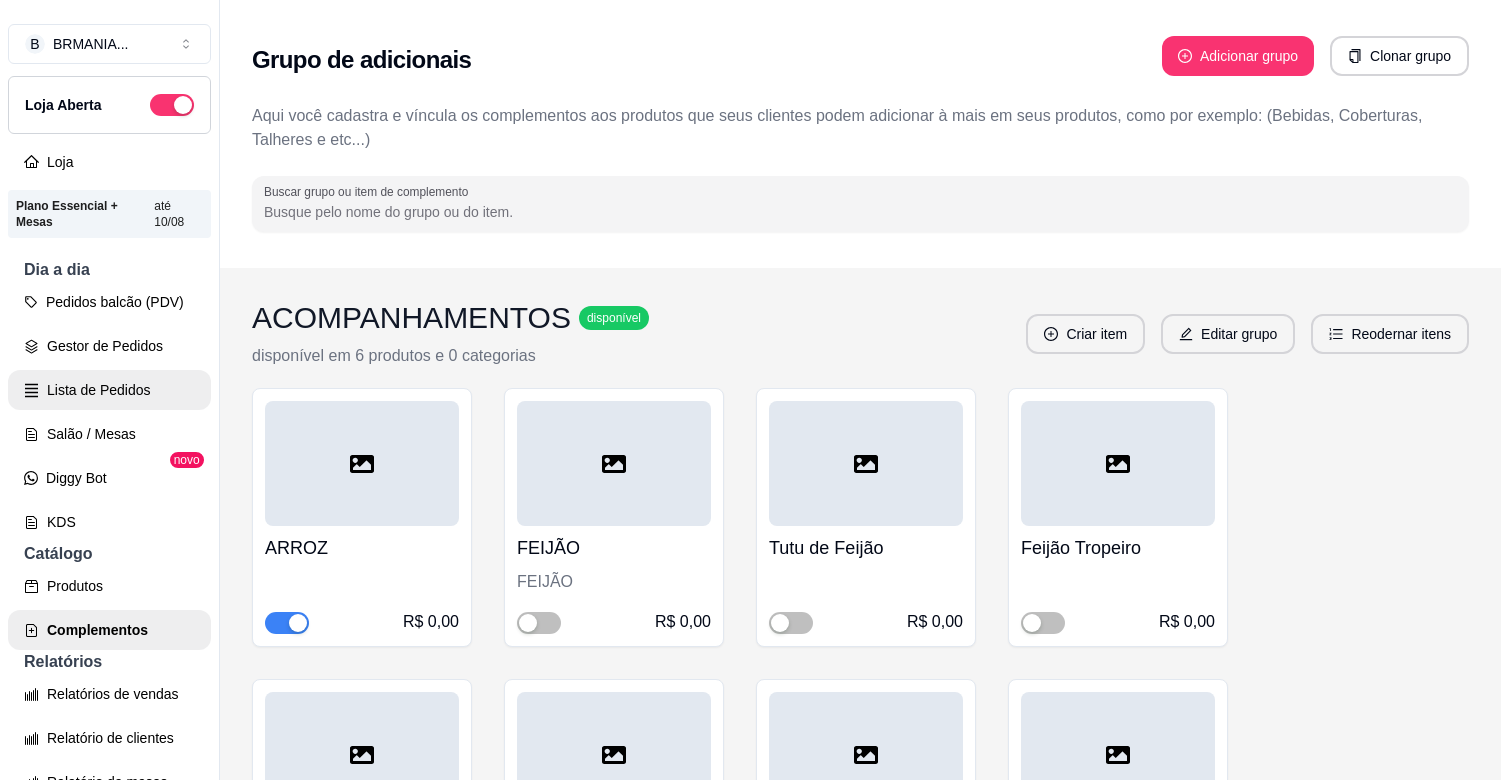 scroll, scrollTop: 0, scrollLeft: 0, axis: both 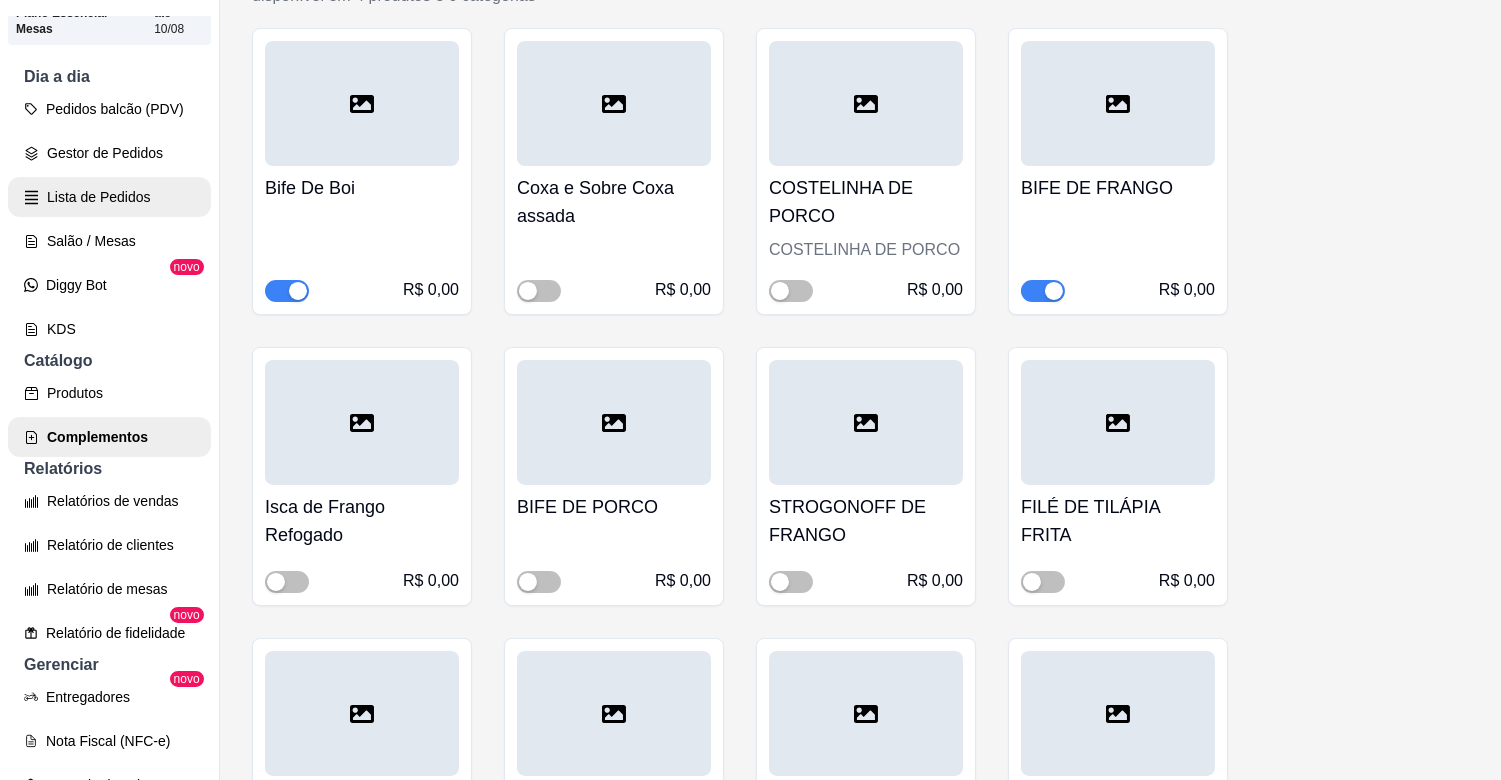 click on "Gestor de Pedidos" at bounding box center [109, 153] 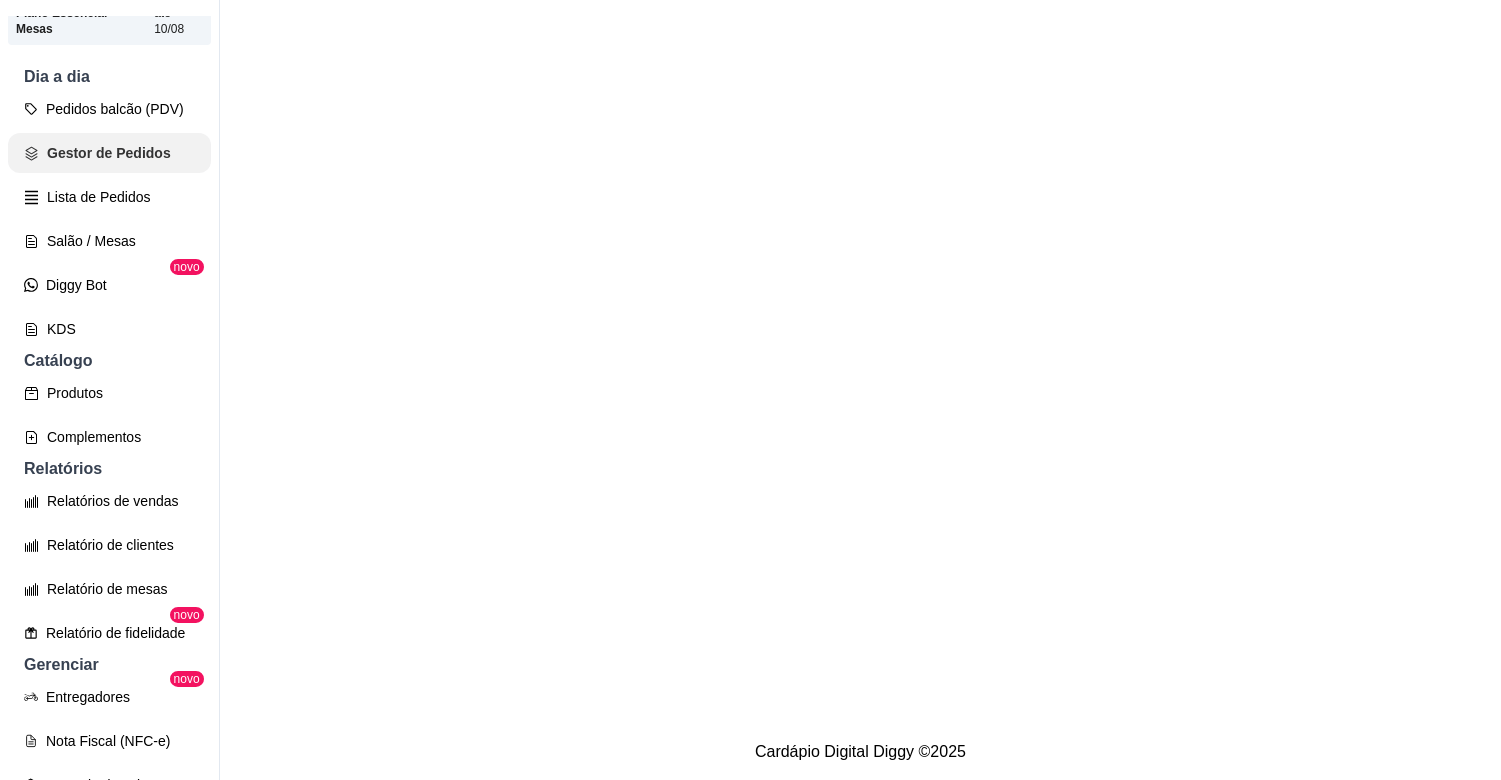 scroll, scrollTop: 0, scrollLeft: 0, axis: both 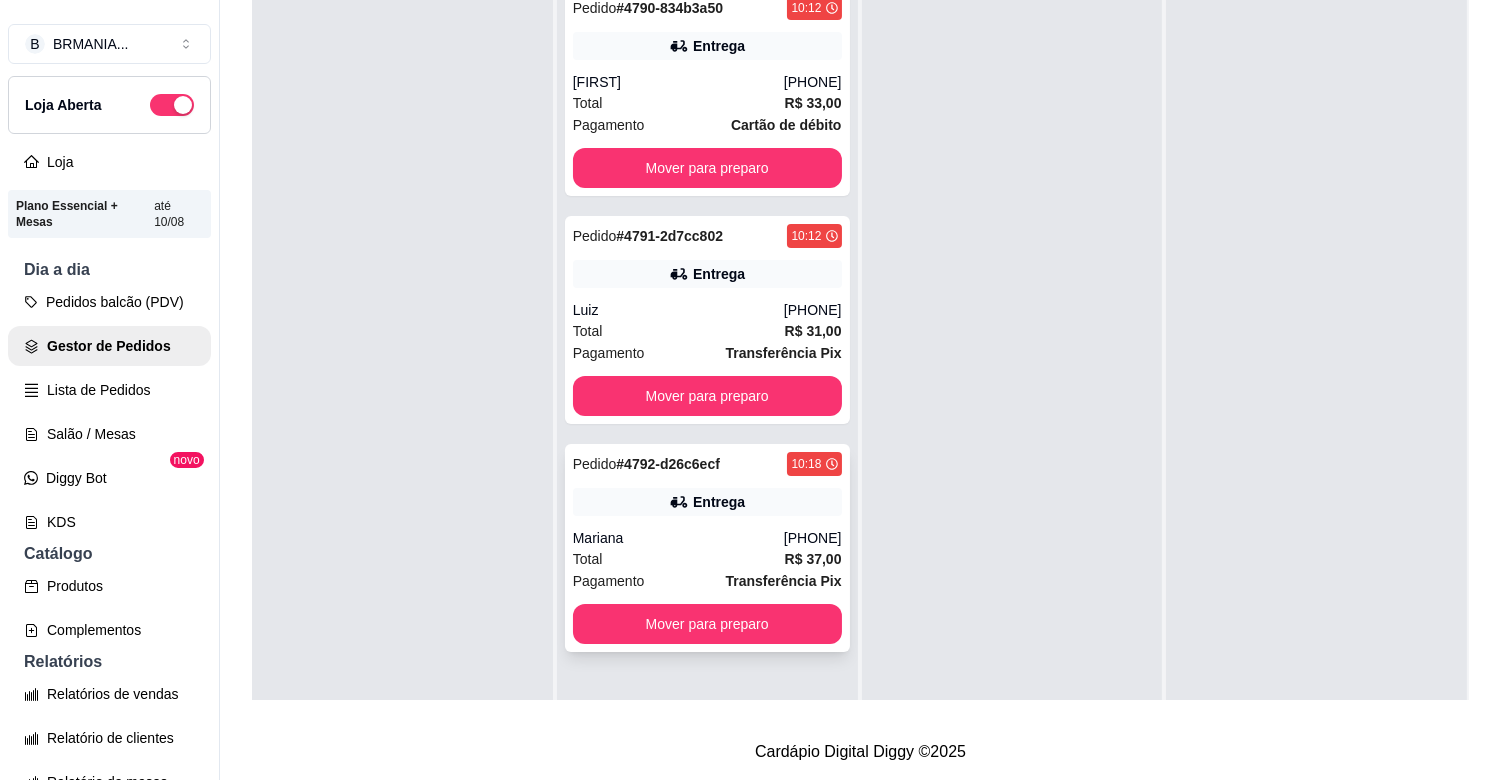click on "Mariana" at bounding box center [678, 538] 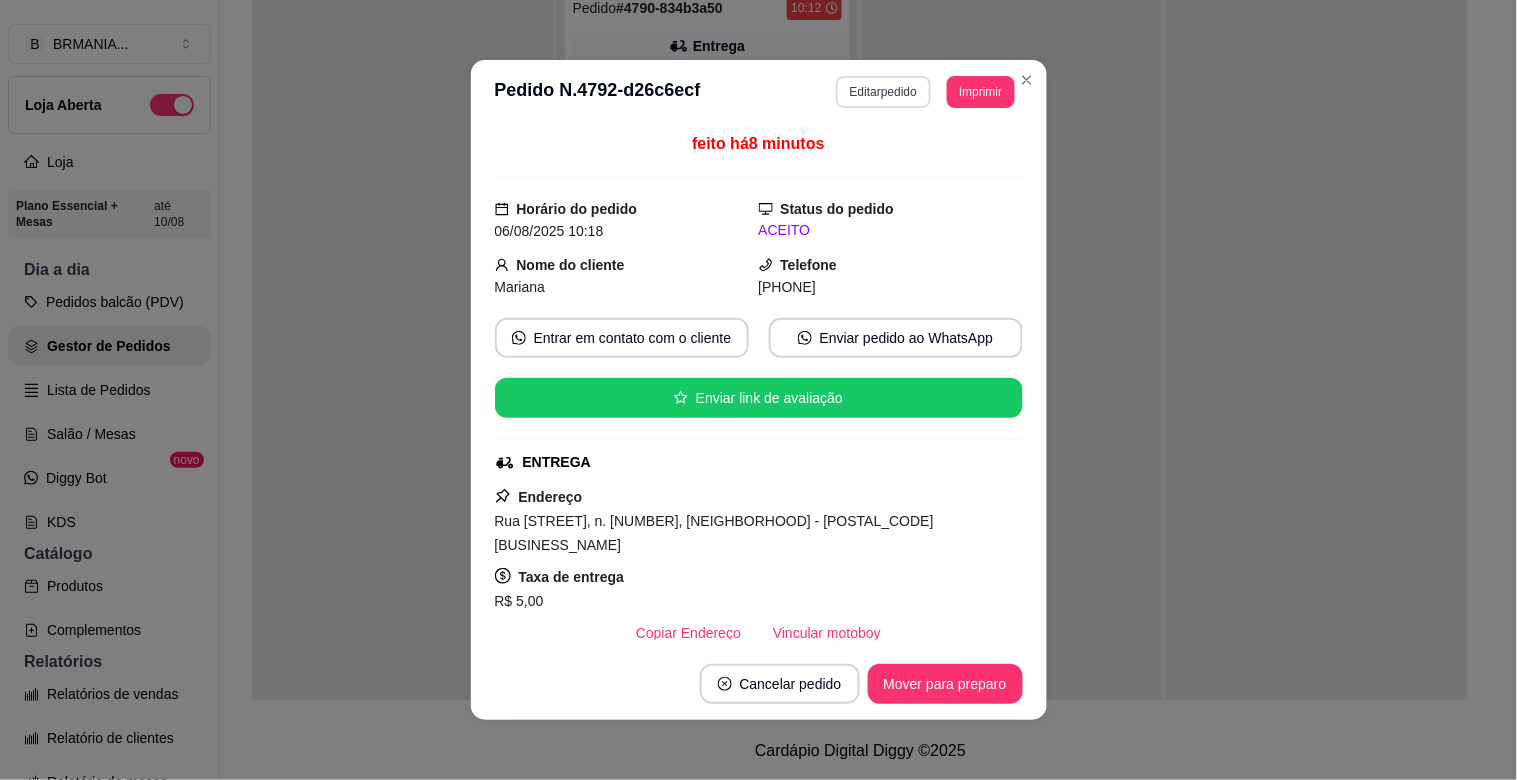 click on "Editar  pedido" at bounding box center (883, 92) 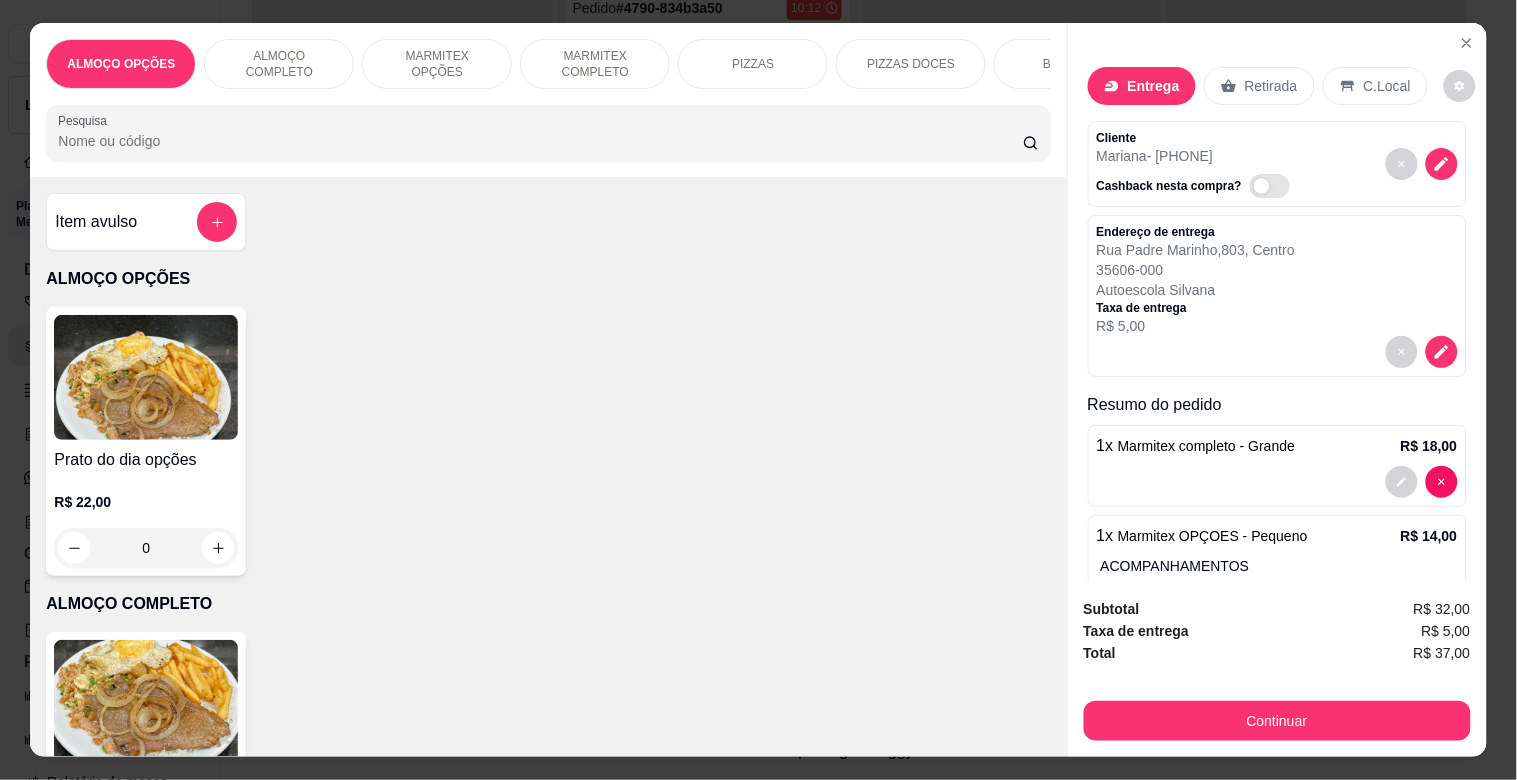 click at bounding box center (1277, 482) 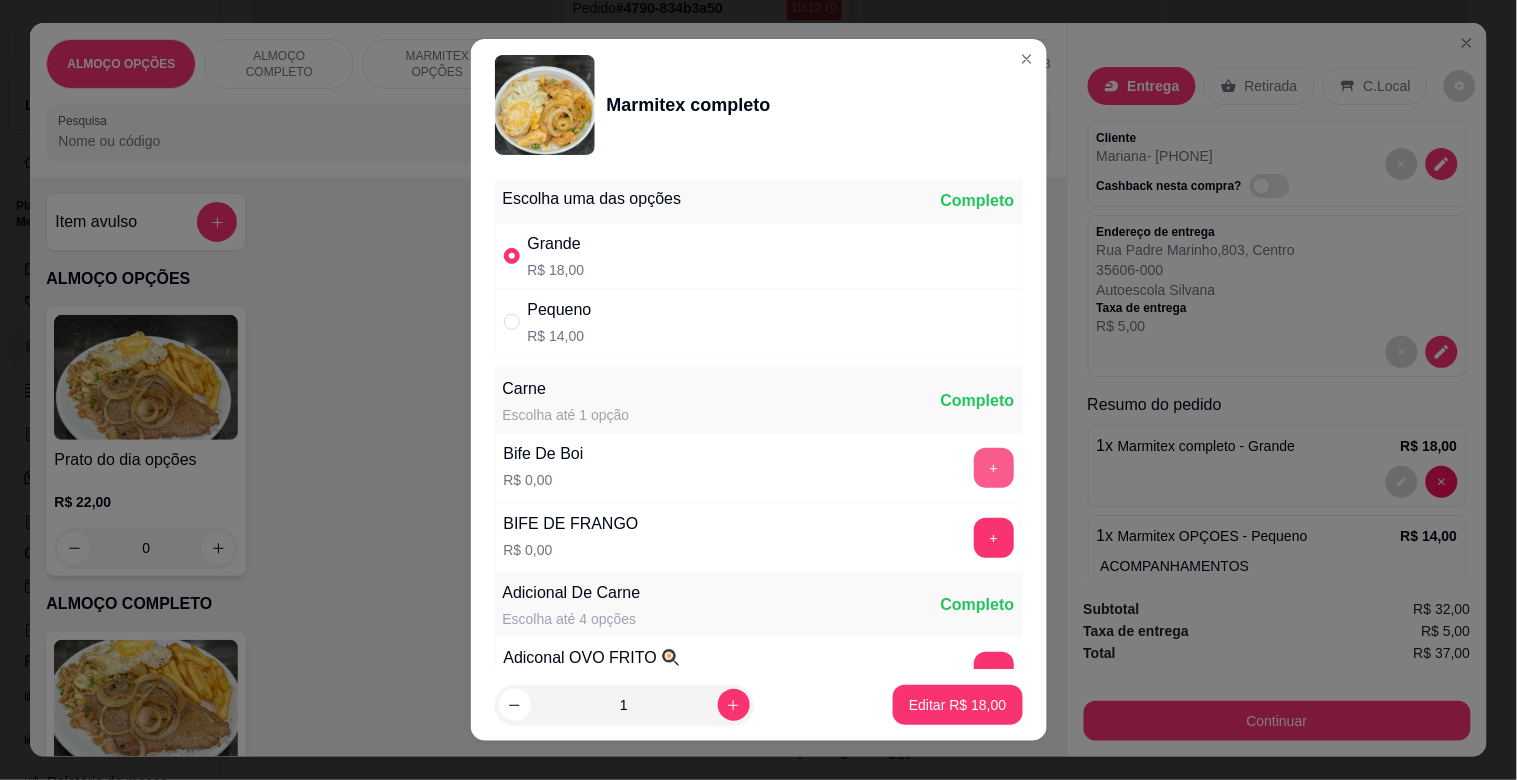 click on "+" at bounding box center (994, 468) 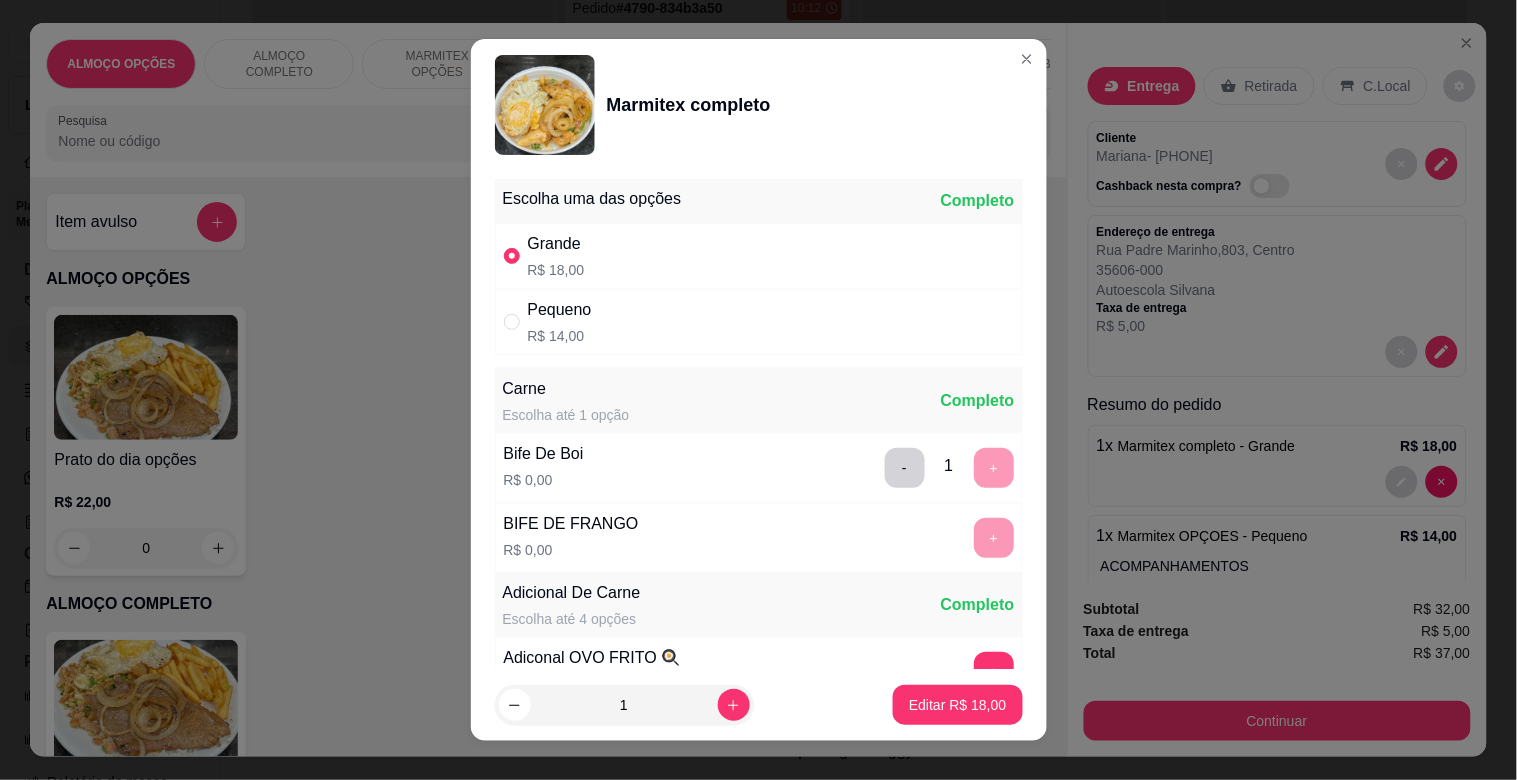 scroll, scrollTop: 25, scrollLeft: 0, axis: vertical 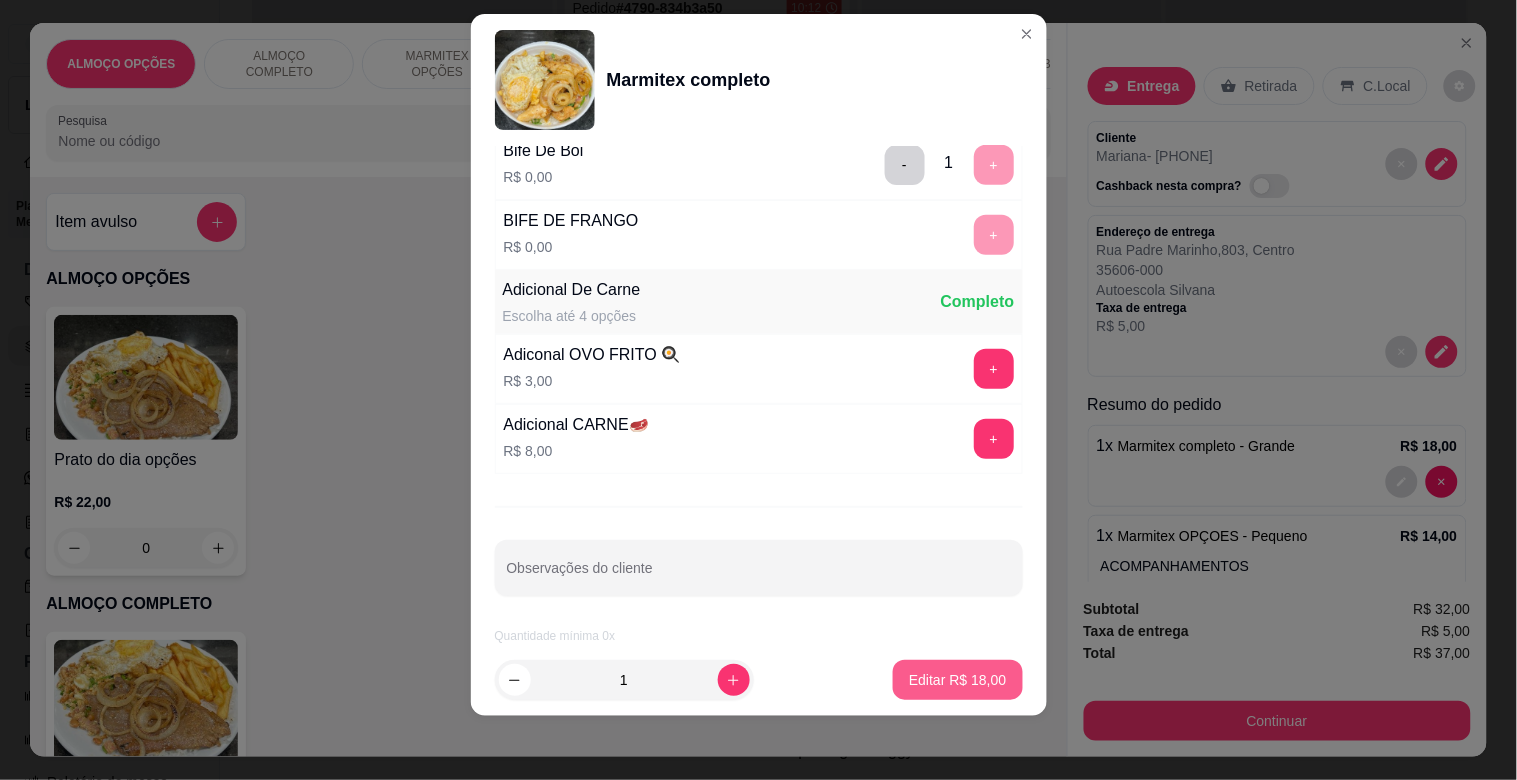 click on "Editar   R$ 18,00" at bounding box center (957, 680) 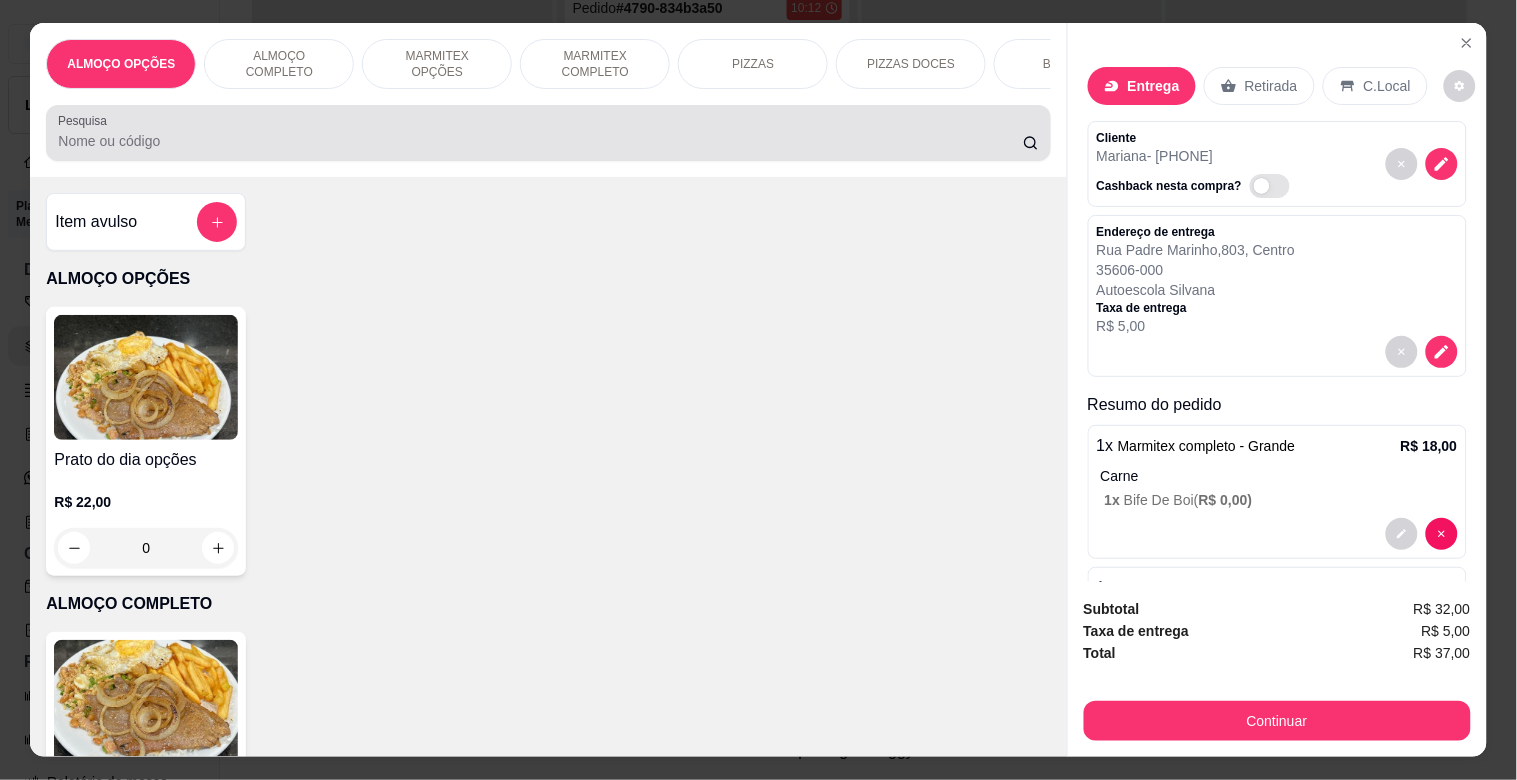 click at bounding box center [548, 133] 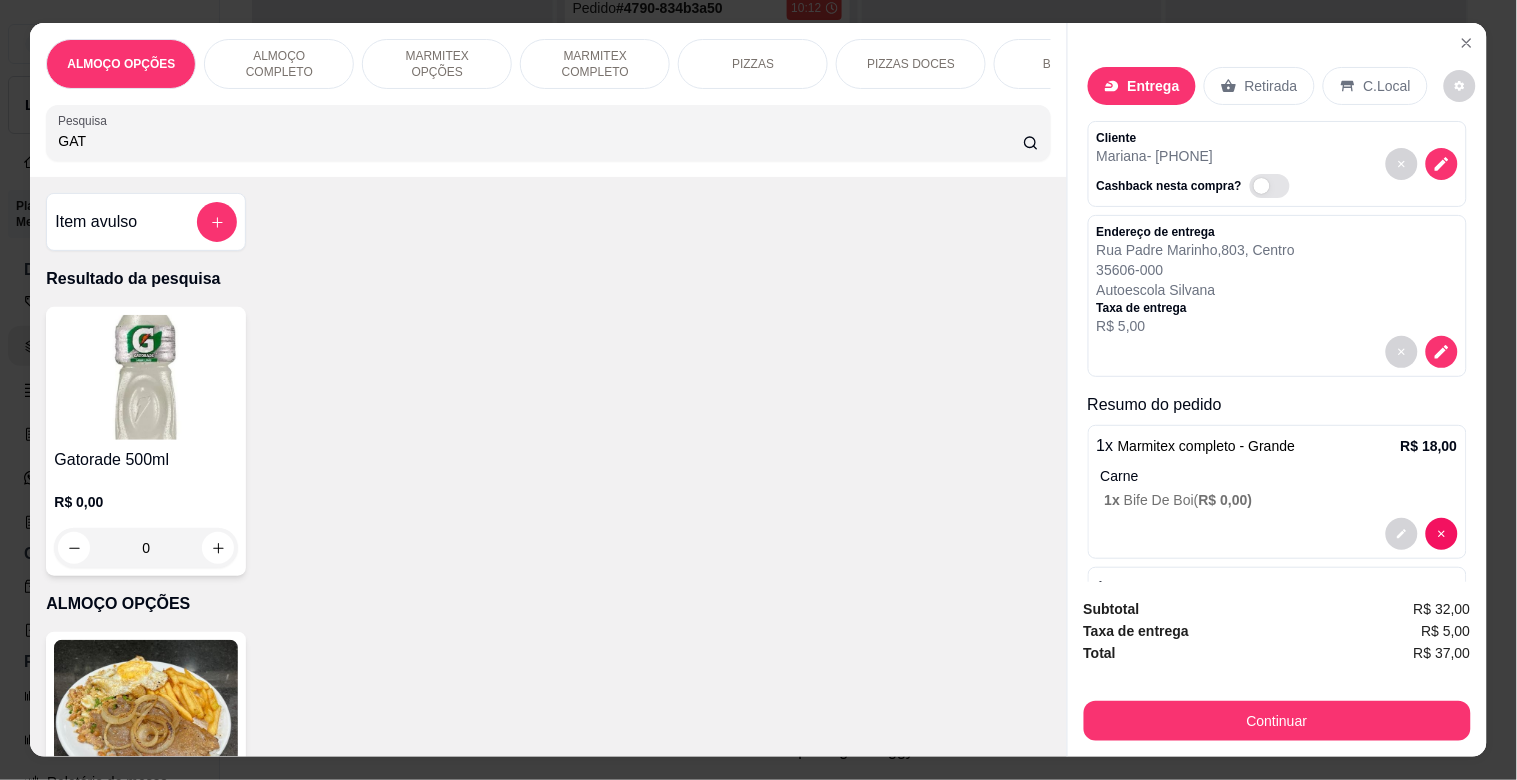 type on "GAT" 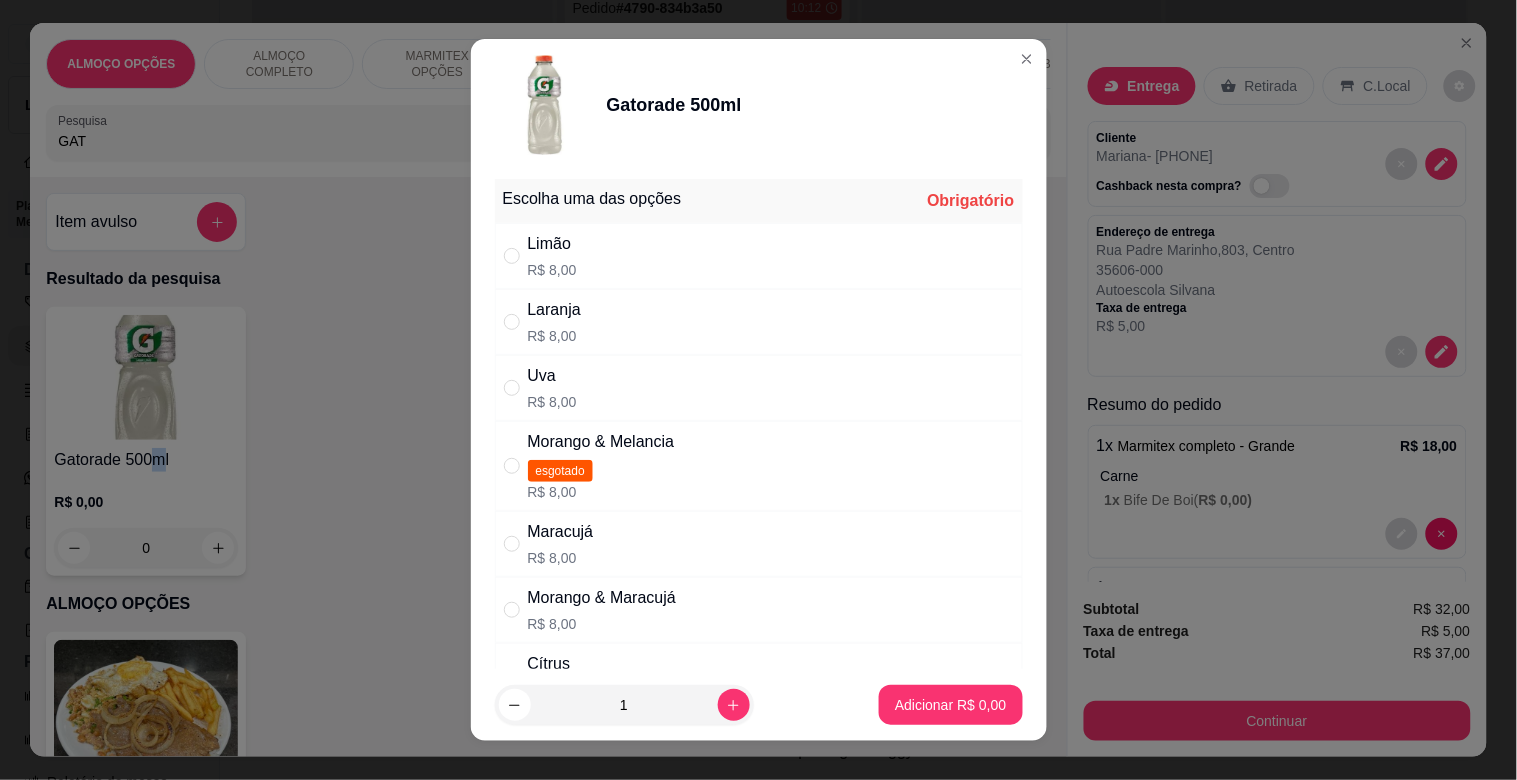 click on "Laranja  R$ 8,00" at bounding box center [759, 322] 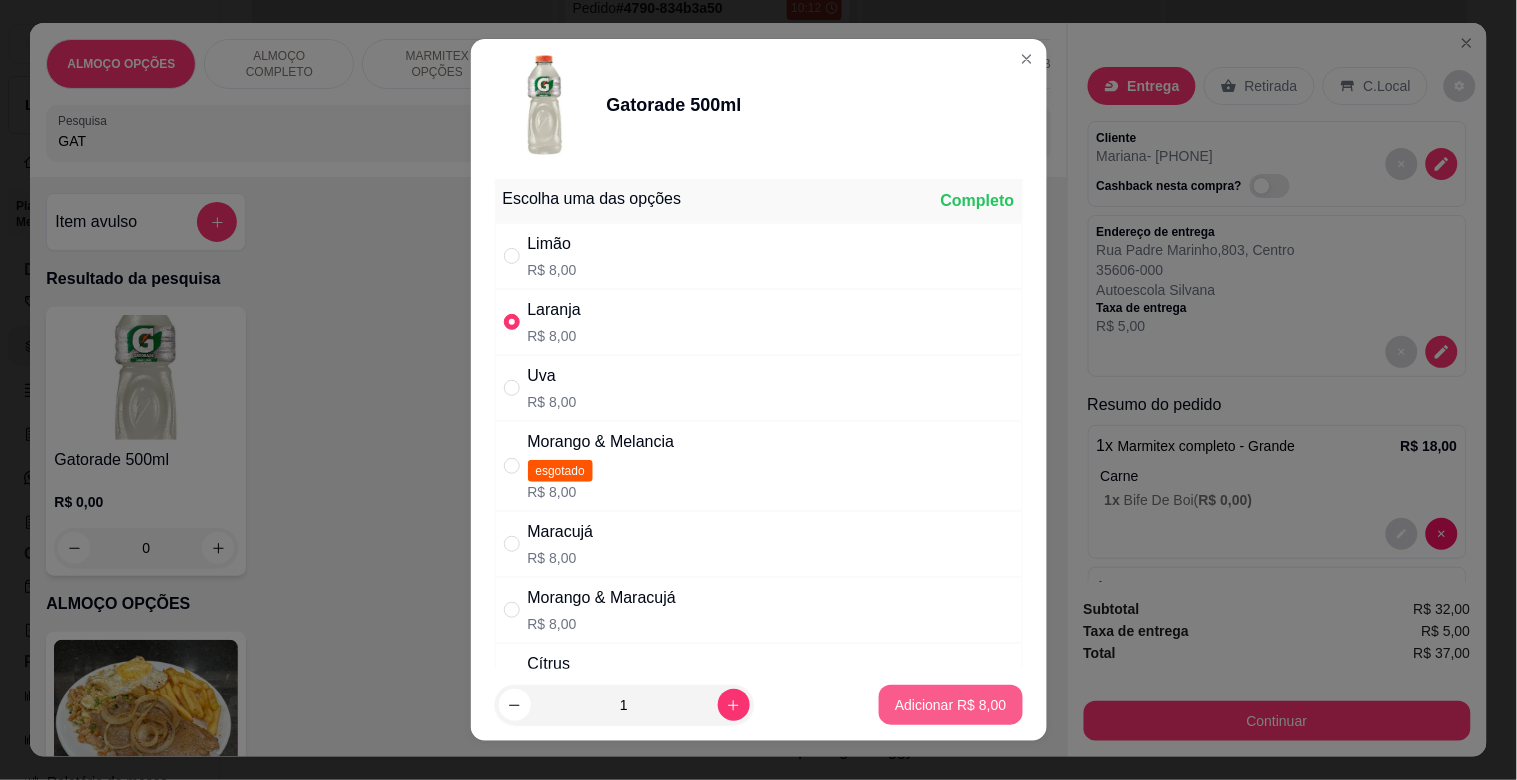 click on "Adicionar   R$ 8,00" at bounding box center (950, 705) 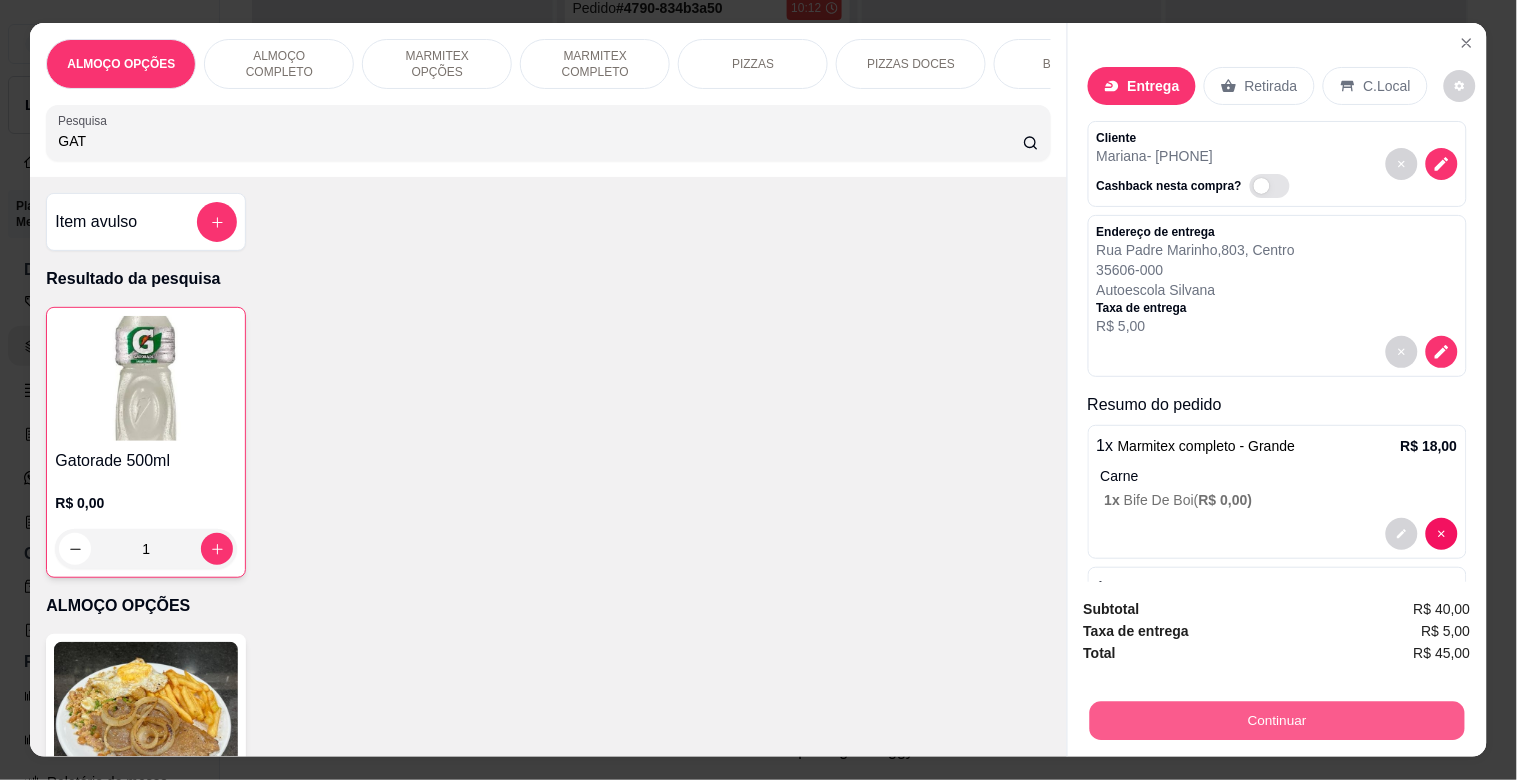 click on "Continuar" at bounding box center (1276, 720) 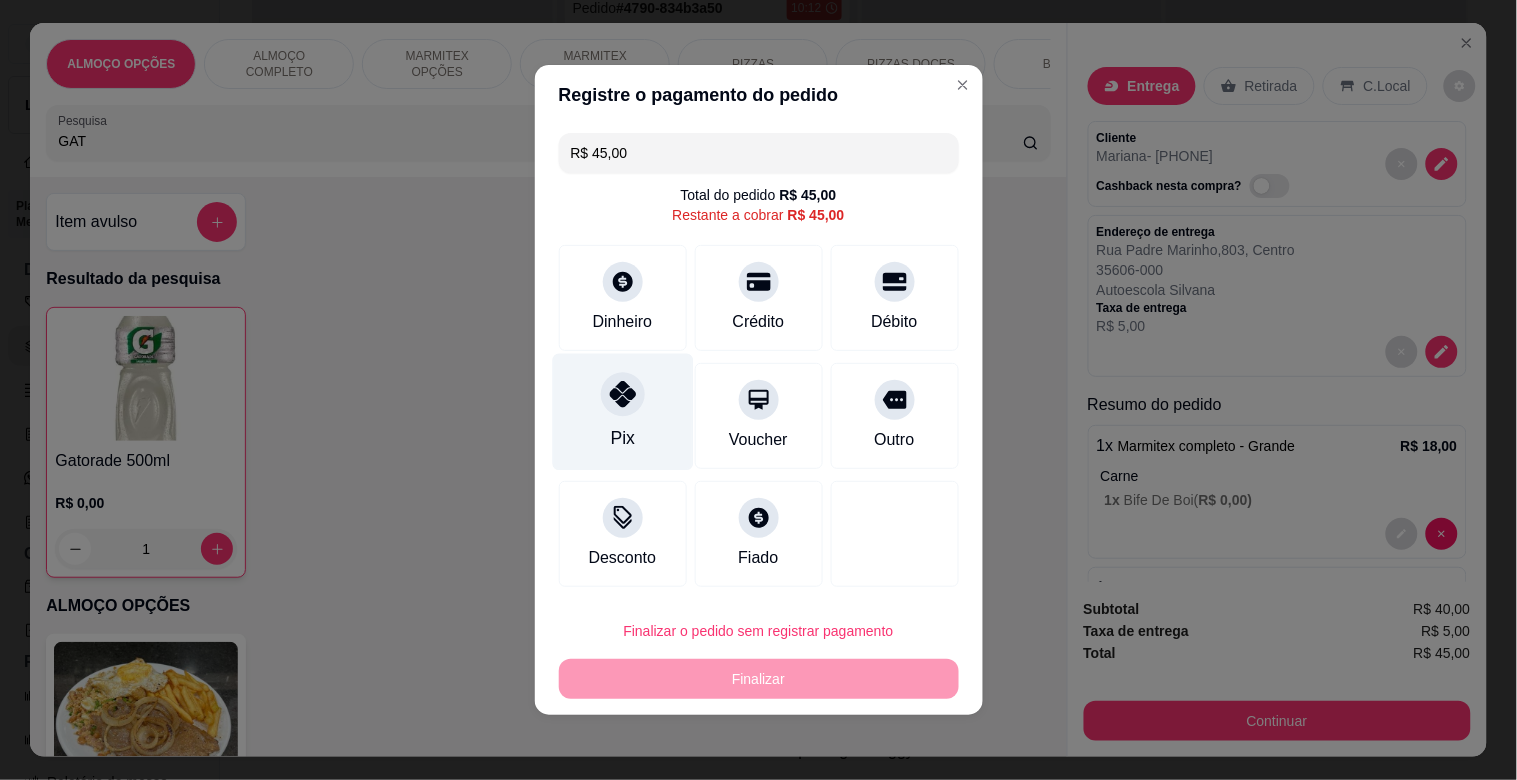 drag, startPoint x: 617, startPoint y: 408, endPoint x: 632, endPoint y: 431, distance: 27.45906 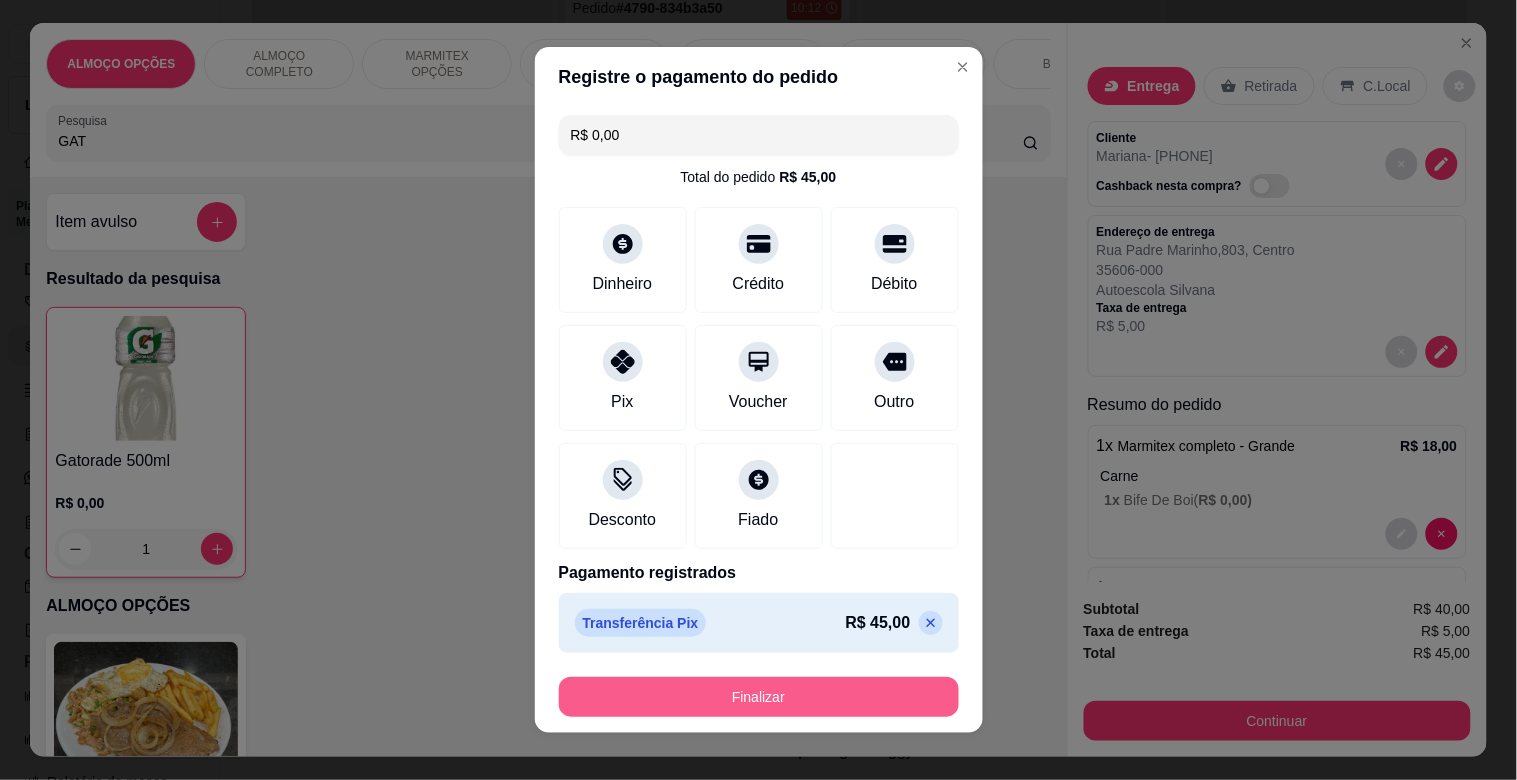 click on "Finalizar" at bounding box center [759, 697] 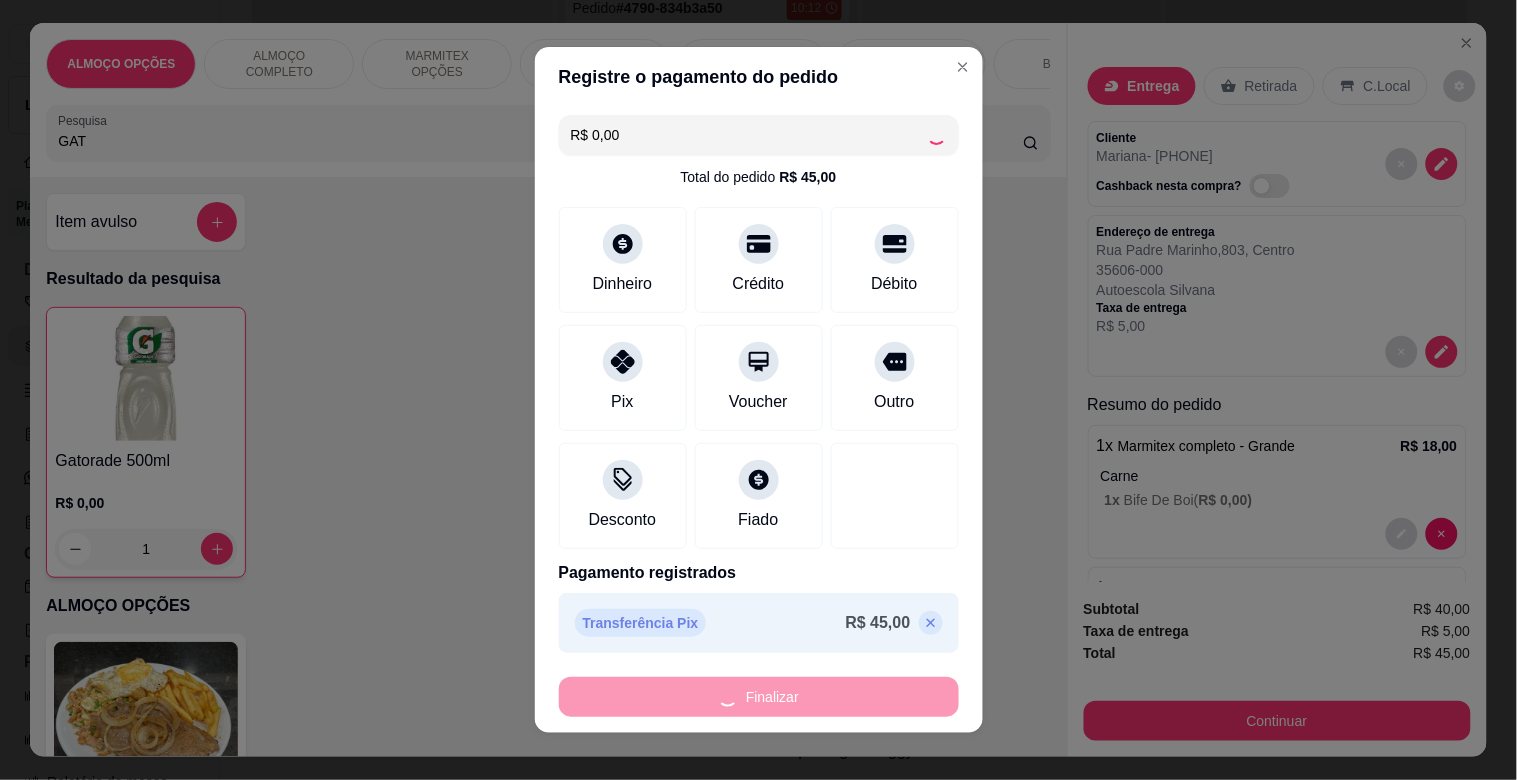 type on "0" 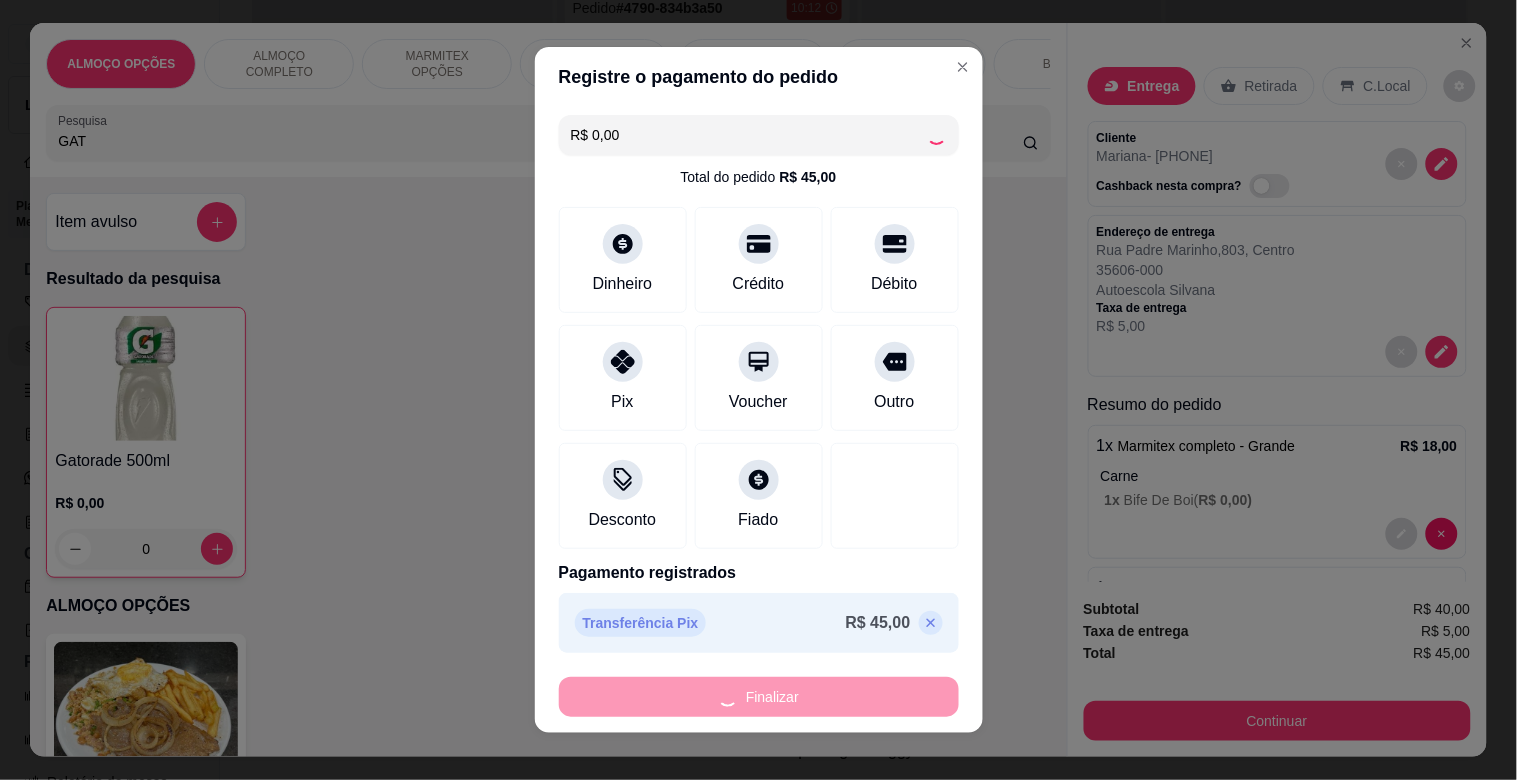 type on "-R$ 45,00" 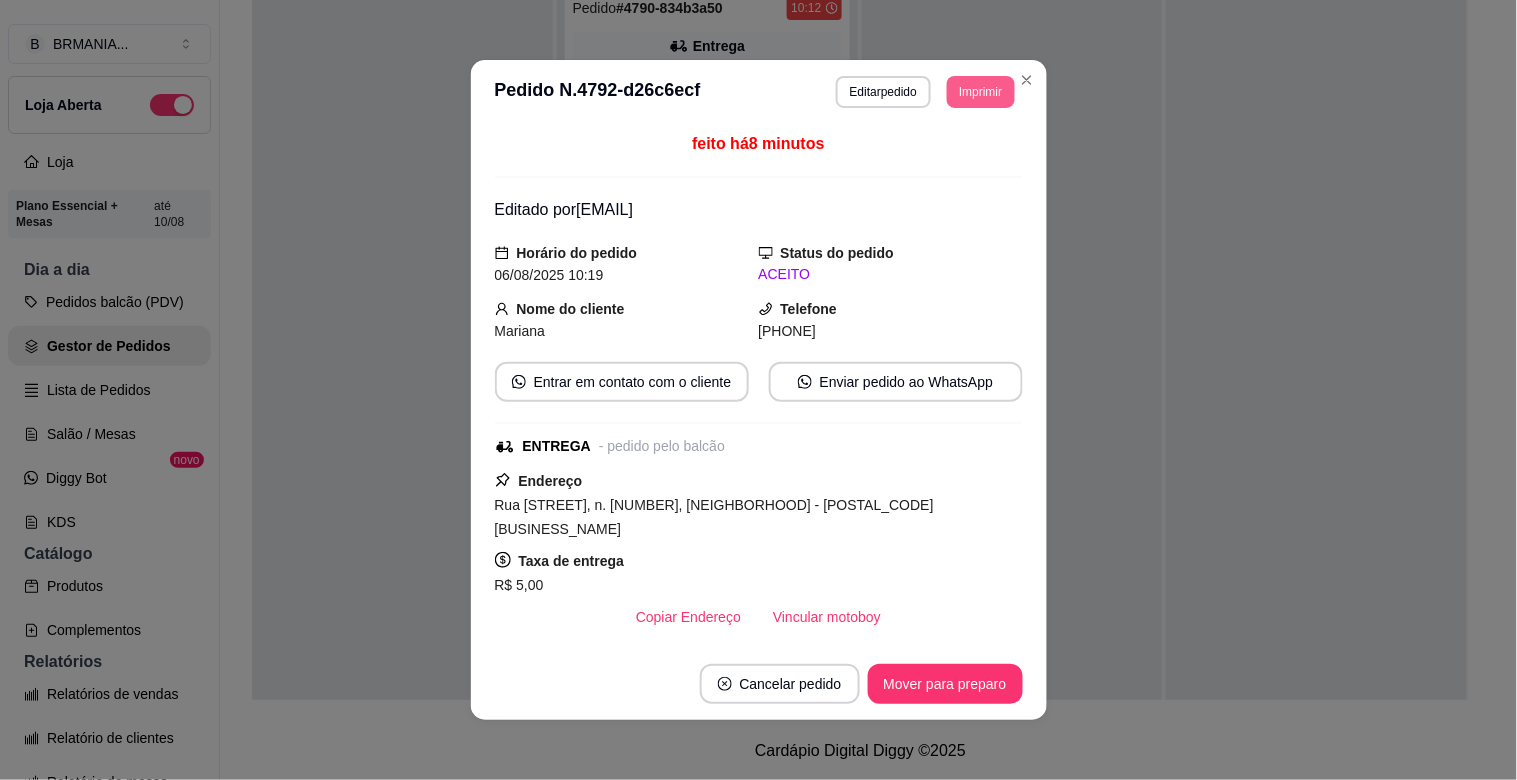 click on "Imprimir" at bounding box center (980, 92) 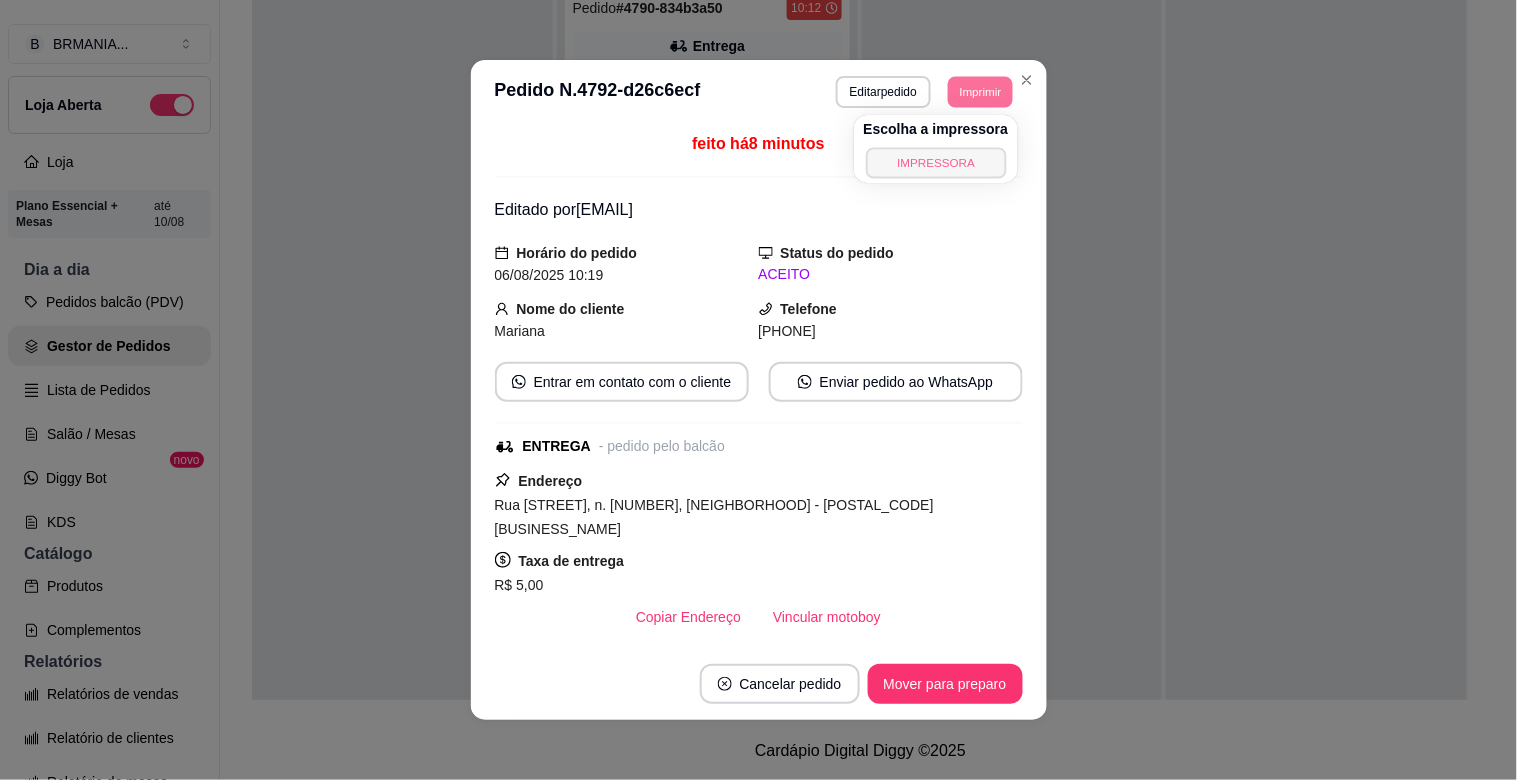 click on "IMPRESSORA" at bounding box center [936, 162] 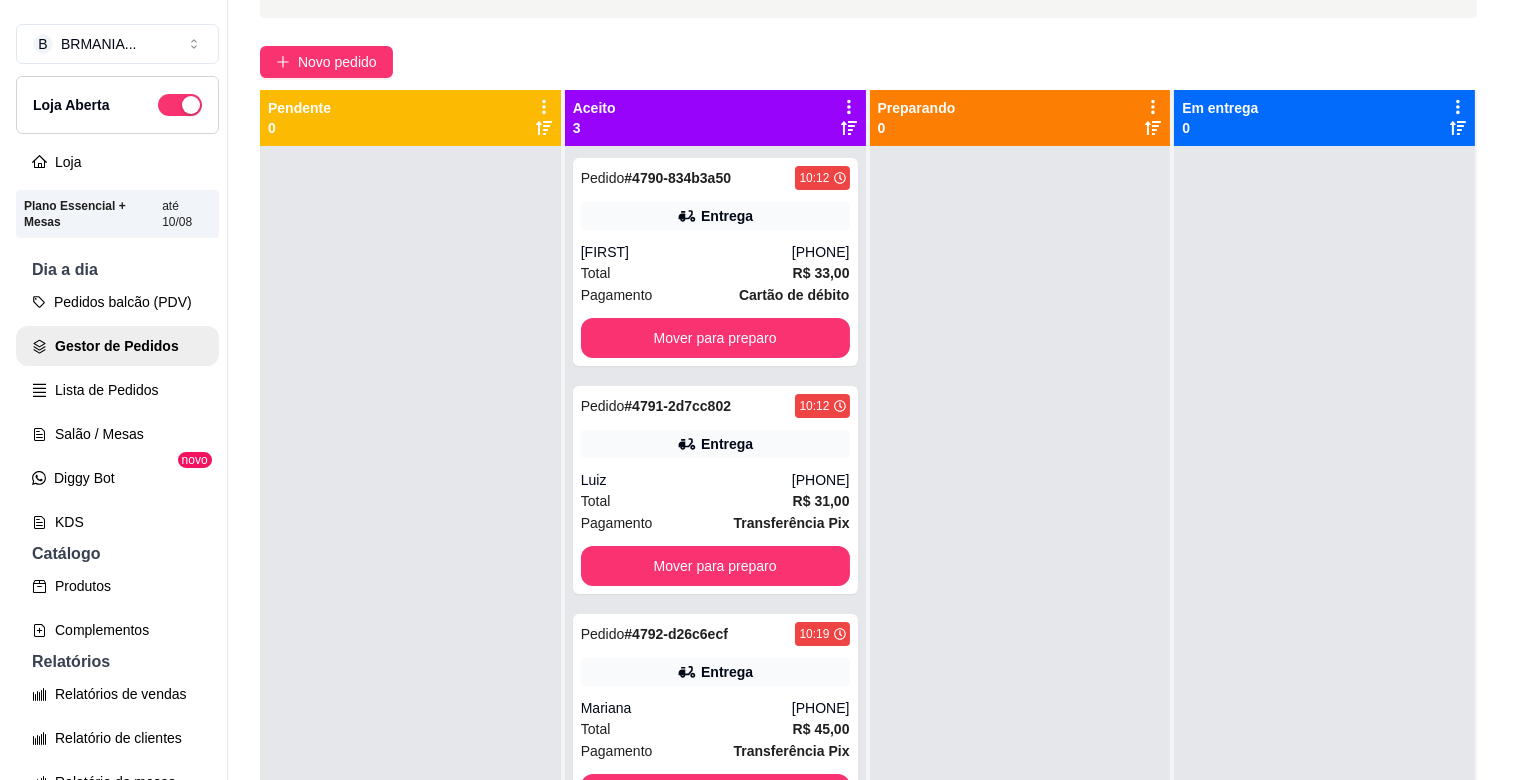 scroll, scrollTop: 0, scrollLeft: 0, axis: both 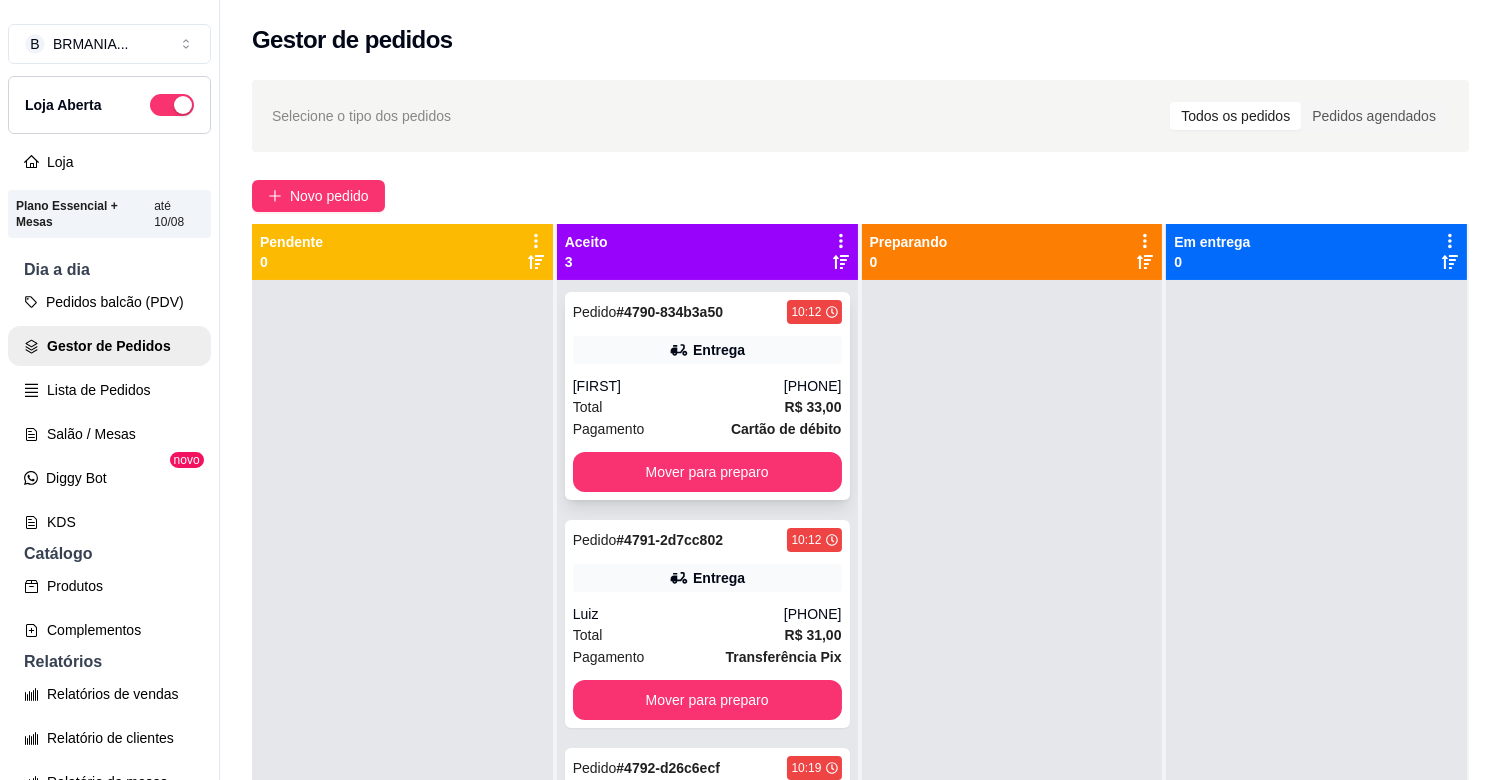 click on "Pedido  # [ID] [TIME] Entrega [FIRST] ([PHONE]) Total R$ [PRICE] Pagamento [PAYMENT] Mover para preparo" at bounding box center (707, 396) 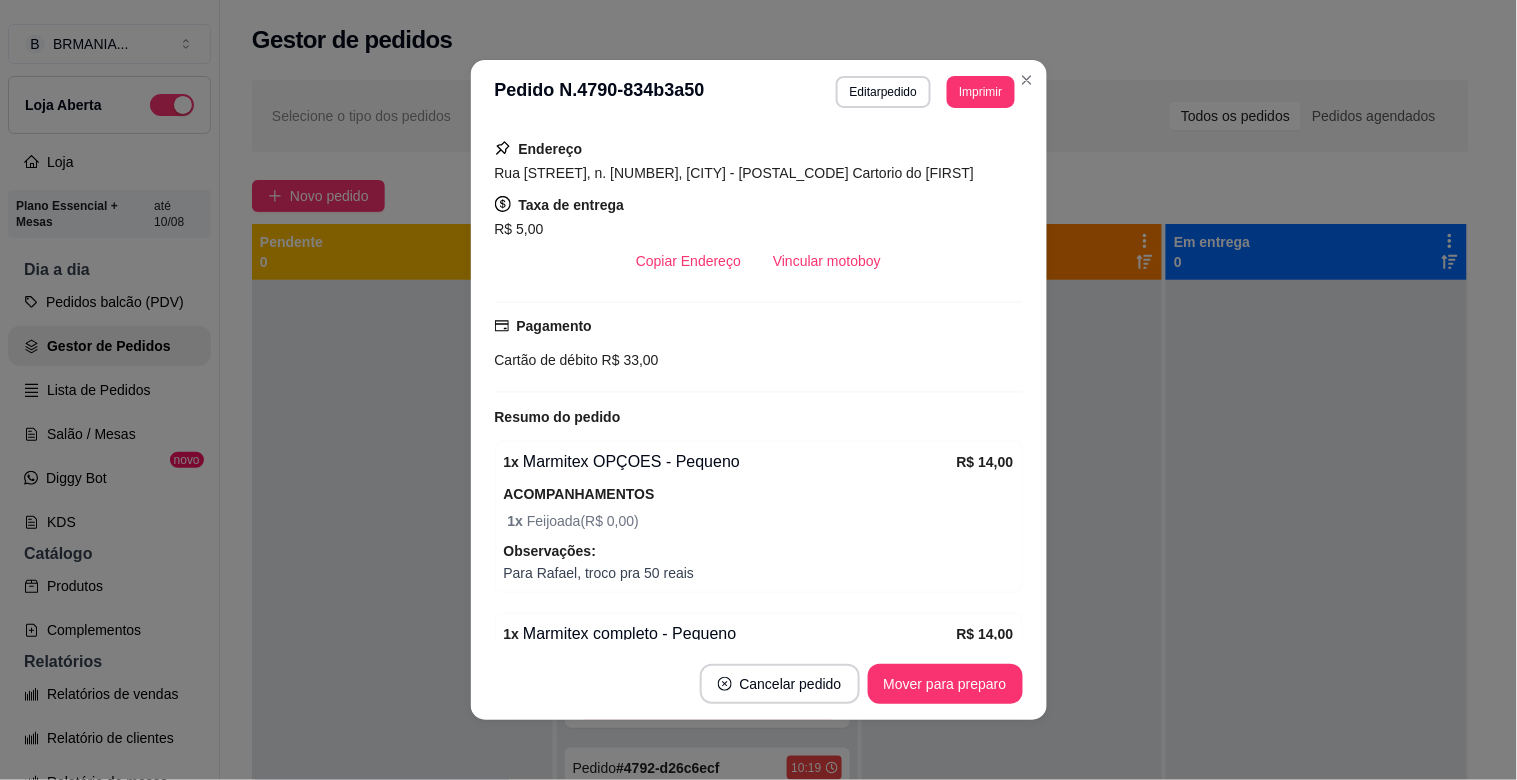scroll, scrollTop: 358, scrollLeft: 0, axis: vertical 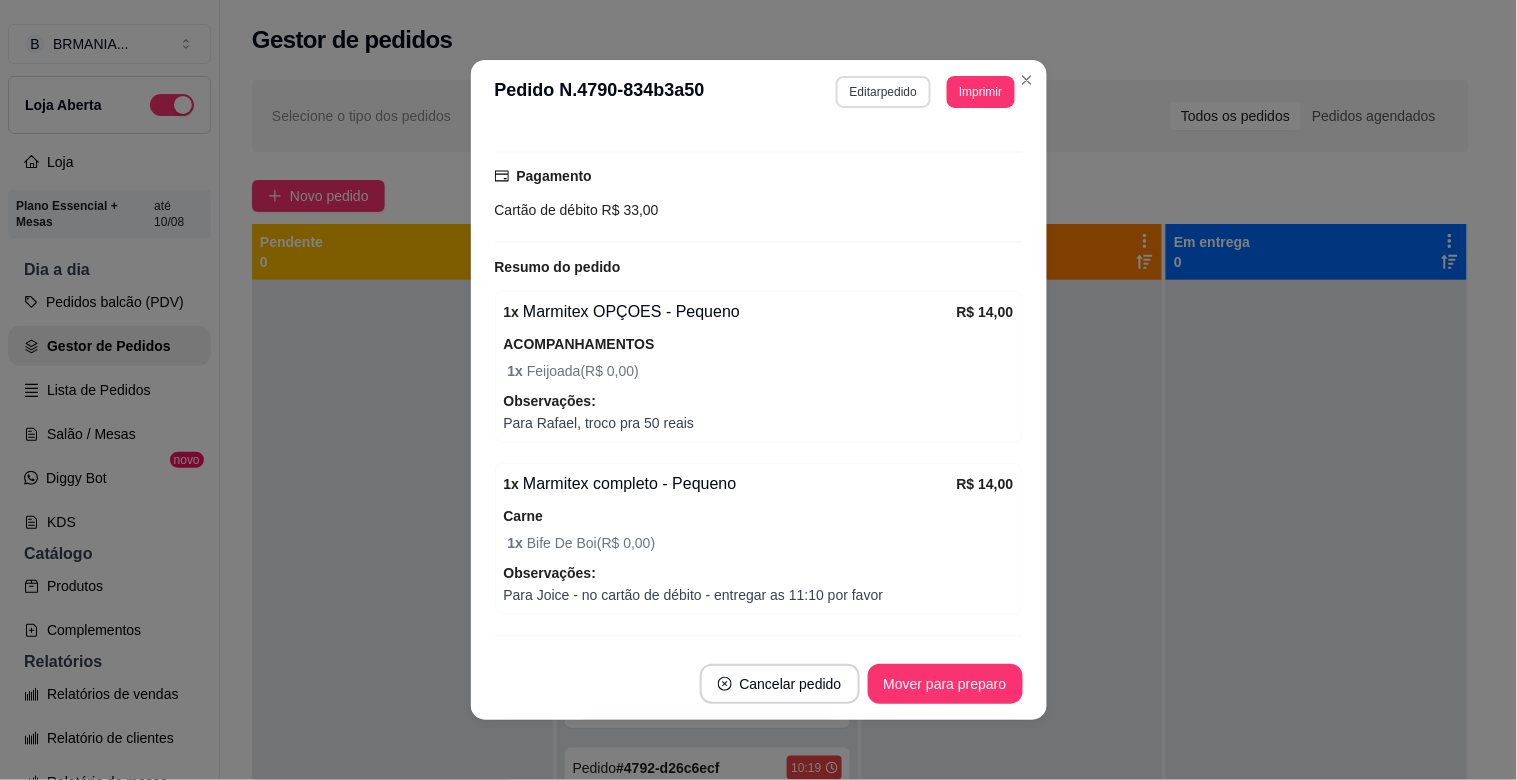 click on "Editar  pedido" at bounding box center [883, 92] 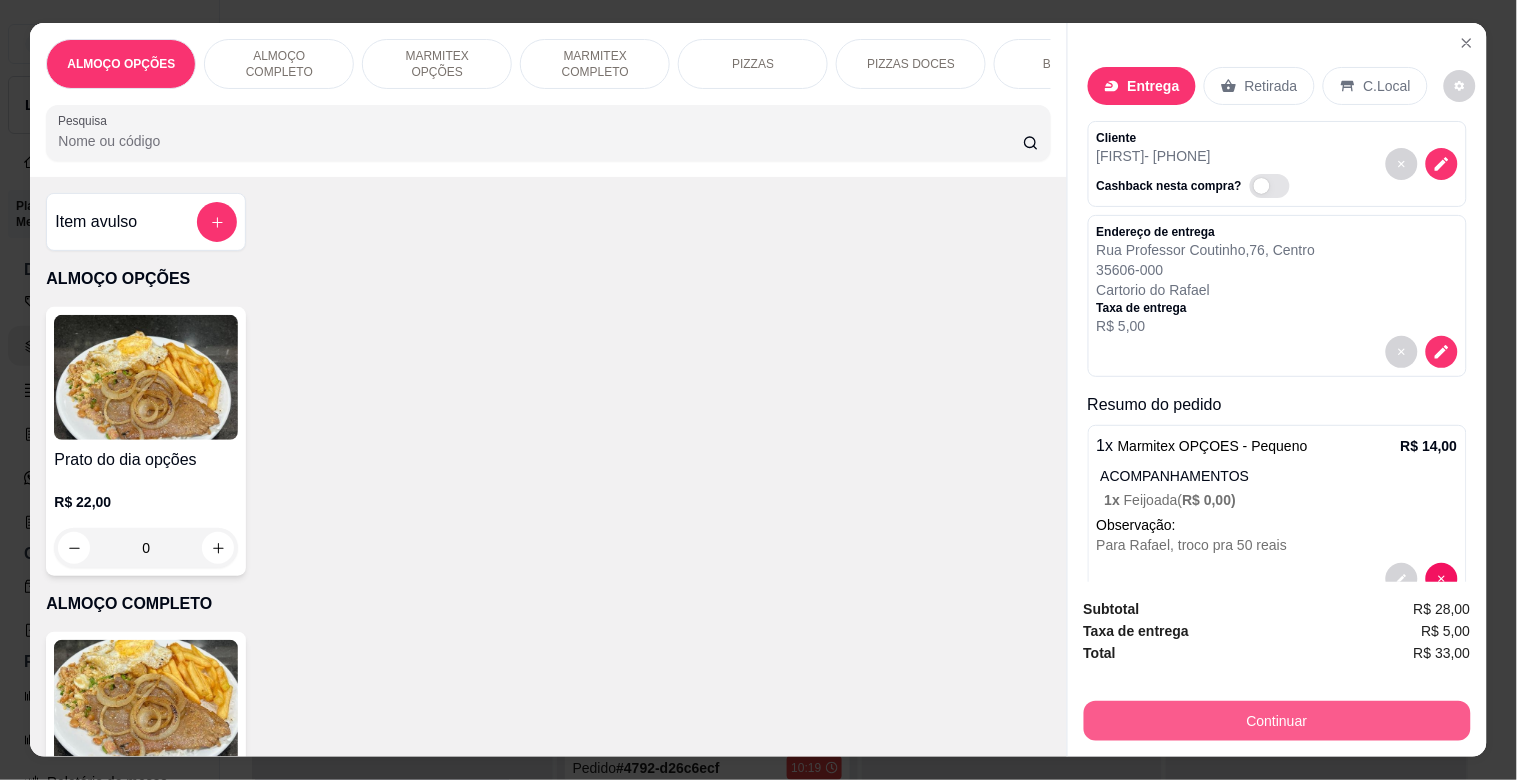 click on "Continuar" at bounding box center (1277, 721) 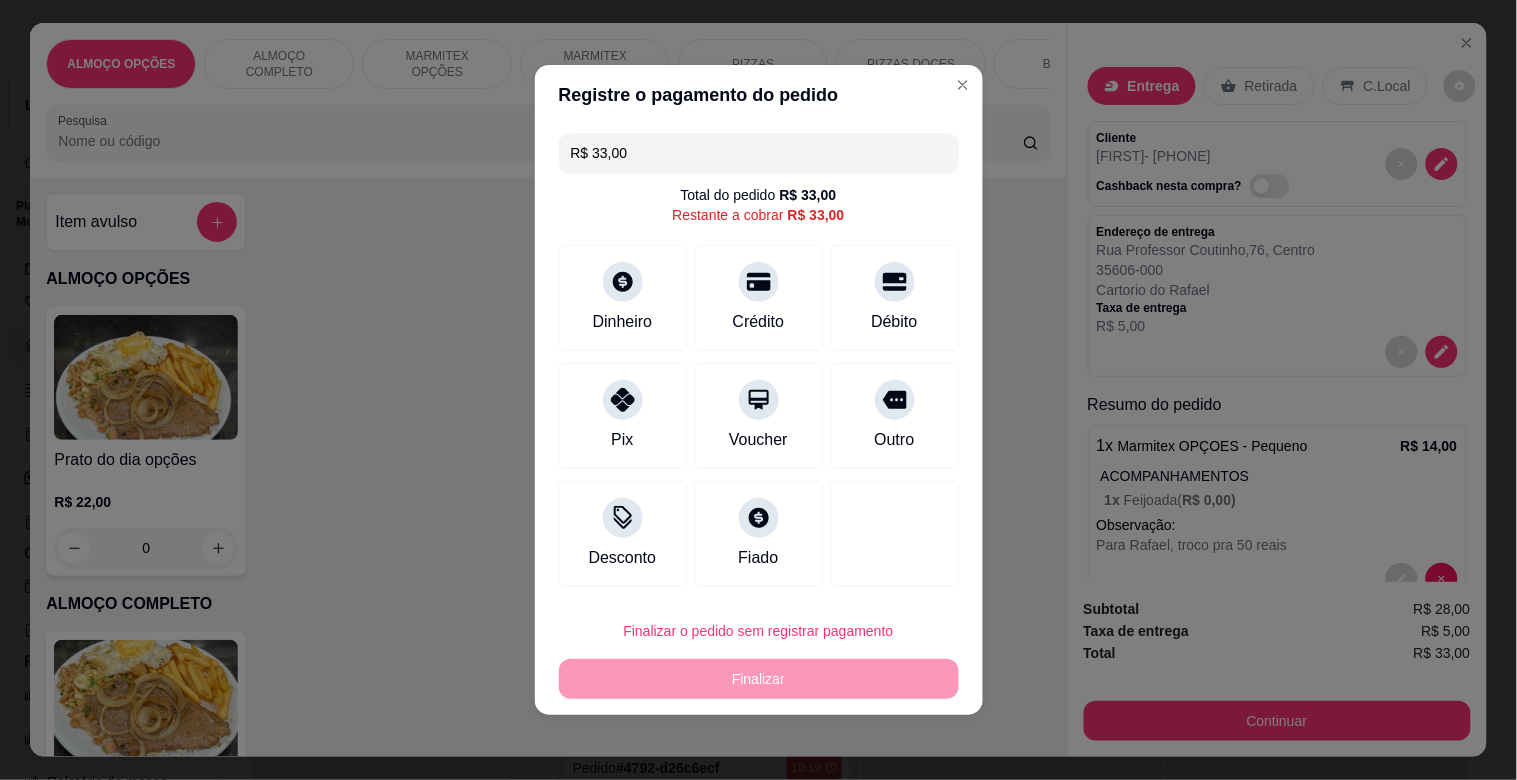 click on "R$ 33,00" at bounding box center (759, 153) 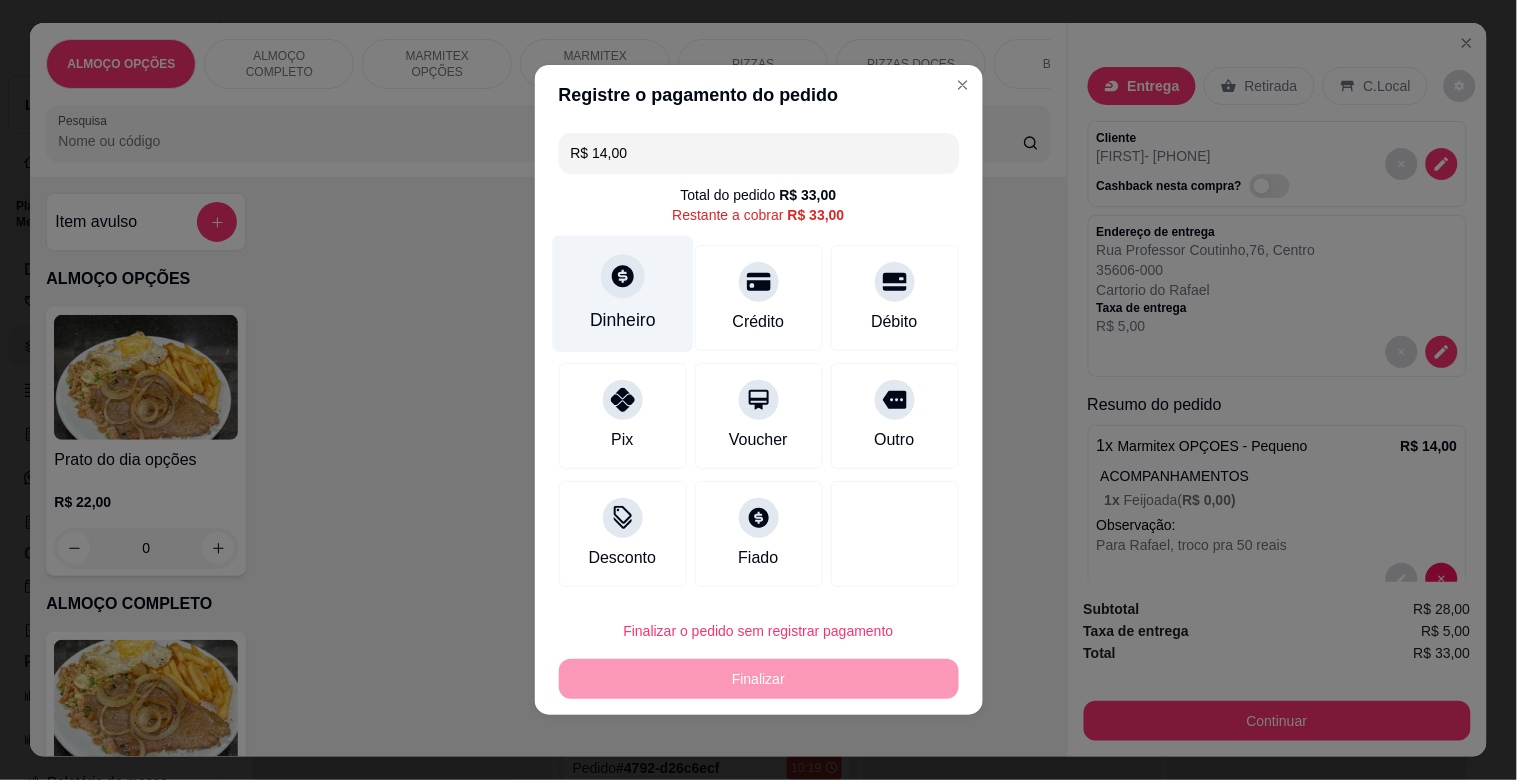 type on "R$ 14,00" 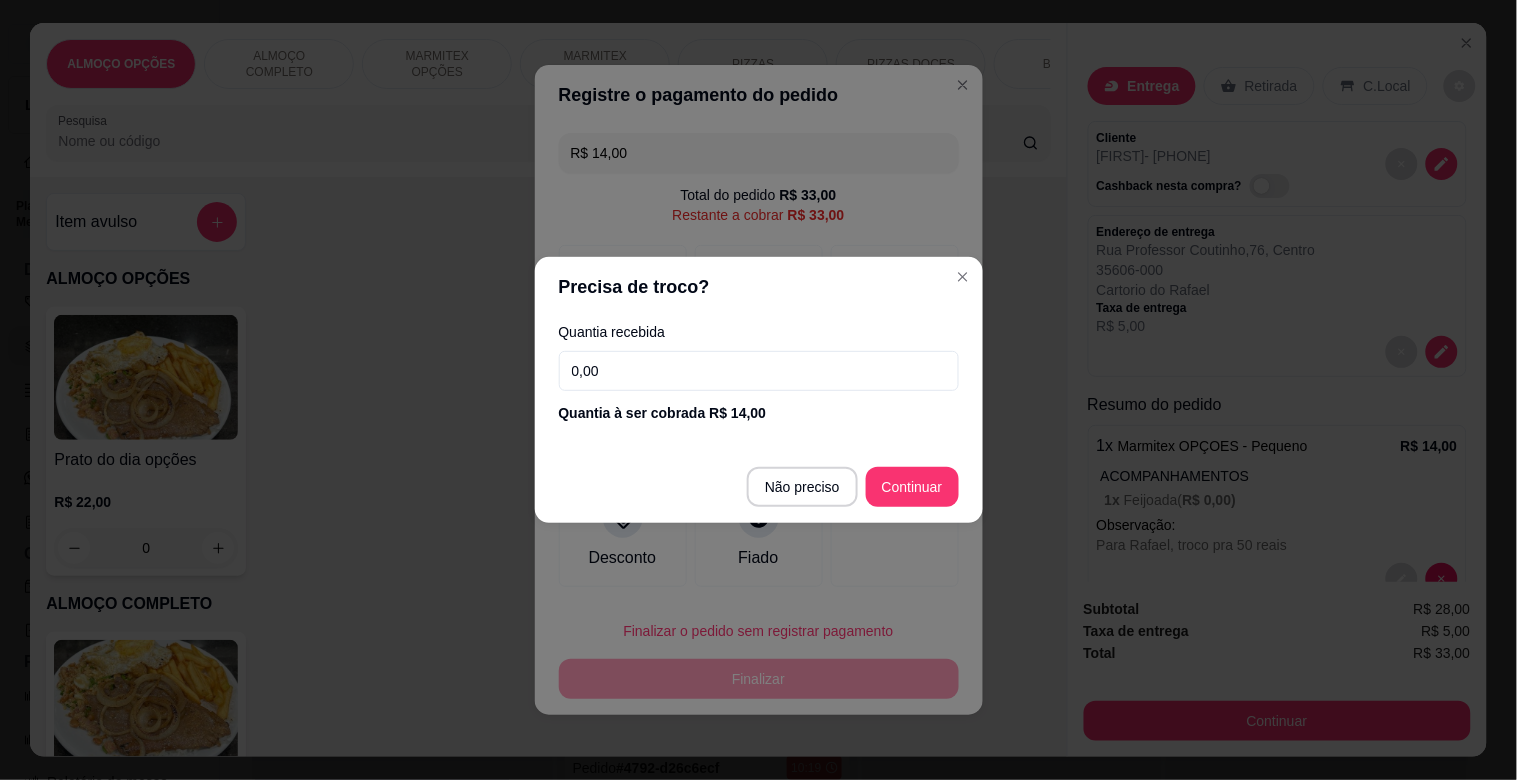 drag, startPoint x: 696, startPoint y: 394, endPoint x: 701, endPoint y: 384, distance: 11.18034 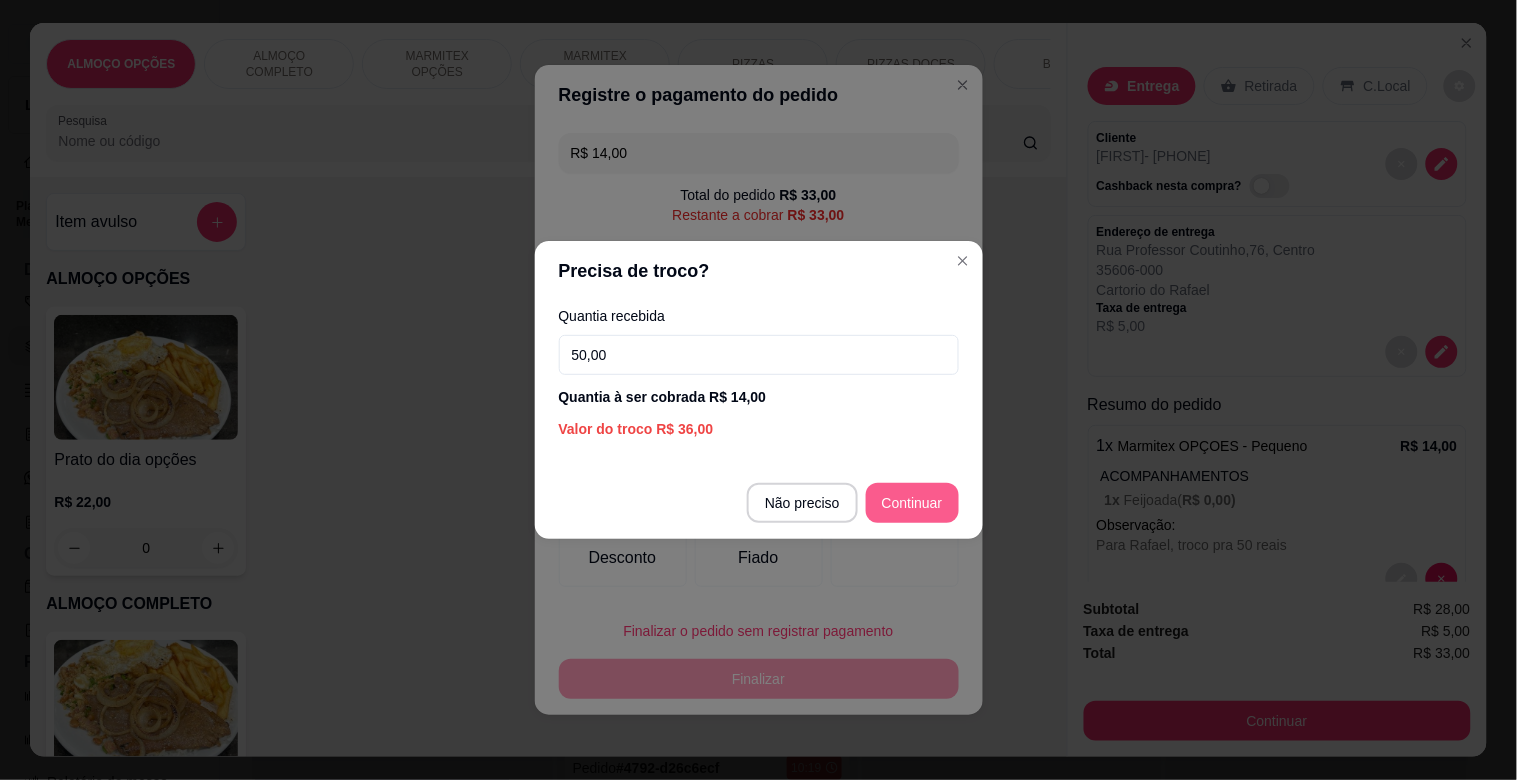 type on "50,00" 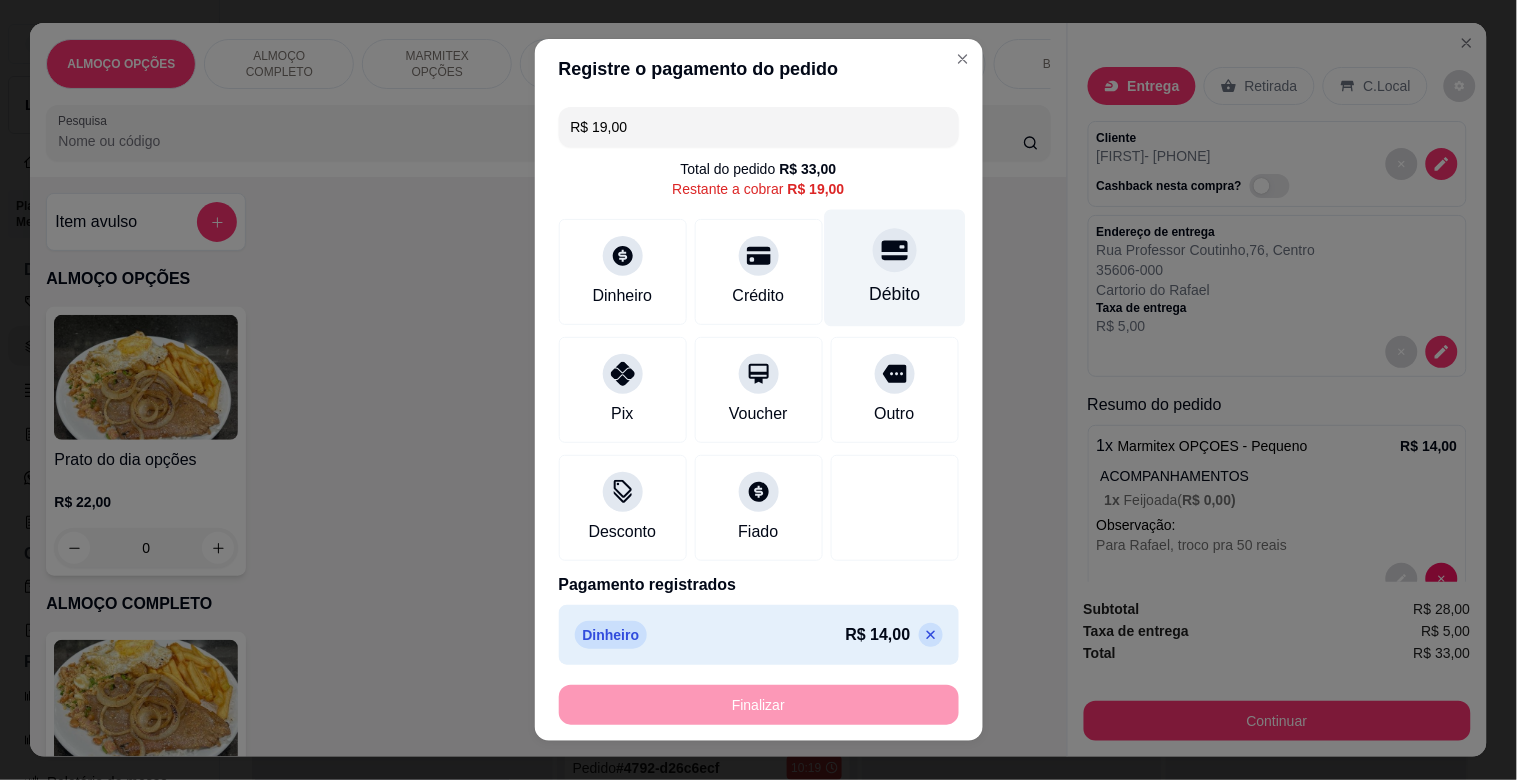 click on "Débito" at bounding box center (894, 294) 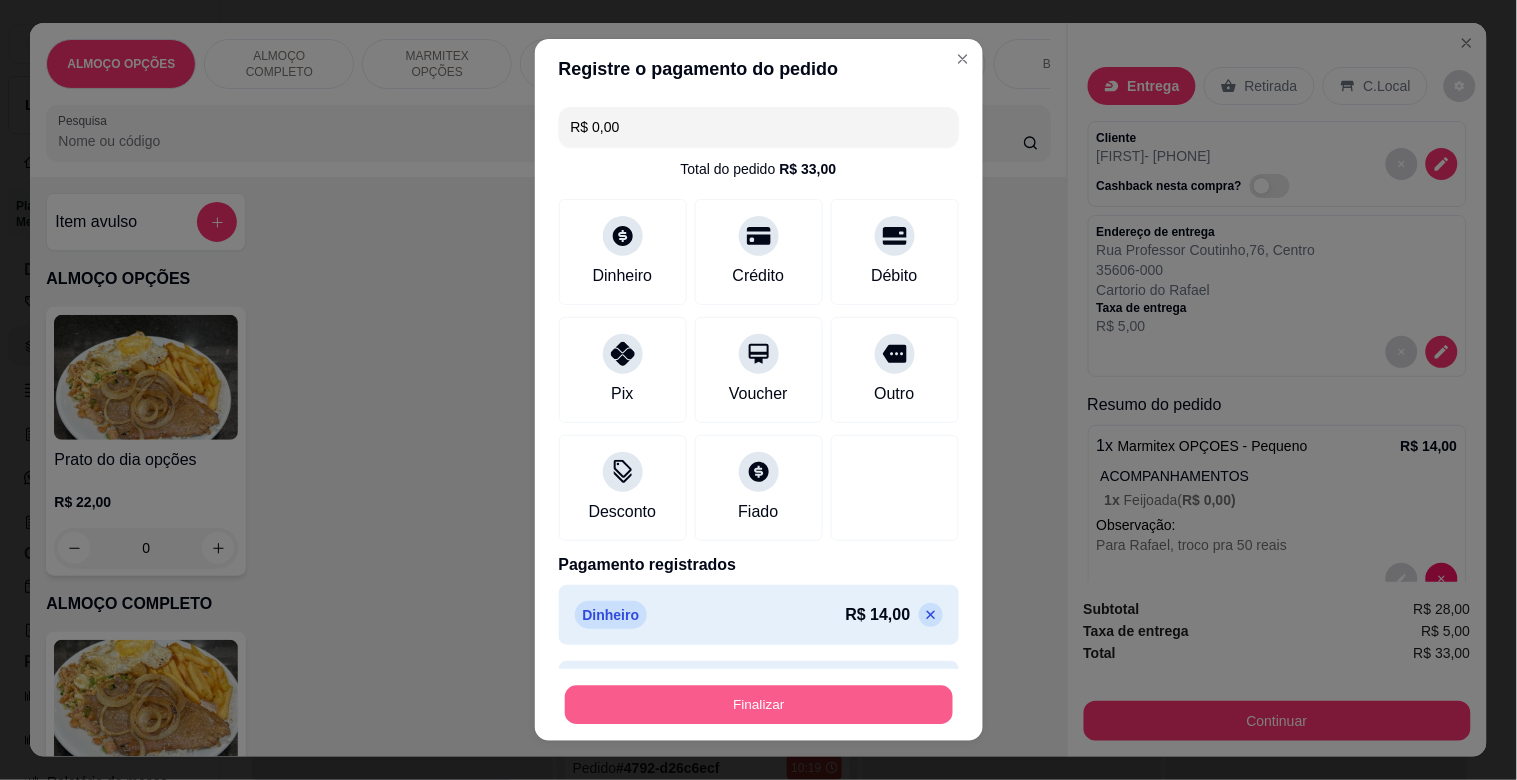 click on "Finalizar" at bounding box center (759, 705) 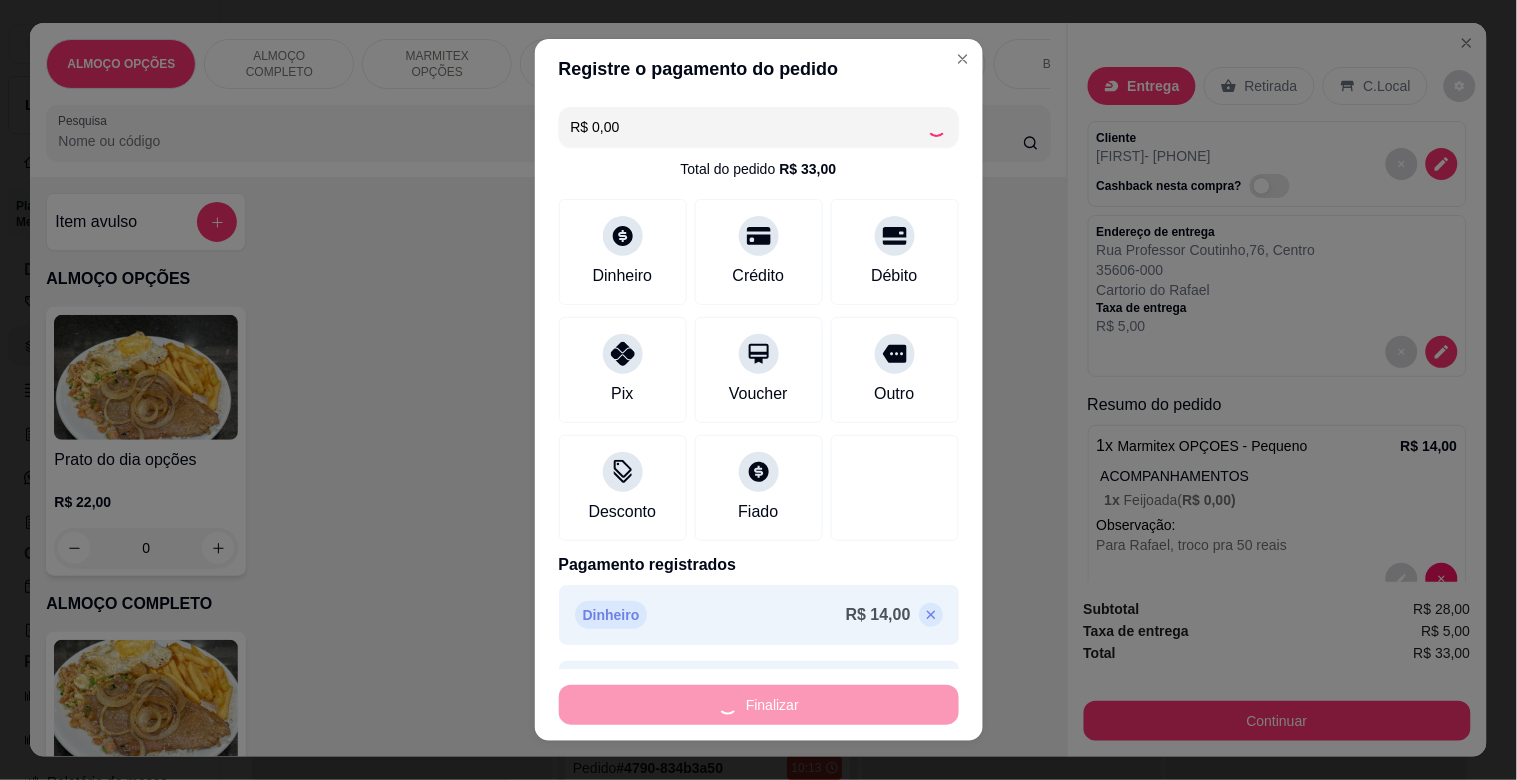 type on "-R$ 33,00" 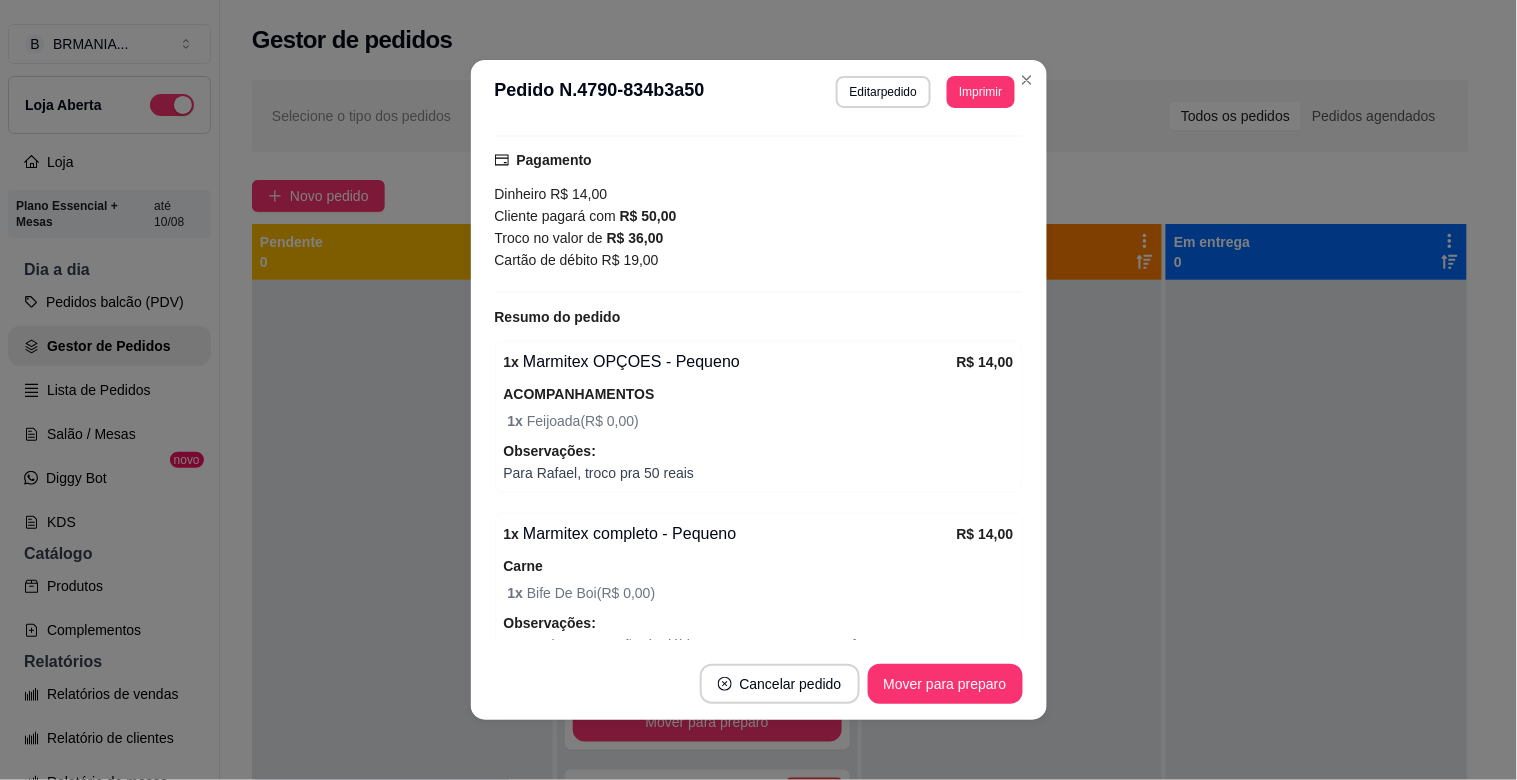 scroll, scrollTop: 483, scrollLeft: 0, axis: vertical 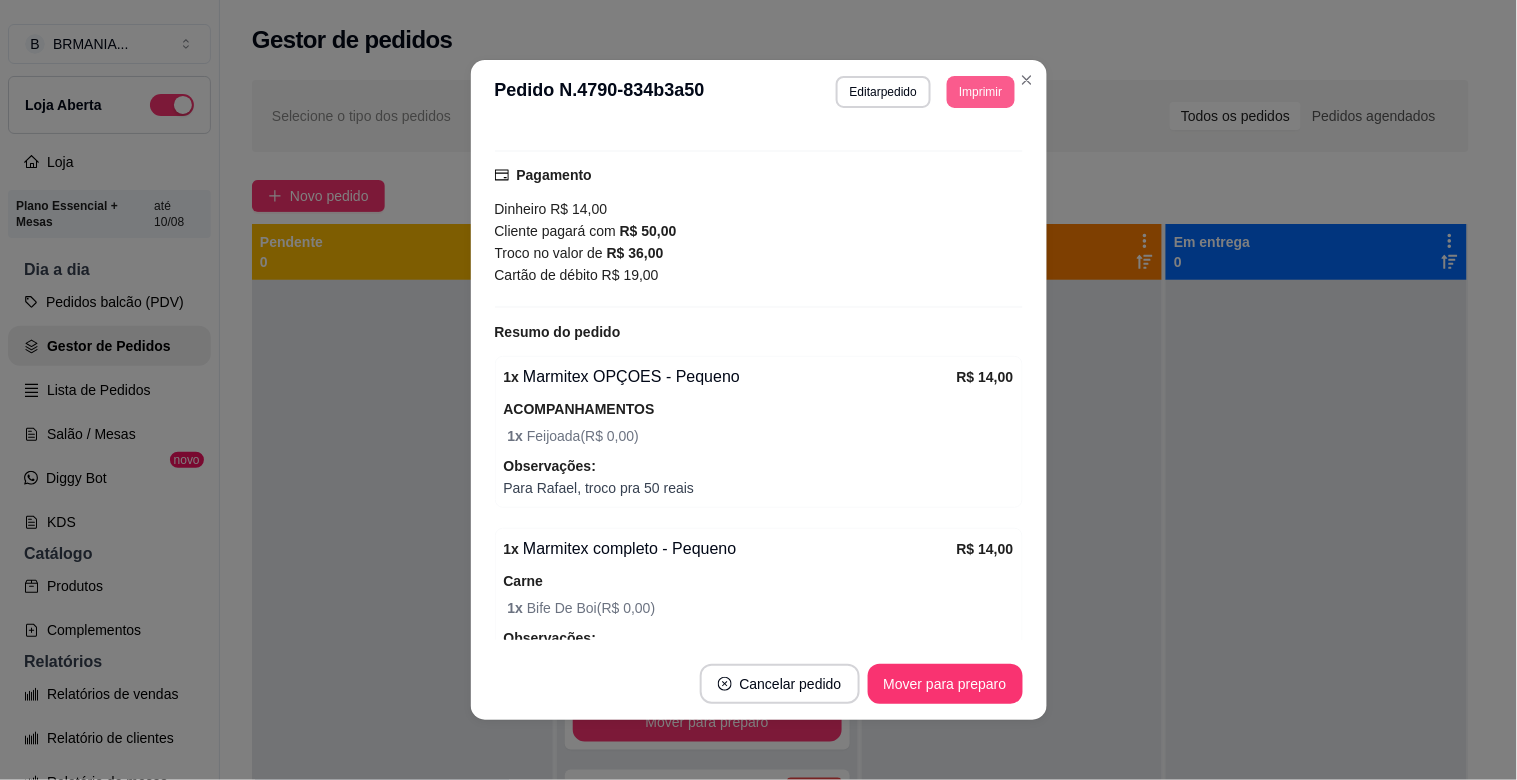 click on "Imprimir" at bounding box center (980, 92) 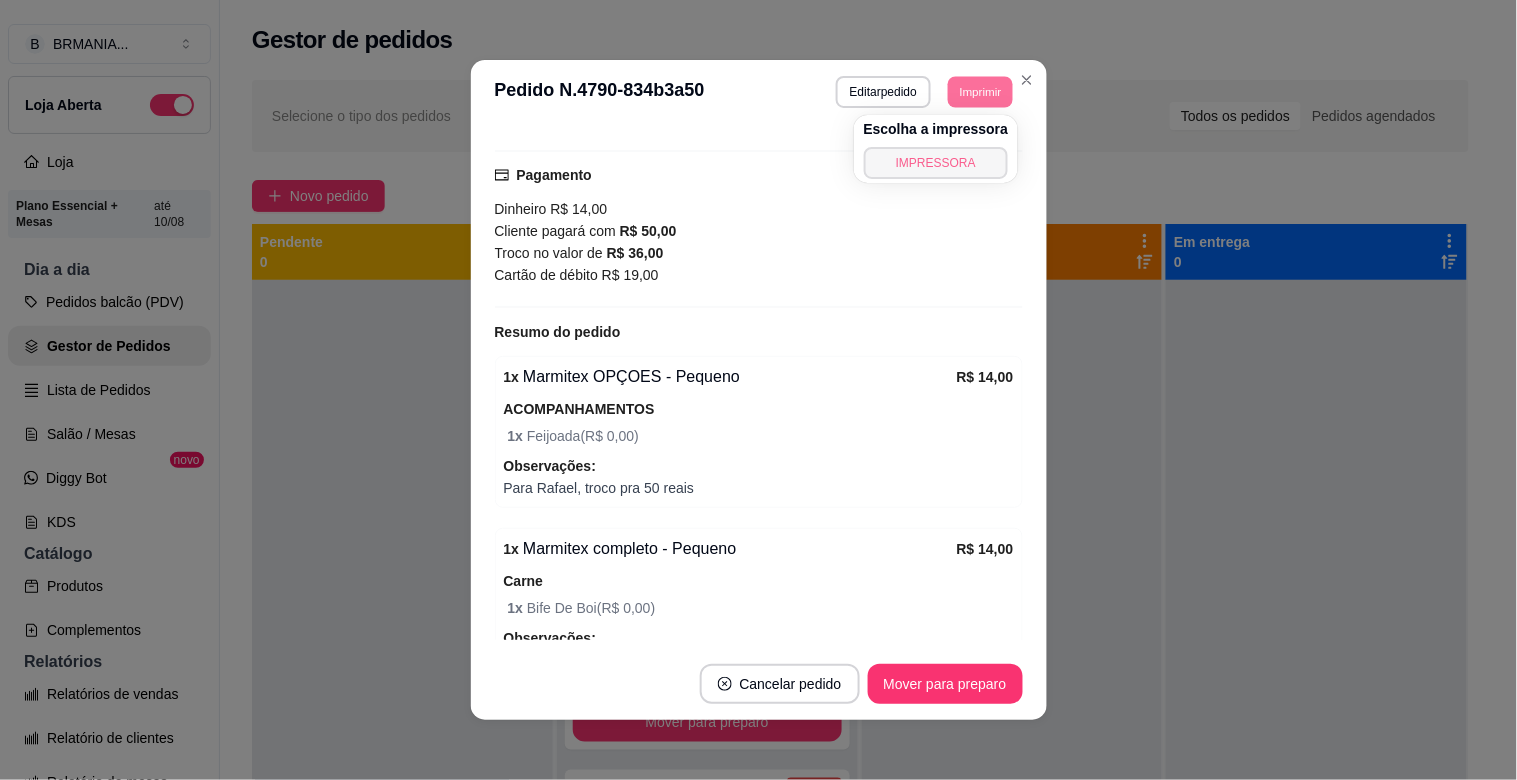 click on "IMPRESSORA" at bounding box center [936, 163] 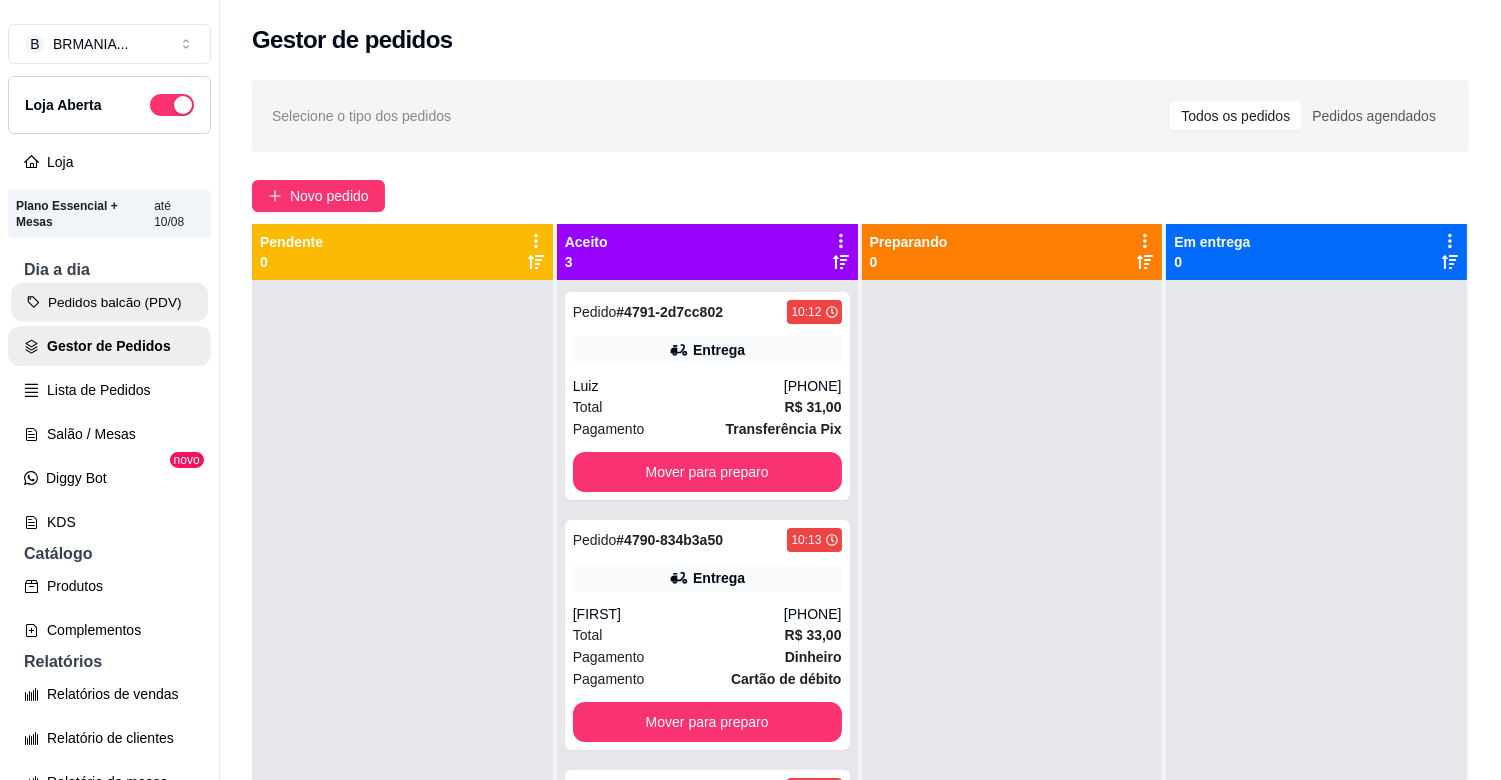 click on "Pedidos balcão (PDV)" at bounding box center (109, 302) 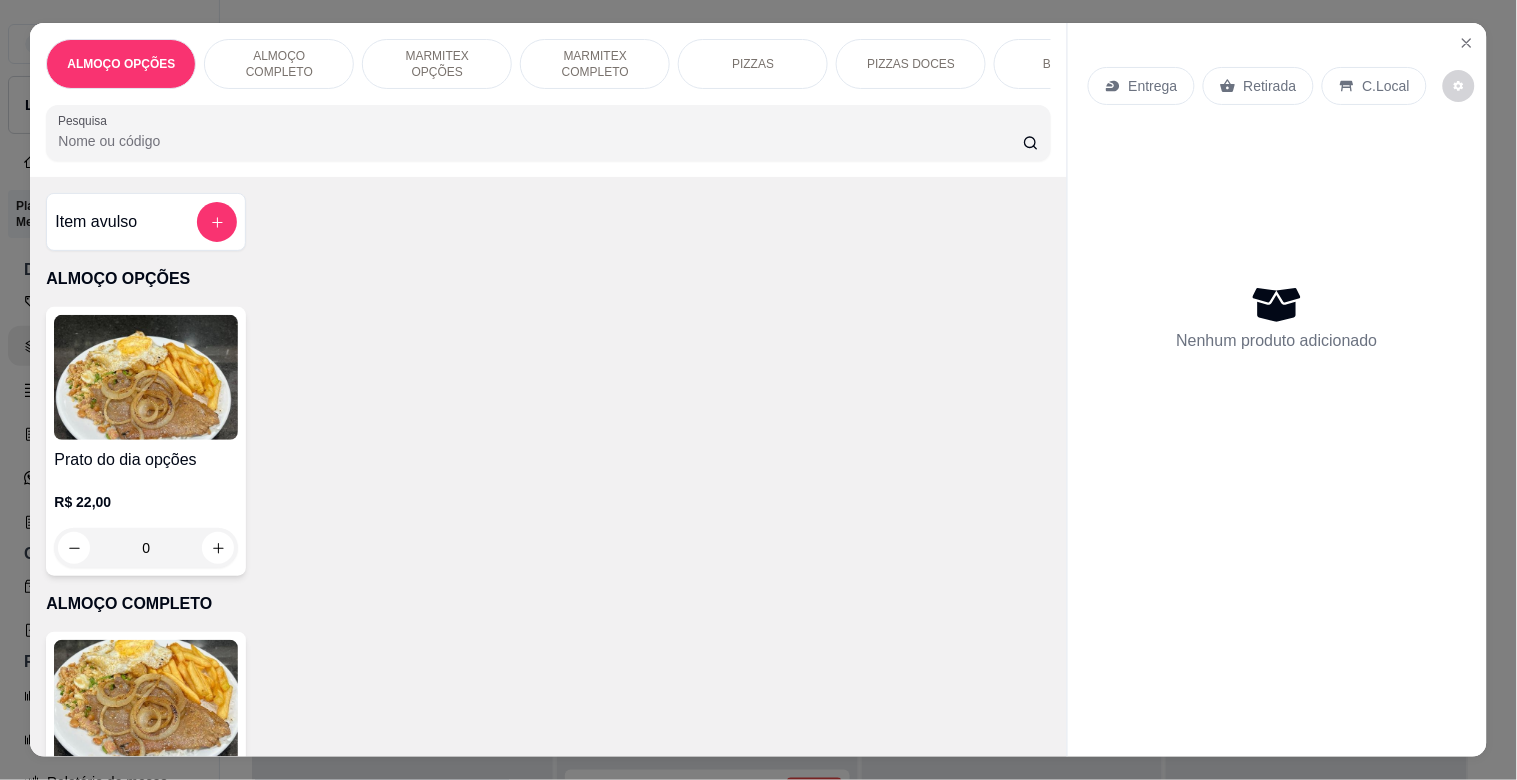 click on "MARMITEX COMPLETO" at bounding box center (595, 64) 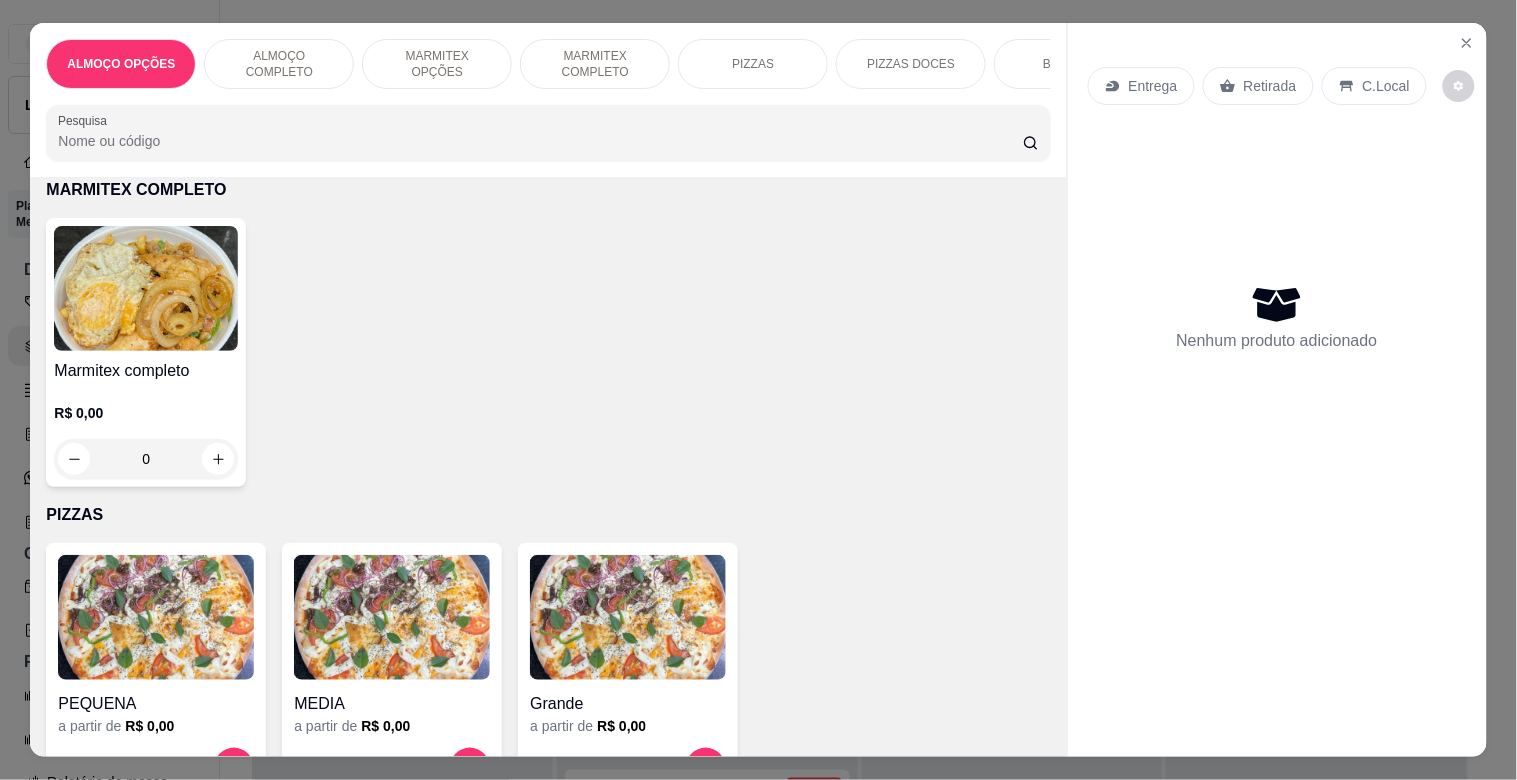 scroll, scrollTop: 48, scrollLeft: 0, axis: vertical 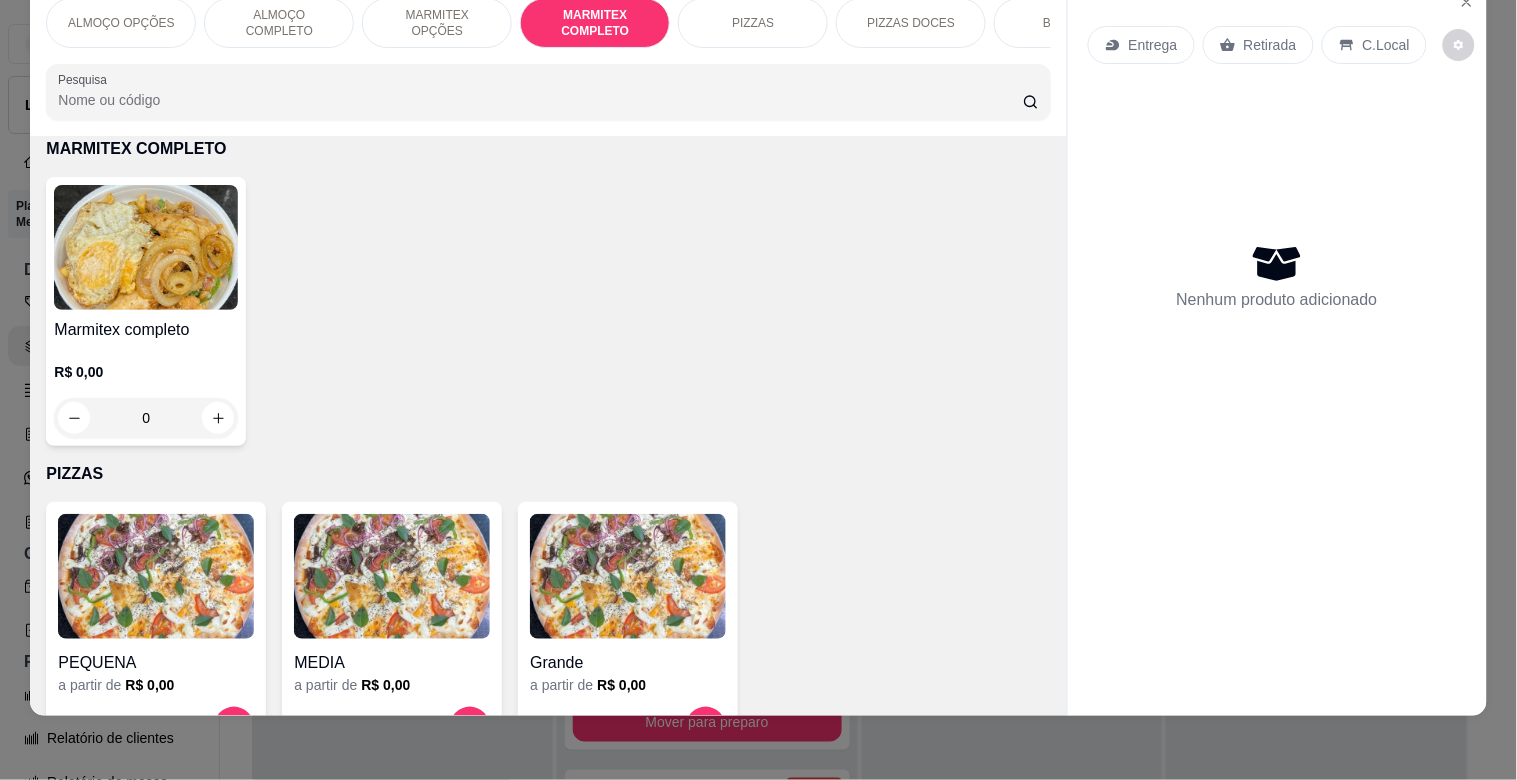 click at bounding box center (146, 247) 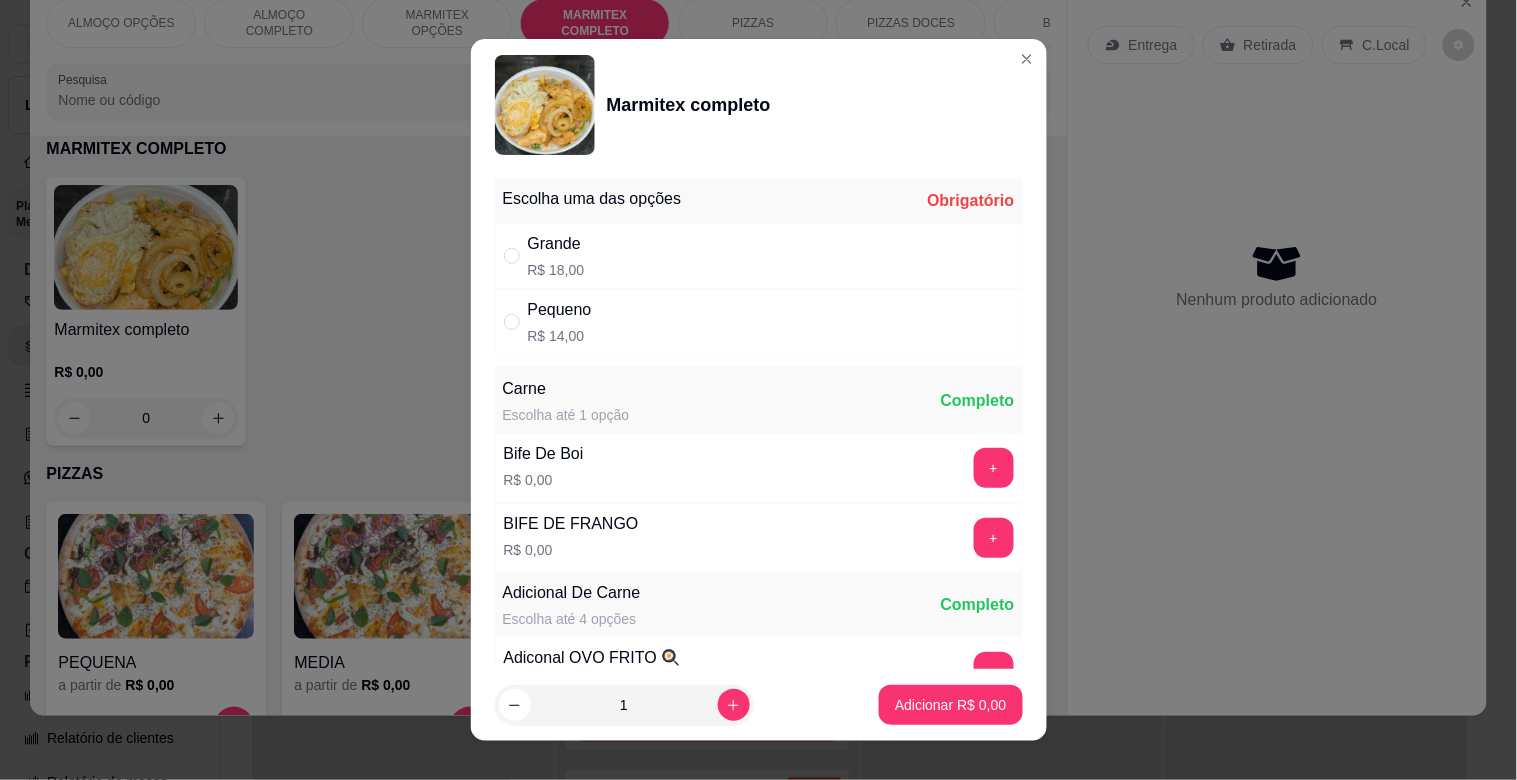 click on "Pequeno  R$ 14,00" at bounding box center (759, 322) 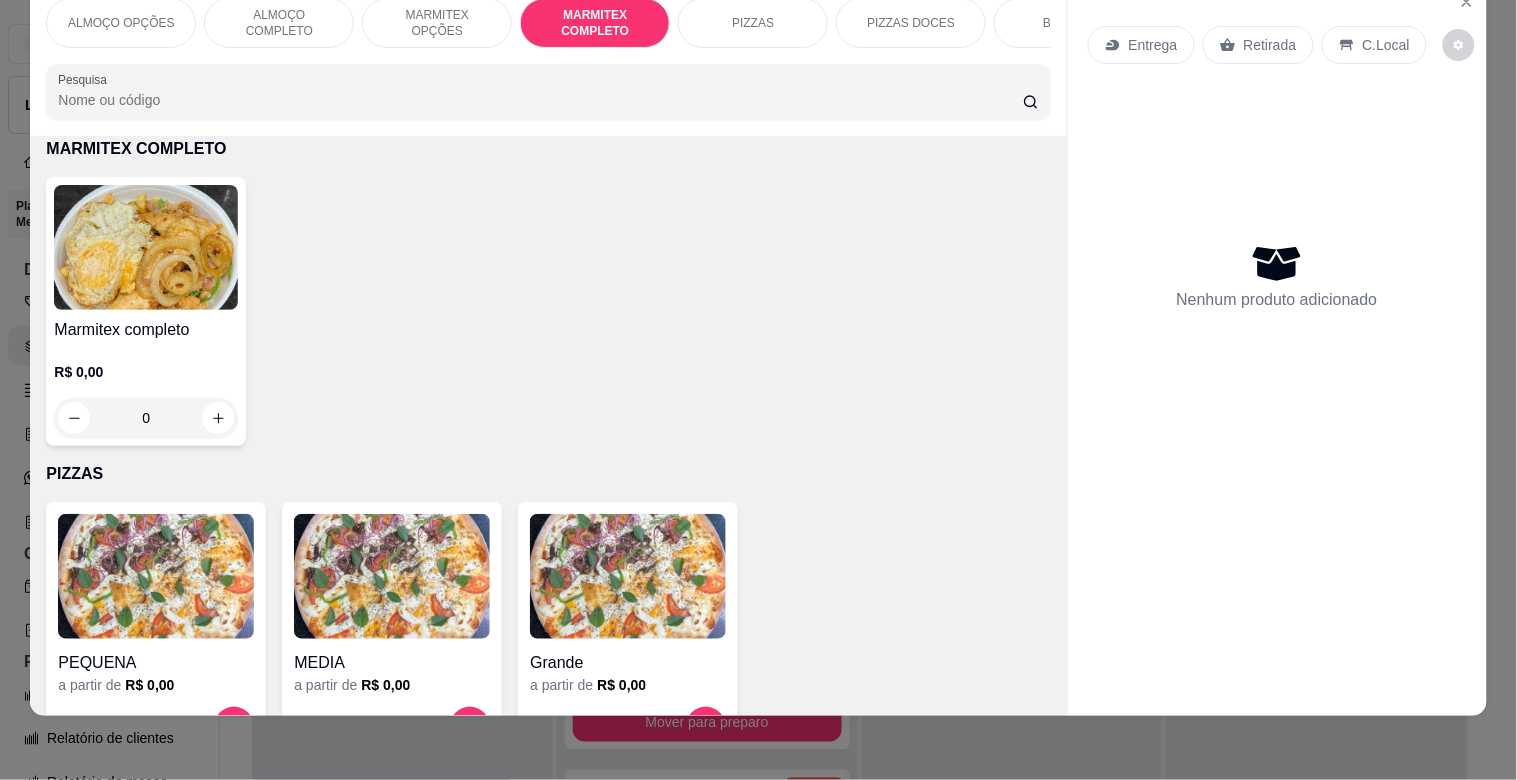 click on "MARMITEX OPÇÕES" at bounding box center [437, 23] 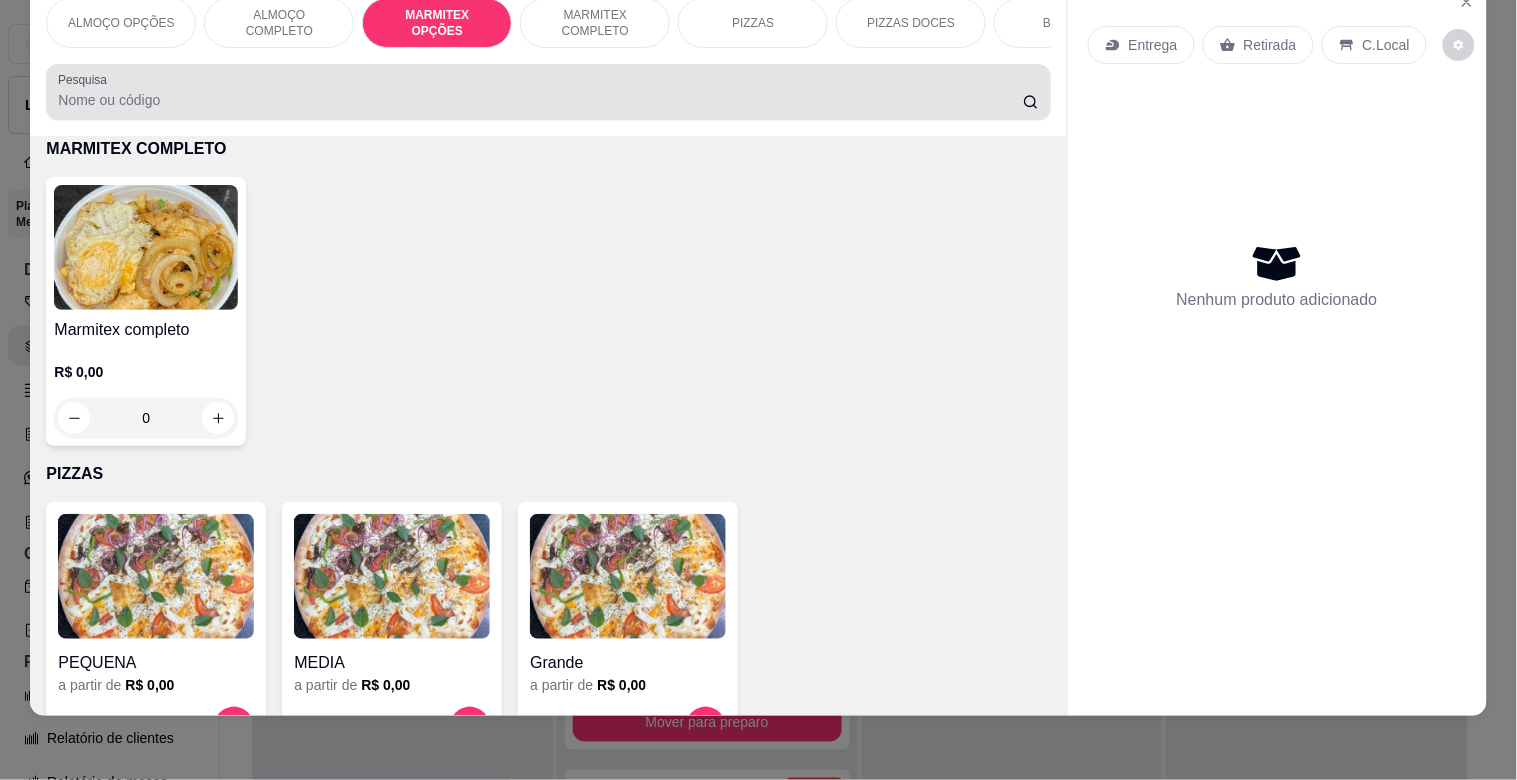 scroll, scrollTop: 740, scrollLeft: 0, axis: vertical 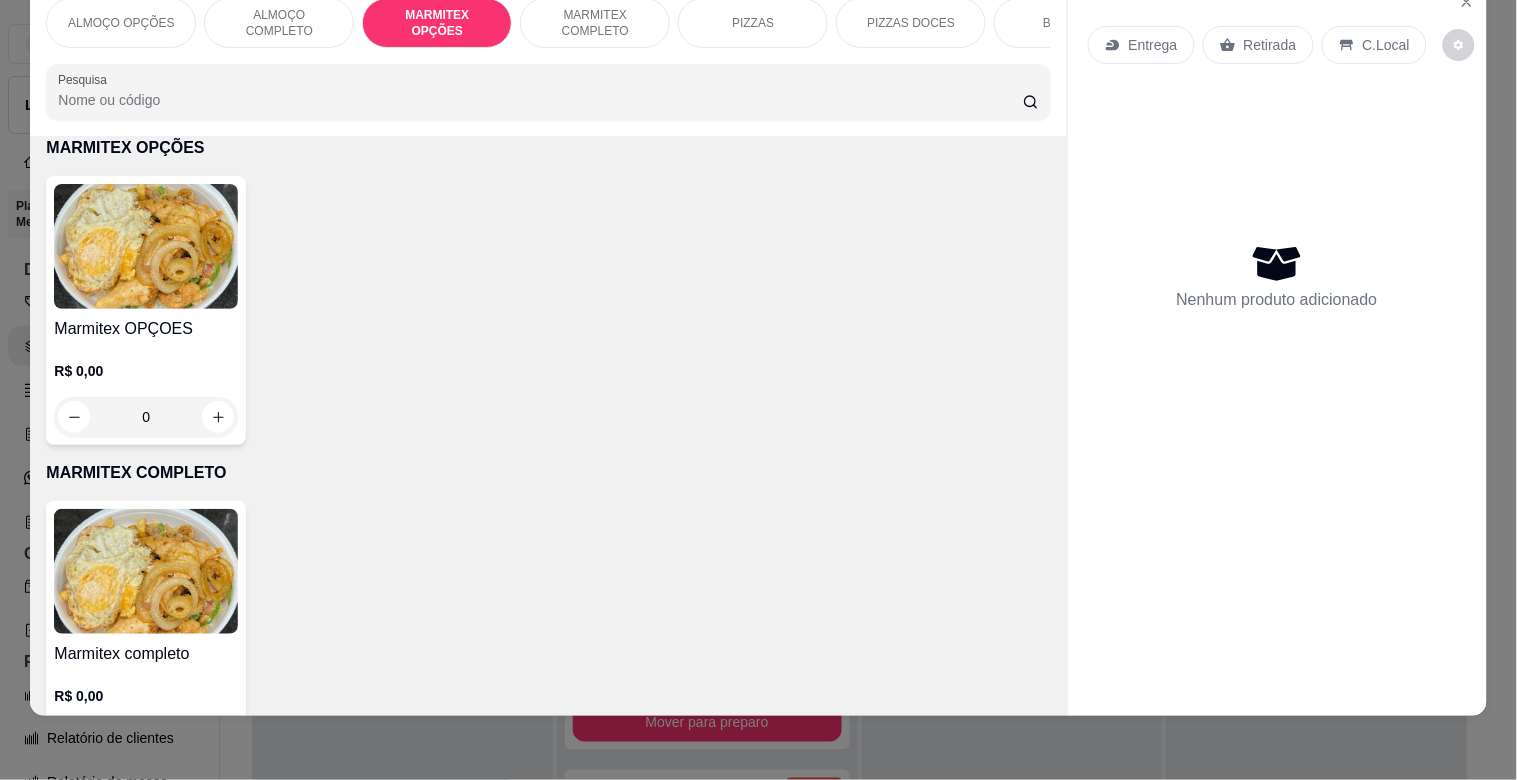 click at bounding box center (146, 246) 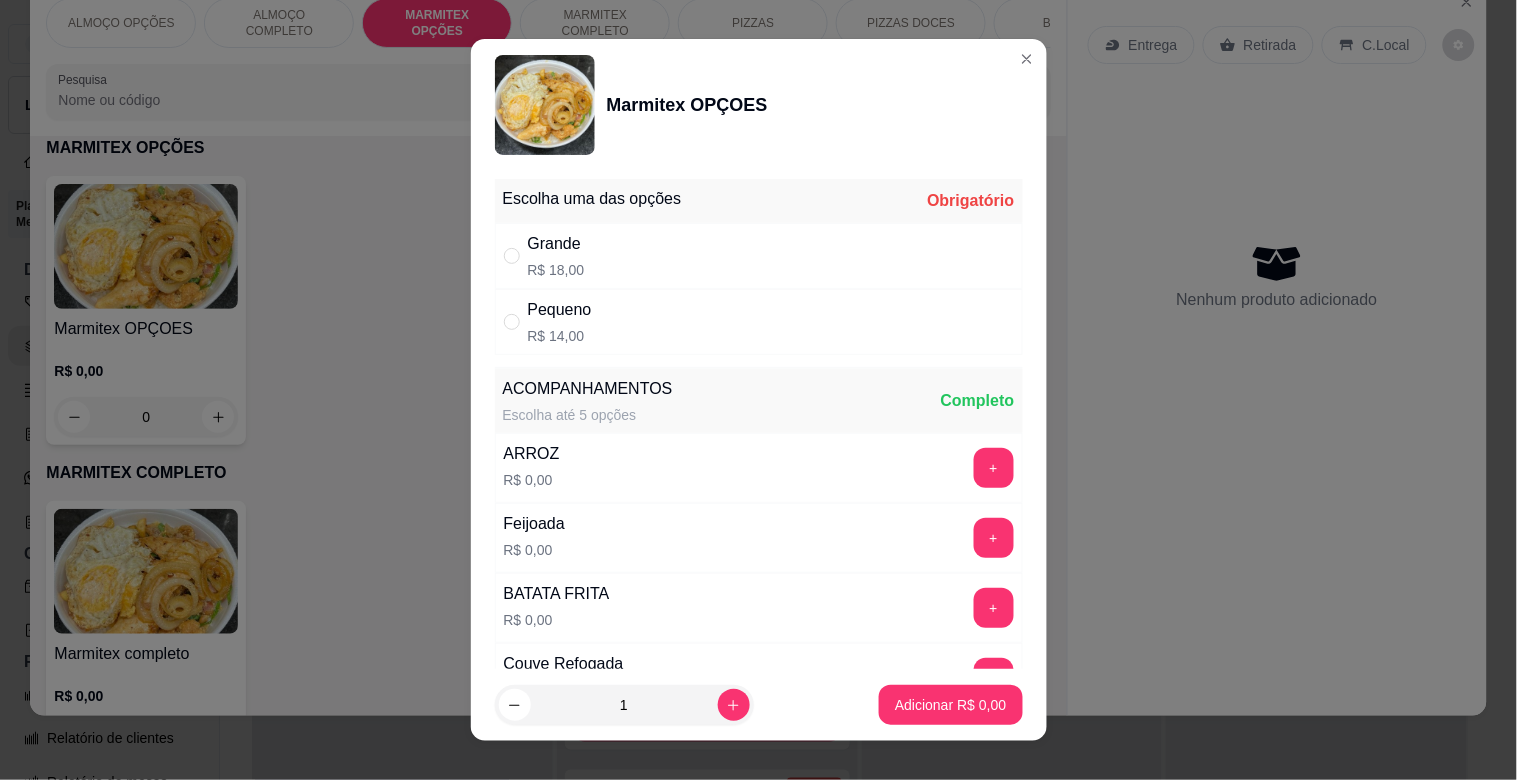 click on "Pequeno  R$ 14,00" at bounding box center [759, 322] 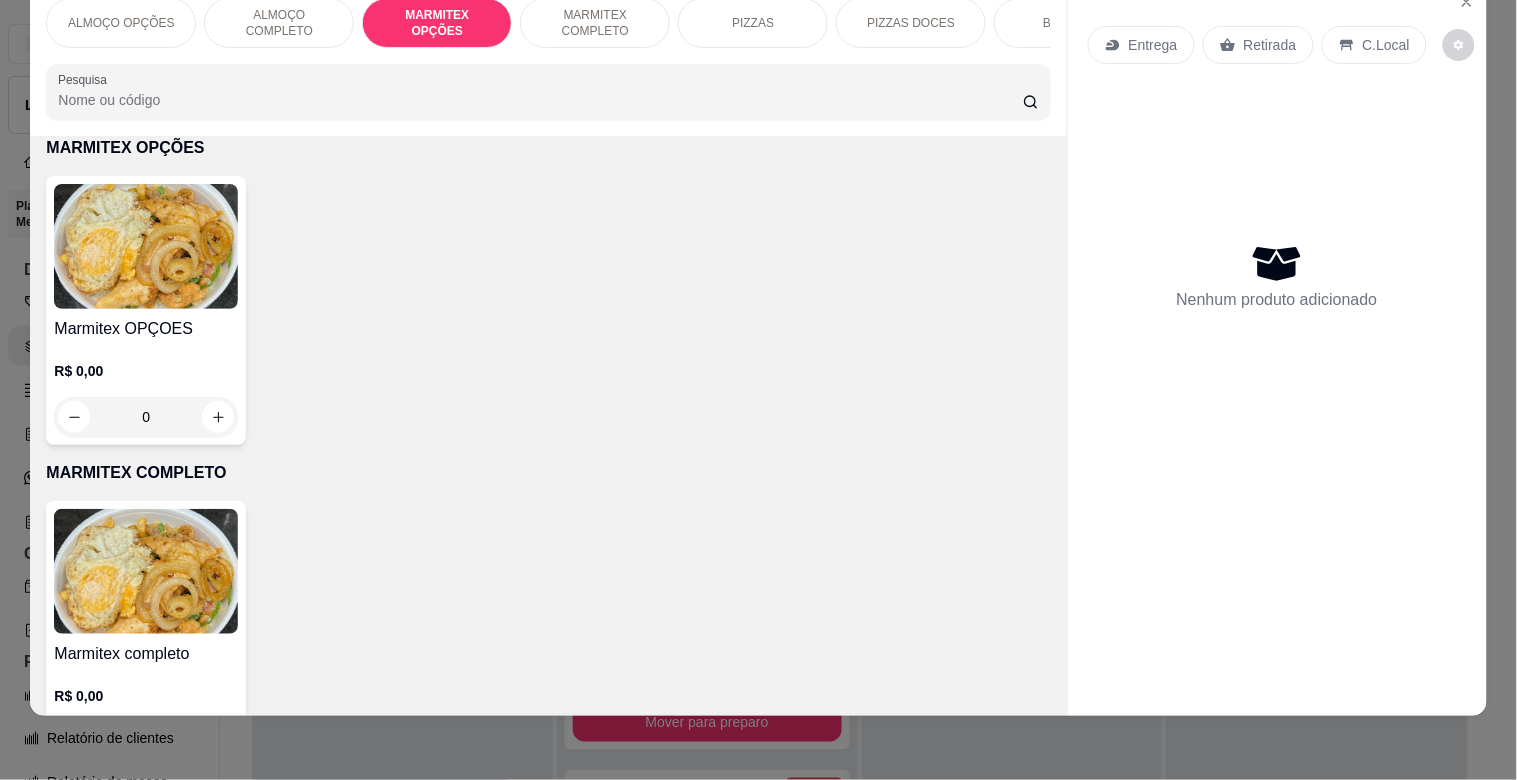 click on "MARMITEX COMPLETO" at bounding box center (595, 23) 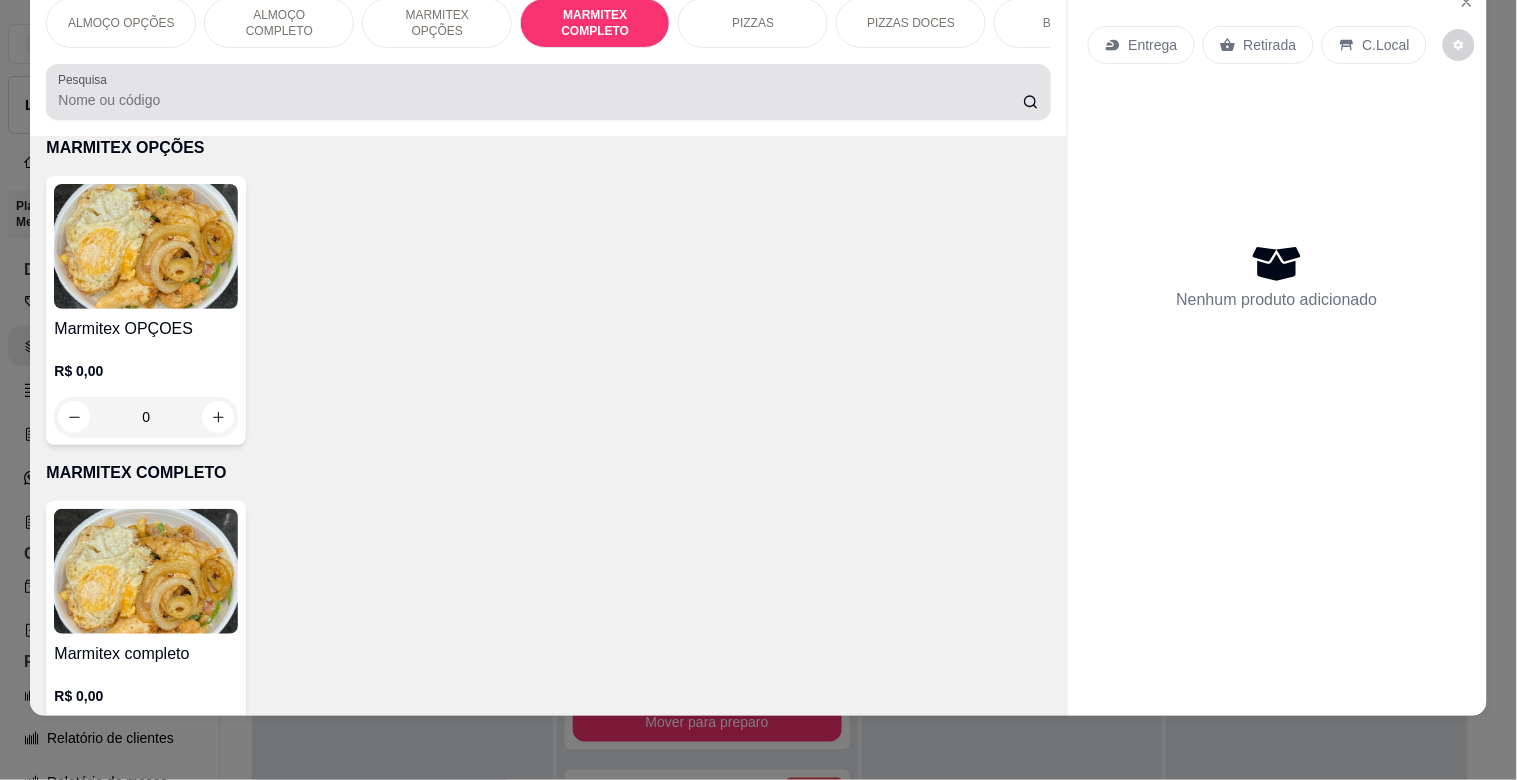 scroll, scrollTop: 1064, scrollLeft: 0, axis: vertical 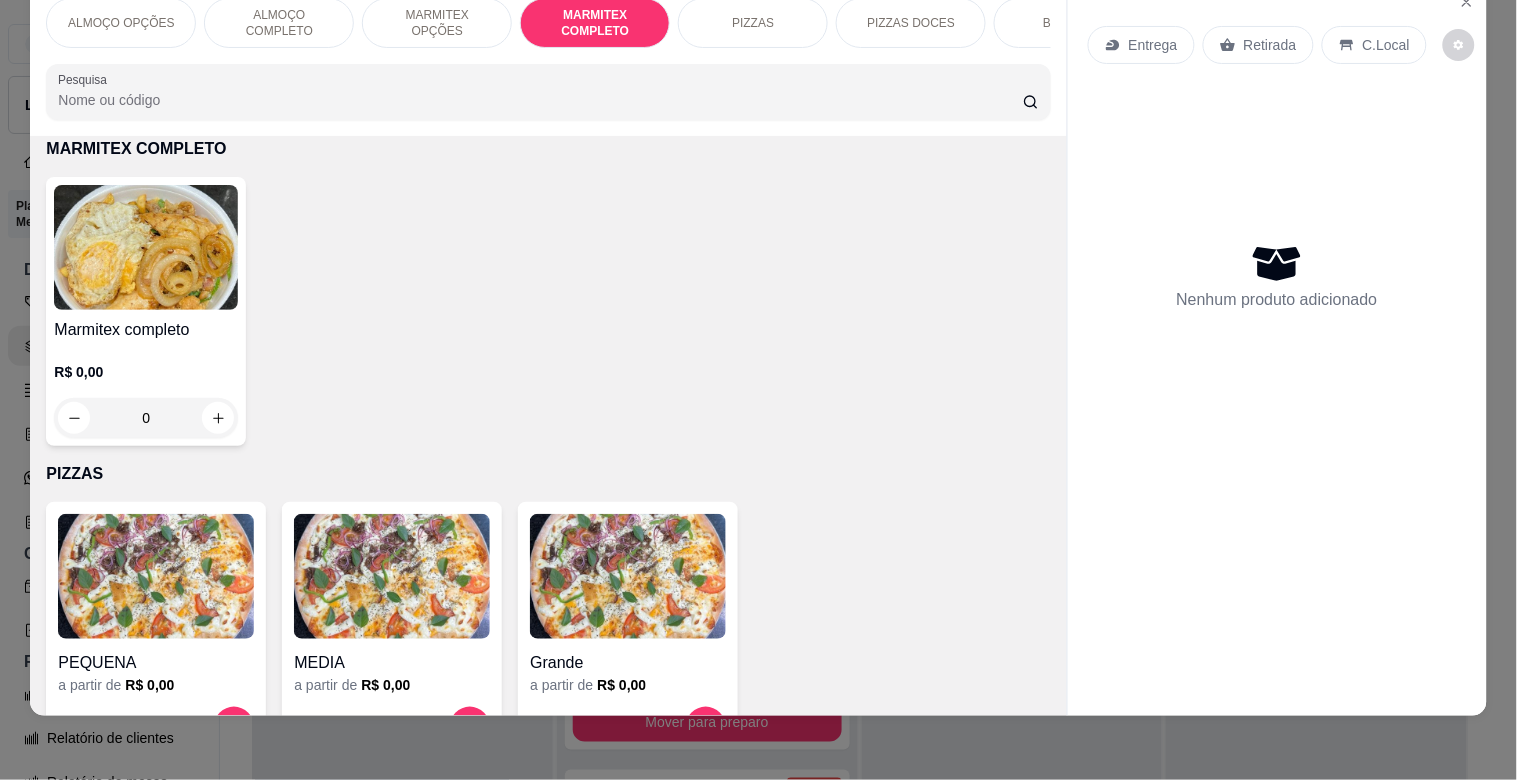 click at bounding box center [146, 247] 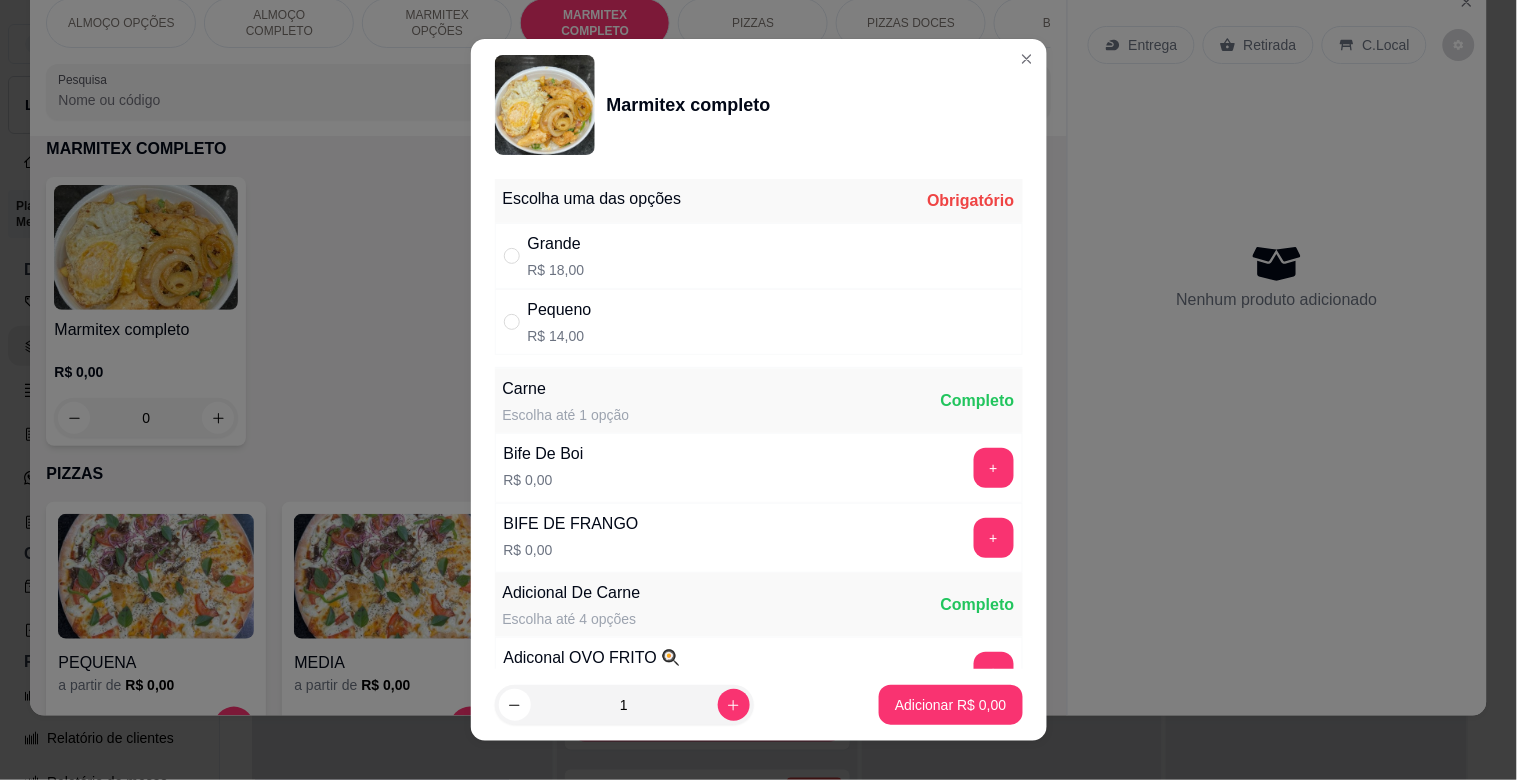 click on "Pequeno  R$ 14,00" at bounding box center [759, 322] 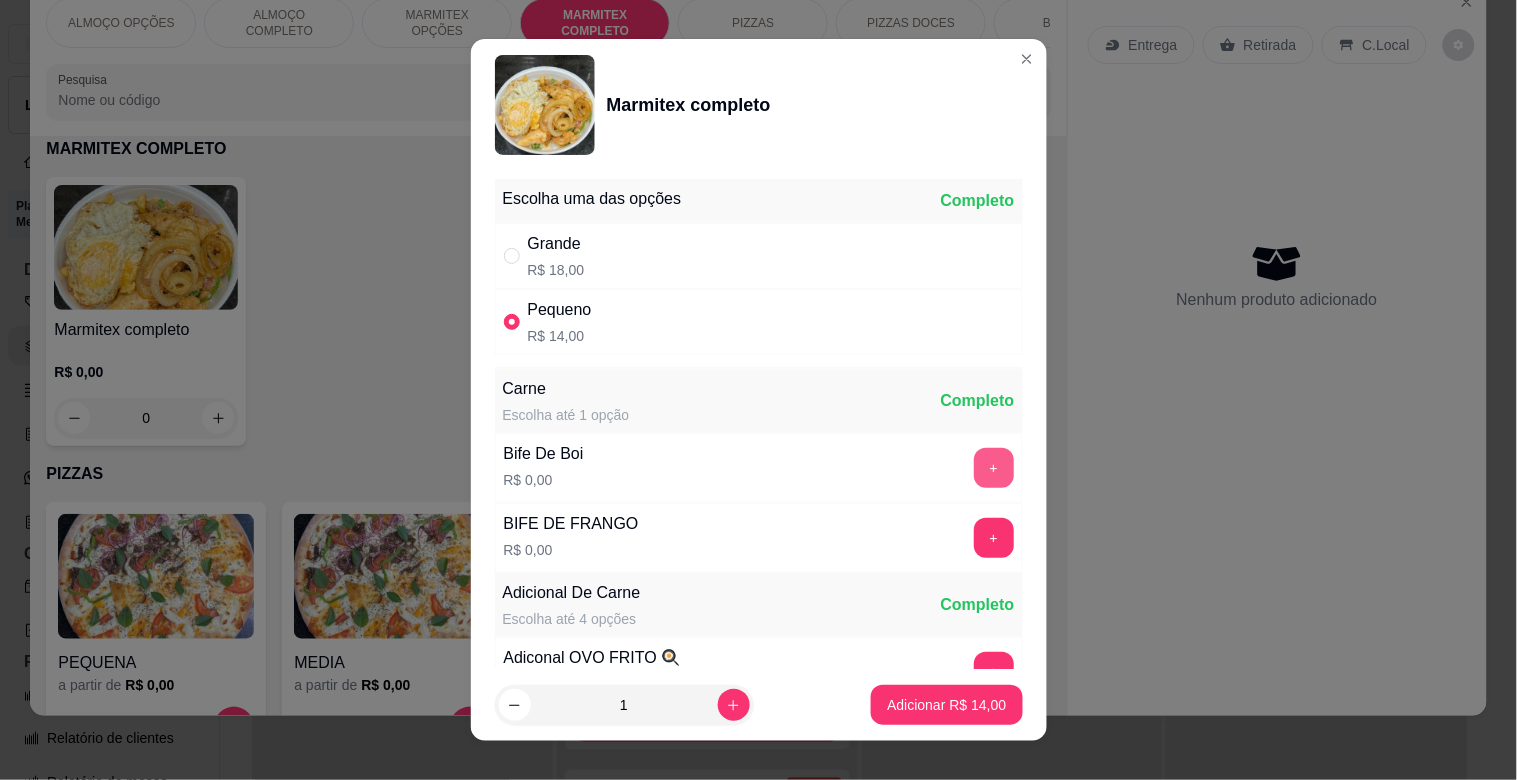 click on "+" at bounding box center [994, 468] 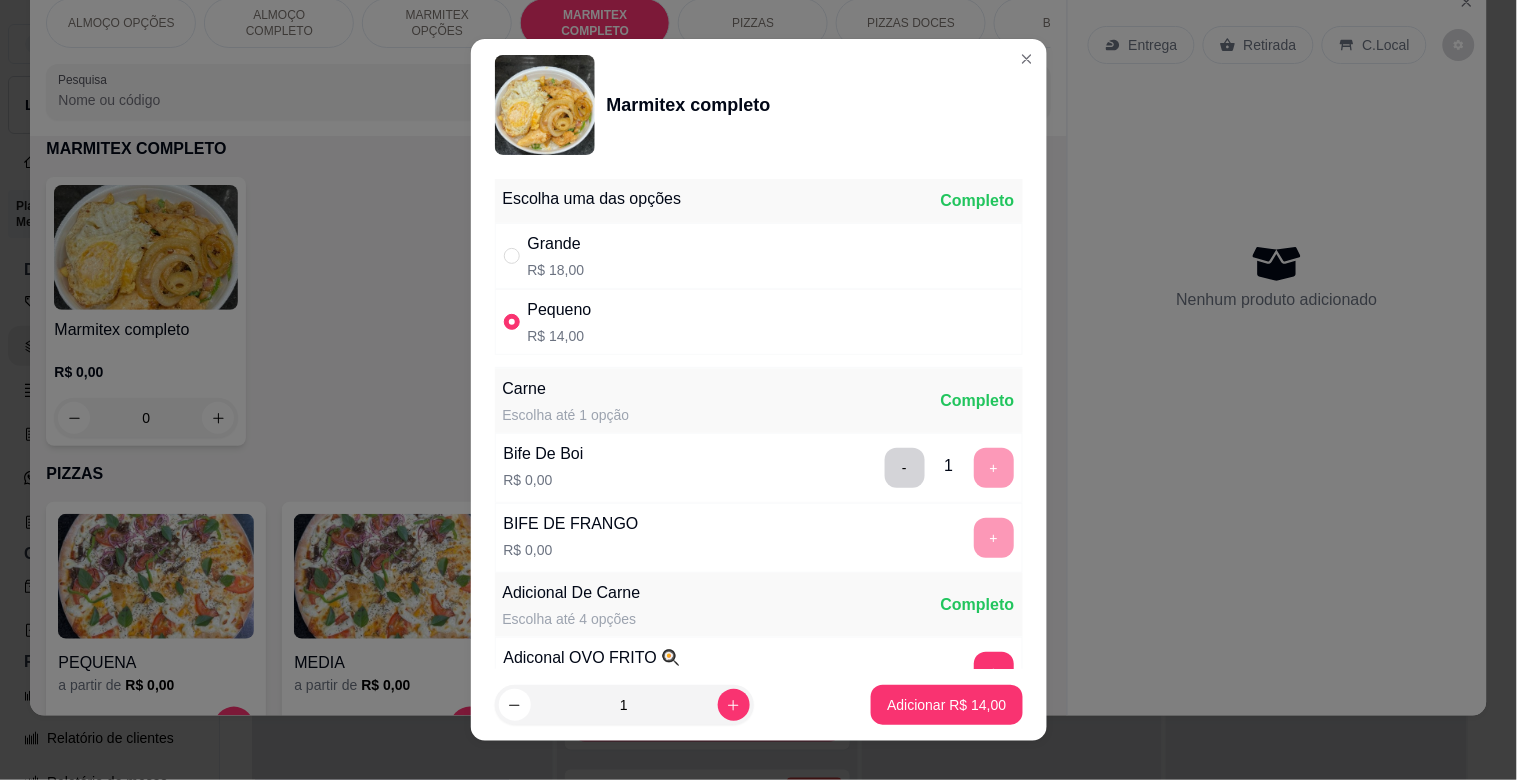 scroll, scrollTop: 25, scrollLeft: 0, axis: vertical 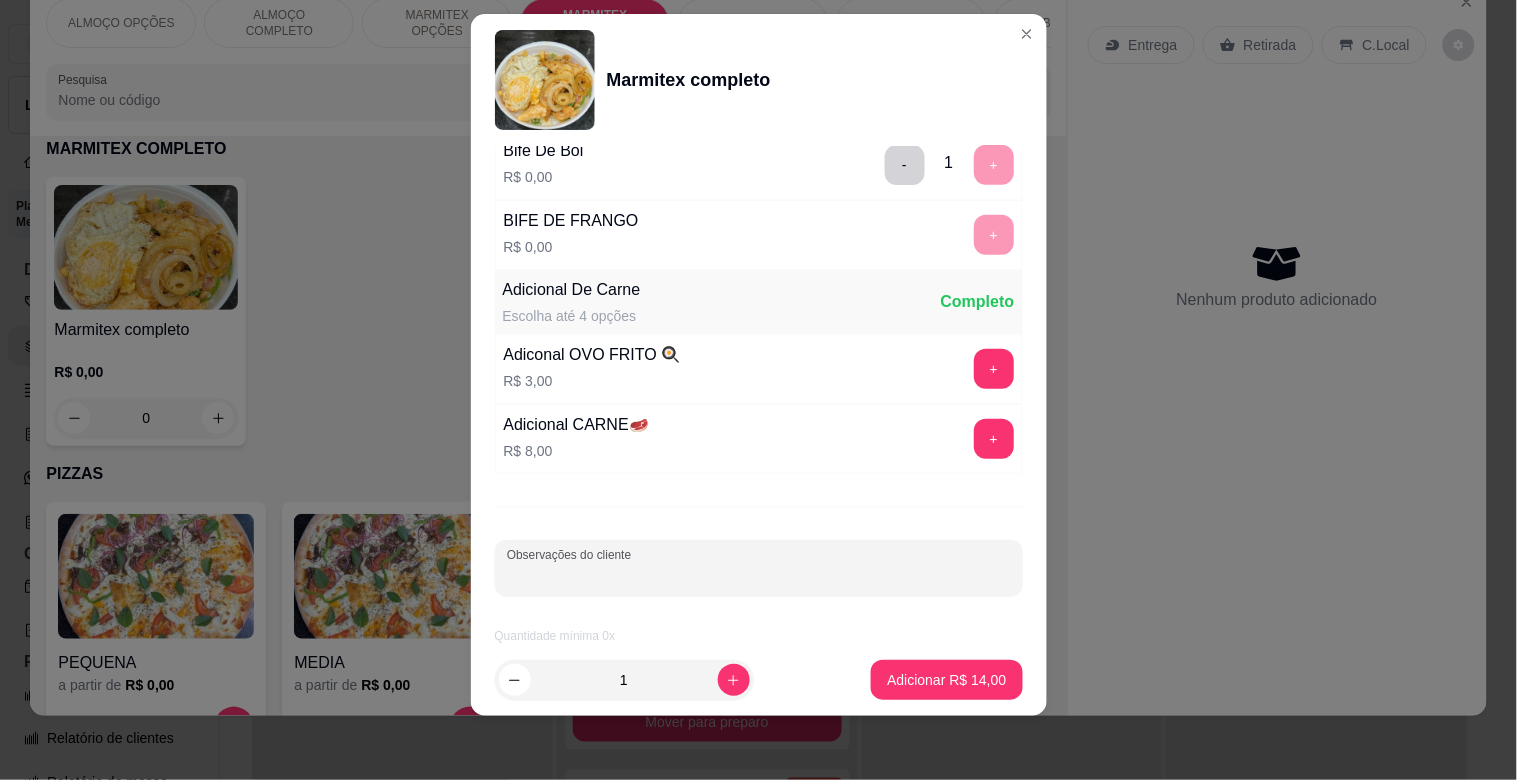 click on "Observações do cliente" at bounding box center (759, 576) 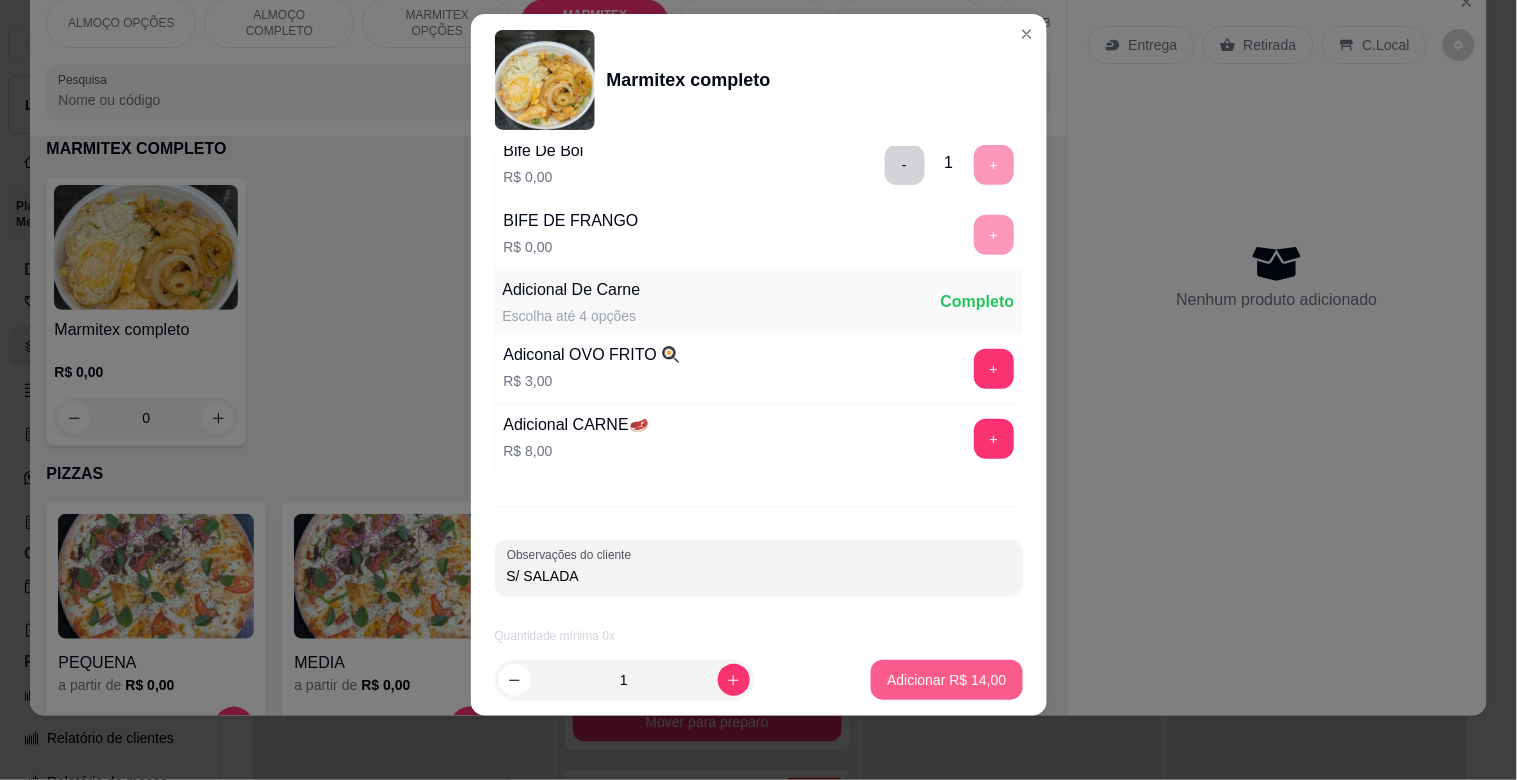 type on "S/ SALADA" 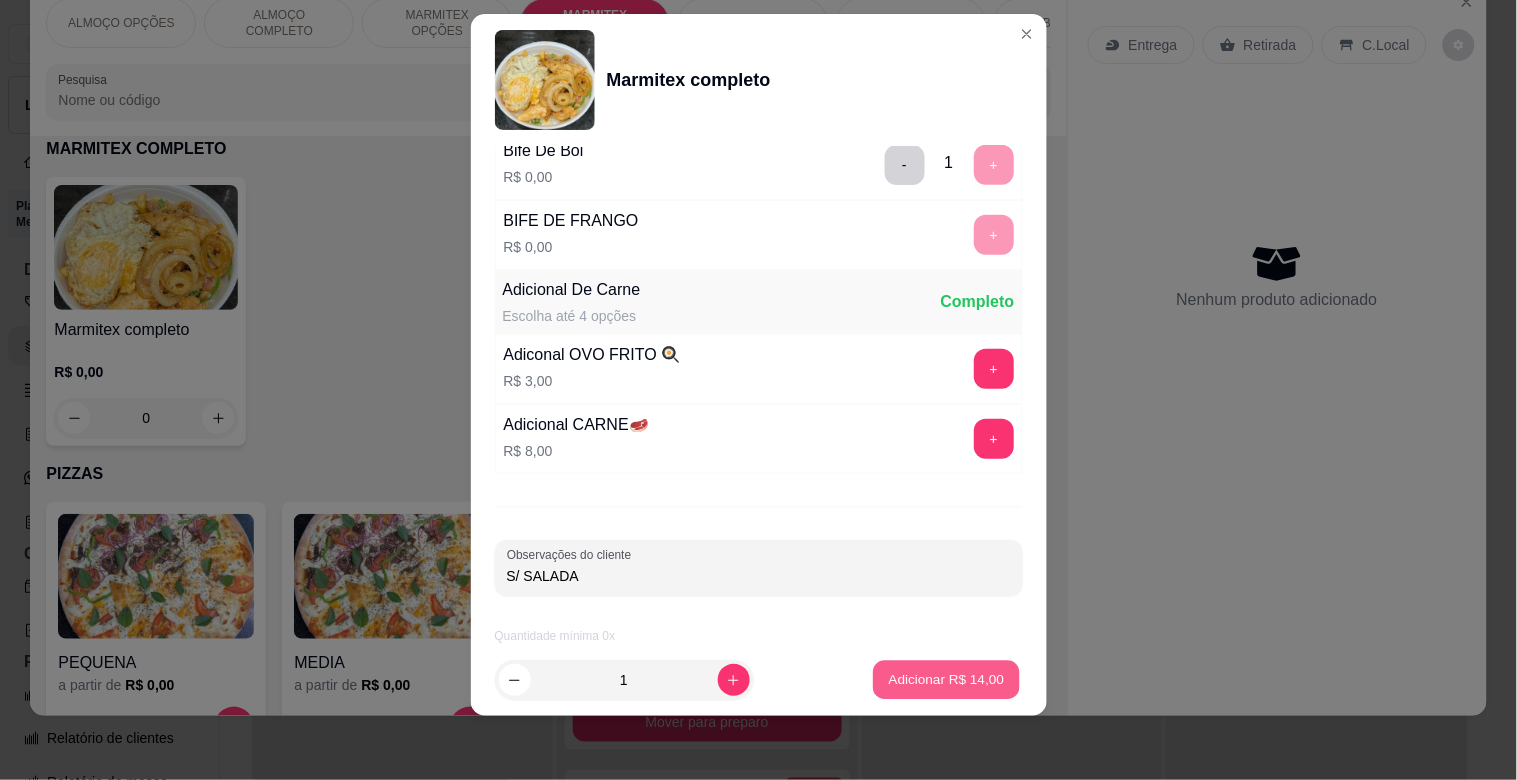 click on "Adicionar   R$ 14,00" at bounding box center (947, 679) 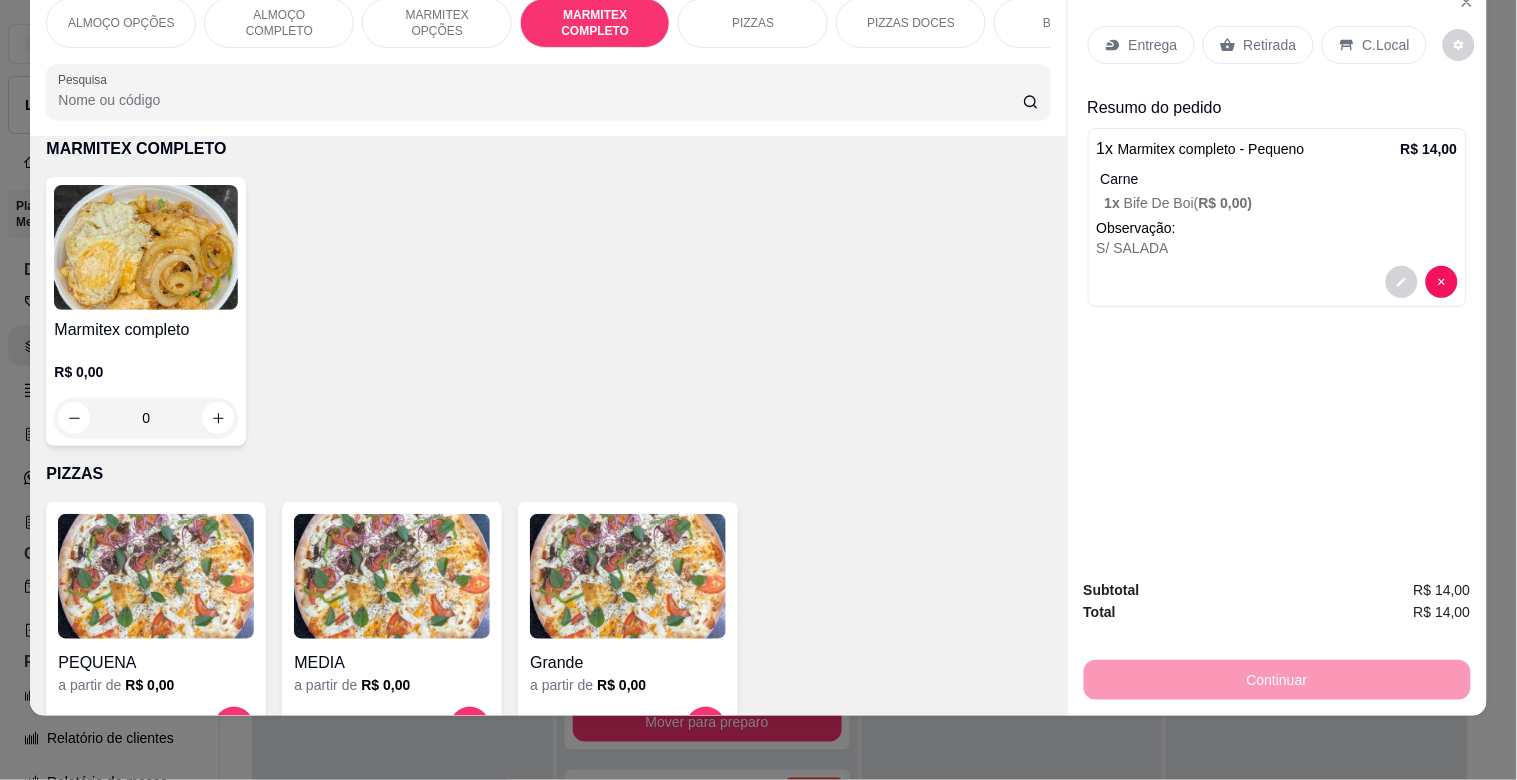 click on "Entrega" at bounding box center (1153, 45) 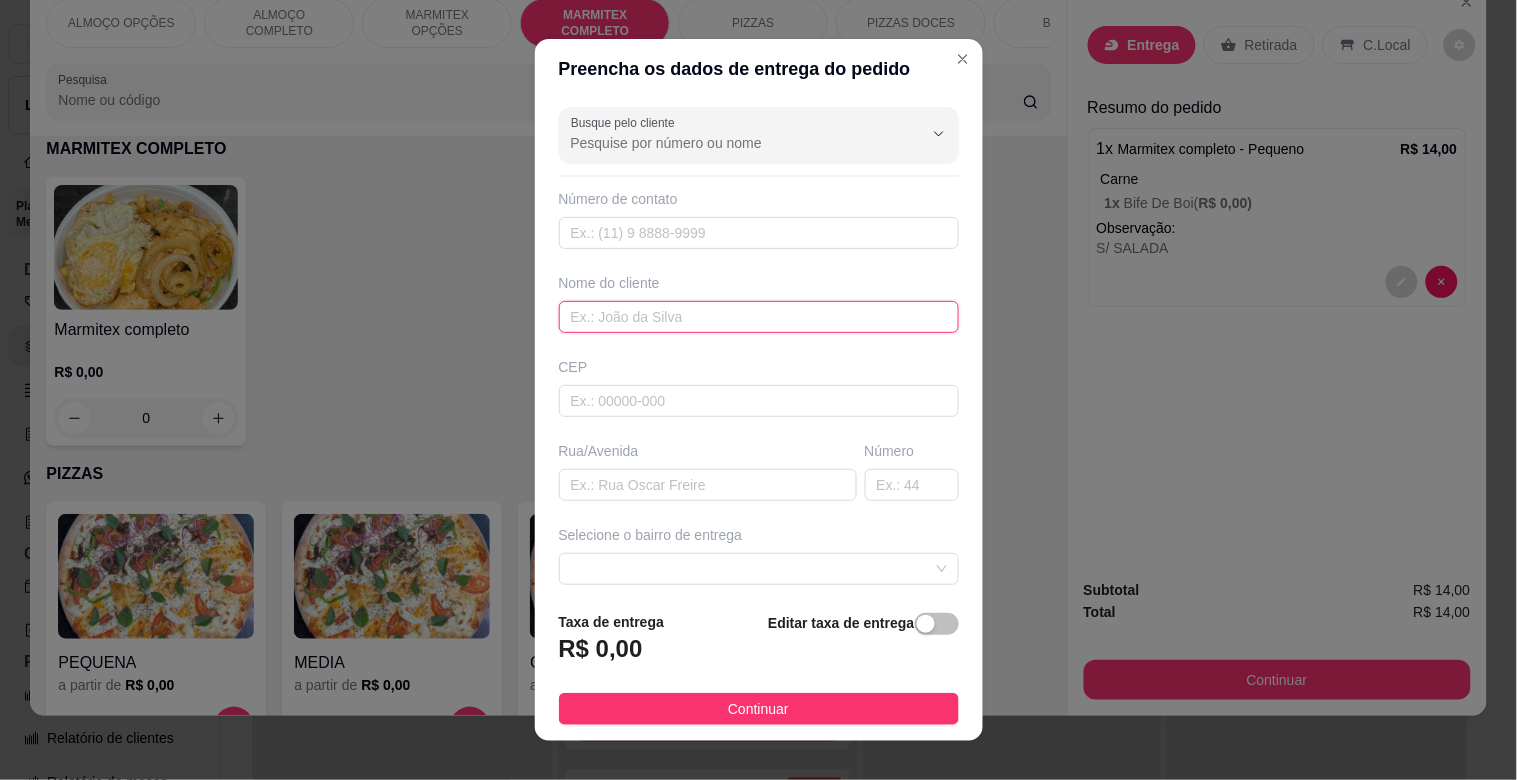 click at bounding box center [759, 317] 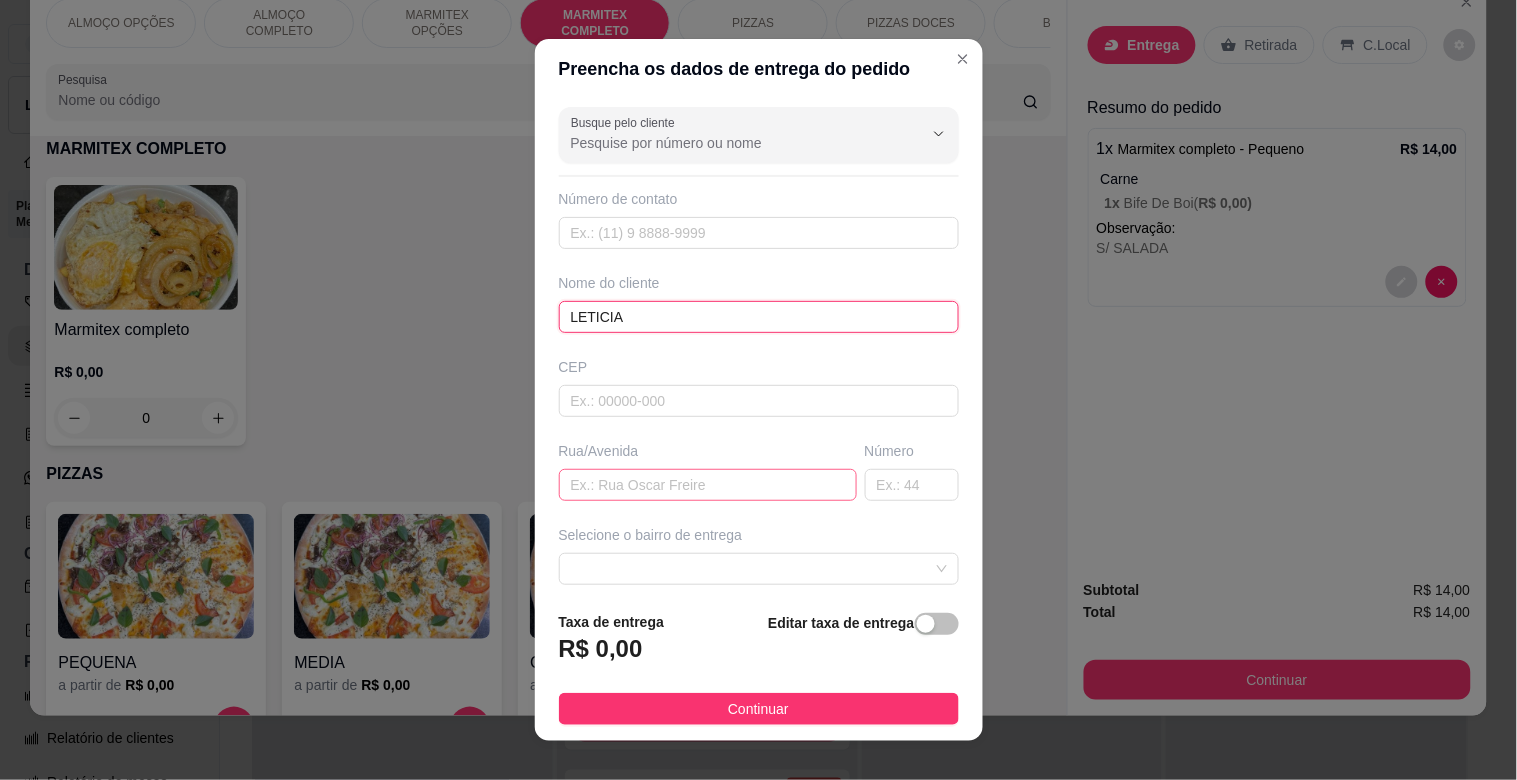 type on "LETICIA" 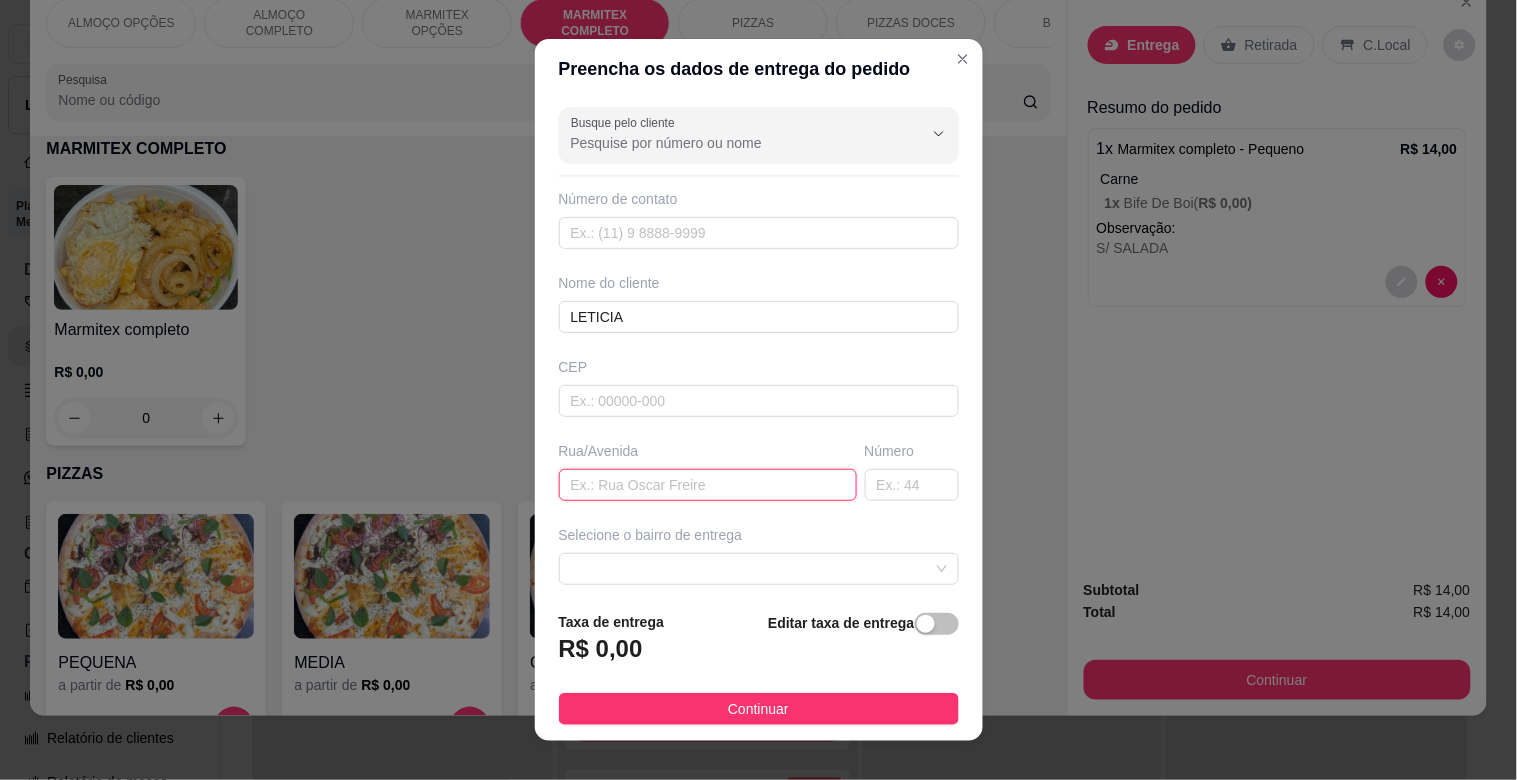 click at bounding box center (708, 485) 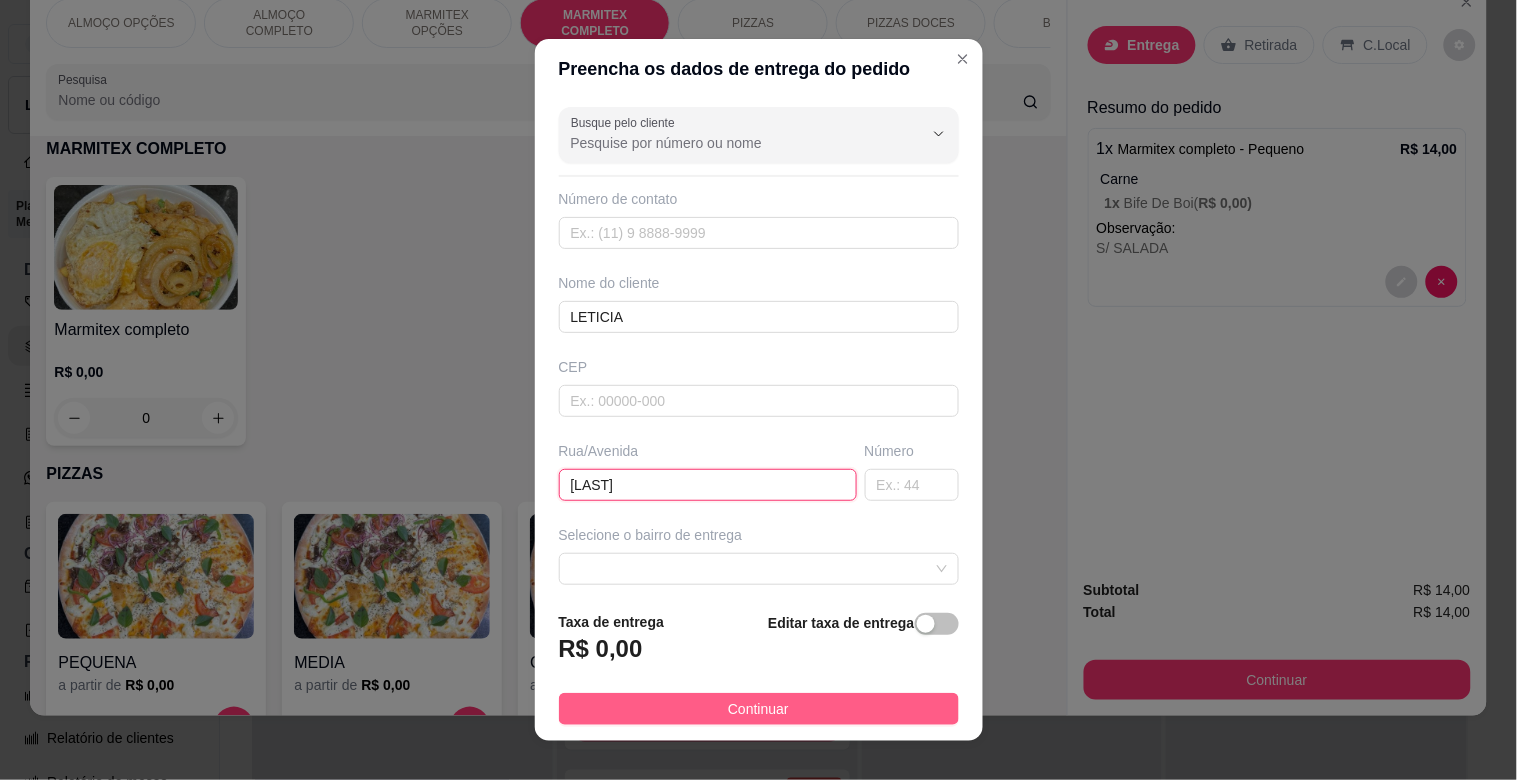 type on "[LAST]" 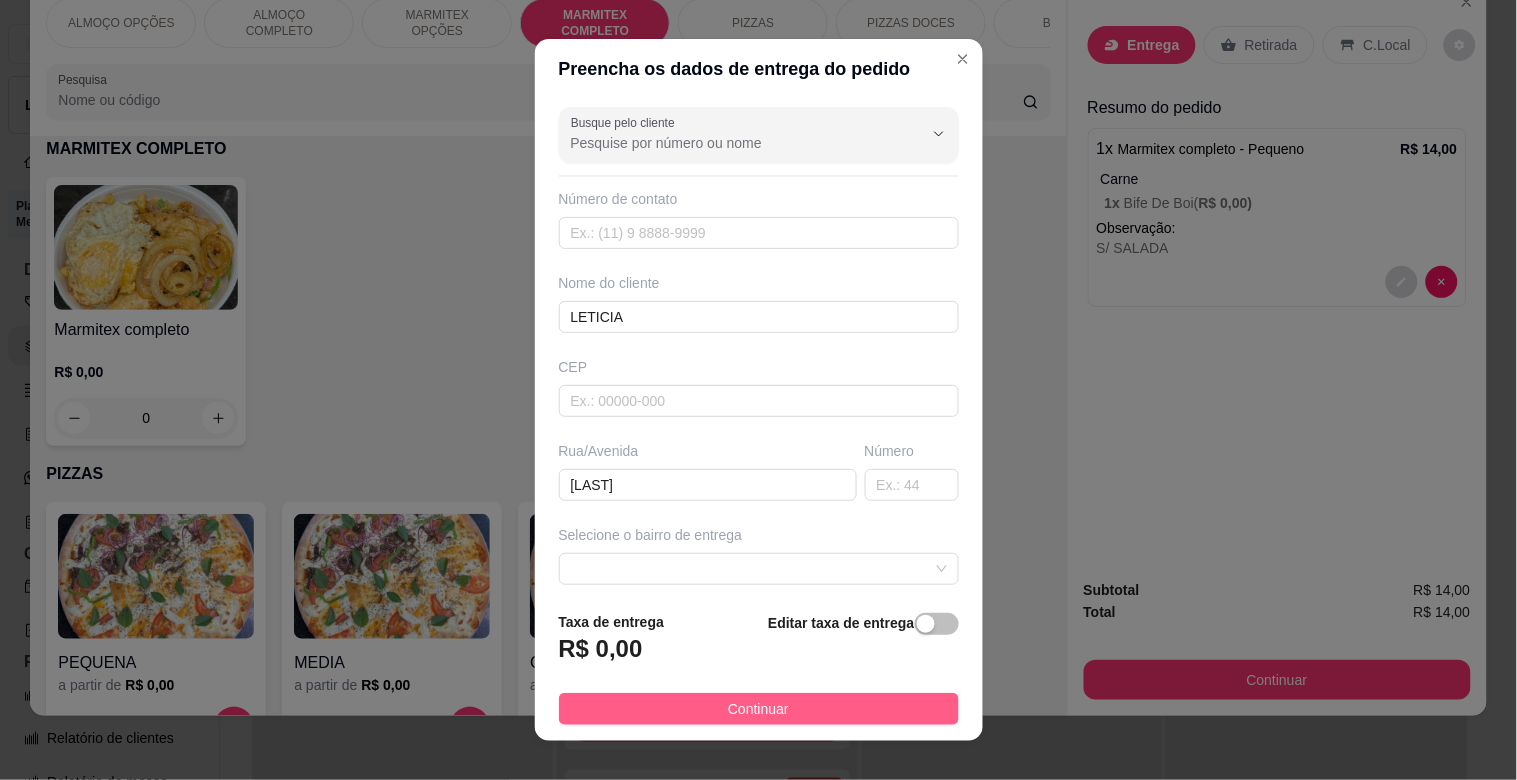 click on "Continuar" at bounding box center (758, 709) 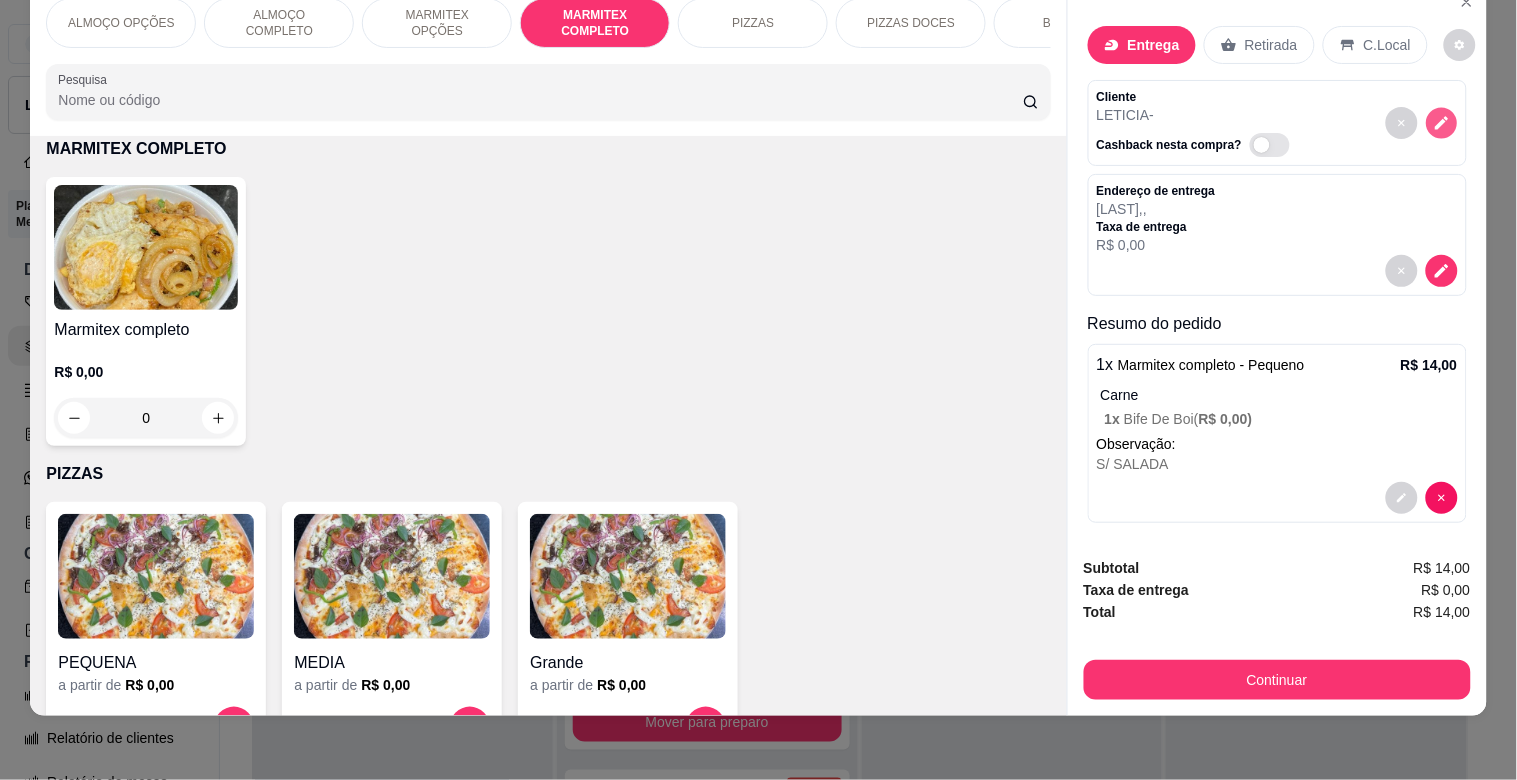 click 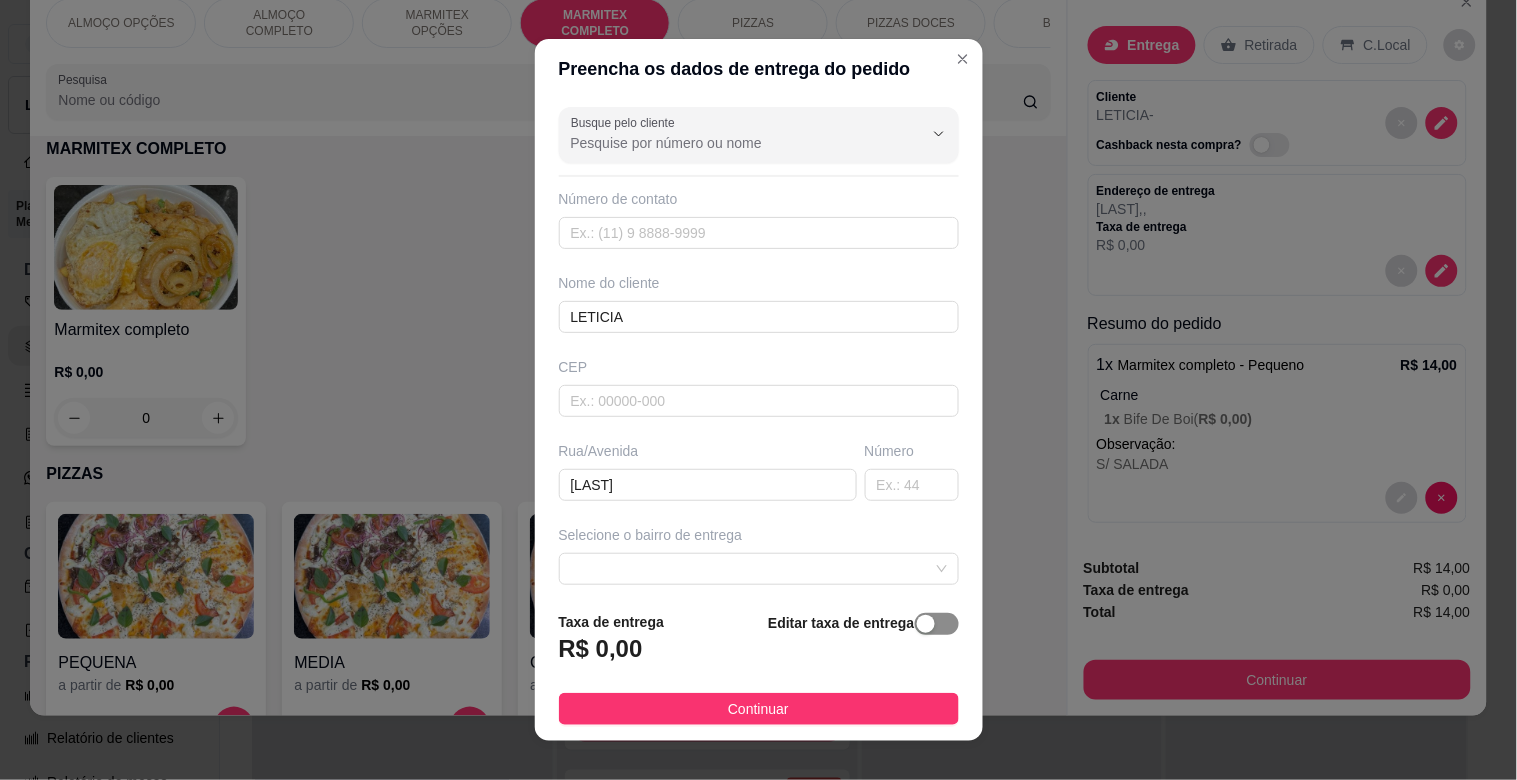 click at bounding box center (937, 624) 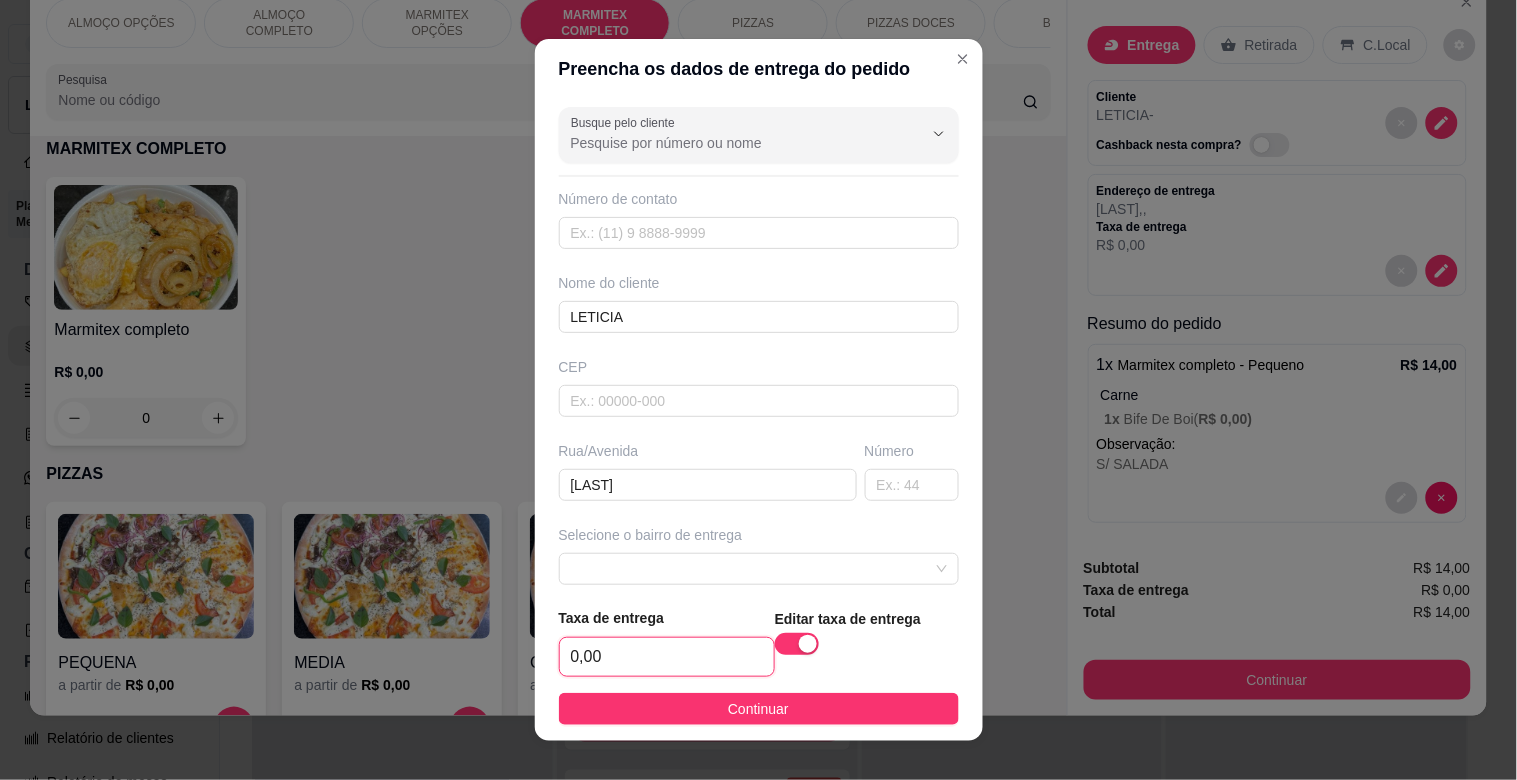 click on "0,00" at bounding box center [667, 657] 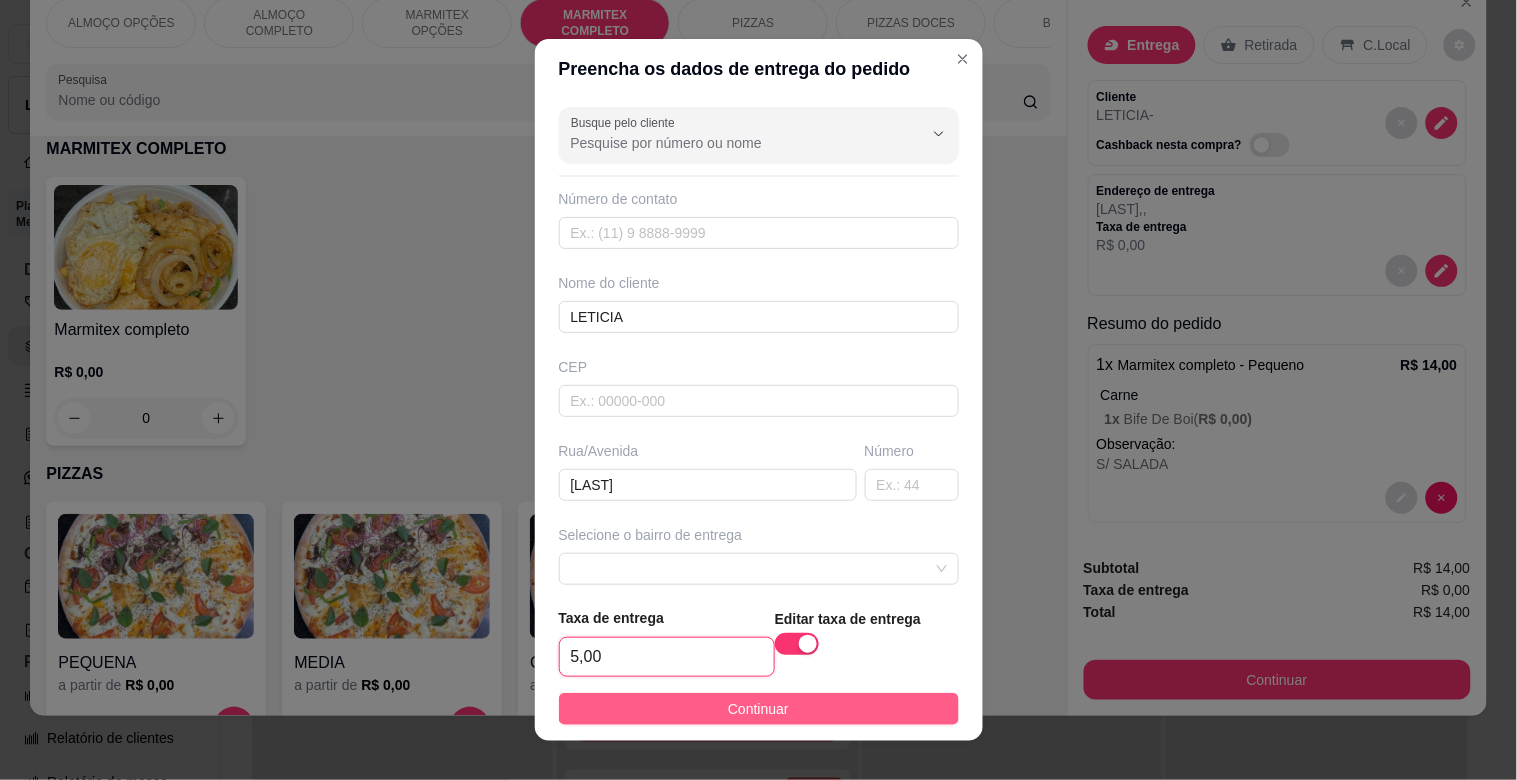type on "5,00" 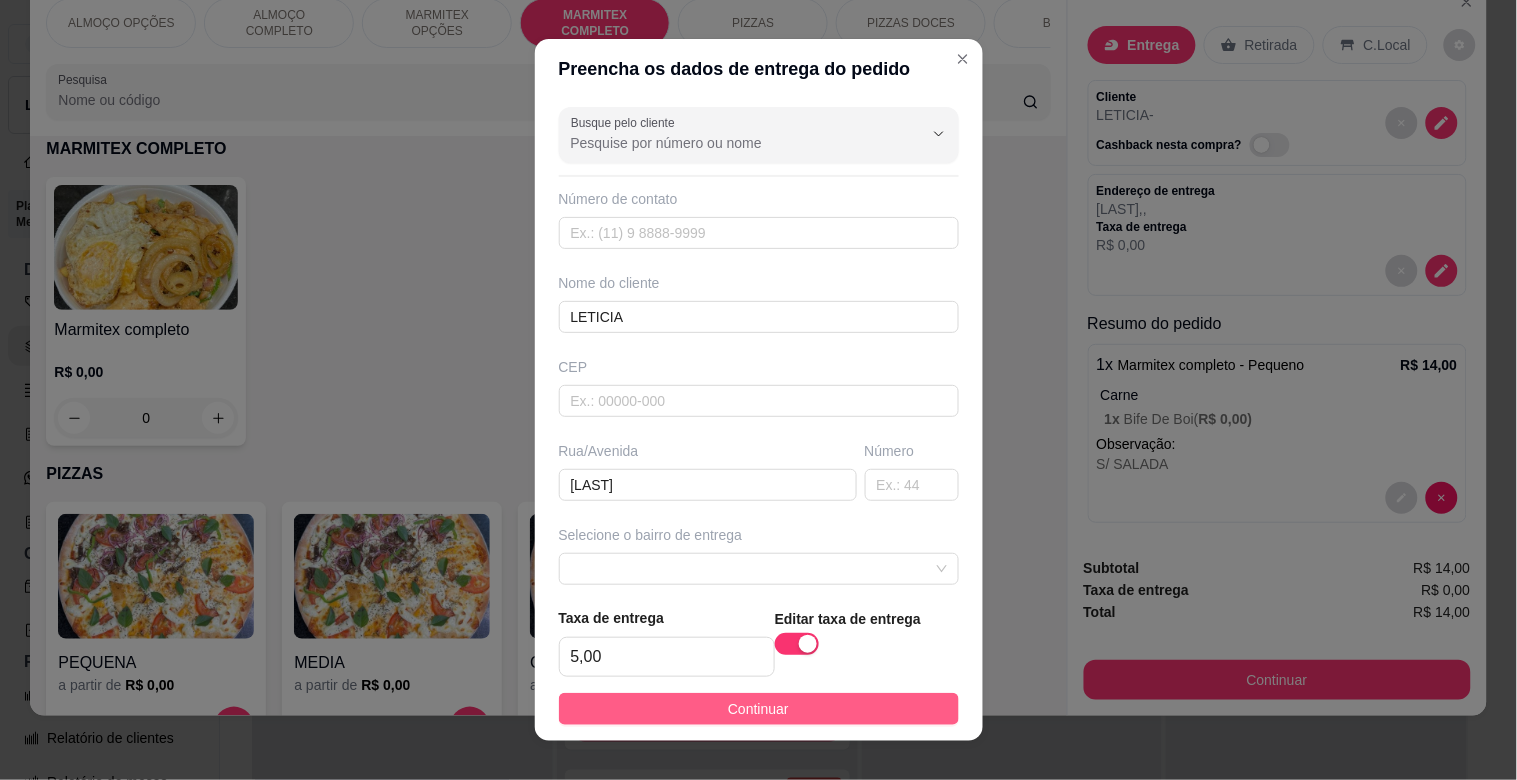 click on "Continuar" at bounding box center [758, 709] 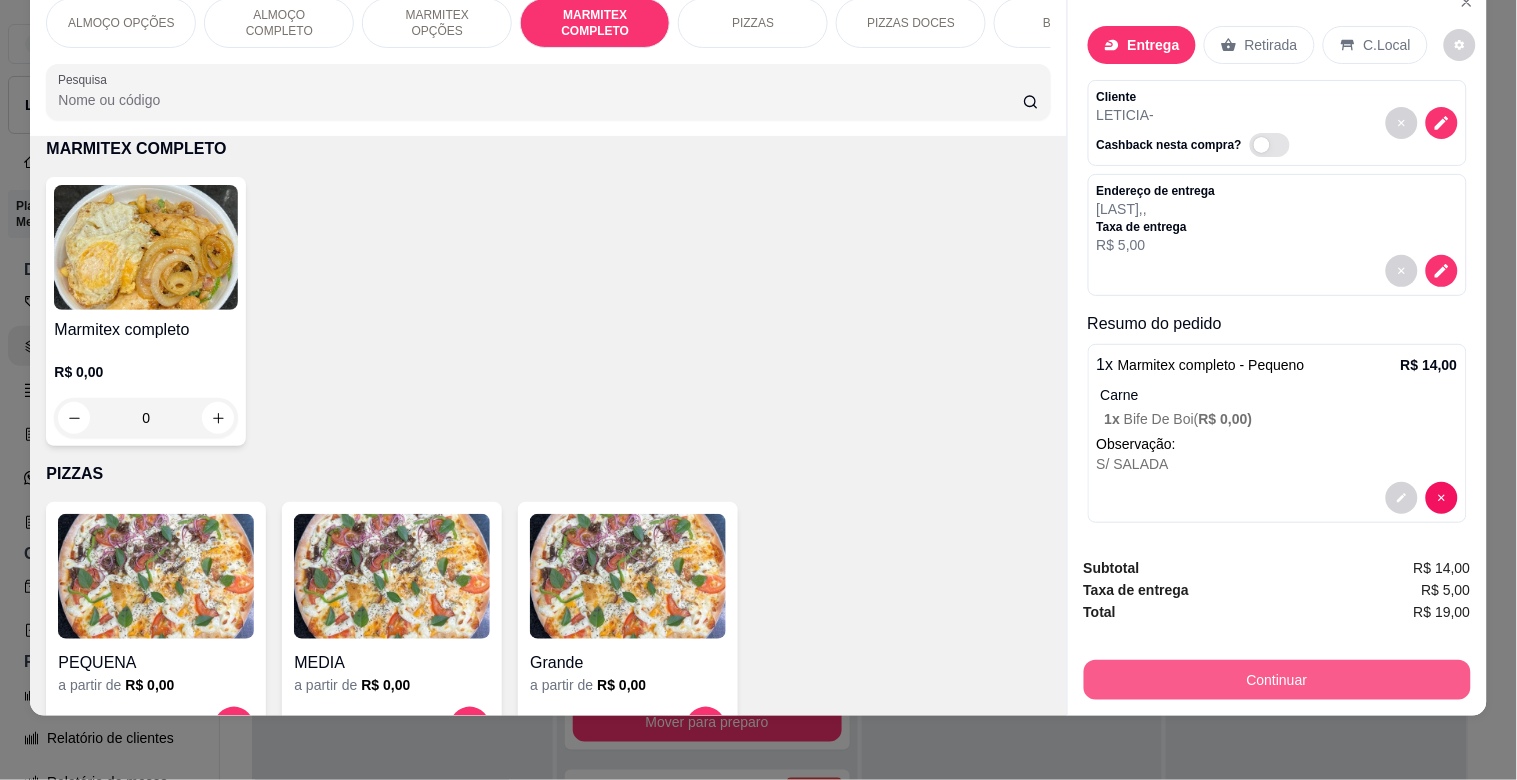 click on "Continuar" at bounding box center (1277, 680) 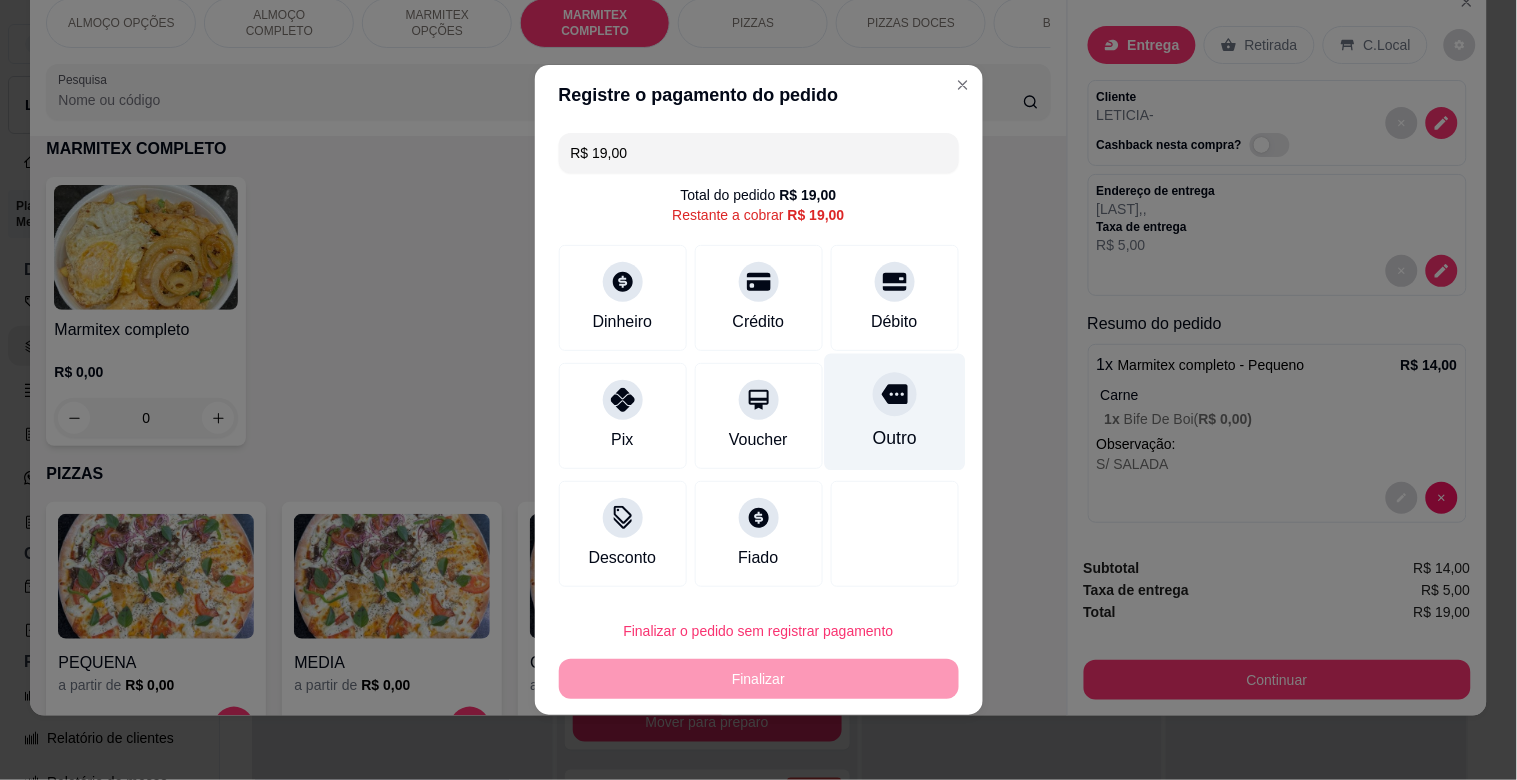 drag, startPoint x: 867, startPoint y: 436, endPoint x: 872, endPoint y: 528, distance: 92.13577 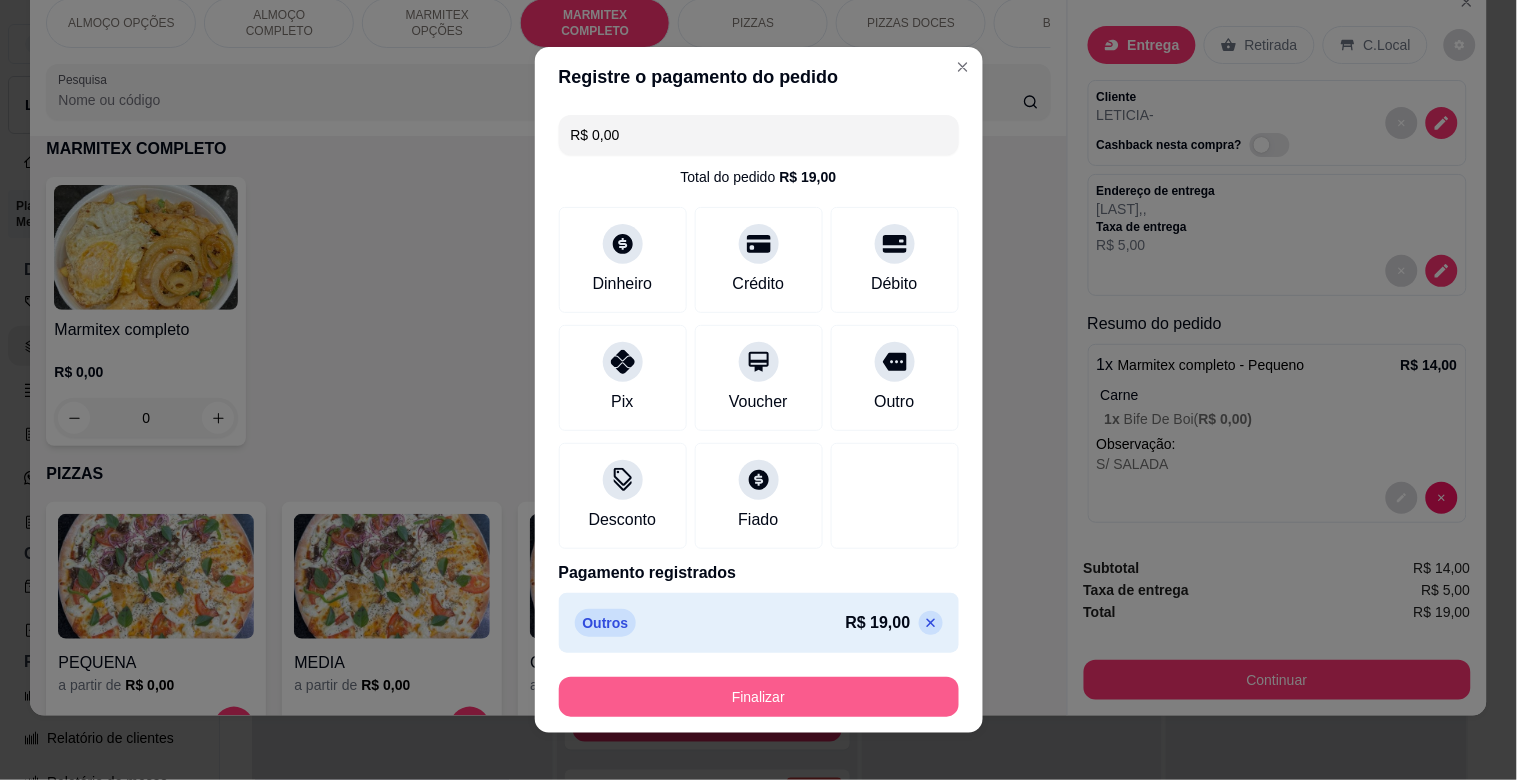 click on "Finalizar" at bounding box center [759, 697] 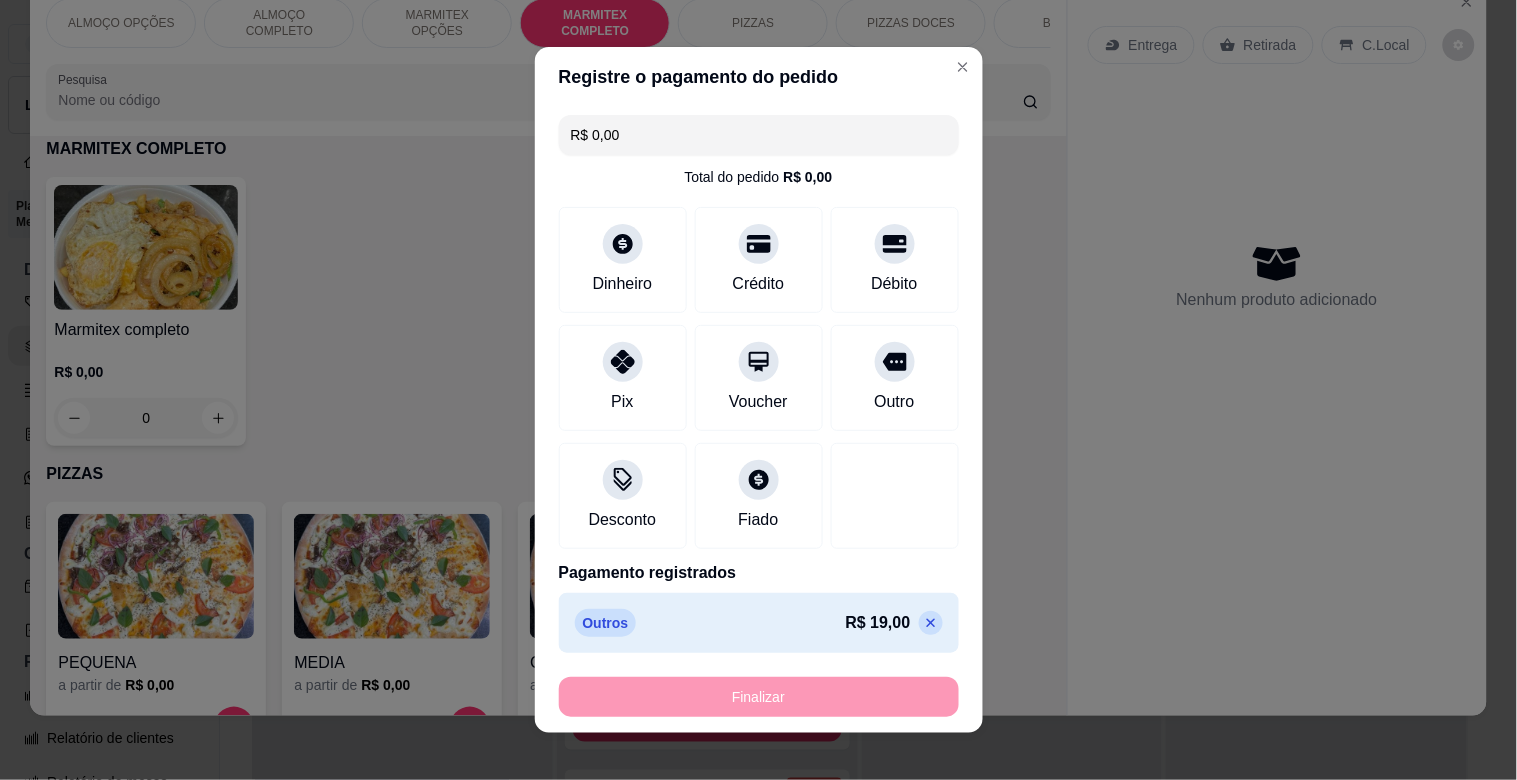 type on "-R$ 19,00" 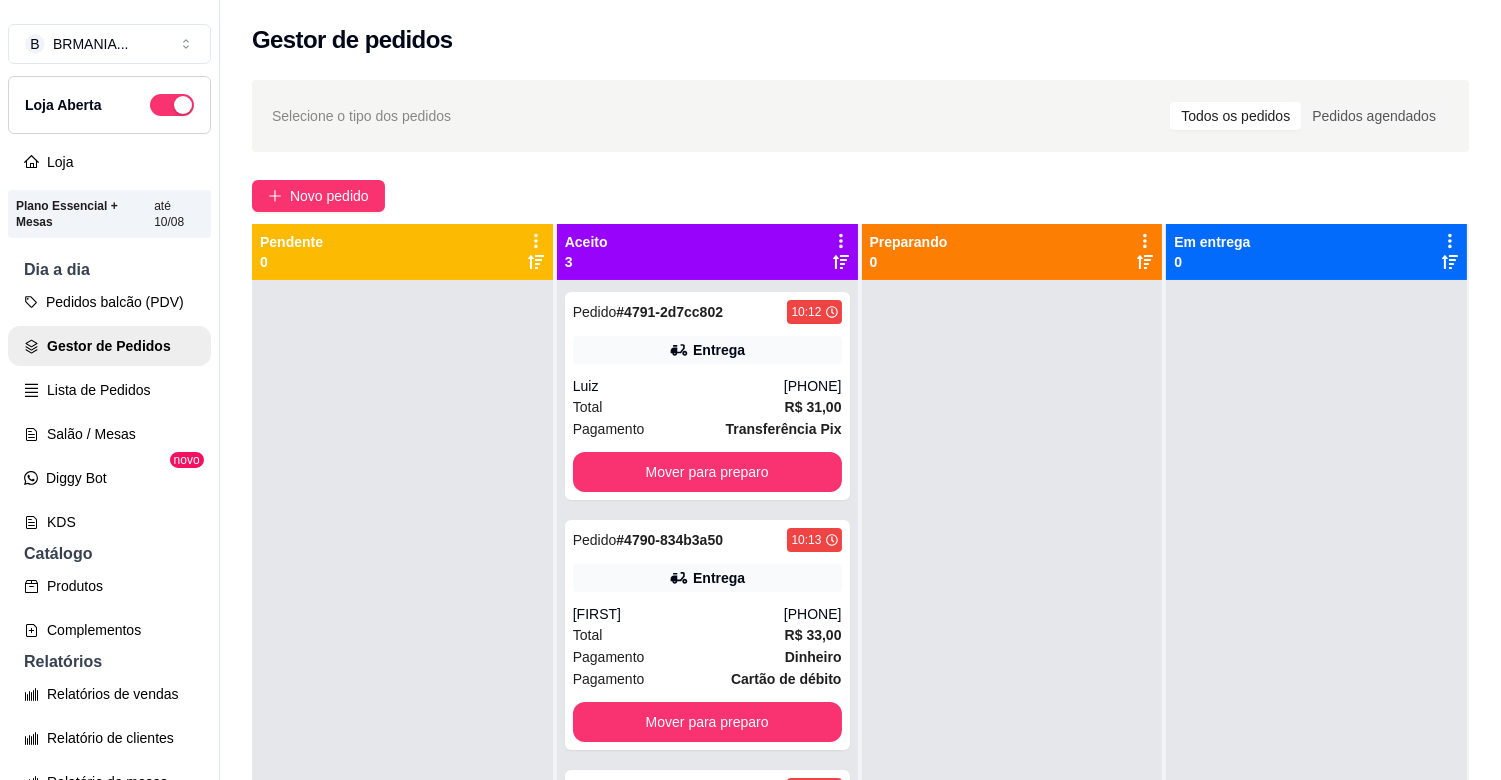 scroll, scrollTop: 321, scrollLeft: 0, axis: vertical 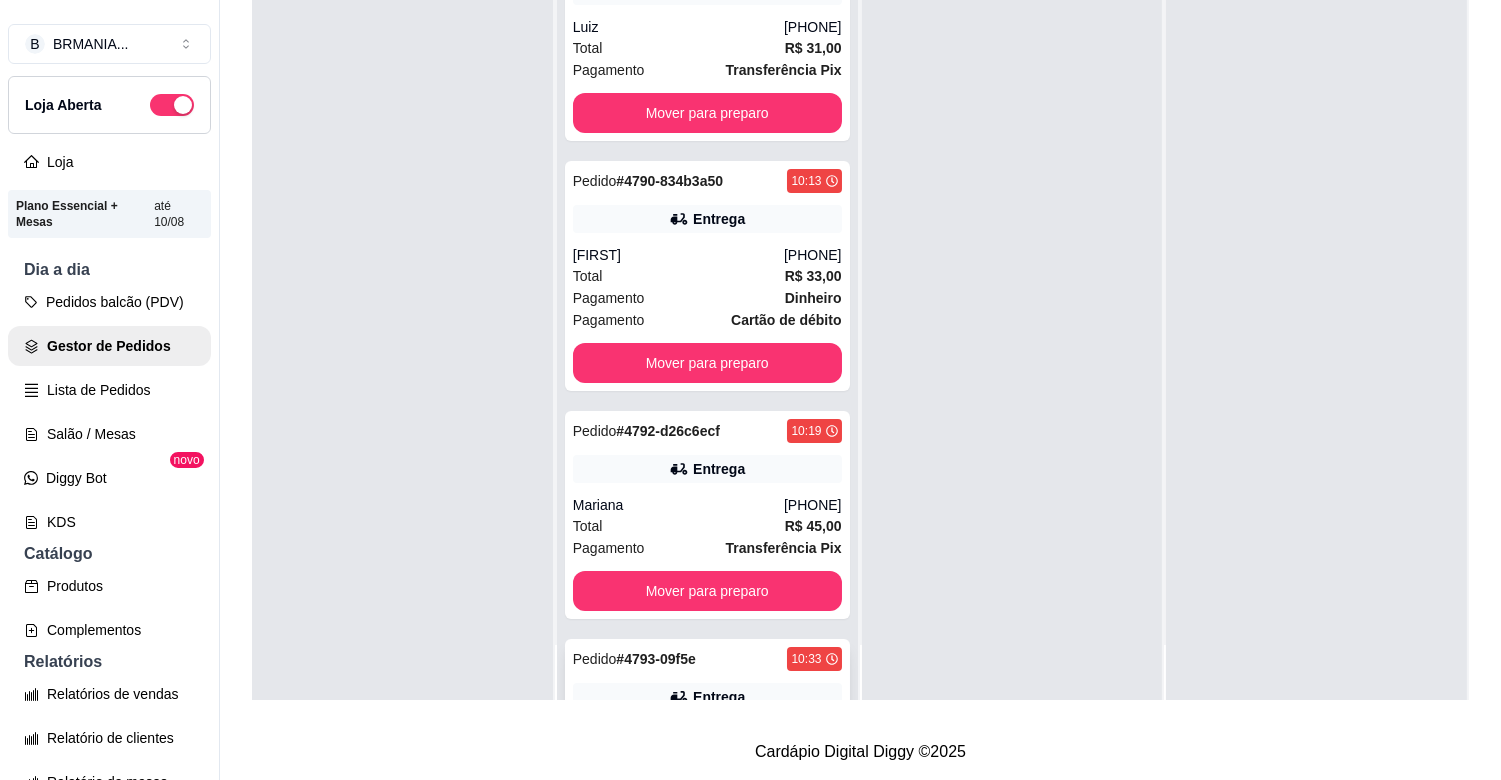 click on "Pedido  # 4793-09f5e 10:33" at bounding box center [707, 659] 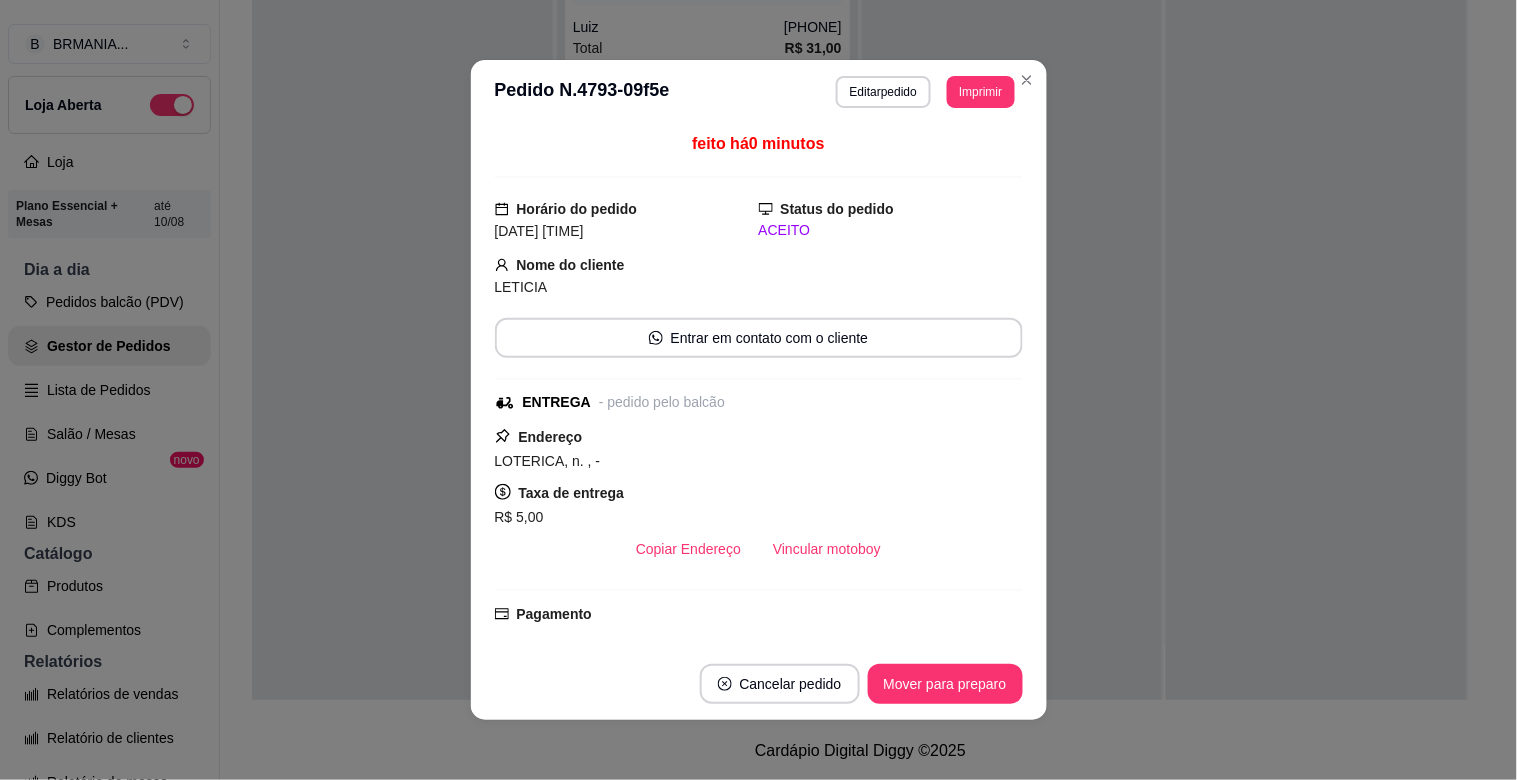 click on "Imprimir" at bounding box center [980, 92] 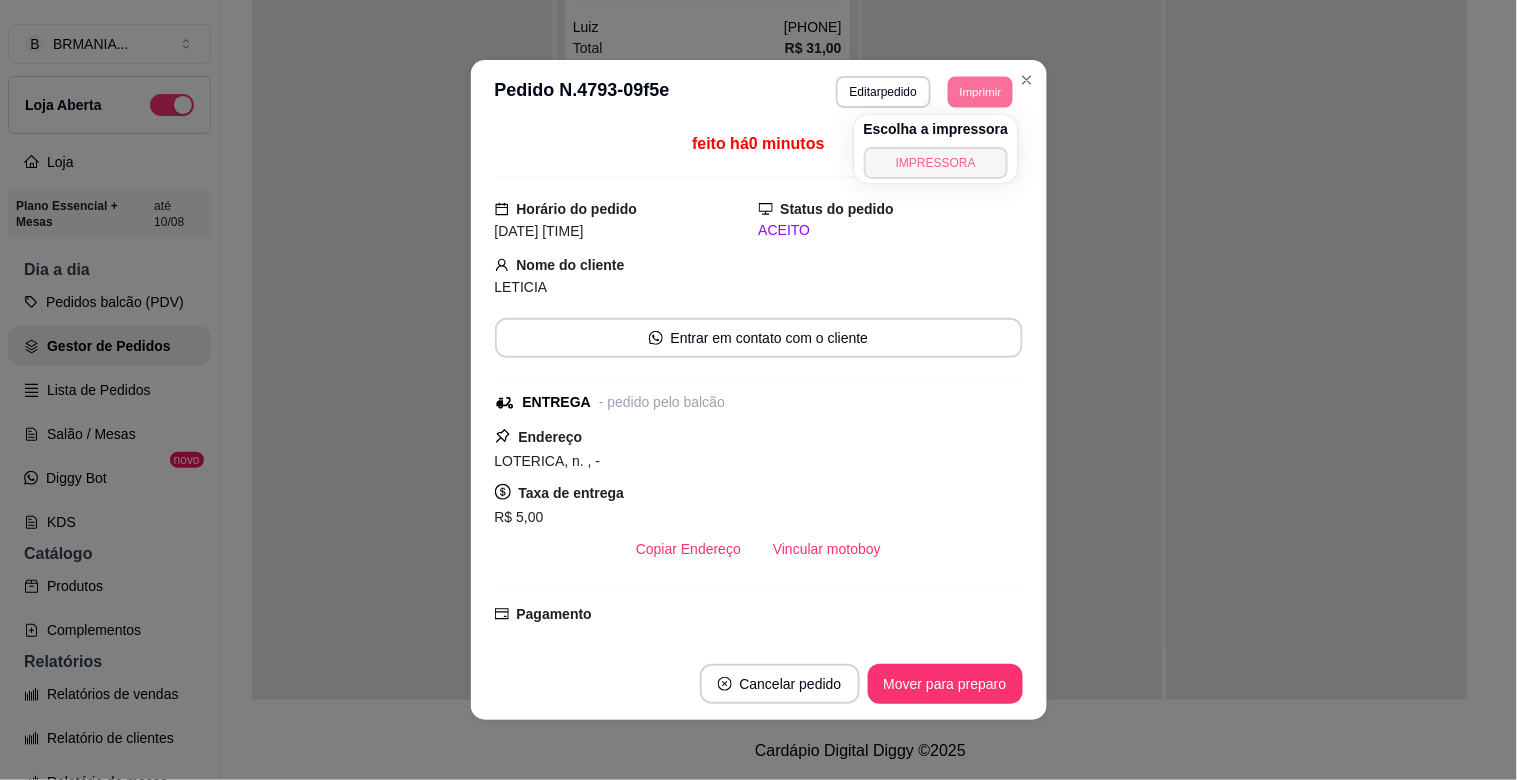 click on "IMPRESSORA" at bounding box center [936, 163] 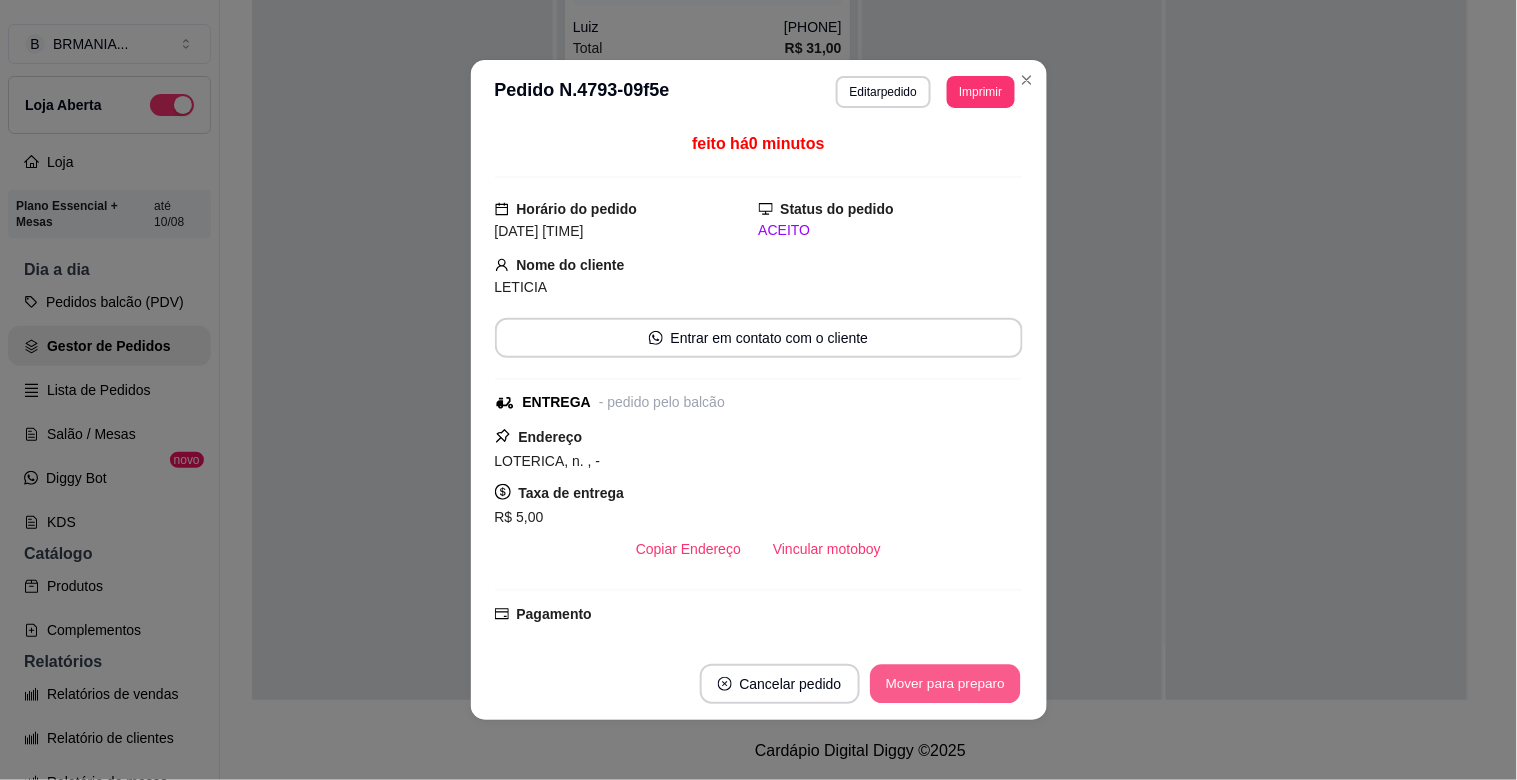 click on "Mover para preparo" at bounding box center [945, 684] 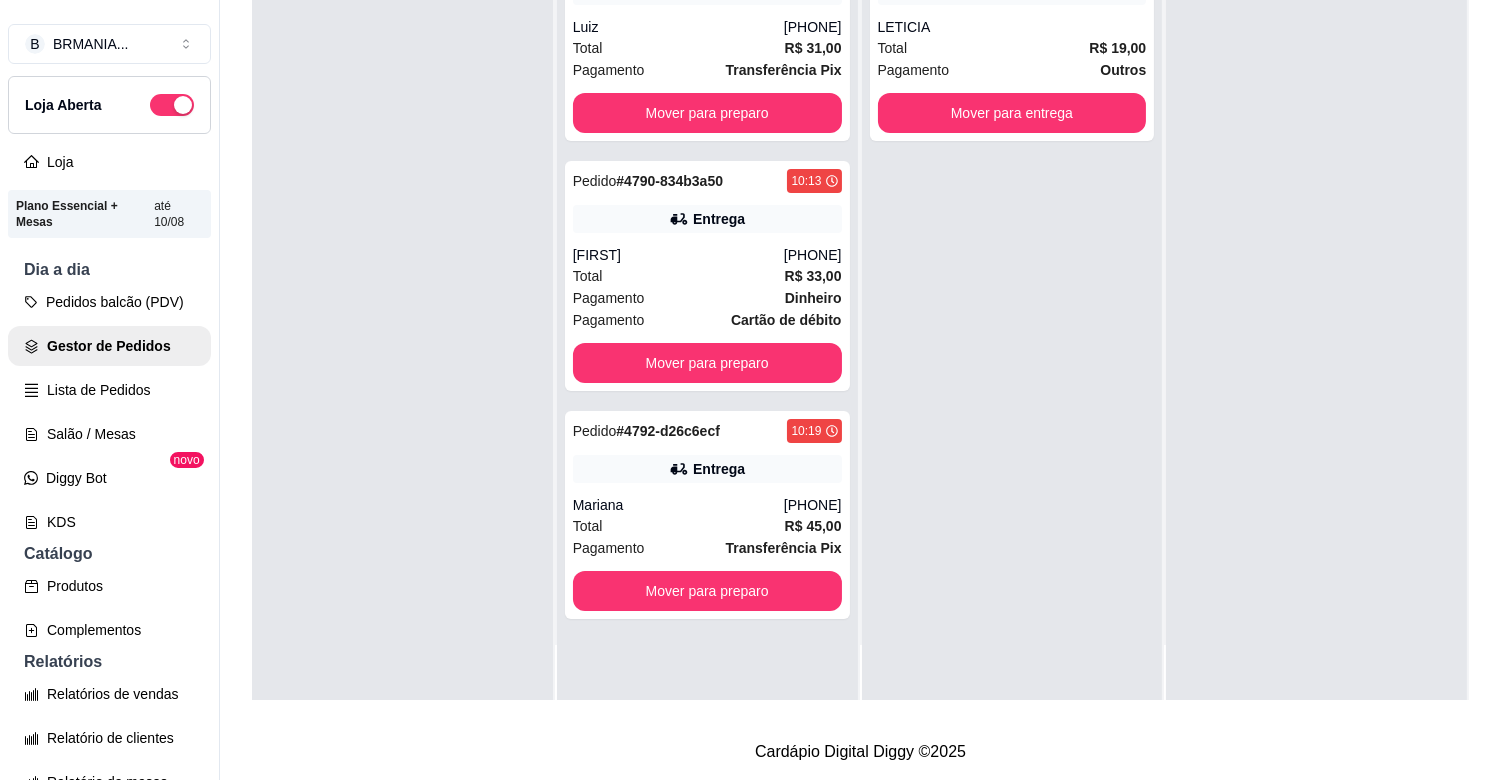 drag, startPoint x: 1483, startPoint y: 320, endPoint x: 1516, endPoint y: -29, distance: 350.5567 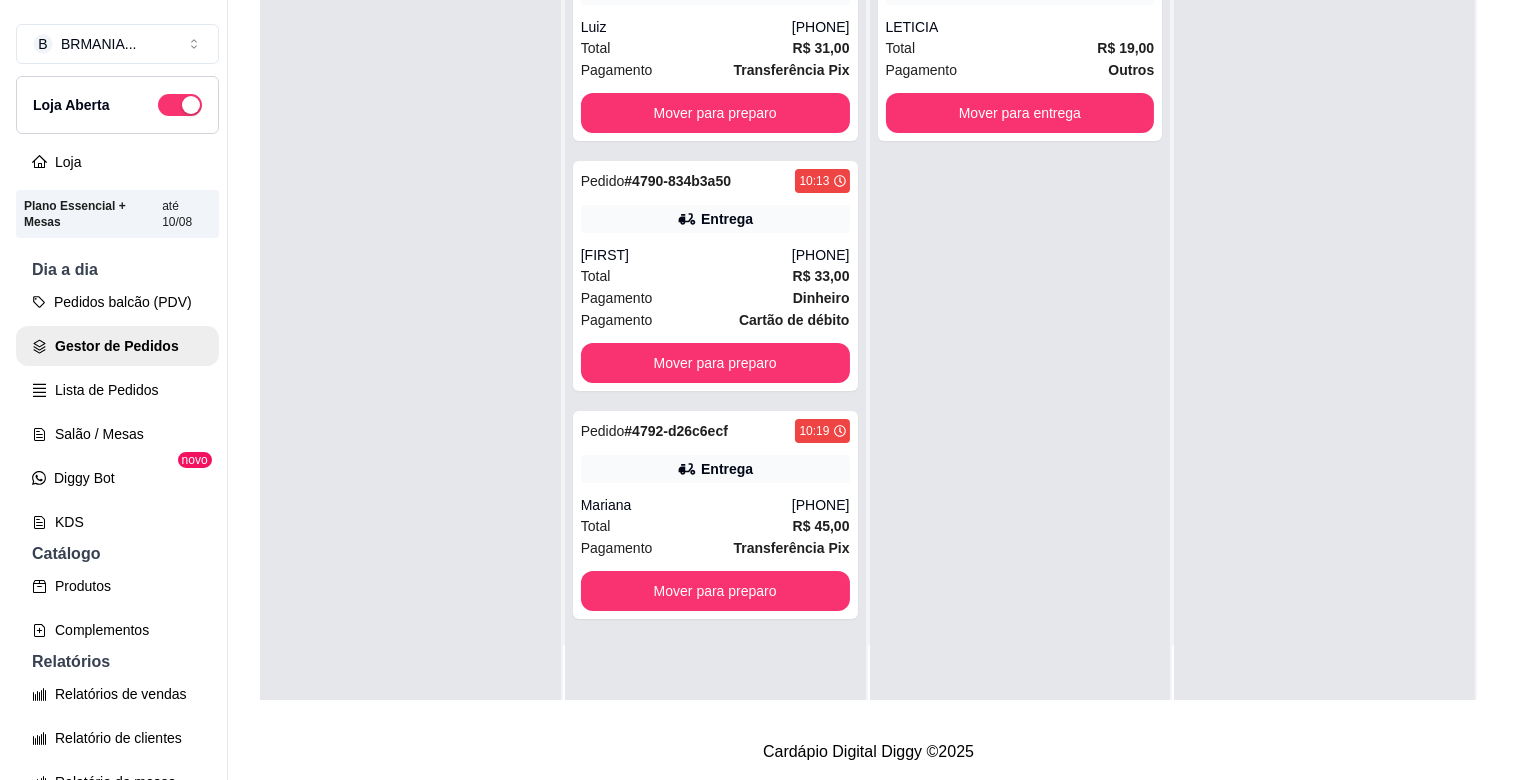 scroll, scrollTop: 0, scrollLeft: 0, axis: both 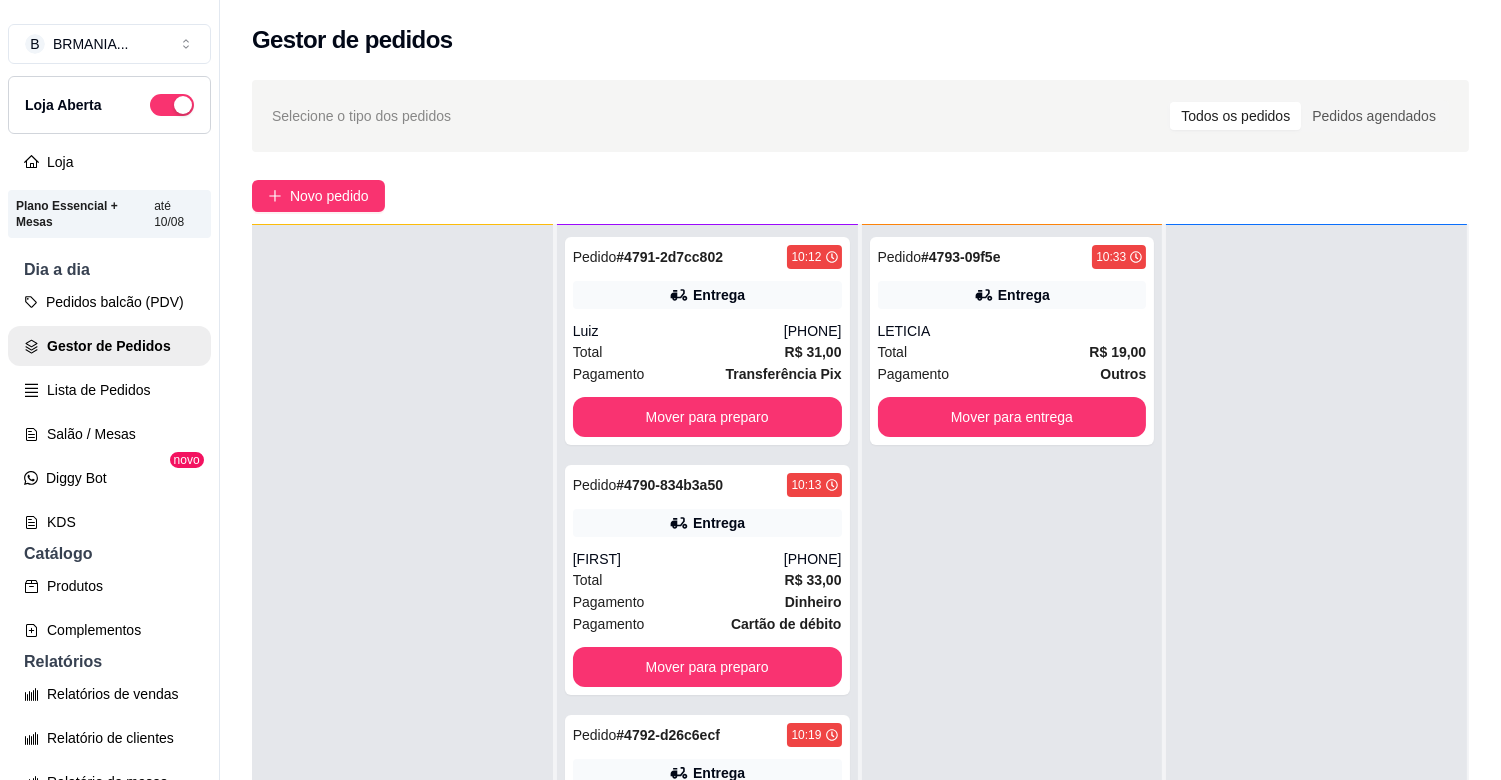 drag, startPoint x: 1263, startPoint y: 394, endPoint x: 1268, endPoint y: 362, distance: 32.38827 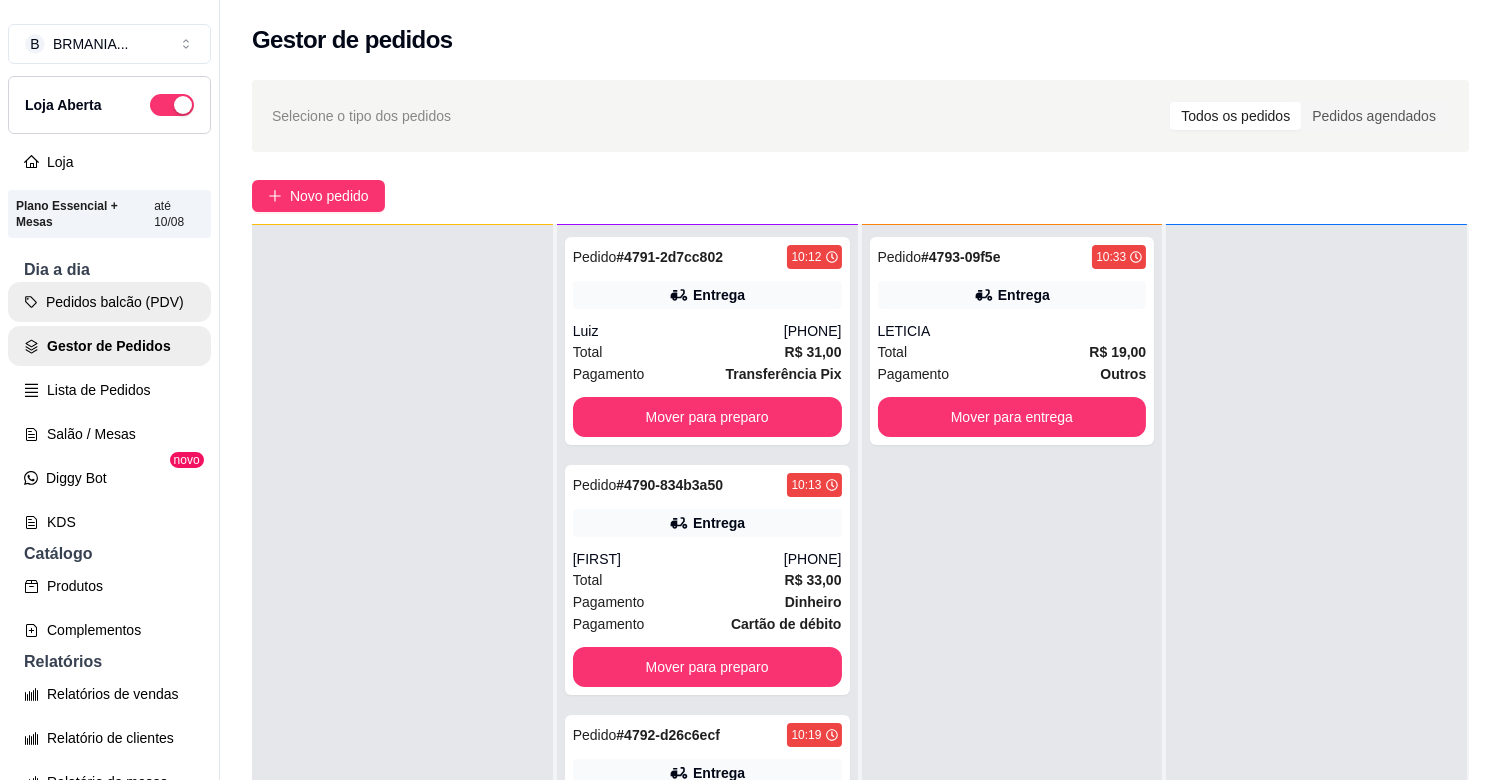 click on "Pedidos balcão (PDV)" at bounding box center [109, 302] 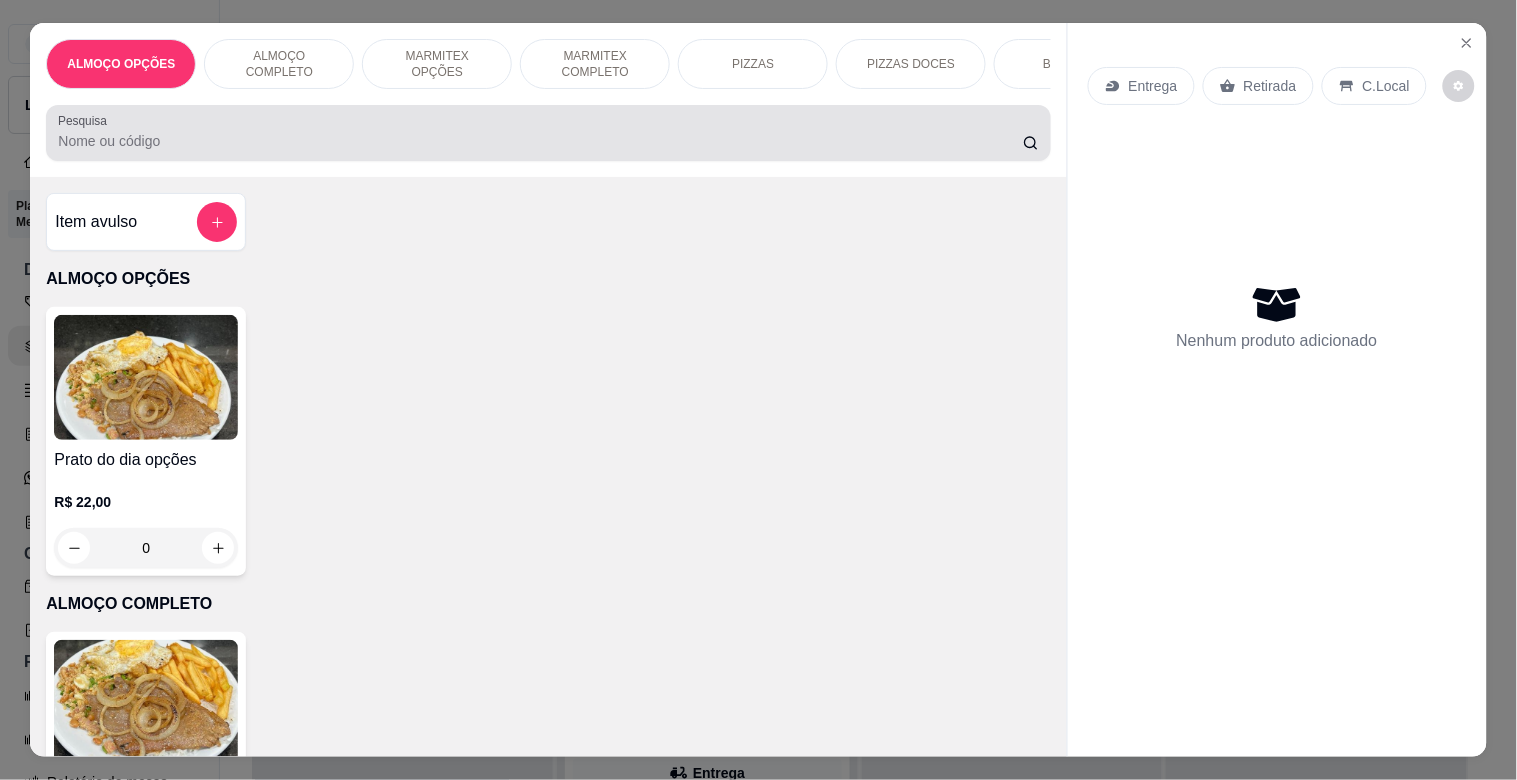 click at bounding box center (548, 133) 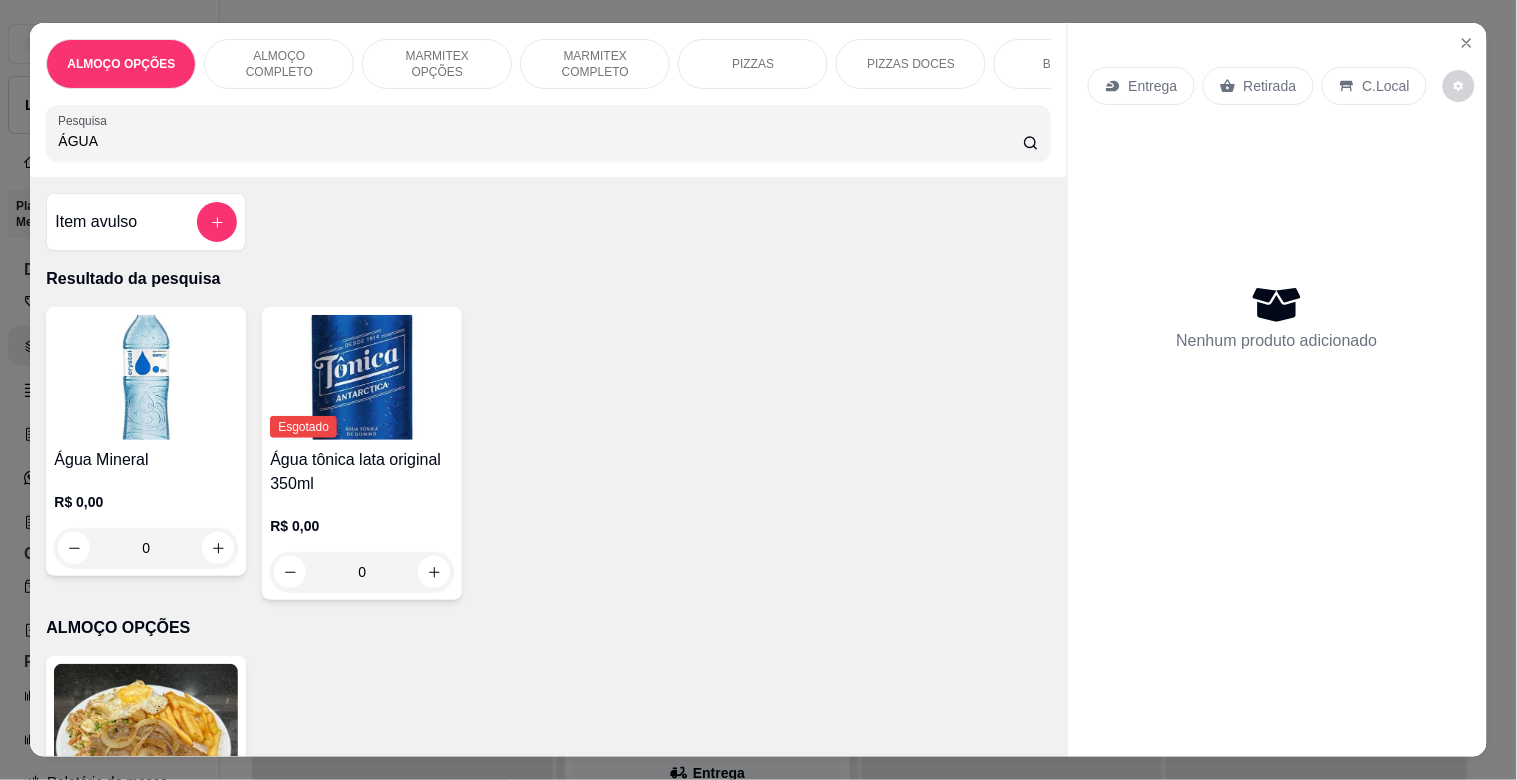 type on "ÁGUA" 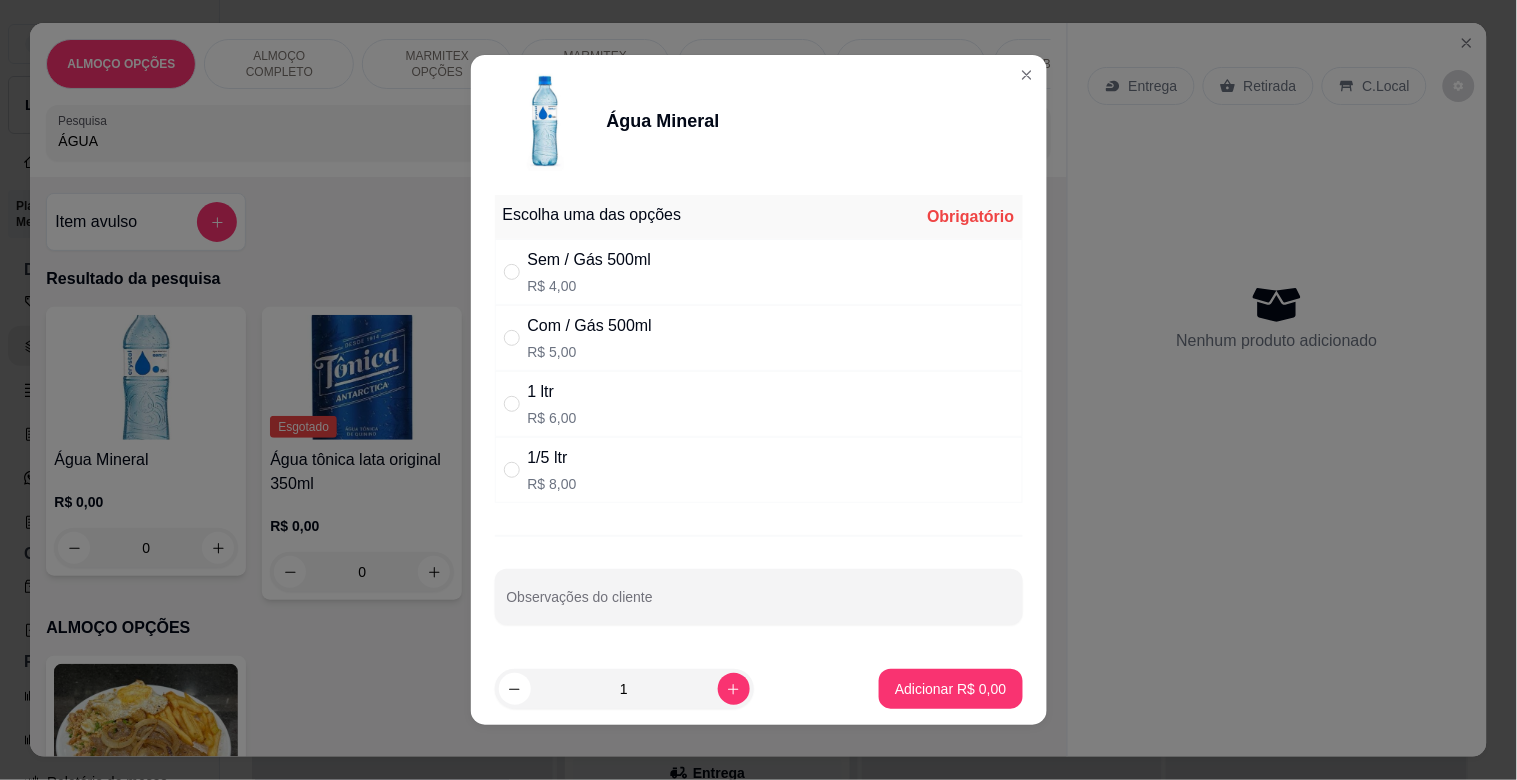 click on "1/5 ltr  R$ 8,00" at bounding box center [759, 470] 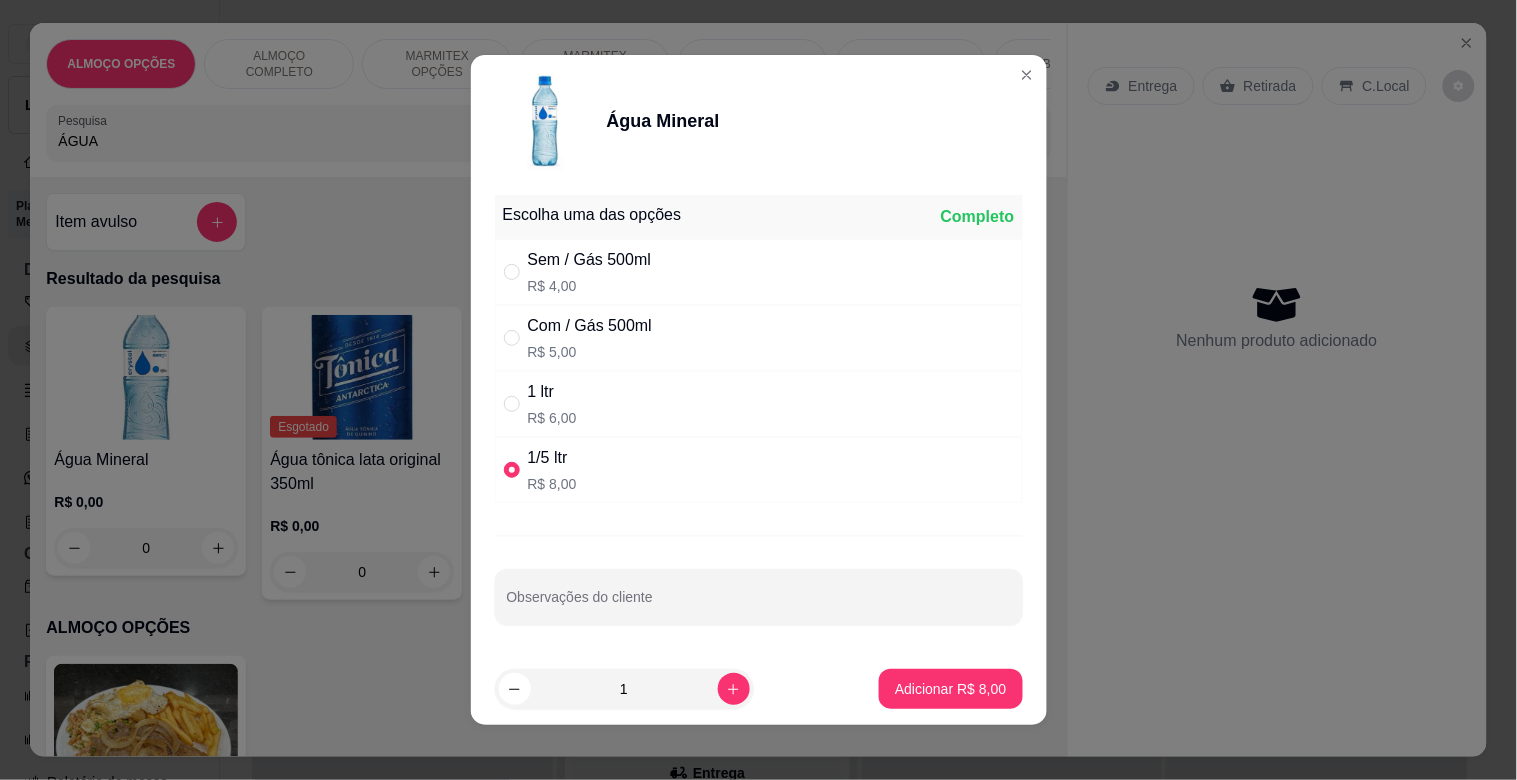 click on "1 ltr  R$ 6,00" at bounding box center (759, 404) 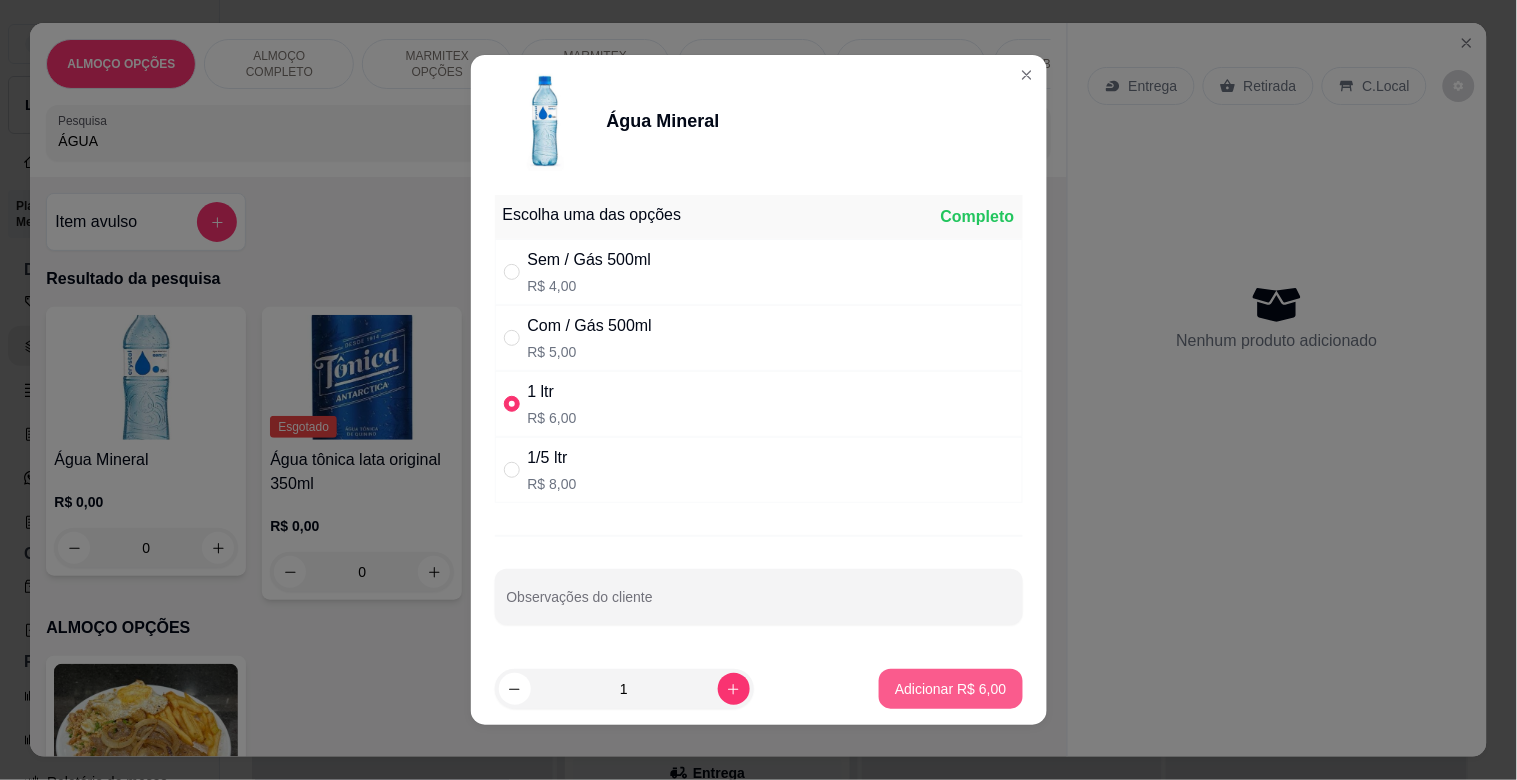 click on "Adicionar   R$ 6,00" at bounding box center [950, 689] 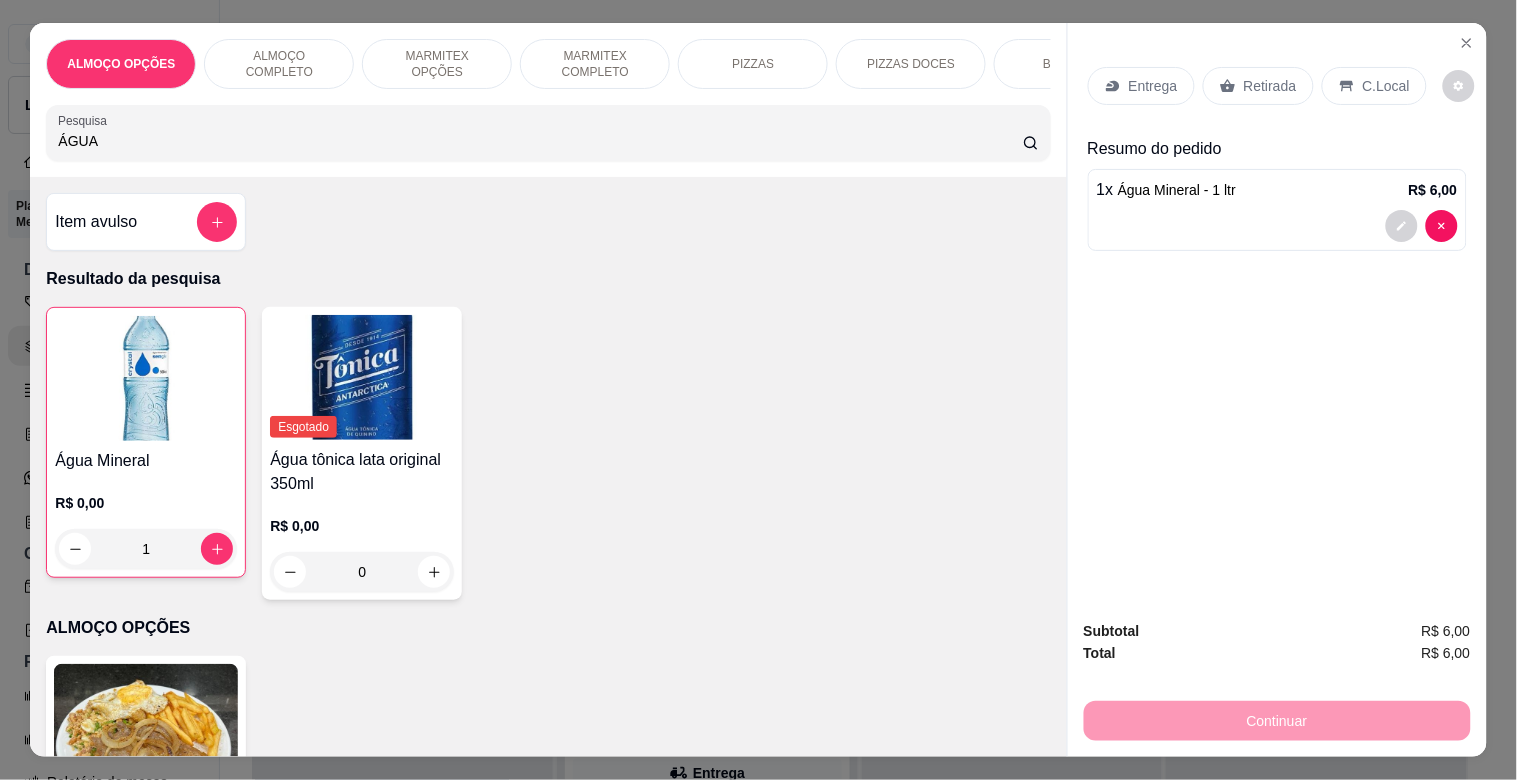 drag, startPoint x: 1250, startPoint y: 52, endPoint x: 1256, endPoint y: 65, distance: 14.3178215 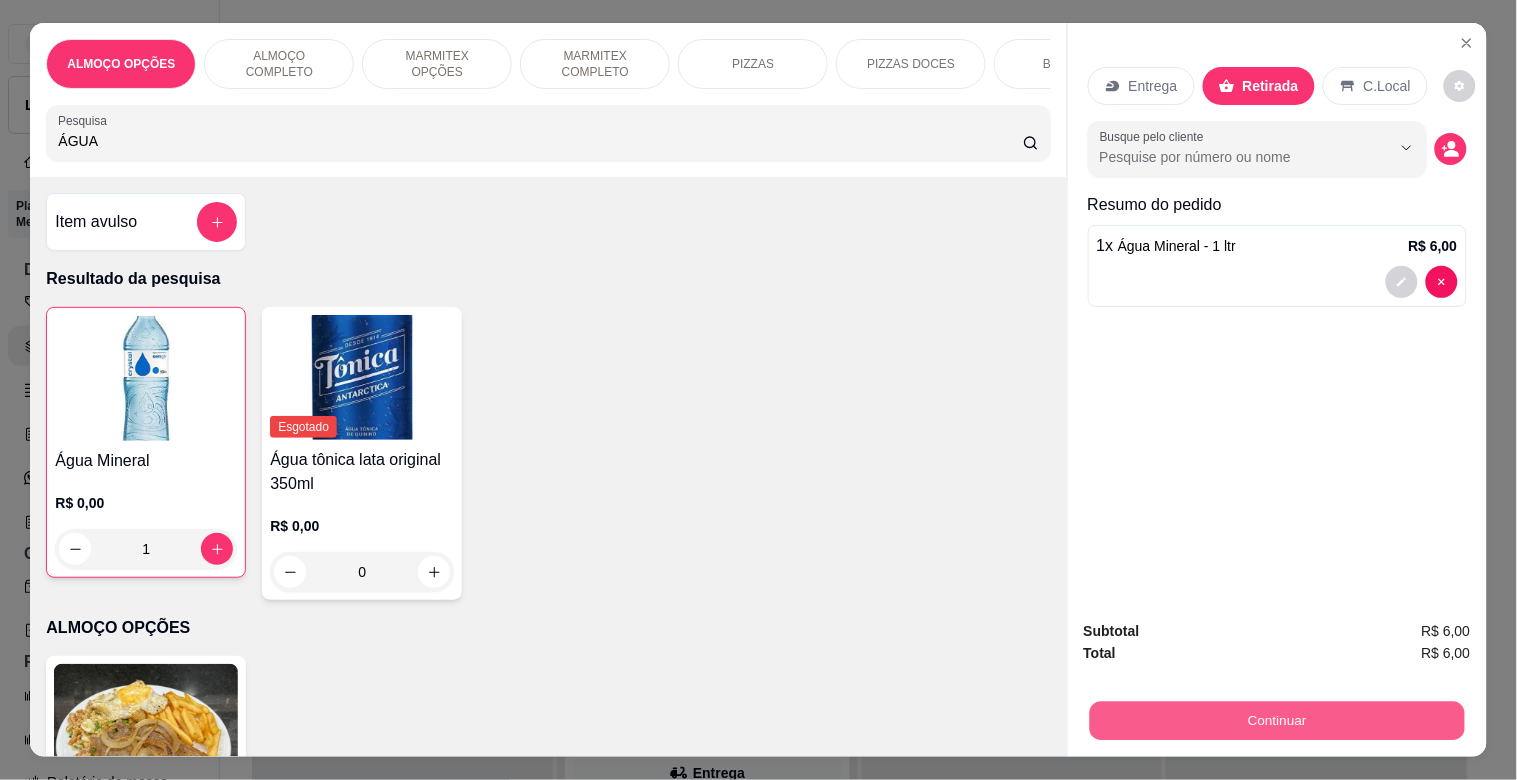 click on "Continuar" at bounding box center (1276, 720) 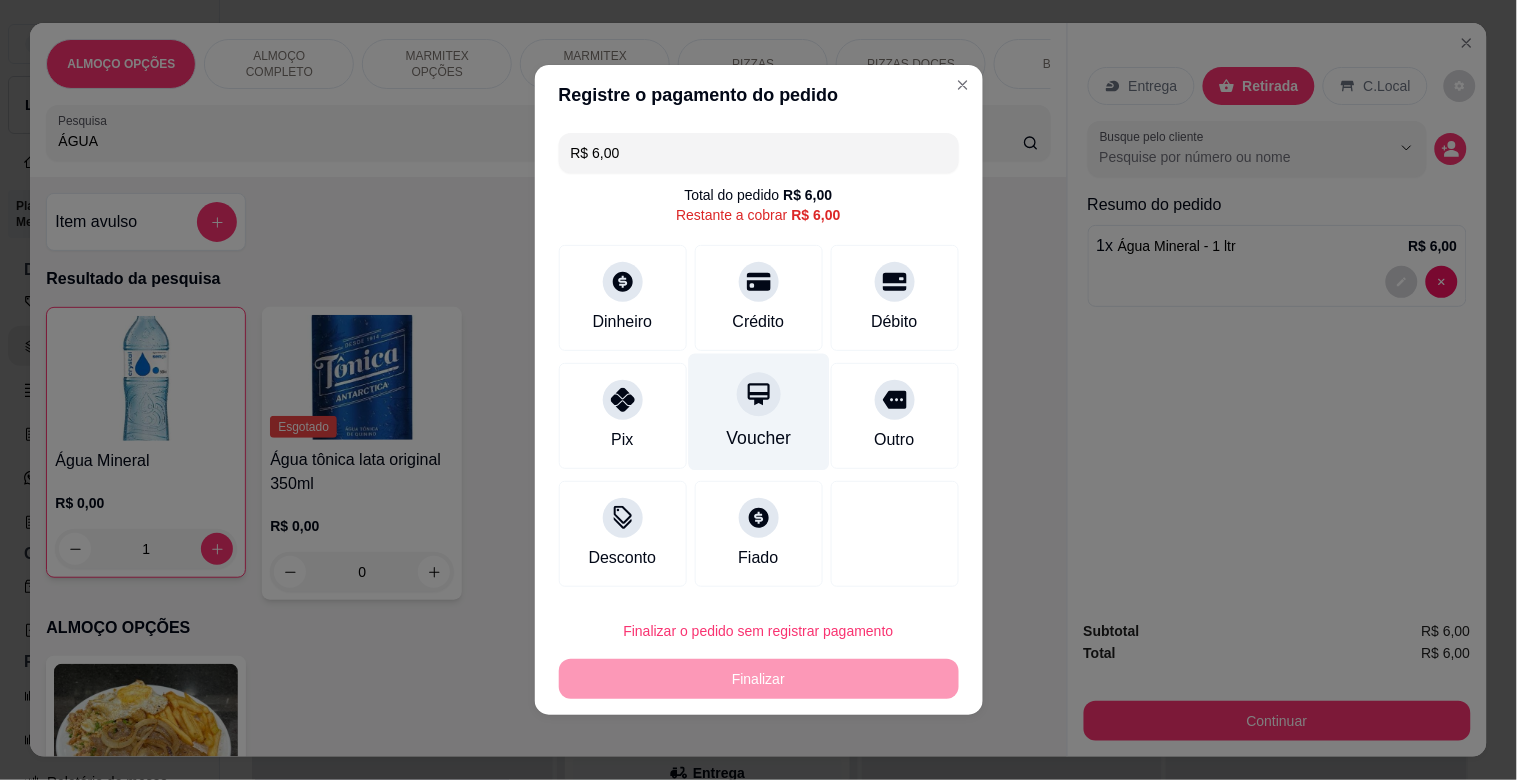 drag, startPoint x: 784, startPoint y: 302, endPoint x: 788, endPoint y: 335, distance: 33.24154 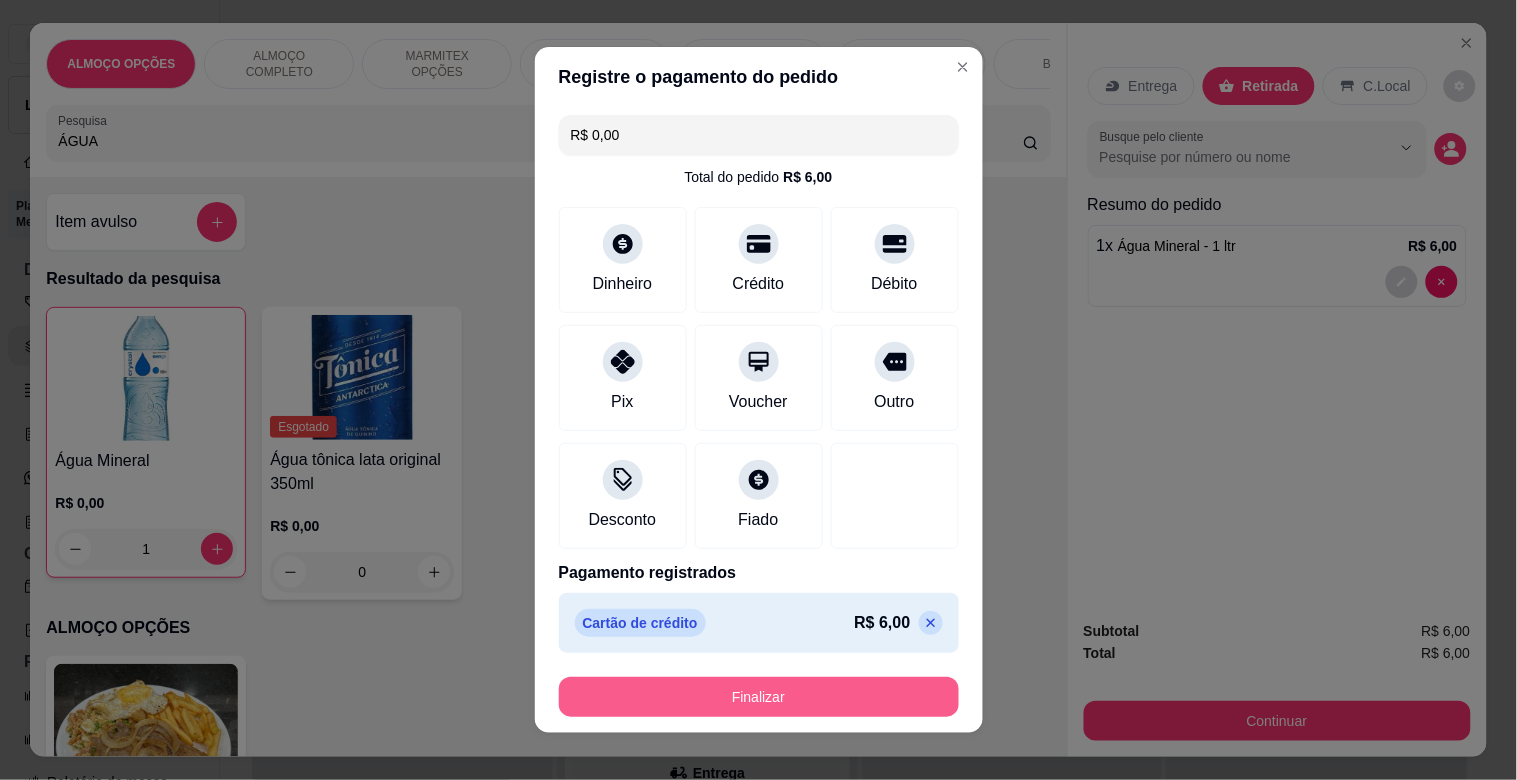 click on "Finalizar" at bounding box center (759, 697) 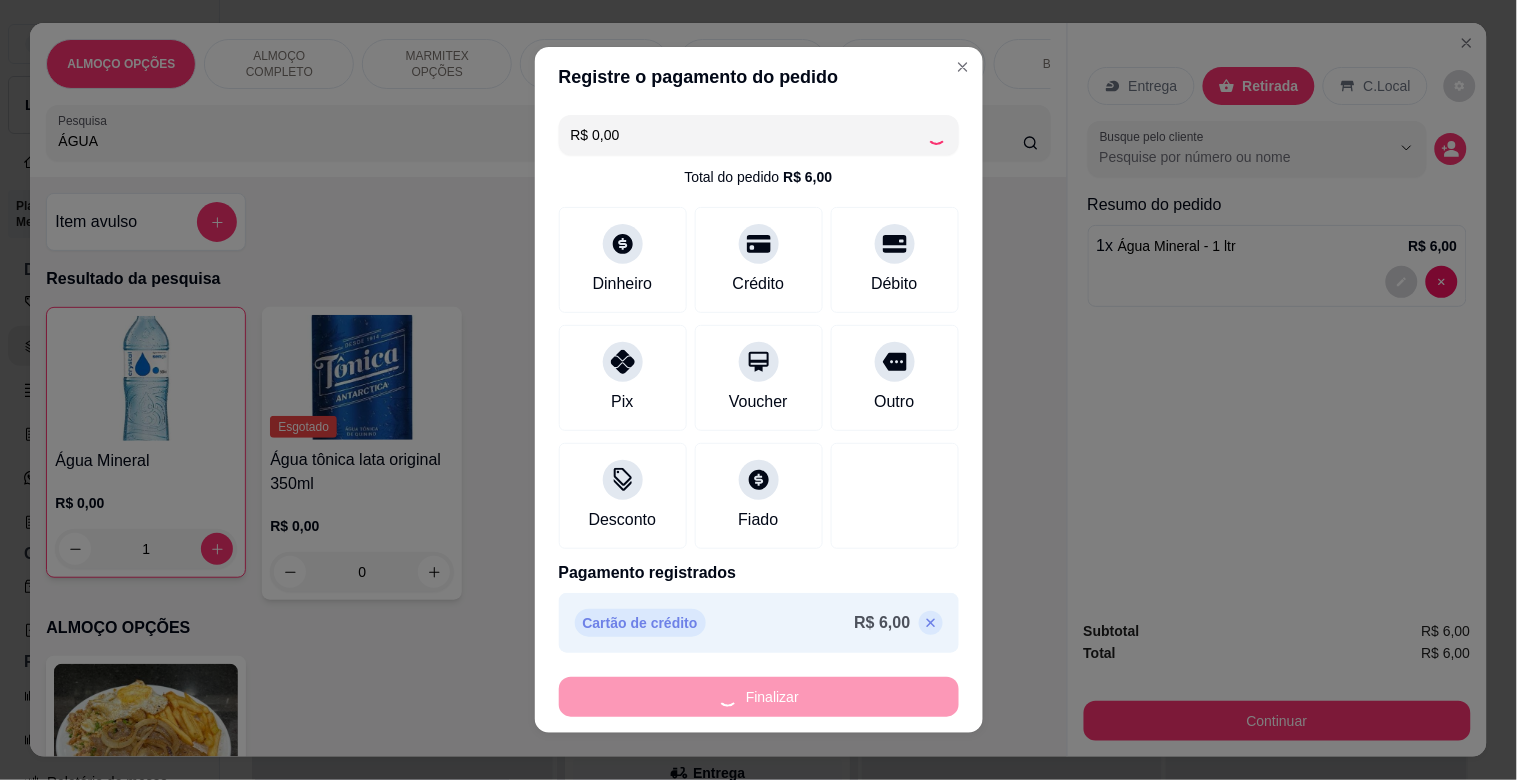 type on "0" 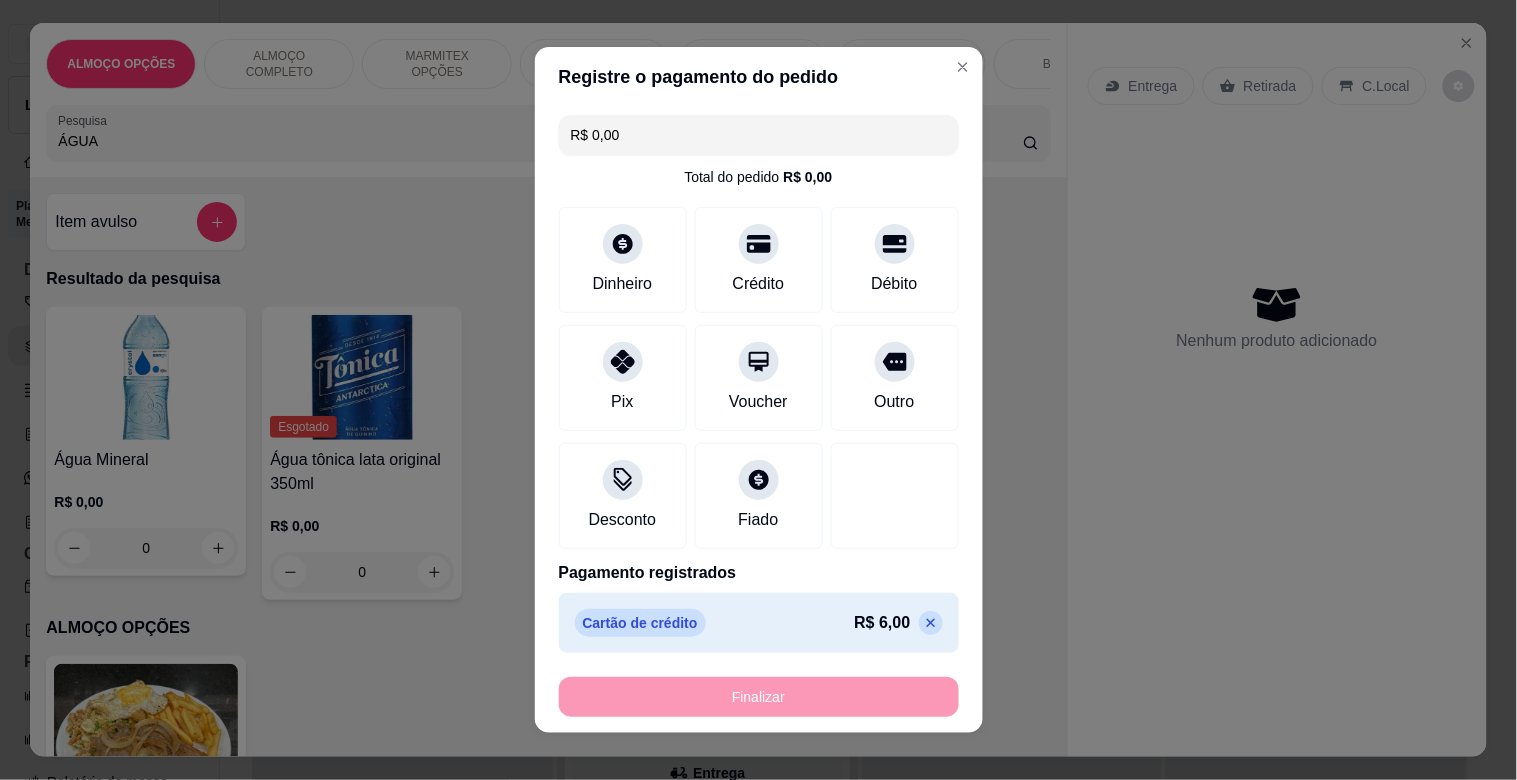 type on "-R$ 6,00" 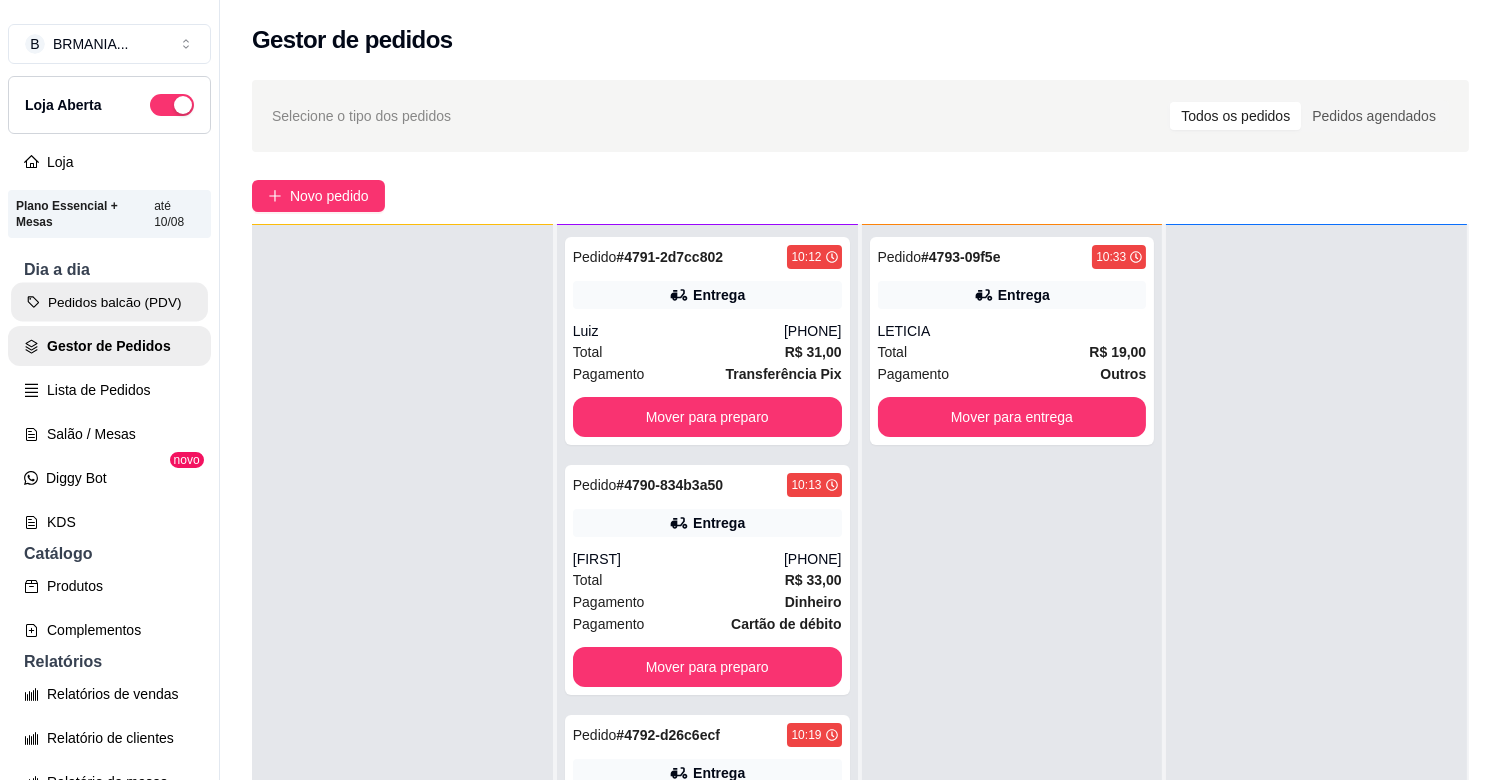 click on "Pedidos balcão (PDV)" at bounding box center [109, 302] 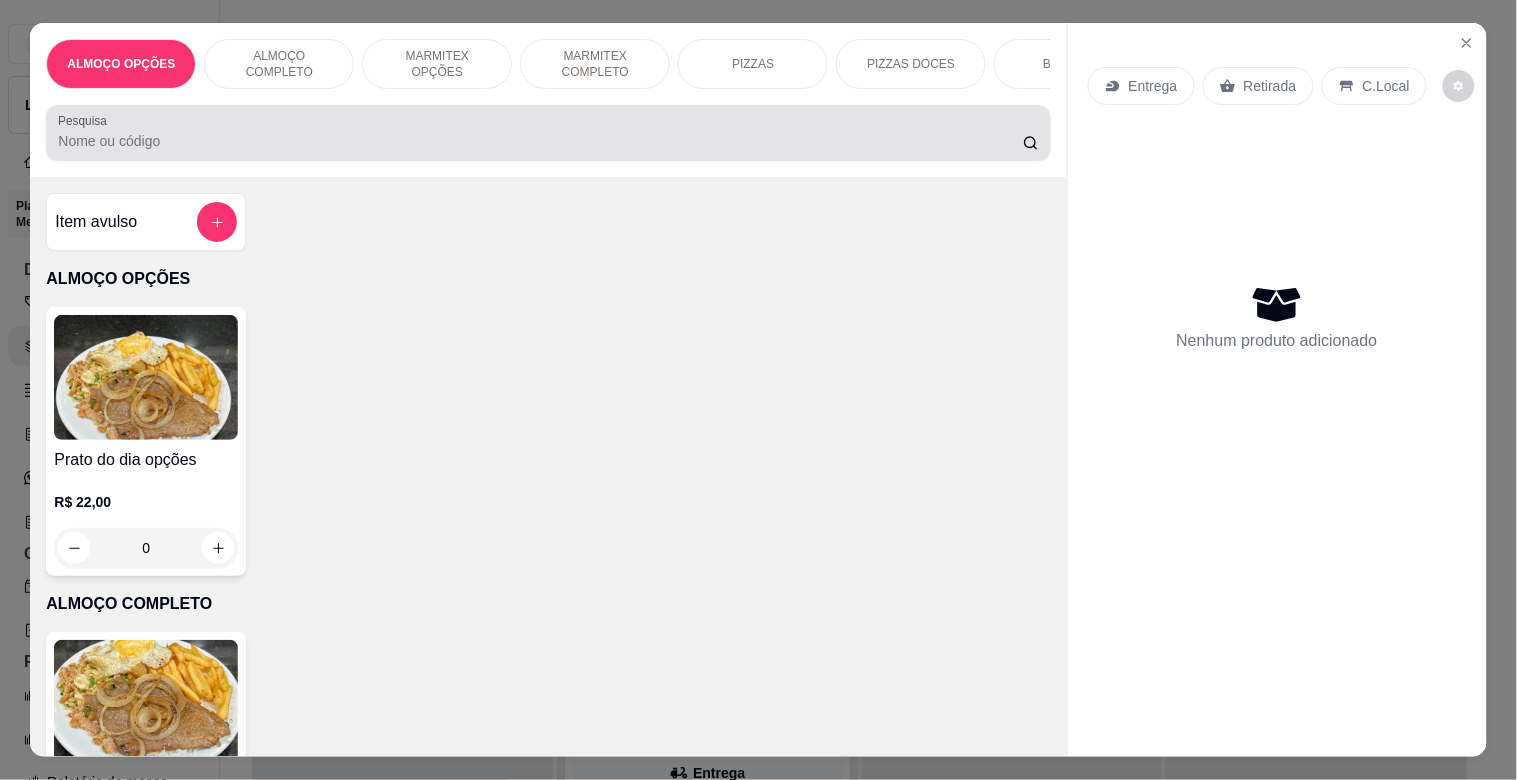 click on "Pesquisa" at bounding box center [548, 133] 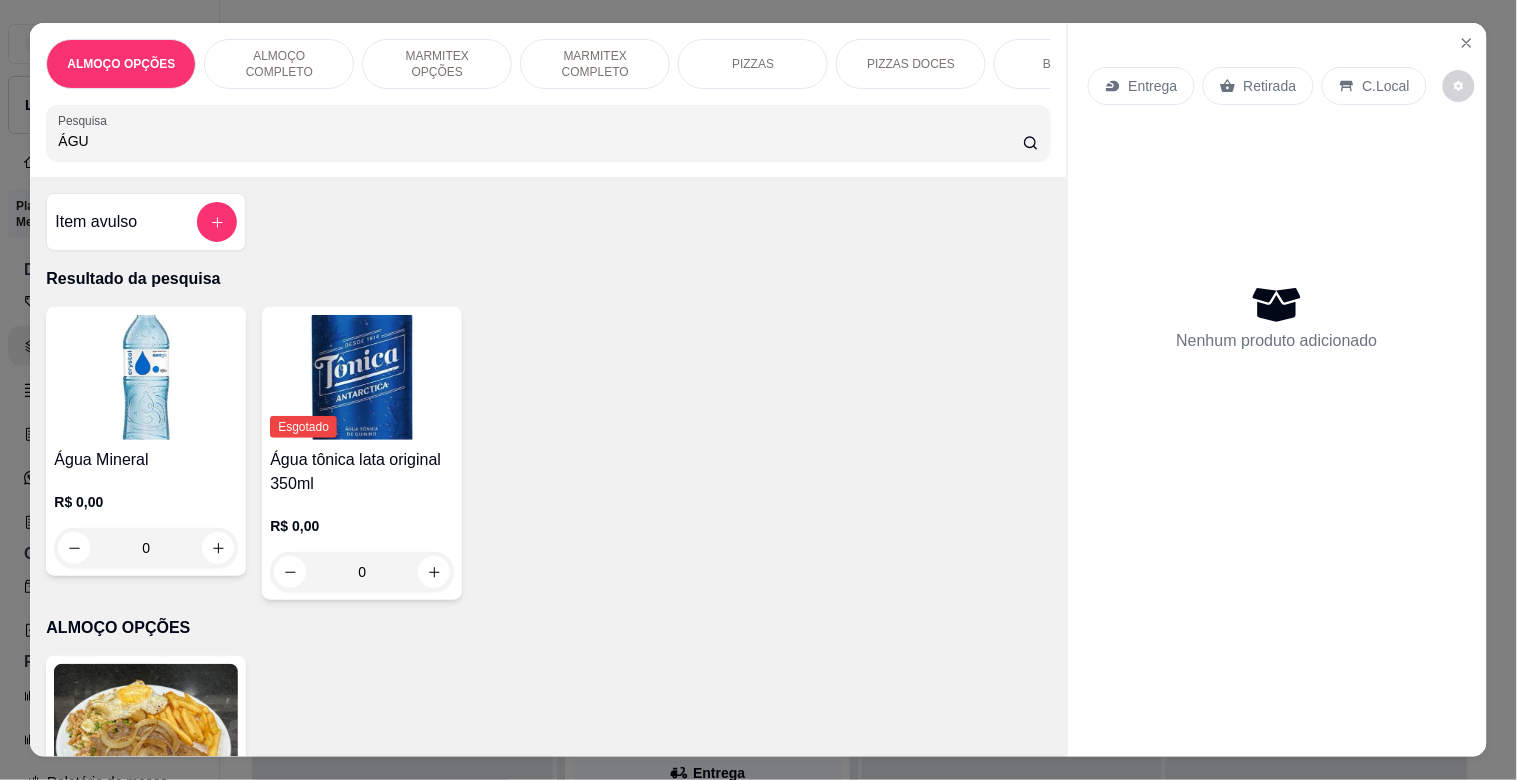 type on "ÁGU" 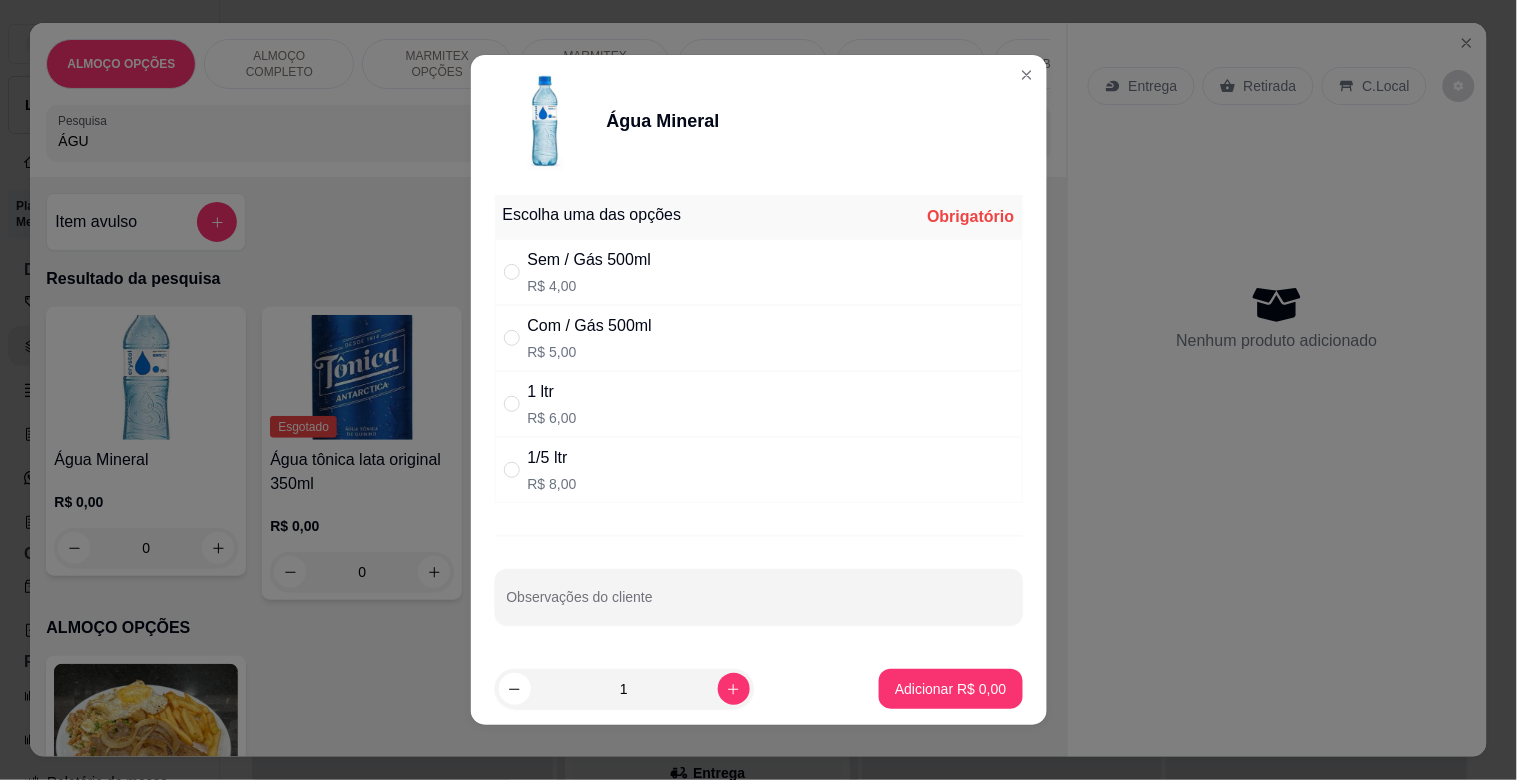 click on "Sem / Gás 500ml" at bounding box center (590, 260) 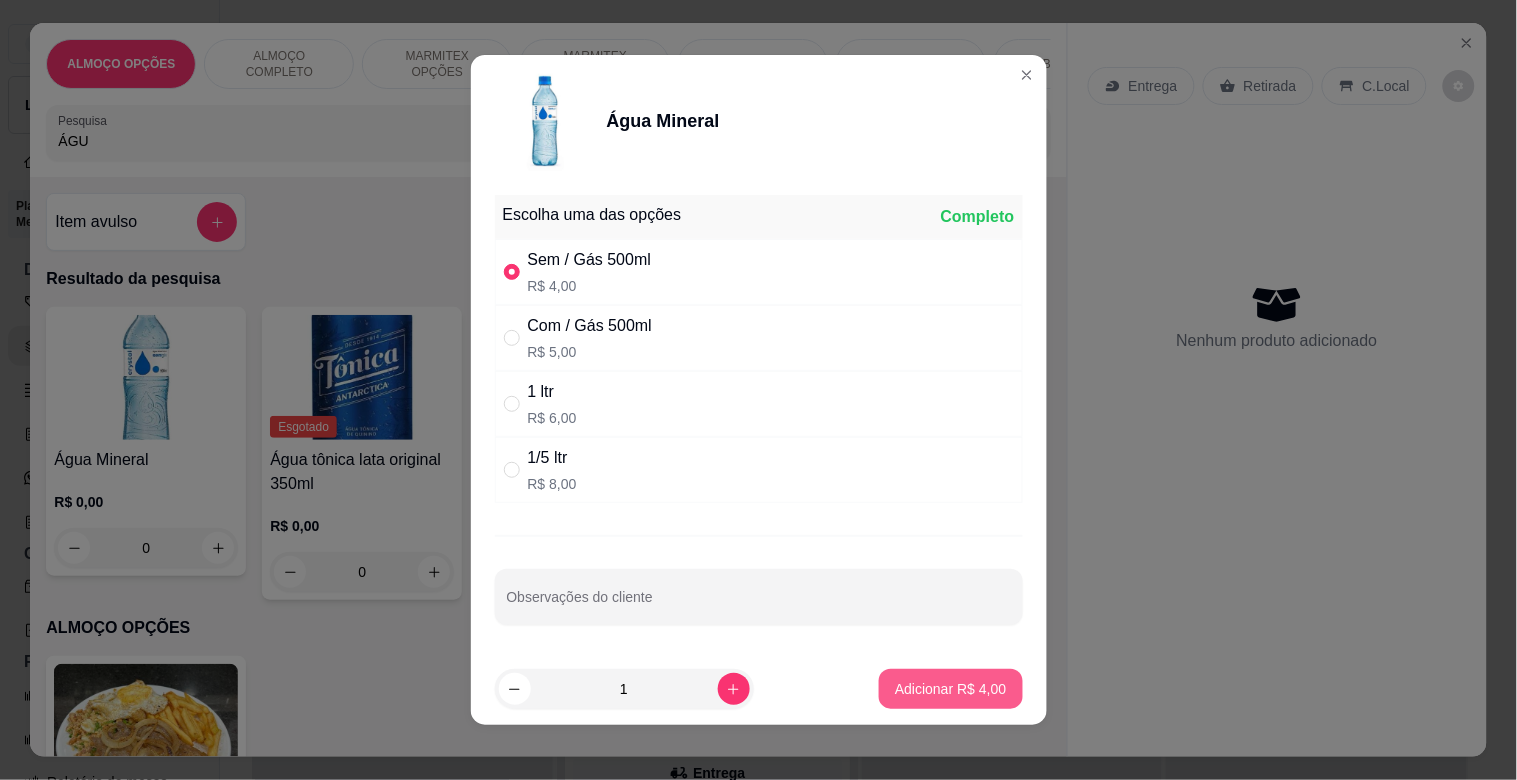click on "Adicionar   R$ 4,00" at bounding box center (950, 689) 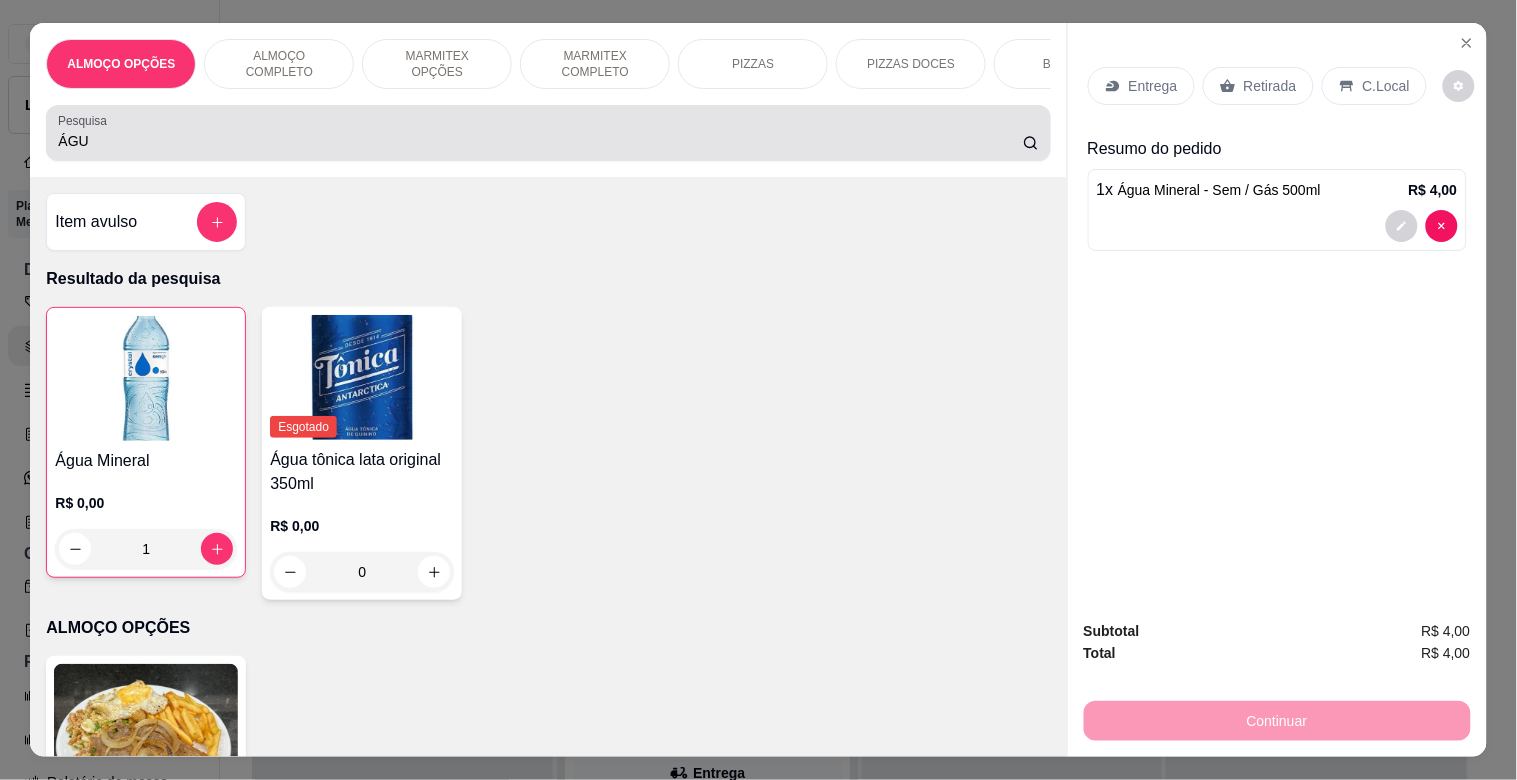 click on "ÁGU" at bounding box center (548, 133) 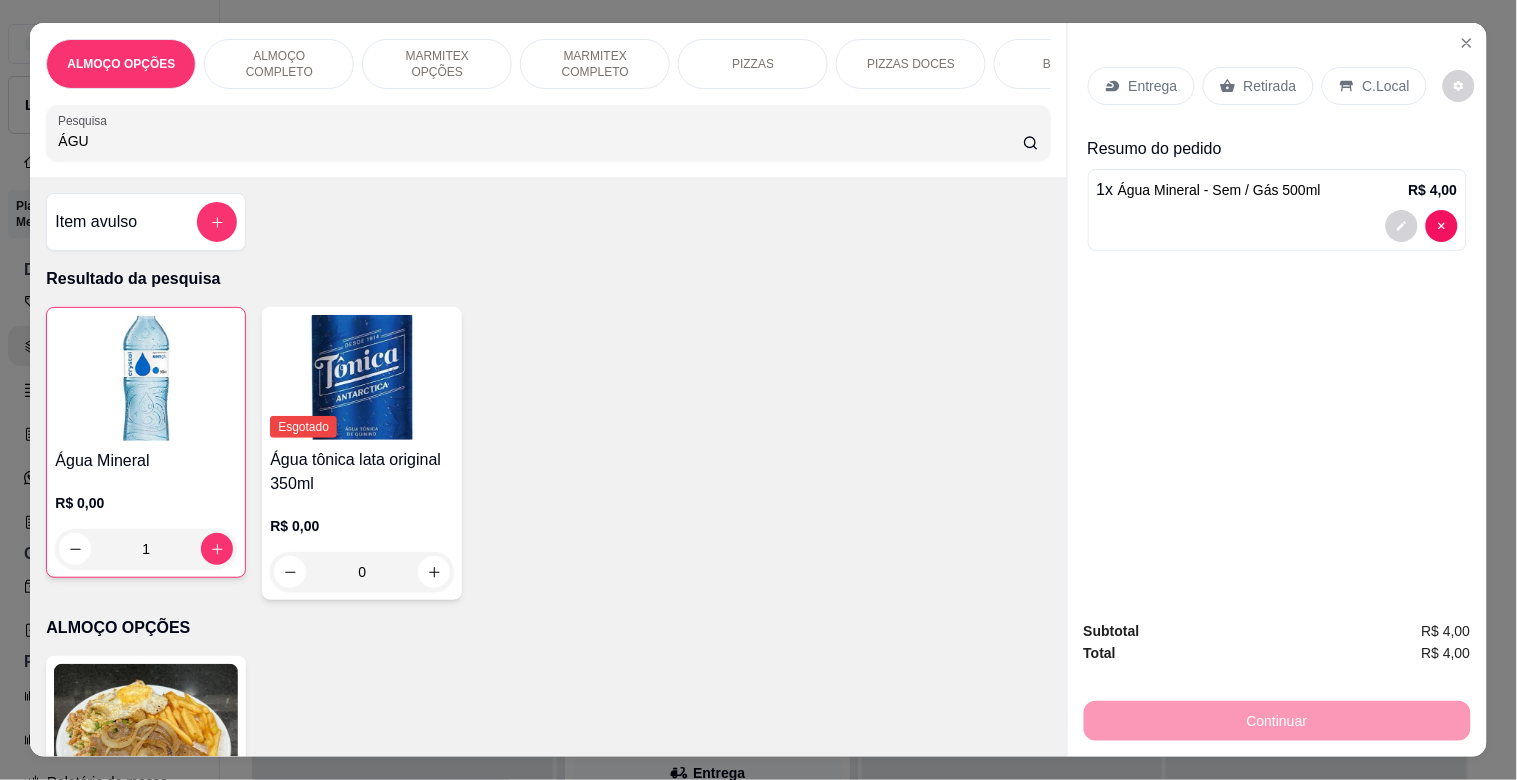 click on "ÁGU" at bounding box center [548, 133] 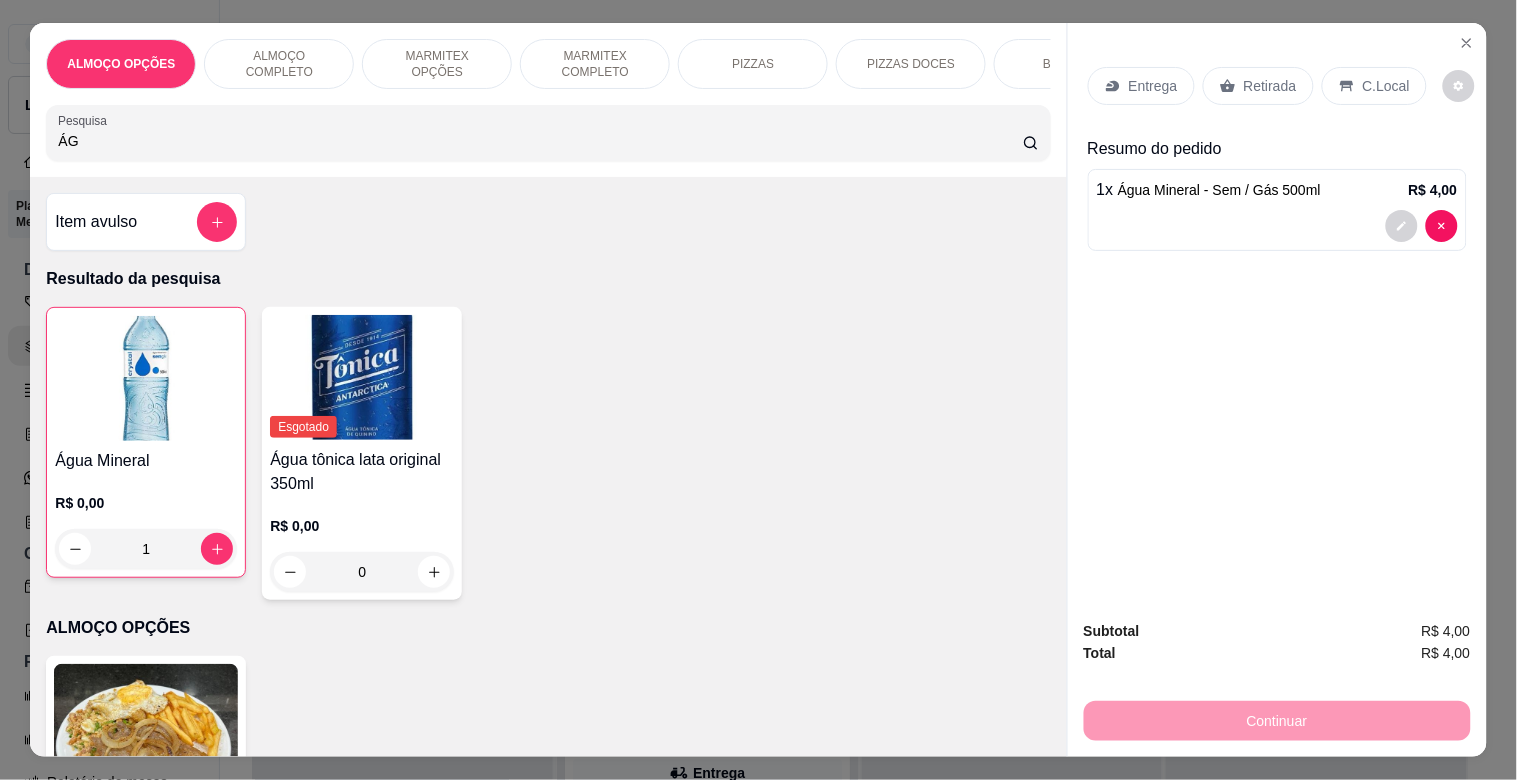 type on "Á" 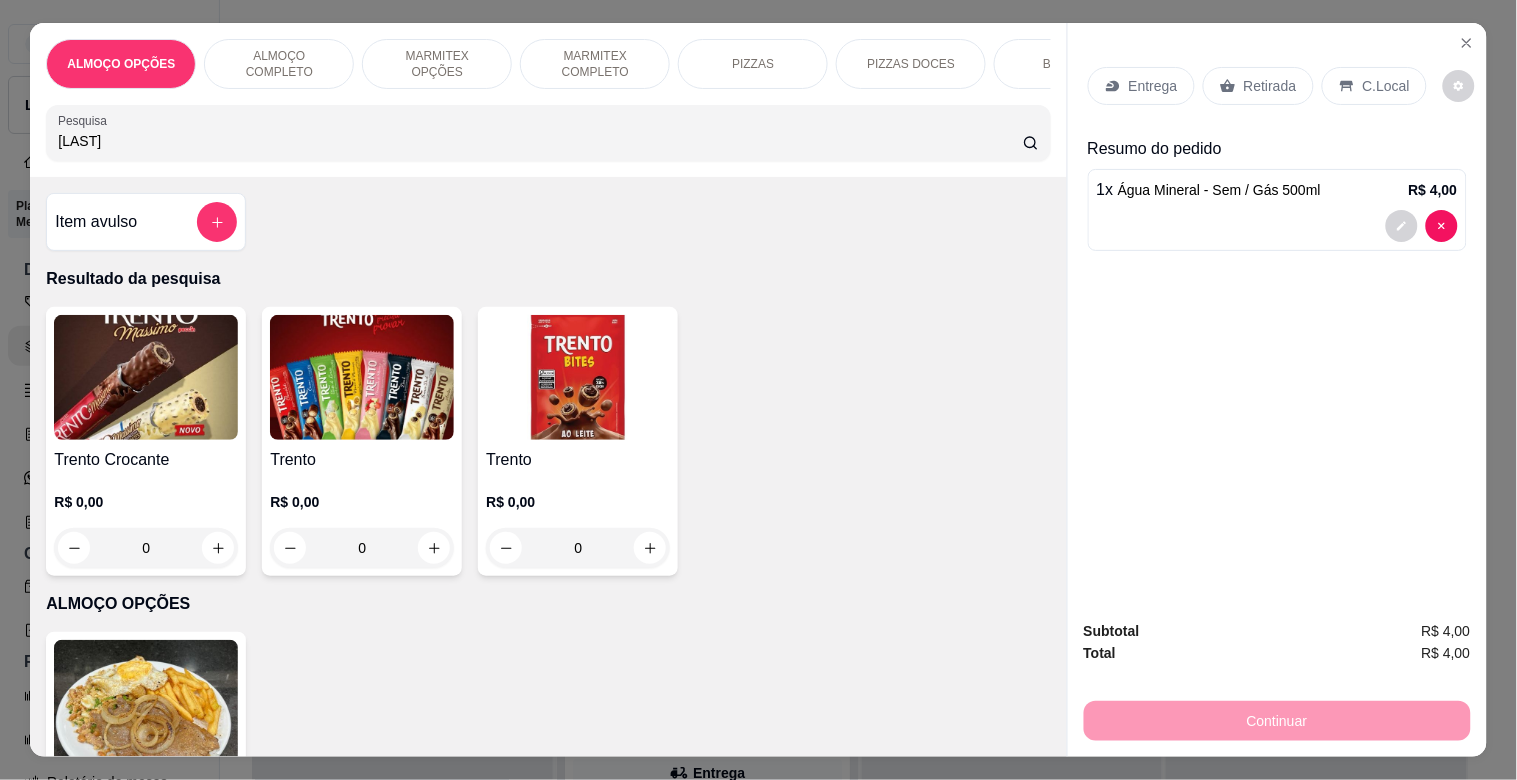 click on "[LAST]" at bounding box center (540, 141) 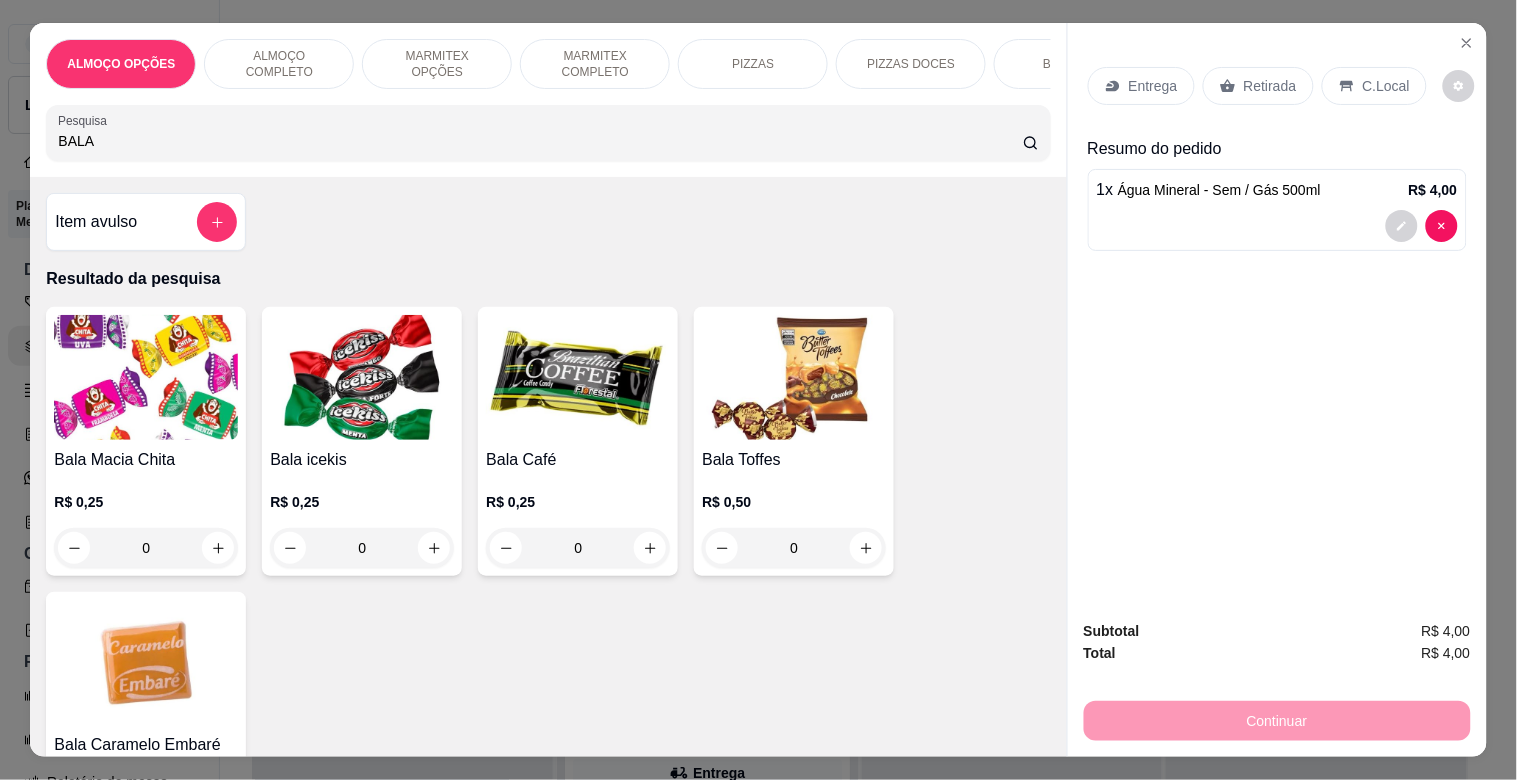 type on "BALA" 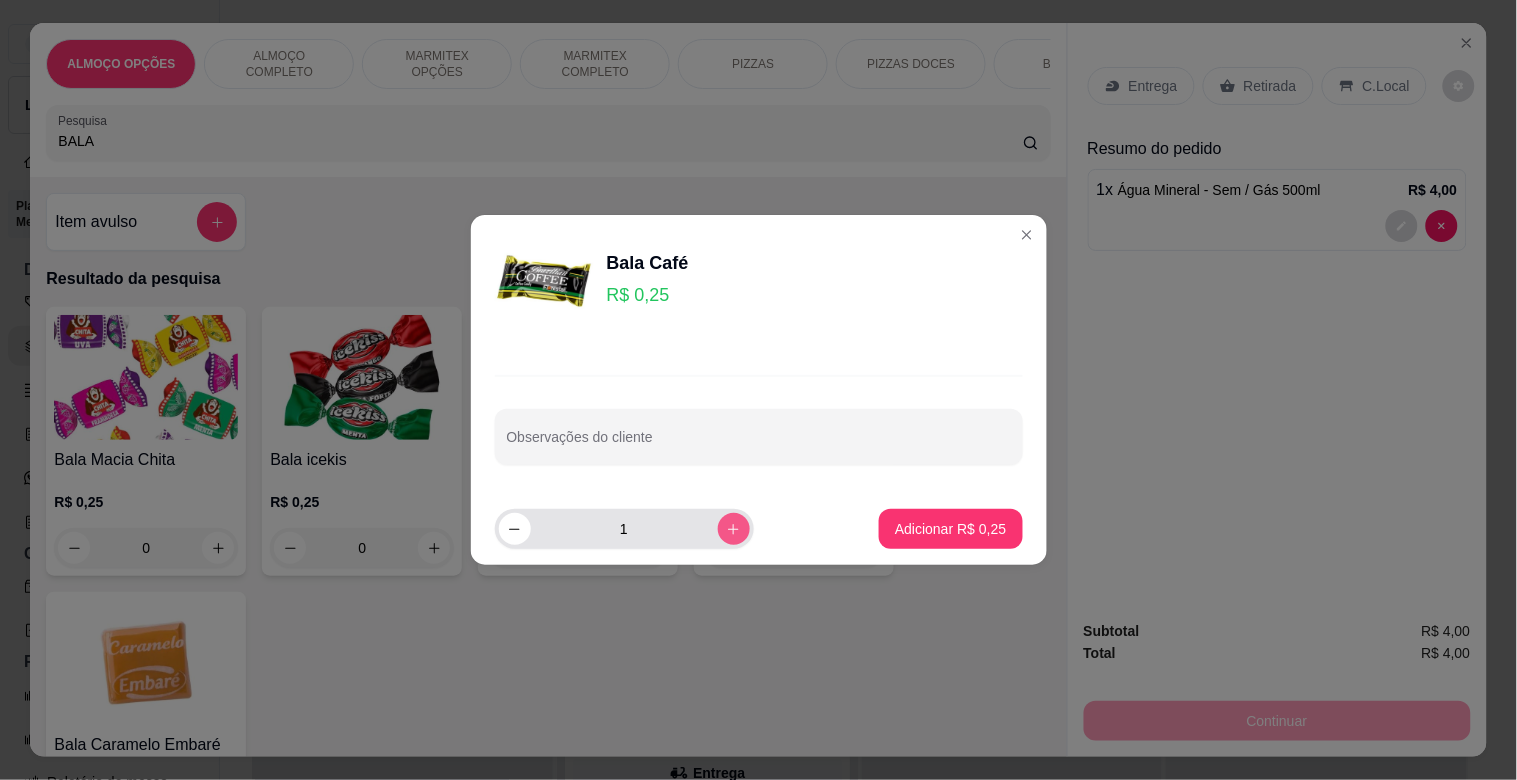 click 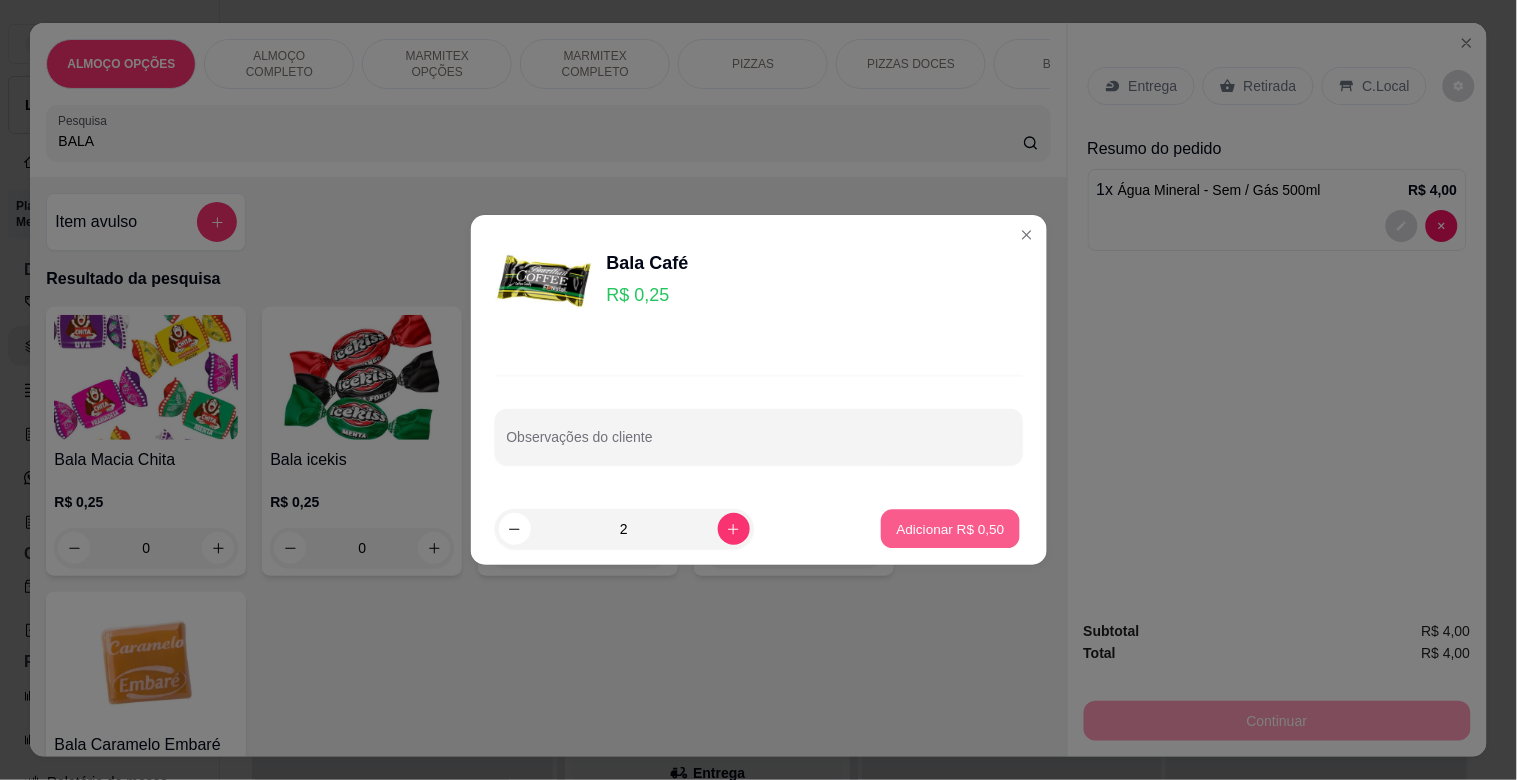 click on "Adicionar   R$ 0,50" at bounding box center (951, 528) 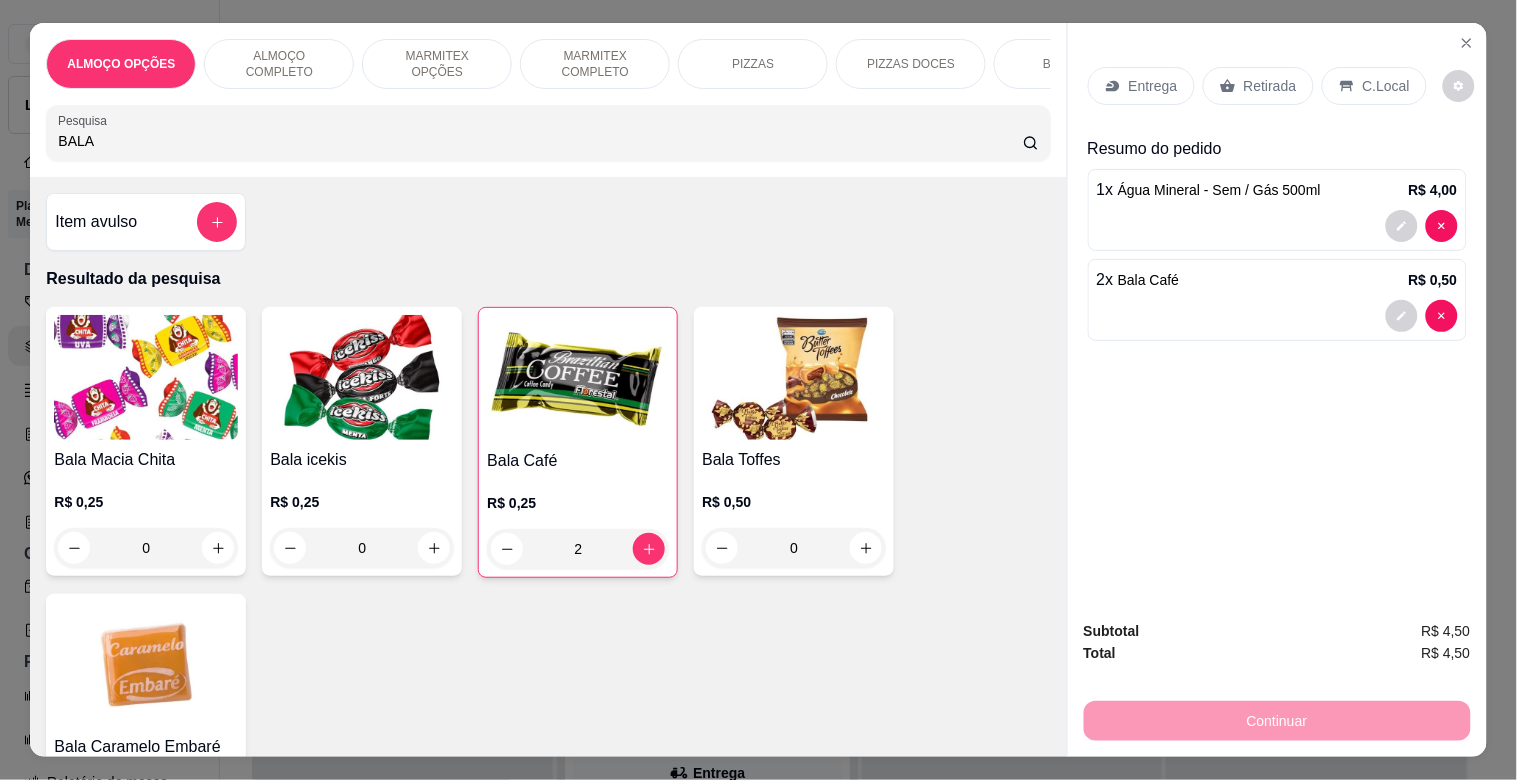 click on "Retirada" at bounding box center (1270, 86) 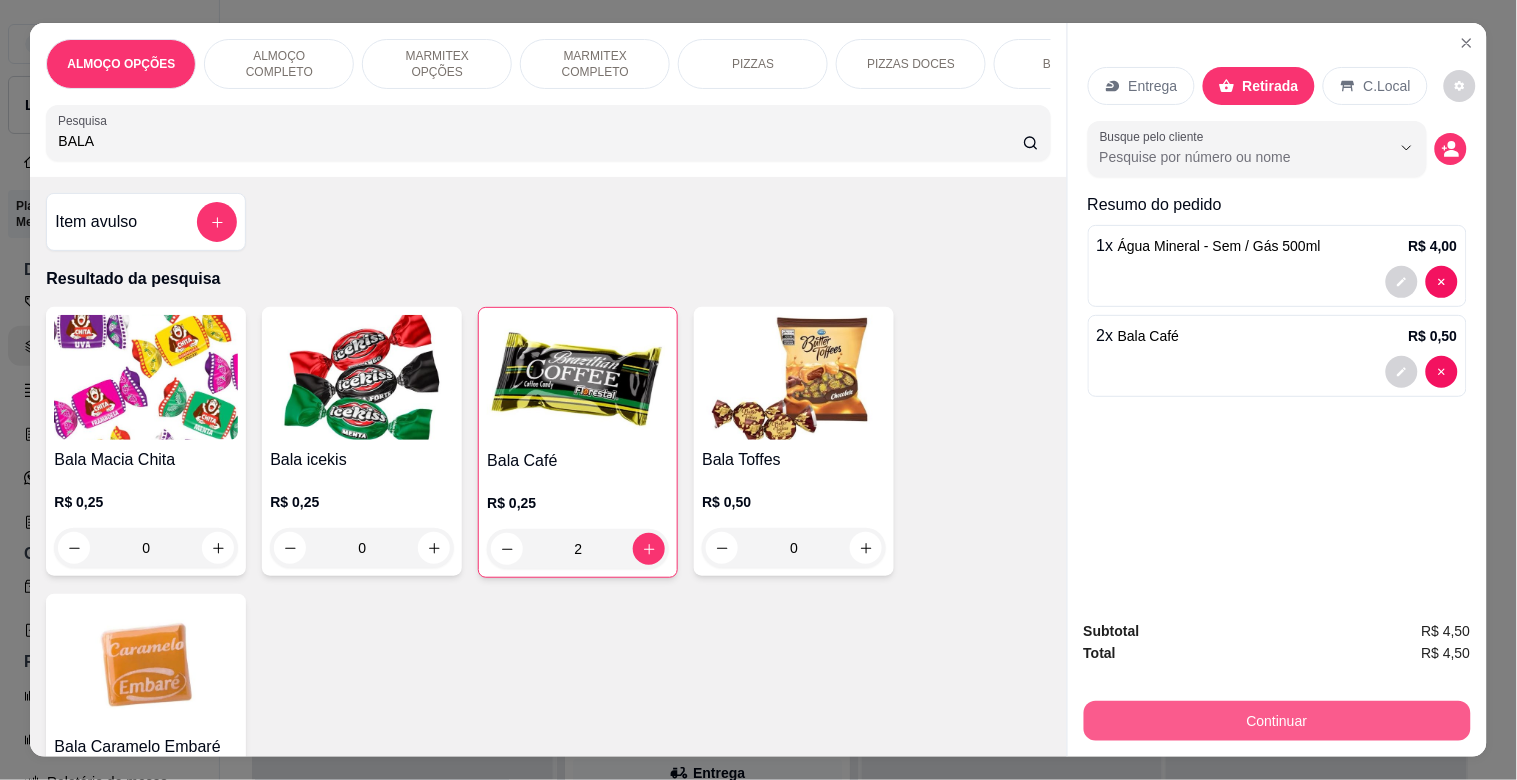click on "Continuar" at bounding box center [1277, 721] 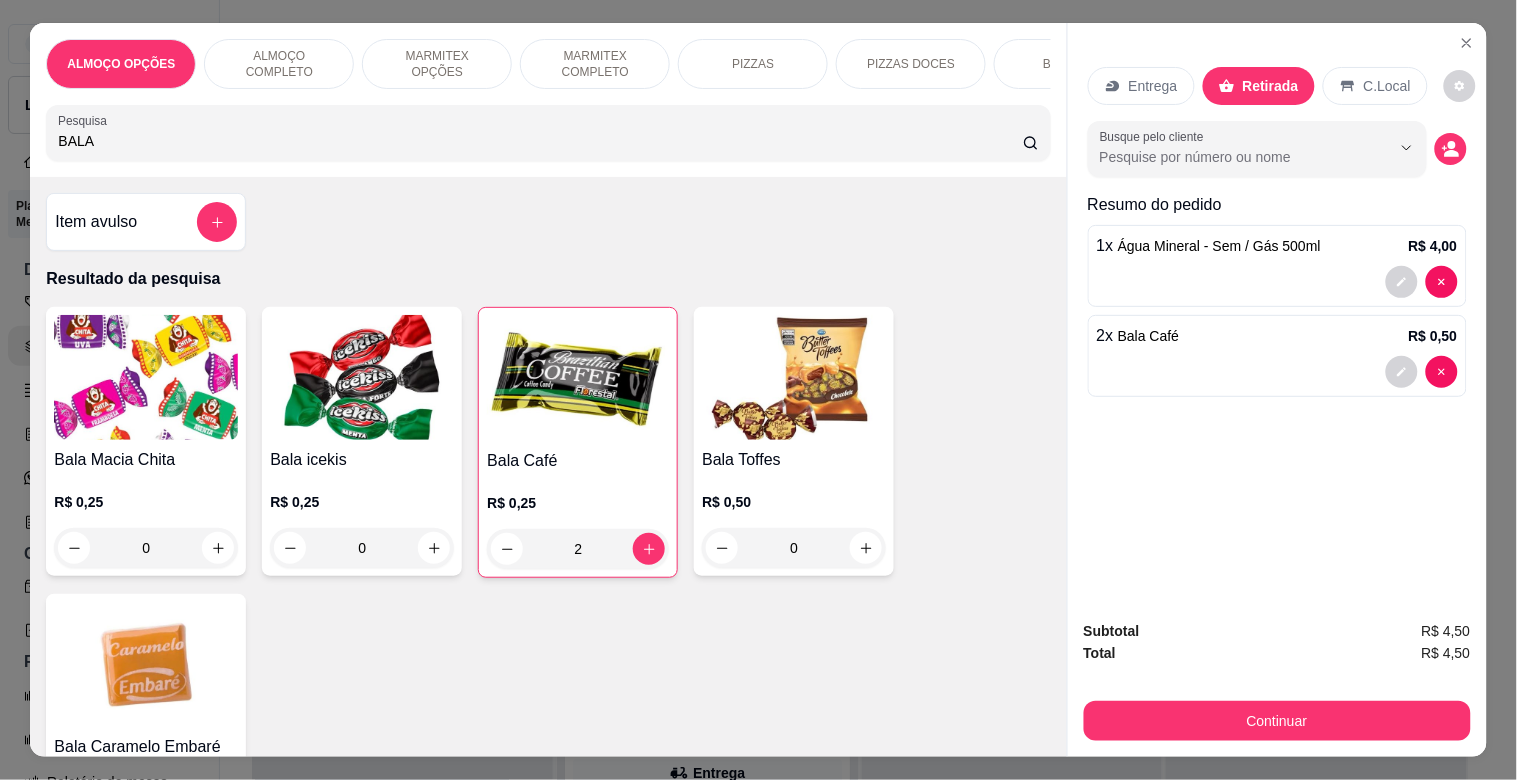 click on "2 x   Bala Café  R$ 0,50" at bounding box center [1277, 336] 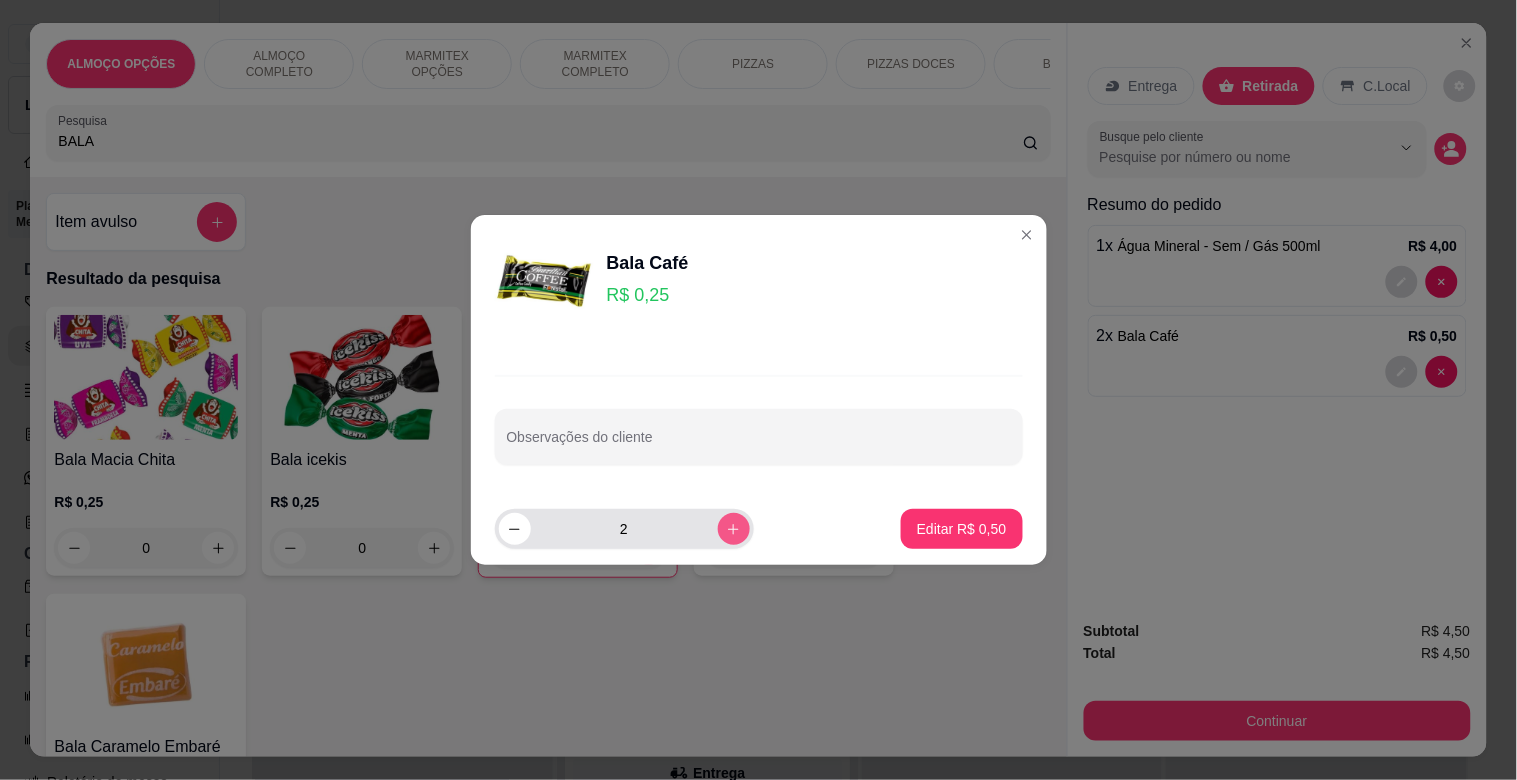 click 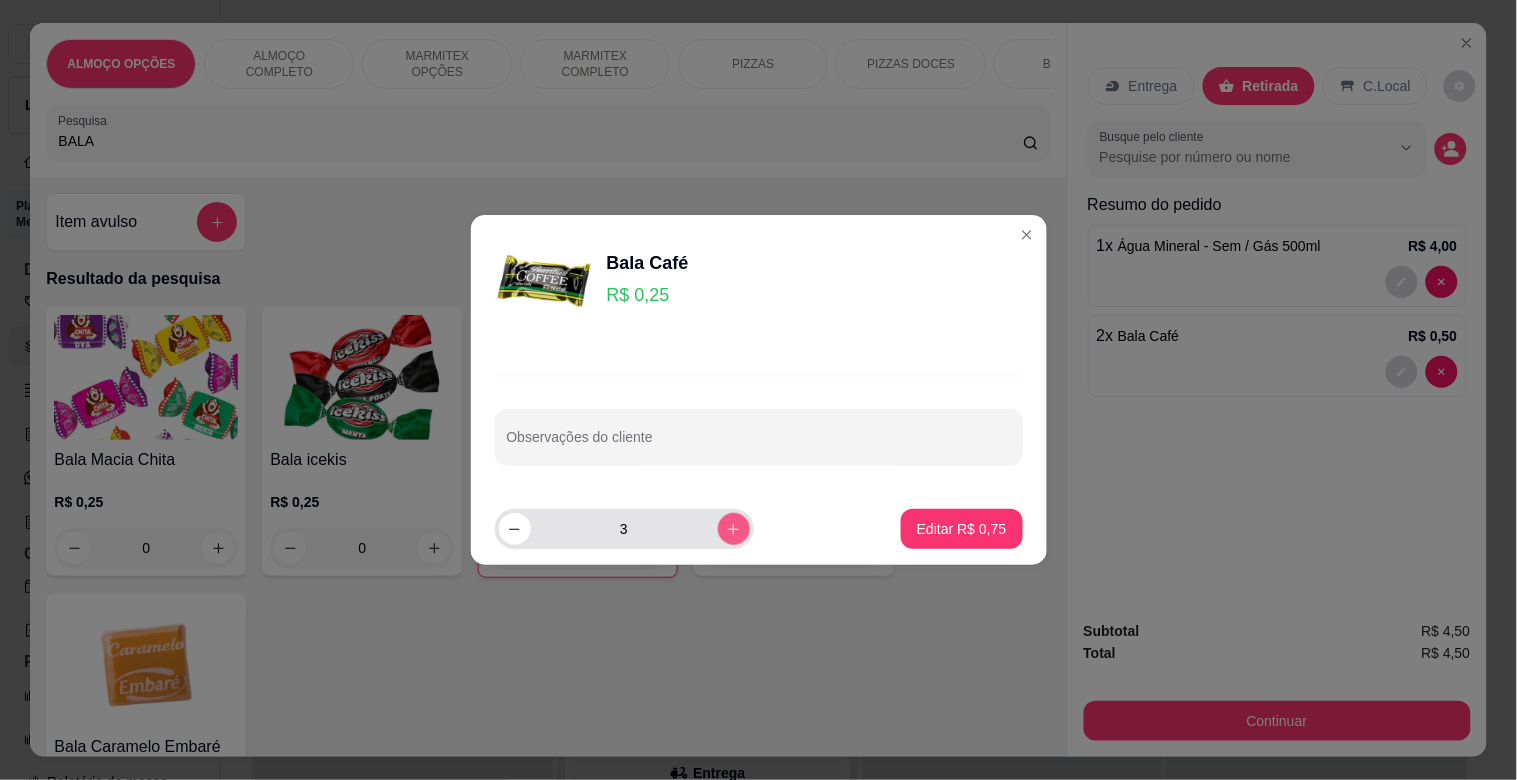 click 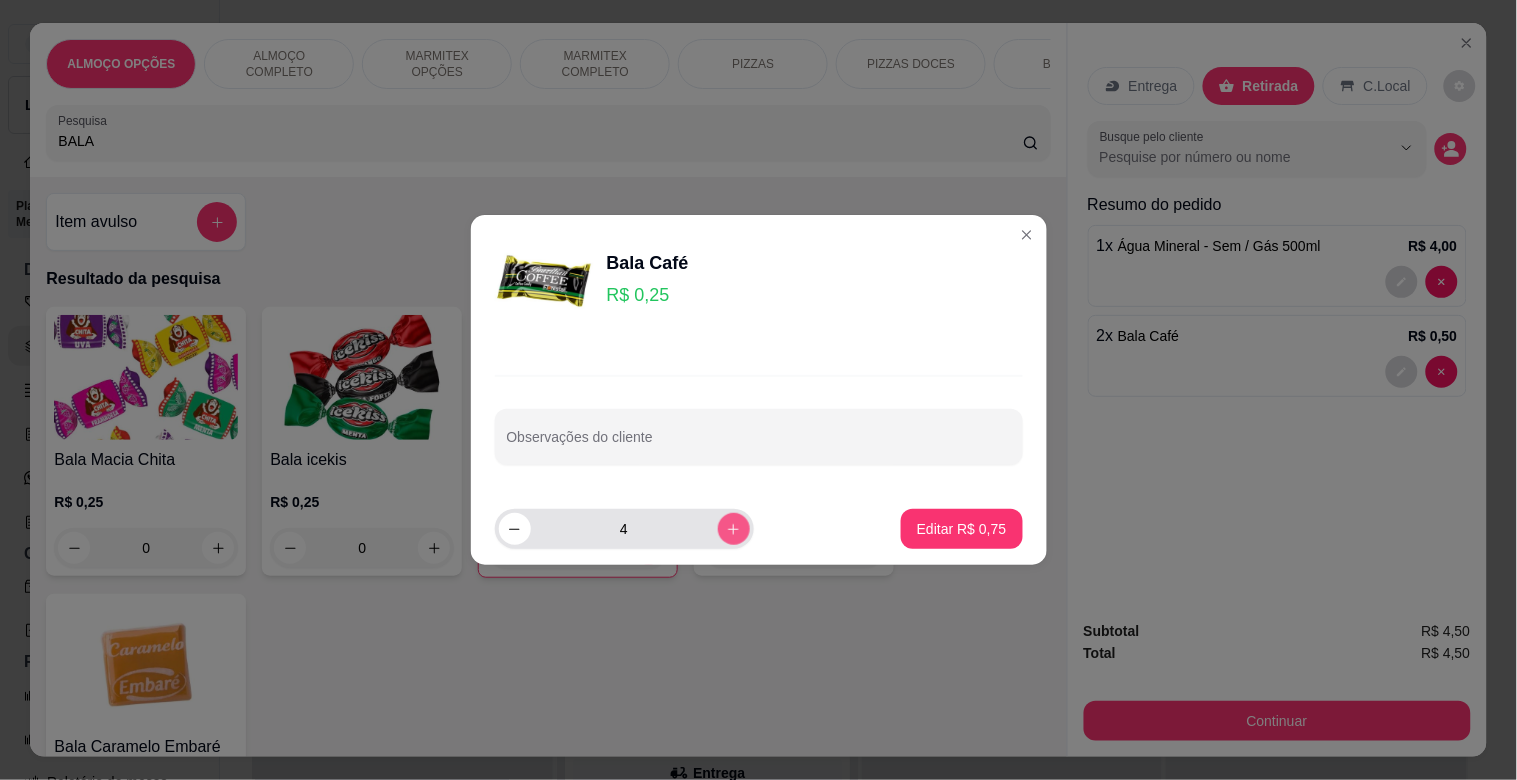 click 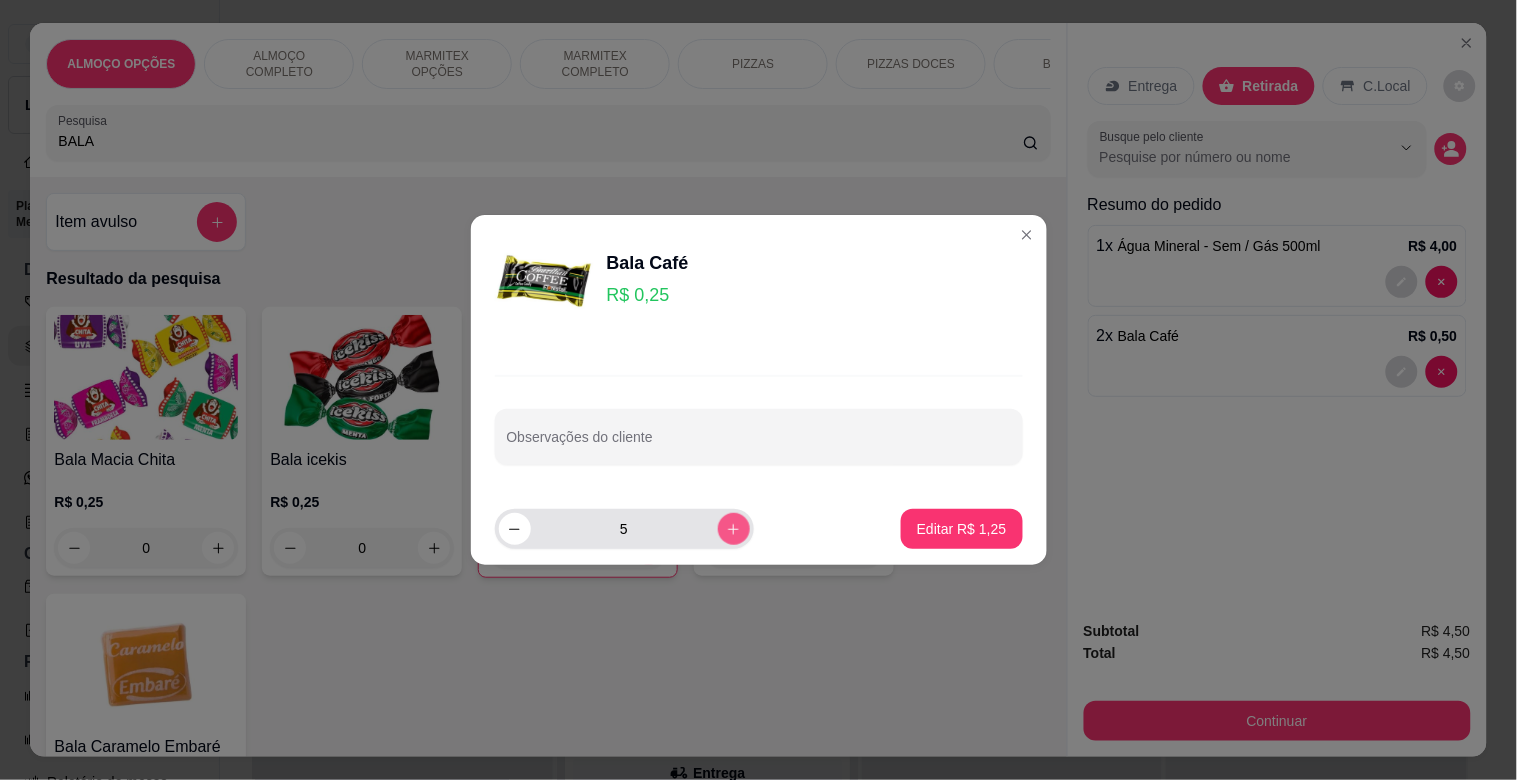 click 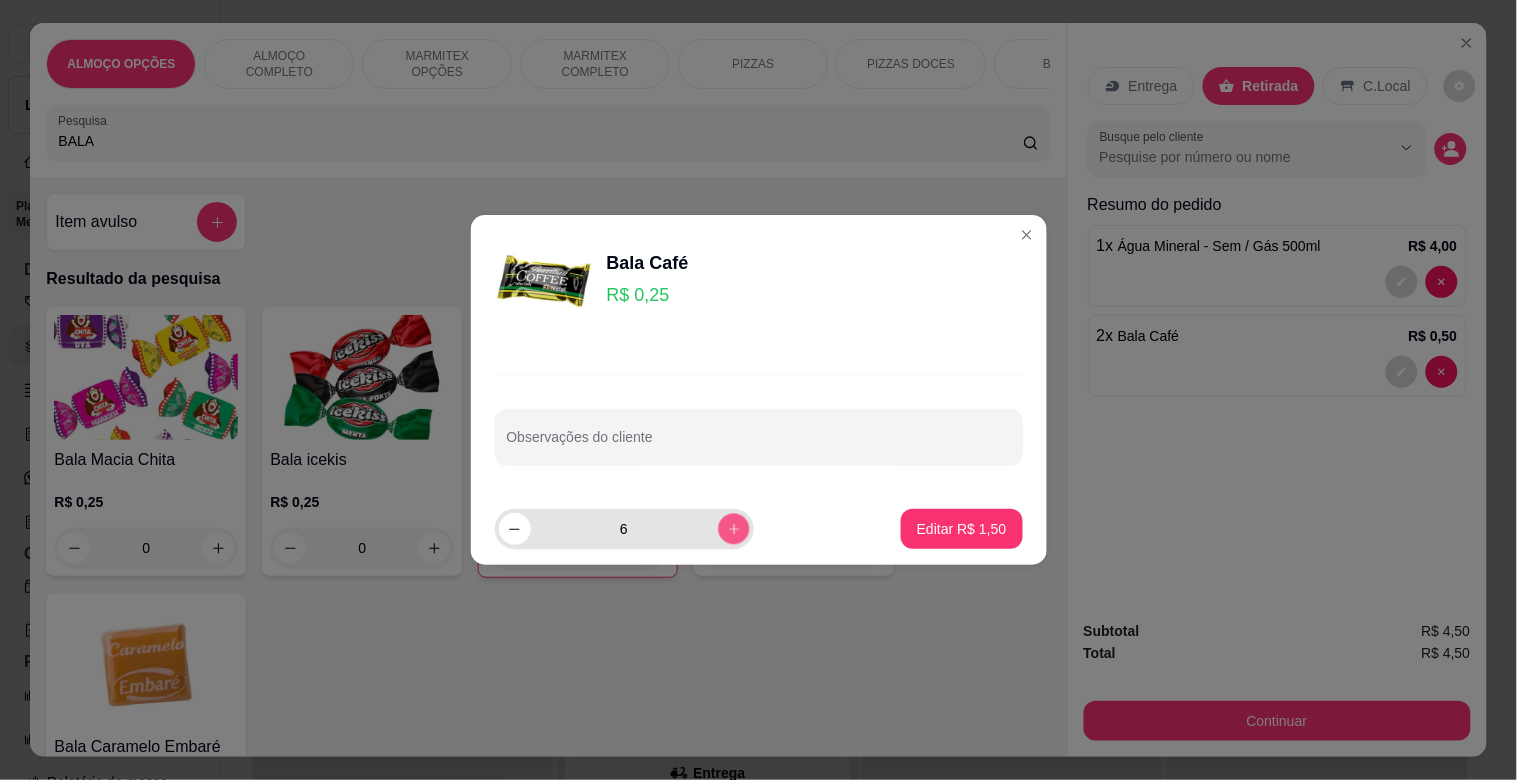 click 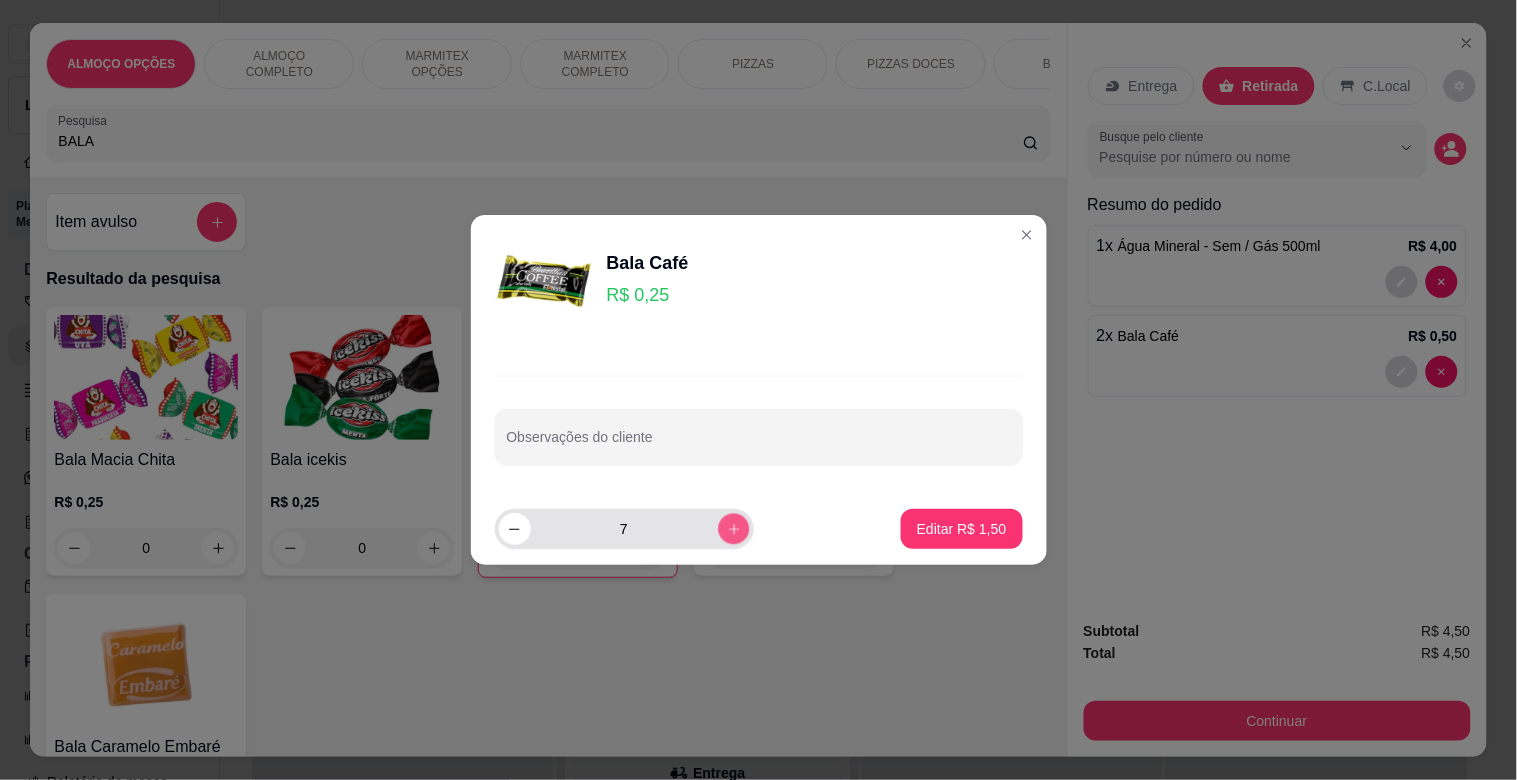 click 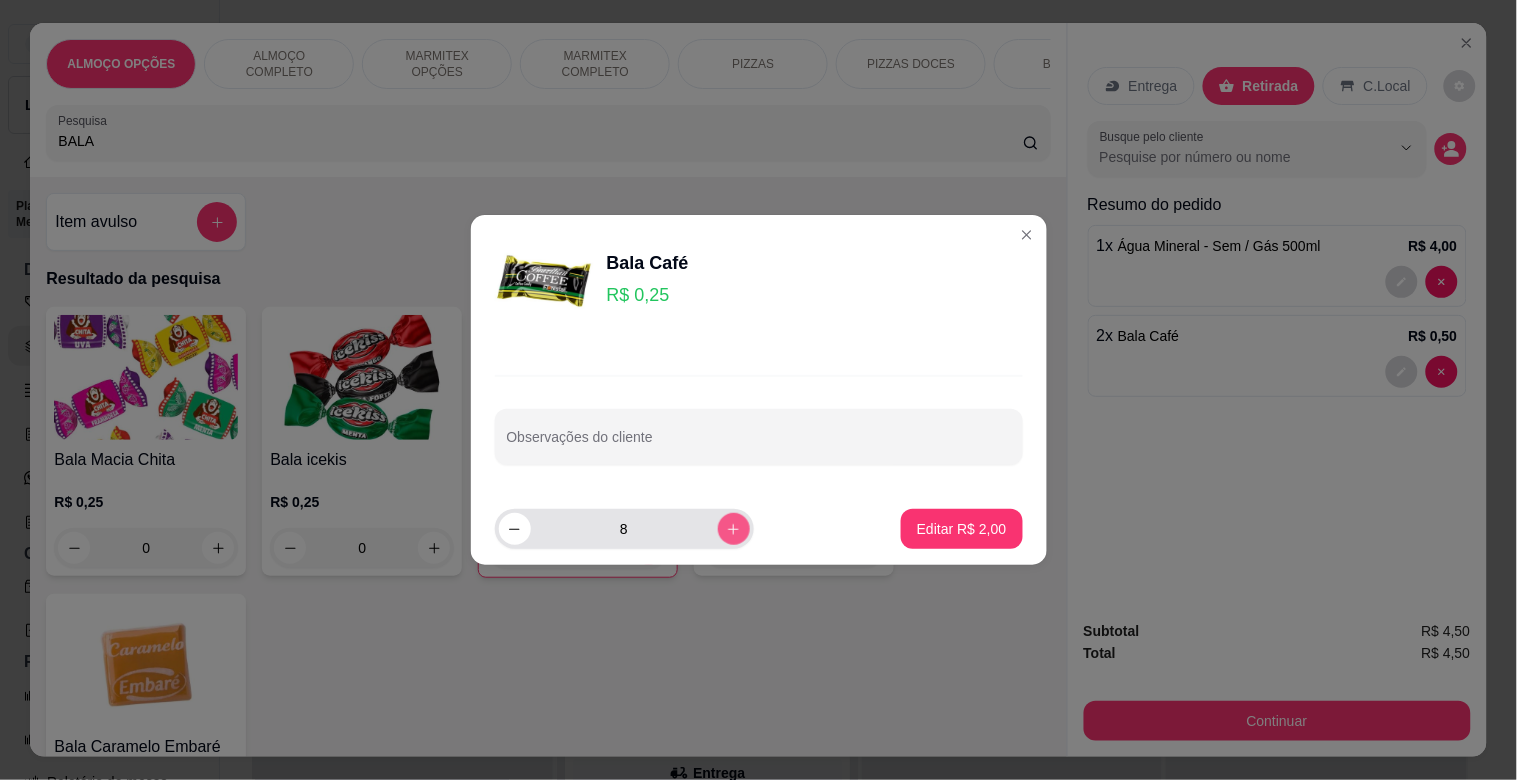 click 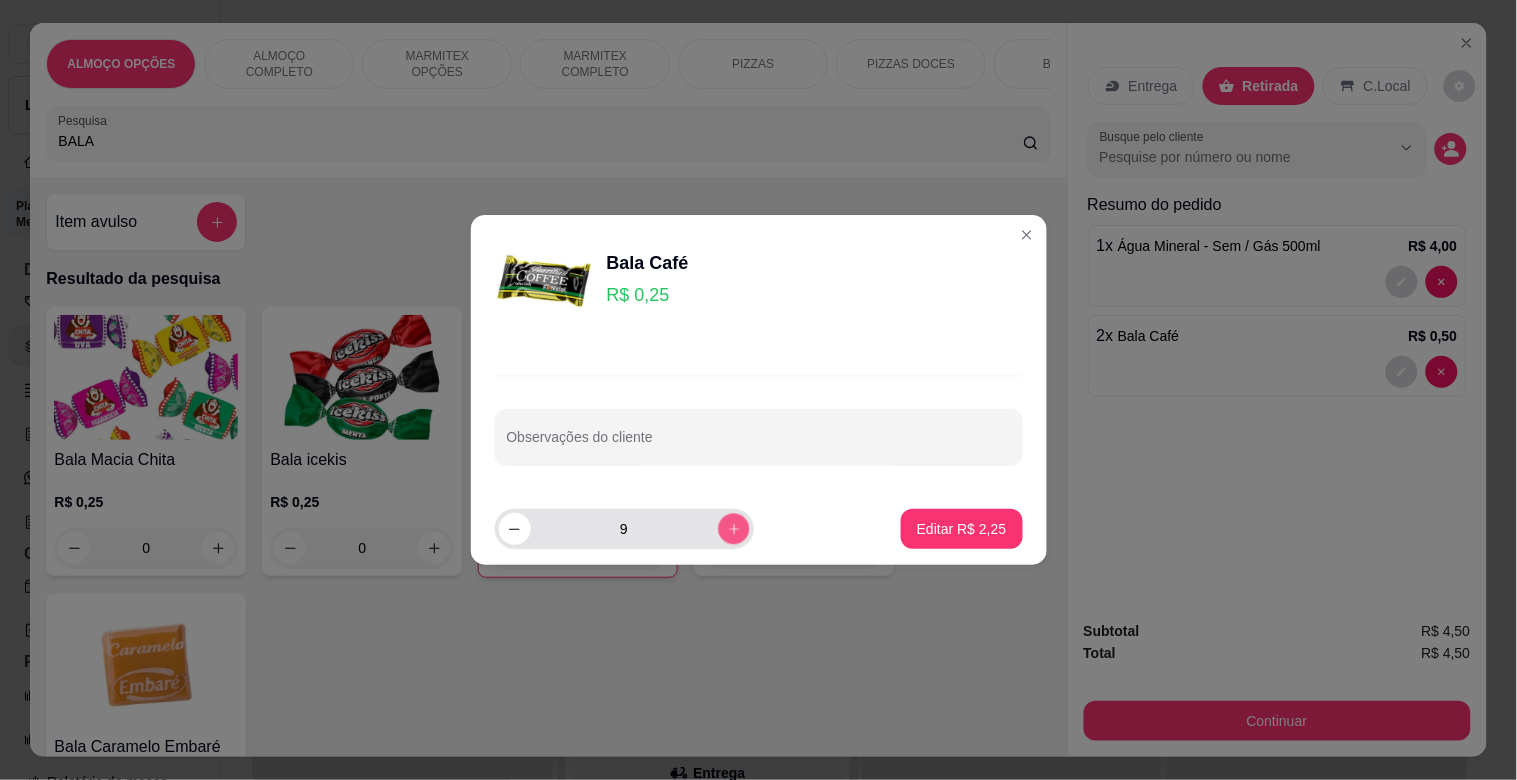click 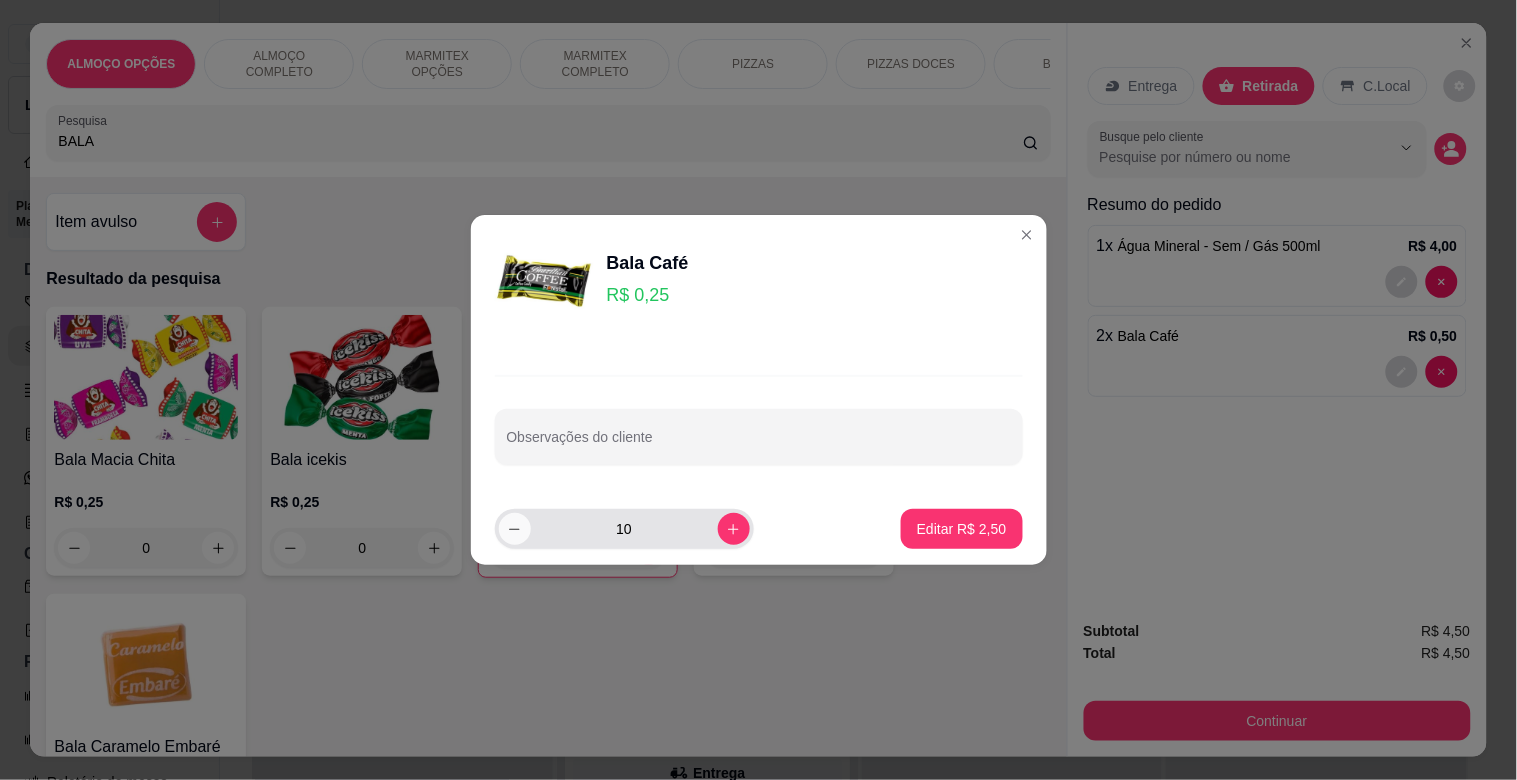 click 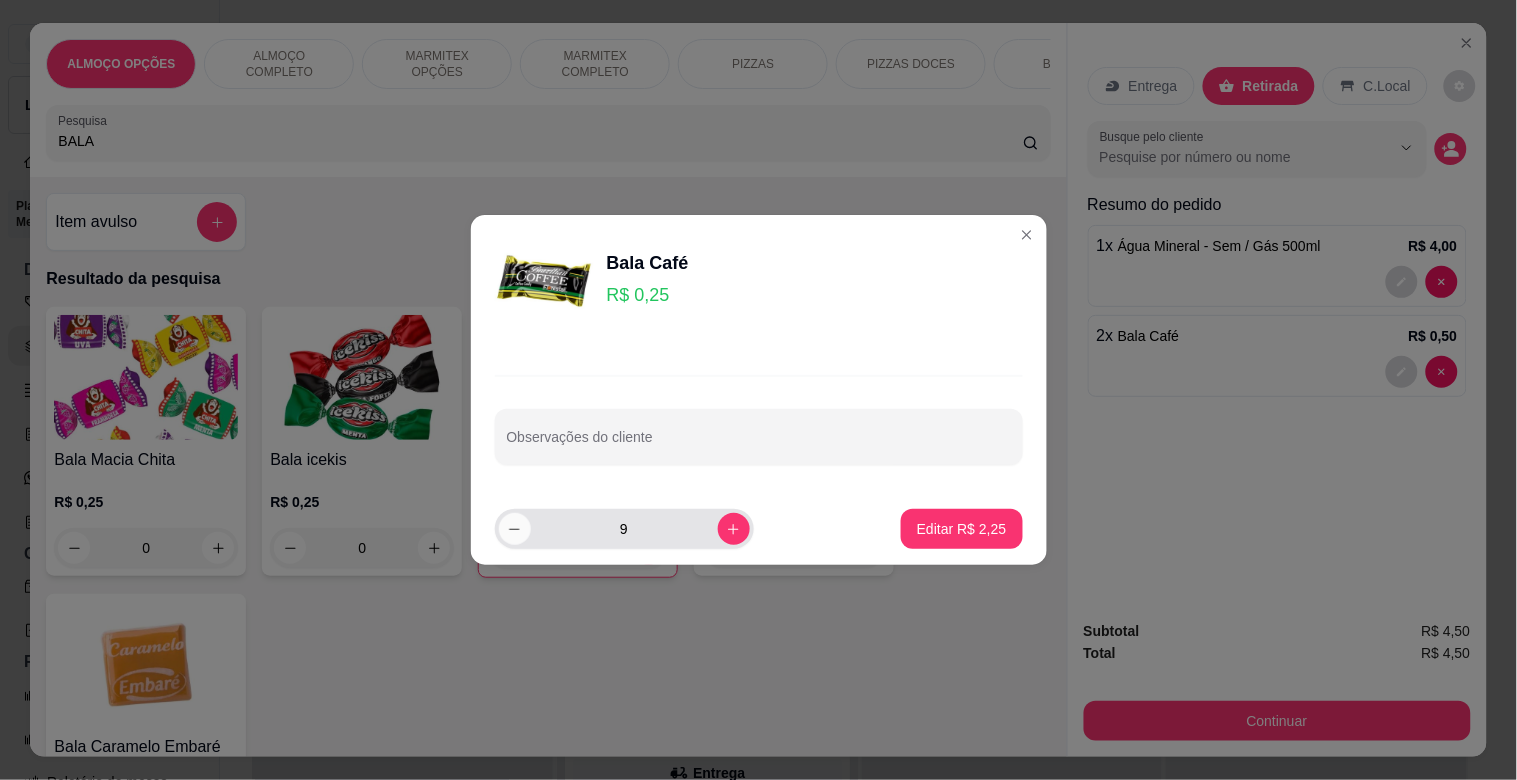 click 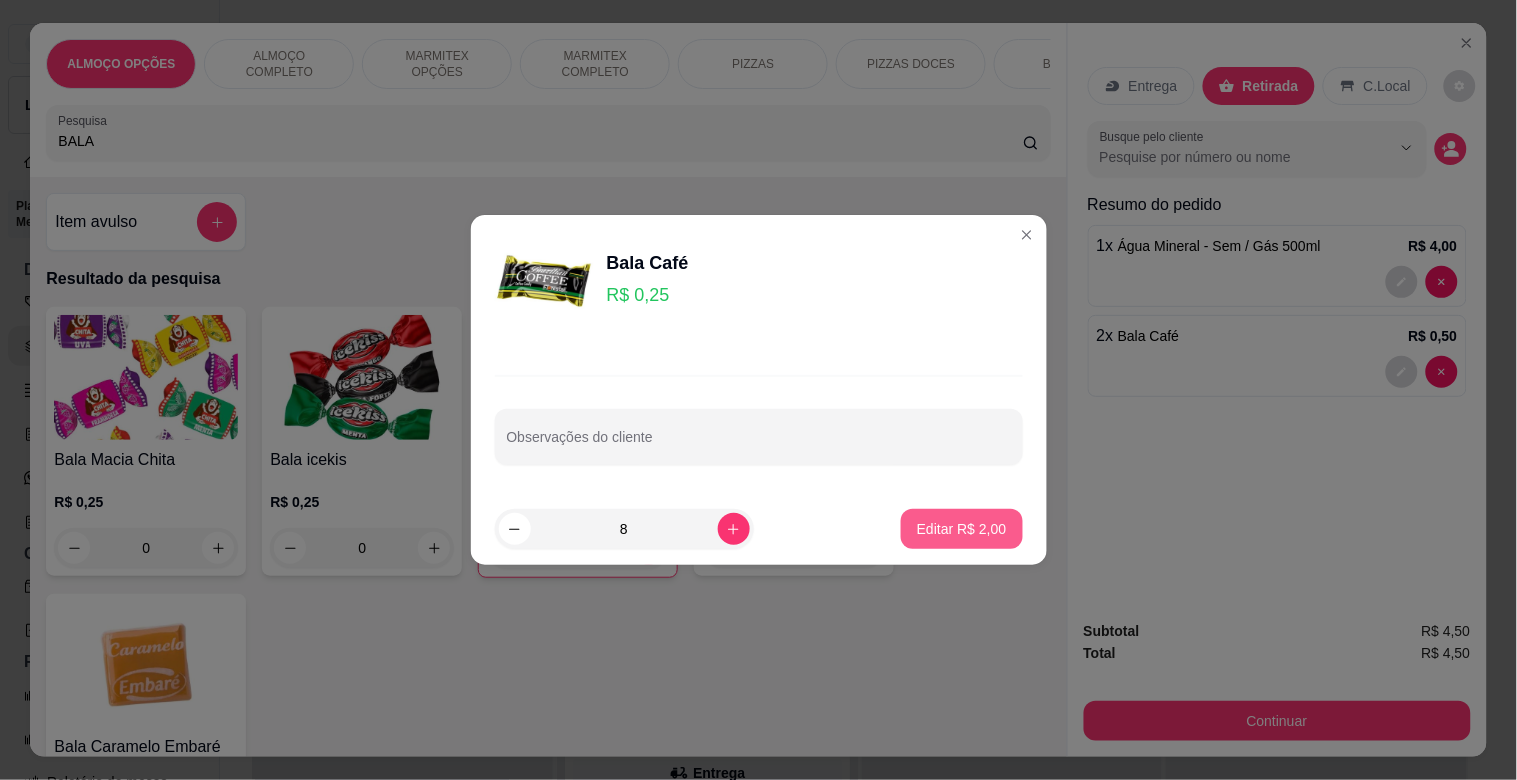 click on "Editar   R$ 2,00" at bounding box center [962, 529] 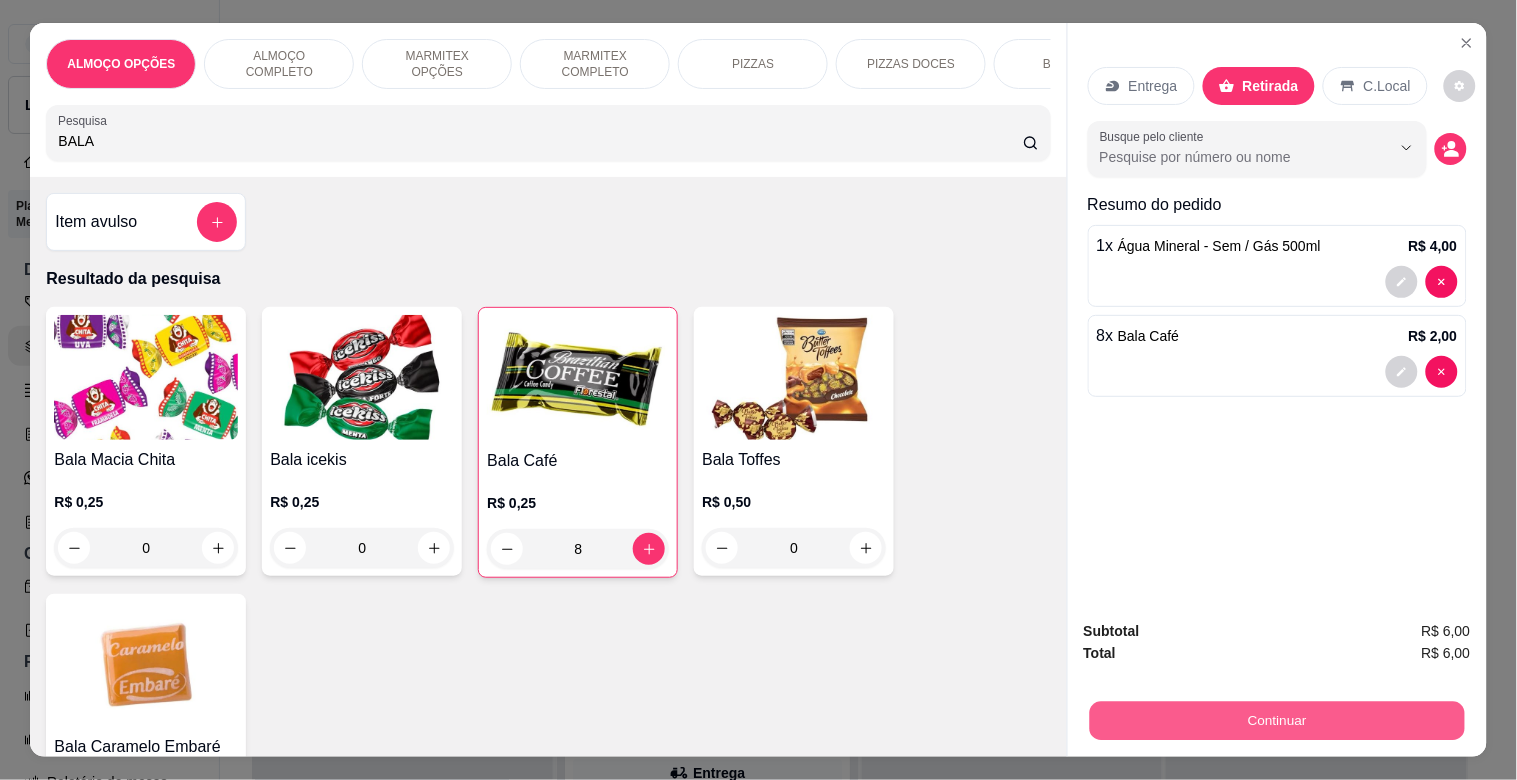 click on "Continuar" at bounding box center [1276, 720] 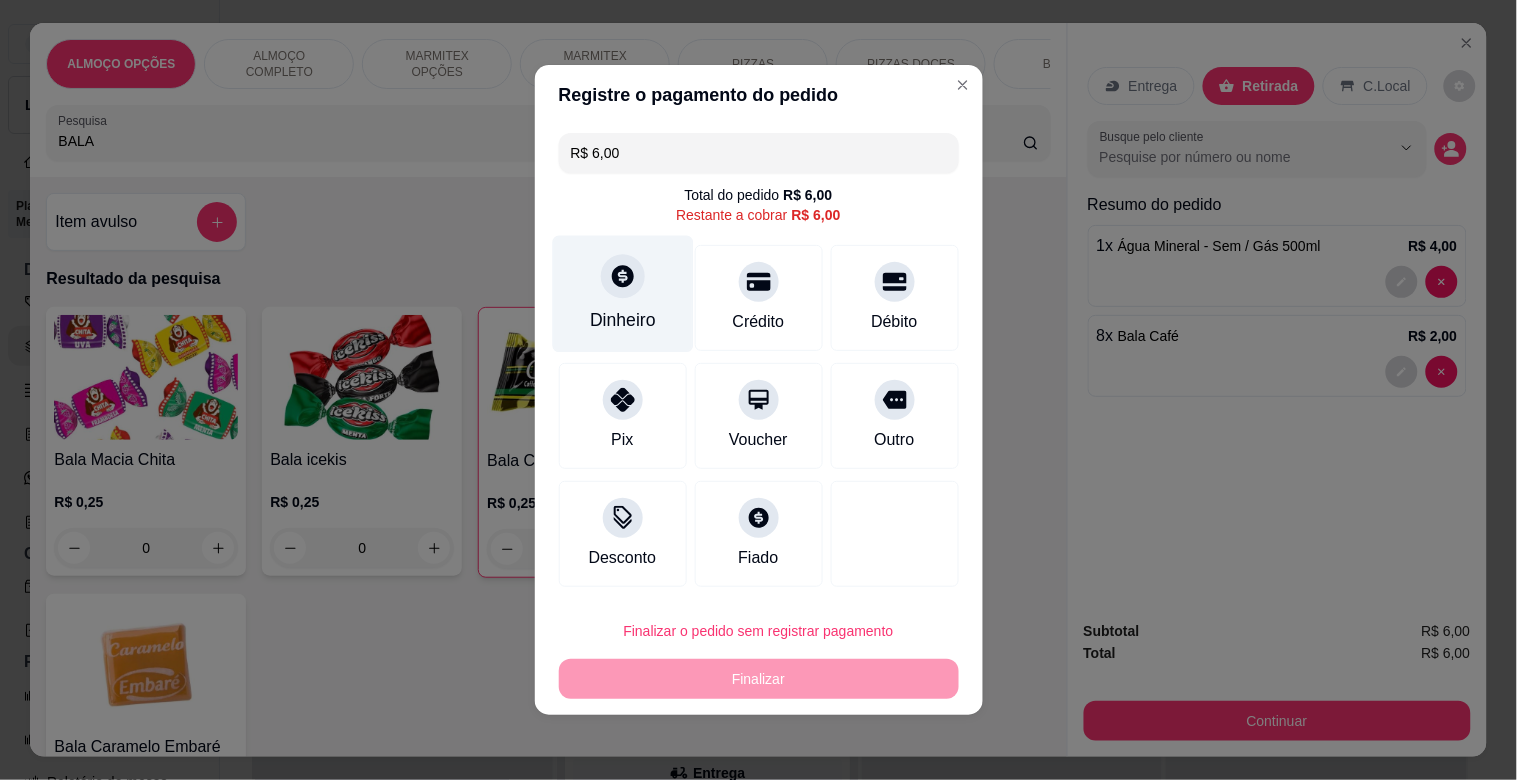click on "Dinheiro" at bounding box center (623, 320) 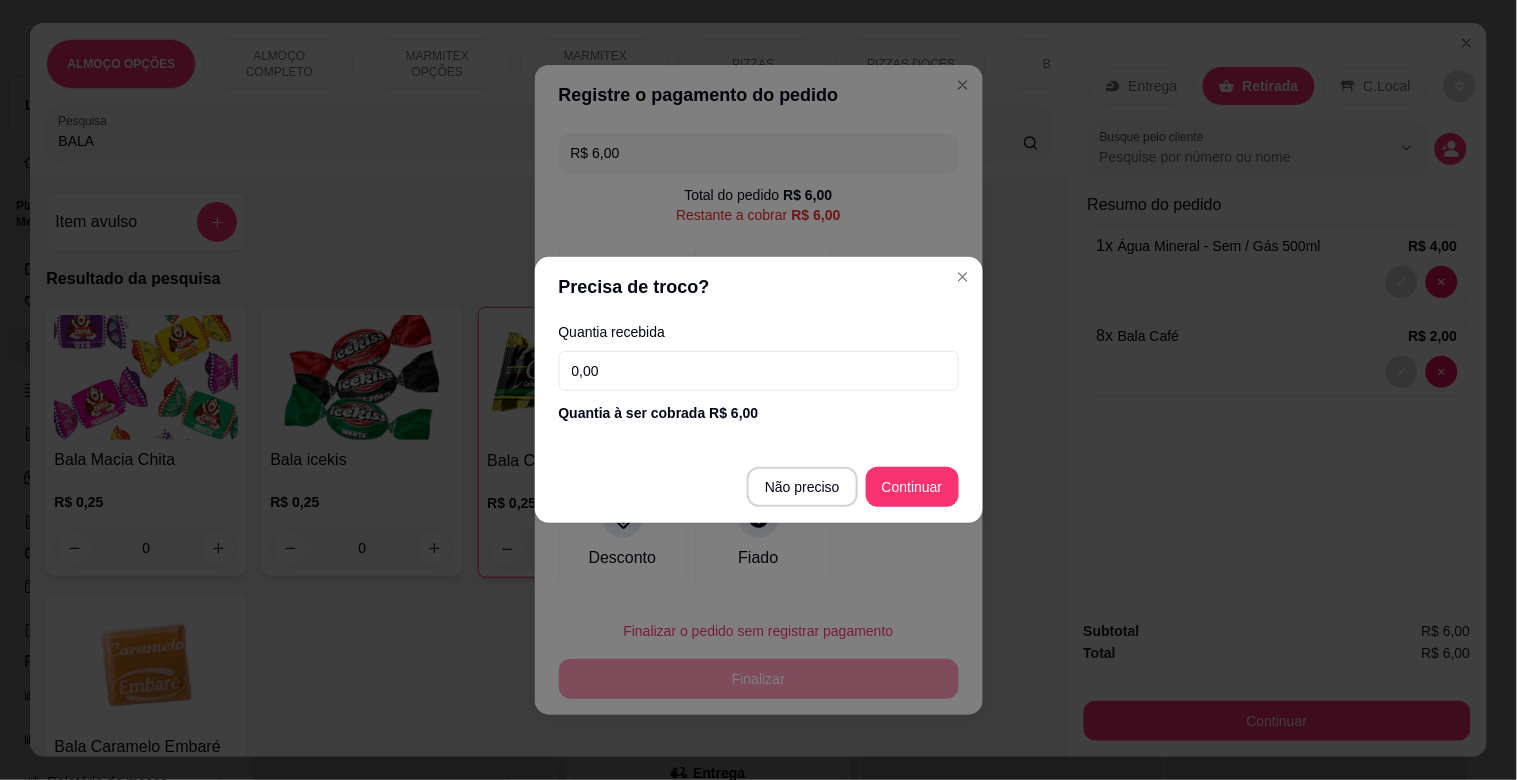 click on "Não preciso Continuar" at bounding box center [759, 487] 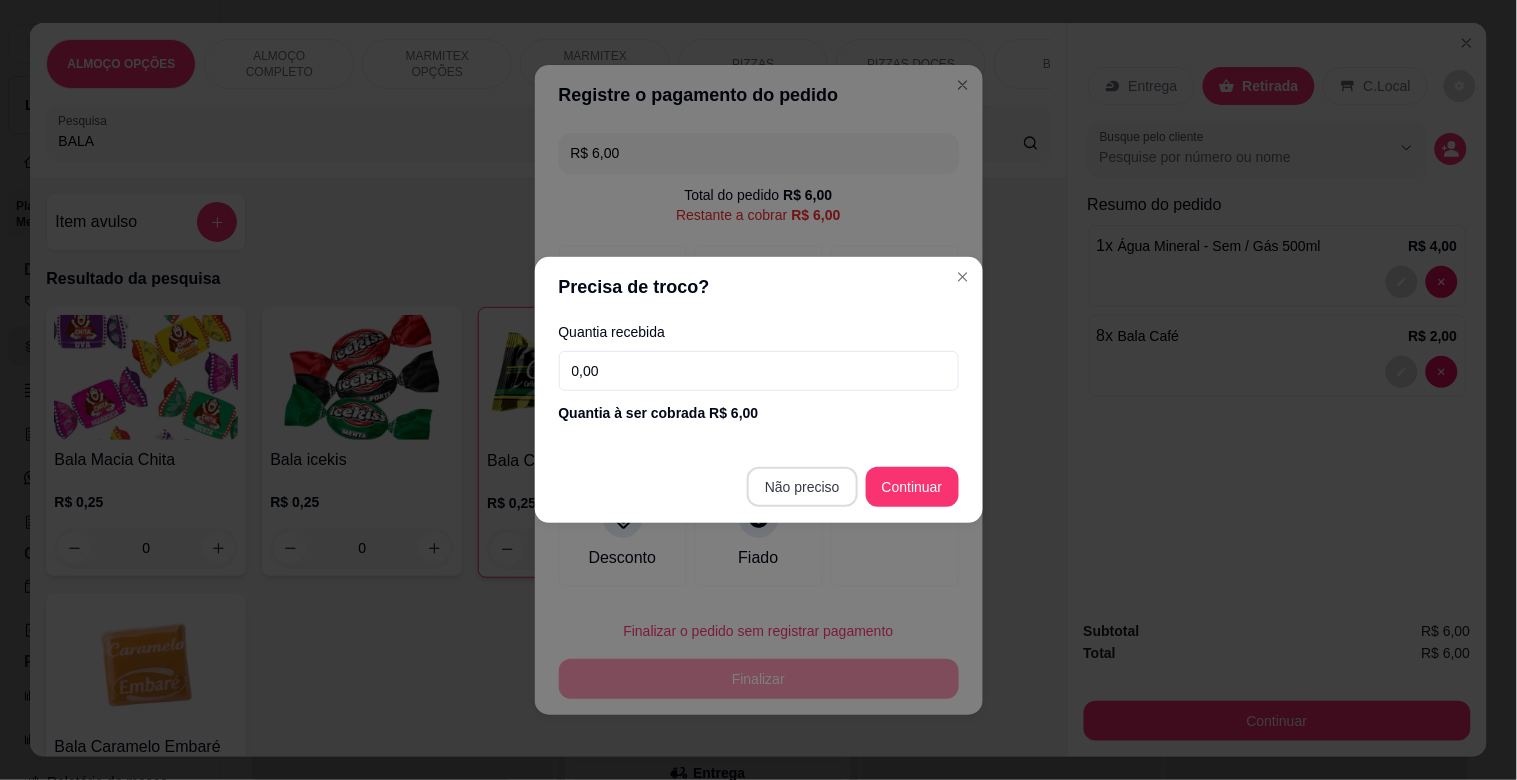 type on "R$ 0,00" 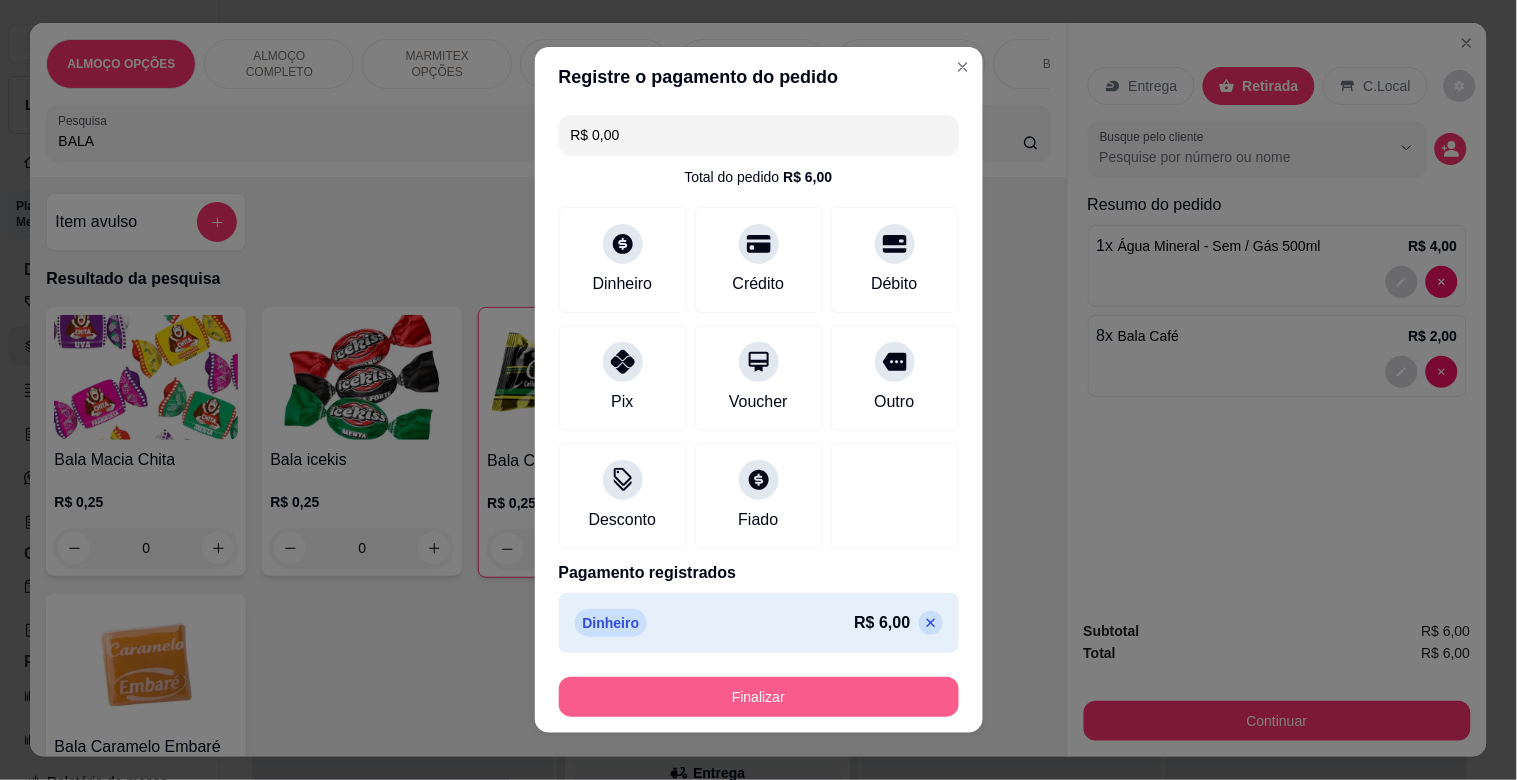 click on "Finalizar" at bounding box center [759, 697] 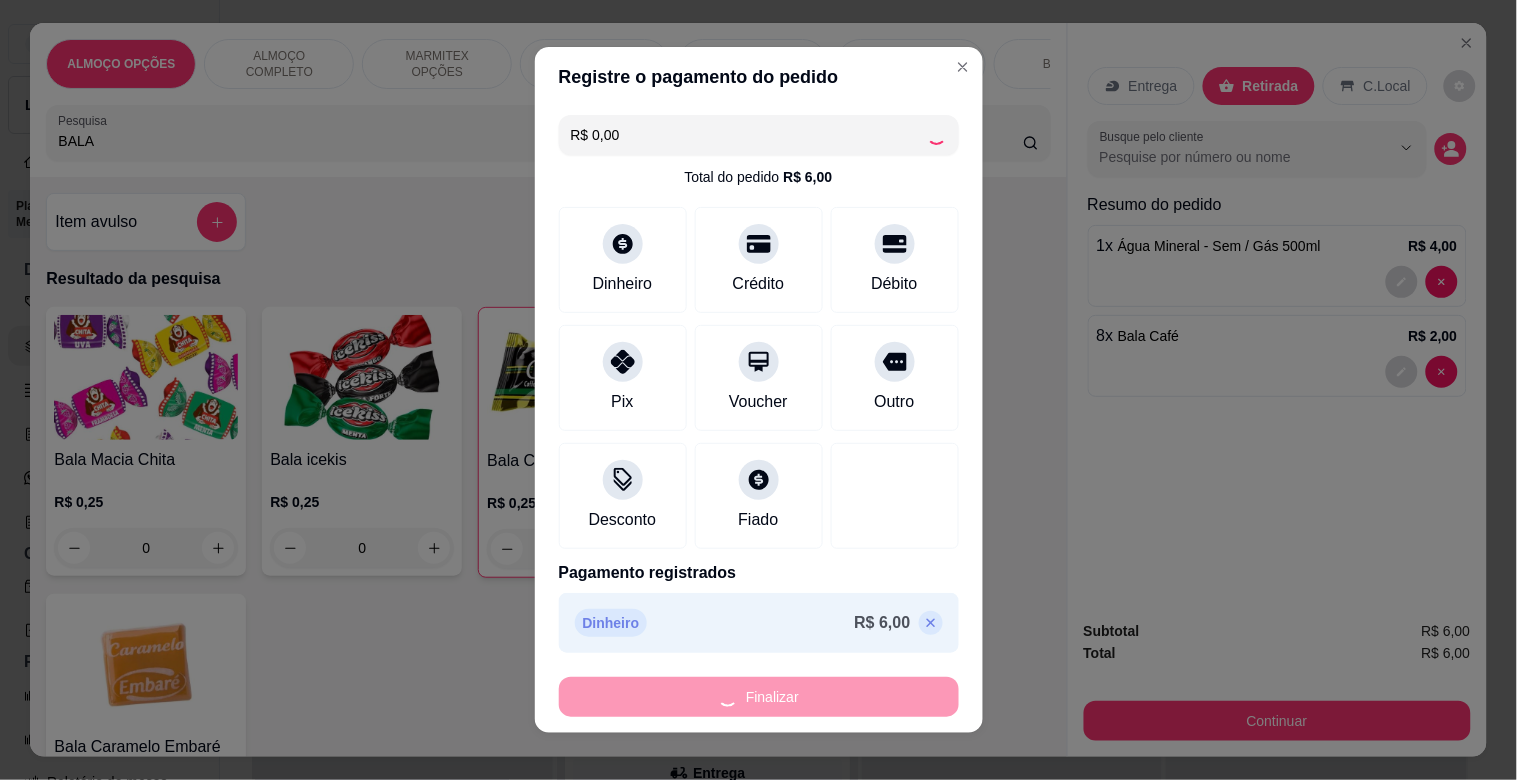 type on "0" 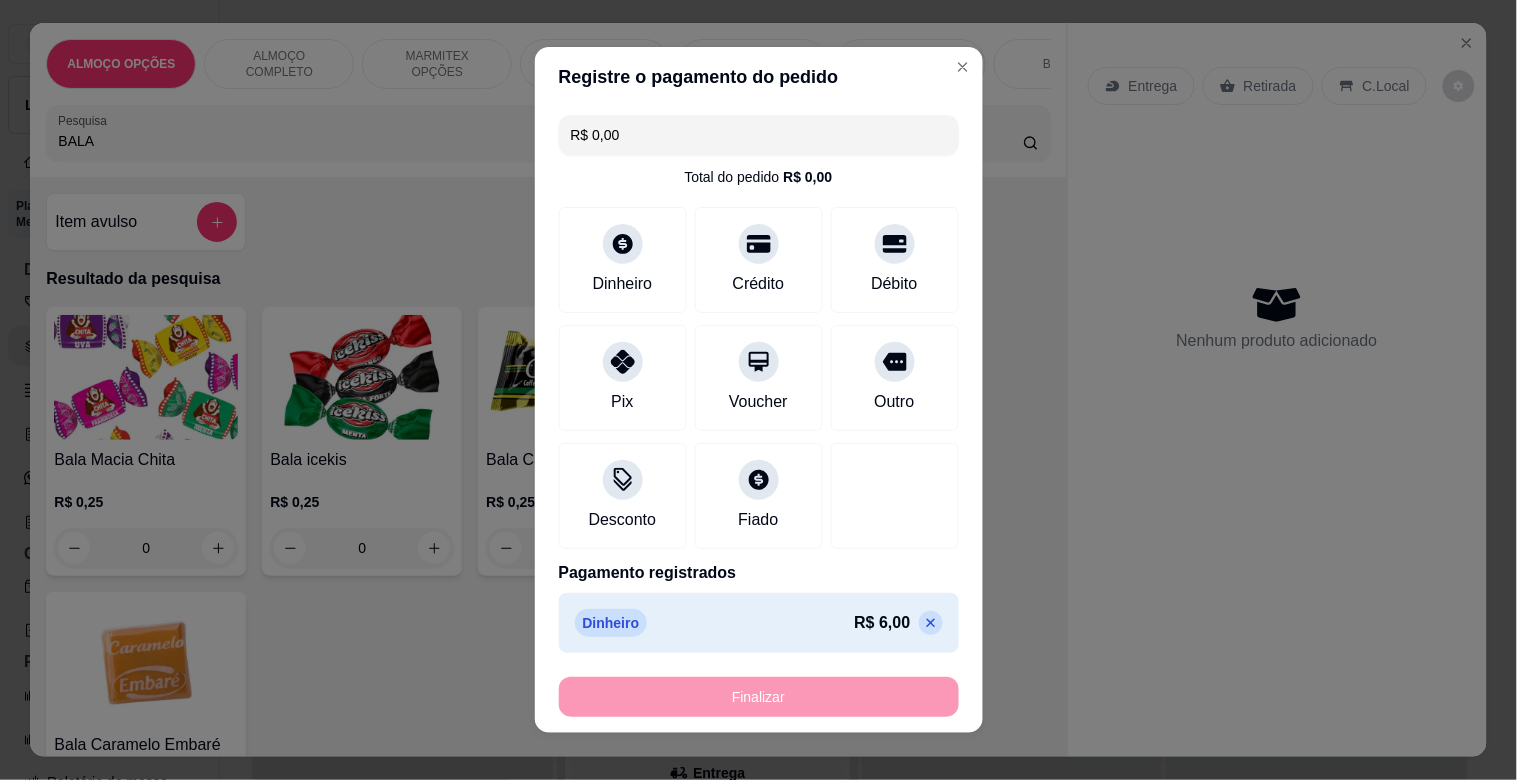 type on "-R$ 6,00" 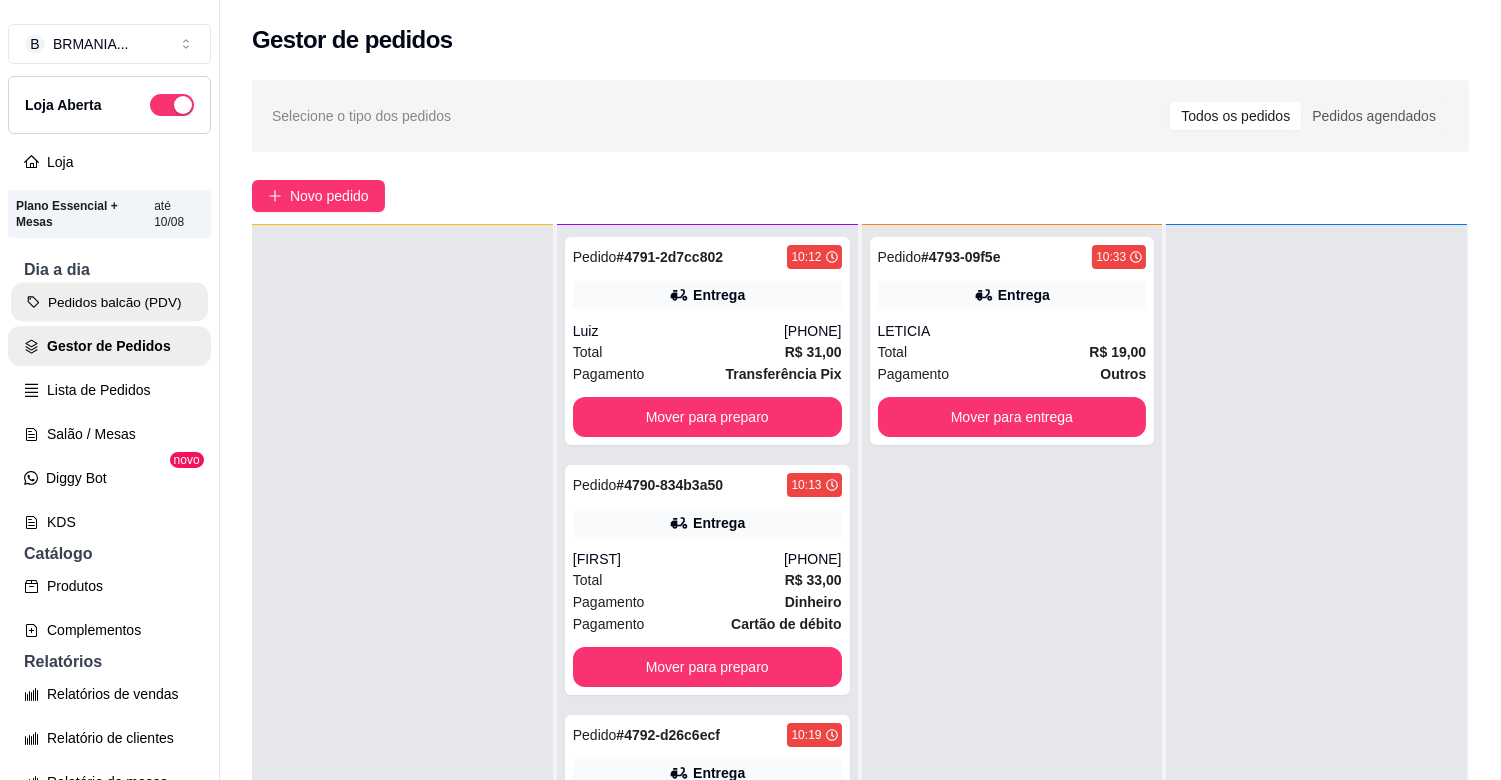 click on "Pedidos balcão (PDV)" at bounding box center (109, 302) 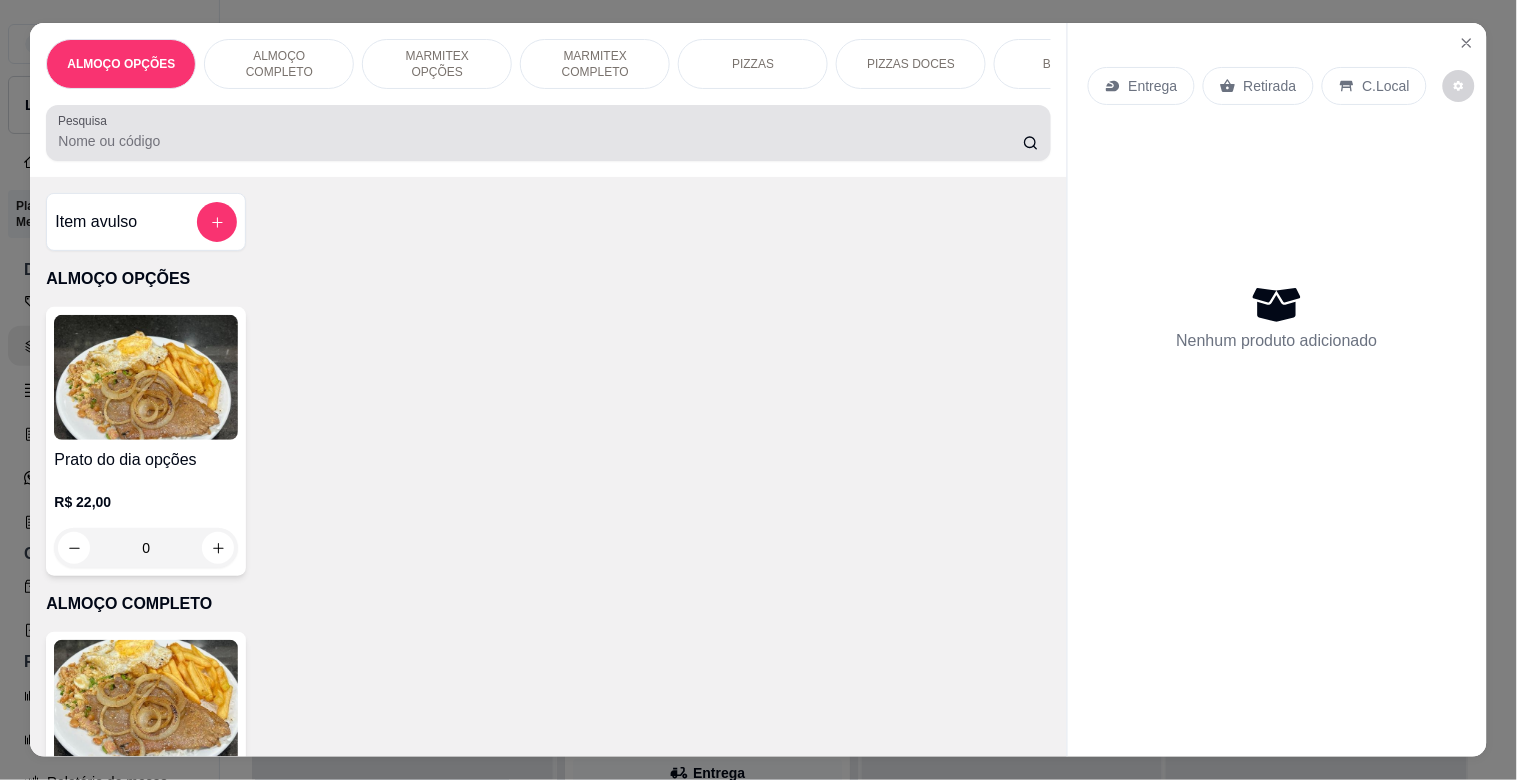 click on "Pesquisa" at bounding box center (548, 133) 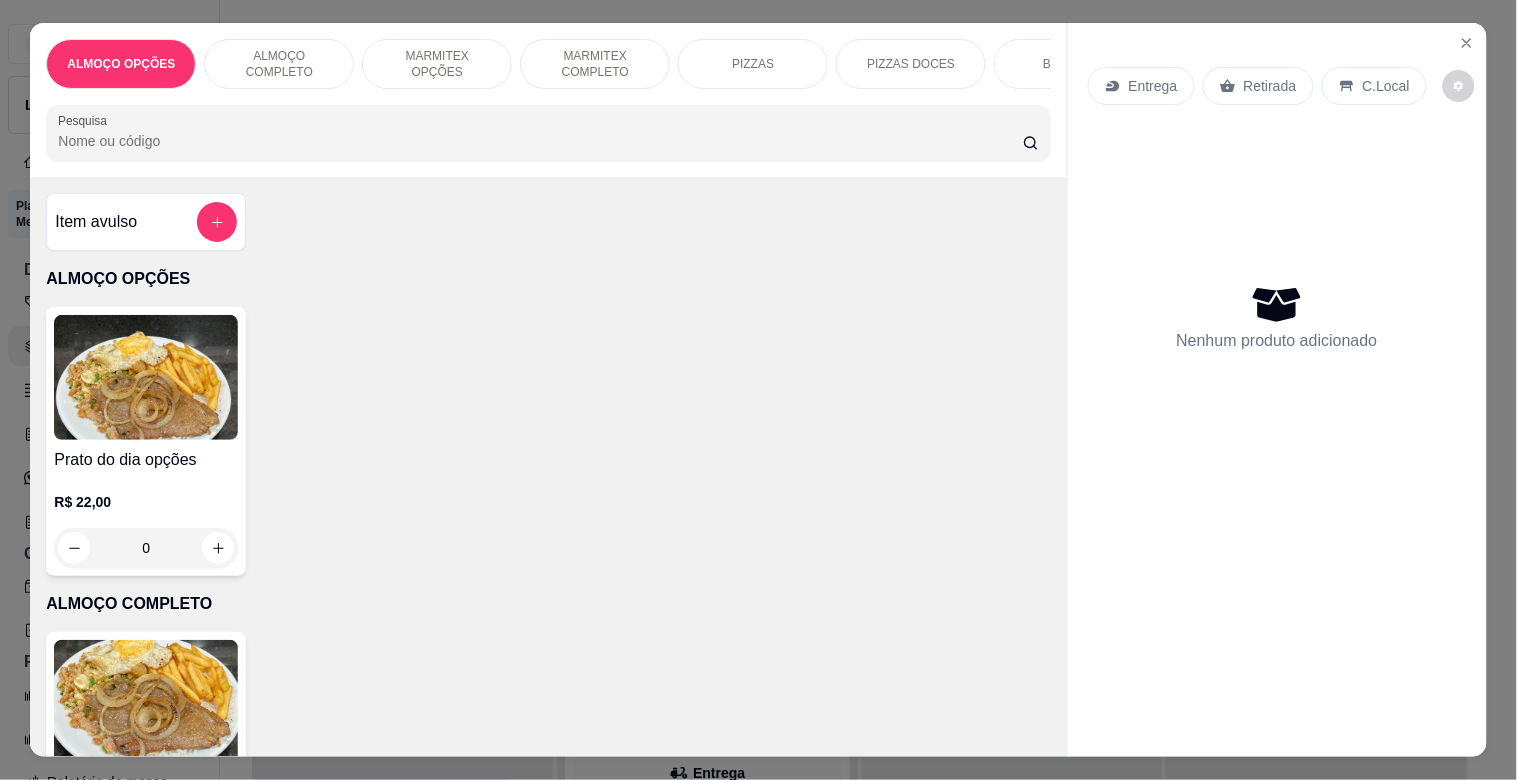 click on "MARMITEX COMPLETO" at bounding box center (595, 64) 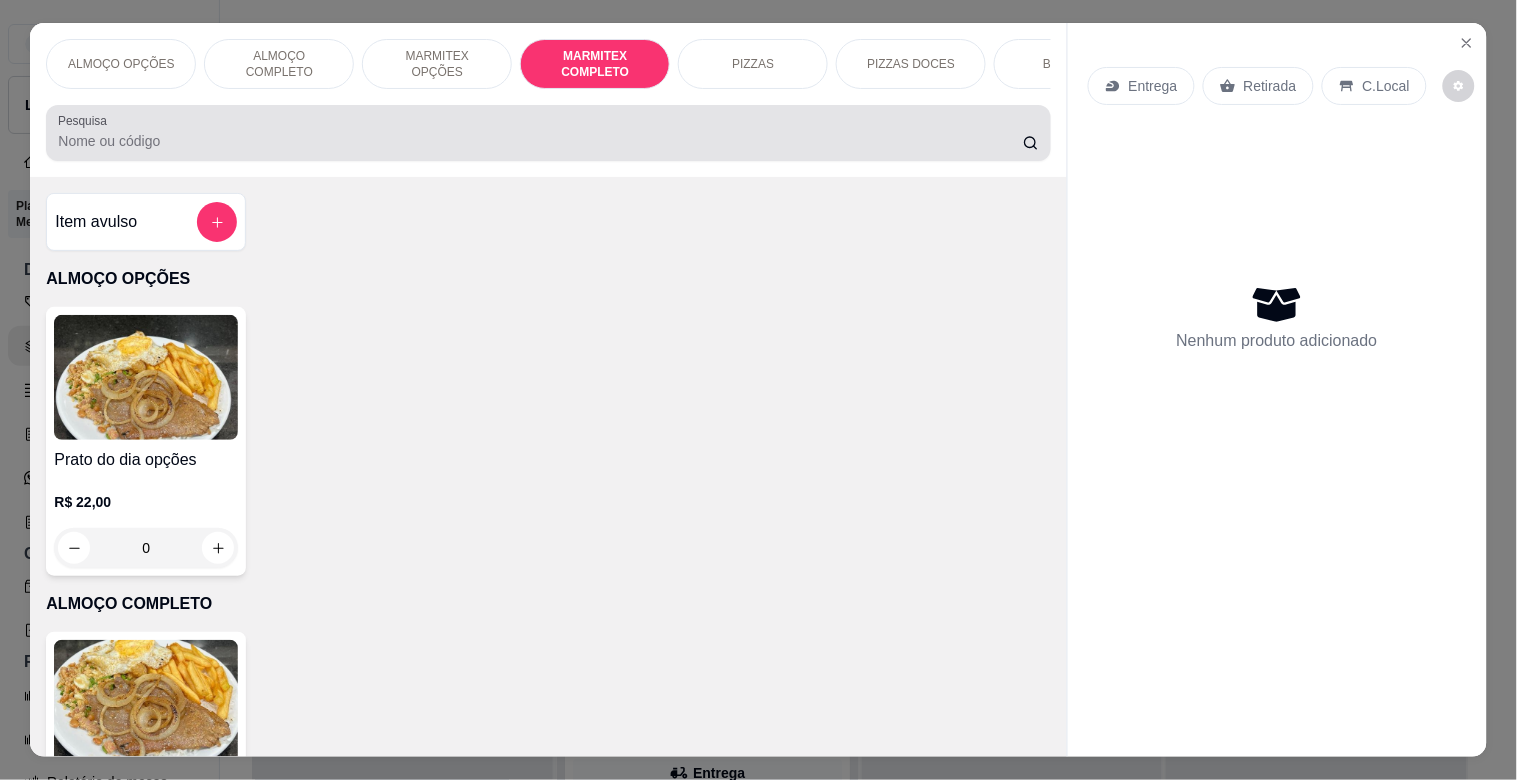 scroll, scrollTop: 1064, scrollLeft: 0, axis: vertical 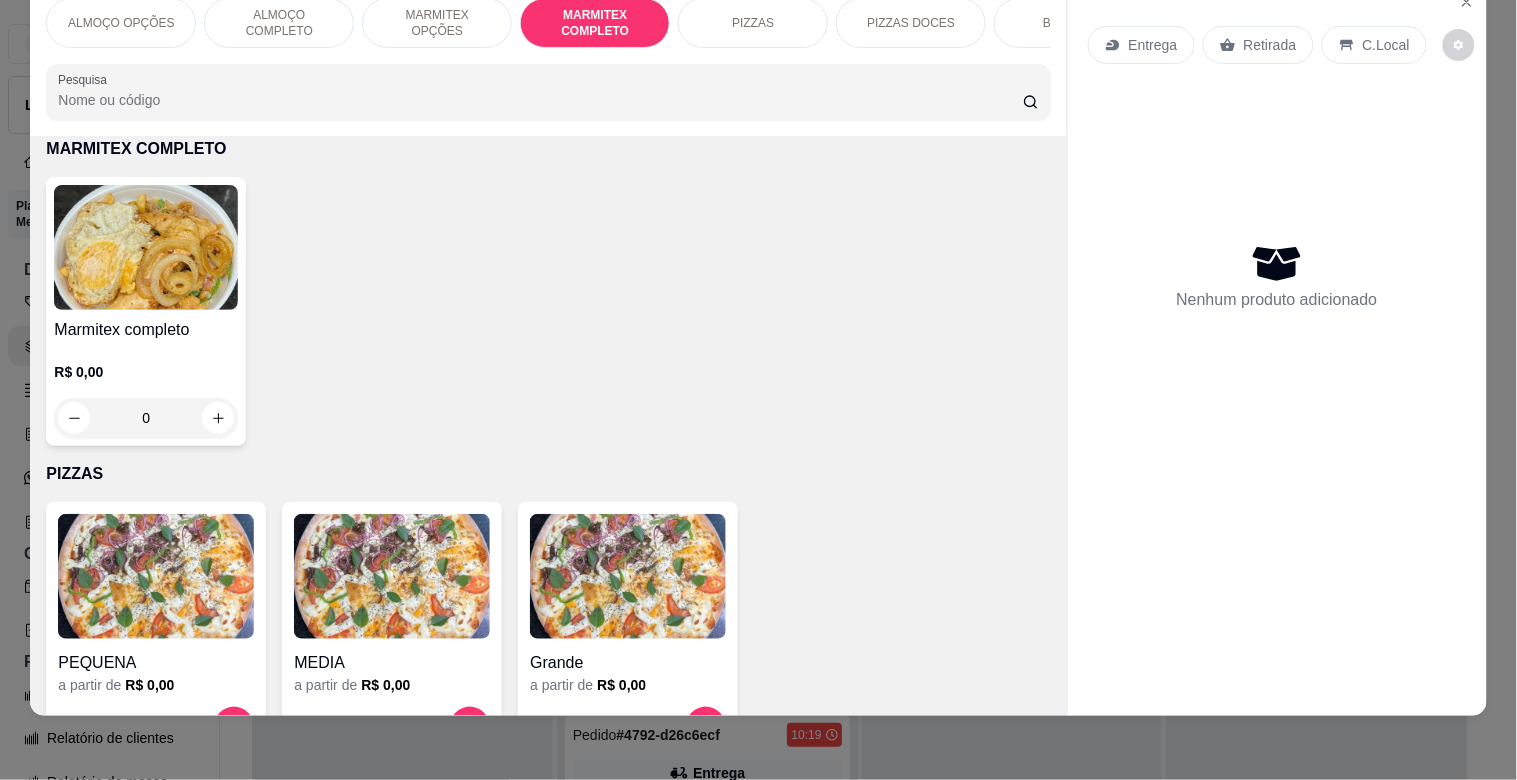 click at bounding box center (146, 247) 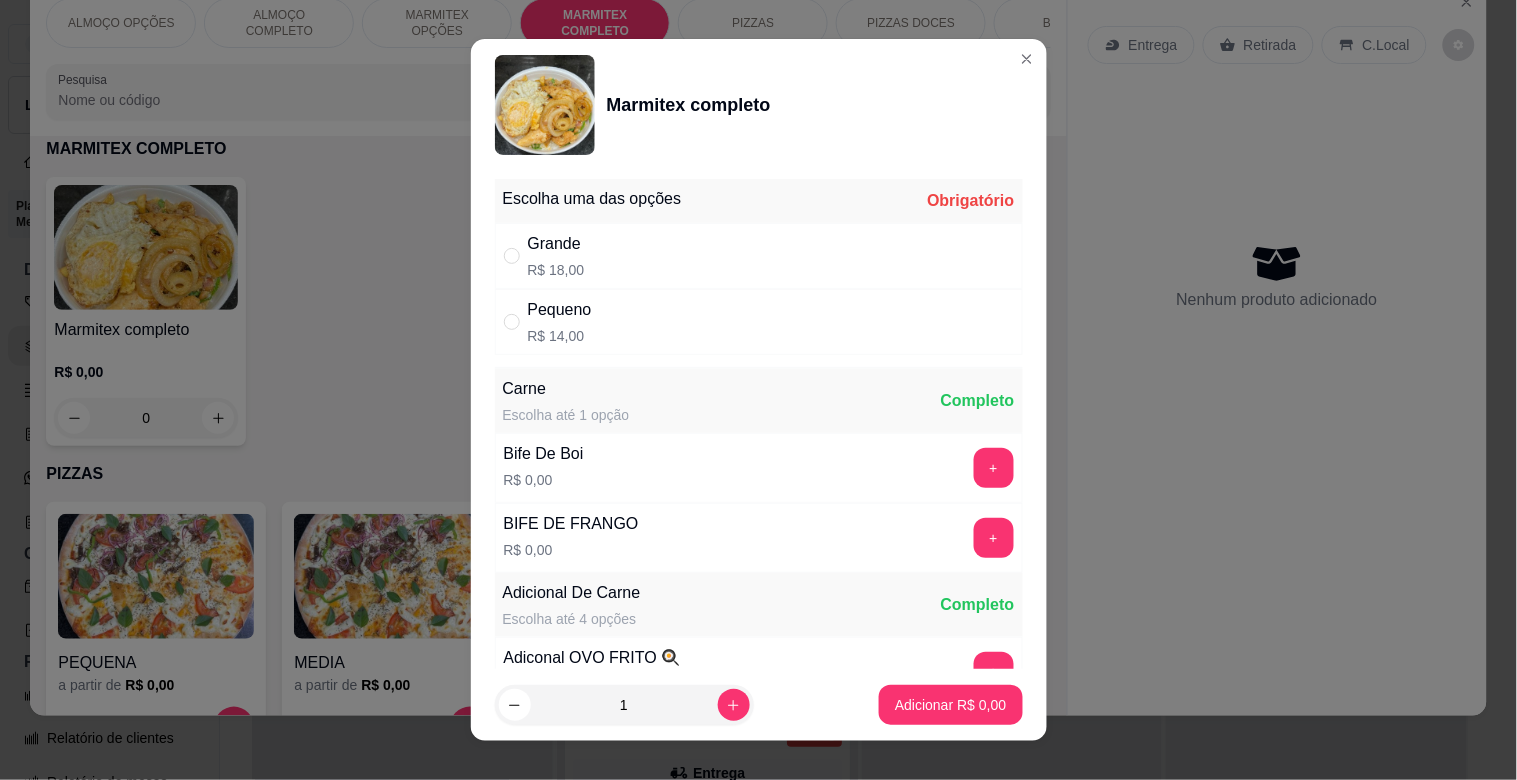 click on "Grande  R$ 18,00" at bounding box center (556, 256) 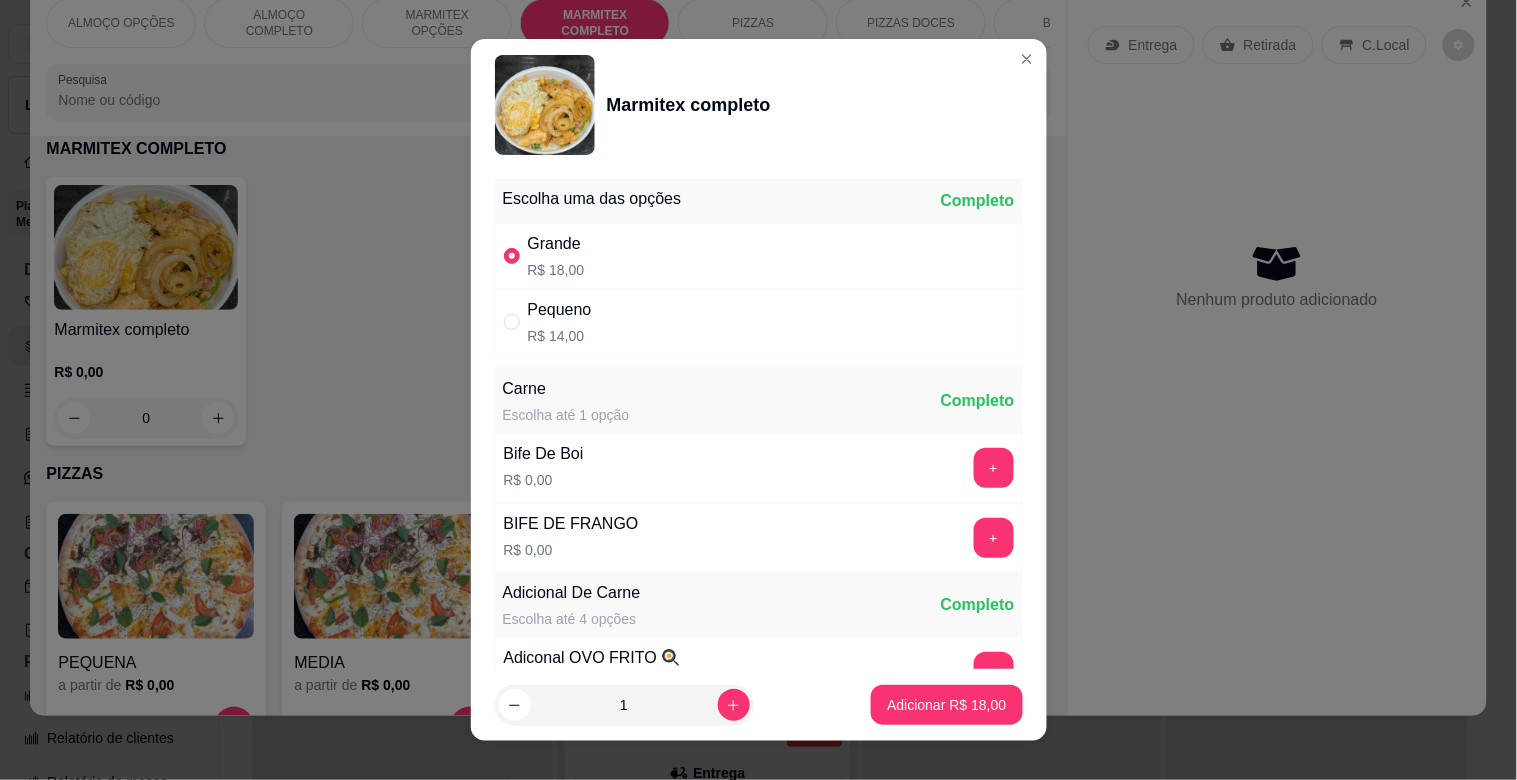 click on "Bife De Boi  R$ 0,00 +" at bounding box center (759, 468) 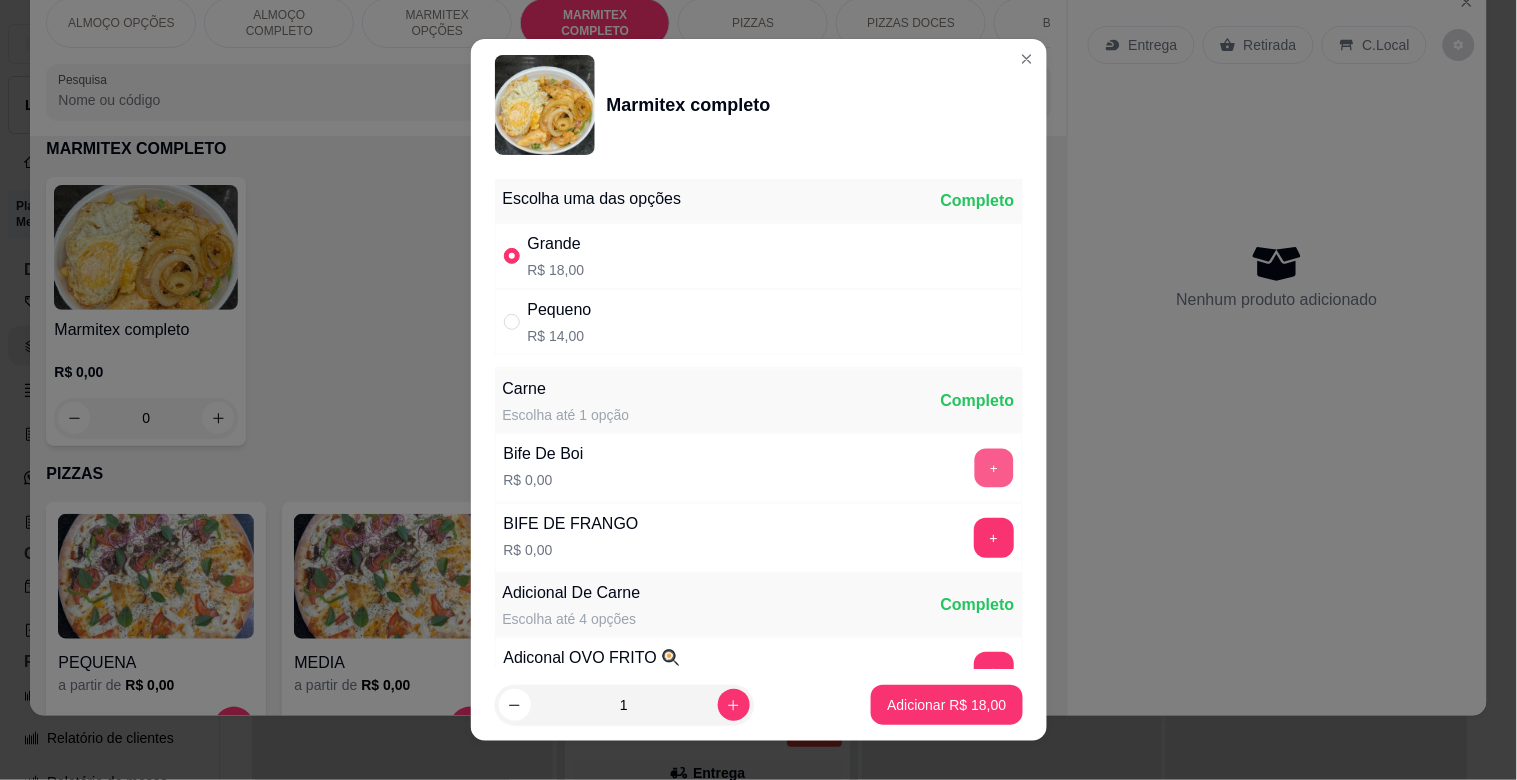 click on "+" at bounding box center (993, 468) 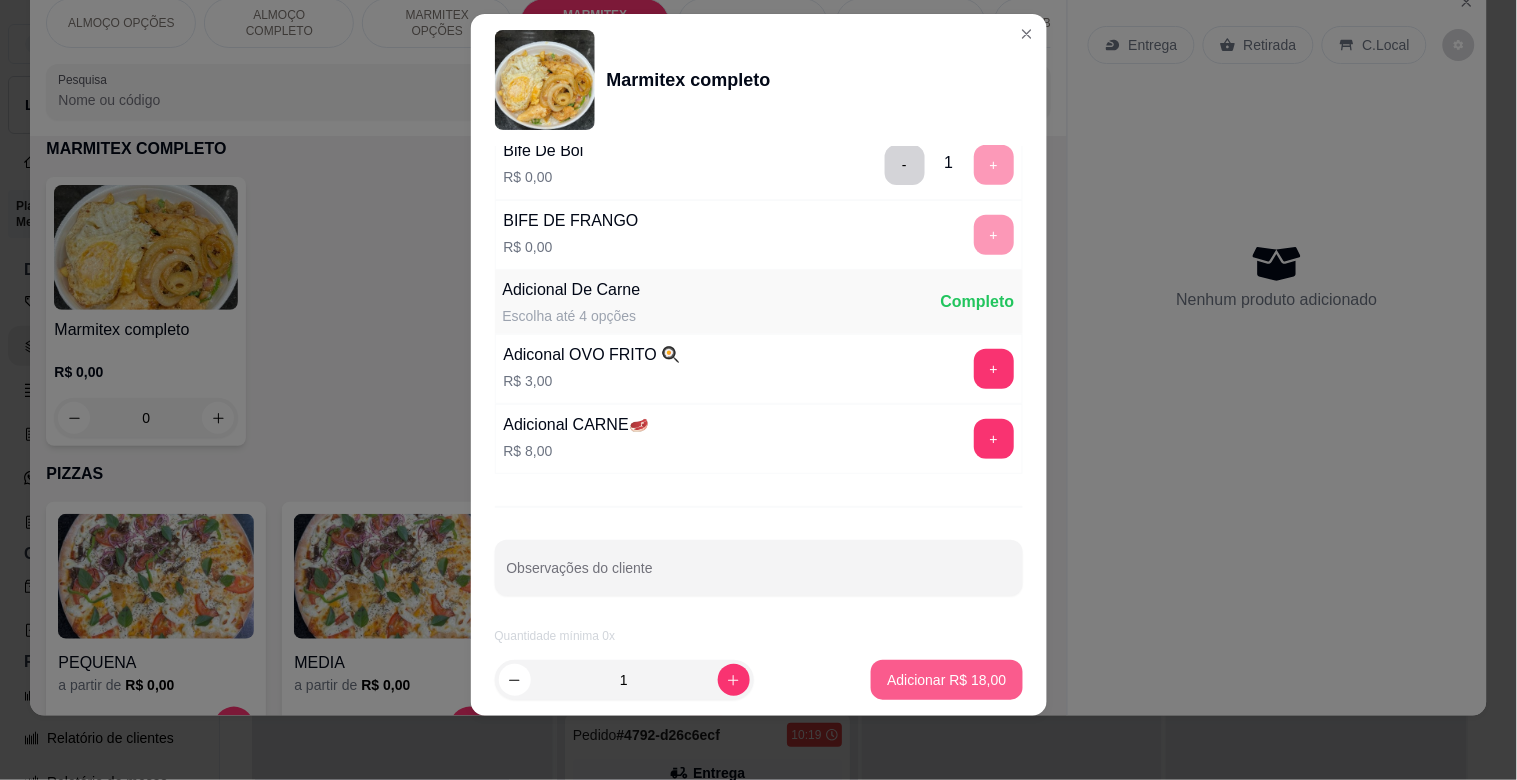scroll, scrollTop: 280, scrollLeft: 0, axis: vertical 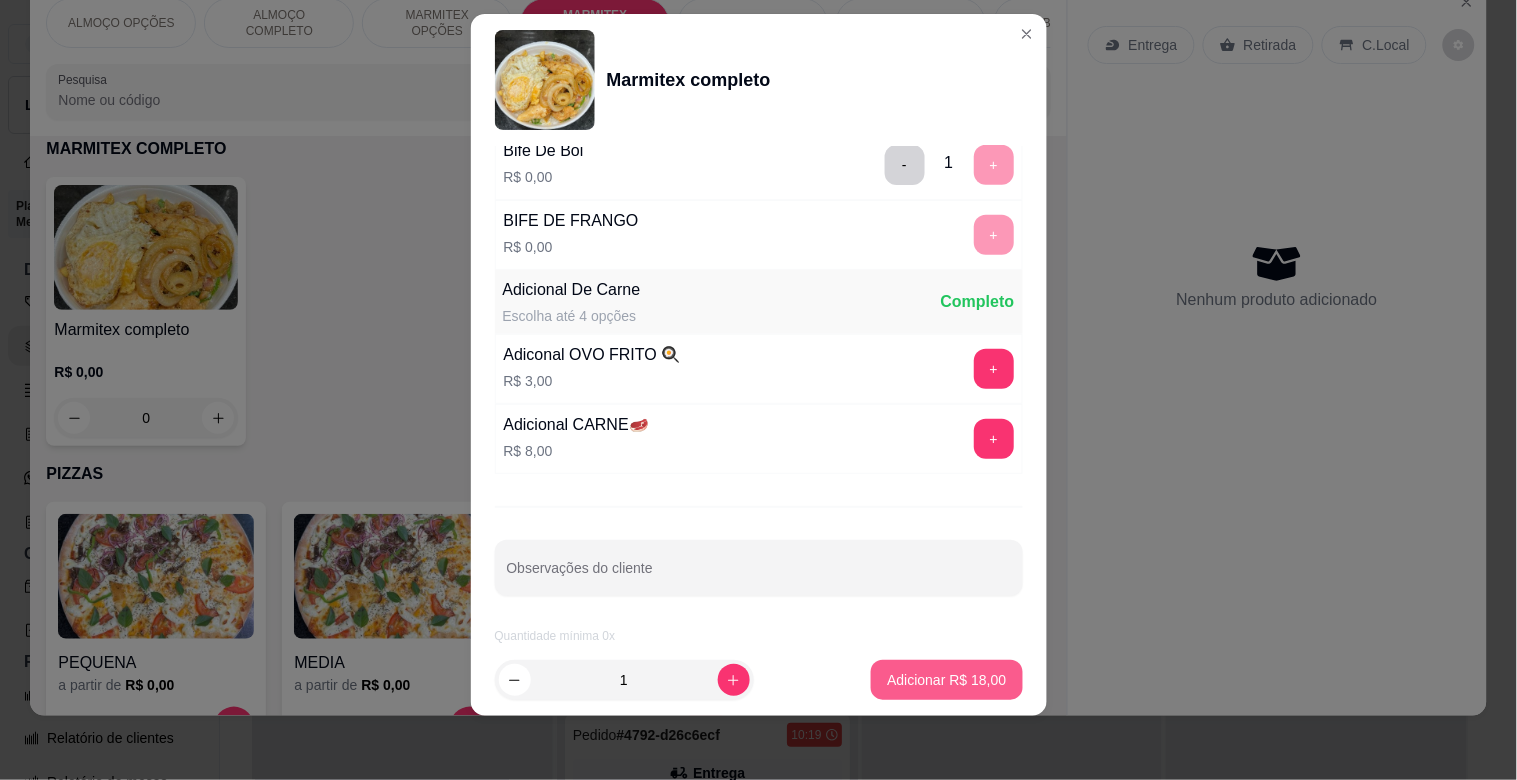 click on "Adicionar   R$ 18,00" at bounding box center (946, 680) 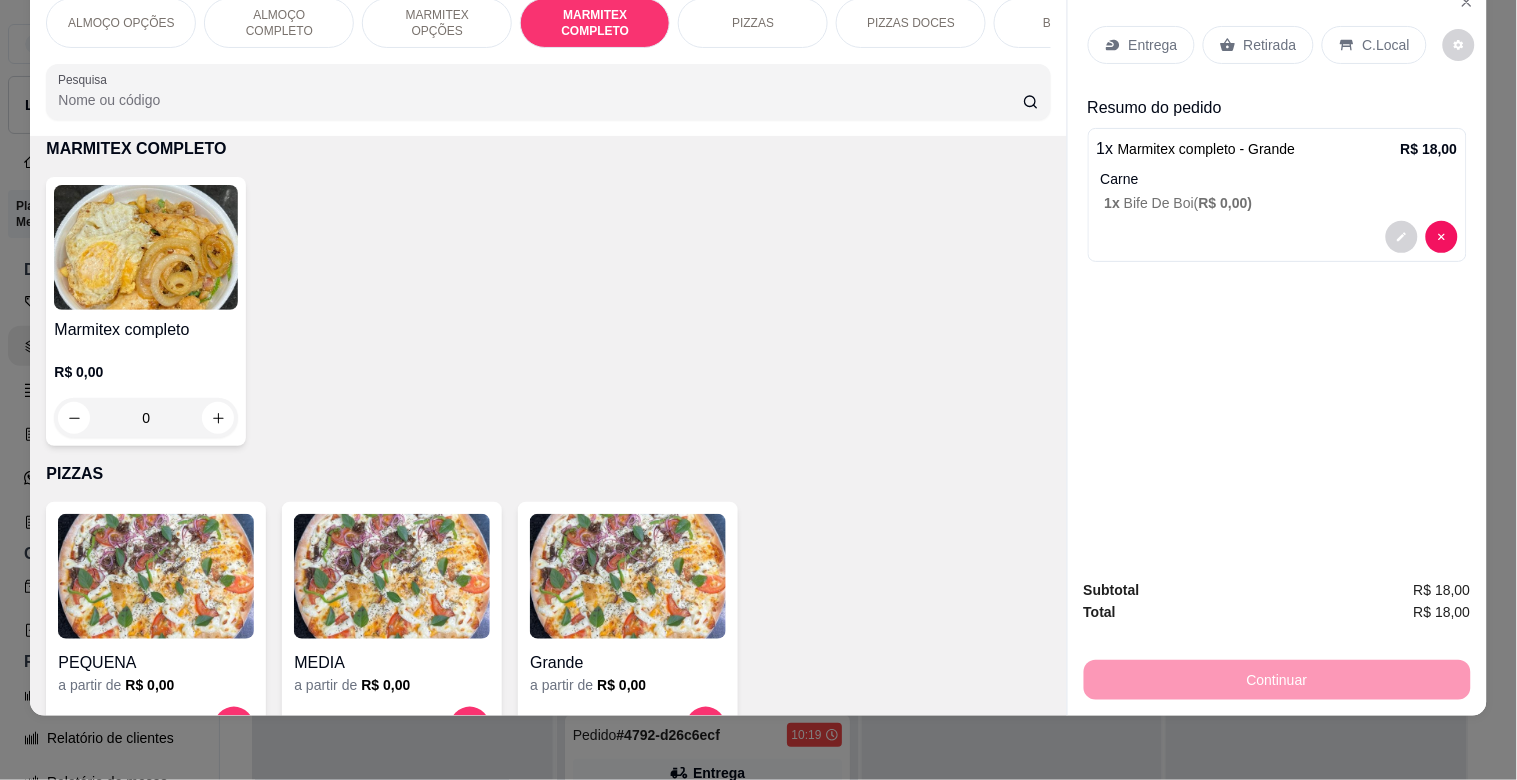 click at bounding box center (146, 247) 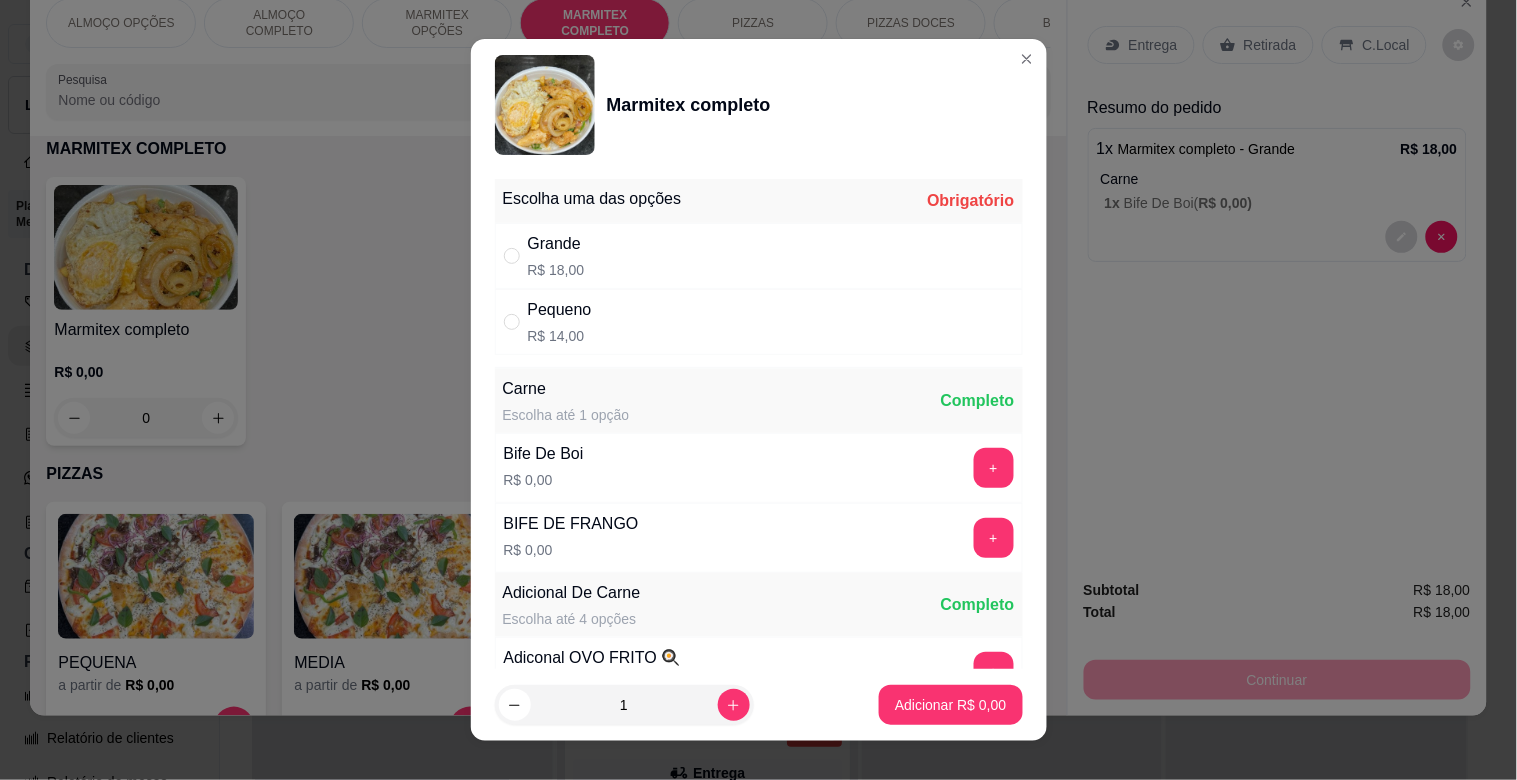 click on "Pequeno  R$ 14,00" at bounding box center [759, 322] 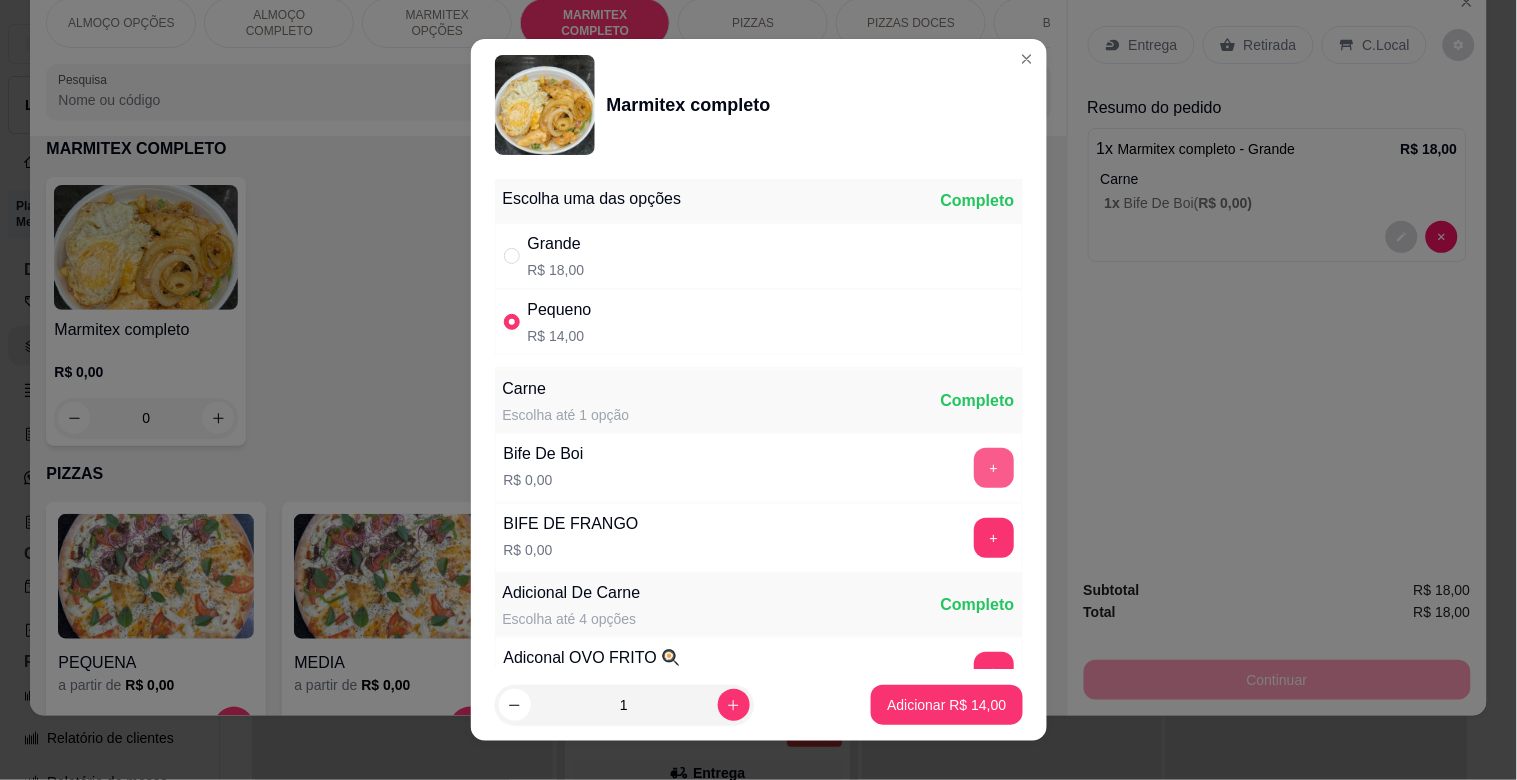 click on "+" at bounding box center [994, 468] 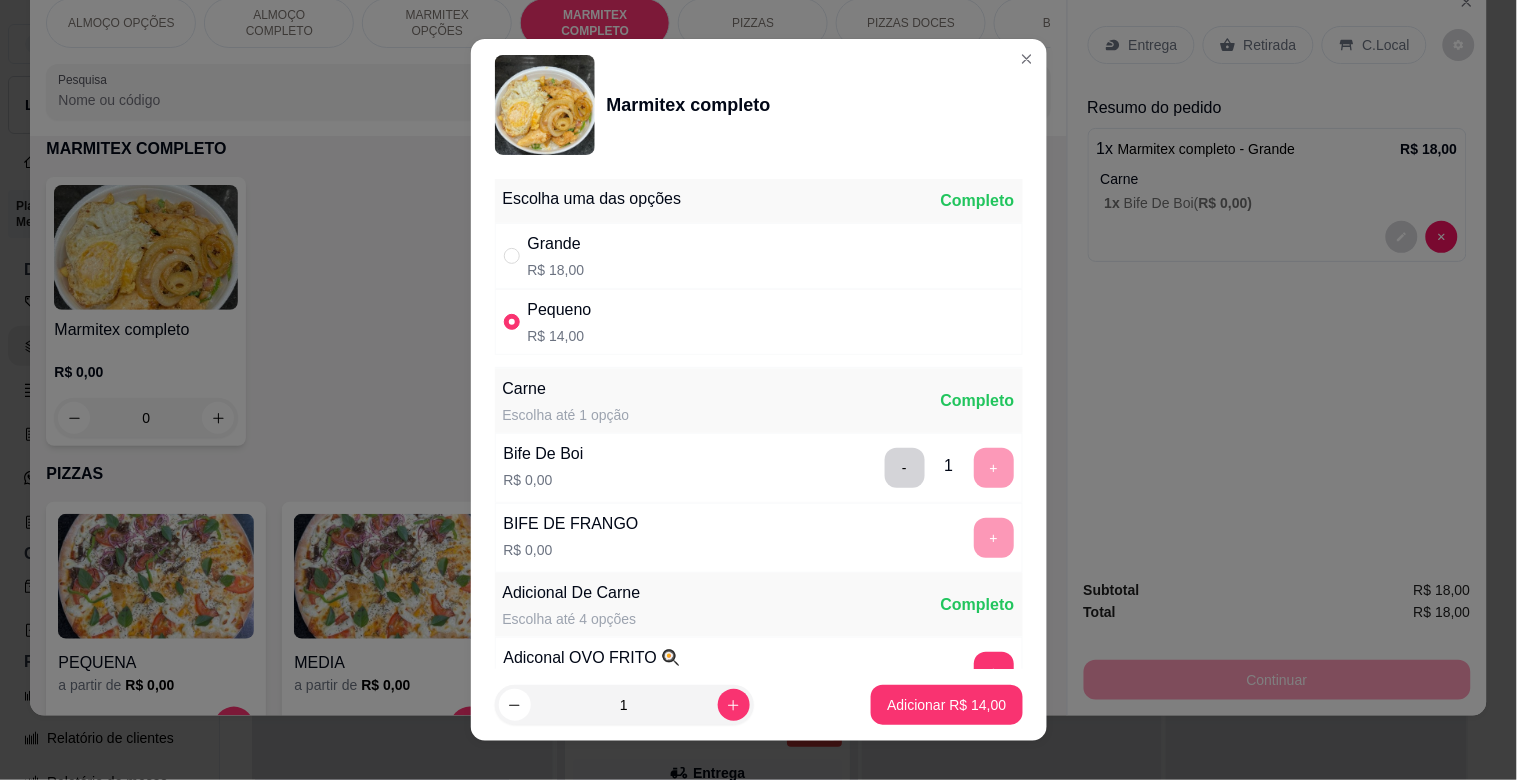 scroll, scrollTop: 25, scrollLeft: 0, axis: vertical 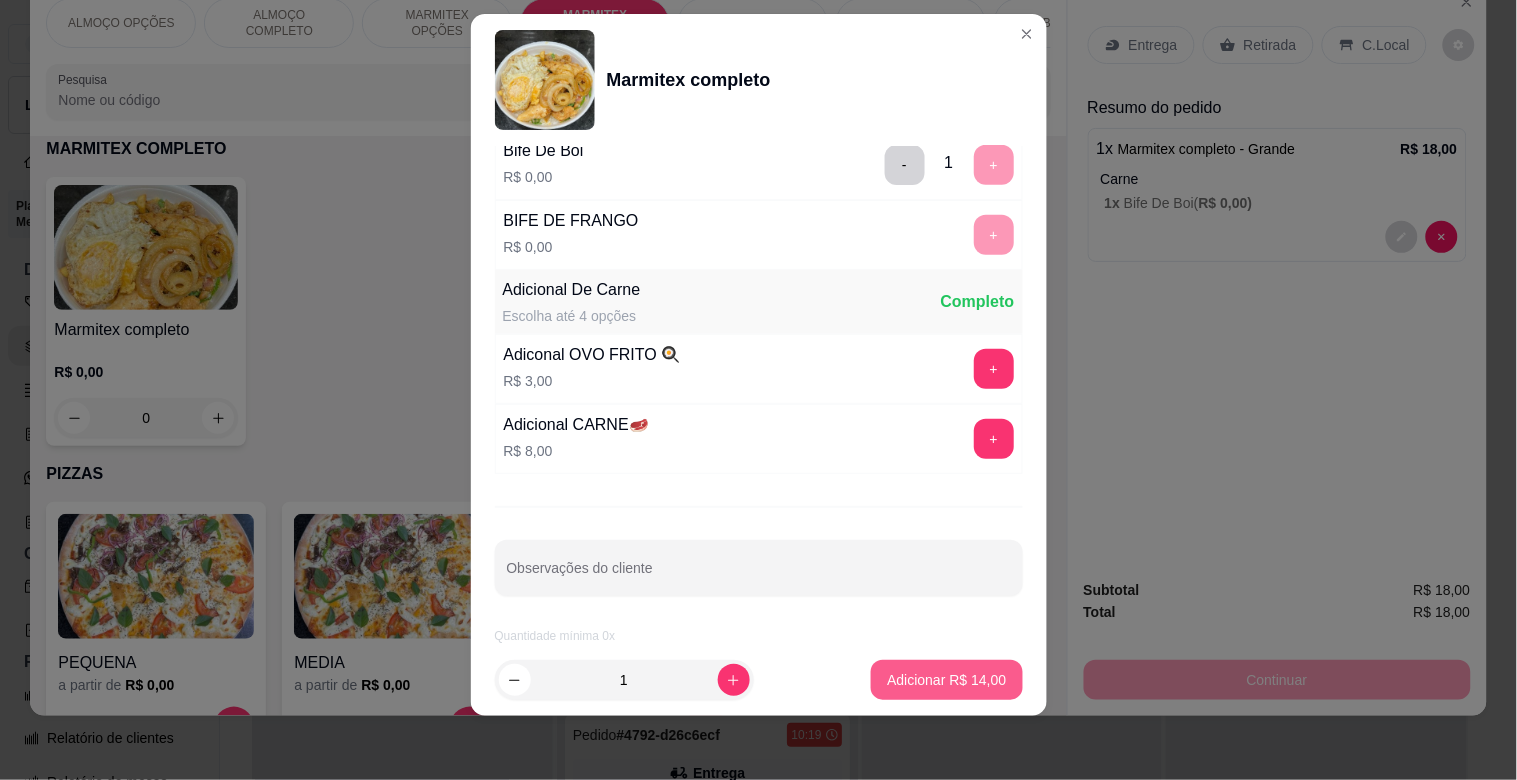 click on "Adicionar   R$ 14,00" at bounding box center [946, 680] 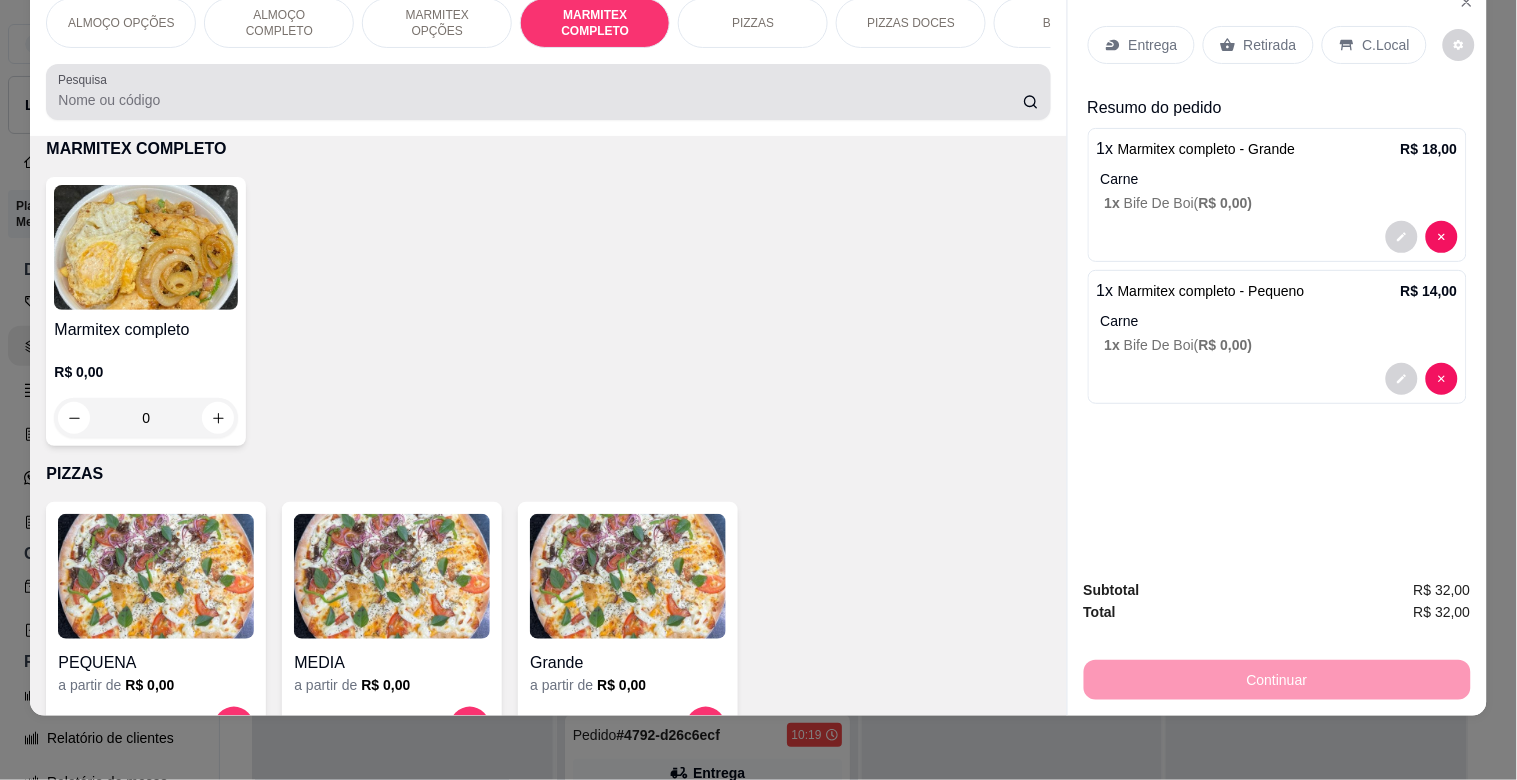 click at bounding box center [548, 92] 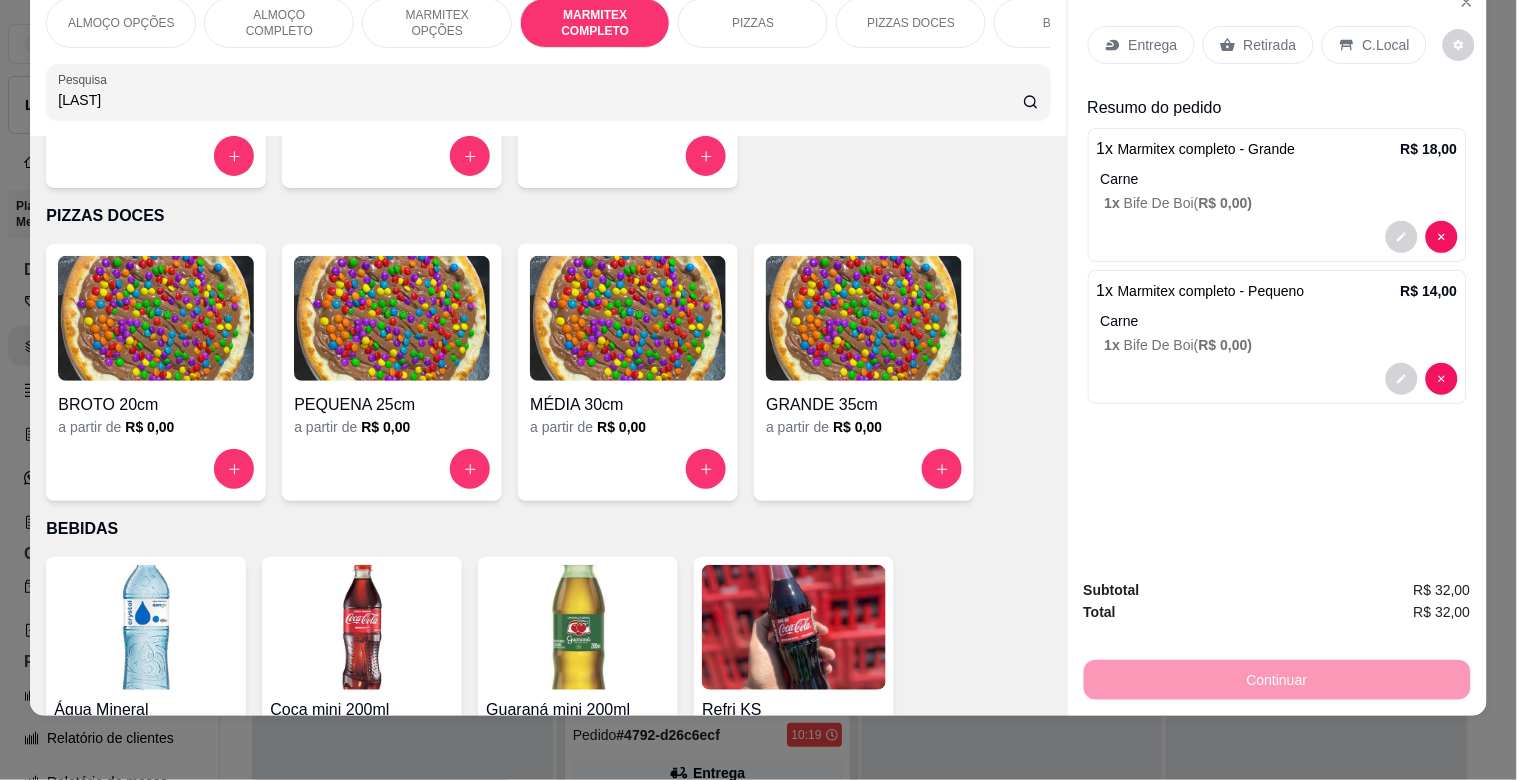 scroll, scrollTop: 1390, scrollLeft: 0, axis: vertical 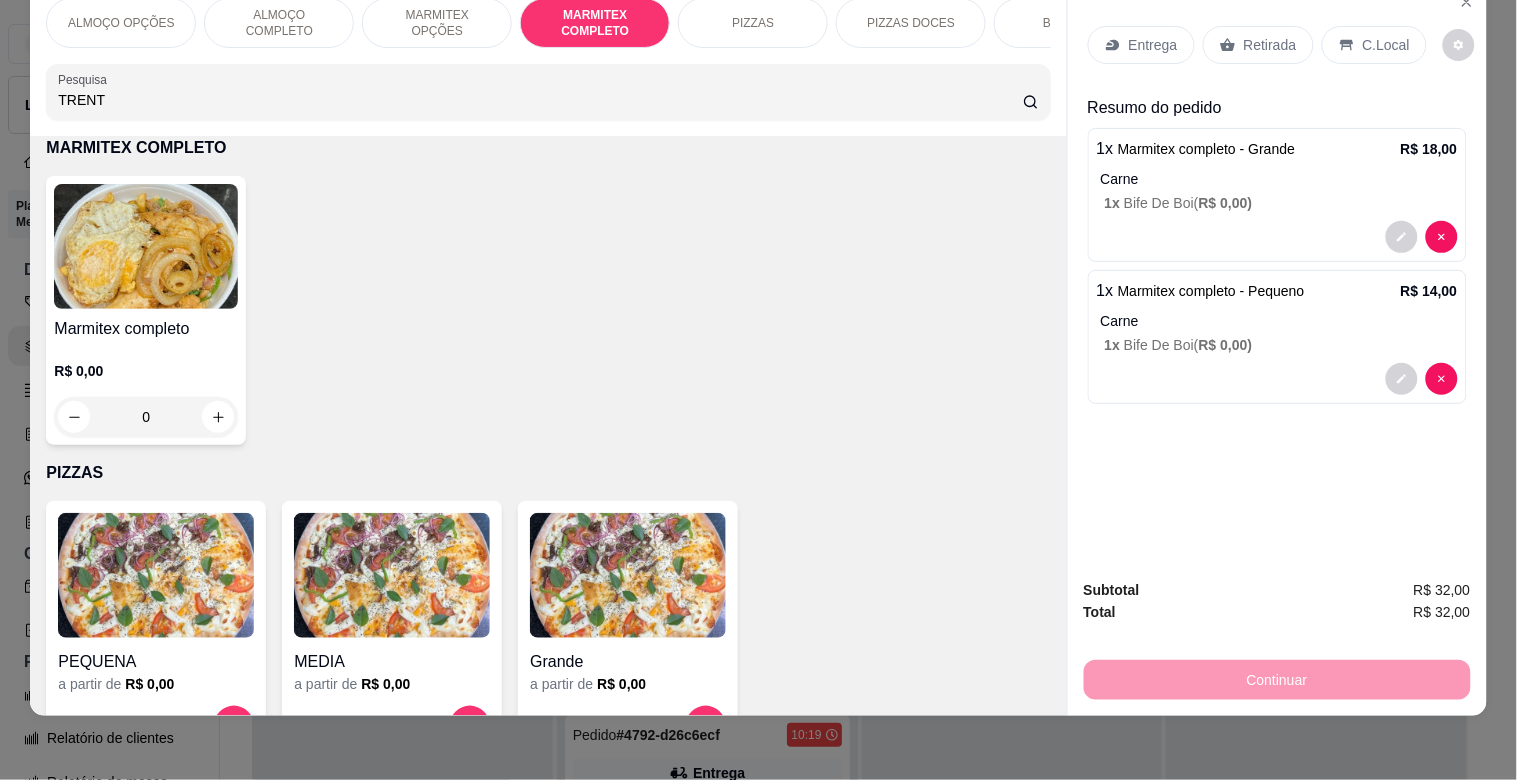 type on "TRENT" 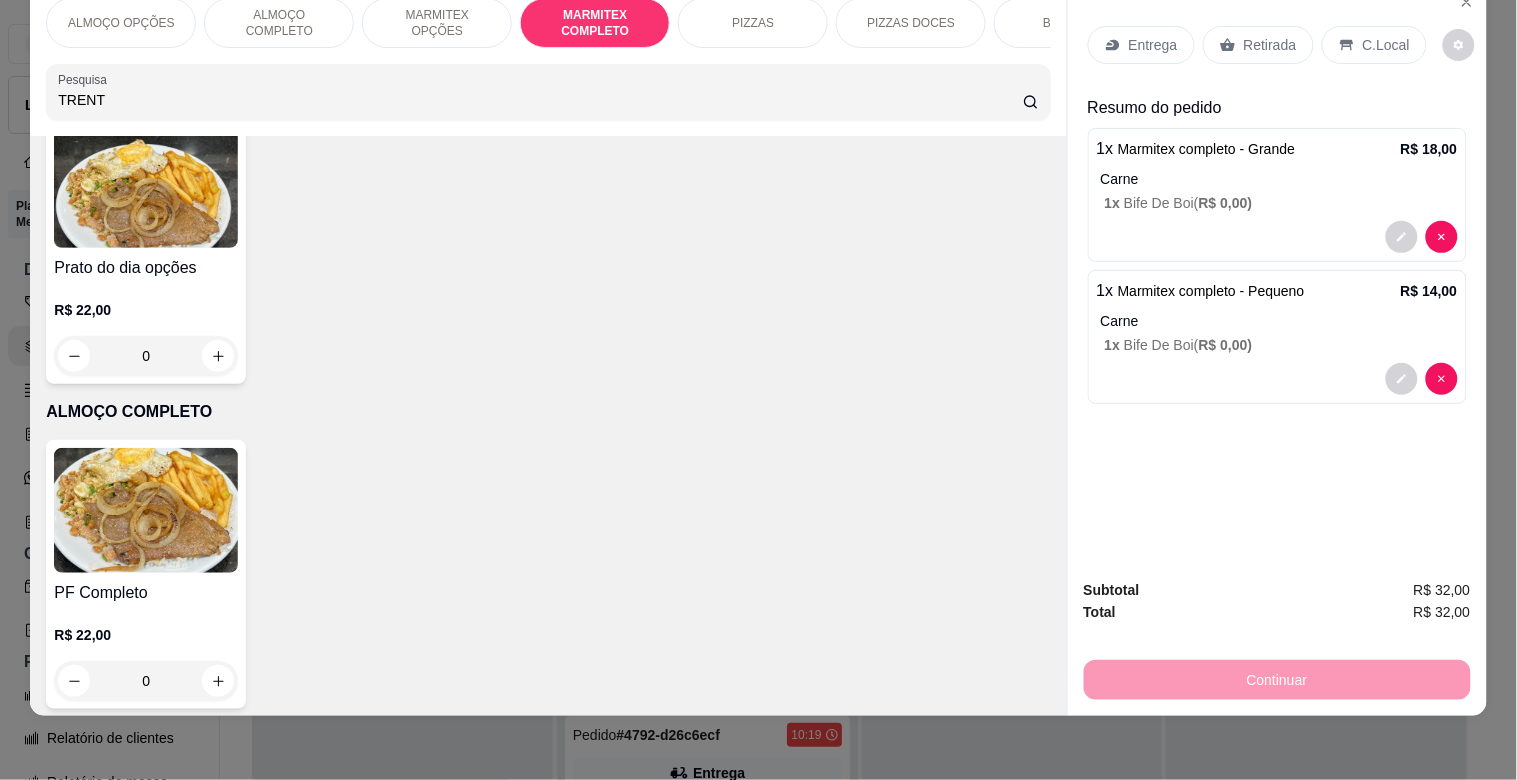 scroll, scrollTop: 0, scrollLeft: 0, axis: both 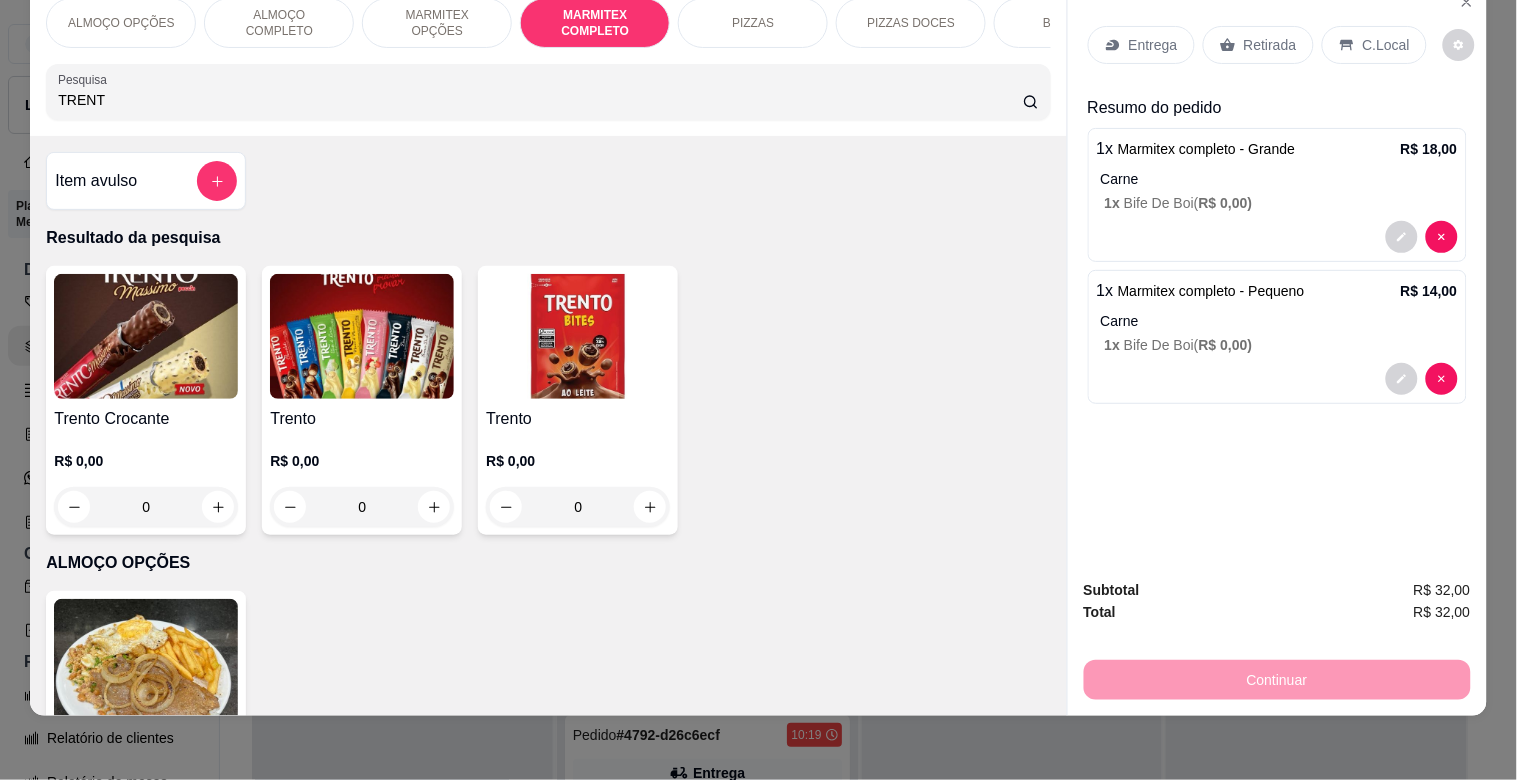 click on "R$ 0,00 0" at bounding box center (362, 479) 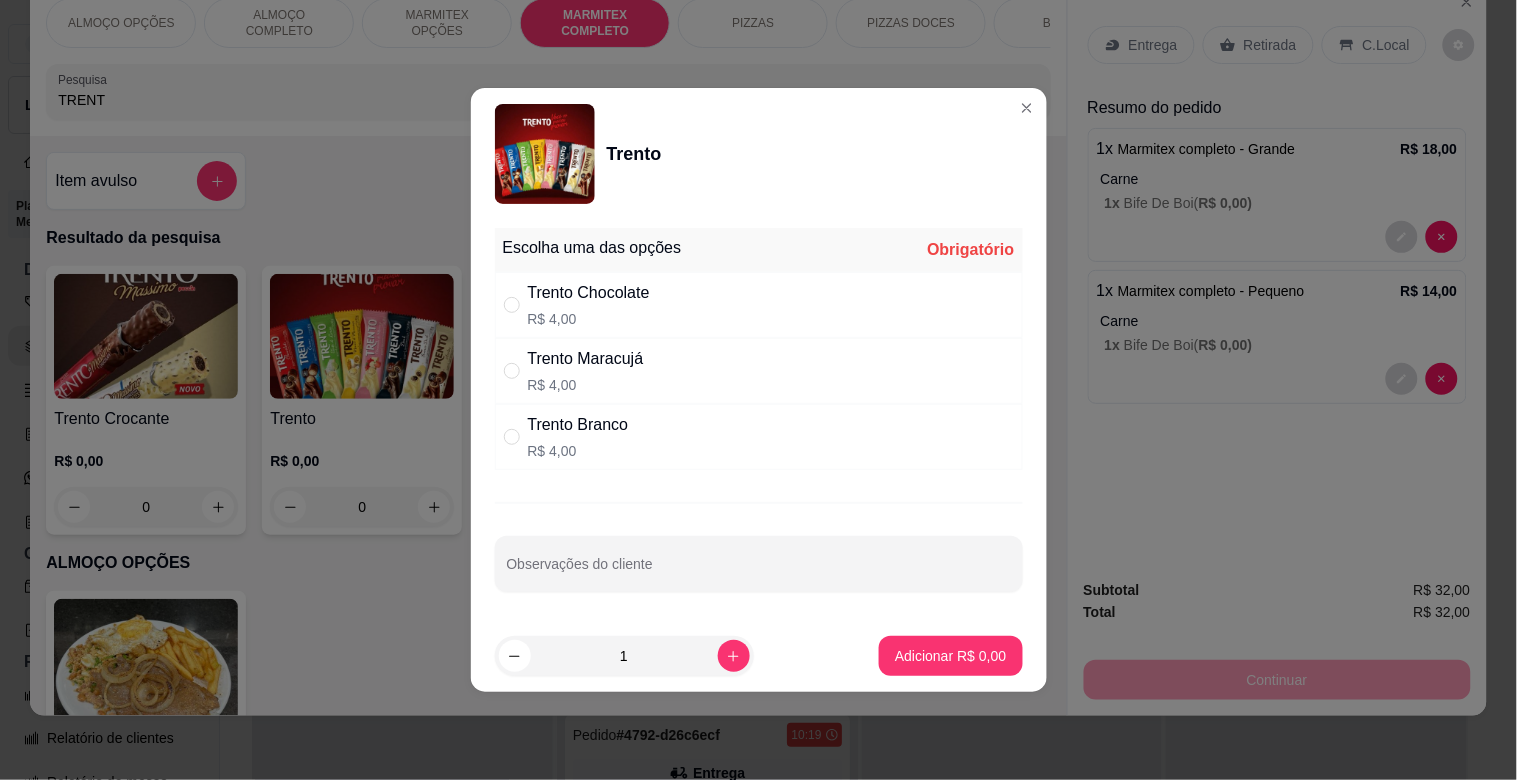 click on "Trento Maracujá" at bounding box center [586, 359] 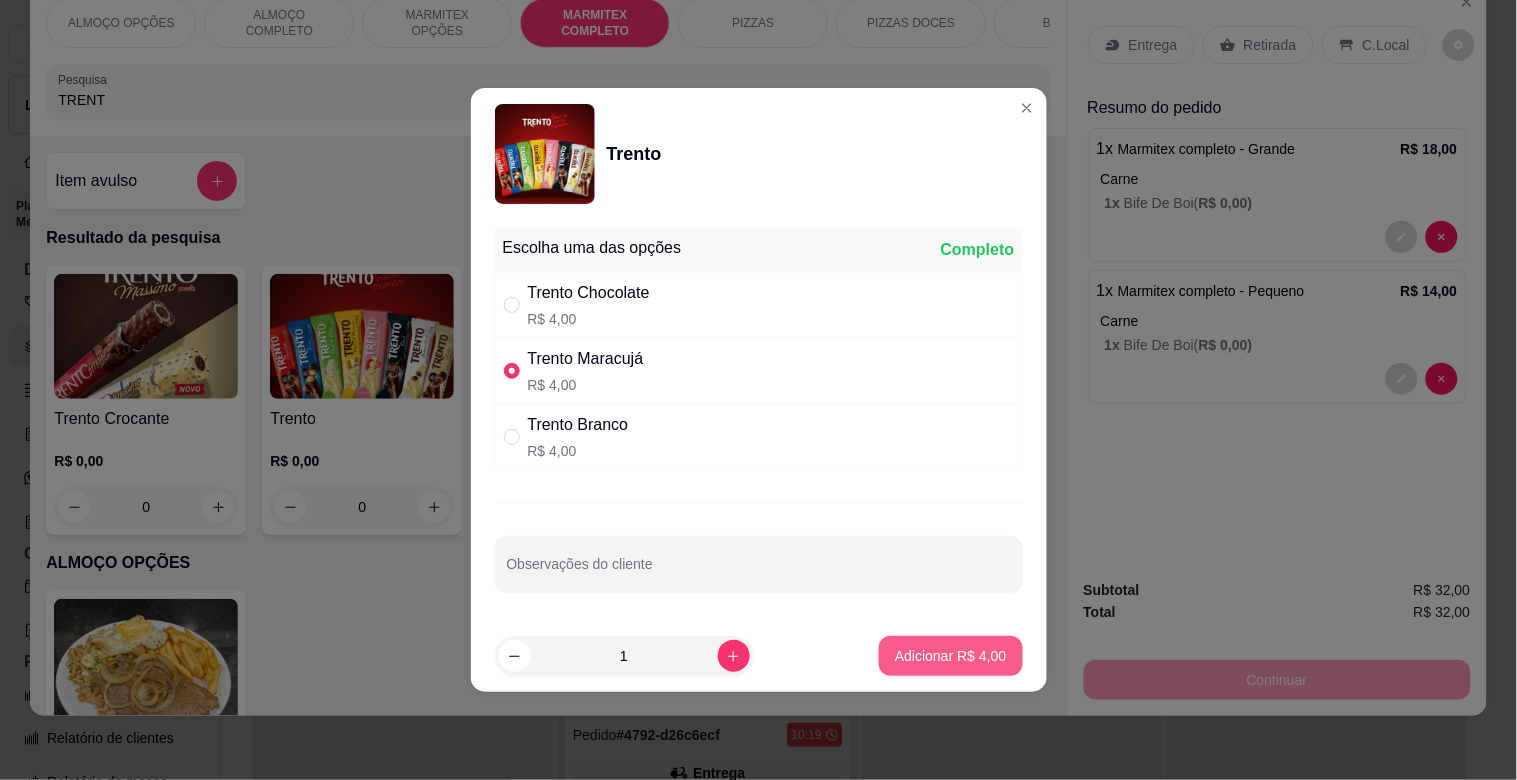 click on "Adicionar   R$ 4,00" at bounding box center [950, 656] 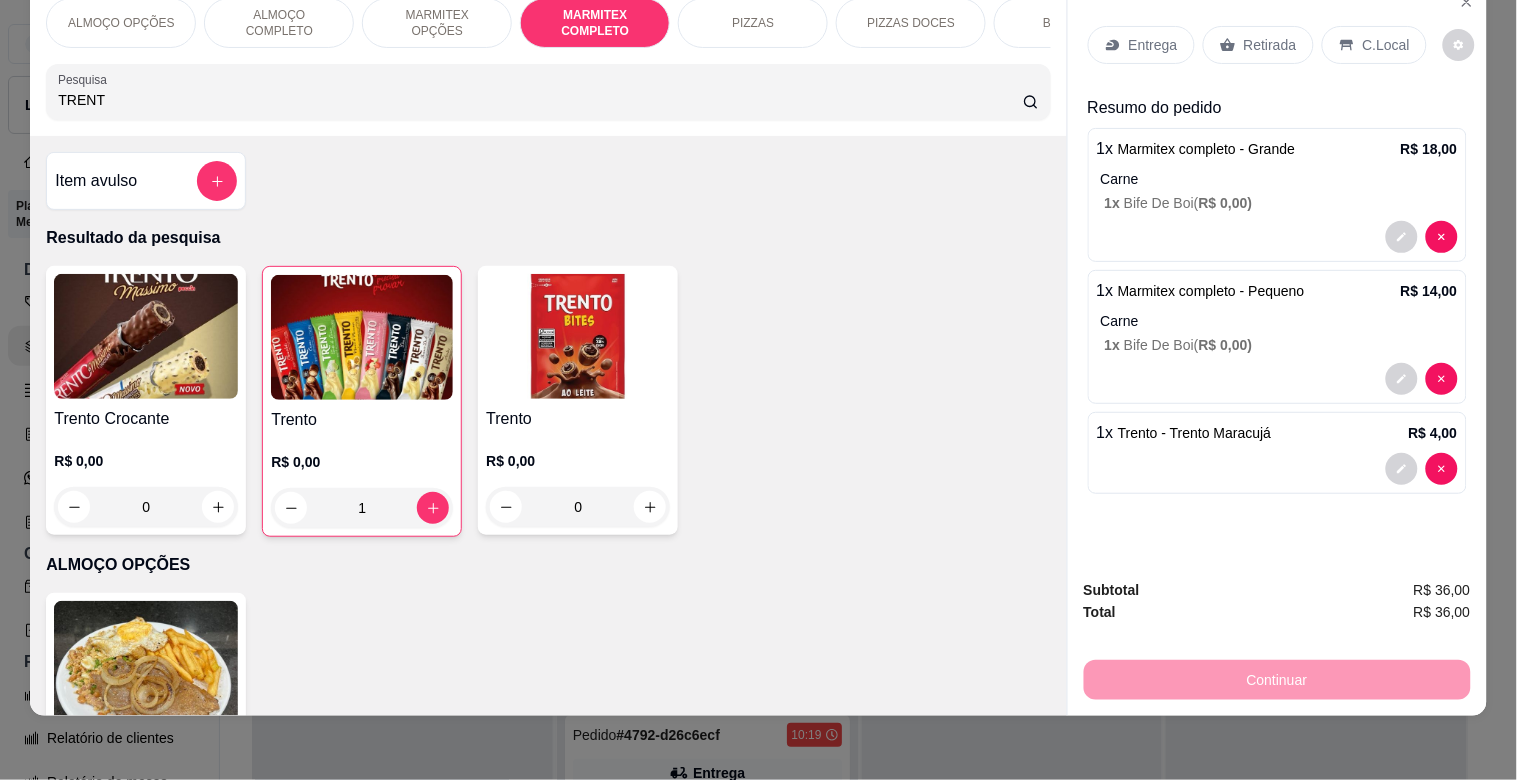 click on "Retirada" at bounding box center (1270, 45) 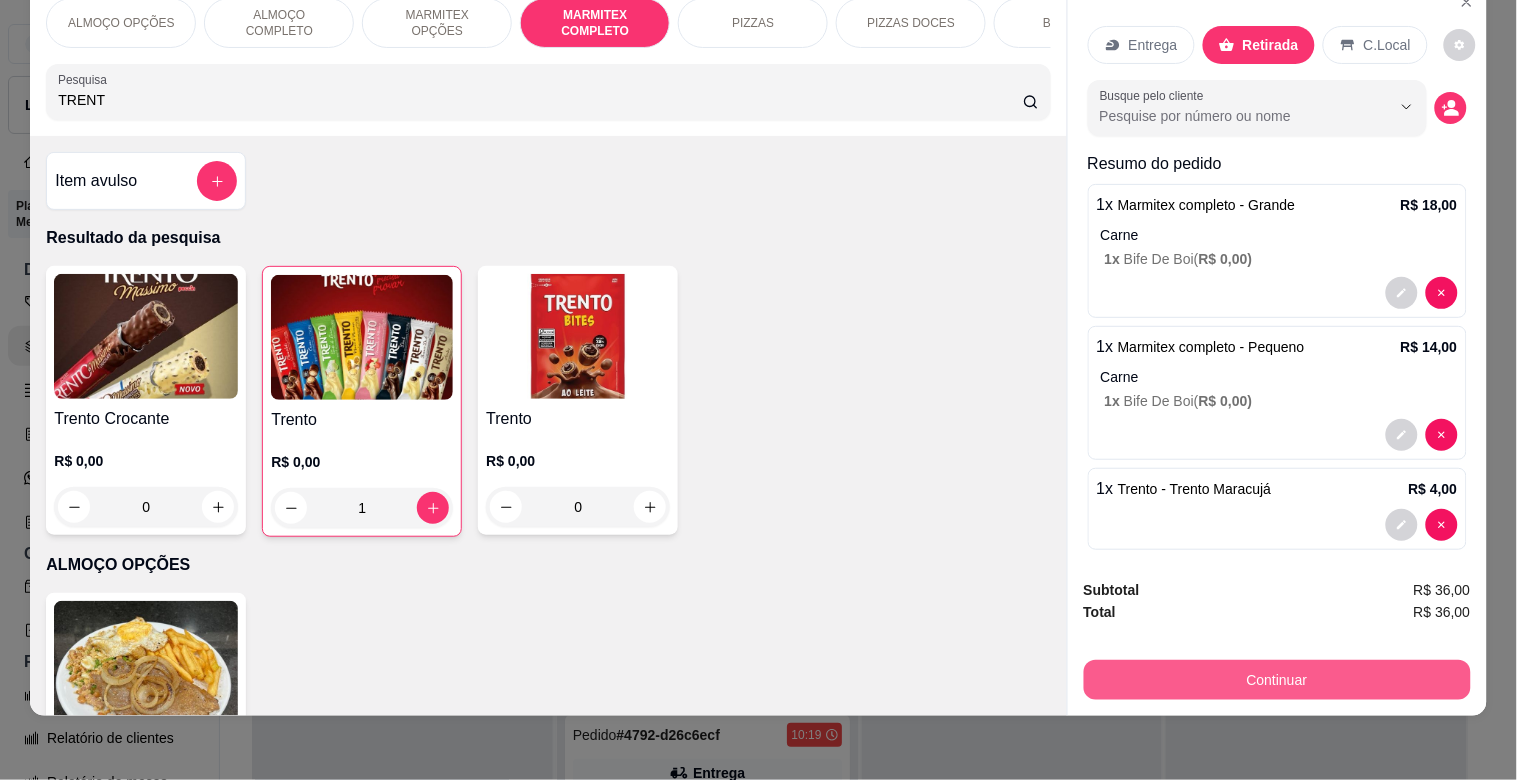 click on "Continuar" at bounding box center (1277, 680) 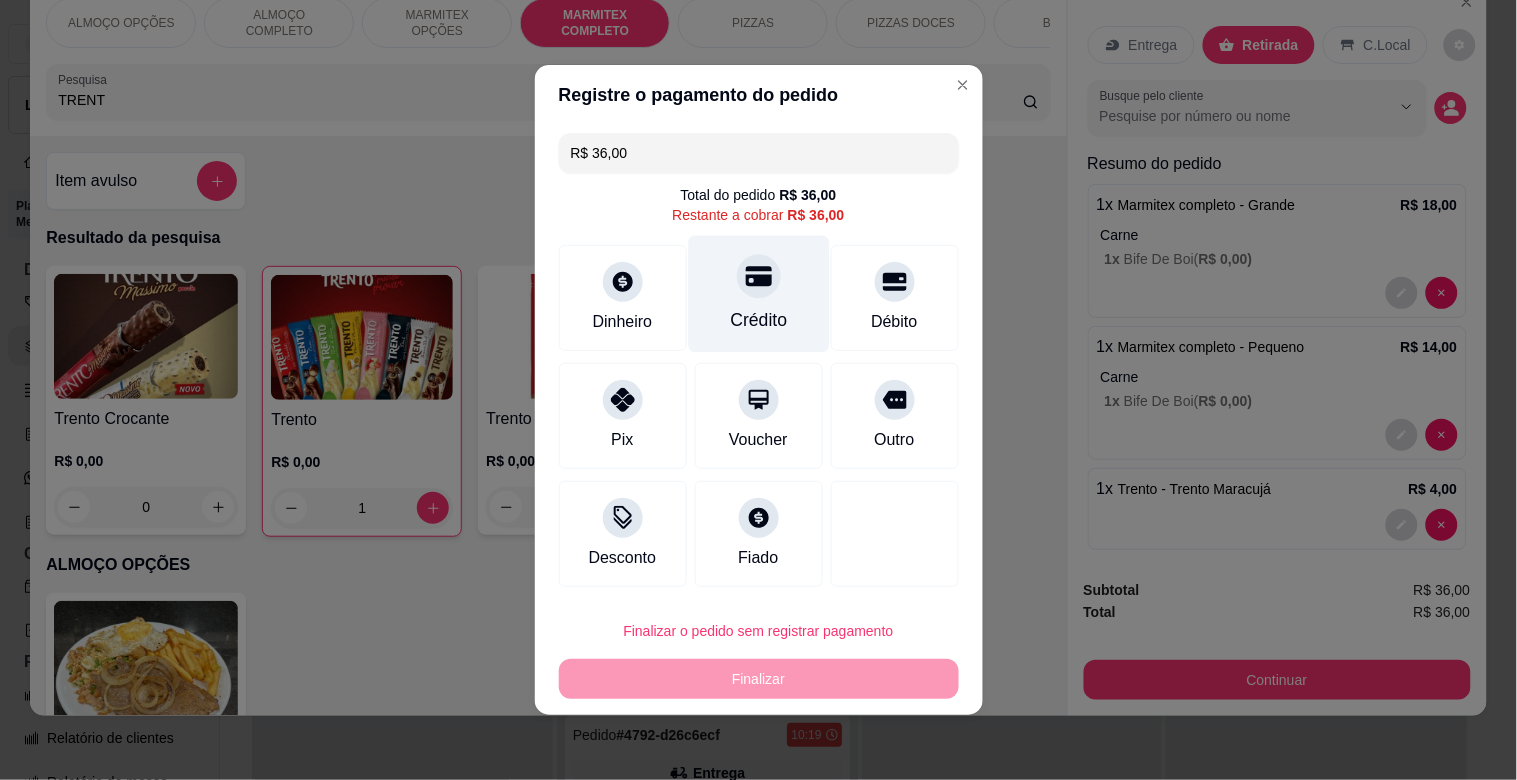click on "Crédito" at bounding box center (758, 320) 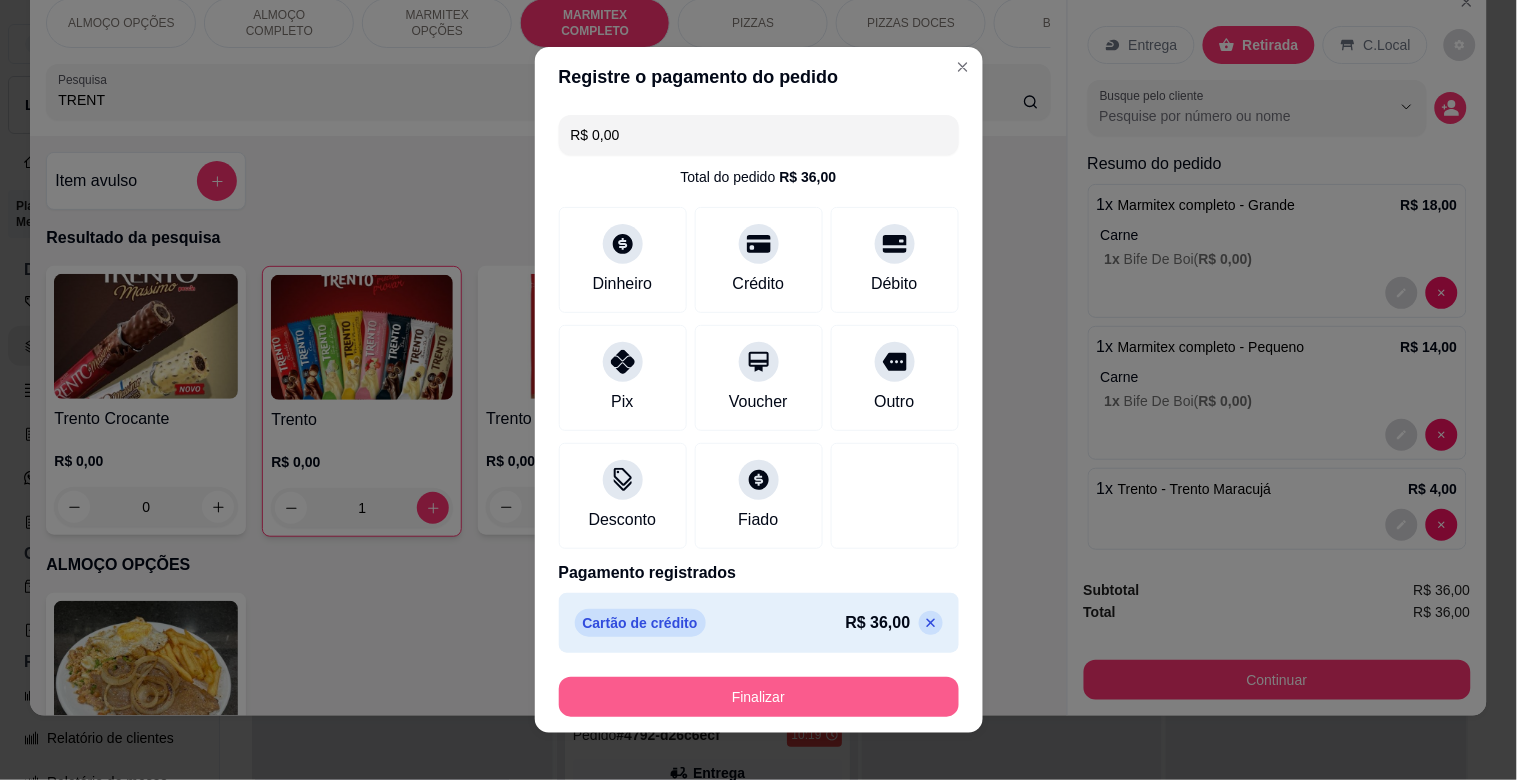 click on "Finalizar" at bounding box center (759, 697) 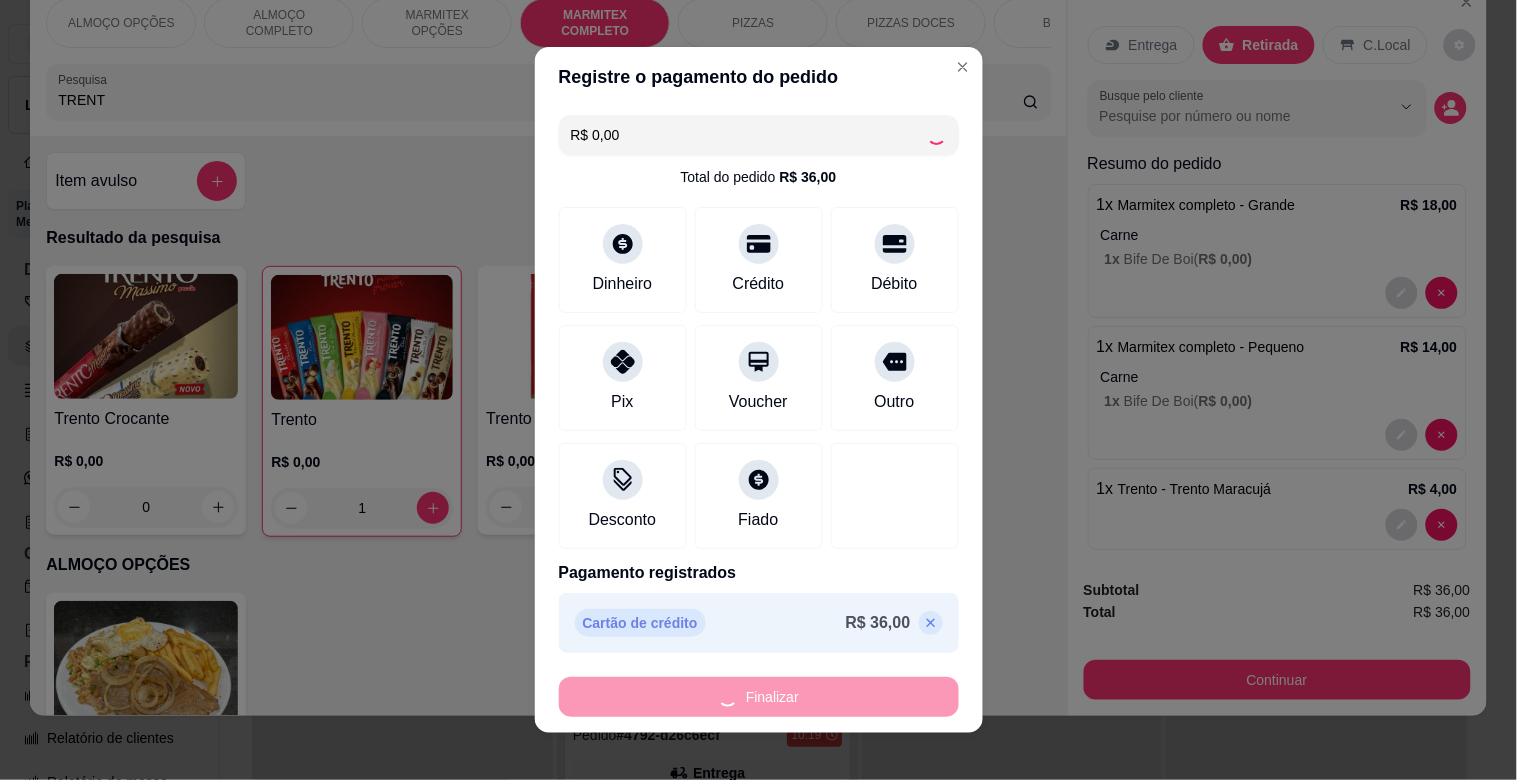type on "0" 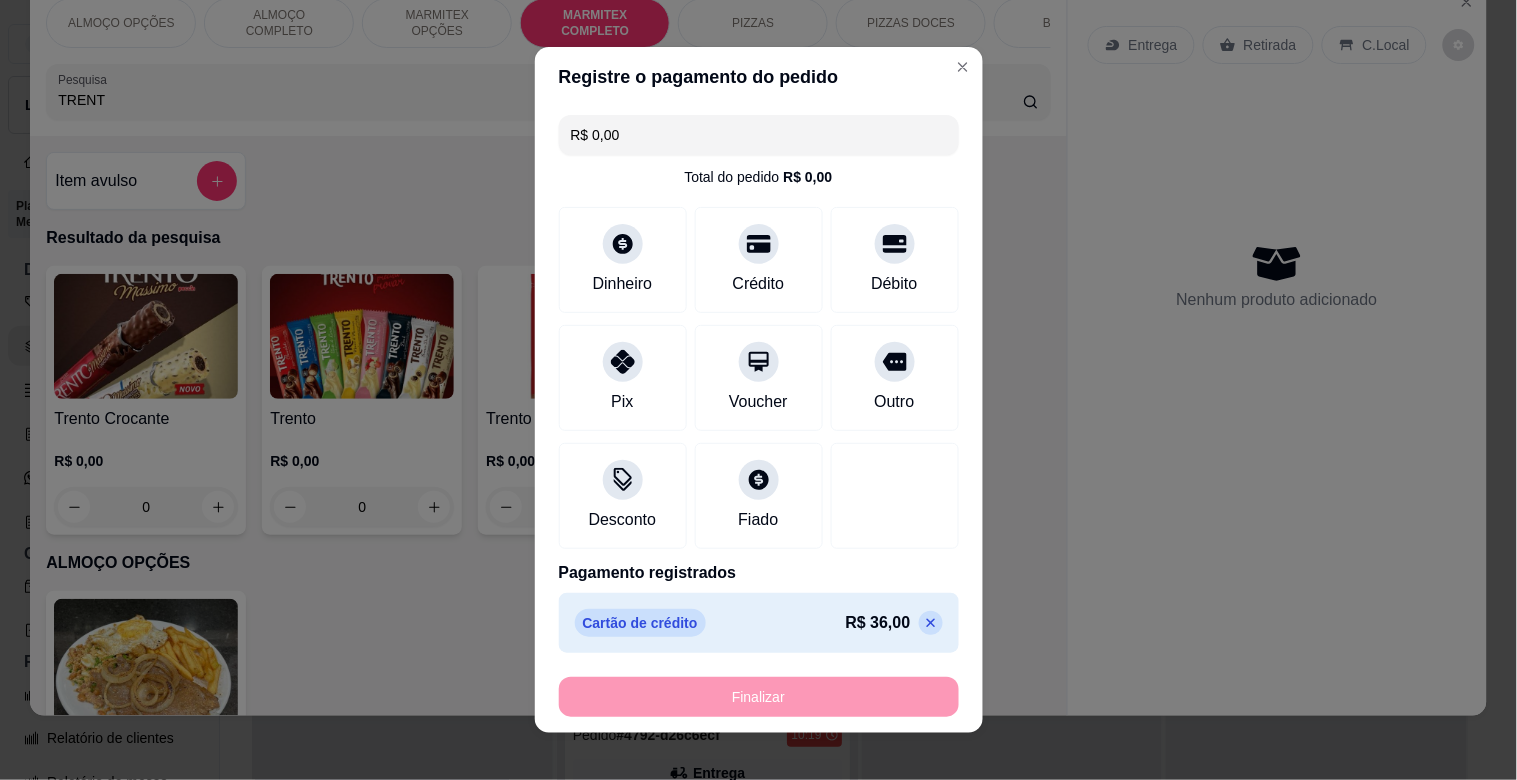 type on "-R$ 36,00" 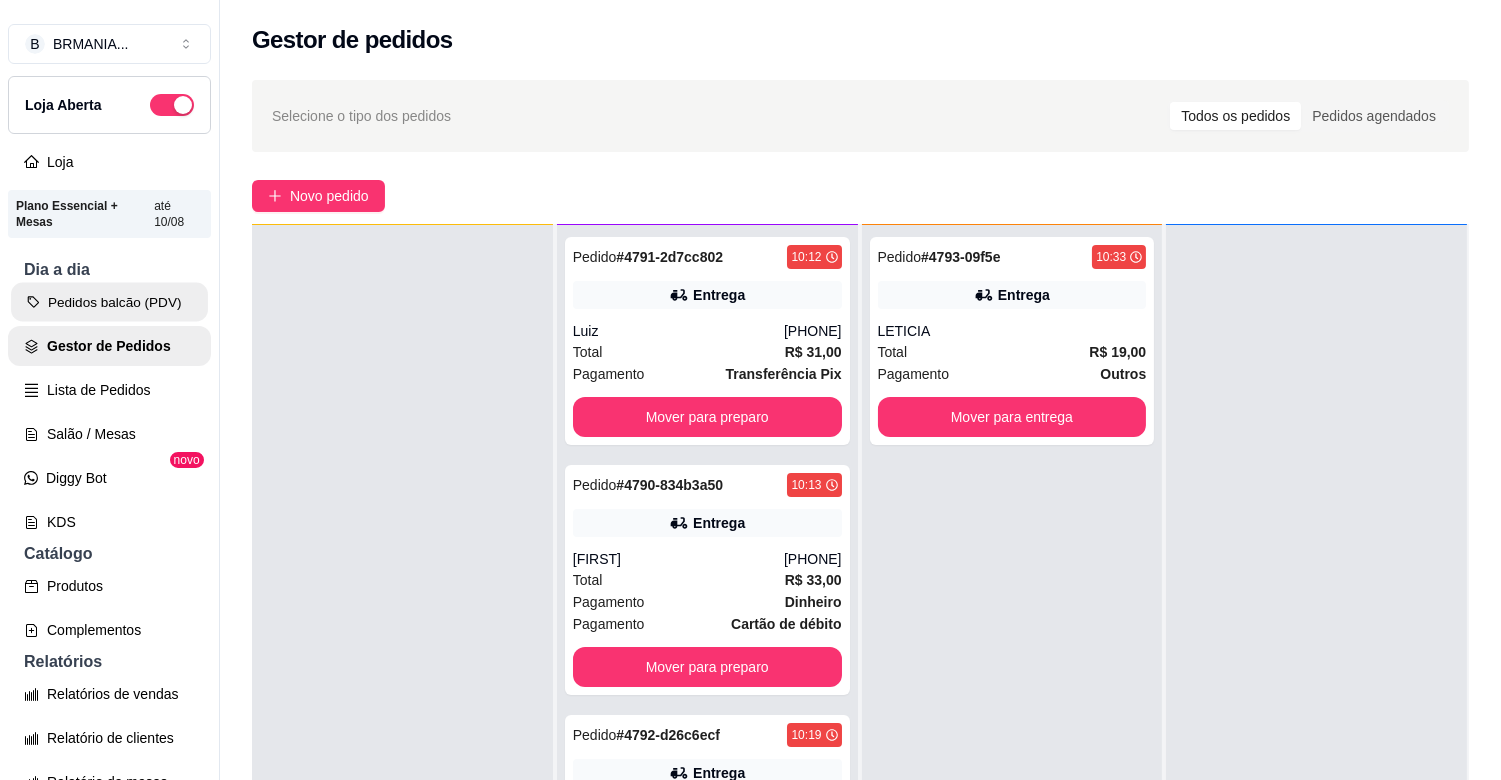 click on "Pedidos balcão (PDV)" at bounding box center [109, 302] 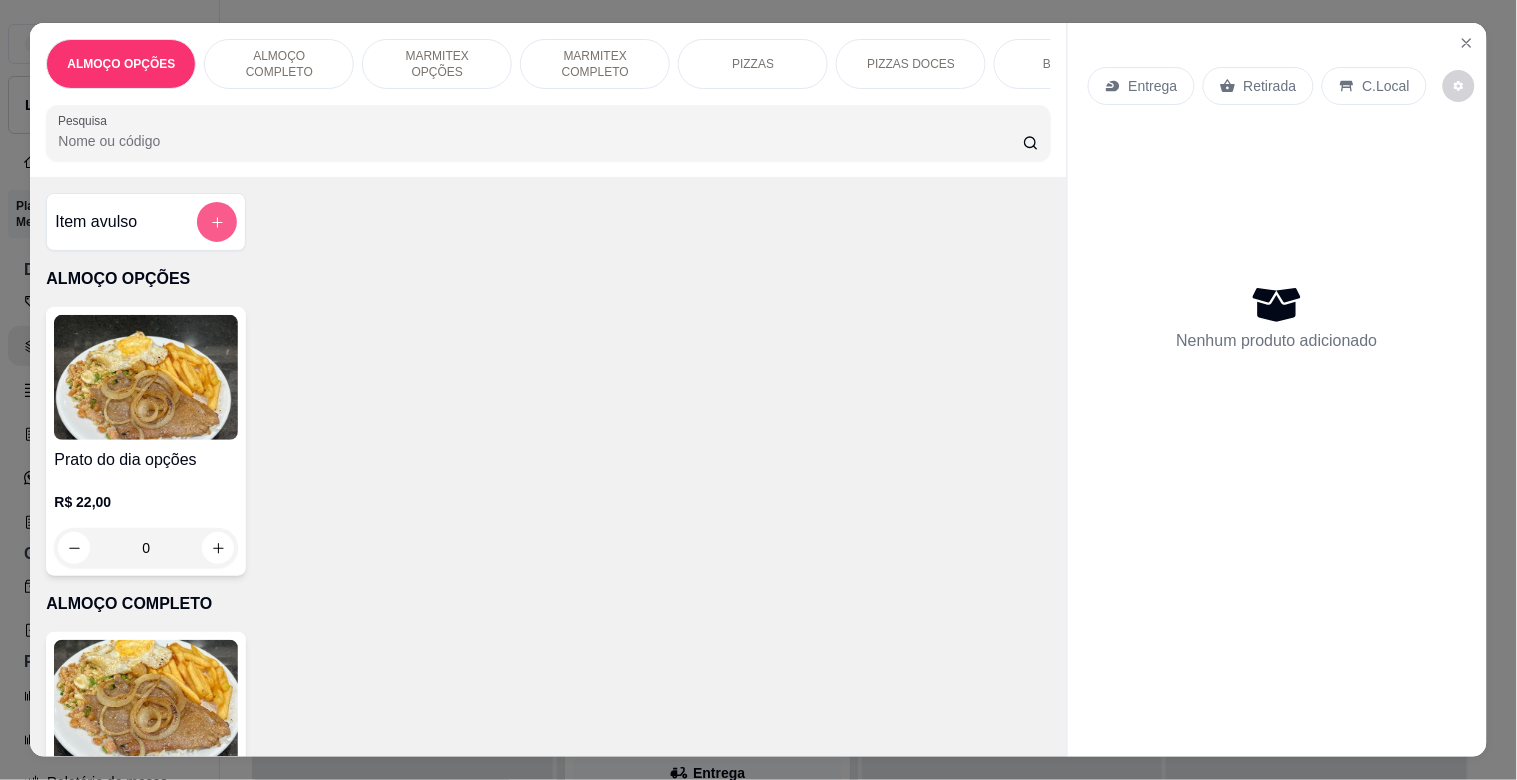 click on "Item avulso" at bounding box center [146, 222] 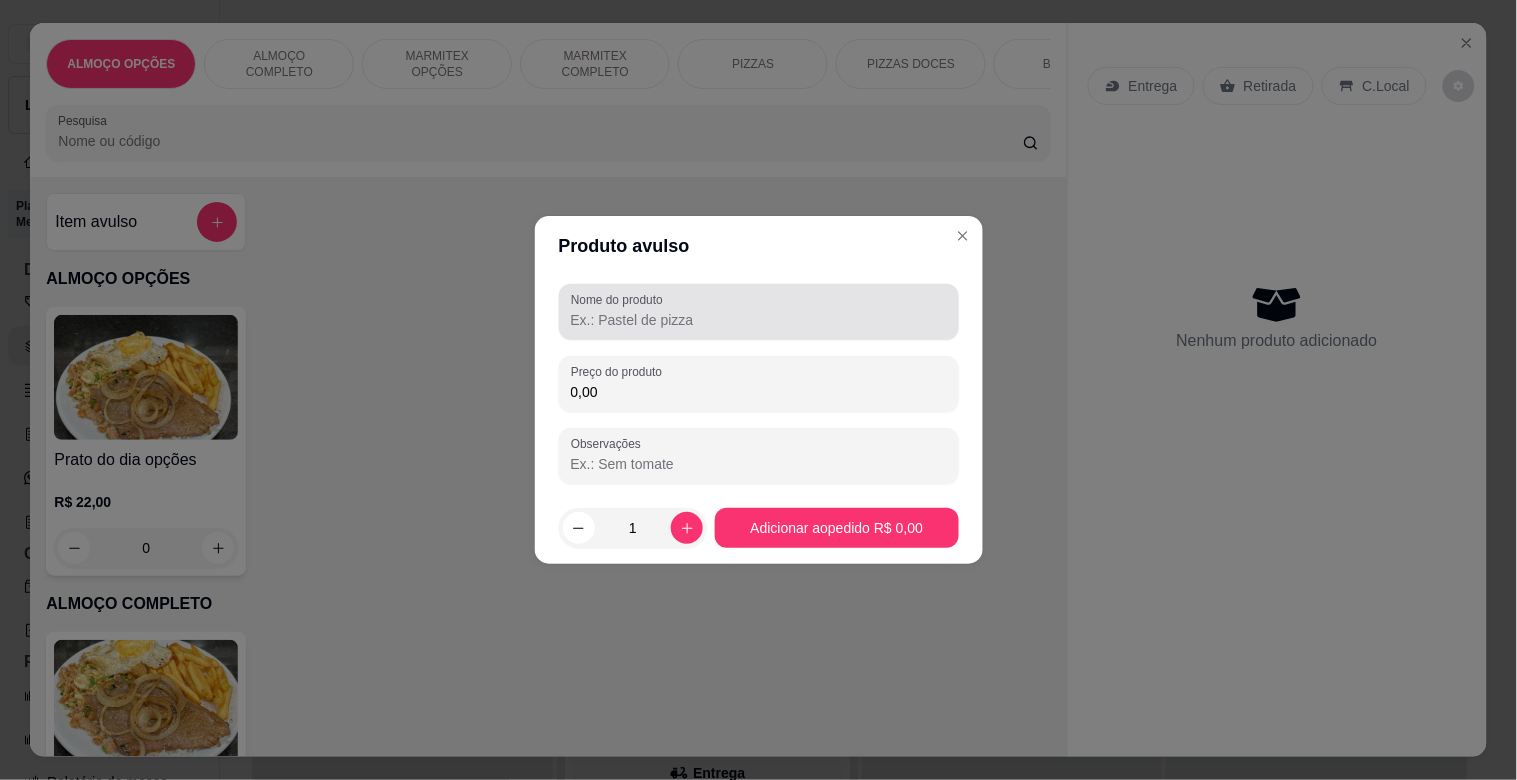 click on "Nome do produto" at bounding box center [759, 320] 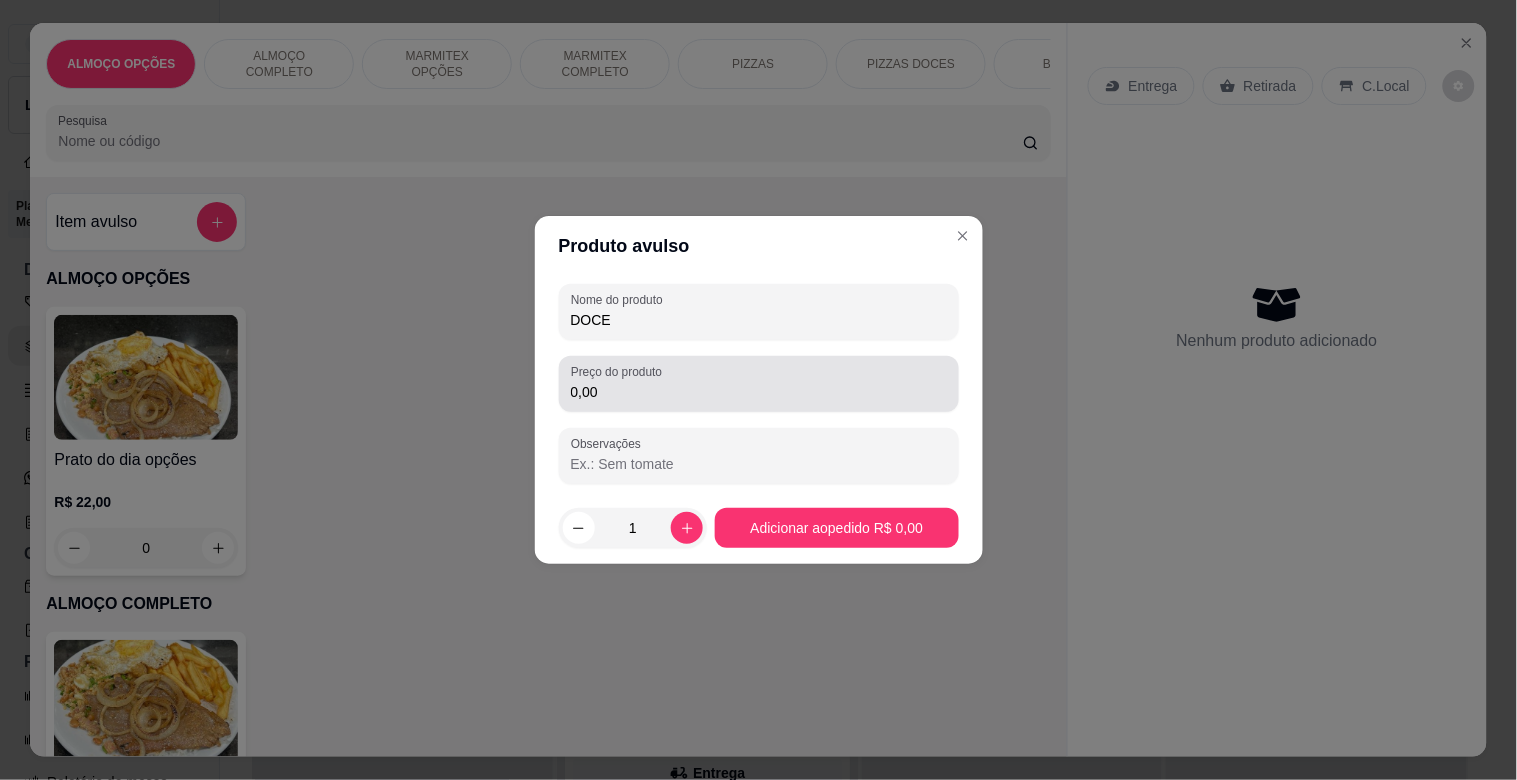 type on "DOCE" 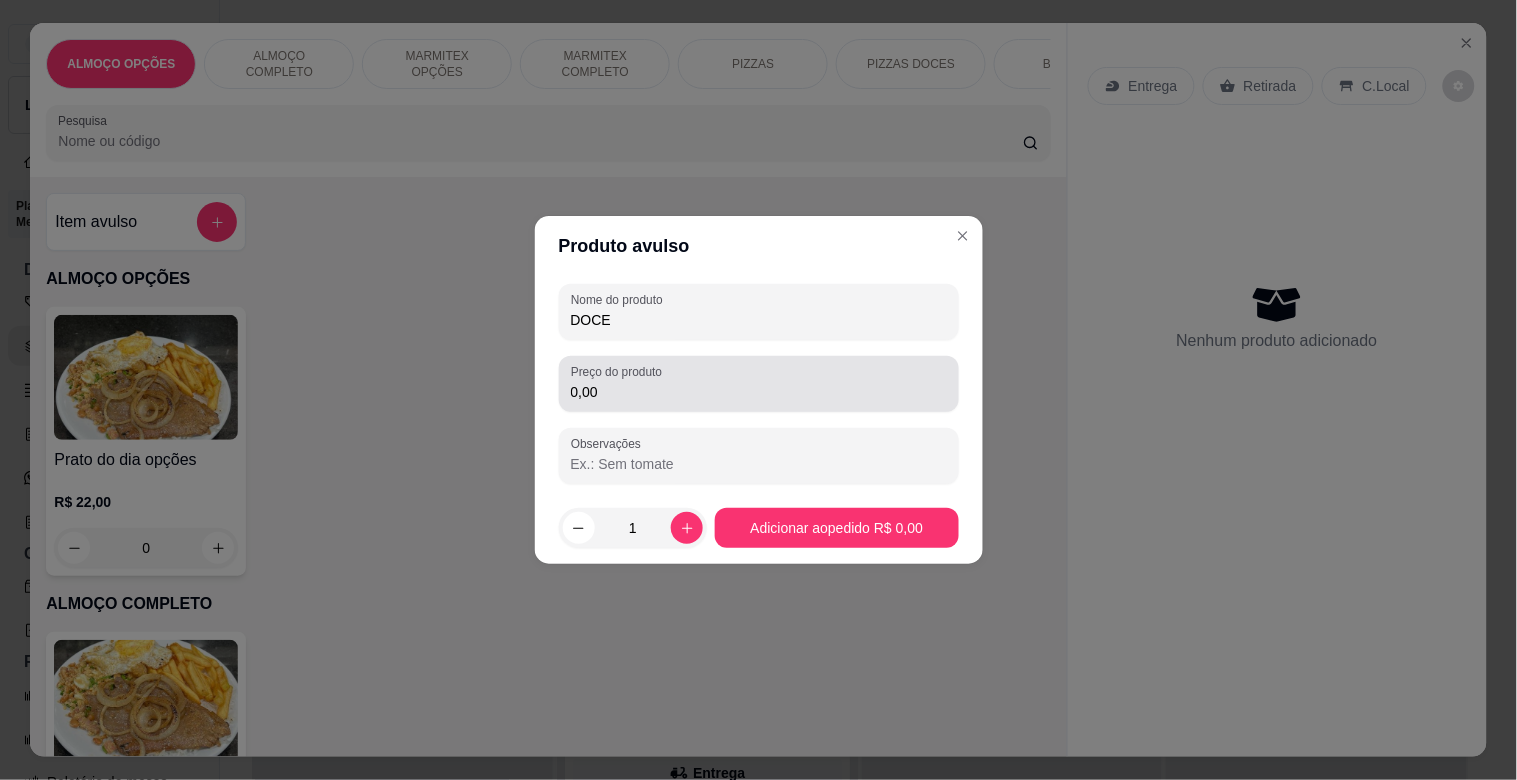 click on "0,00" at bounding box center (759, 392) 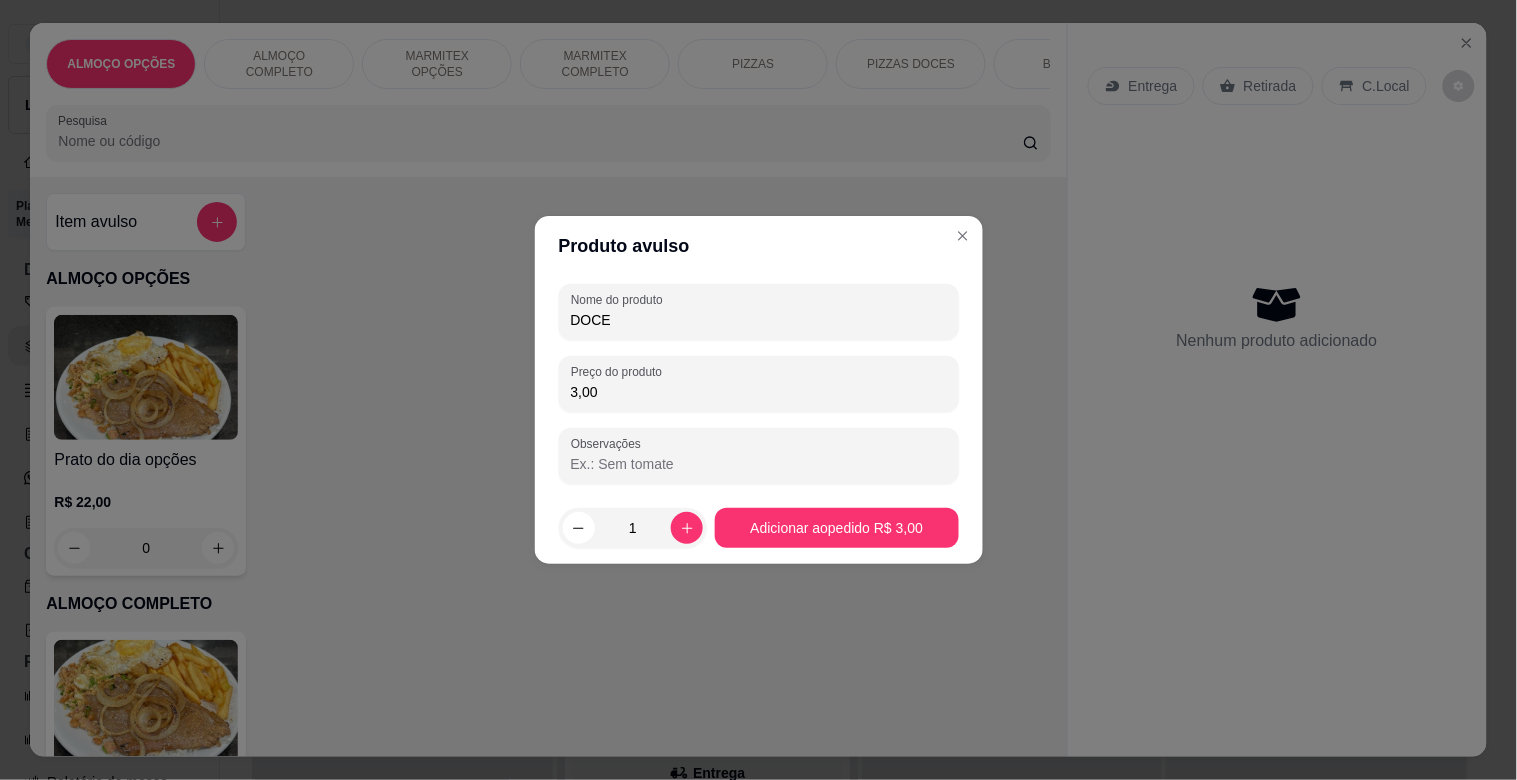 type on "3,00" 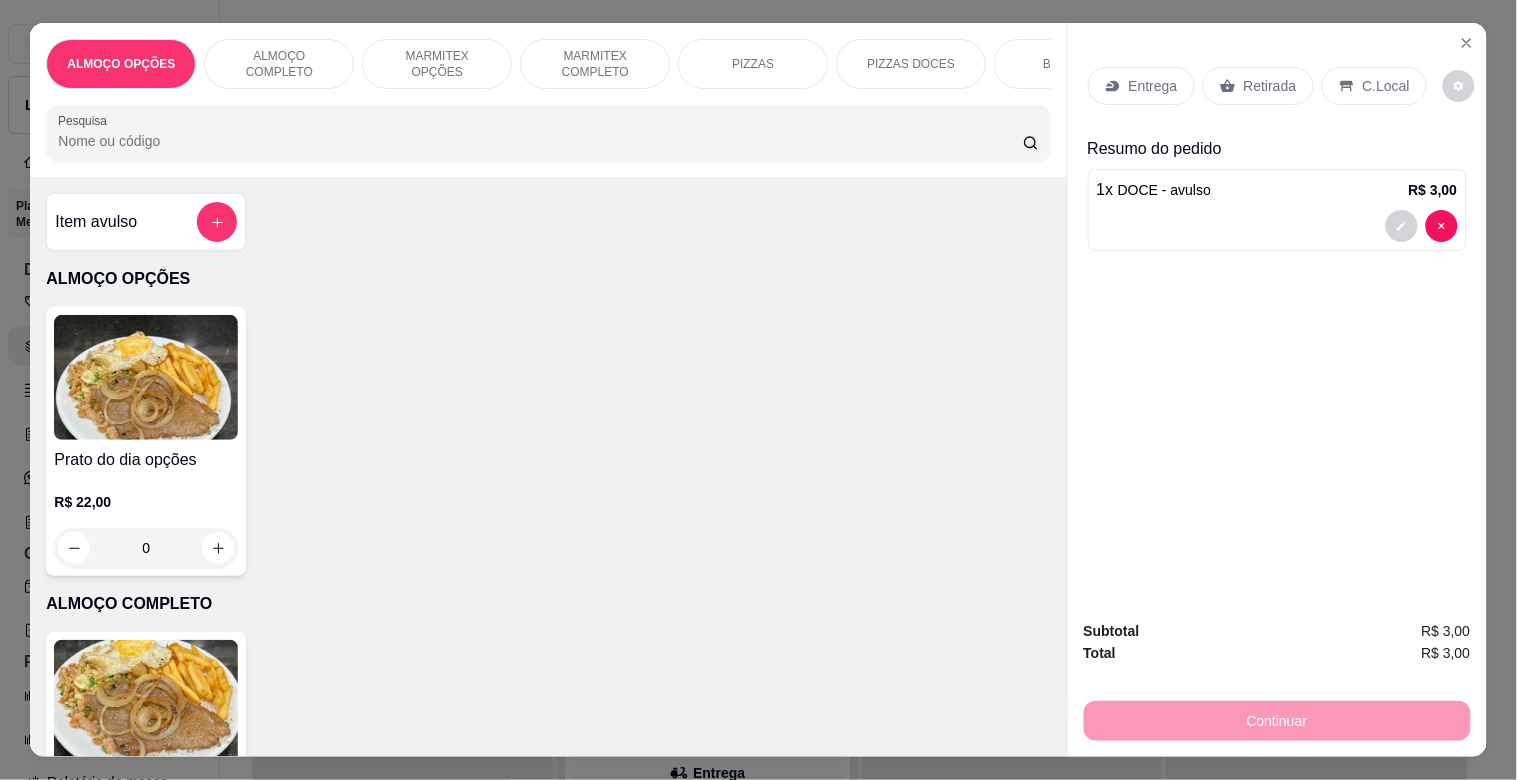 click 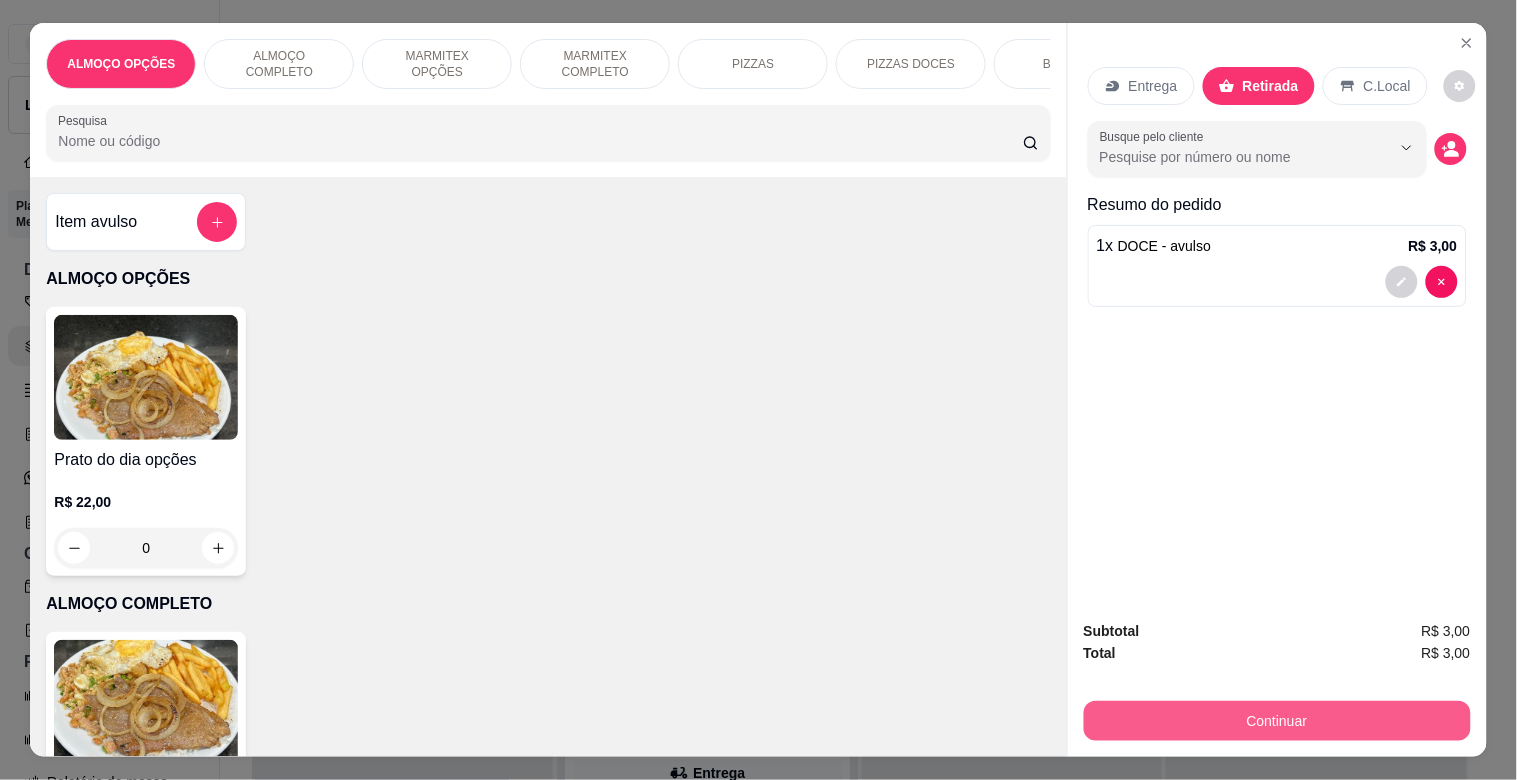 click on "Continuar" at bounding box center [1277, 721] 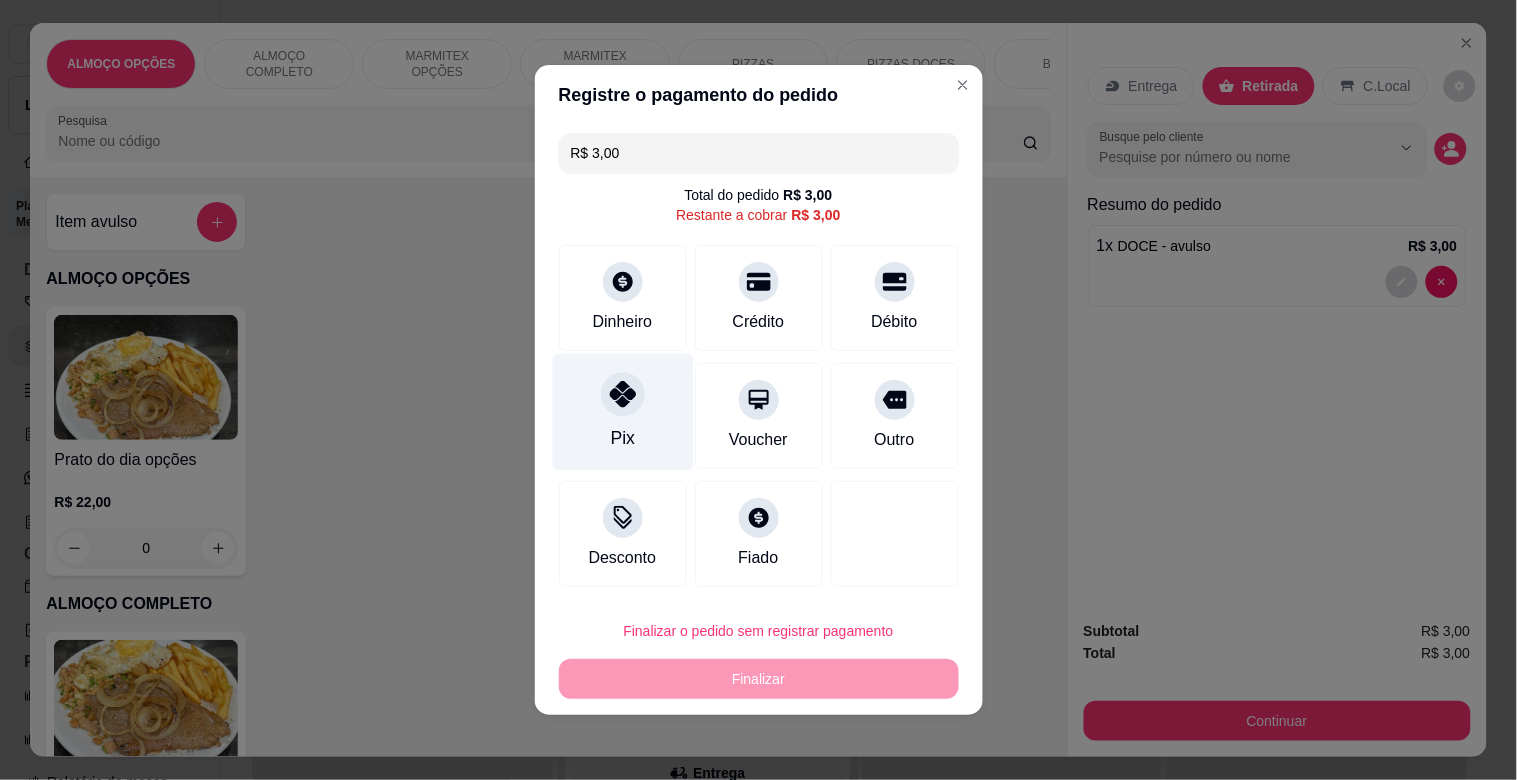 click 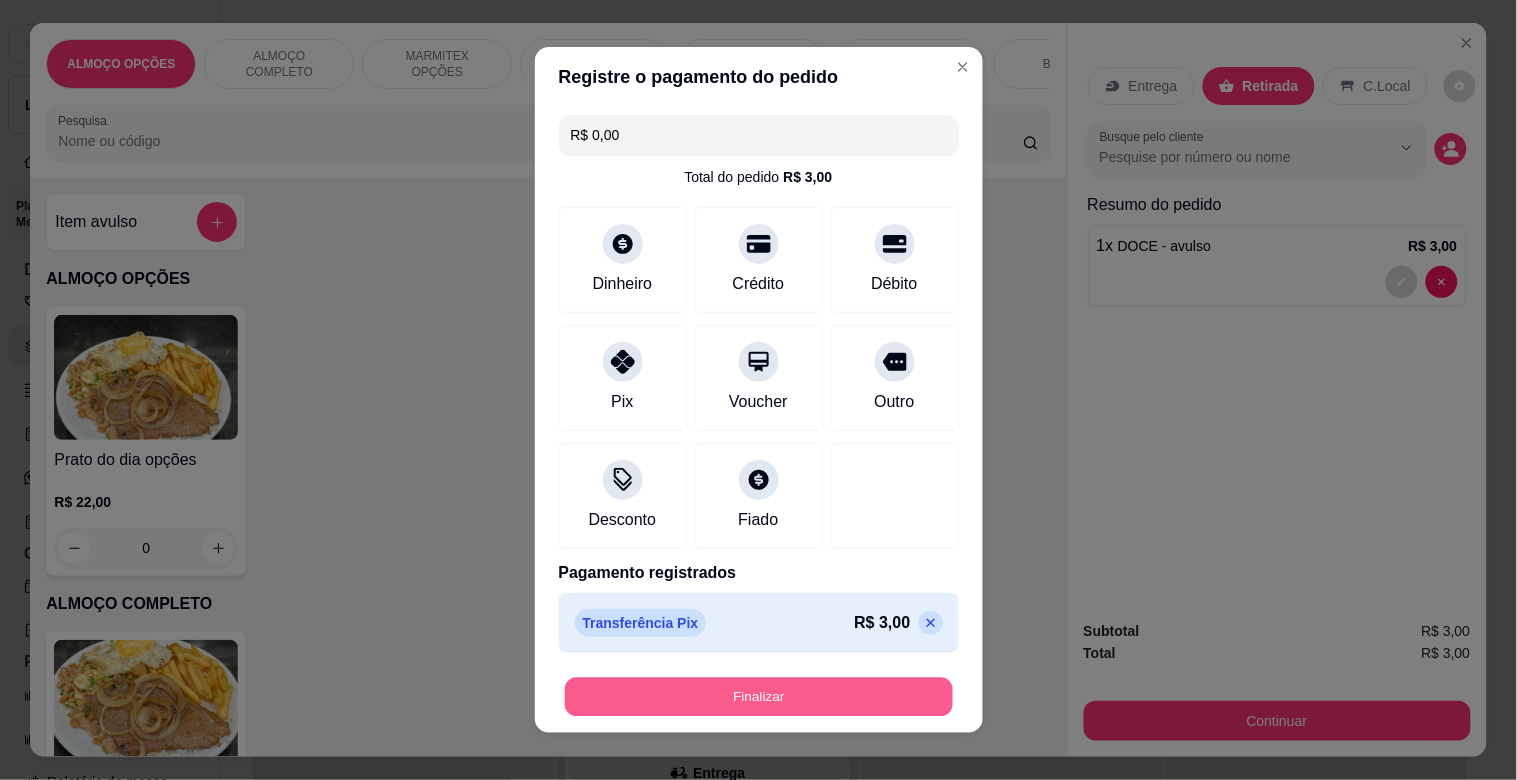 click on "Finalizar" at bounding box center (759, 697) 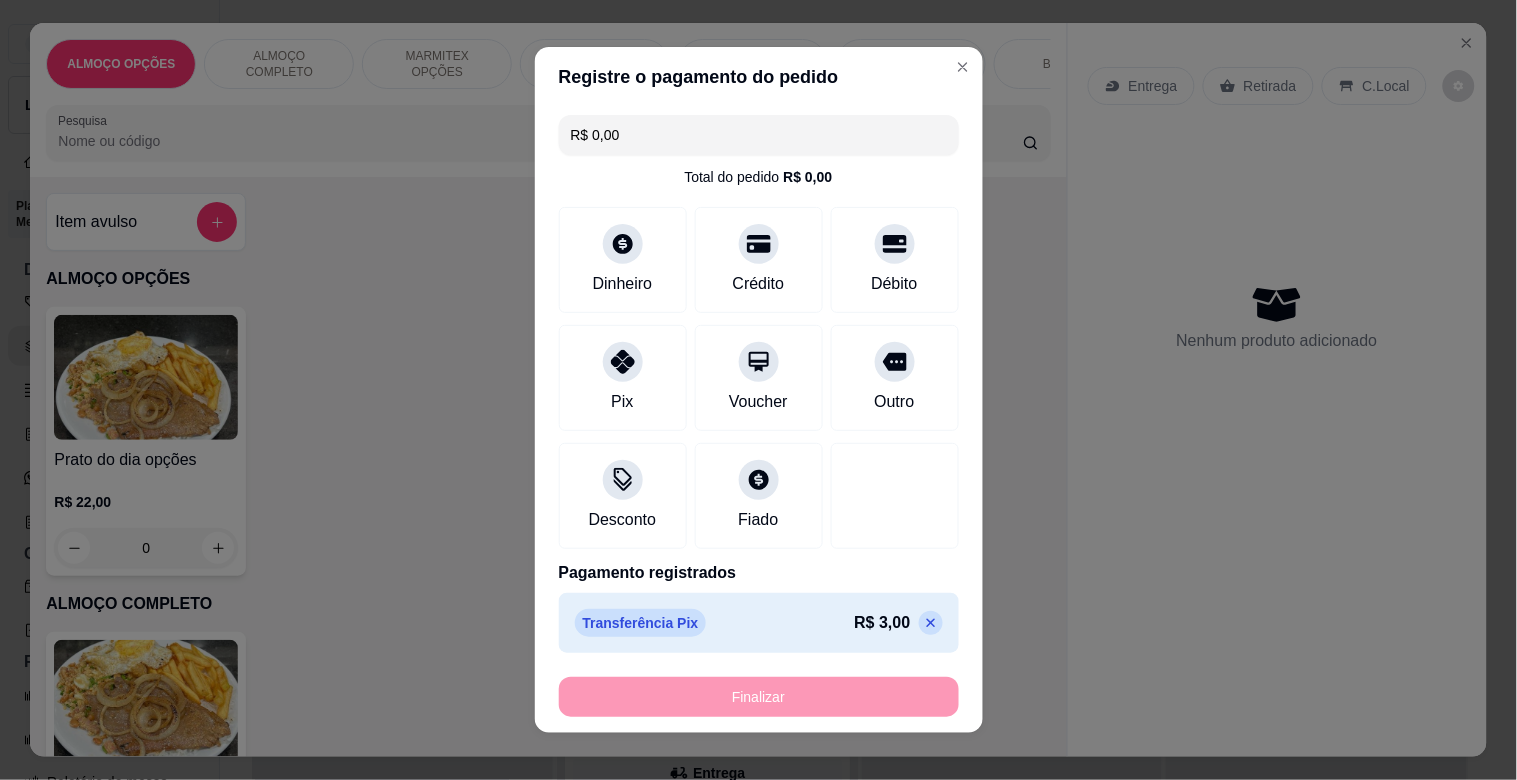 type on "-R$ 3,00" 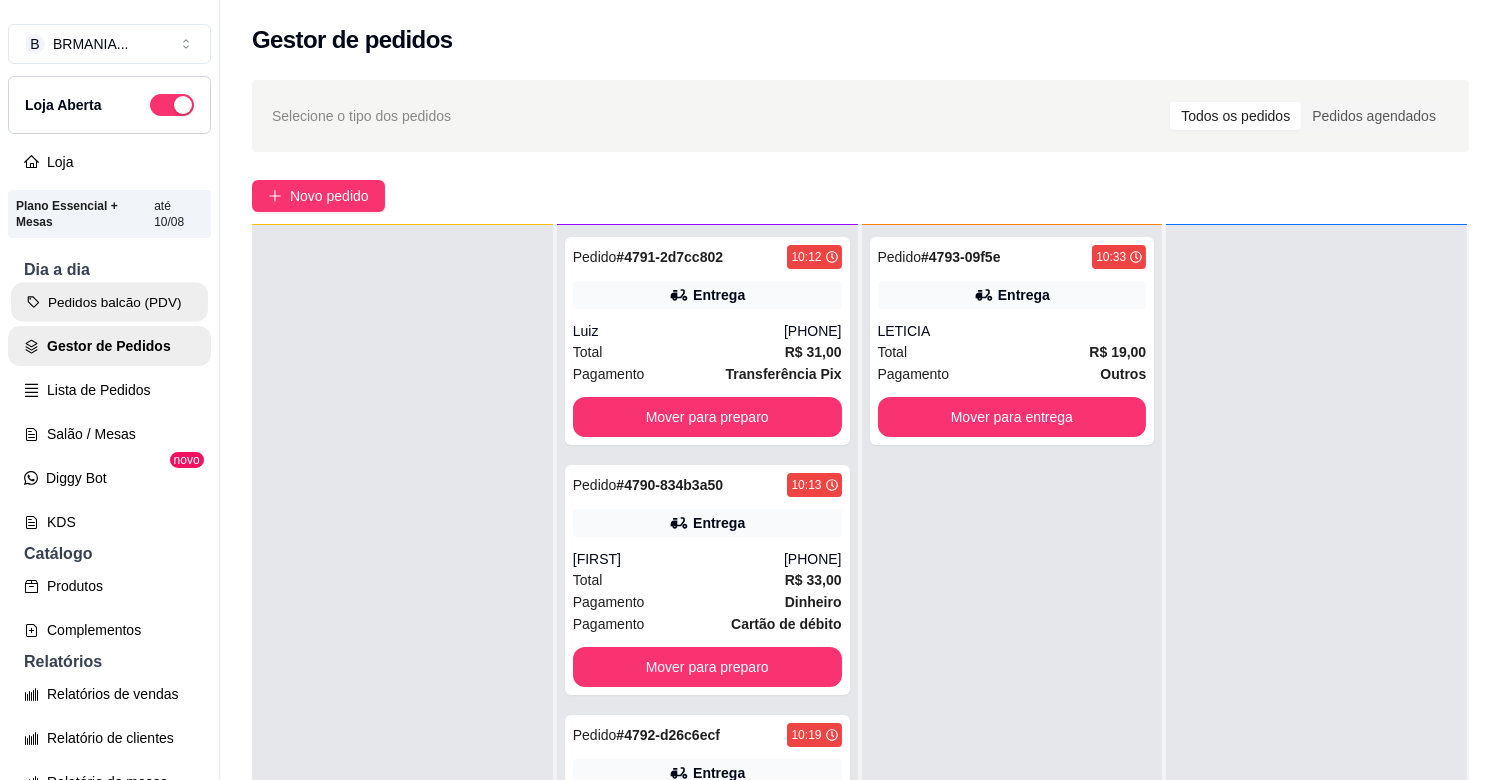 click on "Pedidos balcão (PDV)" at bounding box center (109, 302) 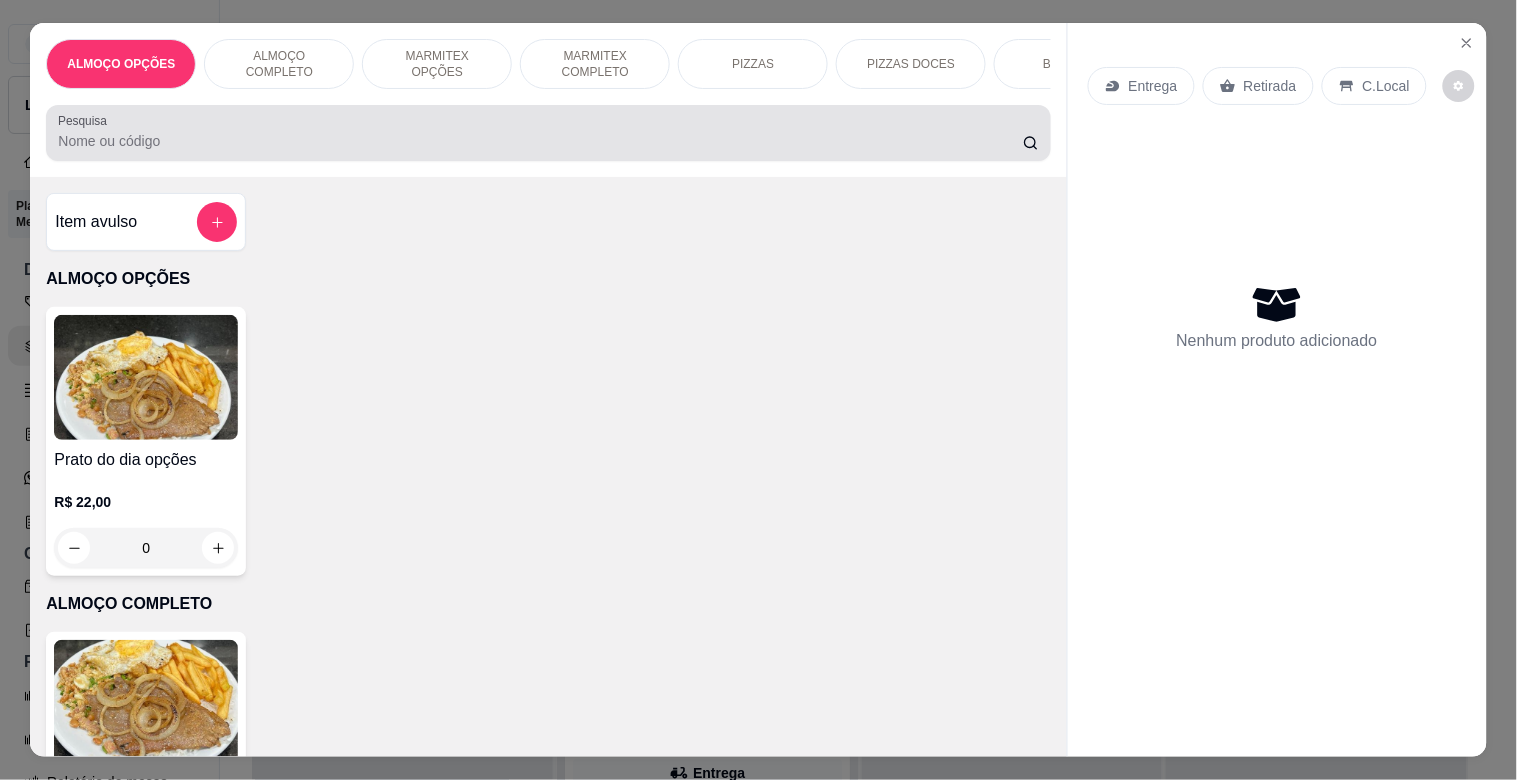 click at bounding box center [548, 133] 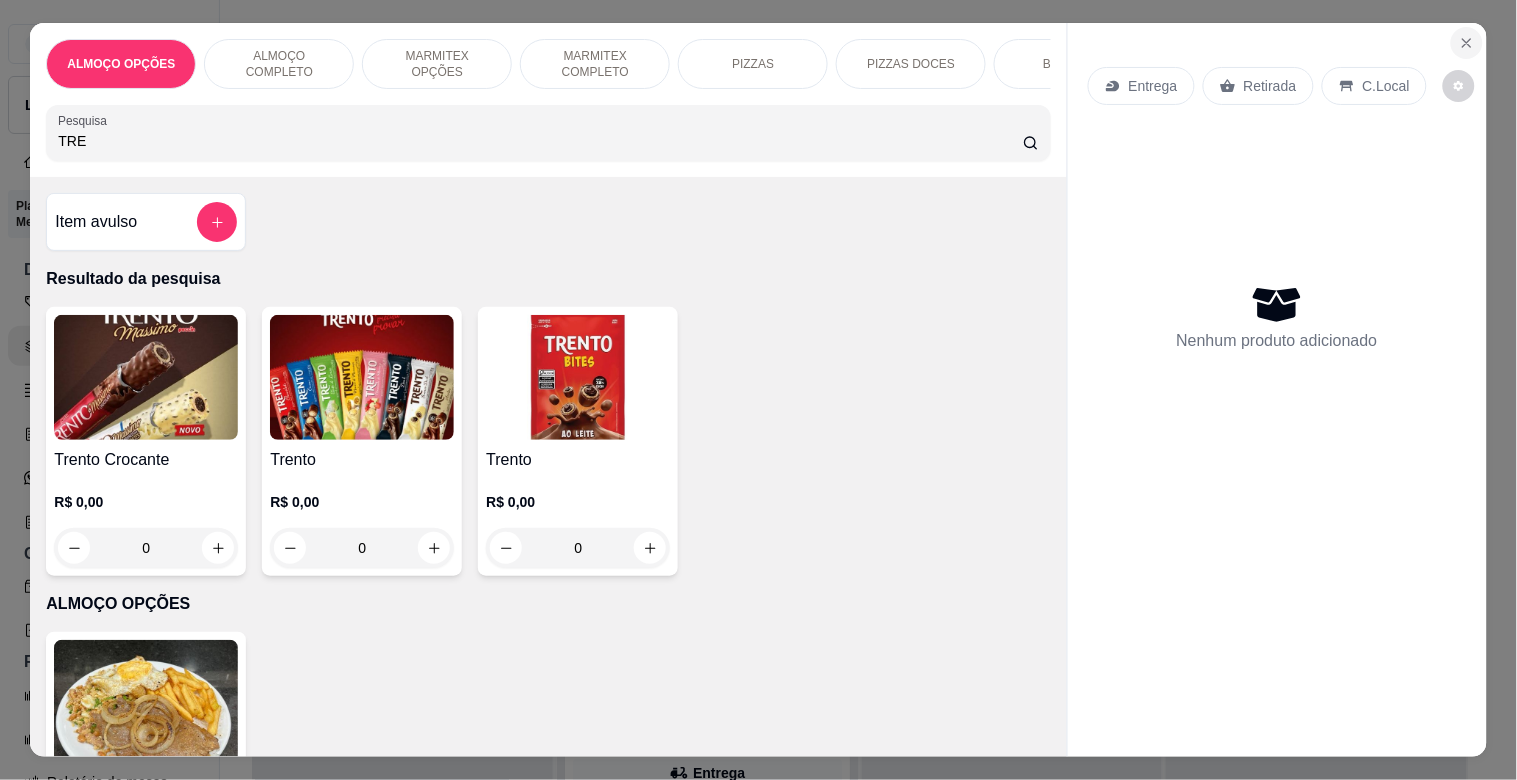 type on "TRE" 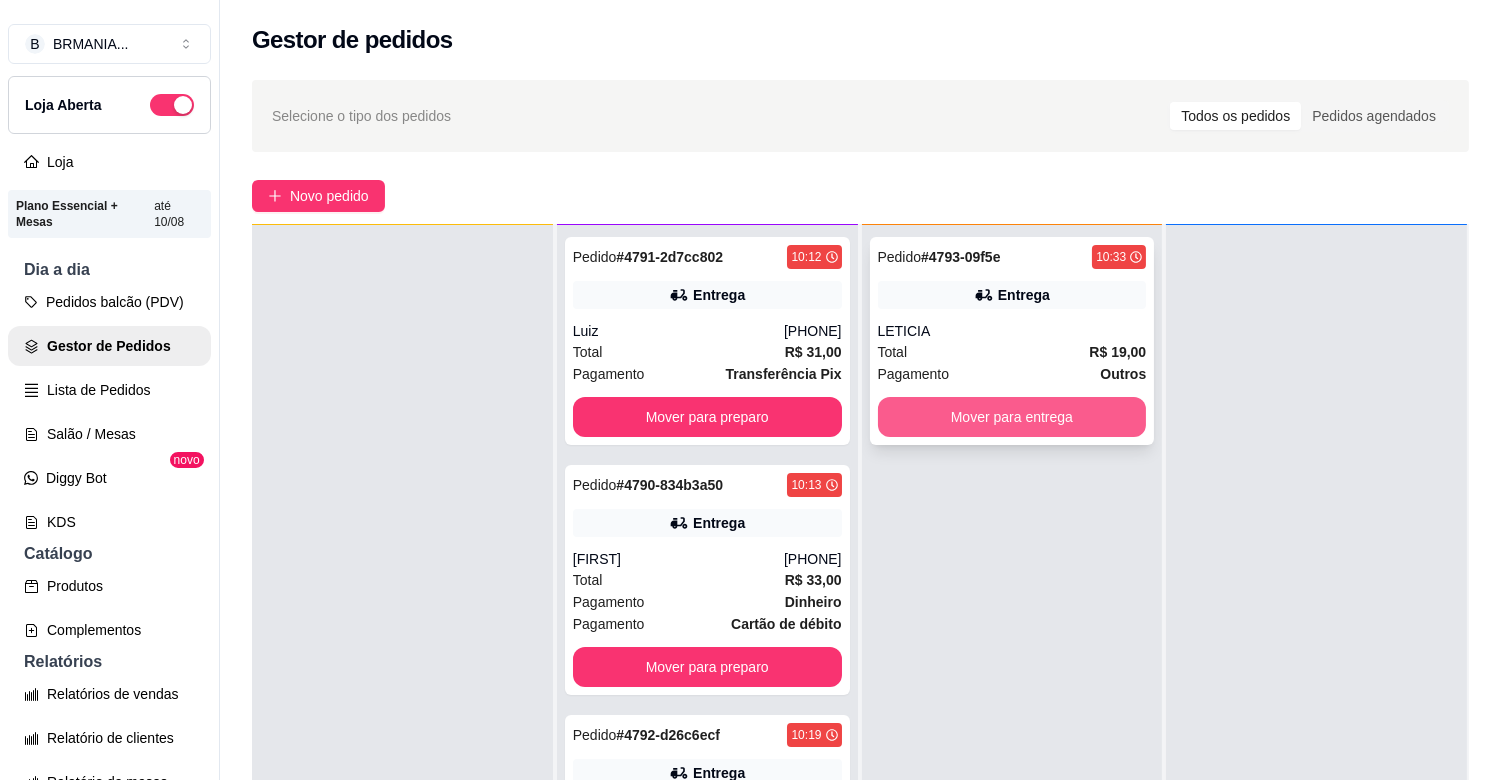 click on "Mover para entrega" at bounding box center (1012, 417) 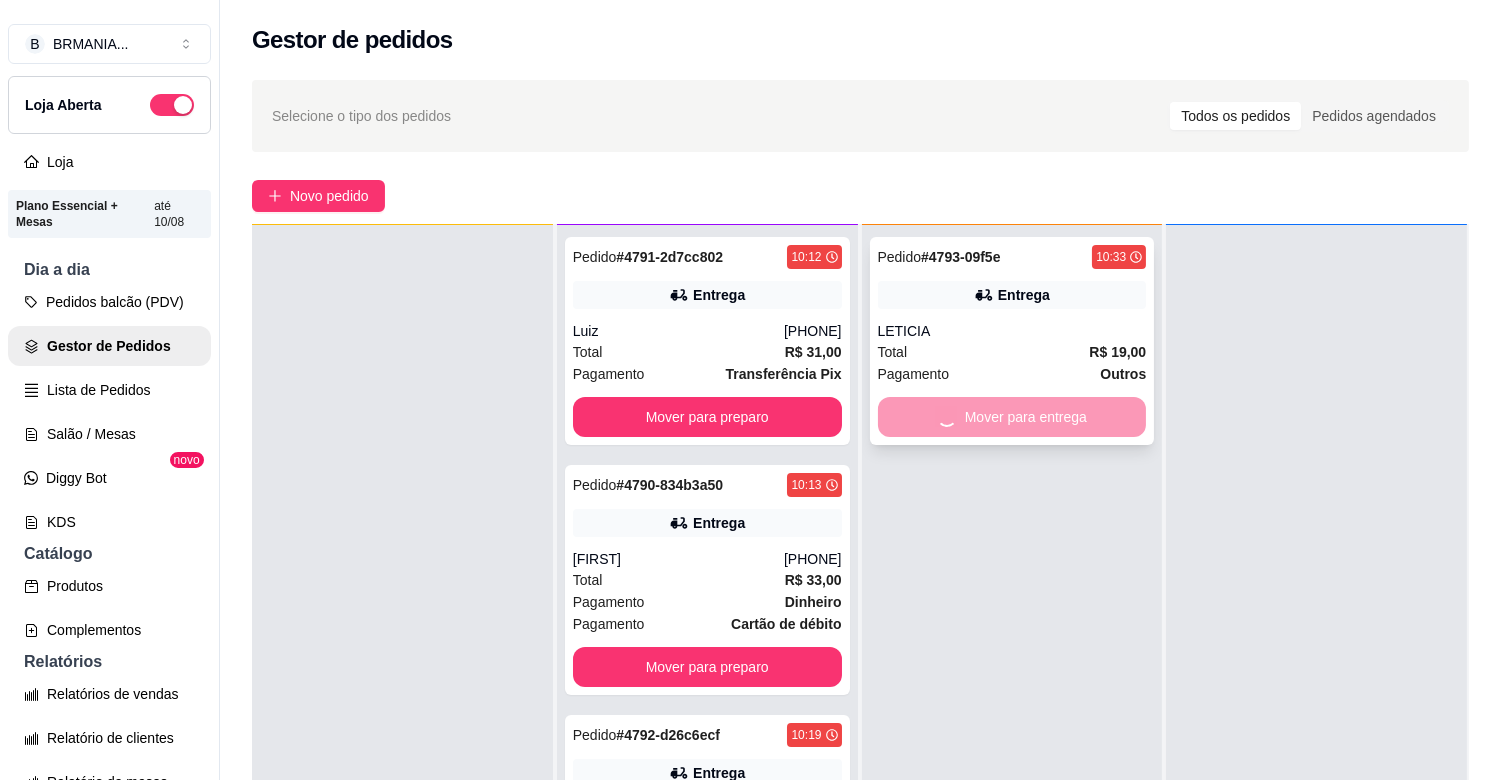 click on "Mover para entrega" at bounding box center (1012, 417) 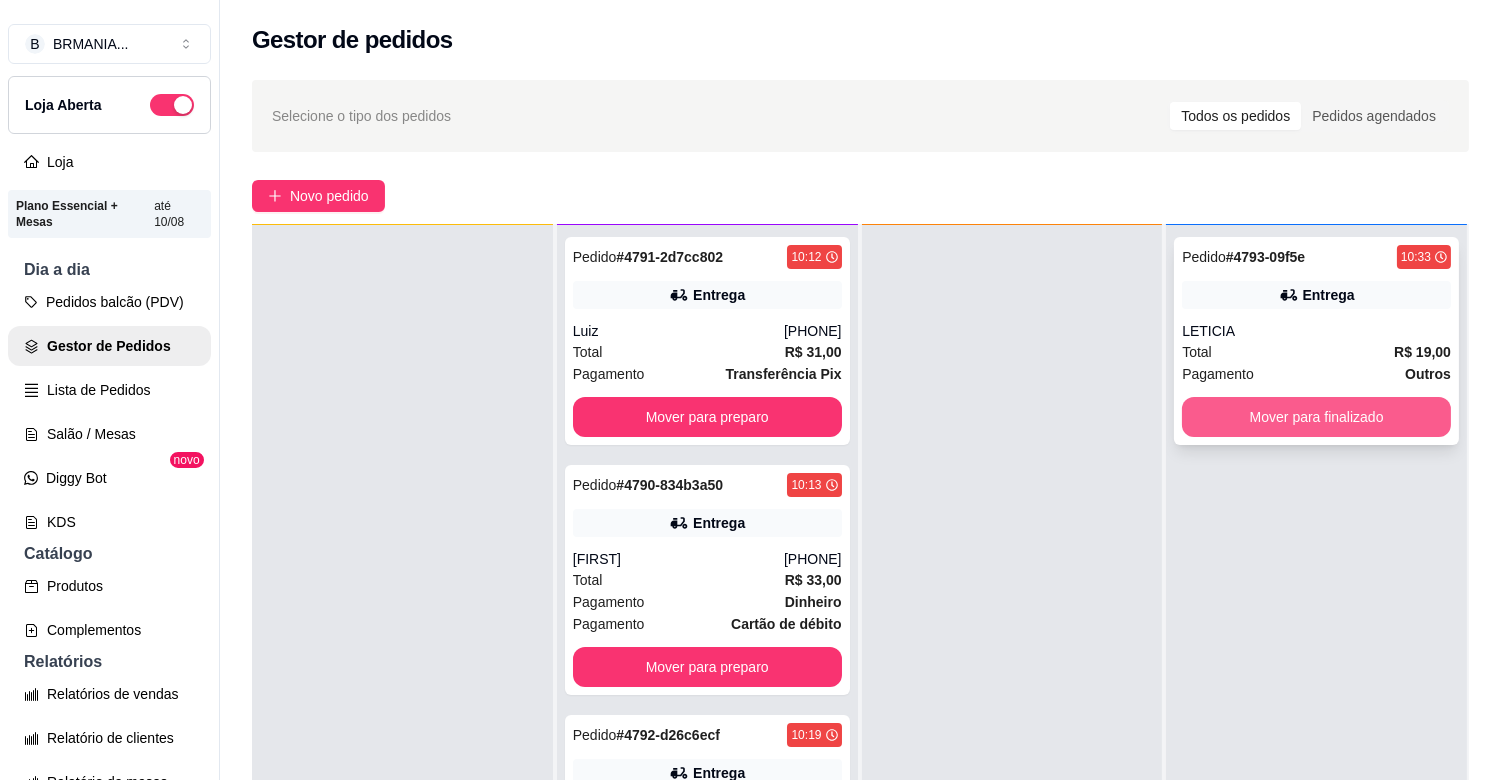 click on "Mover para finalizado" at bounding box center [1316, 417] 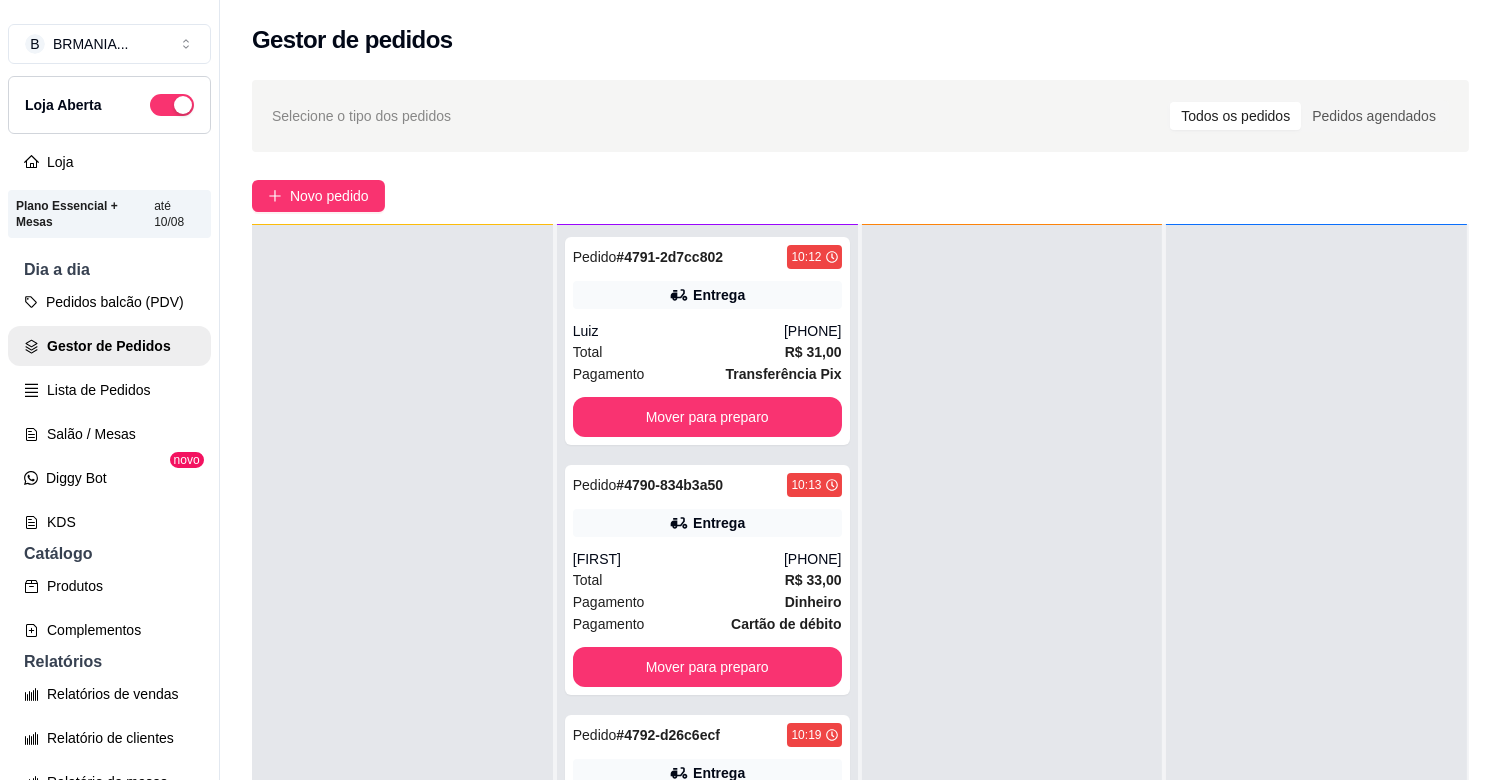 drag, startPoint x: 125, startPoint y: 295, endPoint x: 125, endPoint y: 317, distance: 22 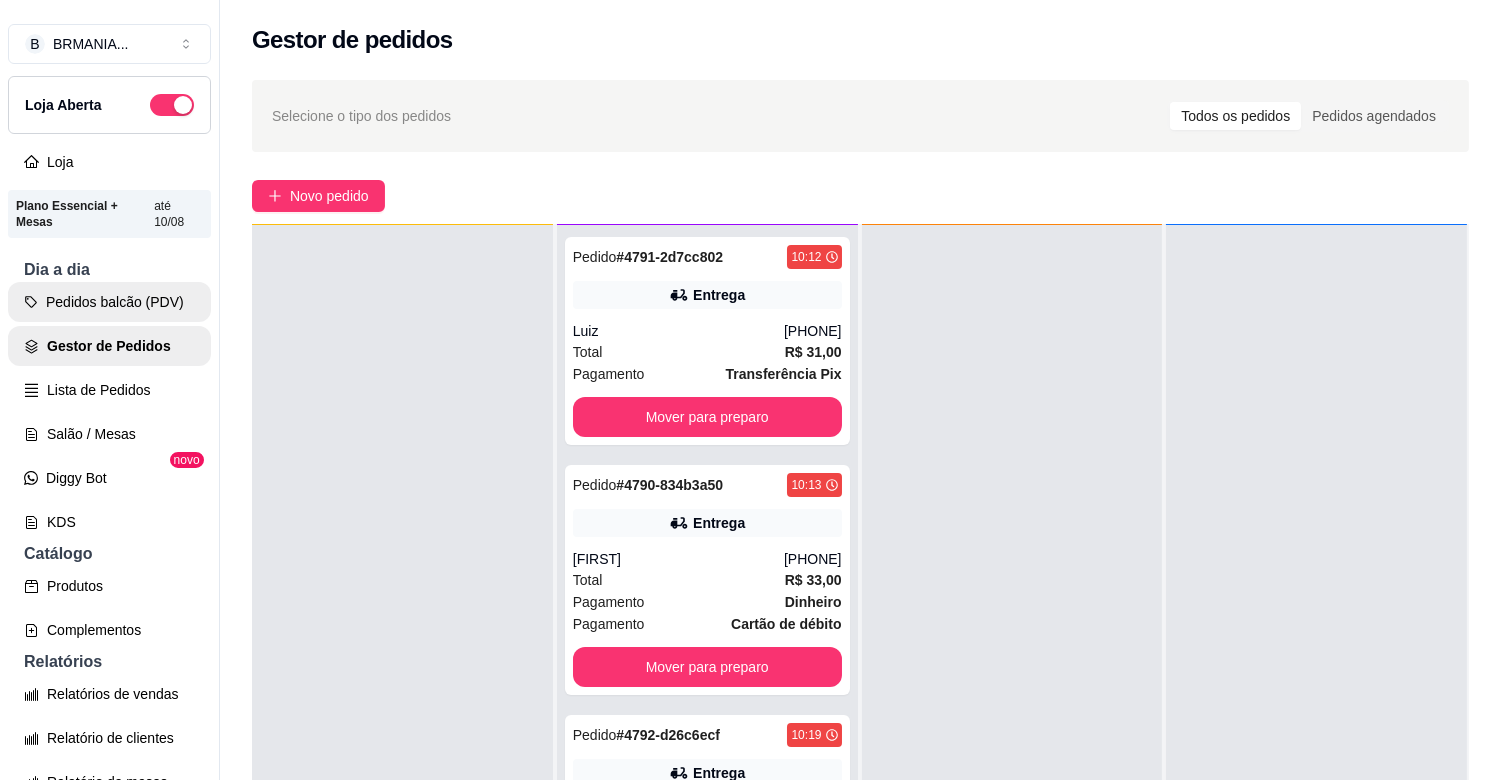 click on "Pedidos balcão (PDV)" at bounding box center (109, 302) 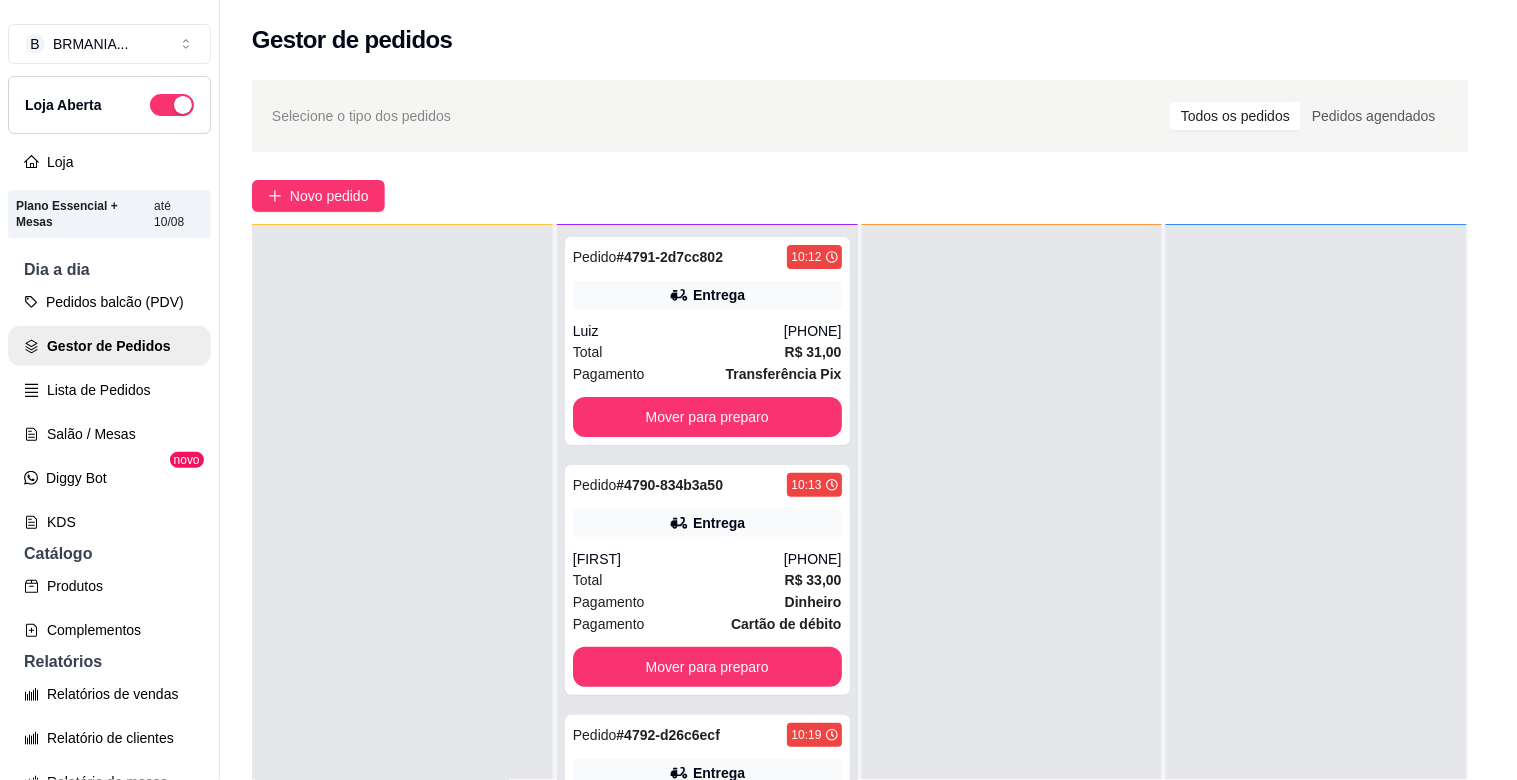 click at bounding box center (548, 133) 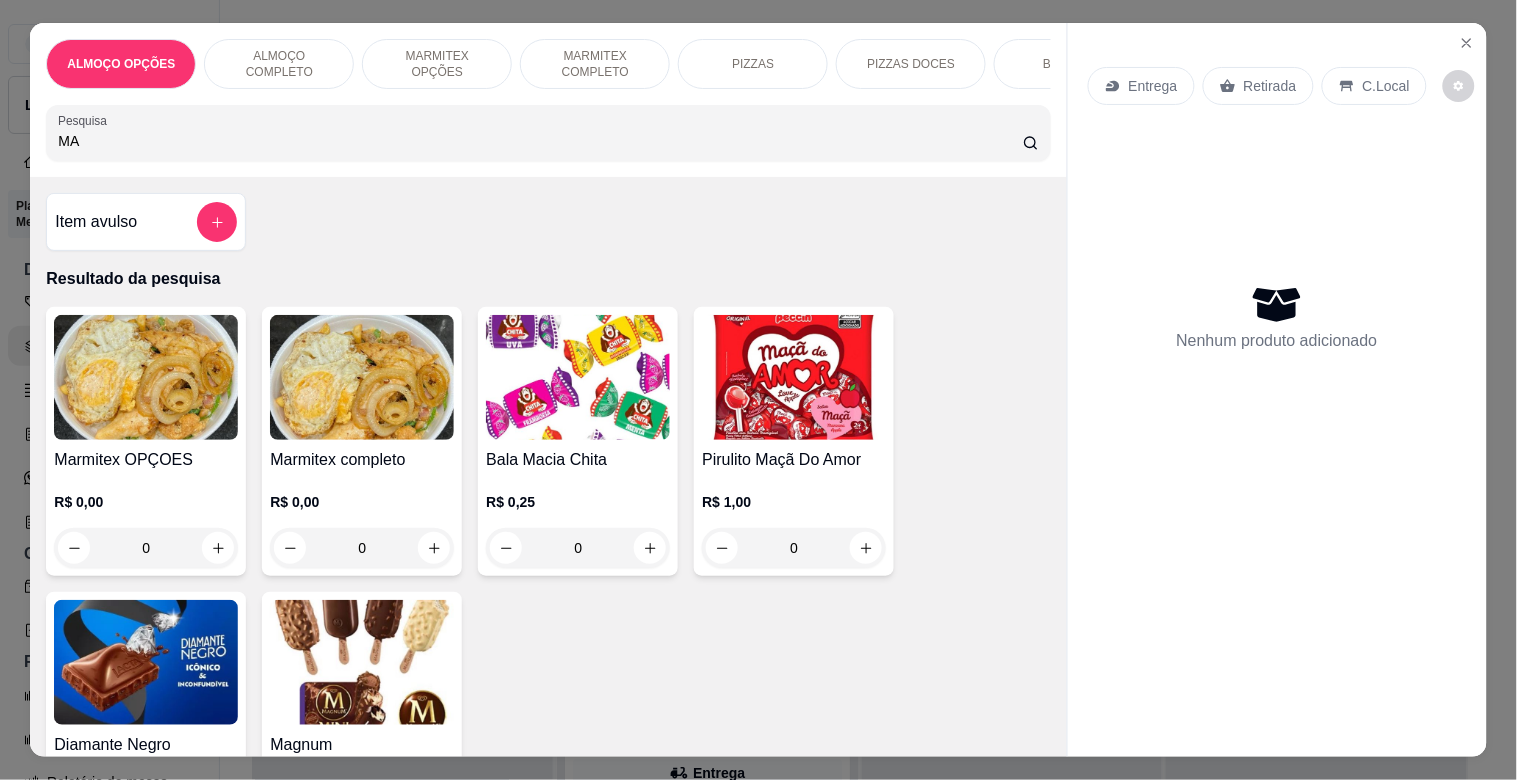 type on "M" 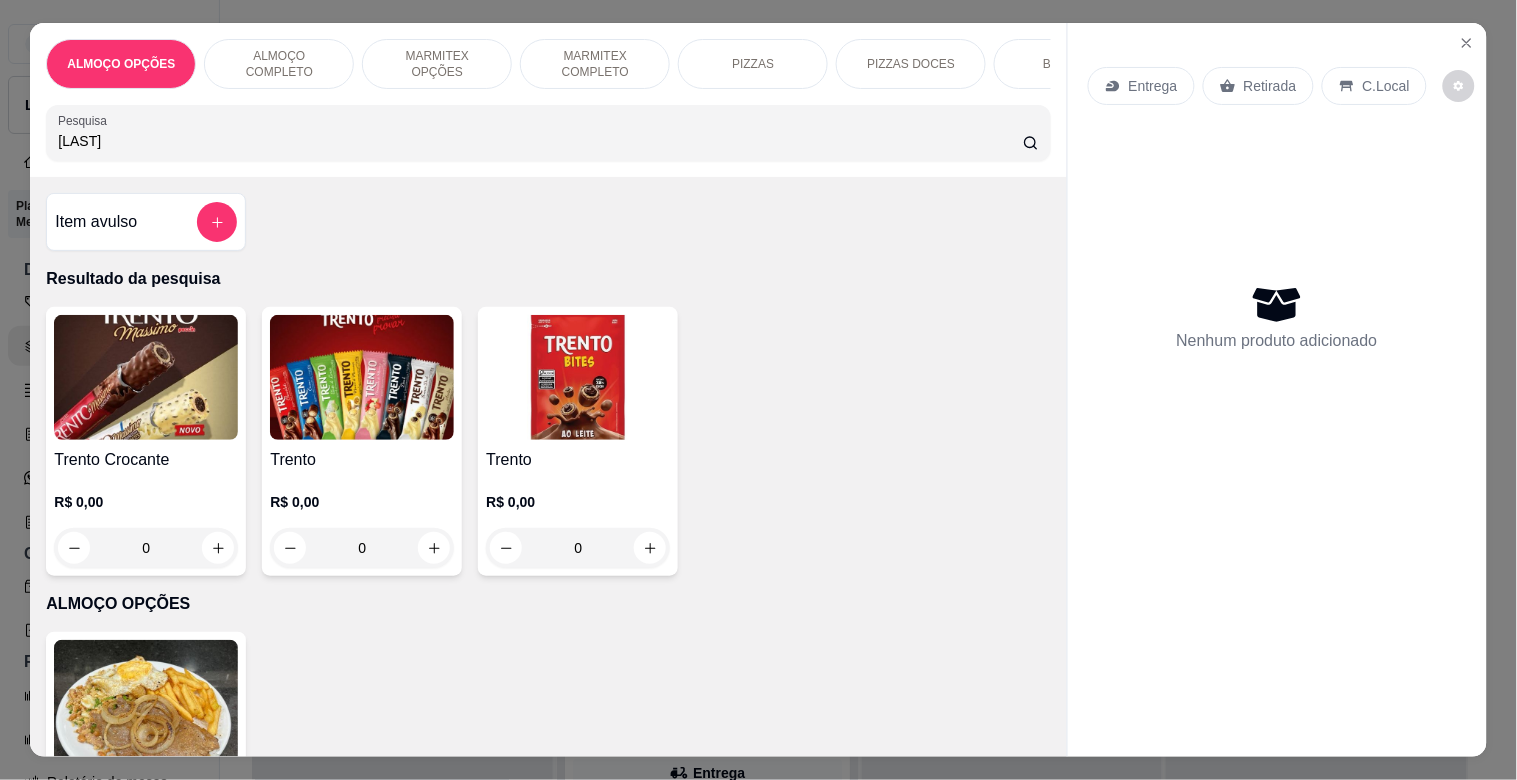 type on "[LAST]" 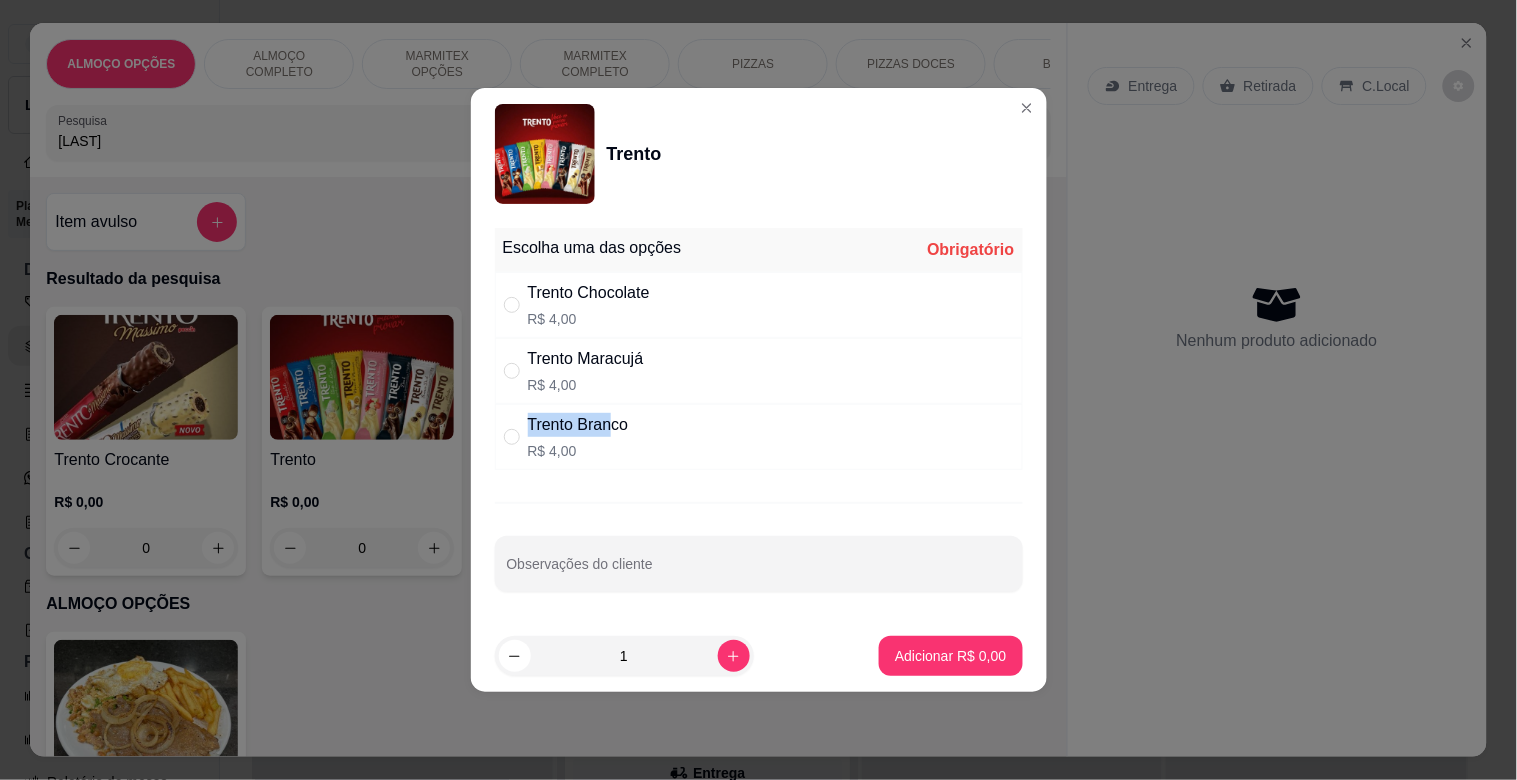 click on "Escolha uma das opções Obrigatório Trento Chocolate  R$ 4,00 Trento Maracujá  R$ 4,00 Trento Branco R$ 4,00" at bounding box center [759, 349] 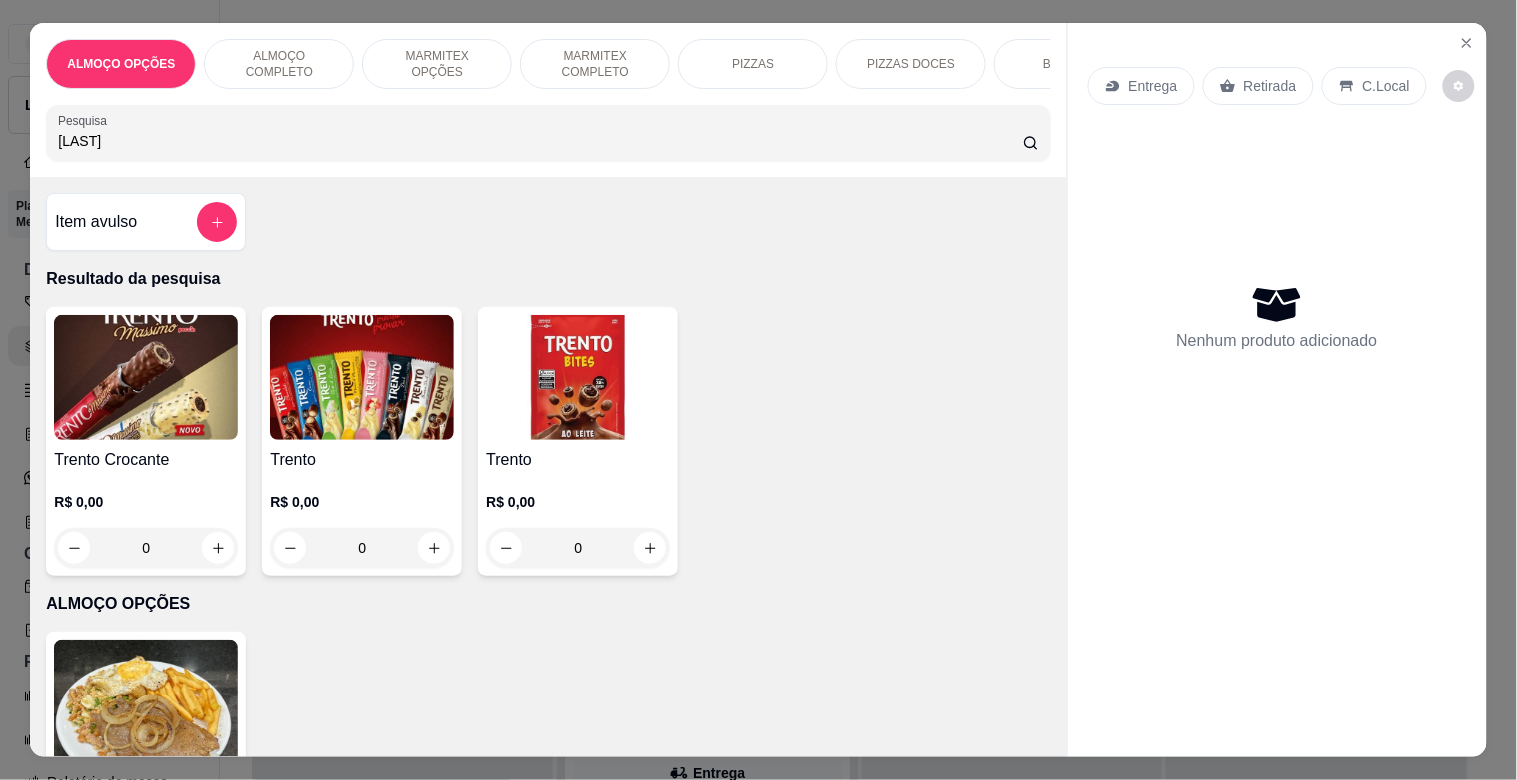click at bounding box center (578, 377) 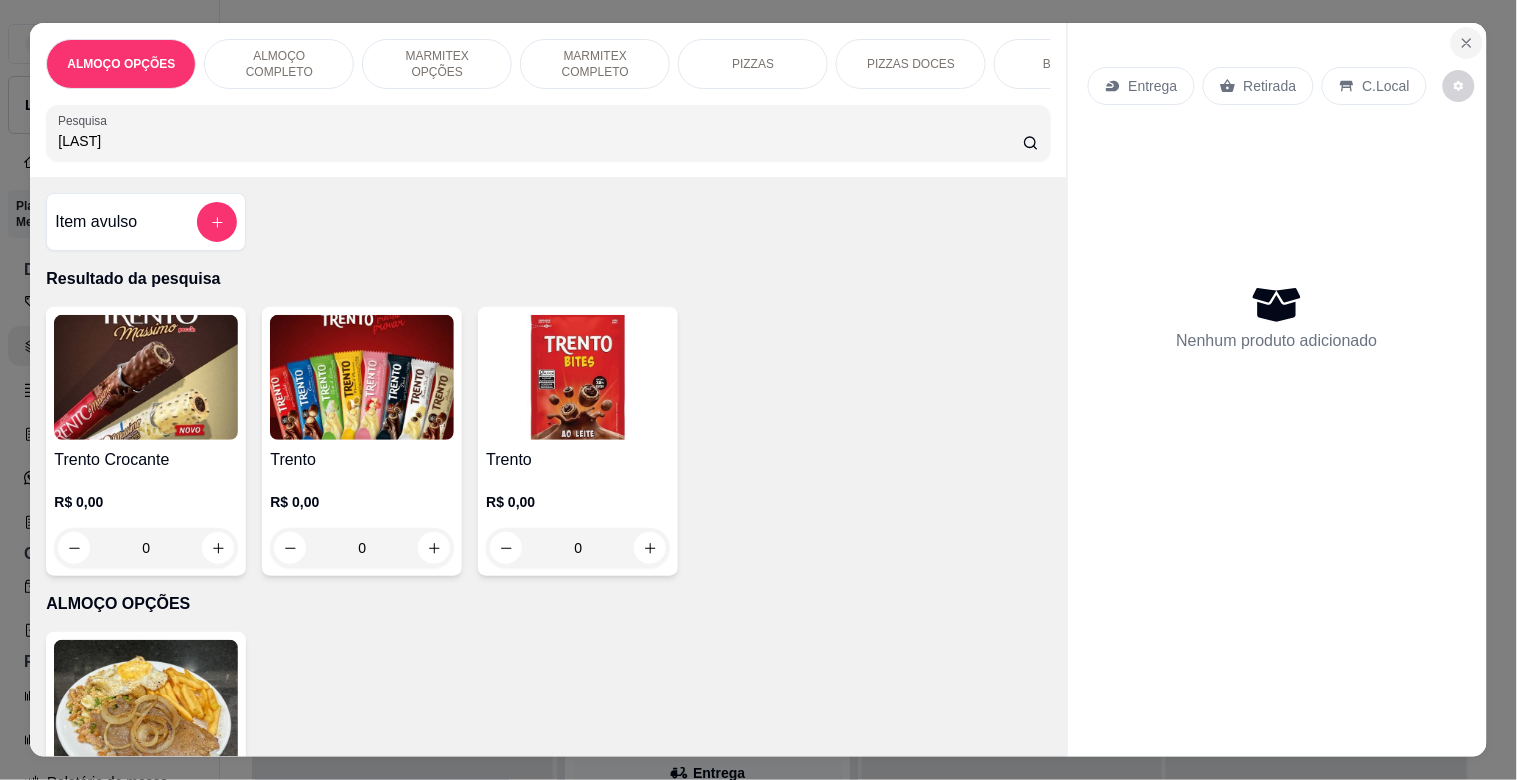 click 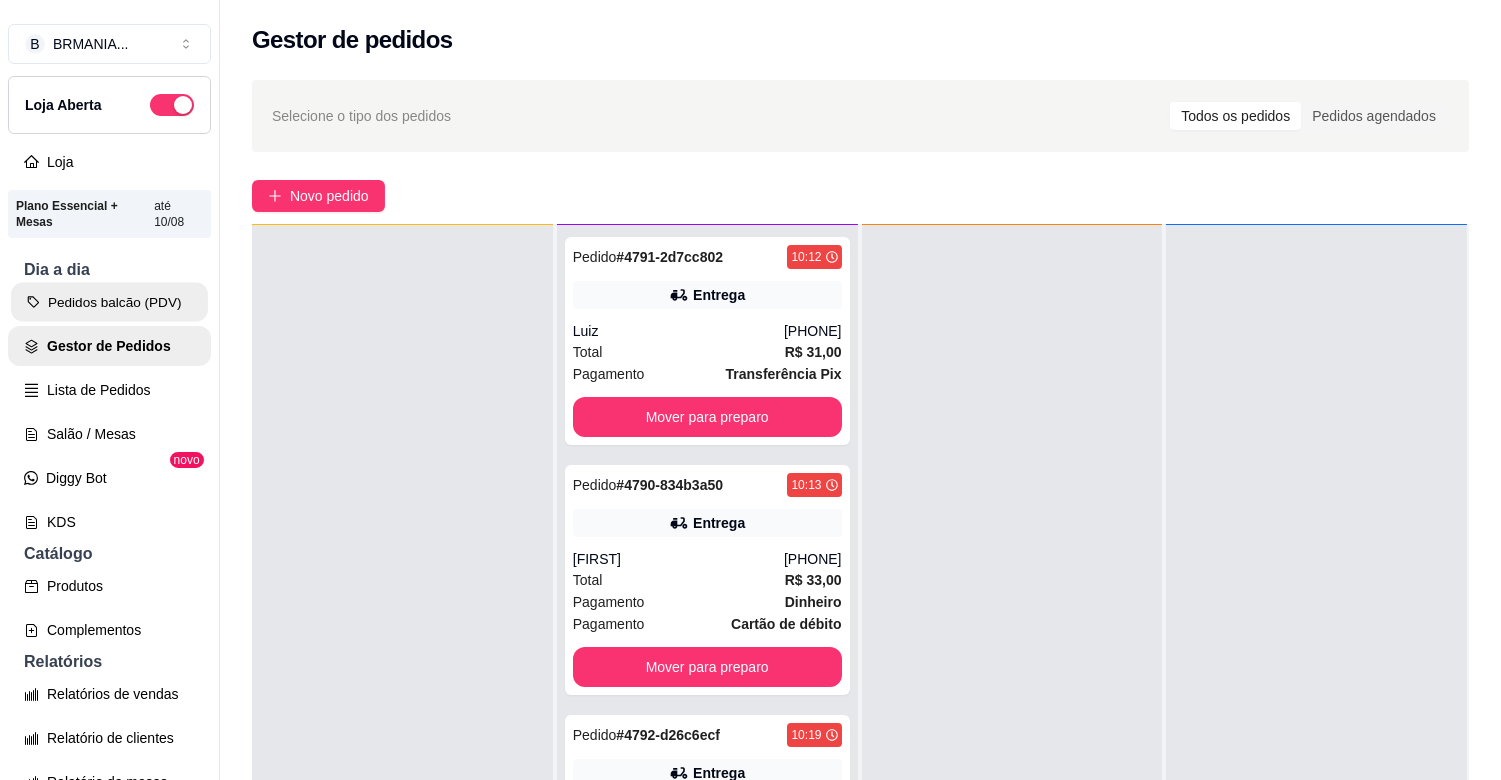 click on "Pedidos balcão (PDV)" at bounding box center (109, 302) 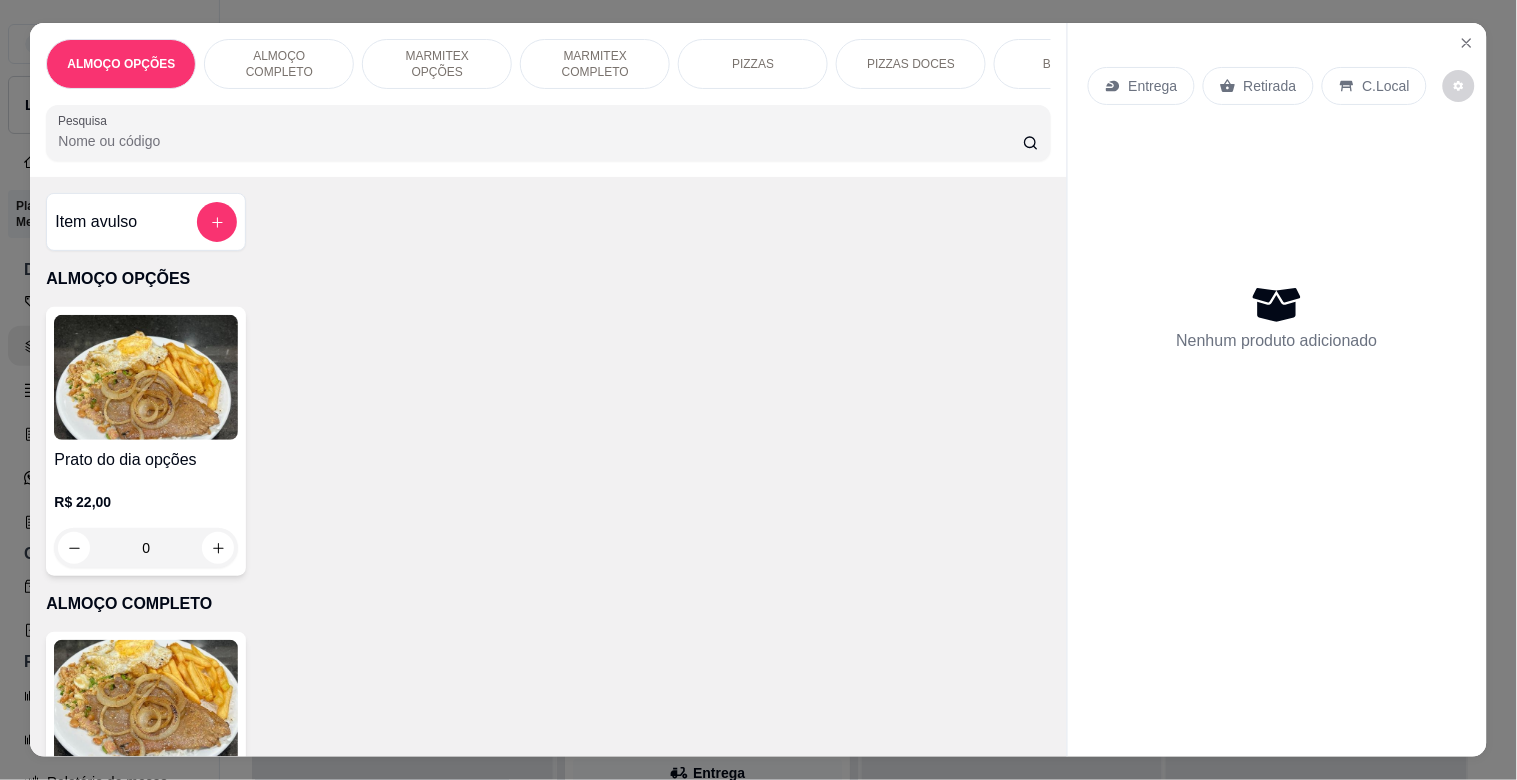 drag, startPoint x: 617, startPoint y: 36, endPoint x: 574, endPoint y: 64, distance: 51.312767 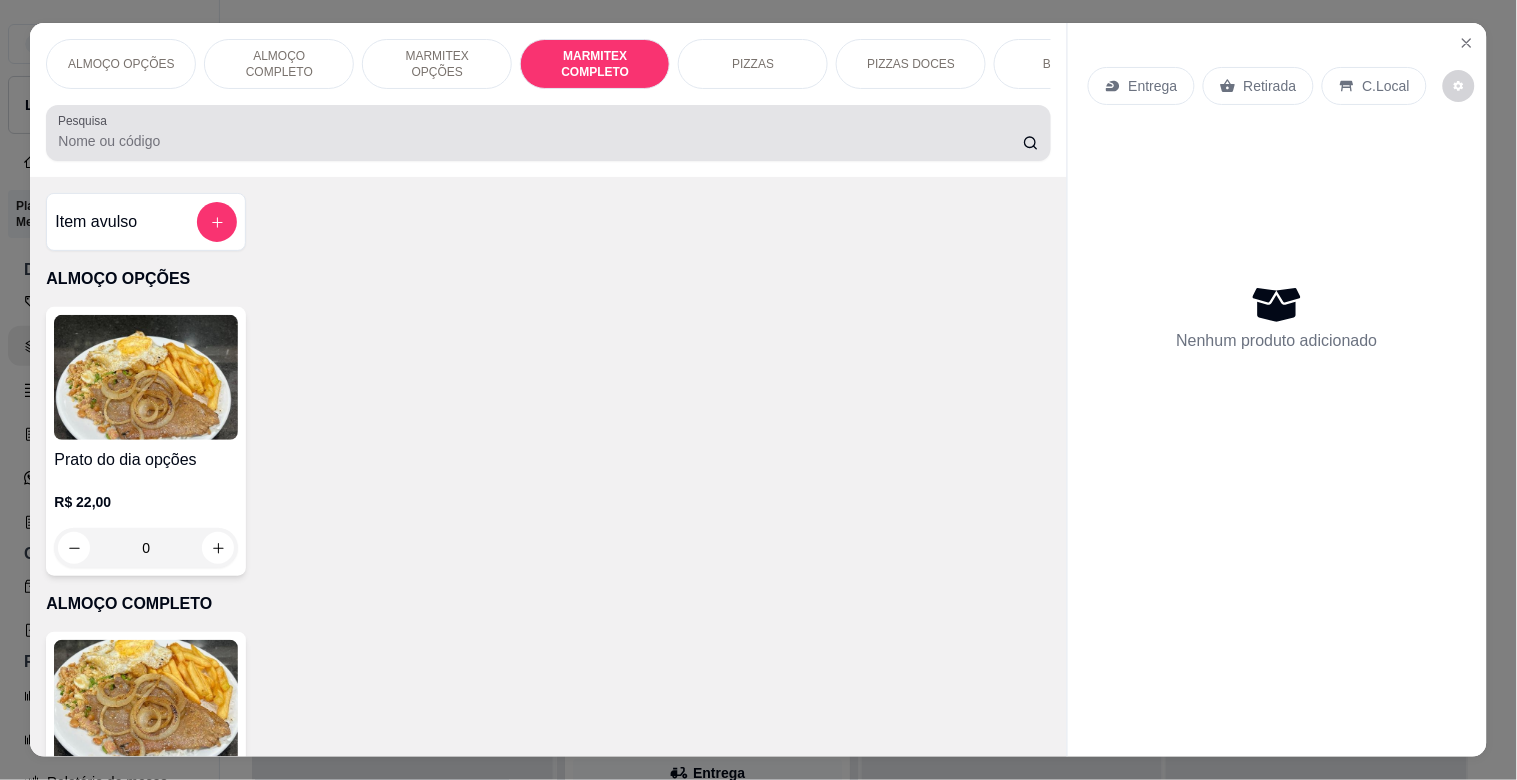 scroll, scrollTop: 1064, scrollLeft: 0, axis: vertical 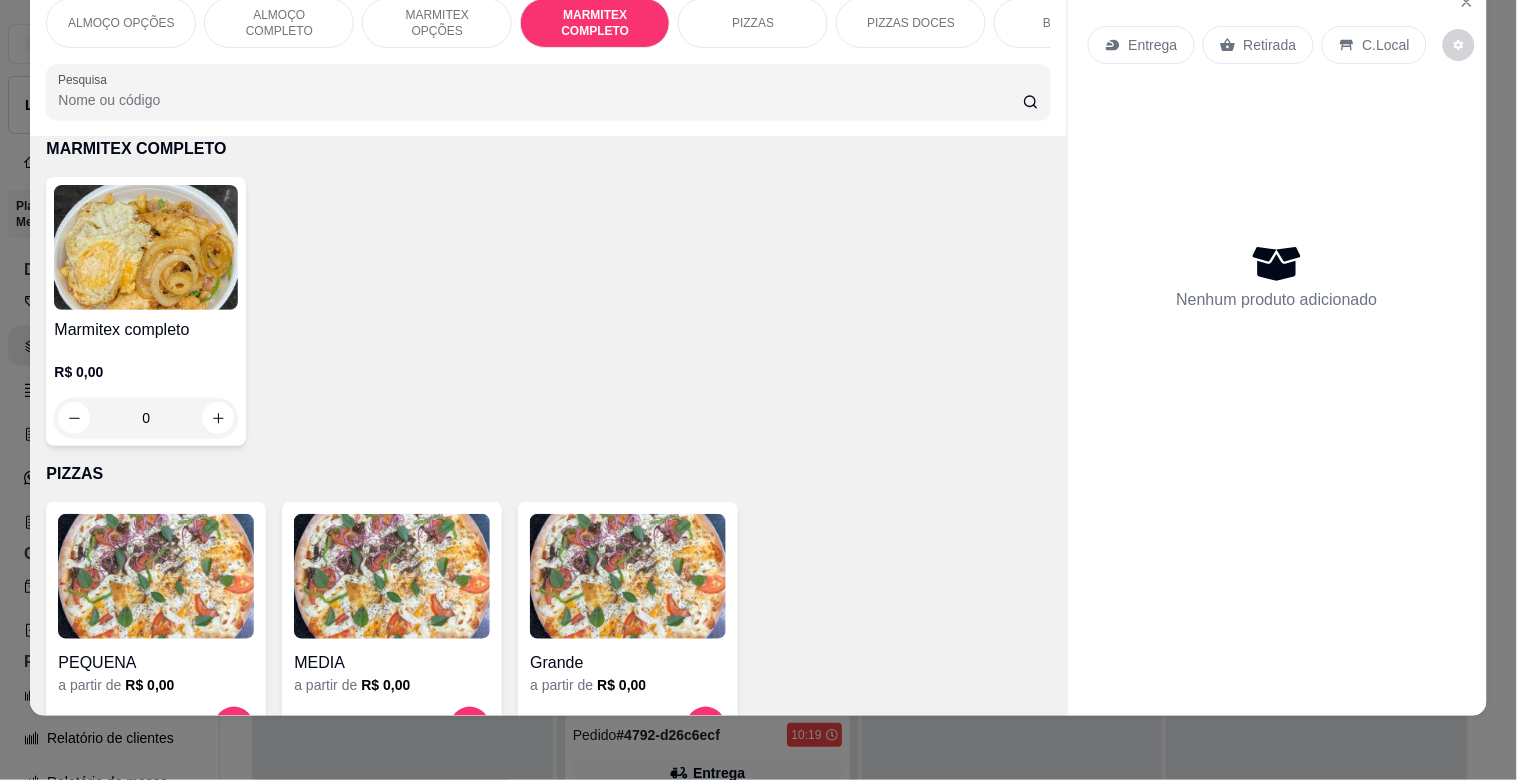 click at bounding box center [146, 247] 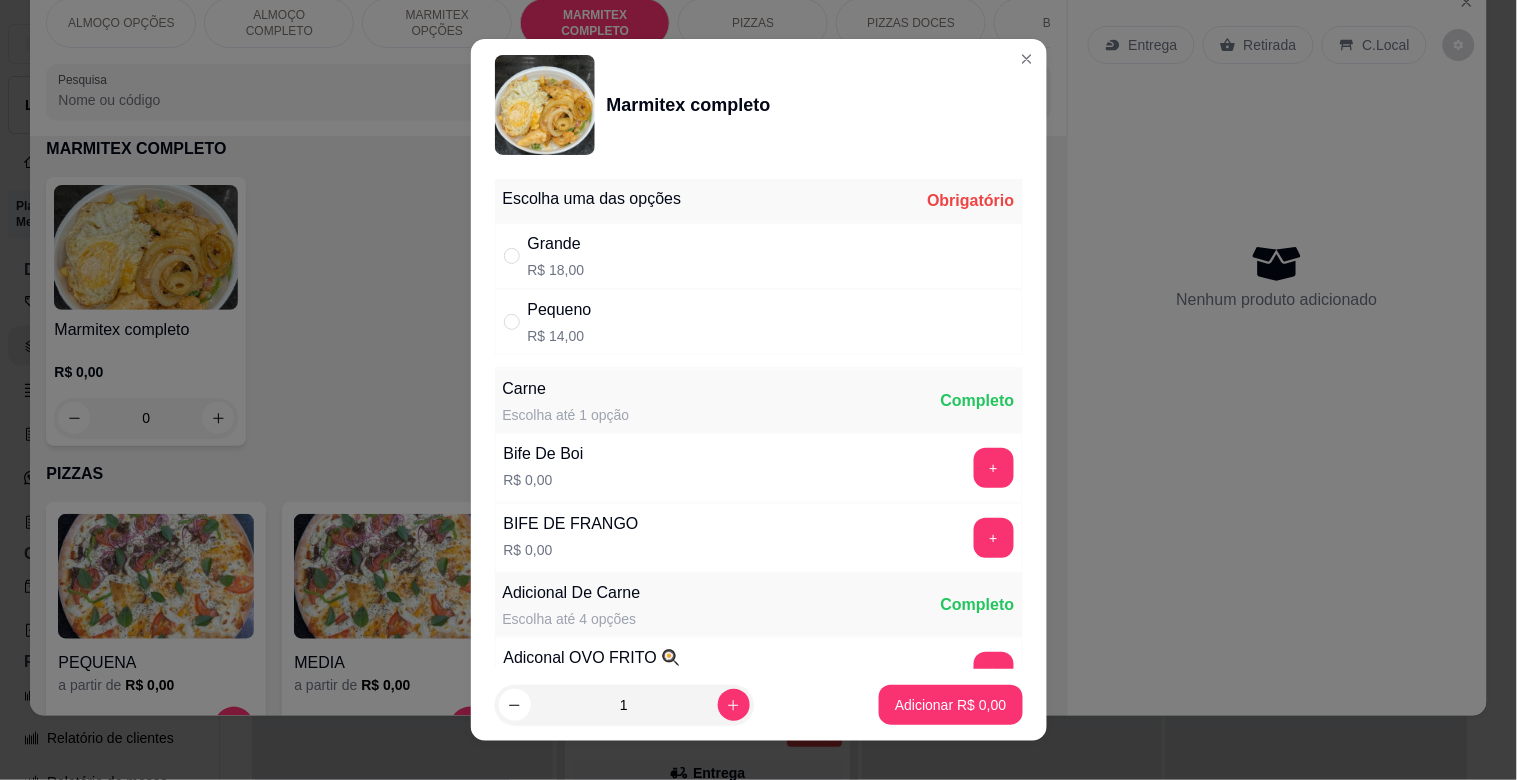 click on "Grande  R$ 18,00" at bounding box center (759, 256) 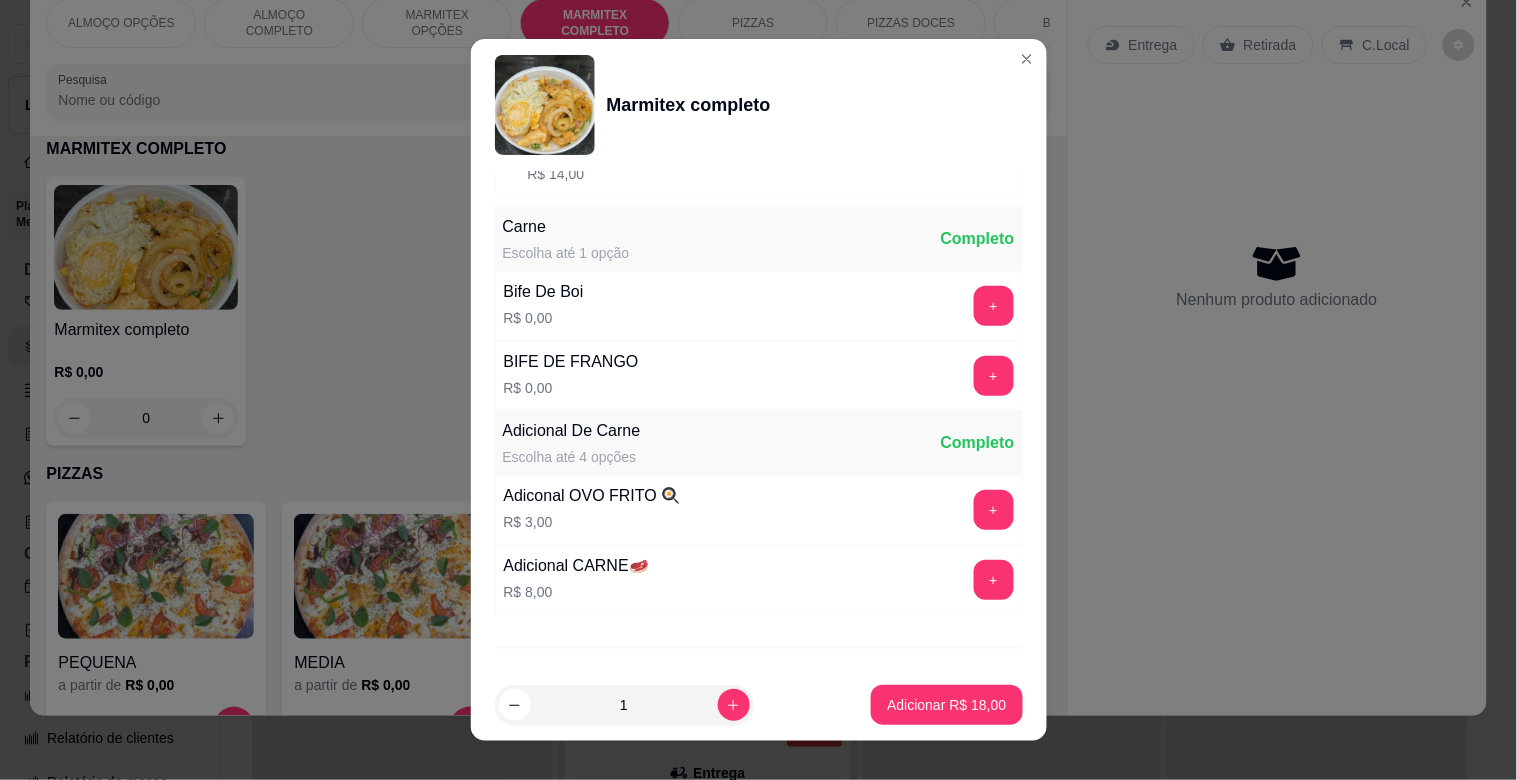 scroll, scrollTop: 262, scrollLeft: 0, axis: vertical 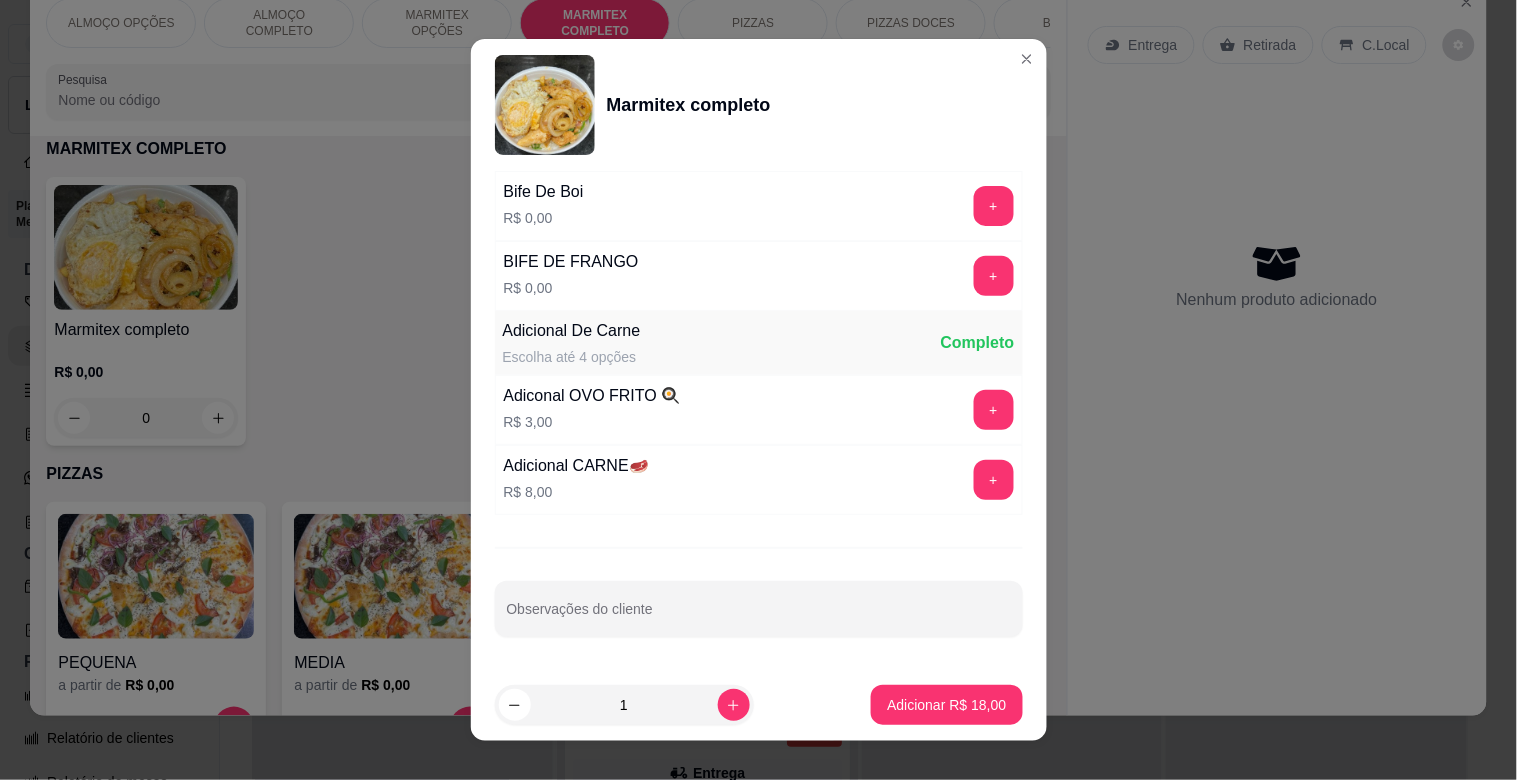 drag, startPoint x: 798, startPoint y: 558, endPoint x: 790, endPoint y: 576, distance: 19.697716 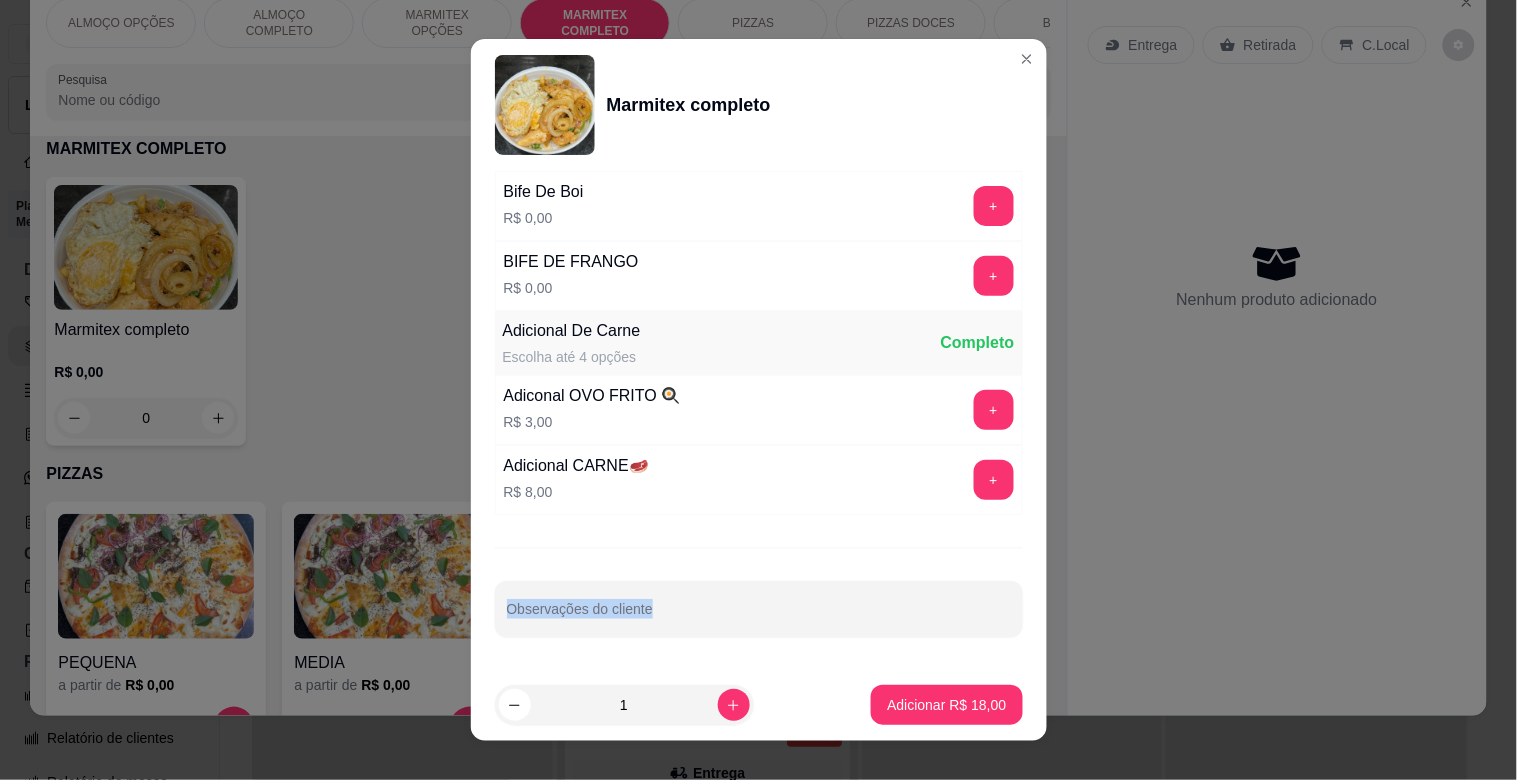 click on "Escolha uma das opções Completo Grande  R$ 18,00 Pequeno  R$ 14,00 Carne Escolha até 1 opção Completo Bife De Boi  R$ 0,00 + BIFE DE FRANGO R$ 0,00 + Adicional De Carne  Escolha até 4 opções Completo Adiconal OVO FRITO 🍳 R$ 3,00 + Adicional CARNE🥩 R$ 8,00 + Observações do cliente Quantidade mínima 0x" at bounding box center (759, 420) 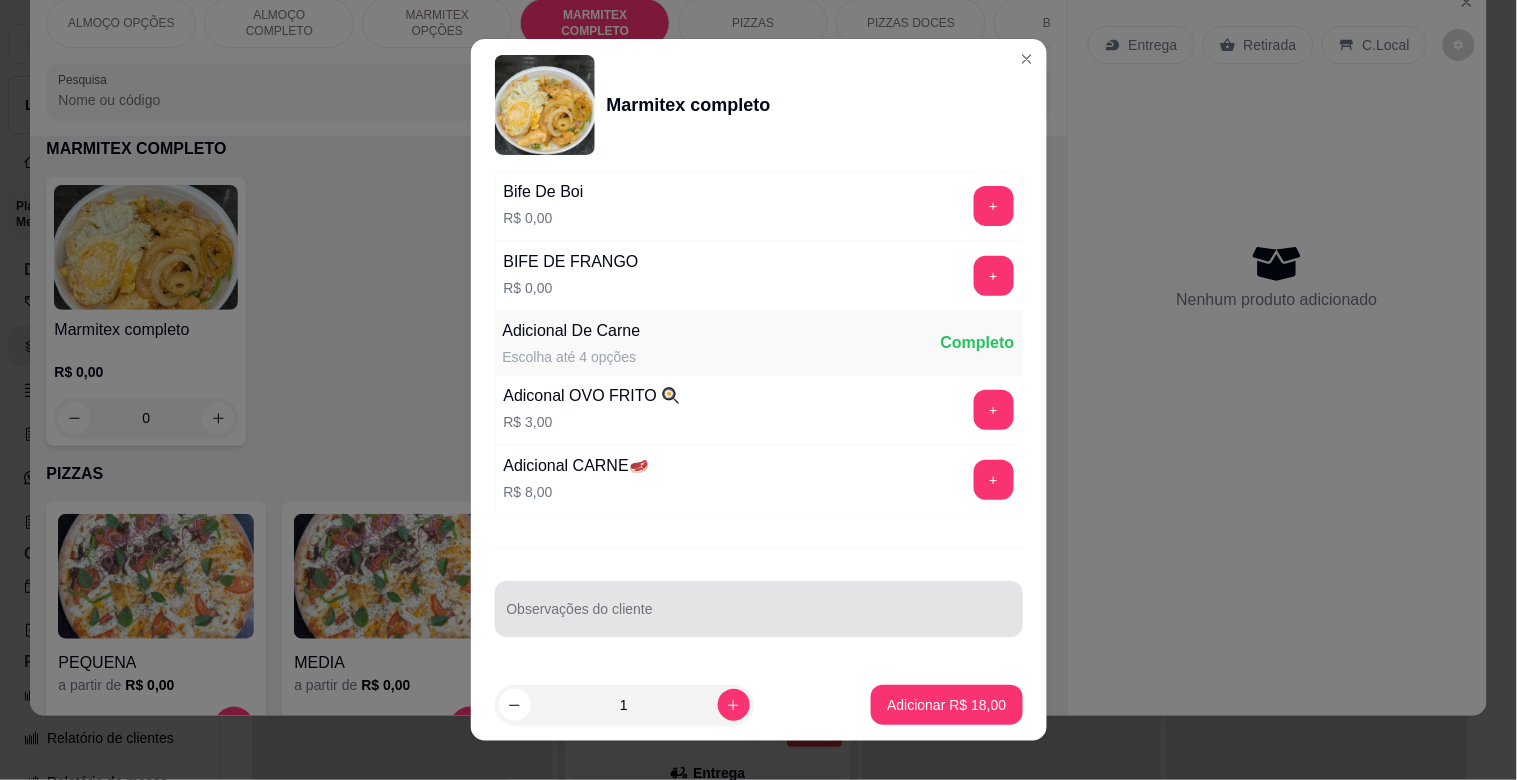 click at bounding box center [759, 609] 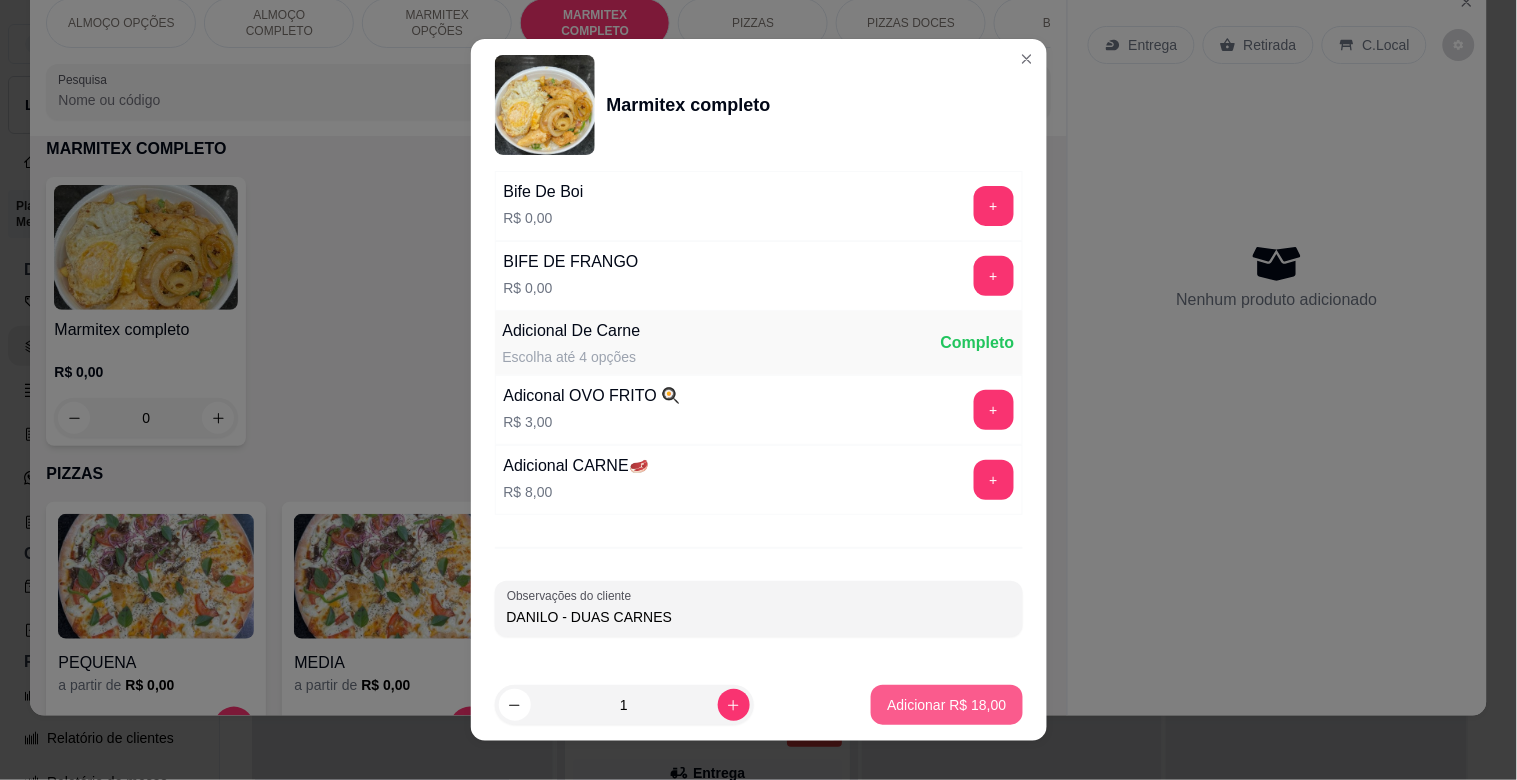 type on "DANILO - DUAS CARNES" 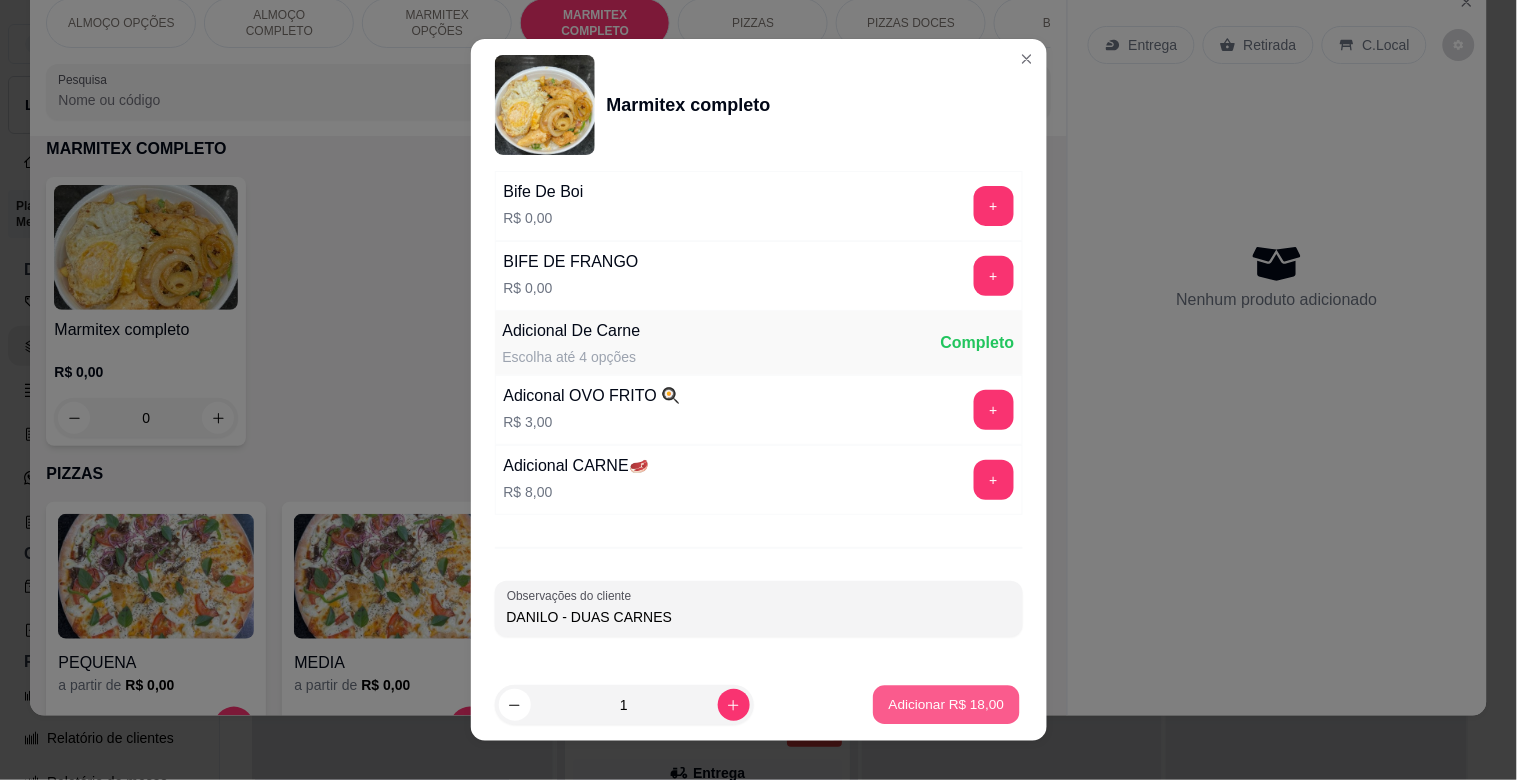 click on "Adicionar   R$ 18,00" at bounding box center (947, 704) 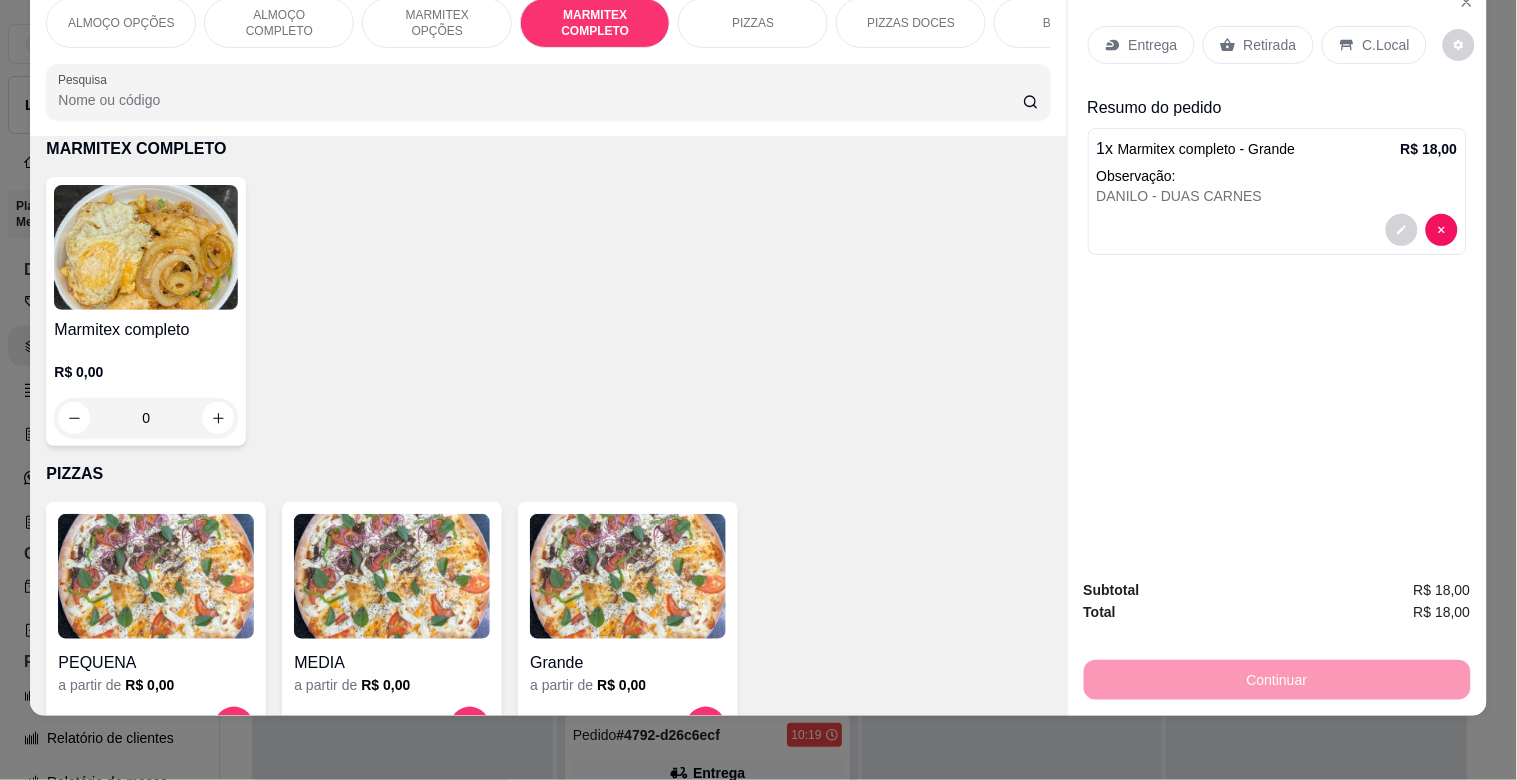 click at bounding box center (146, 247) 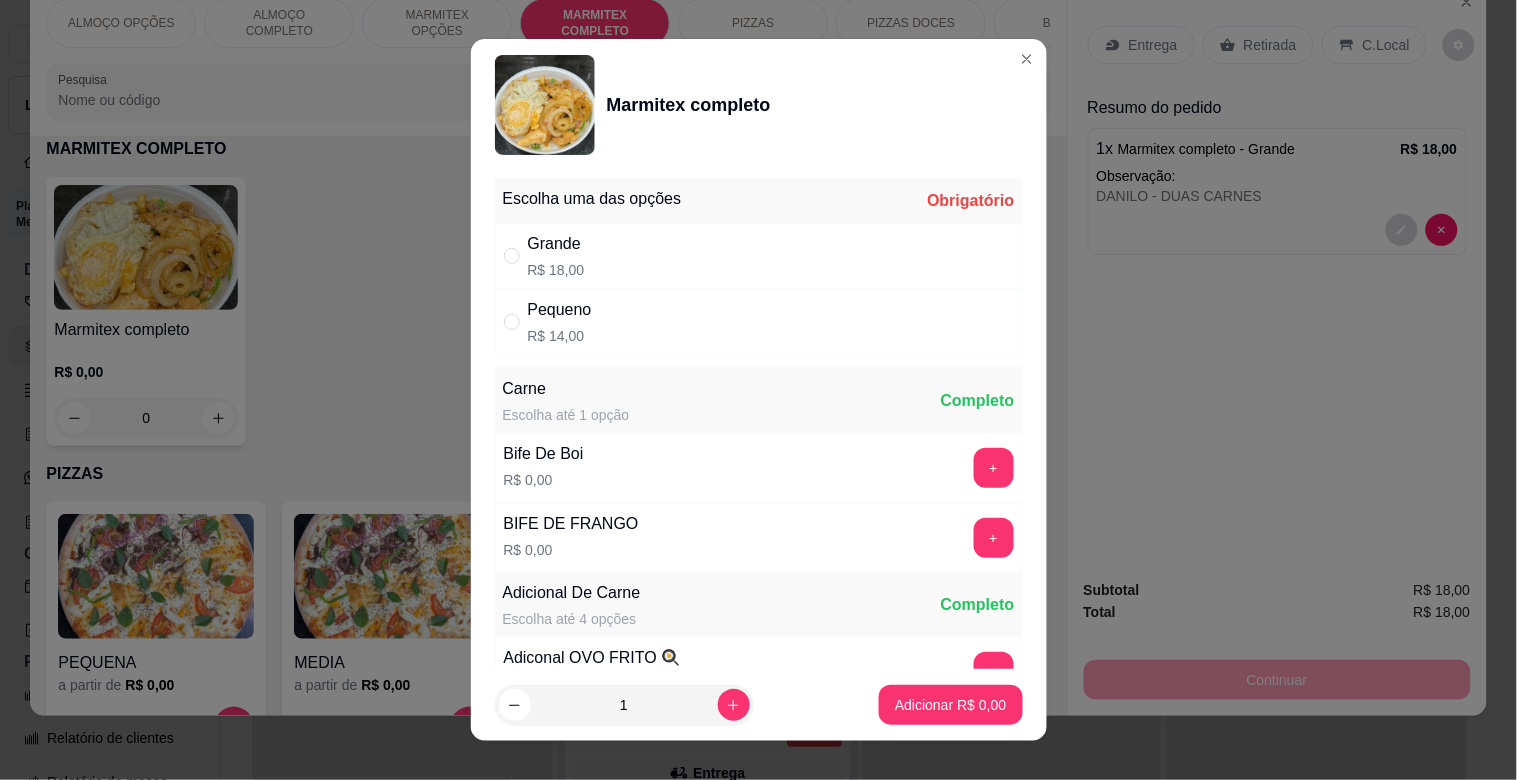 click on "Grande  R$ 18,00" at bounding box center [759, 256] 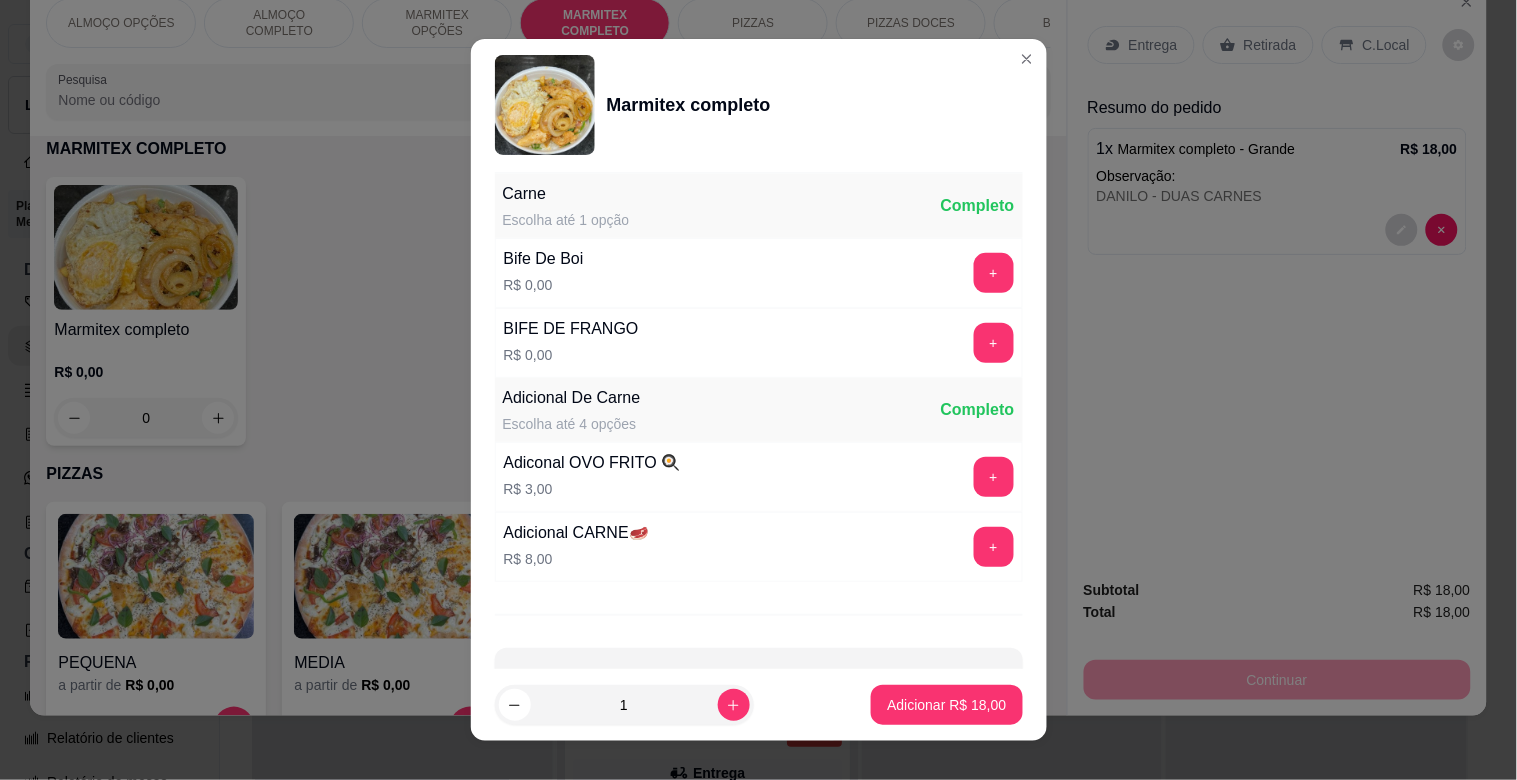 scroll, scrollTop: 280, scrollLeft: 0, axis: vertical 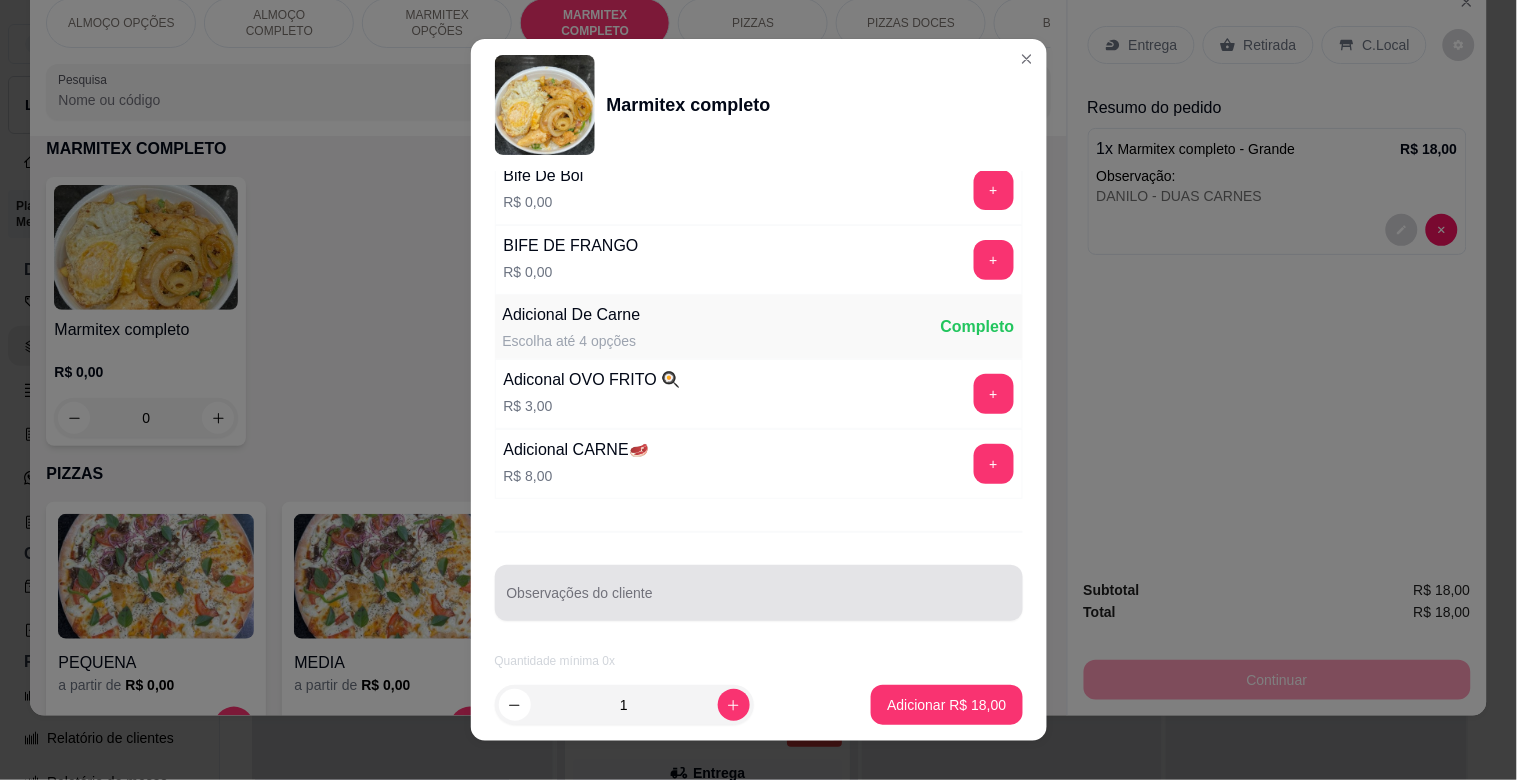 click on "Observações do cliente" at bounding box center [759, 601] 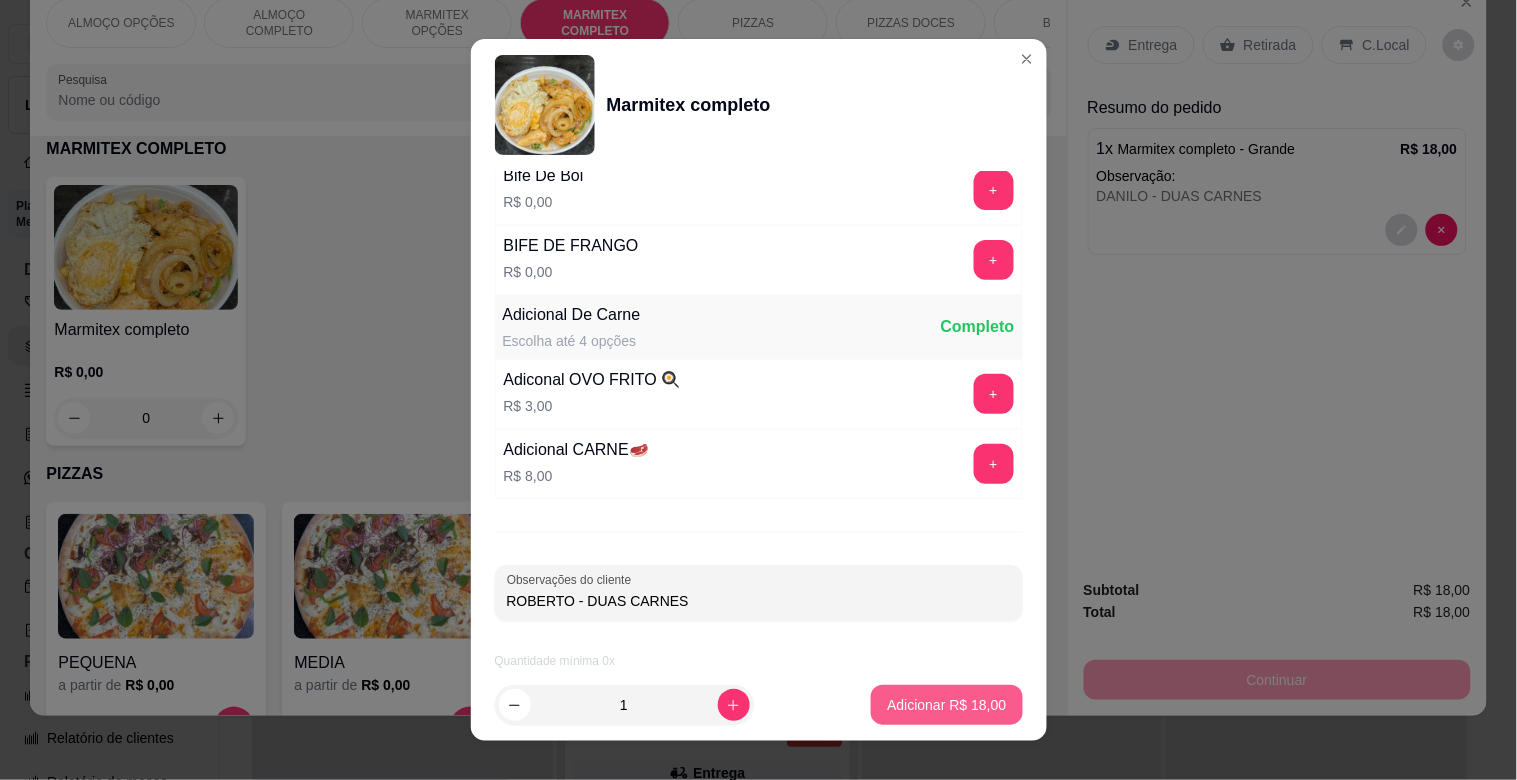 type on "ROBERTO - DUAS CARNES" 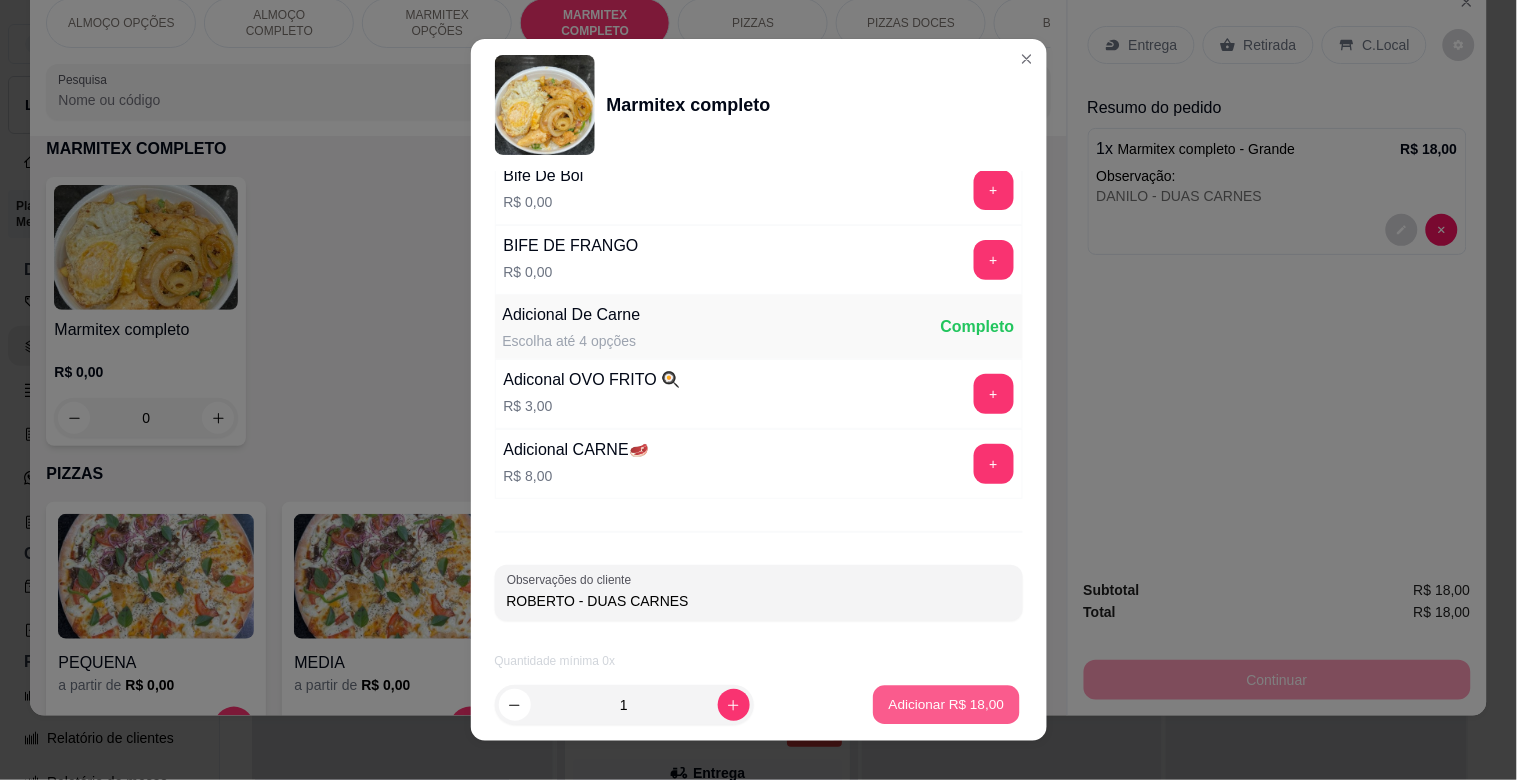 click on "Adicionar   R$ 18,00" at bounding box center (947, 704) 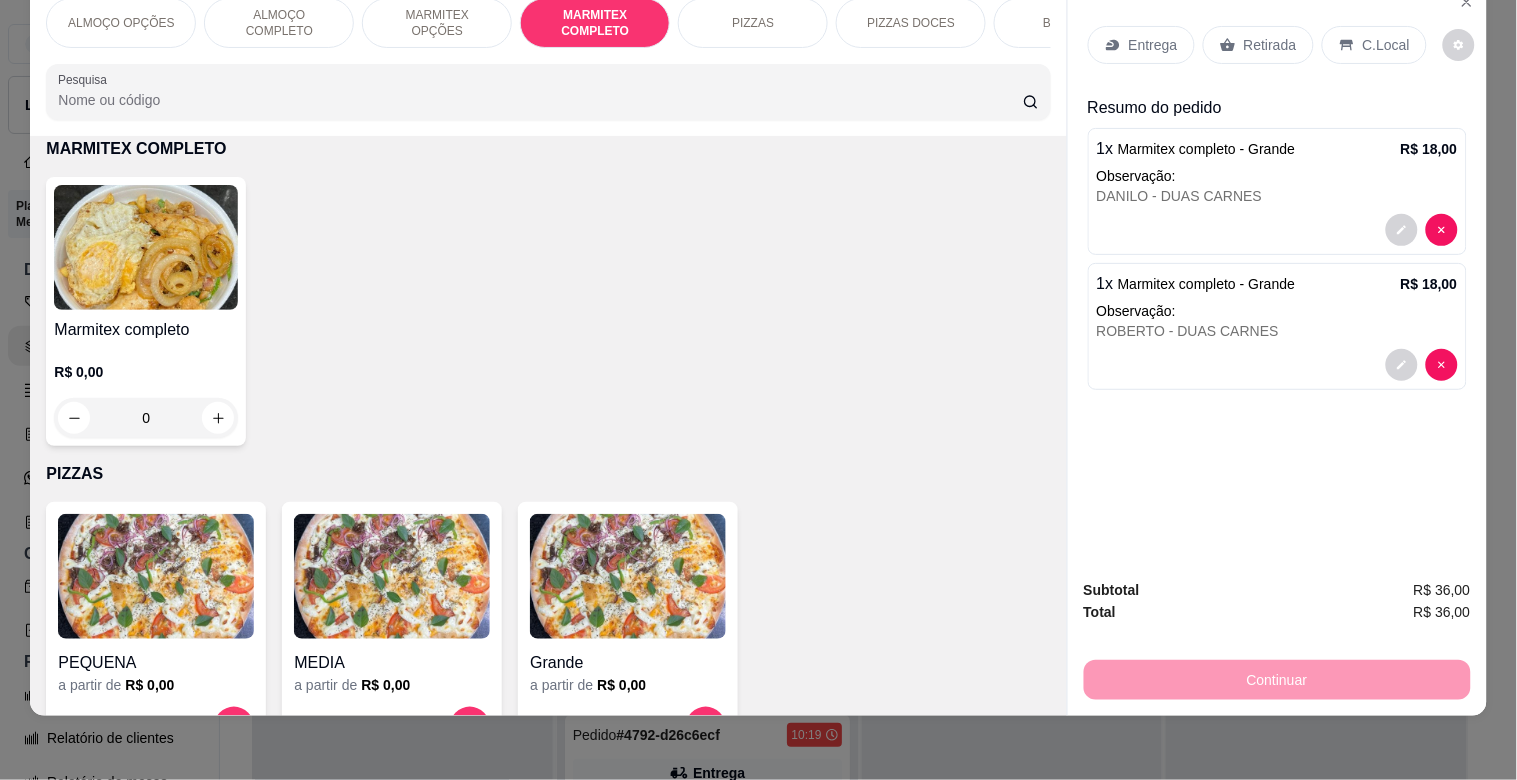click on "Marmitex completo" at bounding box center [146, 330] 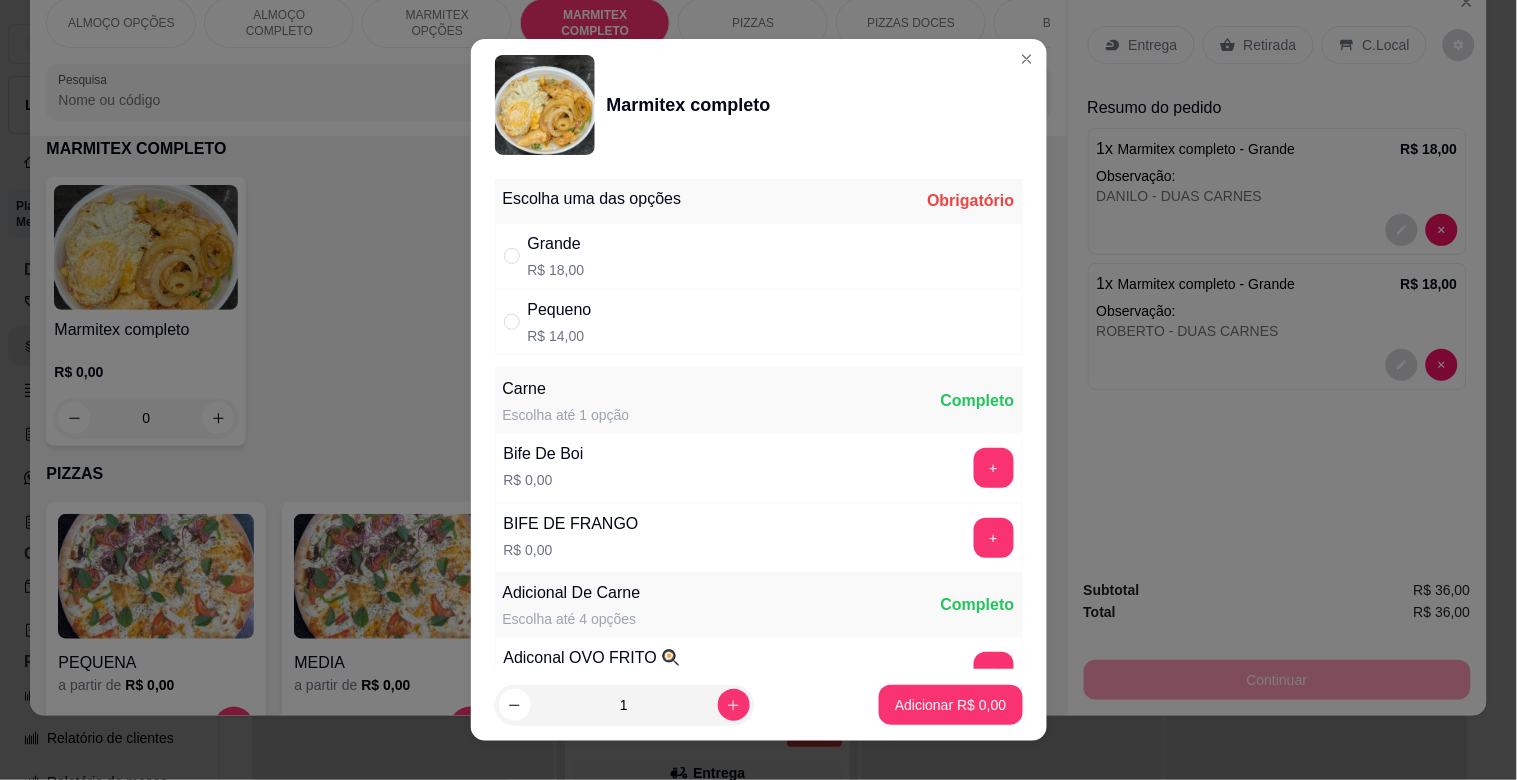 click on "Grande  R$ 18,00" at bounding box center (759, 256) 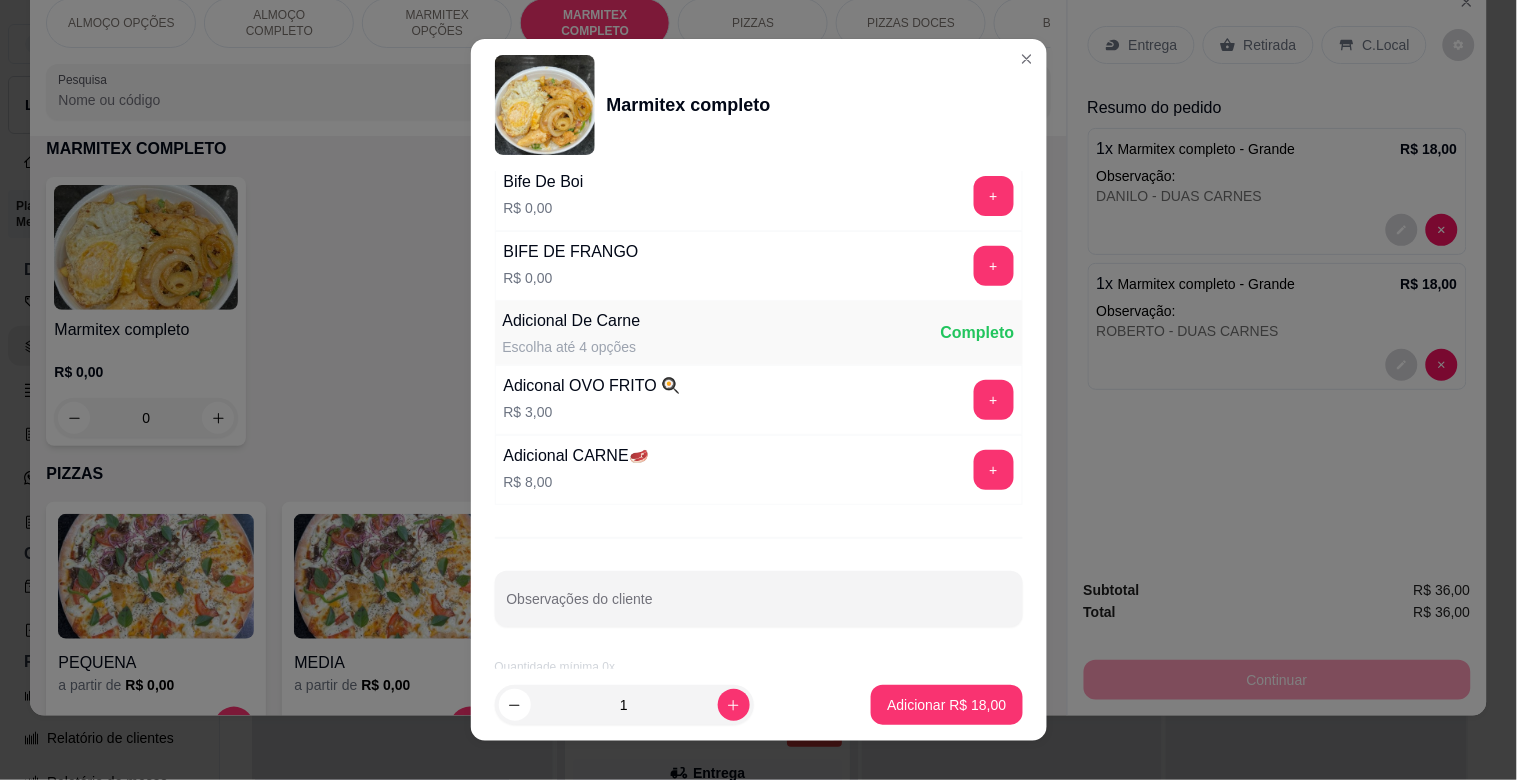 scroll, scrollTop: 280, scrollLeft: 0, axis: vertical 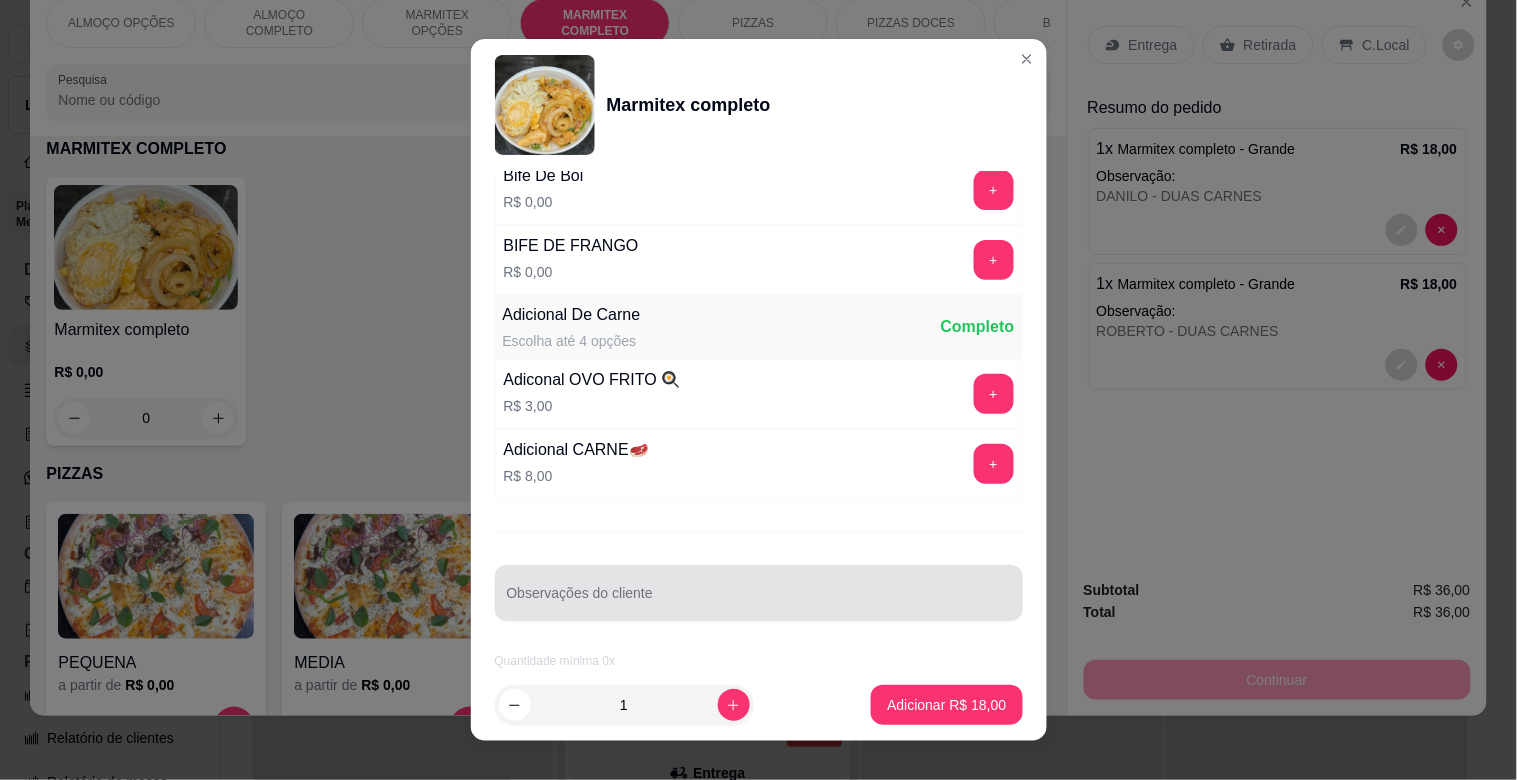 click on "Observações do cliente" at bounding box center (759, 593) 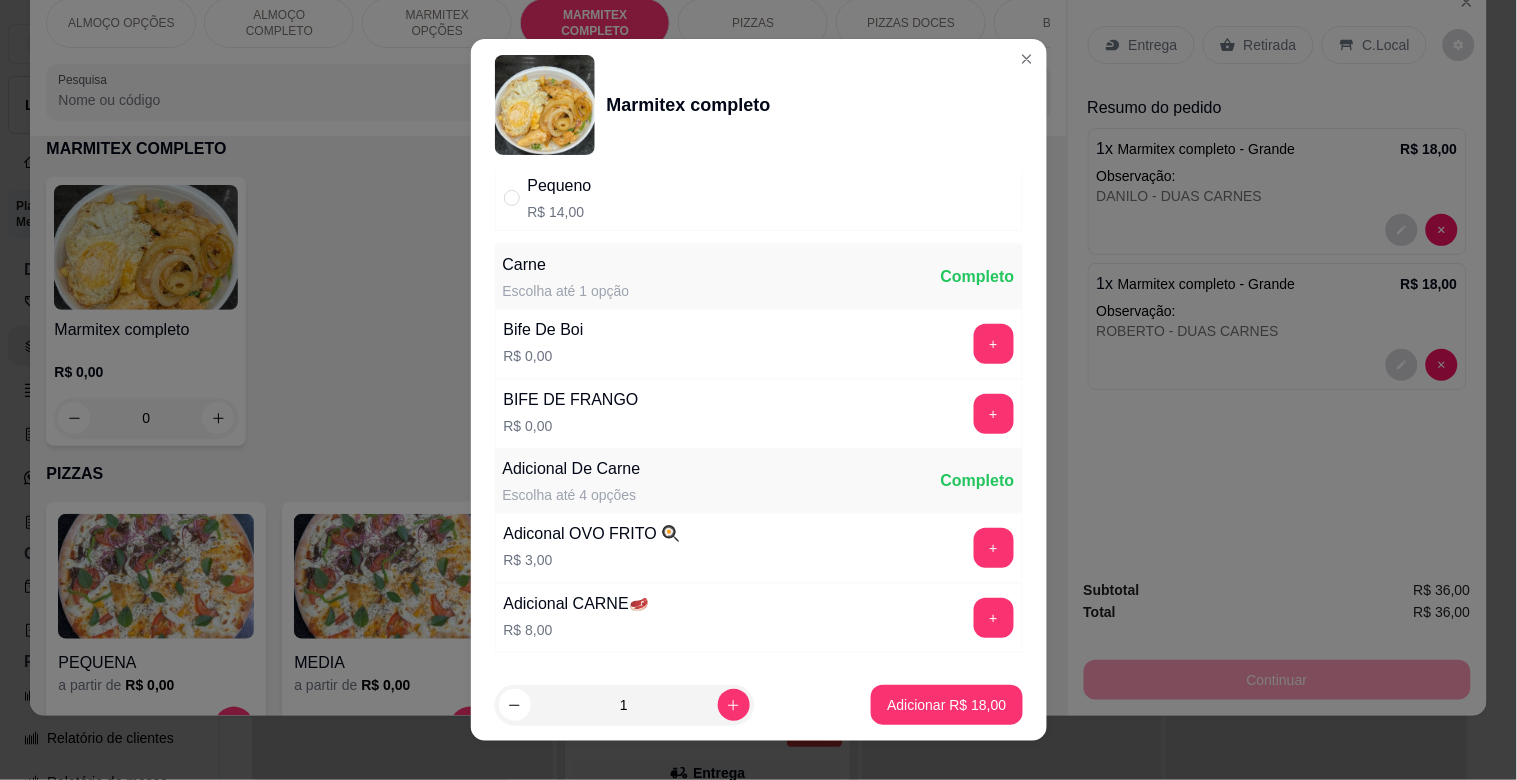 scroll, scrollTop: 113, scrollLeft: 0, axis: vertical 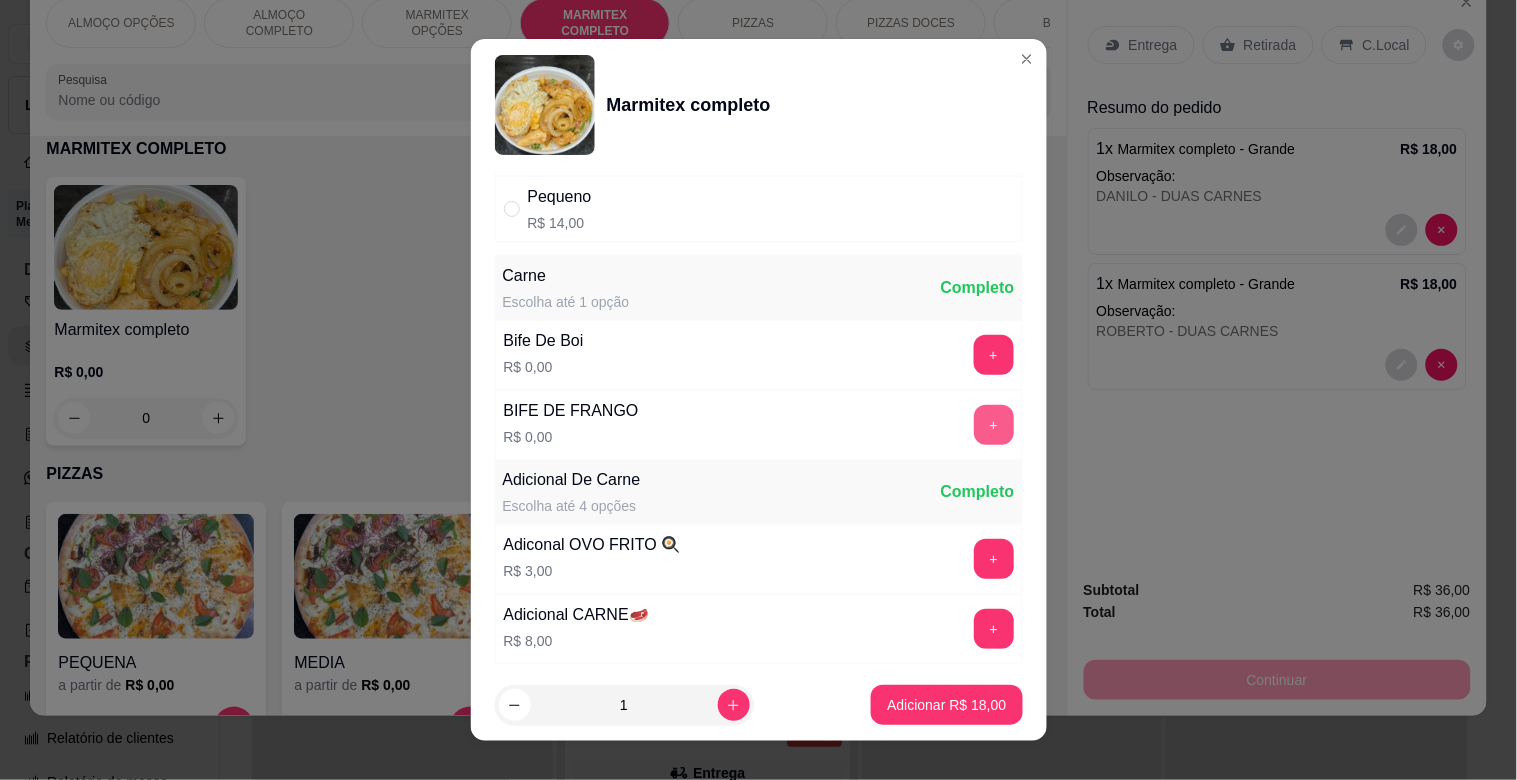 click on "+" at bounding box center [994, 425] 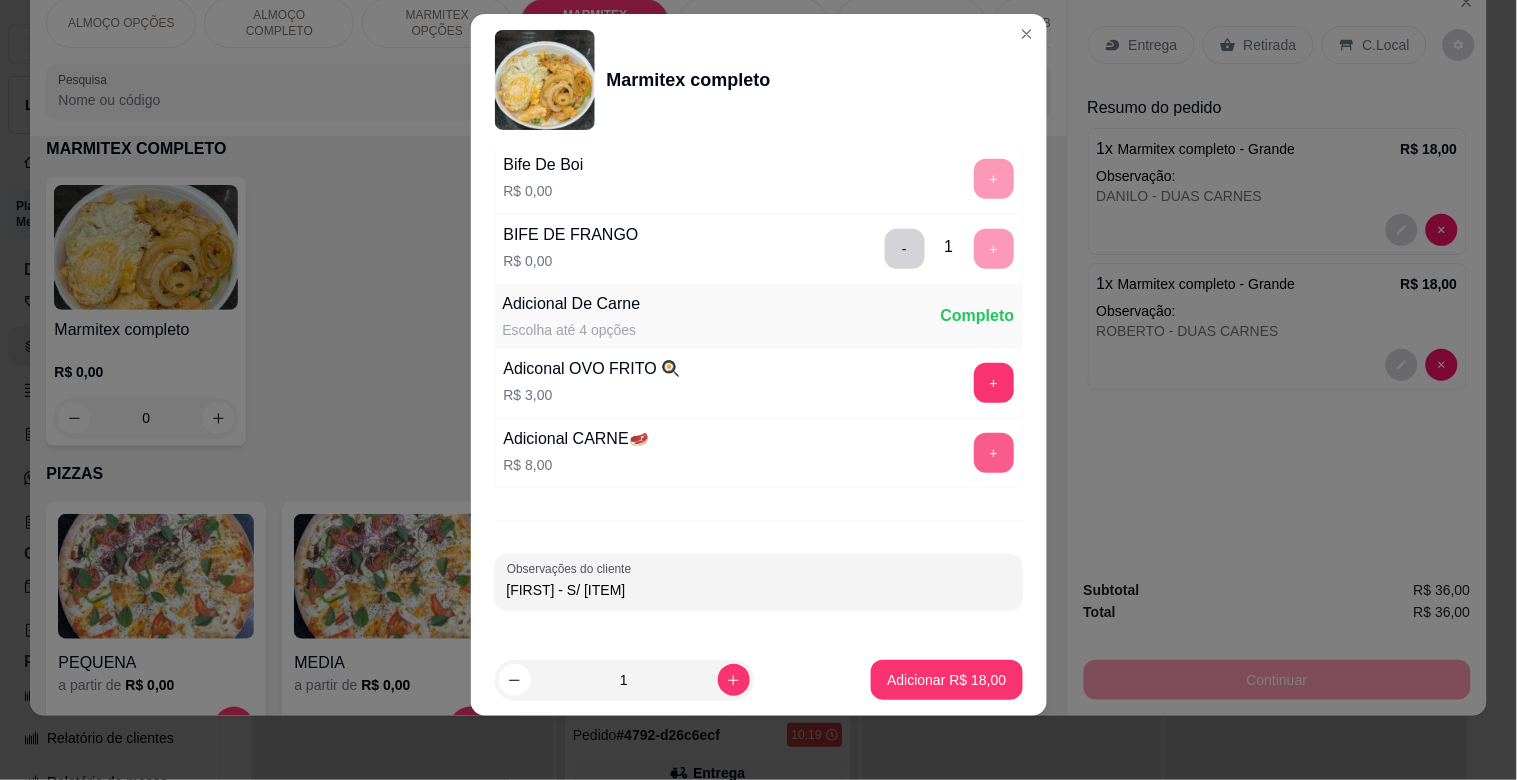 scroll, scrollTop: 280, scrollLeft: 0, axis: vertical 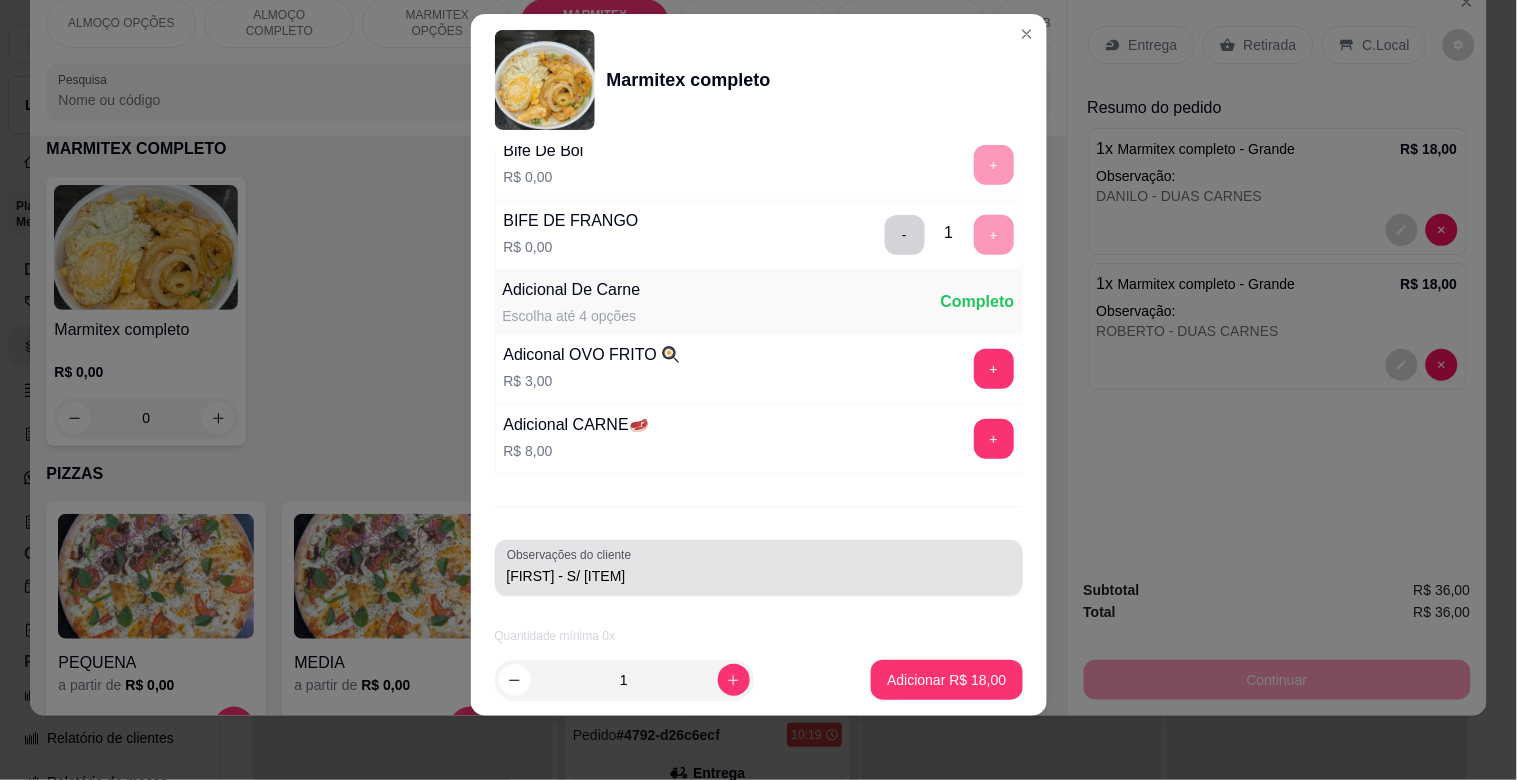 click on "[FIRST] - S/ [ITEM]" at bounding box center (759, 576) 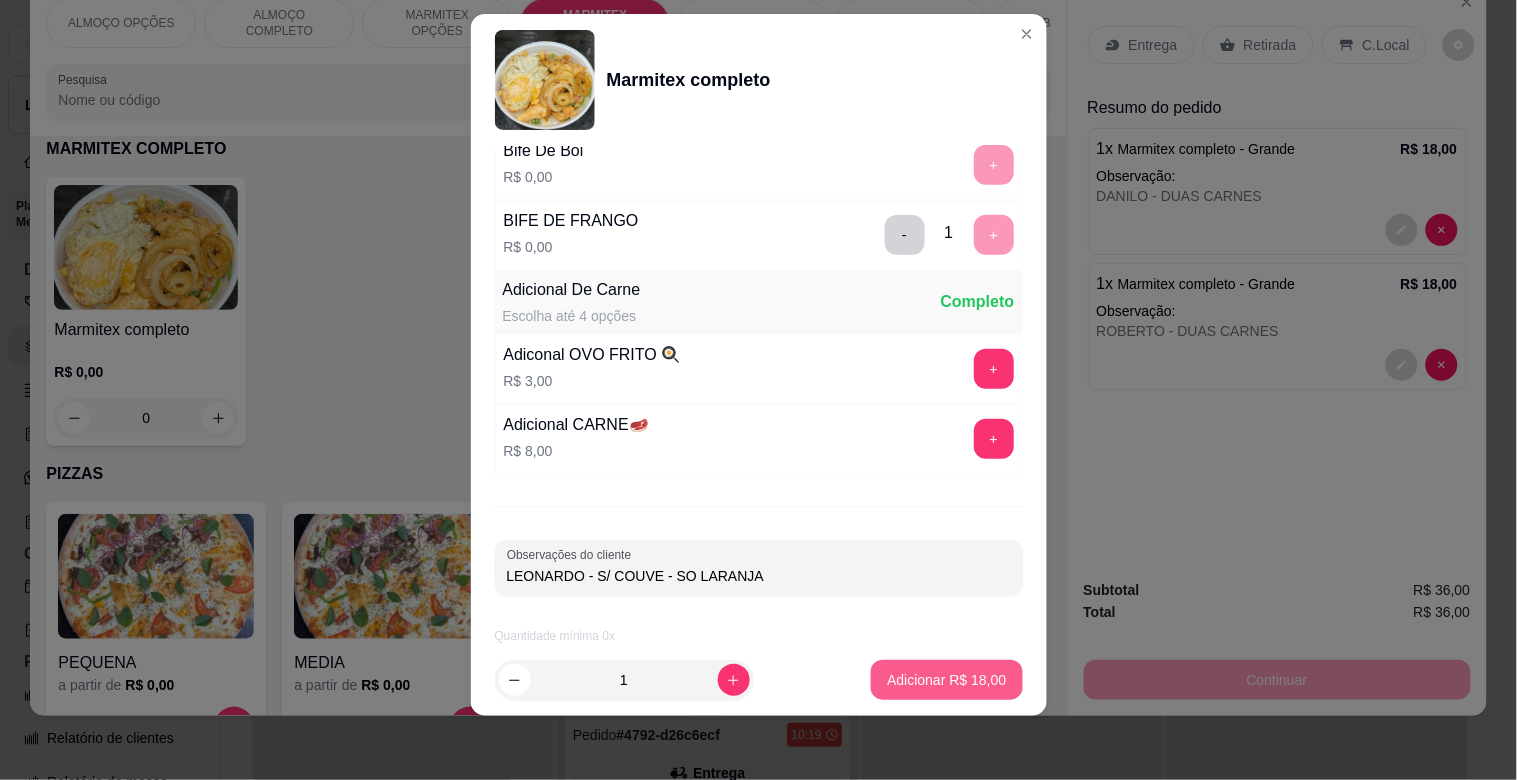 type on "LEONARDO - S/ COUVE - SO LARANJA" 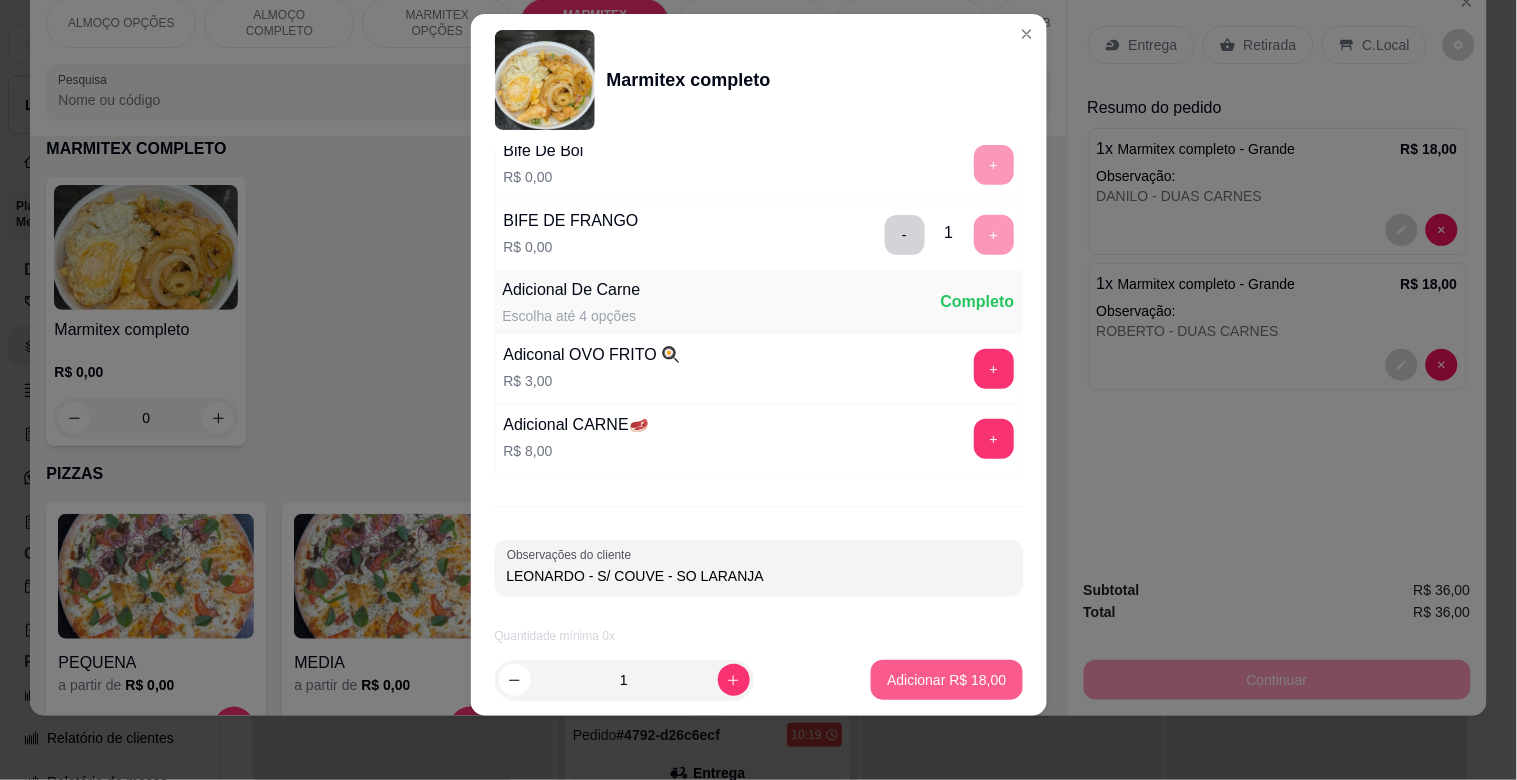 click on "Adicionar   R$ 18,00" at bounding box center [946, 680] 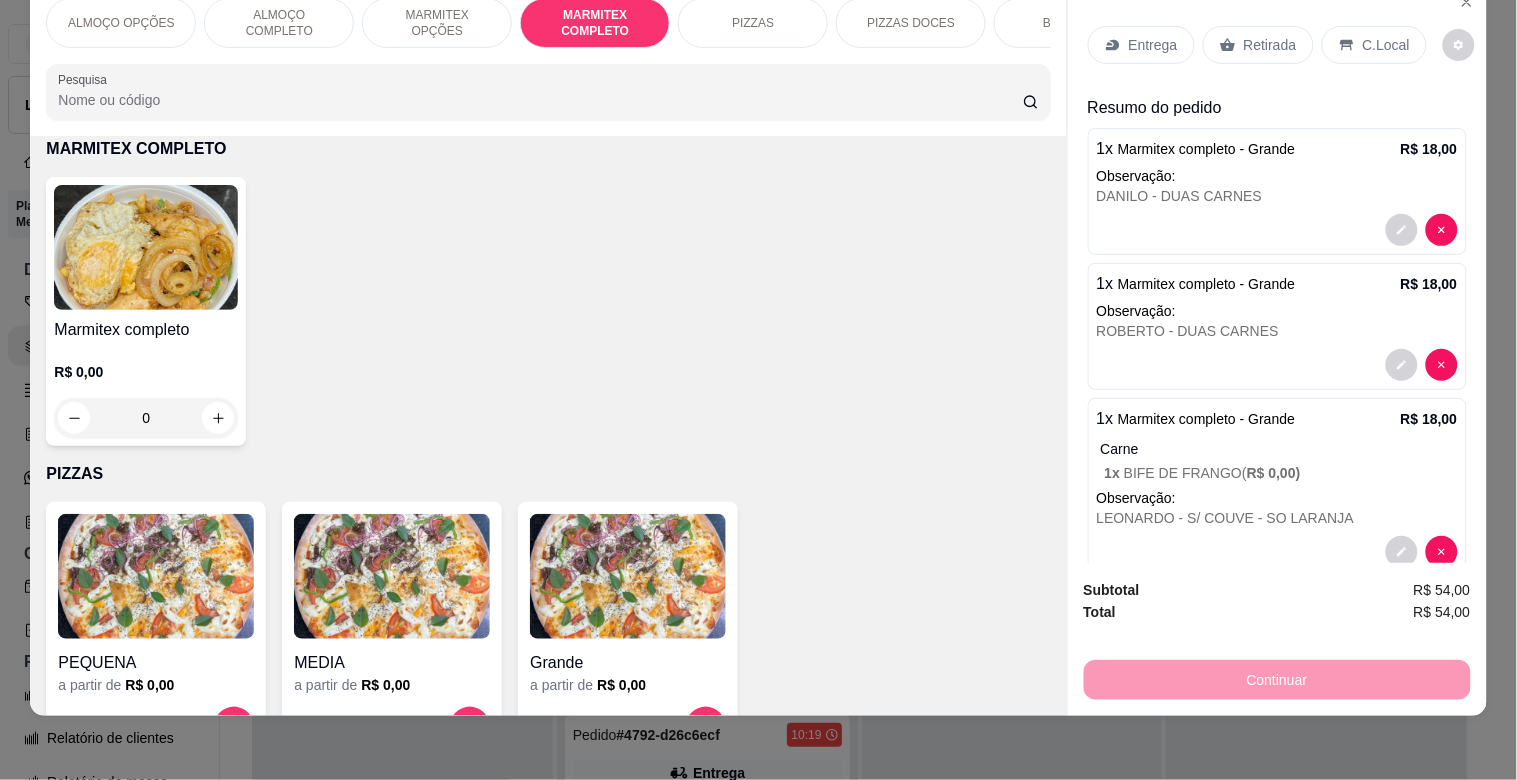 click on "Entrega" at bounding box center (1141, 45) 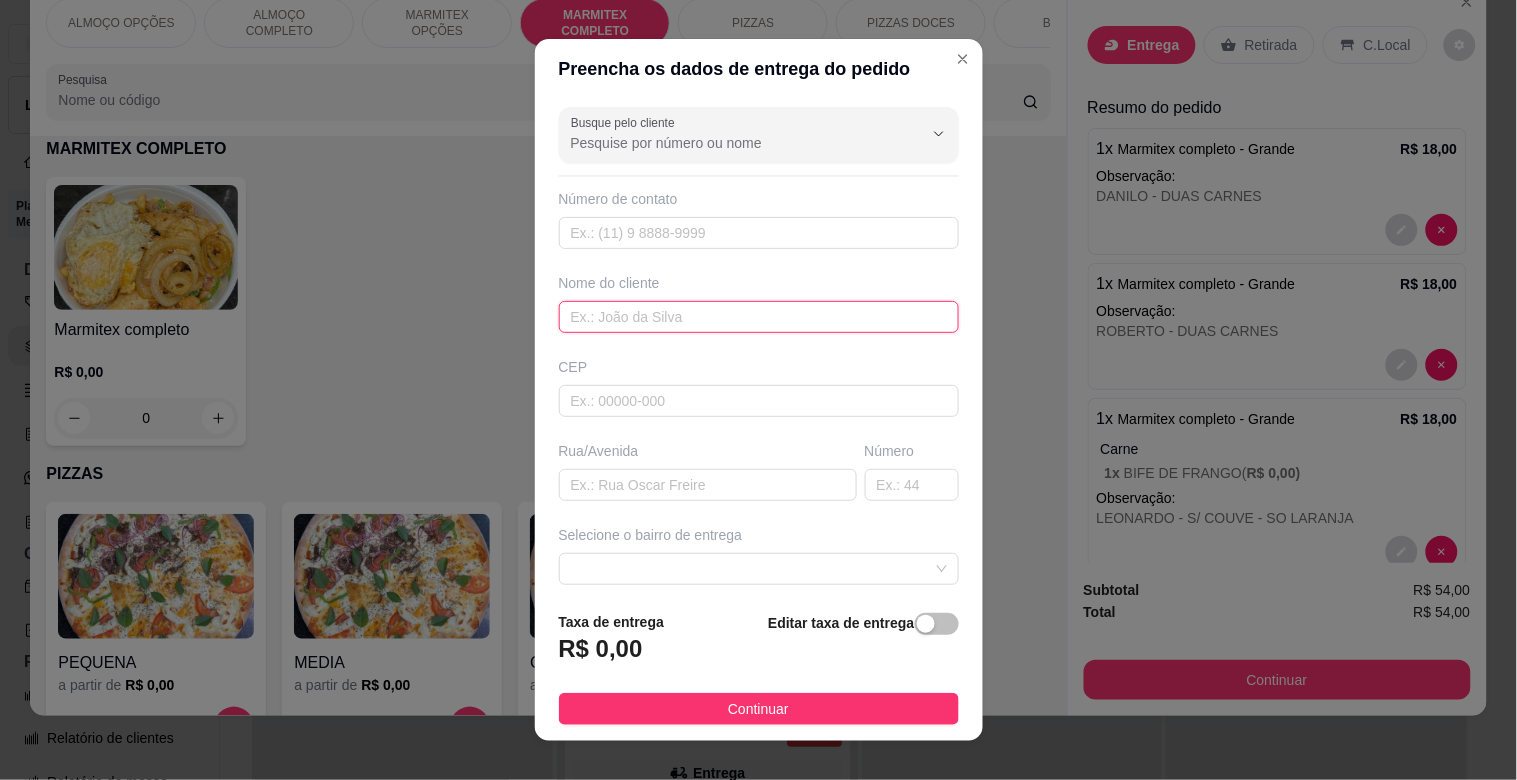 click at bounding box center [759, 317] 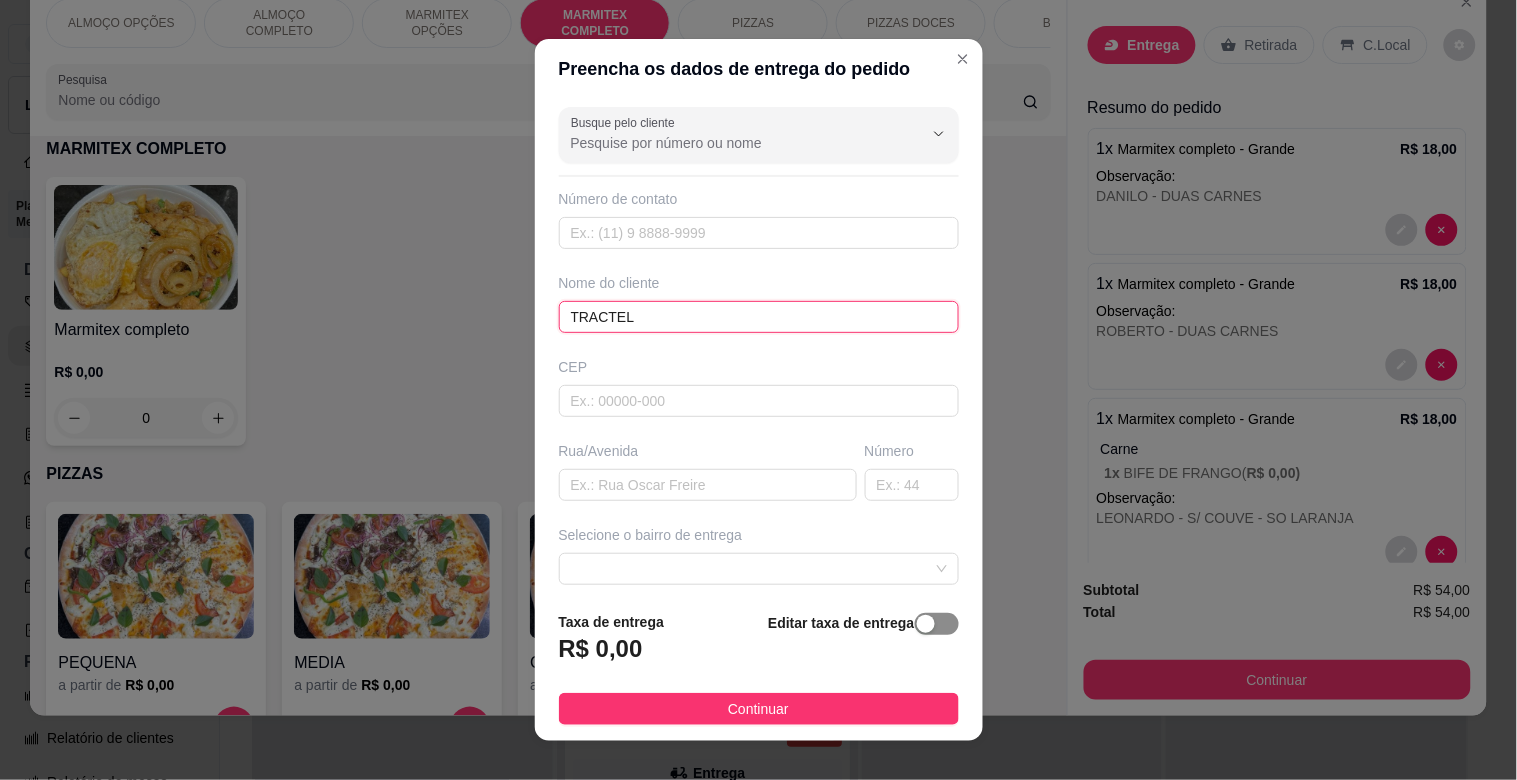 type on "TRACTEL" 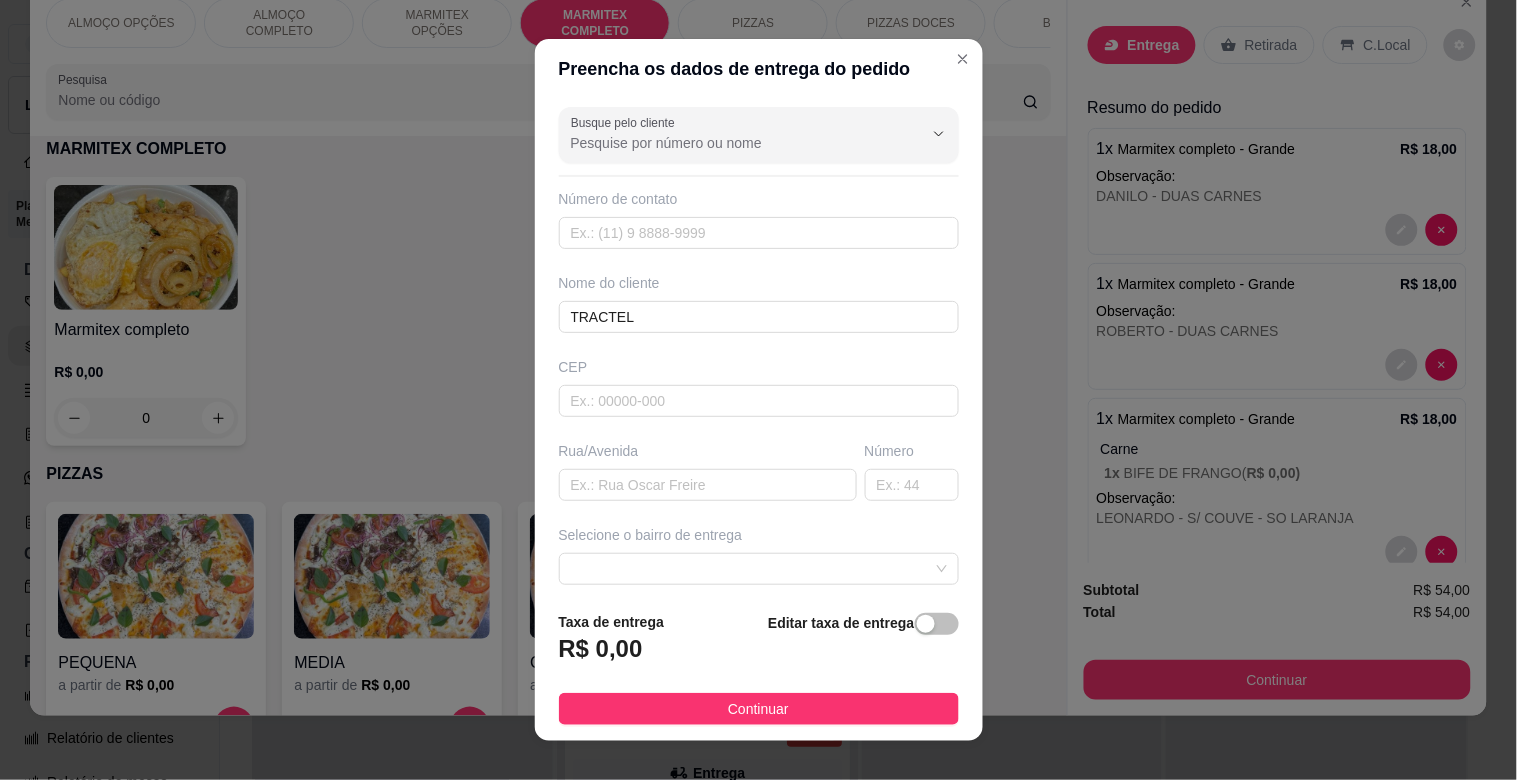 drag, startPoint x: 916, startPoint y: 622, endPoint x: 705, endPoint y: 622, distance: 211 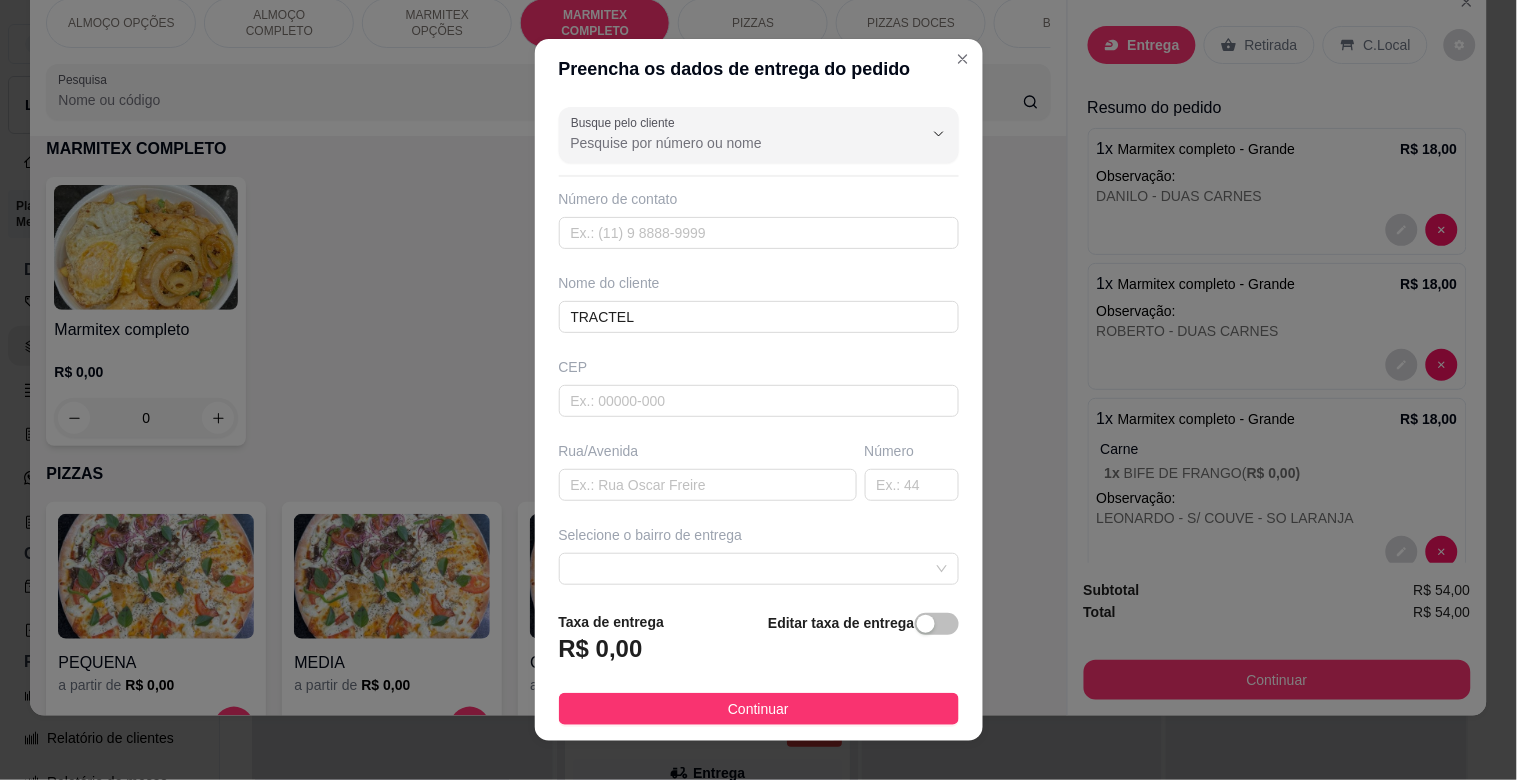 click at bounding box center [937, 624] 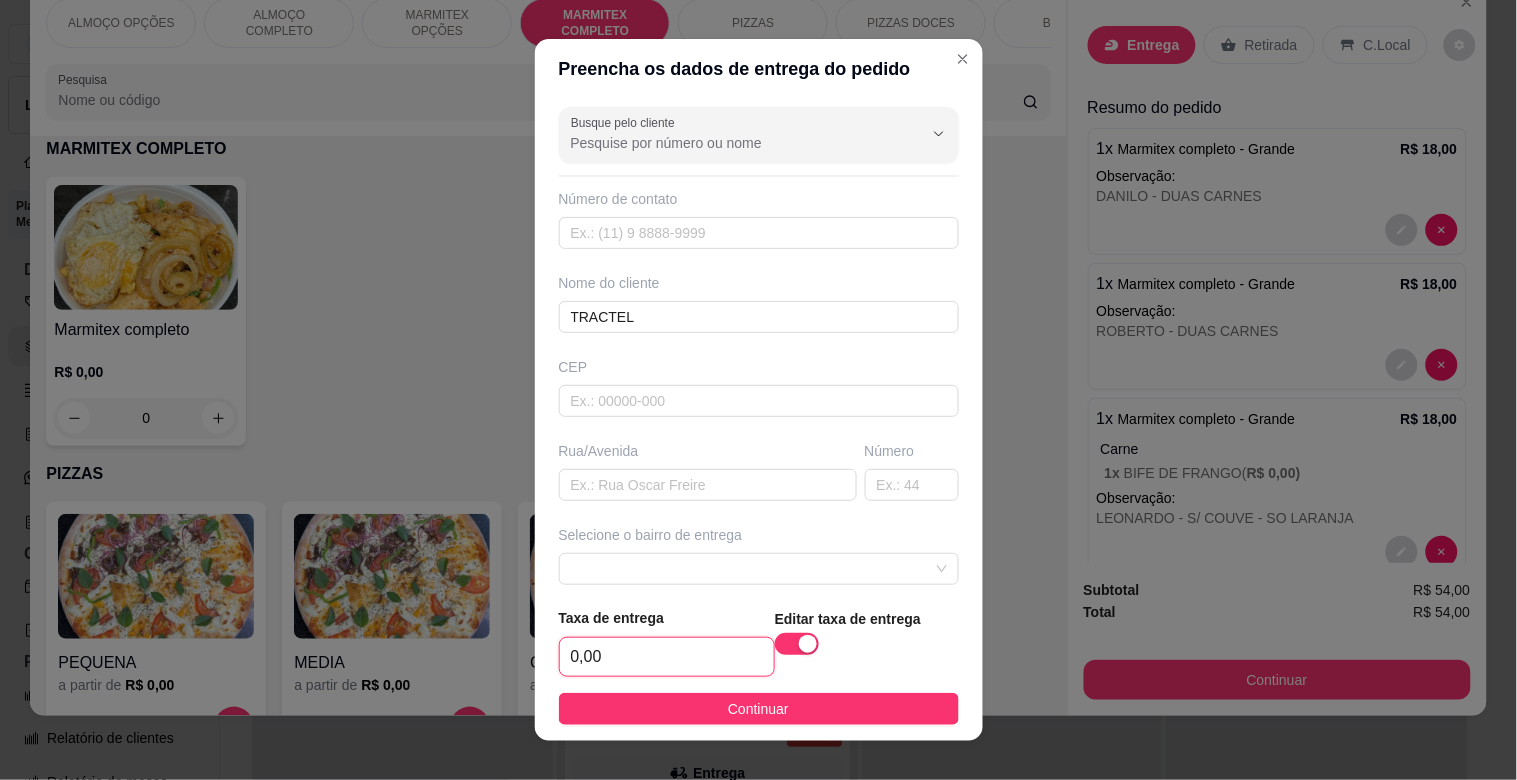 click on "0,00" at bounding box center (667, 657) 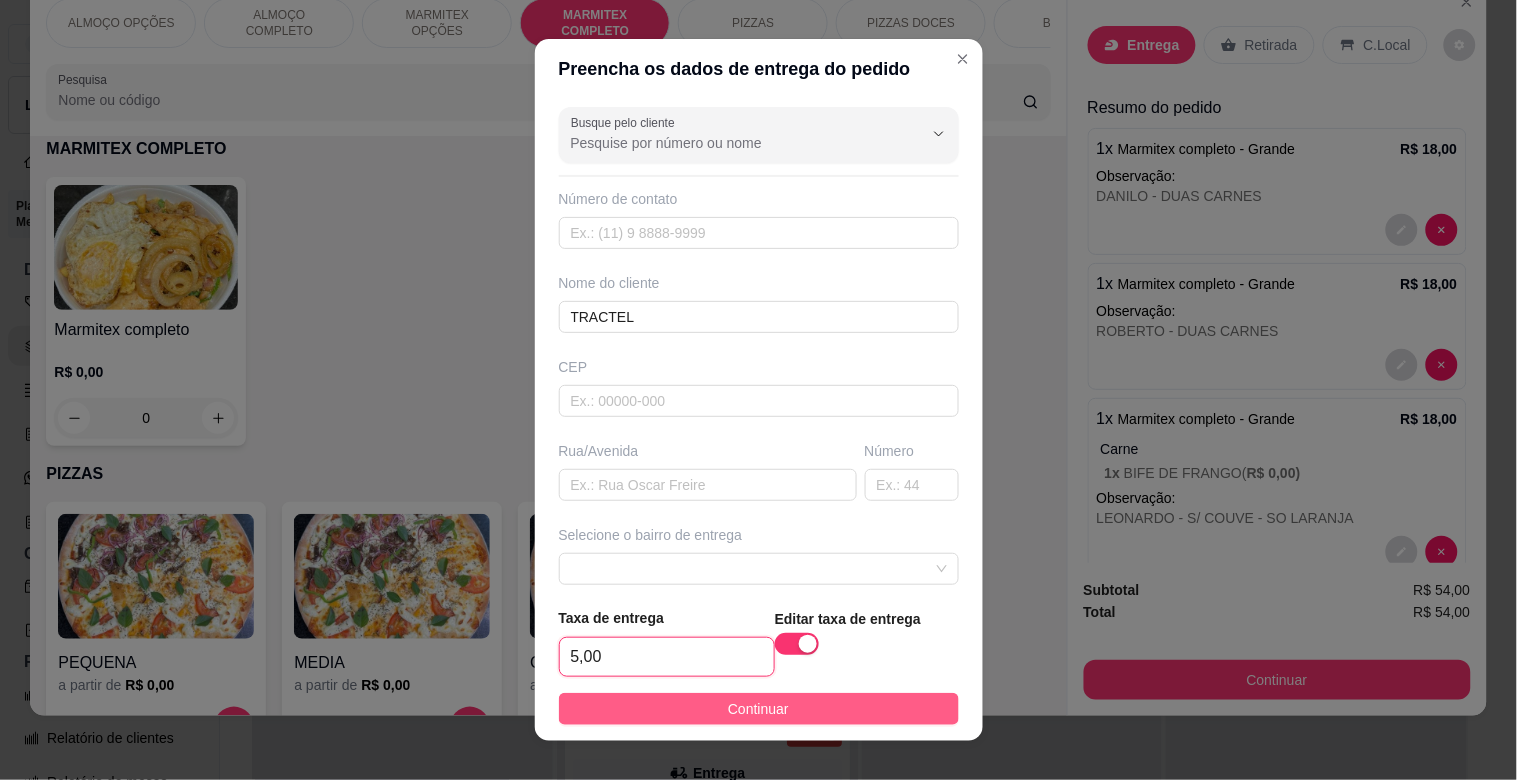 type on "5,00" 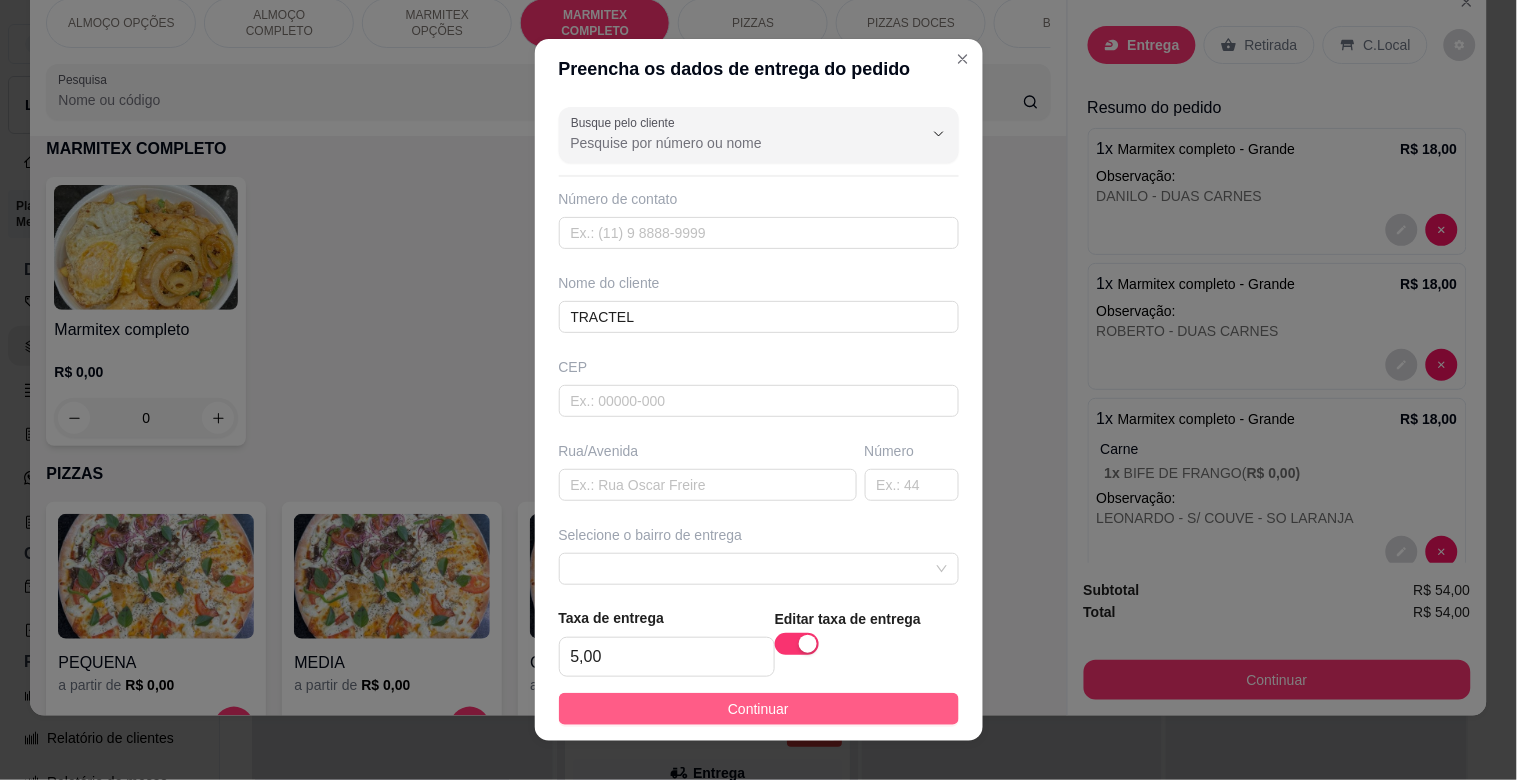 click on "Continuar" at bounding box center [758, 709] 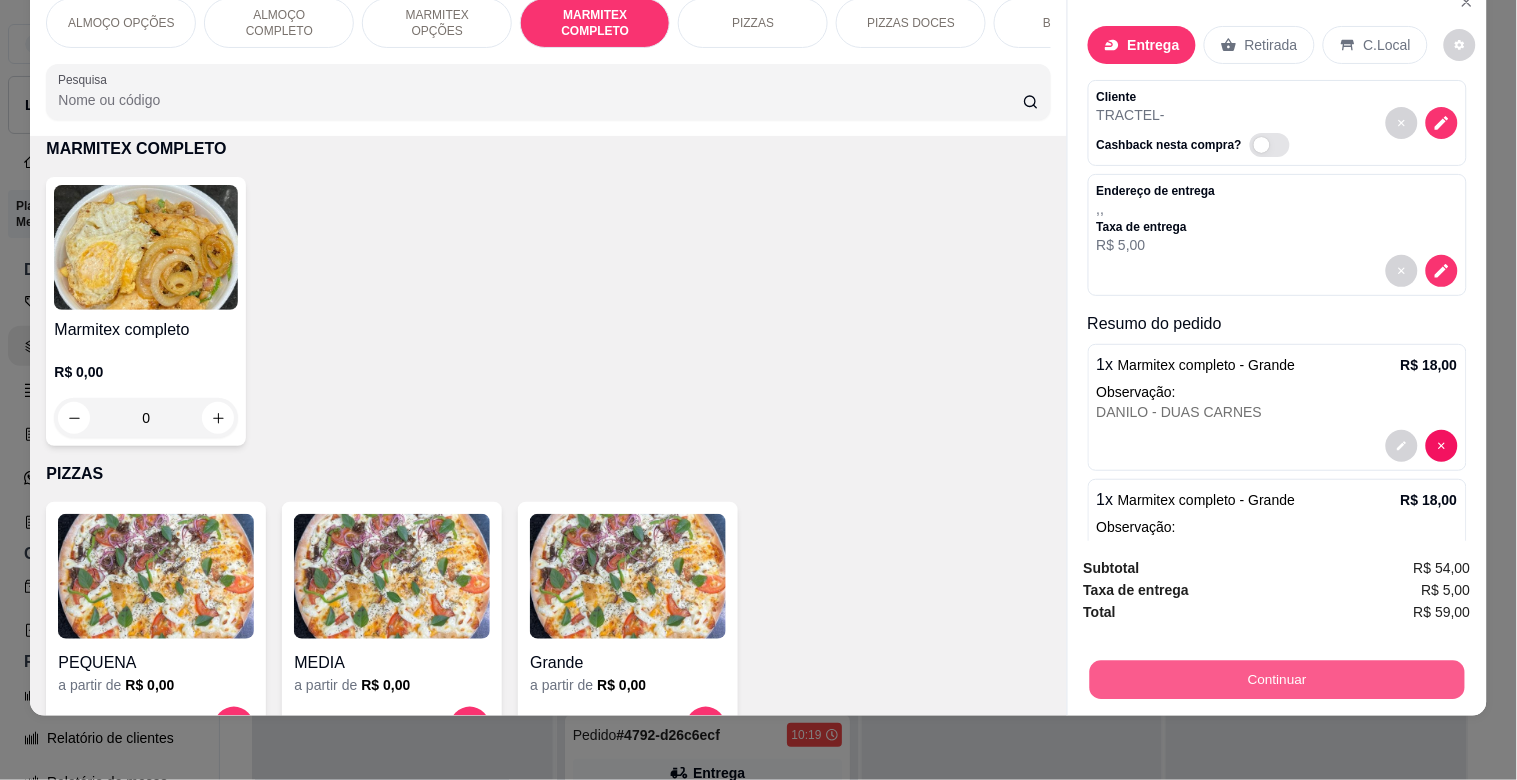 click on "Continuar" at bounding box center [1276, 679] 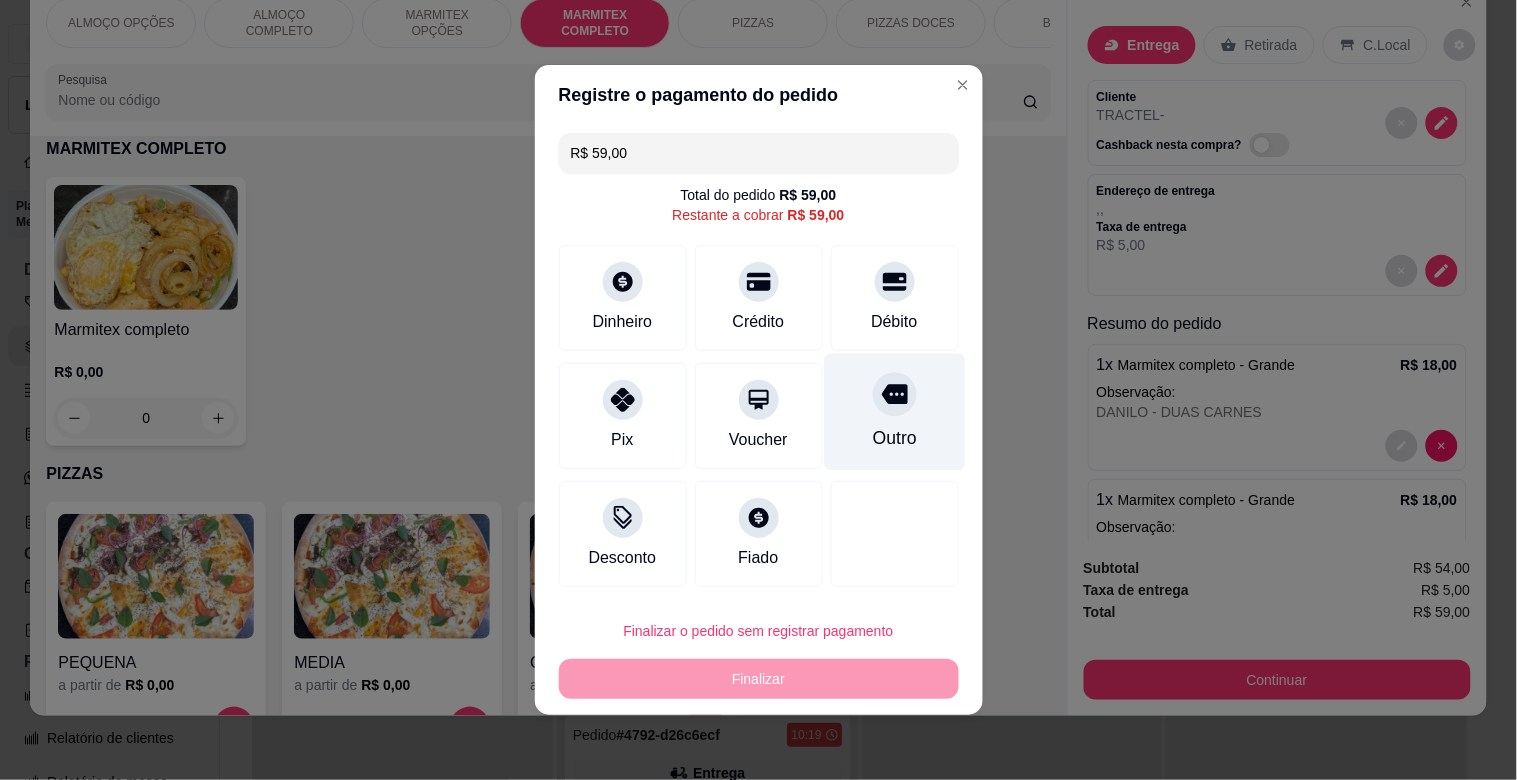 click on "Outro" at bounding box center [894, 412] 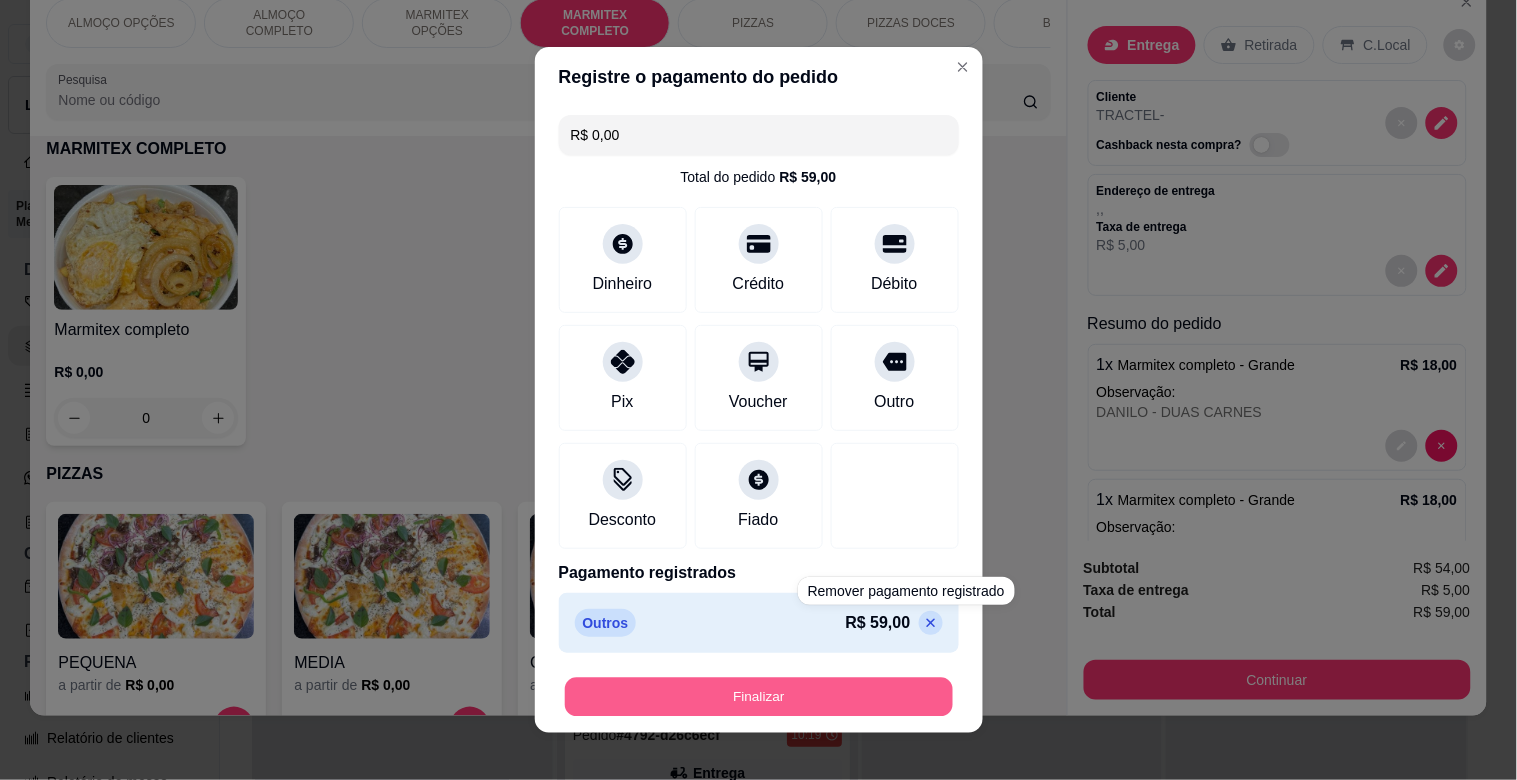 click on "Finalizar" at bounding box center (759, 697) 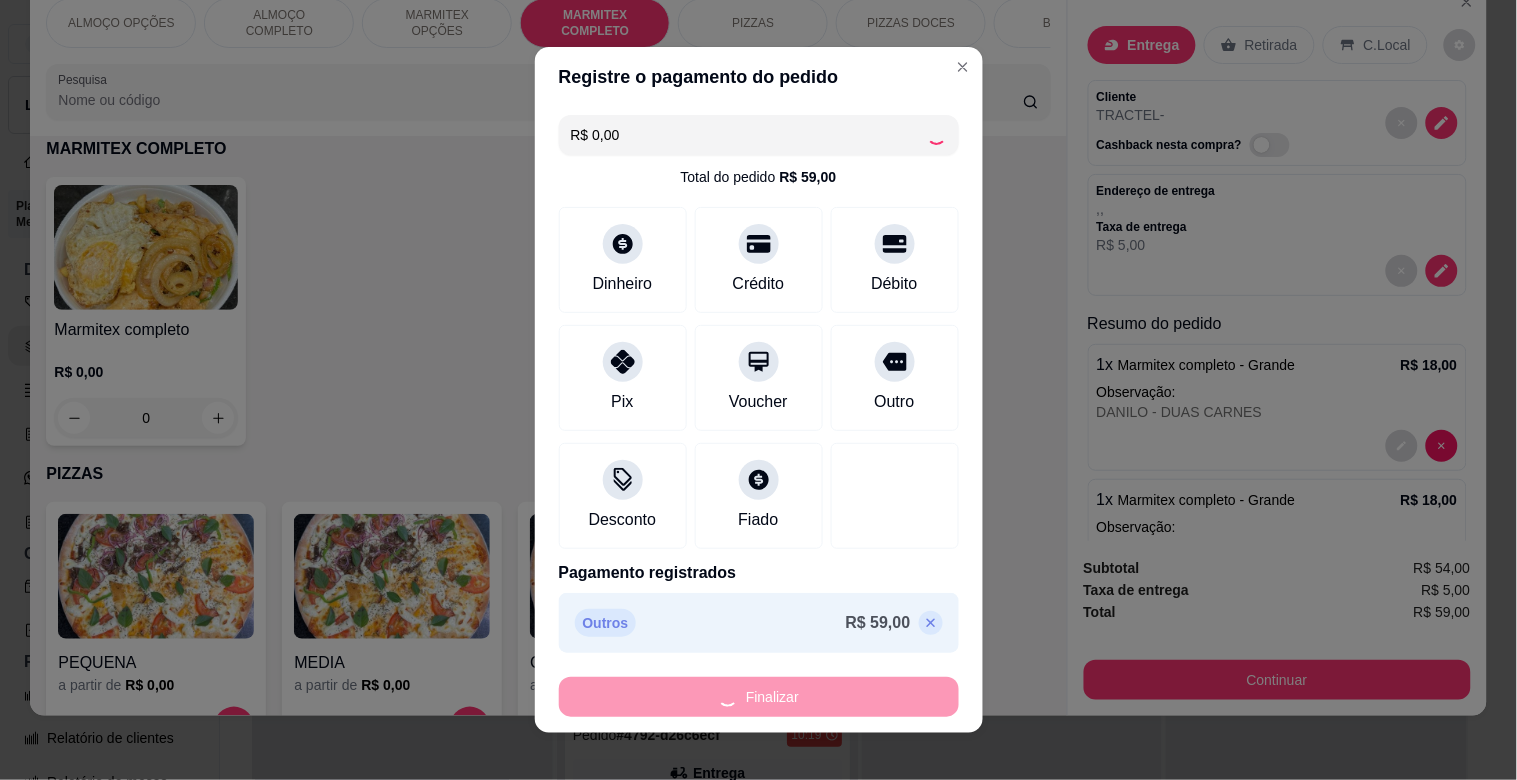 type on "-R$ 59,00" 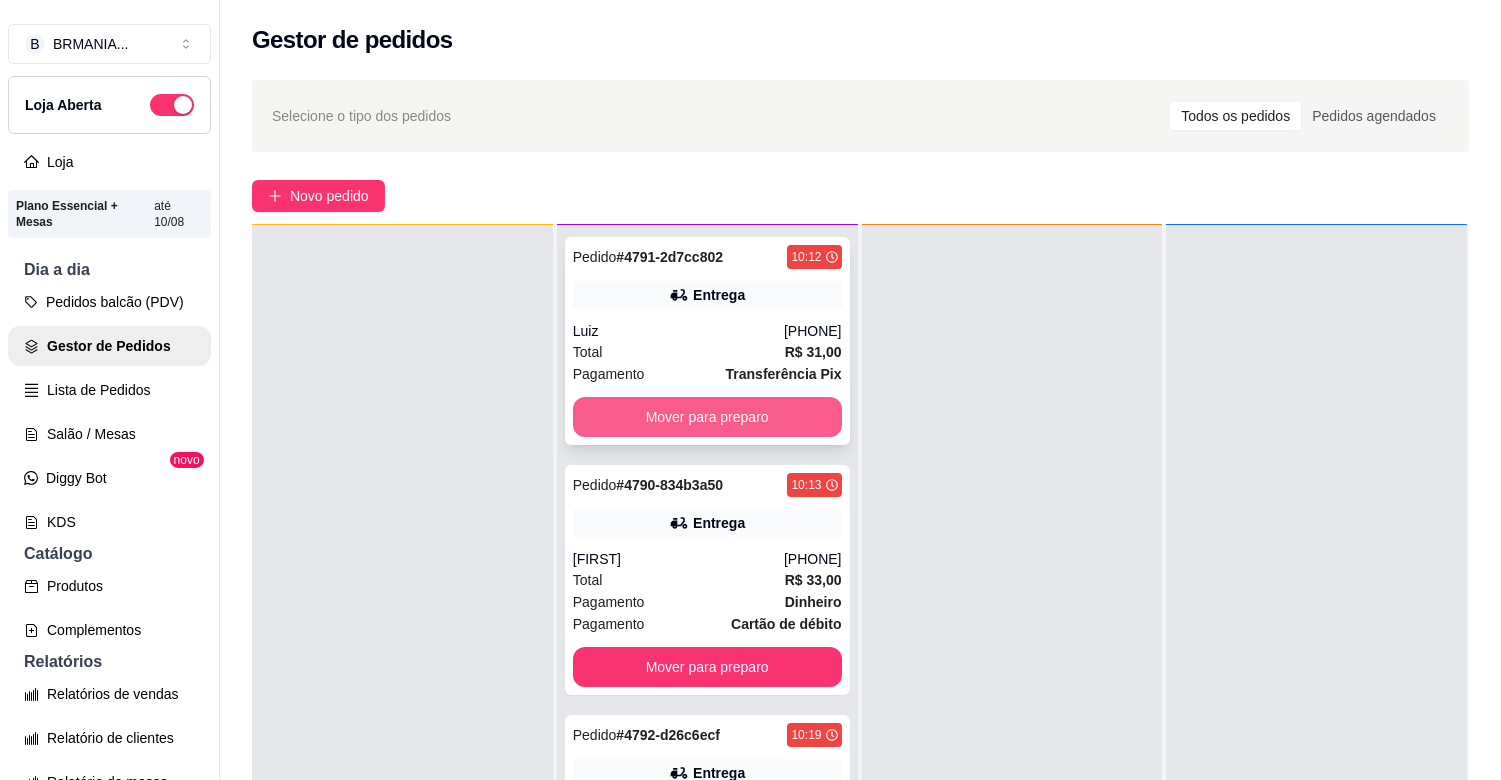 click on "Mover para preparo" at bounding box center [707, 417] 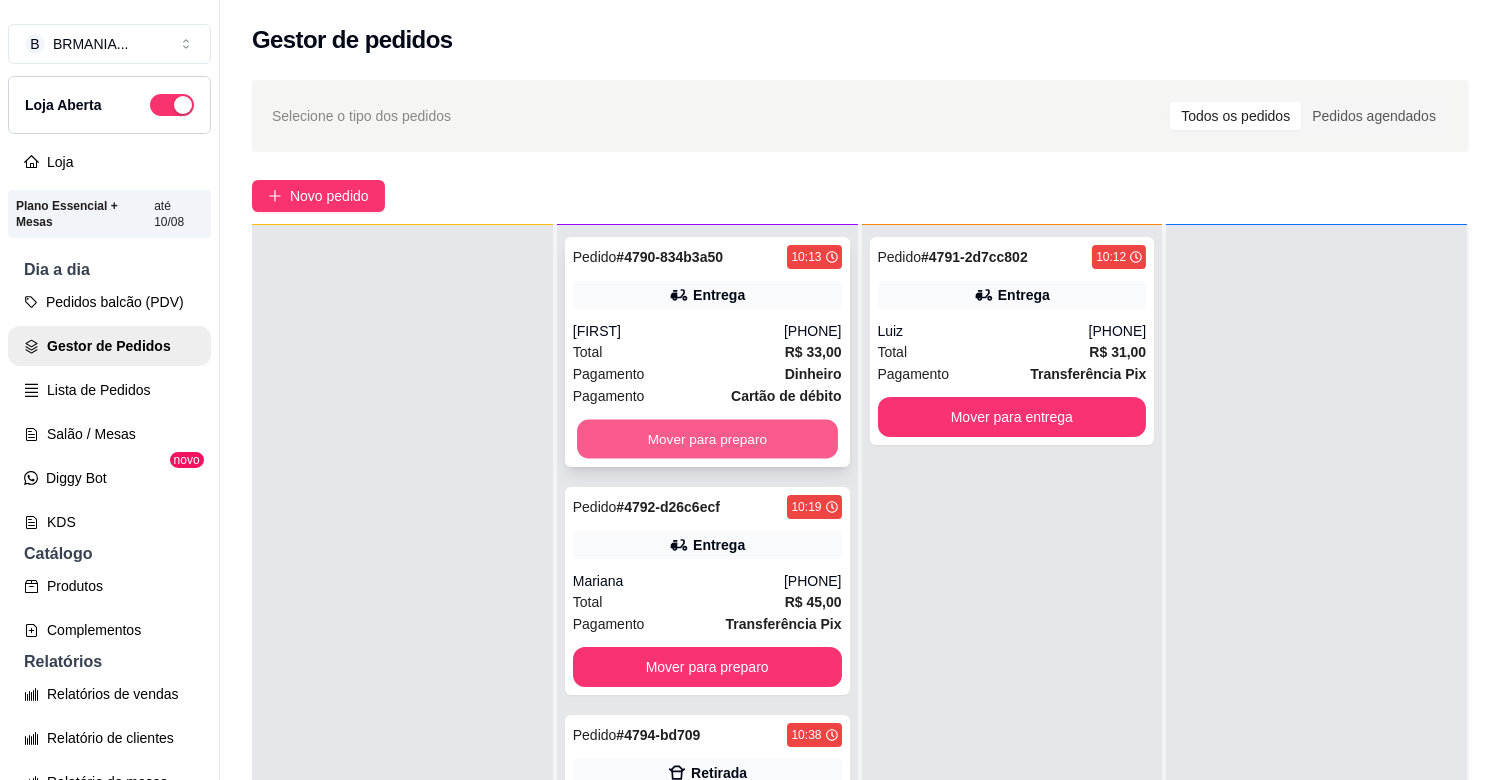 click on "Mover para preparo" at bounding box center [707, 439] 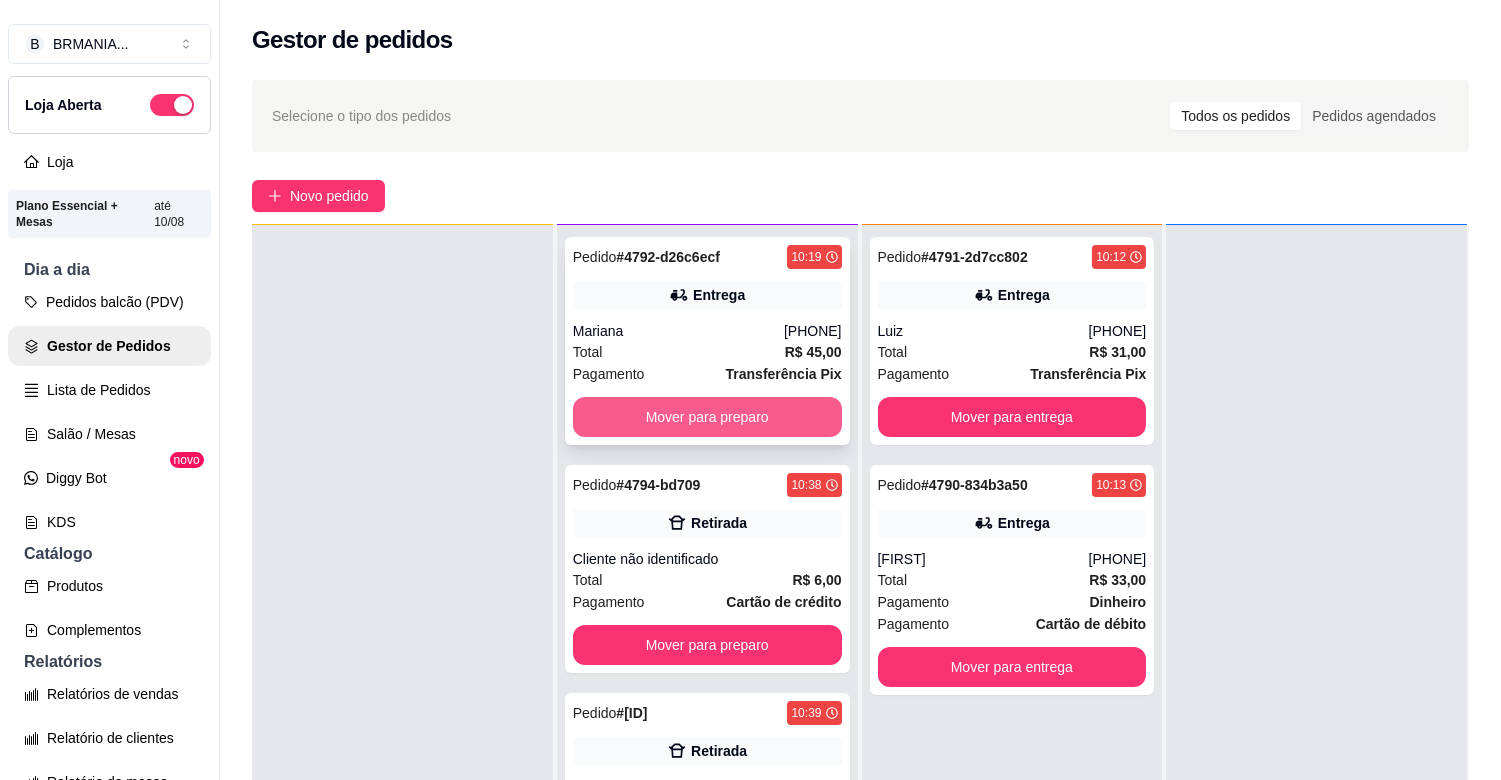 click on "Mover para preparo" at bounding box center [707, 417] 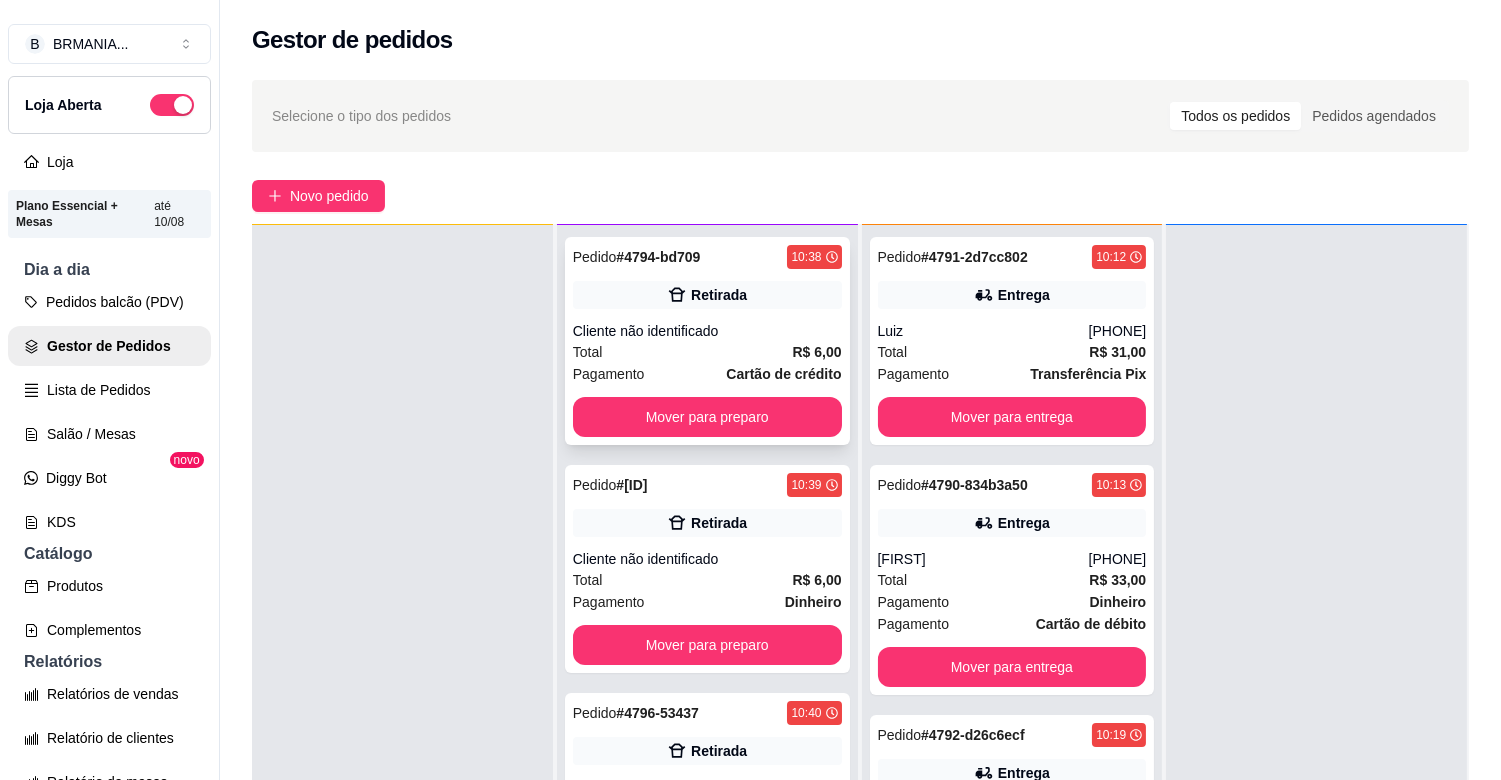 click on "Total R$ 6,00" at bounding box center [707, 352] 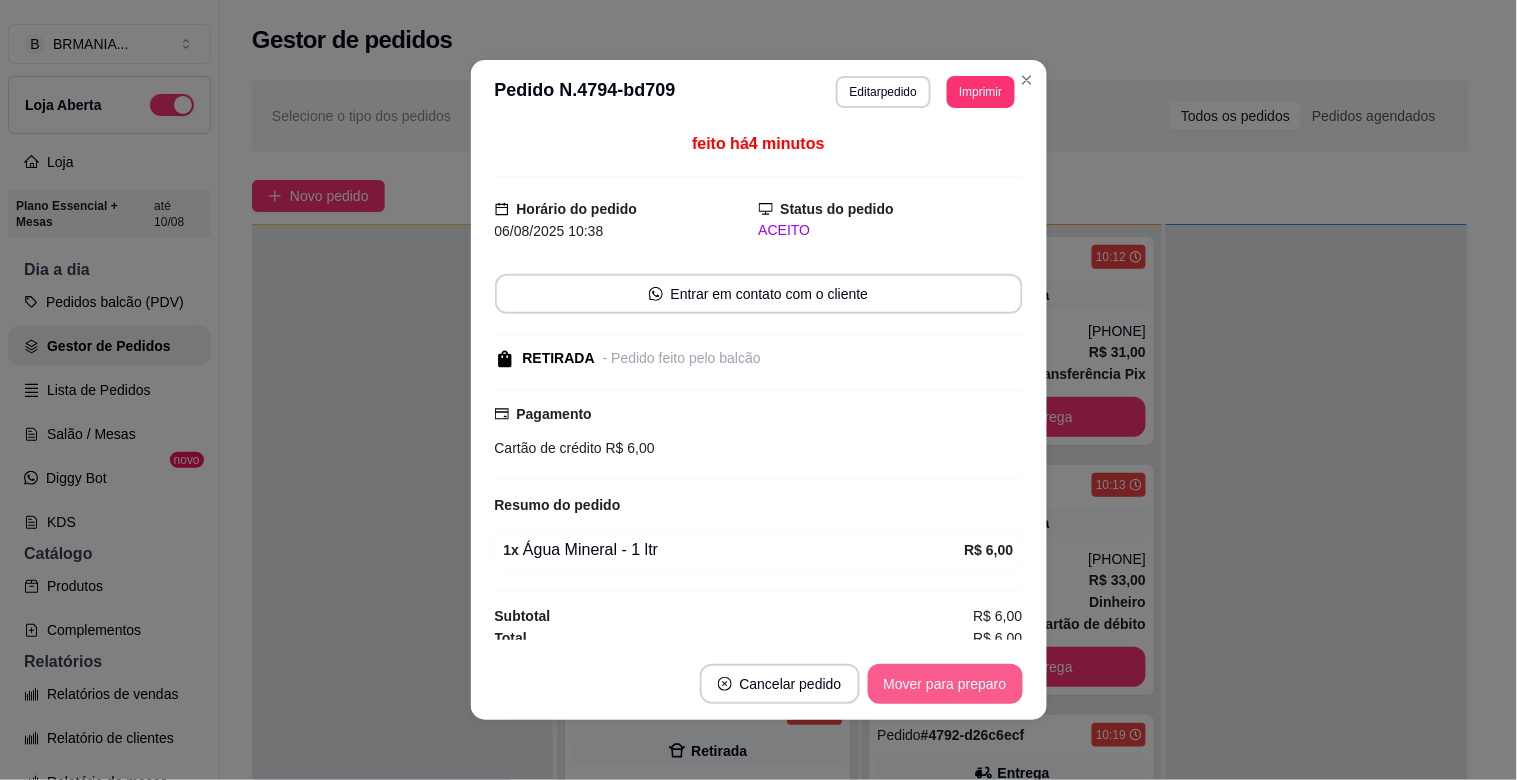 click on "Mover para preparo" at bounding box center (945, 684) 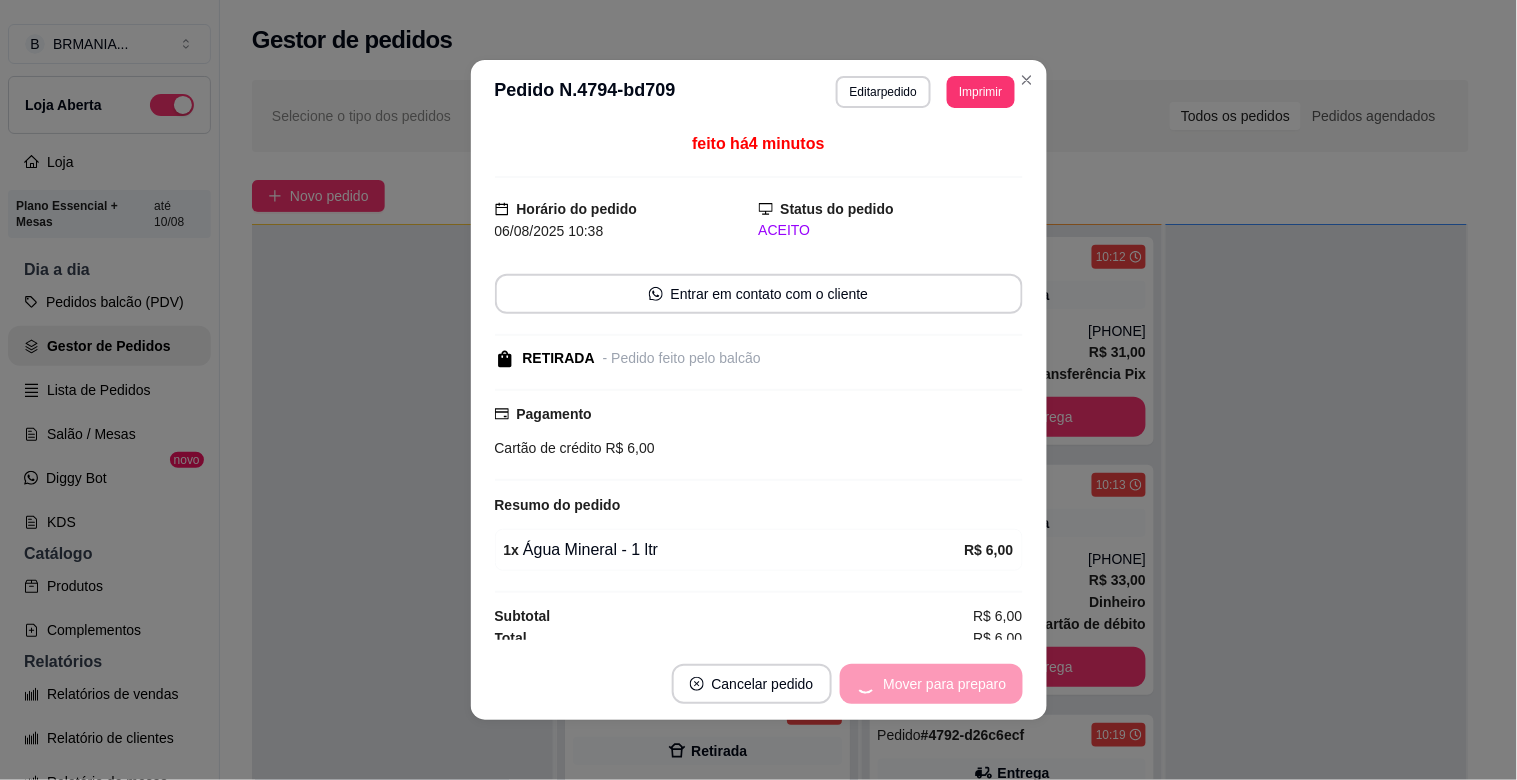 click on "Mover para preparo" at bounding box center [931, 684] 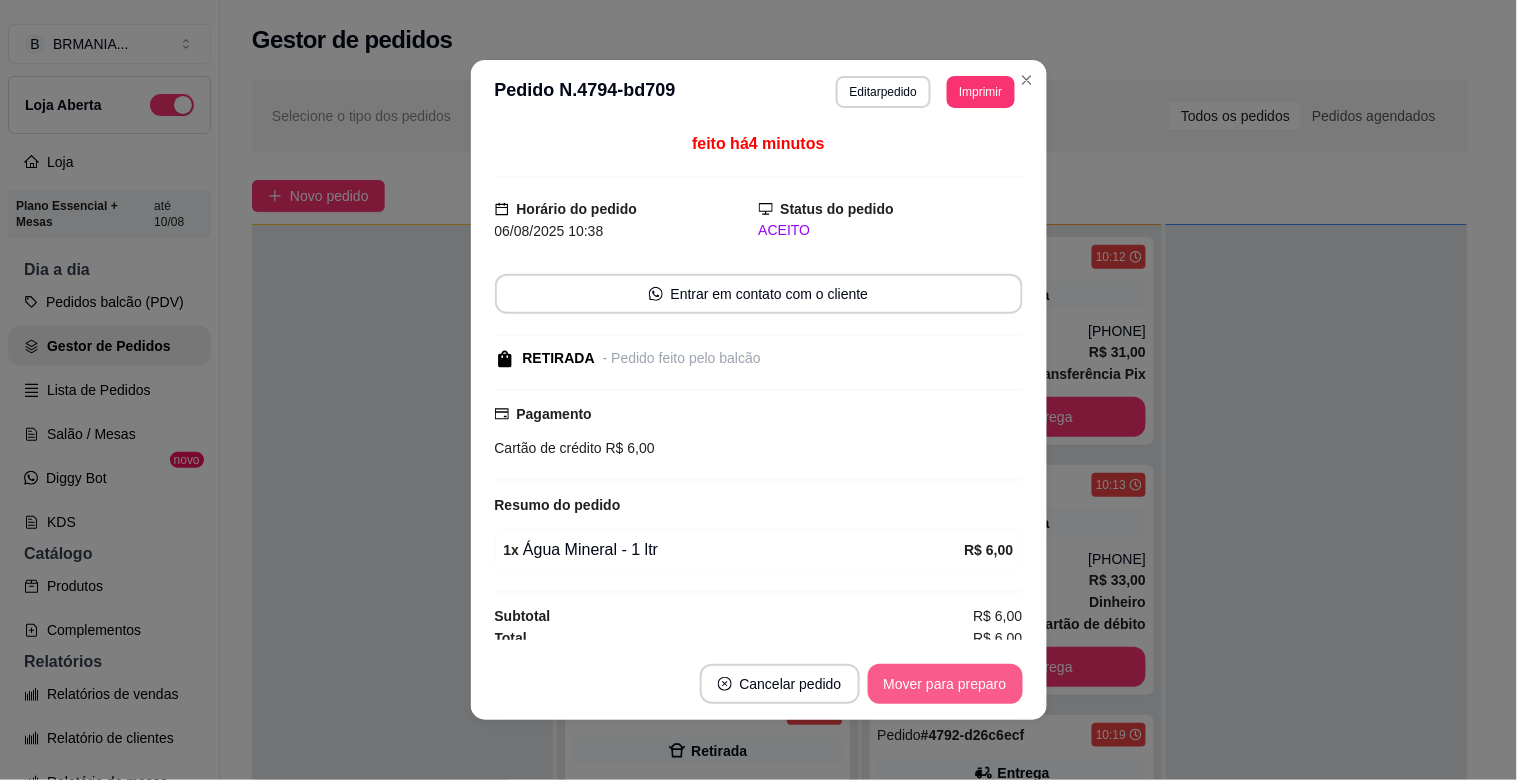 click on "Mover para preparo" at bounding box center [945, 684] 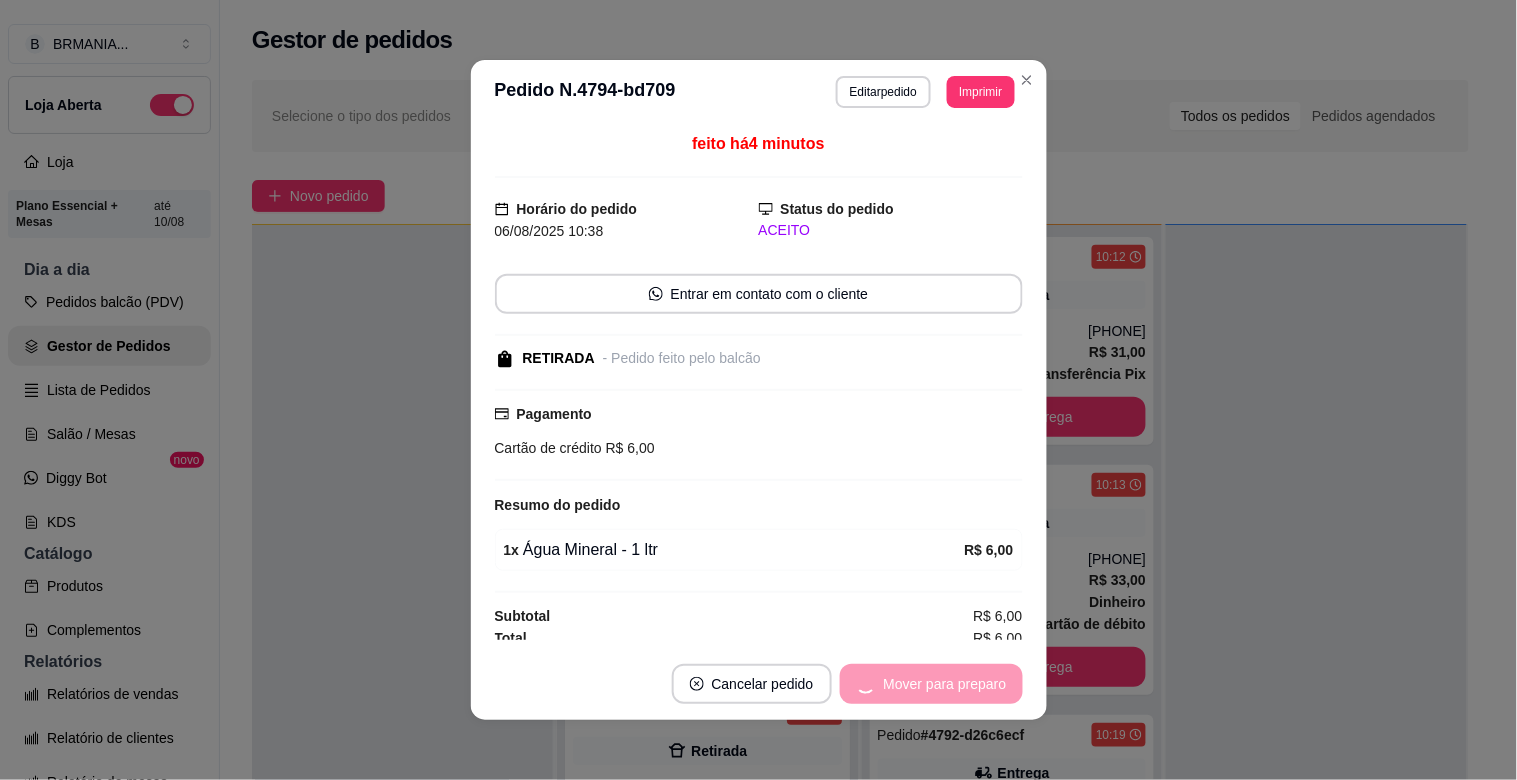 click on "Mover para preparo" at bounding box center [931, 684] 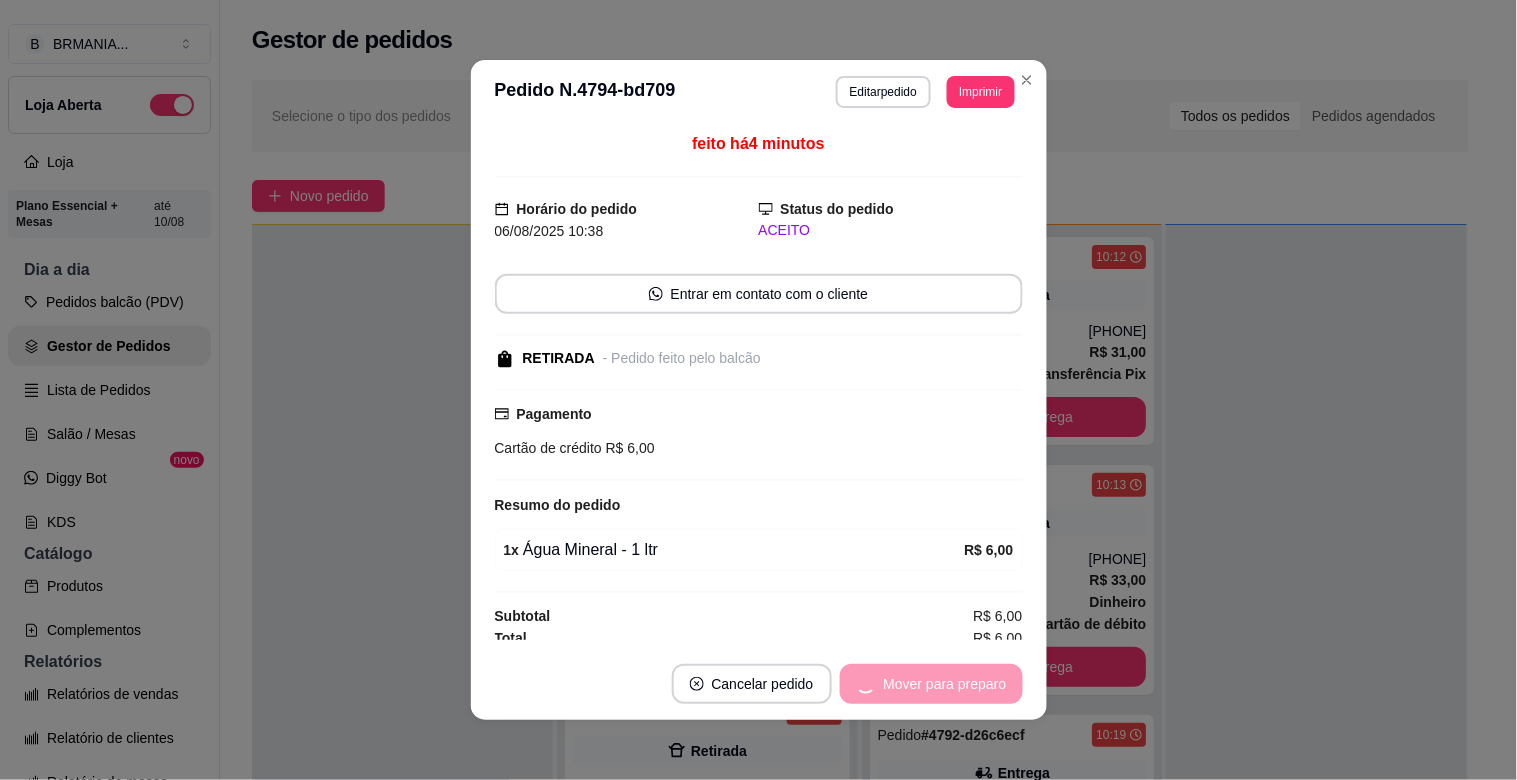 click on "Mover para preparo" at bounding box center (931, 684) 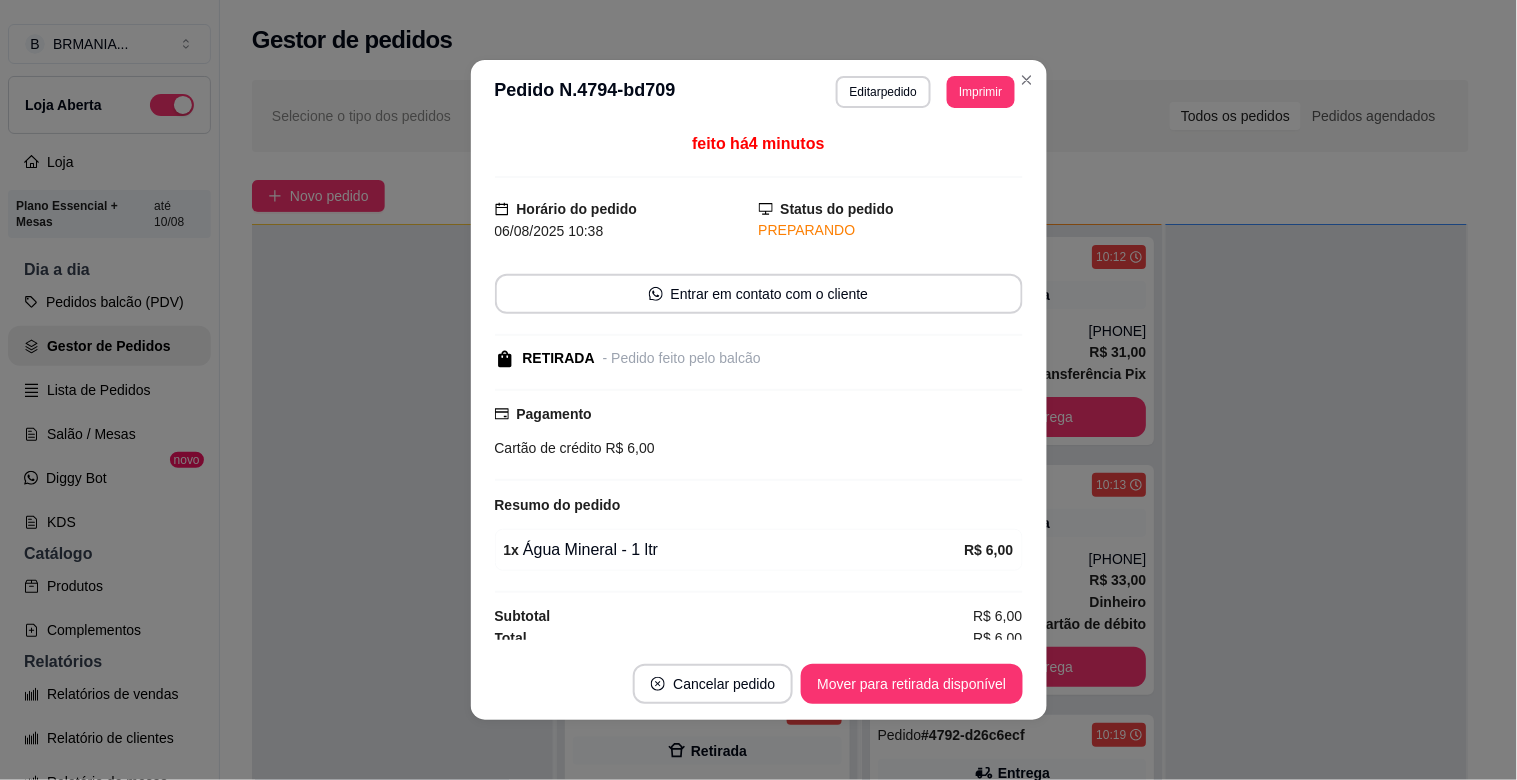 click on "Mover para retirada disponível" at bounding box center (911, 684) 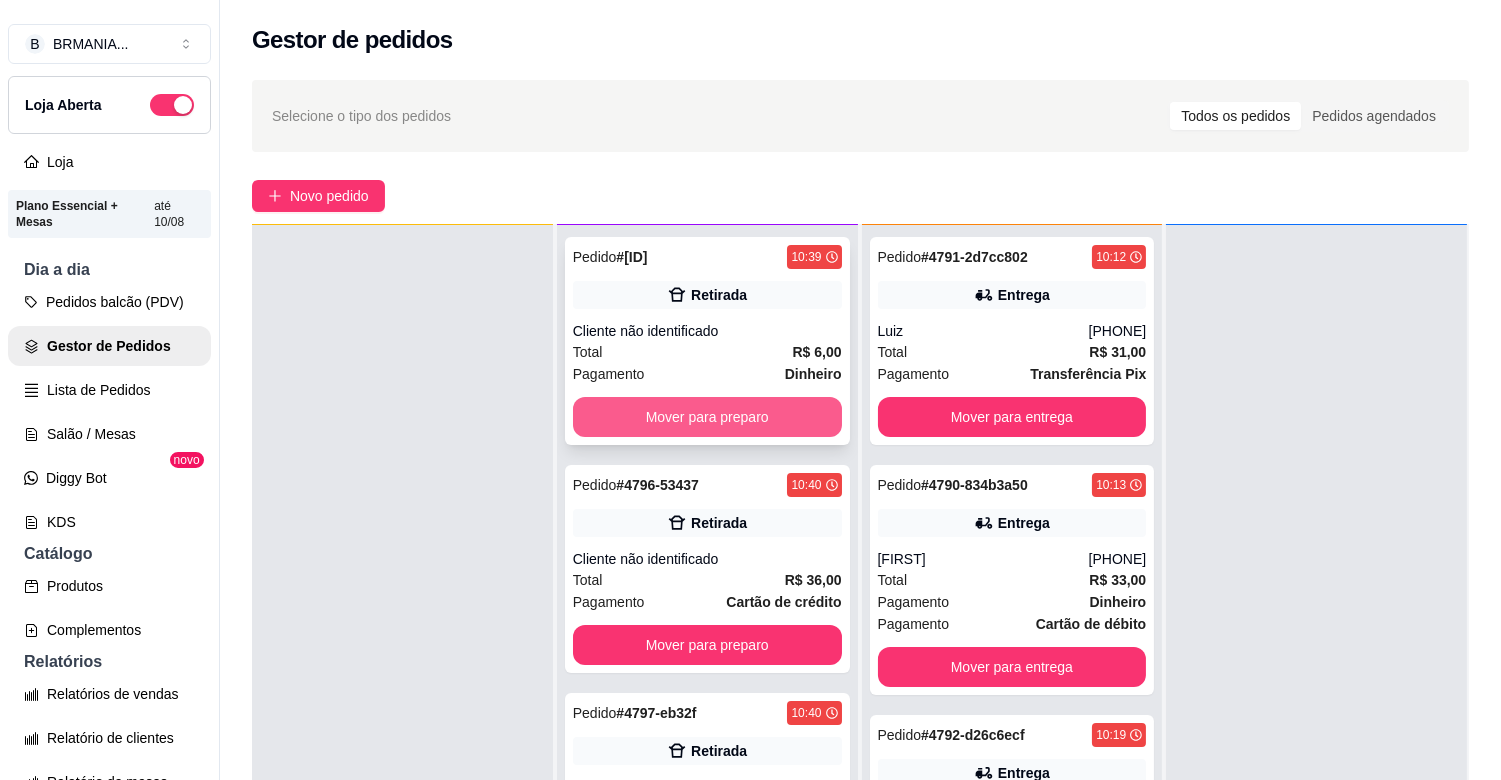 click on "Total R$ 6,00" at bounding box center (707, 352) 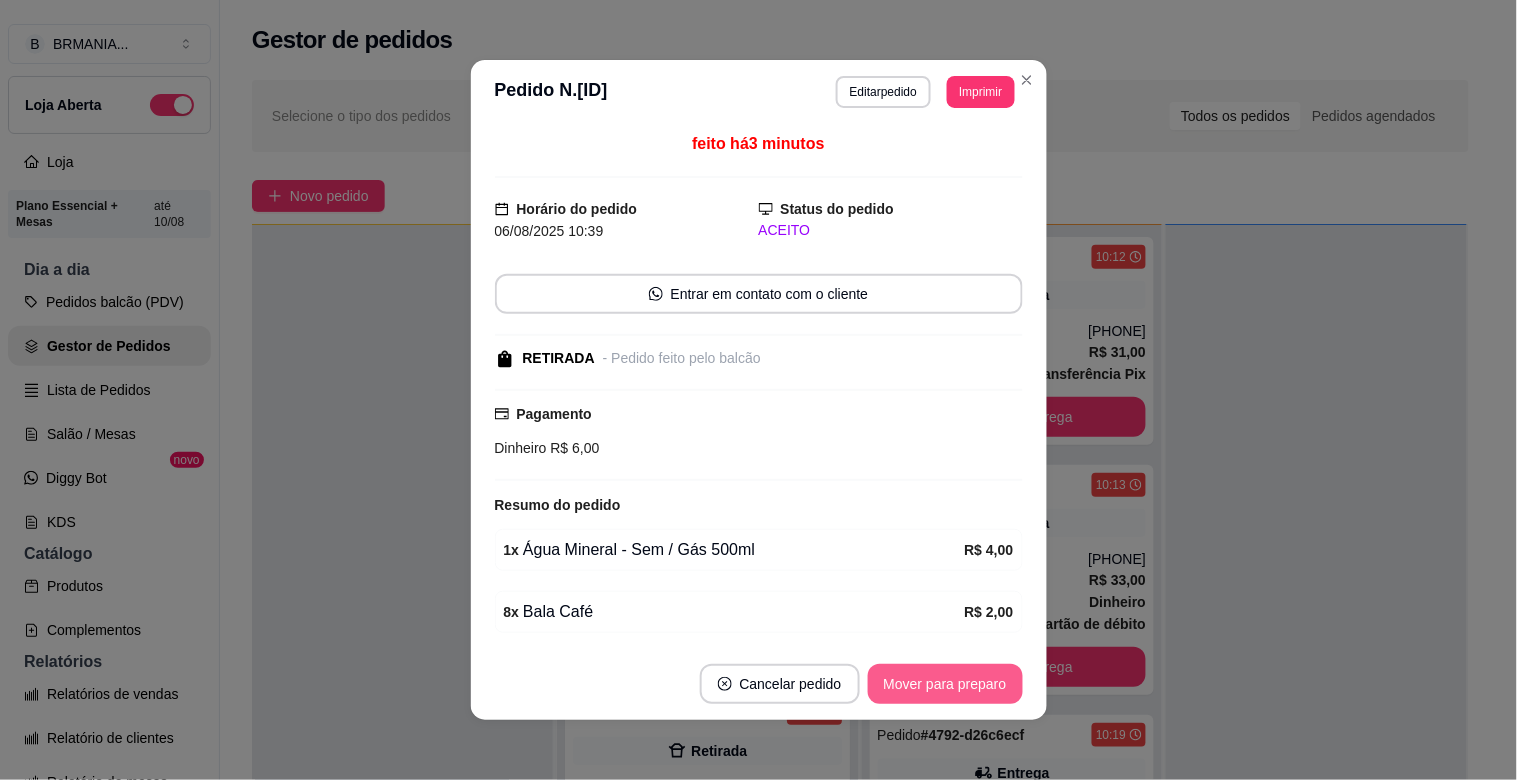 click on "Mover para preparo" at bounding box center [945, 684] 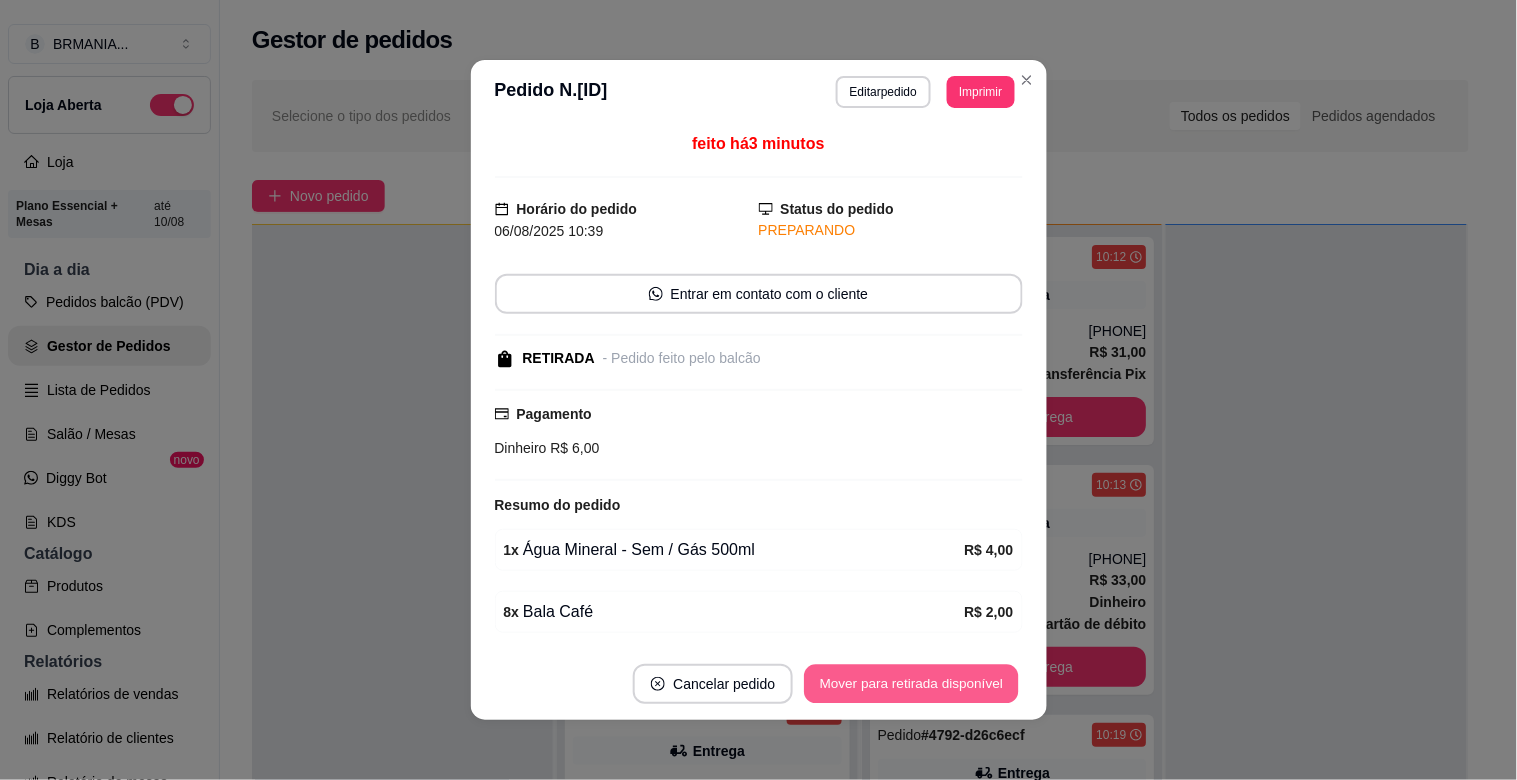 click on "Mover para retirada disponível" at bounding box center [912, 684] 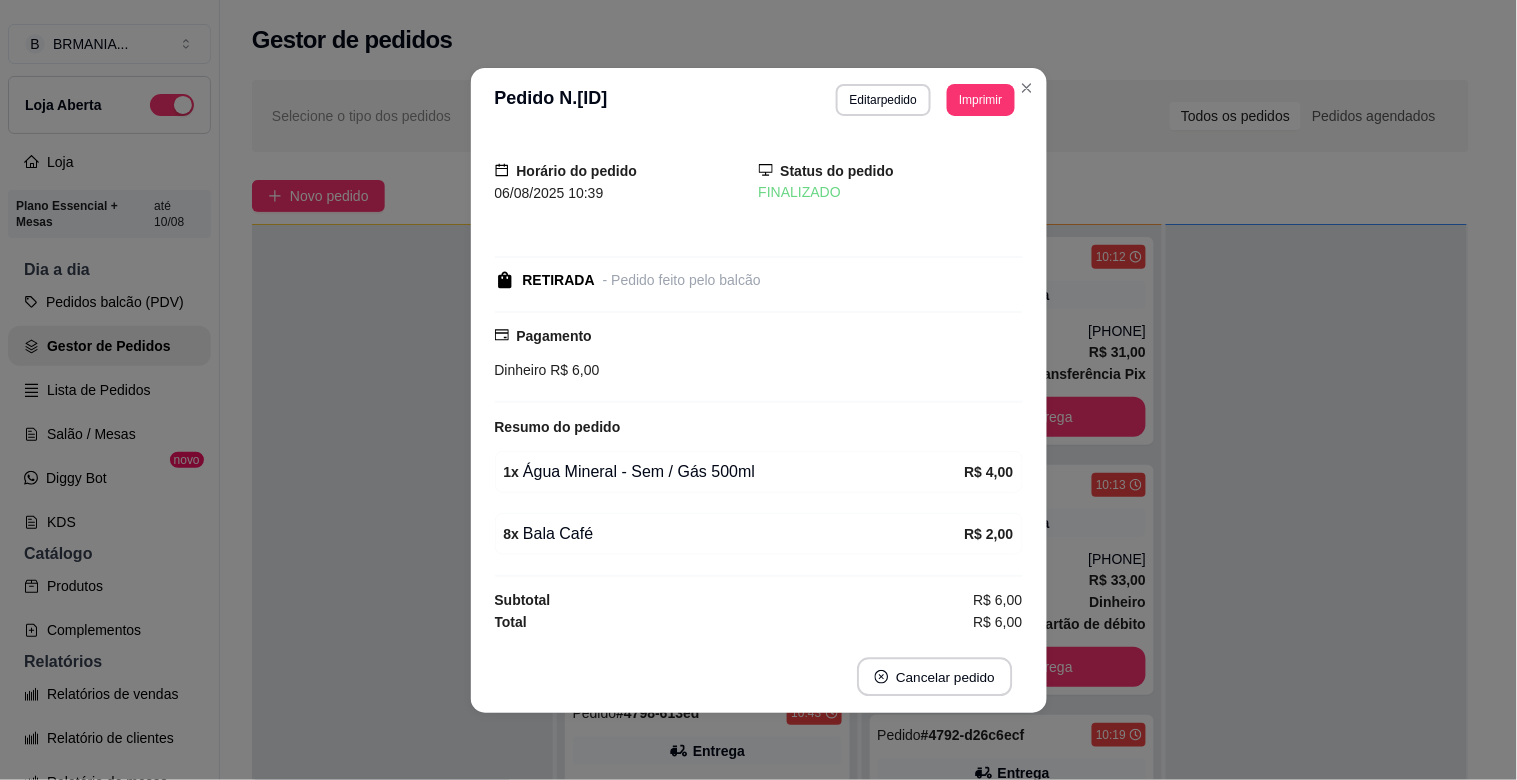 click on "Cancelar pedido" at bounding box center [934, 676] 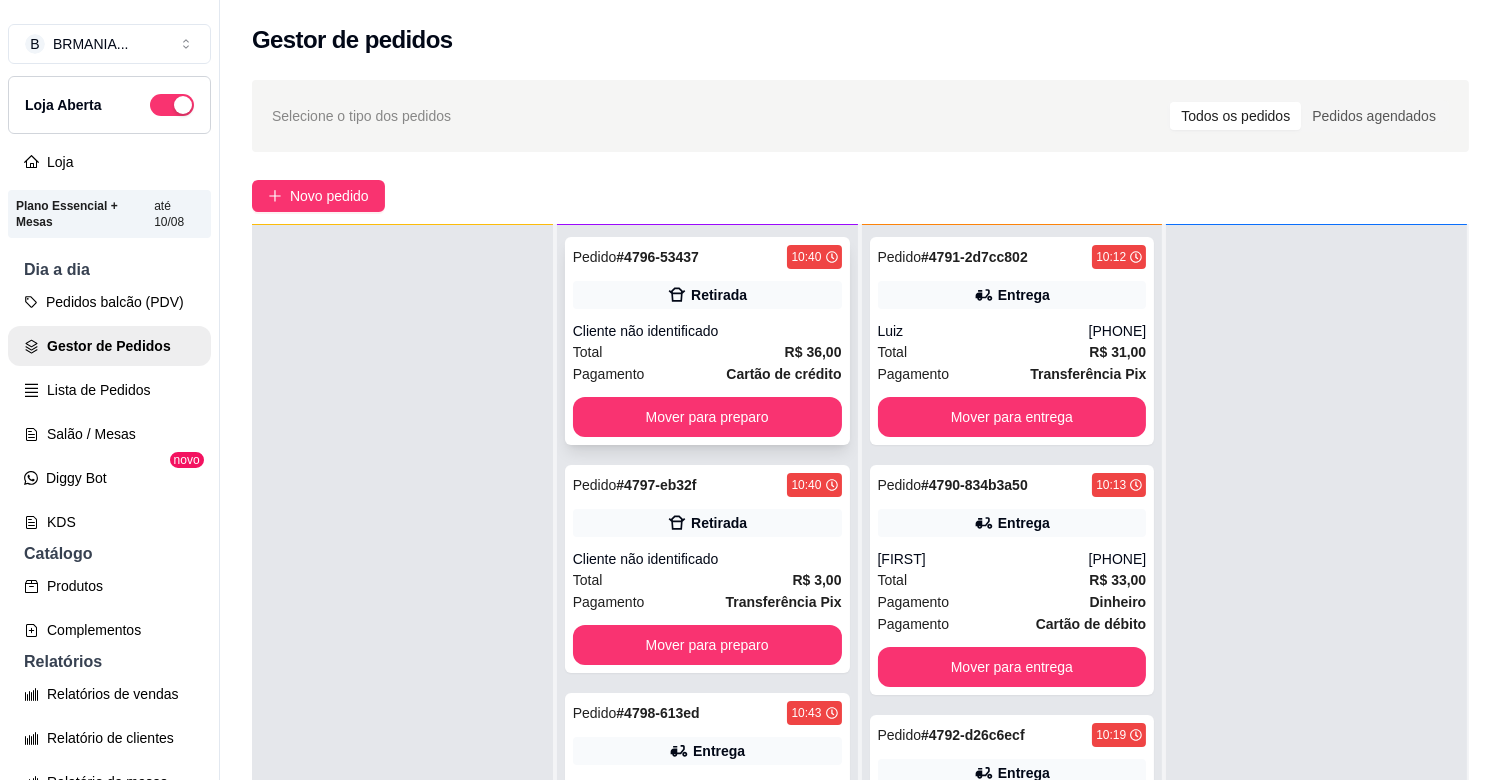 click on "Pagamento Cartão de crédito" at bounding box center (707, 374) 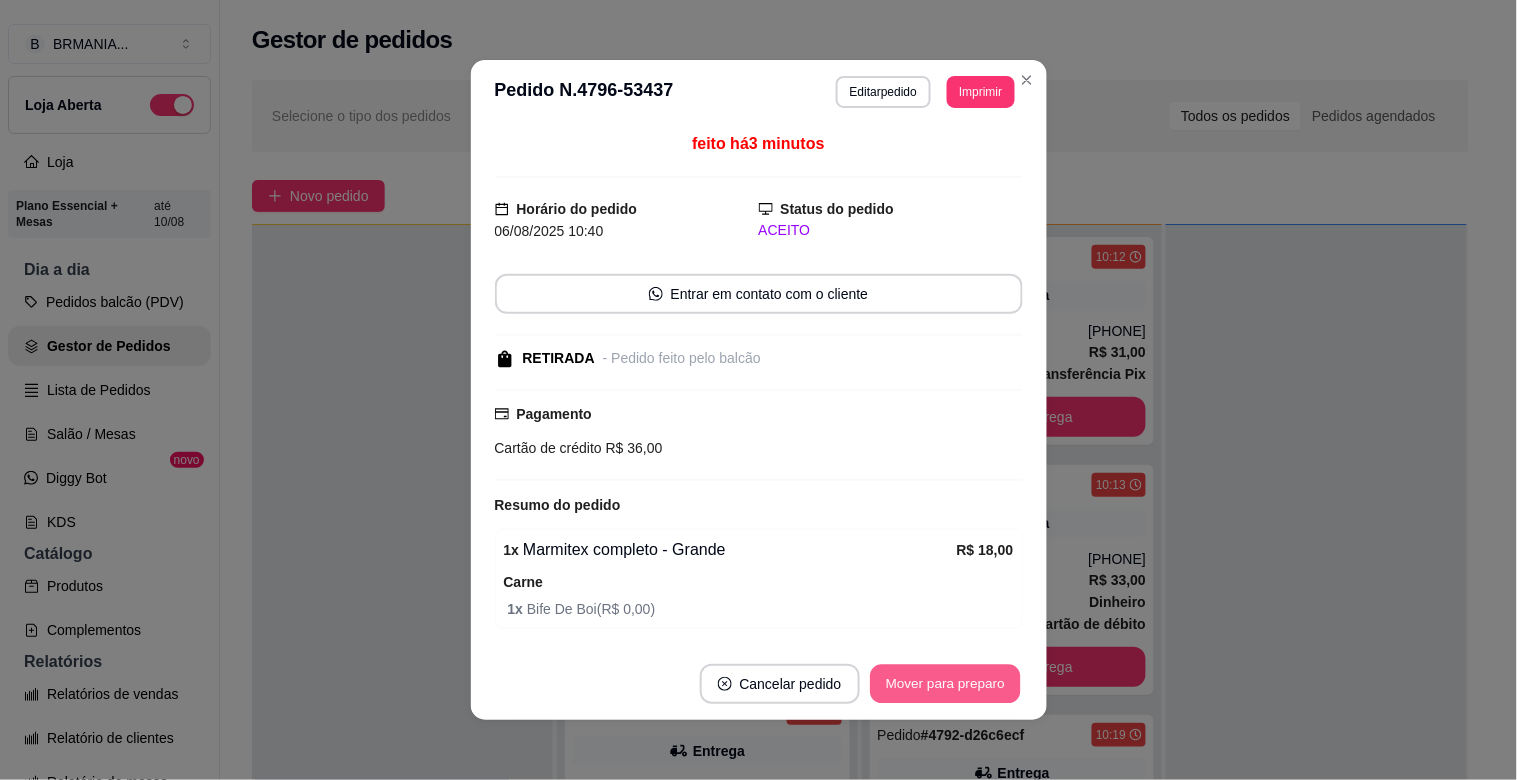click on "Mover para preparo" at bounding box center (945, 684) 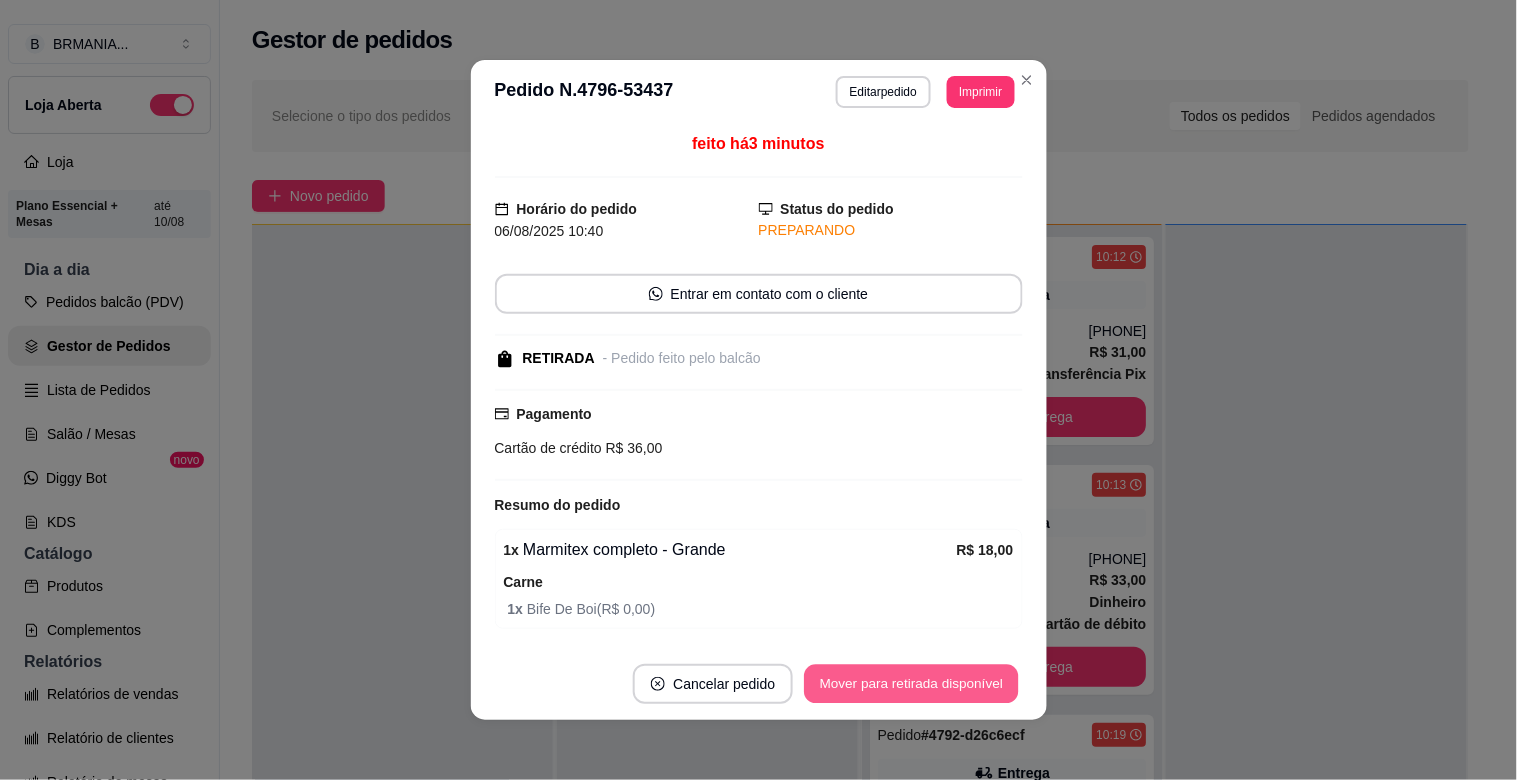 click on "Mover para retirada disponível" at bounding box center [912, 684] 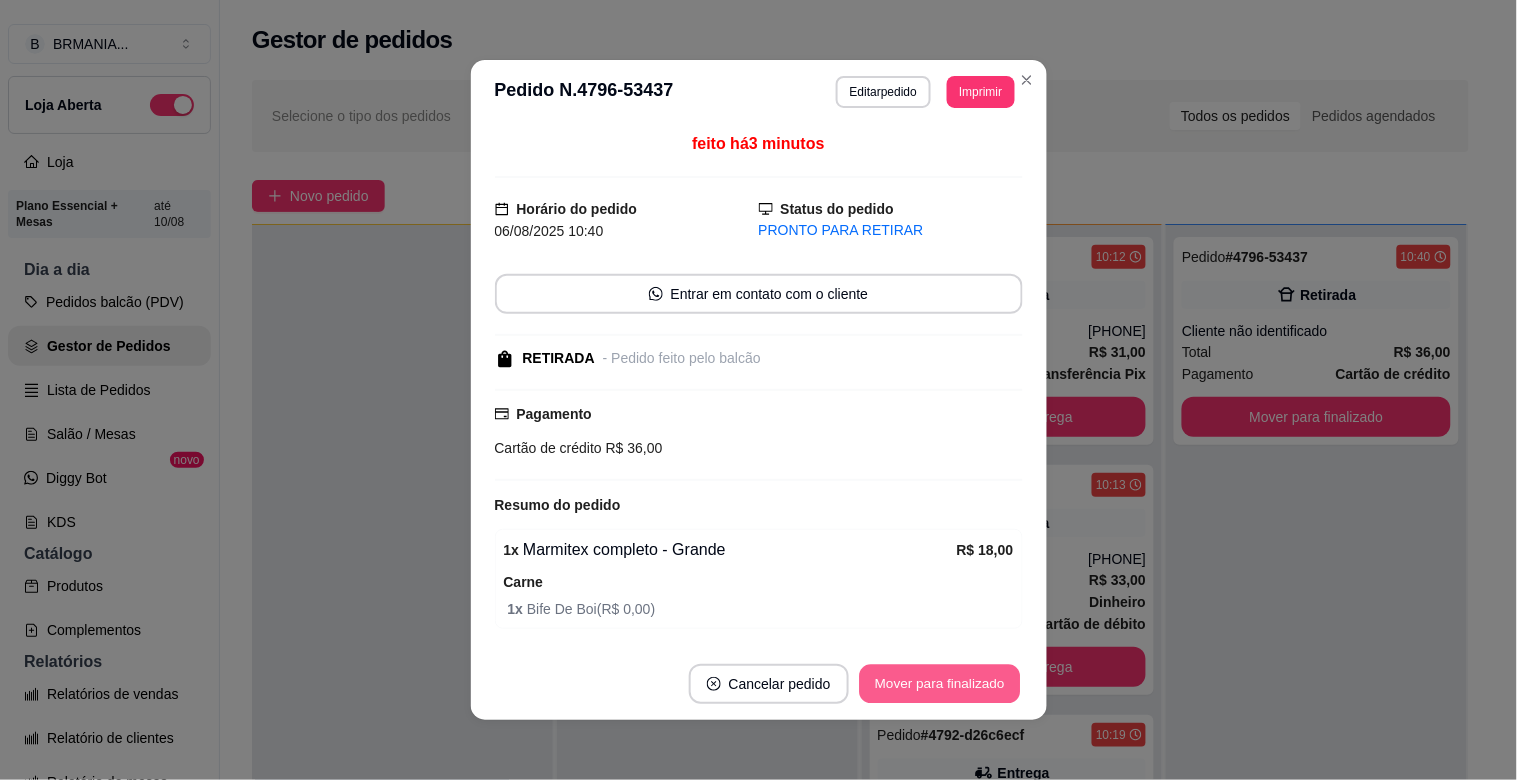 click on "Mover para finalizado" at bounding box center (939, 684) 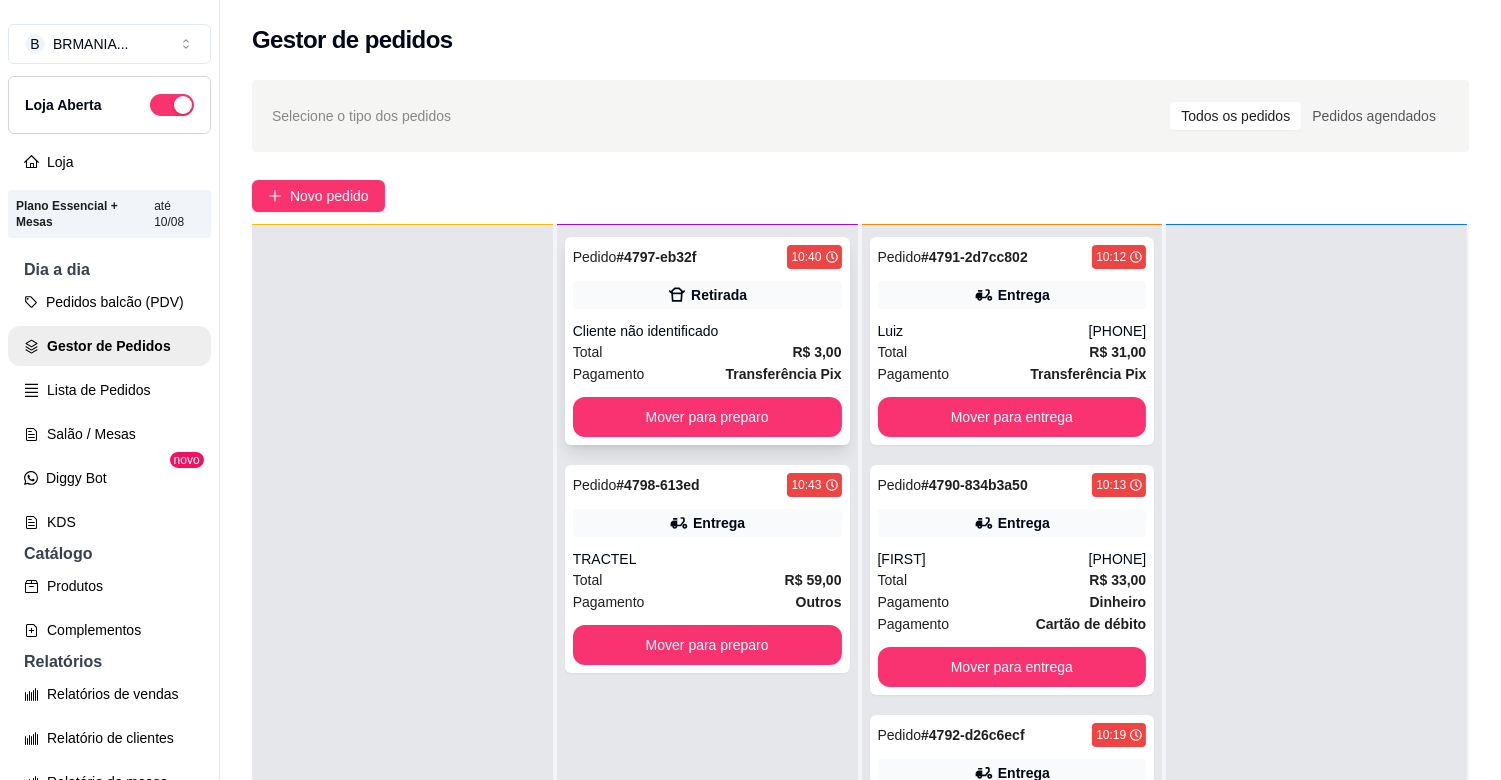 click on "Total R$ 3,00" at bounding box center [707, 352] 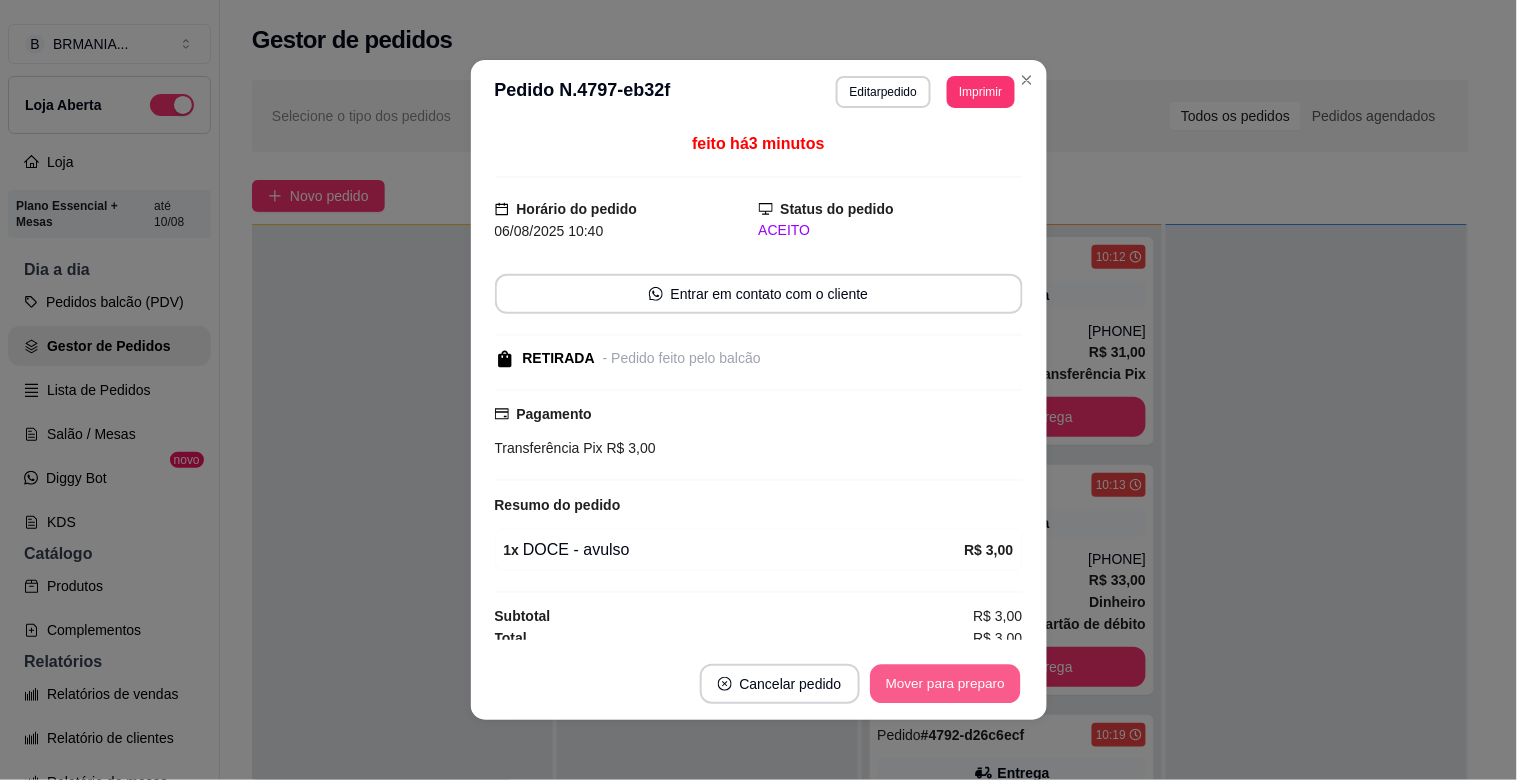 click on "Mover para preparo" at bounding box center (945, 684) 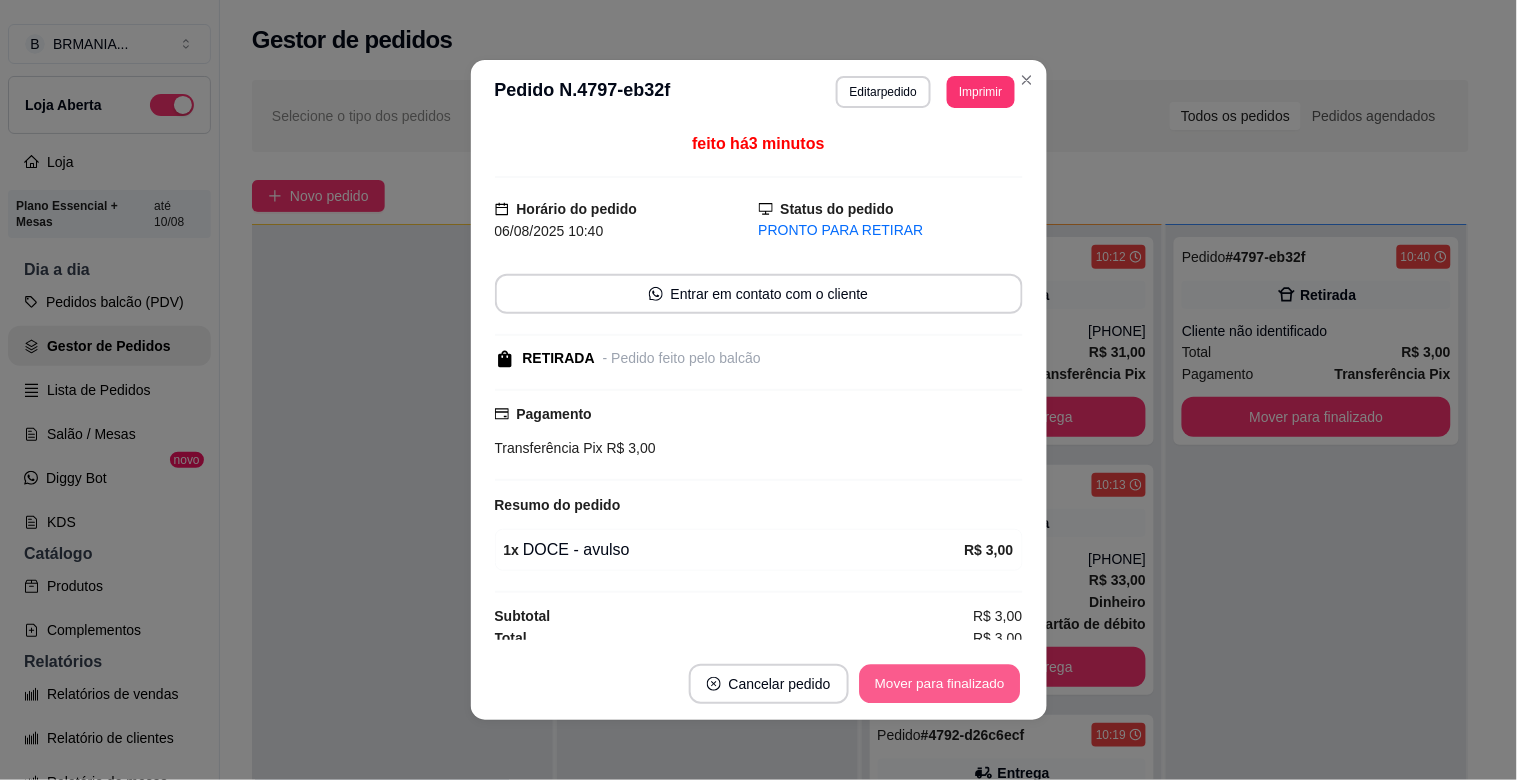 click on "Mover para finalizado" at bounding box center (939, 684) 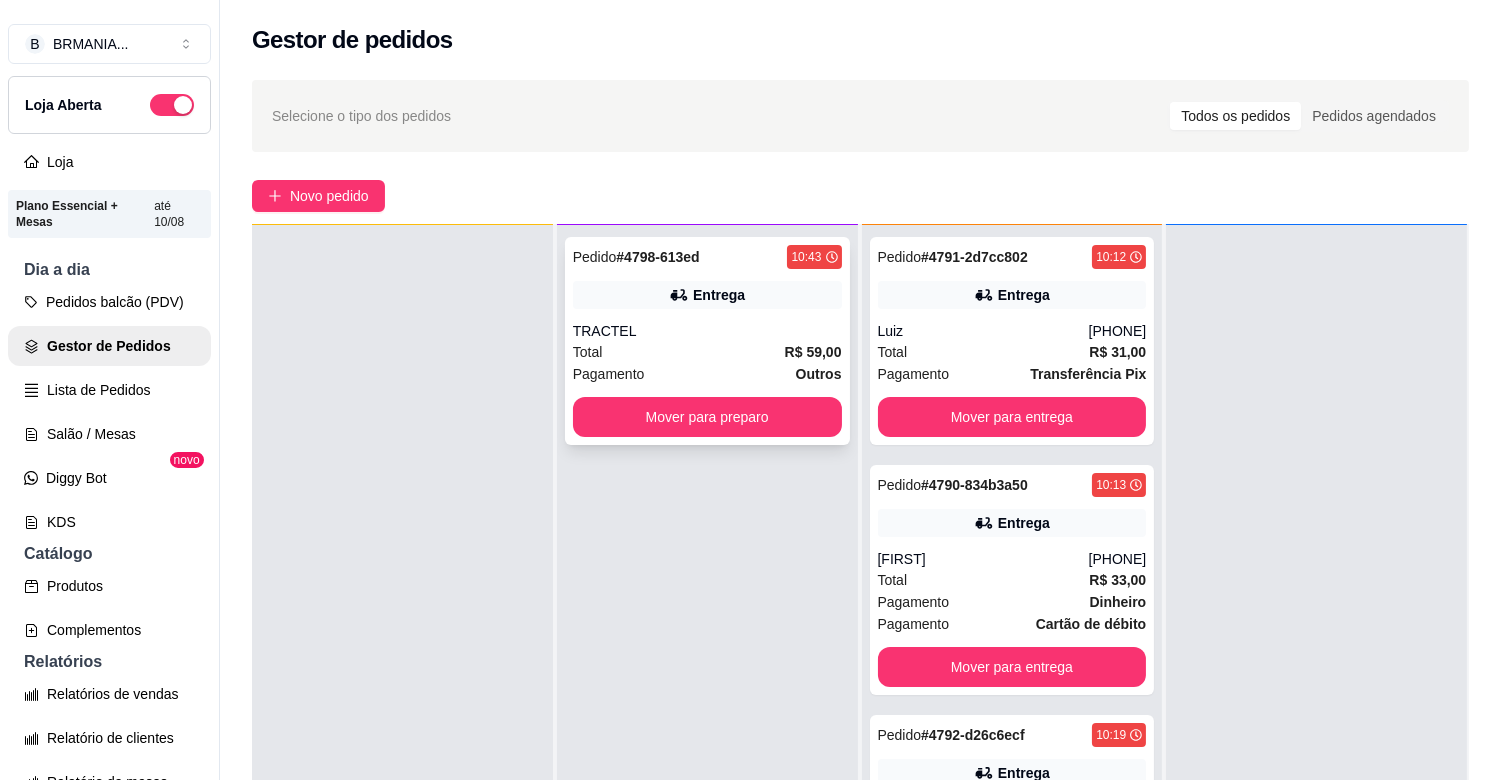 click on "Total R$ 59,00" at bounding box center (707, 352) 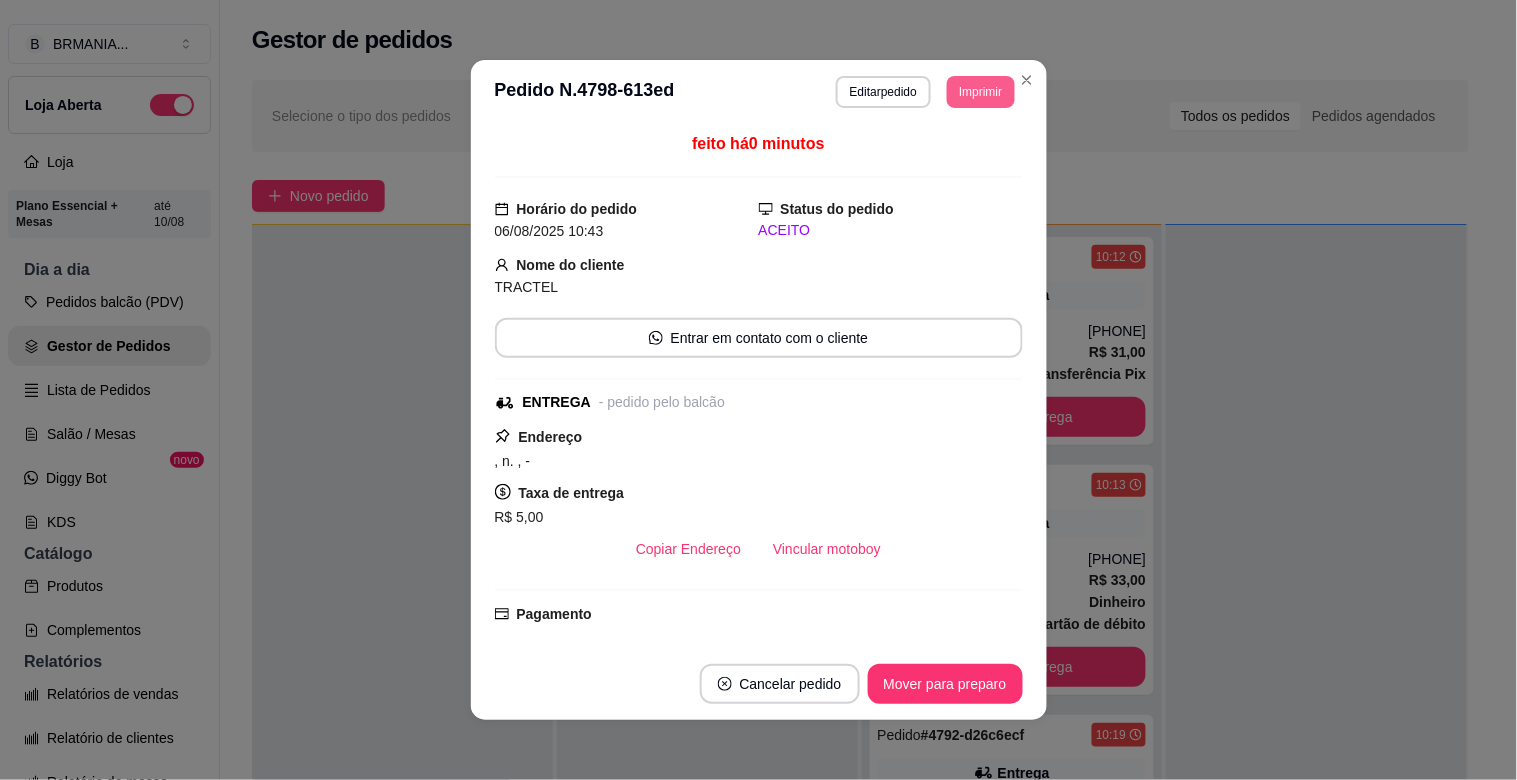 click on "Imprimir" at bounding box center (980, 92) 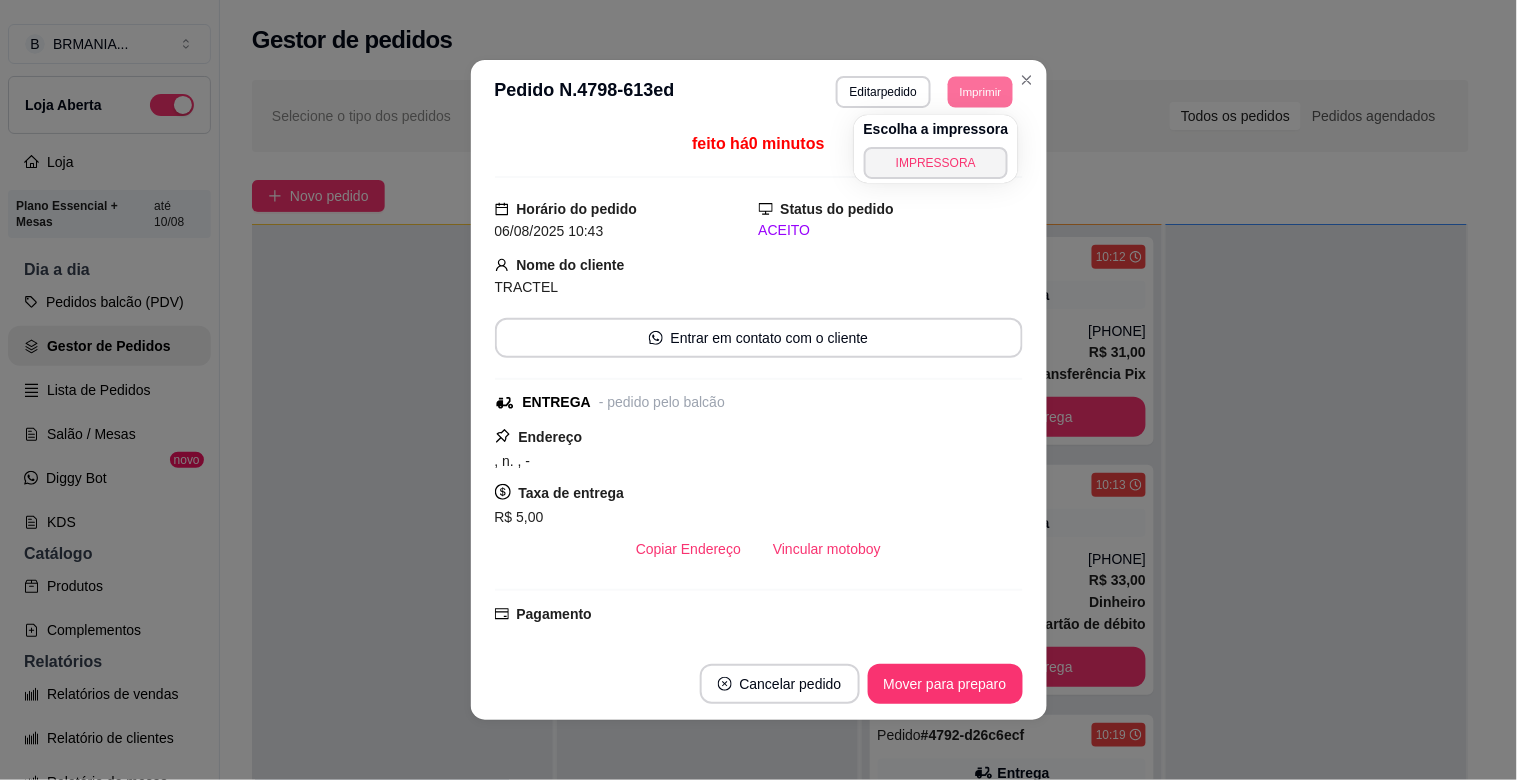 click on "IMPRESSORA" at bounding box center (936, 163) 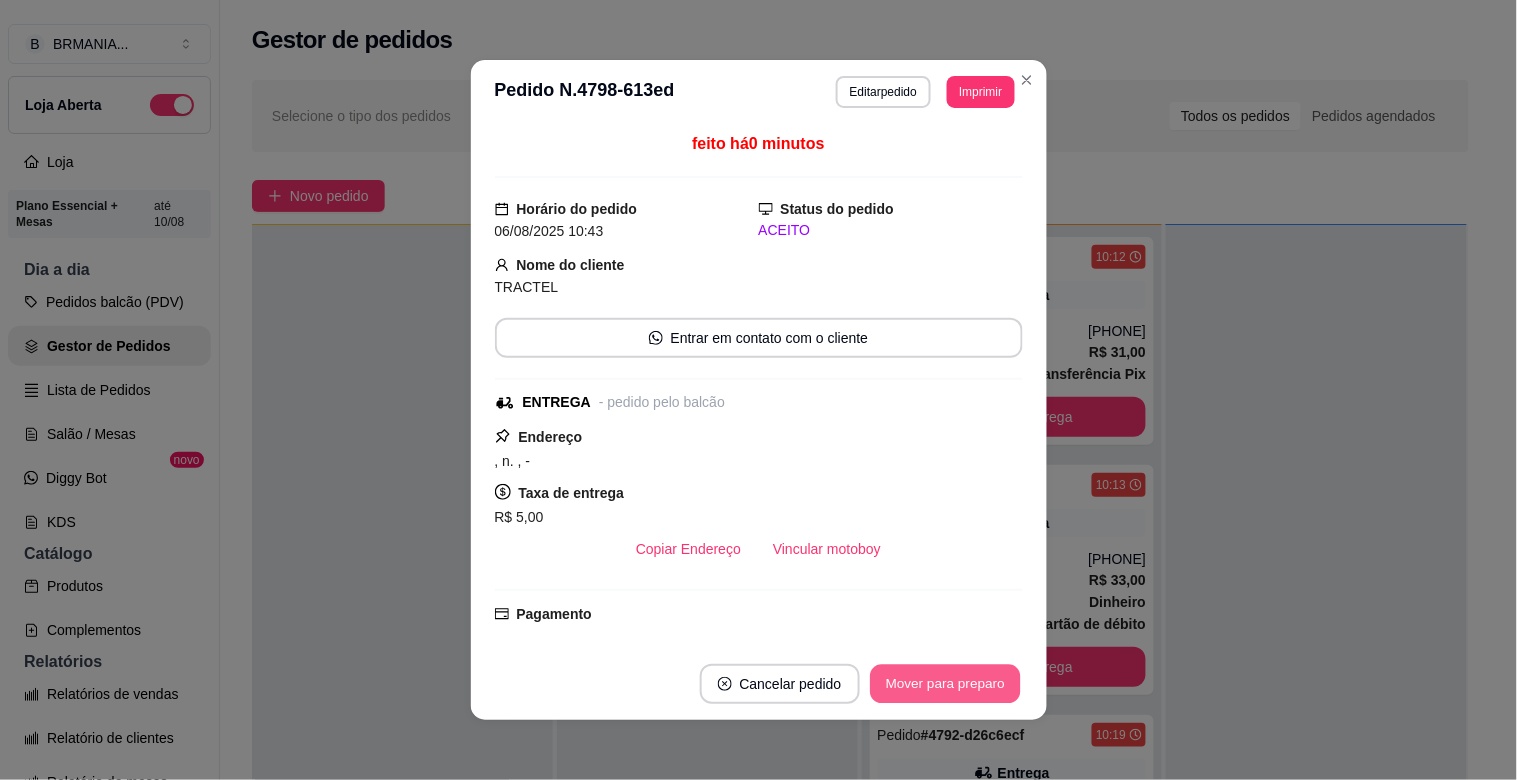 click on "Mover para preparo" at bounding box center (945, 684) 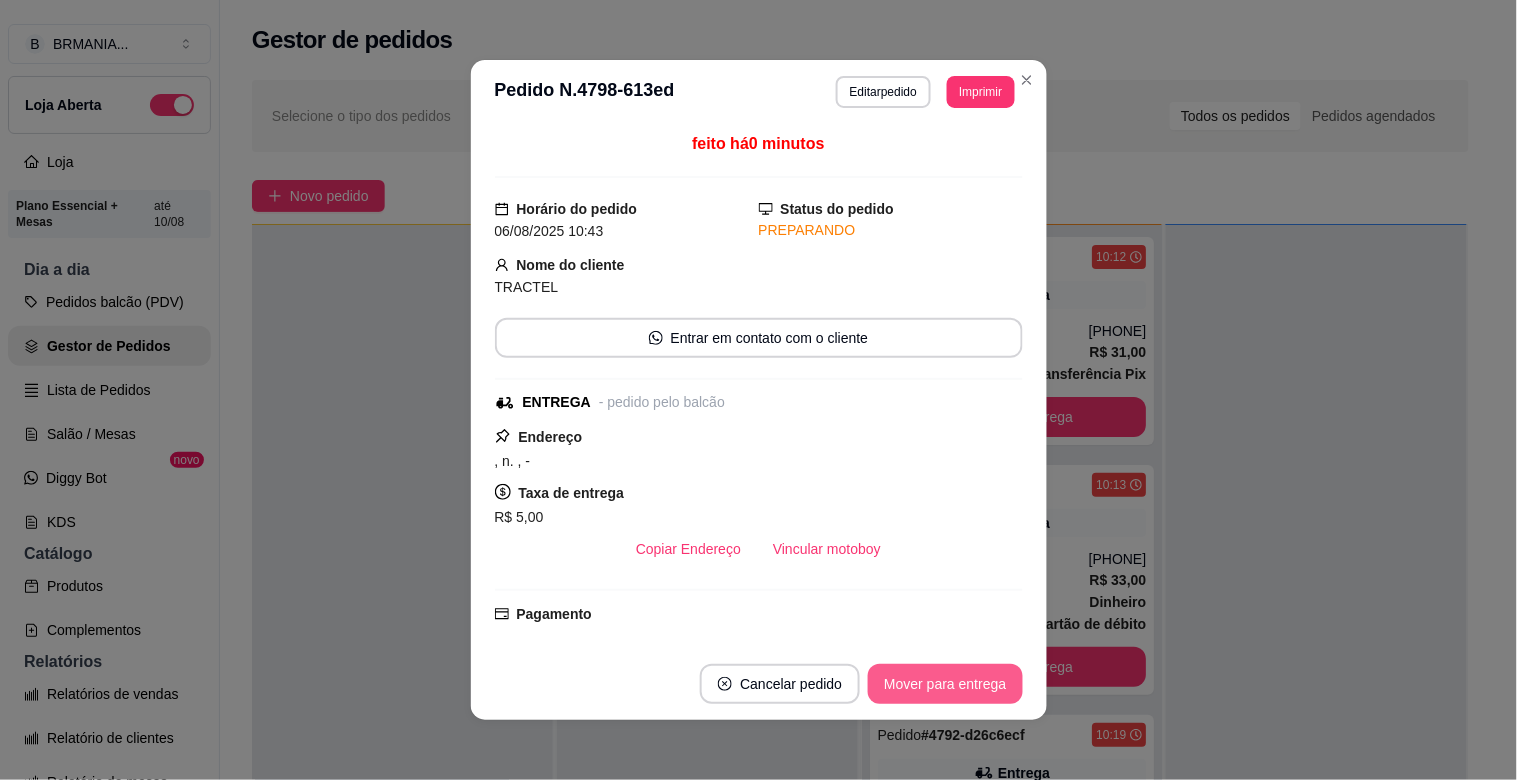 click on "Mover para entrega" at bounding box center [945, 684] 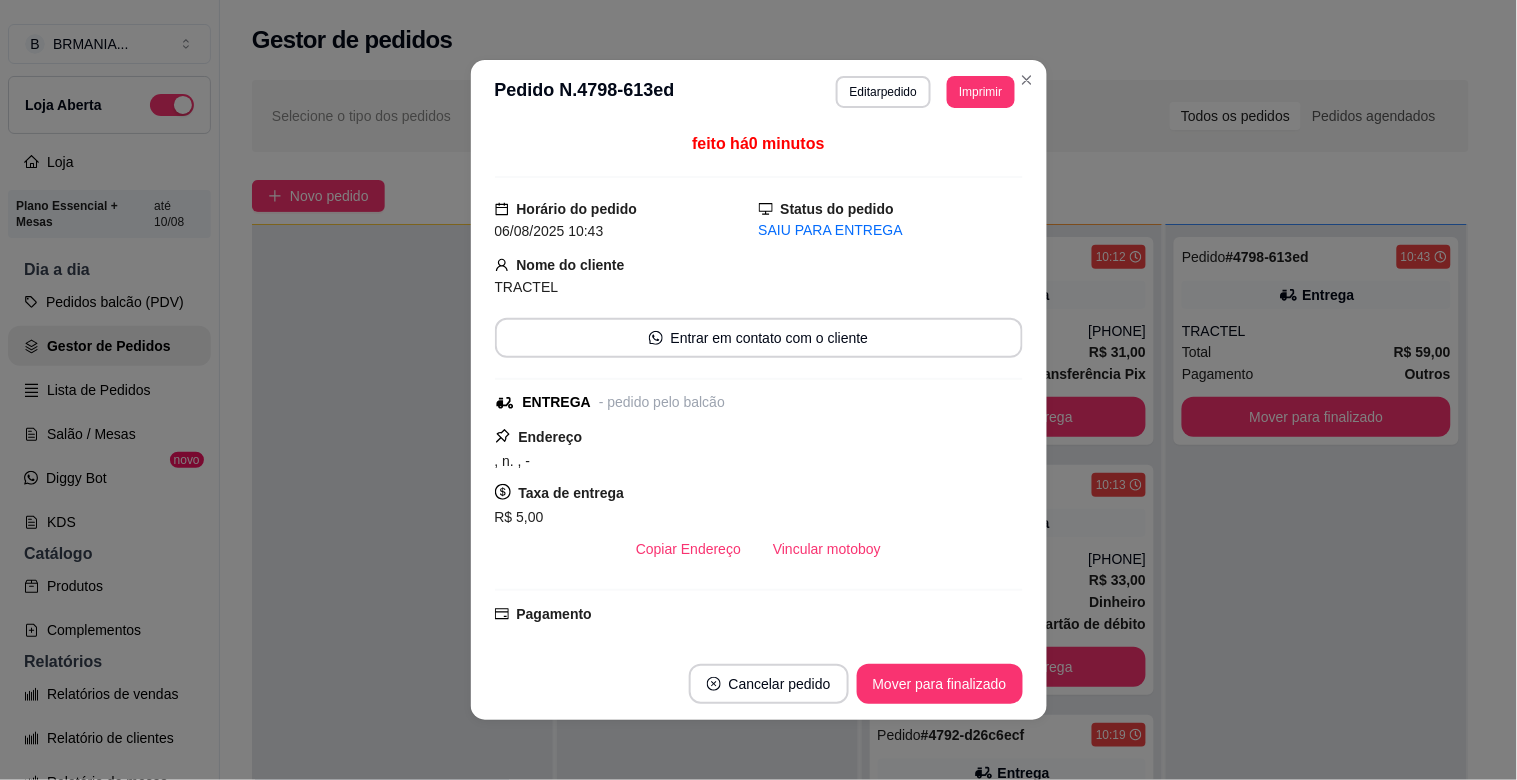 click on "Mover para finalizado" at bounding box center (940, 684) 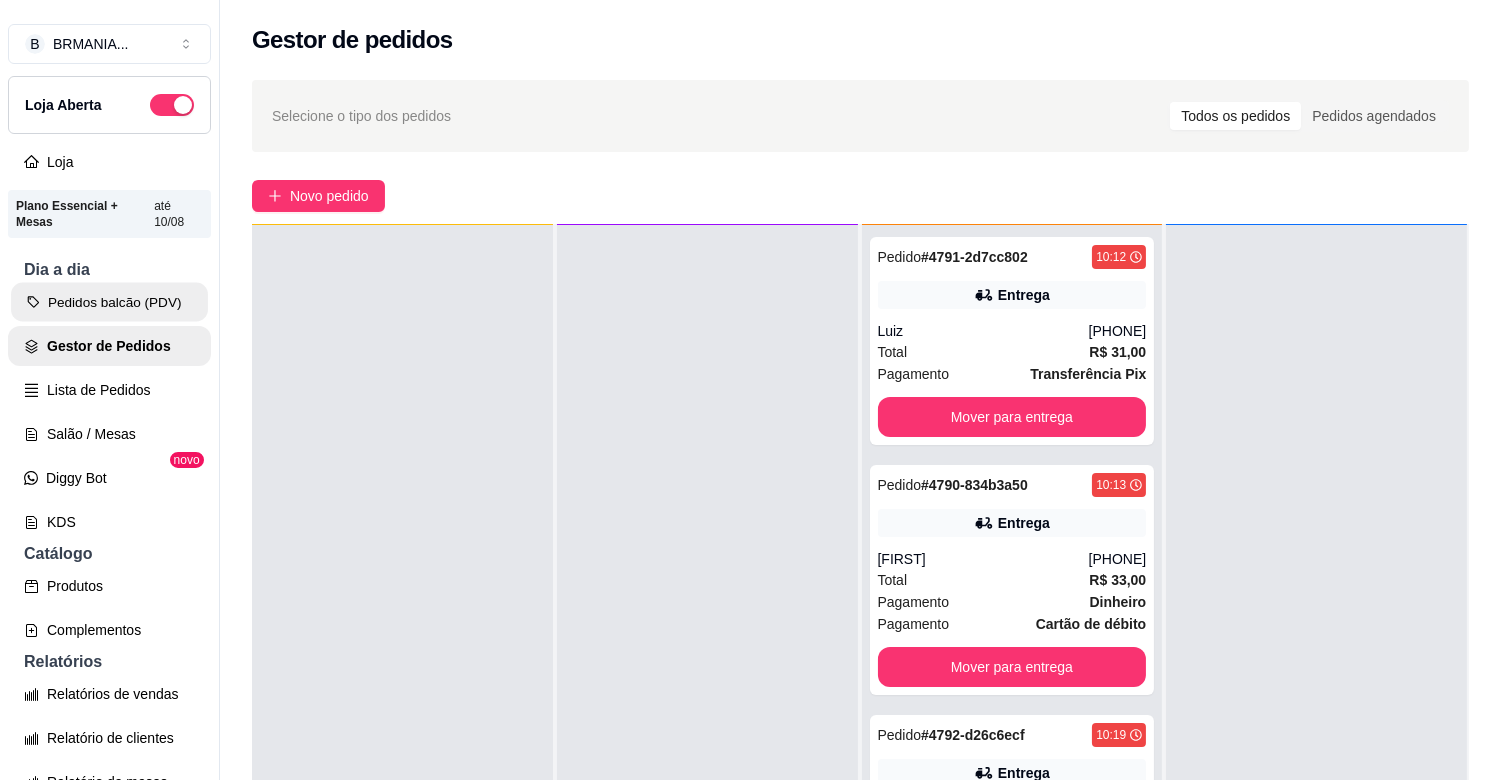 click on "Pedidos balcão (PDV)" at bounding box center [109, 302] 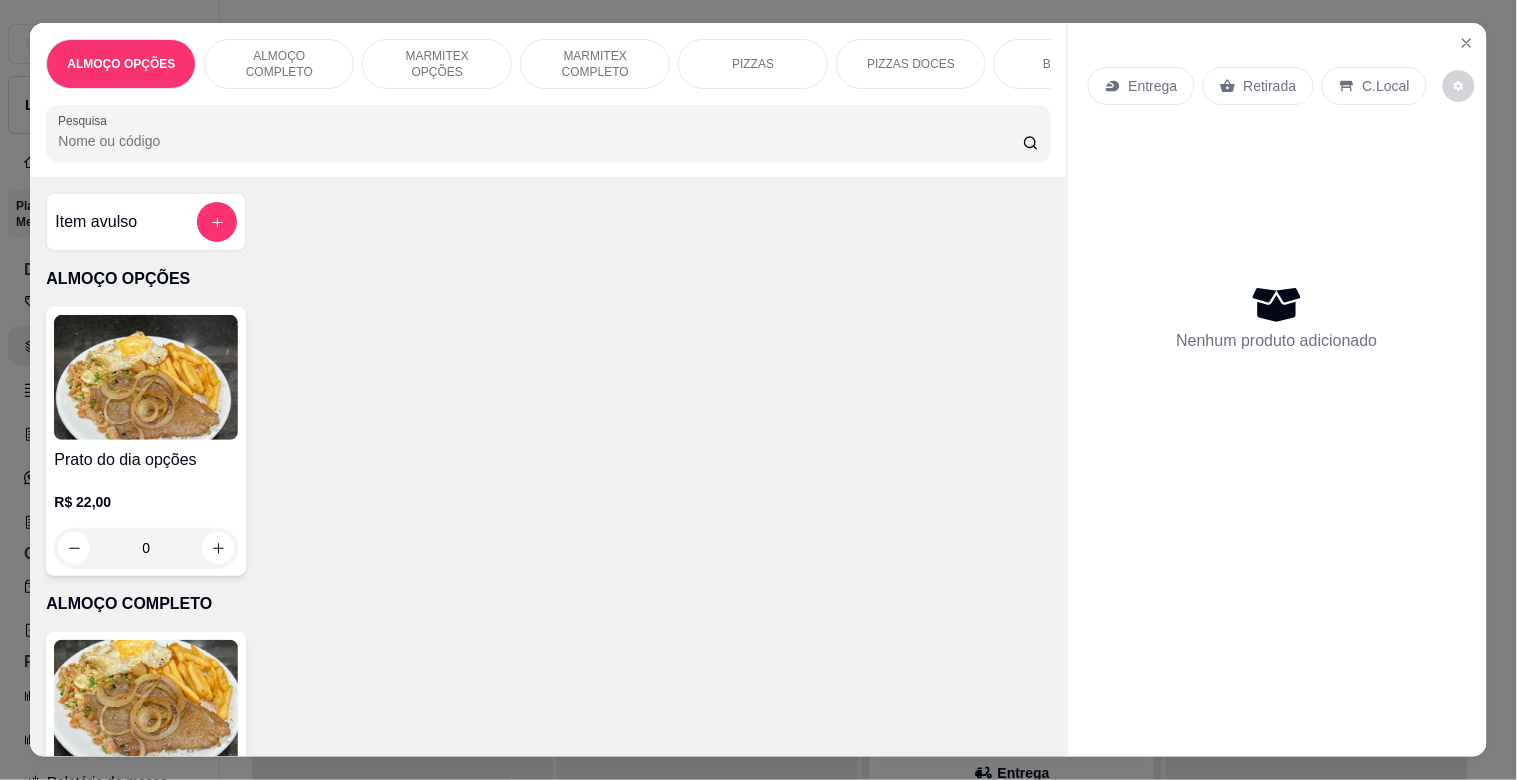 click on "MARMITEX COMPLETO" at bounding box center (595, 64) 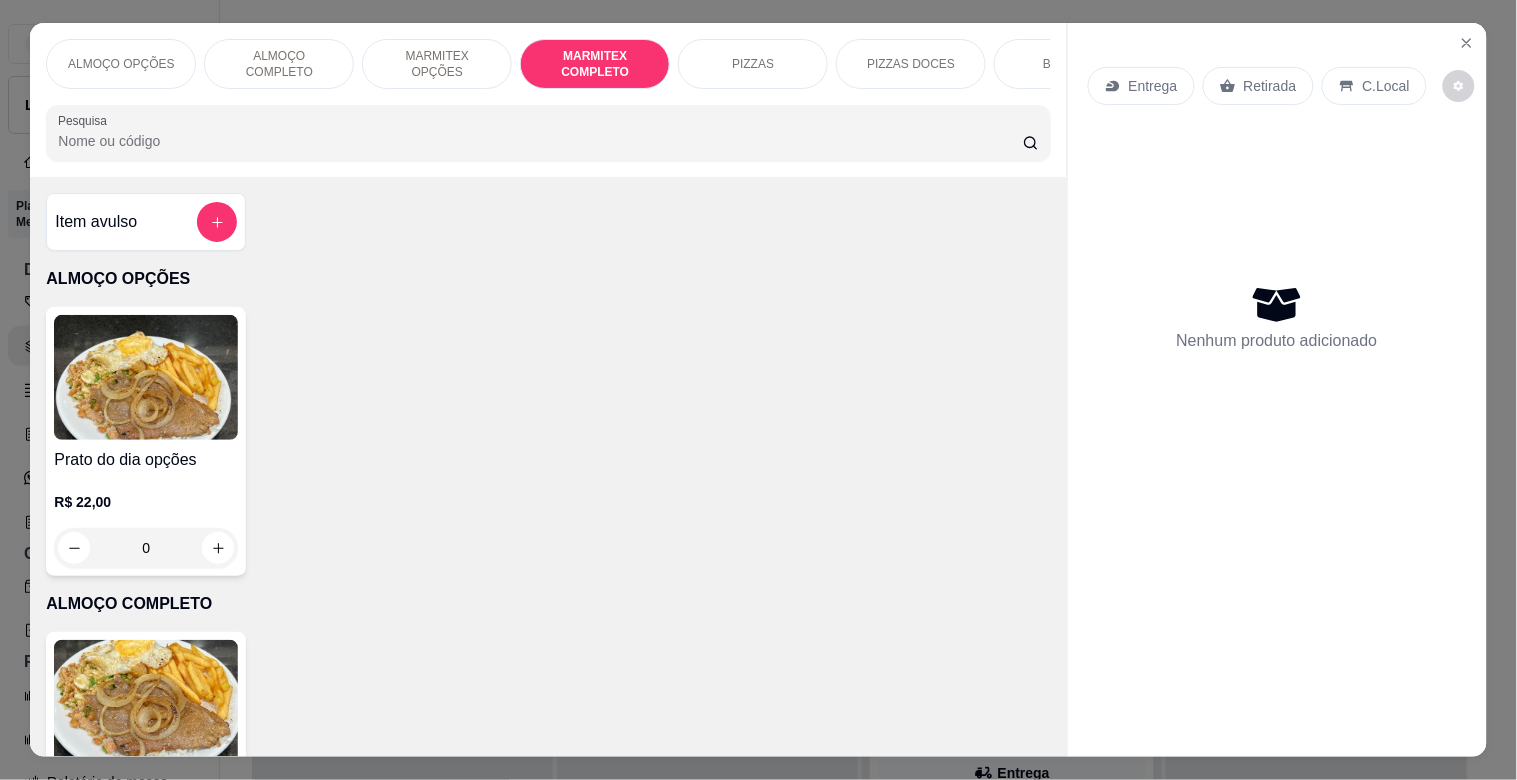 scroll, scrollTop: 1064, scrollLeft: 0, axis: vertical 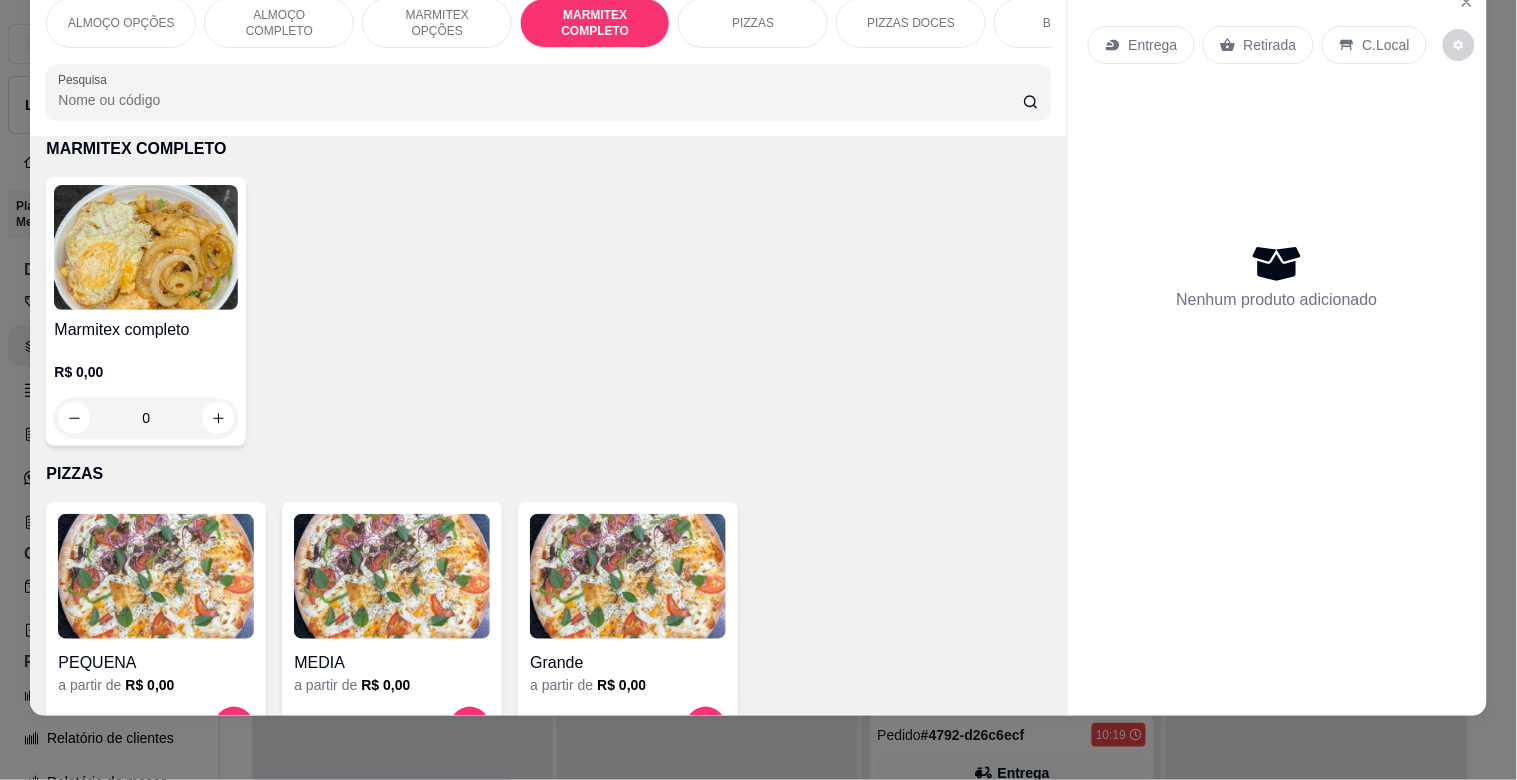 click at bounding box center [146, 247] 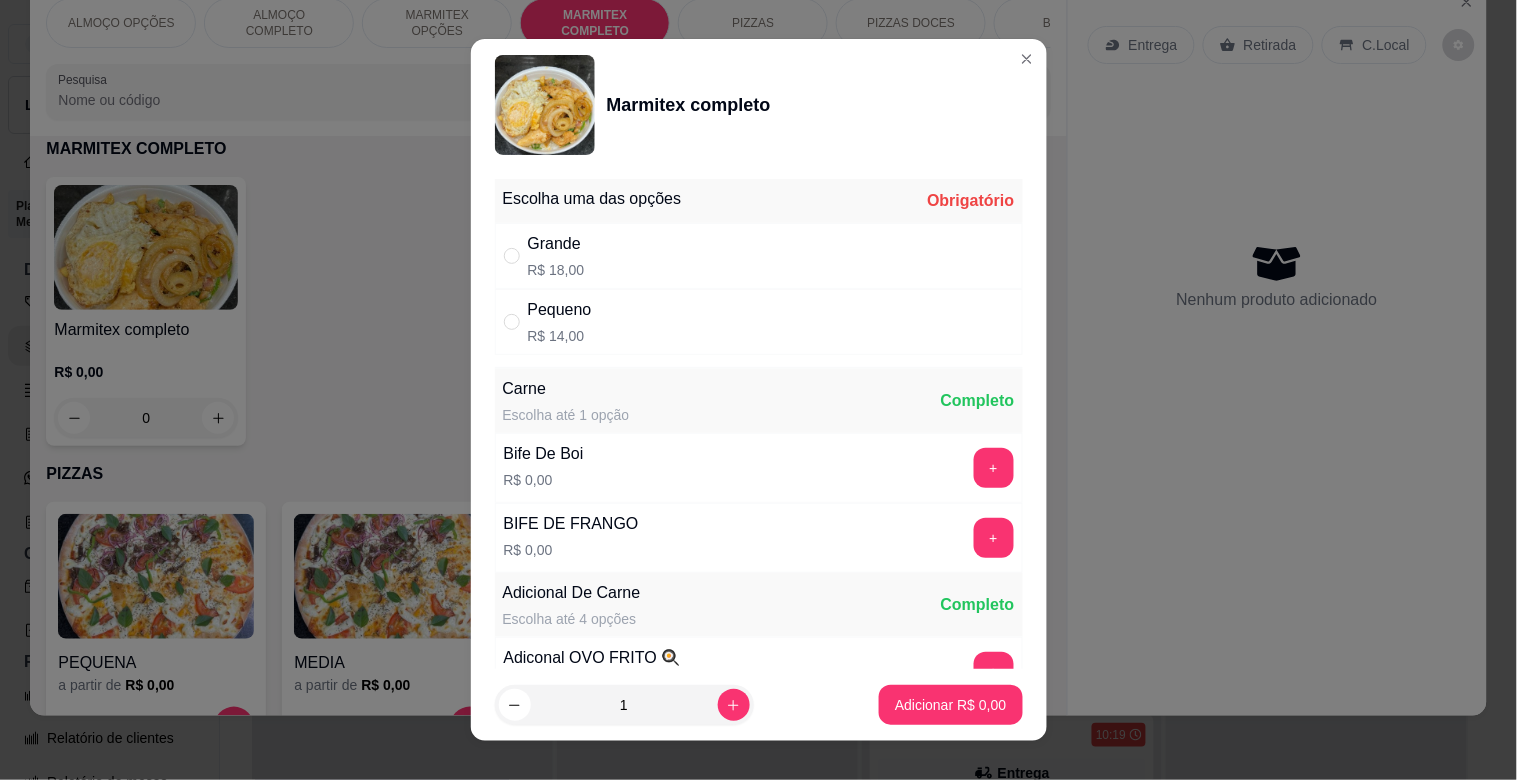 click on "R$ 18,00" at bounding box center (556, 270) 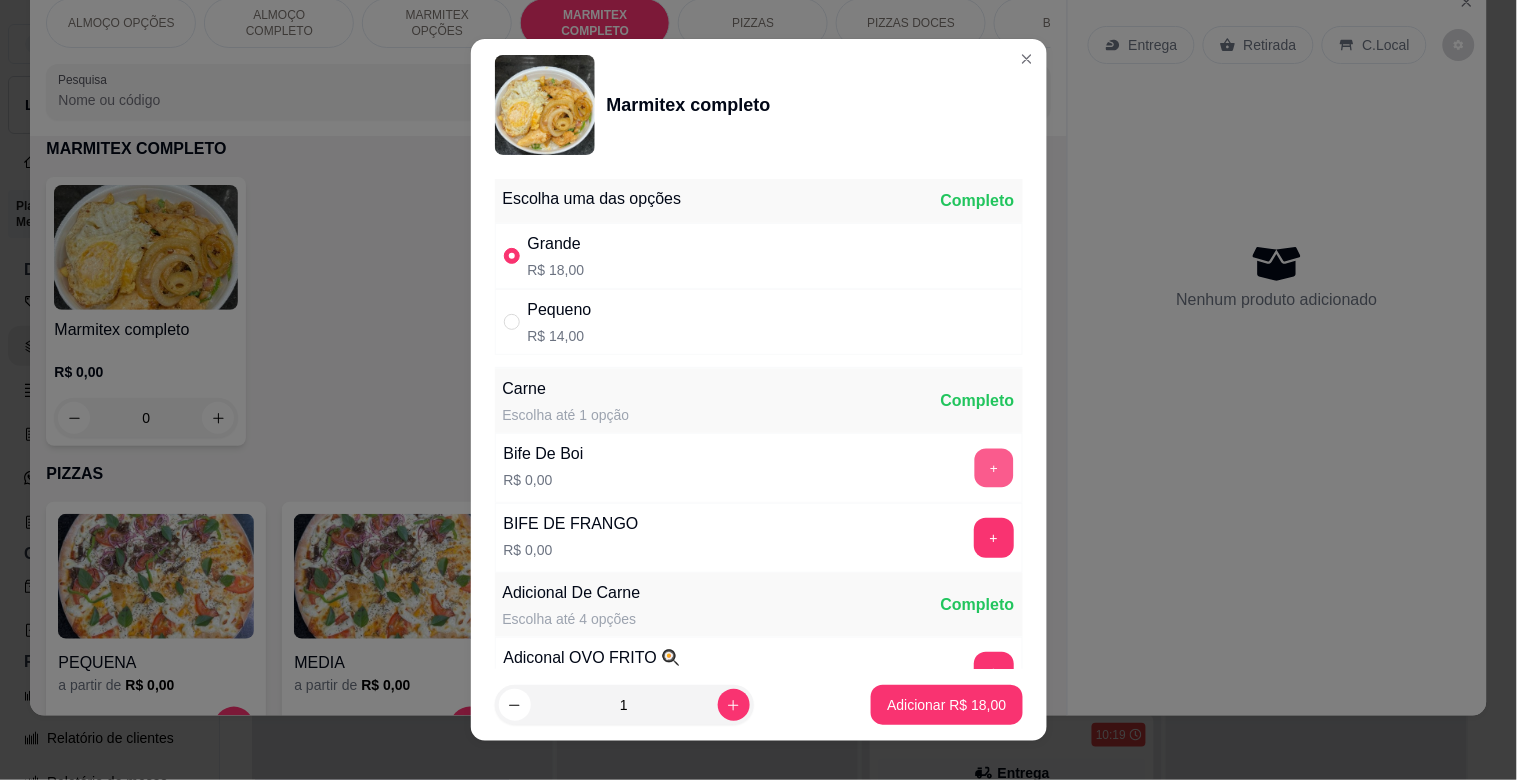 click on "+" at bounding box center (993, 468) 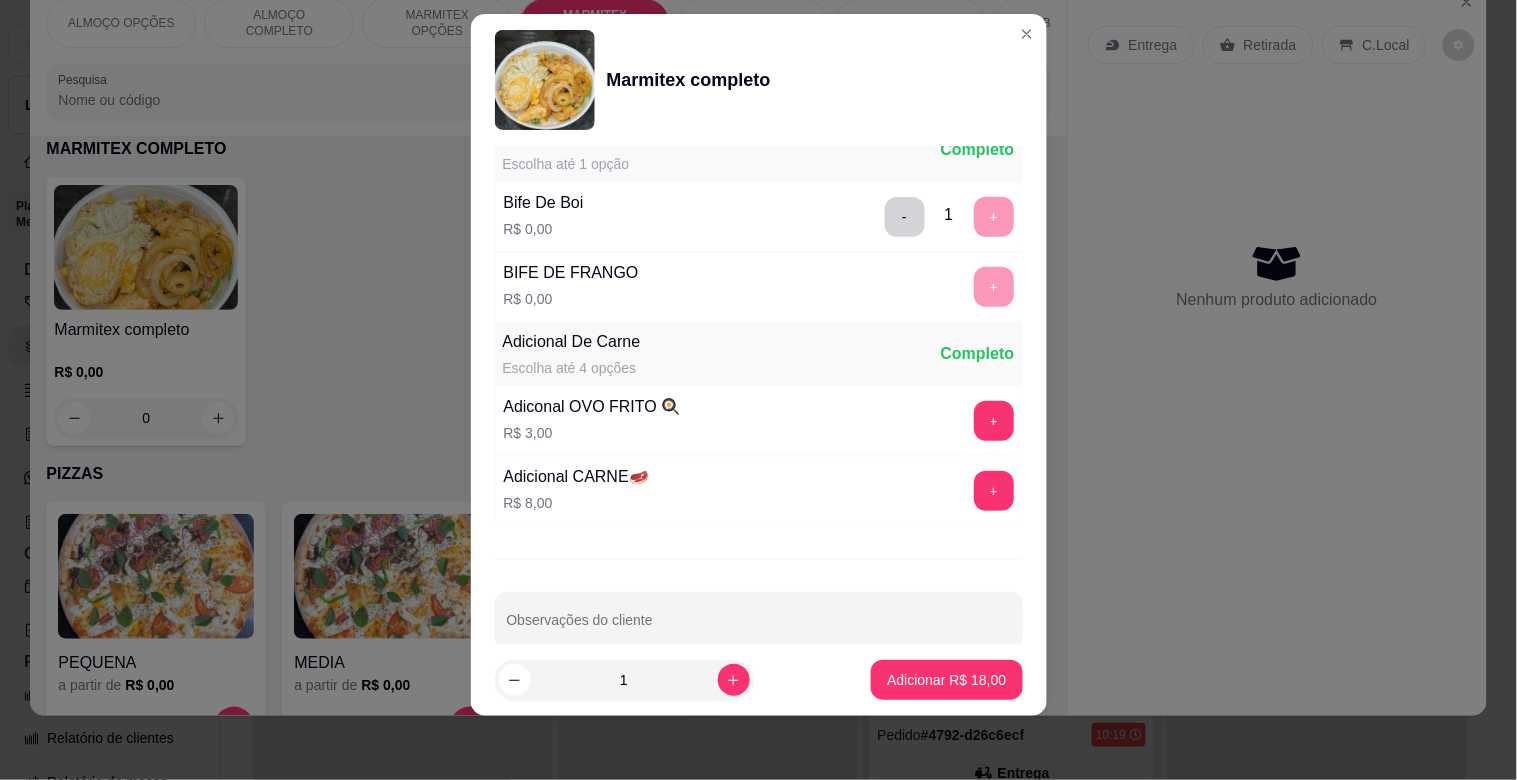 scroll, scrollTop: 280, scrollLeft: 0, axis: vertical 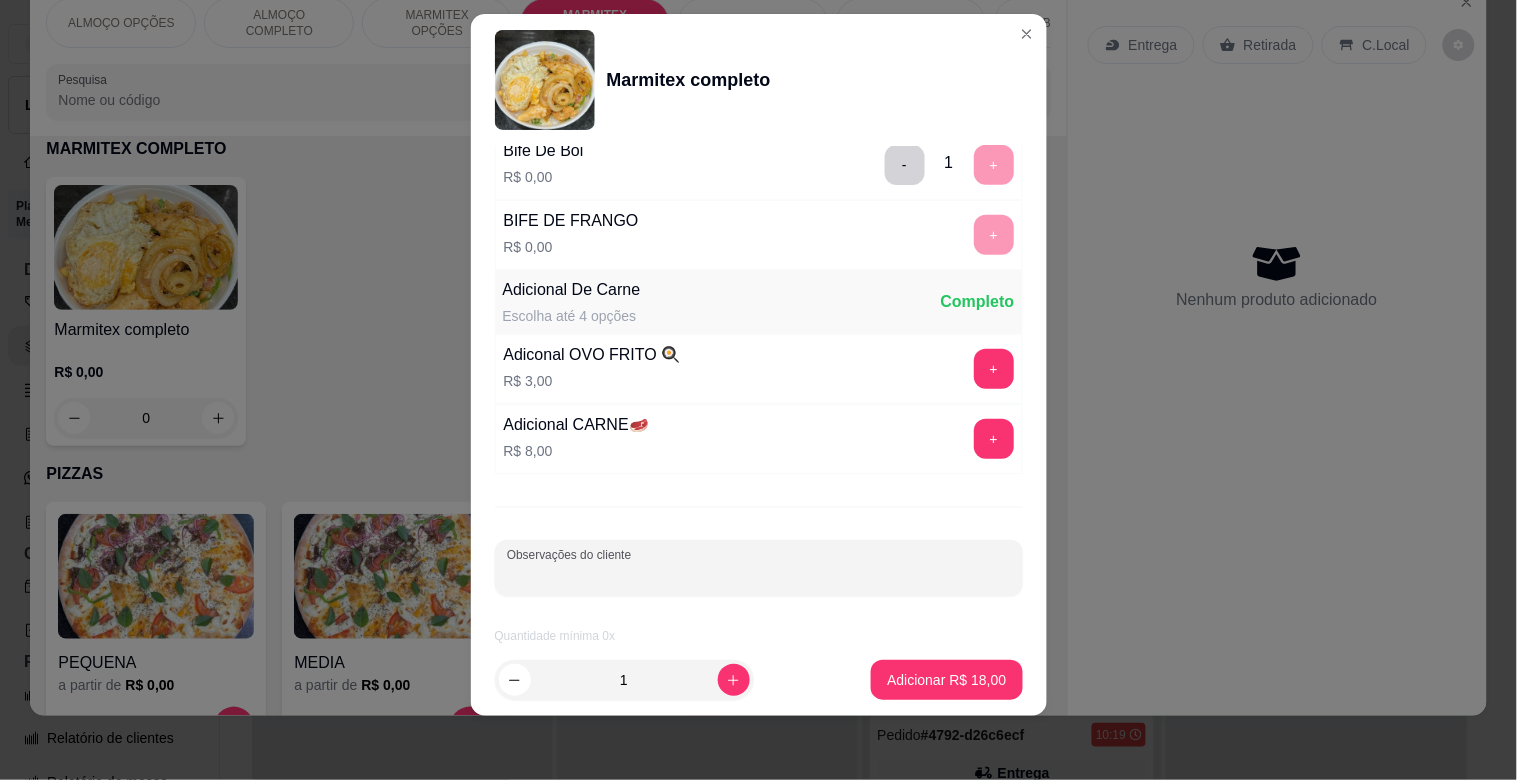 click on "Observações do cliente" at bounding box center (759, 576) 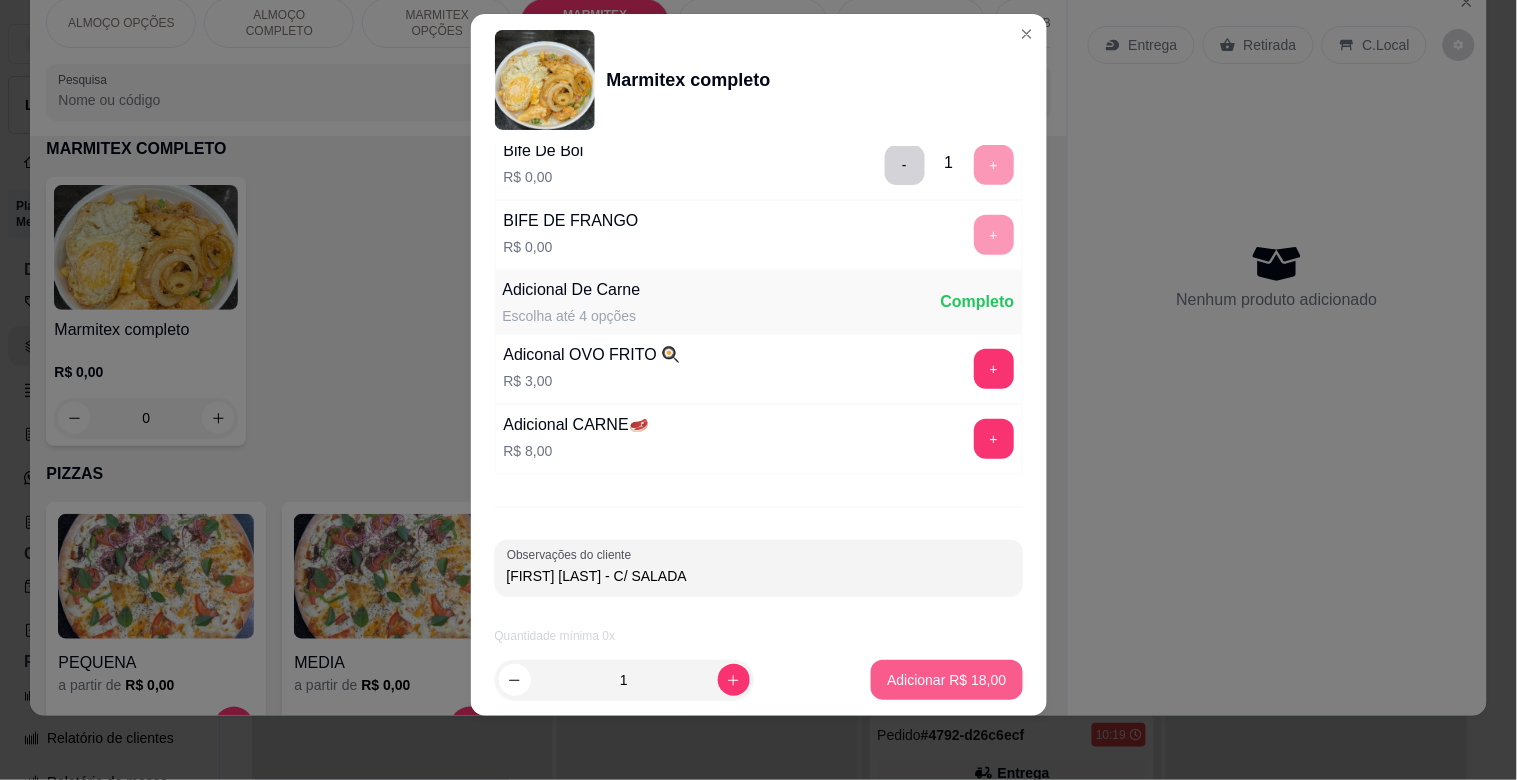 type on "[FIRST] [LAST] - C/ SALADA" 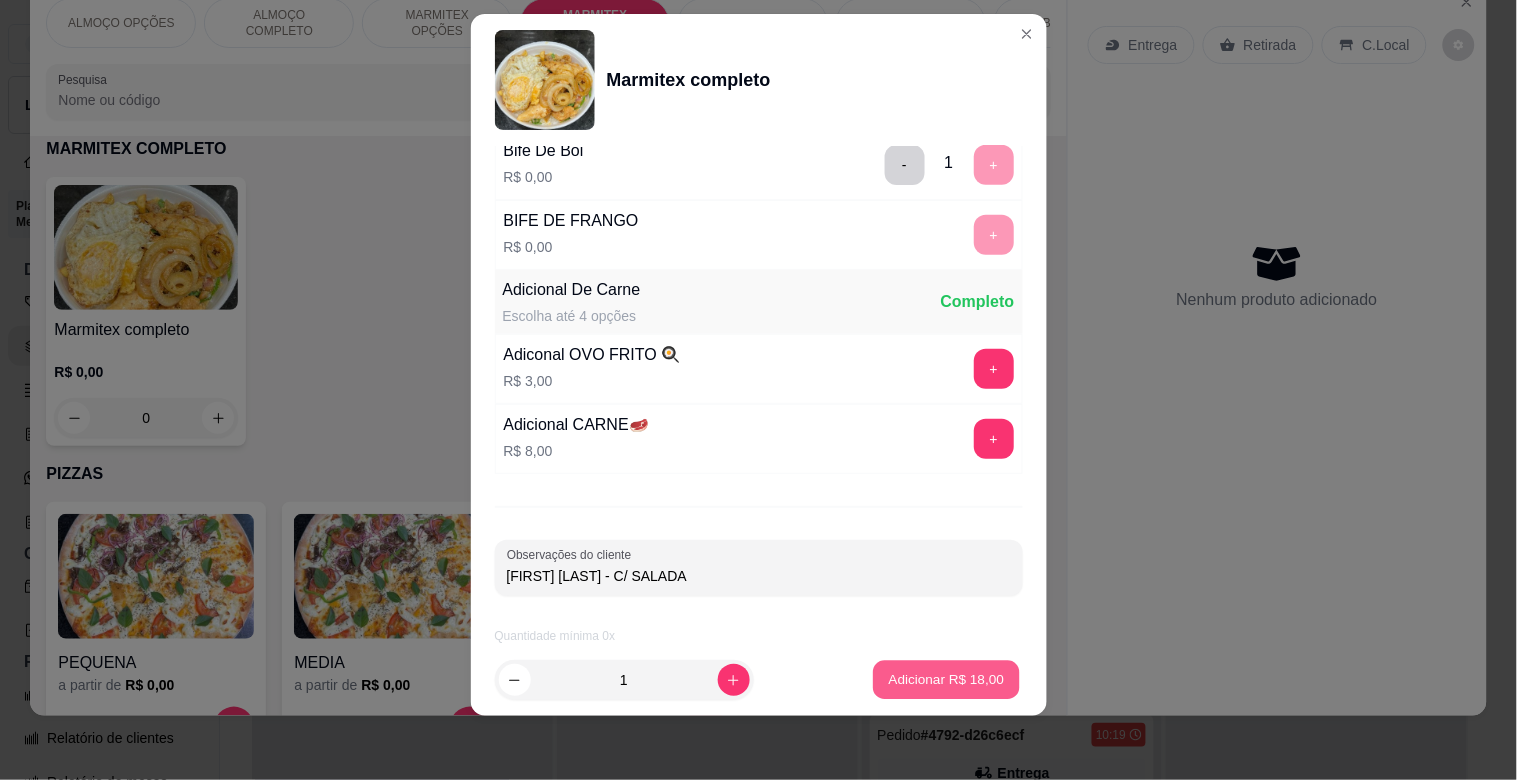 click on "Adicionar   R$ 18,00" at bounding box center [947, 679] 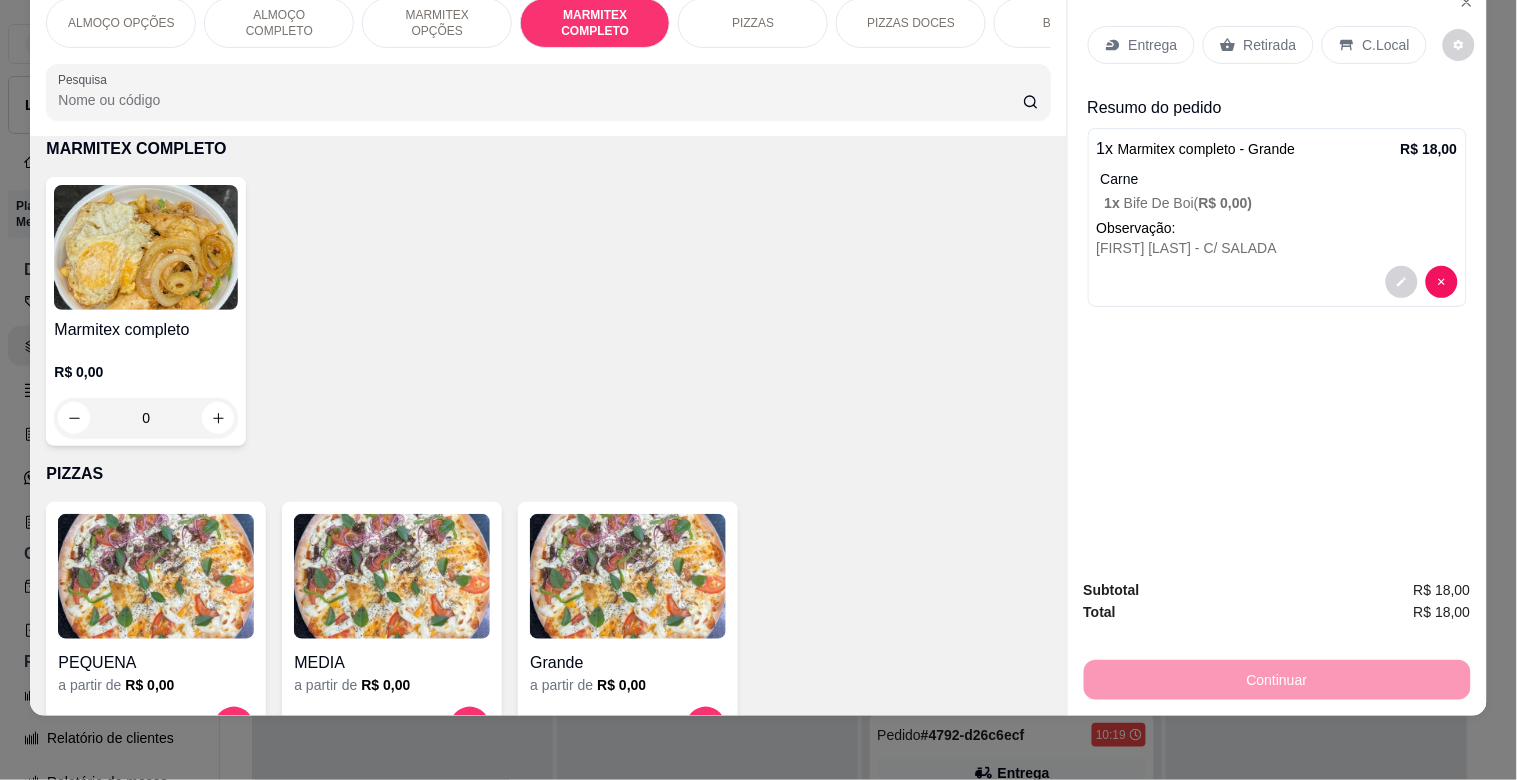 click on "Marmitex completo    R$ 0,00 0" at bounding box center [146, 311] 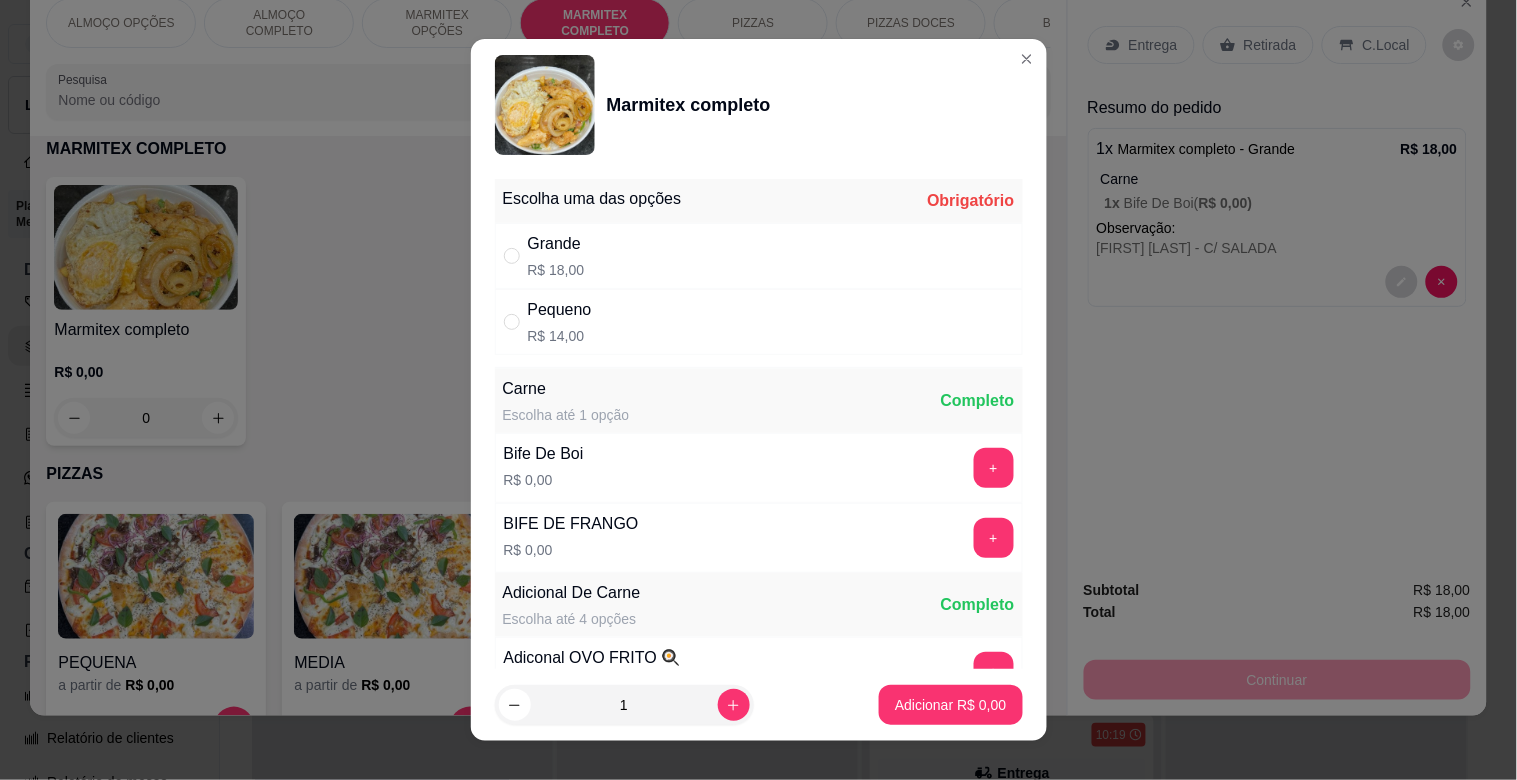 drag, startPoint x: 596, startPoint y: 233, endPoint x: 607, endPoint y: 227, distance: 12.529964 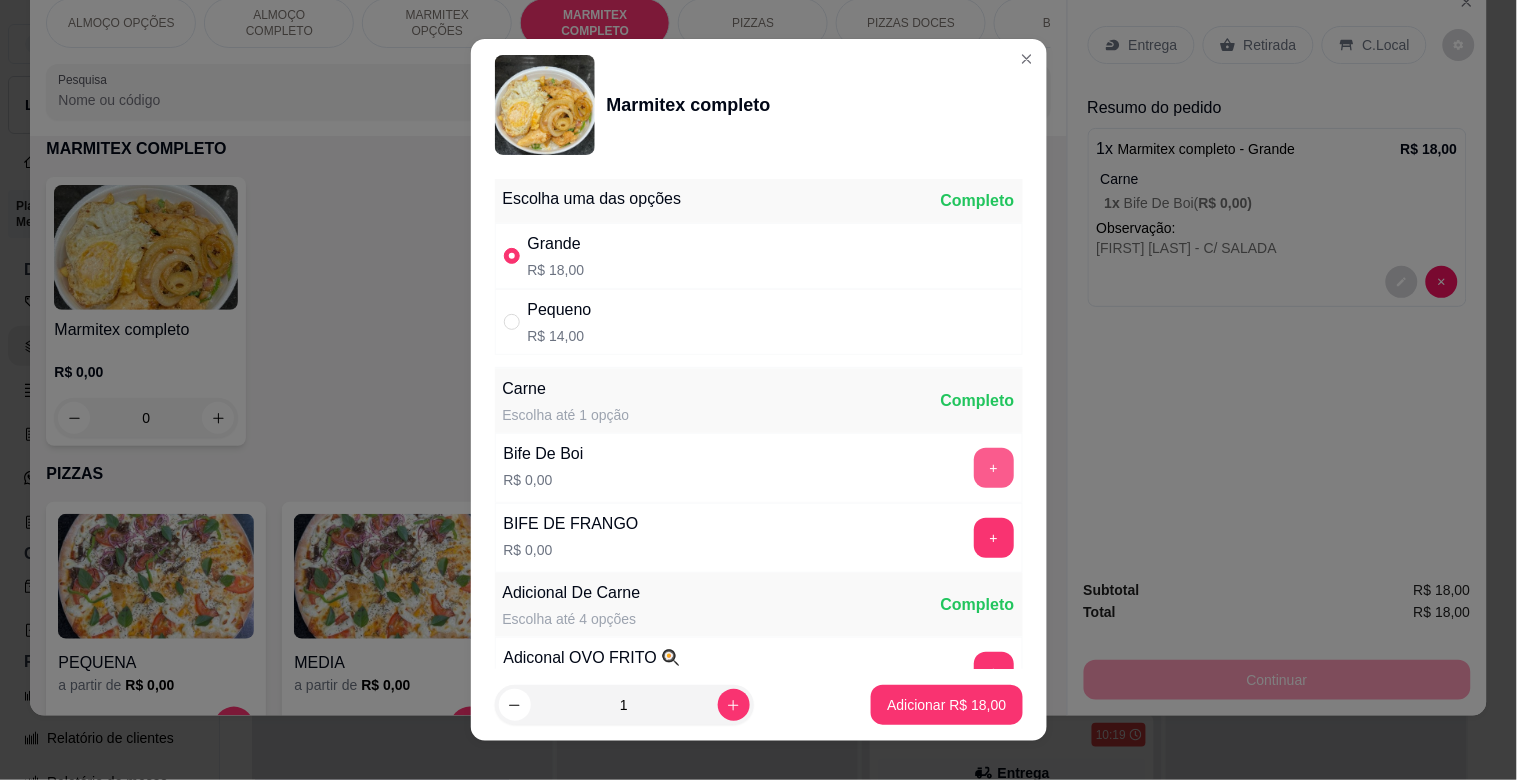 click on "+" at bounding box center [994, 468] 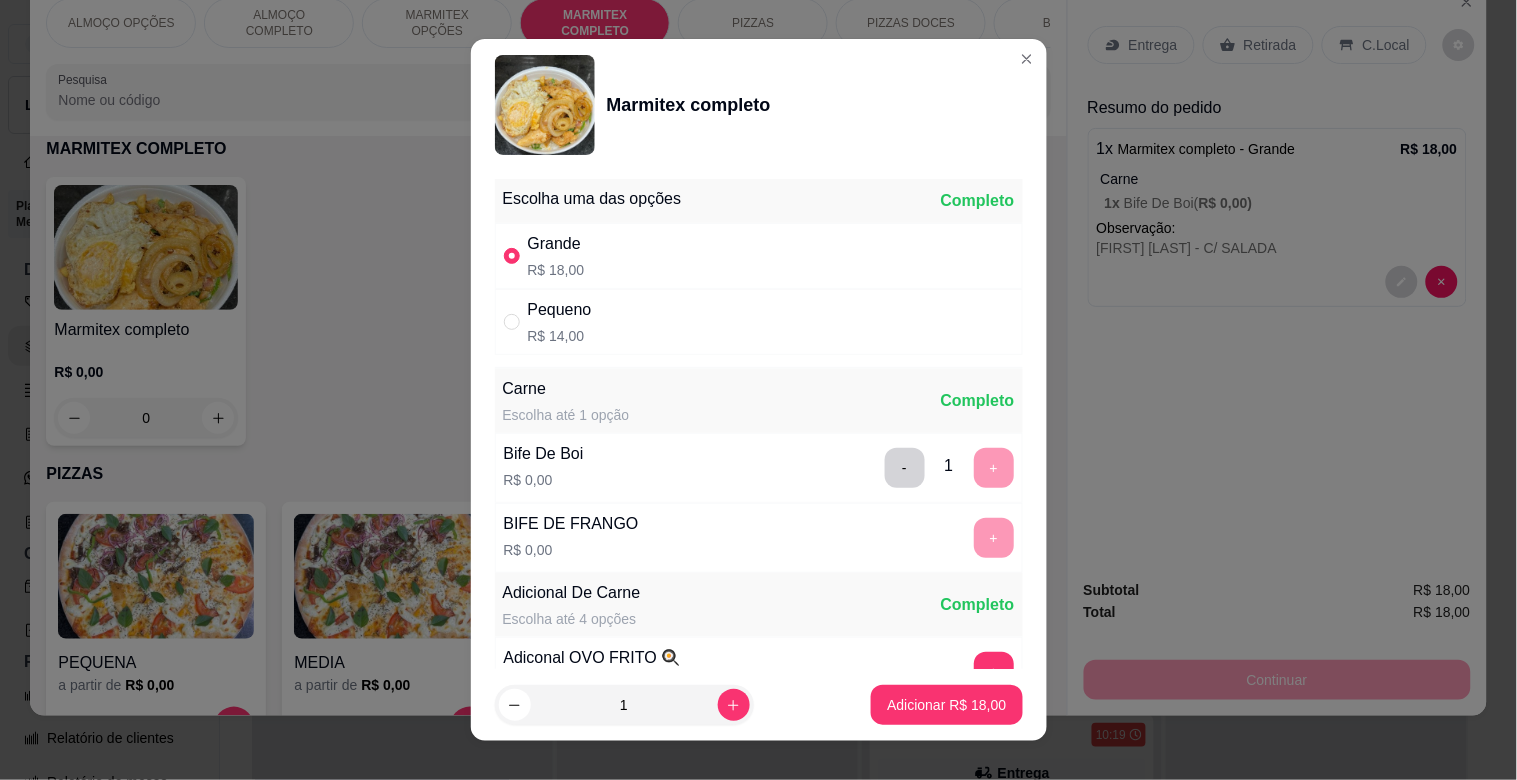 scroll, scrollTop: 25, scrollLeft: 0, axis: vertical 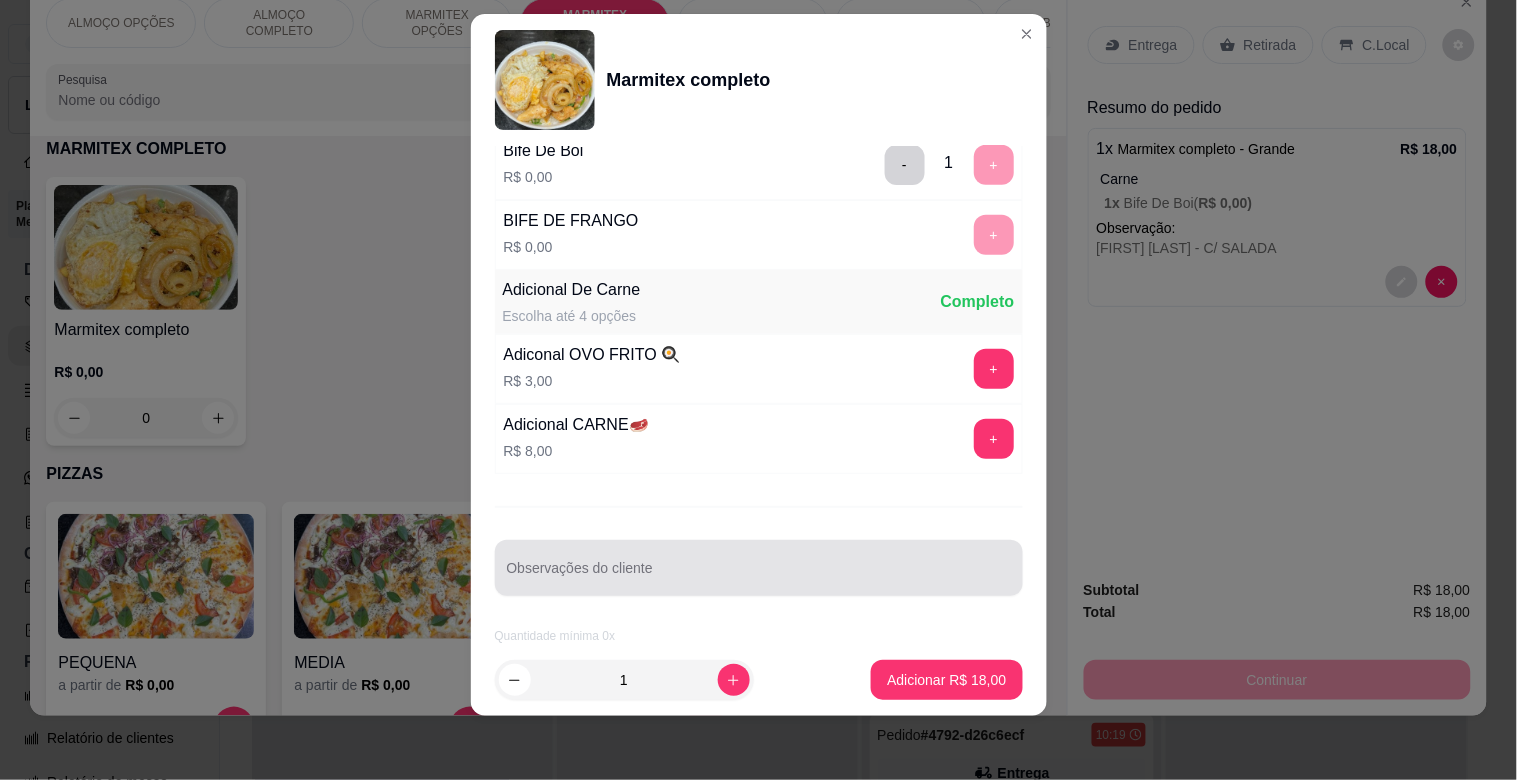 click on "Observações do cliente" at bounding box center (759, 576) 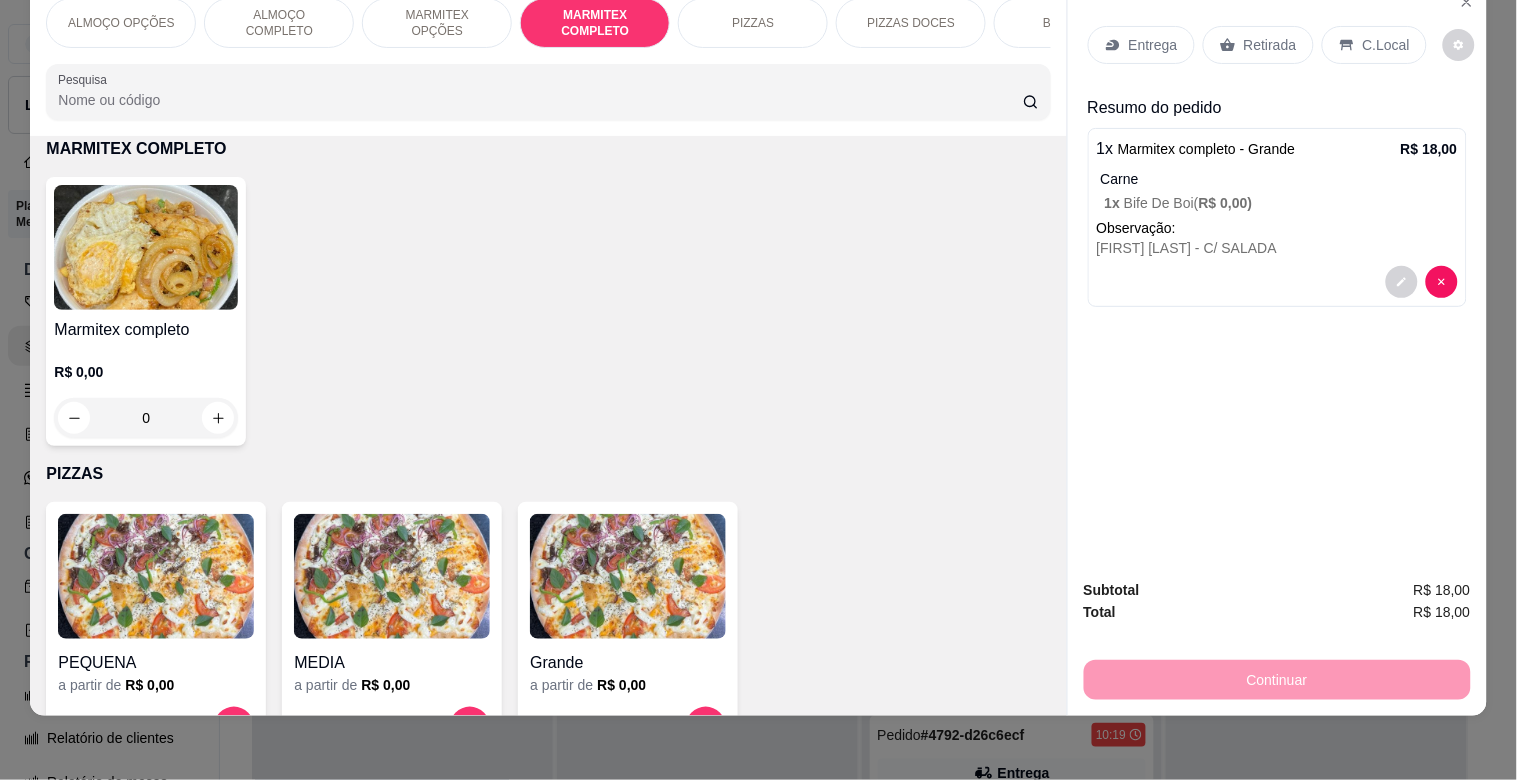 click on "MARMITEX OPÇÕES" at bounding box center (437, 23) 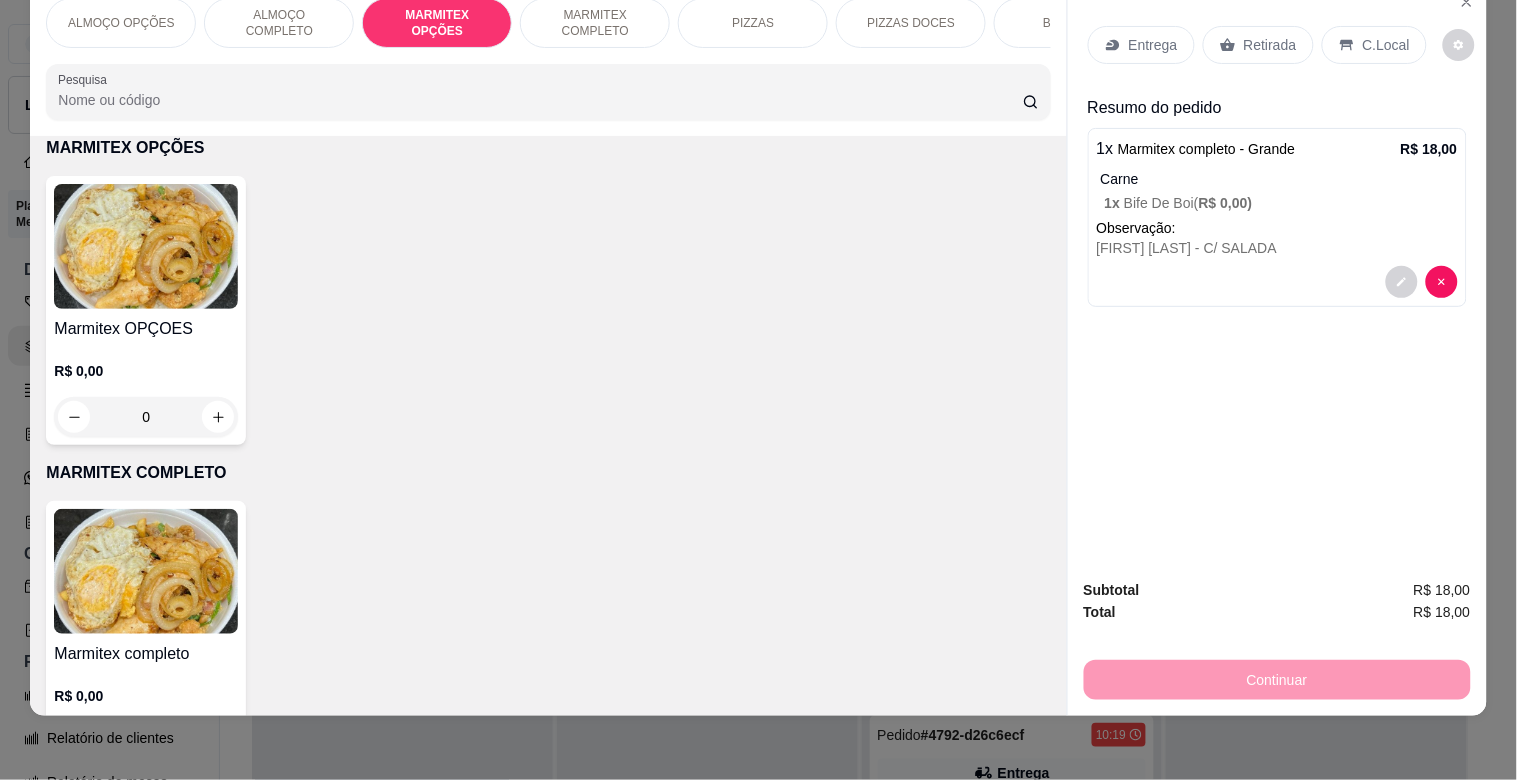 click at bounding box center [146, 246] 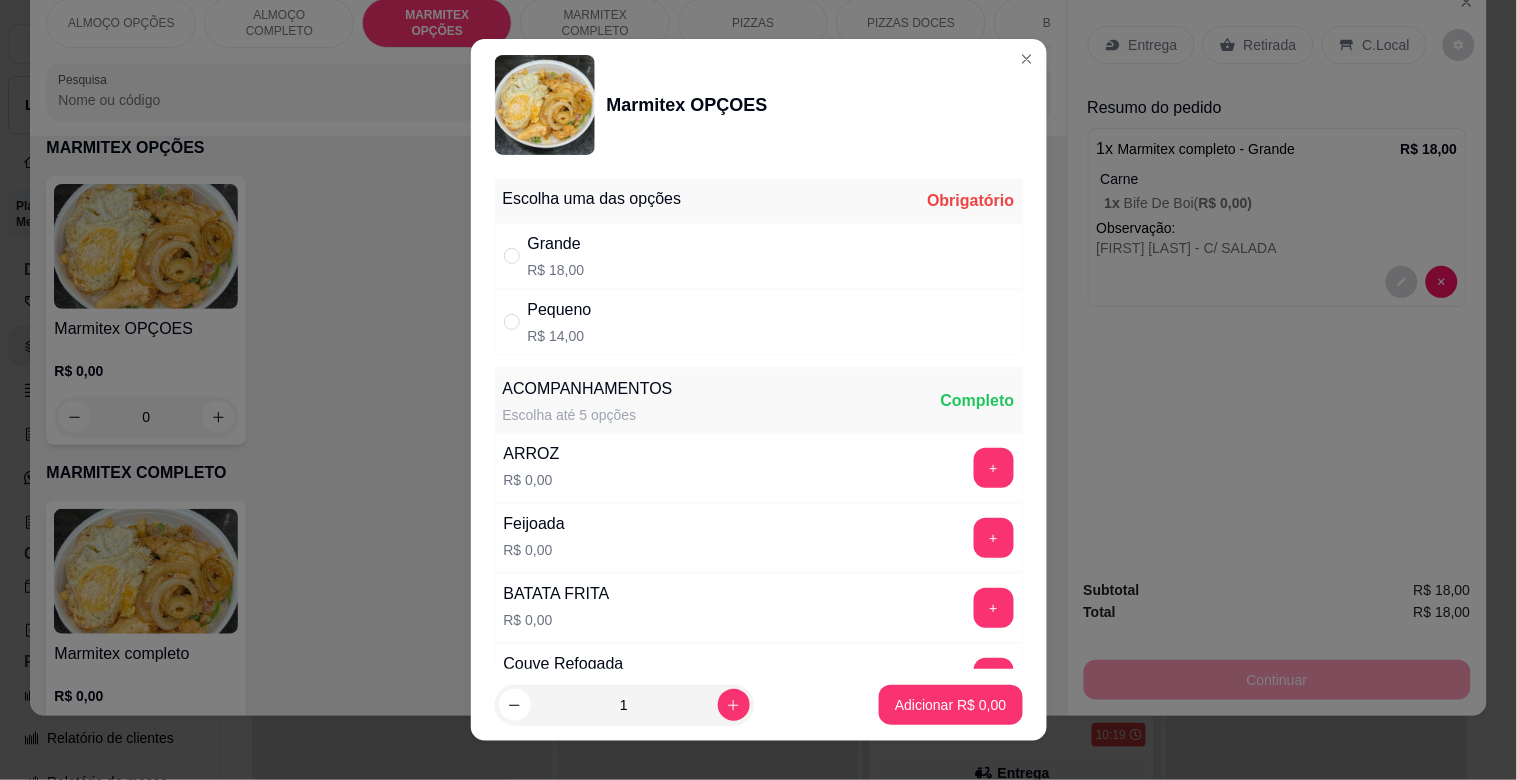 click on "Grande  R$ 18,00" at bounding box center [759, 256] 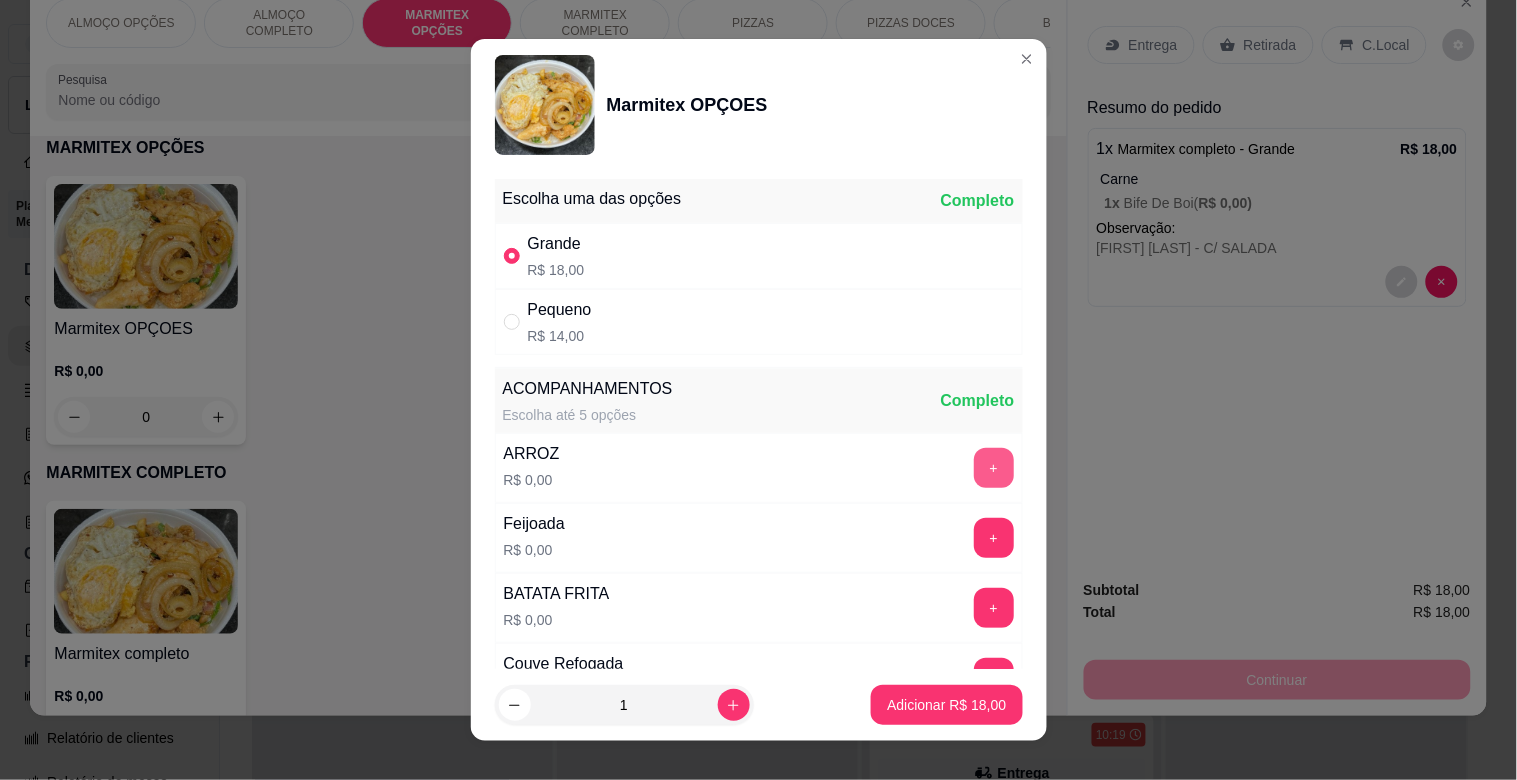 click on "+" at bounding box center [994, 468] 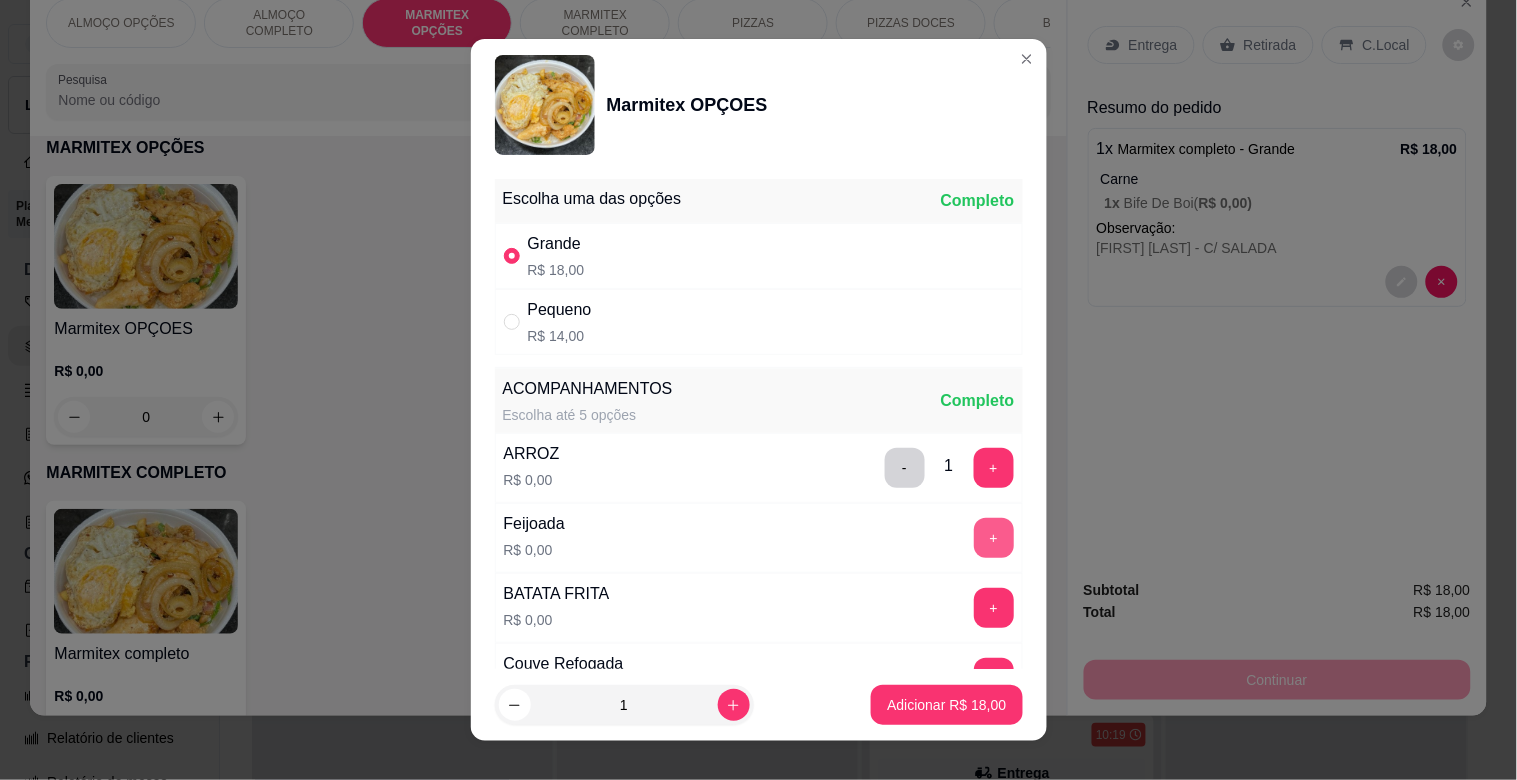 click on "+" at bounding box center (994, 538) 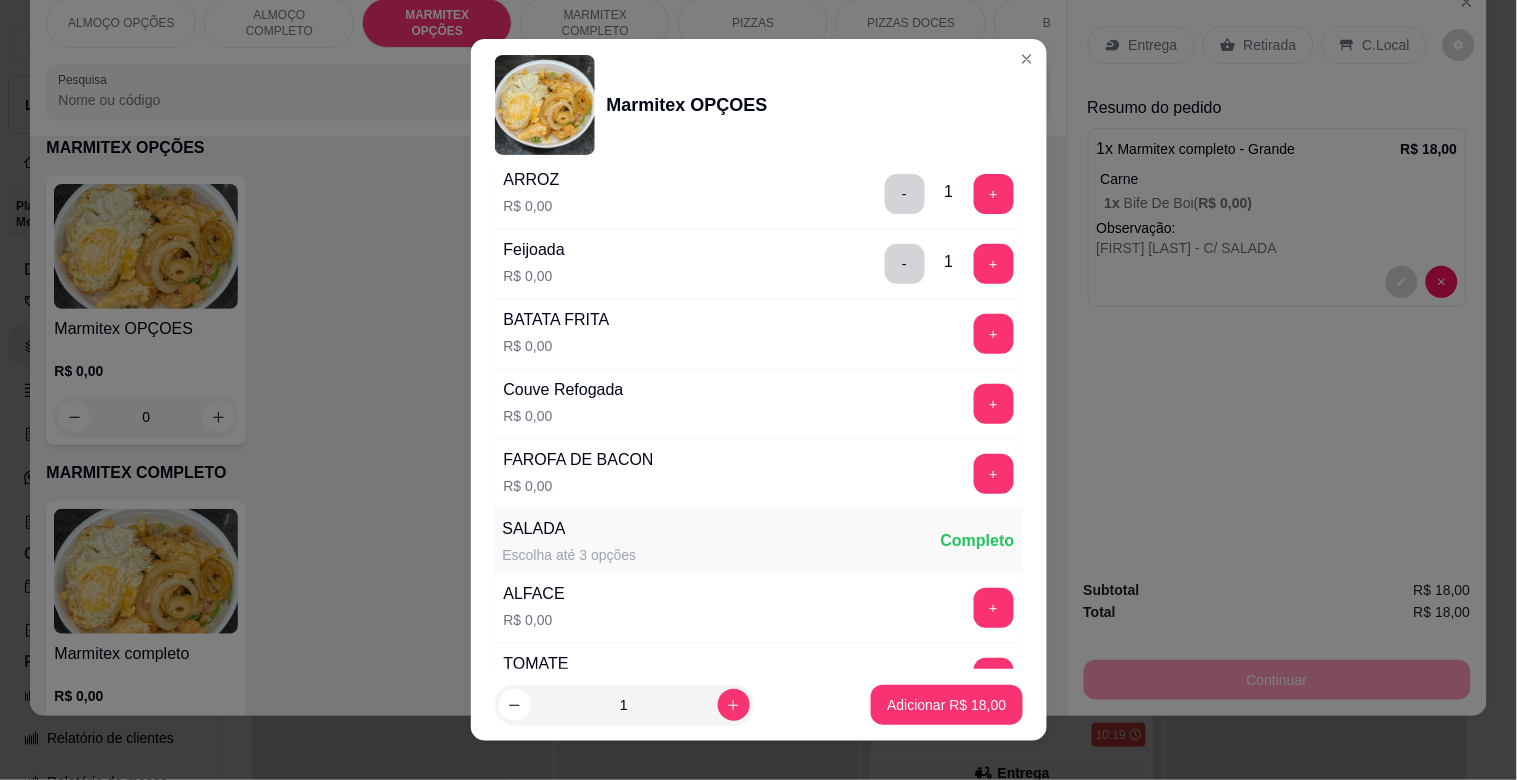scroll, scrollTop: 281, scrollLeft: 0, axis: vertical 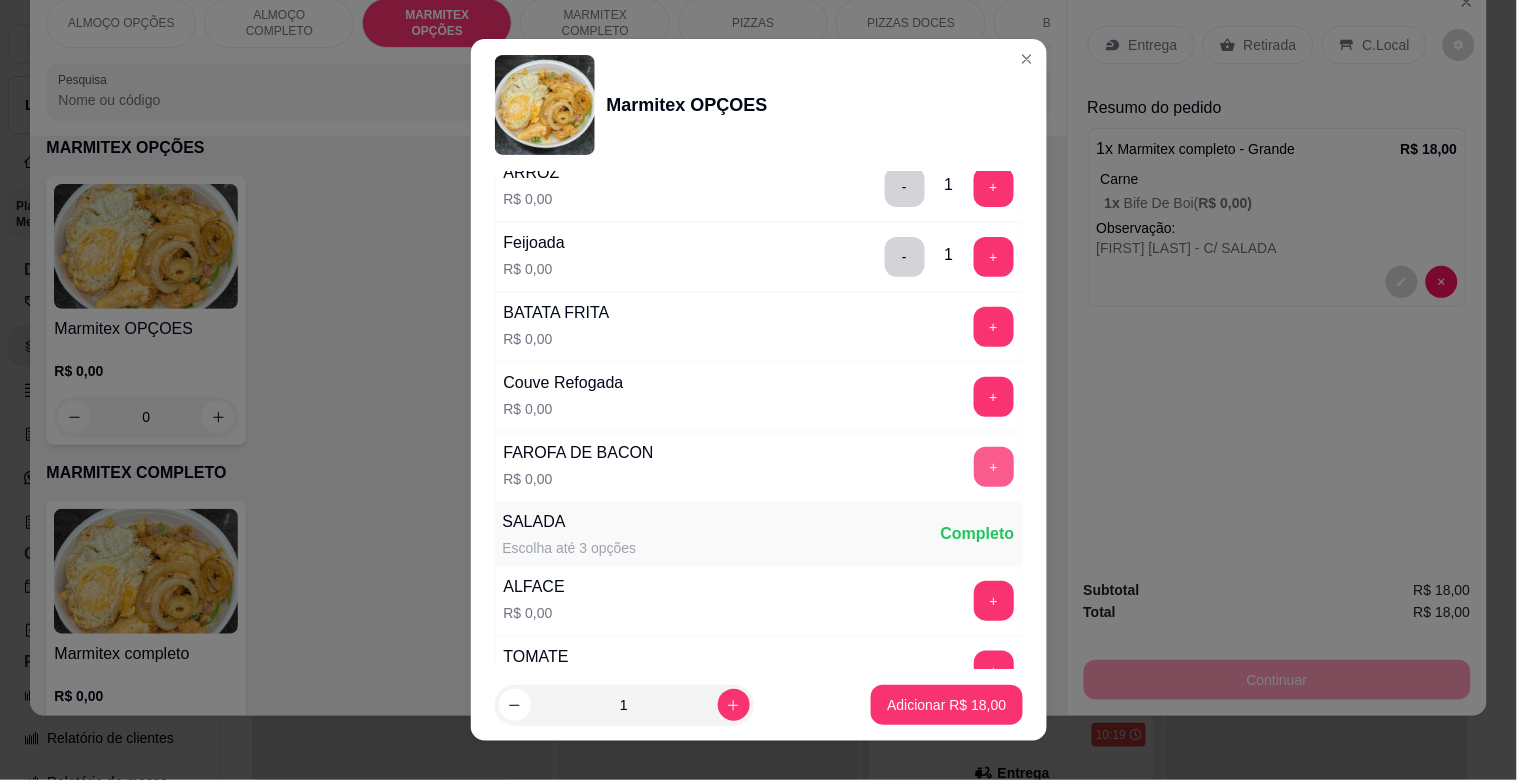 click on "+" at bounding box center [994, 467] 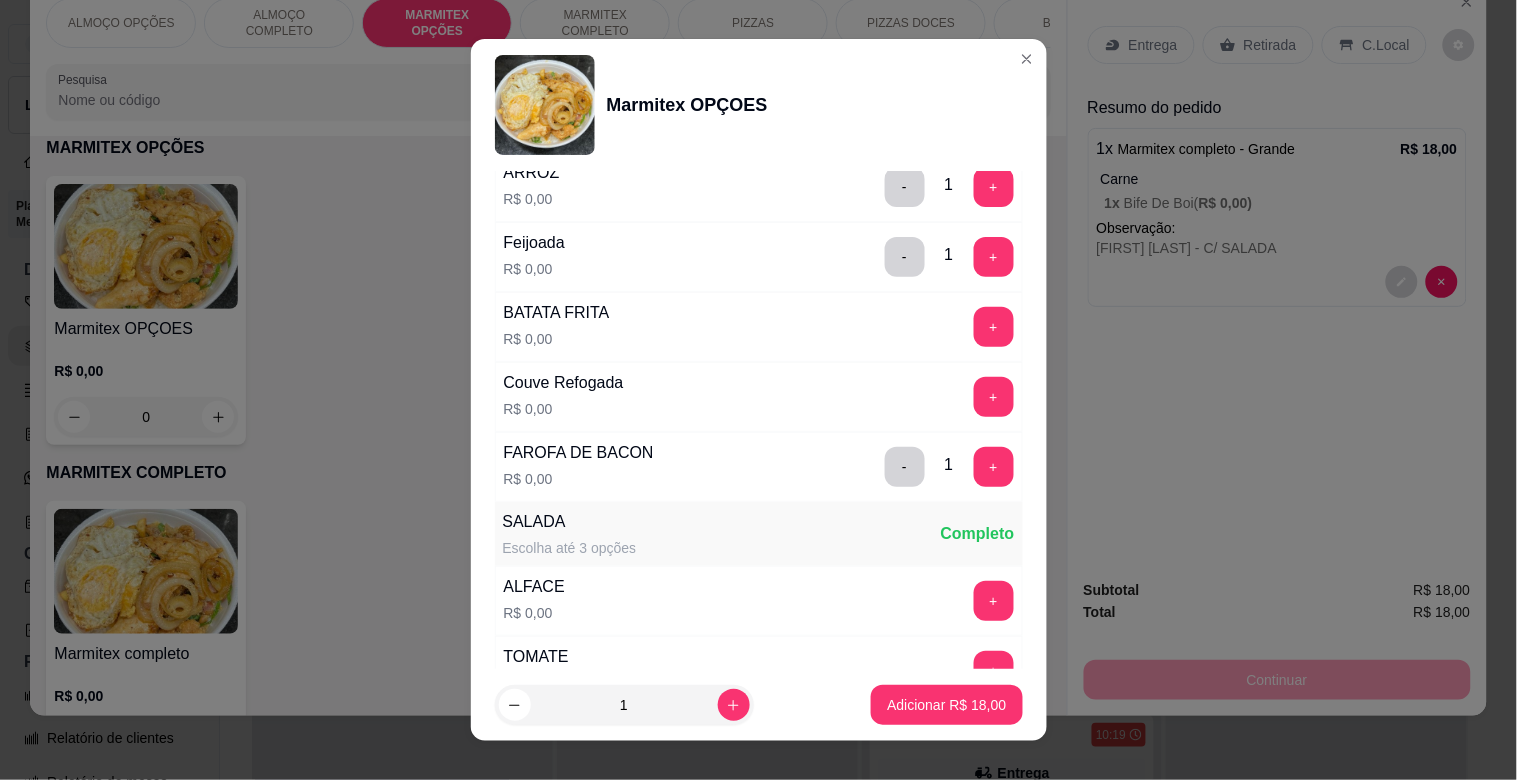 scroll, scrollTop: 407, scrollLeft: 0, axis: vertical 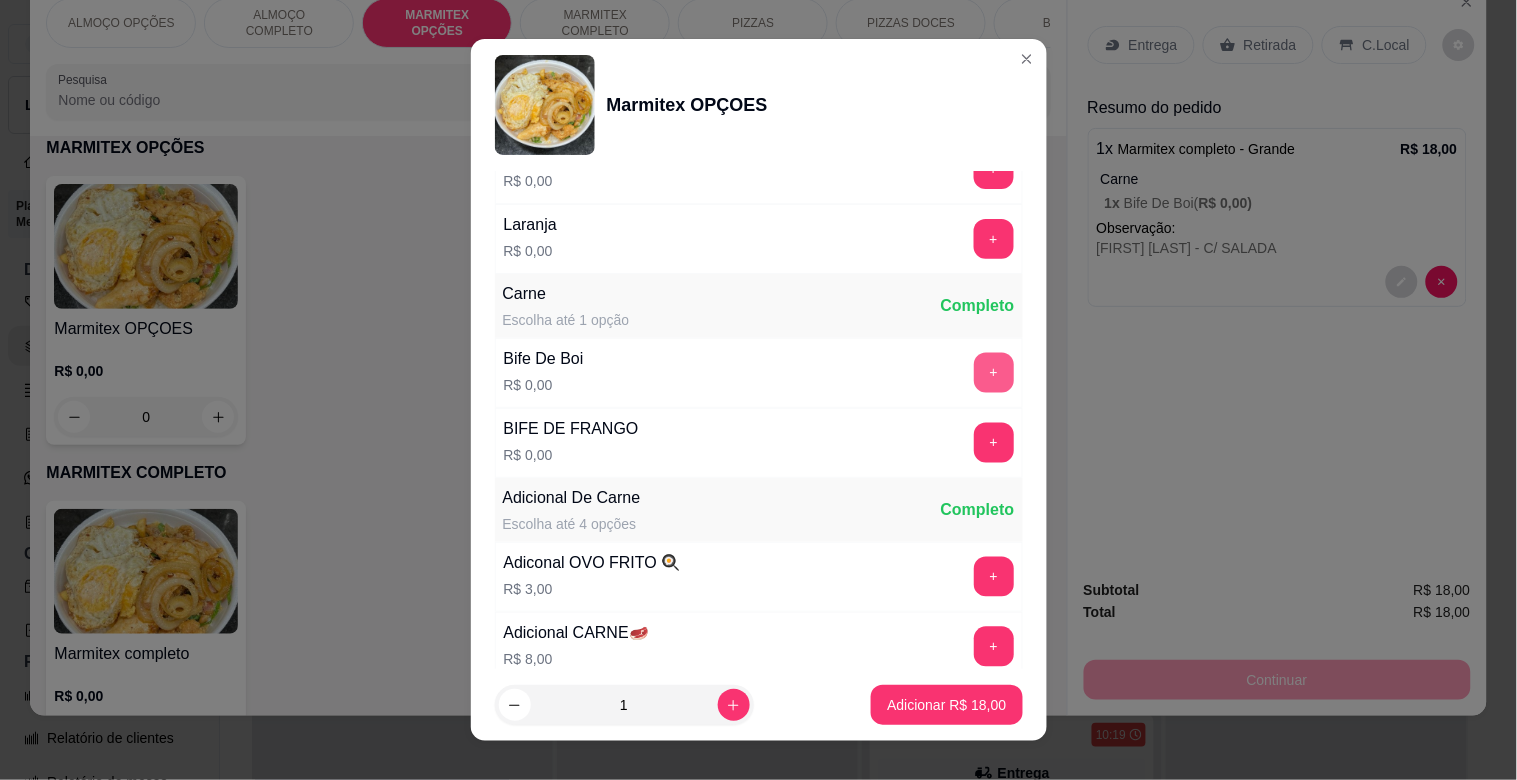 click on "+" at bounding box center [994, 373] 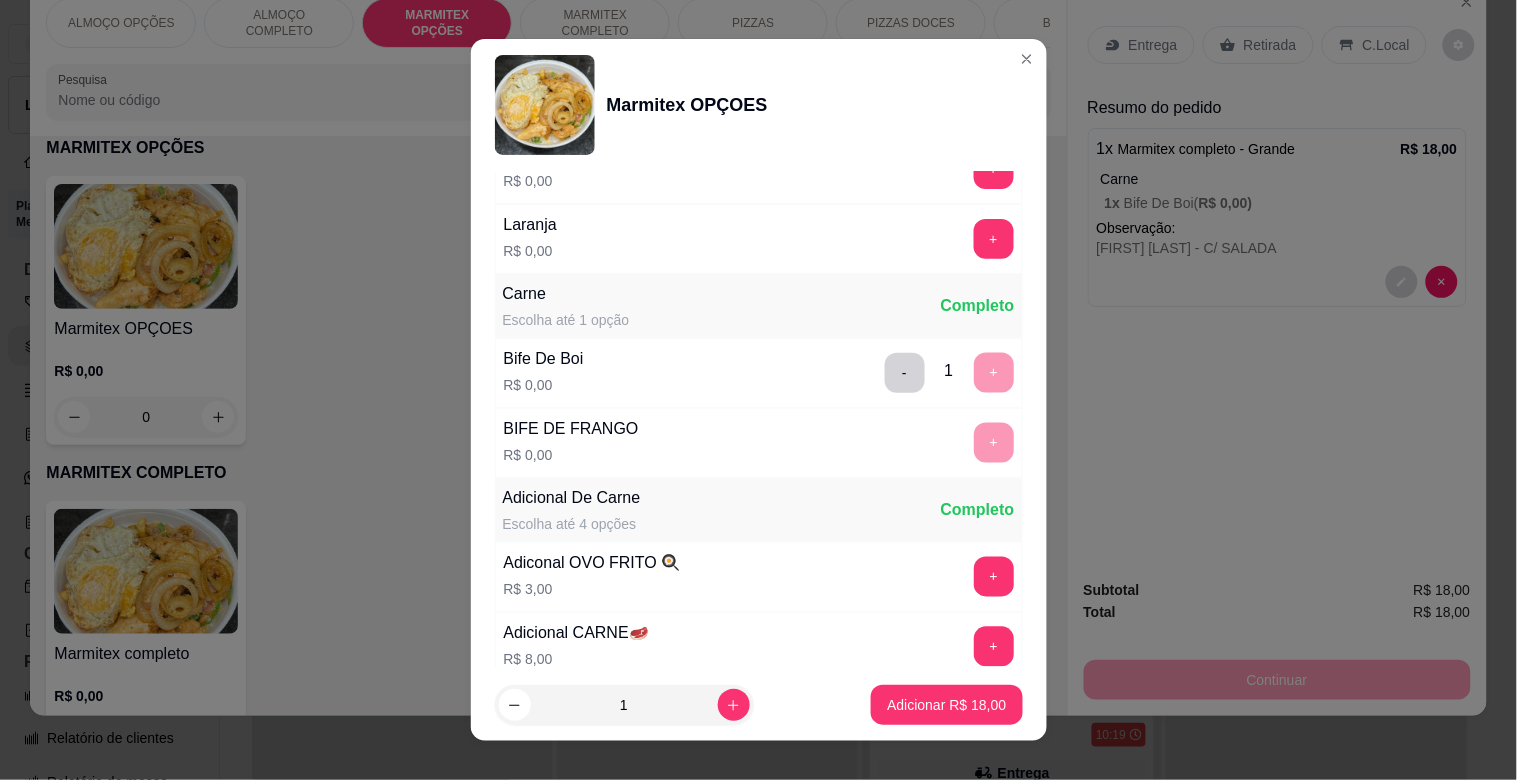 scroll, scrollTop: 948, scrollLeft: 0, axis: vertical 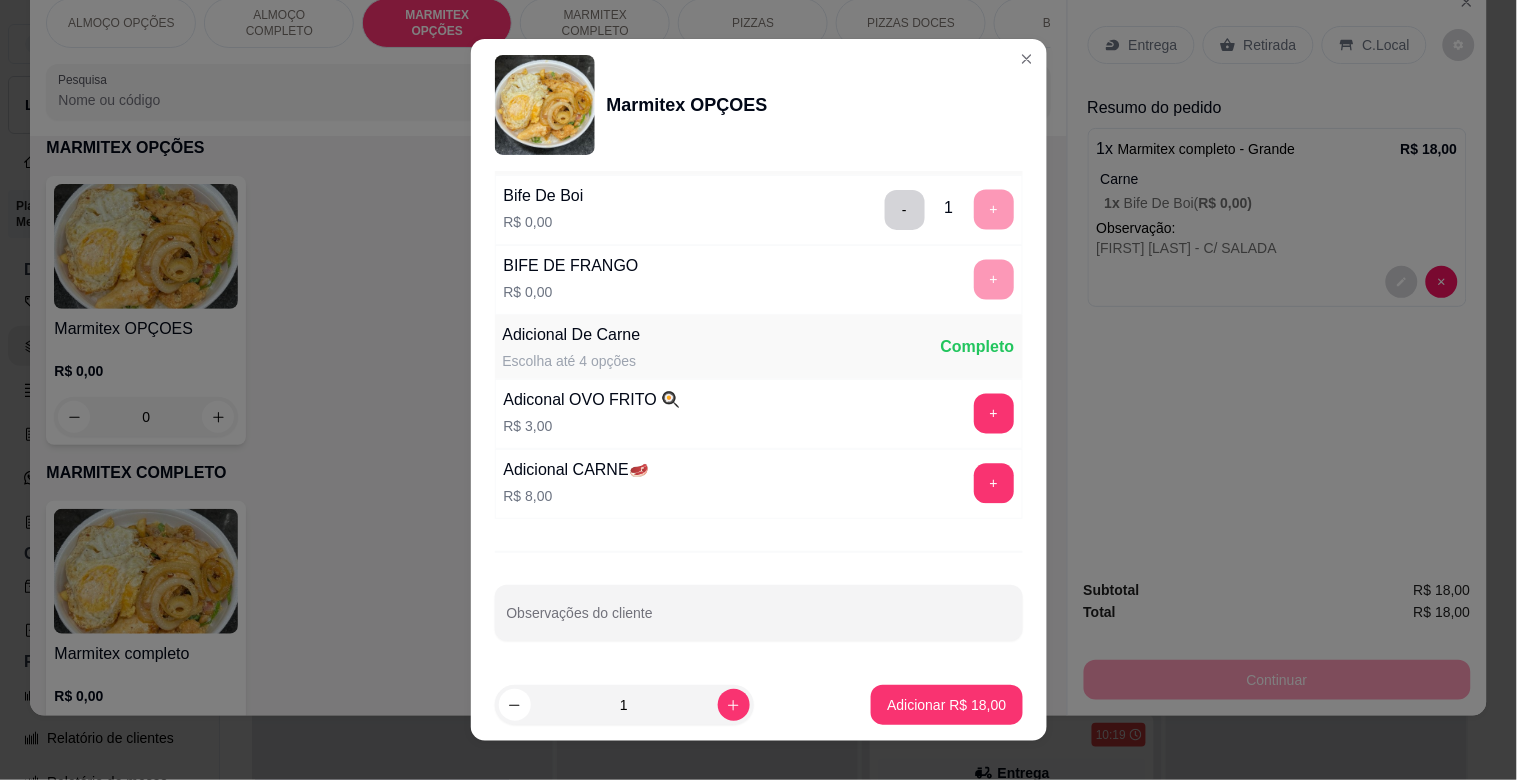click on "Escolha uma das opções Completo Grande  R$ 18,00 Pequeno  R$ 14,00 ACOMPANHAMENTOS  Escolha até 5 opções Completo ARROZ R$ 0,00 - 1 + Feijoada  R$ 0,00 - 1 + BATATA FRITA  R$ 0,00 + Couve Refogada R$ 0,00 + FAROFA DE BACON  R$ 0,00 - 1 + SALADA  Escolha até 3 opções Completo ALFACE  R$ 0,00 + TOMATE R$ 0,00 + Laranja  R$ 0,00 + Carne Escolha até 1 opção Completo Bife De Boi  R$ 0,00 - 1 + BIFE DE FRANGO R$ 0,00 + Adicional De Carne  Escolha até 4 opções Completo Adiconal OVO FRITO 🍳 R$ 3,00 + Adicional CARNE🥩 R$ 8,00 + Observações do cliente" at bounding box center (759, 420) 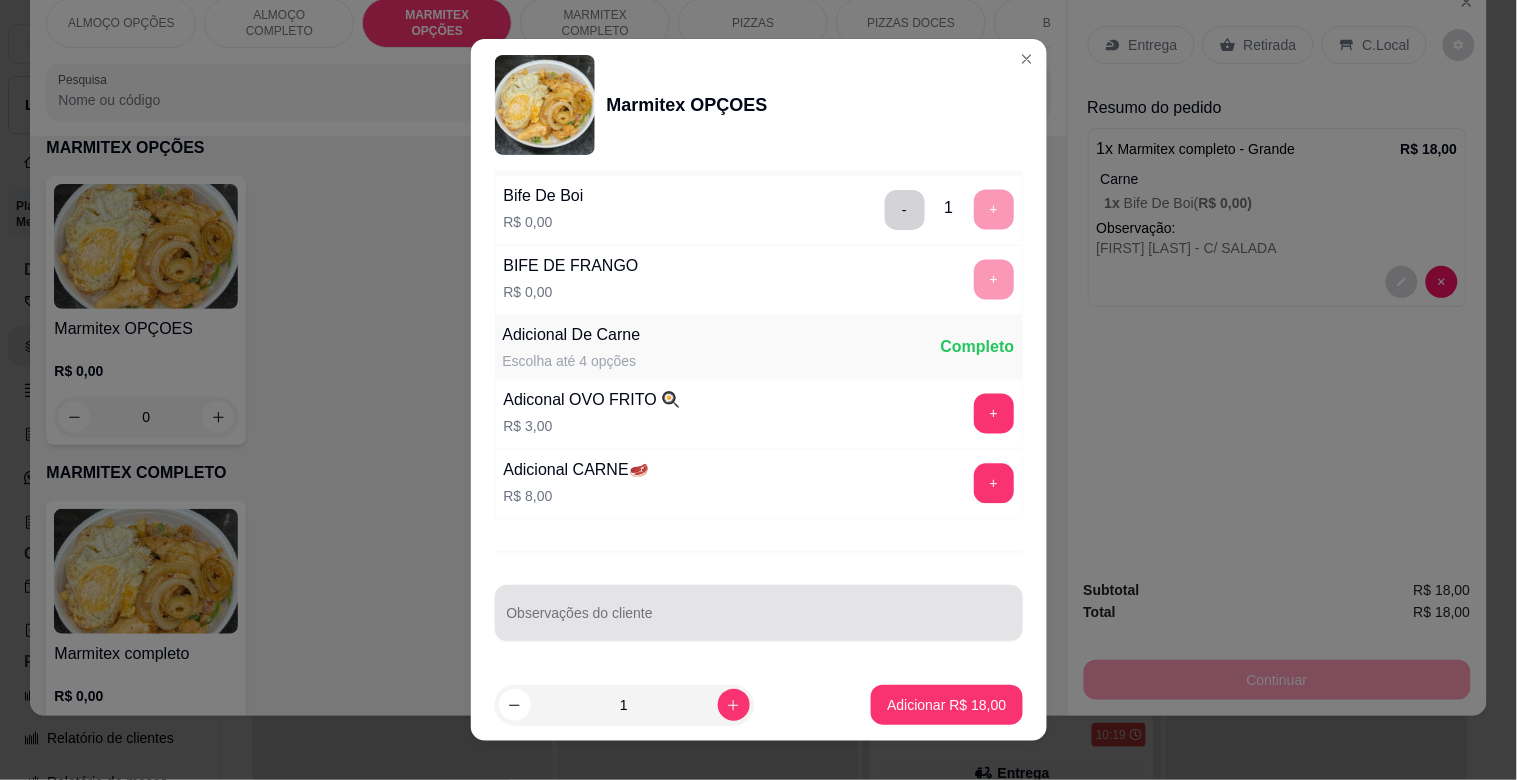 click on "Observações do cliente" at bounding box center (759, 621) 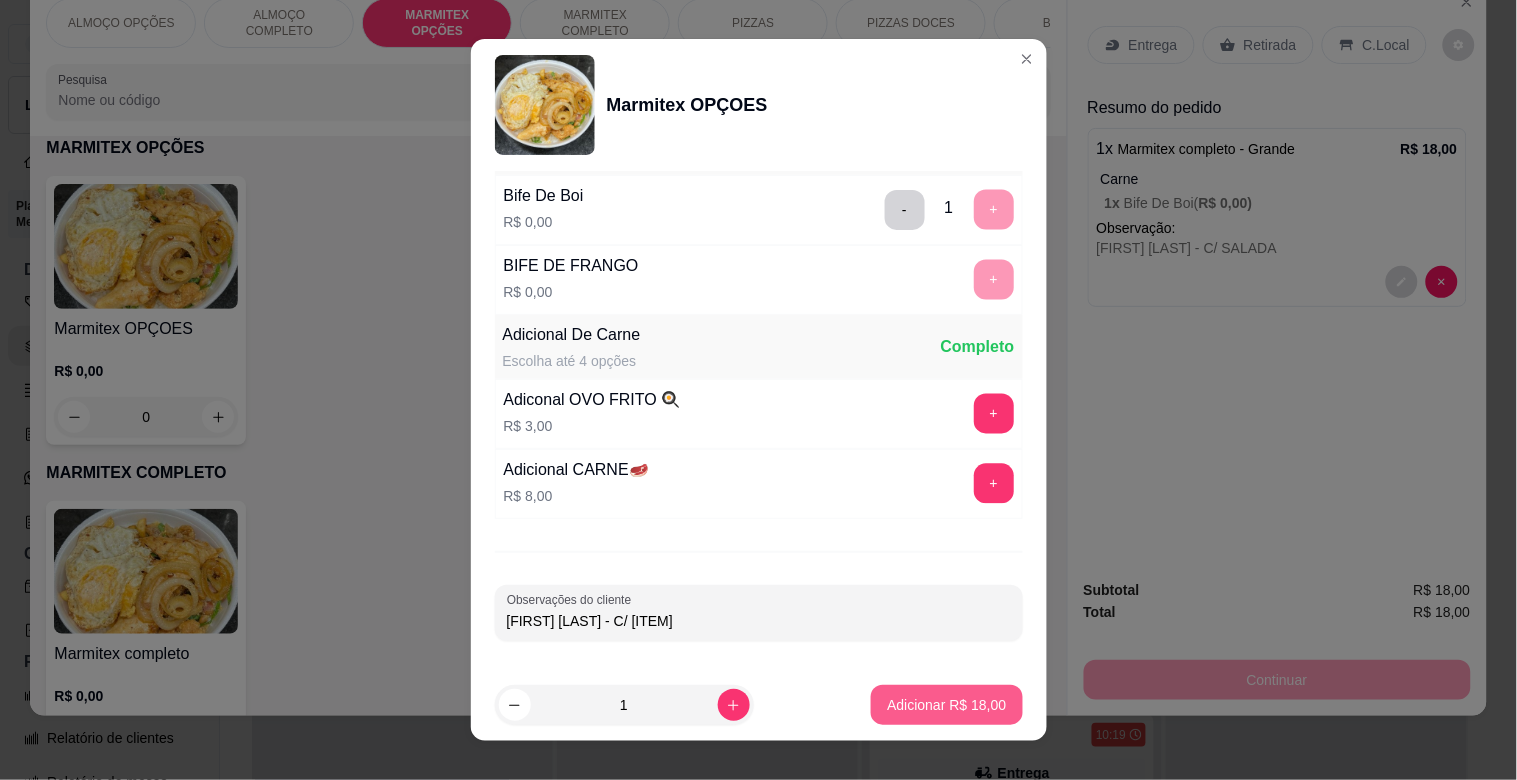 type on "[FIRST] [LAST] - C/ [ITEM]" 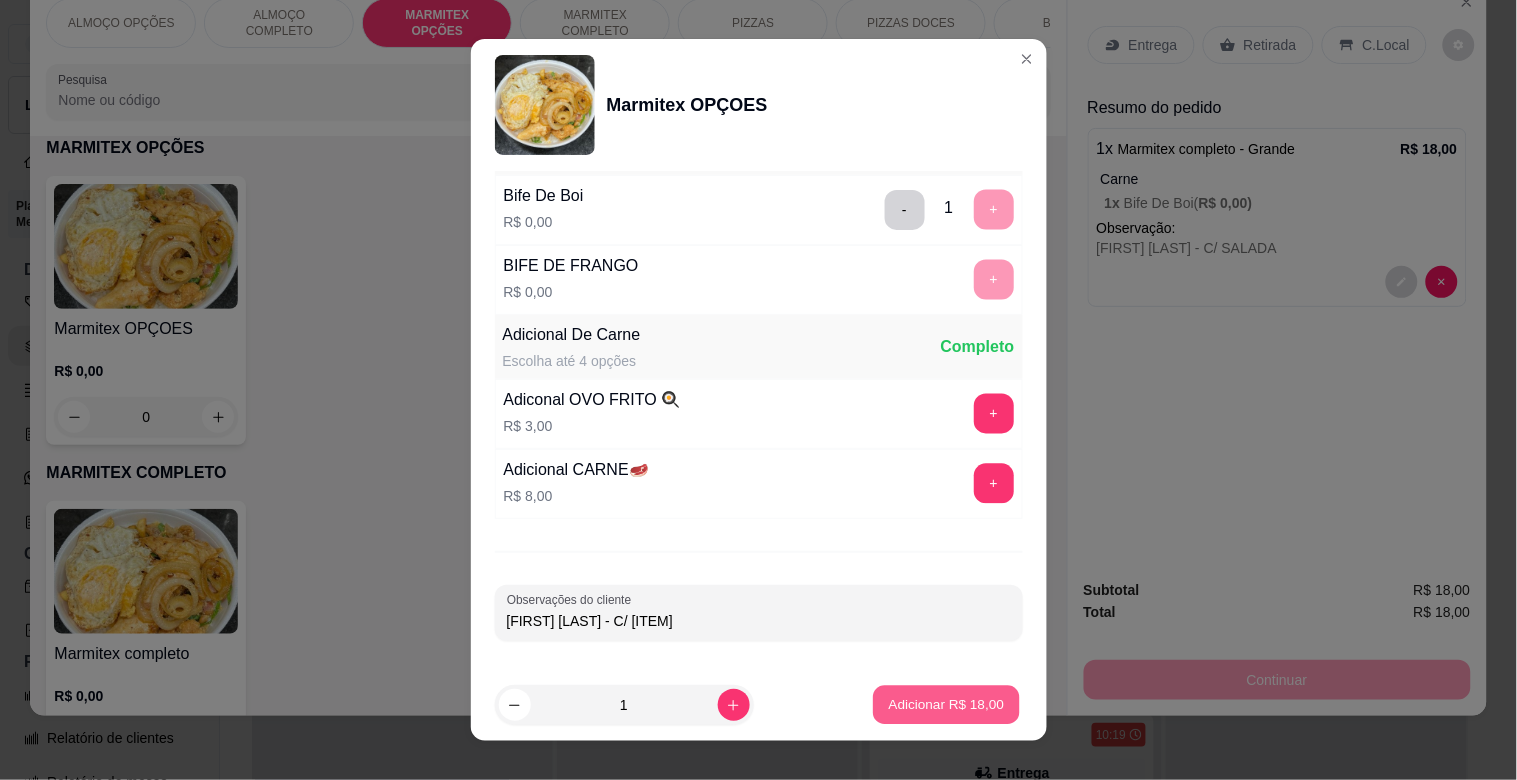click on "Adicionar   R$ 18,00" at bounding box center [947, 704] 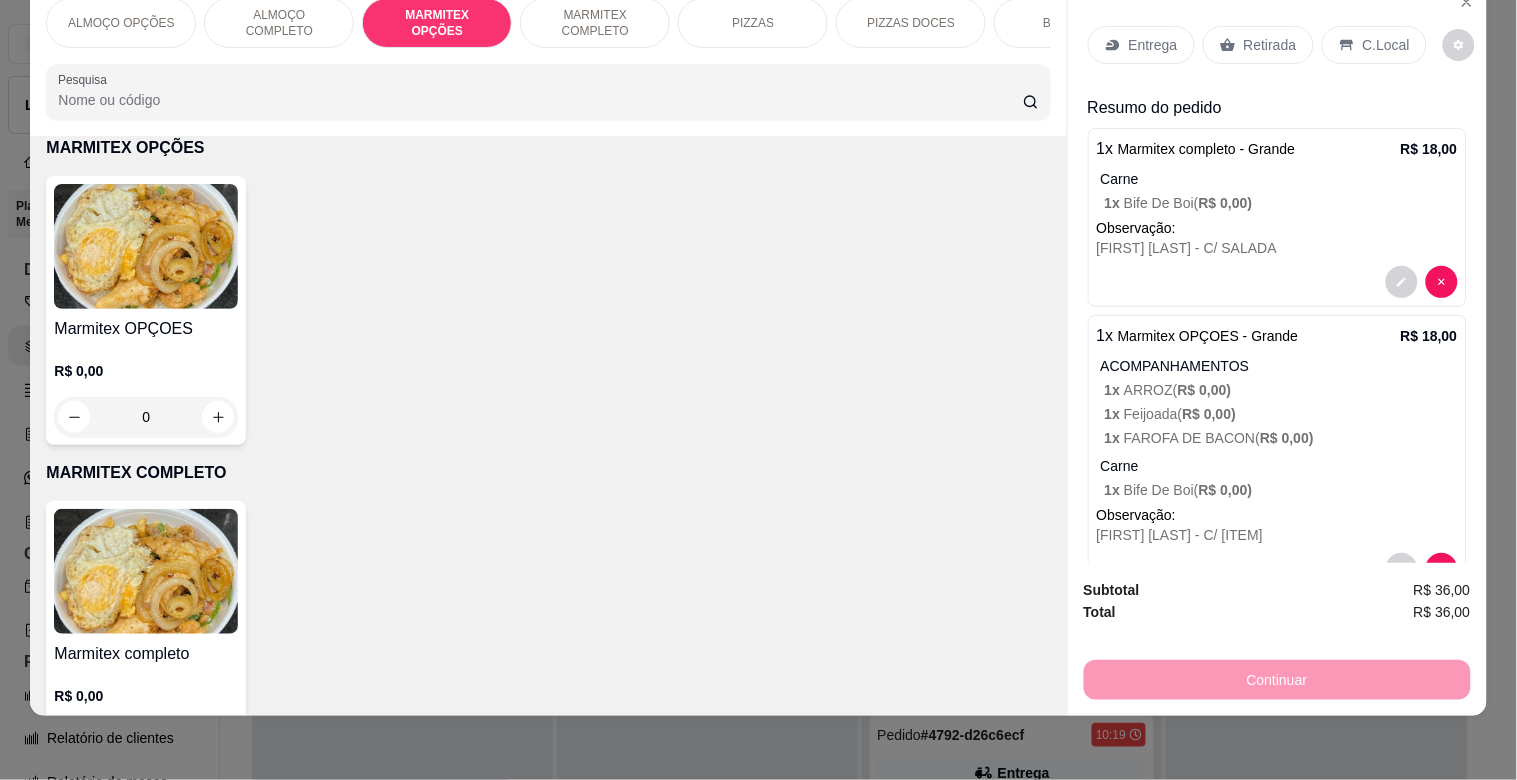 click at bounding box center [146, 571] 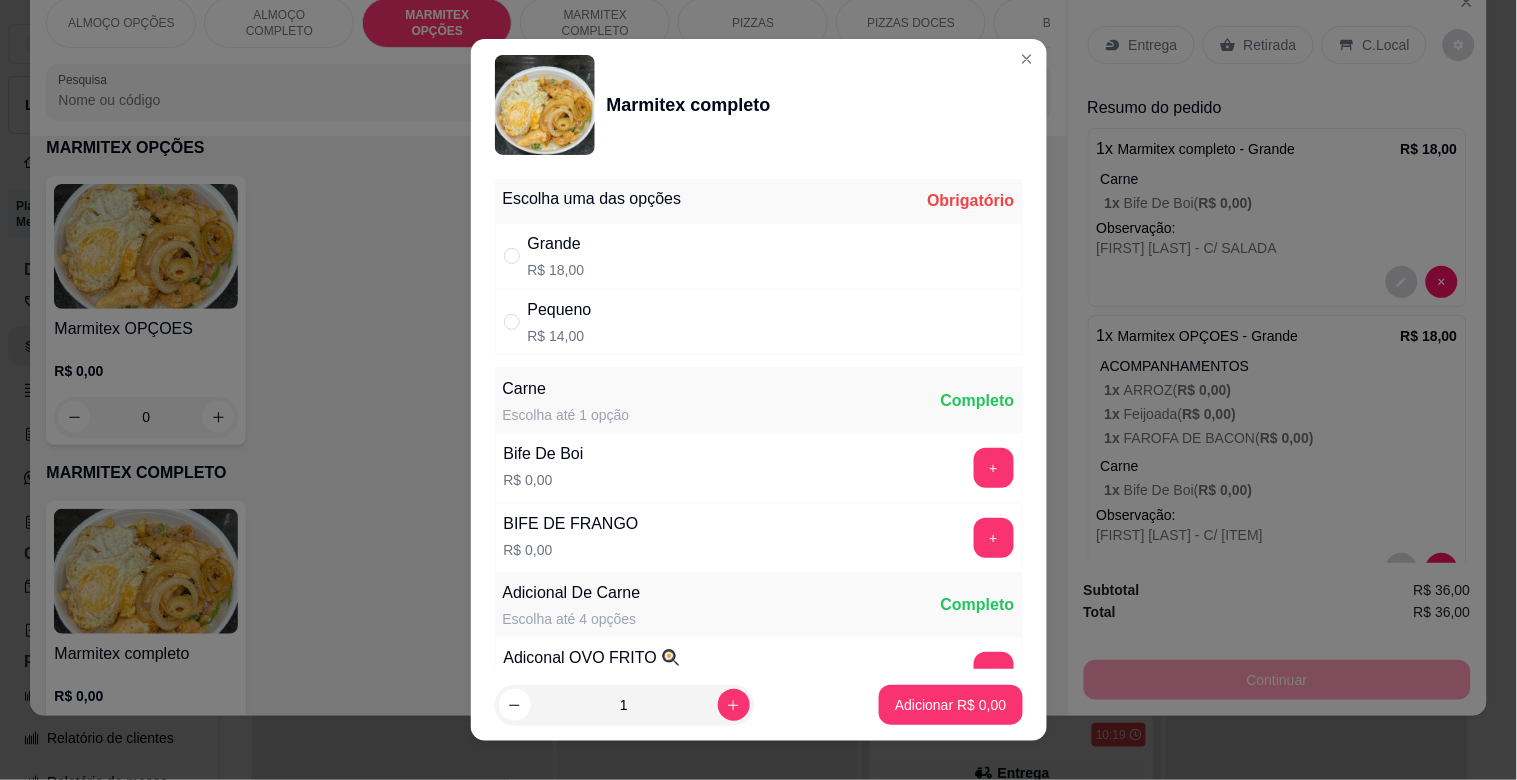 click on "Grande  R$ 18,00" at bounding box center (759, 256) 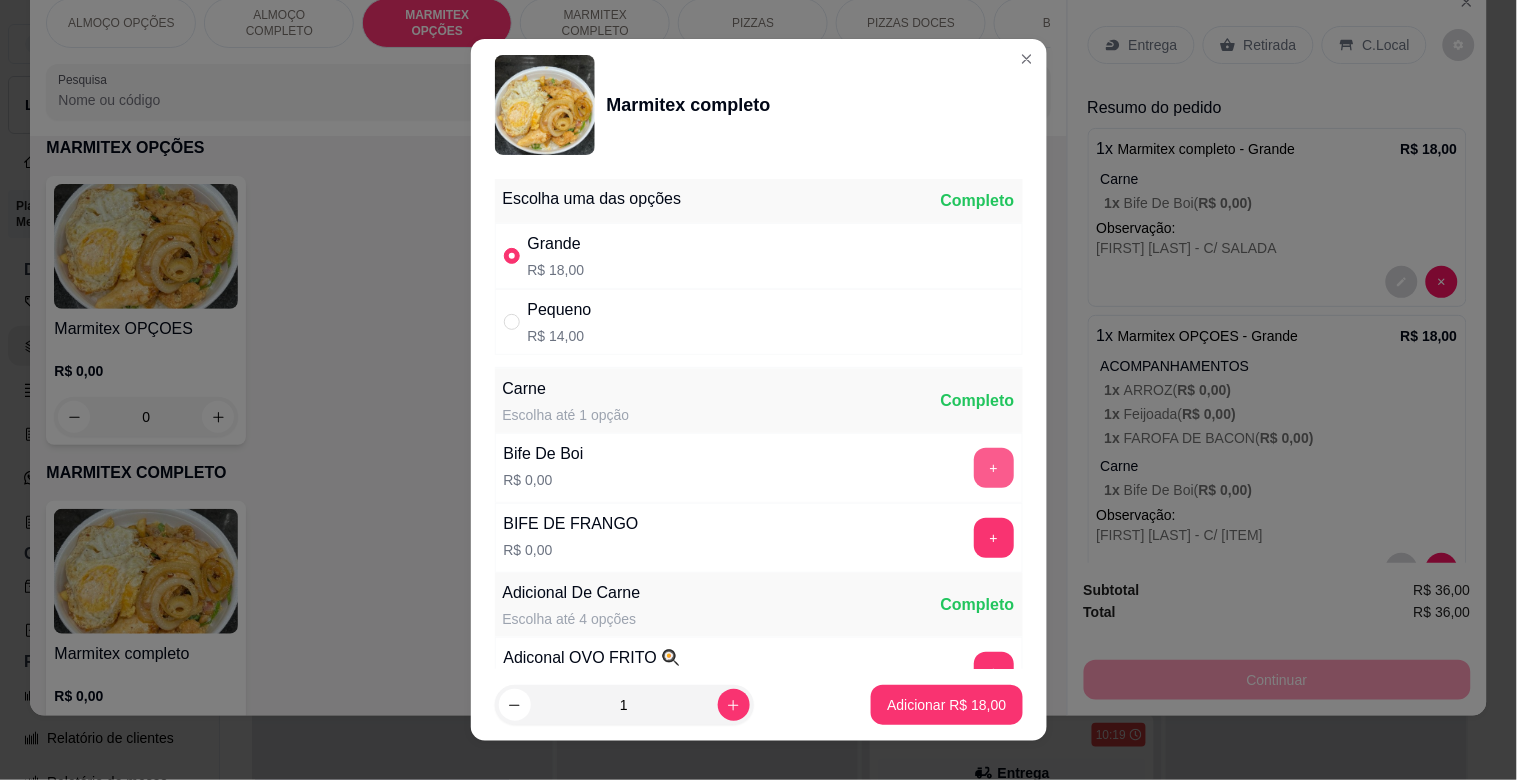 click on "+" at bounding box center [994, 468] 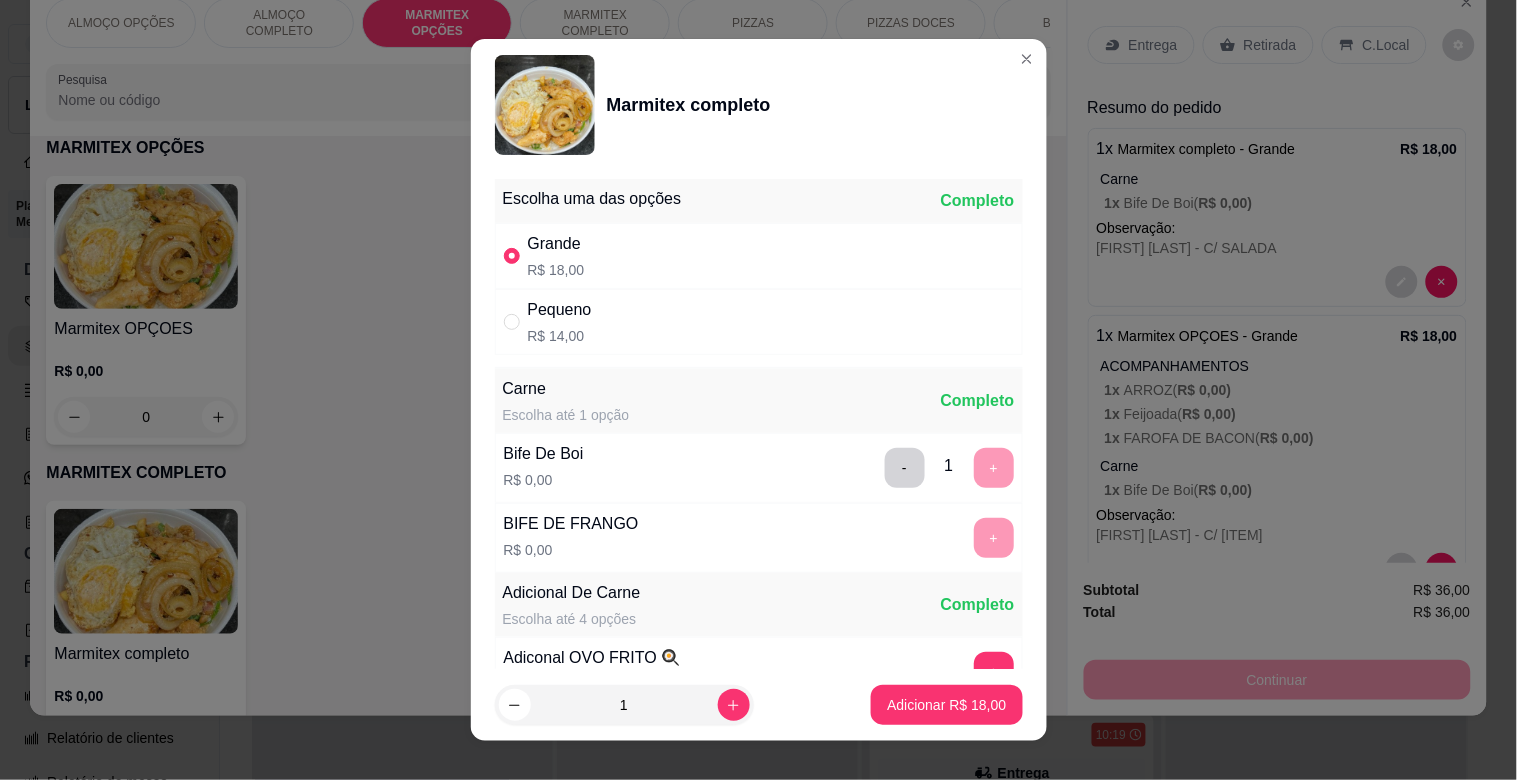 scroll, scrollTop: 25, scrollLeft: 0, axis: vertical 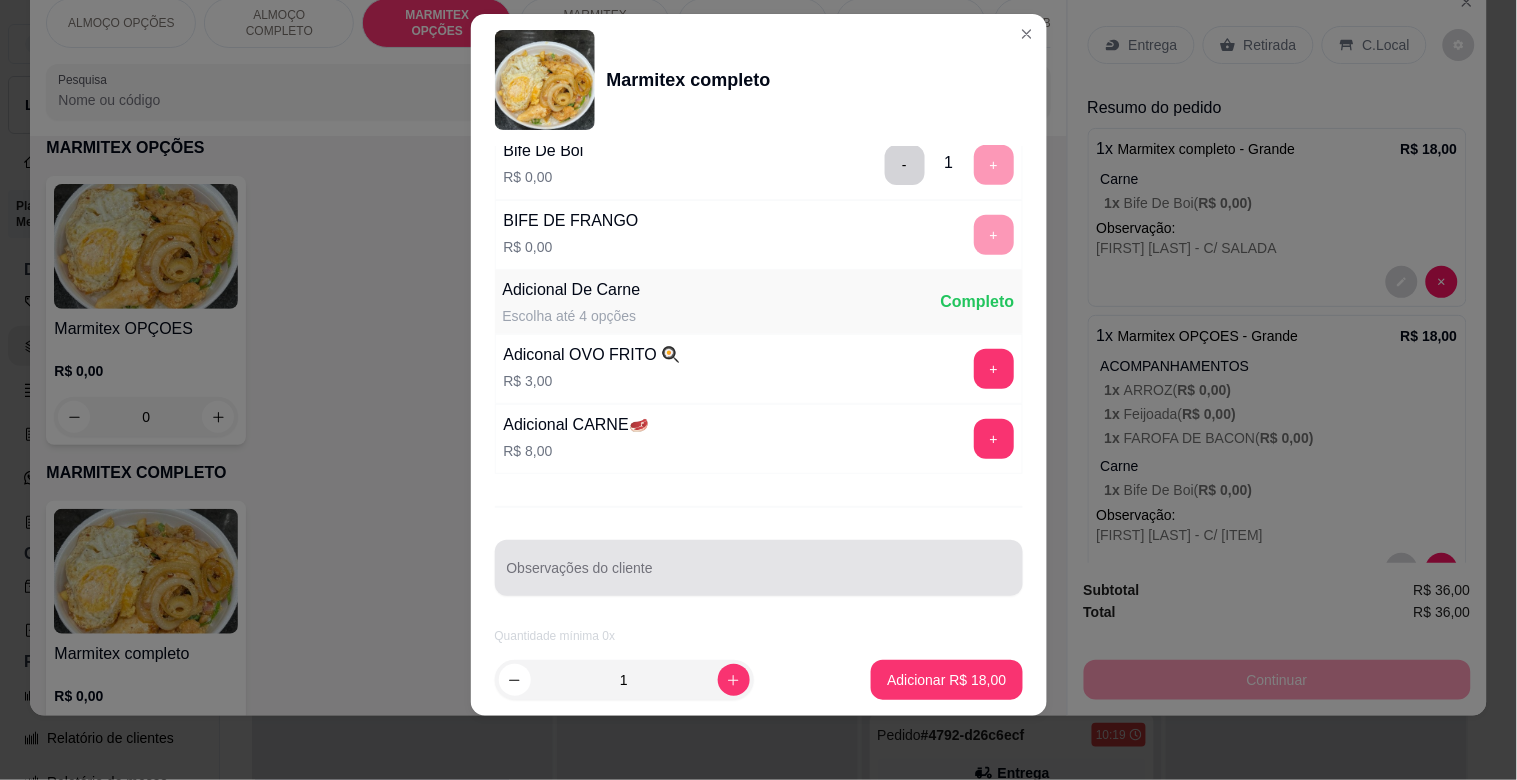 click at bounding box center (759, 568) 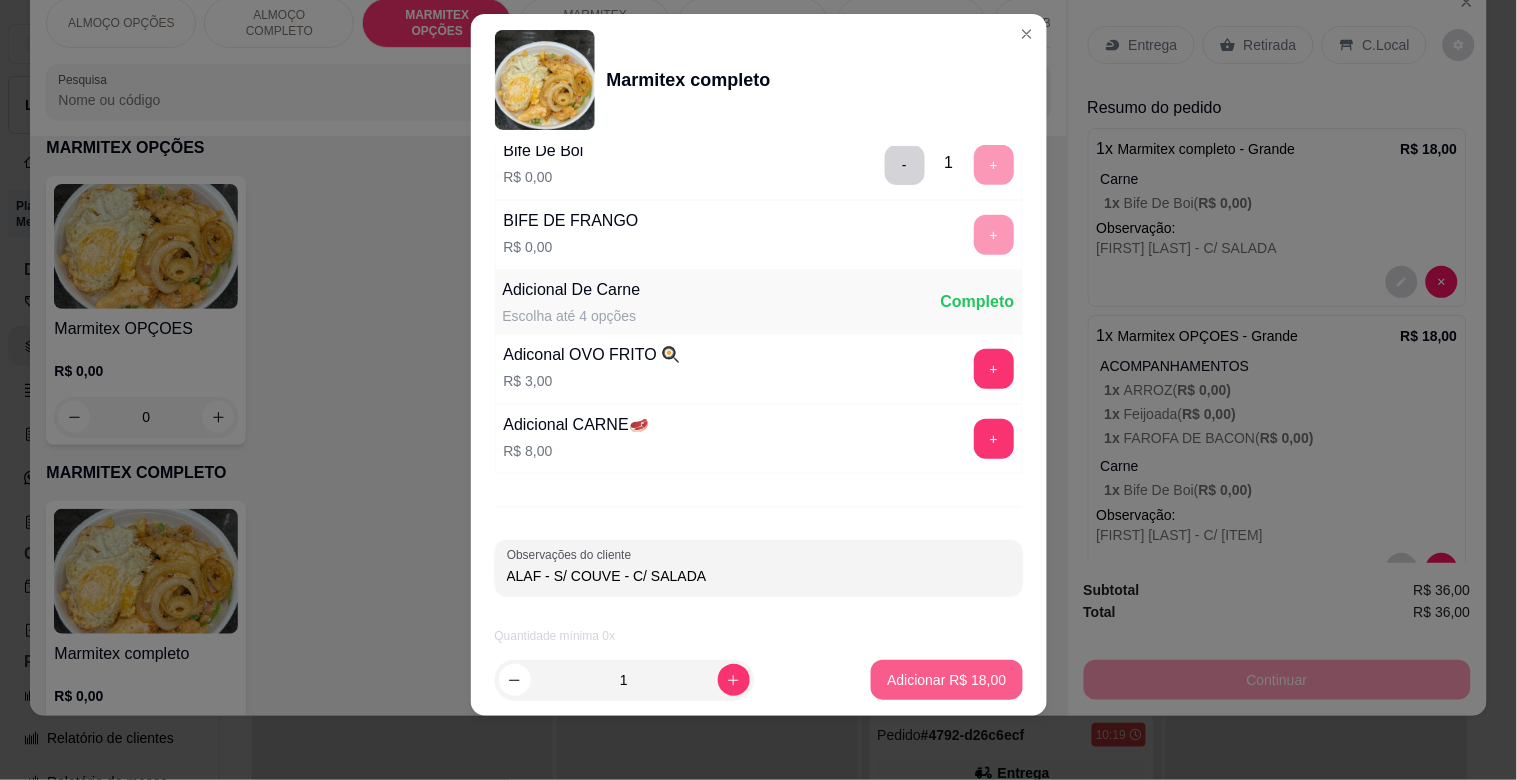 type on "ALAF - S/ COUVE - C/ SALADA" 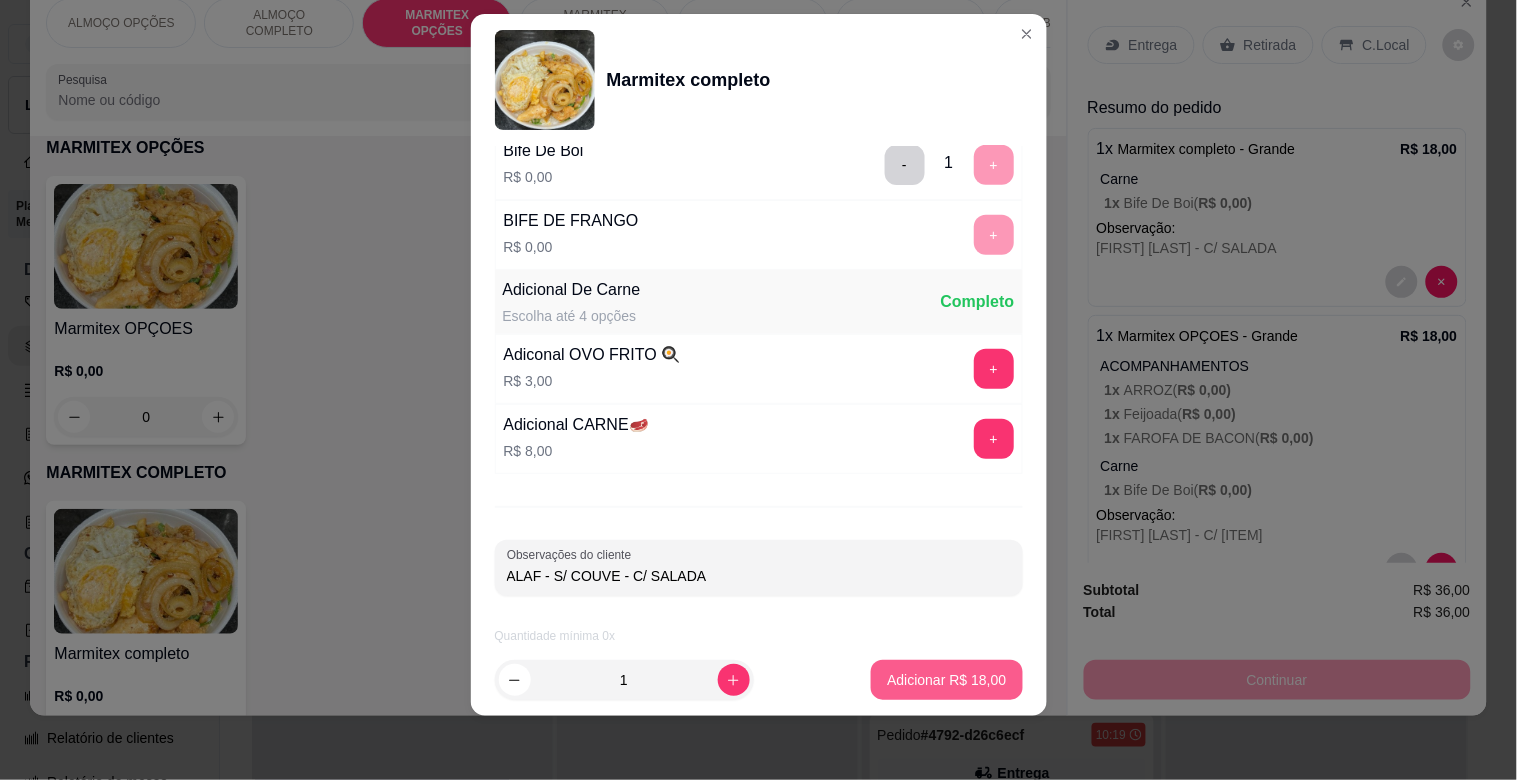 click on "Adicionar   R$ 18,00" at bounding box center [946, 680] 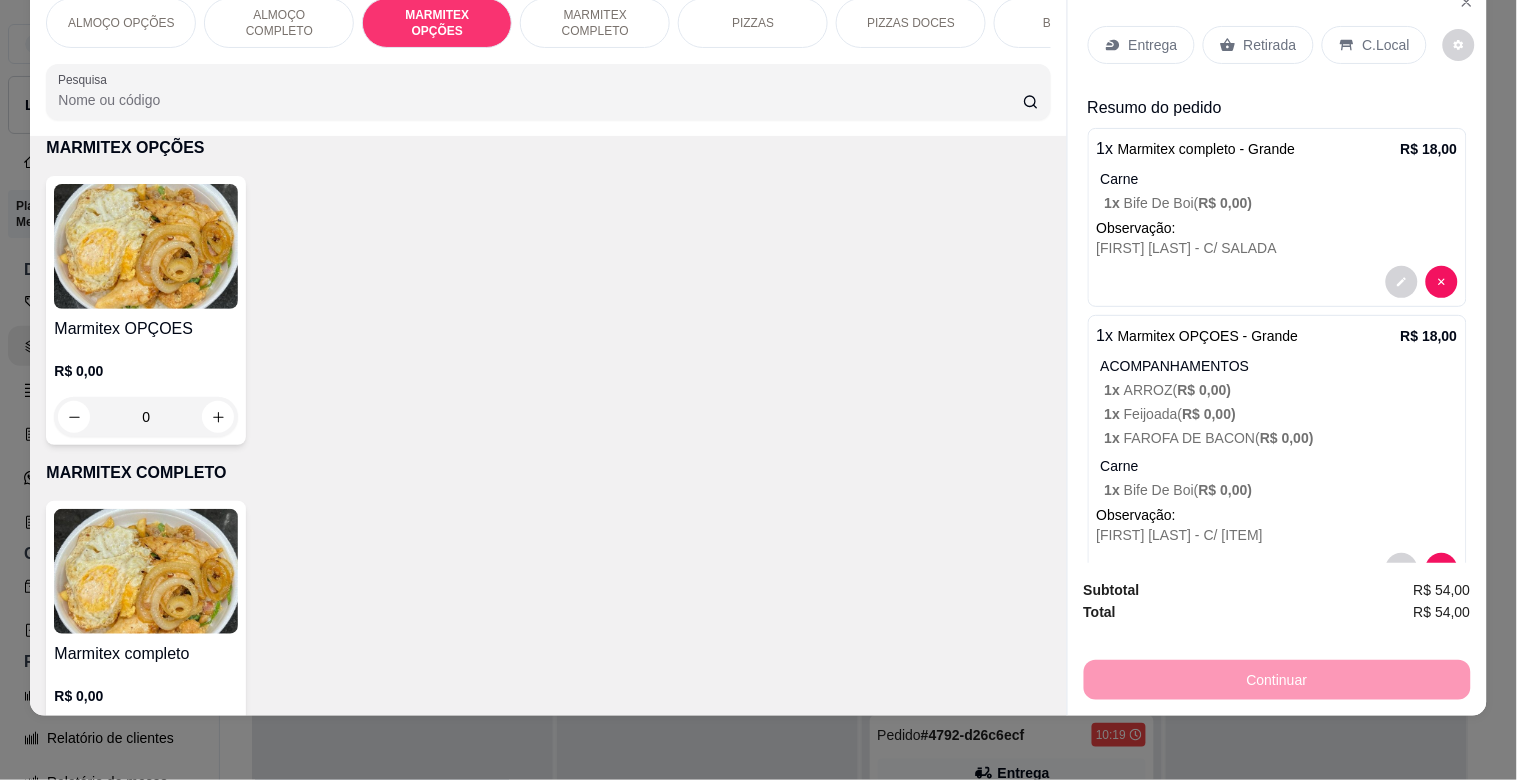 click at bounding box center (146, 571) 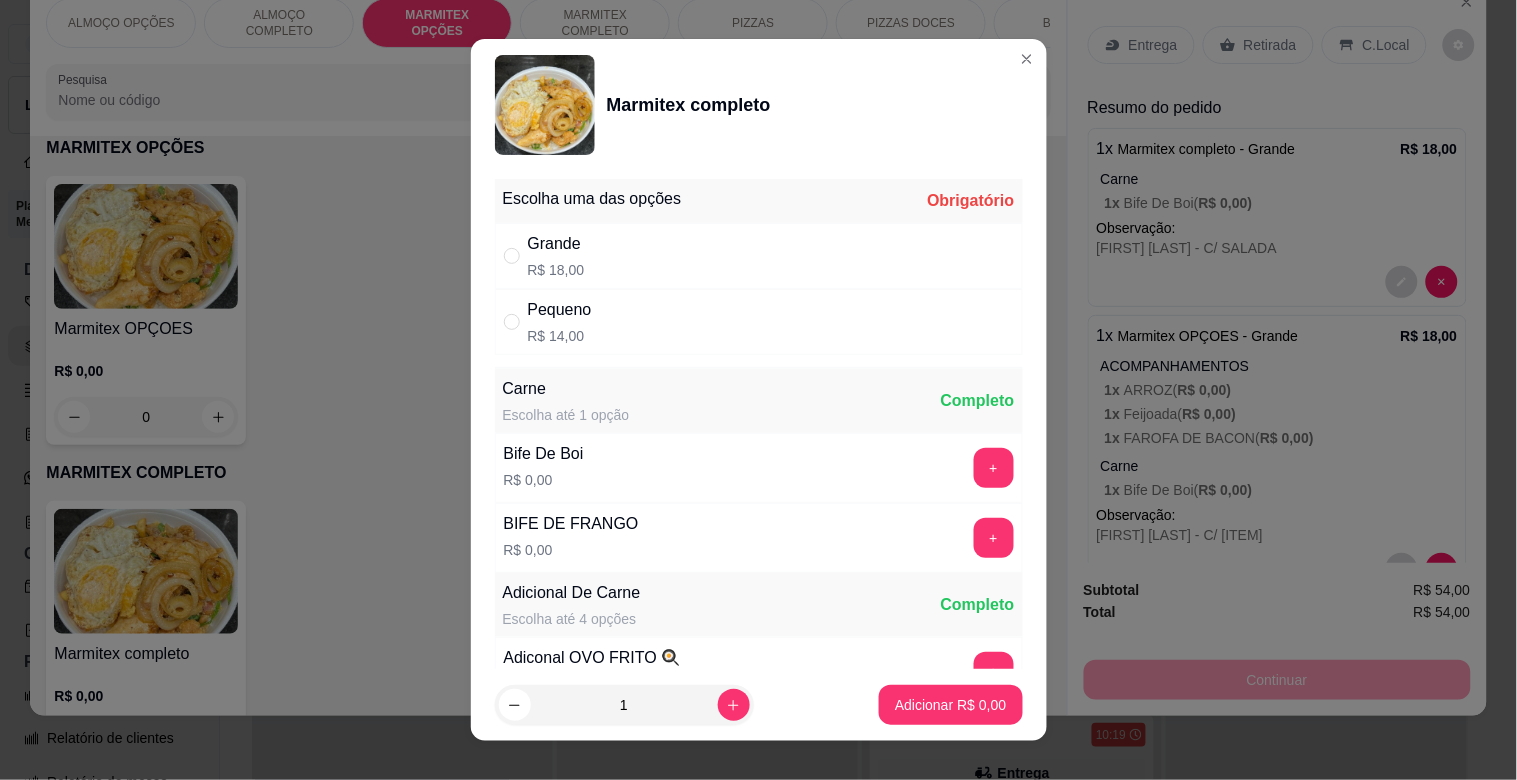 click on "Grande  R$ 18,00" at bounding box center [759, 256] 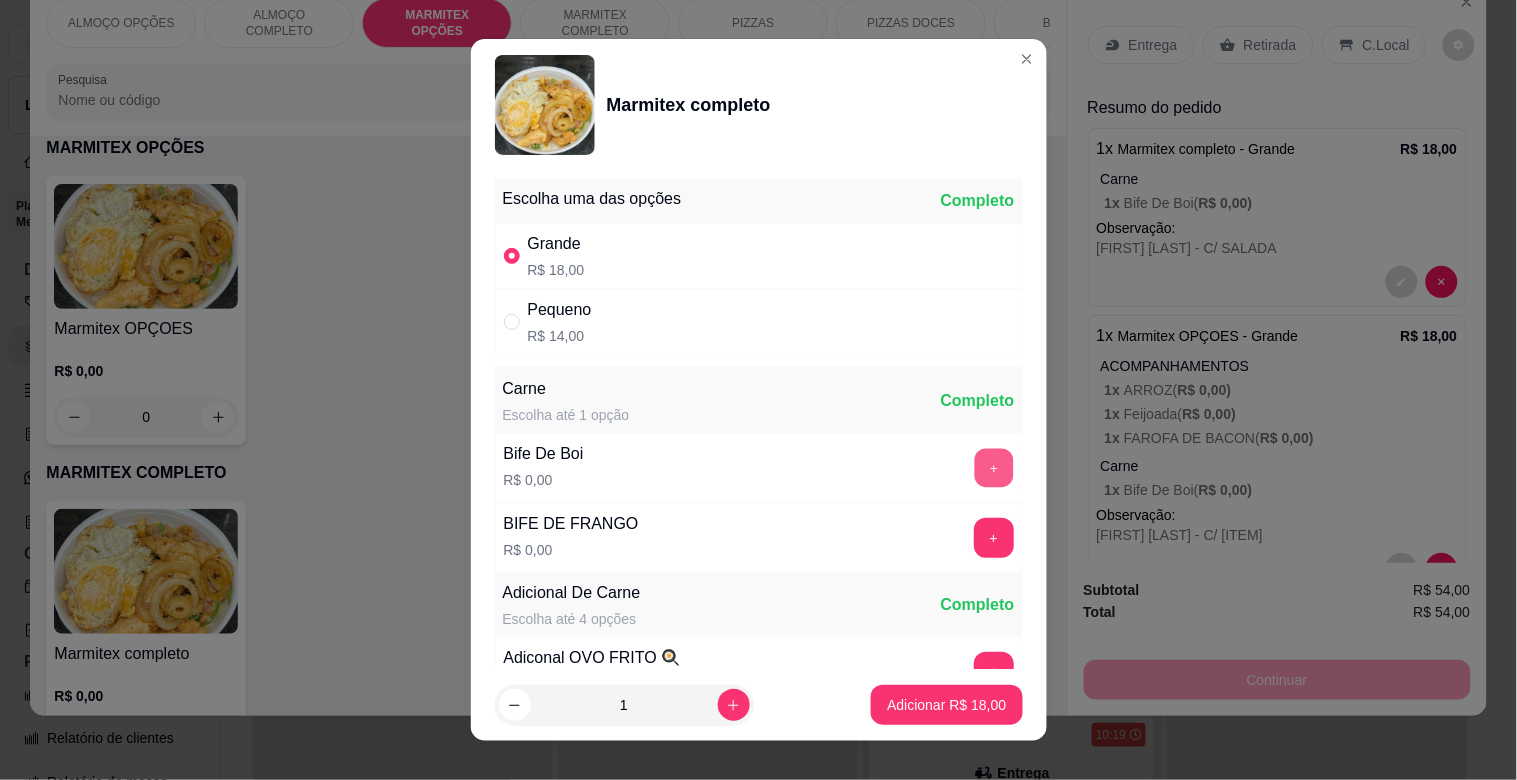 click on "+" at bounding box center [993, 468] 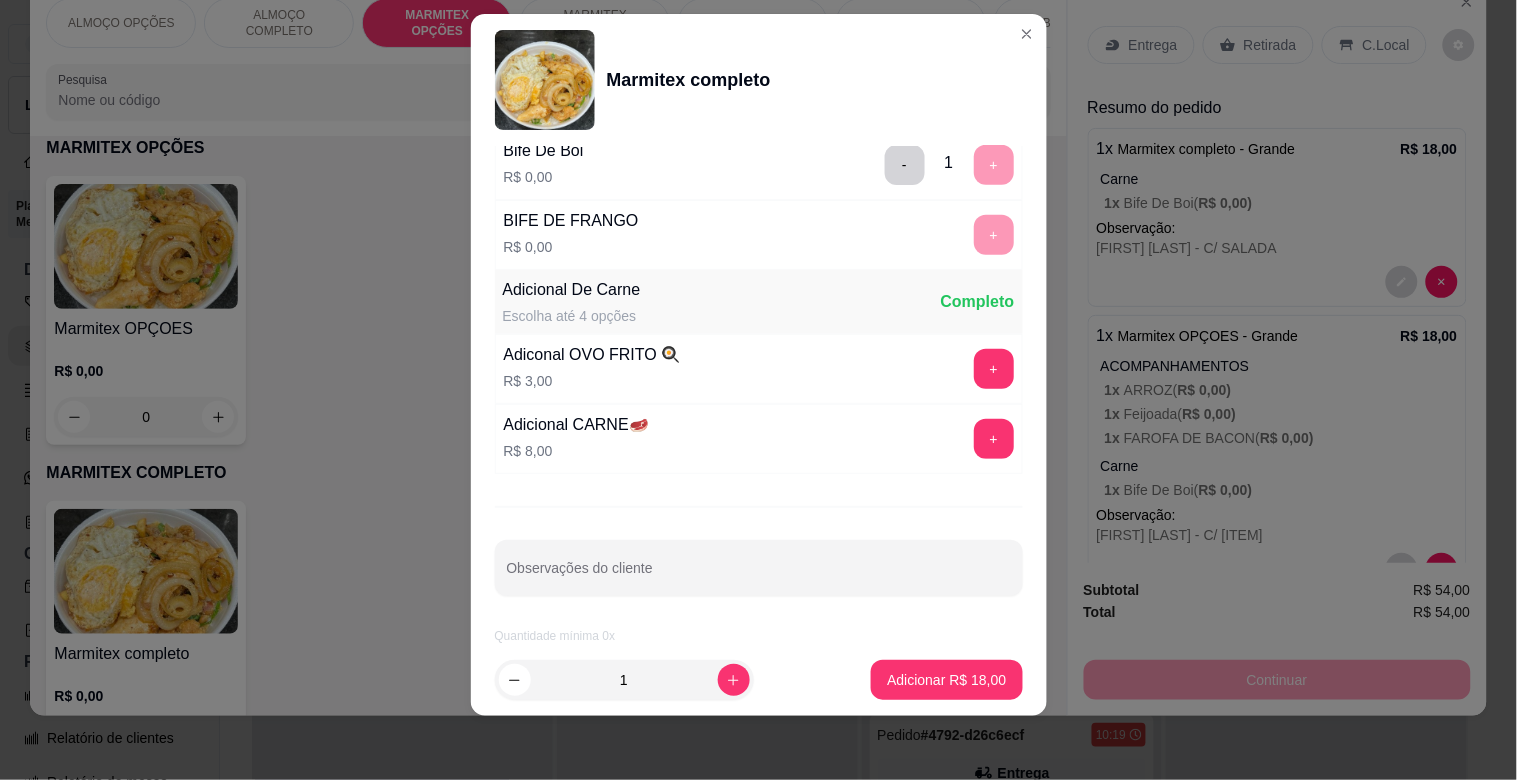 scroll, scrollTop: 280, scrollLeft: 0, axis: vertical 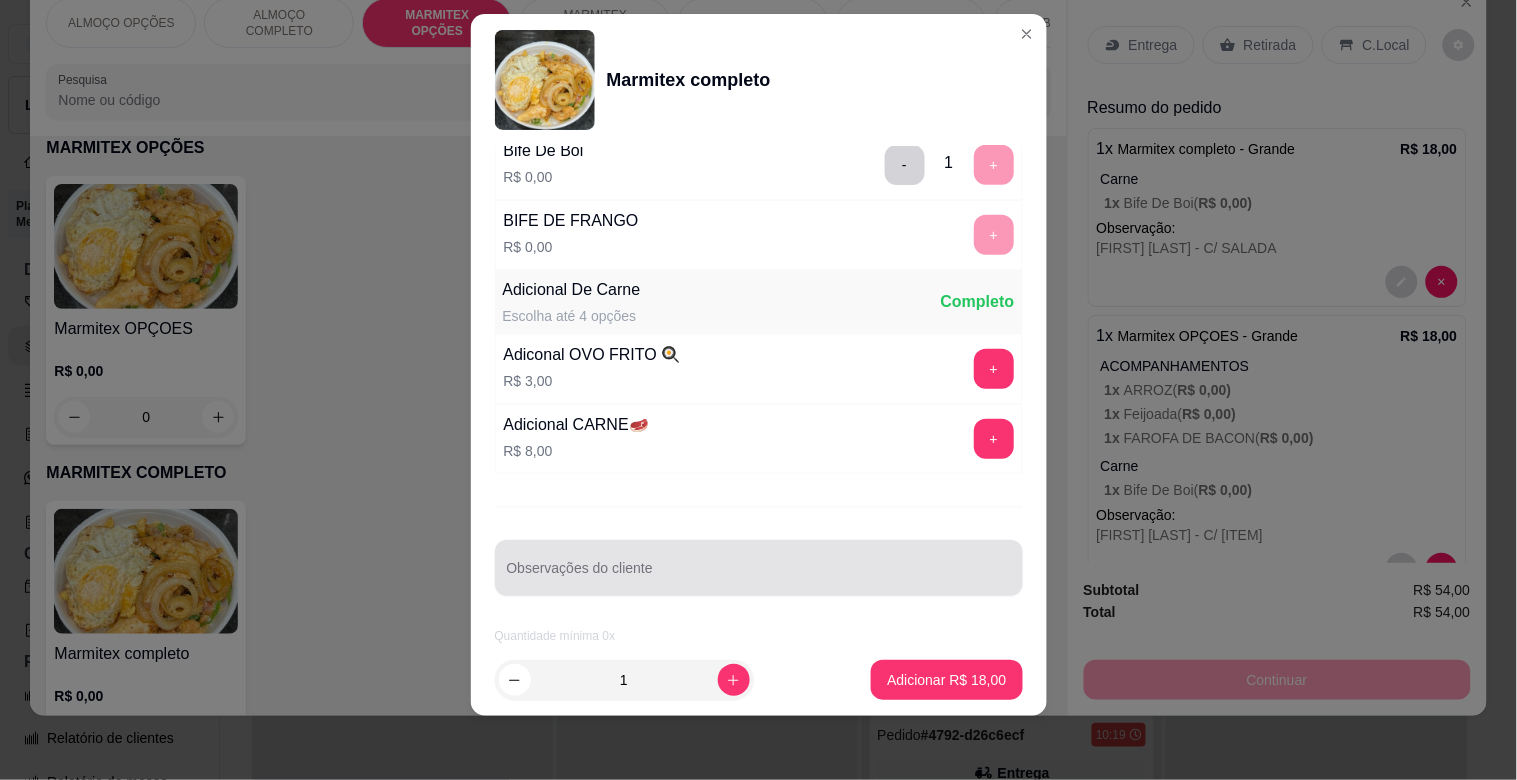 click on "Observações do cliente" at bounding box center [759, 568] 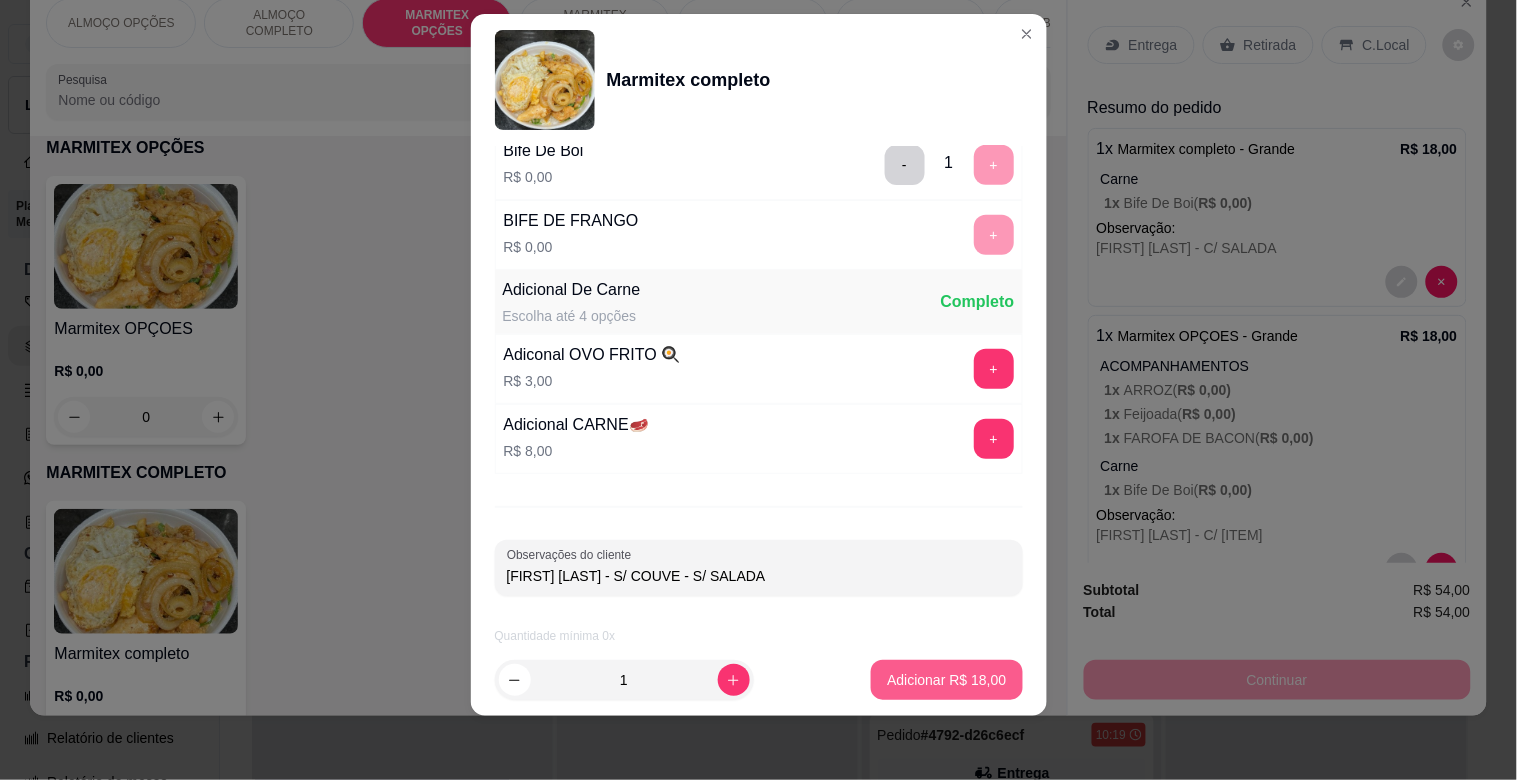 type on "[FIRST] [LAST] - S/ COUVE - S/ SALADA" 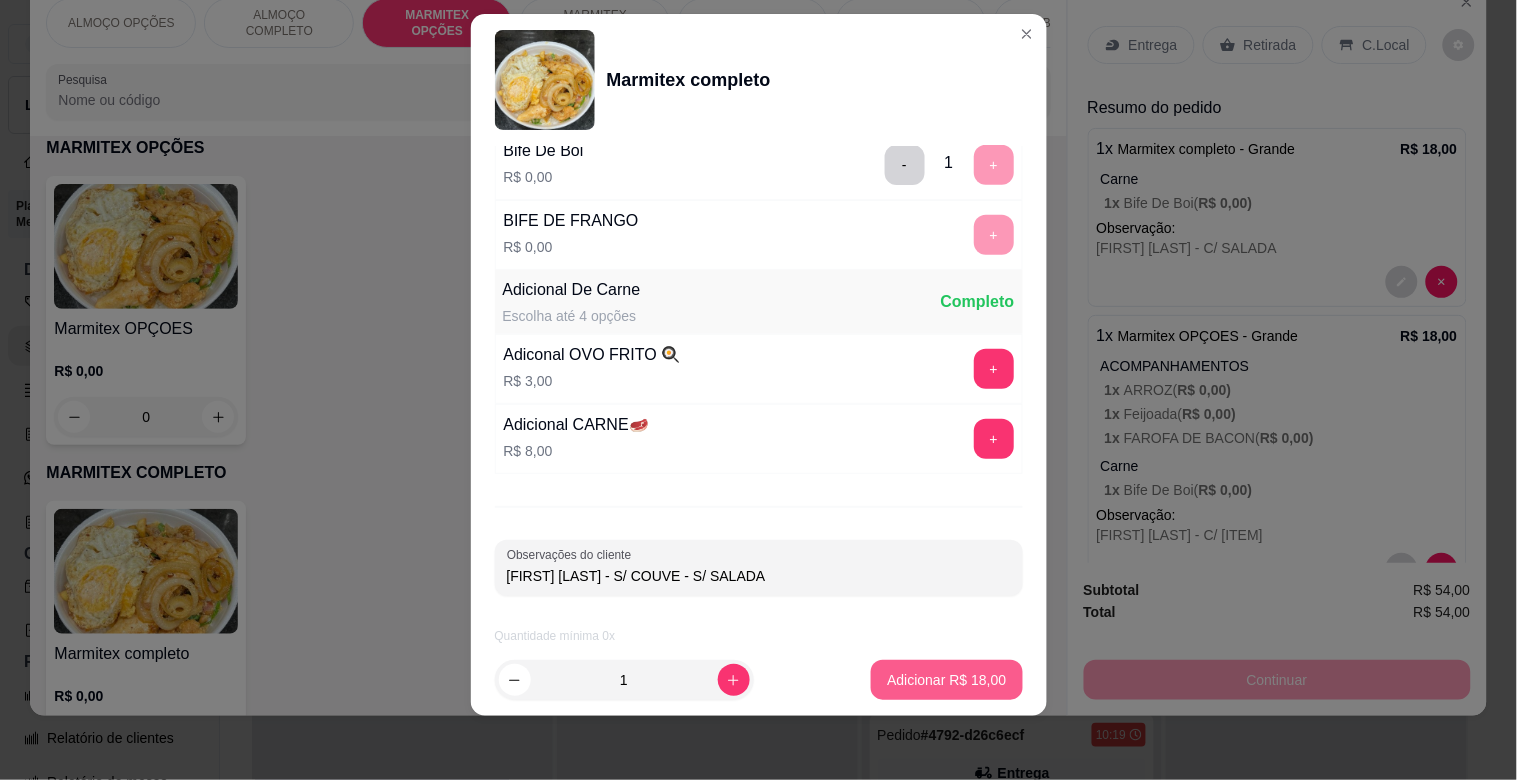 click on "Adicionar   R$ 18,00" at bounding box center (946, 680) 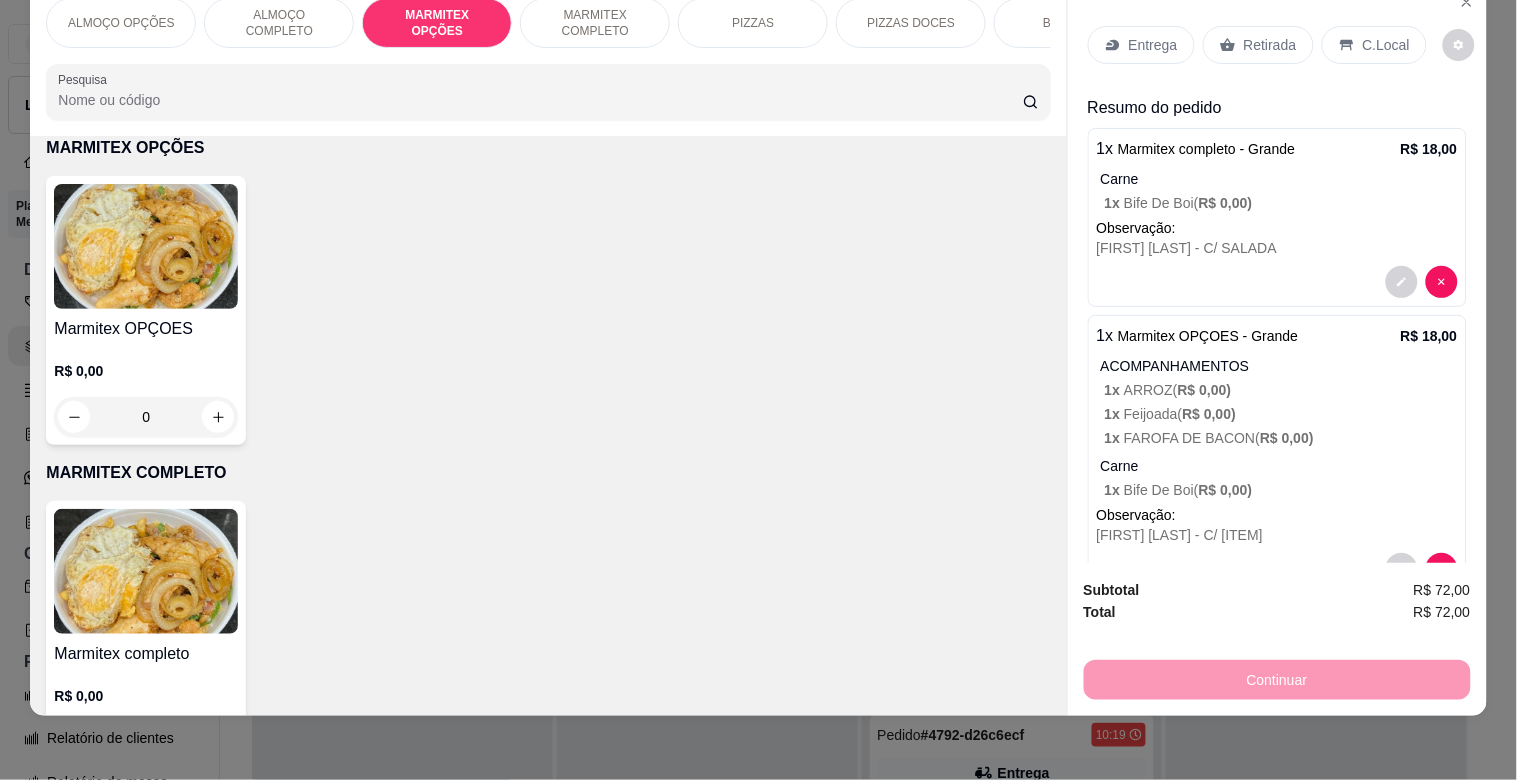 click at bounding box center (146, 571) 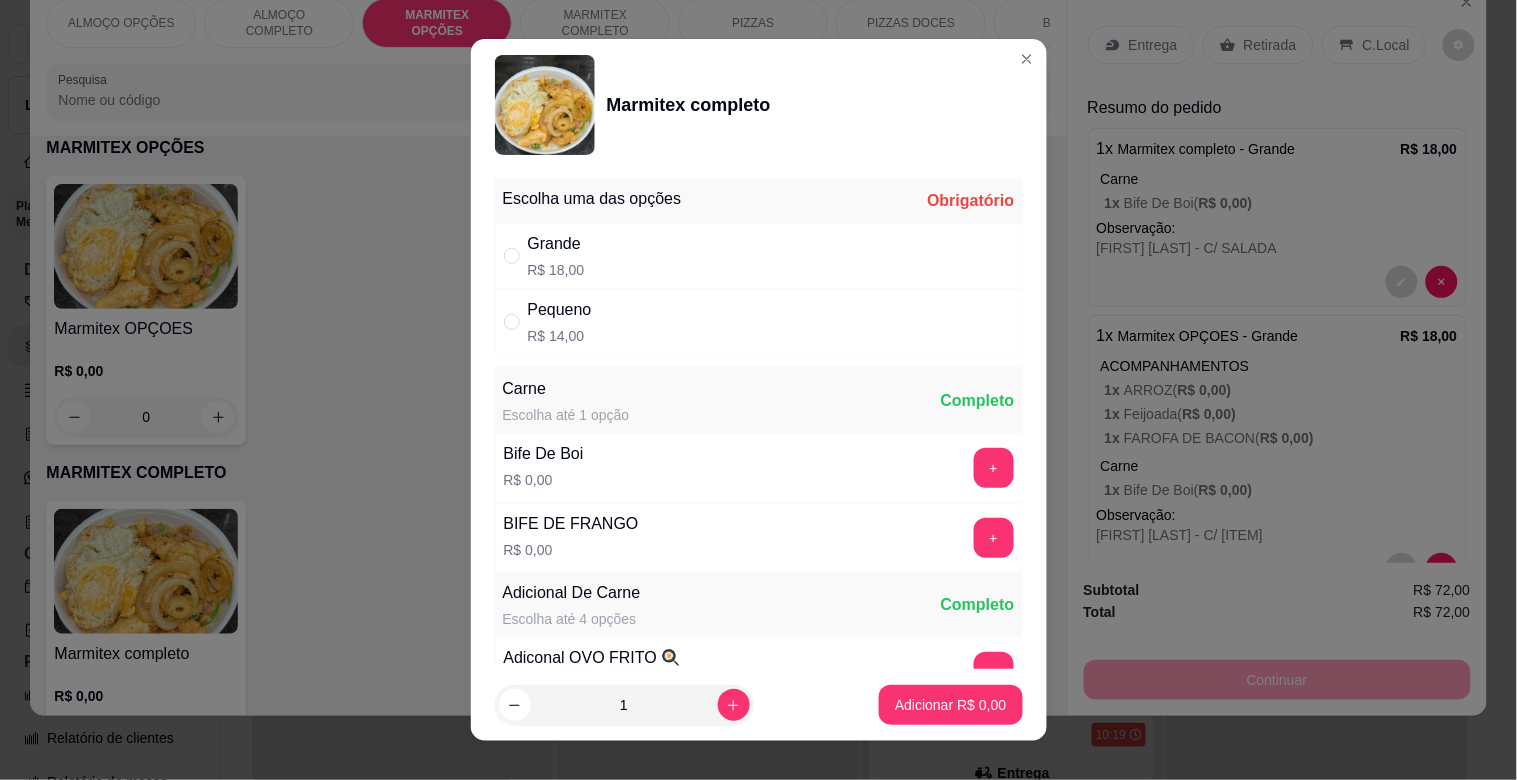 click on "Pequeno  R$ 14,00" at bounding box center (759, 322) 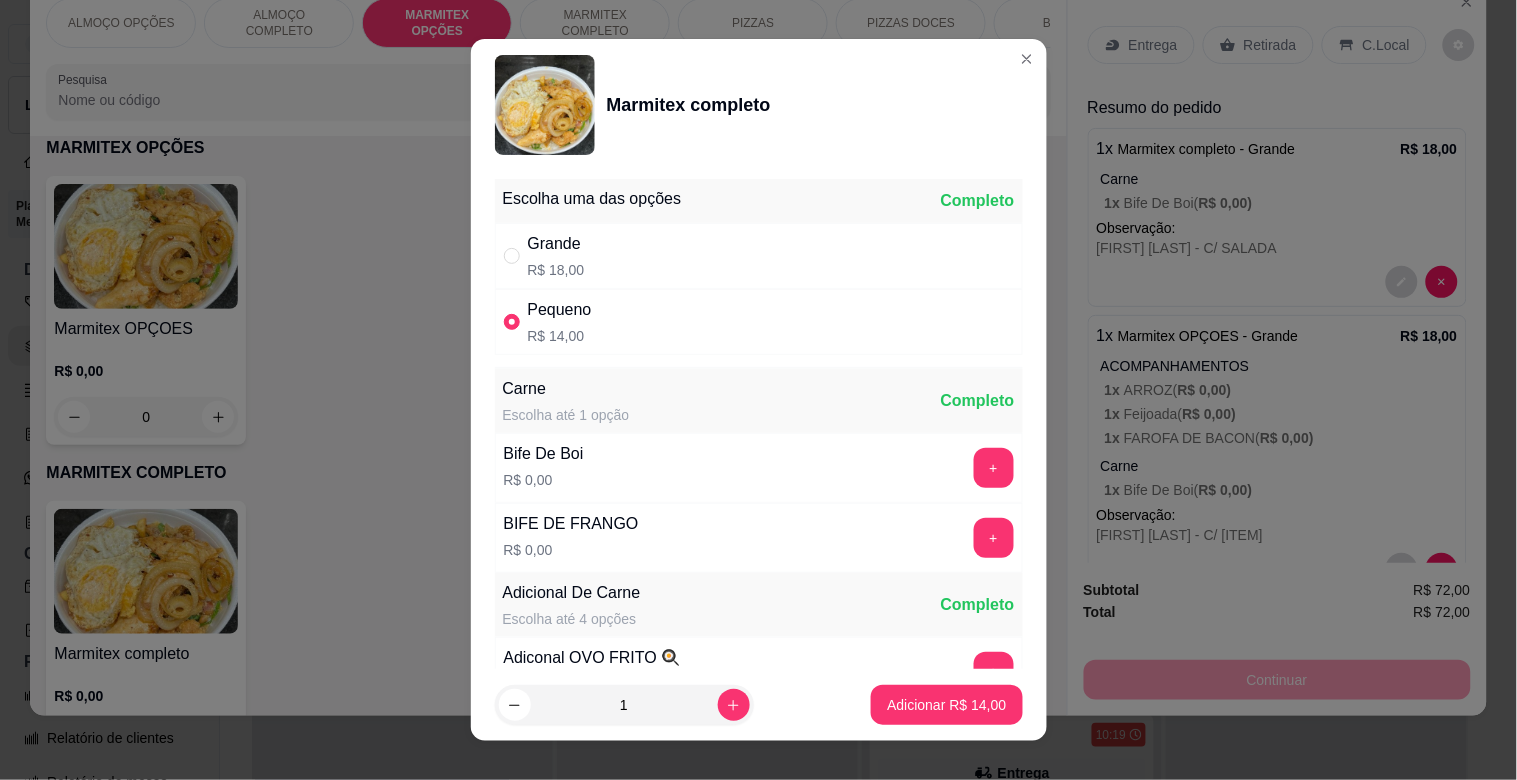 click on "Grande  R$ 18,00" at bounding box center [759, 256] 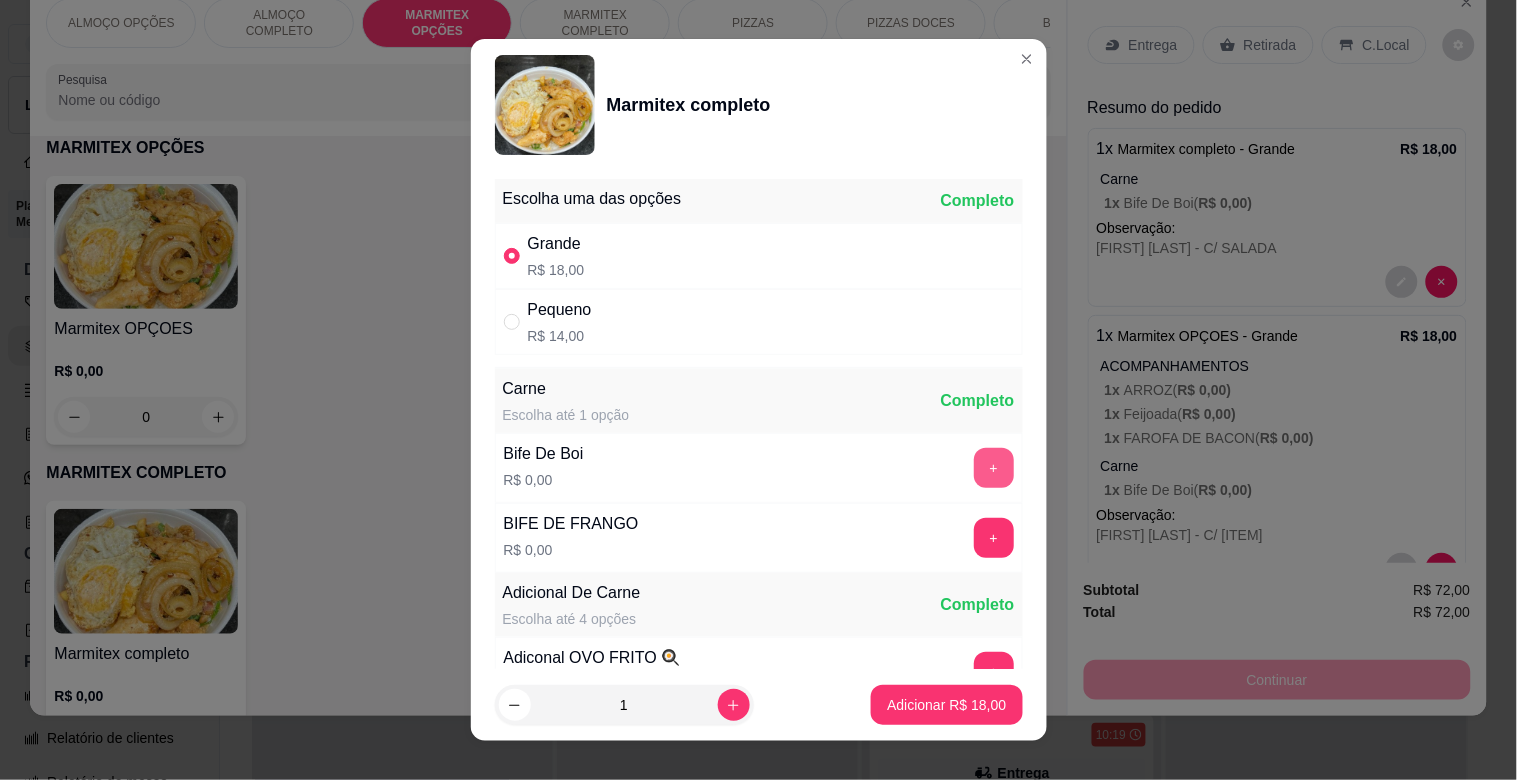 click on "+" at bounding box center [994, 468] 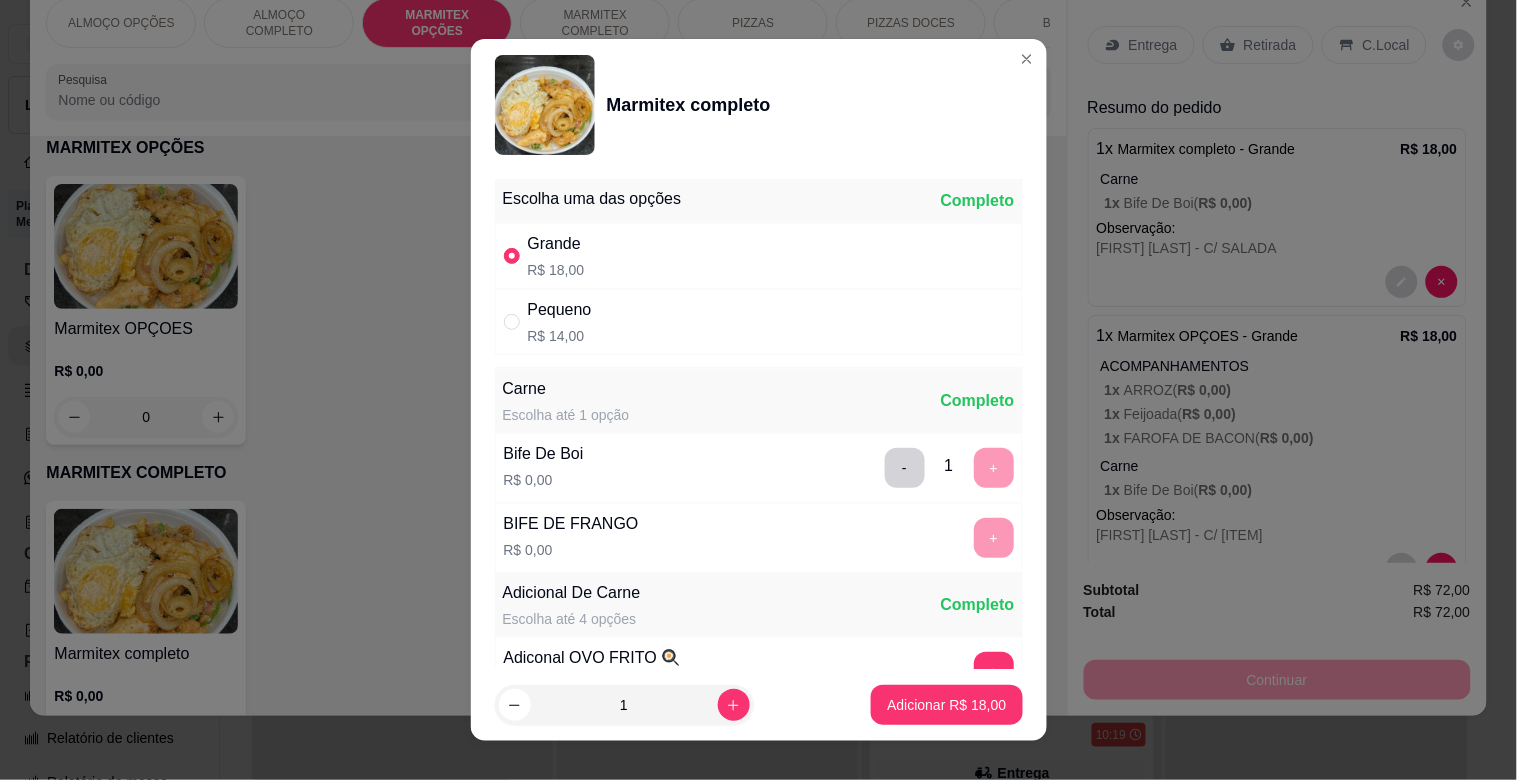 scroll, scrollTop: 25, scrollLeft: 0, axis: vertical 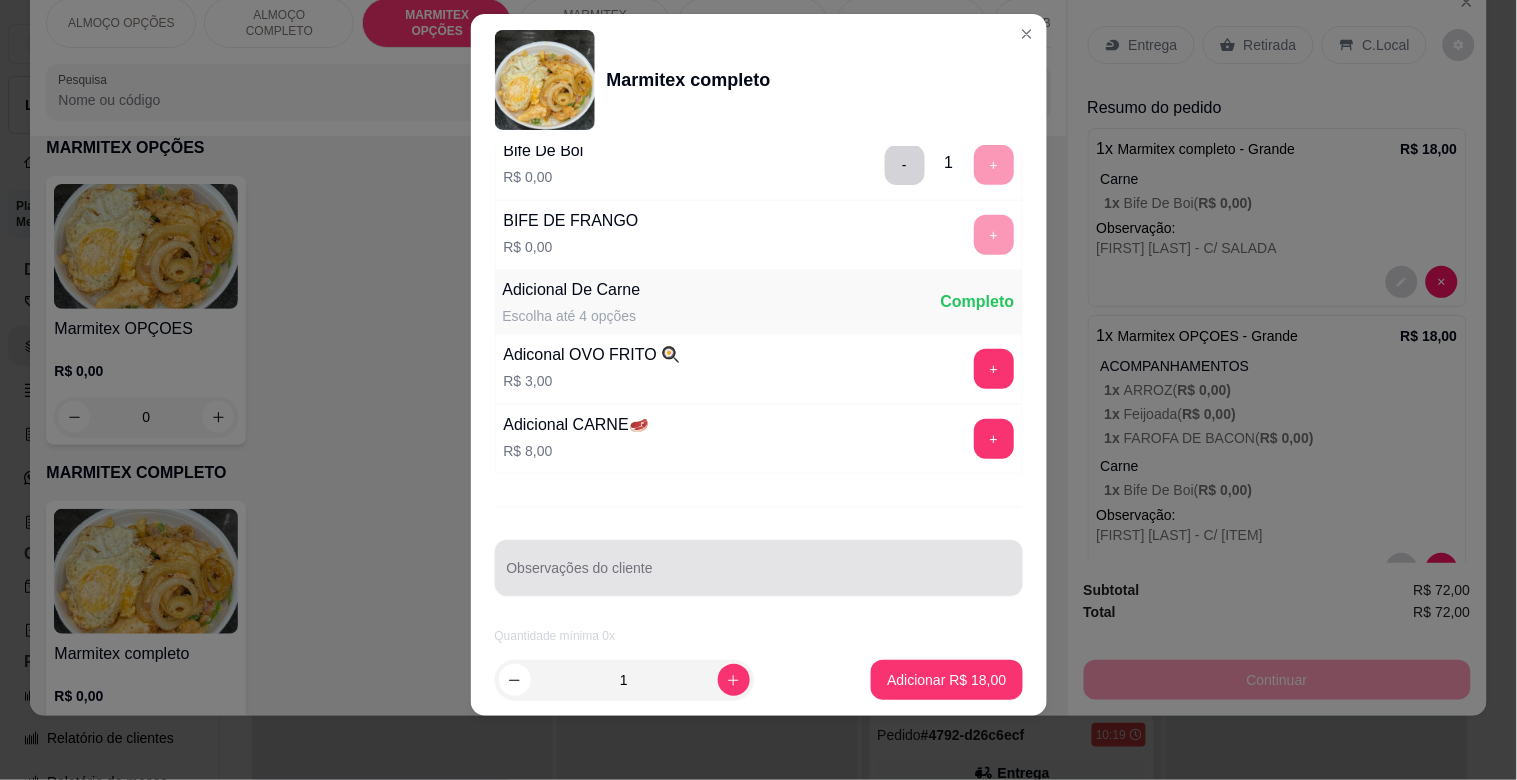 click on "Observações do cliente" at bounding box center (759, 576) 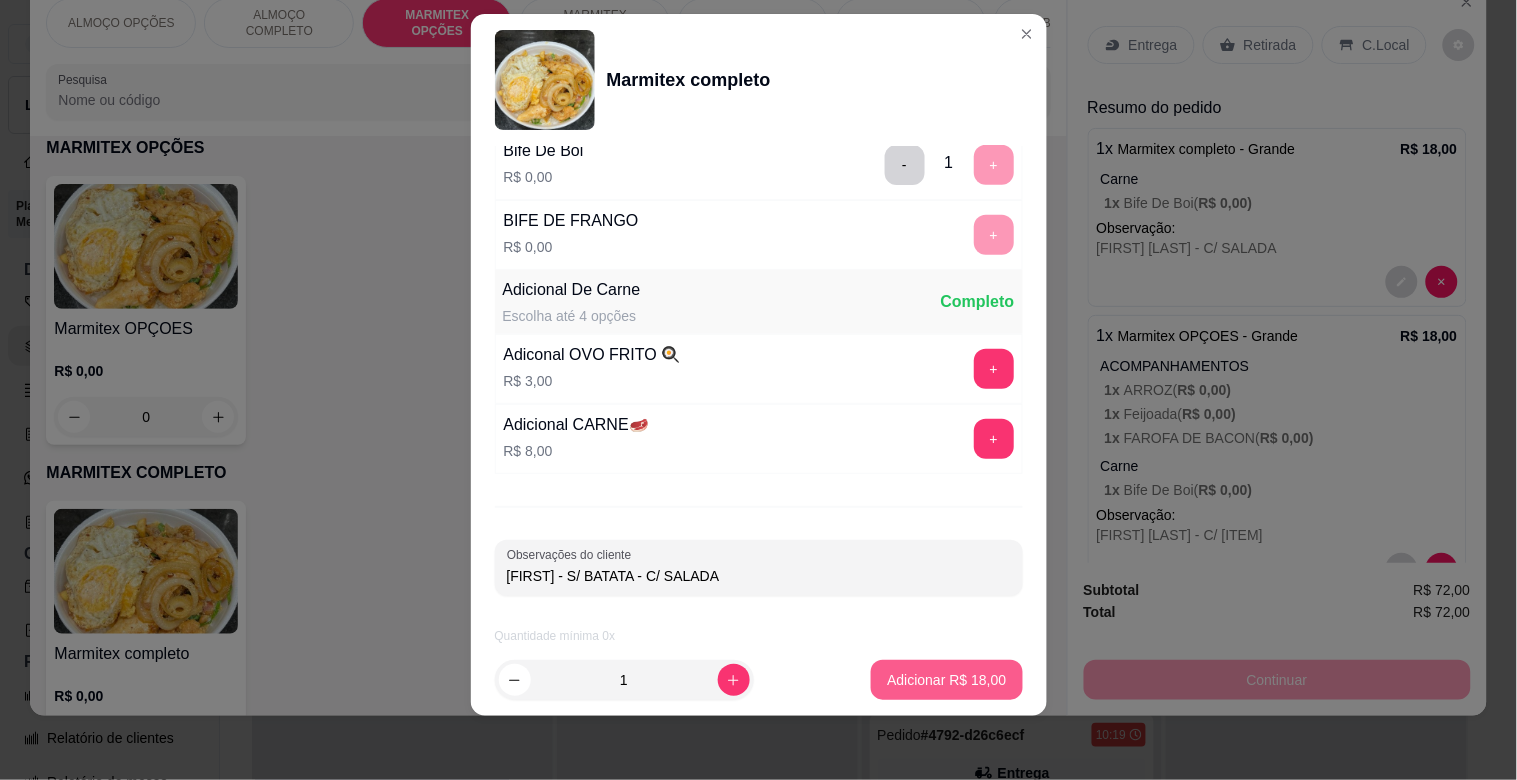 type on "[FIRST] - S/ BATATA - C/ SALADA" 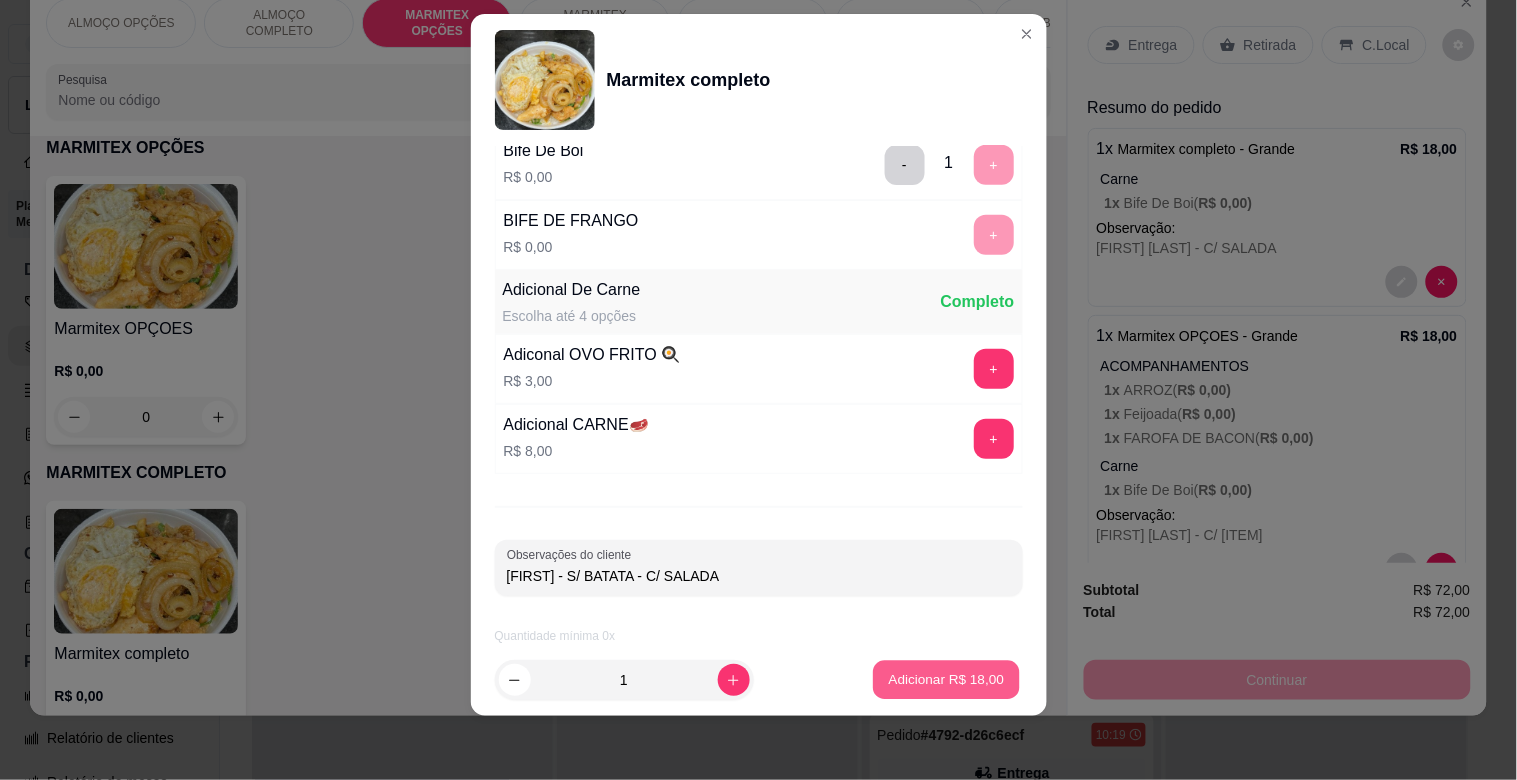 click on "Adicionar   R$ 18,00" at bounding box center [947, 679] 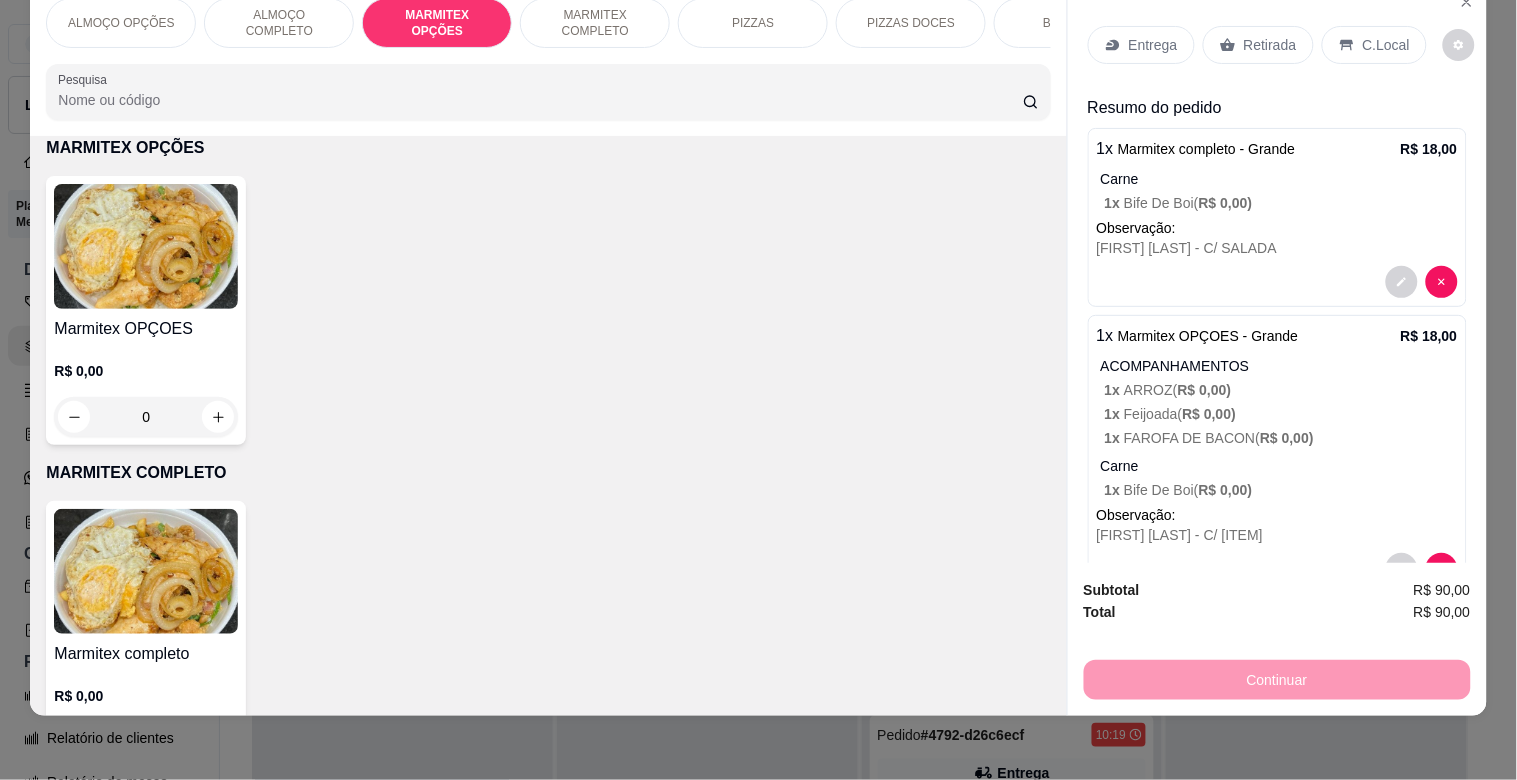 click on "Entrega" at bounding box center (1153, 45) 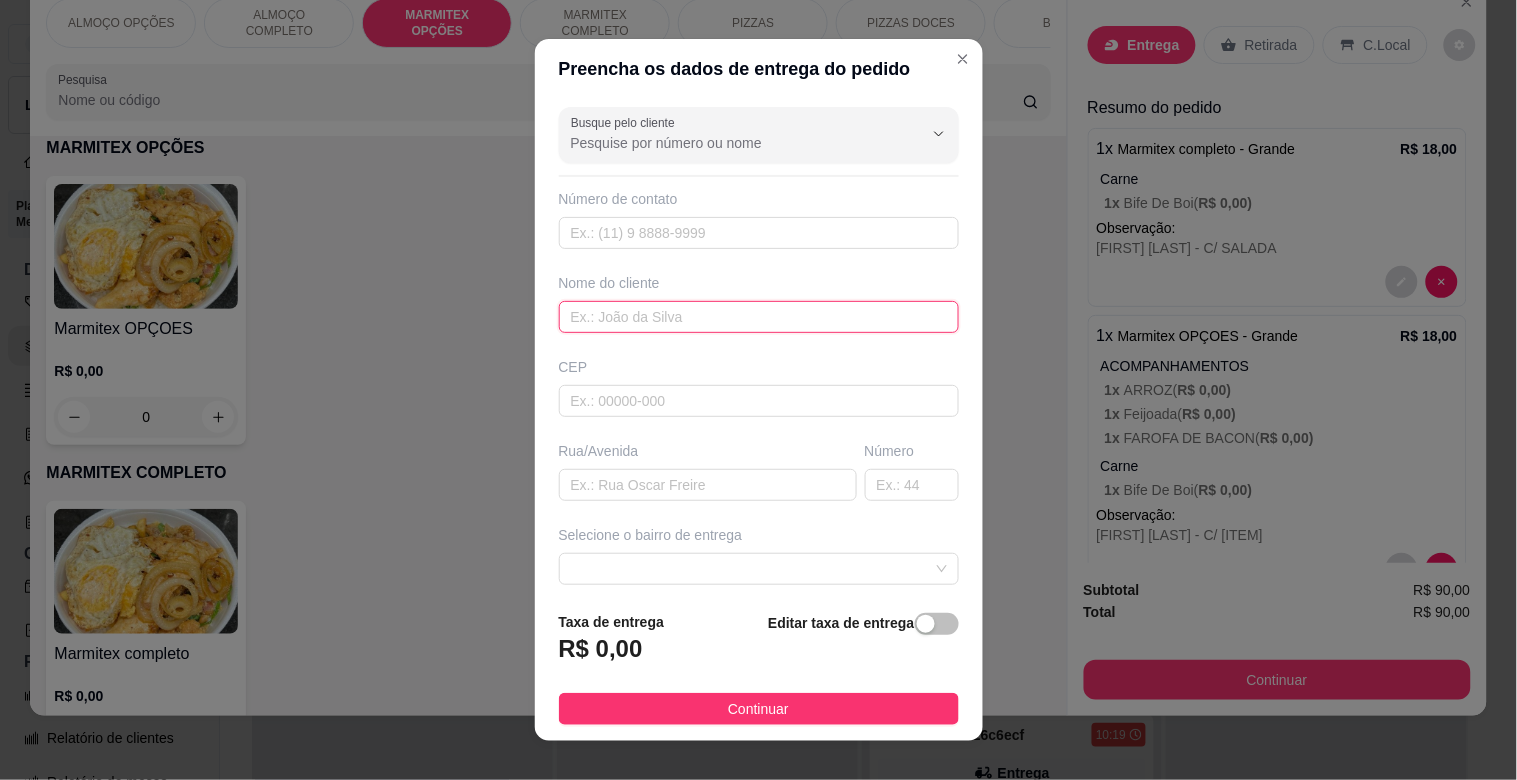 click at bounding box center [759, 317] 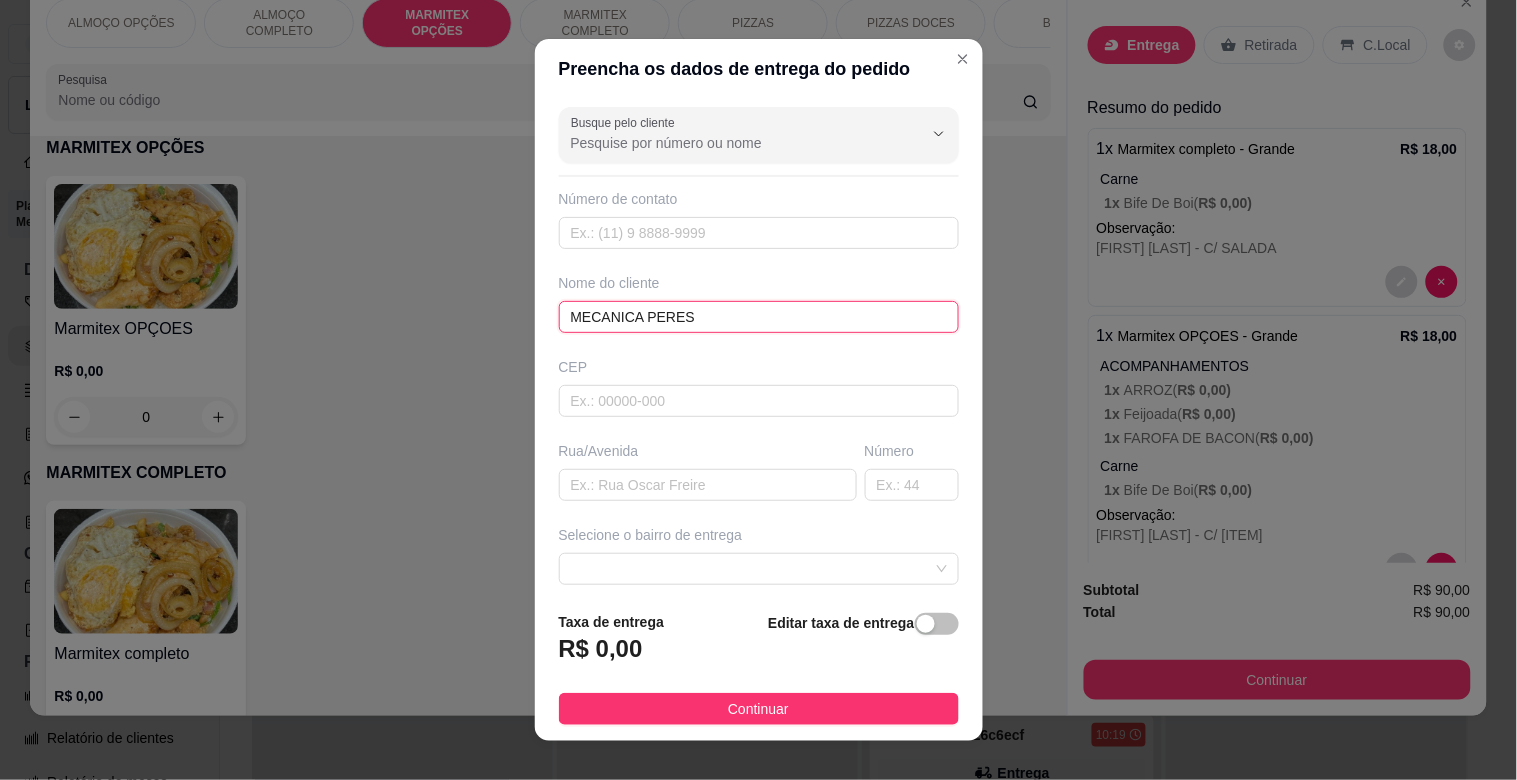 type on "MECANICA PERES" 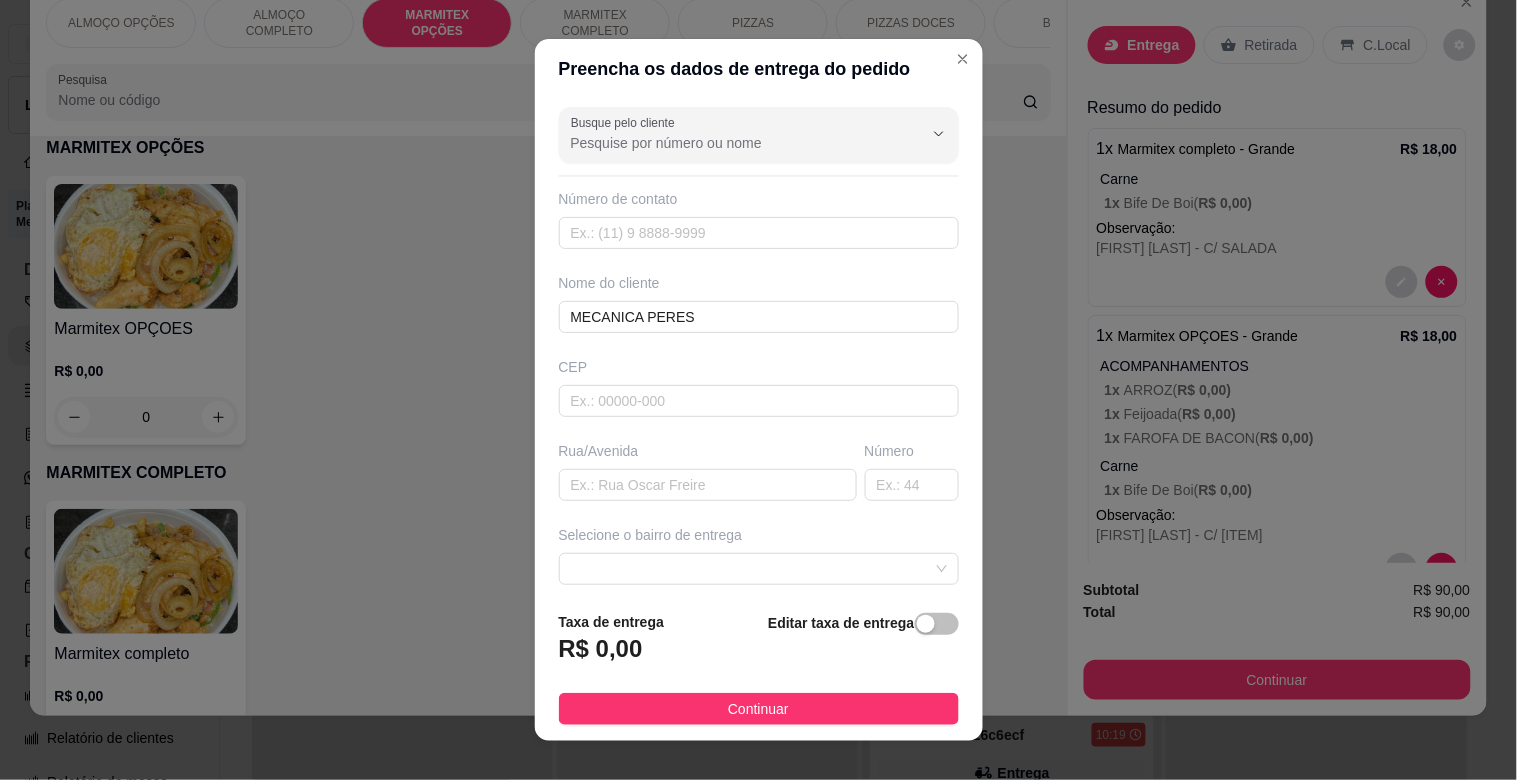 click on "Busque pelo cliente Número de contato Nome do cliente MECANICA PERES CEP Rua/Avenida Número Selecione o bairro de entrega Cidade Complemento" at bounding box center (759, 347) 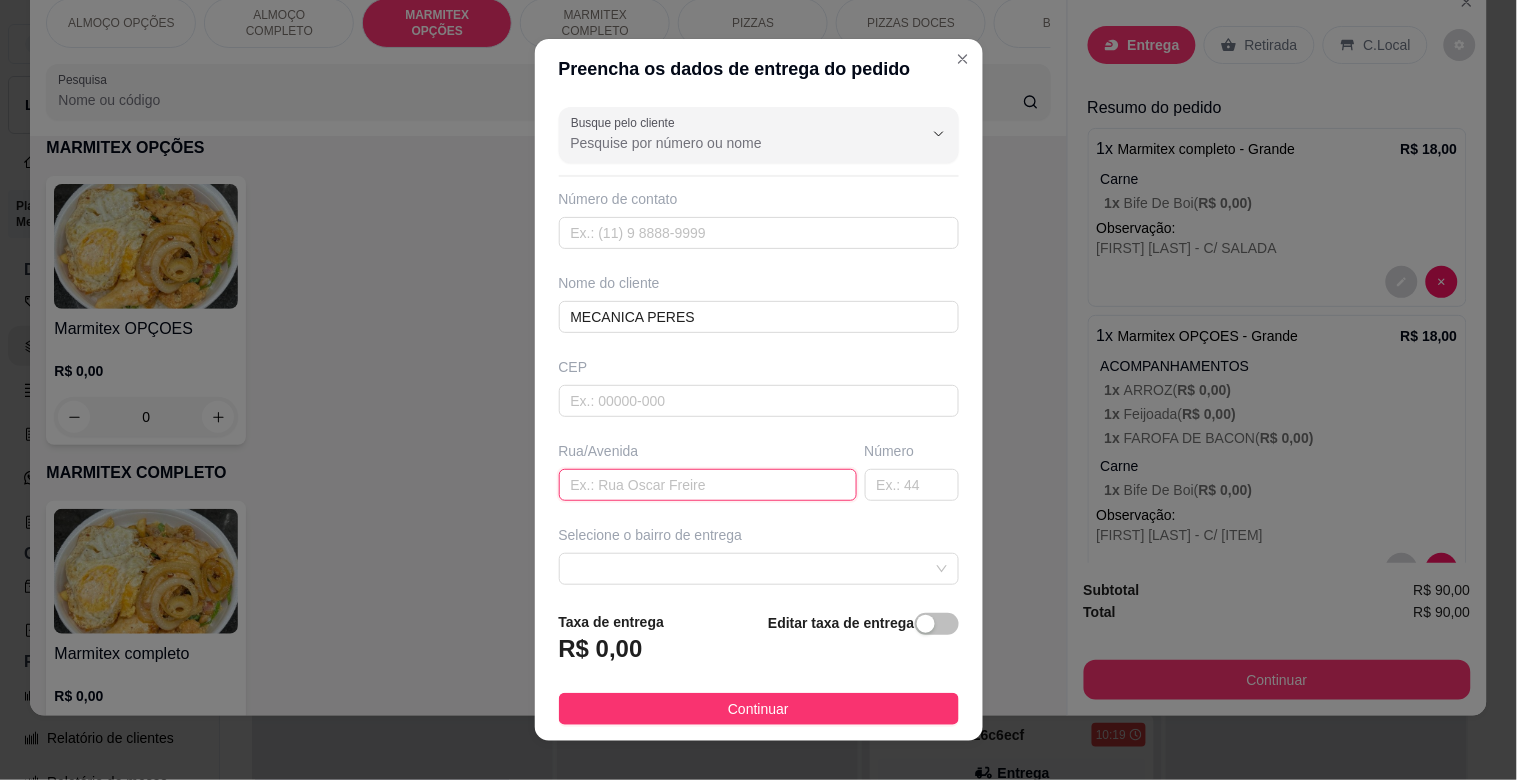 click at bounding box center [708, 485] 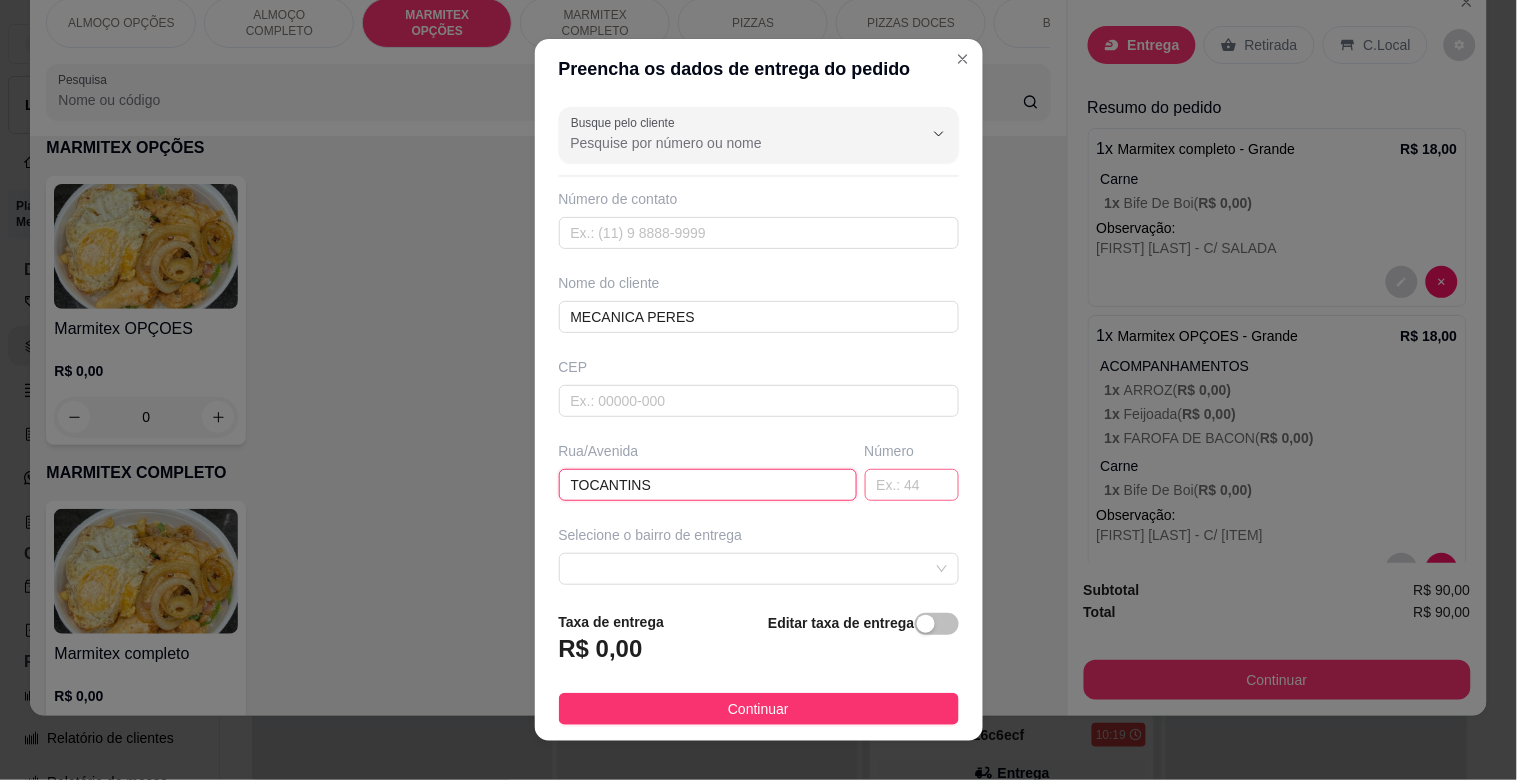 type on "TOCANTINS" 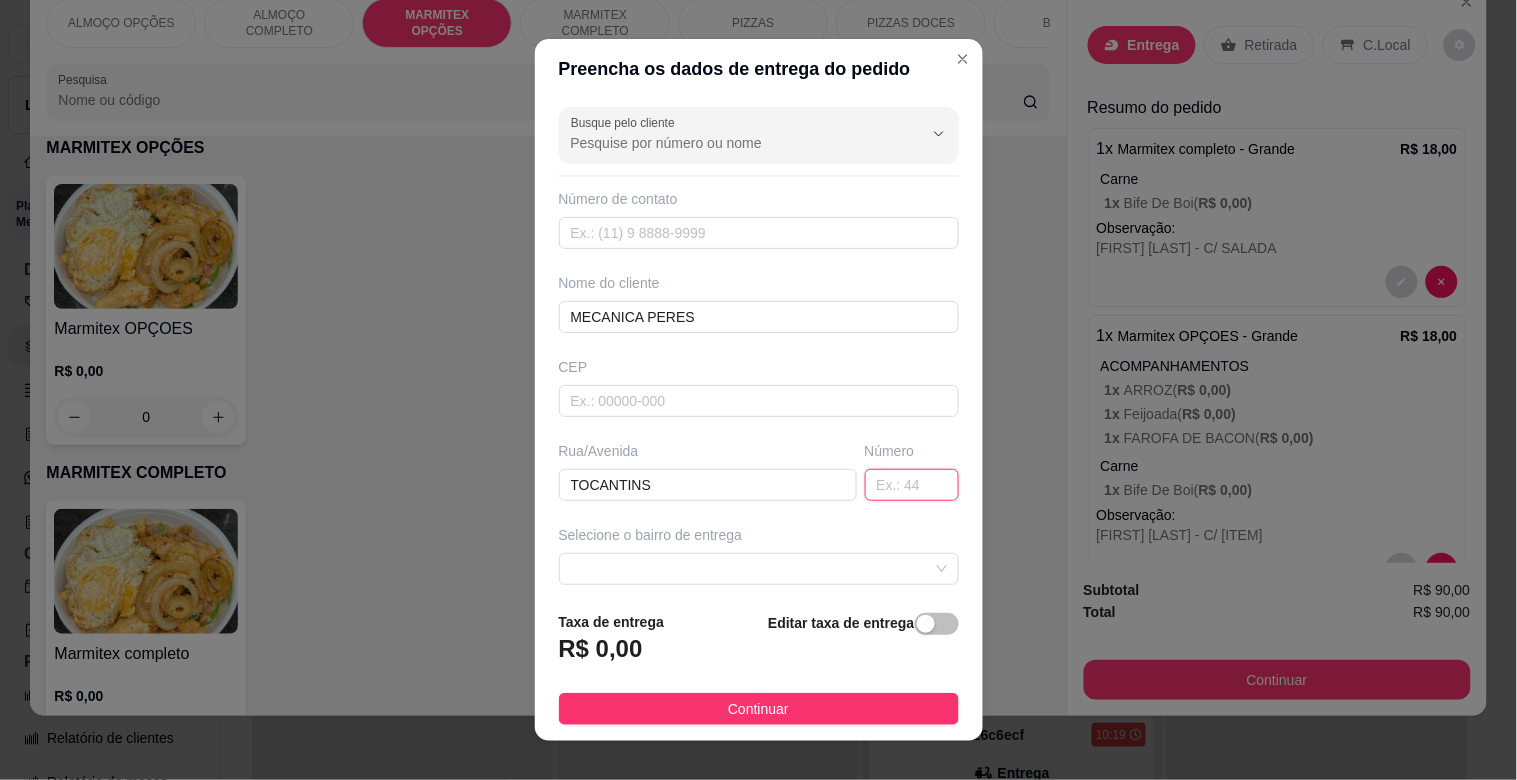 click at bounding box center (912, 485) 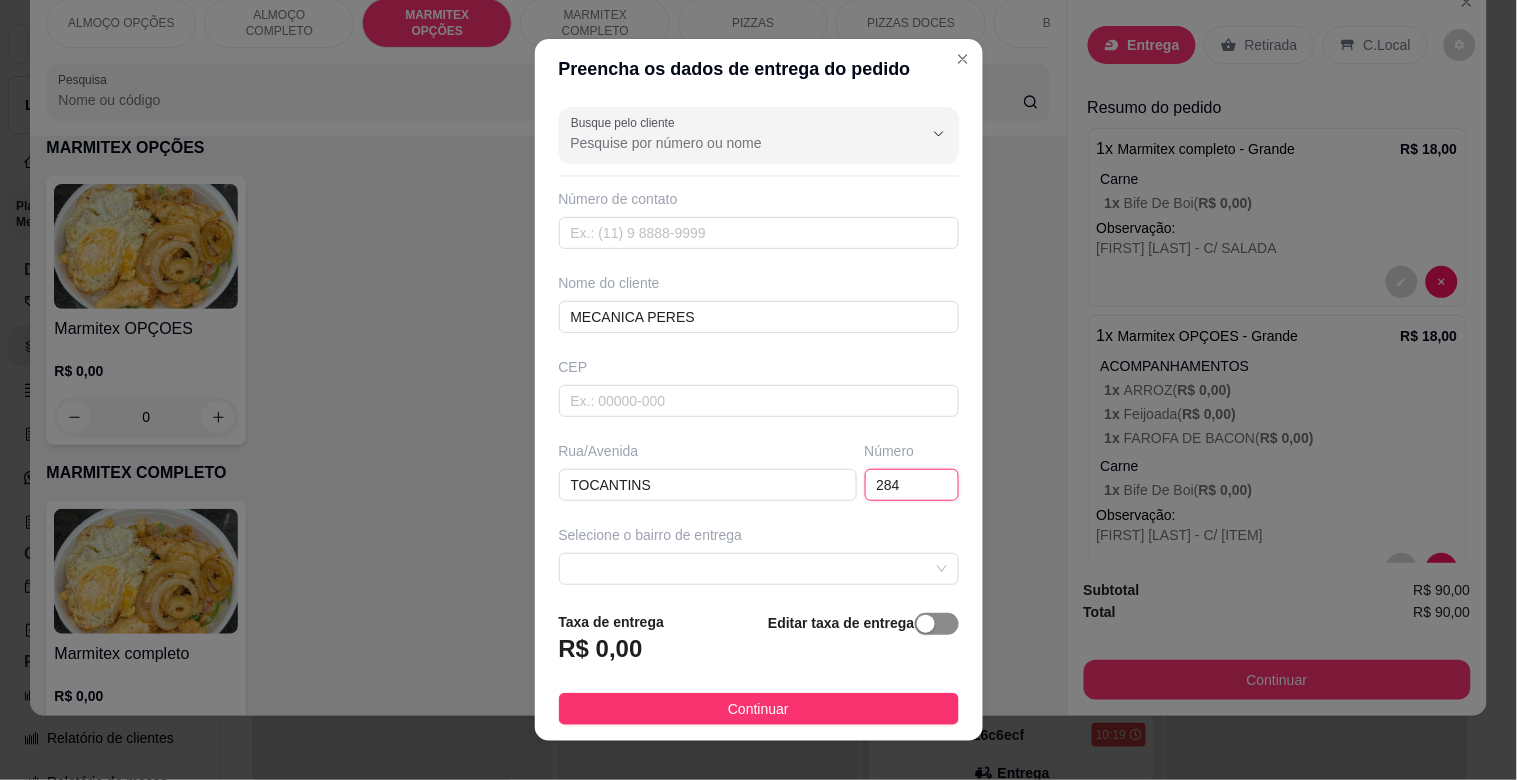 type on "284" 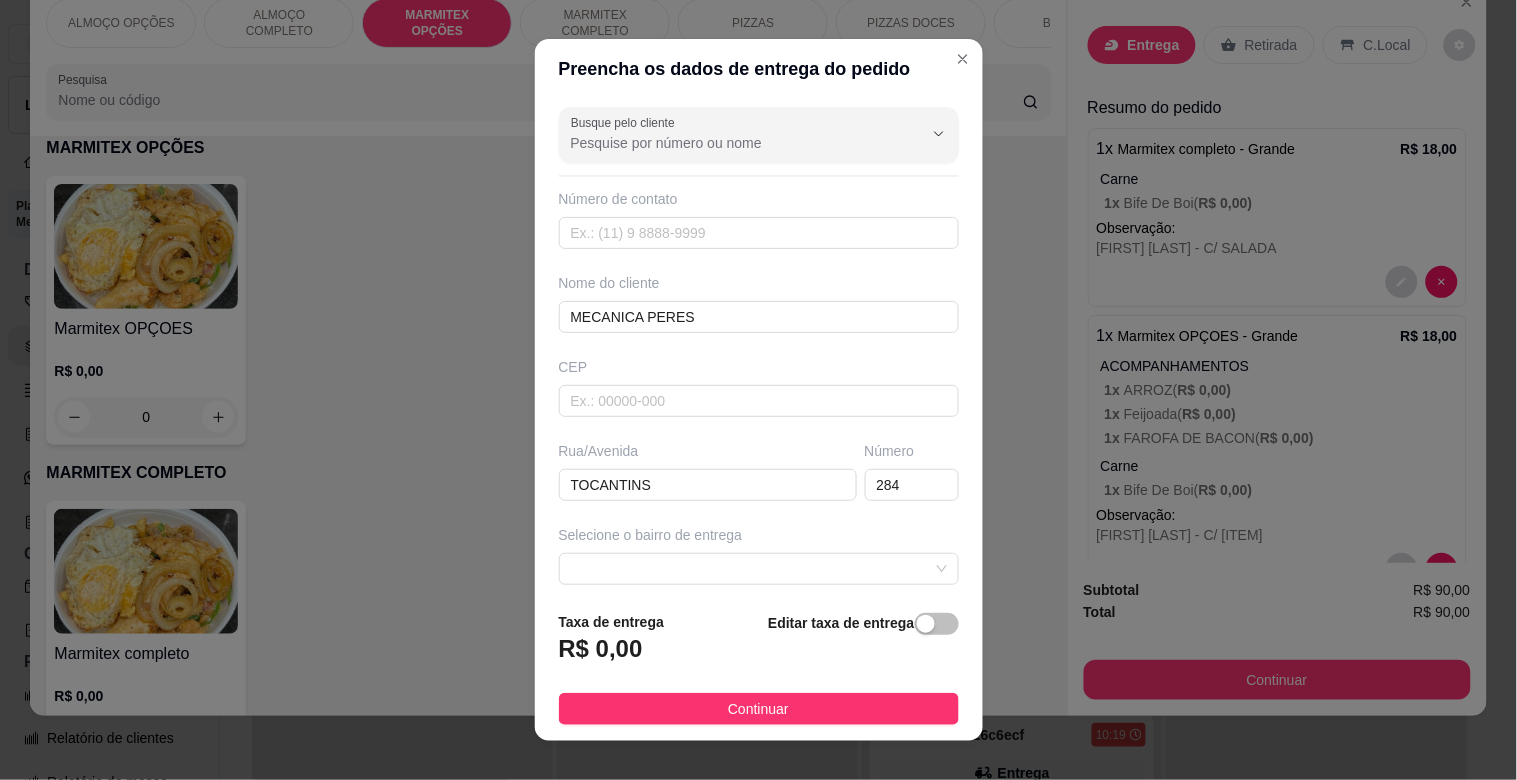 click at bounding box center (937, 624) 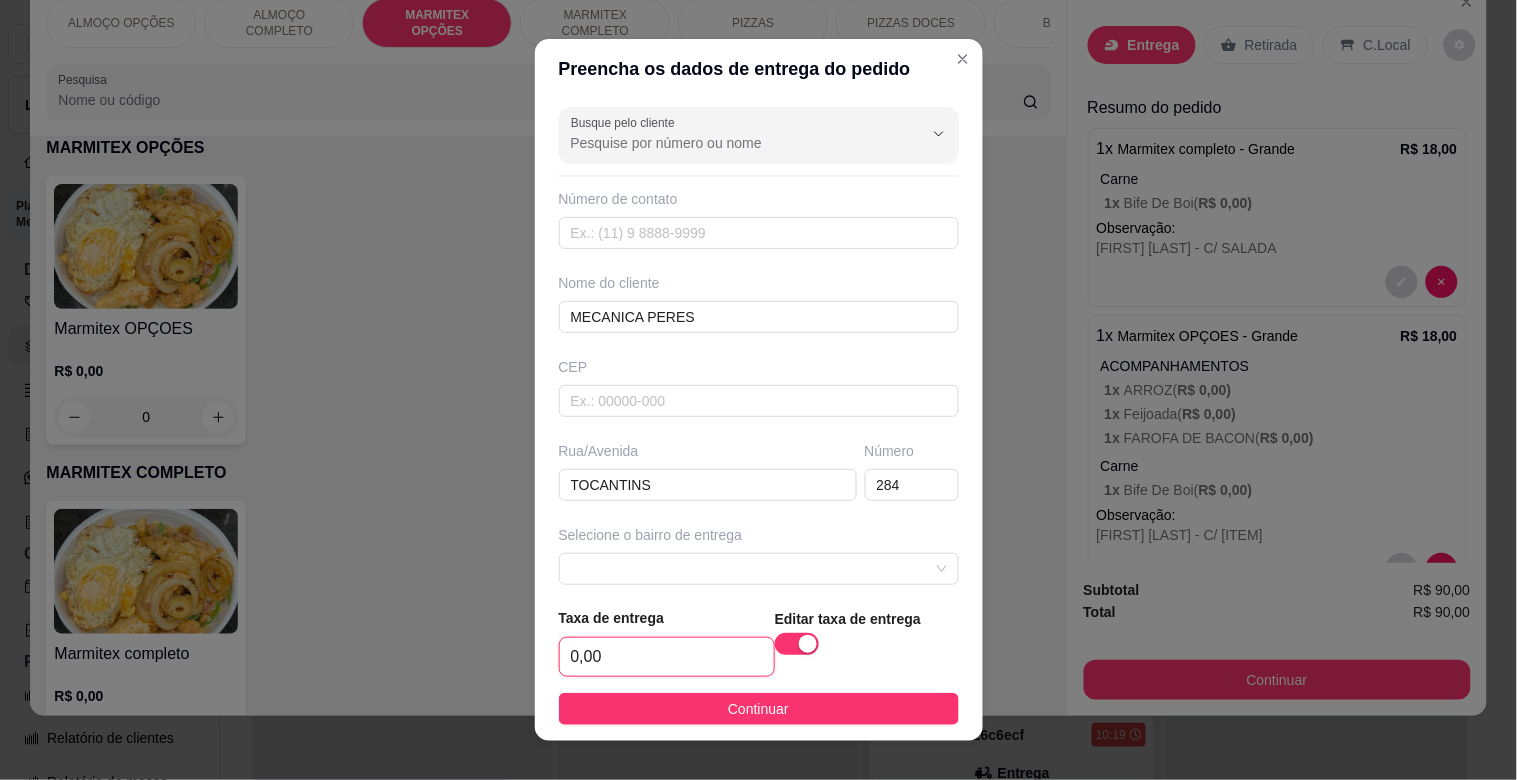 click on "0,00" at bounding box center (667, 657) 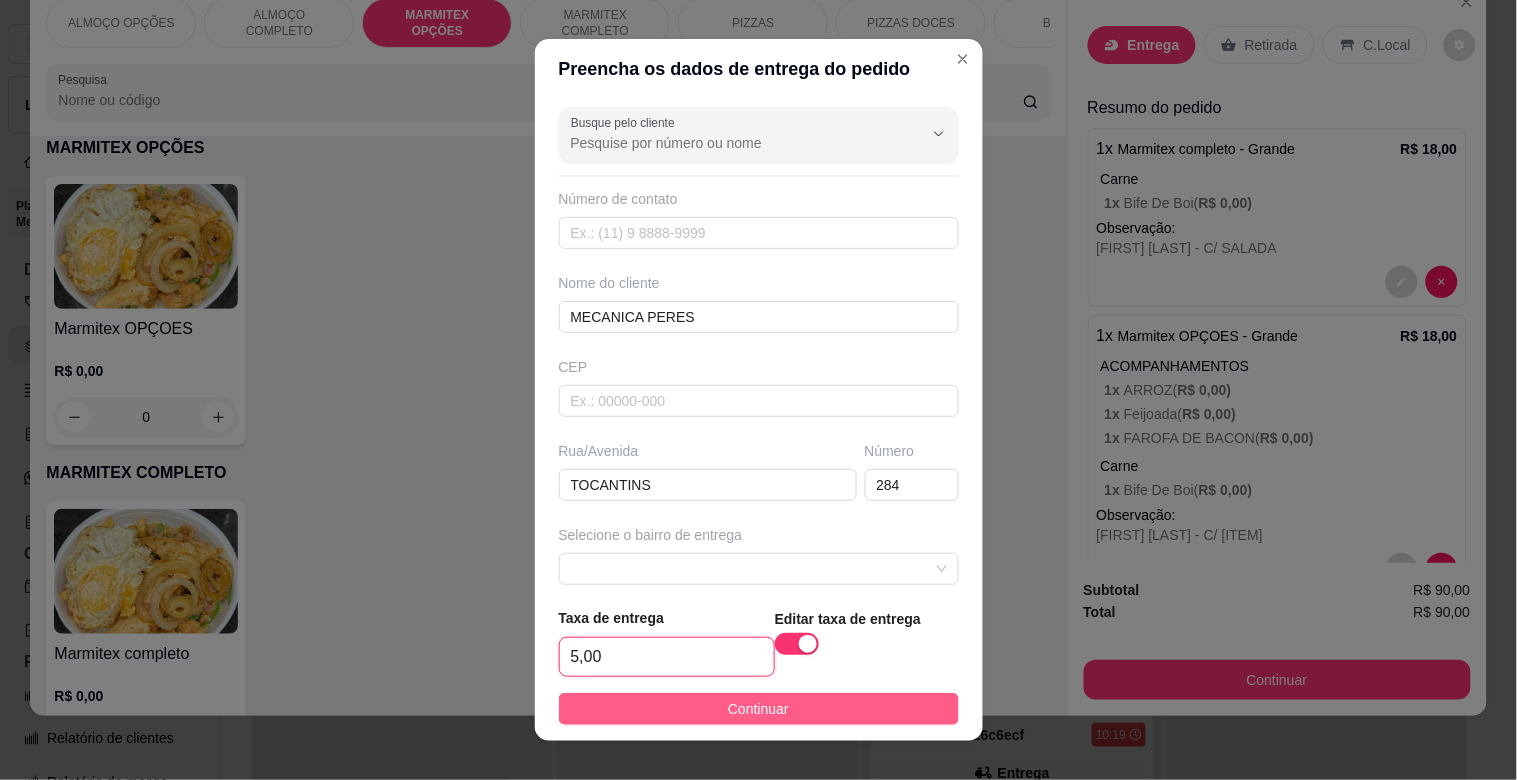 type on "5,00" 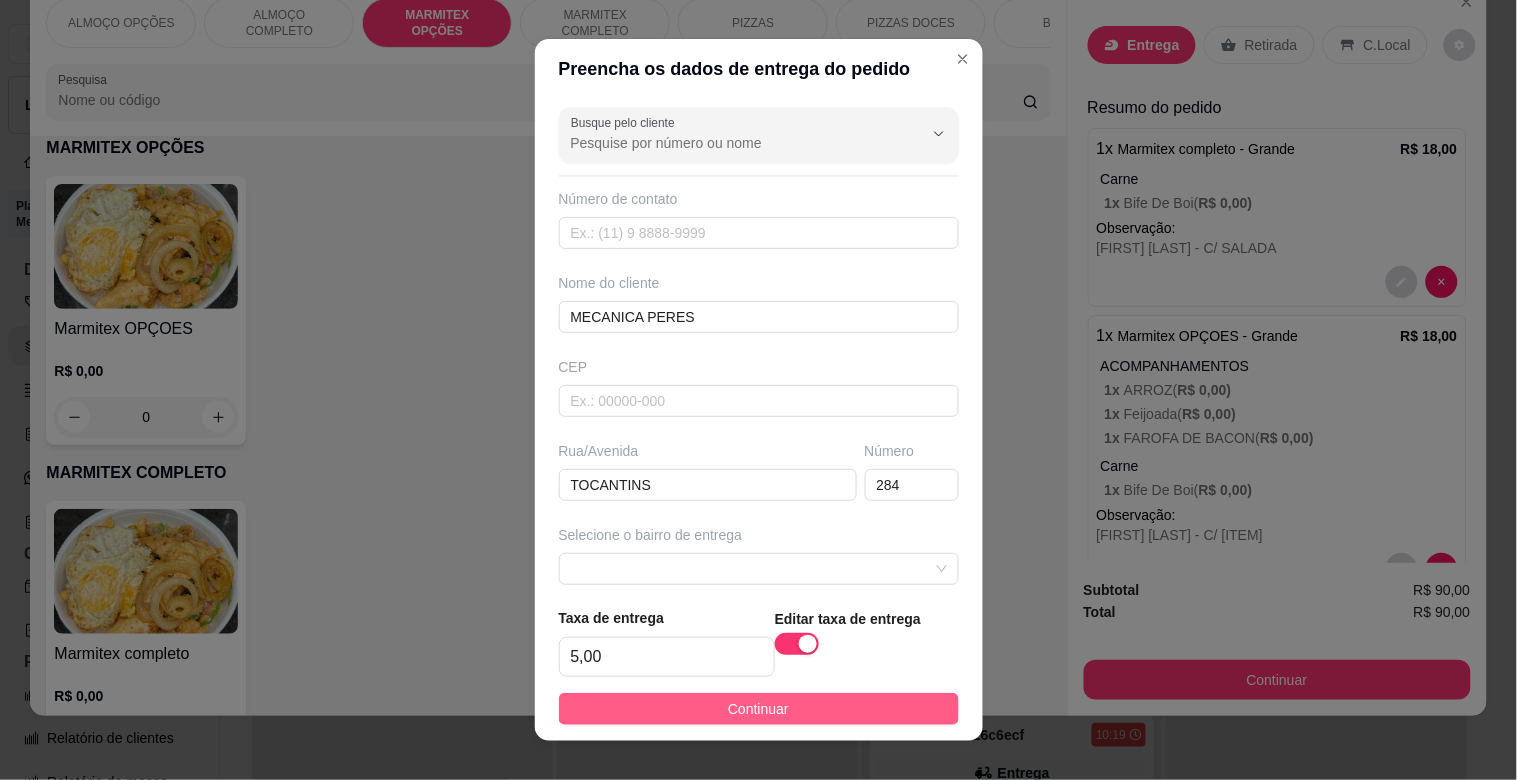 click on "Continuar" at bounding box center [759, 709] 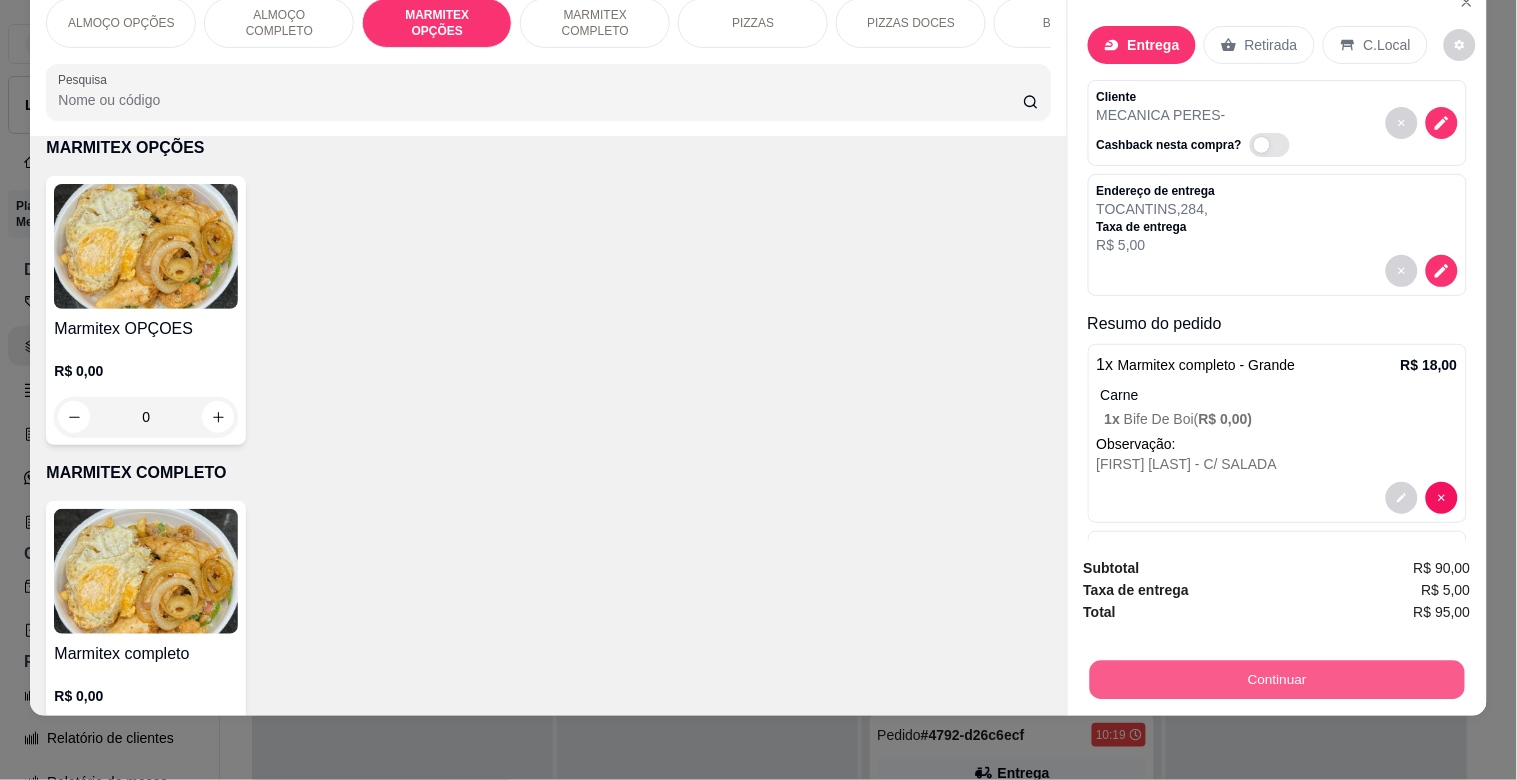 click on "Continuar" at bounding box center (1276, 679) 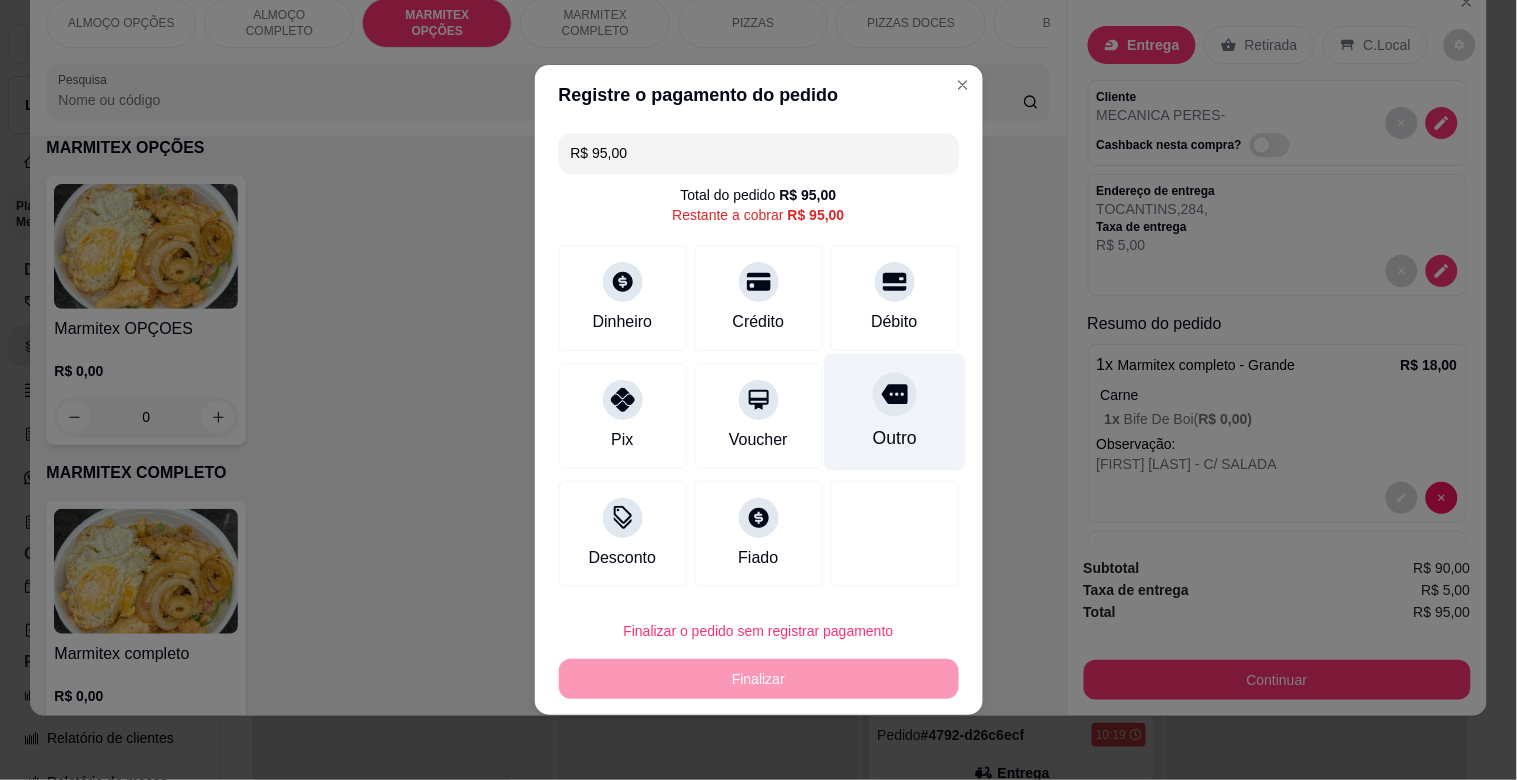click on "R$ 95,00 Total do pedido   R$ 95,00 Restante a cobrar   R$ 95,00 Dinheiro Crédito Débito Pix Voucher Outro Desconto Fiado" at bounding box center (759, 360) 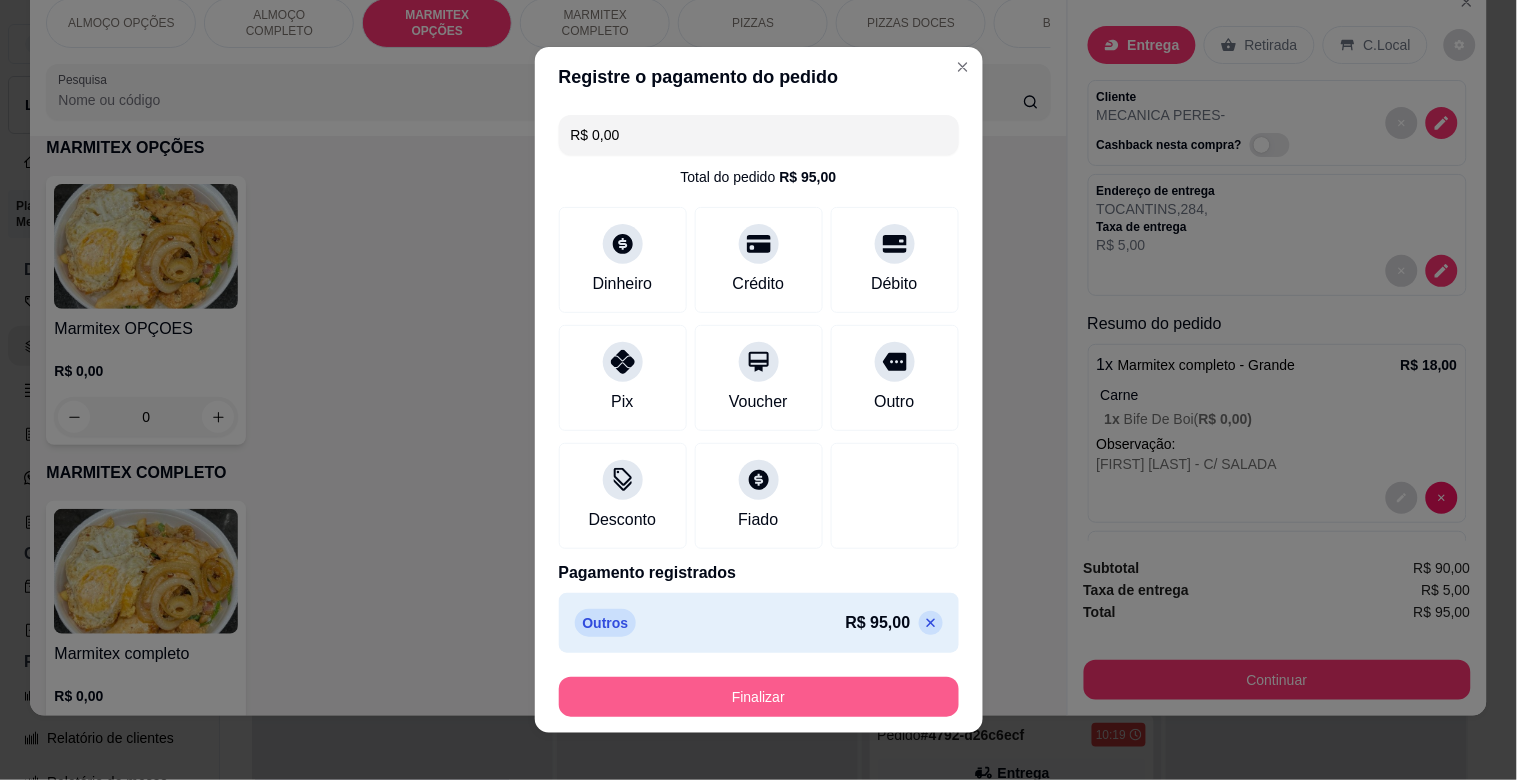 click on "Finalizar" at bounding box center [759, 697] 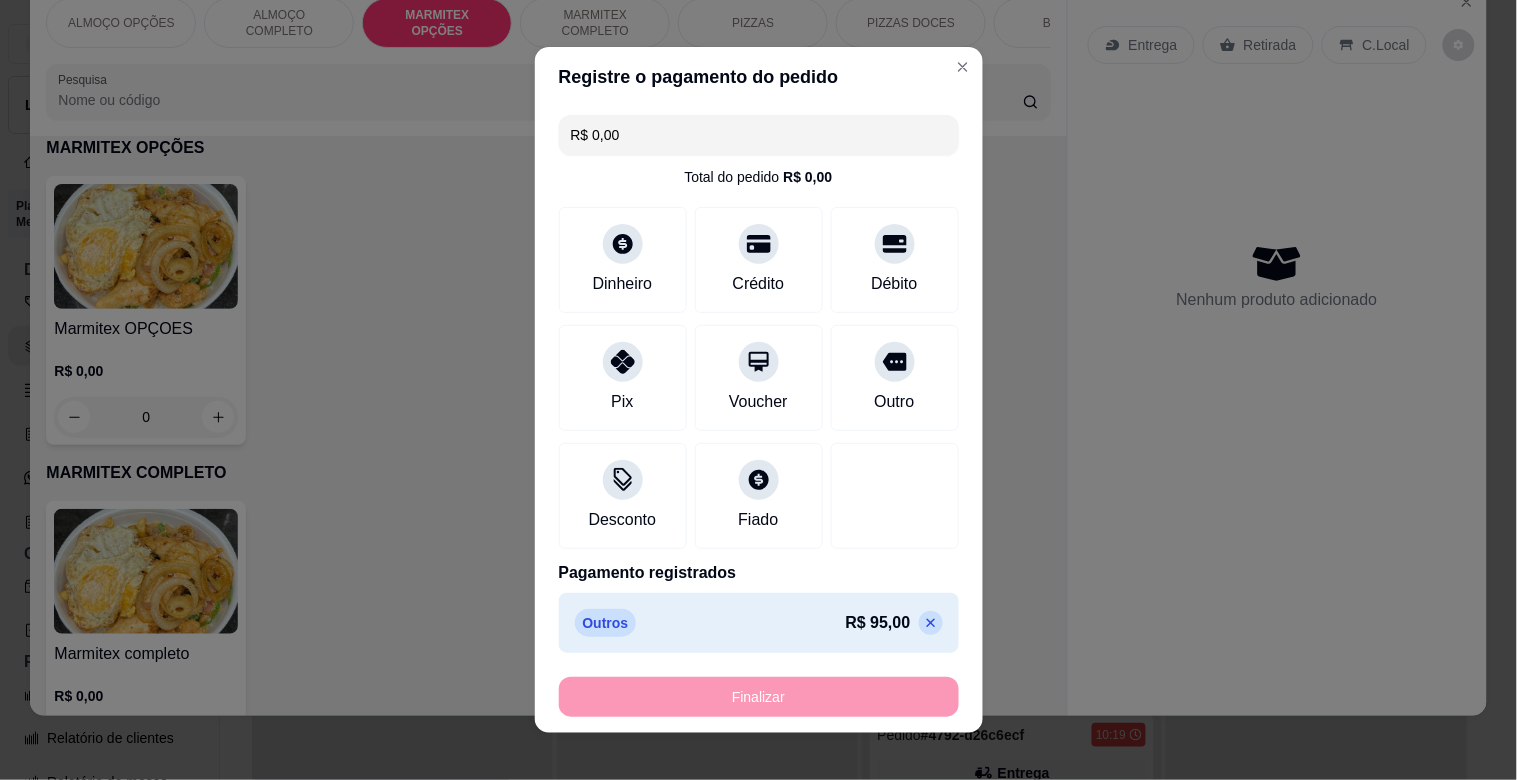 type on "-R$ 95,00" 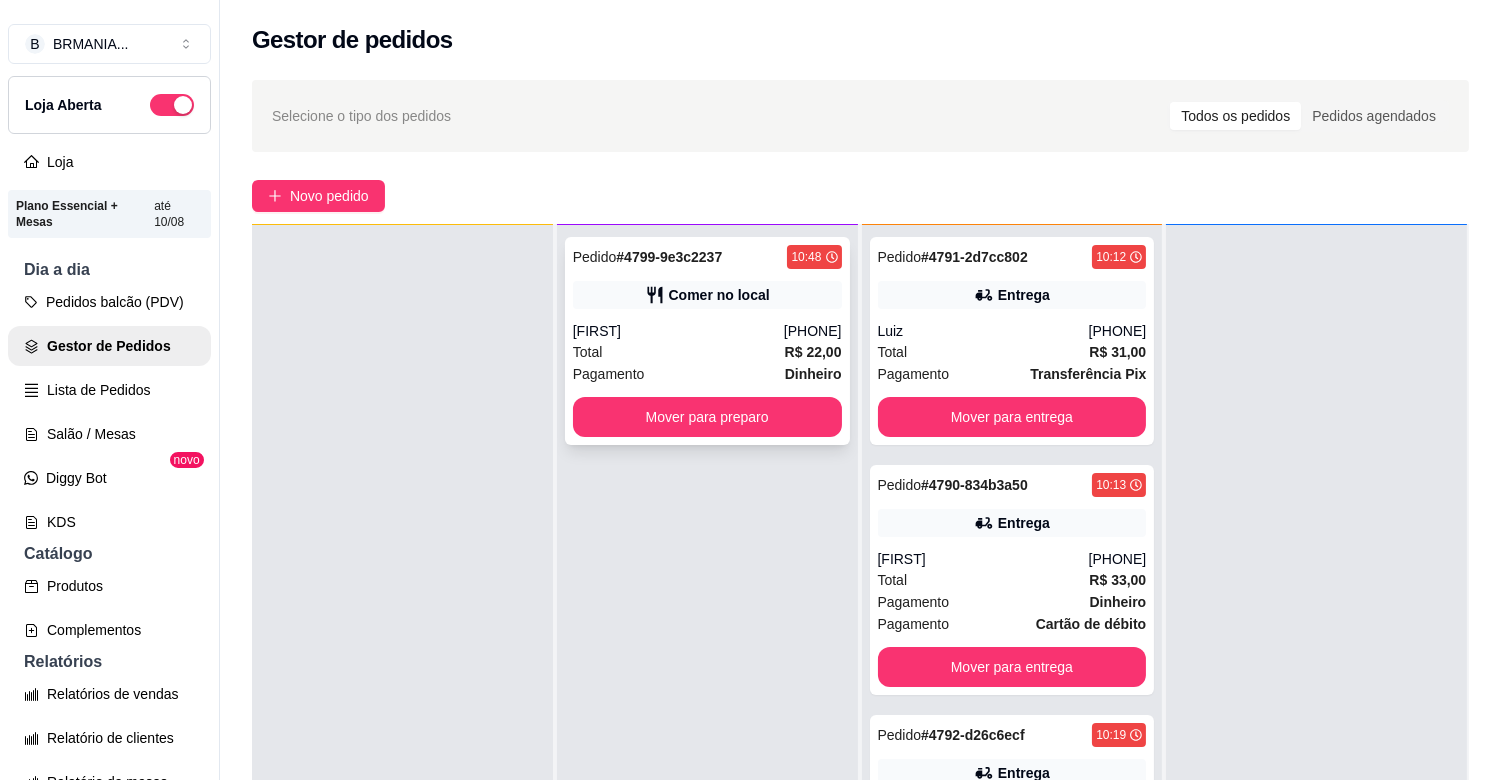 click on "[FIRST]" at bounding box center [678, 331] 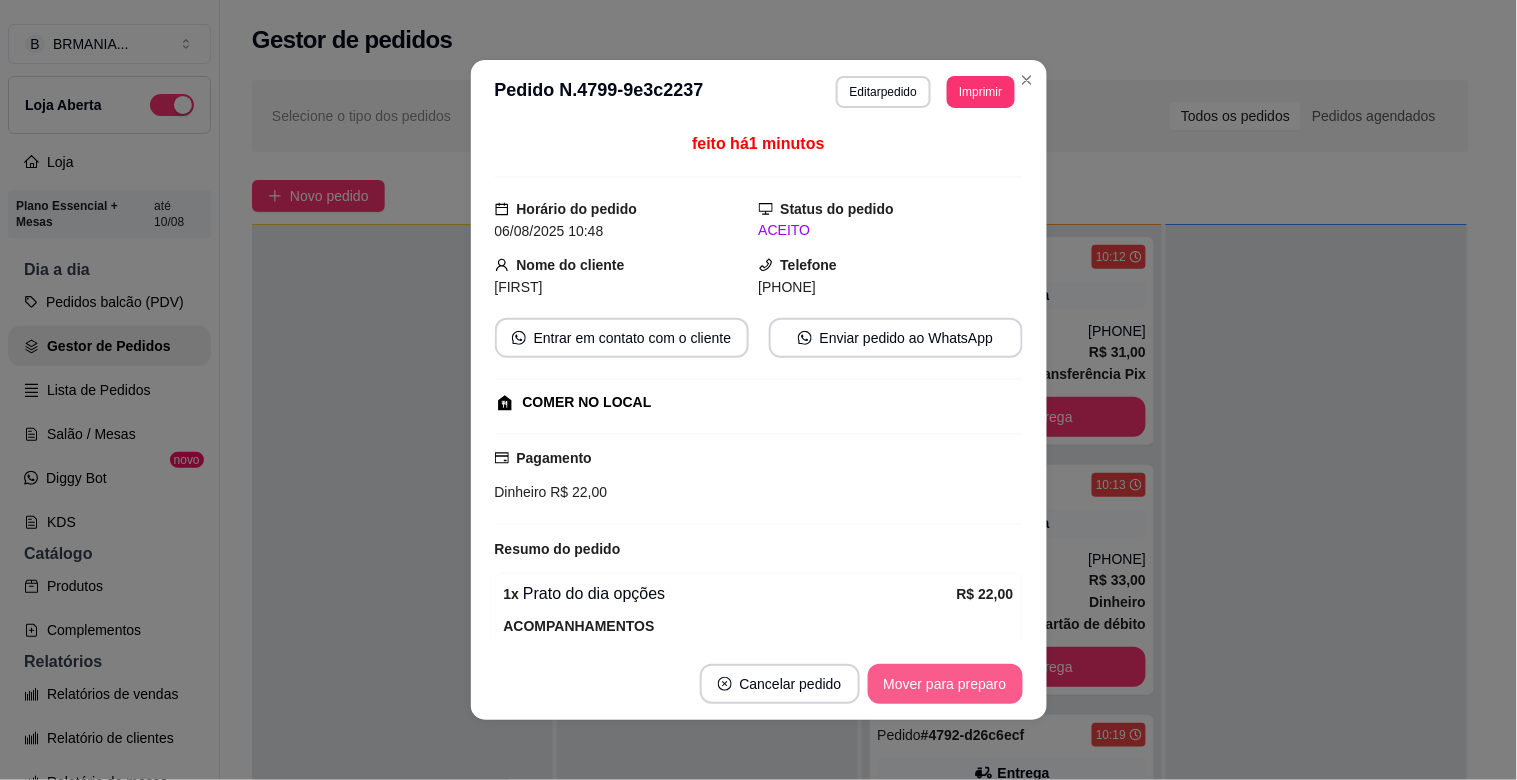 click on "Mover para preparo" at bounding box center [945, 684] 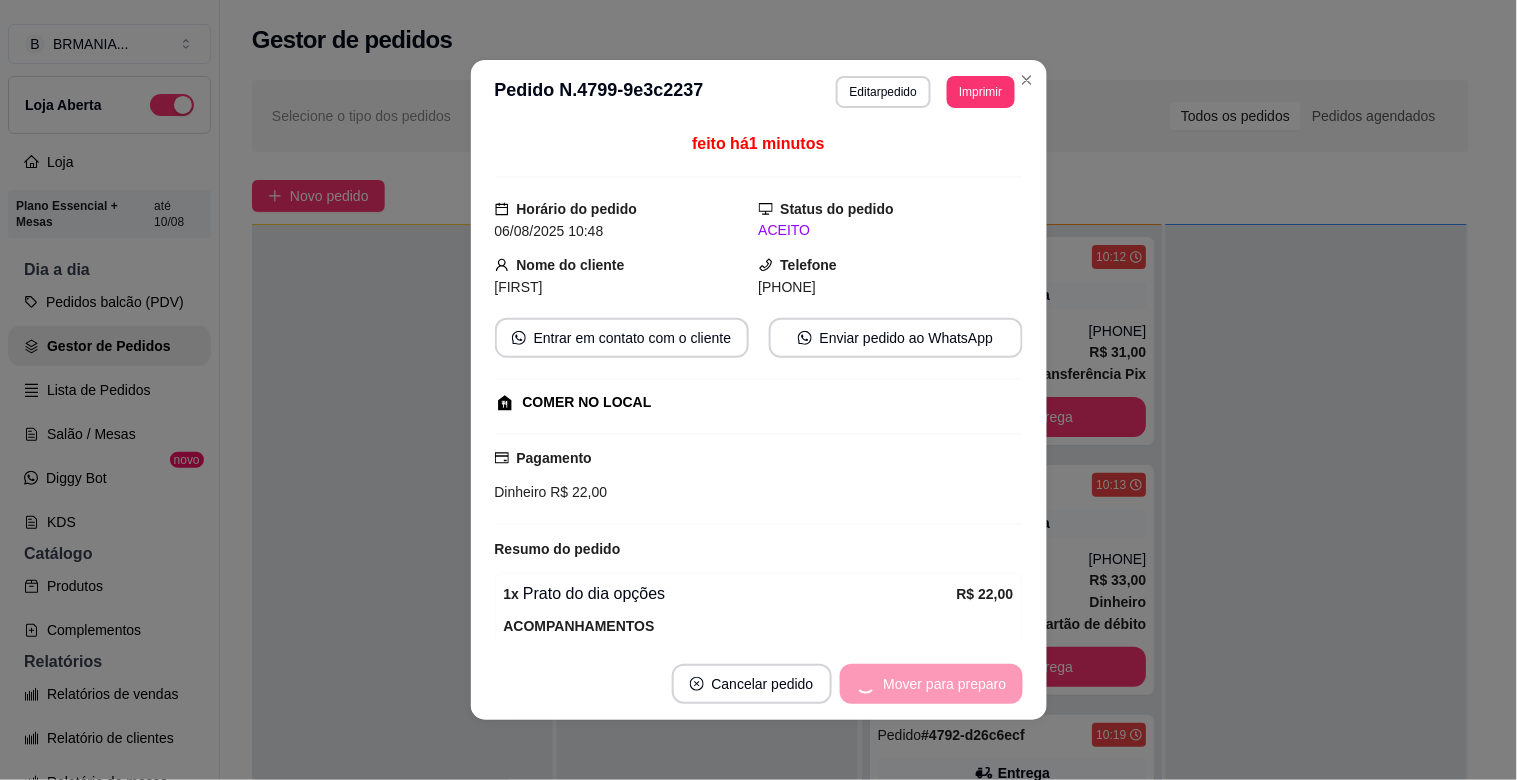 click on "Mover para preparo" at bounding box center [931, 684] 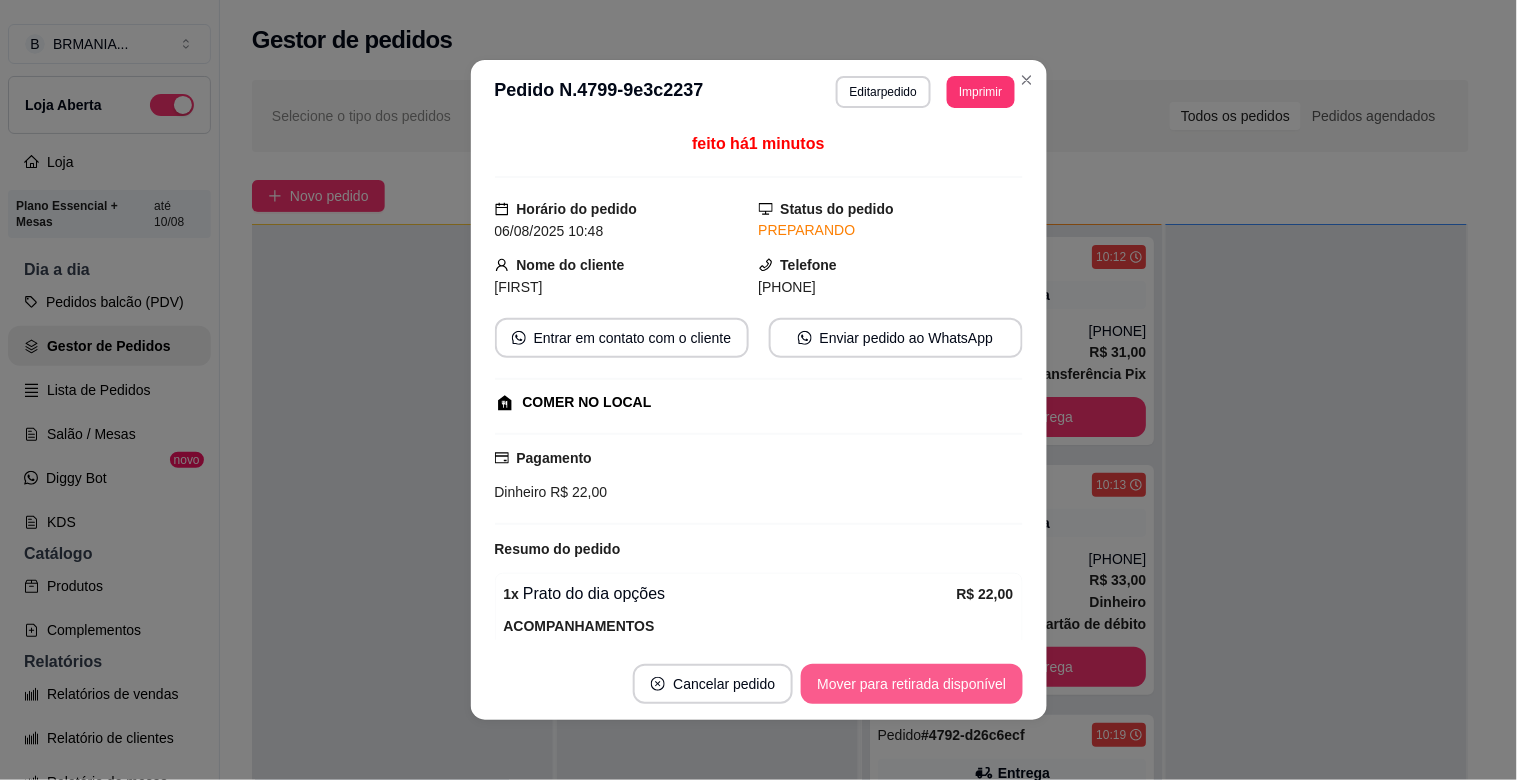 click on "Mover para retirada disponível" at bounding box center [911, 684] 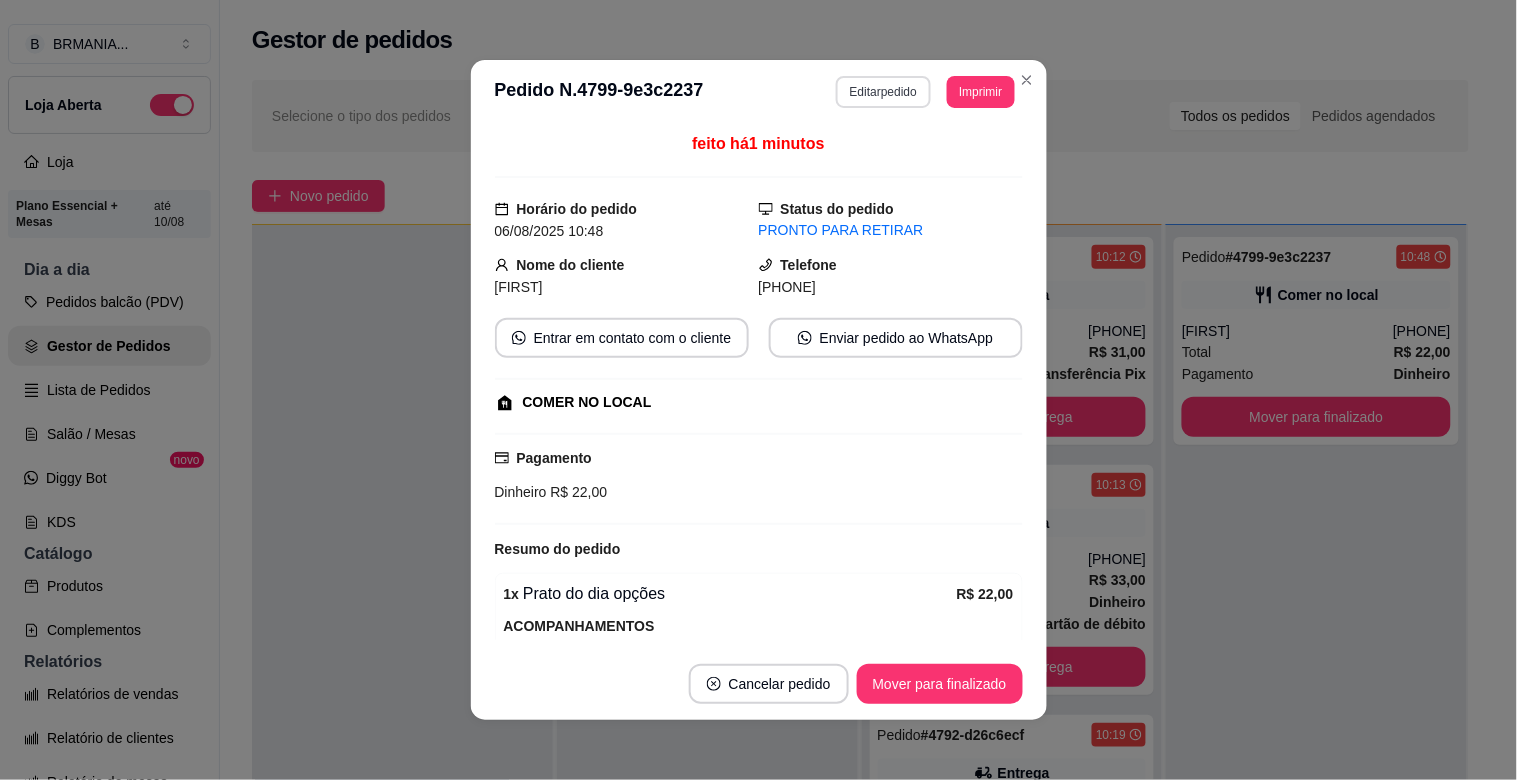 click on "Editar  pedido" at bounding box center (883, 92) 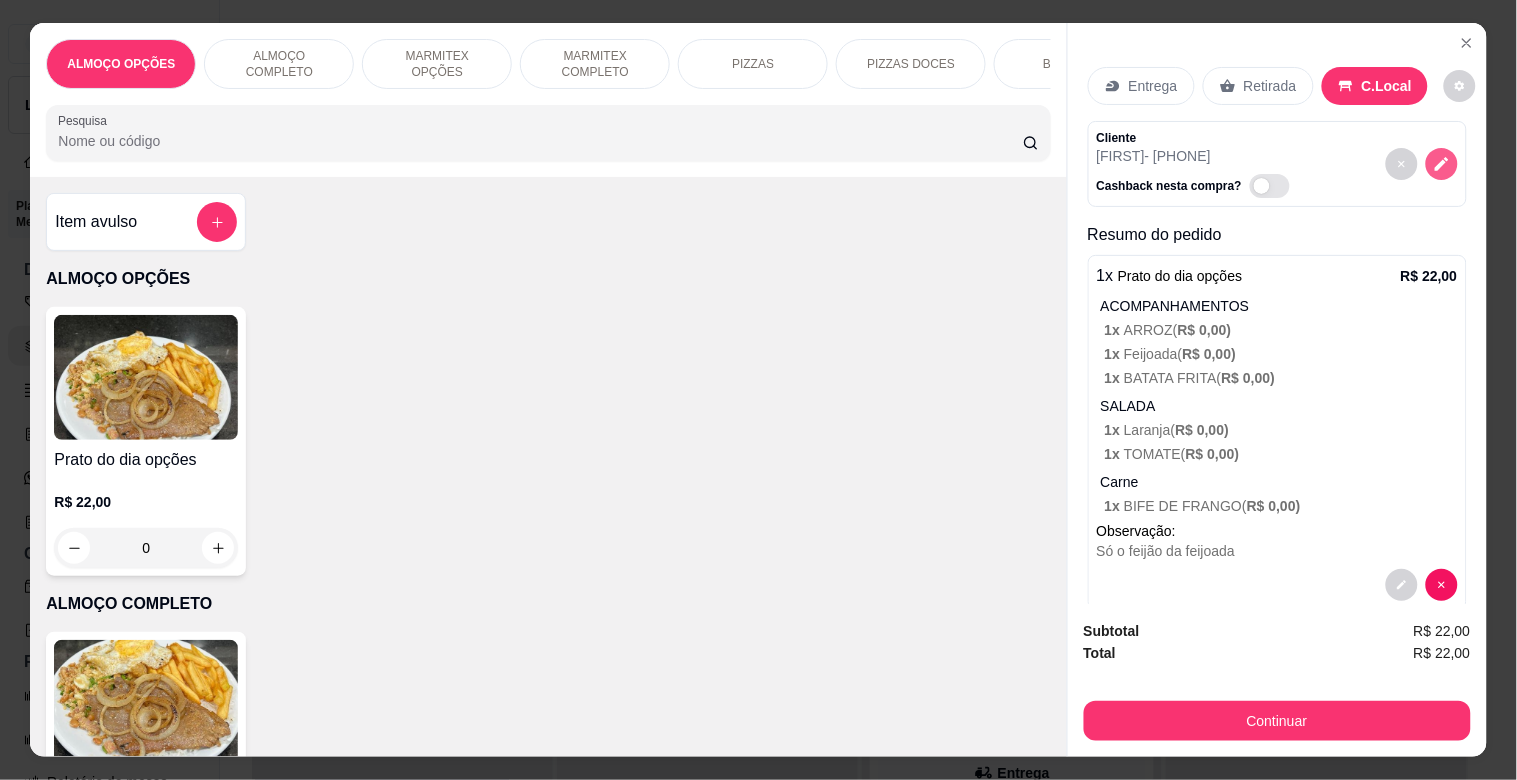 click 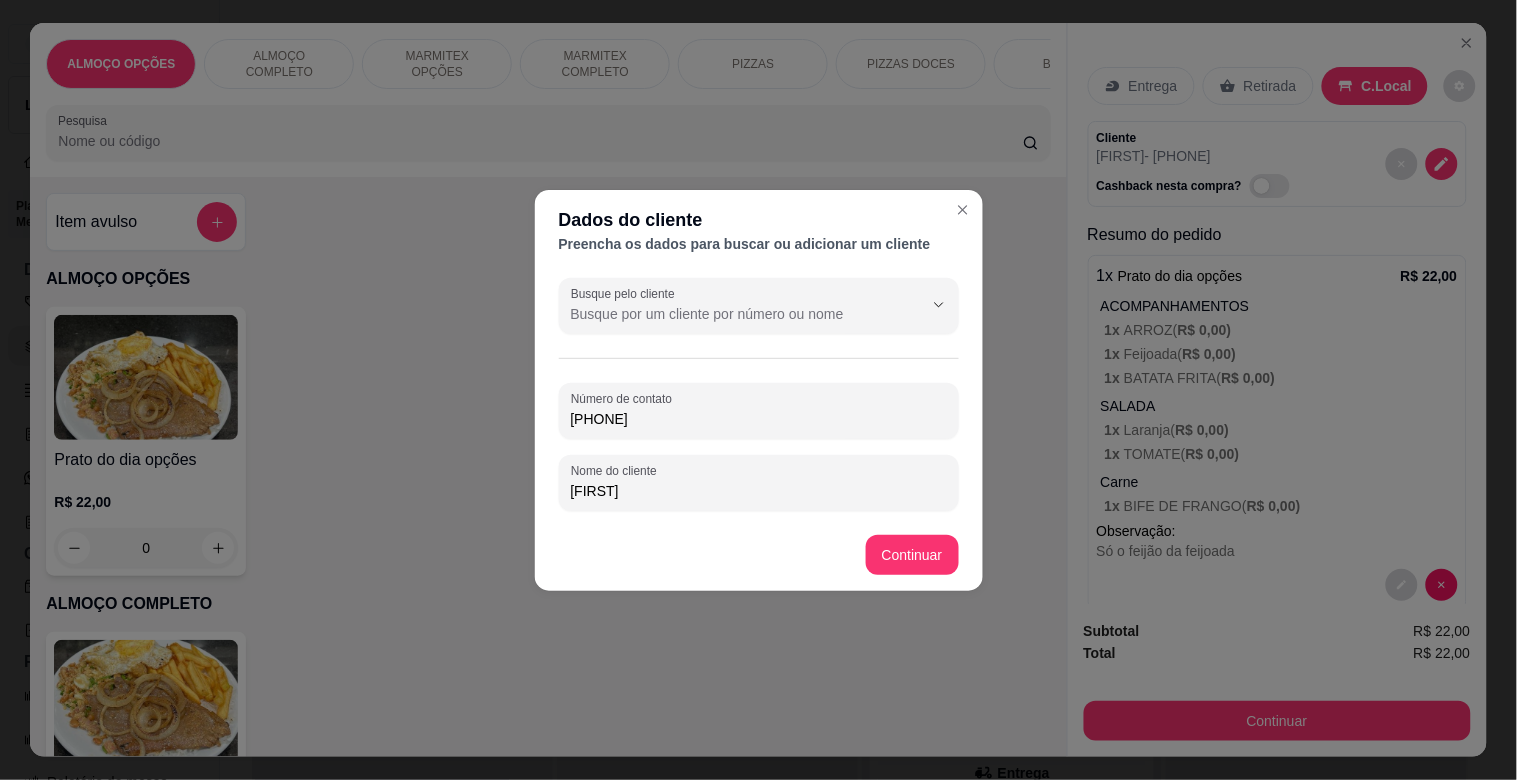 click on "[PHONE]" at bounding box center (759, 419) 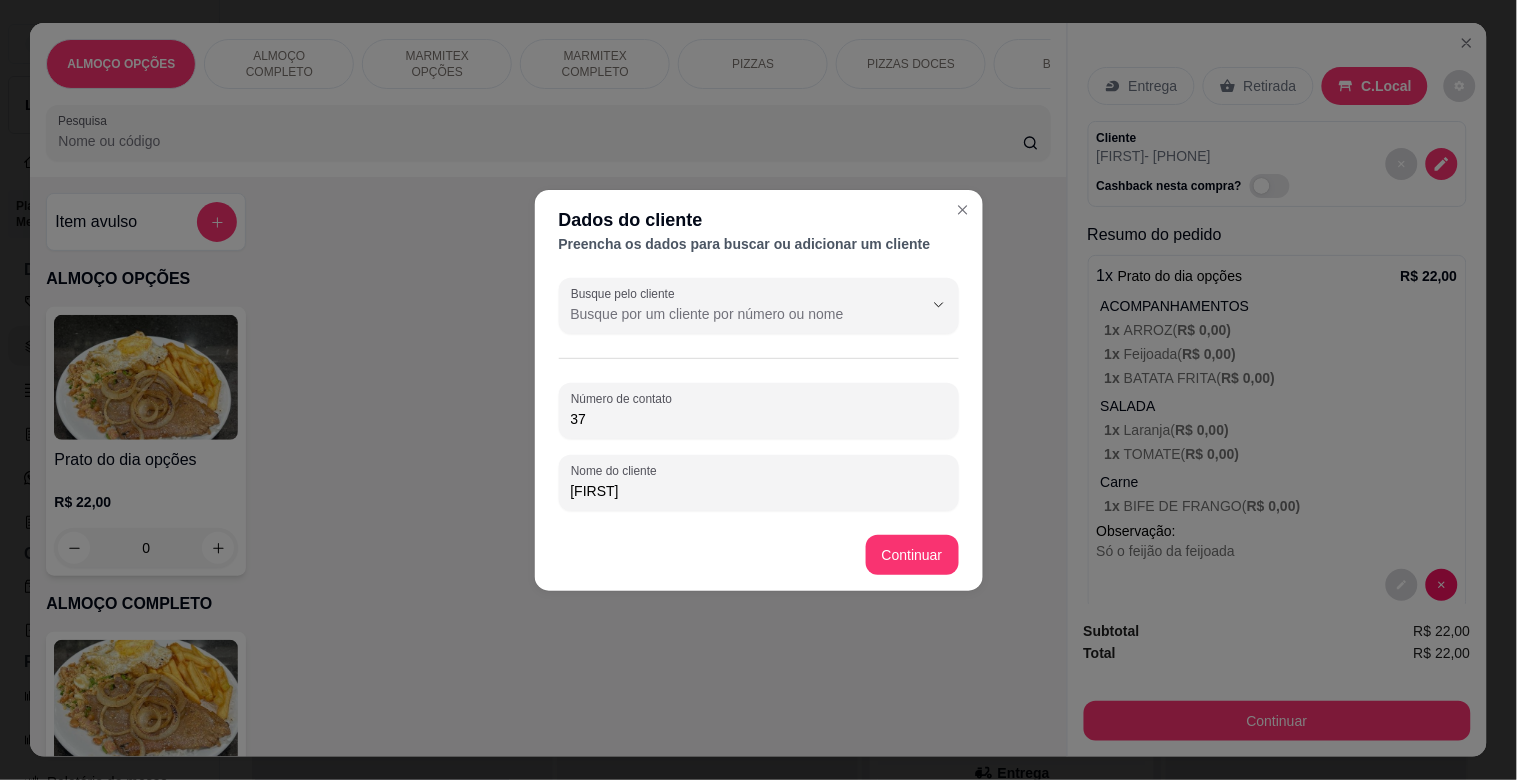 type on "3" 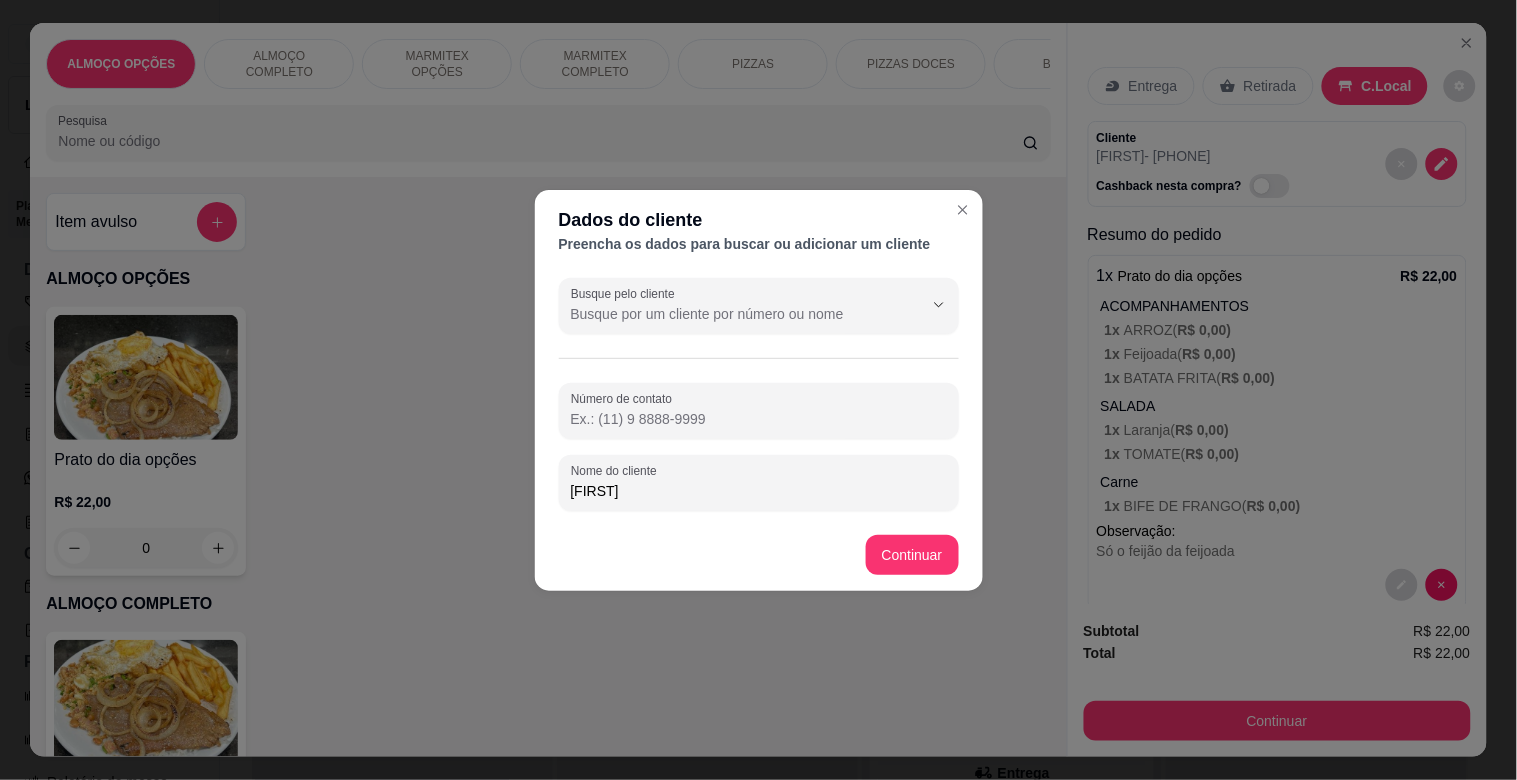 type 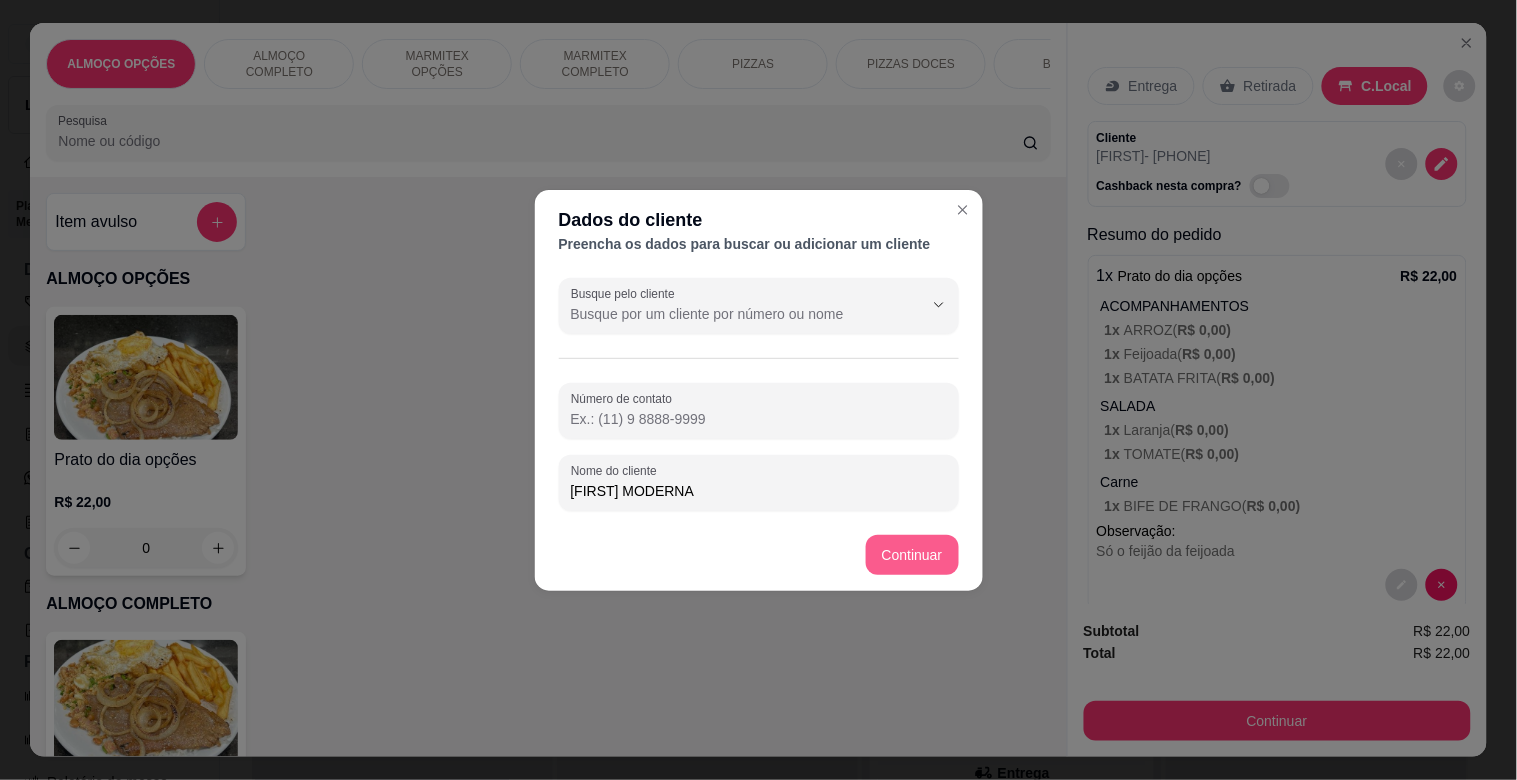 type on "[FIRST] MODERNA" 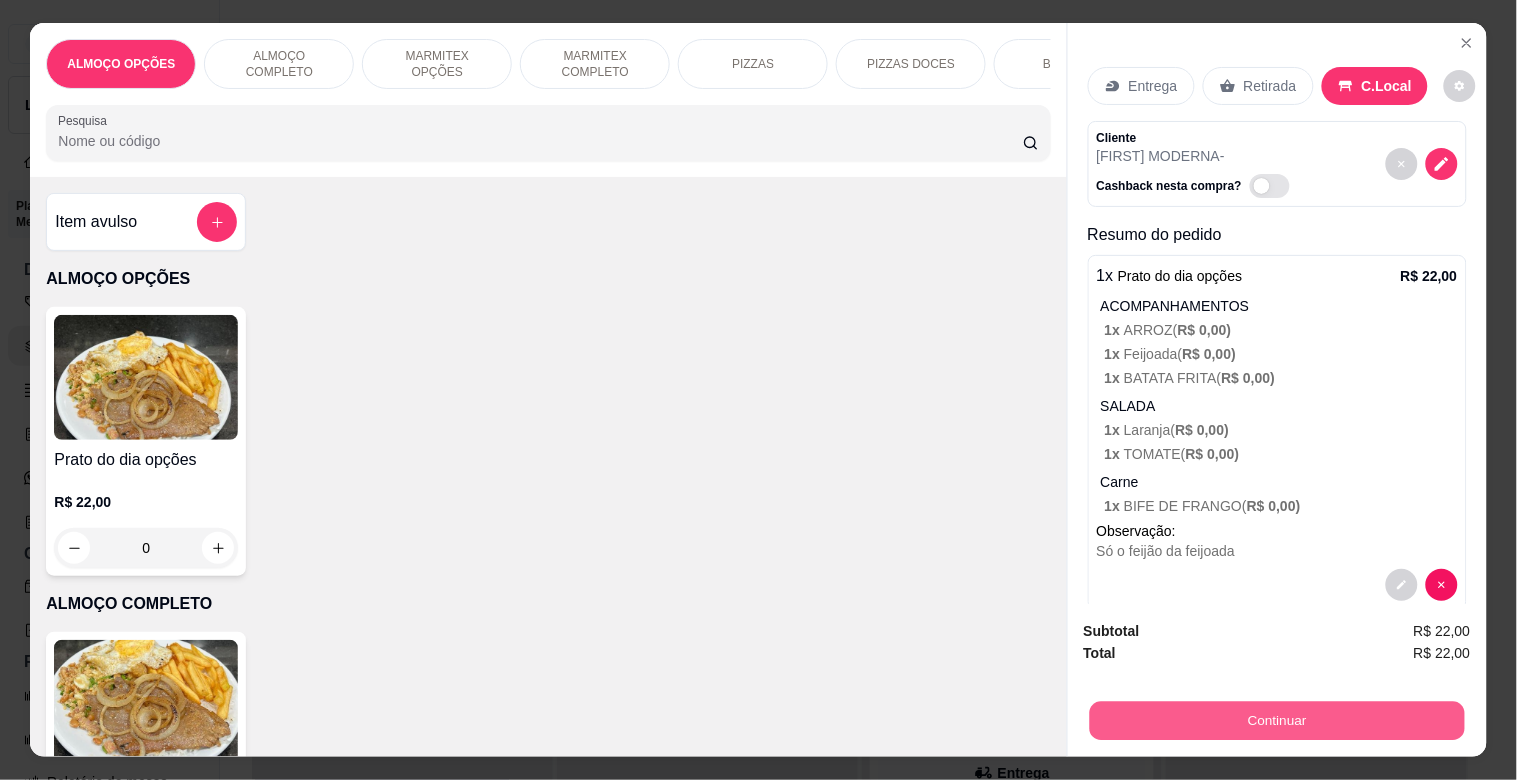 click on "Continuar" at bounding box center [1276, 720] 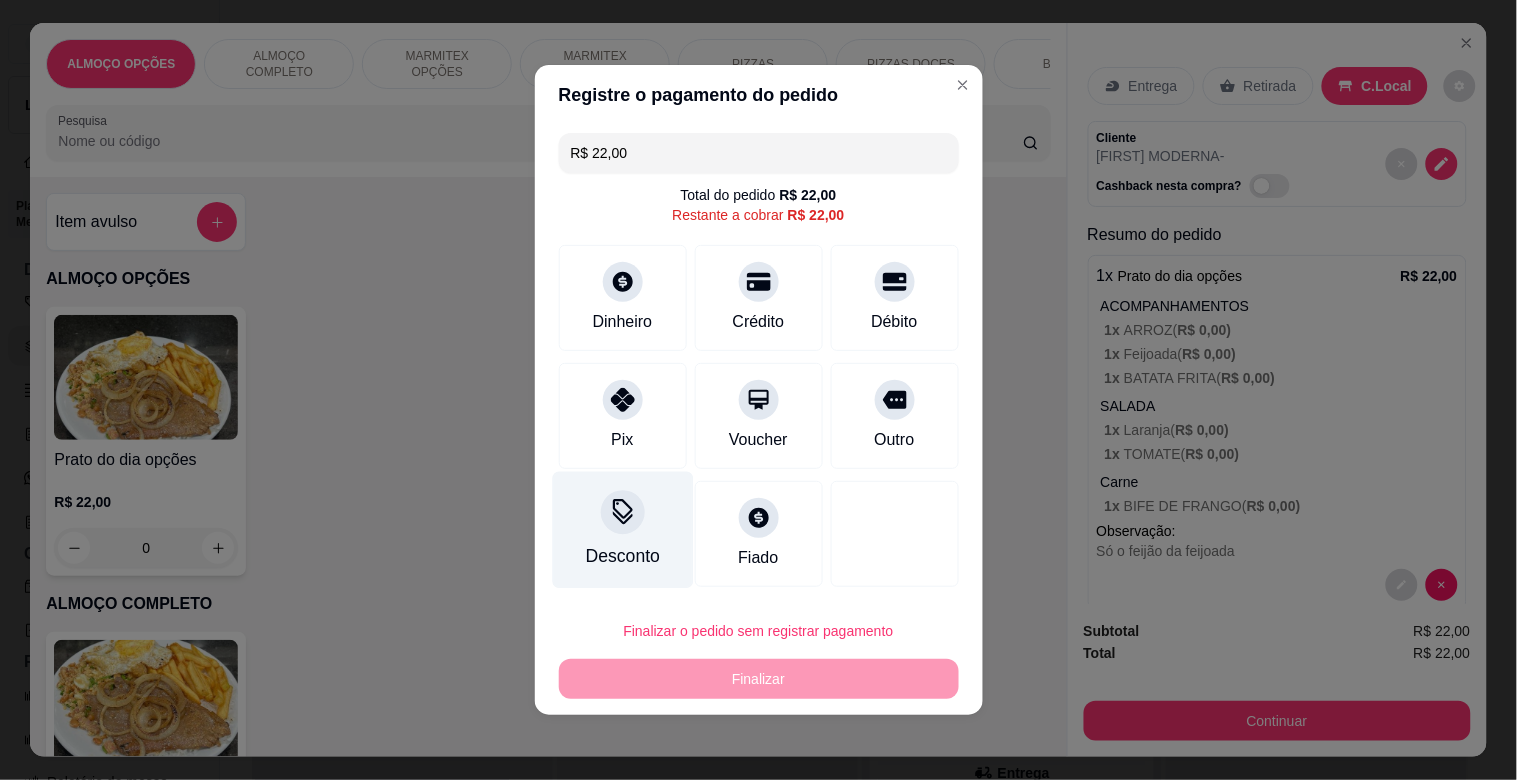 click 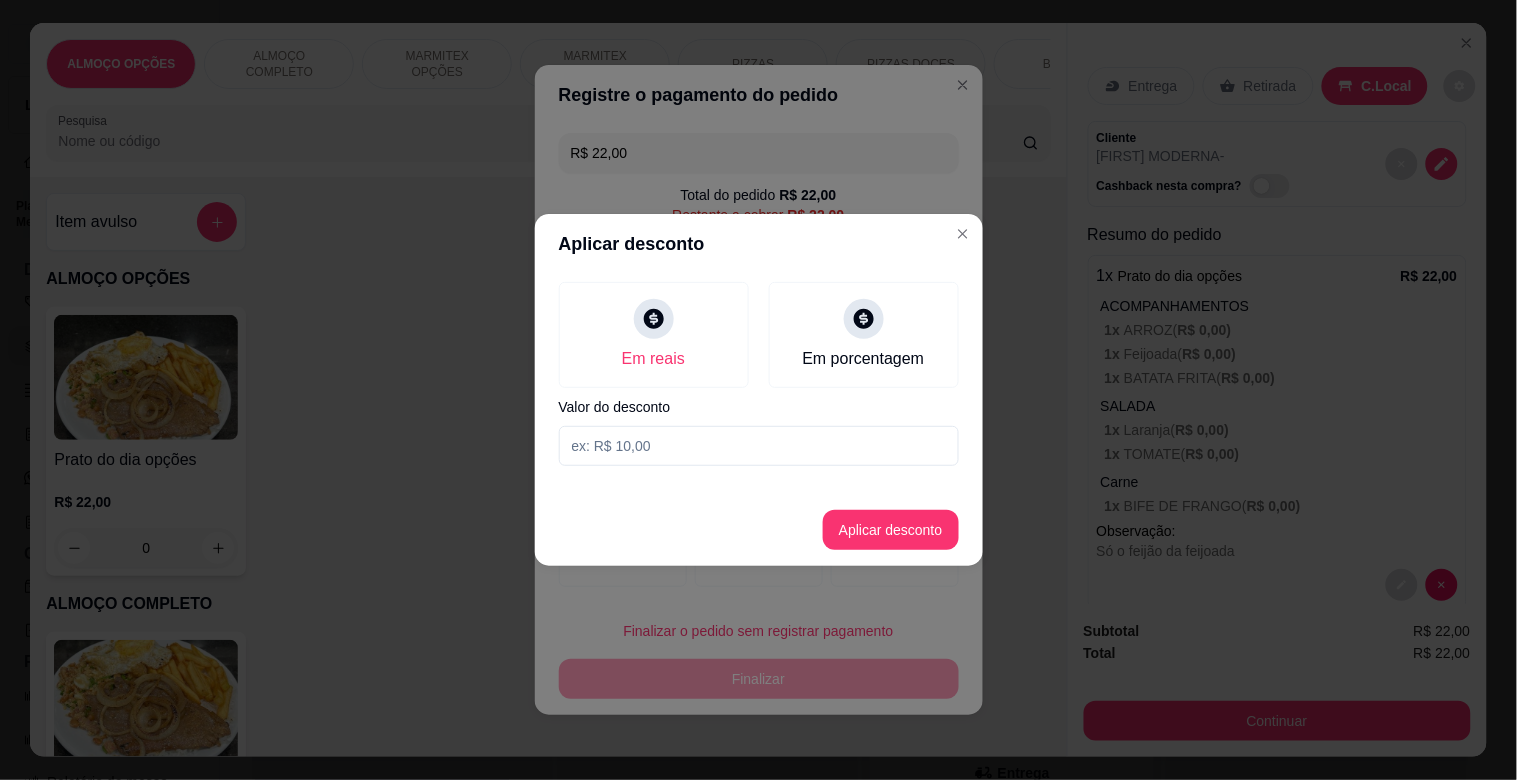 click at bounding box center (759, 446) 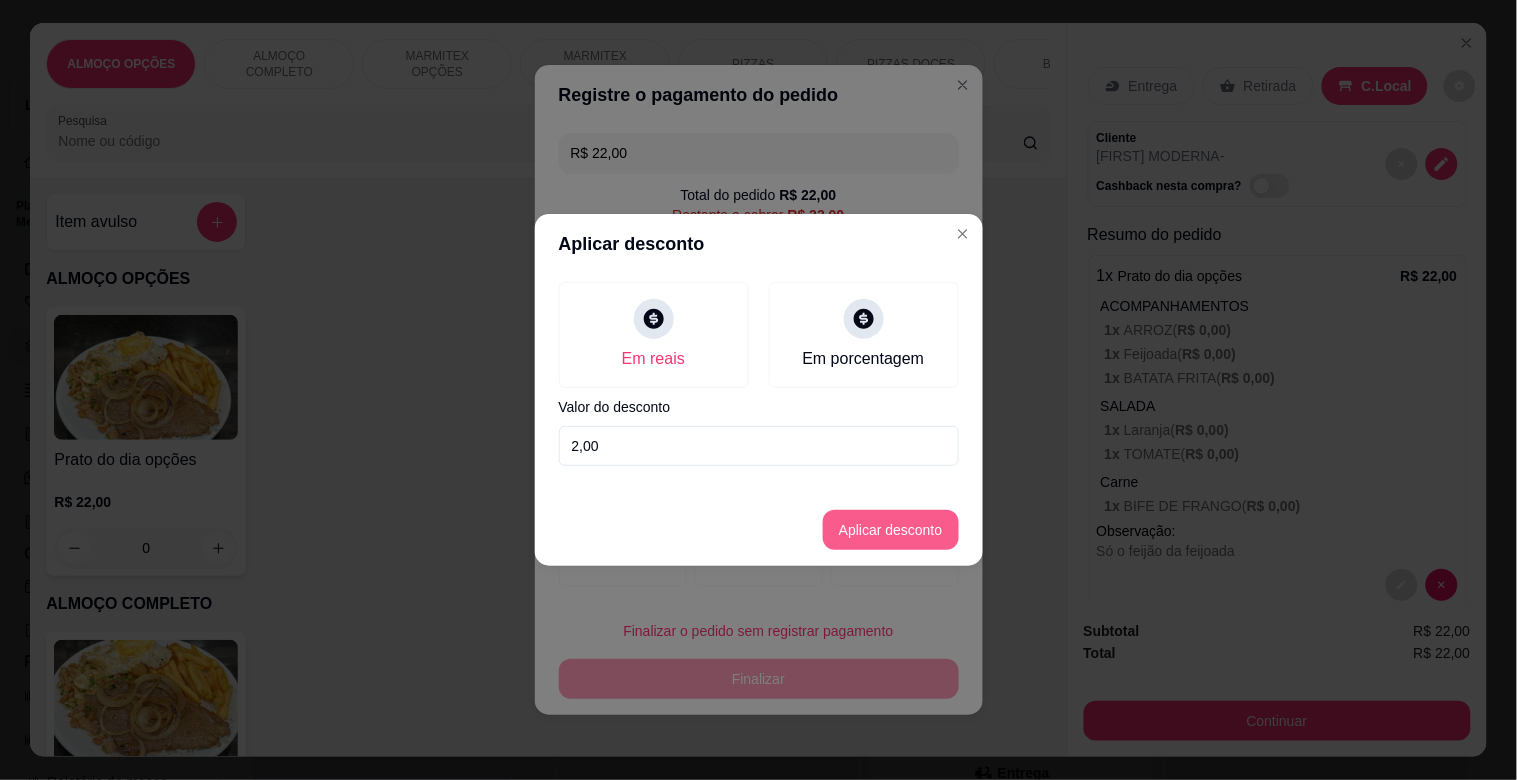 type on "2,00" 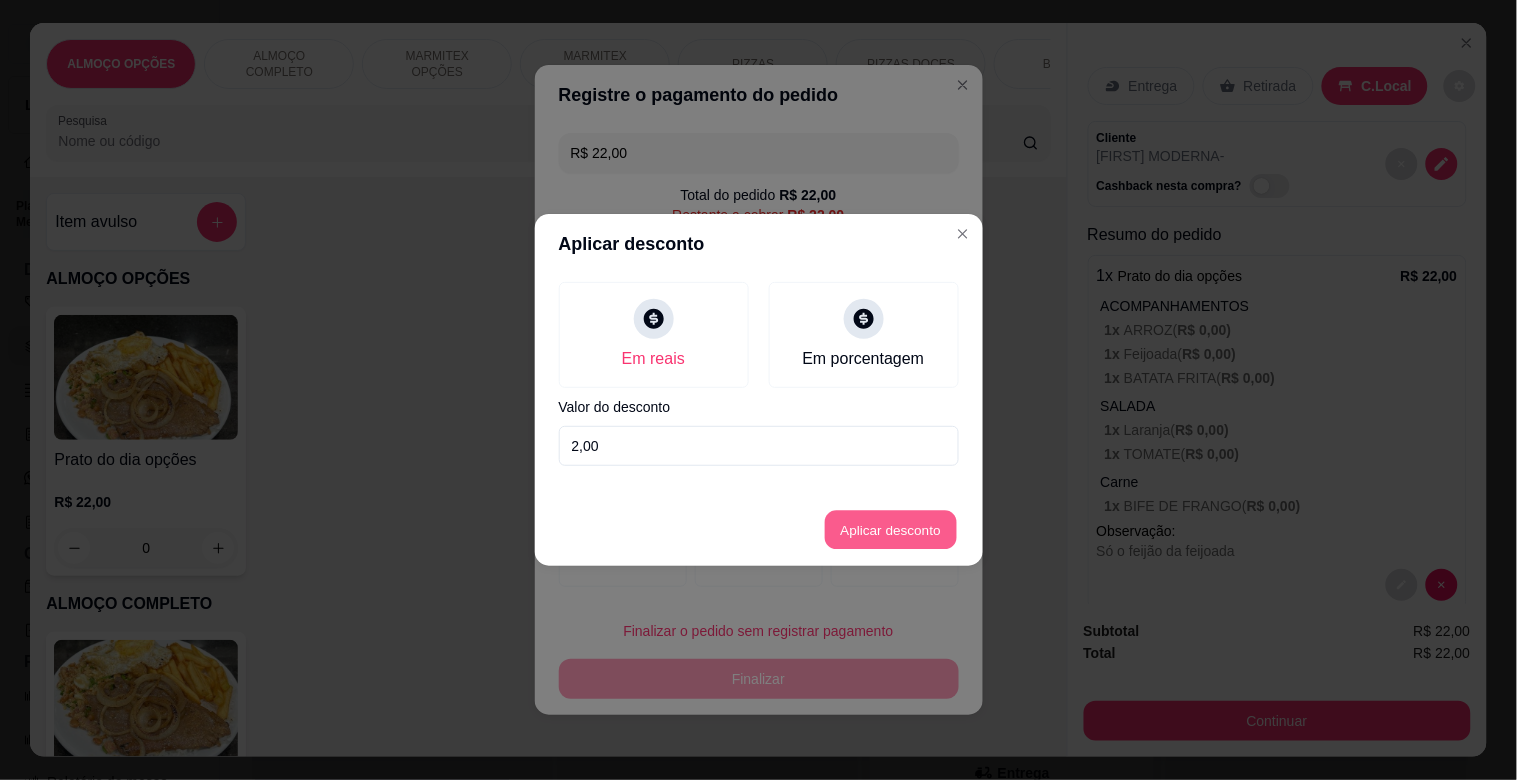 click on "Aplicar desconto" at bounding box center (890, 530) 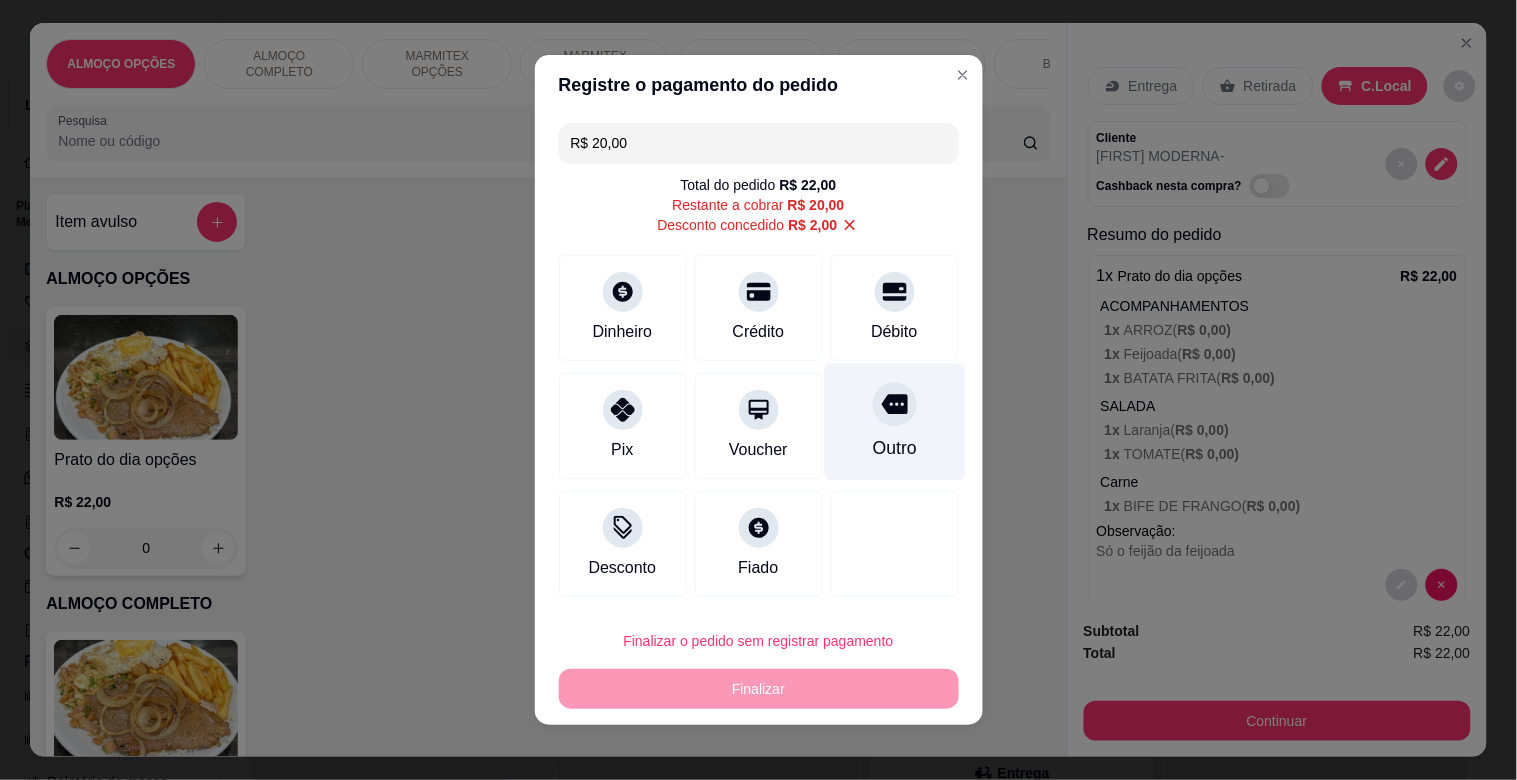 click on "Outro" at bounding box center [894, 422] 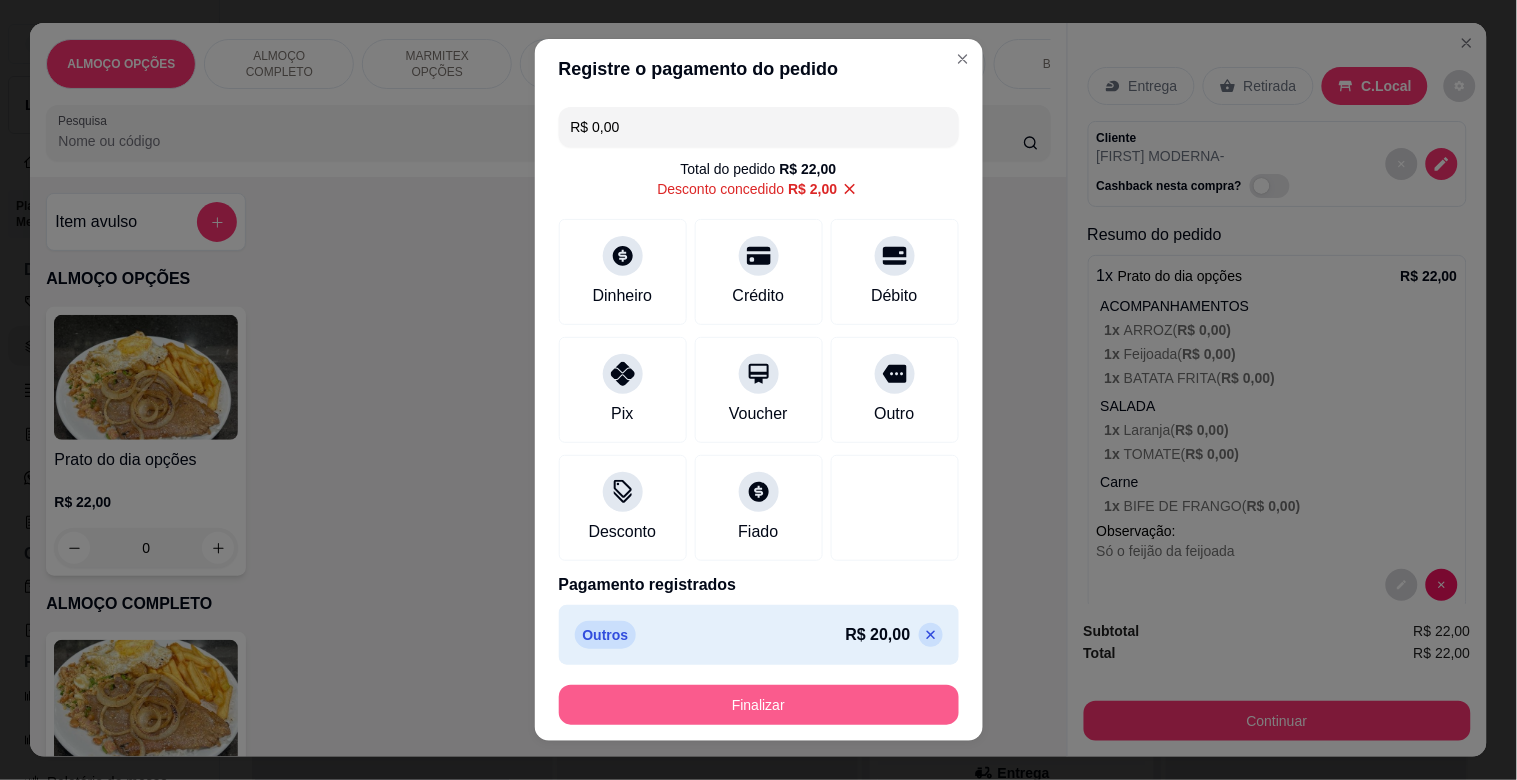 click on "Finalizar" at bounding box center (759, 705) 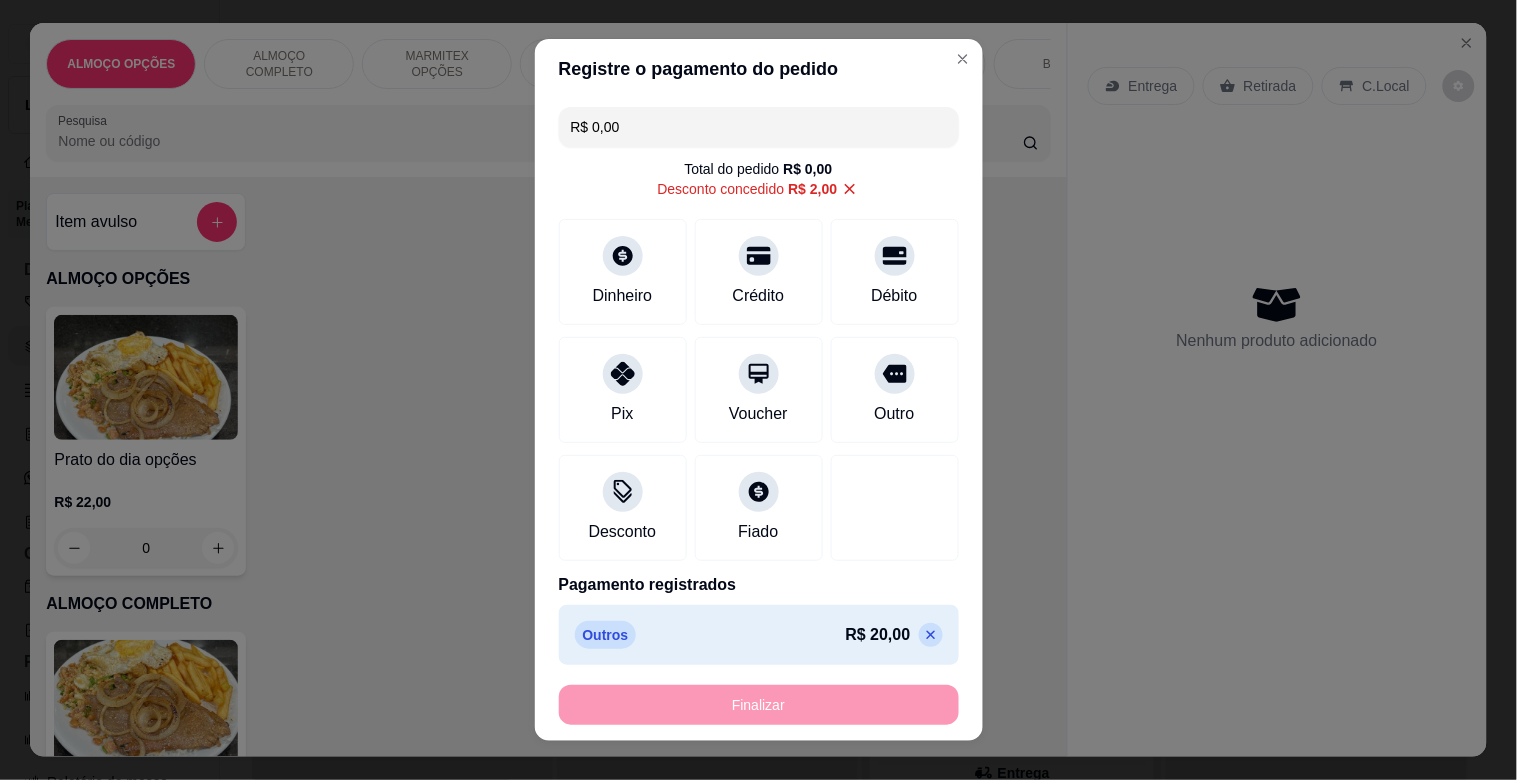 type on "-R$ 22,00" 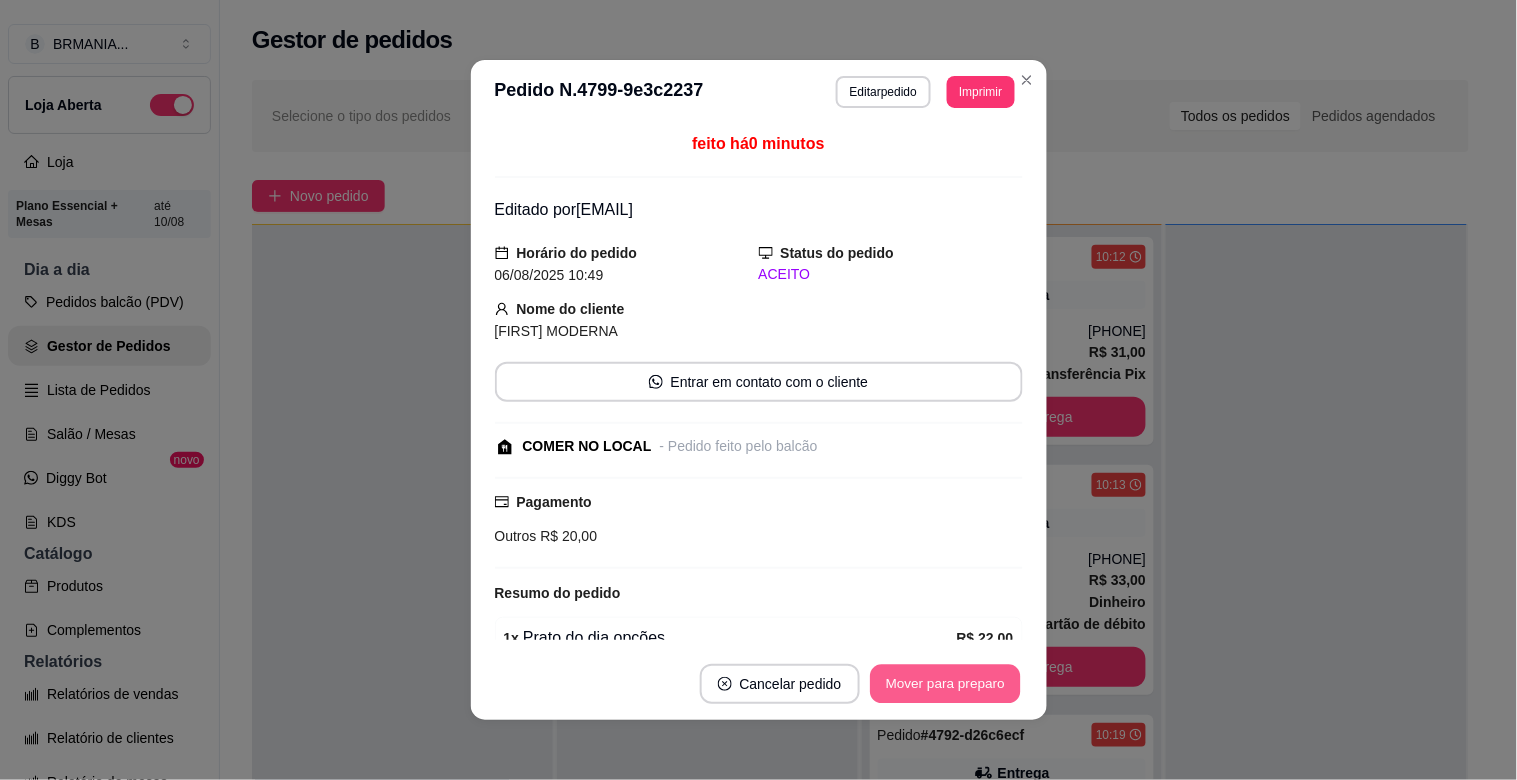 click on "Mover para preparo" at bounding box center [945, 684] 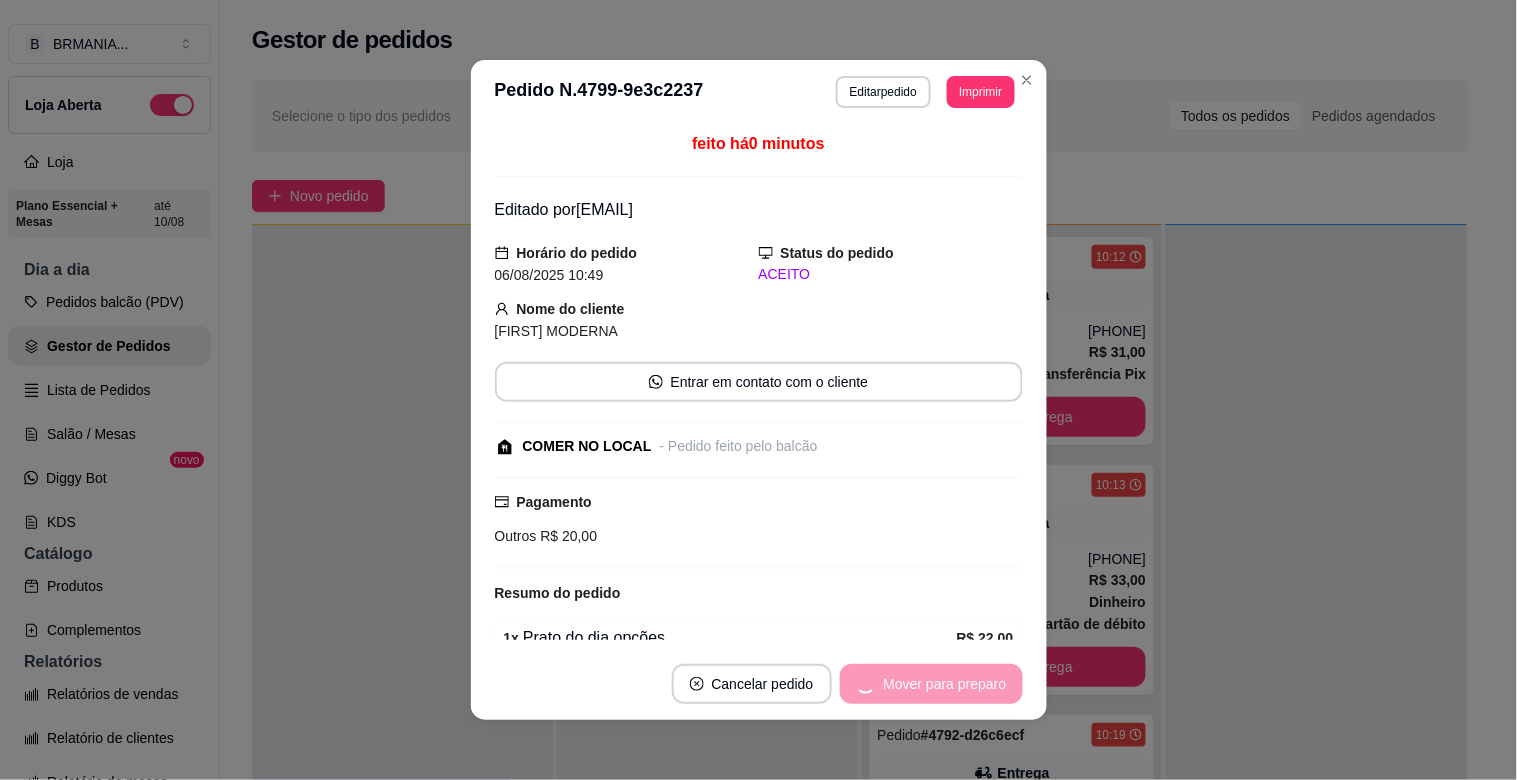 click on "Mover para preparo" at bounding box center [931, 684] 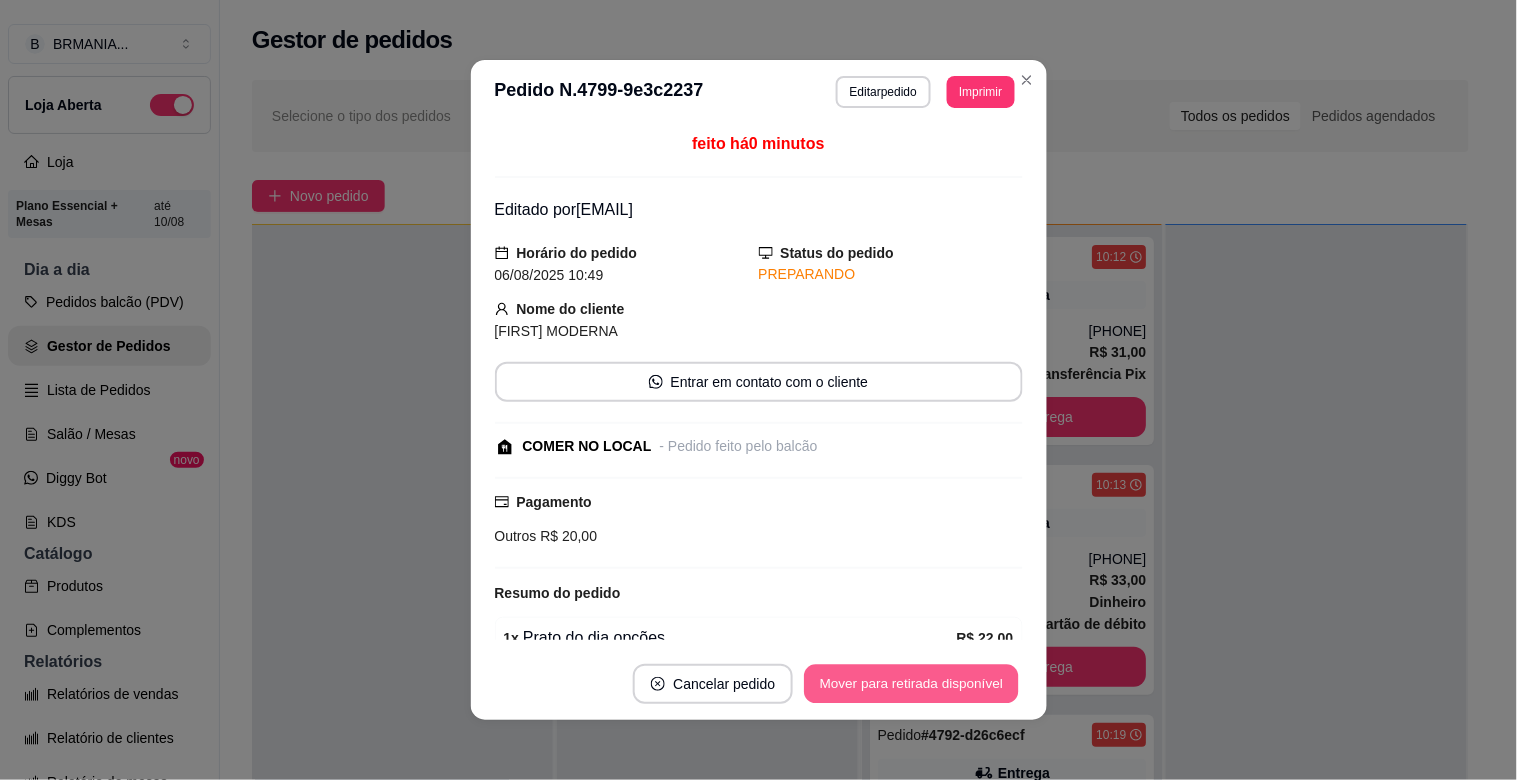 click on "Mover para retirada disponível" at bounding box center [912, 684] 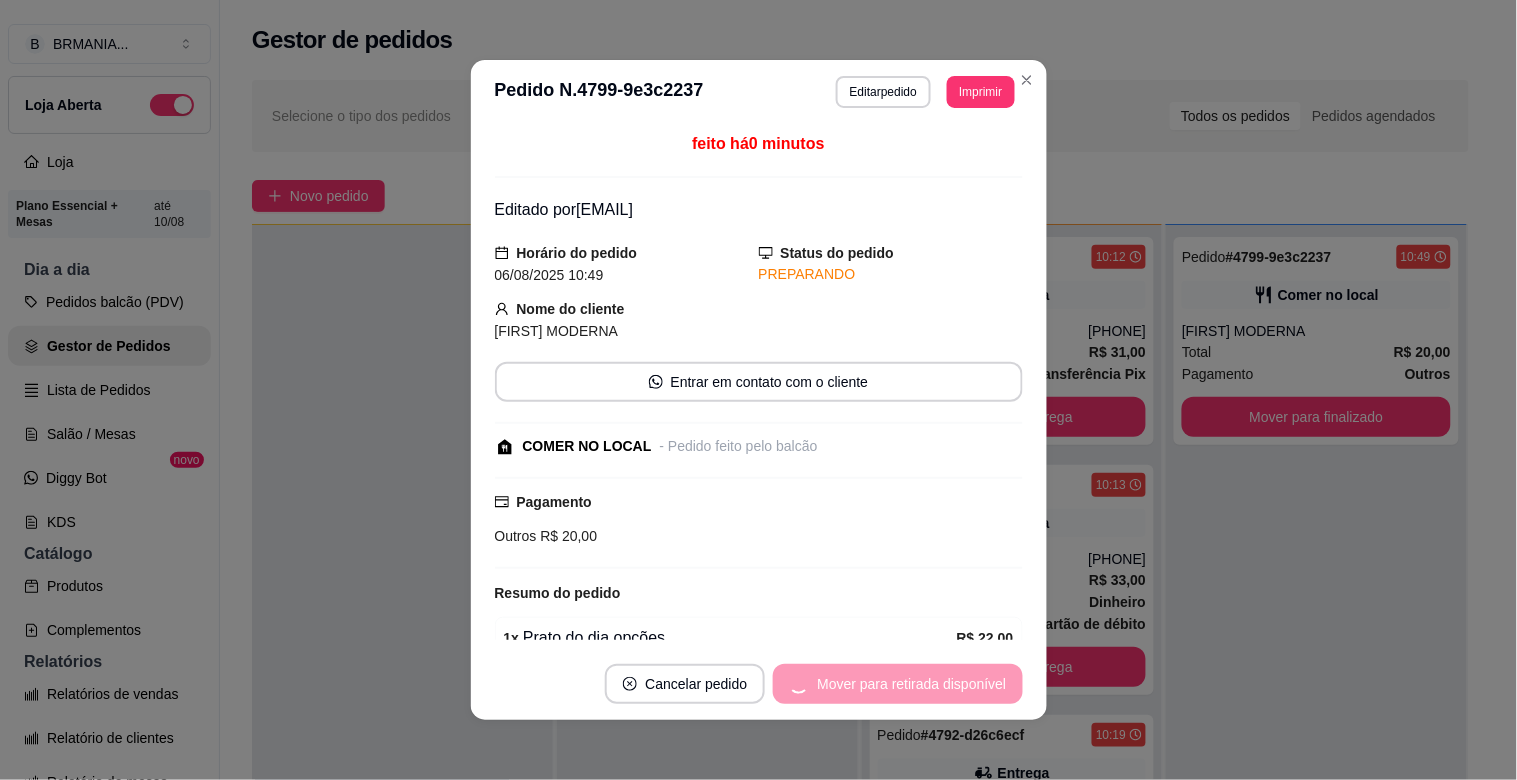 click on "Mover para retirada disponível" at bounding box center (897, 684) 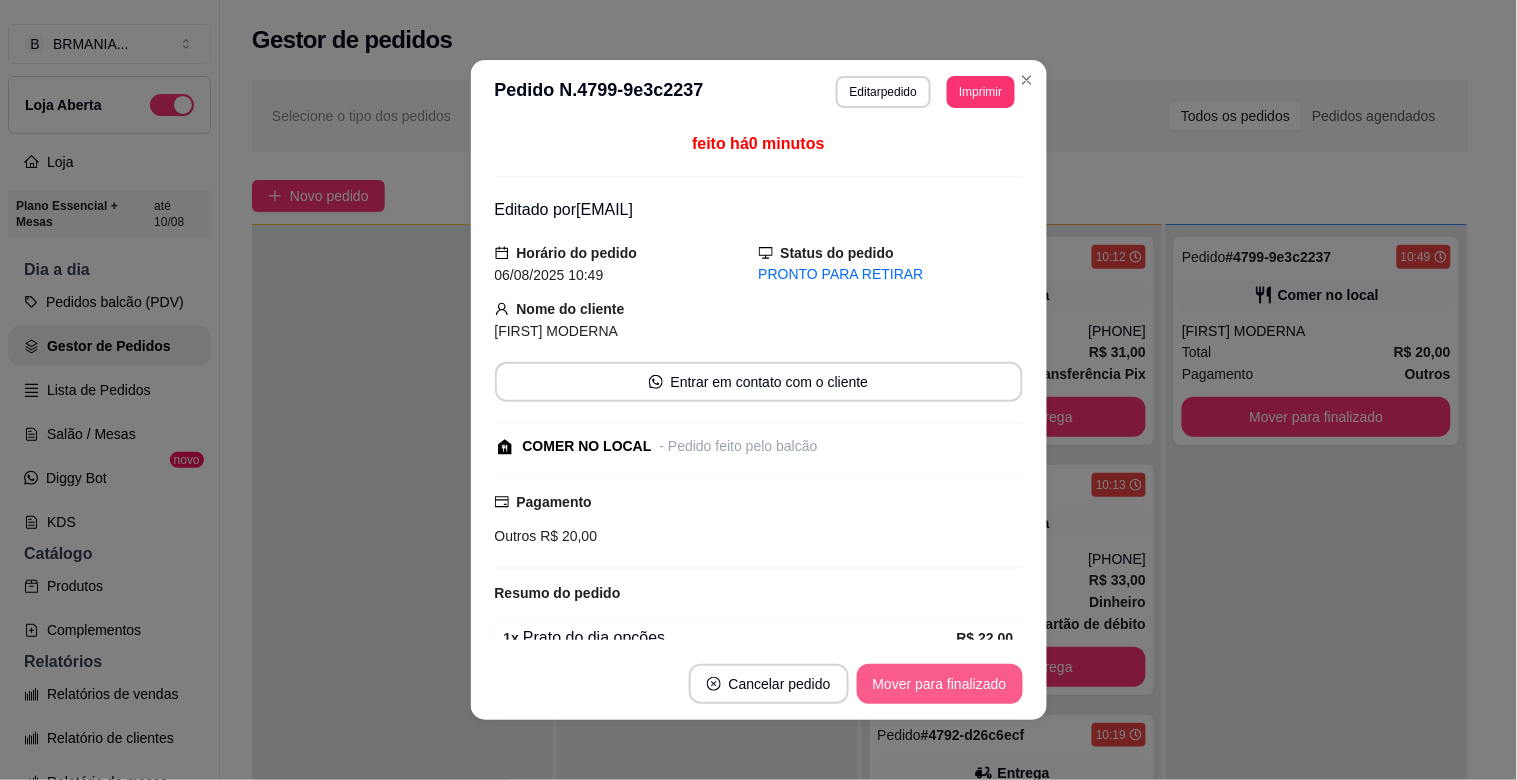 click on "Mover para finalizado" at bounding box center (940, 684) 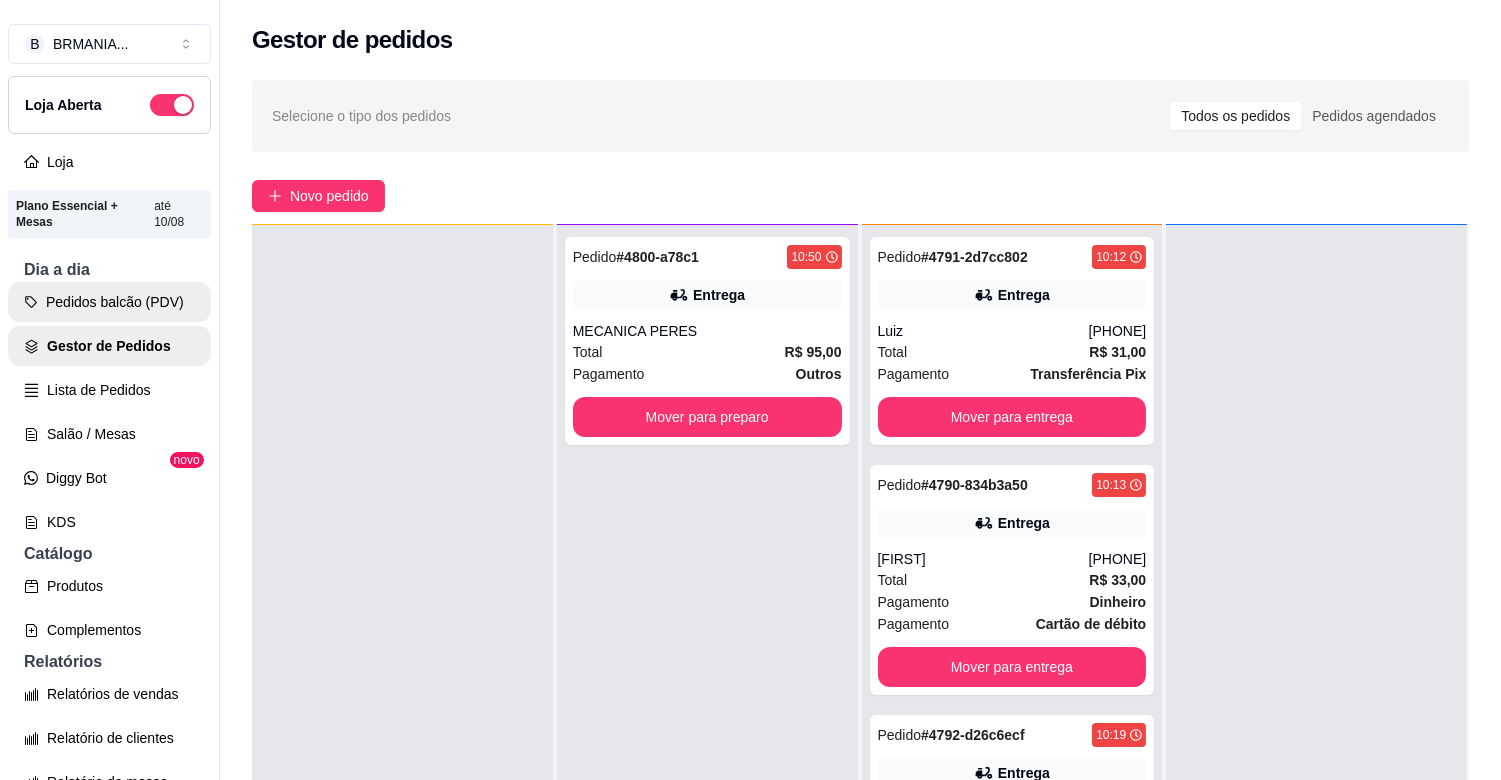 click on "Pedidos balcão (PDV)" at bounding box center (109, 302) 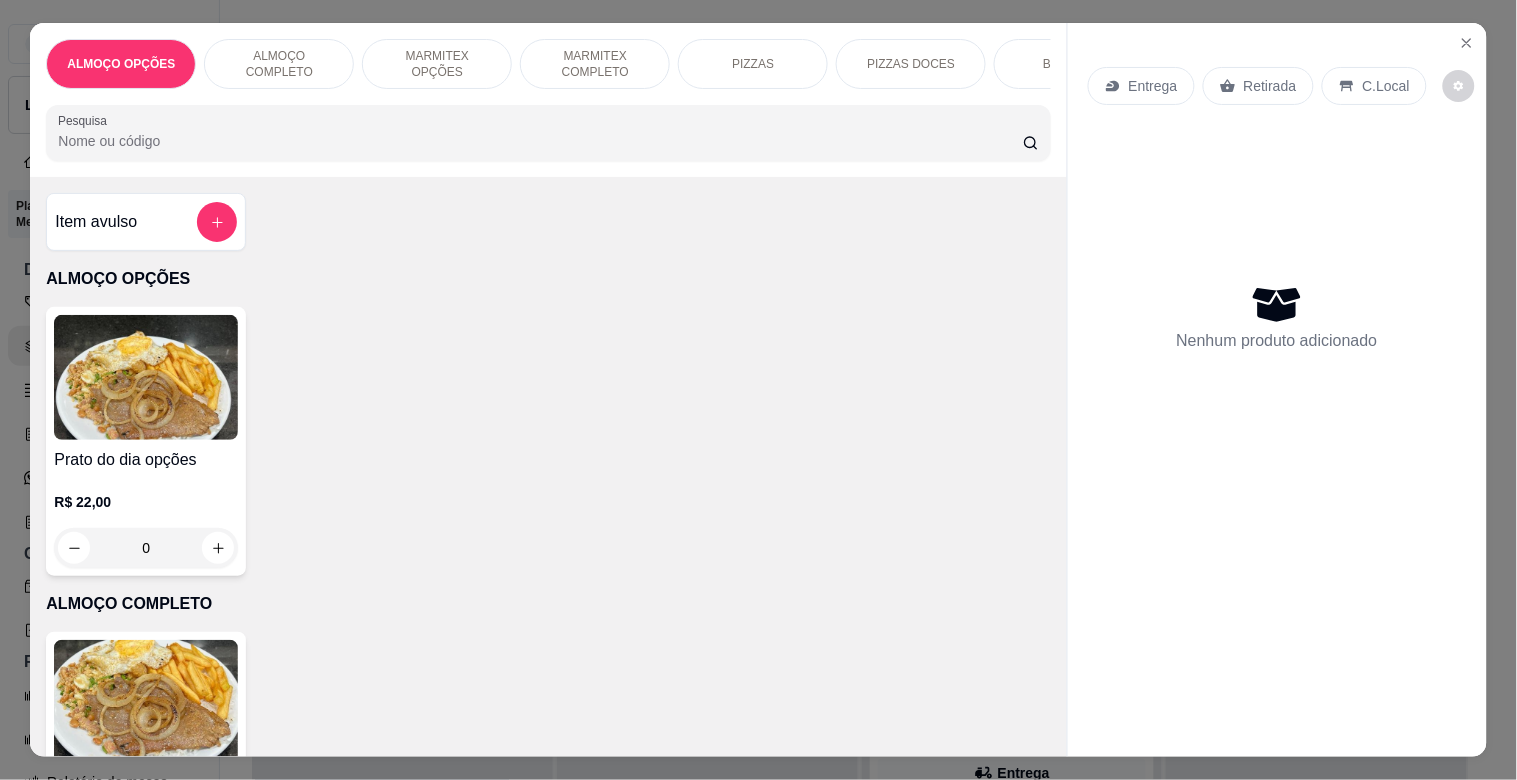 click on "Pesquisa" at bounding box center (540, 141) 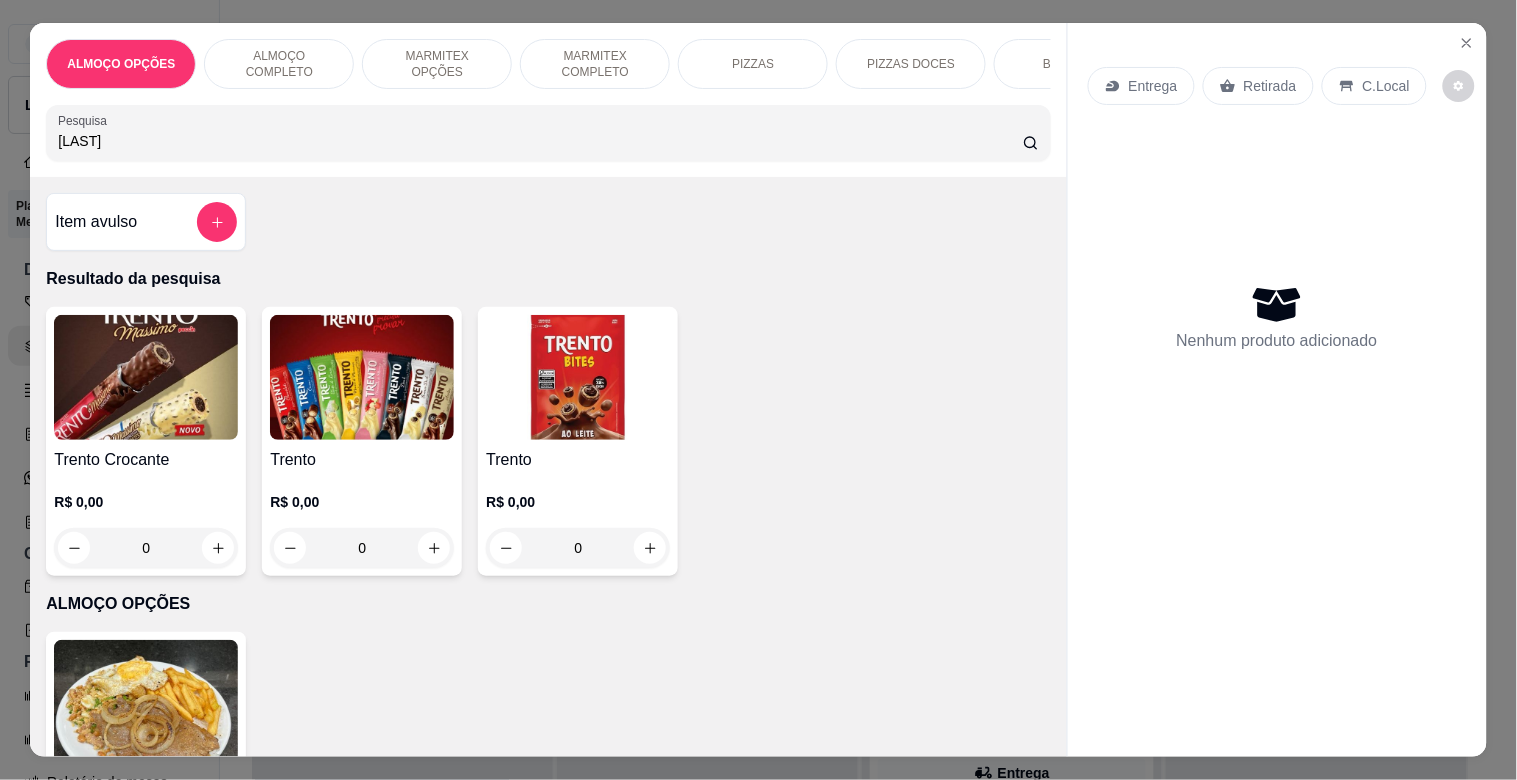 type on "[LAST]" 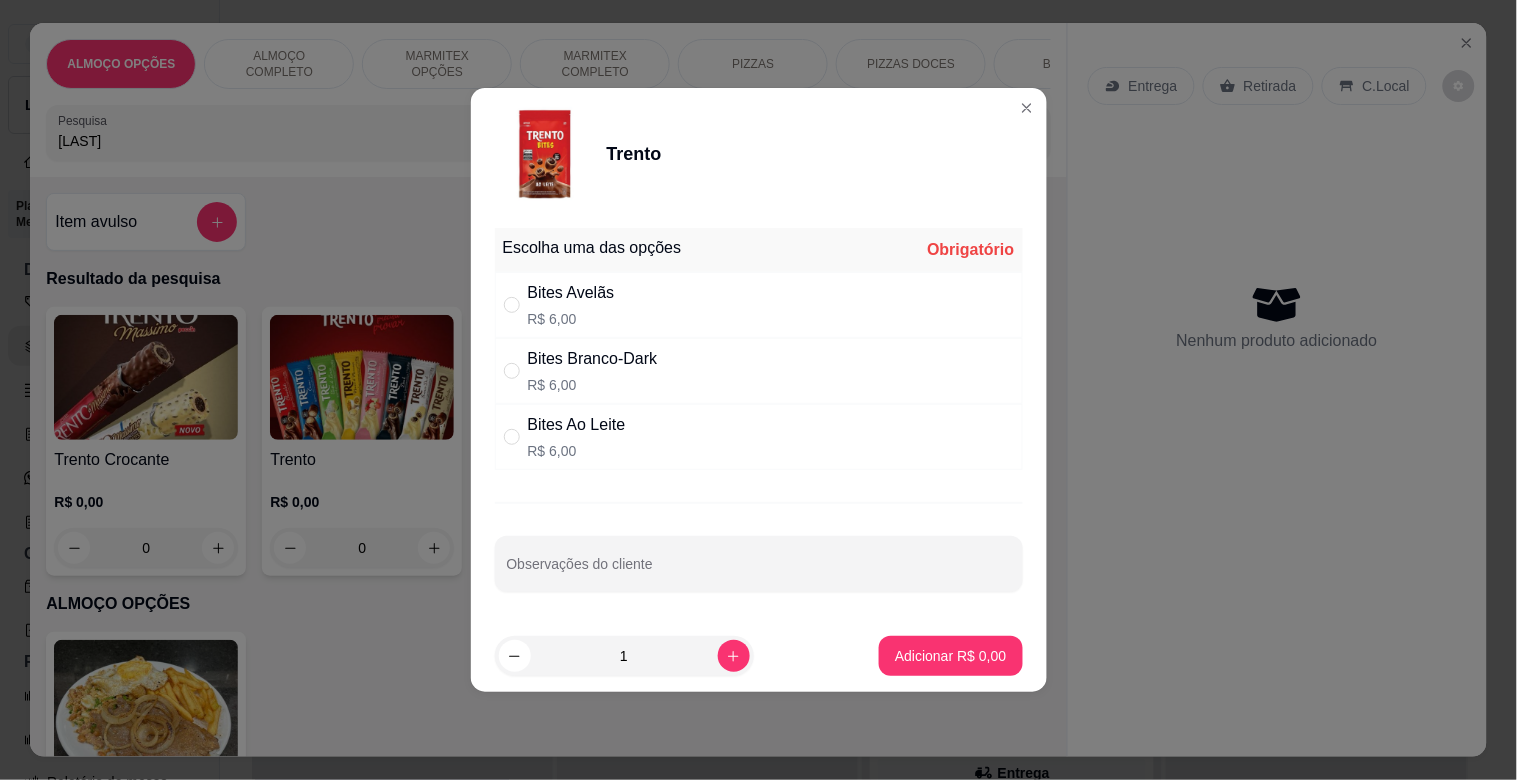 click on "Bites Ao Leite  R$ 6,00" at bounding box center [759, 437] 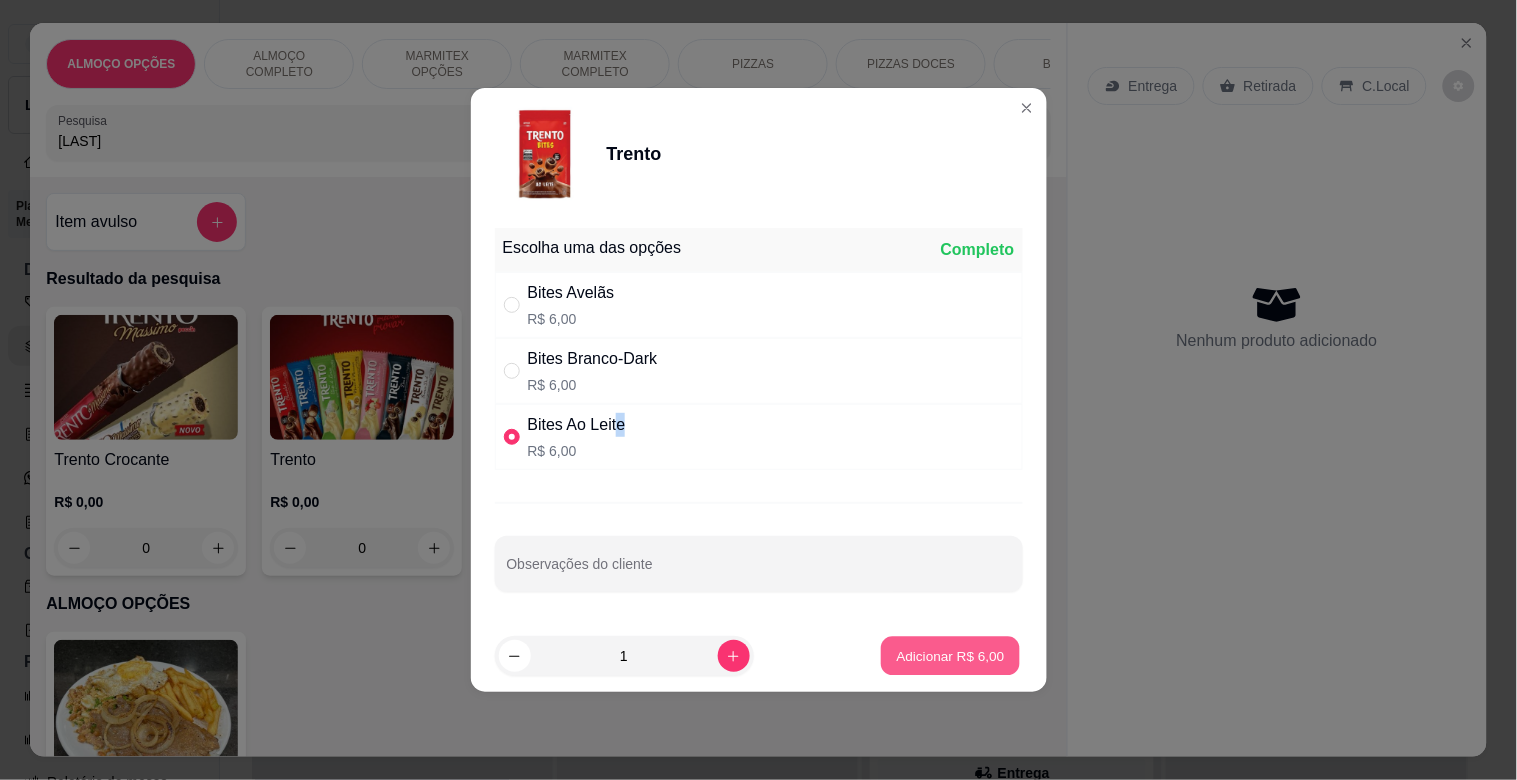 click on "Adicionar   R$ 6,00" at bounding box center (951, 655) 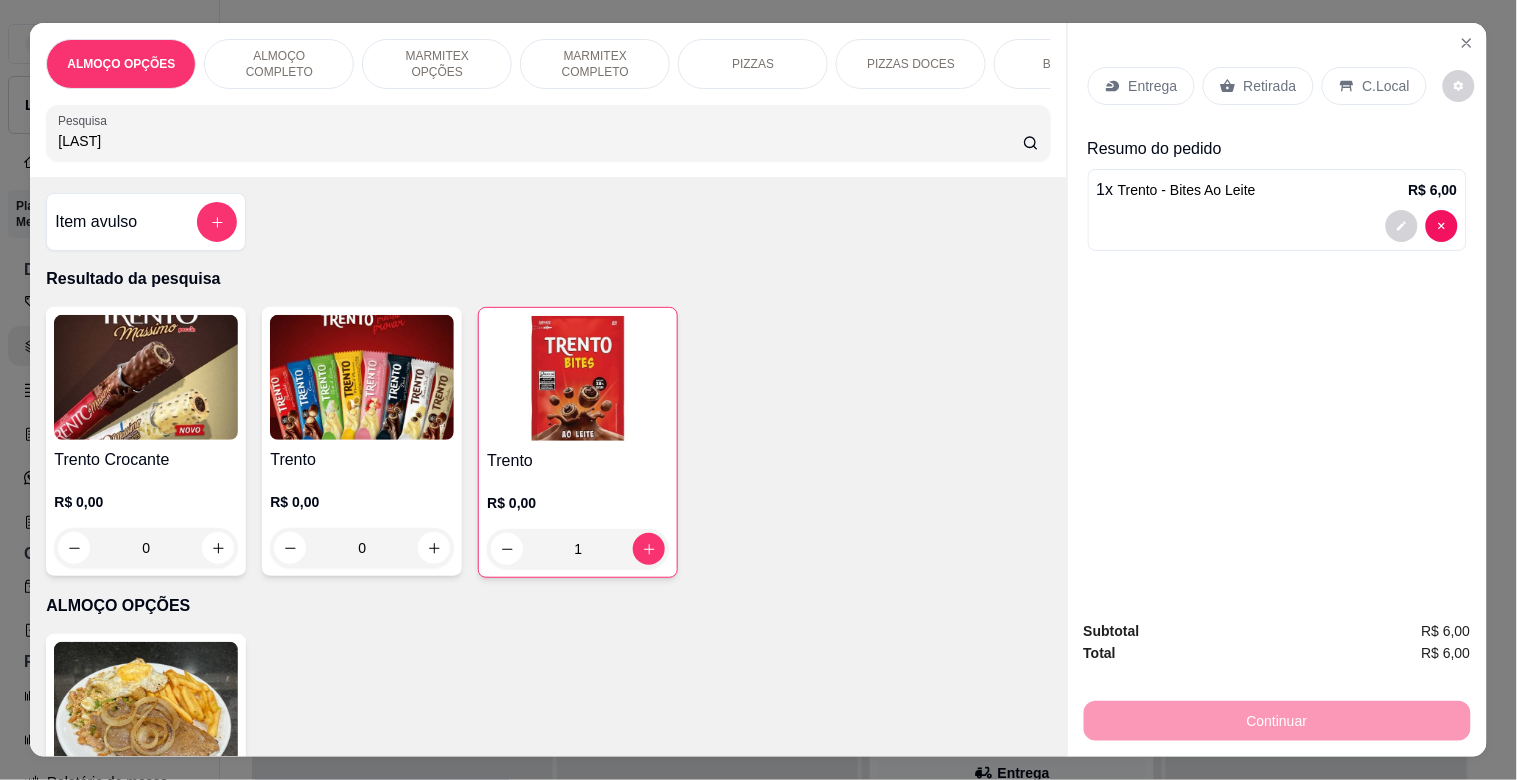 click on "Retirada" at bounding box center [1270, 86] 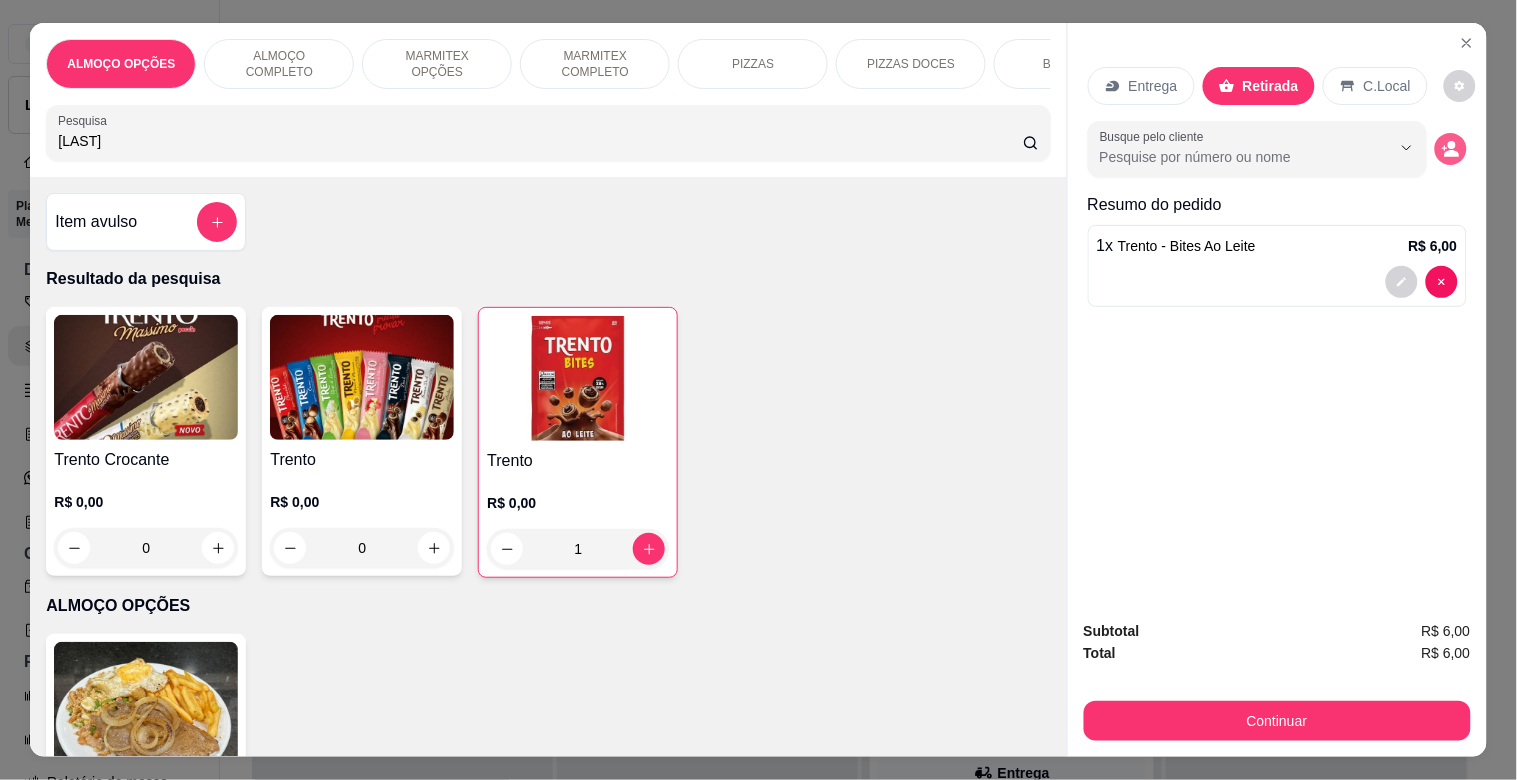 click at bounding box center [1451, 149] 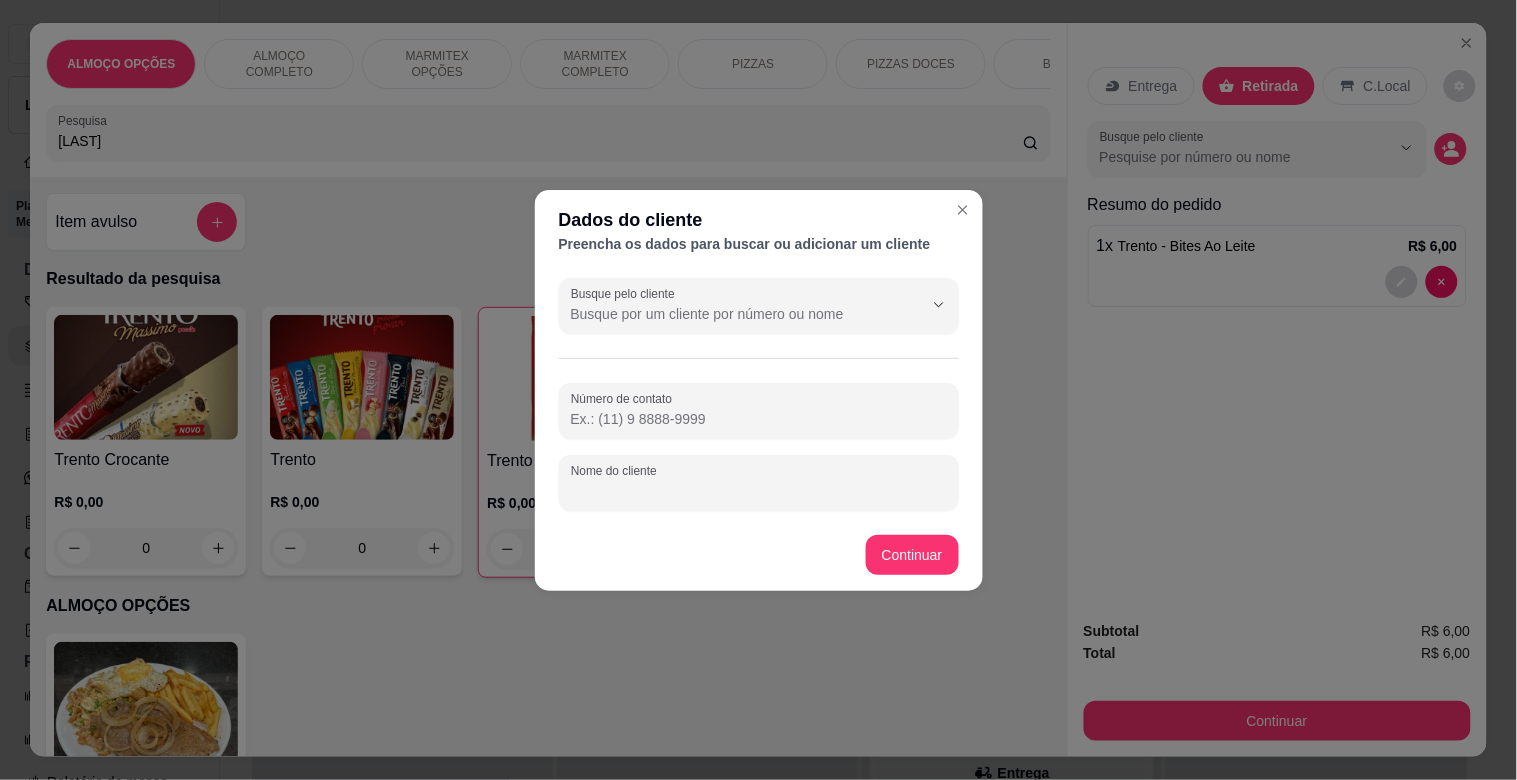 click on "Nome do cliente" at bounding box center (759, 491) 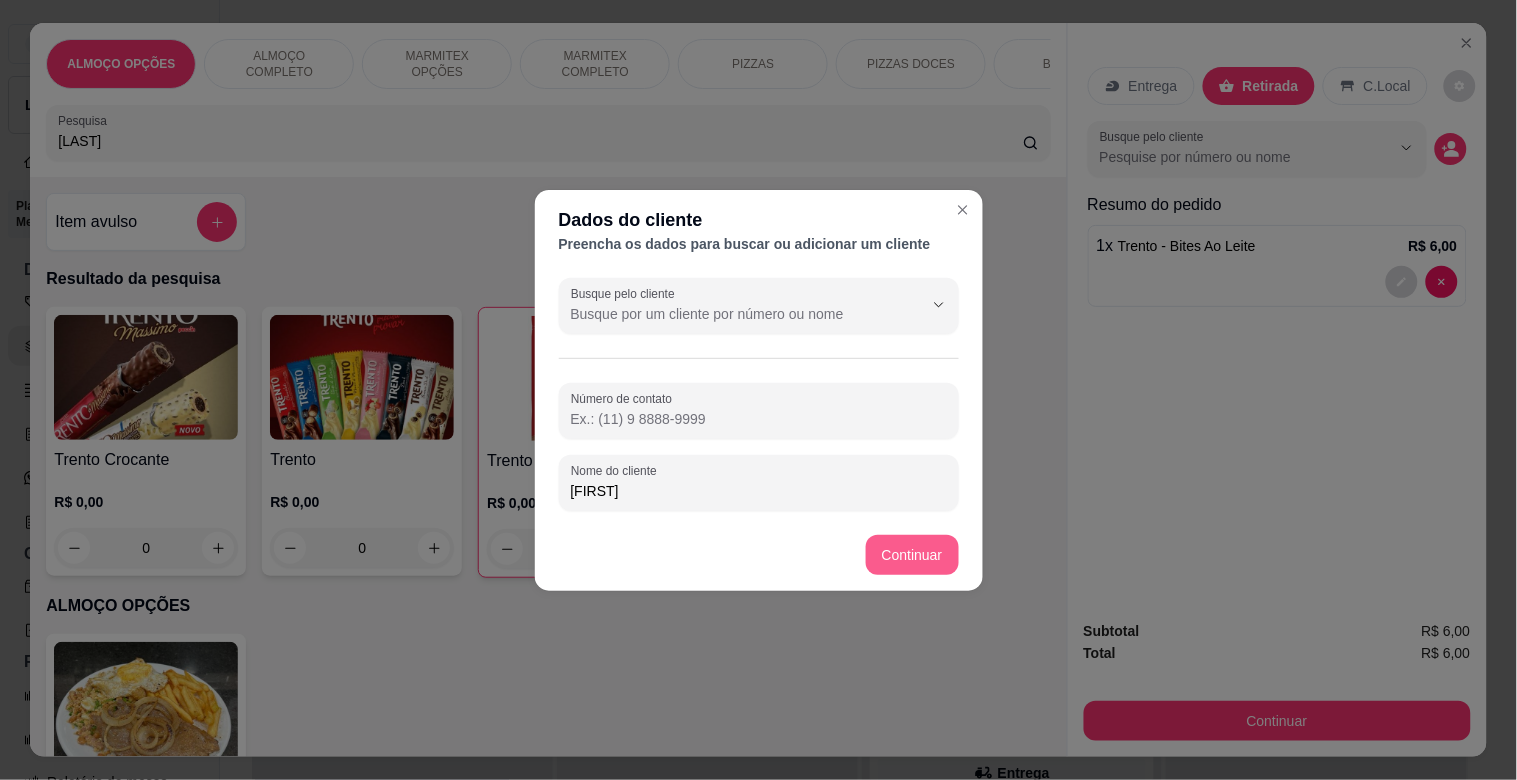 type on "[FIRST]" 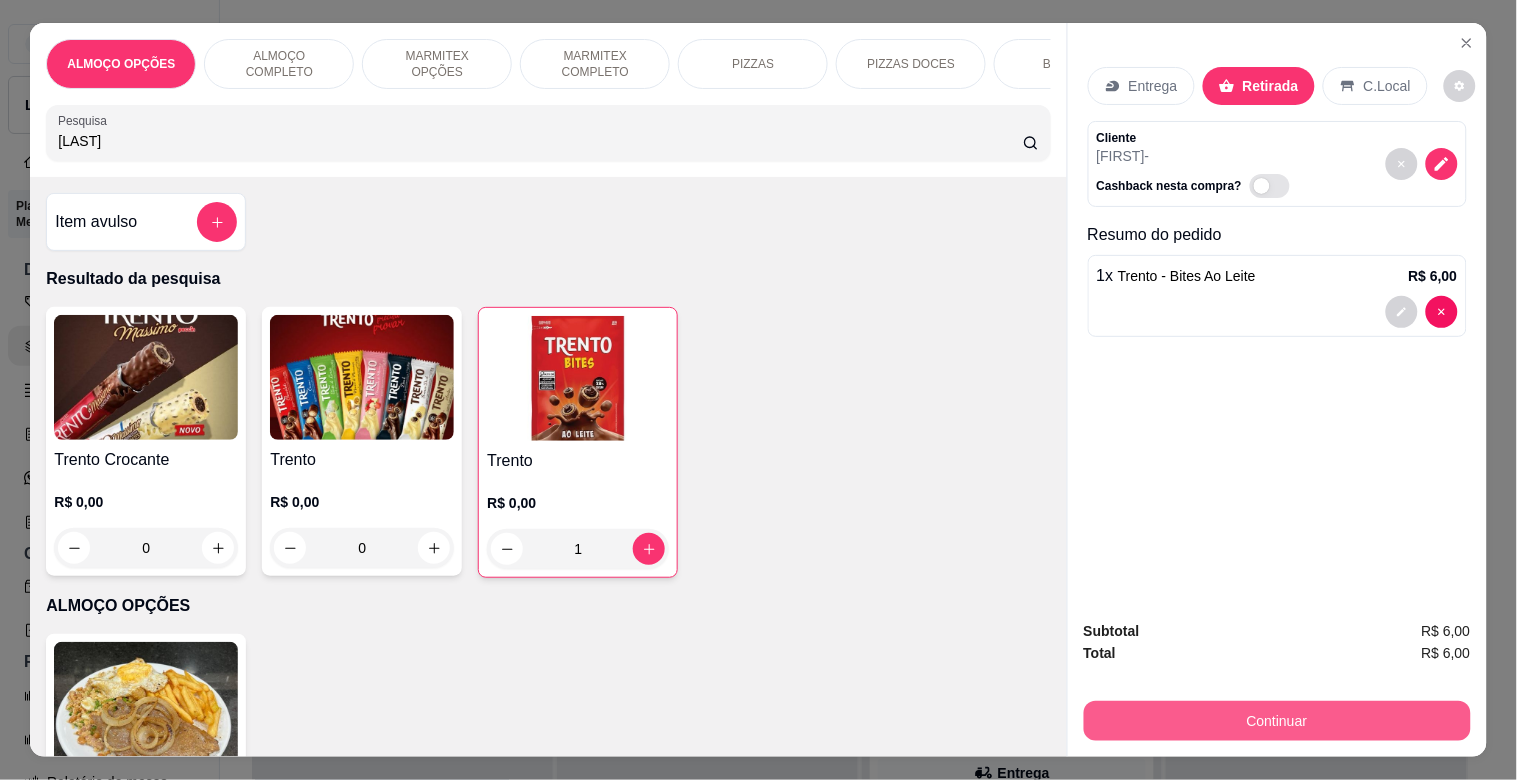 click on "Continuar" at bounding box center (1277, 721) 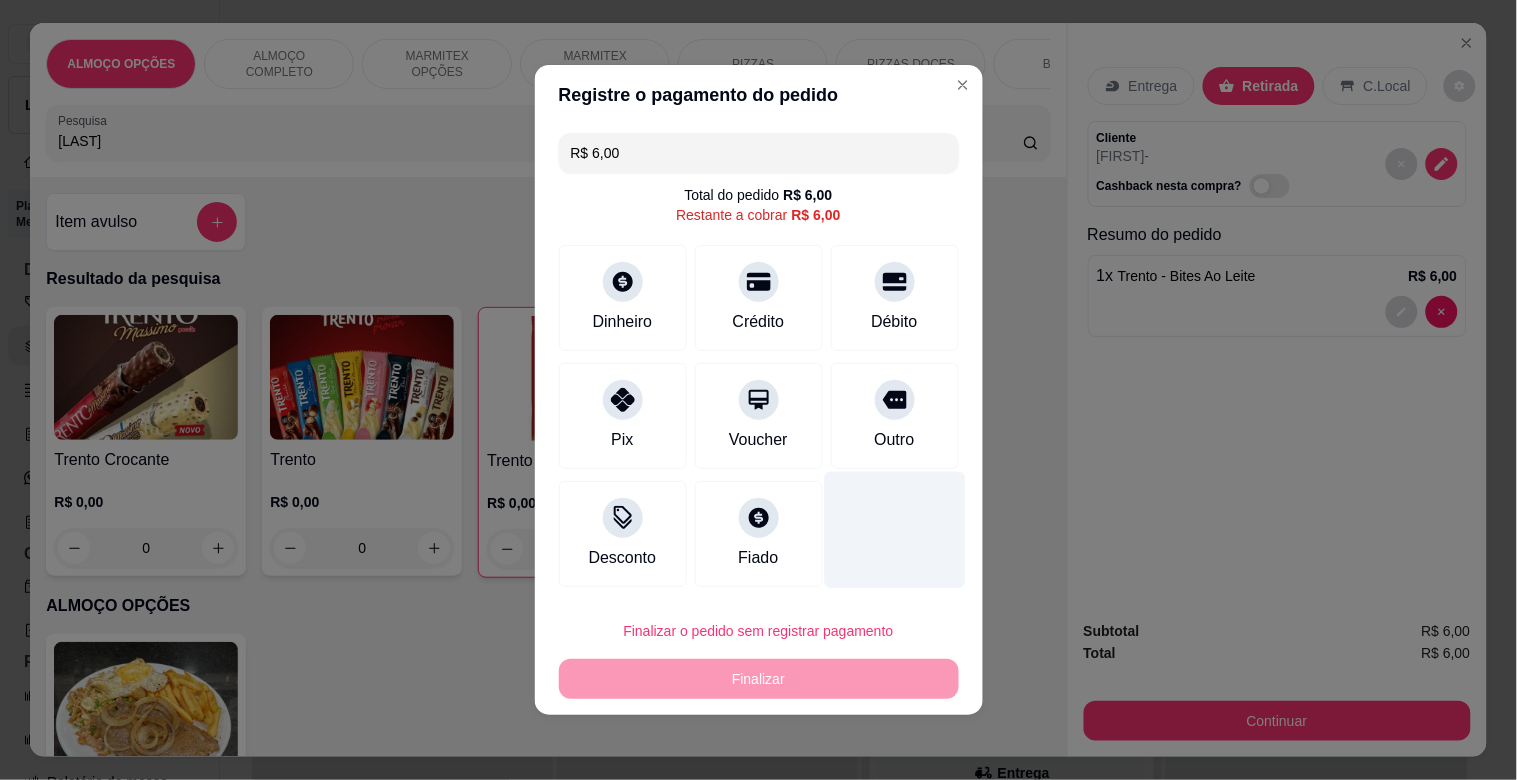 click on "Outro" at bounding box center [895, 416] 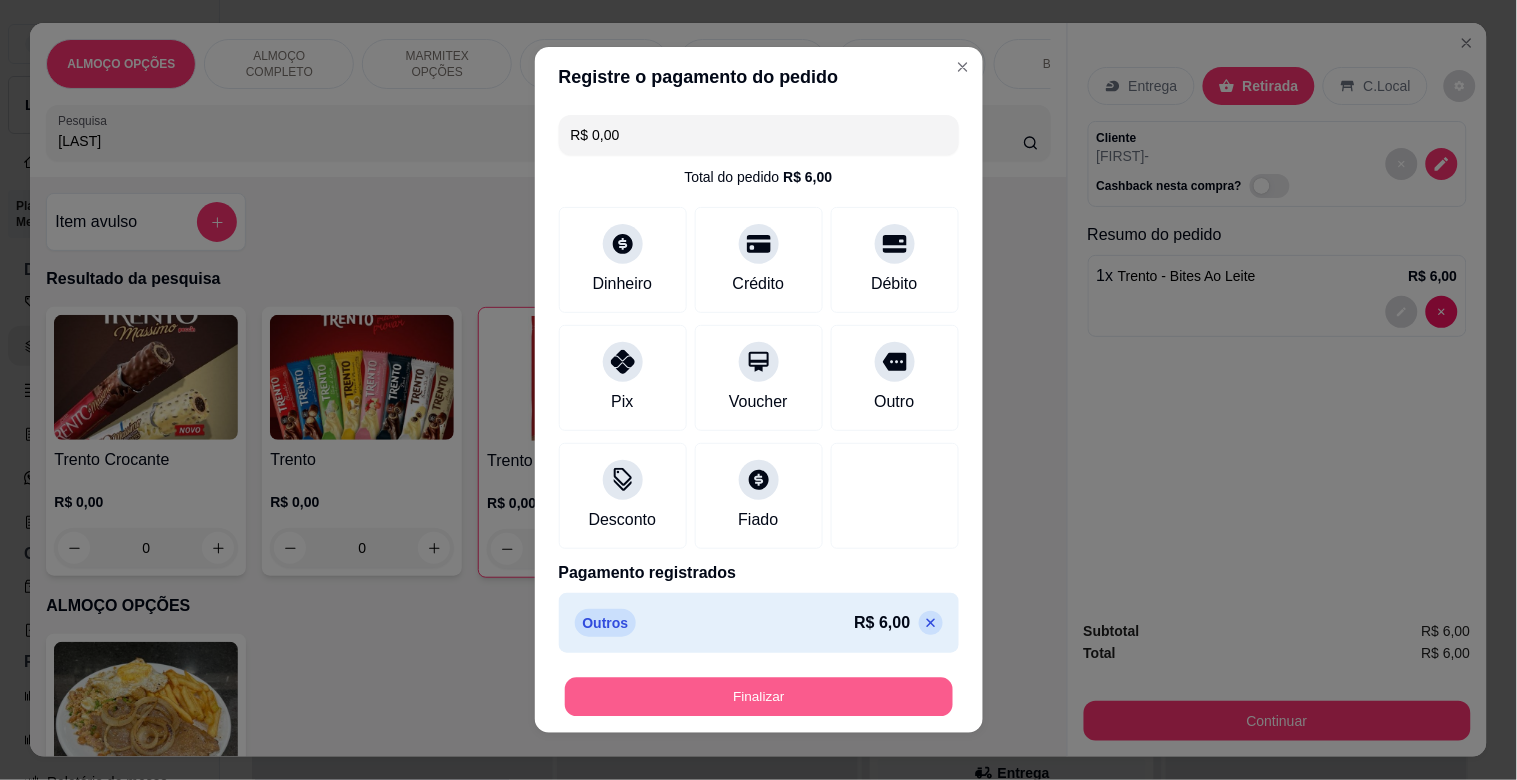 click on "Finalizar" at bounding box center (759, 697) 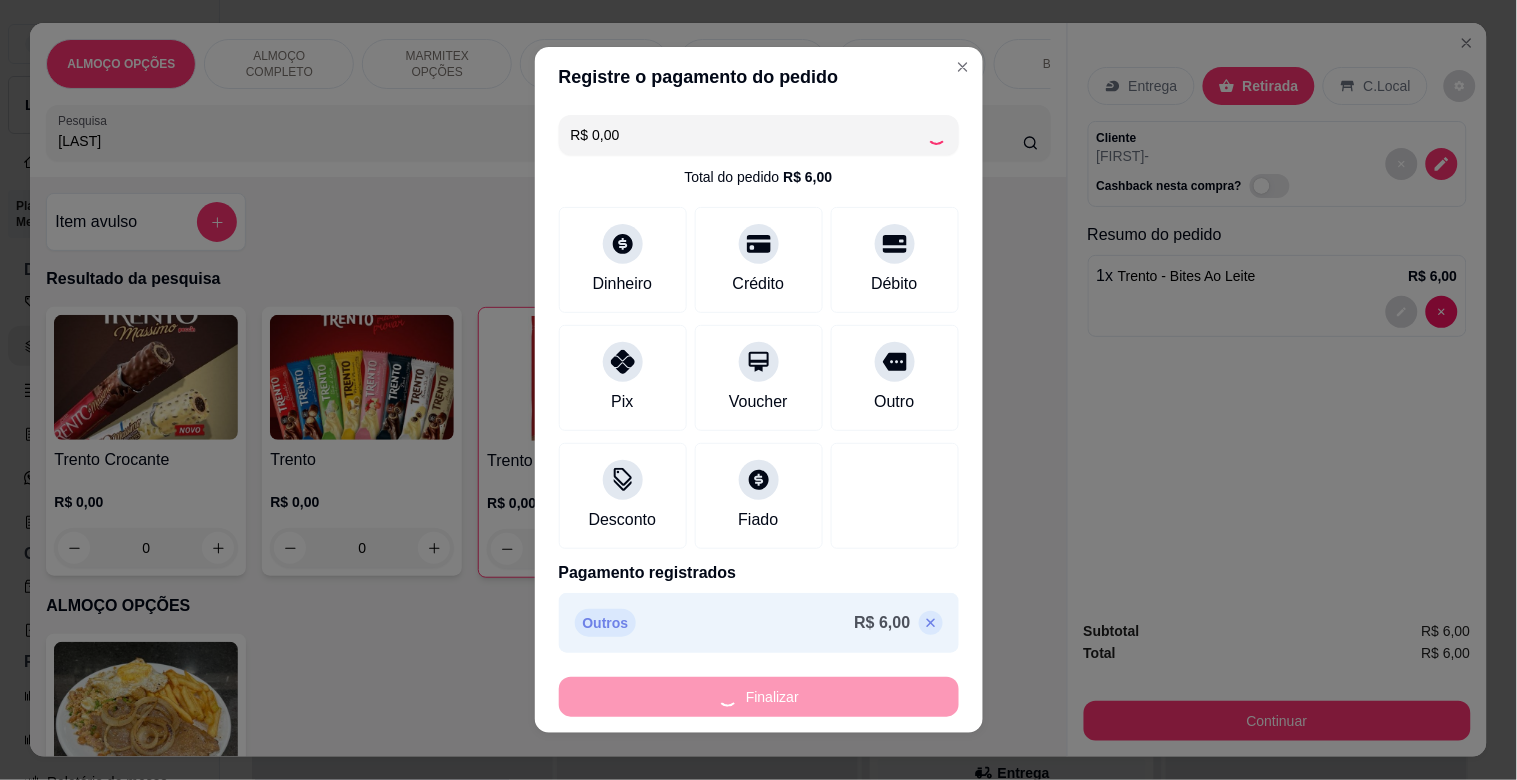 type on "0" 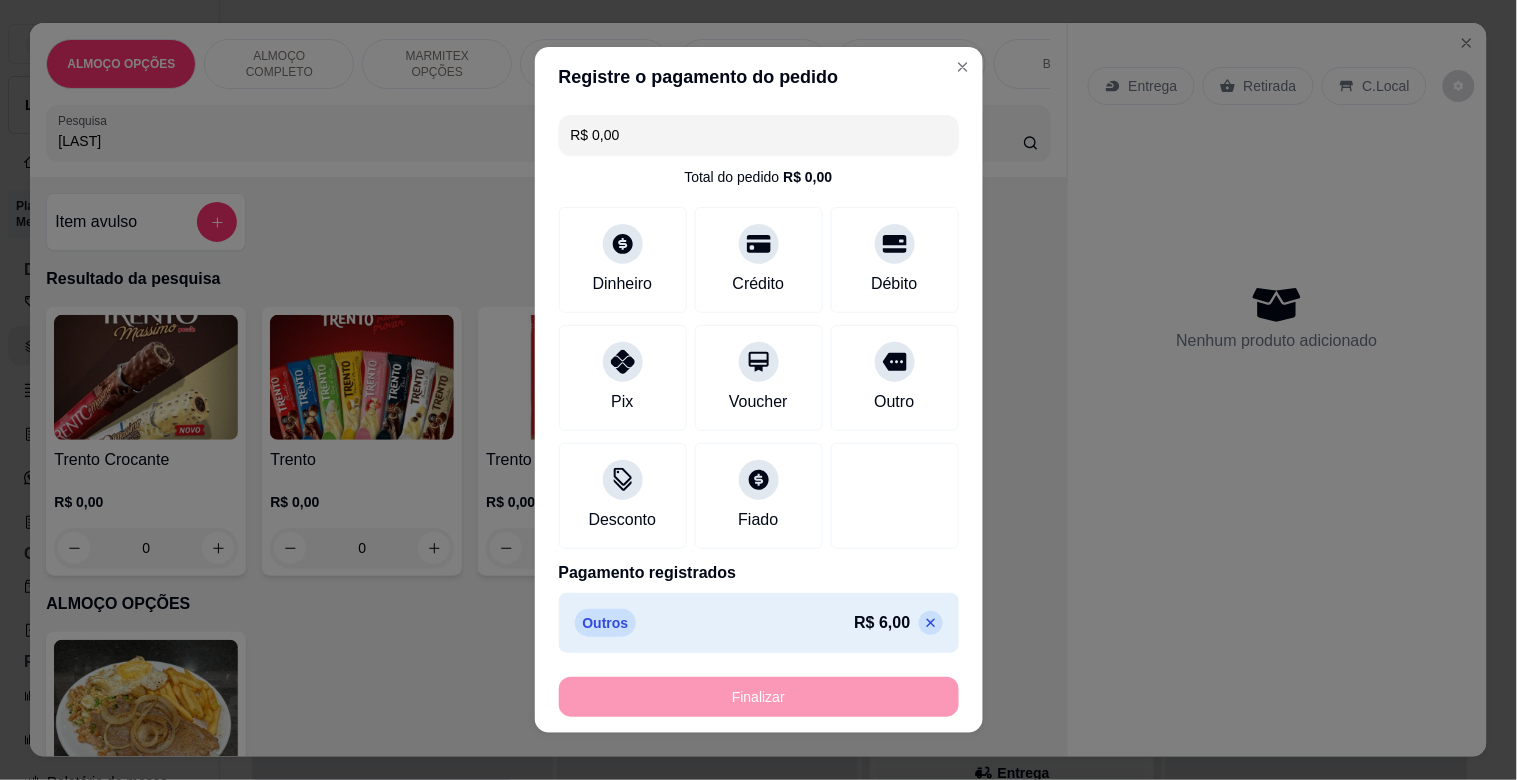 type on "-R$ 6,00" 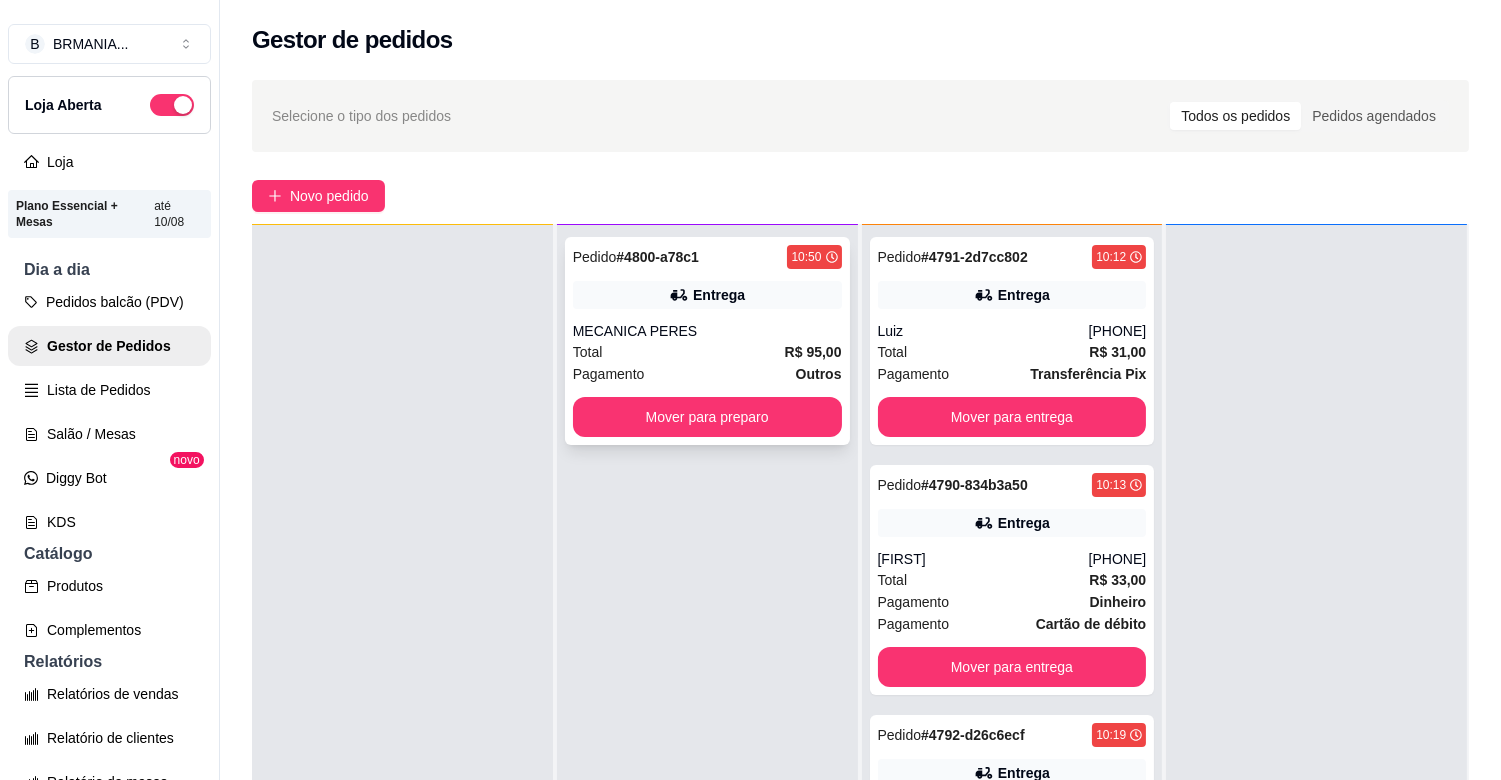 click on "MECANICA PERES" at bounding box center (707, 331) 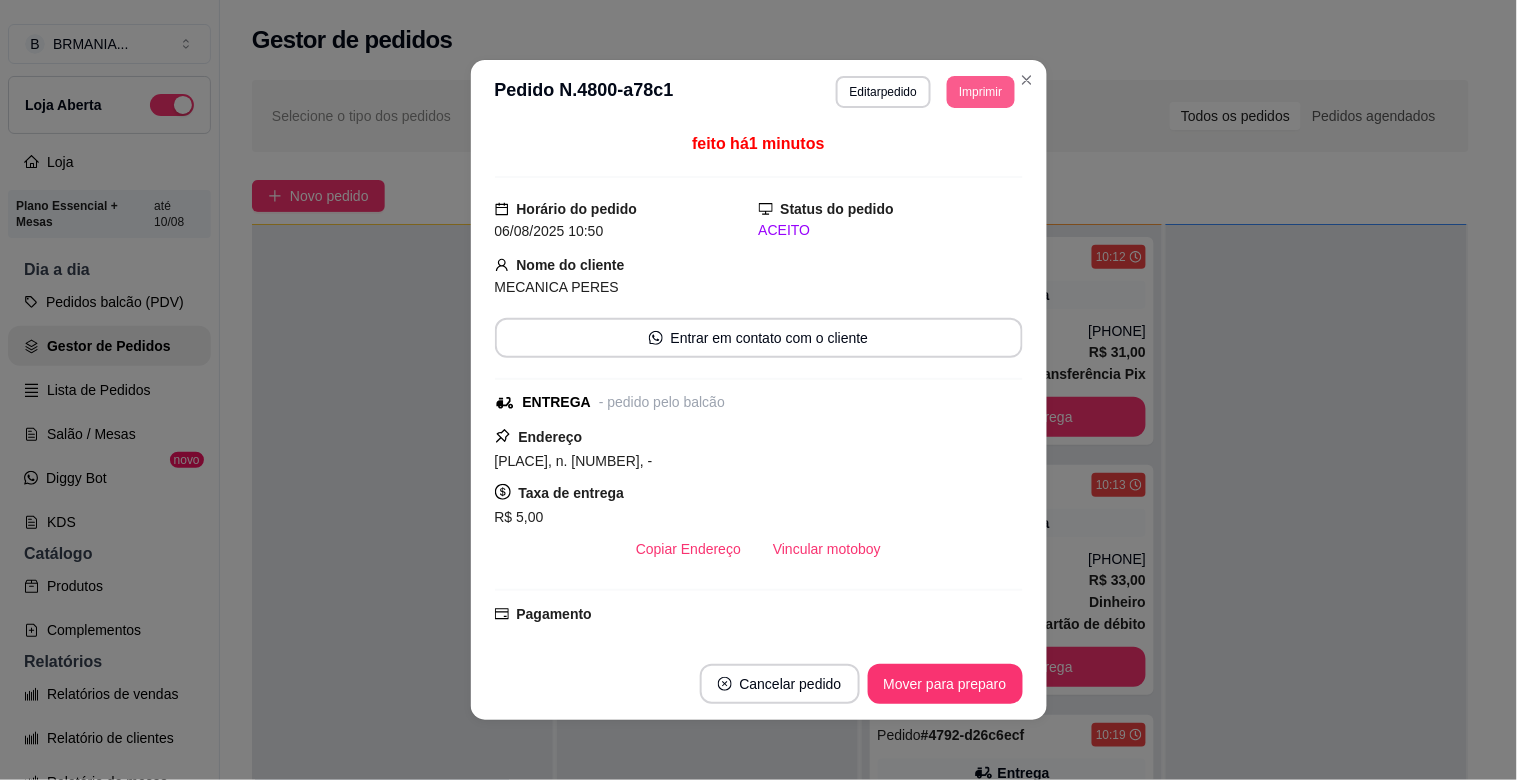 click on "Imprimir" at bounding box center (980, 92) 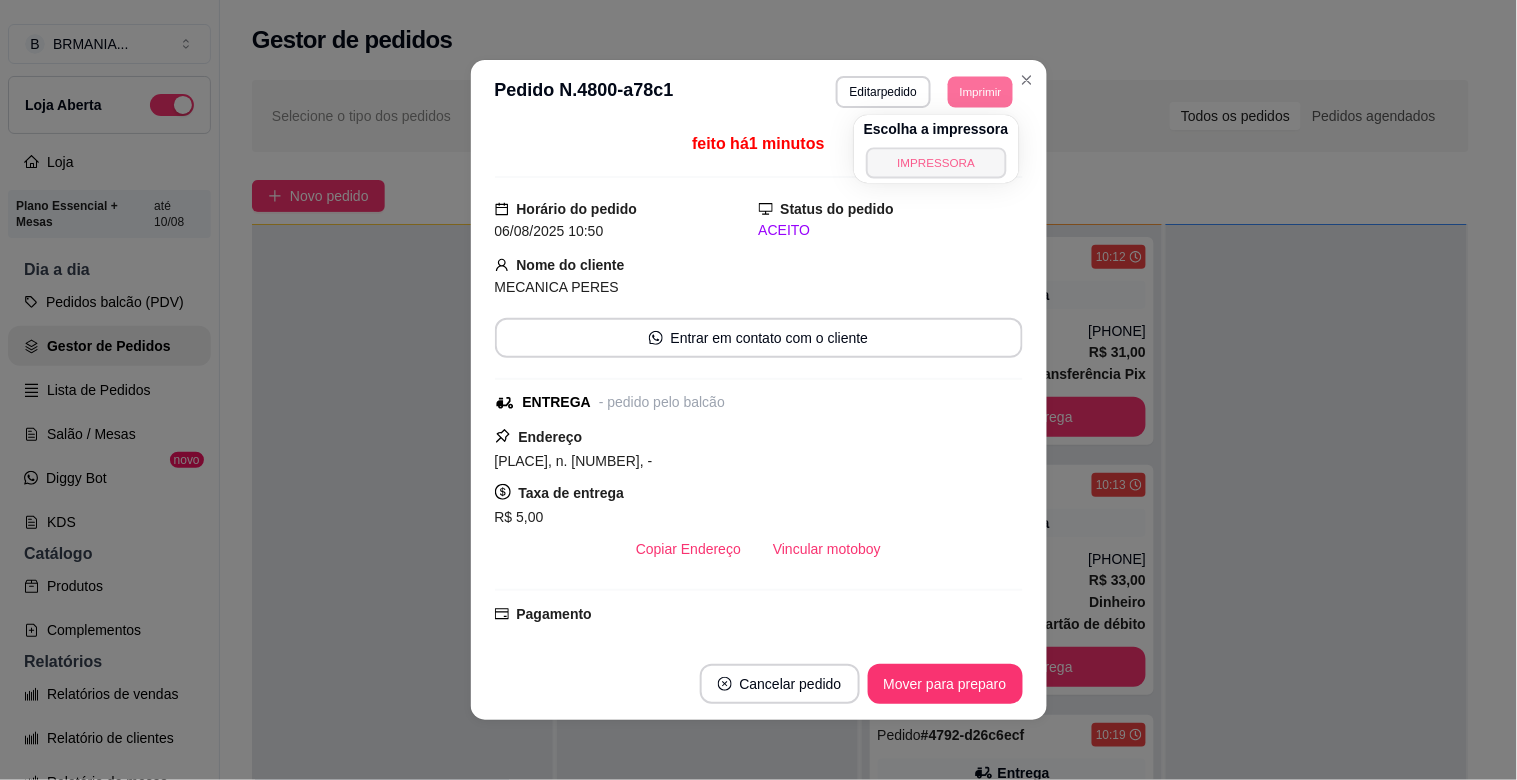 click on "IMPRESSORA" at bounding box center (936, 162) 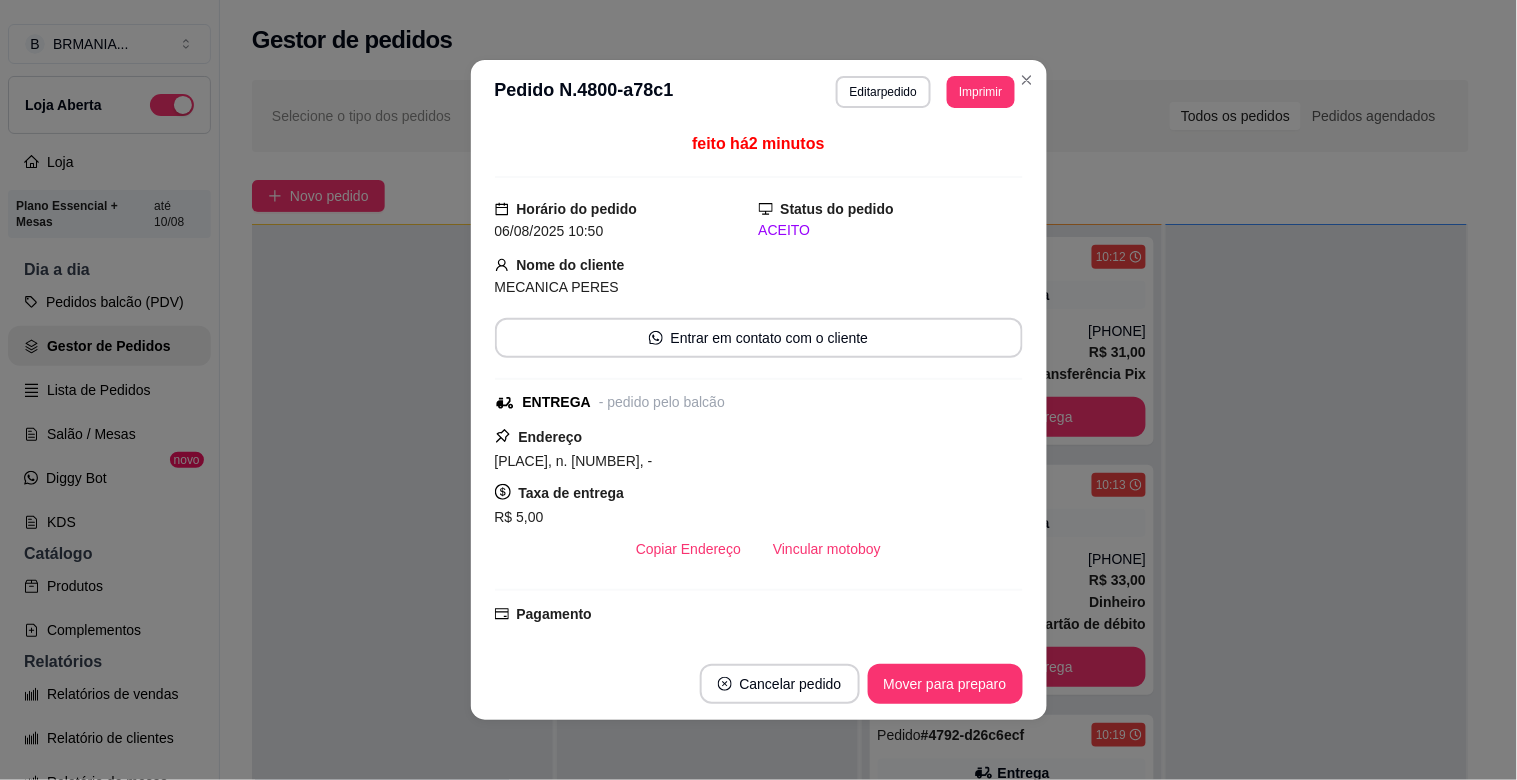 type 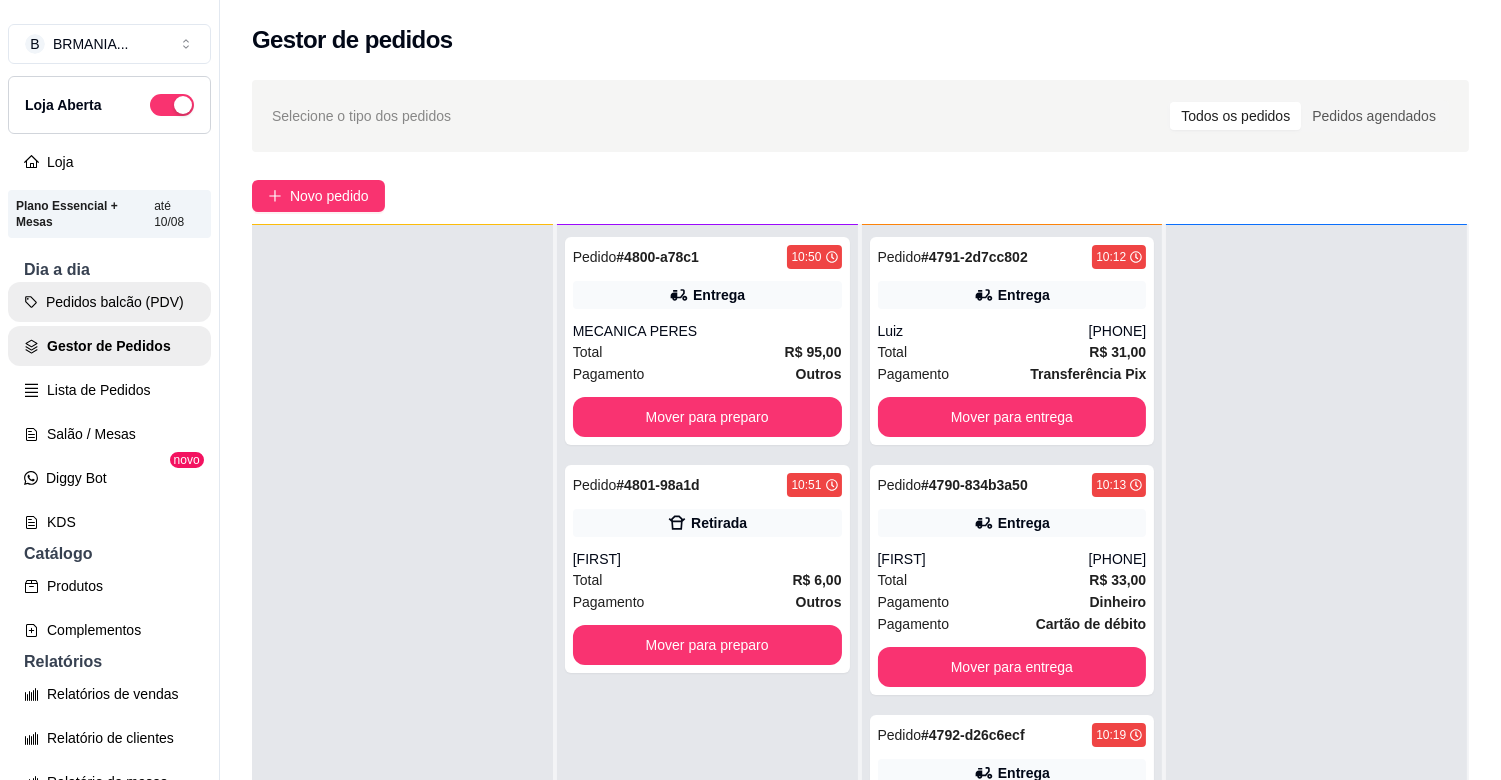 click on "Pedidos balcão (PDV)" at bounding box center (109, 302) 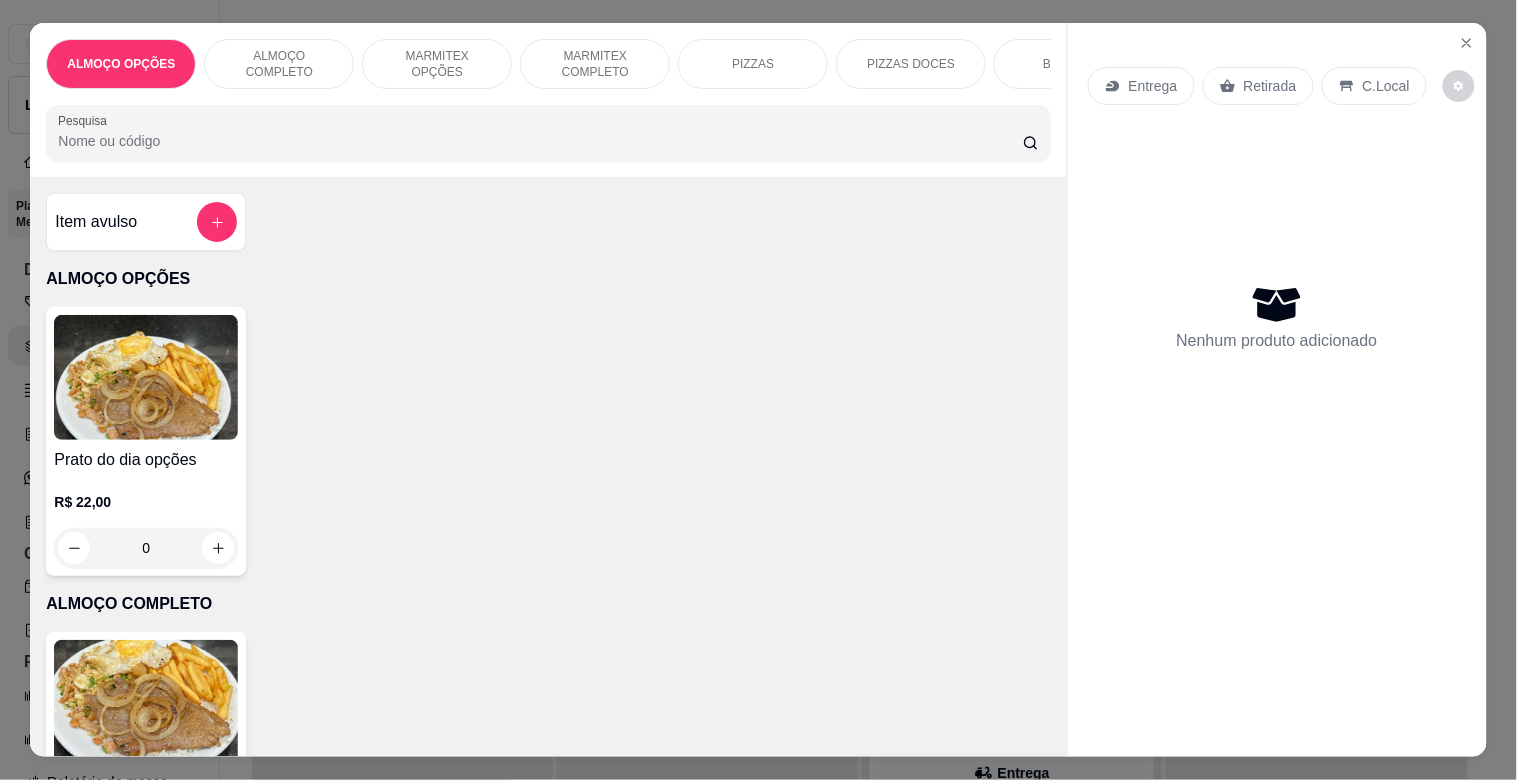 click on "MARMITEX COMPLETO" at bounding box center [595, 64] 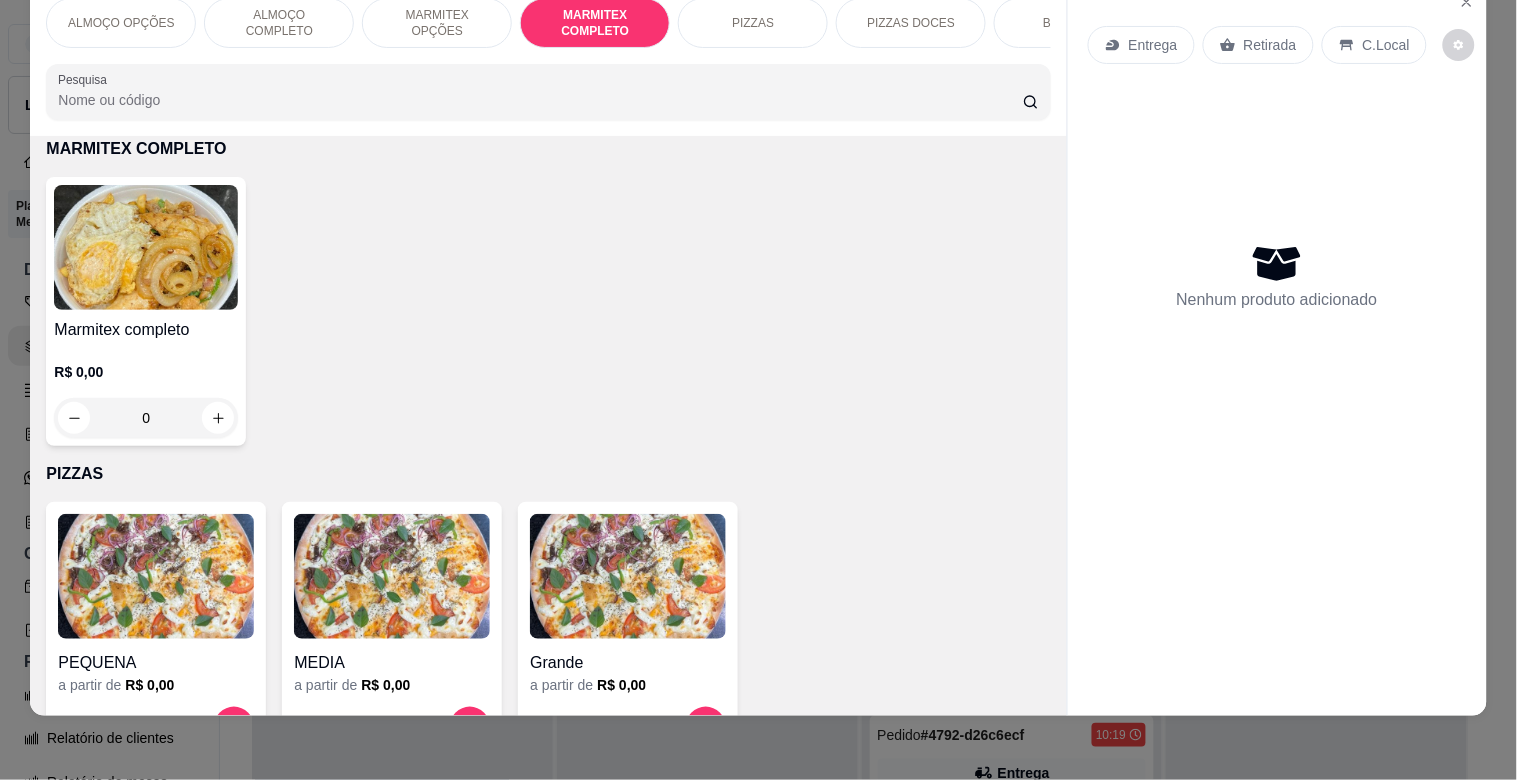 click at bounding box center [146, 247] 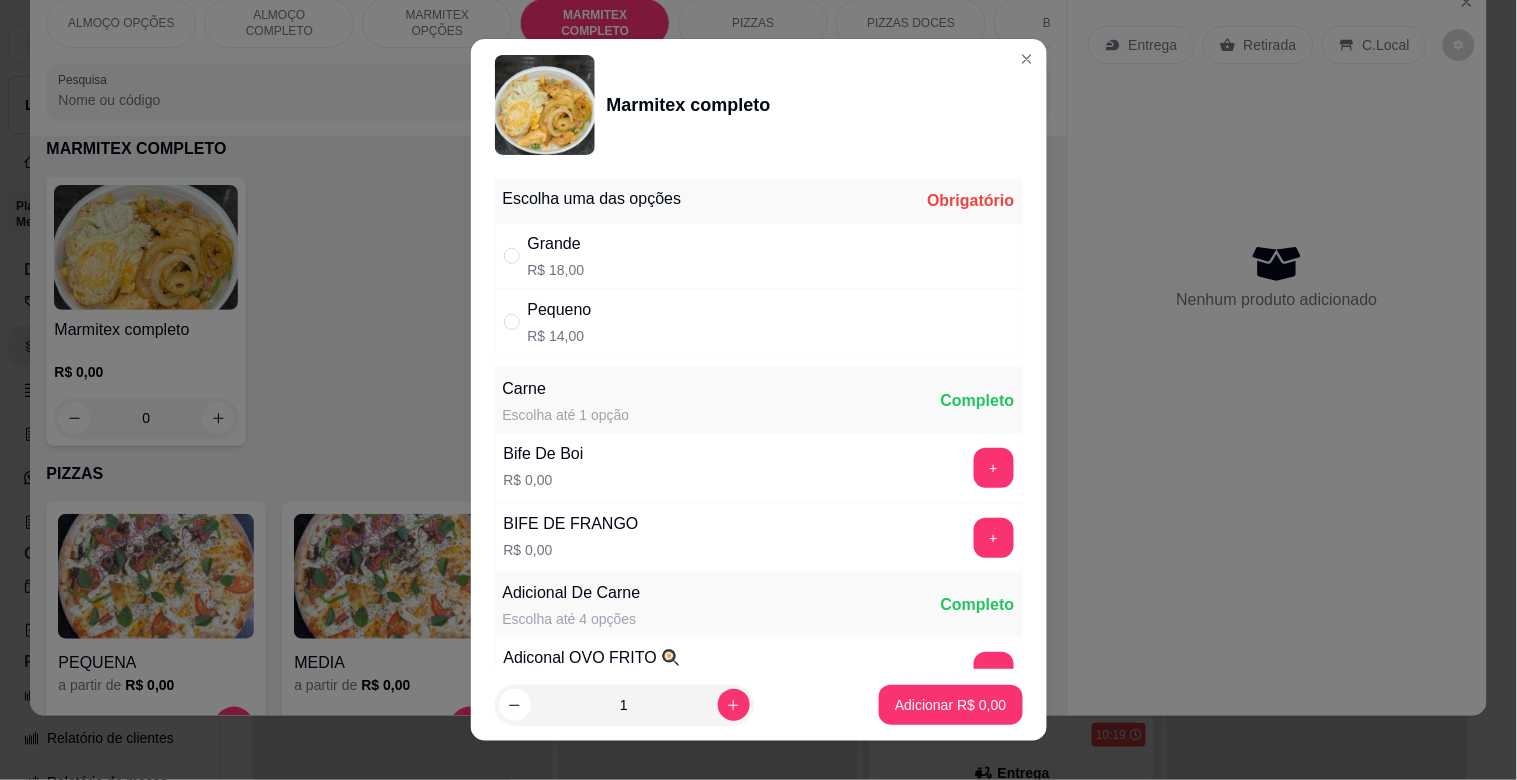 click on "Grande  R$ 18,00" at bounding box center (759, 256) 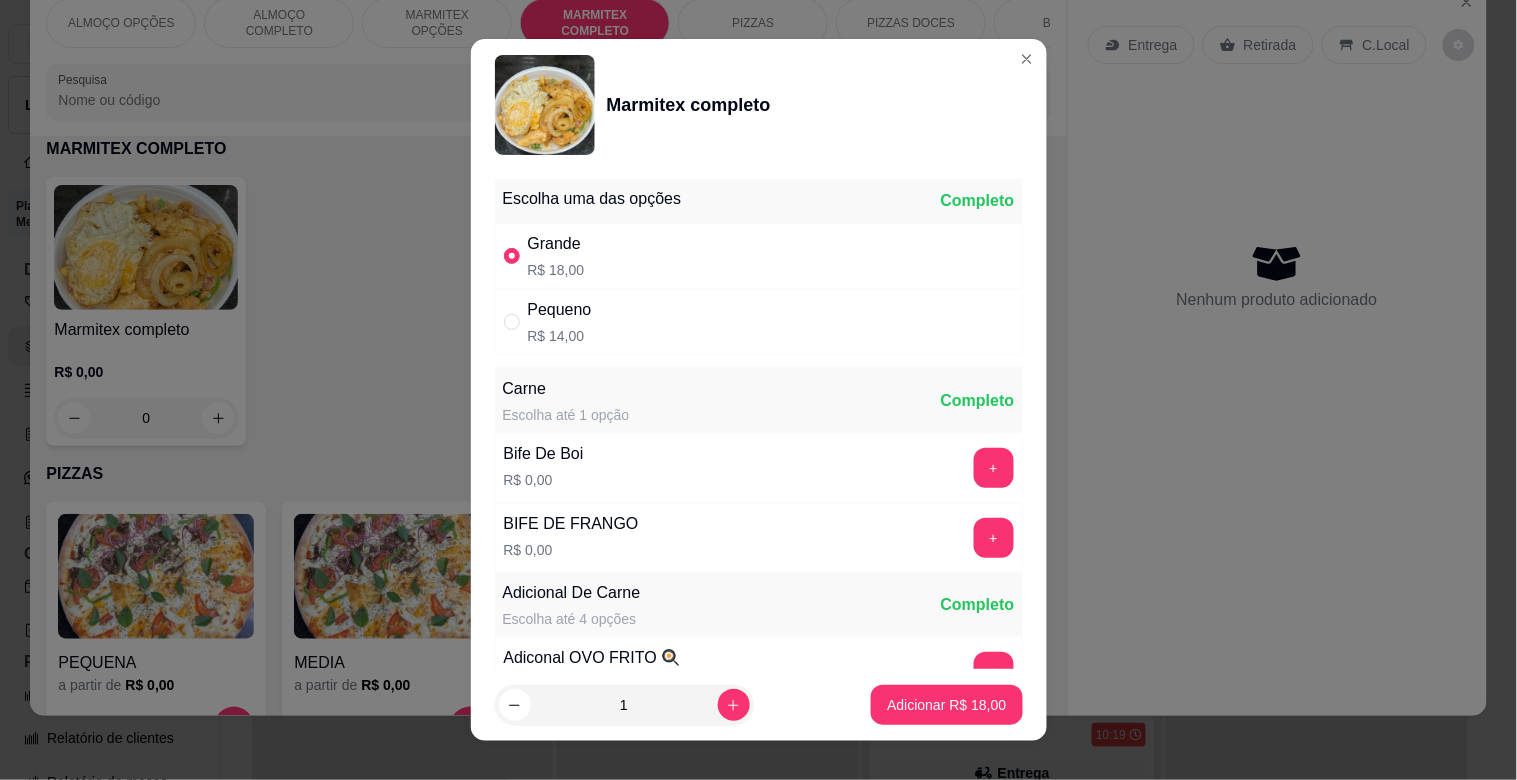click on "Pequeno  R$ 14,00" at bounding box center [759, 322] 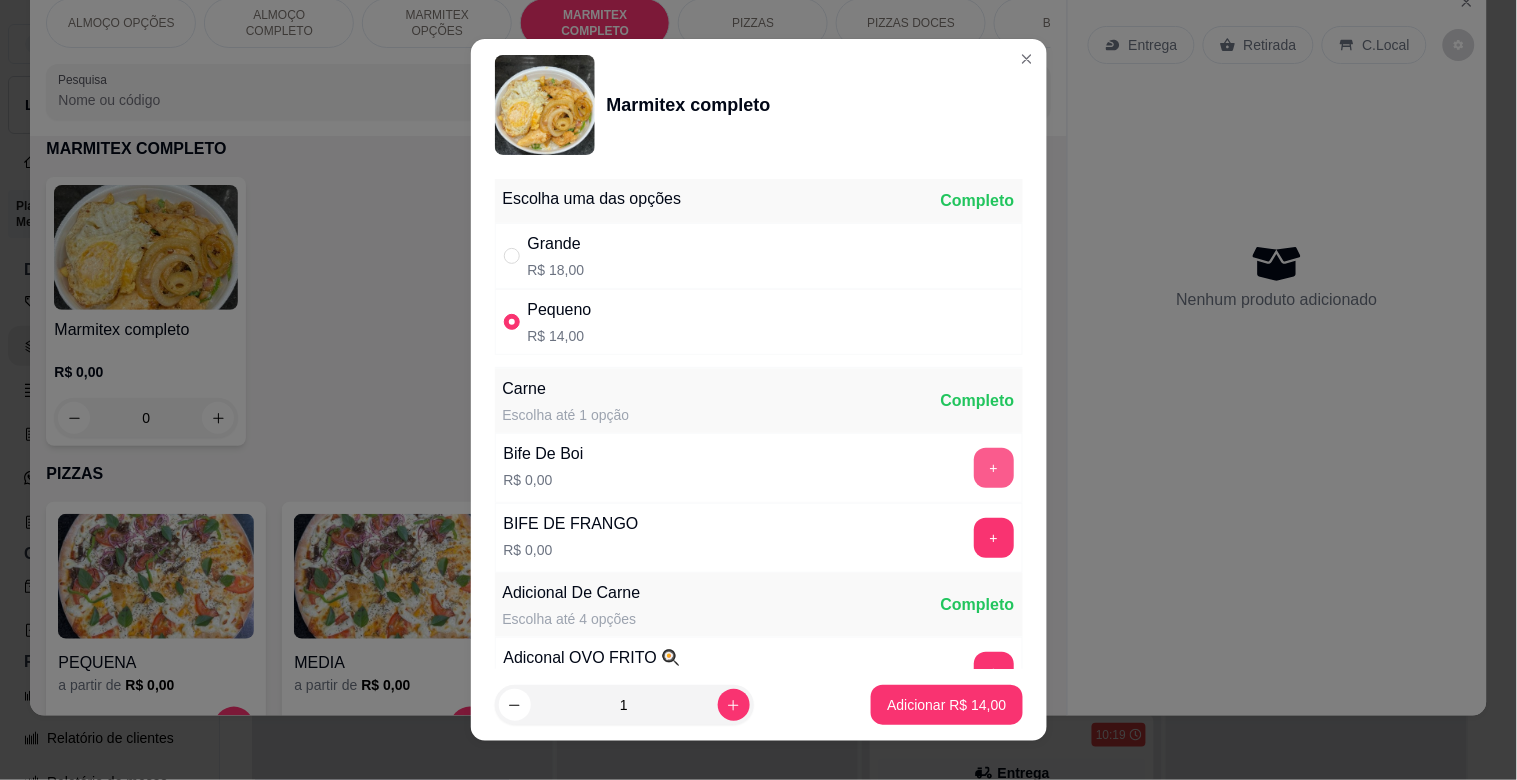 click on "+" at bounding box center (994, 468) 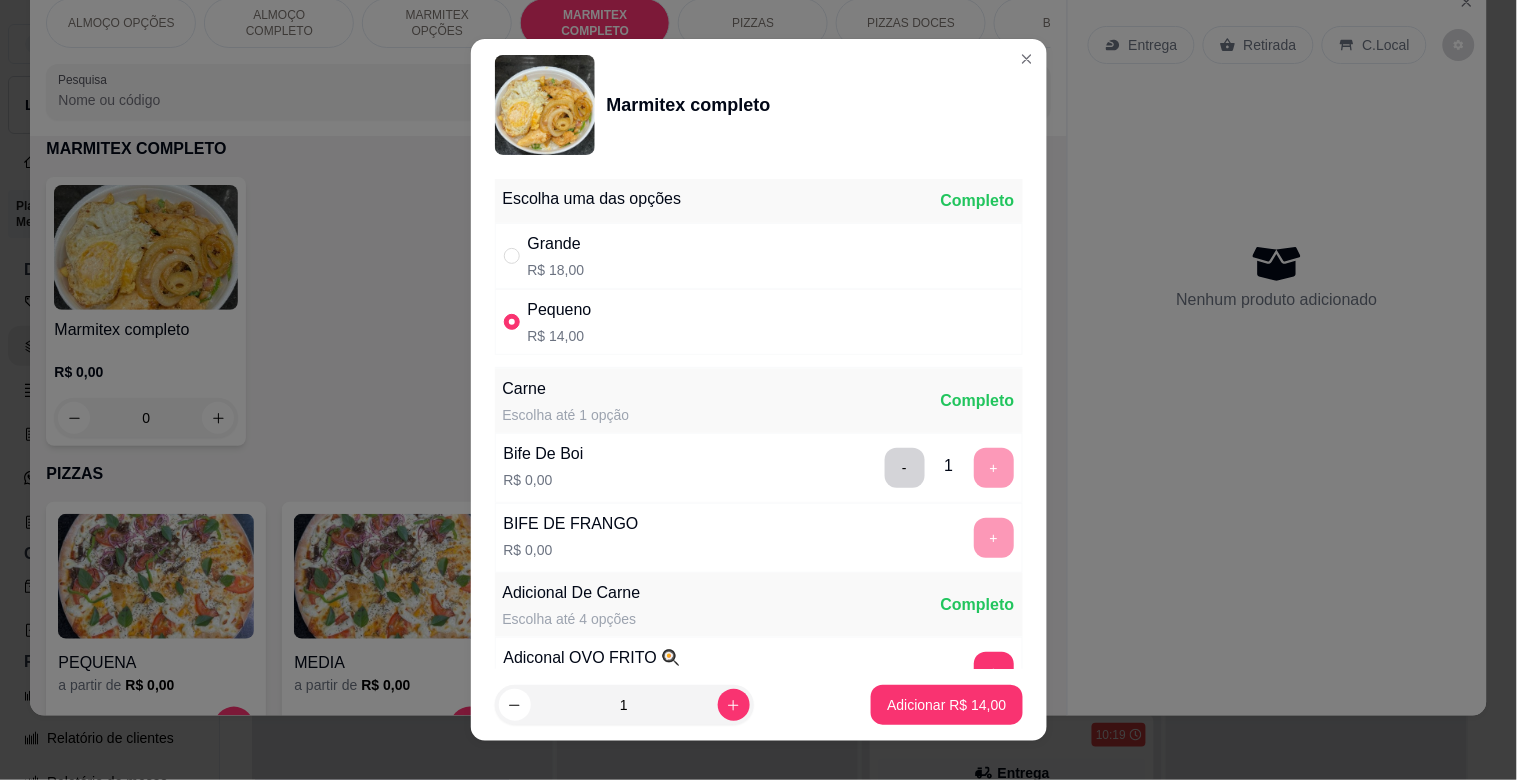 scroll, scrollTop: 25, scrollLeft: 0, axis: vertical 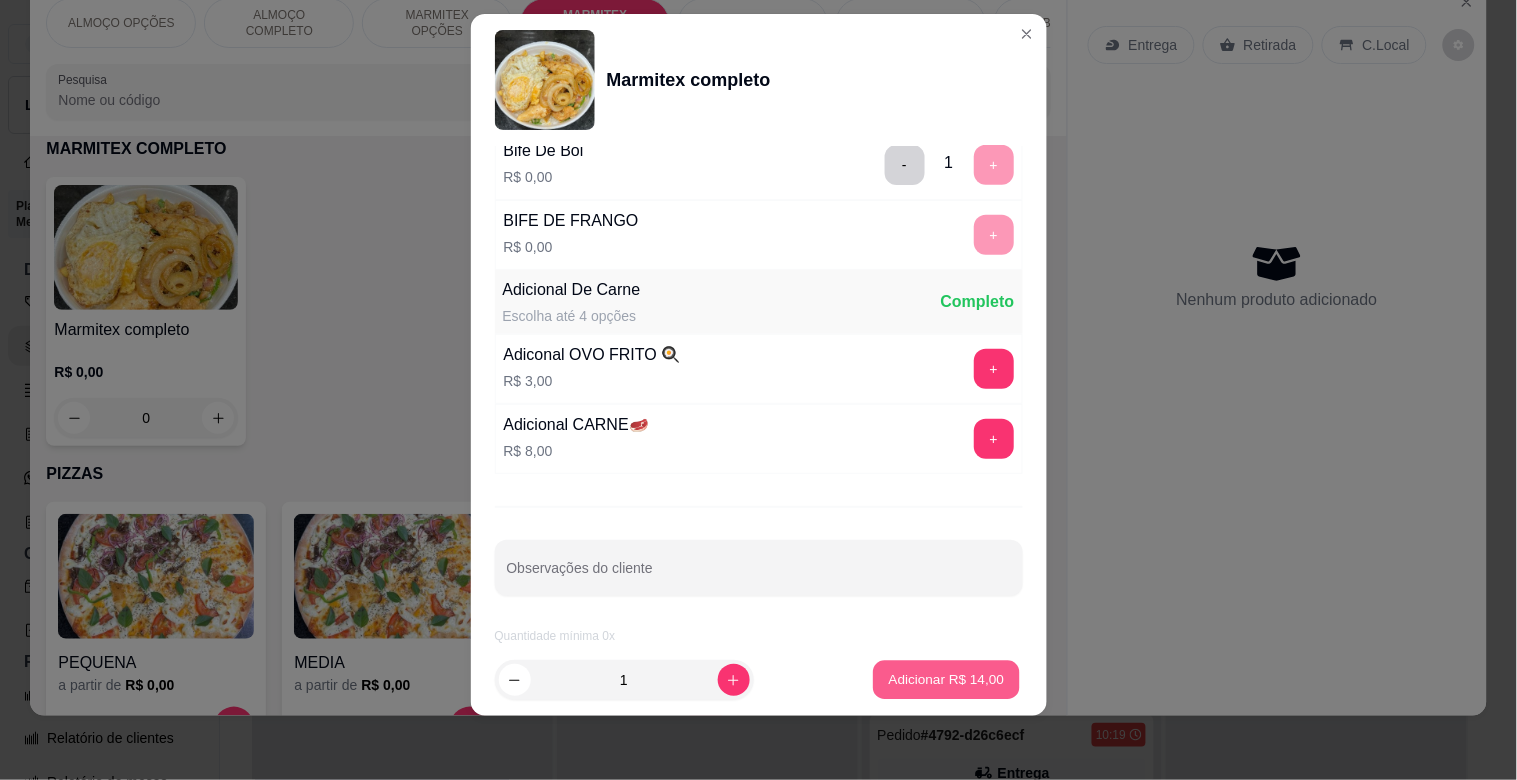 click on "Adicionar   R$ 14,00" at bounding box center [947, 680] 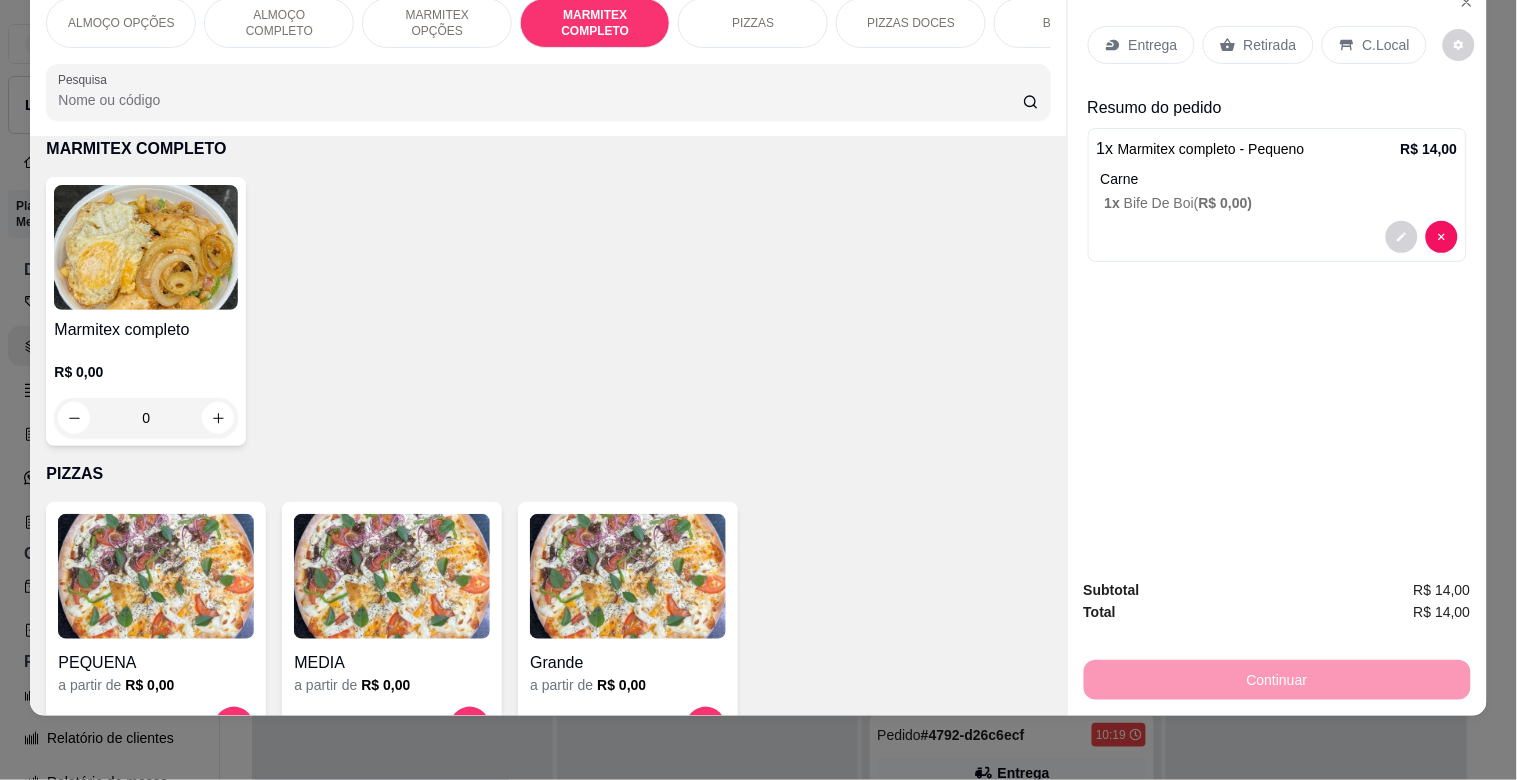 click on "Retirada" at bounding box center (1270, 45) 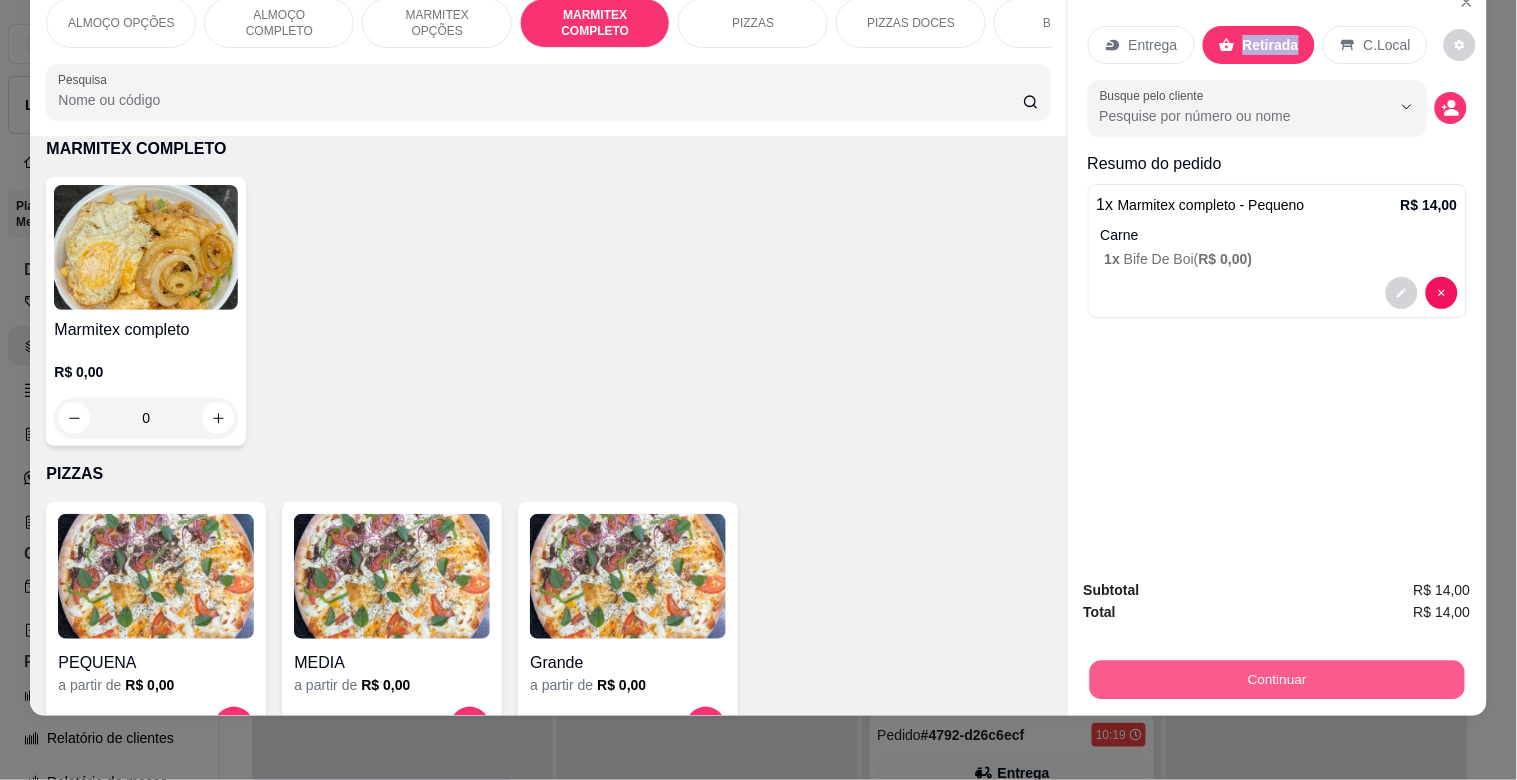 click on "Continuar" at bounding box center [1276, 679] 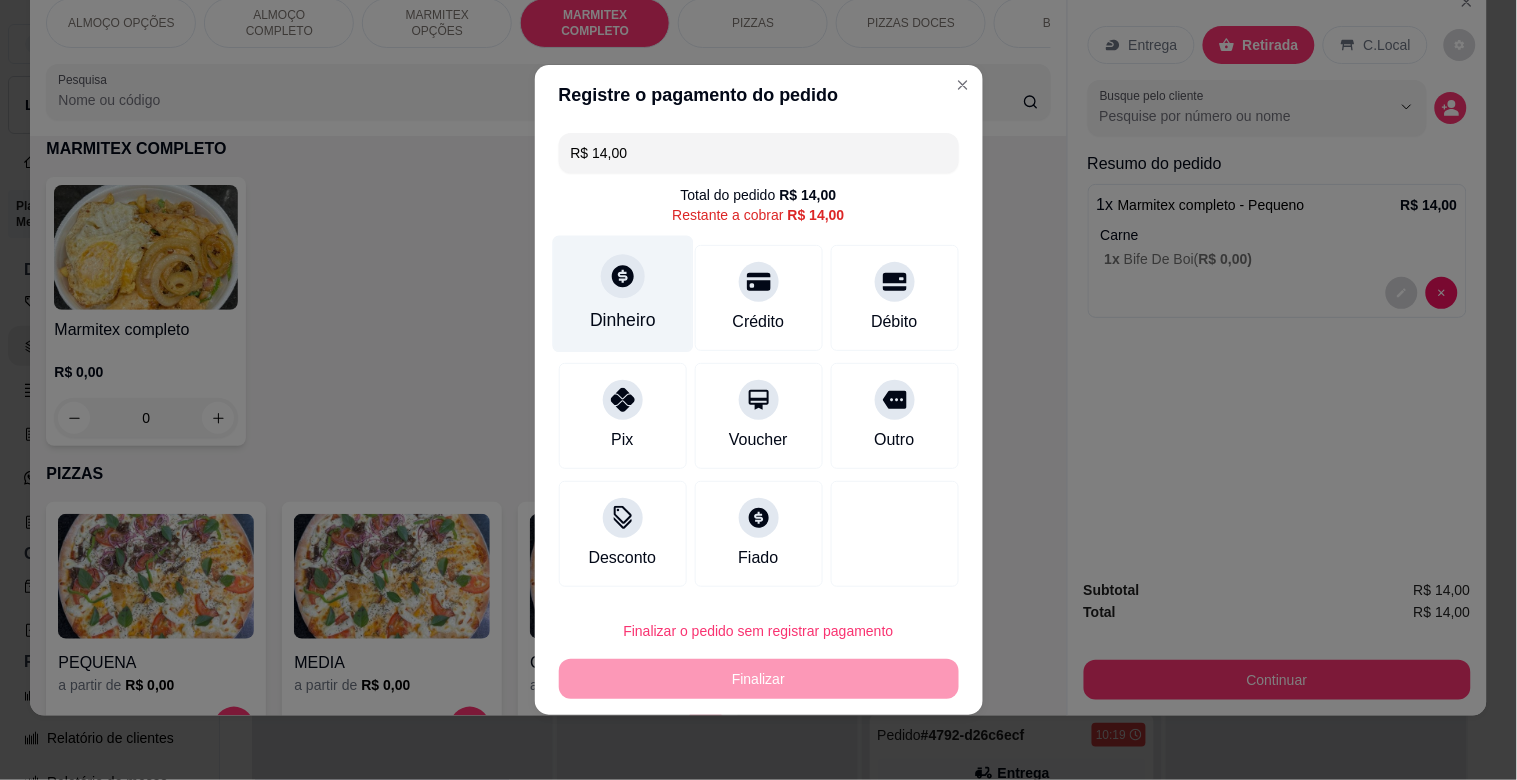 click at bounding box center [623, 276] 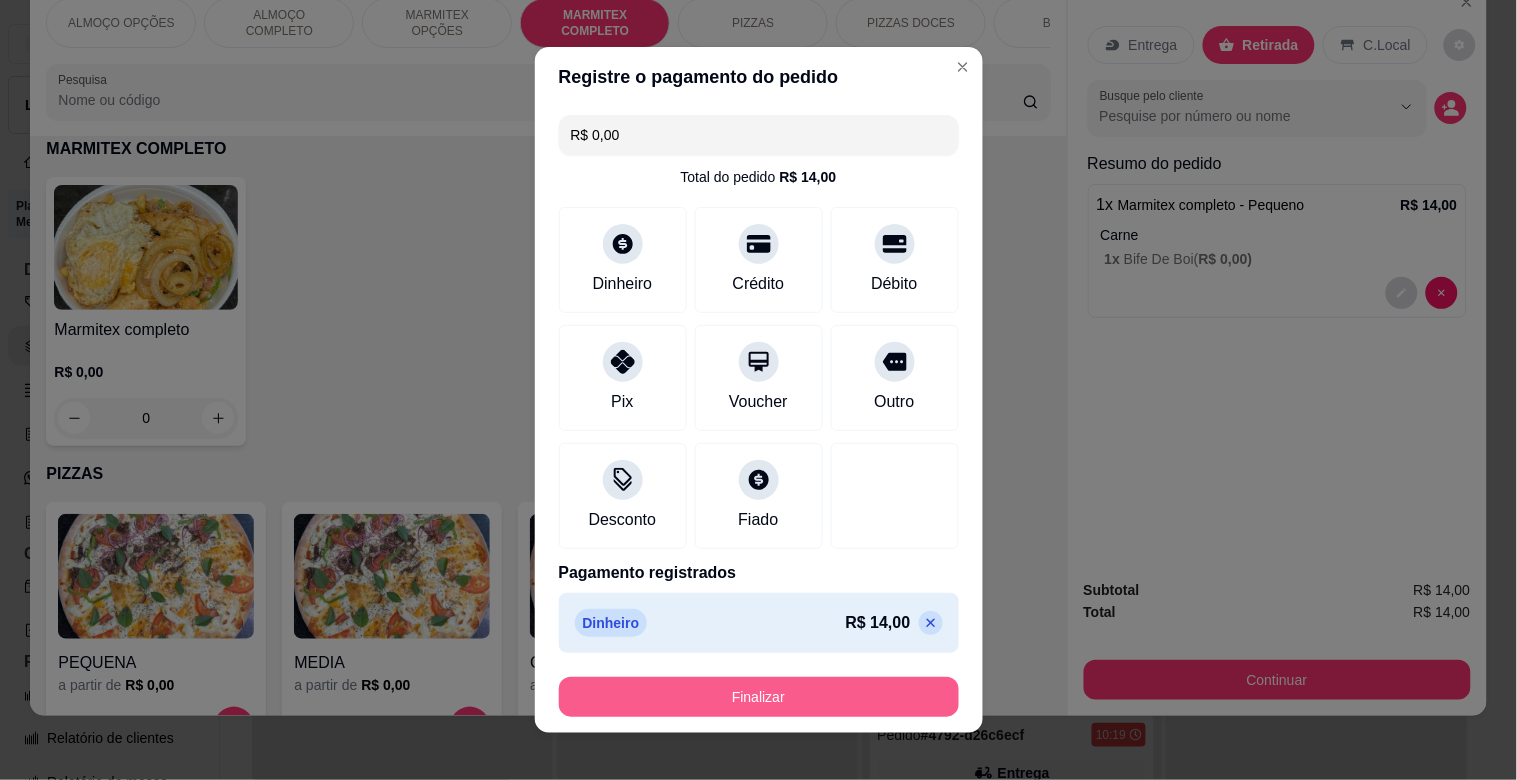 click on "Finalizar" at bounding box center (759, 697) 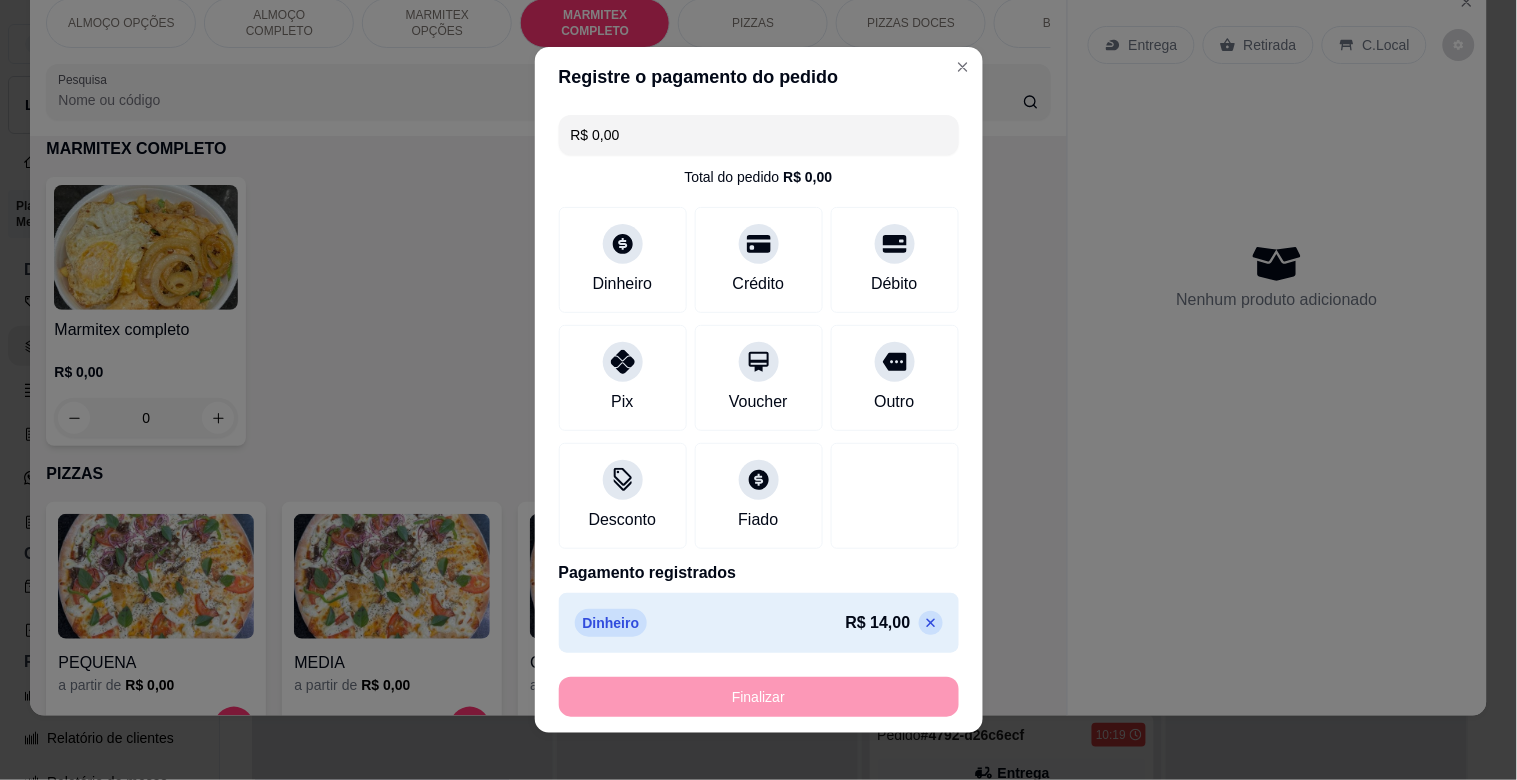 type on "-R$ 14,00" 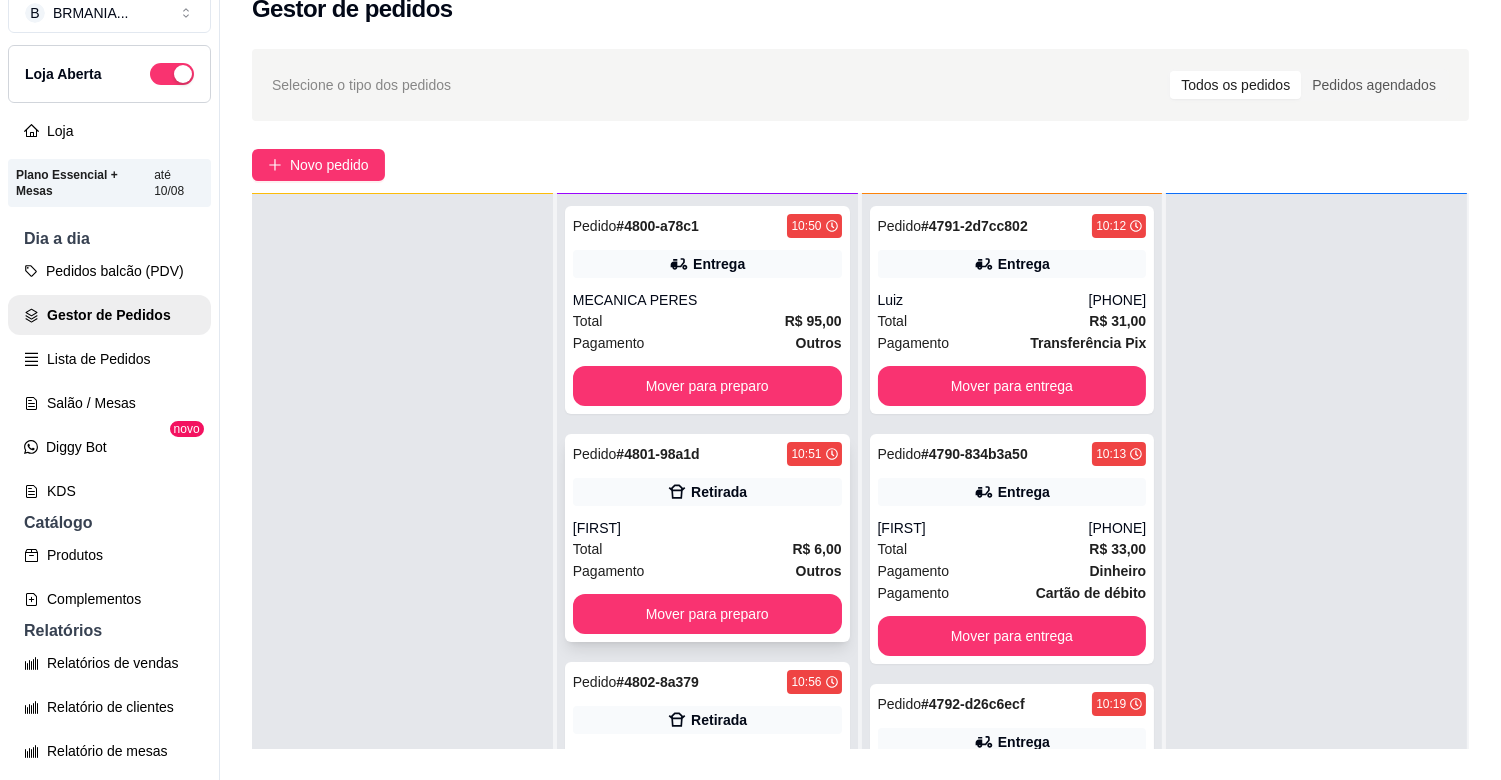 scroll, scrollTop: 32, scrollLeft: 0, axis: vertical 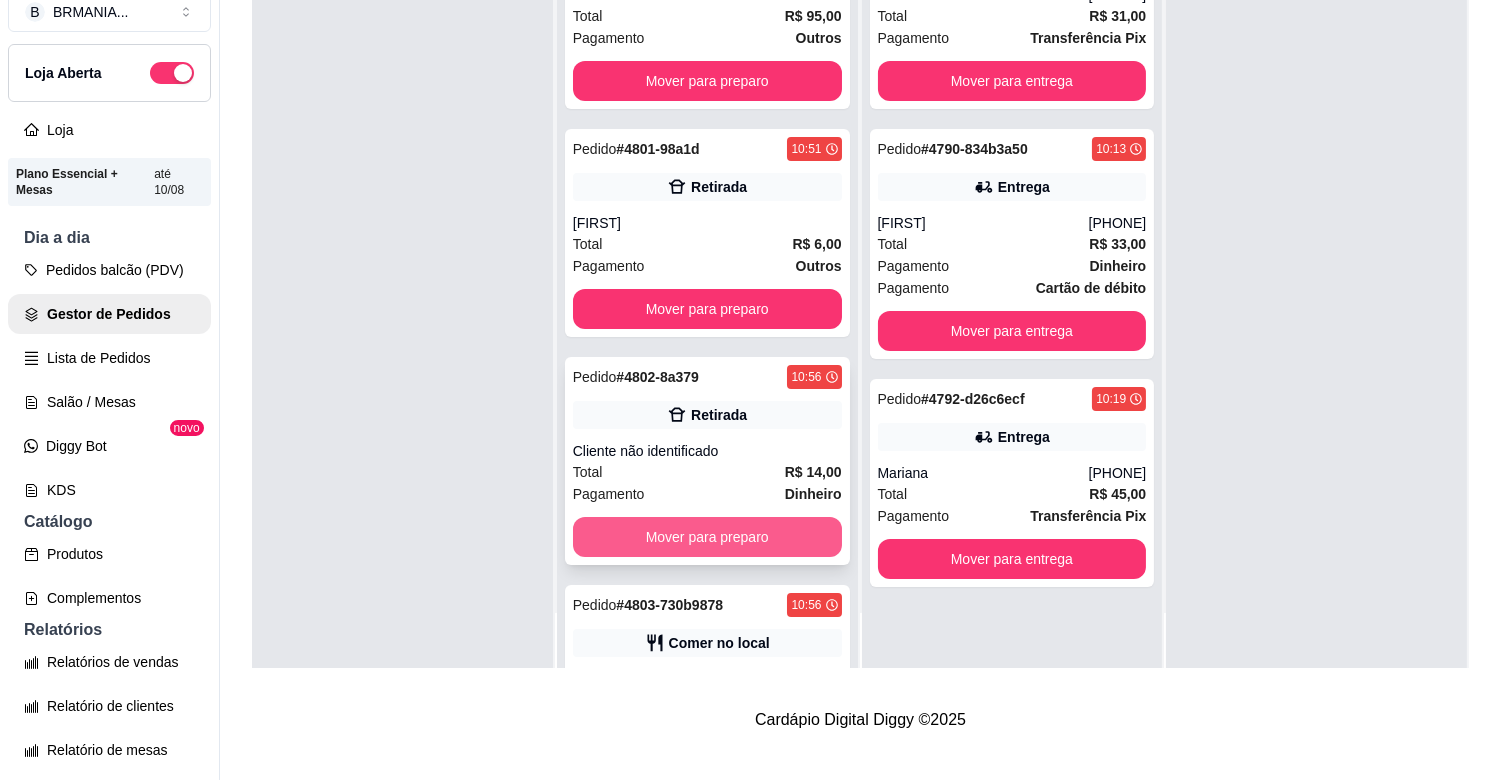 click on "Mover para preparo" at bounding box center [707, 537] 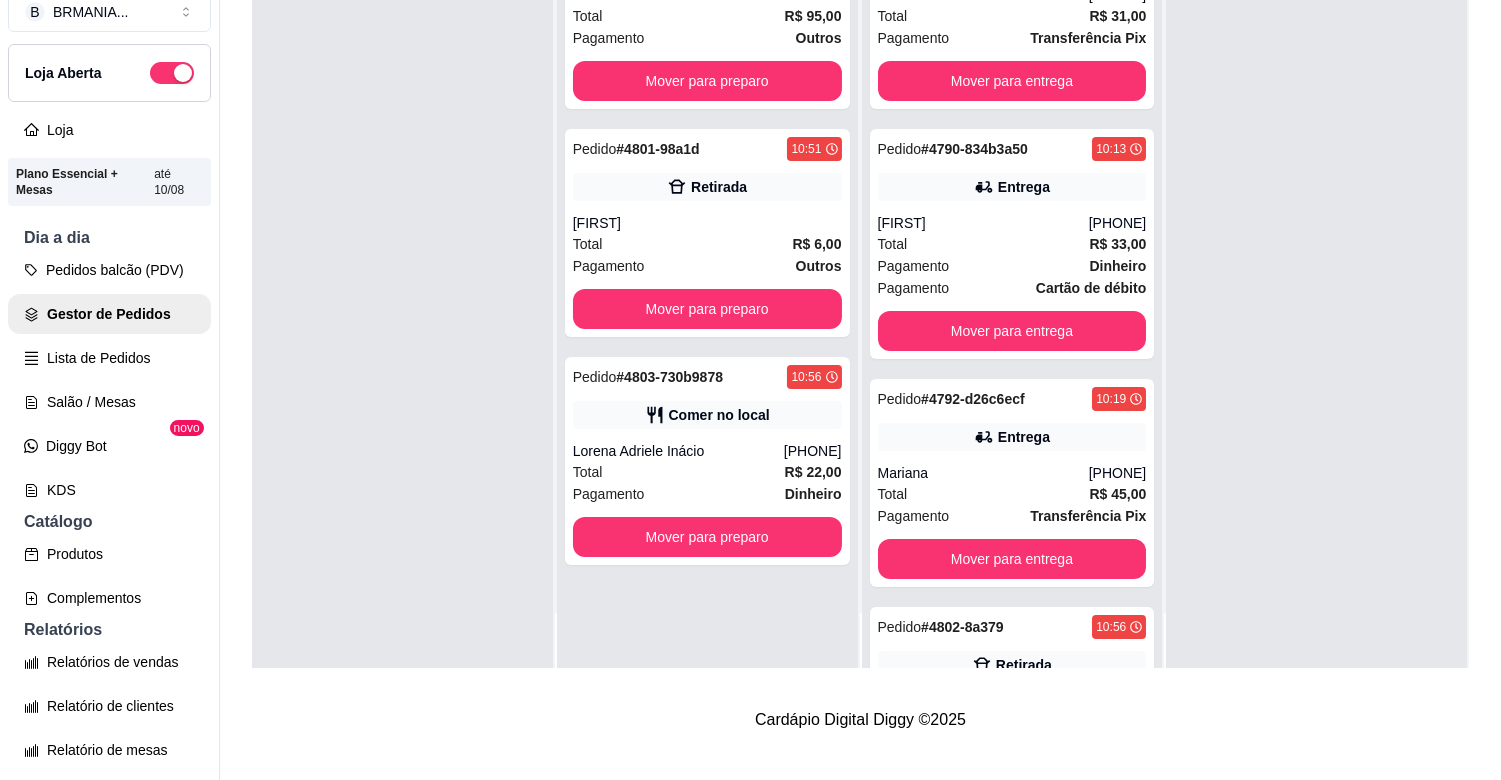 scroll, scrollTop: 0, scrollLeft: 0, axis: both 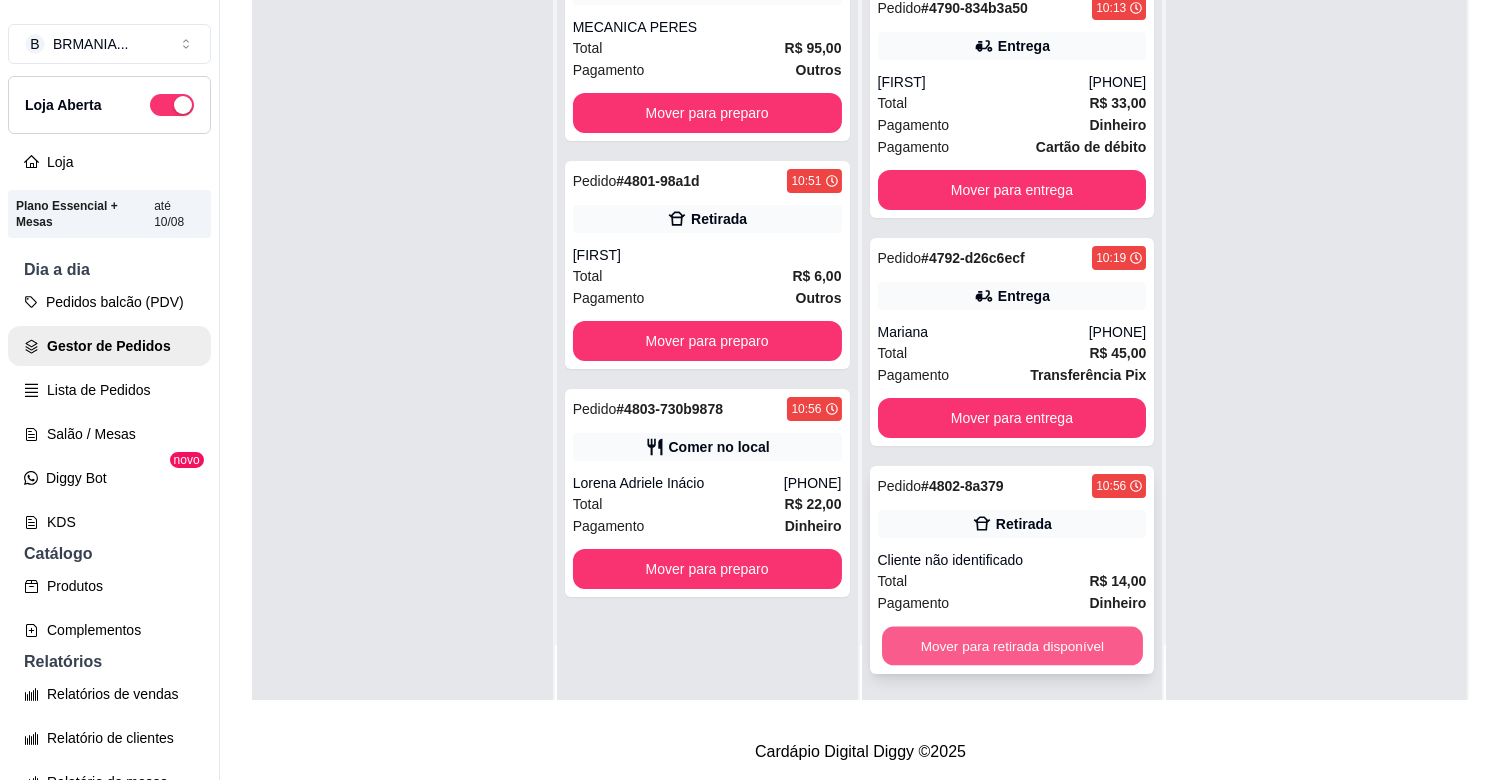 click on "Mover para retirada disponível" at bounding box center (1012, 646) 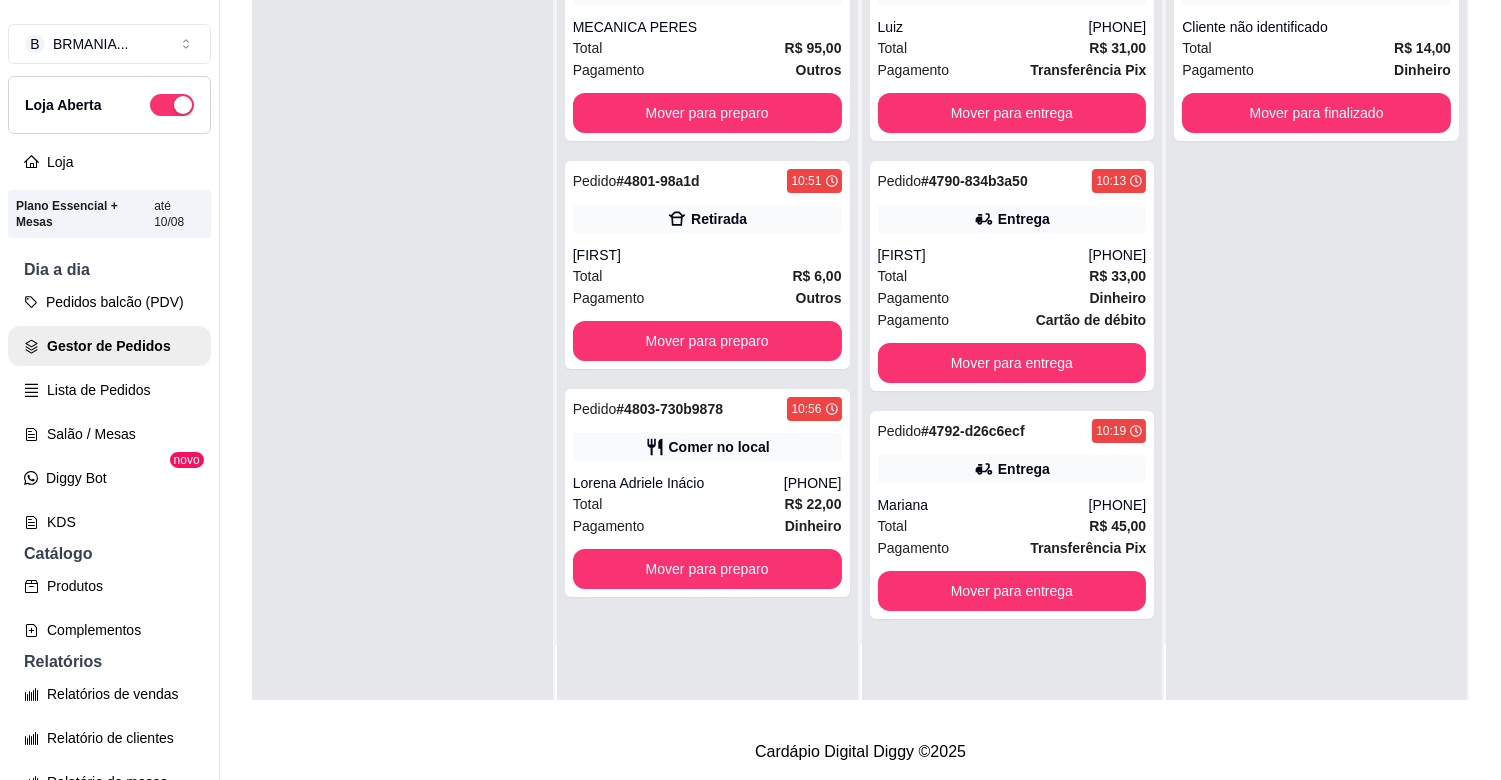 scroll, scrollTop: 0, scrollLeft: 0, axis: both 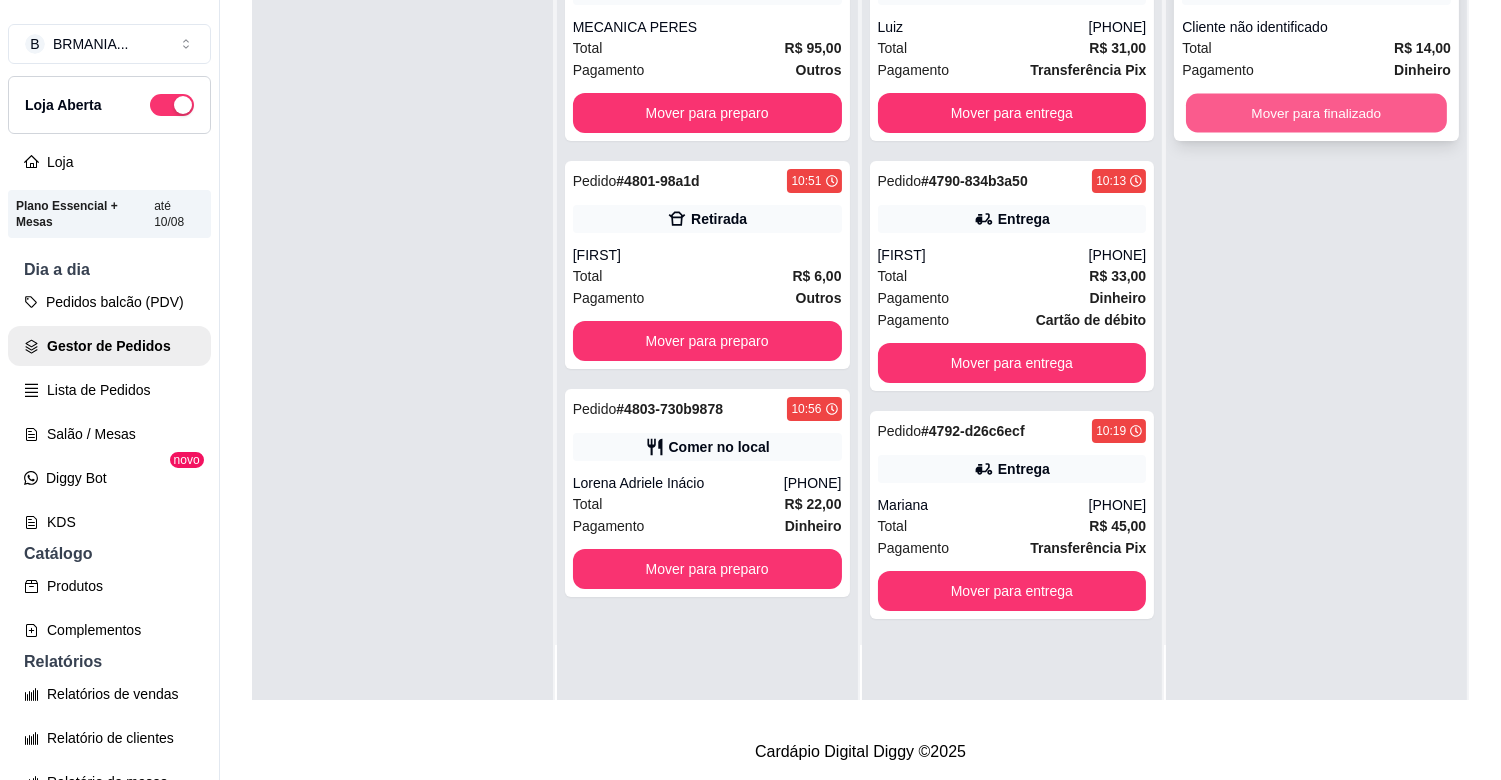 click on "Mover para finalizado" at bounding box center (1316, 113) 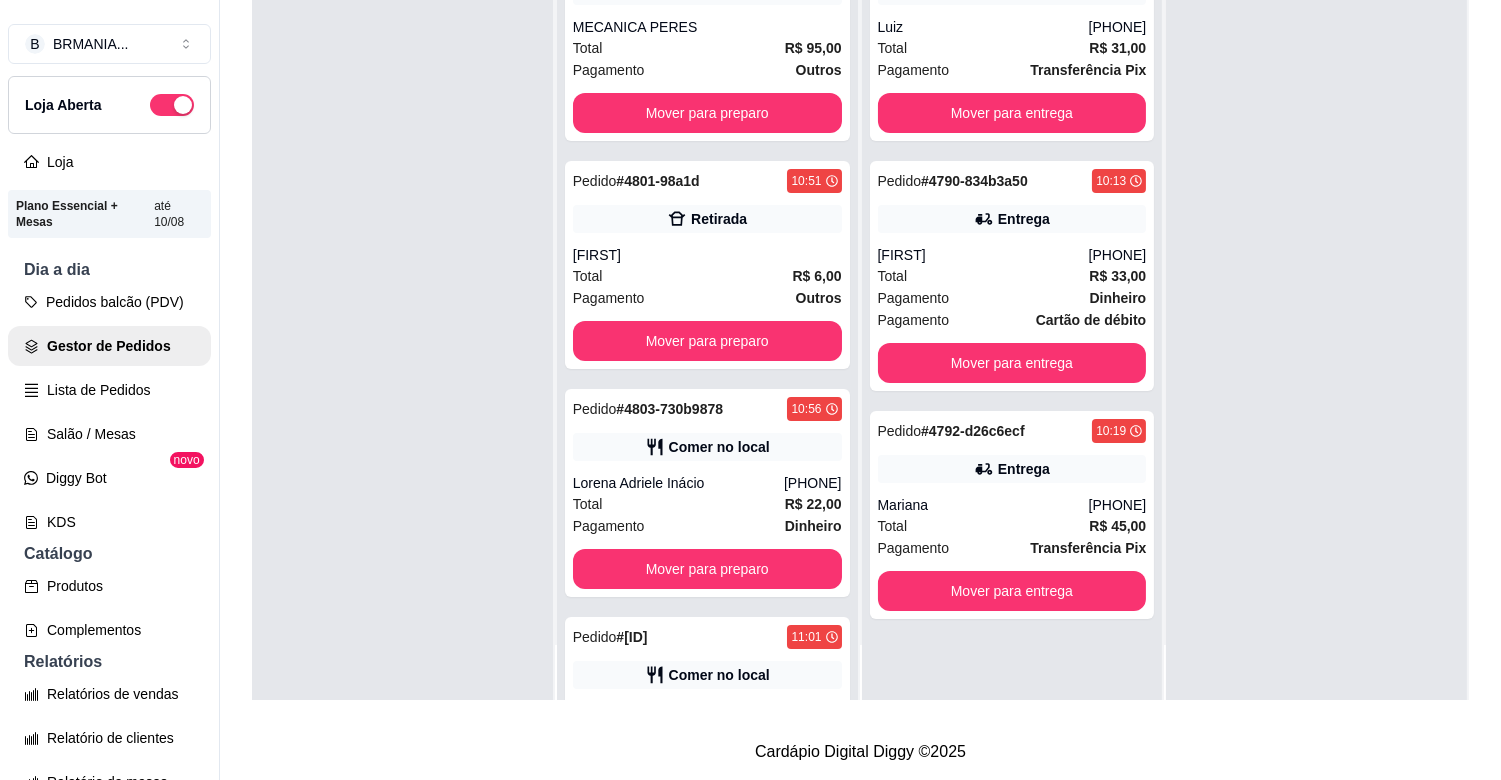 click at bounding box center (402, 311) 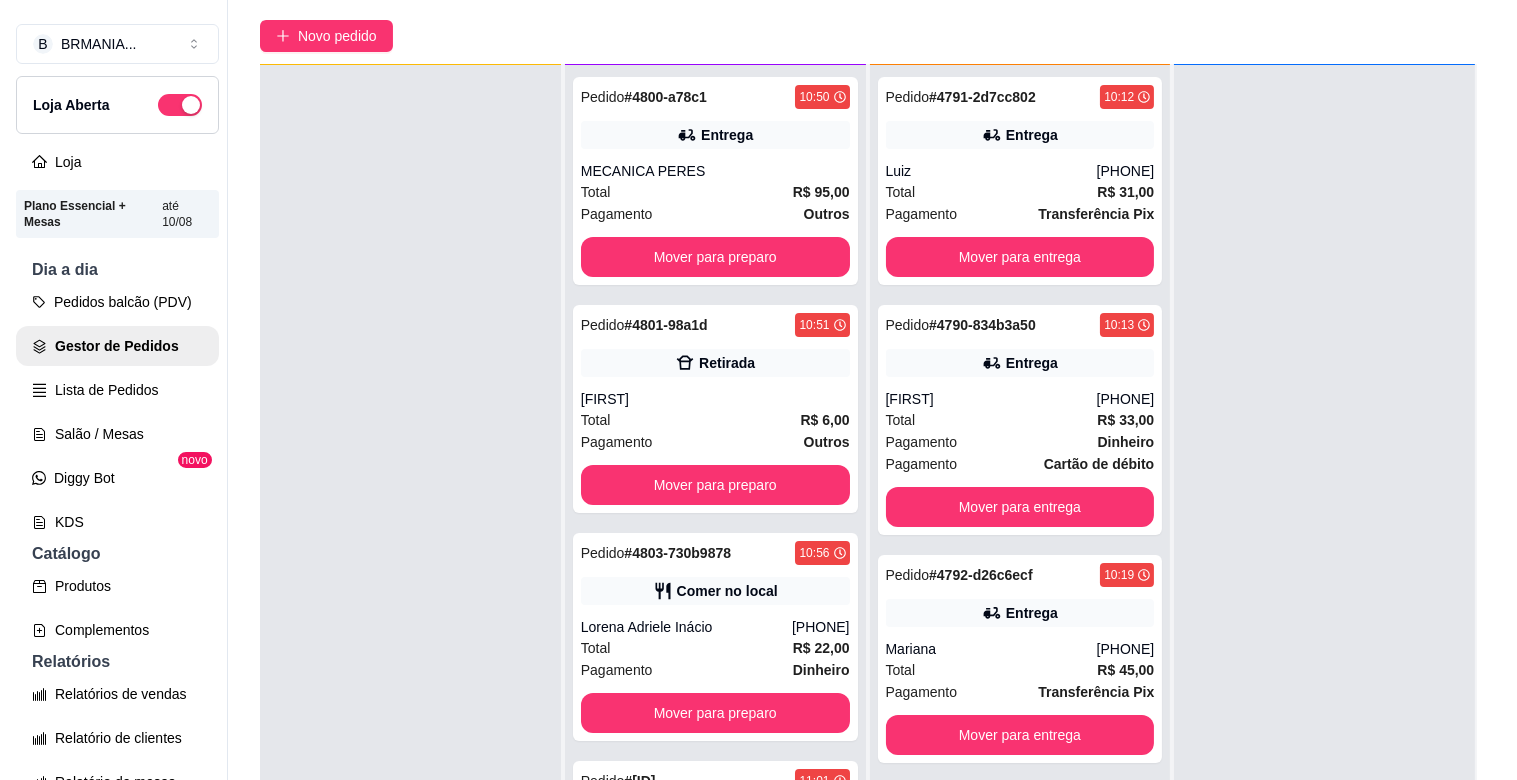 scroll, scrollTop: 0, scrollLeft: 0, axis: both 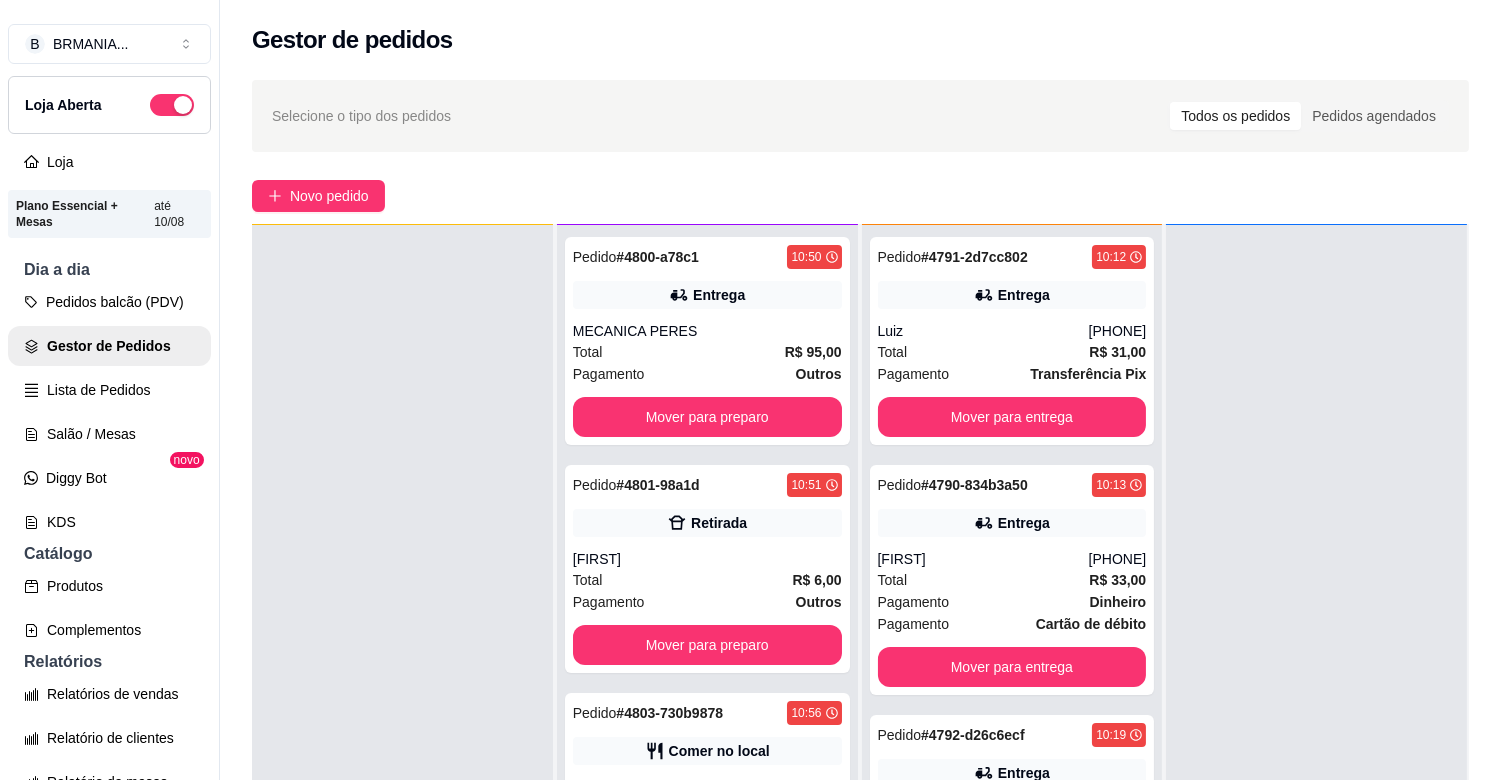 click at bounding box center (402, 615) 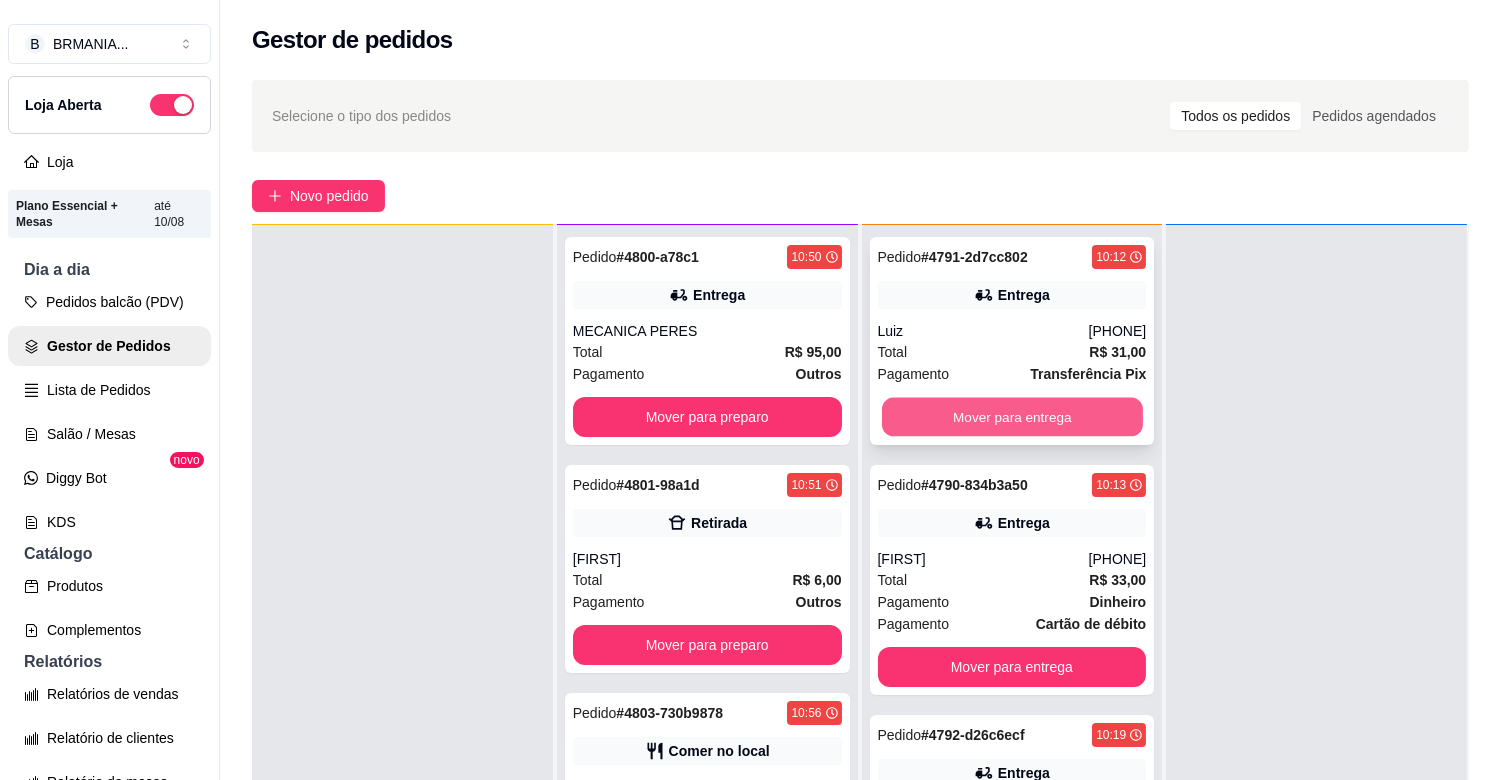click on "Mover para entrega" at bounding box center [1012, 417] 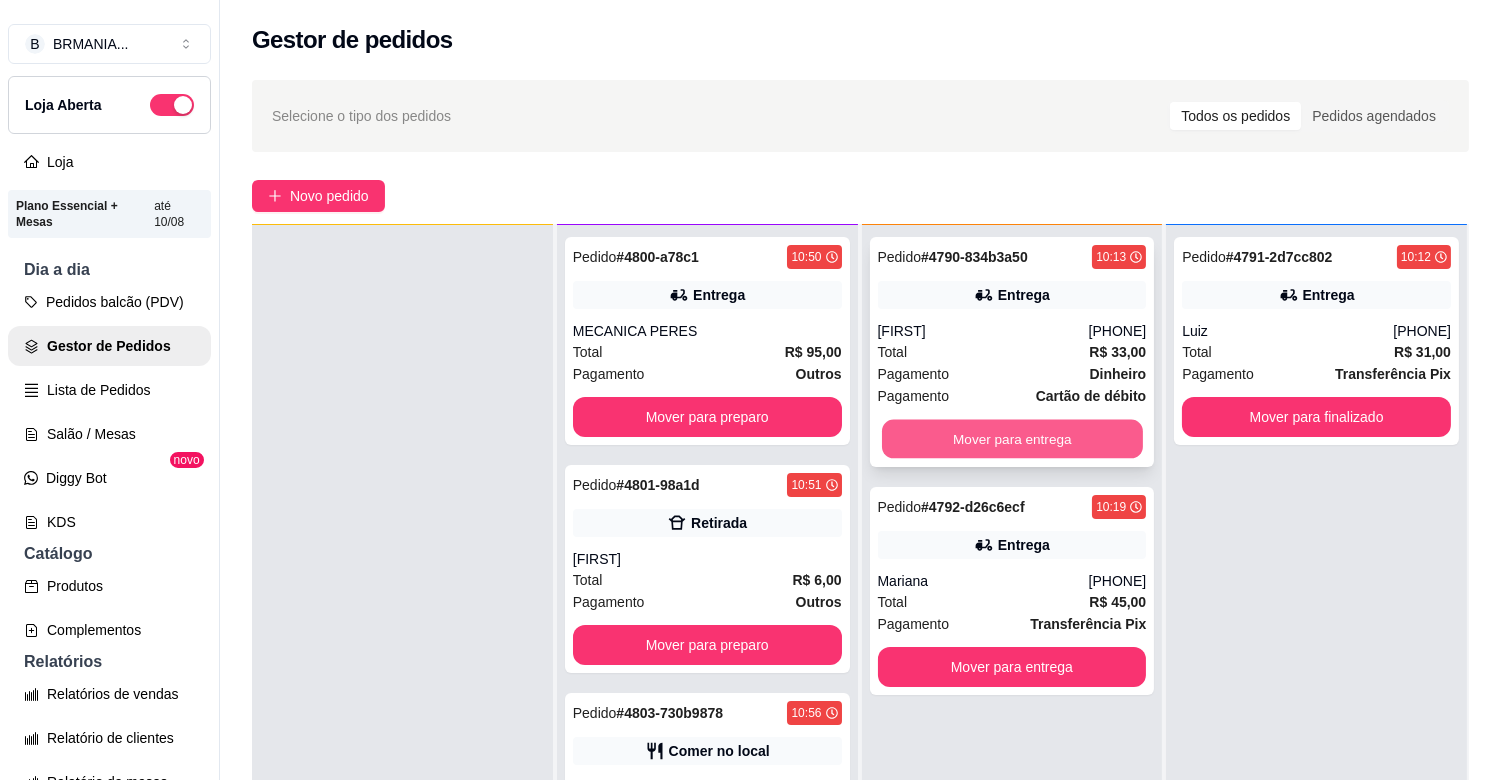 click on "Mover para entrega" at bounding box center [1012, 439] 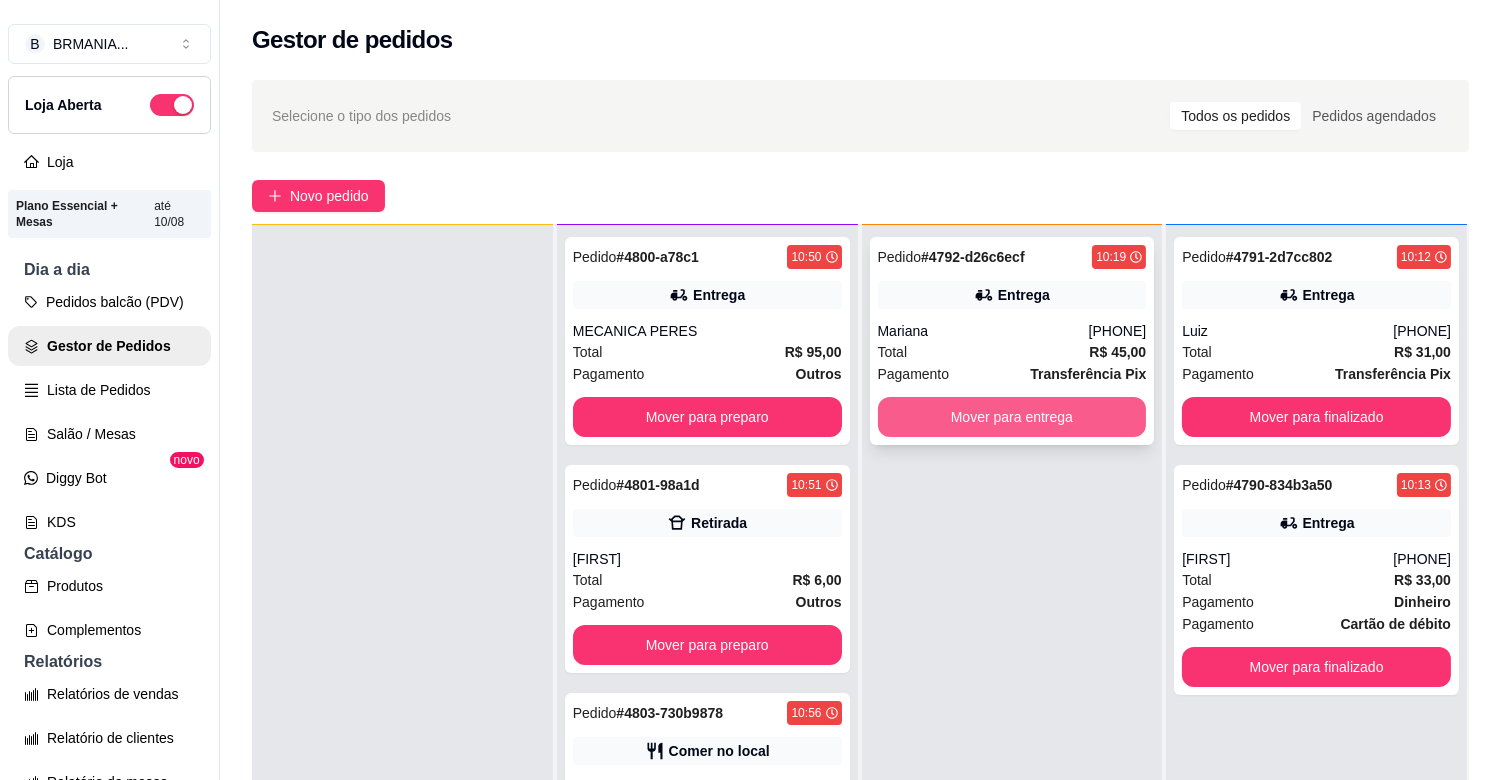 click on "Mover para entrega" at bounding box center (1012, 417) 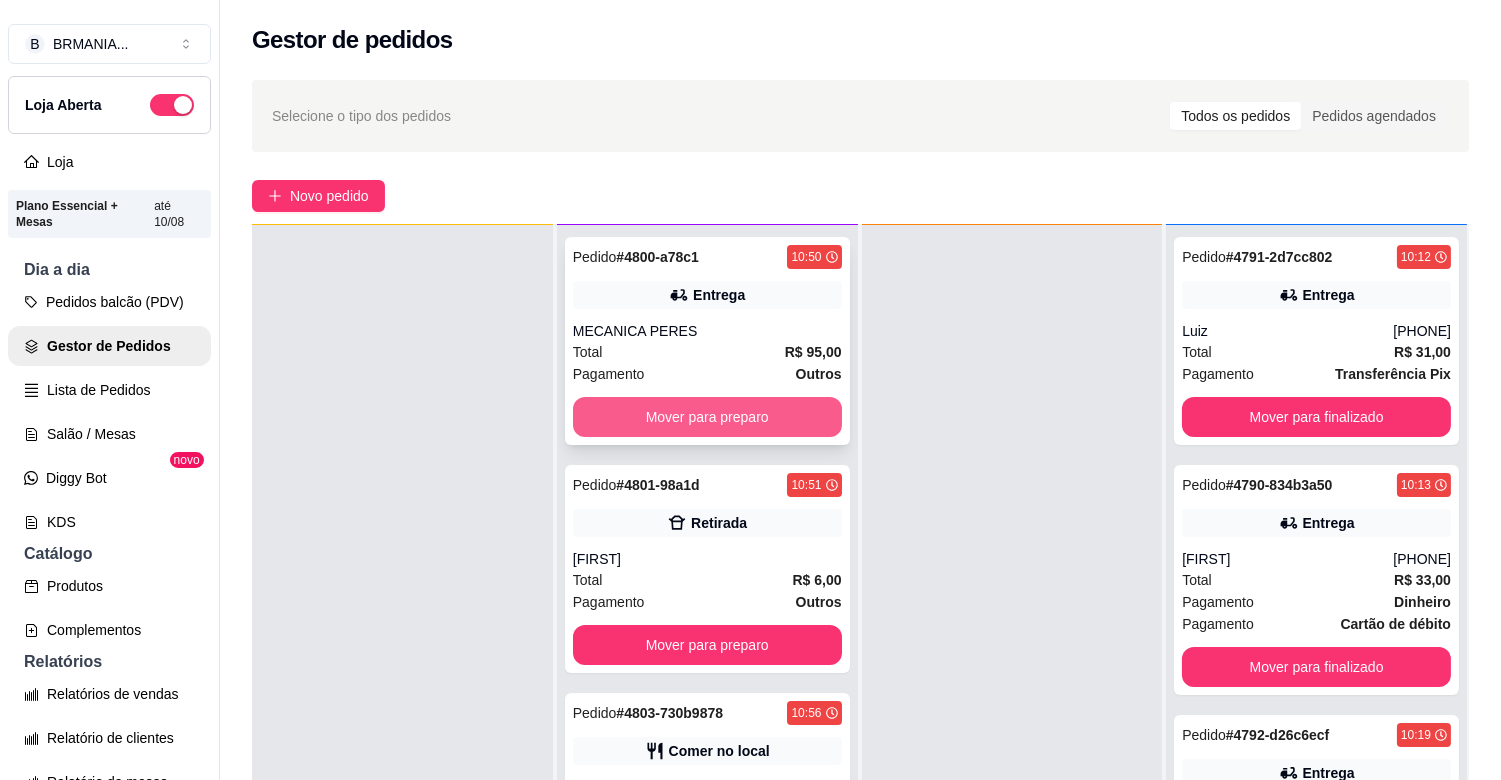 click on "Mover para preparo" at bounding box center (707, 417) 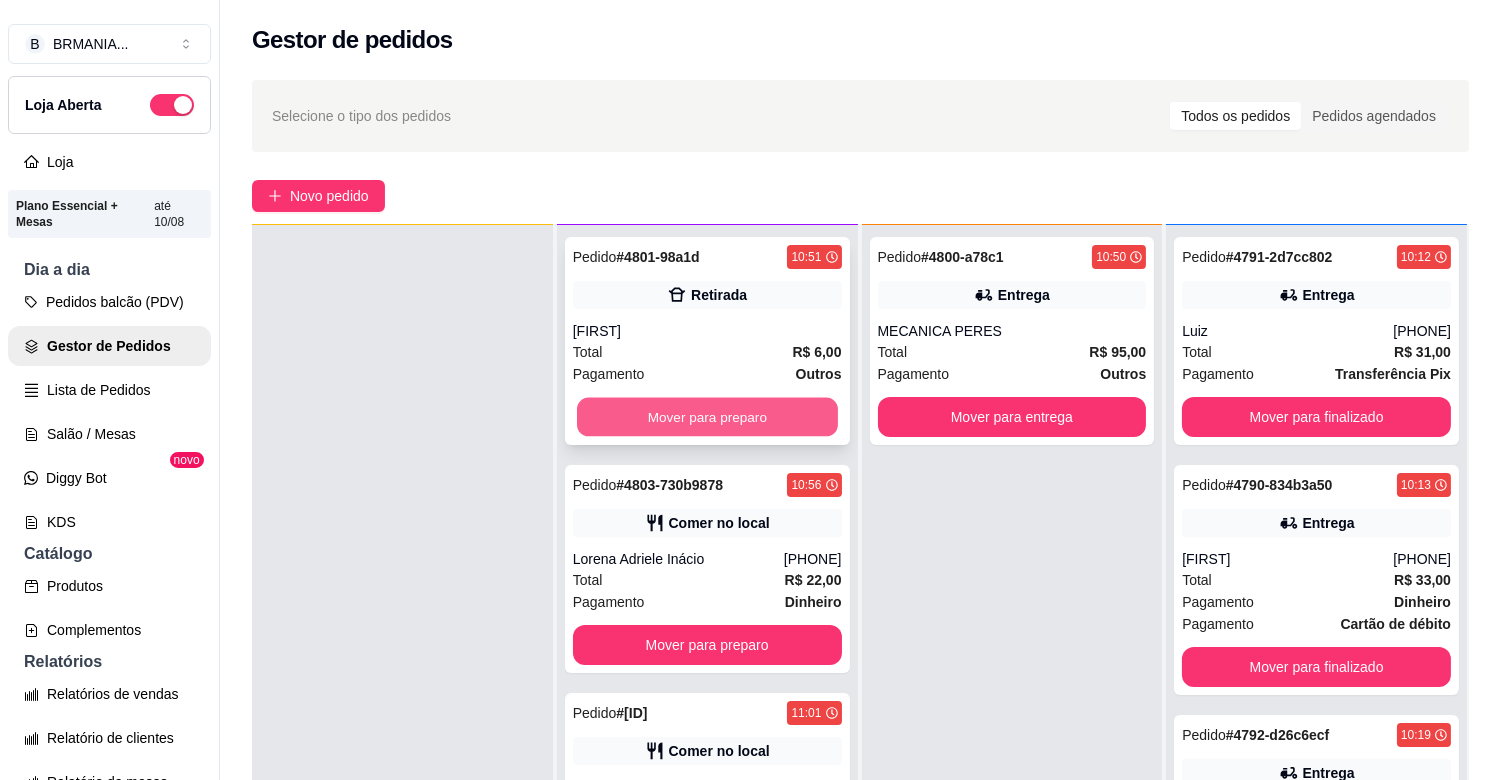 click on "Mover para preparo" at bounding box center [707, 417] 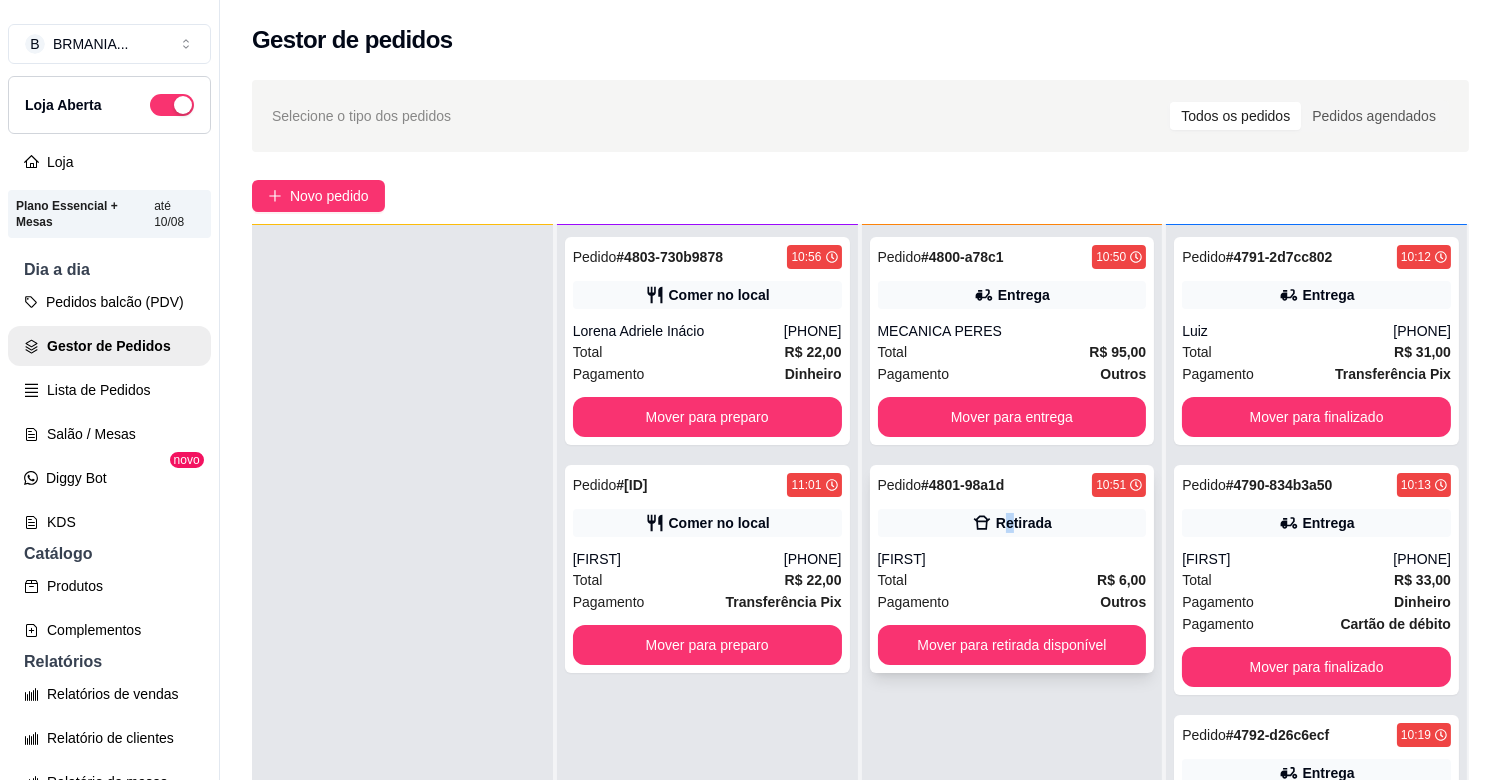 click on "Pedido # [ID] [TIME] Retirada [FIRST] Total R$ [PRICE] Pagamento [PAYMENT] Mover para retirada disponível" at bounding box center (1012, 569) 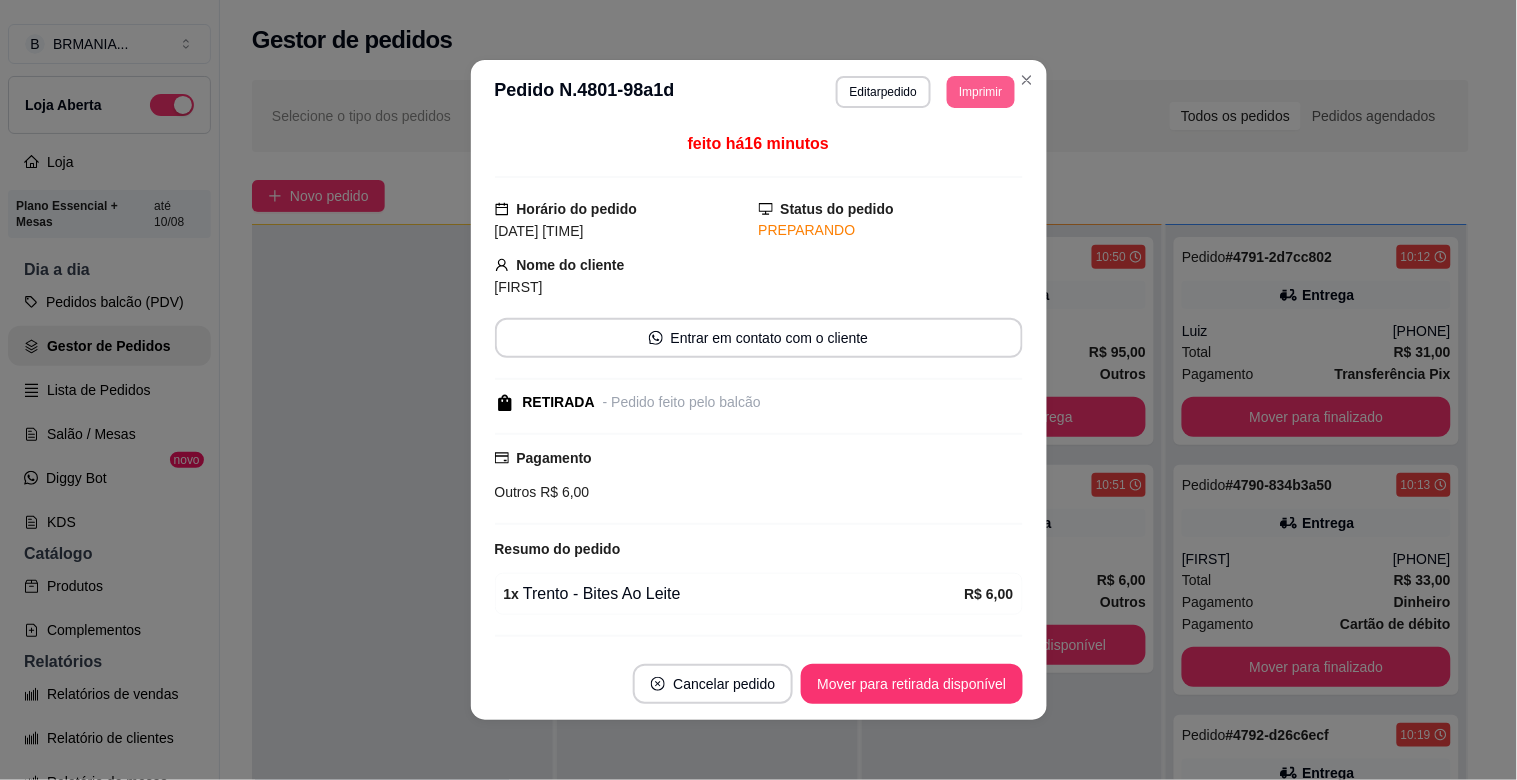 click on "Imprimir" at bounding box center (980, 92) 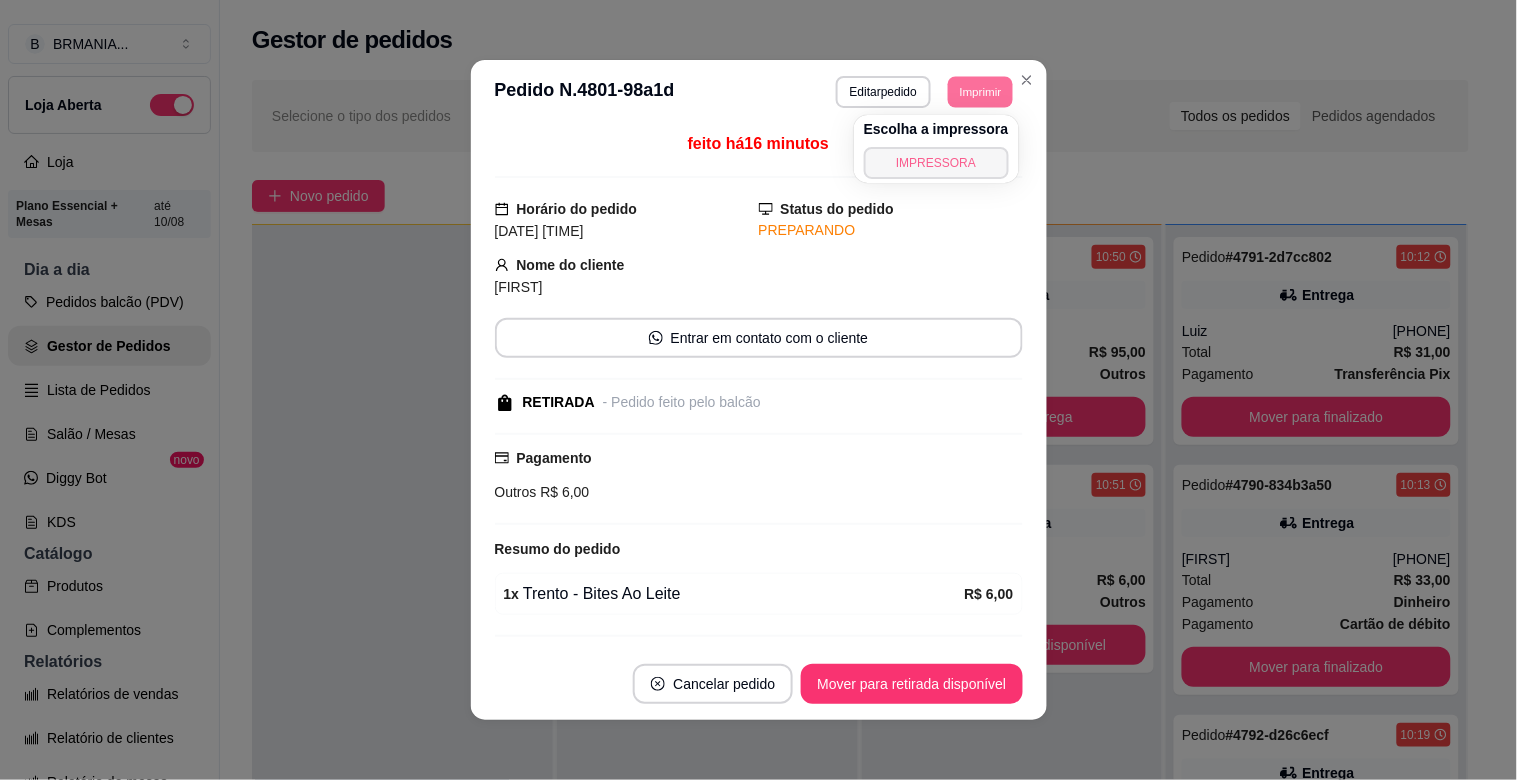 click on "IMPRESSORA" at bounding box center (936, 163) 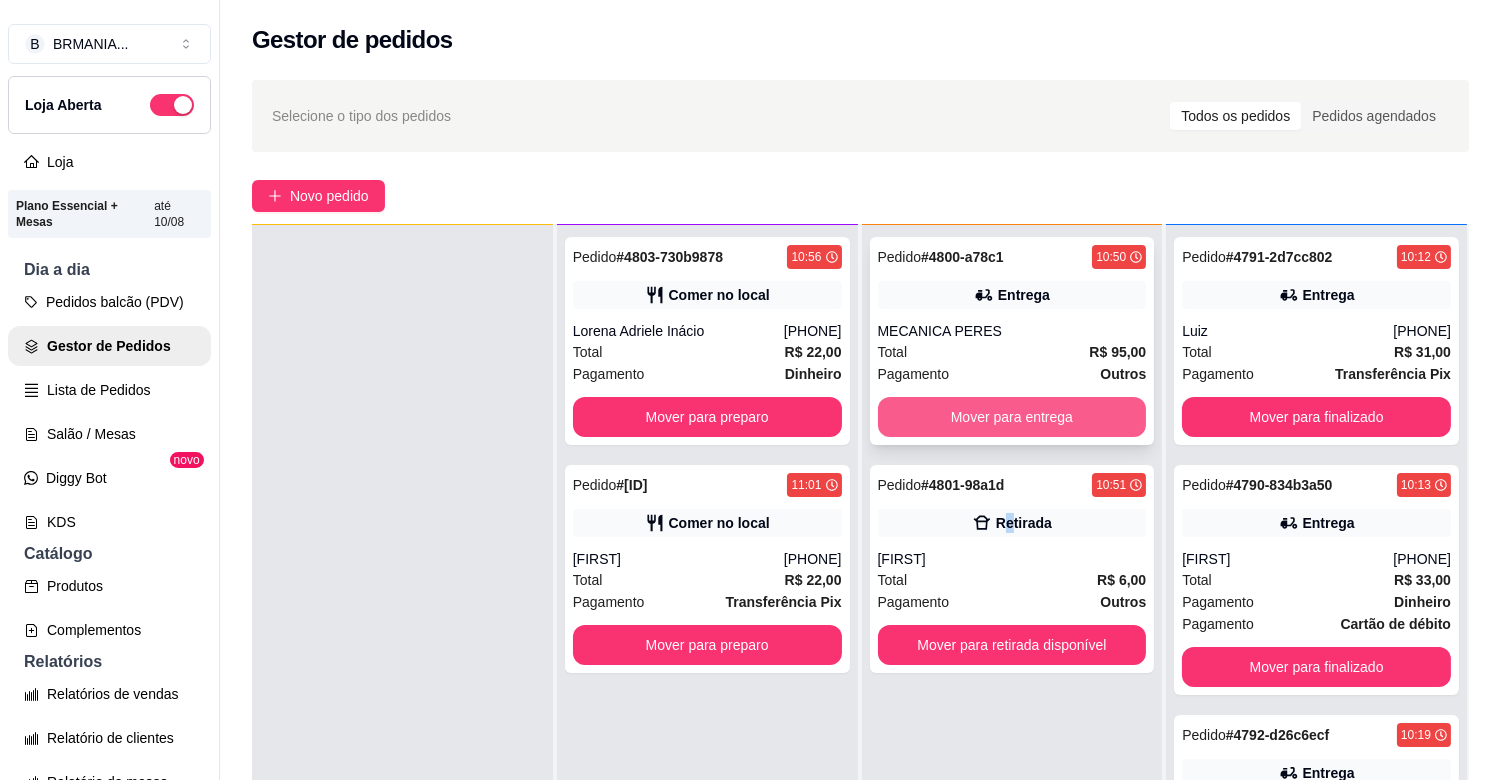 click on "Mover para entrega" at bounding box center (1012, 417) 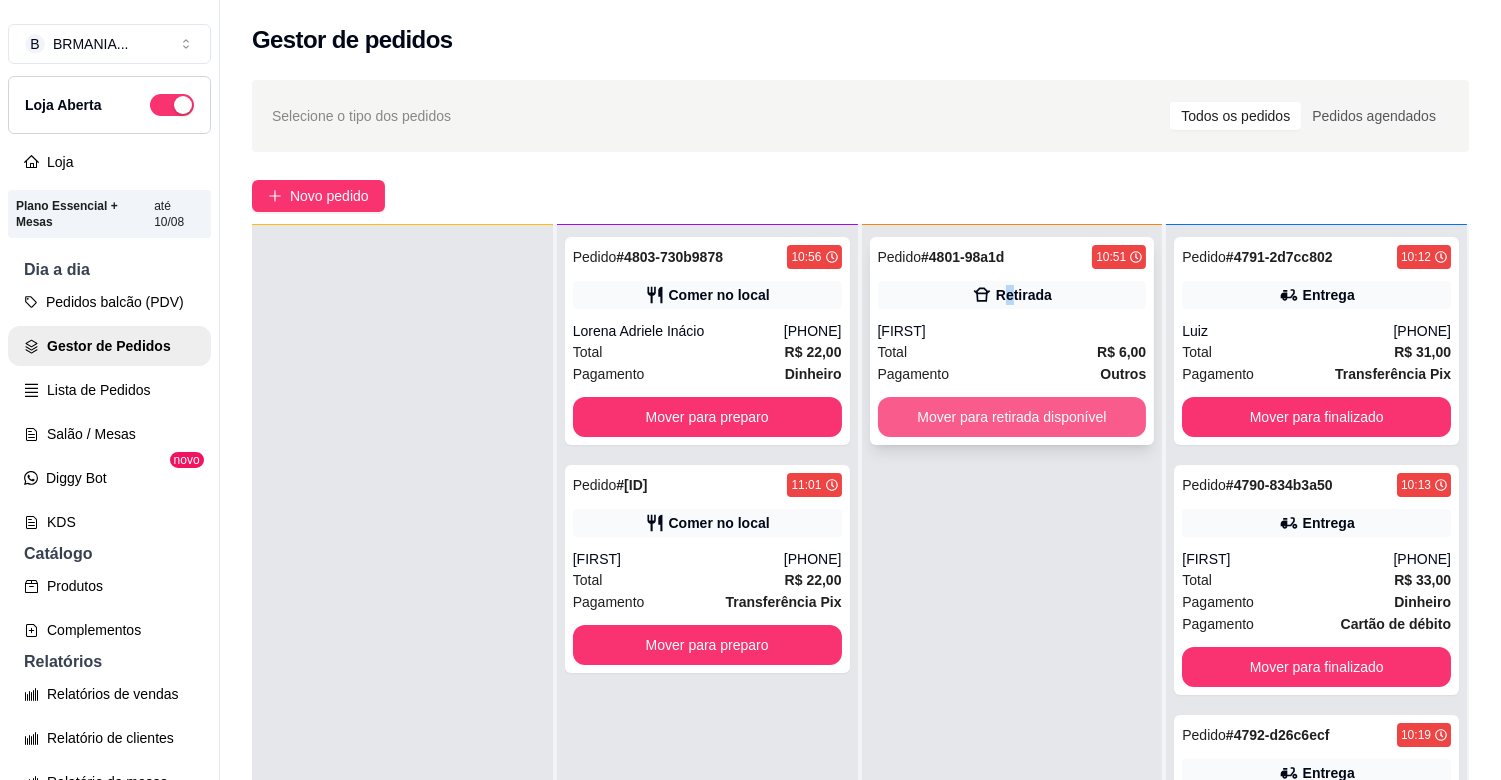click on "Mover para retirada disponível" at bounding box center [1012, 417] 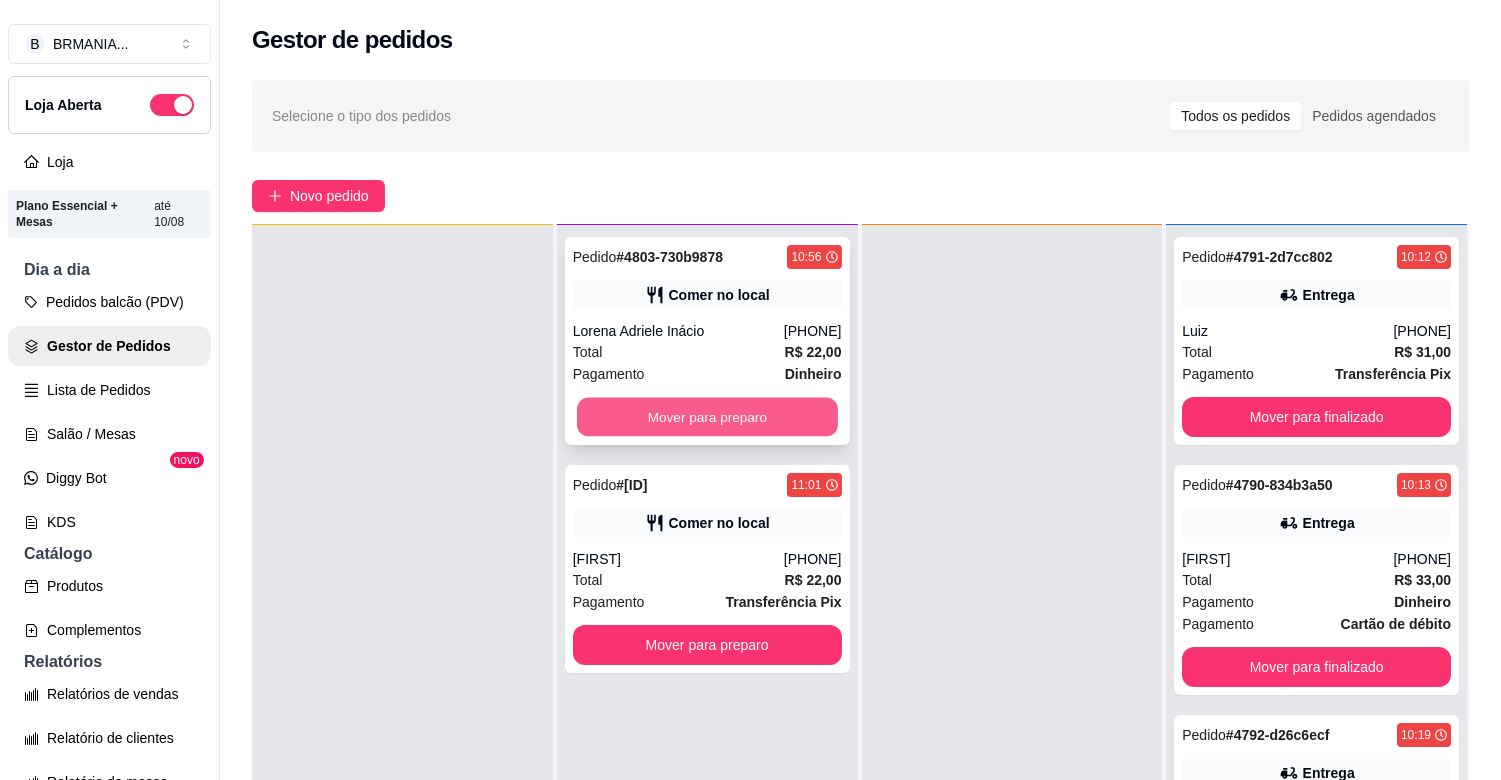 click on "Mover para preparo" at bounding box center [707, 417] 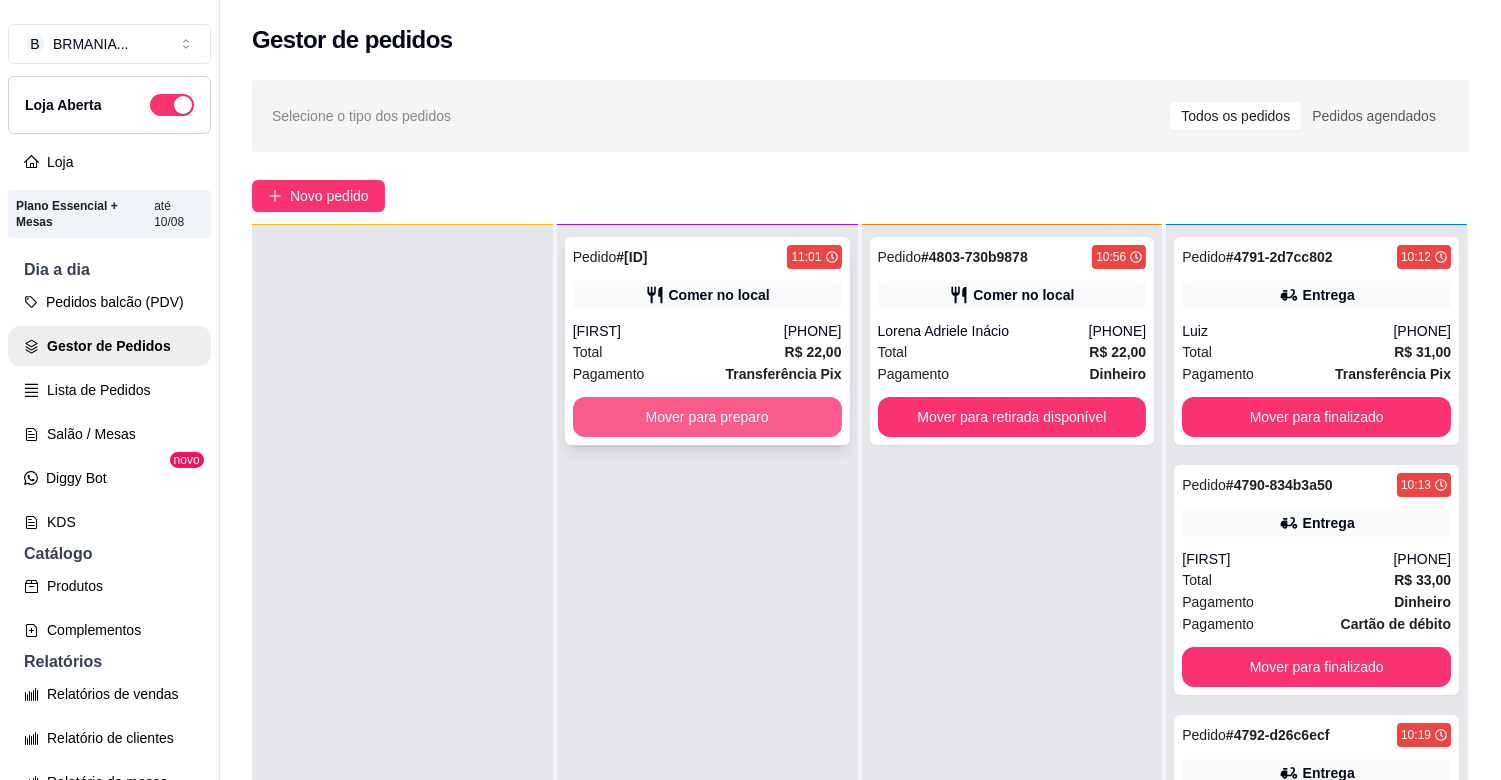 click on "Mover para preparo" at bounding box center (707, 417) 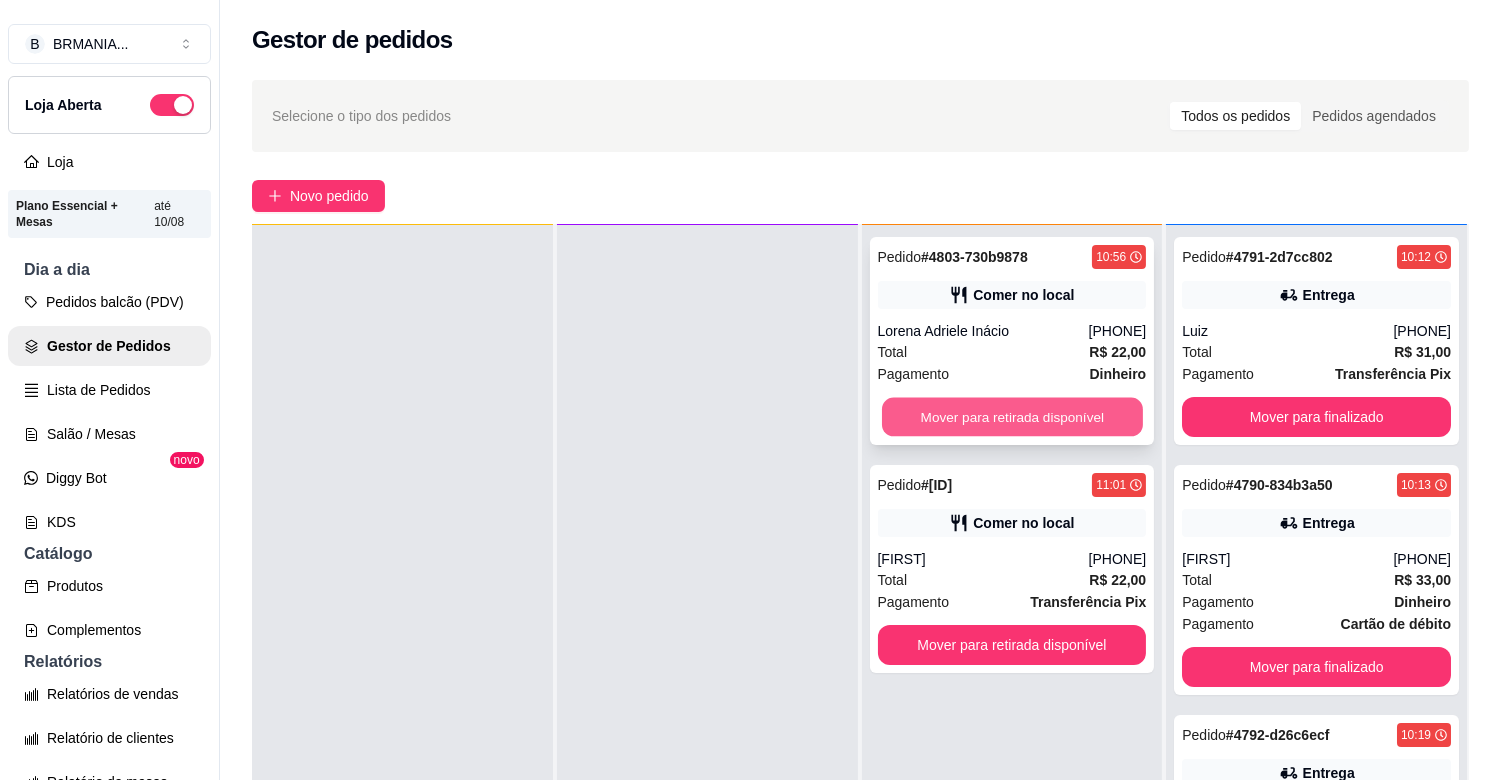 click on "Mover para retirada disponível" at bounding box center [1012, 417] 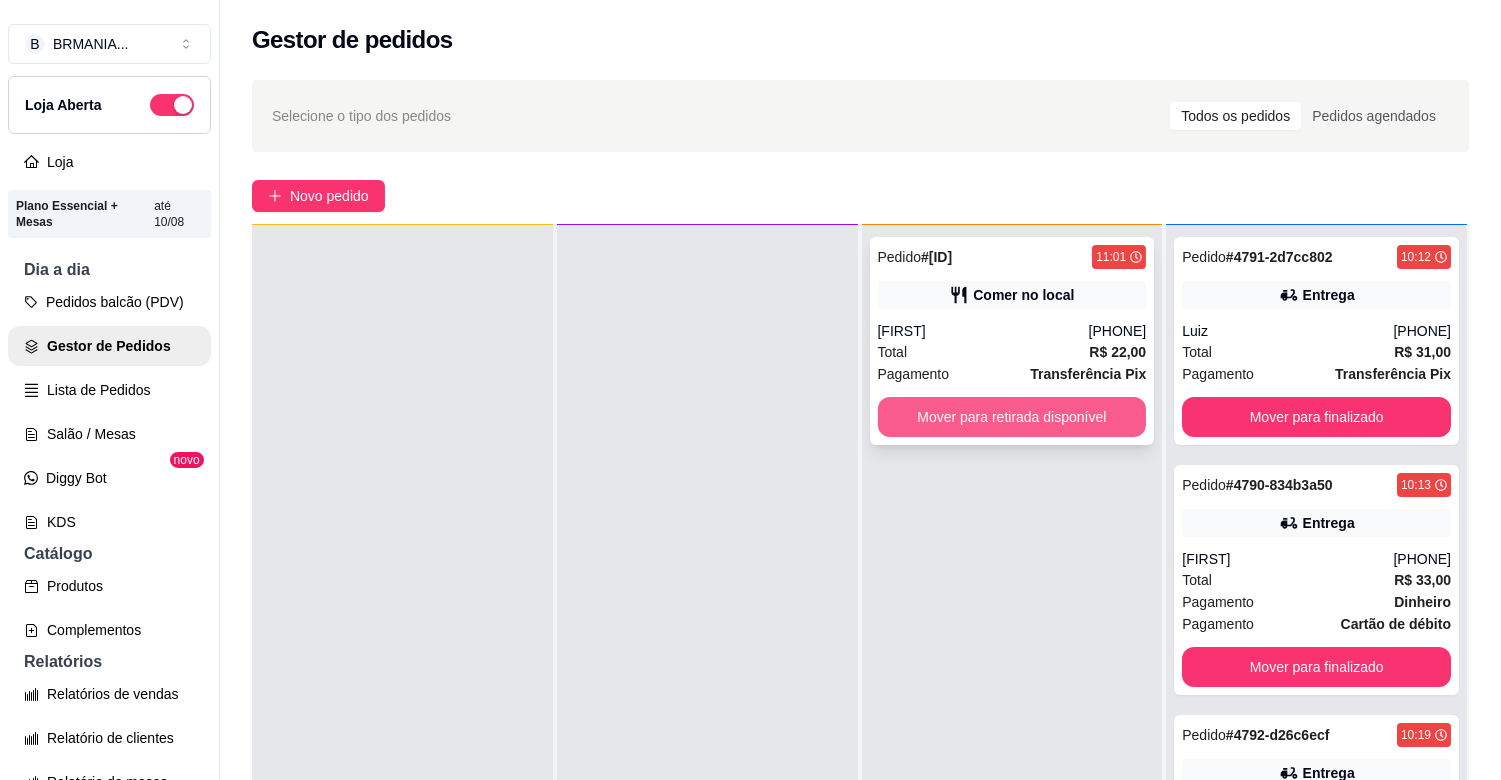 click on "Mover para retirada disponível" at bounding box center [1012, 417] 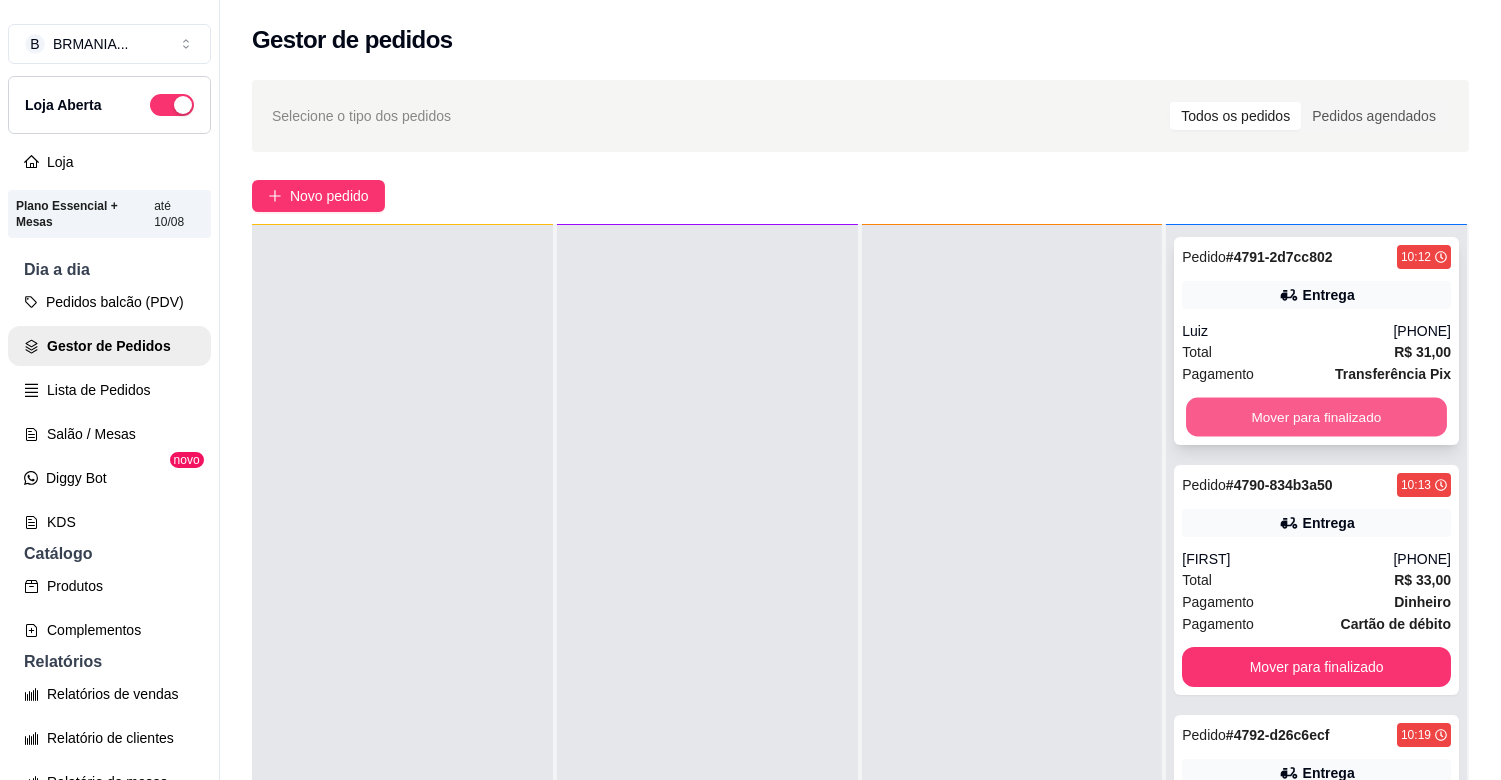 click on "Mover para finalizado" at bounding box center (1316, 417) 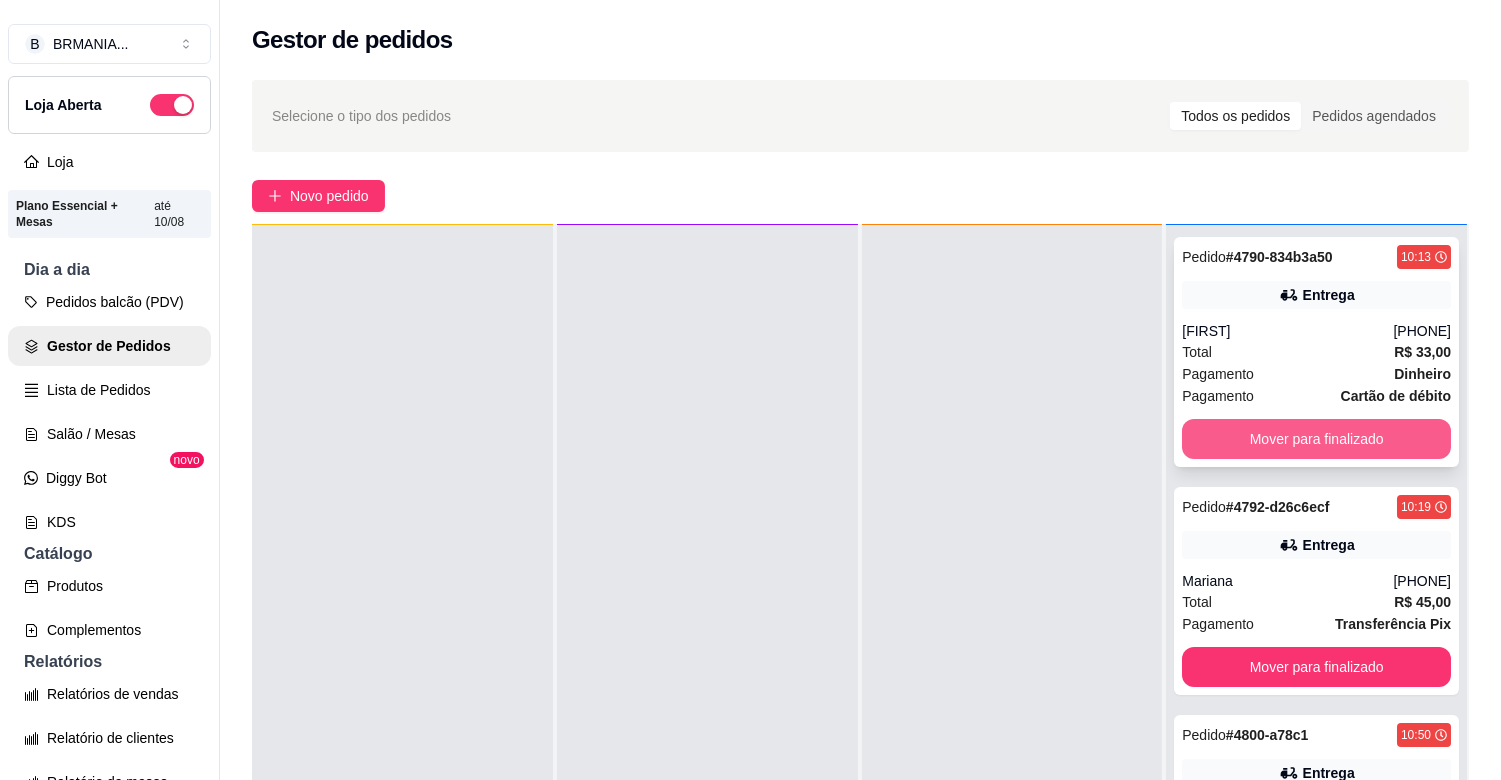 click on "Mover para finalizado" at bounding box center [1316, 439] 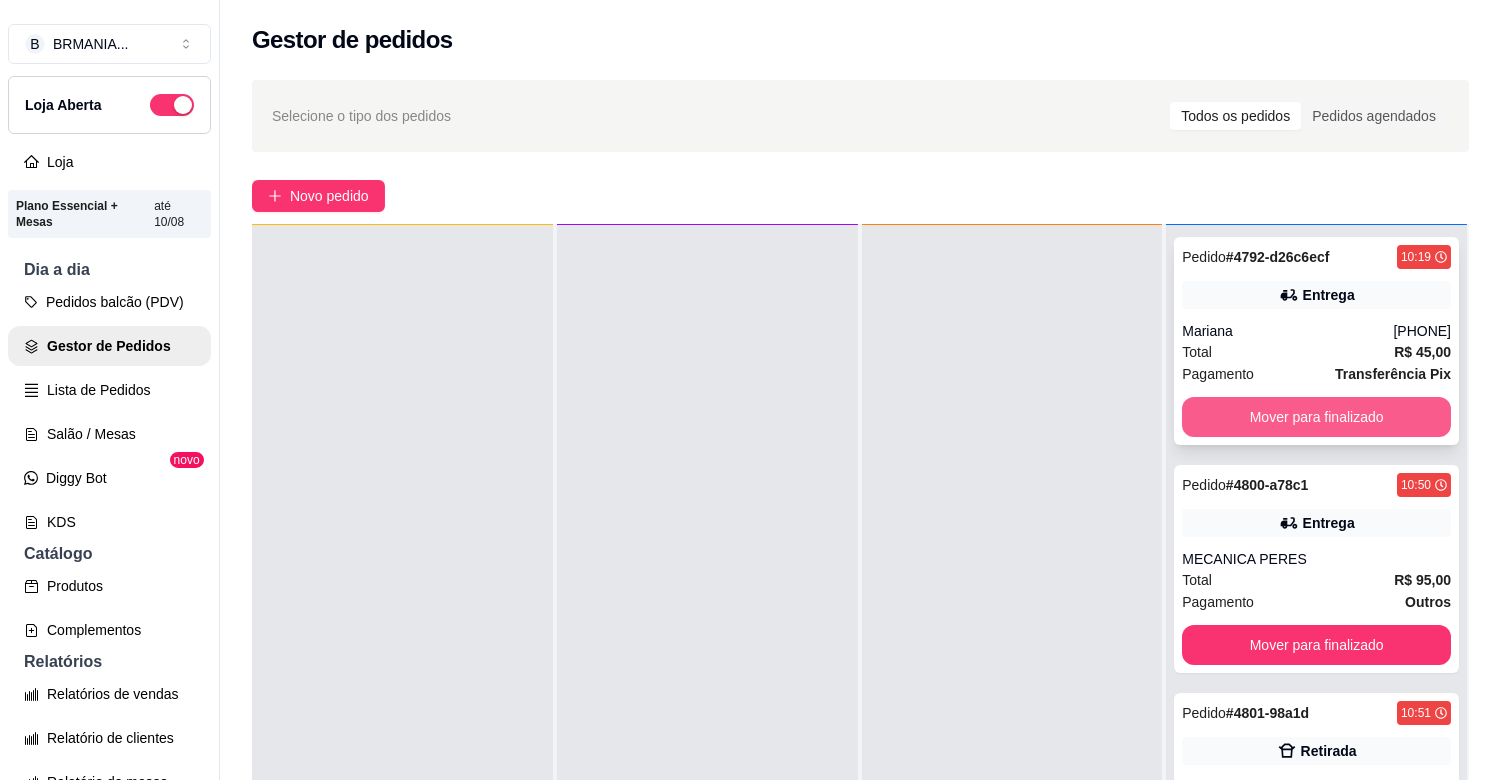 click on "Mover para finalizado" at bounding box center [1316, 417] 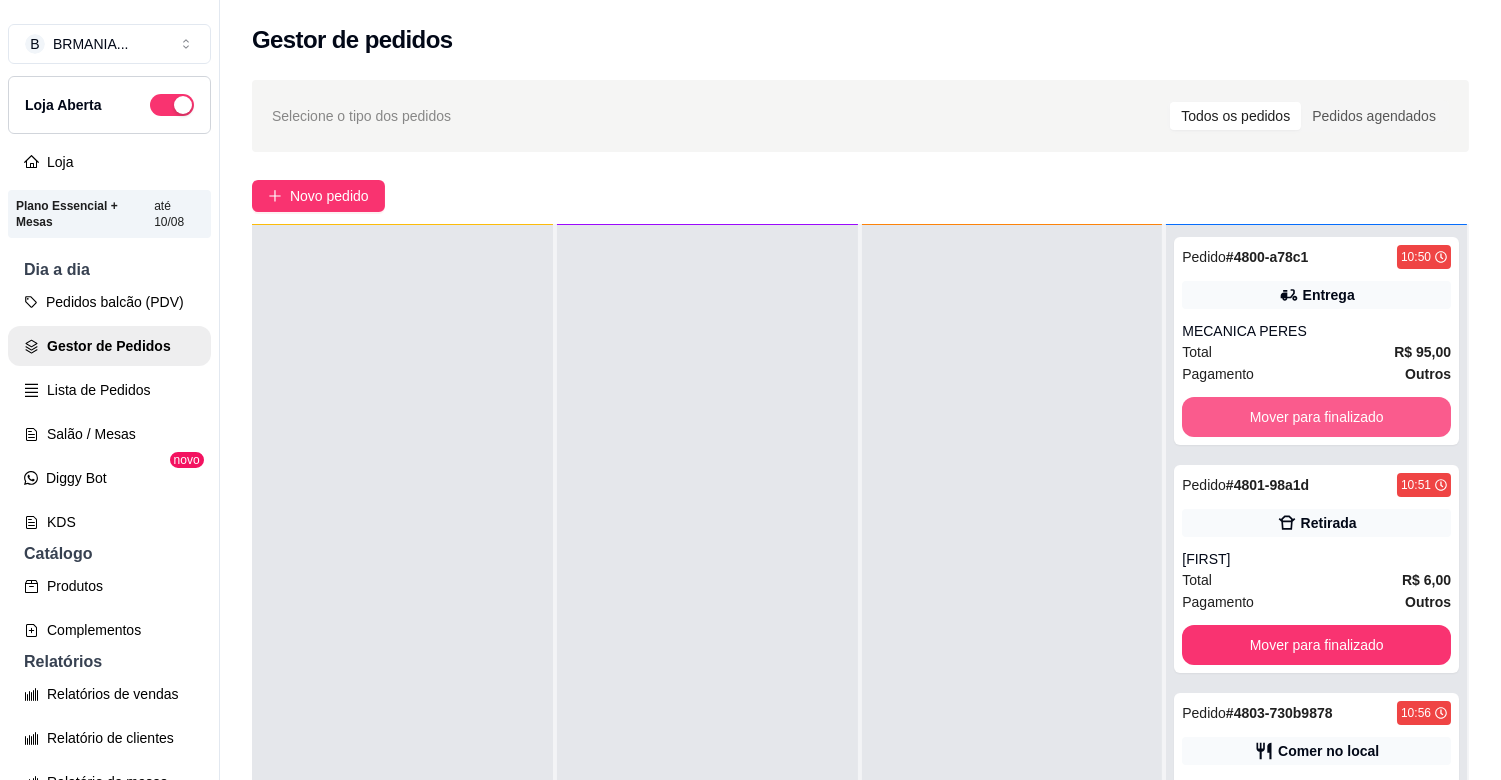 click on "Mover para finalizado" at bounding box center [1316, 417] 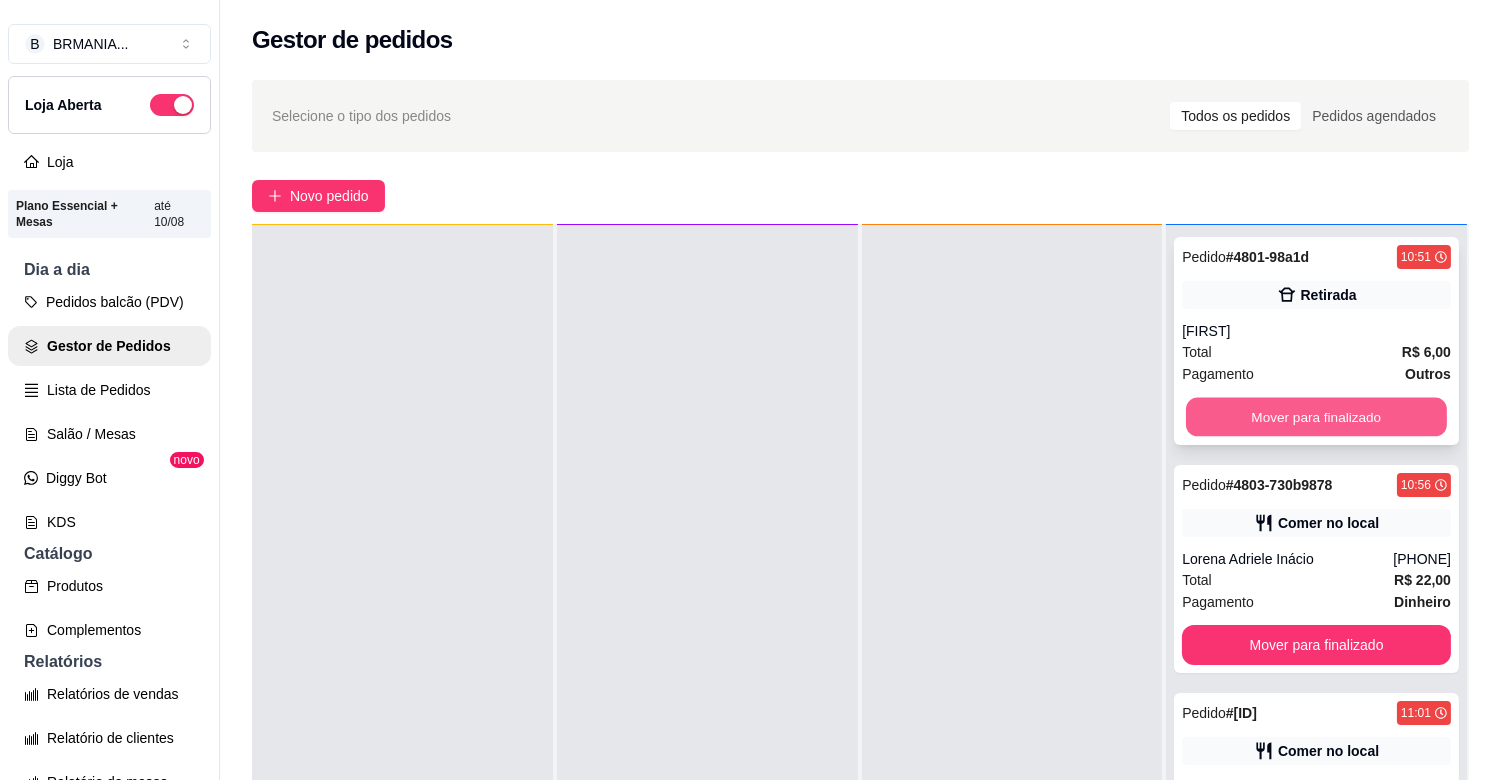 click on "Mover para finalizado" at bounding box center (1316, 417) 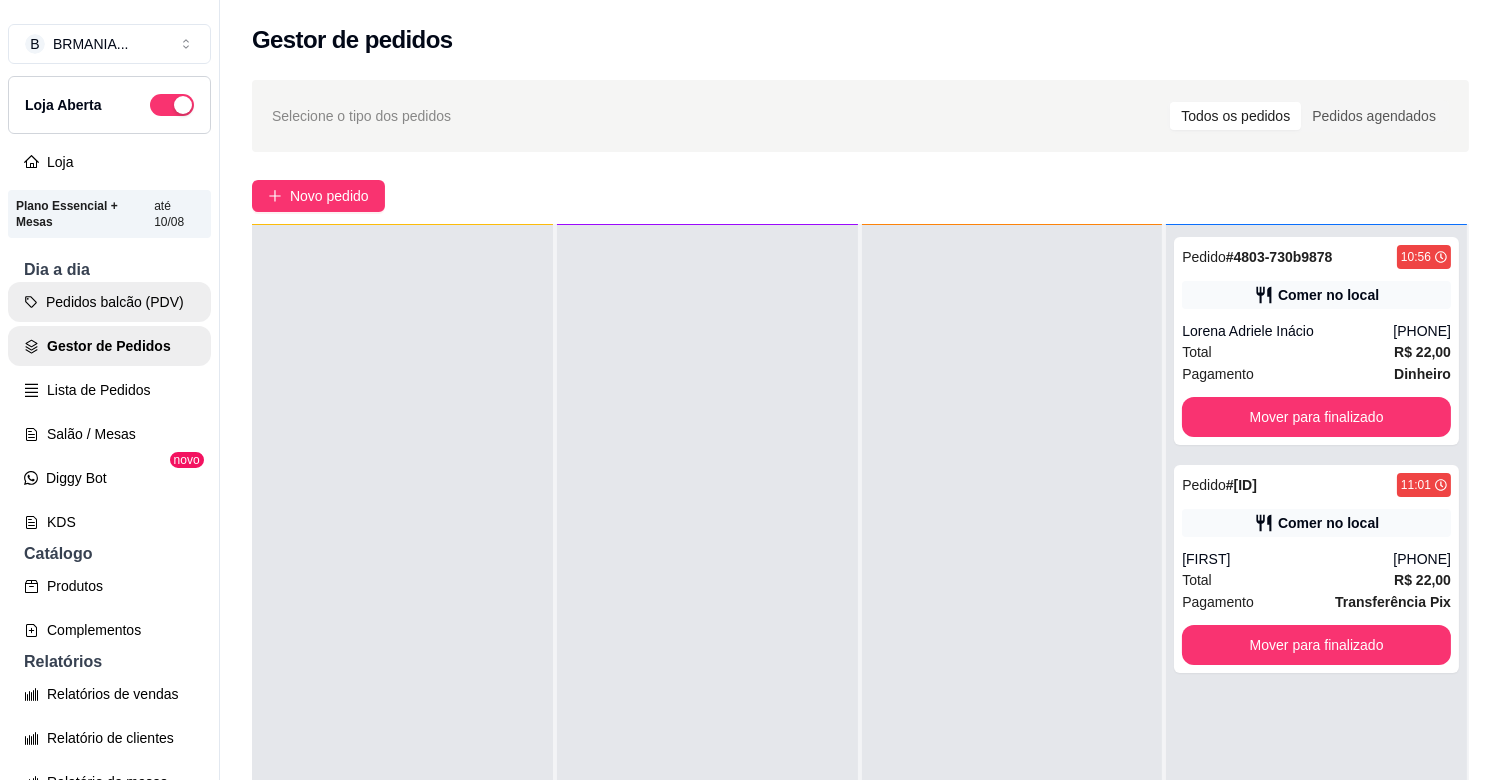 click on "Pedidos balcão (PDV)" at bounding box center [109, 302] 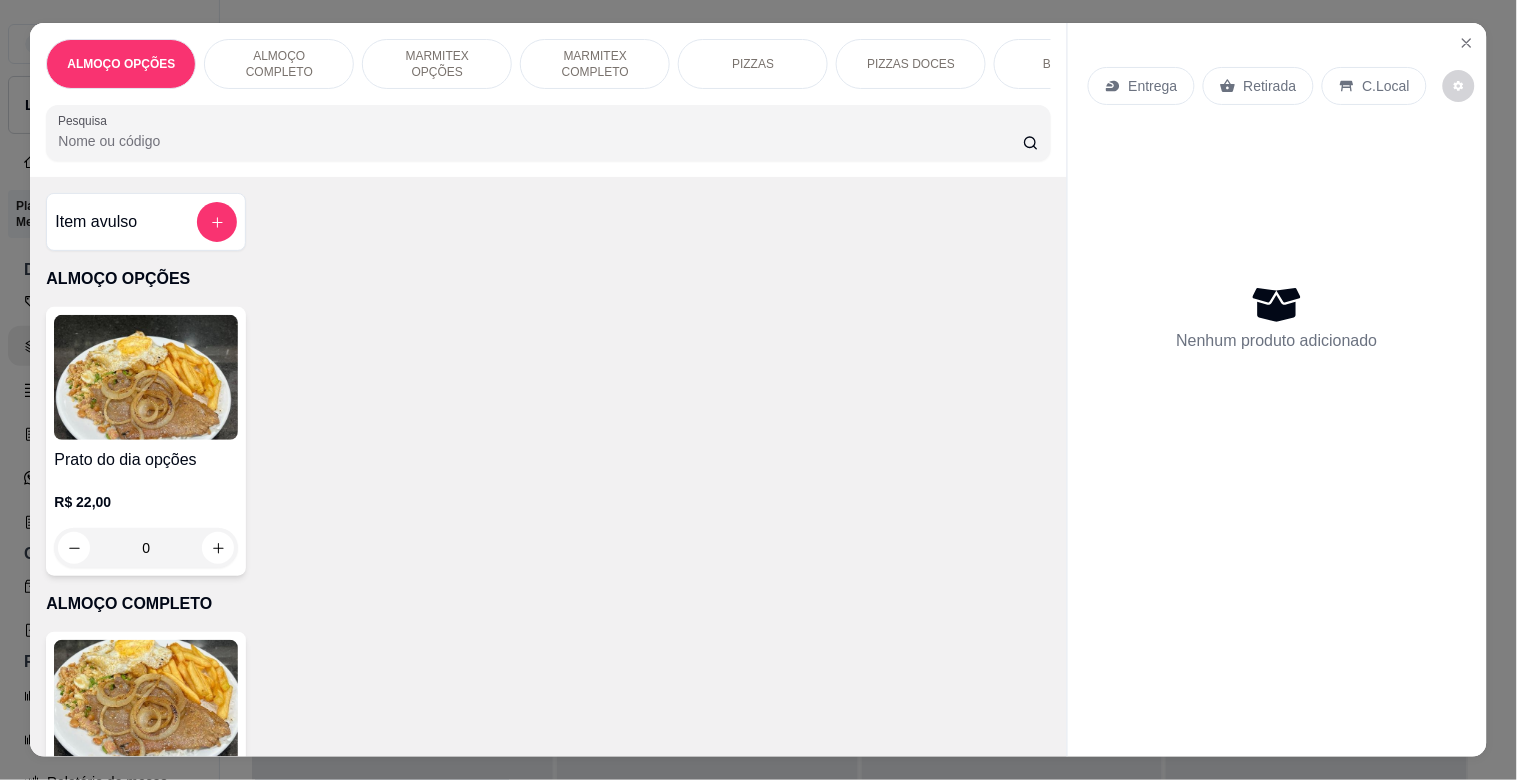 click on "MARMITEX COMPLETO" at bounding box center [595, 64] 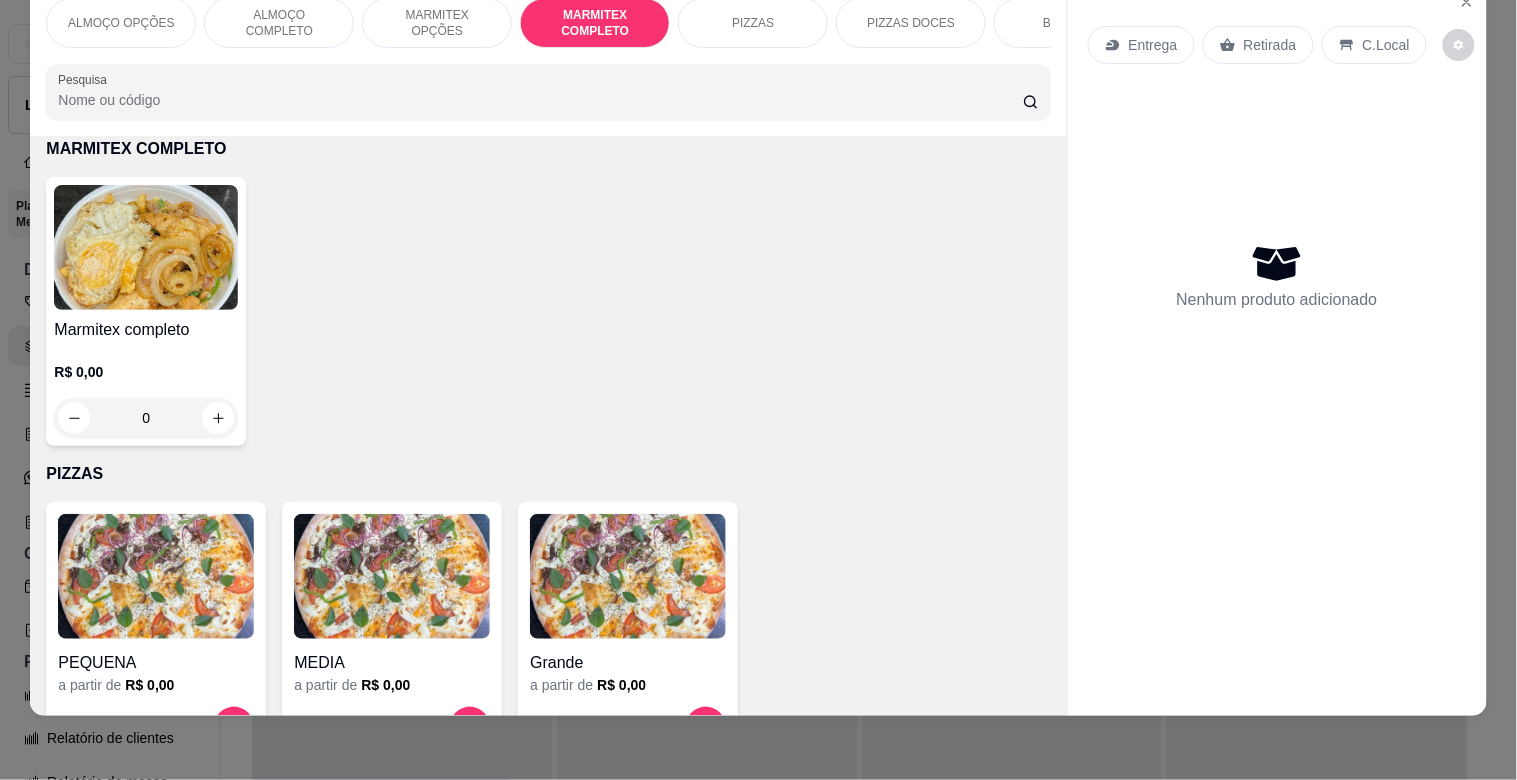 click at bounding box center [146, 247] 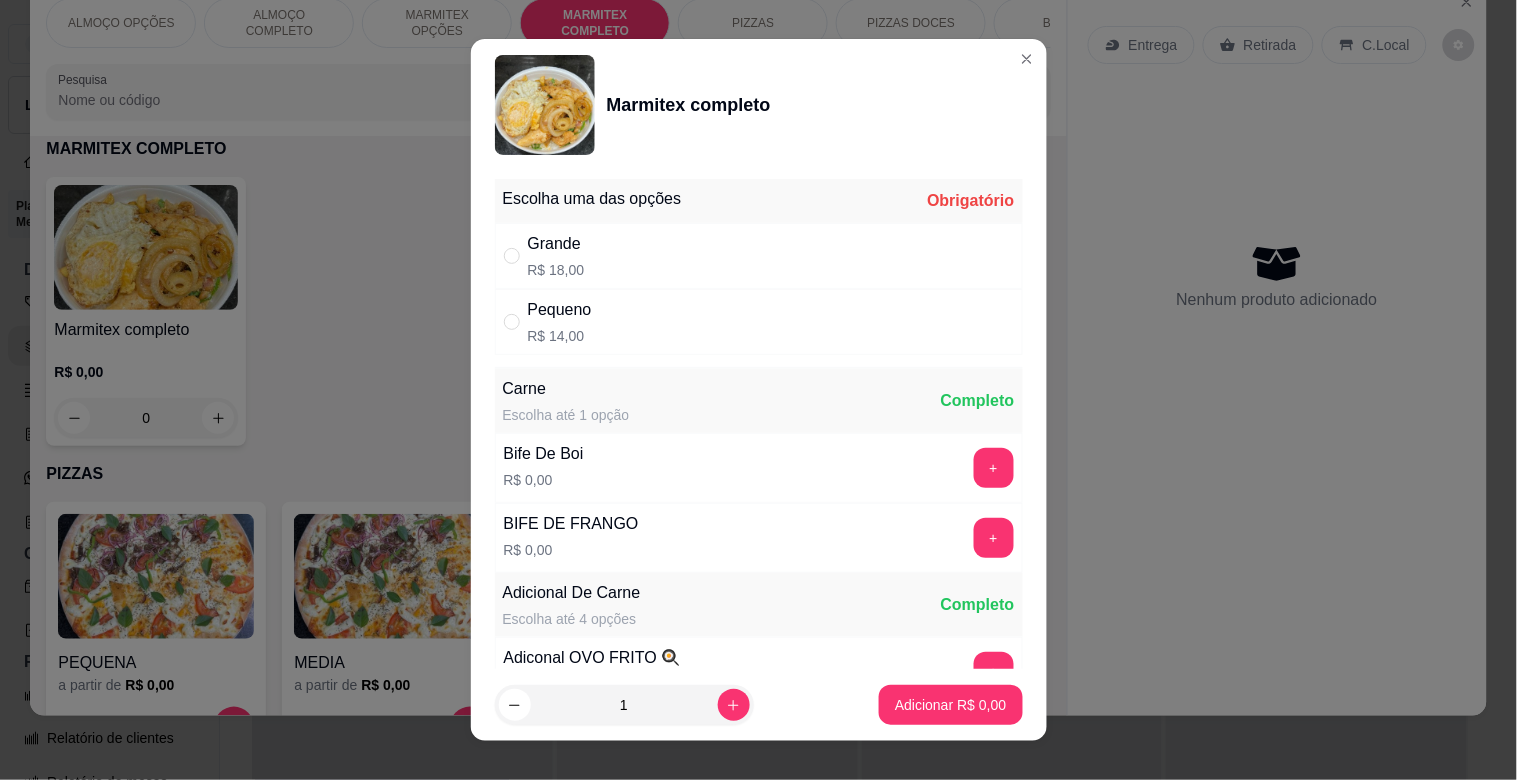 click on "Pequeno  R$ 14,00" at bounding box center (759, 322) 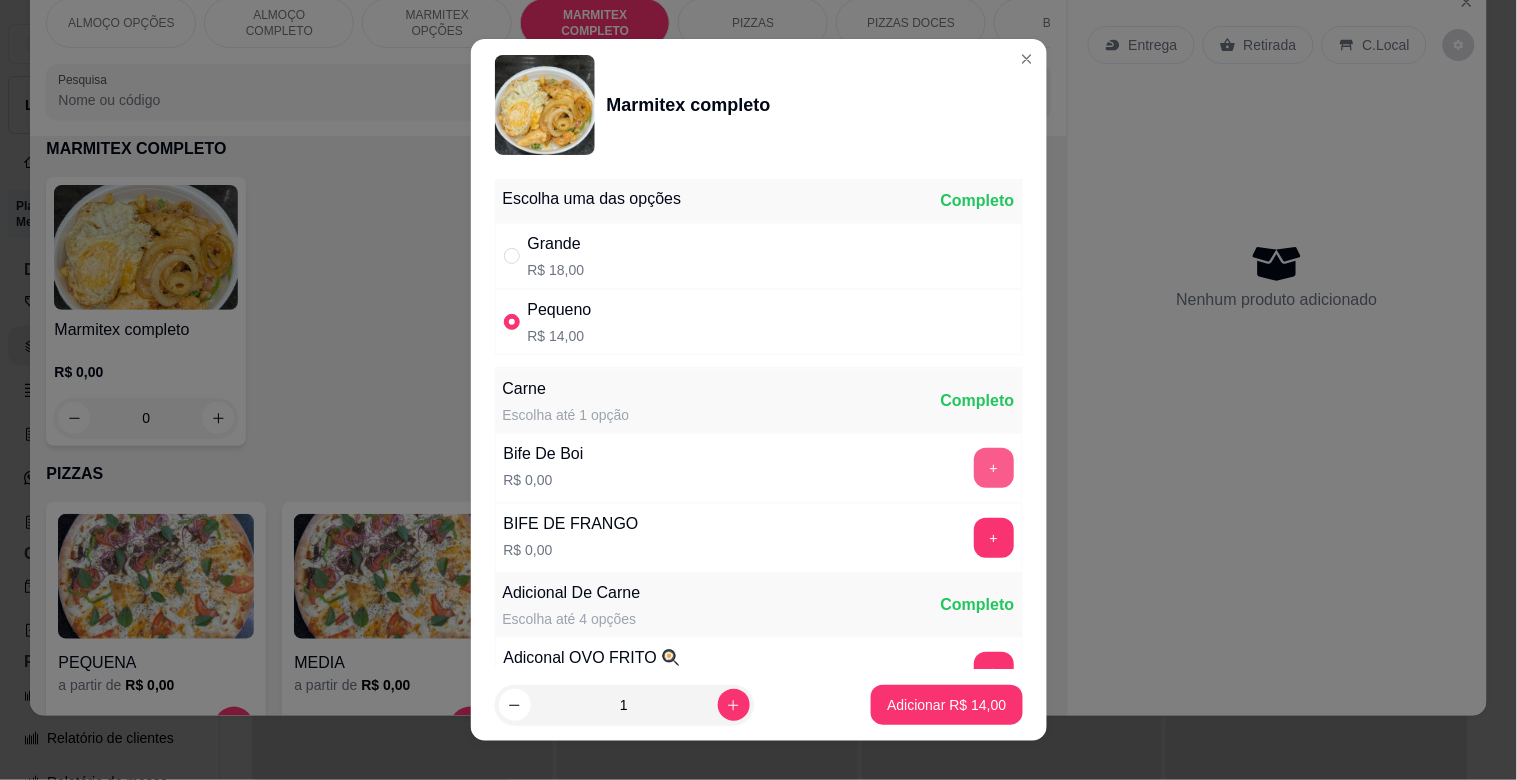 click on "+" at bounding box center [994, 468] 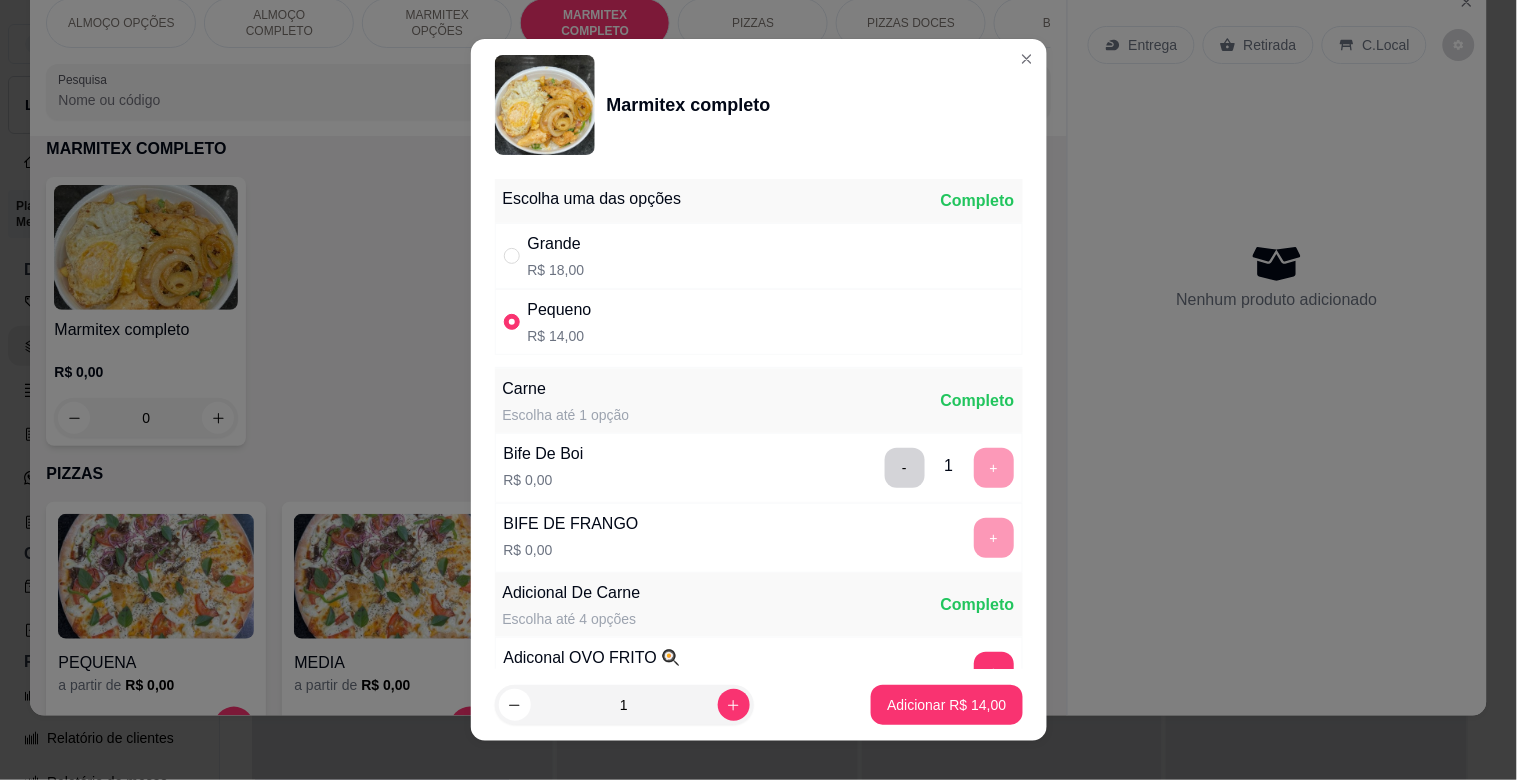 scroll, scrollTop: 25, scrollLeft: 0, axis: vertical 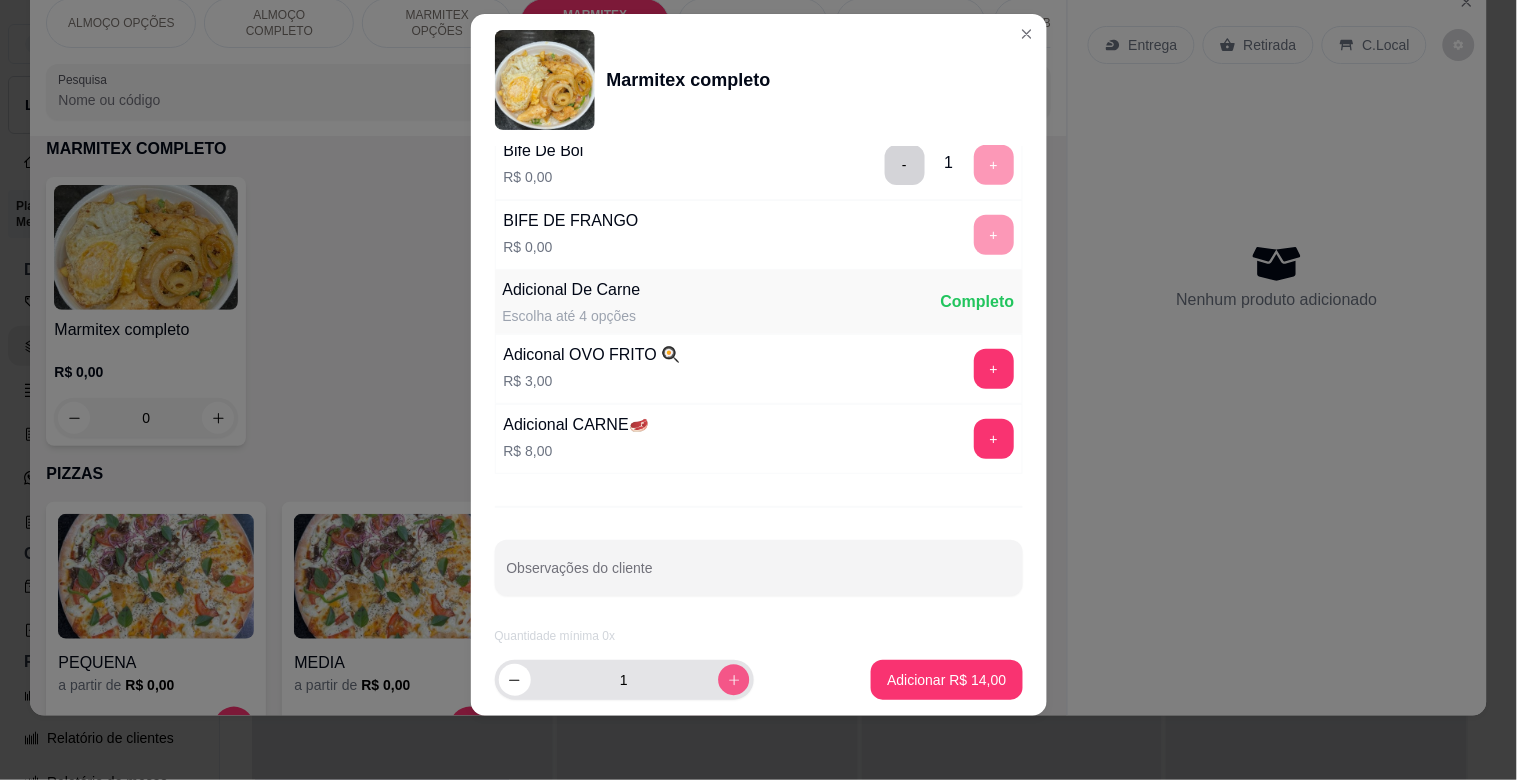 click 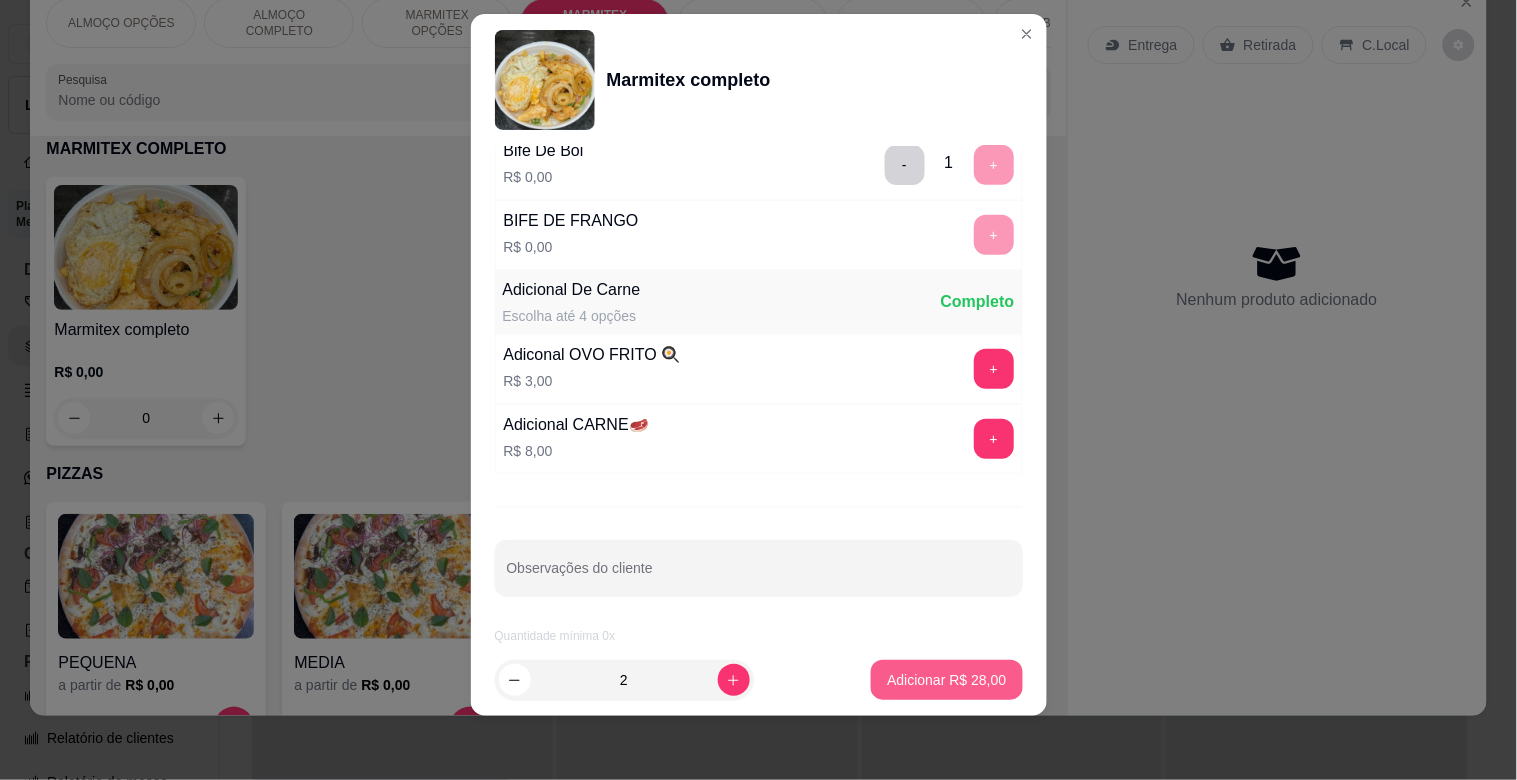 click on "Adicionar   R$ 28,00" at bounding box center (946, 680) 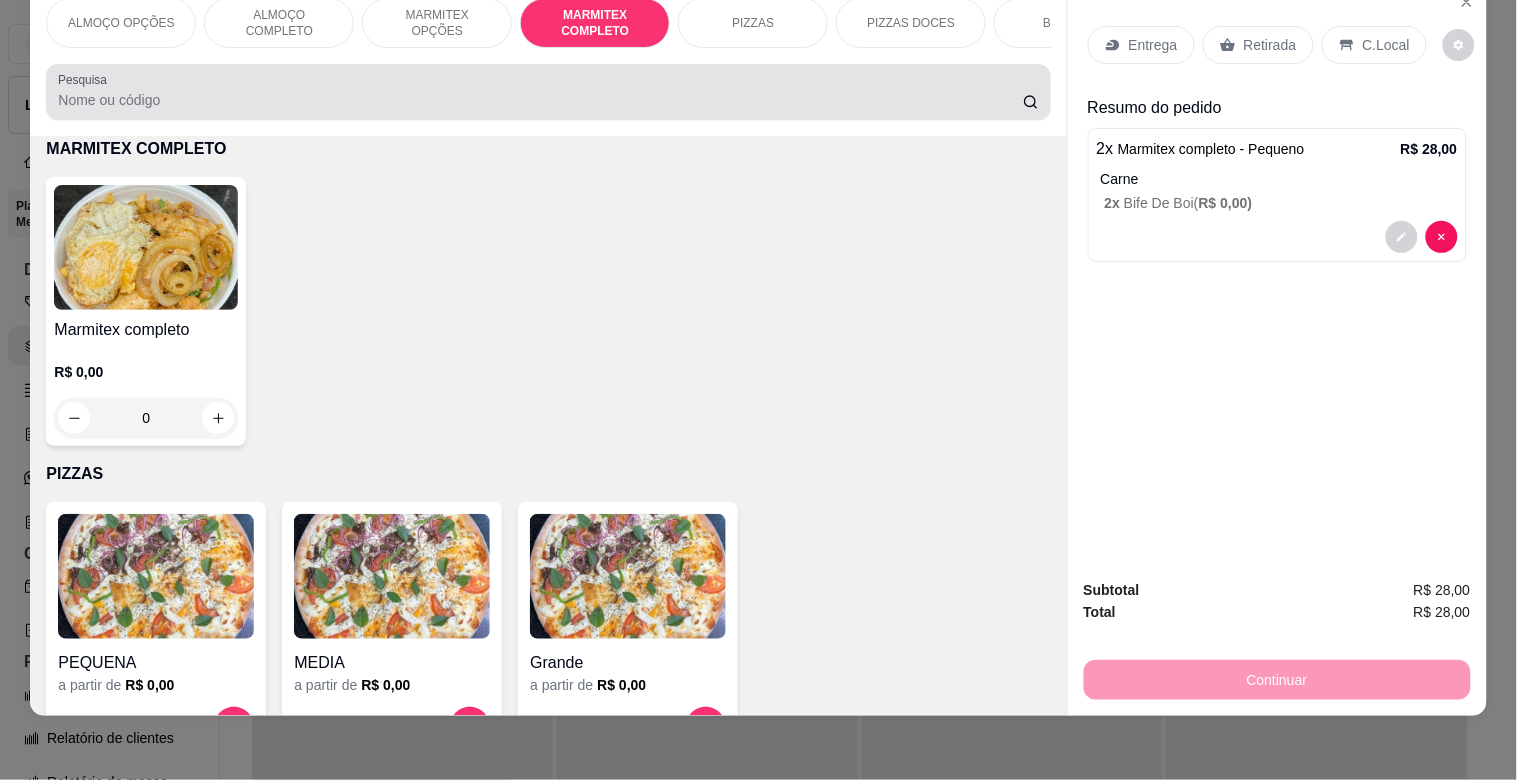 click on "Pesquisa" at bounding box center (540, 100) 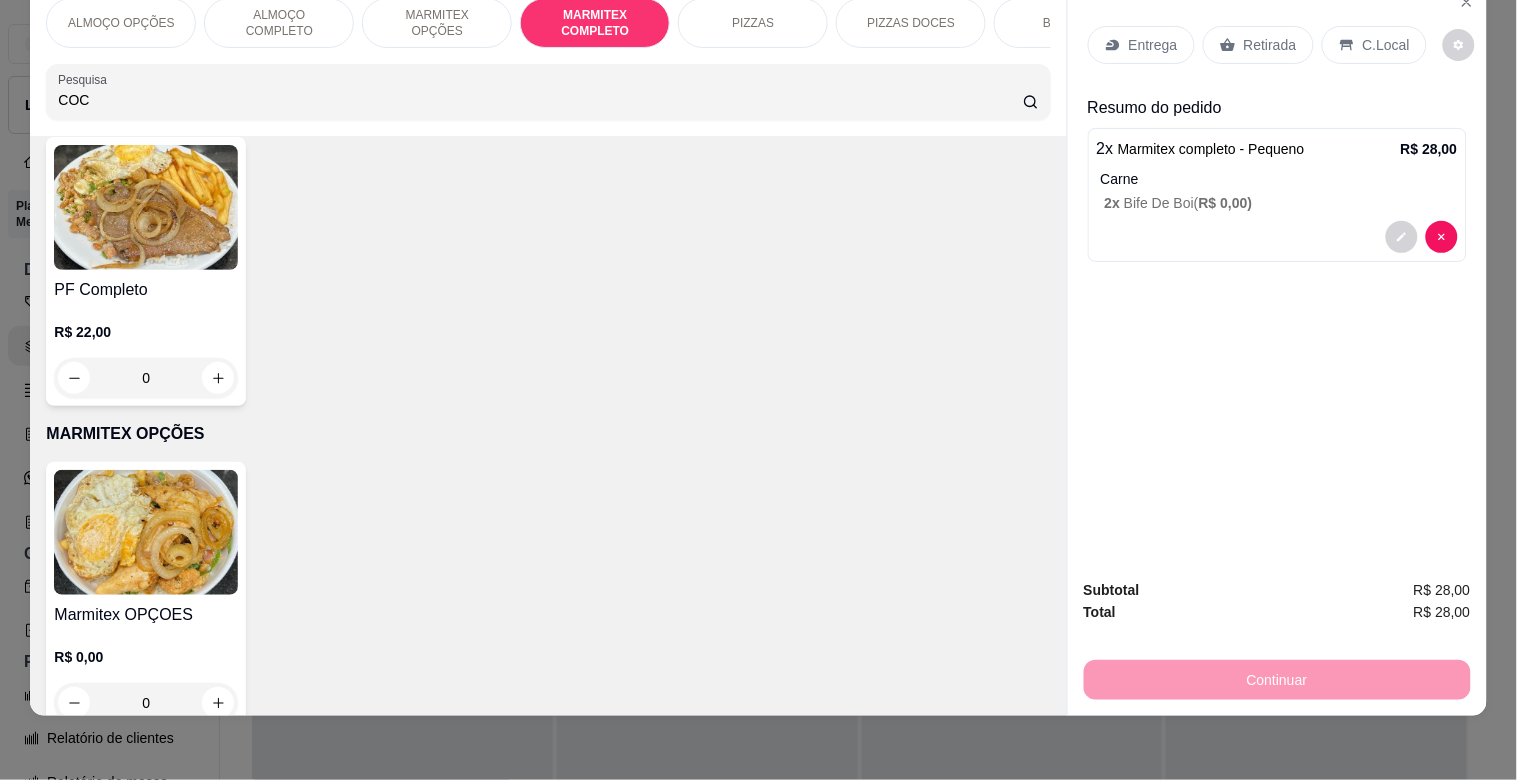 scroll, scrollTop: 1674, scrollLeft: 0, axis: vertical 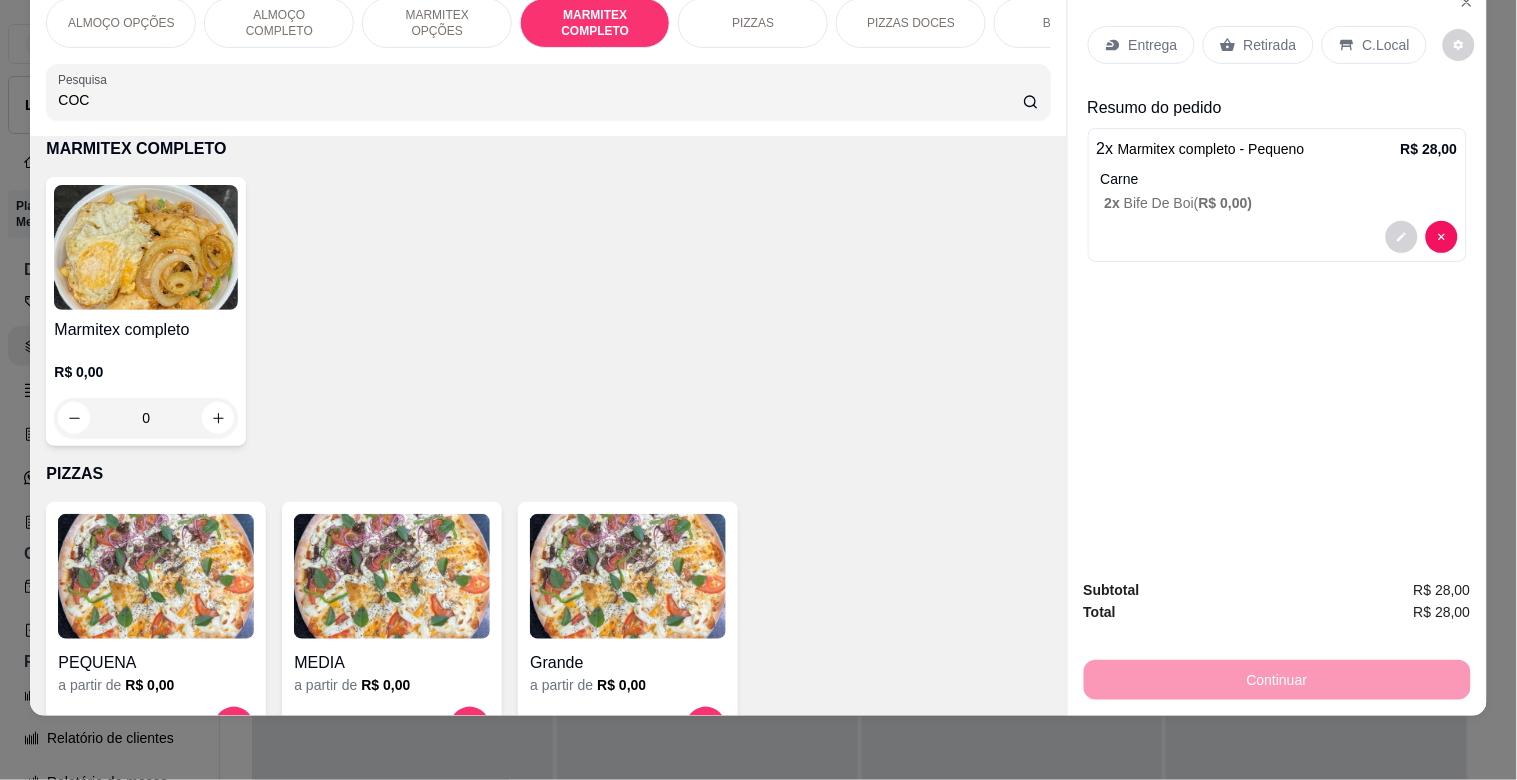 type on "COC" 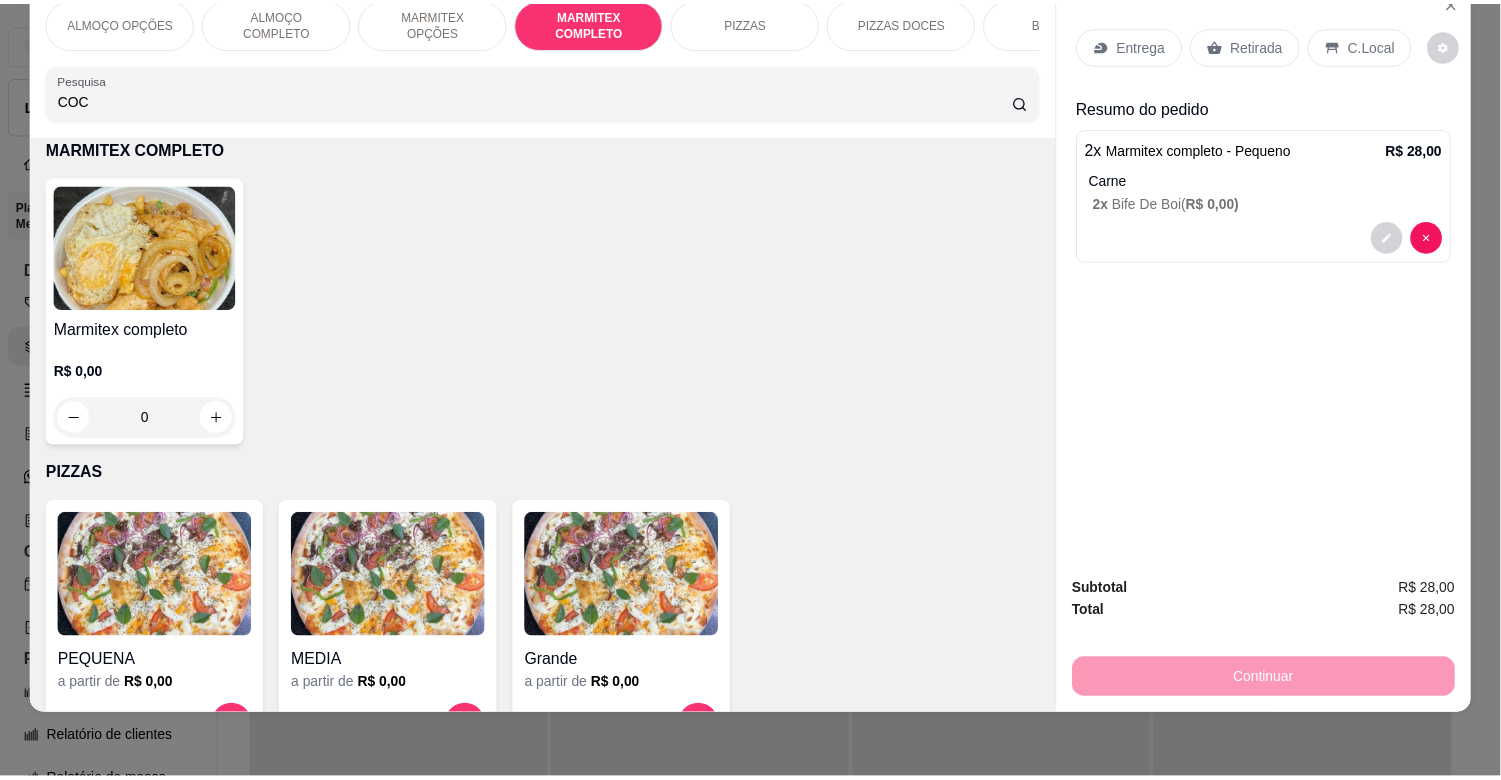 scroll, scrollTop: 0, scrollLeft: 0, axis: both 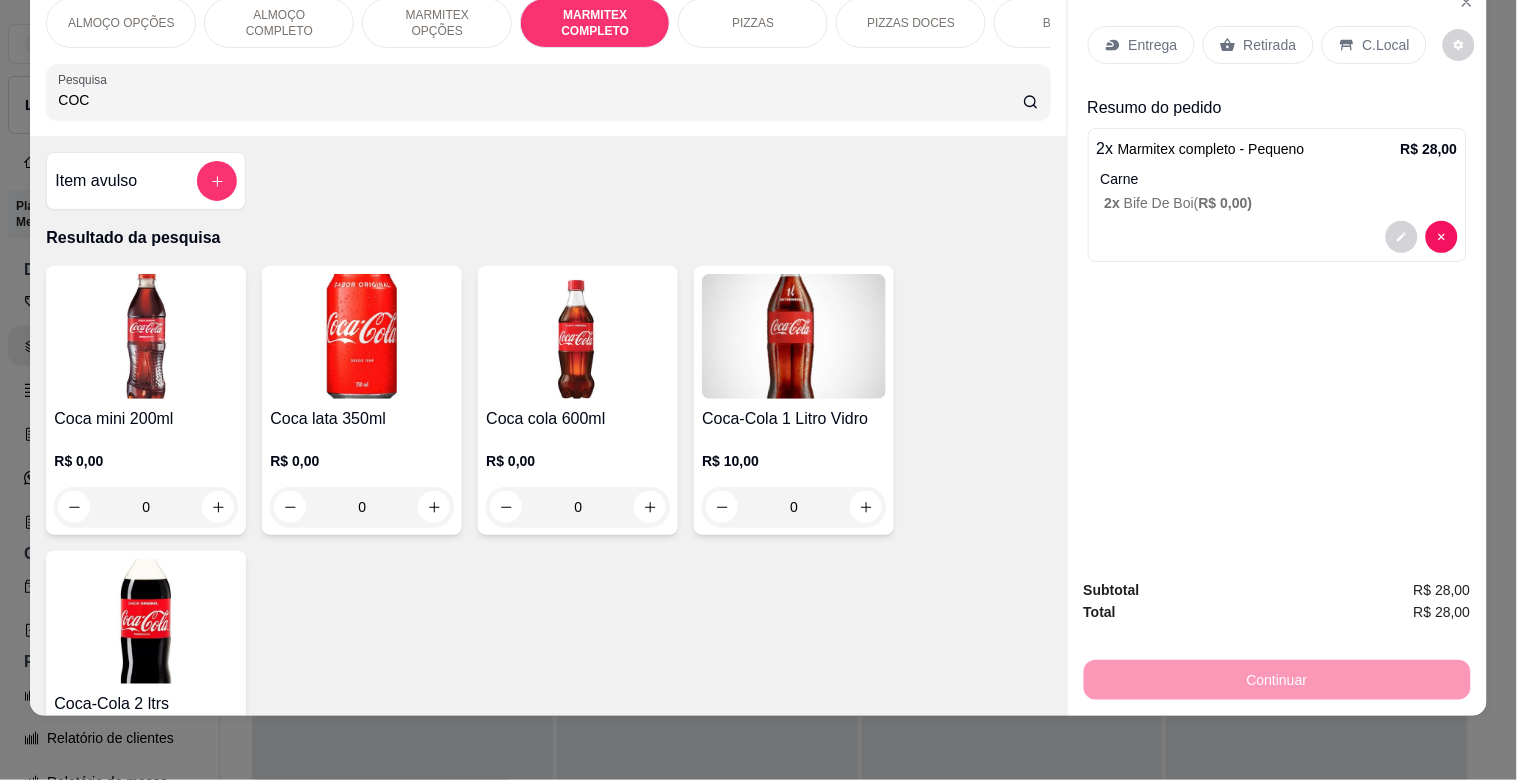 click at bounding box center (146, 621) 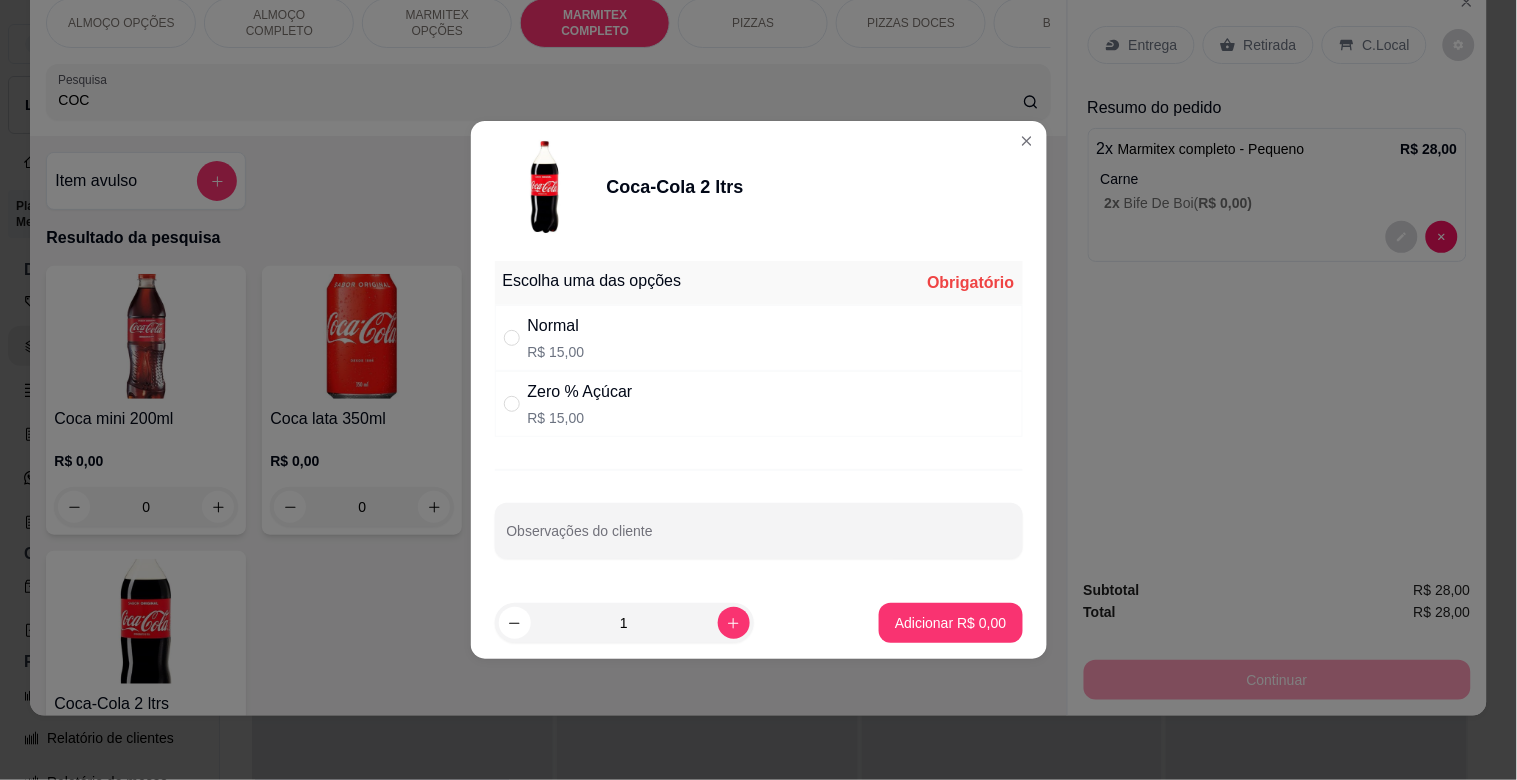 click on "Normal  R$ 15,00" at bounding box center (759, 338) 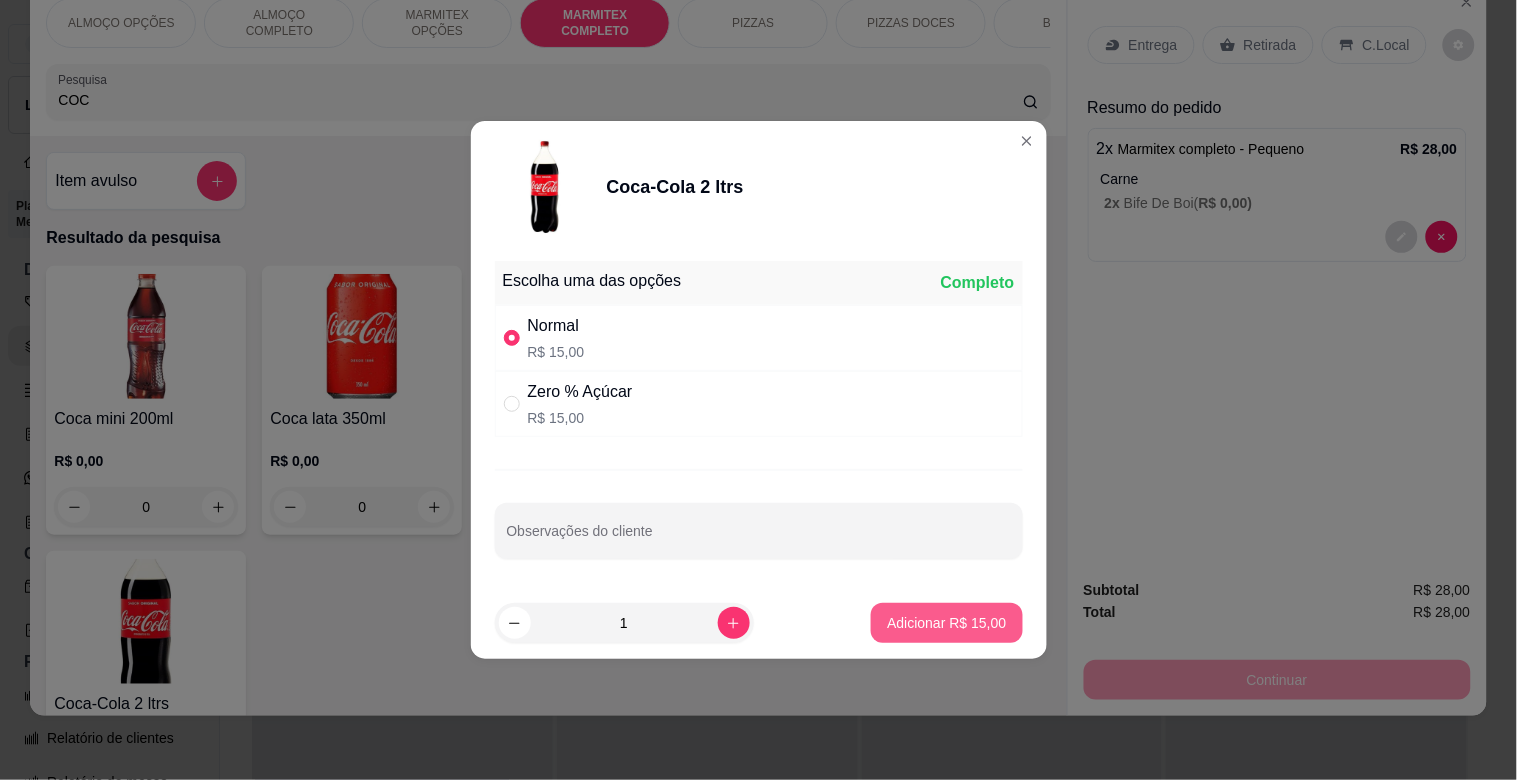 click on "Adicionar   R$ 15,00" at bounding box center [946, 623] 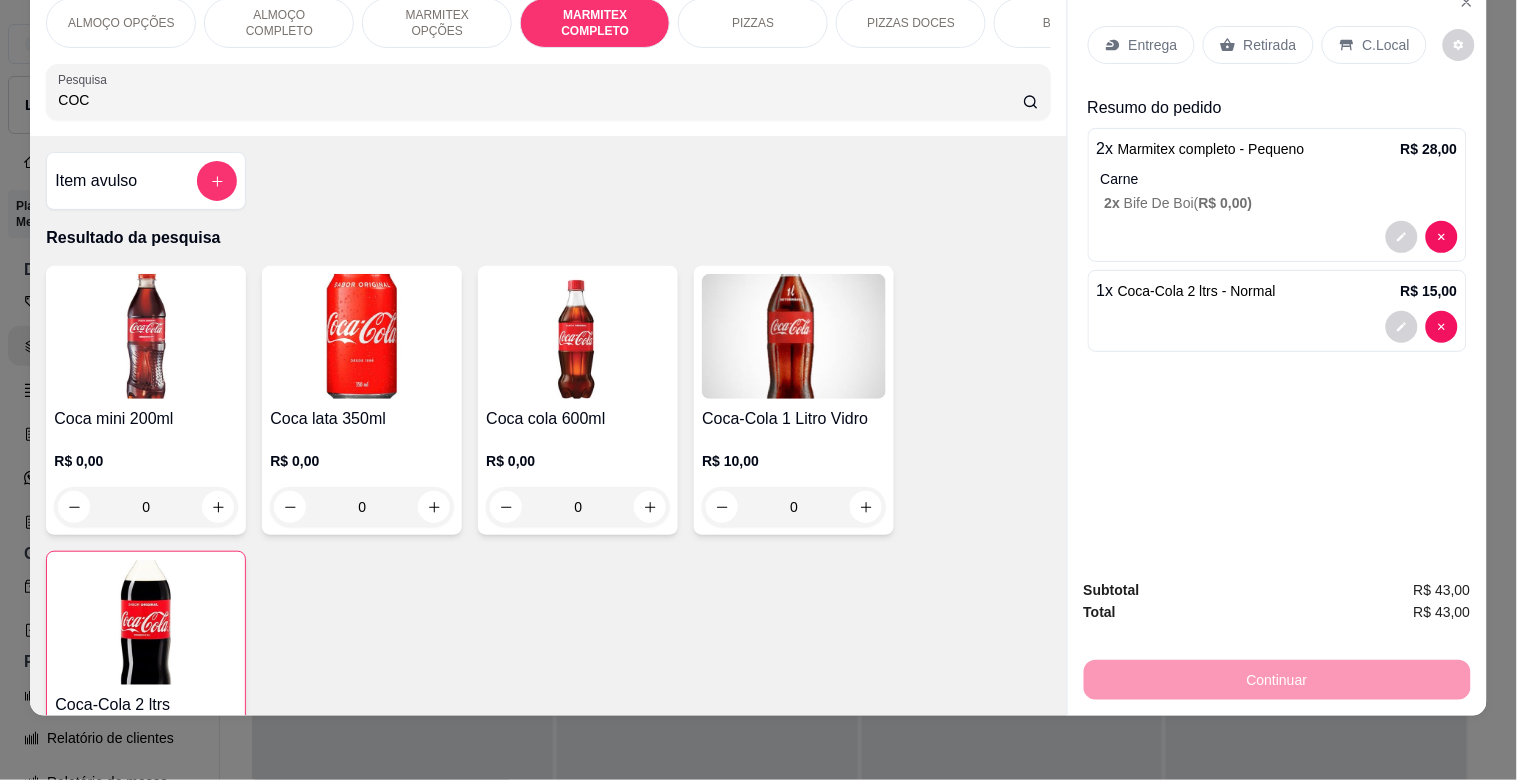 drag, startPoint x: 1231, startPoint y: 25, endPoint x: 1258, endPoint y: 53, distance: 38.8973 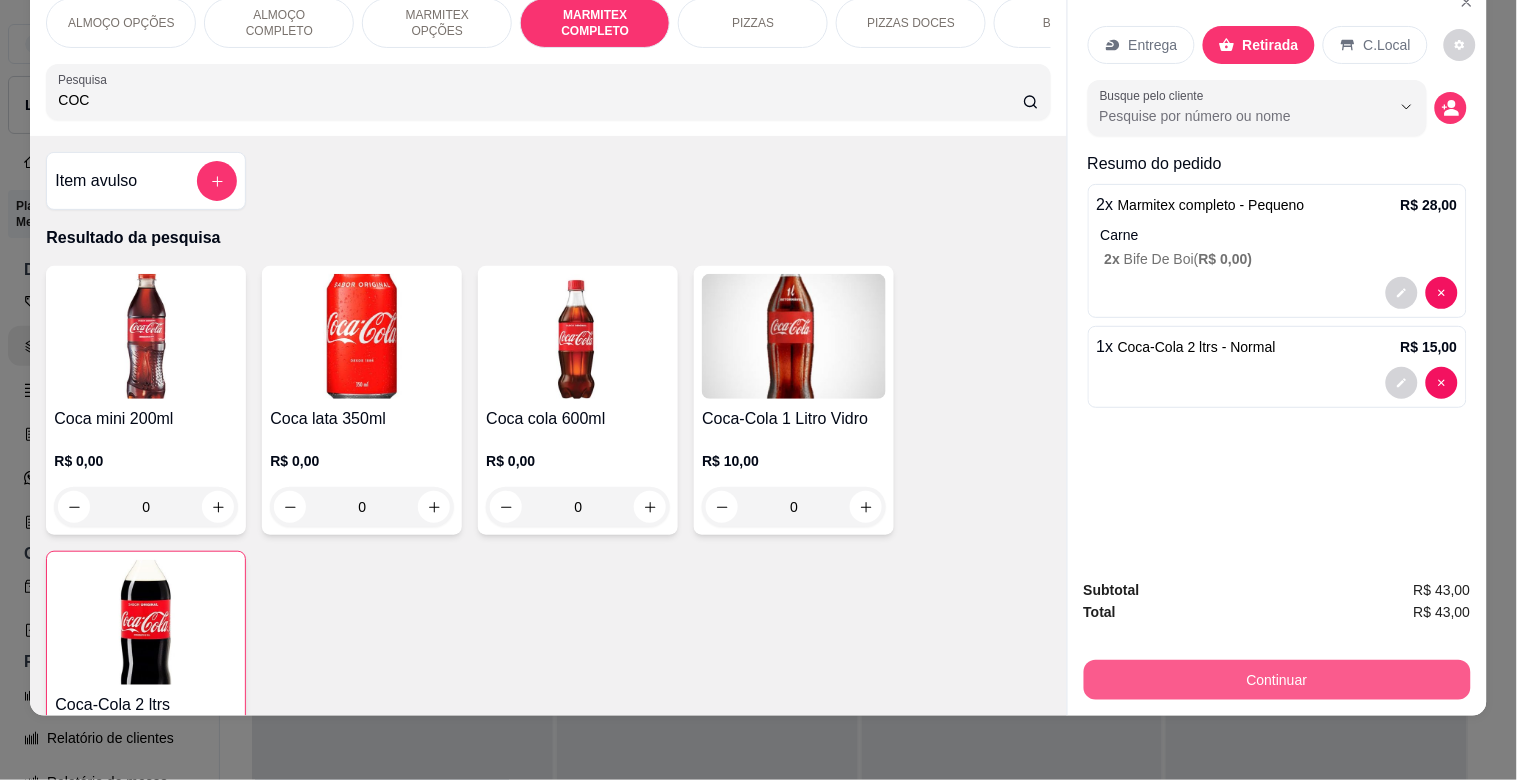 click on "Continuar" at bounding box center (1277, 680) 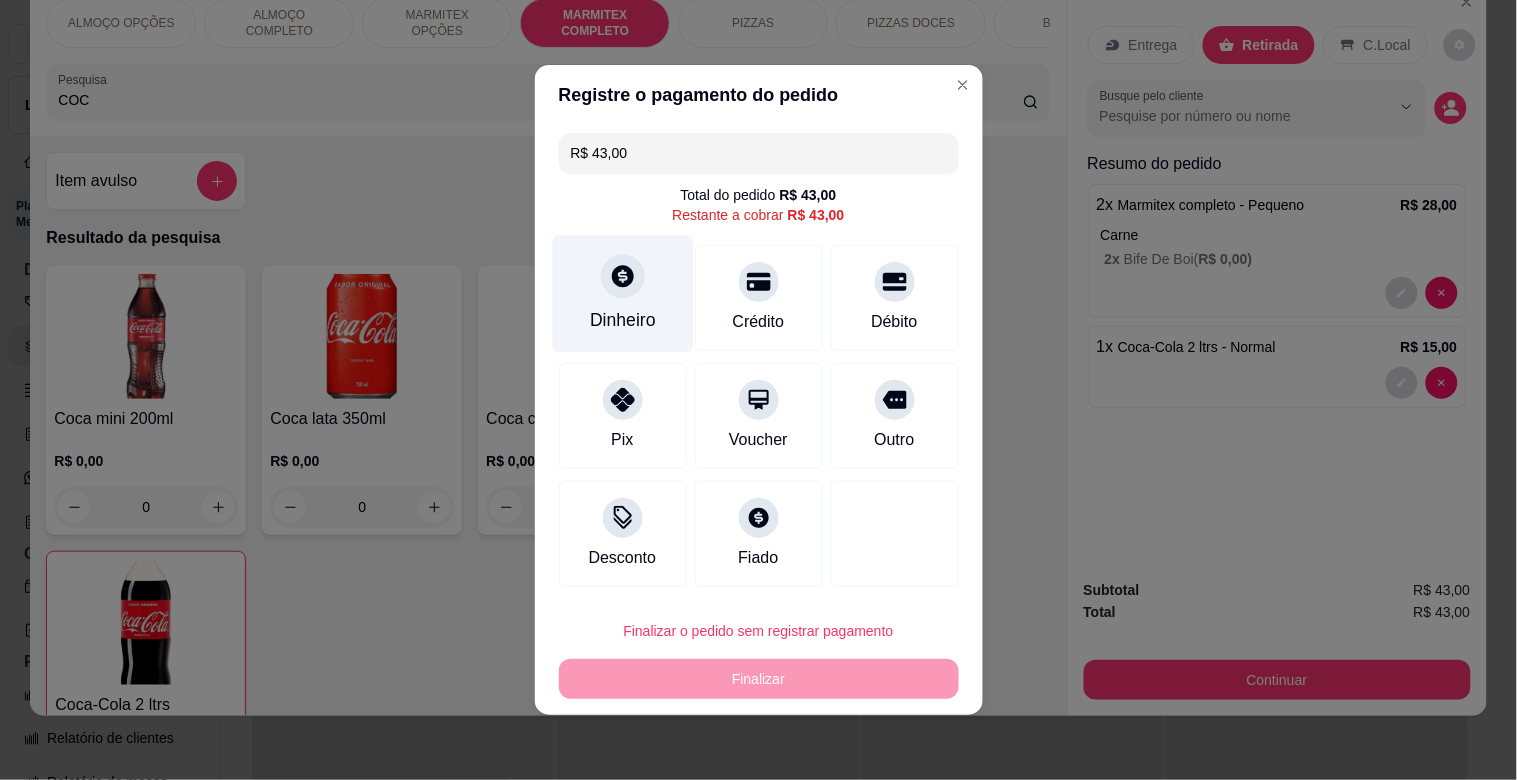 click on "Dinheiro" at bounding box center [623, 320] 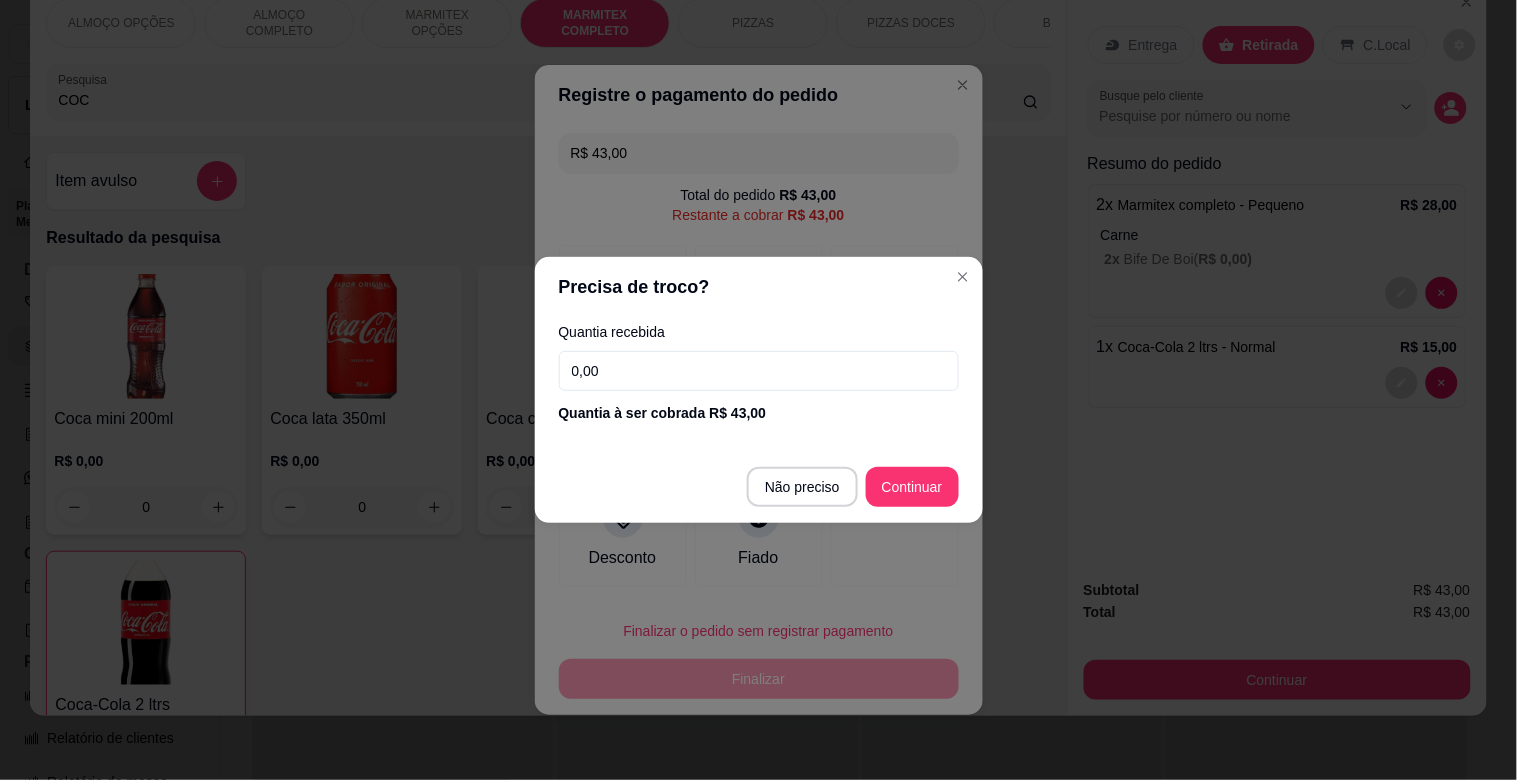 click on "0,00" at bounding box center (759, 371) 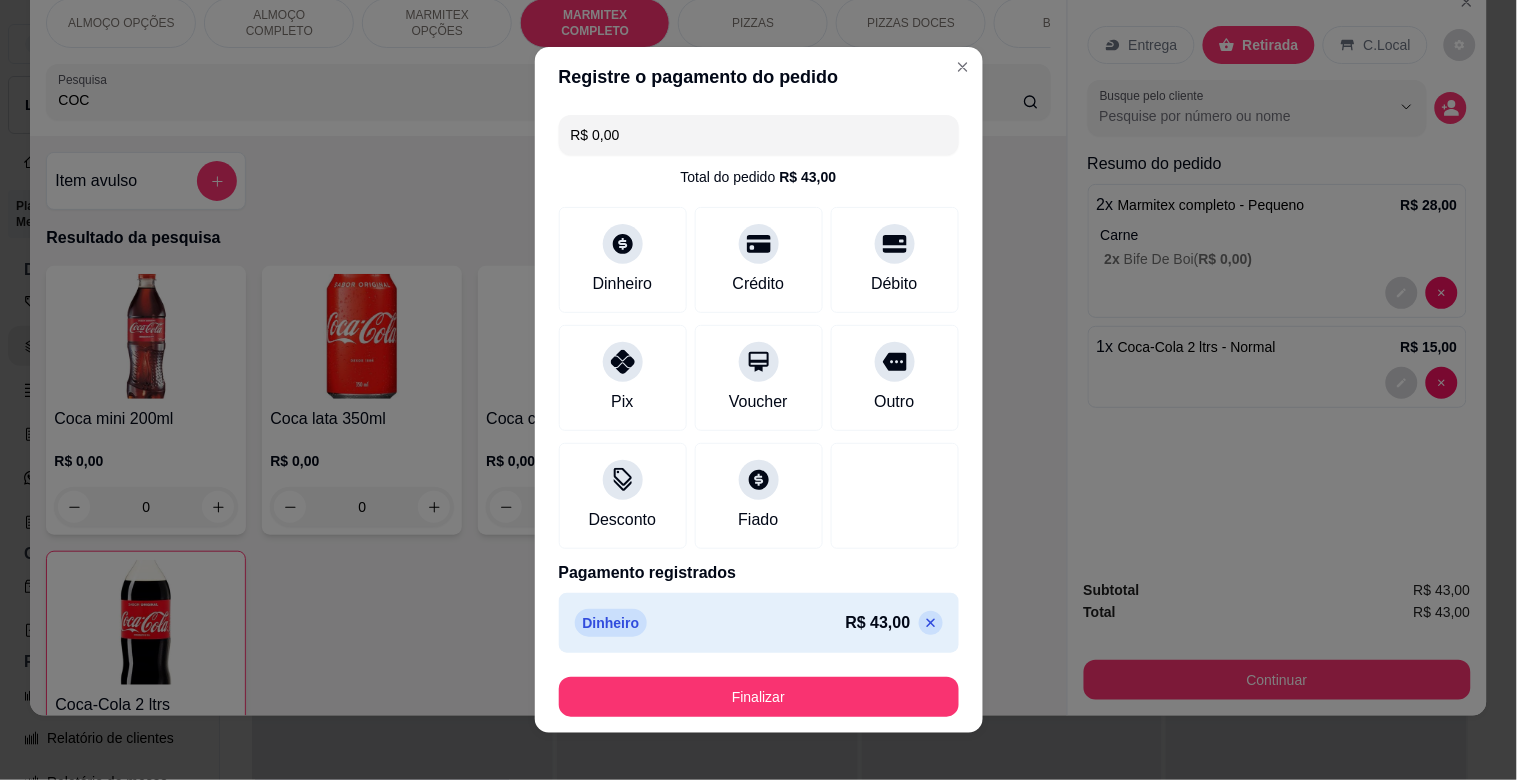 type on "R$ 0,00" 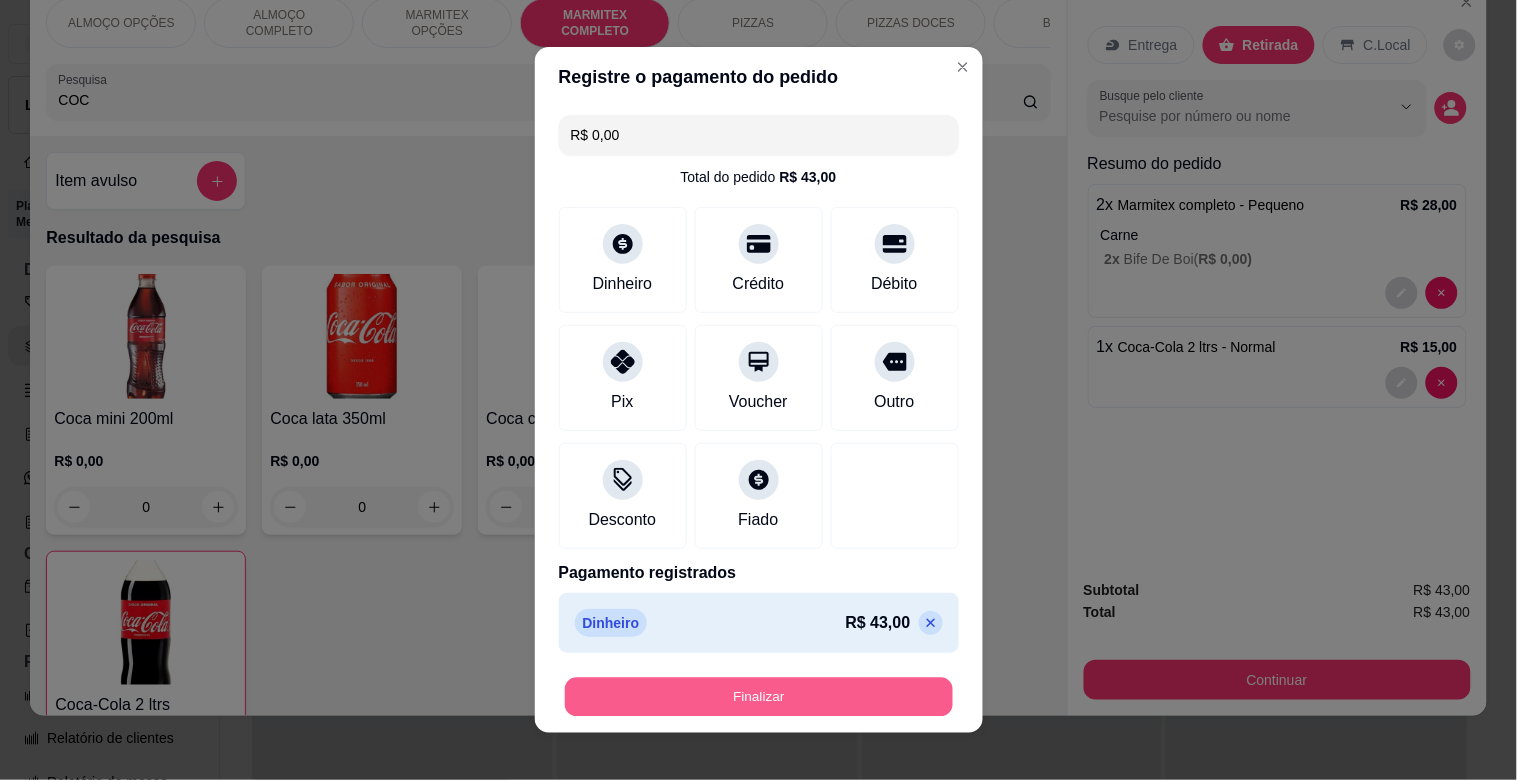 click on "Finalizar" at bounding box center [759, 697] 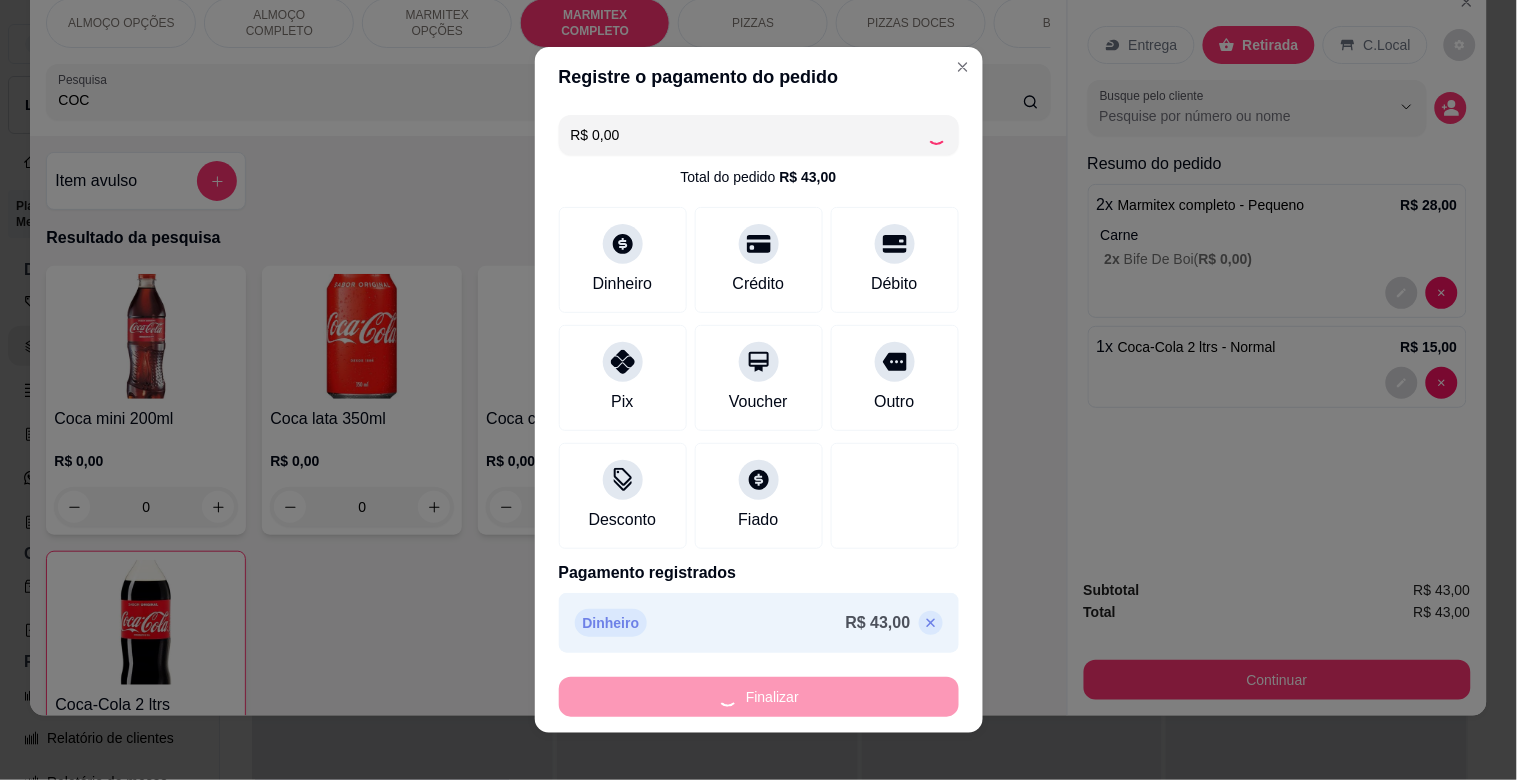 type on "0" 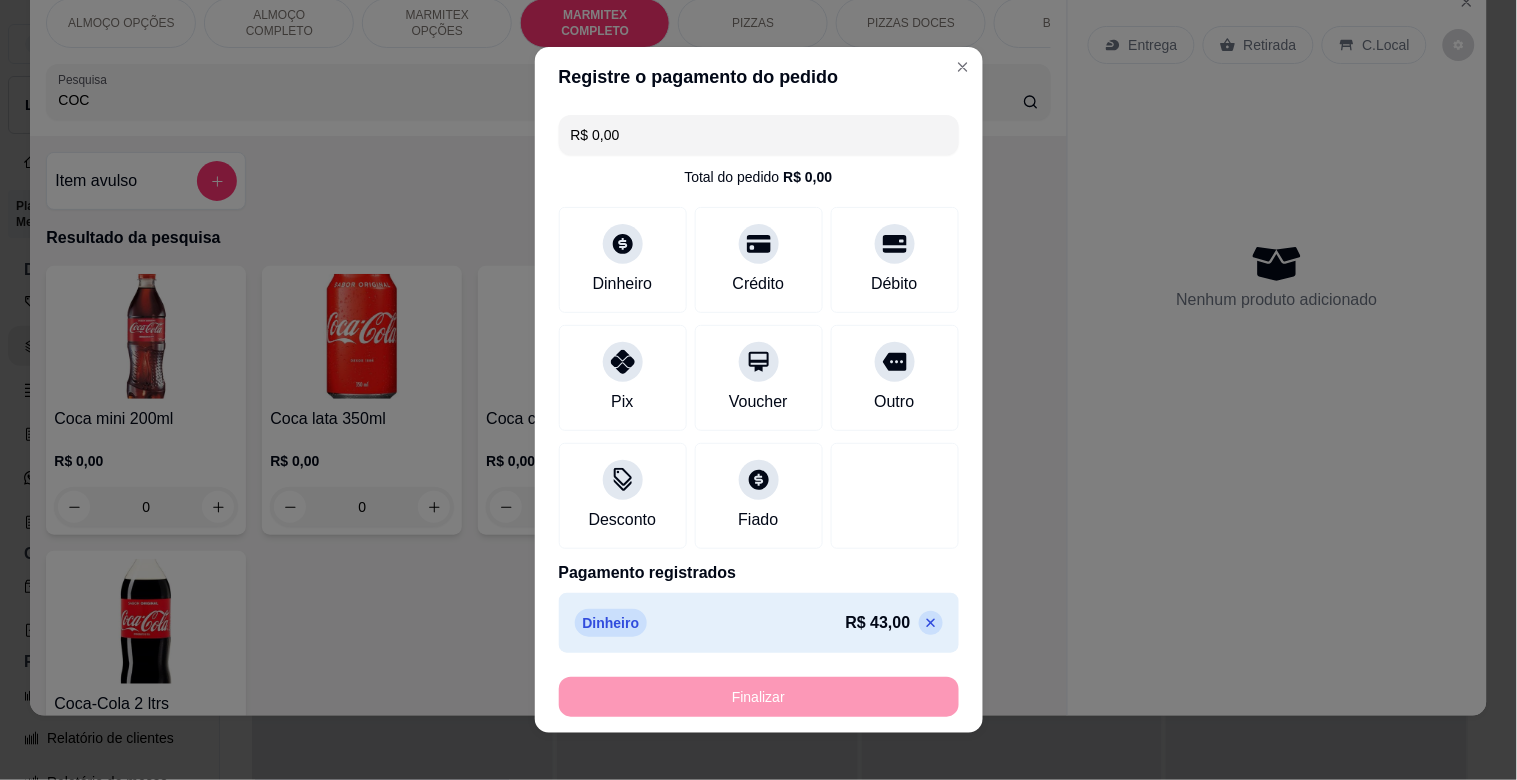 type on "-R$ 43,00" 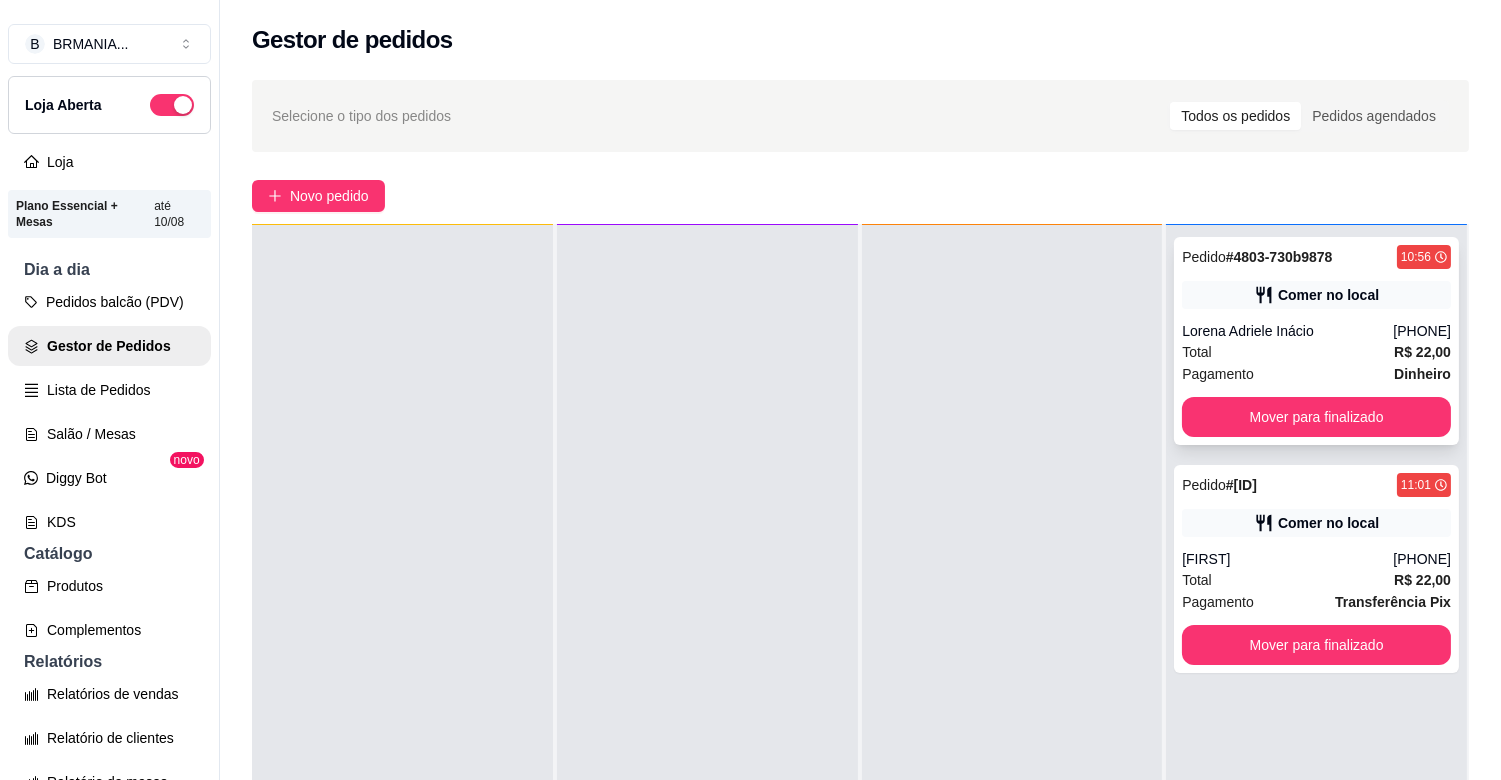 click on "Lorena Adriele Inácio" at bounding box center [1287, 331] 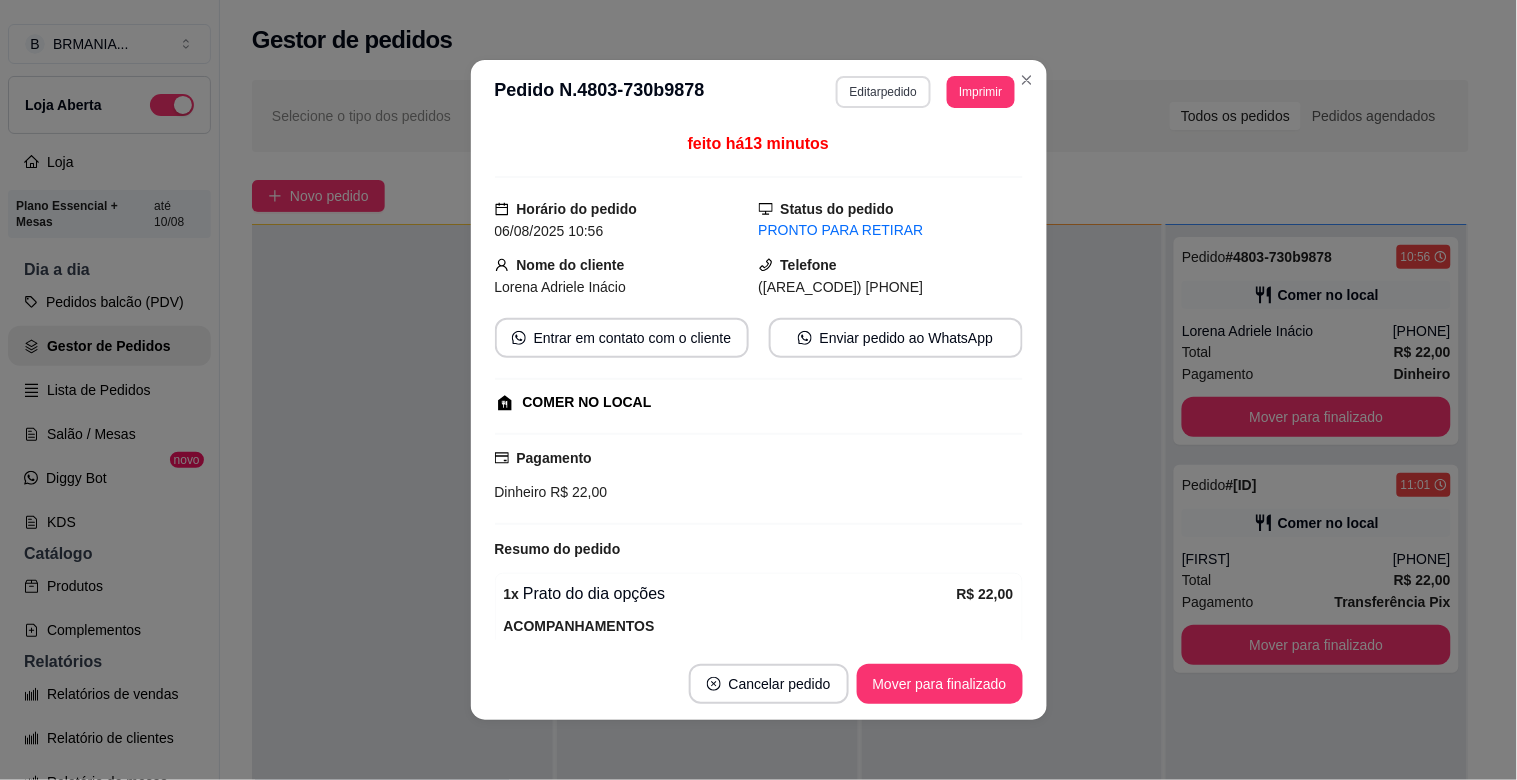 click on "Editar  pedido" at bounding box center (883, 92) 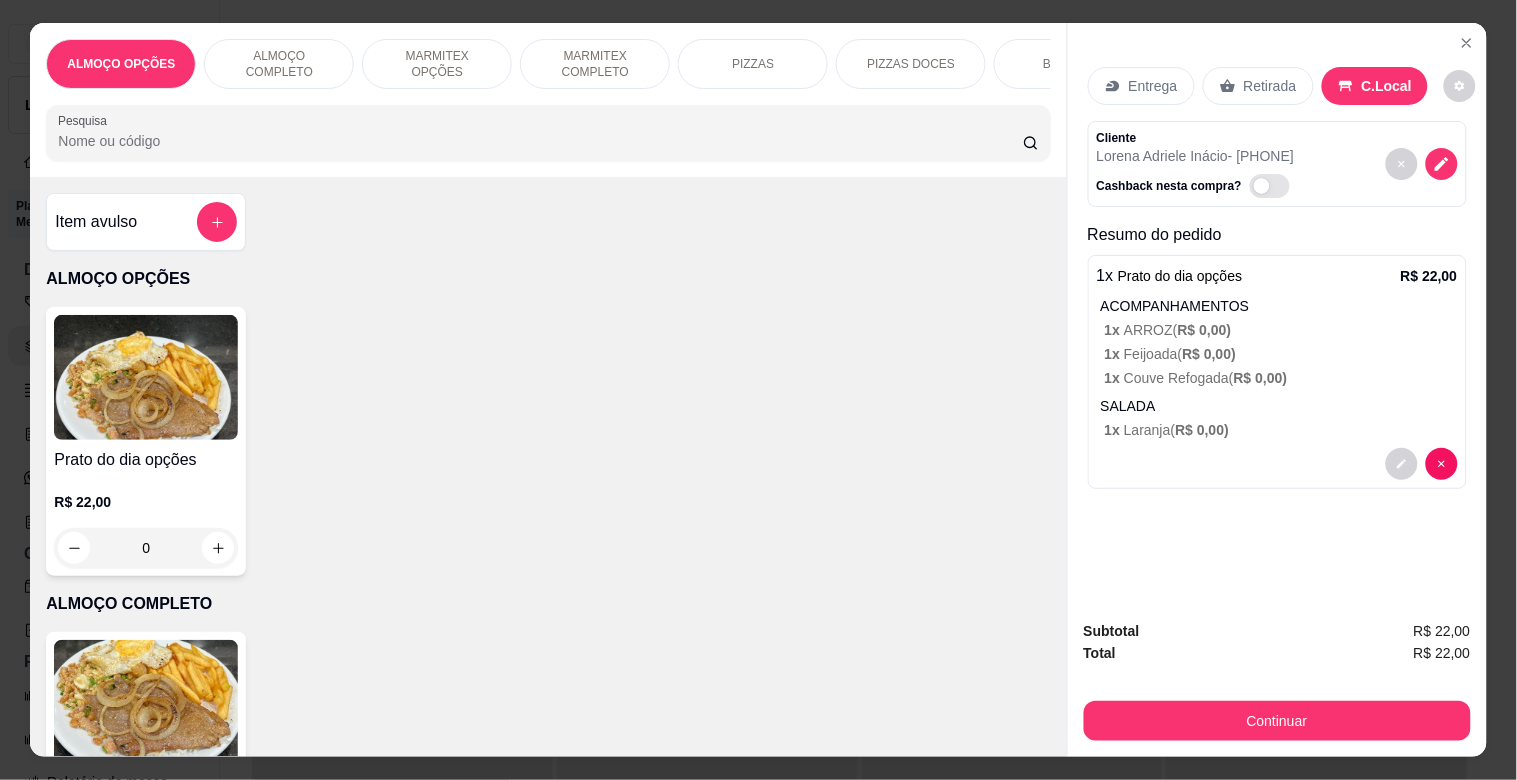 click at bounding box center [1442, 164] 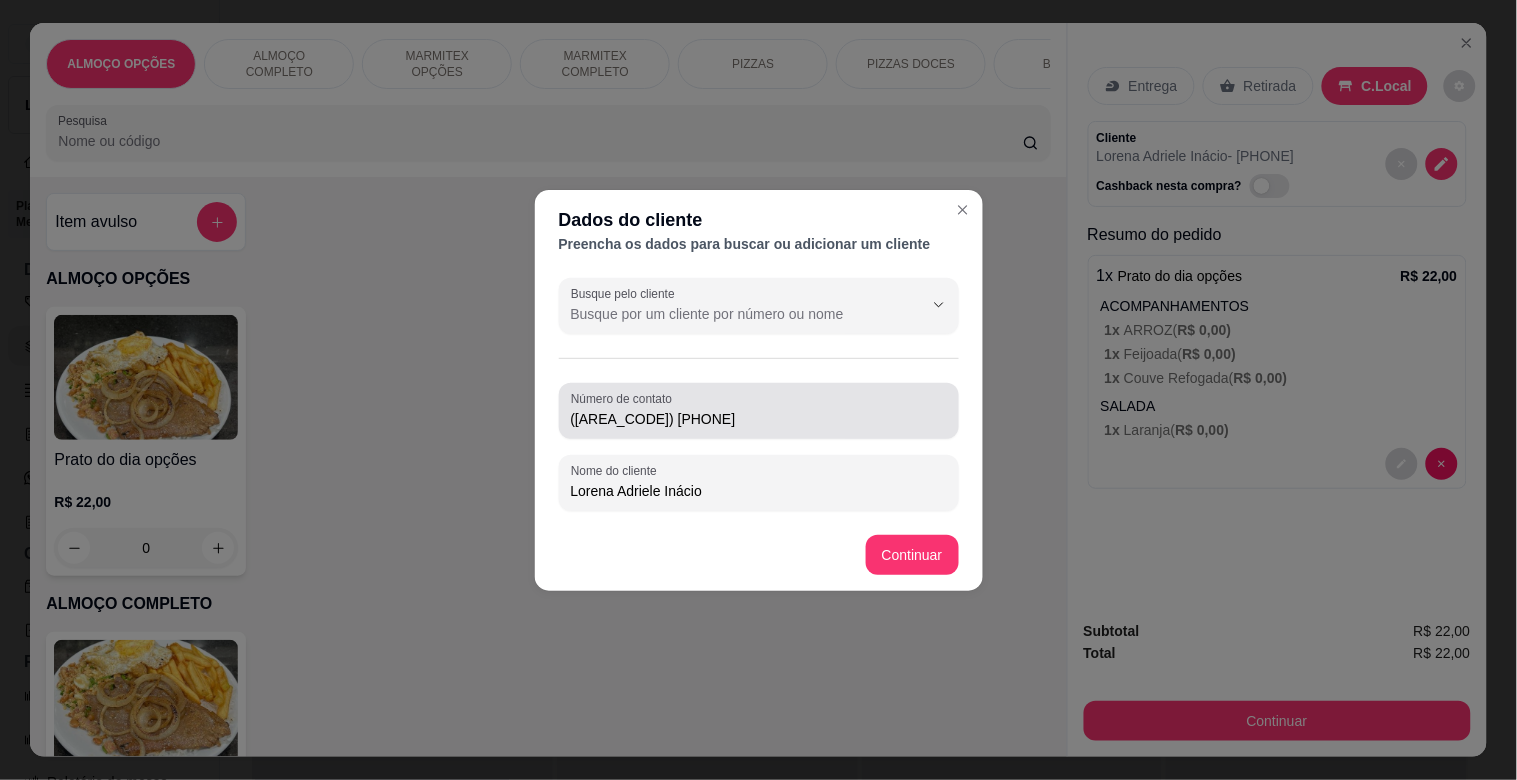 click on "([AREA_CODE]) [PHONE]" at bounding box center [759, 419] 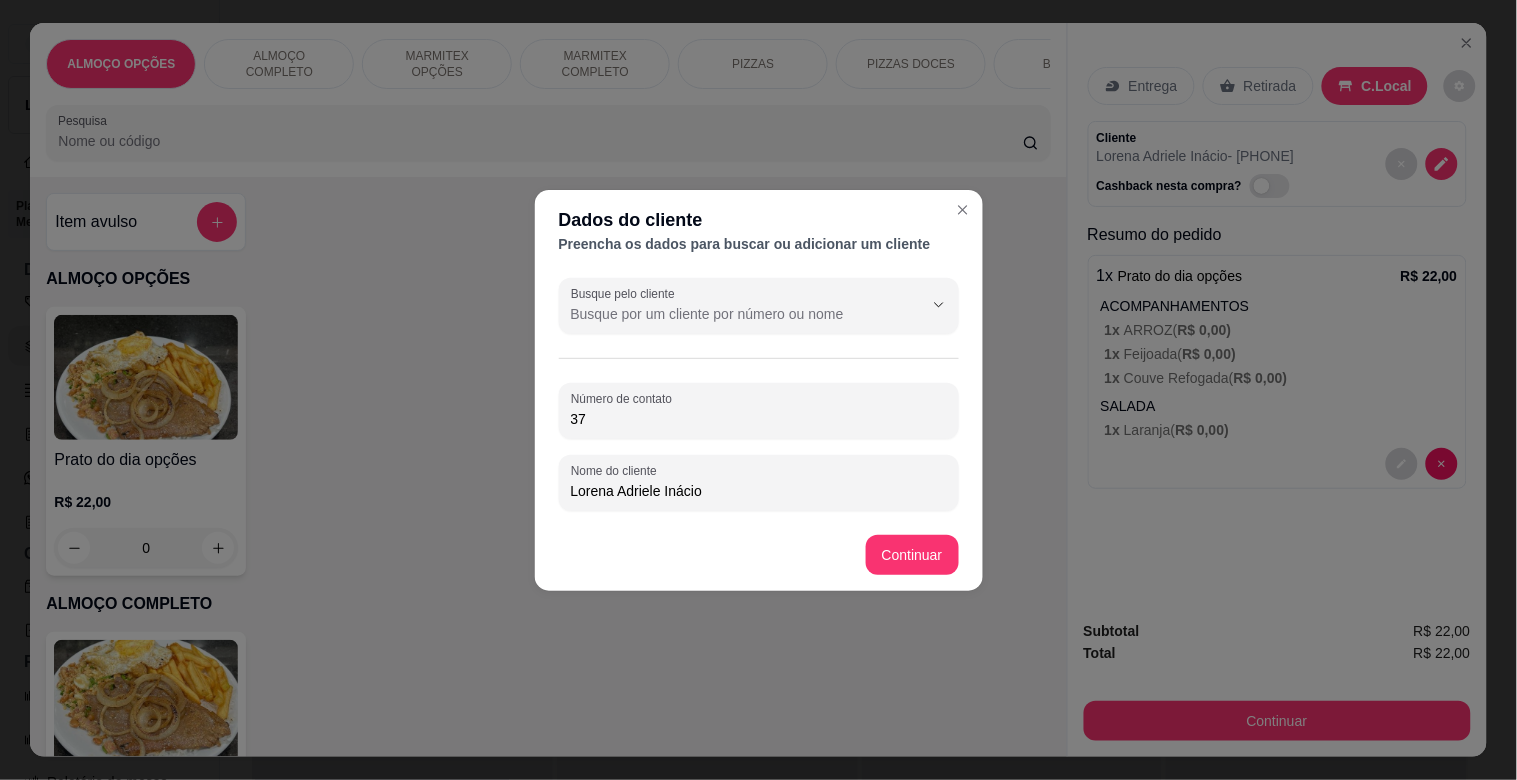 type on "3" 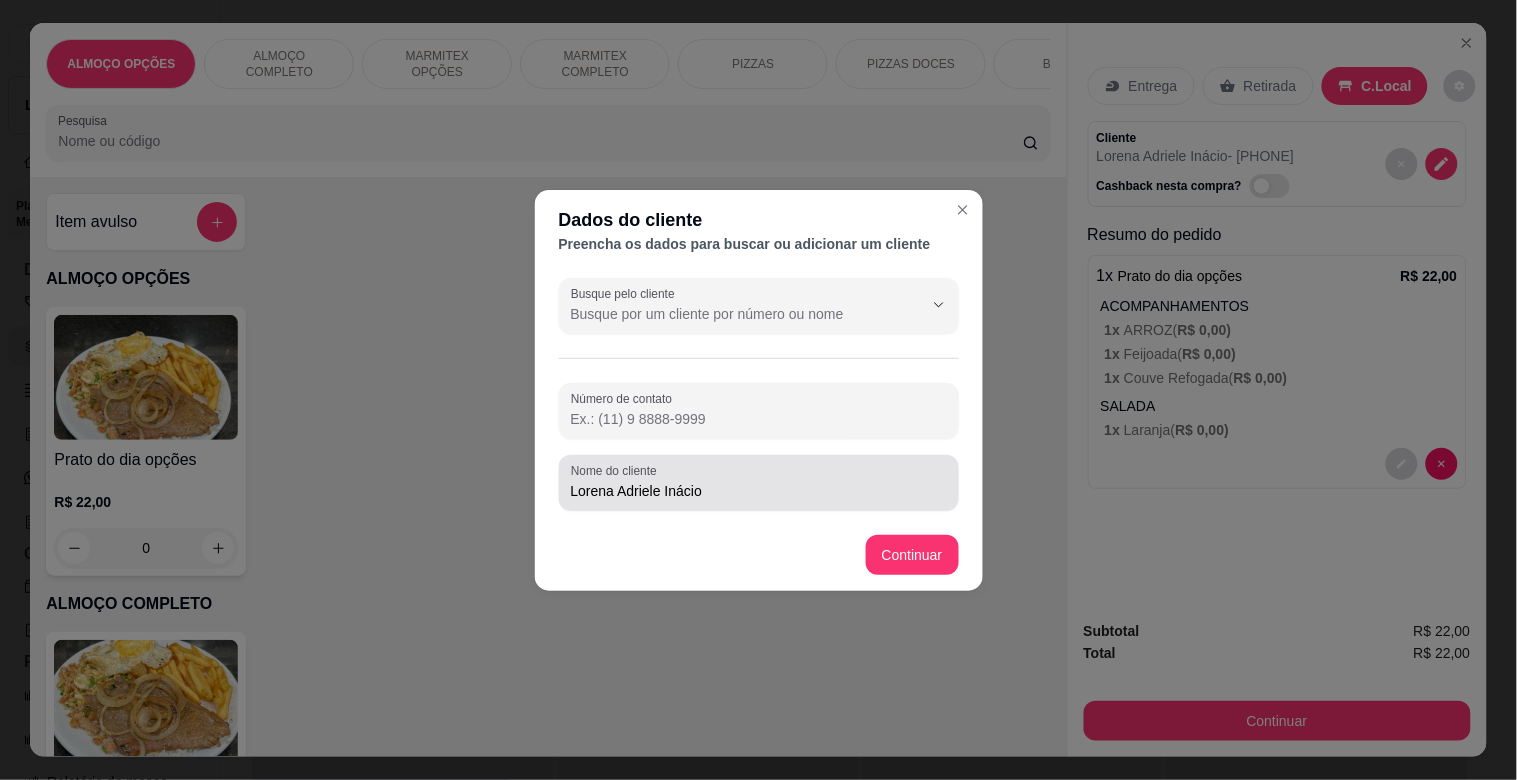 type 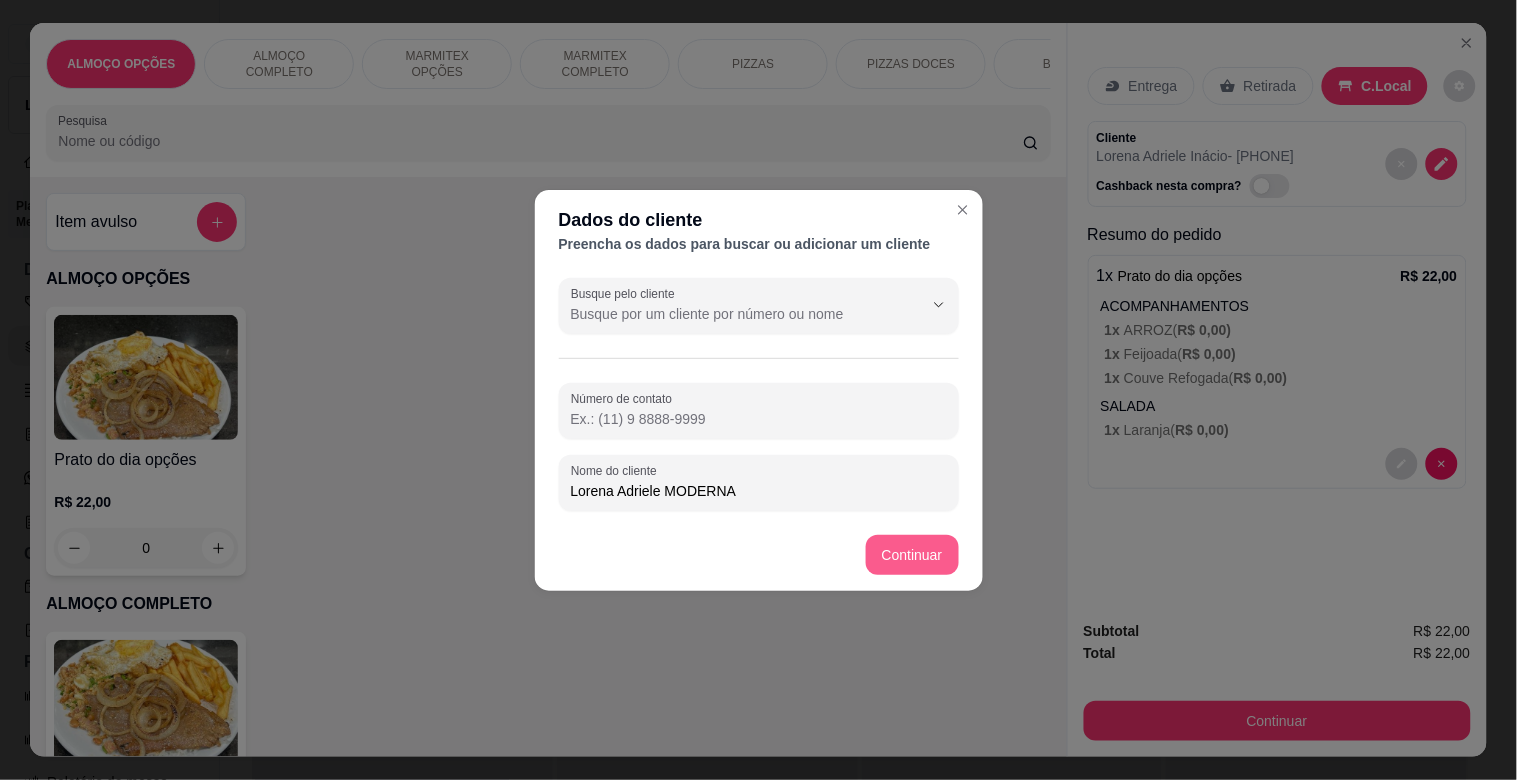 type on "Lorena Adriele MODERNA" 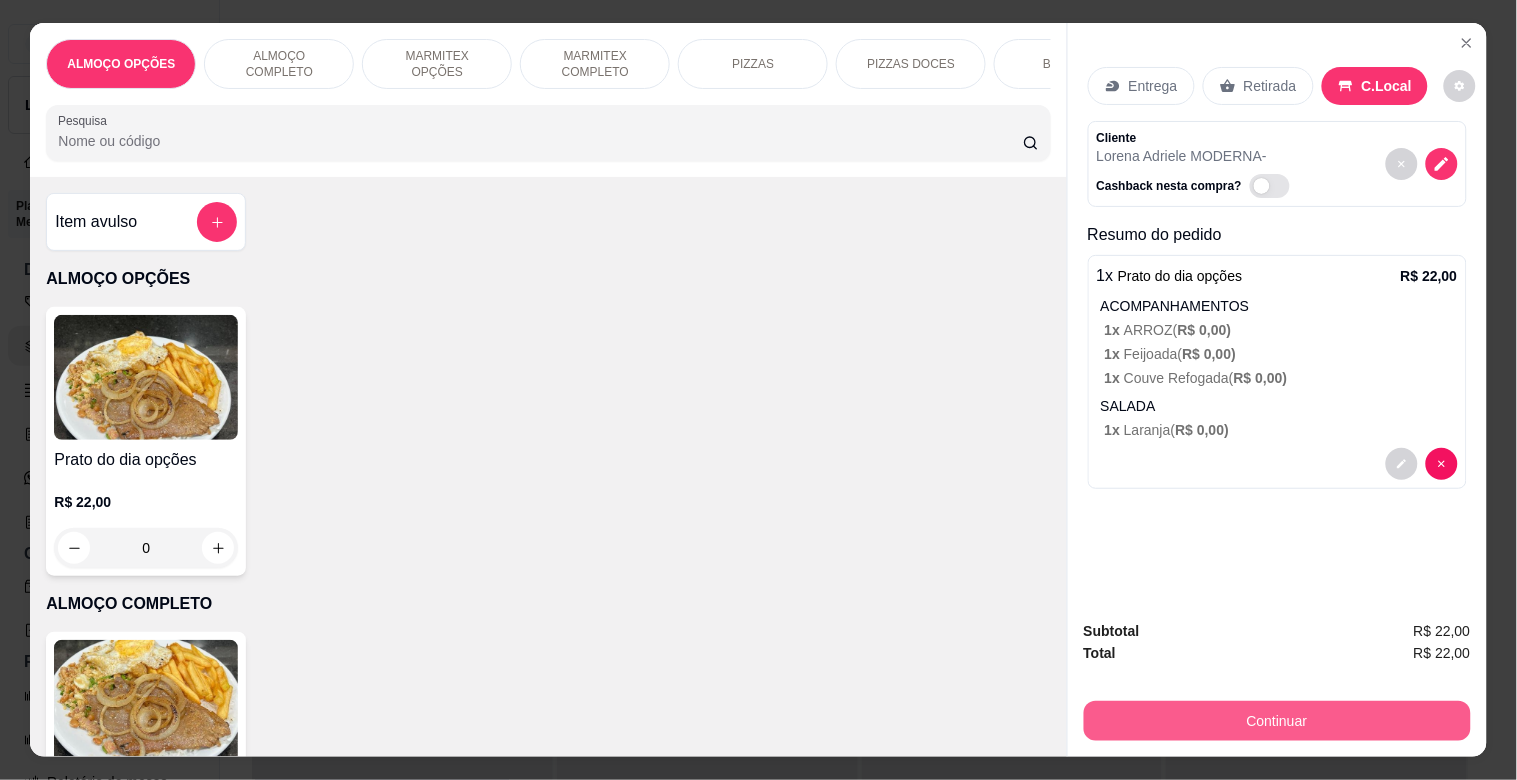 click on "Continuar" at bounding box center (1277, 721) 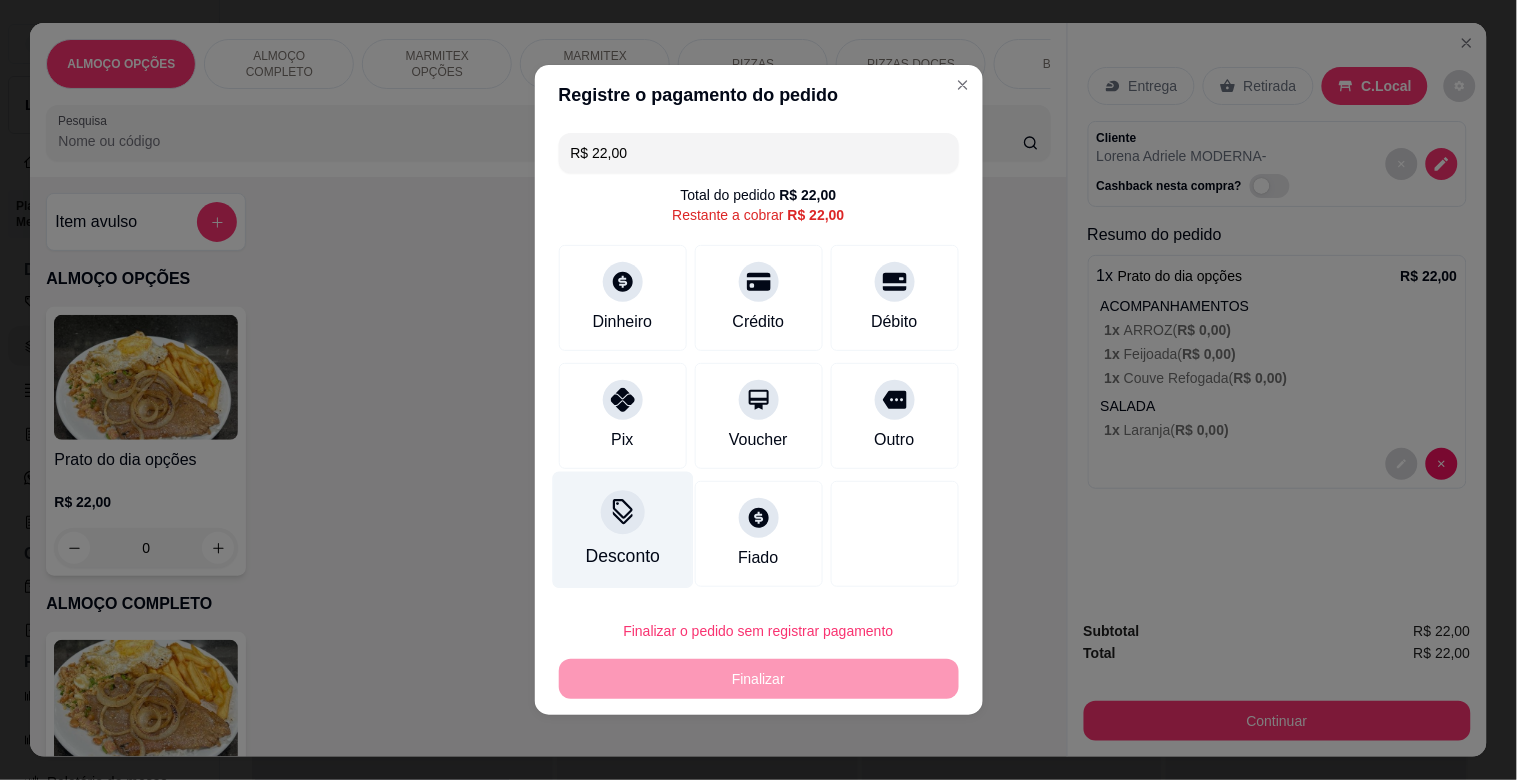 click on "Desconto" at bounding box center [622, 556] 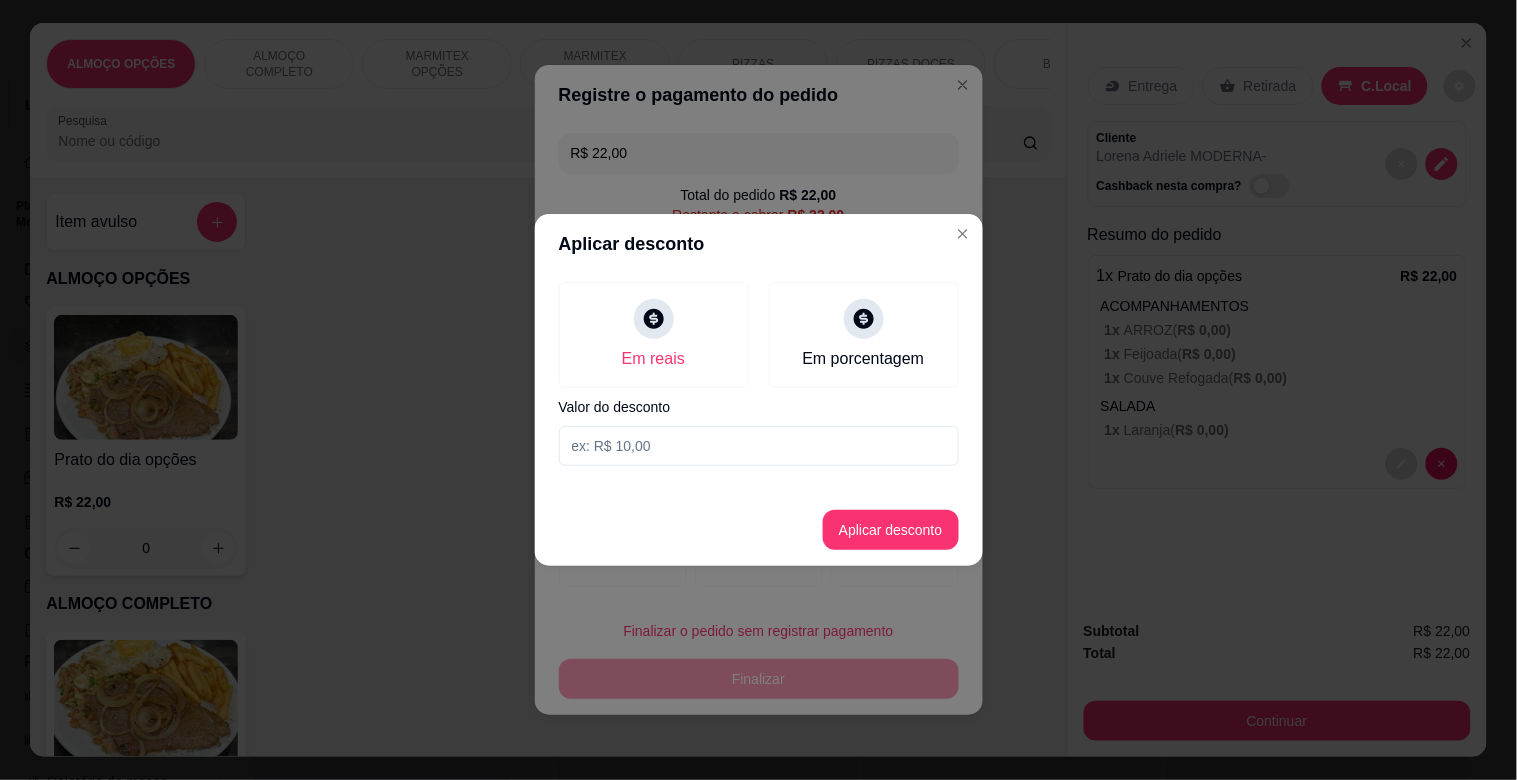 click at bounding box center (759, 446) 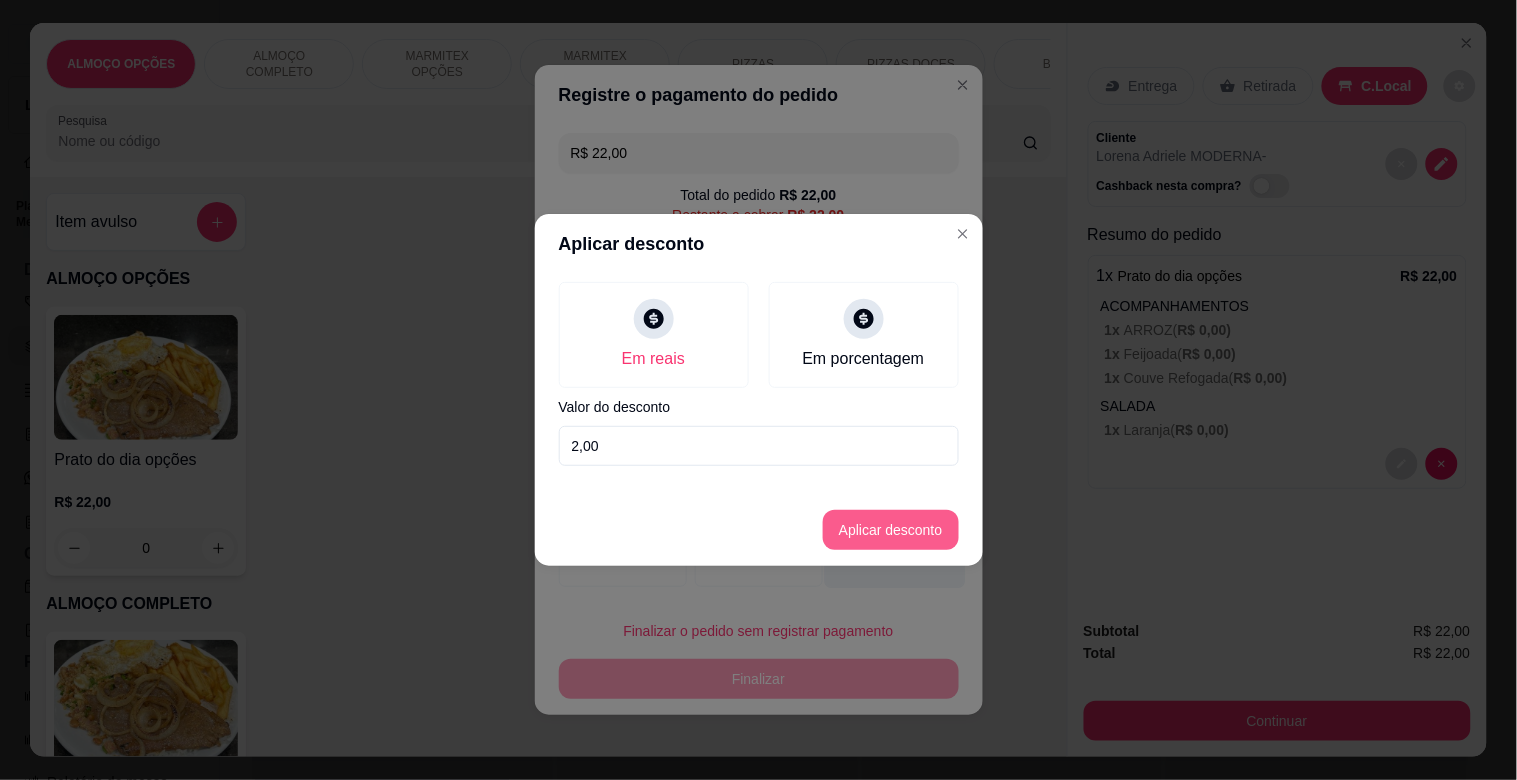 type on "2,00" 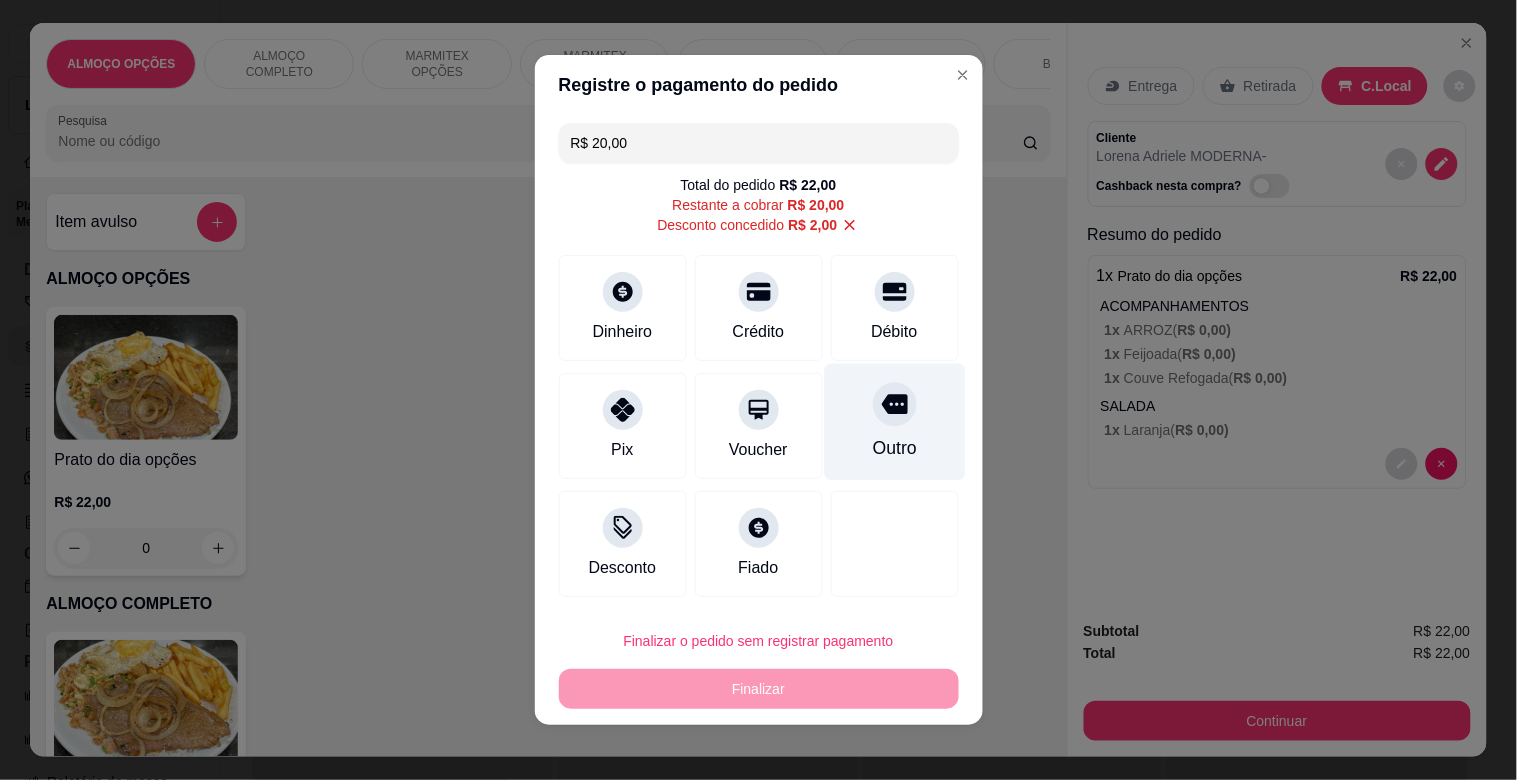click on "Outro" at bounding box center [894, 448] 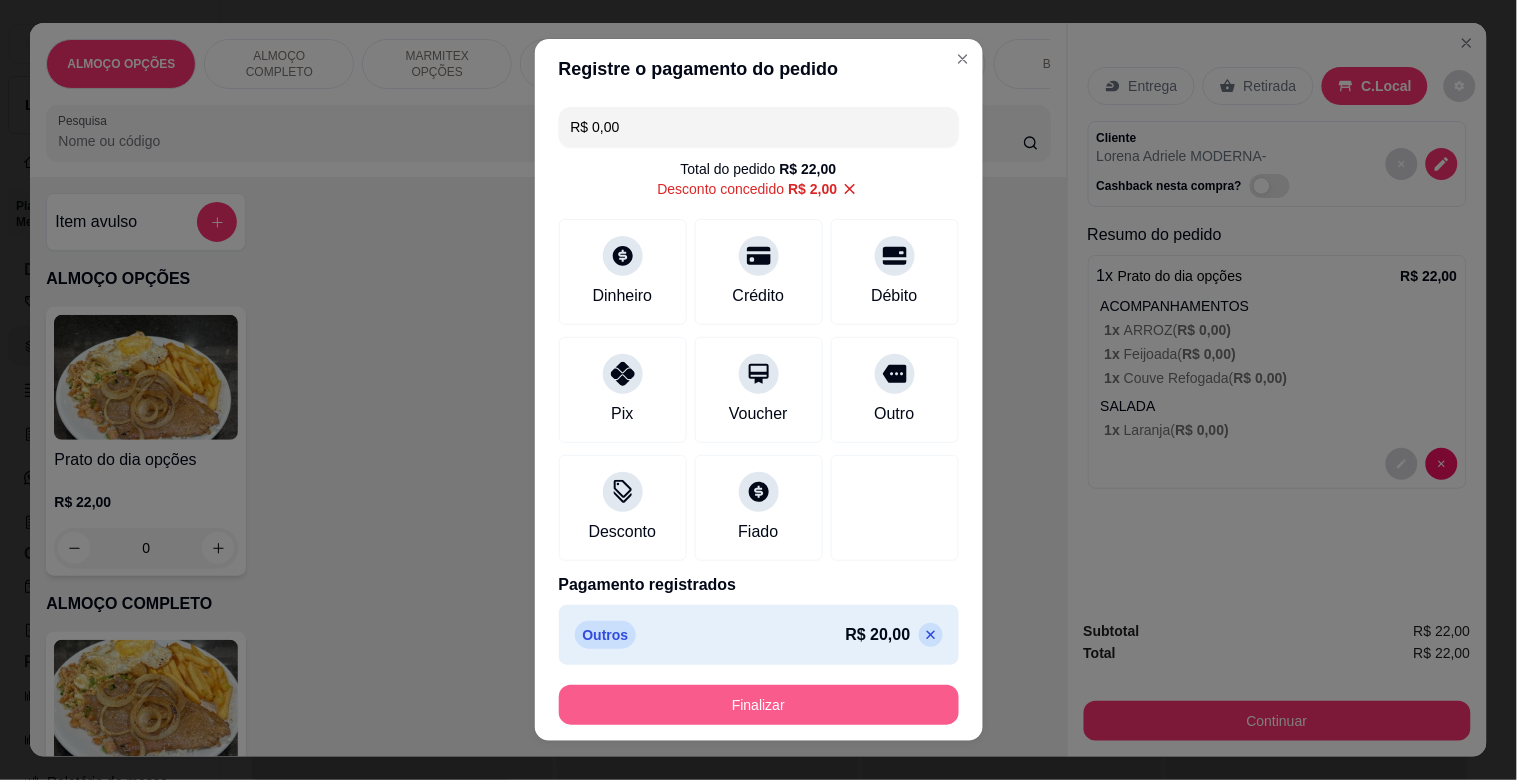 click on "Finalizar" at bounding box center (759, 705) 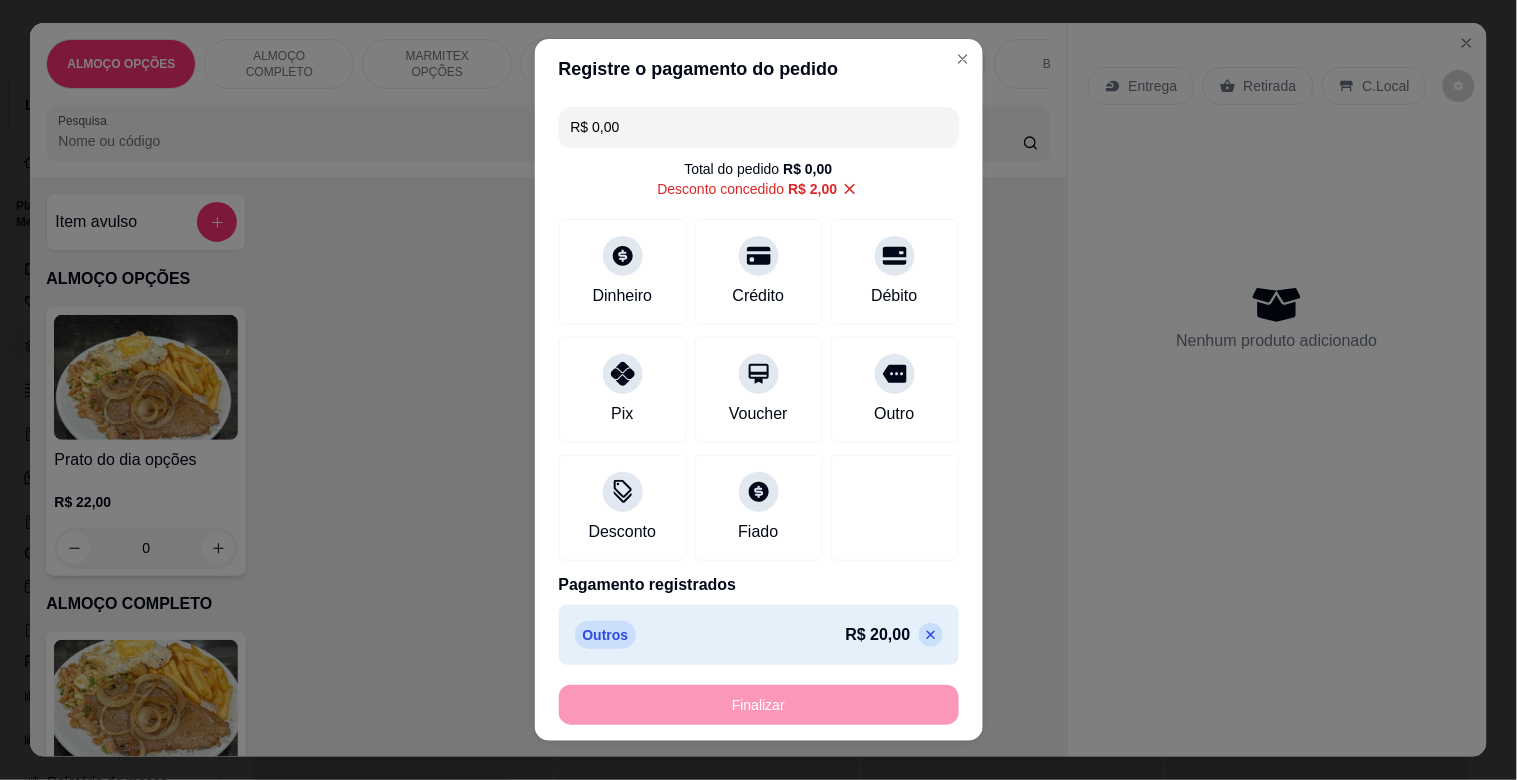 type on "-R$ 22,00" 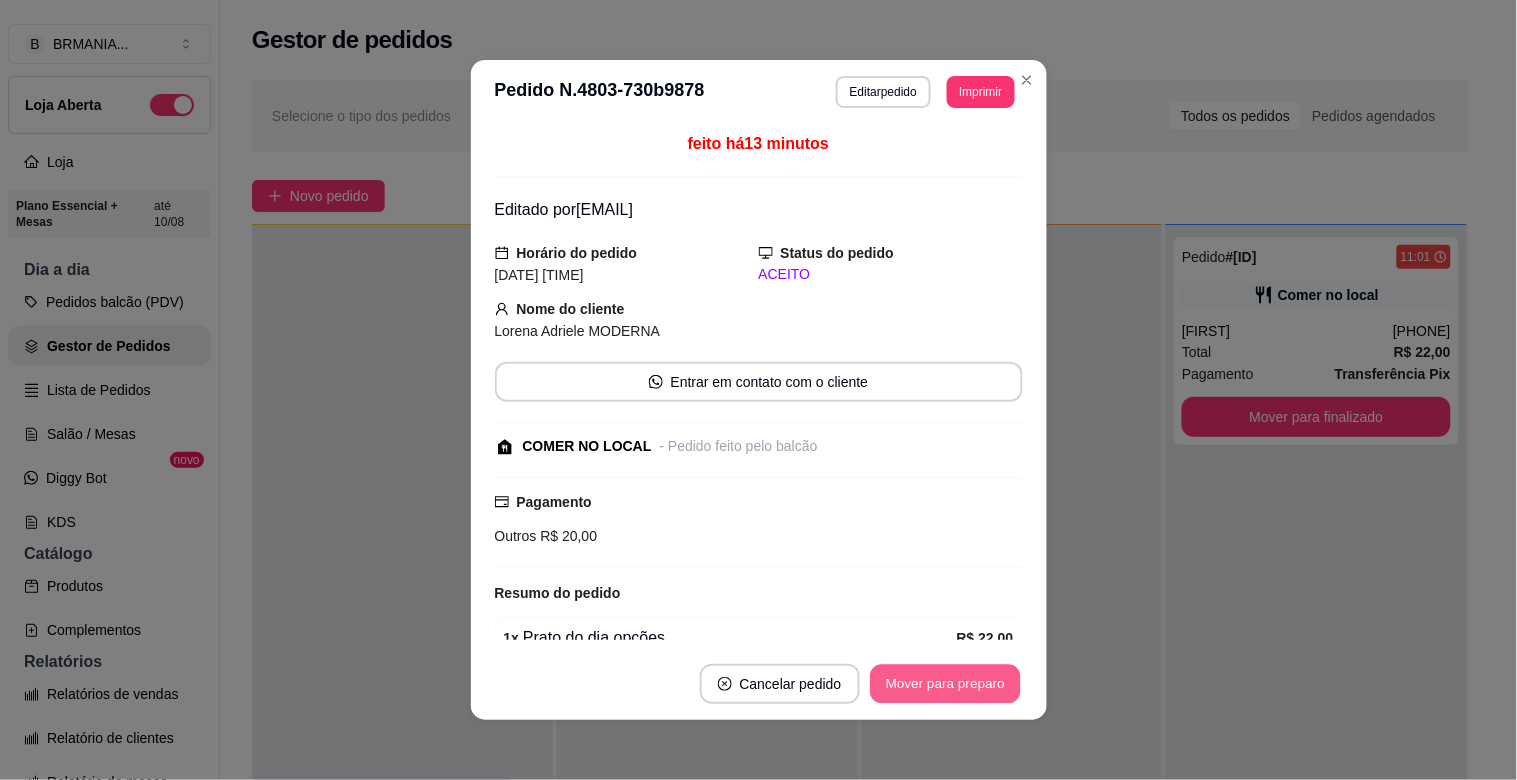 click on "Mover para preparo" at bounding box center (945, 684) 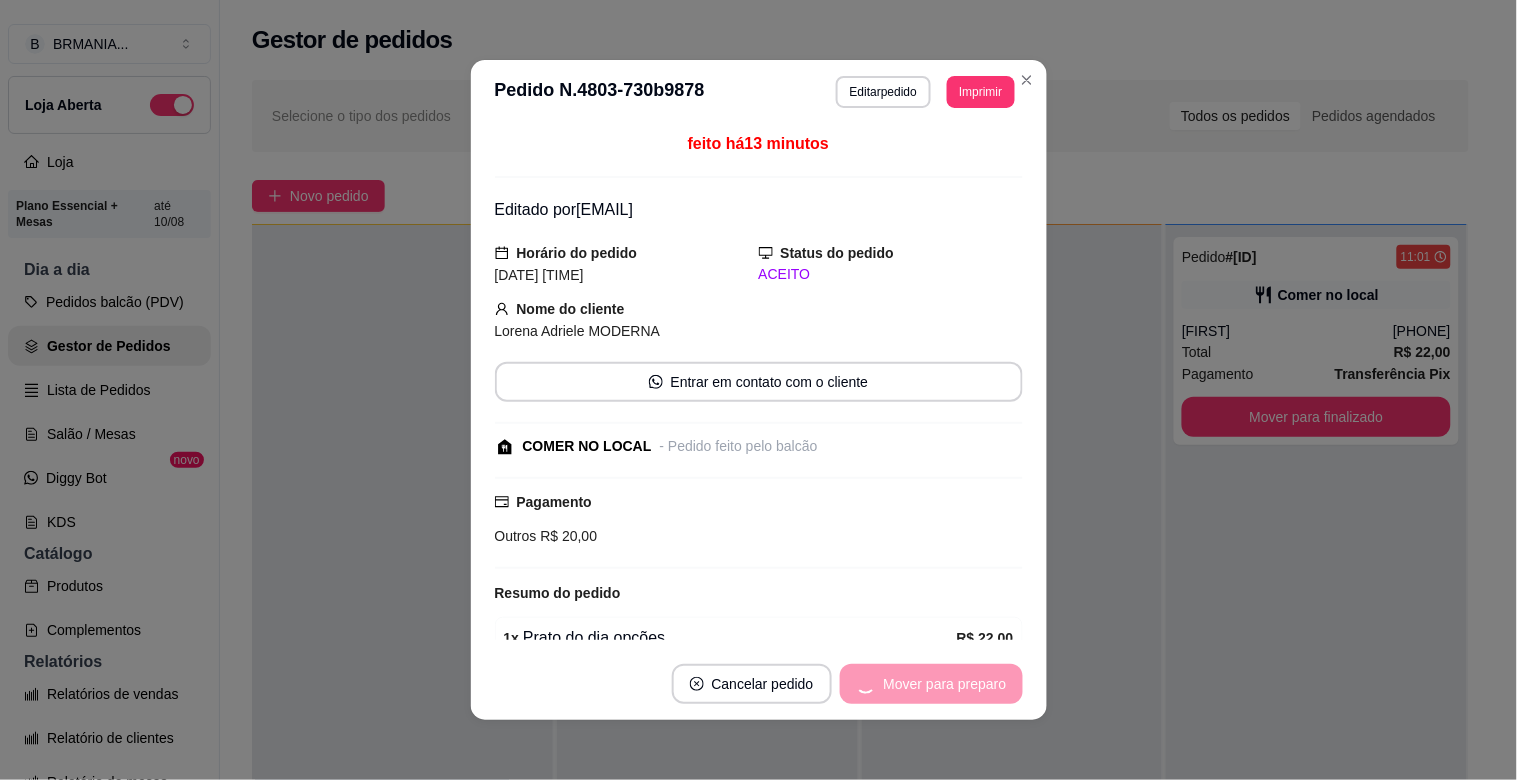 click on "Mover para preparo" at bounding box center [931, 684] 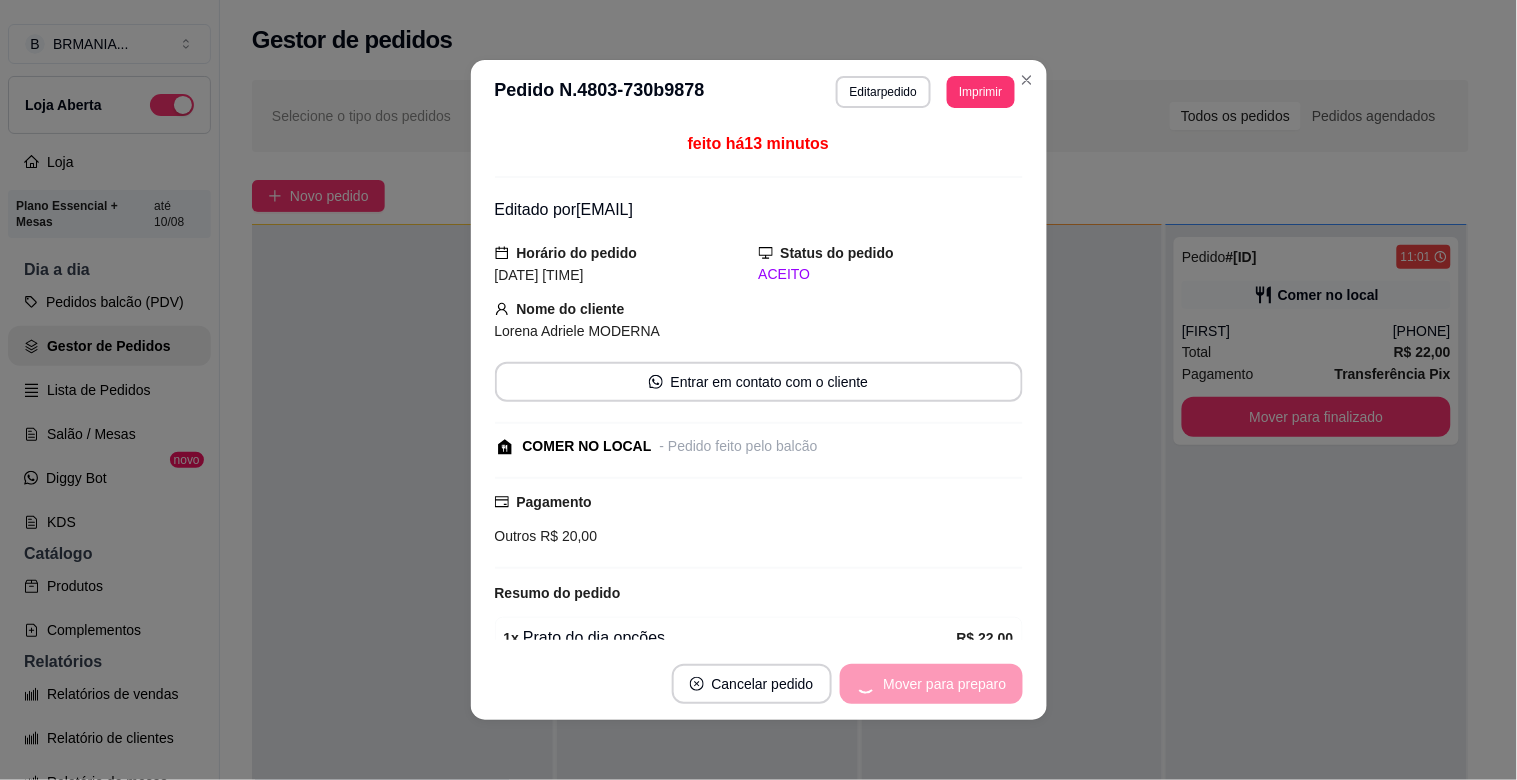 click on "Mover para preparo" at bounding box center [931, 684] 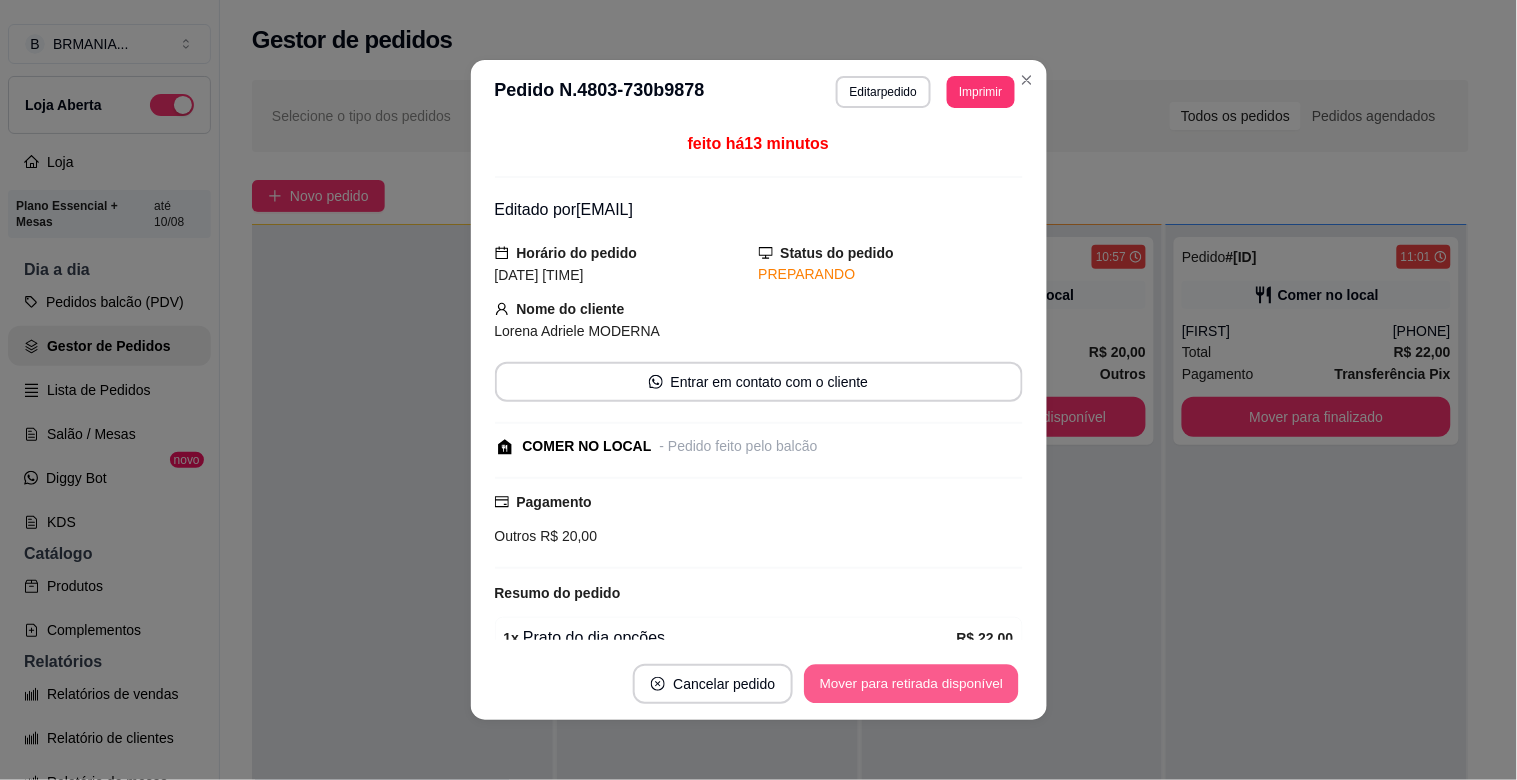 click on "Mover para retirada disponível" at bounding box center [912, 684] 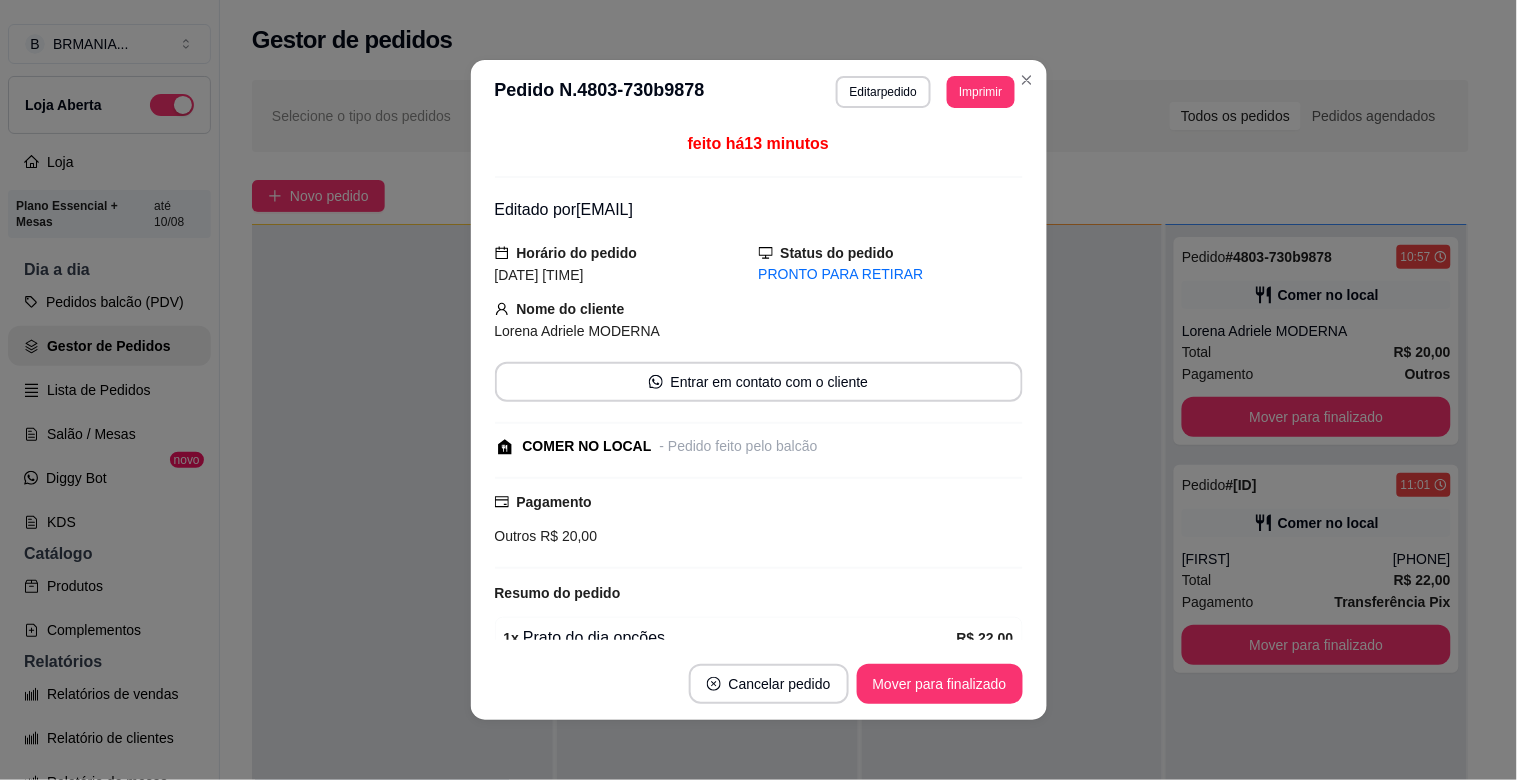click on "Mover para finalizado" at bounding box center [940, 684] 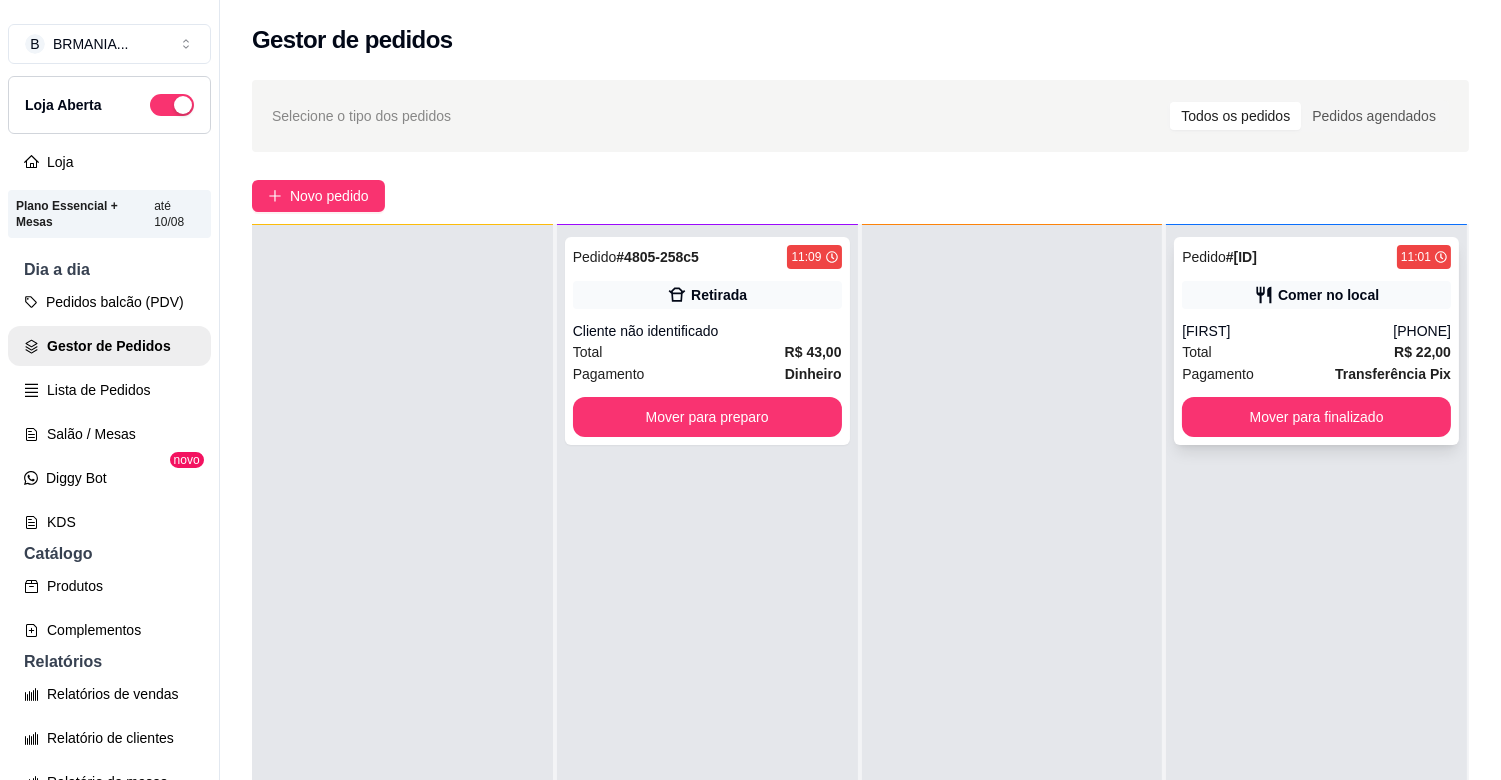 click on "Pagamento" at bounding box center (1218, 374) 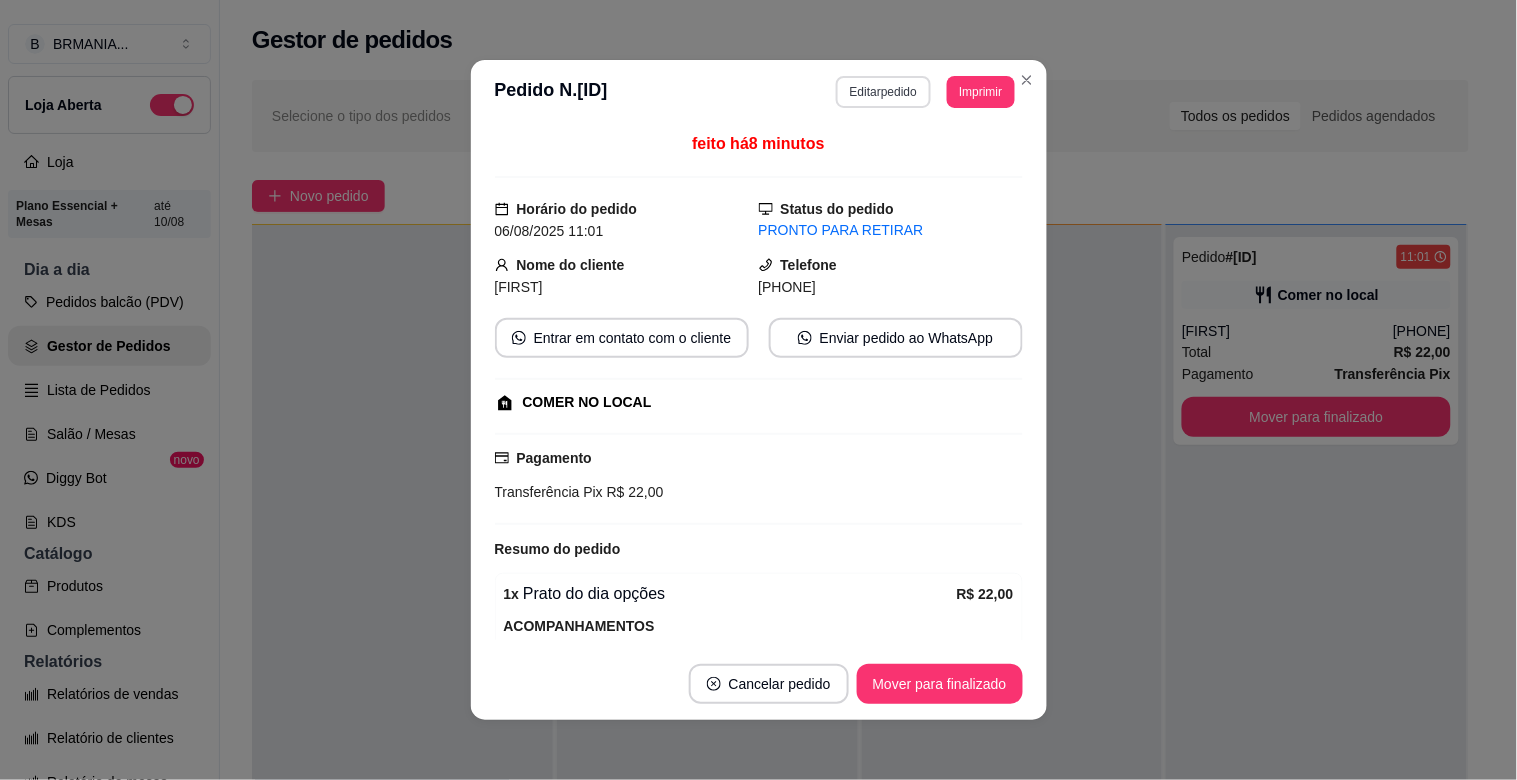 click on "Editar  pedido" at bounding box center (883, 92) 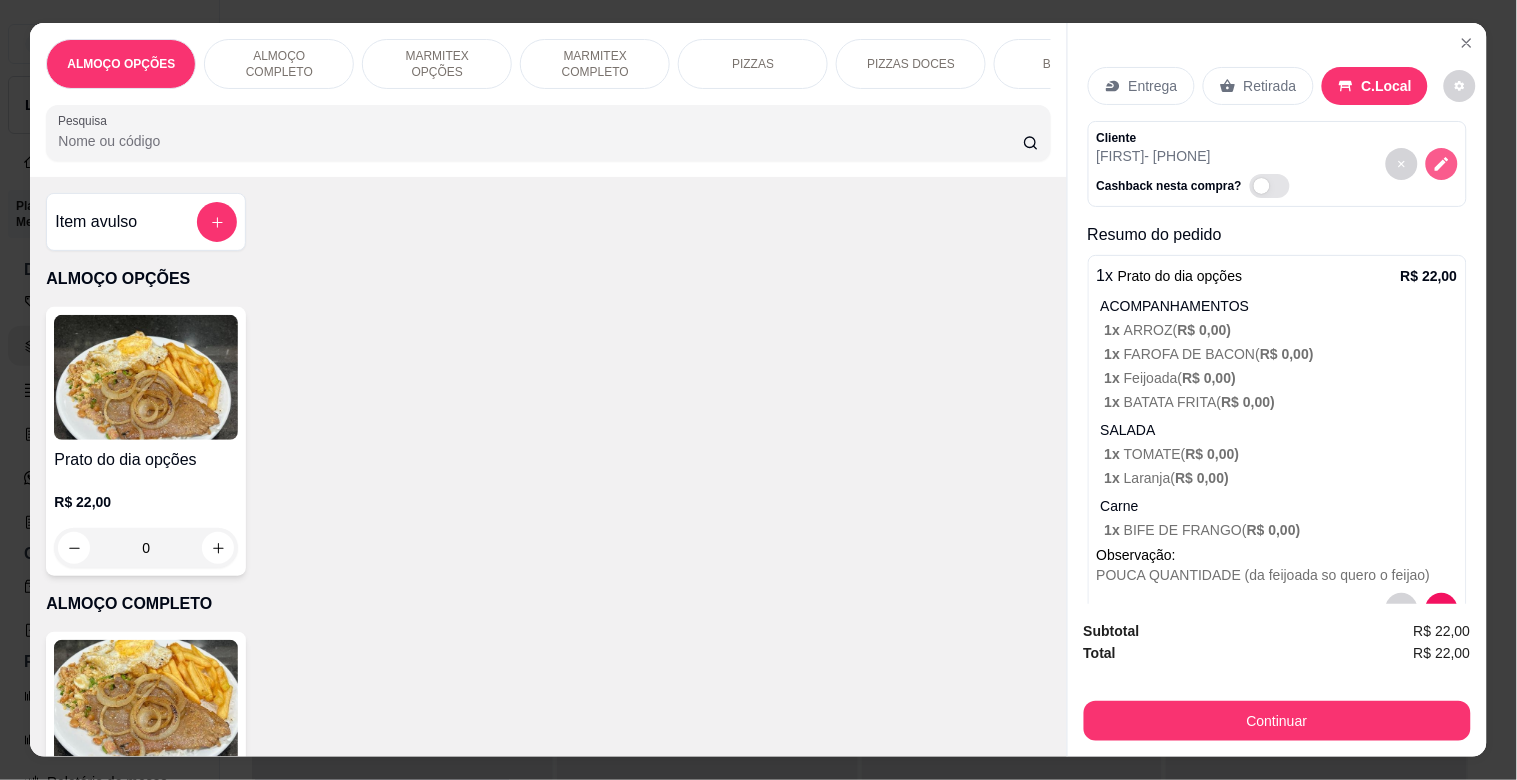 click at bounding box center (1442, 164) 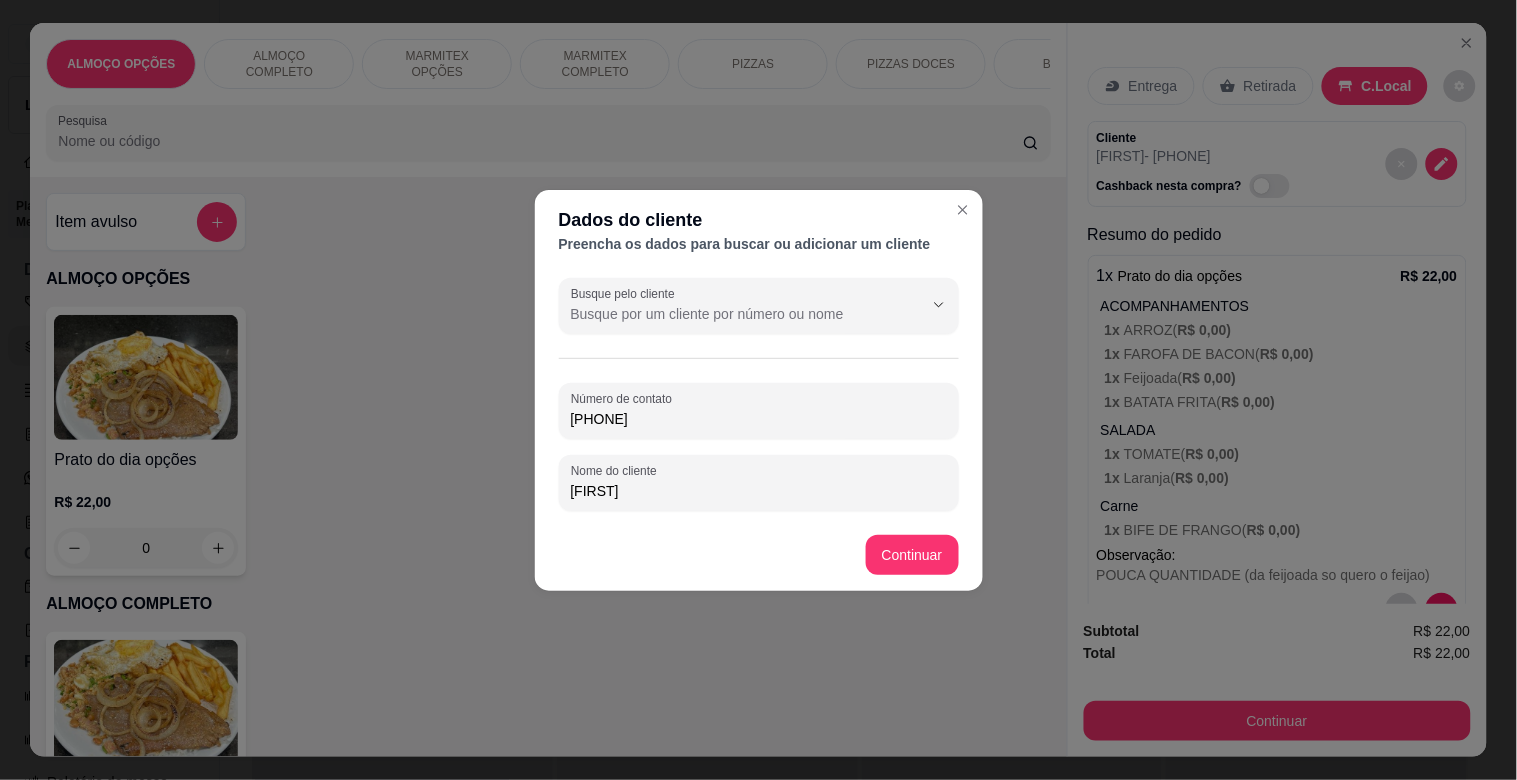 click on "[PHONE]" at bounding box center [759, 419] 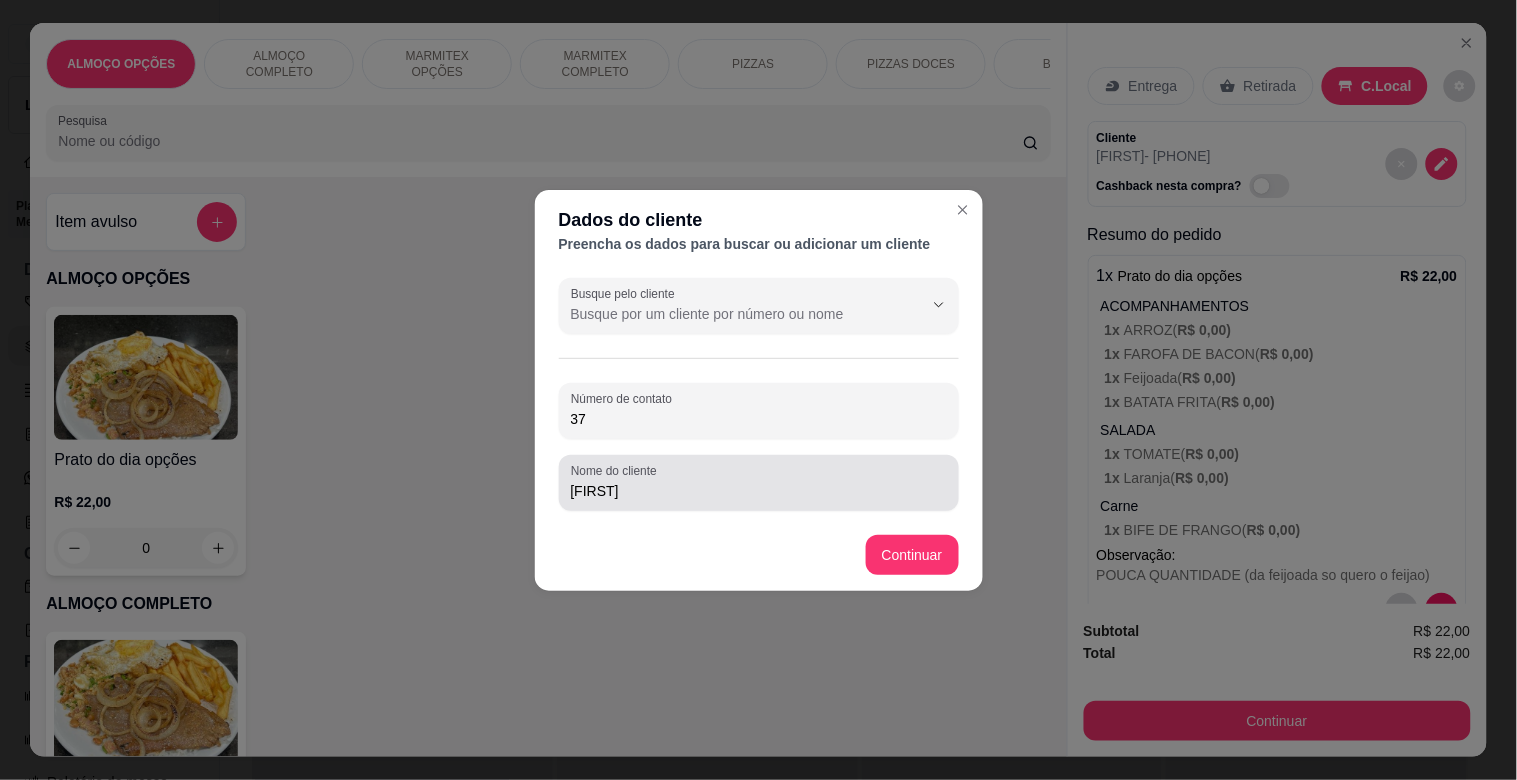 type on "3" 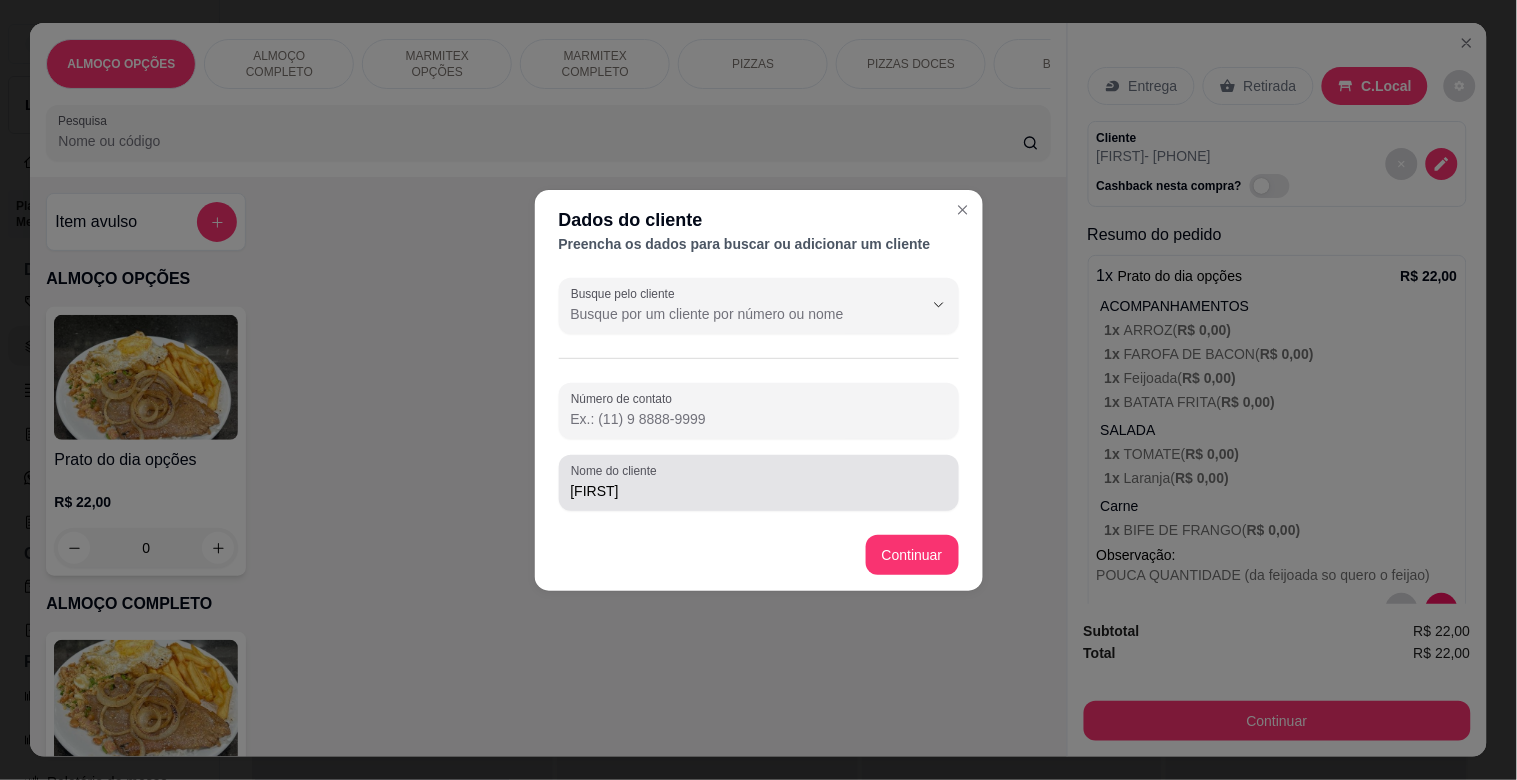 type 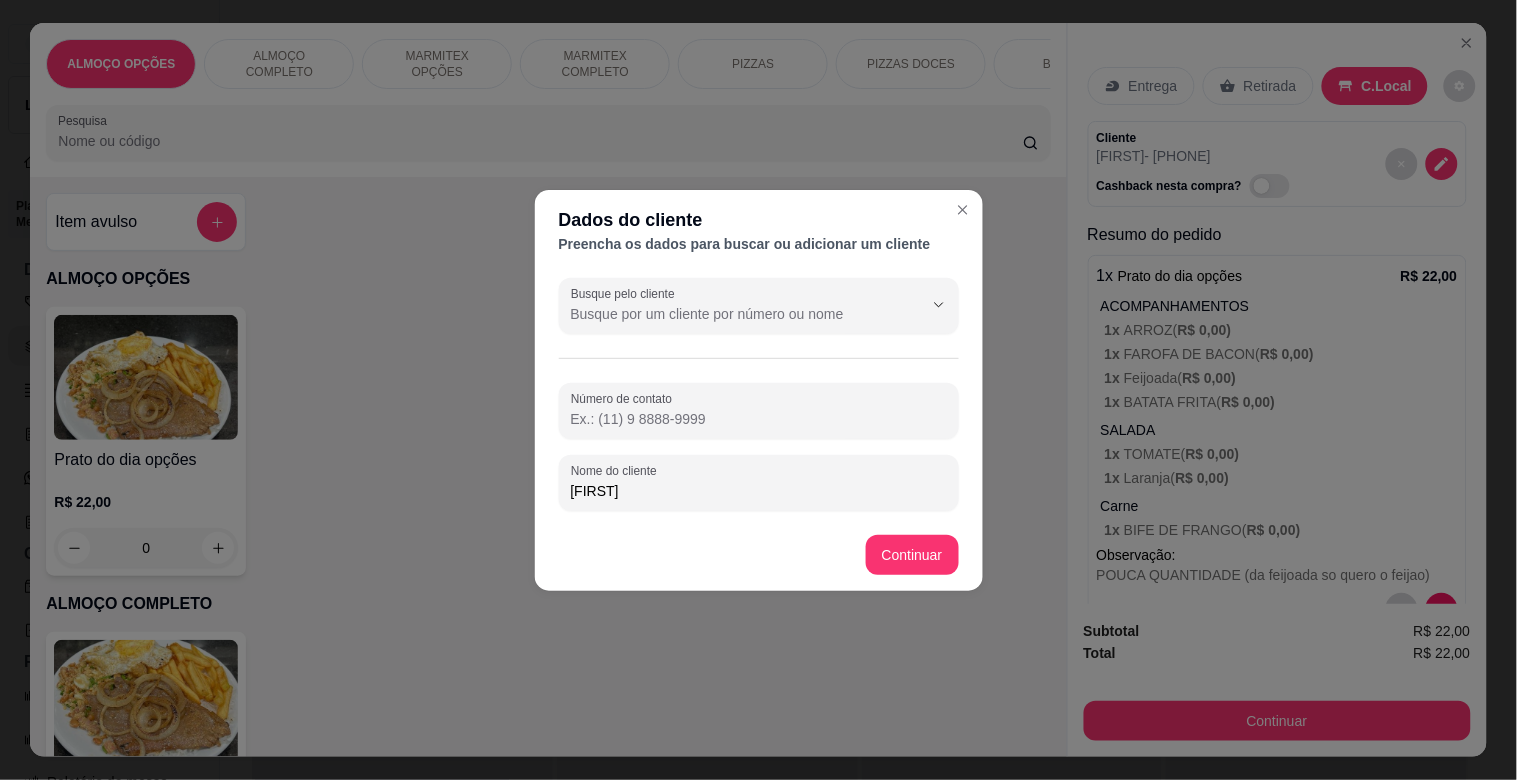 click on "[FIRST]" at bounding box center [759, 491] 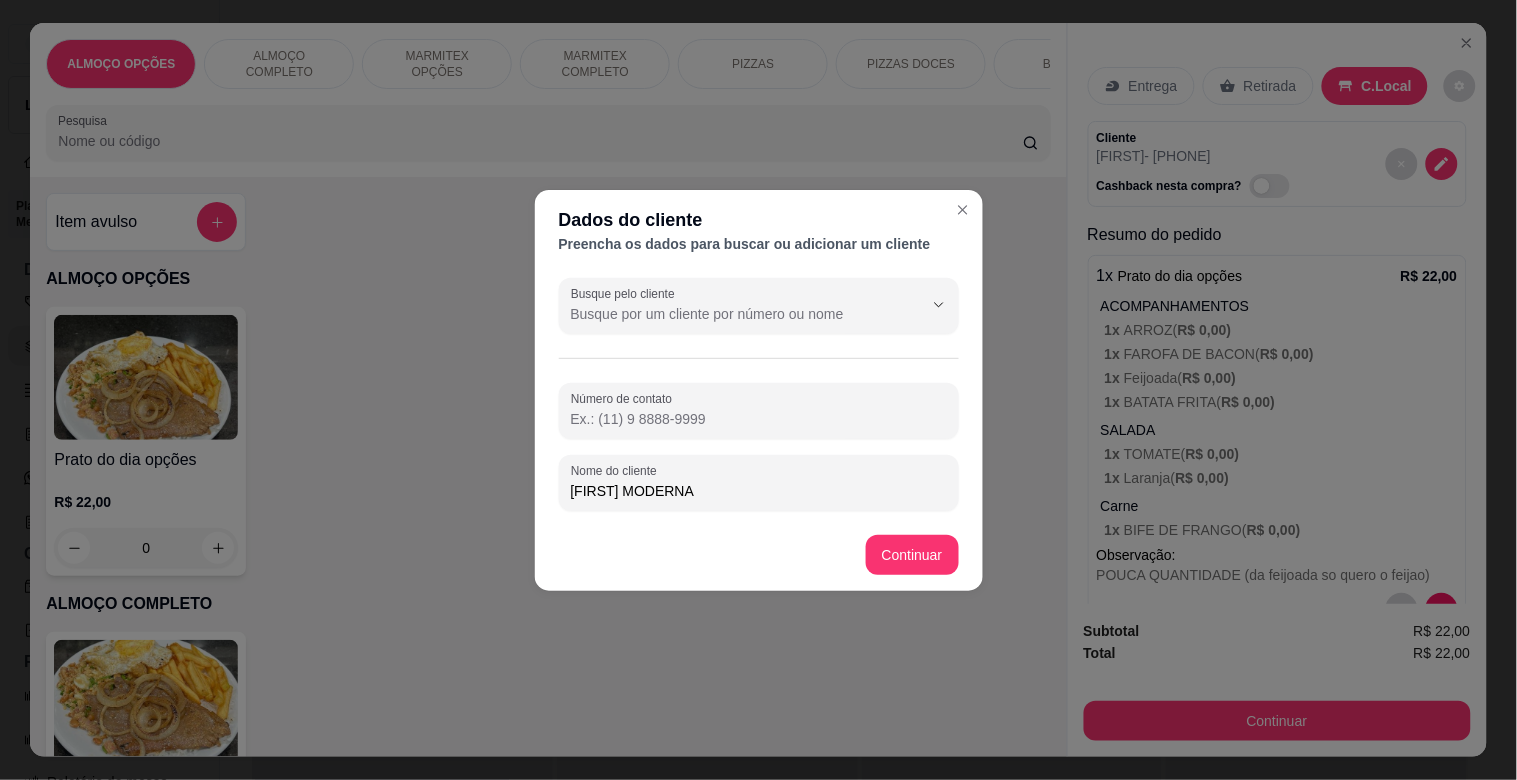 type on "[FIRST] MODERNA" 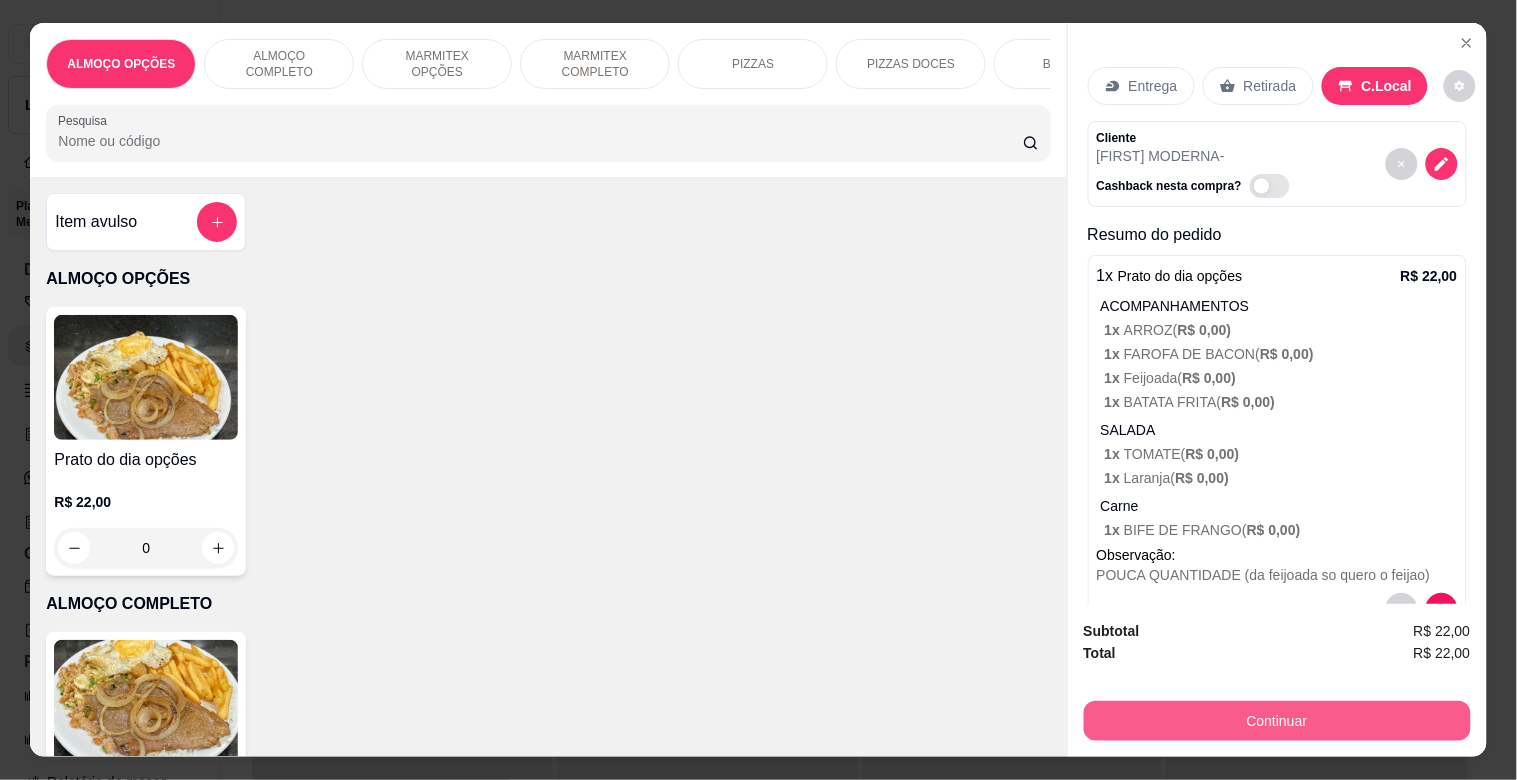 click on "Continuar" at bounding box center (1277, 721) 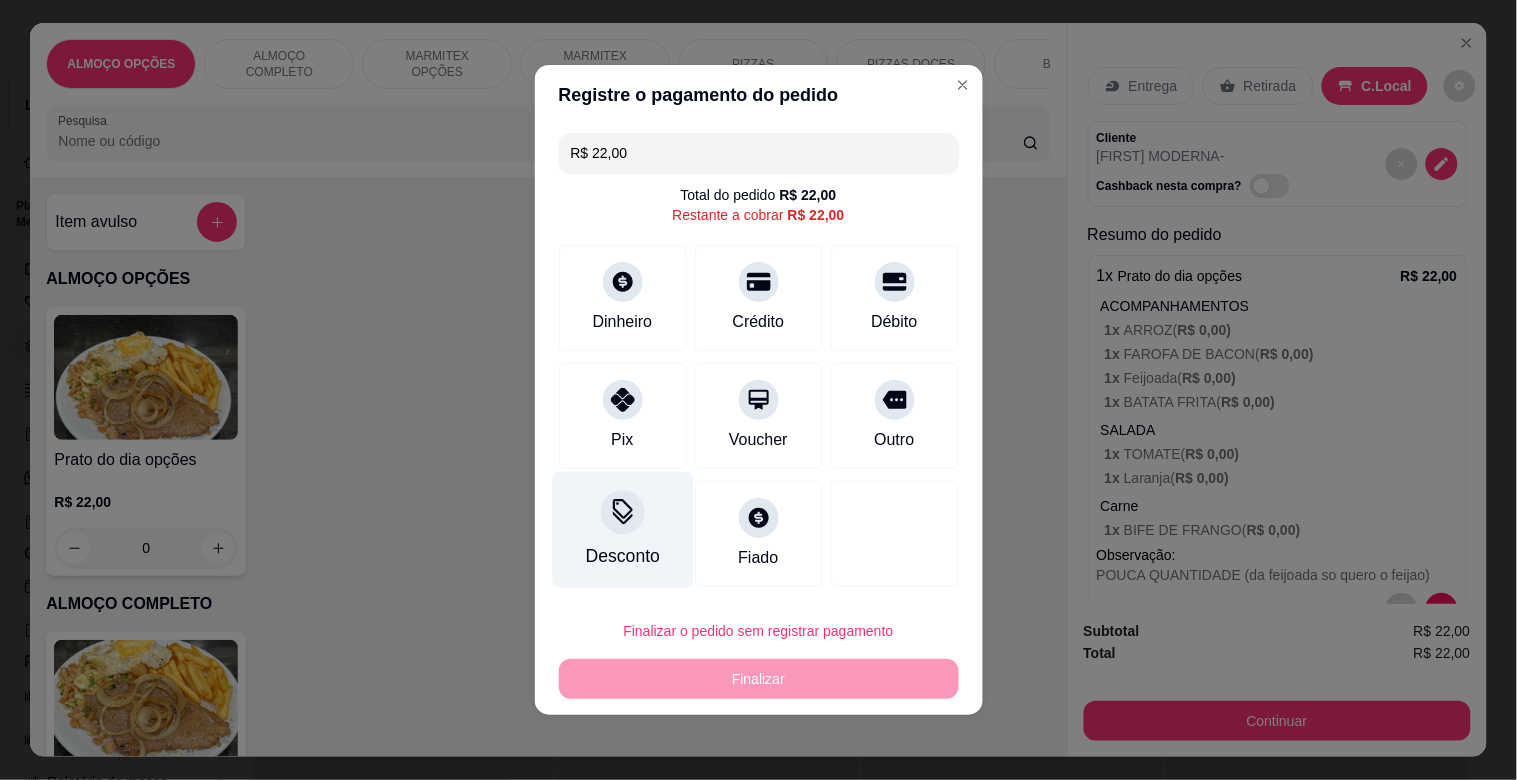 click on "Desconto" at bounding box center [622, 530] 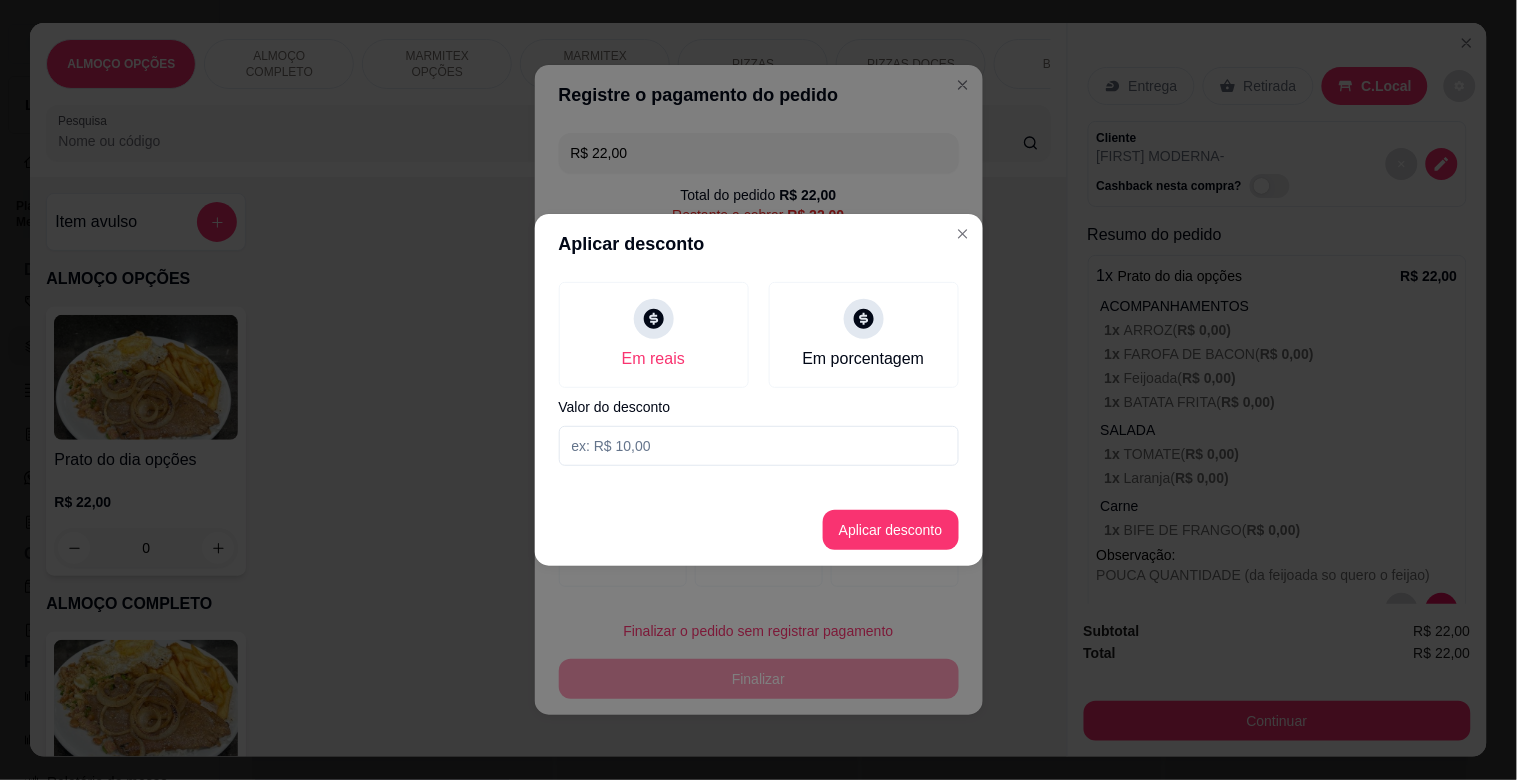 click at bounding box center (759, 446) 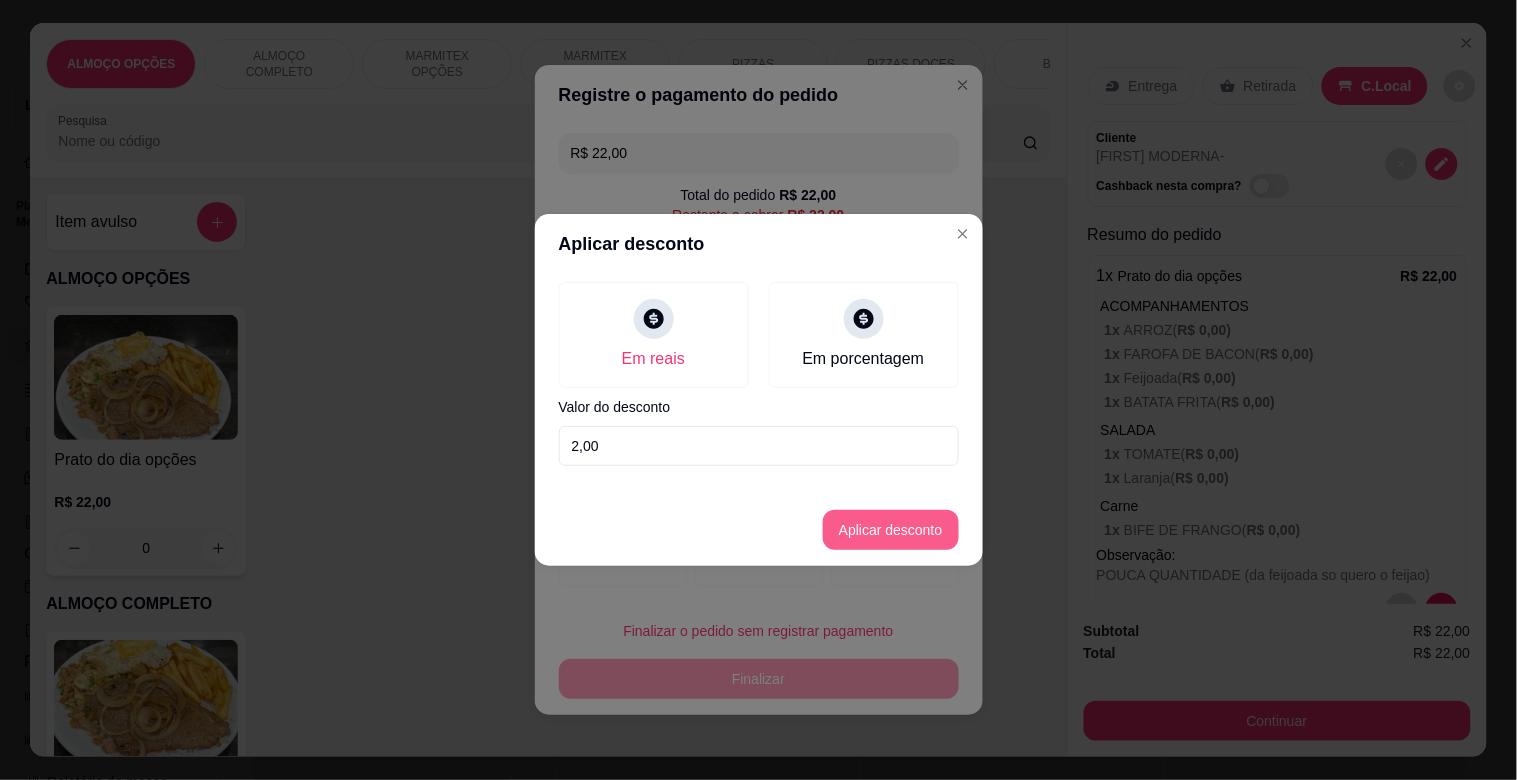 type on "2,00" 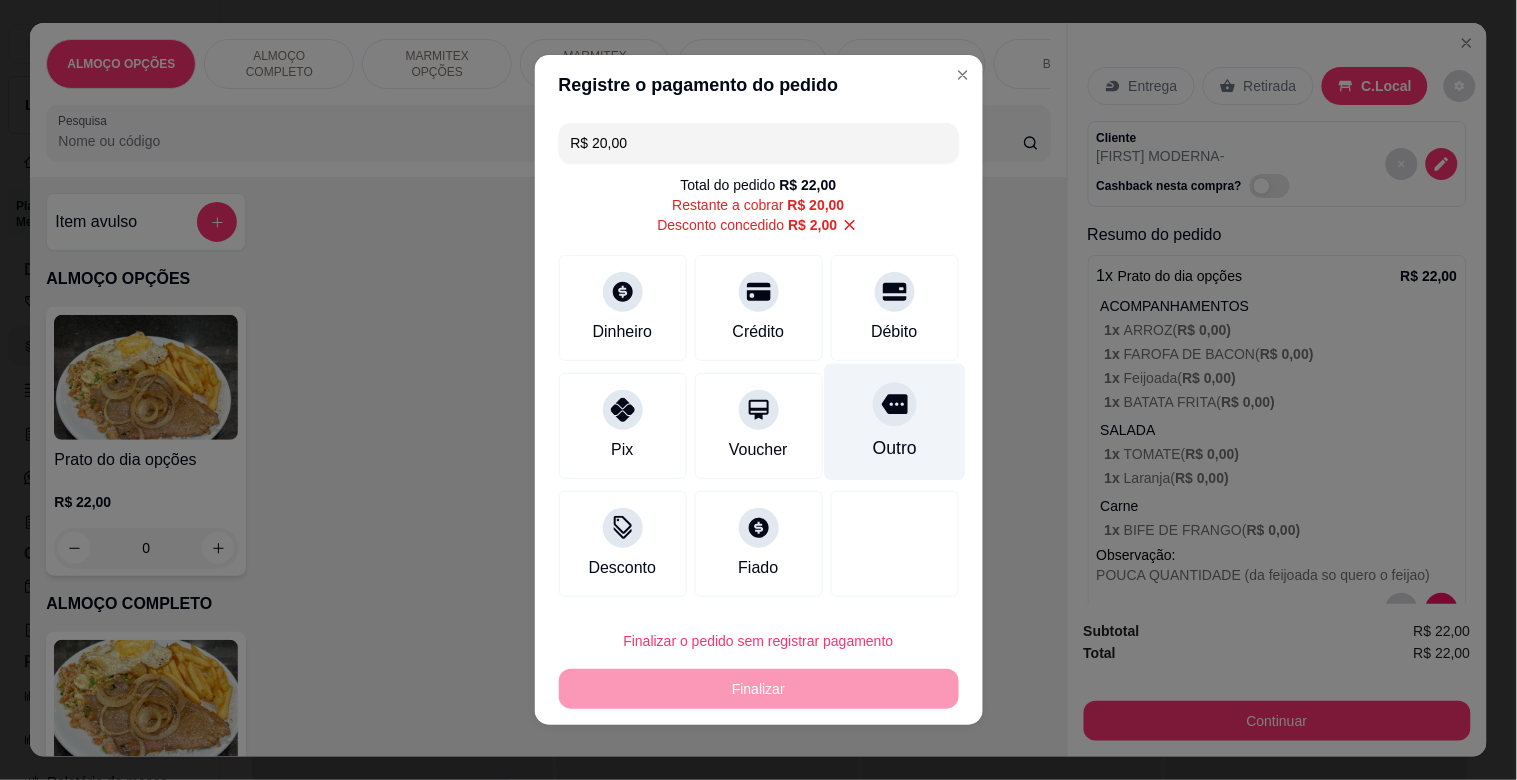click on "Outro" at bounding box center [894, 422] 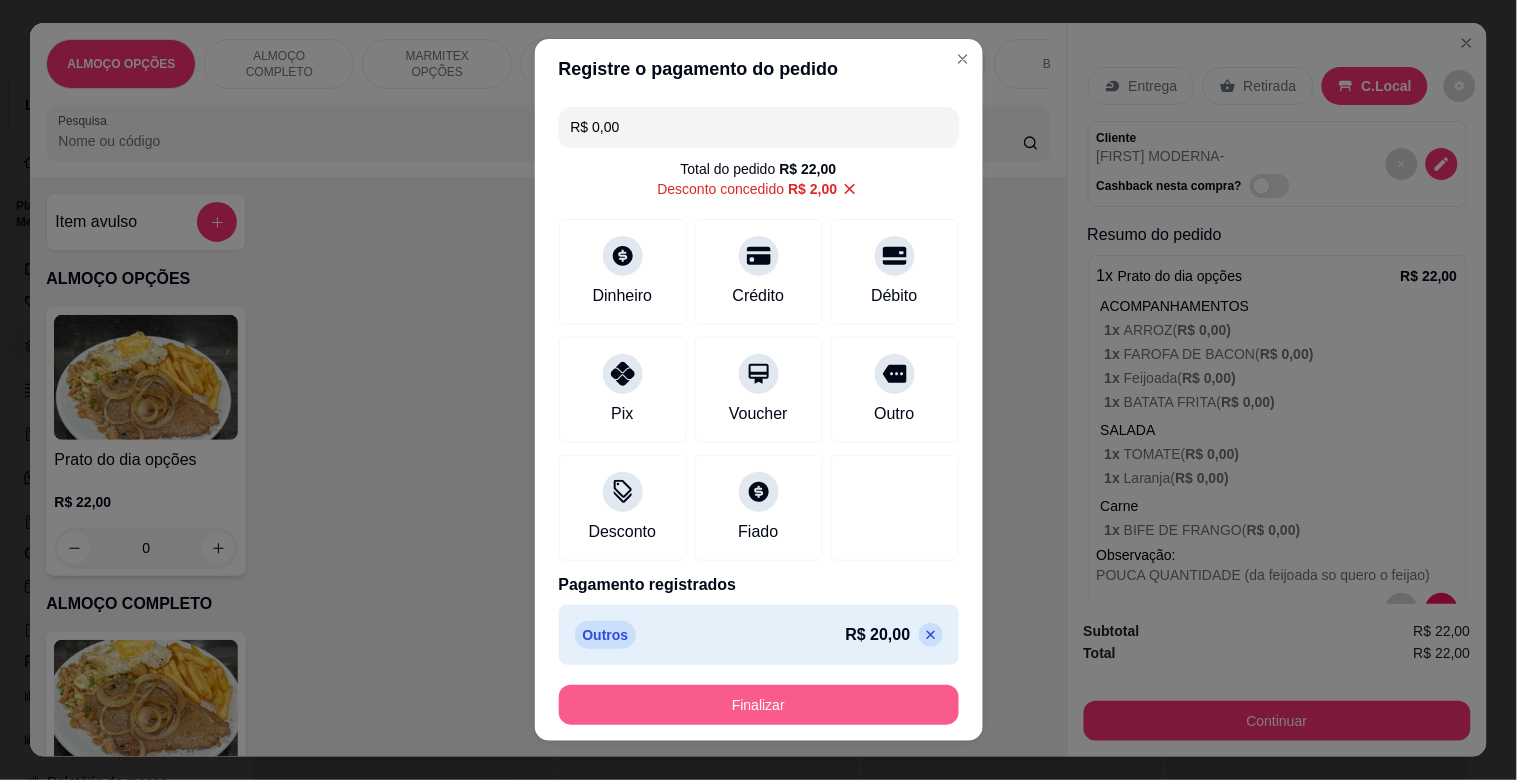 click on "Finalizar" at bounding box center (759, 705) 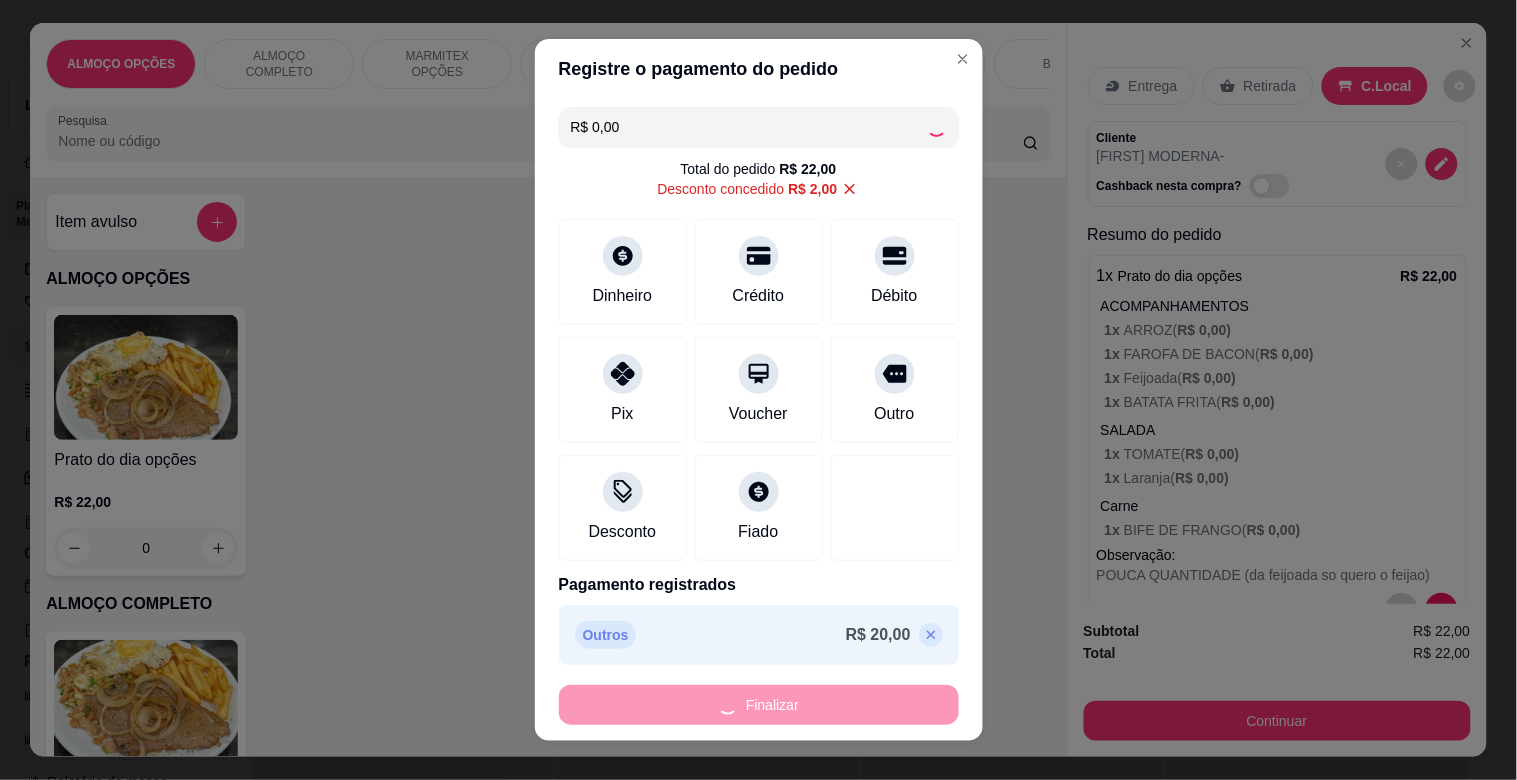 type on "-R$ 22,00" 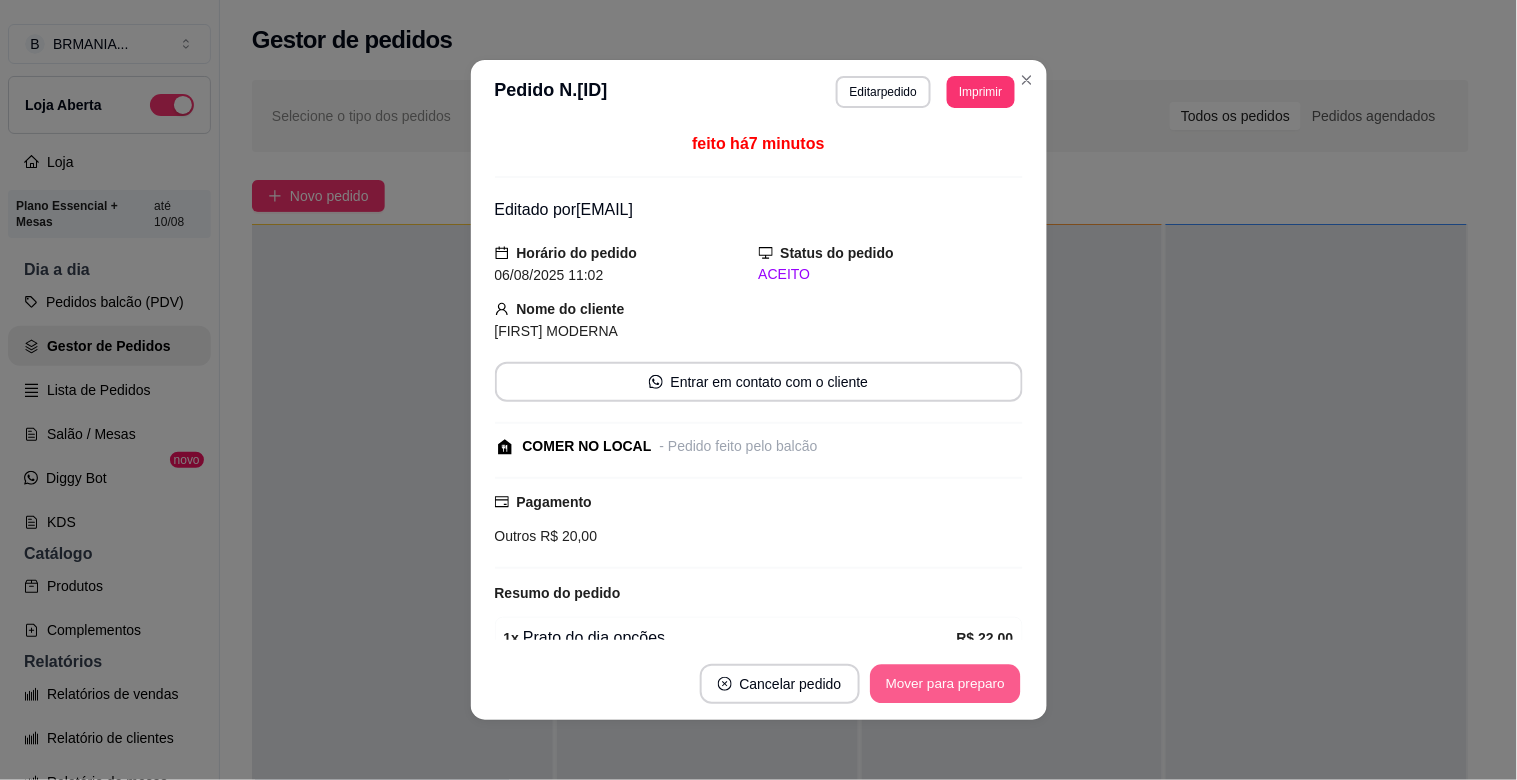 click on "Mover para preparo" at bounding box center (945, 684) 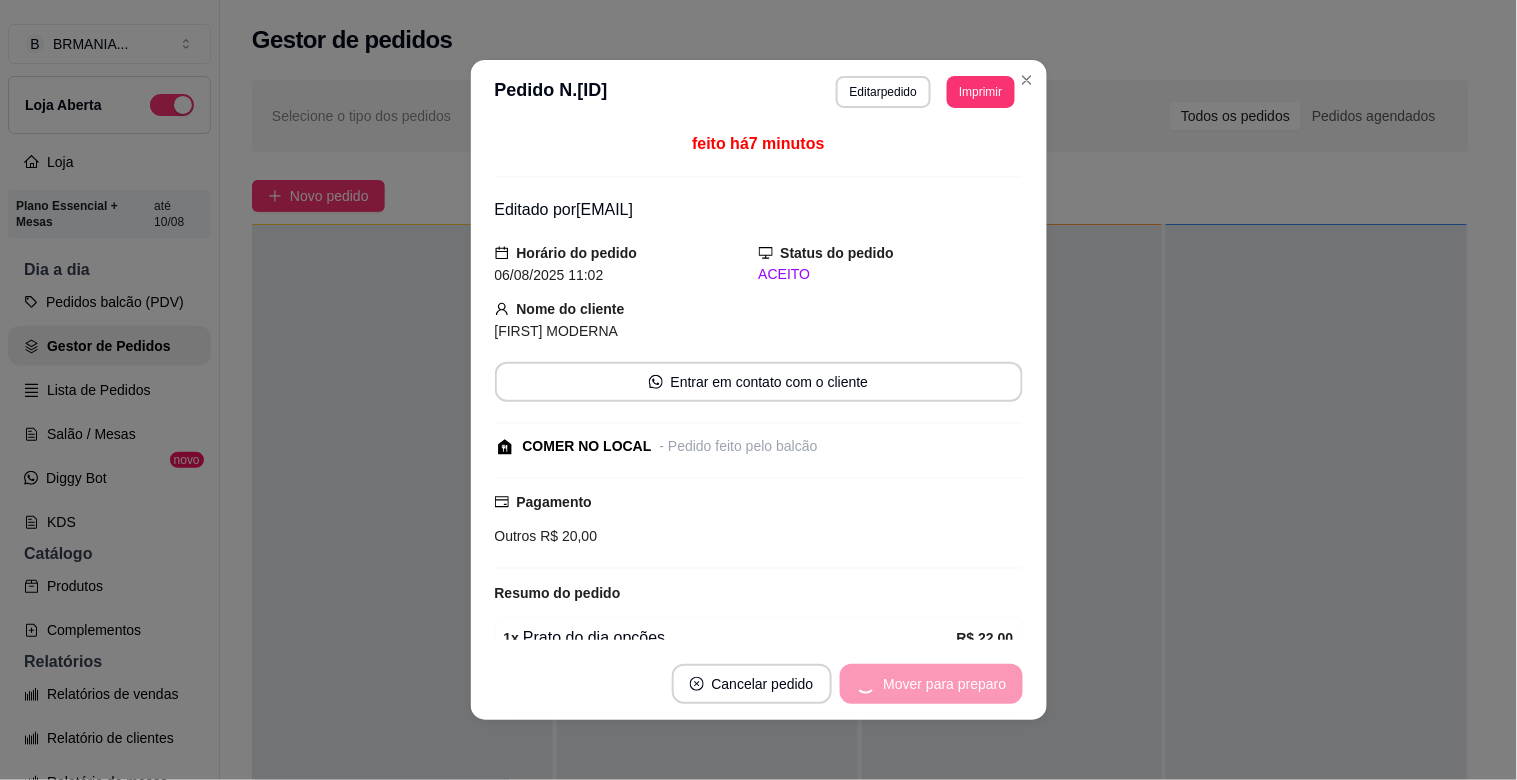 click on "Mover para preparo" at bounding box center (931, 684) 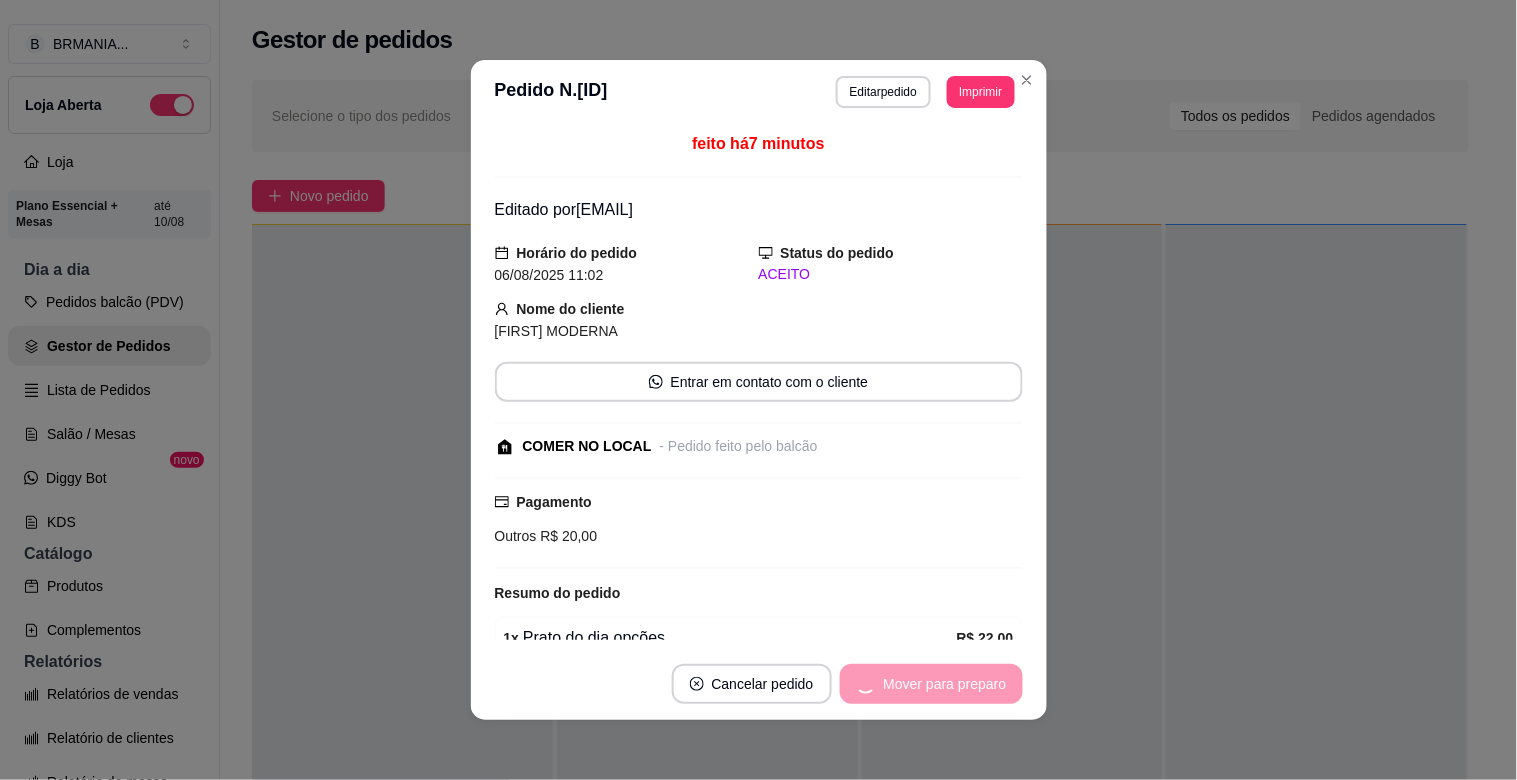 click on "Mover para preparo" at bounding box center [931, 684] 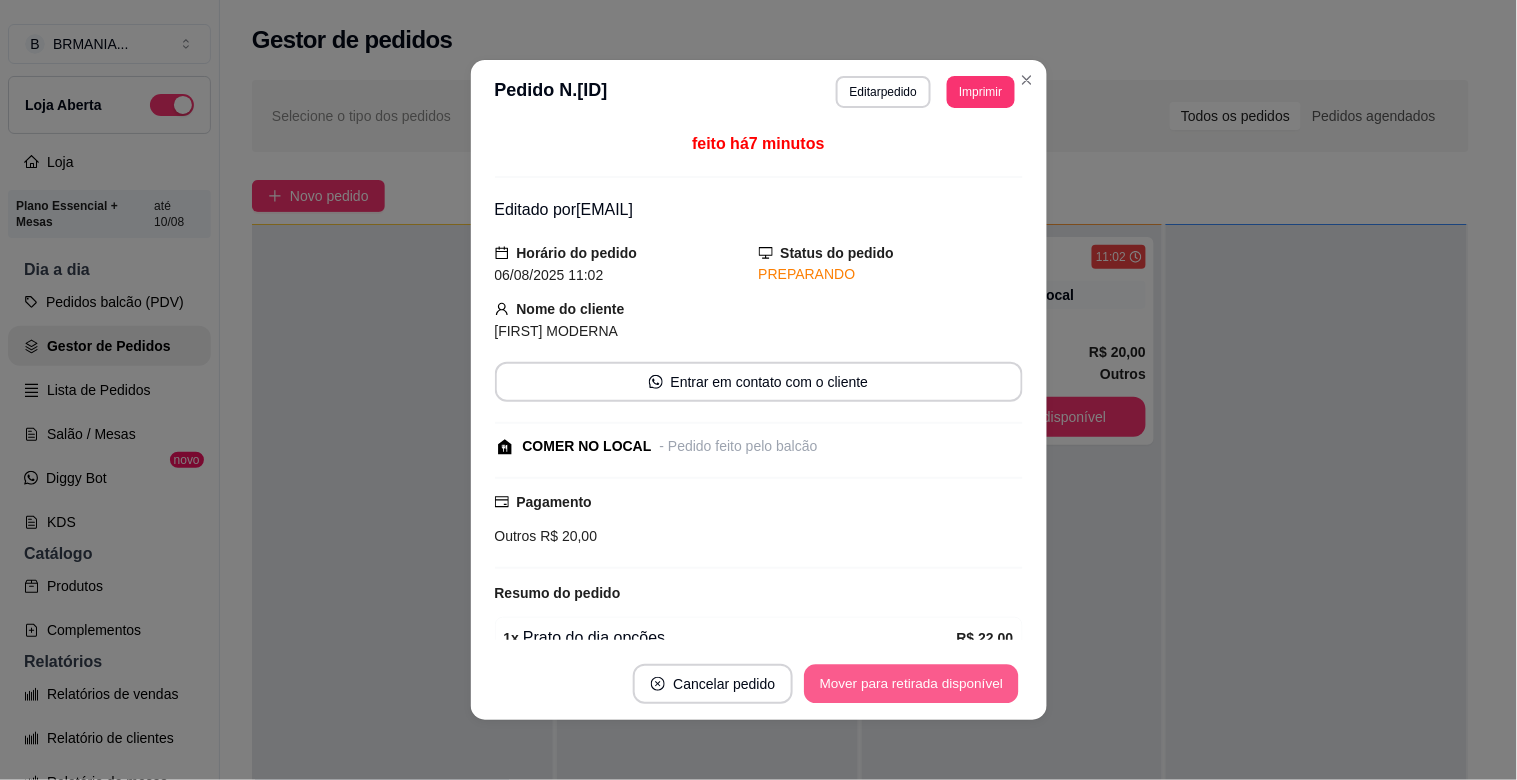 click on "Mover para retirada disponível" at bounding box center (912, 684) 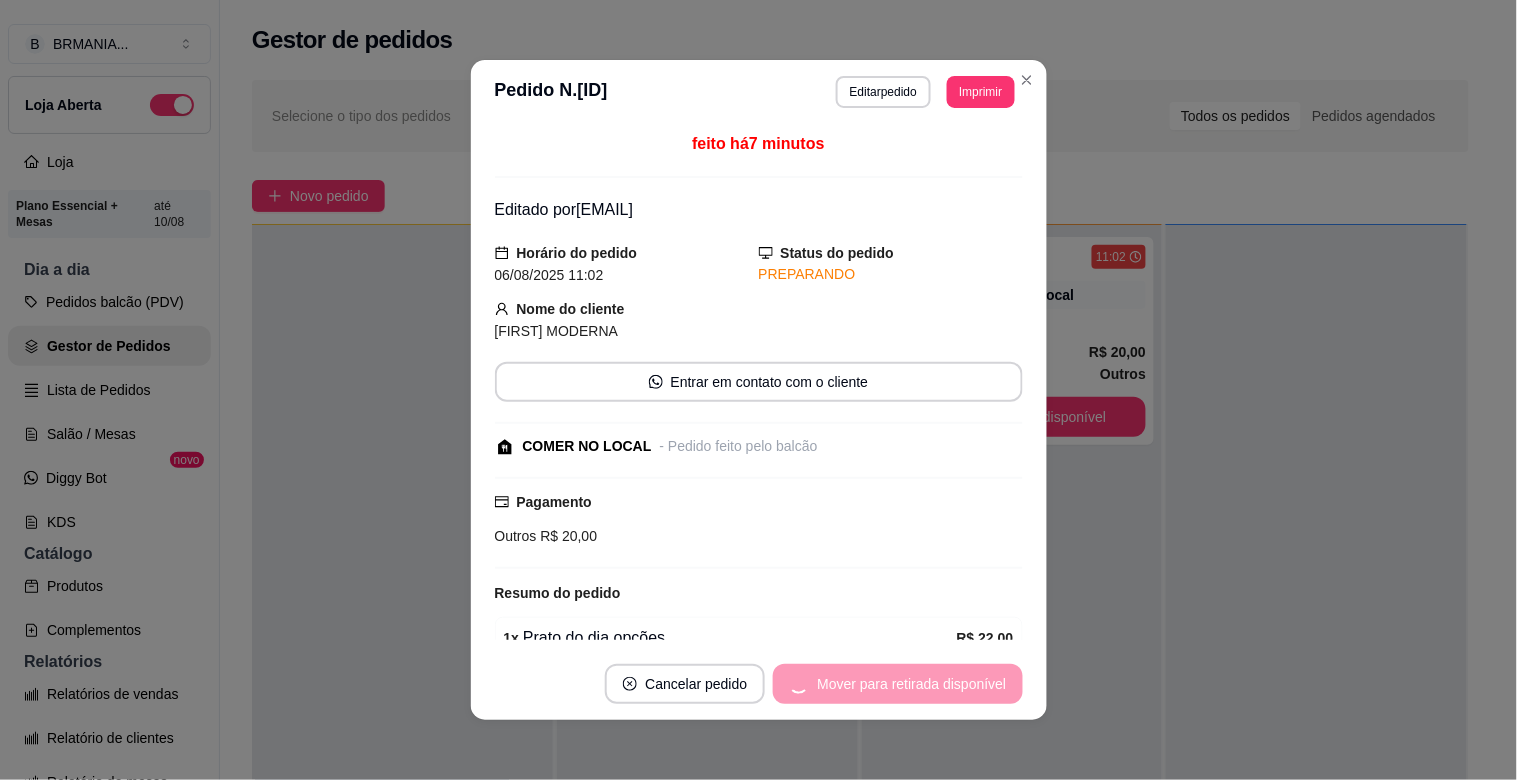 click on "Mover para retirada disponível" at bounding box center [897, 684] 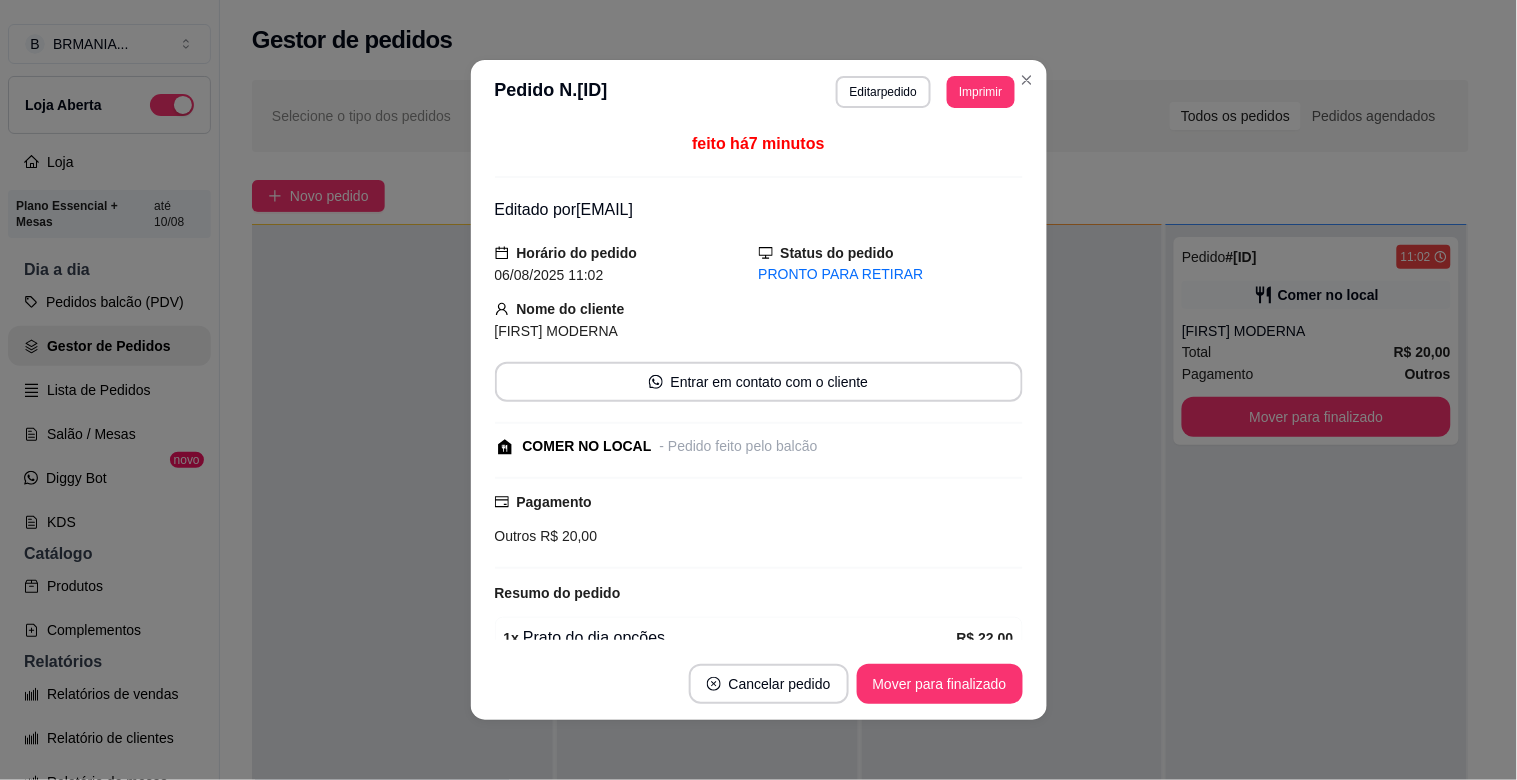 click on "Mover para finalizado" at bounding box center [940, 684] 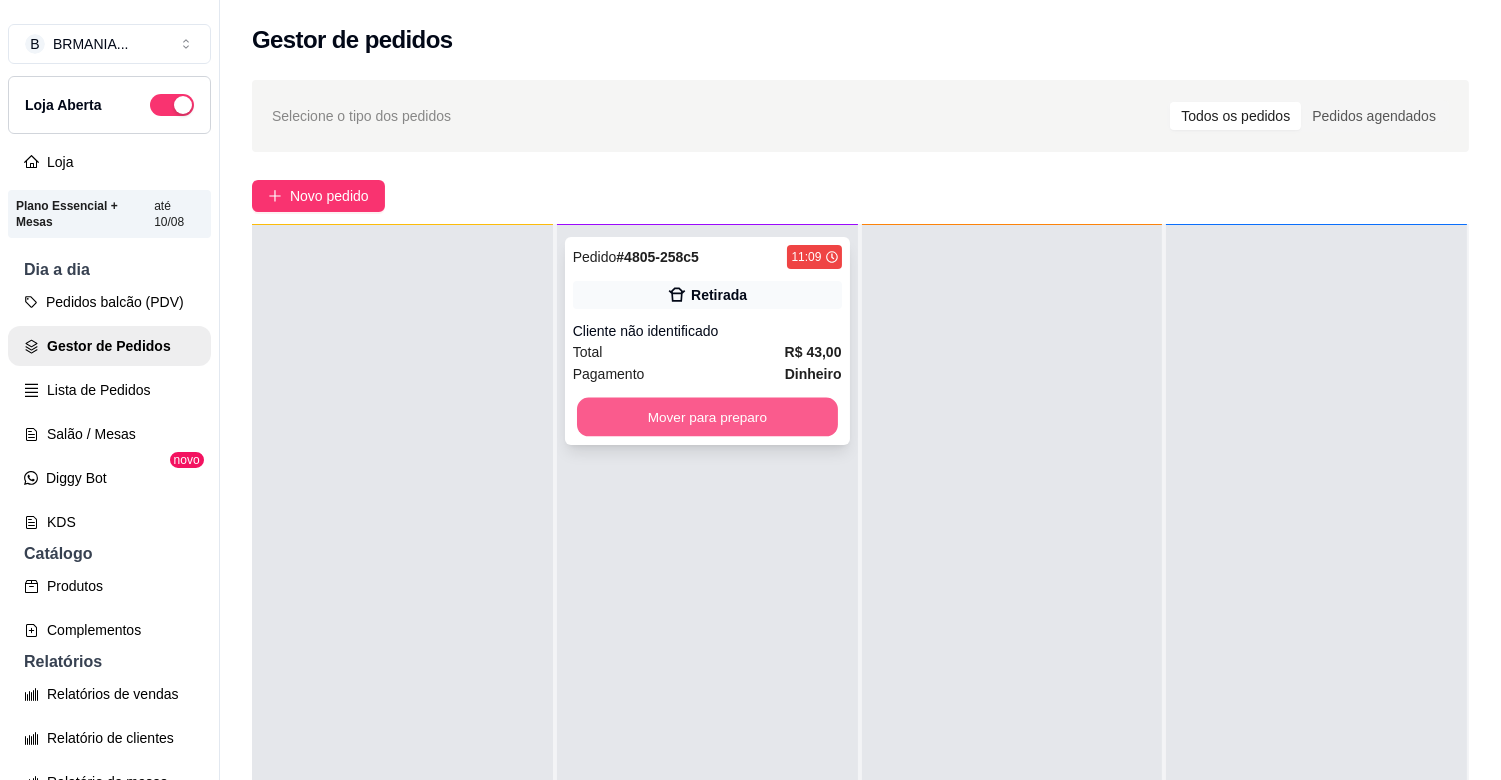 click on "Mover para preparo" at bounding box center (707, 417) 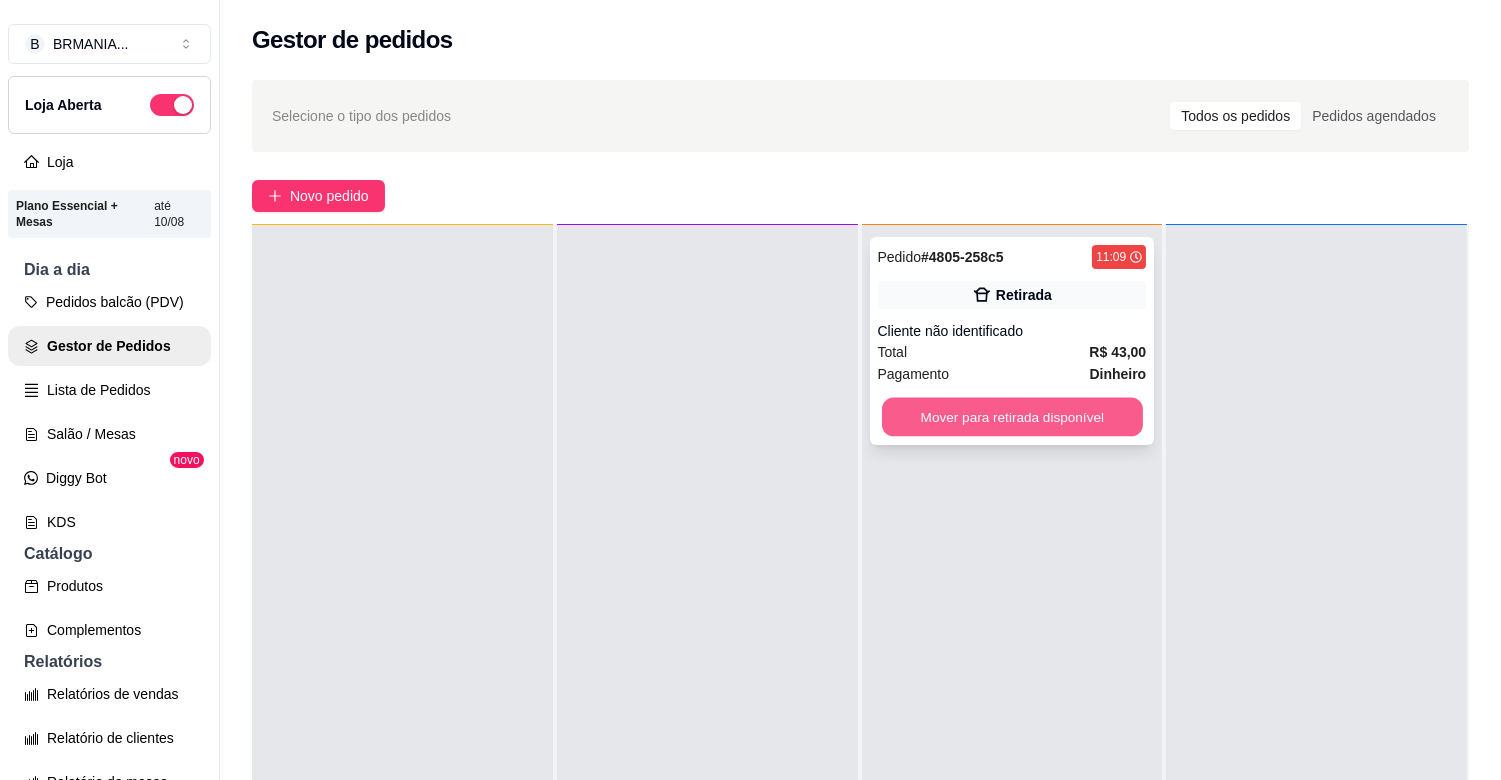 click on "Mover para retirada disponível" at bounding box center [1012, 417] 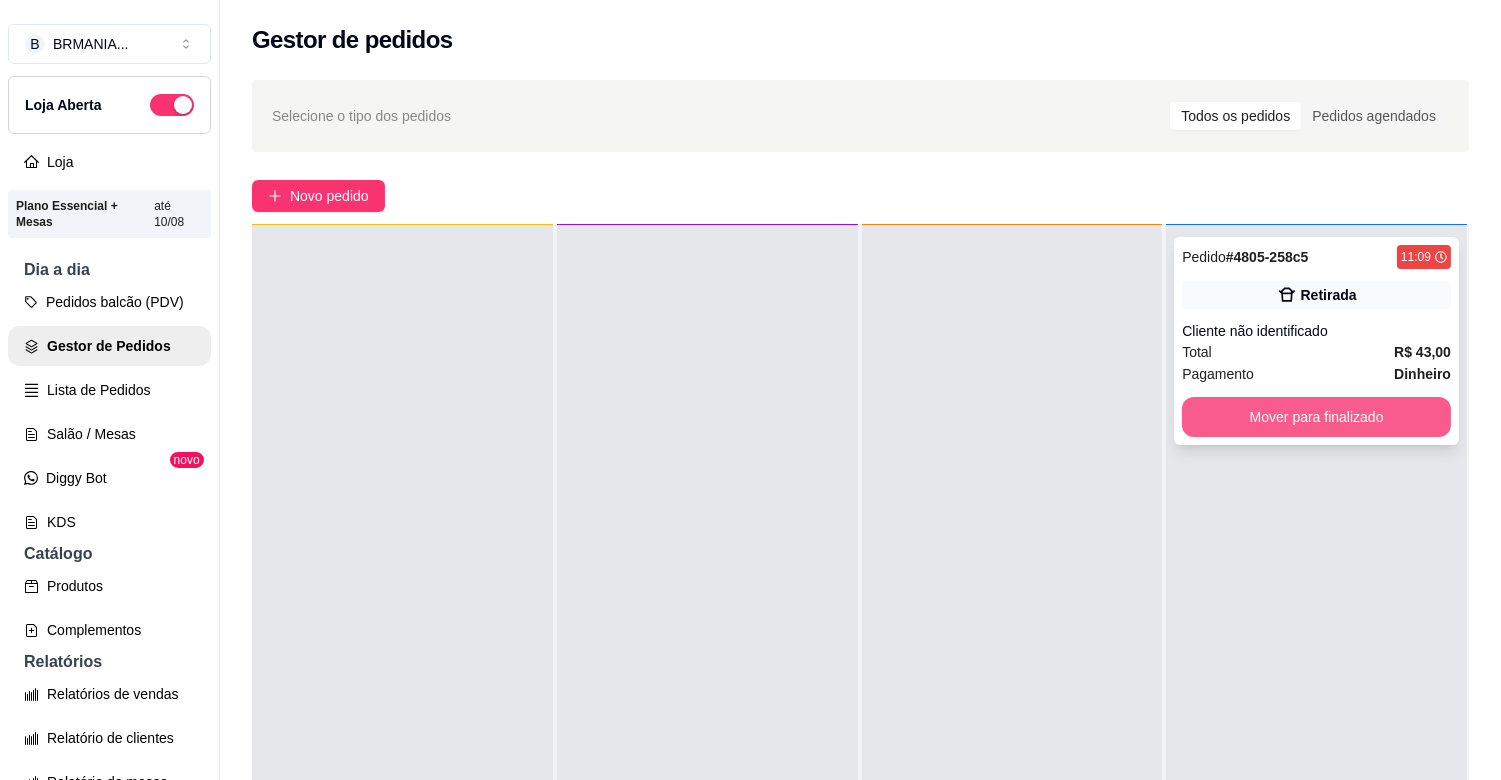 click on "Mover para finalizado" at bounding box center (1316, 417) 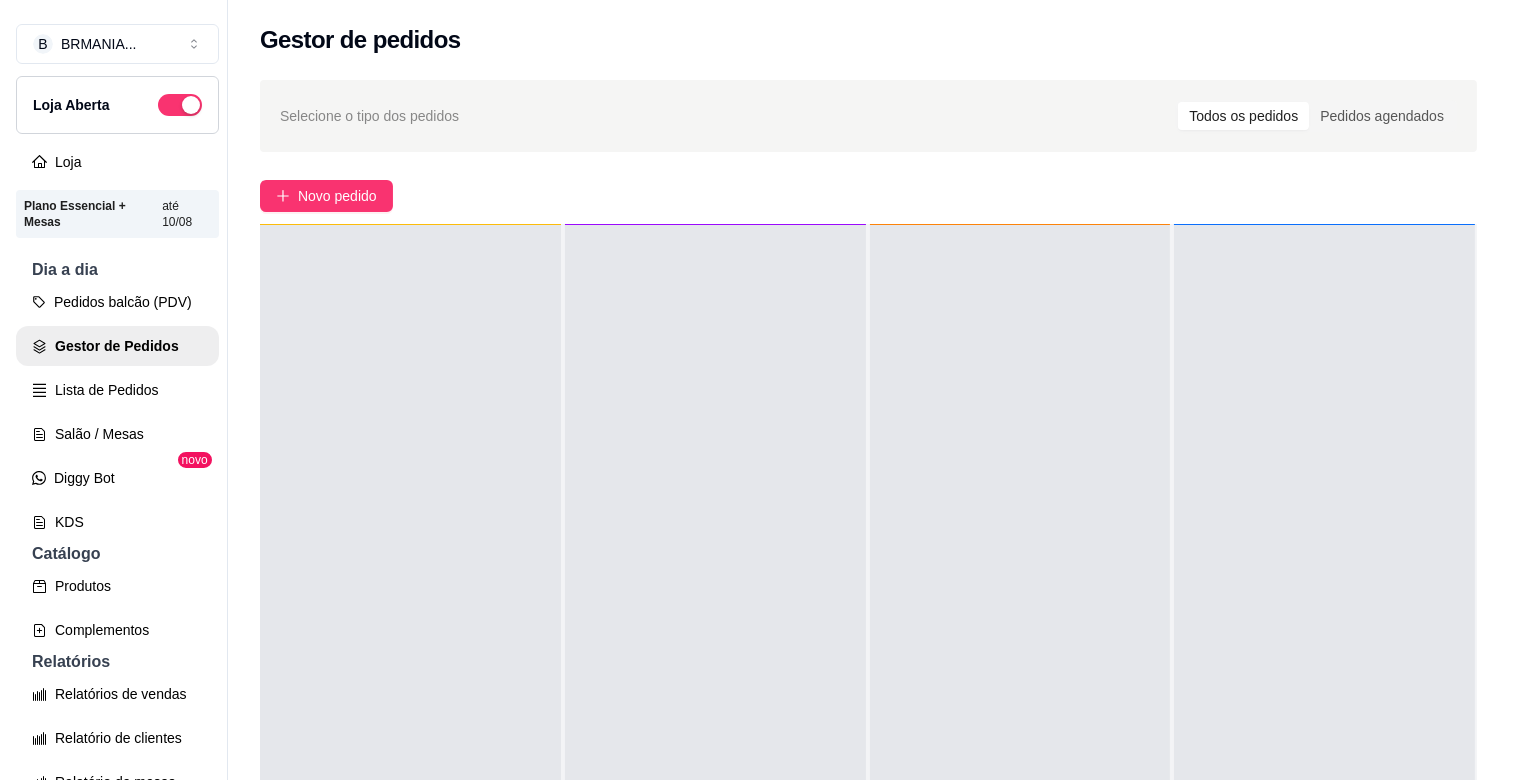 scroll, scrollTop: 0, scrollLeft: 0, axis: both 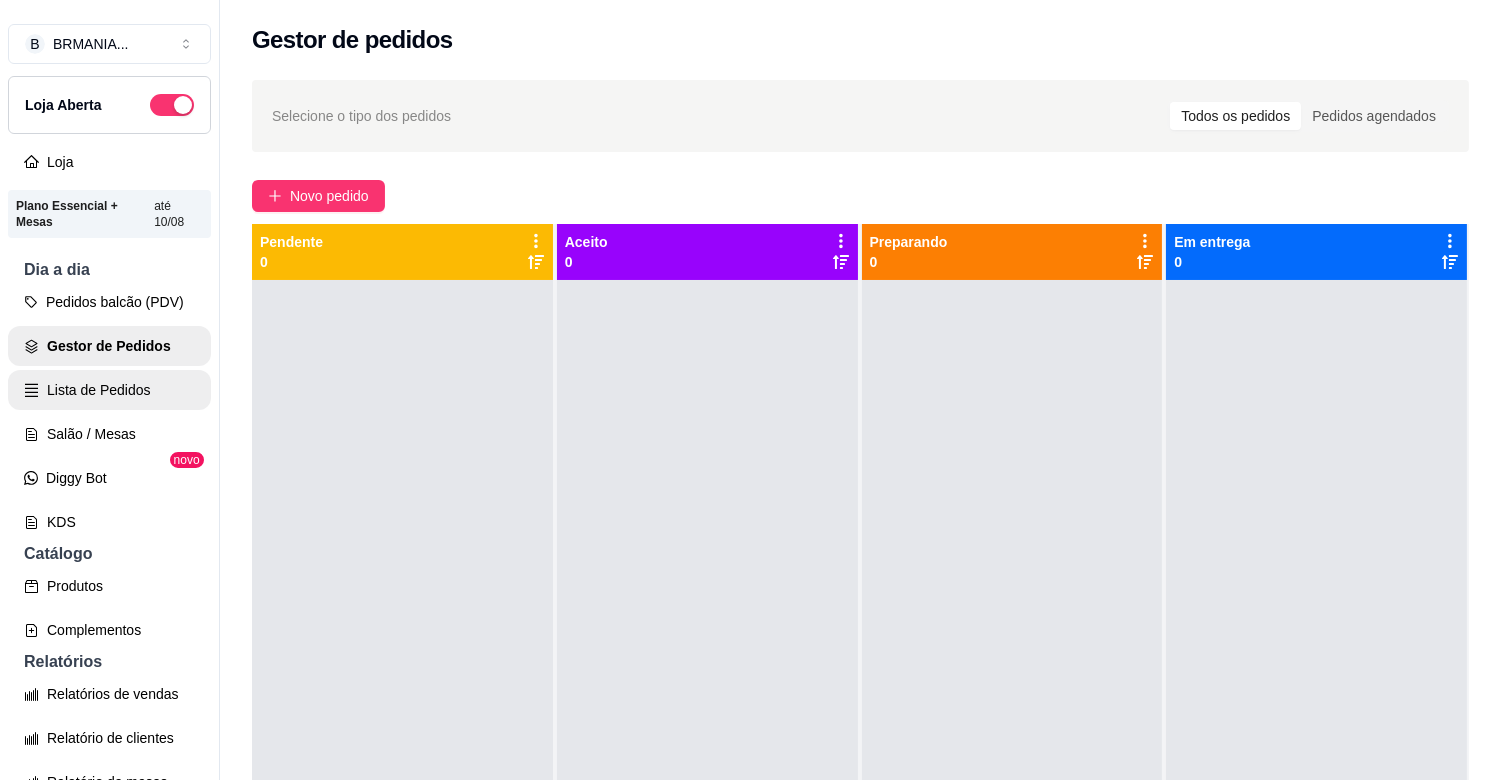 click on "Lista de Pedidos" at bounding box center [109, 390] 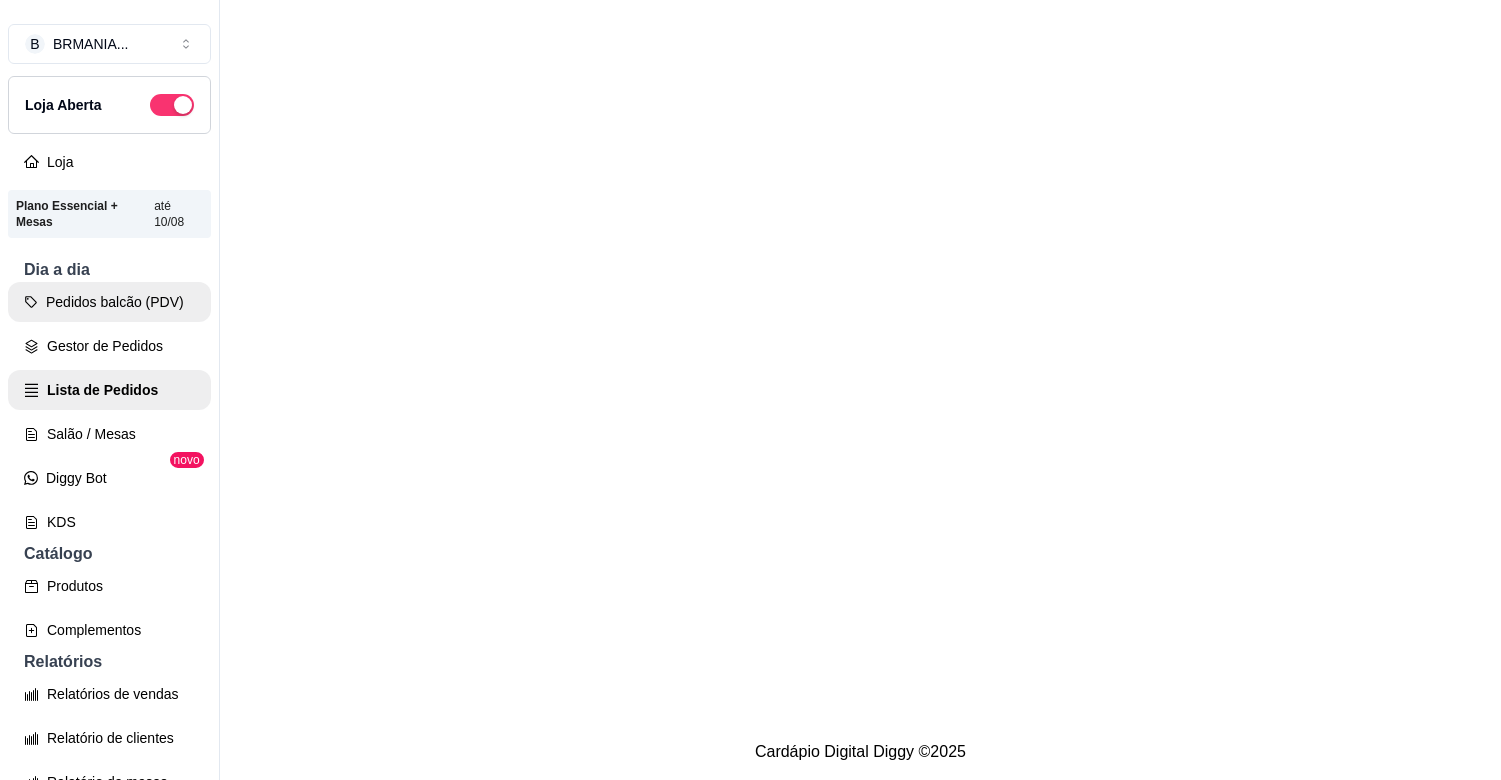 click on "Pedidos balcão (PDV)" at bounding box center (109, 302) 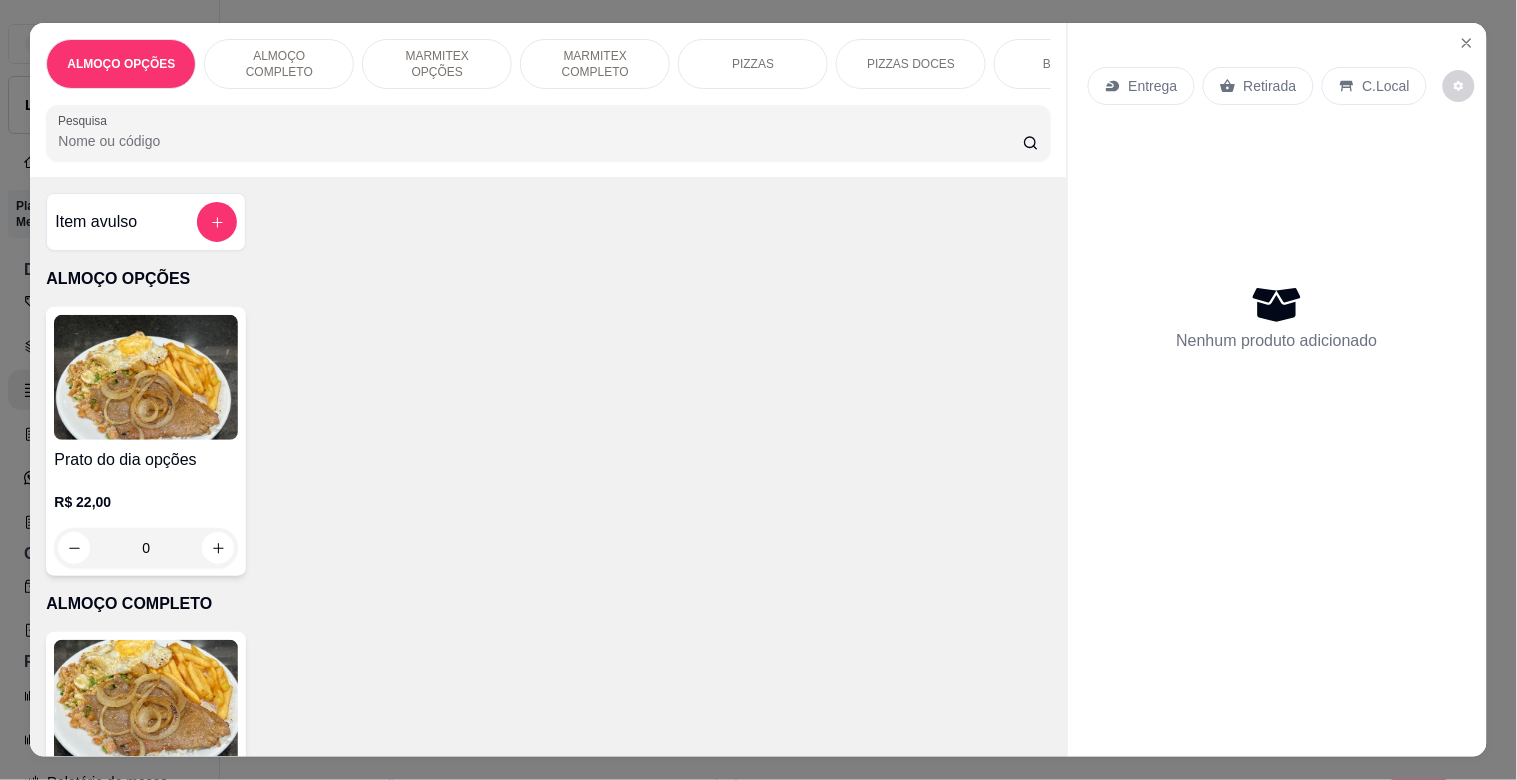 click at bounding box center (146, 702) 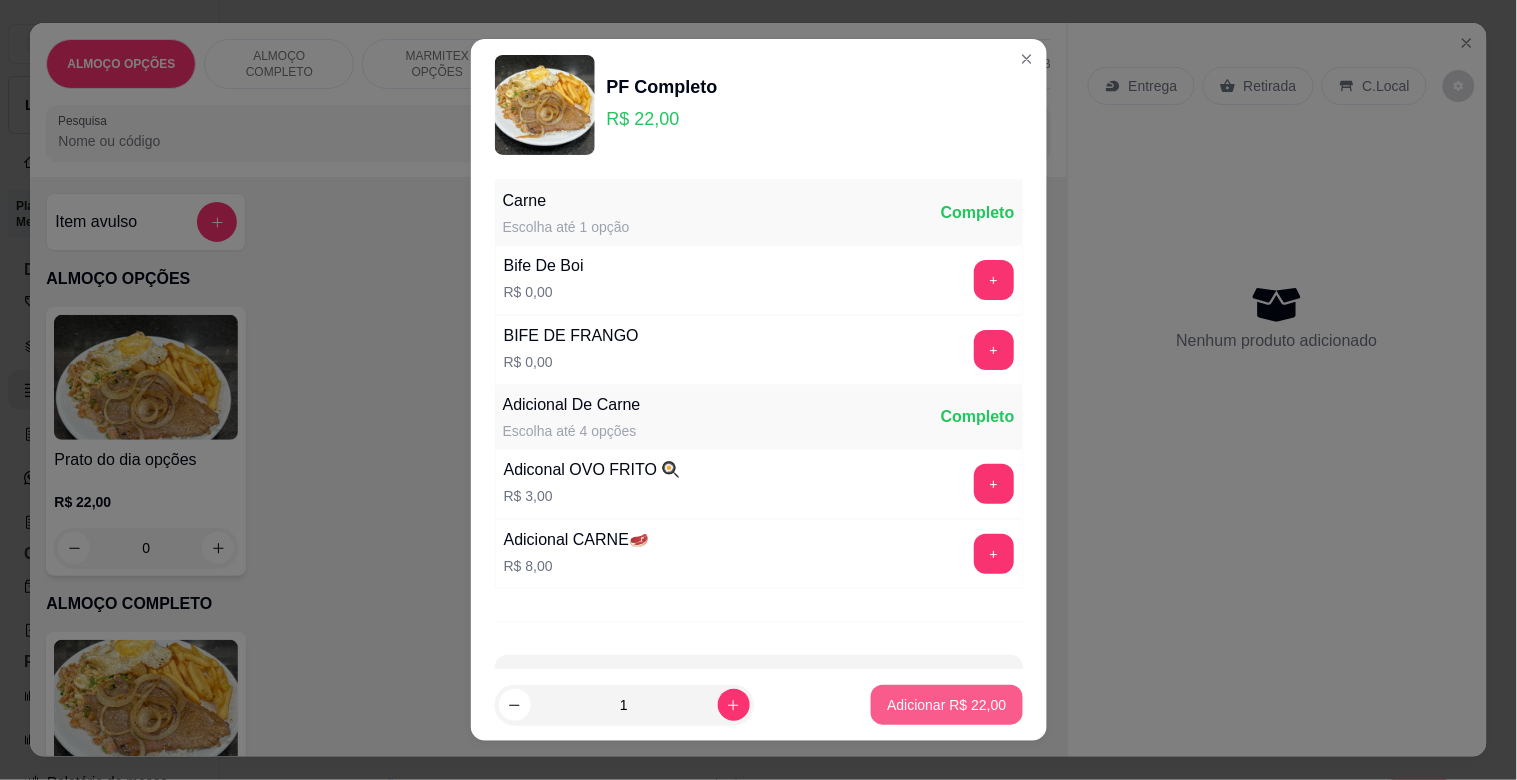 click on "Adicionar   R$ 22,00" at bounding box center [946, 705] 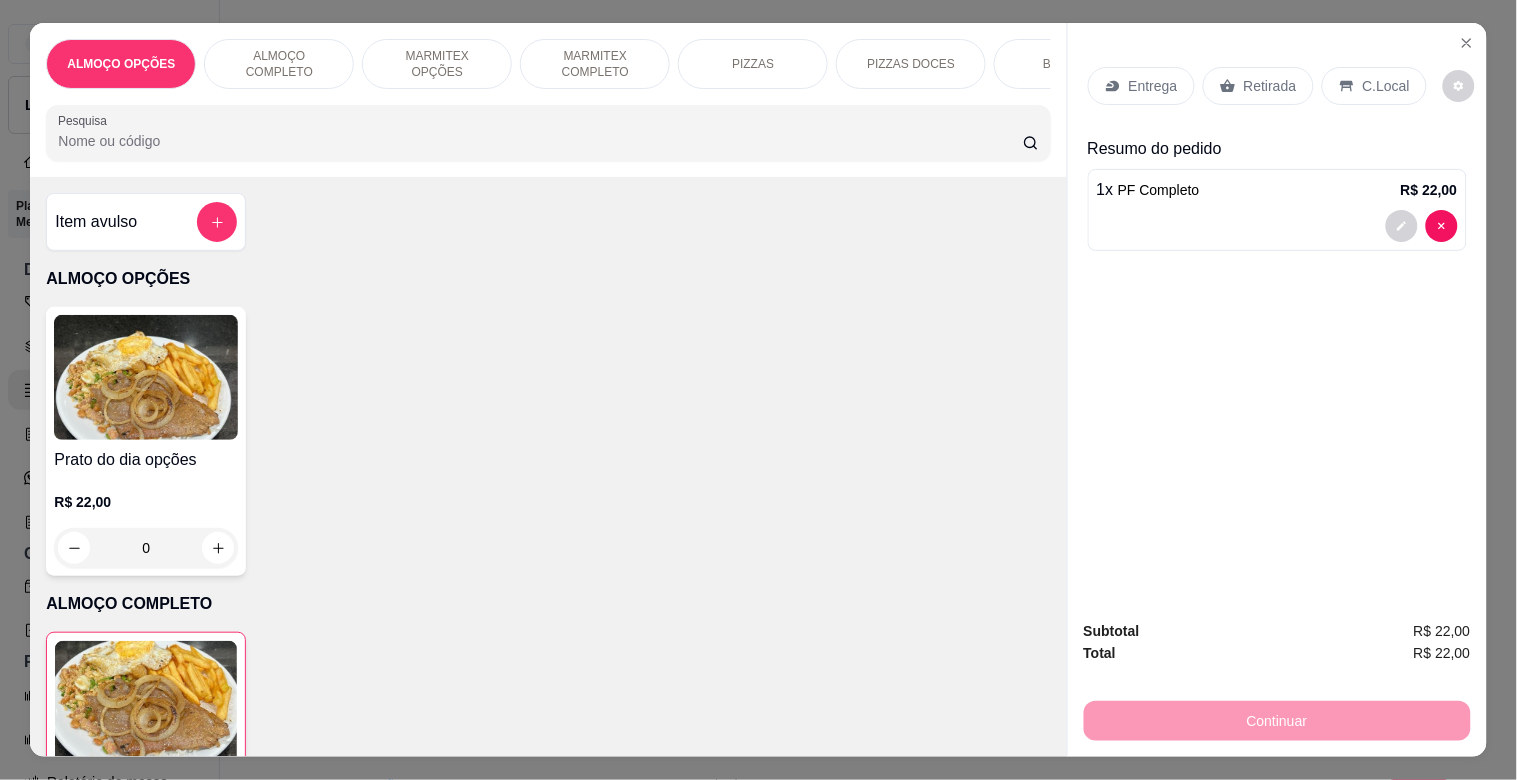 click on "C.Local" at bounding box center (1386, 86) 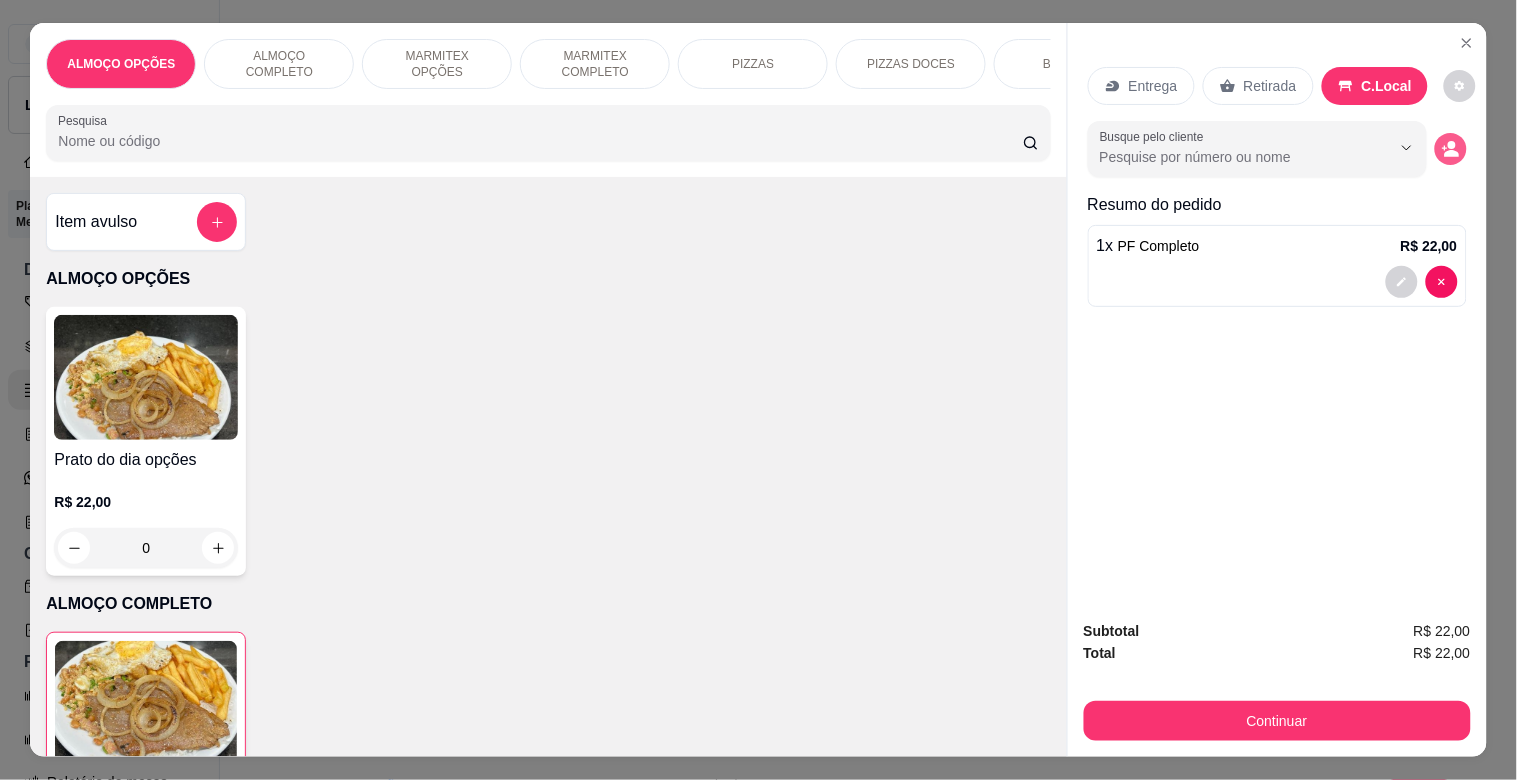 click 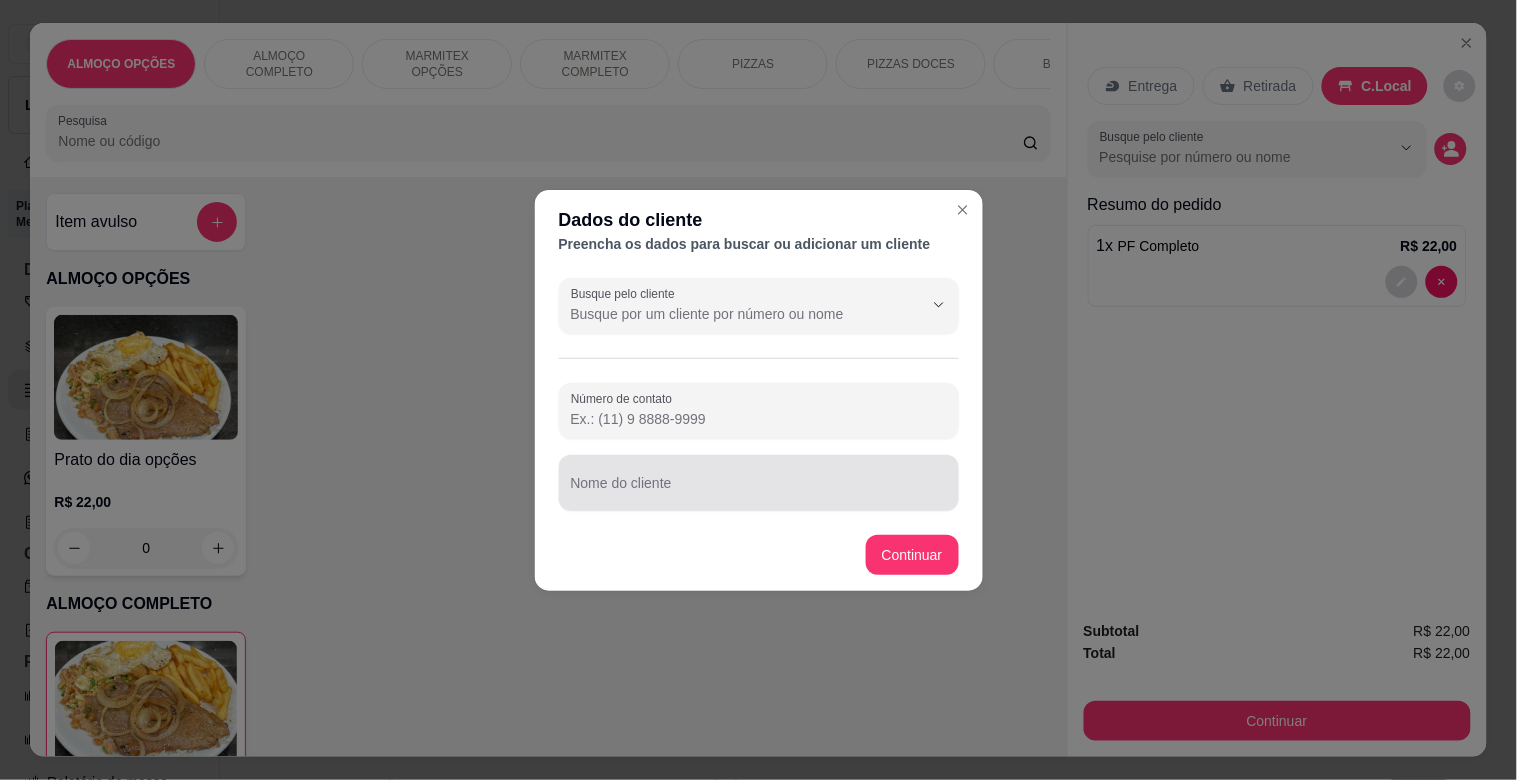 click on "Nome do cliente" at bounding box center [759, 491] 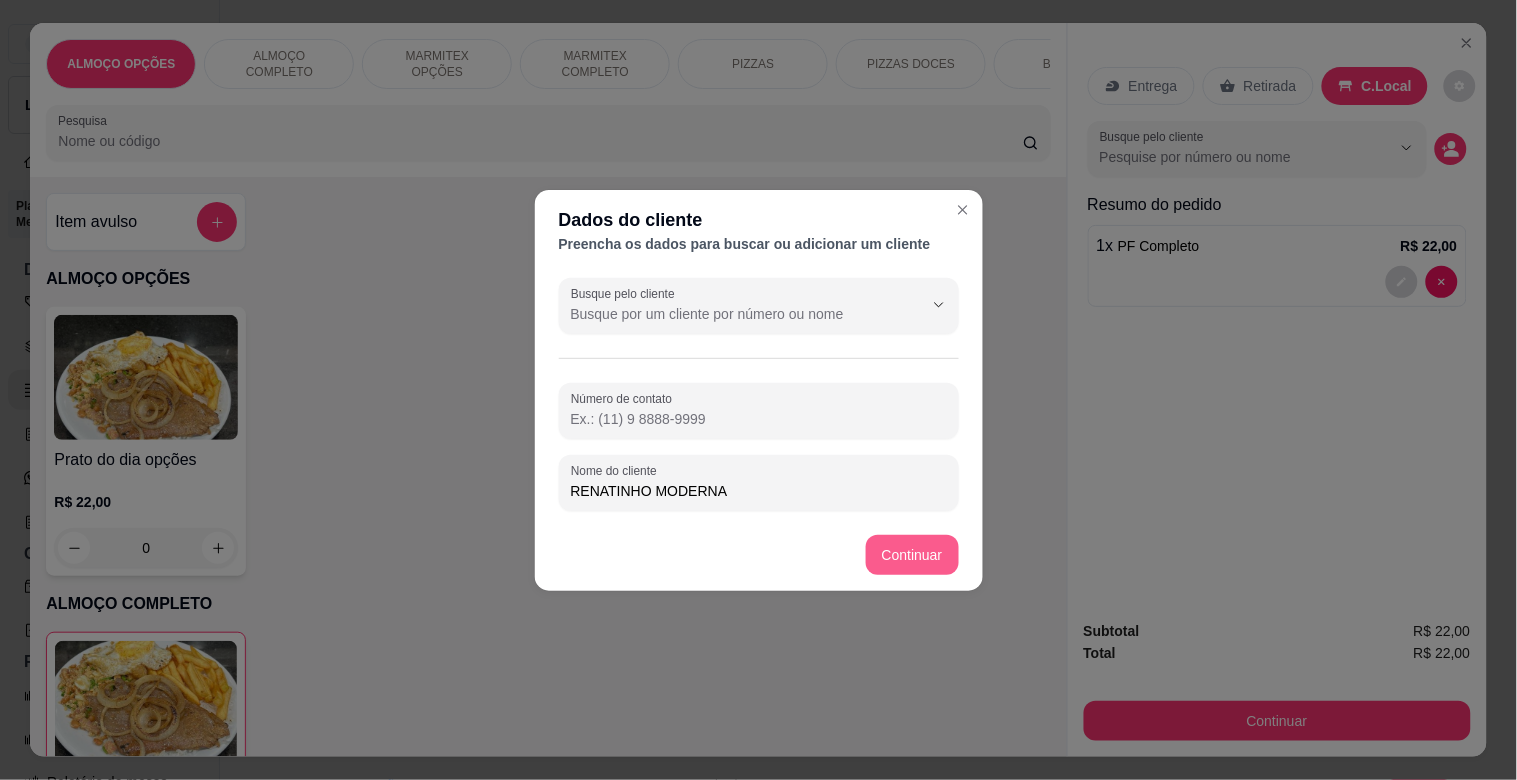 type on "RENATINHO MODERNA" 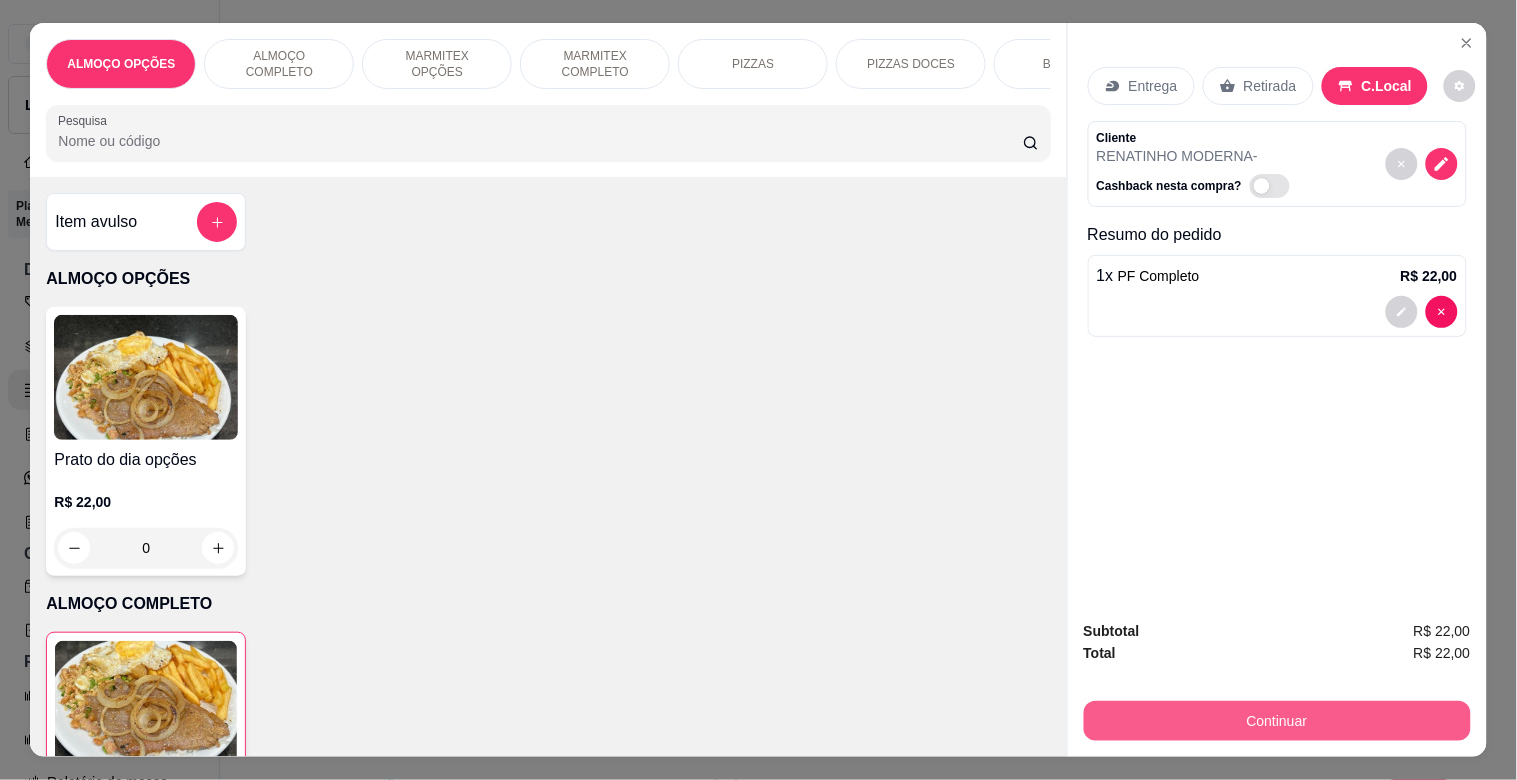 click on "Continuar" at bounding box center (1277, 721) 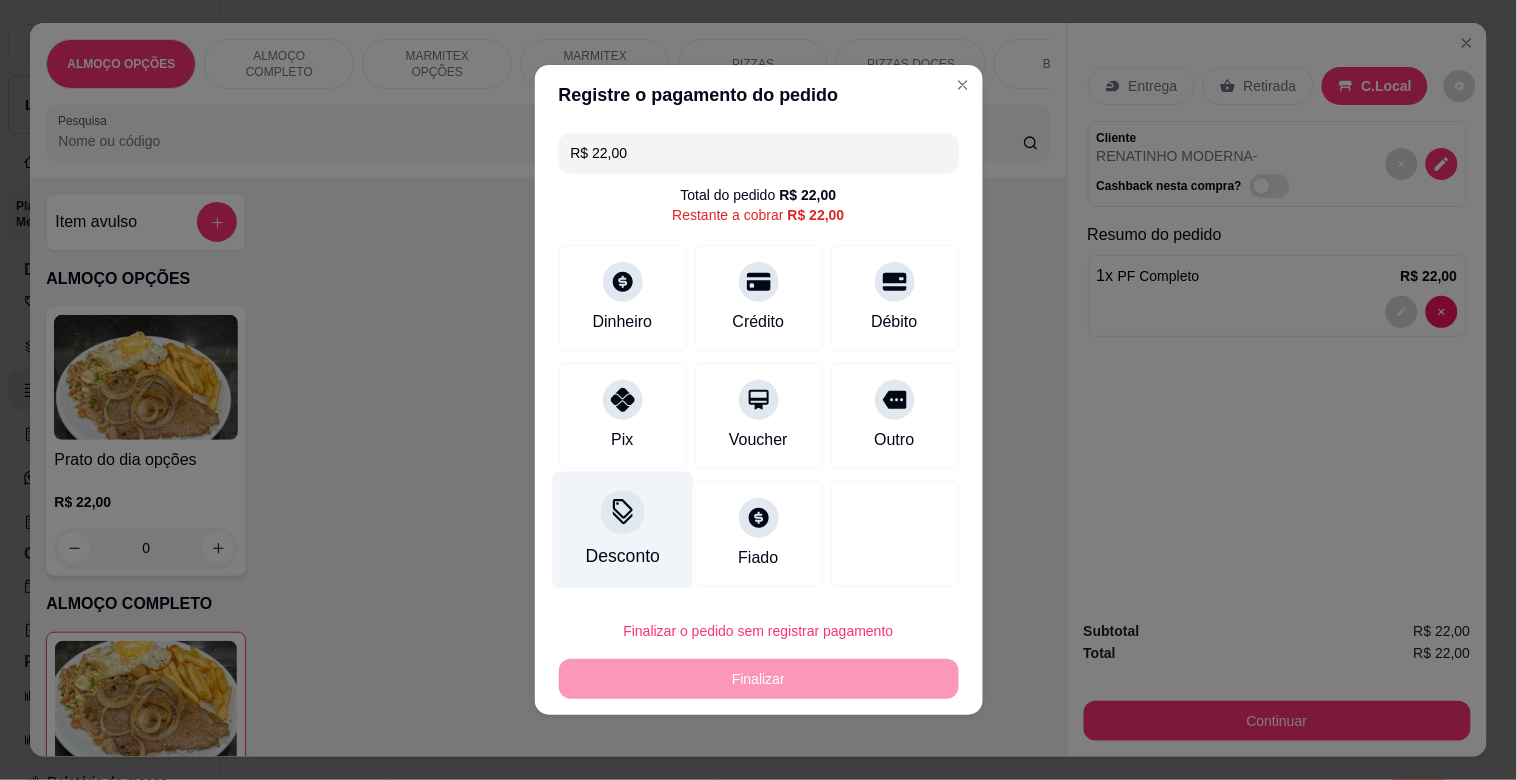 click on "Desconto" at bounding box center [622, 556] 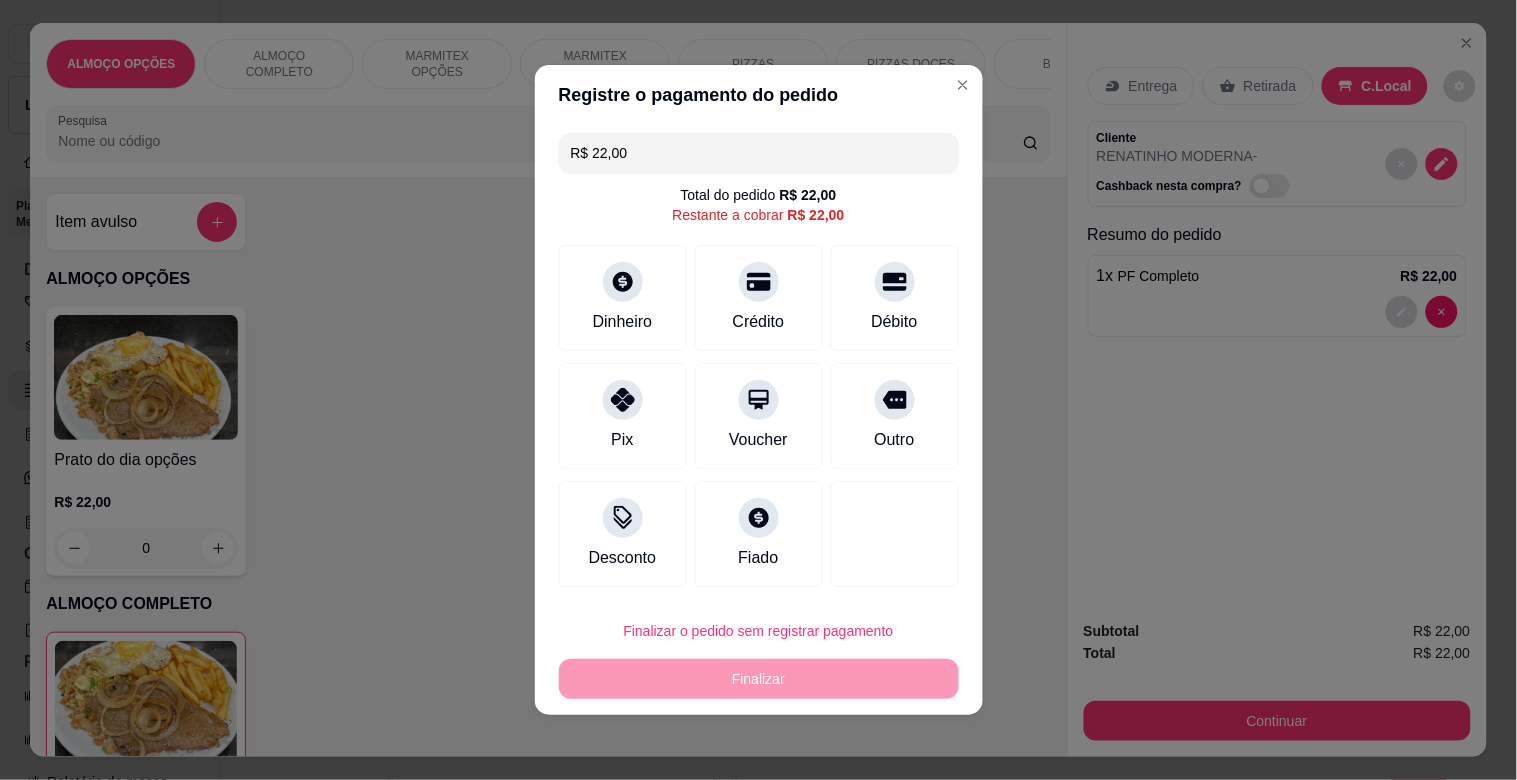 click at bounding box center [758, 446] 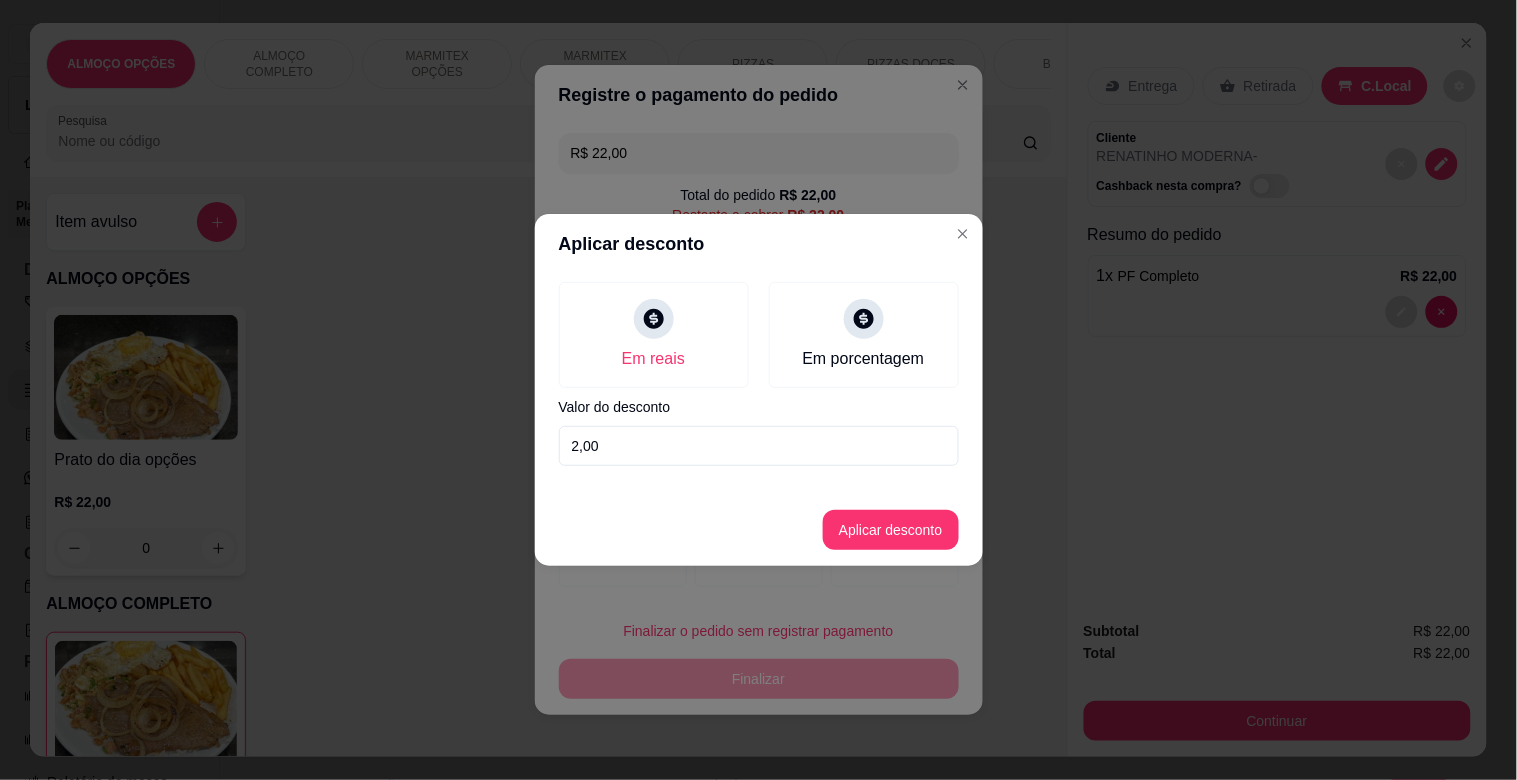 type on "2,00" 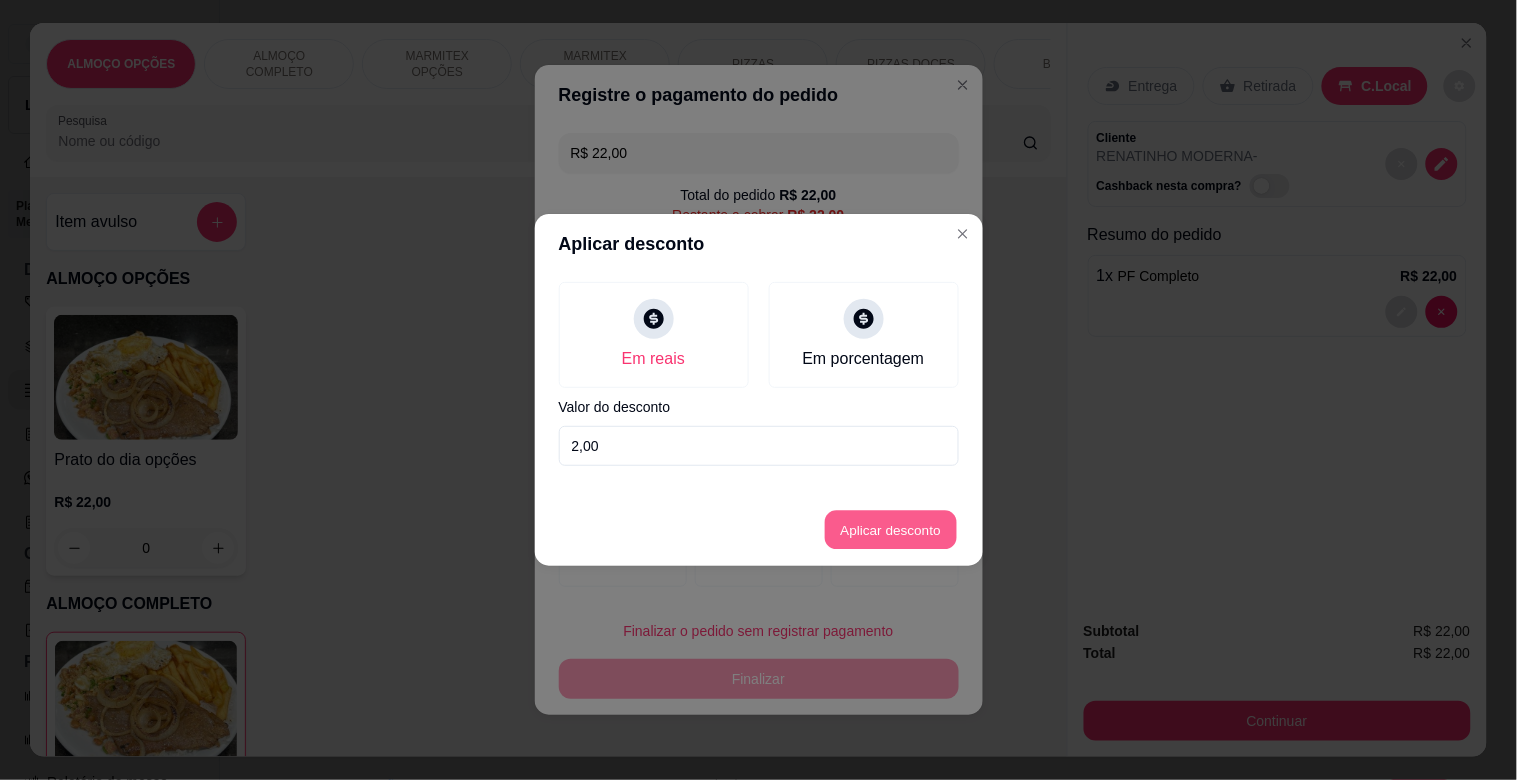 click on "Aplicar desconto" at bounding box center (890, 530) 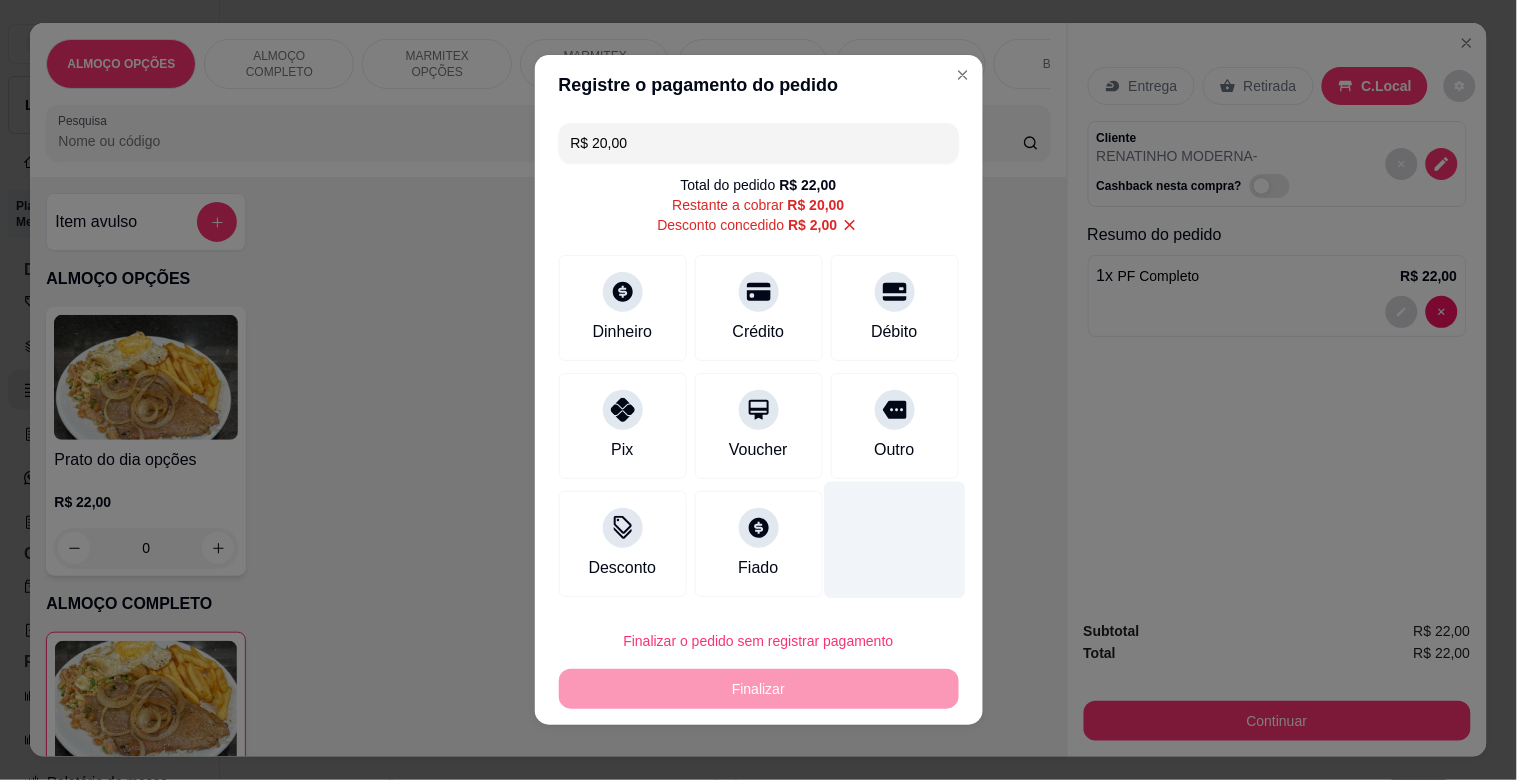 drag, startPoint x: 887, startPoint y: 418, endPoint x: 880, endPoint y: 551, distance: 133.18408 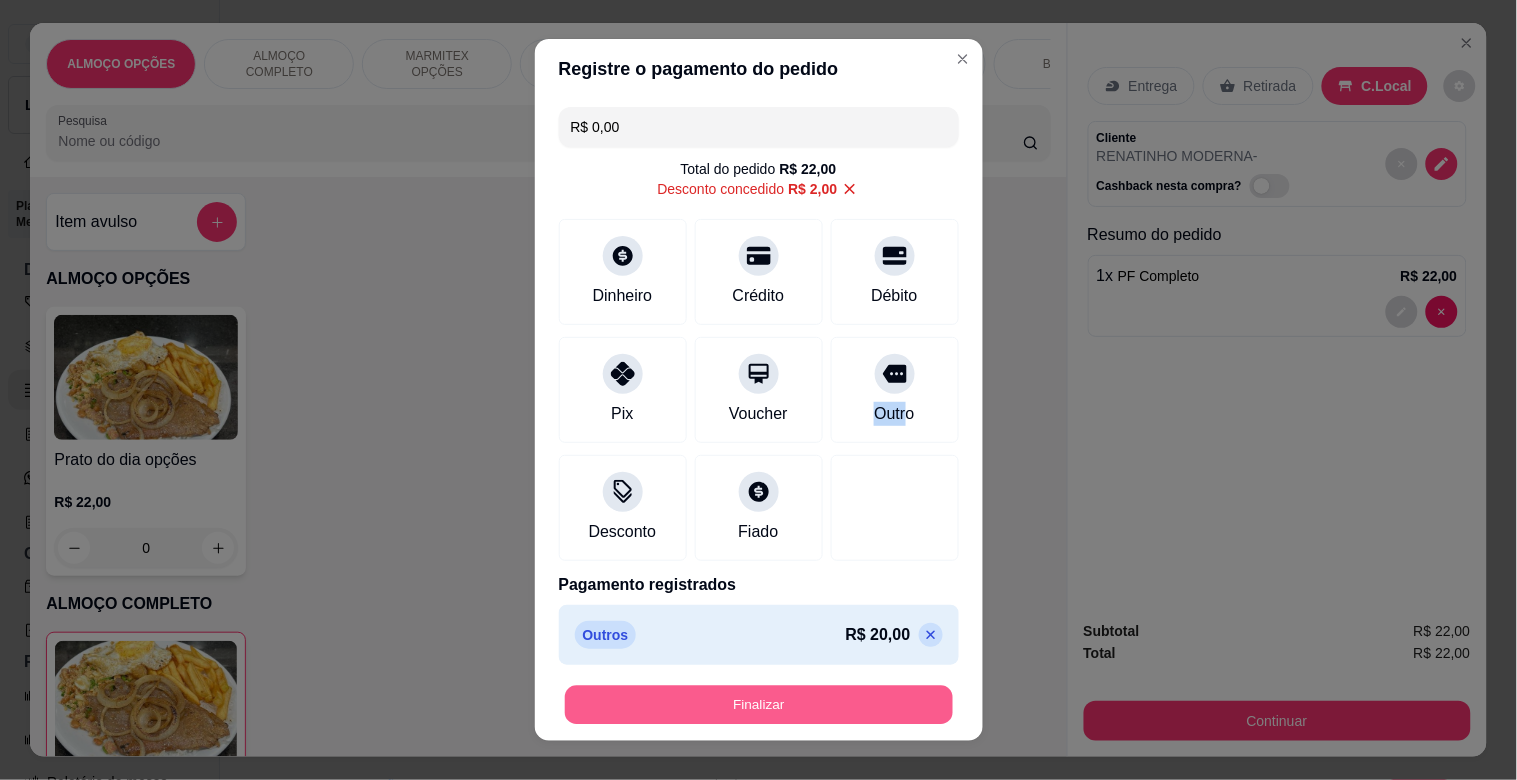 click on "Finalizar" at bounding box center [759, 705] 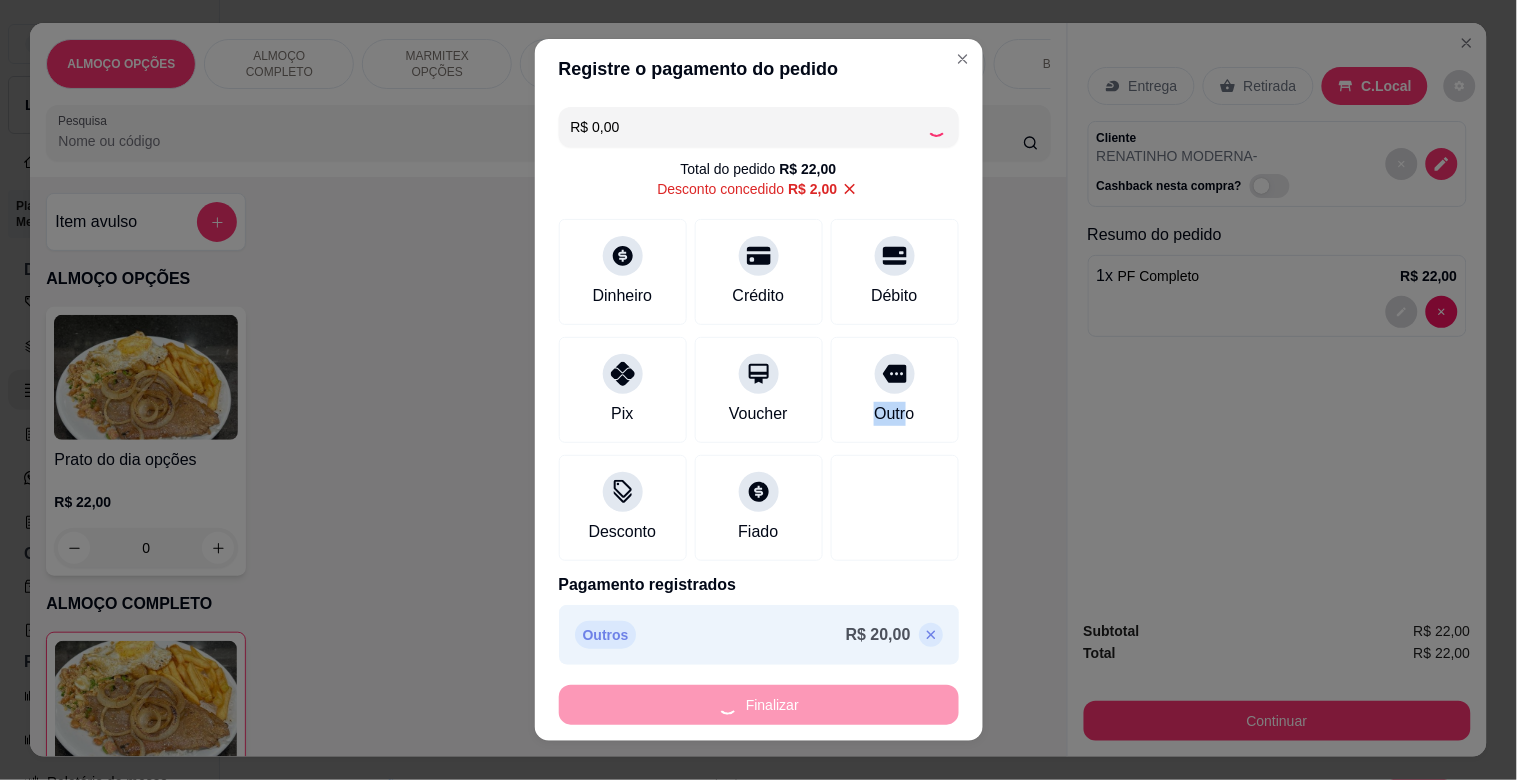 type on "0" 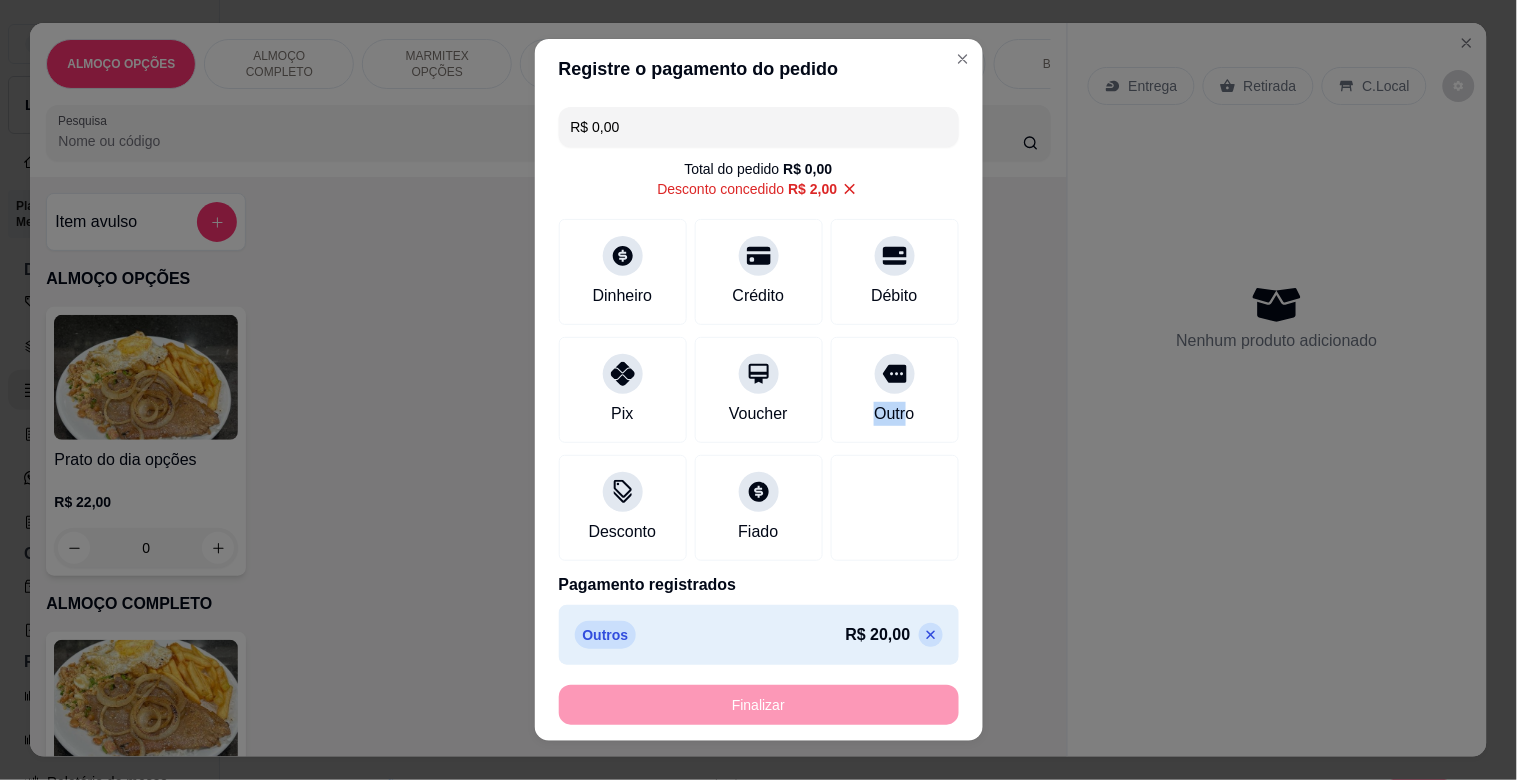 type on "-R$ 22,00" 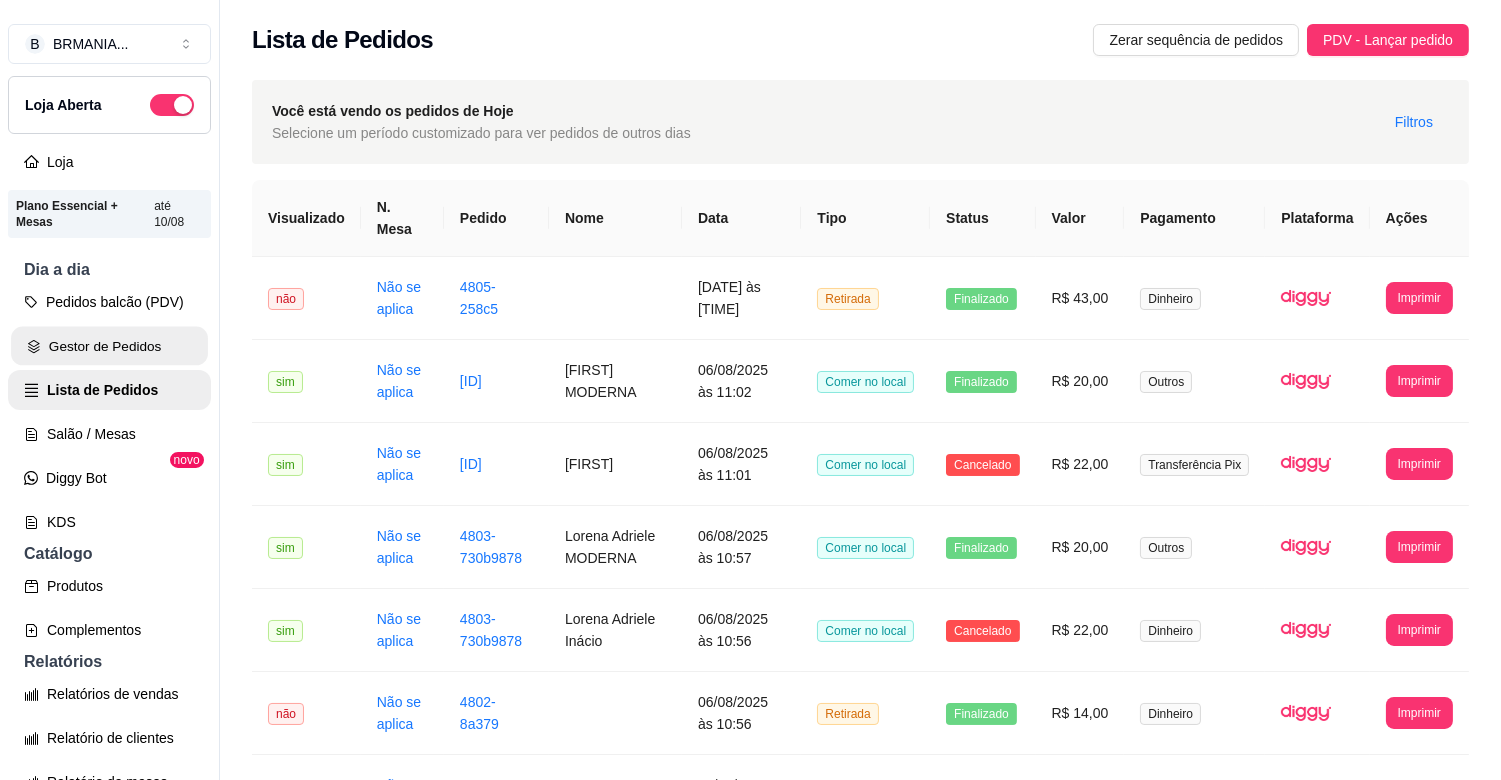 click on "Gestor de Pedidos" at bounding box center (109, 346) 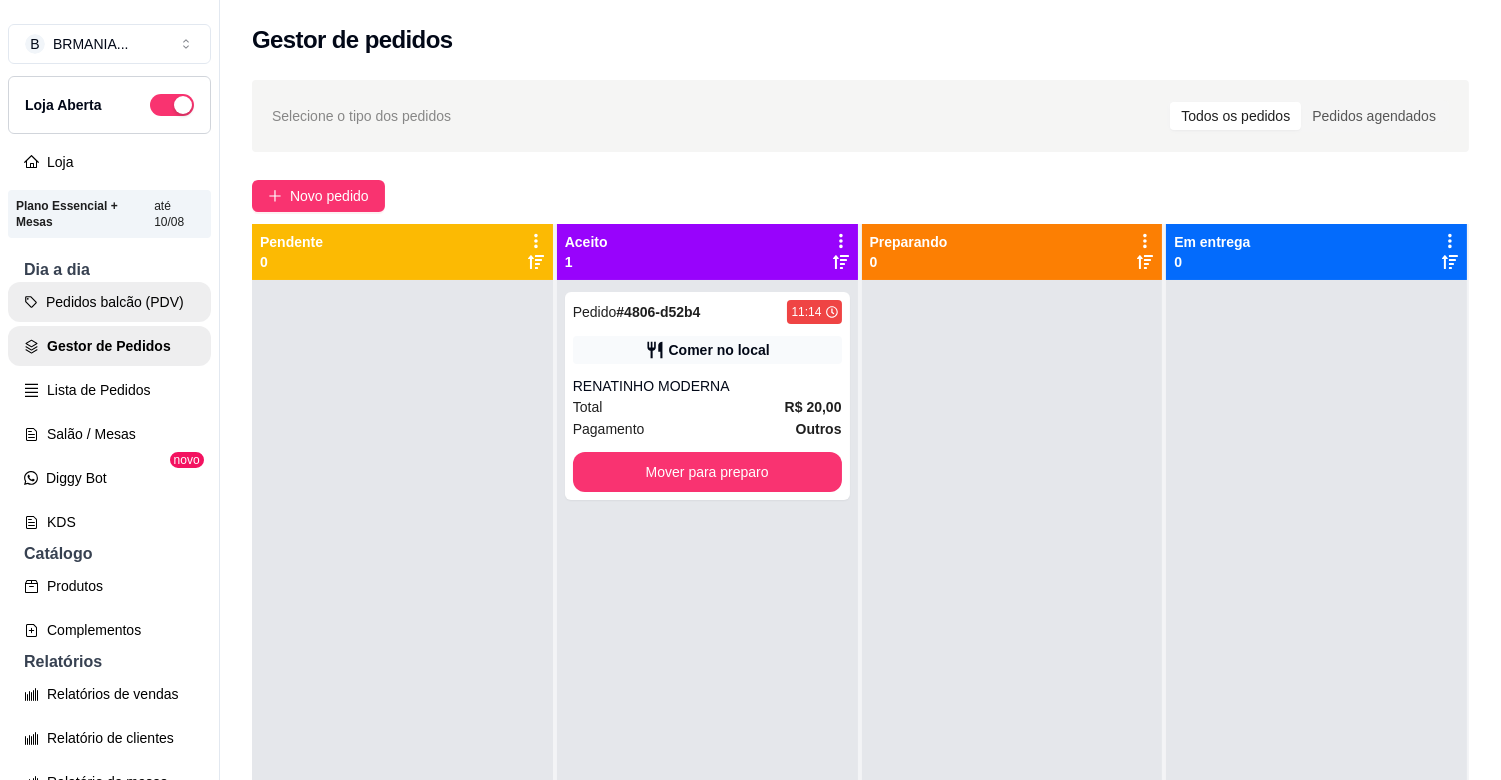click on "Pedidos balcão (PDV)" at bounding box center (109, 302) 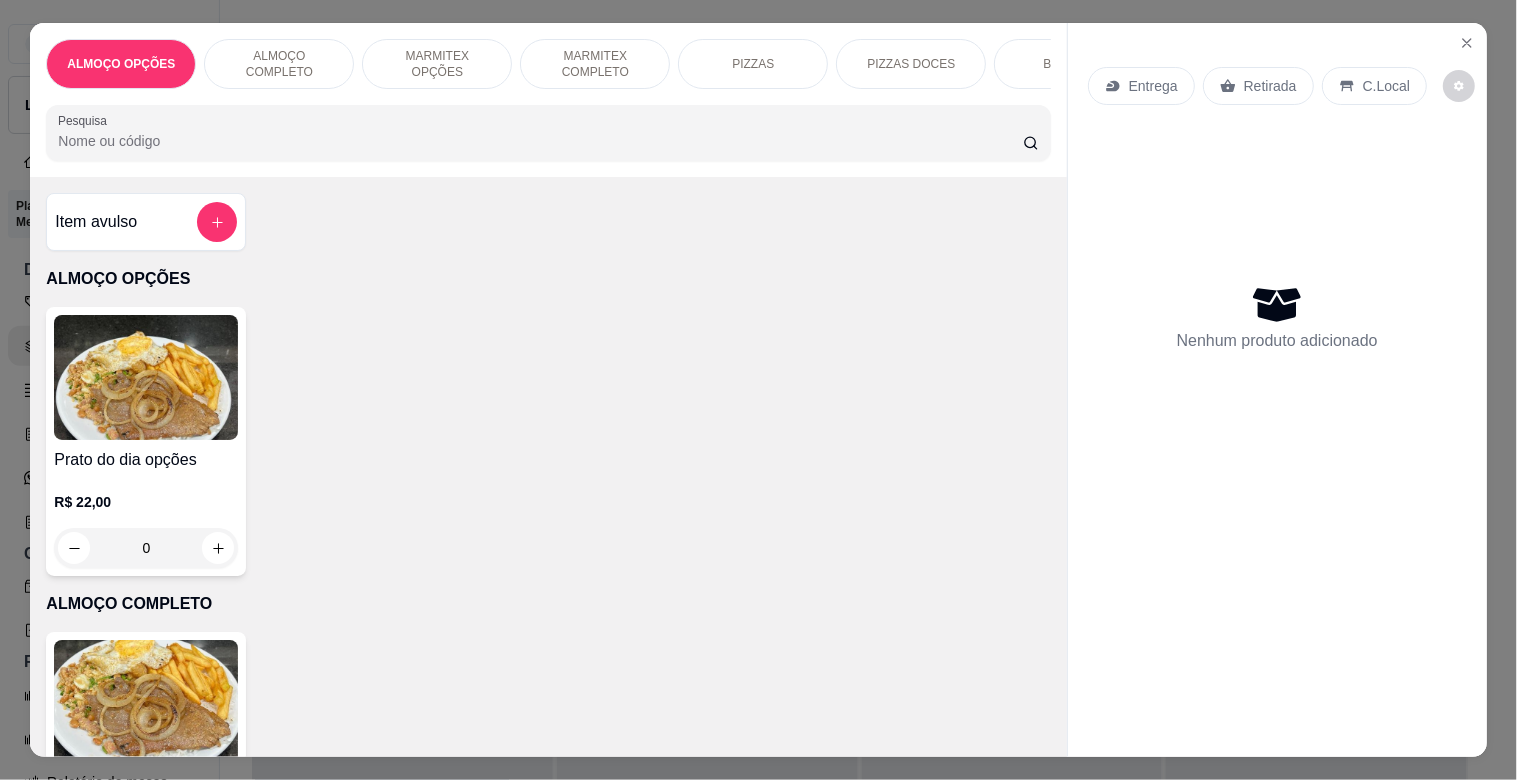 click at bounding box center (146, 702) 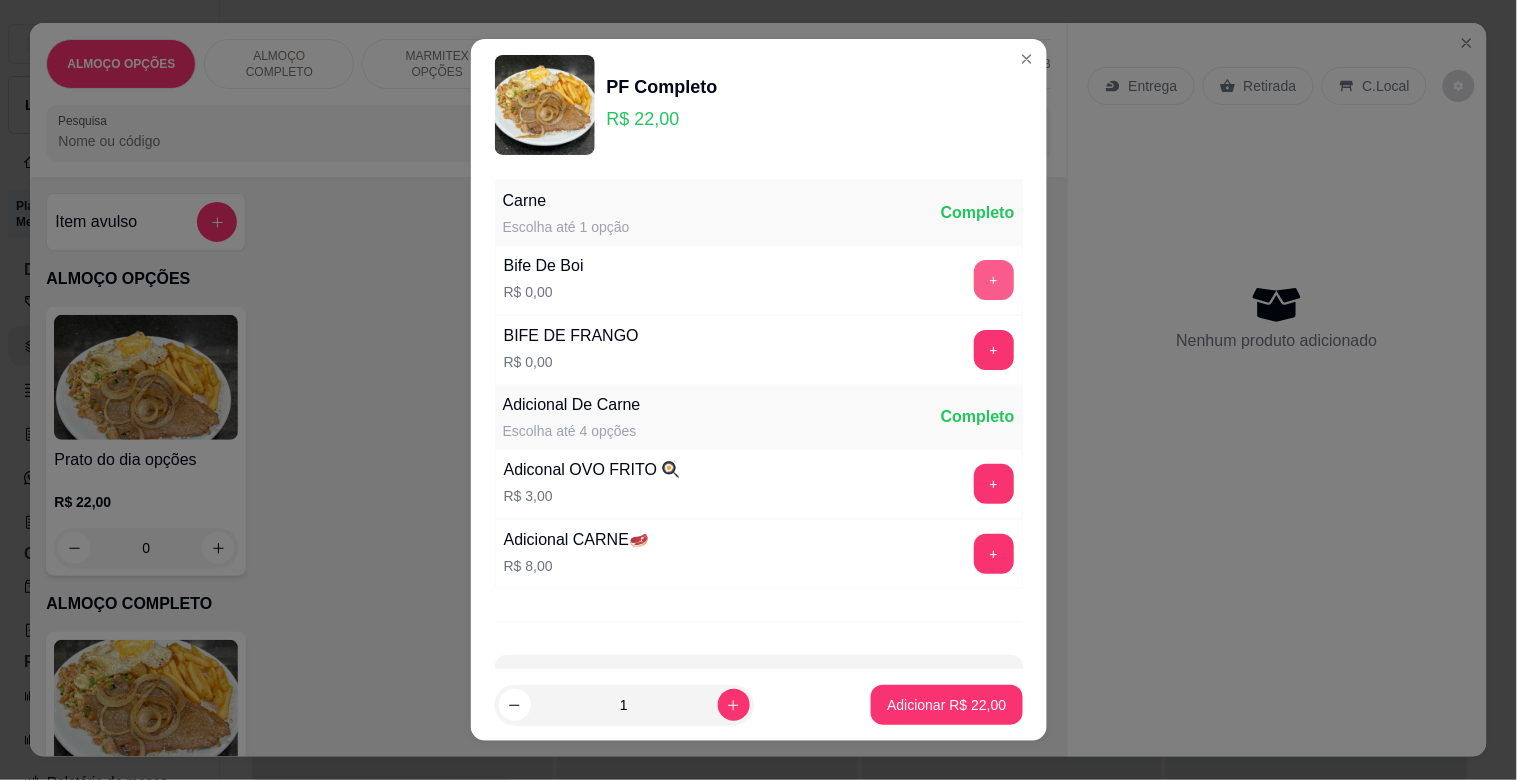 click on "+" at bounding box center [994, 280] 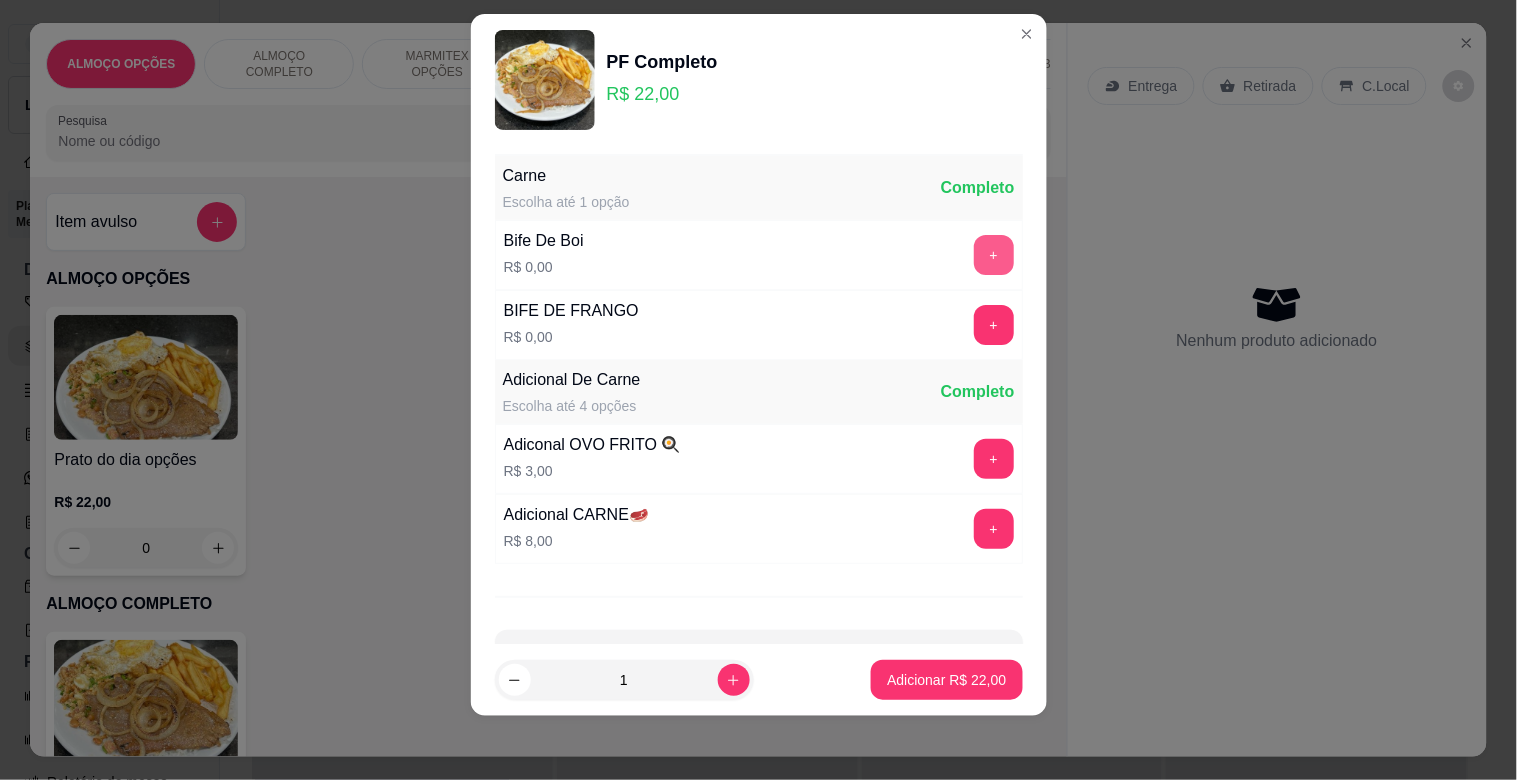 scroll, scrollTop: 71, scrollLeft: 0, axis: vertical 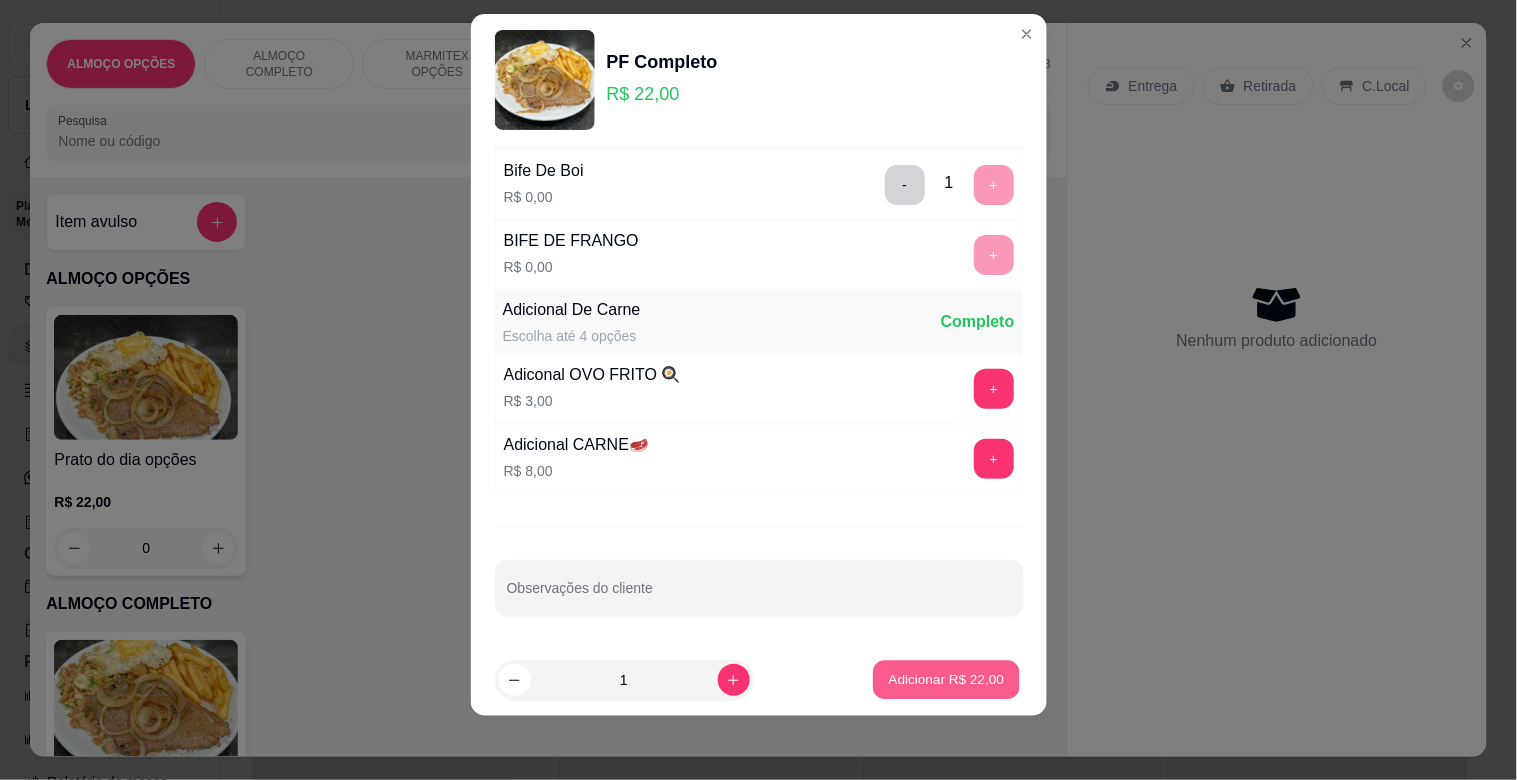click on "Adicionar   R$ 22,00" at bounding box center [947, 680] 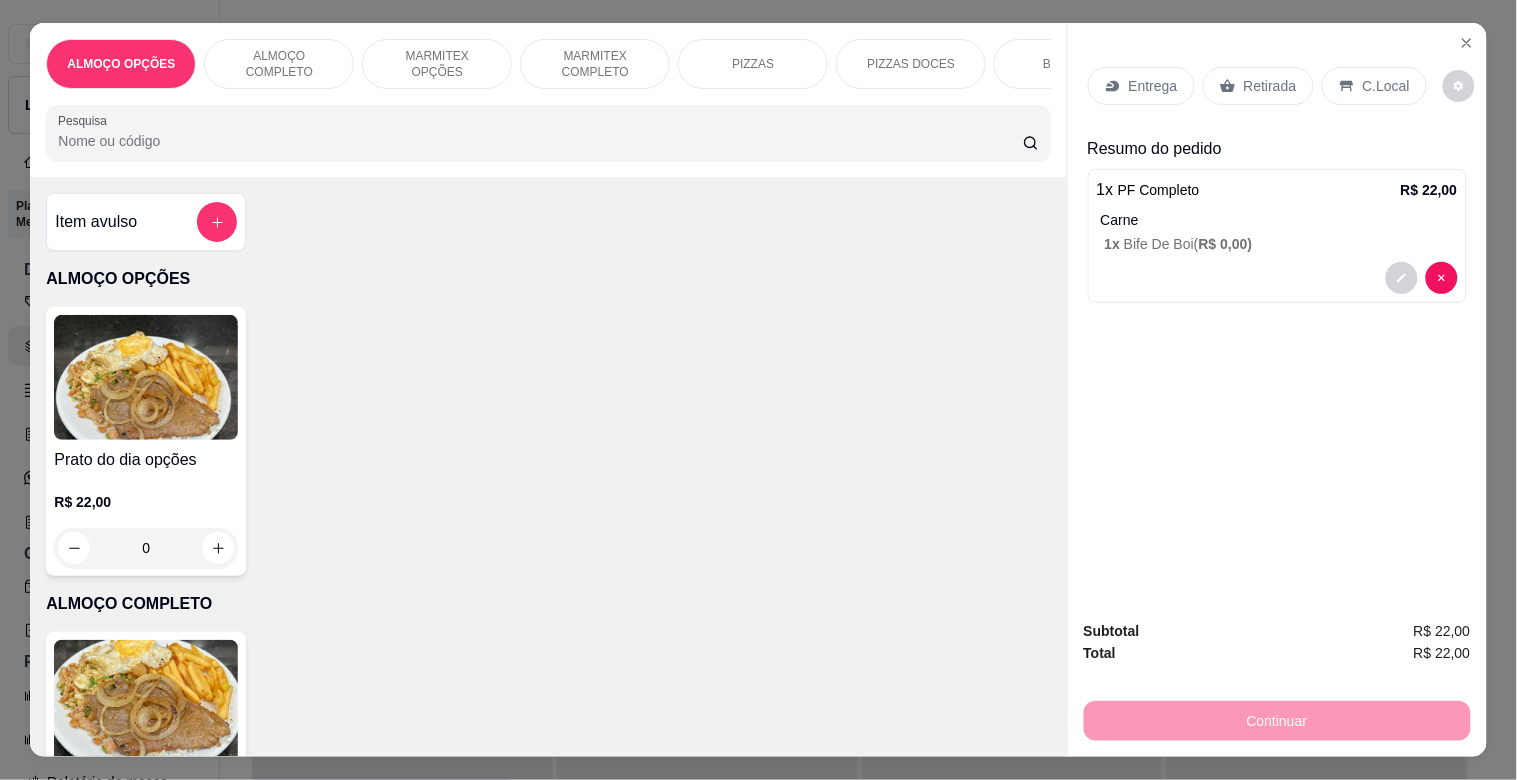 drag, startPoint x: 1354, startPoint y: 74, endPoint x: 1417, endPoint y: 108, distance: 71.5891 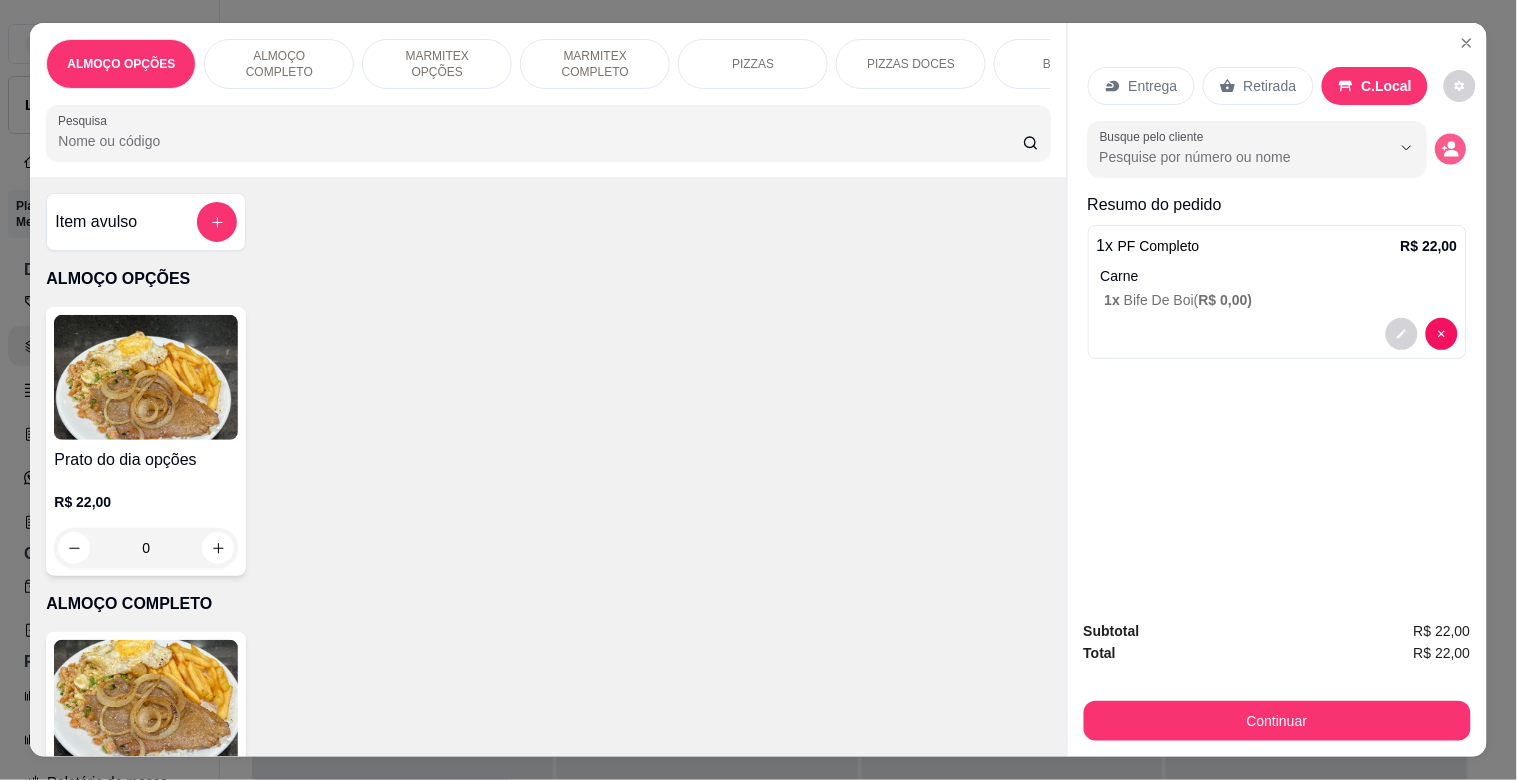 click 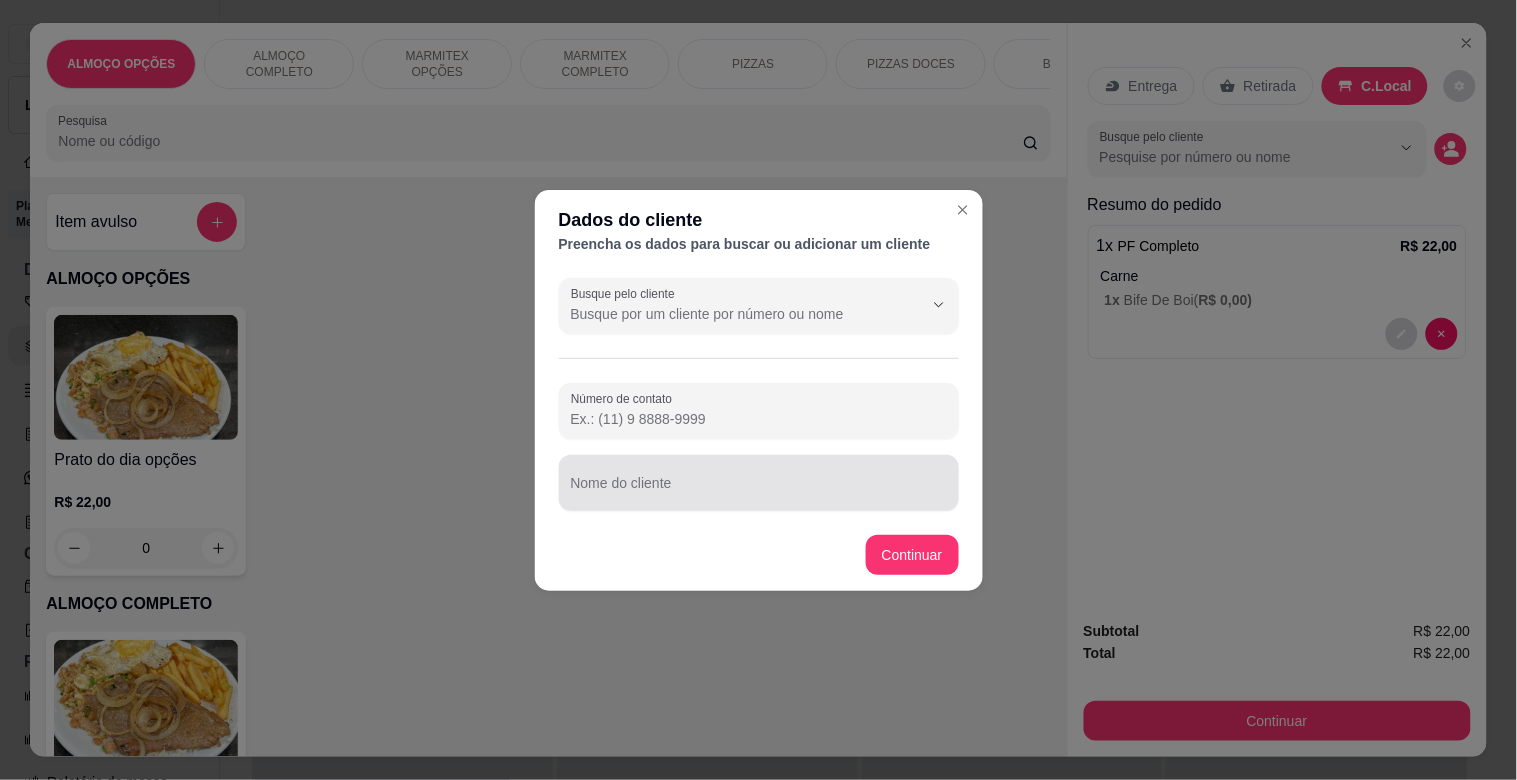 click at bounding box center [759, 483] 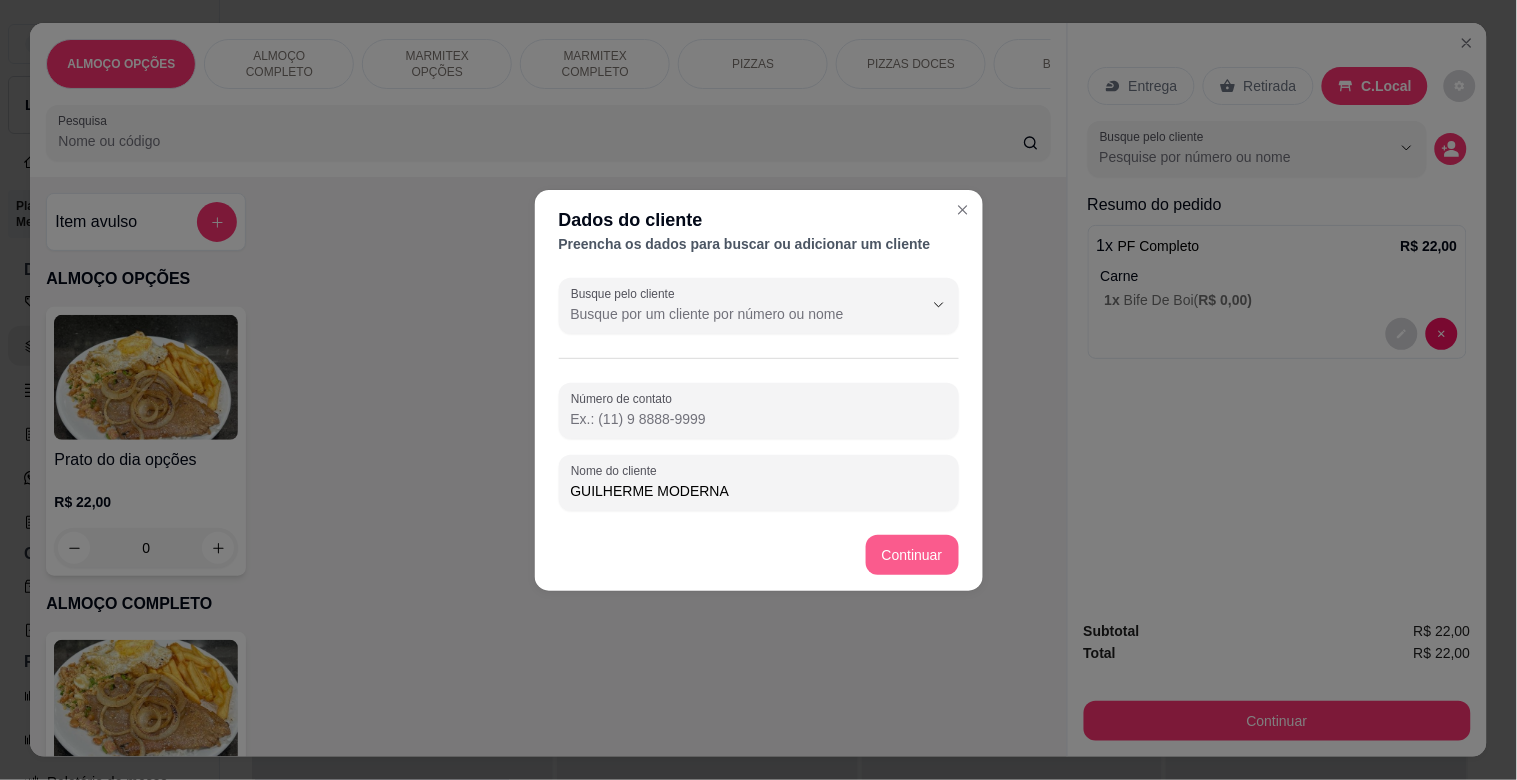 type on "GUILHERME MODERNA" 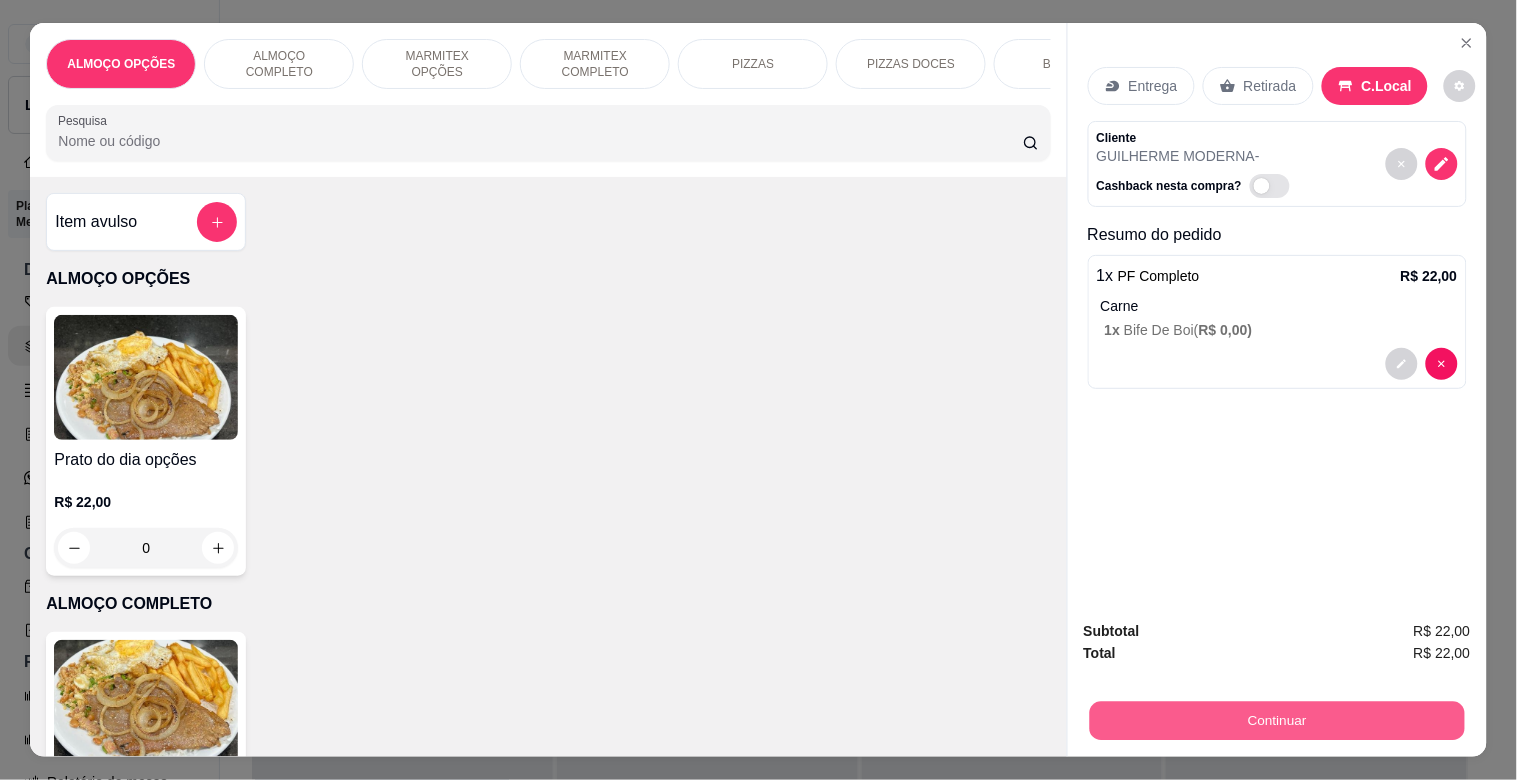 click on "Continuar" at bounding box center [1276, 720] 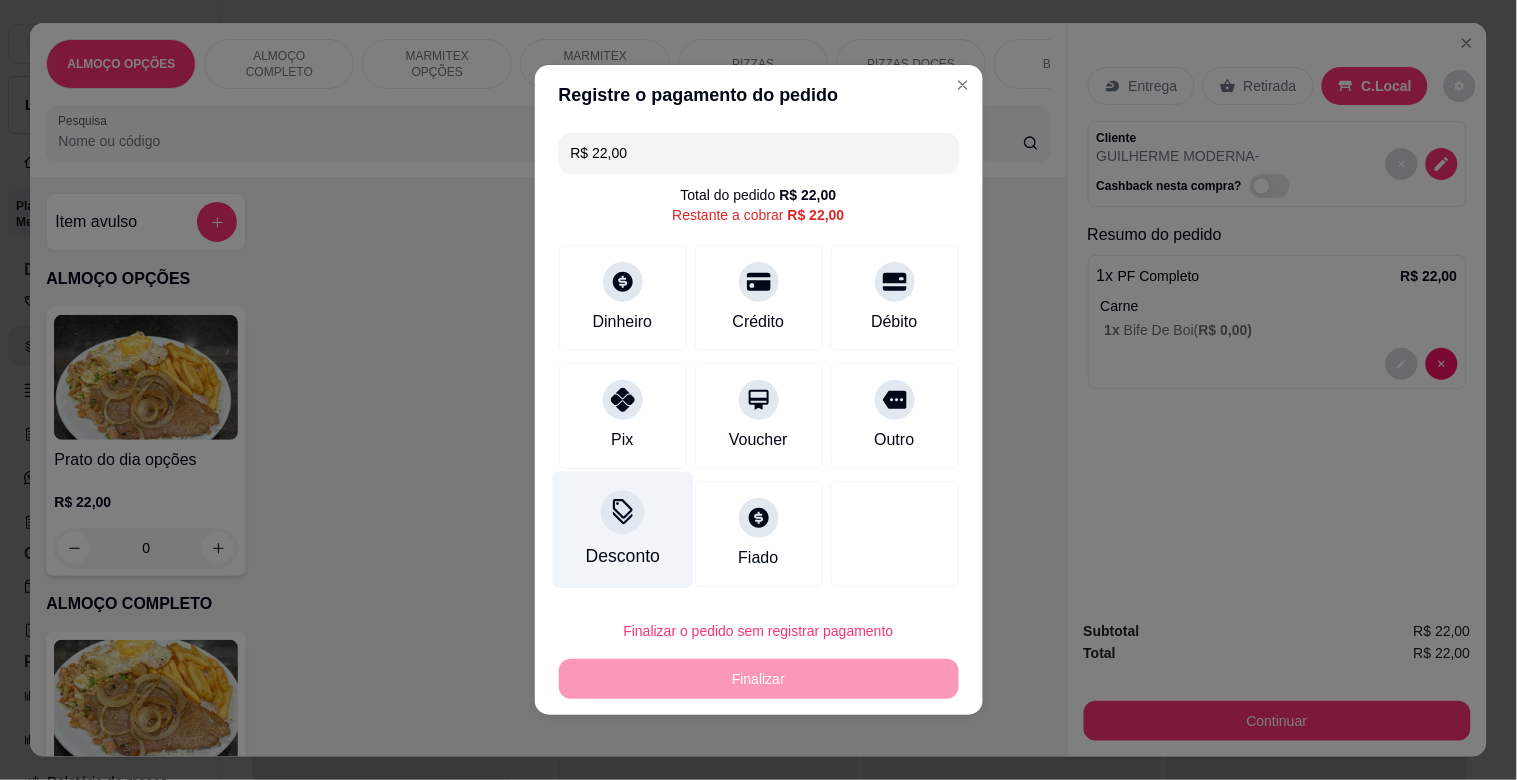 click on "Desconto" at bounding box center (622, 556) 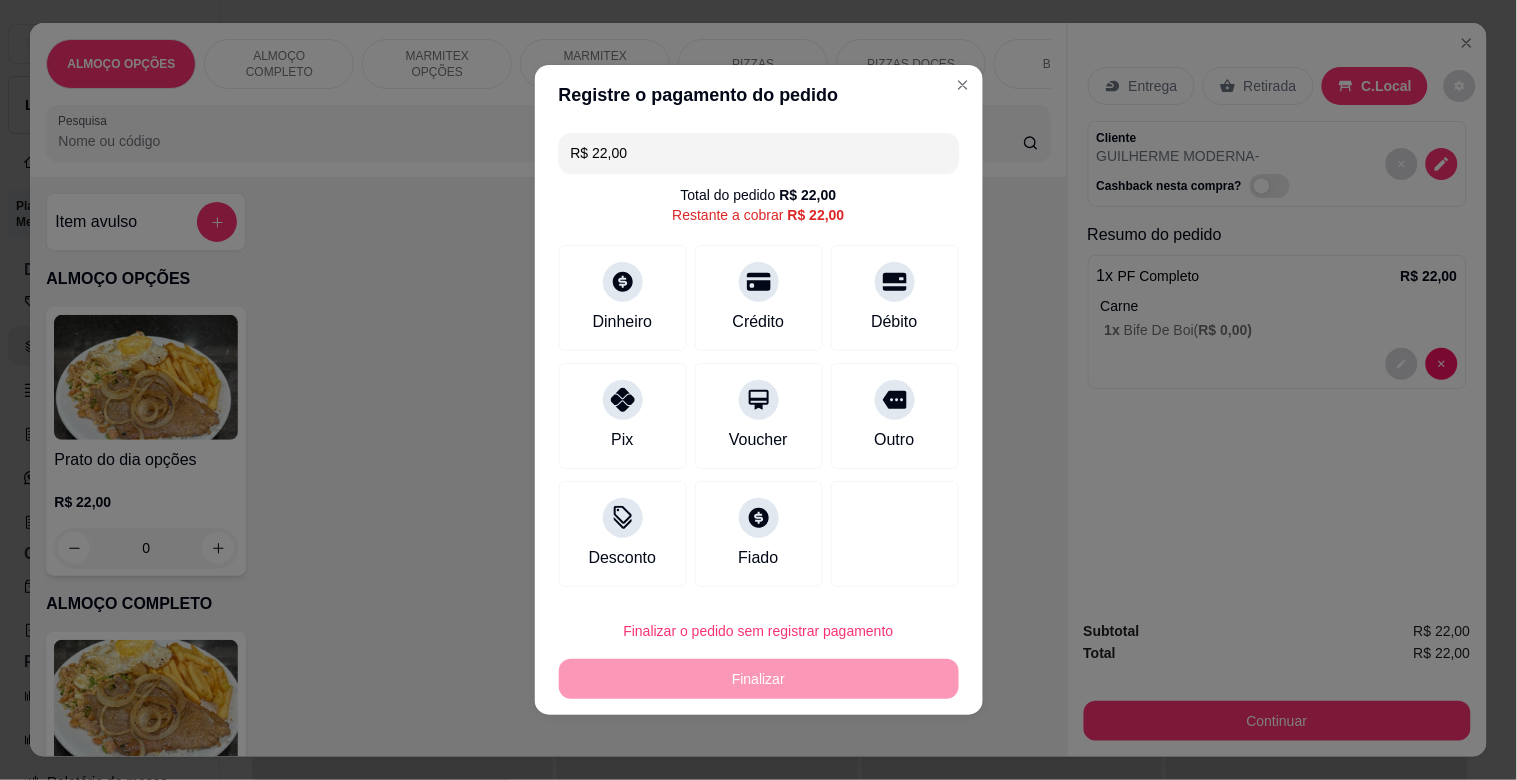 click at bounding box center (759, 446) 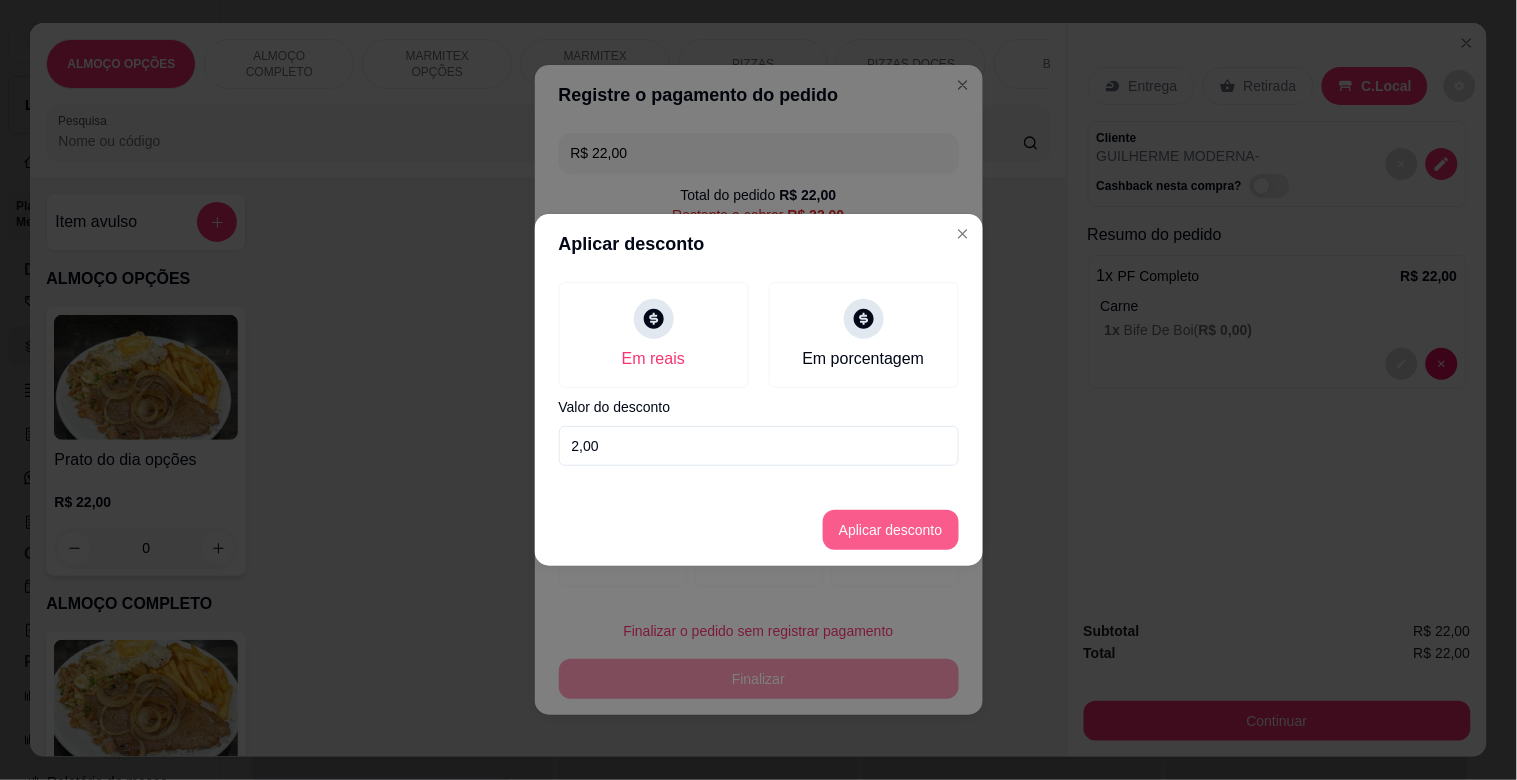 type on "2,00" 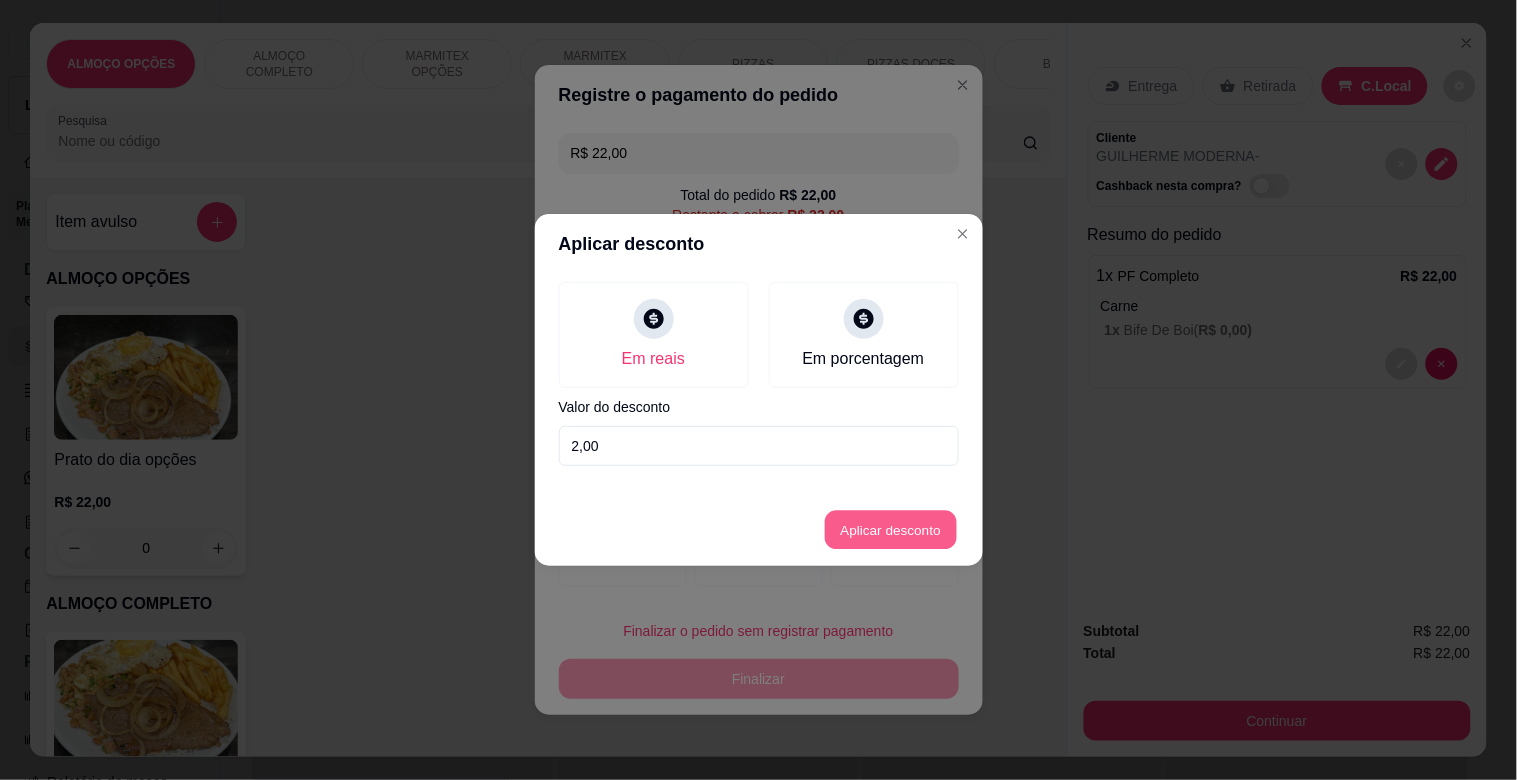 click on "Aplicar desconto" at bounding box center (890, 530) 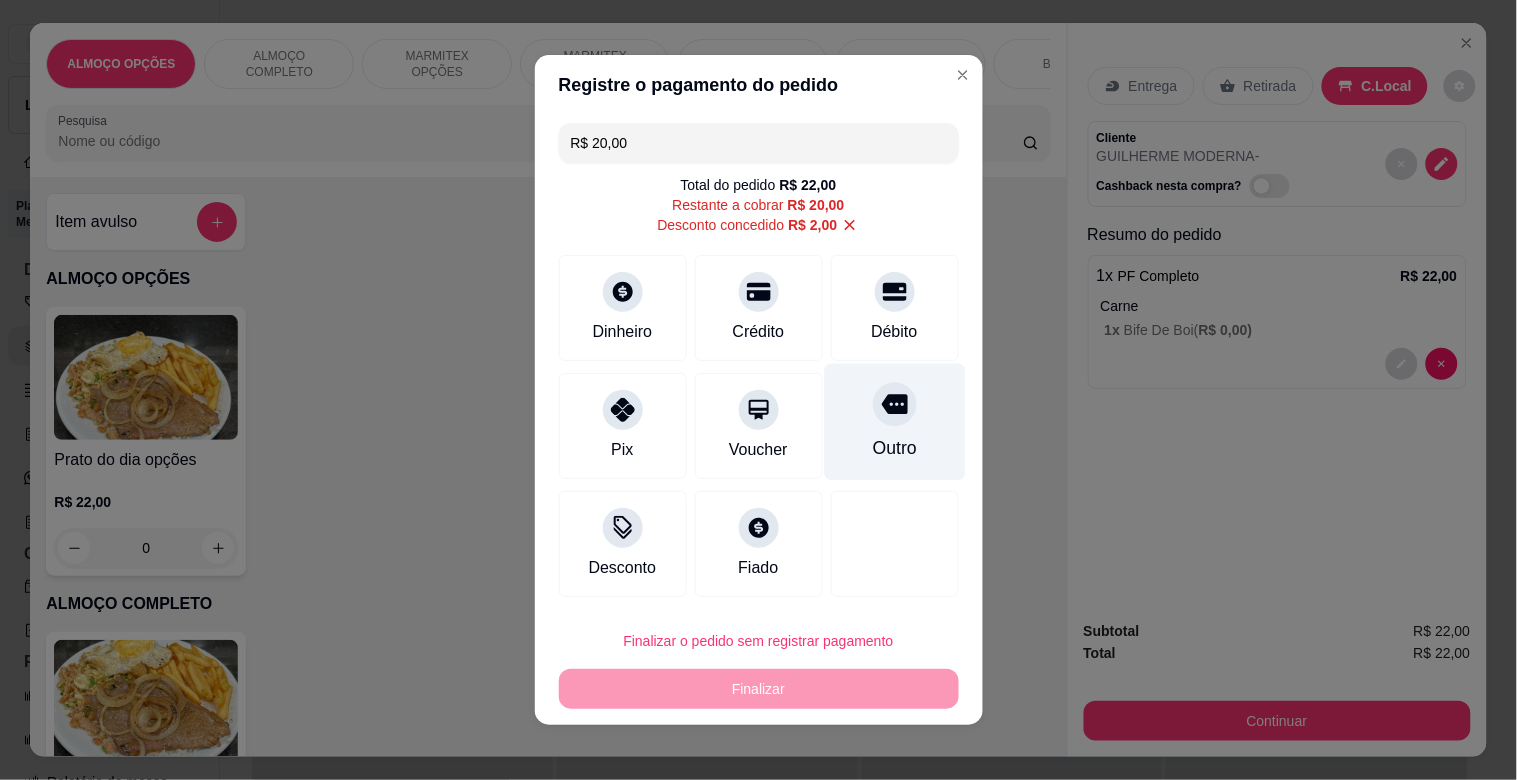 click on "Outro" at bounding box center (894, 422) 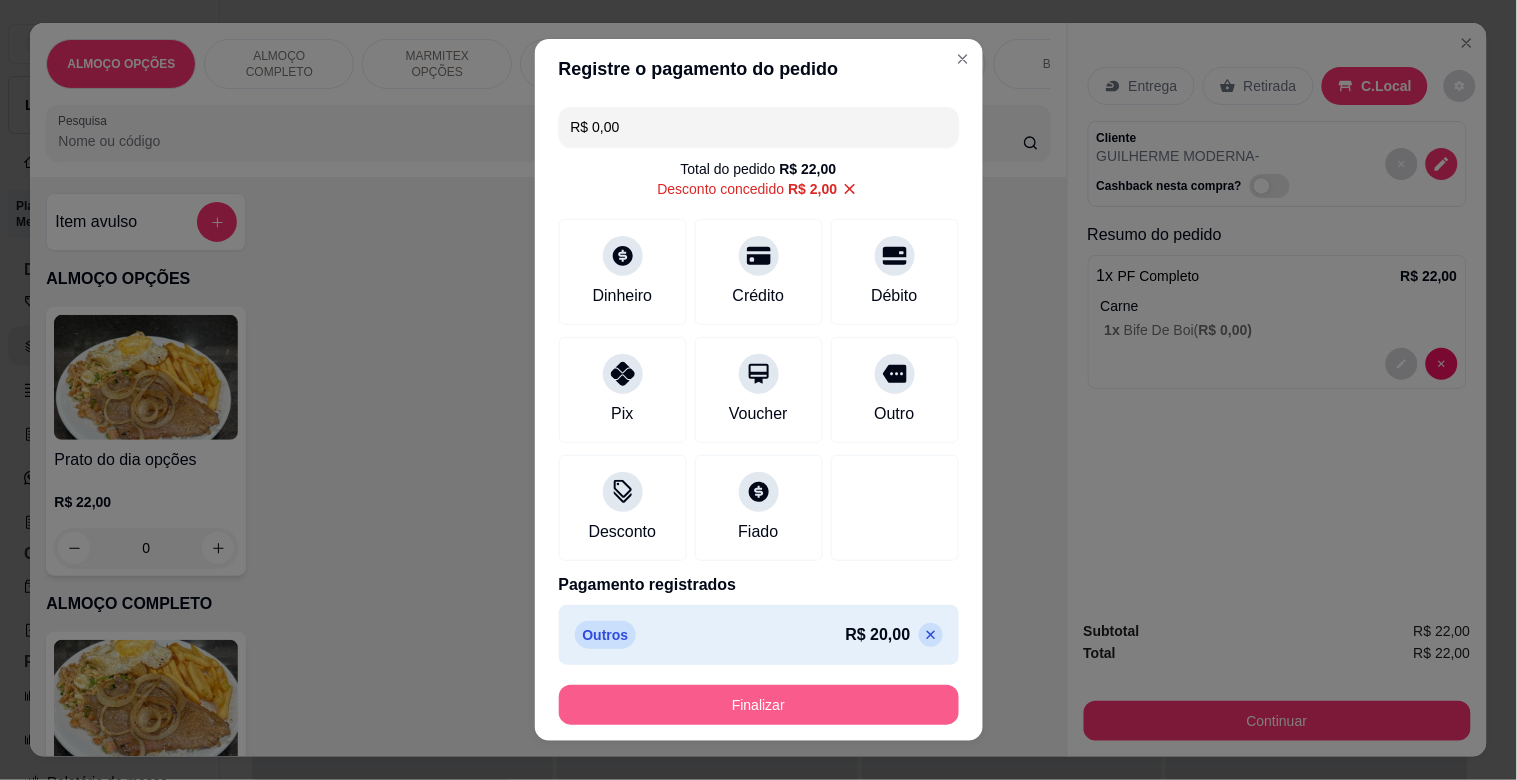 click on "Finalizar" at bounding box center [759, 705] 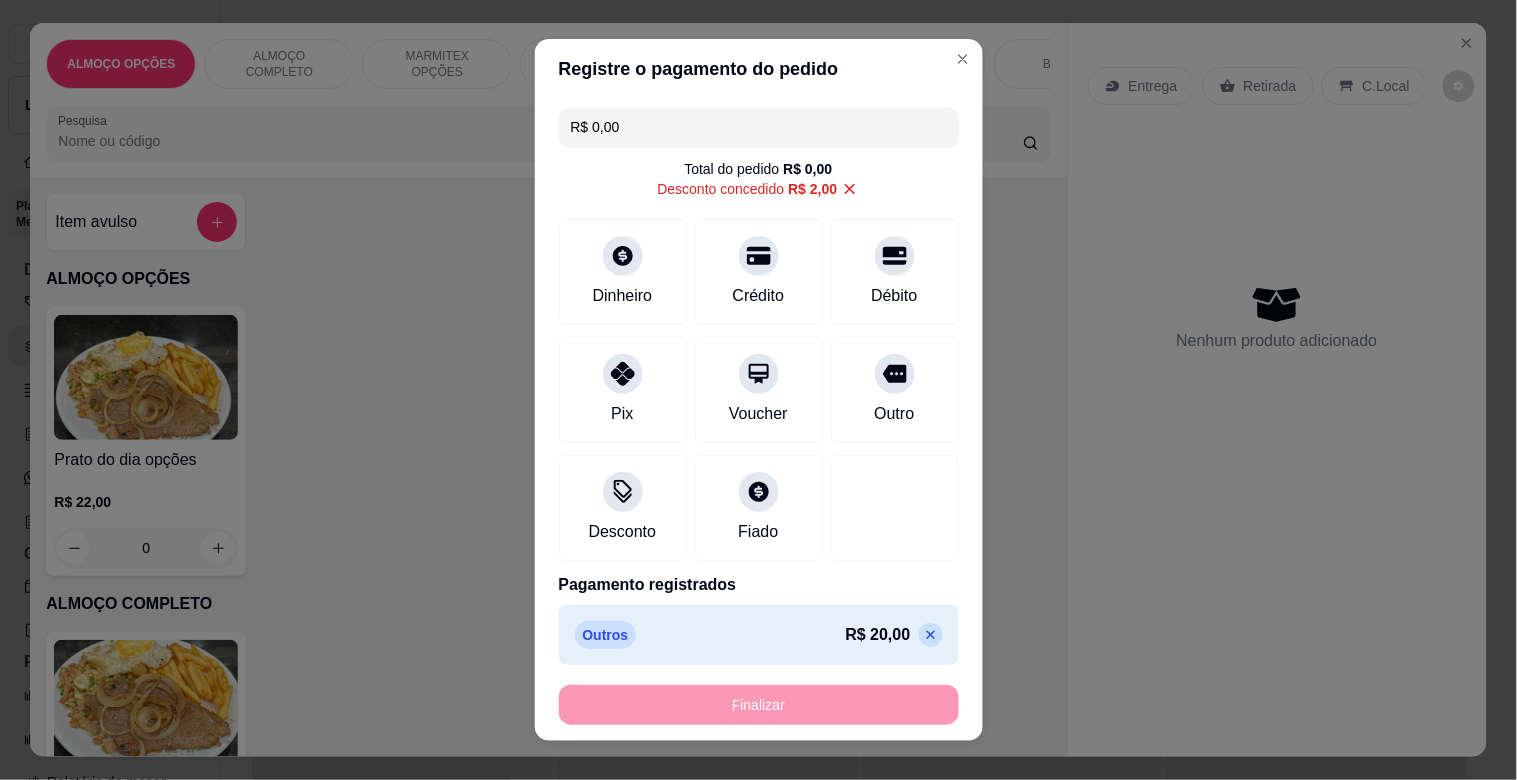 type on "-R$ 22,00" 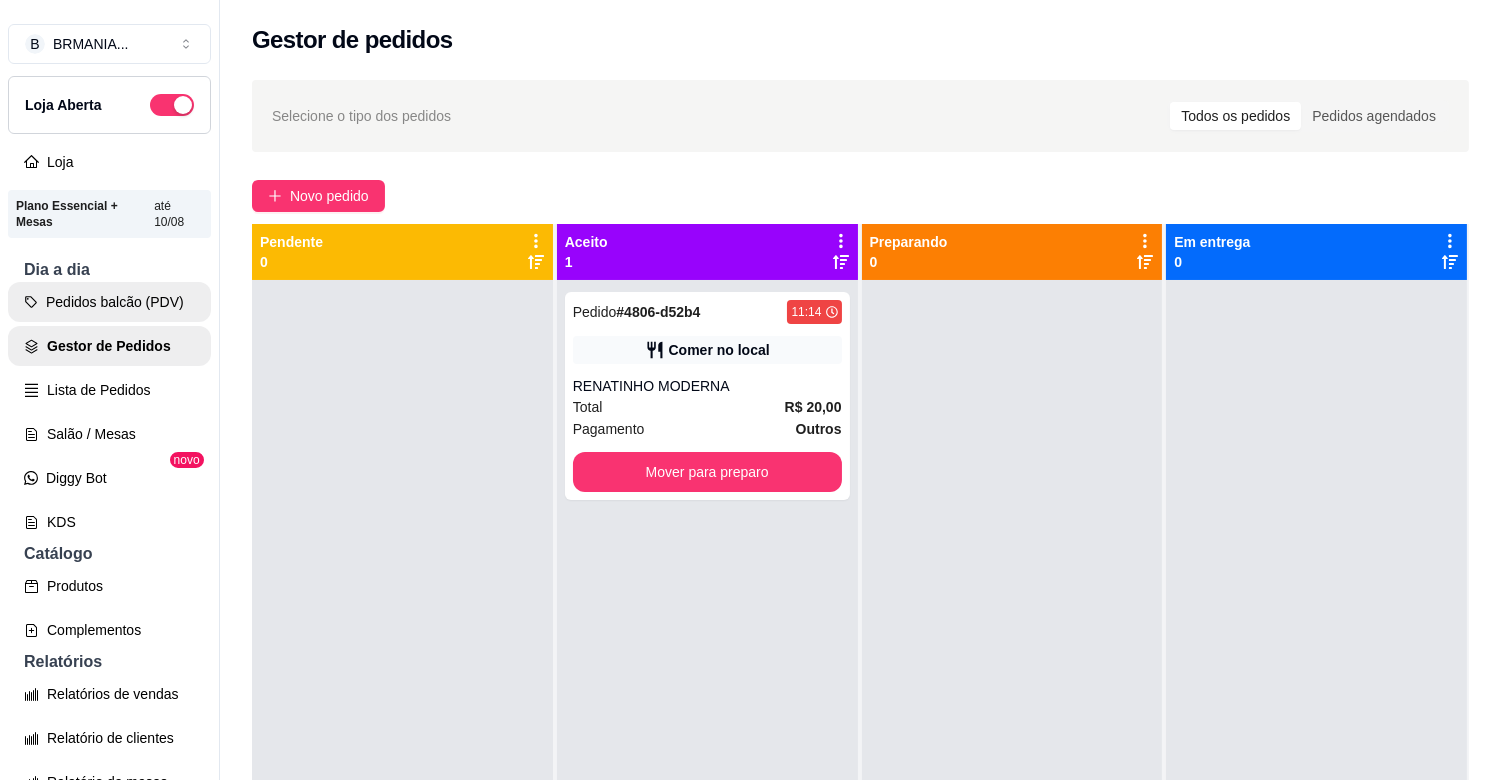 click on "Pedidos balcão (PDV)" at bounding box center (109, 302) 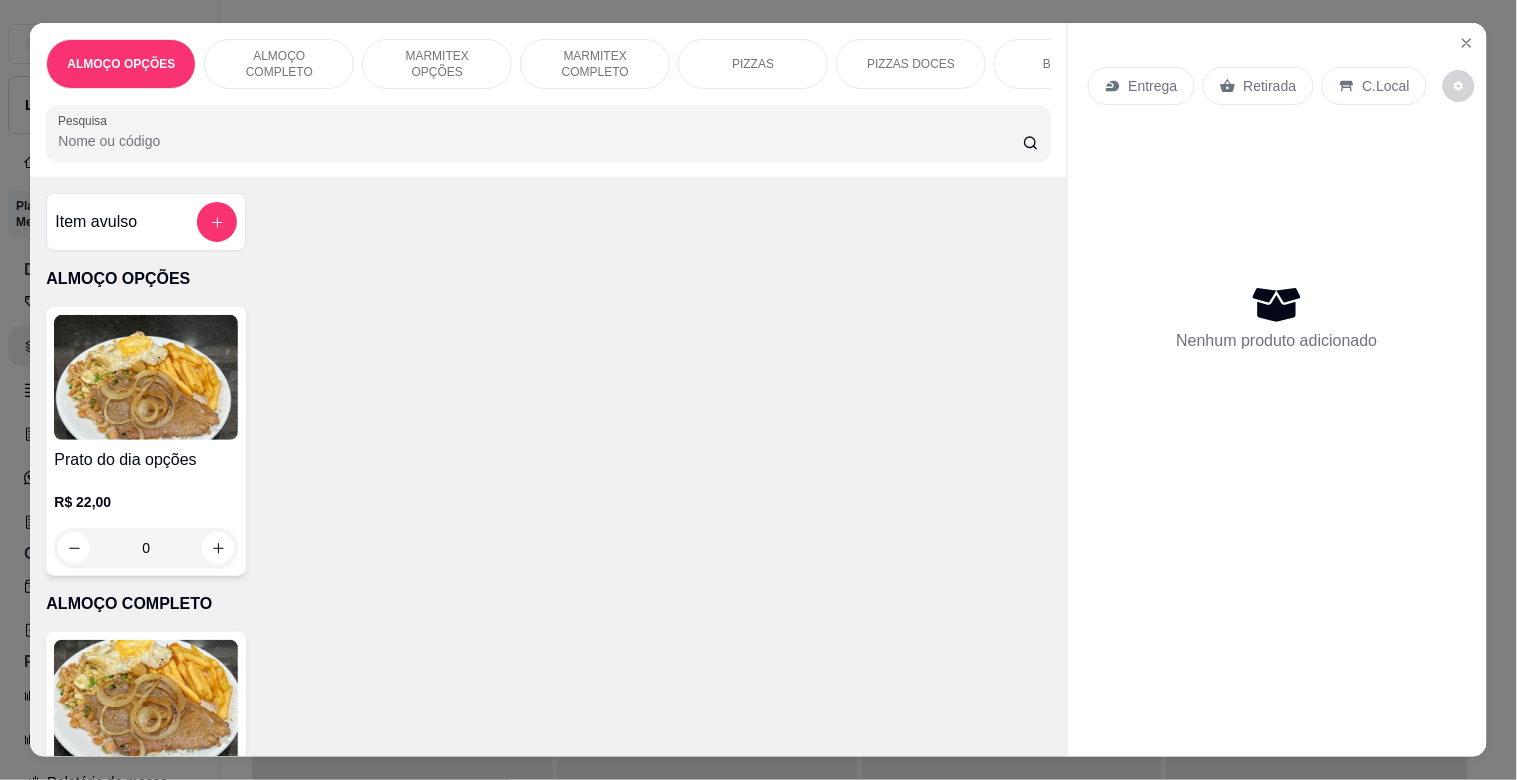 click at bounding box center [146, 702] 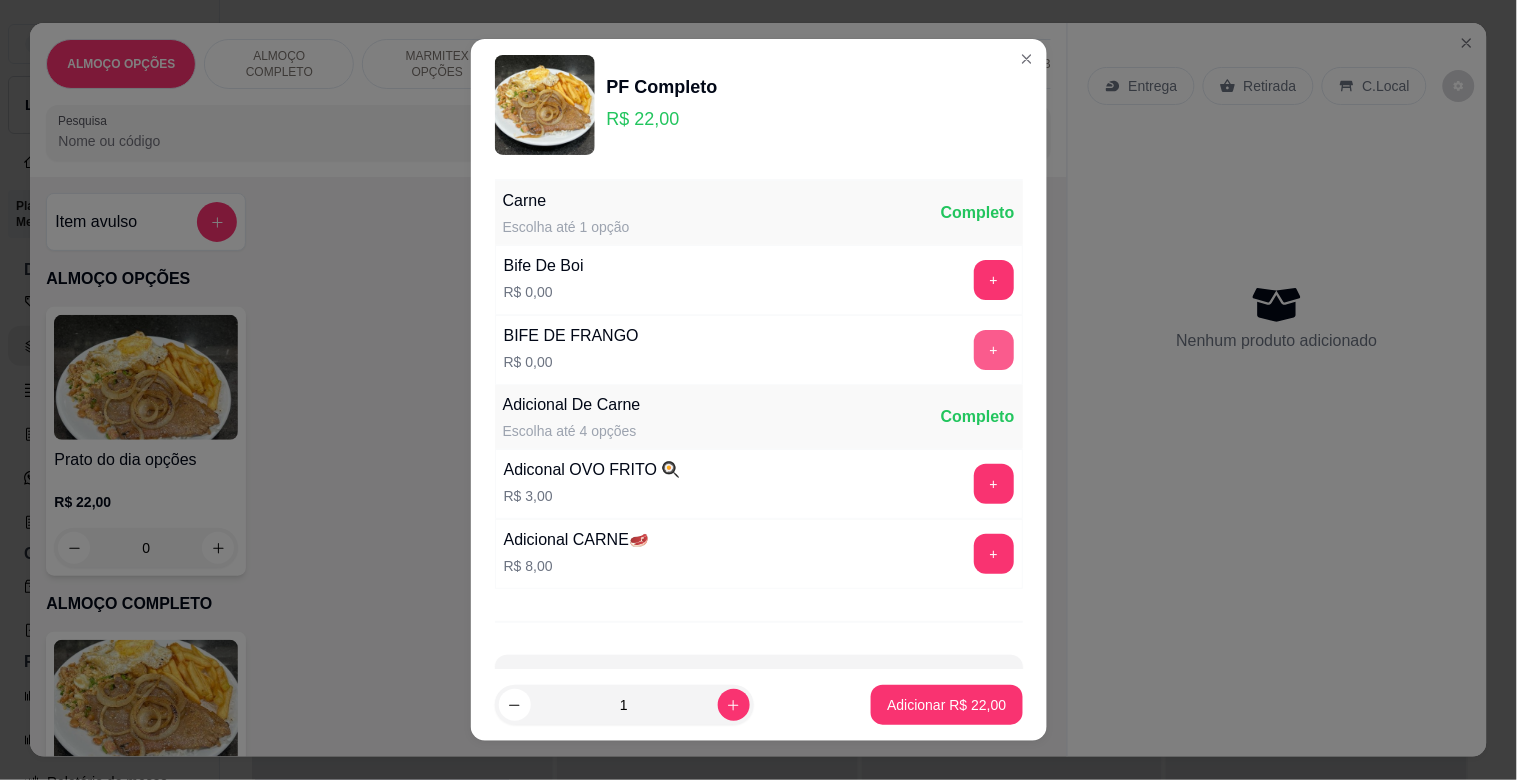 click on "+" at bounding box center (994, 350) 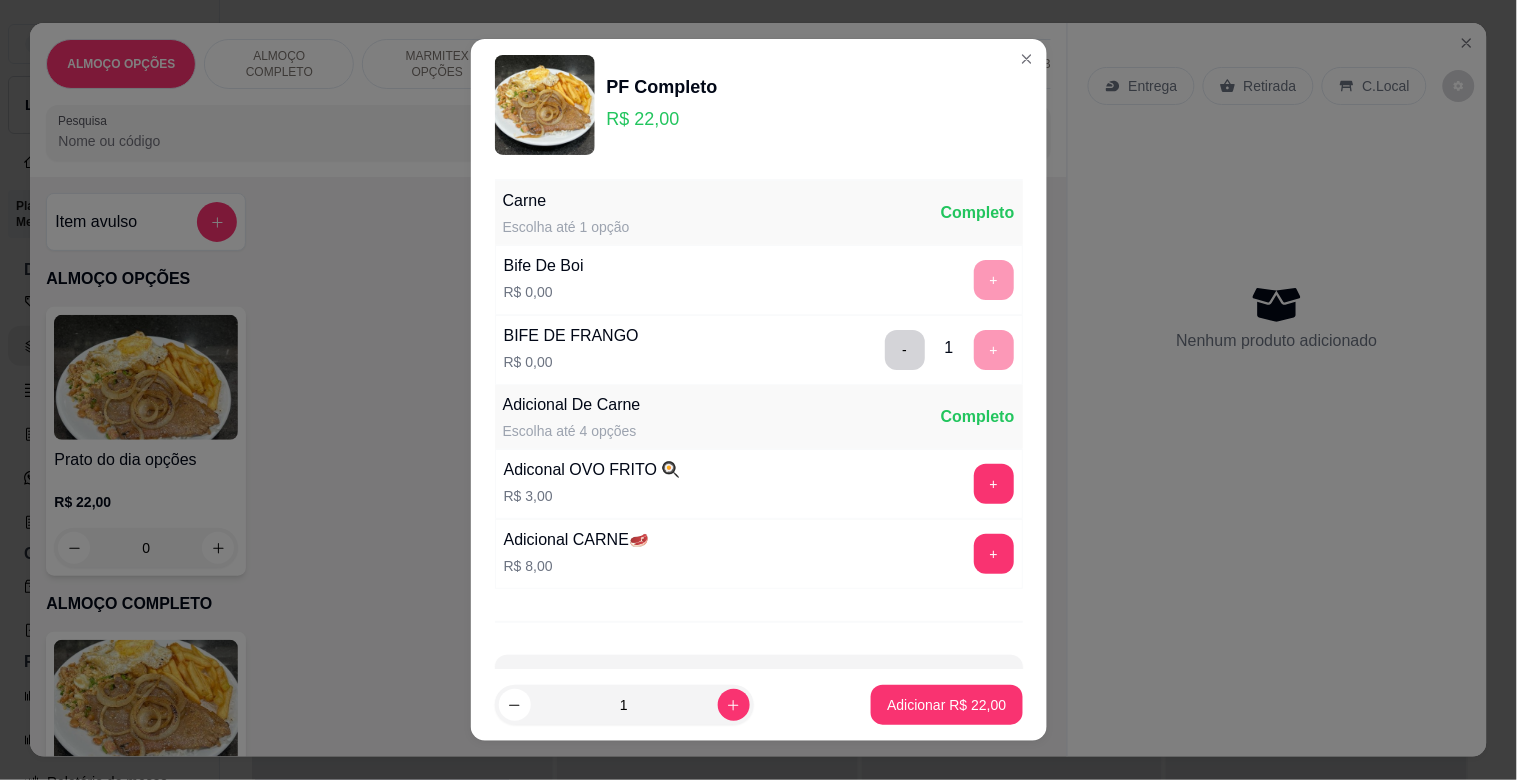 scroll, scrollTop: 25, scrollLeft: 0, axis: vertical 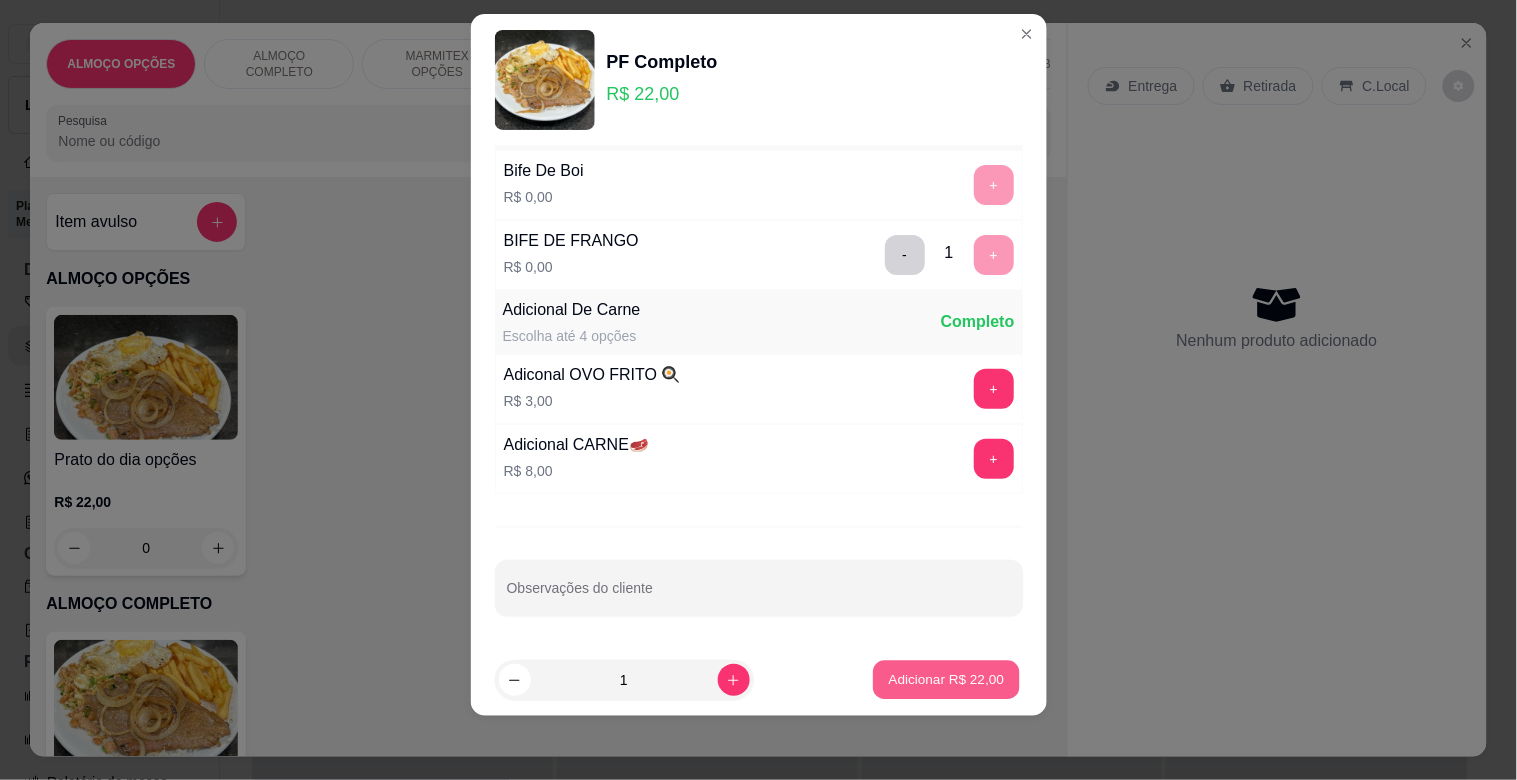 click on "Adicionar   R$ 22,00" at bounding box center [947, 680] 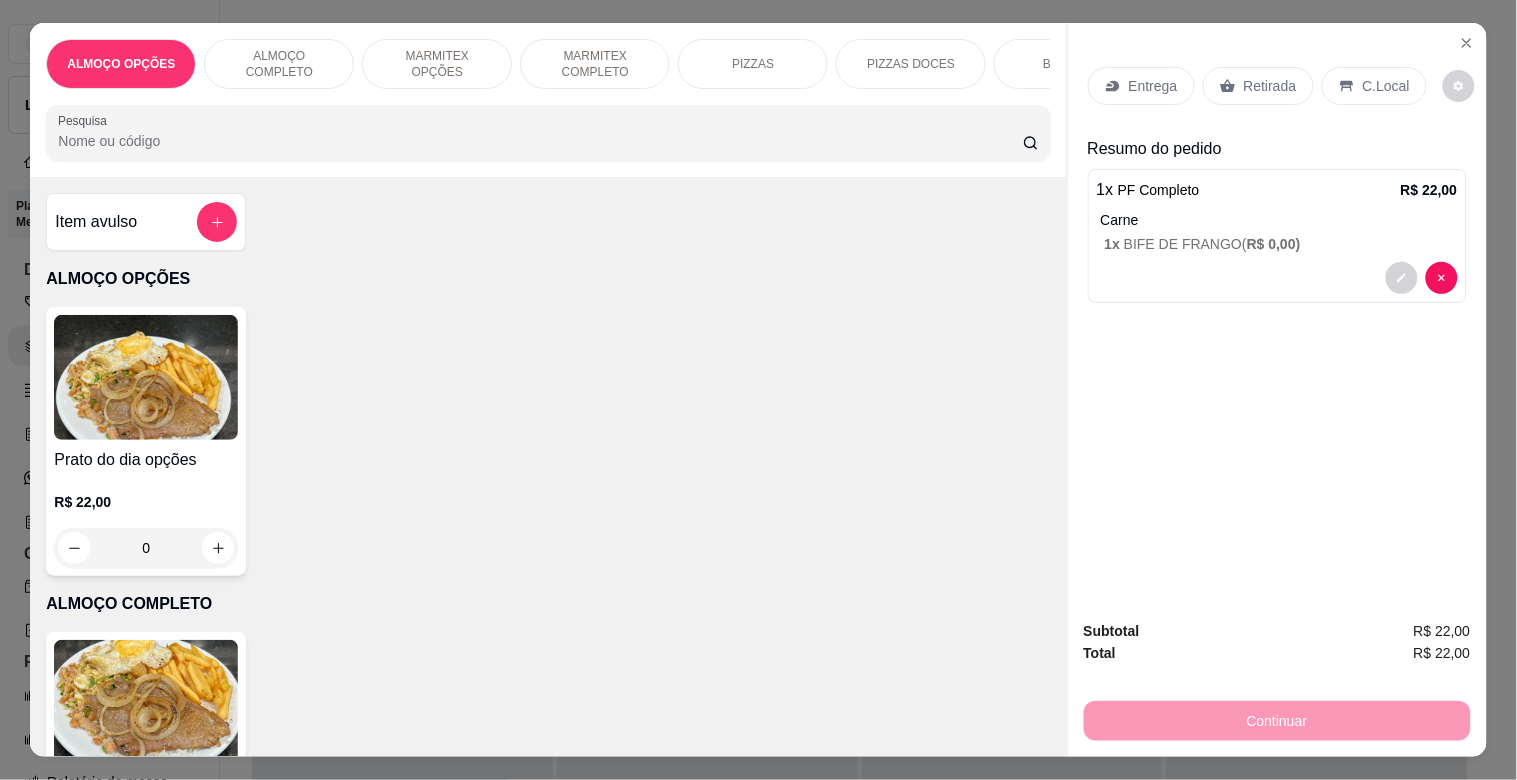 click on "C.Local" at bounding box center (1386, 86) 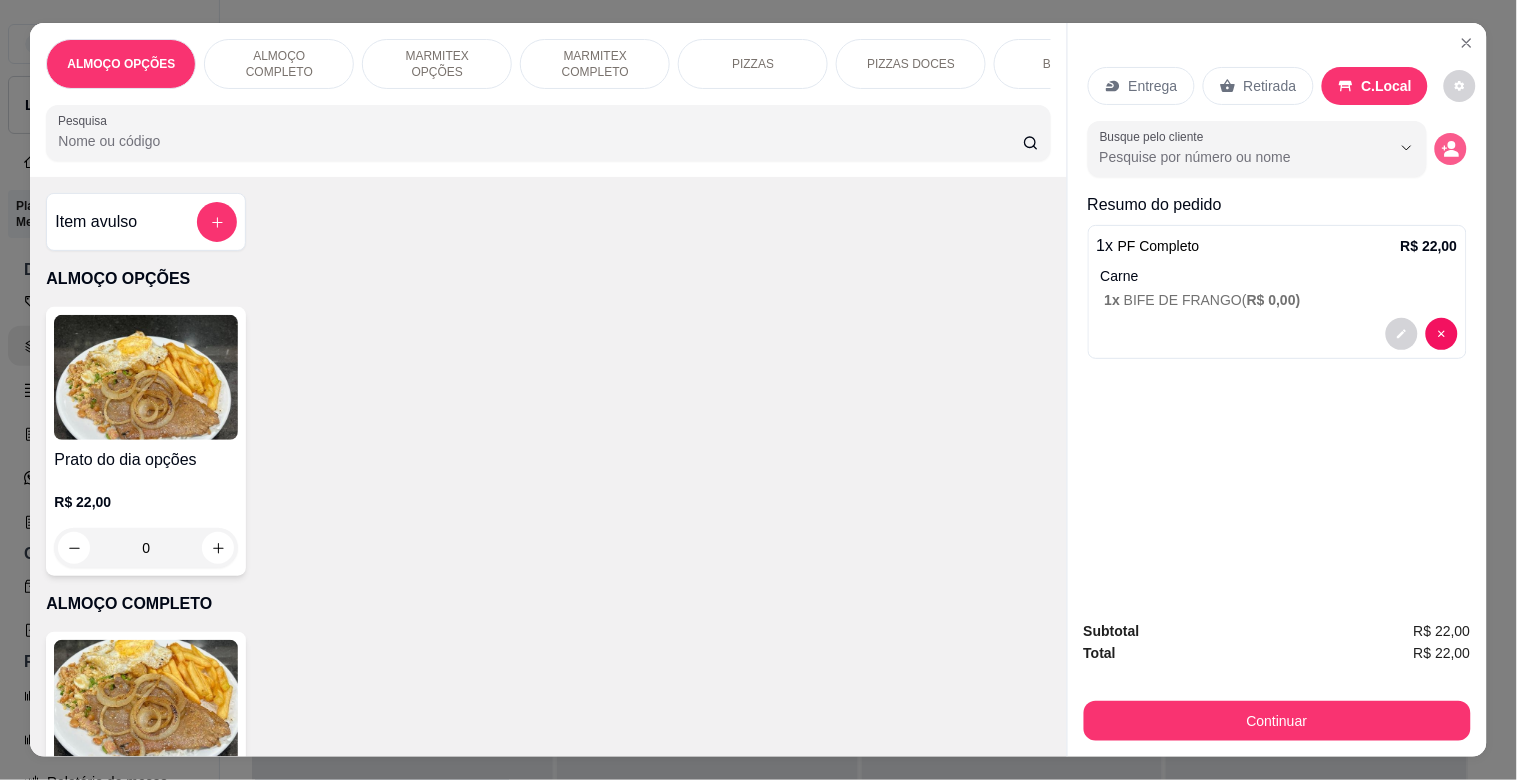 click 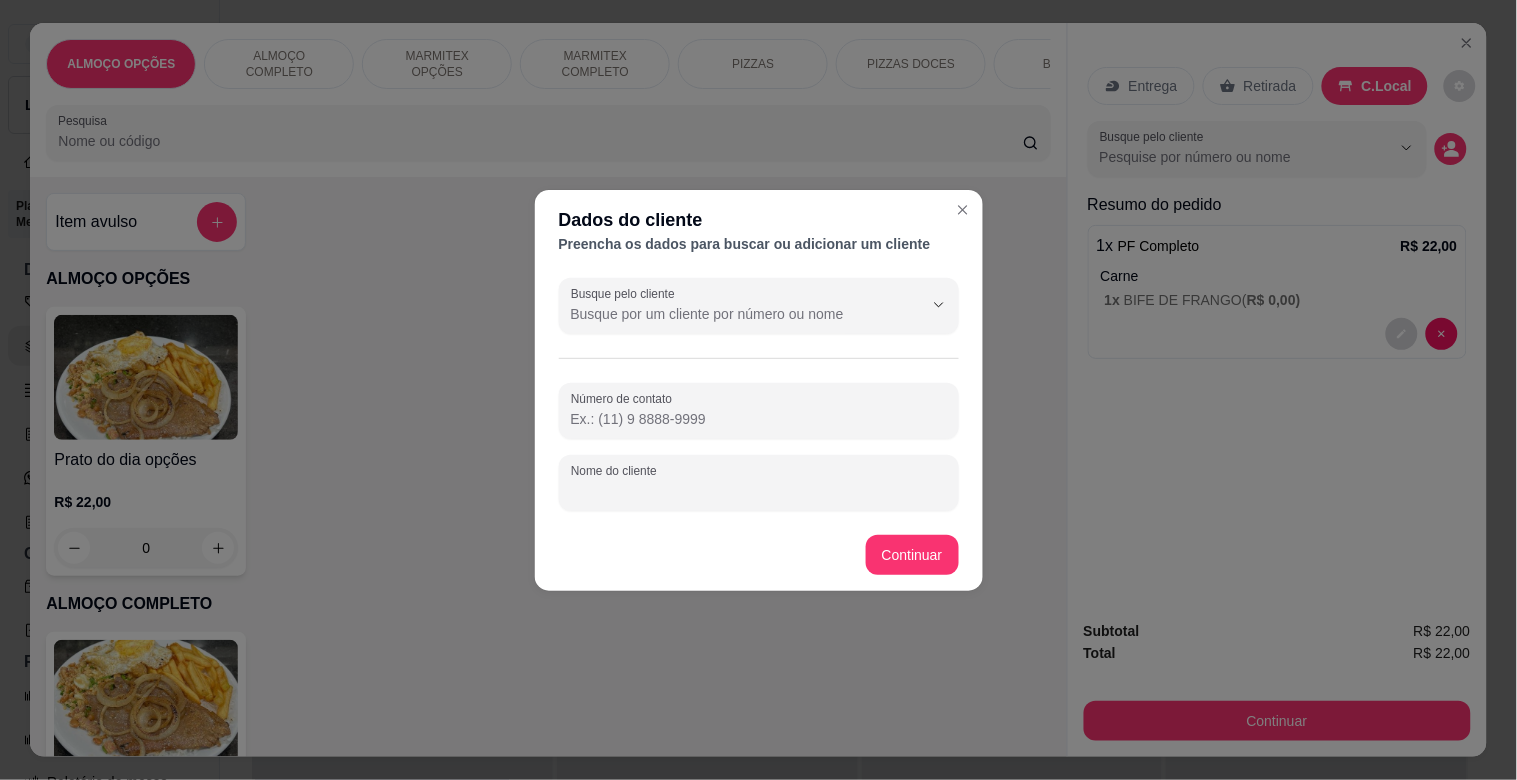 click on "Nome do cliente" at bounding box center [759, 491] 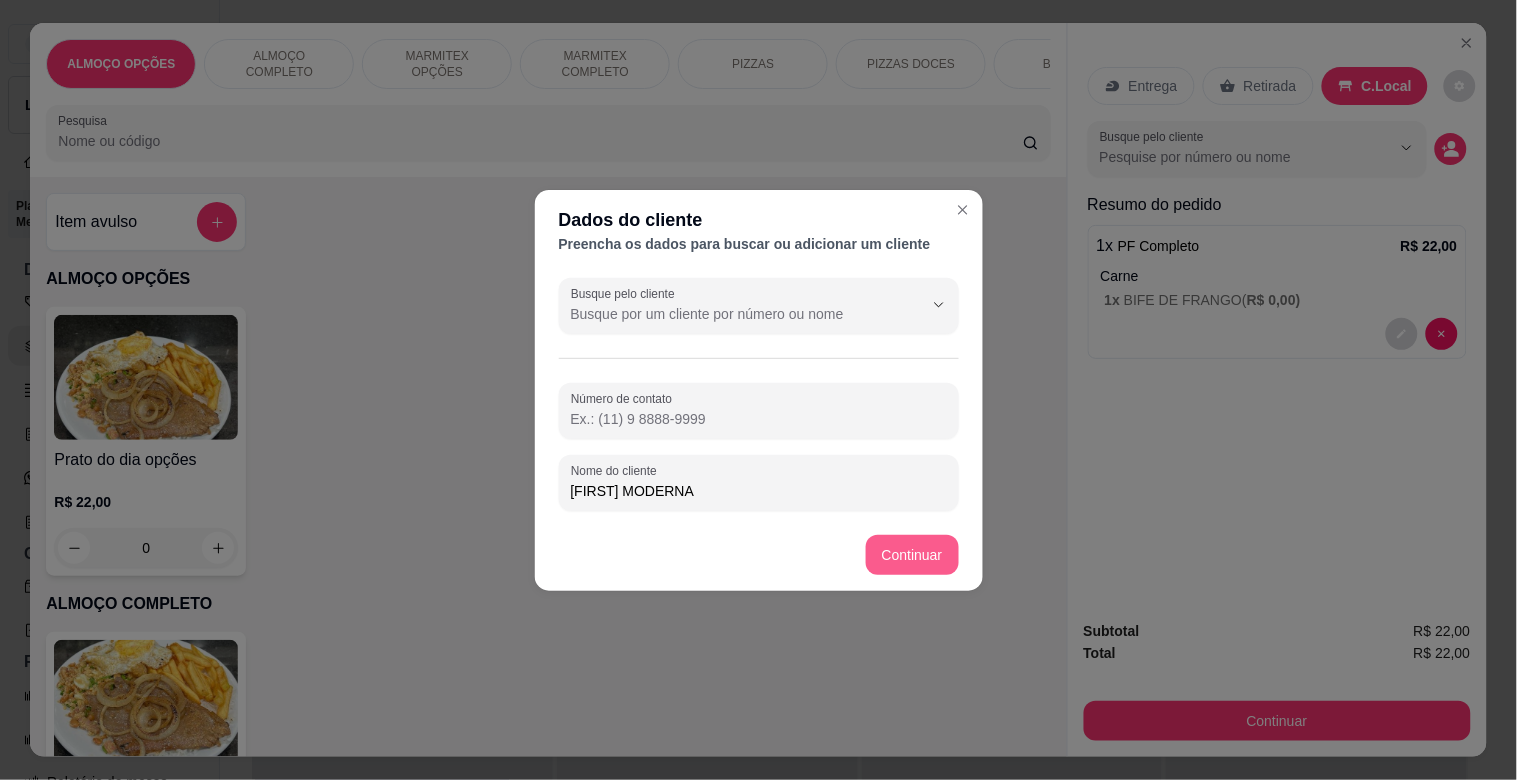 type on "[FIRST] MODERNA" 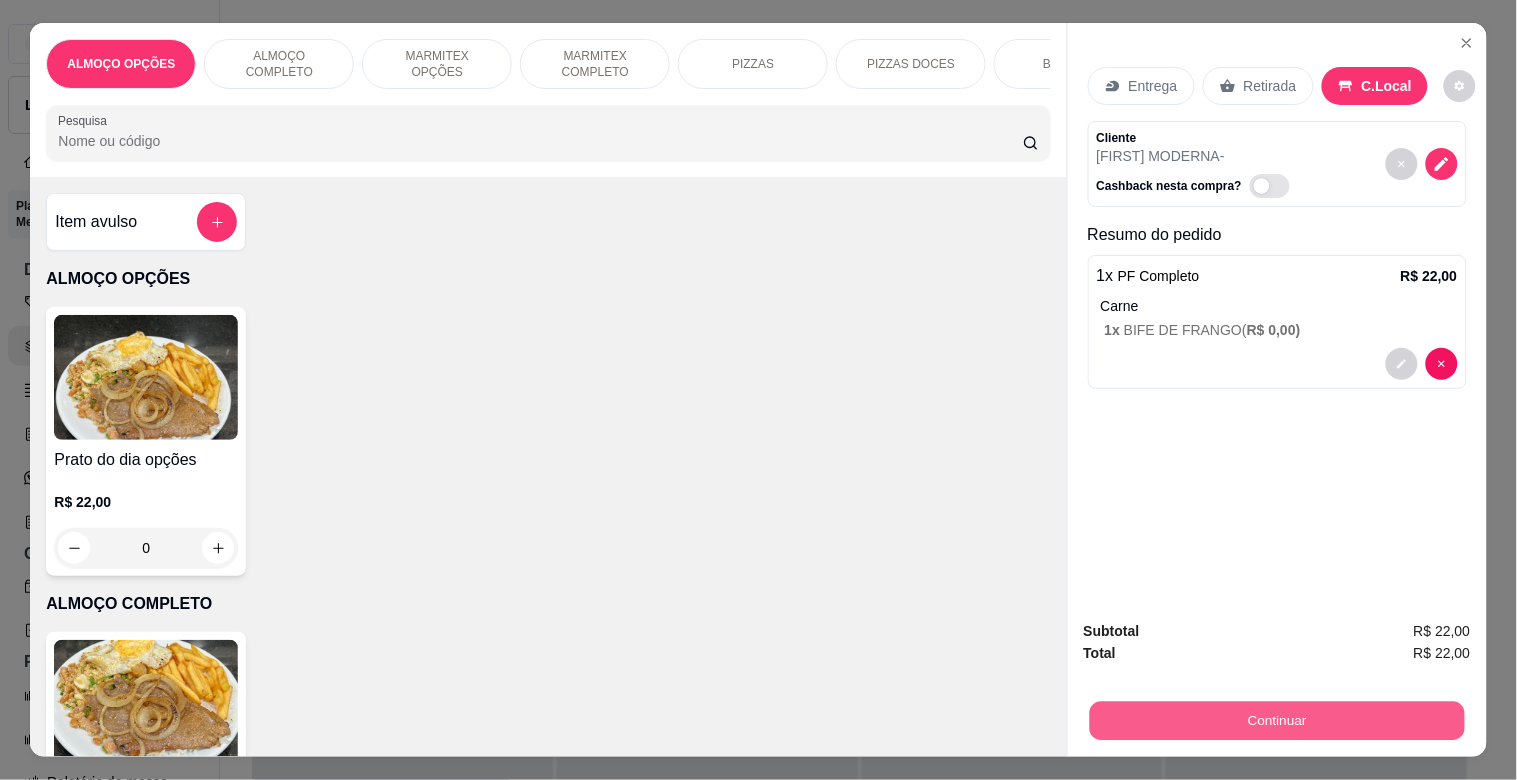click on "Continuar" at bounding box center (1276, 720) 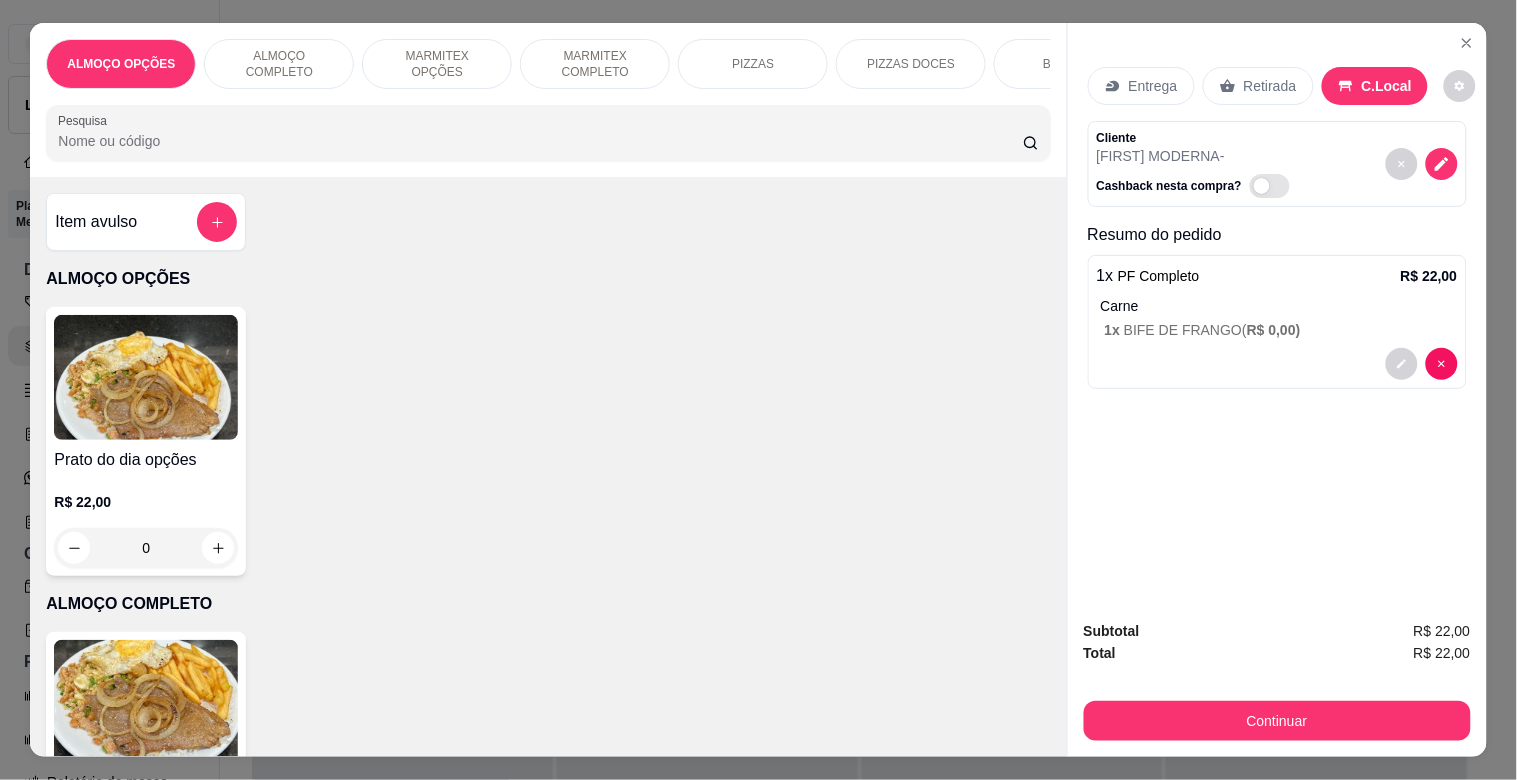 click on "Desconto" at bounding box center [622, 530] 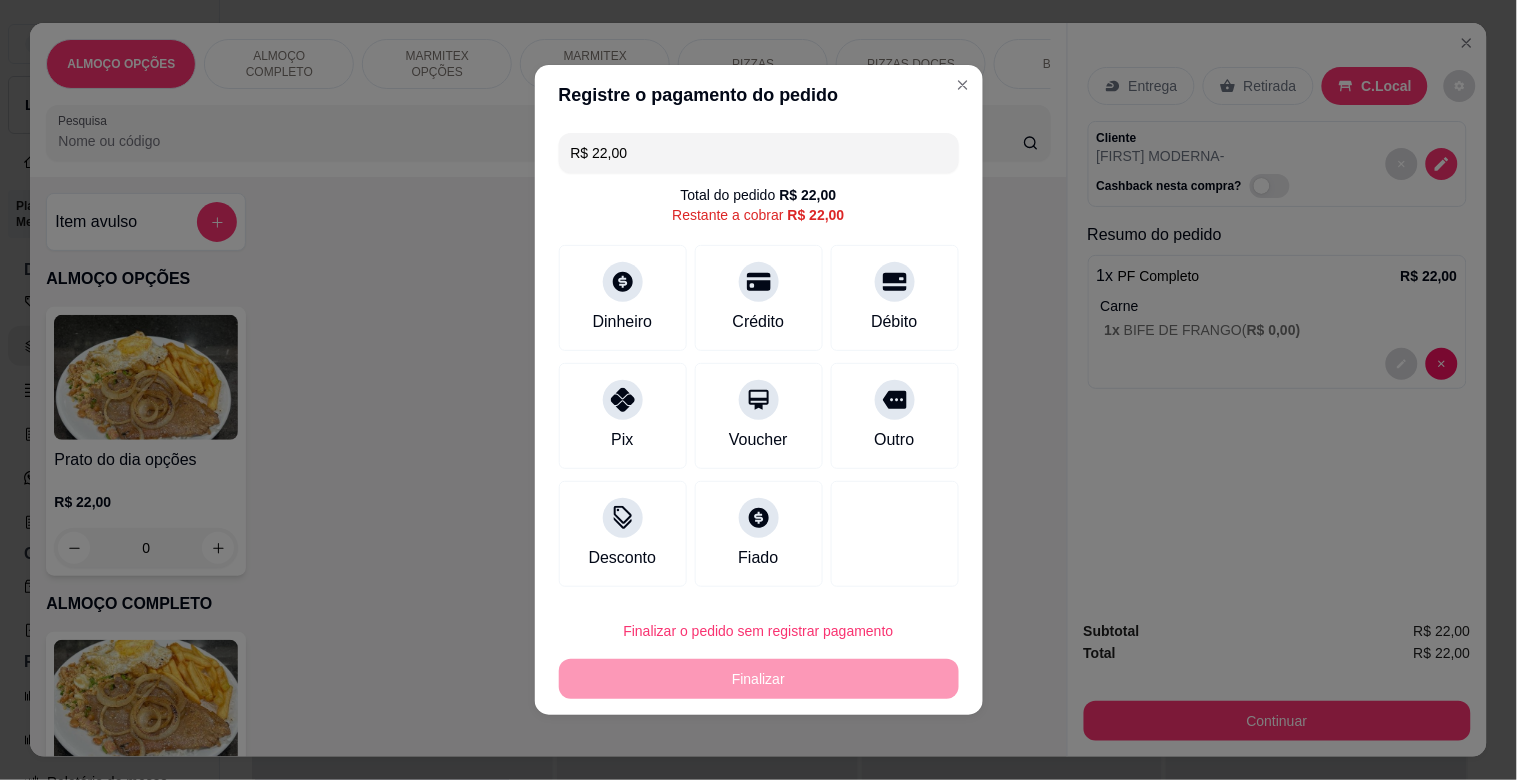 click at bounding box center (758, 446) 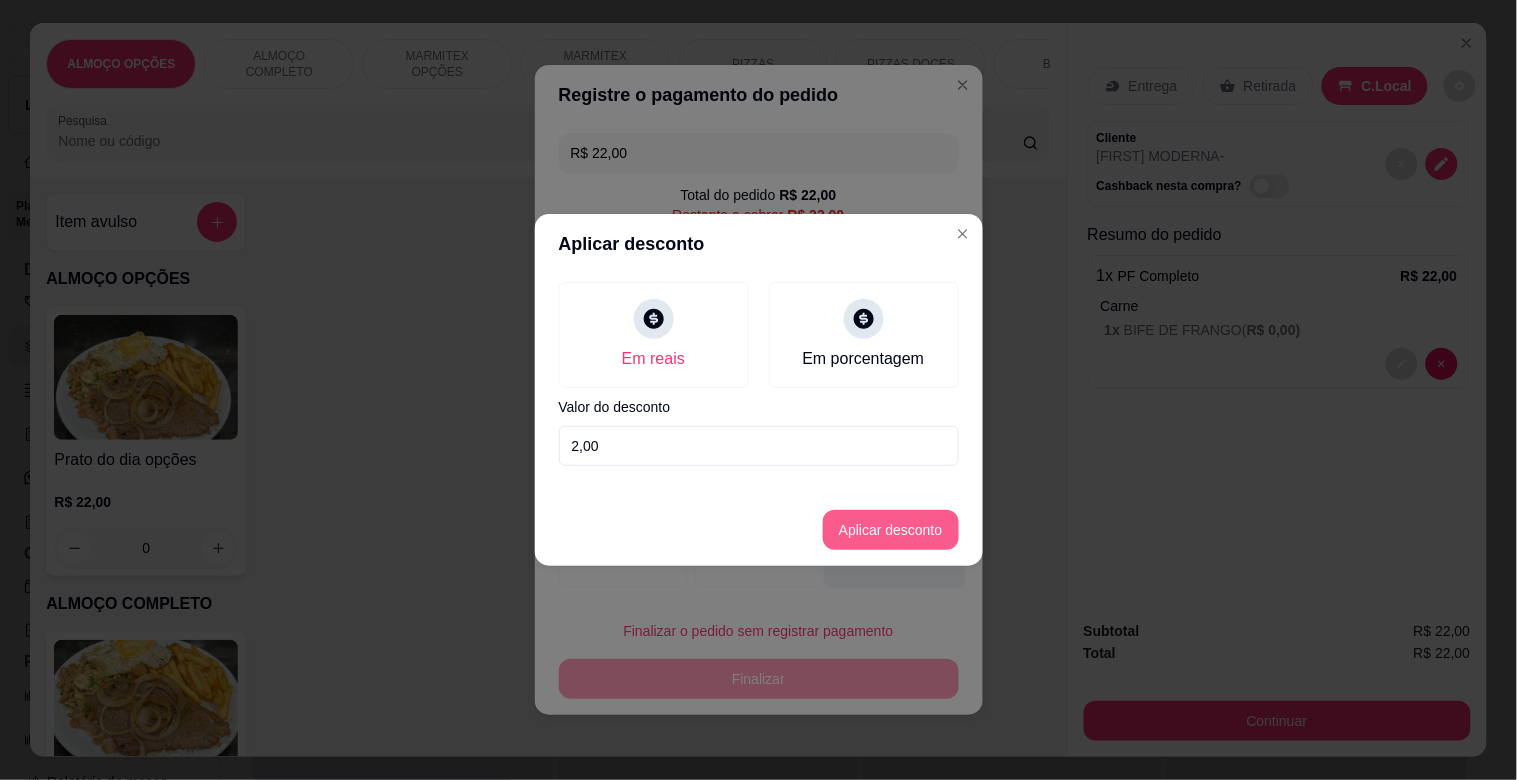 type on "2,00" 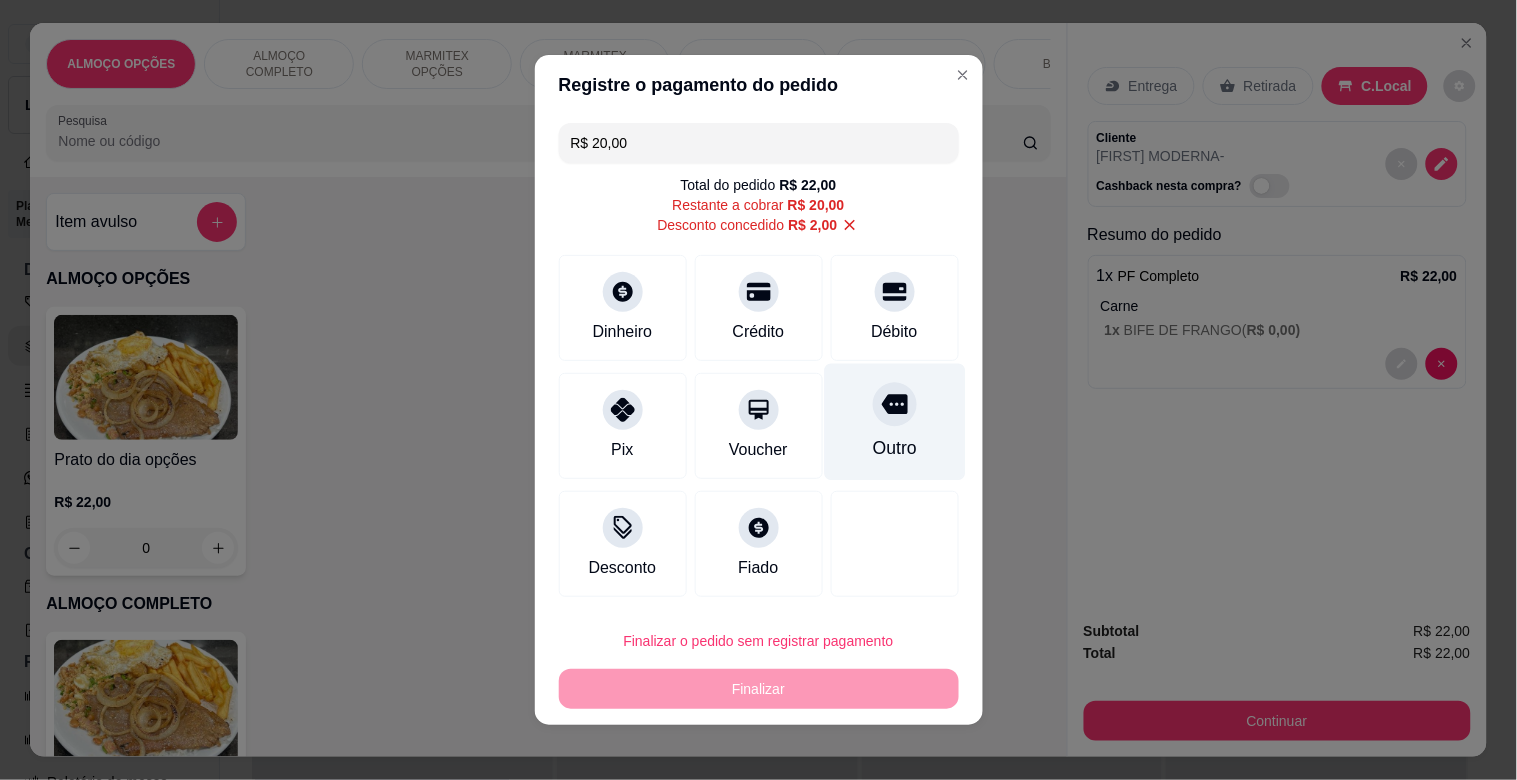 click on "Outro" at bounding box center [894, 448] 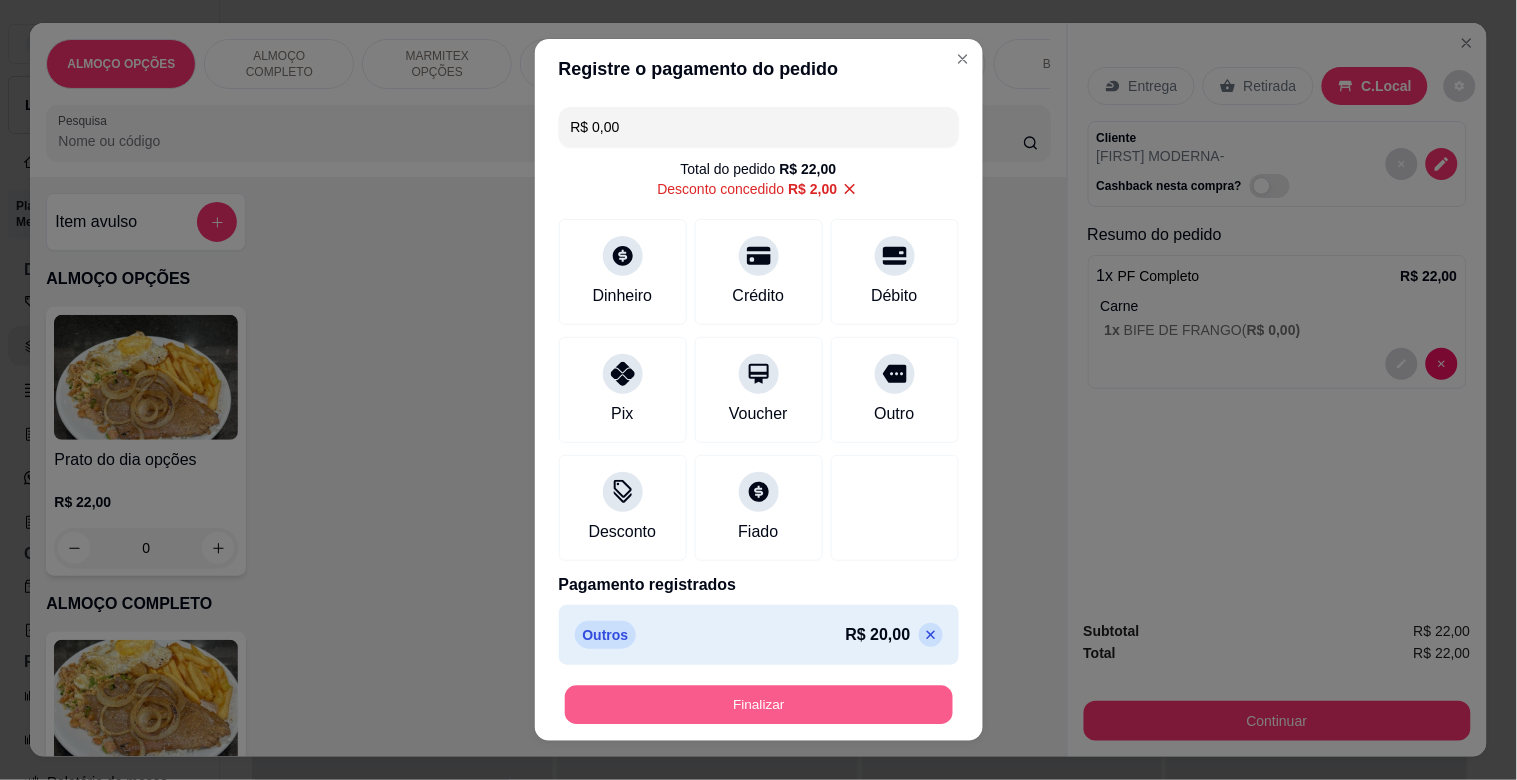 click on "Finalizar" at bounding box center [759, 705] 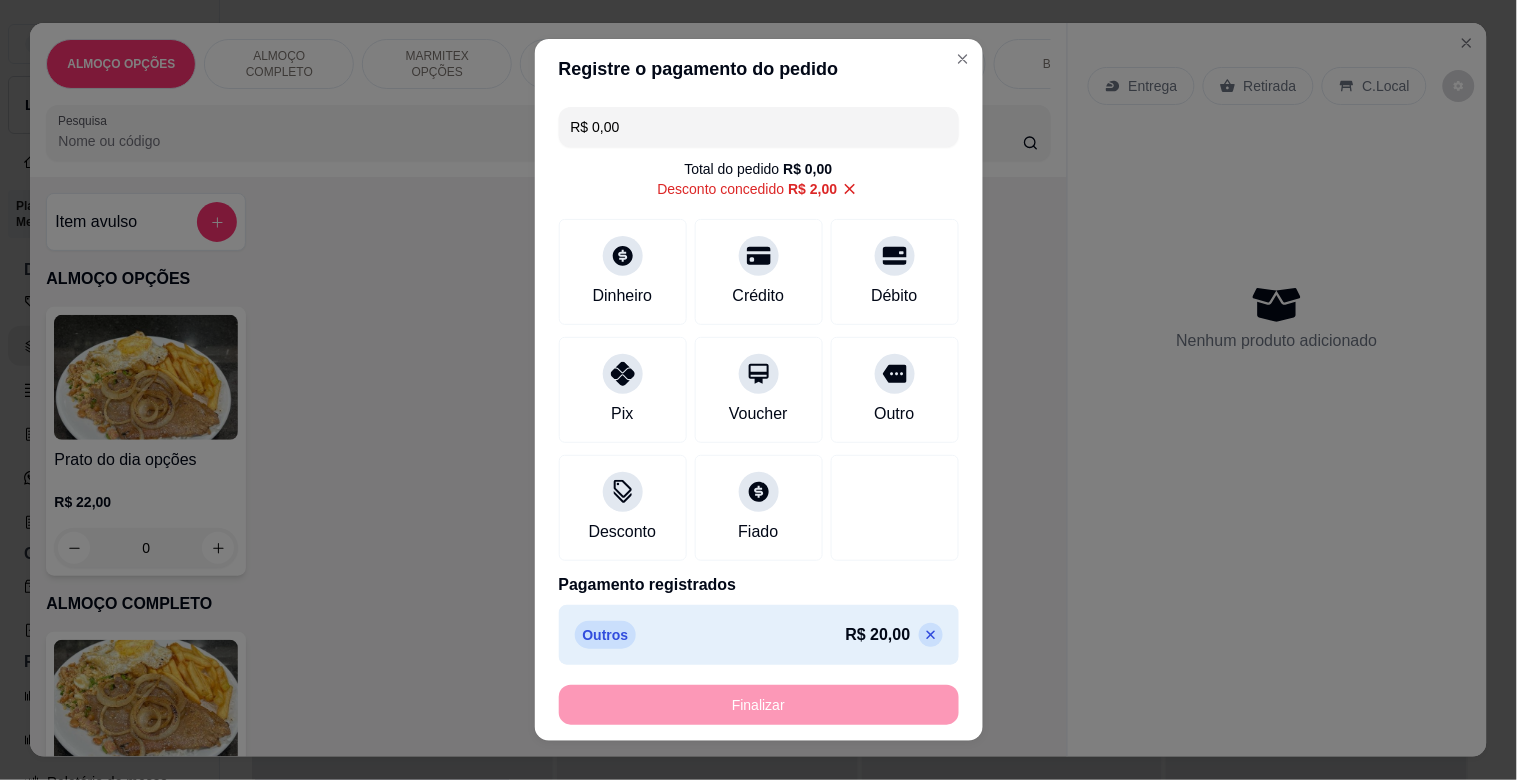 type on "-R$ 22,00" 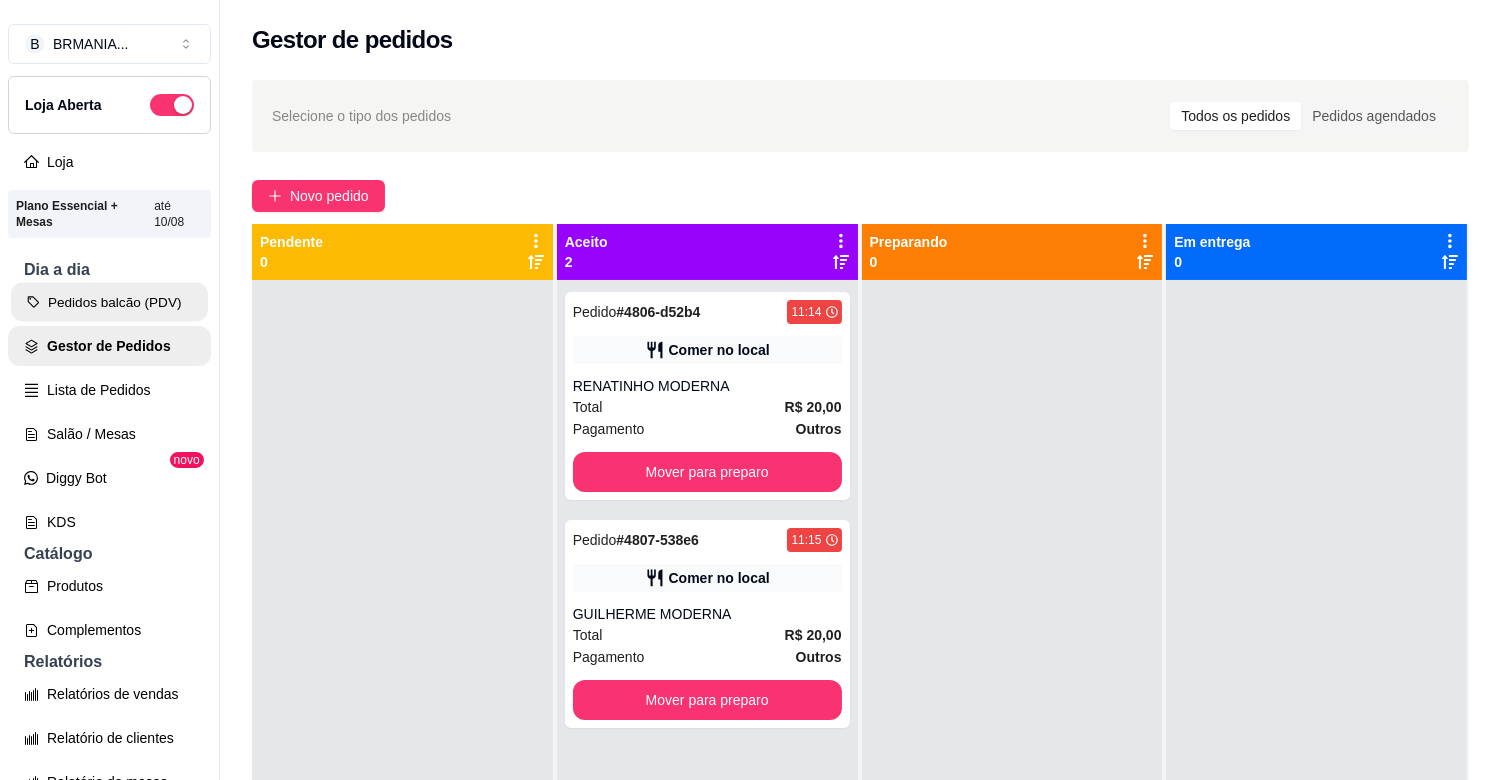click on "Pedidos balcão (PDV)" at bounding box center [109, 302] 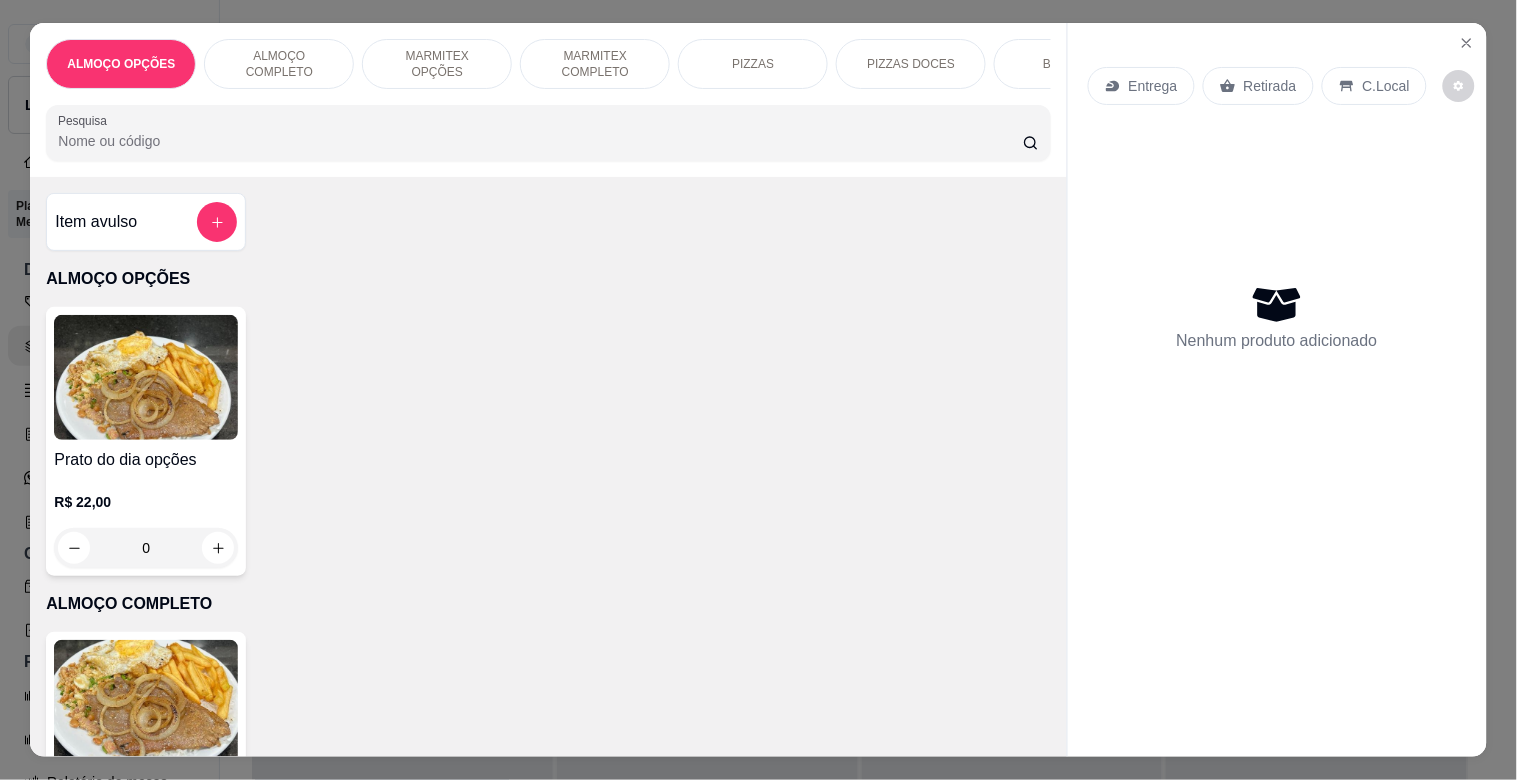 click at bounding box center (146, 702) 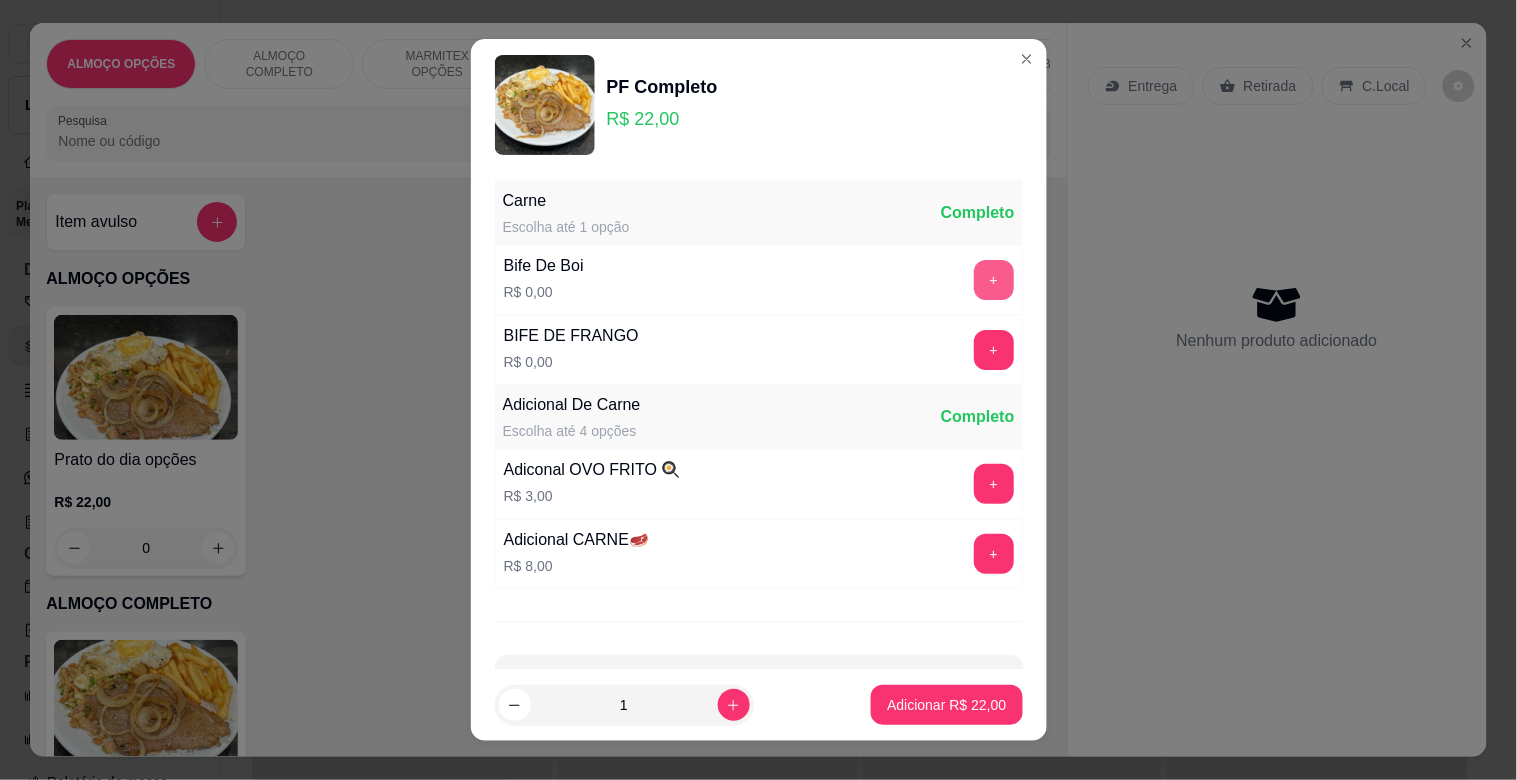 click on "+" at bounding box center [994, 280] 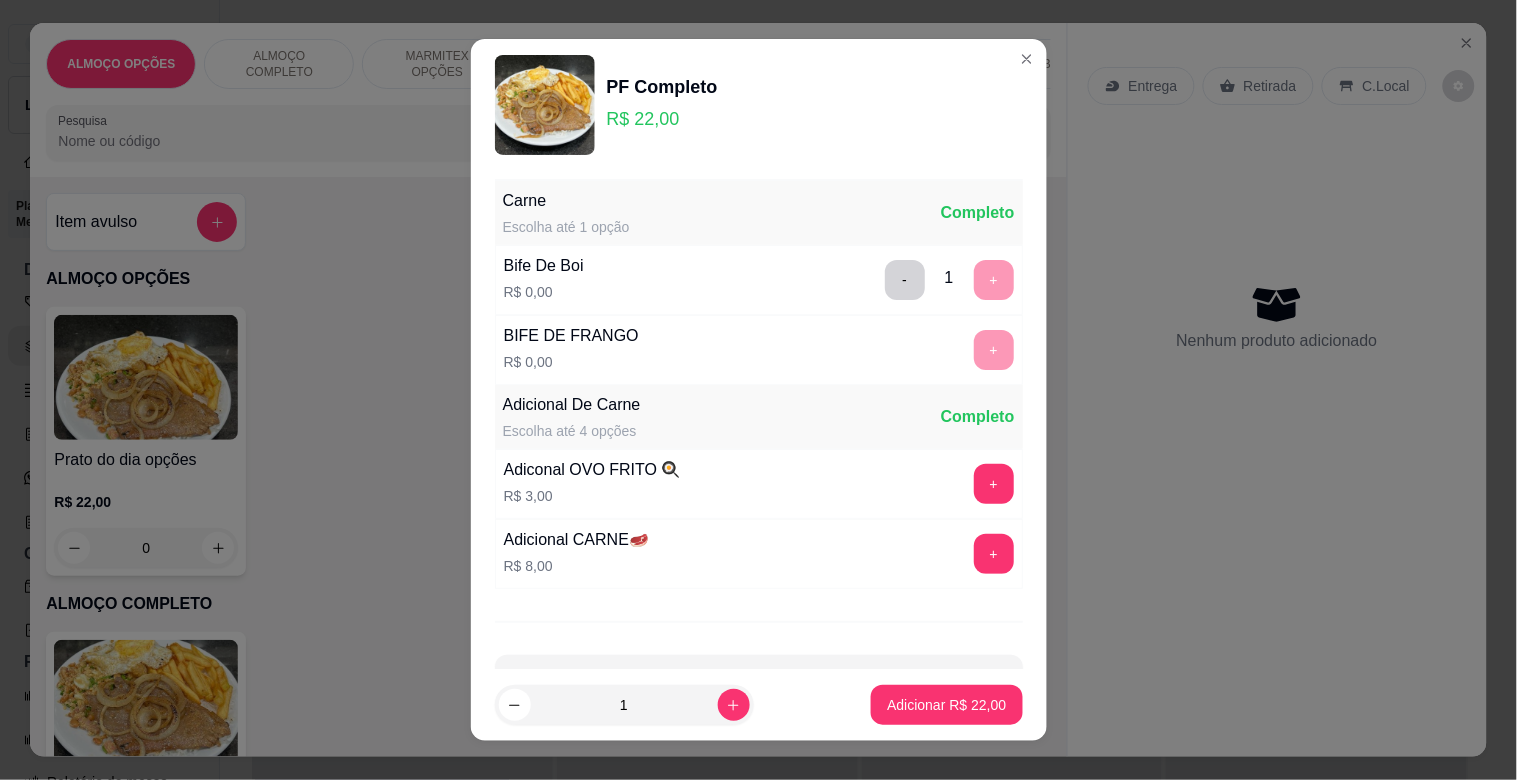 scroll, scrollTop: 25, scrollLeft: 0, axis: vertical 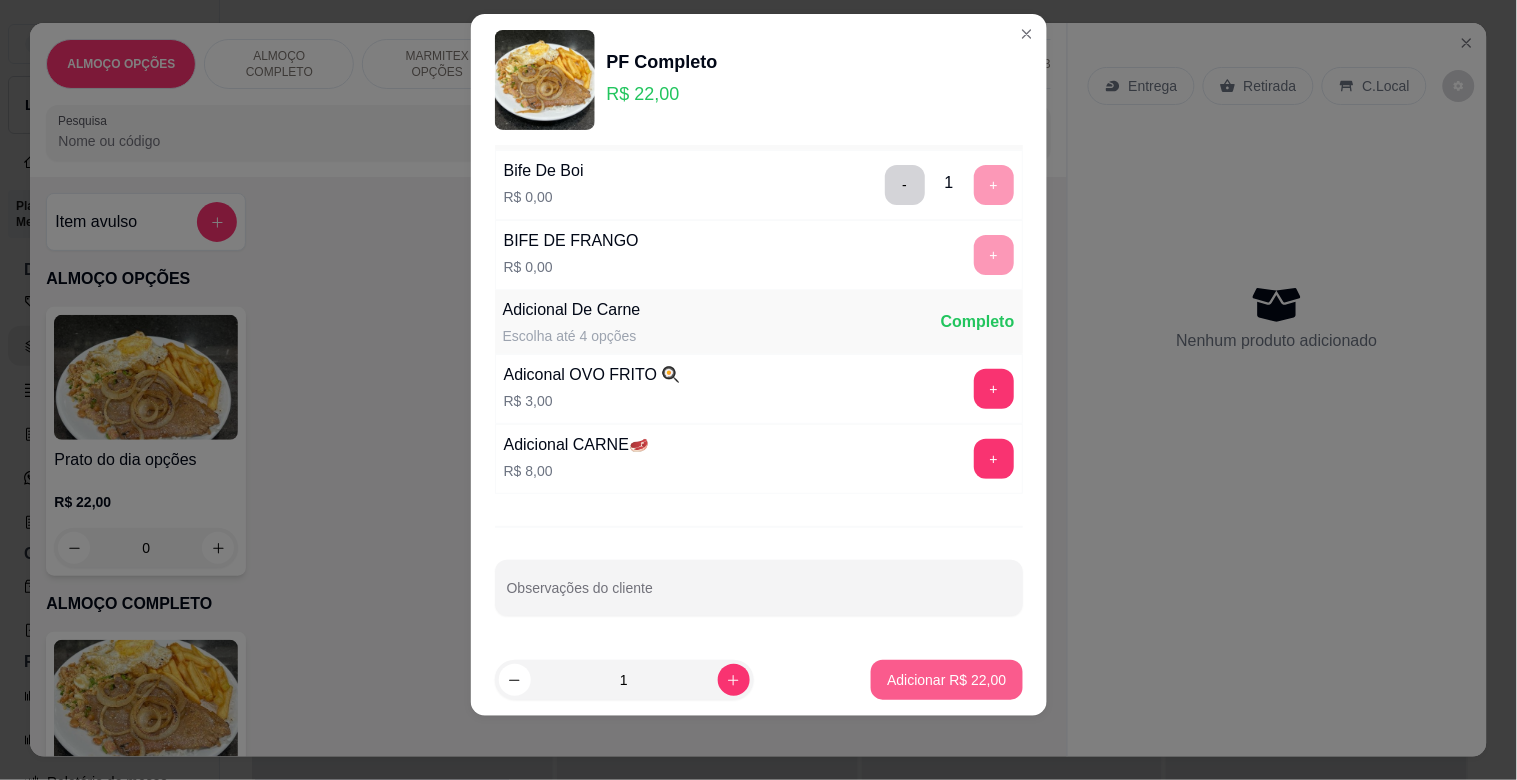 click on "Adicionar   R$ 22,00" at bounding box center [946, 680] 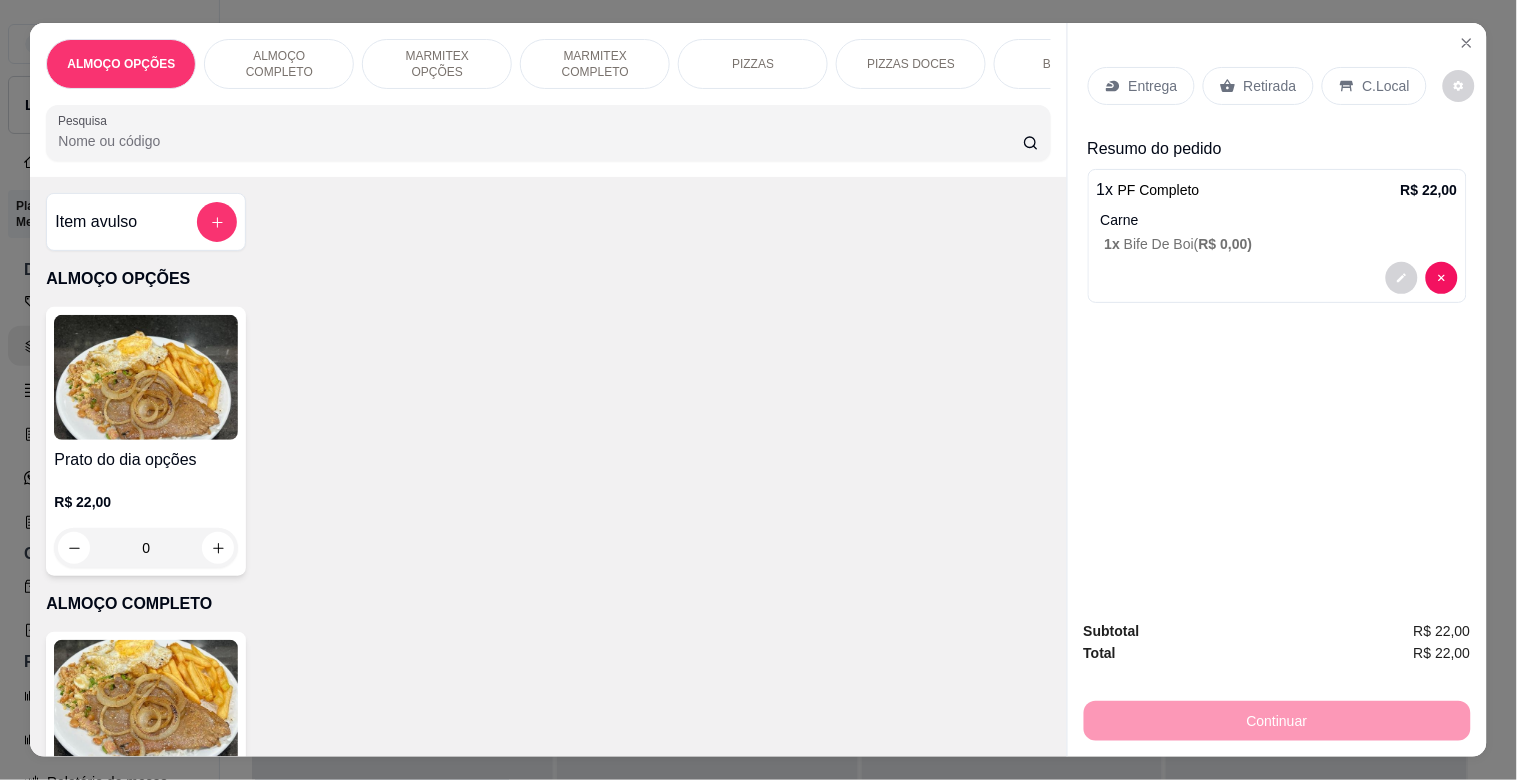click on "C.Local" at bounding box center [1386, 86] 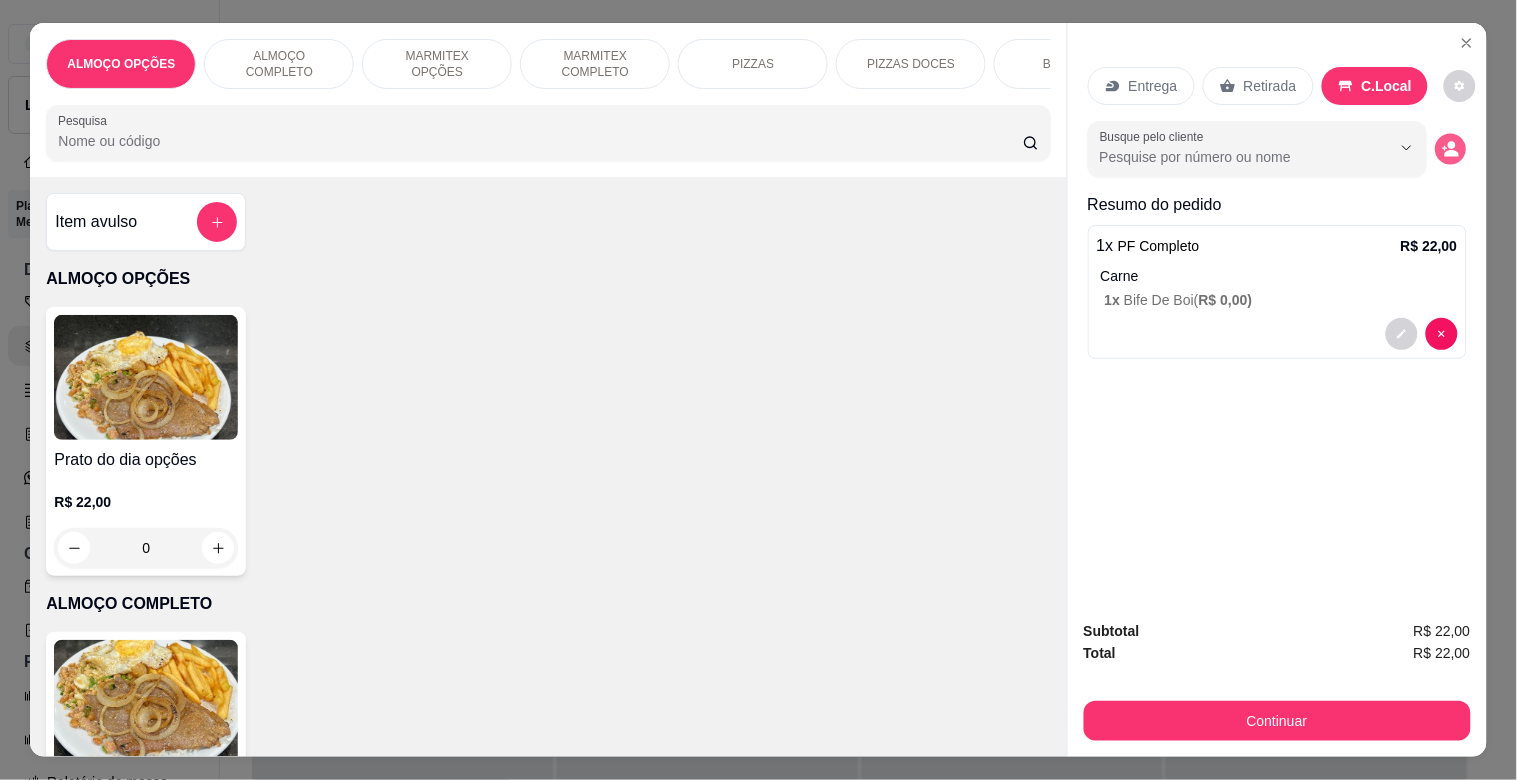 click 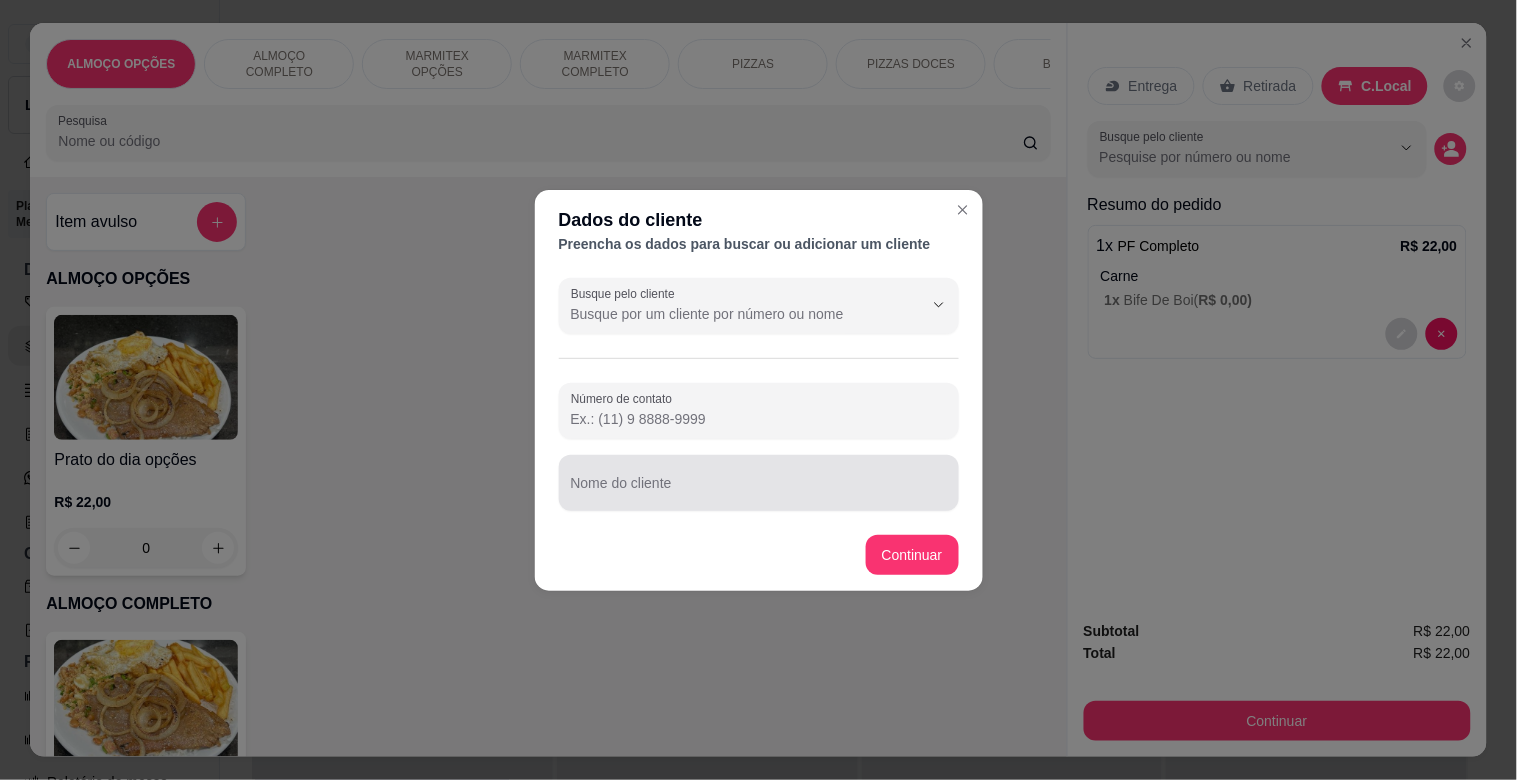 click at bounding box center [759, 483] 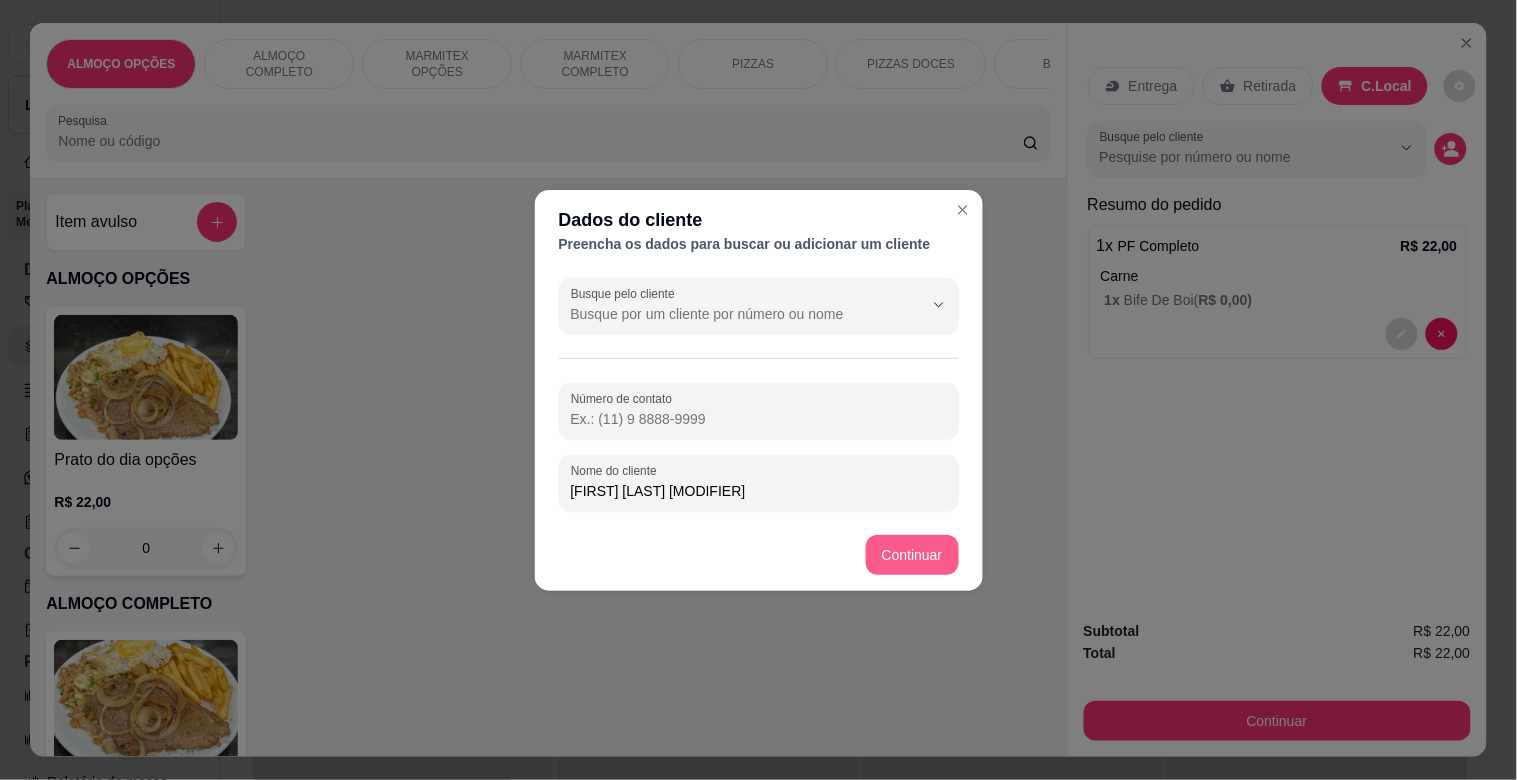 type on "[FIRST] [LAST] [MODIFIER]" 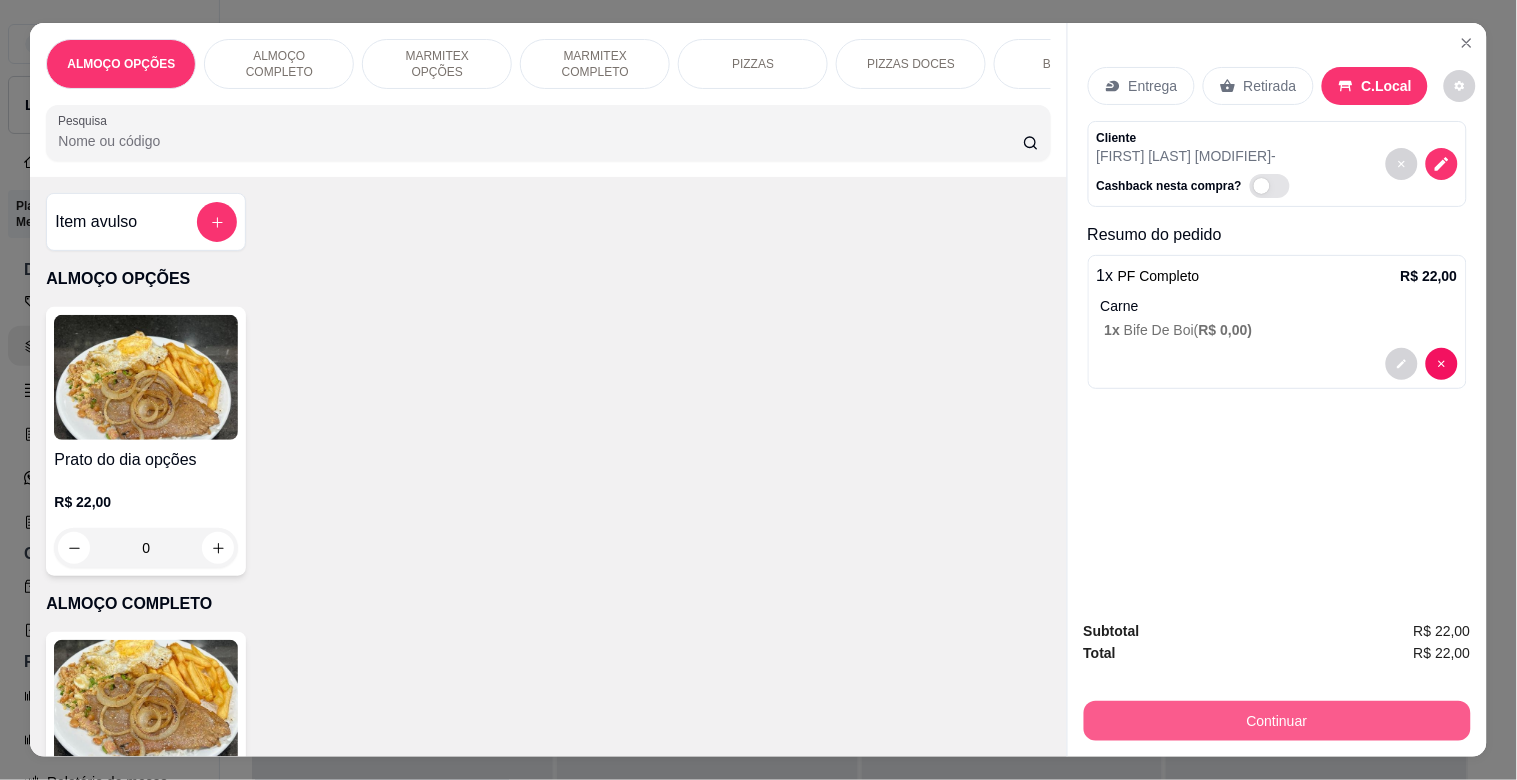 click on "Continuar" at bounding box center (1277, 721) 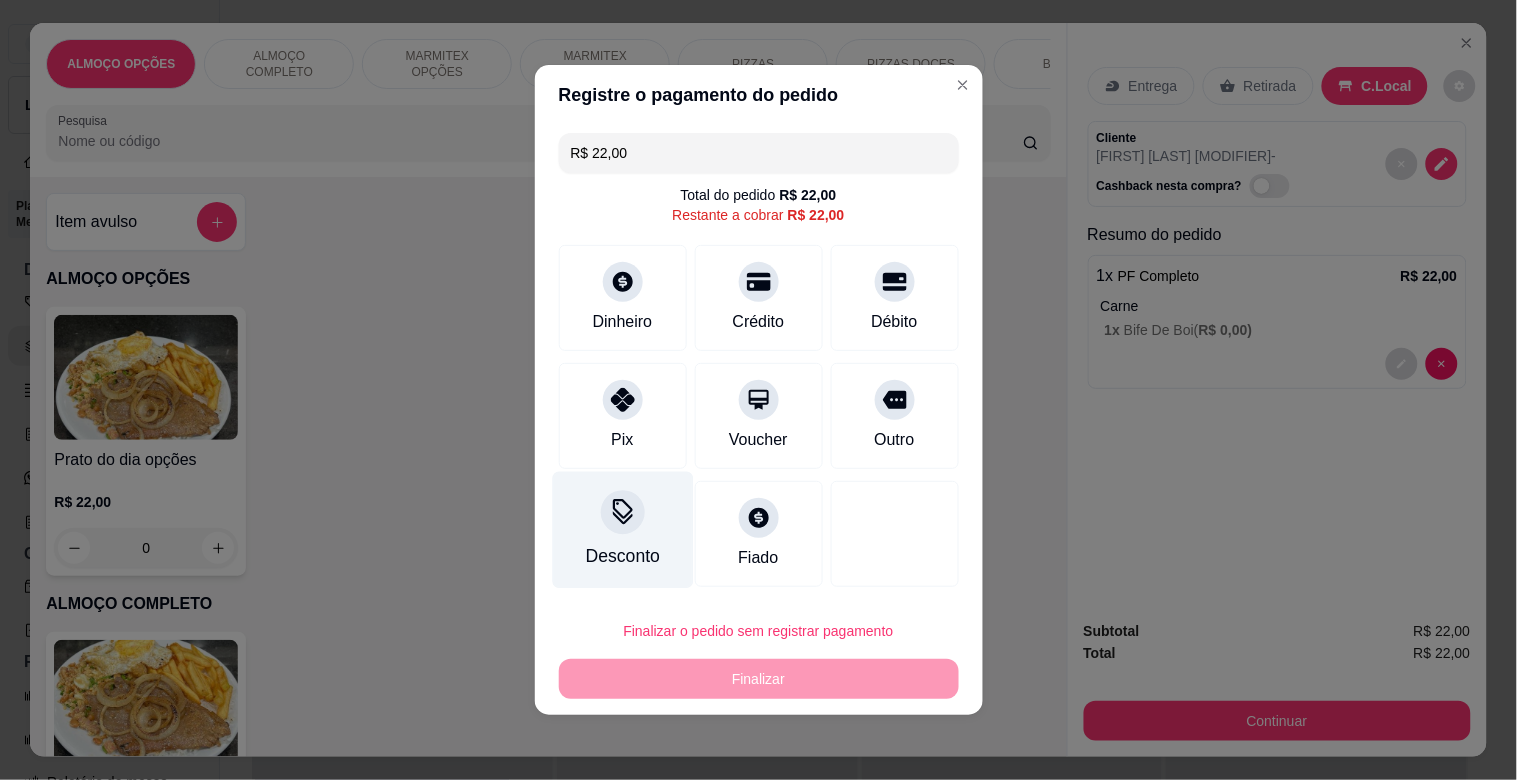 click on "Desconto" at bounding box center (622, 530) 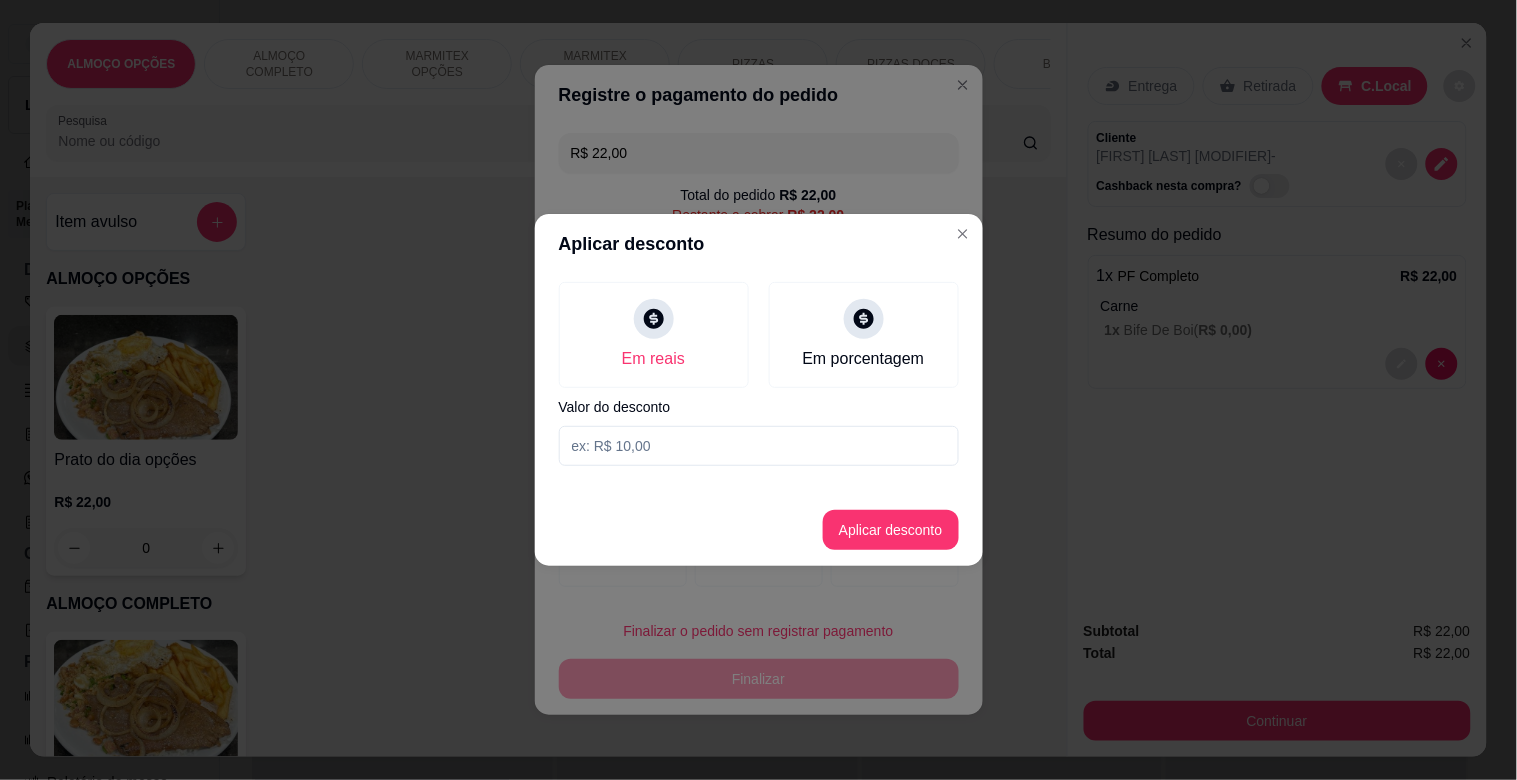 click at bounding box center [759, 446] 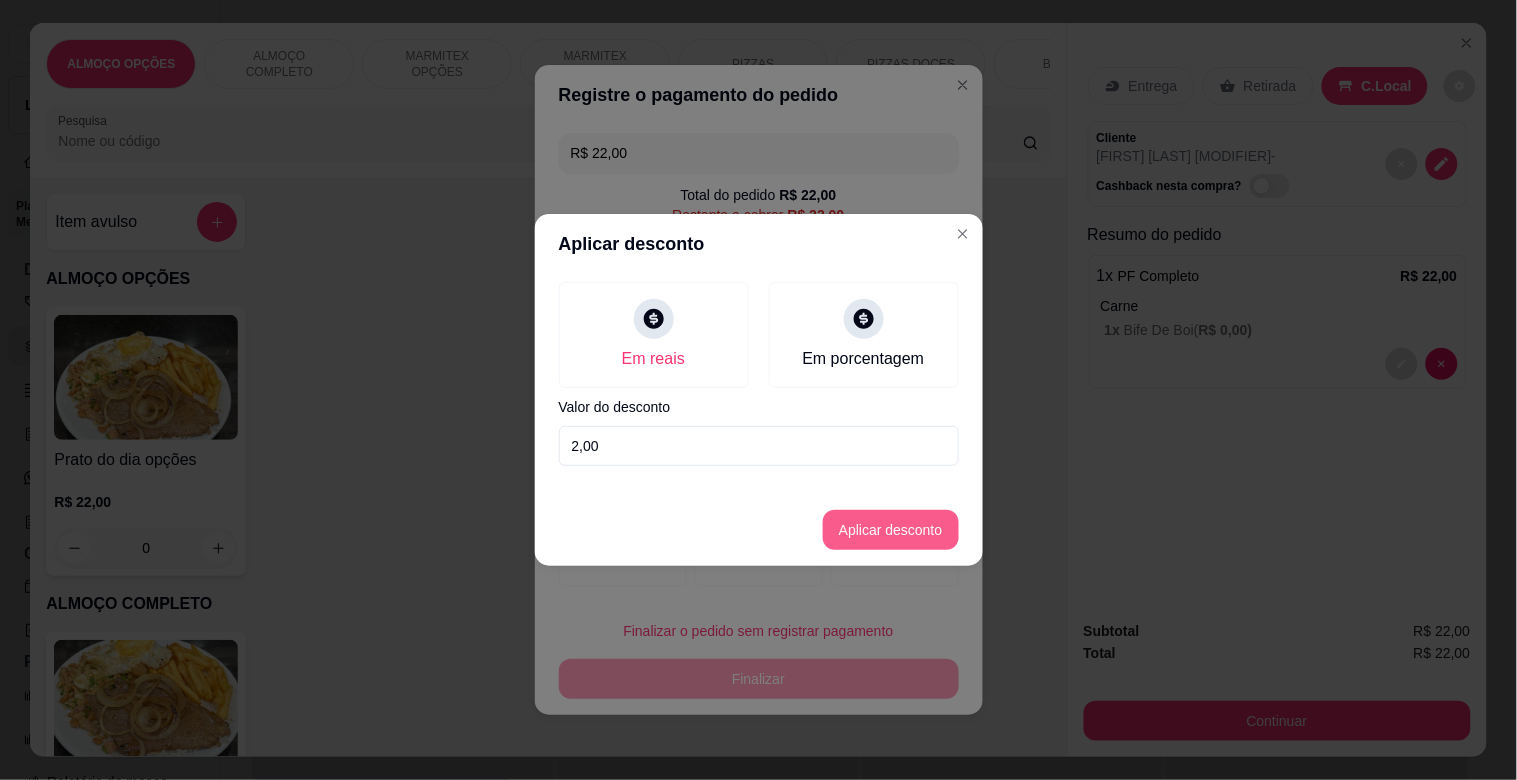 type on "2,00" 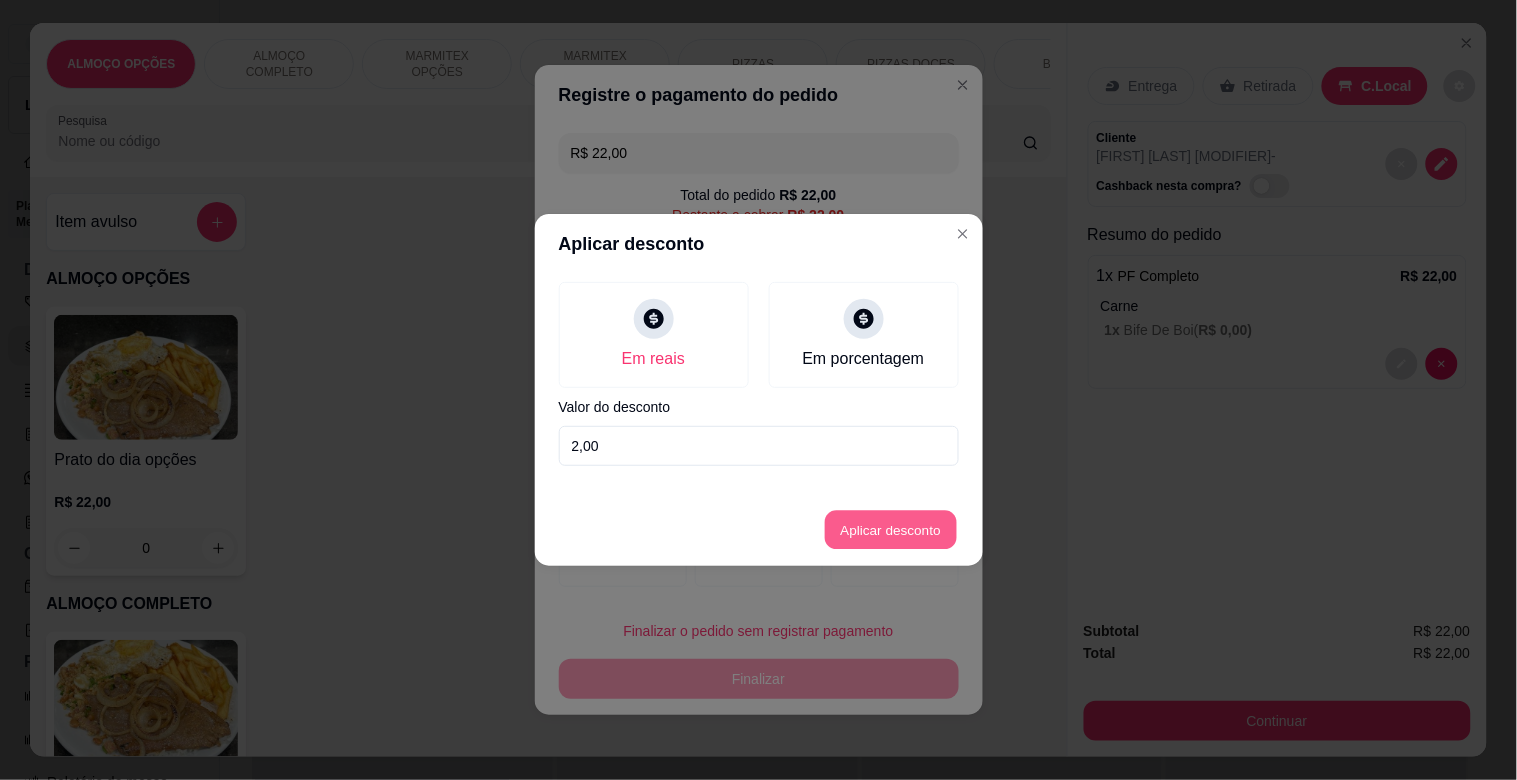click on "Aplicar desconto" at bounding box center [890, 530] 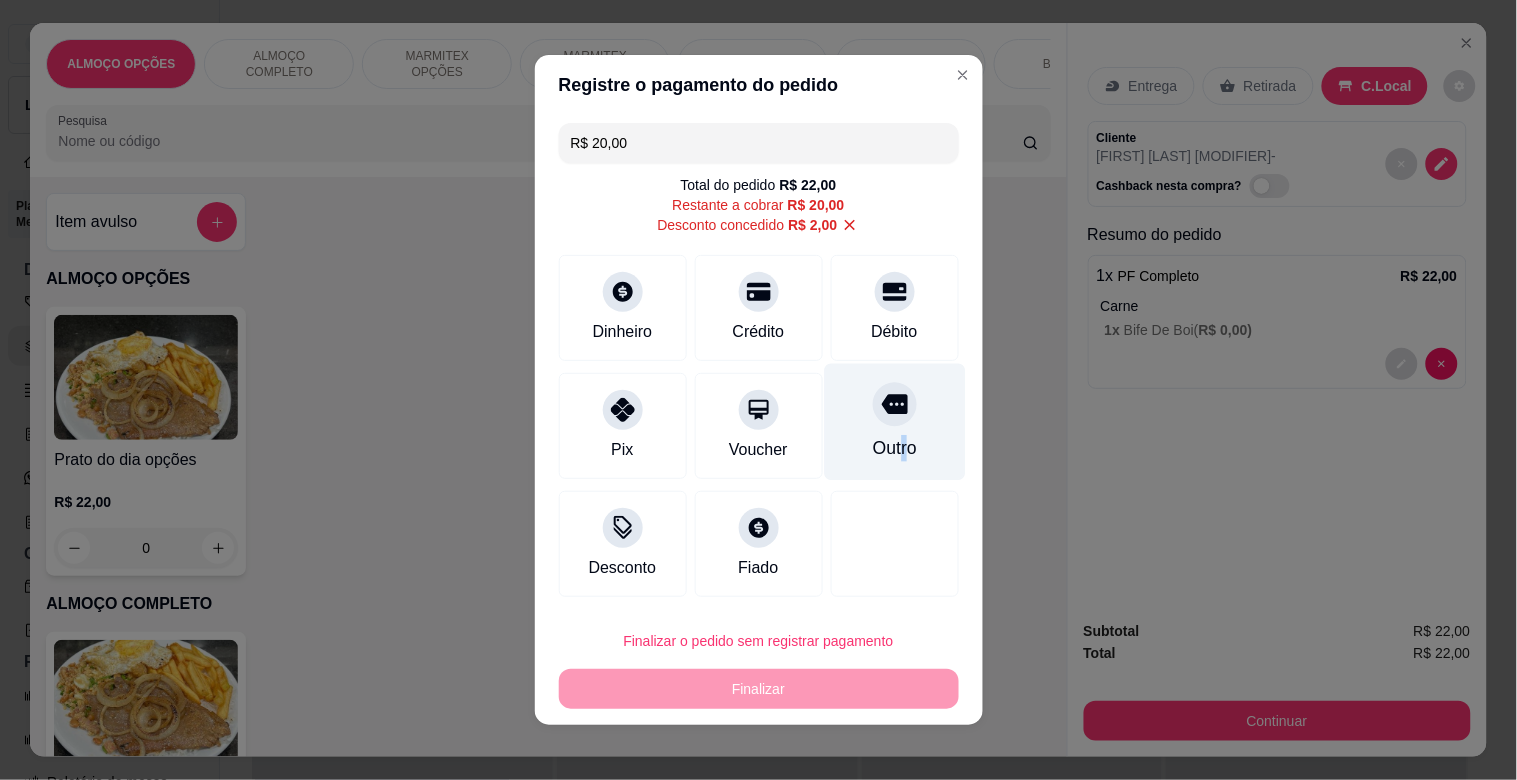 drag, startPoint x: 881, startPoint y: 436, endPoint x: 898, endPoint y: 554, distance: 119.218285 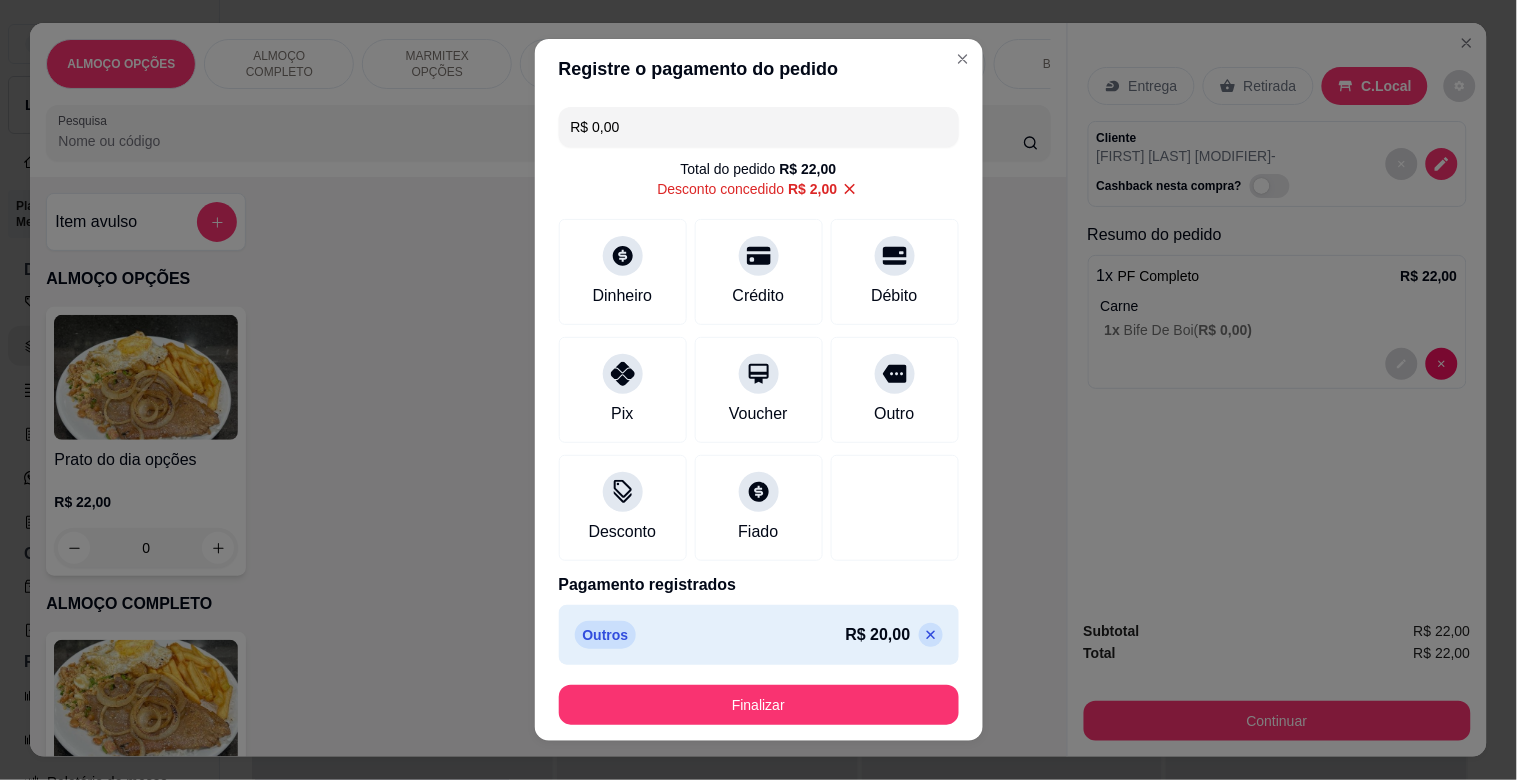 drag, startPoint x: 797, startPoint y: 678, endPoint x: 795, endPoint y: 698, distance: 20.09975 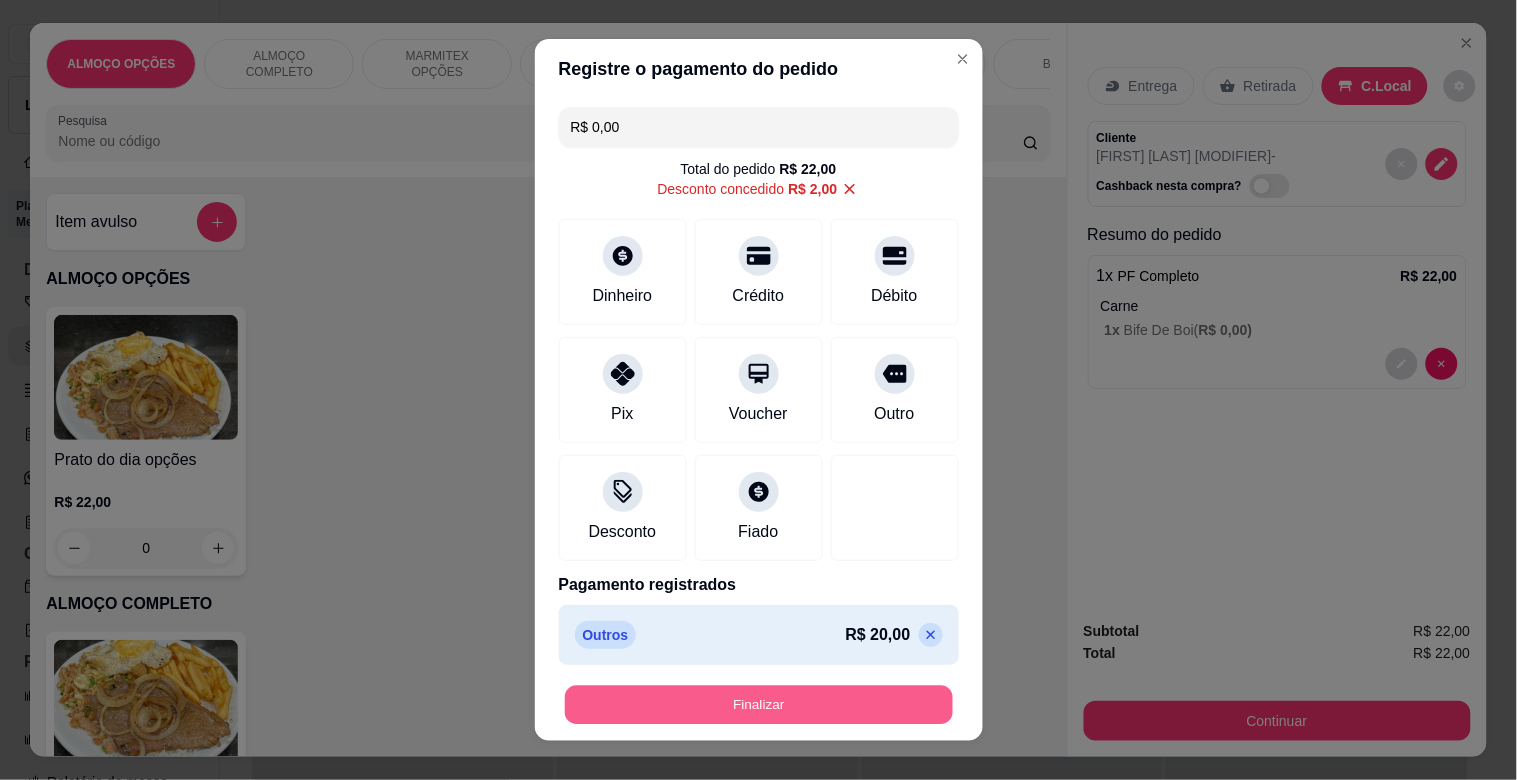 click on "Finalizar" at bounding box center (759, 705) 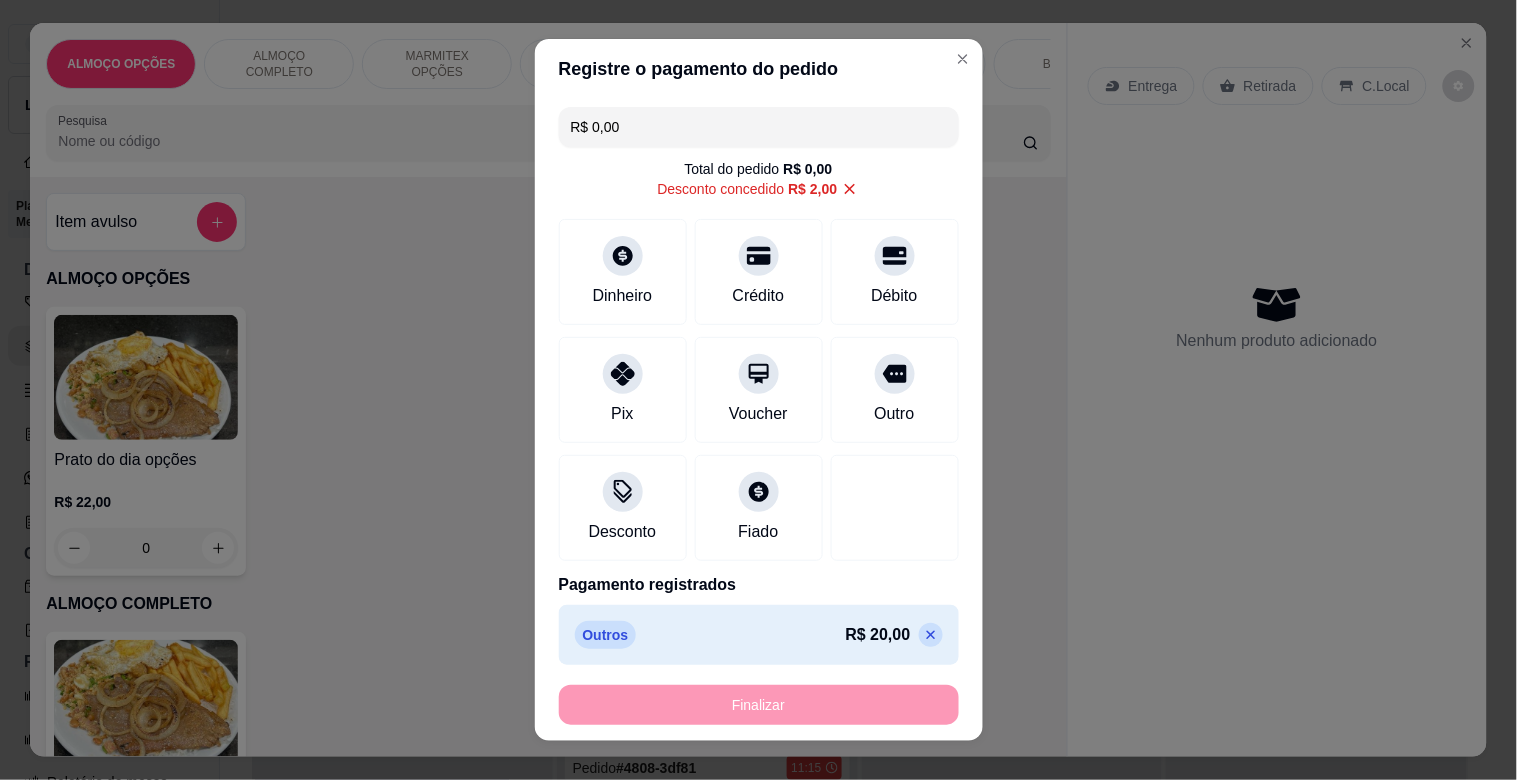 type on "-R$ 22,00" 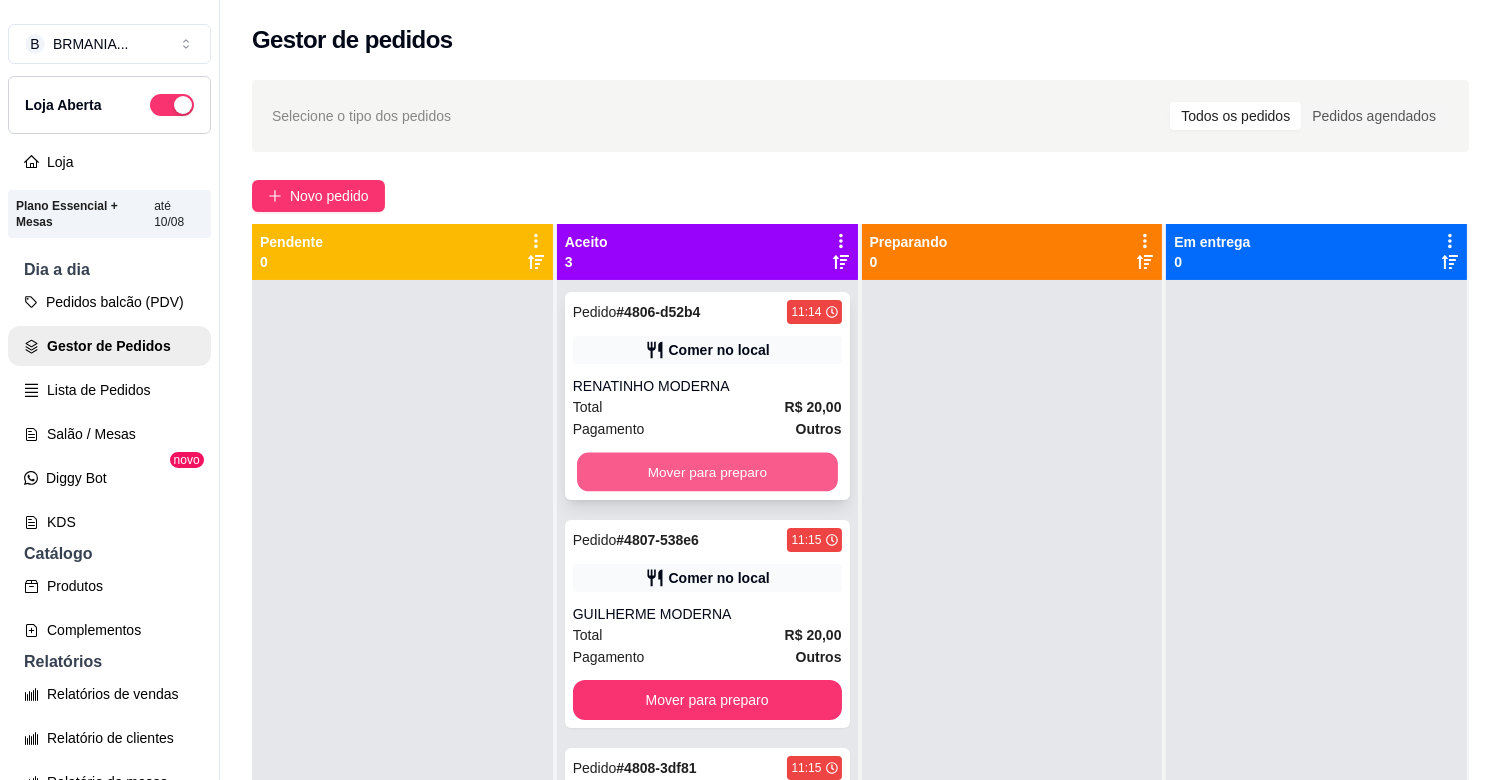 click on "Mover para preparo" at bounding box center [707, 472] 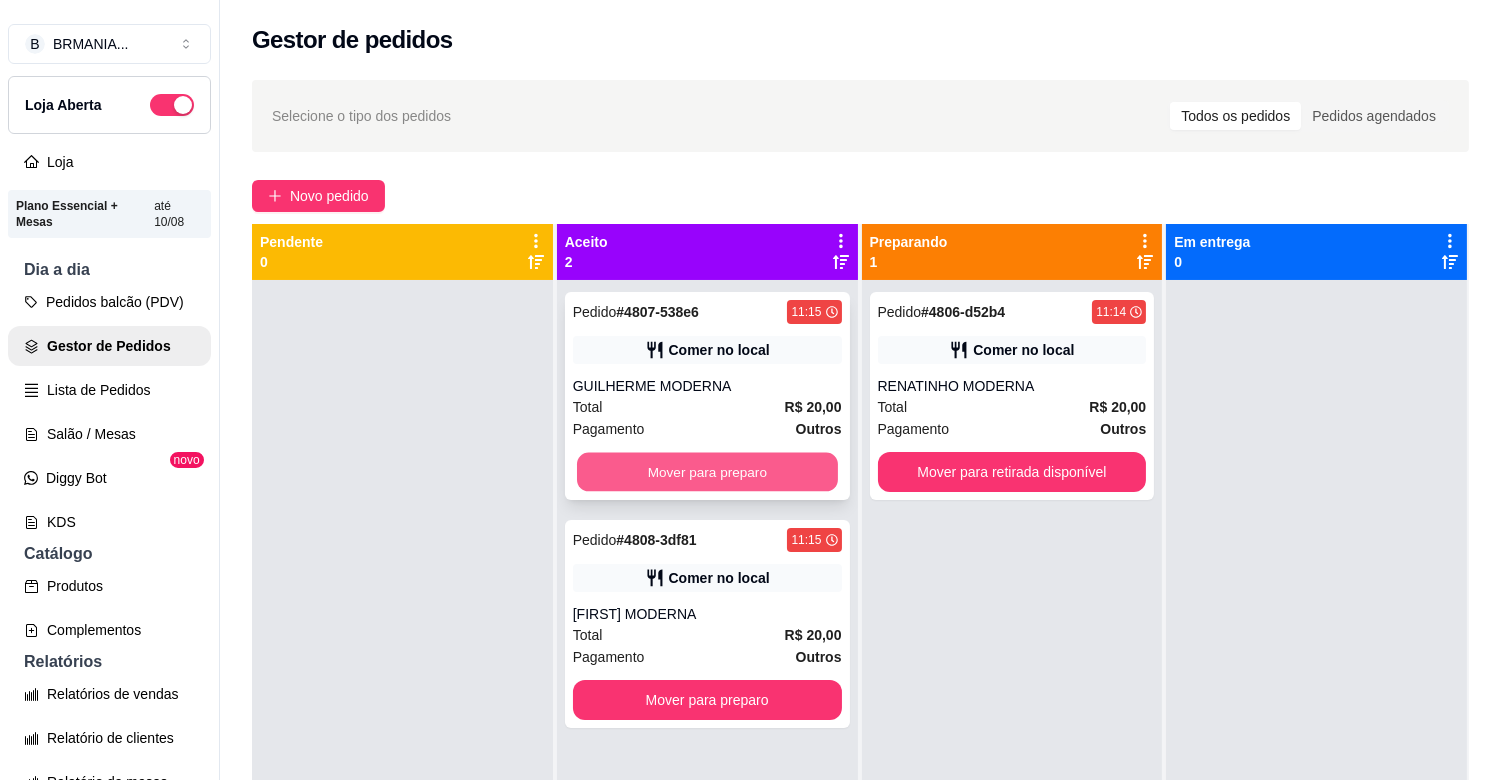 click on "Mover para preparo" at bounding box center [707, 472] 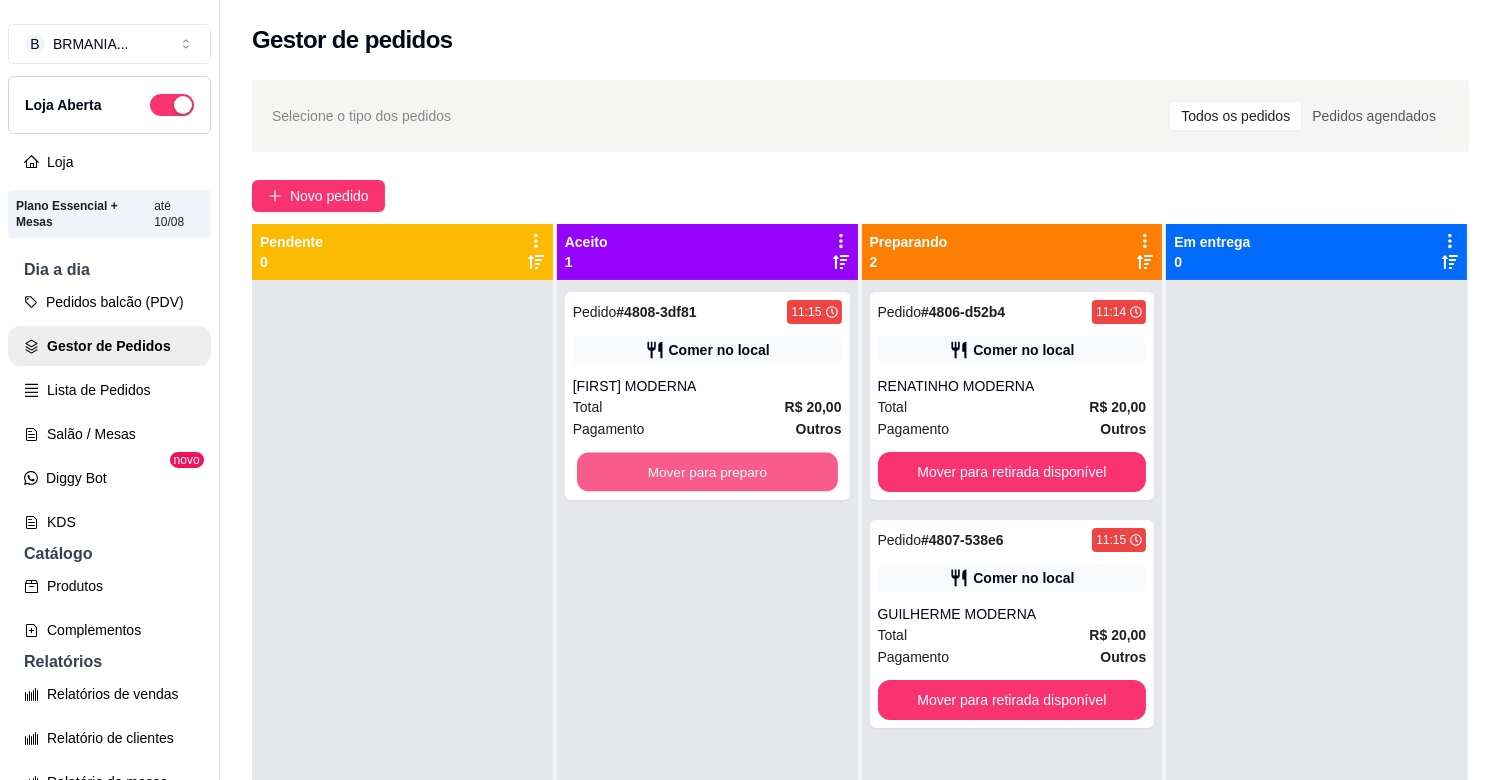 click on "Mover para preparo" at bounding box center [707, 472] 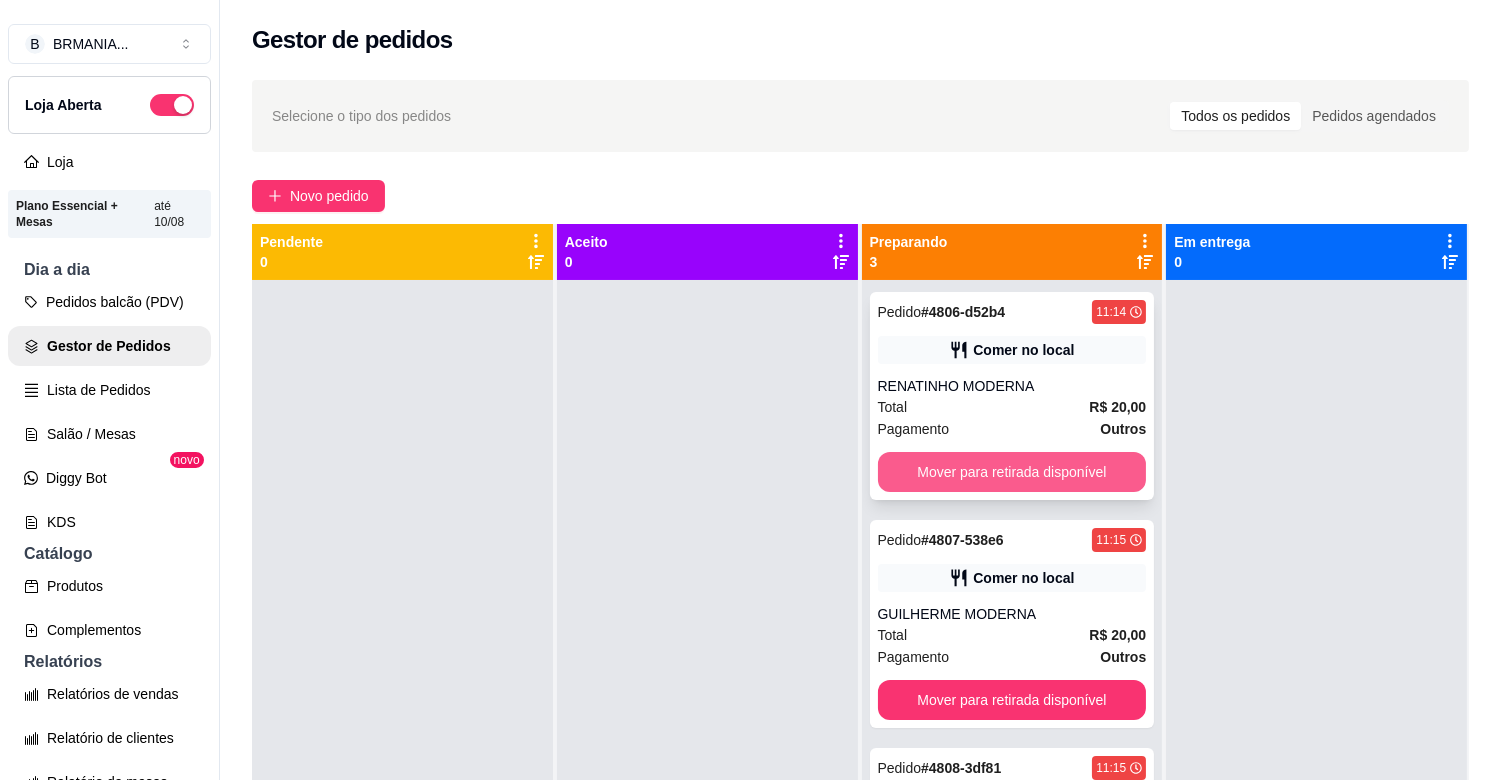 click on "Mover para retirada disponível" at bounding box center [1012, 472] 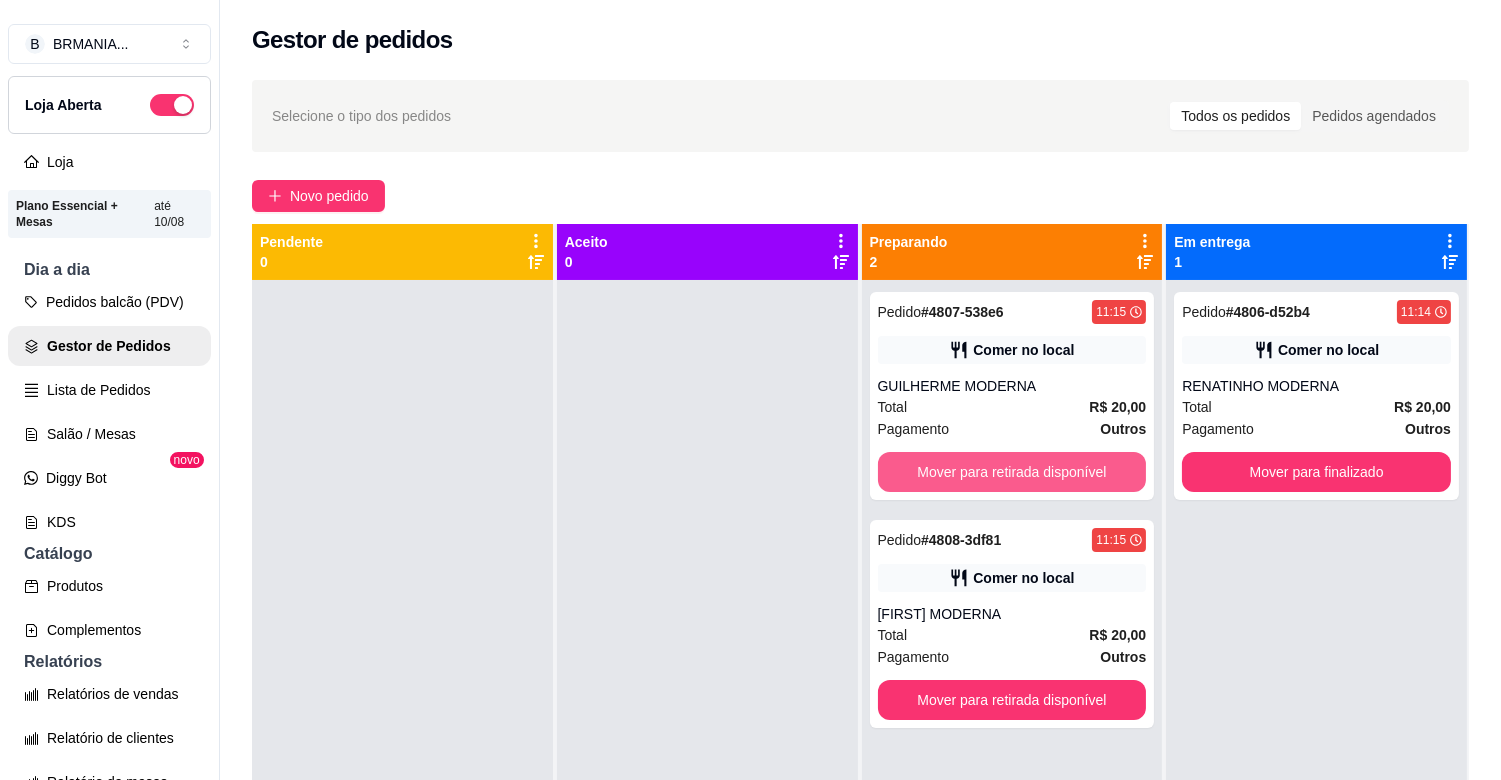 click on "Mover para retirada disponível" at bounding box center (1012, 472) 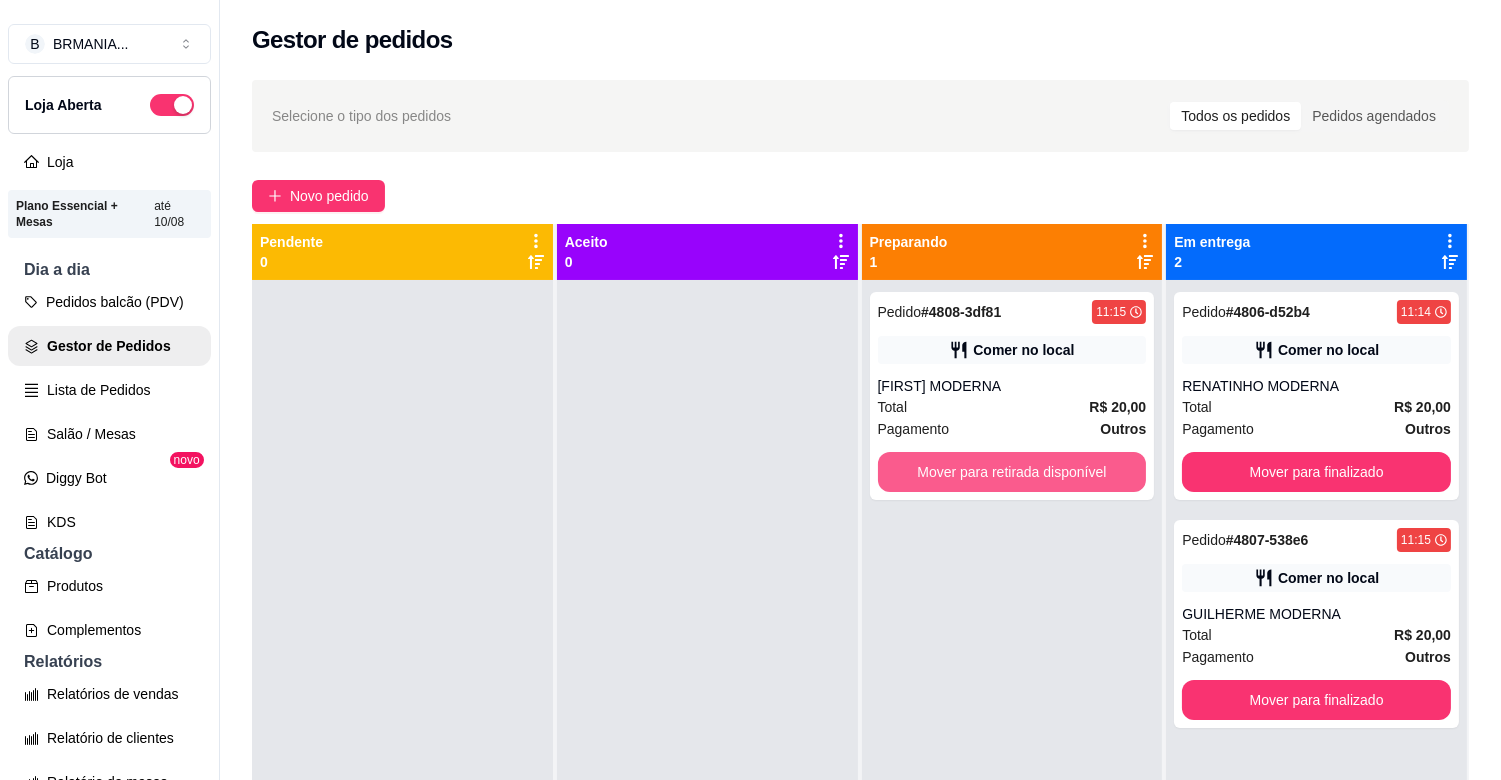 click on "Mover para retirada disponível" at bounding box center [1012, 472] 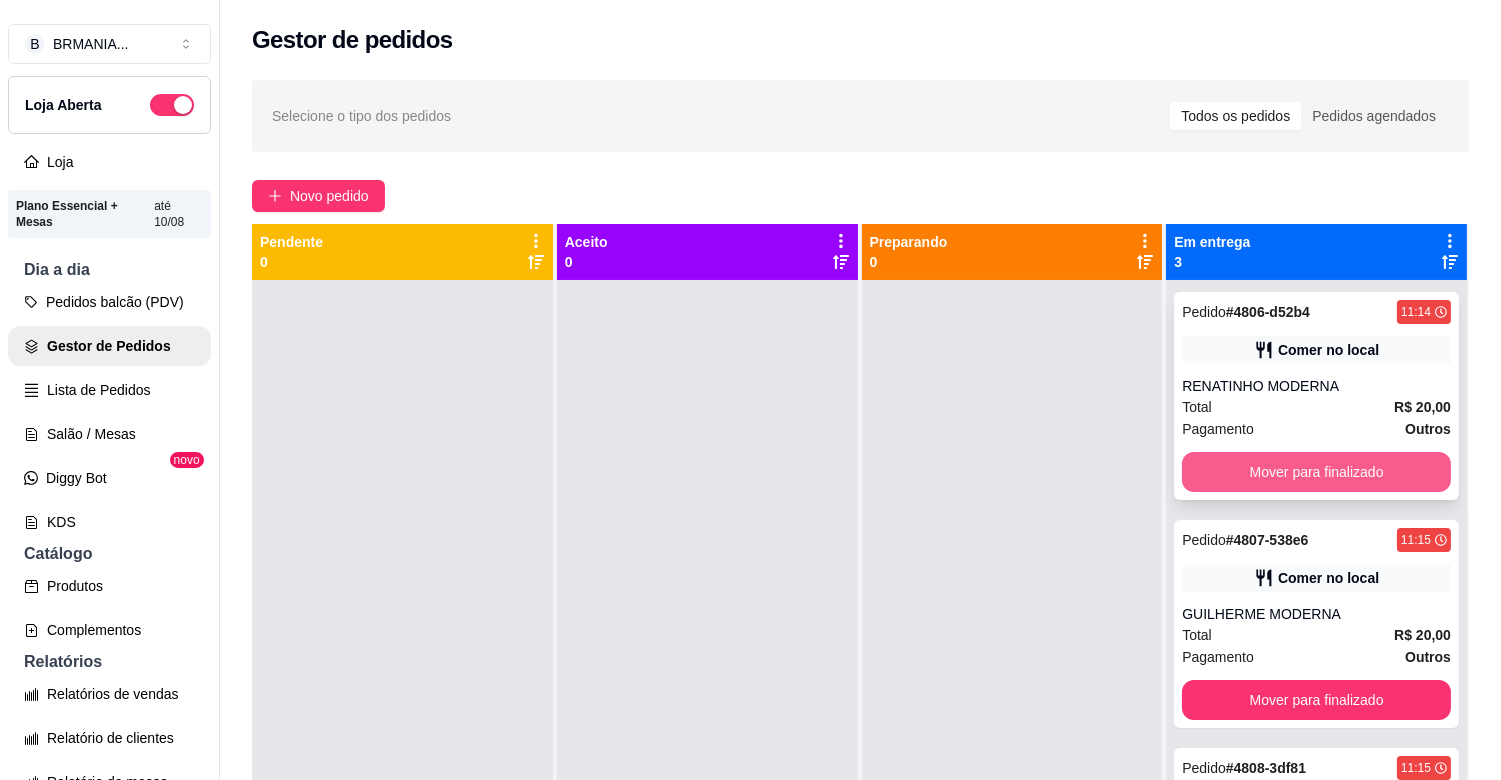 click on "Mover para finalizado" at bounding box center [1316, 472] 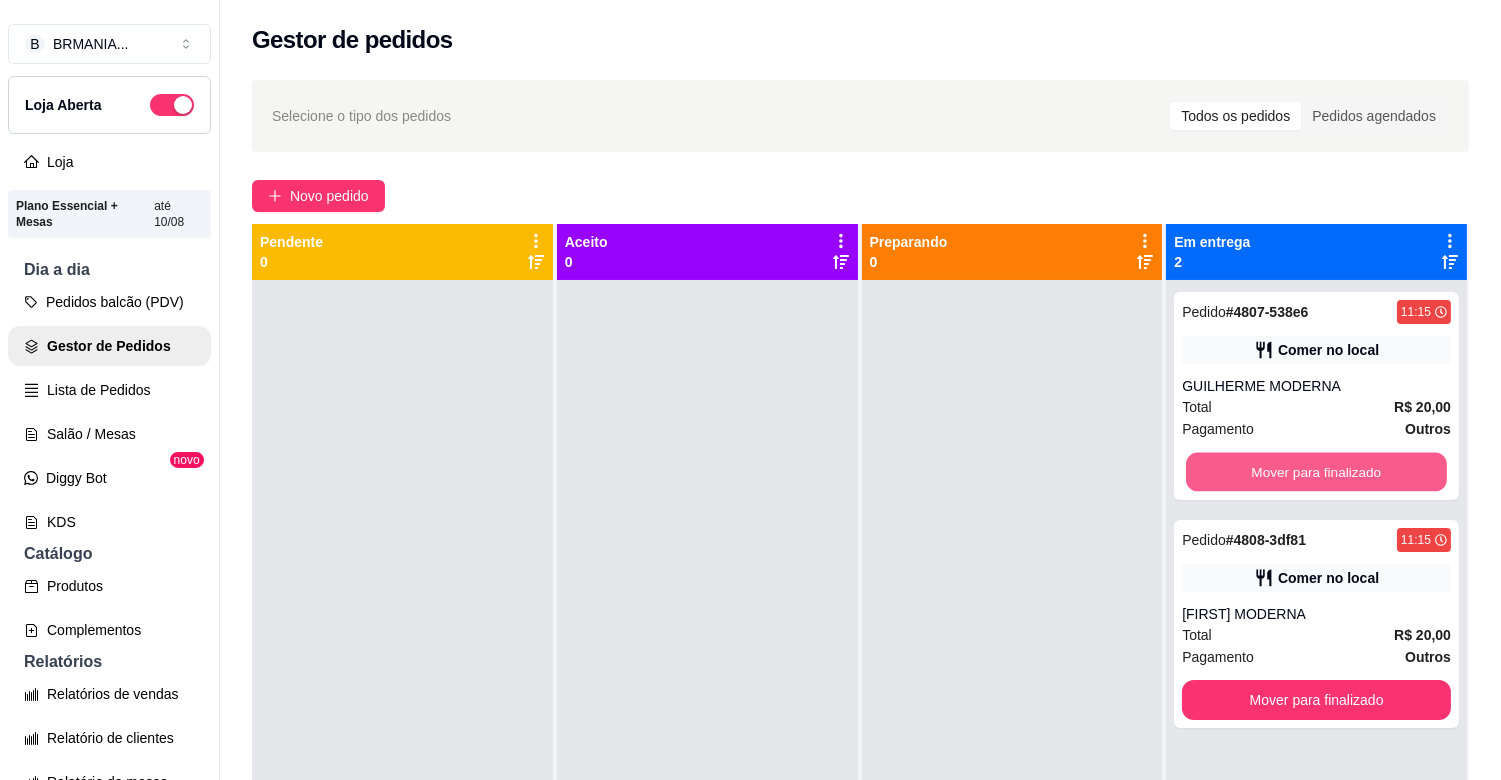 click on "Mover para finalizado" at bounding box center [1316, 472] 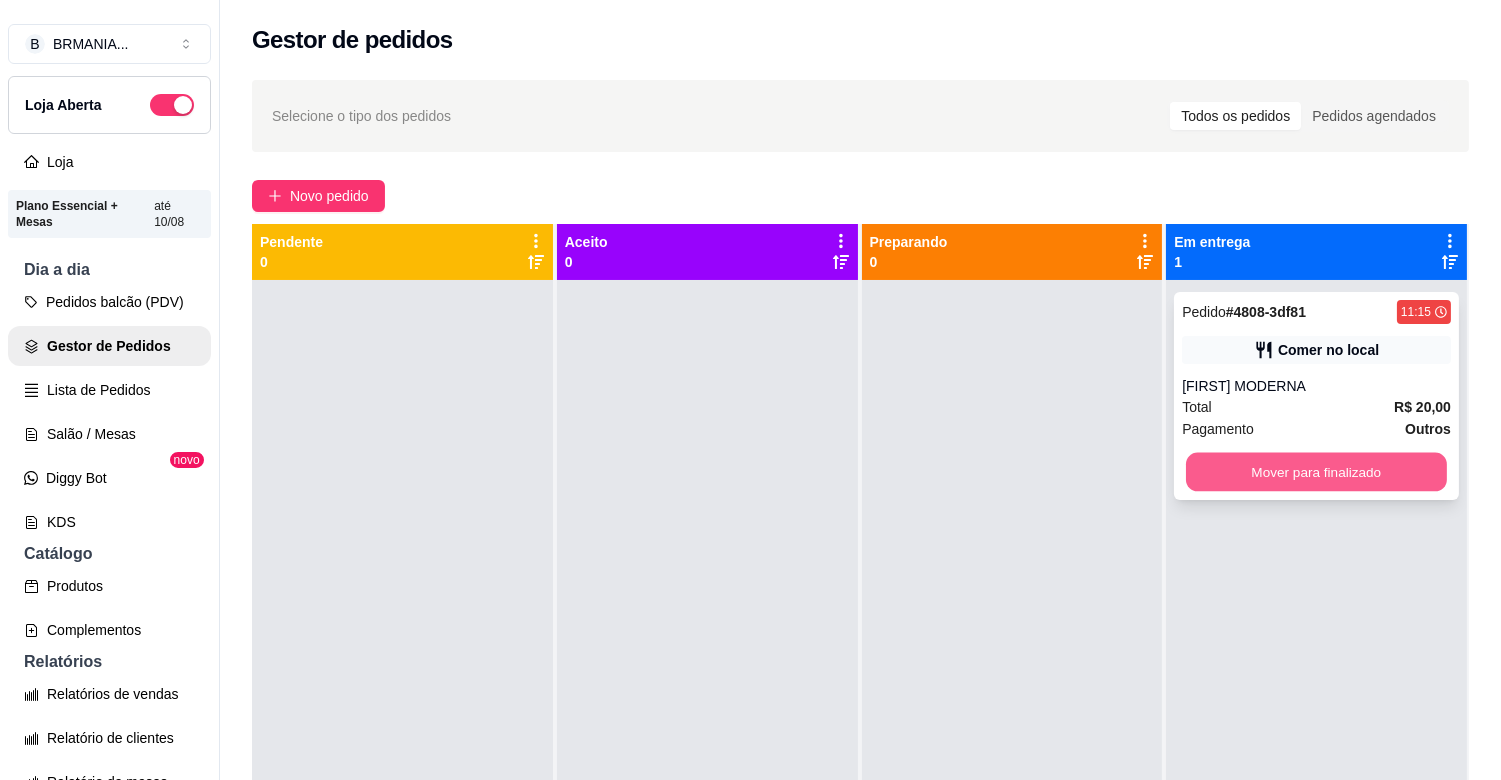 click on "Mover para finalizado" at bounding box center [1316, 472] 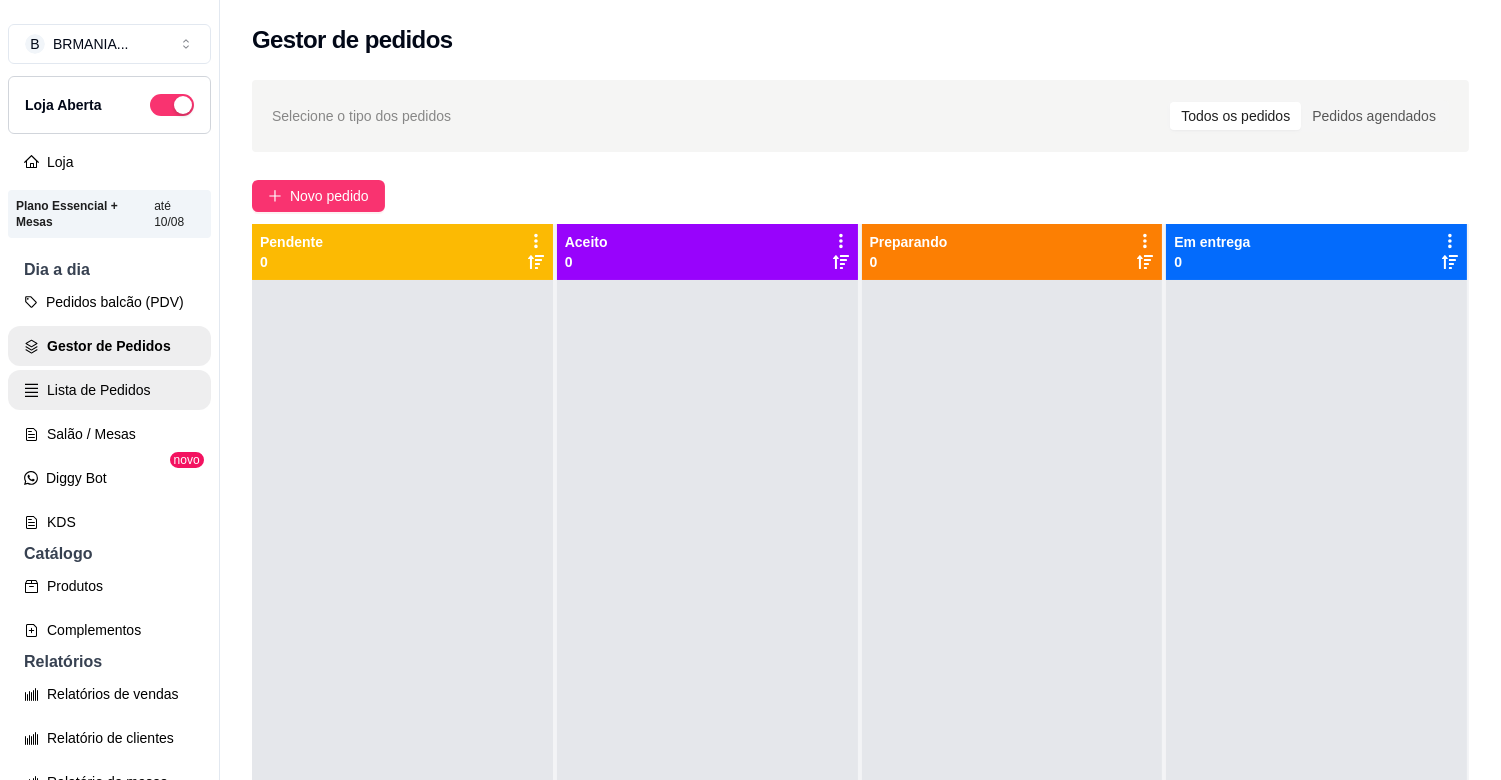 click on "Lista de Pedidos" at bounding box center (109, 390) 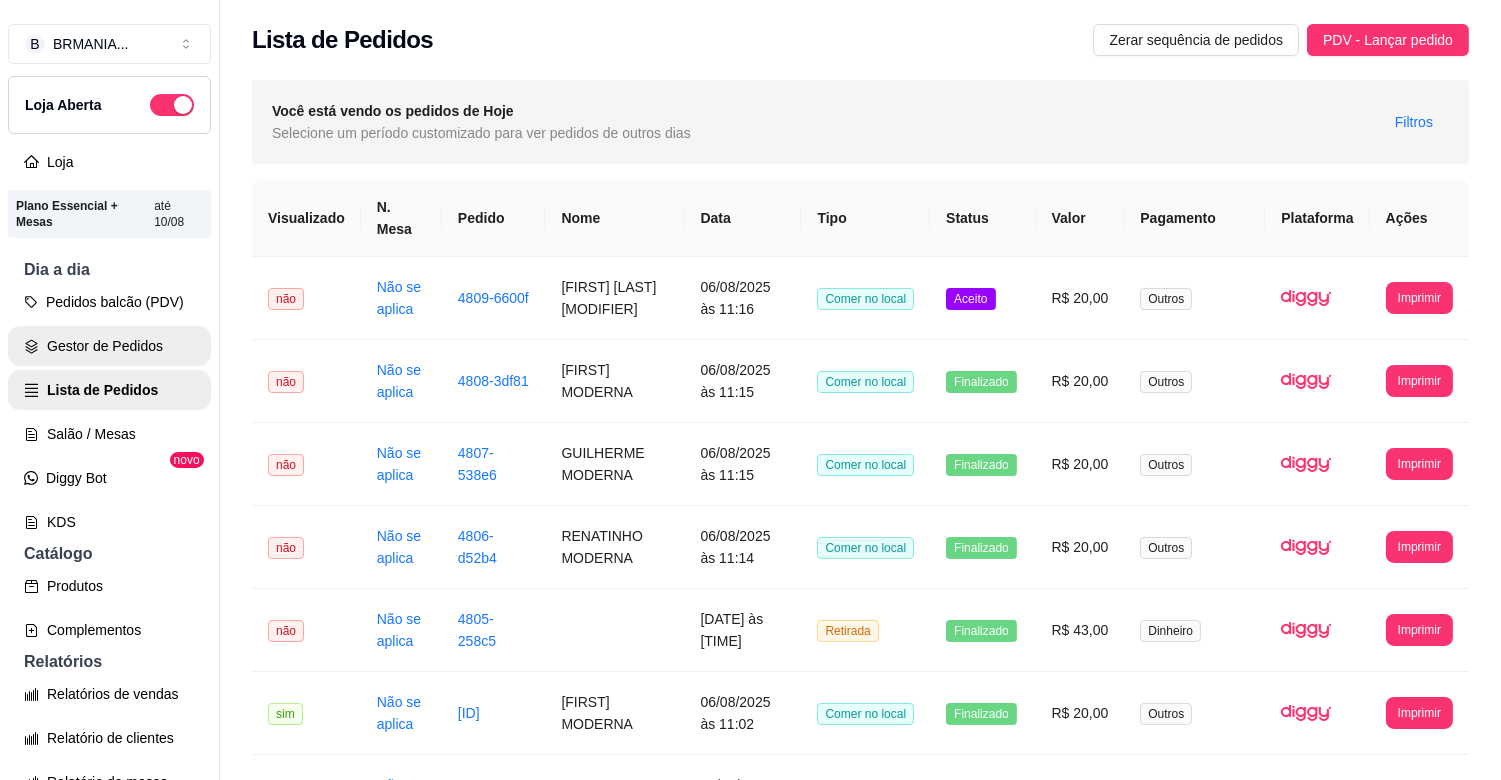 click on "Gestor de Pedidos" at bounding box center [109, 346] 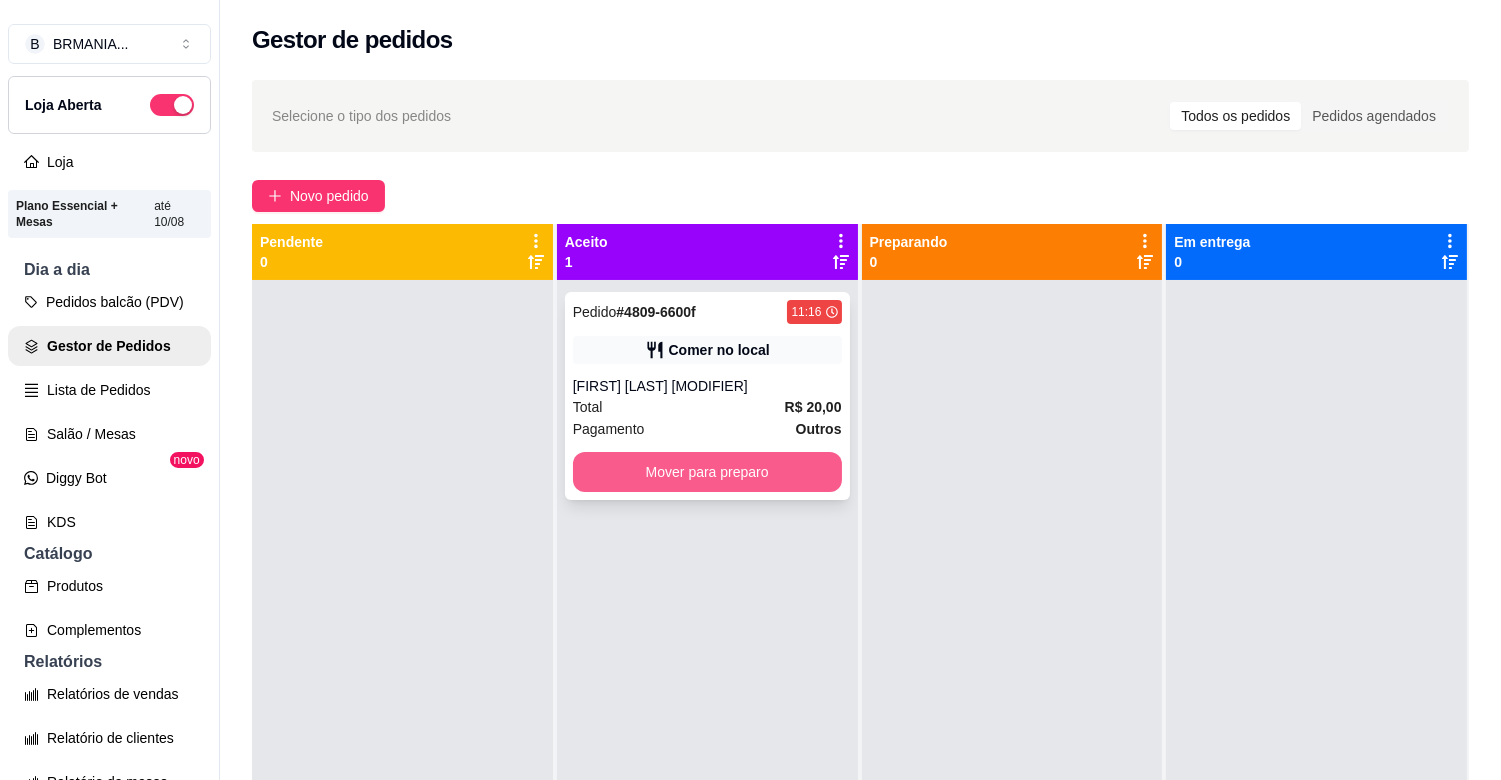 click on "Mover para preparo" at bounding box center (707, 472) 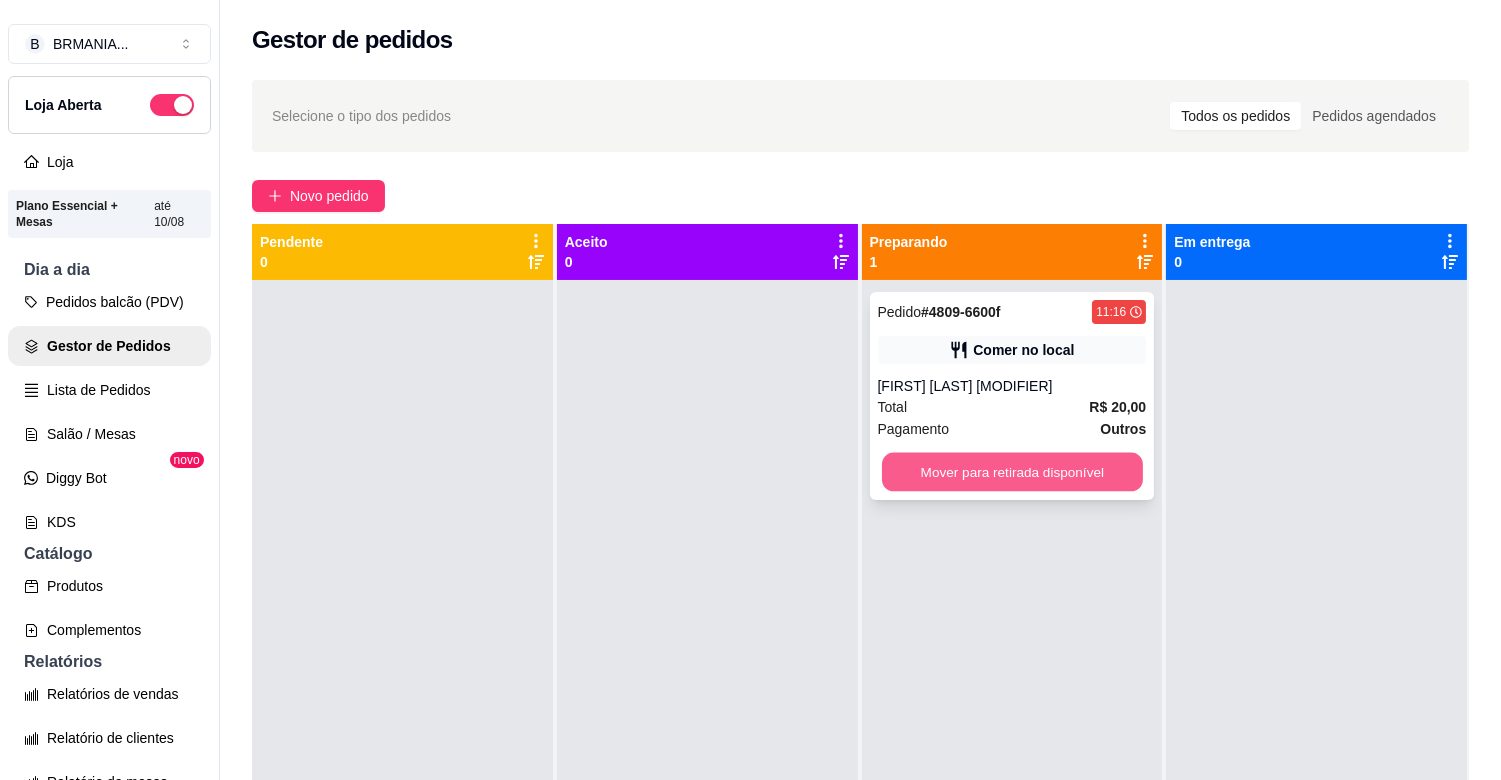 click on "Mover para retirada disponível" at bounding box center [1012, 472] 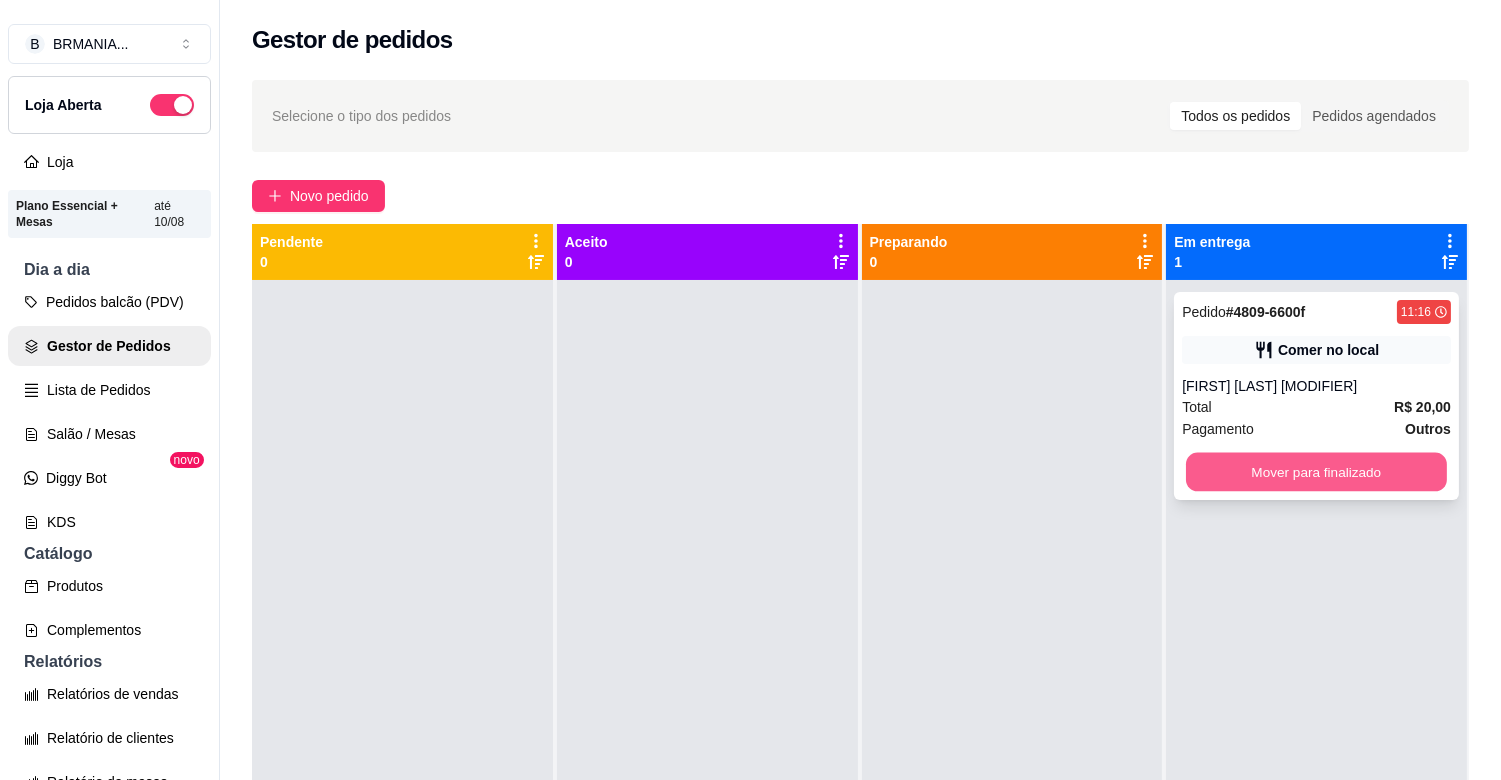 click on "Mover para finalizado" at bounding box center [1316, 472] 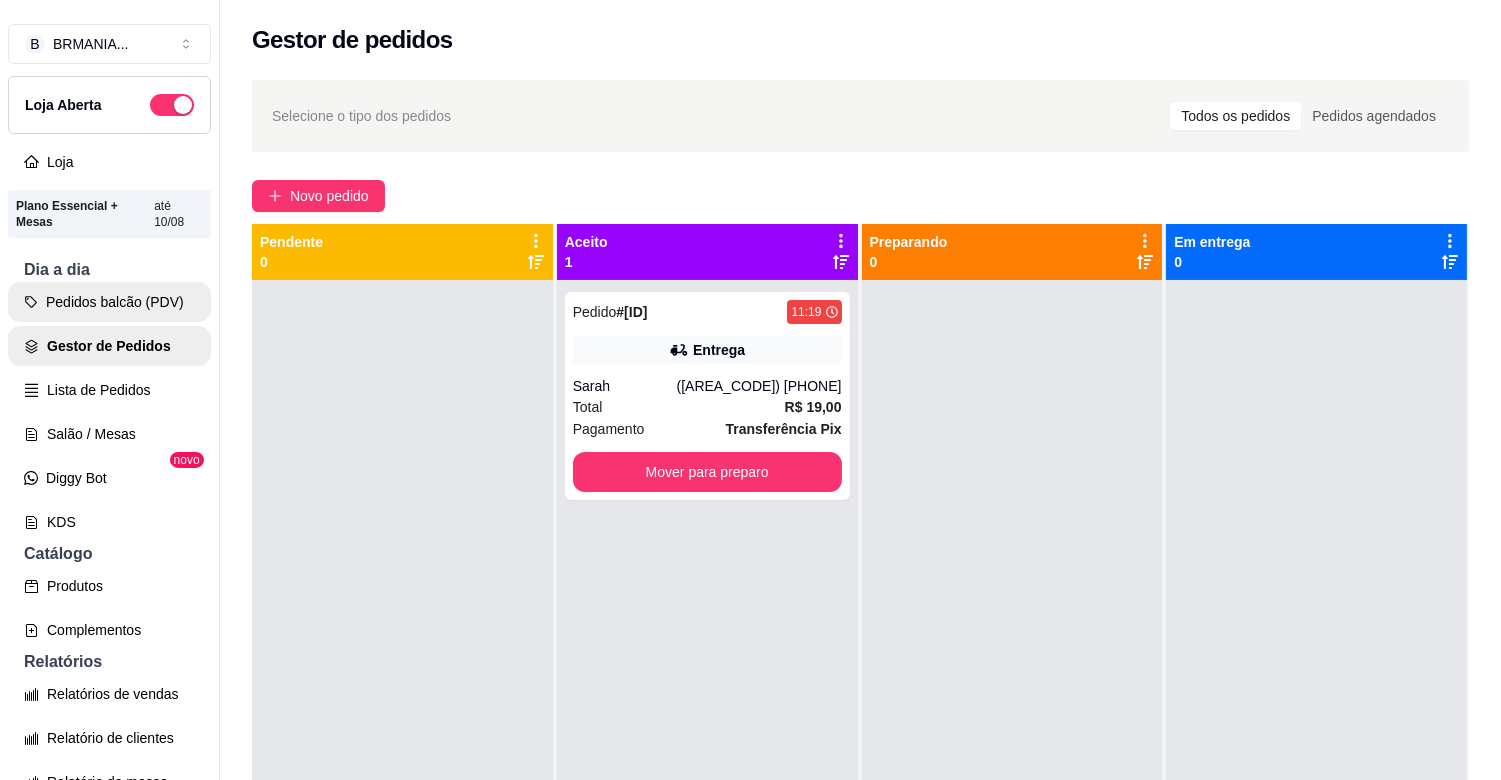 click on "Pedidos balcão (PDV)" at bounding box center (109, 302) 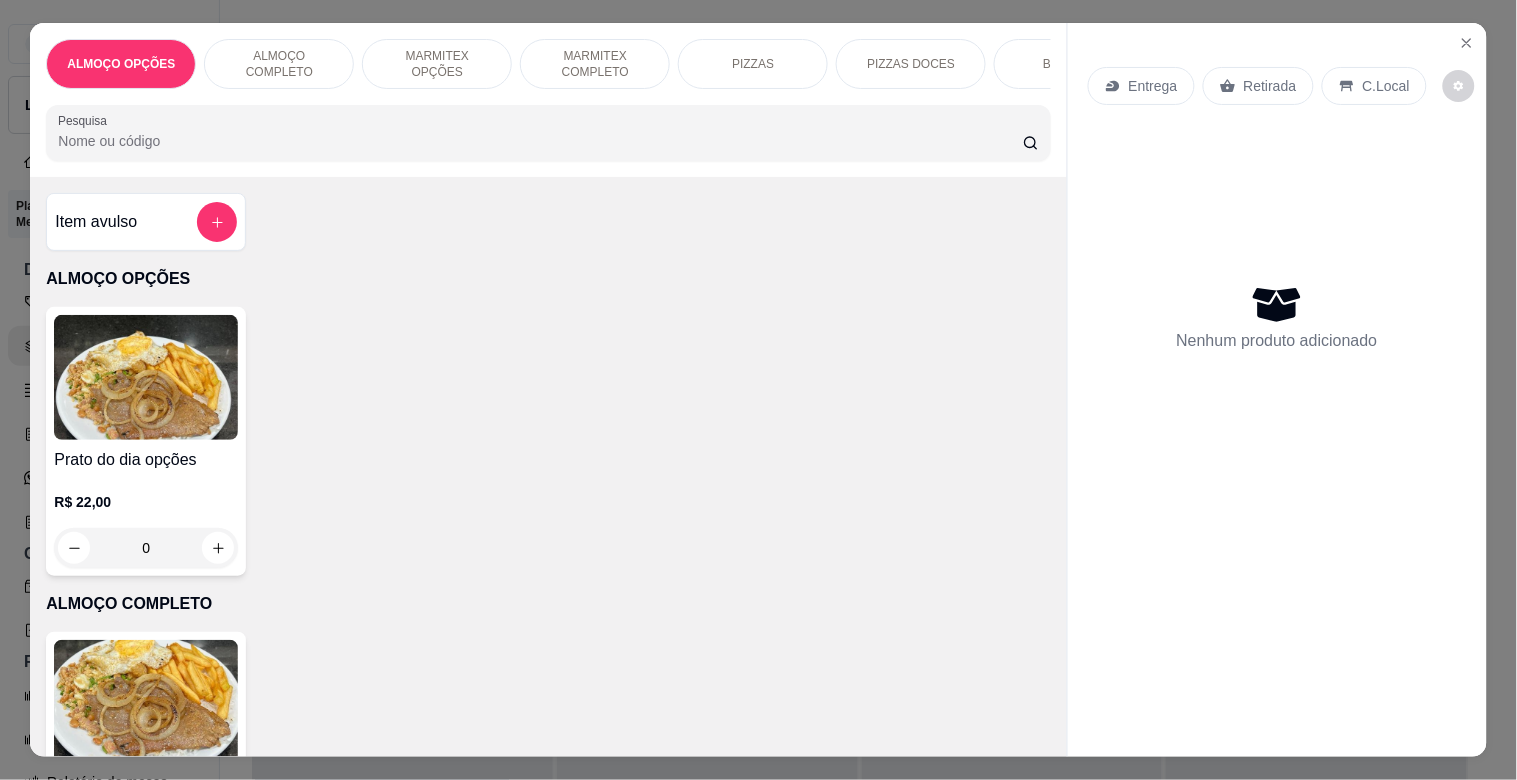drag, startPoint x: 1007, startPoint y: 42, endPoint x: 996, endPoint y: 153, distance: 111.54372 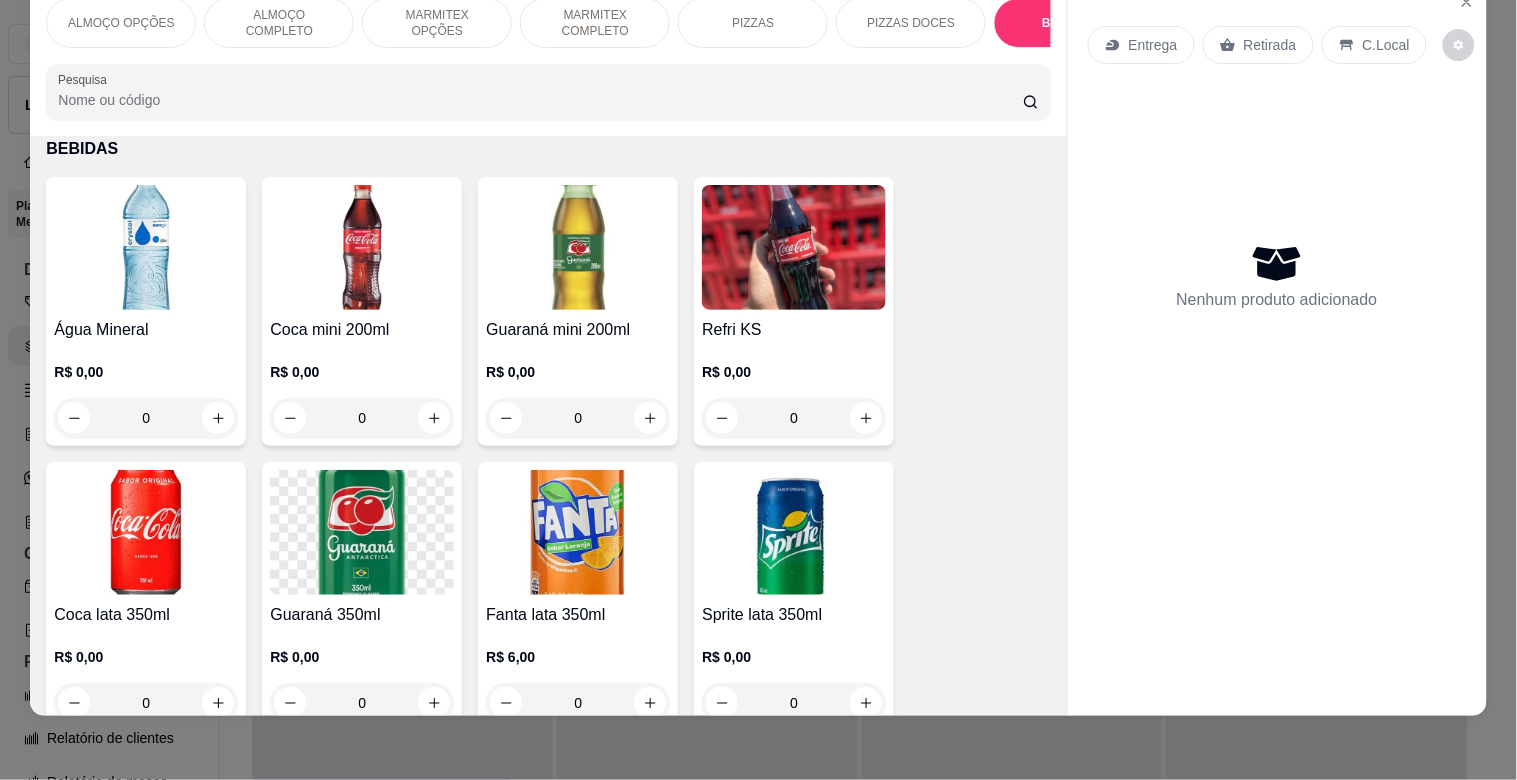 scroll, scrollTop: 2507, scrollLeft: 0, axis: vertical 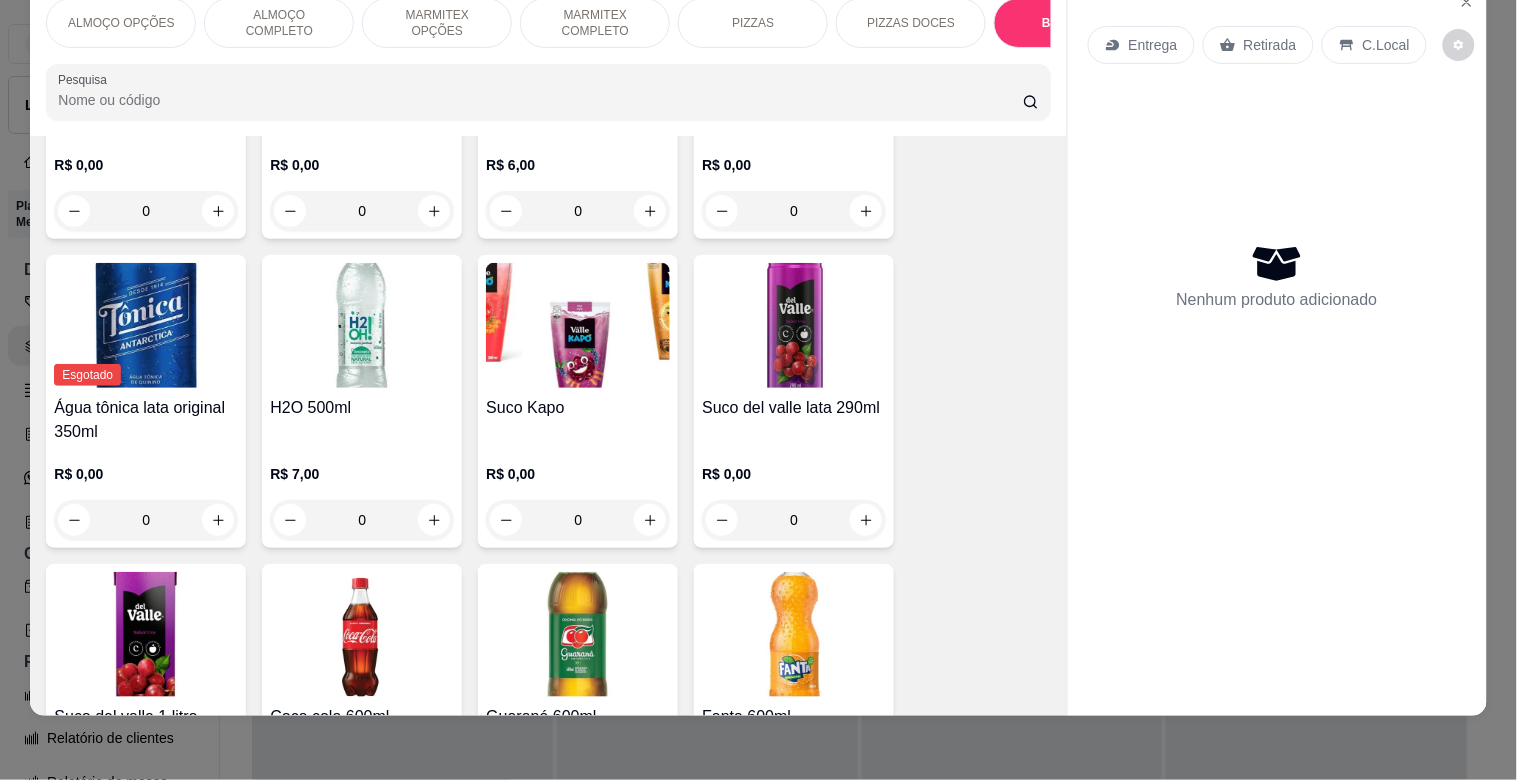 click at bounding box center [362, 634] 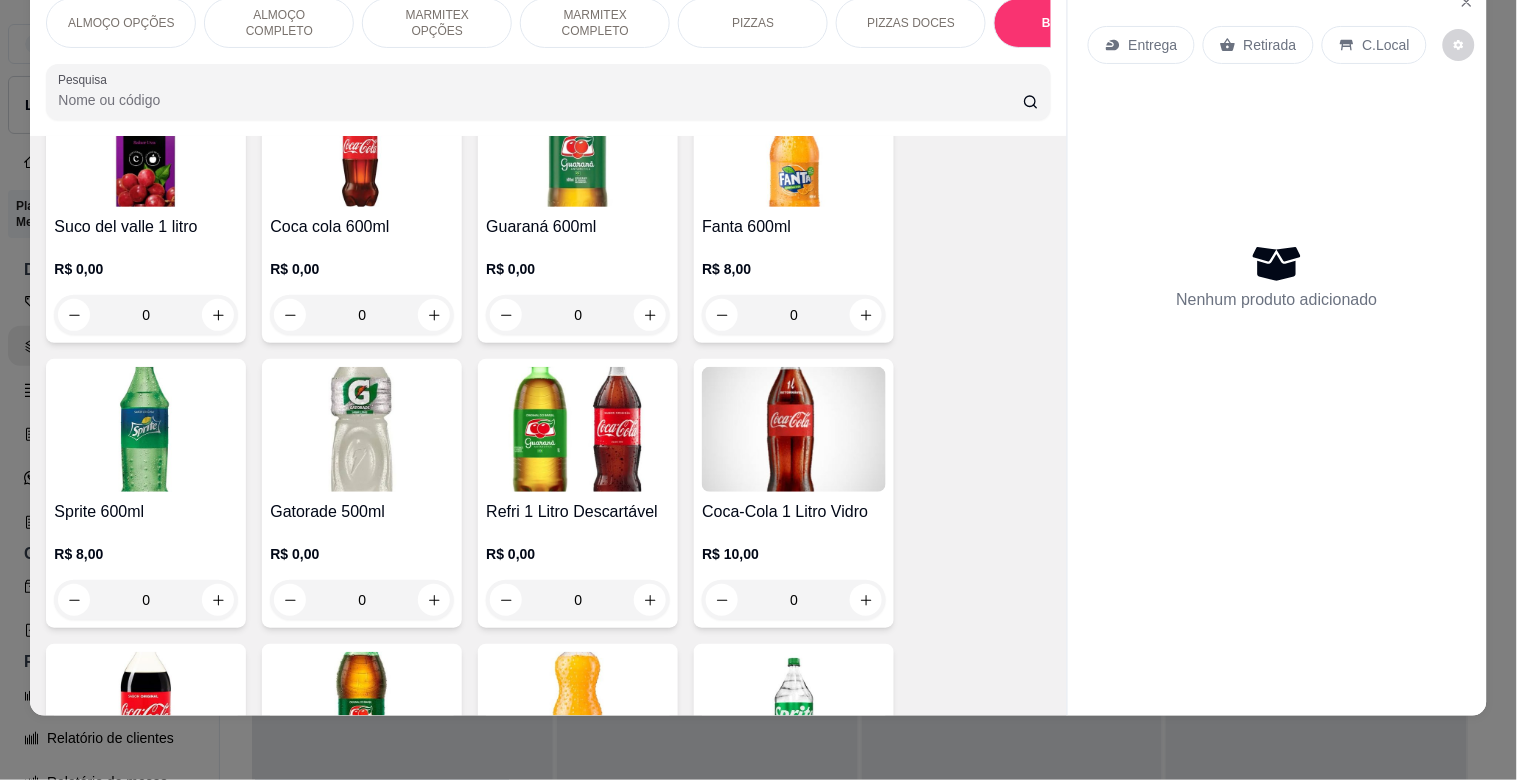 scroll, scrollTop: 3000, scrollLeft: 0, axis: vertical 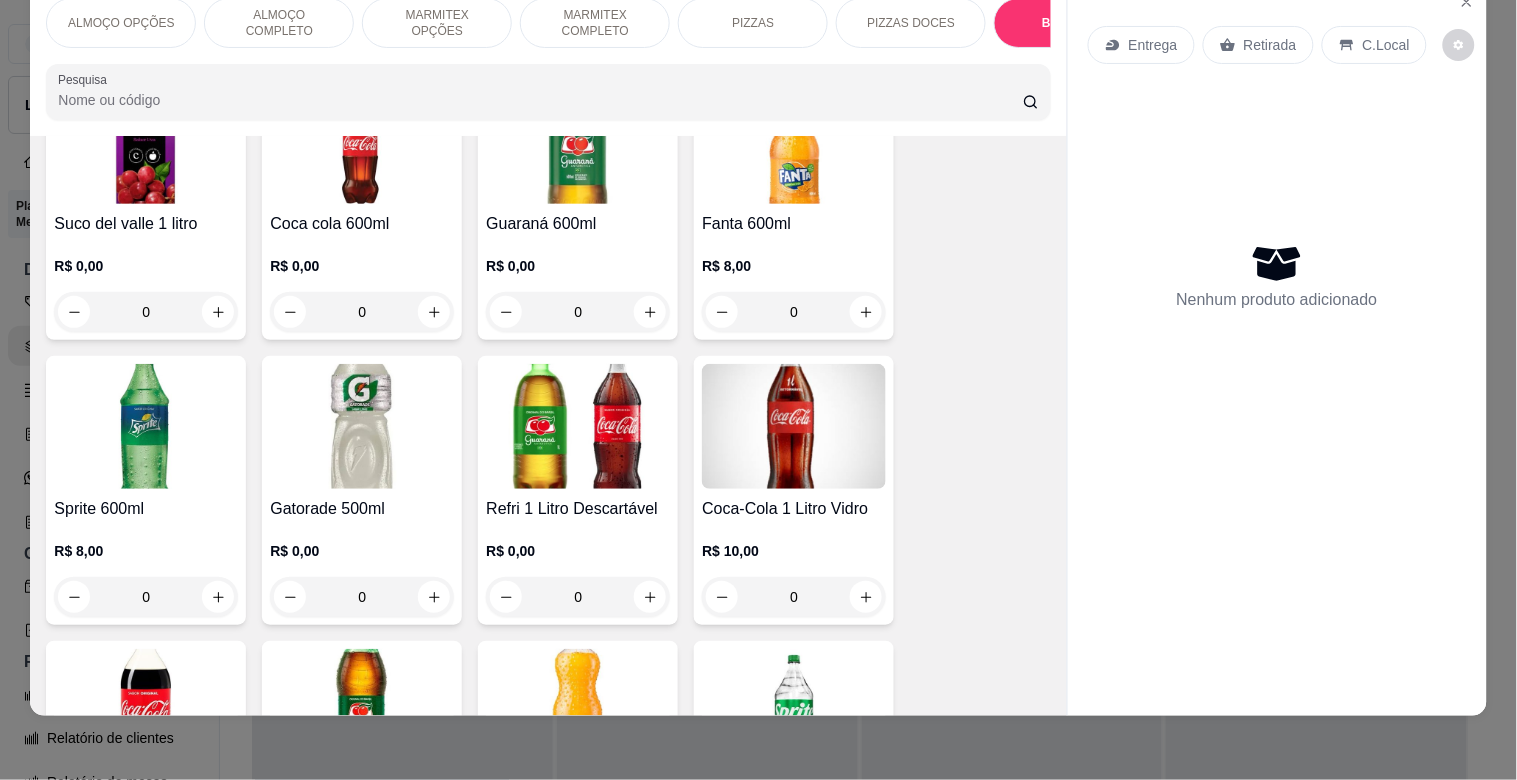 click at bounding box center (794, 426) 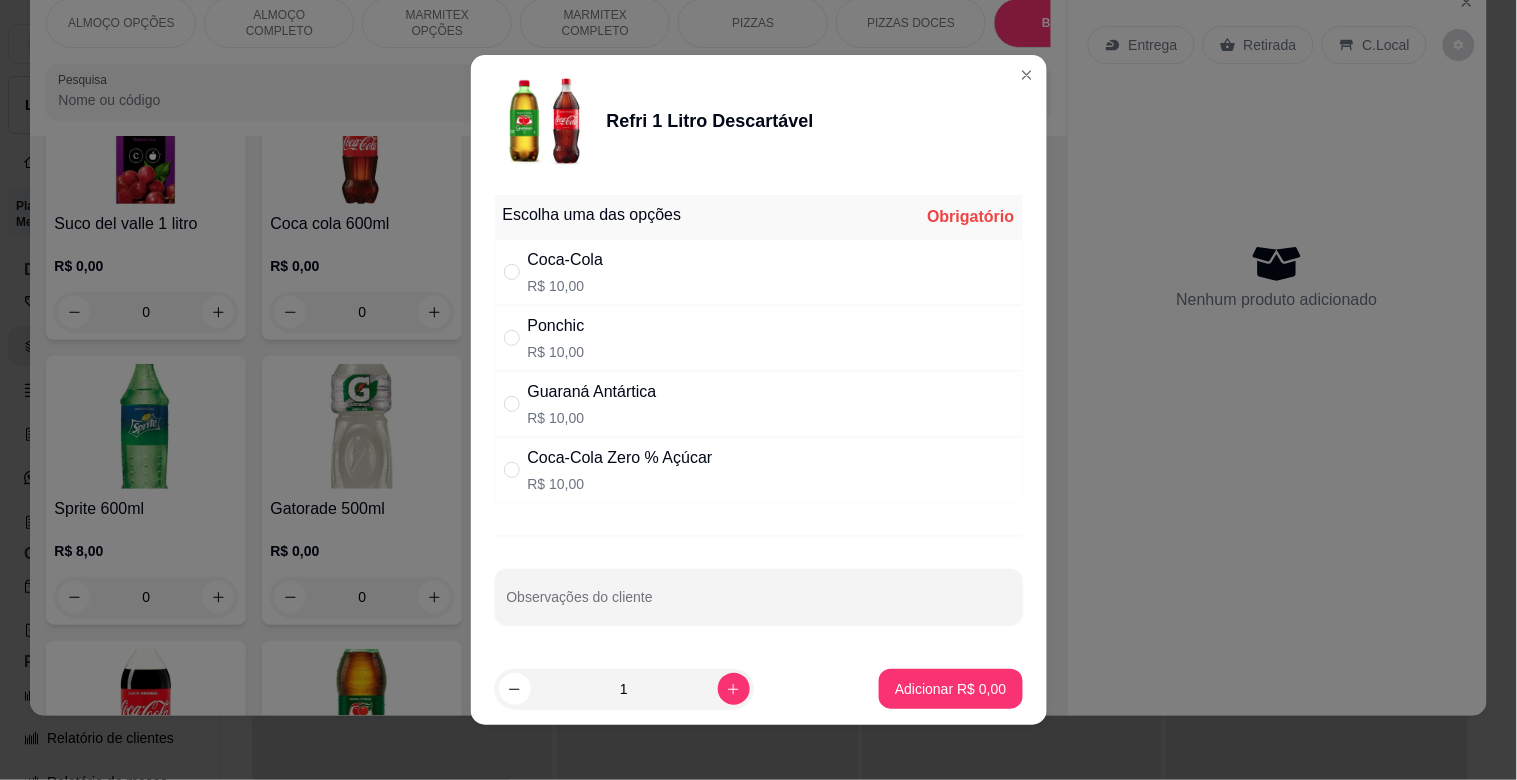 click on "R$ 10,00" at bounding box center (566, 286) 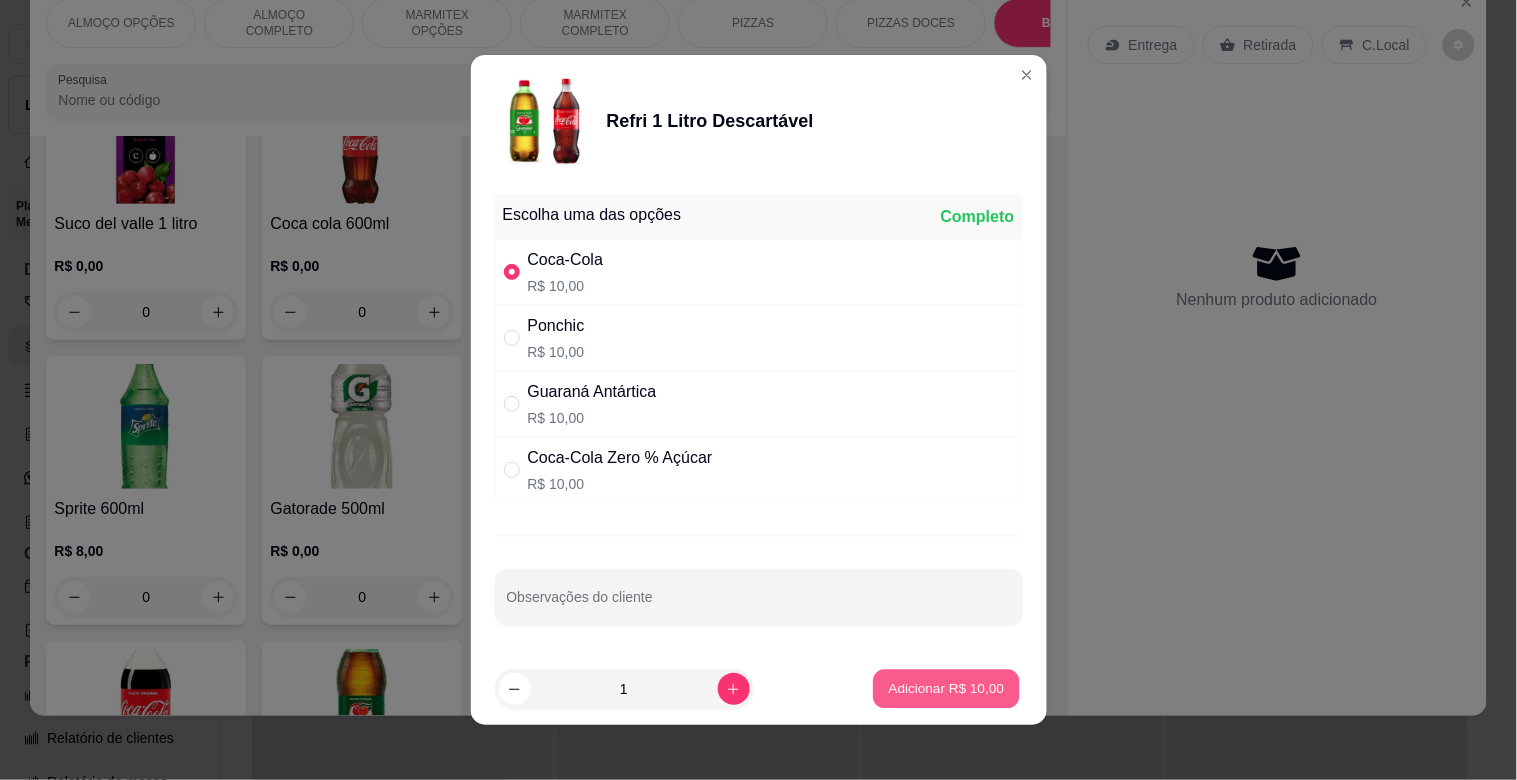 click on "Adicionar   R$ 10,00" at bounding box center (947, 688) 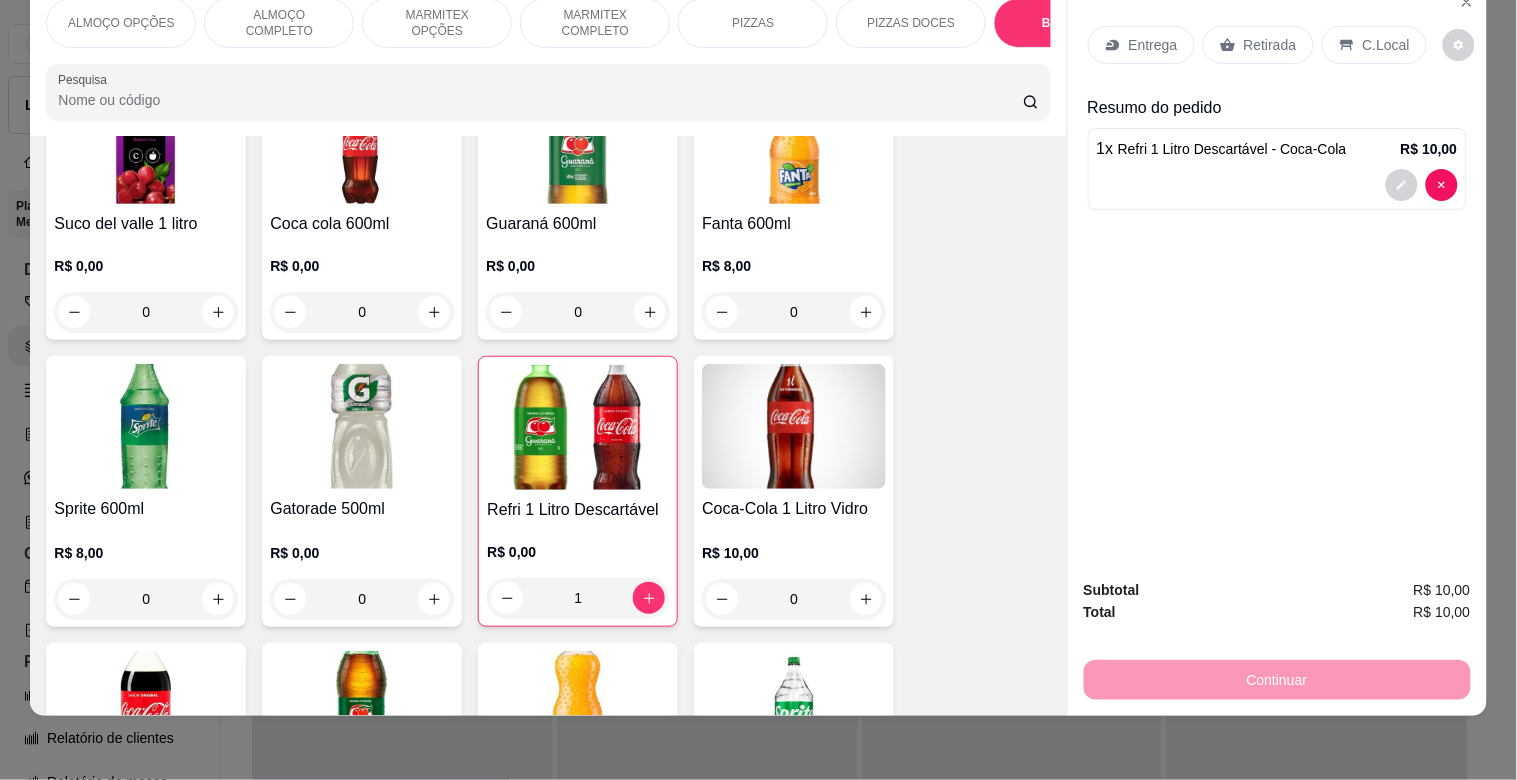 click on "C.Local" at bounding box center (1386, 45) 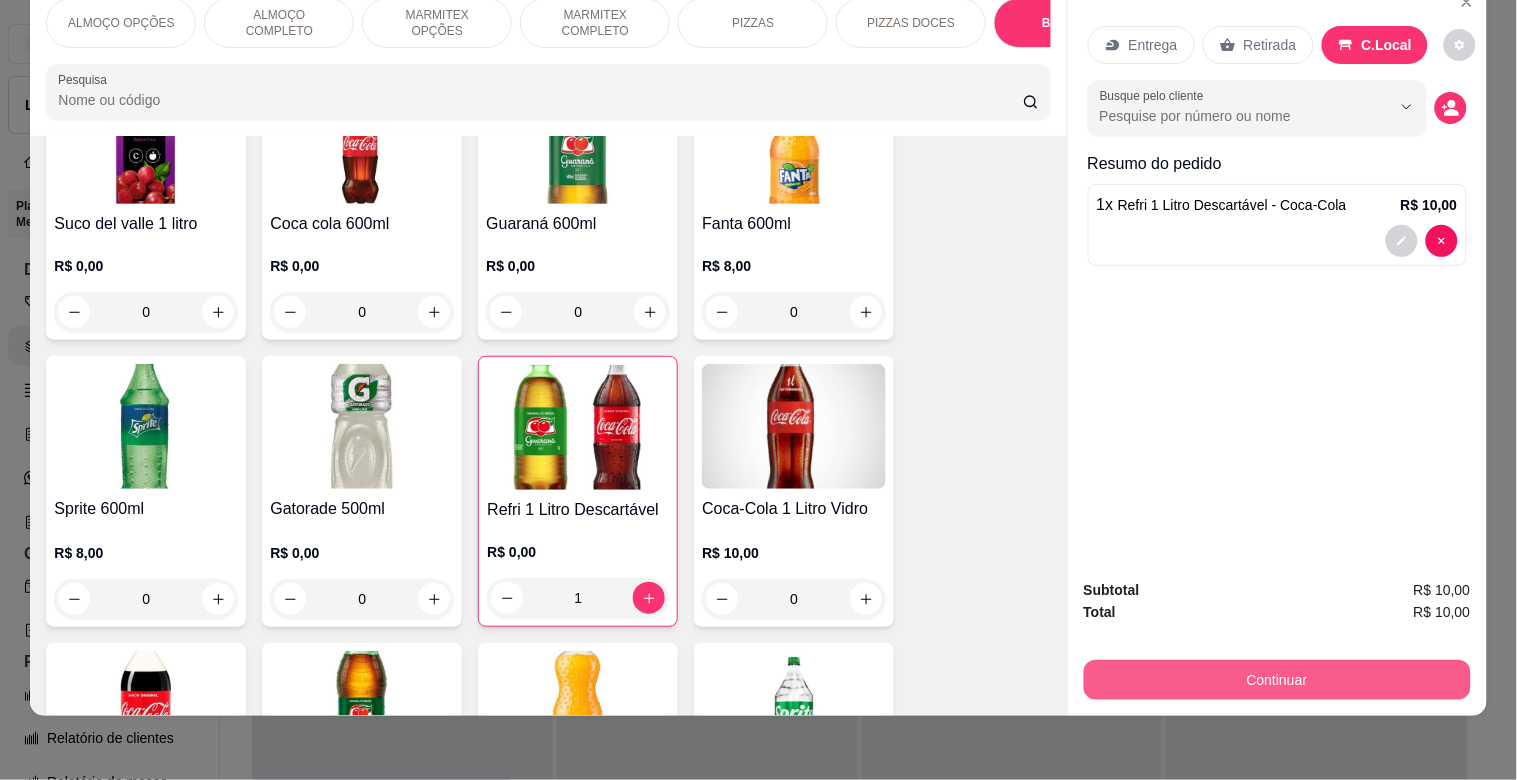 click on "Continuar" at bounding box center [1277, 677] 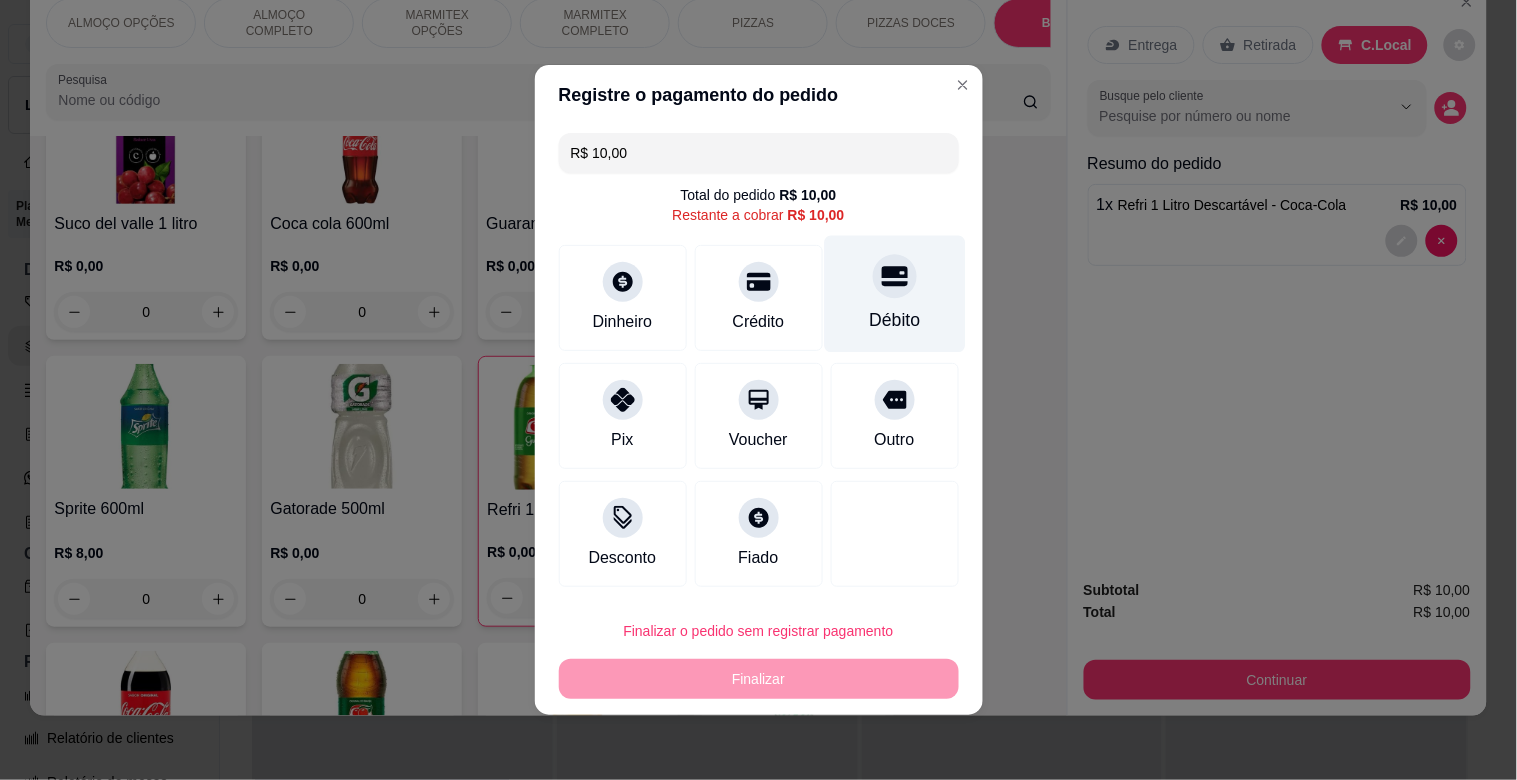 drag, startPoint x: 873, startPoint y: 304, endPoint x: 891, endPoint y: 345, distance: 44.777225 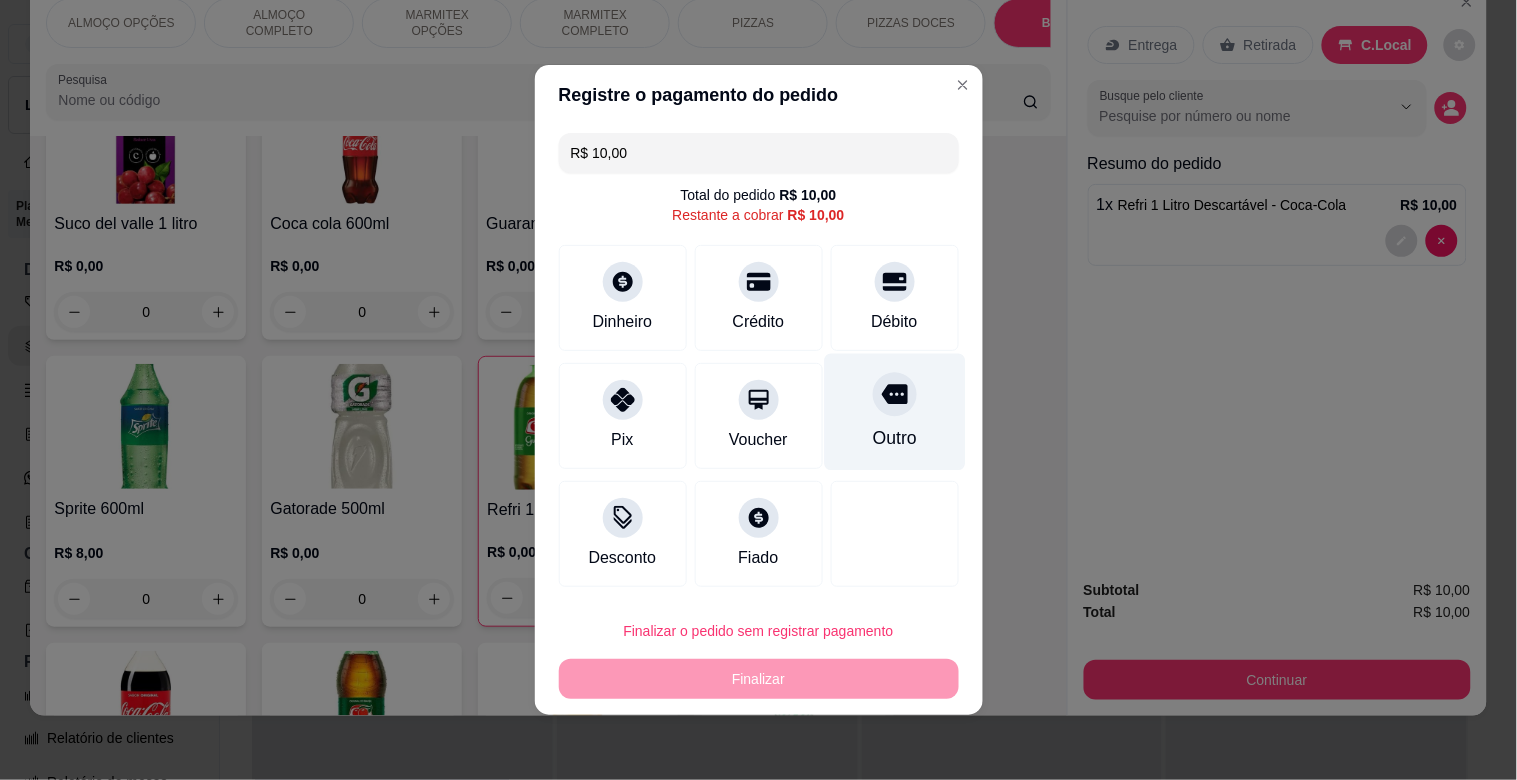 type on "R$ 0,00" 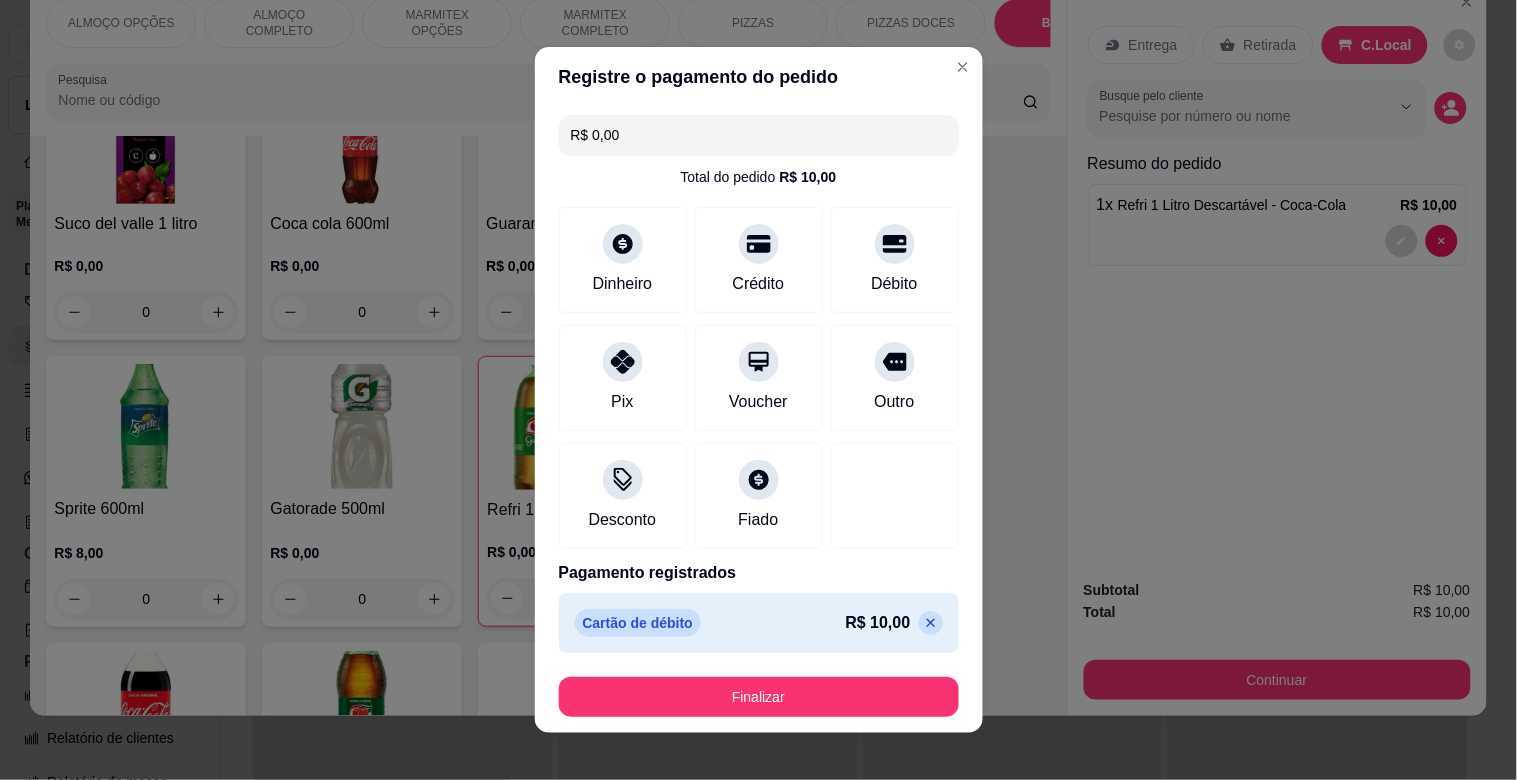 click on "Finalizar" at bounding box center (759, 697) 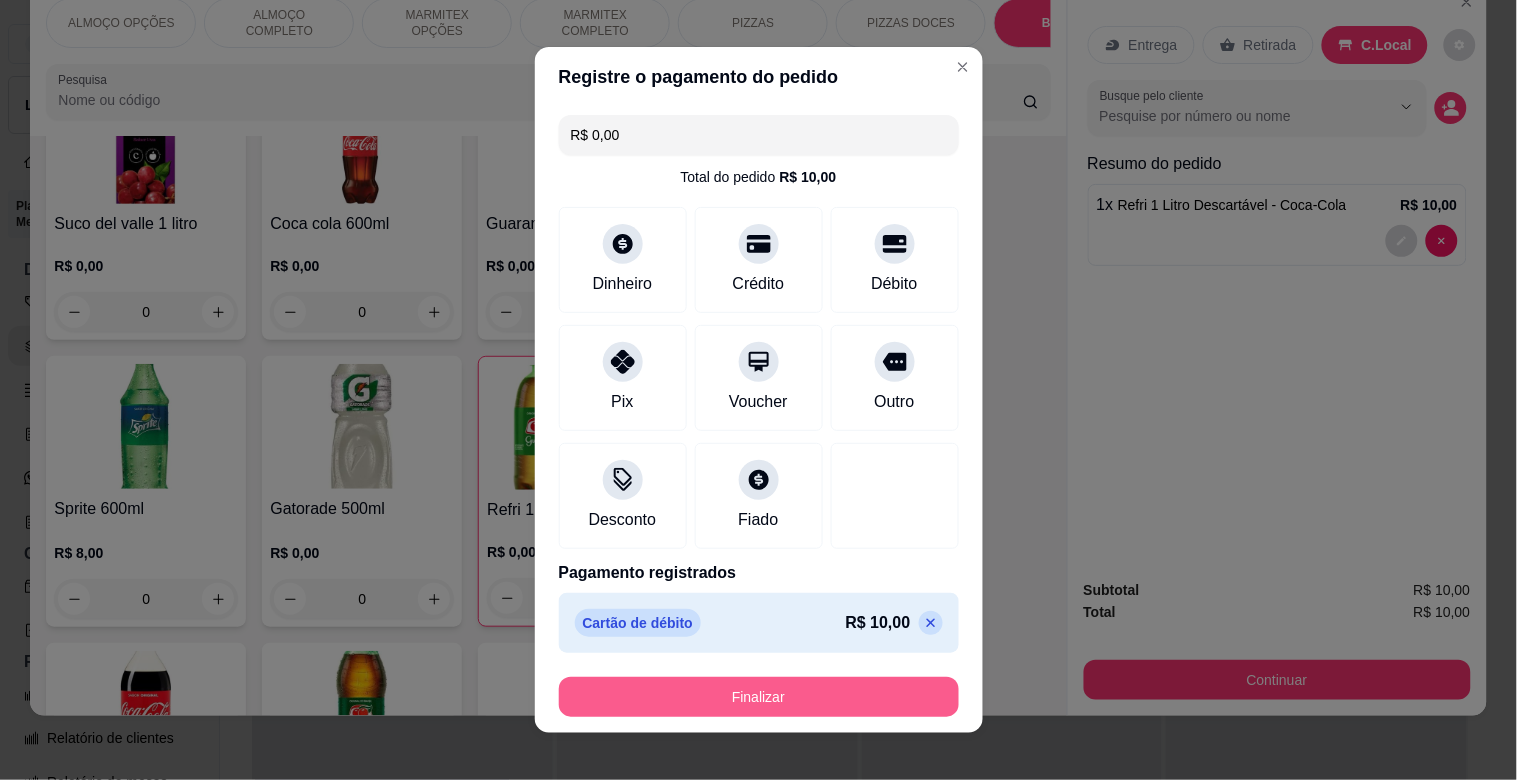 click on "Finalizar" at bounding box center [759, 697] 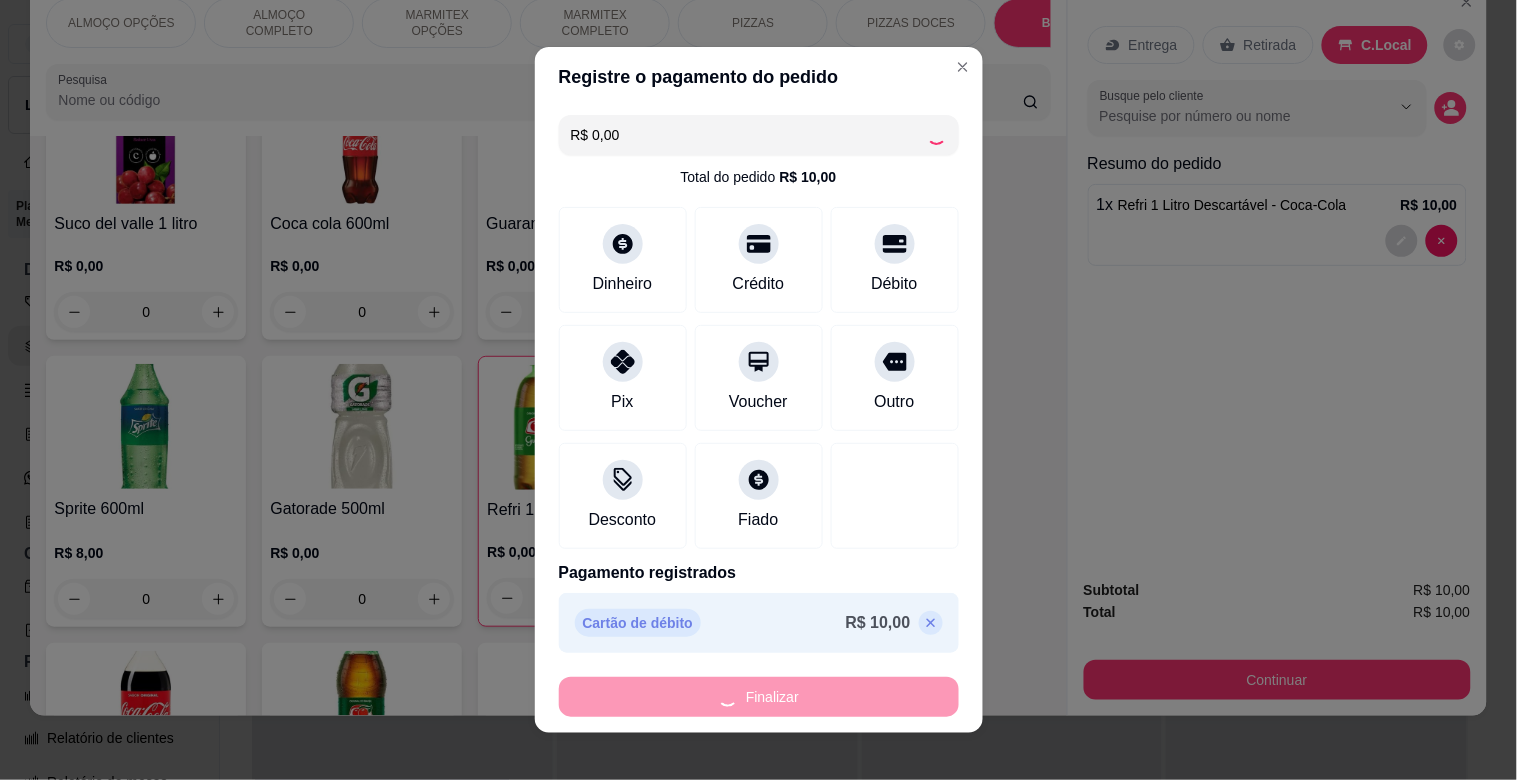 type on "0" 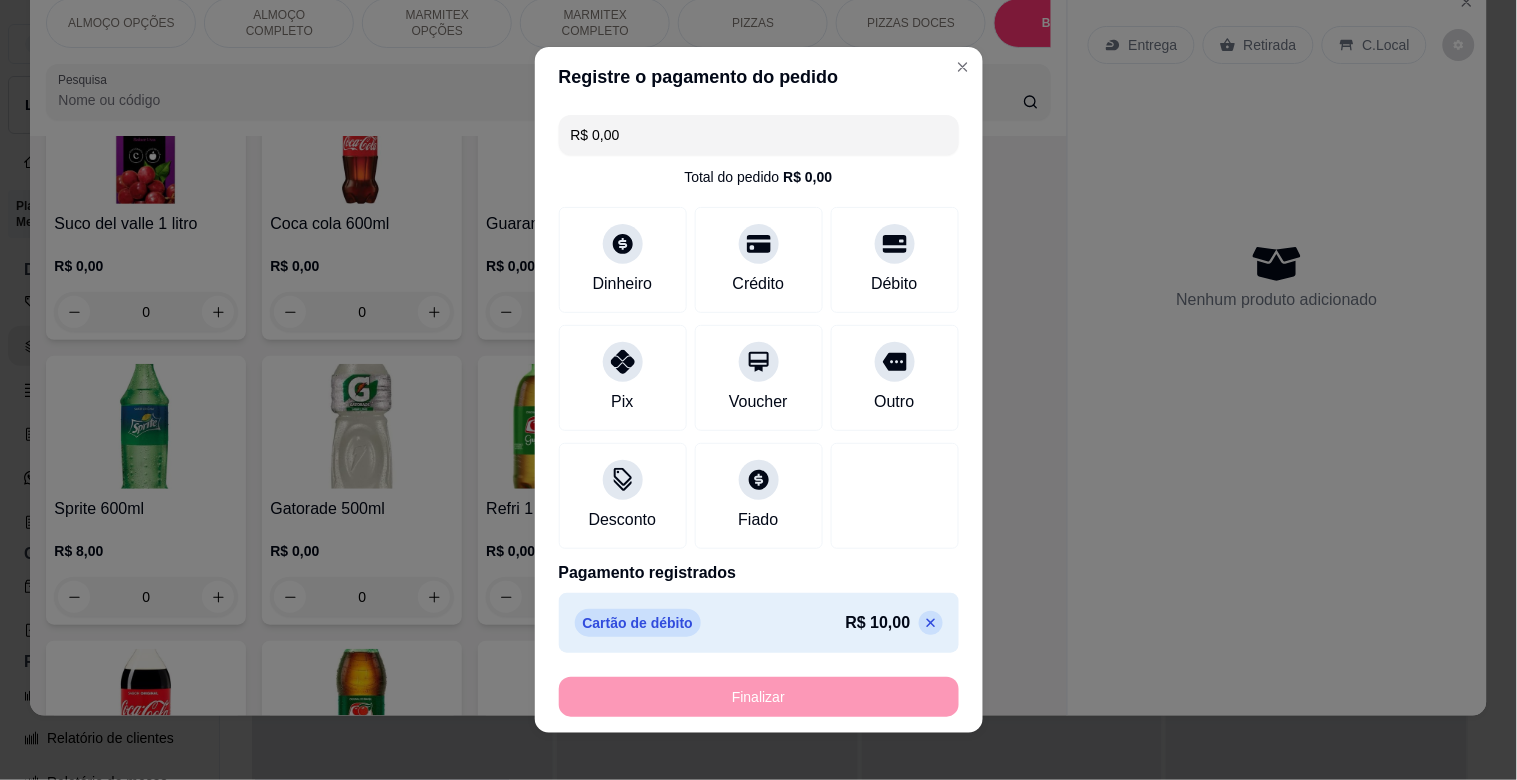 type on "-R$ 10,00" 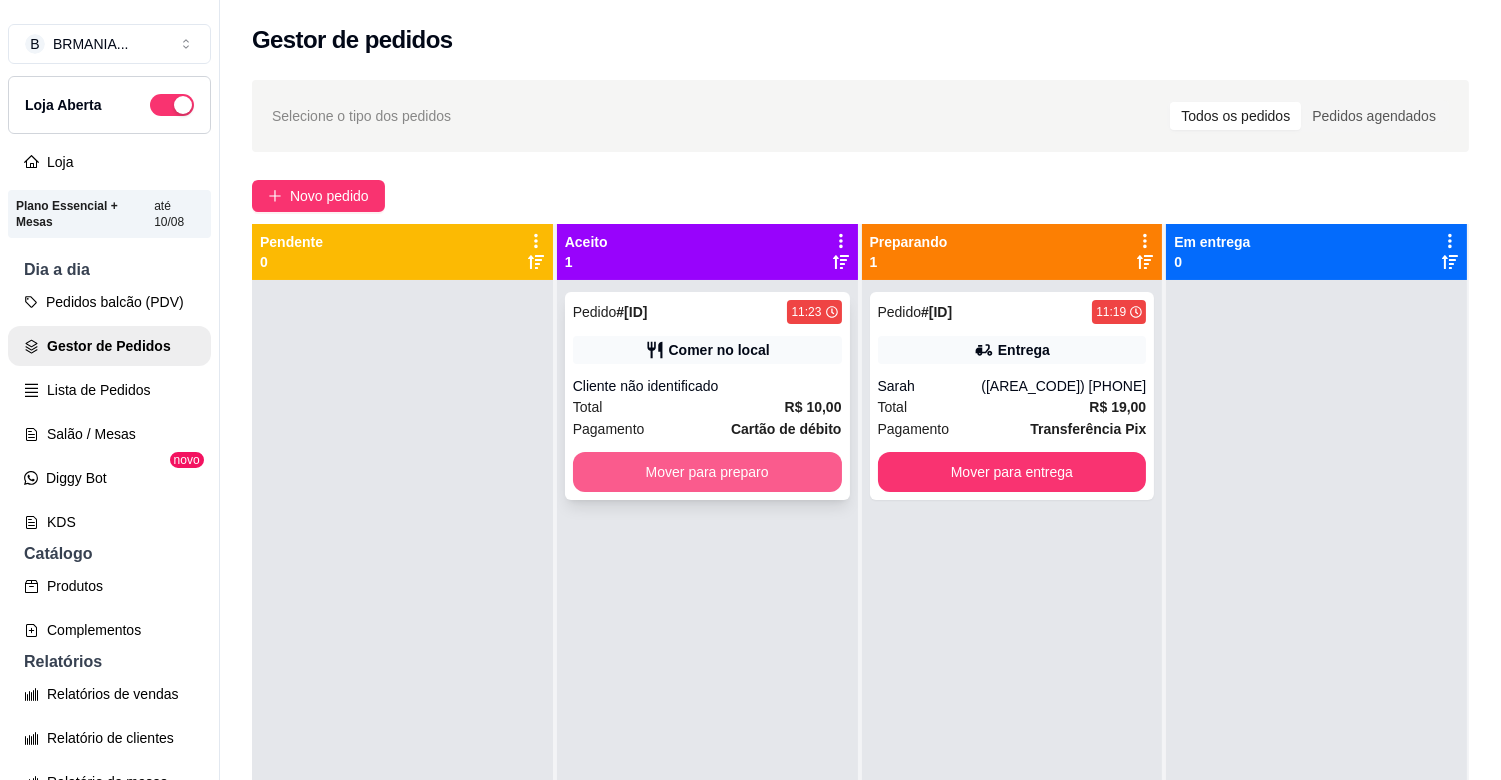 click on "Mover para preparo" at bounding box center (707, 472) 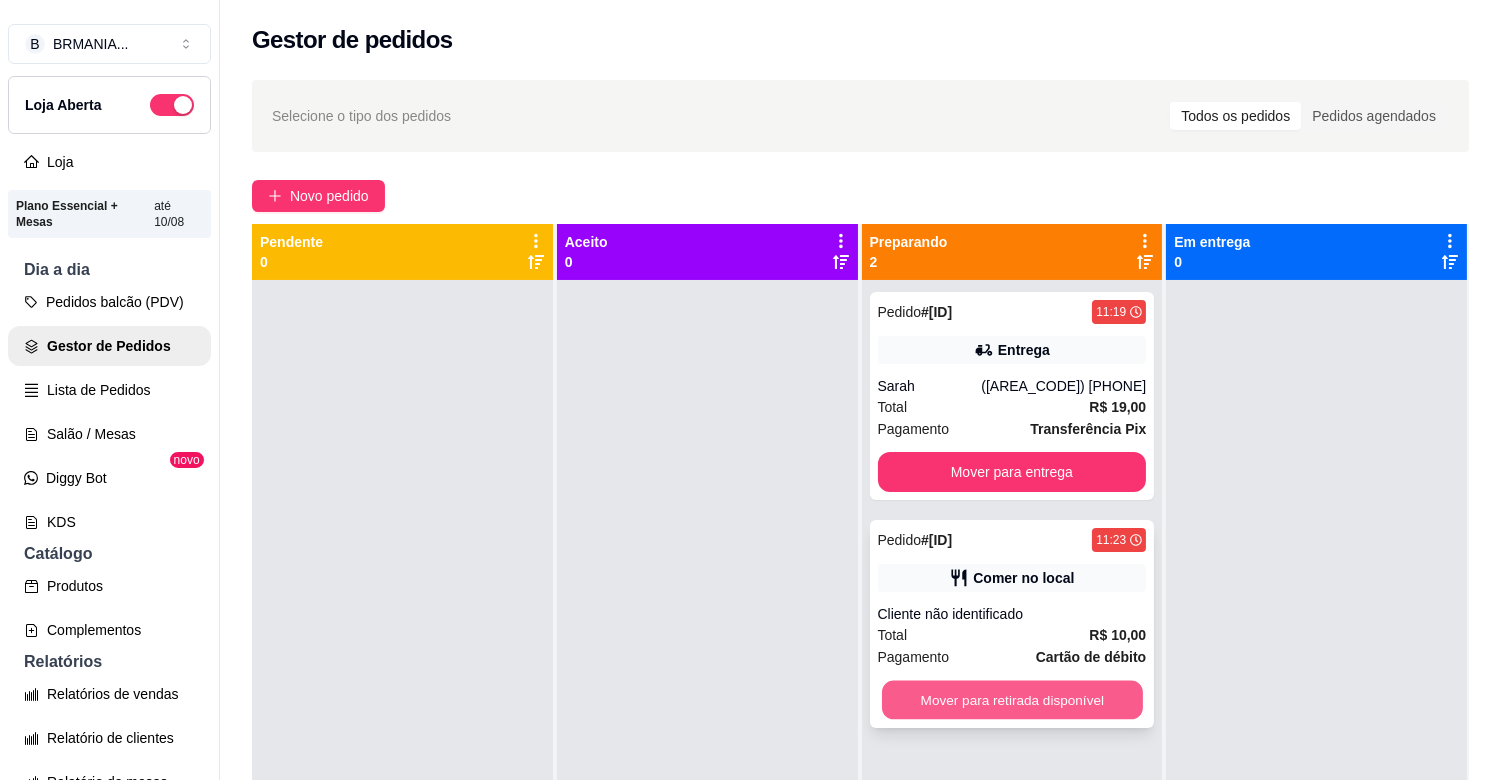 click on "Mover para retirada disponível" at bounding box center [1012, 700] 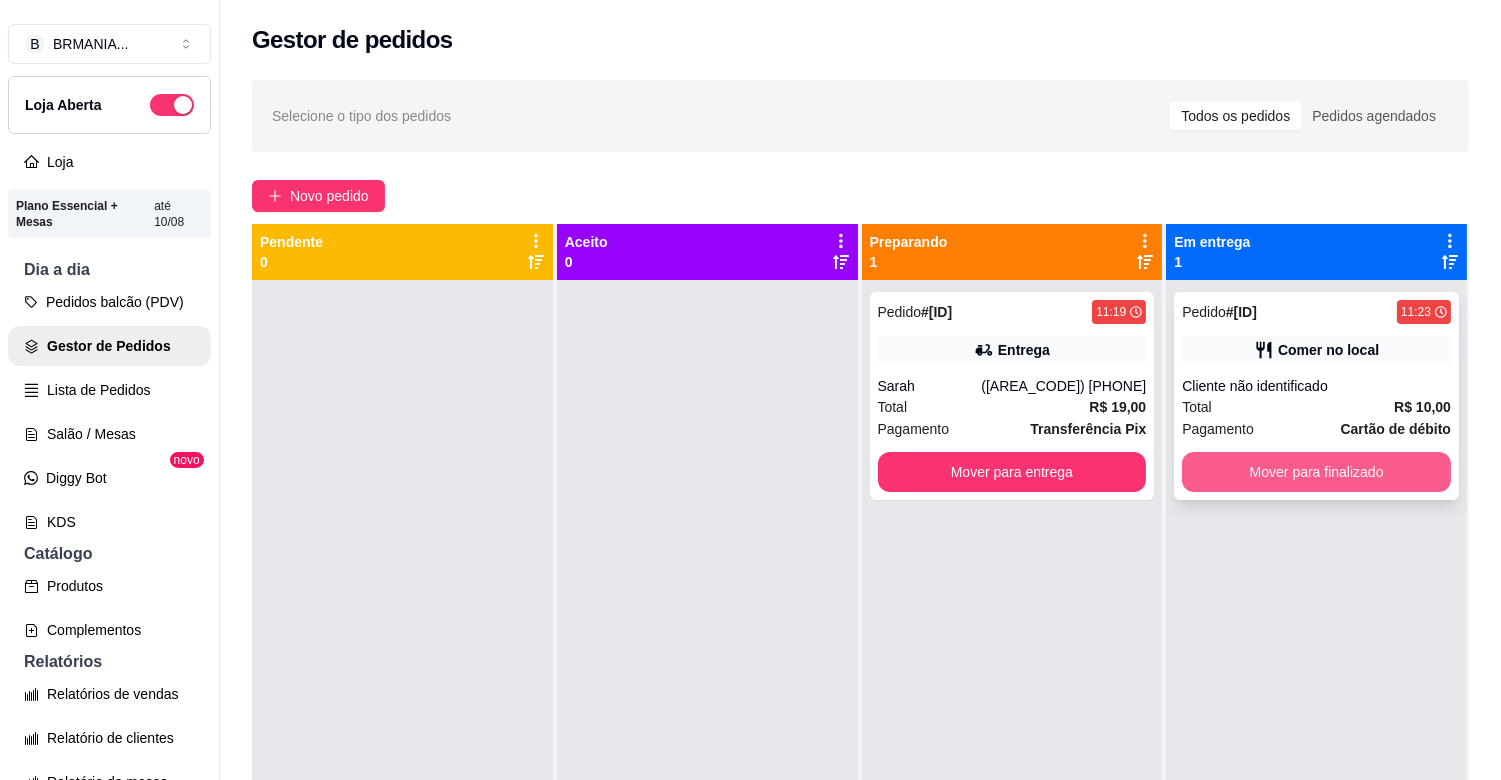 click on "Mover para finalizado" at bounding box center [1316, 472] 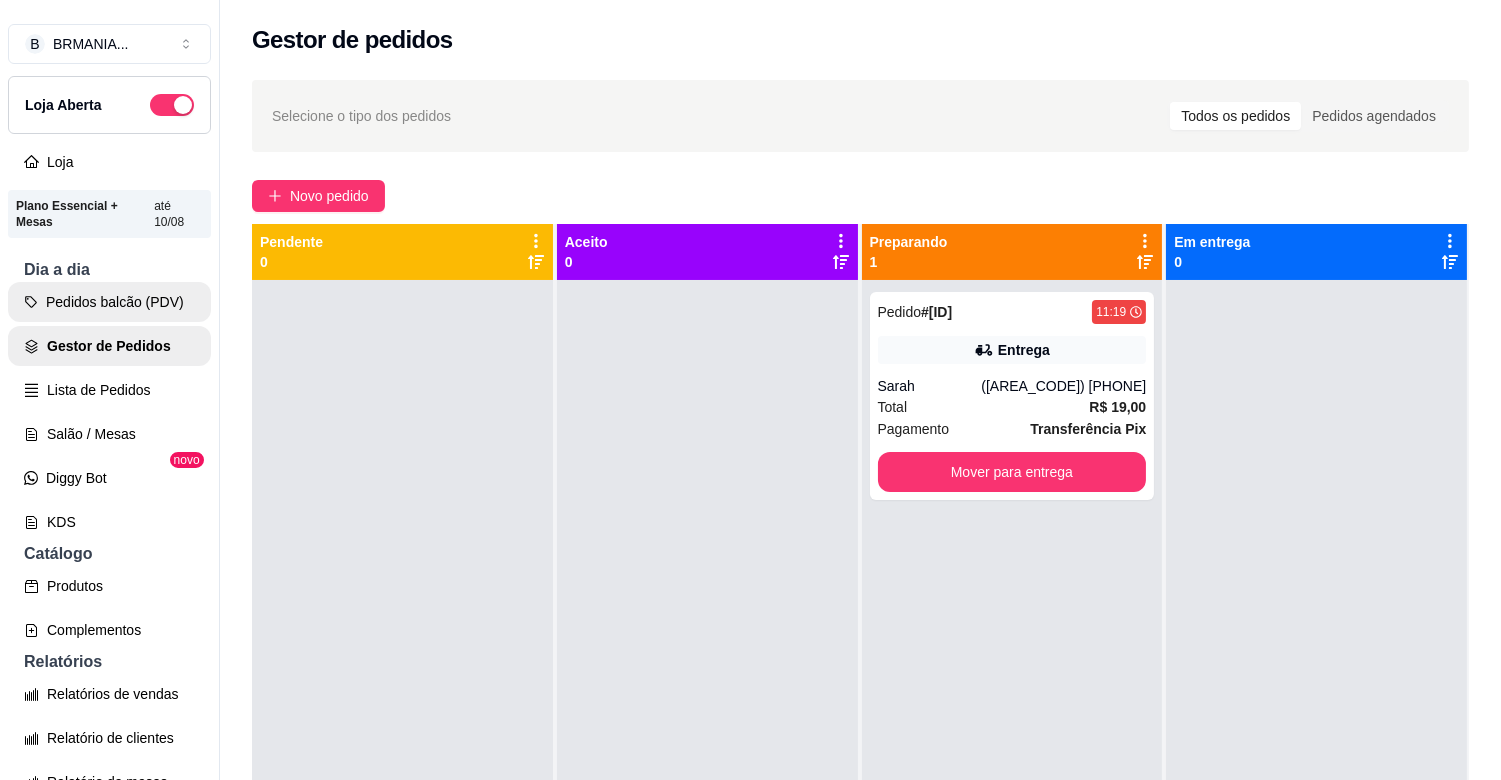 click on "Pedidos balcão (PDV)" at bounding box center (109, 302) 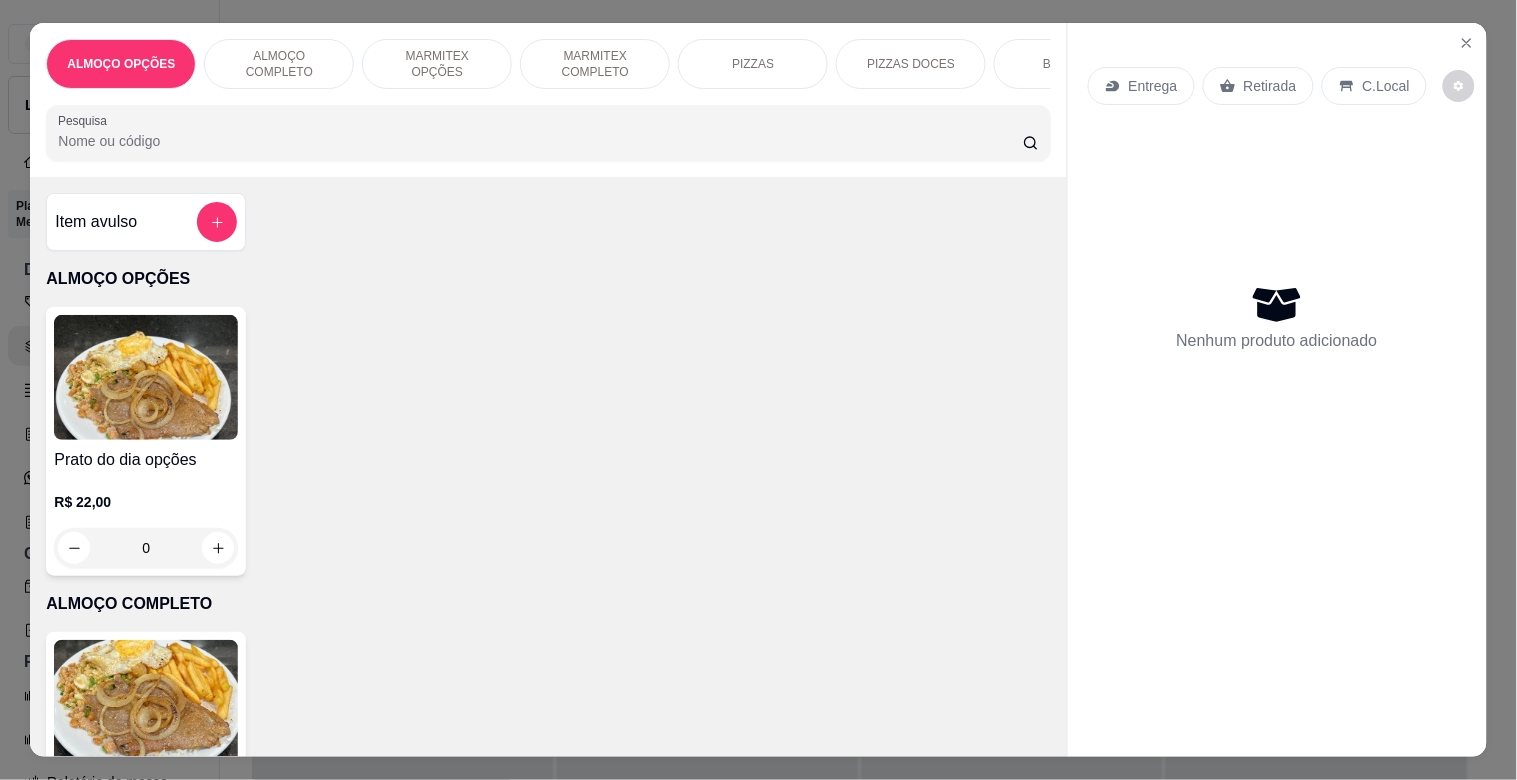 click on "MARMITEX COMPLETO" at bounding box center (595, 64) 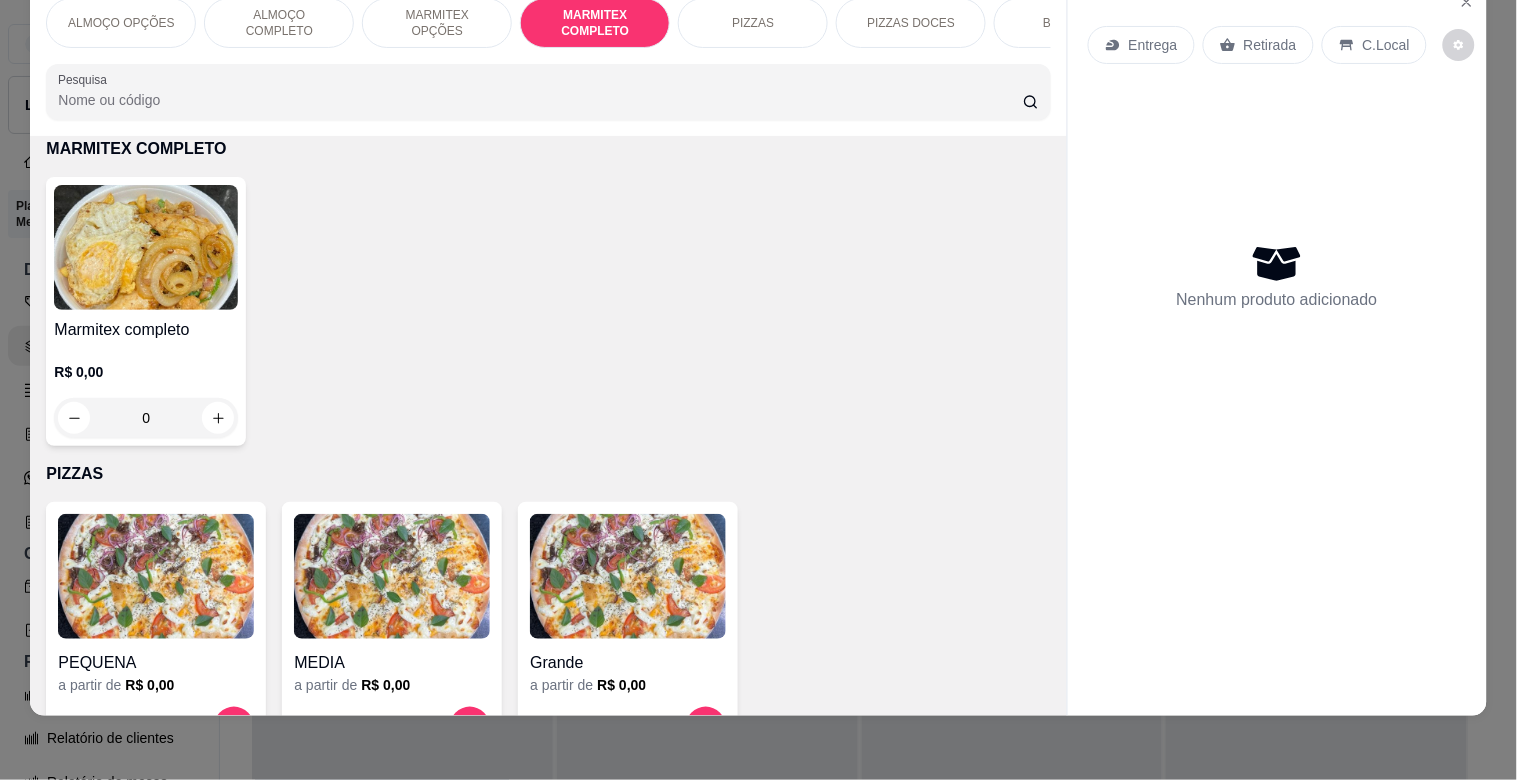 click at bounding box center [146, 247] 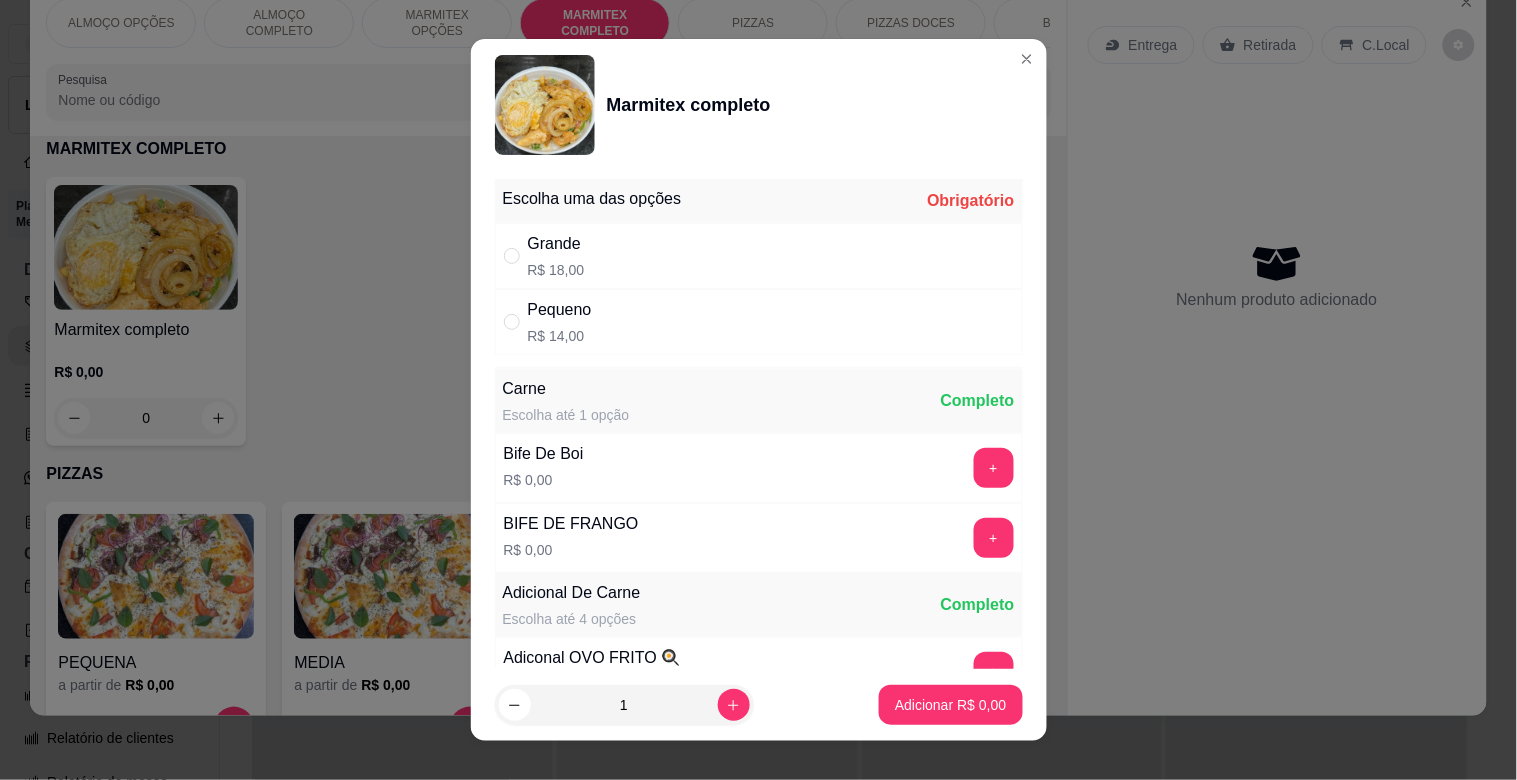 click on "Grande  R$ 18,00" at bounding box center (759, 256) 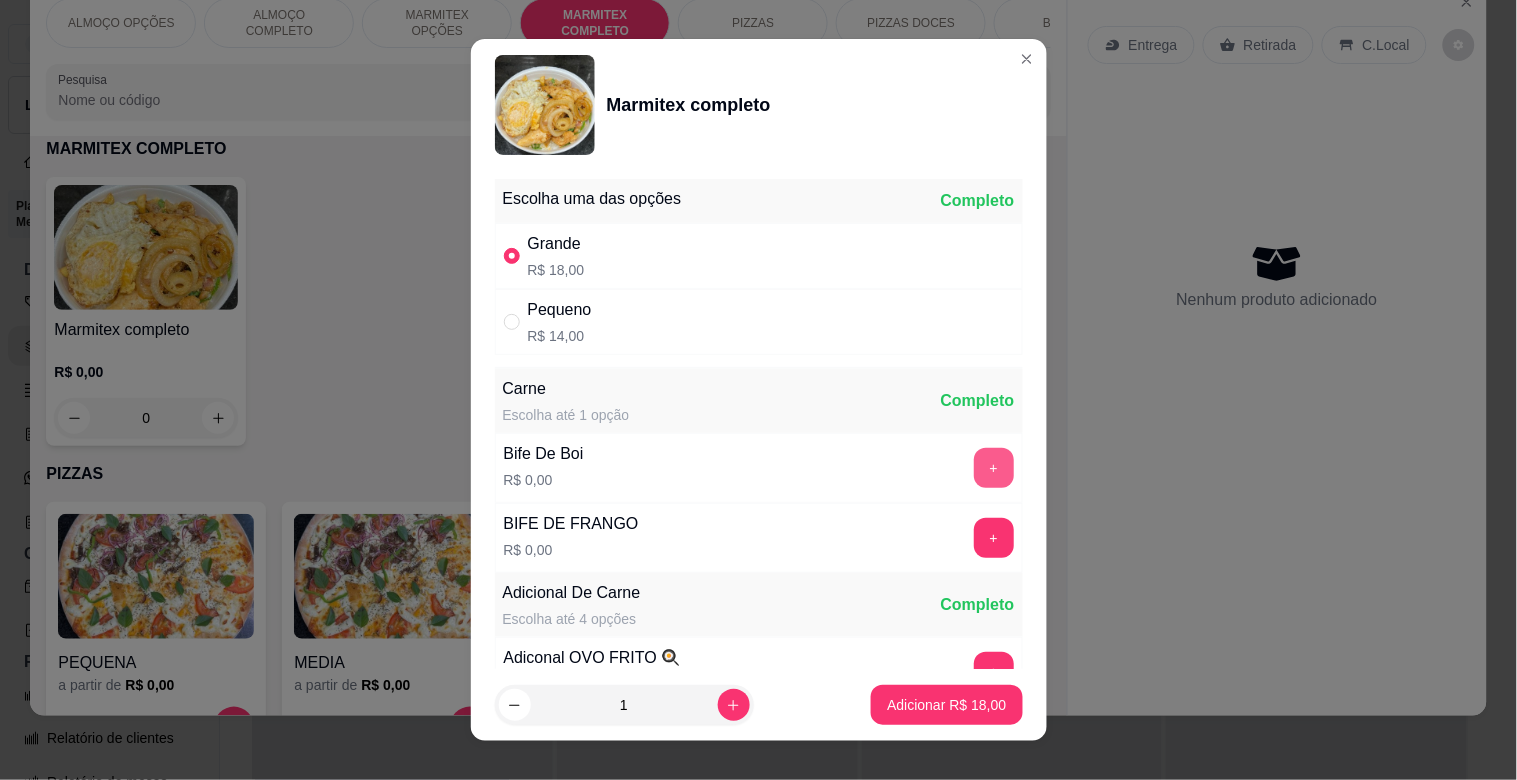 click on "+" at bounding box center [994, 468] 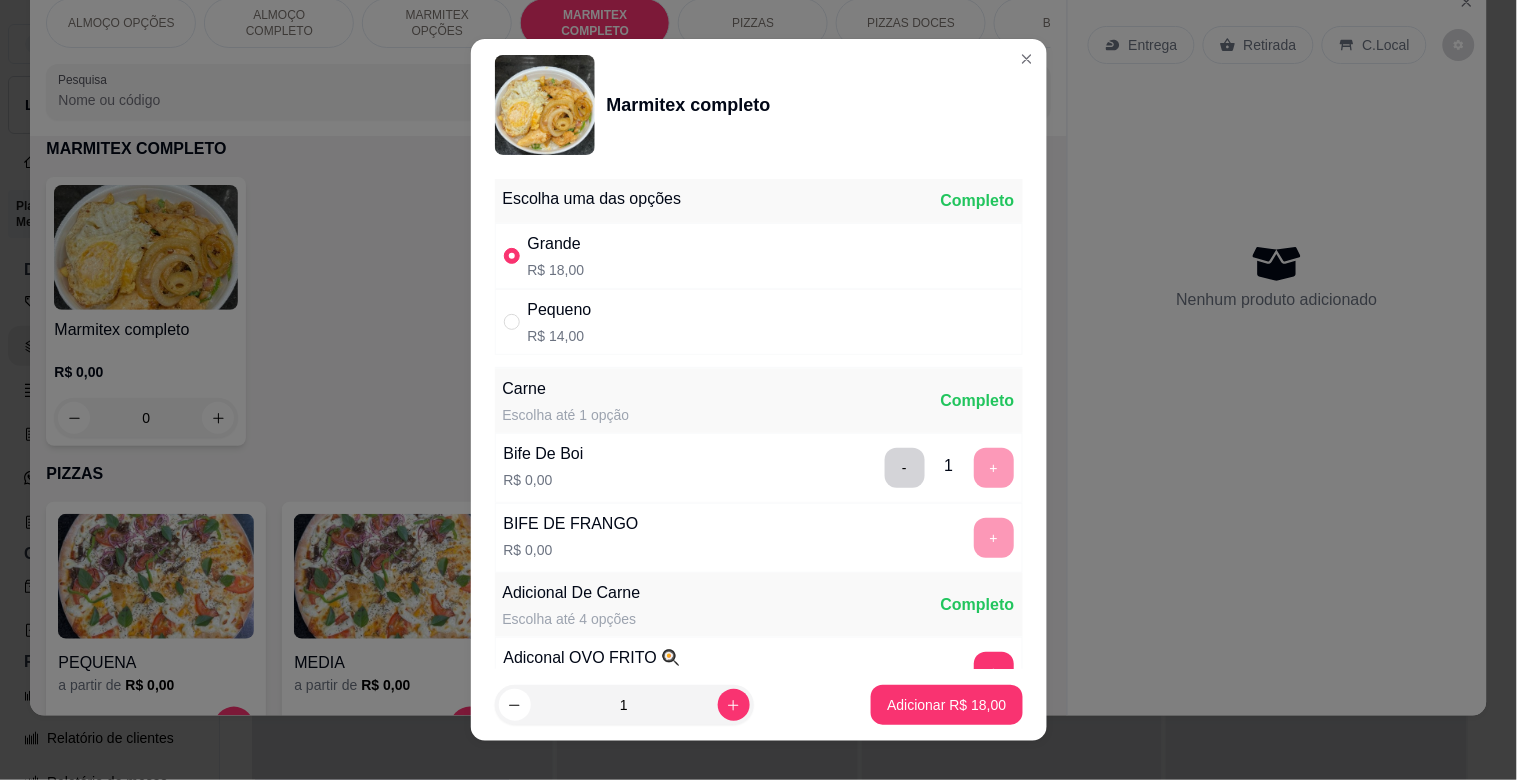 scroll, scrollTop: 25, scrollLeft: 0, axis: vertical 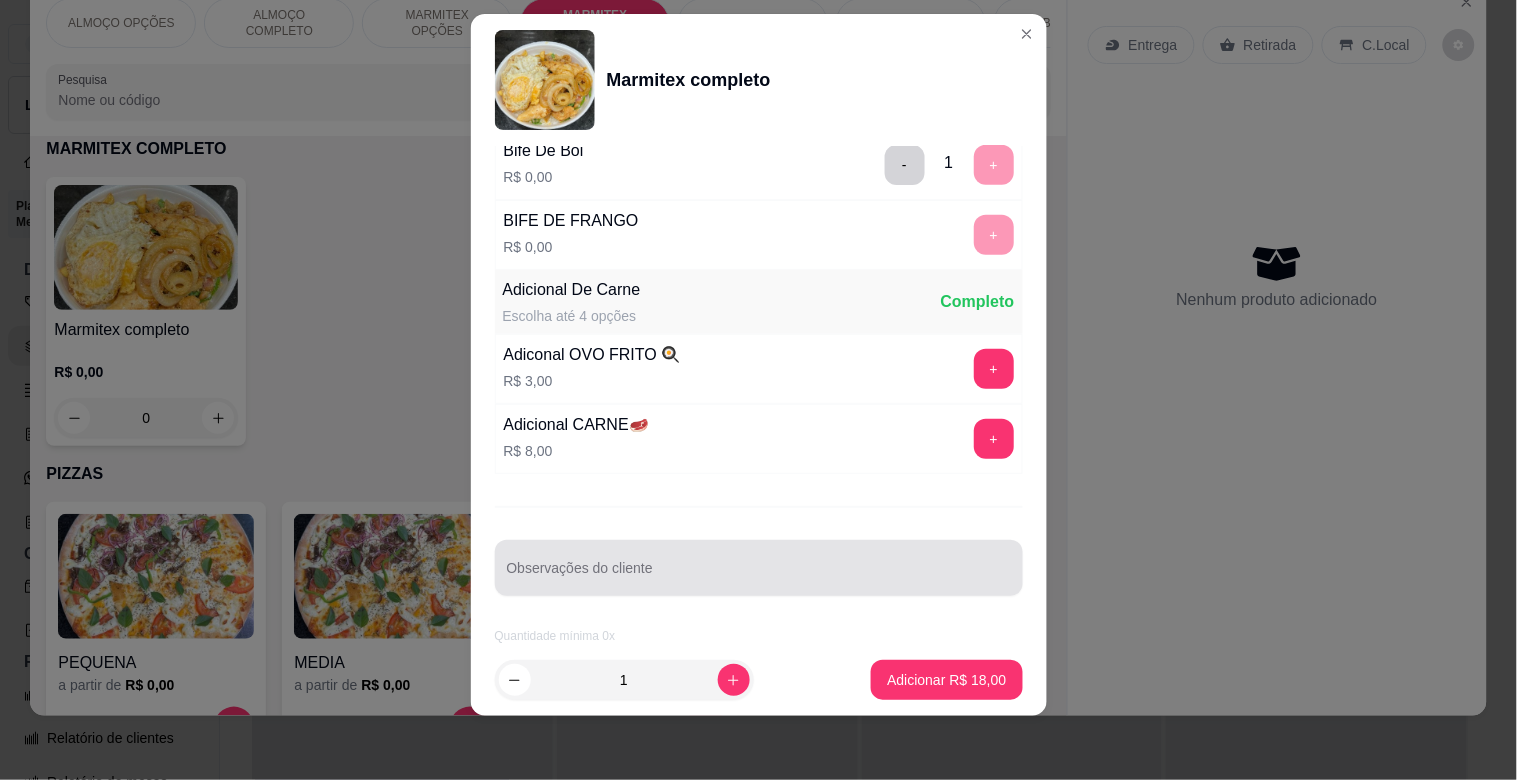 click on "Observações do cliente" at bounding box center (759, 568) 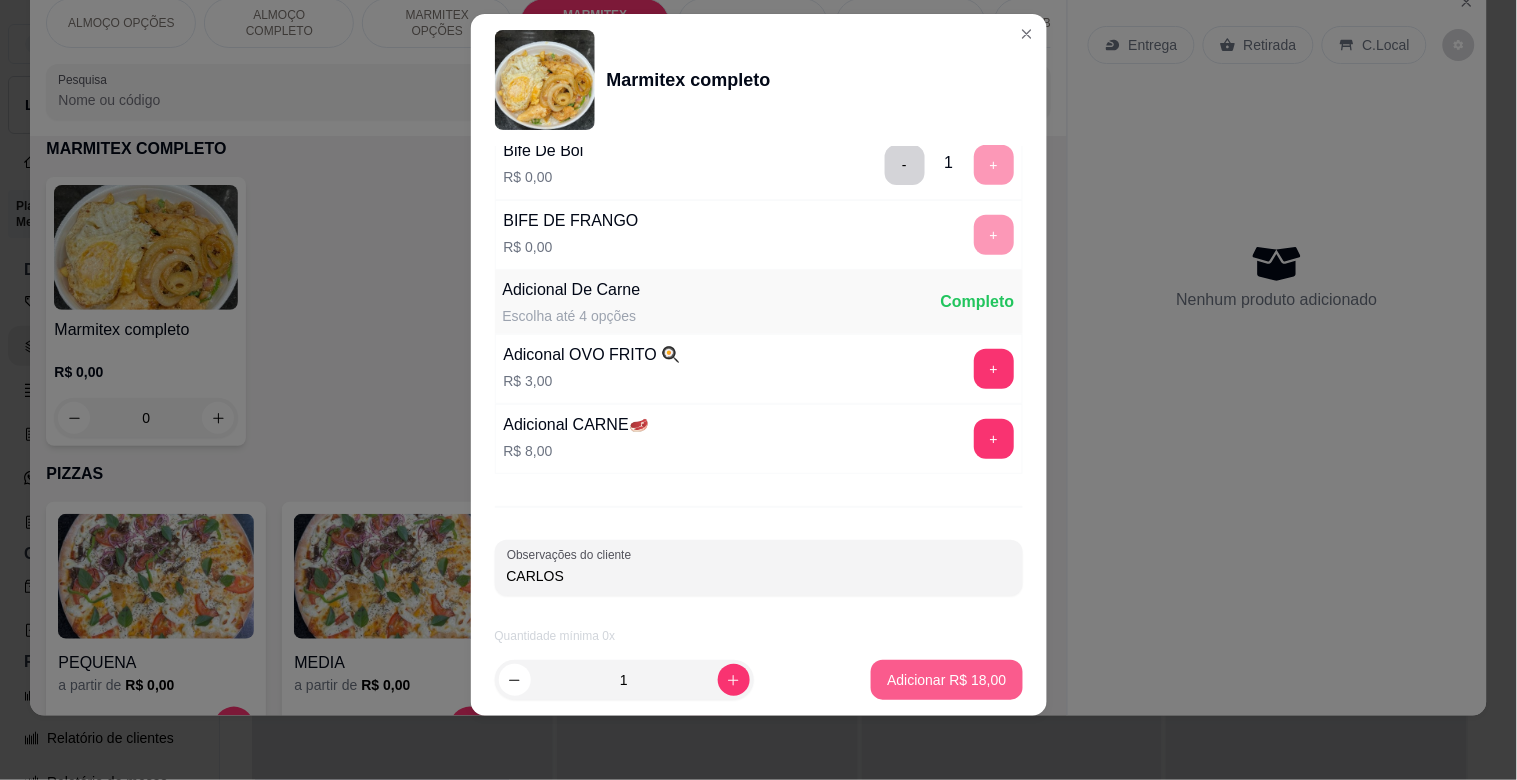 type on "CARLOS" 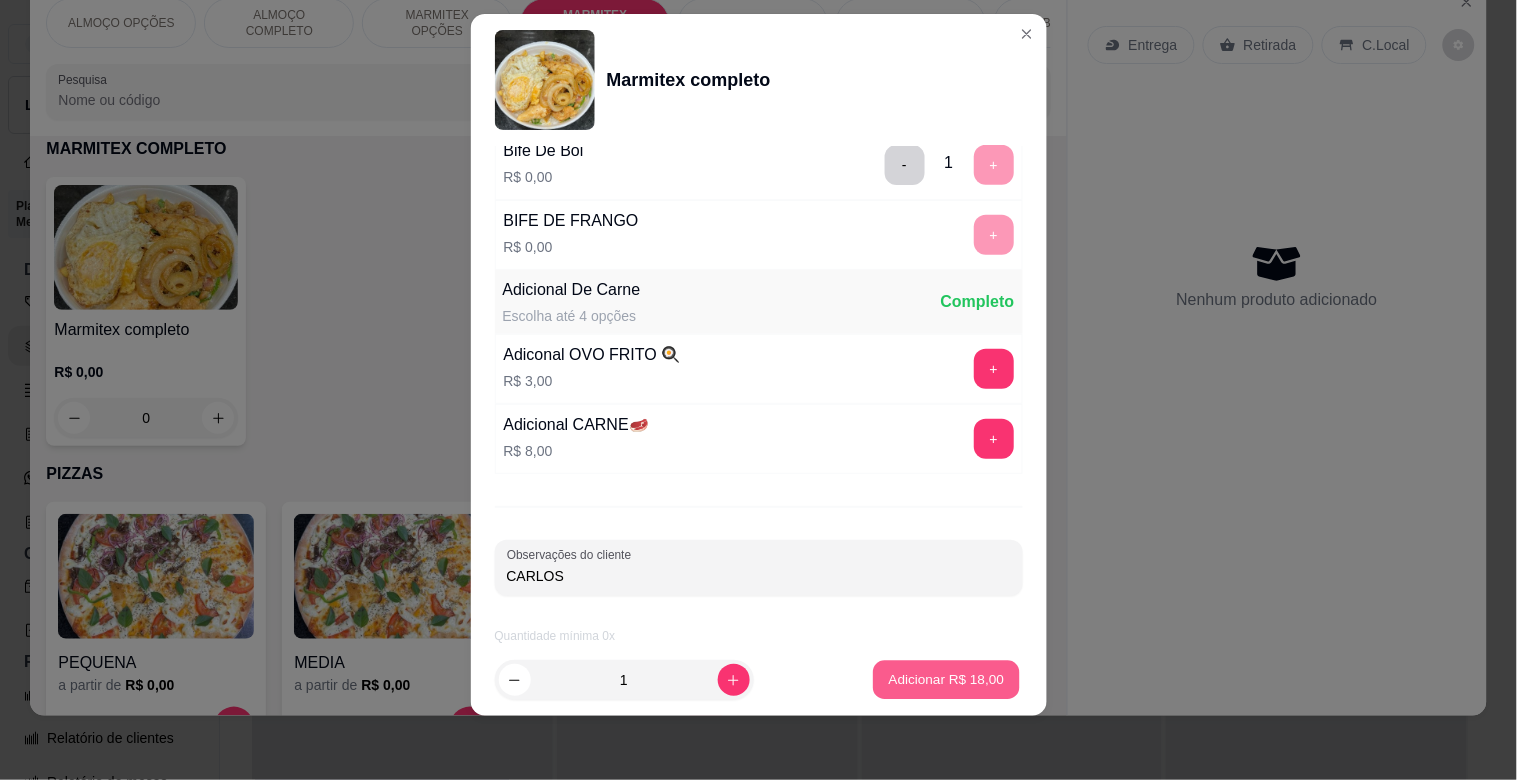 click on "Adicionar   R$ 18,00" at bounding box center [947, 679] 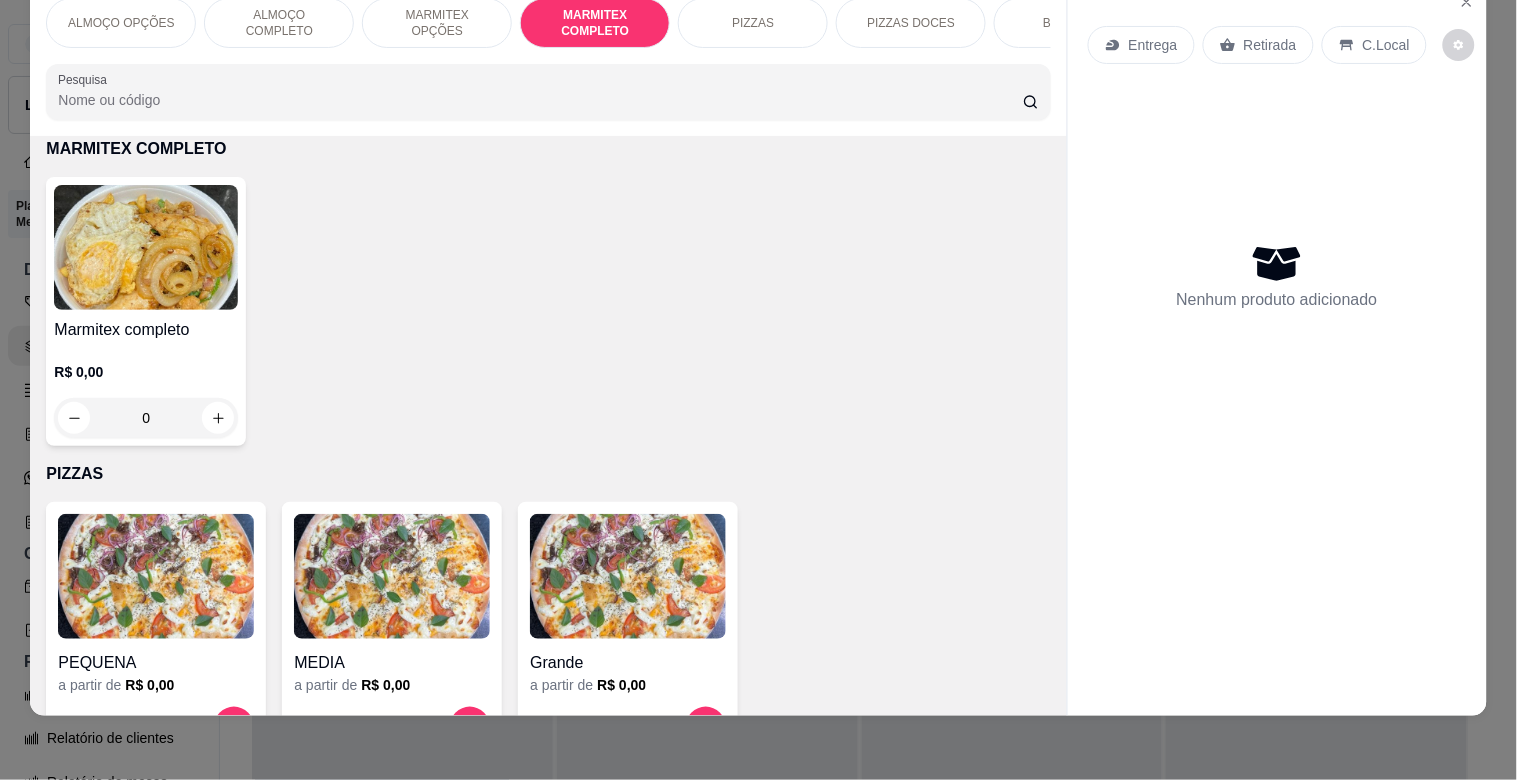 click on "ALMOÇO OPÇÕES" at bounding box center [121, 23] 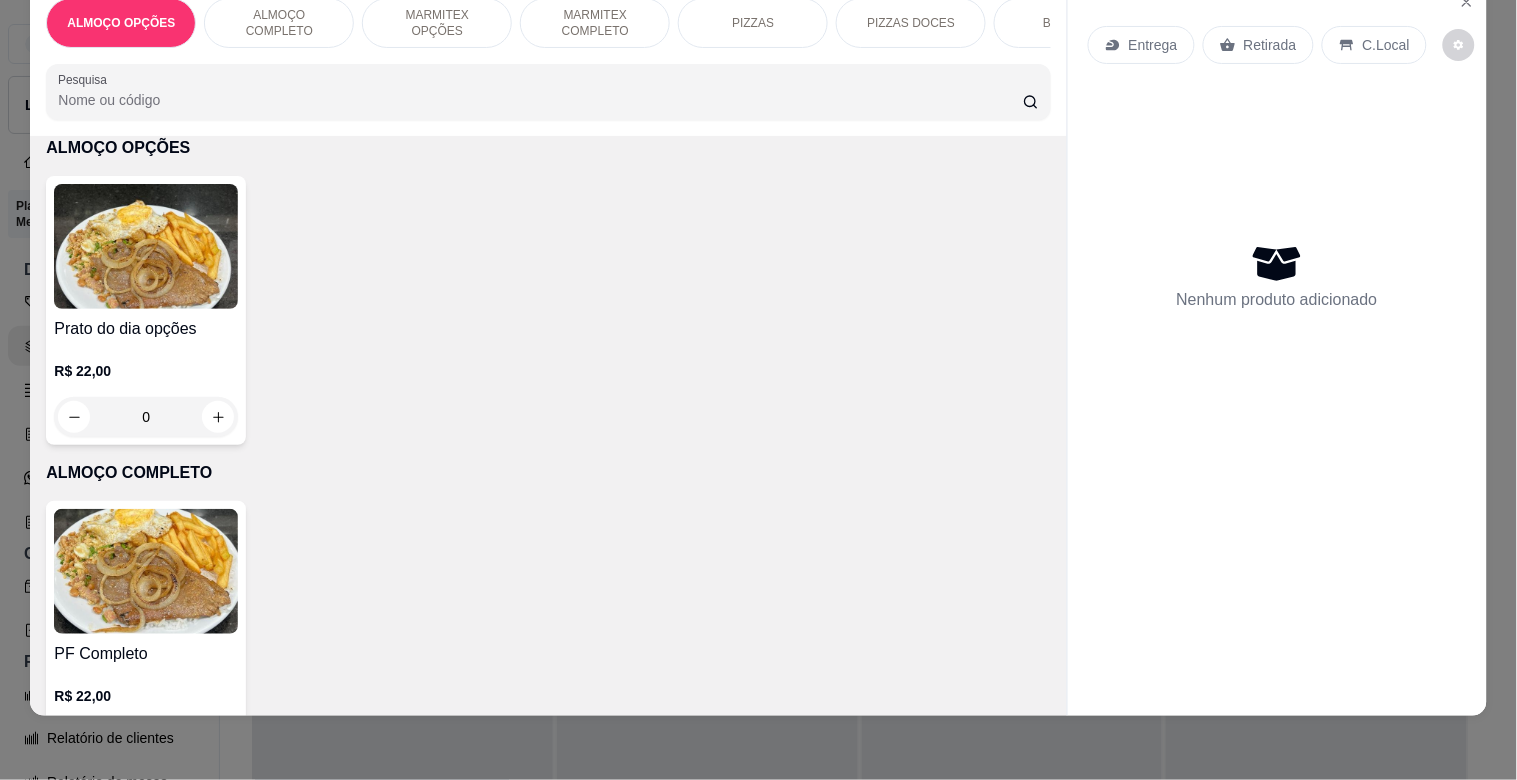 click on "ALMOÇO COMPLETO" at bounding box center (279, 23) 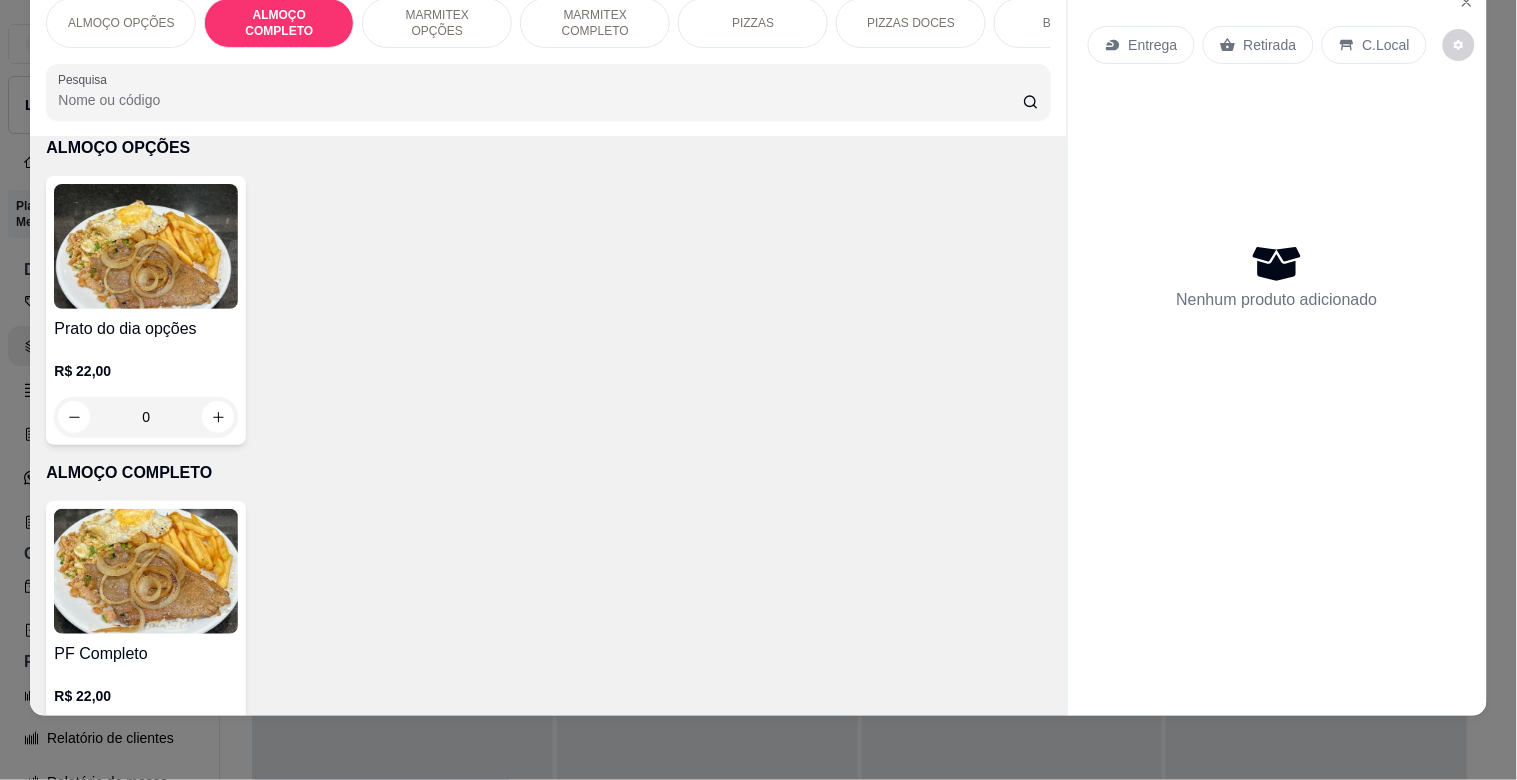 scroll, scrollTop: 415, scrollLeft: 0, axis: vertical 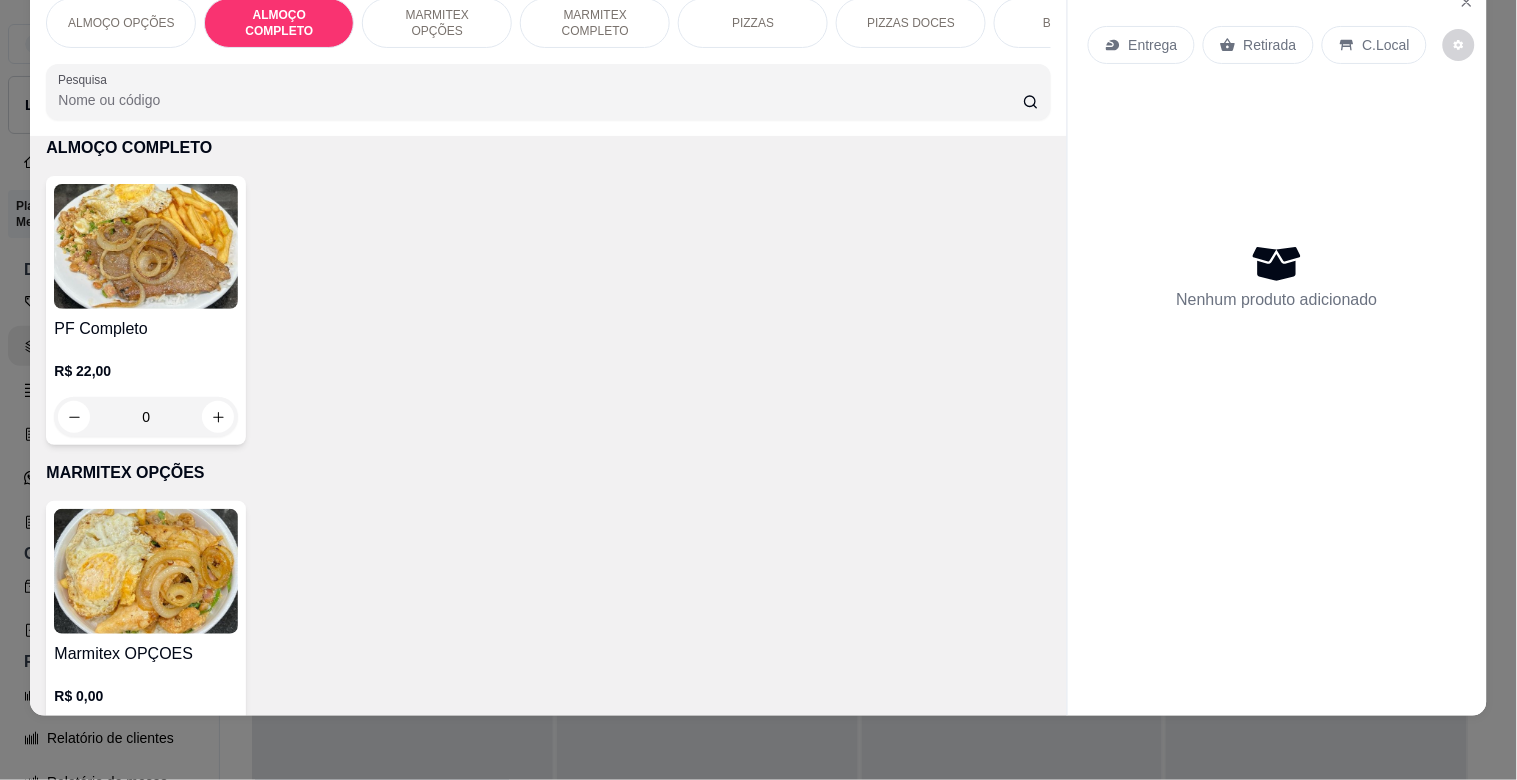 click at bounding box center [146, 246] 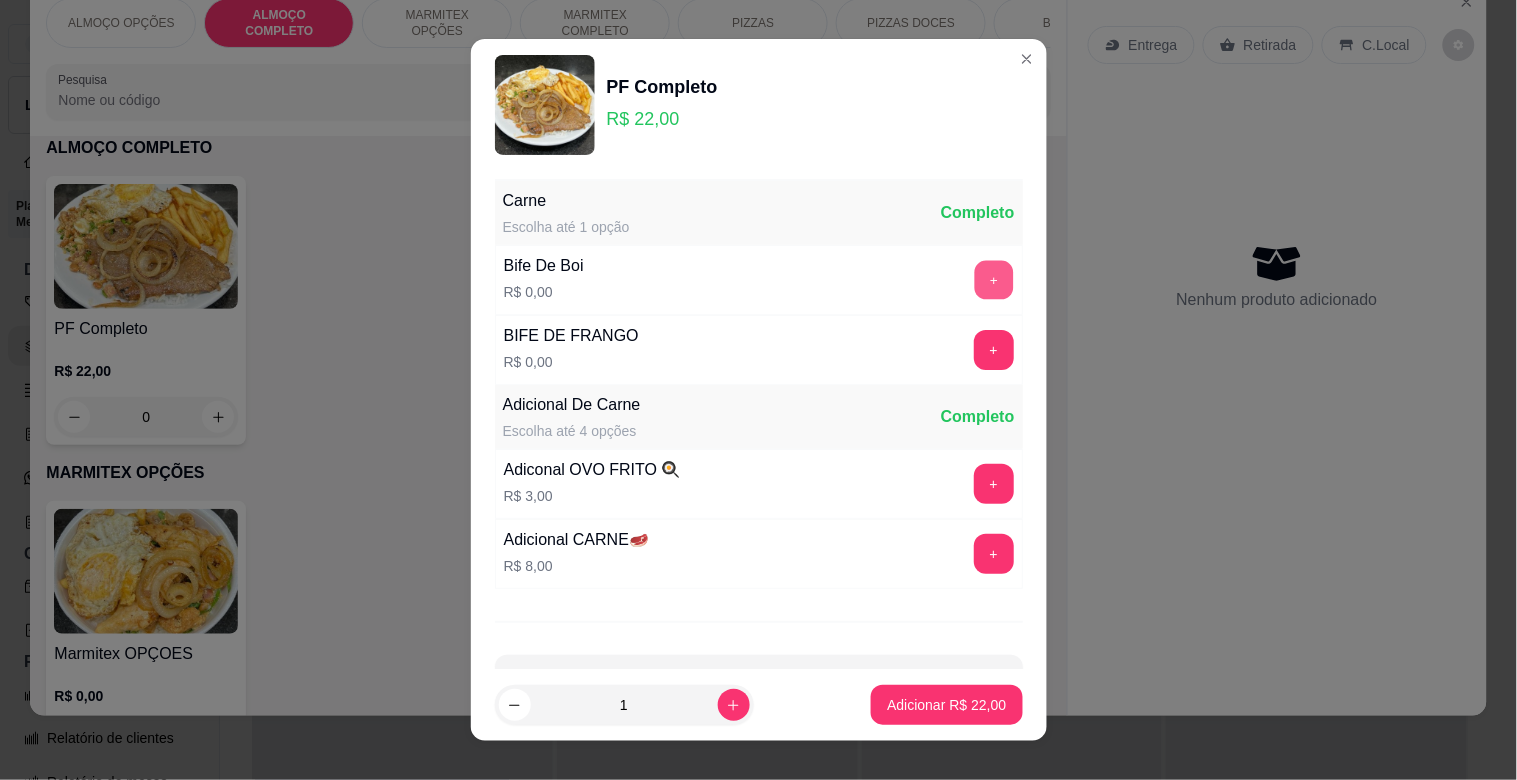 click on "+" at bounding box center [993, 280] 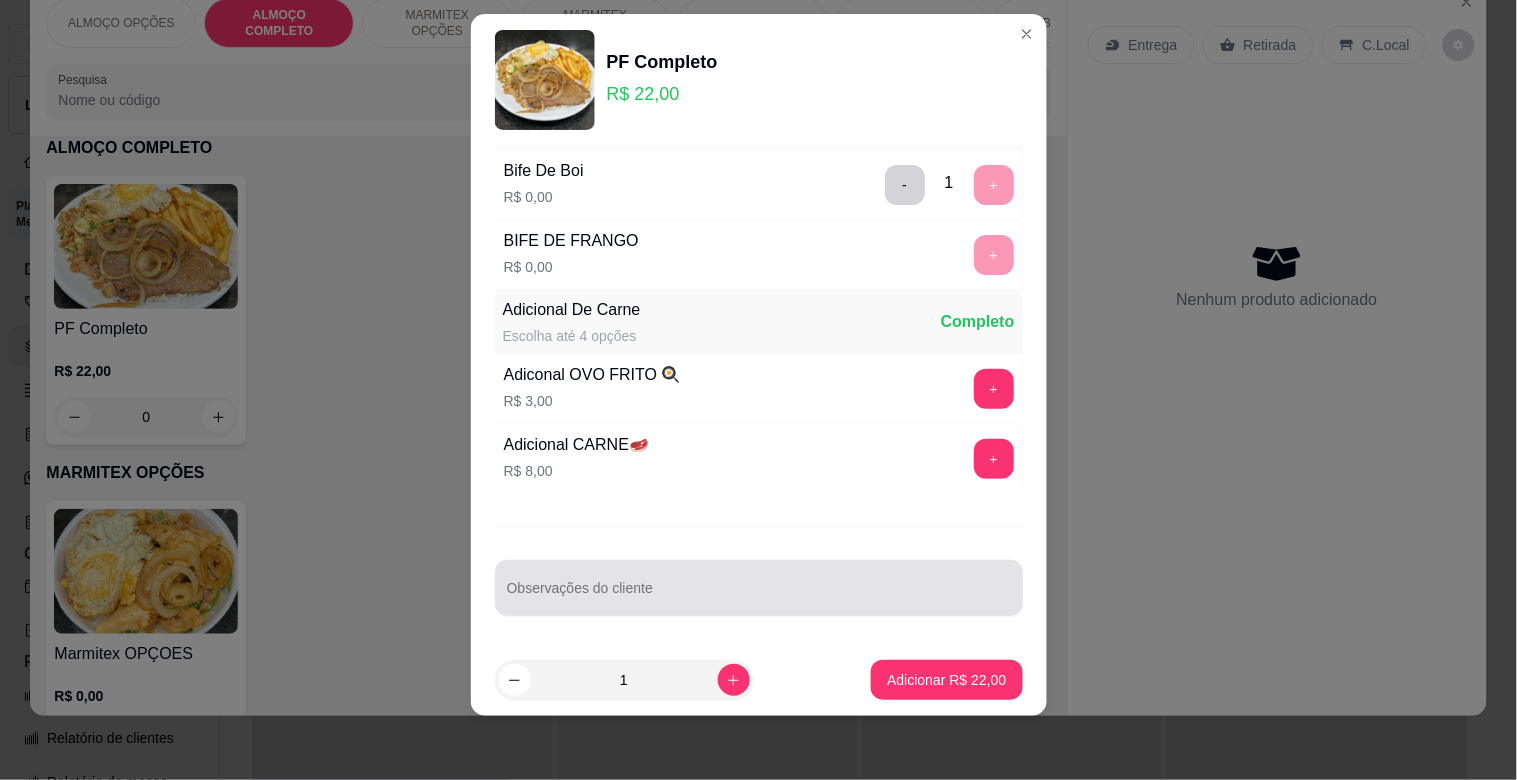 click on "Observações do cliente" at bounding box center (759, 596) 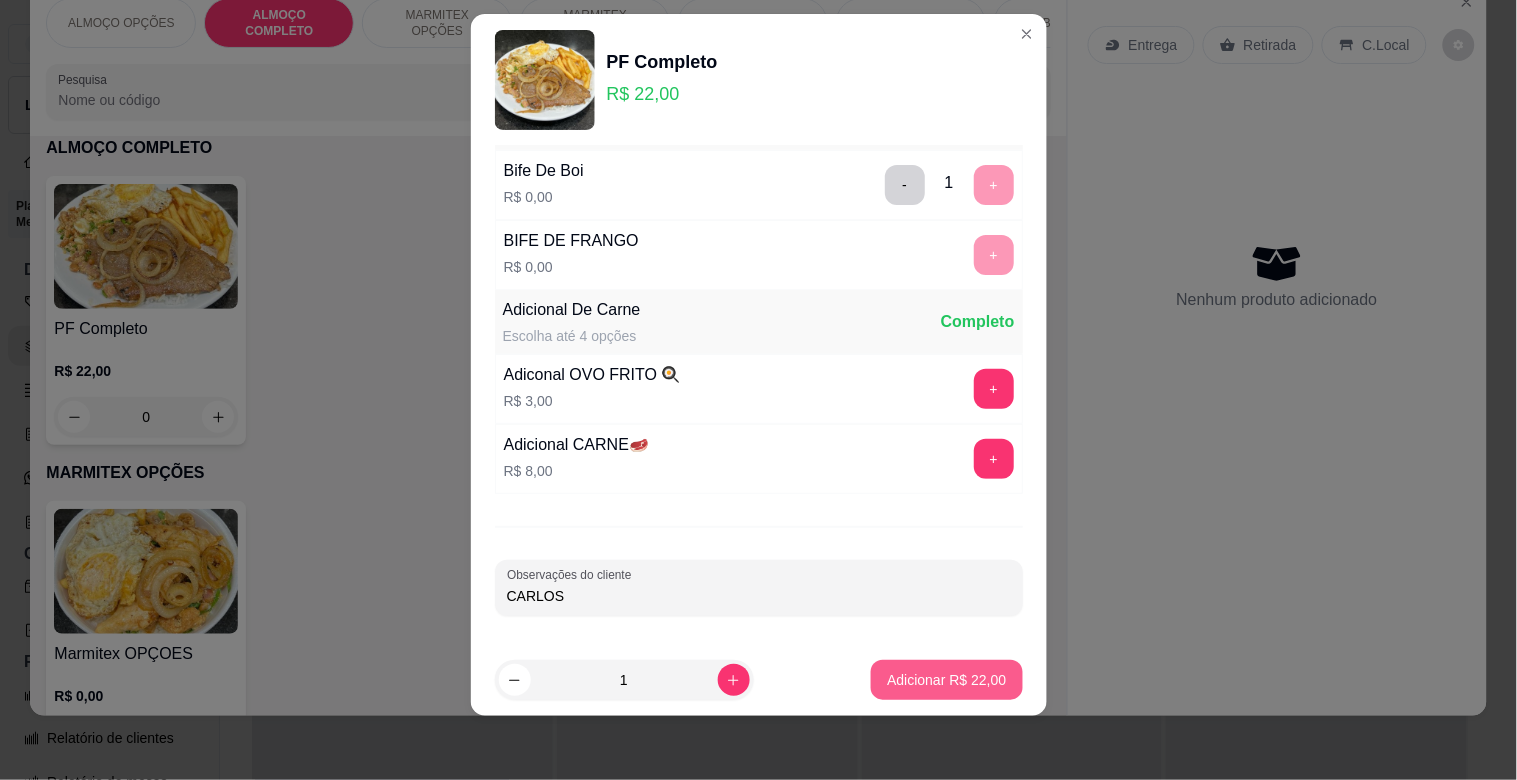 type on "CARLOS" 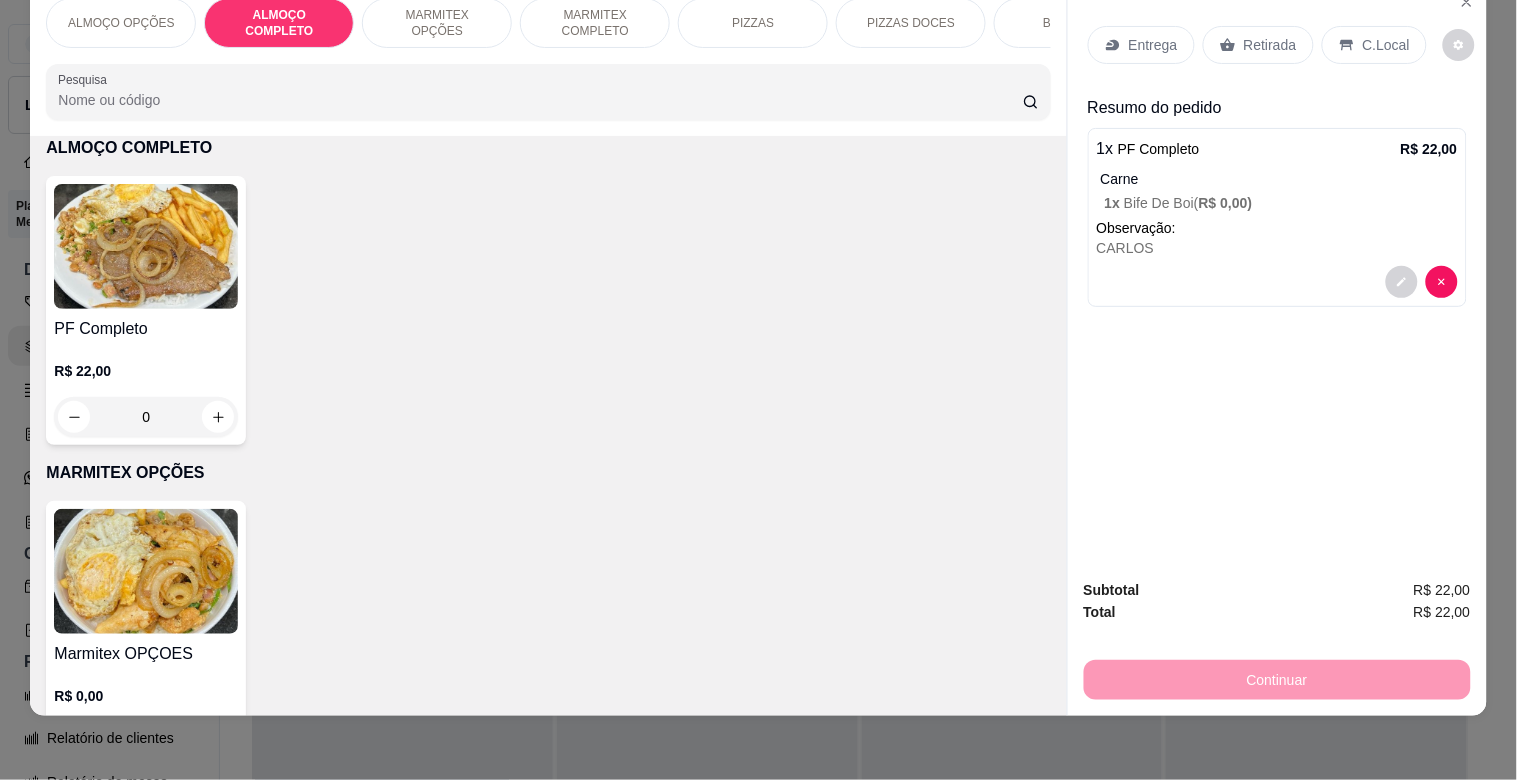 click at bounding box center [146, 246] 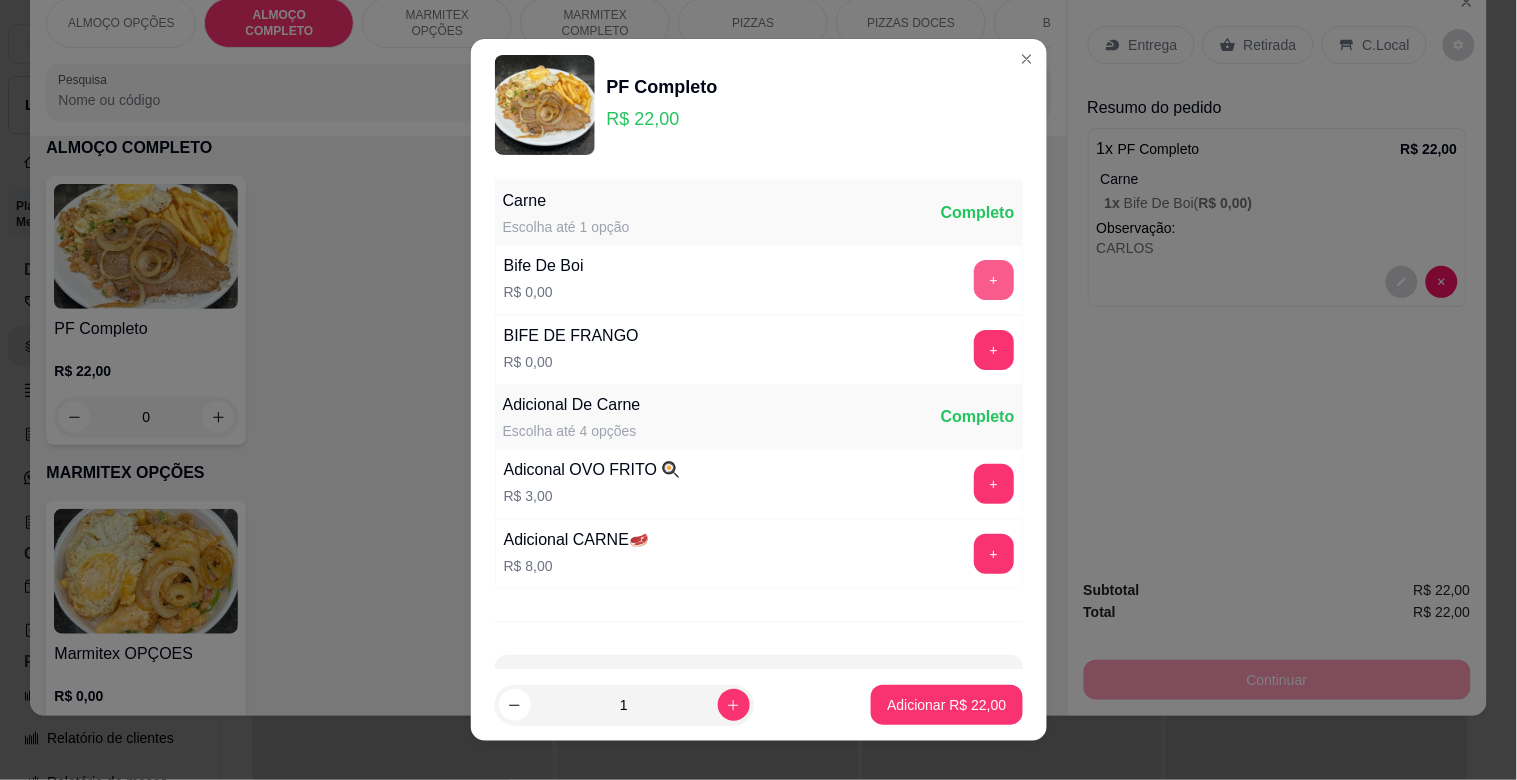 click on "+" at bounding box center (994, 280) 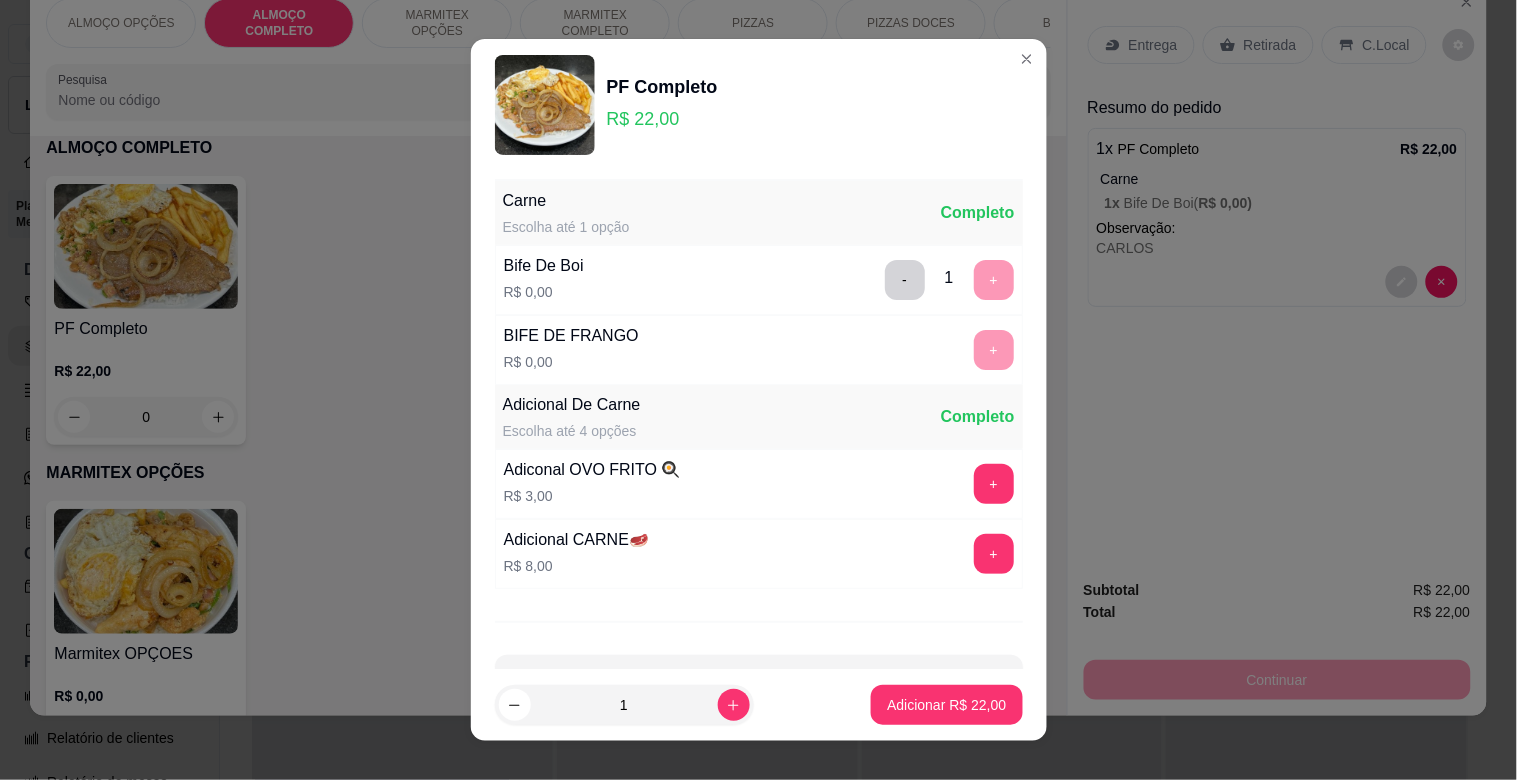 scroll, scrollTop: 25, scrollLeft: 0, axis: vertical 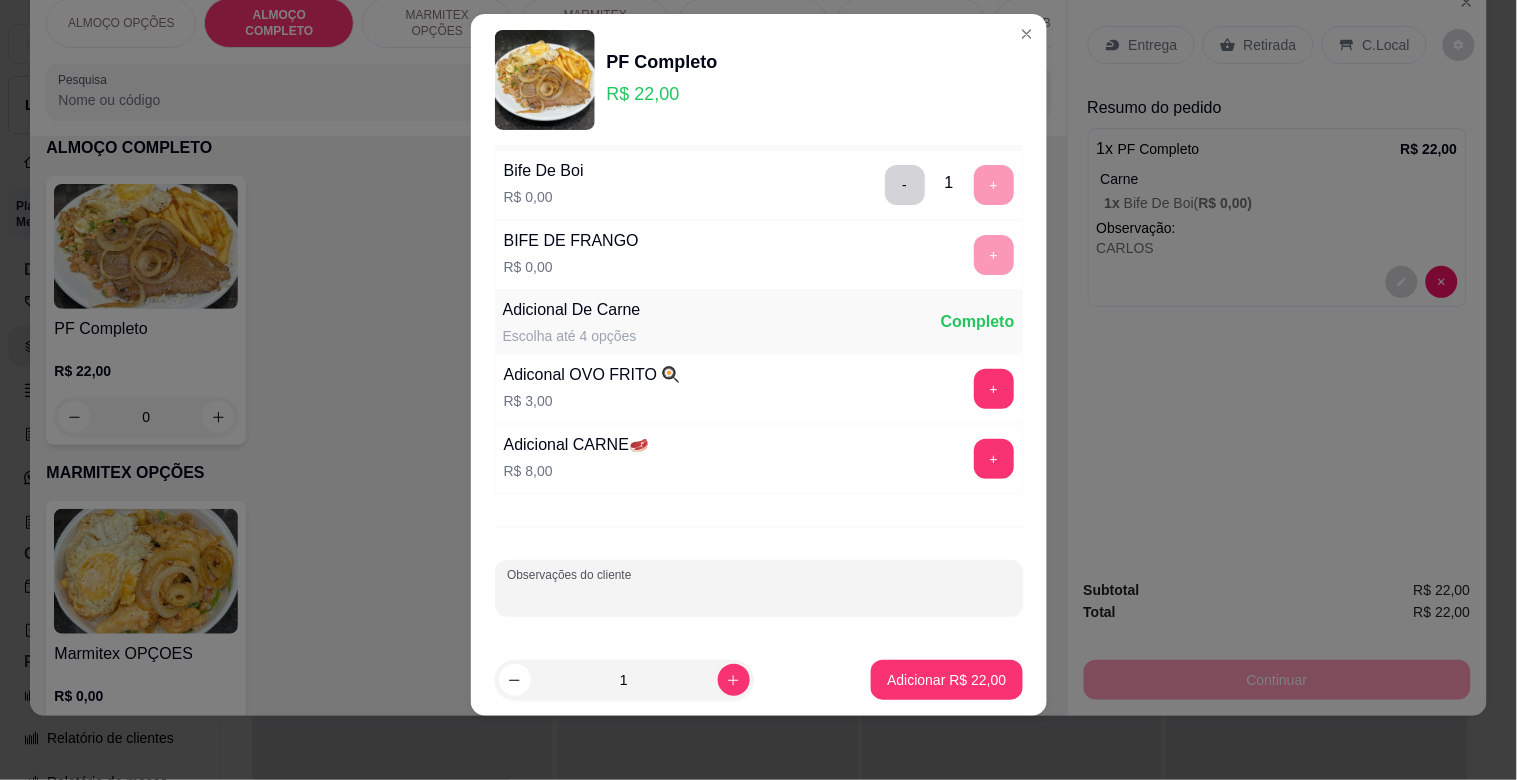click on "Observações do cliente" at bounding box center [759, 596] 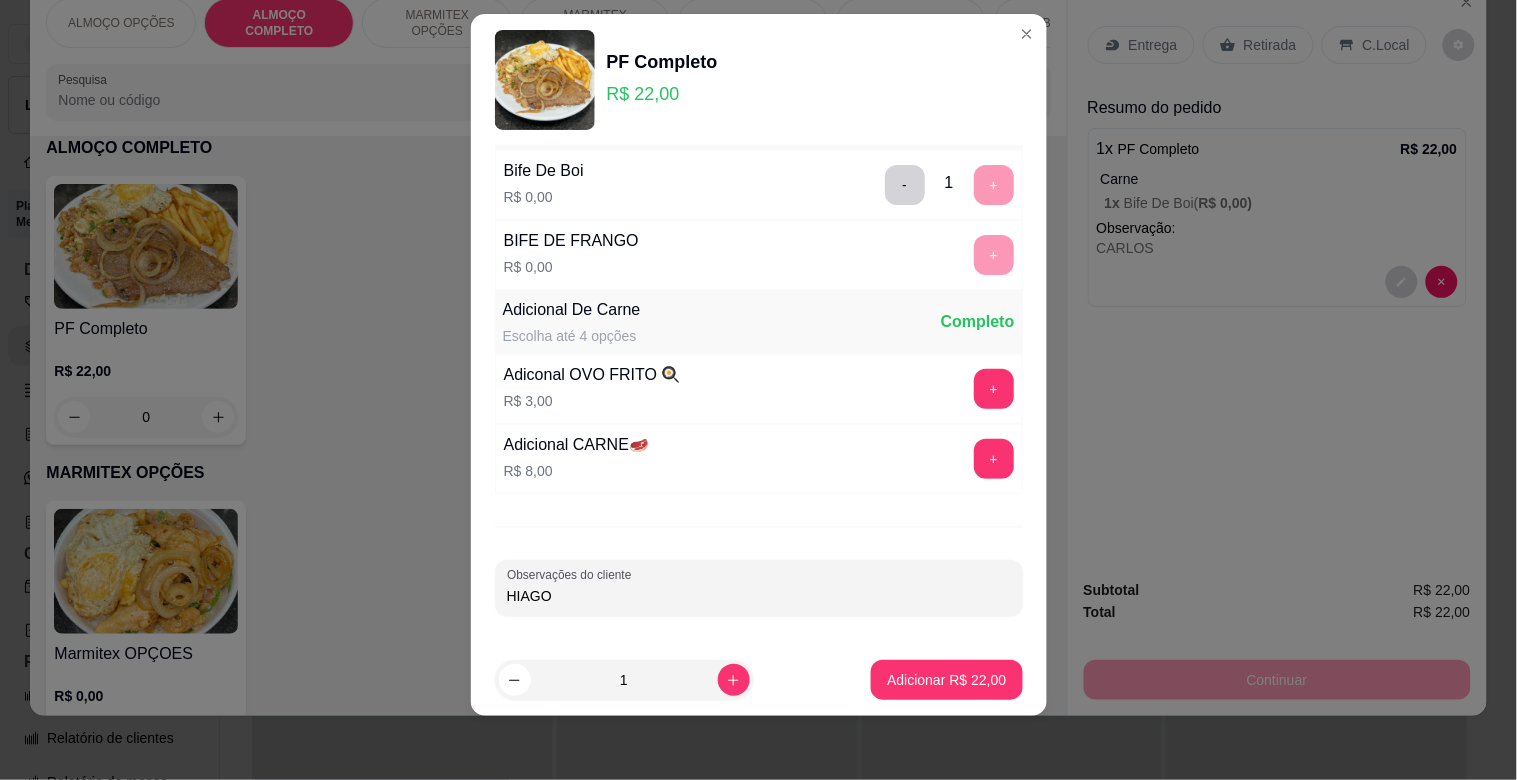 type on "HIAGO" 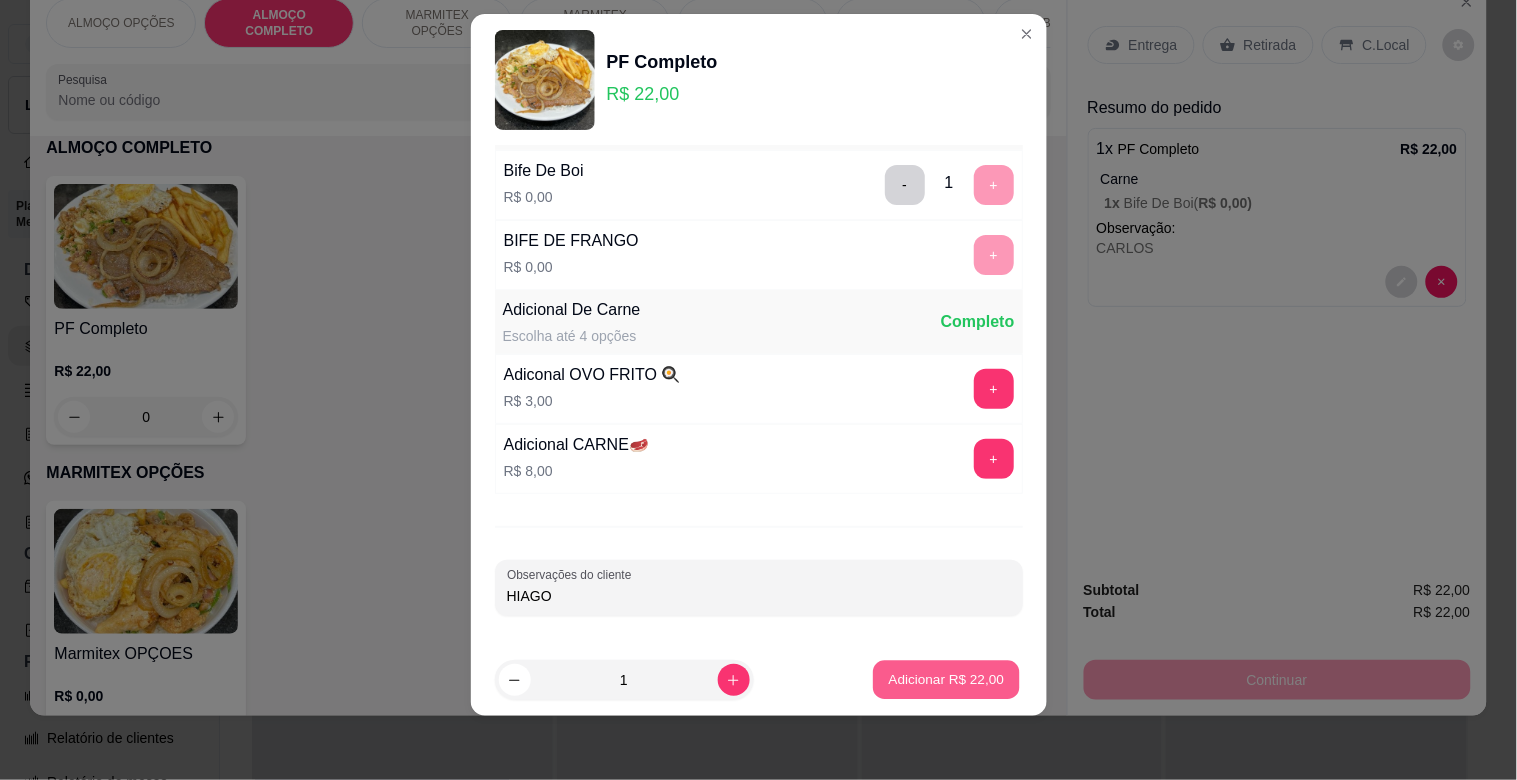 click on "Adicionar   R$ 22,00" at bounding box center (947, 680) 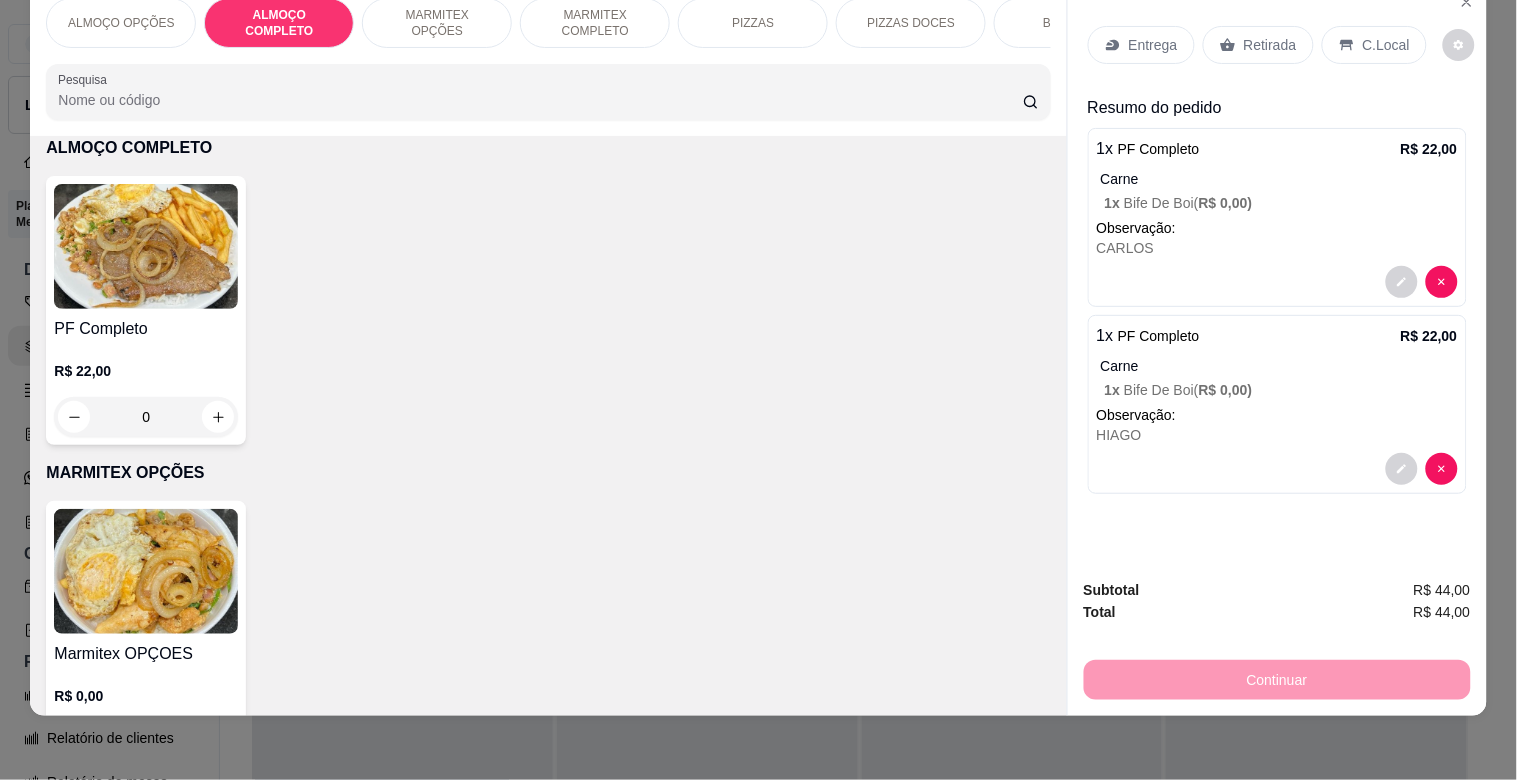click on "Entrega" at bounding box center (1141, 45) 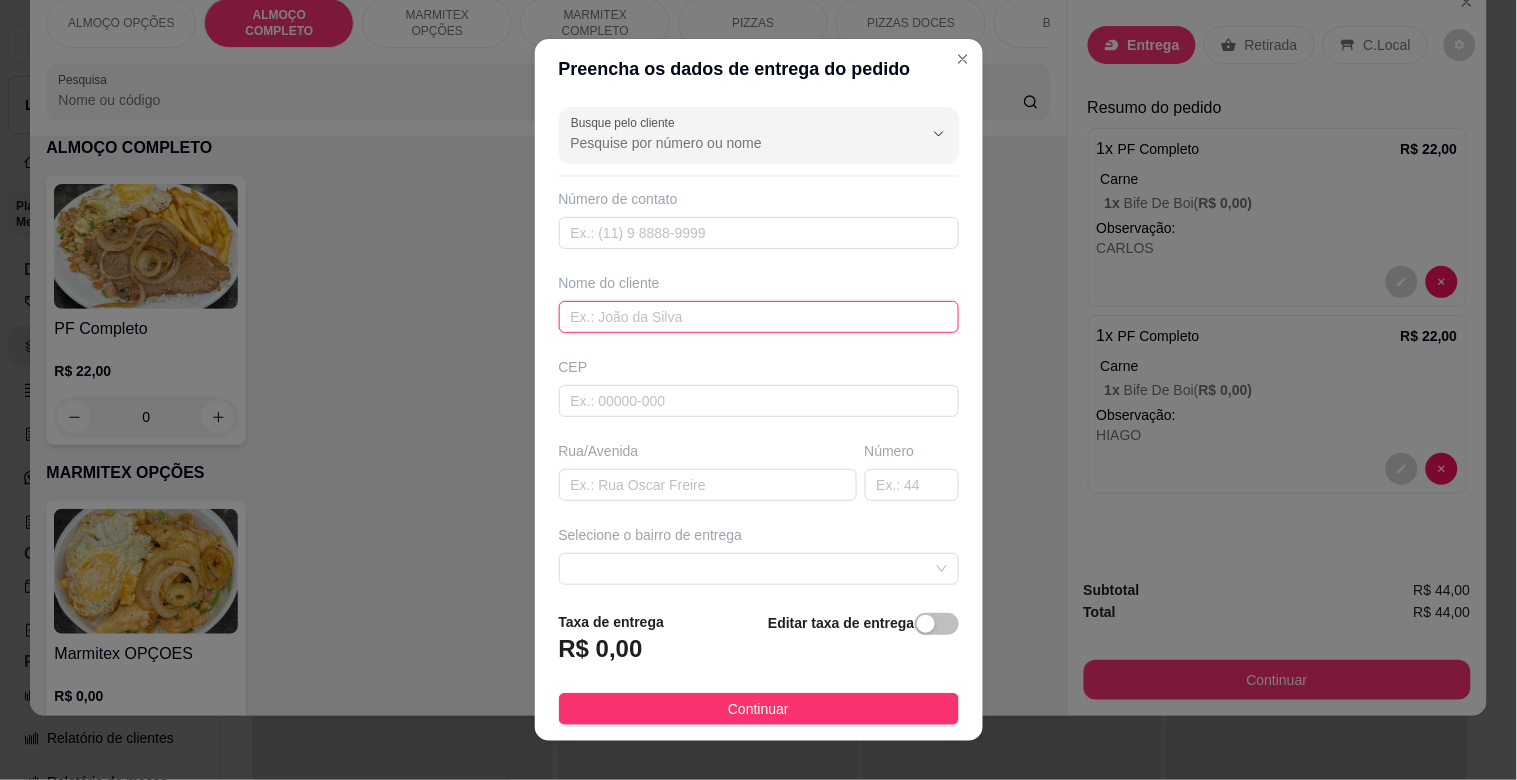 click at bounding box center (759, 317) 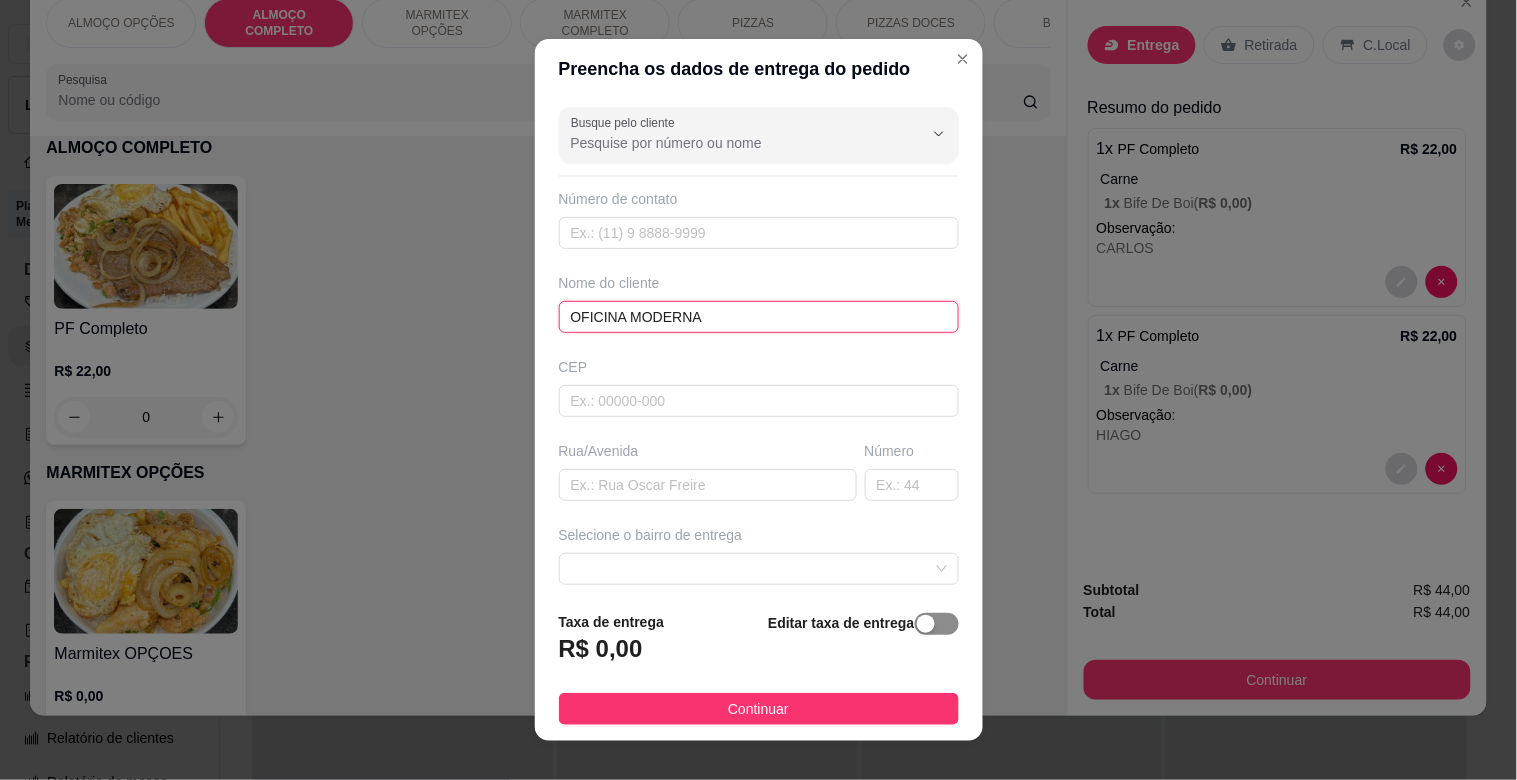 type on "OFICINA MODERNA" 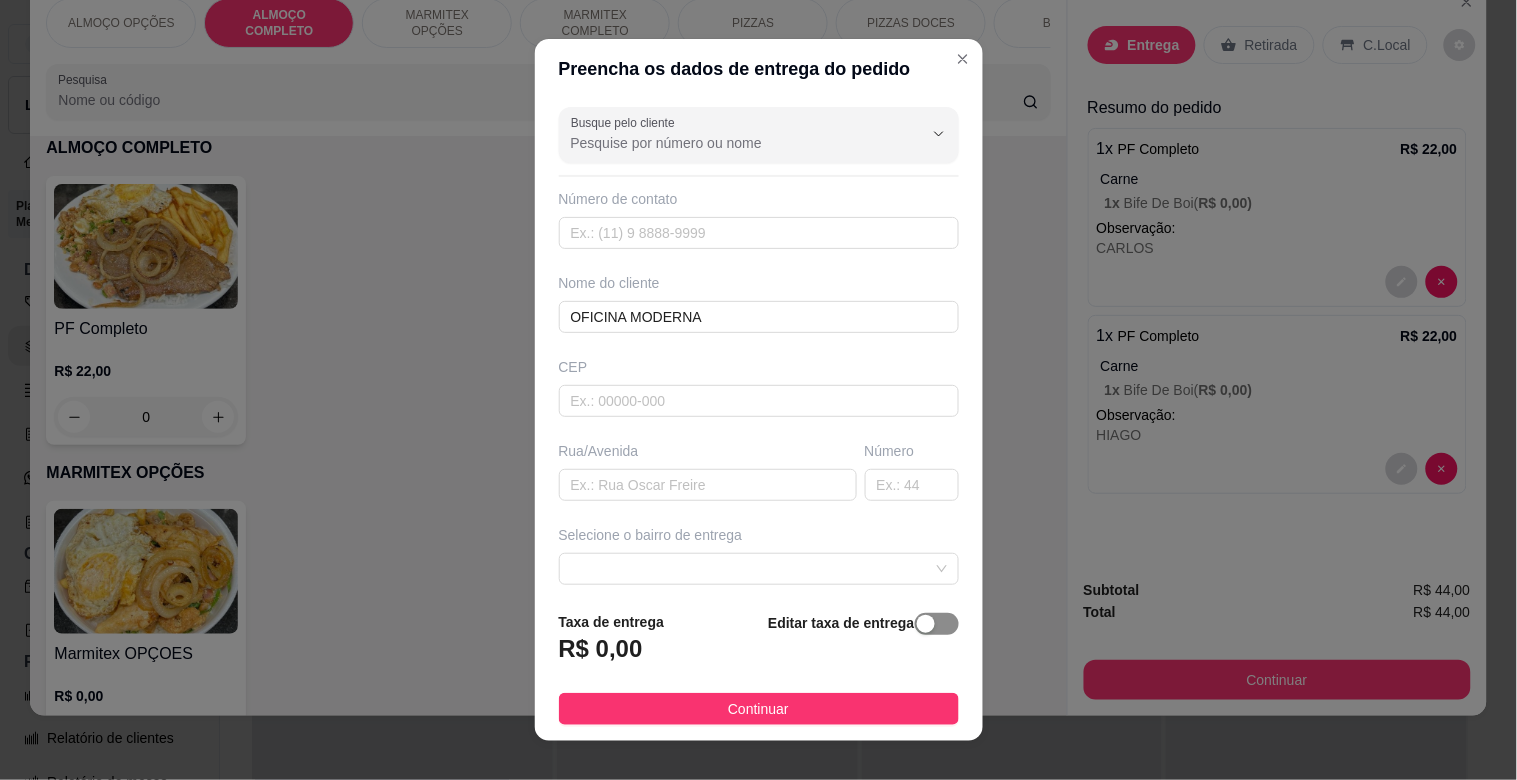 click at bounding box center [937, 624] 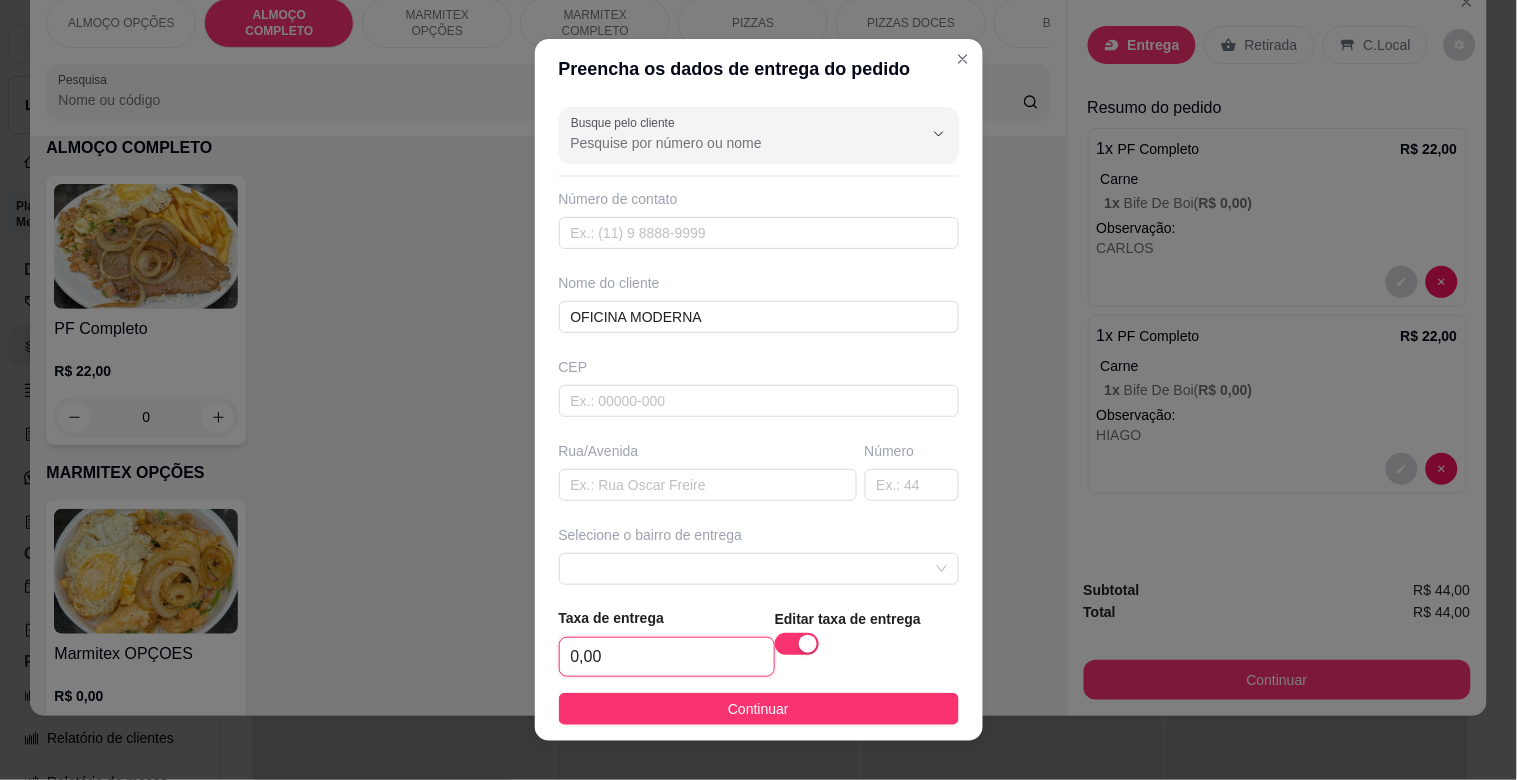 click on "0,00" at bounding box center [667, 657] 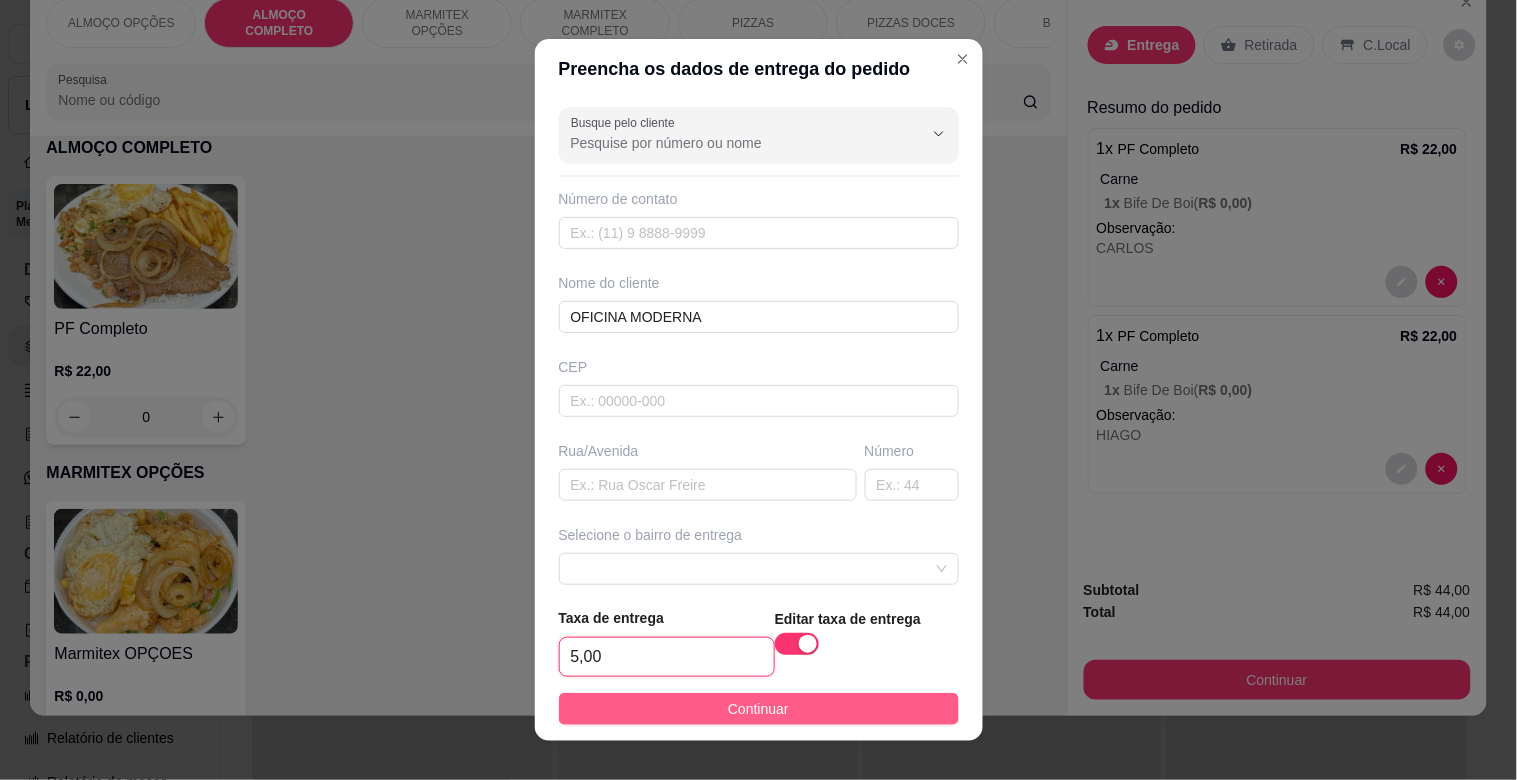 type on "5,00" 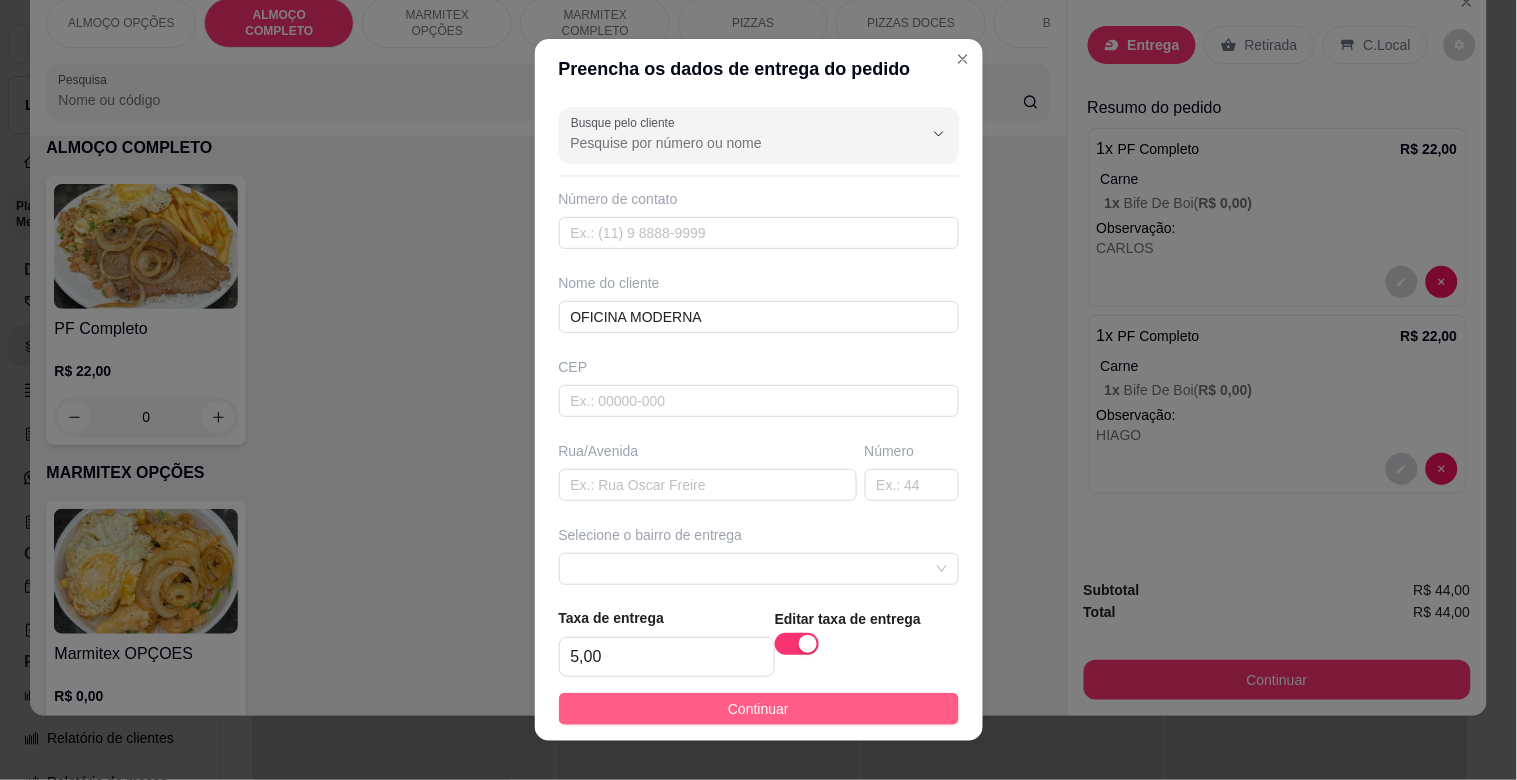 click on "Continuar" at bounding box center (758, 709) 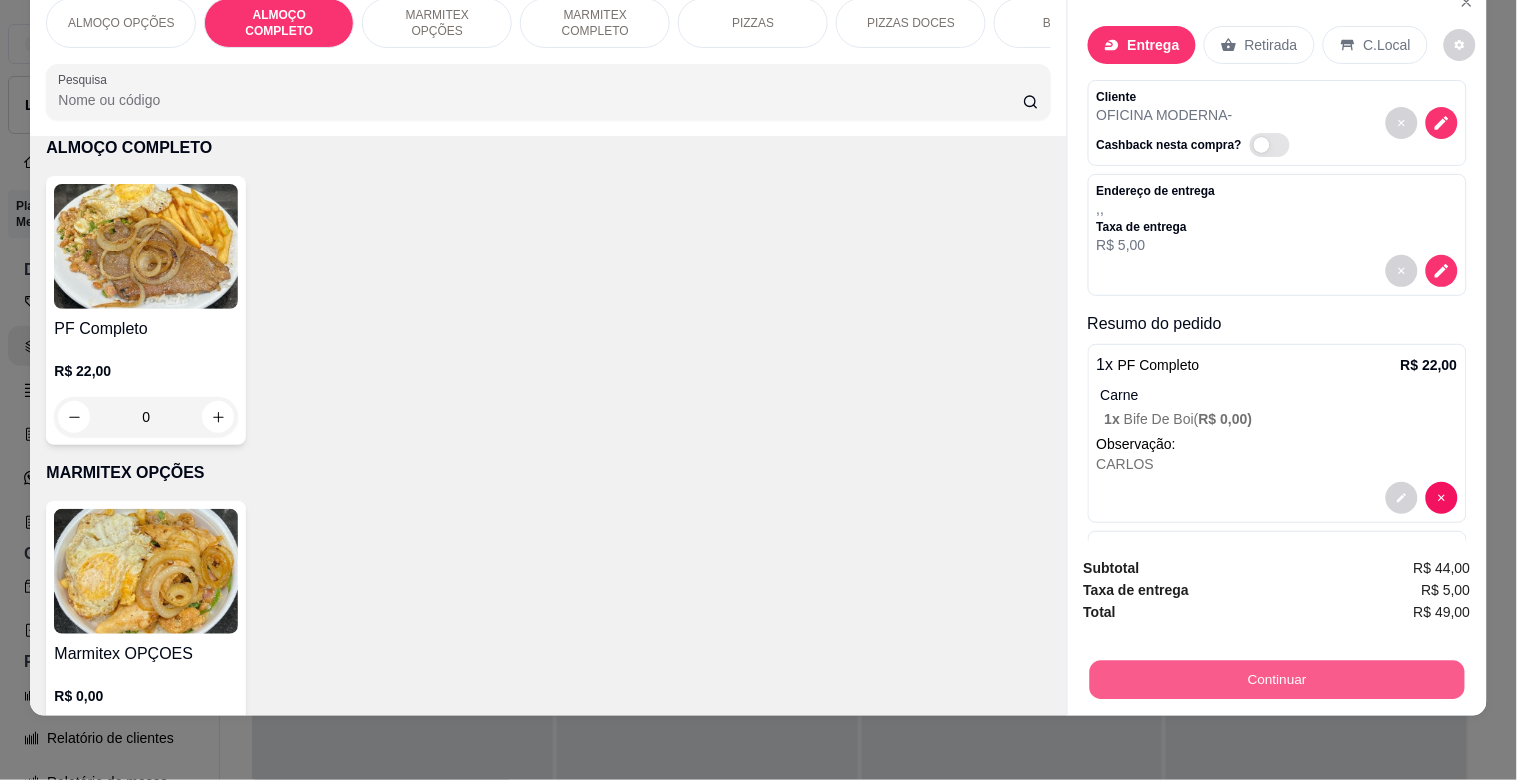 click on "Continuar" at bounding box center (1276, 679) 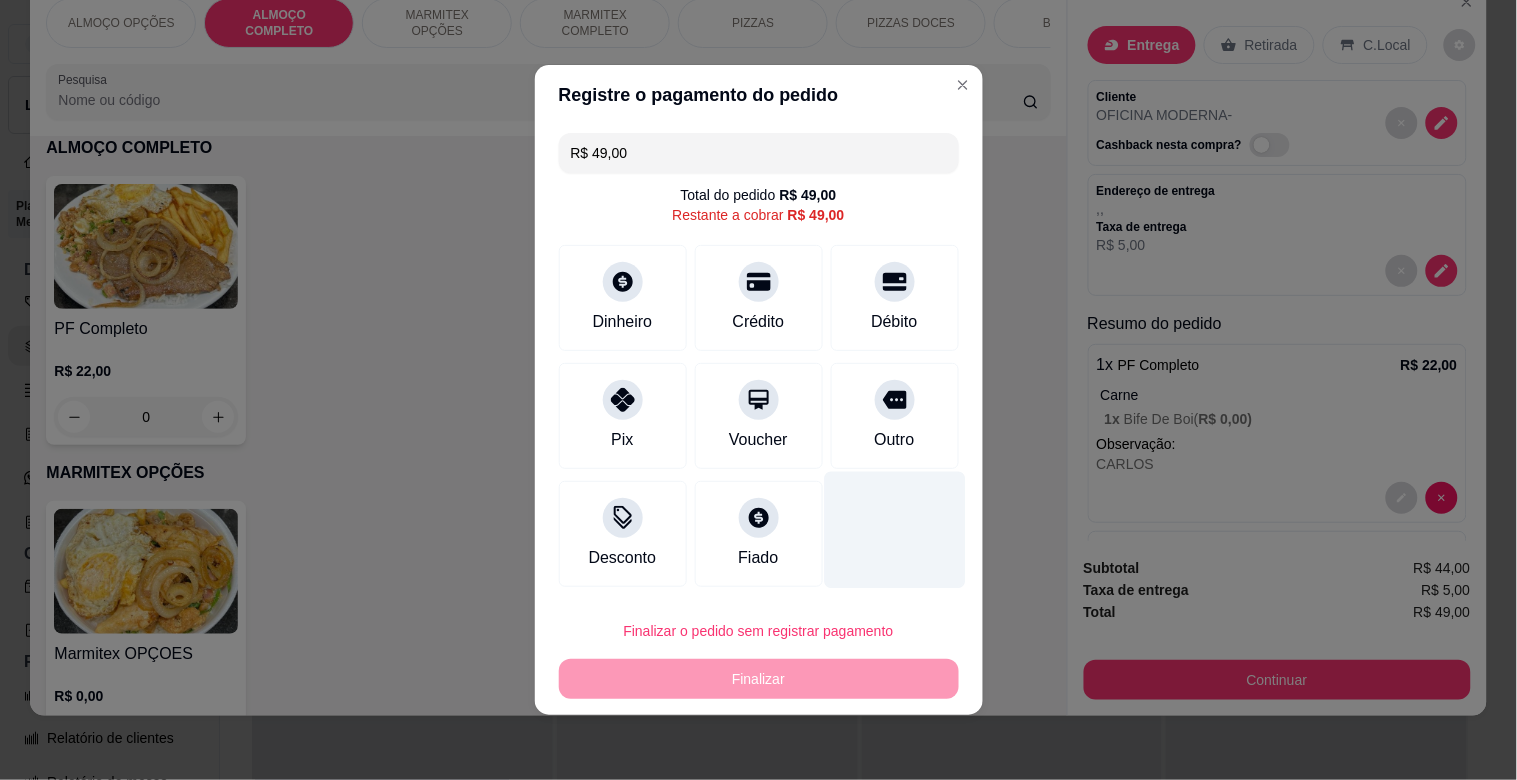 drag, startPoint x: 880, startPoint y: 413, endPoint x: 907, endPoint y: 500, distance: 91.09336 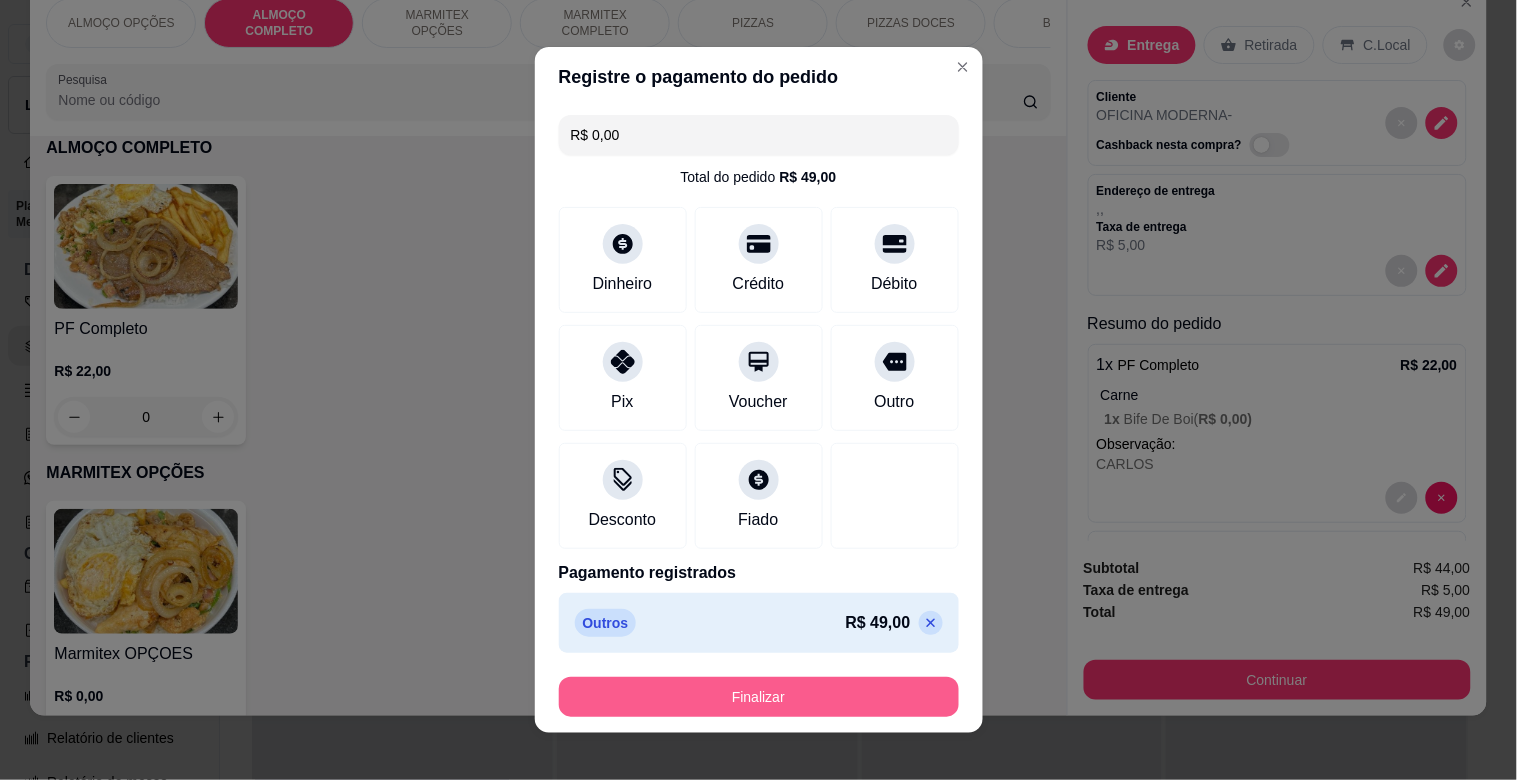 click on "Finalizar" at bounding box center [759, 697] 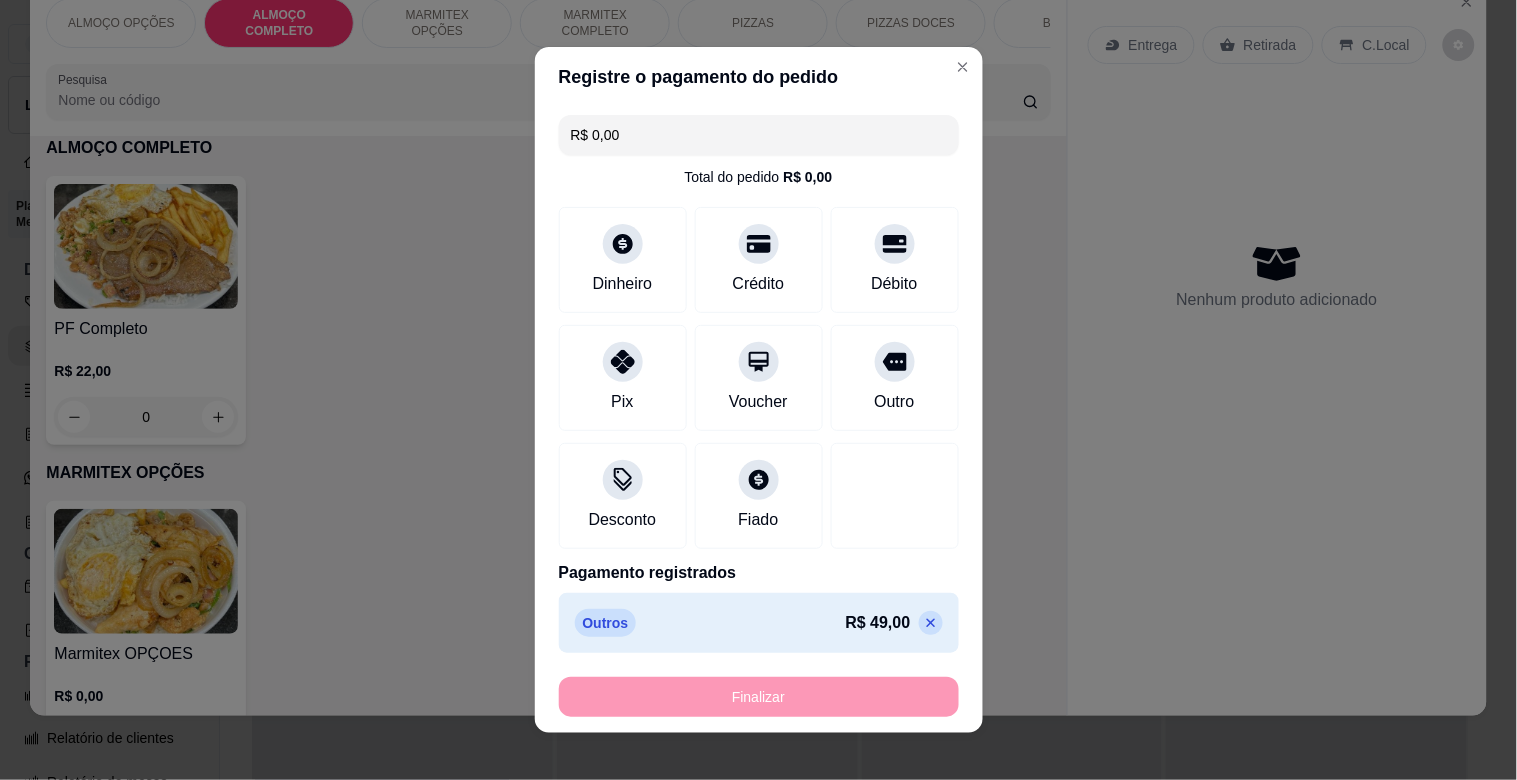 type on "-R$ 49,00" 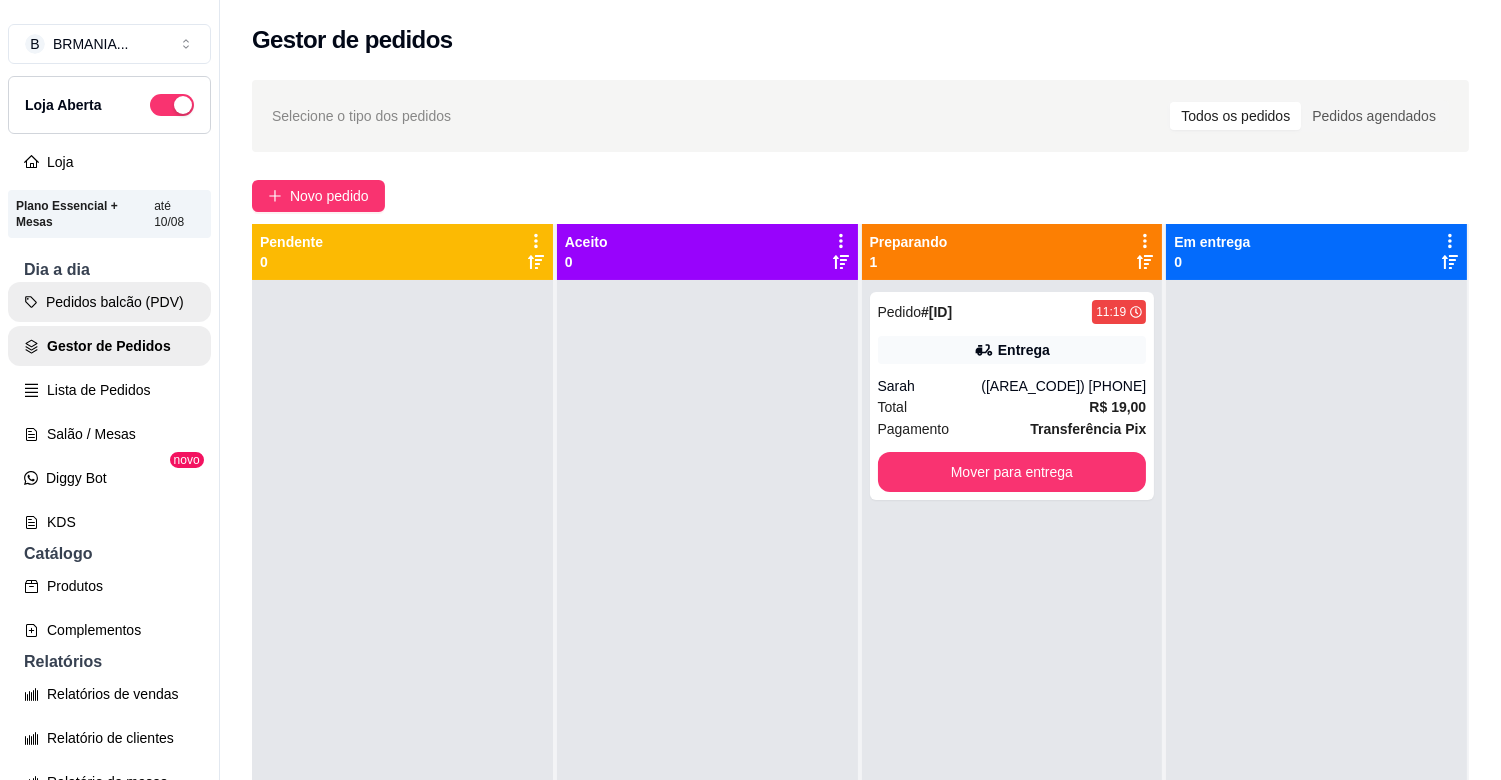 click on "Pedidos balcão (PDV)" at bounding box center [109, 302] 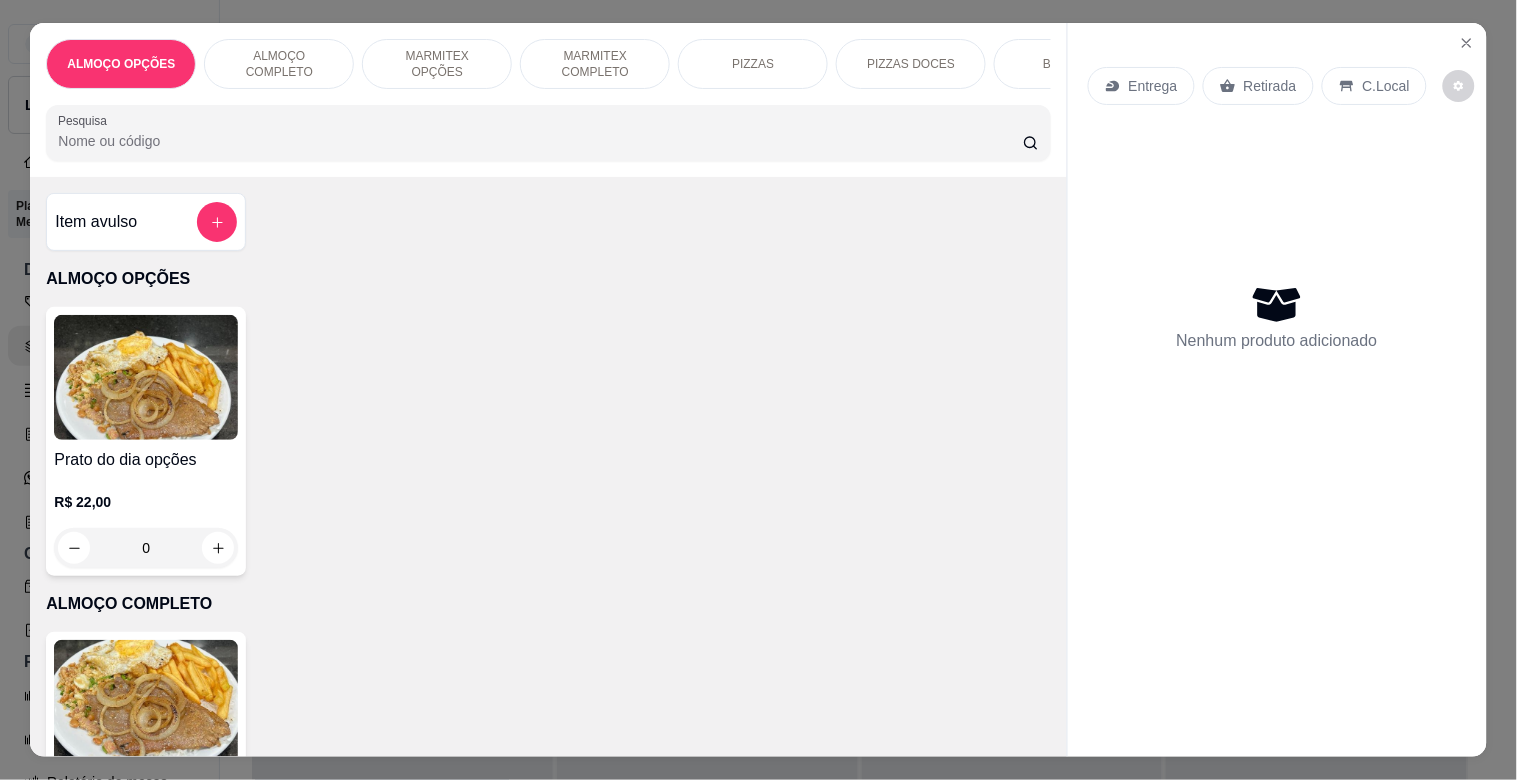 drag, startPoint x: 596, startPoint y: 53, endPoint x: 608, endPoint y: 56, distance: 12.369317 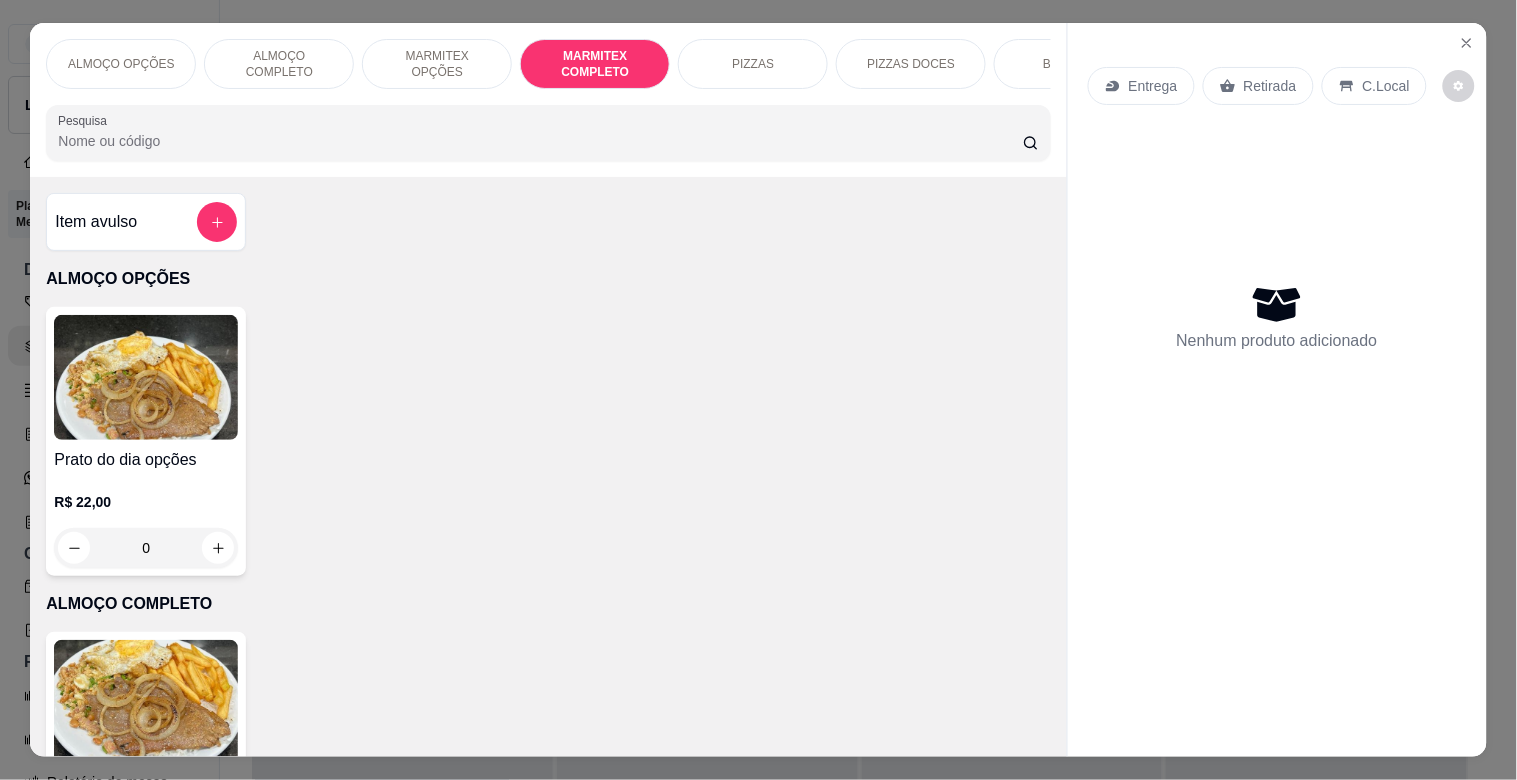 scroll, scrollTop: 1064, scrollLeft: 0, axis: vertical 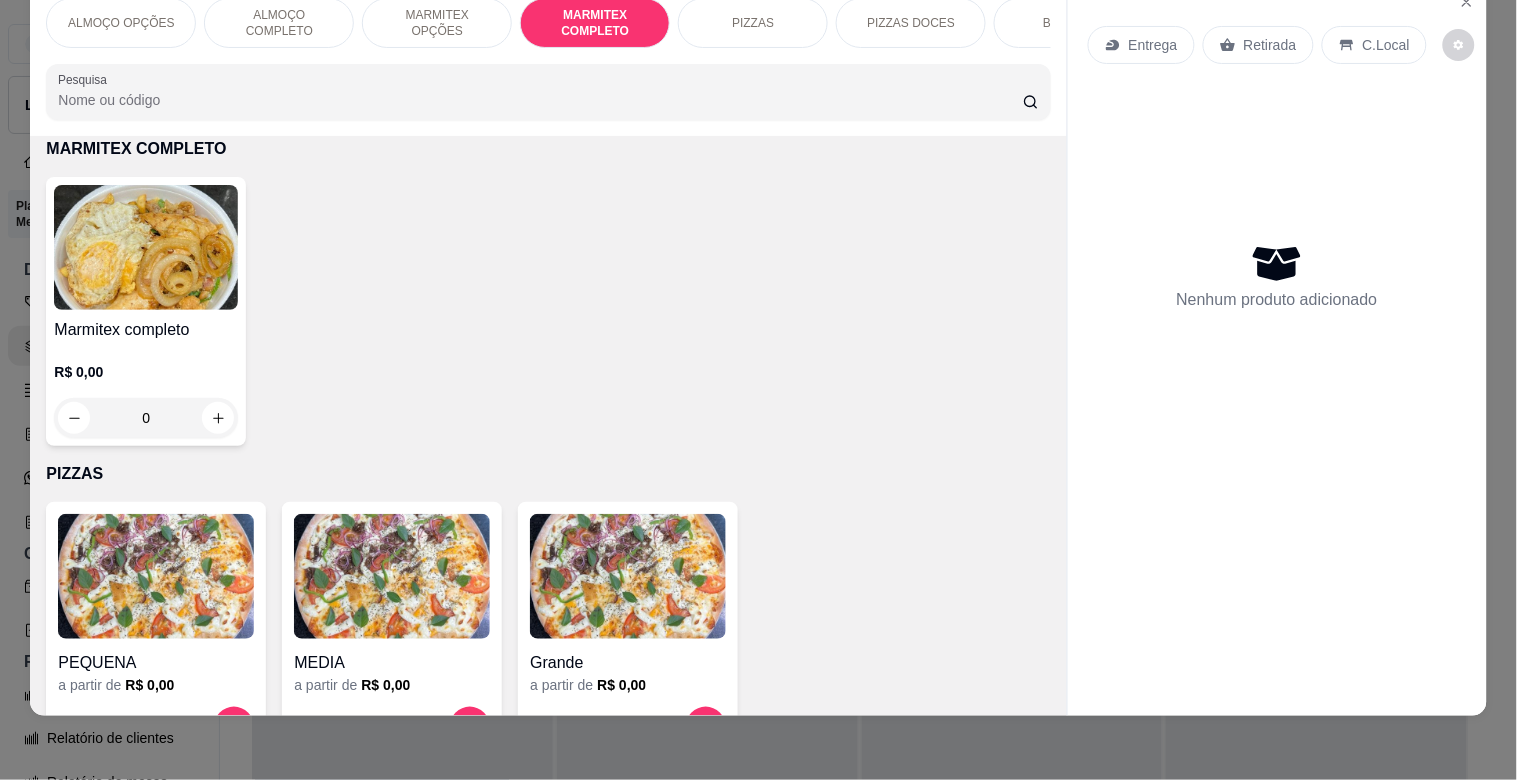 click at bounding box center (146, 247) 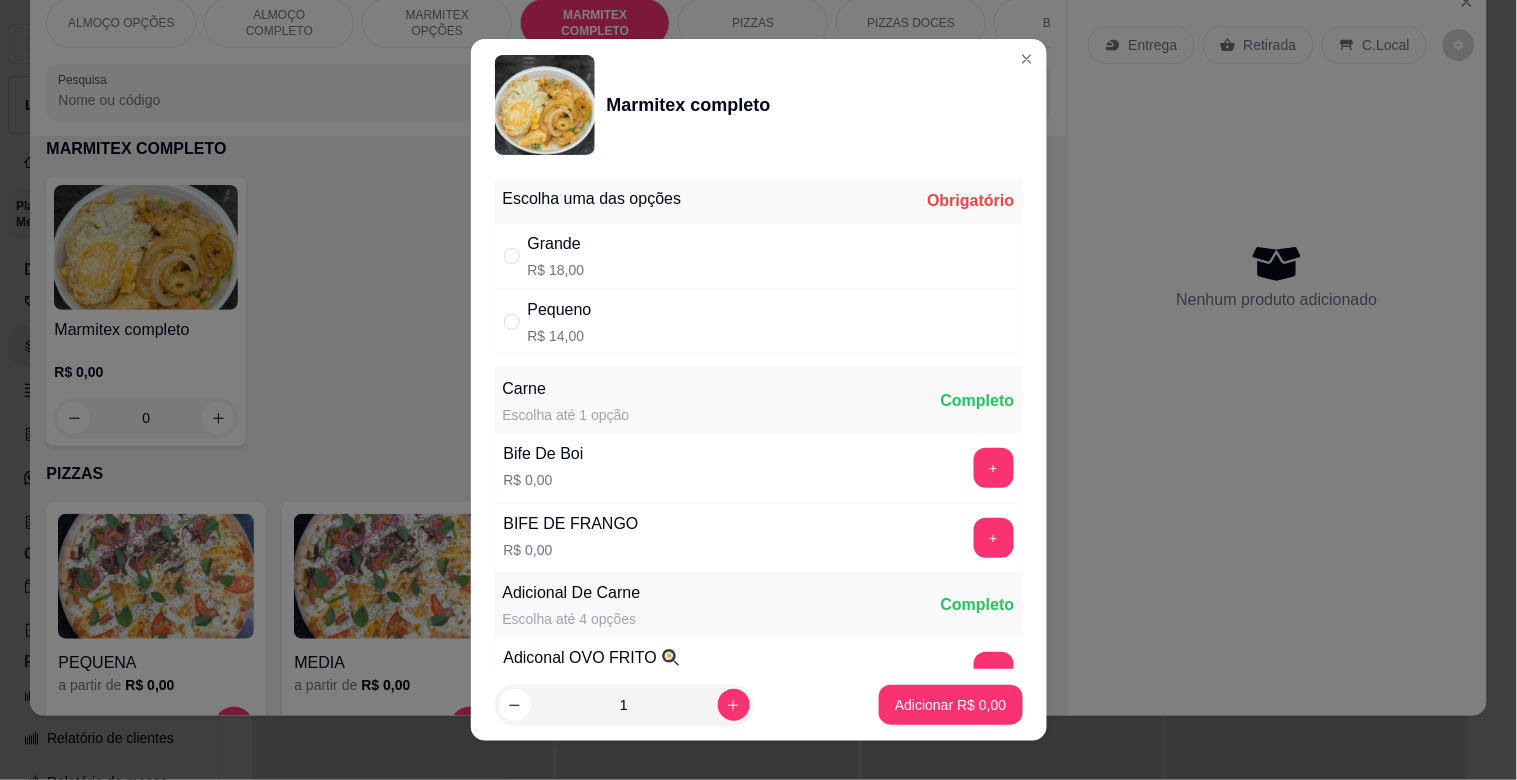 click on "Grande  R$ 18,00" at bounding box center [759, 256] 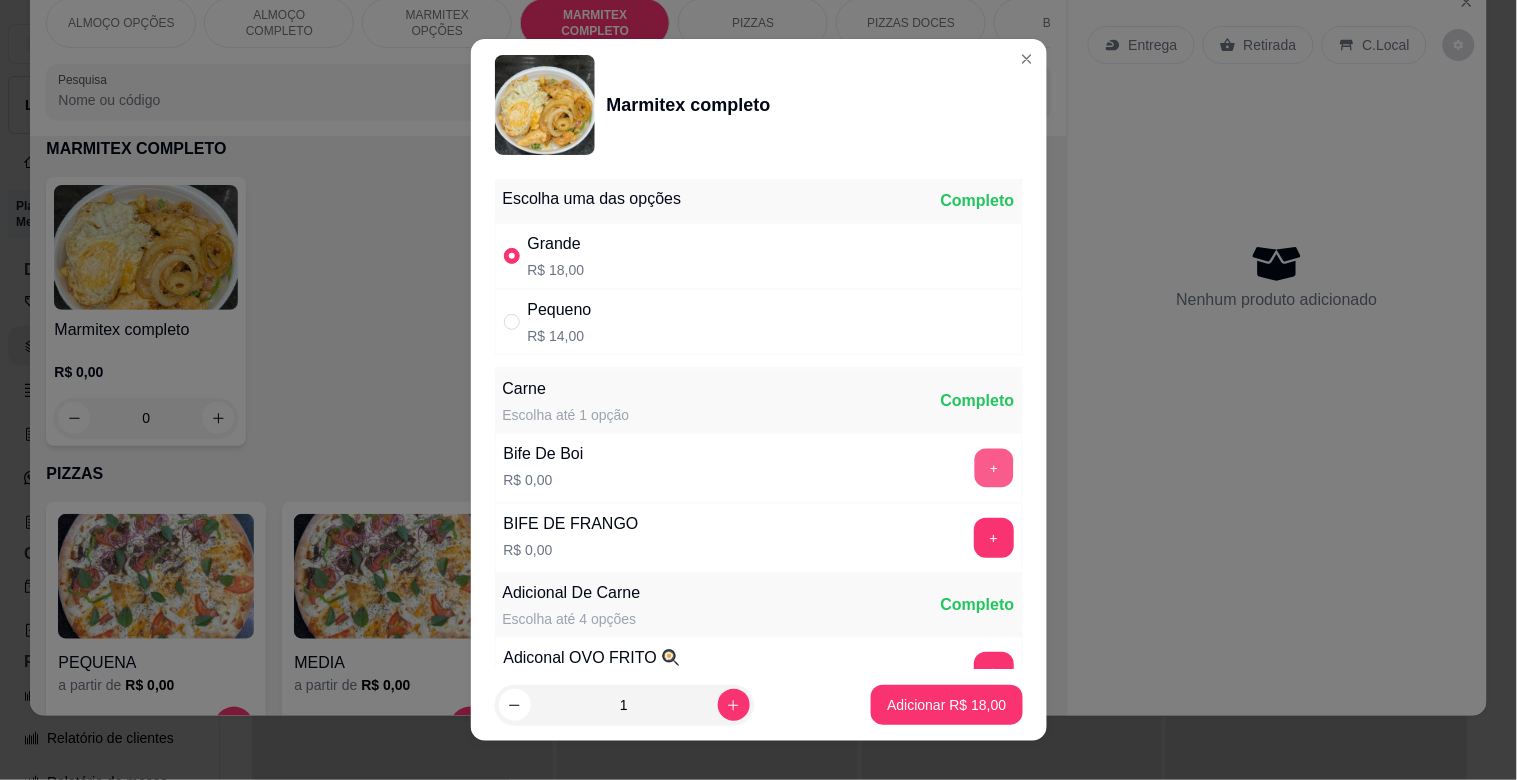 click on "+" at bounding box center (993, 468) 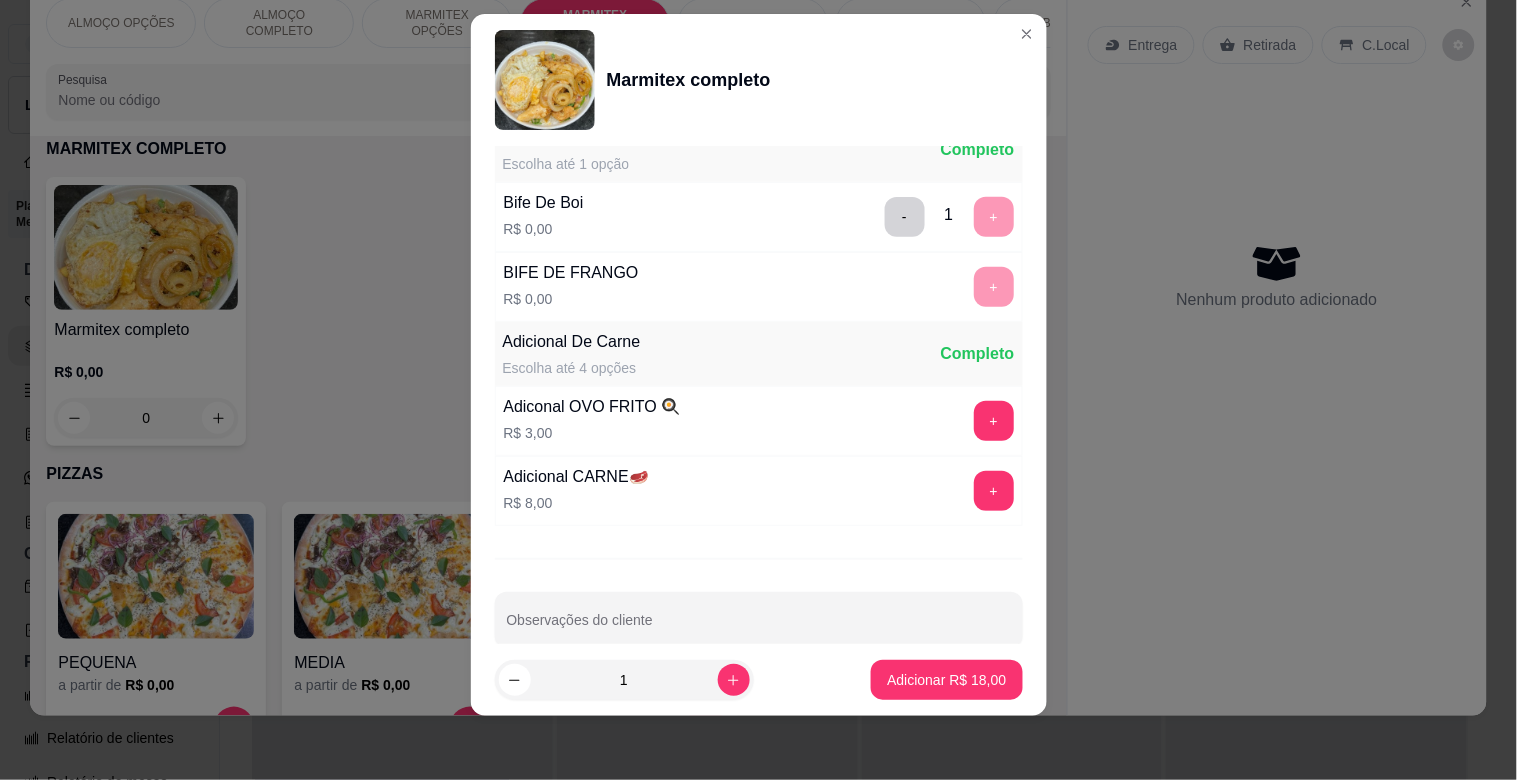 scroll, scrollTop: 280, scrollLeft: 0, axis: vertical 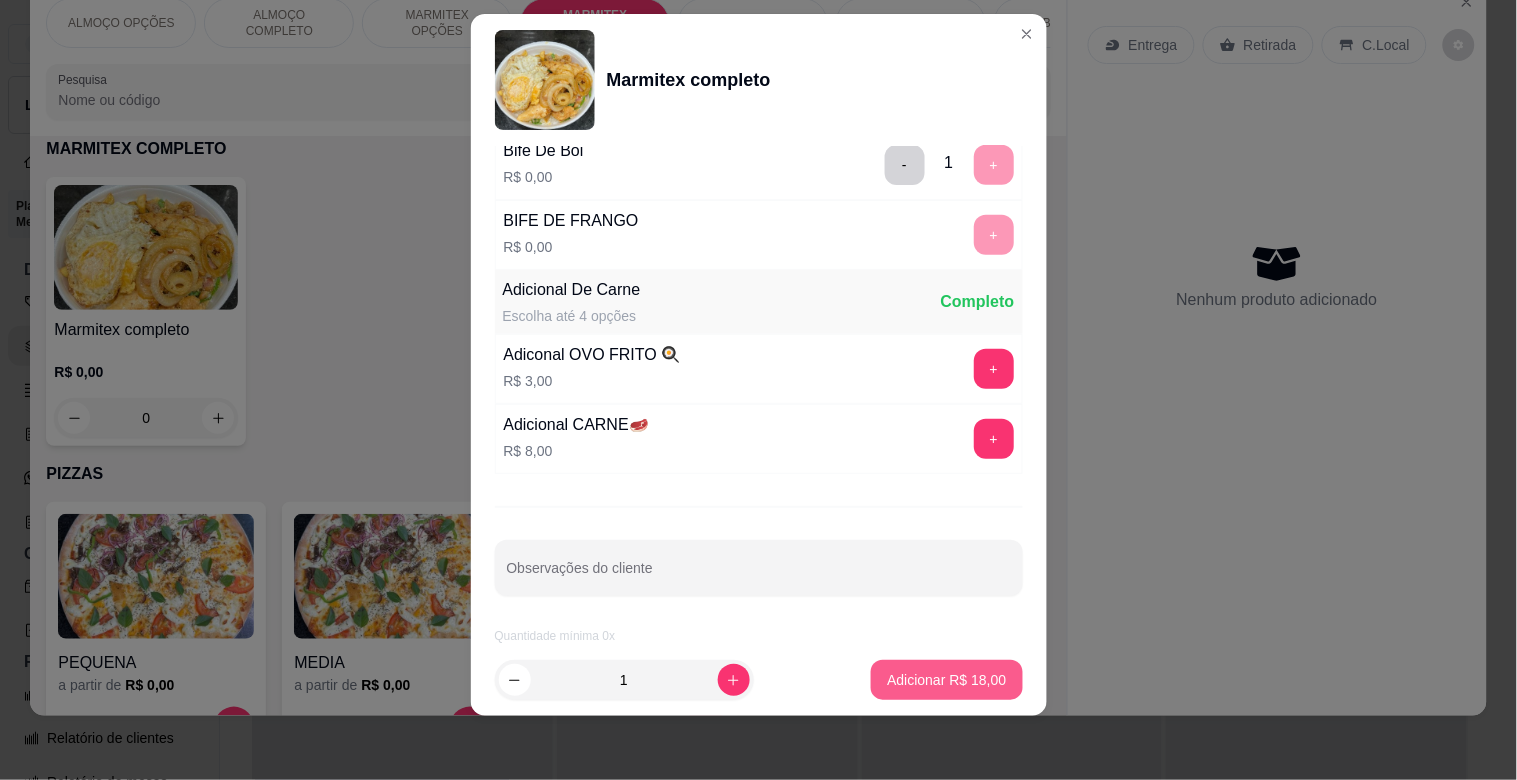 click on "Adicionar   R$ 18,00" at bounding box center (946, 680) 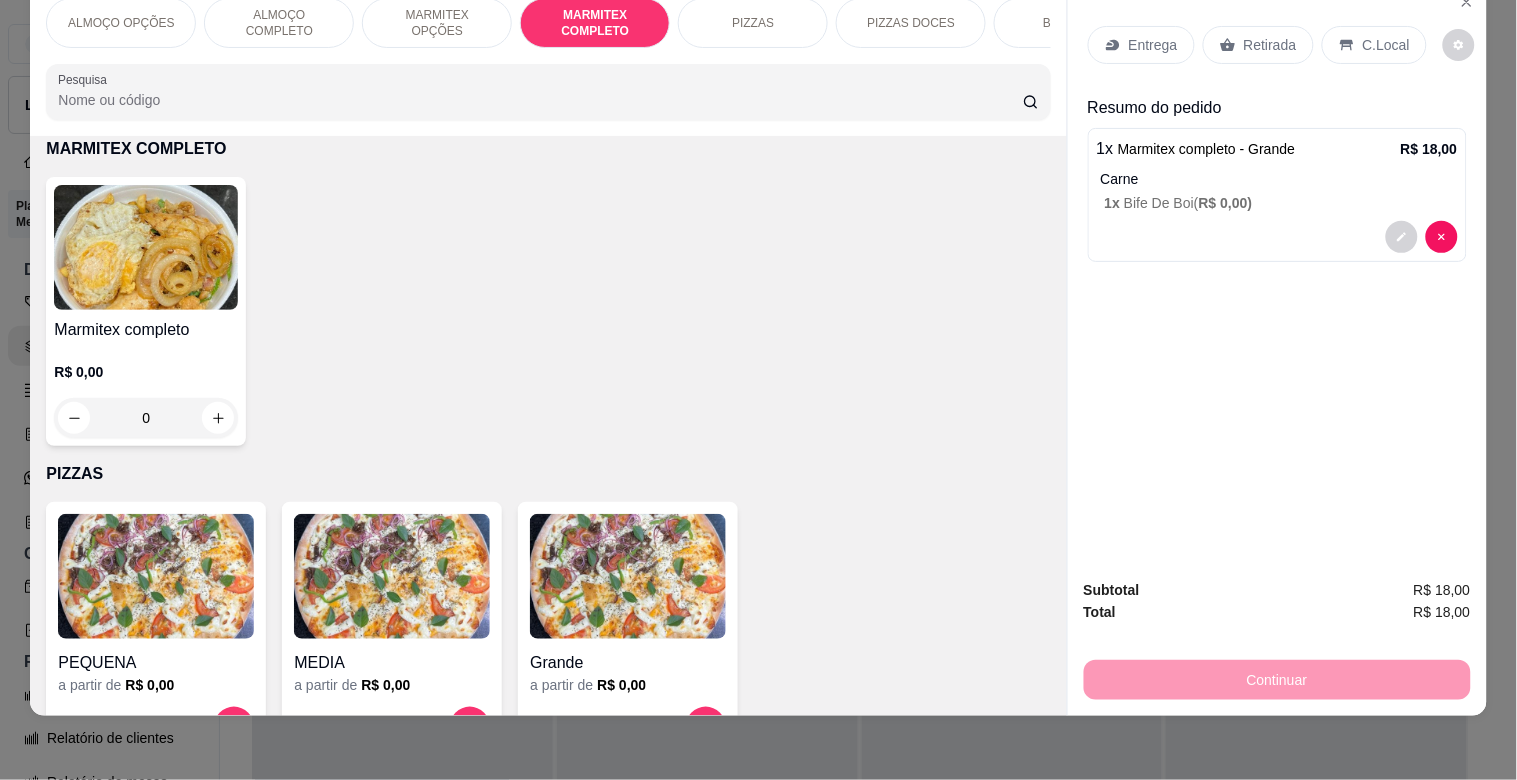 click on "Retirada" at bounding box center [1270, 45] 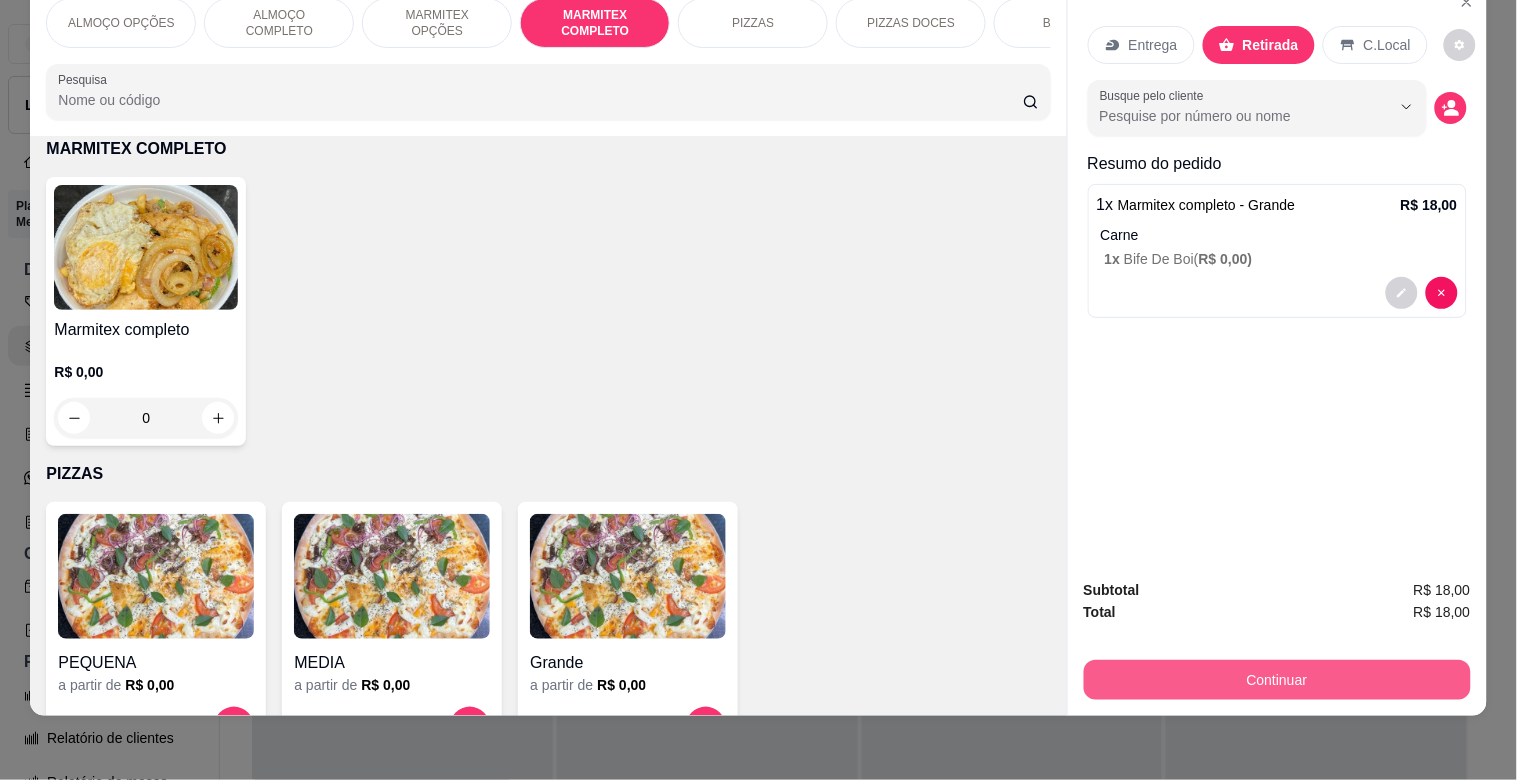 click on "Continuar" at bounding box center (1277, 680) 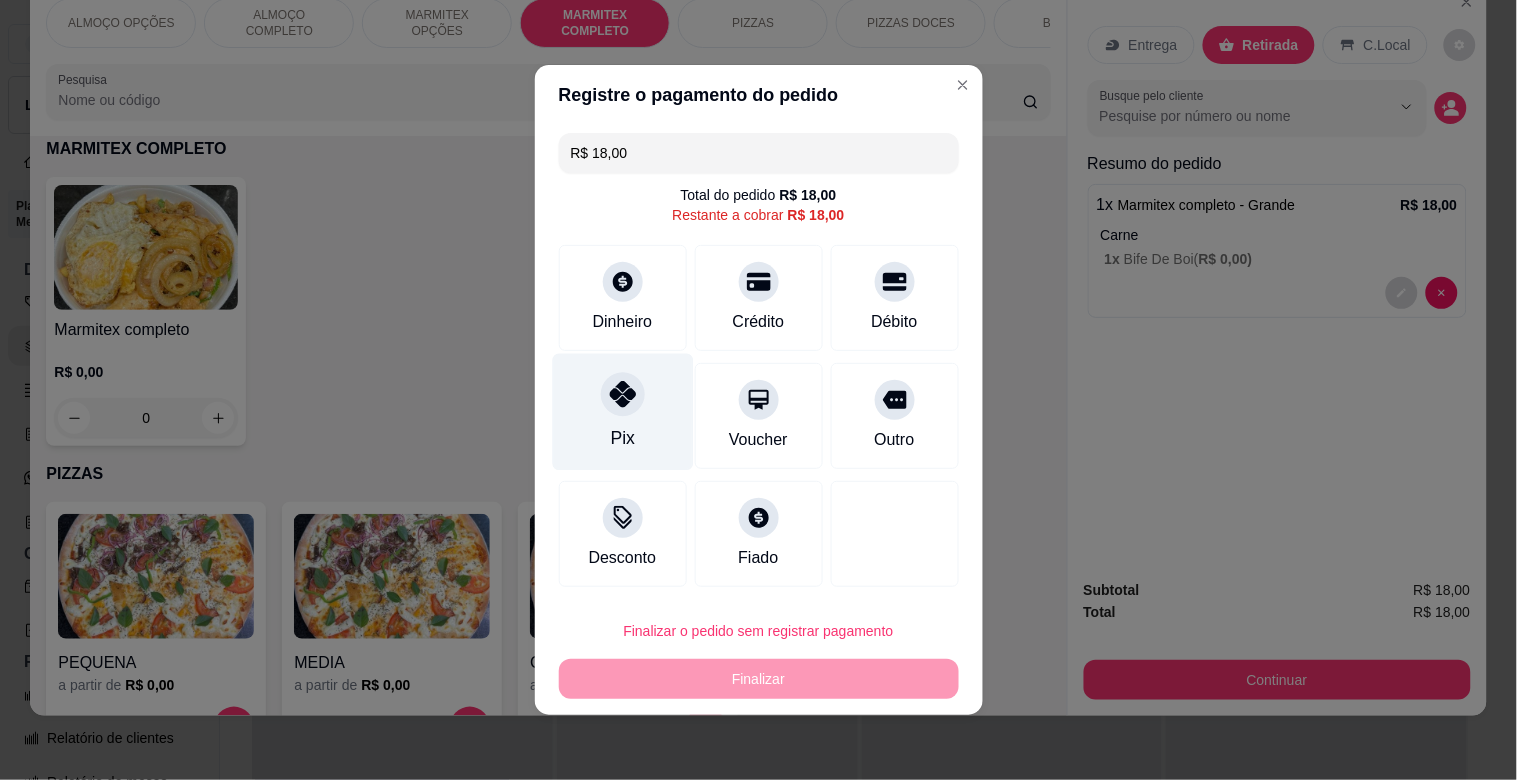 click on "Pix" at bounding box center (622, 412) 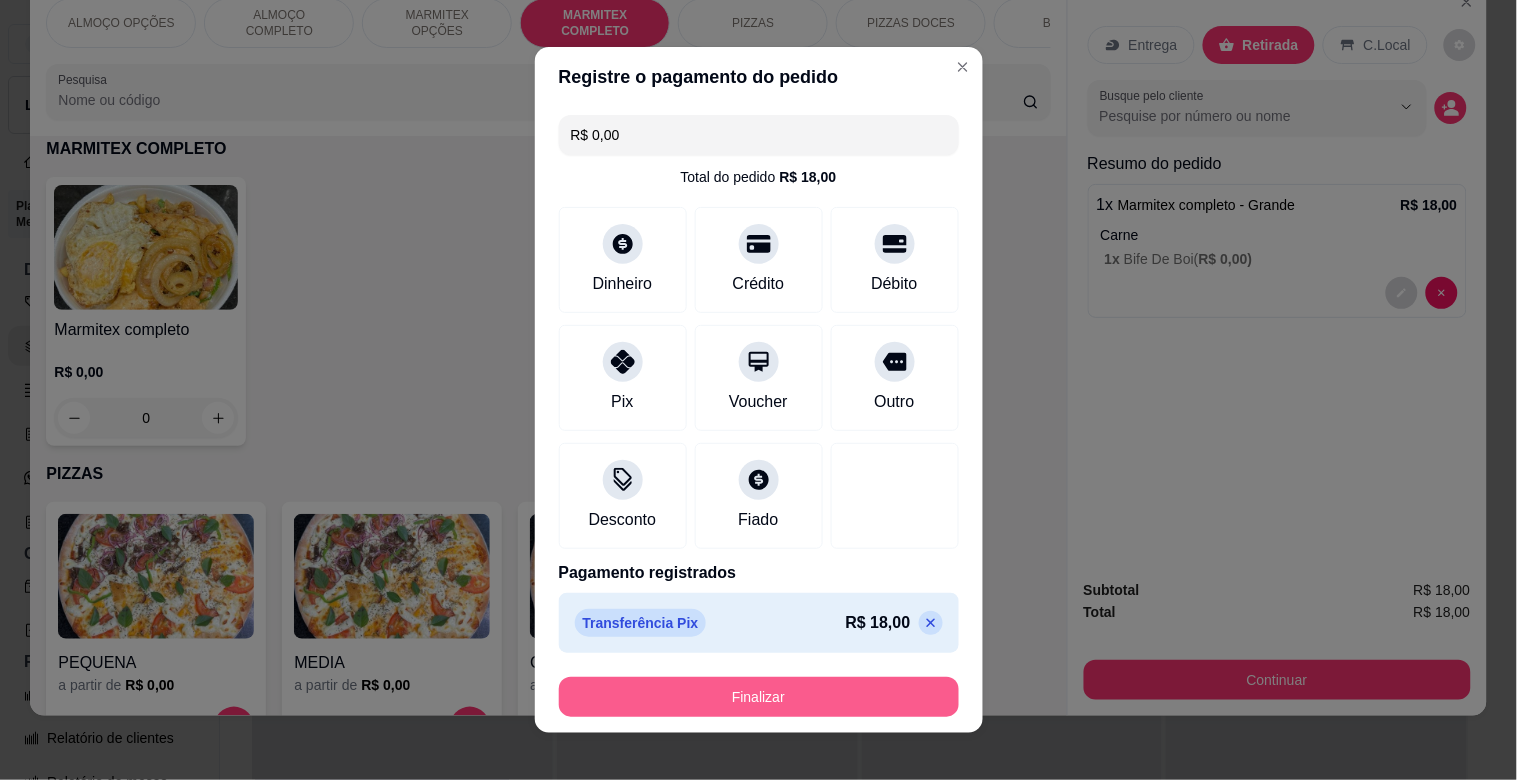 click on "Finalizar" at bounding box center [759, 697] 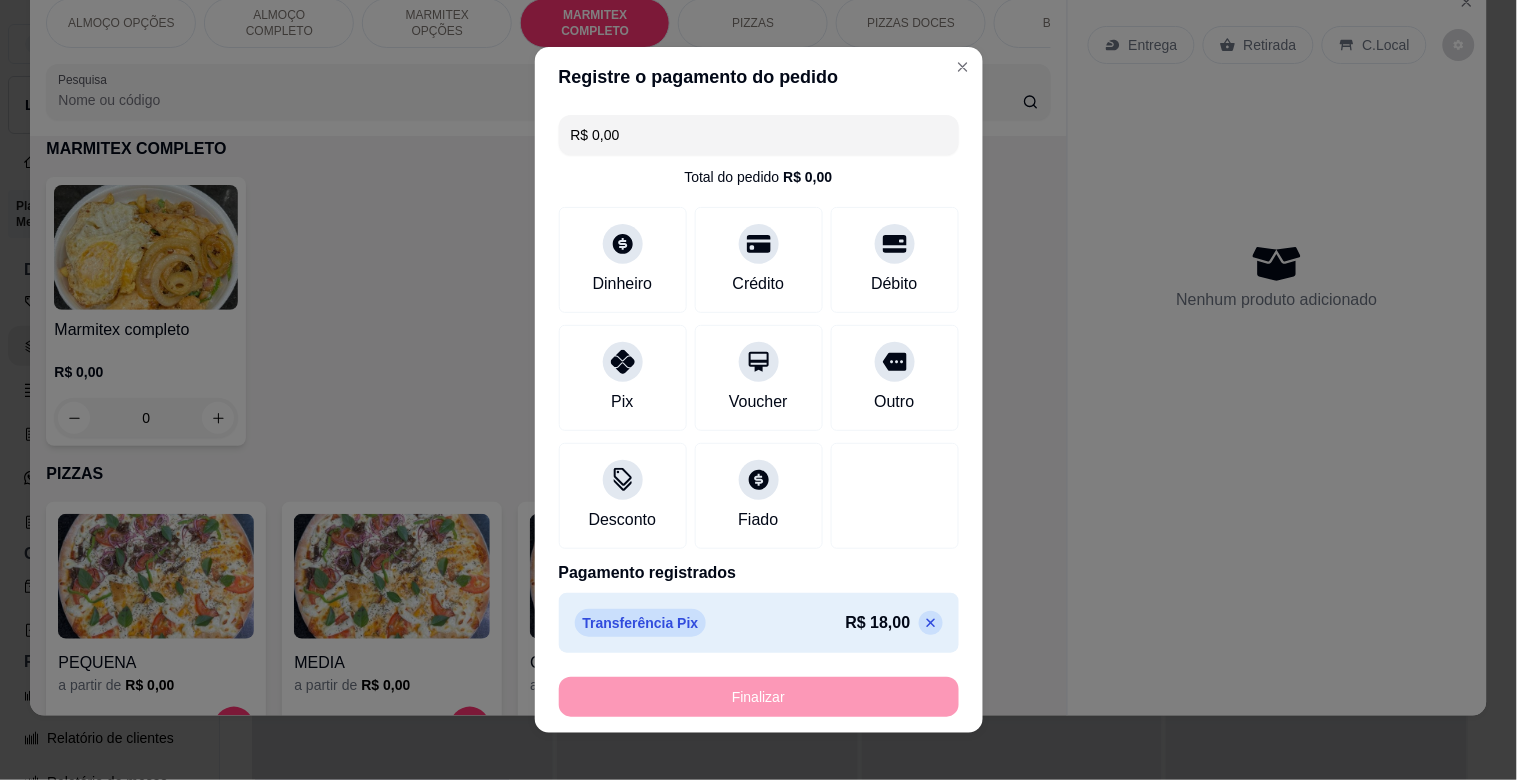 type on "-R$ 18,00" 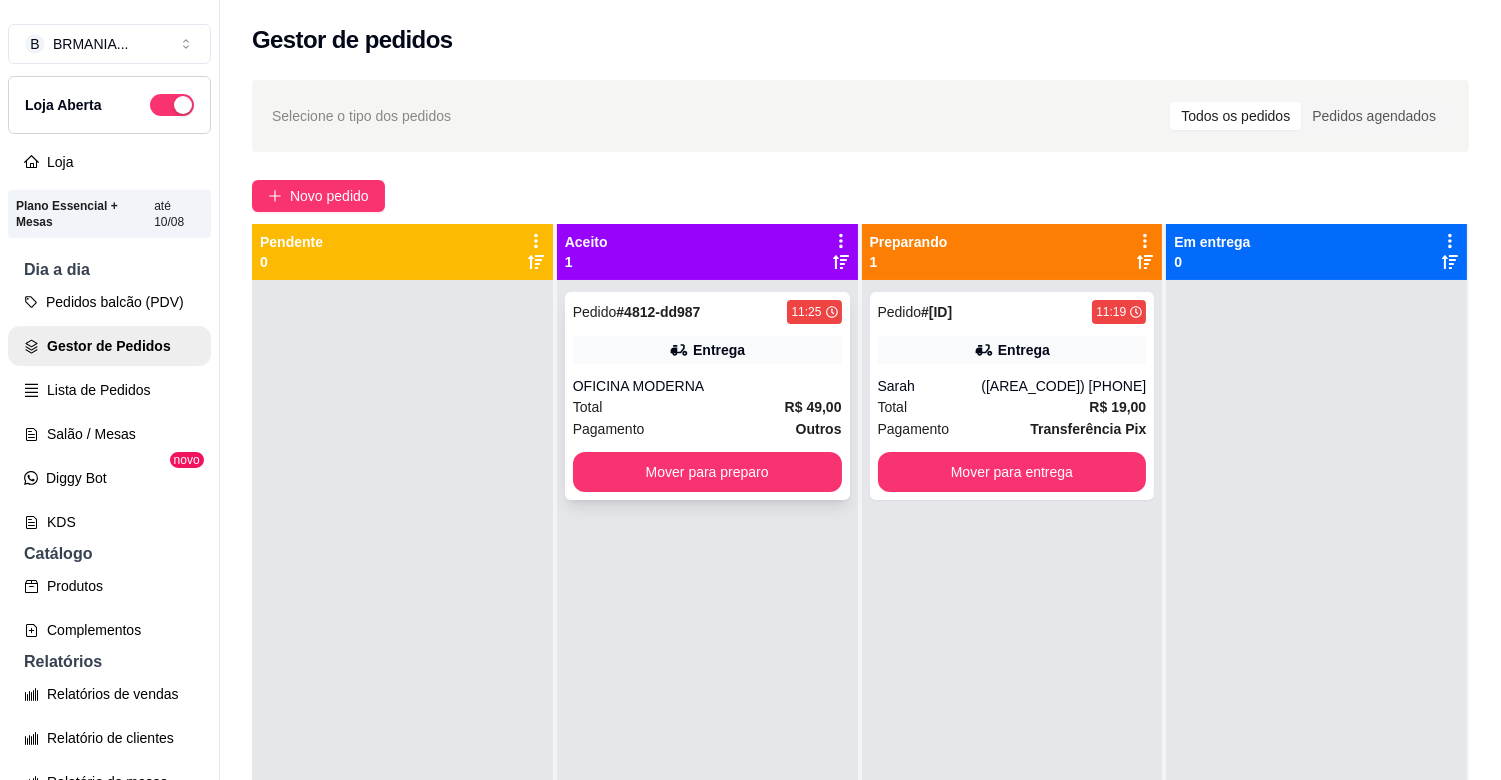 click on "Pedido # 4812-dd987 11:25 Entrega OFICINA MODERNA Total R$ 49,00 Pagamento Outros Mover para preparo" at bounding box center (707, 396) 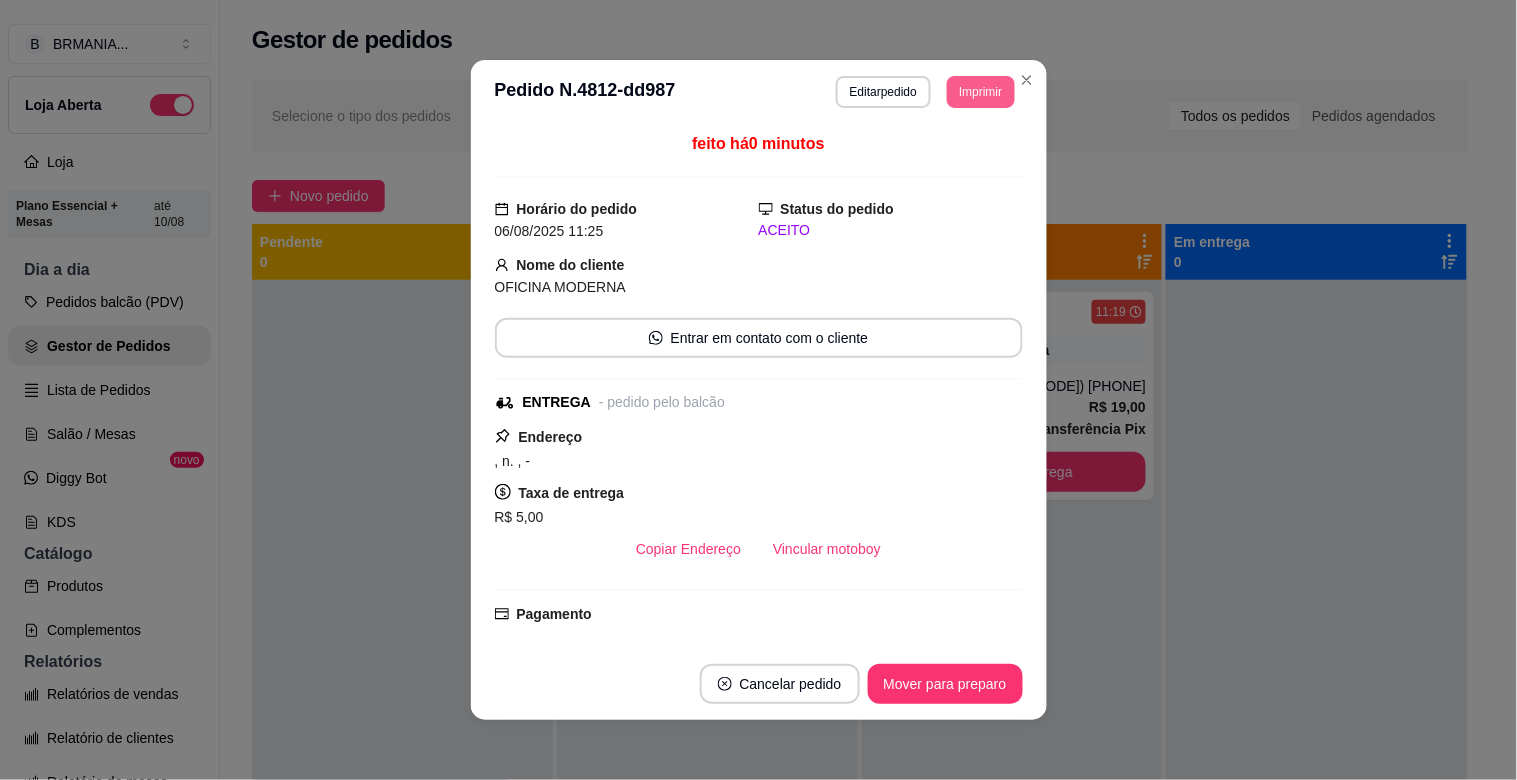 click on "Imprimir" at bounding box center [980, 92] 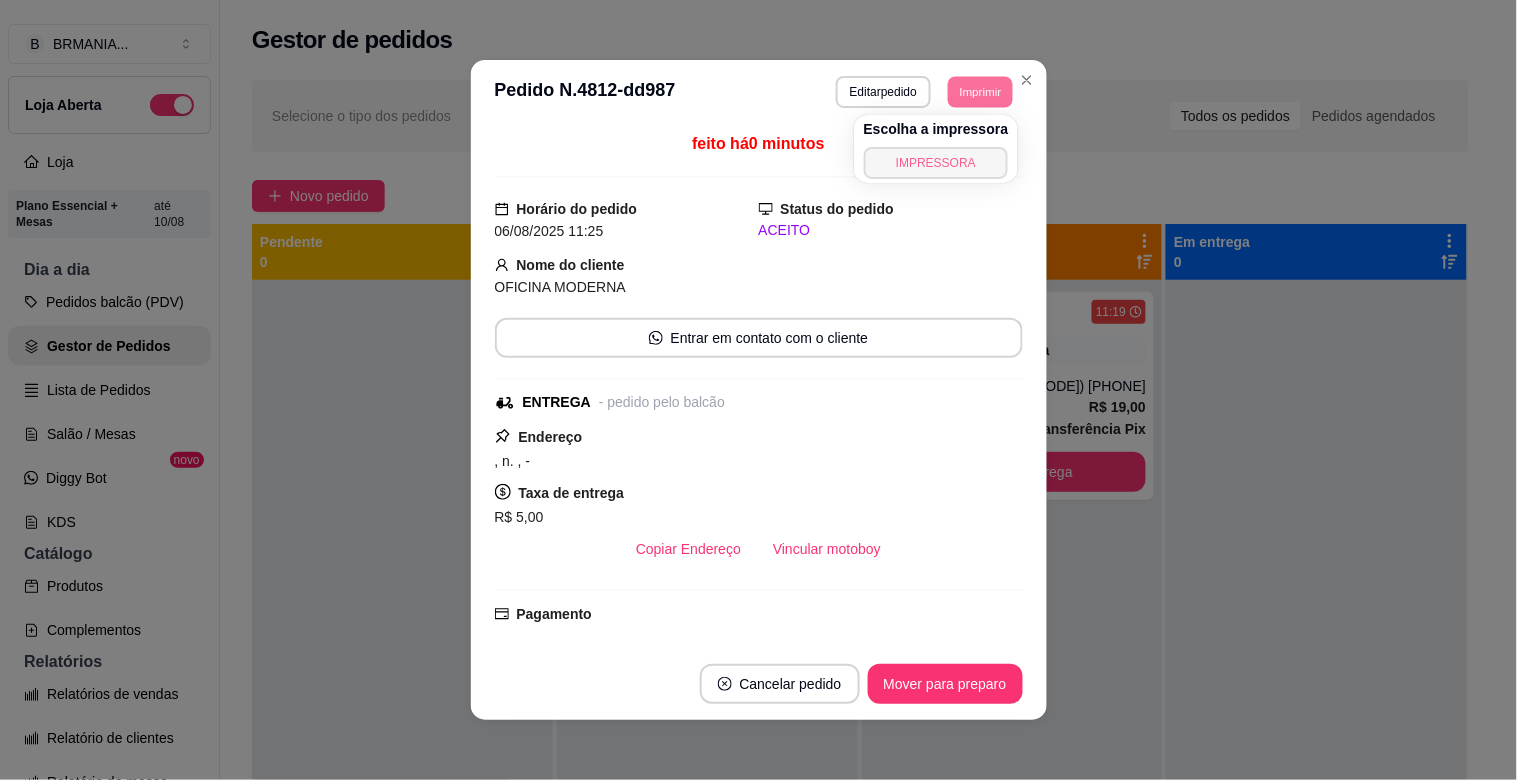 click on "IMPRESSORA" at bounding box center [936, 163] 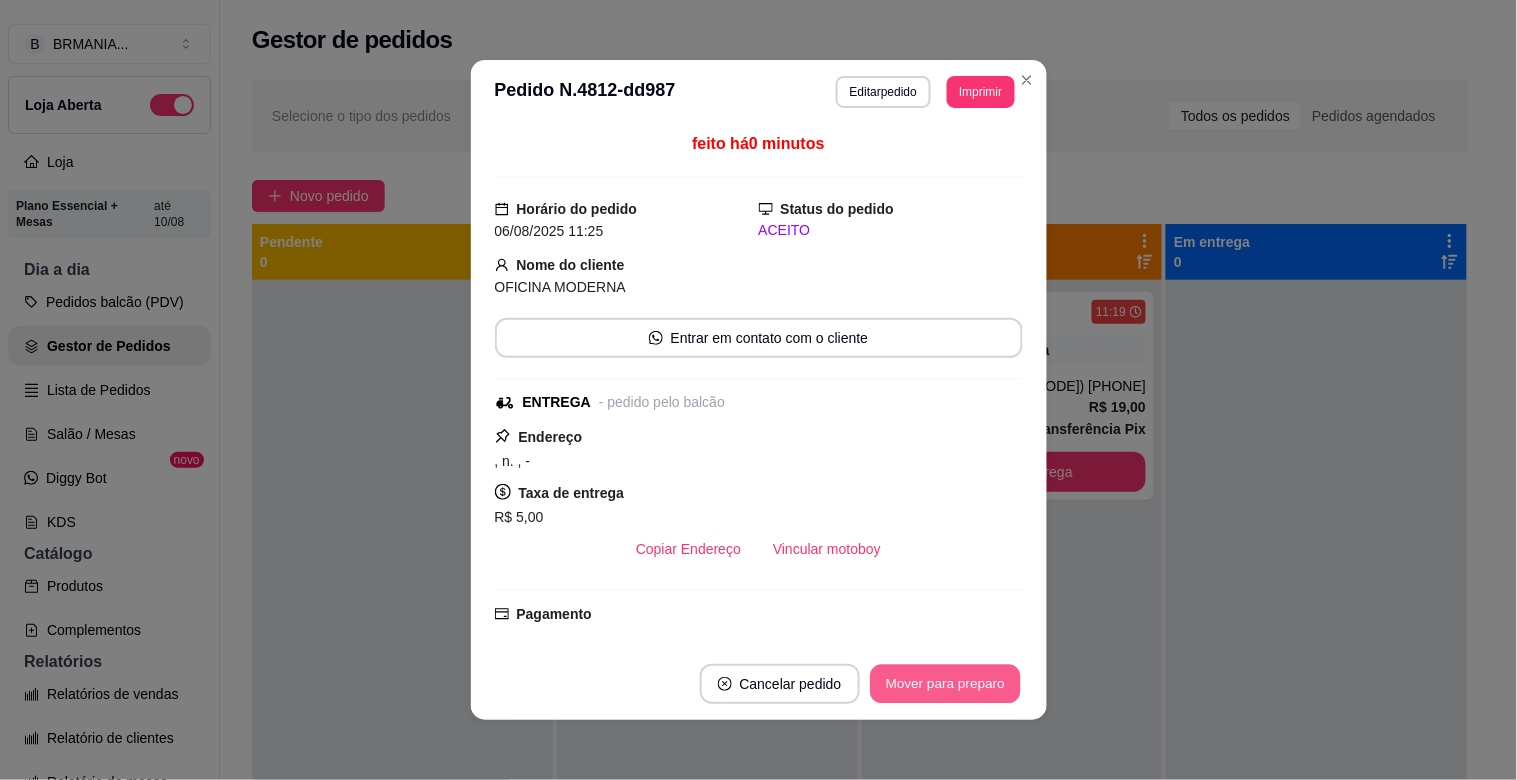 click on "Mover para preparo" at bounding box center (945, 684) 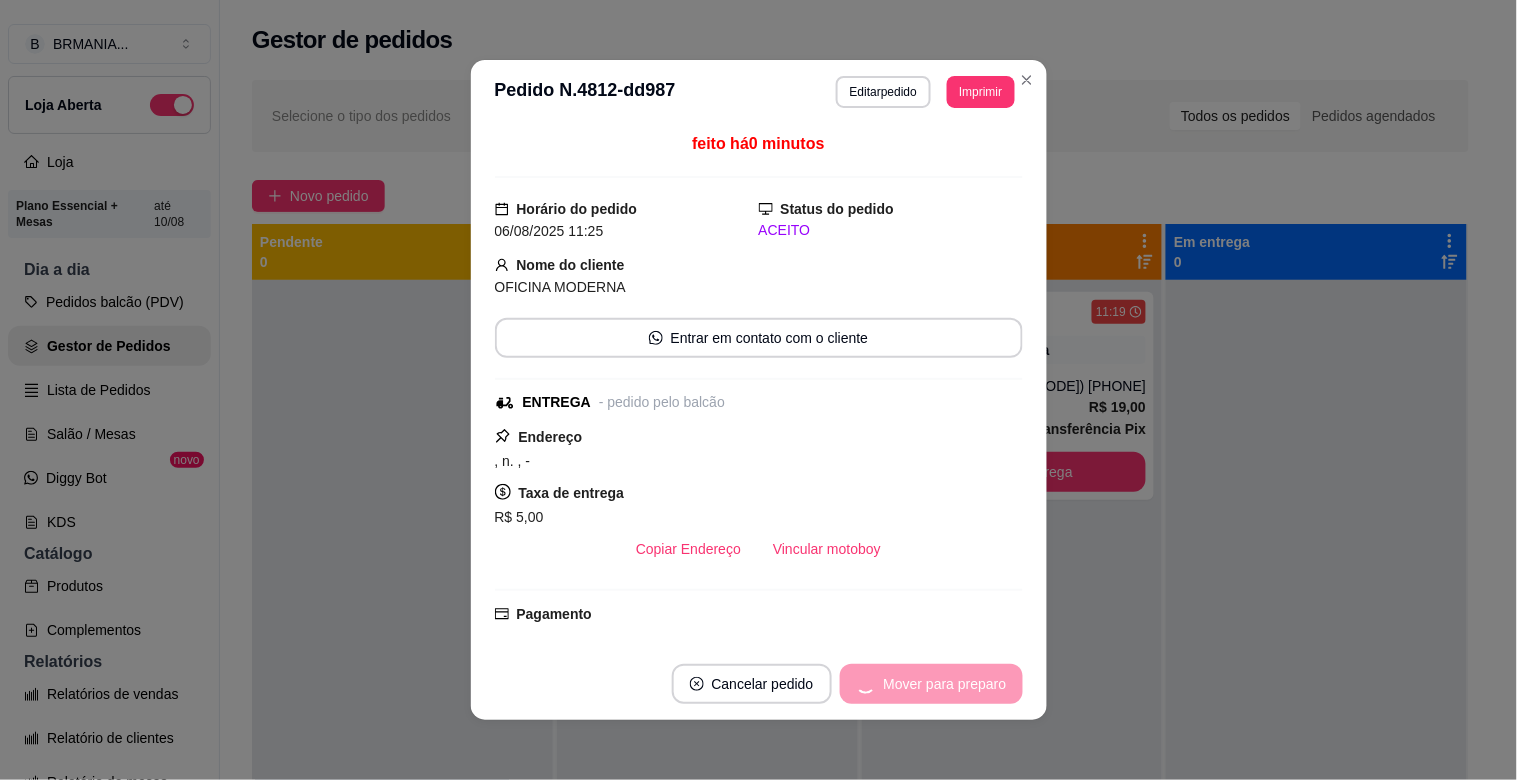 click on "Mover para preparo" at bounding box center [931, 684] 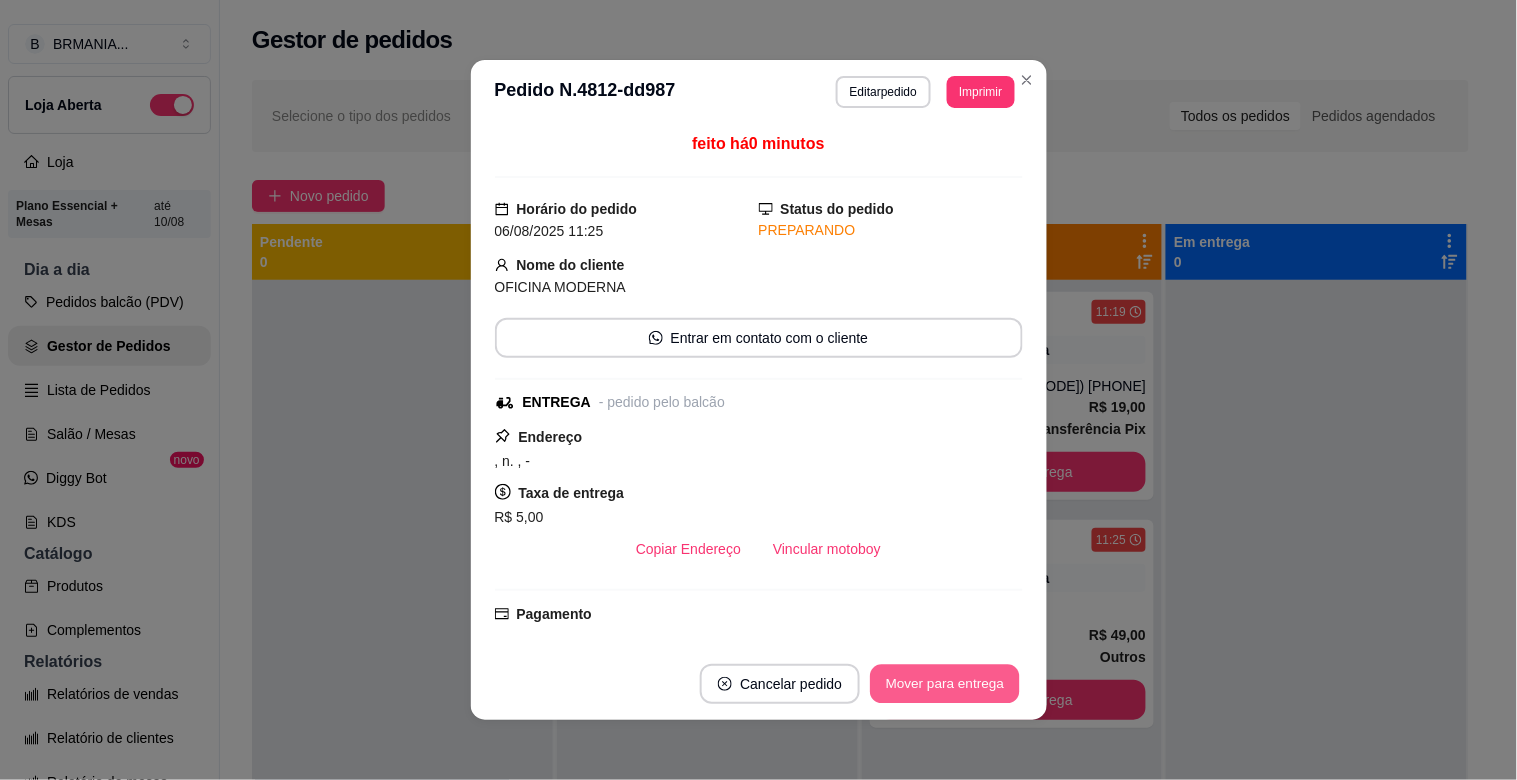 click on "Mover para entrega" at bounding box center [946, 684] 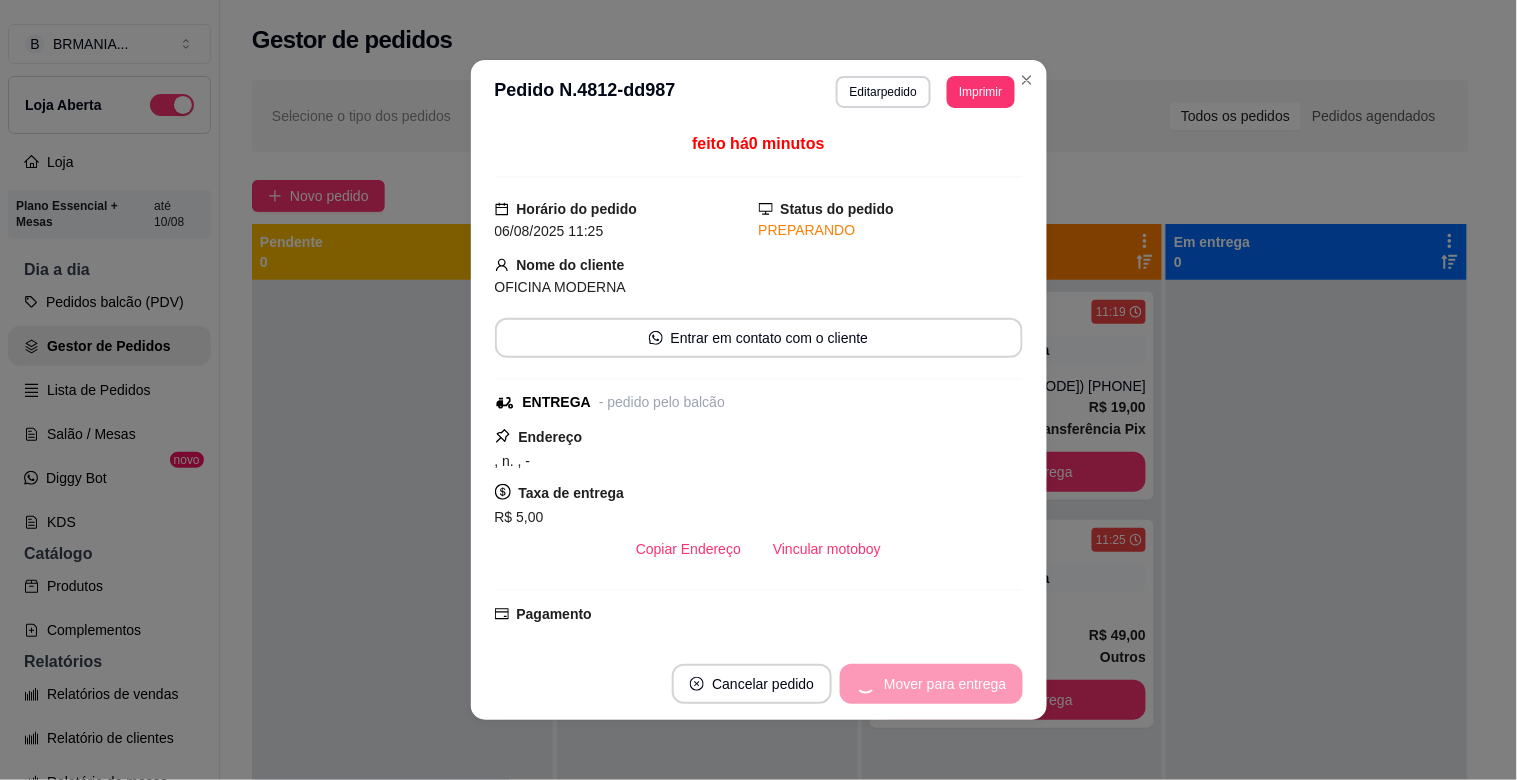 click on "Mover para entrega" at bounding box center (931, 684) 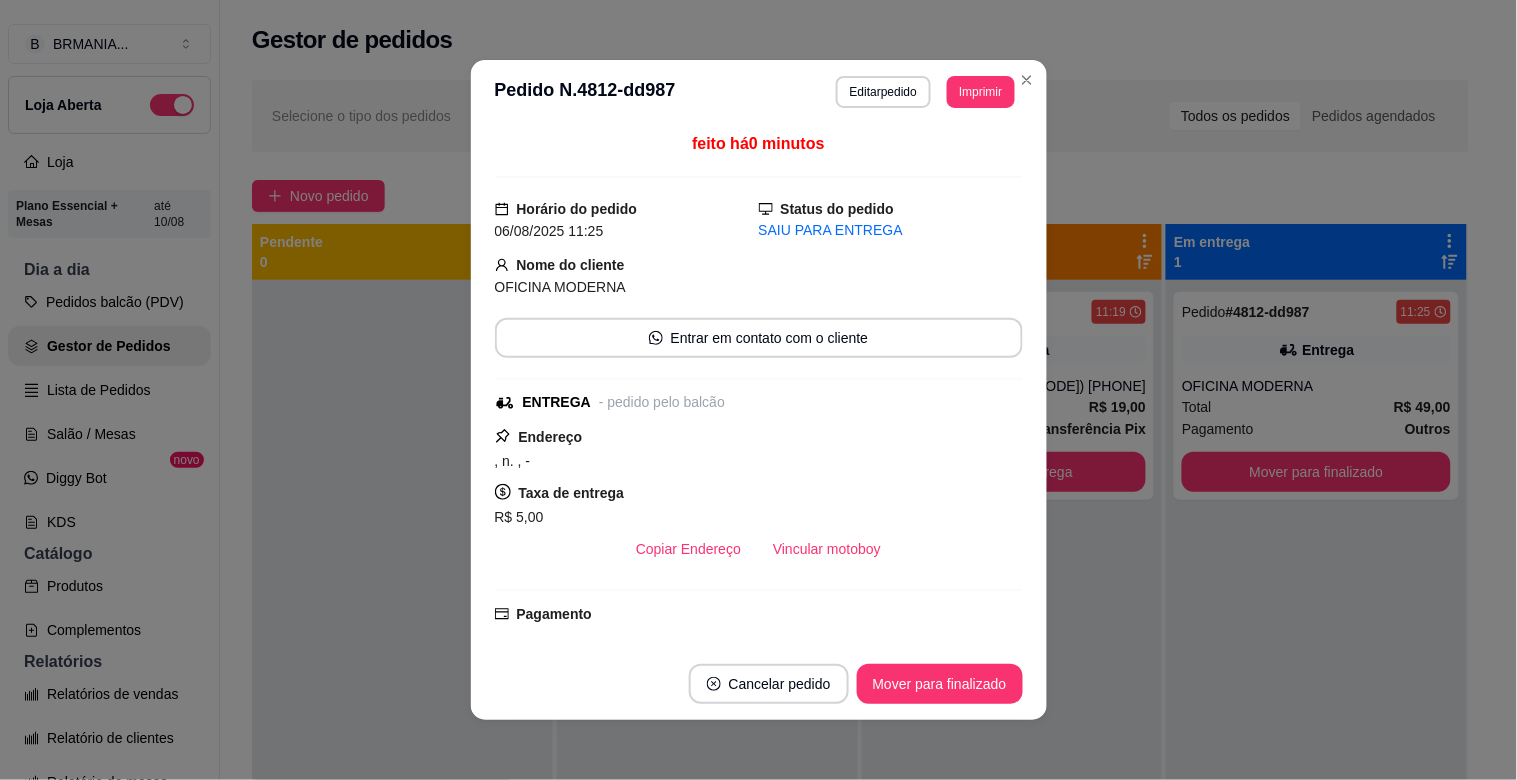 click on "Mover para finalizado" at bounding box center (940, 684) 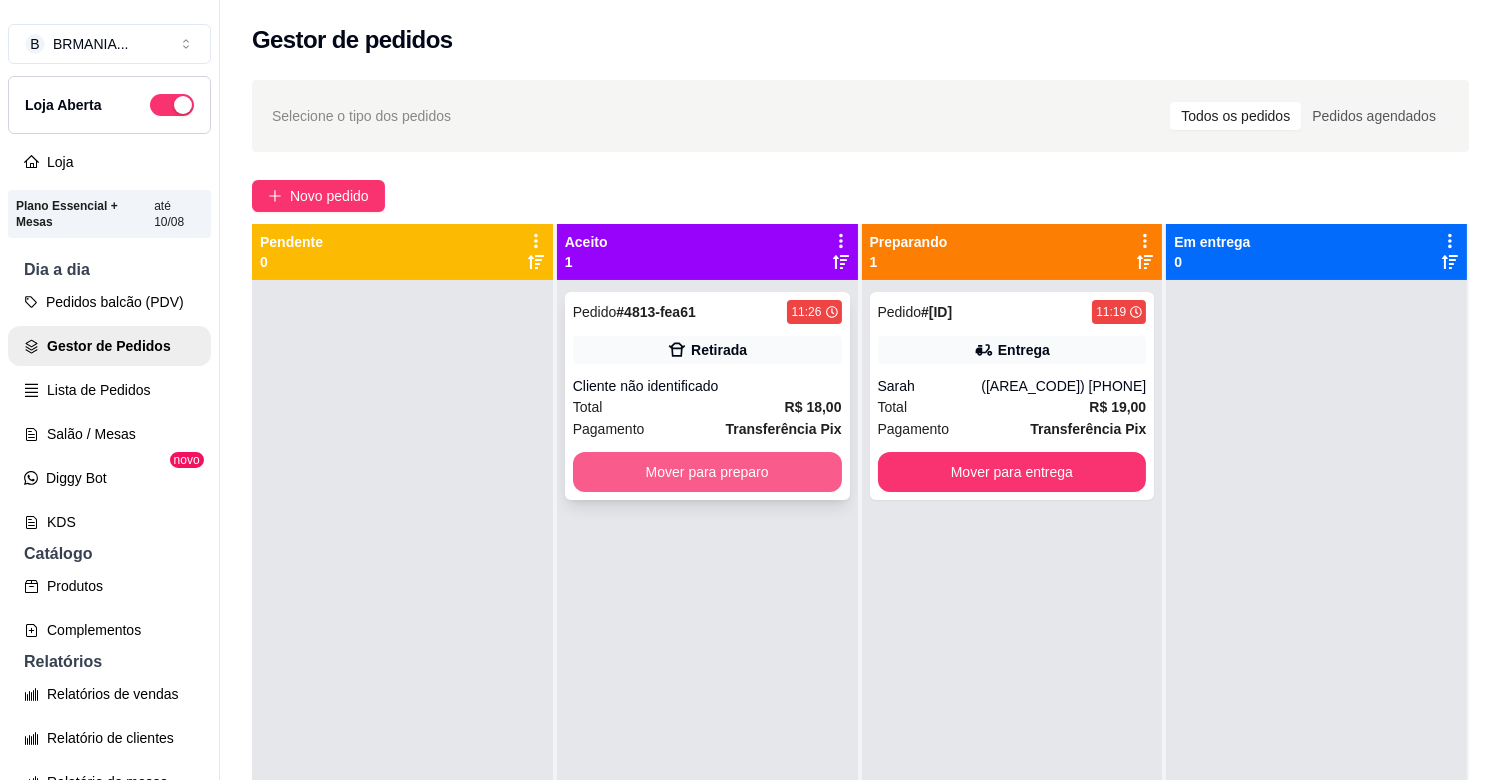 click on "Mover para preparo" at bounding box center (707, 472) 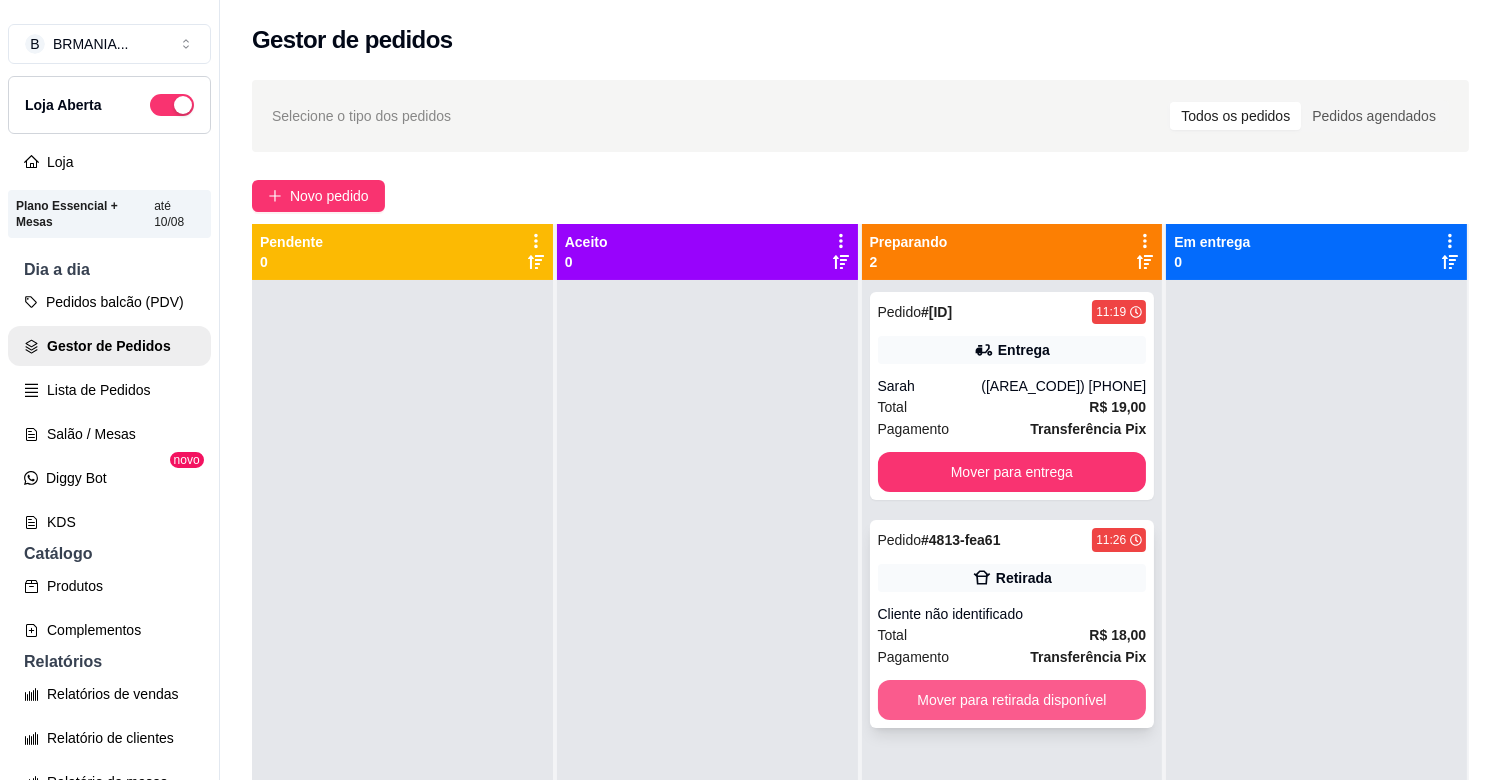 click on "Mover para retirada disponível" at bounding box center (1012, 700) 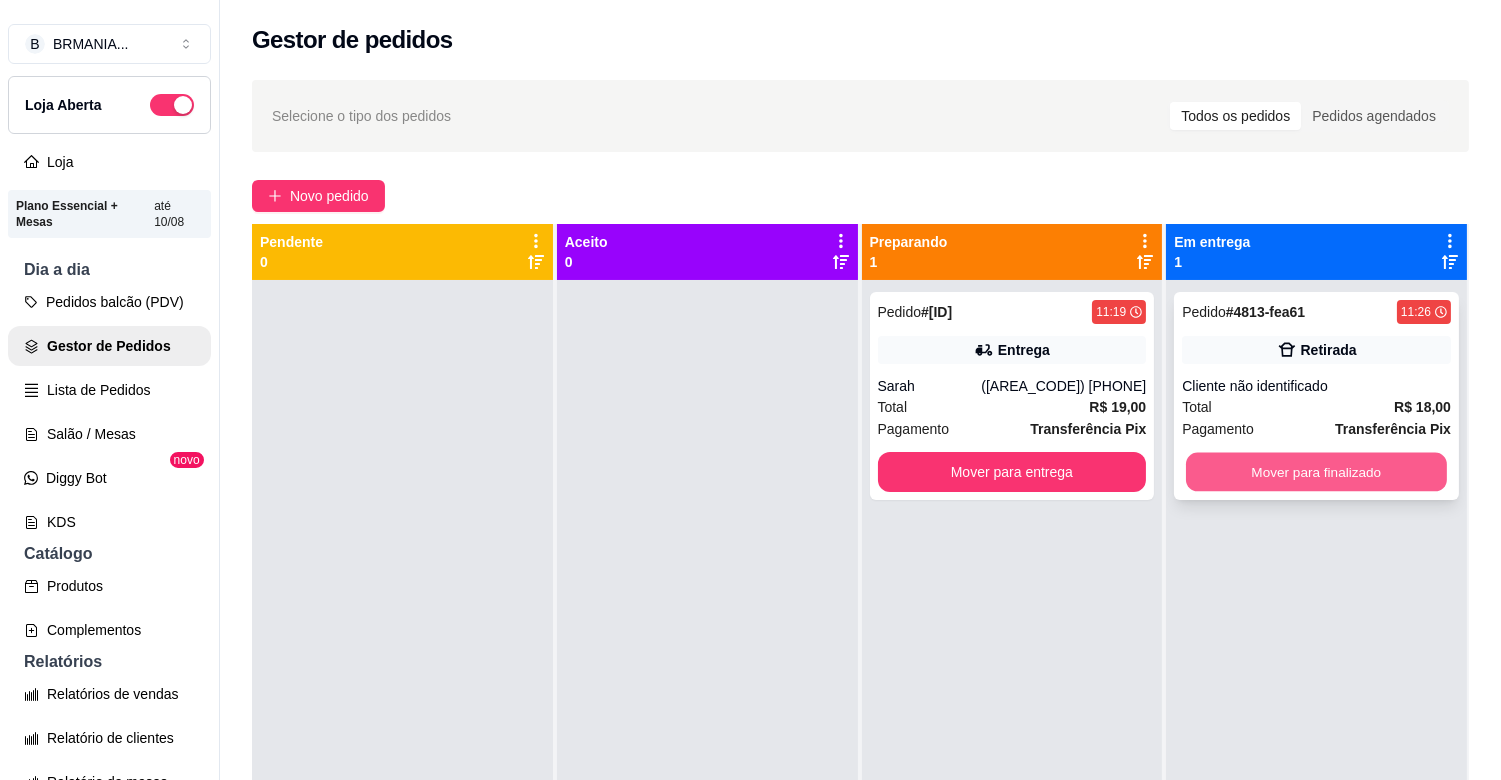 click on "Mover para finalizado" at bounding box center [1316, 472] 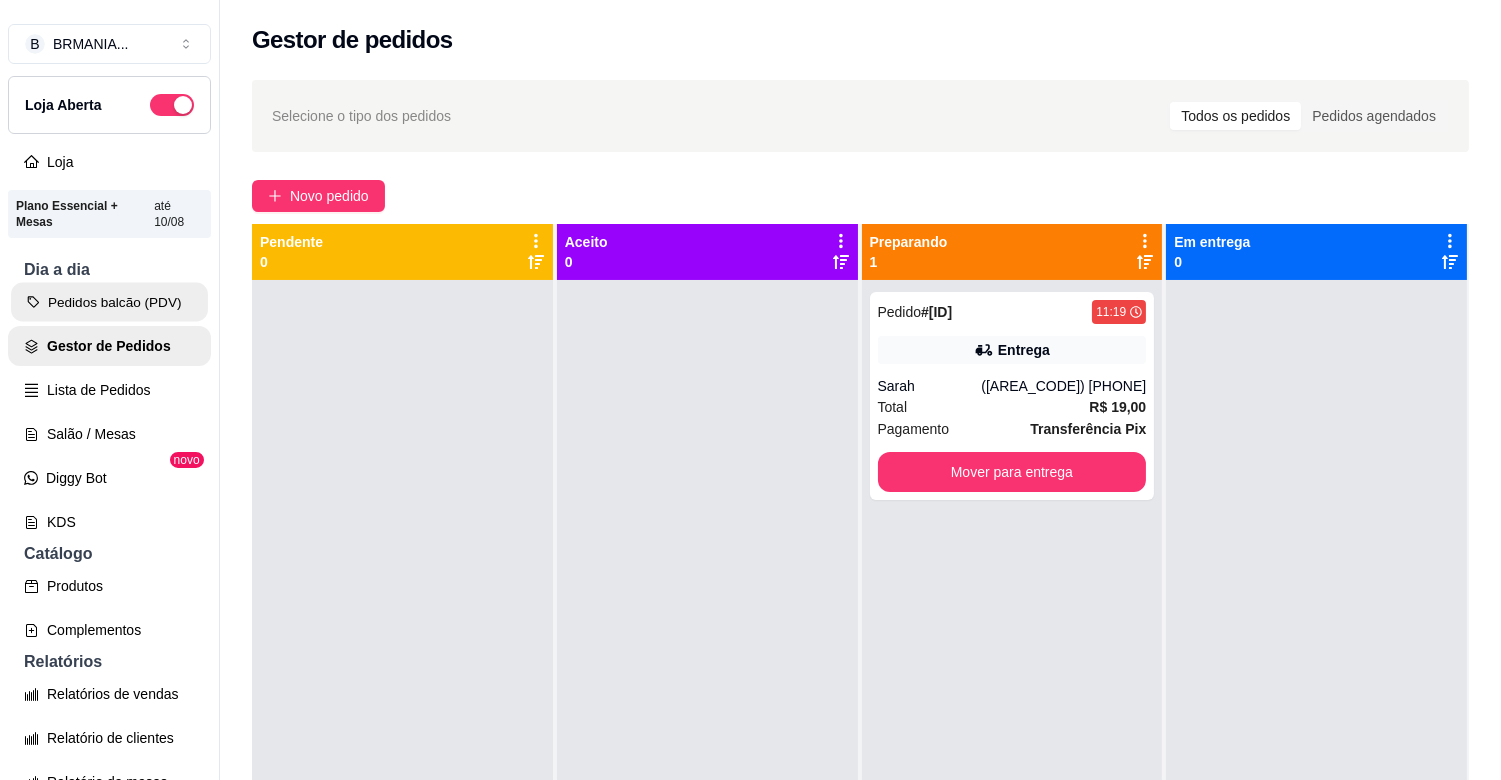click on "Pedidos balcão (PDV)" at bounding box center [109, 302] 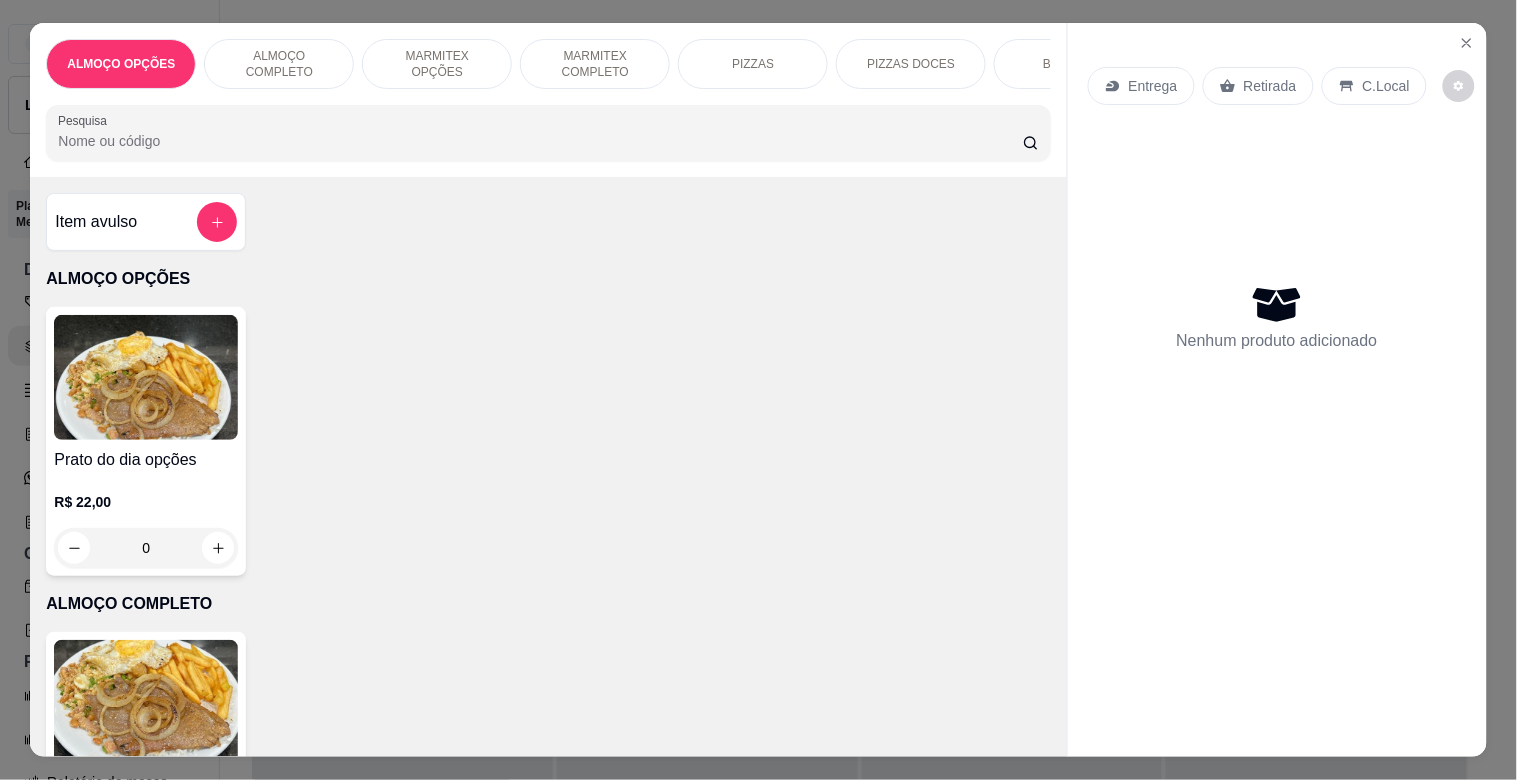 click on "BEBIDAS" at bounding box center (1069, 64) 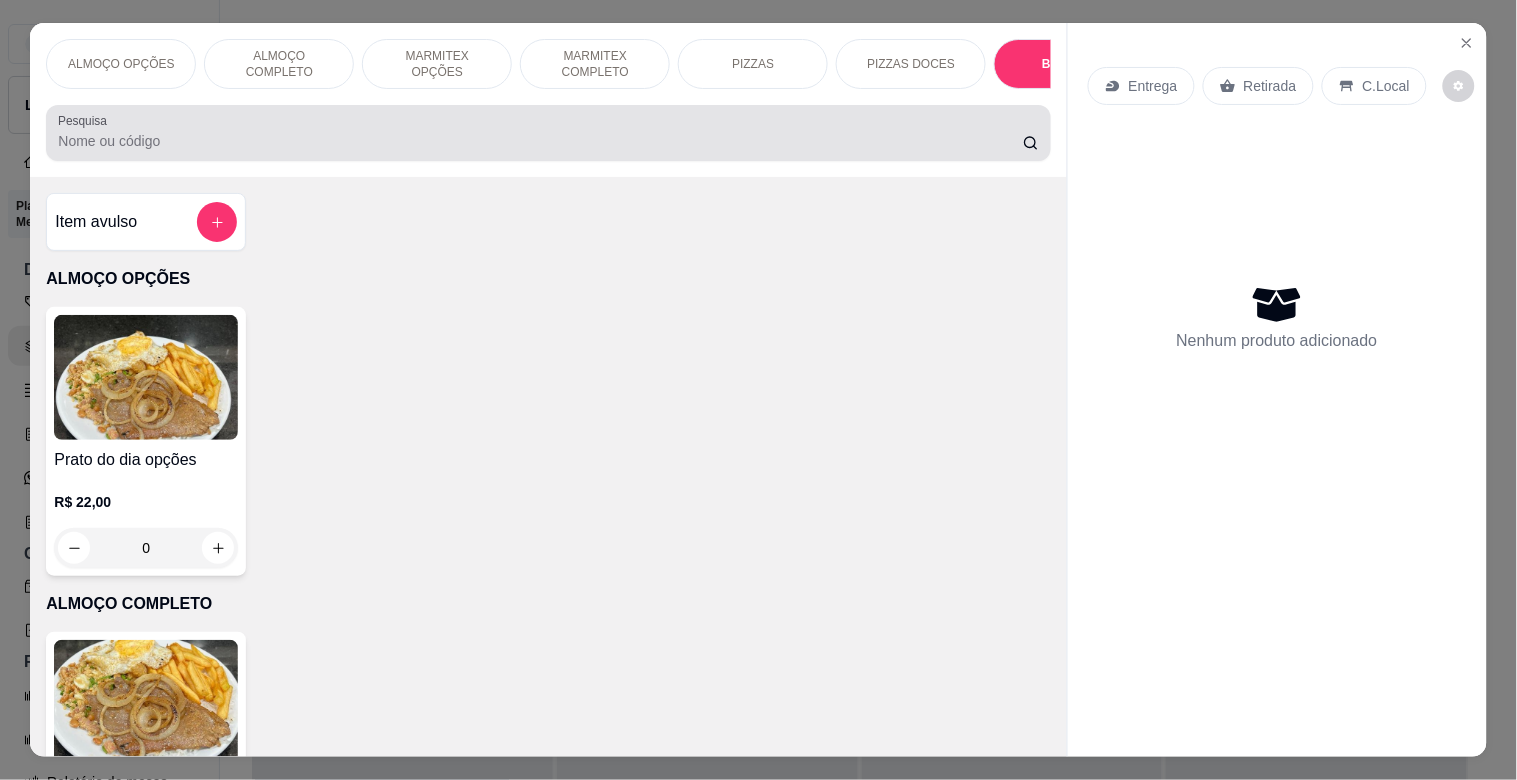 scroll, scrollTop: 2015, scrollLeft: 0, axis: vertical 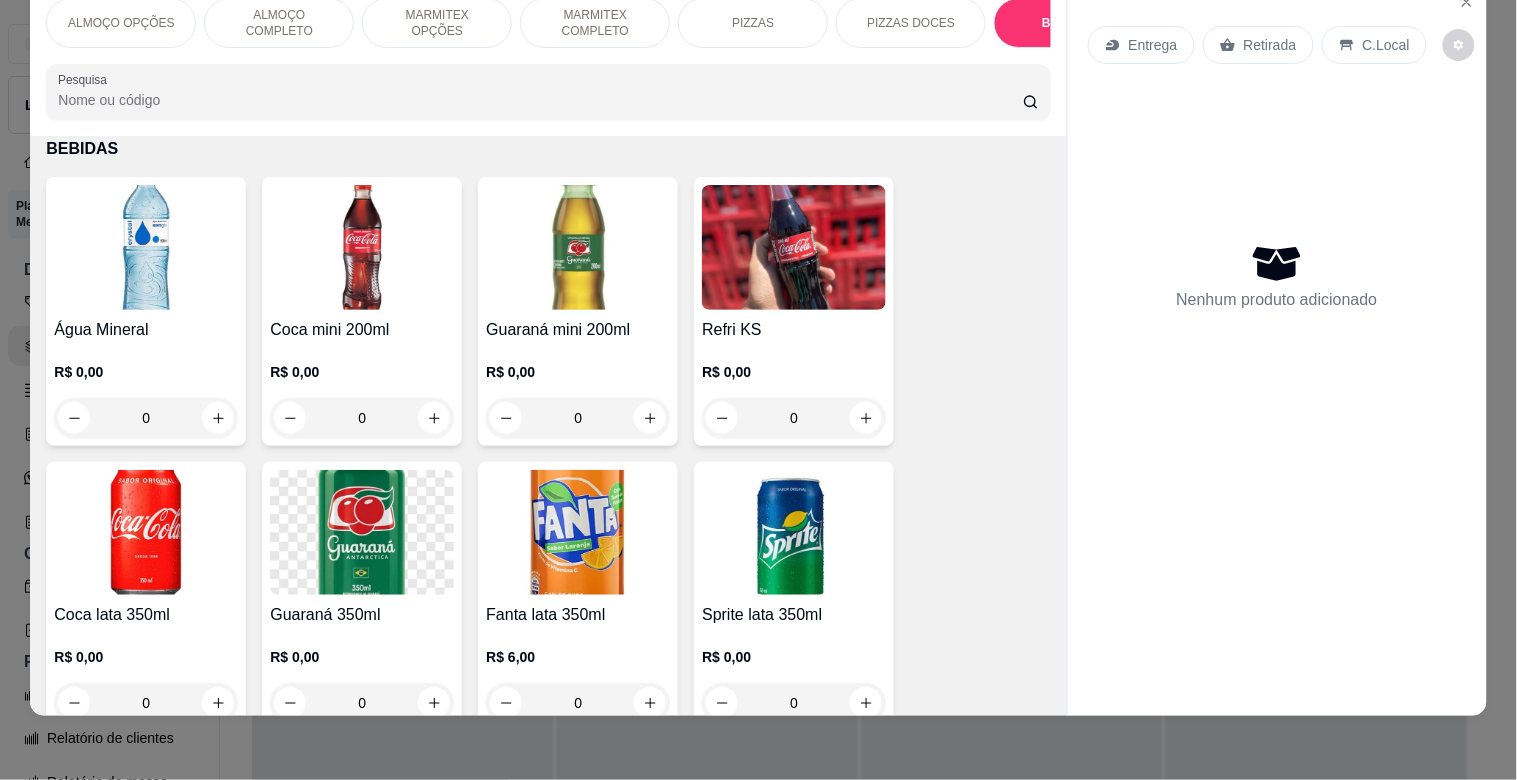 click on "MARMITEX COMPLETO" at bounding box center [595, 23] 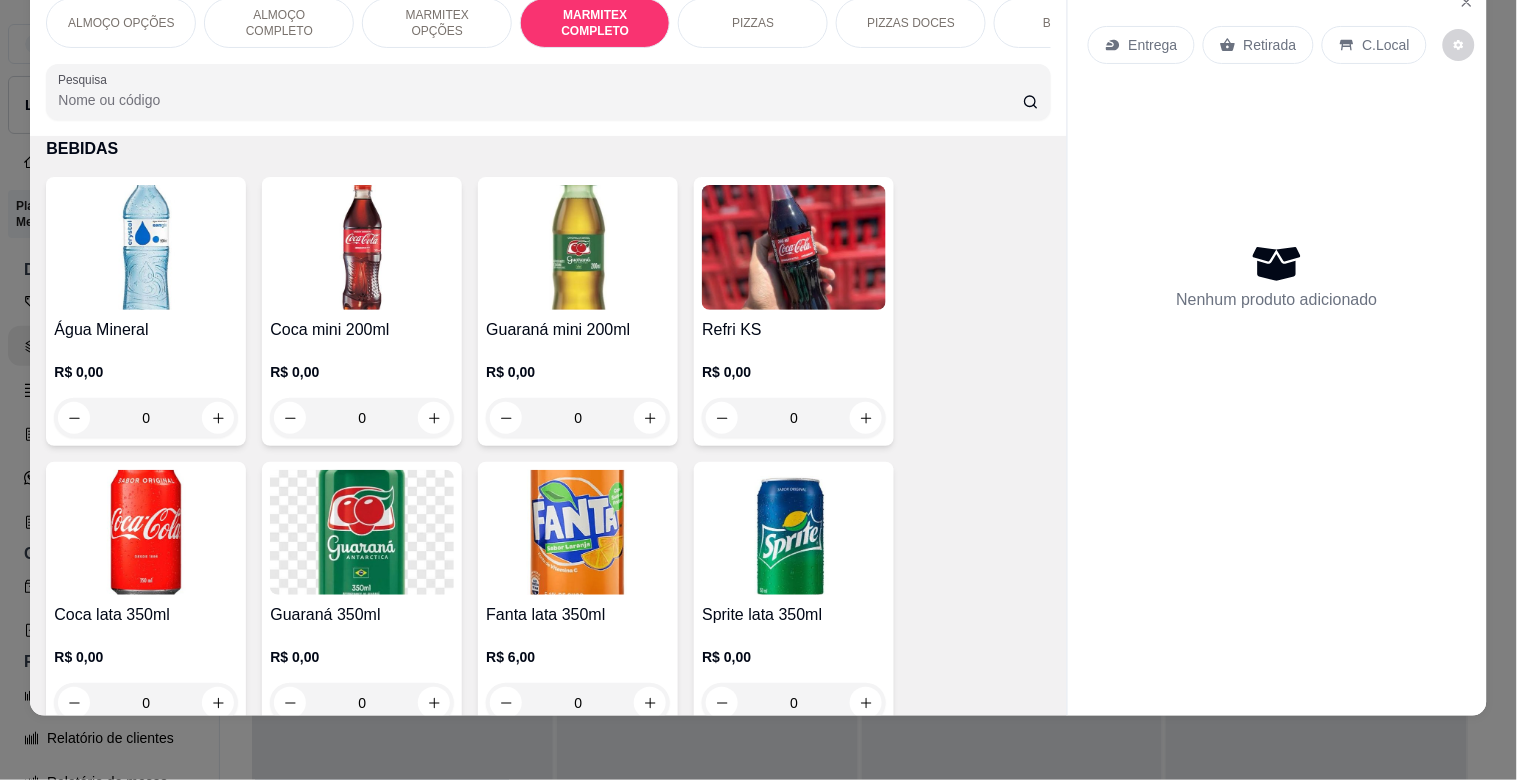 scroll, scrollTop: 1064, scrollLeft: 0, axis: vertical 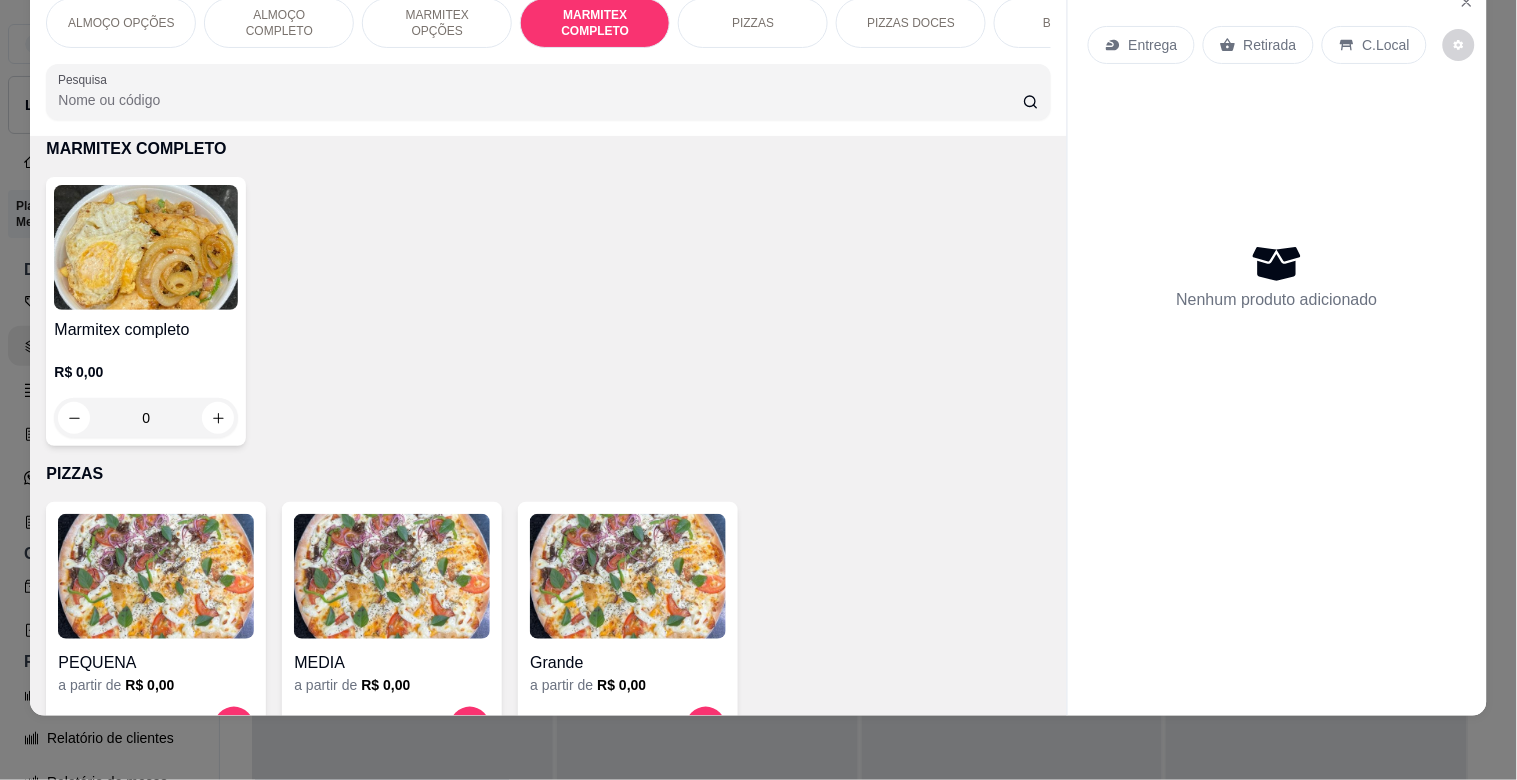 click at bounding box center (146, 247) 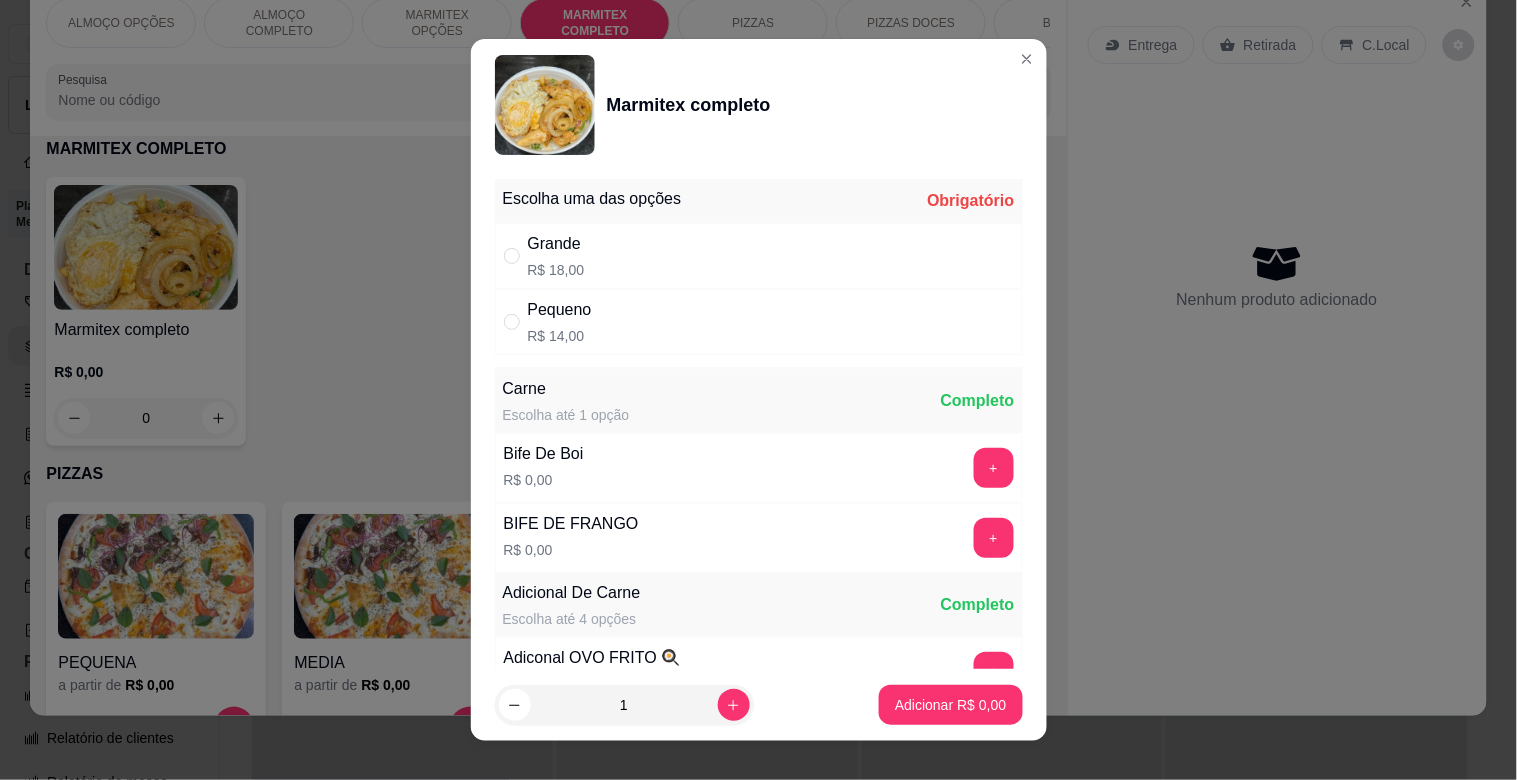 click on "R$ 14,00" at bounding box center [560, 336] 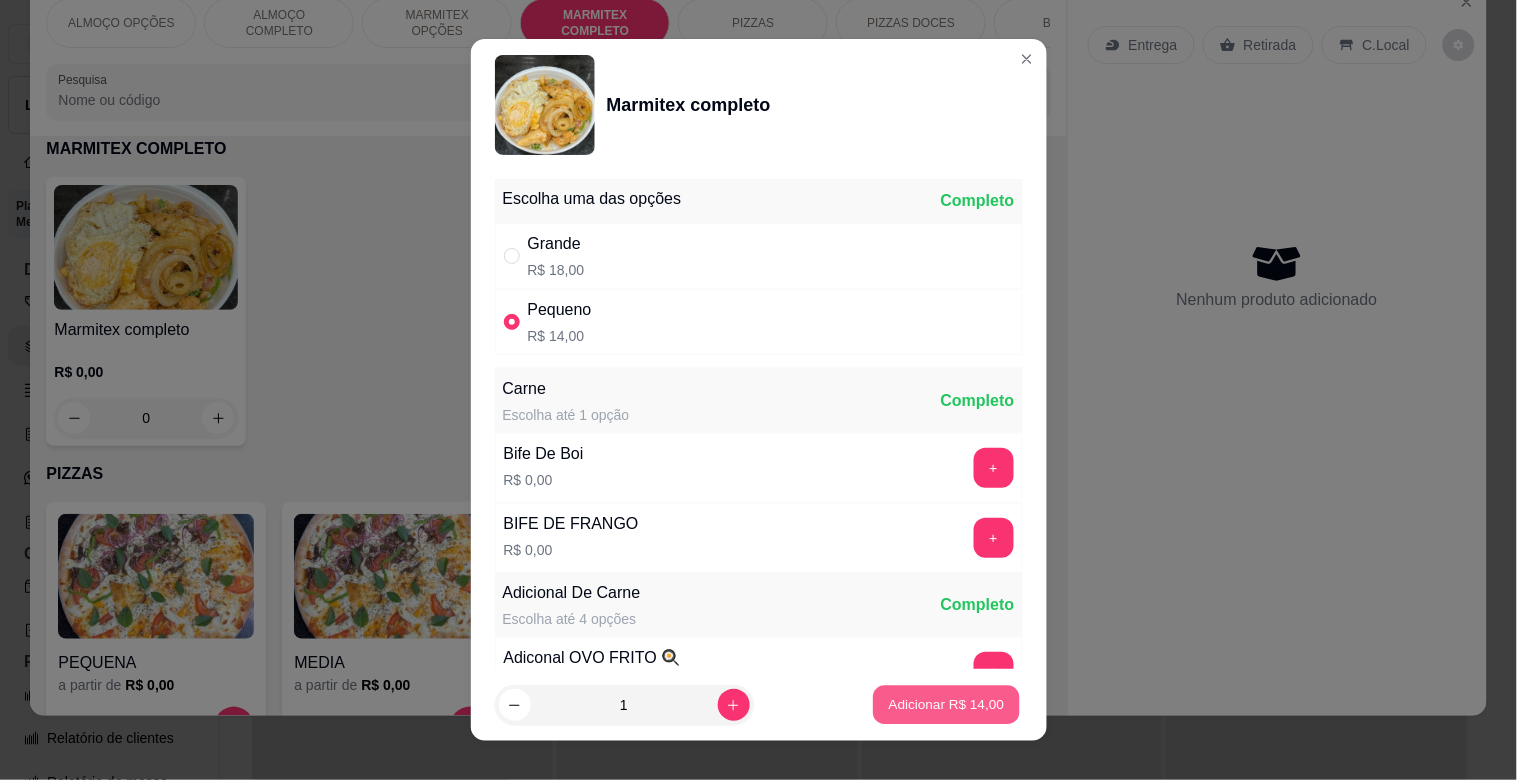 click on "Adicionar   R$ 14,00" at bounding box center (947, 704) 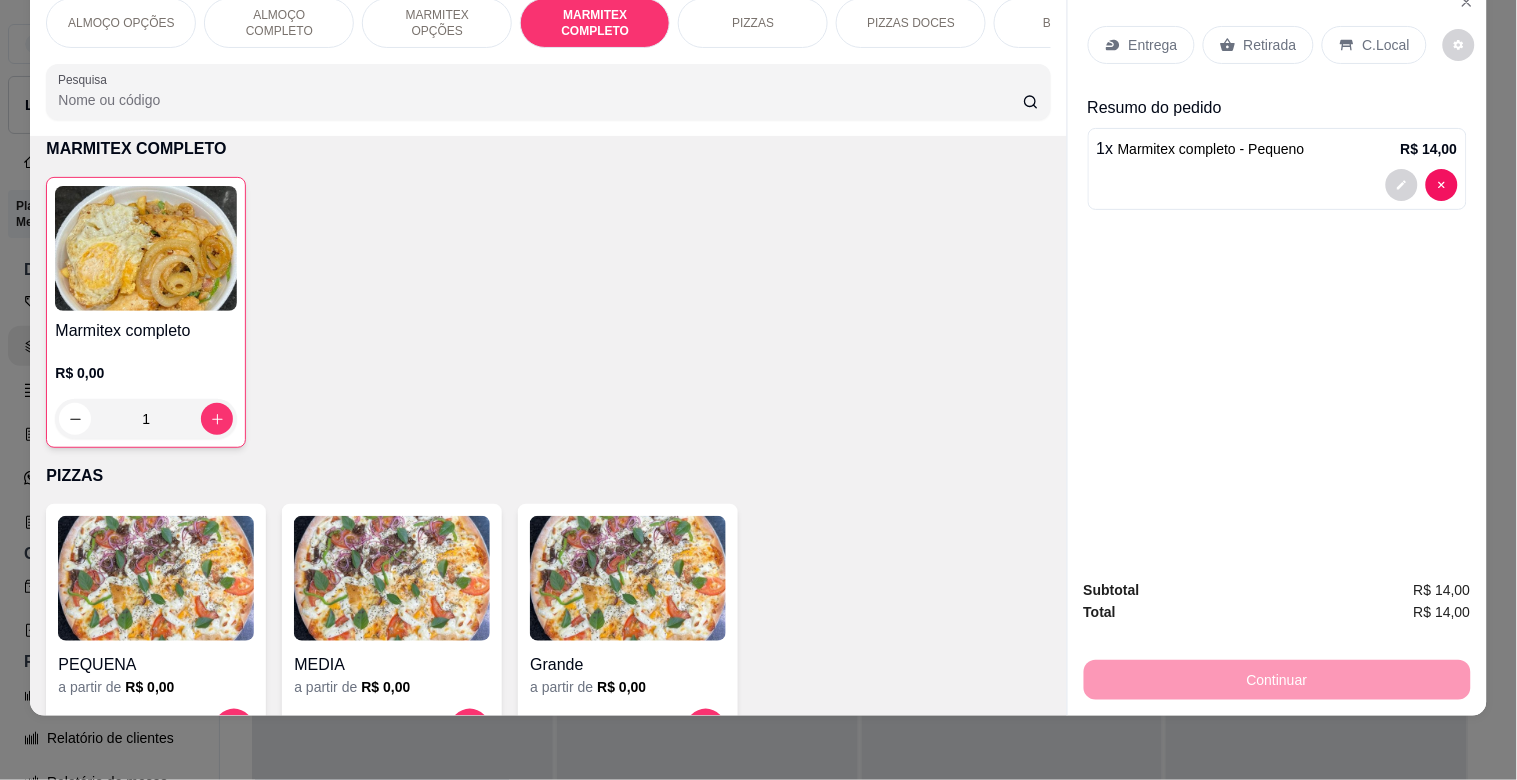 click on "C.Local" at bounding box center [1386, 45] 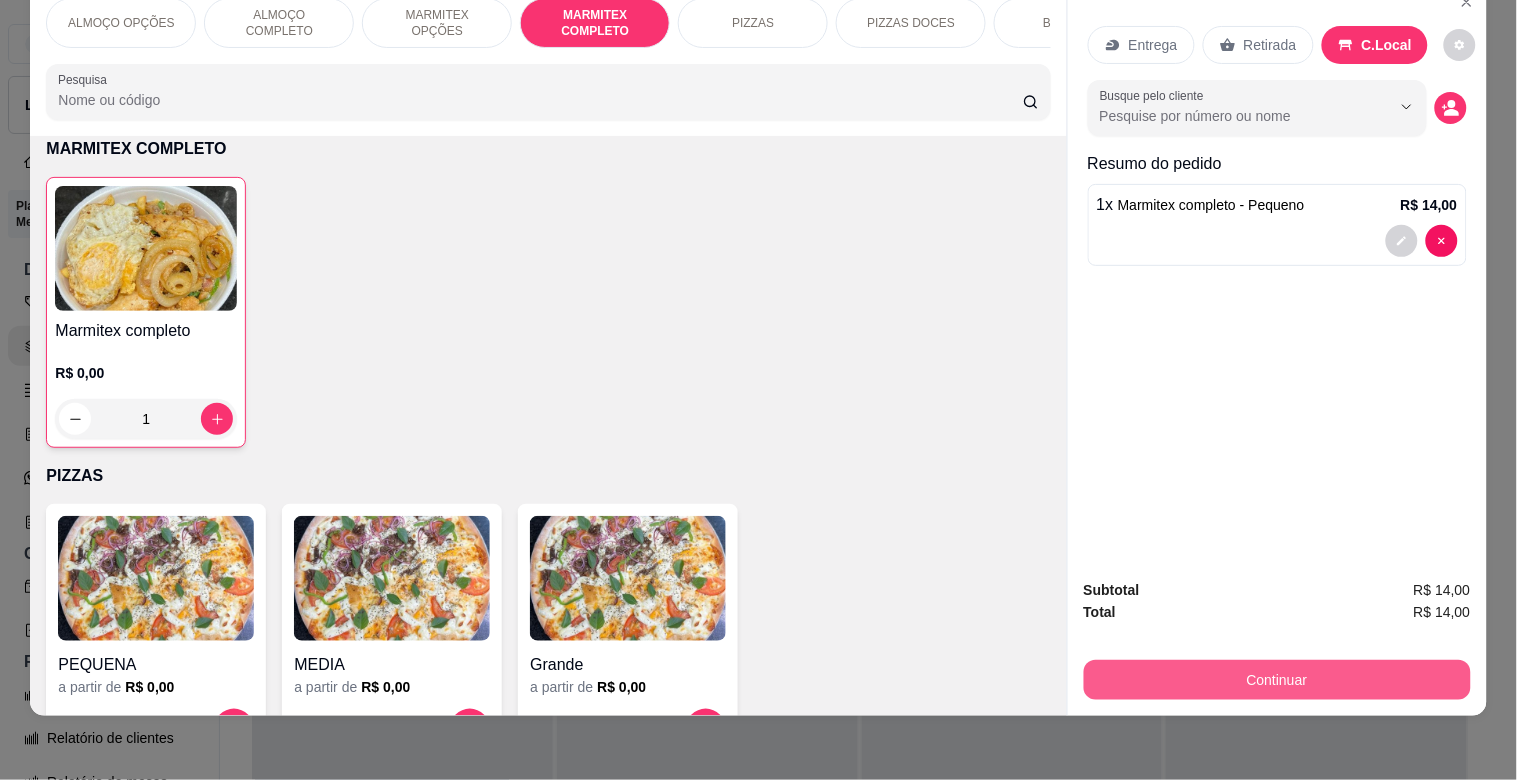 click on "Continuar" at bounding box center (1277, 680) 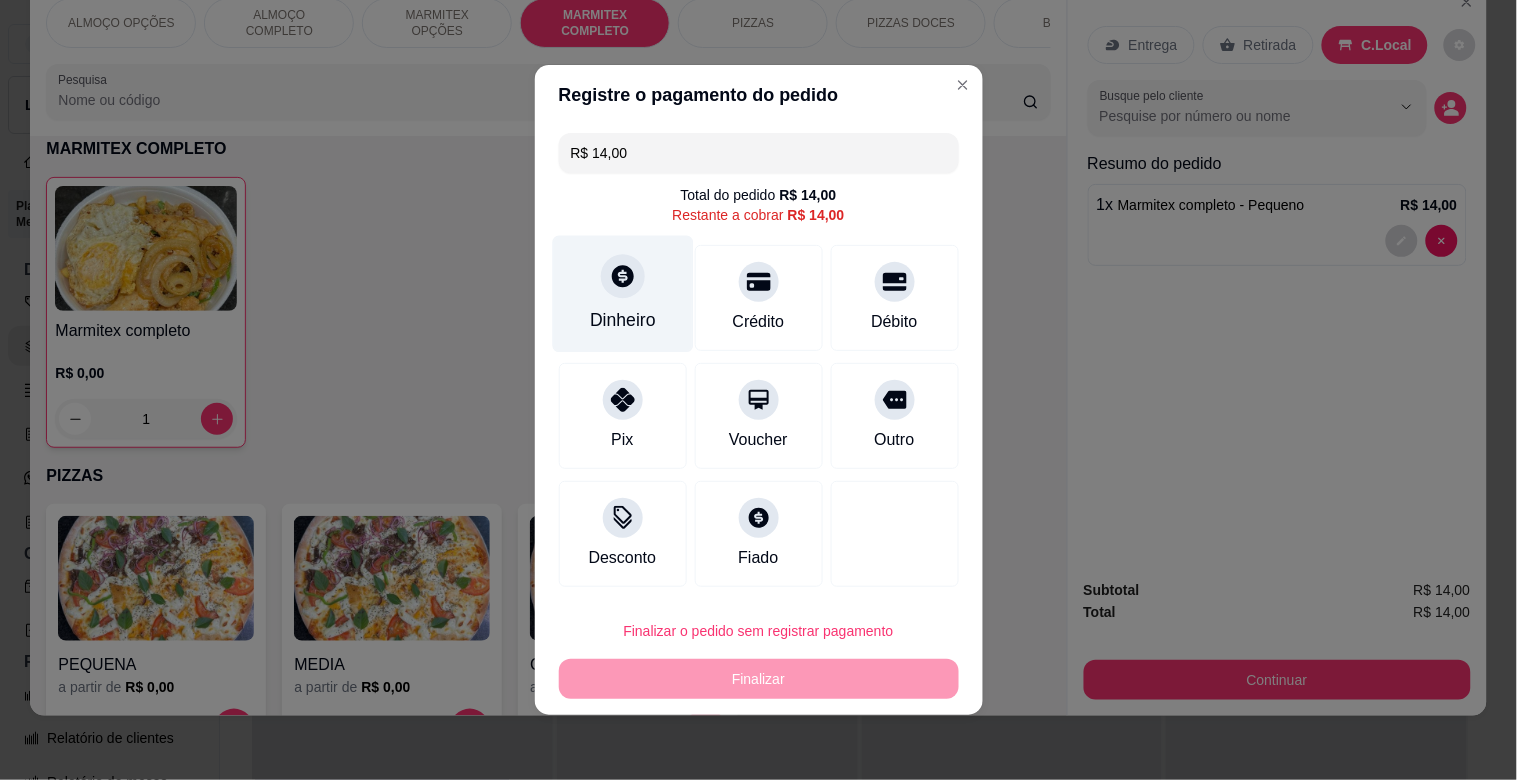 click on "Dinheiro" at bounding box center [623, 320] 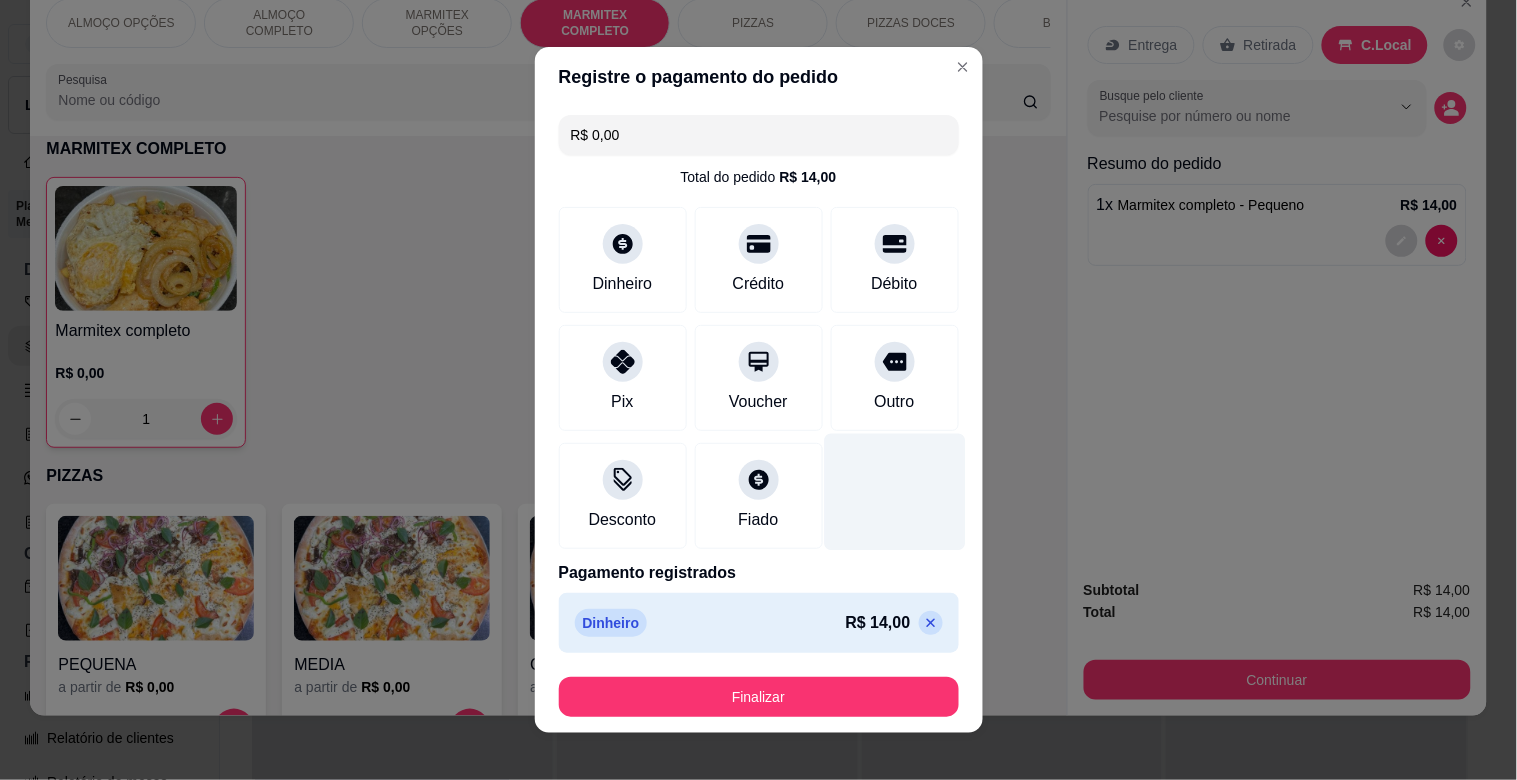 type on "R$ 0,00" 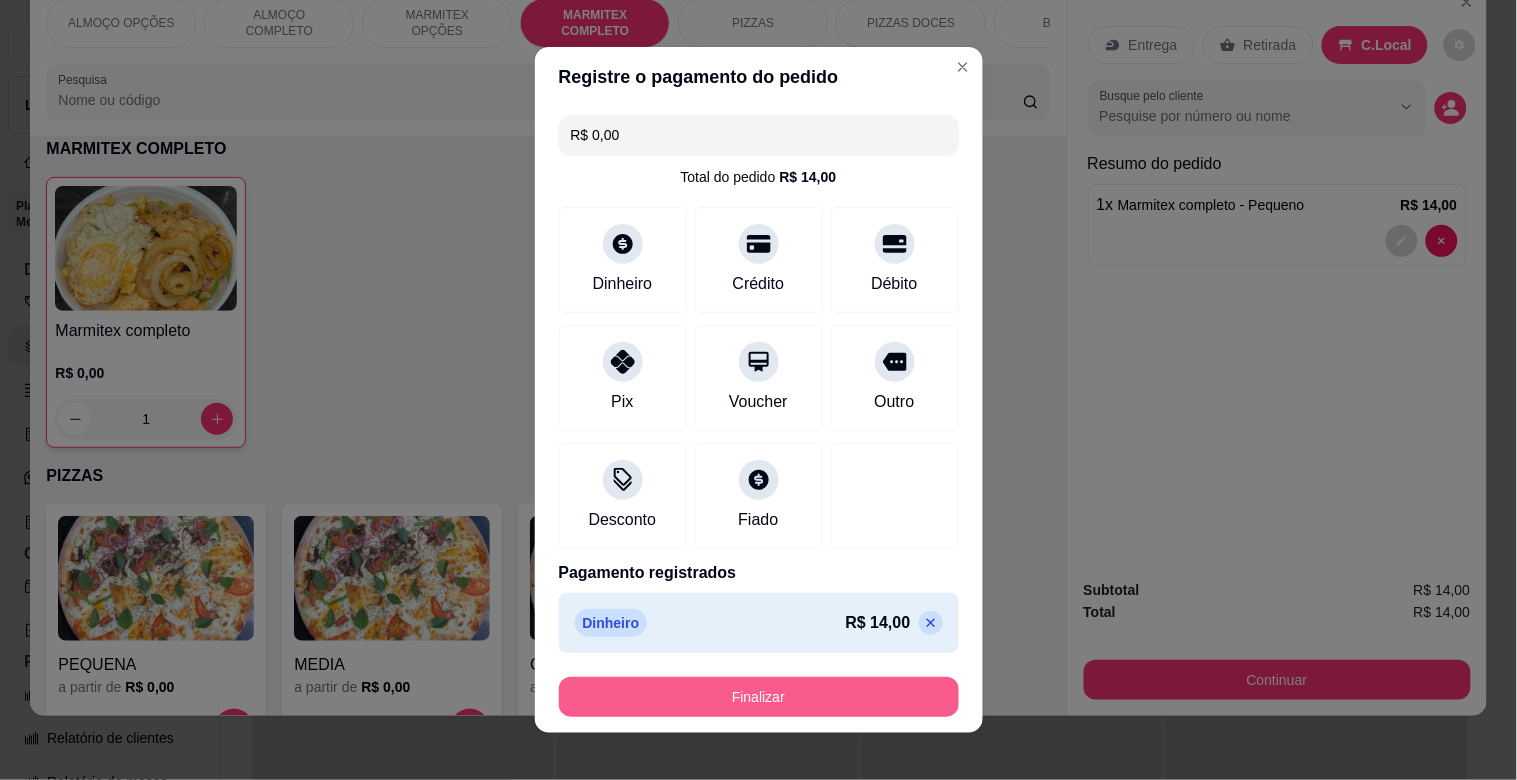 click on "Finalizar" at bounding box center [759, 697] 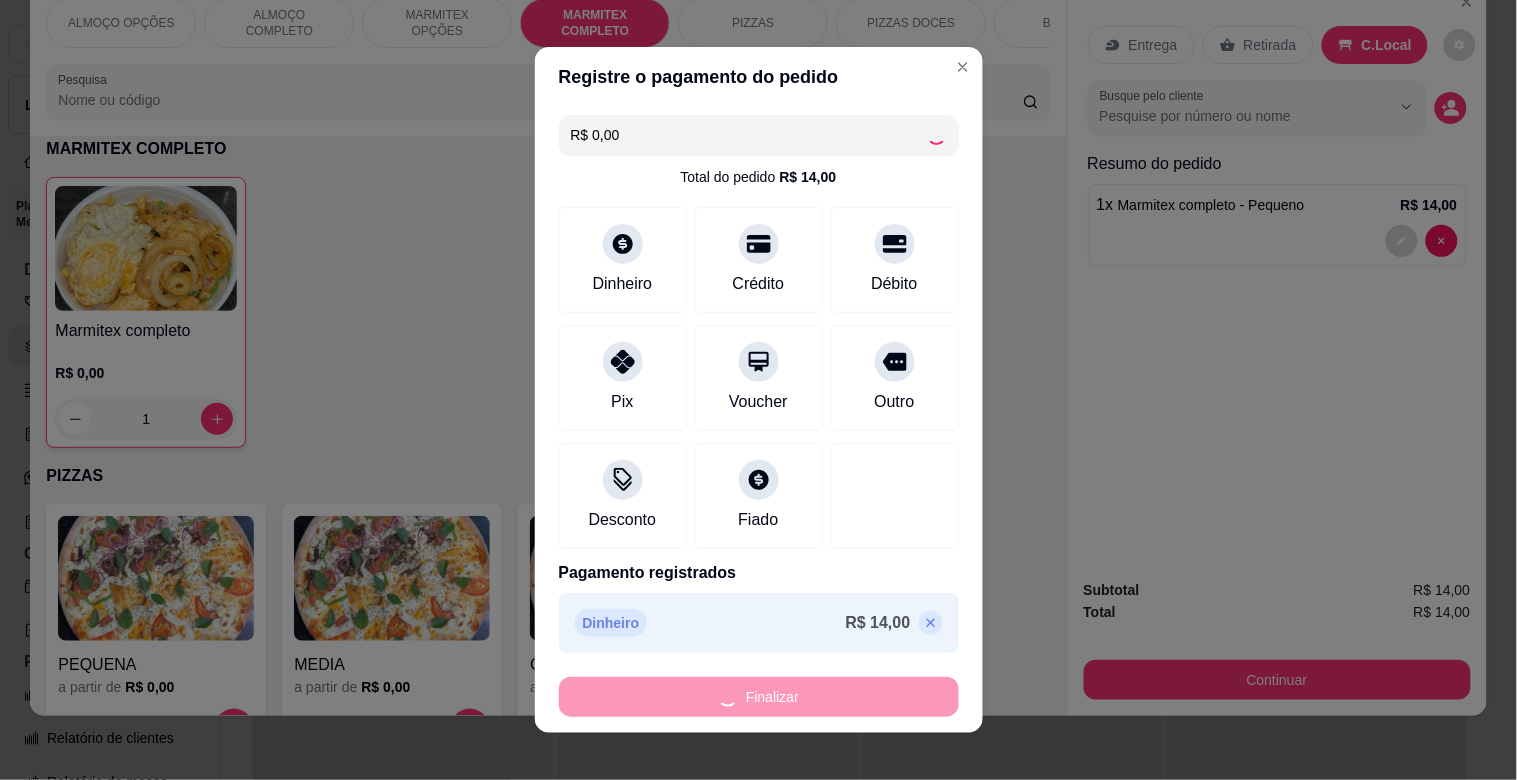 type on "0" 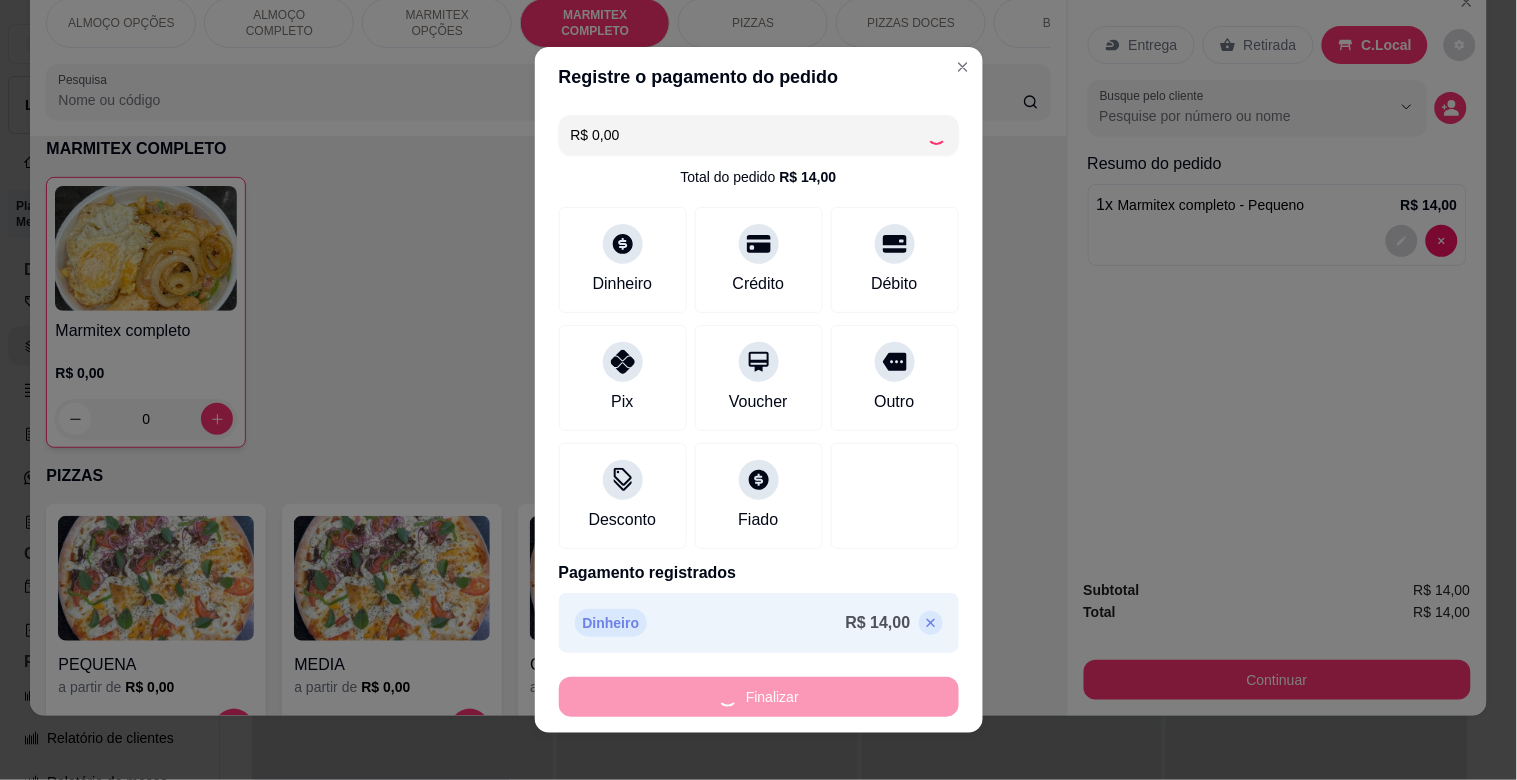 type on "-R$ 14,00" 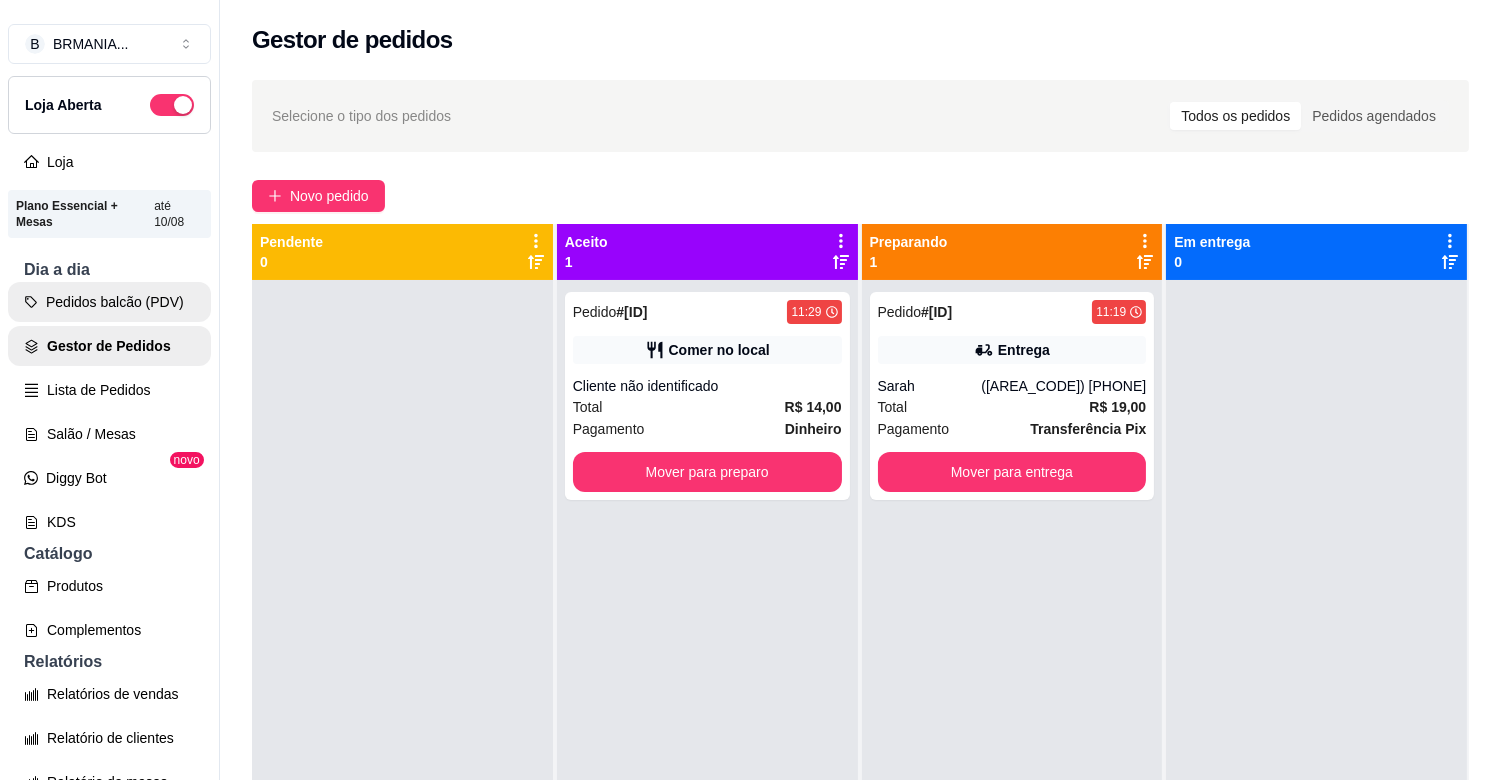 click on "Pedidos balcão (PDV)" at bounding box center [109, 302] 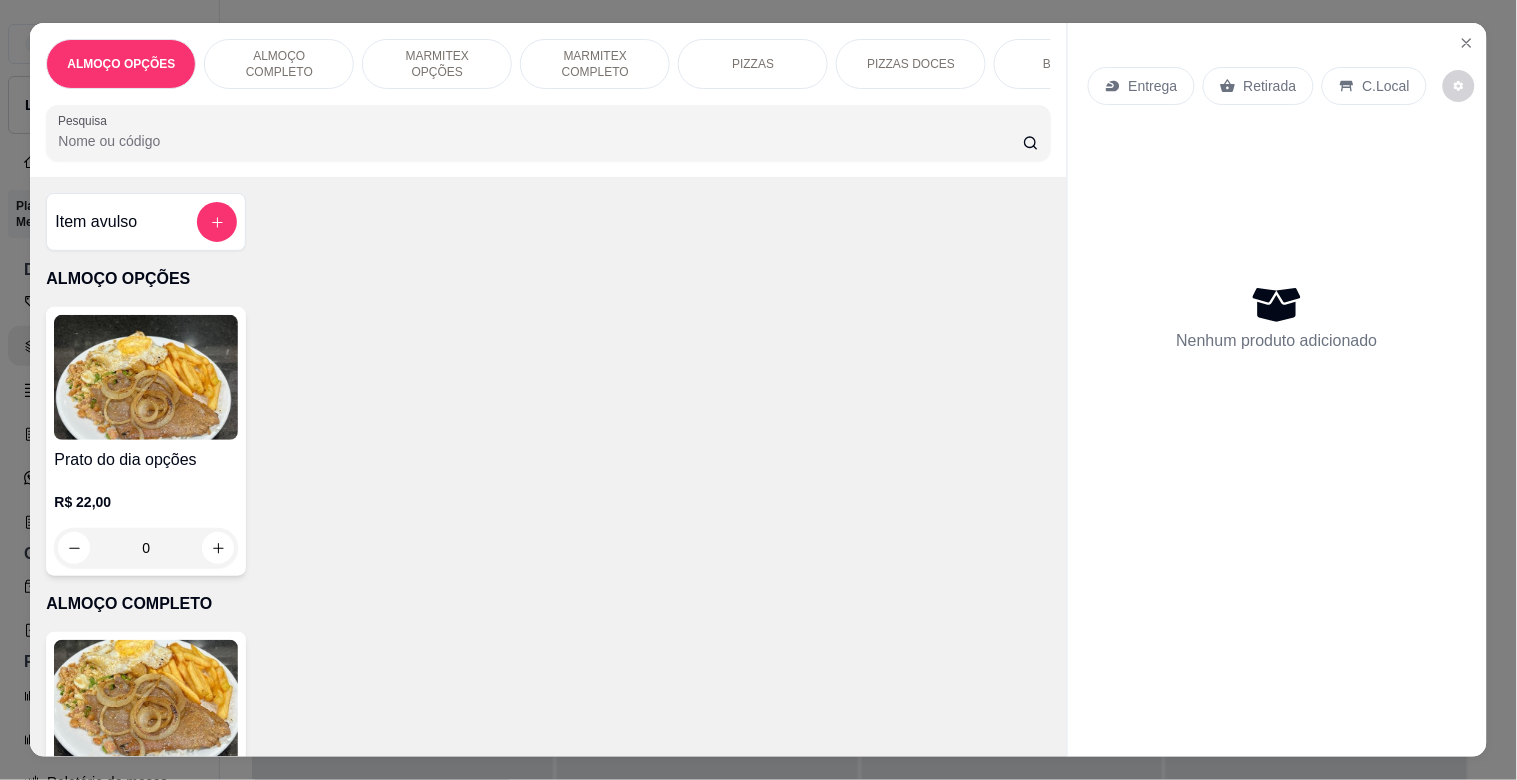 click on "MARMITEX COMPLETO" at bounding box center (595, 64) 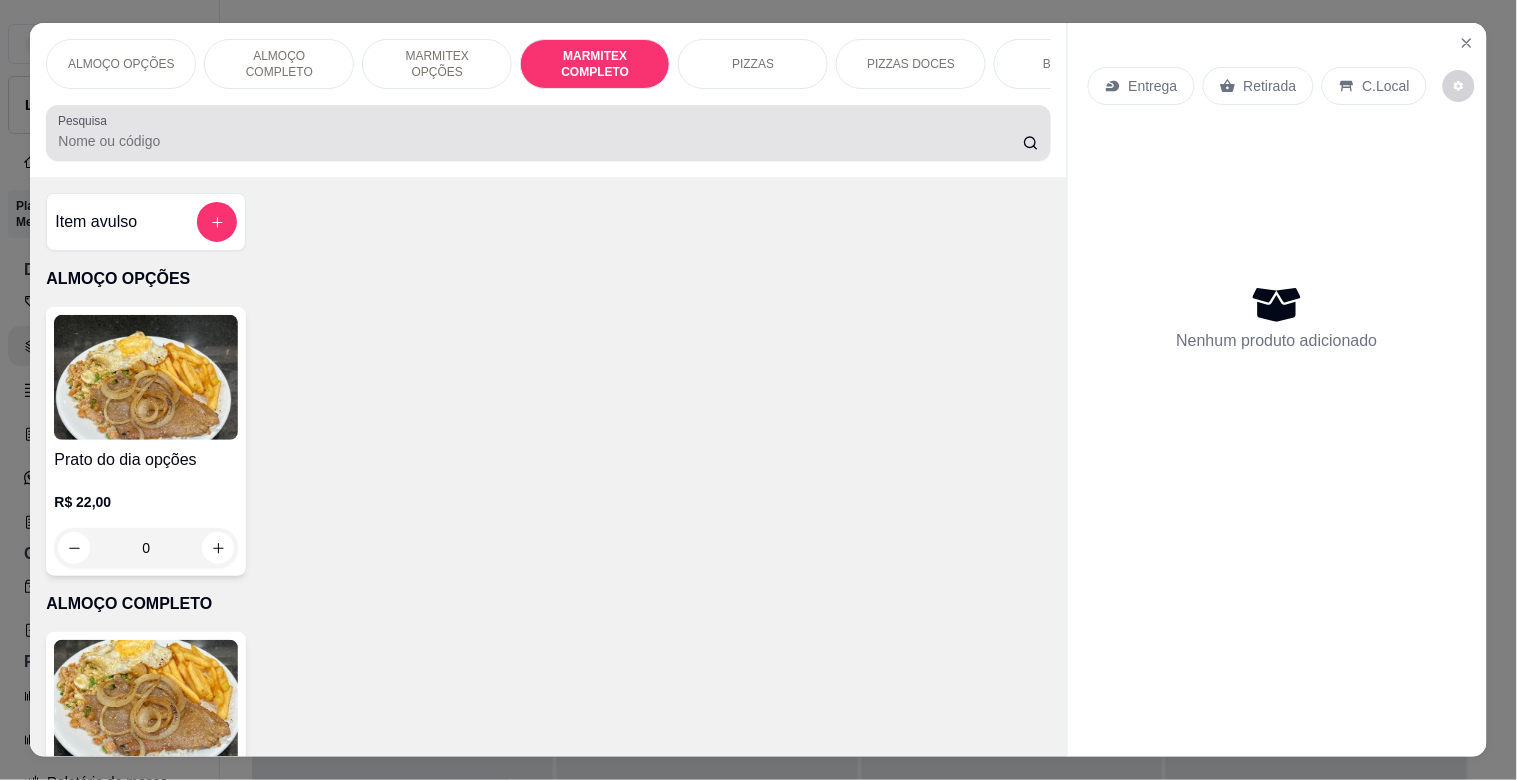 scroll, scrollTop: 1064, scrollLeft: 0, axis: vertical 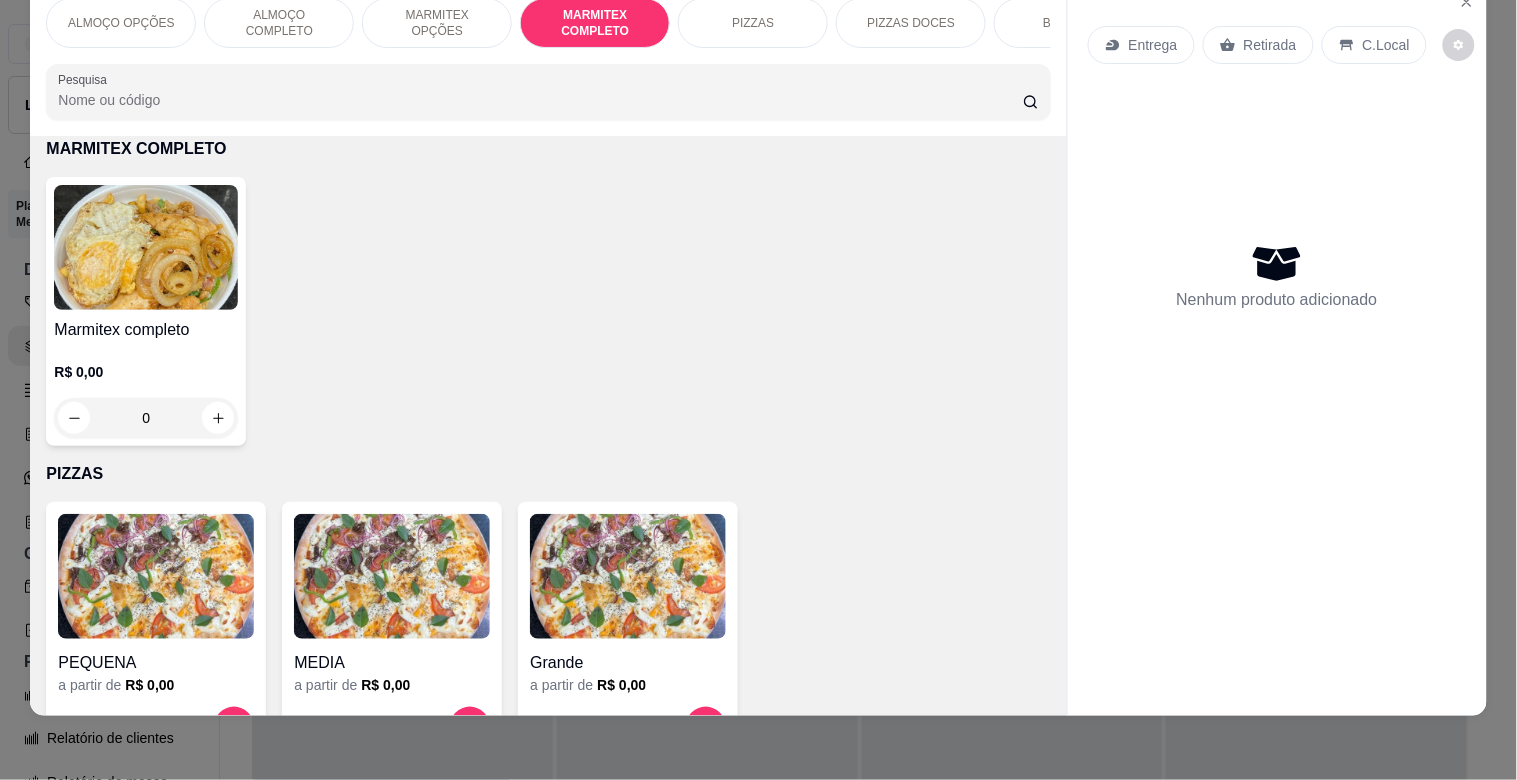 click at bounding box center (146, 247) 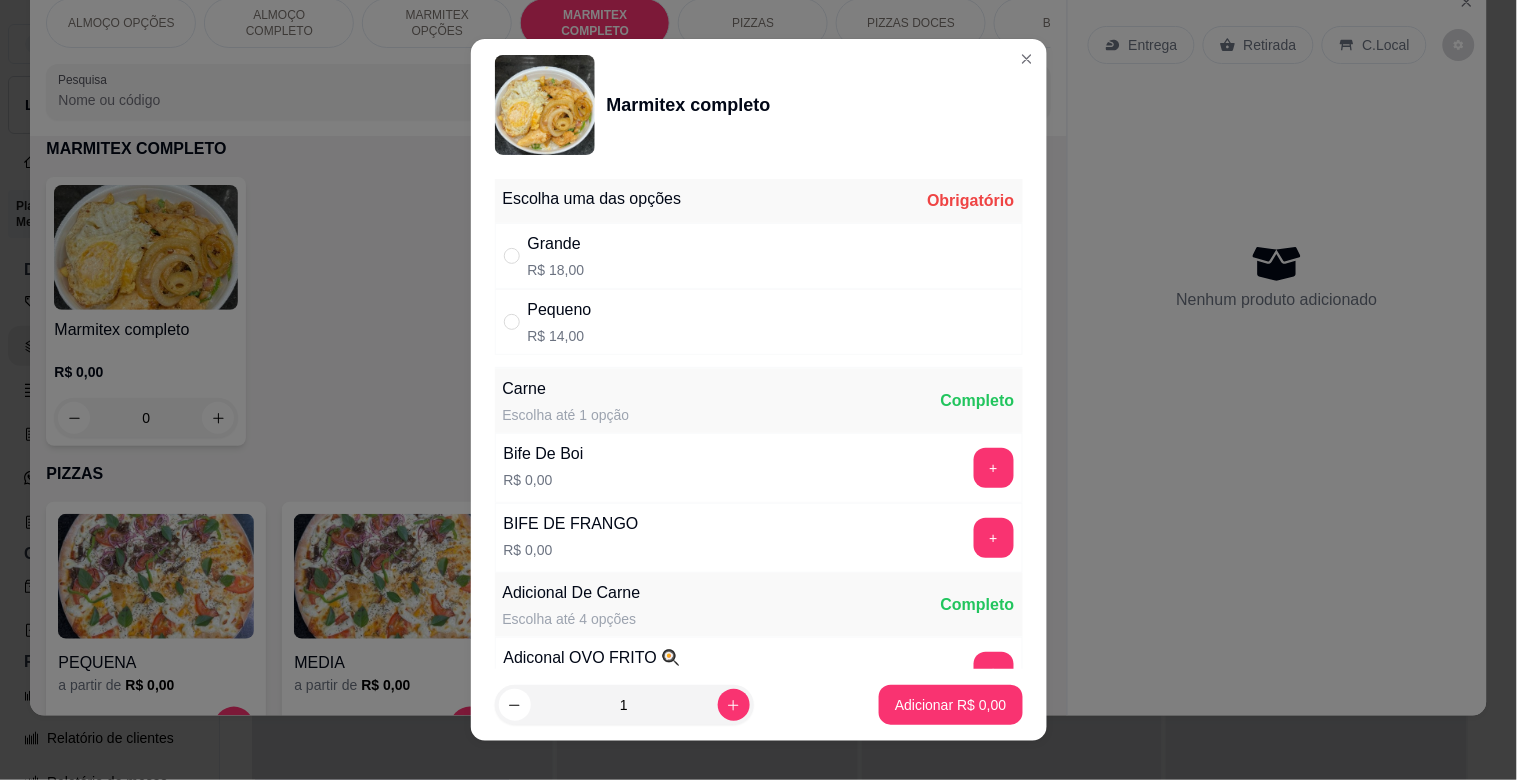 drag, startPoint x: 560, startPoint y: 234, endPoint x: 740, endPoint y: 353, distance: 215.77998 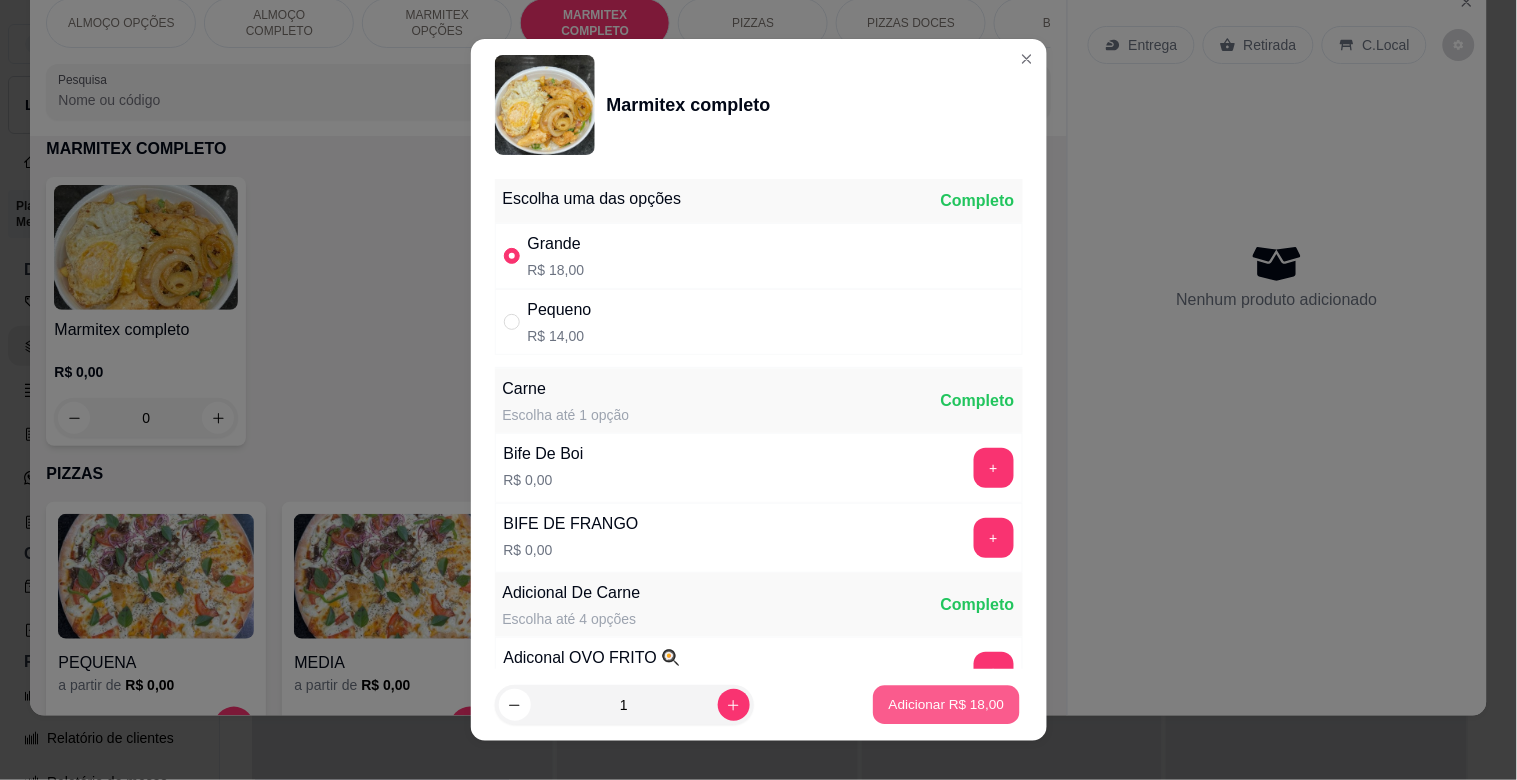click on "Adicionar   R$ 18,00" at bounding box center [947, 704] 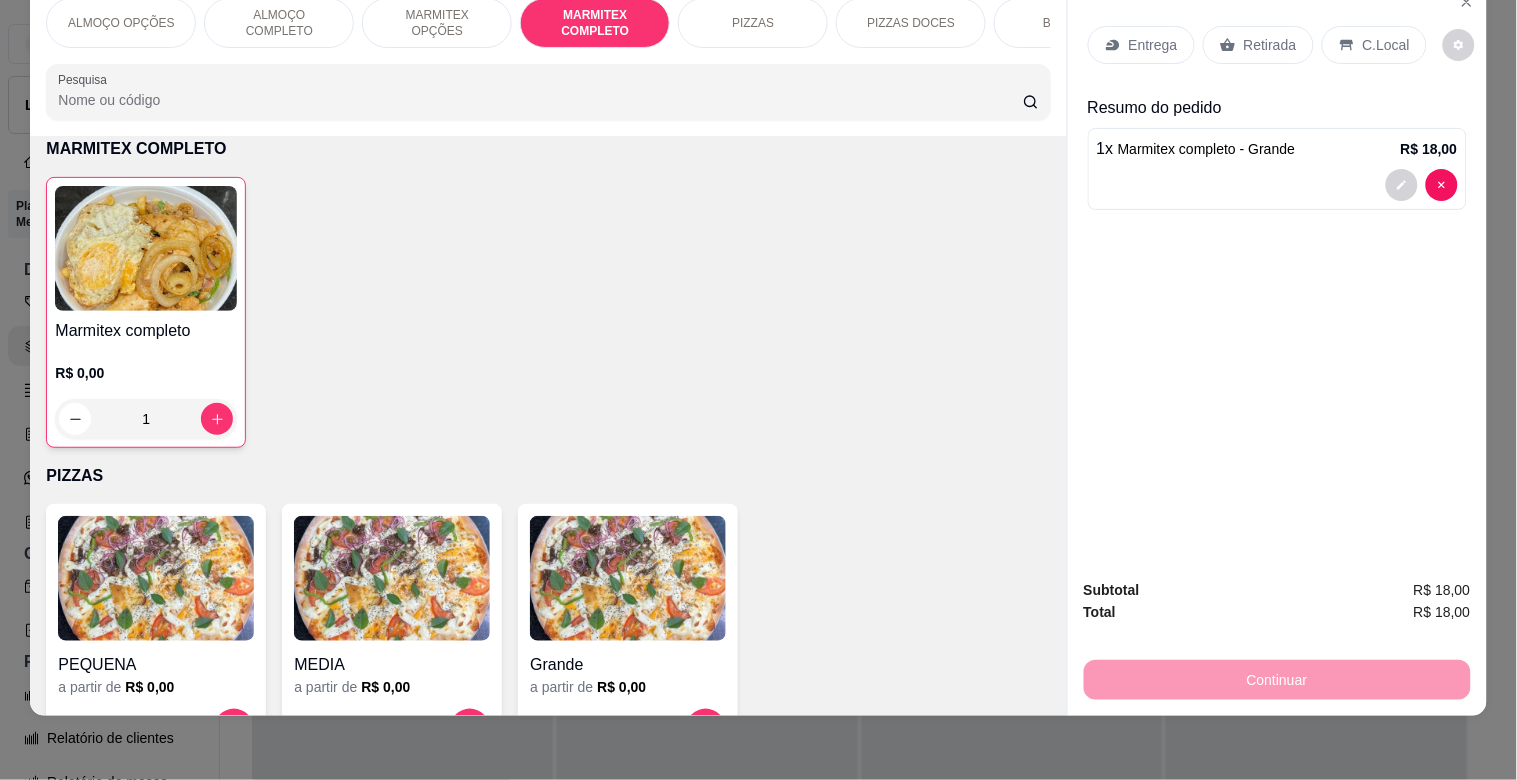 click on "C.Local" at bounding box center (1386, 45) 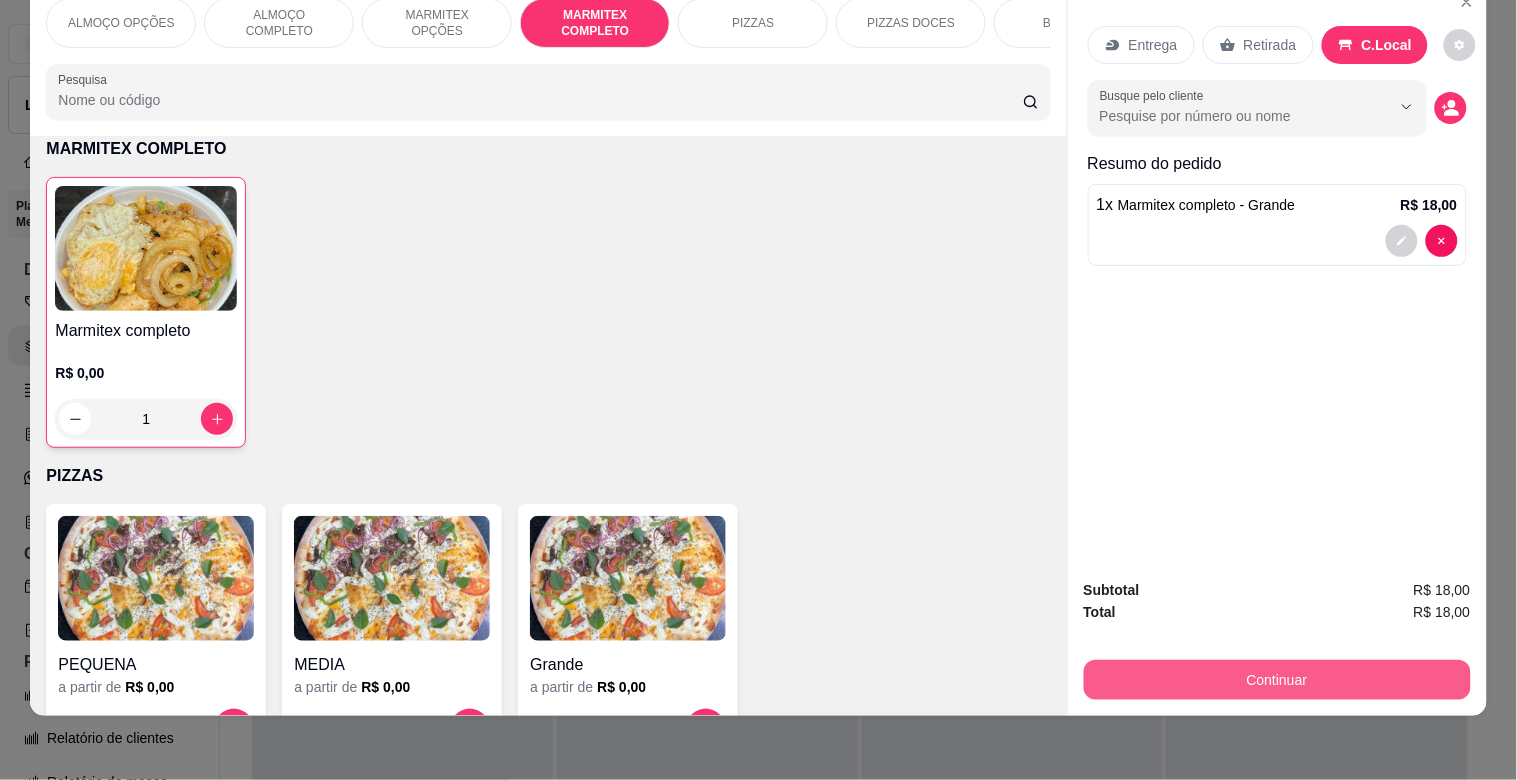 click on "Continuar" at bounding box center (1277, 680) 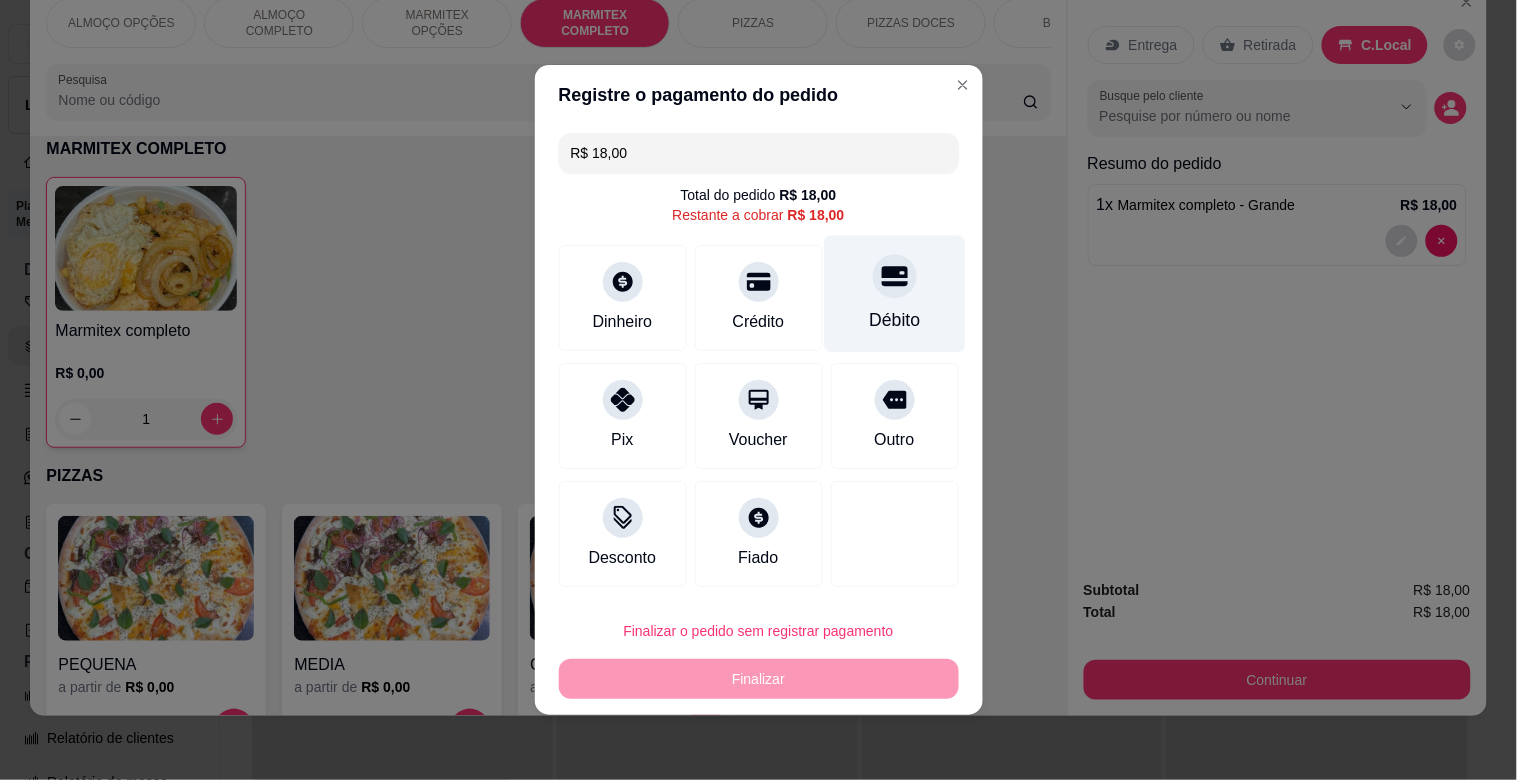 click on "Débito" at bounding box center [894, 294] 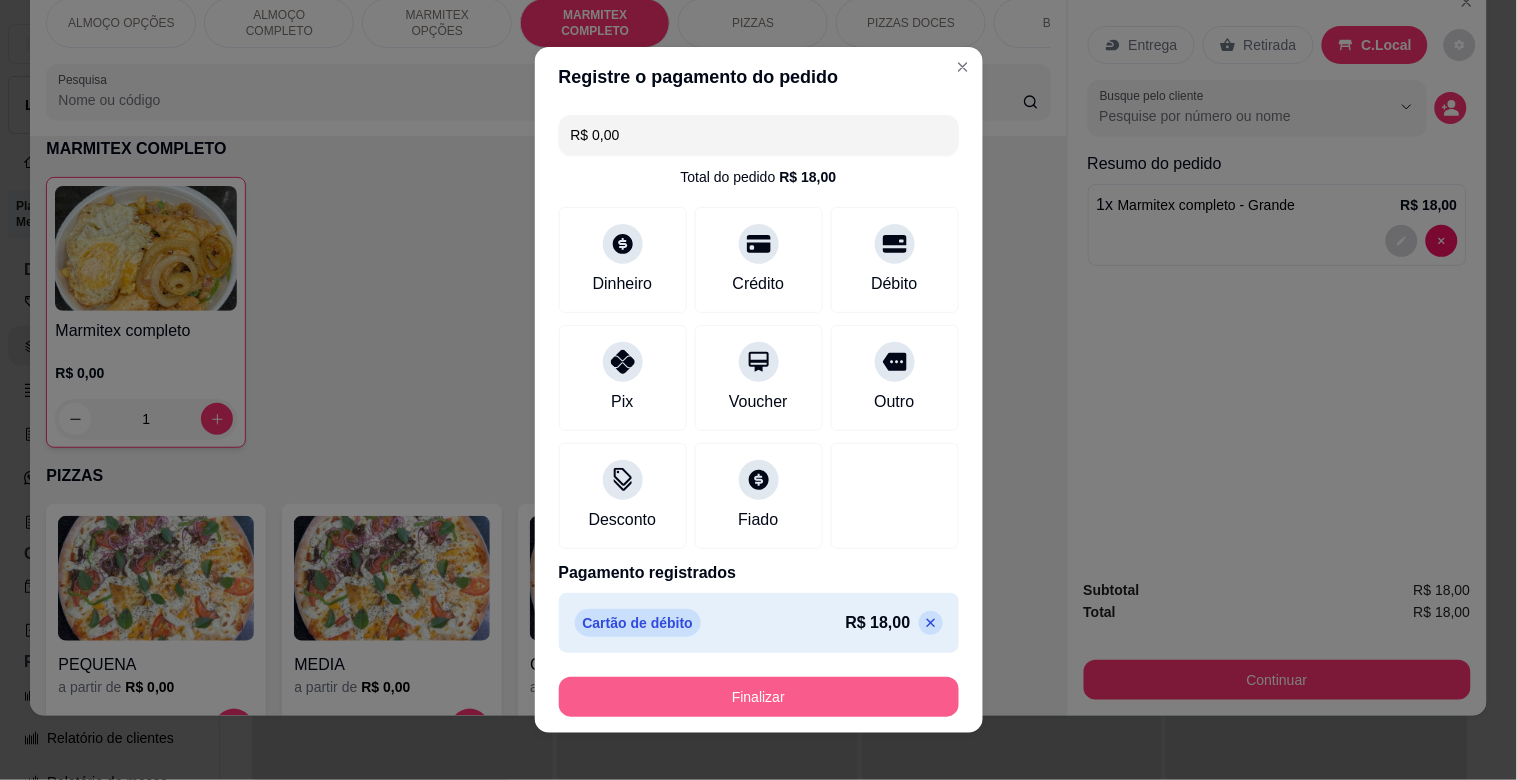 click on "Finalizar" at bounding box center [759, 697] 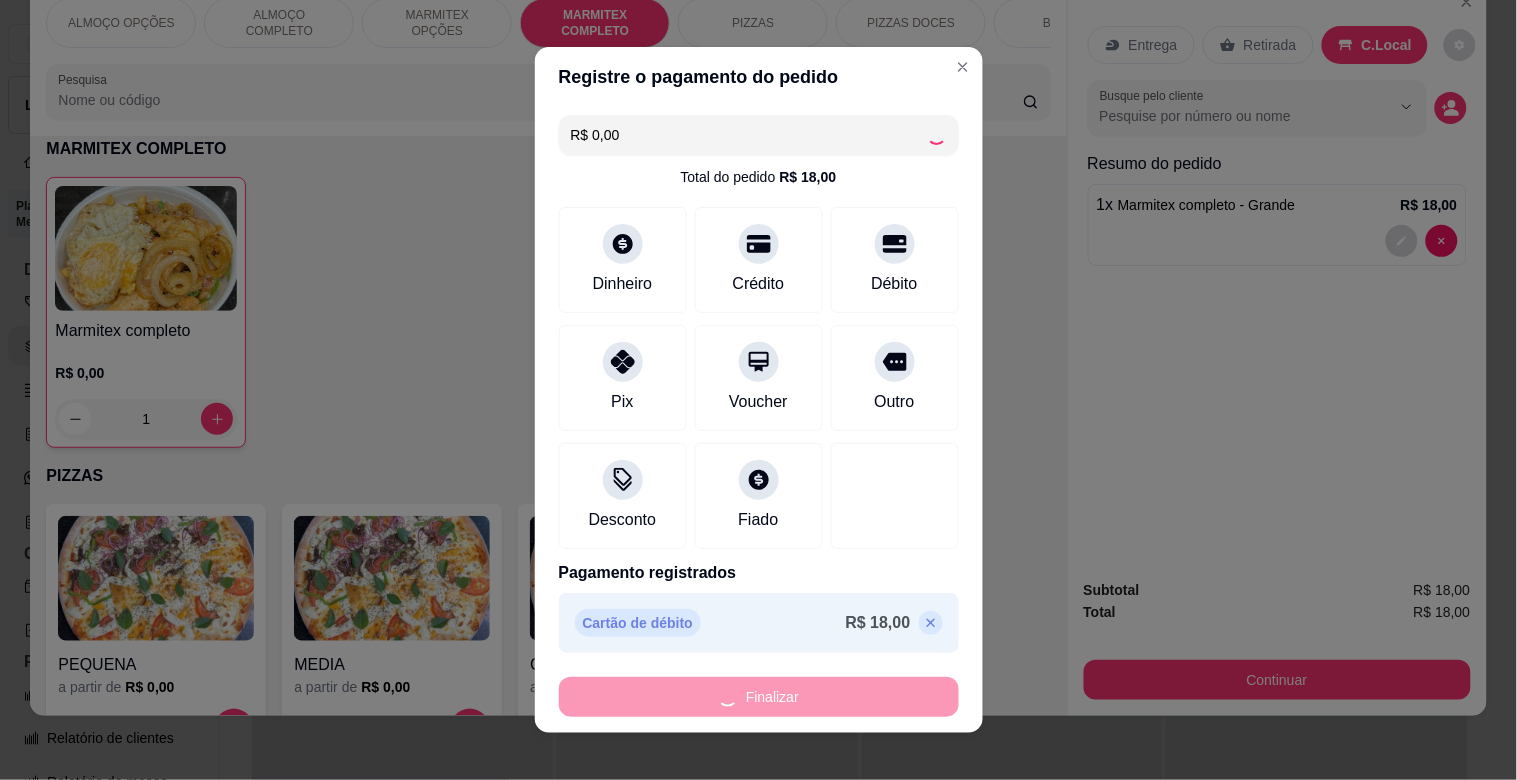 type on "0" 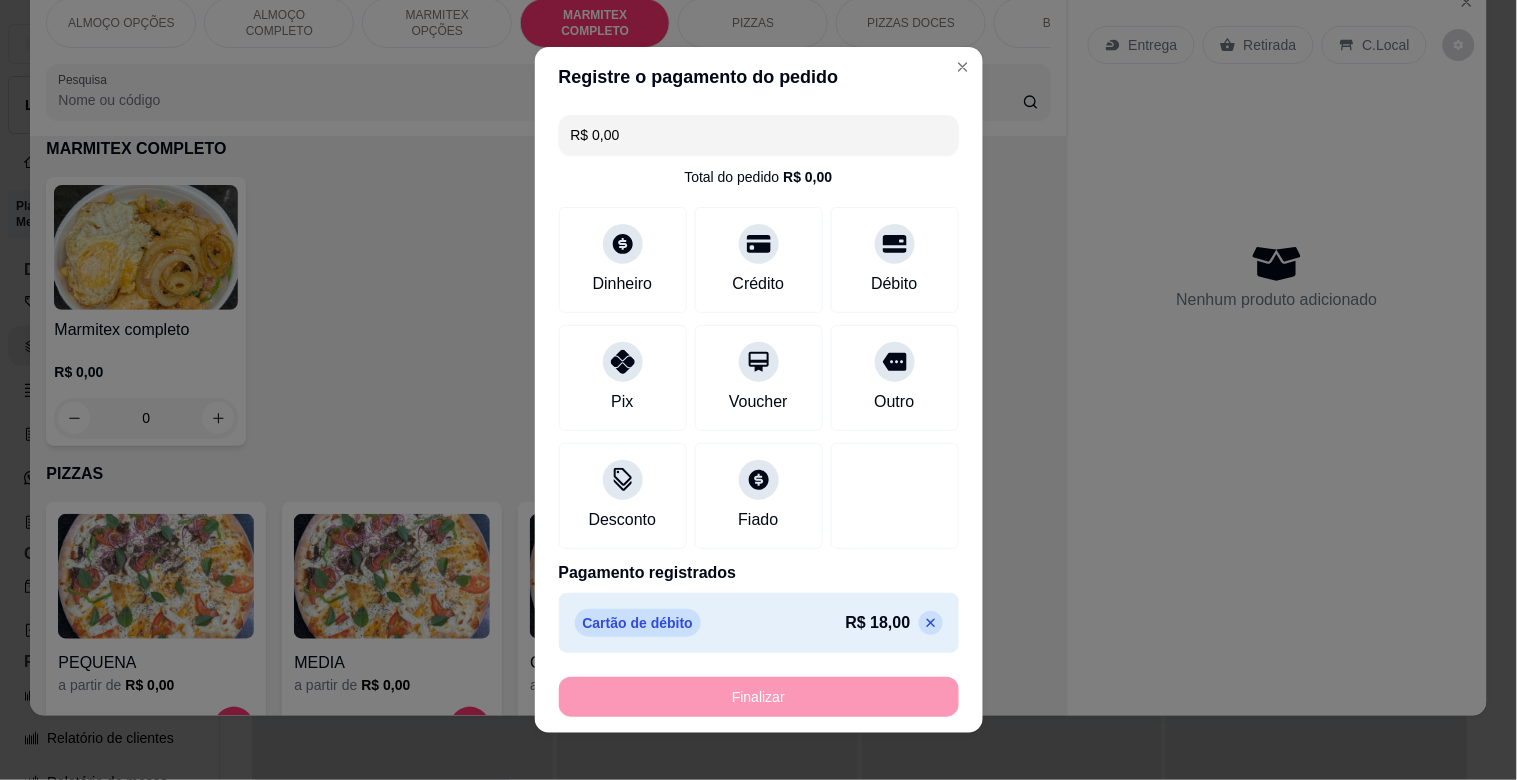 type on "-R$ 18,00" 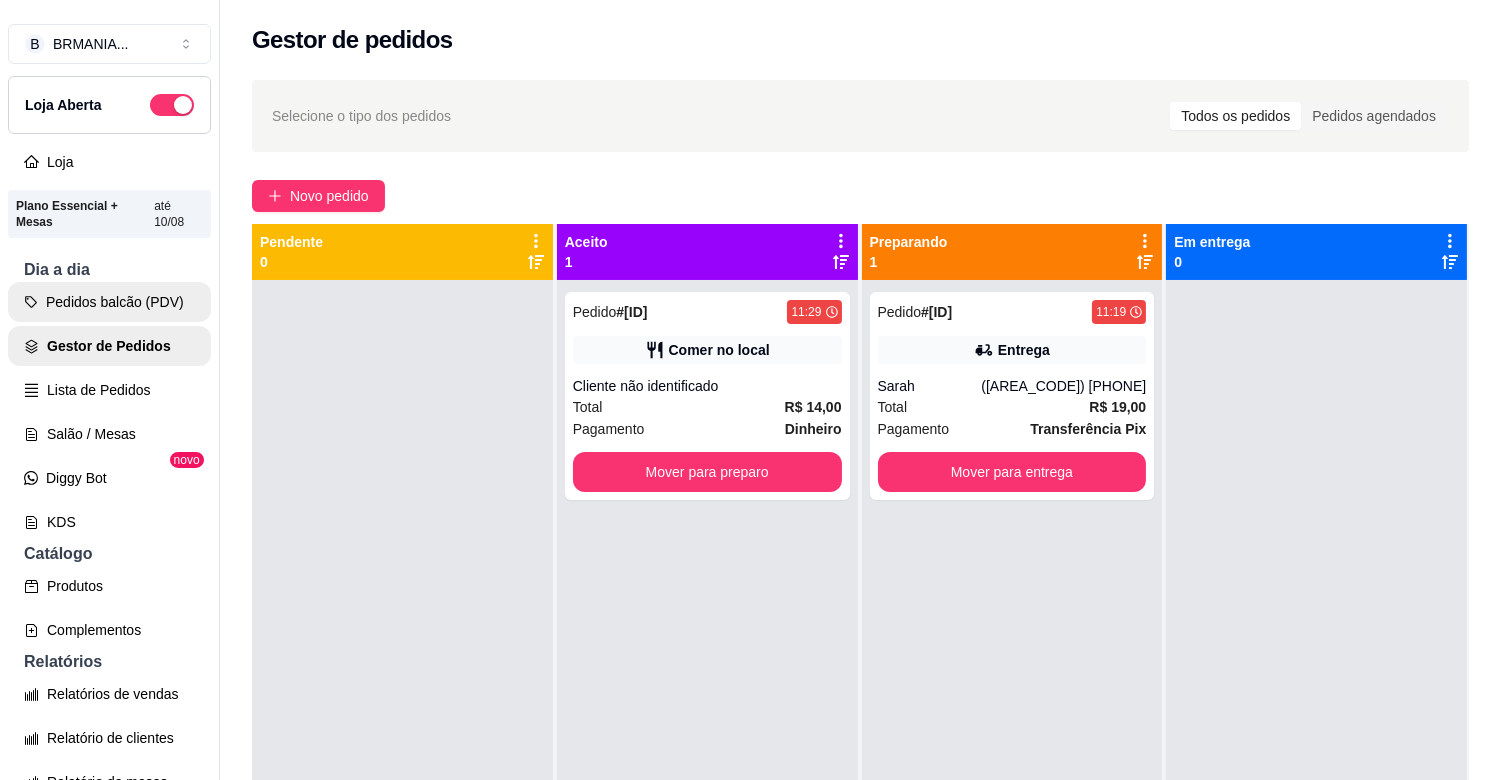 click on "Pedidos balcão (PDV)" at bounding box center [109, 302] 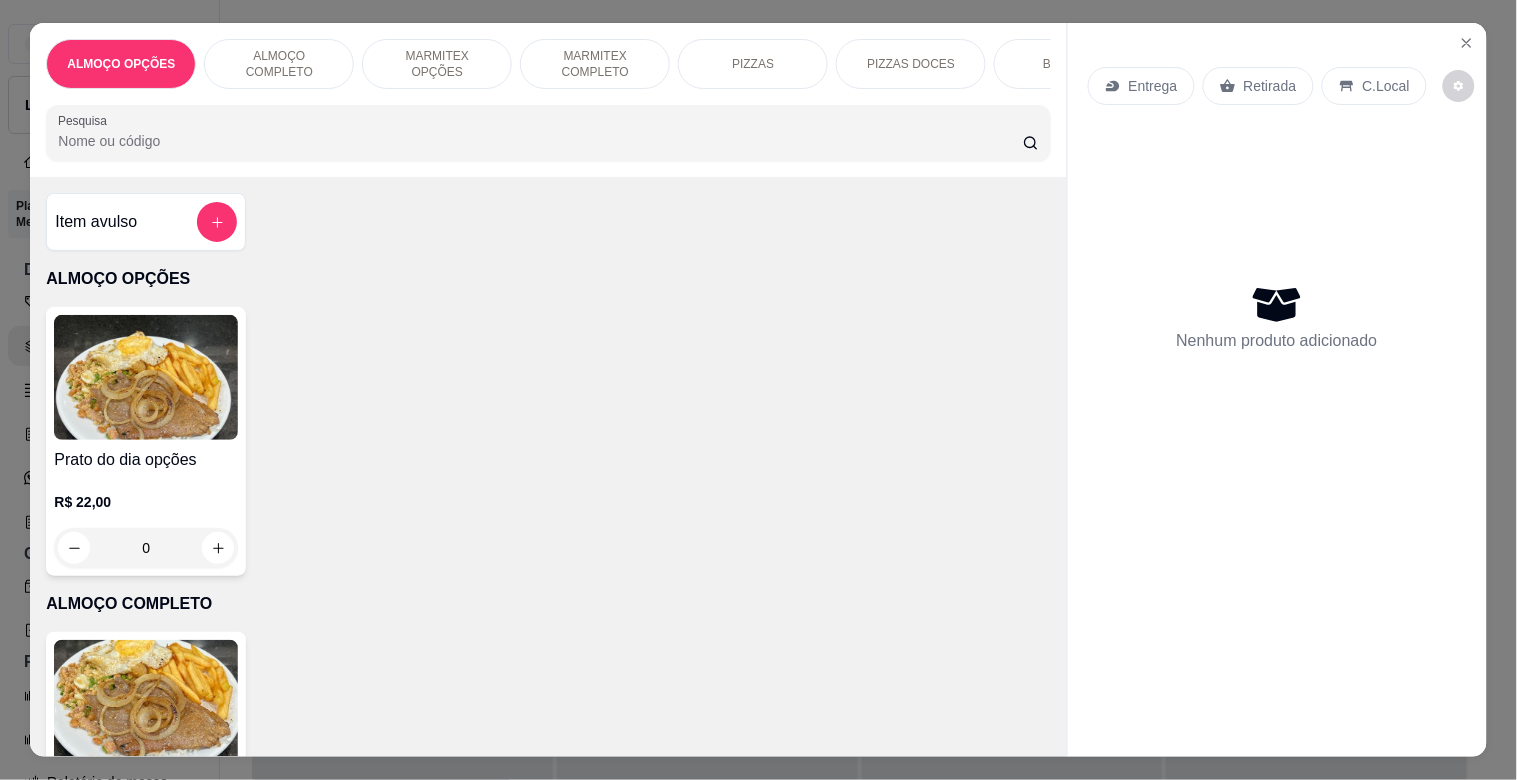 click on "MARMITEX COMPLETO" at bounding box center (595, 64) 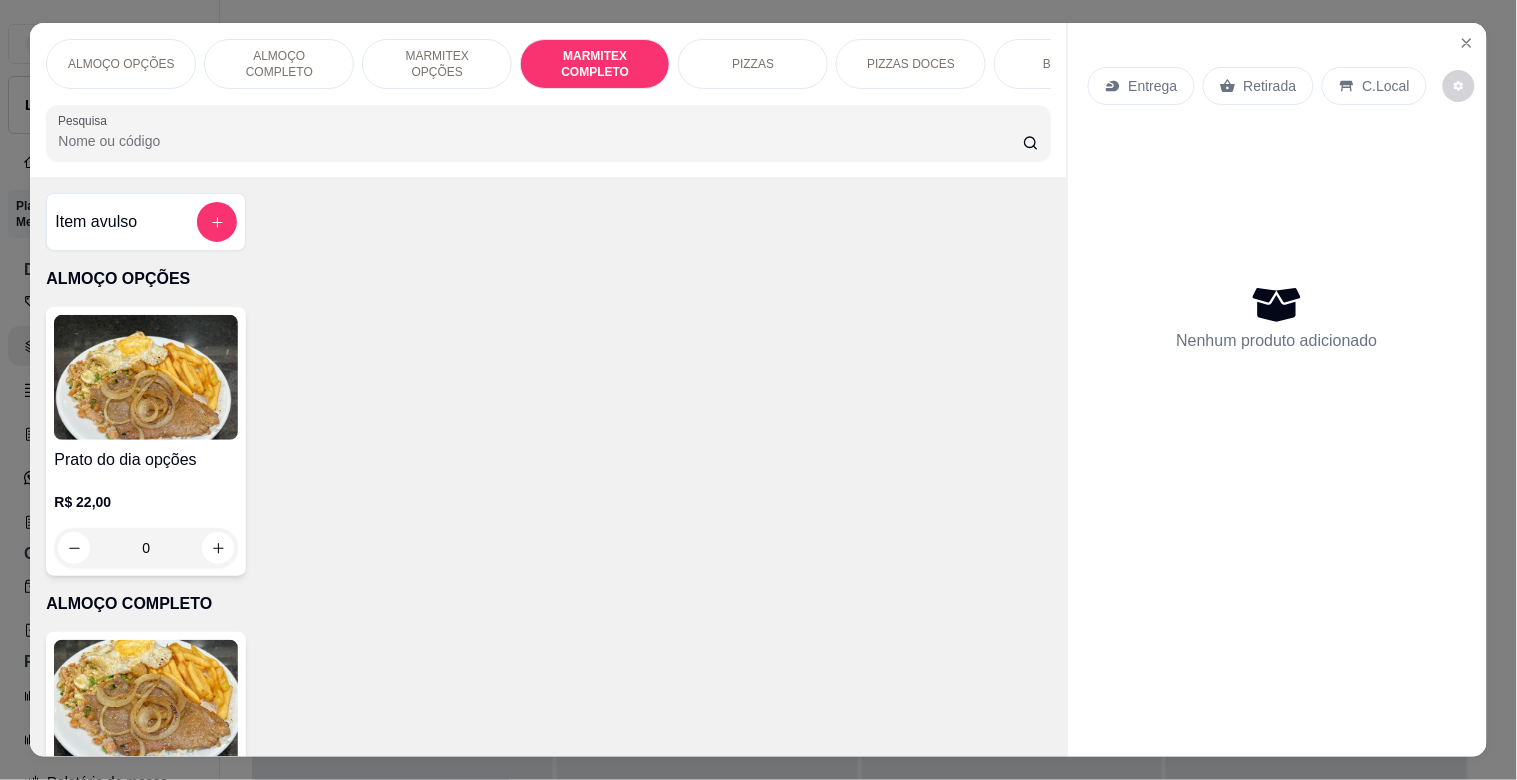 scroll, scrollTop: 1064, scrollLeft: 0, axis: vertical 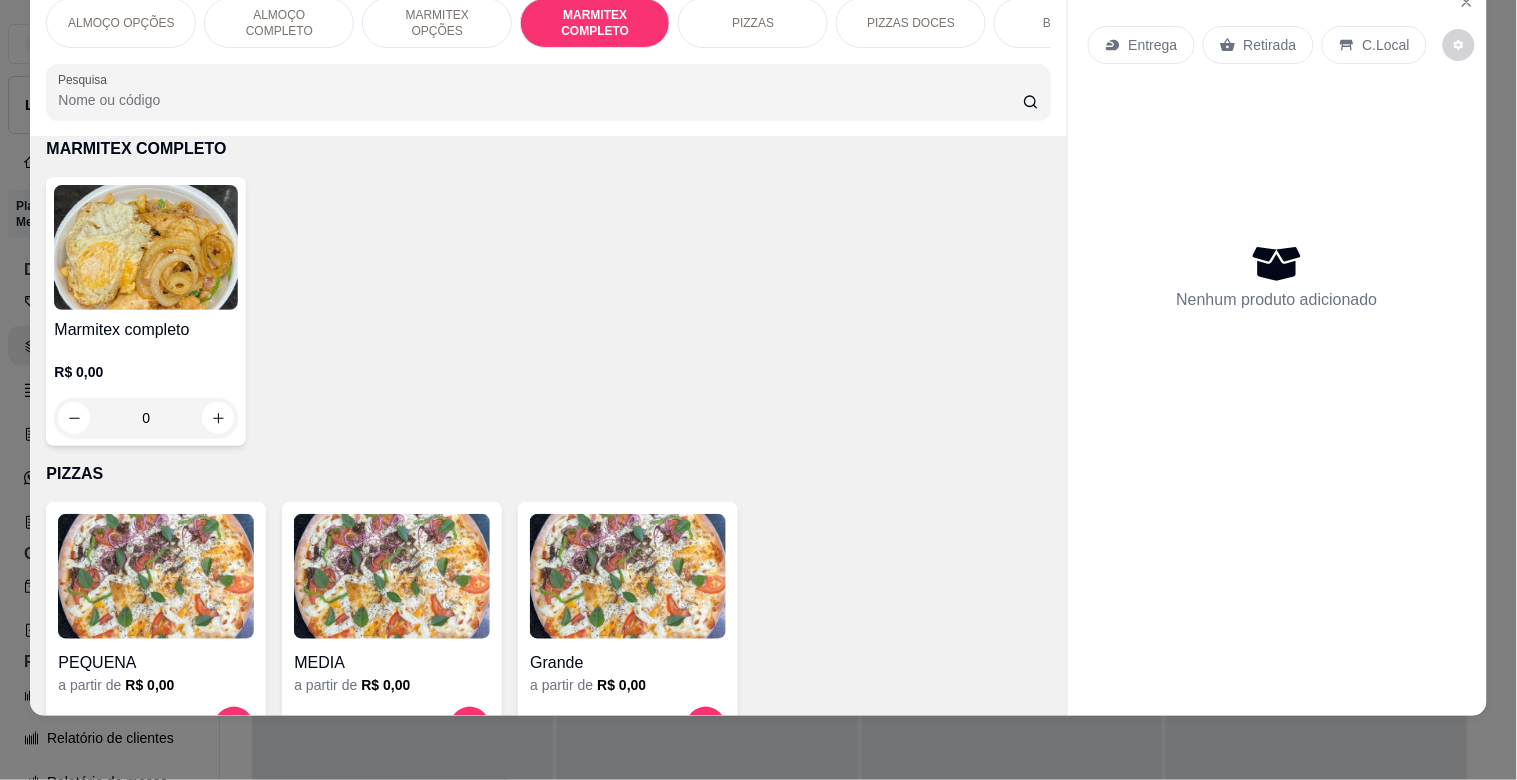 click on "R$ 0,00 0" at bounding box center (146, 390) 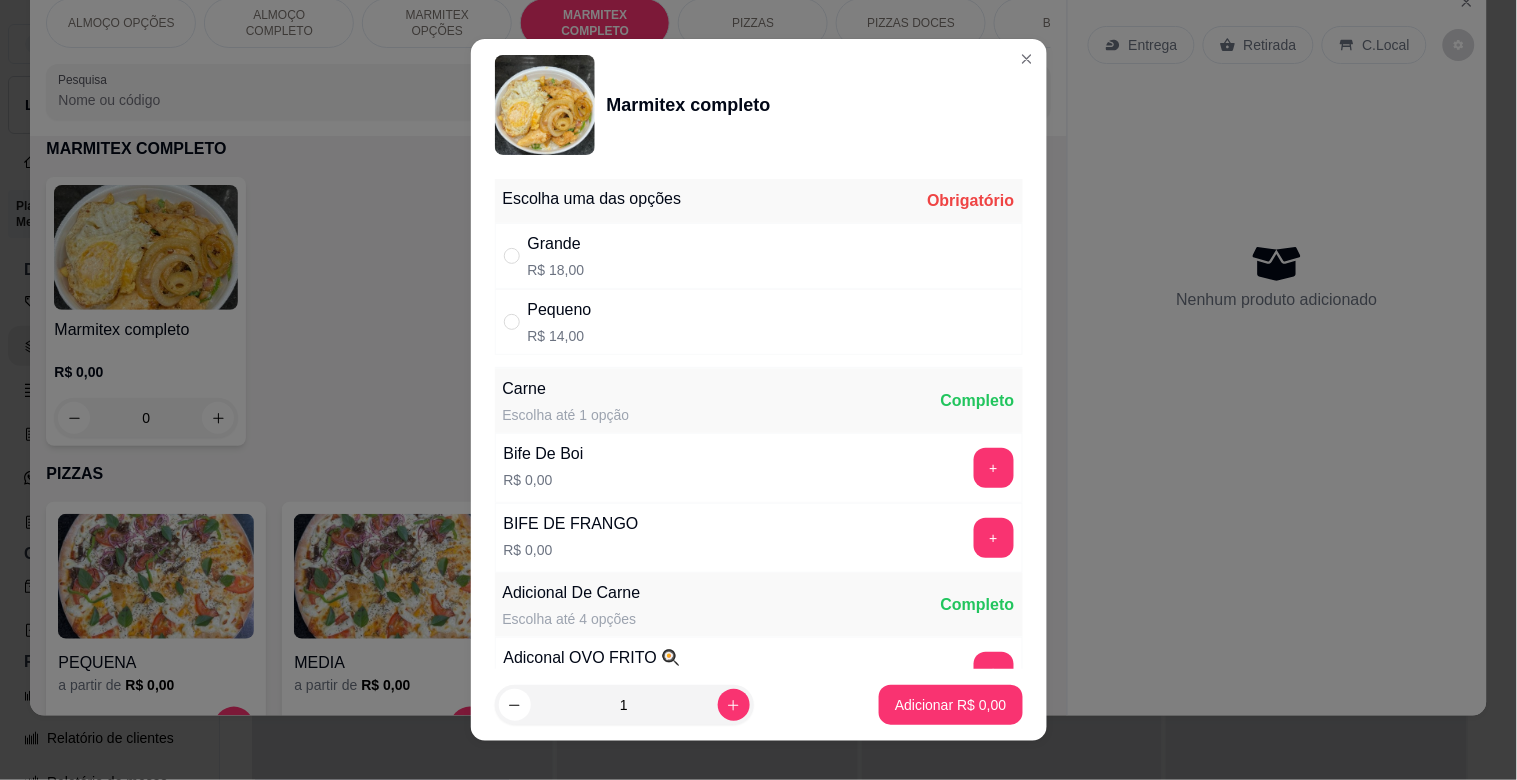 click on "Pequeno  R$ 14,00" at bounding box center (759, 322) 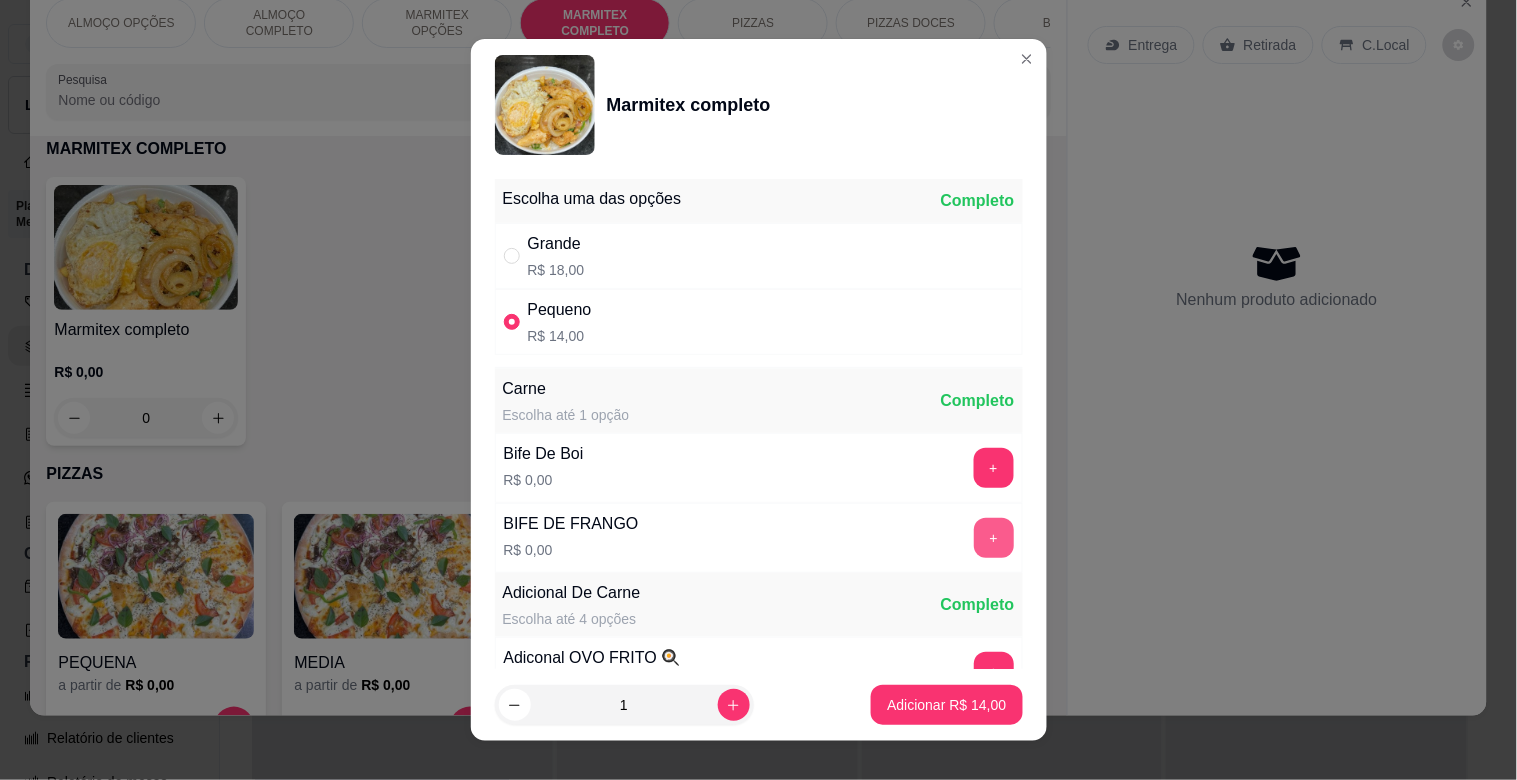 click on "+" at bounding box center (994, 538) 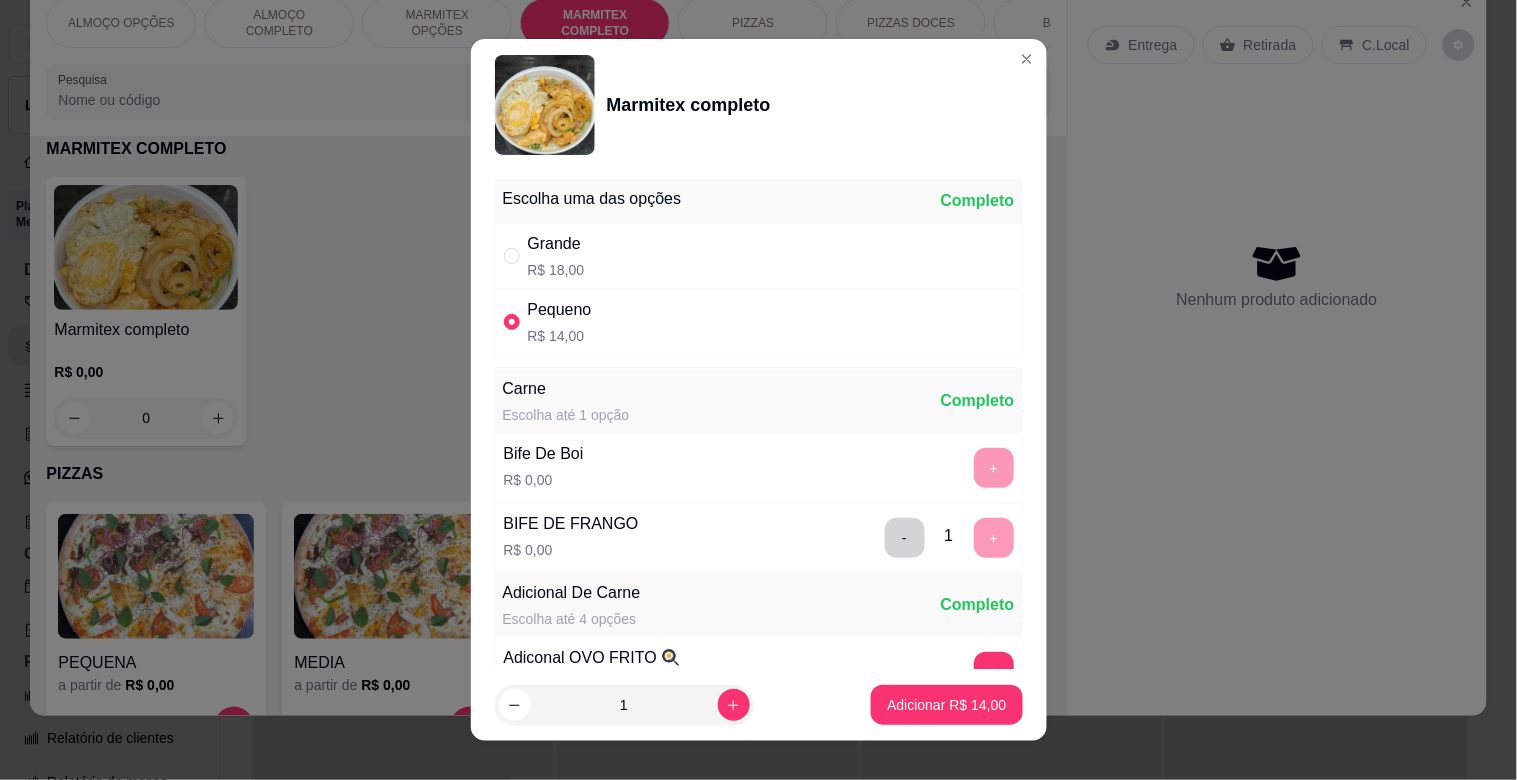 scroll, scrollTop: 25, scrollLeft: 0, axis: vertical 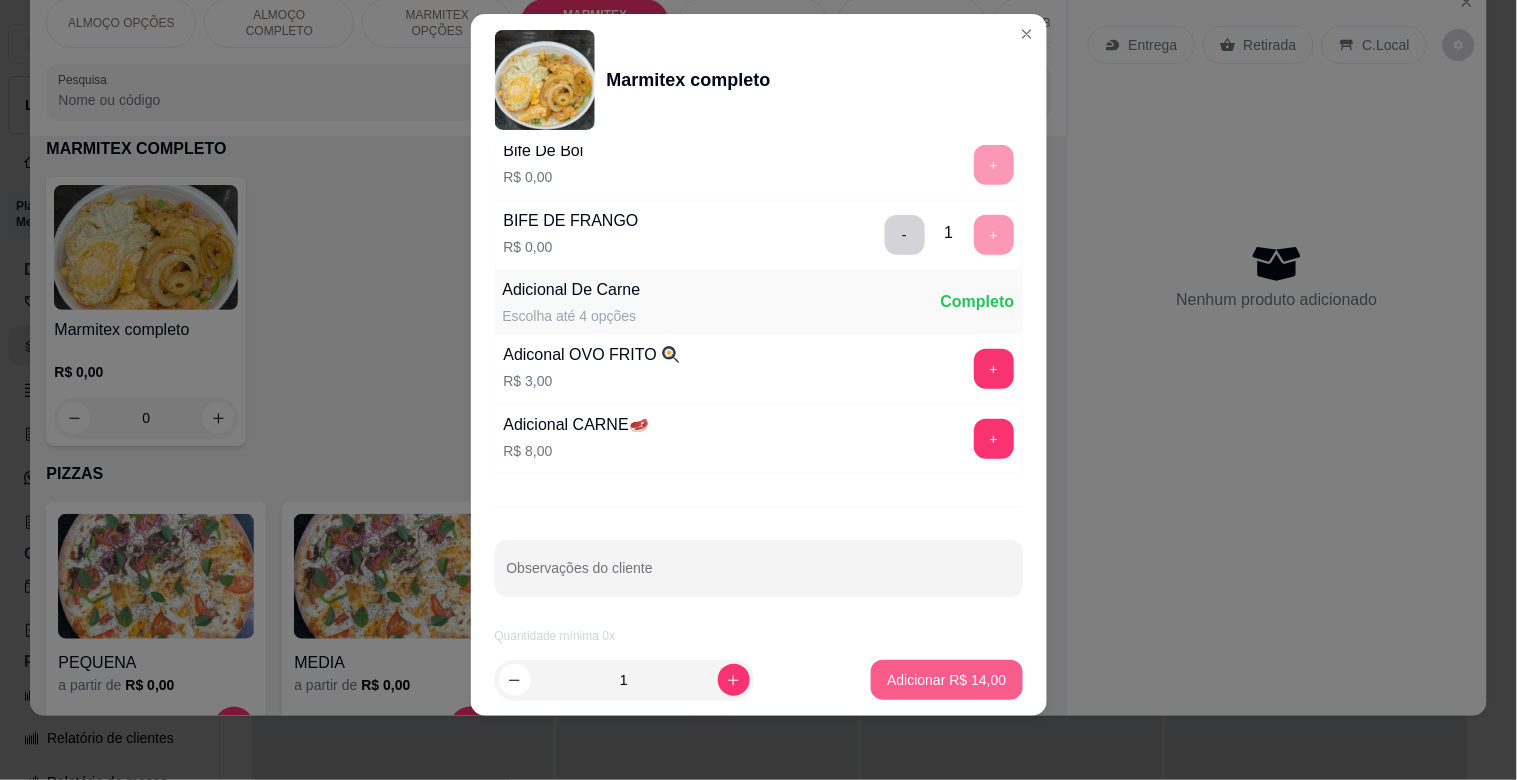 click on "Adicionar   R$ 14,00" at bounding box center [946, 680] 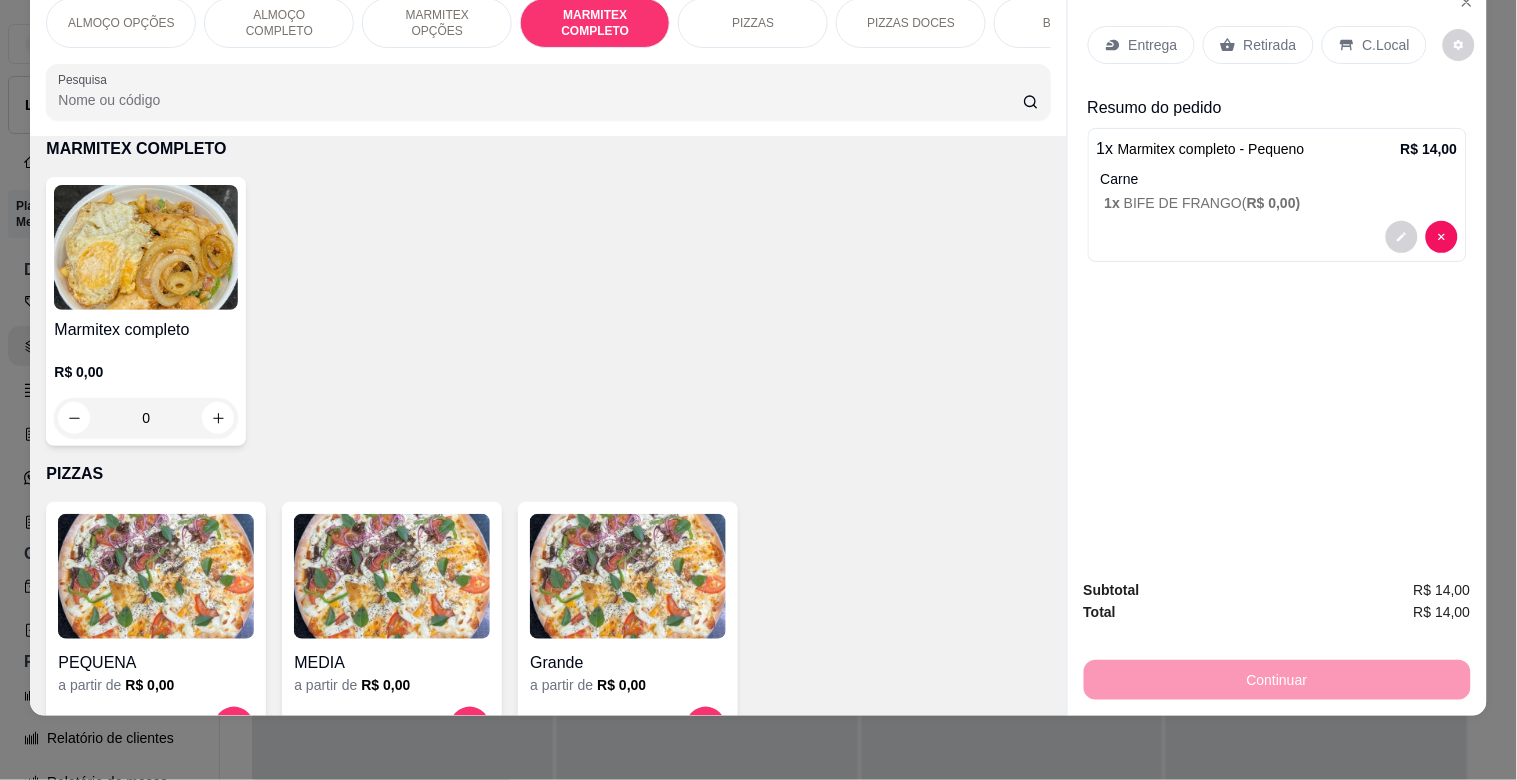 click on "Entrega Retirada C.Local" at bounding box center [1277, 45] 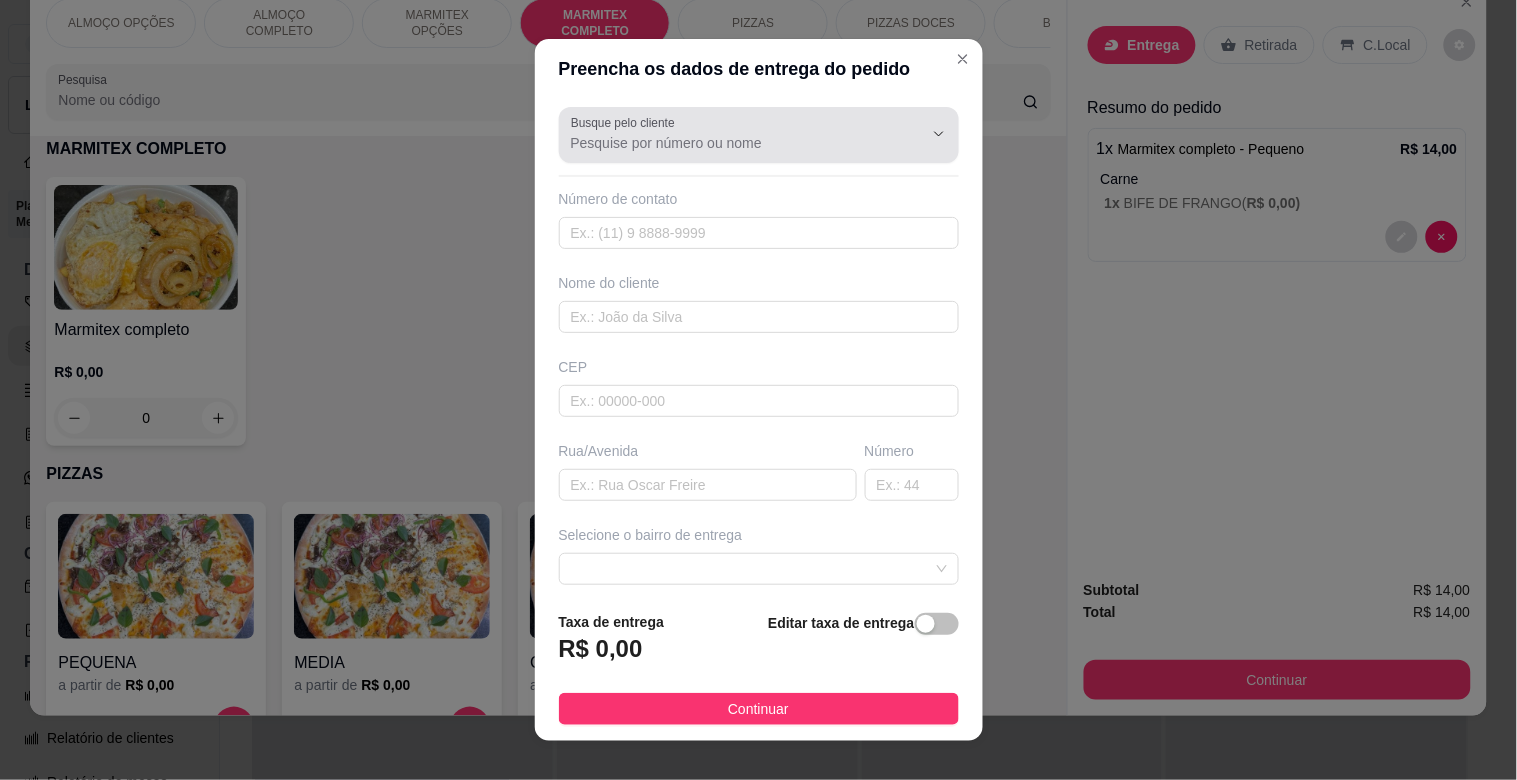 click on "Busque pelo cliente" at bounding box center (759, 135) 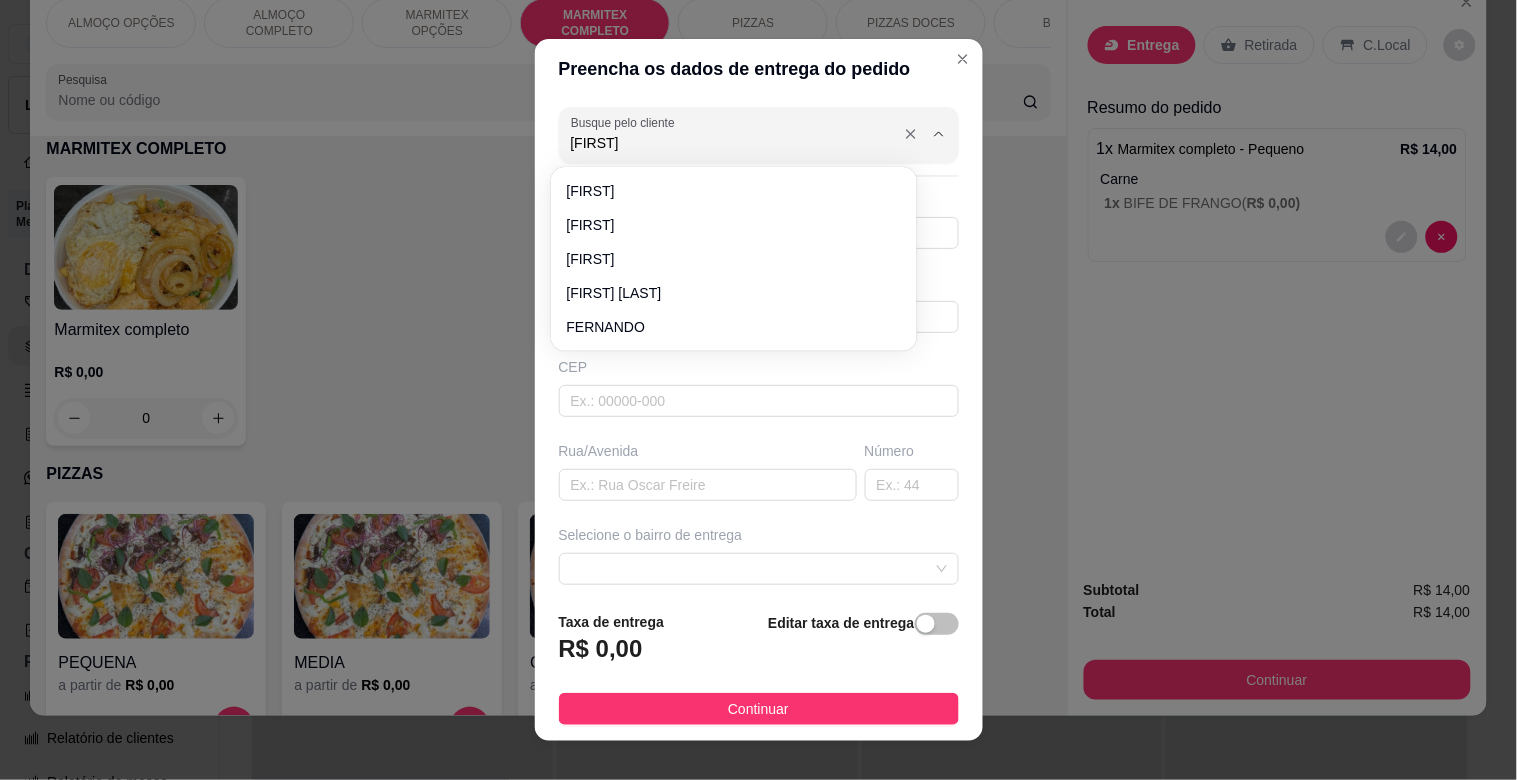 type on "VANIA" 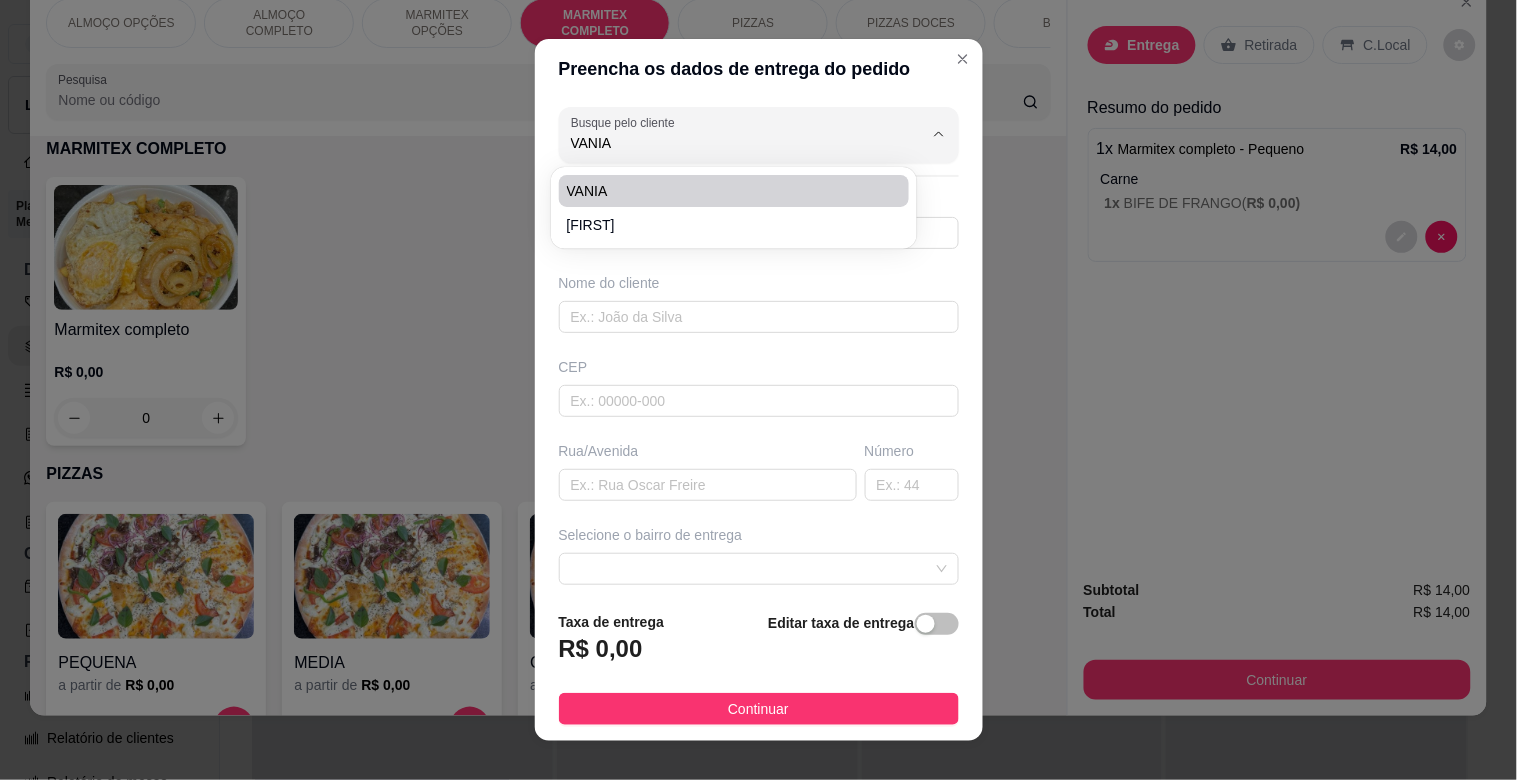 click on "VANIA" at bounding box center [734, 191] 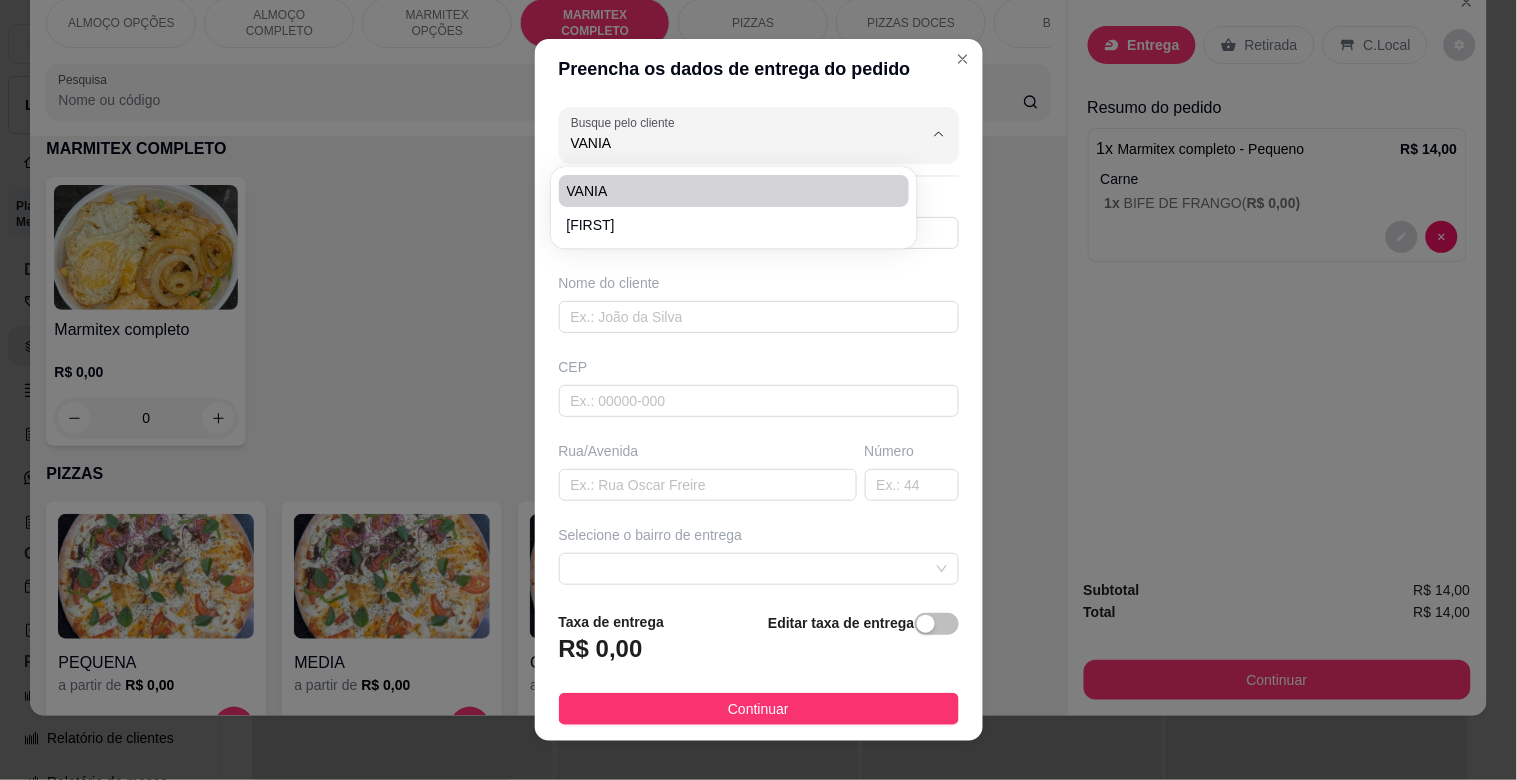 type on "[PHONE]" 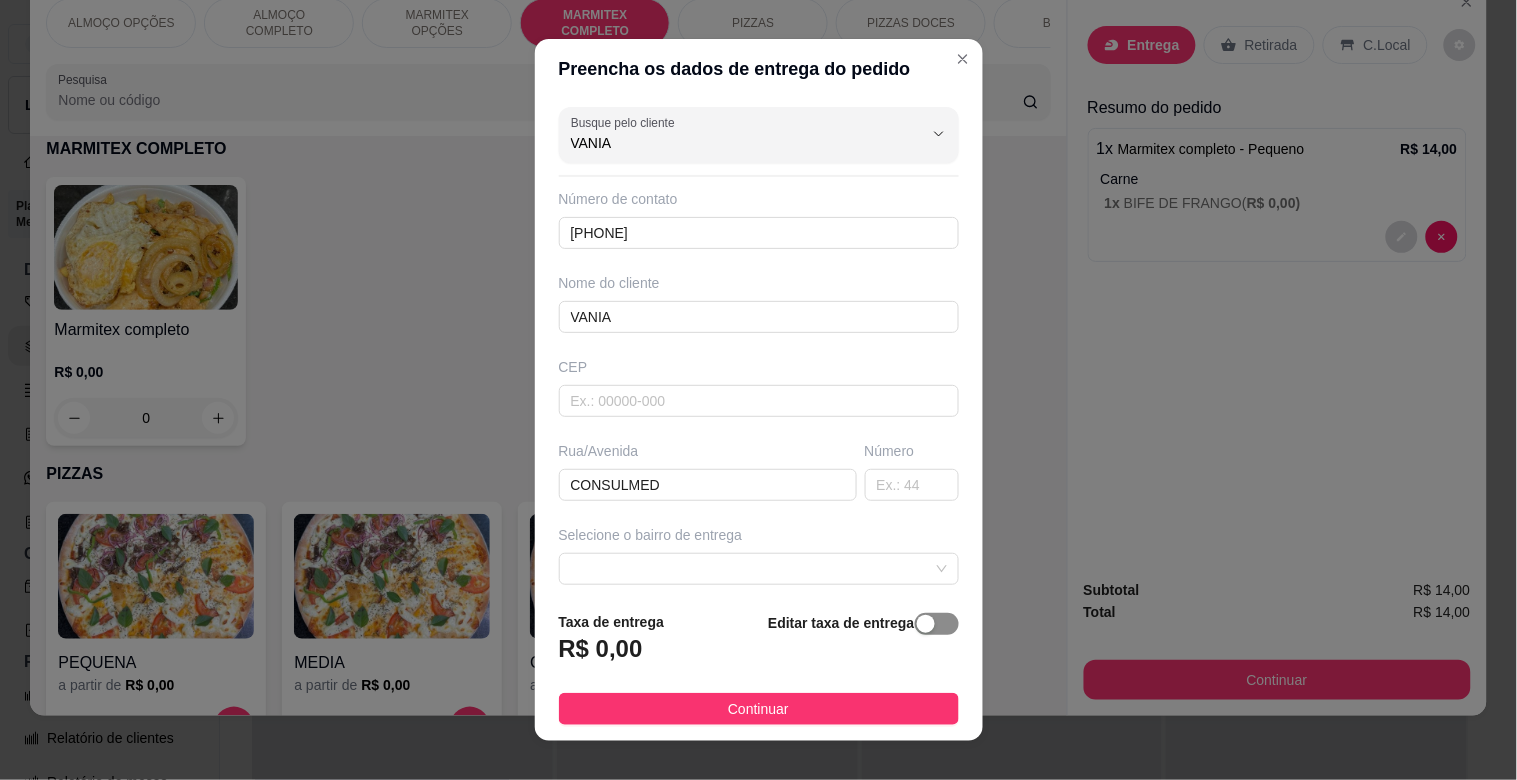 type on "VANIA" 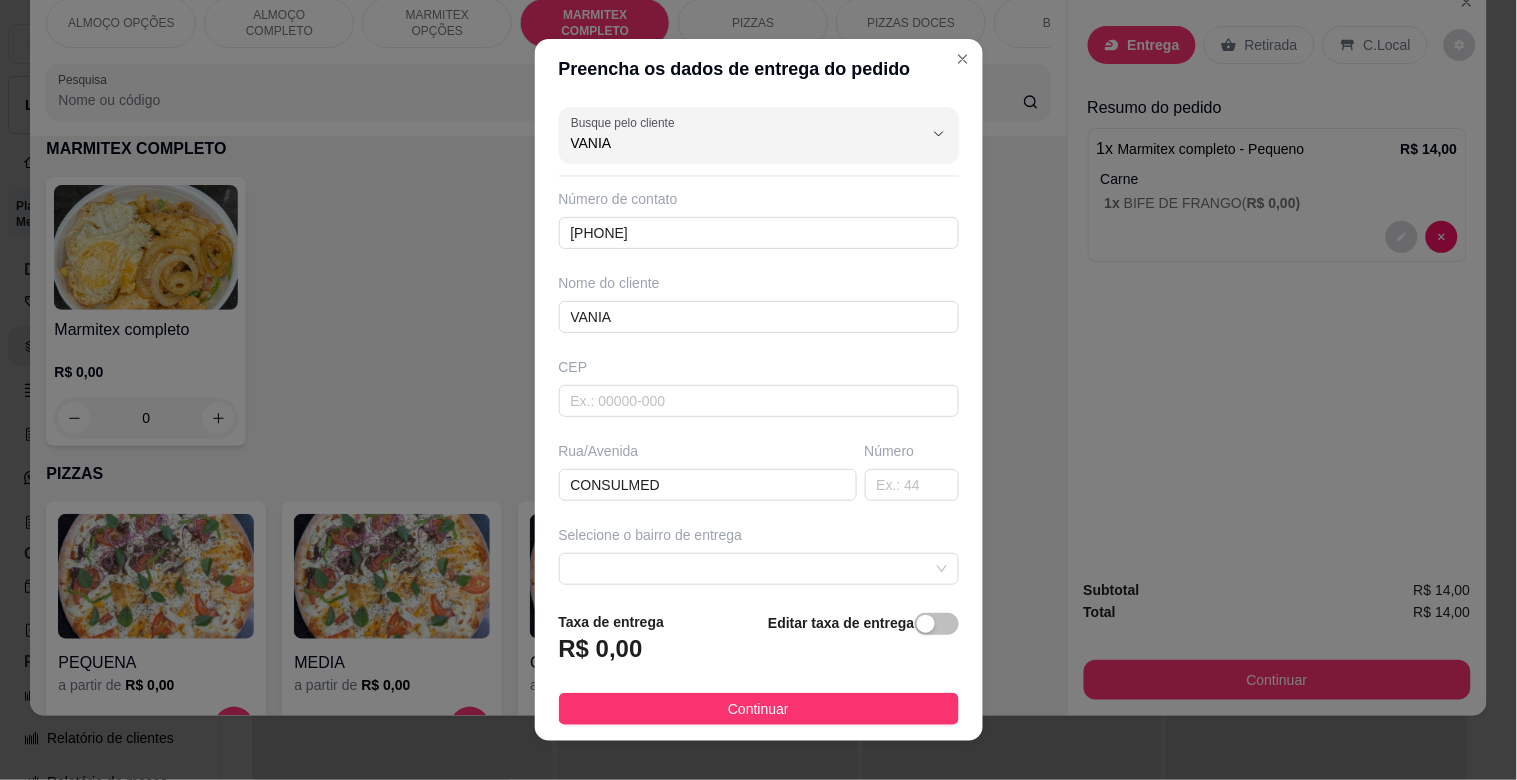 drag, startPoint x: 908, startPoint y: 614, endPoint x: 894, endPoint y: 615, distance: 14.035668 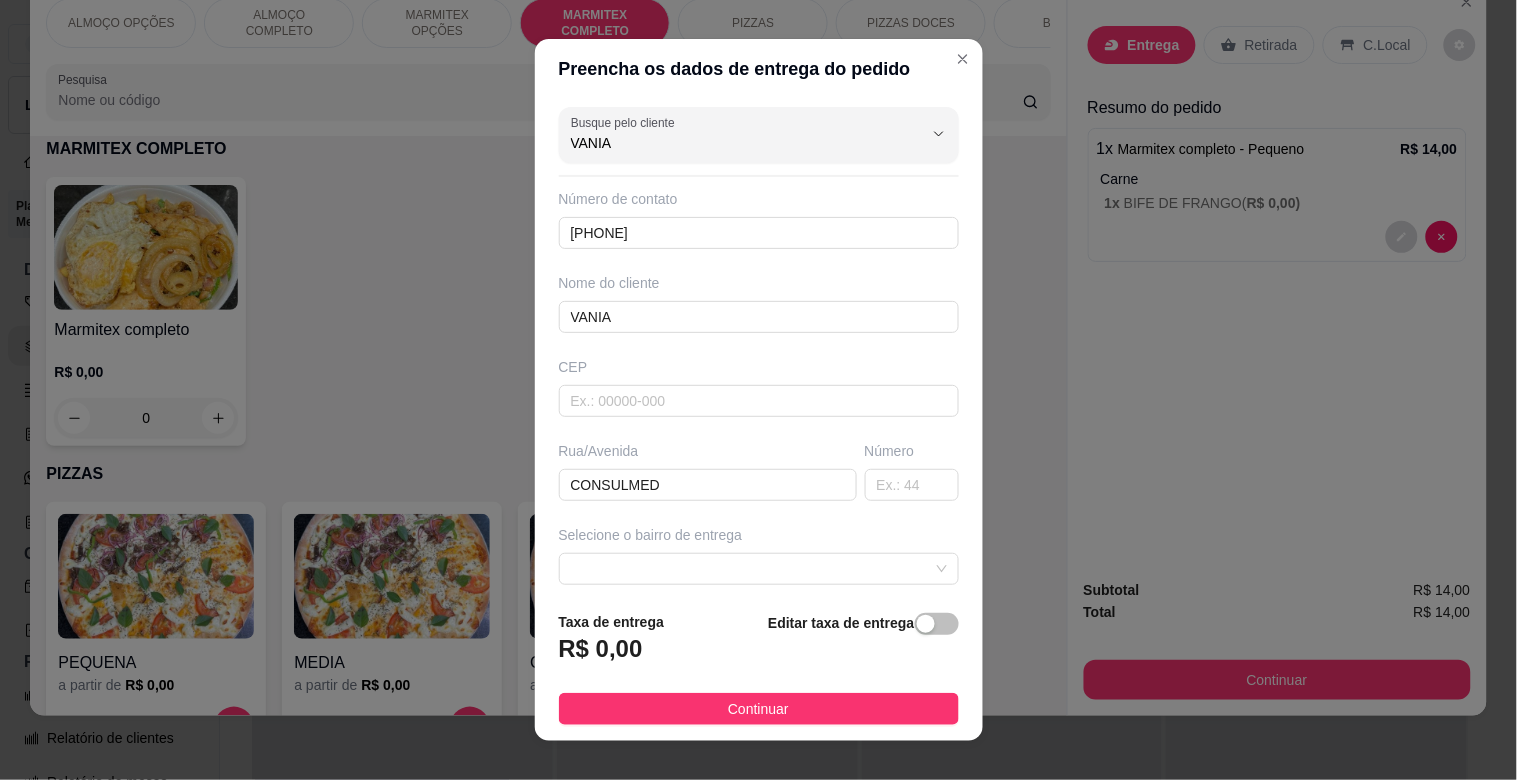 click at bounding box center [937, 624] 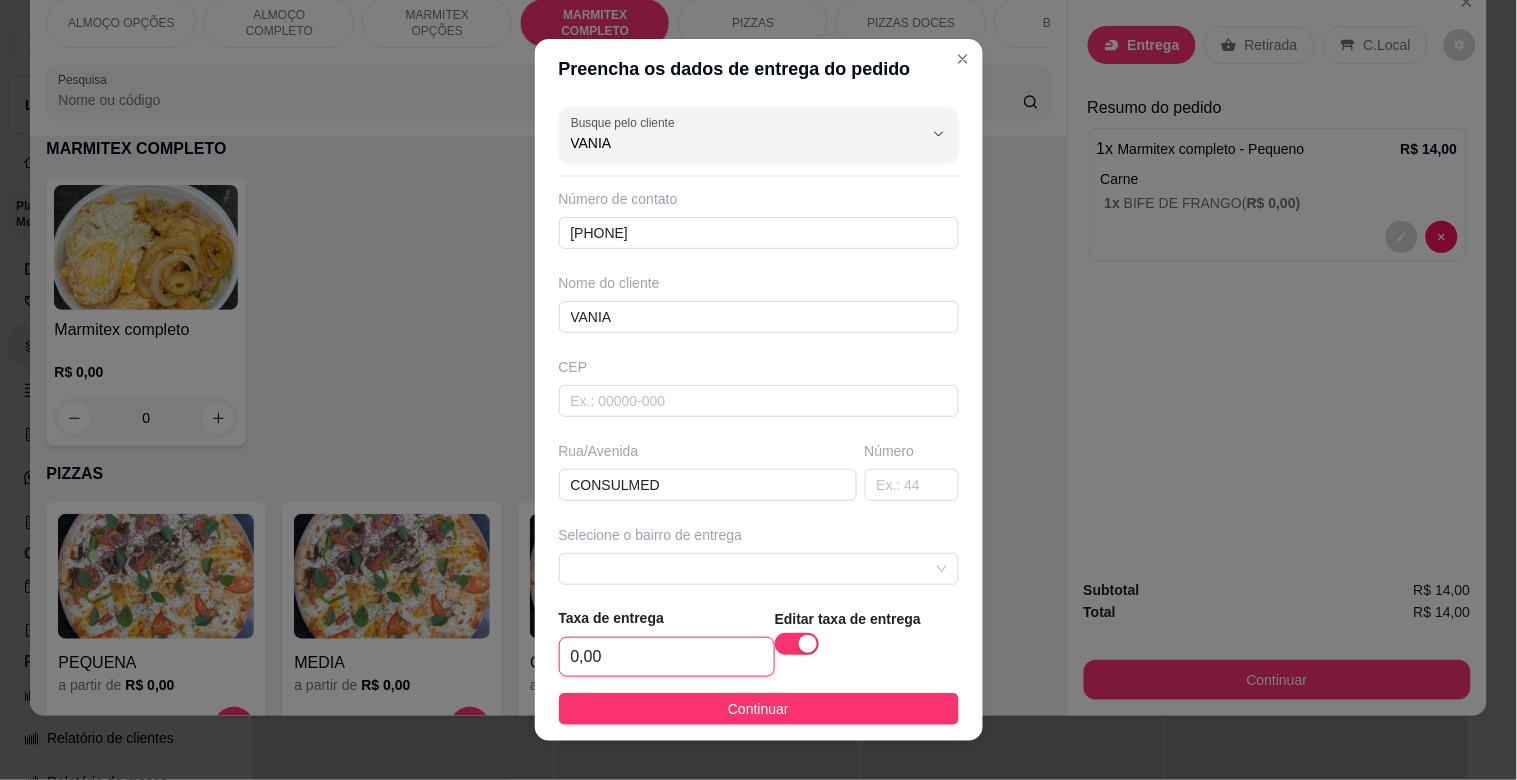 click on "0,00" at bounding box center [667, 657] 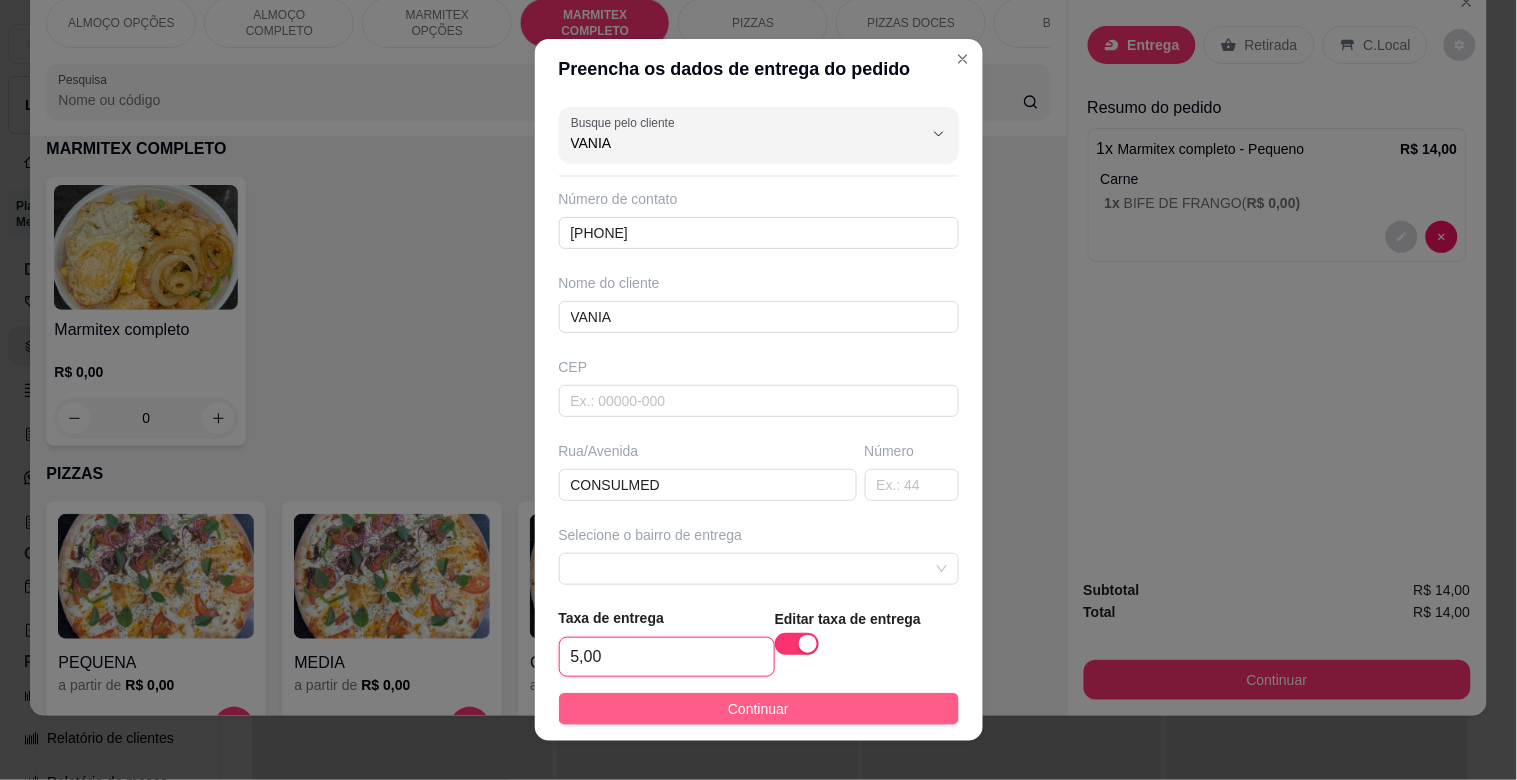 type on "5,00" 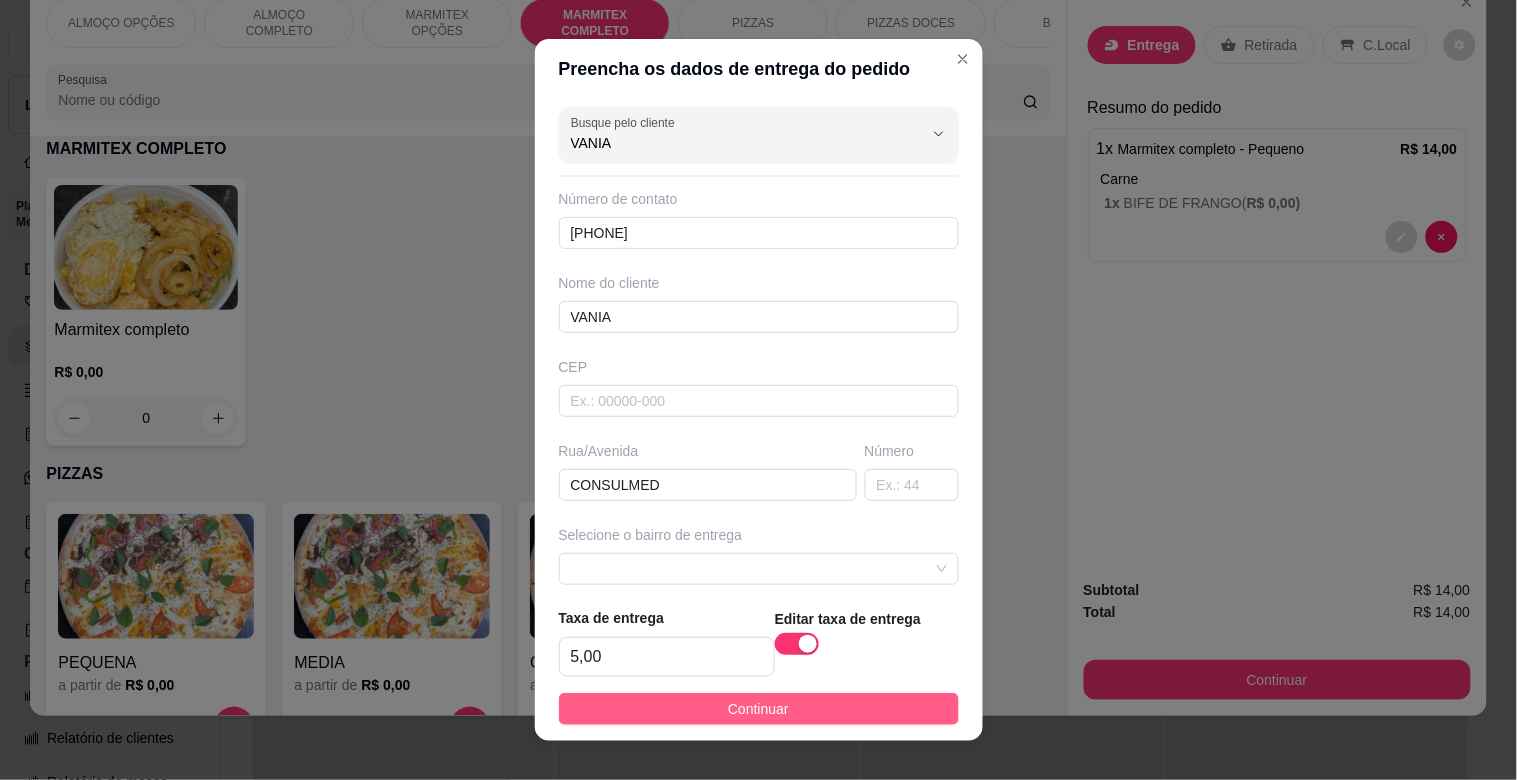 click on "Continuar" at bounding box center [759, 709] 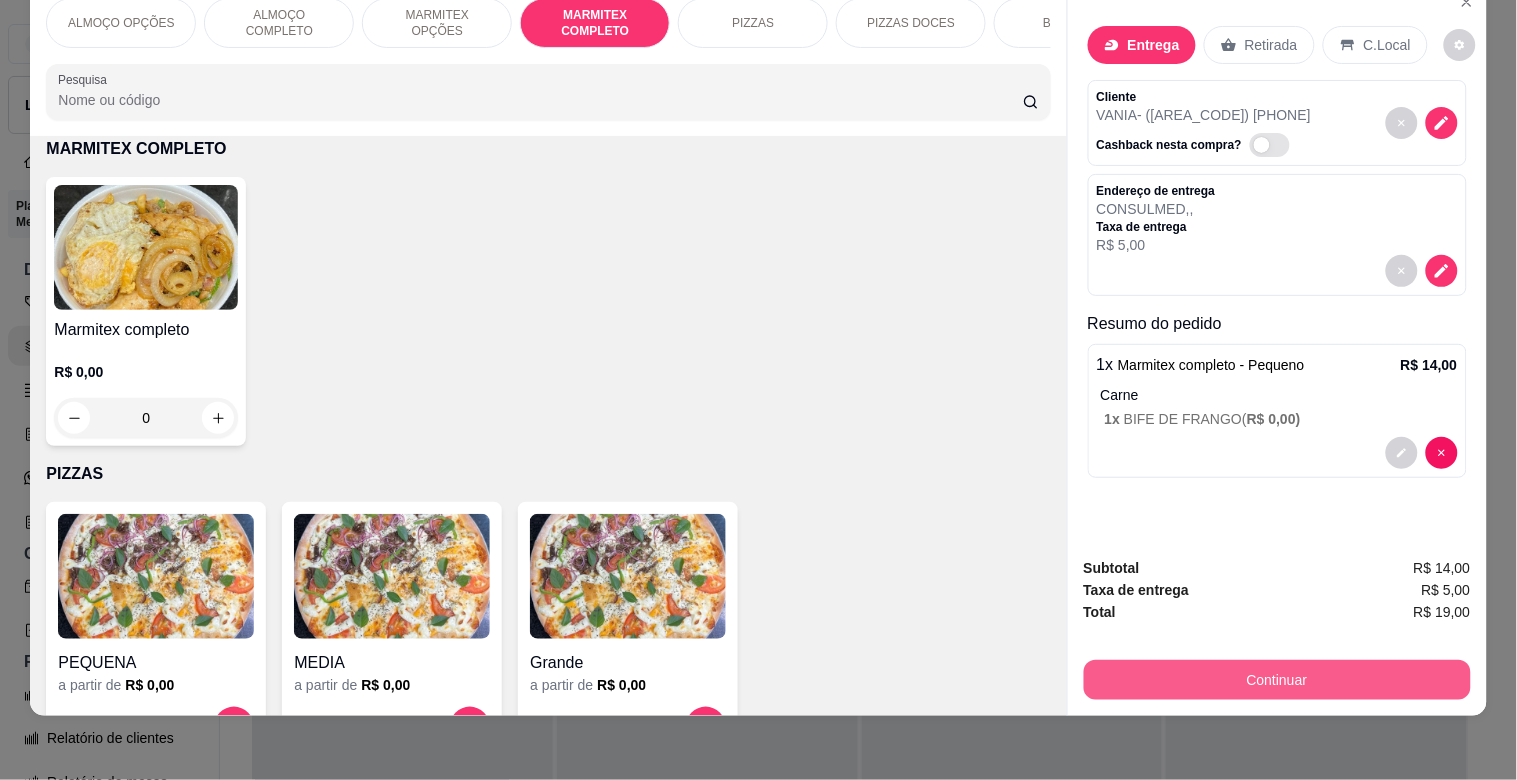 click on "Continuar" at bounding box center [1277, 680] 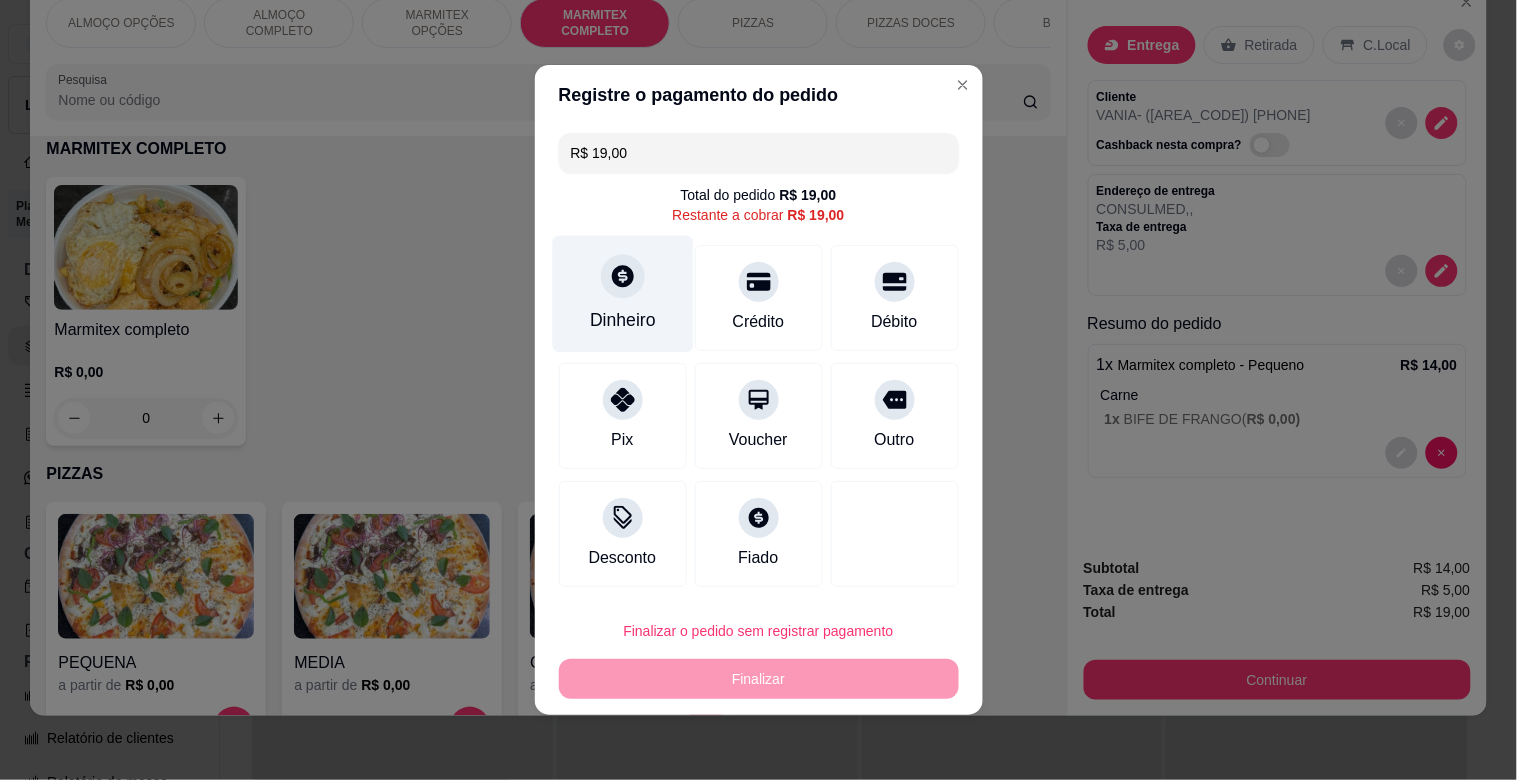 click on "Dinheiro" at bounding box center (623, 320) 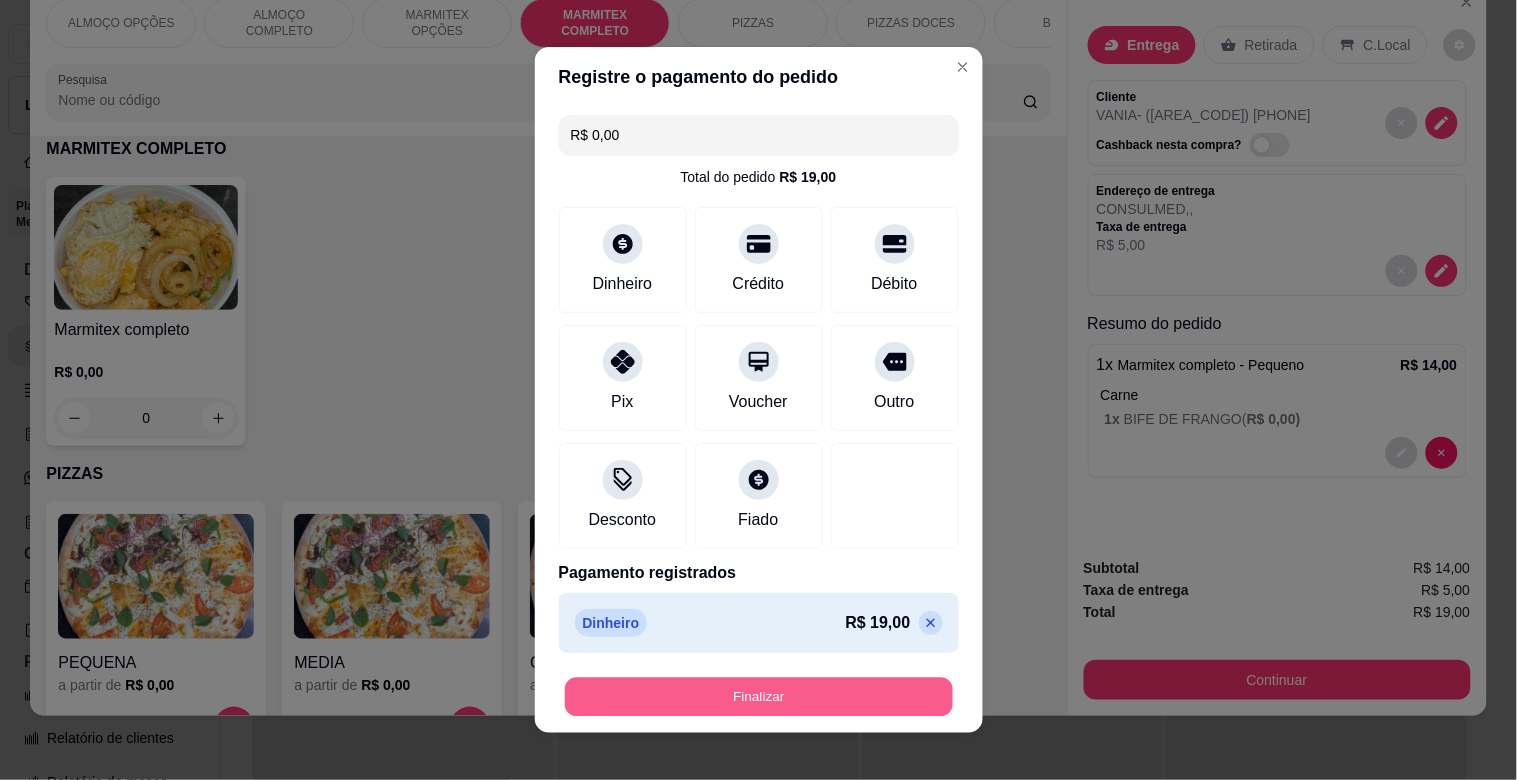 click on "Finalizar" at bounding box center (759, 697) 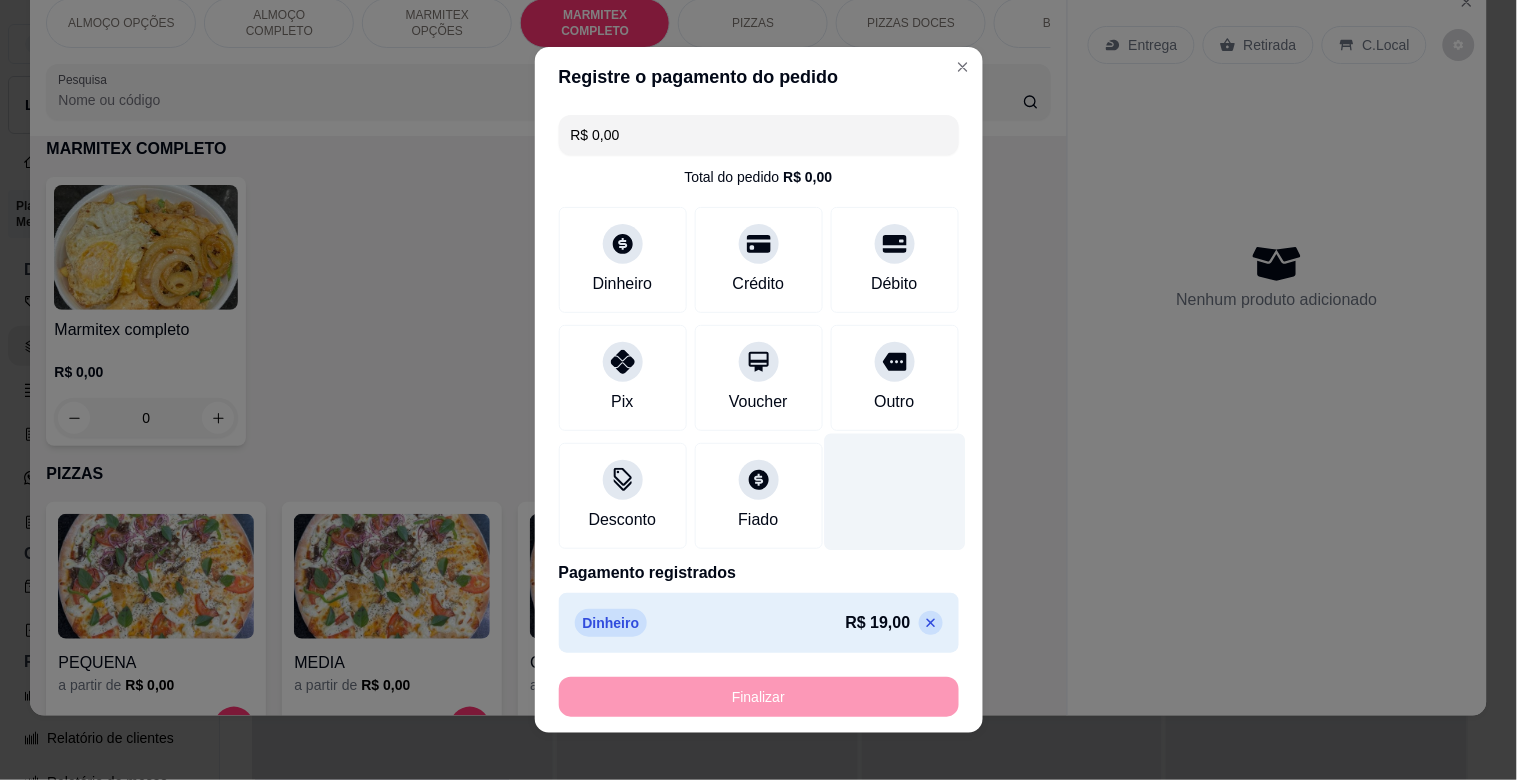 type on "-R$ 19,00" 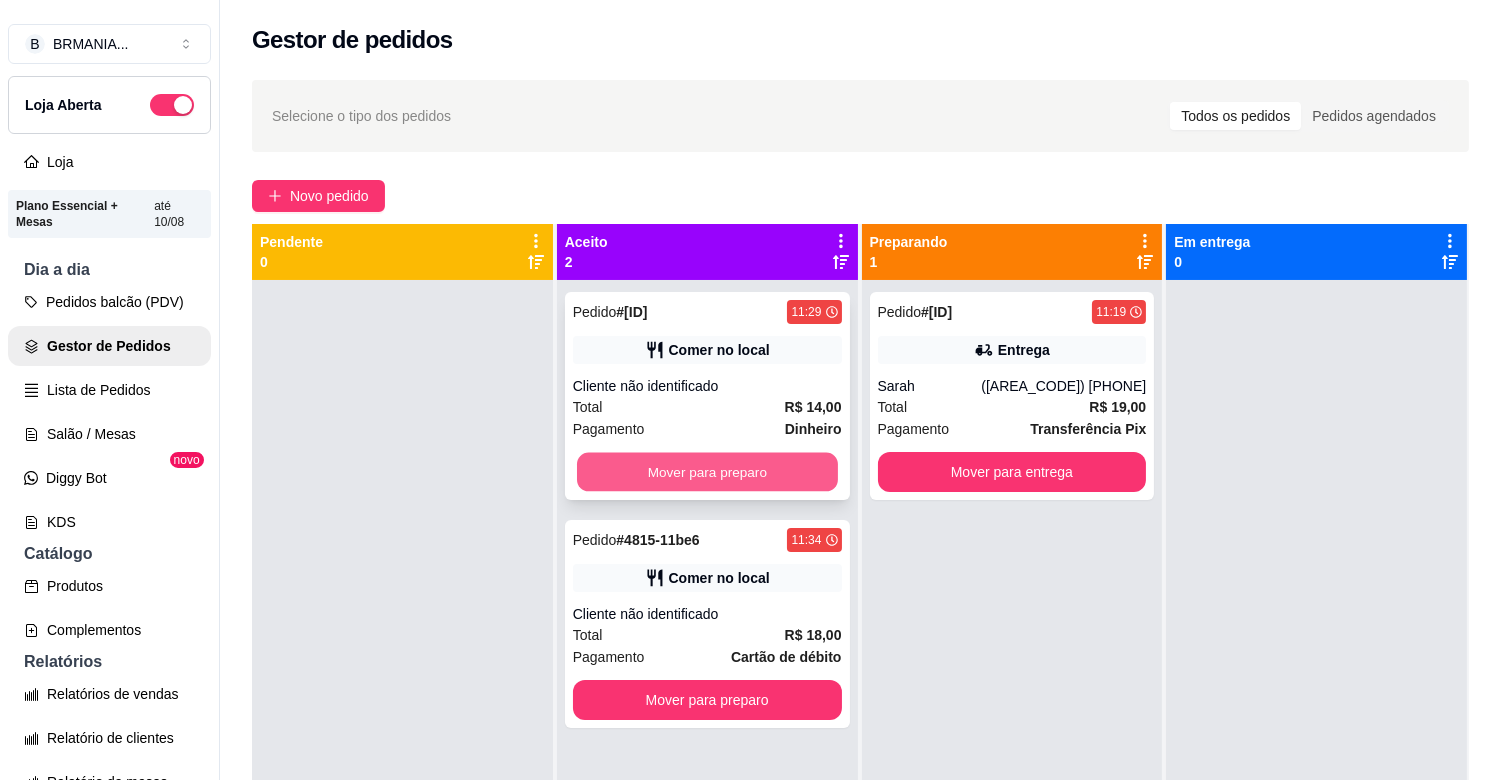 click on "Mover para preparo" at bounding box center (707, 472) 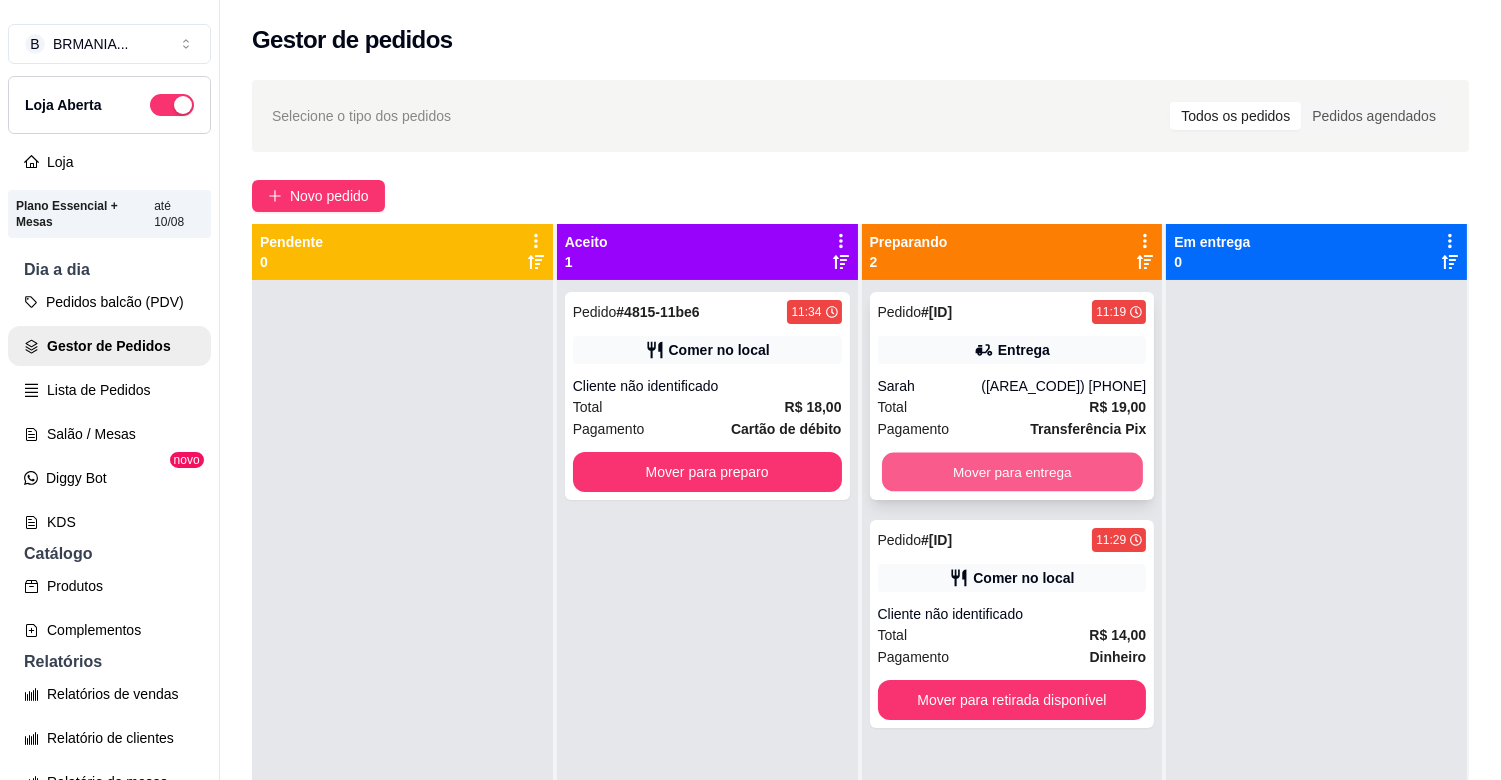 click on "Mover para entrega" at bounding box center [1012, 472] 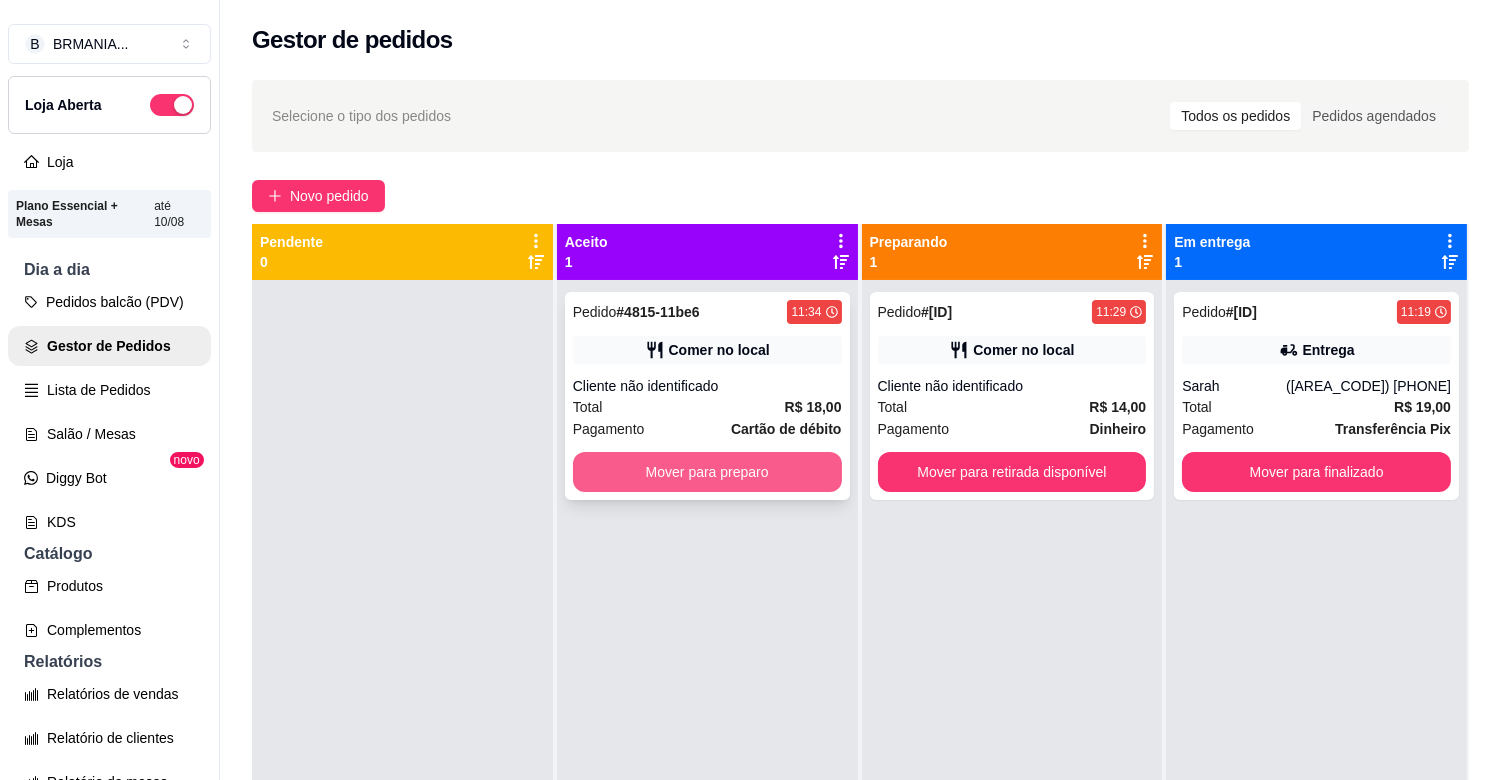 click on "Mover para preparo" at bounding box center [707, 472] 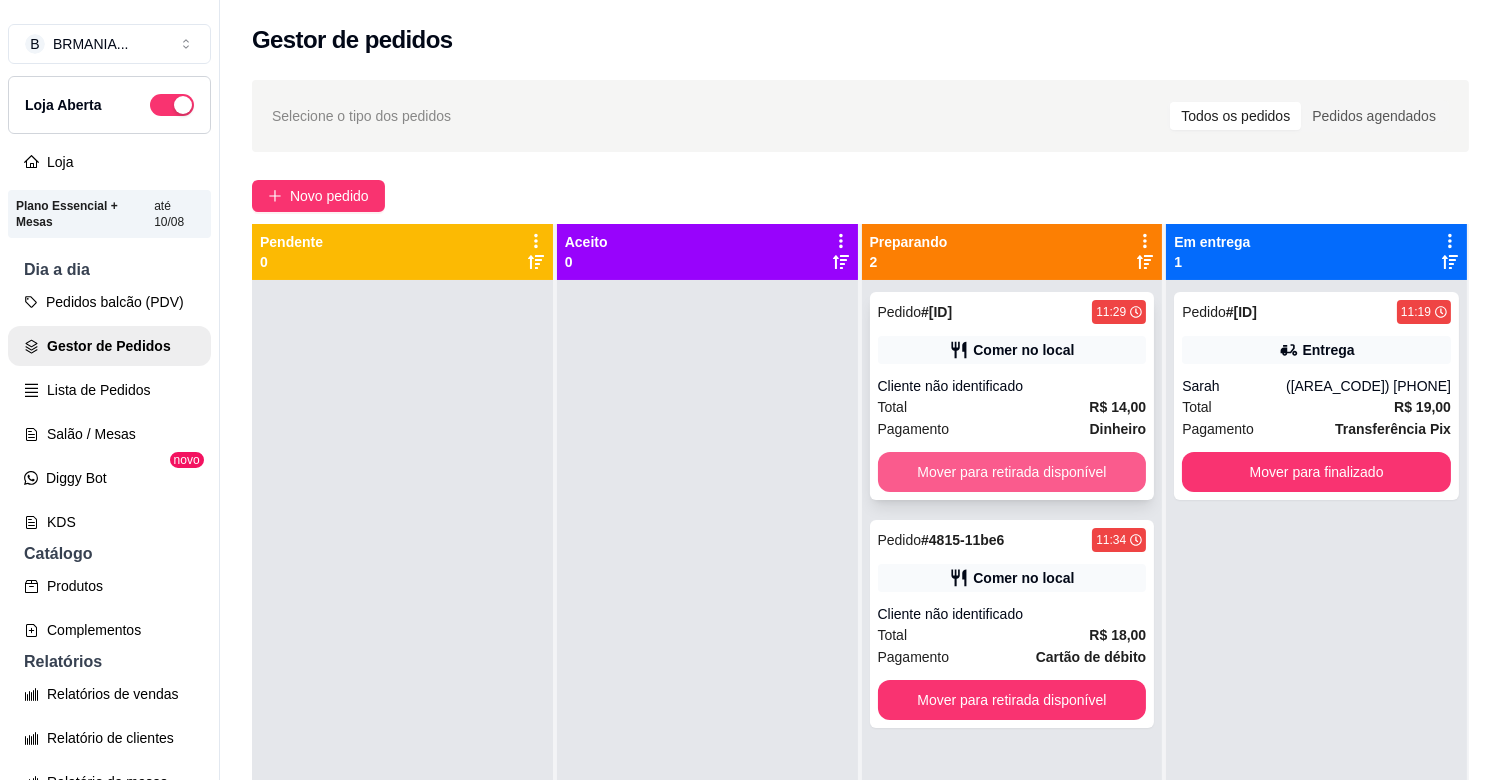 click on "Mover para retirada disponível" at bounding box center (1012, 472) 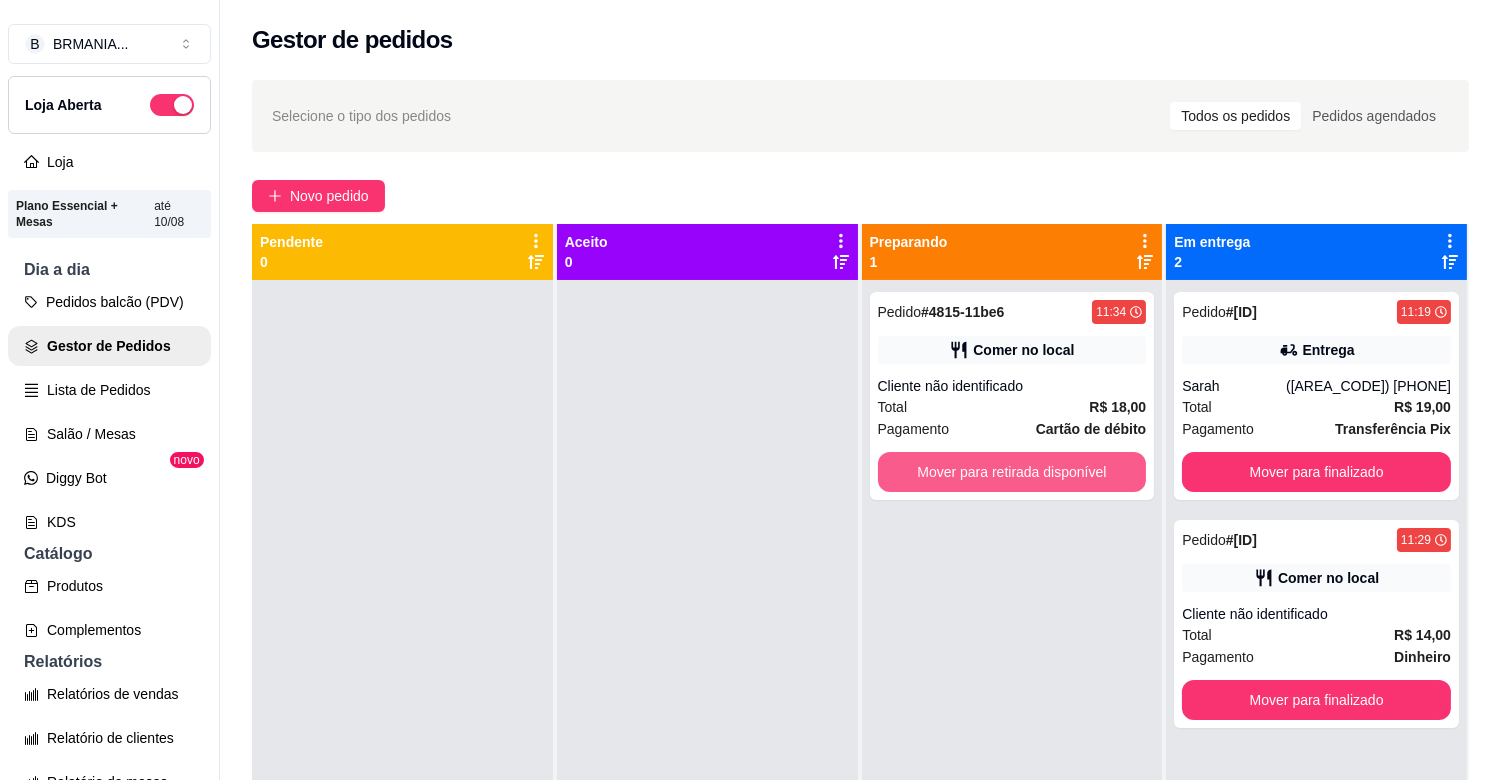 click on "Mover para retirada disponível" at bounding box center (1012, 472) 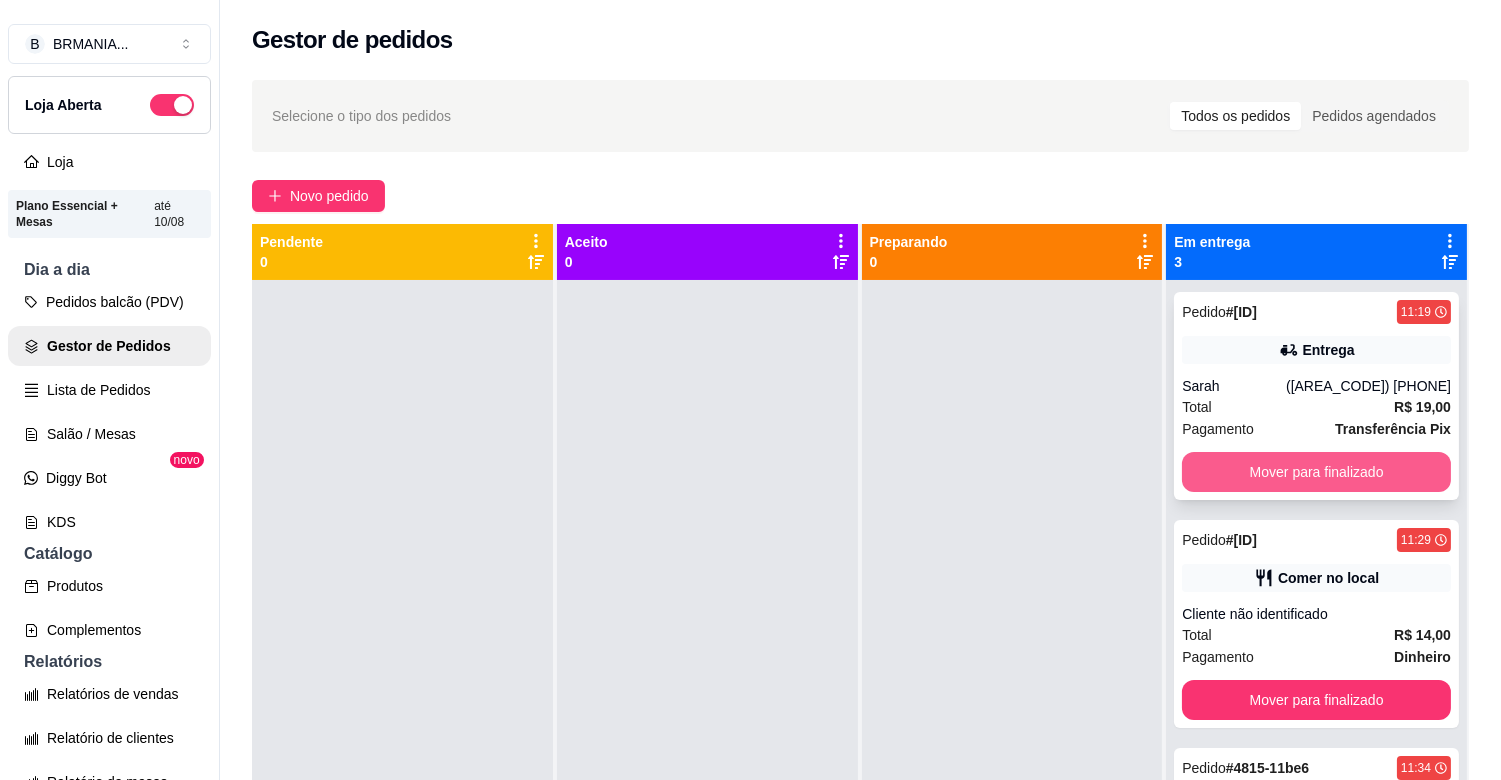 click on "Mover para finalizado" at bounding box center [1316, 472] 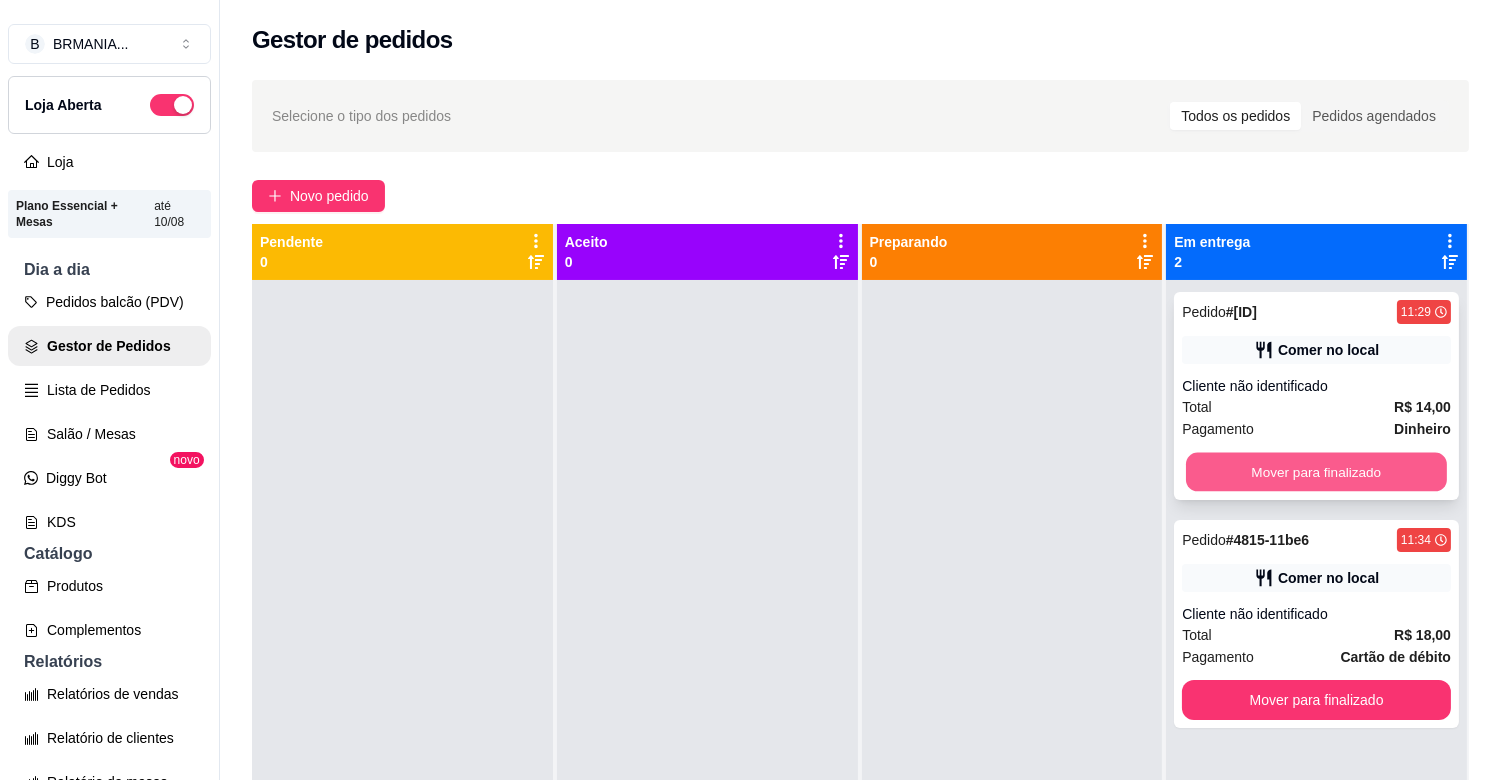 click on "Mover para finalizado" at bounding box center [1316, 472] 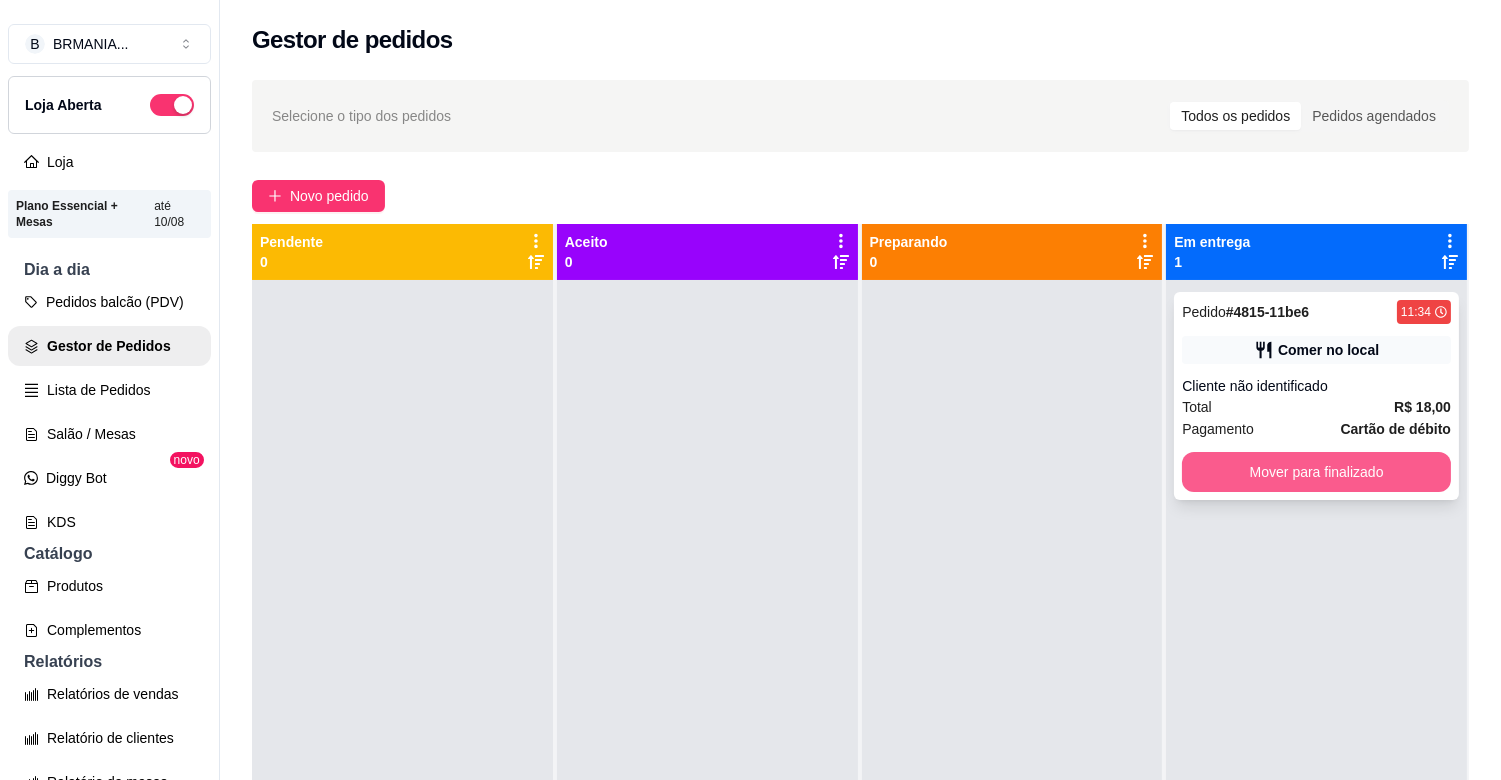 click on "Mover para finalizado" at bounding box center (1316, 472) 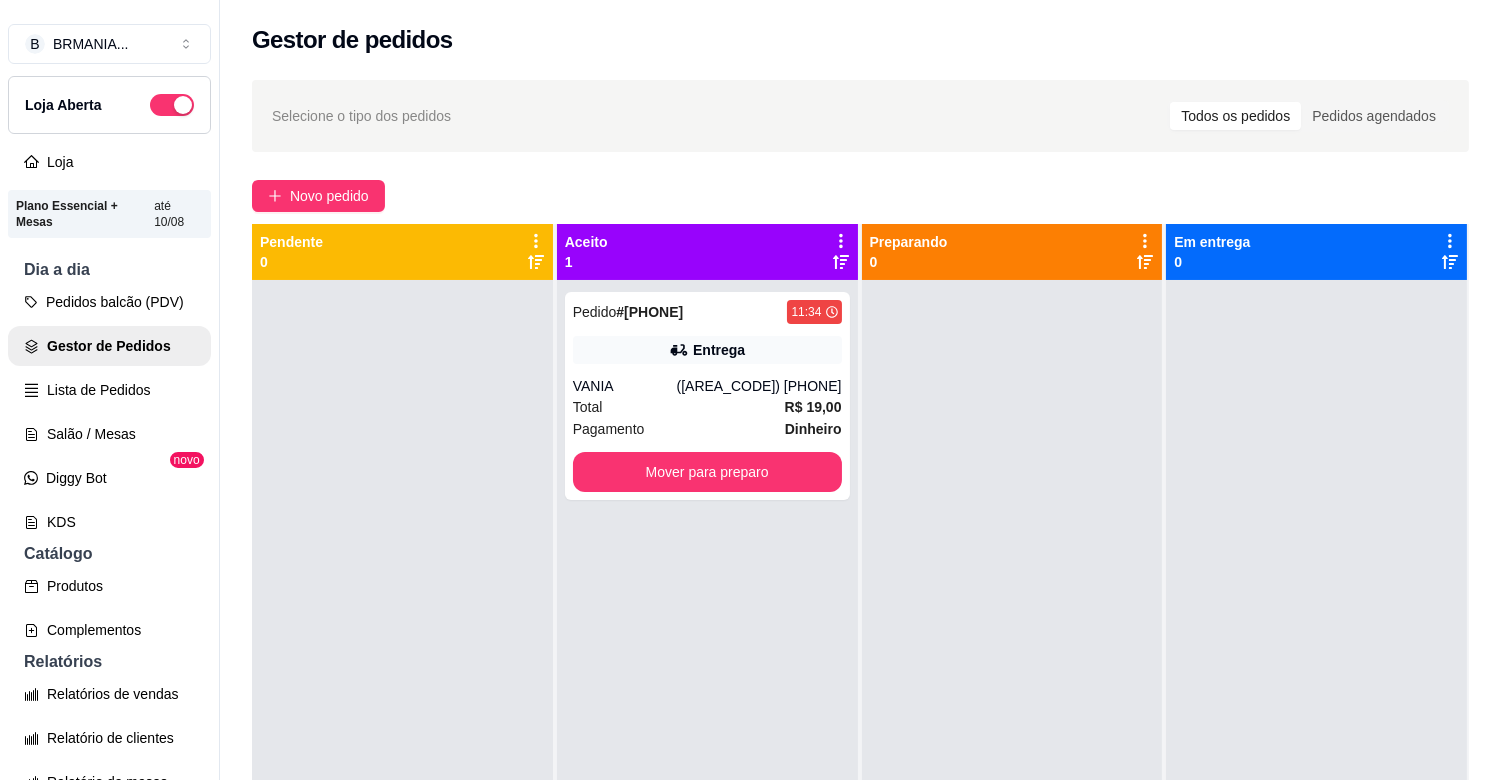 drag, startPoint x: 1372, startPoint y: 607, endPoint x: 1317, endPoint y: 635, distance: 61.7171 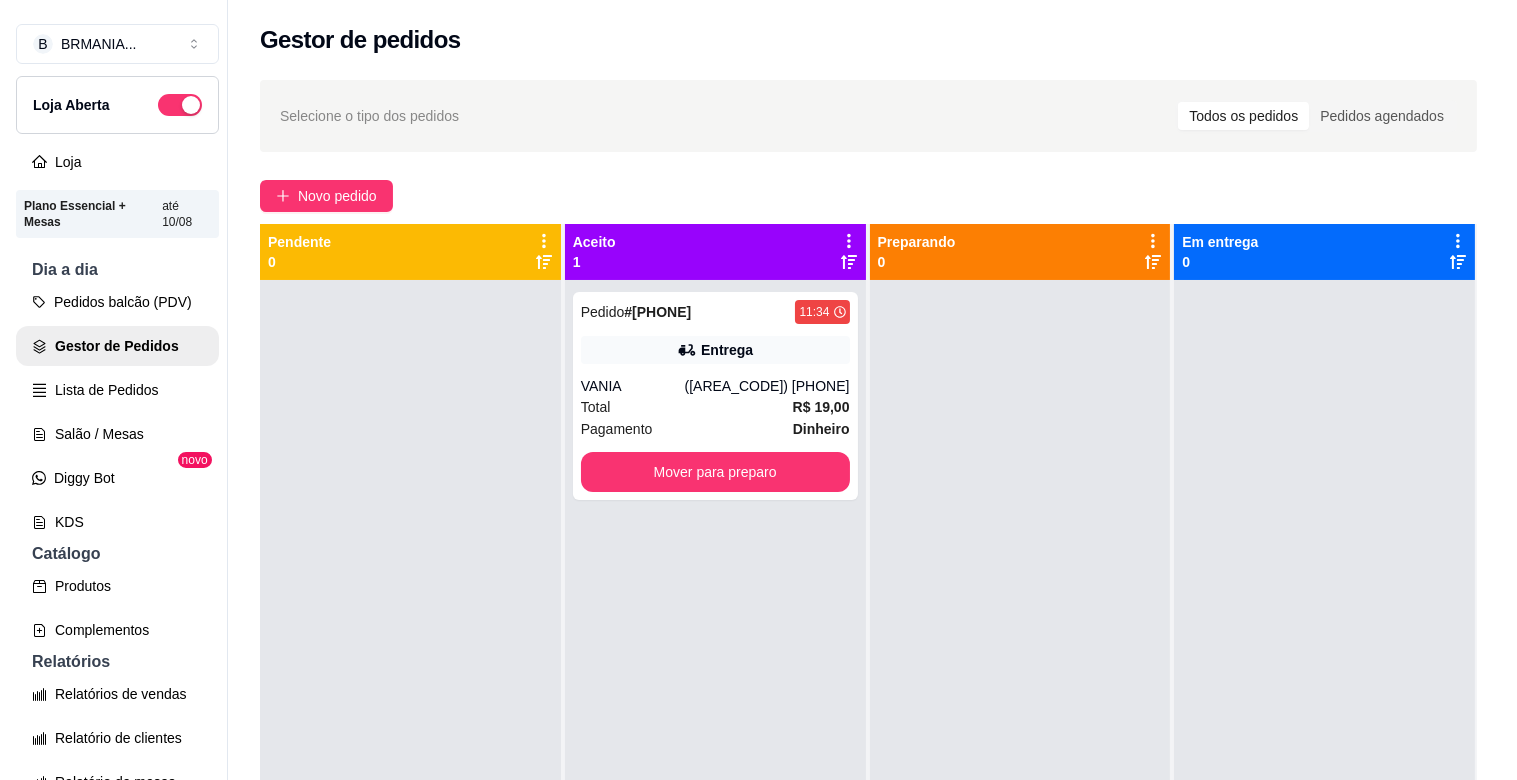 scroll, scrollTop: 1, scrollLeft: 0, axis: vertical 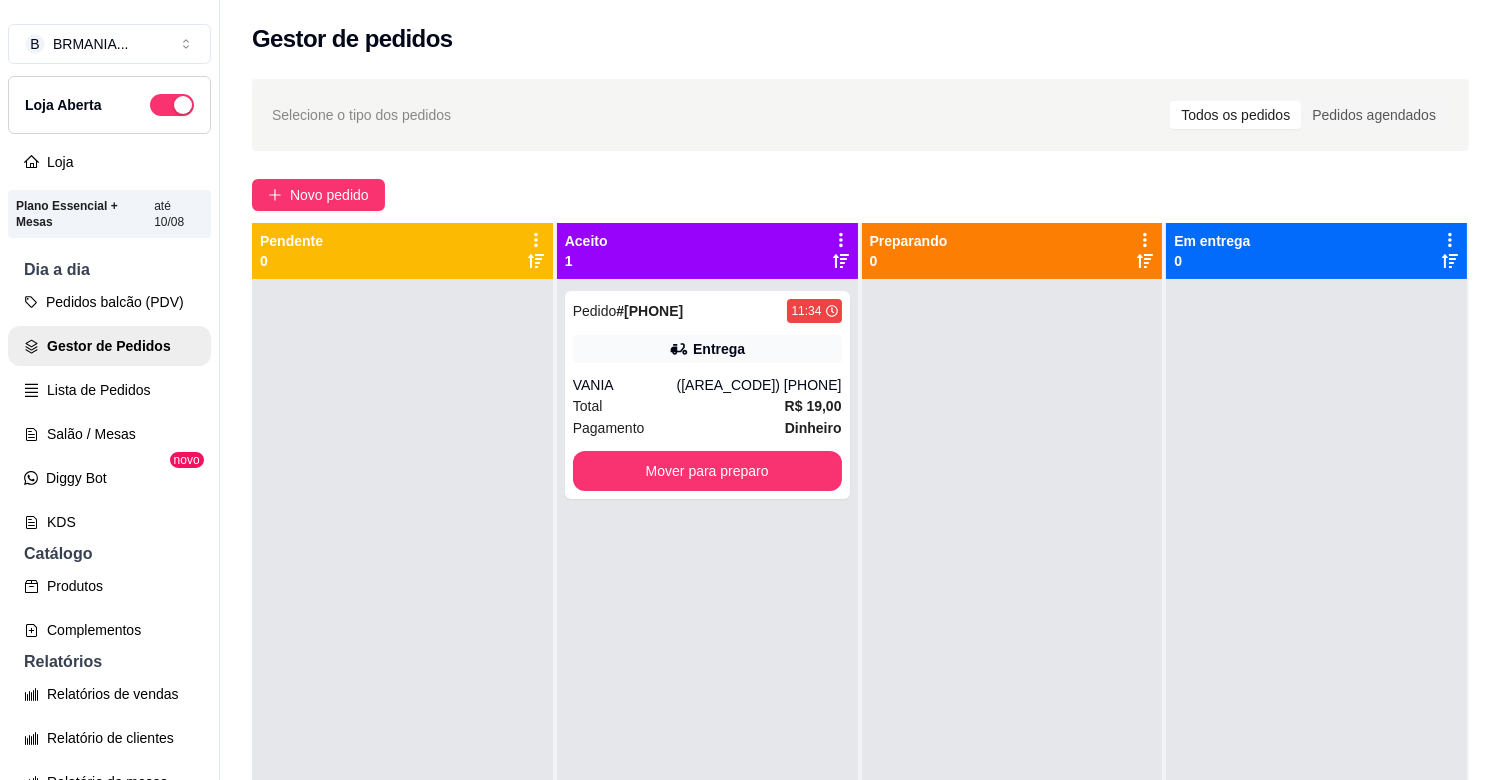 click at bounding box center [402, 669] 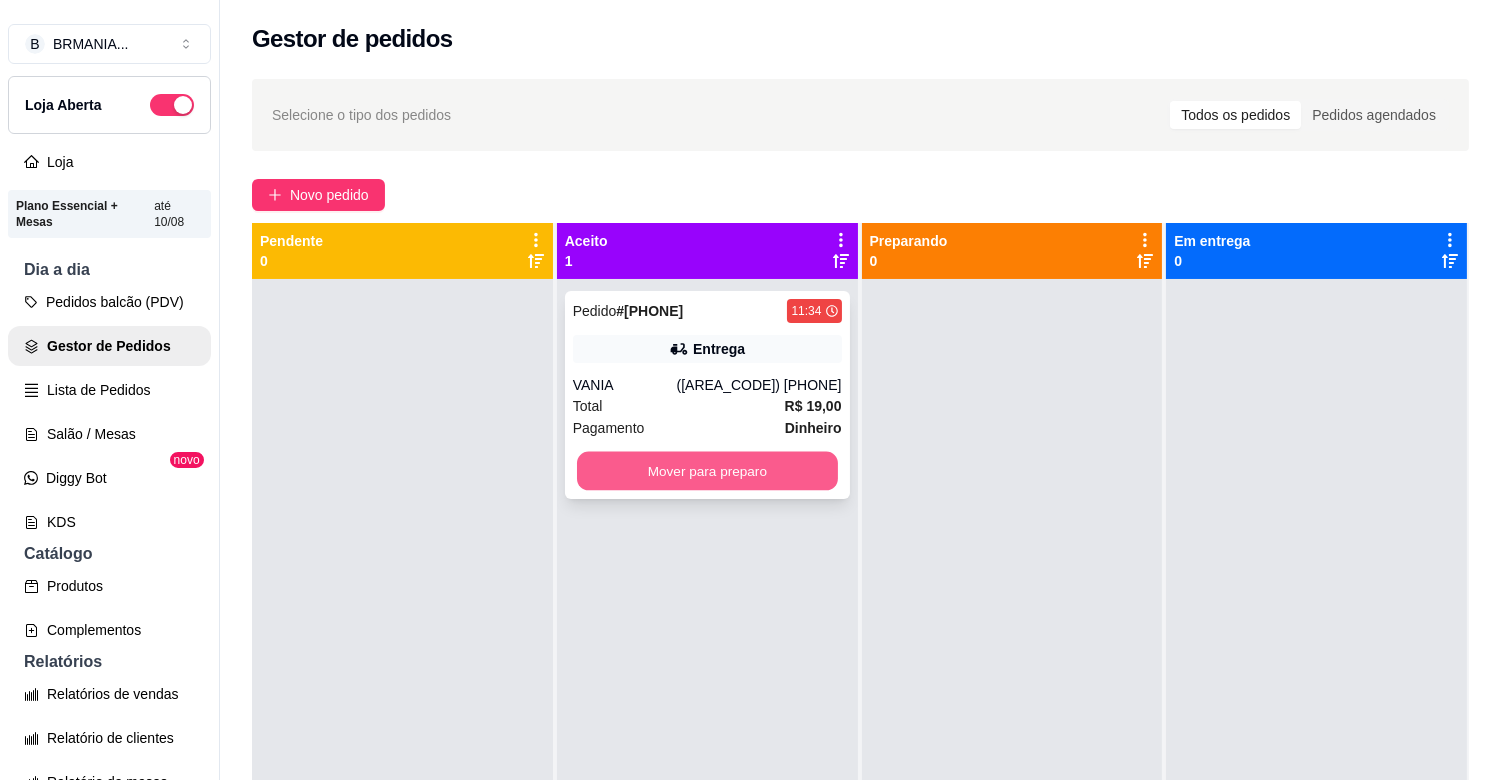 click on "Mover para preparo" at bounding box center (707, 471) 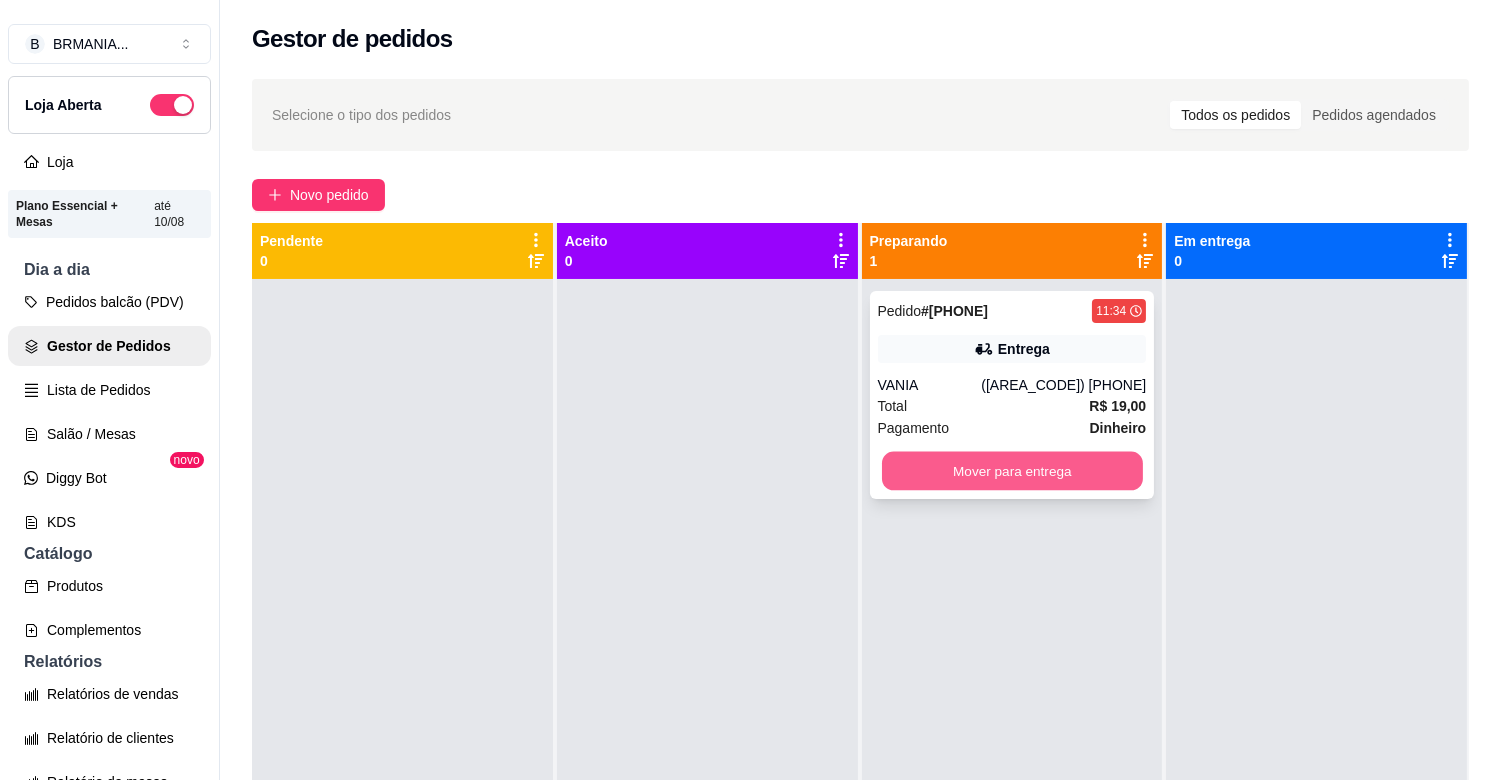 click on "Mover para entrega" at bounding box center [1012, 471] 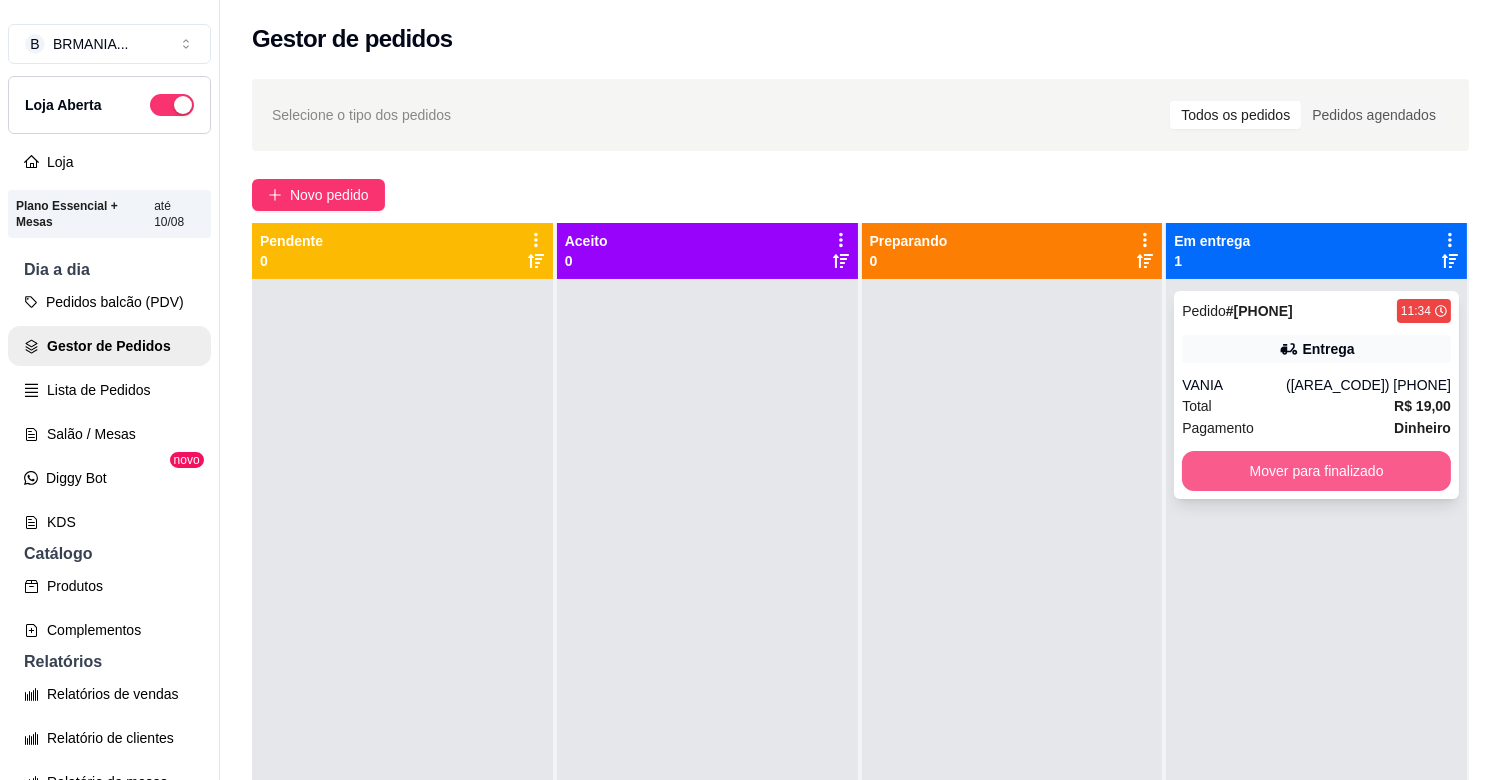 click on "Mover para finalizado" at bounding box center (1316, 471) 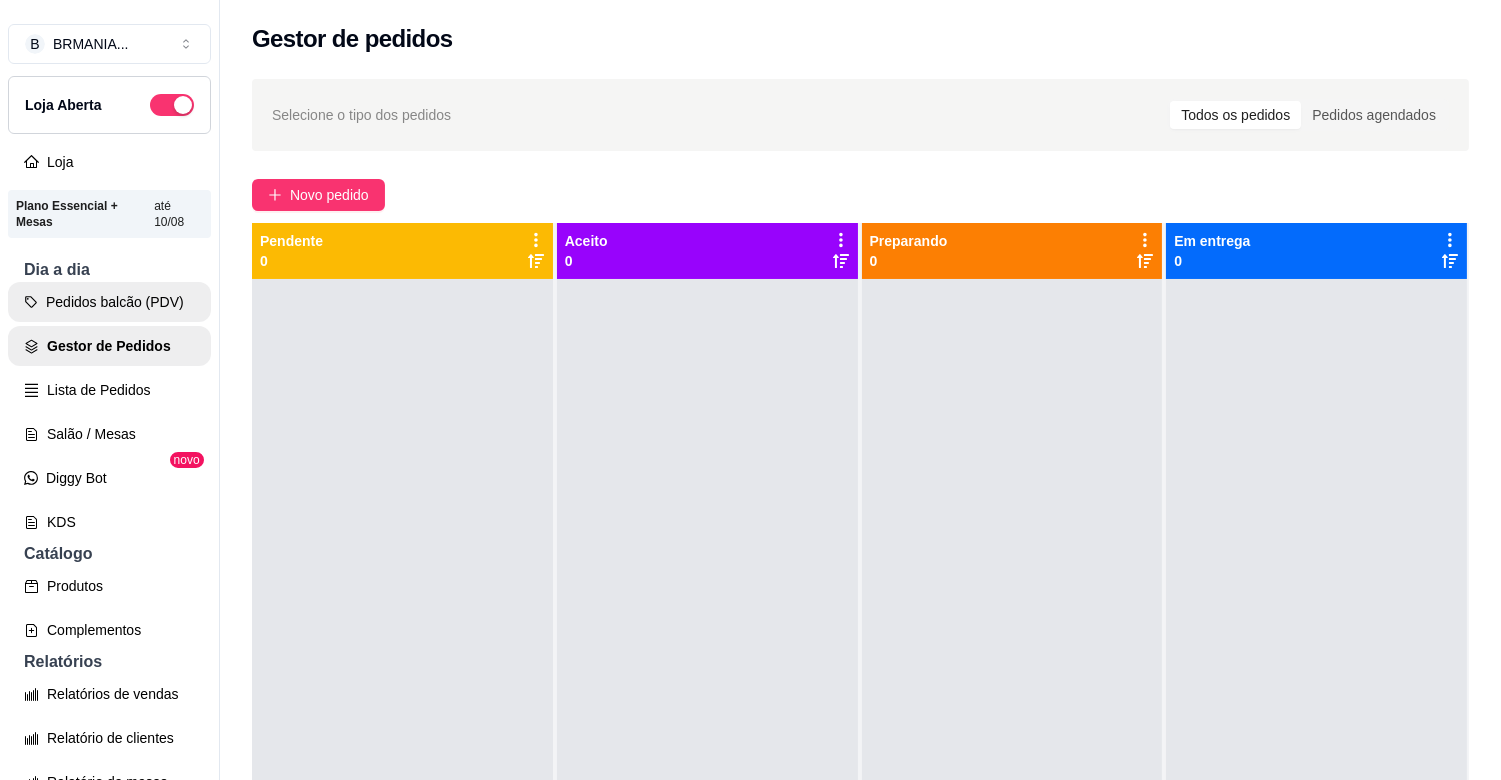click on "Pedidos balcão (PDV)" at bounding box center (109, 302) 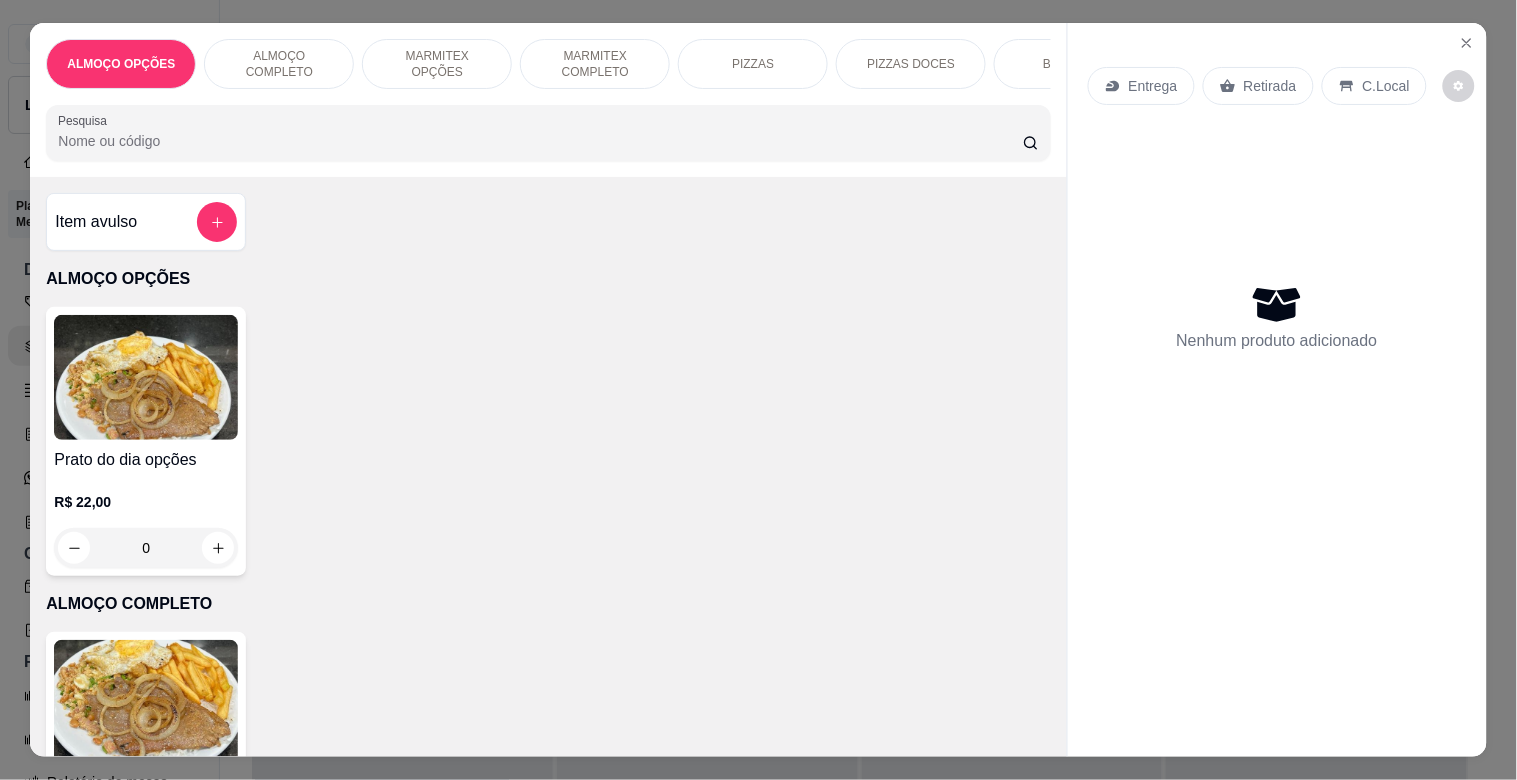 click on "MARMITEX COMPLETO" at bounding box center (595, 64) 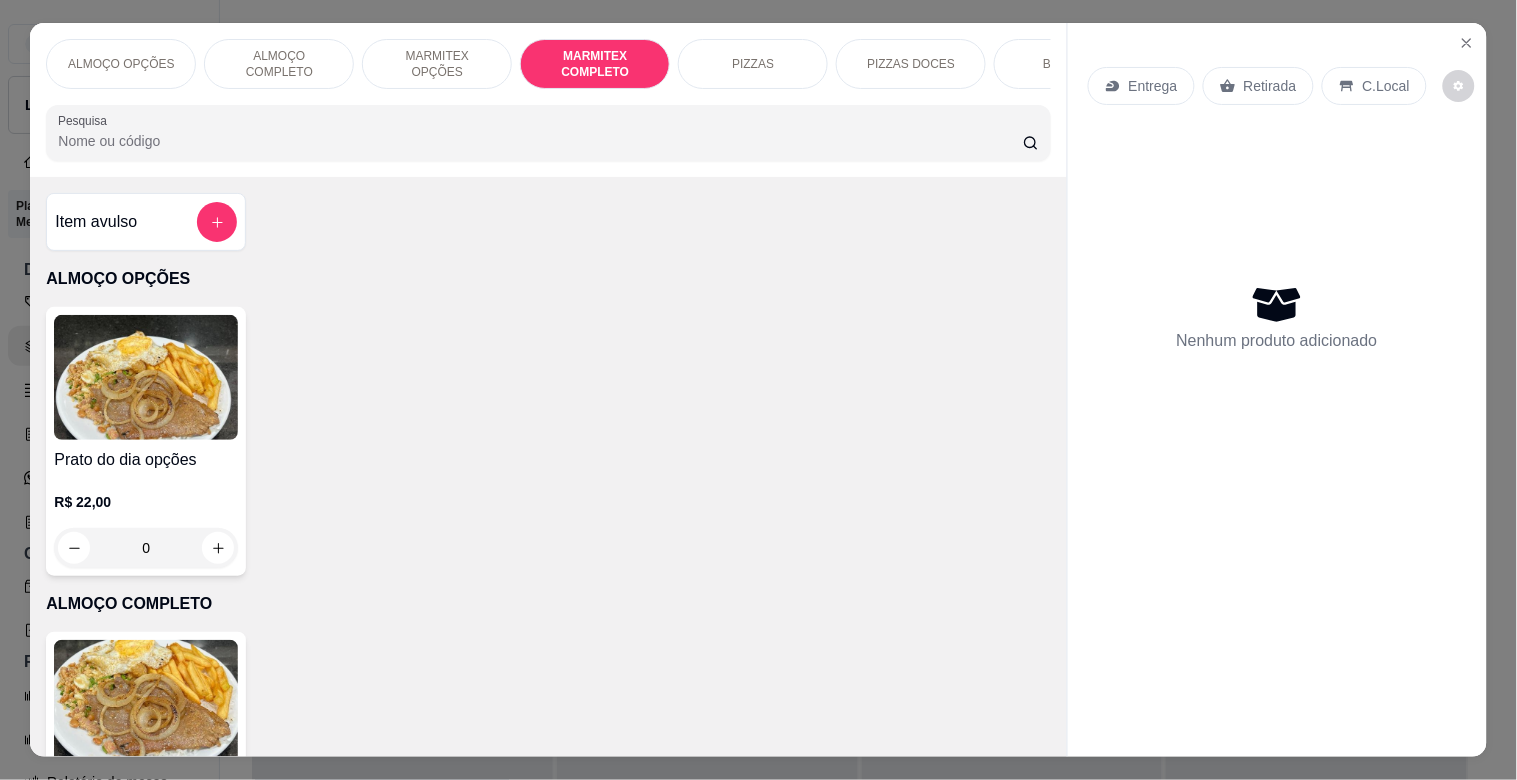 scroll, scrollTop: 1064, scrollLeft: 0, axis: vertical 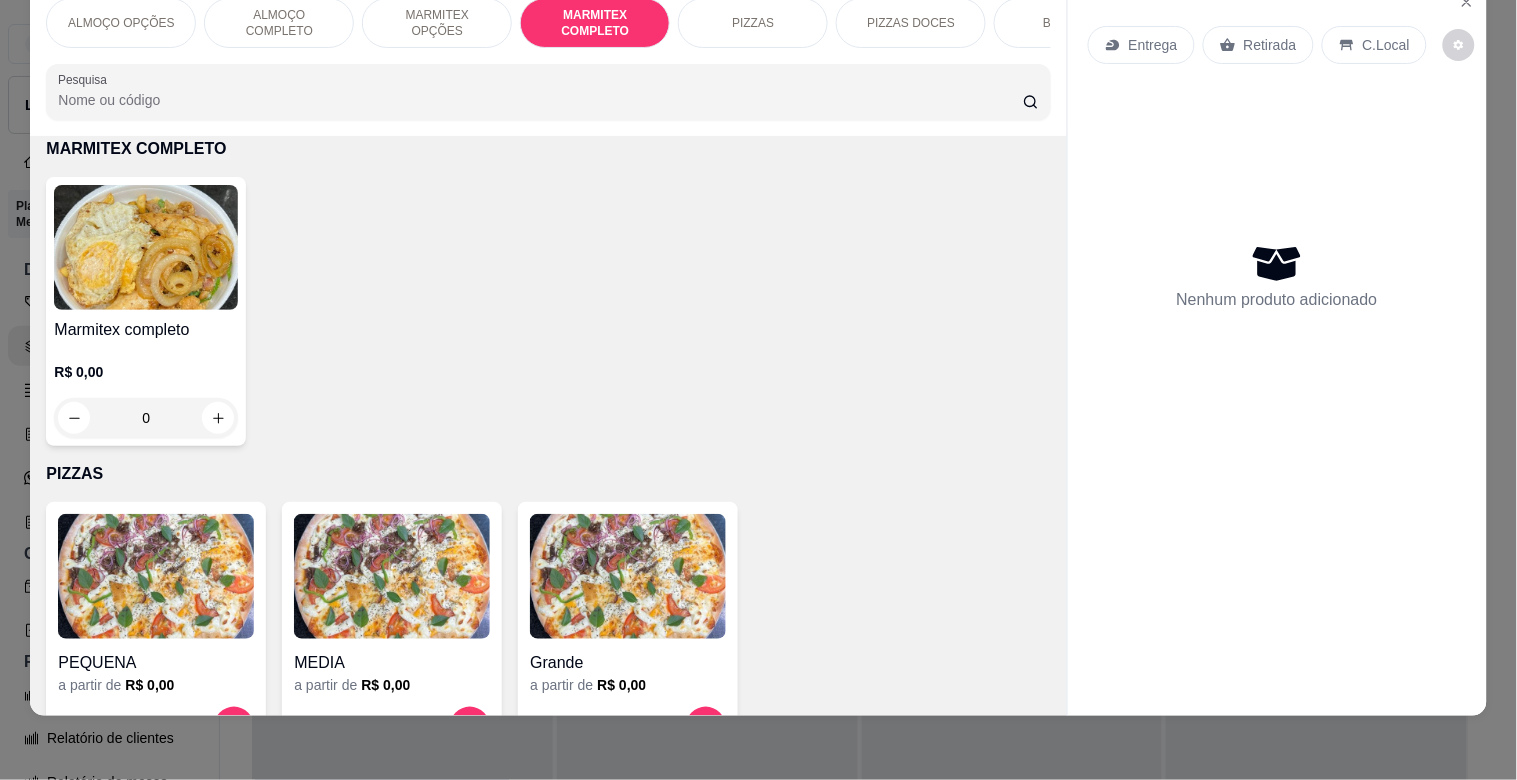click at bounding box center [146, 247] 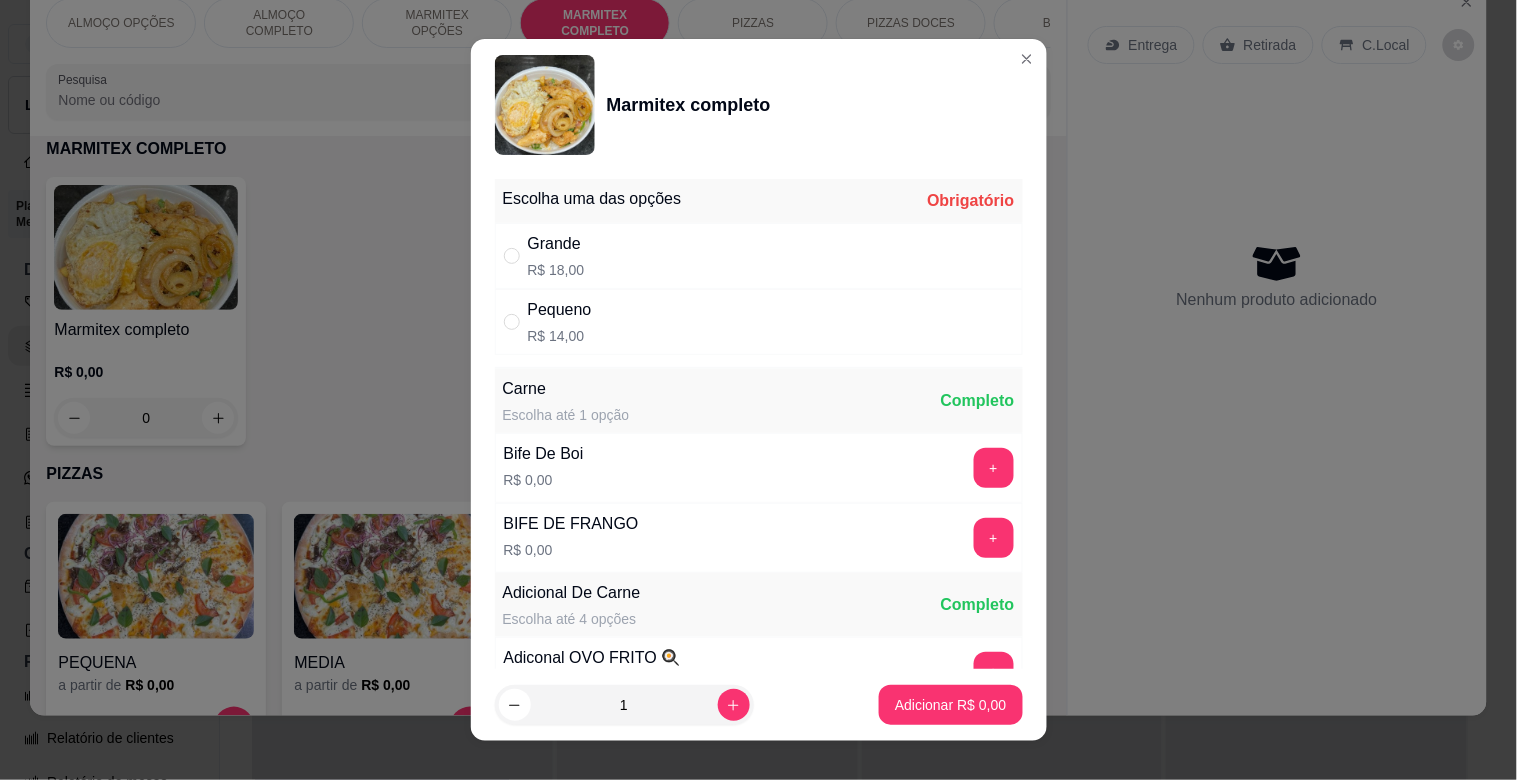 click on "R$ 18,00" at bounding box center (556, 270) 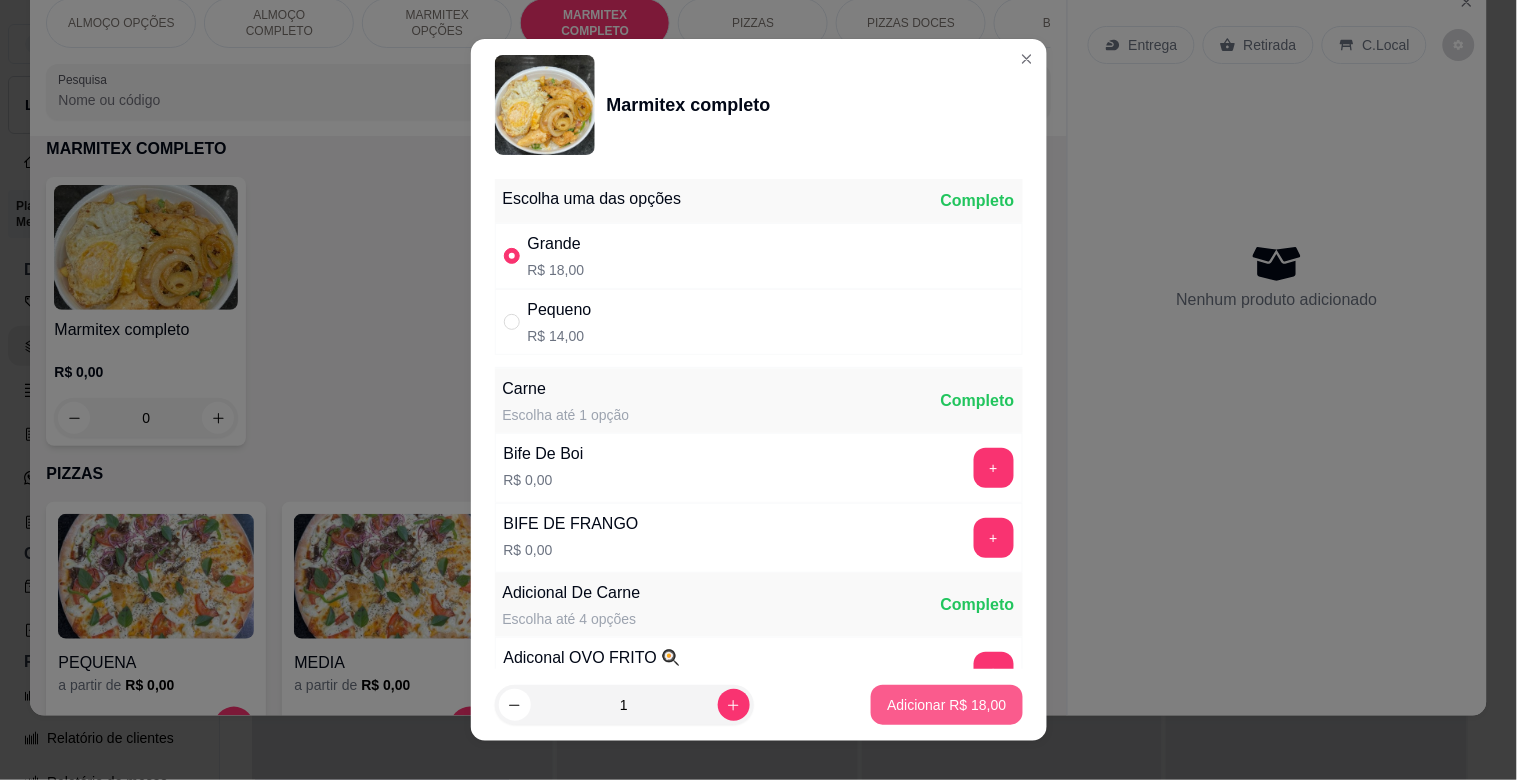 click on "Adicionar   R$ 18,00" at bounding box center [946, 705] 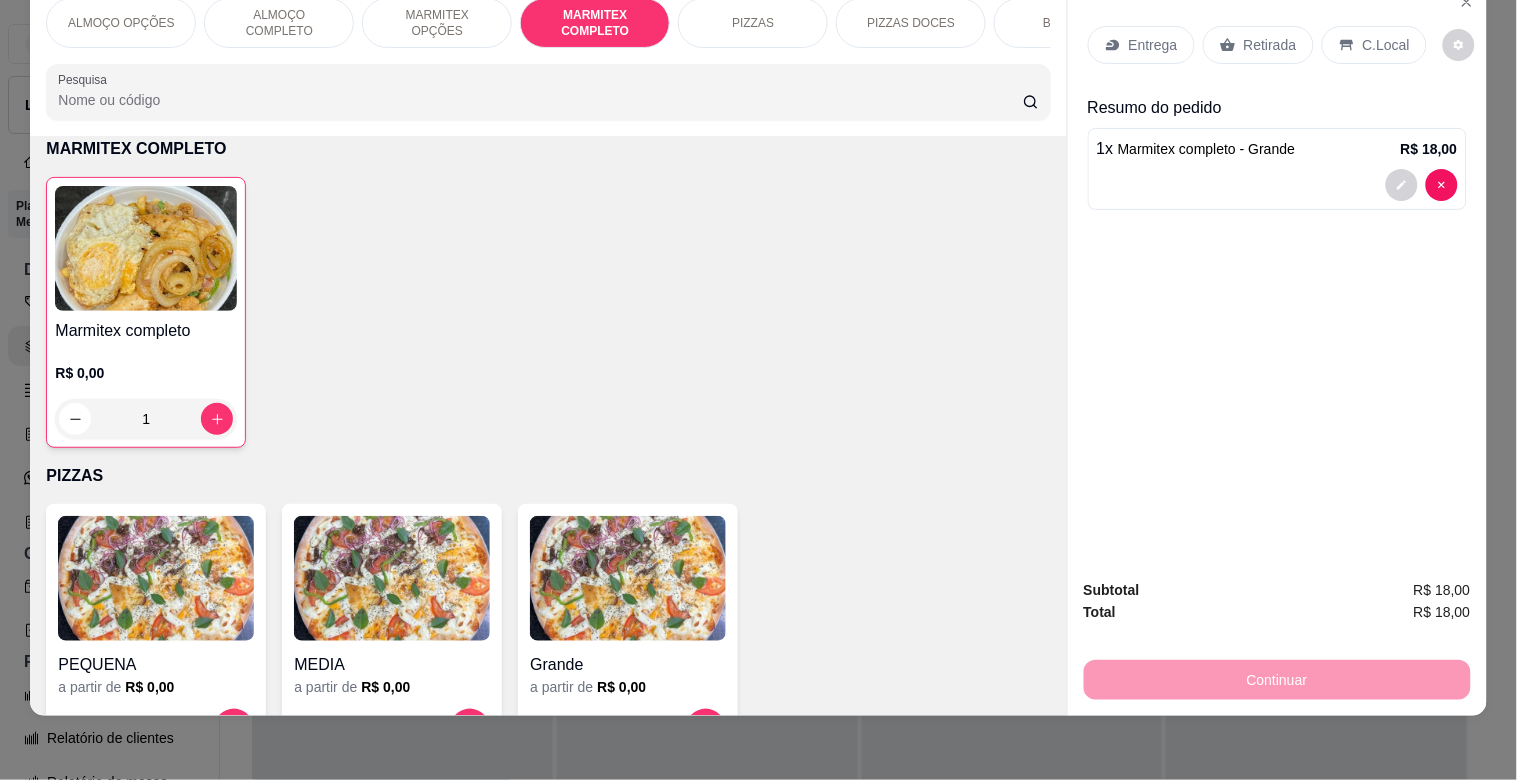 click on "Marmitex completo" at bounding box center (146, 331) 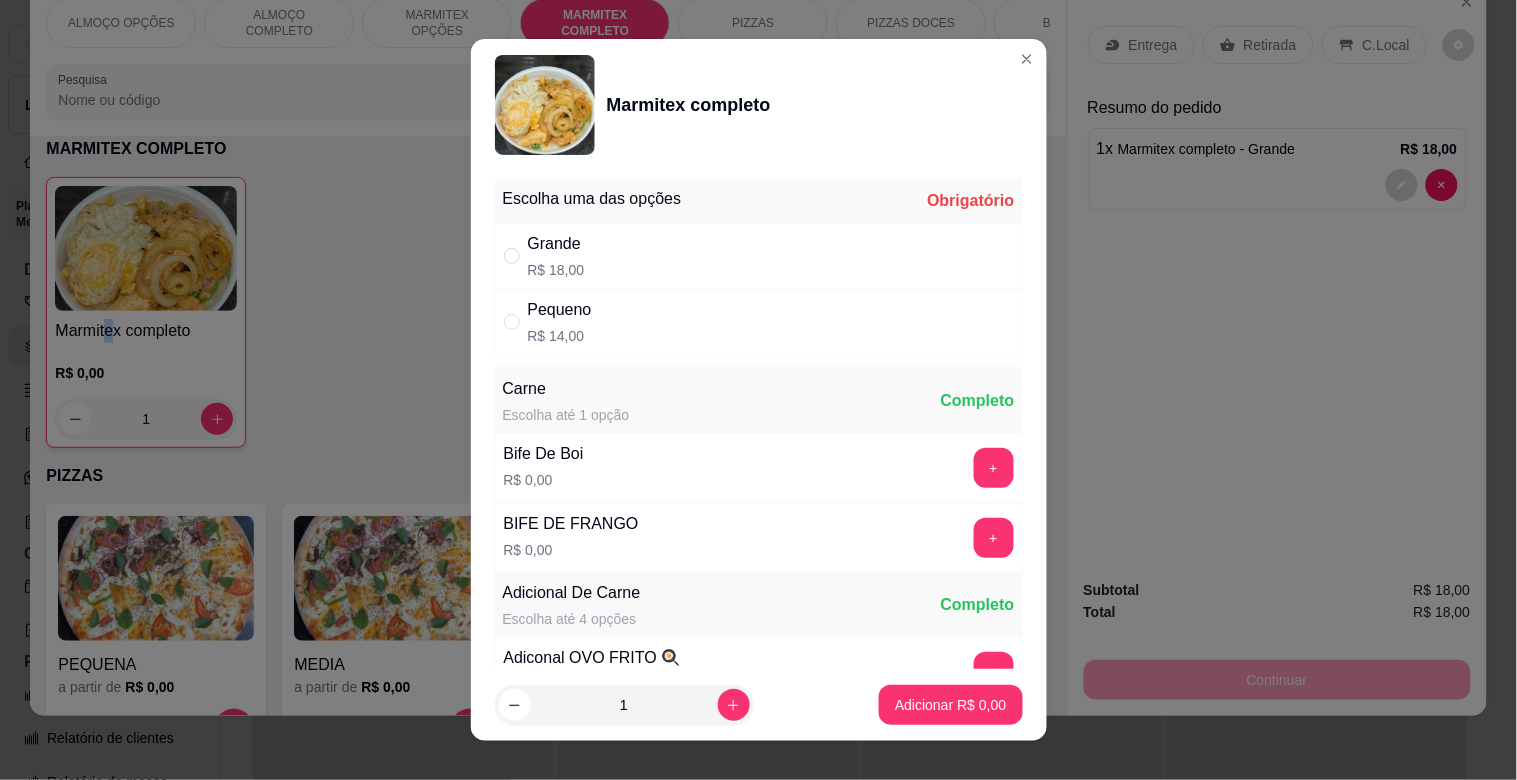 drag, startPoint x: 501, startPoint y: 328, endPoint x: 690, endPoint y: 422, distance: 211.0853 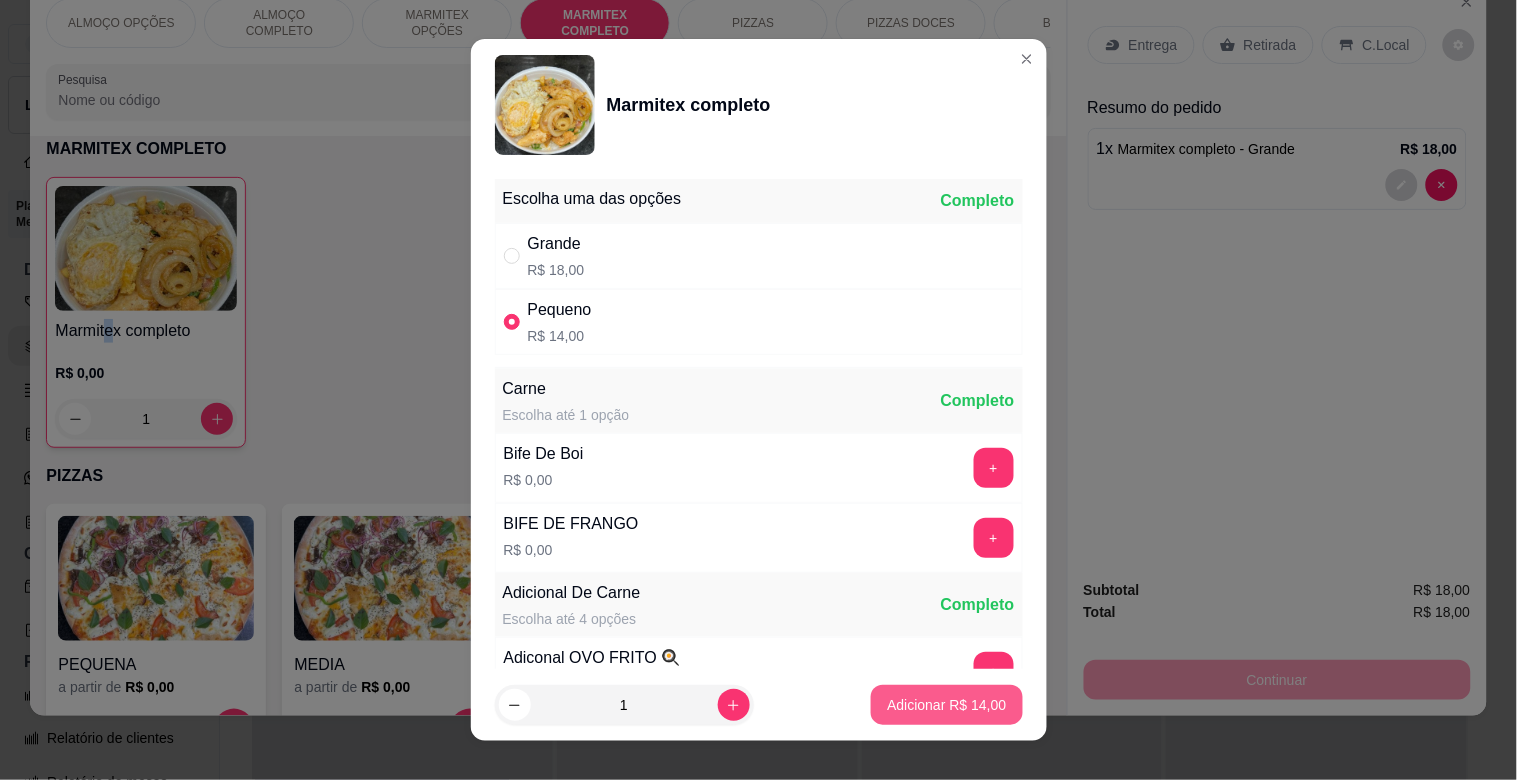 click on "Adicionar   R$ 14,00" at bounding box center [946, 705] 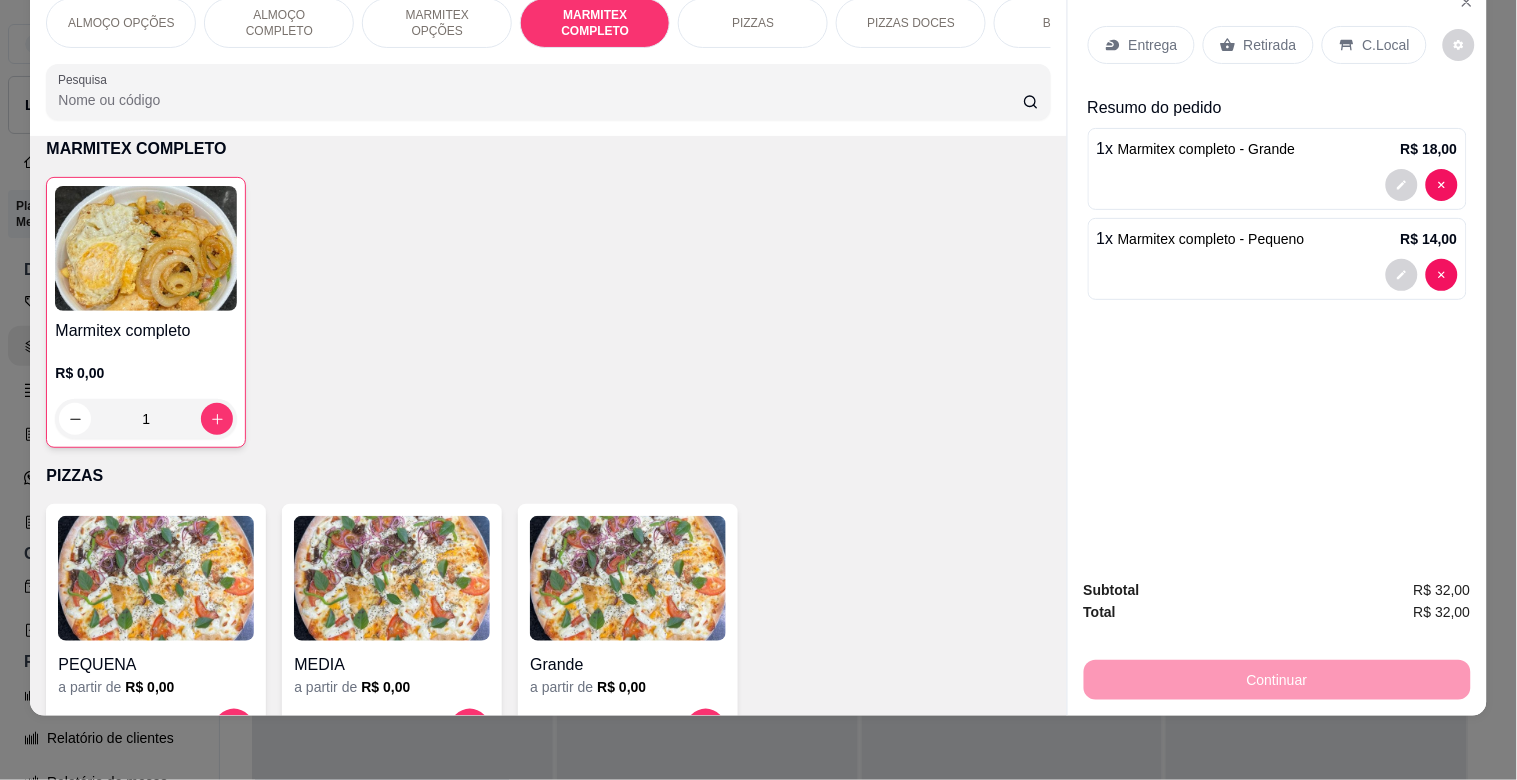click on "C.Local" at bounding box center (1386, 45) 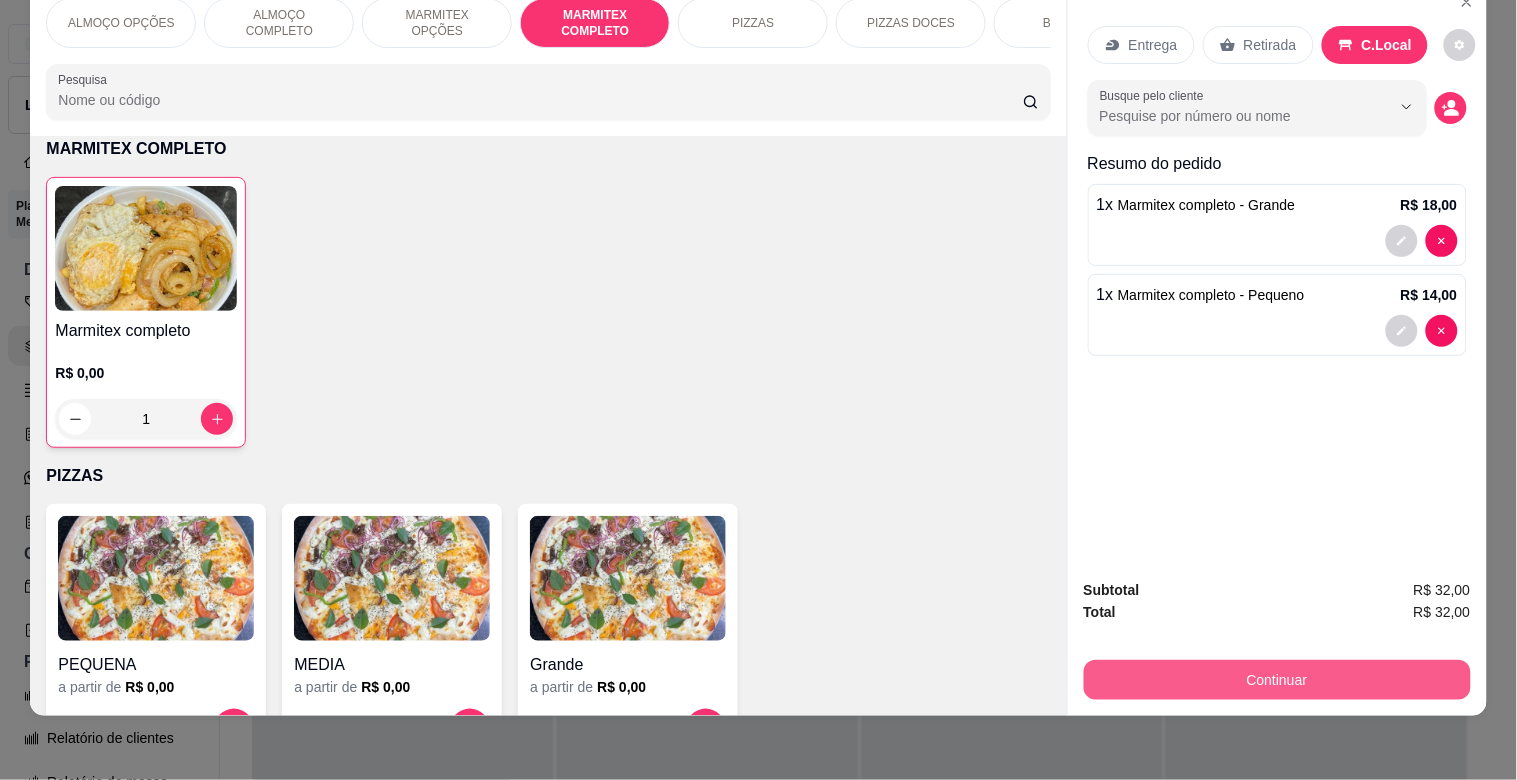 click on "Continuar" at bounding box center (1277, 680) 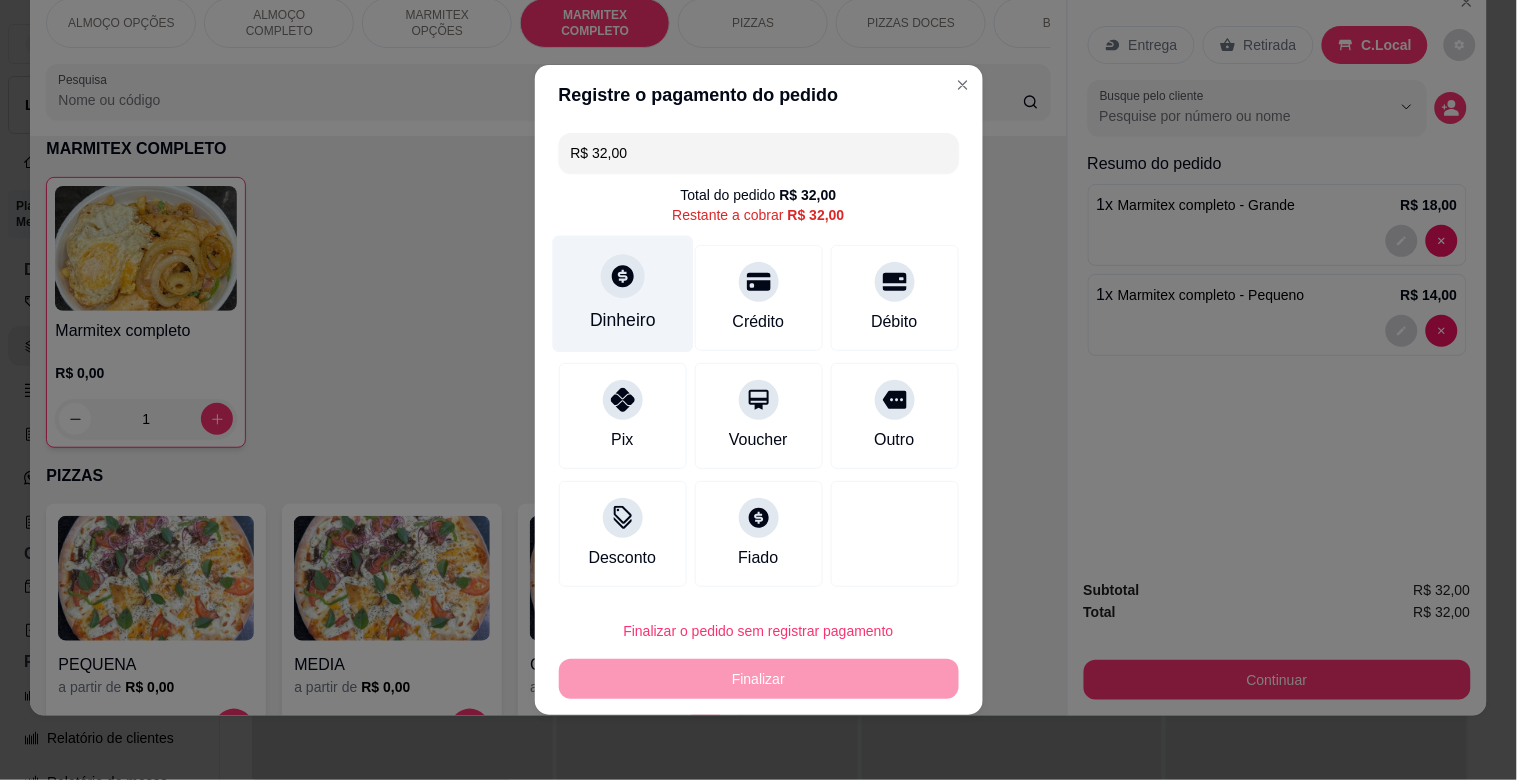 click on "Dinheiro" at bounding box center [622, 294] 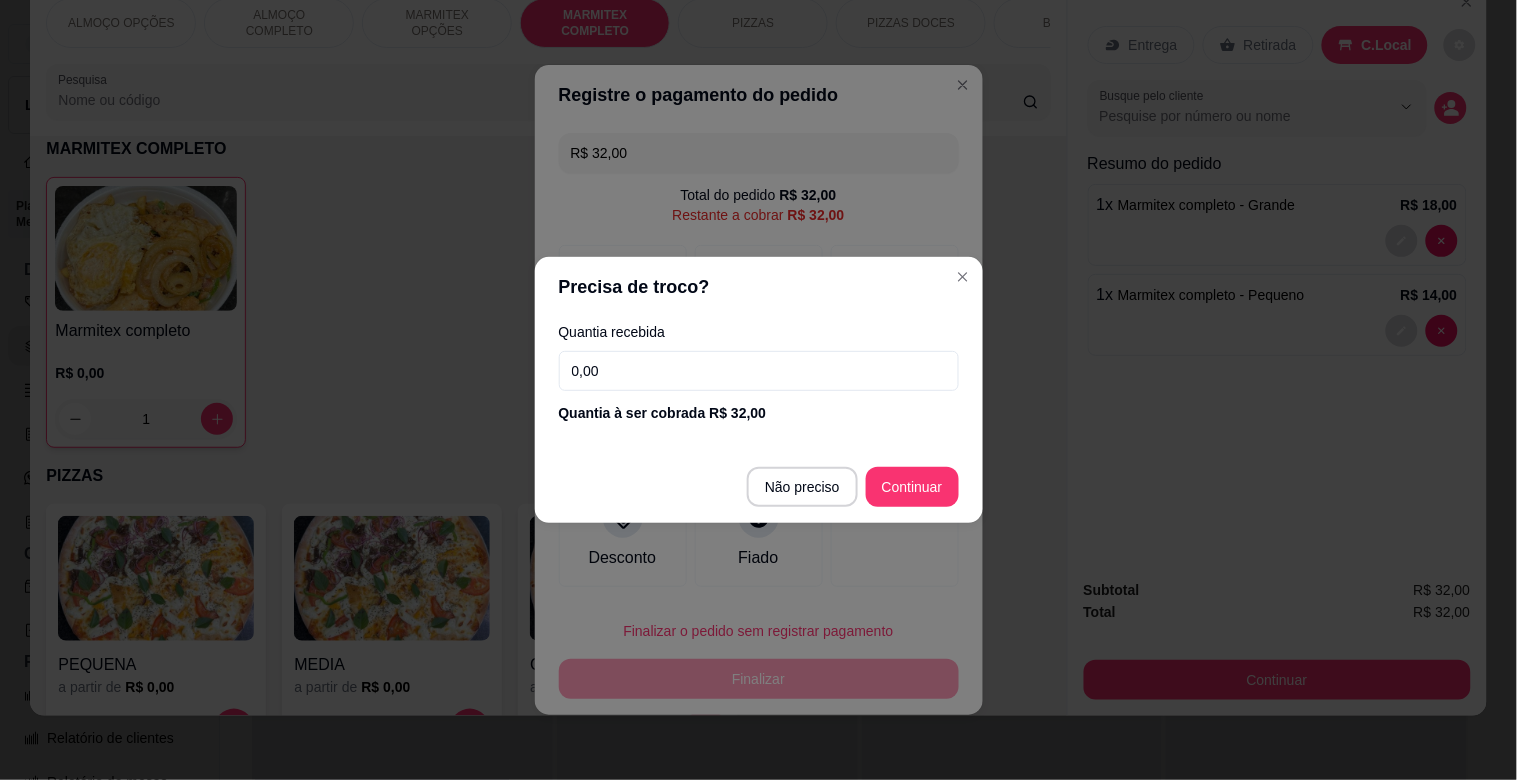 click on "Não preciso Continuar" at bounding box center [759, 487] 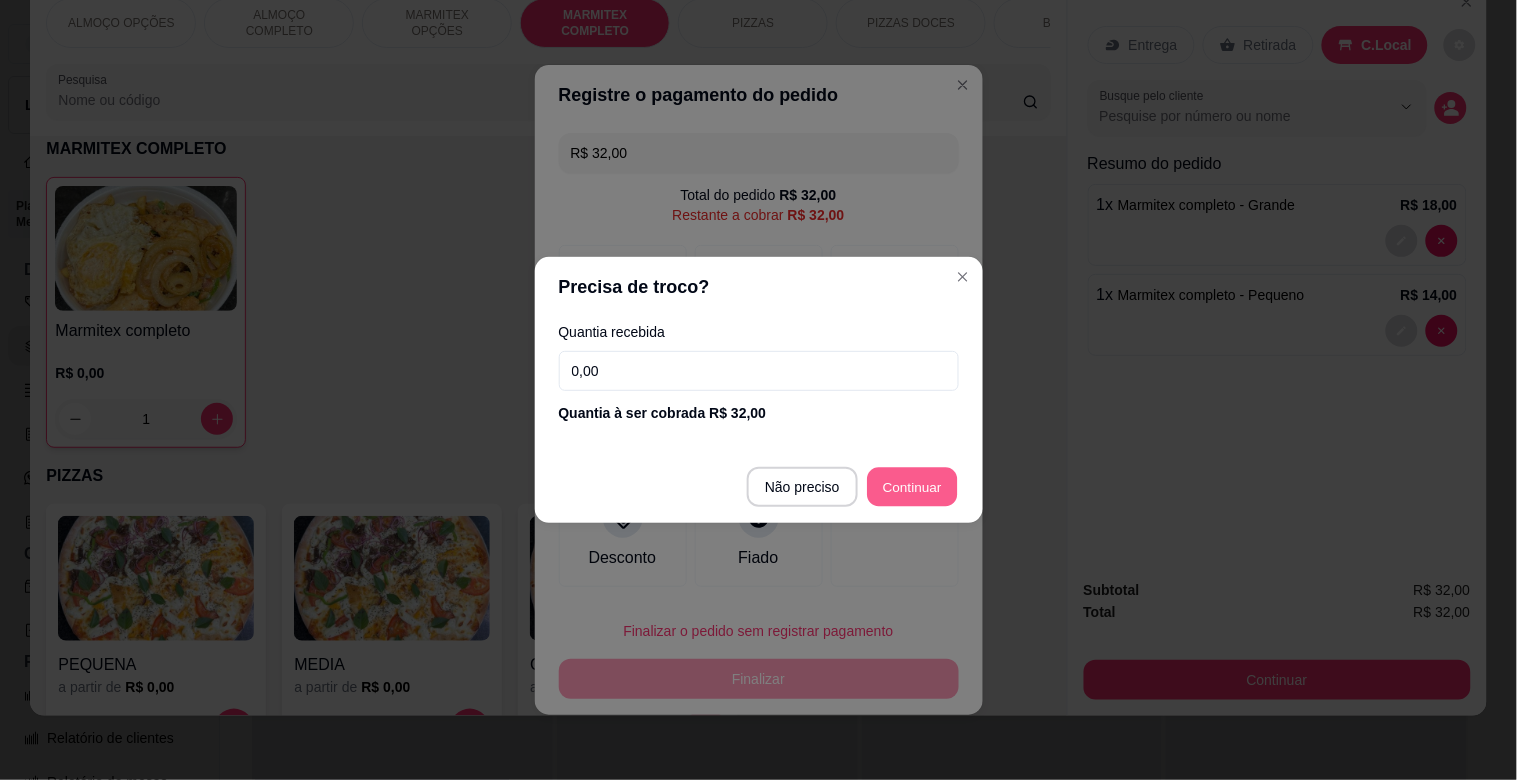 type on "R$ 0,00" 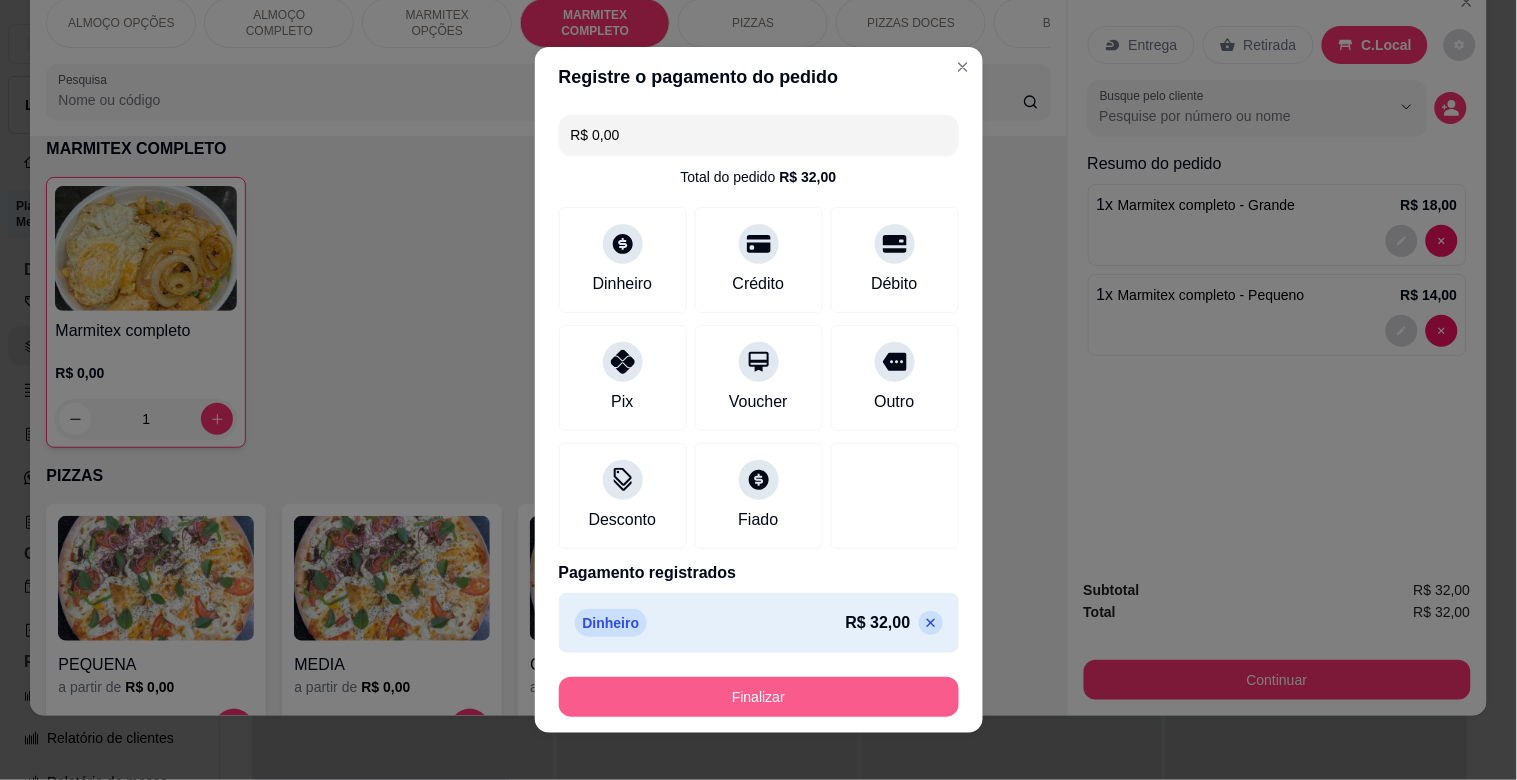 click on "Finalizar" at bounding box center (759, 697) 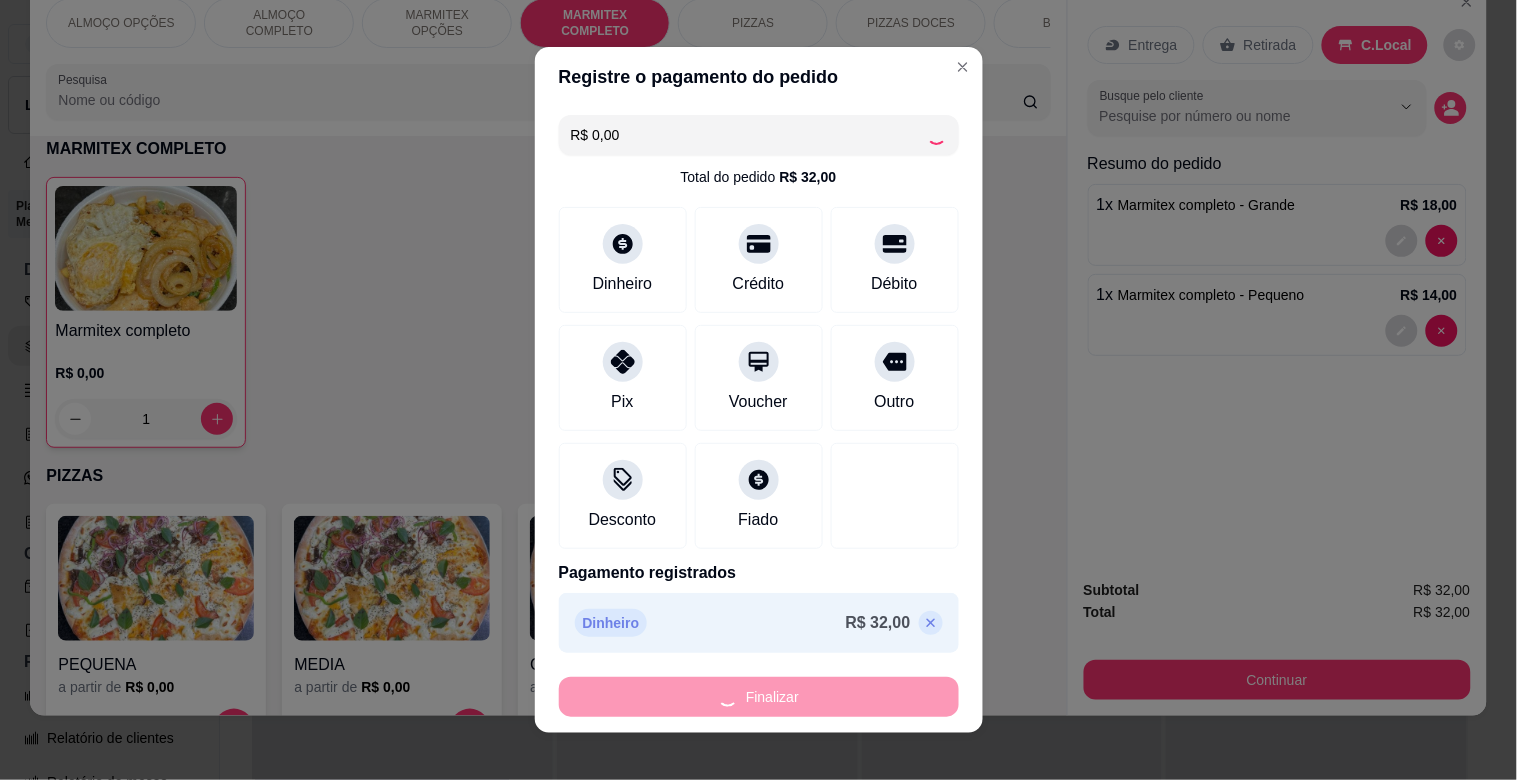 type on "0" 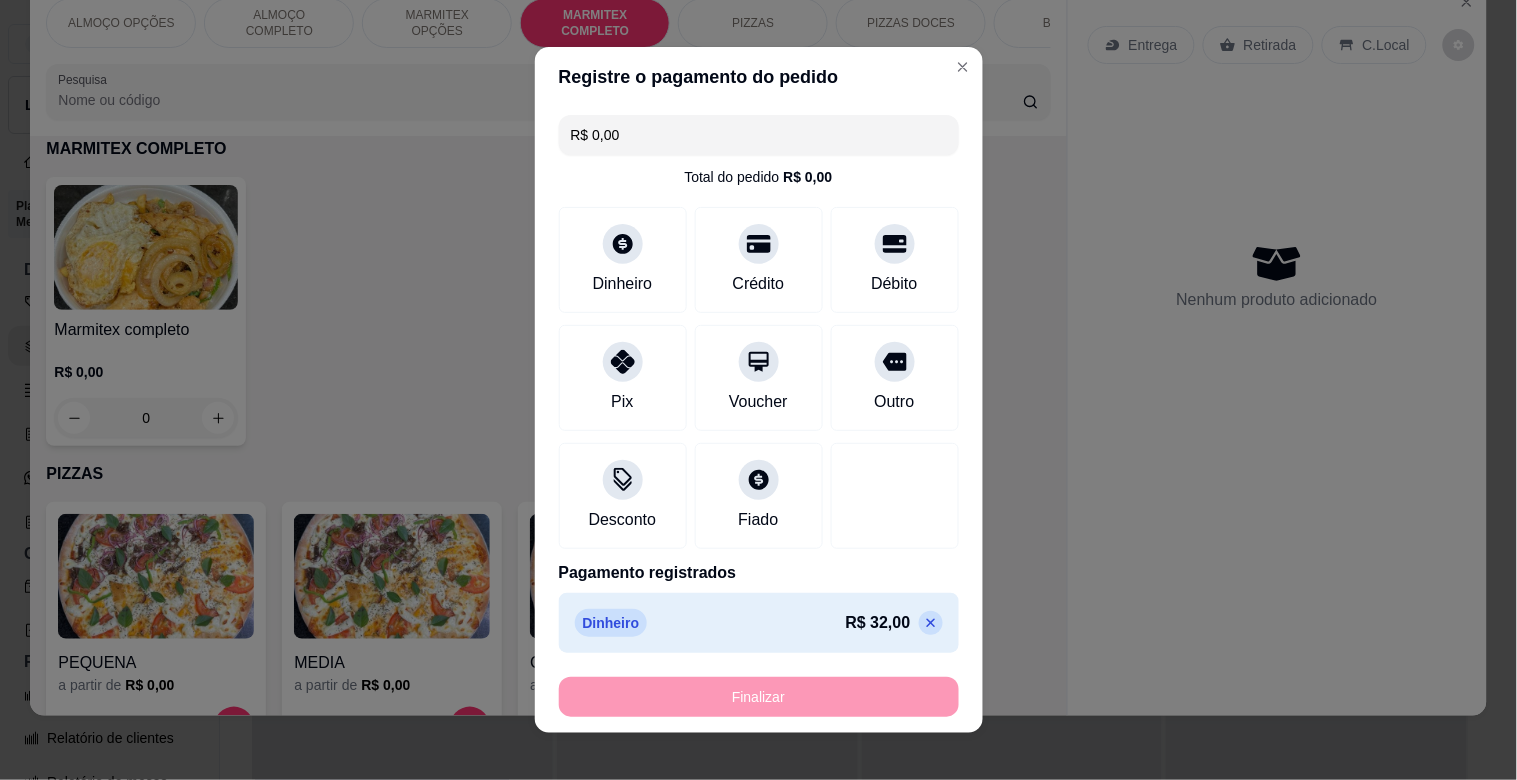 type on "-R$ 32,00" 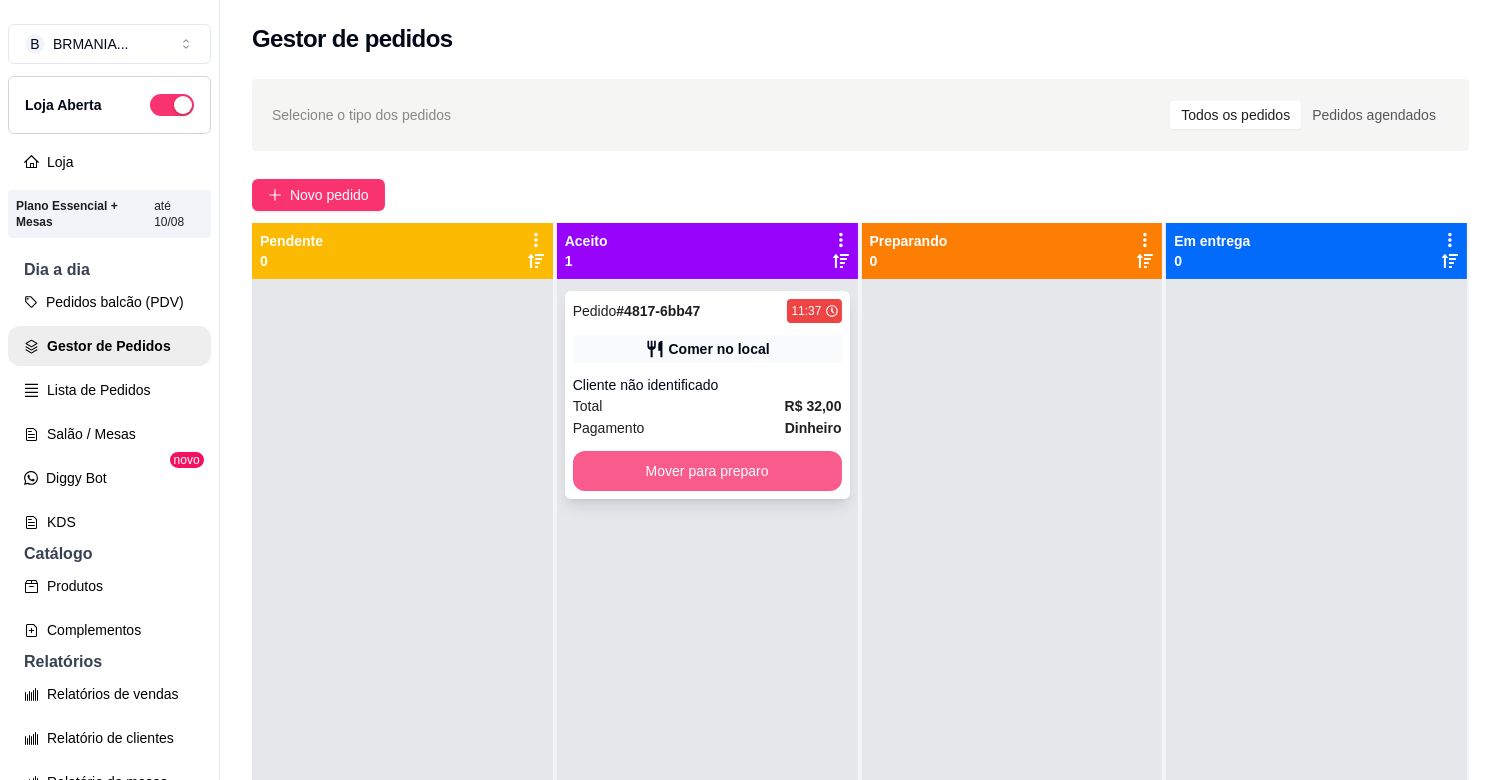 click on "Mover para preparo" at bounding box center (707, 471) 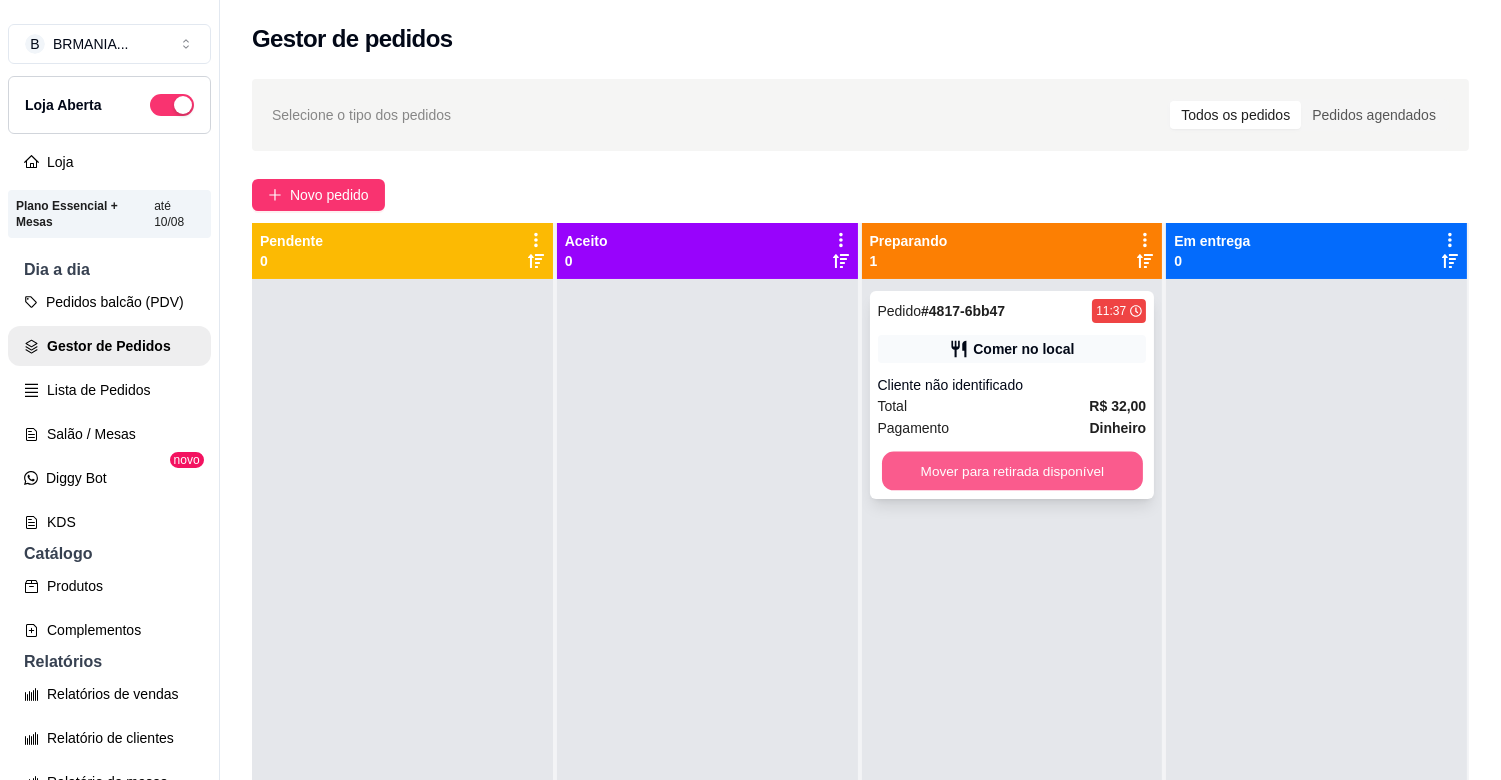 click on "Mover para retirada disponível" at bounding box center [1012, 471] 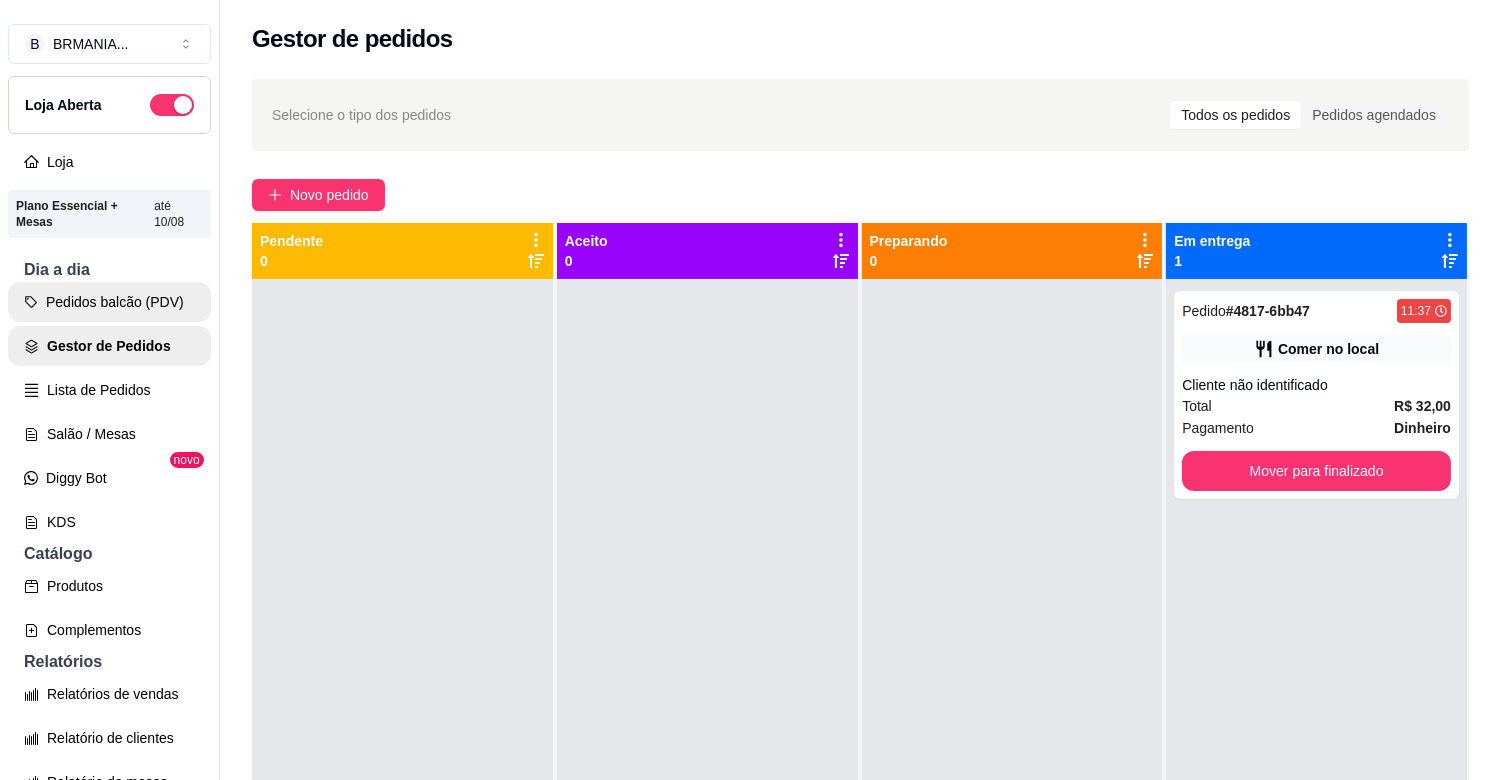 click on "Pedidos balcão (PDV)" at bounding box center (109, 302) 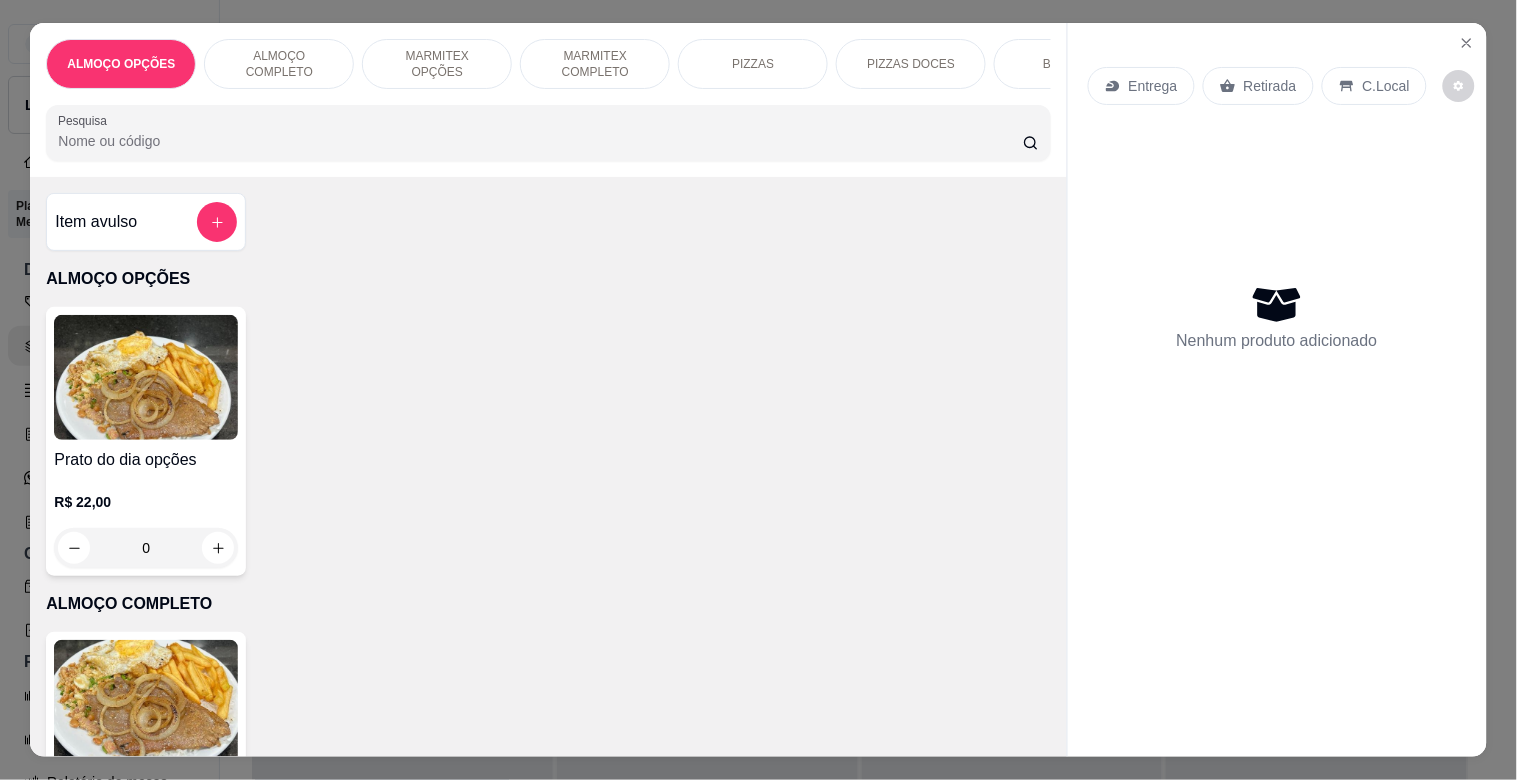 click at bounding box center [146, 702] 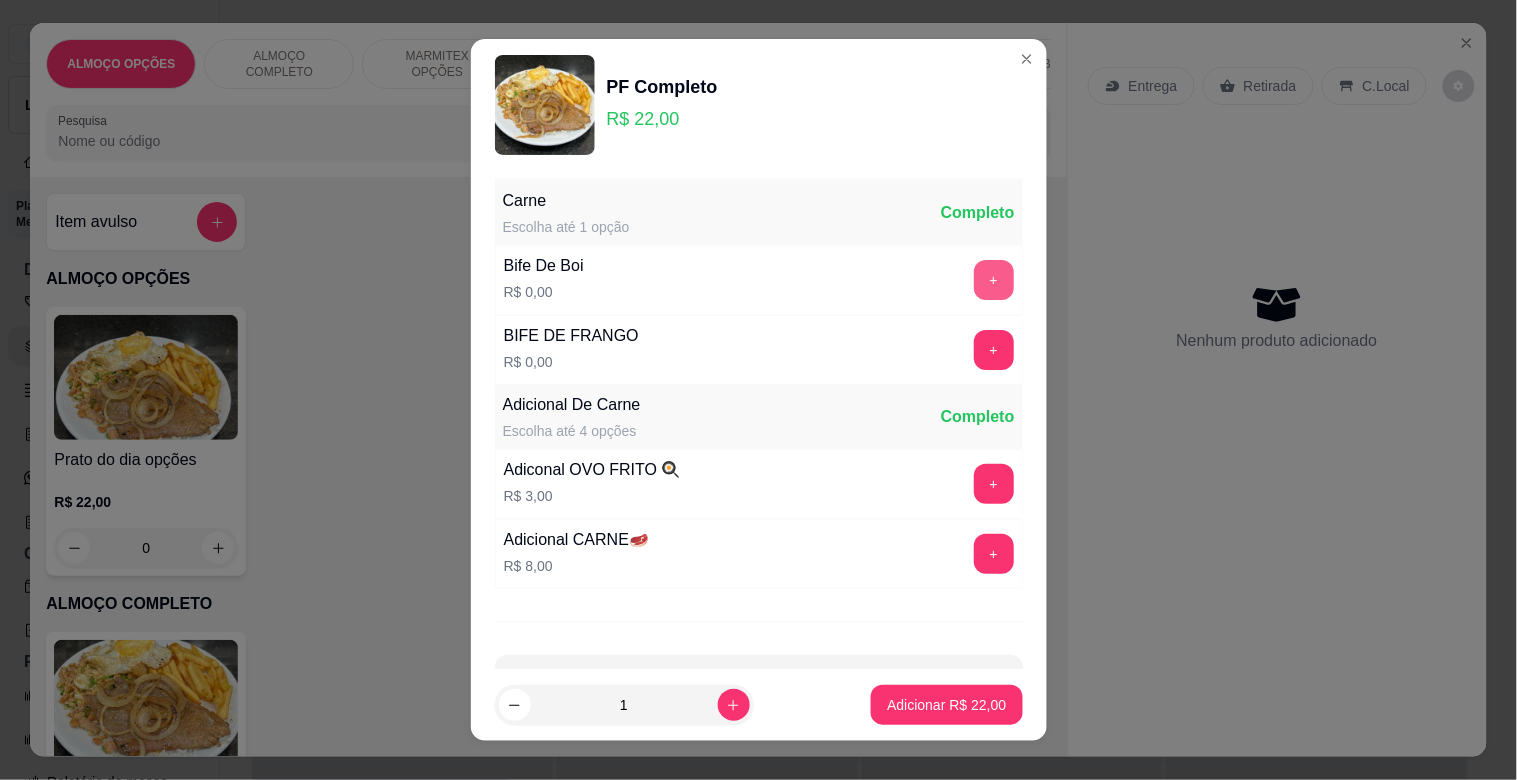 click on "+" at bounding box center [994, 280] 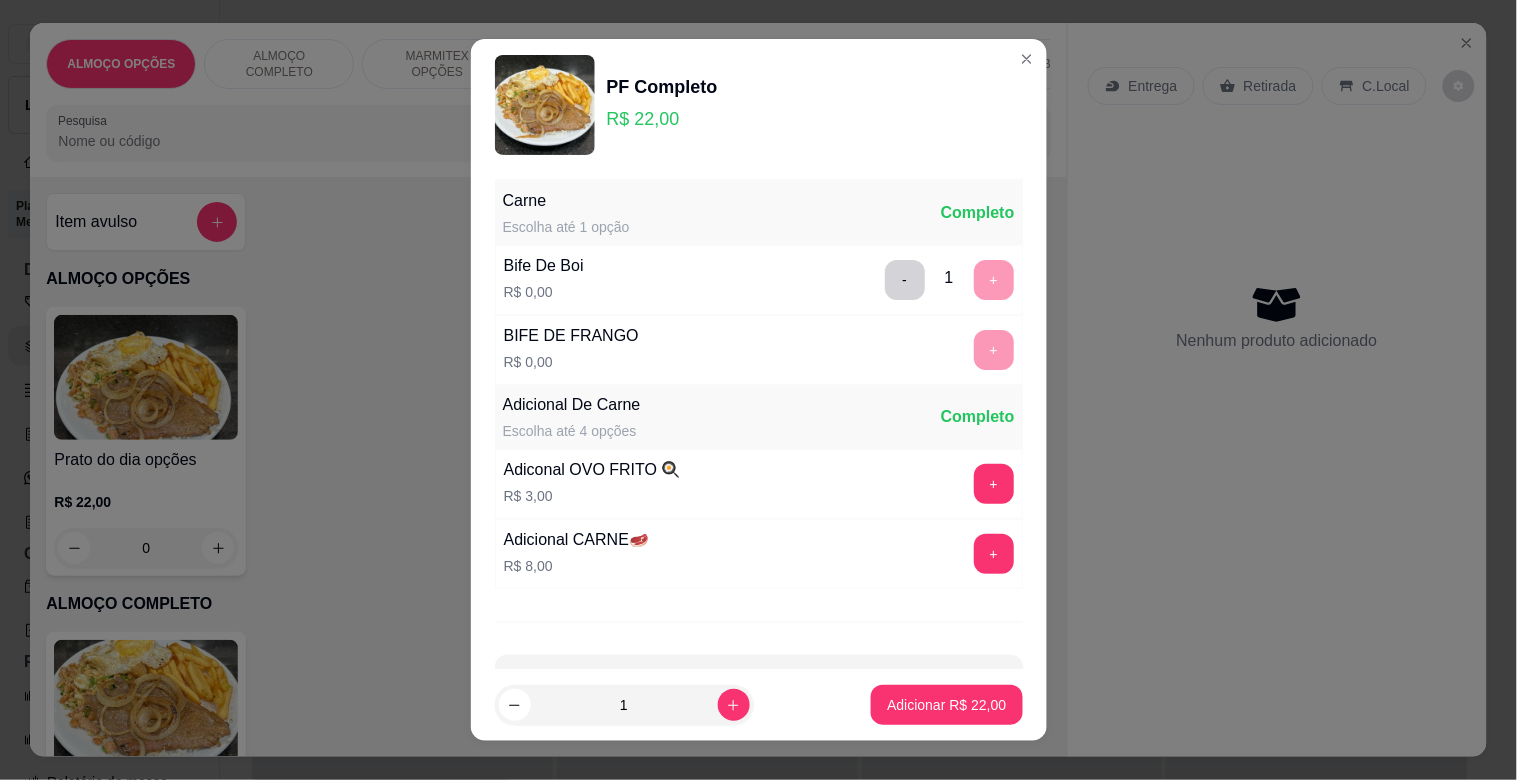 scroll, scrollTop: 25, scrollLeft: 0, axis: vertical 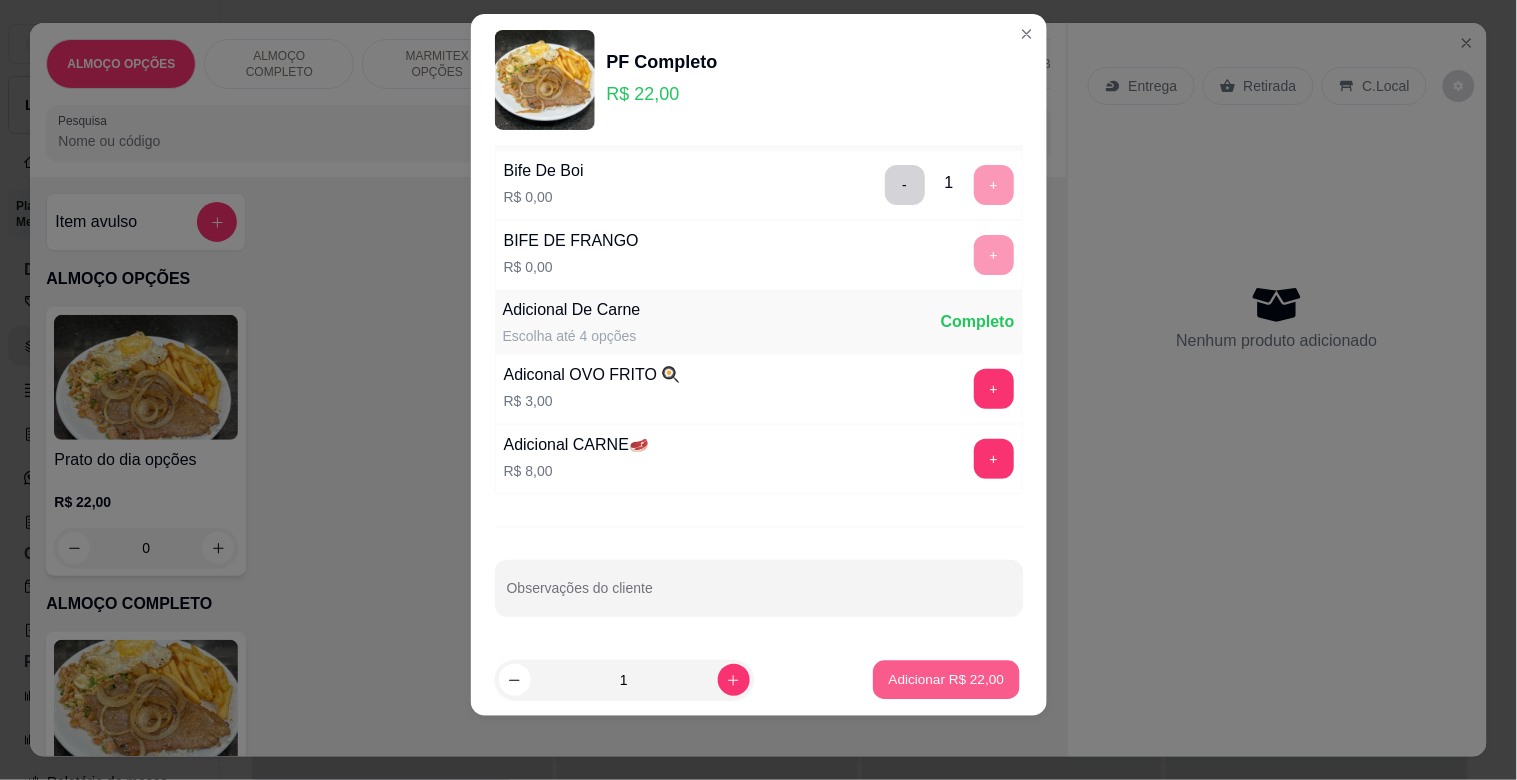 click on "Adicionar   R$ 22,00" at bounding box center (947, 679) 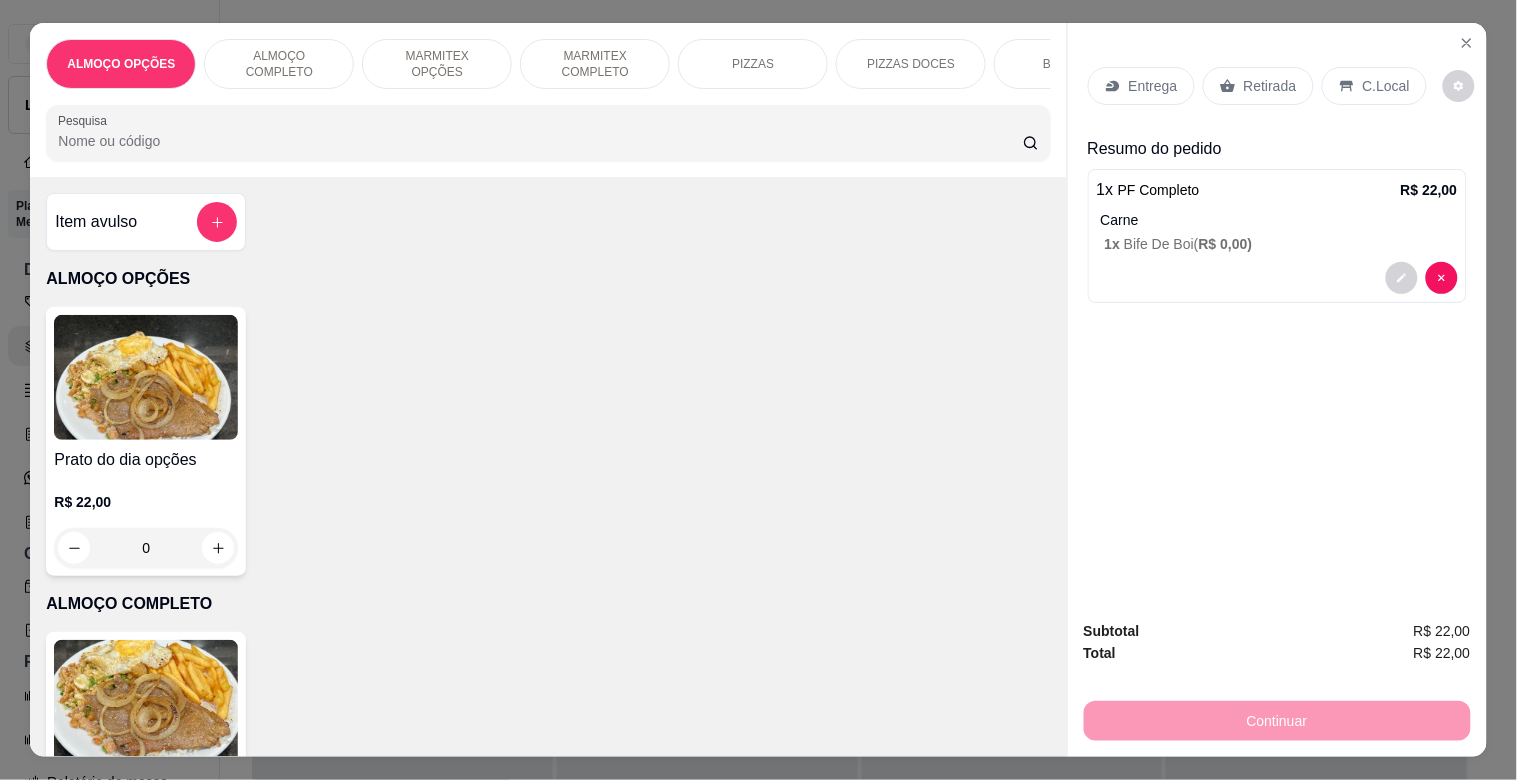 click at bounding box center [146, 702] 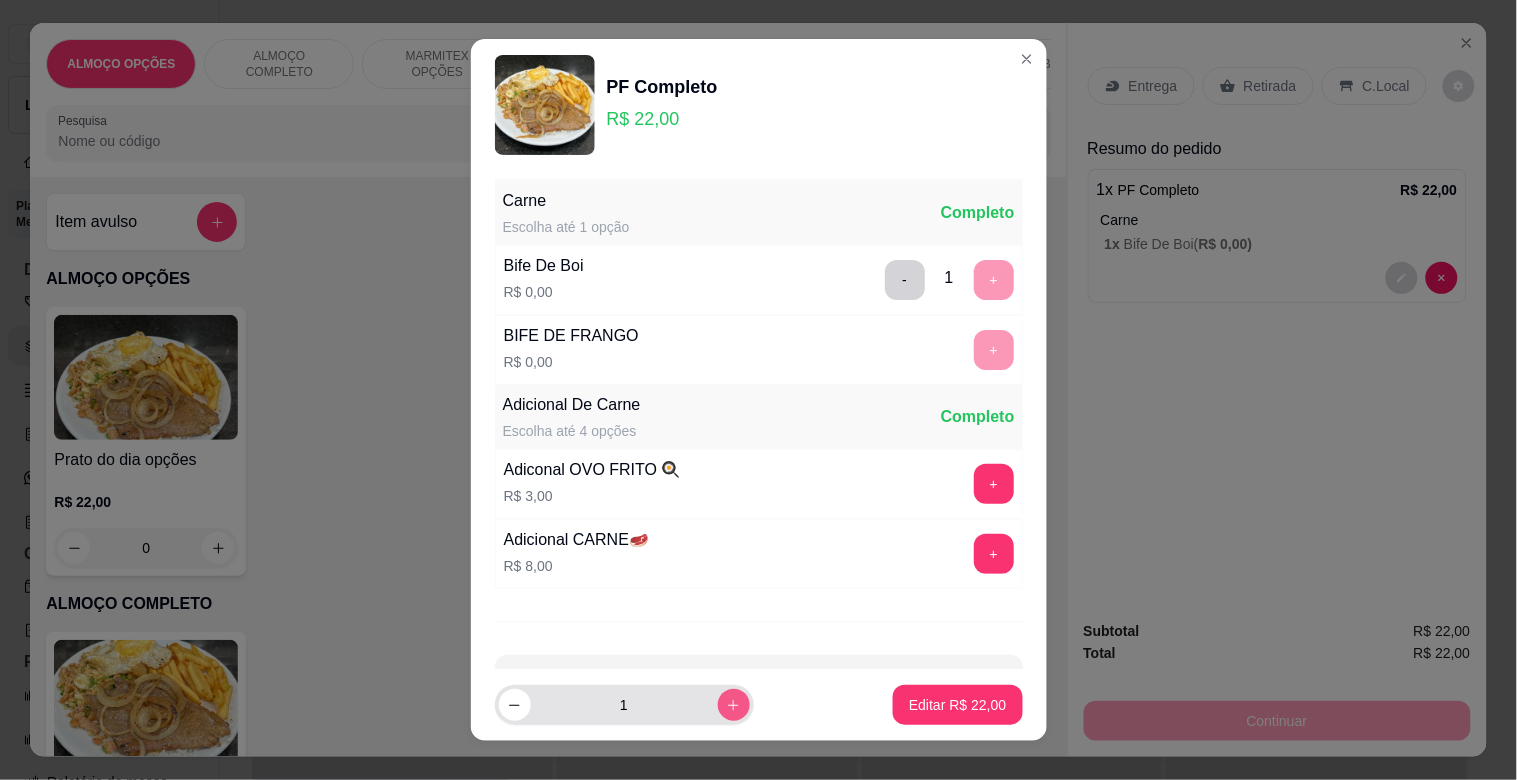 click 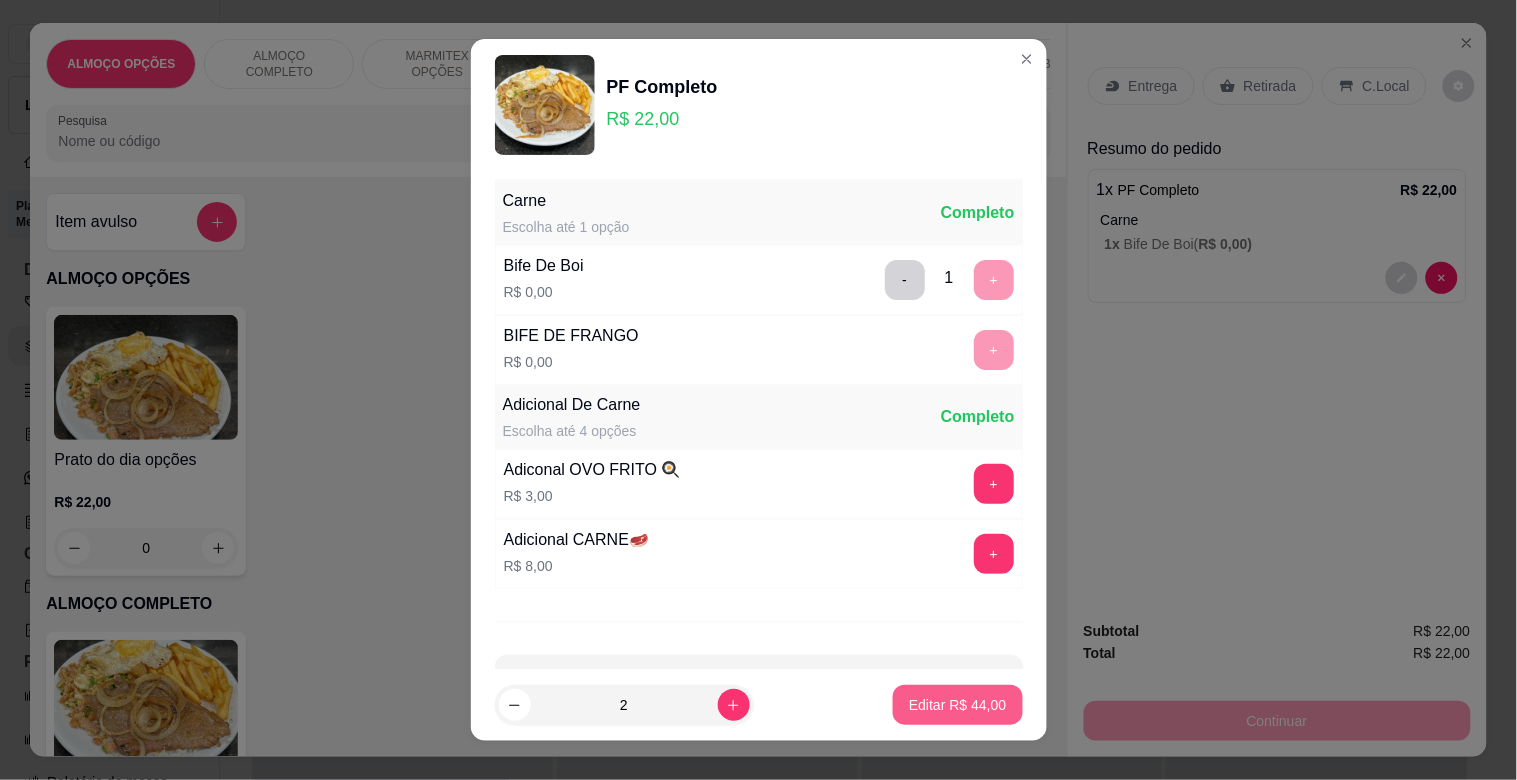 click on "Editar   R$ 44,00" at bounding box center [957, 705] 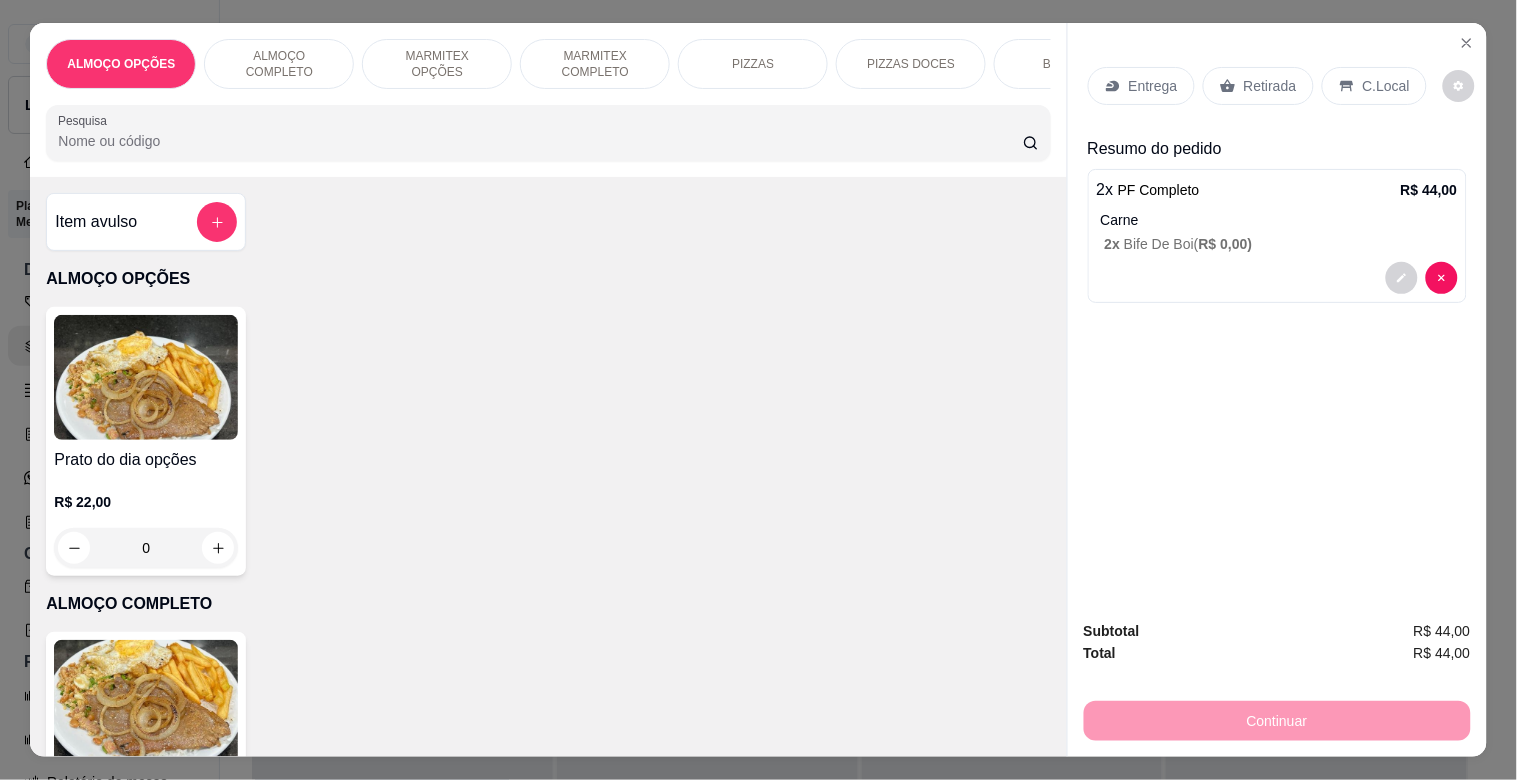 click on "C.Local" at bounding box center [1386, 86] 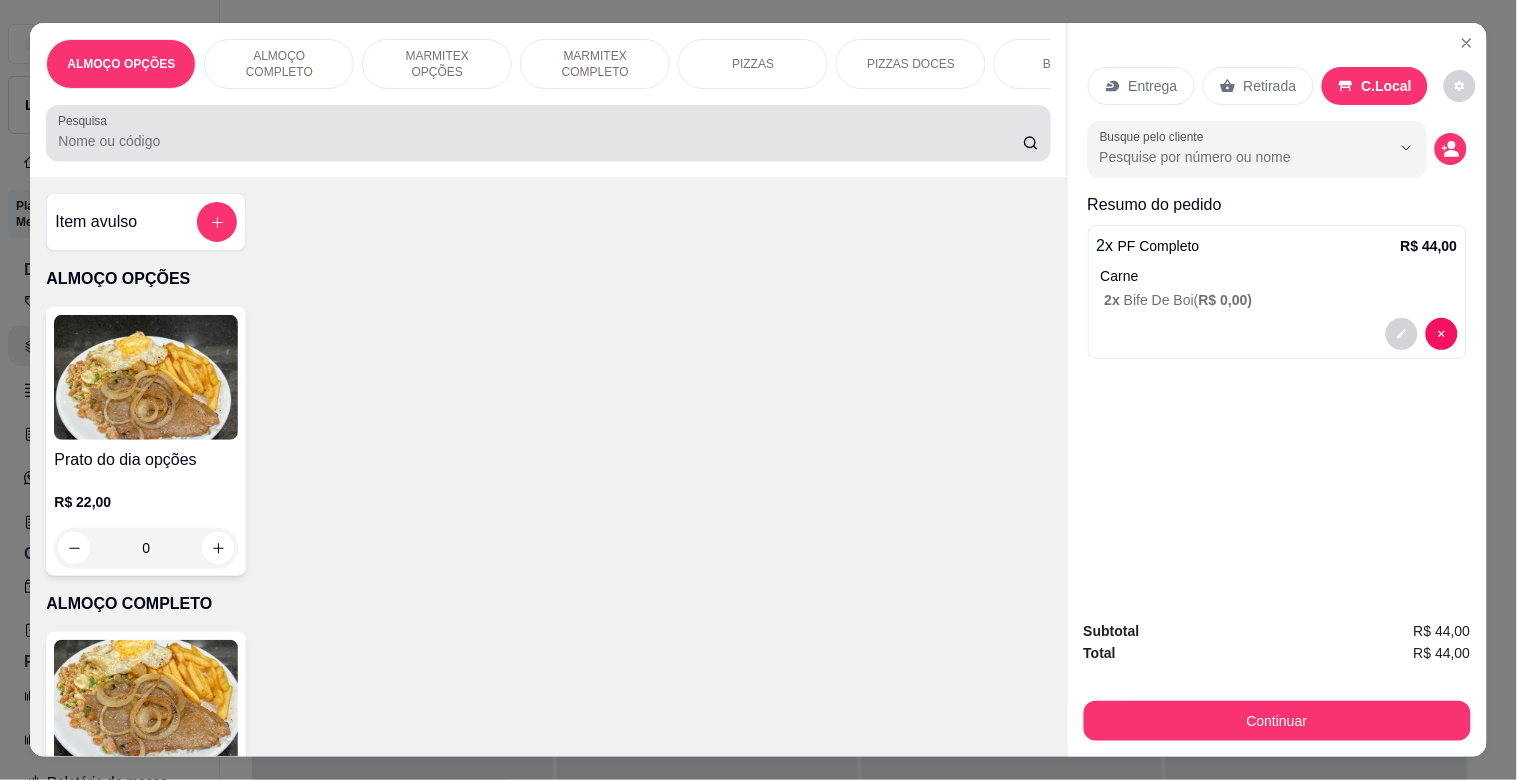 click on "Pesquisa" at bounding box center [540, 141] 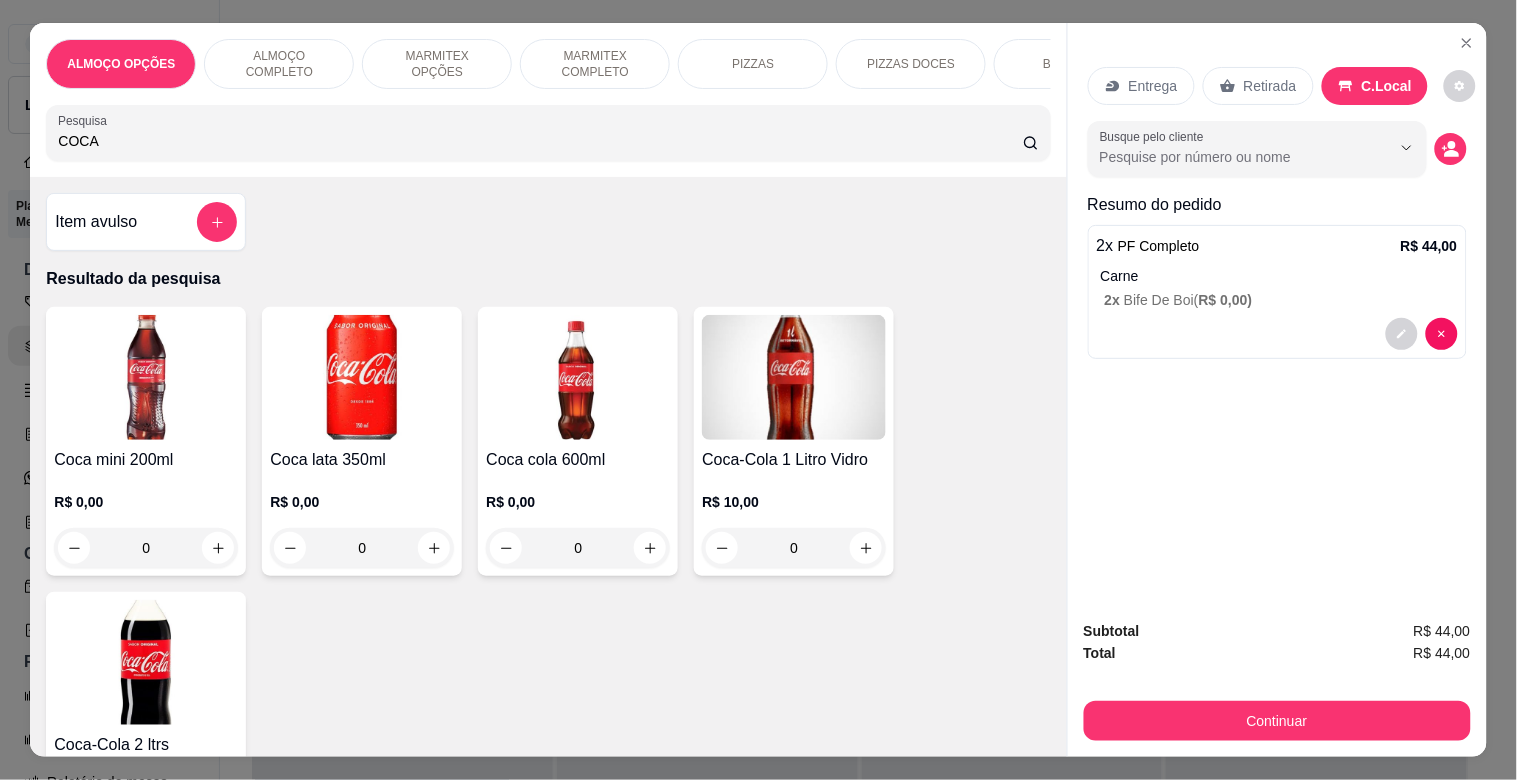 type on "COCA" 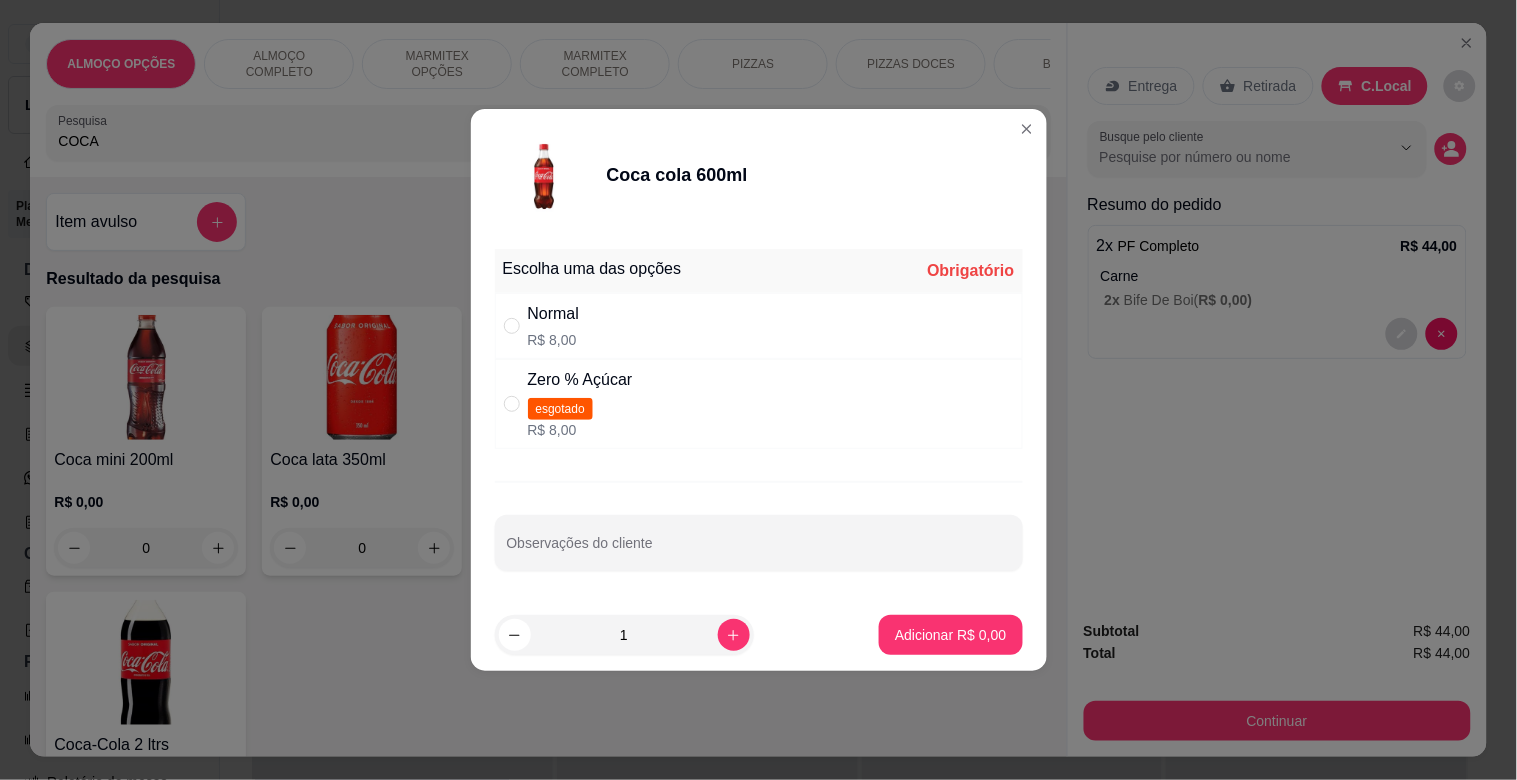 drag, startPoint x: 685, startPoint y: 298, endPoint x: 924, endPoint y: 371, distance: 249.89998 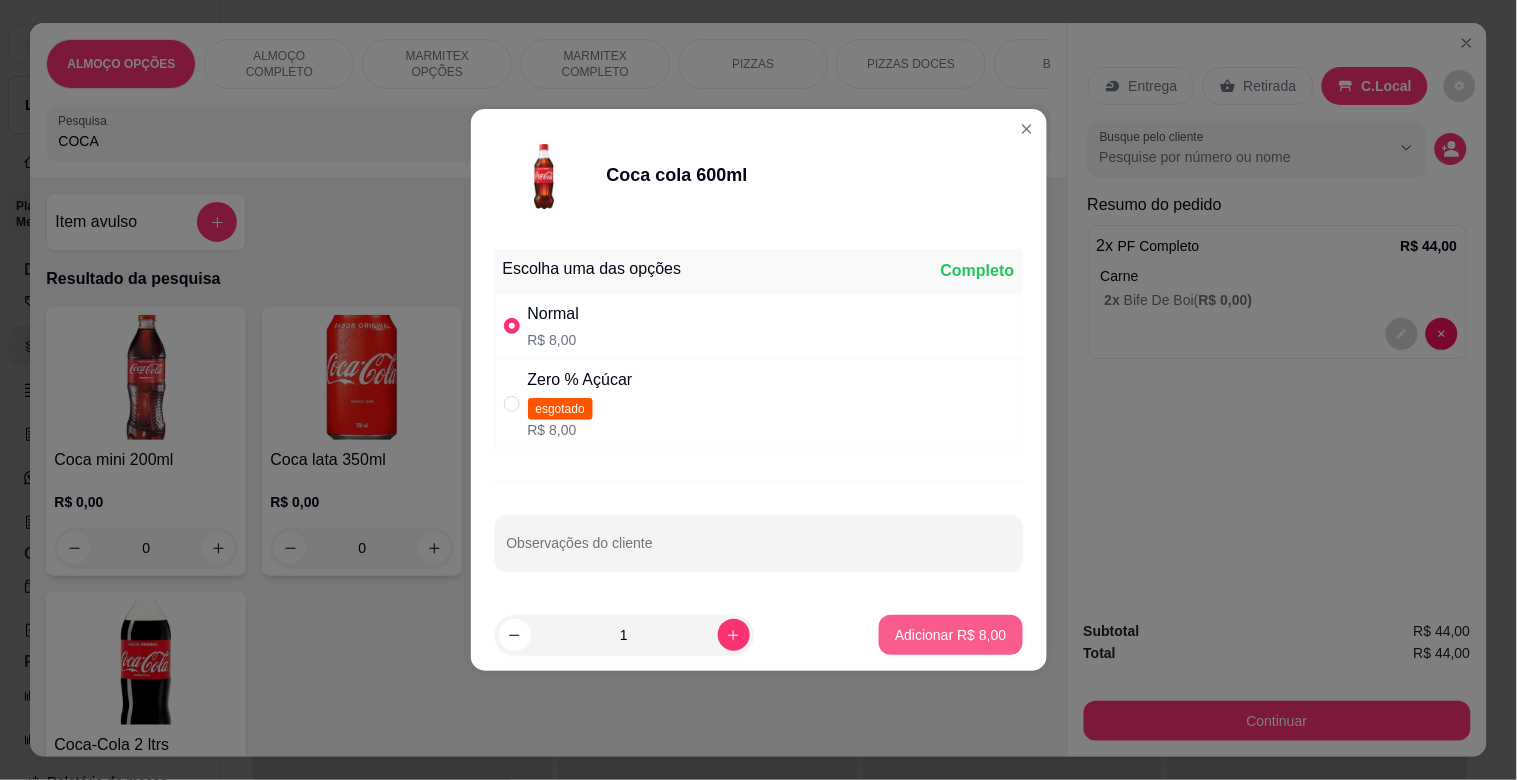 click on "Adicionar   R$ 8,00" at bounding box center [950, 635] 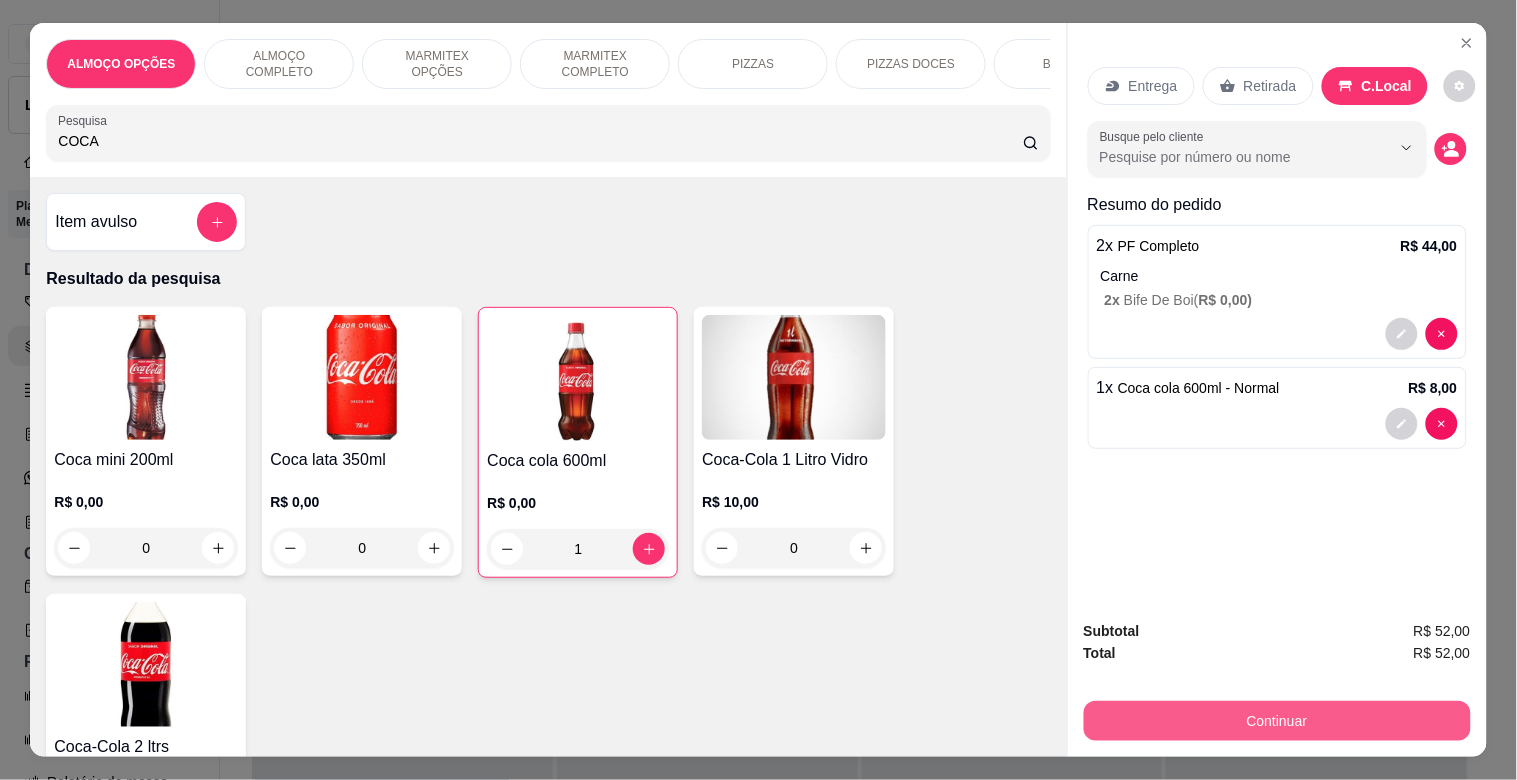 click on "Continuar" at bounding box center (1277, 721) 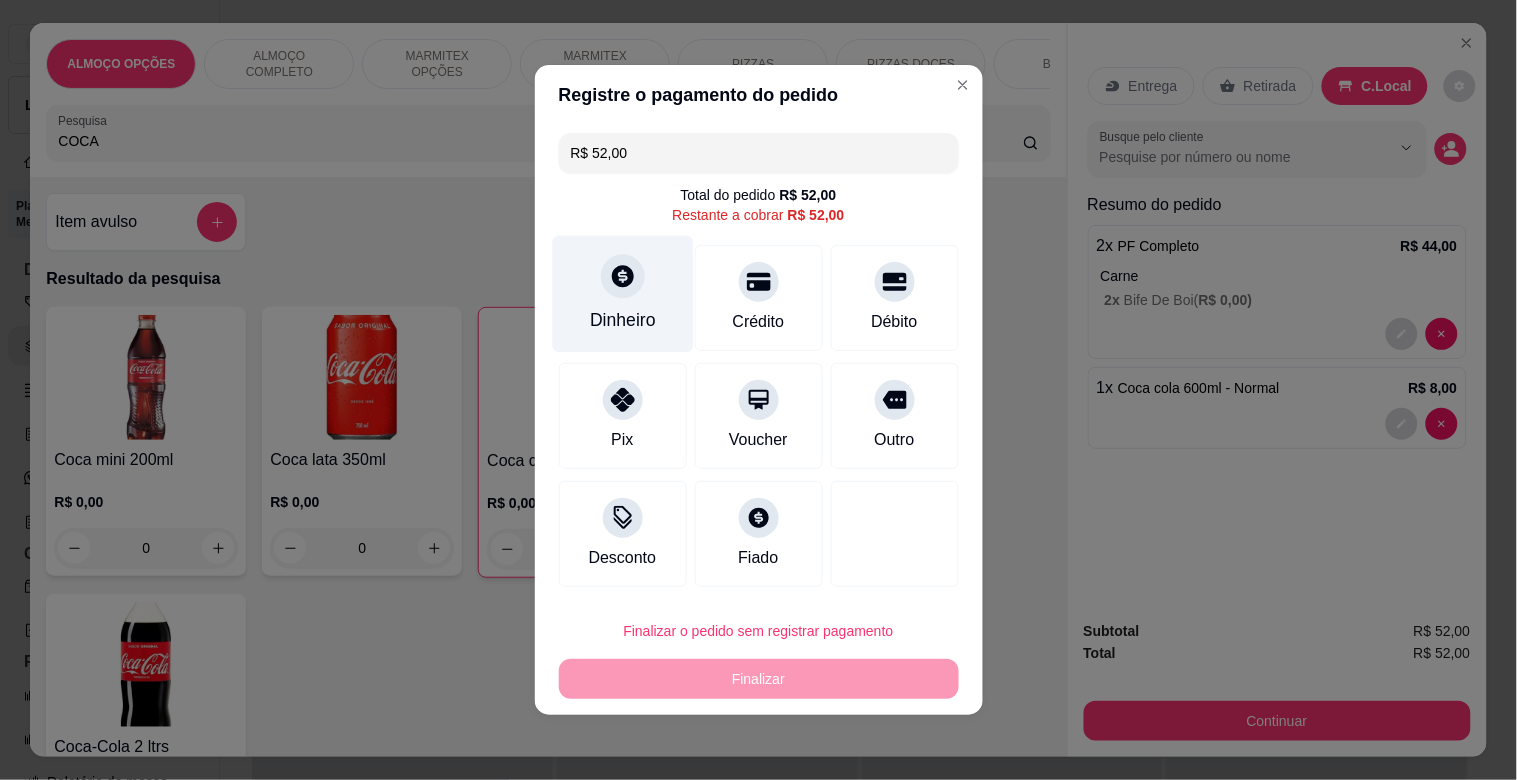 drag, startPoint x: 630, startPoint y: 308, endPoint x: 650, endPoint y: 308, distance: 20 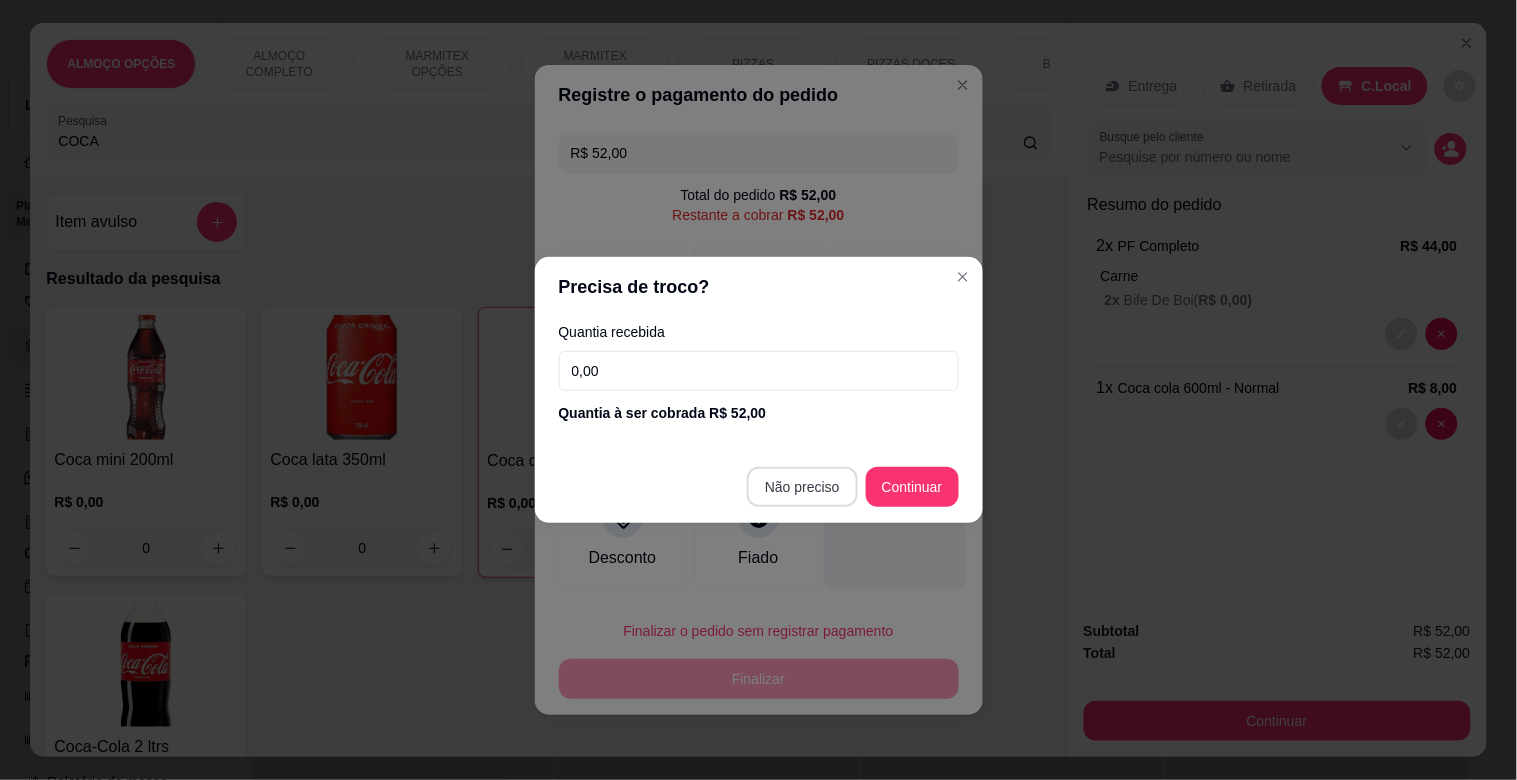 type on "R$ 0,00" 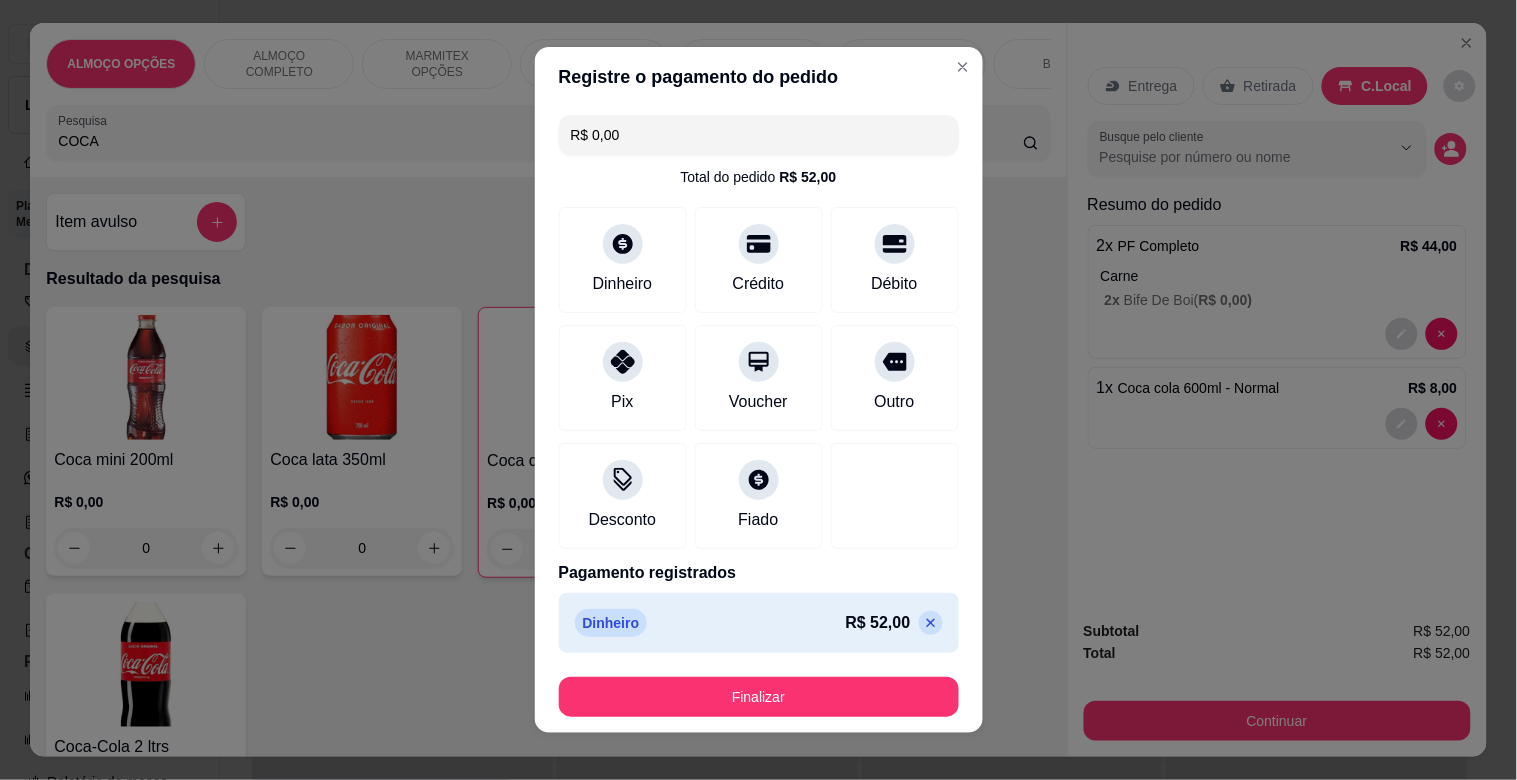 drag, startPoint x: 813, startPoint y: 720, endPoint x: 815, endPoint y: 700, distance: 20.09975 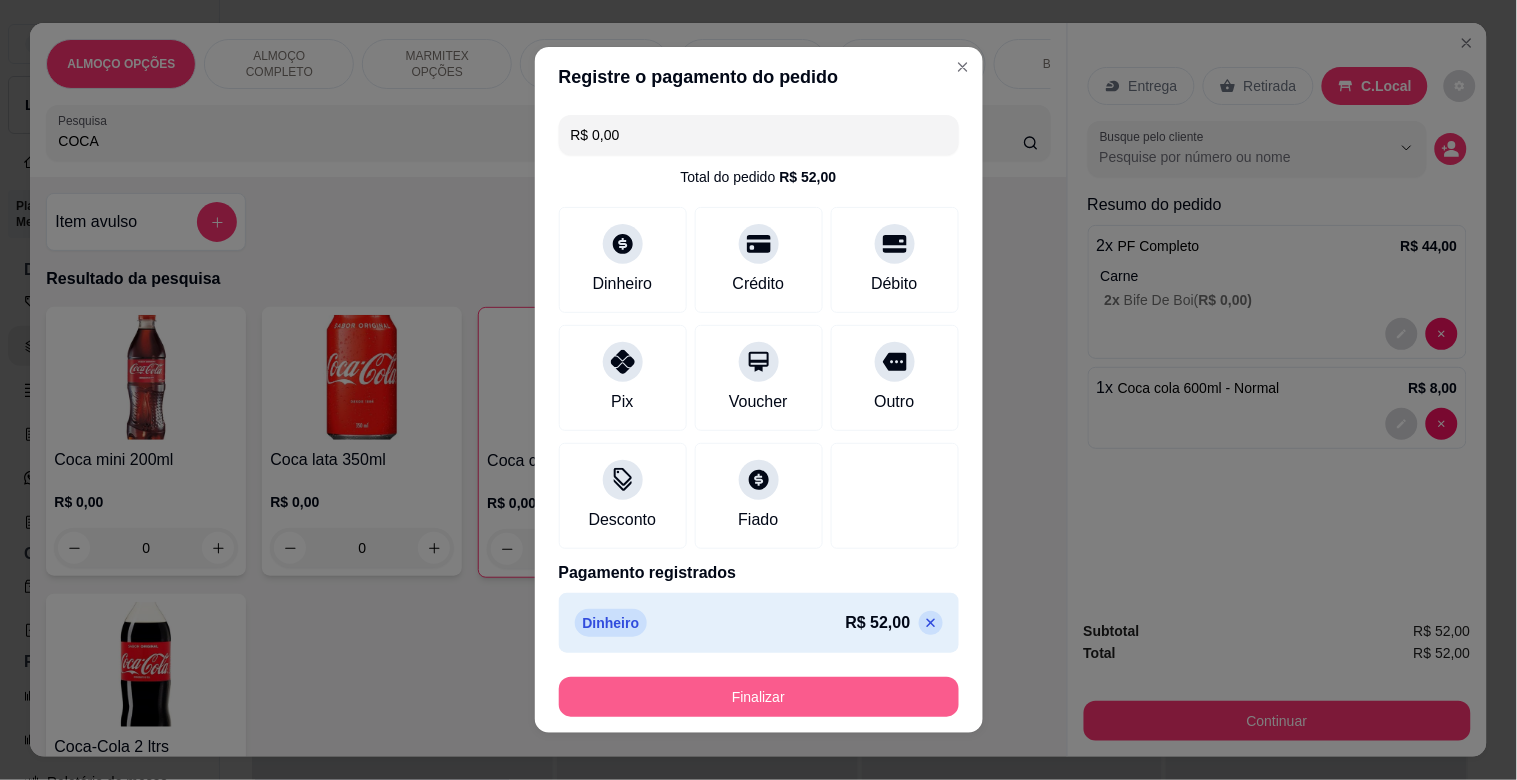 click on "Finalizar" at bounding box center [759, 697] 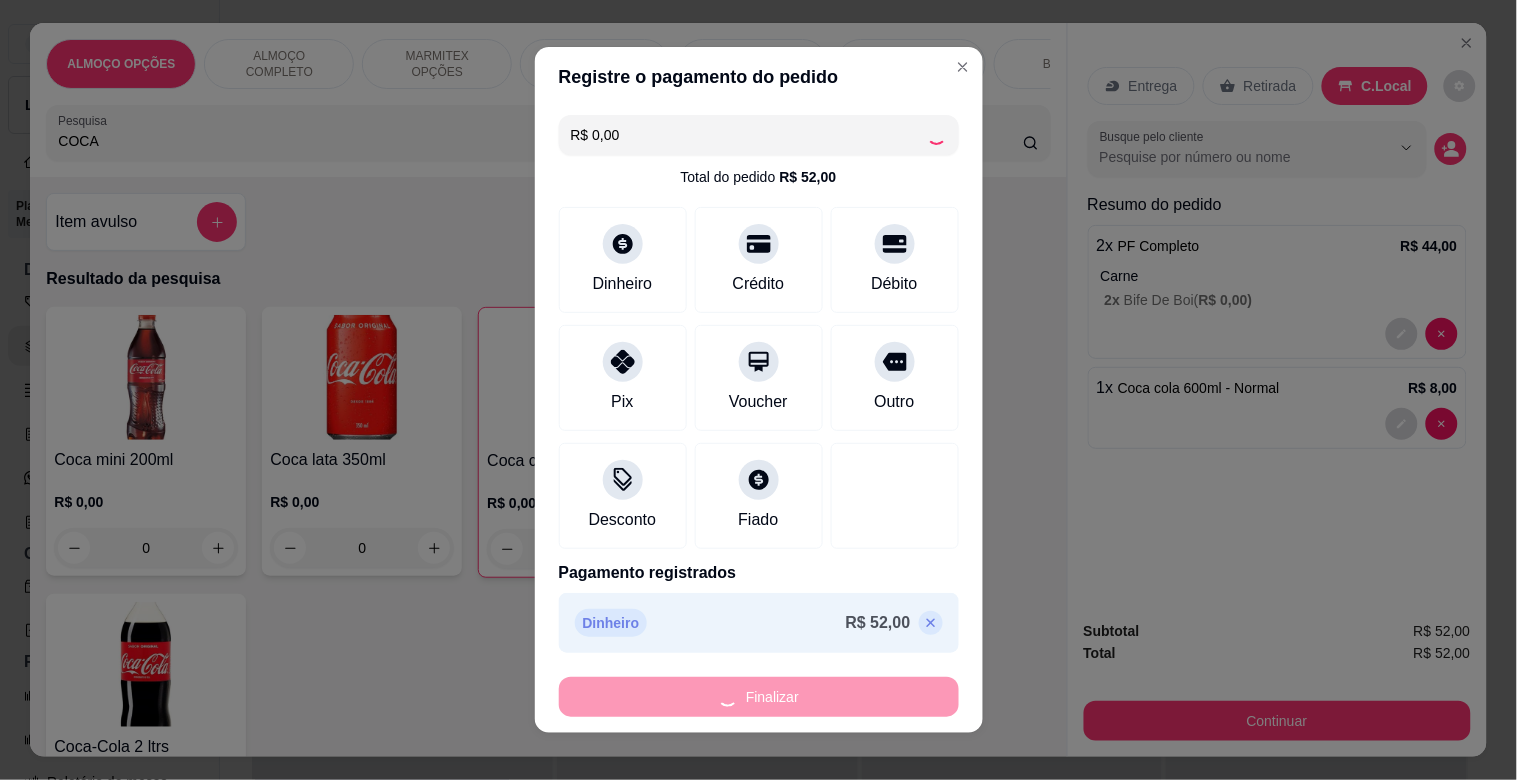type on "0" 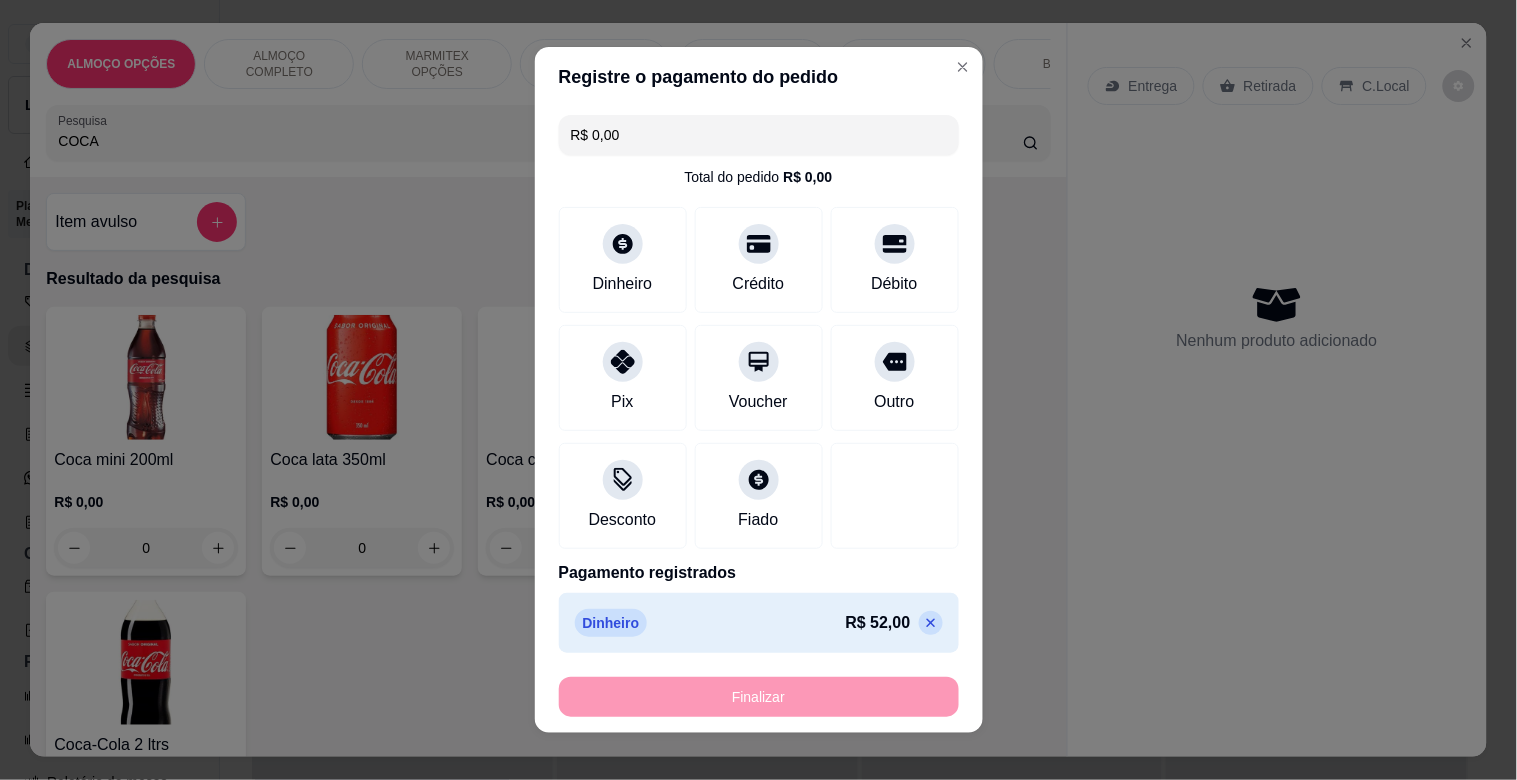 type on "-R$ 52,00" 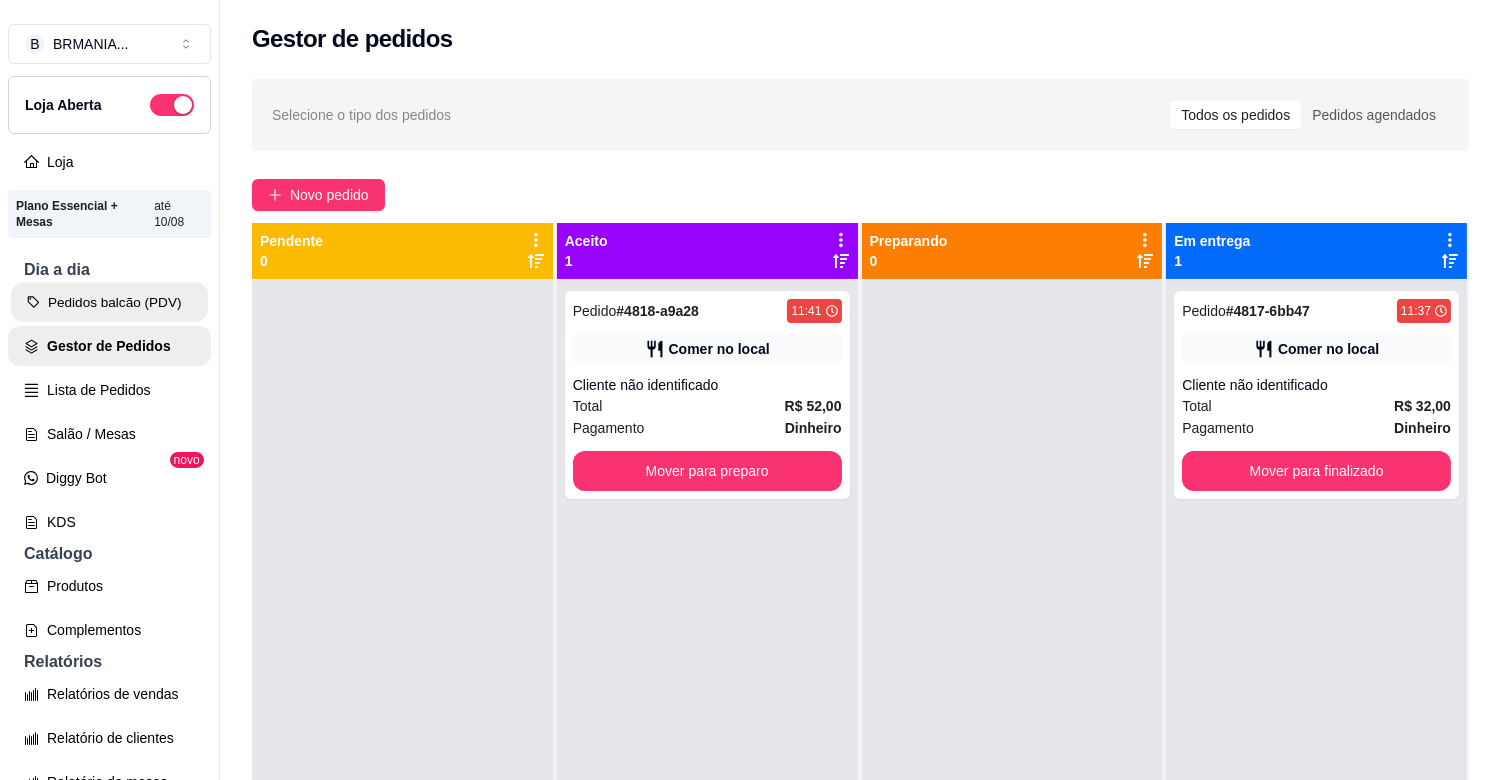 click on "Pedidos balcão (PDV)" at bounding box center (109, 302) 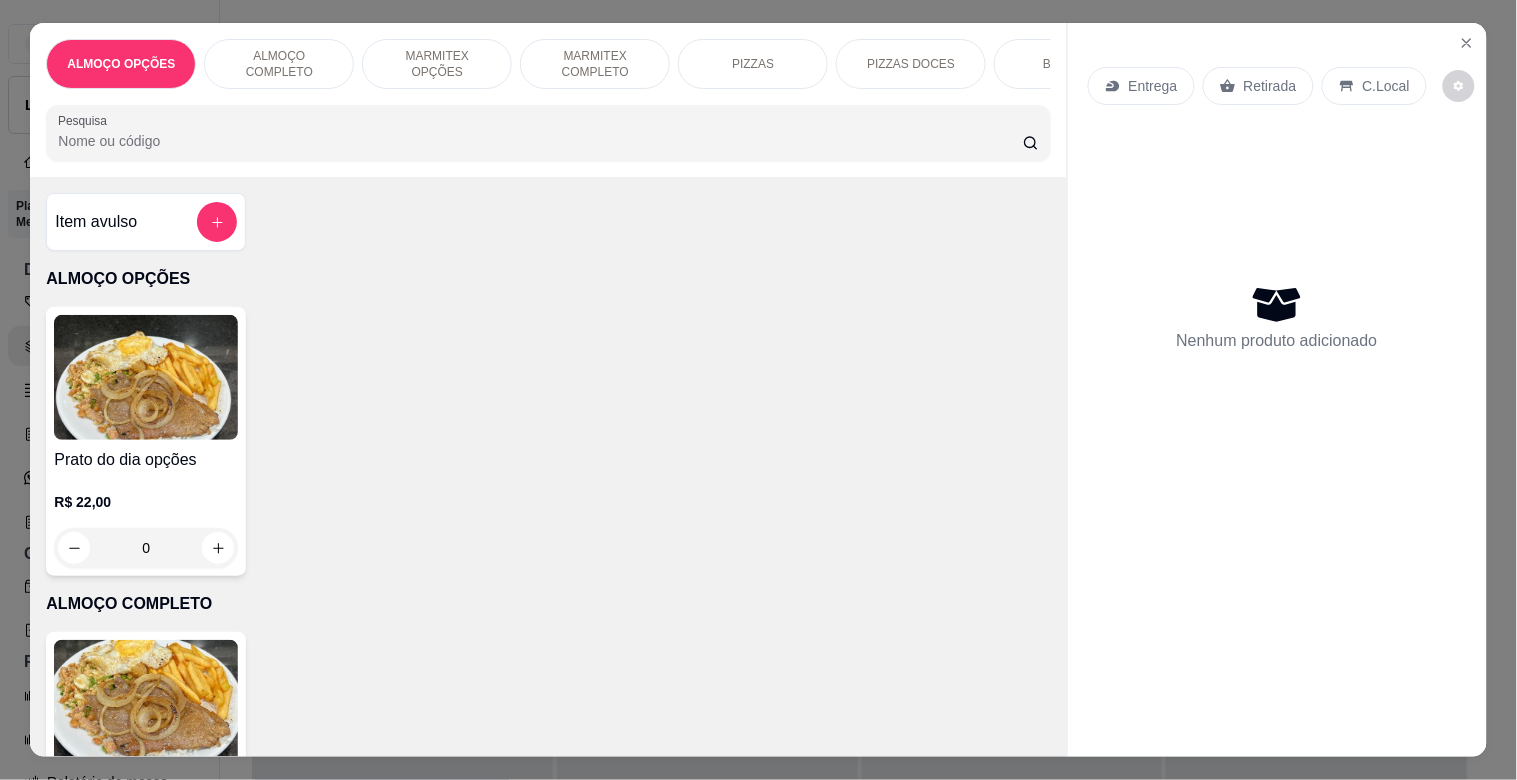 click on "MARMITEX COMPLETO" at bounding box center [595, 64] 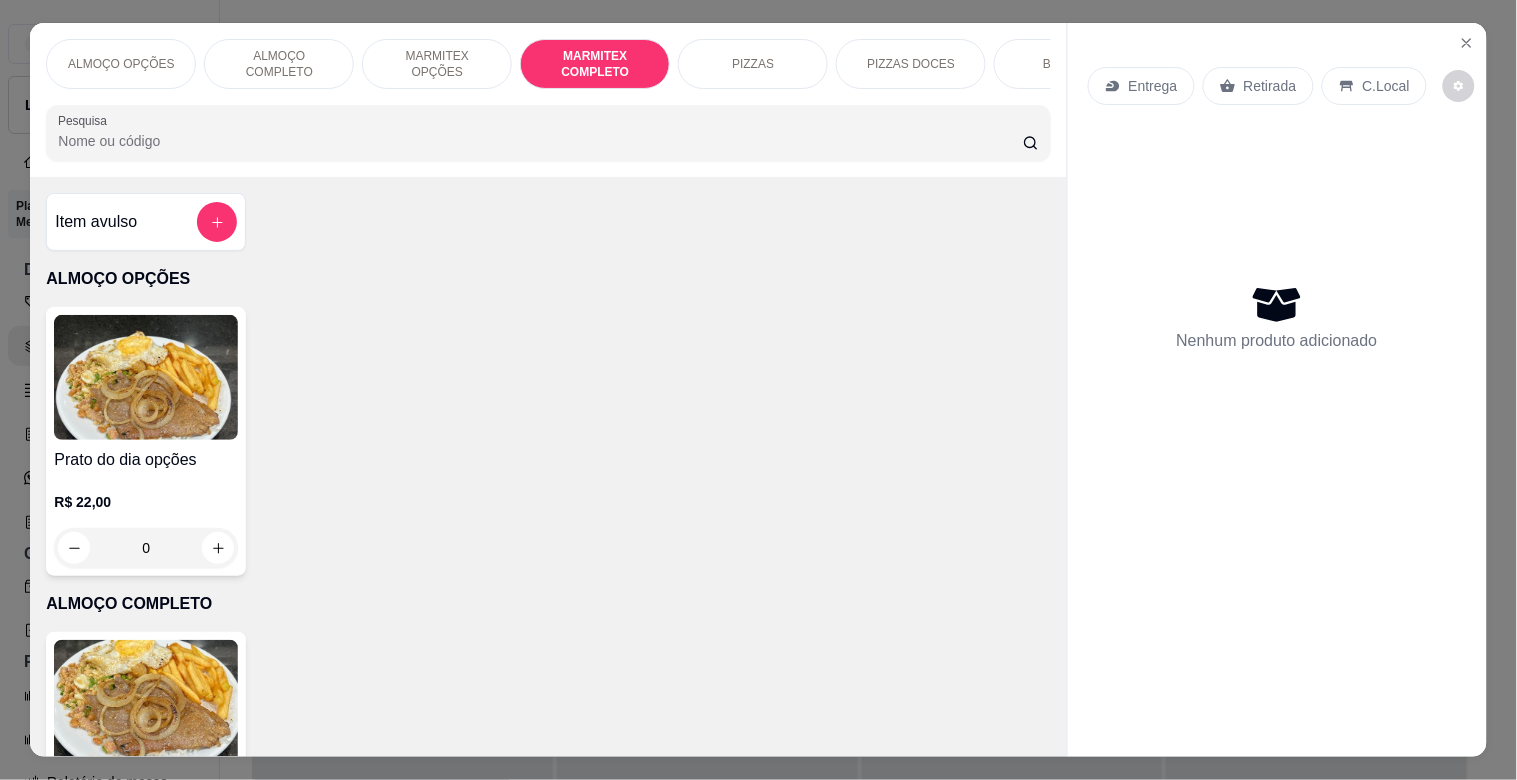 scroll, scrollTop: 1064, scrollLeft: 0, axis: vertical 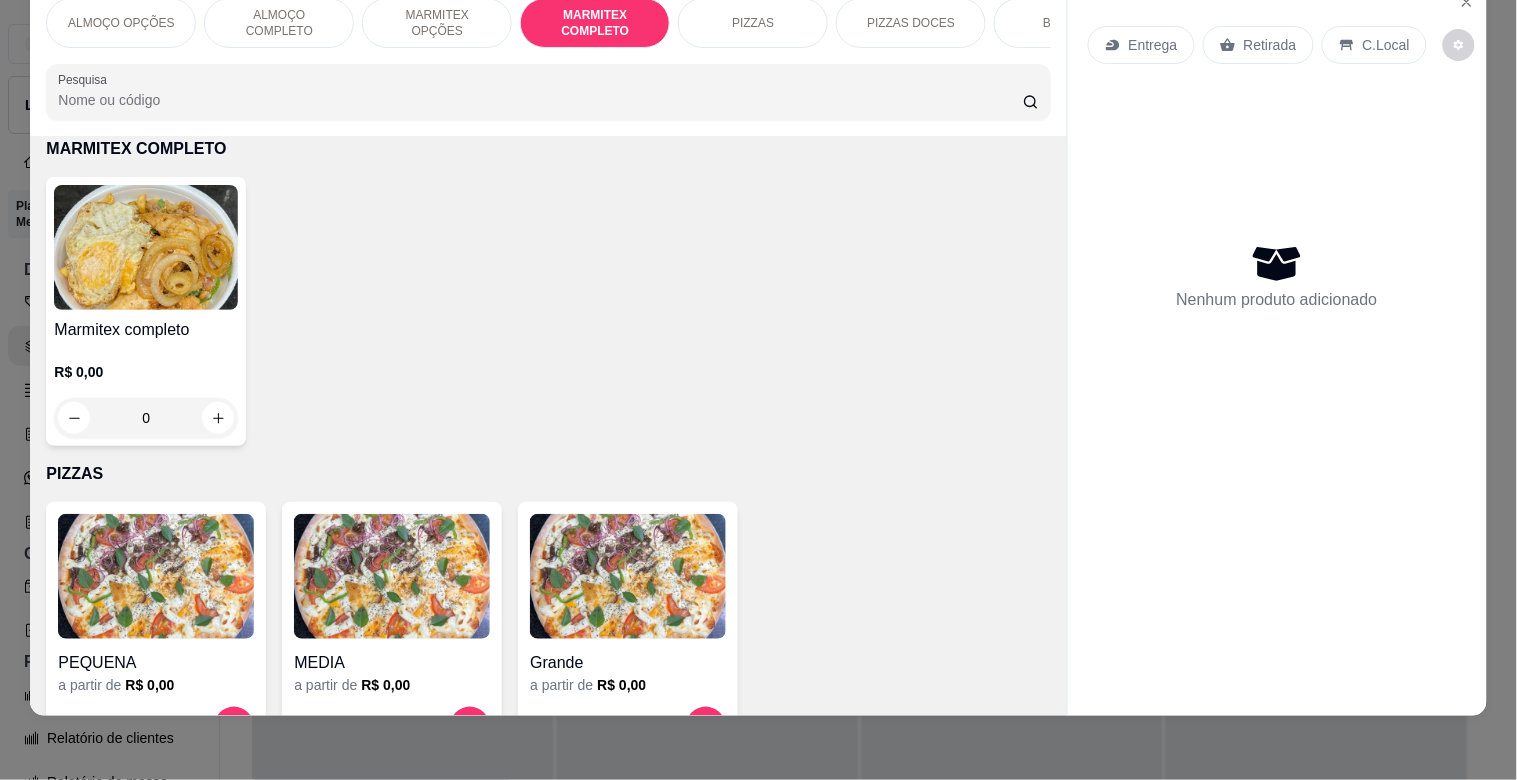 click at bounding box center (146, 247) 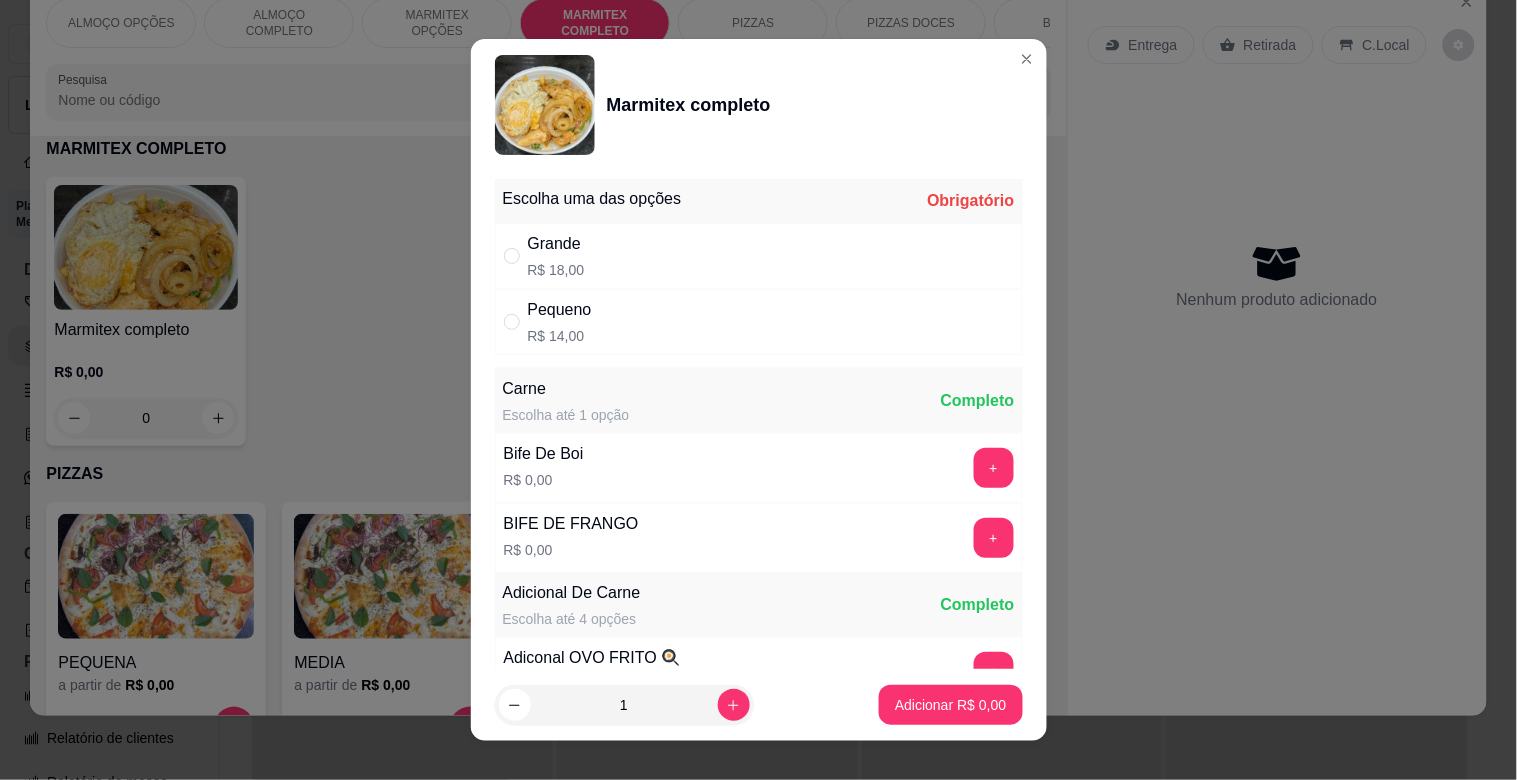 click on "Escolha uma das opções" at bounding box center [592, 199] 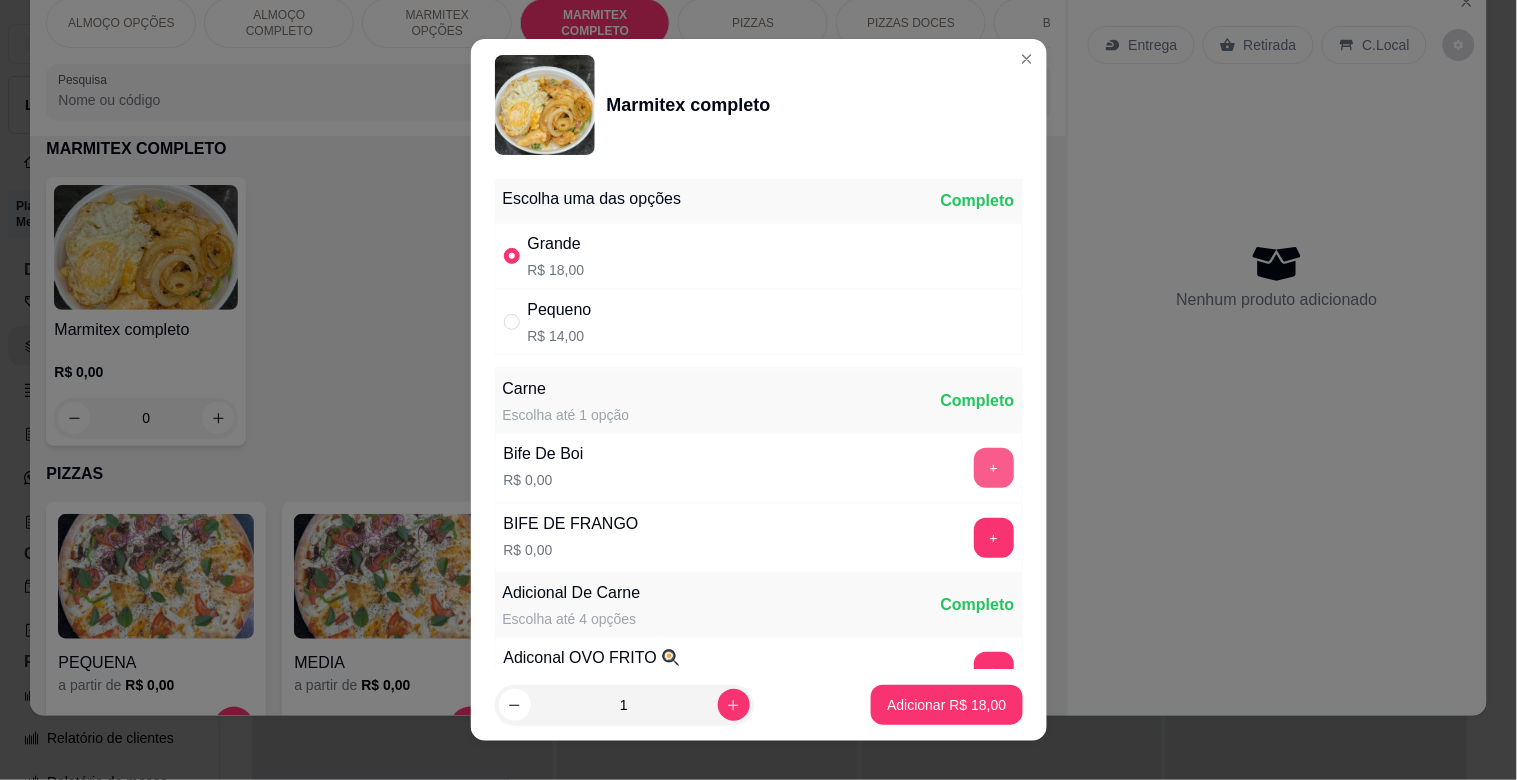 click on "+" at bounding box center [994, 468] 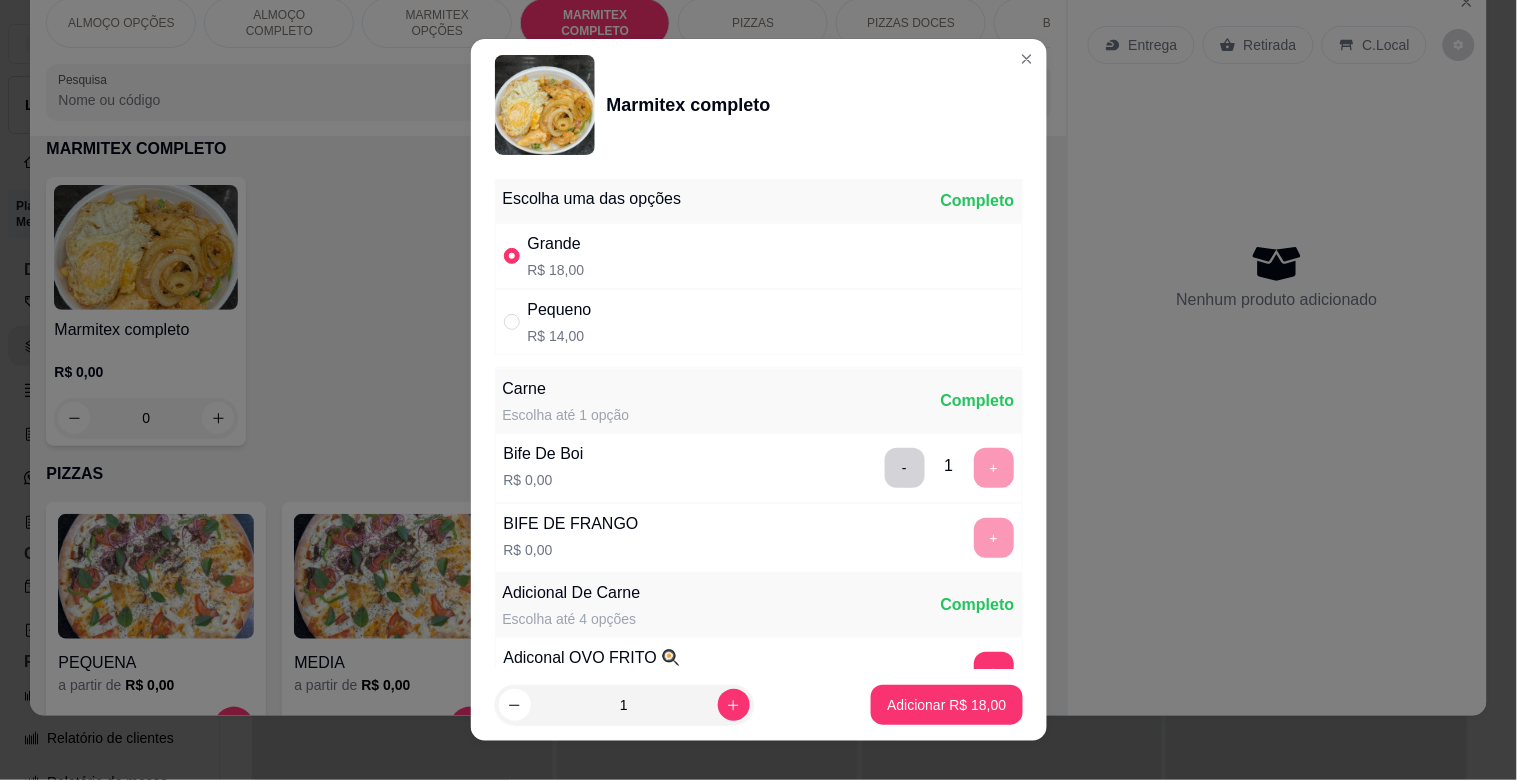 scroll, scrollTop: 25, scrollLeft: 0, axis: vertical 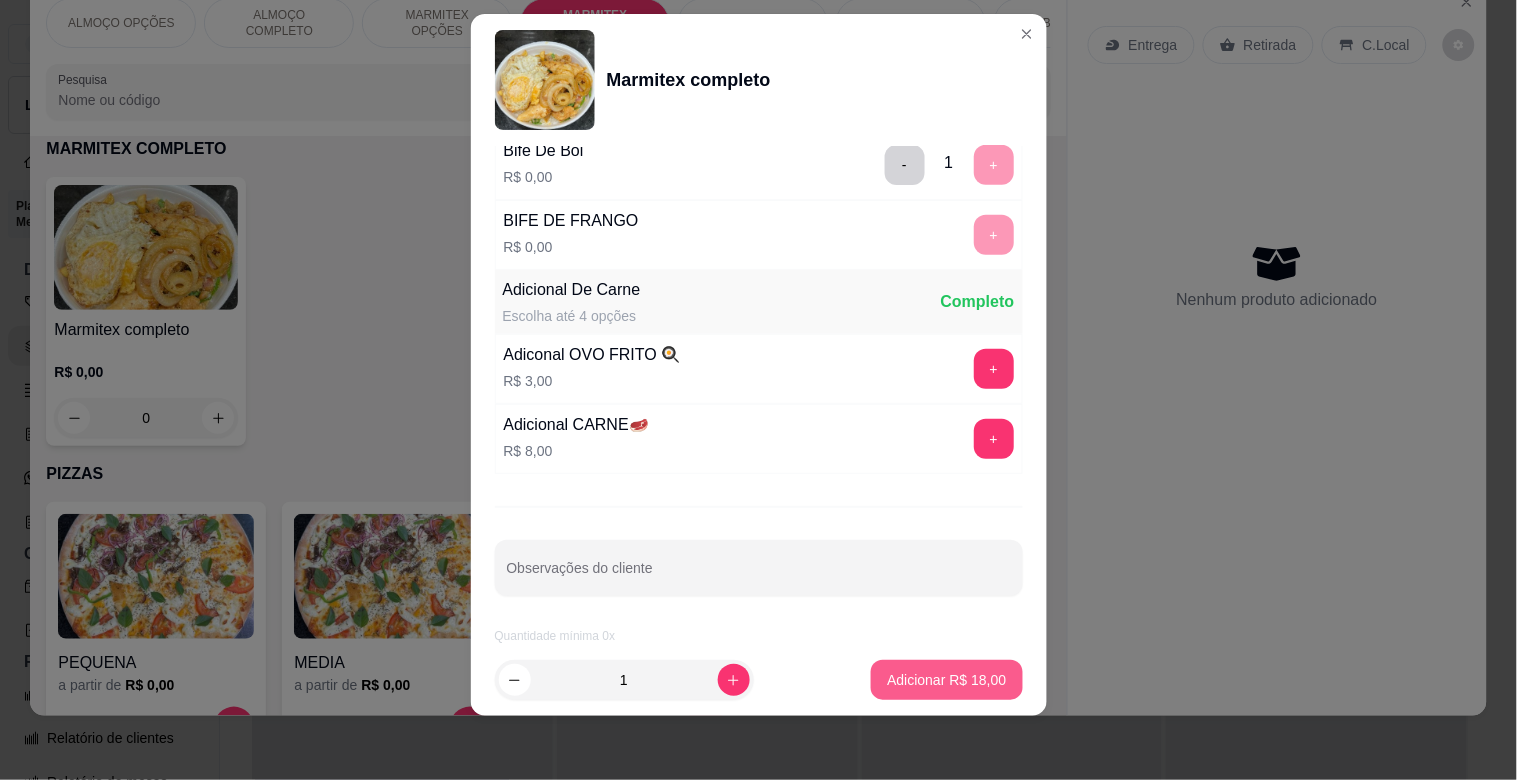 click on "Adicionar   R$ 18,00" at bounding box center [946, 680] 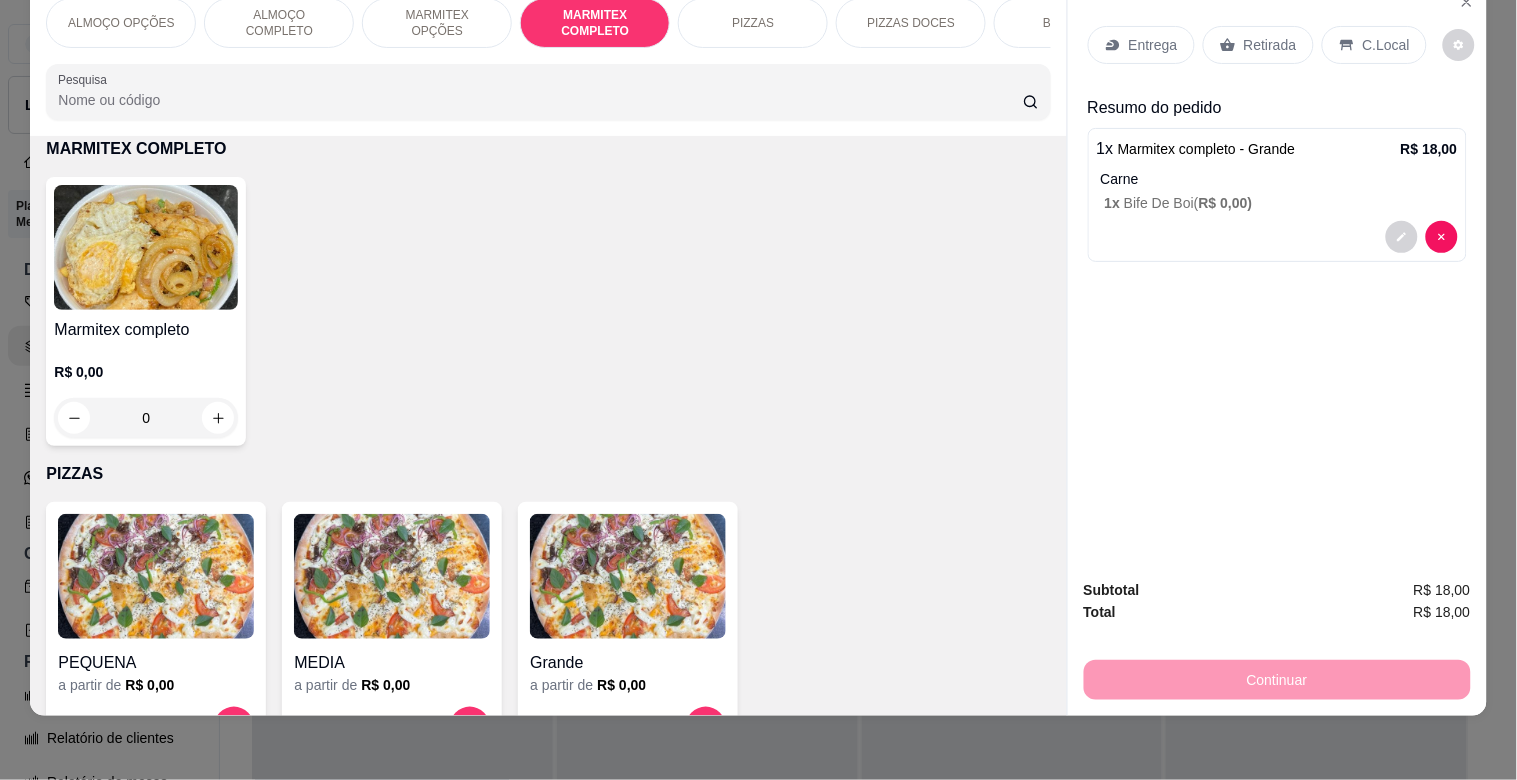 click on "C.Local" at bounding box center (1386, 45) 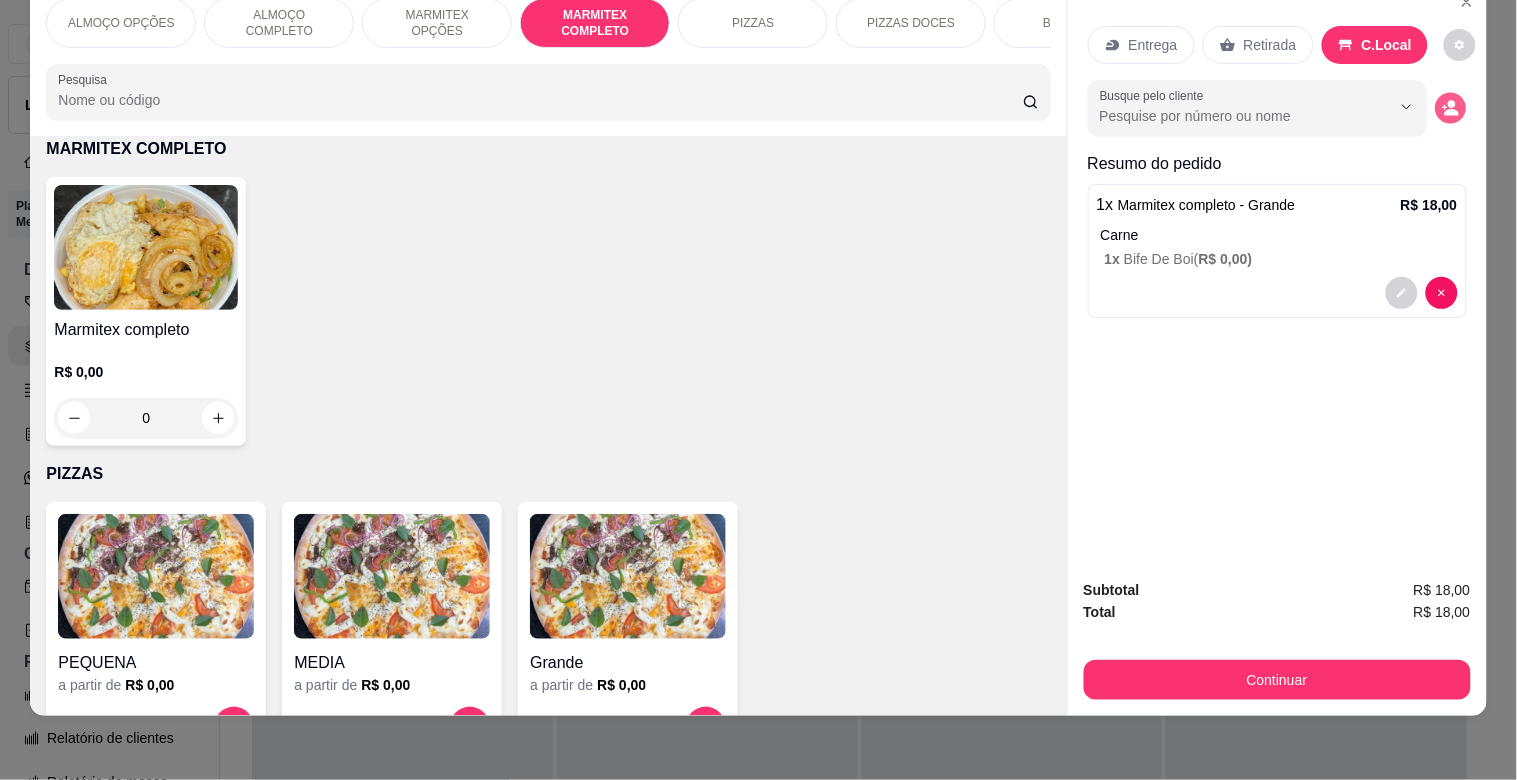 click 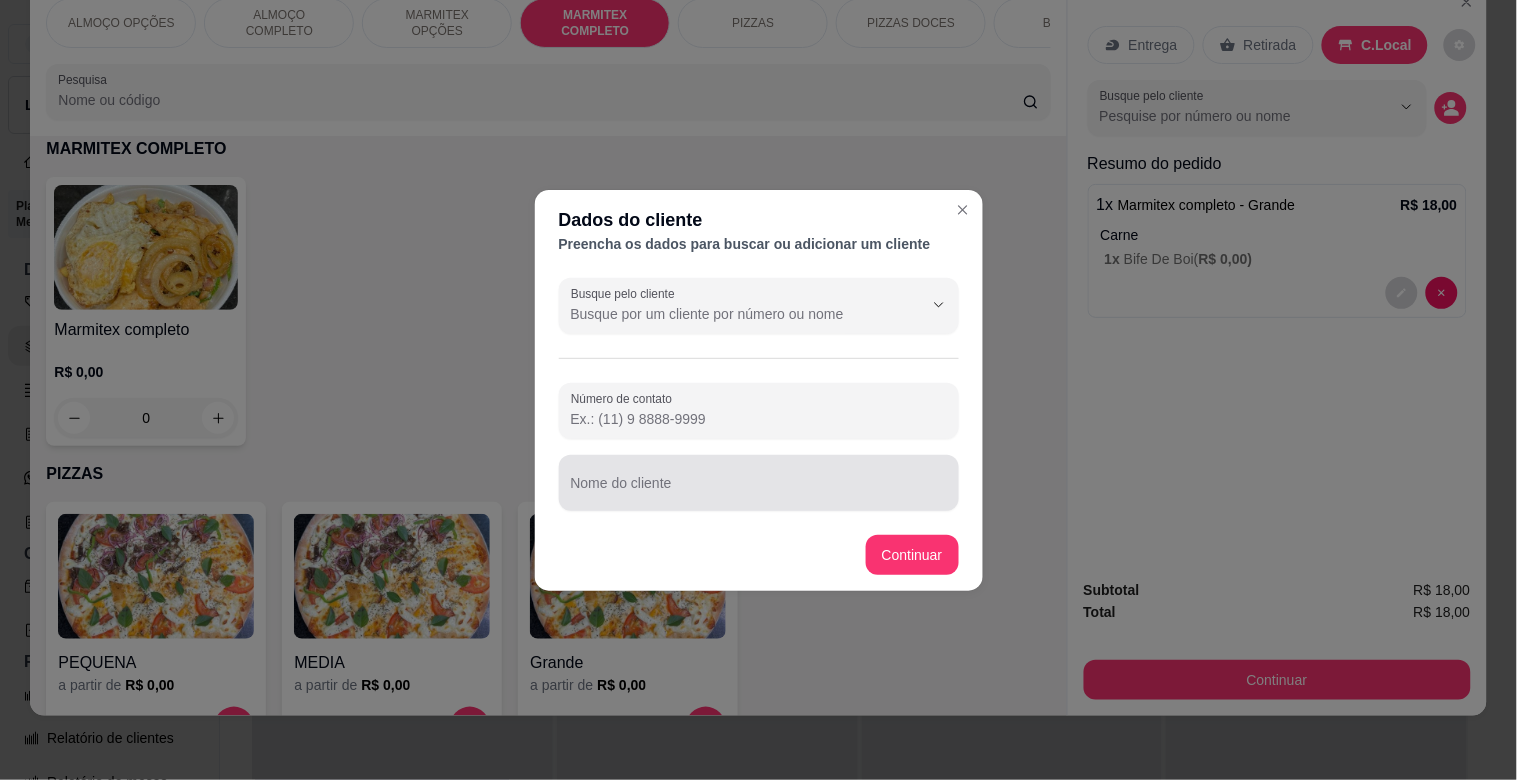 click on "Nome do cliente" at bounding box center [759, 491] 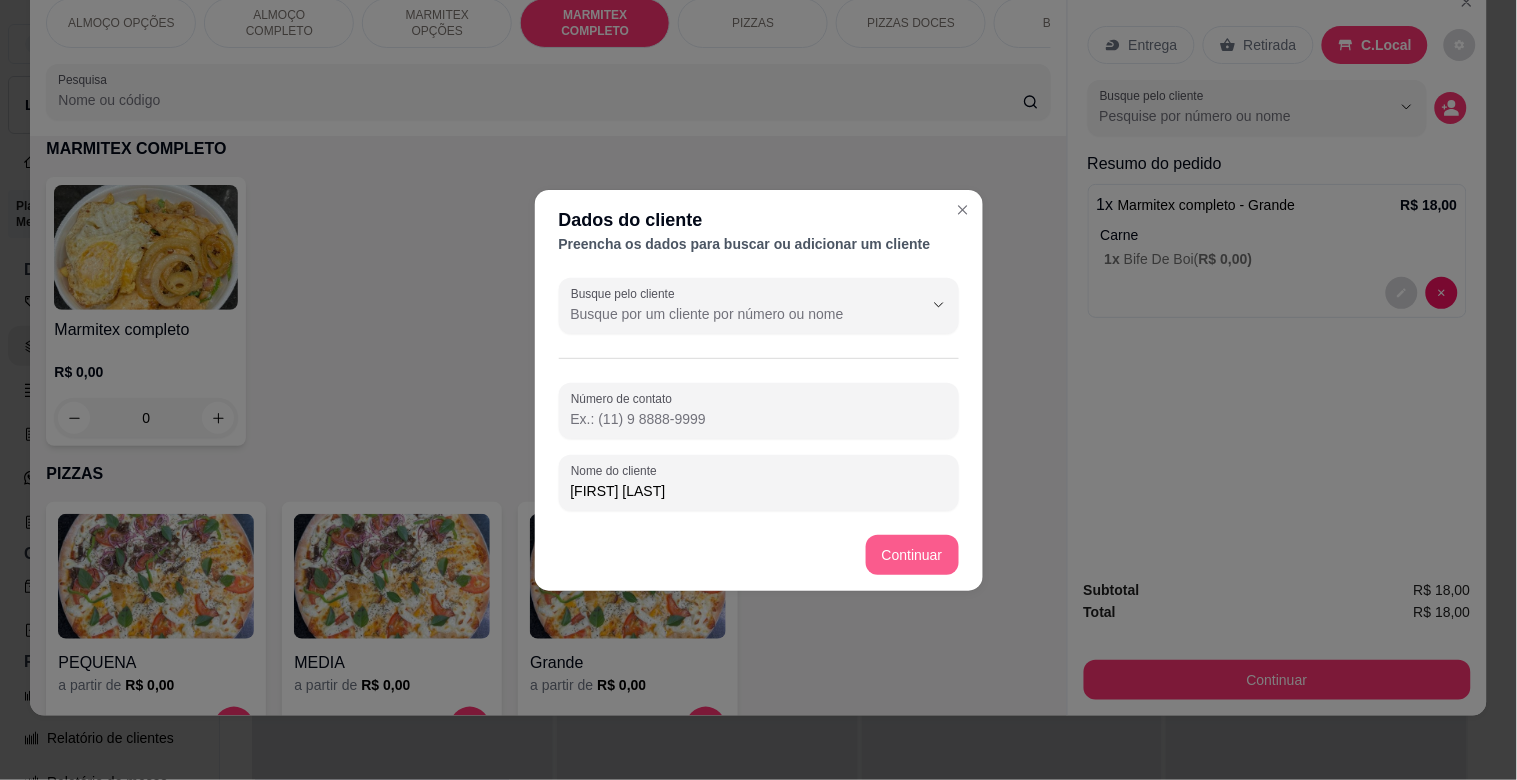 type on "[FIRST] [LAST]" 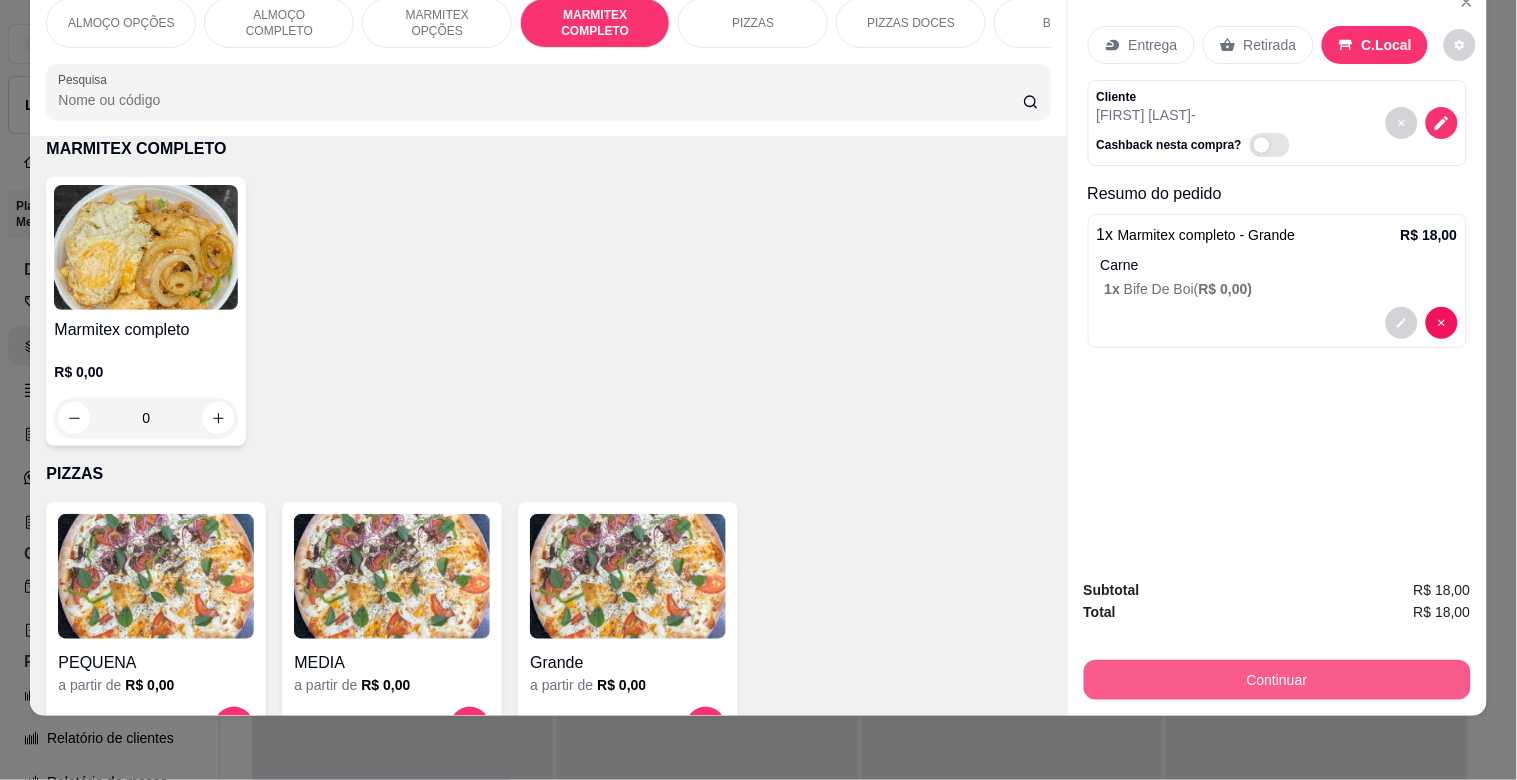 click on "Continuar" at bounding box center [1277, 680] 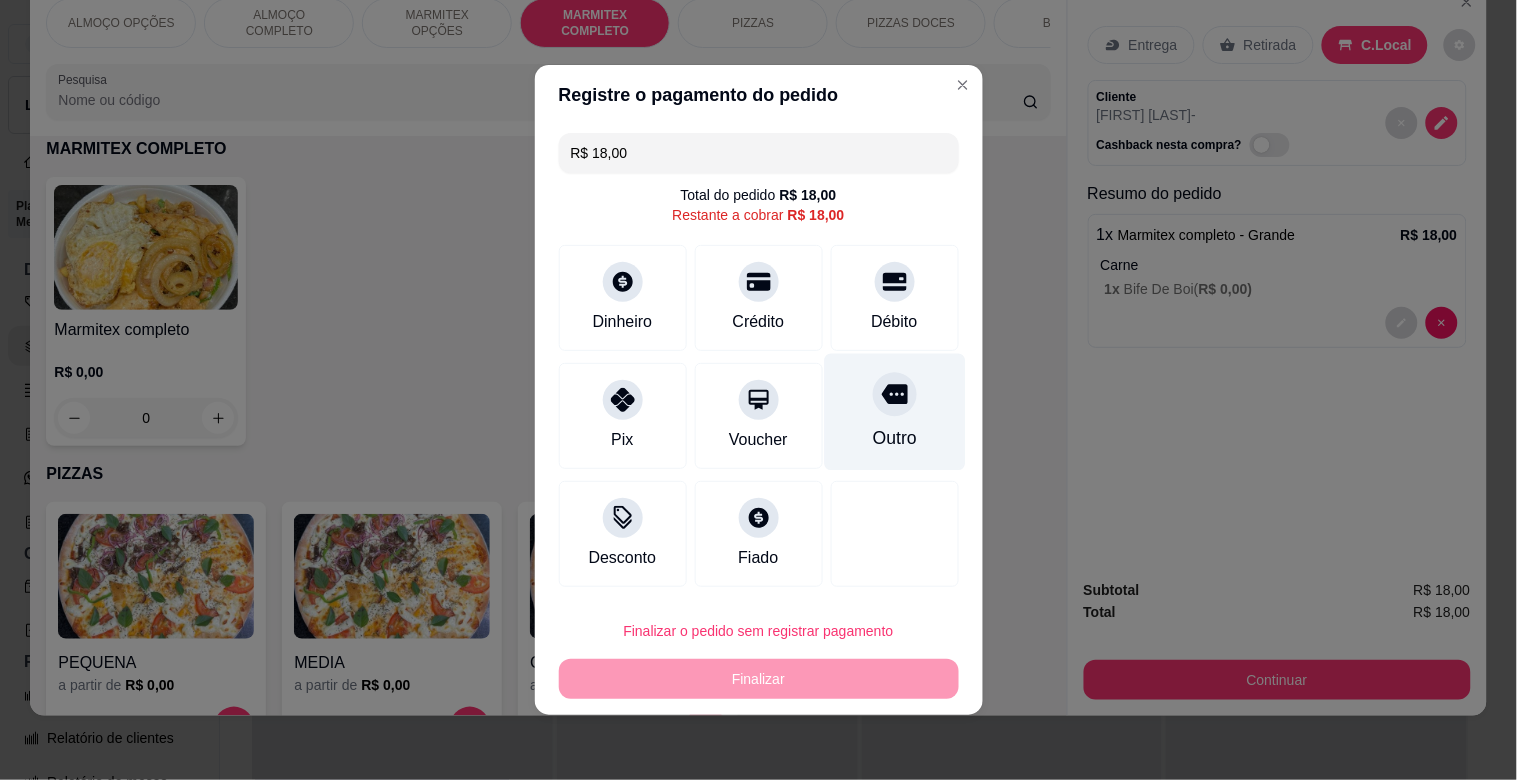 drag, startPoint x: 903, startPoint y: 406, endPoint x: 920, endPoint y: 554, distance: 148.97314 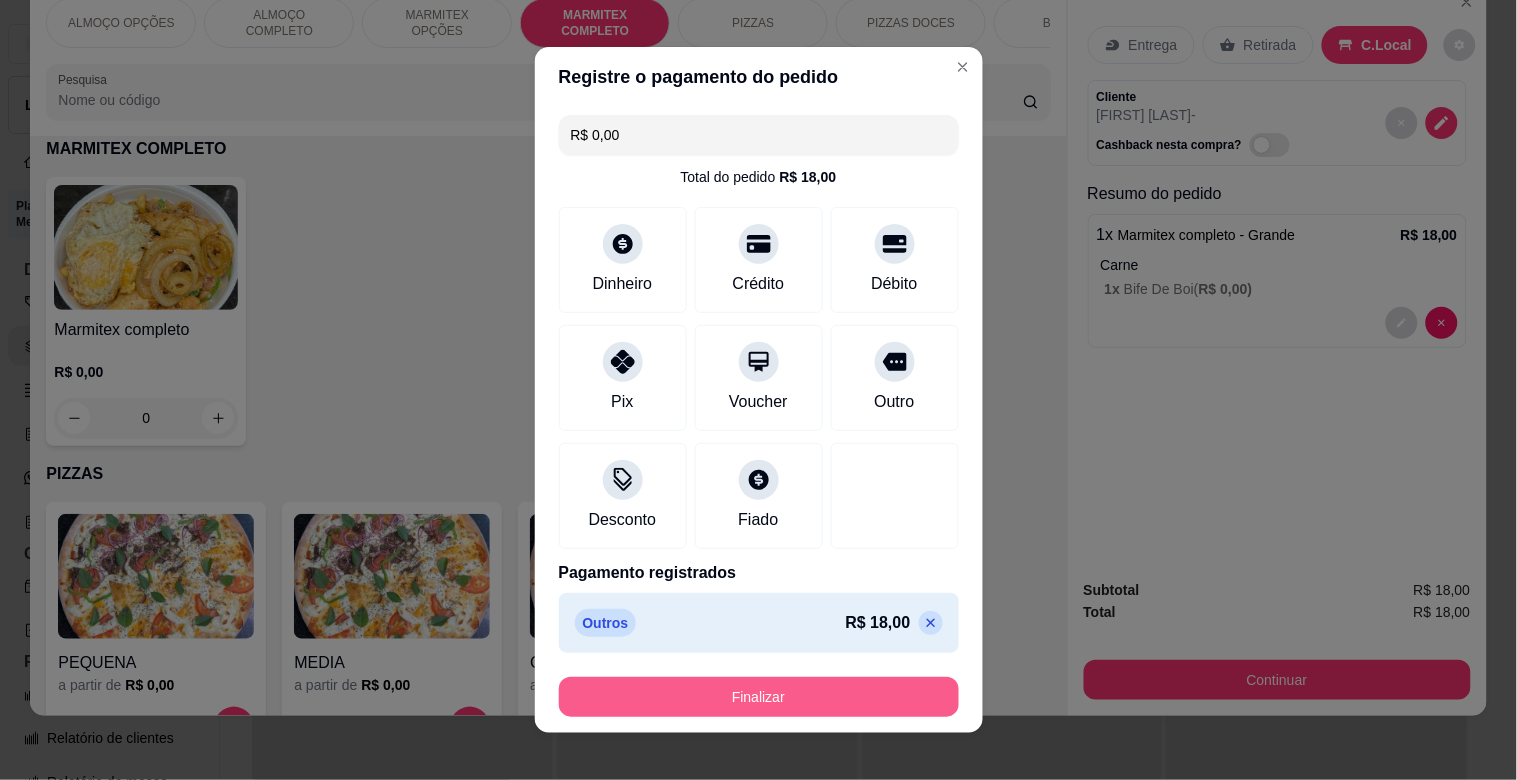 click on "Finalizar" at bounding box center [759, 697] 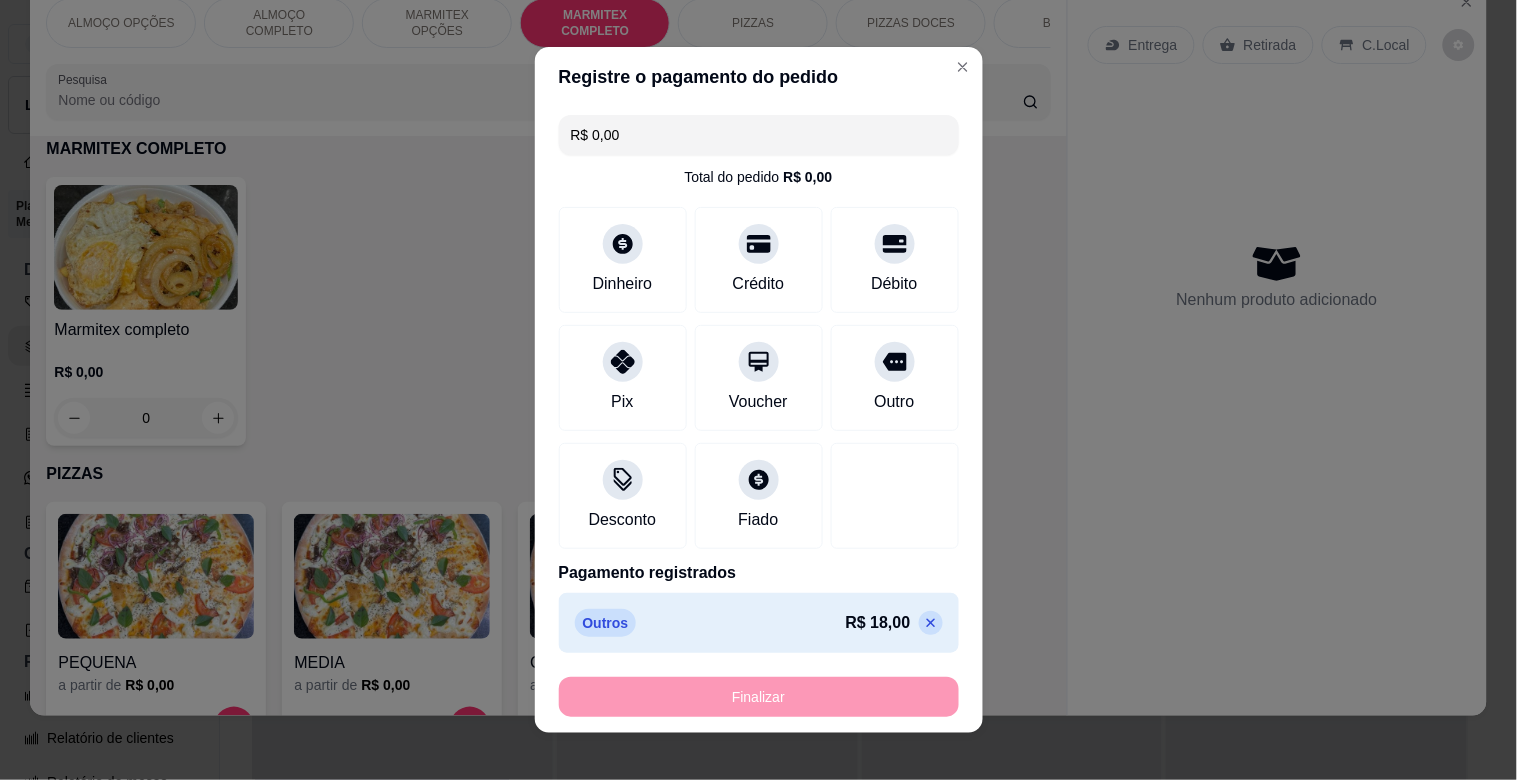 type on "-R$ 18,00" 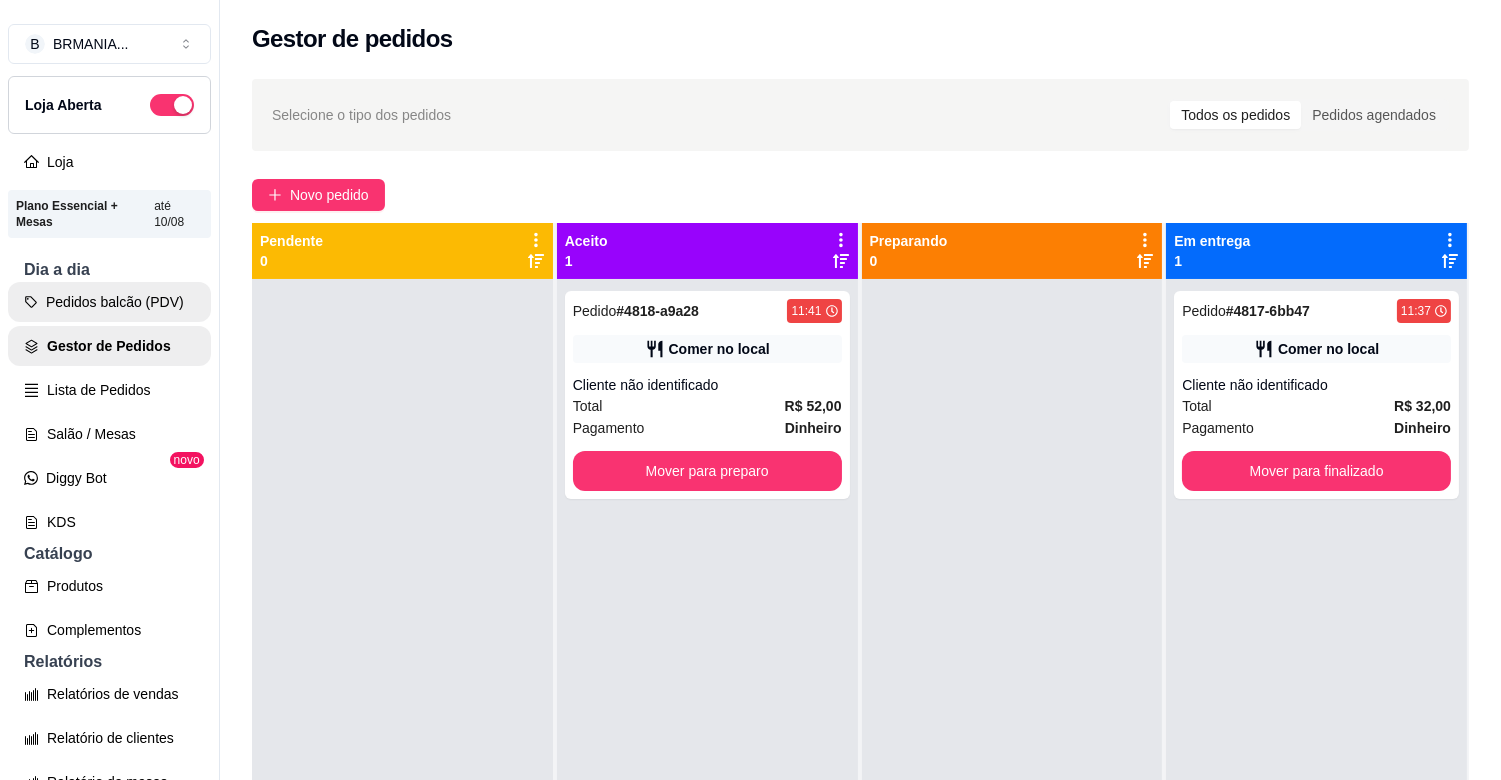 click on "Pedidos balcão (PDV)" at bounding box center (109, 302) 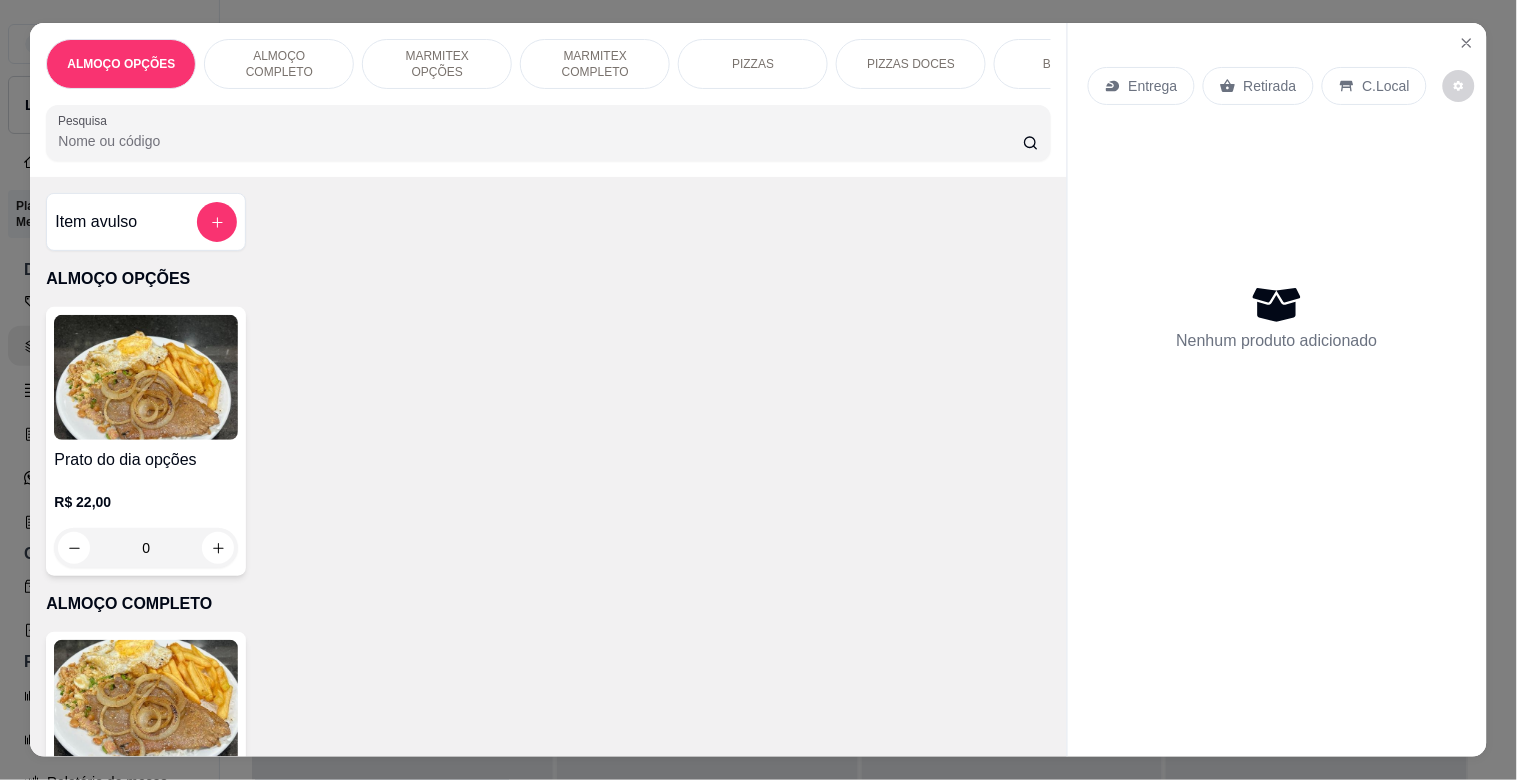 click at bounding box center (146, 702) 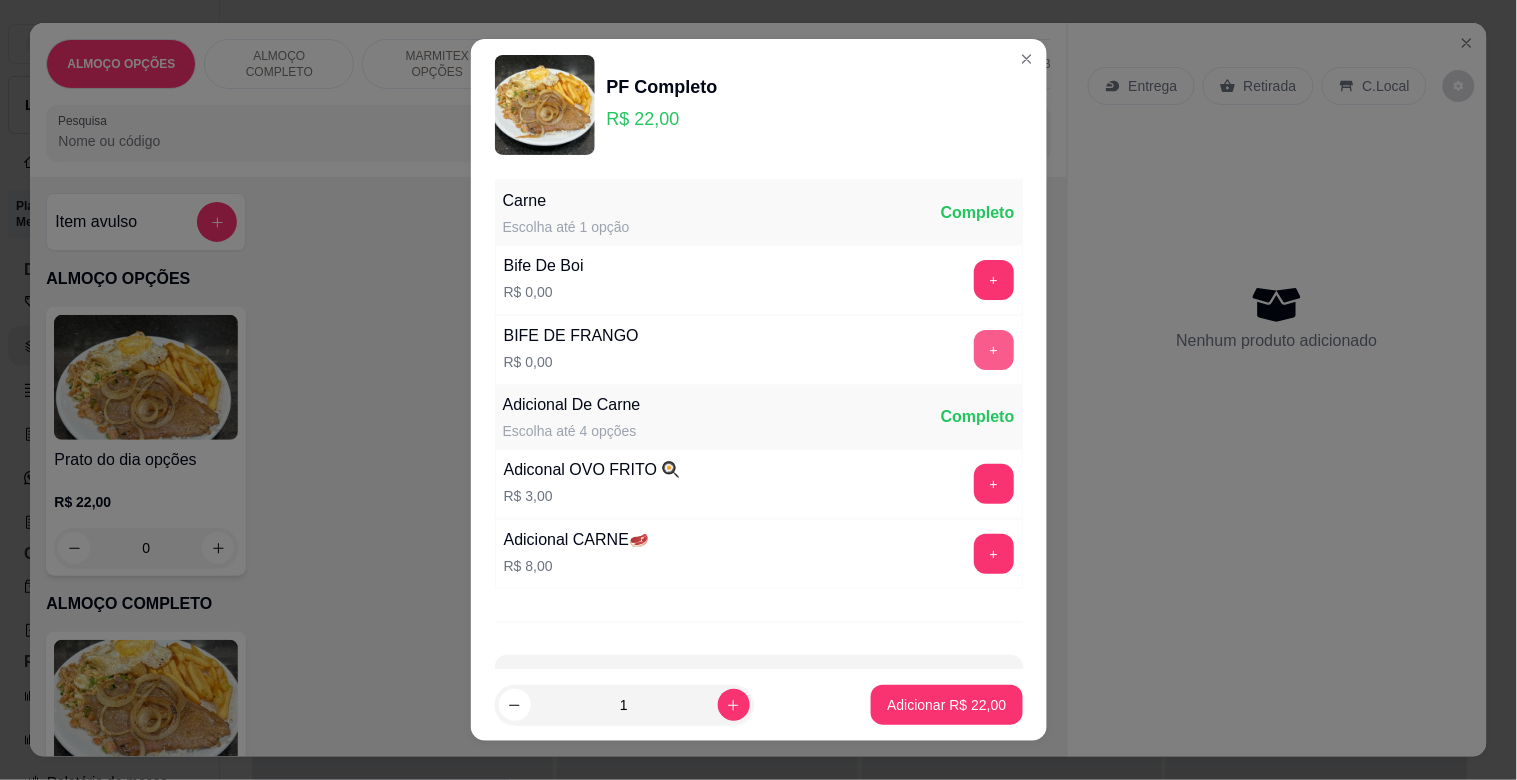 click on "+" at bounding box center (994, 350) 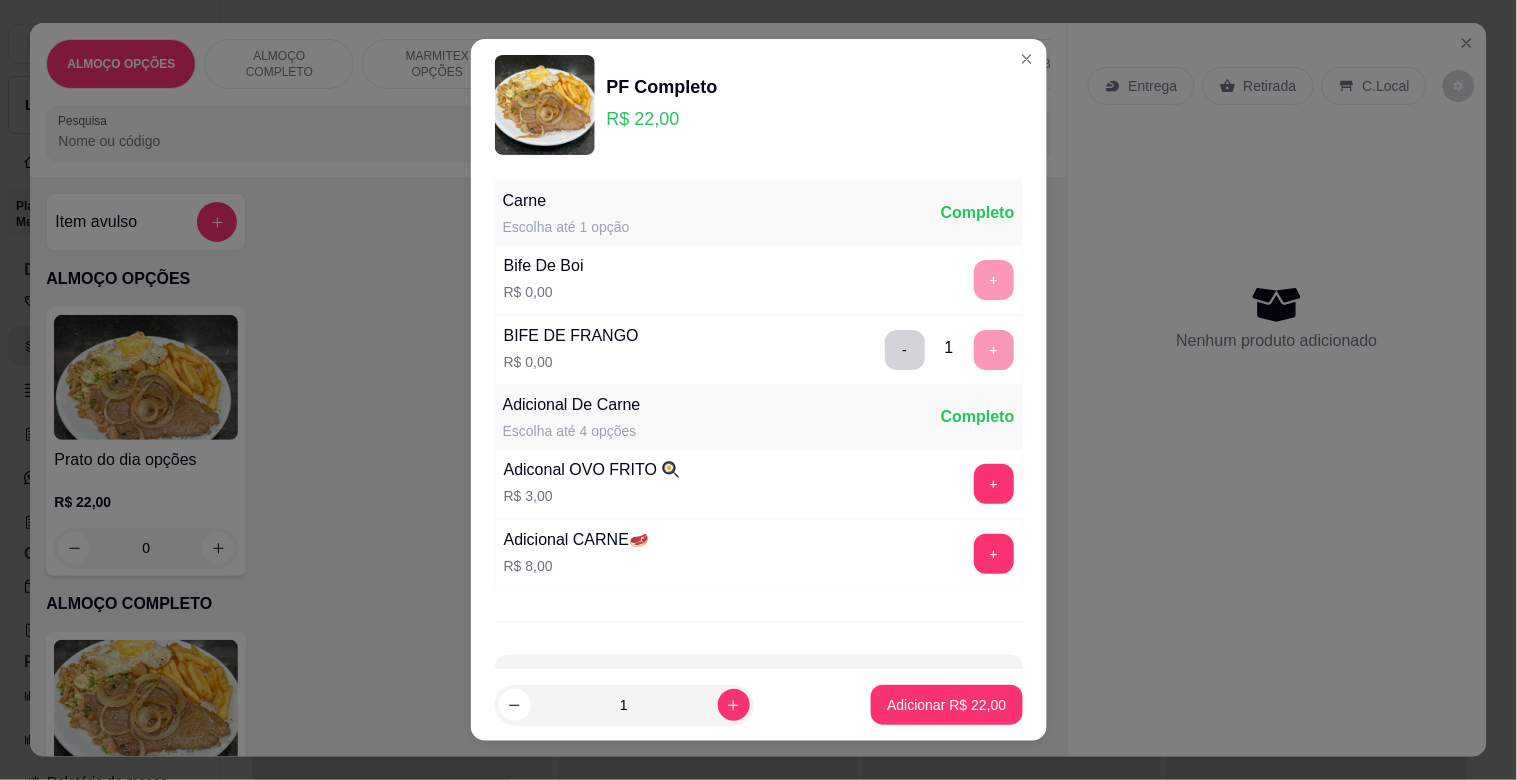 scroll, scrollTop: 25, scrollLeft: 0, axis: vertical 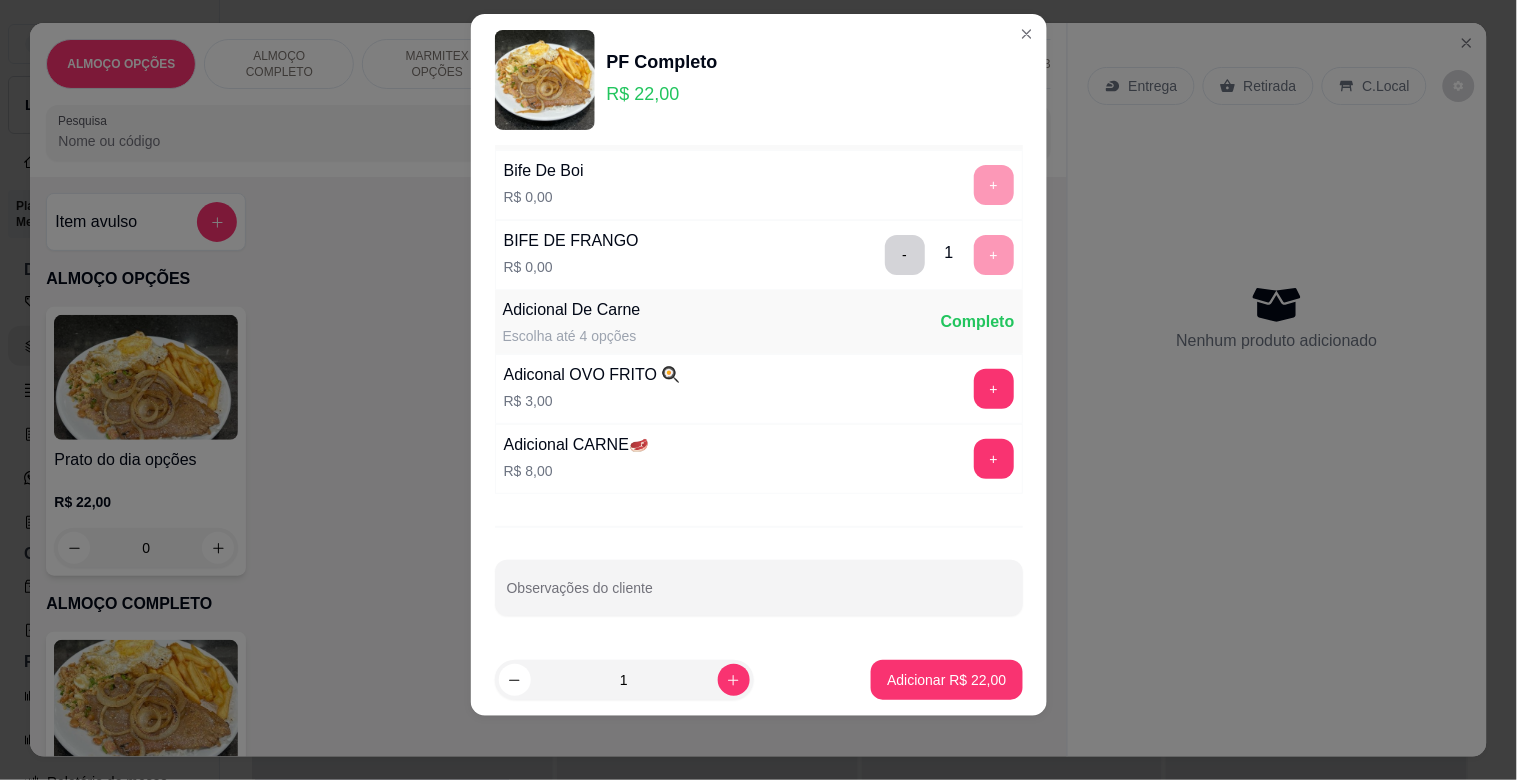 click on "Adicionar   R$ 22,00" at bounding box center (946, 680) 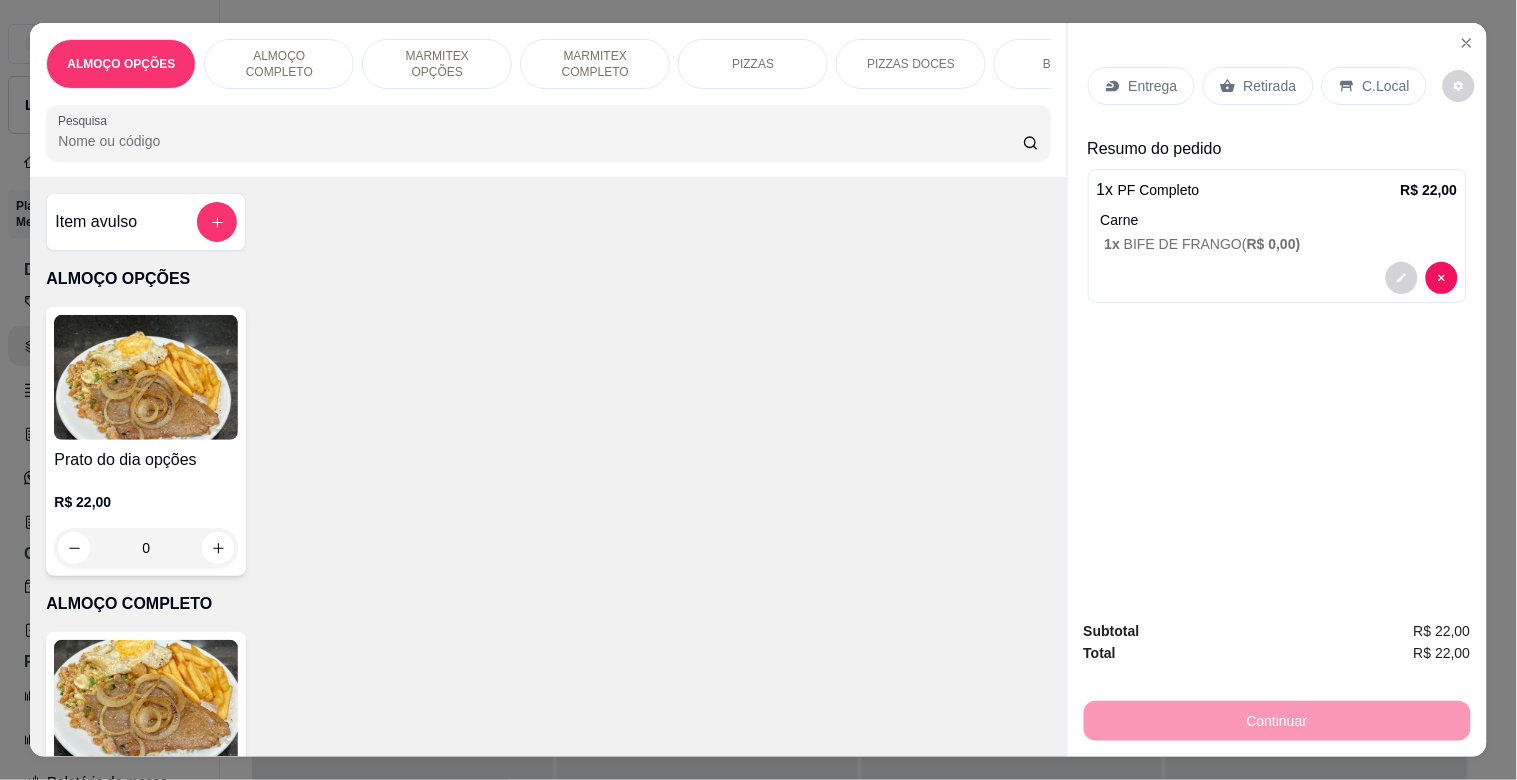 click on "C.Local" at bounding box center [1374, 86] 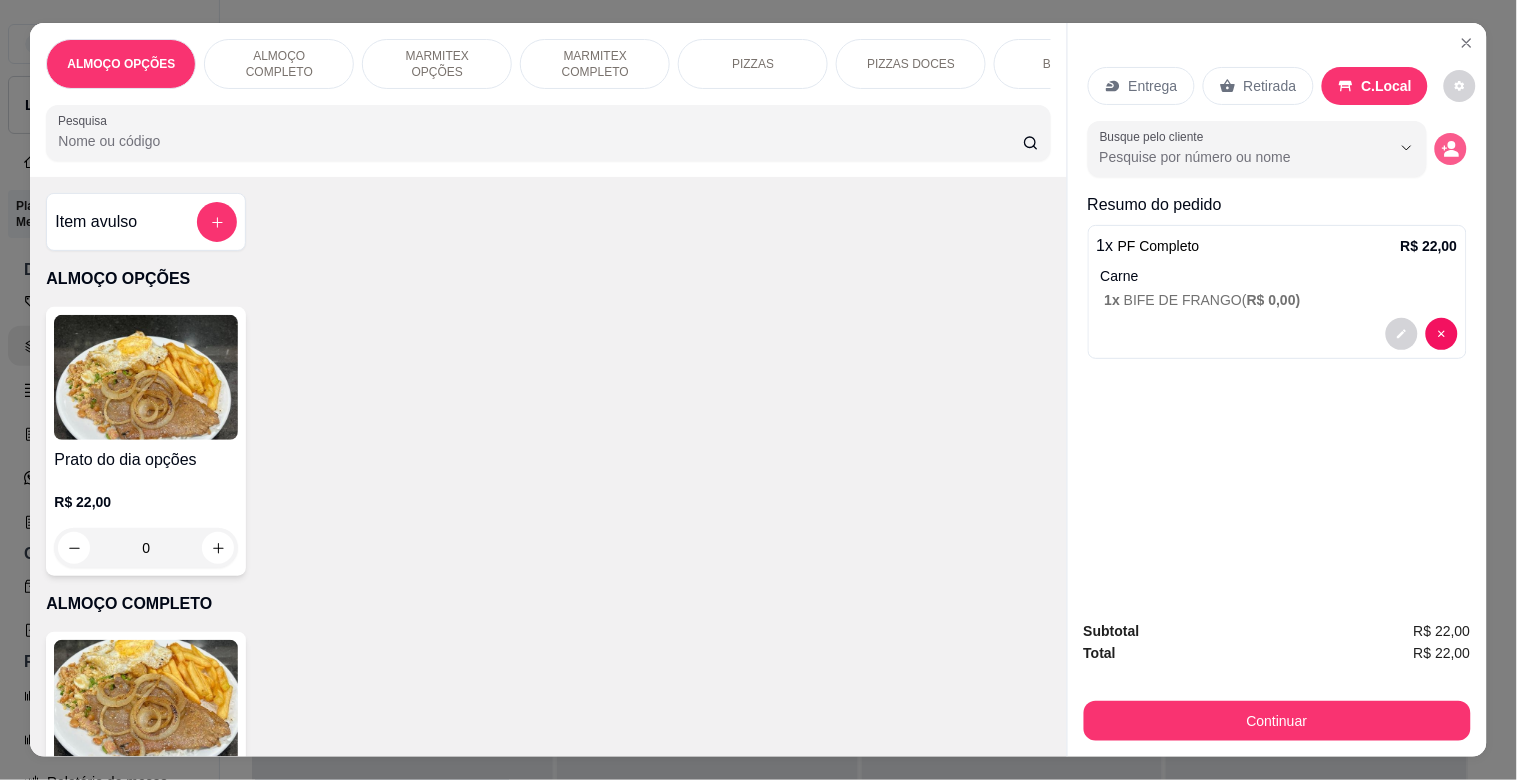 click 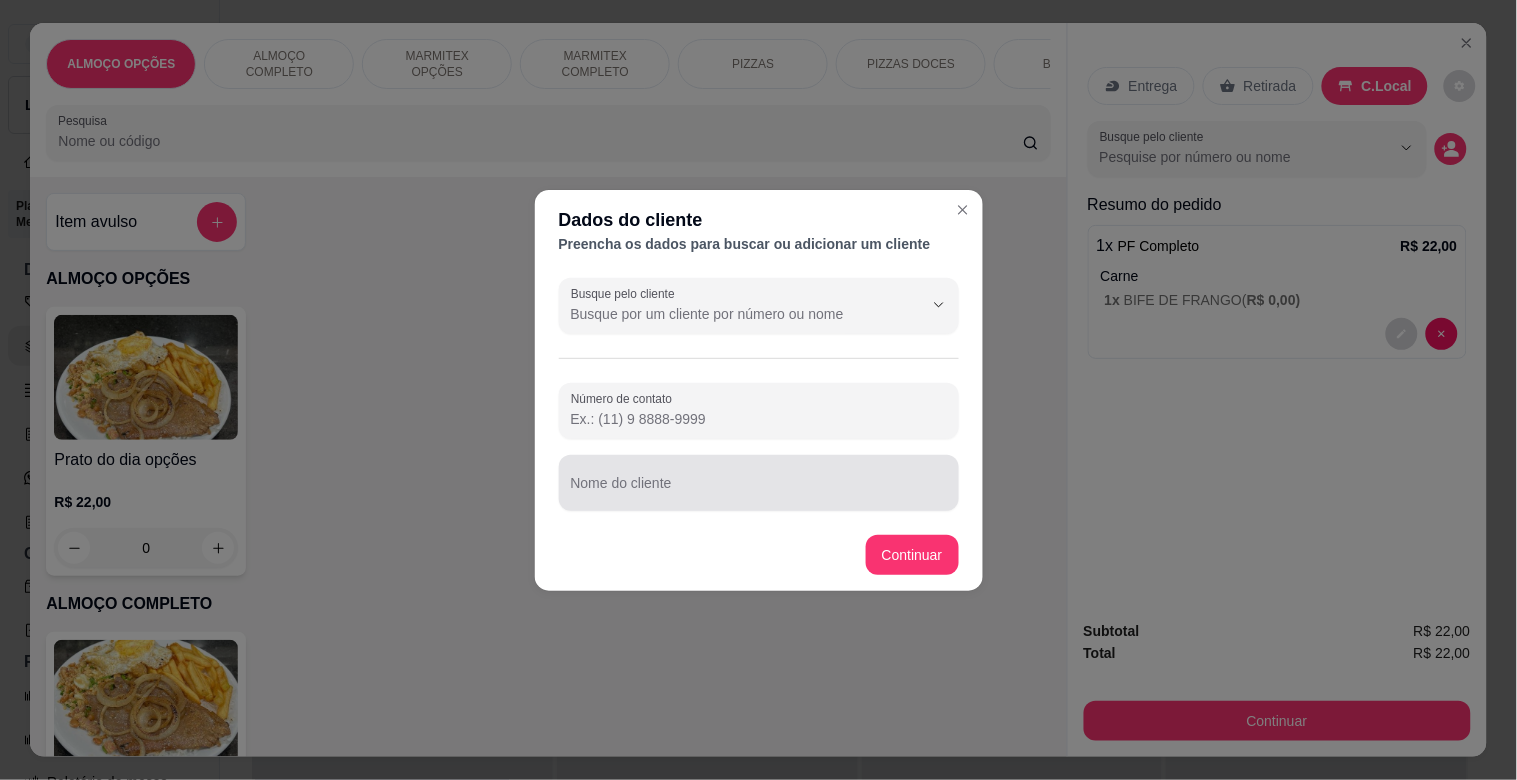 click on "Nome do cliente" at bounding box center (759, 491) 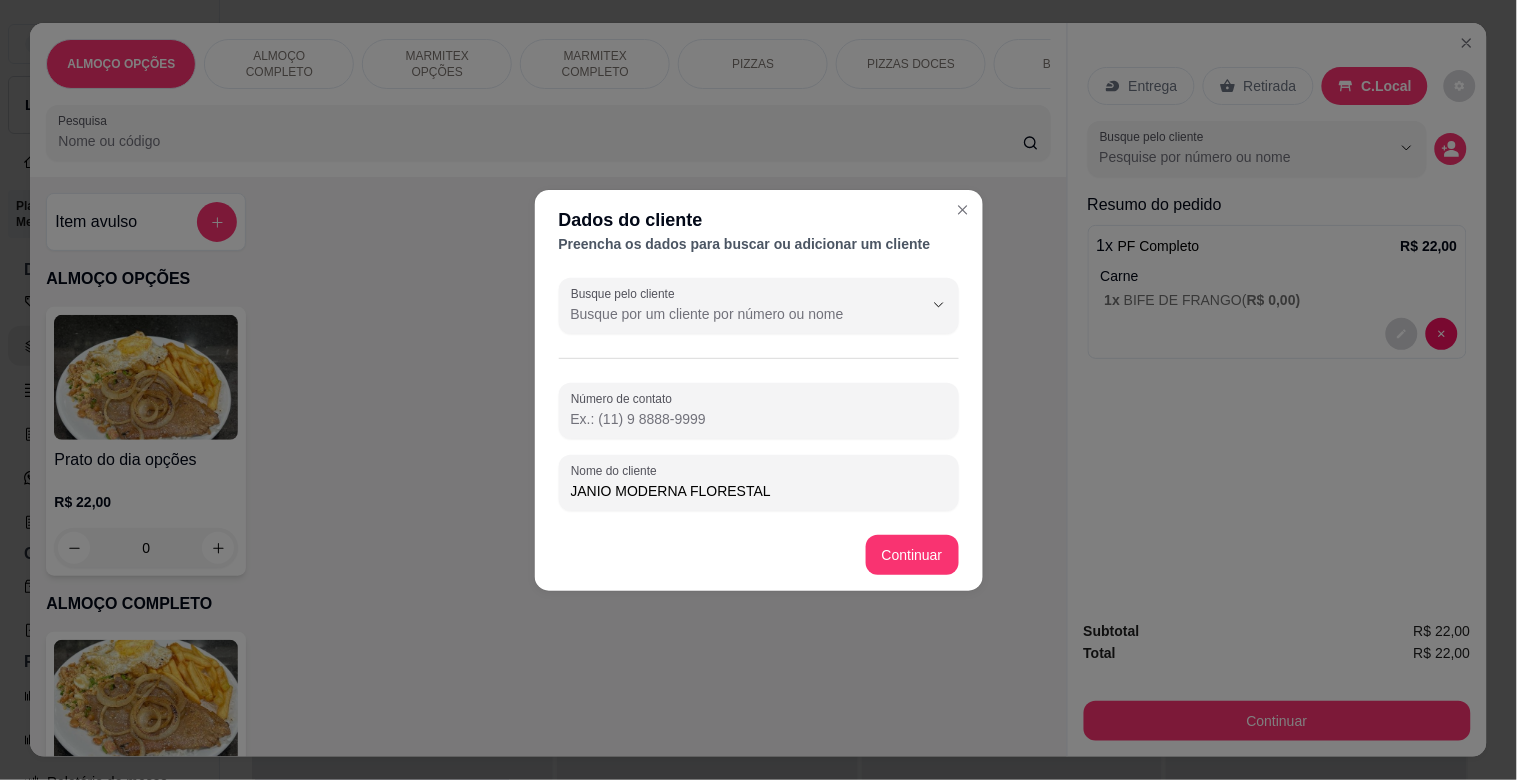 type on "JANIO MODERNA FLORESTAL" 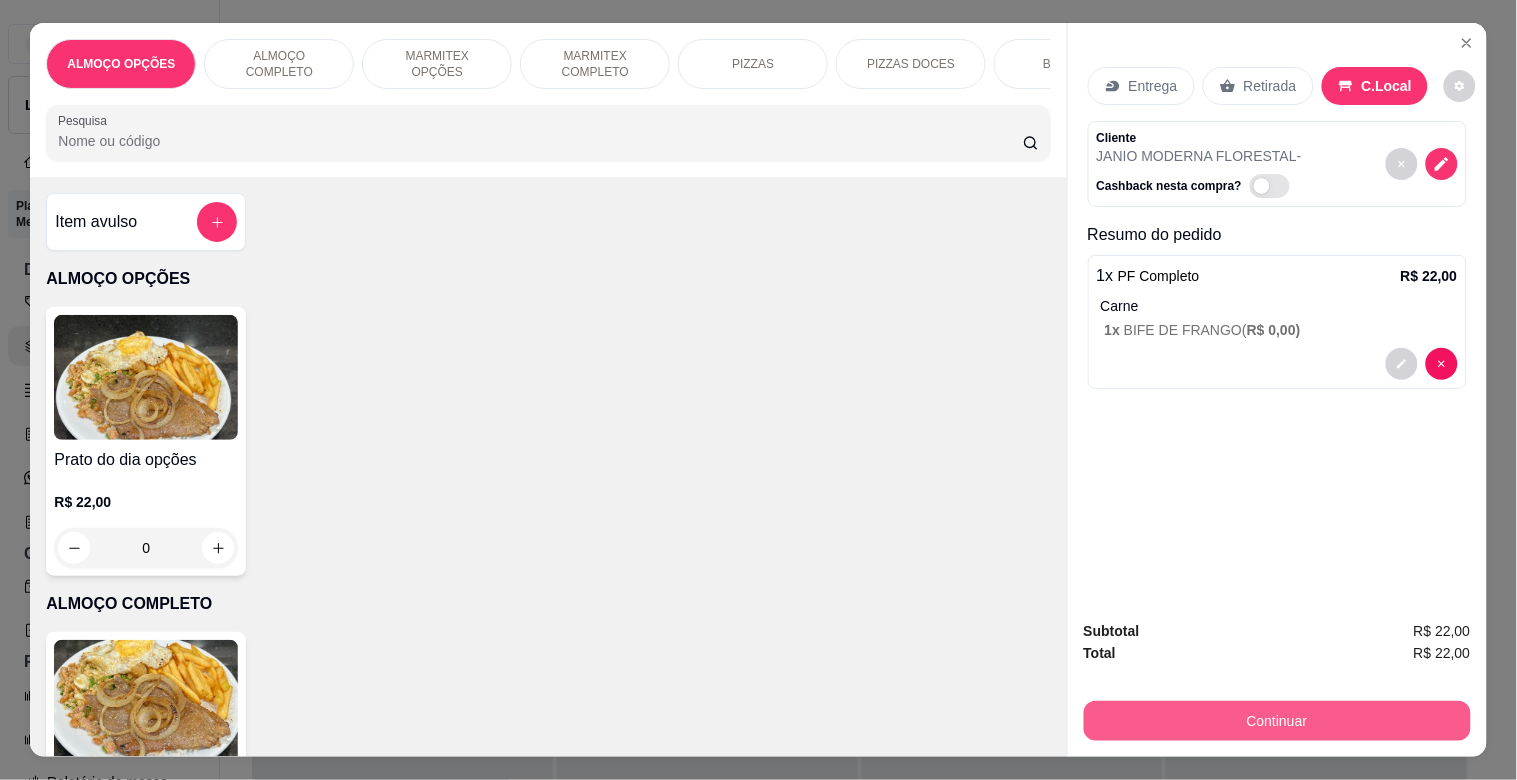 click on "Continuar" at bounding box center (1277, 721) 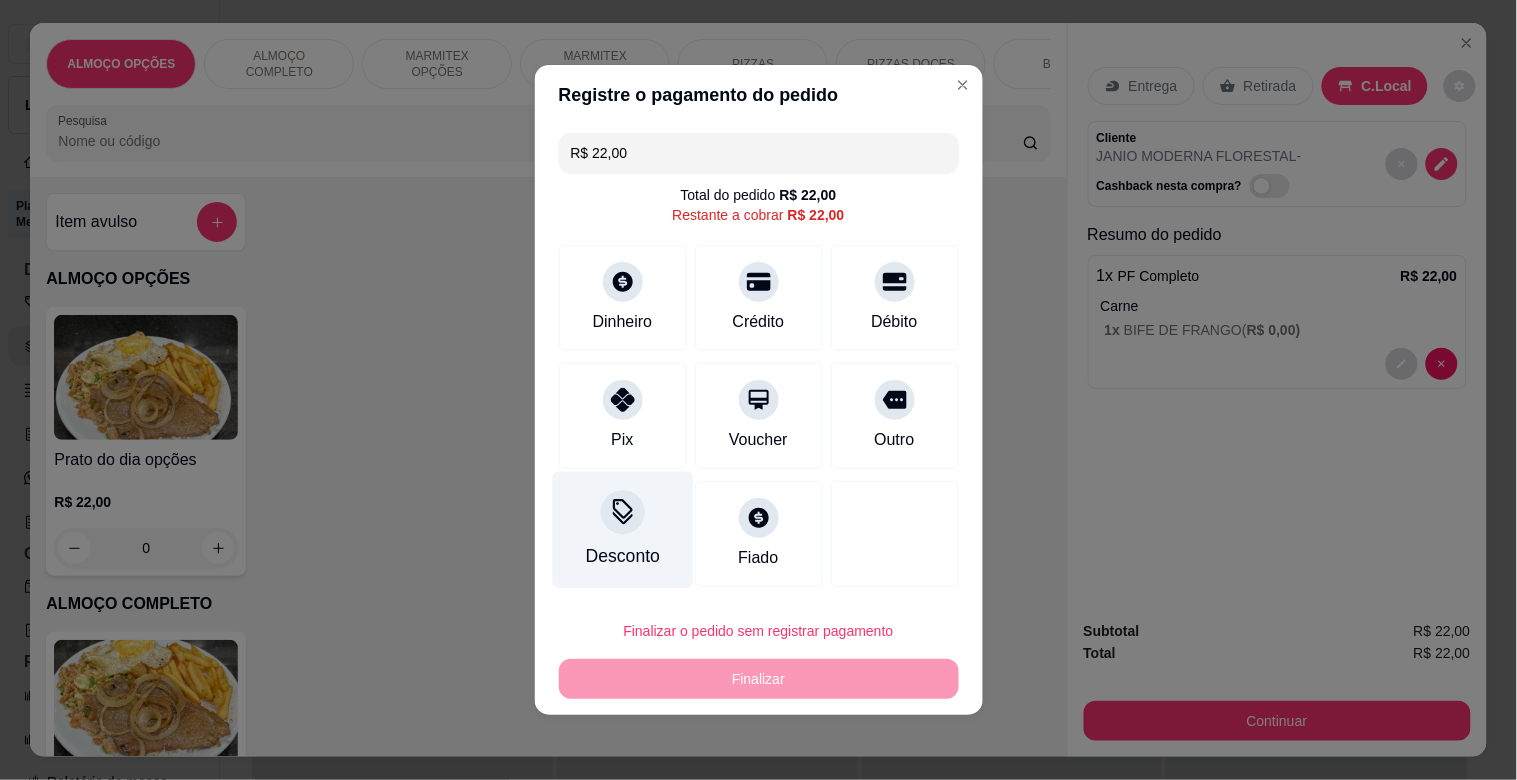 click on "Desconto" at bounding box center (622, 530) 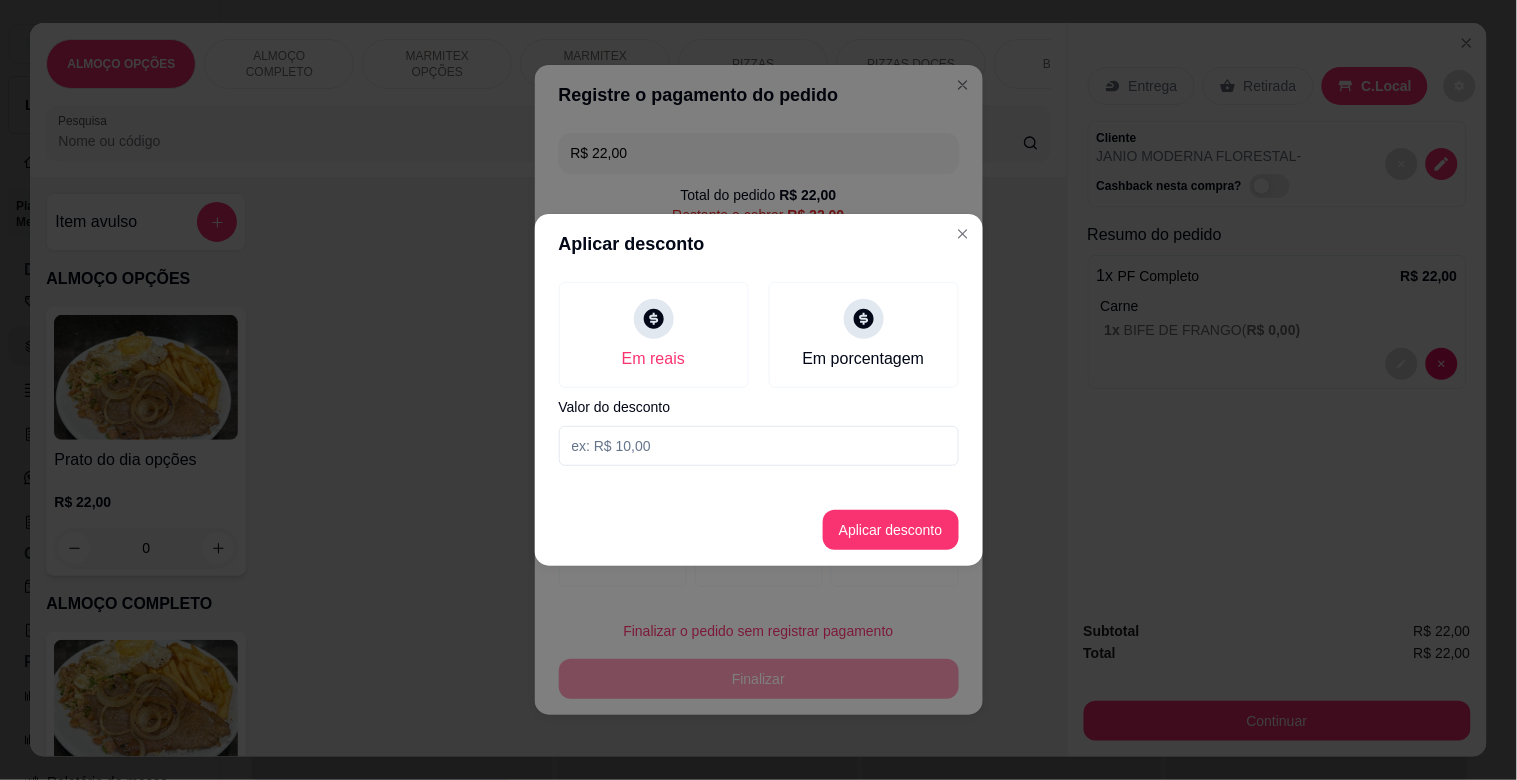 click at bounding box center (759, 446) 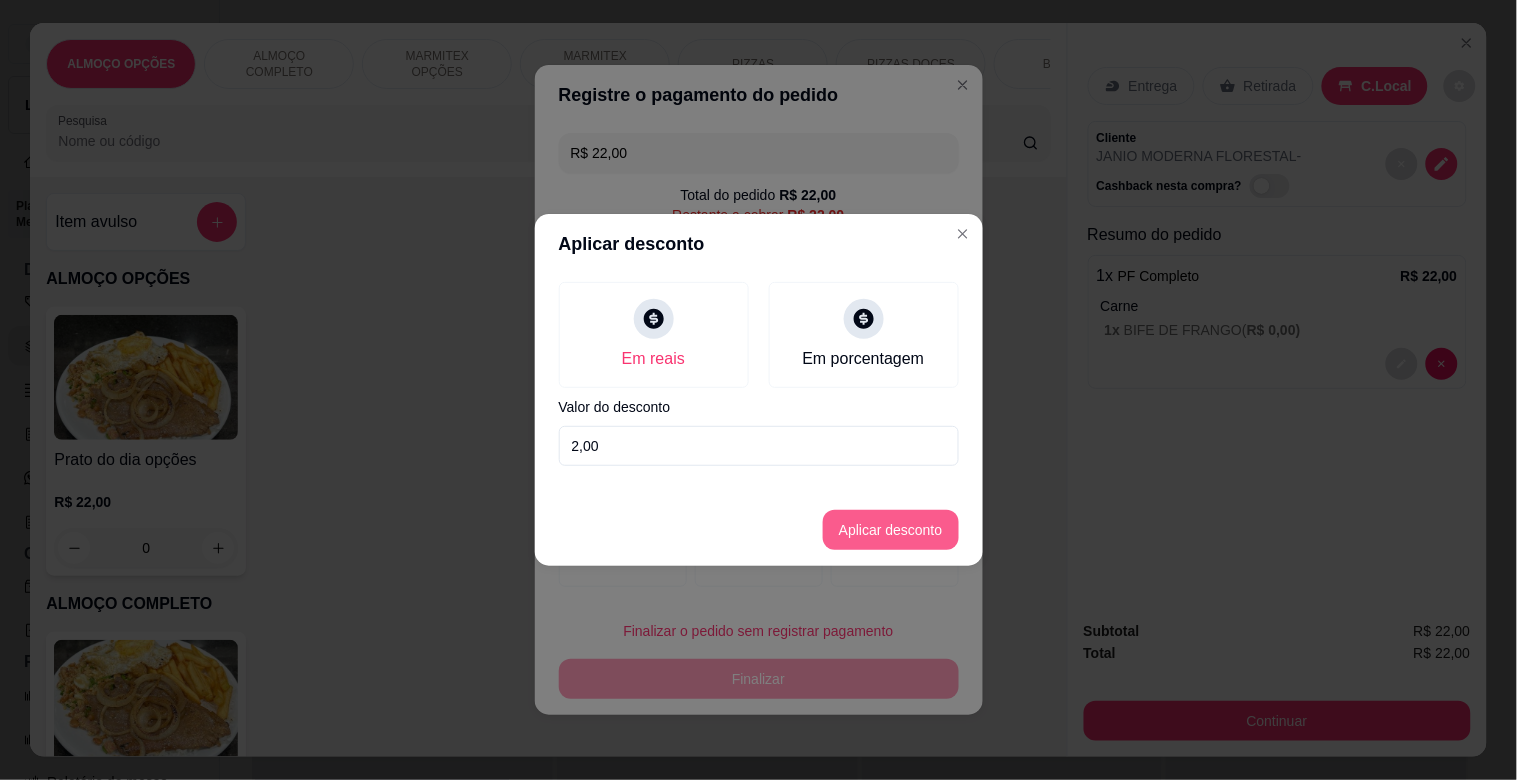 type on "2,00" 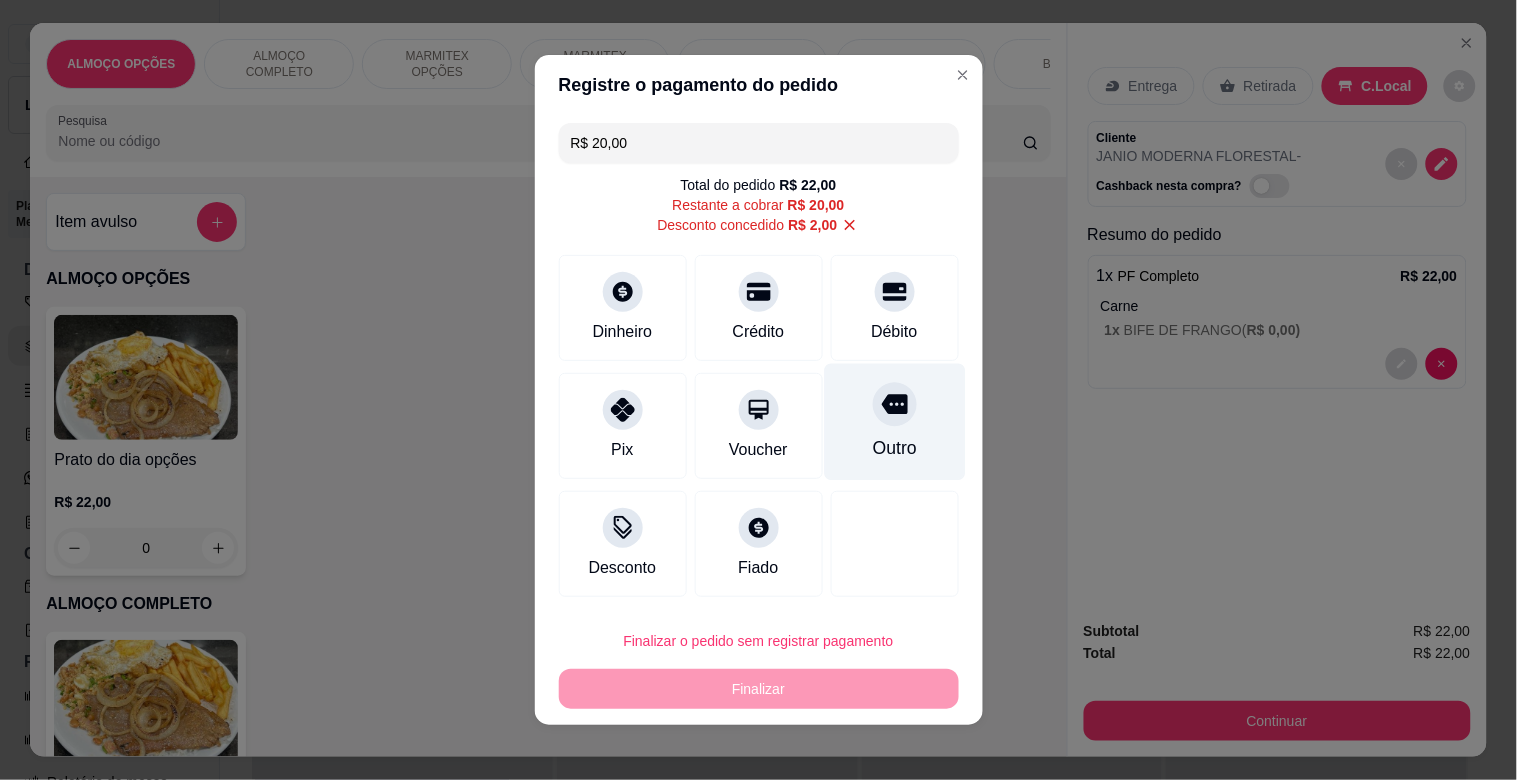 click on "Outro" at bounding box center [894, 422] 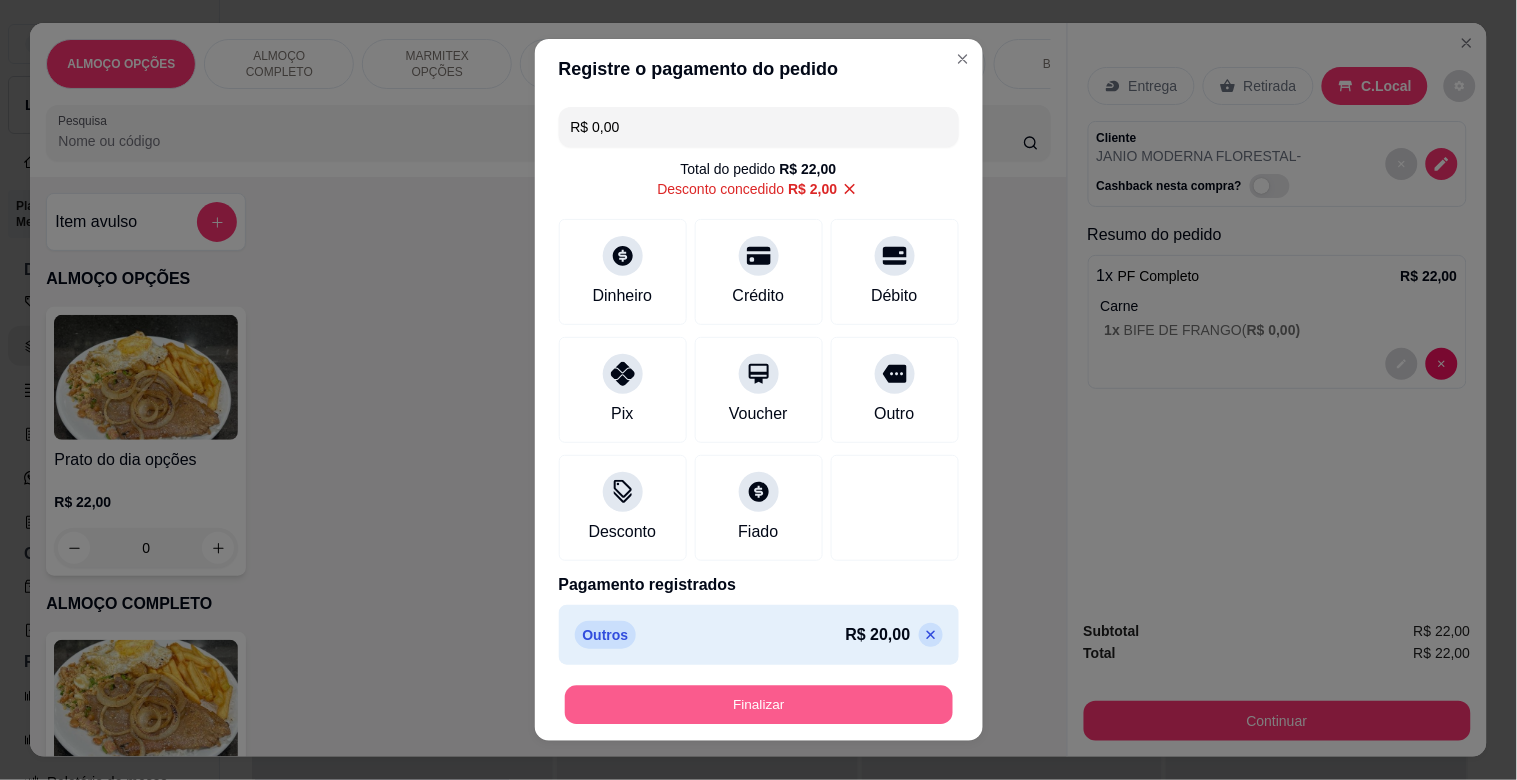 click on "Finalizar" at bounding box center [759, 705] 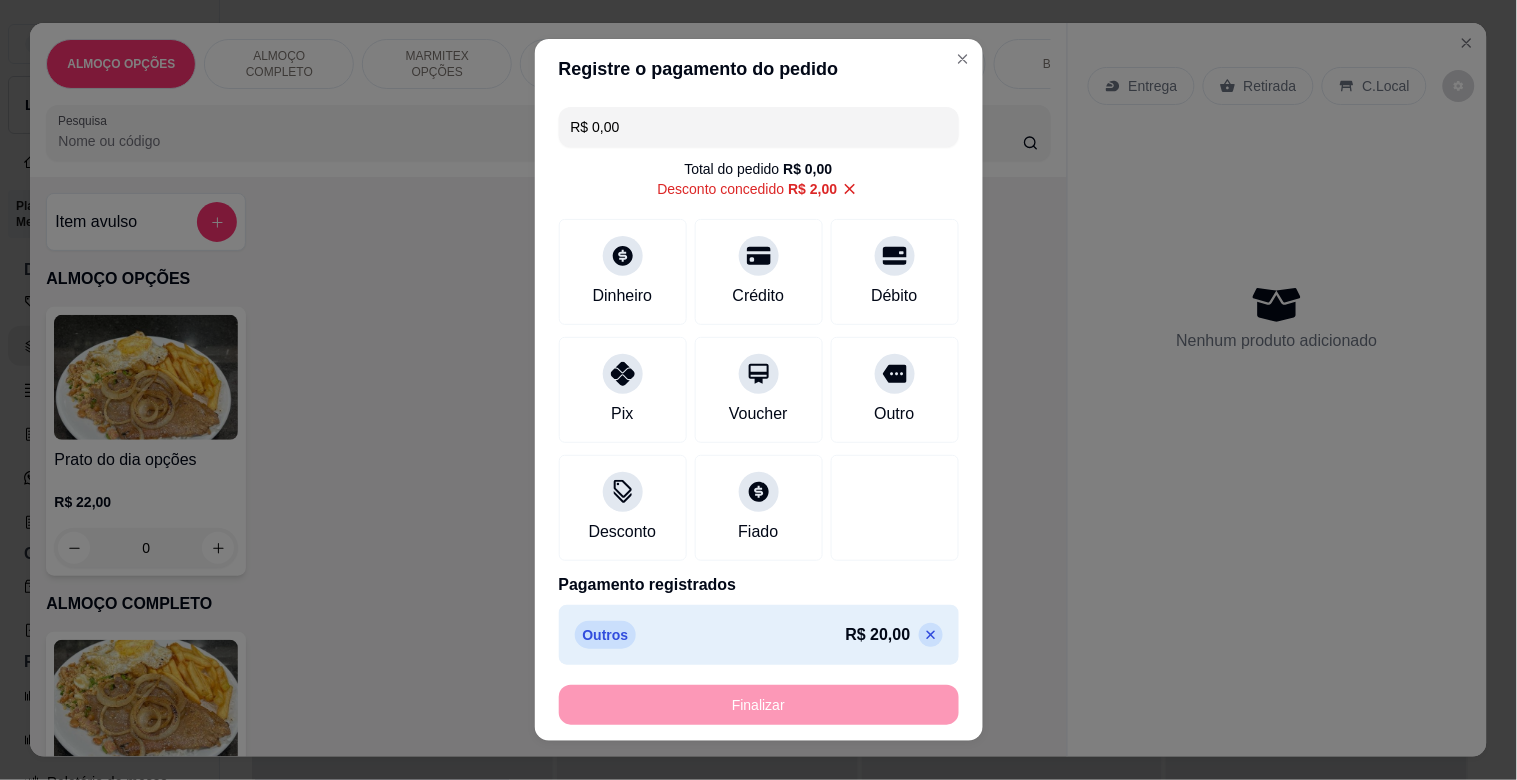 type on "-R$ 22,00" 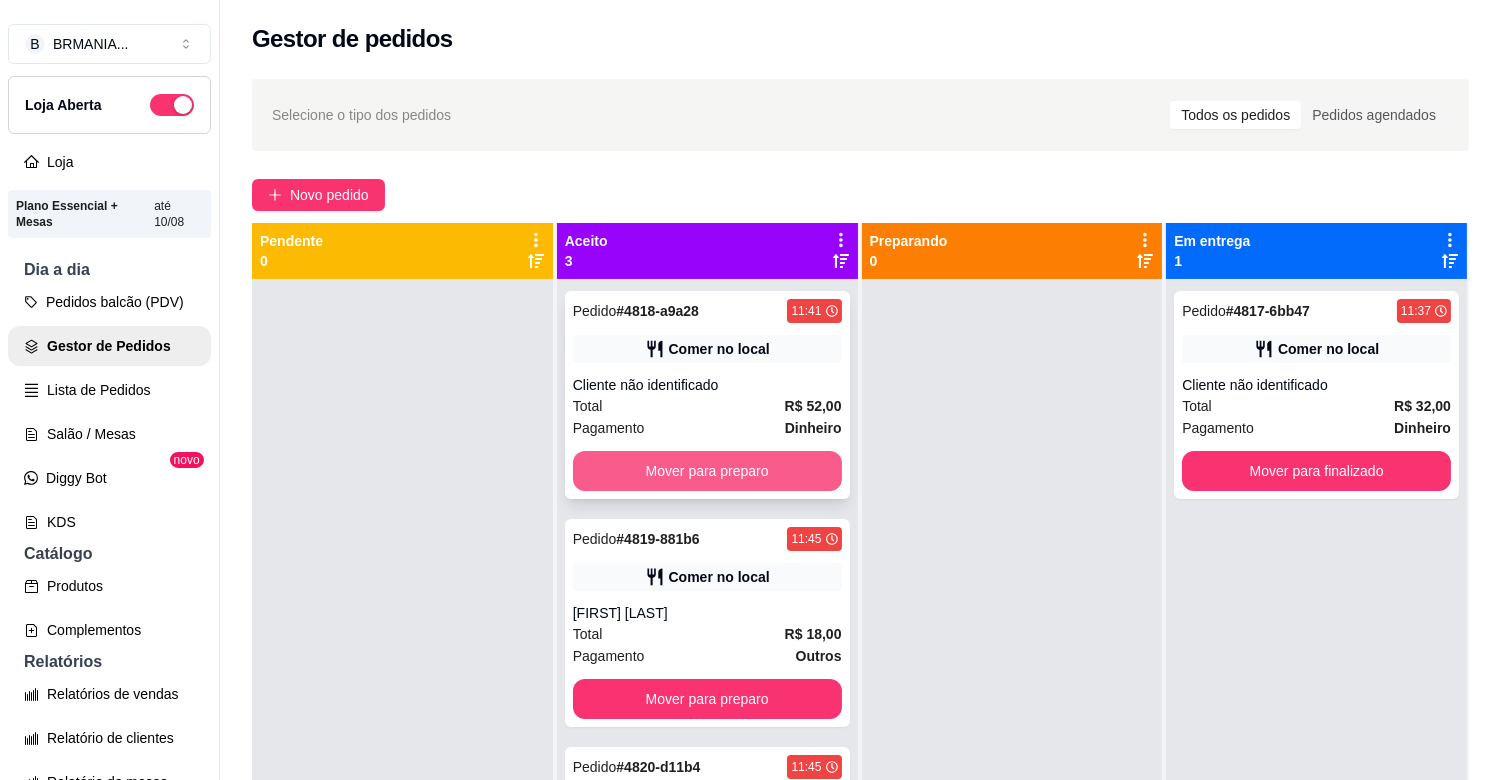 click on "Mover para preparo" at bounding box center (707, 471) 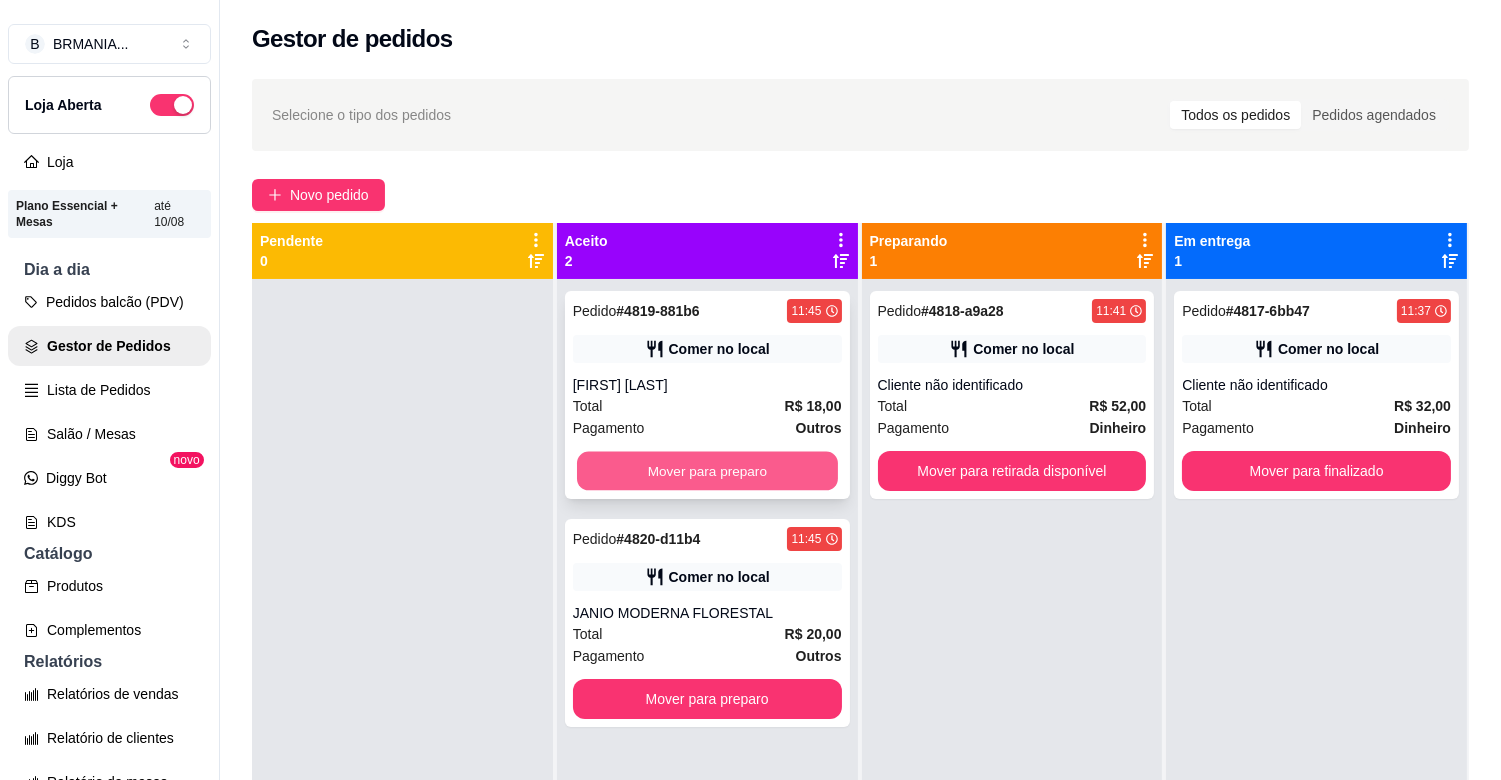 click on "Mover para preparo" at bounding box center [707, 471] 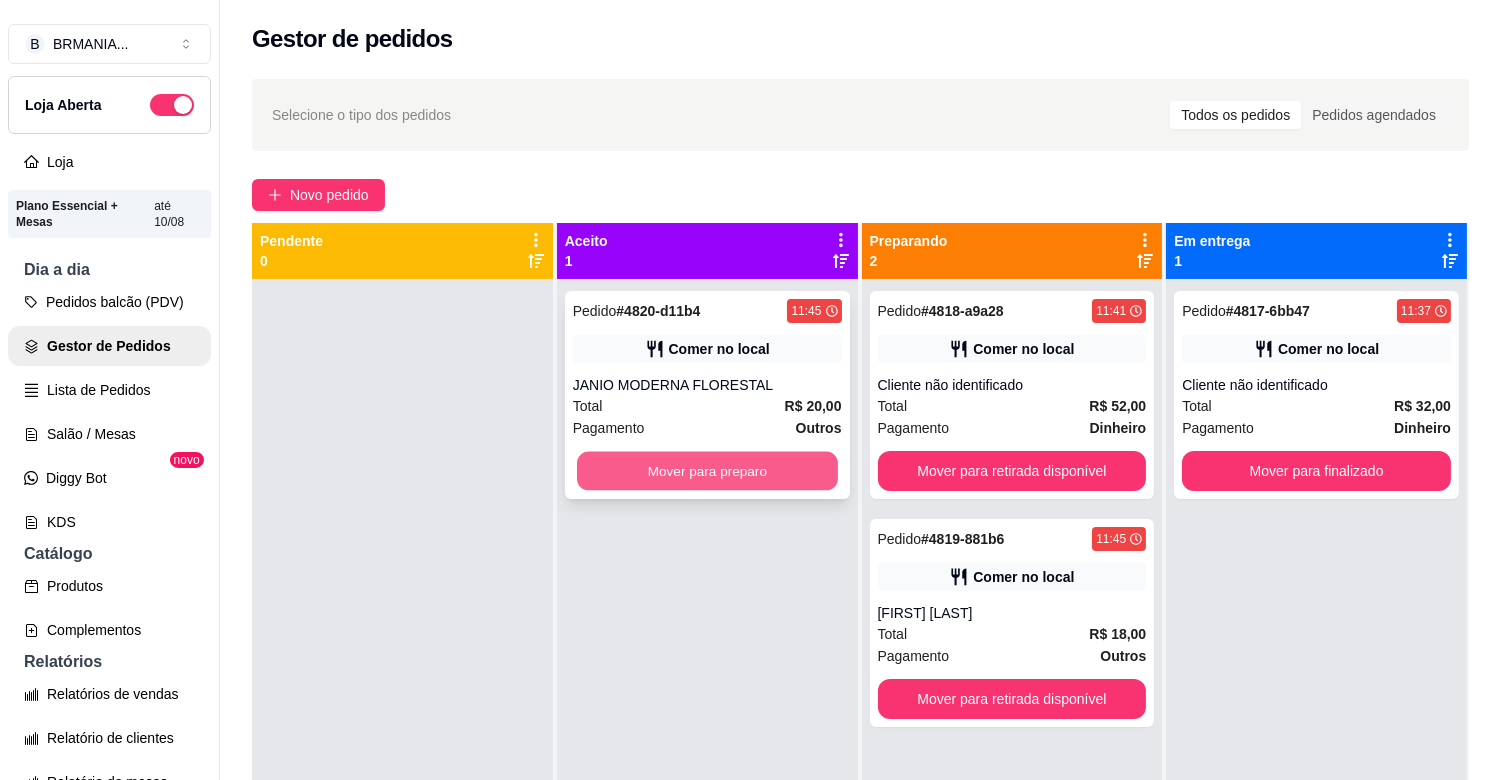 click on "Mover para preparo" at bounding box center (707, 471) 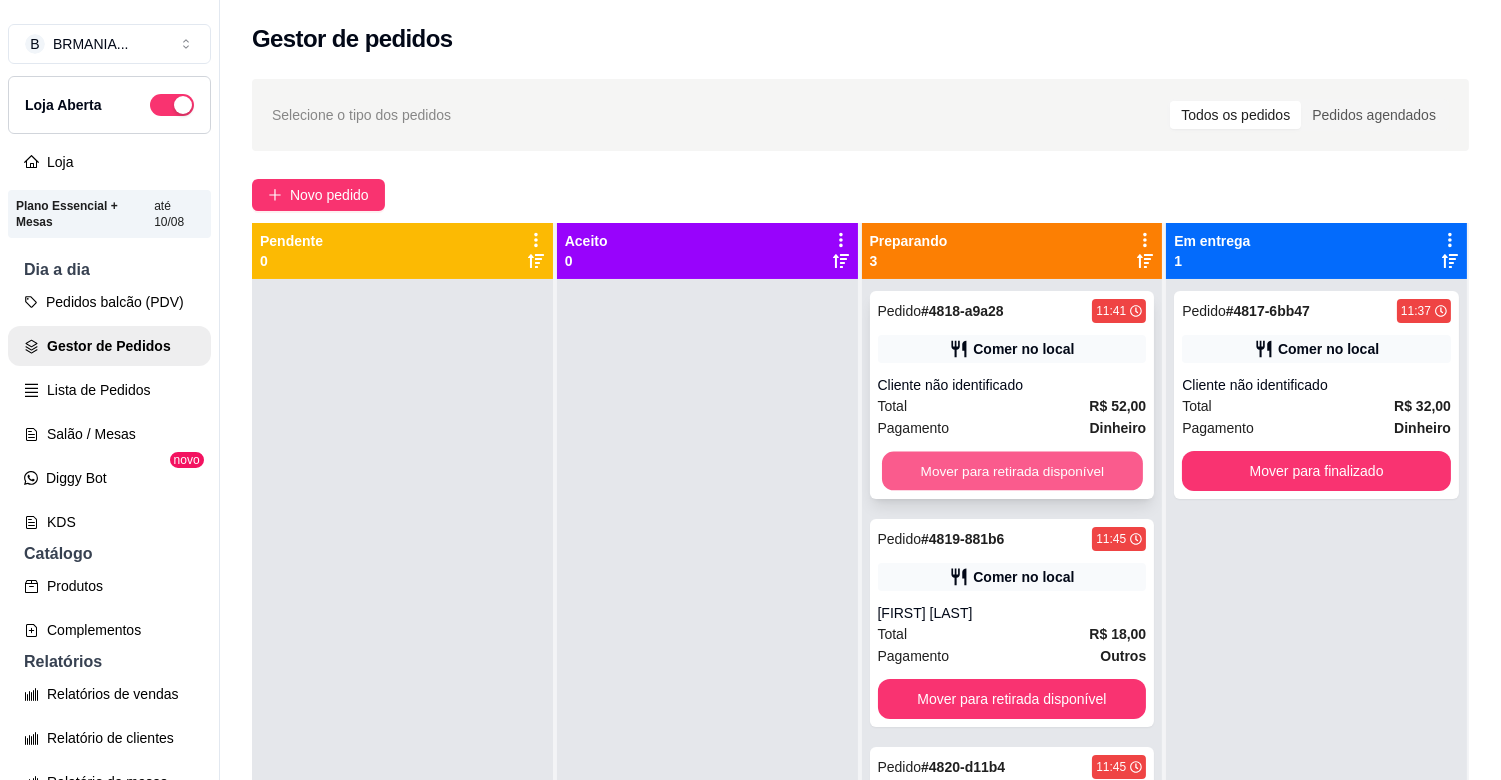 click on "Mover para retirada disponível" at bounding box center [1012, 471] 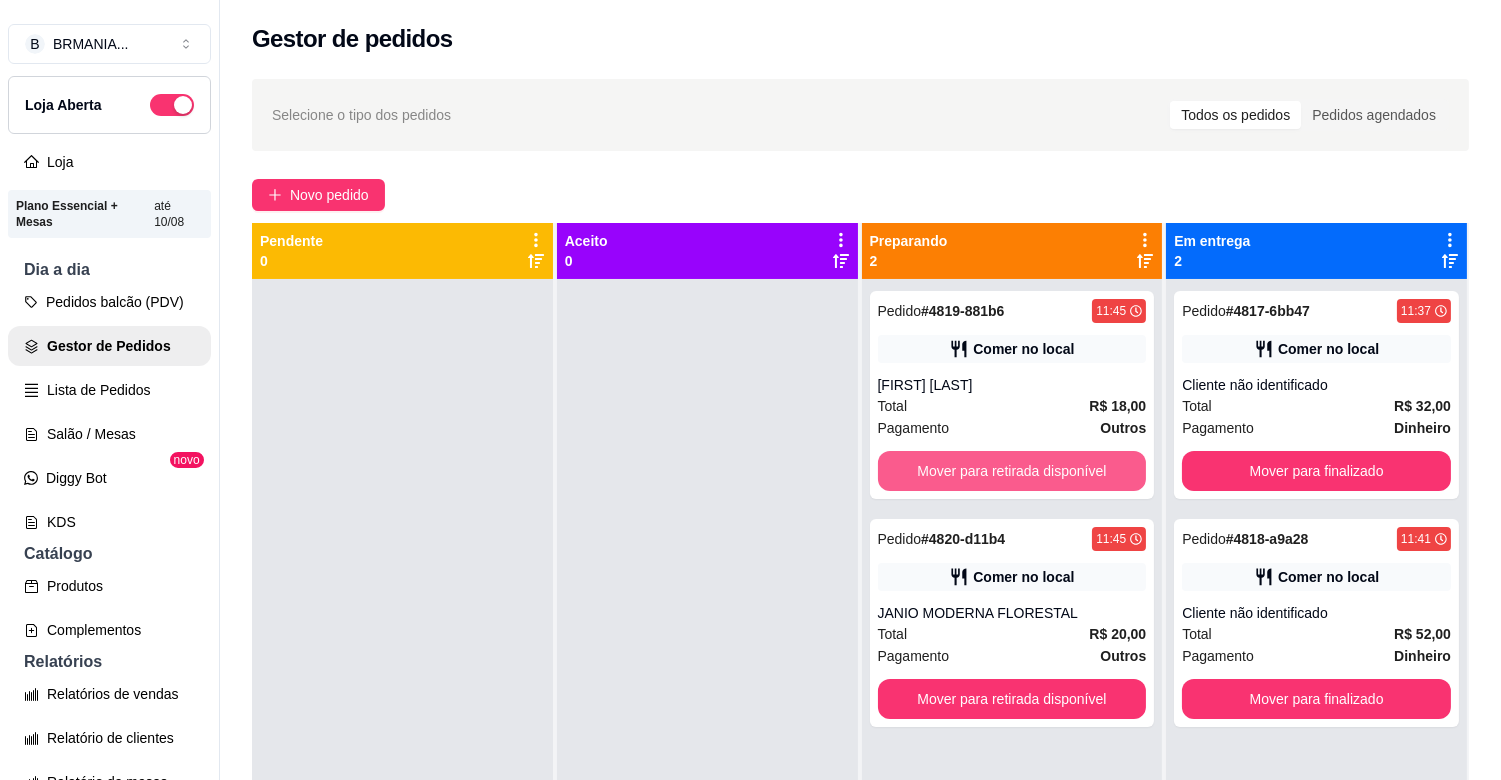 click on "Mover para retirada disponível" at bounding box center [1012, 471] 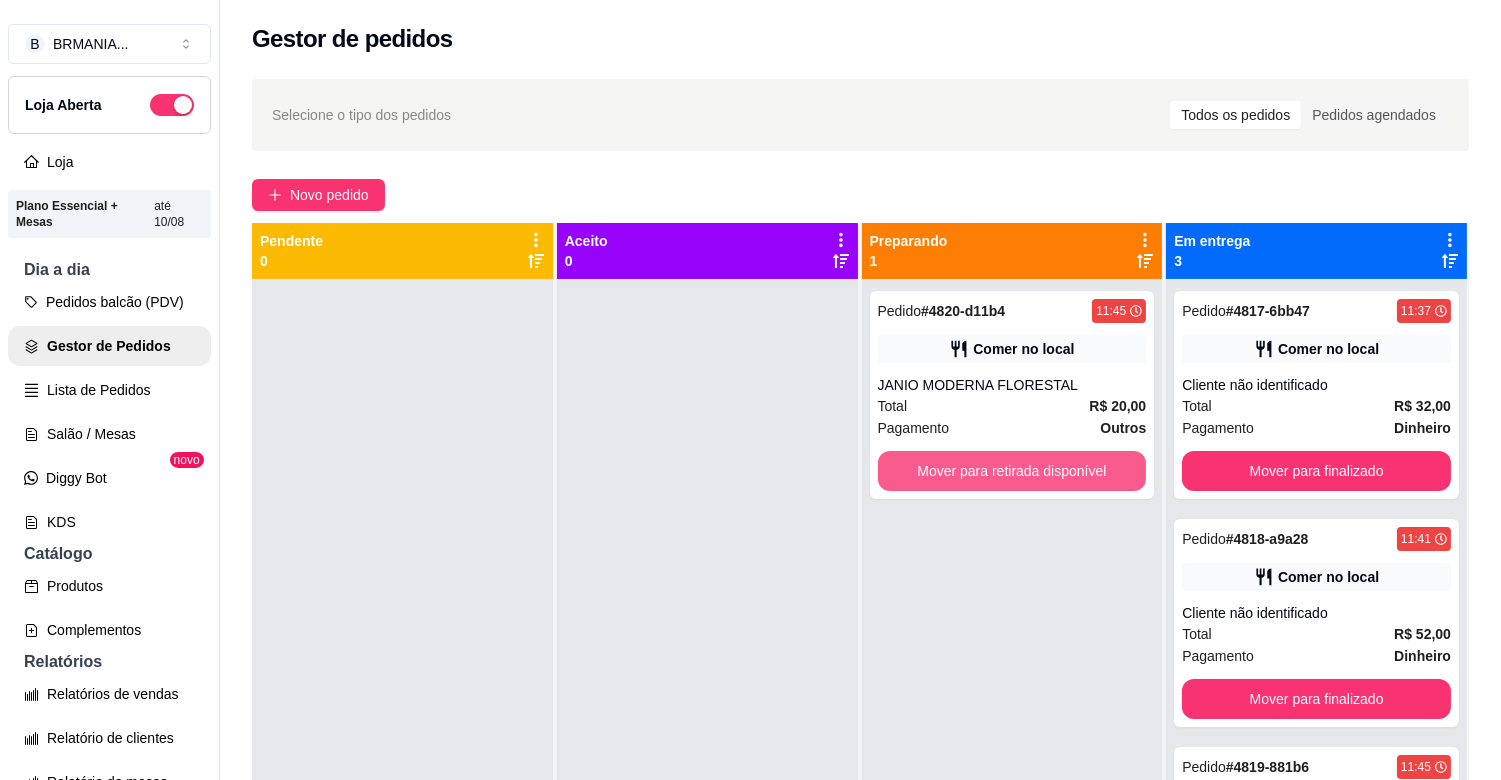 click on "Mover para retirada disponível" at bounding box center [1012, 471] 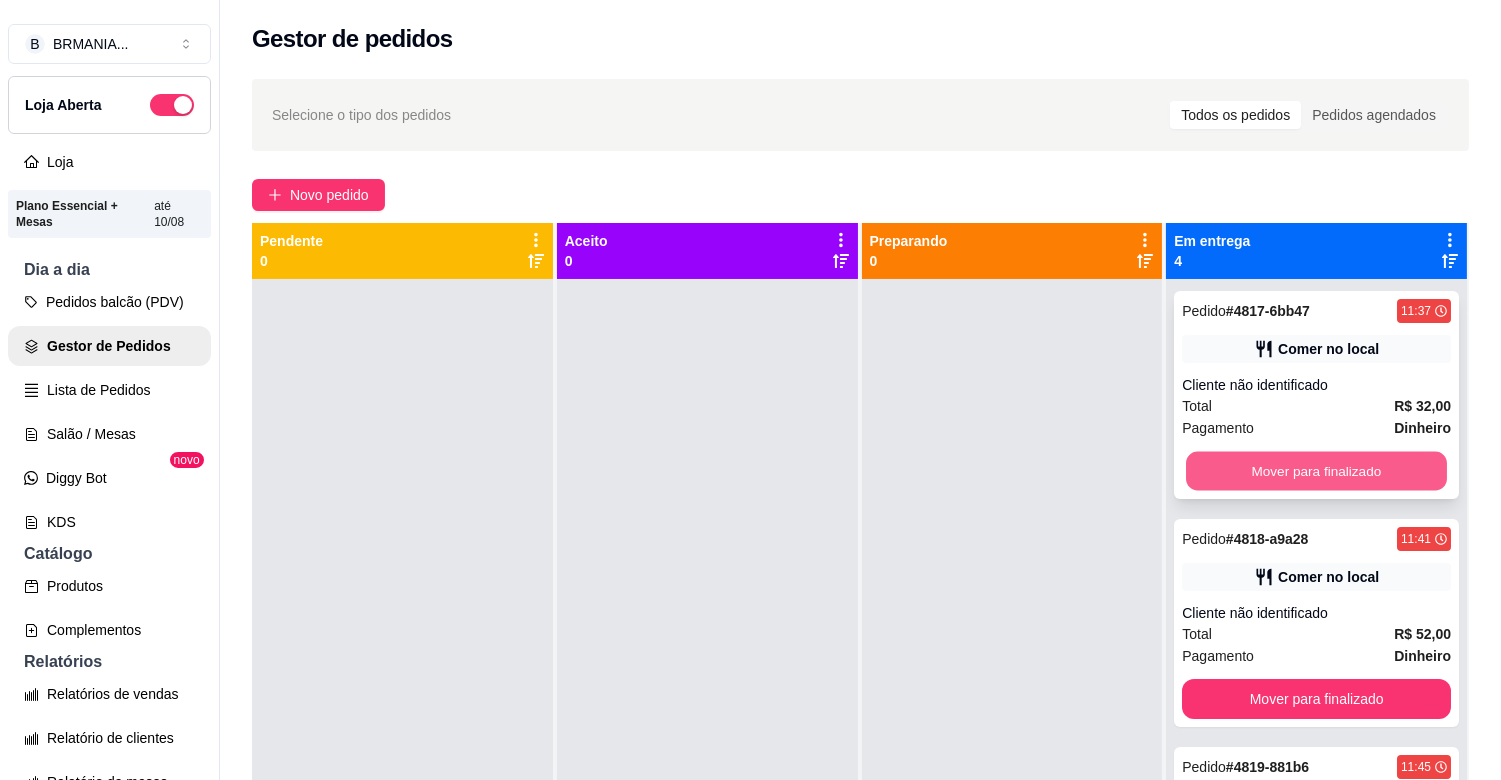 click on "Mover para finalizado" at bounding box center [1316, 471] 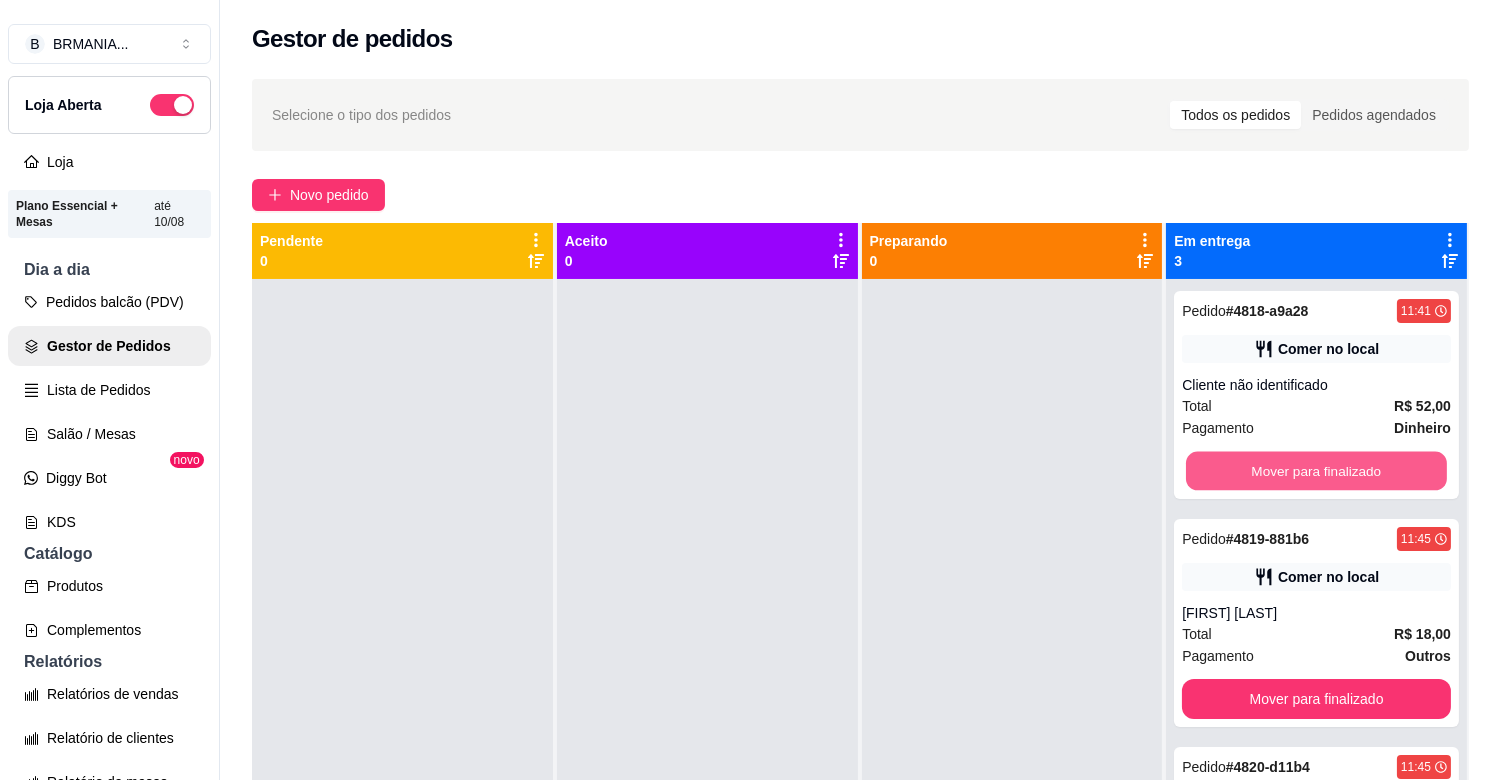 click on "Mover para finalizado" at bounding box center [1316, 471] 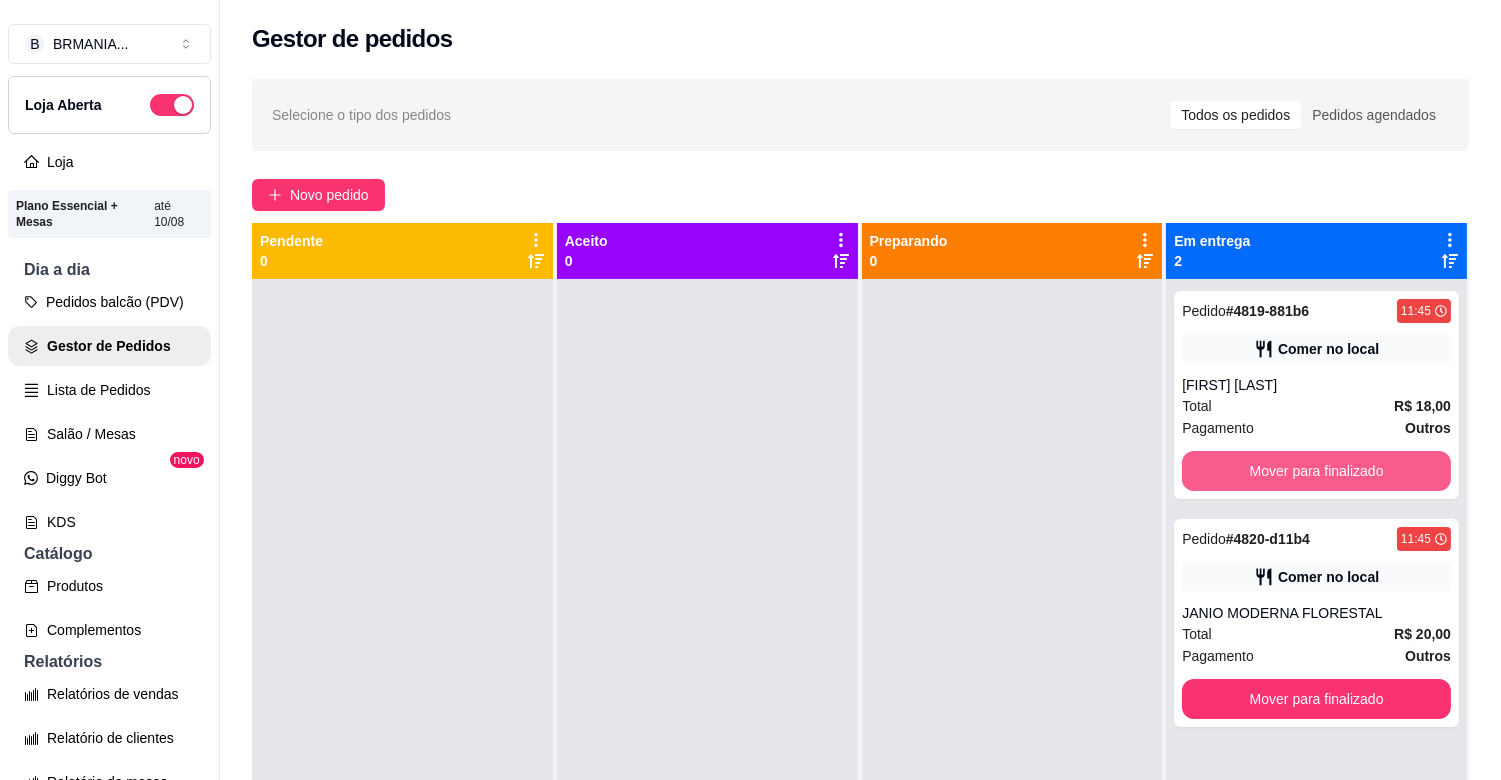 click on "Mover para finalizado" at bounding box center (1316, 471) 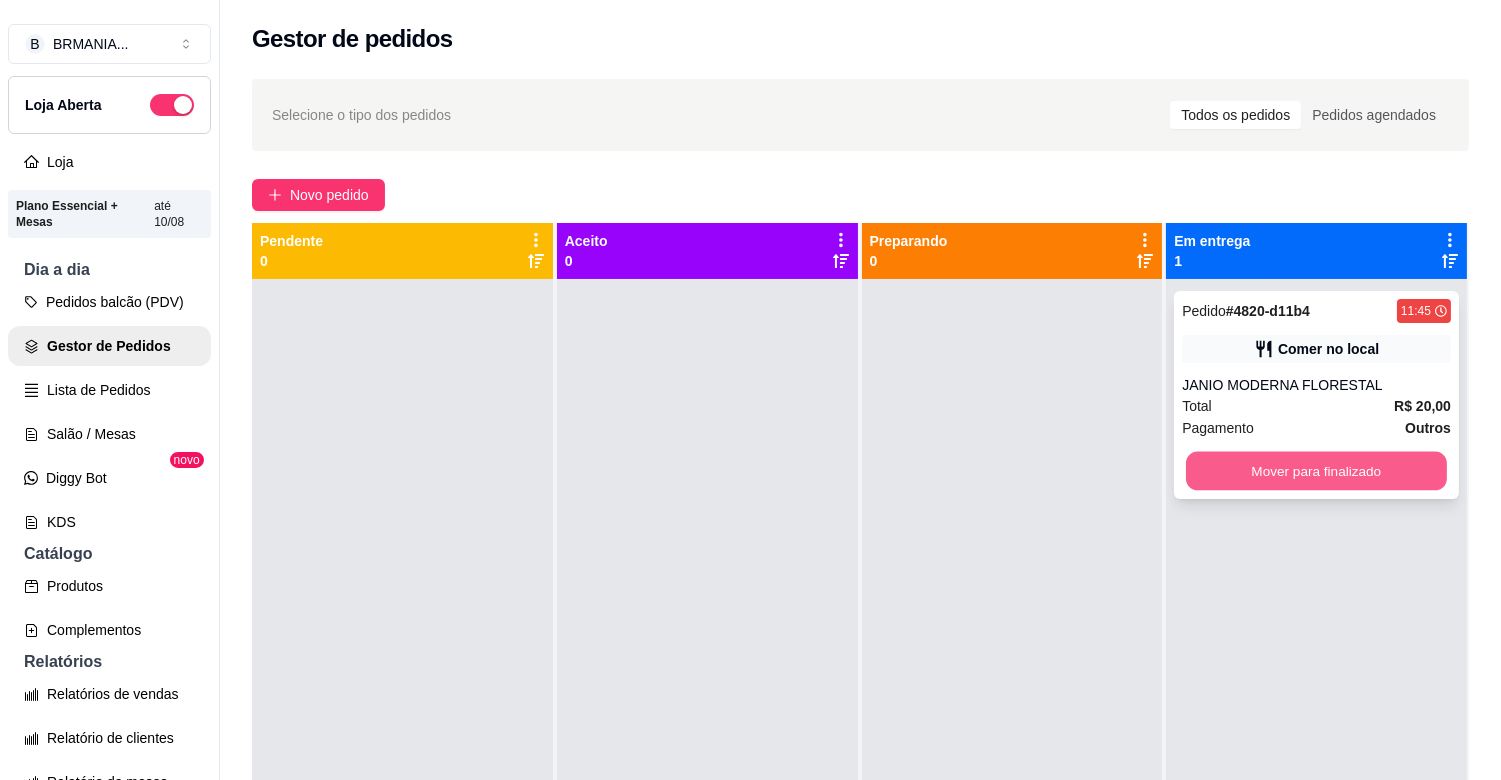click on "Mover para finalizado" at bounding box center [1316, 471] 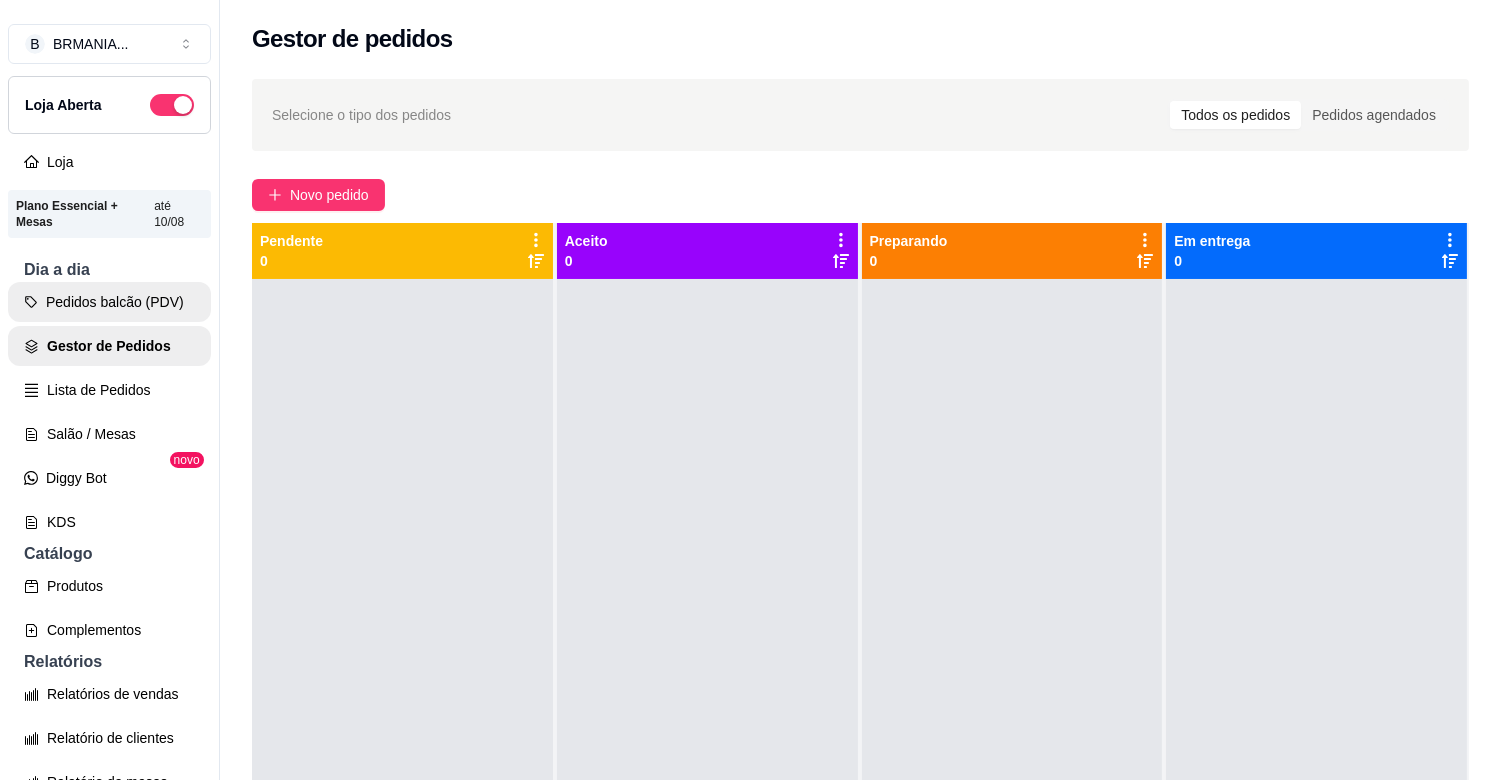 click on "Pedidos balcão (PDV)" at bounding box center (109, 302) 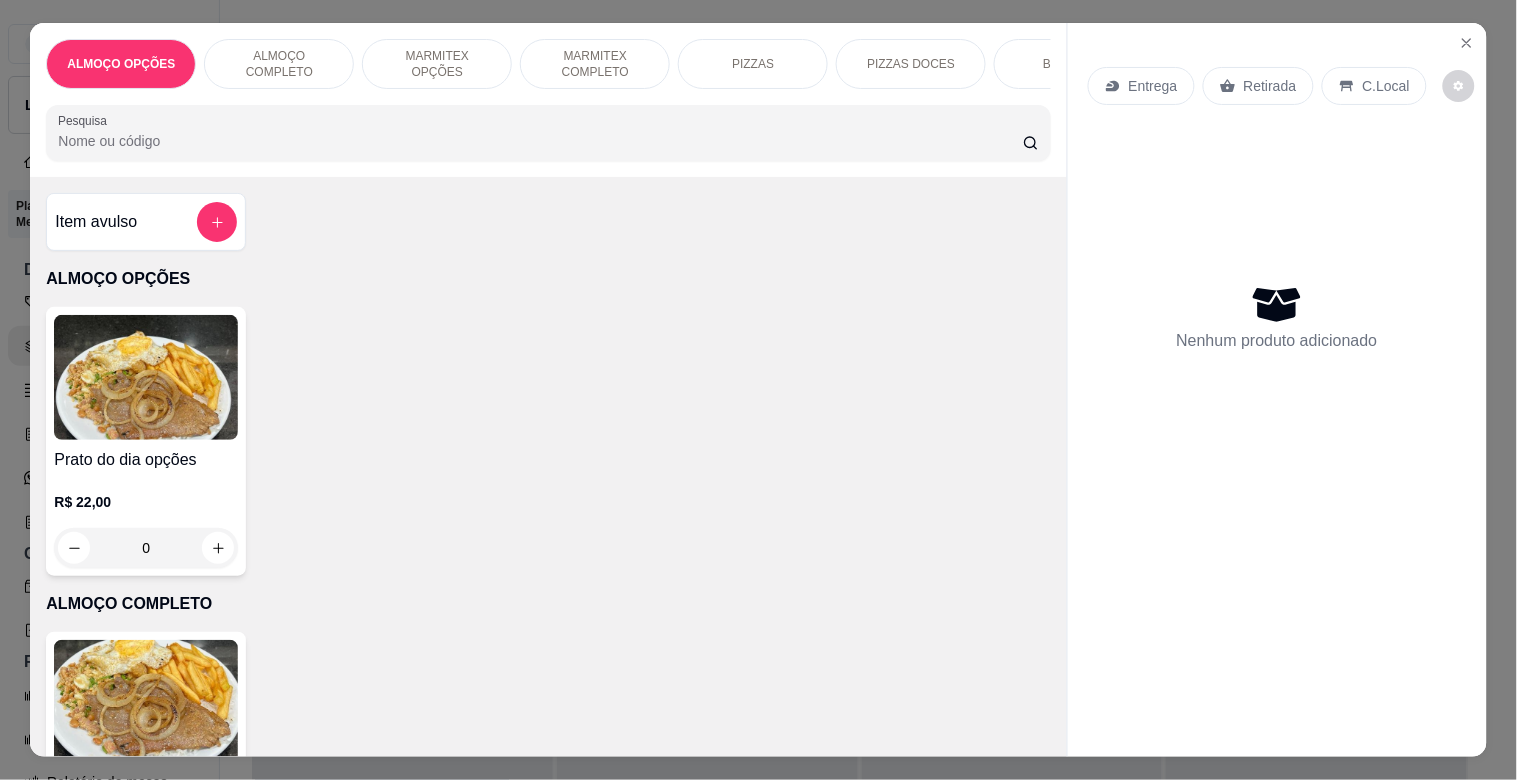 click on "MARMITEX COMPLETO" at bounding box center [595, 64] 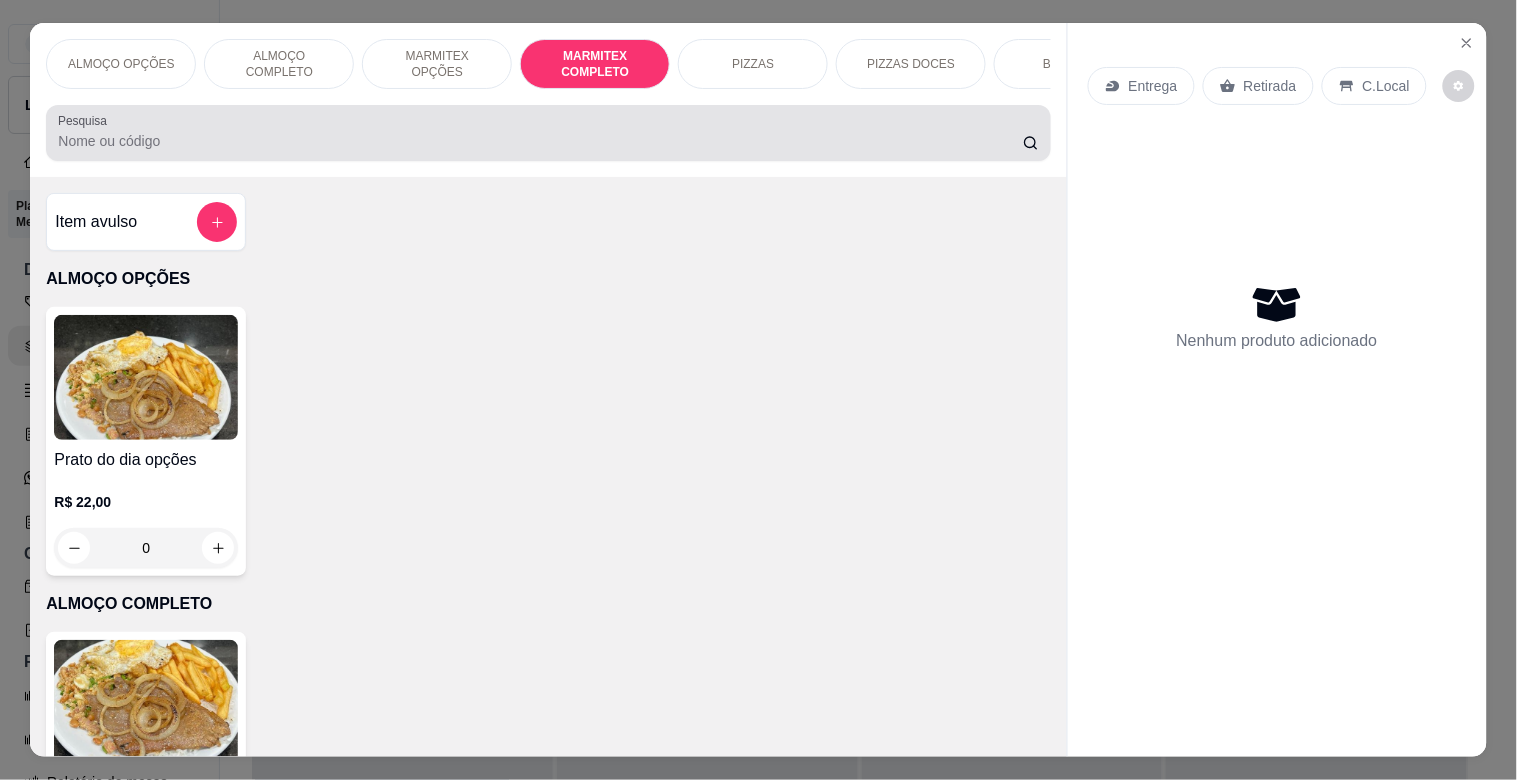 scroll, scrollTop: 1064, scrollLeft: 0, axis: vertical 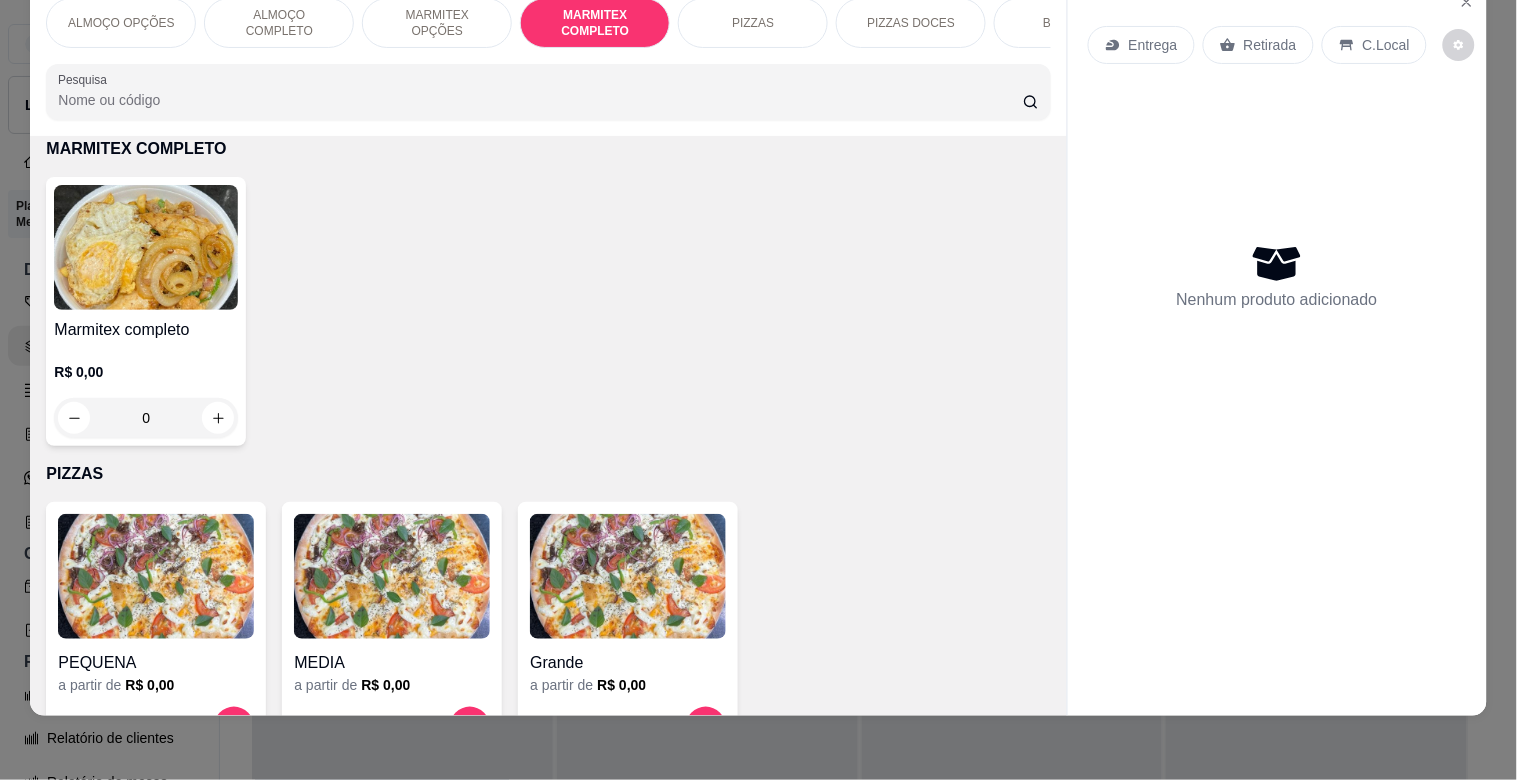 click on "Marmitex completo" at bounding box center (146, 330) 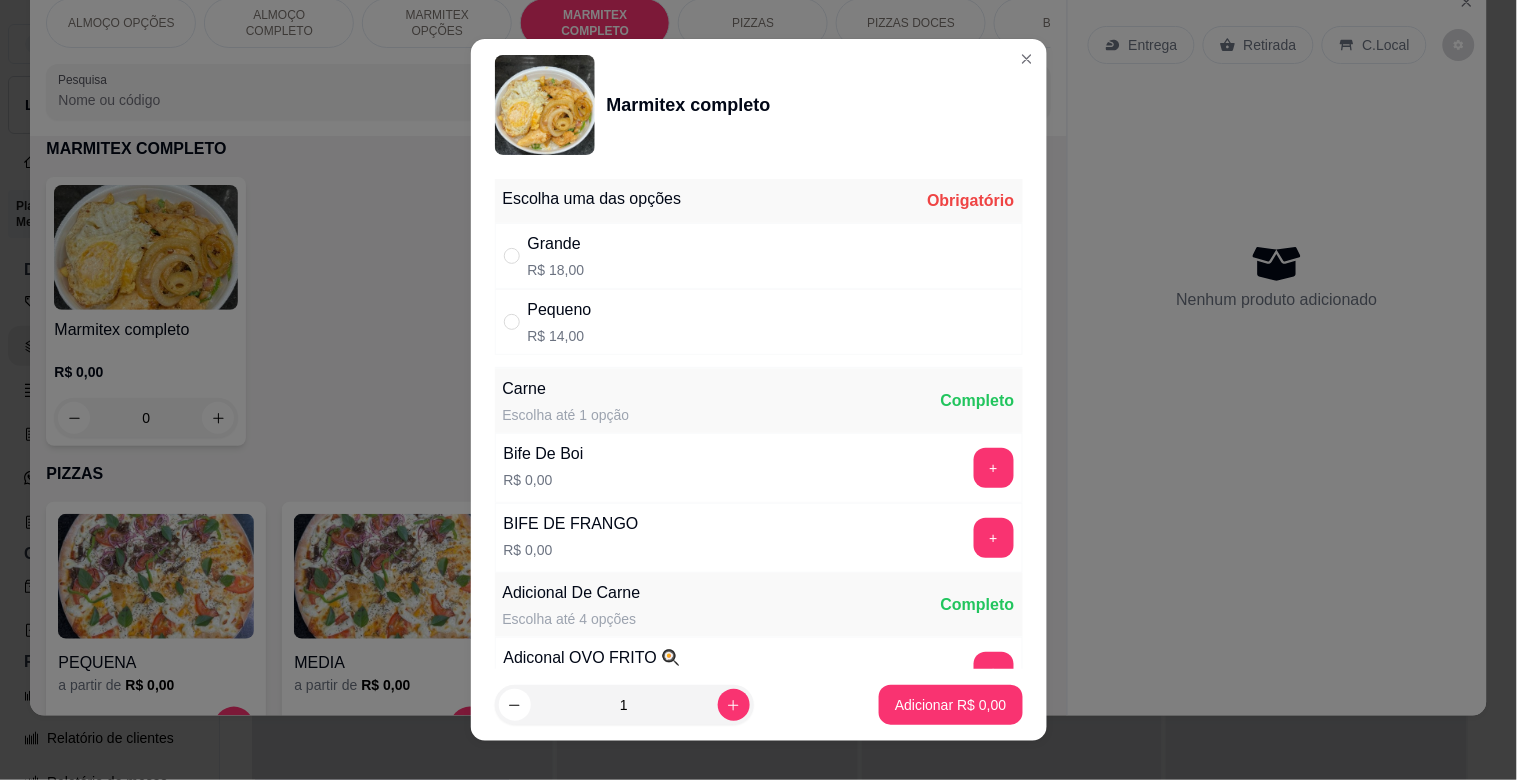 drag, startPoint x: 518, startPoint y: 337, endPoint x: 603, endPoint y: 421, distance: 119.503136 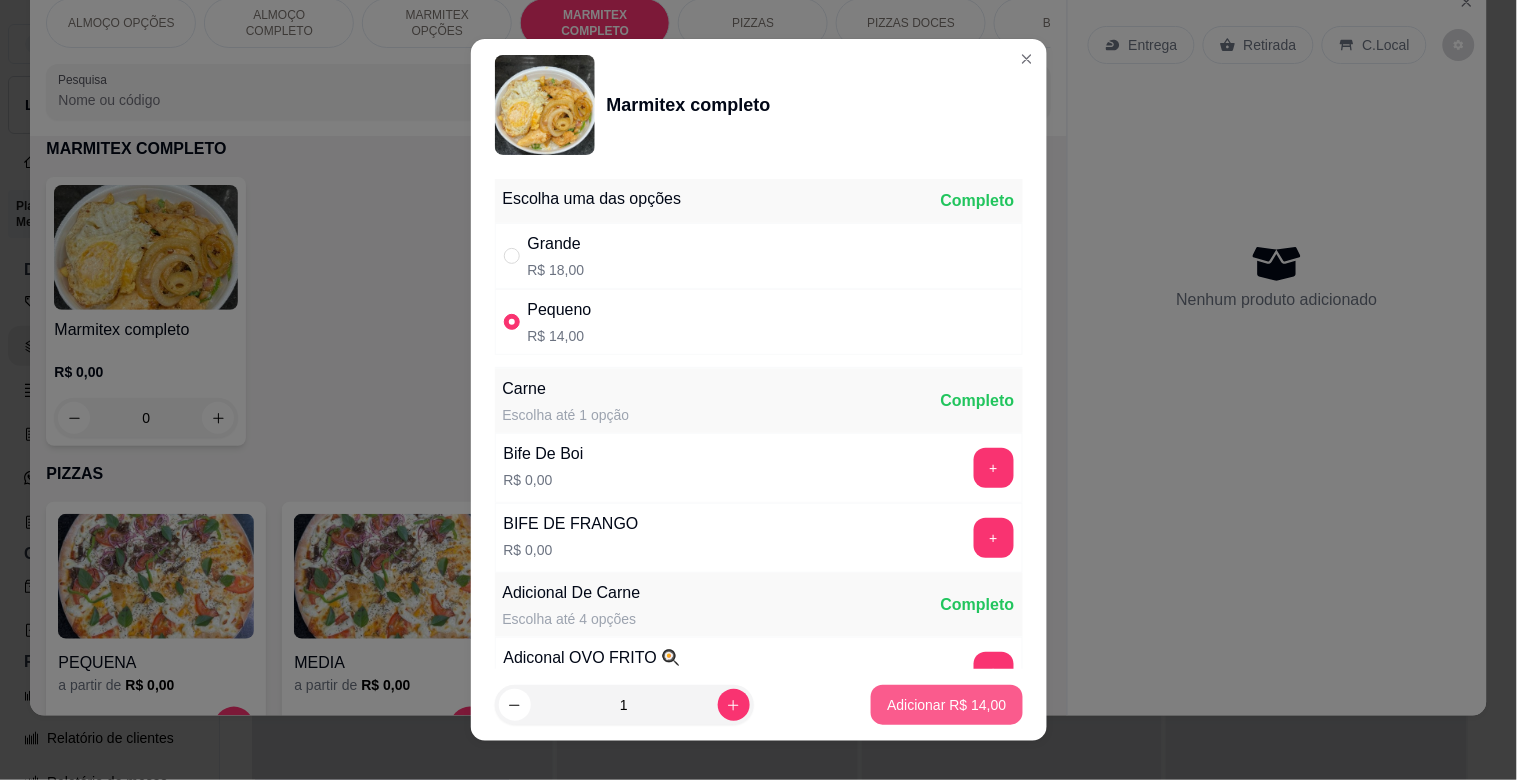 click on "Adicionar   R$ 14,00" at bounding box center (946, 705) 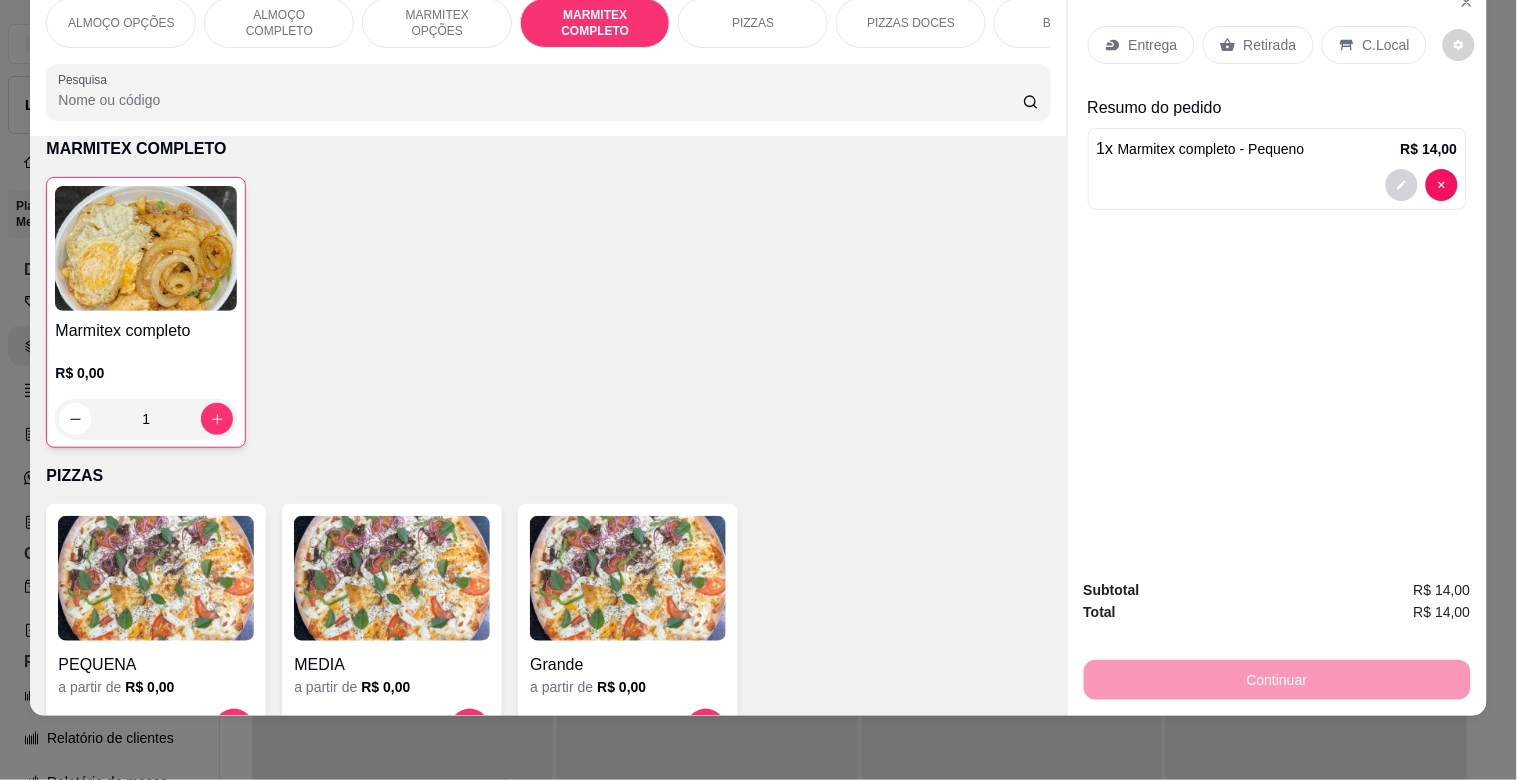 click on "C.Local" at bounding box center [1386, 45] 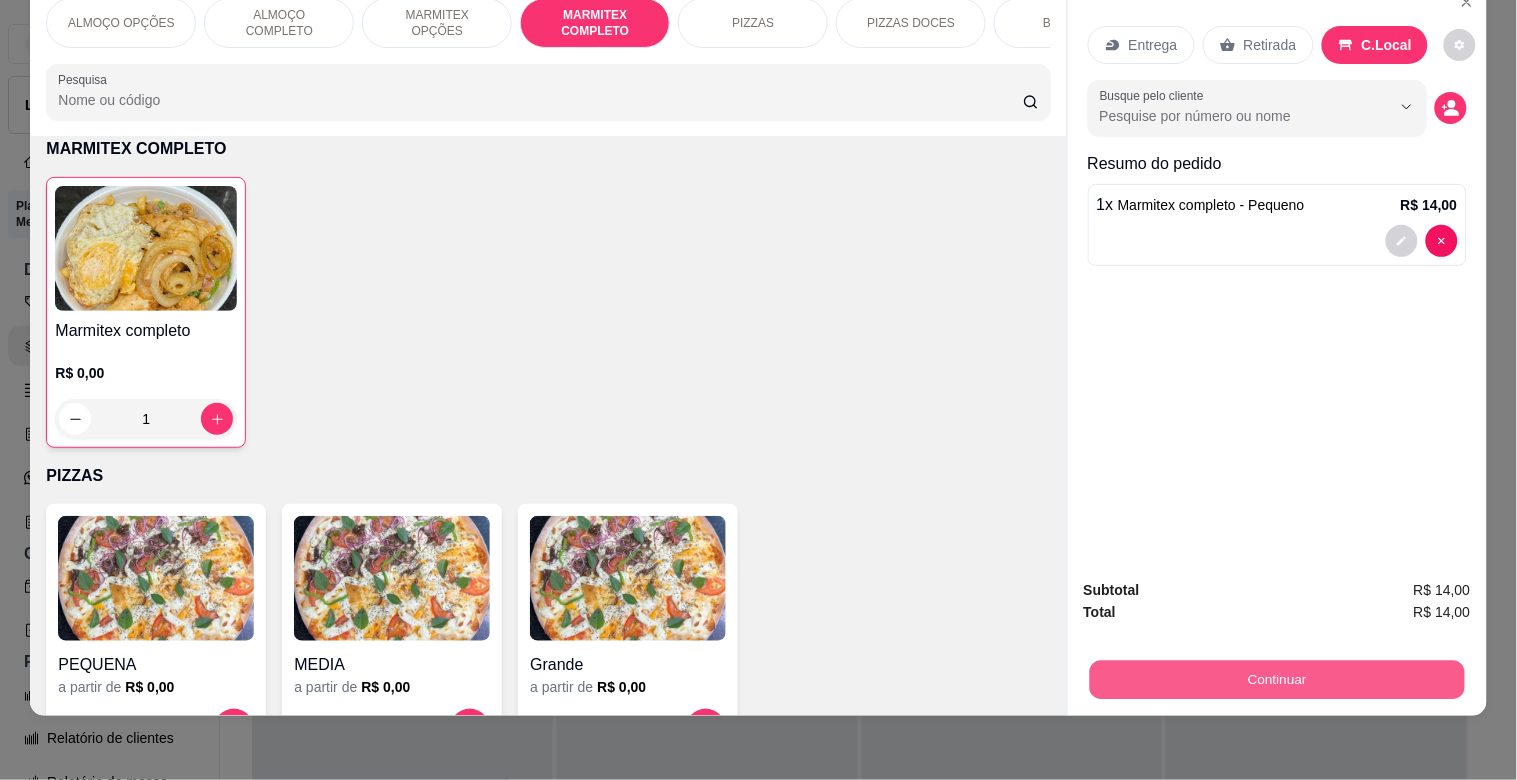 click on "Continuar" at bounding box center (1276, 679) 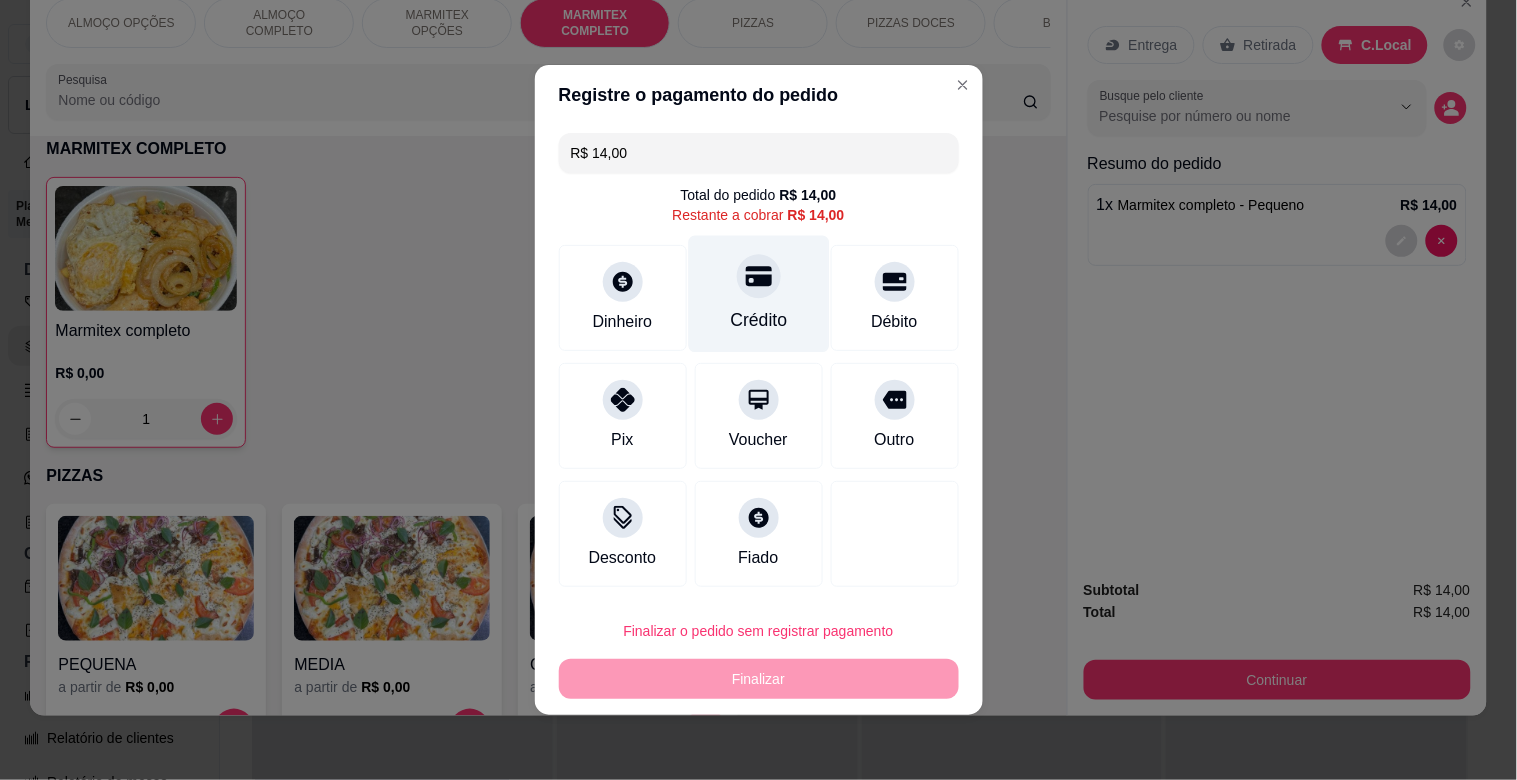 click on "Crédito" at bounding box center (758, 294) 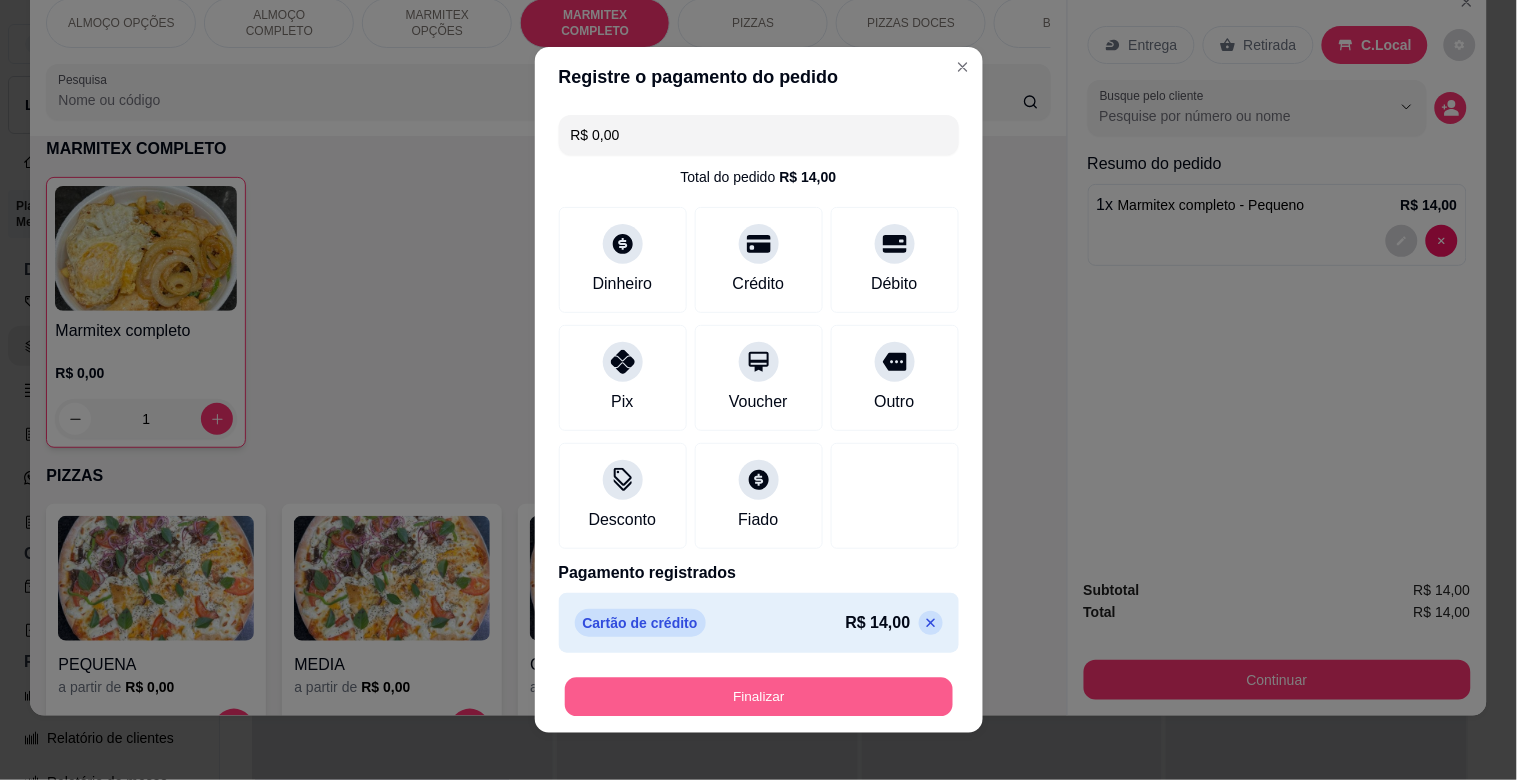 click on "Finalizar" at bounding box center (759, 697) 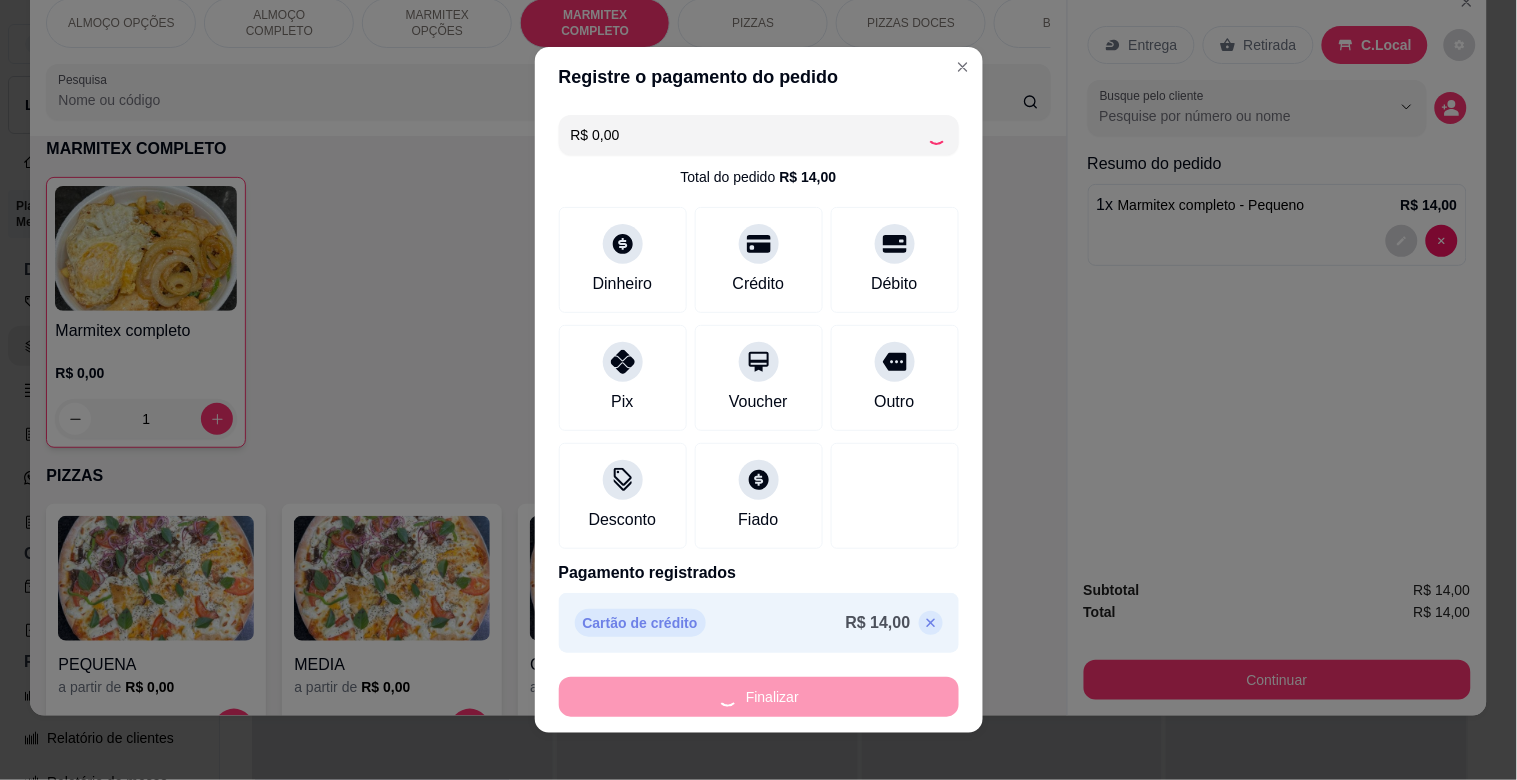 type on "0" 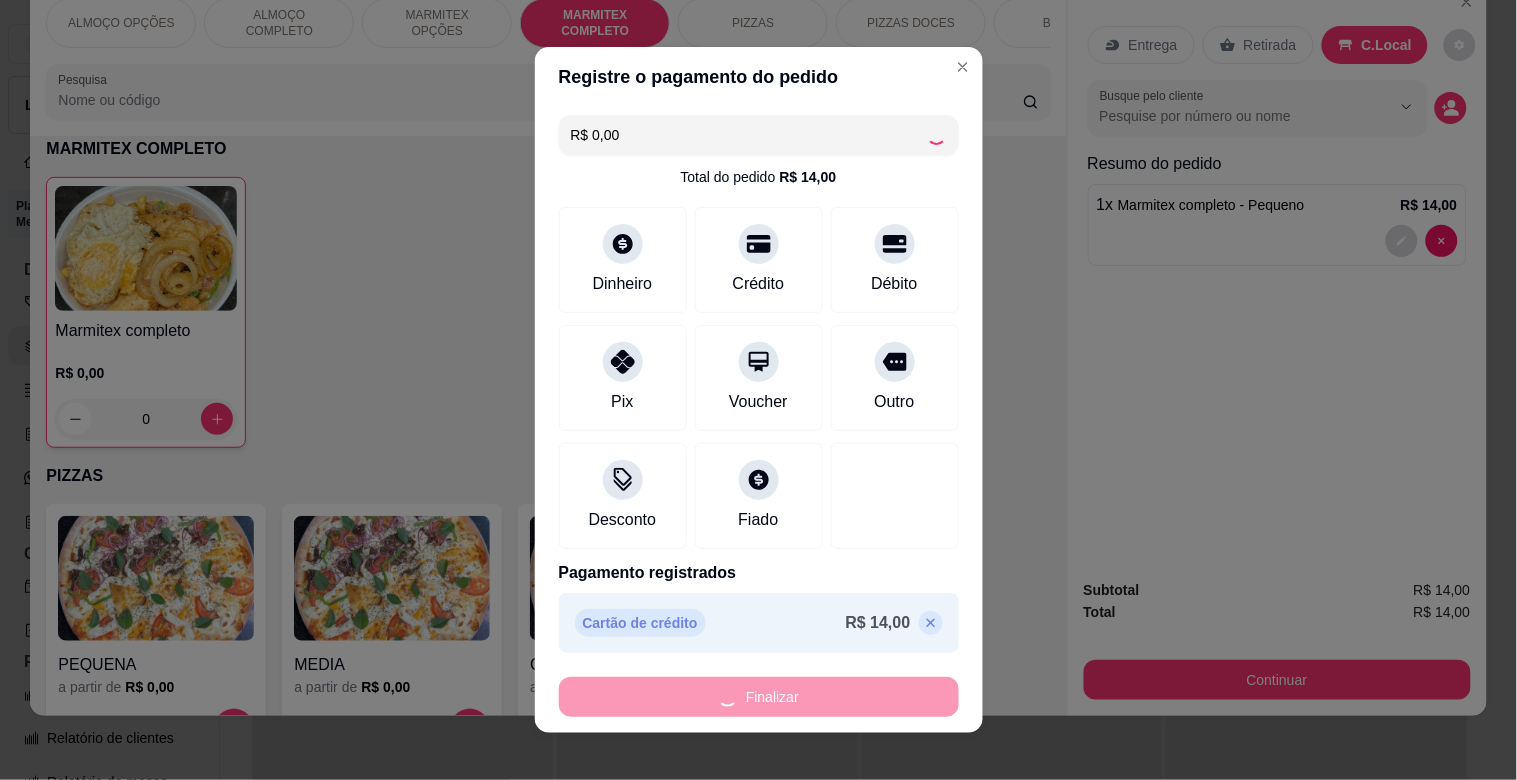 type 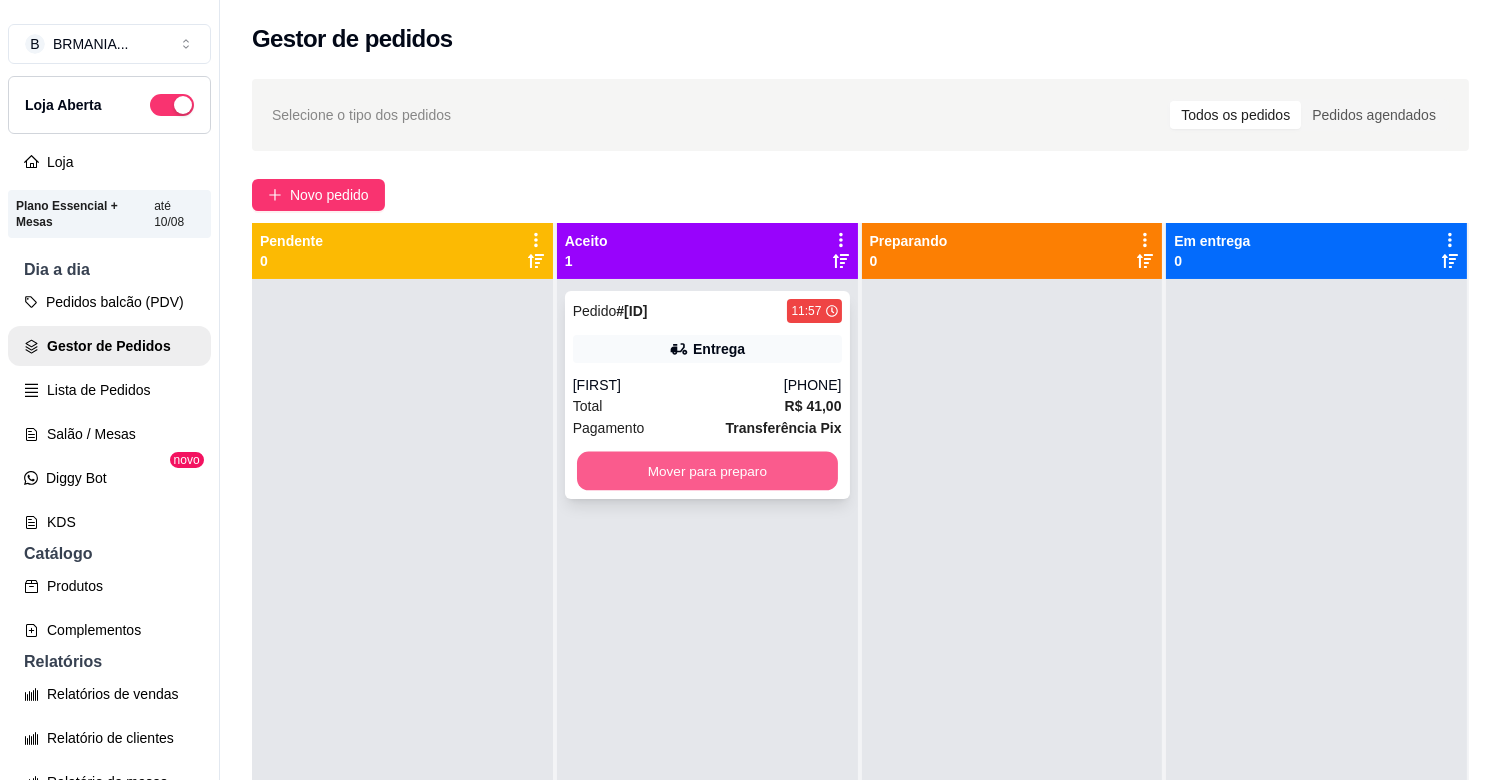 click on "Mover para preparo" at bounding box center (707, 471) 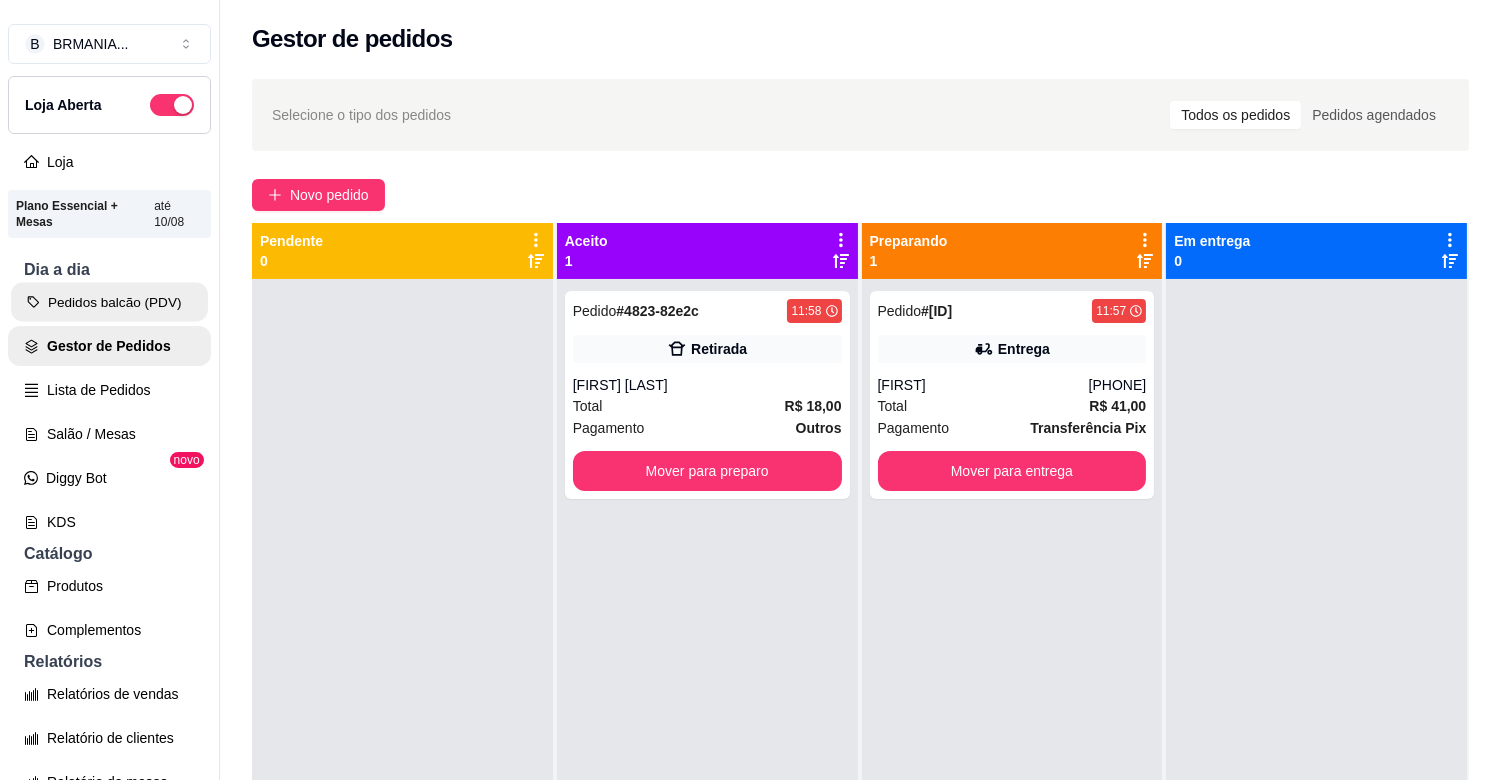 click on "Pedidos balcão (PDV)" at bounding box center [109, 302] 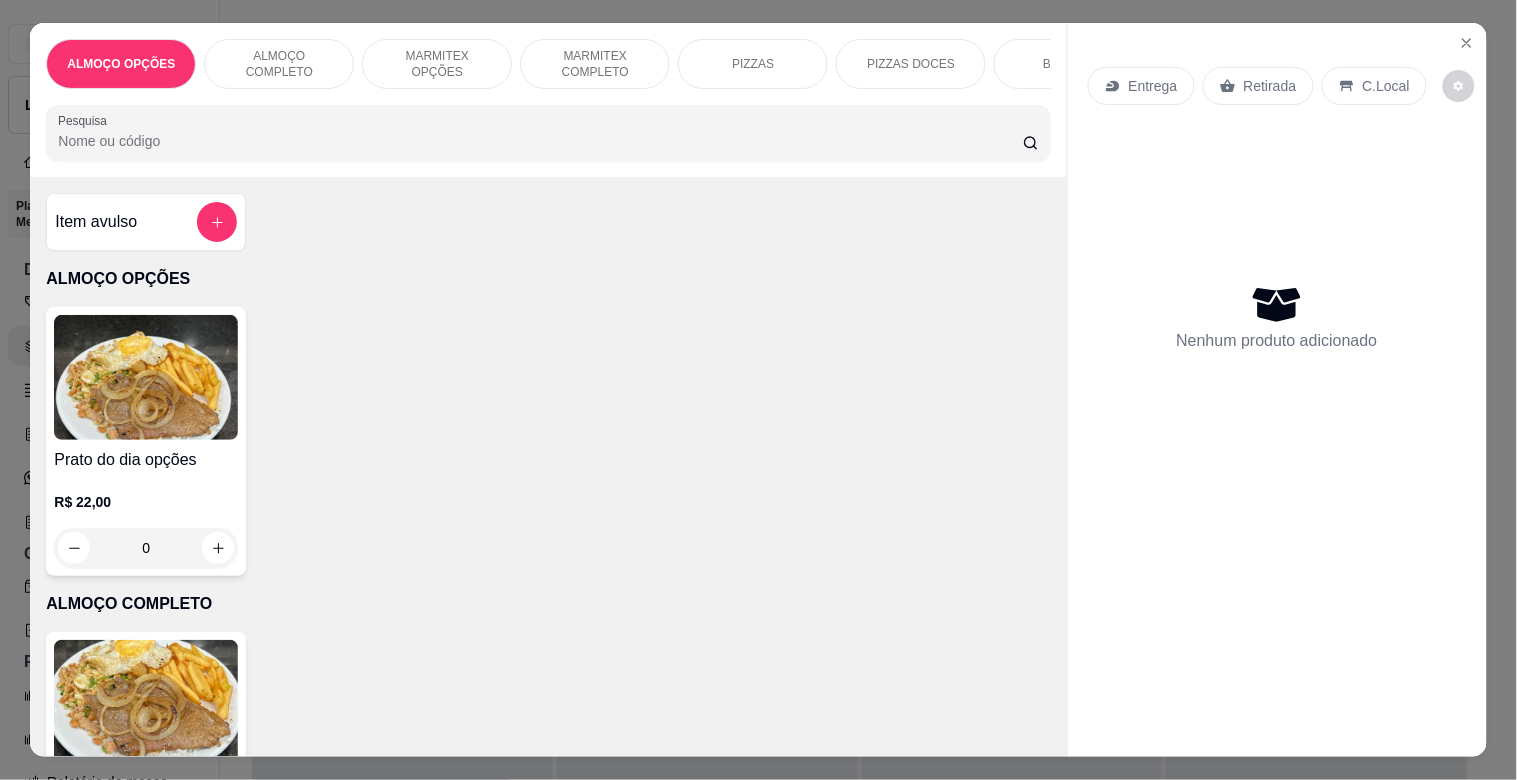 click on "BEBIDAS" at bounding box center (1069, 64) 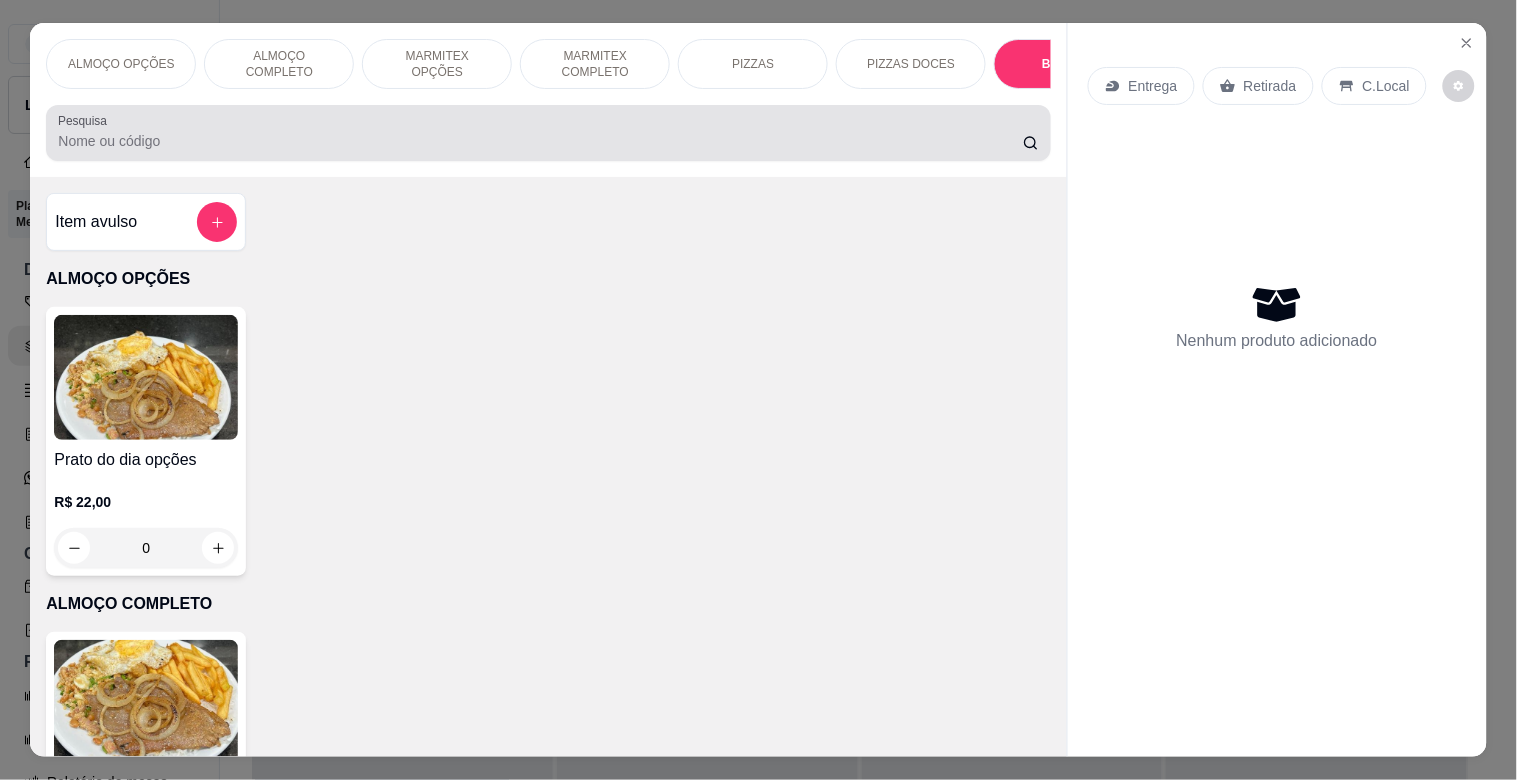 scroll, scrollTop: 2015, scrollLeft: 0, axis: vertical 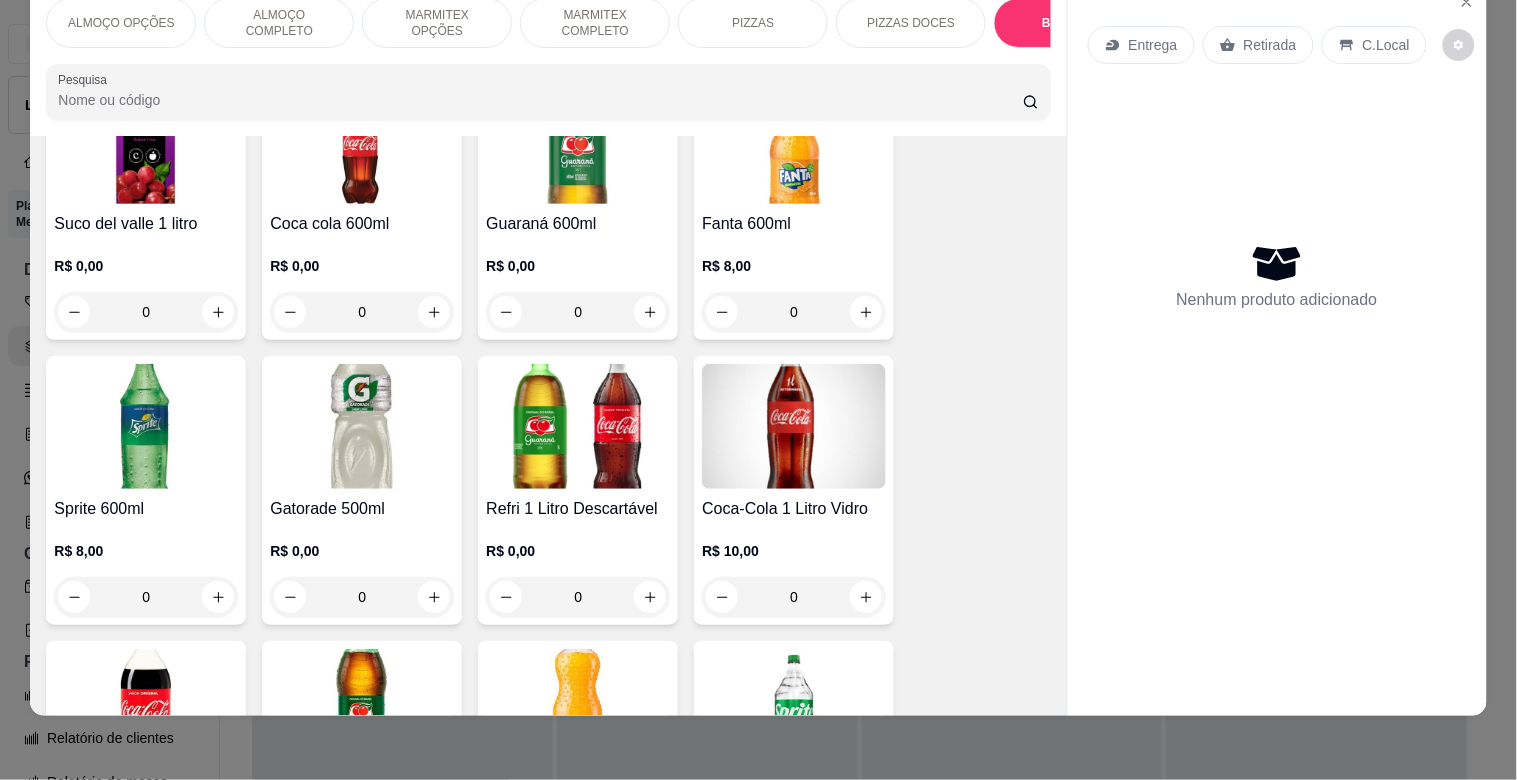 click at bounding box center [146, 711] 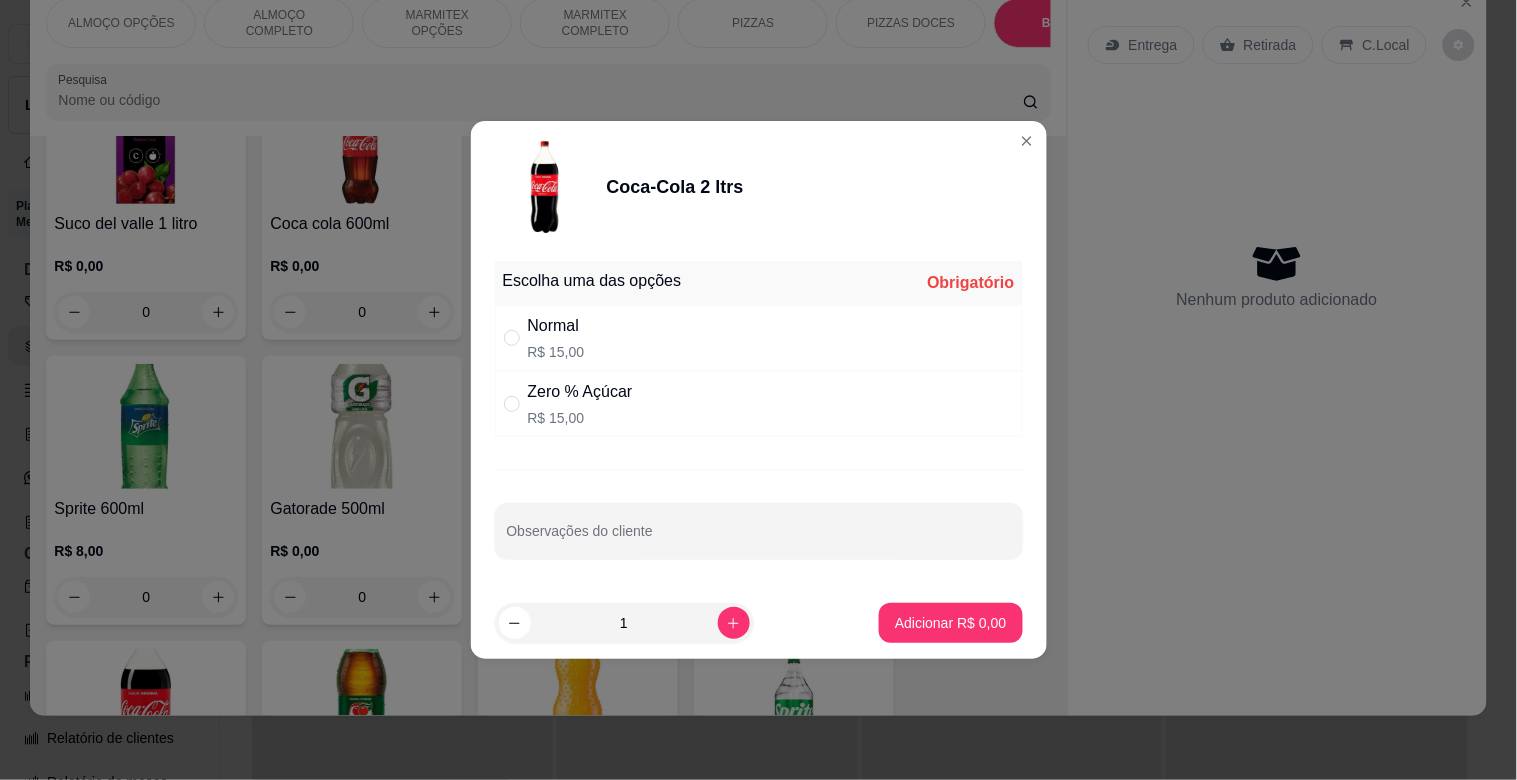 click on "Normal  R$ 15,00" at bounding box center (759, 338) 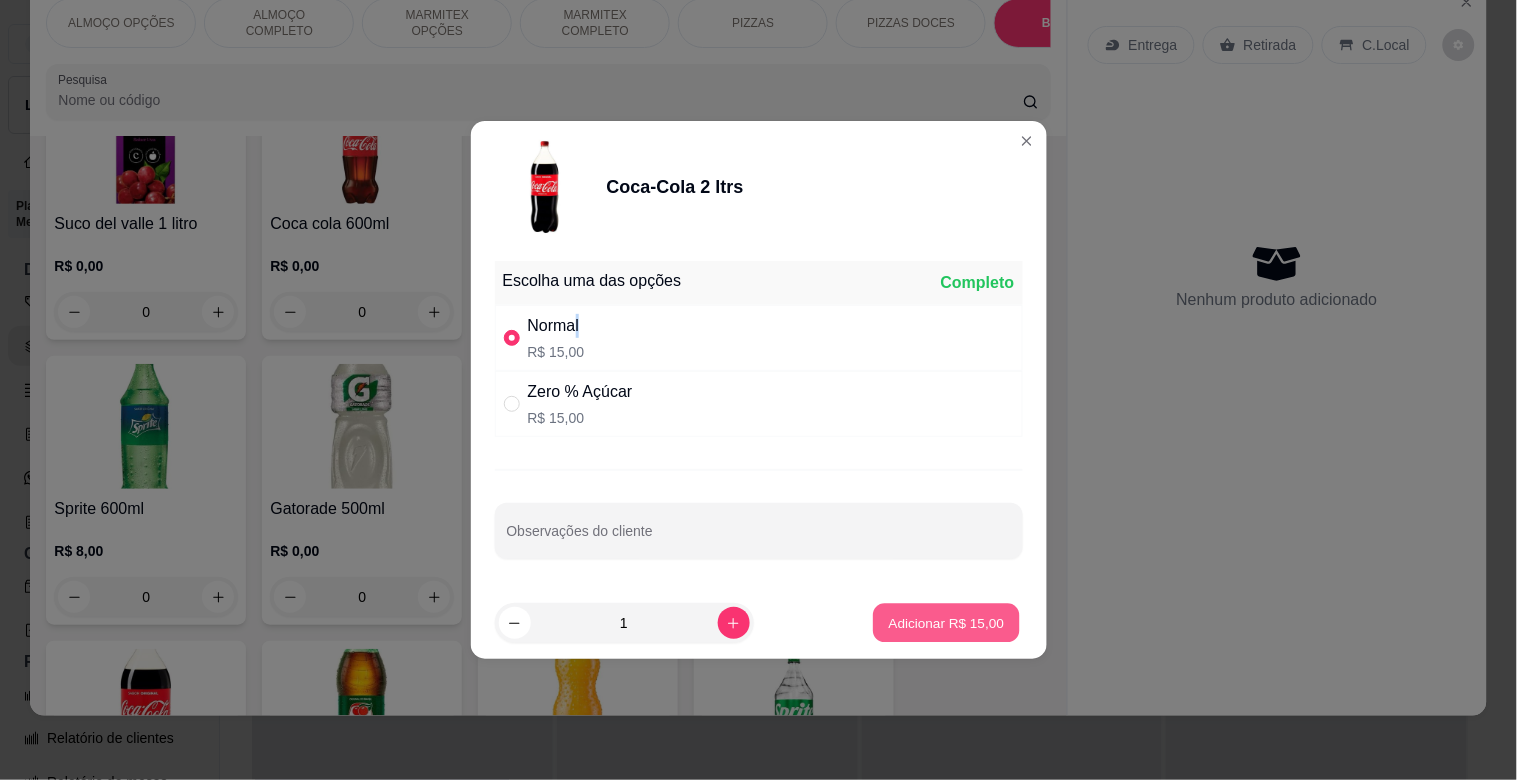 click on "Adicionar   R$ 15,00" at bounding box center [947, 623] 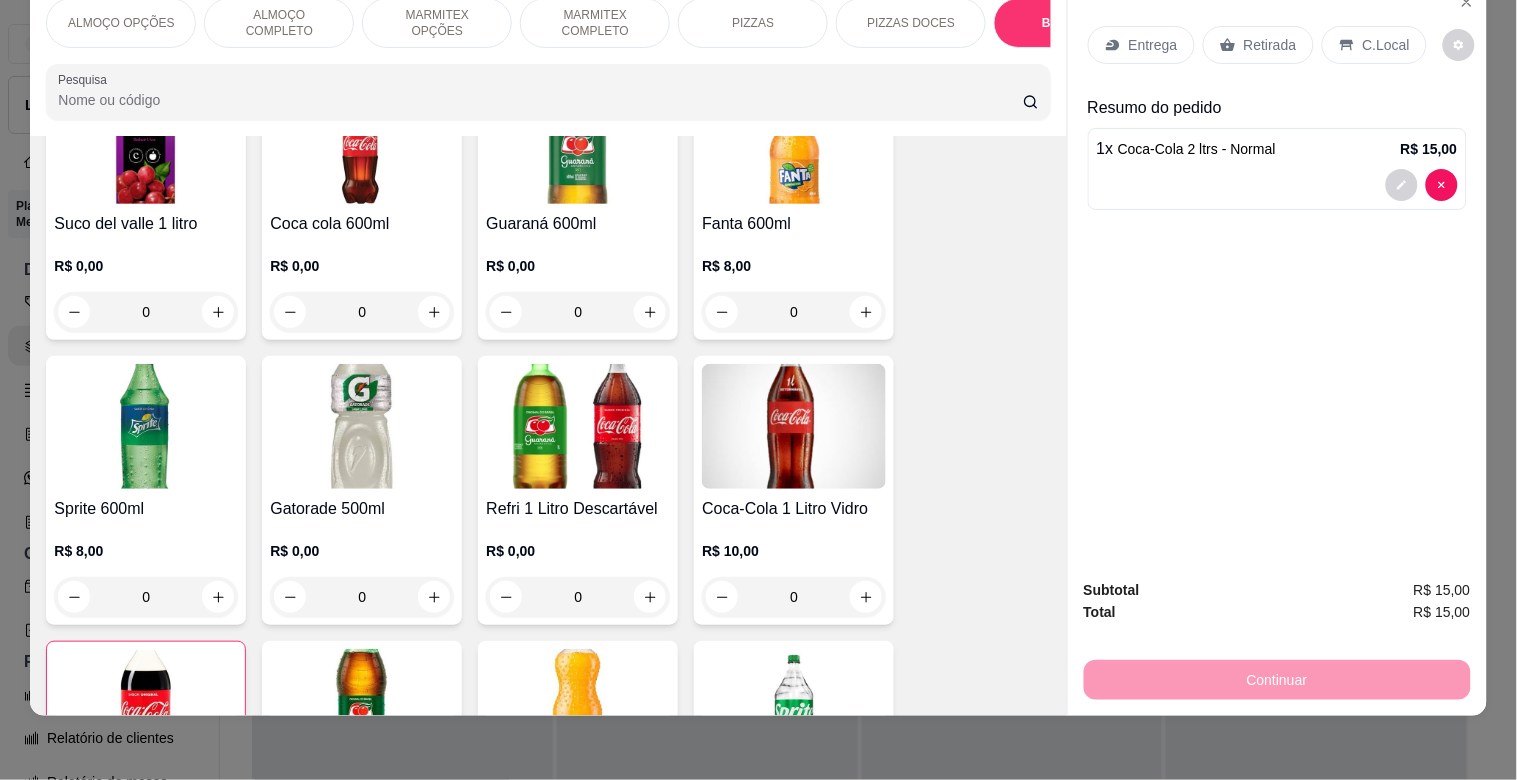 click on "C.Local" at bounding box center [1386, 45] 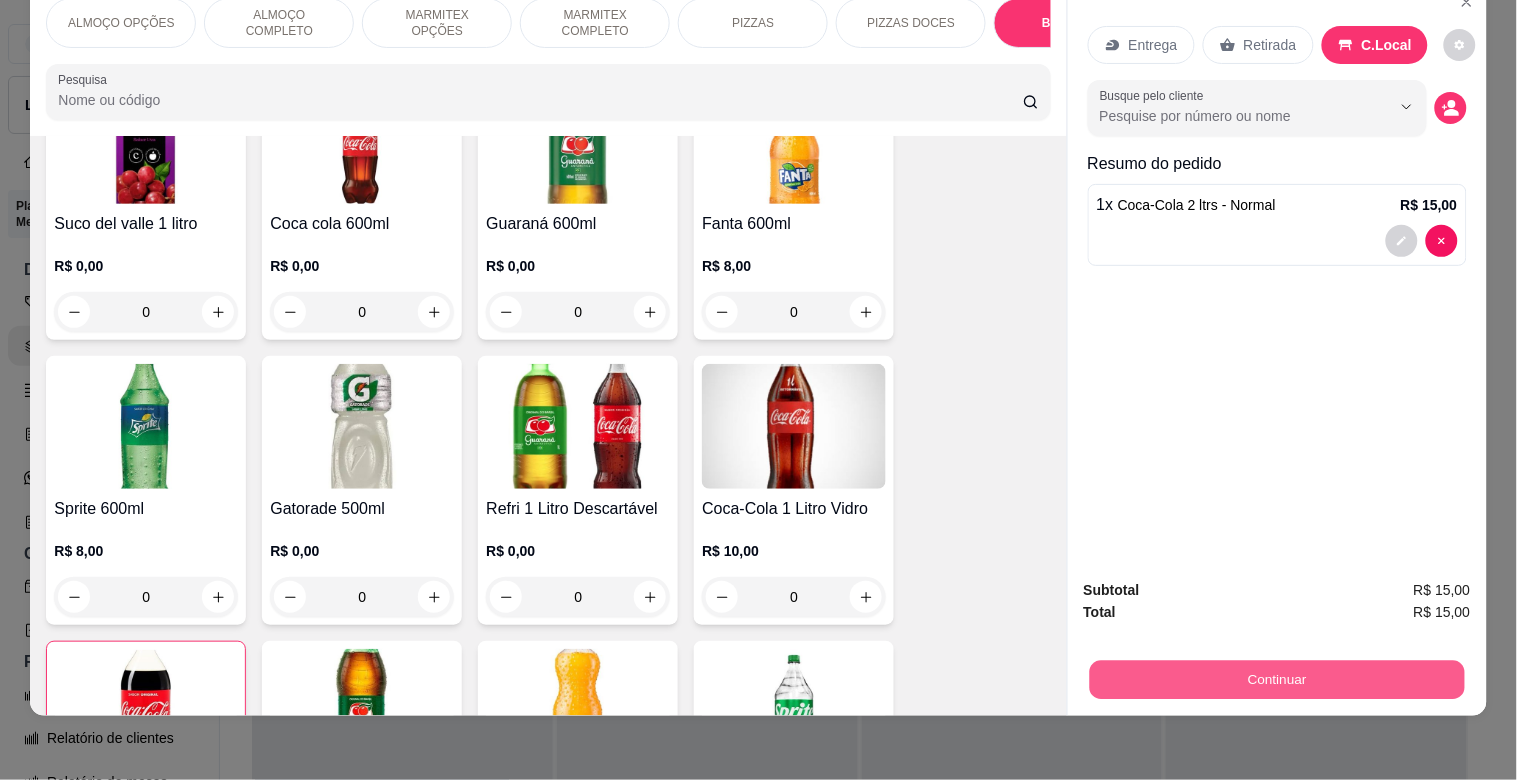 click on "Continuar" at bounding box center (1276, 679) 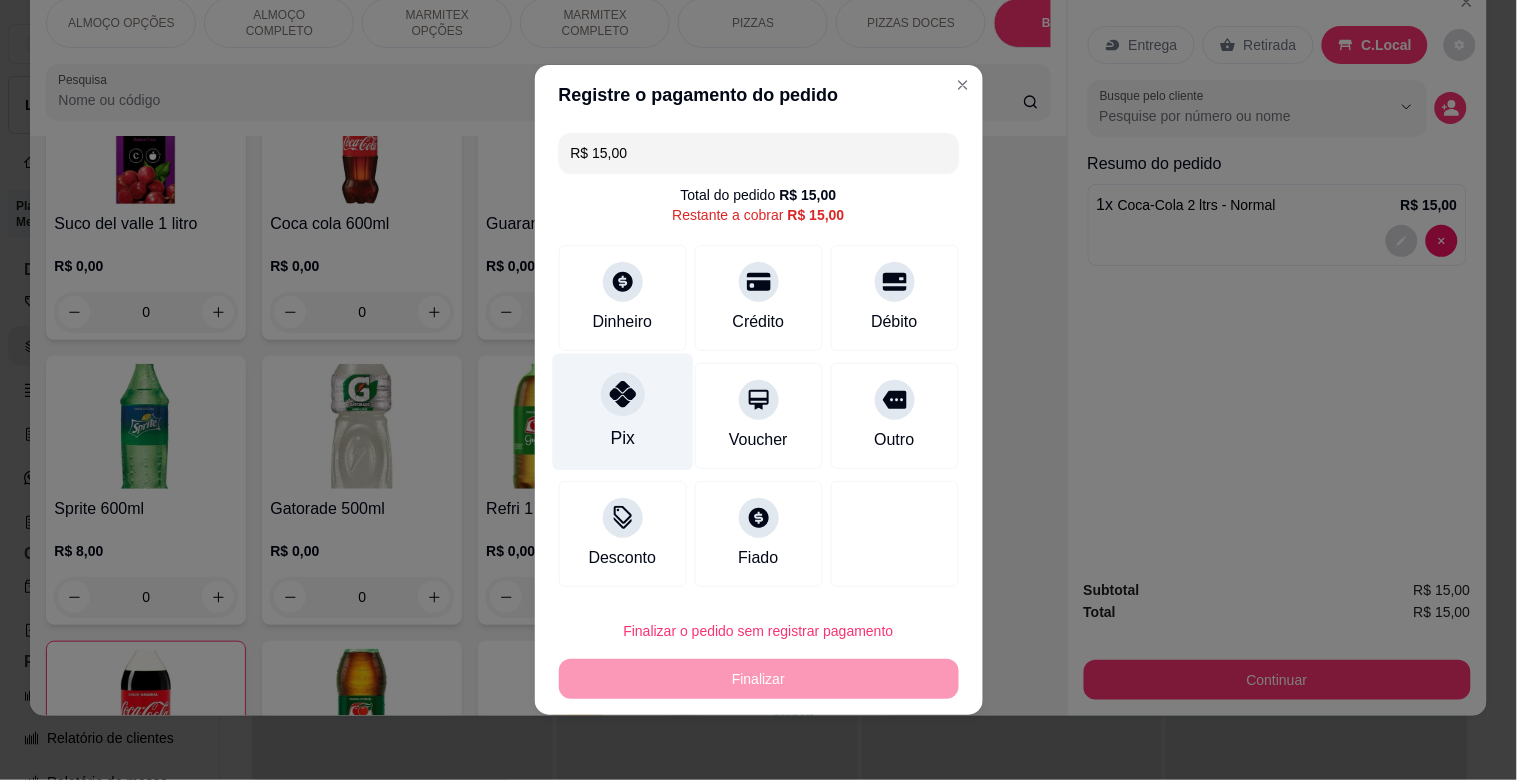 click at bounding box center [623, 394] 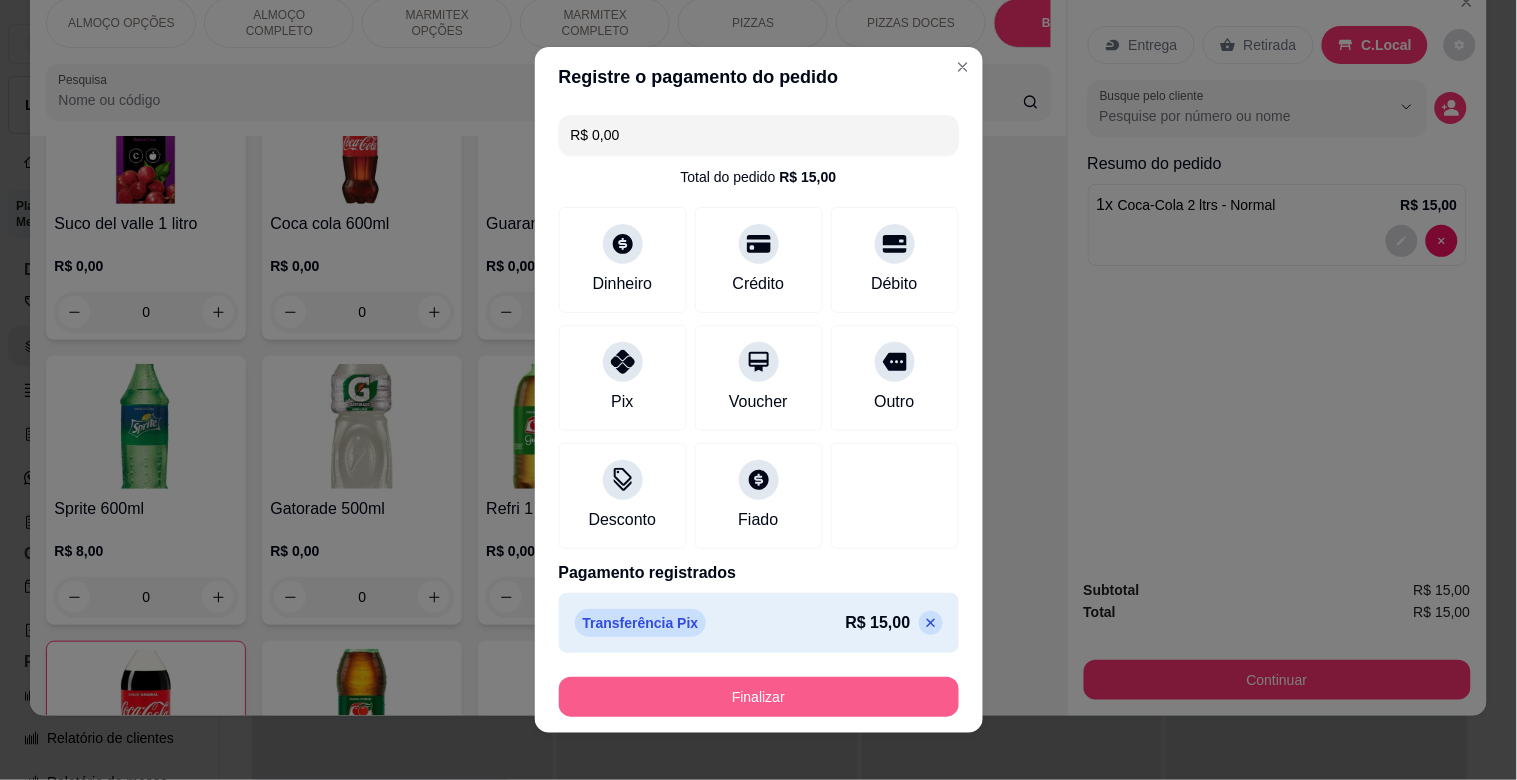 click on "Finalizar" at bounding box center [759, 697] 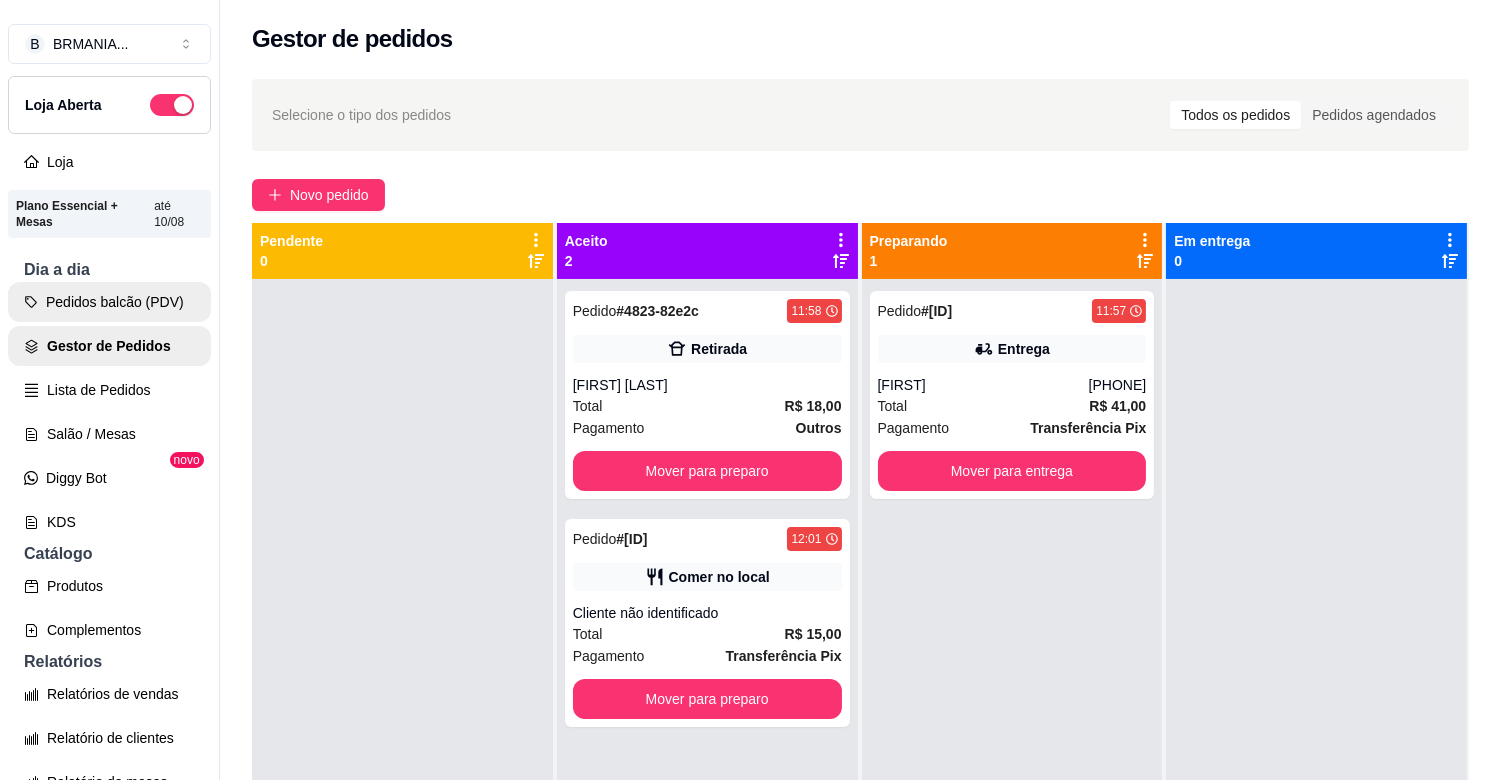 click on "Pedidos balcão (PDV)" at bounding box center [109, 302] 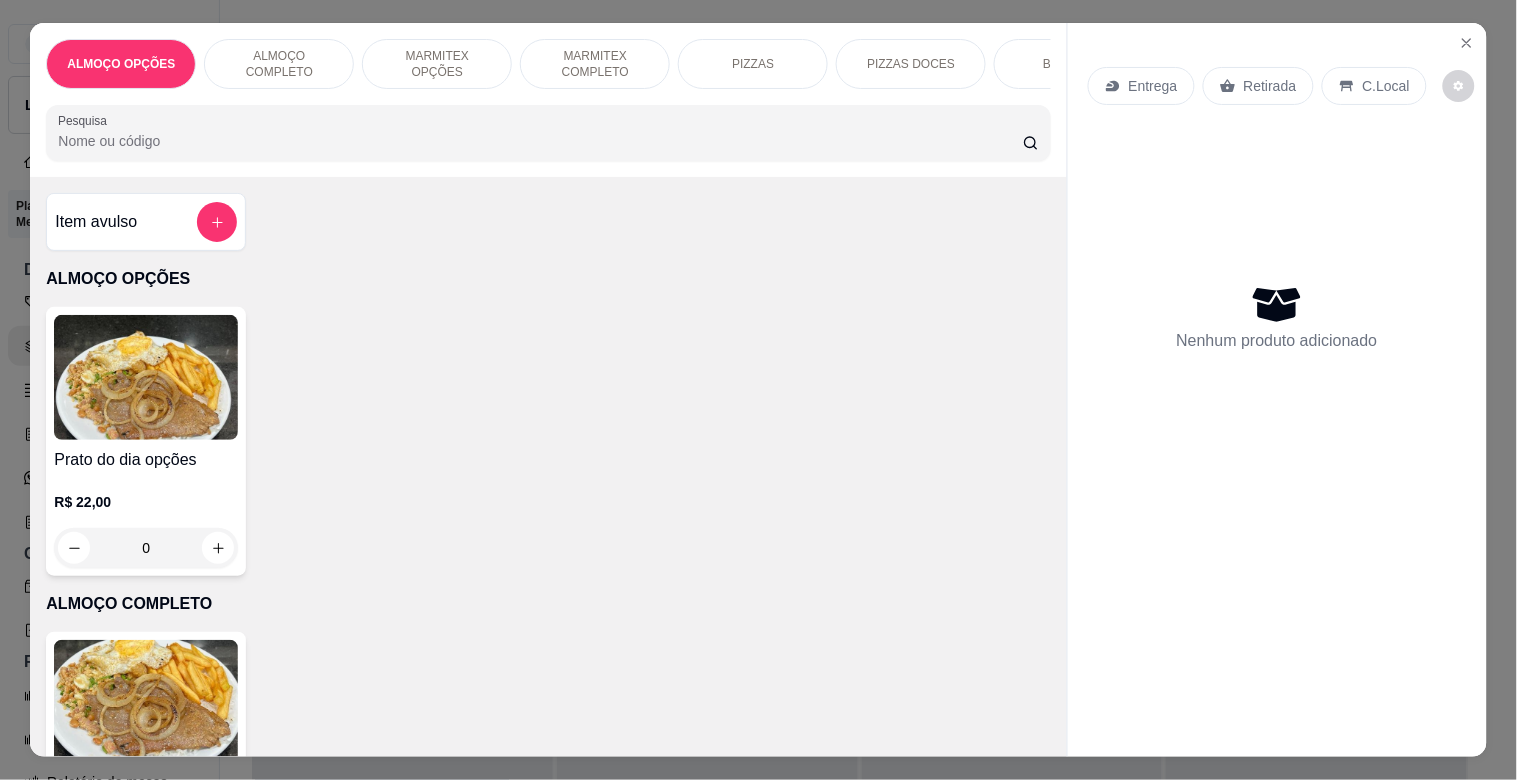 click on "ALMOÇO OPÇÕES ALMOÇO COMPLETO  MARMITEX OPÇÕES  MARMITEX COMPLETO  PIZZAS PIZZAS DOCES BEBIDAS  Bebidas Alcoólicas  Bebidas Não alcoólicas  Energético  ELMA CHIPS Salgados  BOMBONIERE  Chup chup Rose Gourmet  Chup chup Lets  KIBOM Gelo  Paieiro  Isqueiro BIC Grande  Seda ZOMO  Pesquisa" at bounding box center (548, 100) 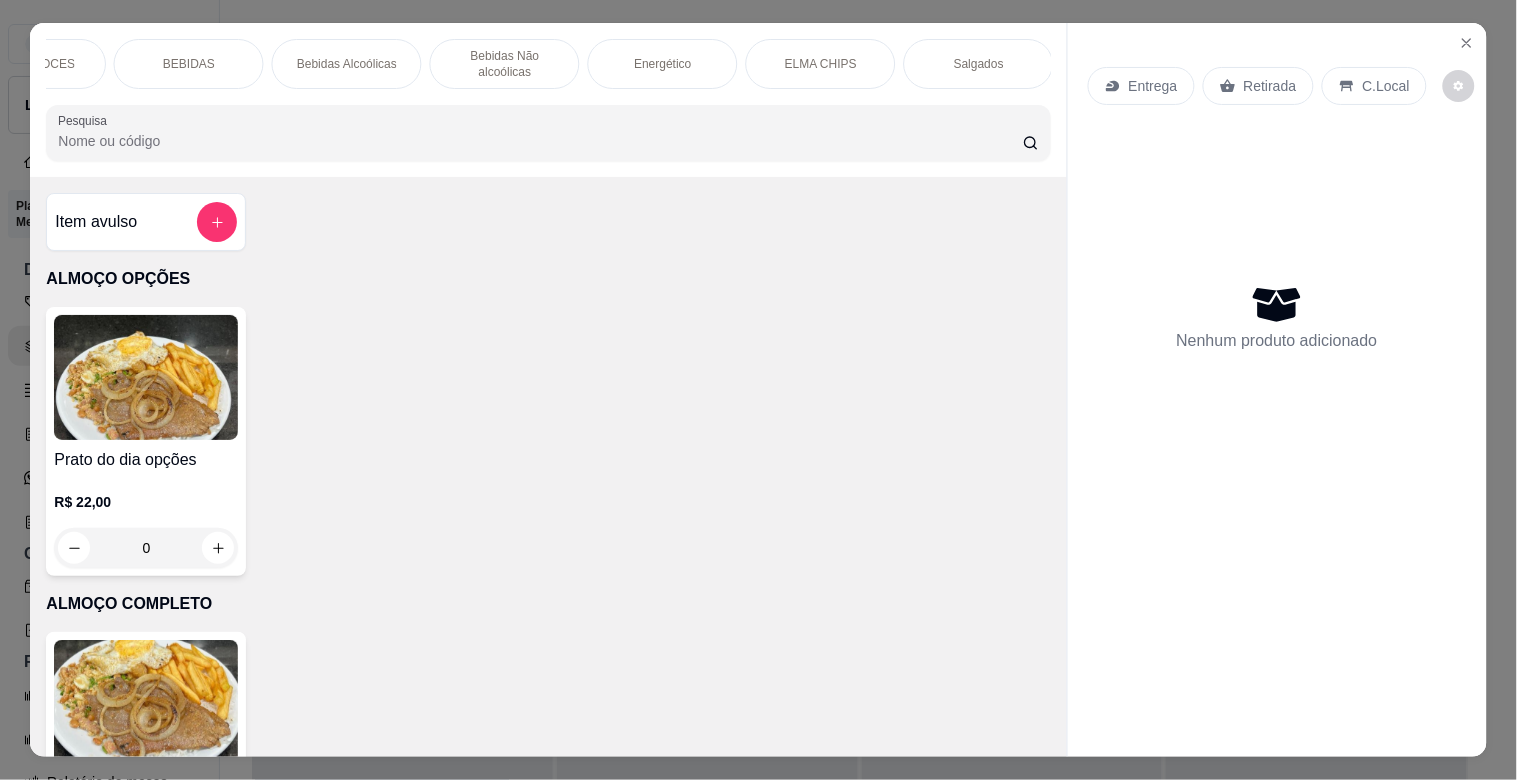 scroll, scrollTop: 0, scrollLeft: 1760, axis: horizontal 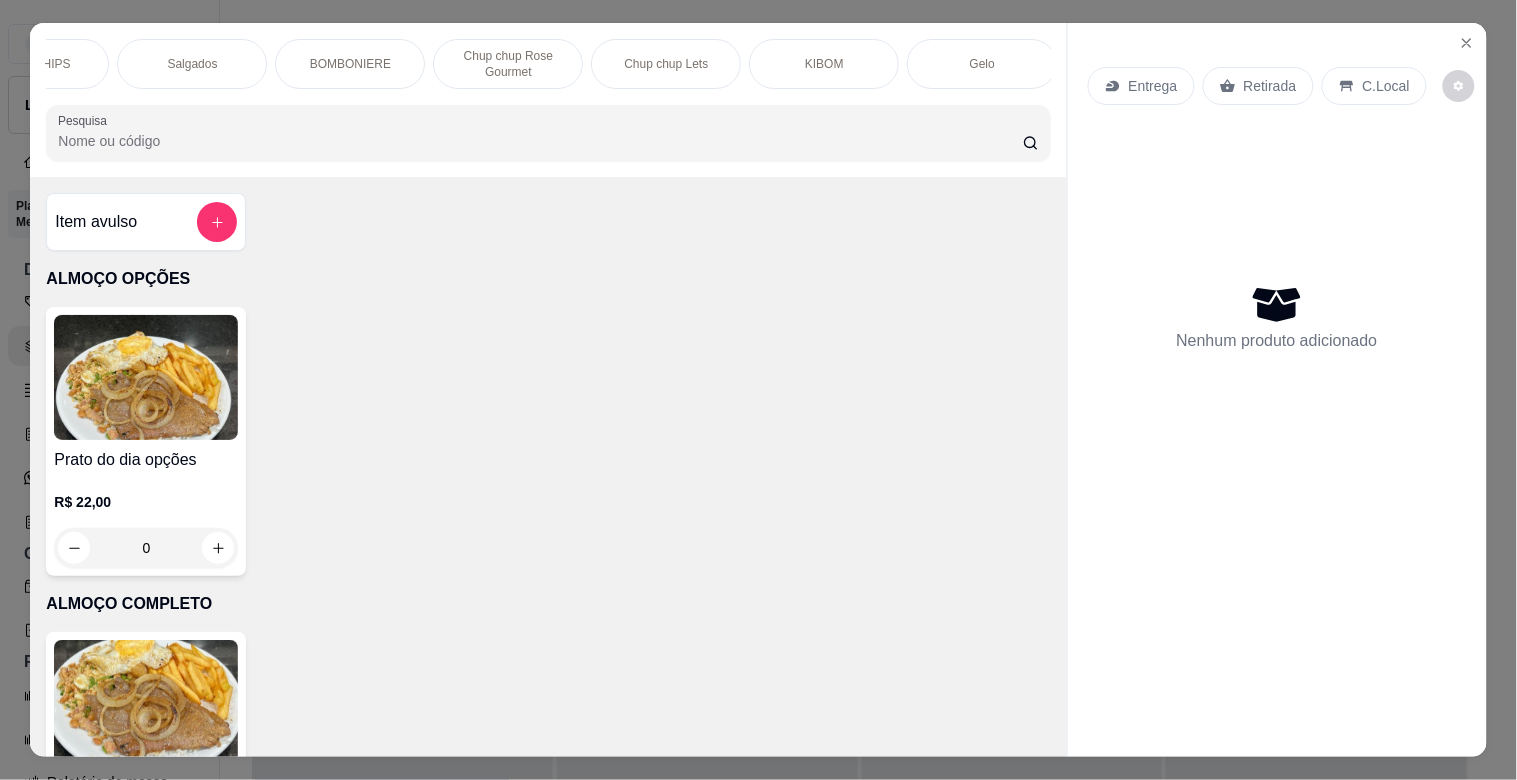 click on "BOMBONIERE" at bounding box center (350, 64) 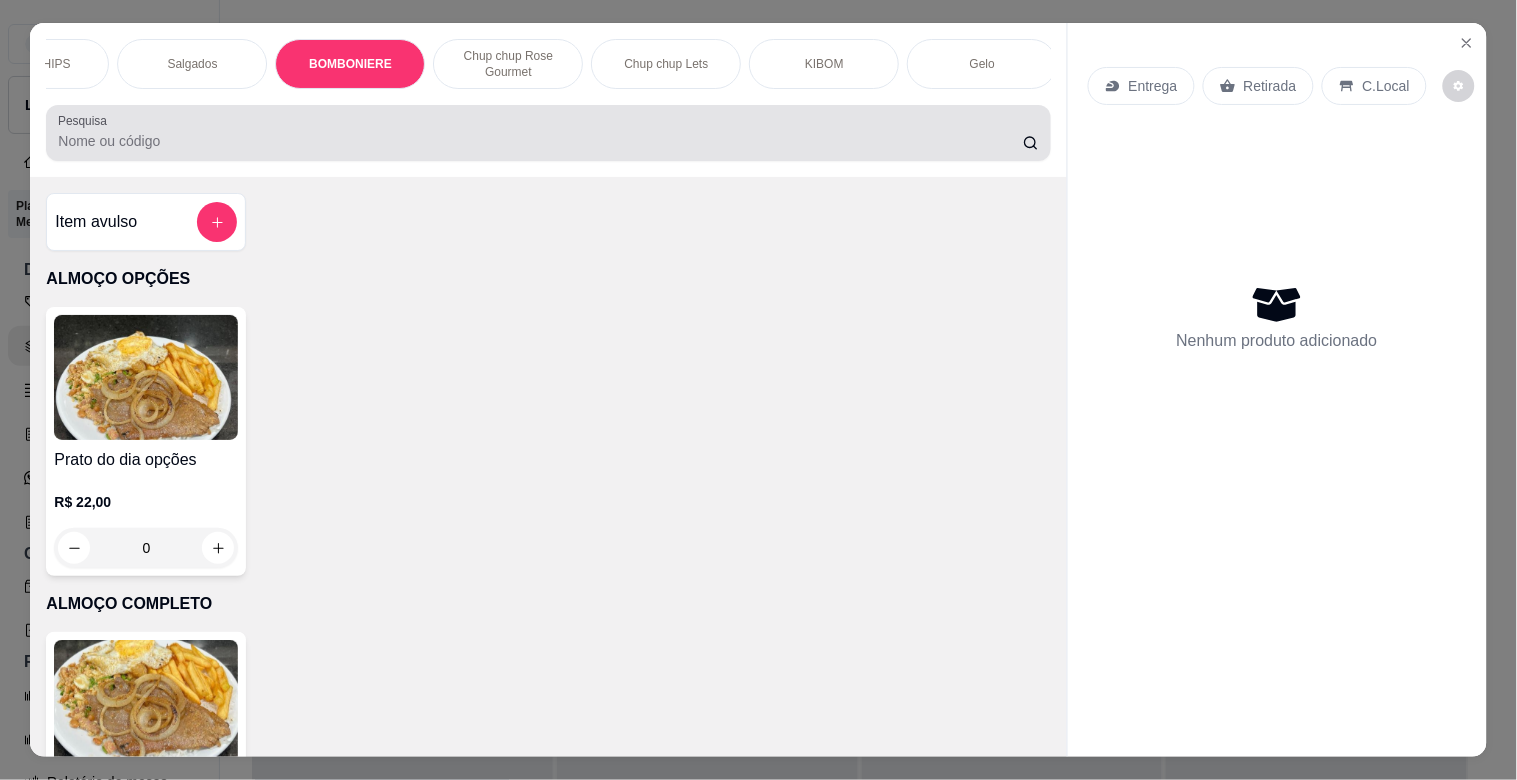 scroll, scrollTop: 6032, scrollLeft: 0, axis: vertical 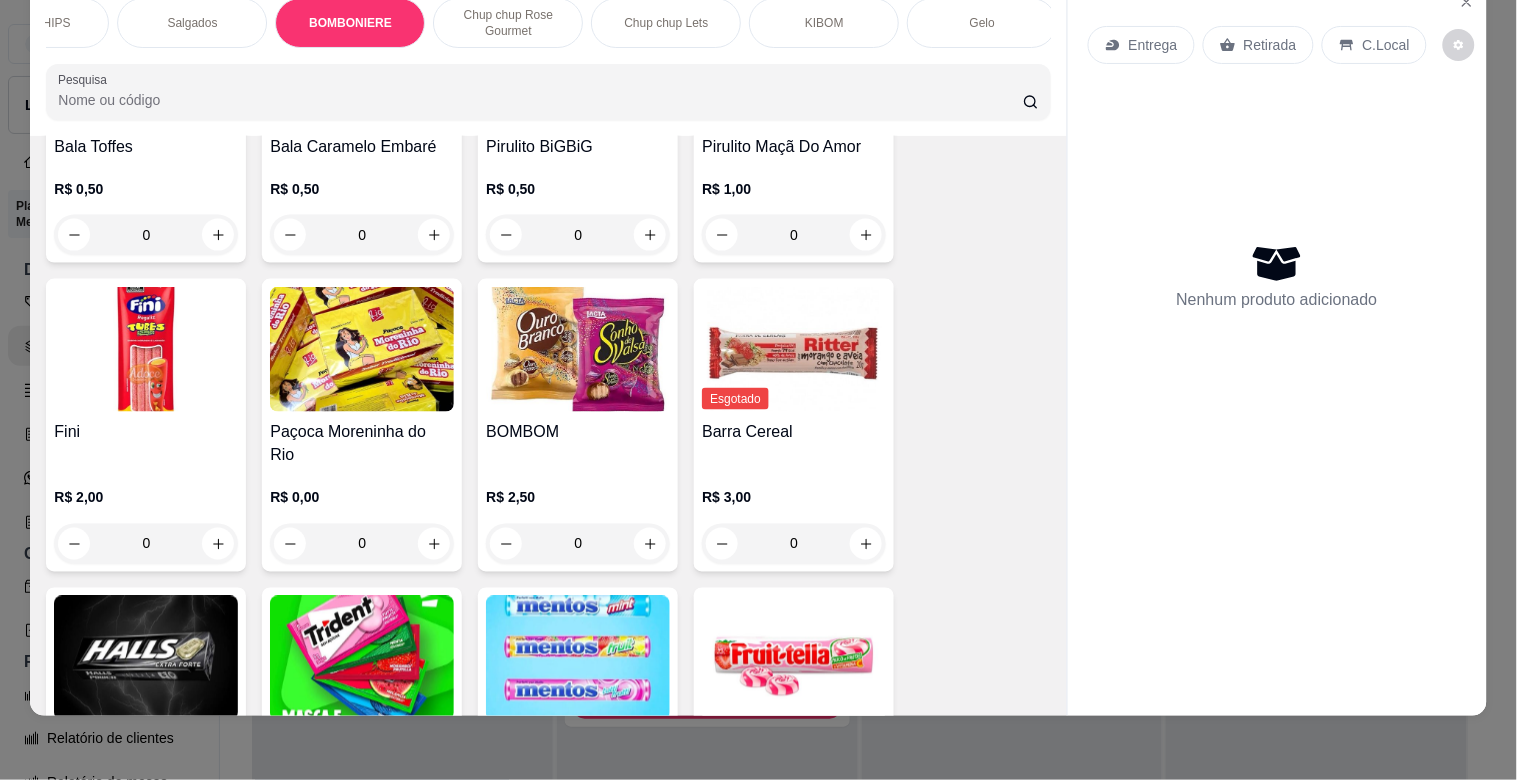 click at bounding box center [362, 349] 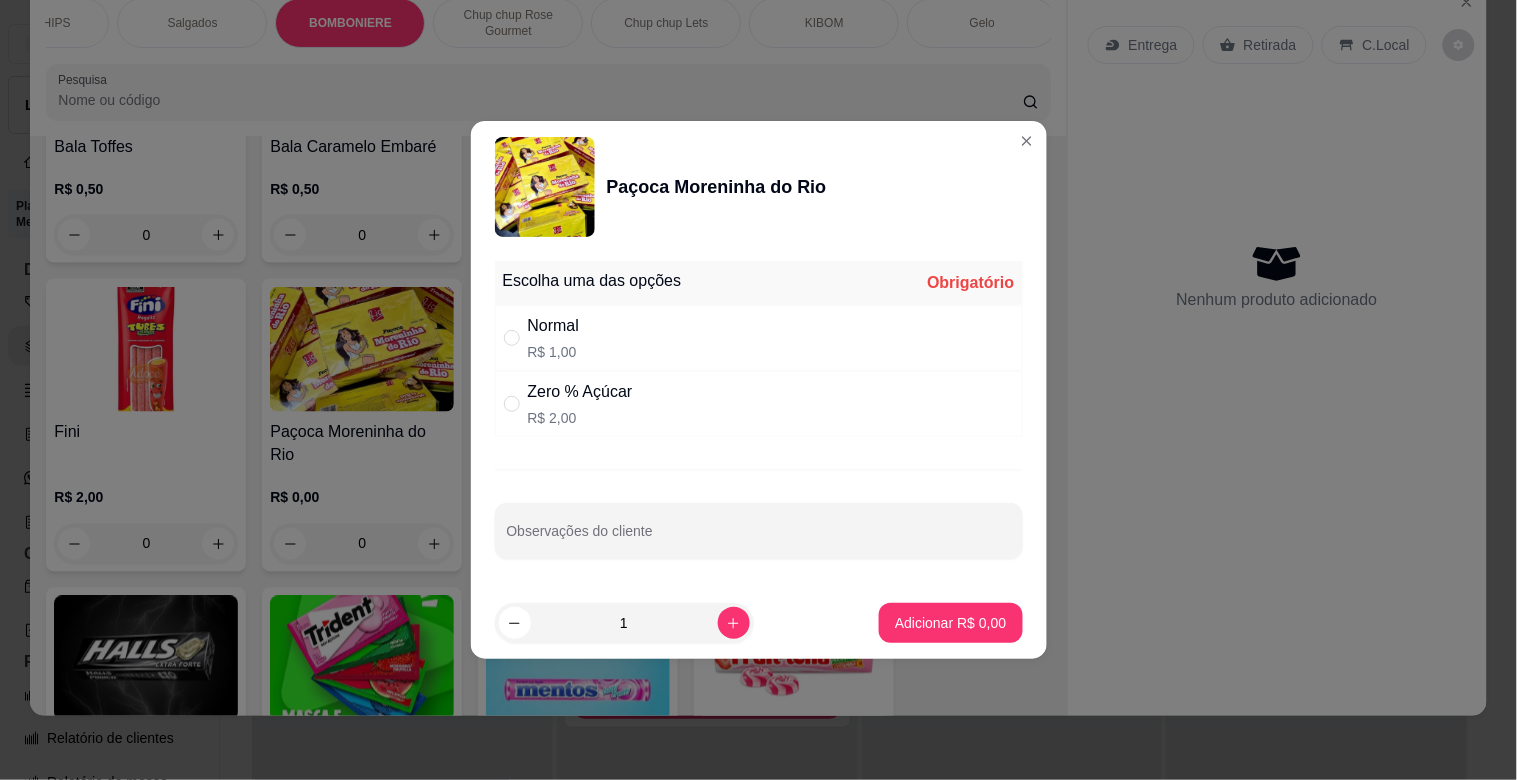 click on "Normal  R$ 1,00" at bounding box center [759, 338] 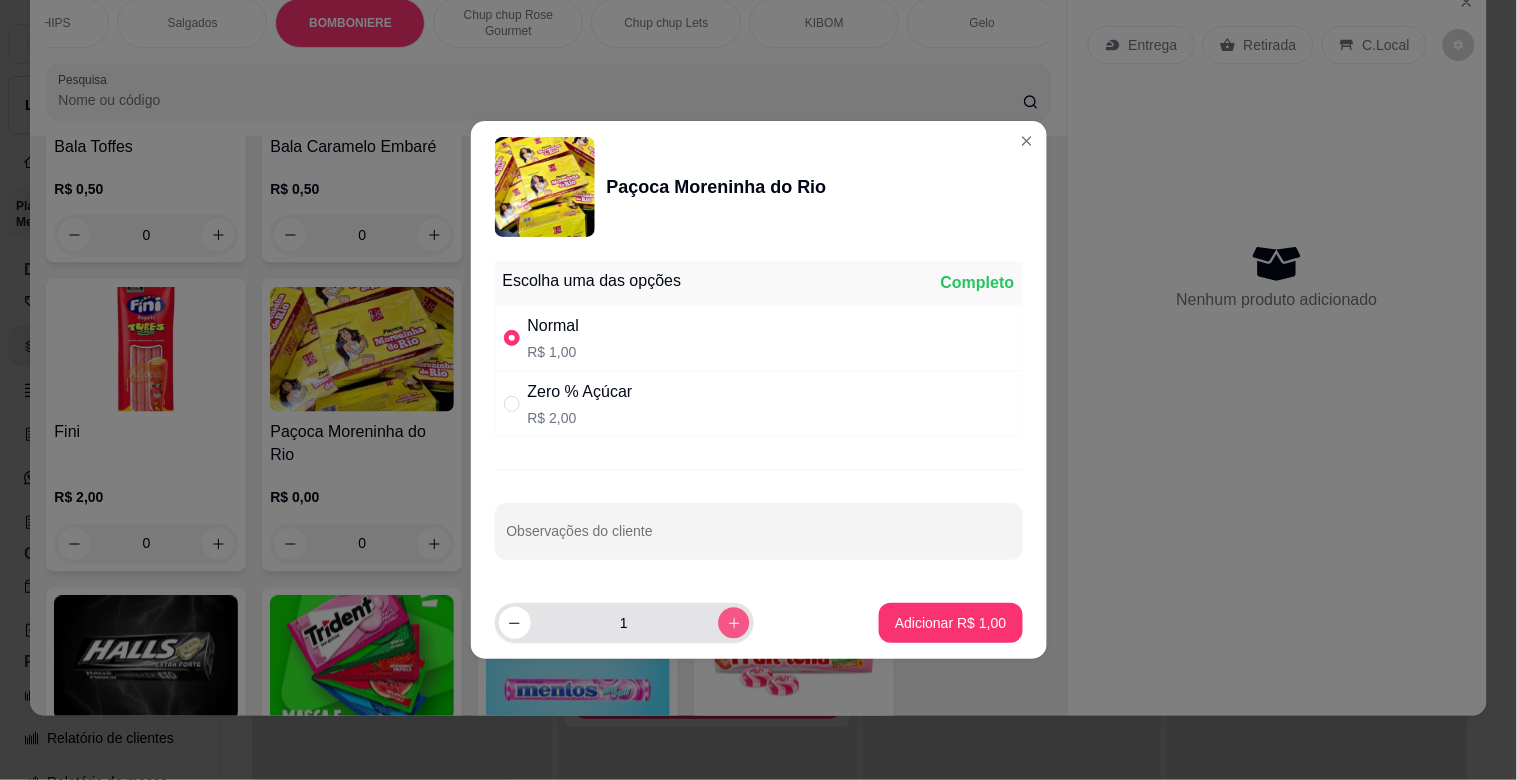 click 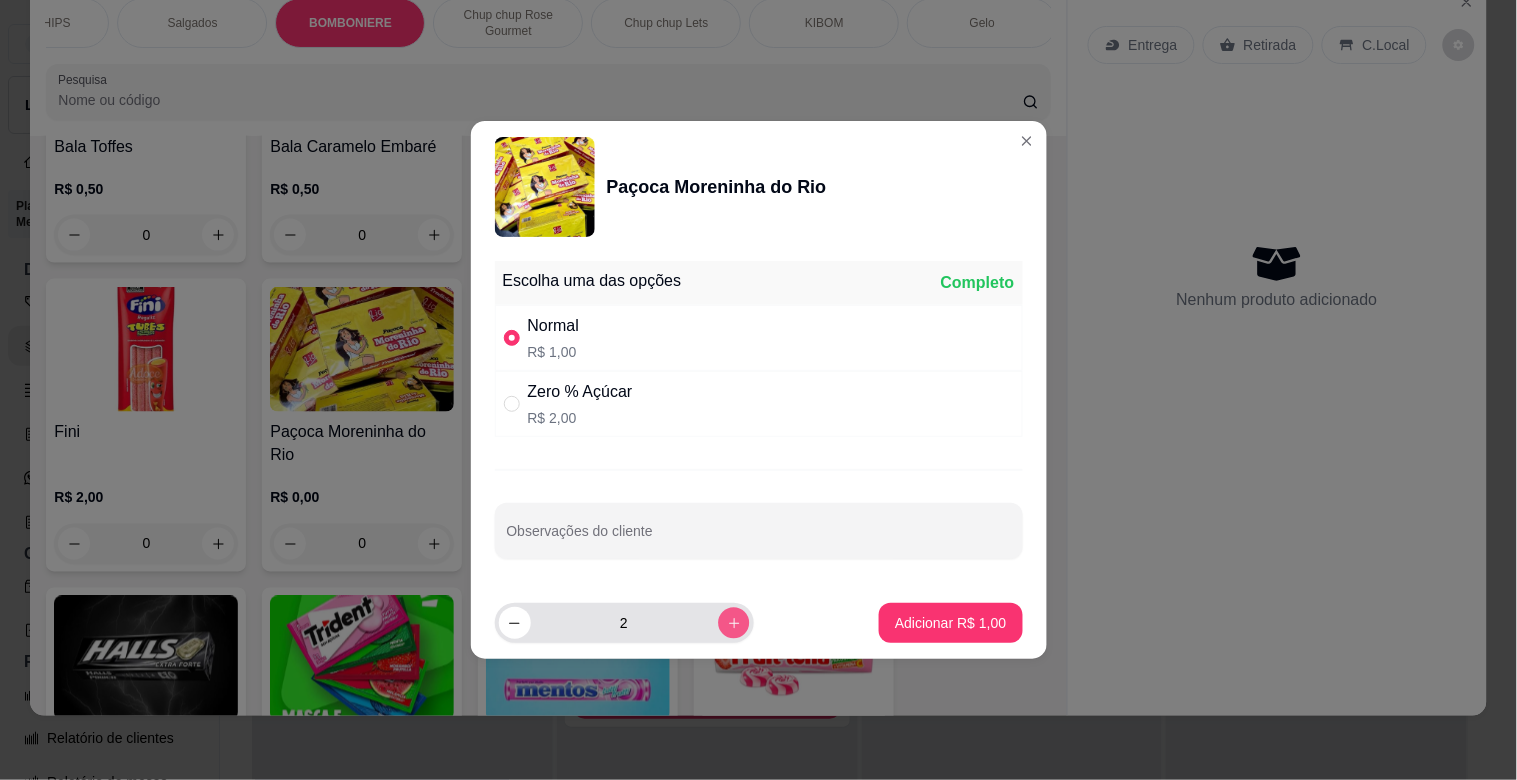 click 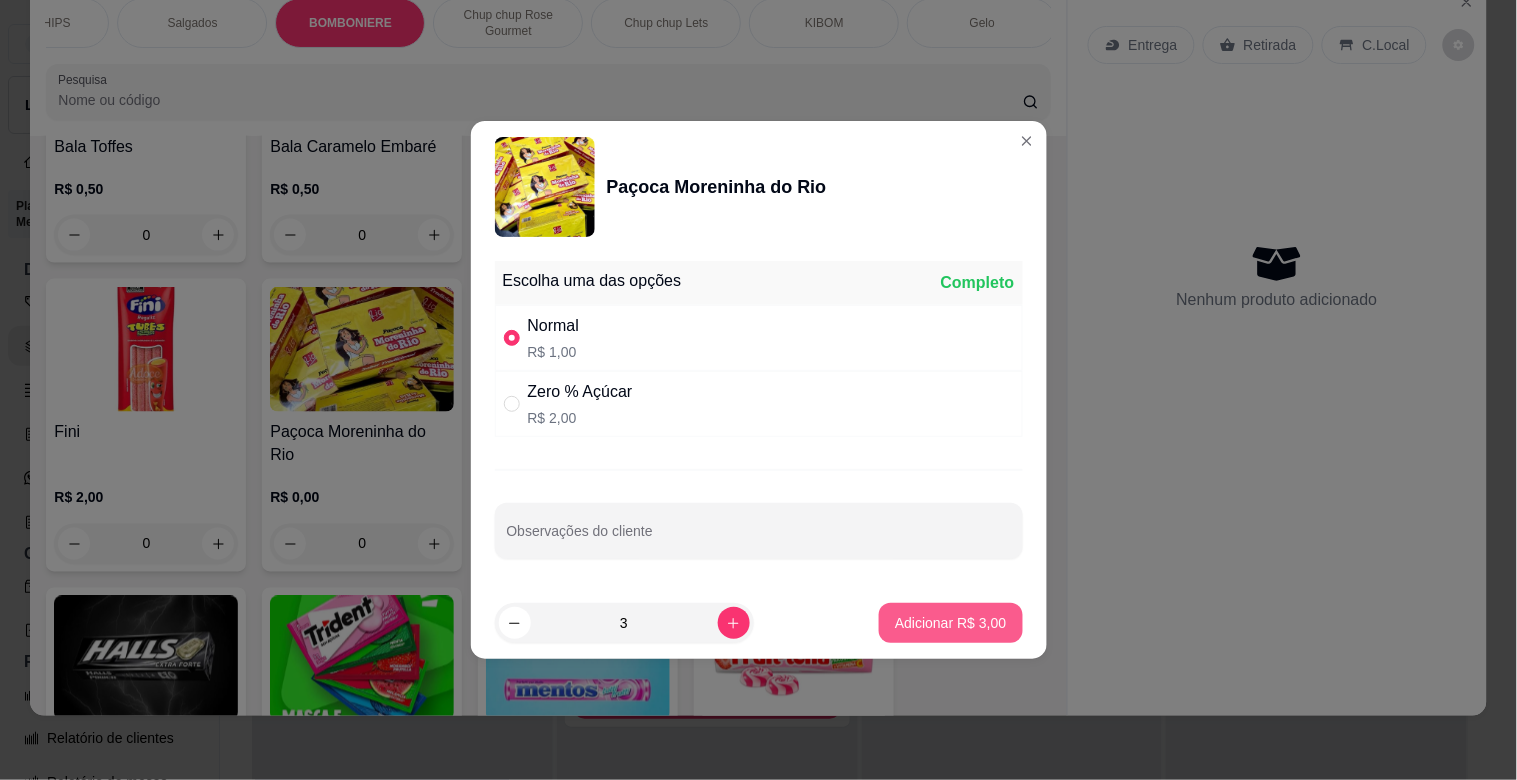 click on "Adicionar   R$ 3,00" at bounding box center (950, 623) 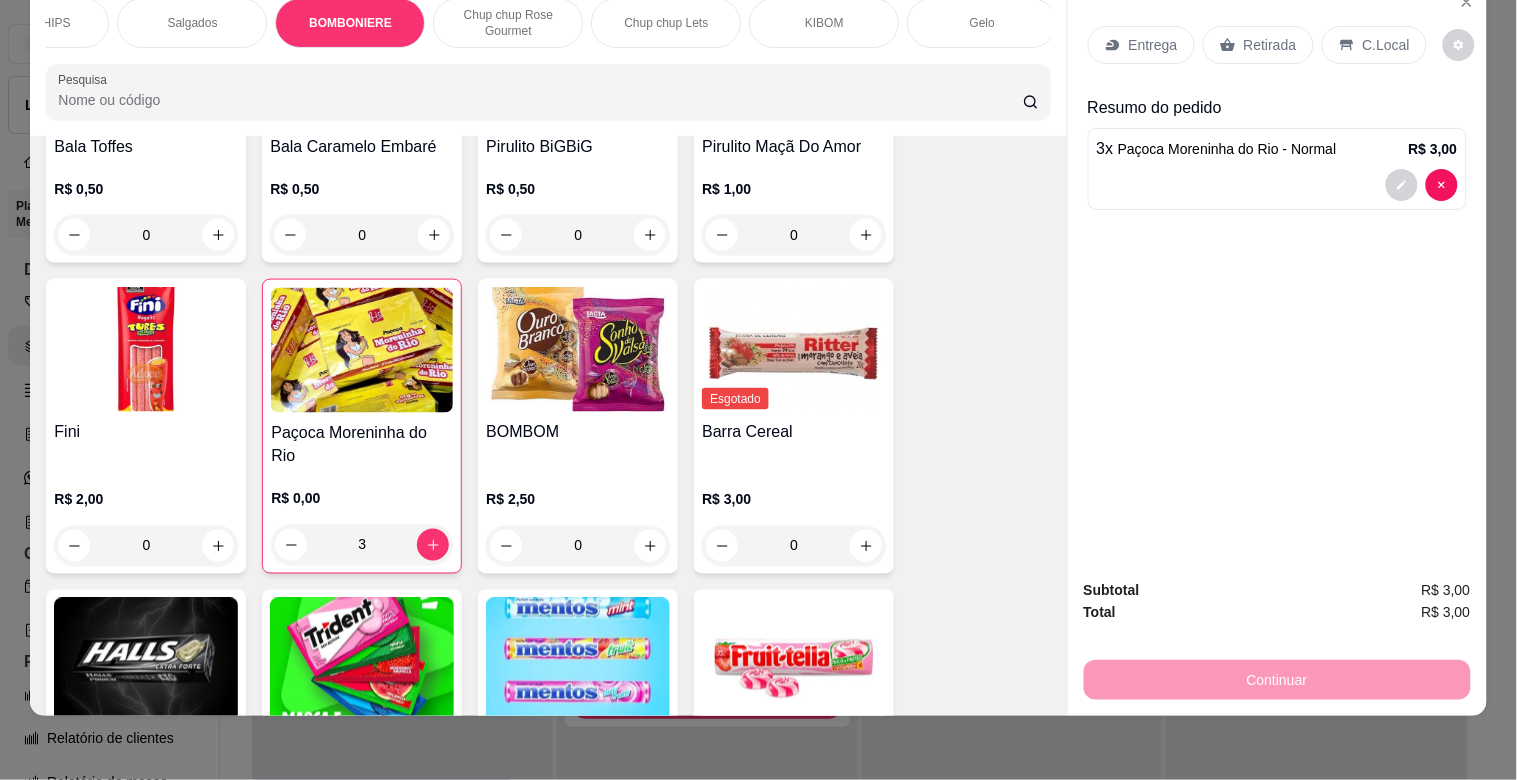 click on "C.Local" at bounding box center [1374, 45] 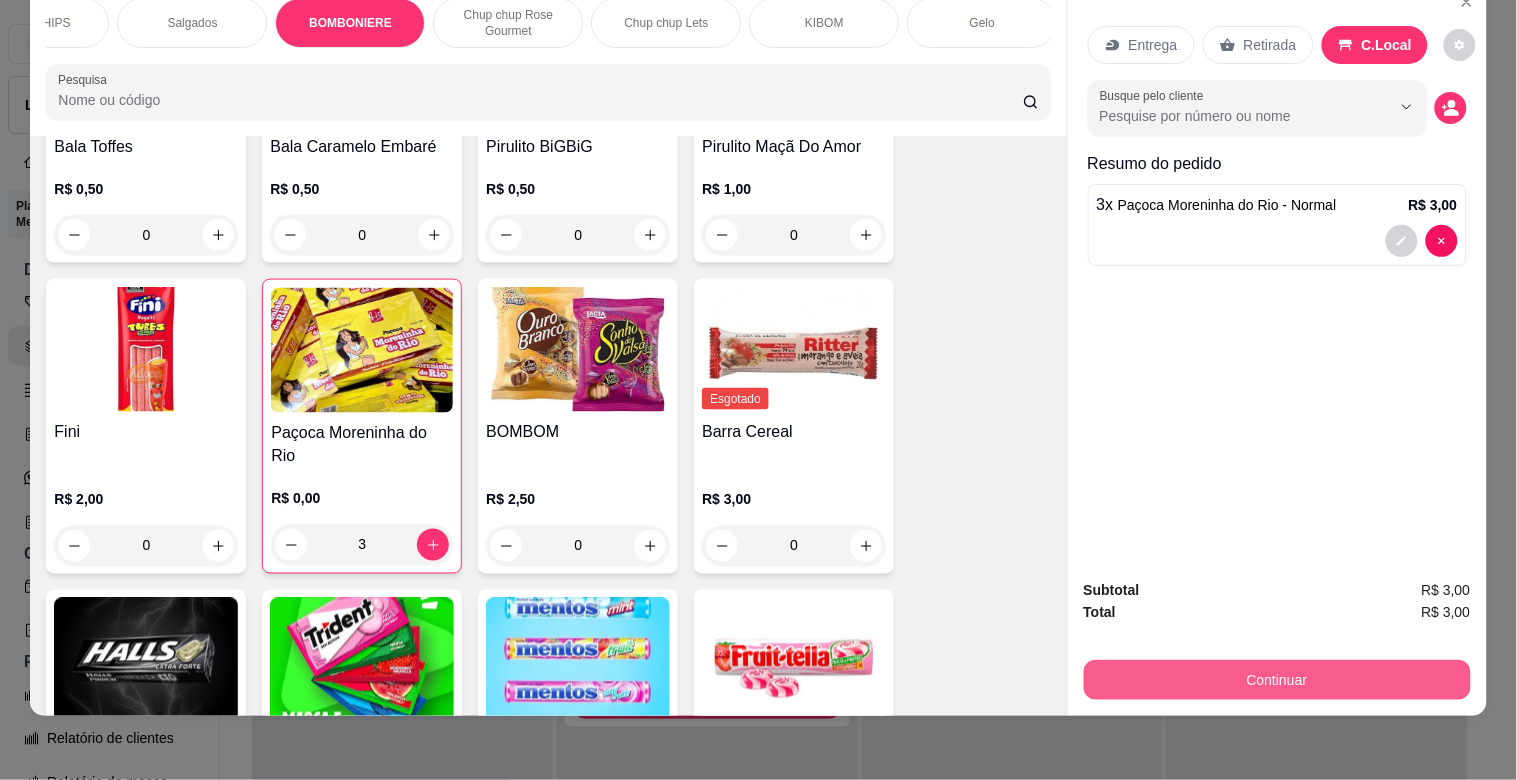 click on "Continuar" at bounding box center [1277, 680] 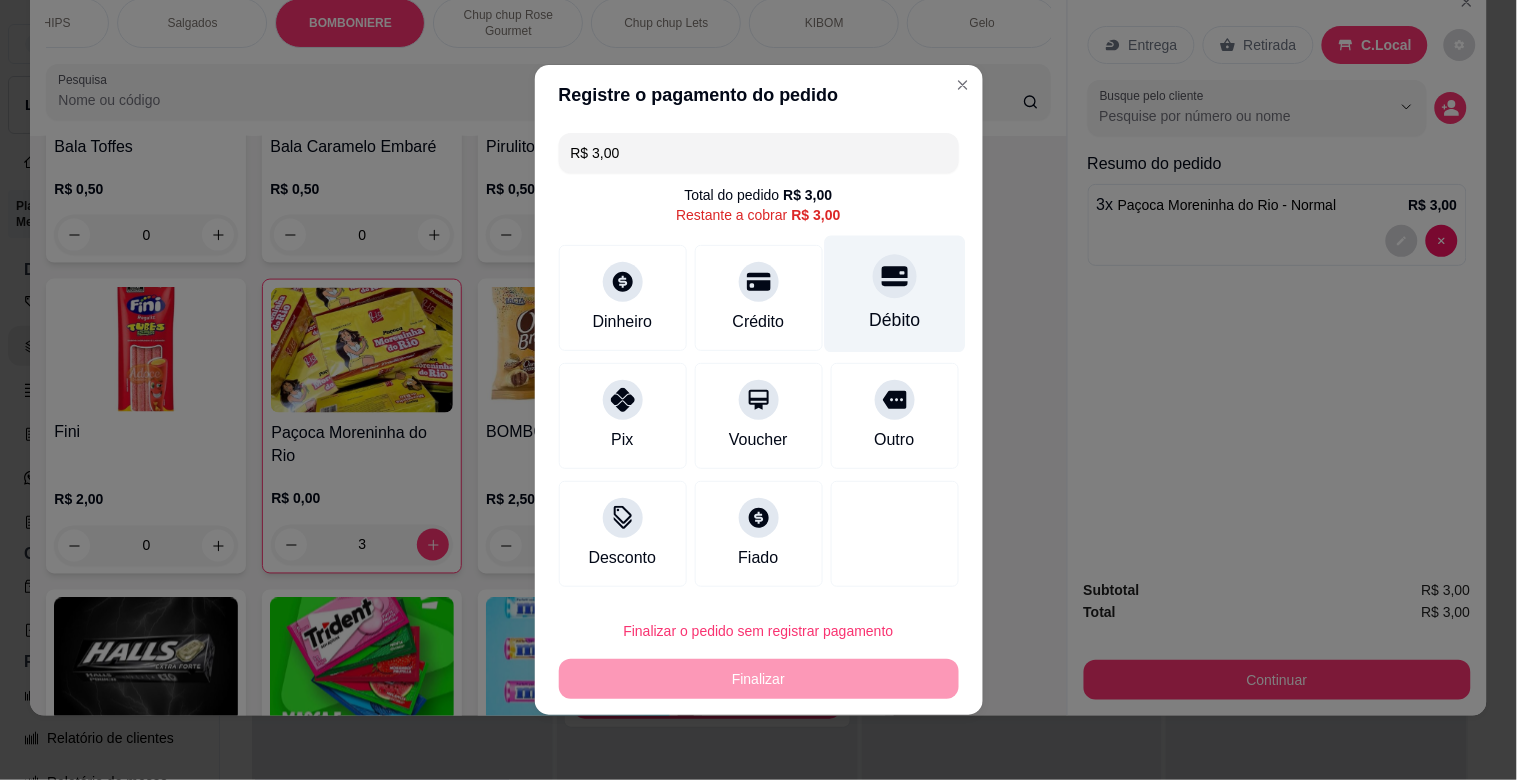 click 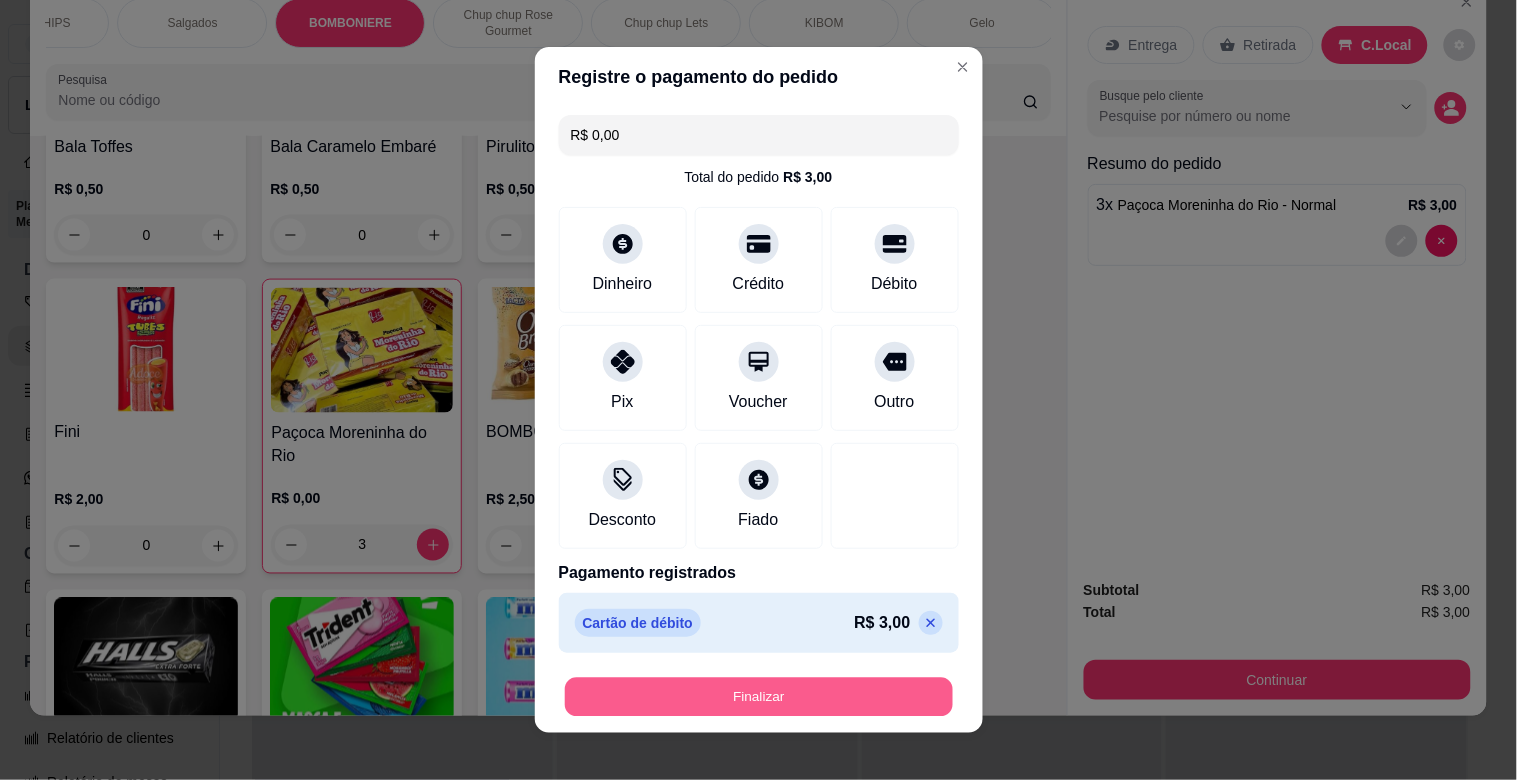 click on "Finalizar" at bounding box center [759, 697] 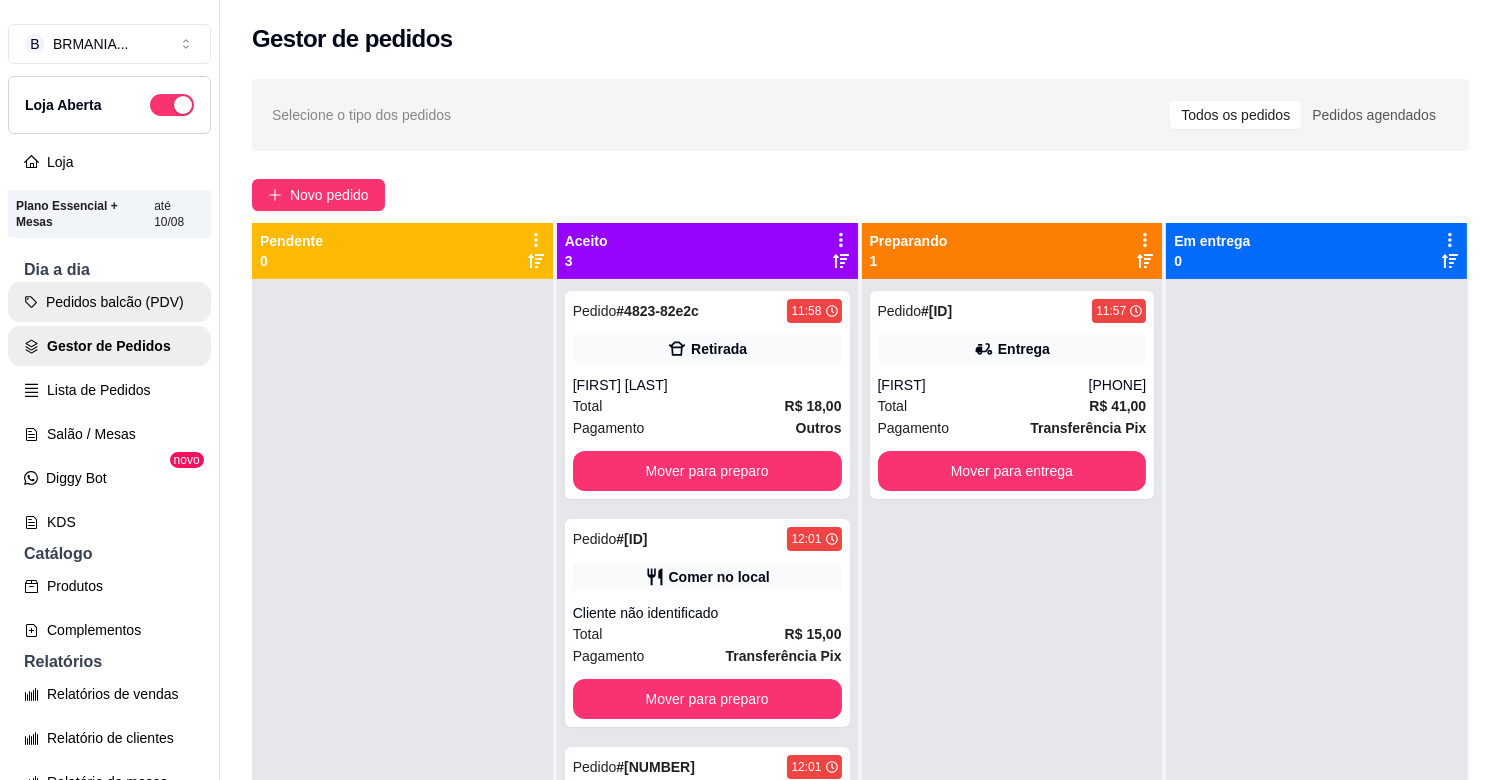 click on "Pedidos balcão (PDV)" at bounding box center (109, 302) 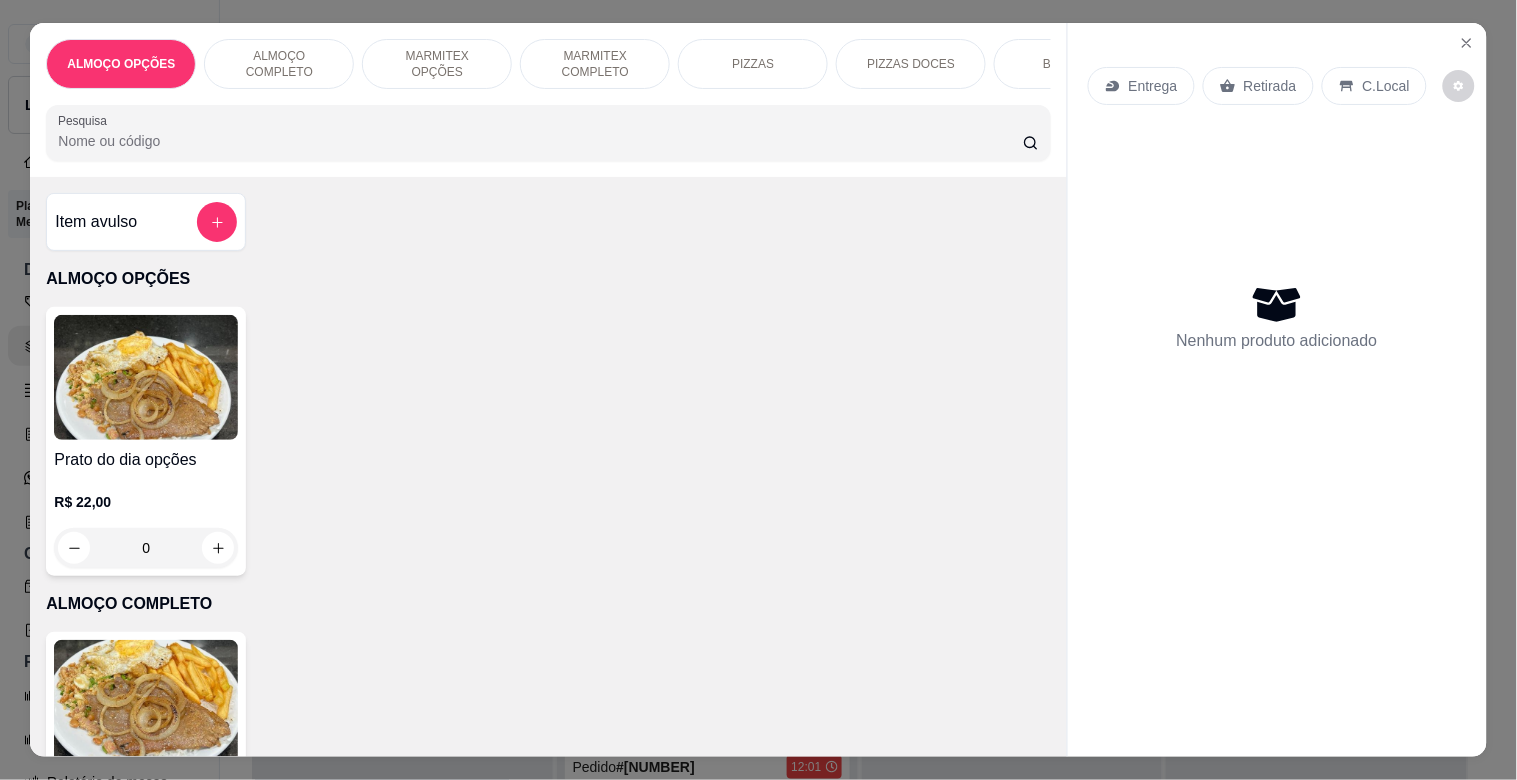 click on "ALMOÇO COMPLETO" at bounding box center [279, 64] 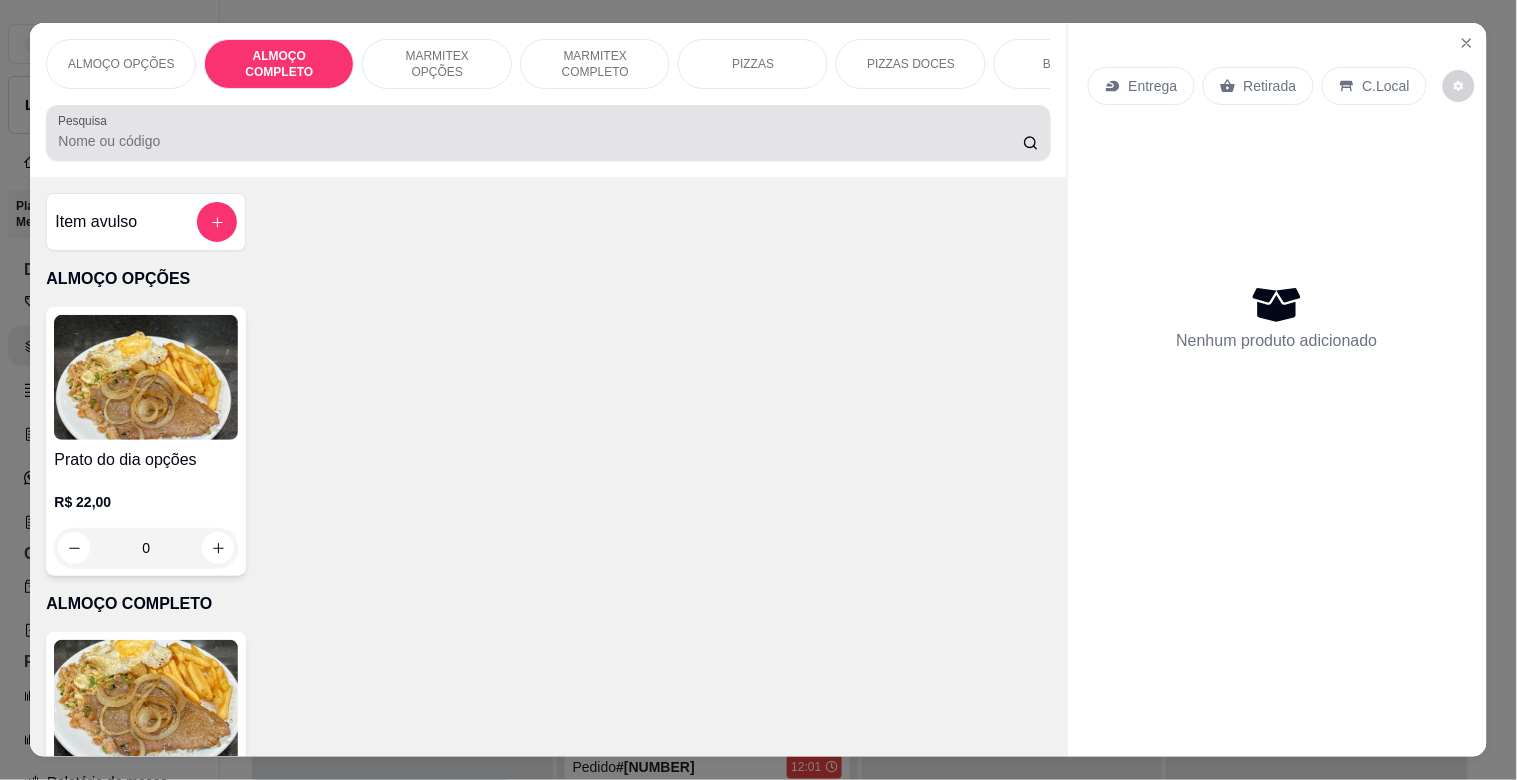 scroll, scrollTop: 415, scrollLeft: 0, axis: vertical 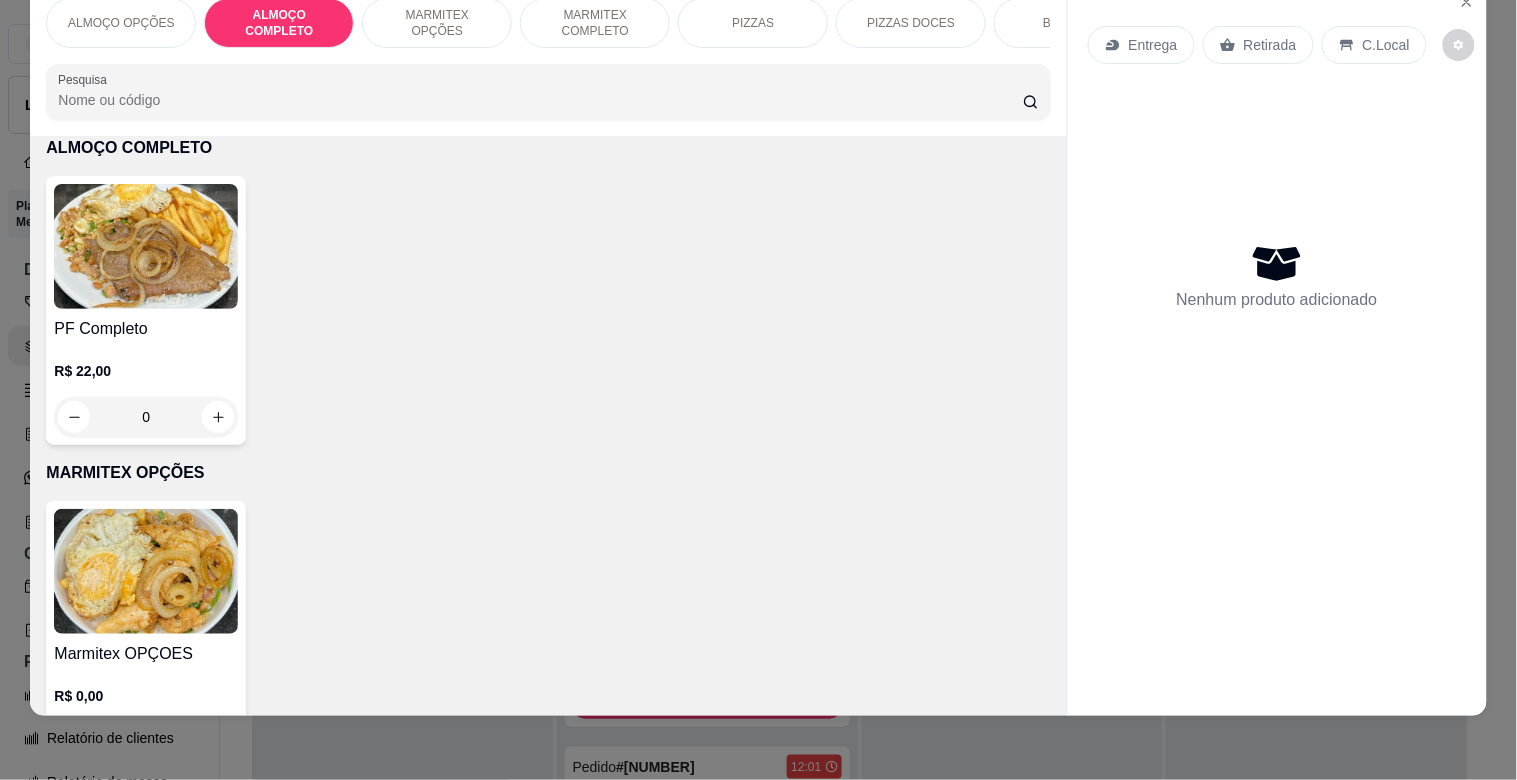 click at bounding box center [146, 246] 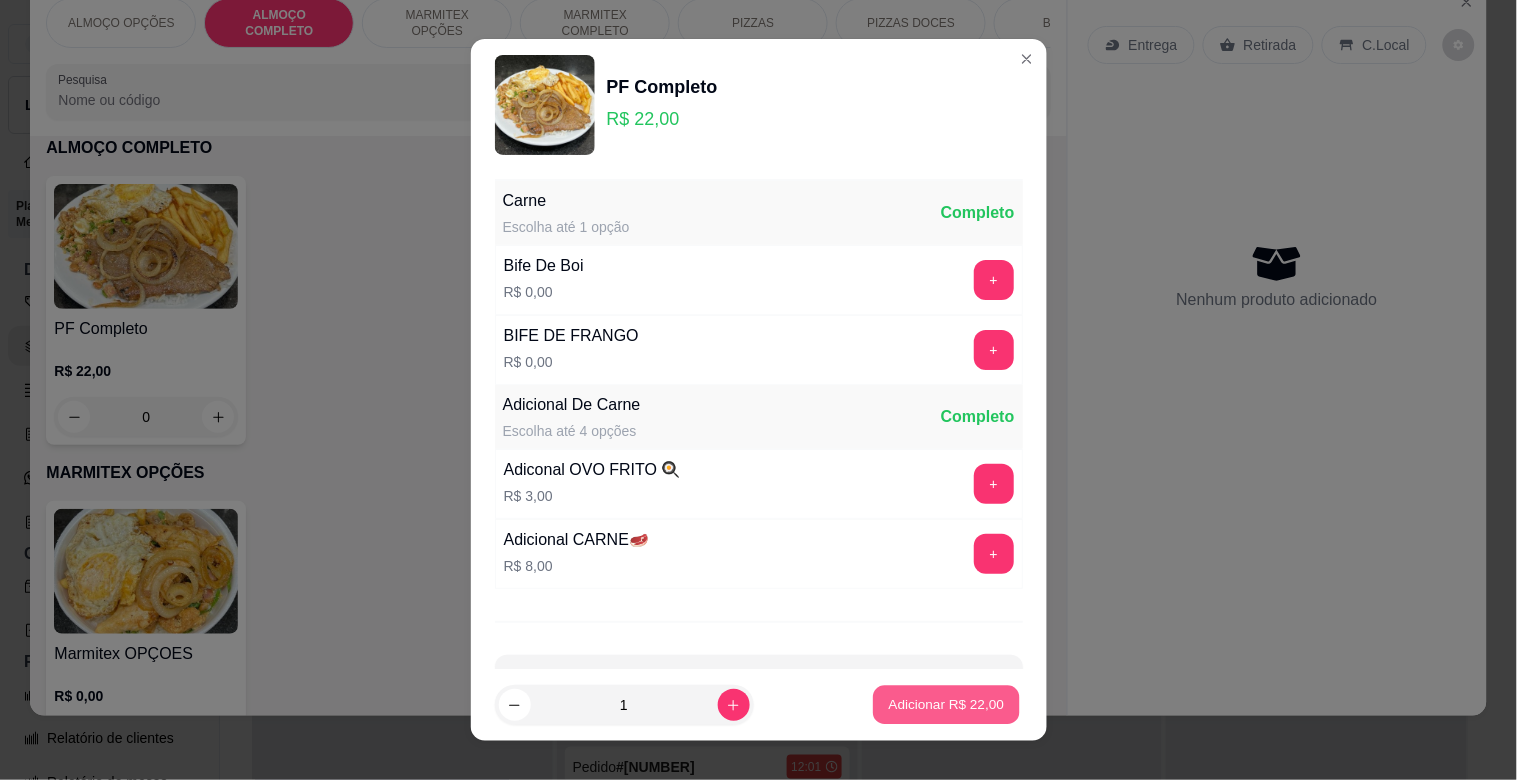 click on "Adicionar   R$ 22,00" at bounding box center [947, 704] 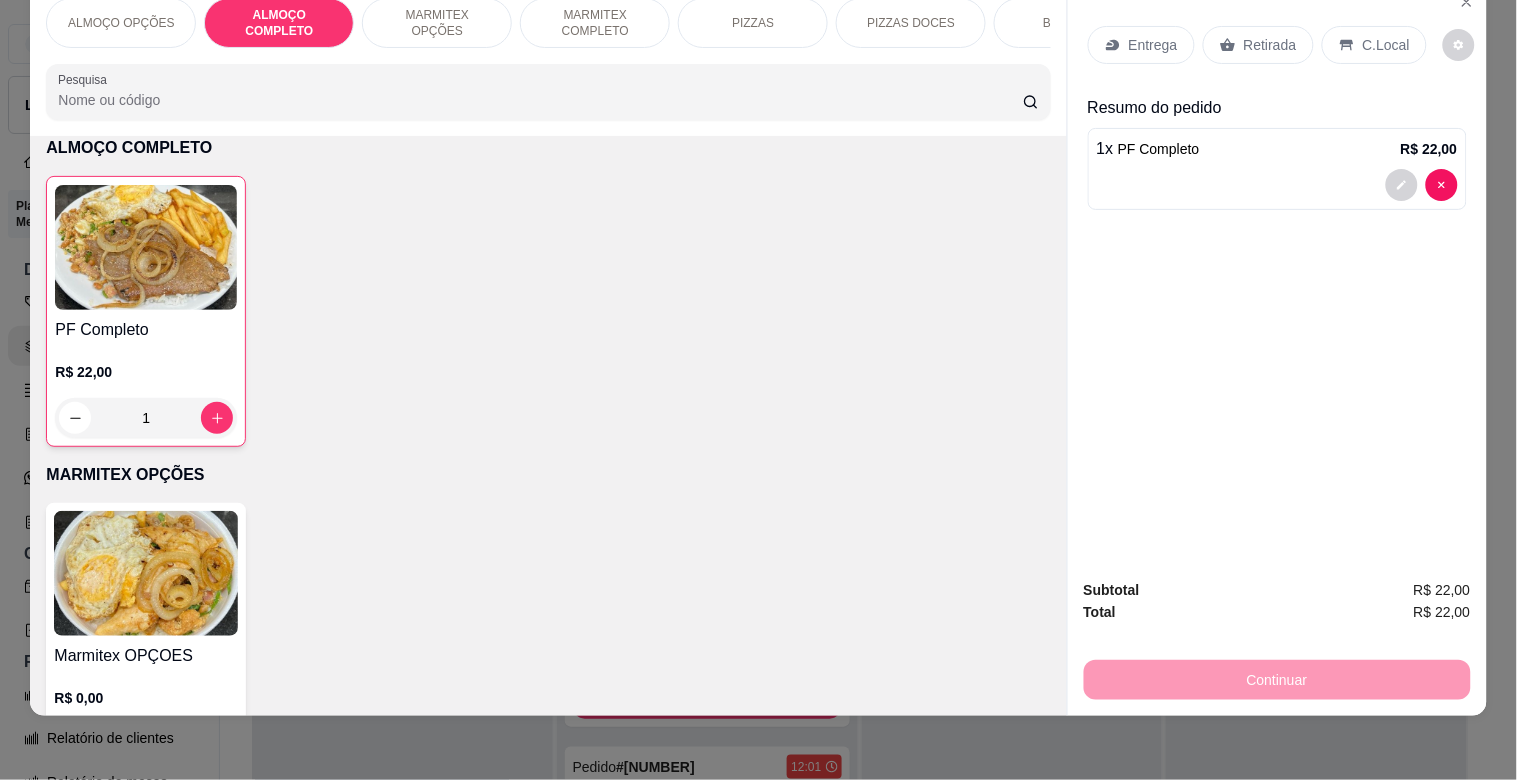 click on "BEBIDAS" at bounding box center (1069, 23) 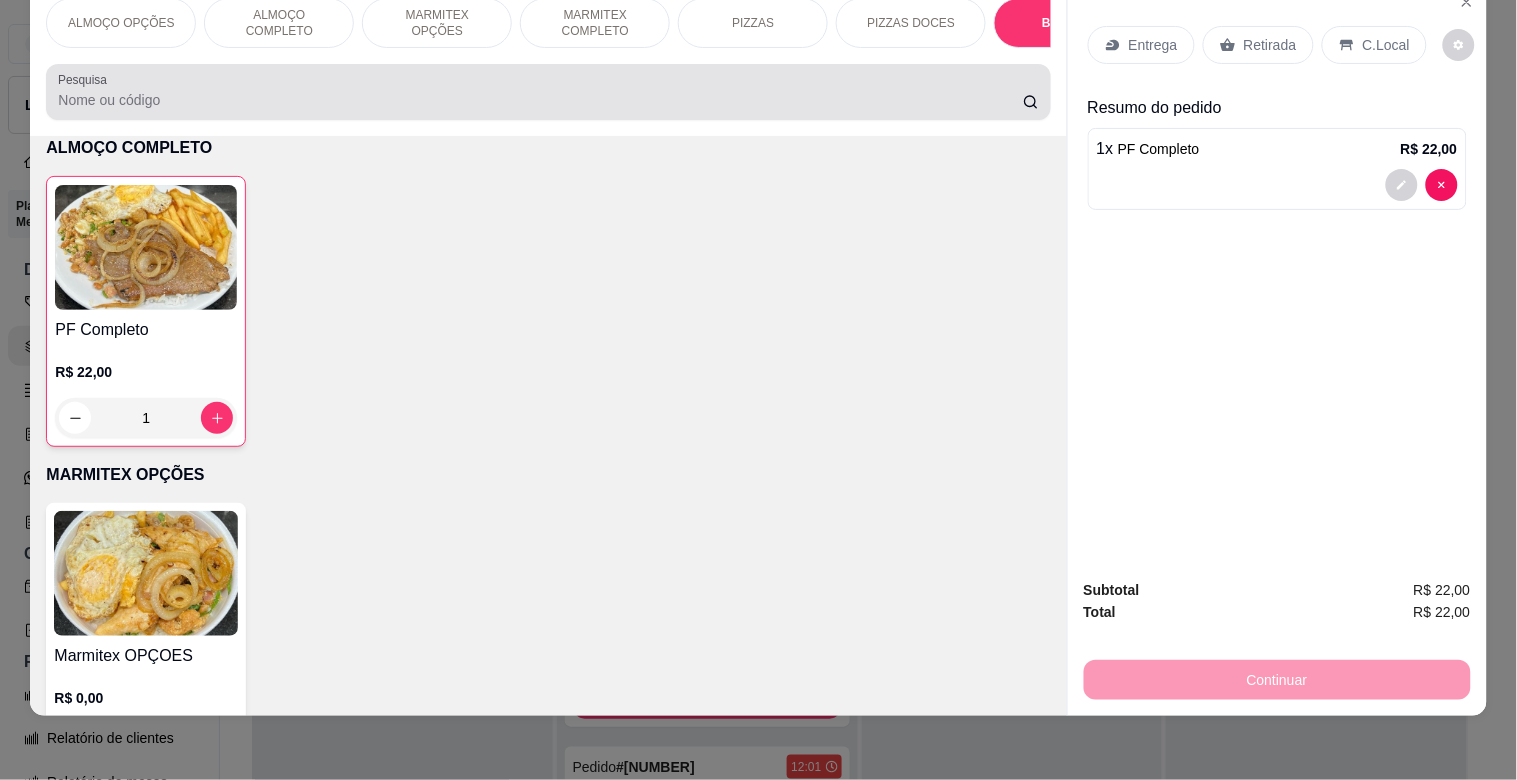 scroll, scrollTop: 2017, scrollLeft: 0, axis: vertical 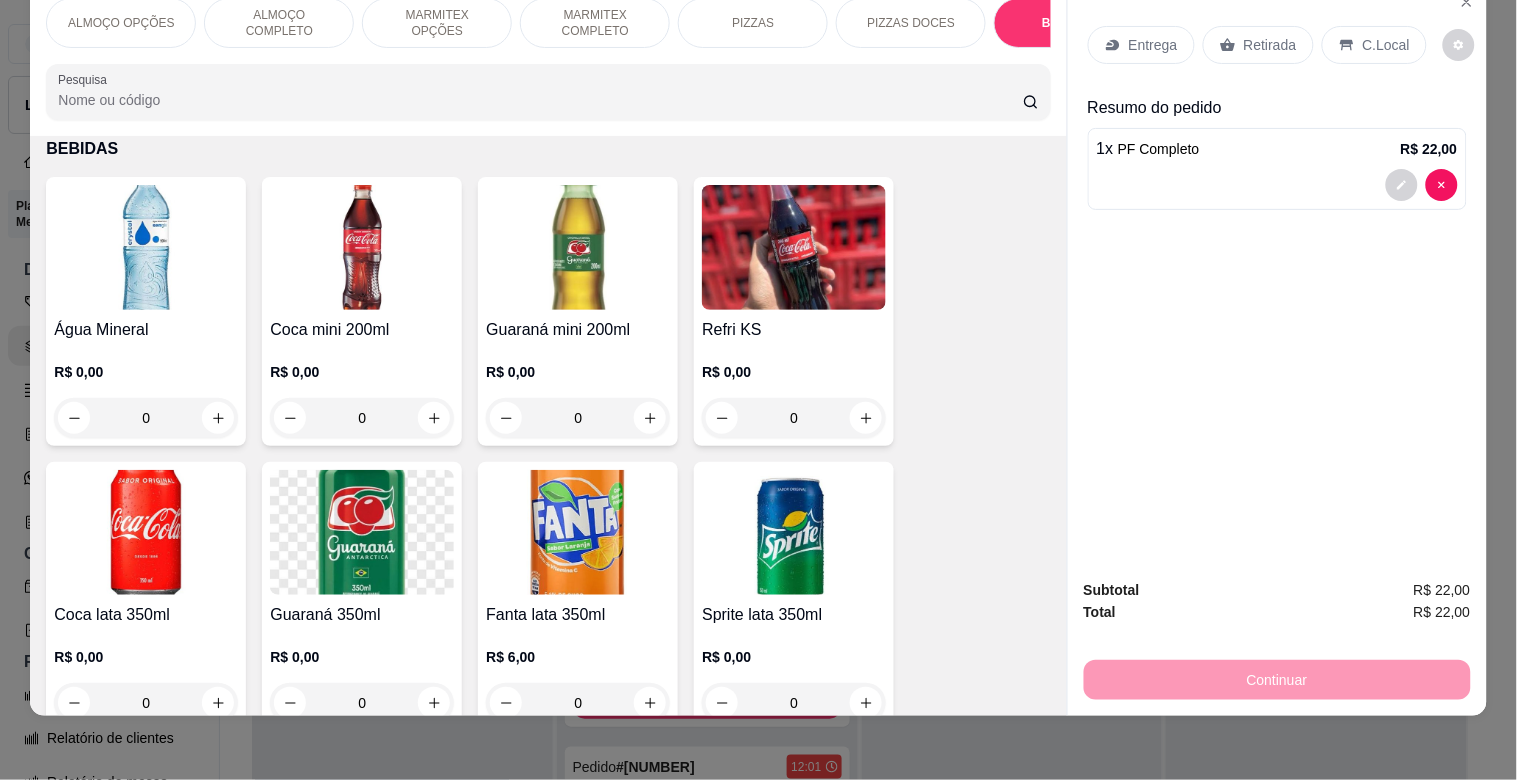 click at bounding box center (146, 532) 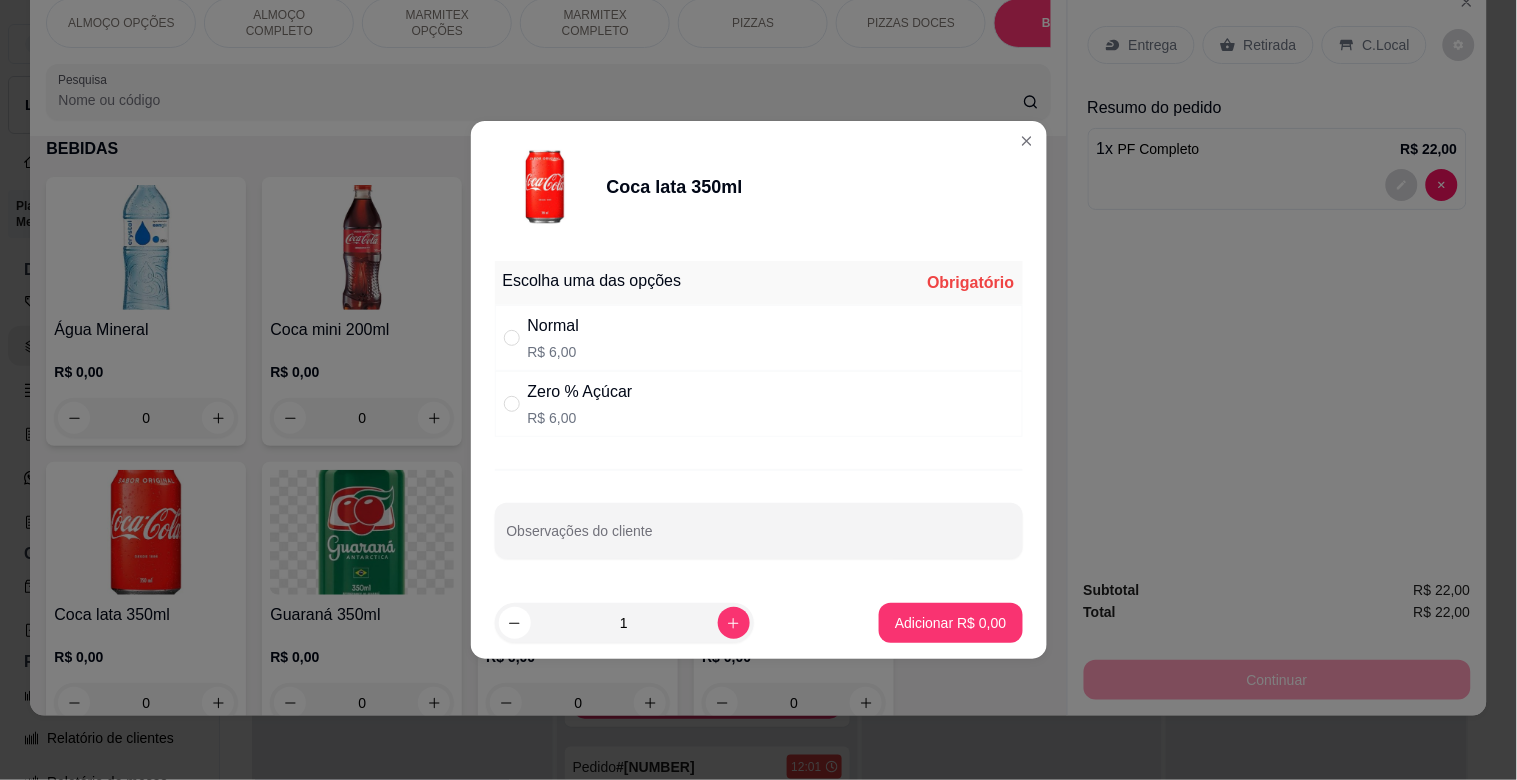 click on "Normal  R$ 6,00" at bounding box center (759, 338) 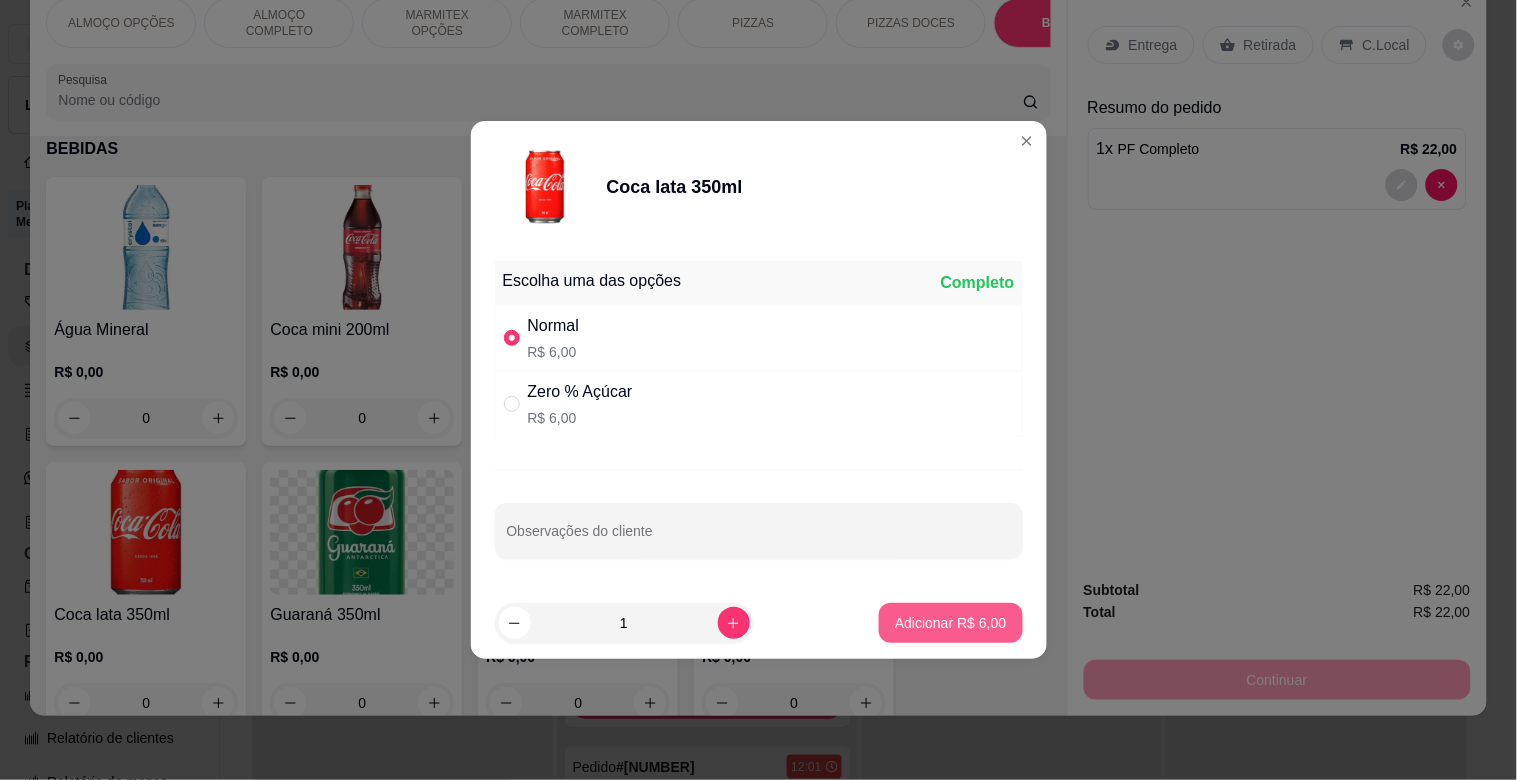 click on "Adicionar   R$ 6,00" at bounding box center [950, 623] 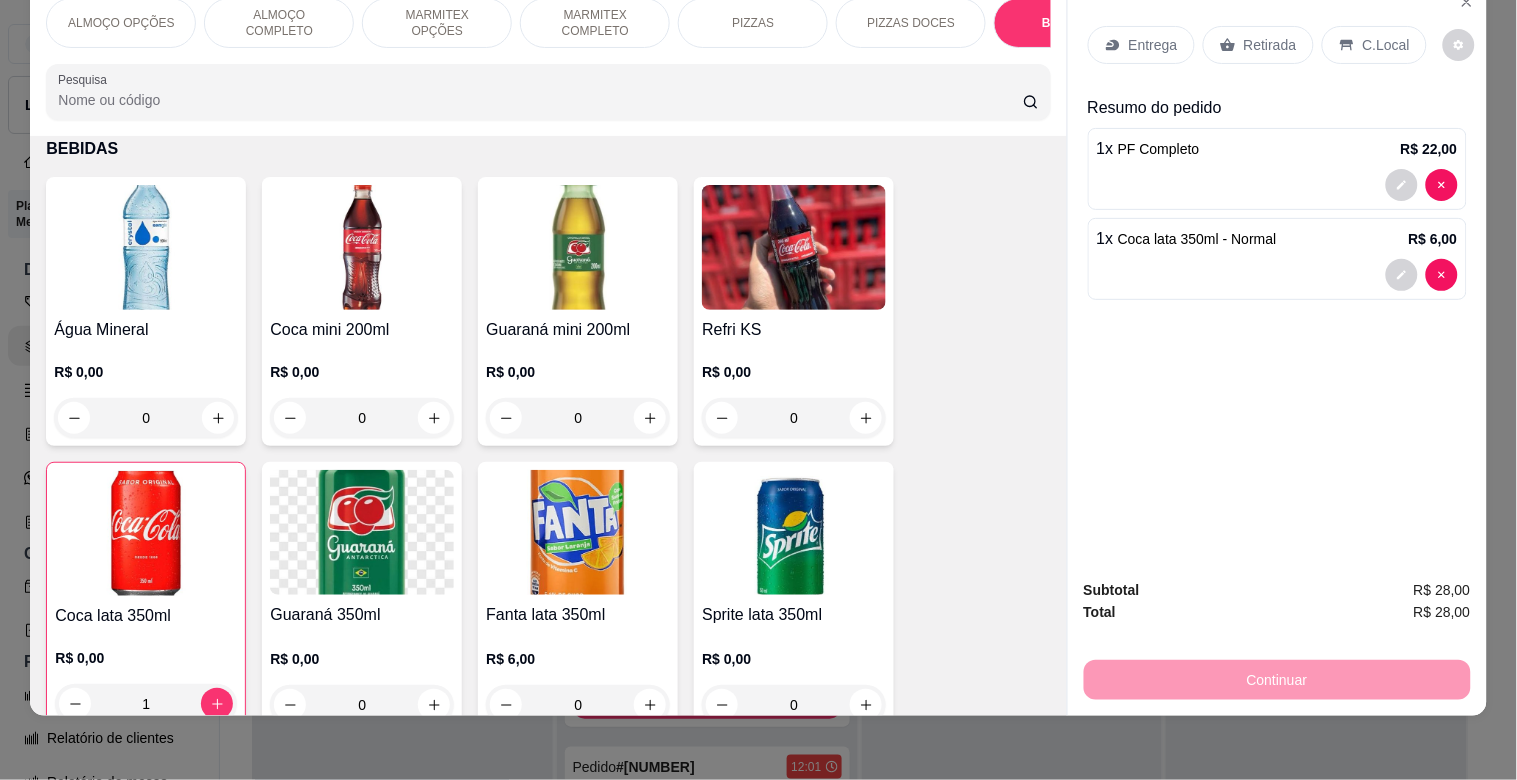 click on "ALMOÇO OPÇÕES ALMOÇO COMPLETO  MARMITEX OPÇÕES  MARMITEX COMPLETO  PIZZAS PIZZAS DOCES BEBIDAS  Bebidas Alcoólicas  Bebidas Não alcoólicas  Energético  ELMA CHIPS Salgados  BOMBONIERE  Chup chup Rose Gourmet  Chup chup Lets  KIBOM Gelo  Paieiro  Isqueiro BIC Grande  Seda ZOMO" at bounding box center [548, 23] 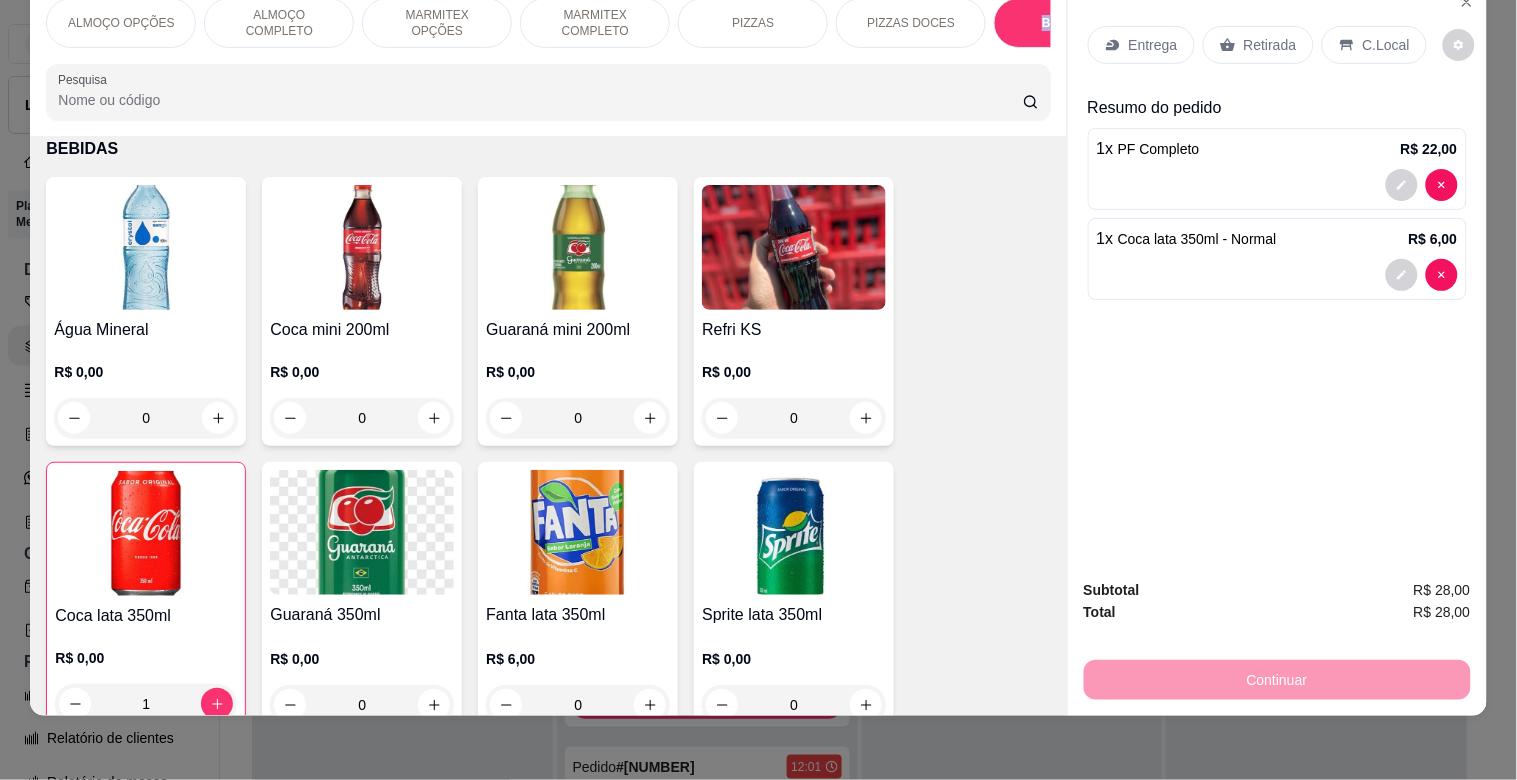 click on "ALMOÇO OPÇÕES ALMOÇO COMPLETO  MARMITEX OPÇÕES  MARMITEX COMPLETO  PIZZAS PIZZAS DOCES BEBIDAS  Bebidas Alcoólicas  Bebidas Não alcoólicas  Energético  ELMA CHIPS Salgados  BOMBONIERE  Chup chup Rose Gourmet  Chup chup Lets  KIBOM Gelo  Paieiro  Isqueiro BIC Grande  Seda ZOMO" at bounding box center [548, 23] 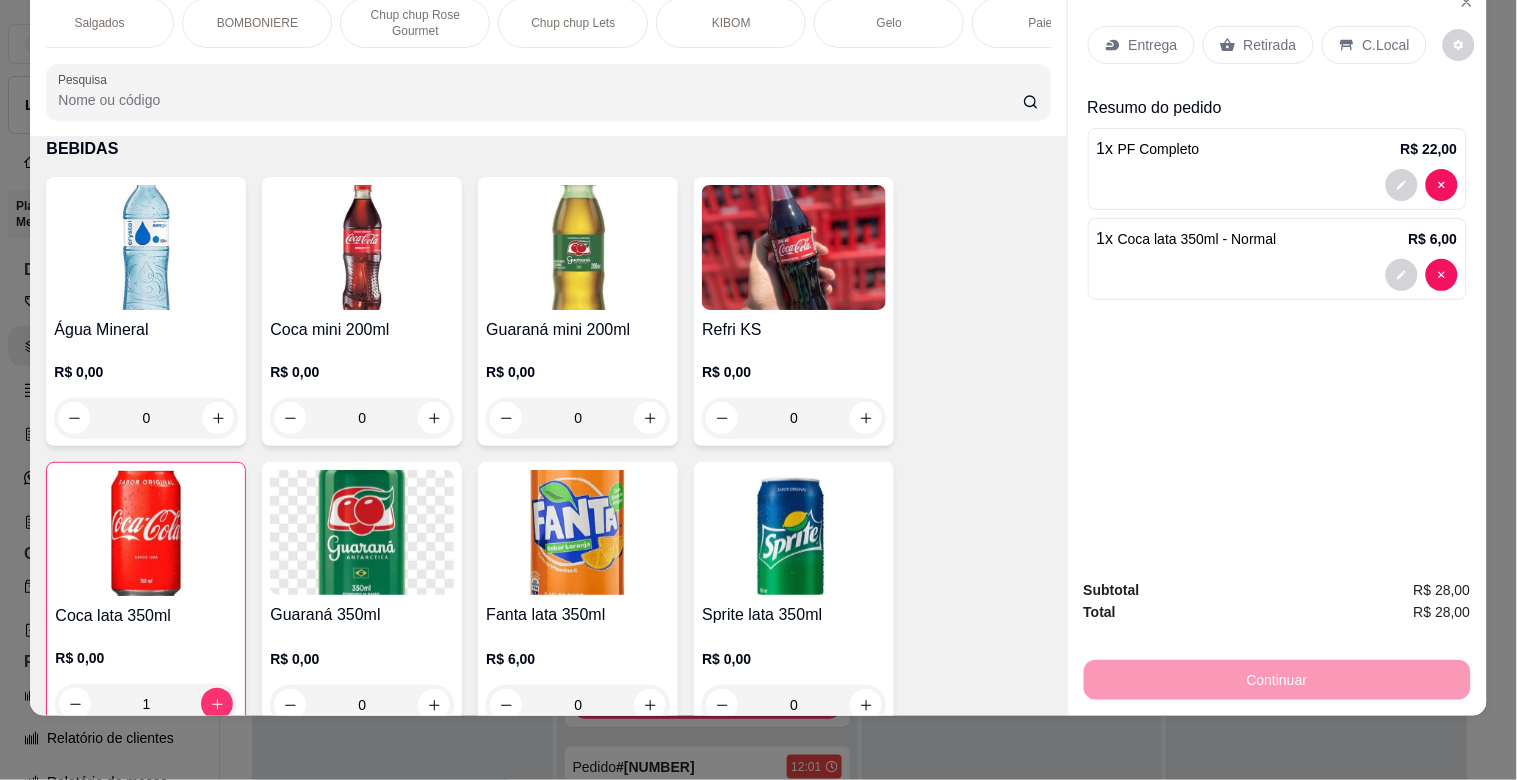 scroll, scrollTop: 0, scrollLeft: 2146, axis: horizontal 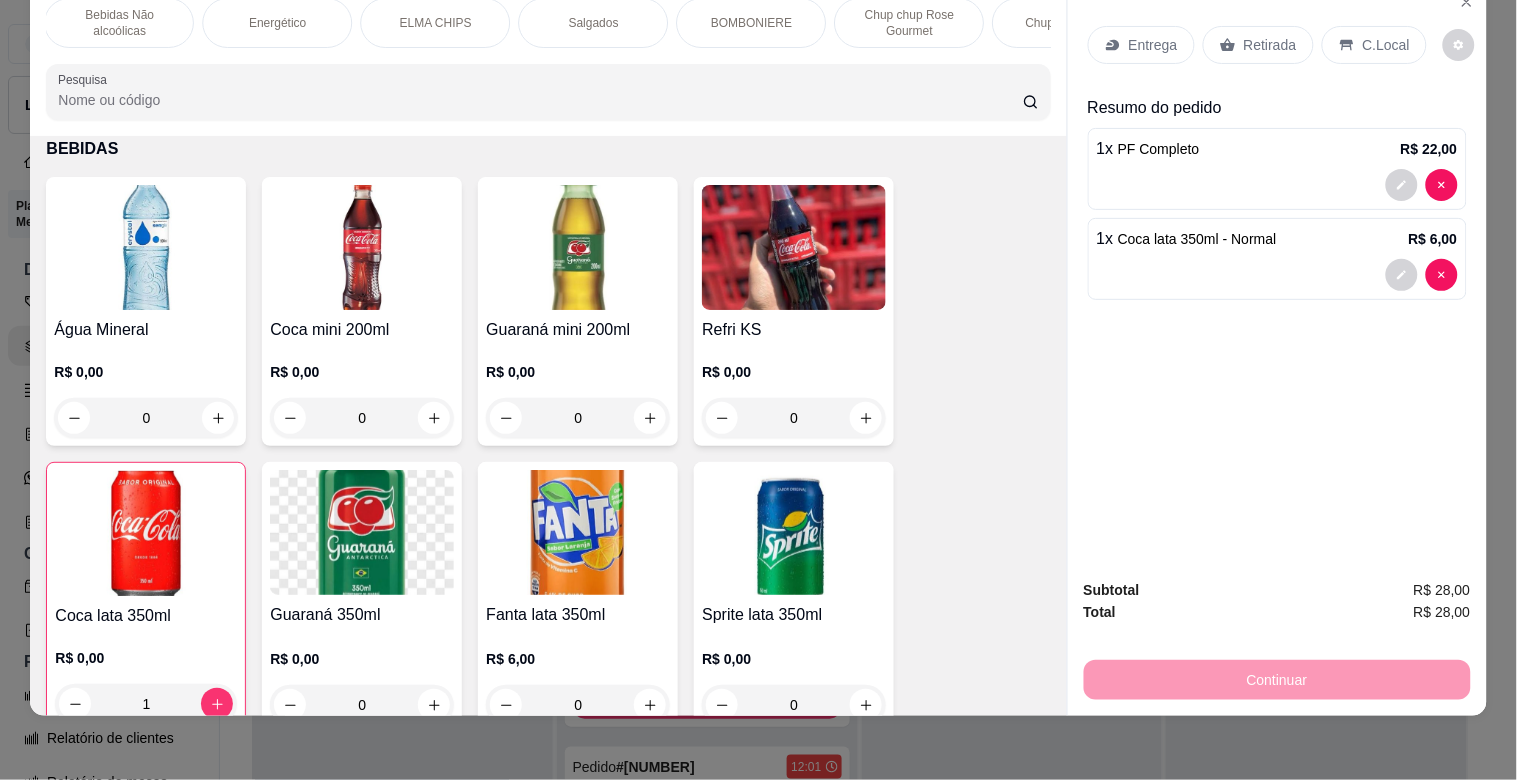 click on "BOMBONIERE" at bounding box center (751, 23) 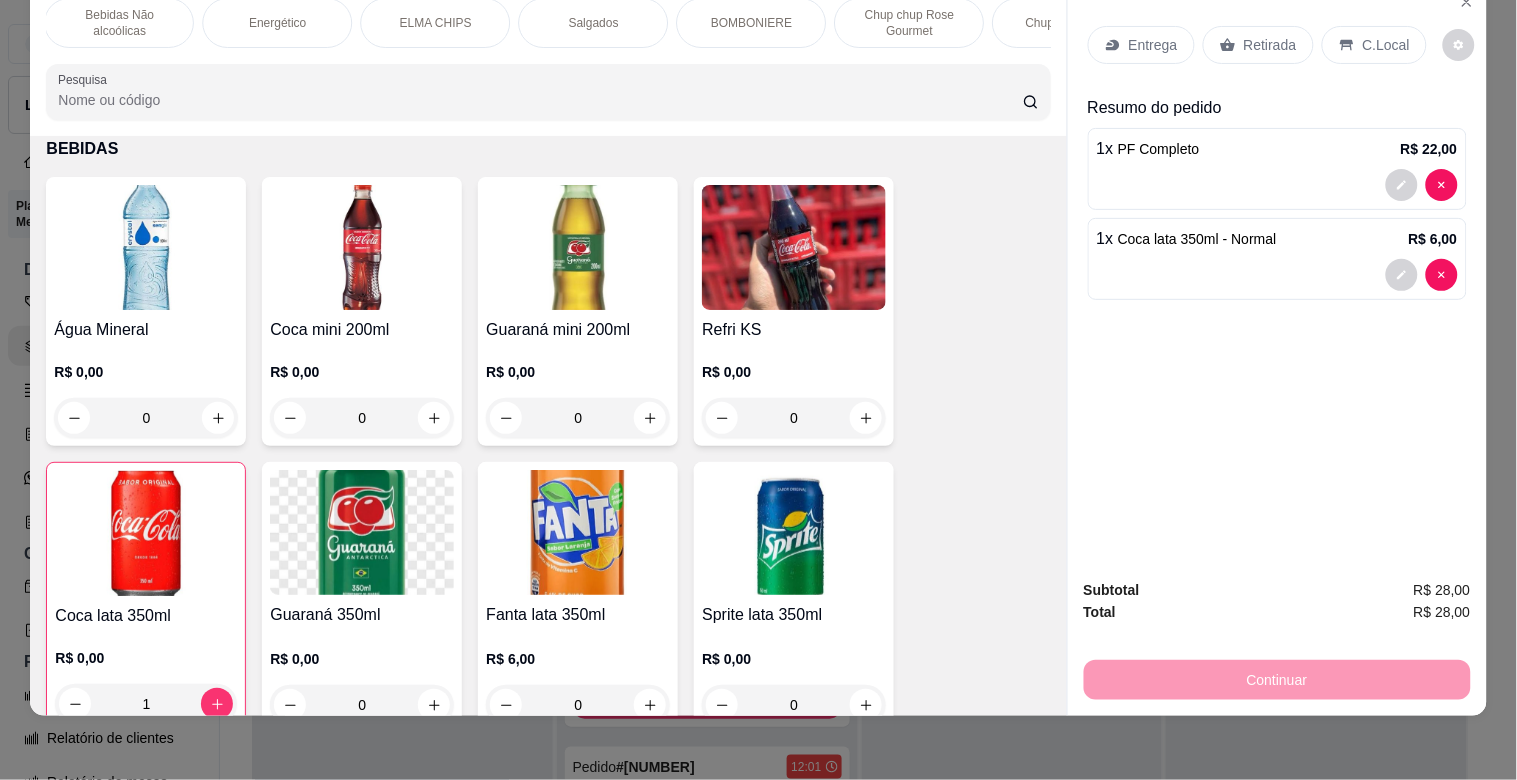 scroll, scrollTop: 6036, scrollLeft: 0, axis: vertical 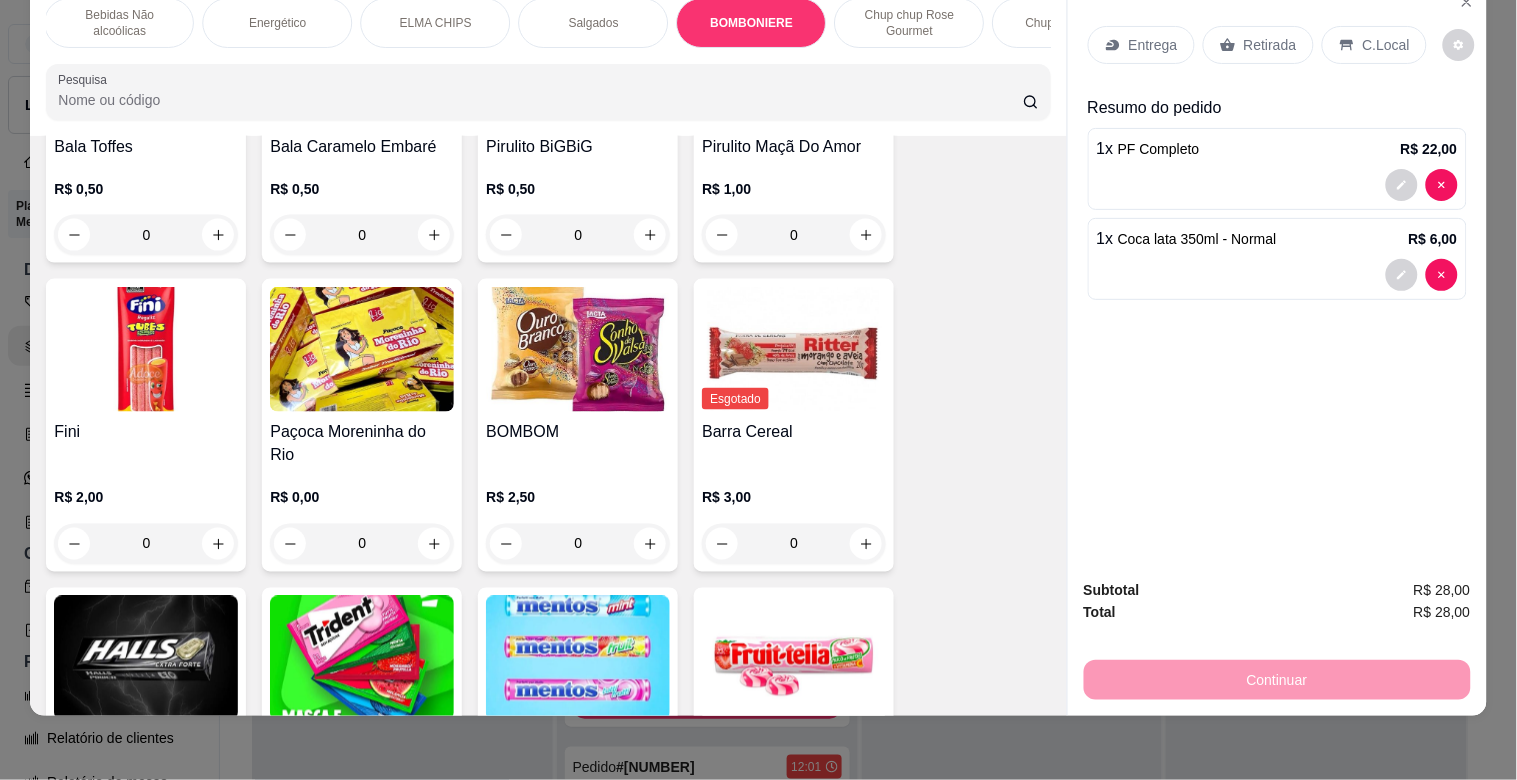 click on "Bala Macia Chita   R$ 0,25 0 Bala icekis    R$ 0,25 0 Pastilha Garoto    R$ 2,50 0 Bala Café    R$ 0,25 0 Bala Toffes   R$ 0,50 0 Bala Caramelo Embaré    R$ 0,50 0 Pirulito BiGBiG   R$ 0,50 0 Pirulito Maçã Do Amor    R$ 1,00 0 Fini    R$ 2,00 0 Paçoca Moreninha do Rio    R$ 0,00 0 BOMBOM   R$ 2,50 0 Esgotado Barra Cereal    R$ 3,00 0 Halls   R$ 0,00 0 Trident    R$ 0,00 0 Mentos    R$ 0,00 0 Fruit-Tella   R$ 4,00 0 Trento Crocante    R$ 0,00 0 Prestígio    R$ 0,00 0 Caribe    R$ 0,00 0 KiTKaT   R$ 0,00 0 Laka   R$ 0,00 0 Diamante Negro   R$ 0,00 0 Trento    R$ 0,00 0 Trento    R$ 0,00 0 Suflair    R$ 0,00 0 Talento    R$ 0,00 0 Cata Vento    R$ 5,00 0 Crocante   R$ 0,00 0 BOLACHA DANIX   R$ 5,00 0 Miojo    R$ 5,00 0 Leite caixinha    R$ 10,00 0" at bounding box center (548, 853) 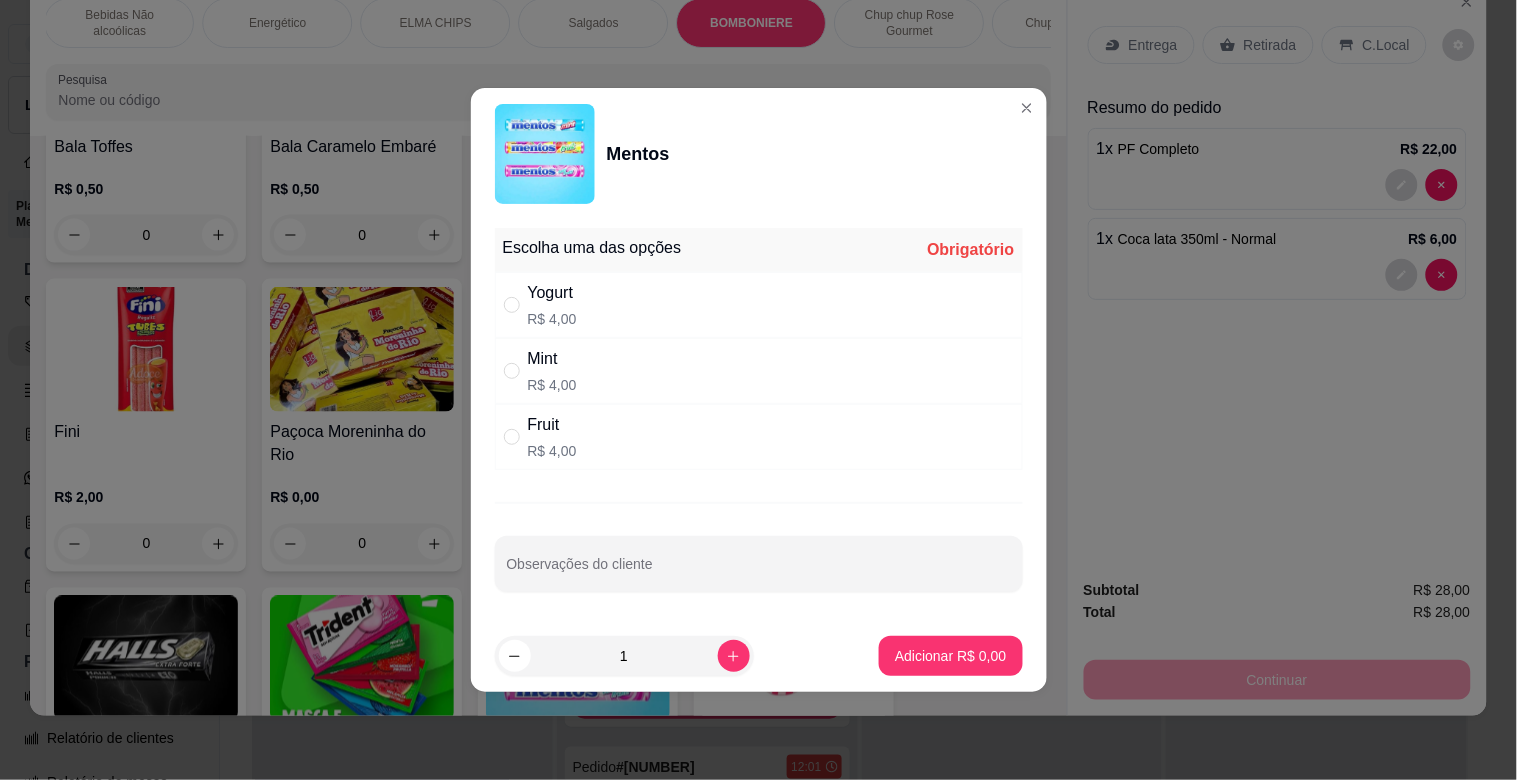 drag, startPoint x: 553, startPoint y: 441, endPoint x: 831, endPoint y: 518, distance: 288.46664 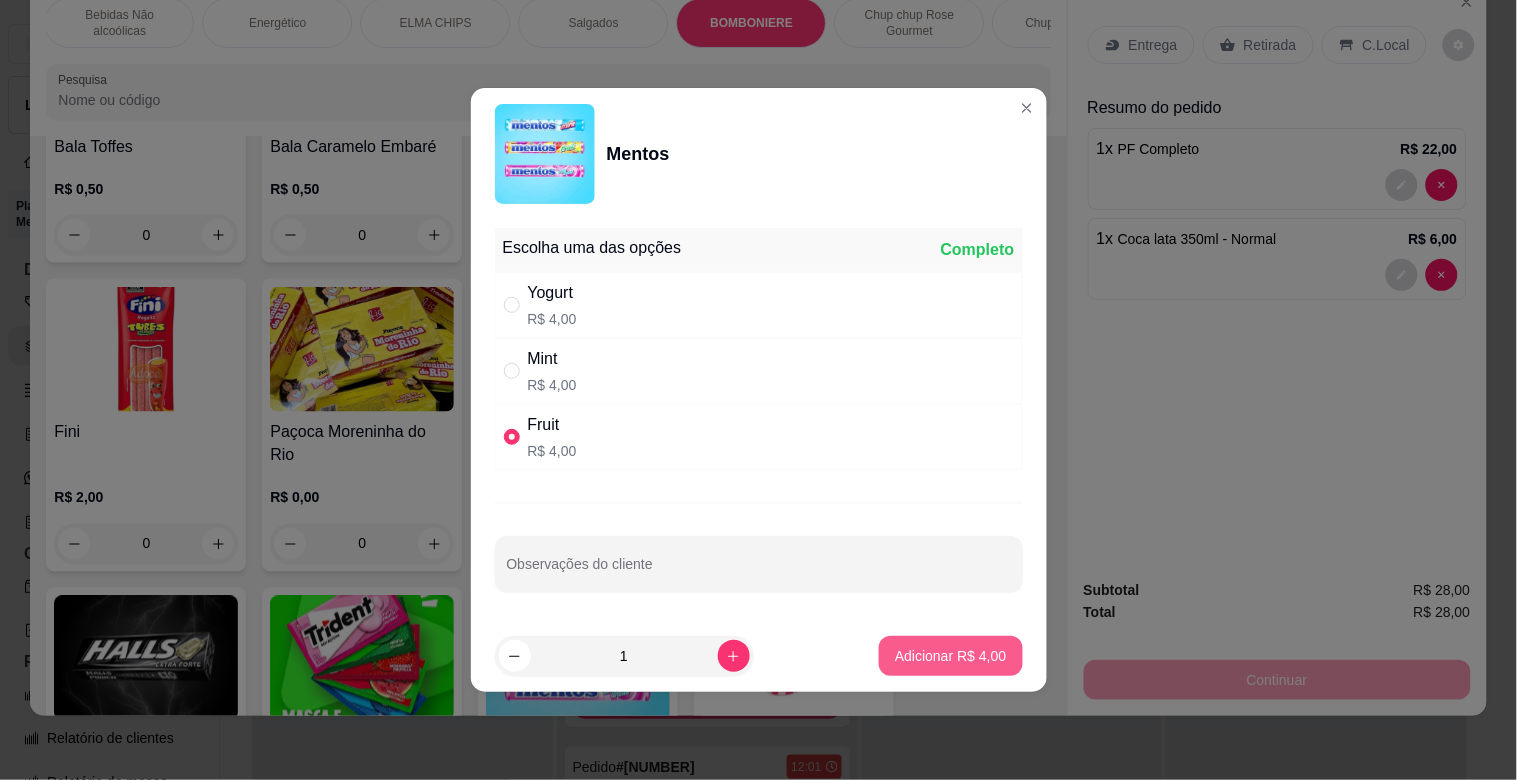 click on "Adicionar   R$ 4,00" at bounding box center [950, 656] 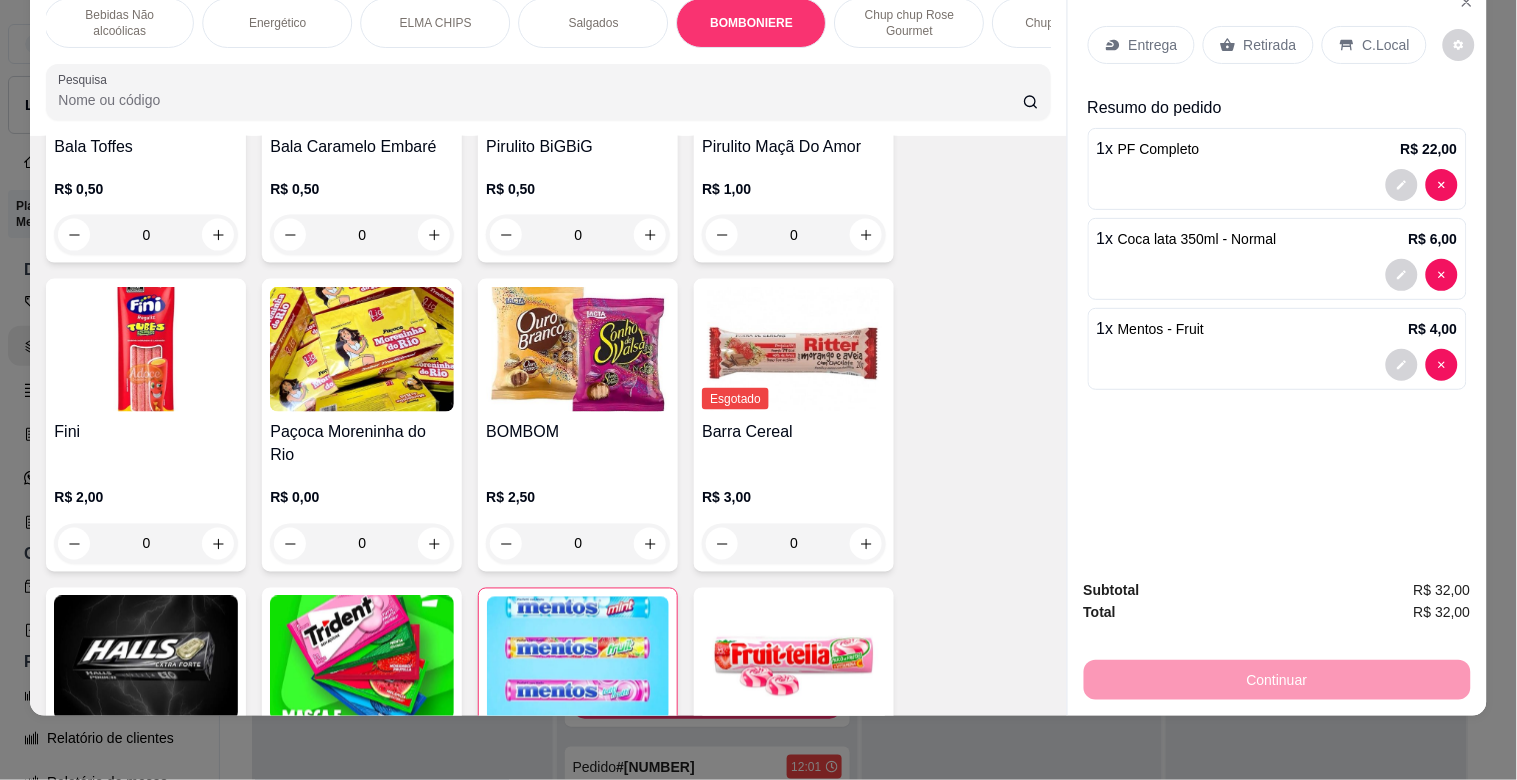 click on "C.Local" at bounding box center (1386, 45) 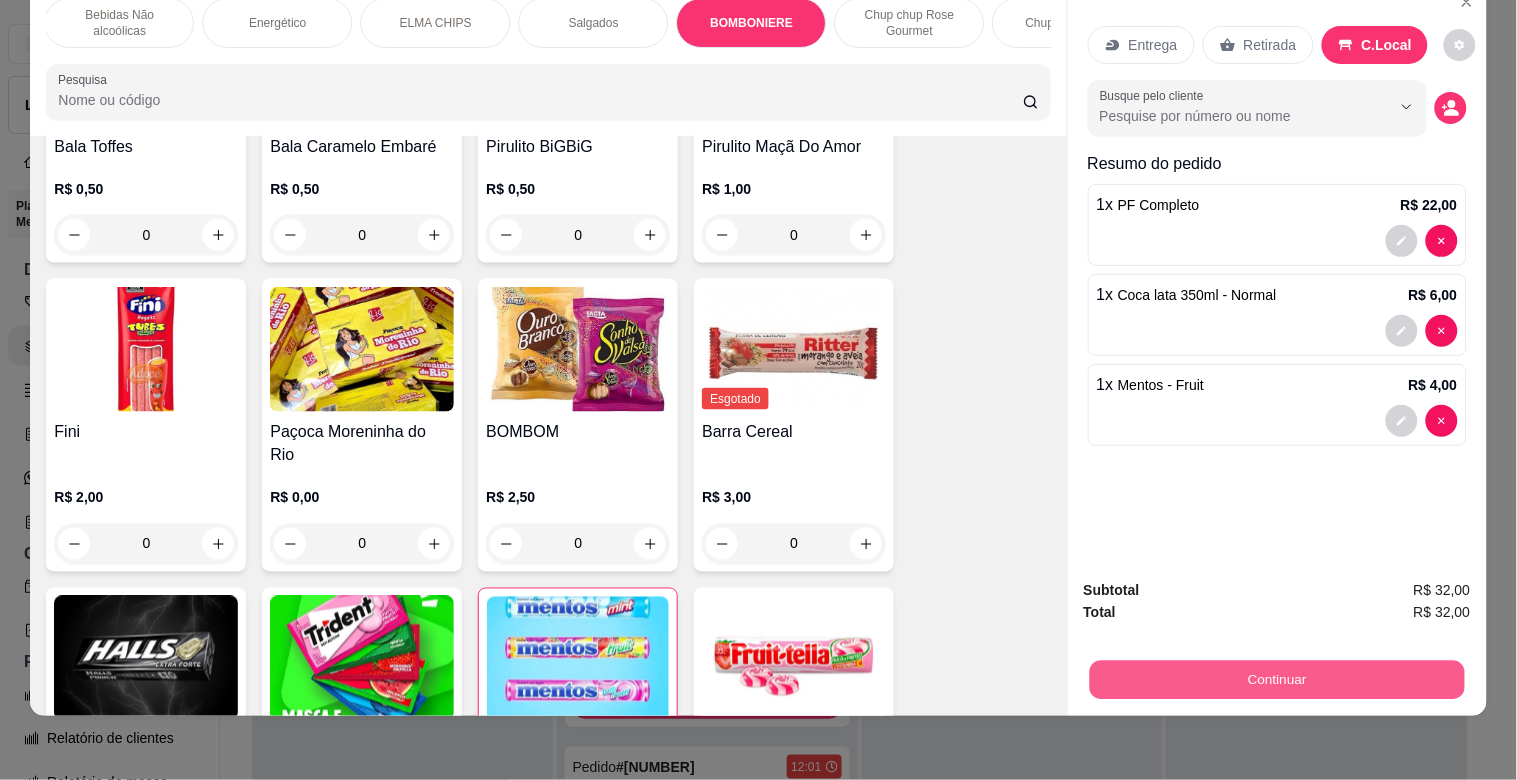 click on "Continuar" at bounding box center [1276, 679] 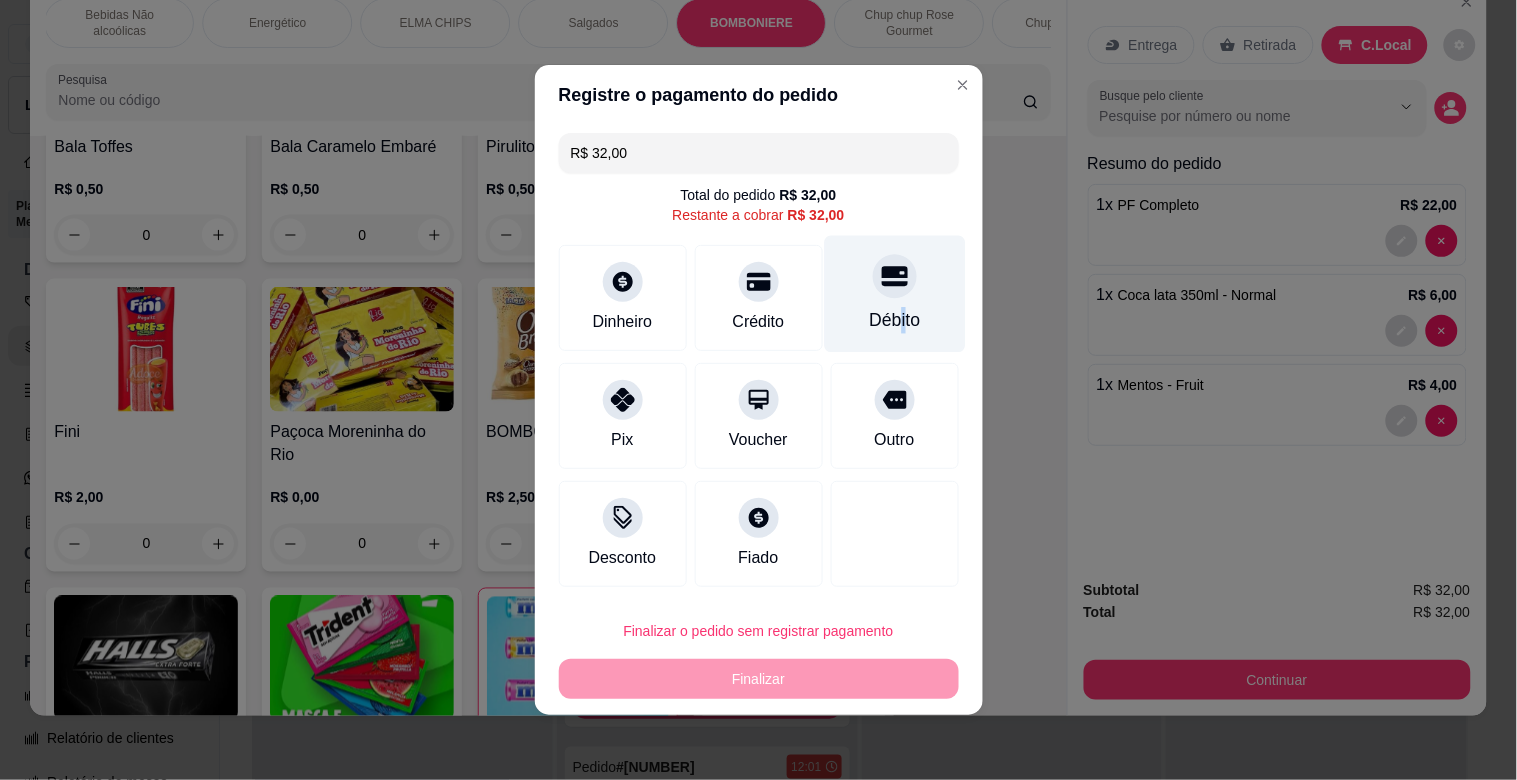 click on "Débito" at bounding box center (894, 320) 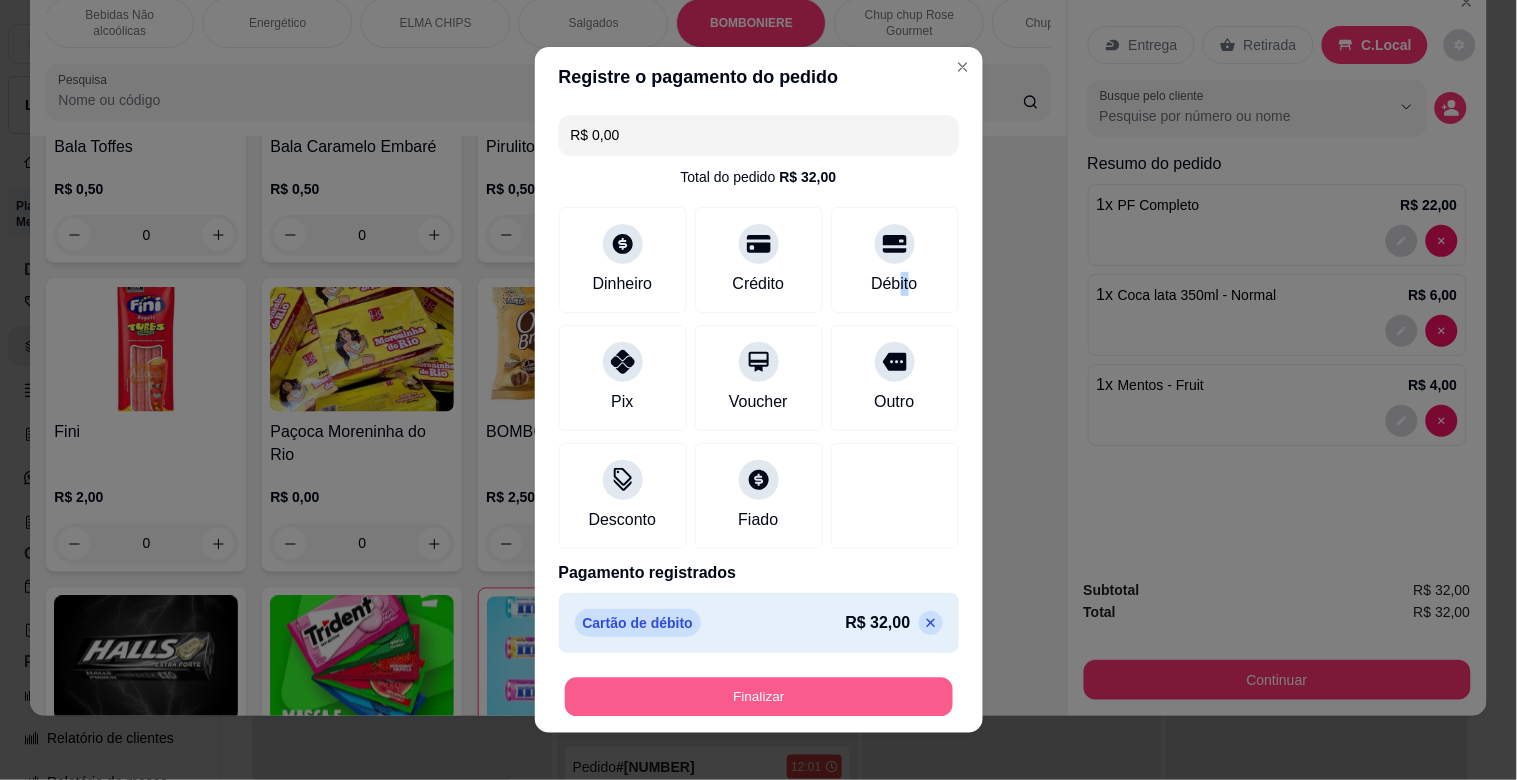 click on "Finalizar" at bounding box center (759, 697) 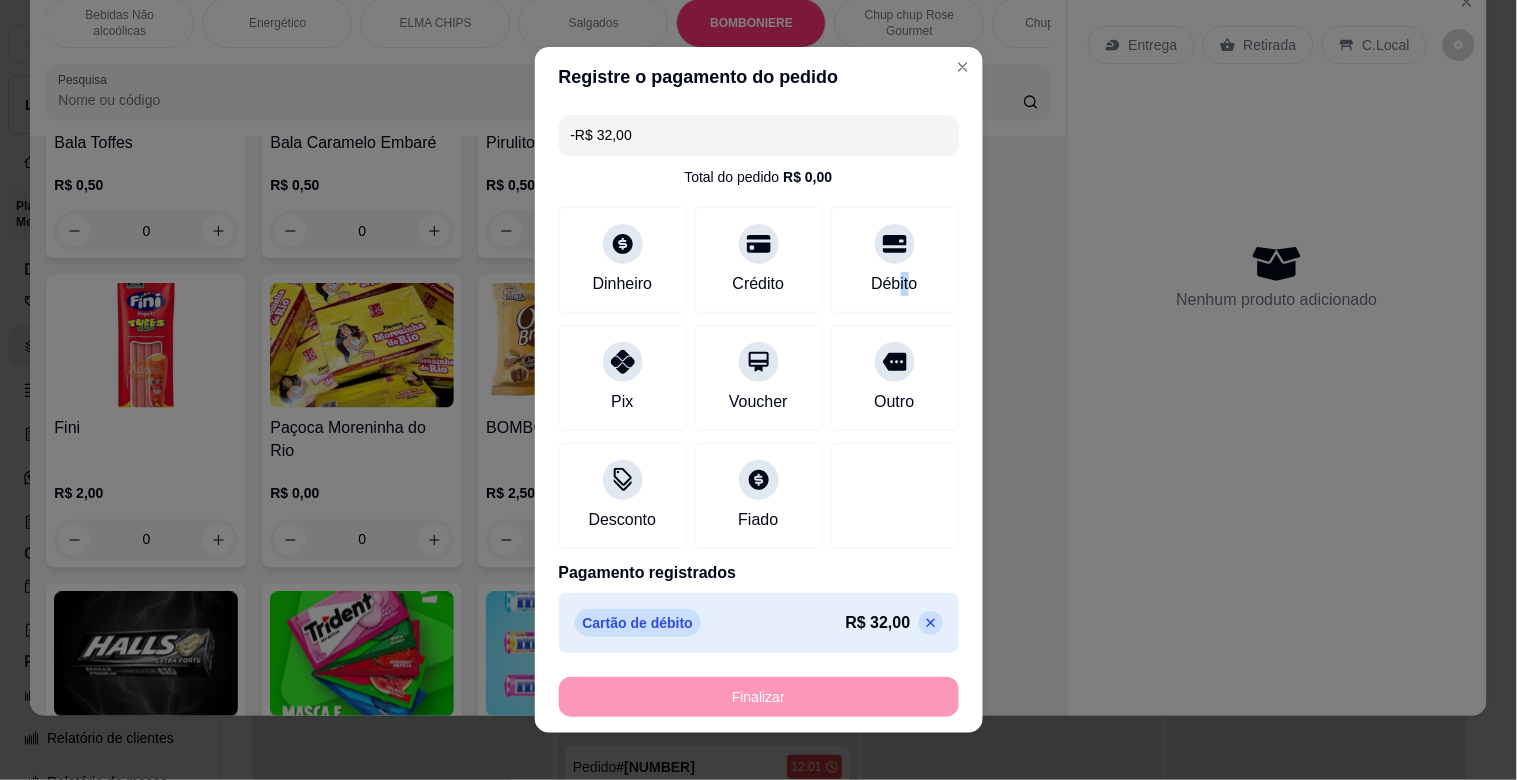 scroll, scrollTop: 6524, scrollLeft: 0, axis: vertical 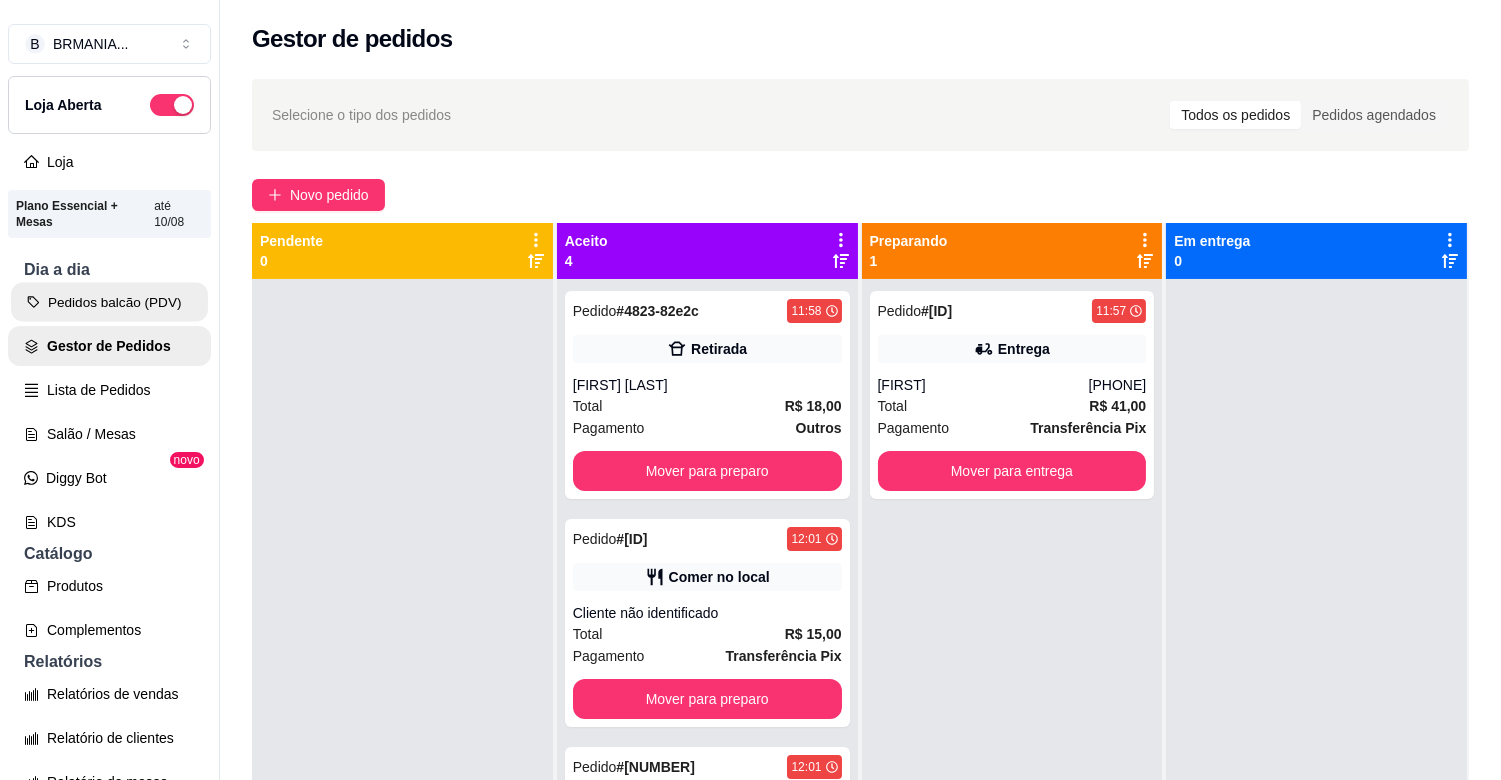 click on "Pedidos balcão (PDV)" at bounding box center [109, 302] 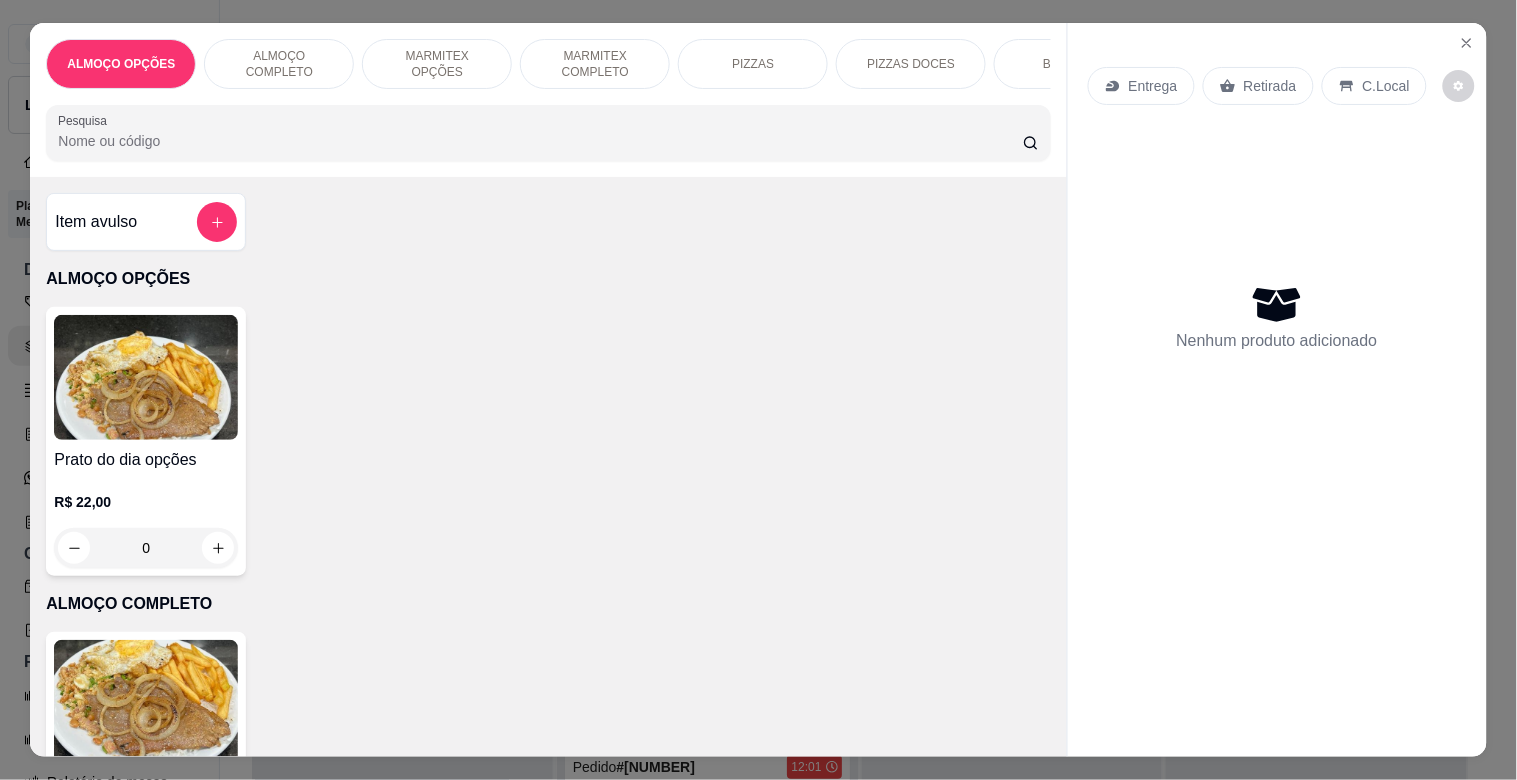 click on "ALMOÇO OPÇÕES" at bounding box center [548, 279] 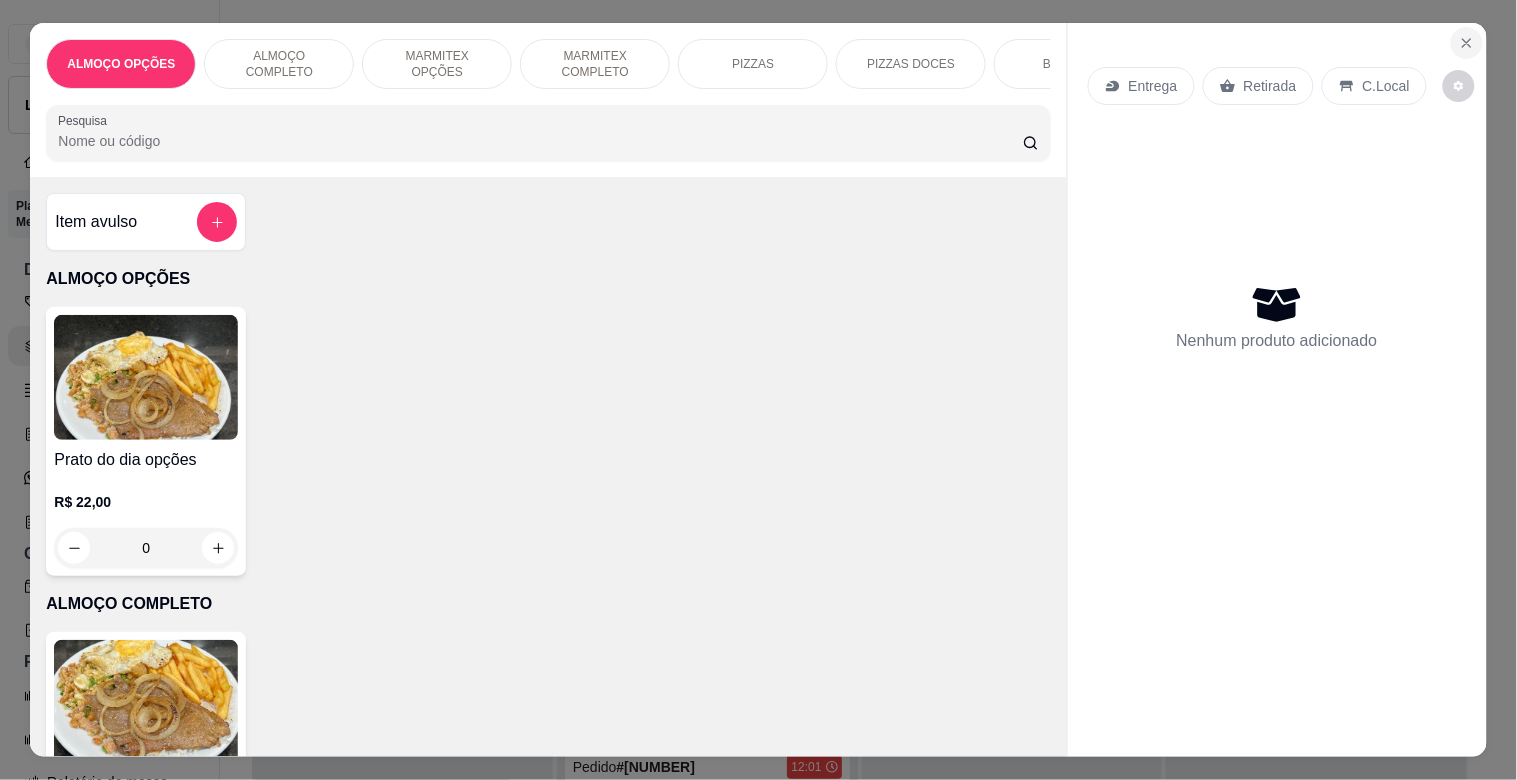 click at bounding box center (1467, 43) 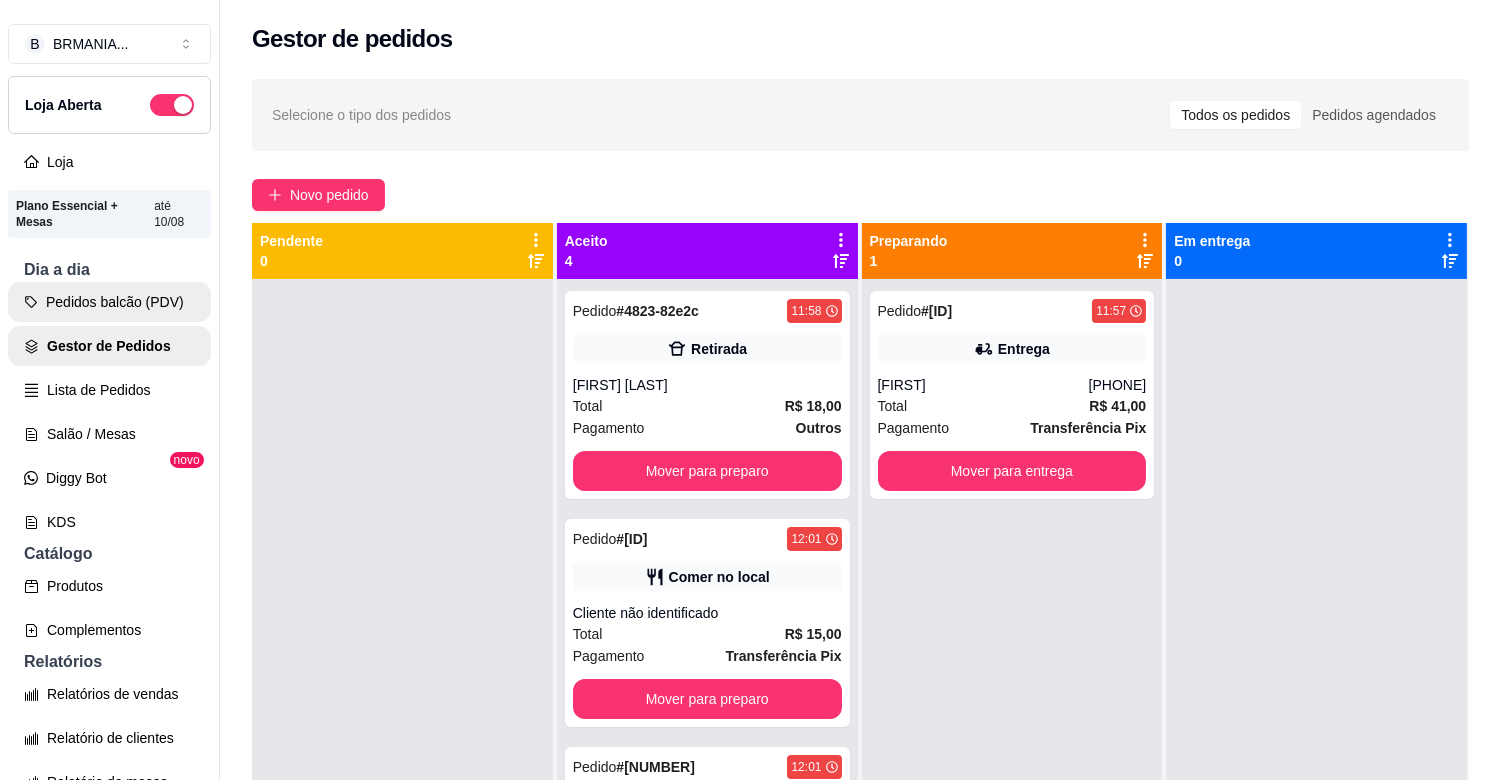 click on "Pedidos balcão (PDV)" at bounding box center (109, 302) 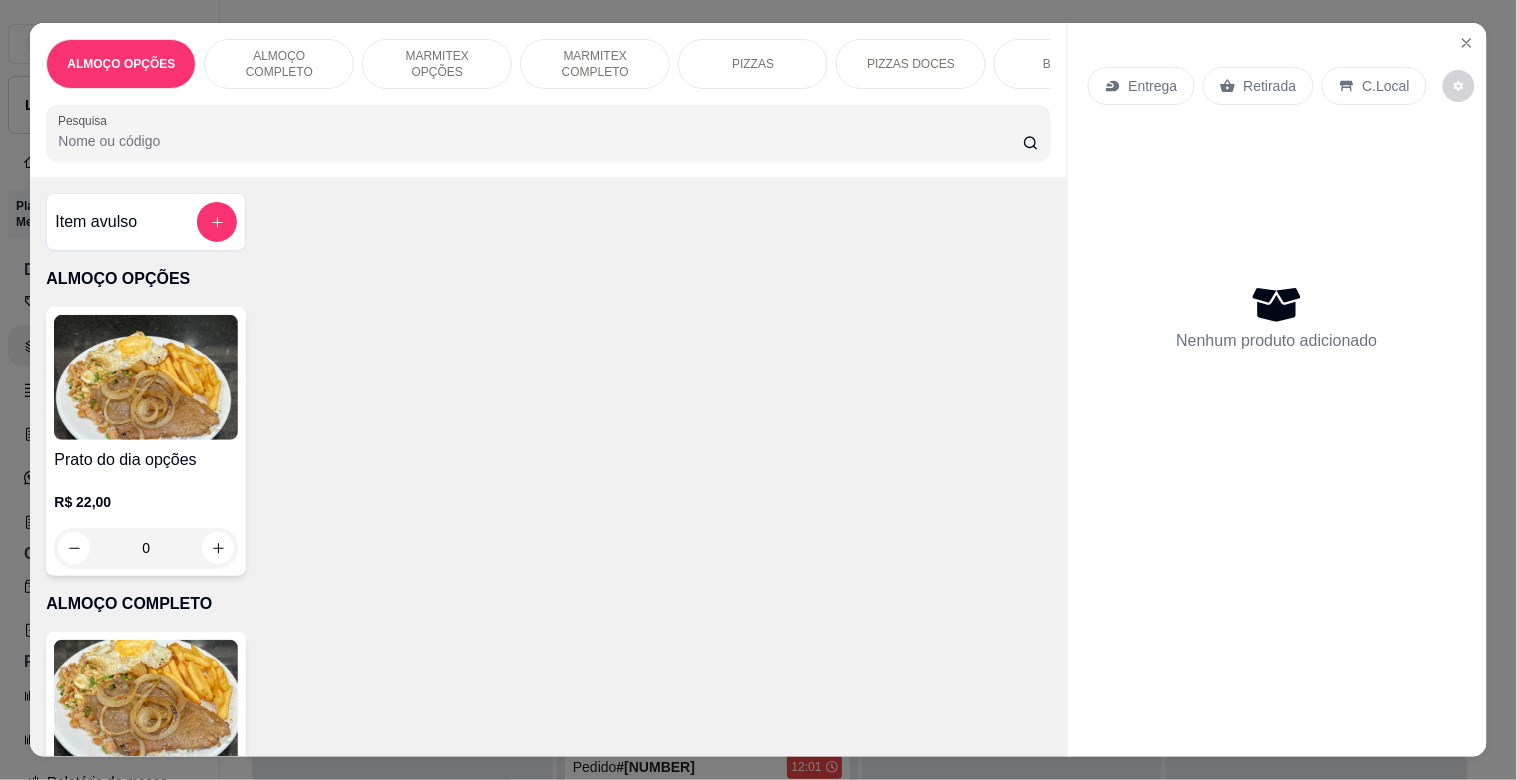 drag, startPoint x: 1014, startPoint y: 41, endPoint x: 1054, endPoint y: 66, distance: 47.169907 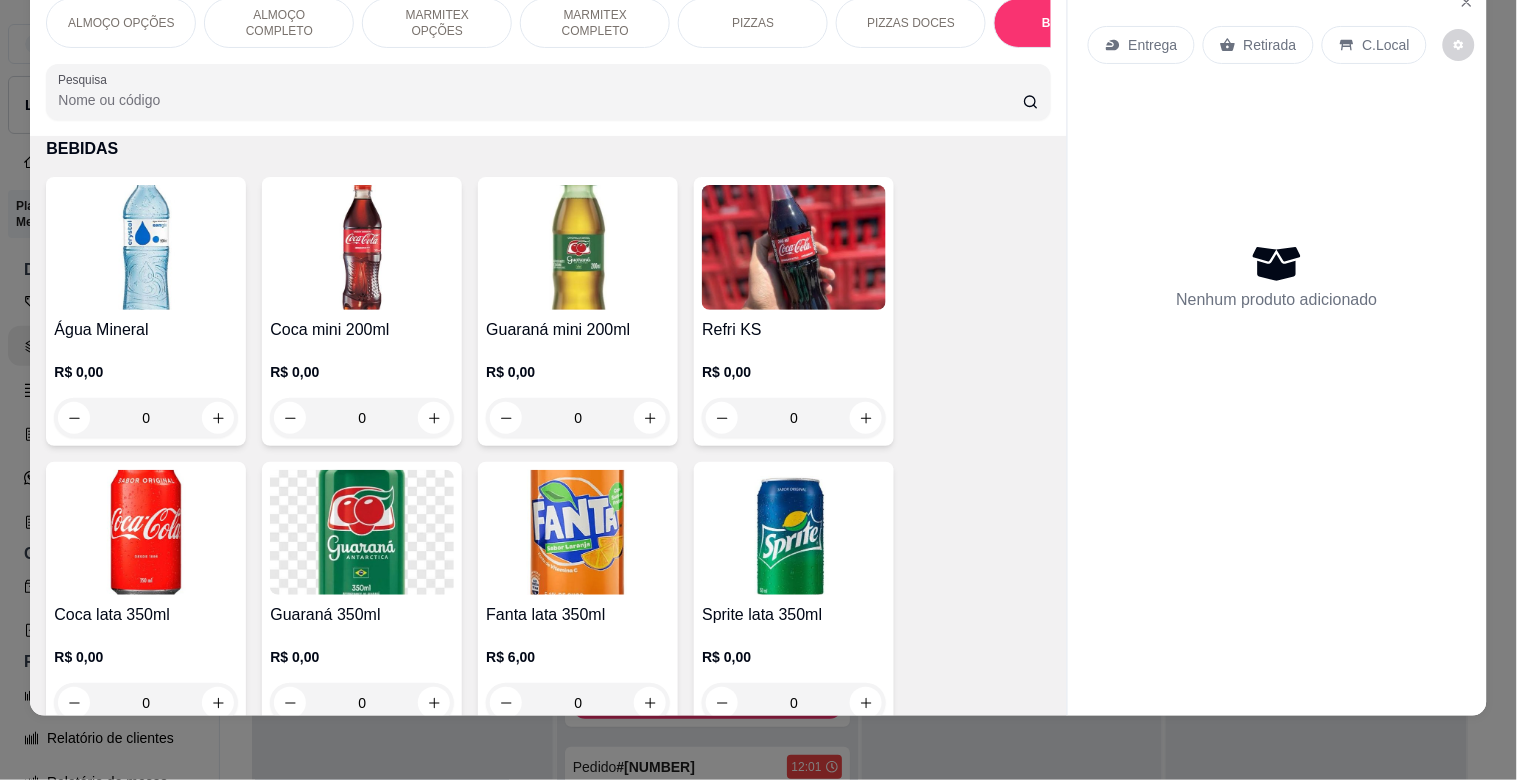 click at bounding box center (362, 247) 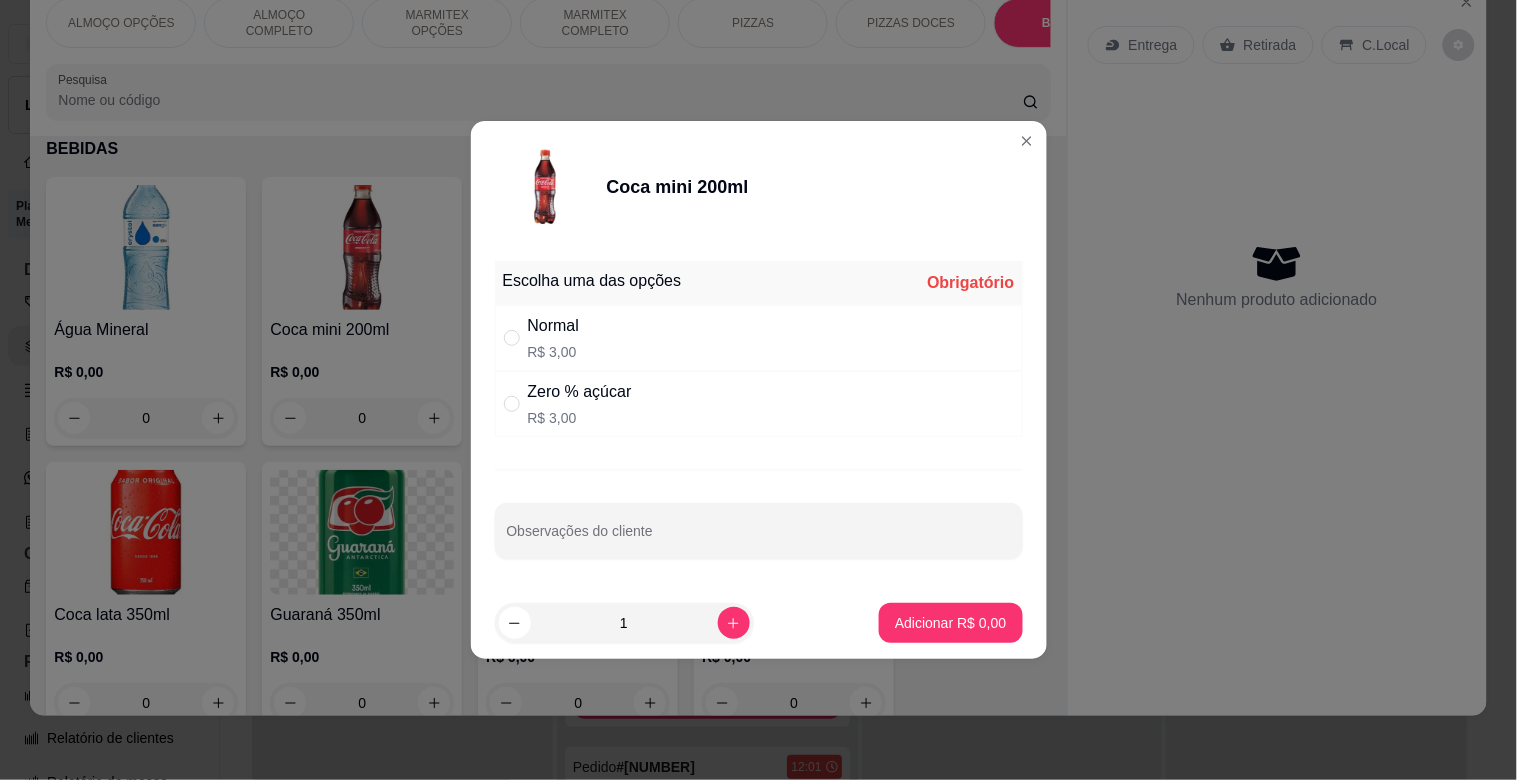 click on "Zero % açúcar" at bounding box center [580, 392] 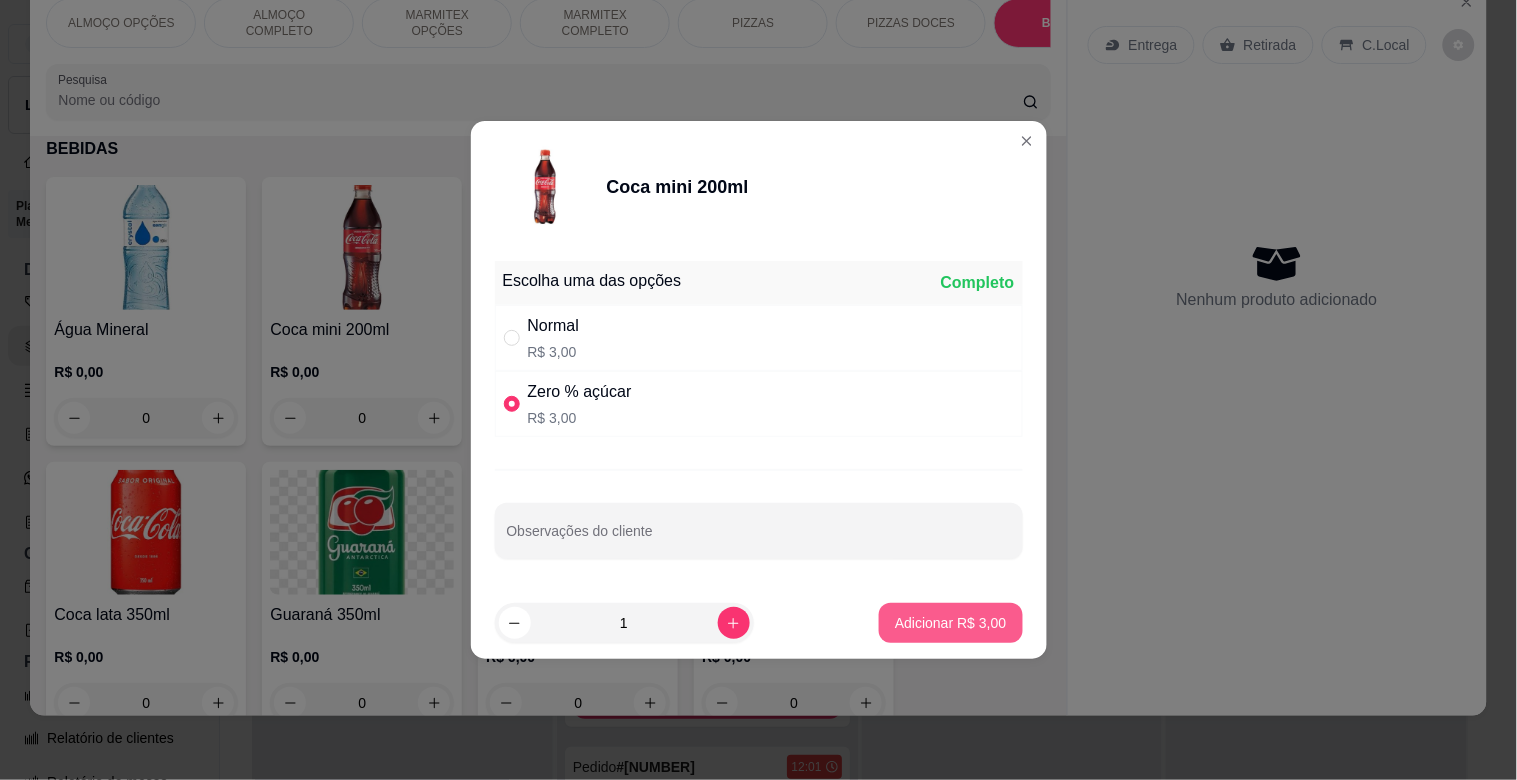 click on "Adicionar   R$ 3,00" at bounding box center [950, 623] 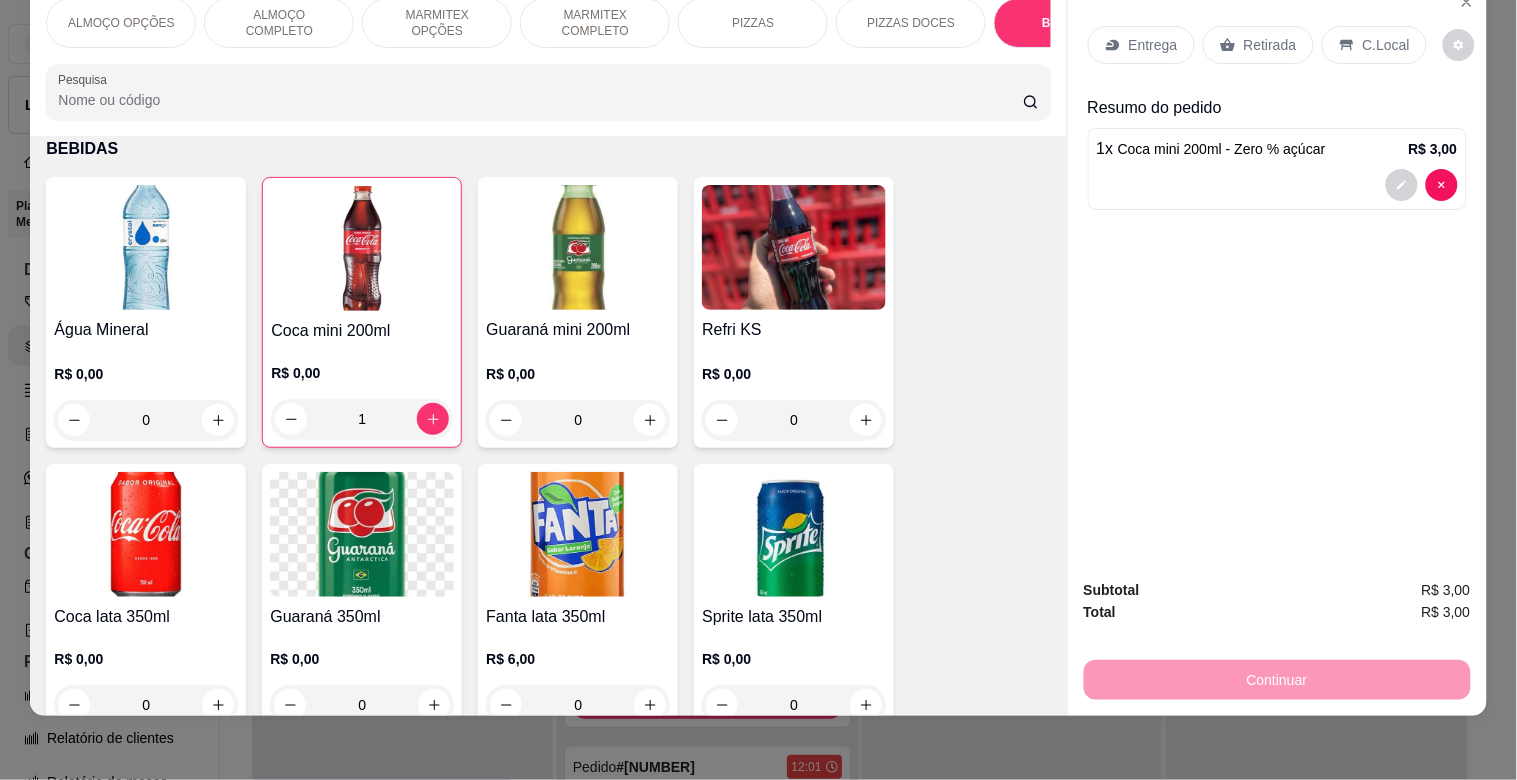 click on "C.Local" at bounding box center [1386, 45] 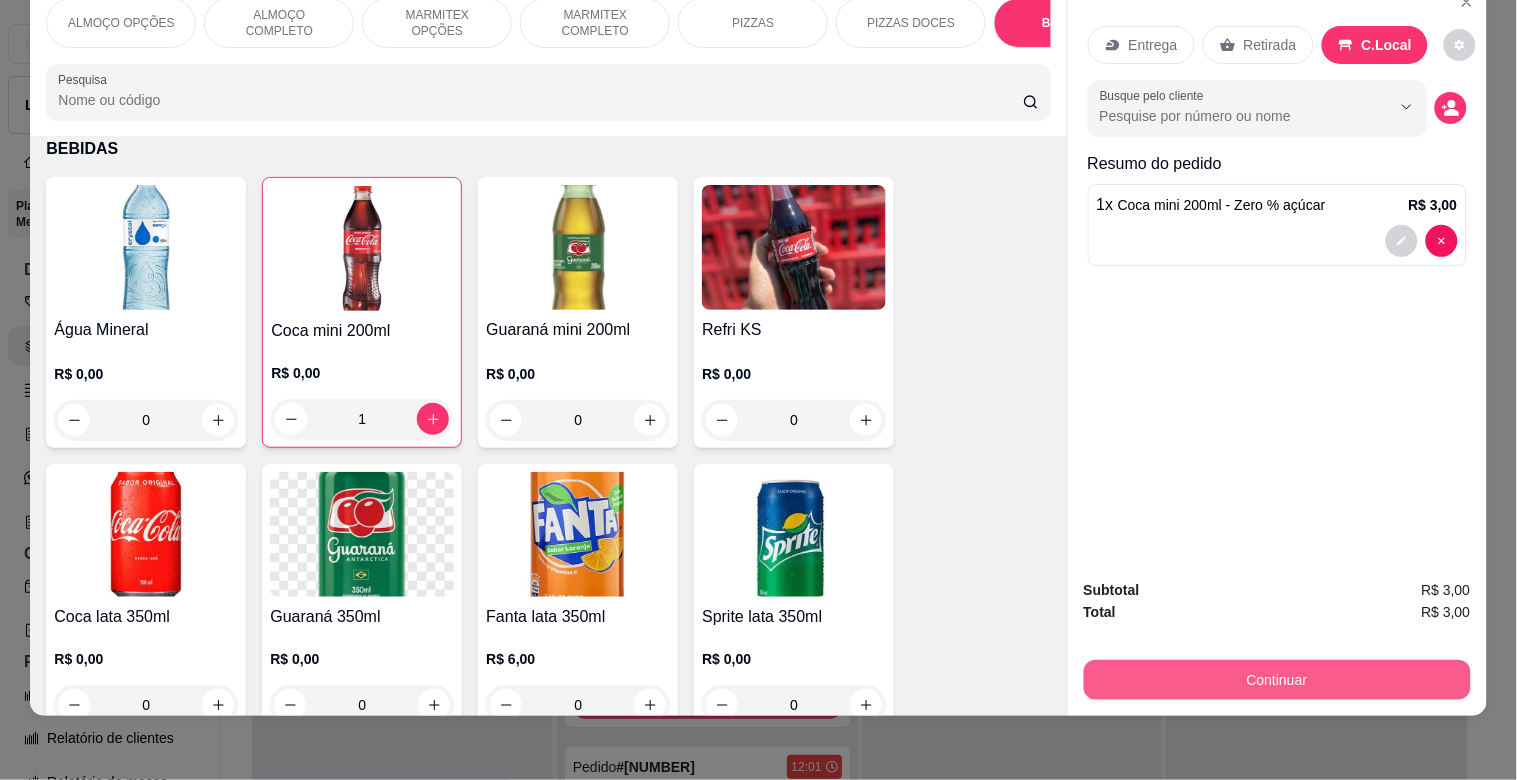 click on "Continuar" at bounding box center (1277, 680) 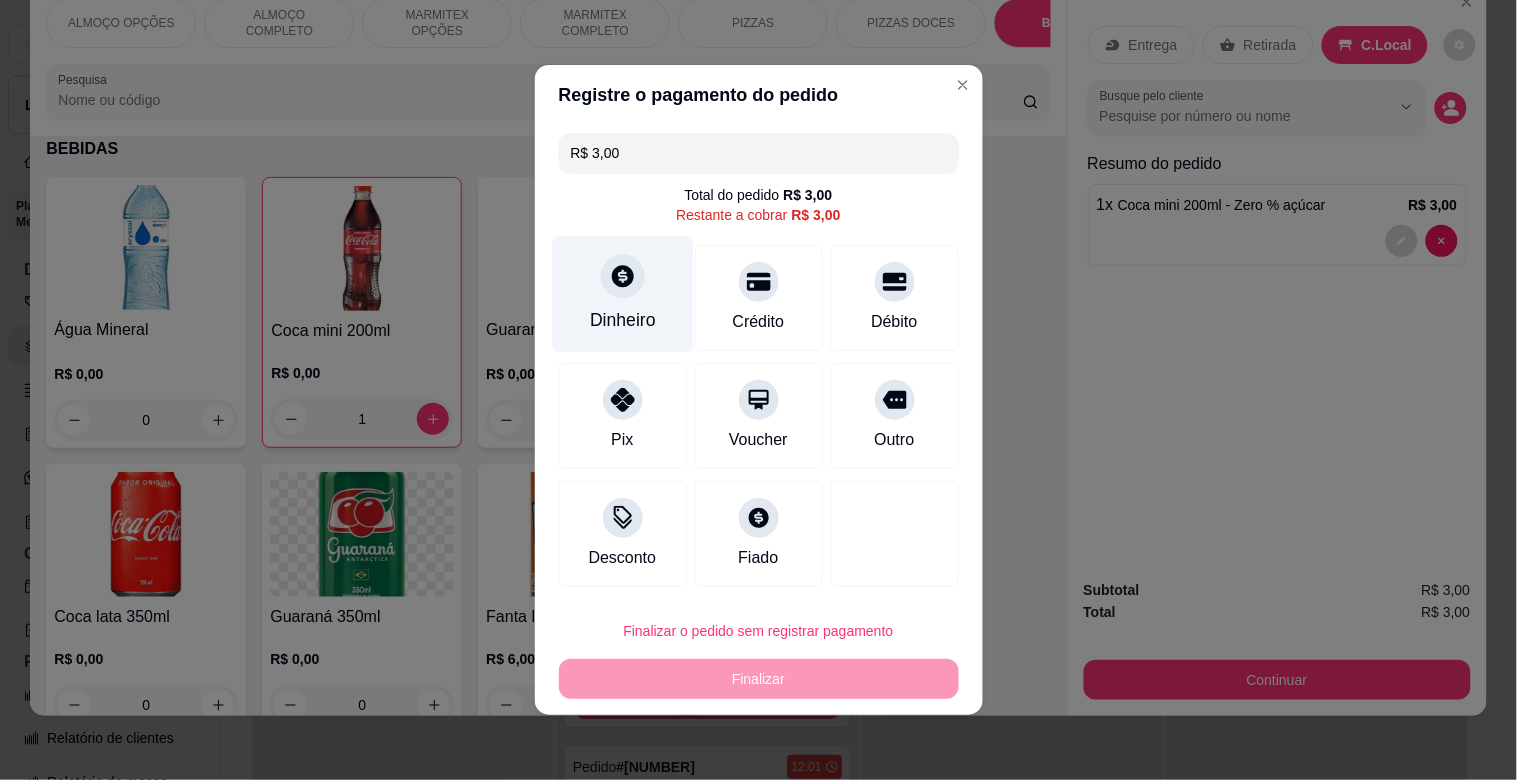 click on "Dinheiro" at bounding box center (623, 320) 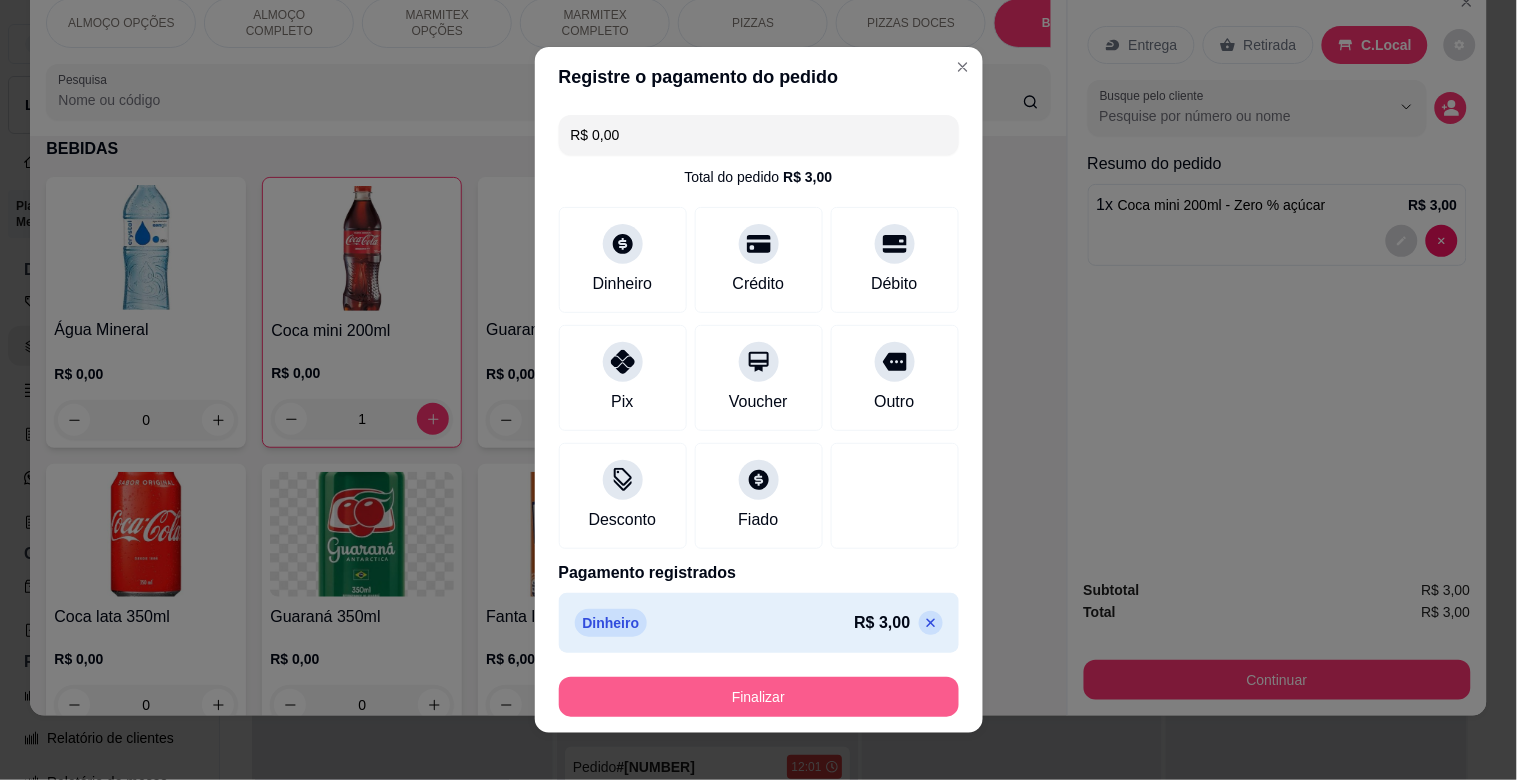 click on "Finalizar" at bounding box center (759, 697) 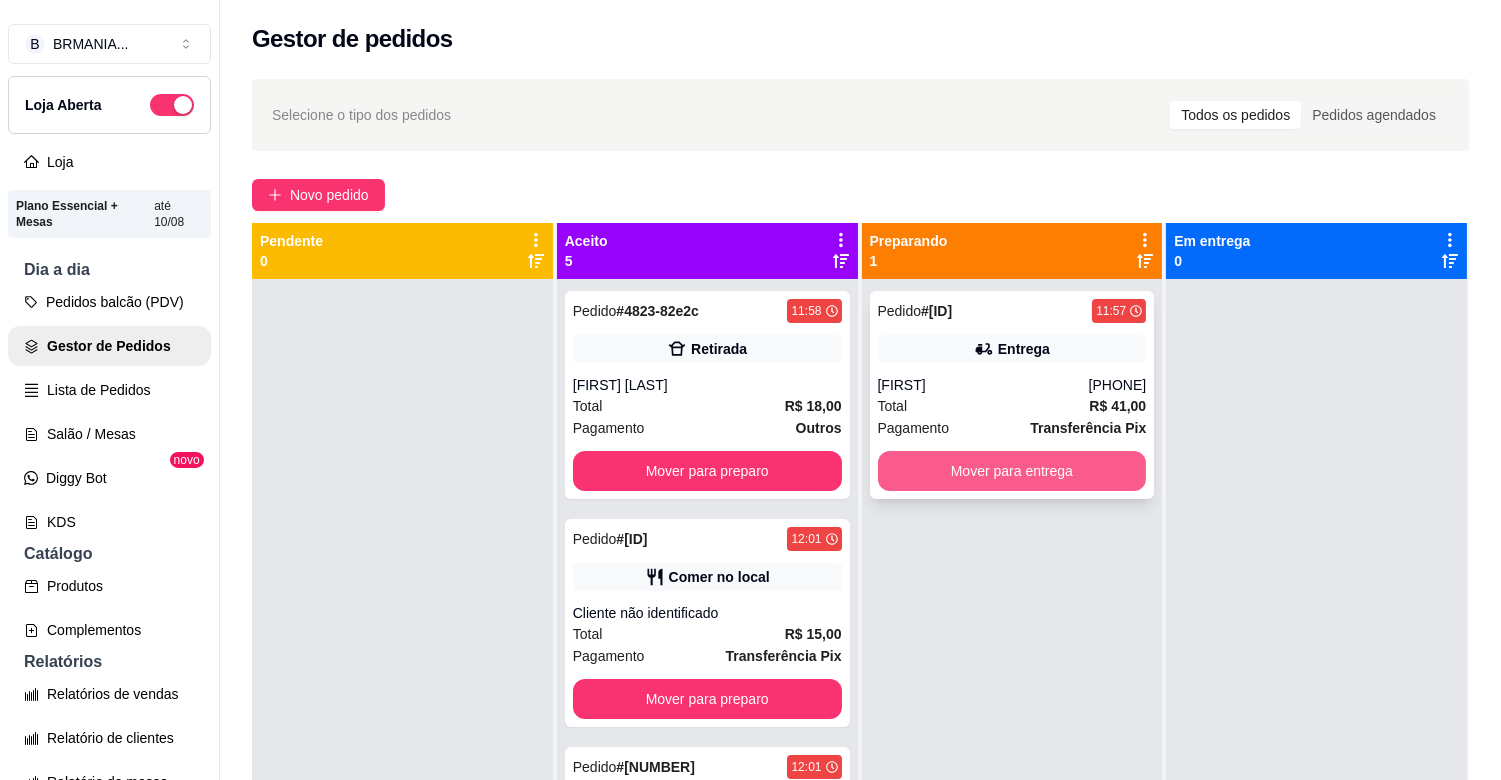 click on "Mover para entrega" at bounding box center (1012, 471) 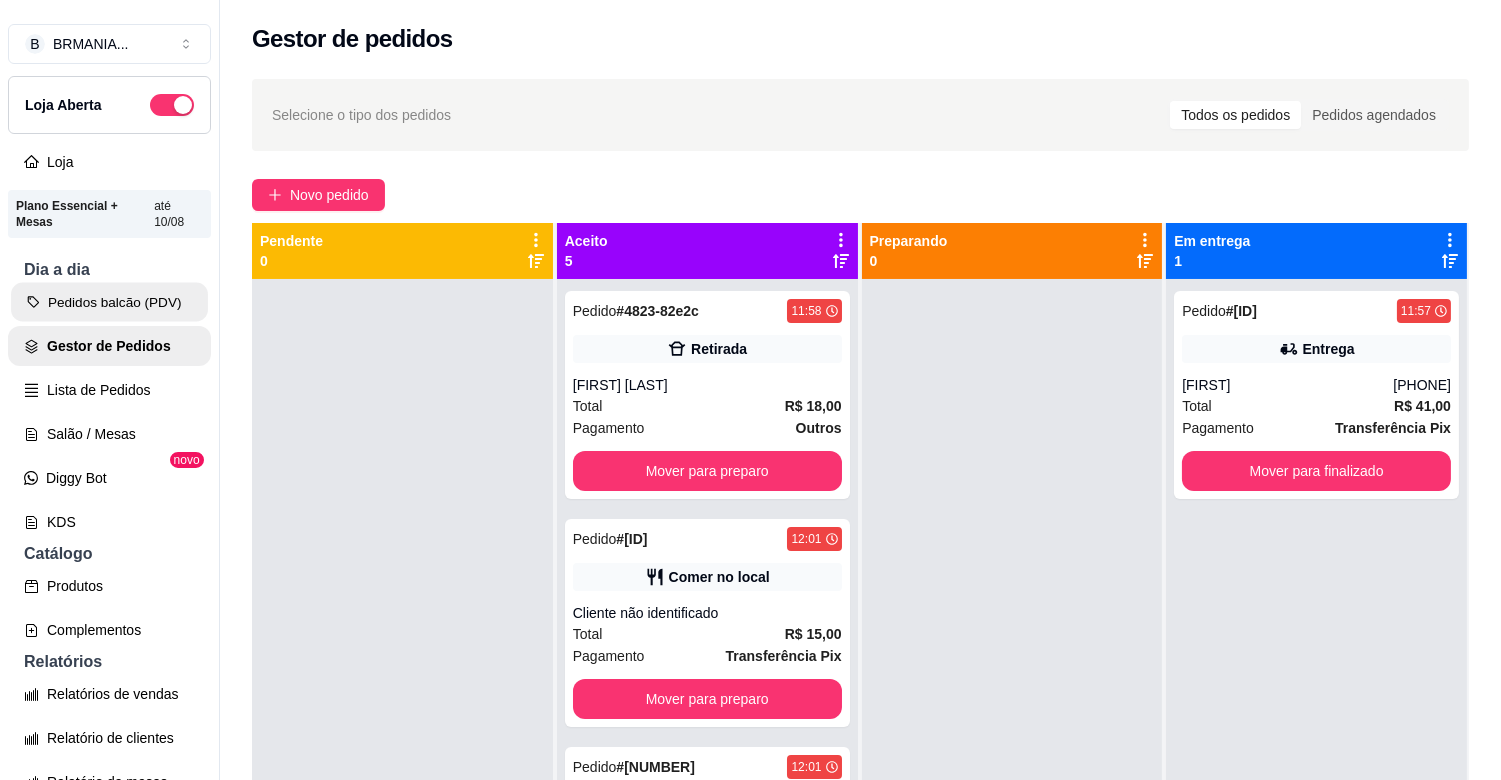 click on "Pedidos balcão (PDV)" at bounding box center (109, 302) 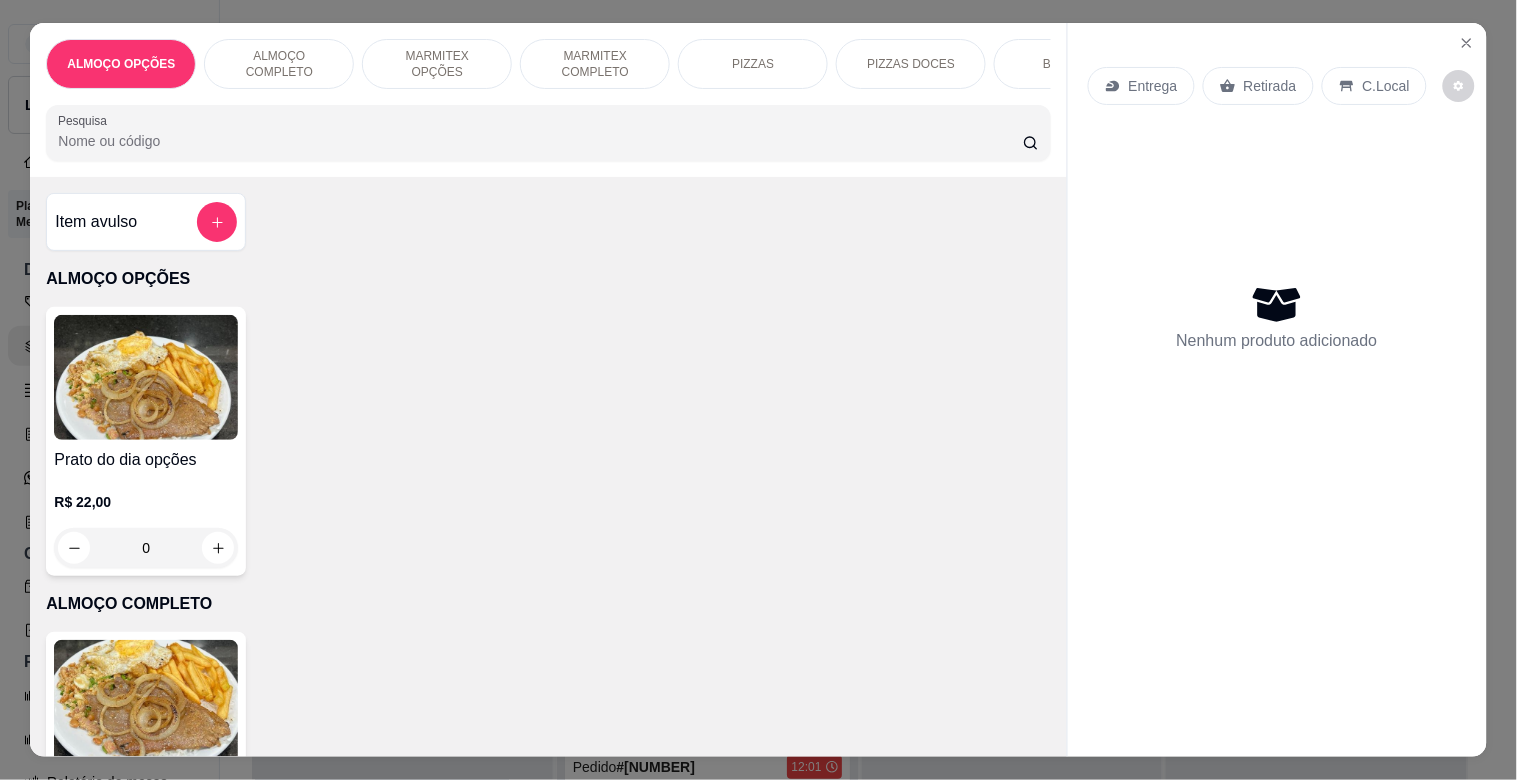click at bounding box center [146, 702] 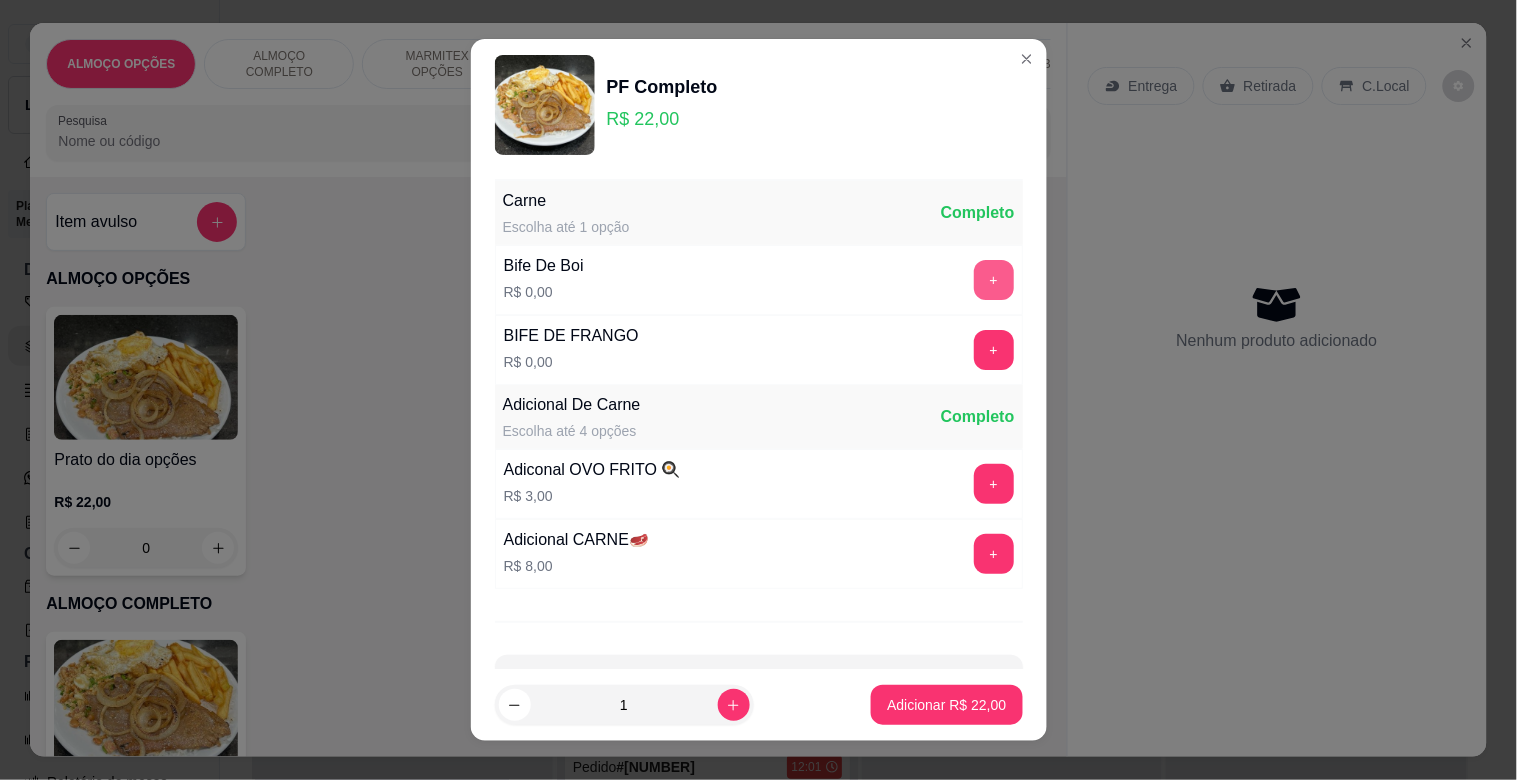 click on "+" at bounding box center (994, 280) 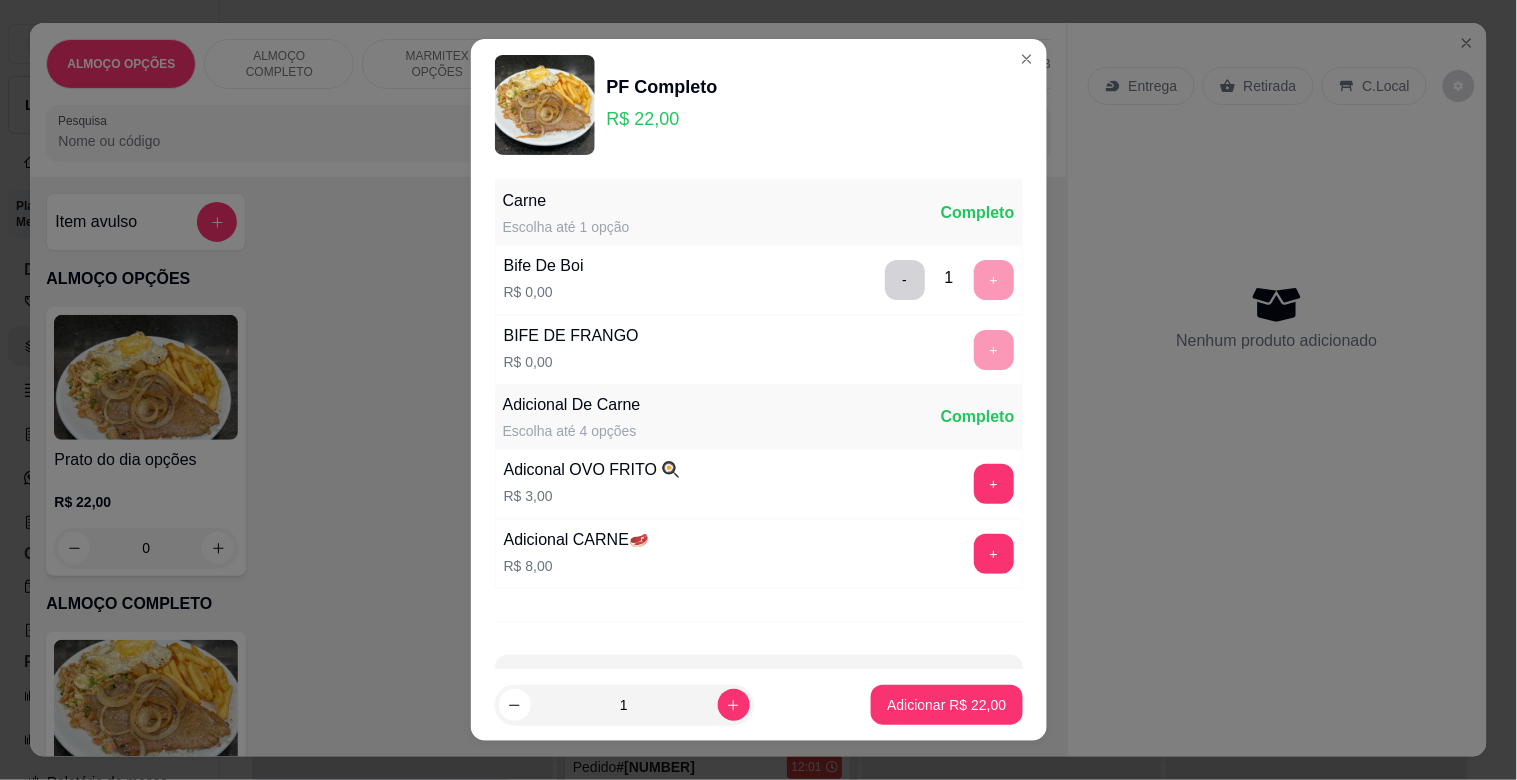 scroll, scrollTop: 25, scrollLeft: 0, axis: vertical 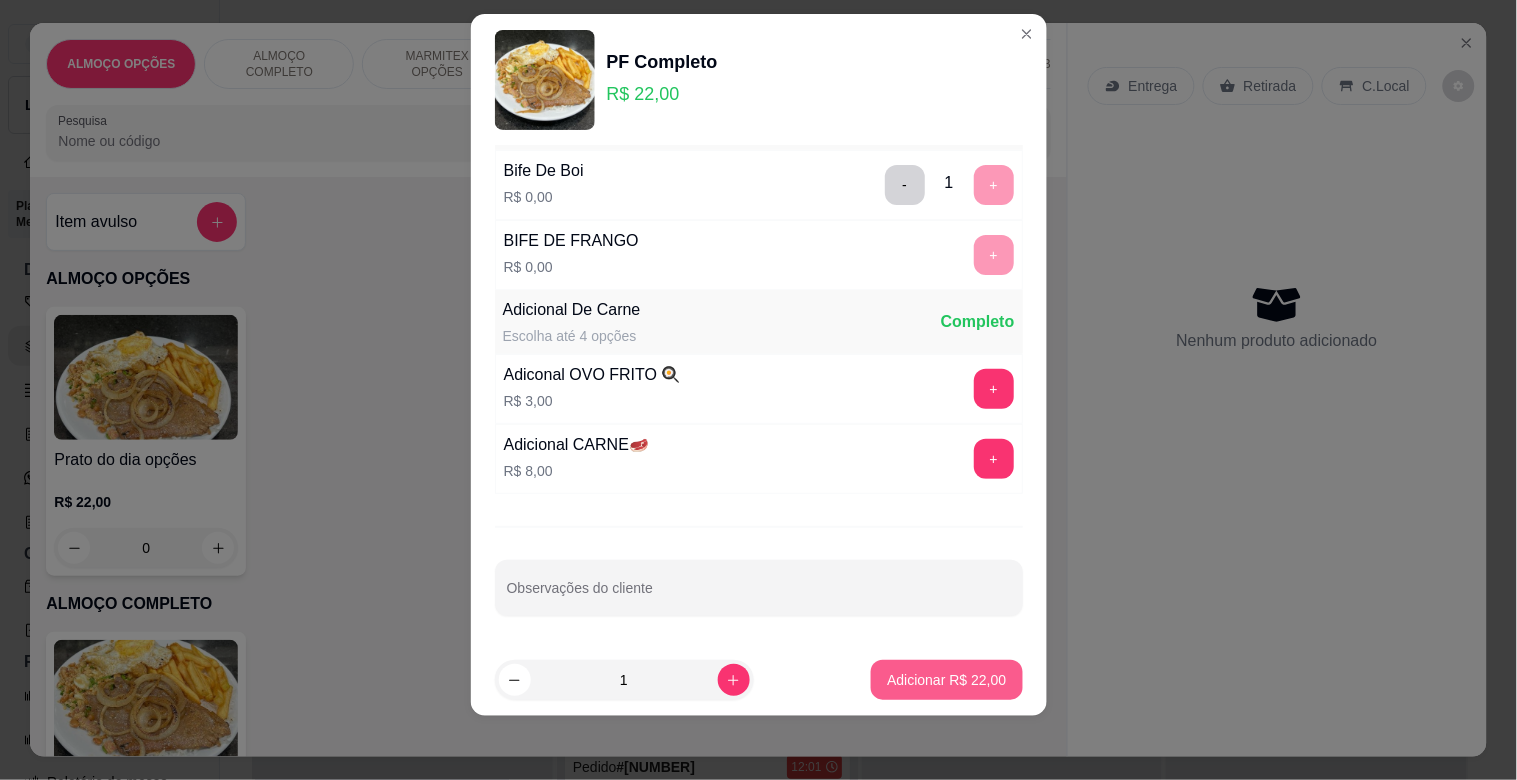 click on "Adicionar   R$ 22,00" at bounding box center [946, 680] 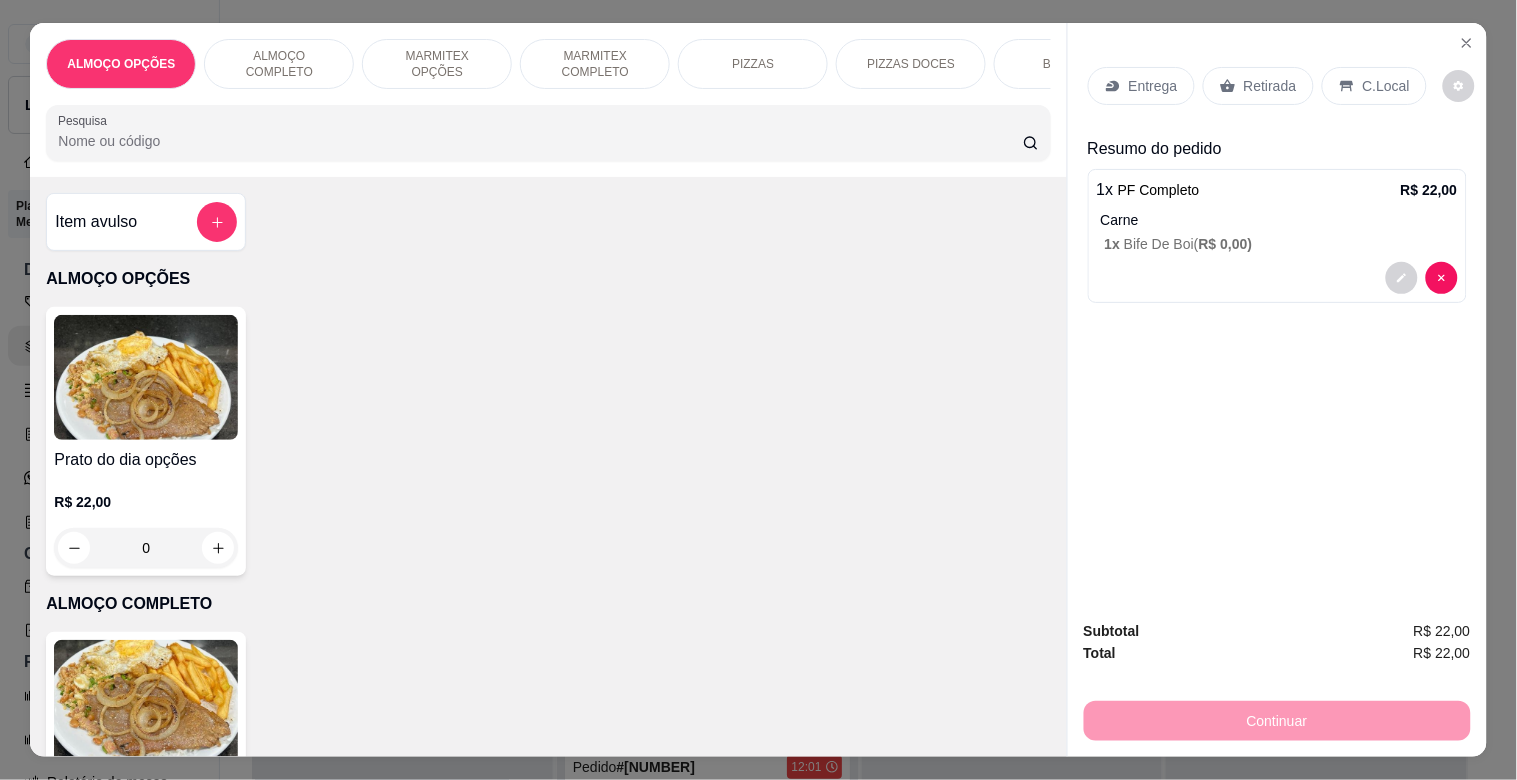click on "C.Local" at bounding box center (1386, 86) 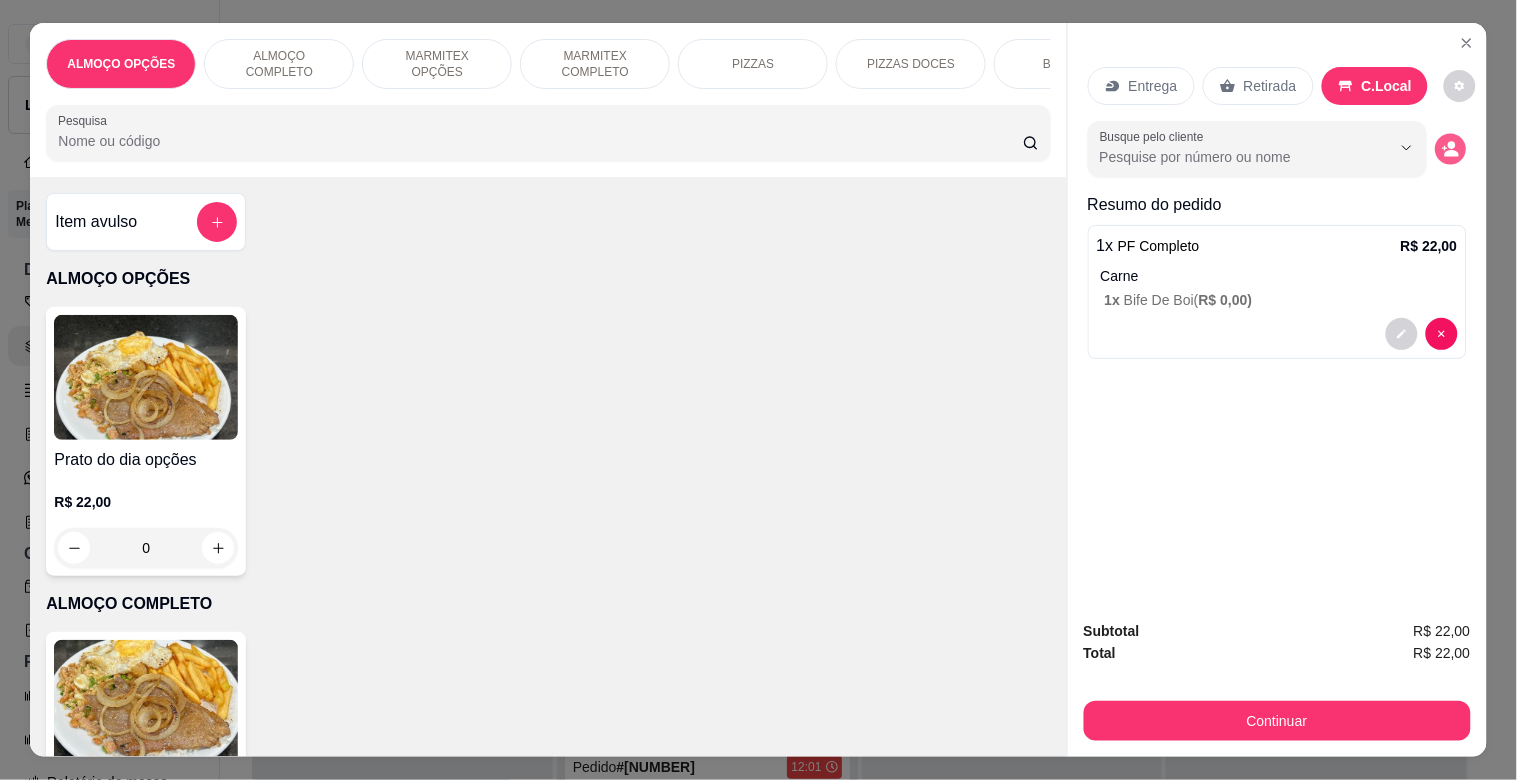 click 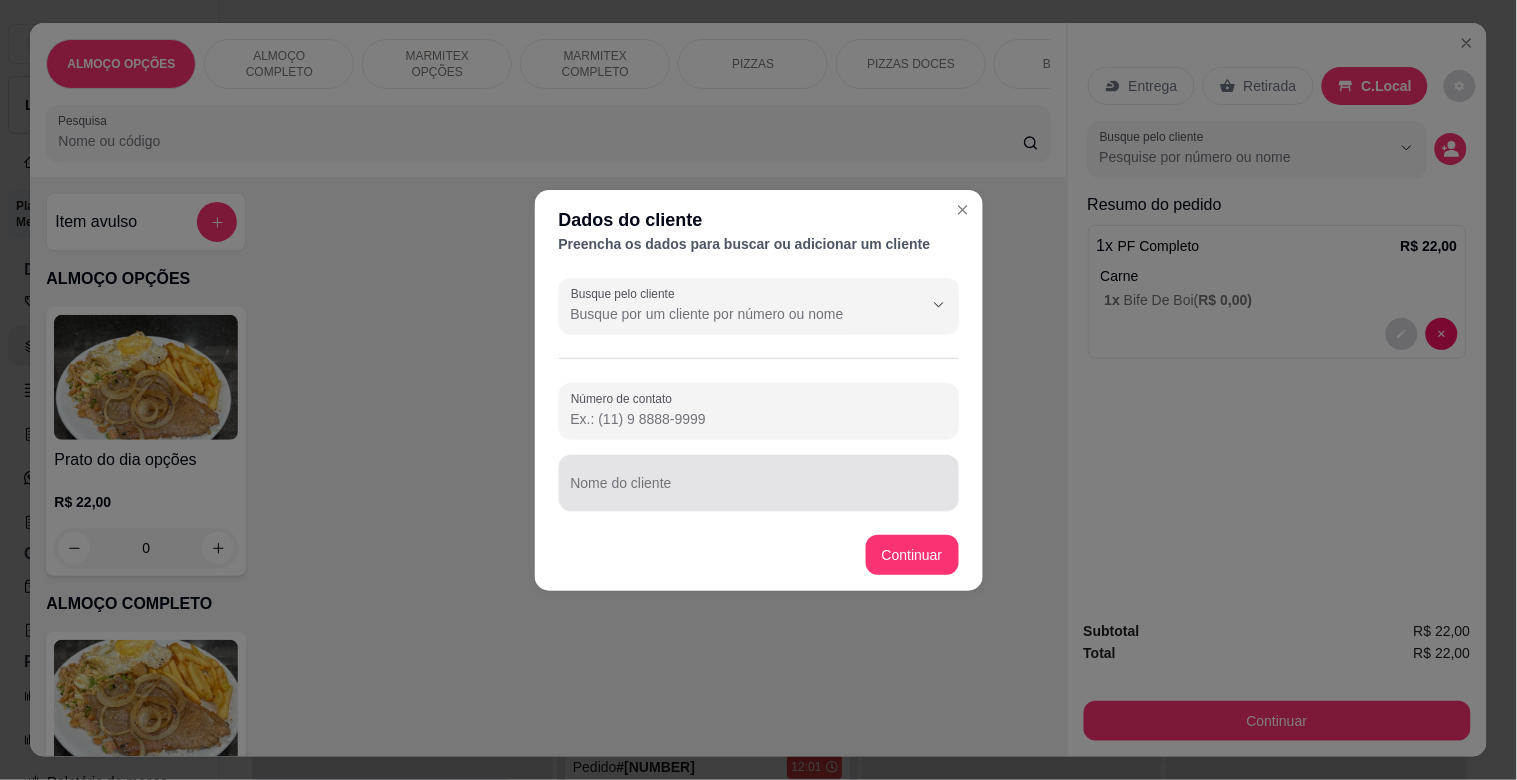 click on "Nome do cliente" at bounding box center [759, 483] 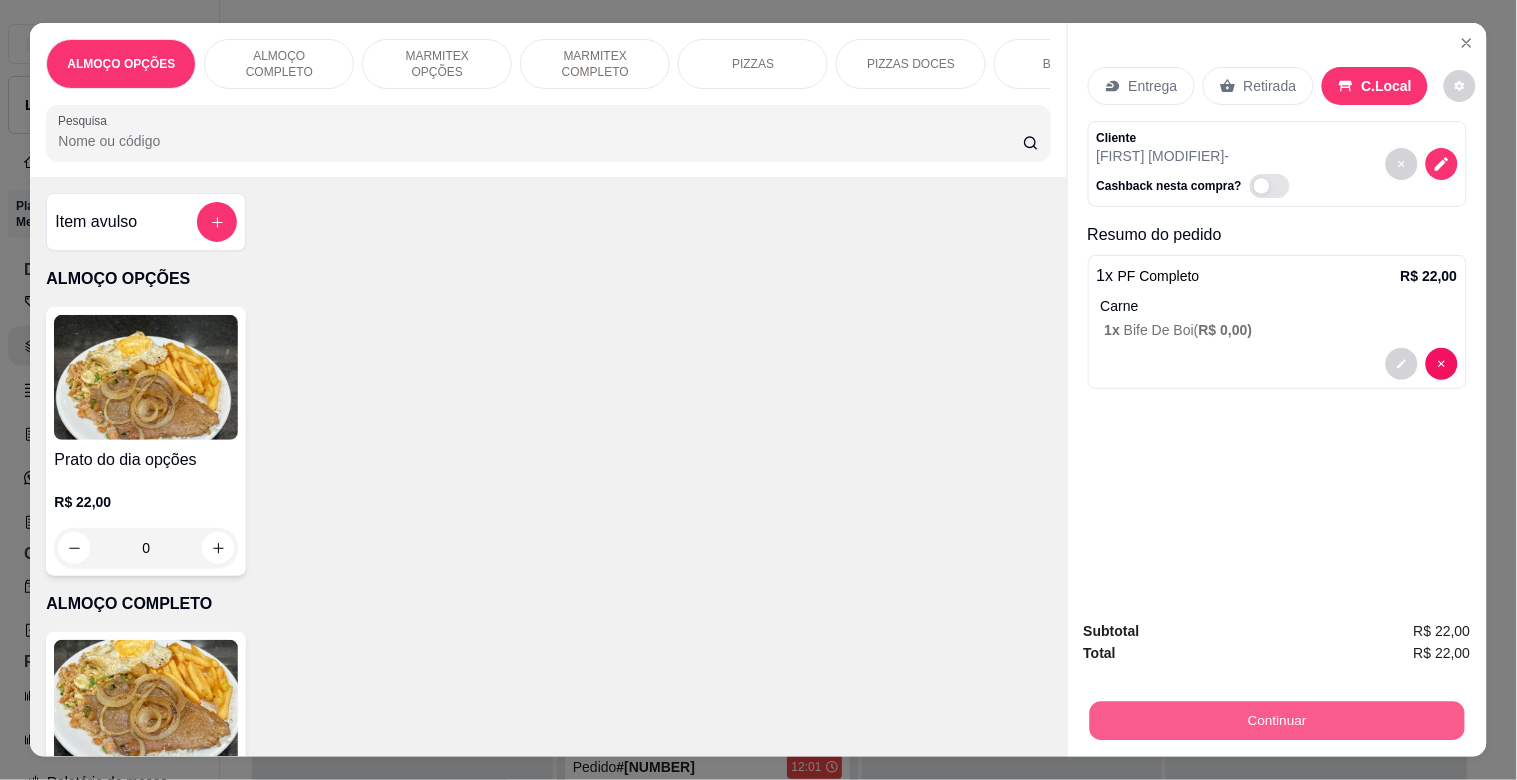 click on "Continuar" at bounding box center [1276, 720] 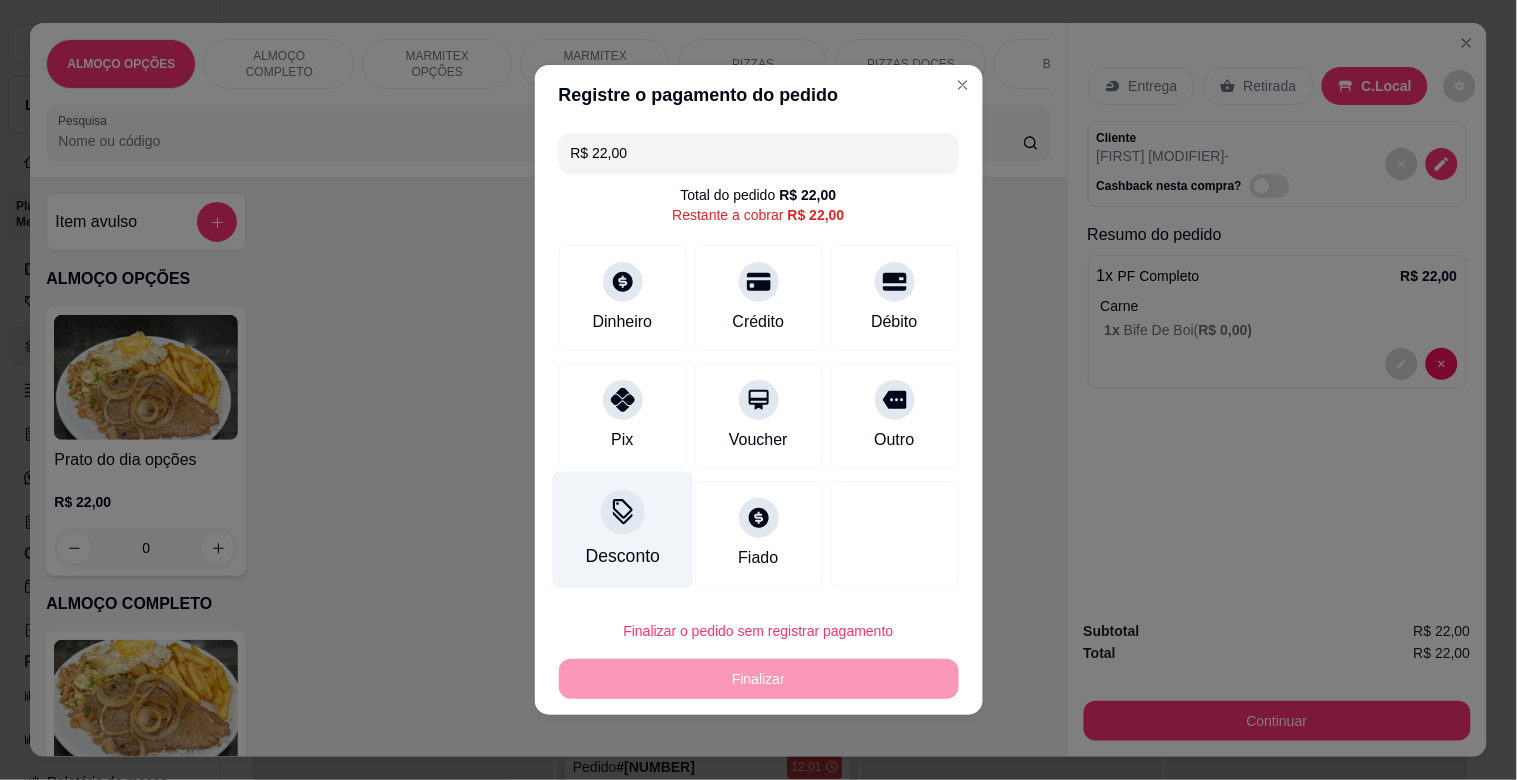 click on "Desconto" at bounding box center (622, 556) 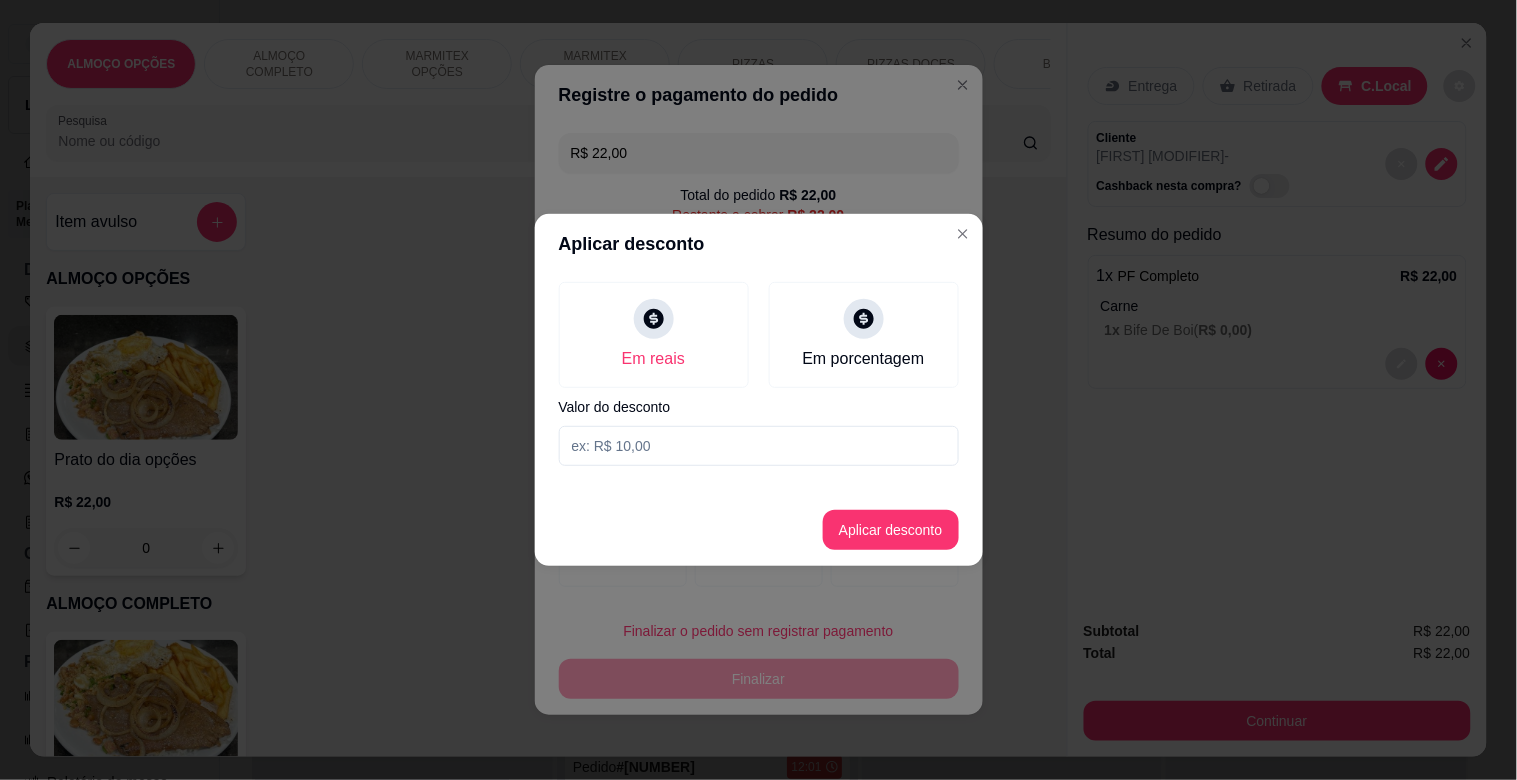 click at bounding box center (758, 446) 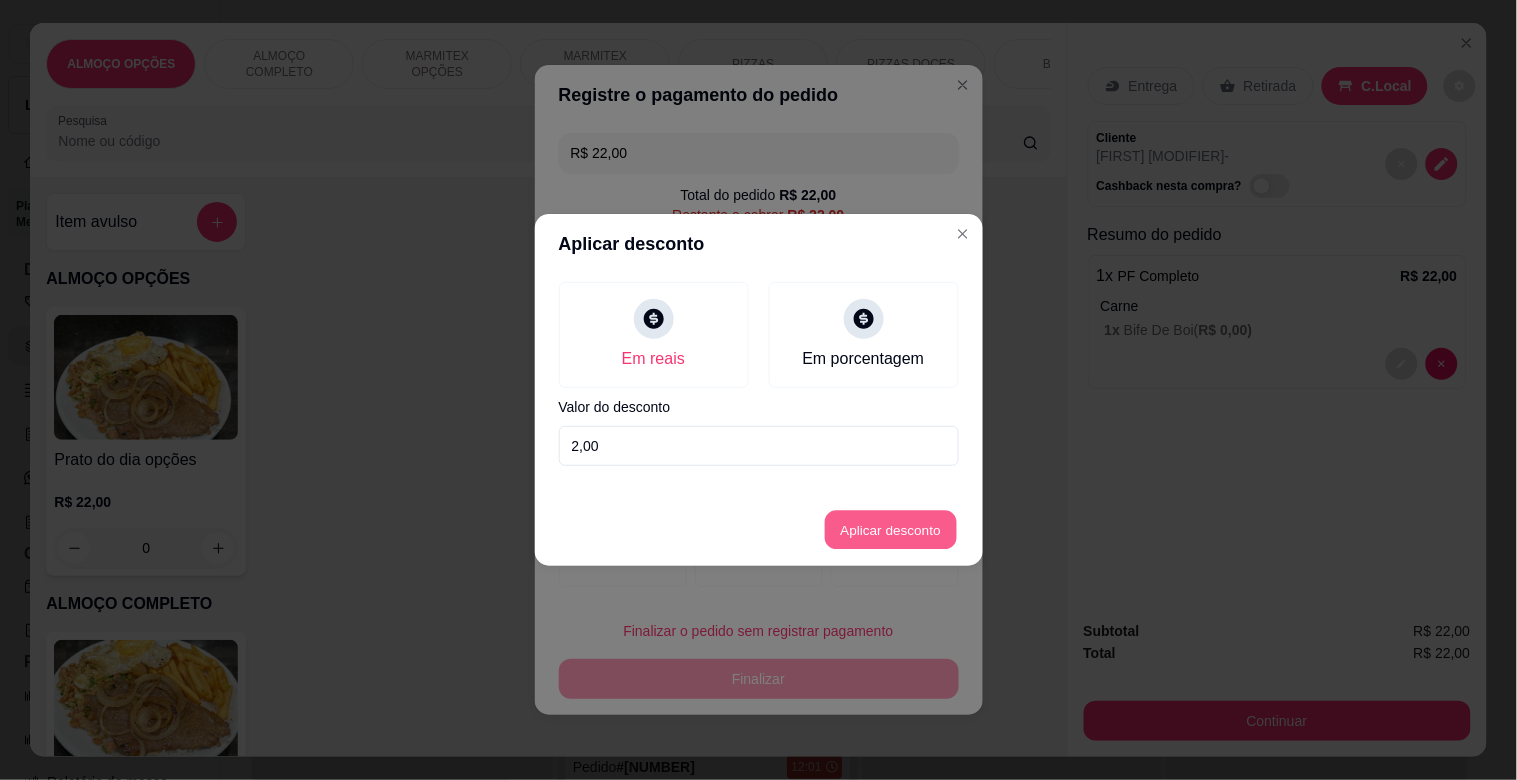 click on "Aplicar desconto" at bounding box center (890, 530) 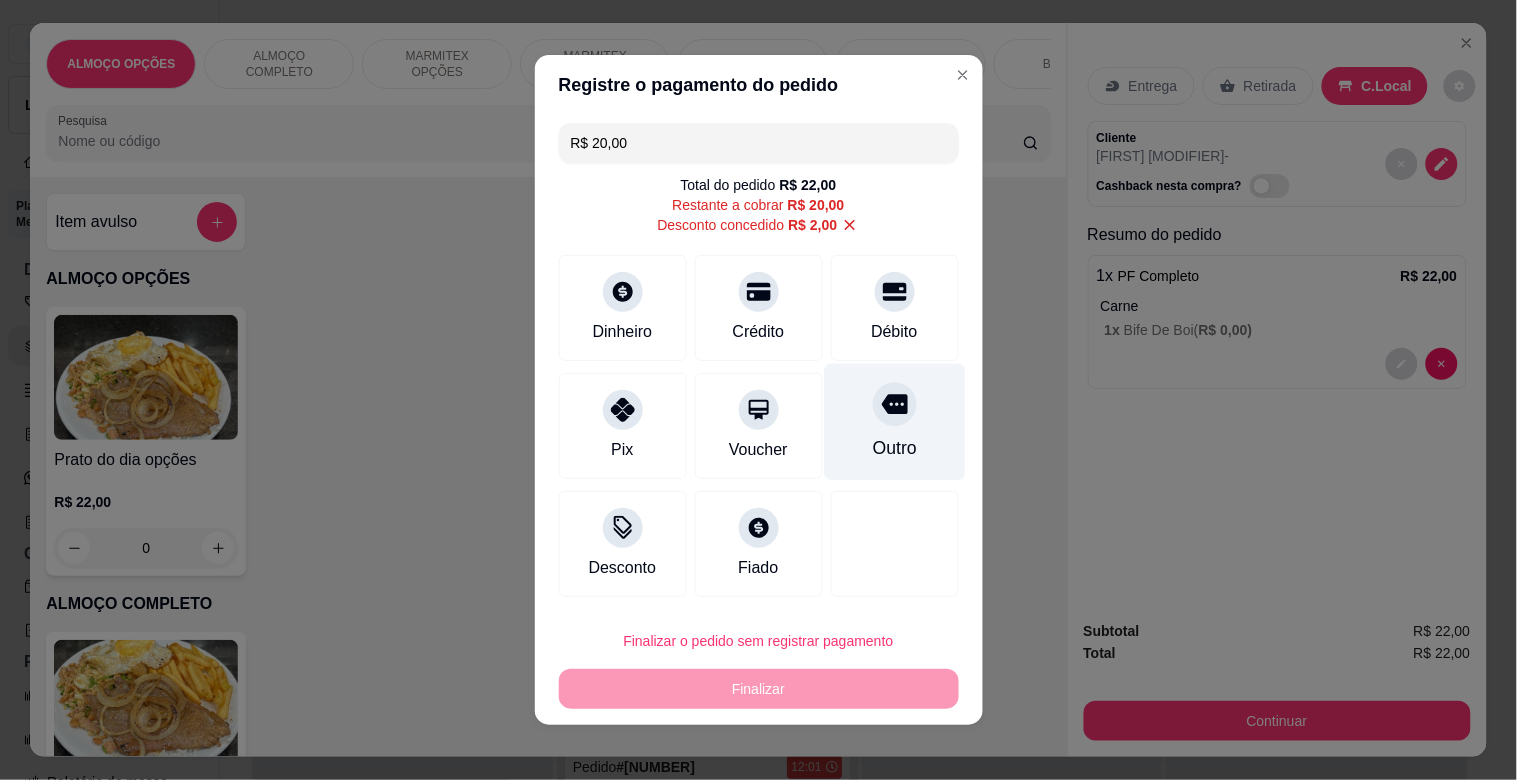 drag, startPoint x: 856, startPoint y: 424, endPoint x: 858, endPoint y: 438, distance: 14.142136 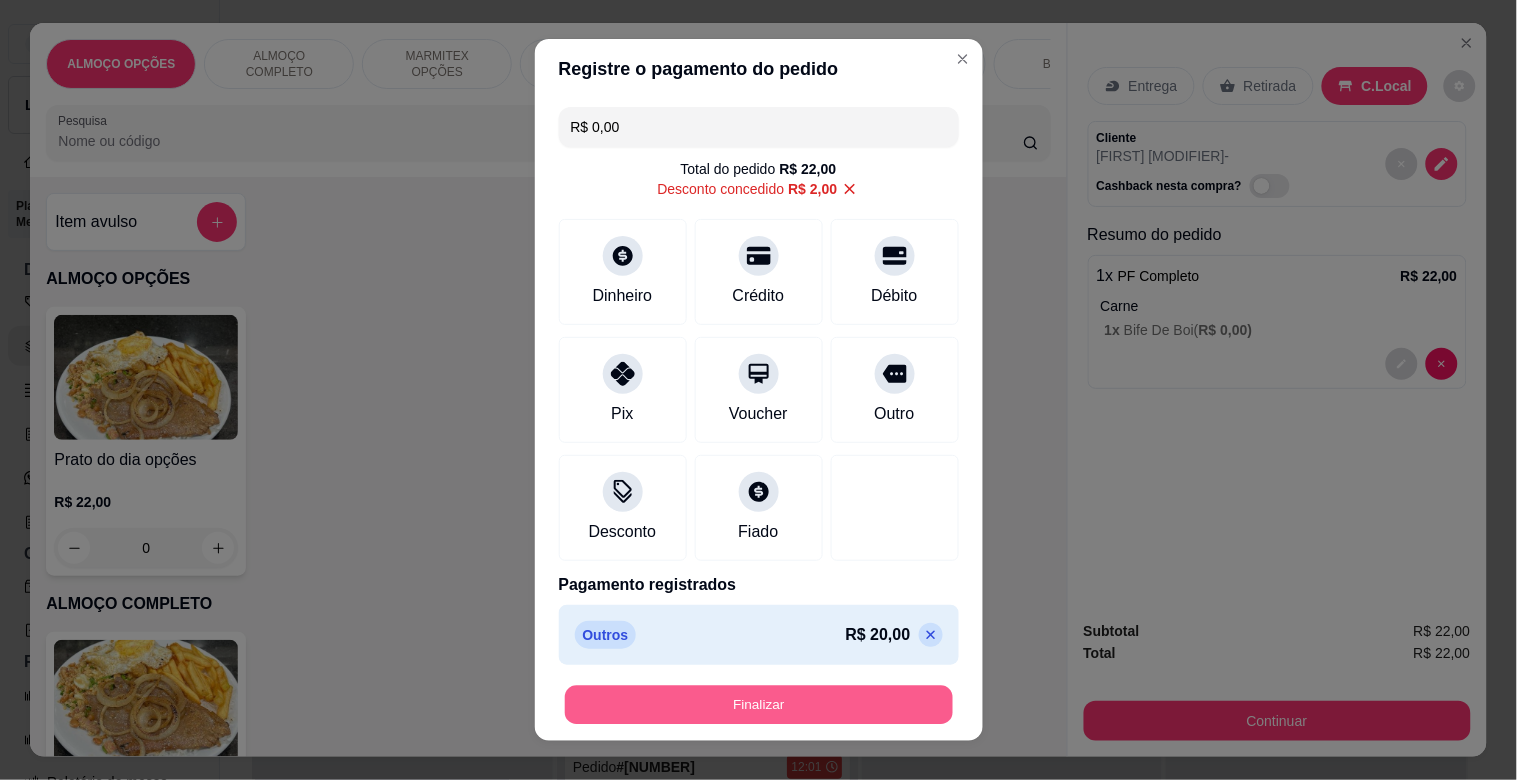 click on "Finalizar" at bounding box center (759, 705) 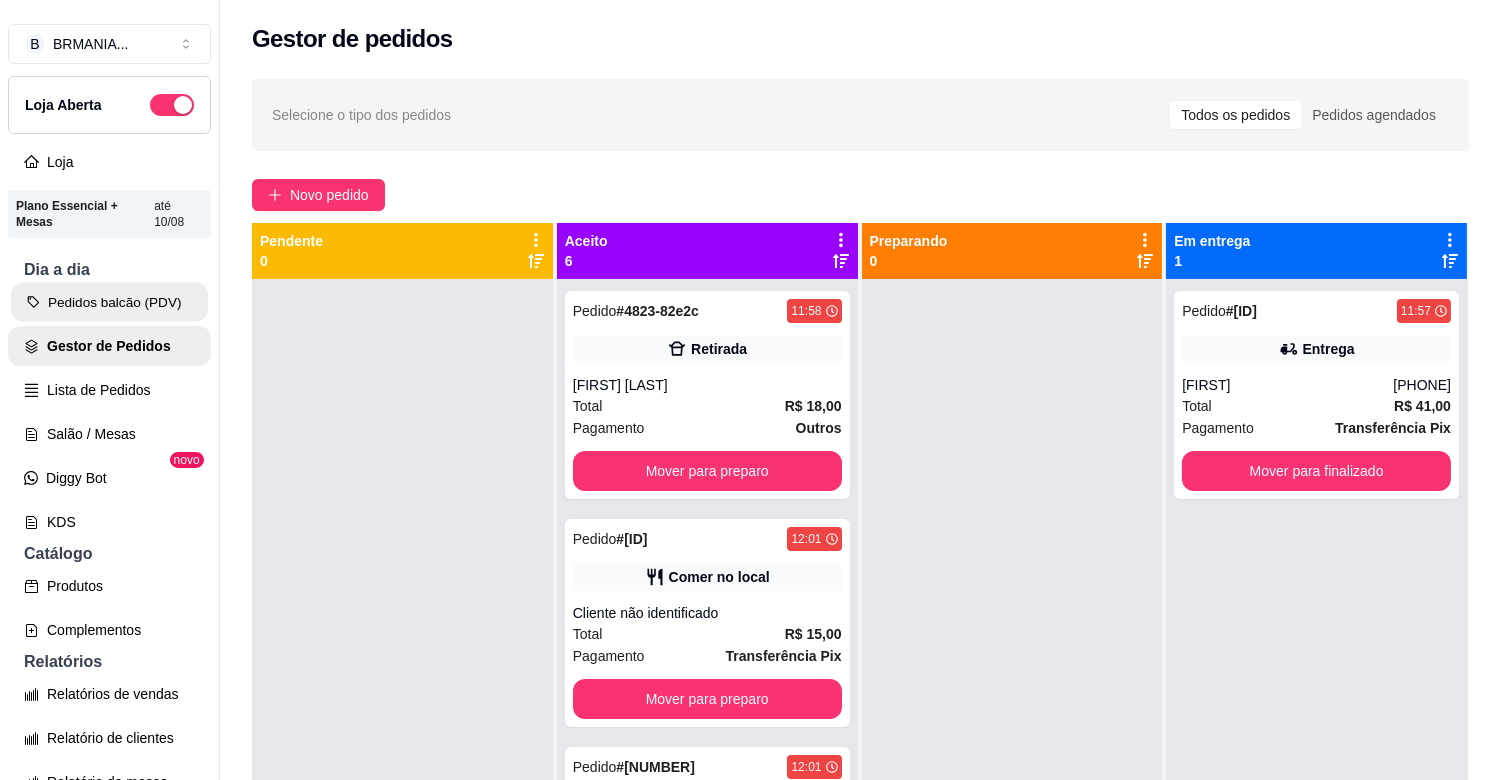 click on "Pedidos balcão (PDV)" at bounding box center [109, 302] 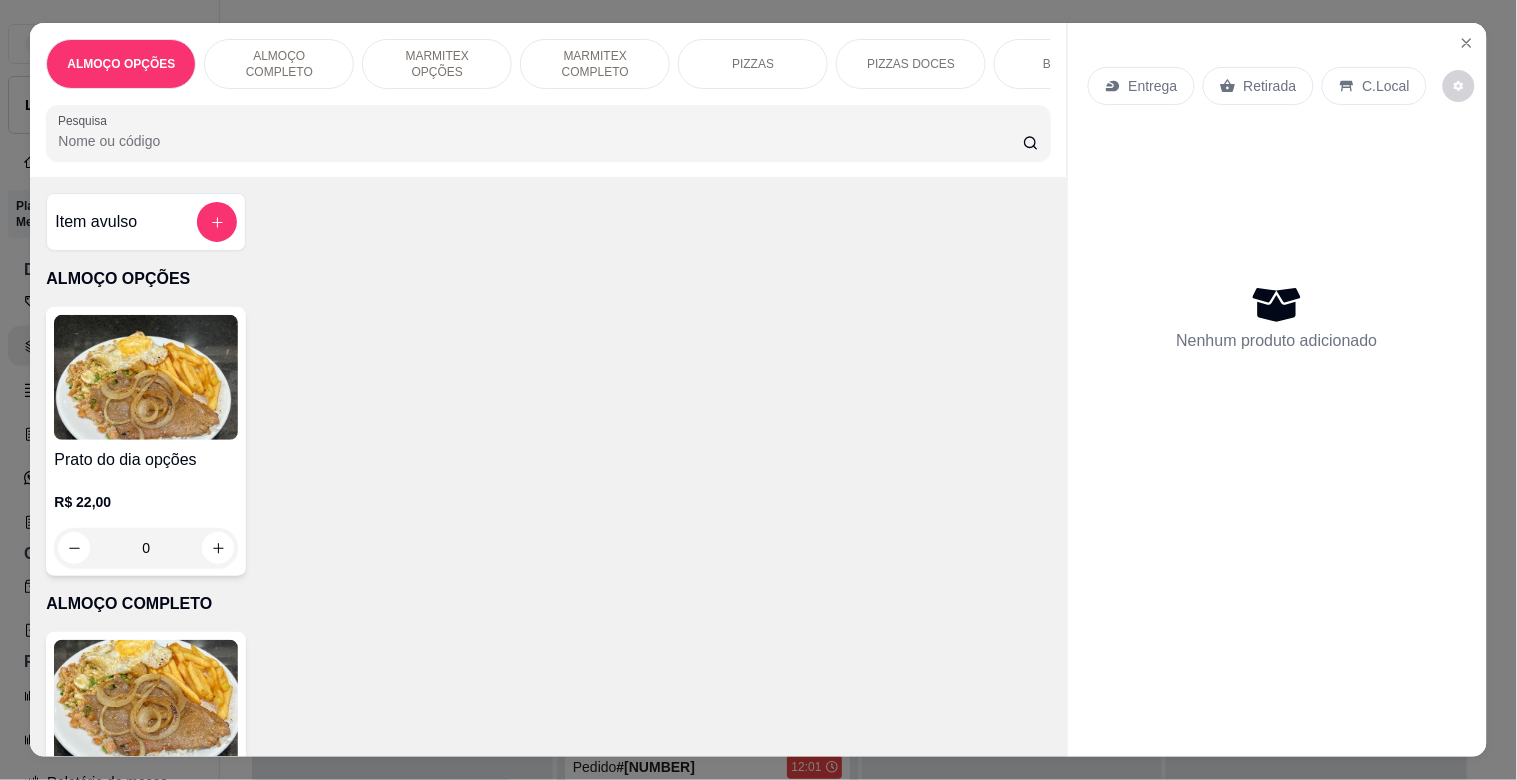 click at bounding box center [146, 702] 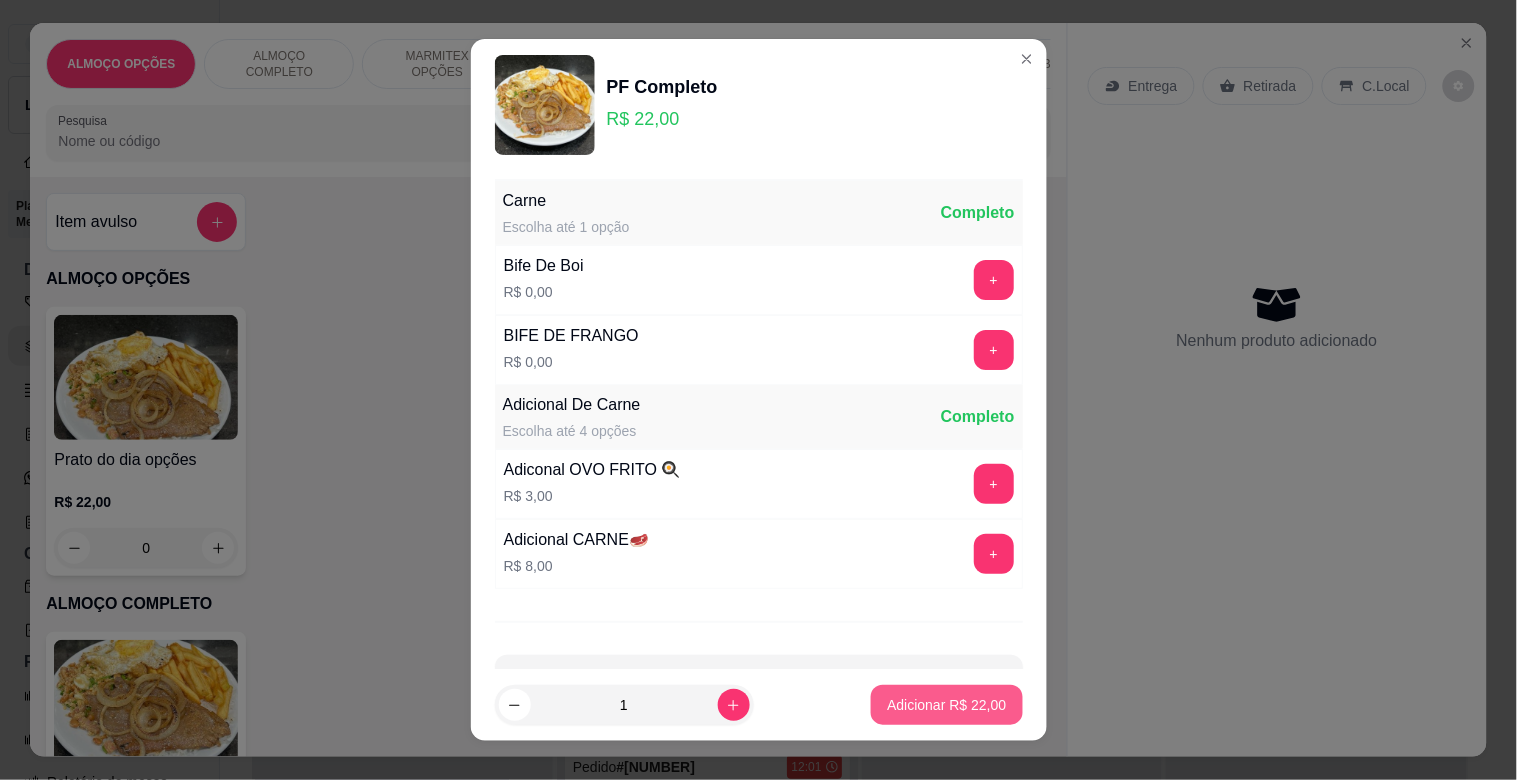 click on "Adicionar   R$ 22,00" at bounding box center (946, 705) 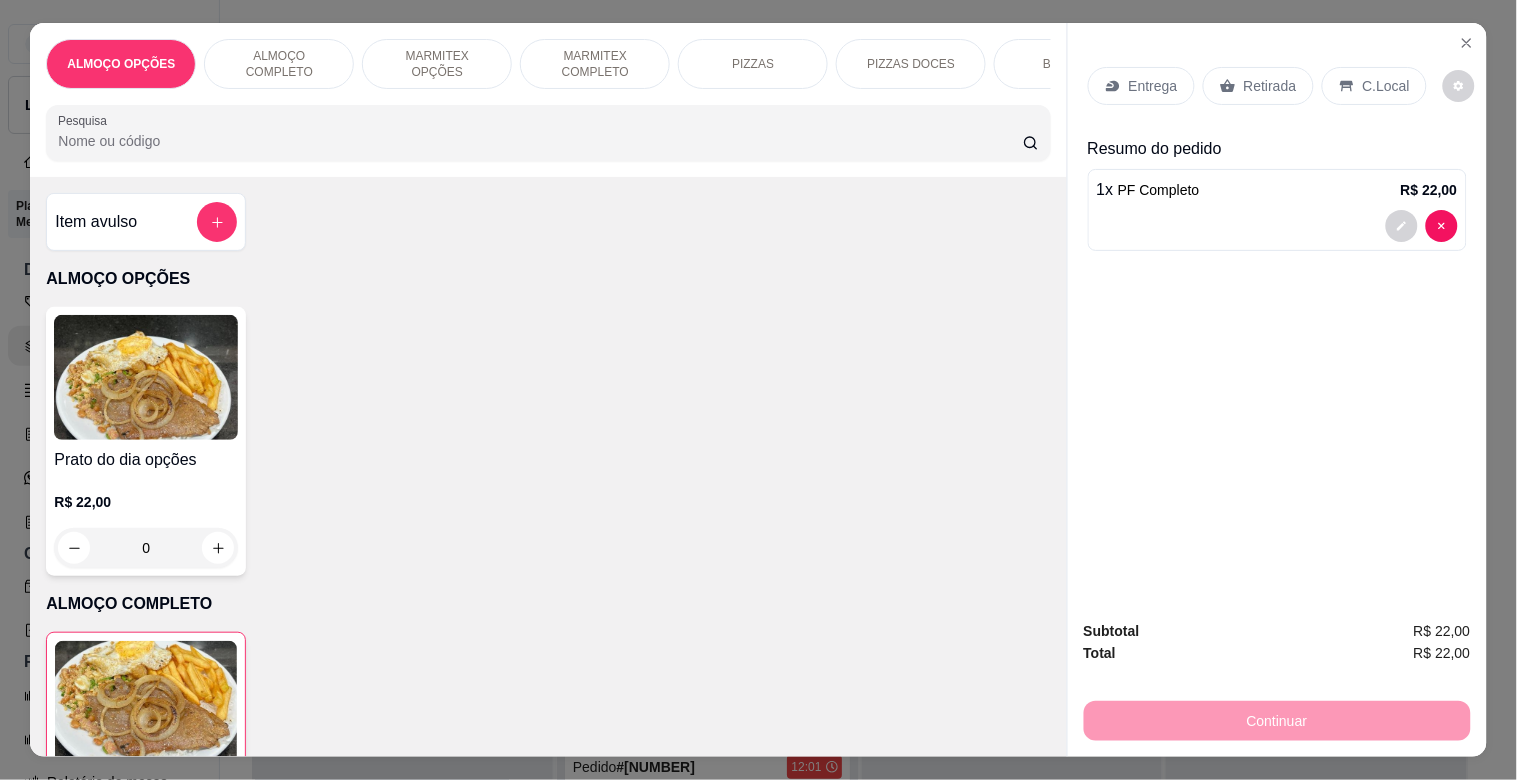click on "C.Local" at bounding box center [1386, 86] 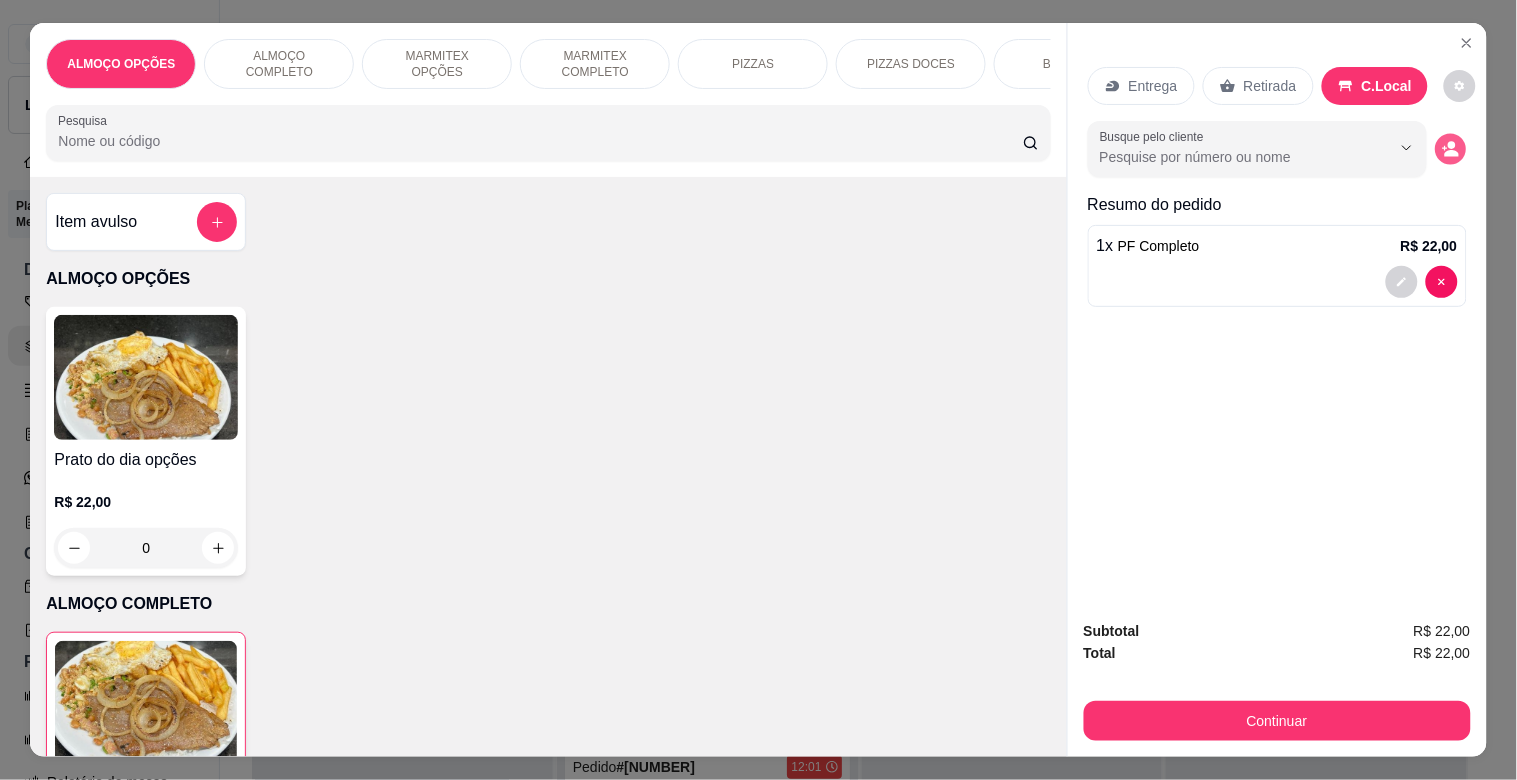 click 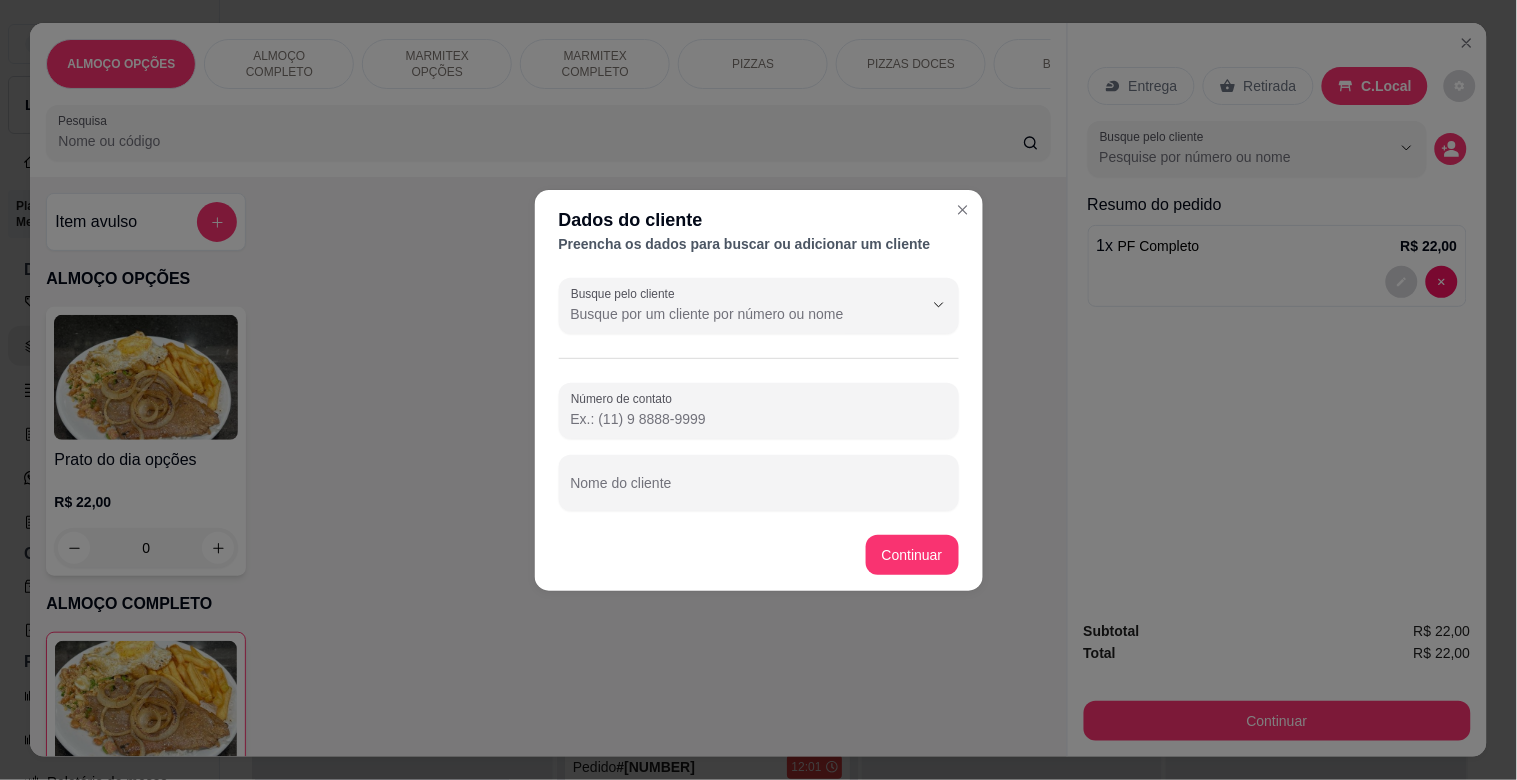 drag, startPoint x: 584, startPoint y: 516, endPoint x: 587, endPoint y: 488, distance: 28.160255 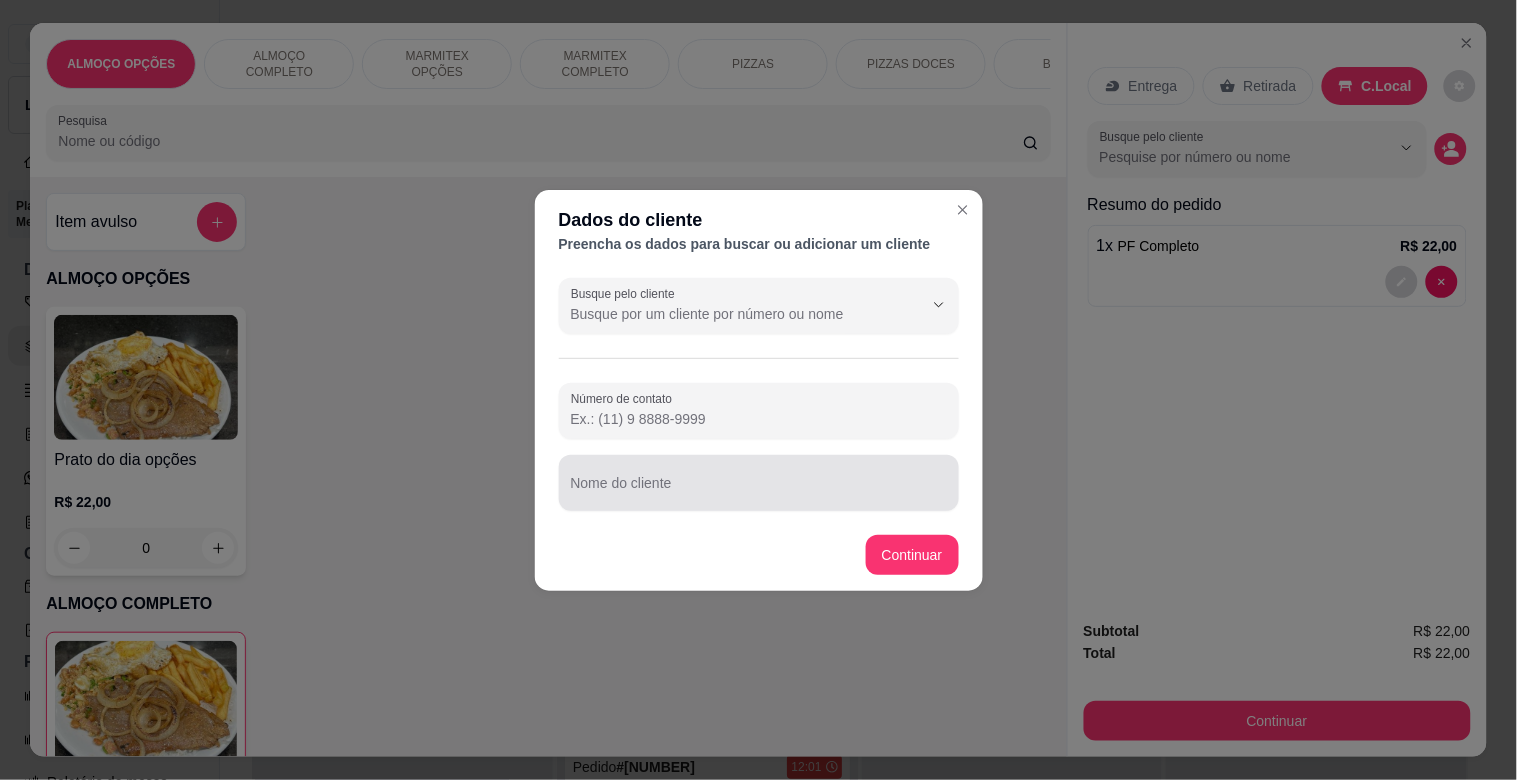 click on "Nome do cliente" at bounding box center [759, 491] 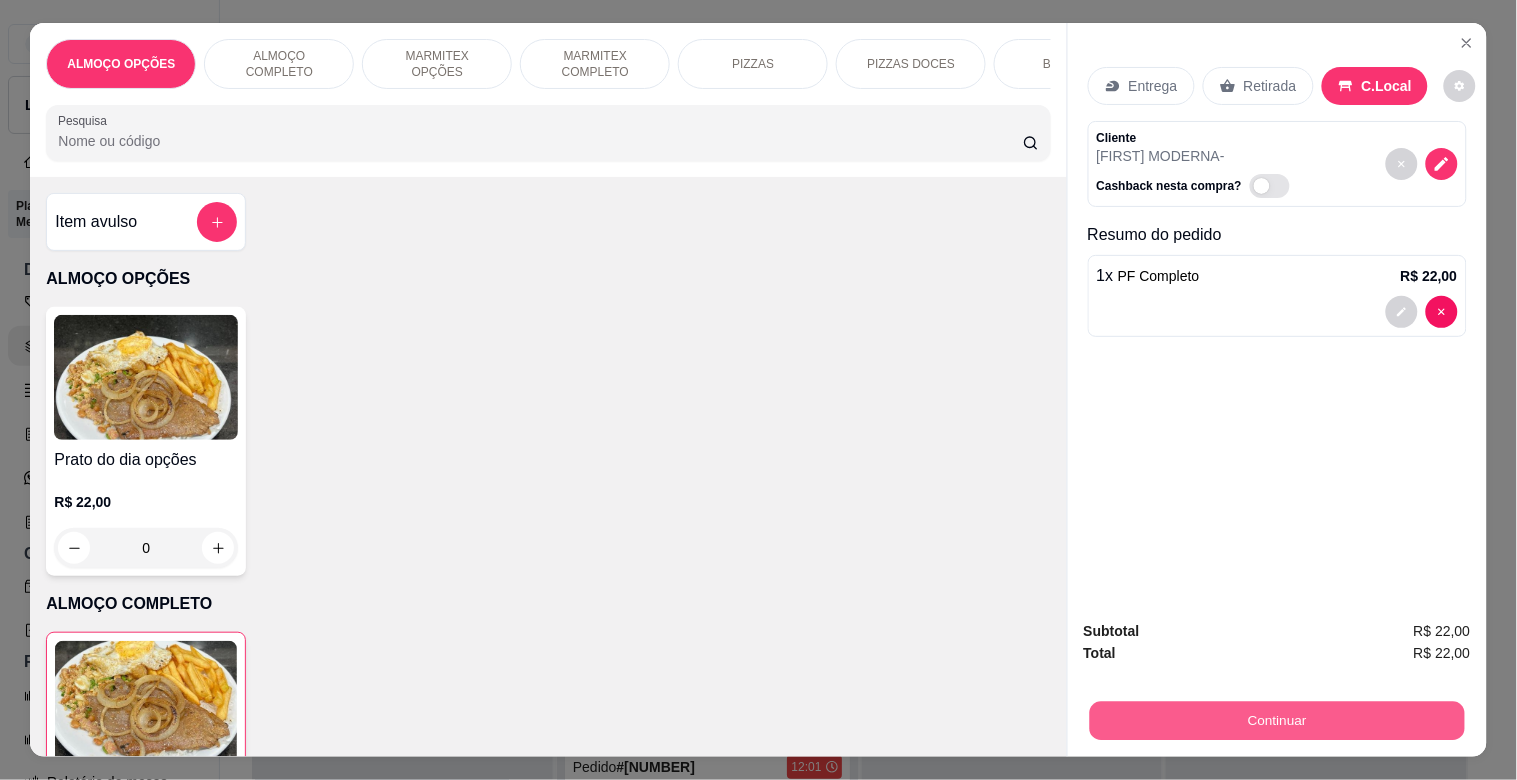 click on "Continuar" at bounding box center (1276, 720) 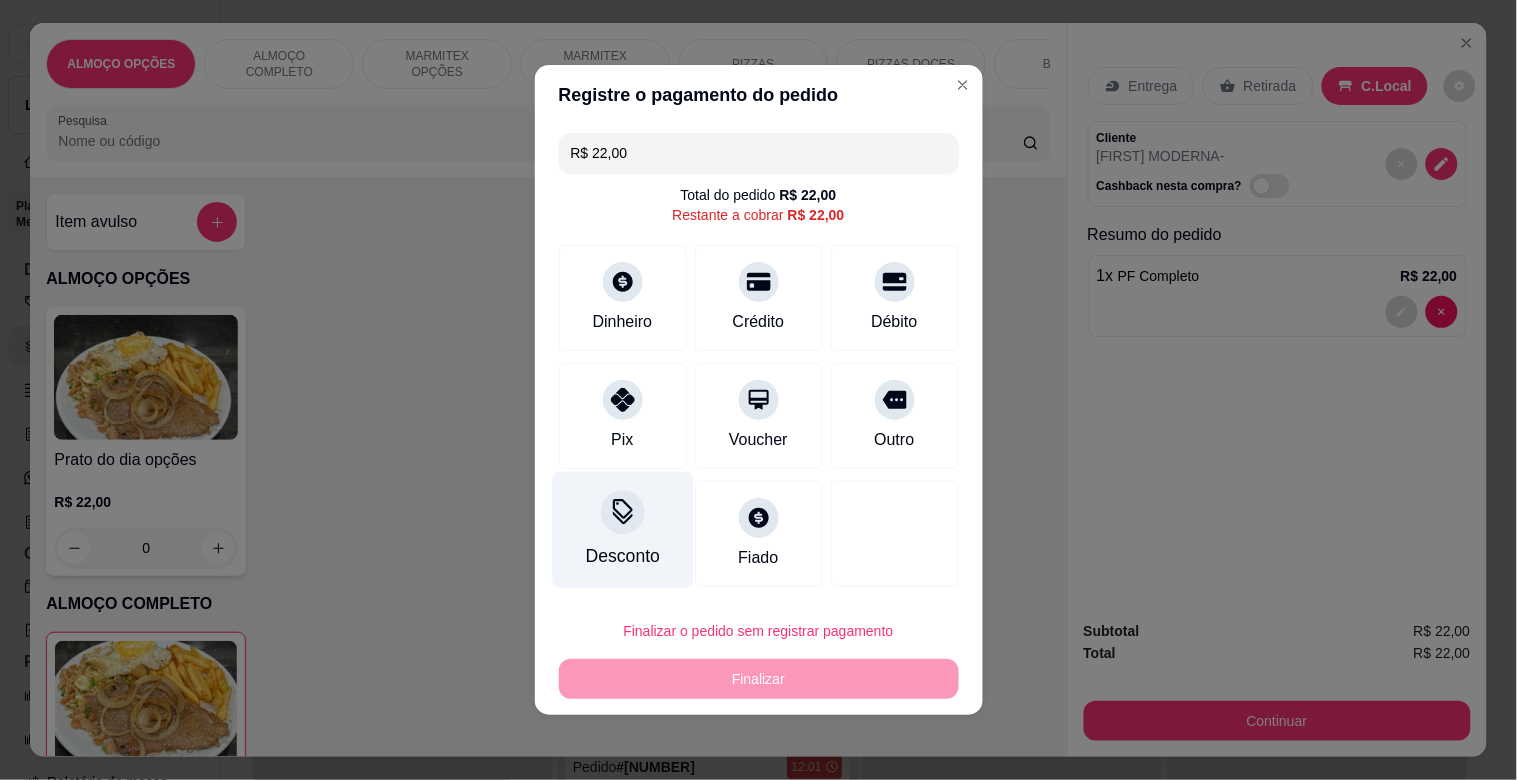 click on "Desconto" at bounding box center [622, 530] 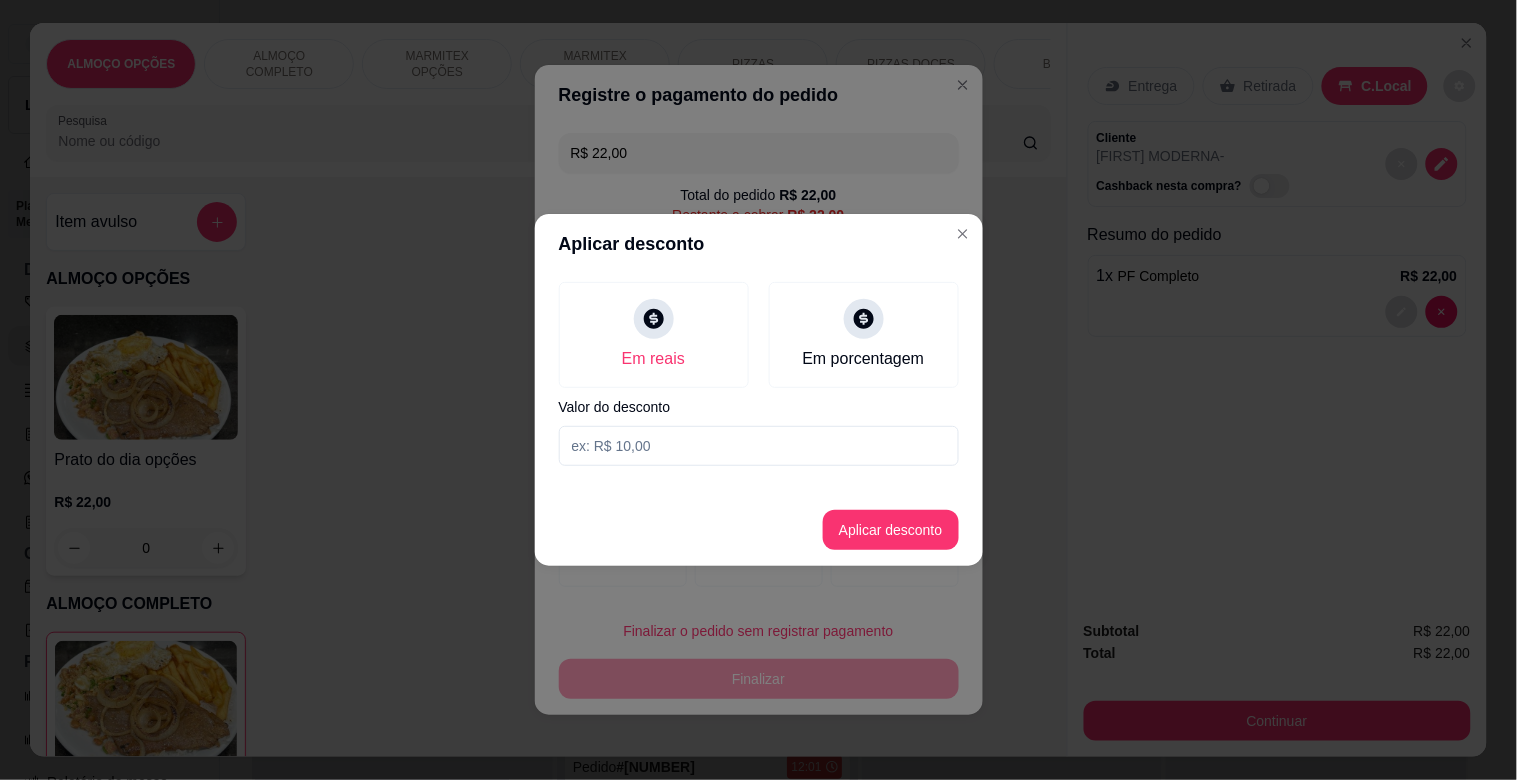 click at bounding box center [759, 446] 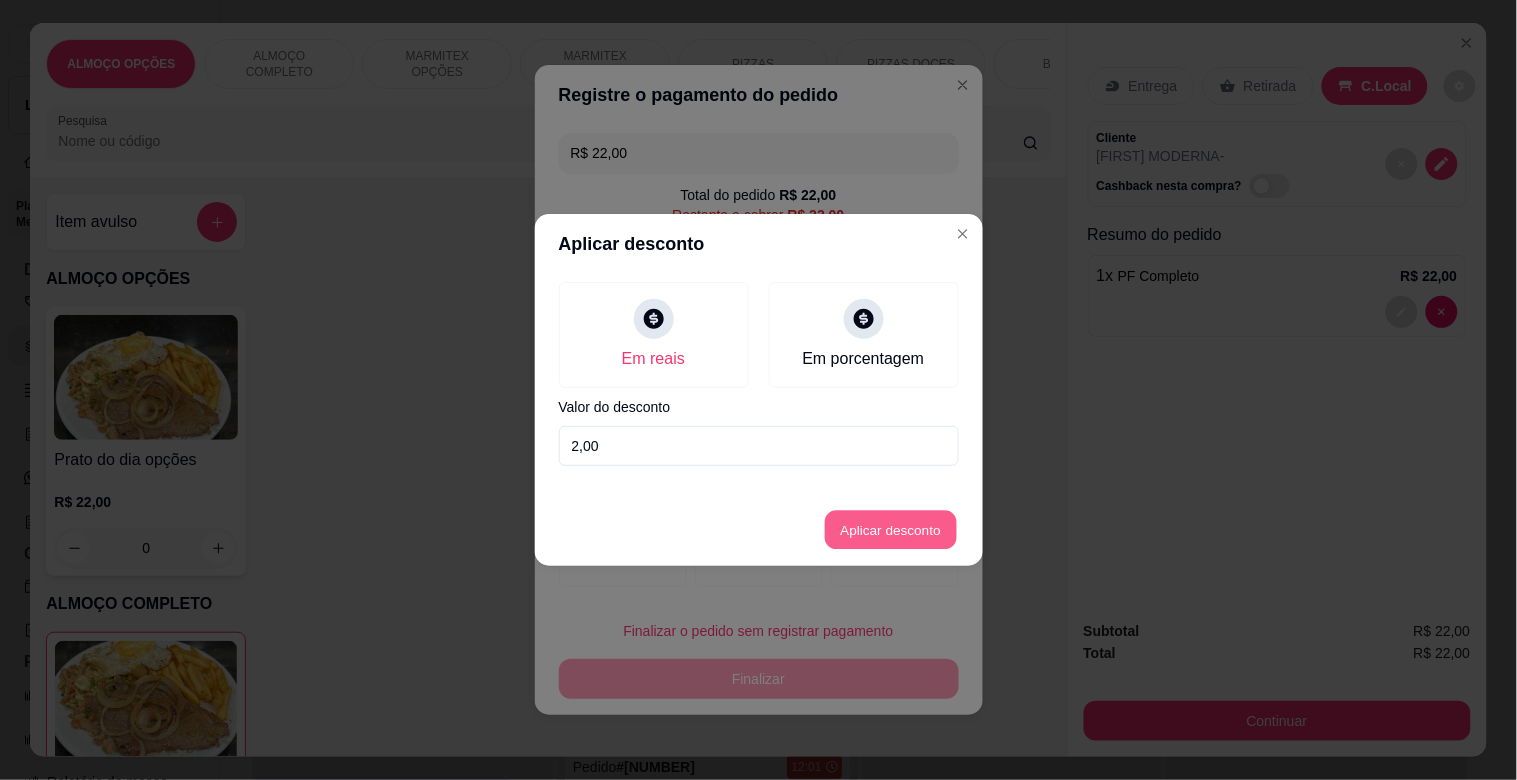 click on "Aplicar desconto" at bounding box center (890, 530) 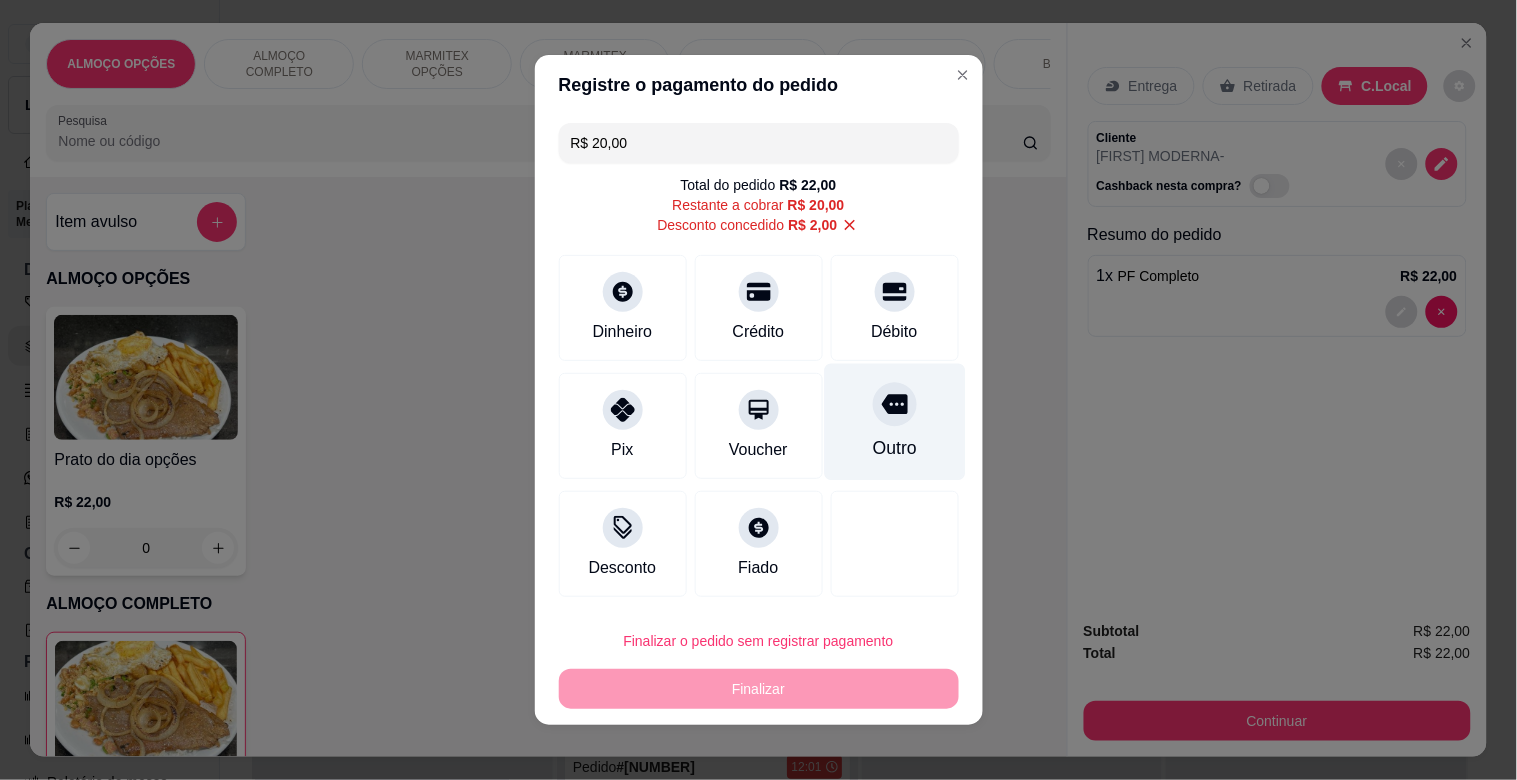 drag, startPoint x: 901, startPoint y: 396, endPoint x: 907, endPoint y: 537, distance: 141.12761 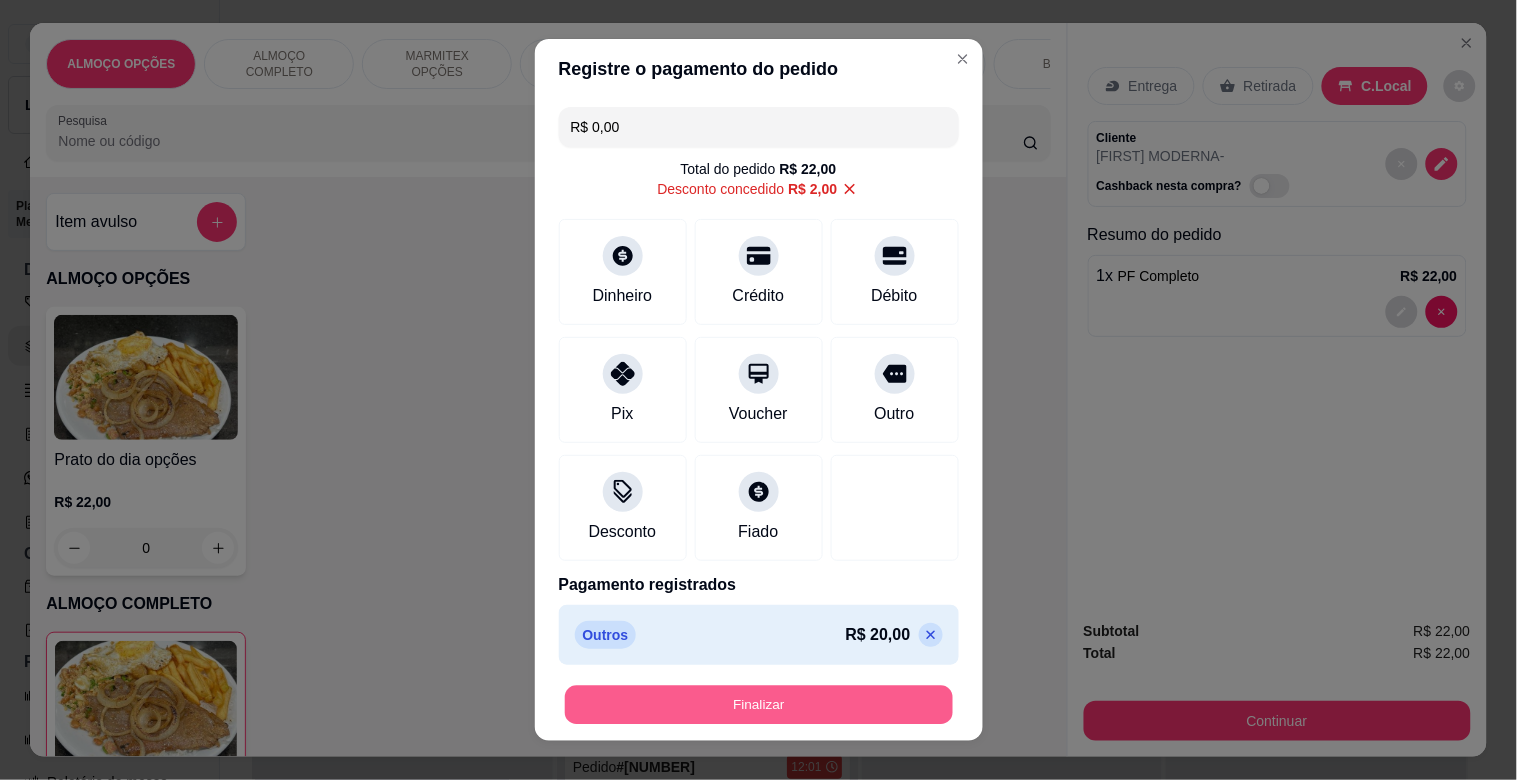 click on "Finalizar" at bounding box center [759, 705] 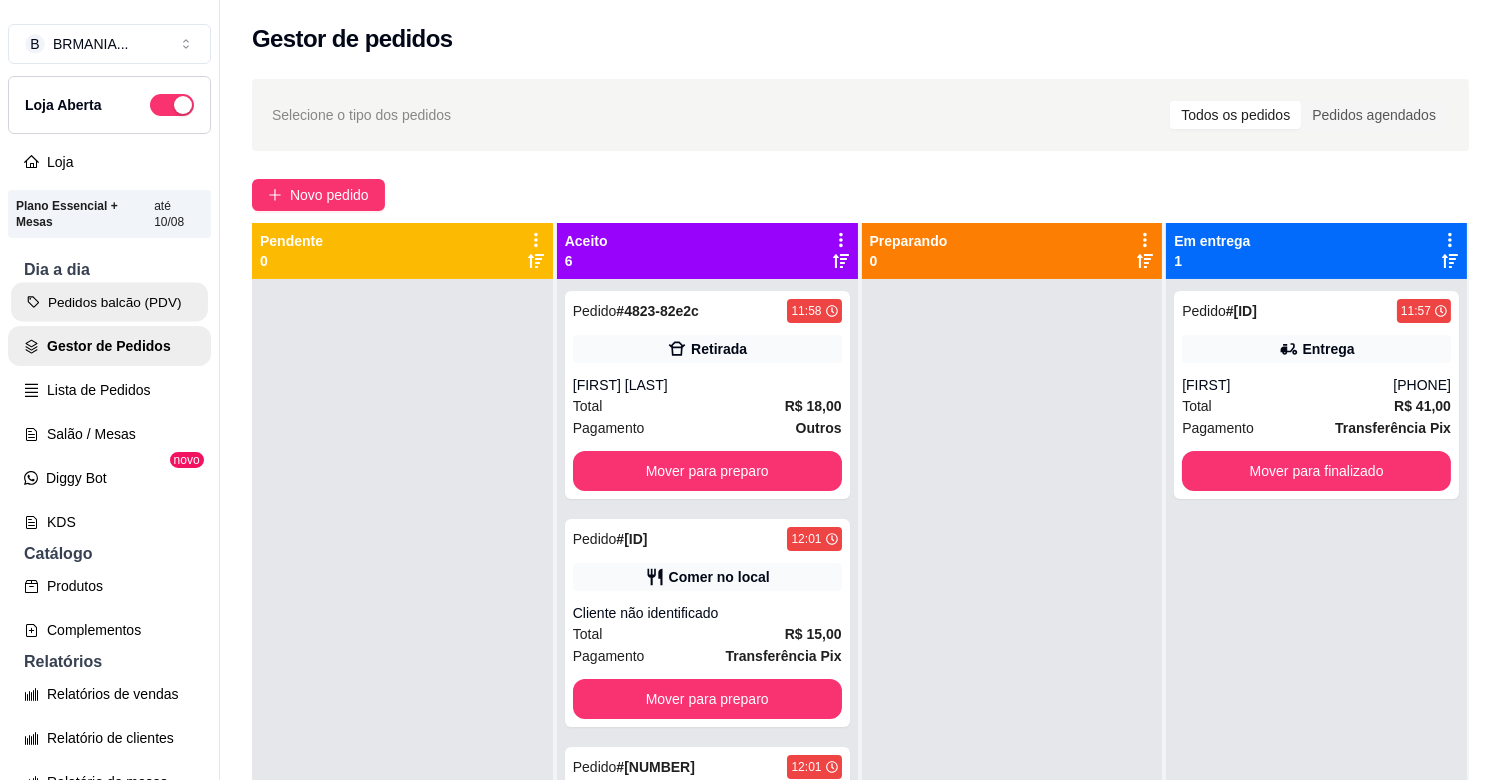 click on "Pedidos balcão (PDV)" at bounding box center [109, 302] 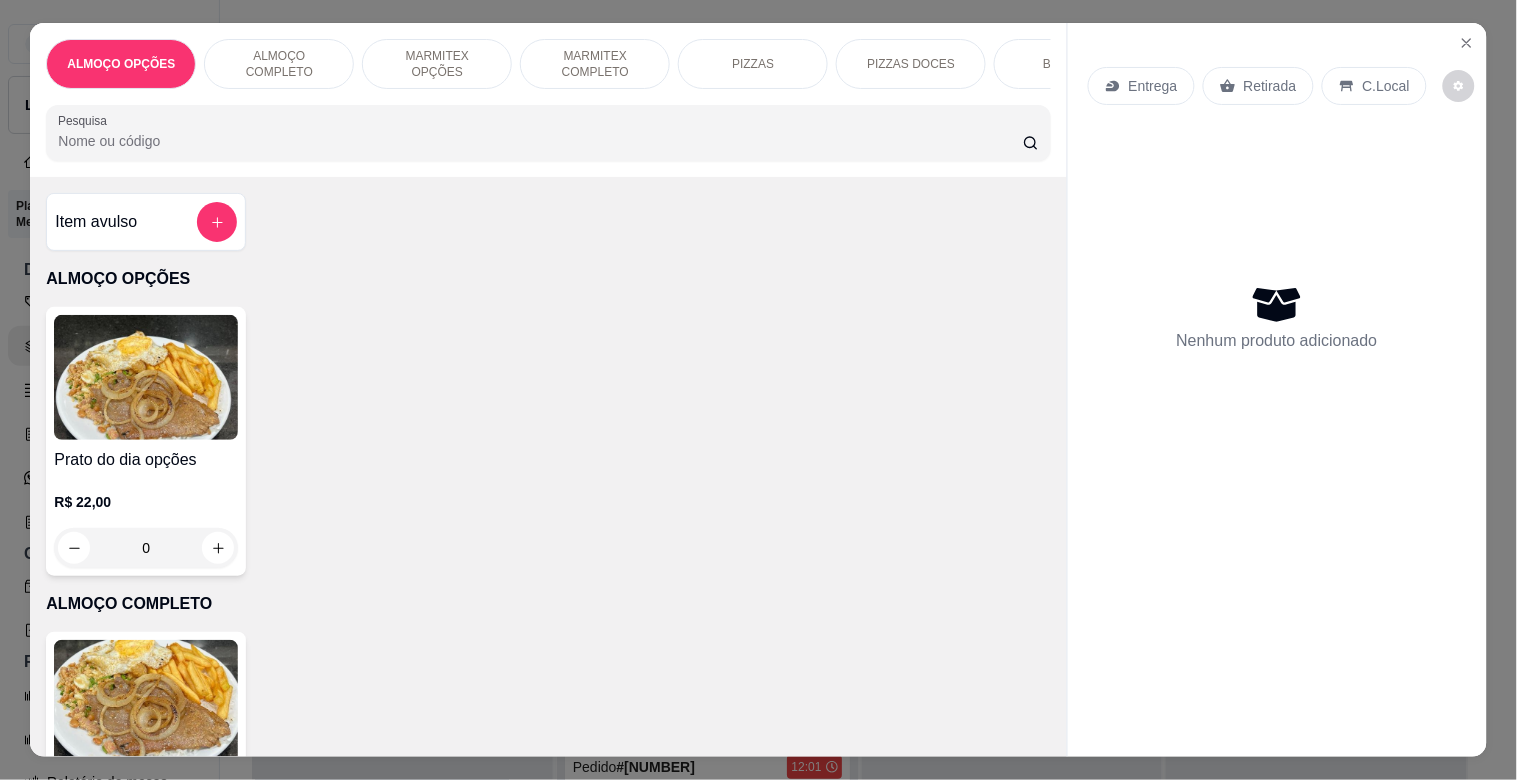click at bounding box center (146, 702) 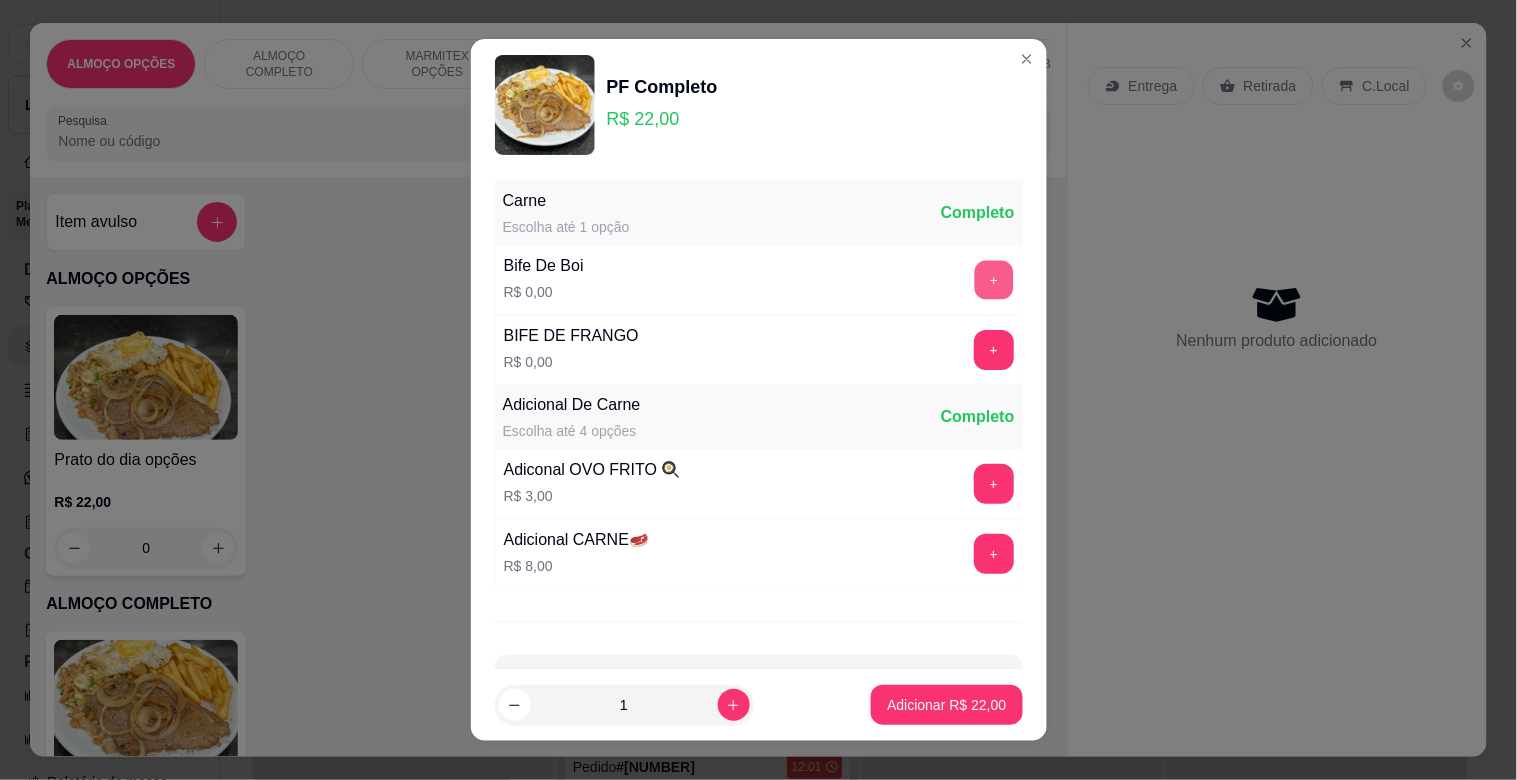 click on "+" at bounding box center (993, 280) 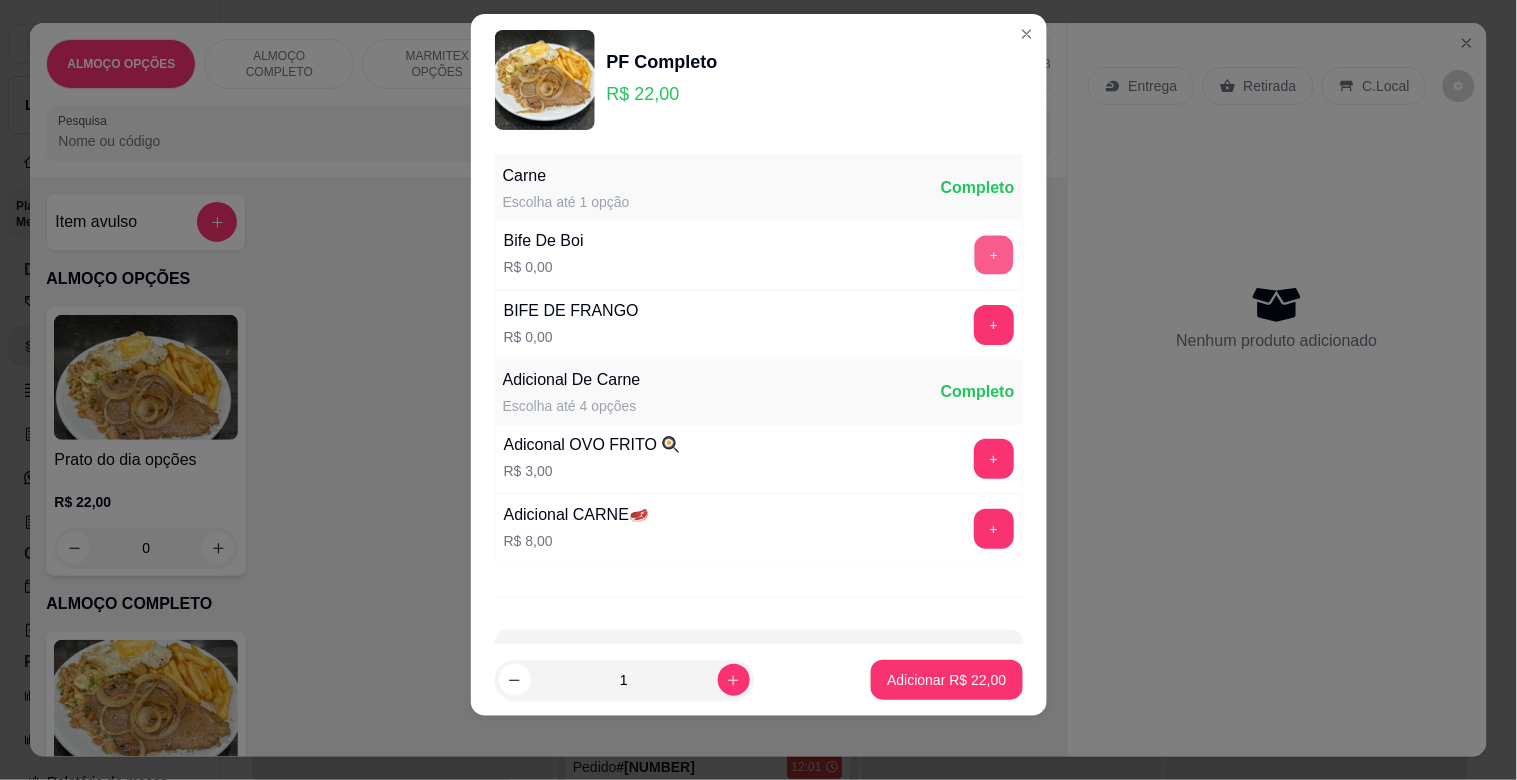 scroll, scrollTop: 71, scrollLeft: 0, axis: vertical 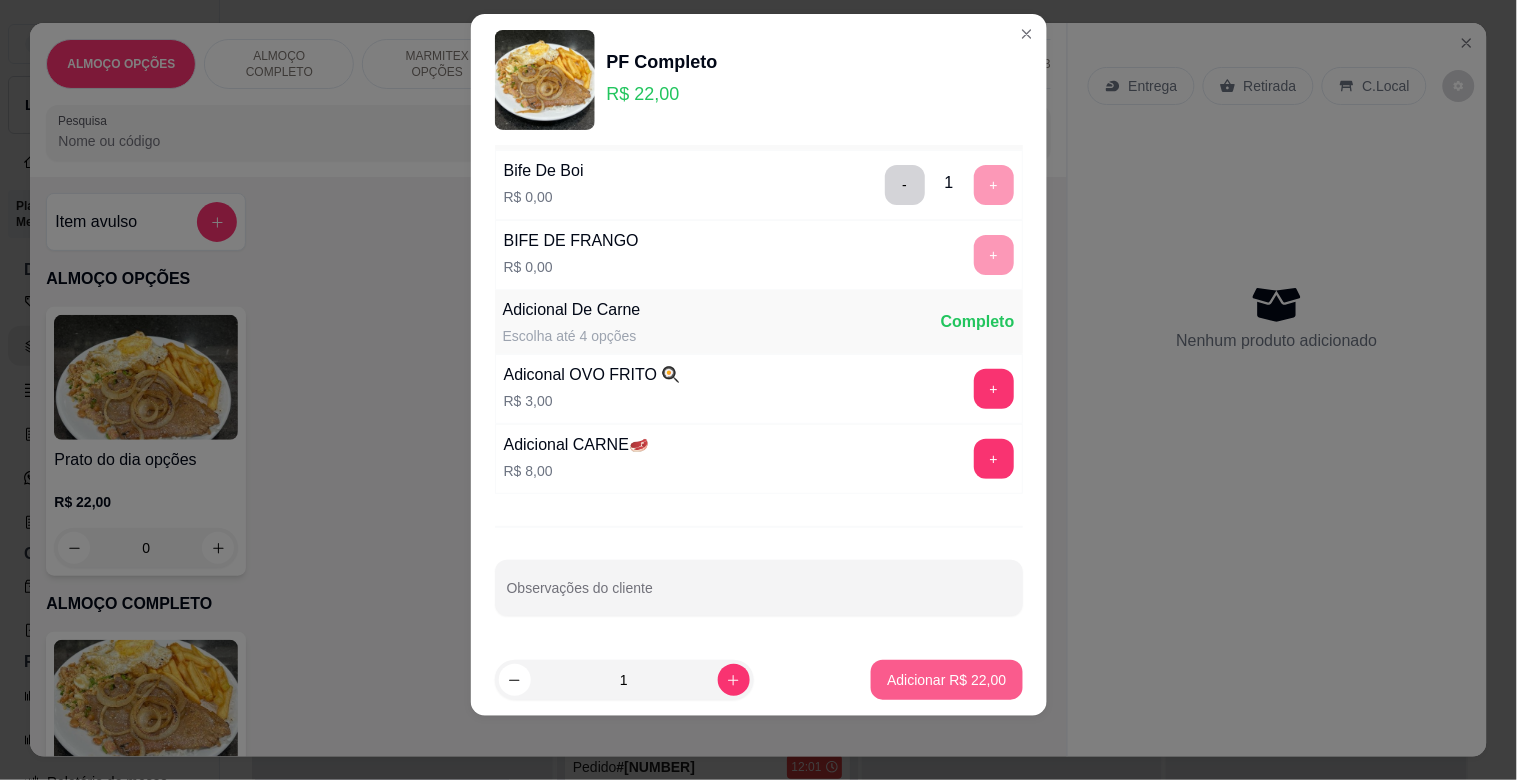 click on "Adicionar   R$ 22,00" at bounding box center (946, 680) 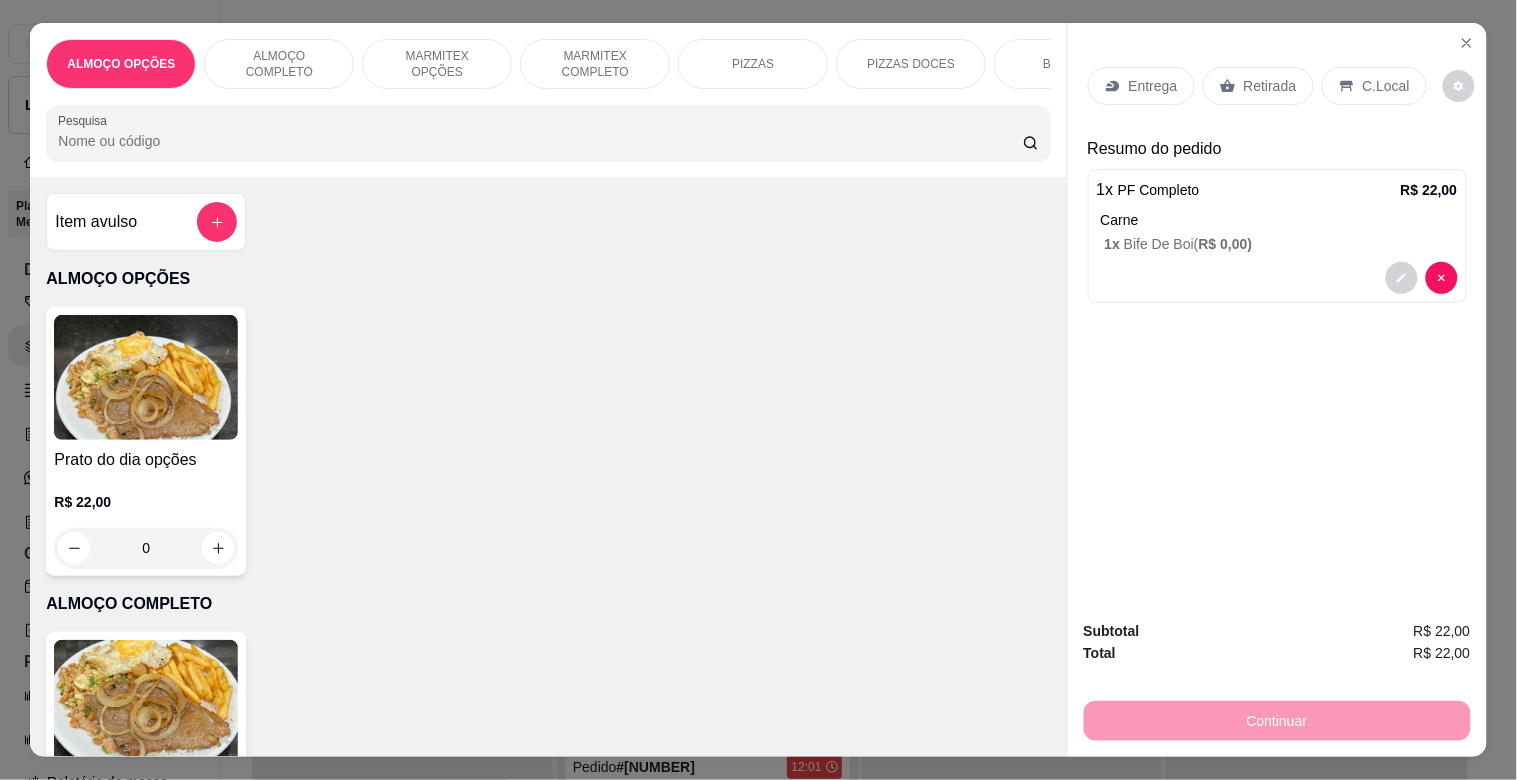 click on "C.Local" at bounding box center (1386, 86) 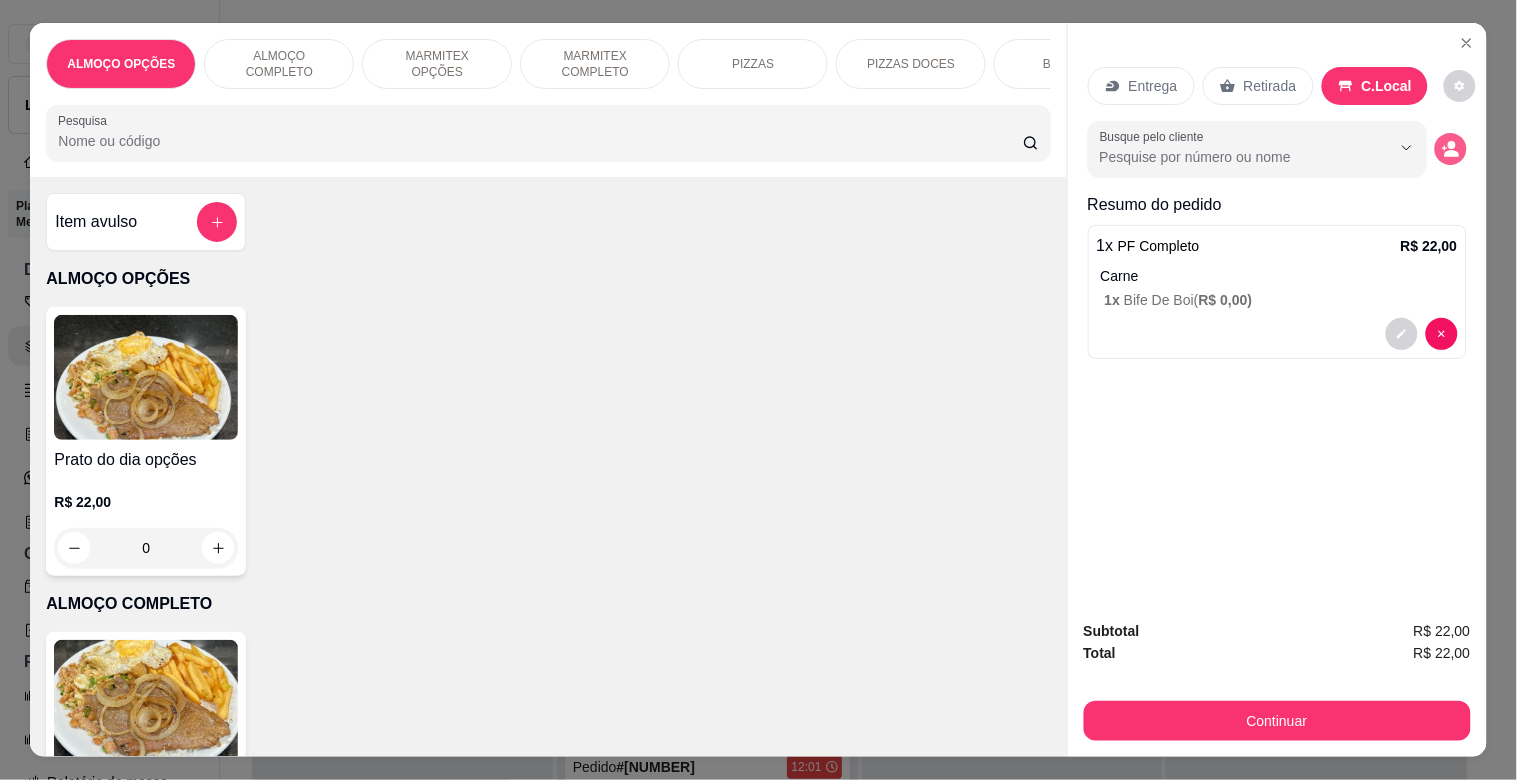 click 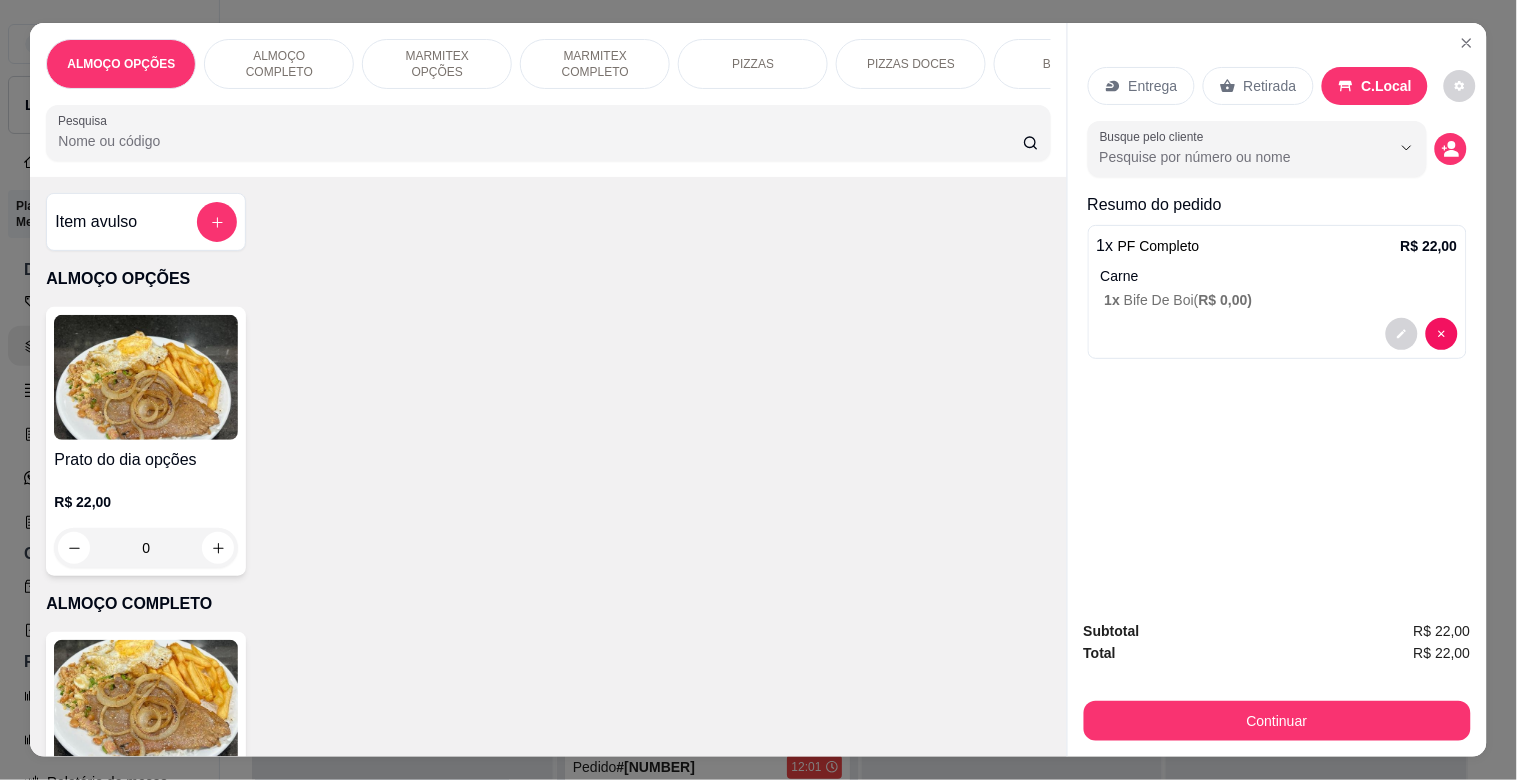 click on "Nome do cliente" at bounding box center (758, 483) 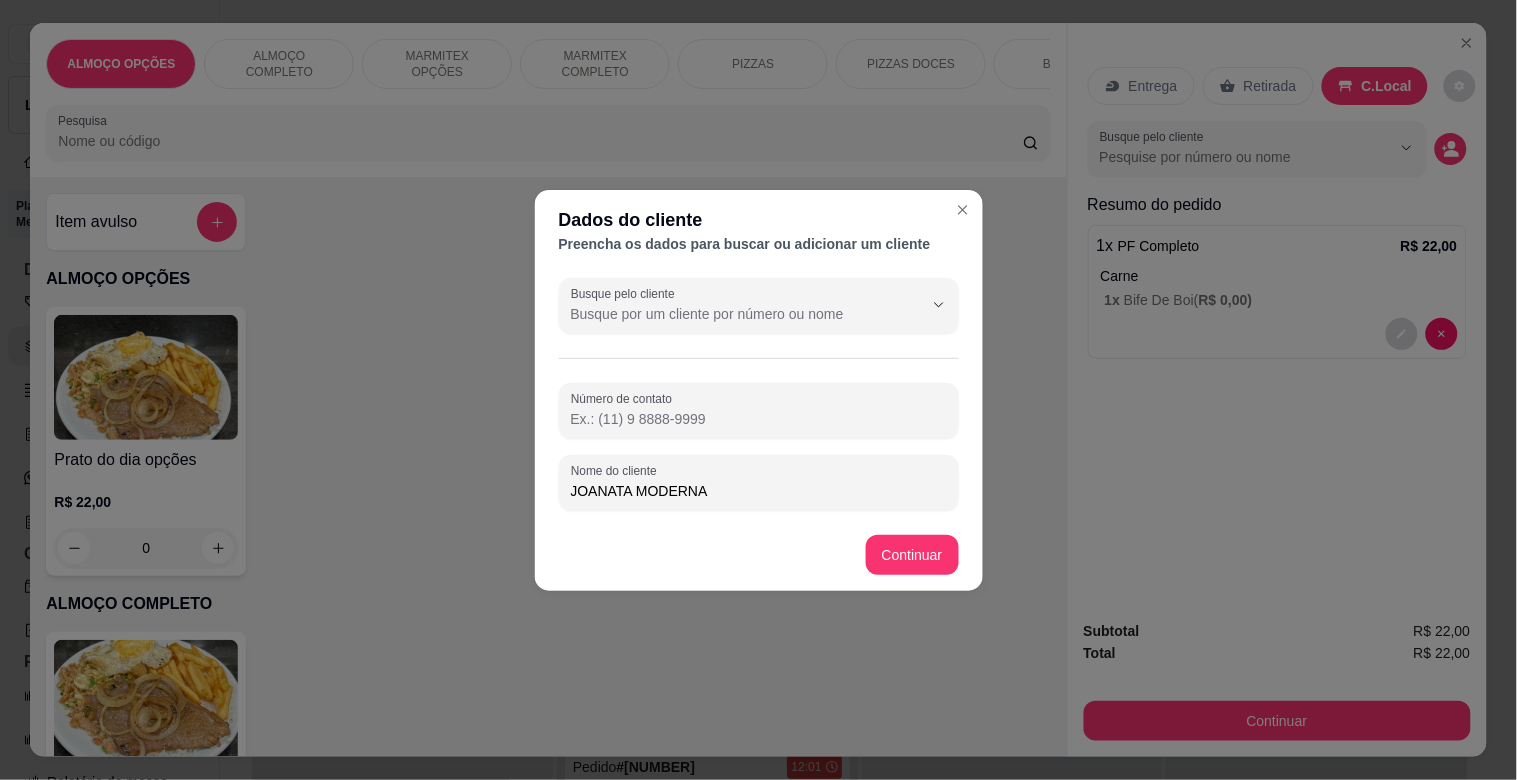 click on "JOANATA MODERNA" at bounding box center (759, 491) 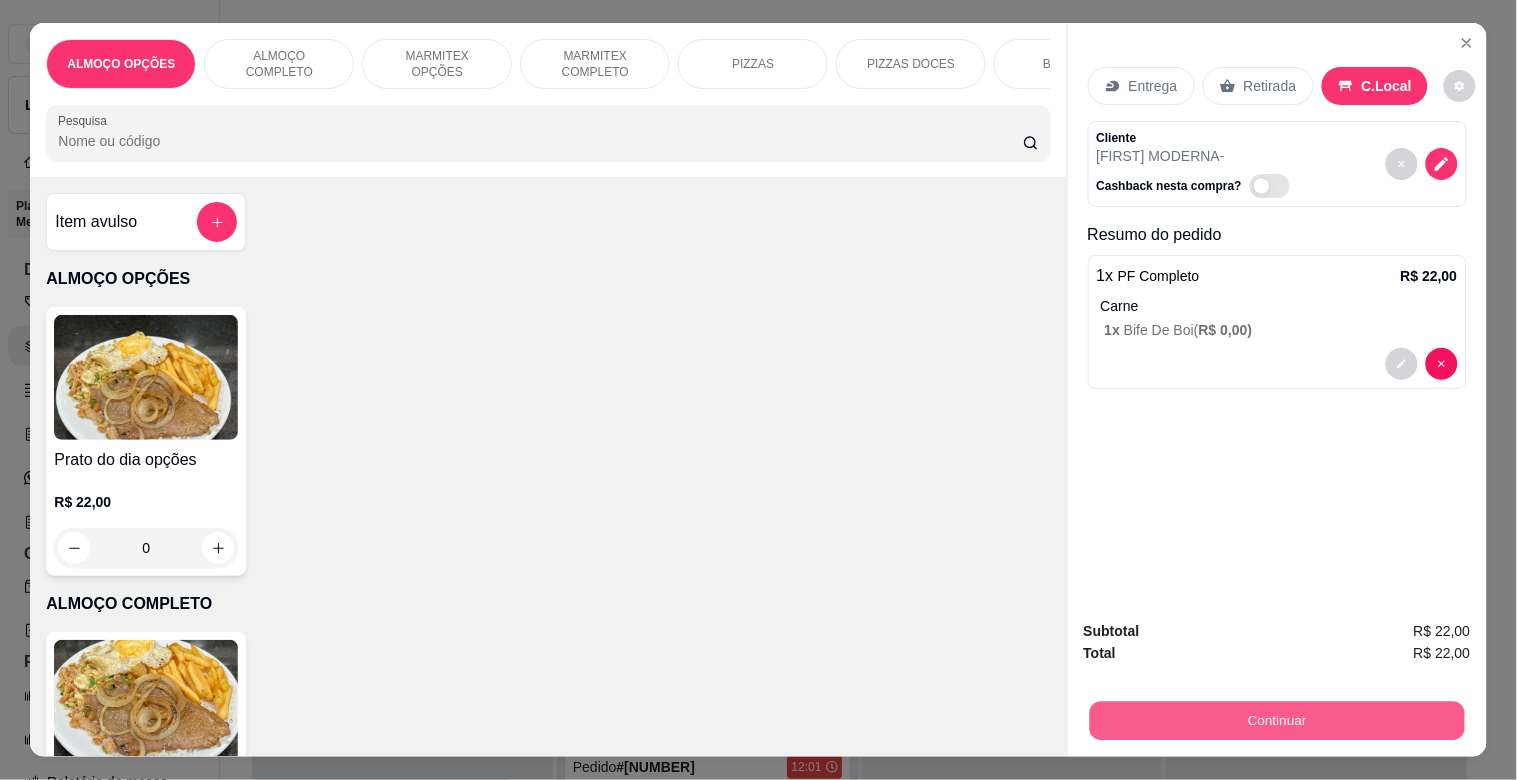 click on "Continuar" at bounding box center (1276, 720) 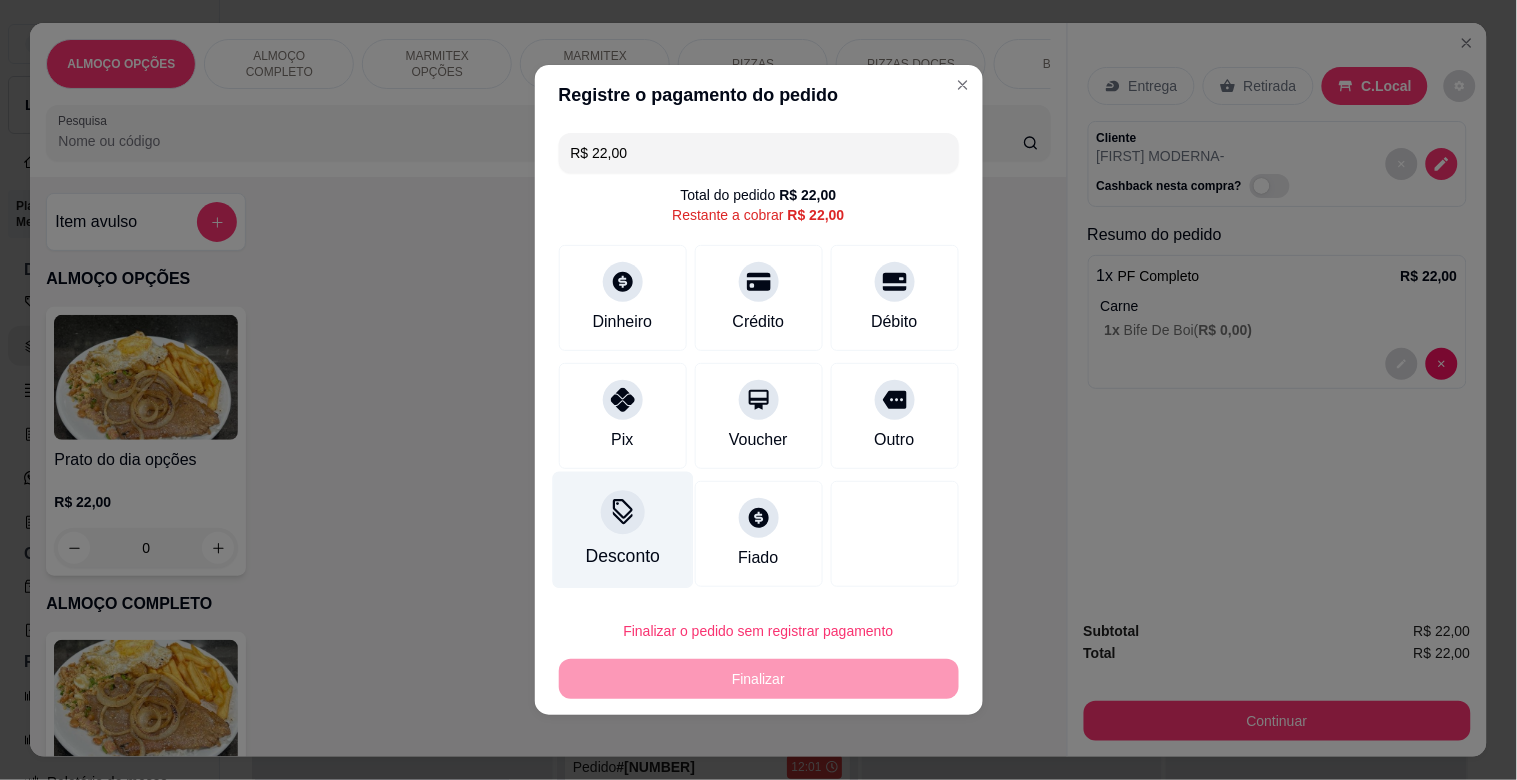 drag, startPoint x: 555, startPoint y: 501, endPoint x: 623, endPoint y: 523, distance: 71.470276 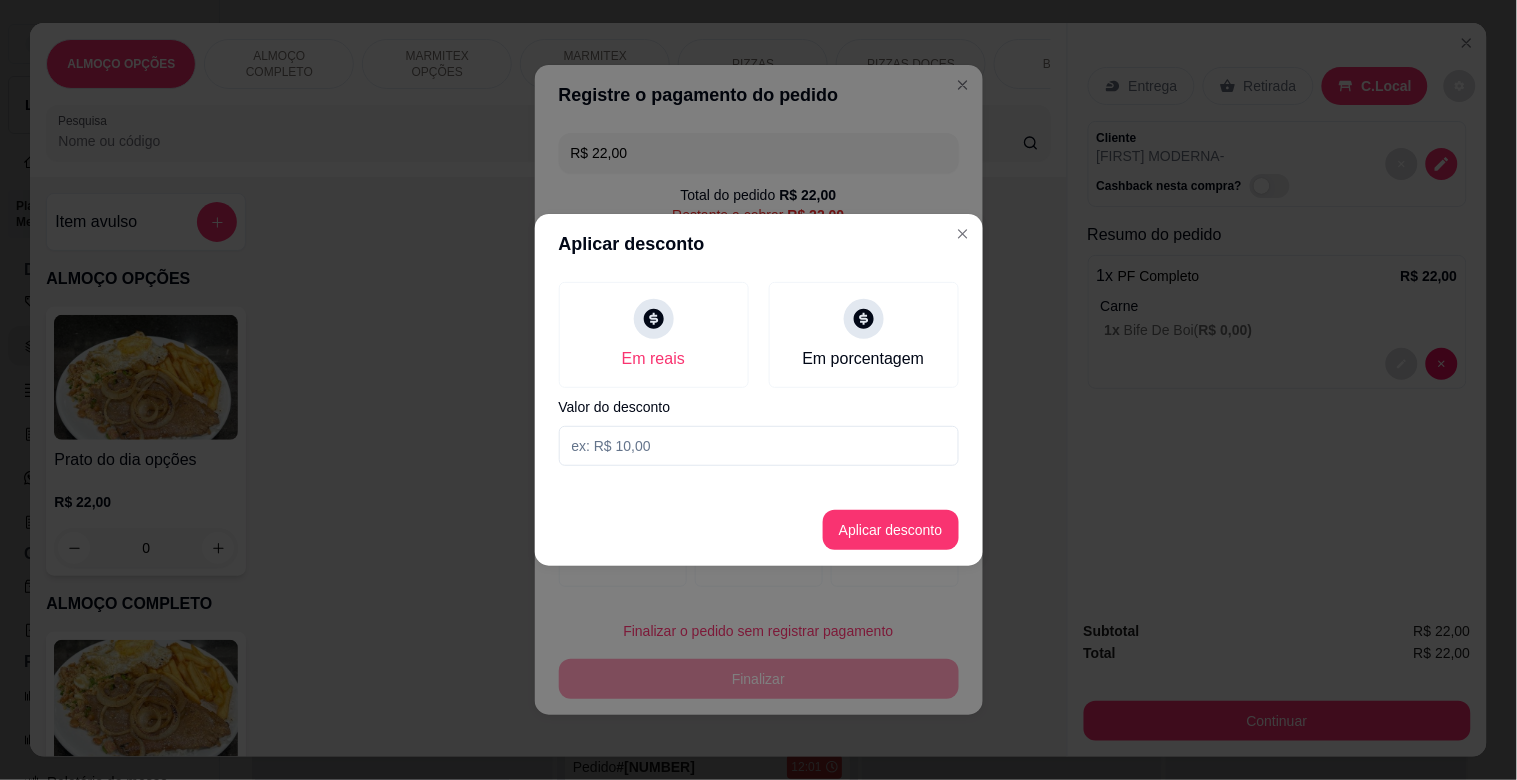 click at bounding box center (759, 446) 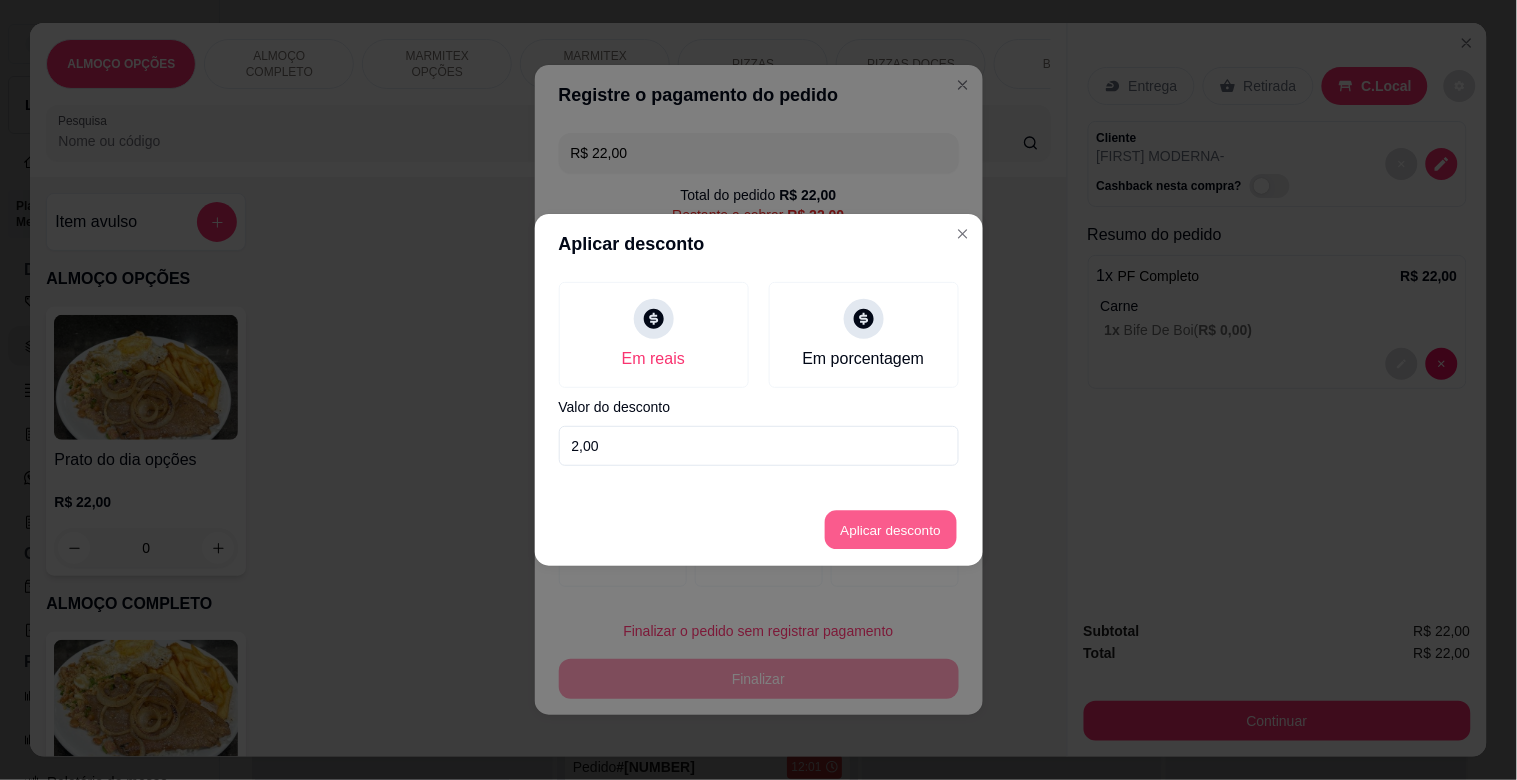 click on "Aplicar desconto" at bounding box center [890, 530] 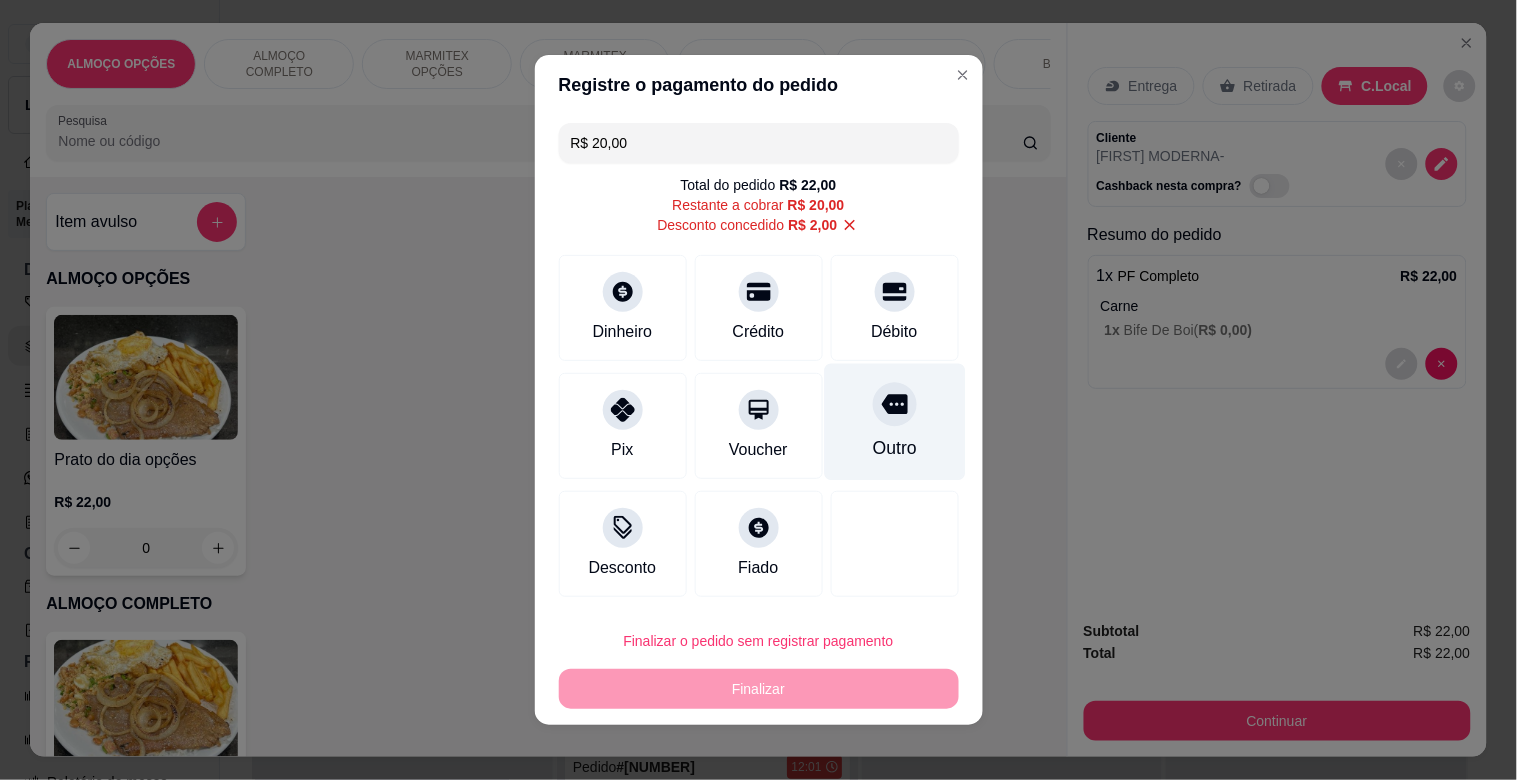 click 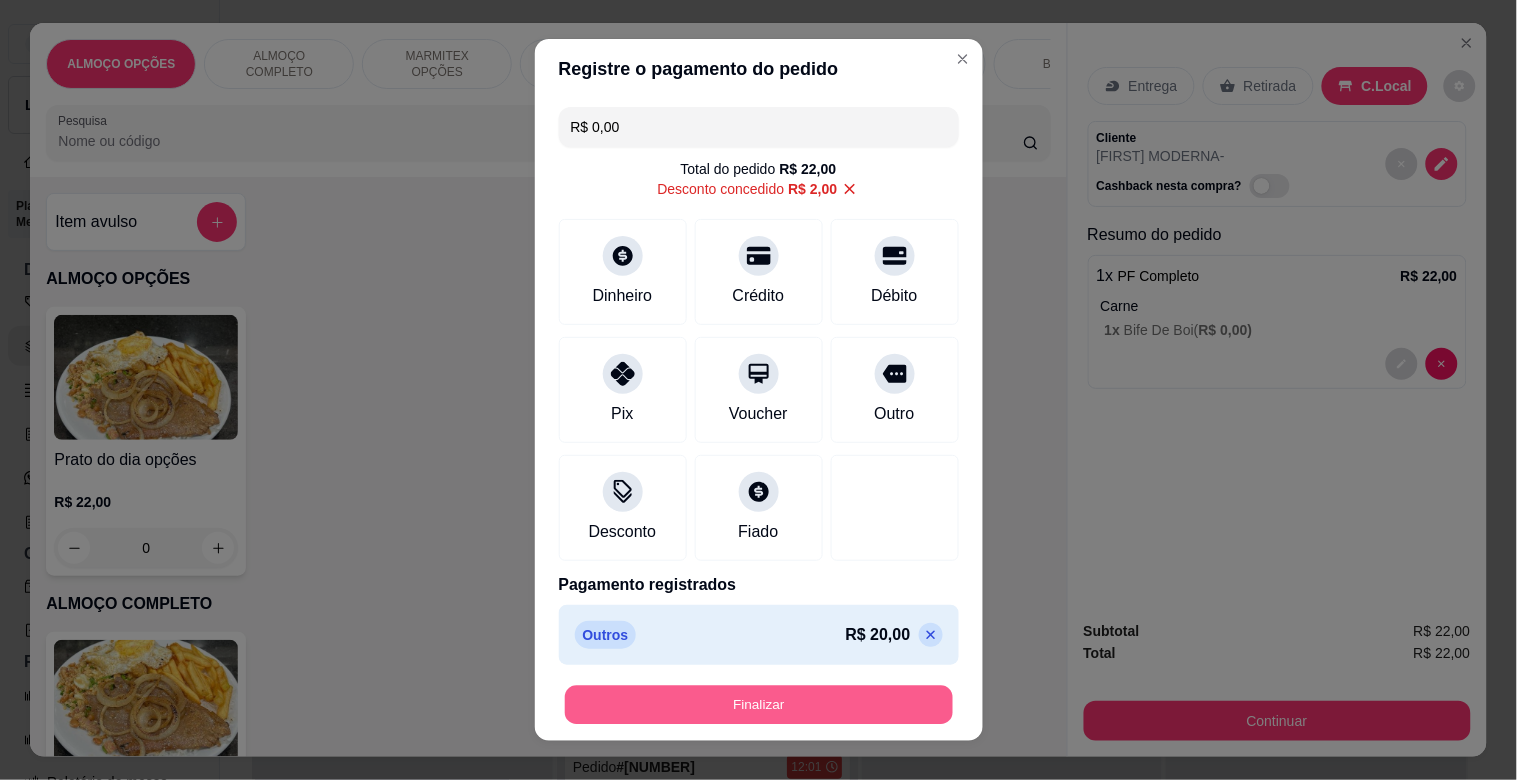 click on "Finalizar" at bounding box center [759, 705] 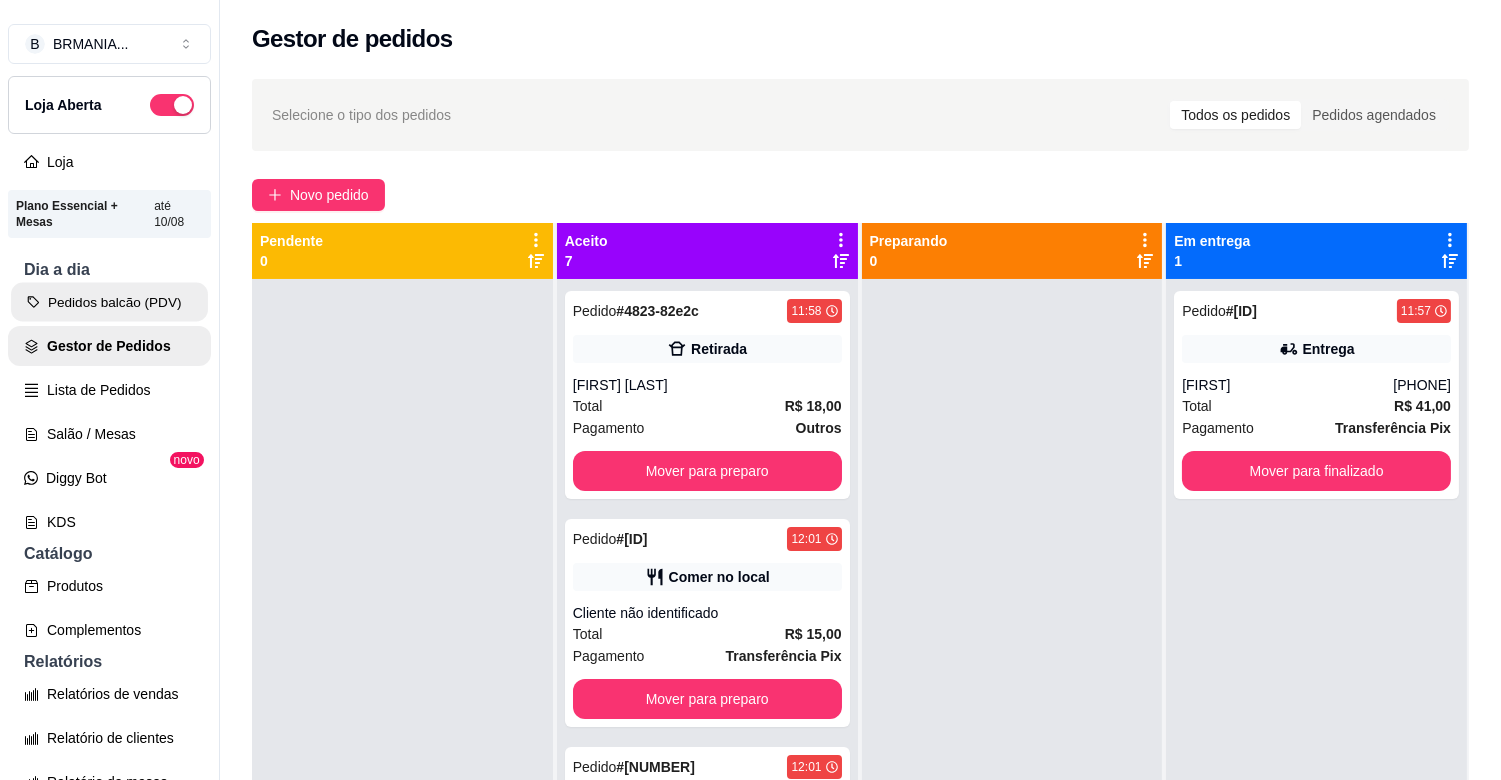 click on "Pedidos balcão (PDV)" at bounding box center [109, 302] 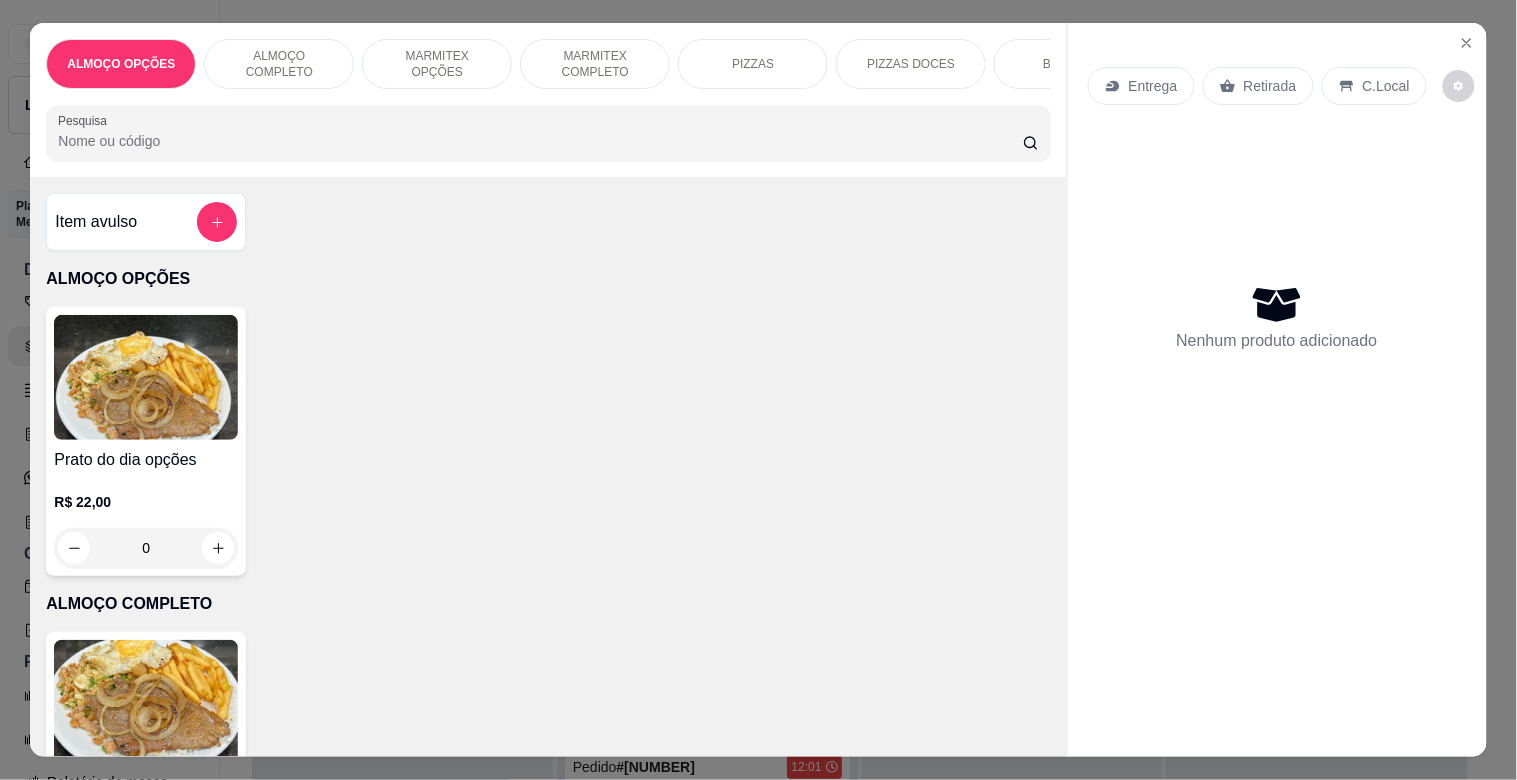 click at bounding box center (146, 702) 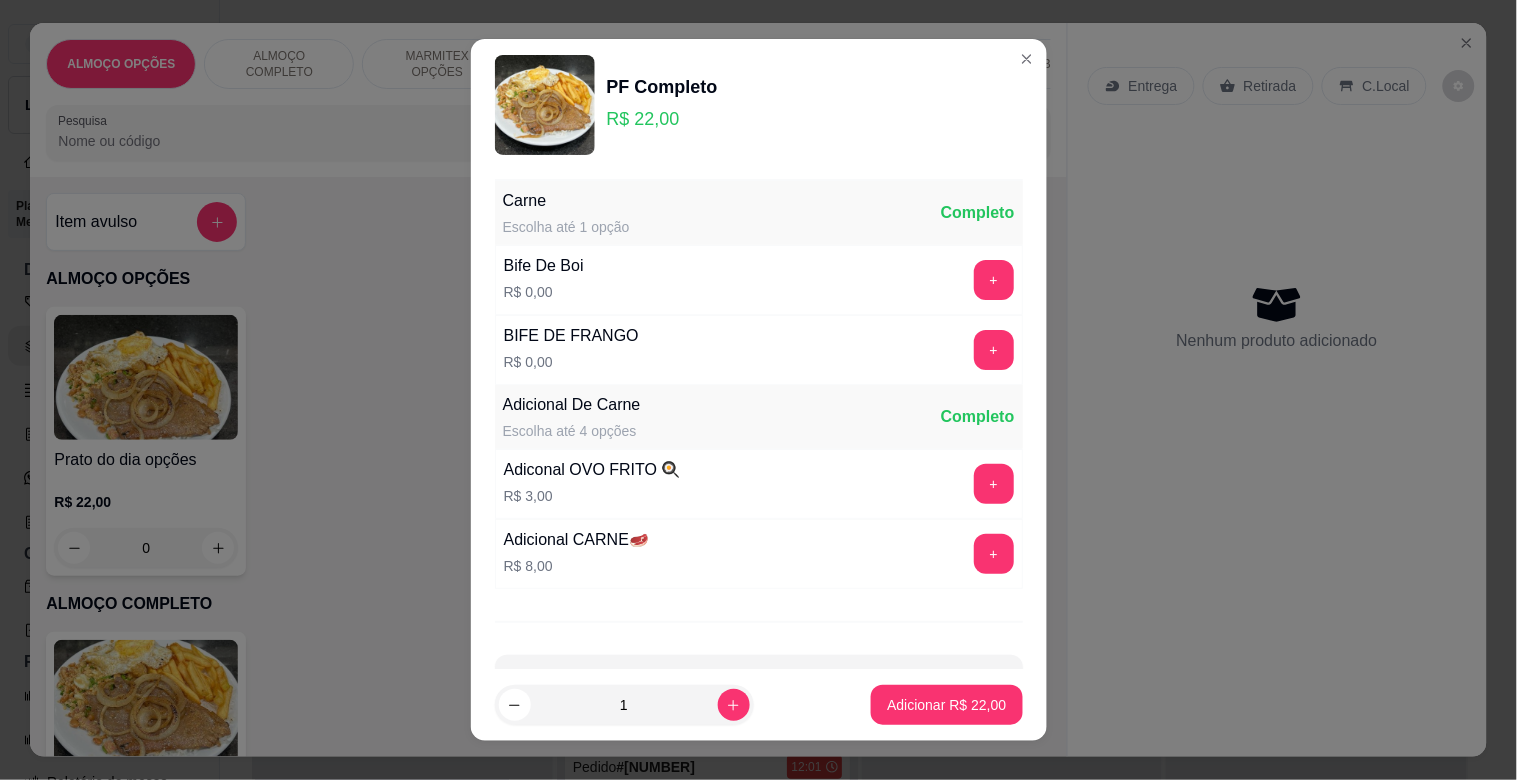 click on "+" at bounding box center (994, 280) 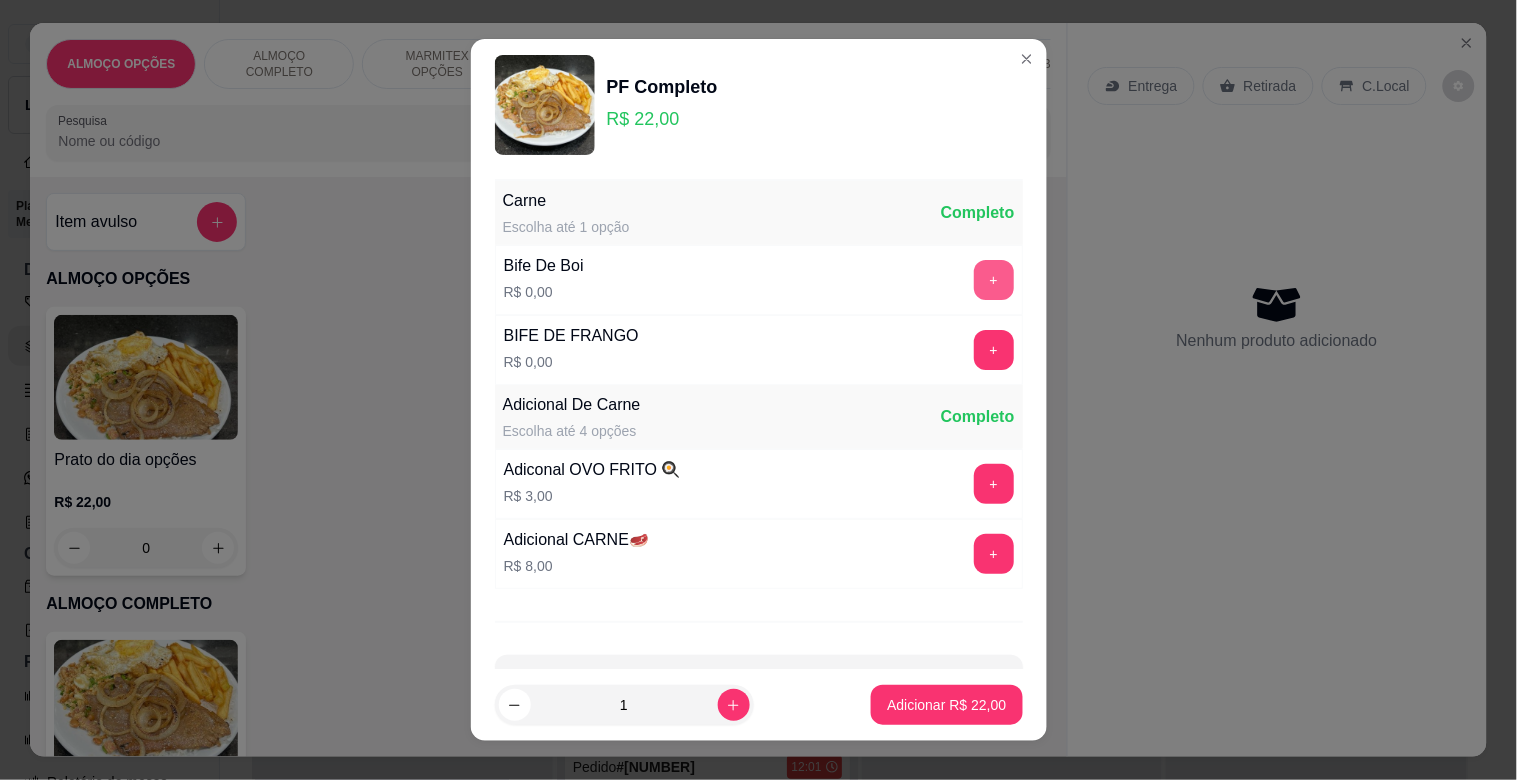 click on "+" at bounding box center [994, 280] 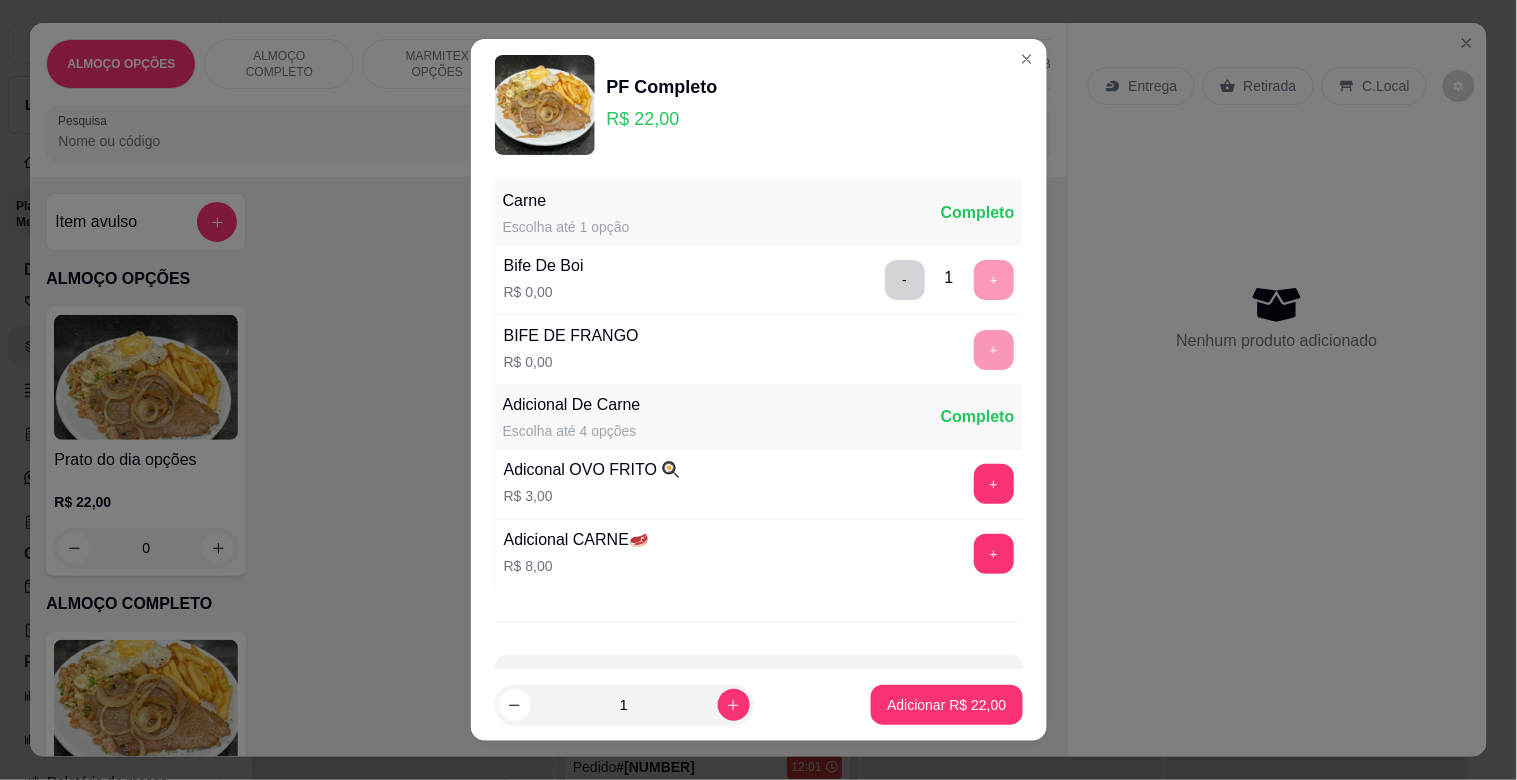 scroll, scrollTop: 25, scrollLeft: 0, axis: vertical 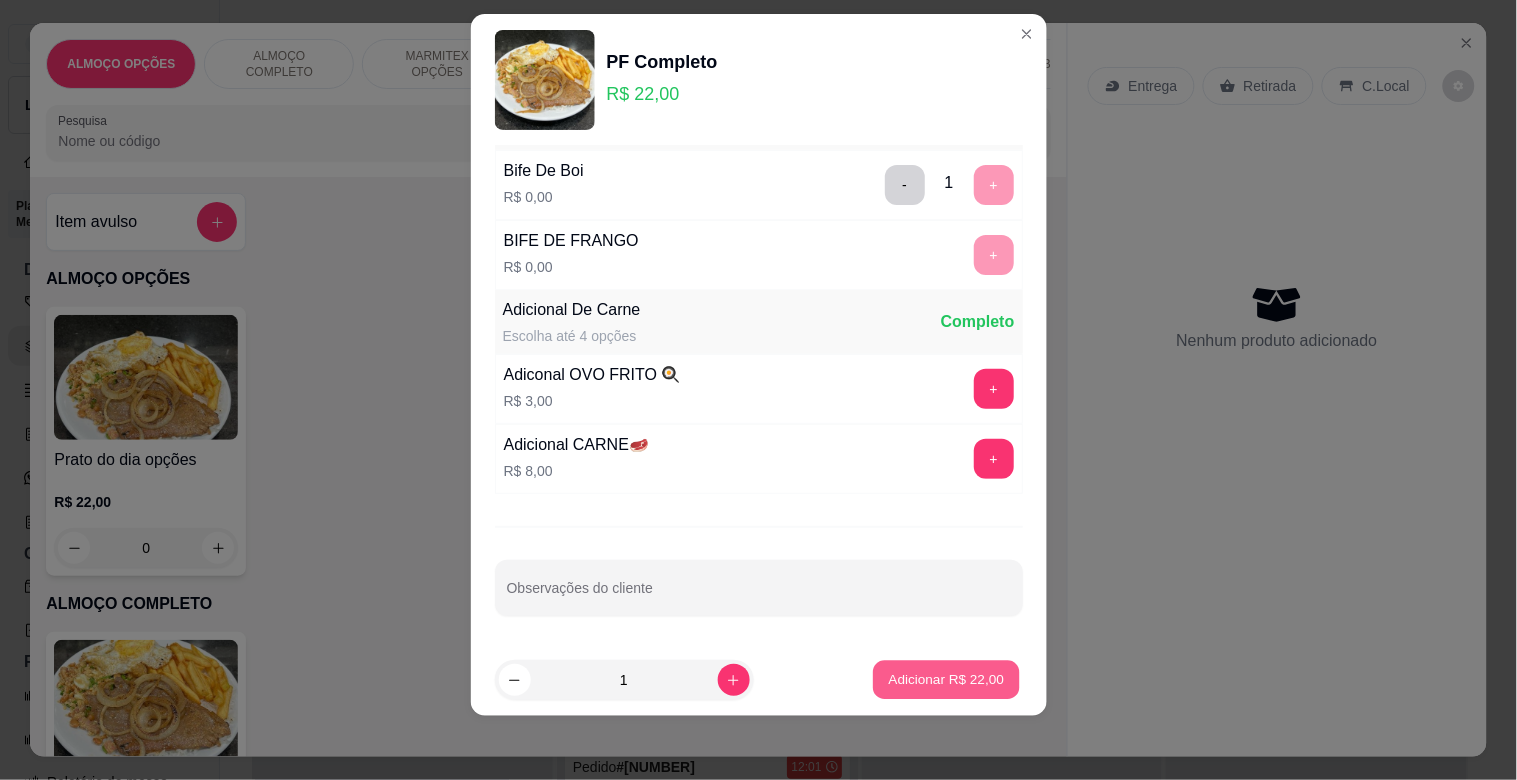 click on "Adicionar   R$ 22,00" at bounding box center (947, 679) 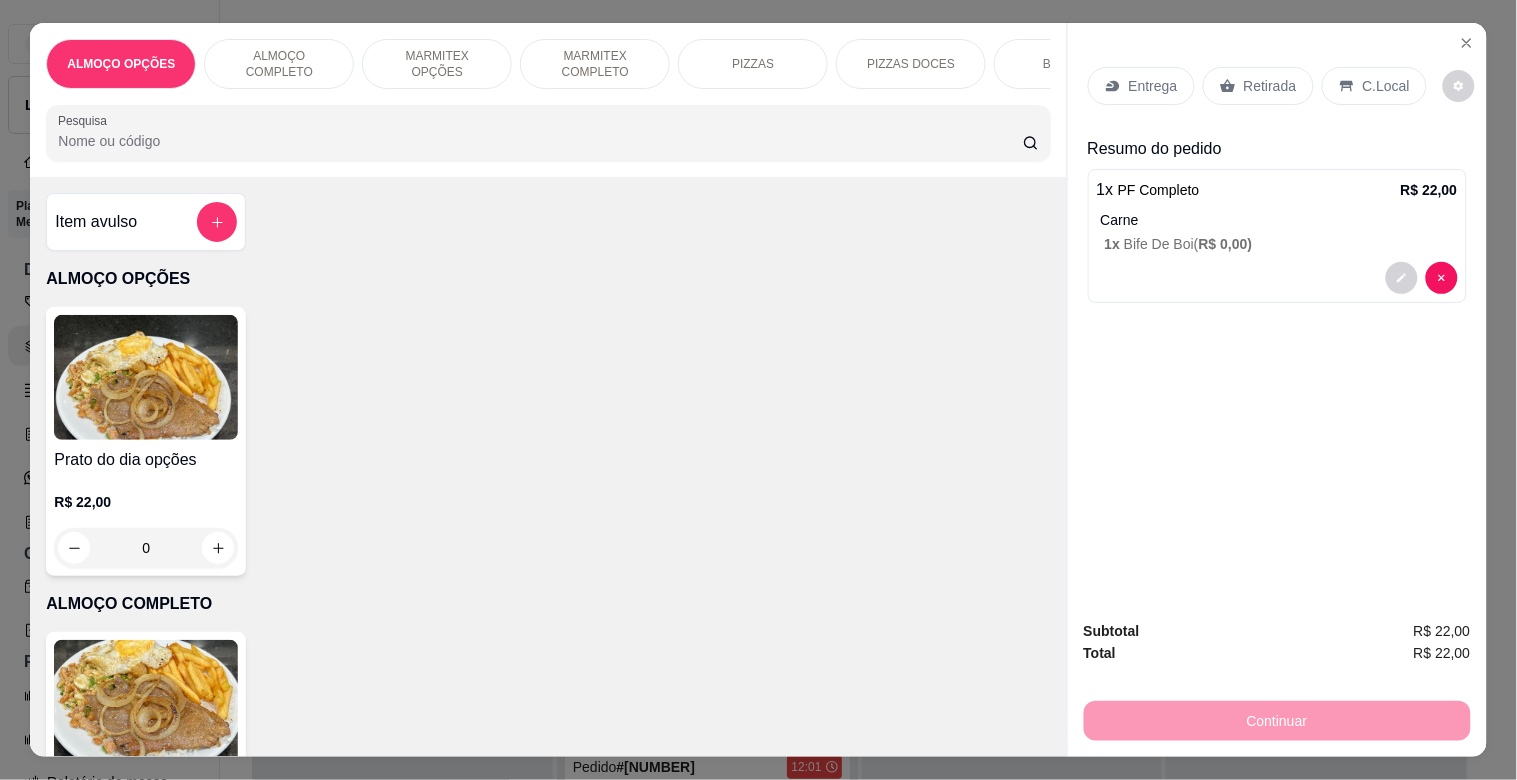 drag, startPoint x: 1358, startPoint y: 70, endPoint x: 1377, endPoint y: 86, distance: 24.839485 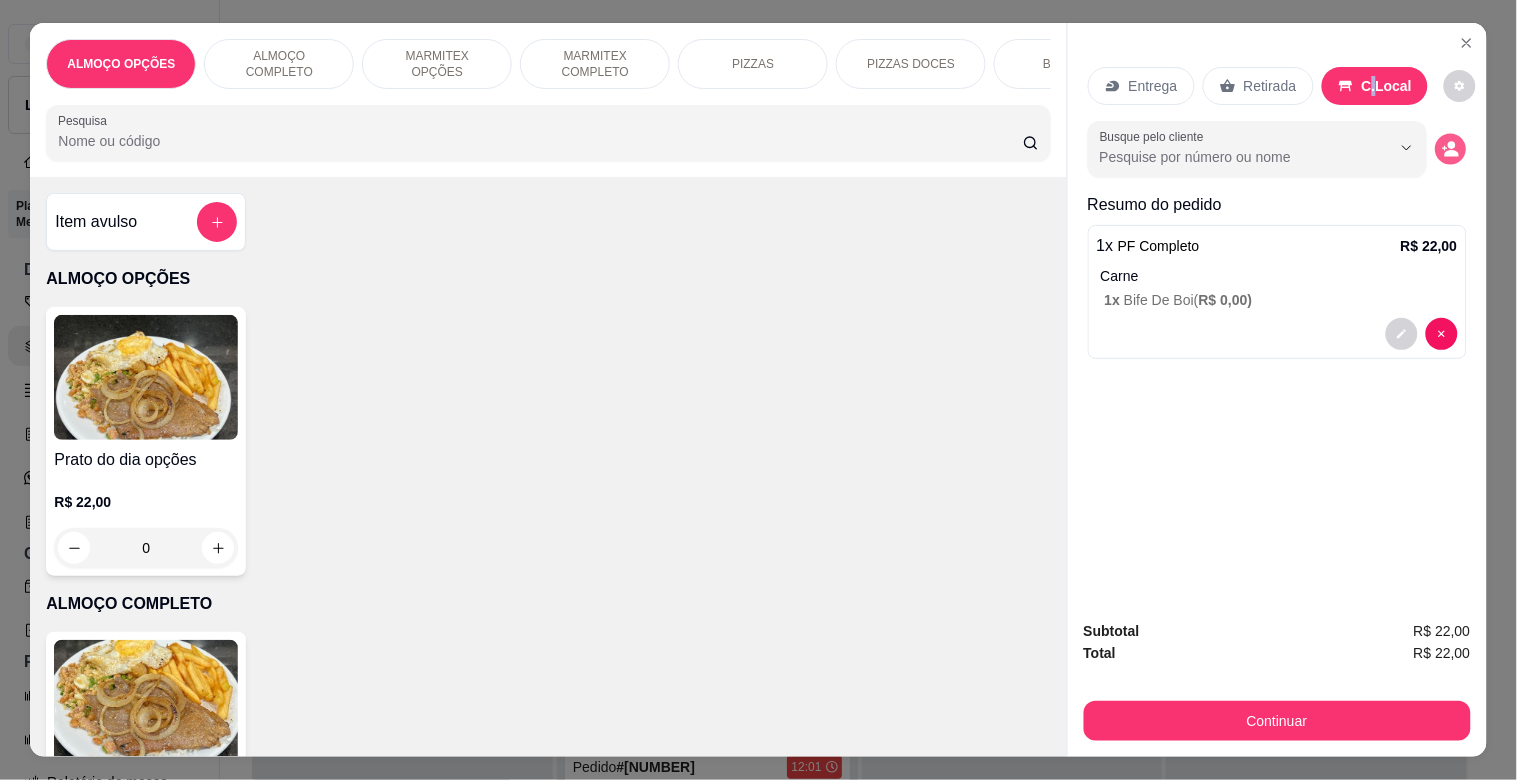 click at bounding box center [1450, 149] 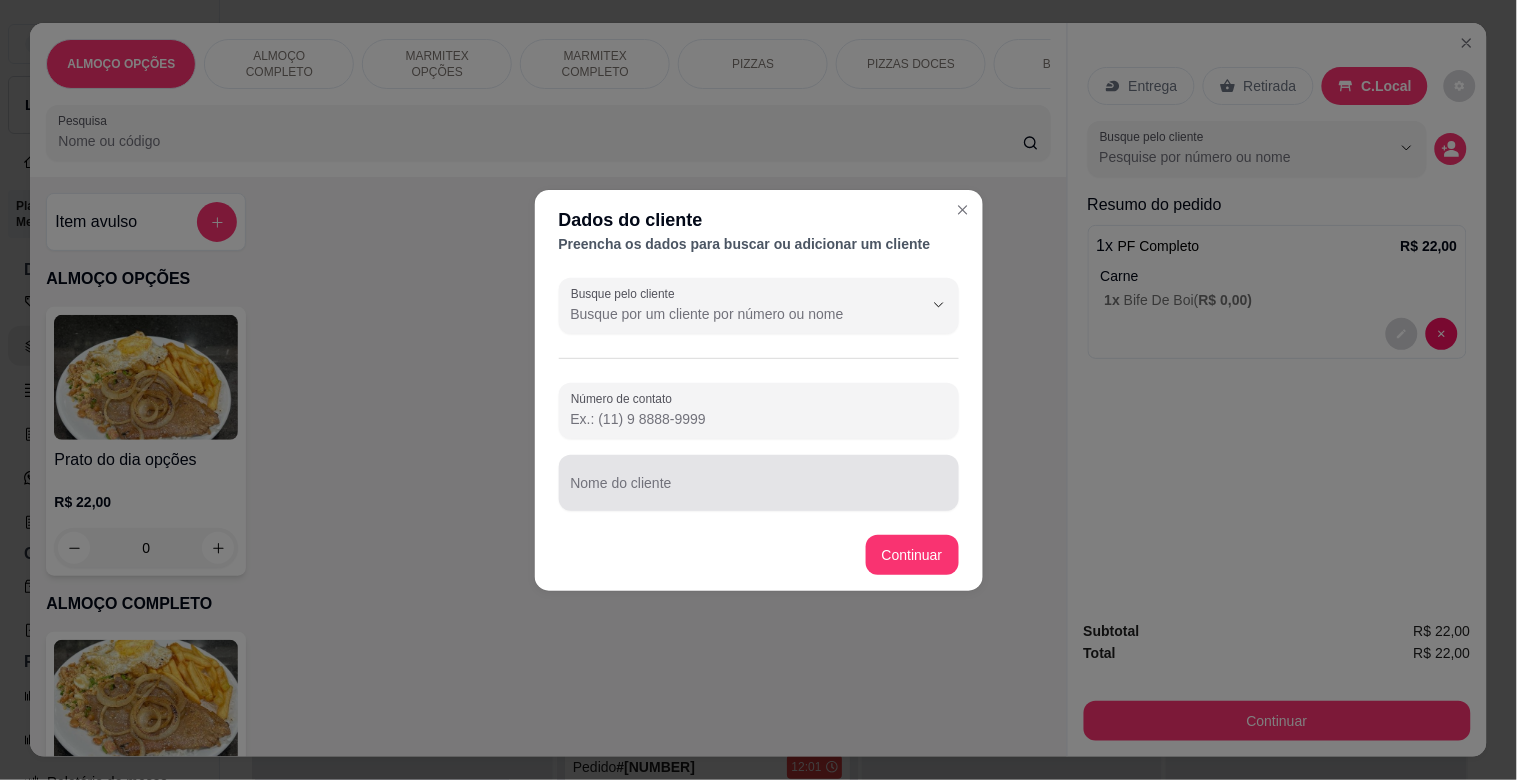 click on "Nome do cliente" at bounding box center [759, 491] 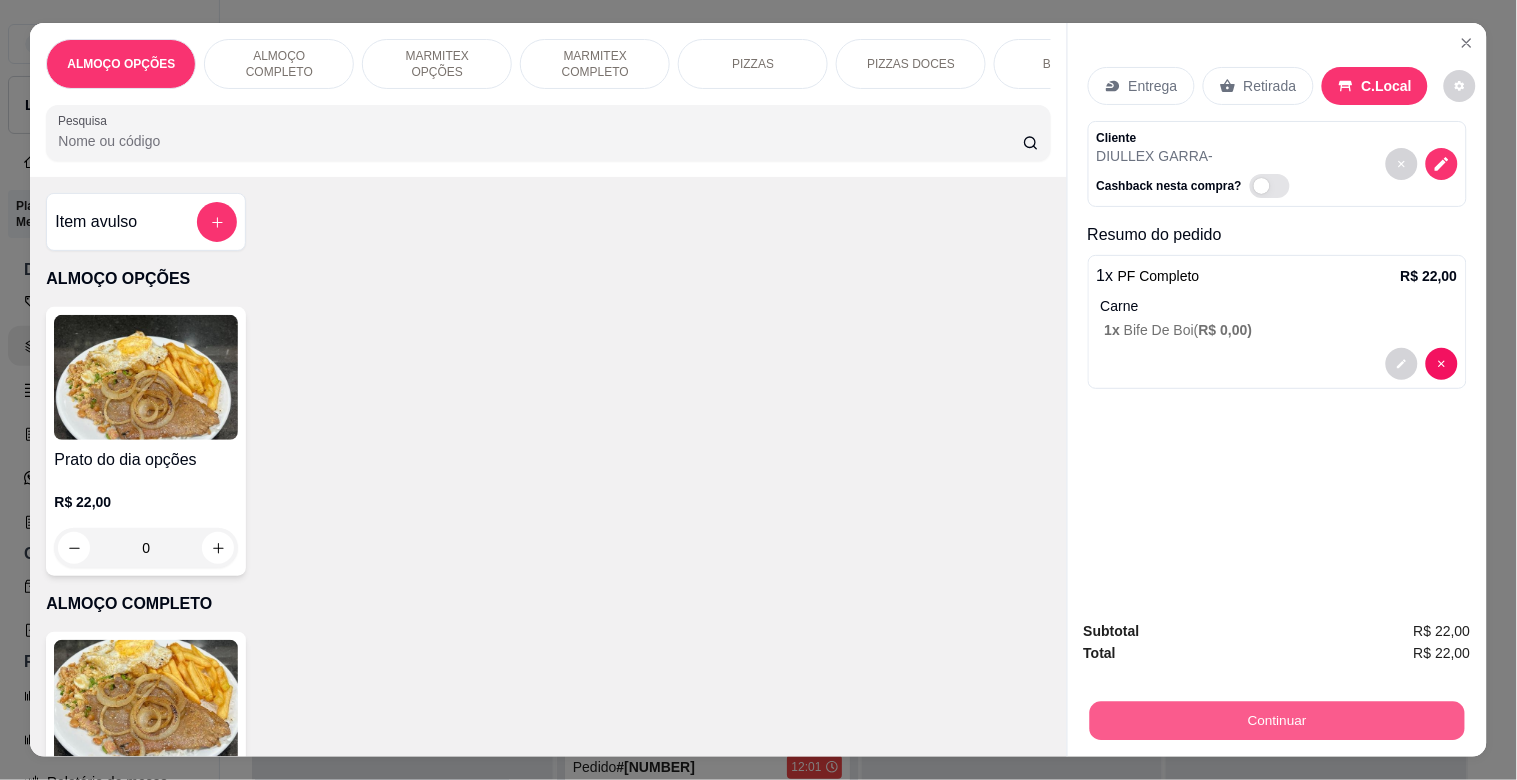 click on "Continuar" at bounding box center [1276, 720] 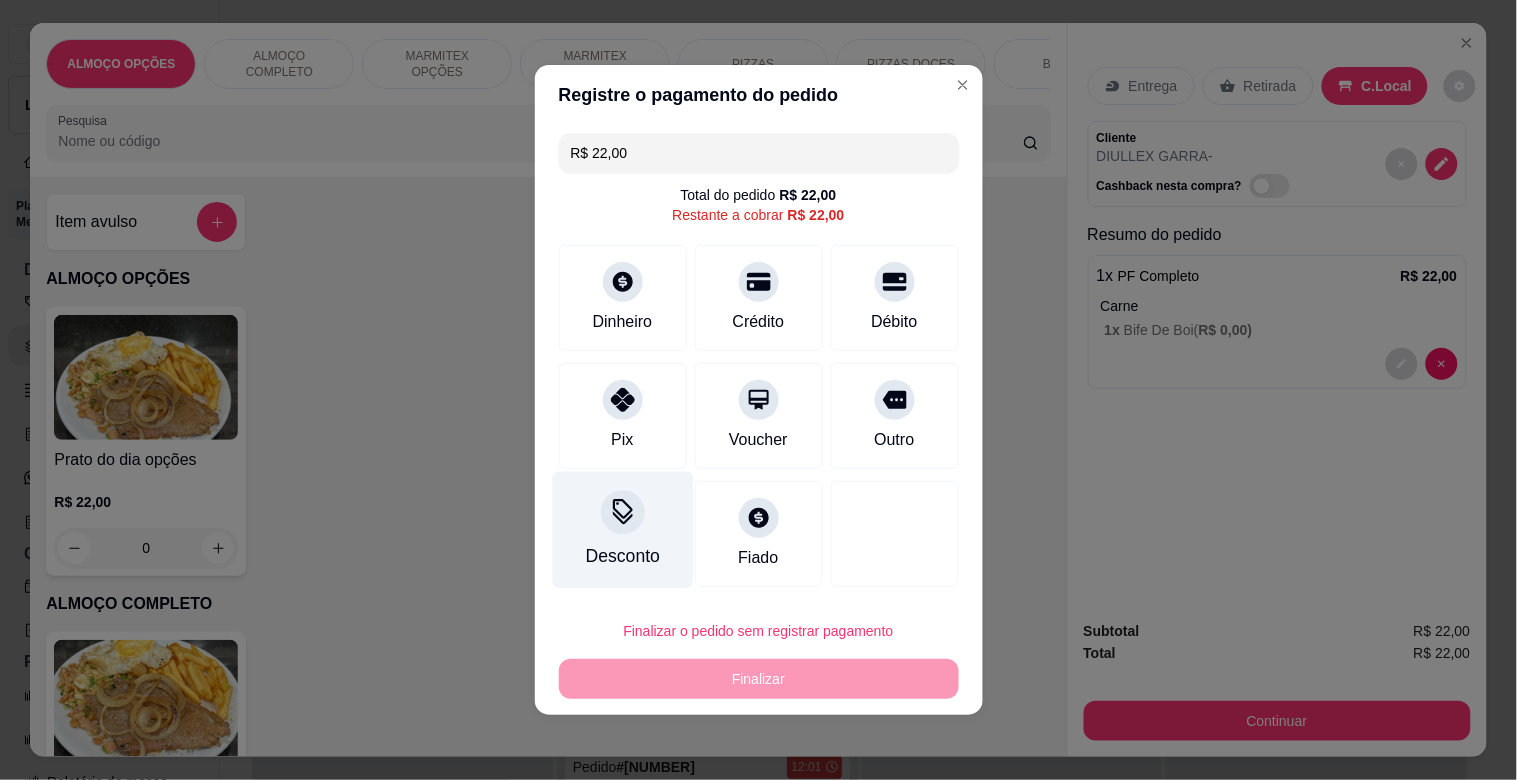 click at bounding box center (623, 512) 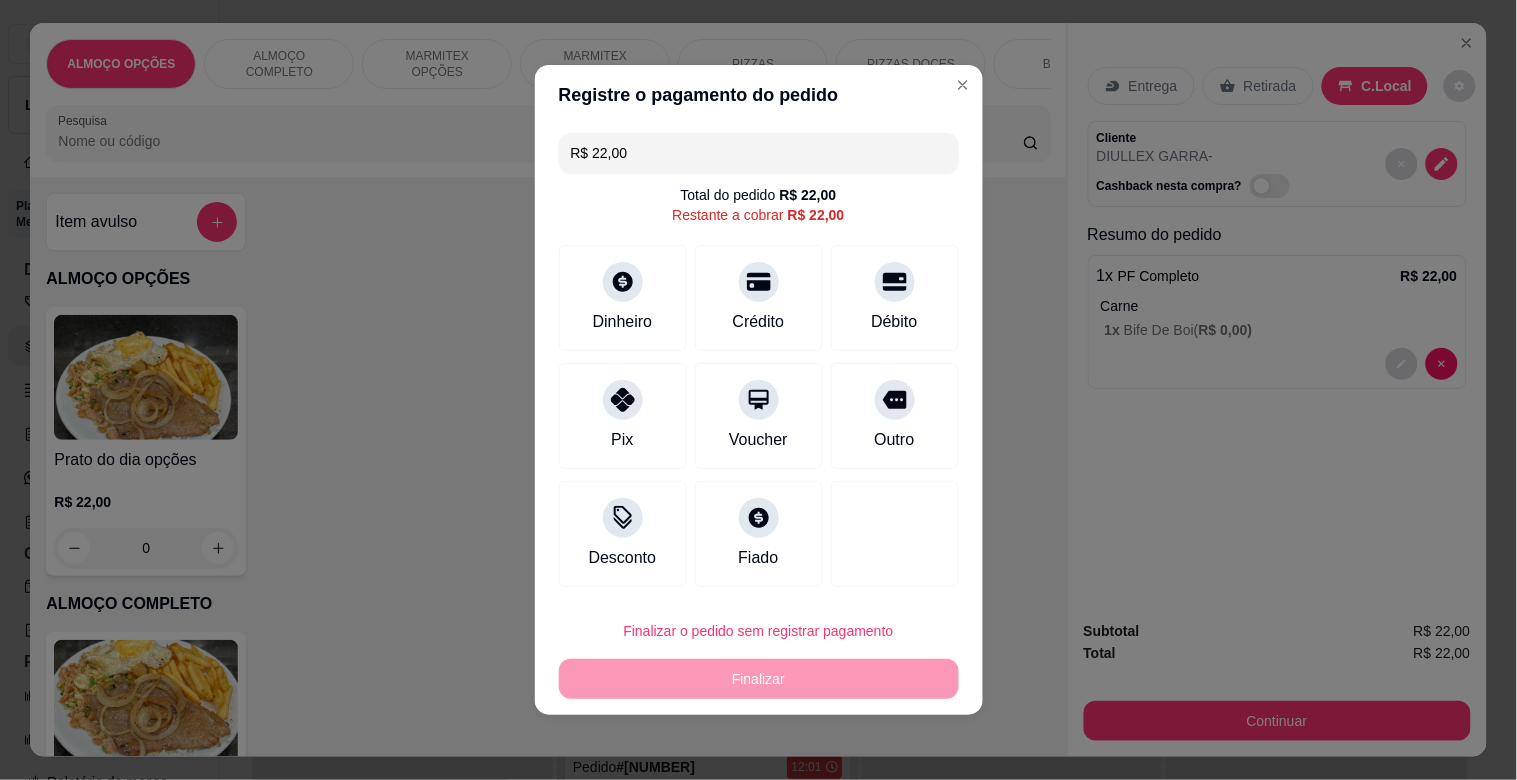 click at bounding box center (758, 446) 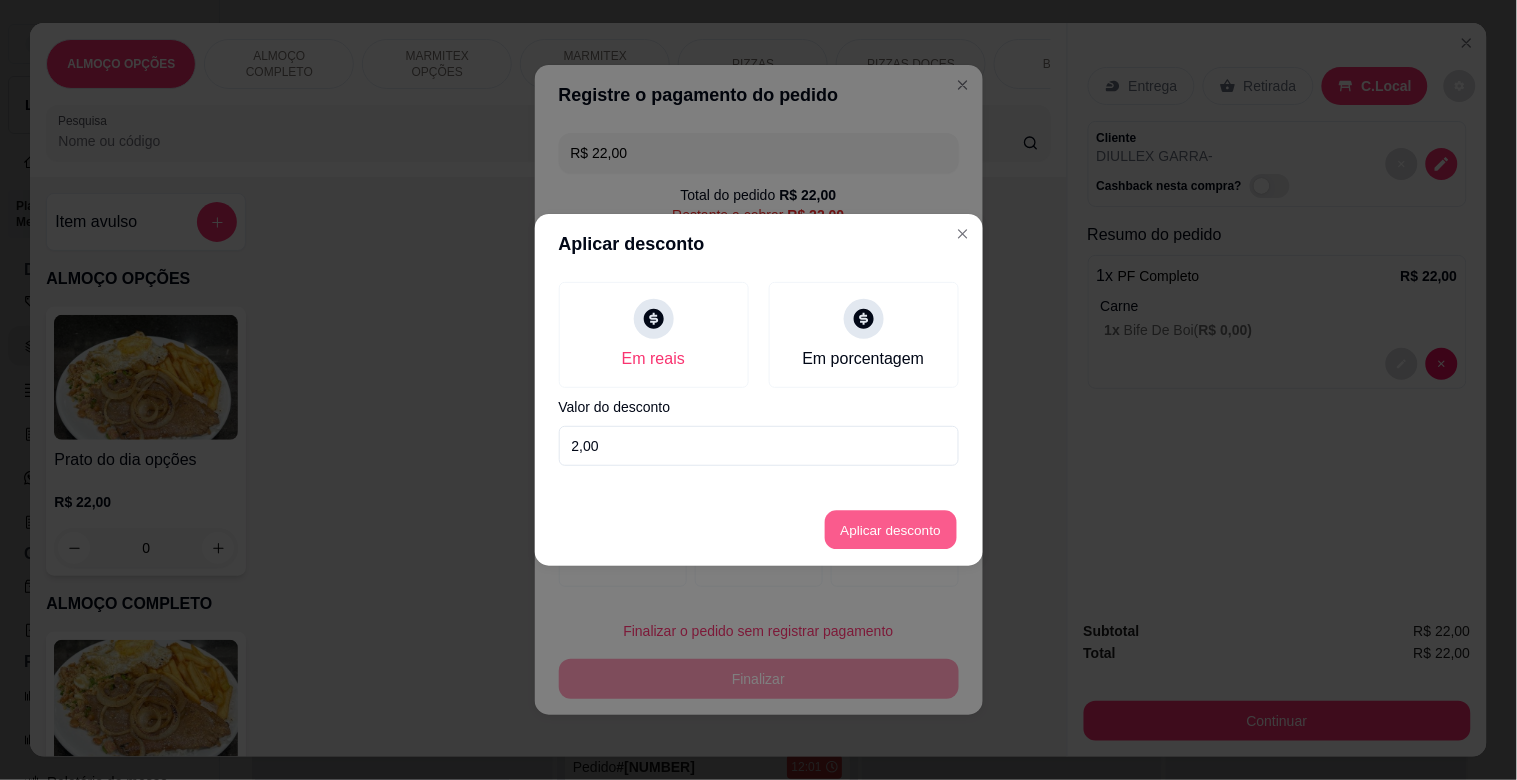 click on "Aplicar desconto" at bounding box center [890, 530] 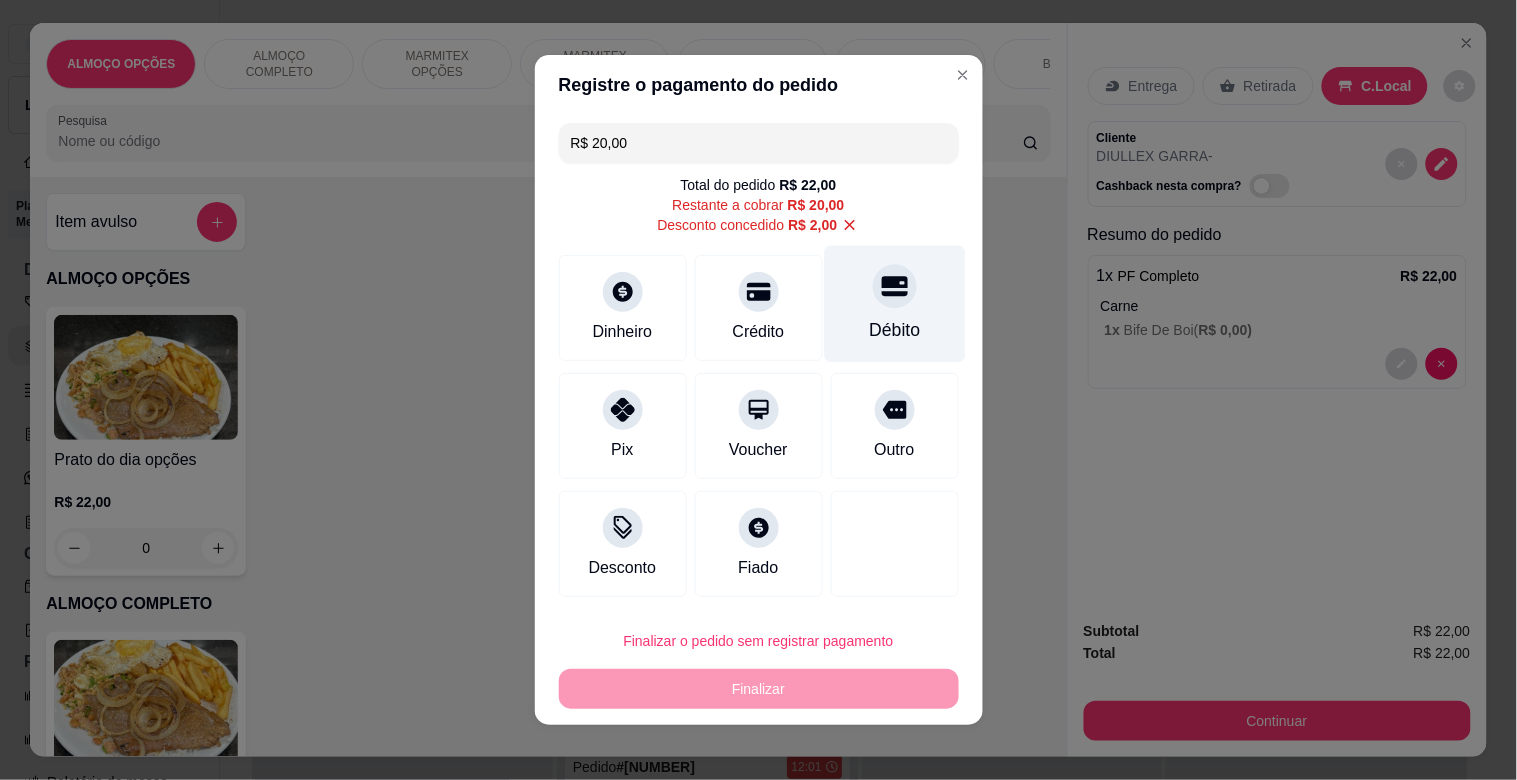 click on "Débito" at bounding box center [894, 304] 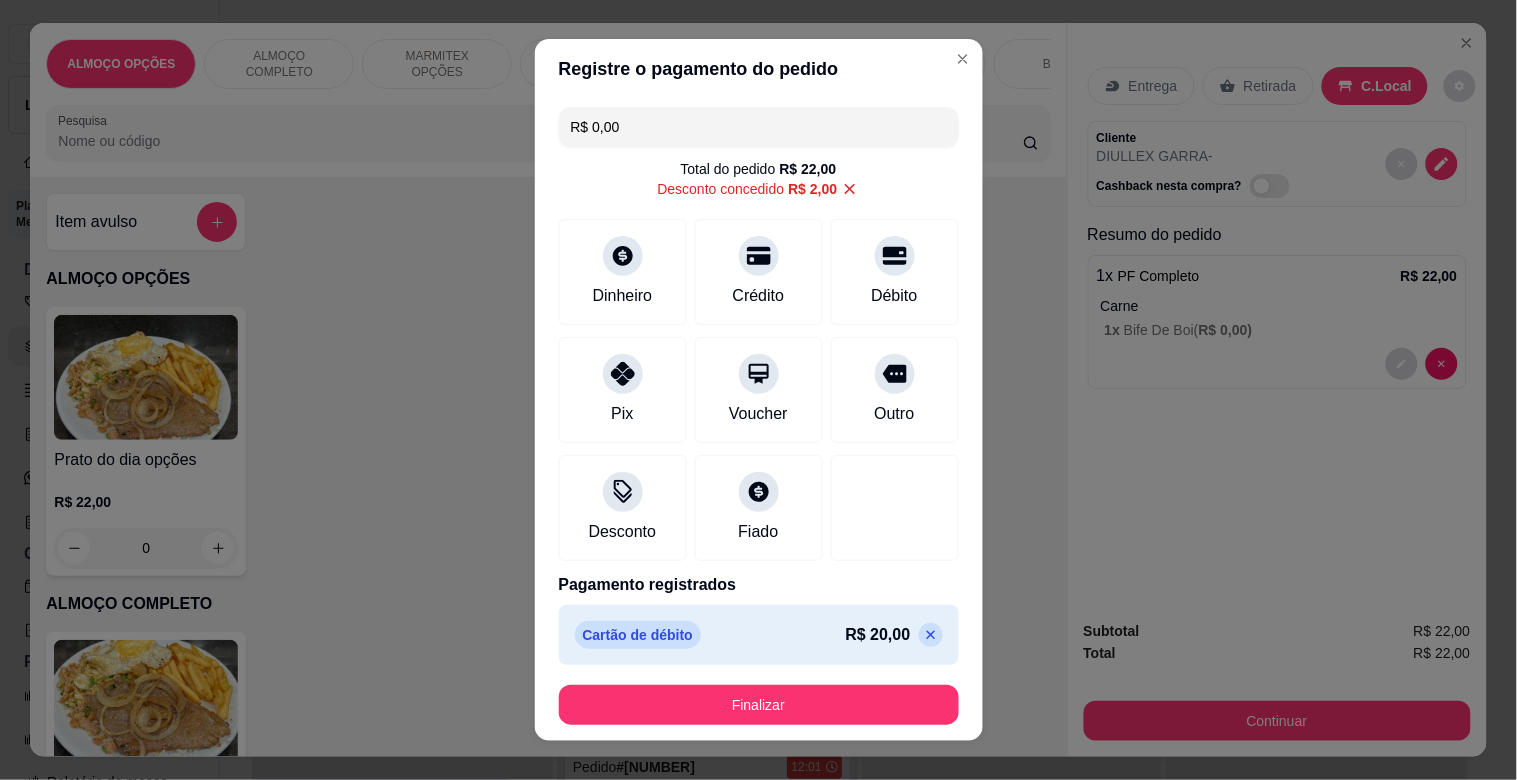 click 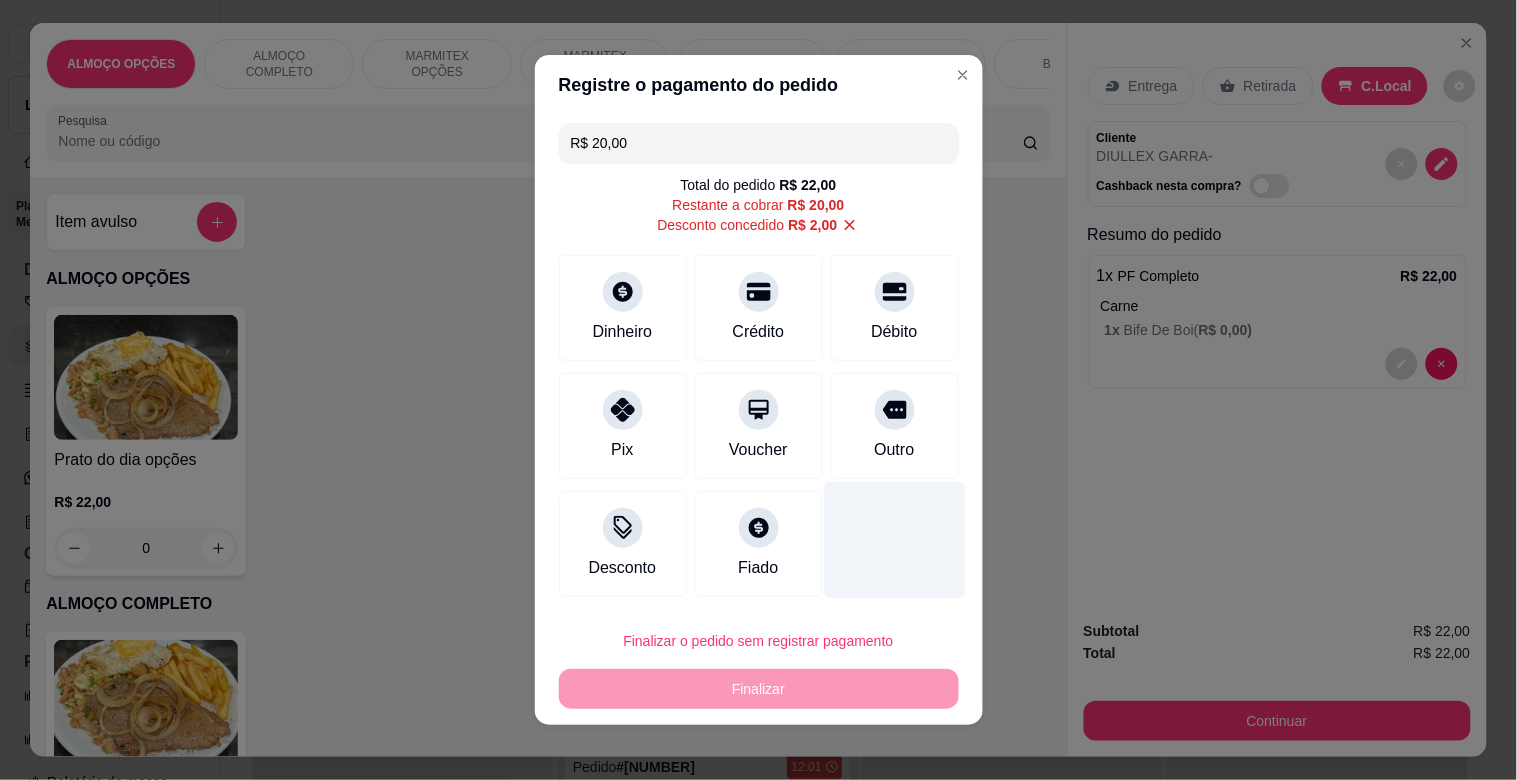 drag, startPoint x: 884, startPoint y: 436, endPoint x: 888, endPoint y: 465, distance: 29.274563 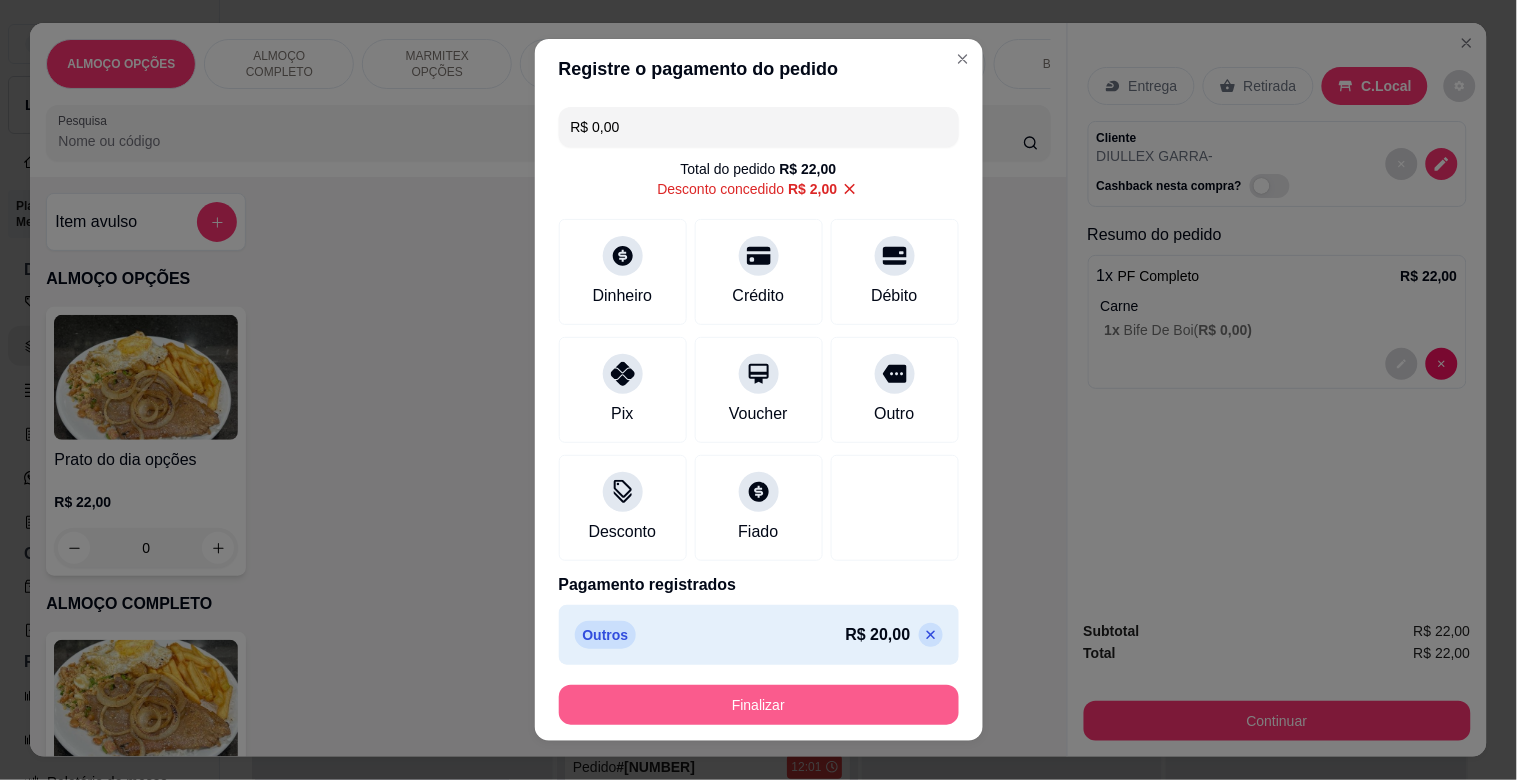 click on "Finalizar" at bounding box center [759, 705] 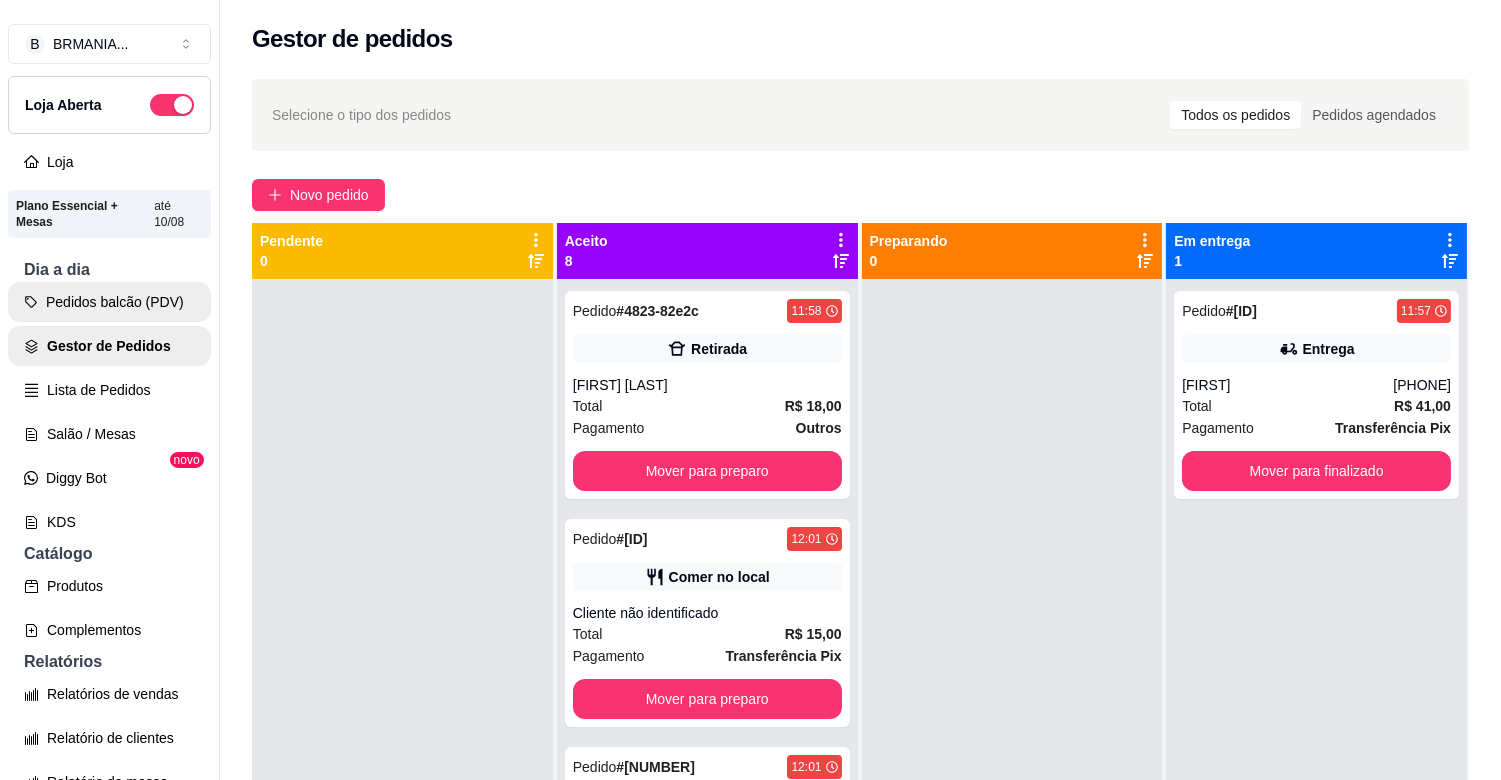 click on "Pedidos balcão (PDV)" at bounding box center [109, 302] 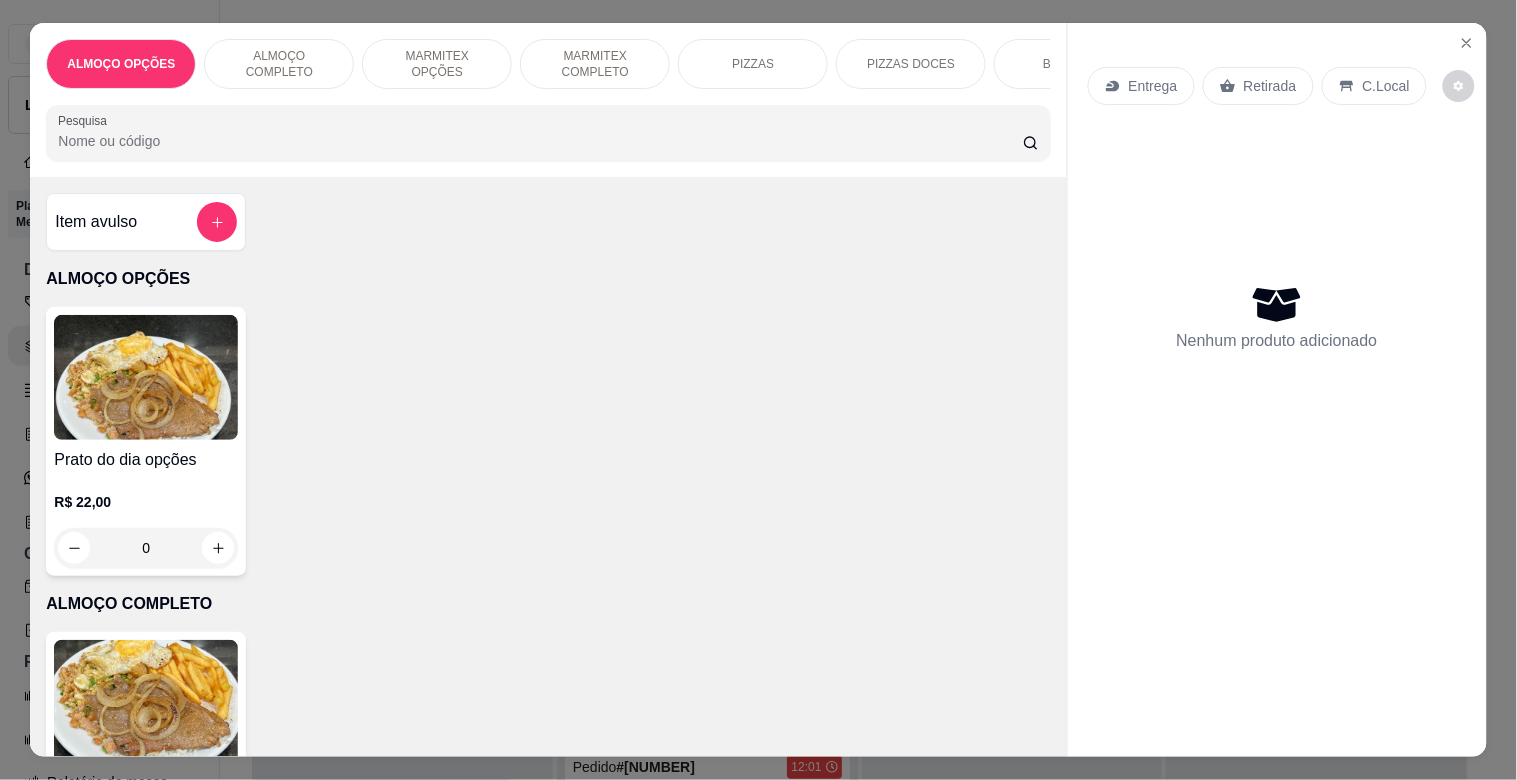 click at bounding box center [146, 702] 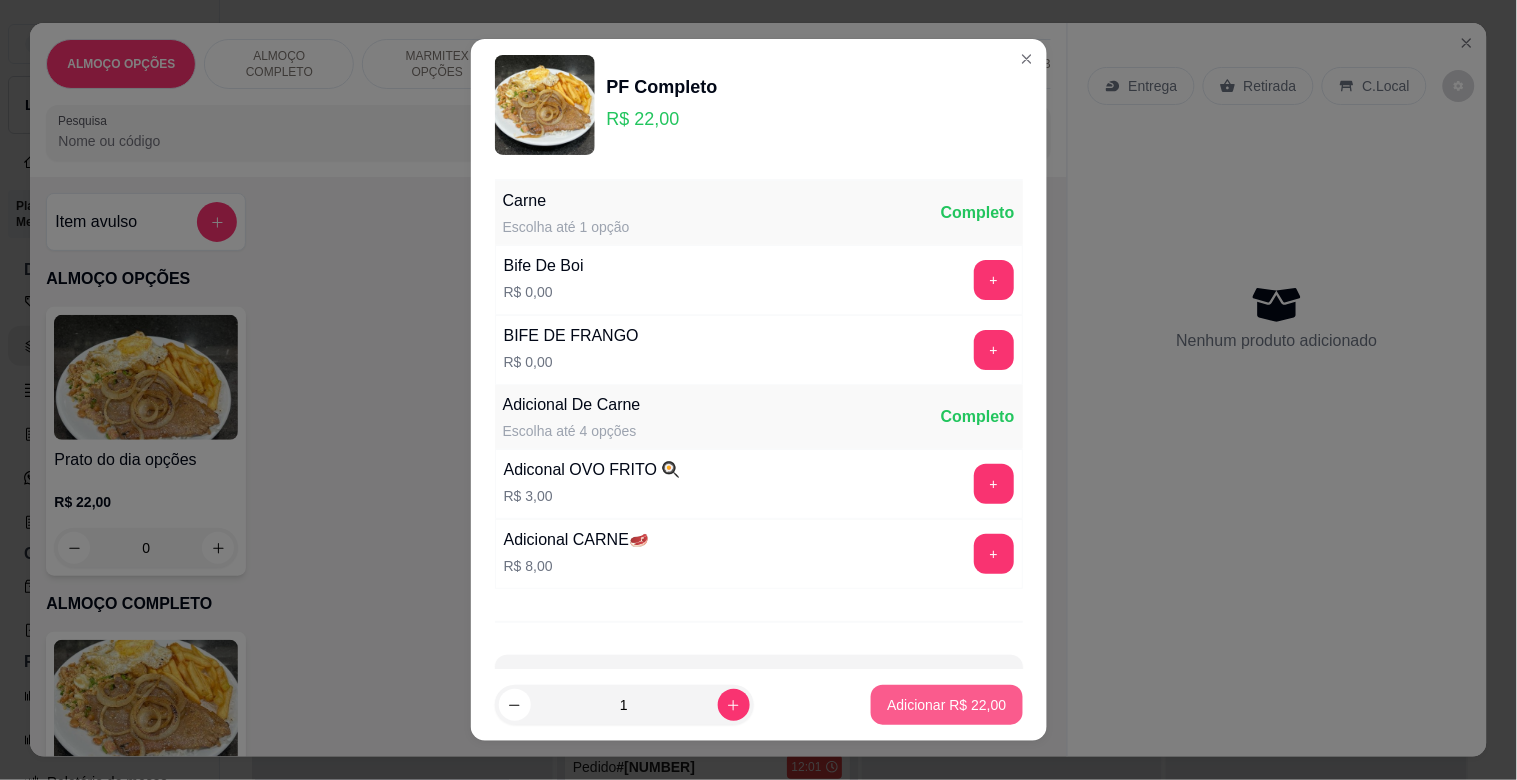 click on "Adicionar   R$ 22,00" at bounding box center [946, 705] 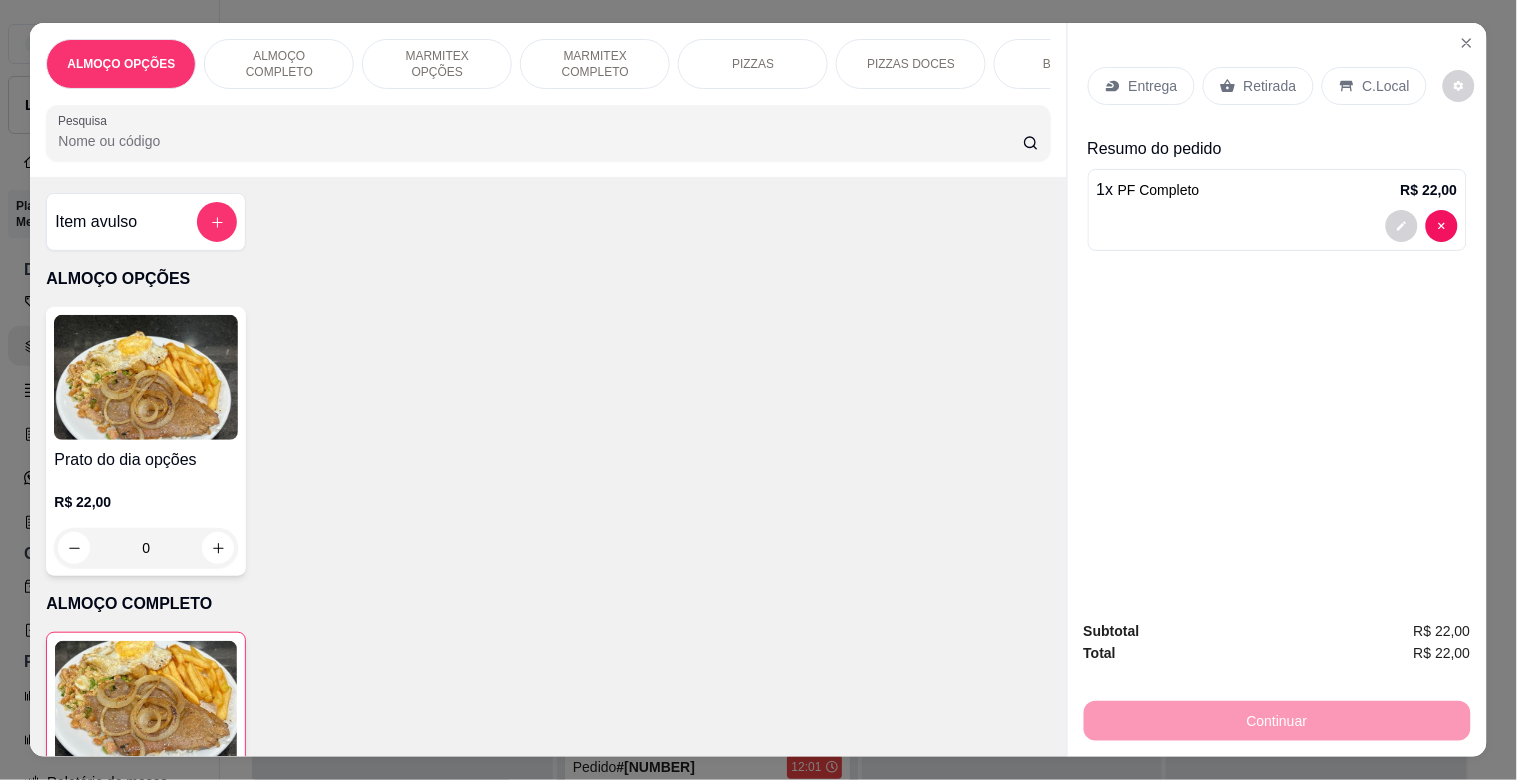 click on "C.Local" at bounding box center (1386, 86) 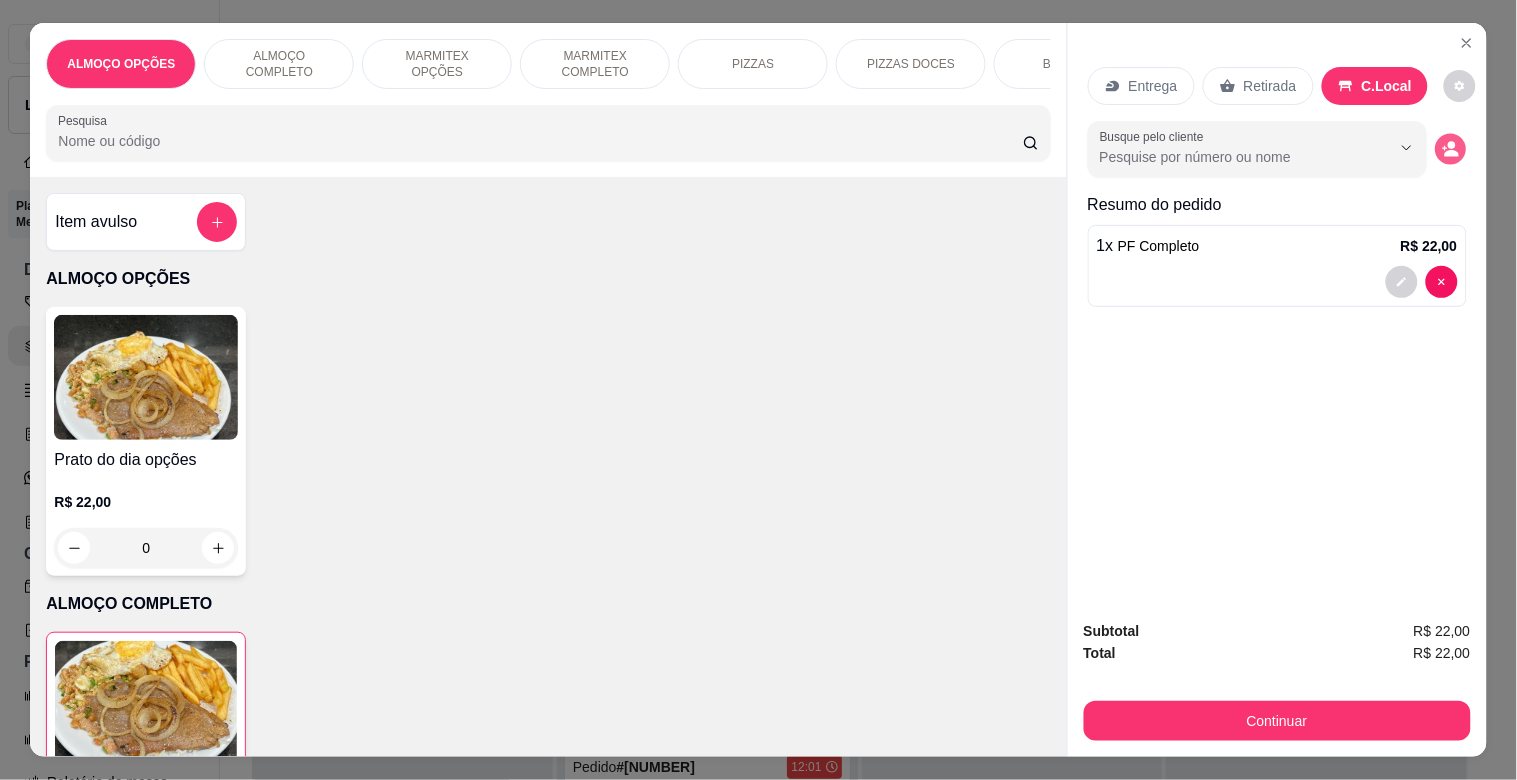 click at bounding box center (1450, 149) 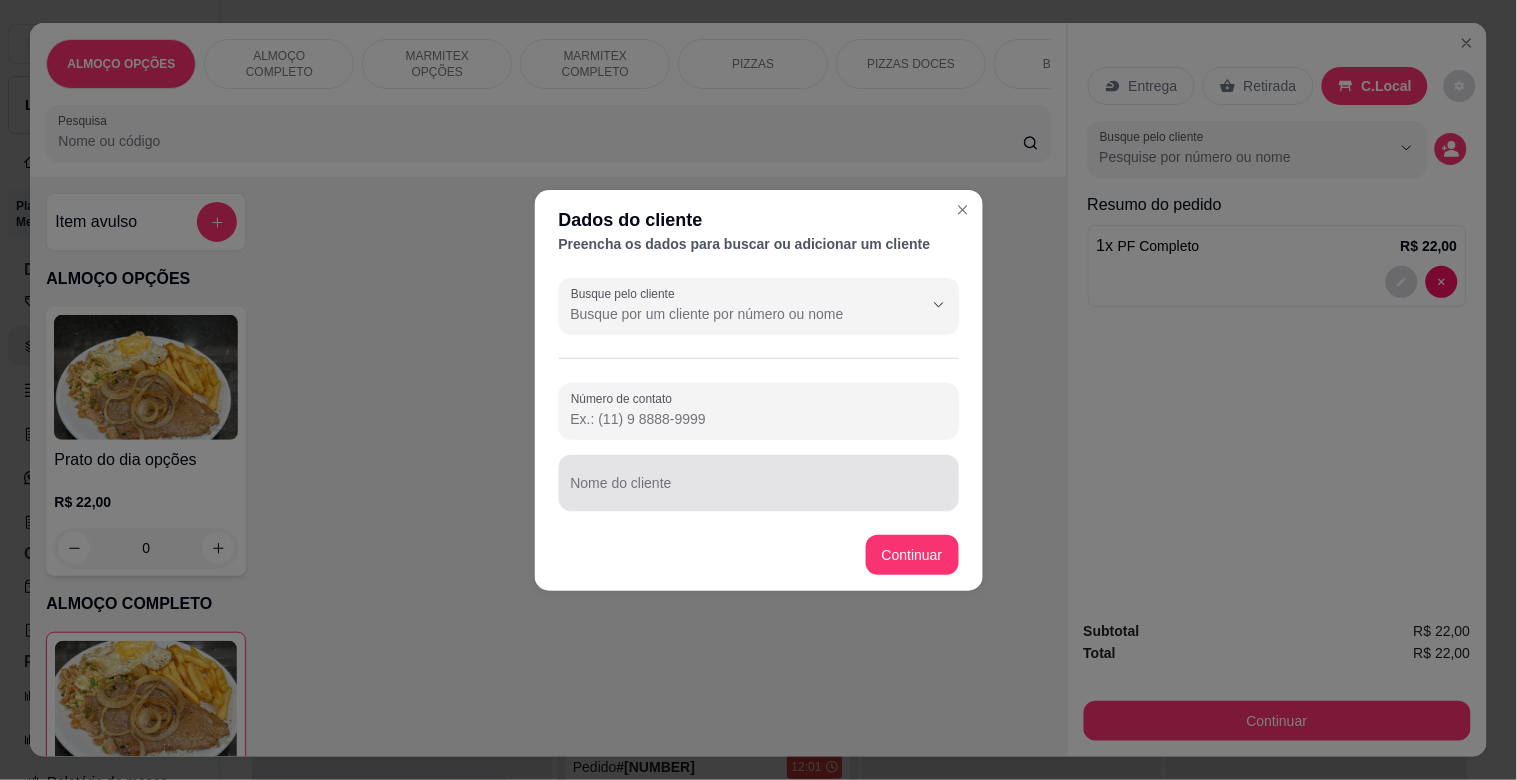 click at bounding box center (759, 483) 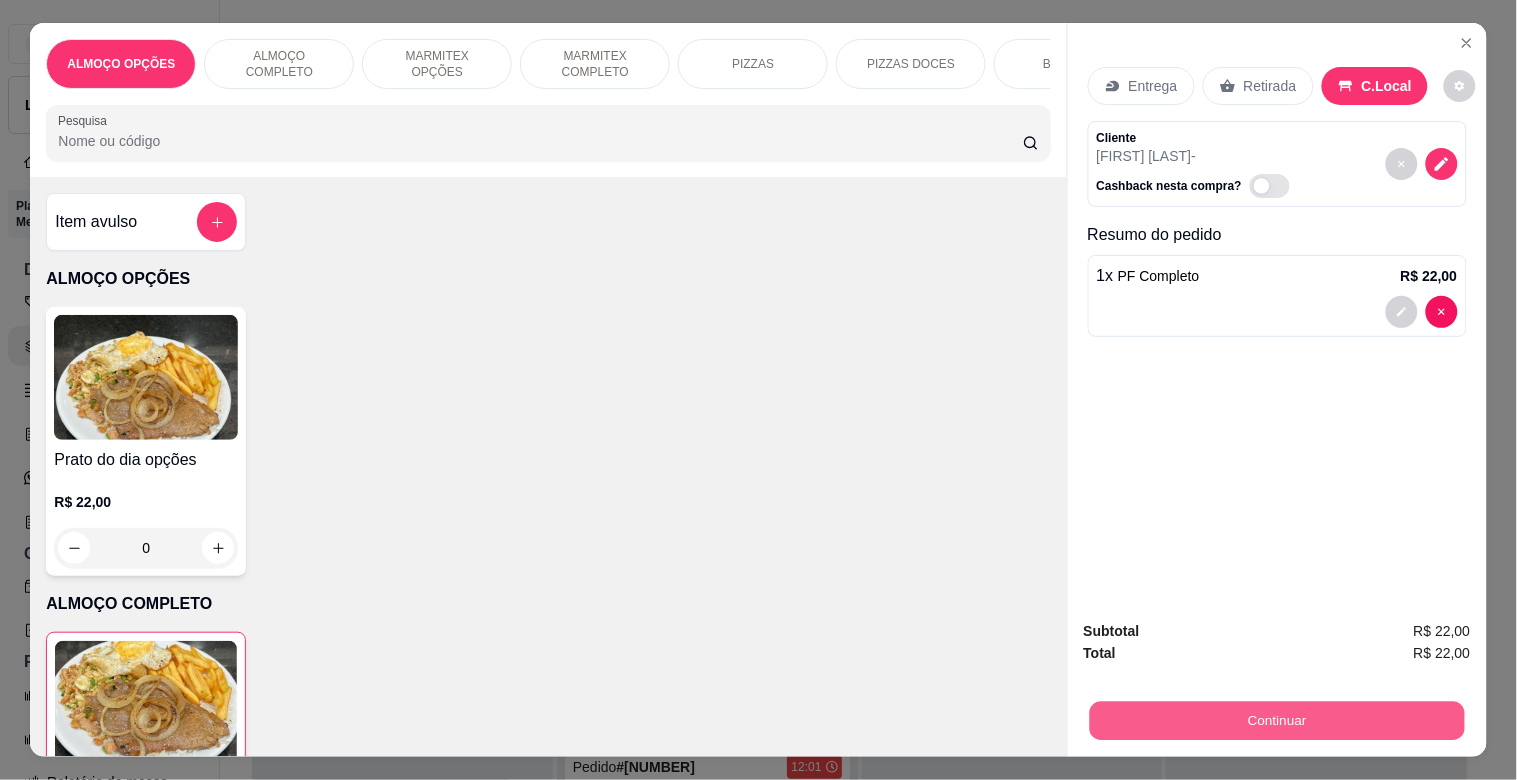 click on "Continuar" at bounding box center [1276, 720] 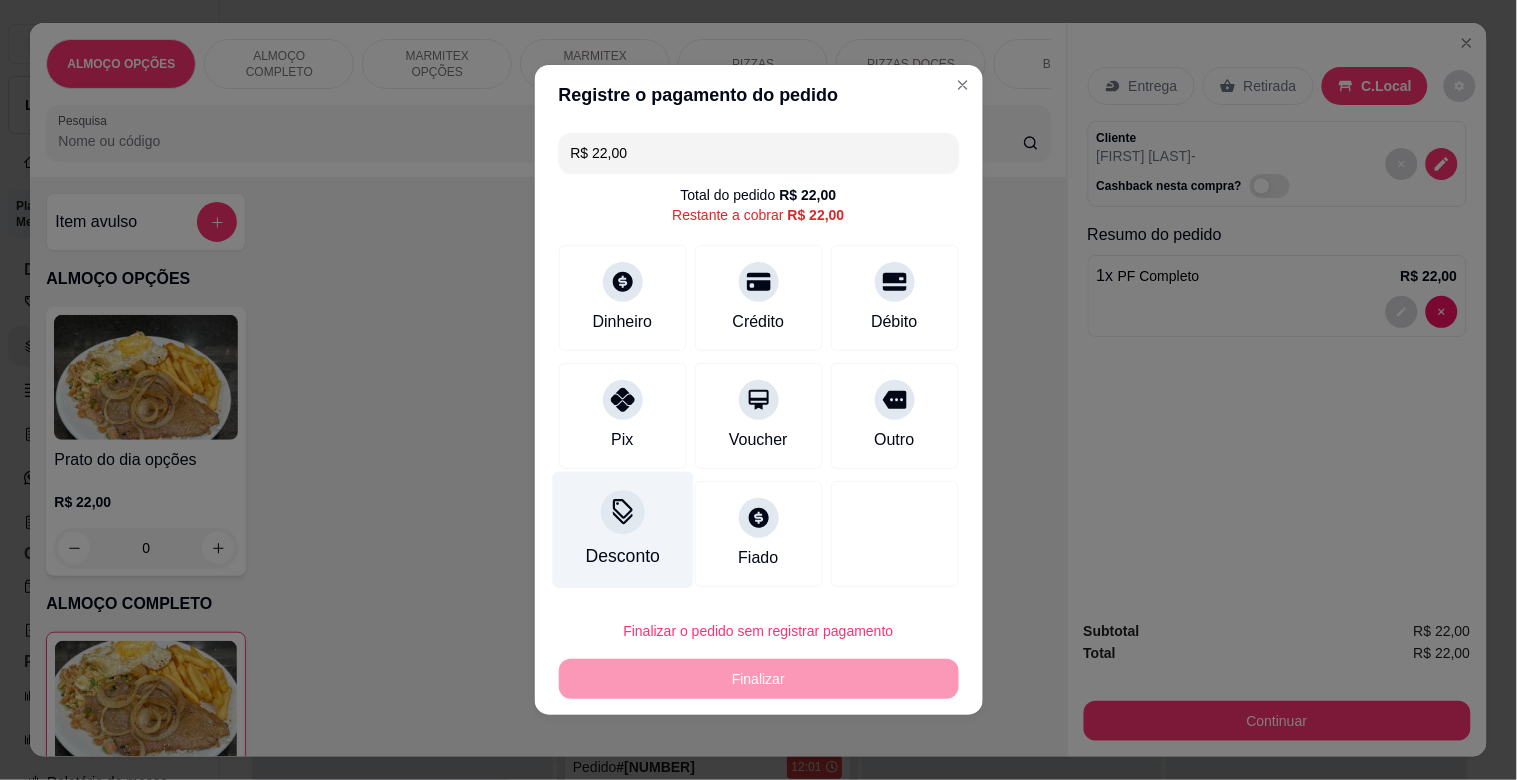 click at bounding box center [623, 512] 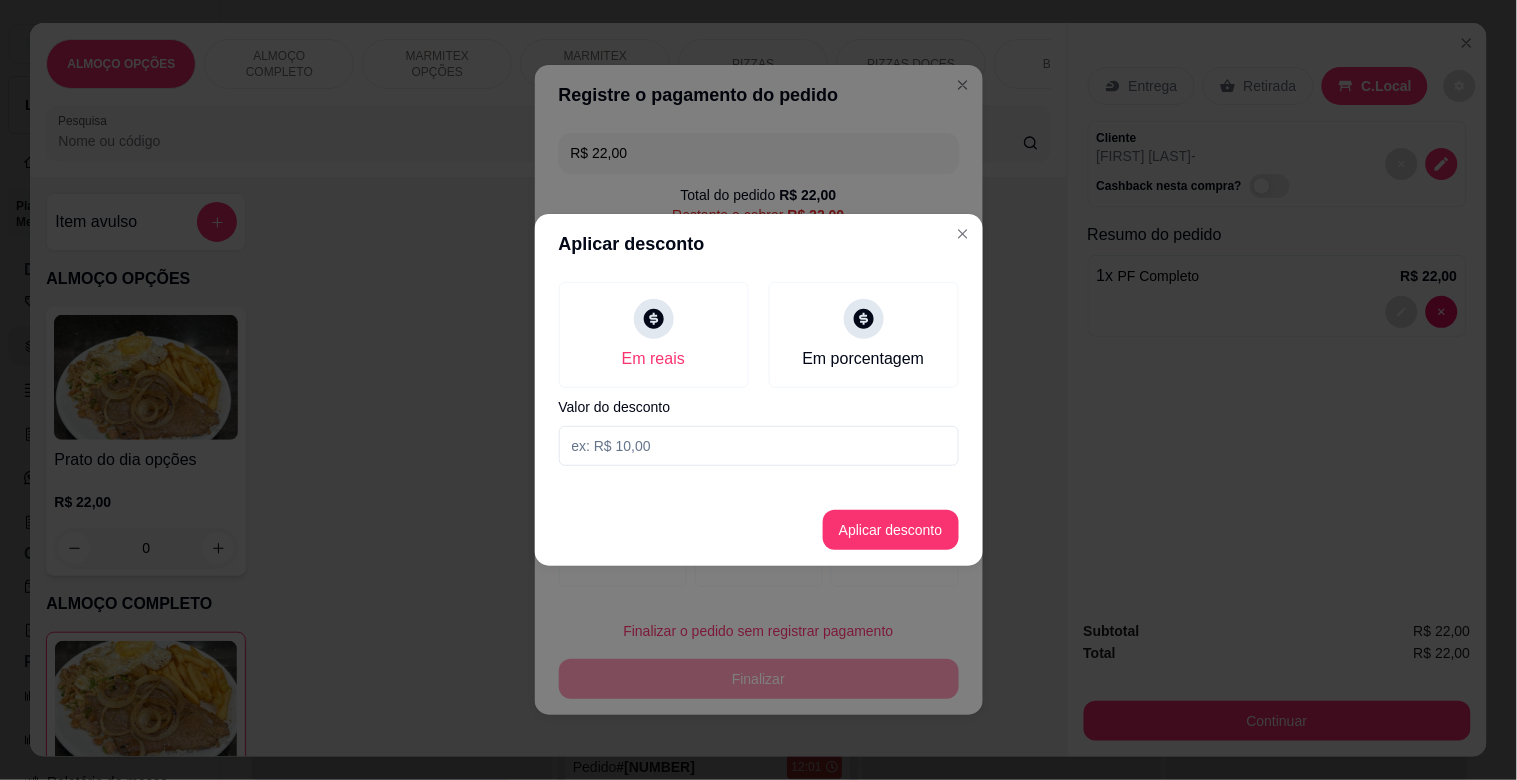 click on "Em reais Em porcentagem Valor do desconto" at bounding box center [759, 374] 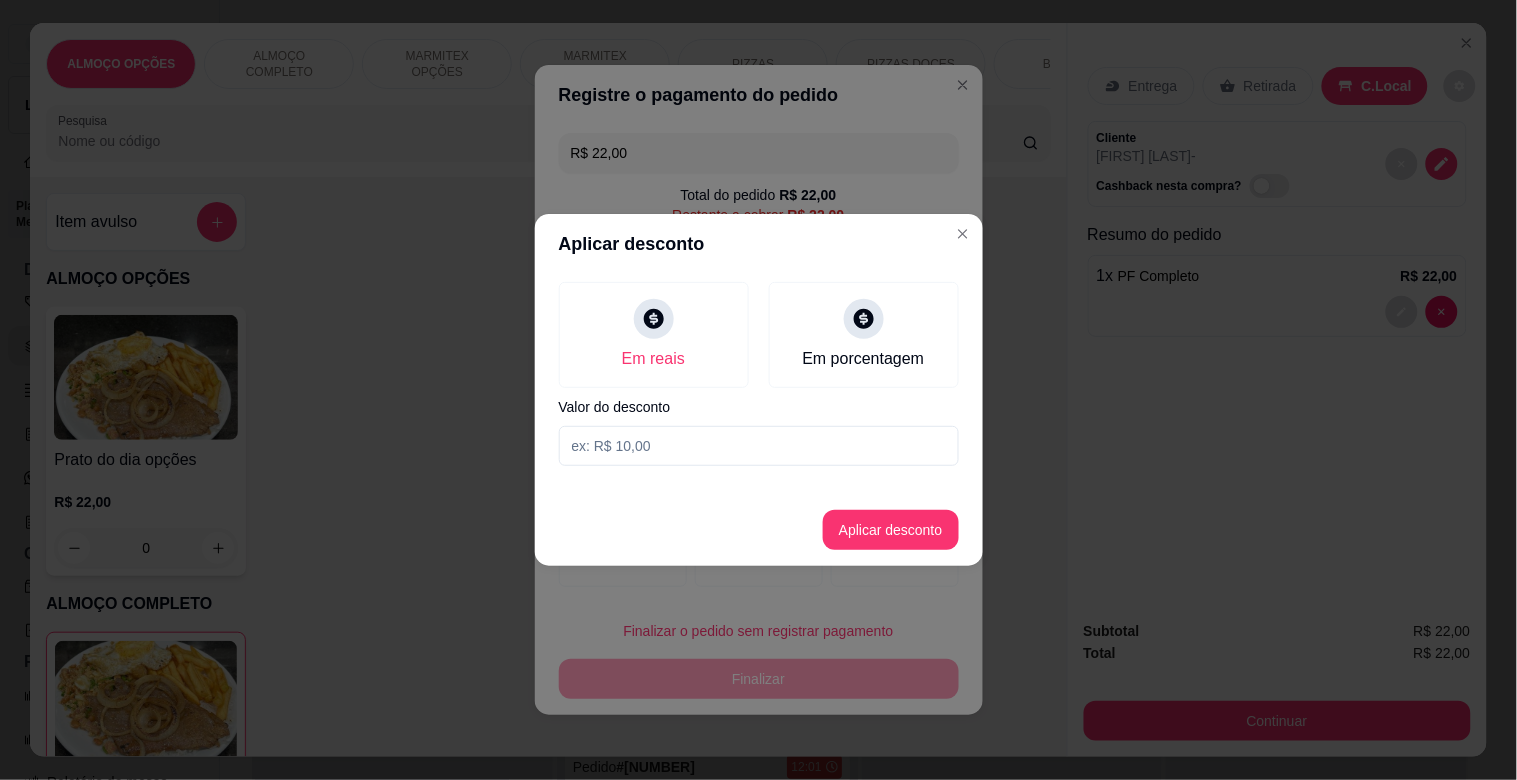 drag, startPoint x: 652, startPoint y: 444, endPoint x: 760, endPoint y: 330, distance: 157.03503 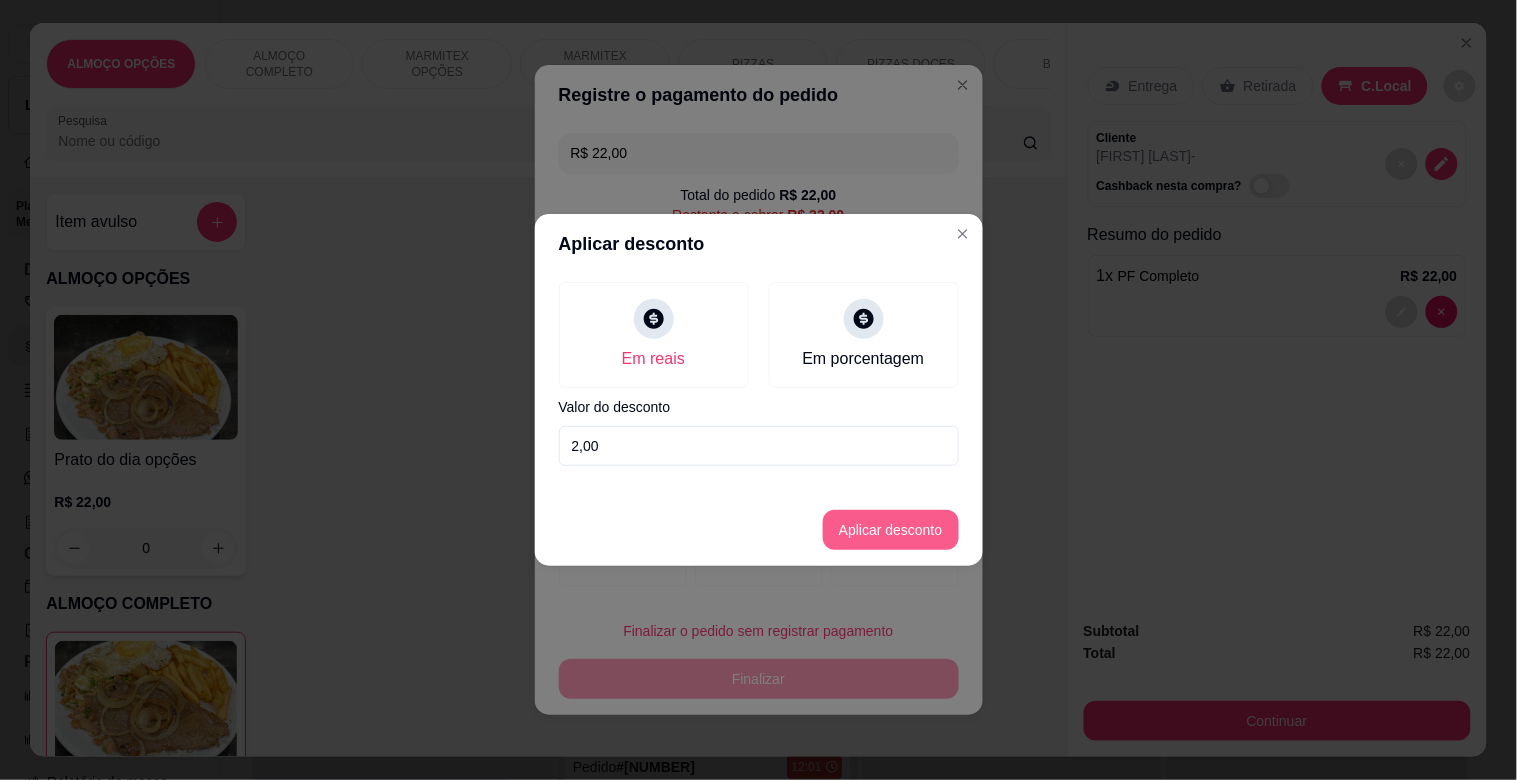 click on "Aplicar desconto" at bounding box center (891, 530) 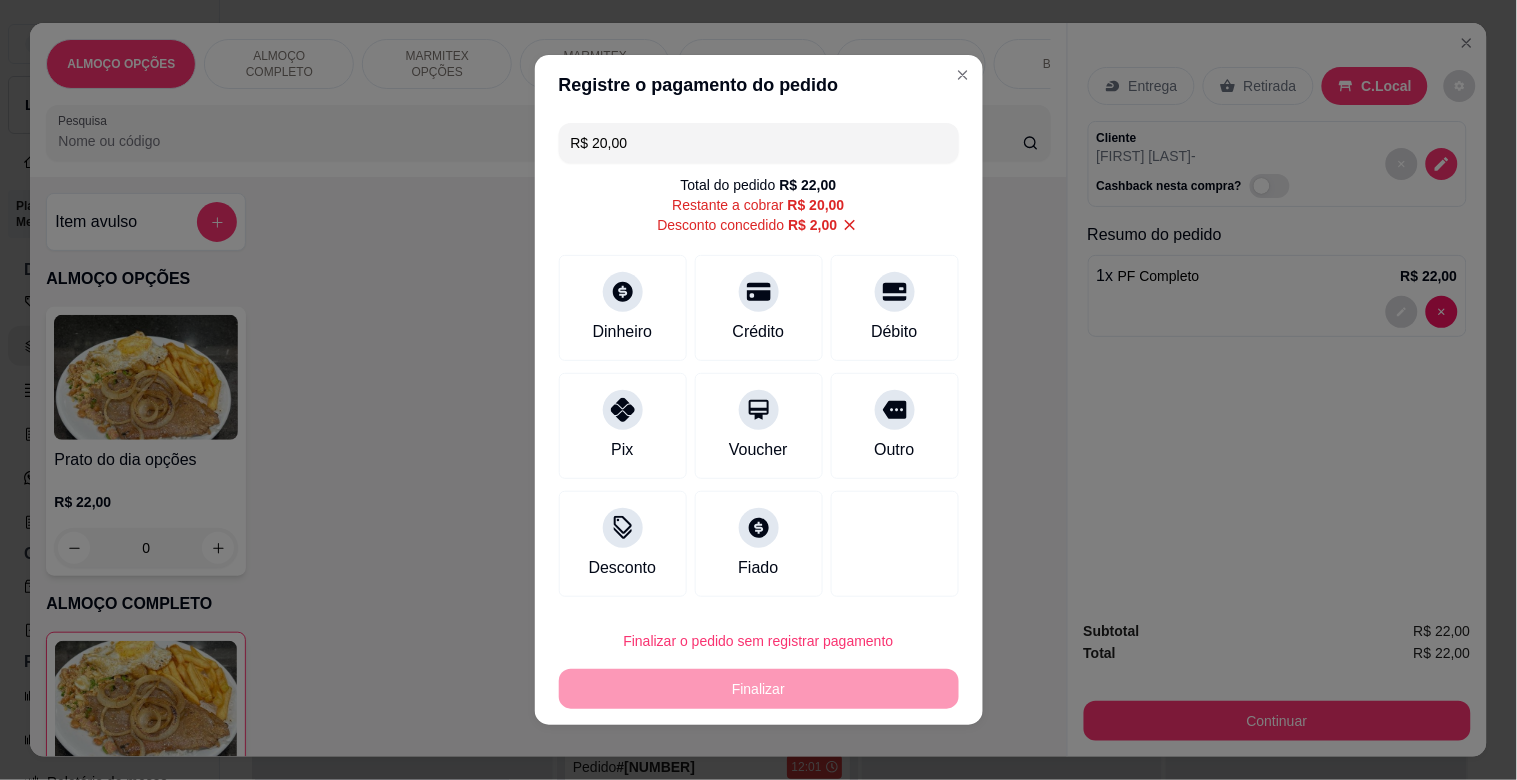 drag, startPoint x: 882, startPoint y: 397, endPoint x: 917, endPoint y: 558, distance: 164.76044 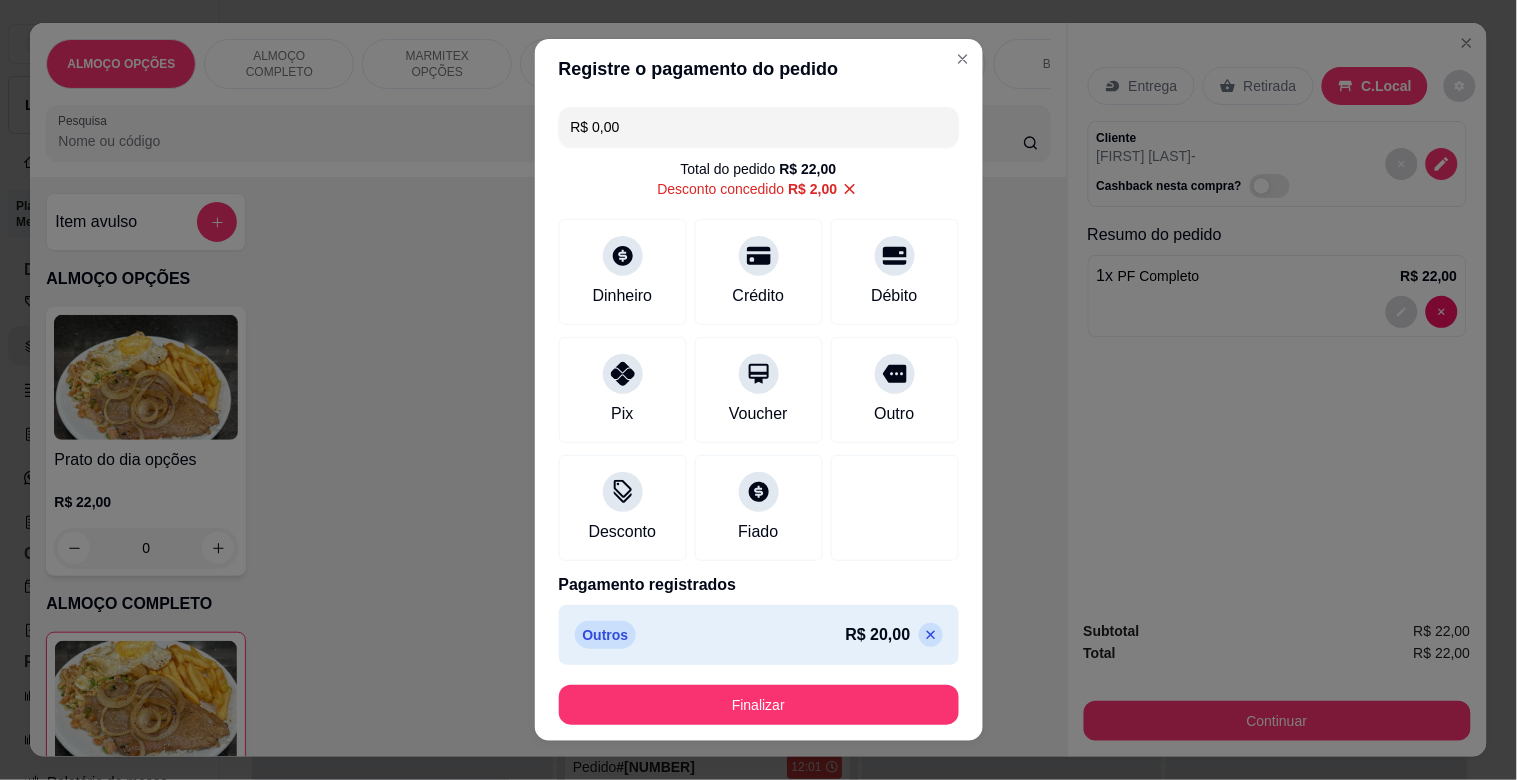 click on "Finalizar" at bounding box center (759, 705) 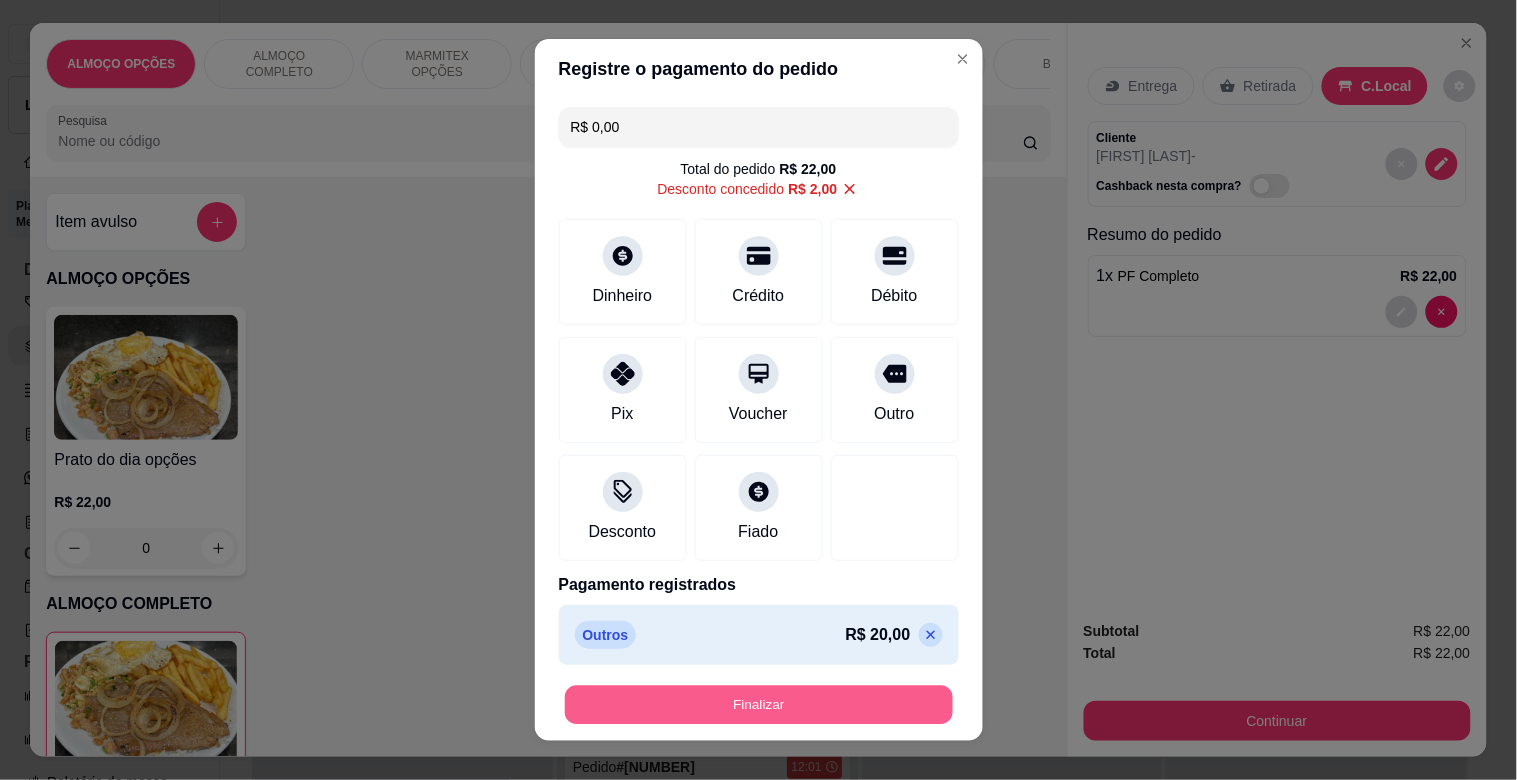 click on "Finalizar" at bounding box center [759, 705] 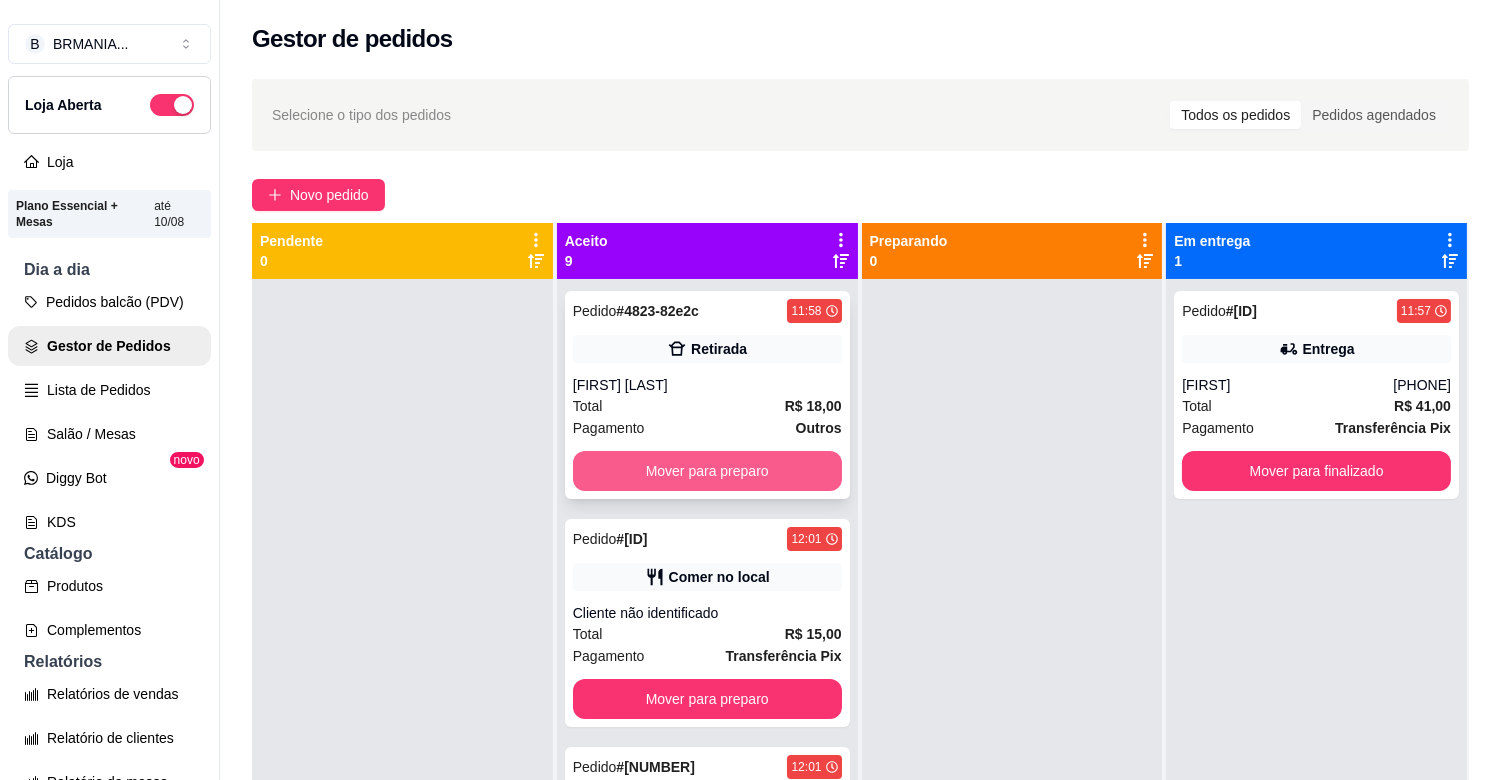 click on "Mover para preparo" at bounding box center (707, 471) 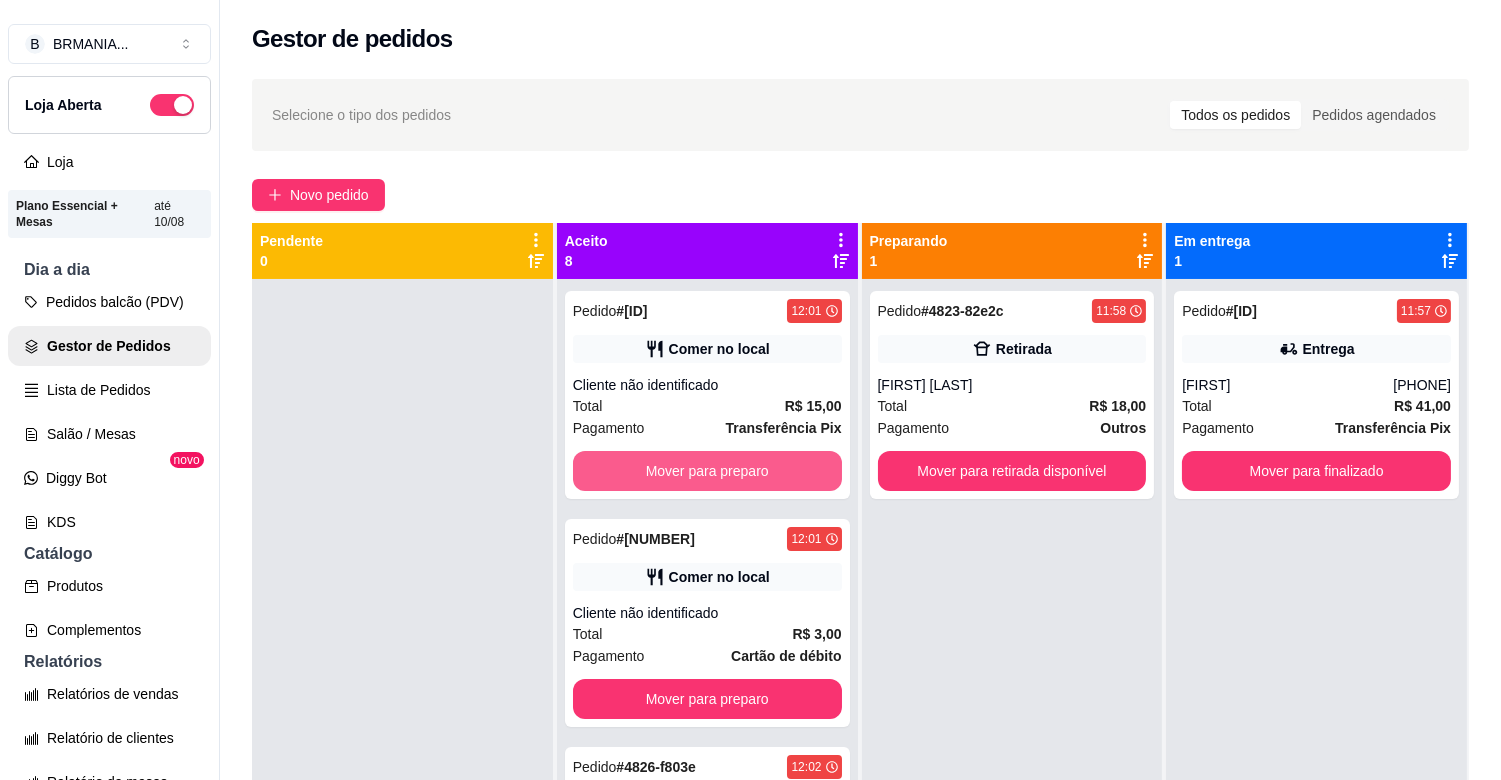click on "Mover para preparo" at bounding box center [707, 471] 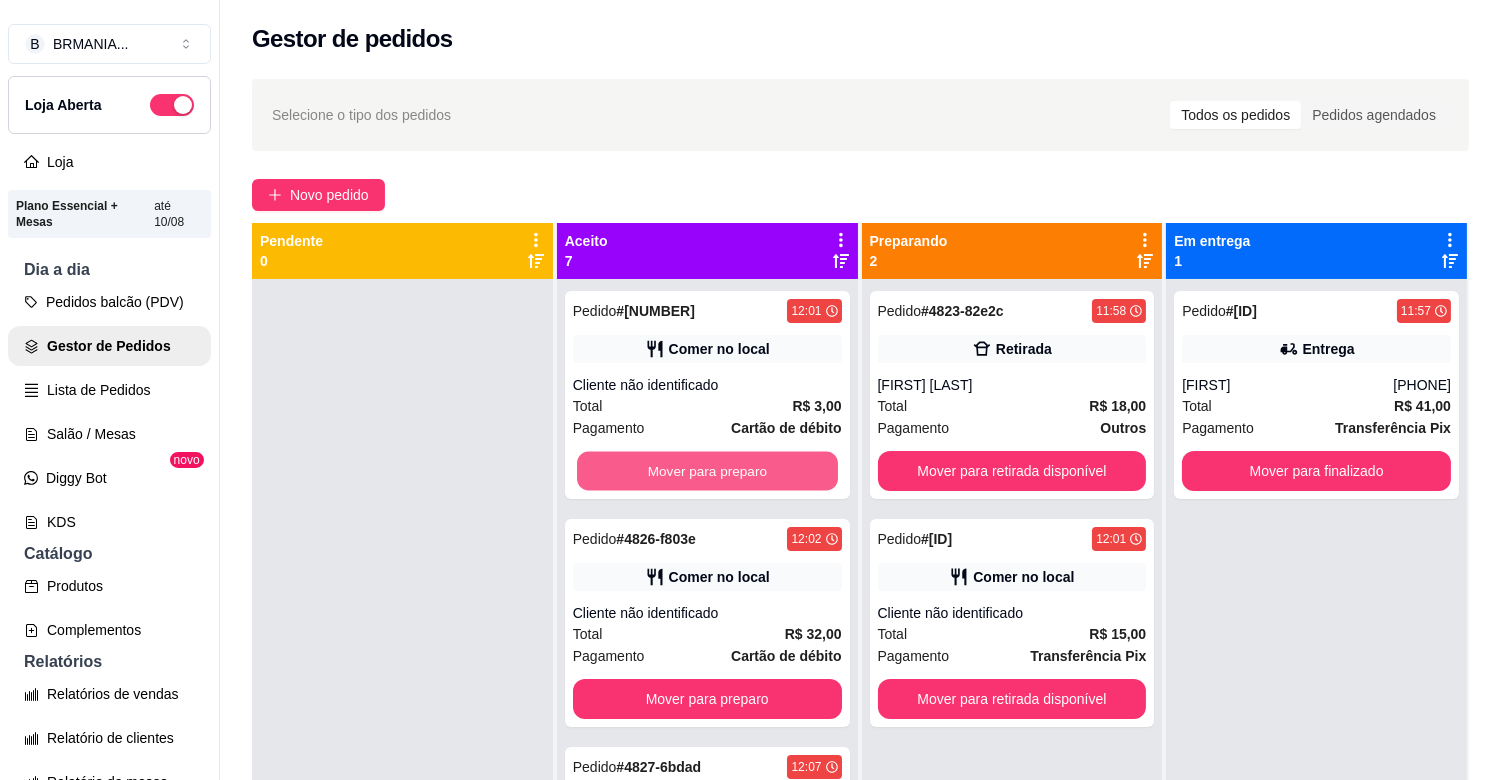click on "Mover para preparo" at bounding box center (707, 471) 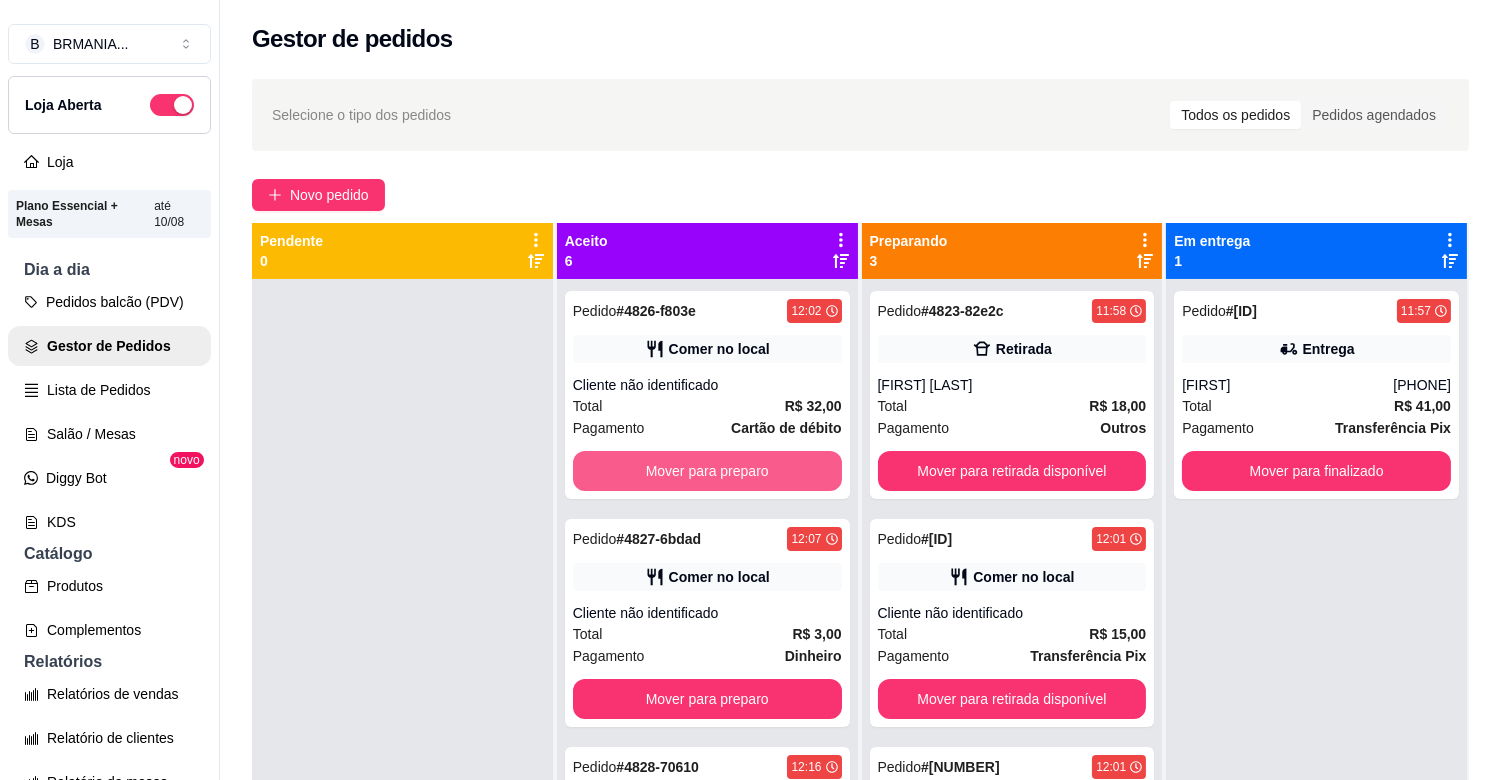 click on "Mover para preparo" at bounding box center (707, 471) 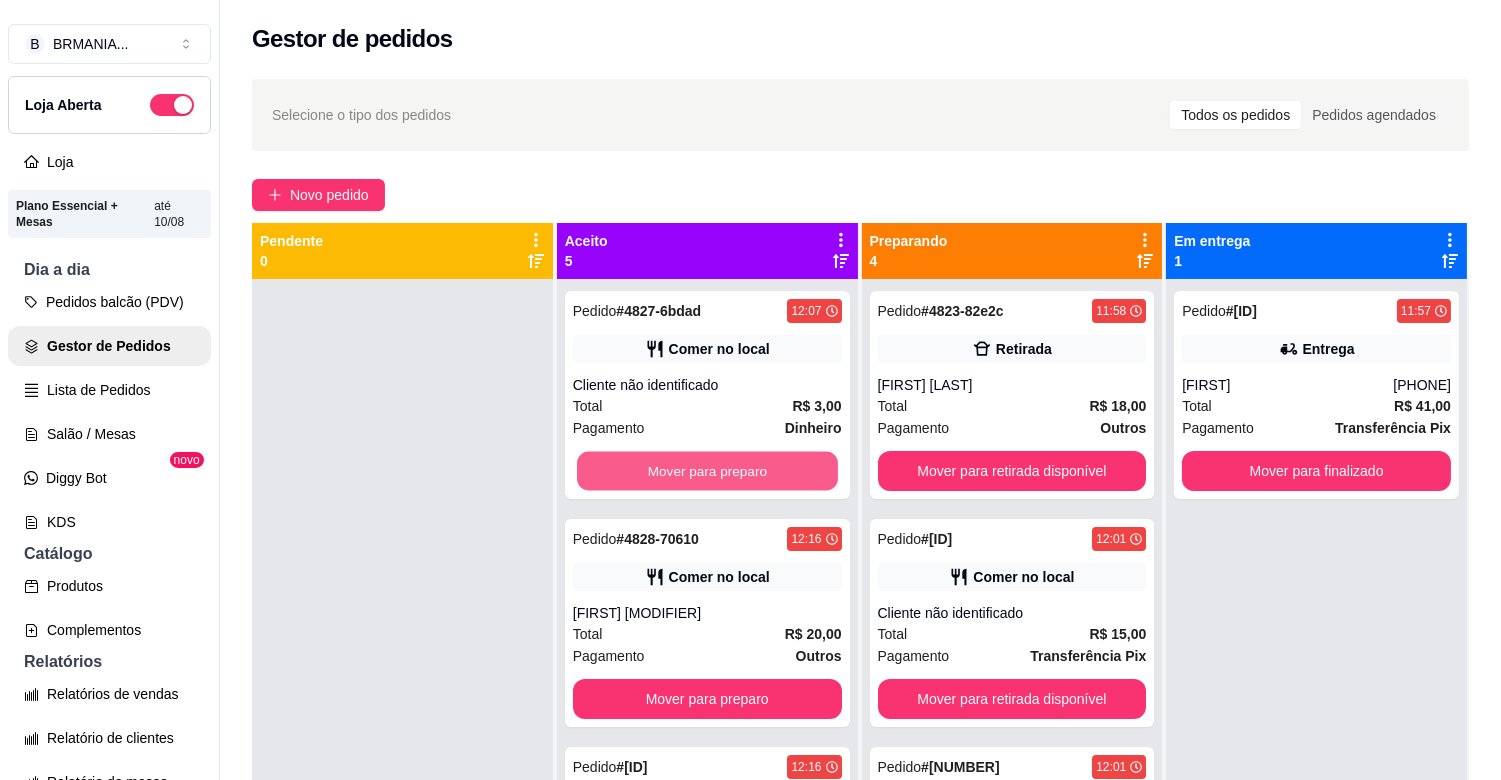 click on "Mover para preparo" at bounding box center (707, 471) 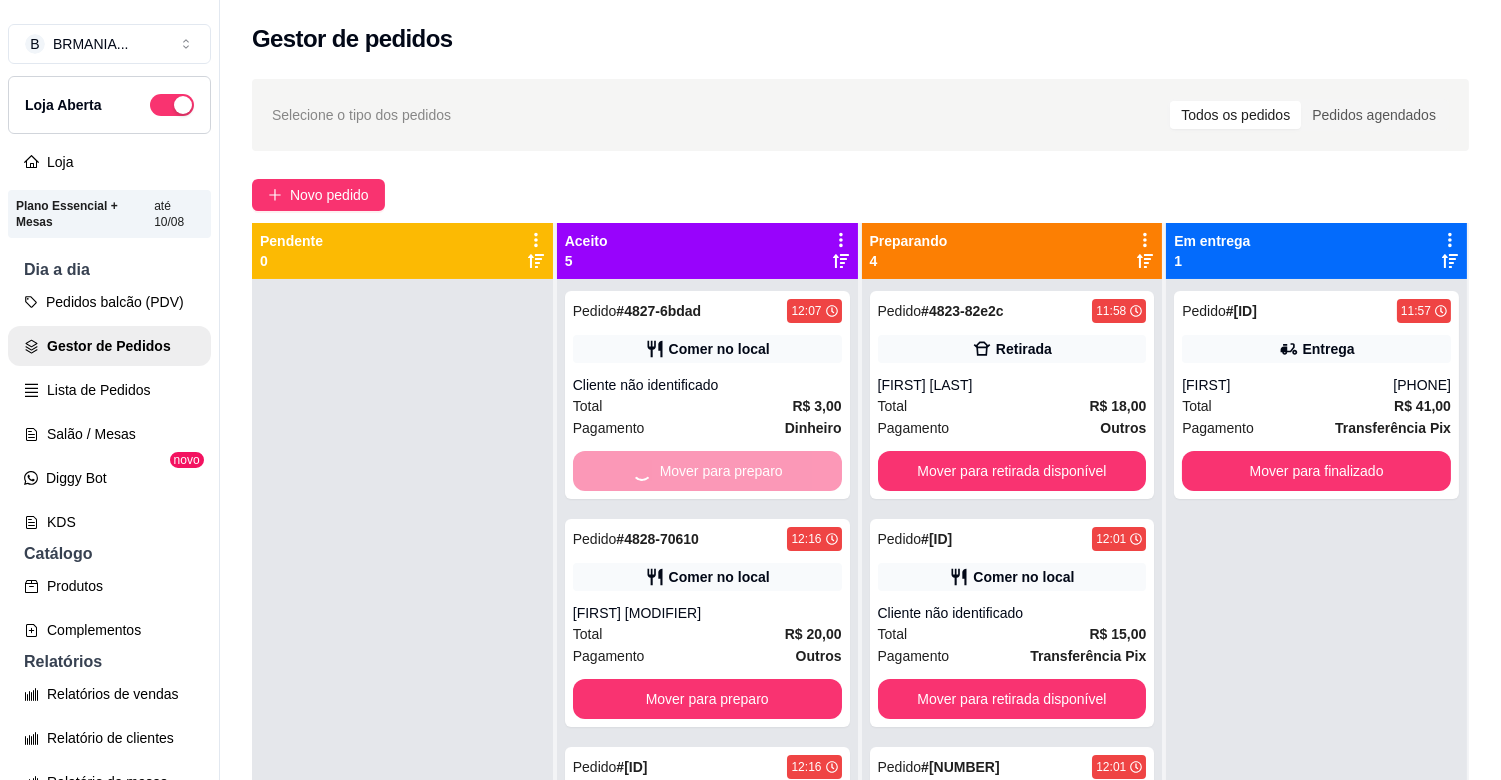 click on "Mover para preparo" at bounding box center (707, 699) 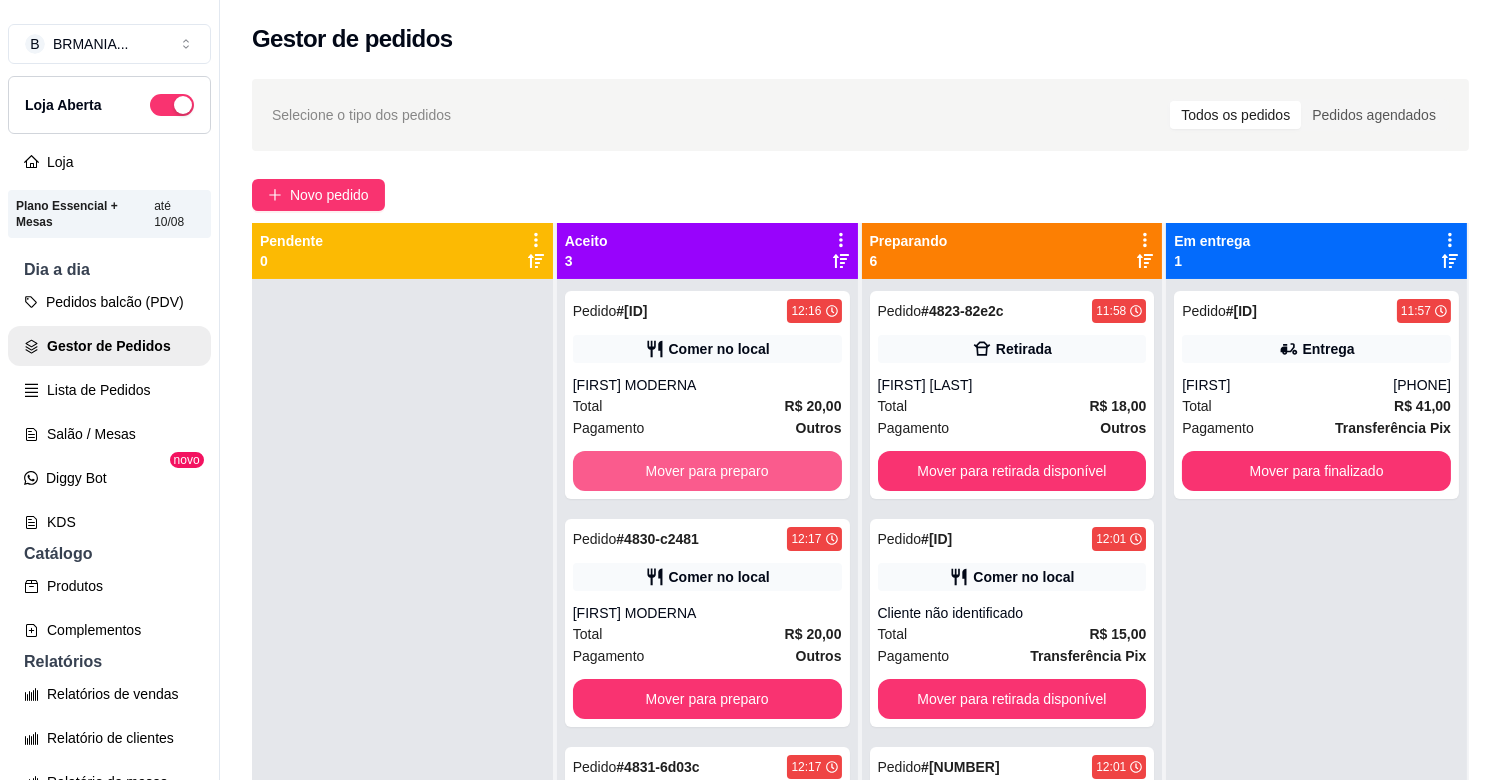 click on "Mover para preparo" at bounding box center (707, 471) 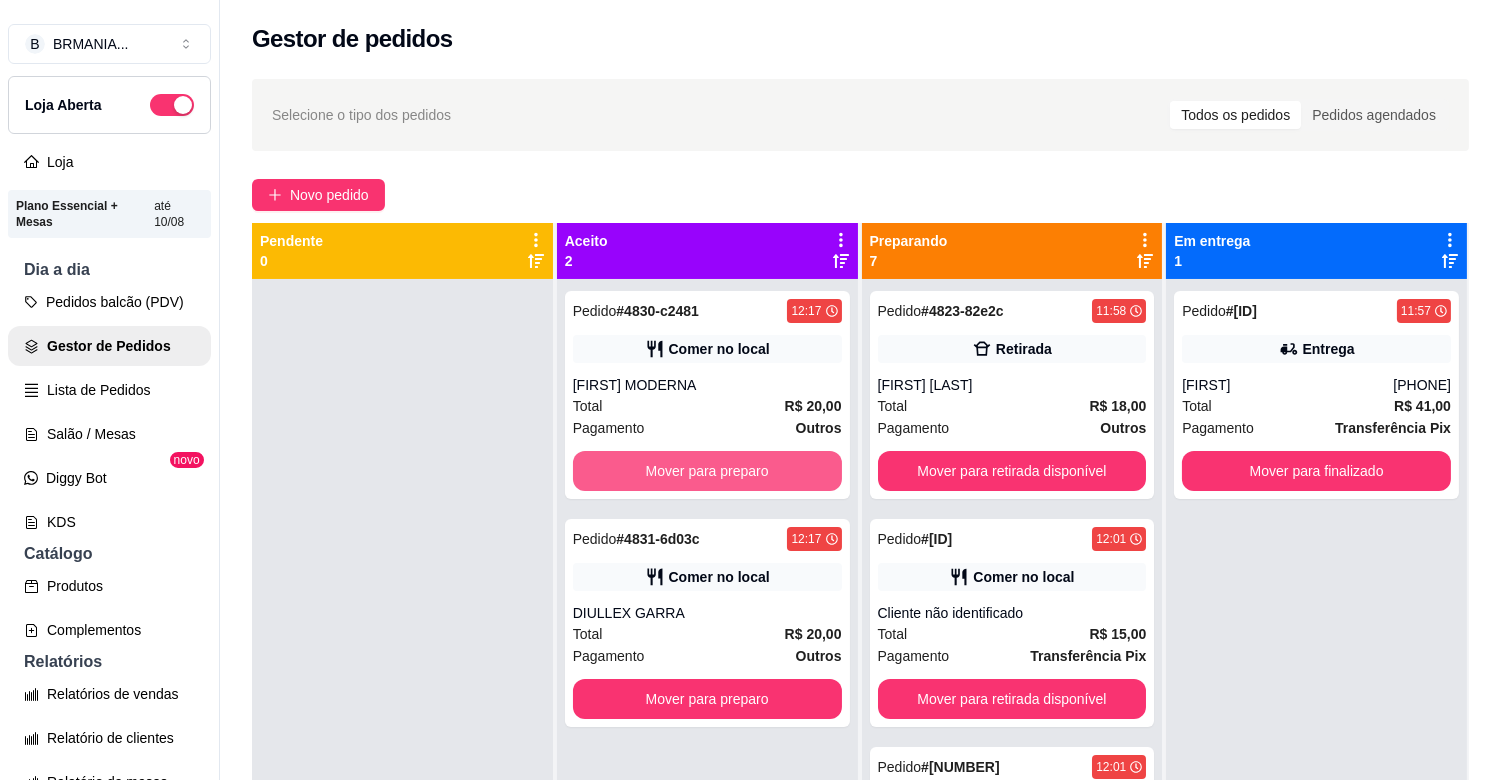 click on "Mover para preparo" at bounding box center [707, 471] 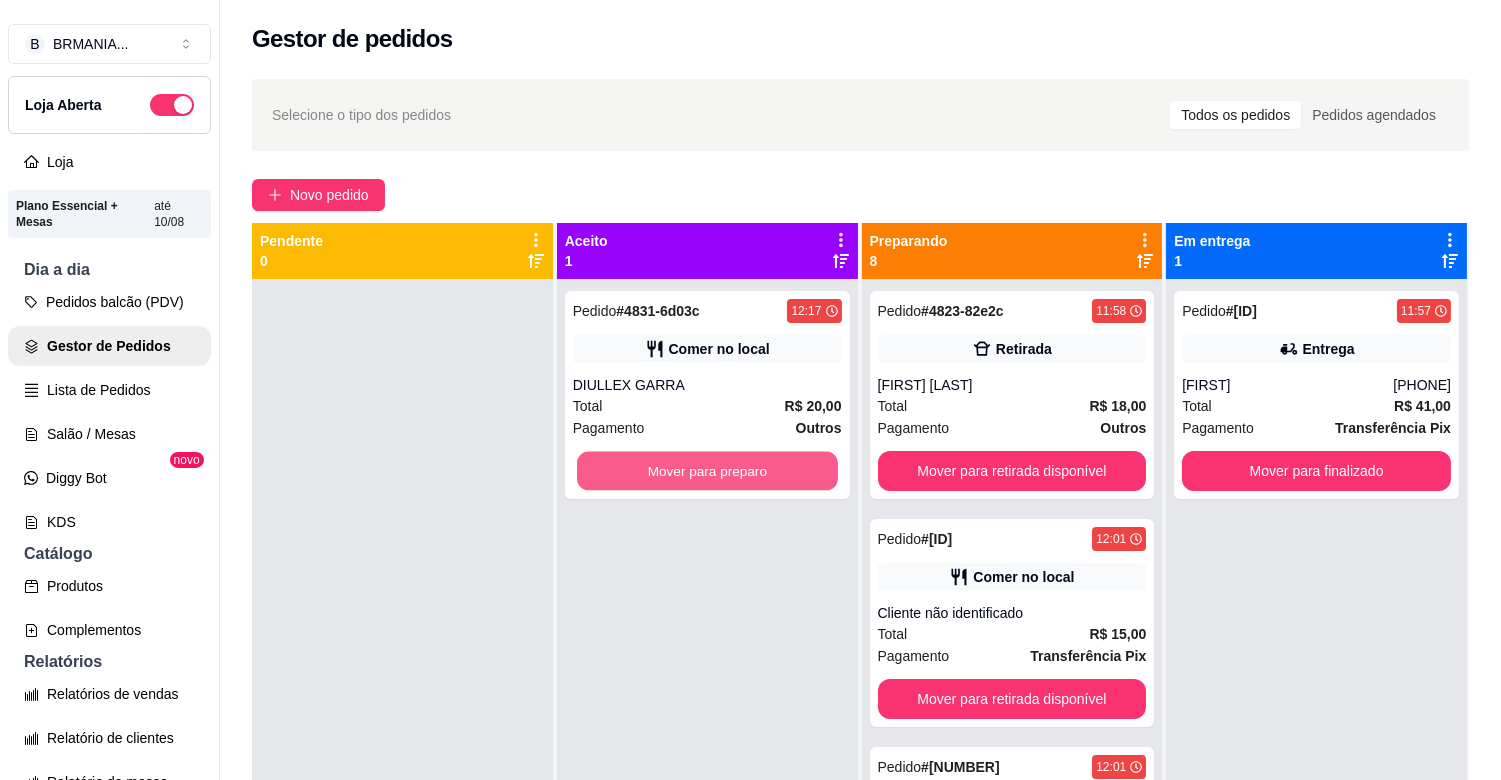 click on "Mover para preparo" at bounding box center [707, 471] 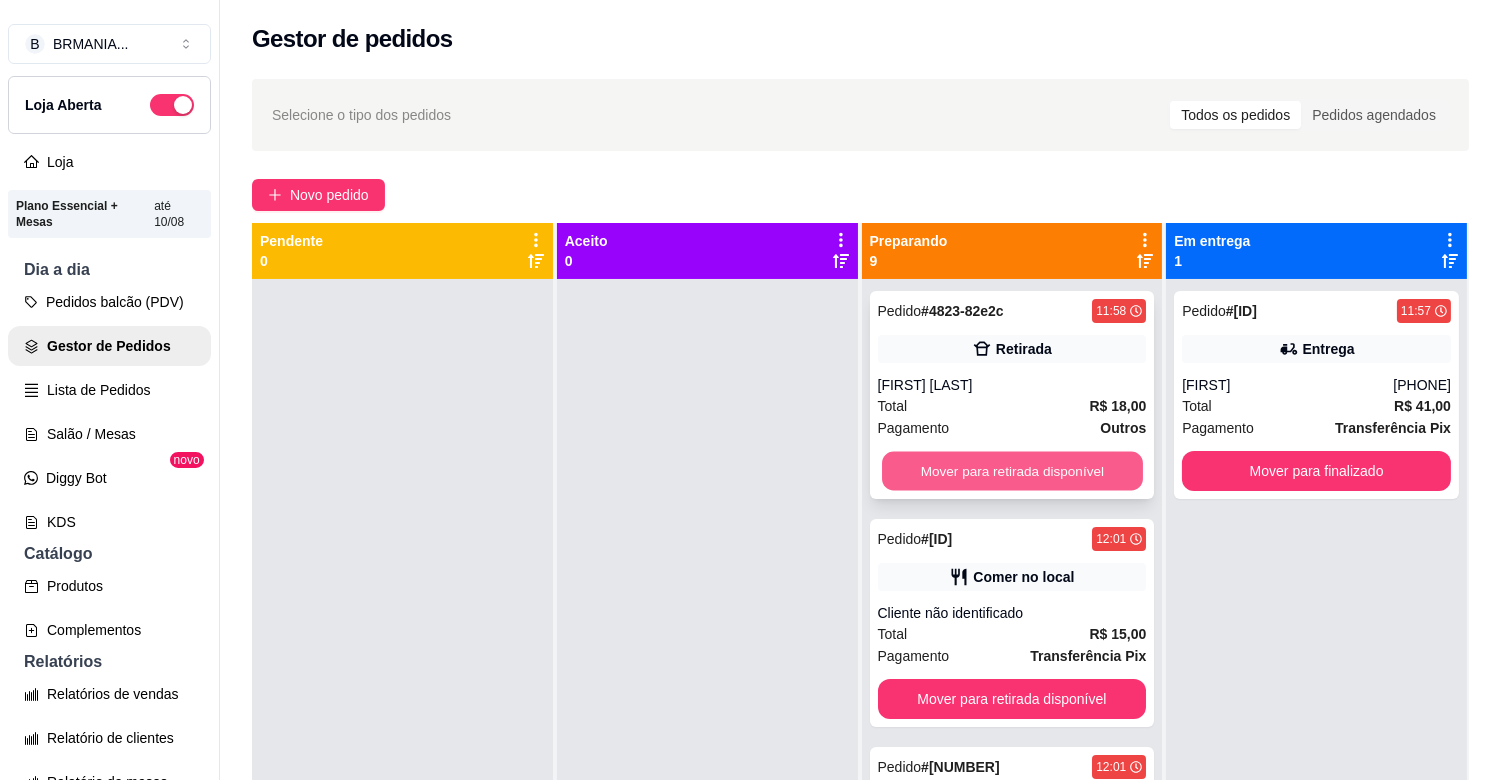 click on "Mover para retirada disponível" at bounding box center [1012, 471] 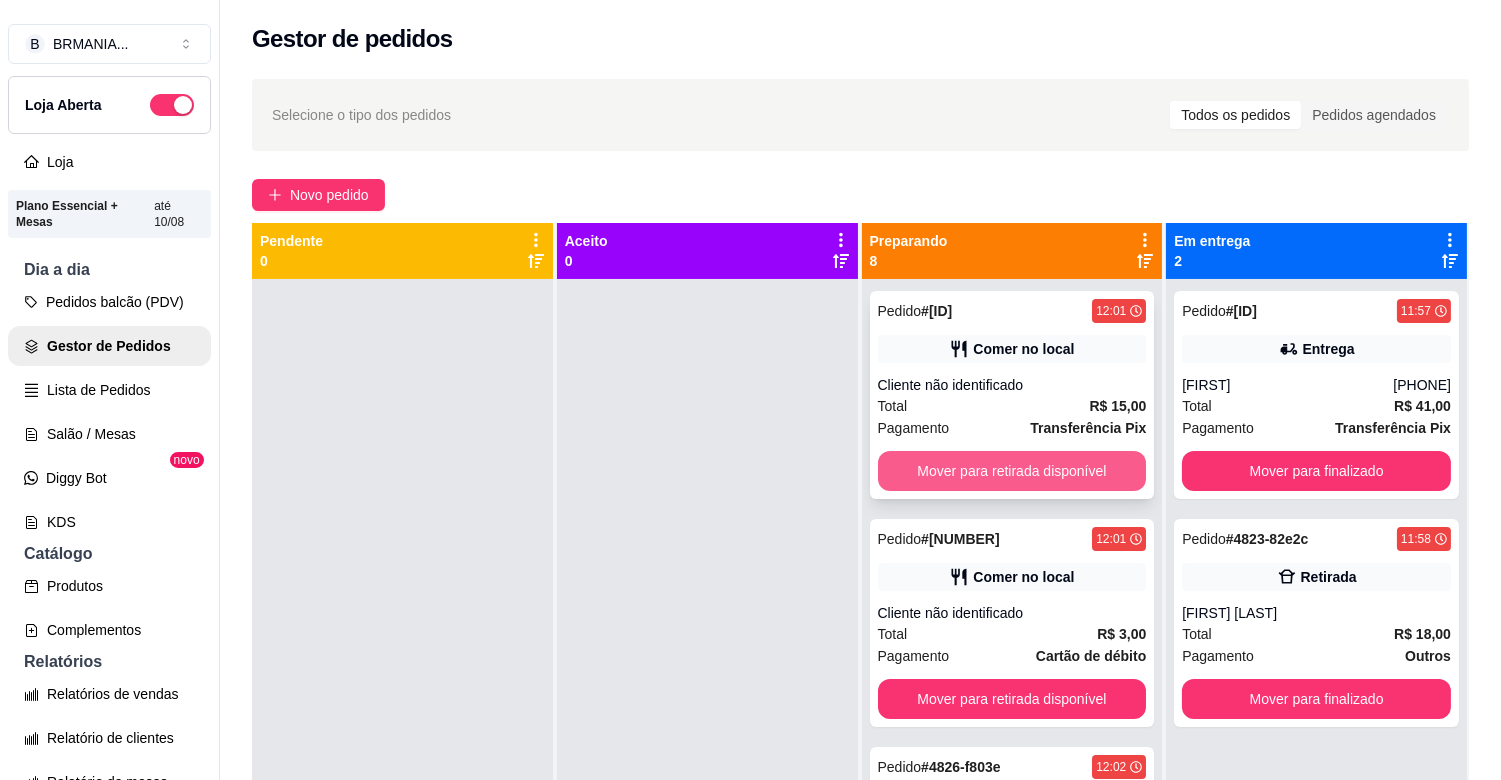 click on "Mover para retirada disponível" at bounding box center [1012, 471] 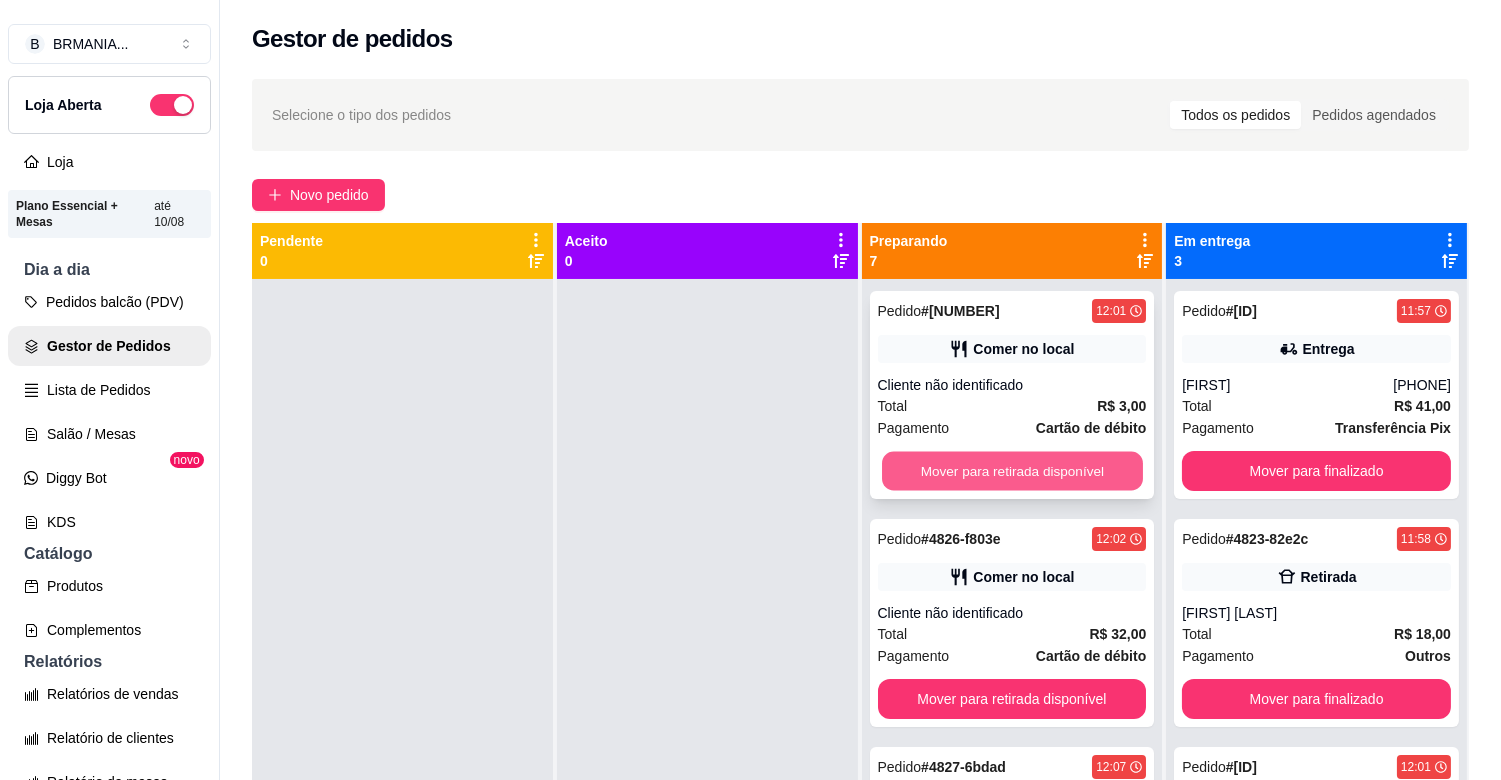 click on "Mover para retirada disponível" at bounding box center (1012, 471) 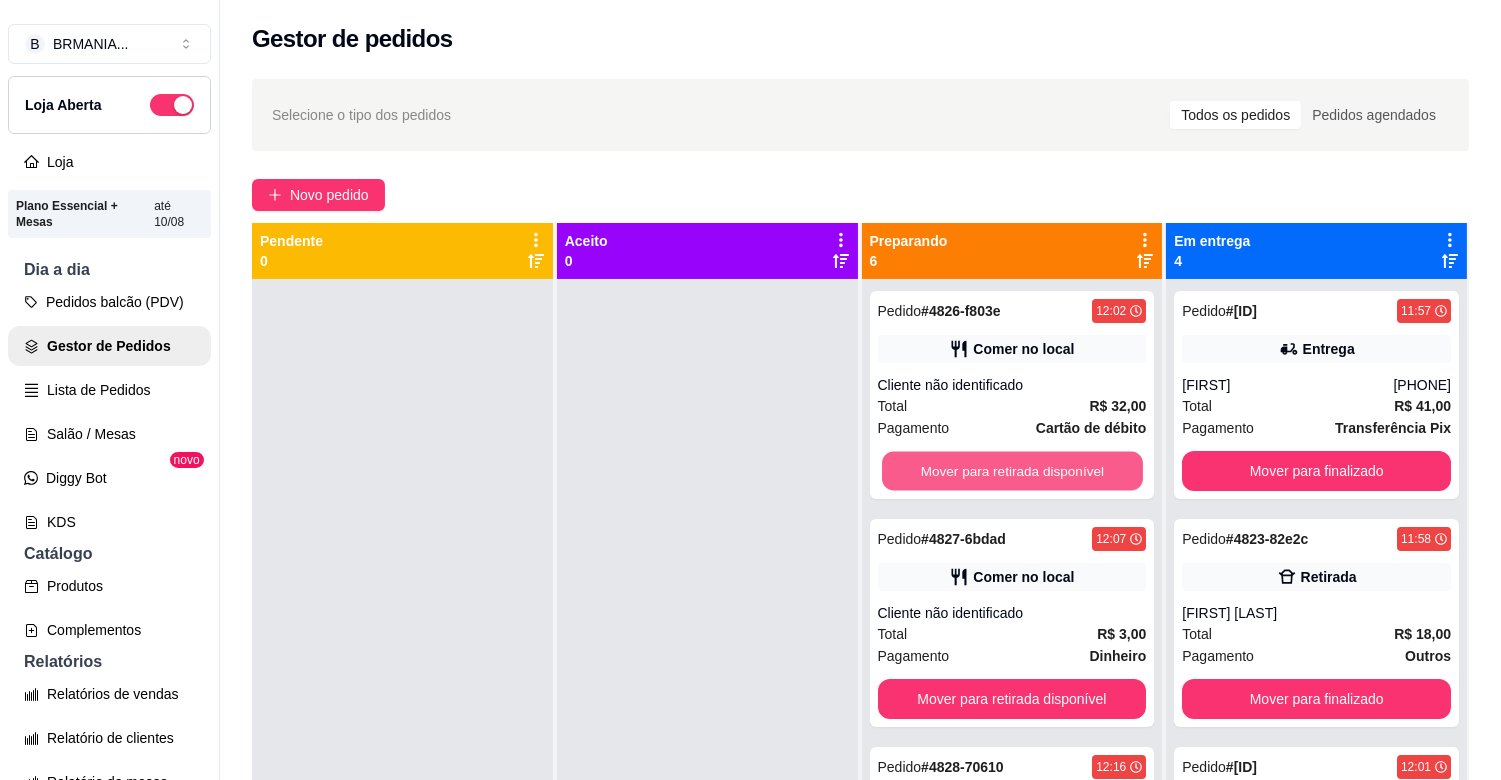 click on "Mover para retirada disponível" at bounding box center [1012, 471] 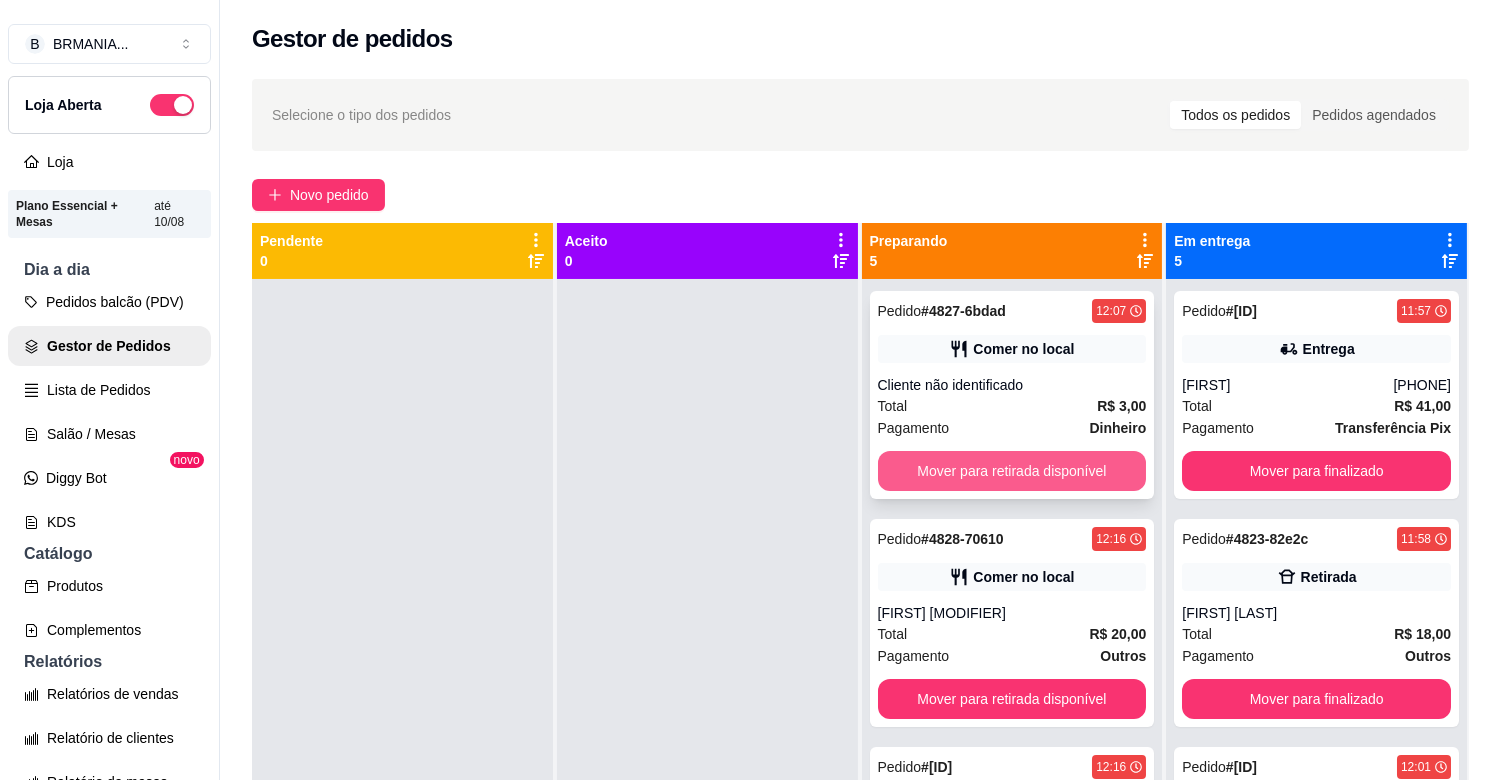 click on "Mover para retirada disponível" at bounding box center [1012, 471] 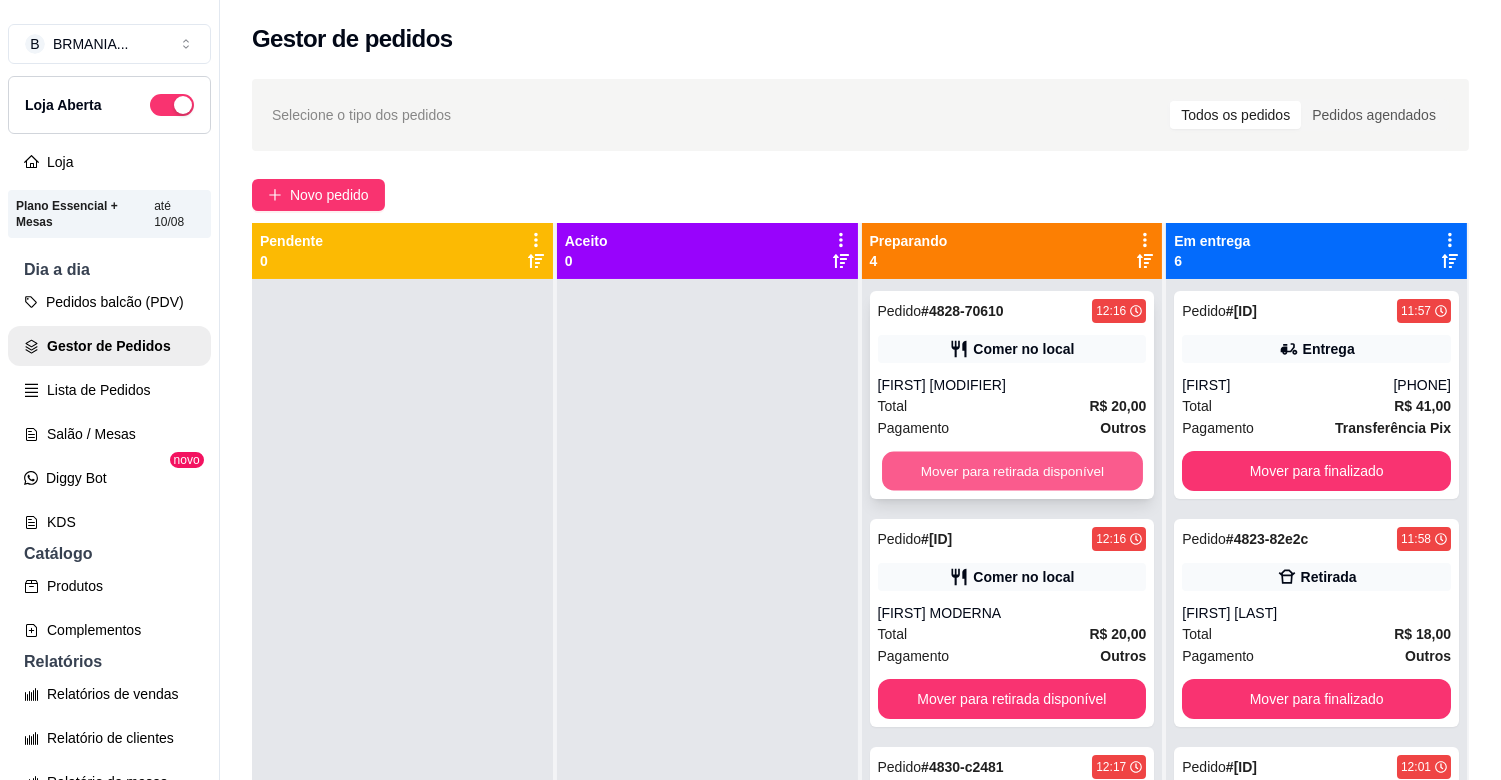 click on "Mover para retirada disponível" at bounding box center [1012, 471] 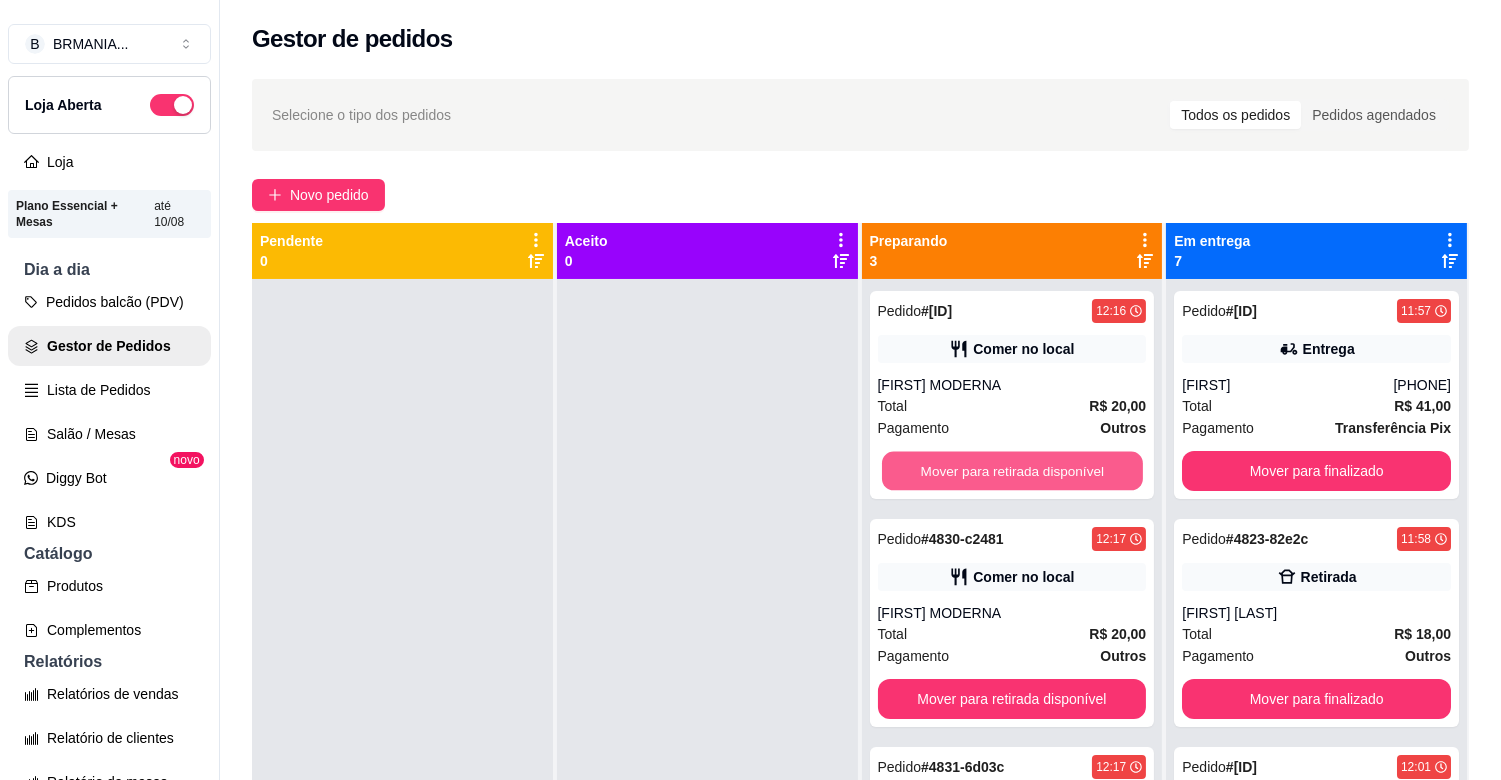 click on "Mover para retirada disponível" at bounding box center [1012, 471] 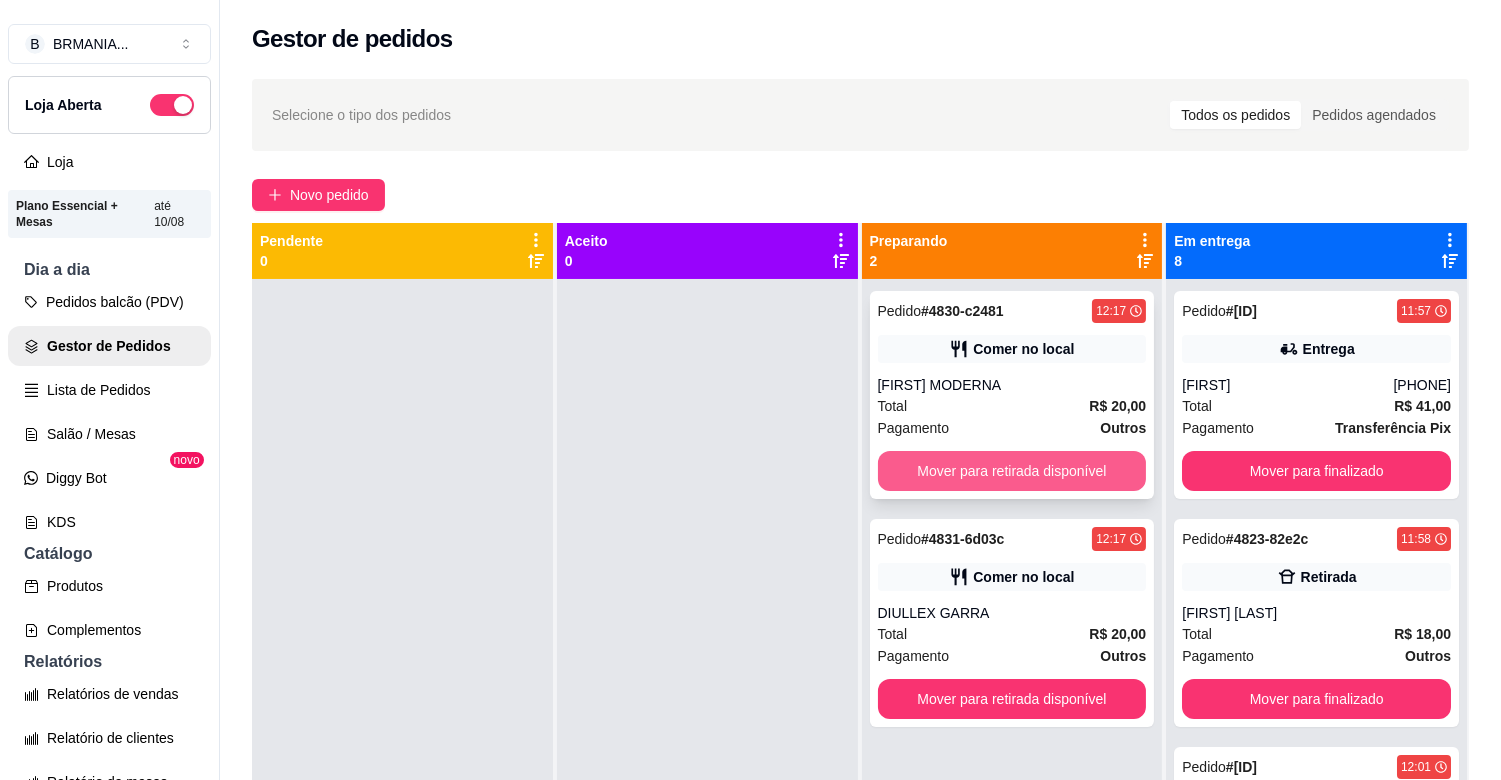 click on "Mover para retirada disponível" at bounding box center (1012, 471) 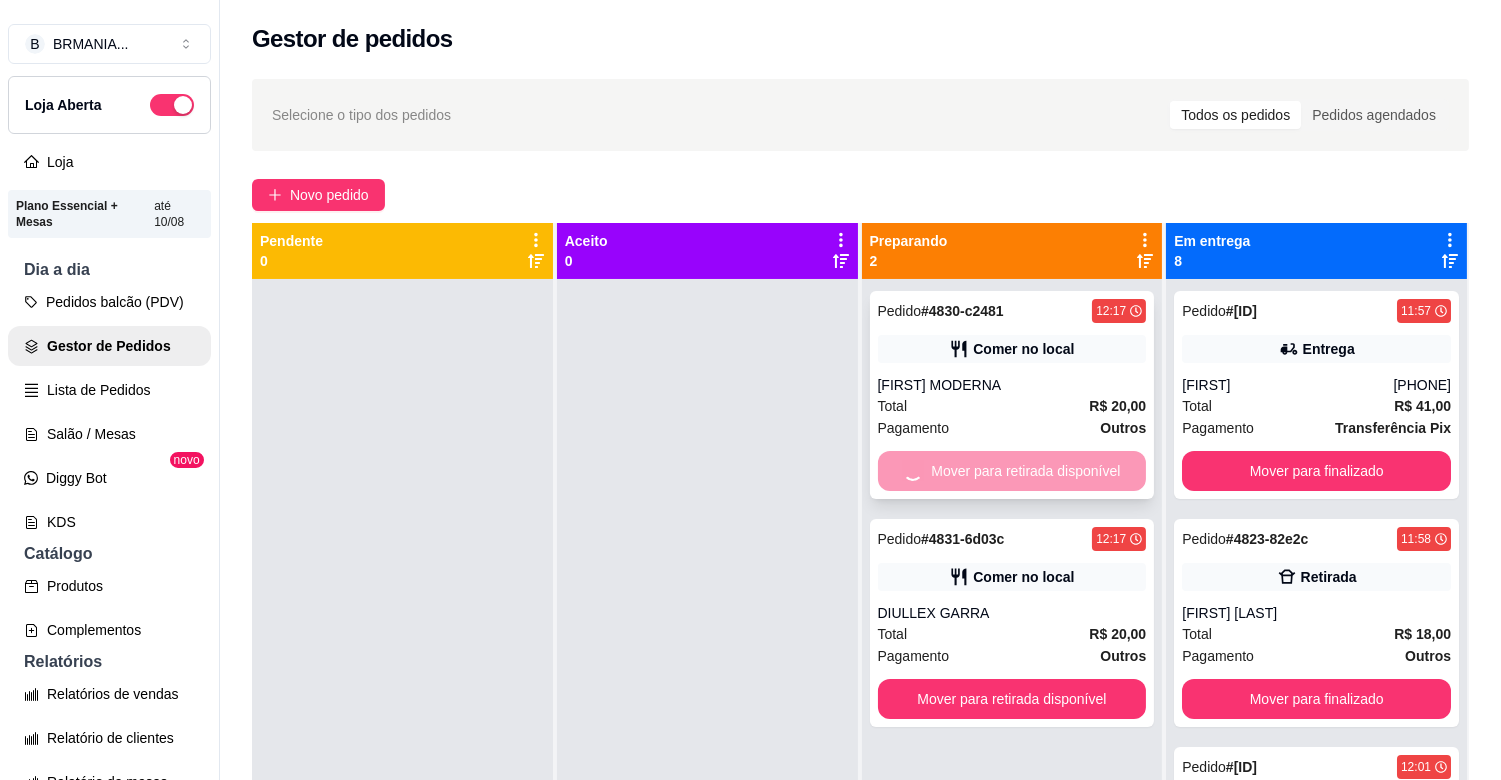 click on "Mover para retirada disponível" at bounding box center [1012, 699] 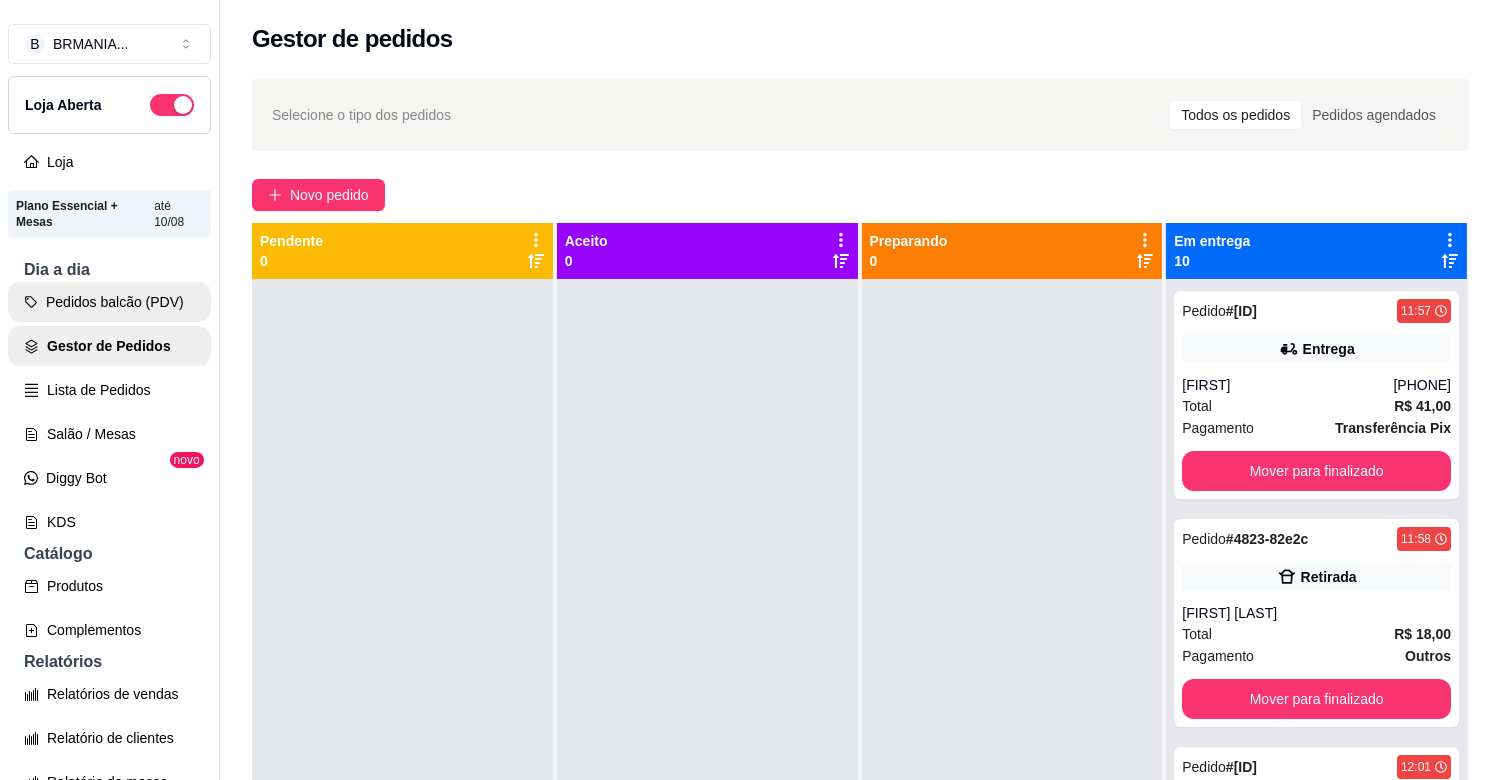 click on "Pedidos balcão (PDV)" at bounding box center (109, 302) 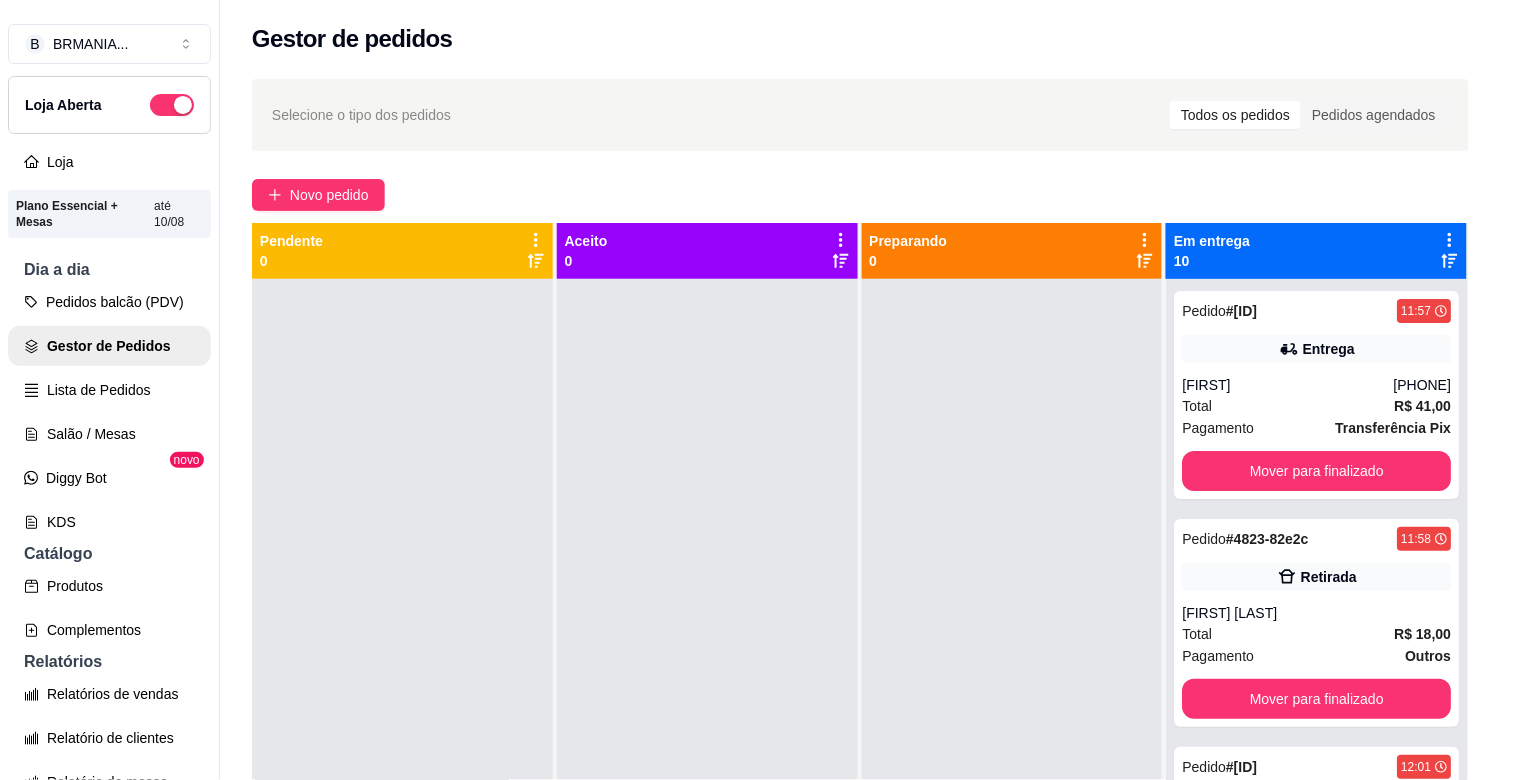 click at bounding box center (146, 702) 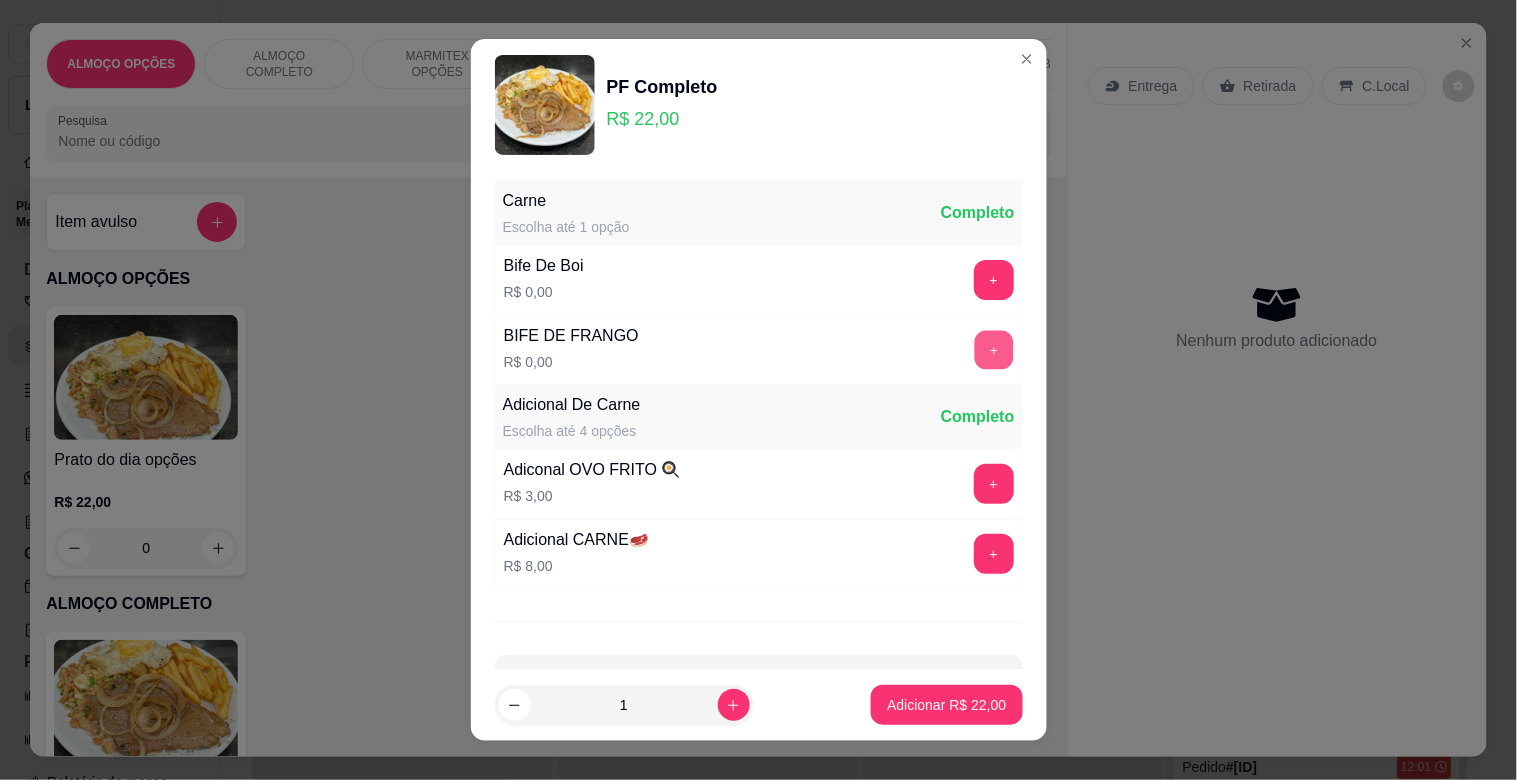click on "+" at bounding box center (993, 350) 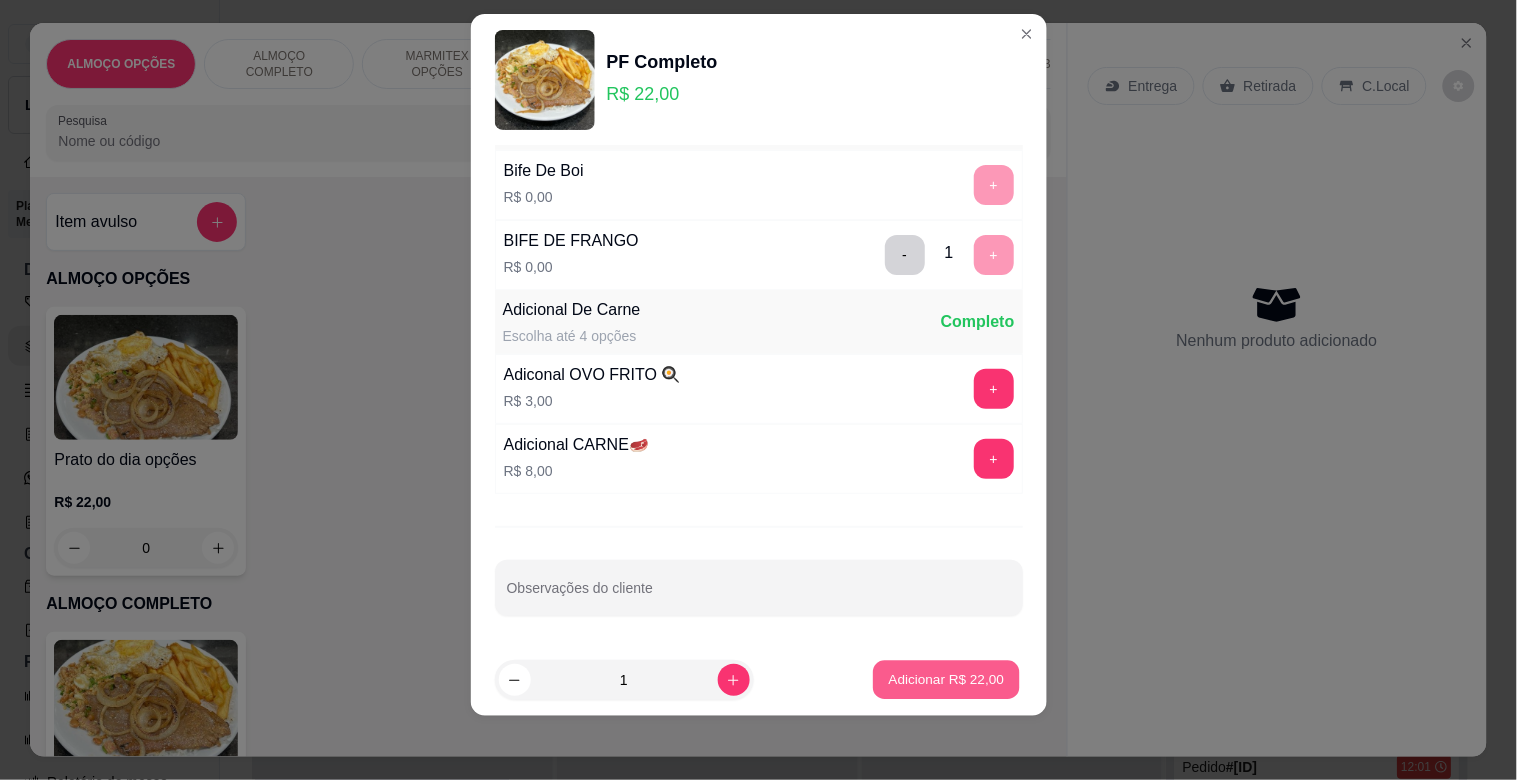 click on "Adicionar   R$ 22,00" at bounding box center (947, 679) 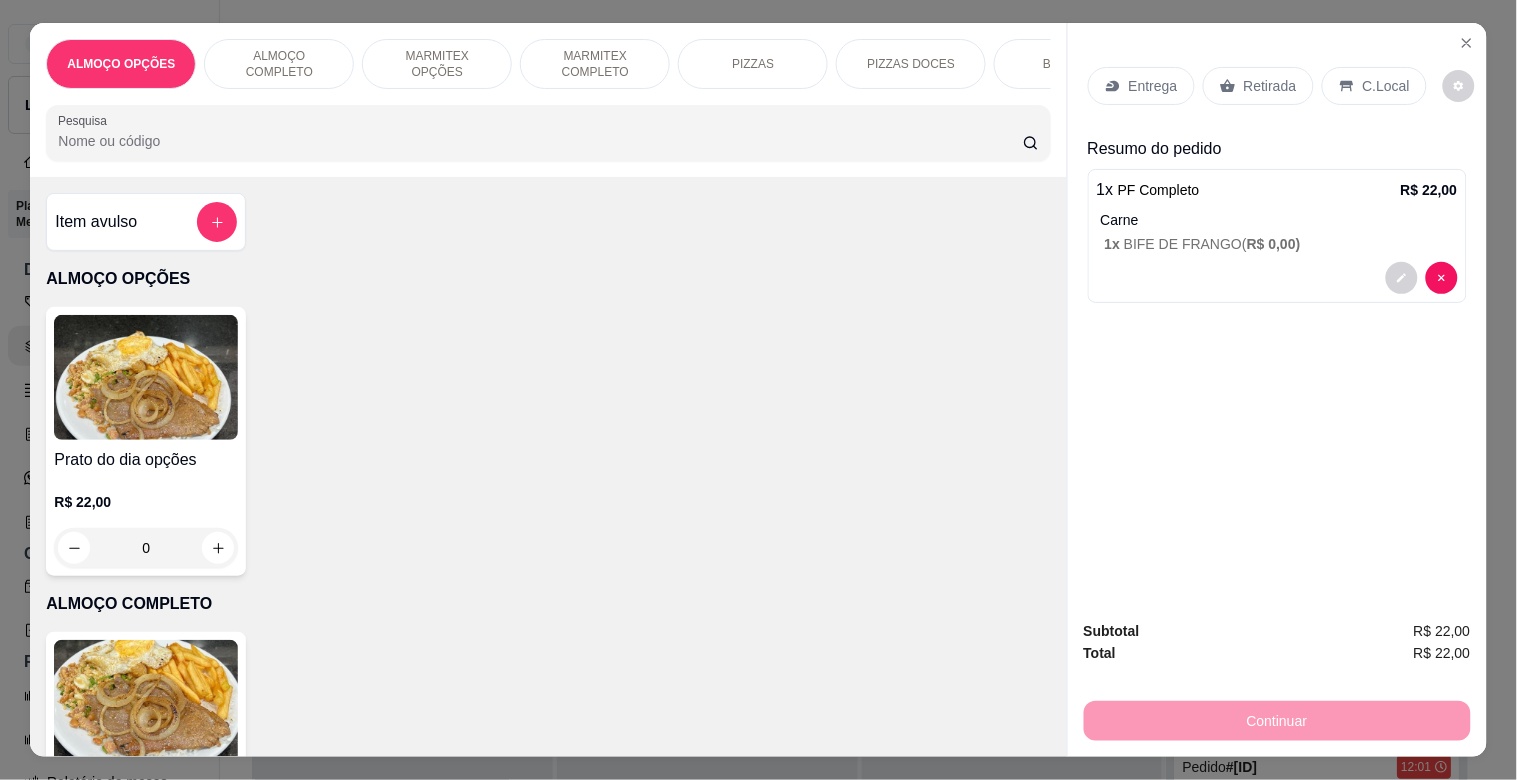 click on "C.Local" at bounding box center [1386, 86] 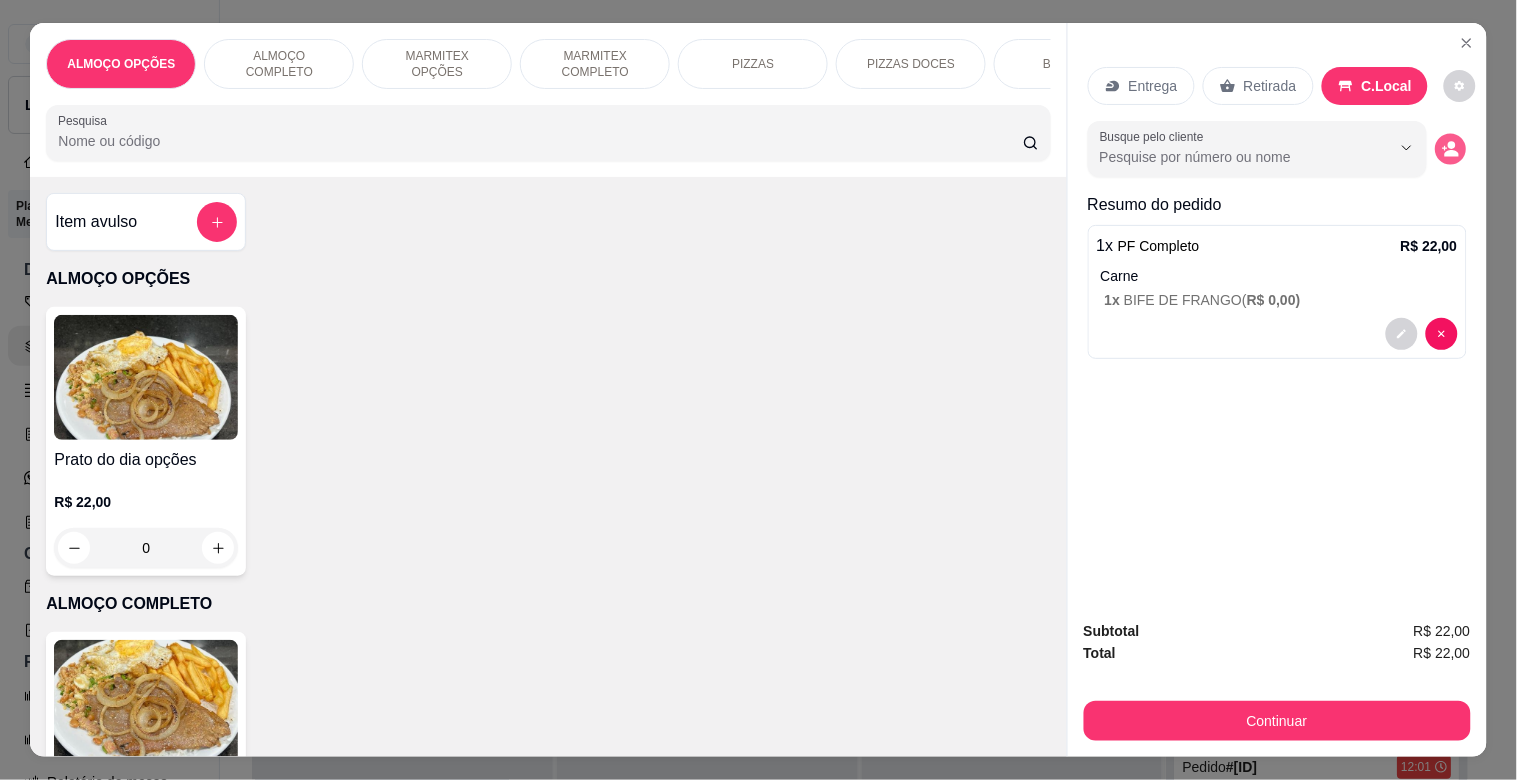 click 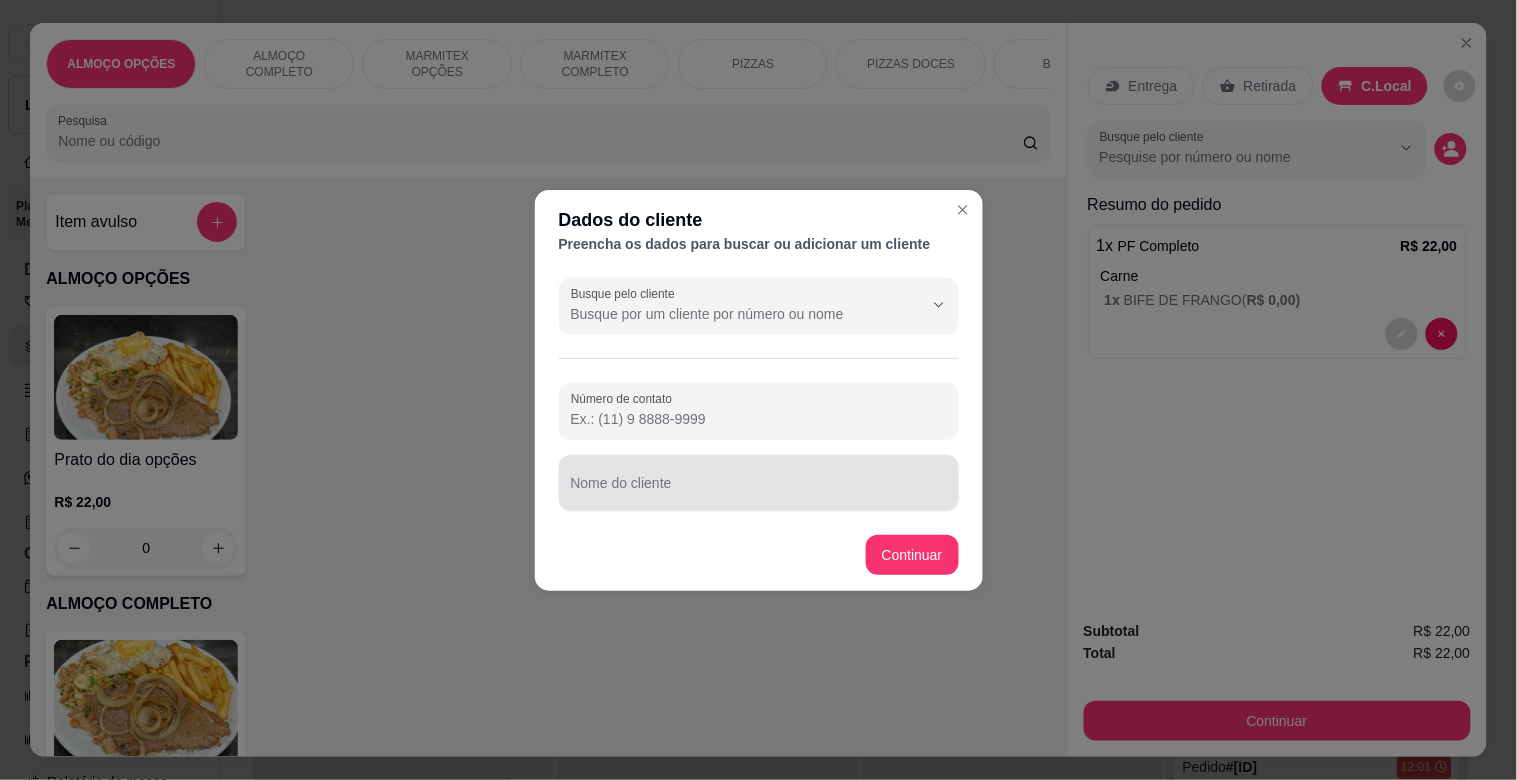 click at bounding box center [759, 483] 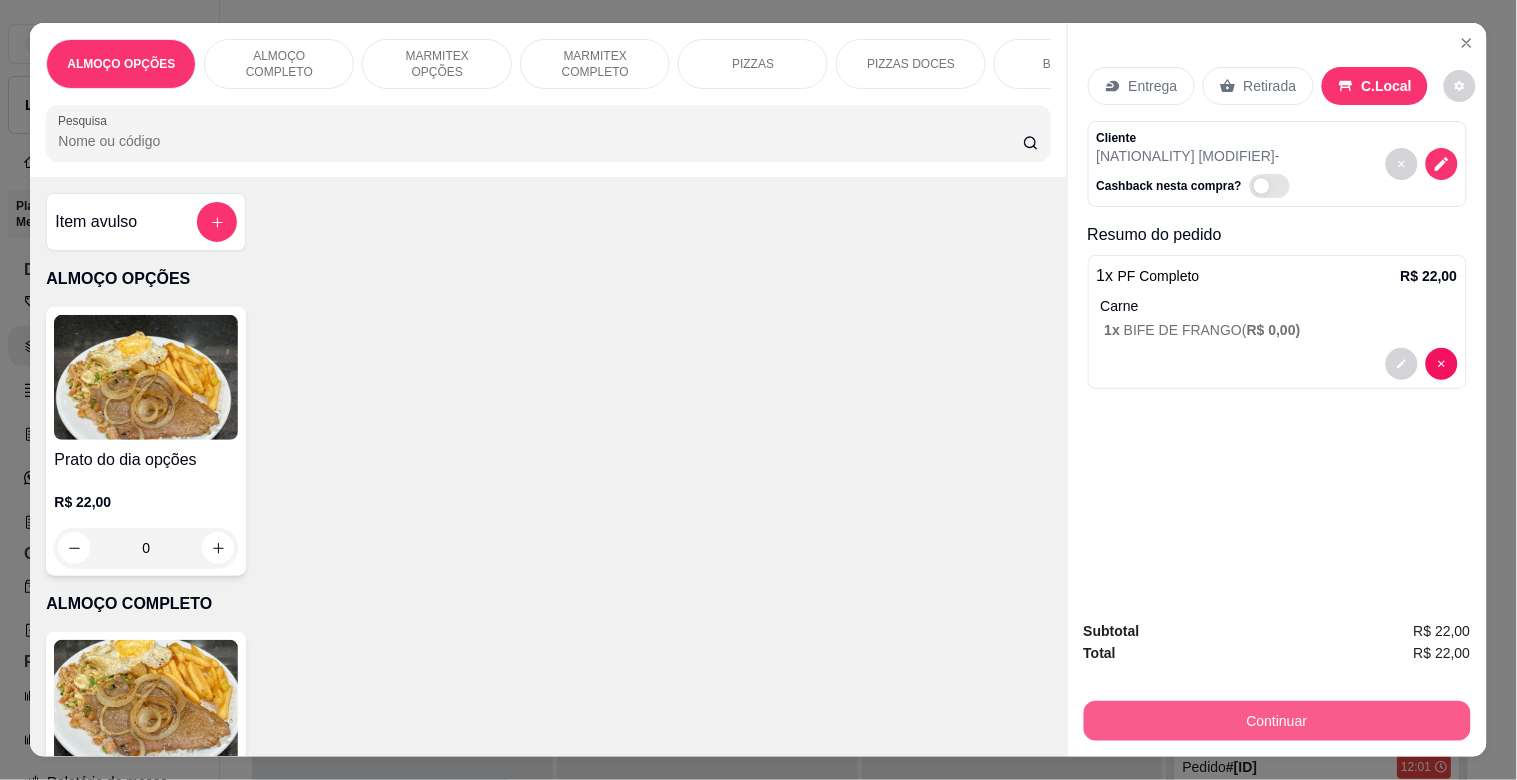 click on "Continuar" at bounding box center [1277, 721] 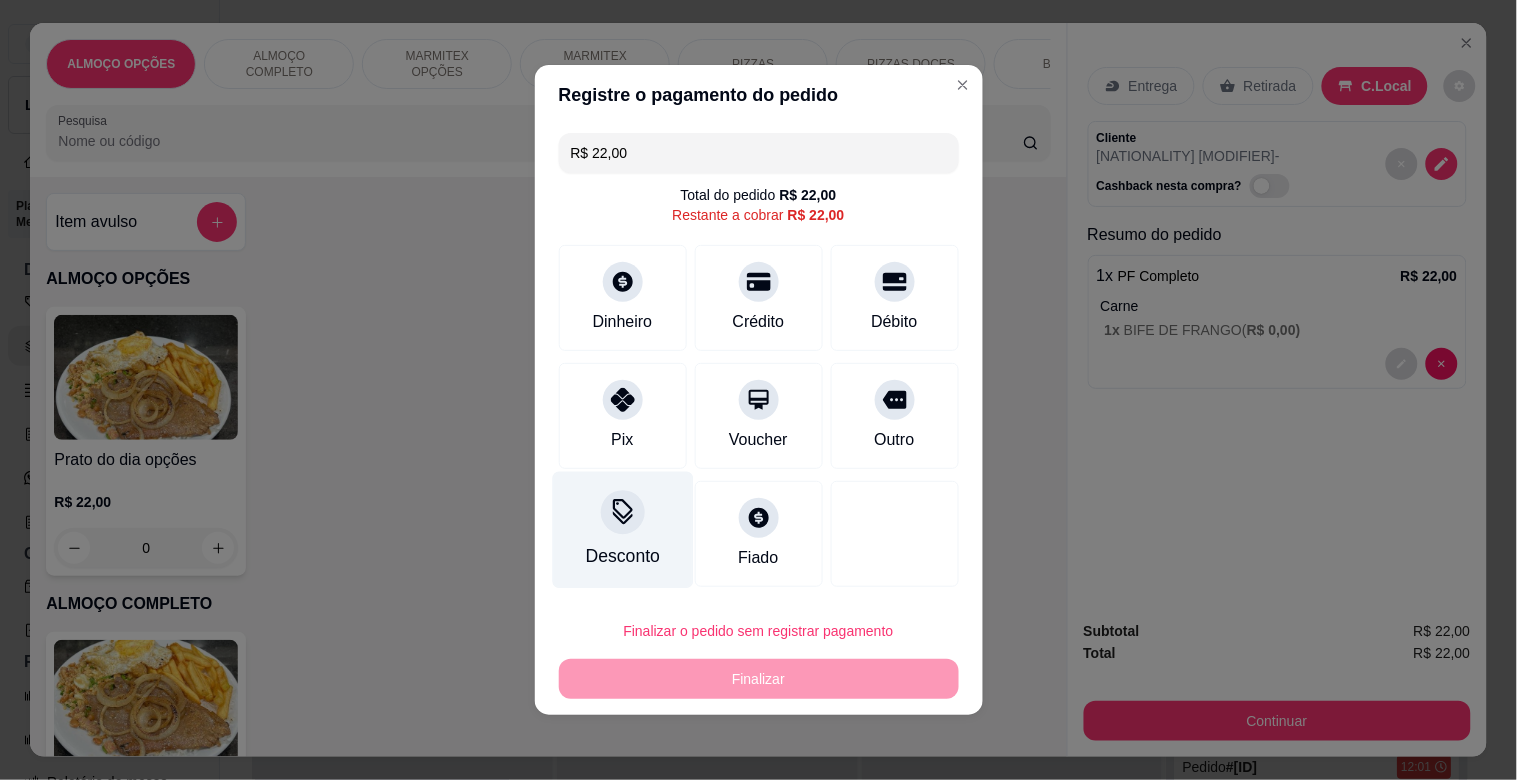 click on "Desconto" at bounding box center (622, 530) 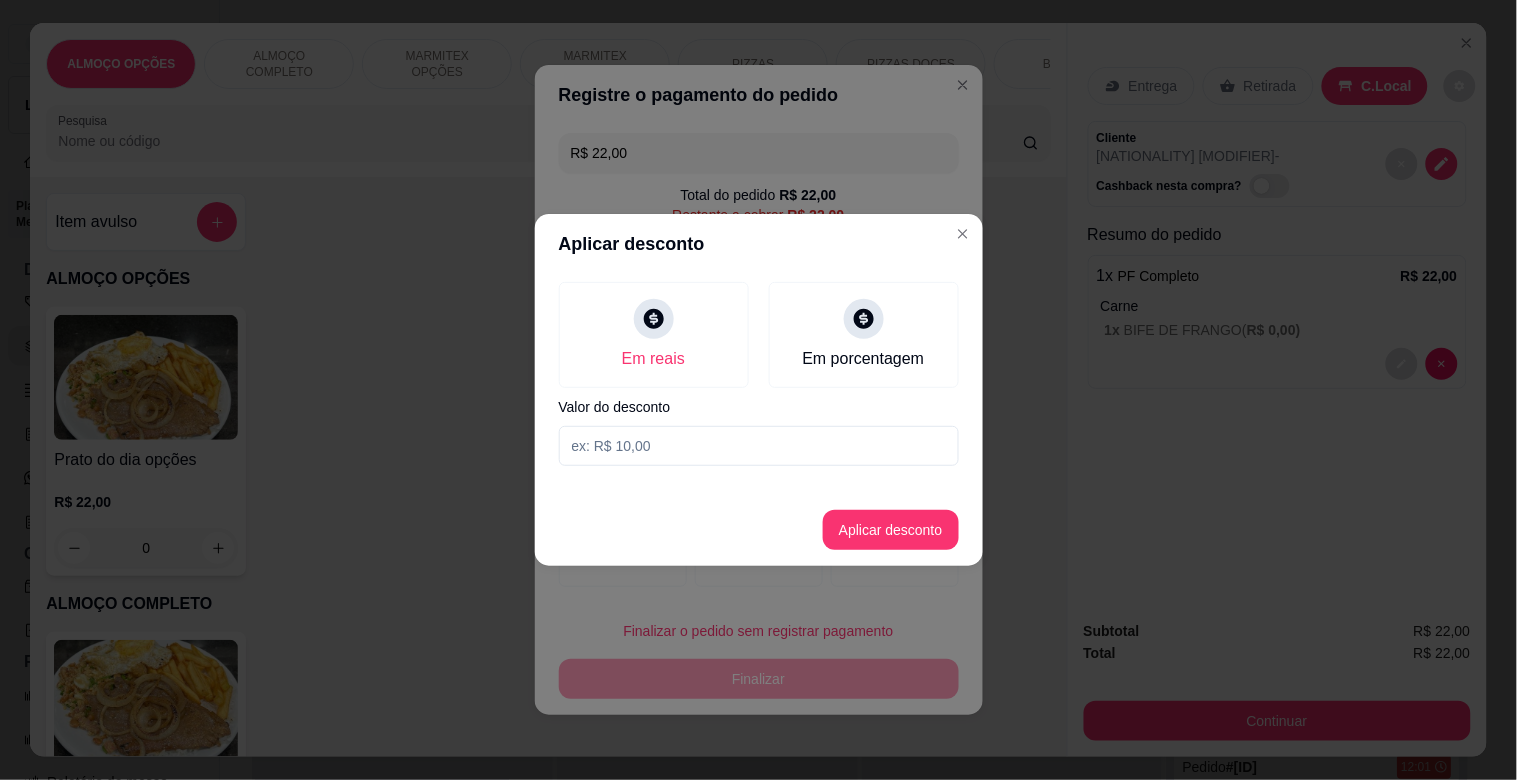 click at bounding box center (759, 446) 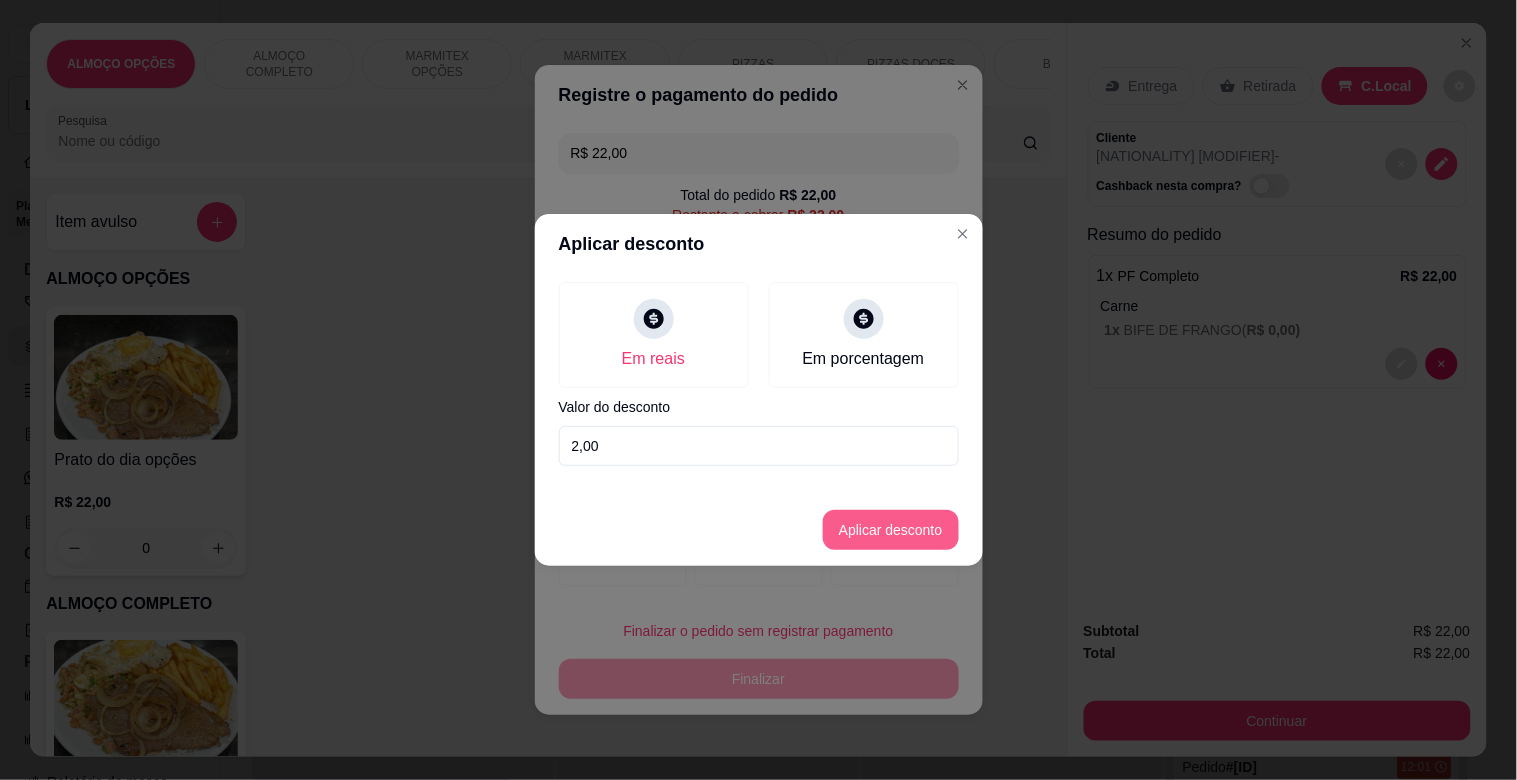 click on "Aplicar desconto" at bounding box center [891, 530] 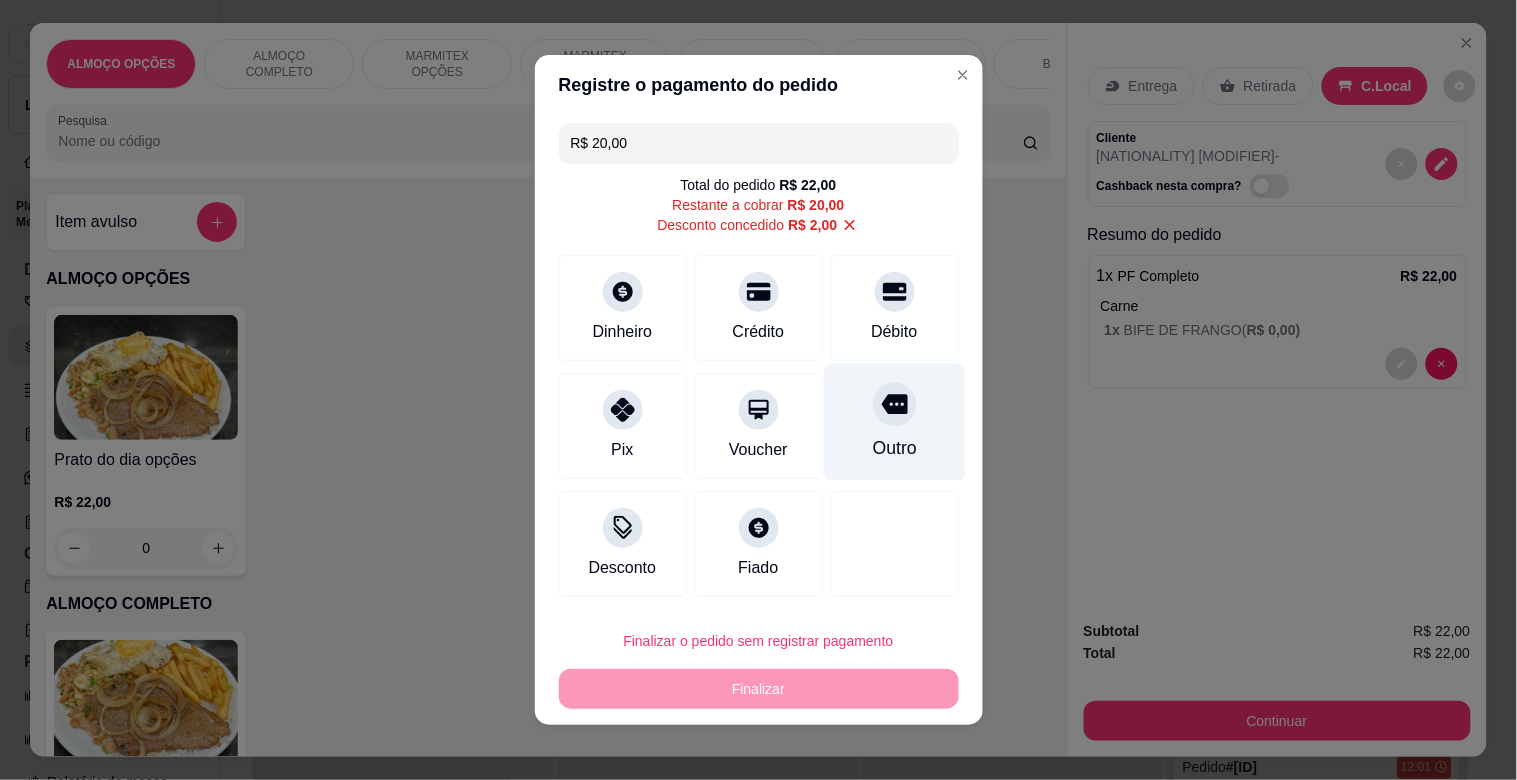 click on "Outro" at bounding box center [894, 422] 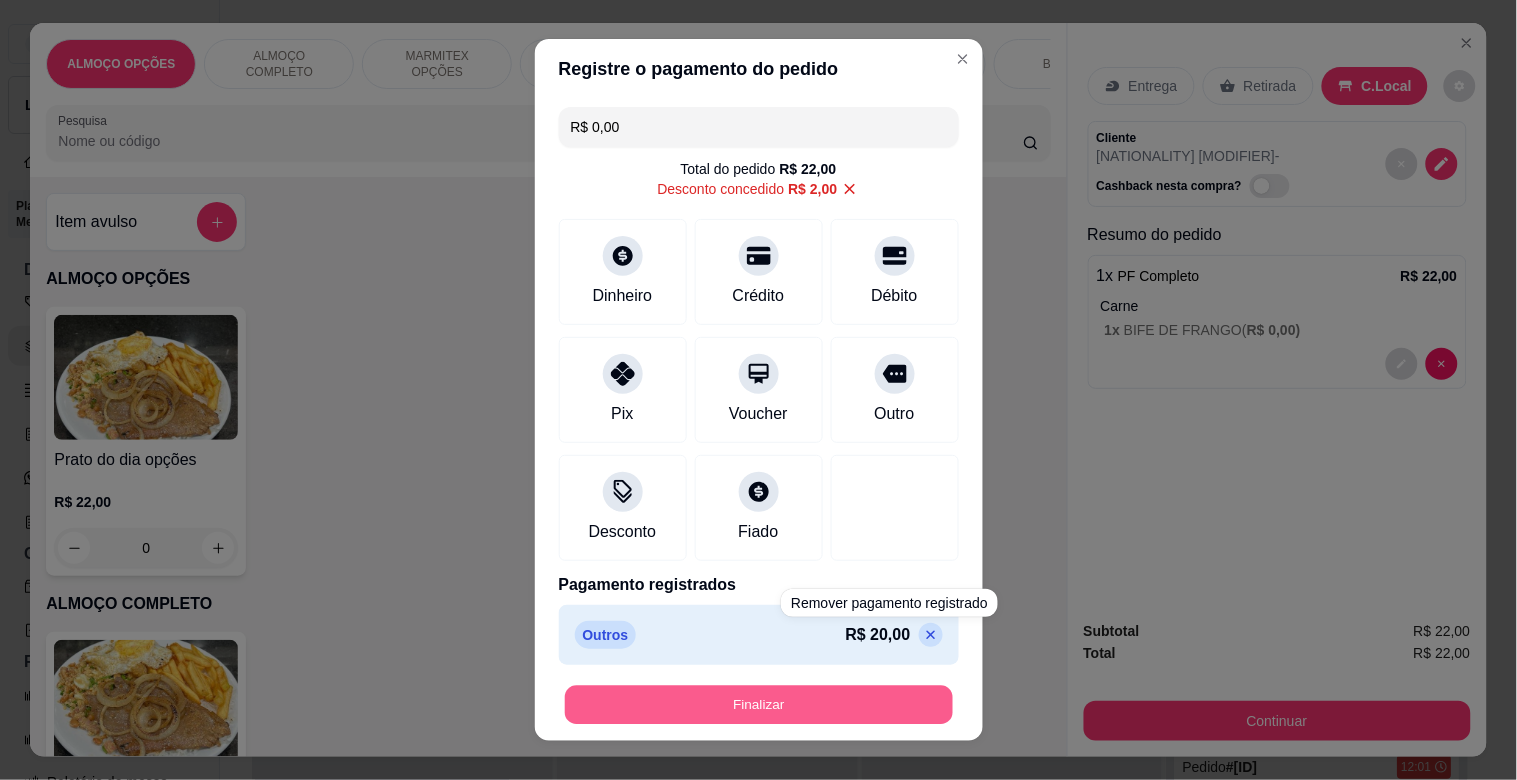 click on "Finalizar" at bounding box center (759, 705) 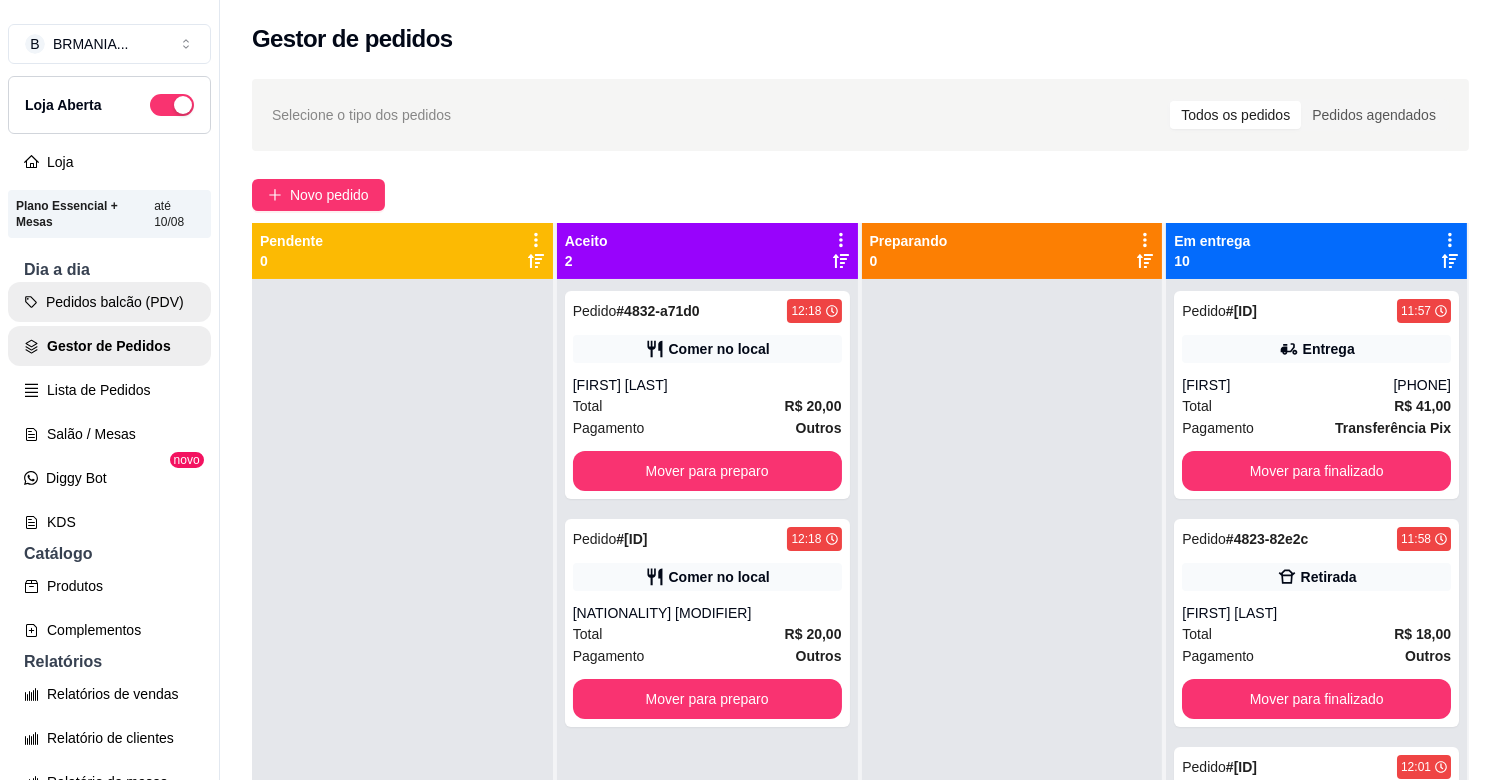 click on "Pedidos balcão (PDV)" at bounding box center (109, 302) 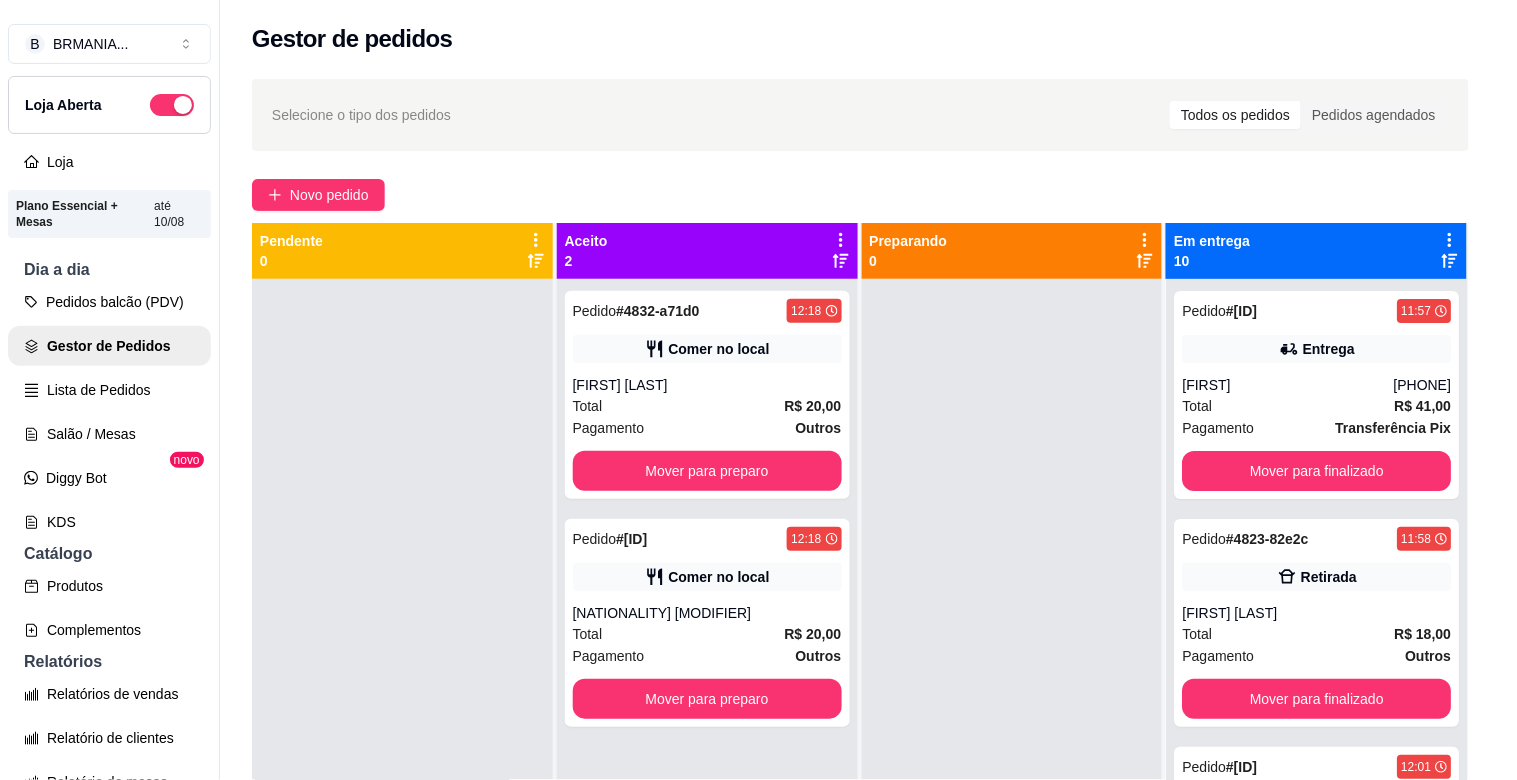 click at bounding box center [146, 702] 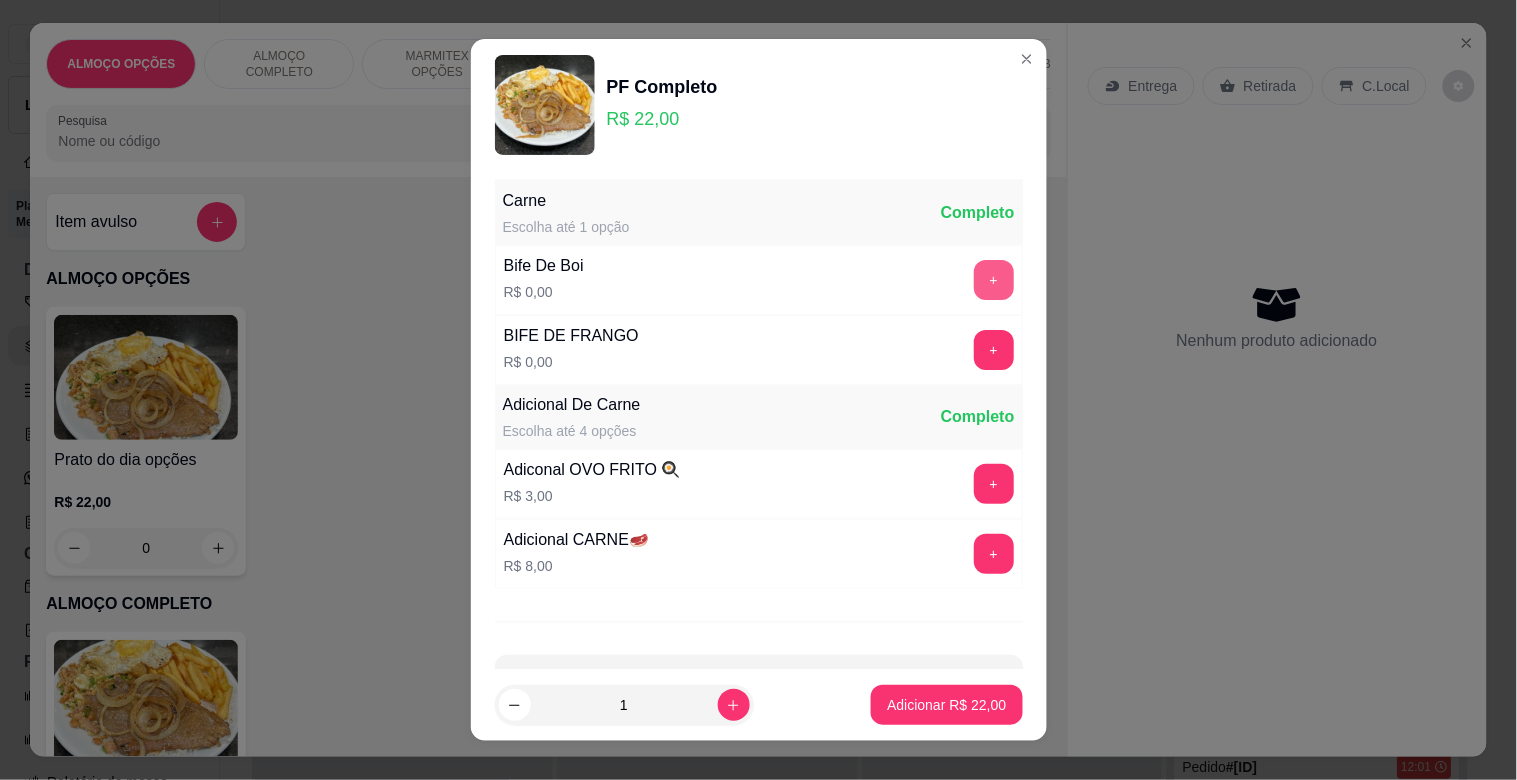 click on "+" at bounding box center (994, 280) 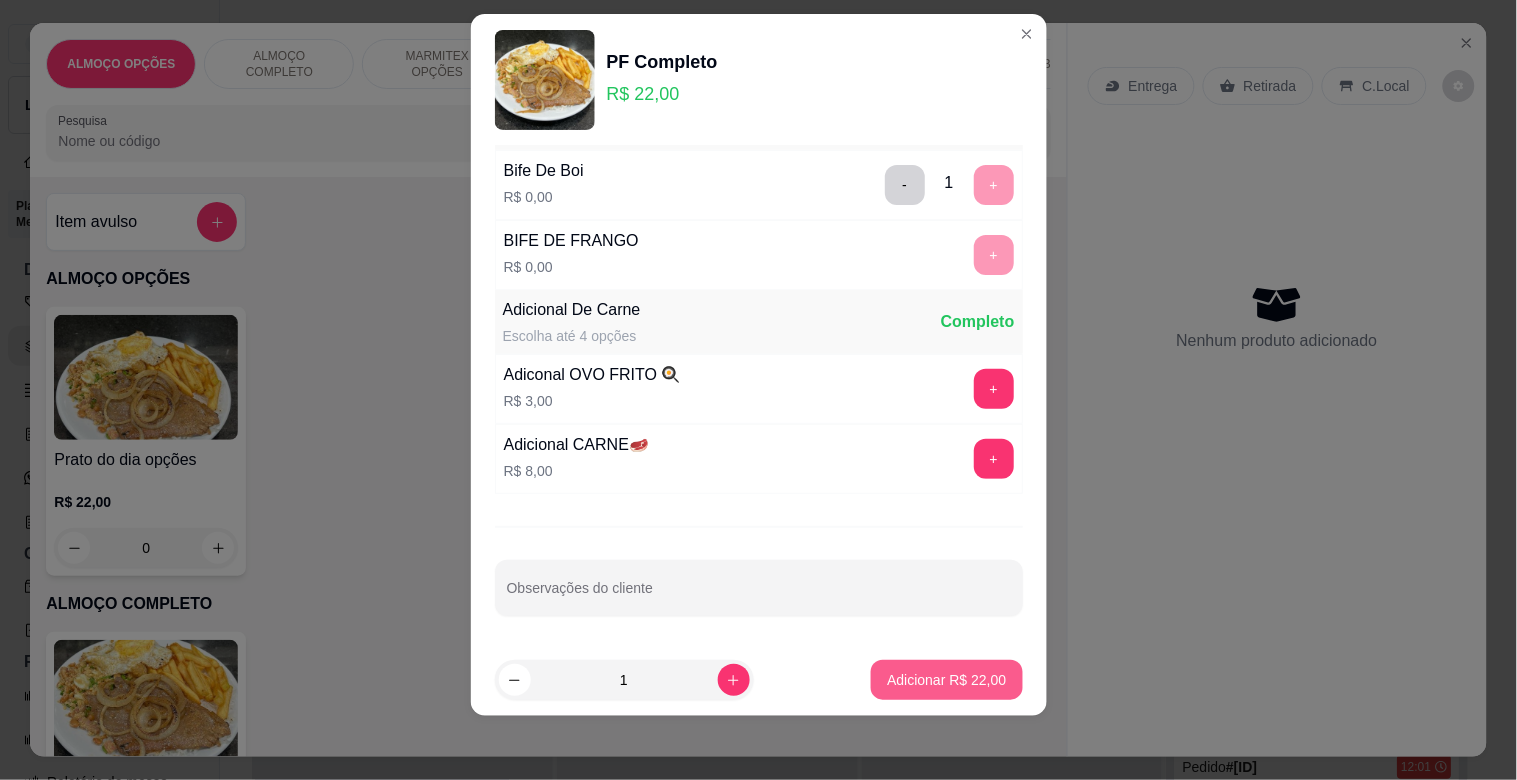 click on "Adicionar   R$ 22,00" at bounding box center (946, 680) 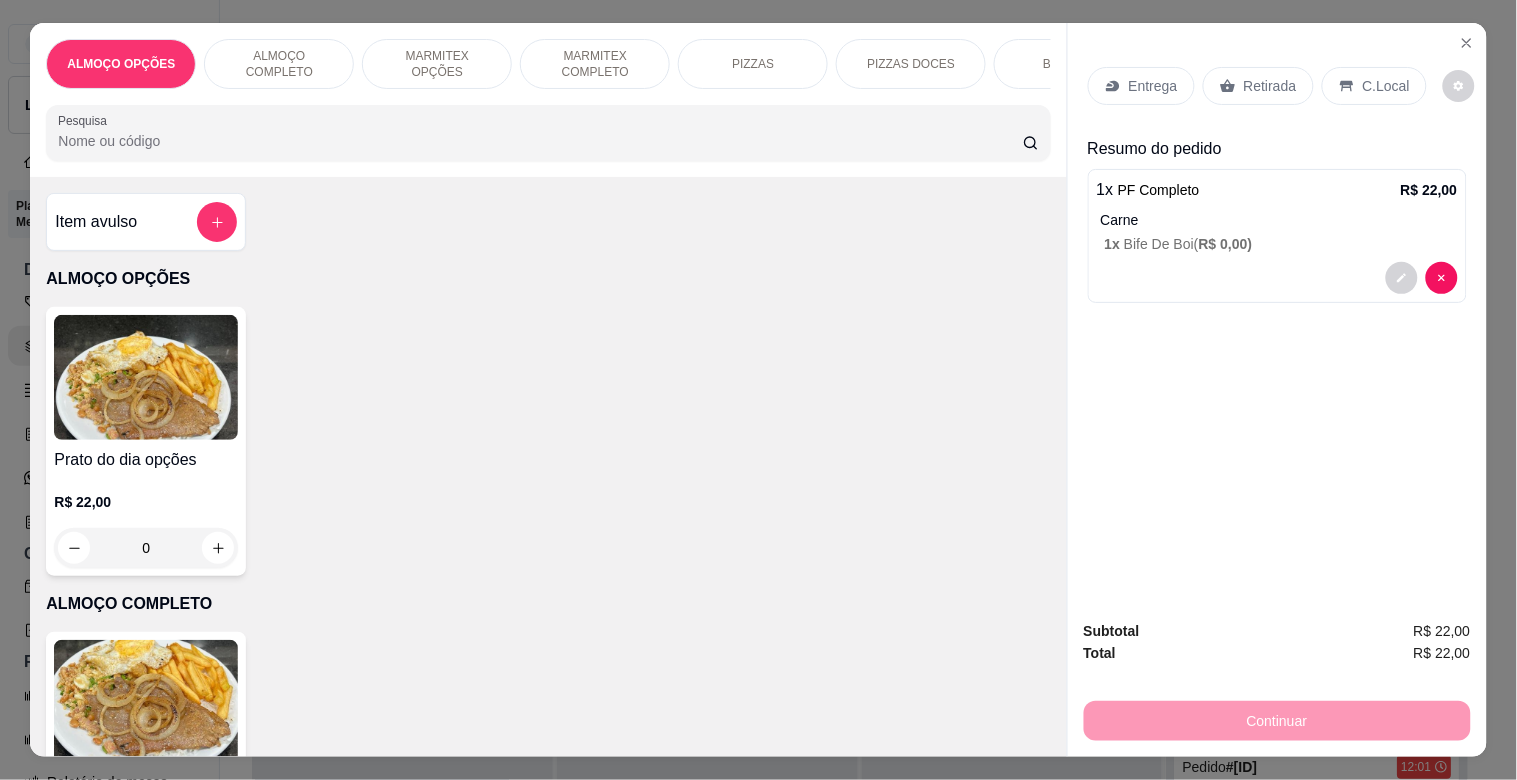 click on "C.Local" at bounding box center (1374, 86) 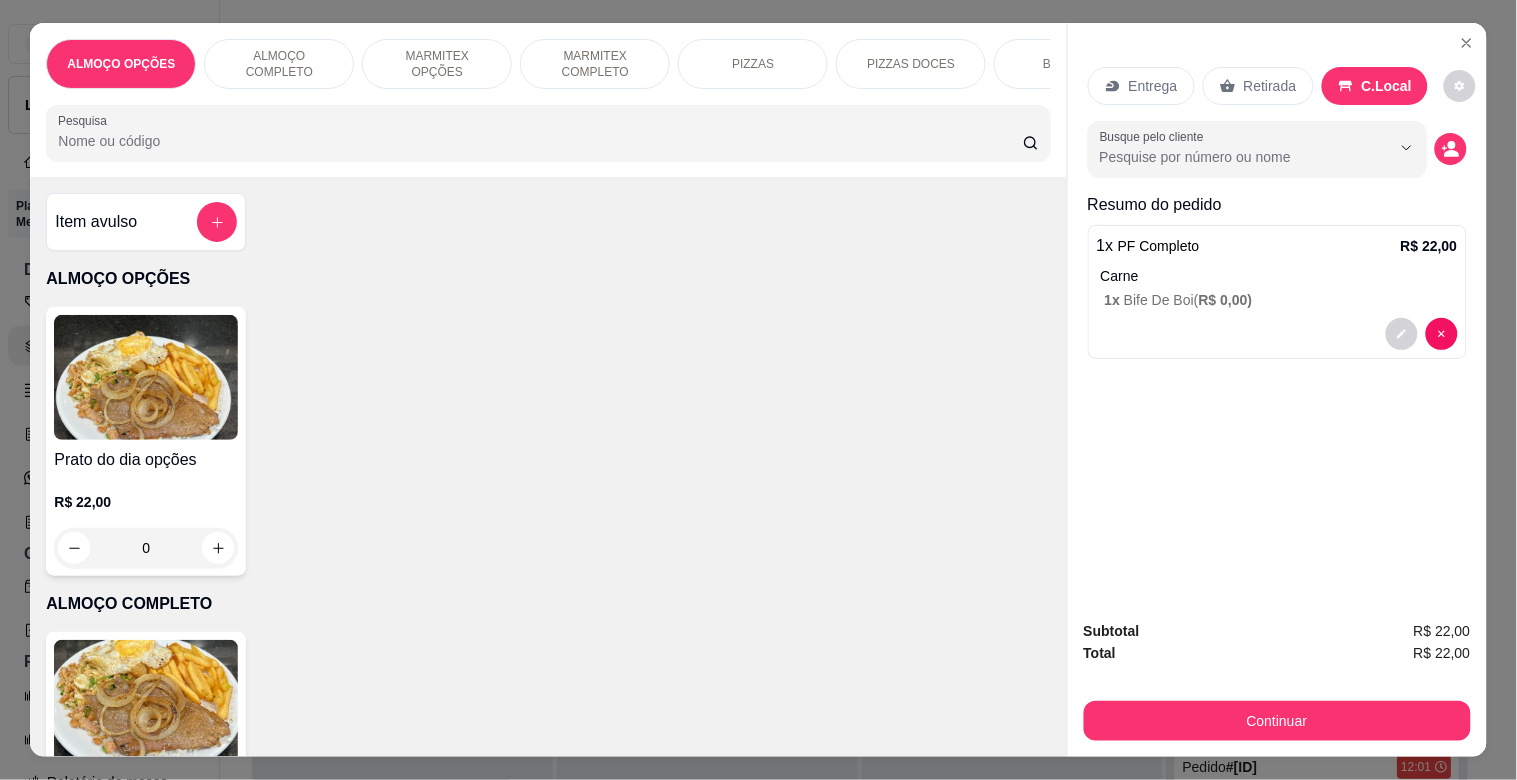 click on "Retirada" at bounding box center [1270, 86] 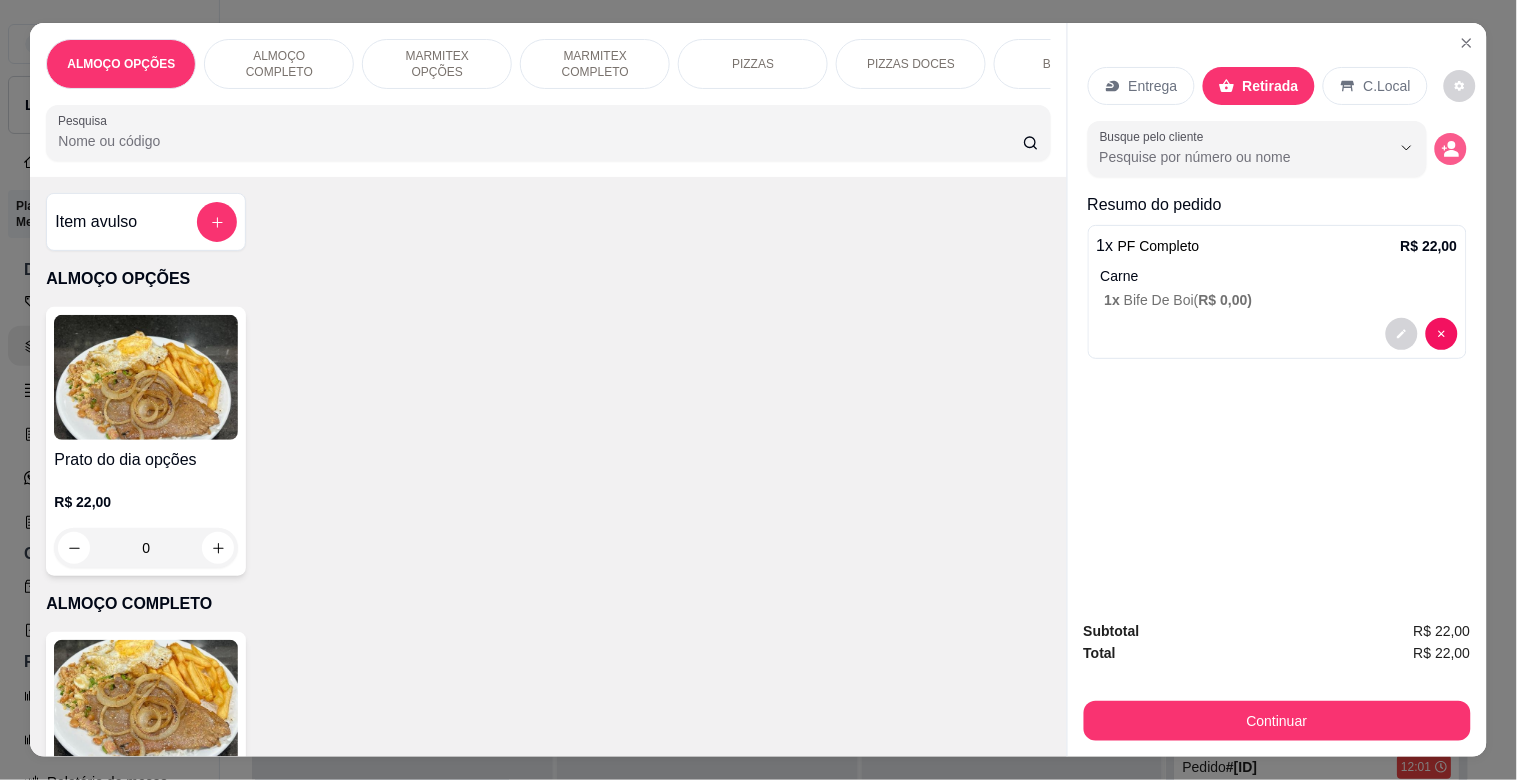 click at bounding box center (1451, 149) 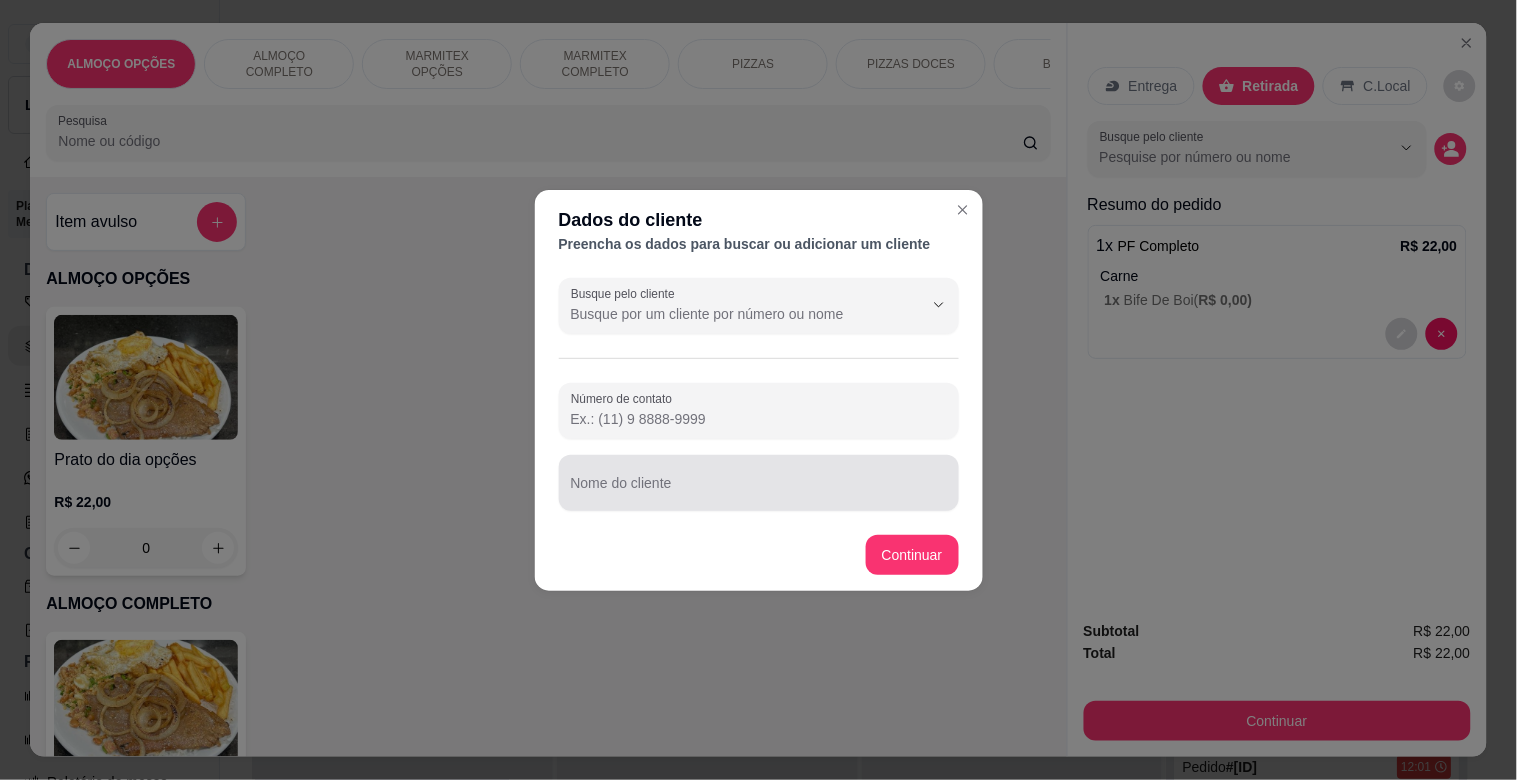 click on "Nome do cliente" at bounding box center (759, 483) 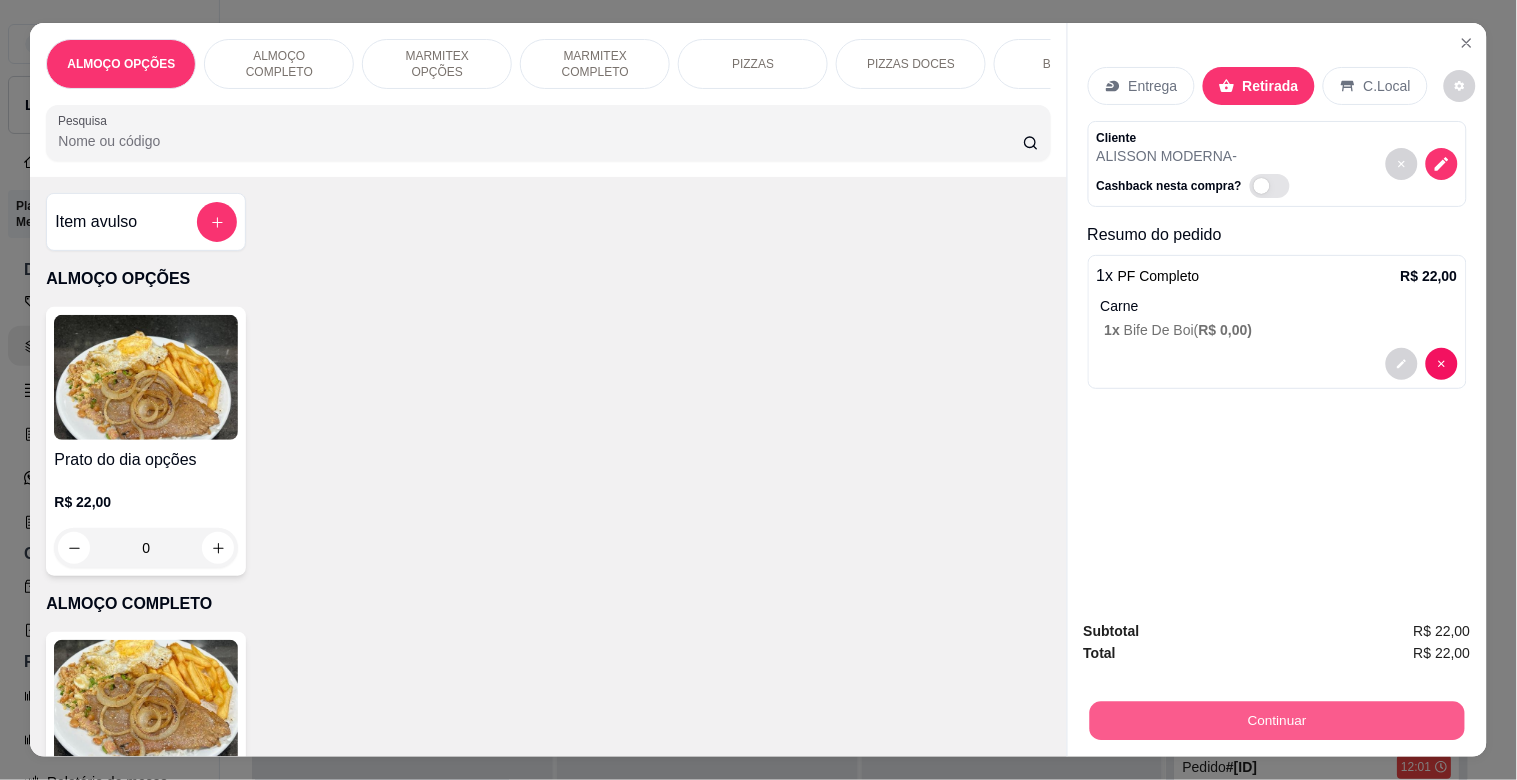 click on "Continuar" at bounding box center [1276, 720] 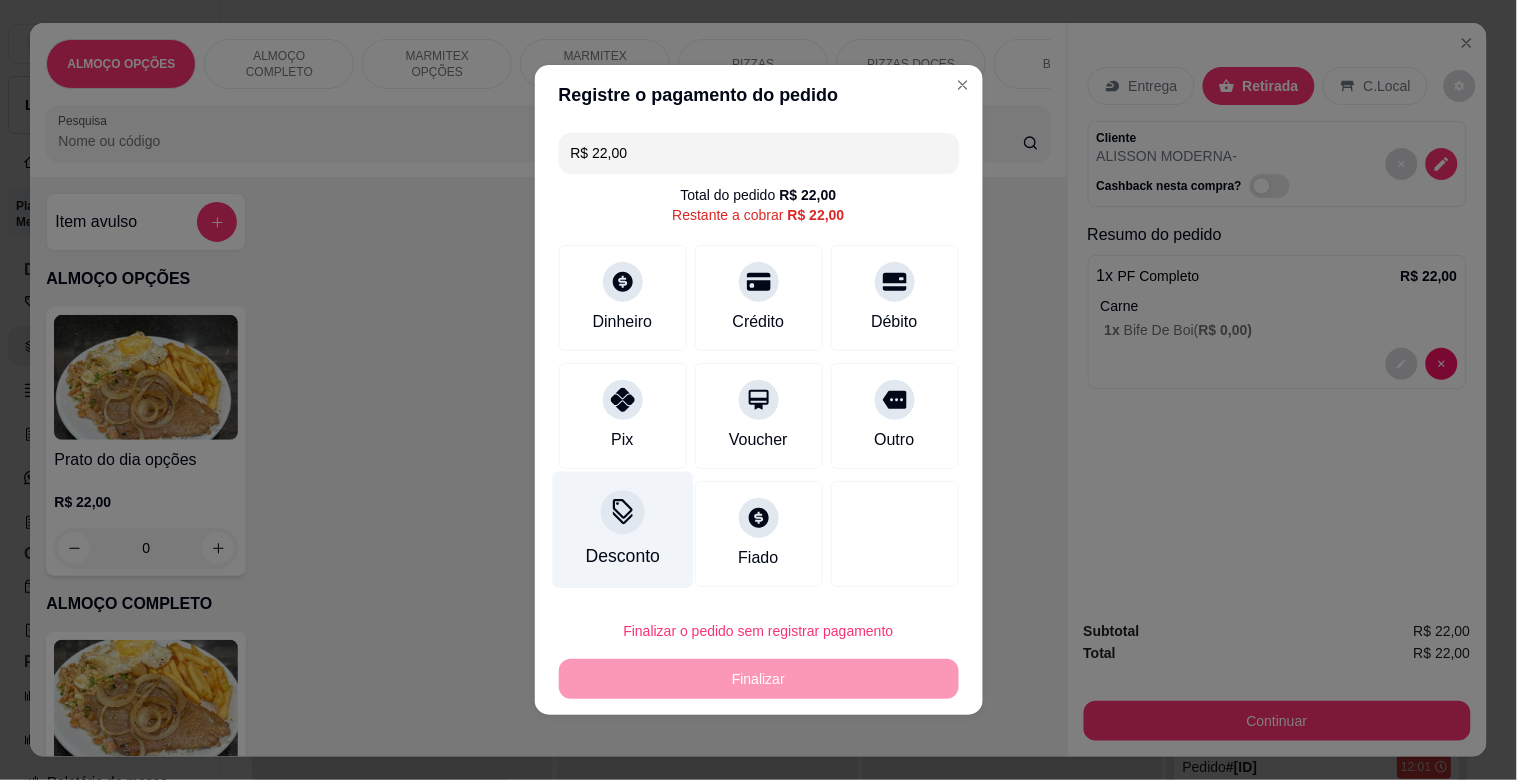 click 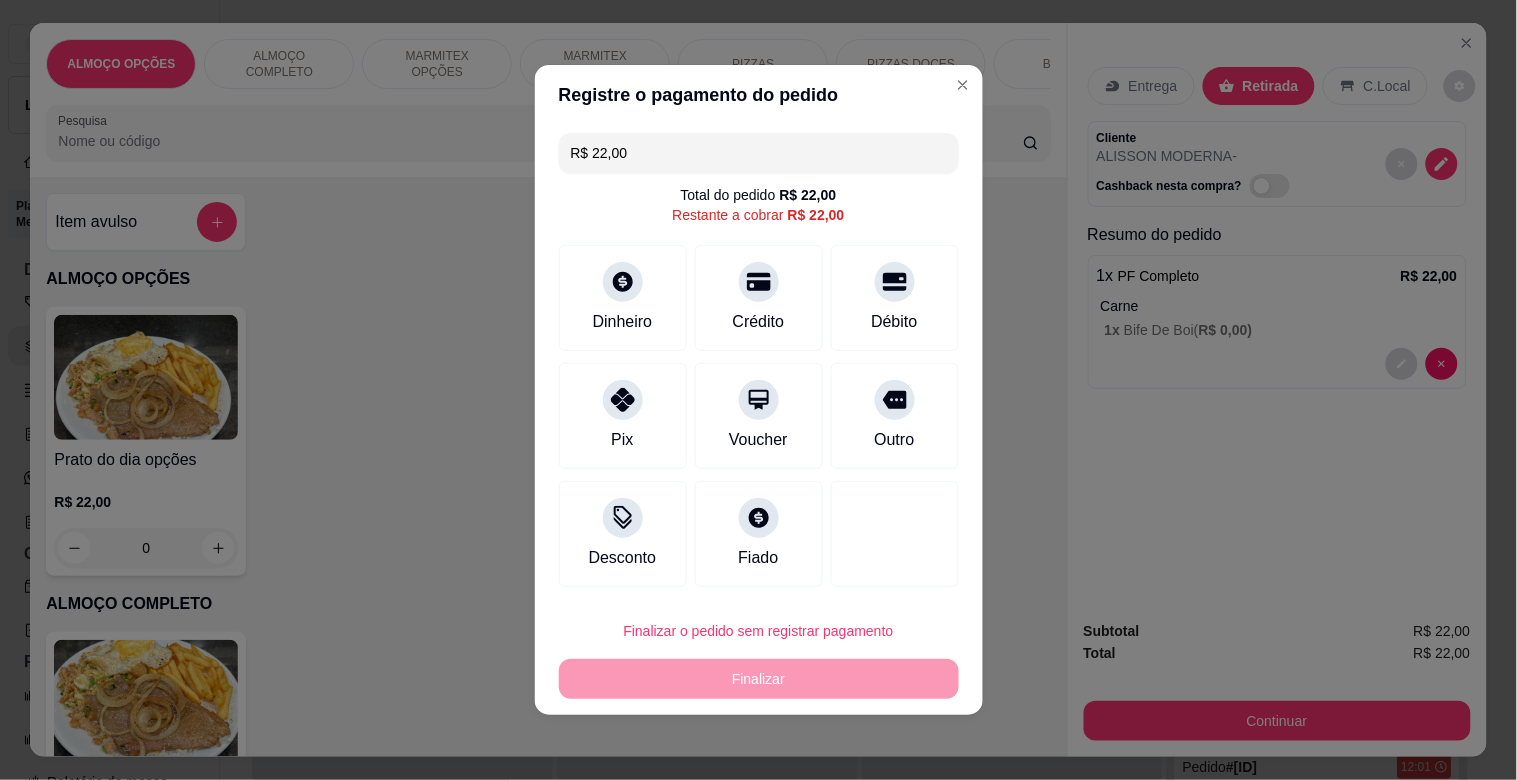 click at bounding box center (758, 446) 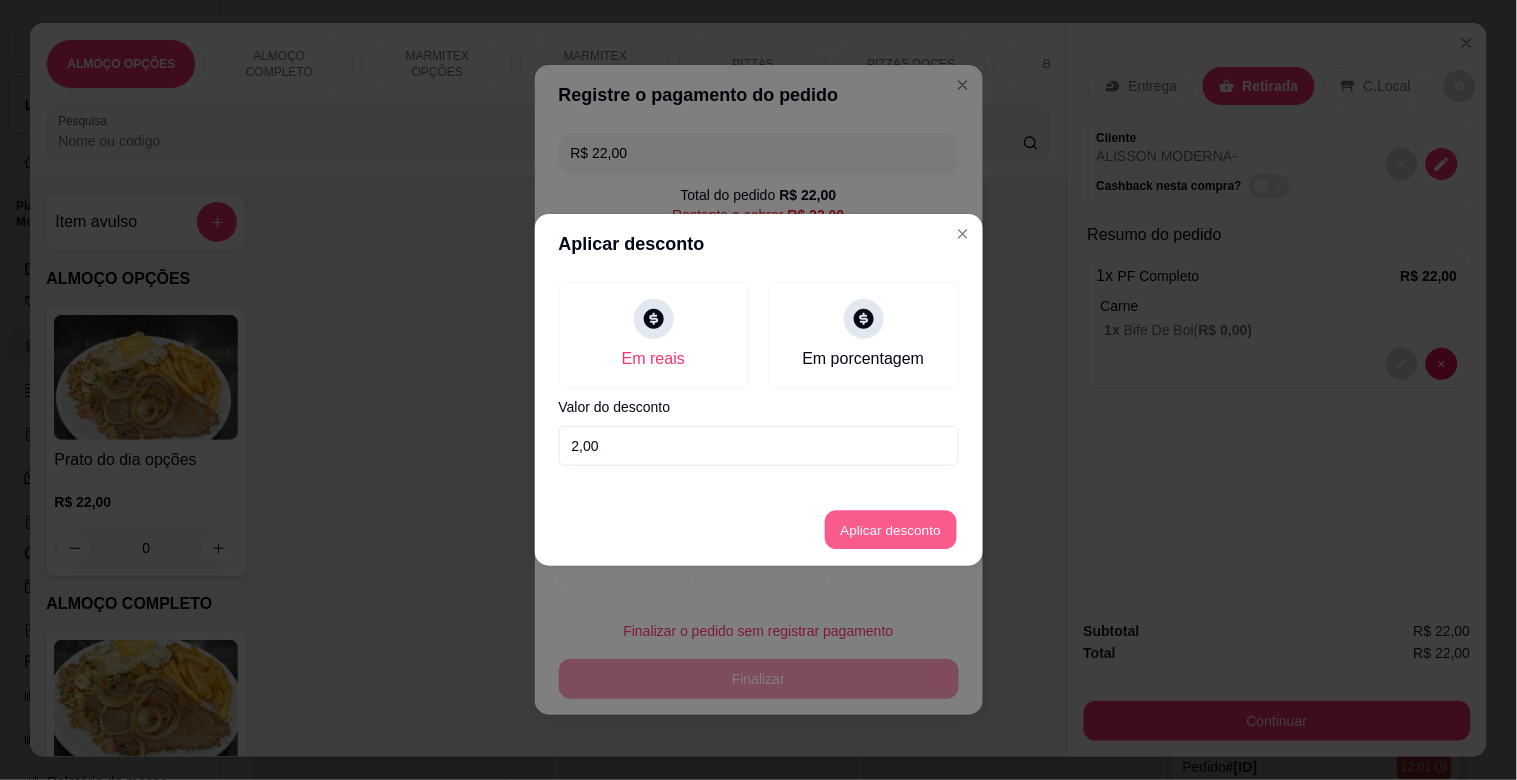 click on "Aplicar desconto" at bounding box center [890, 530] 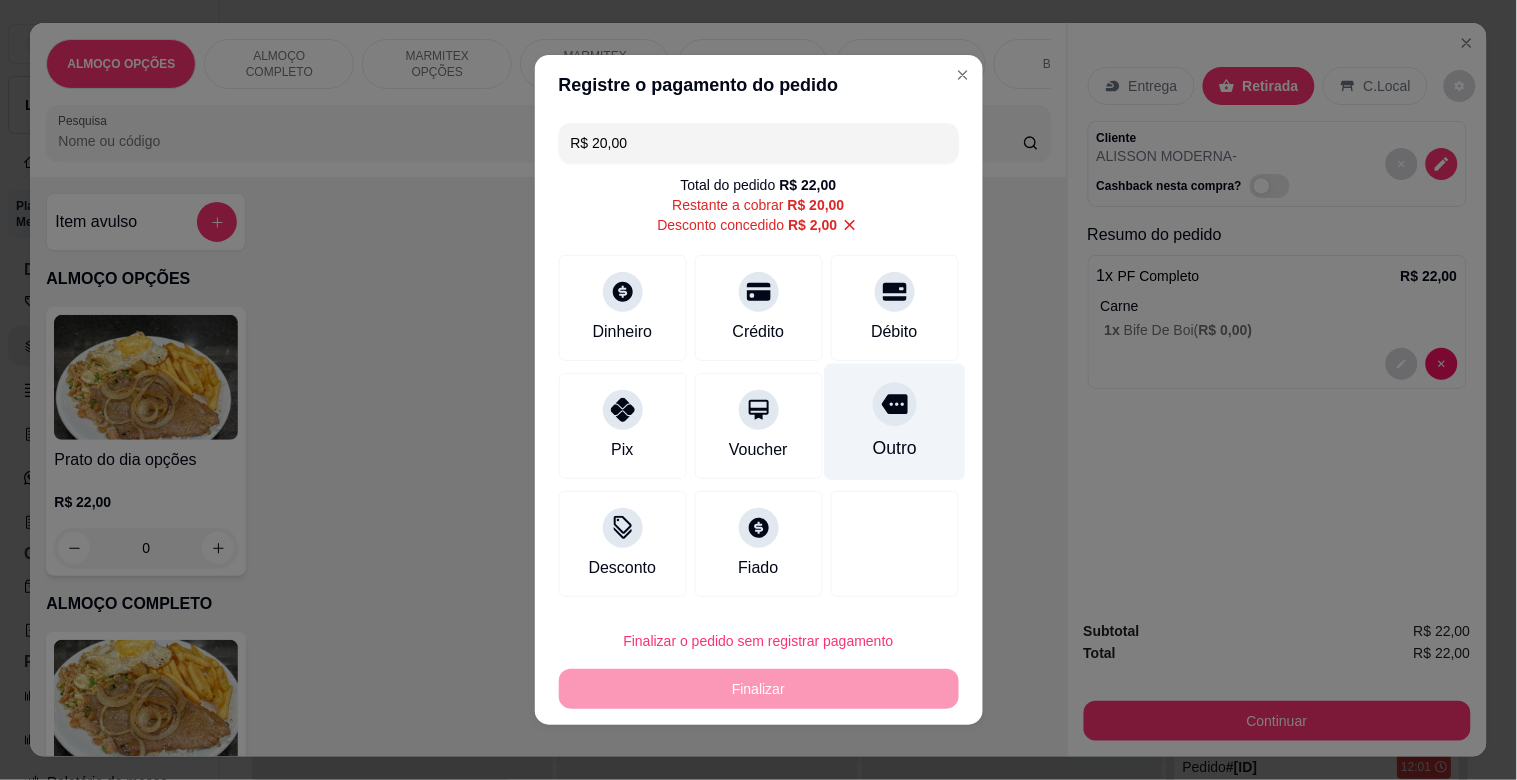 click on "Outro" at bounding box center (894, 448) 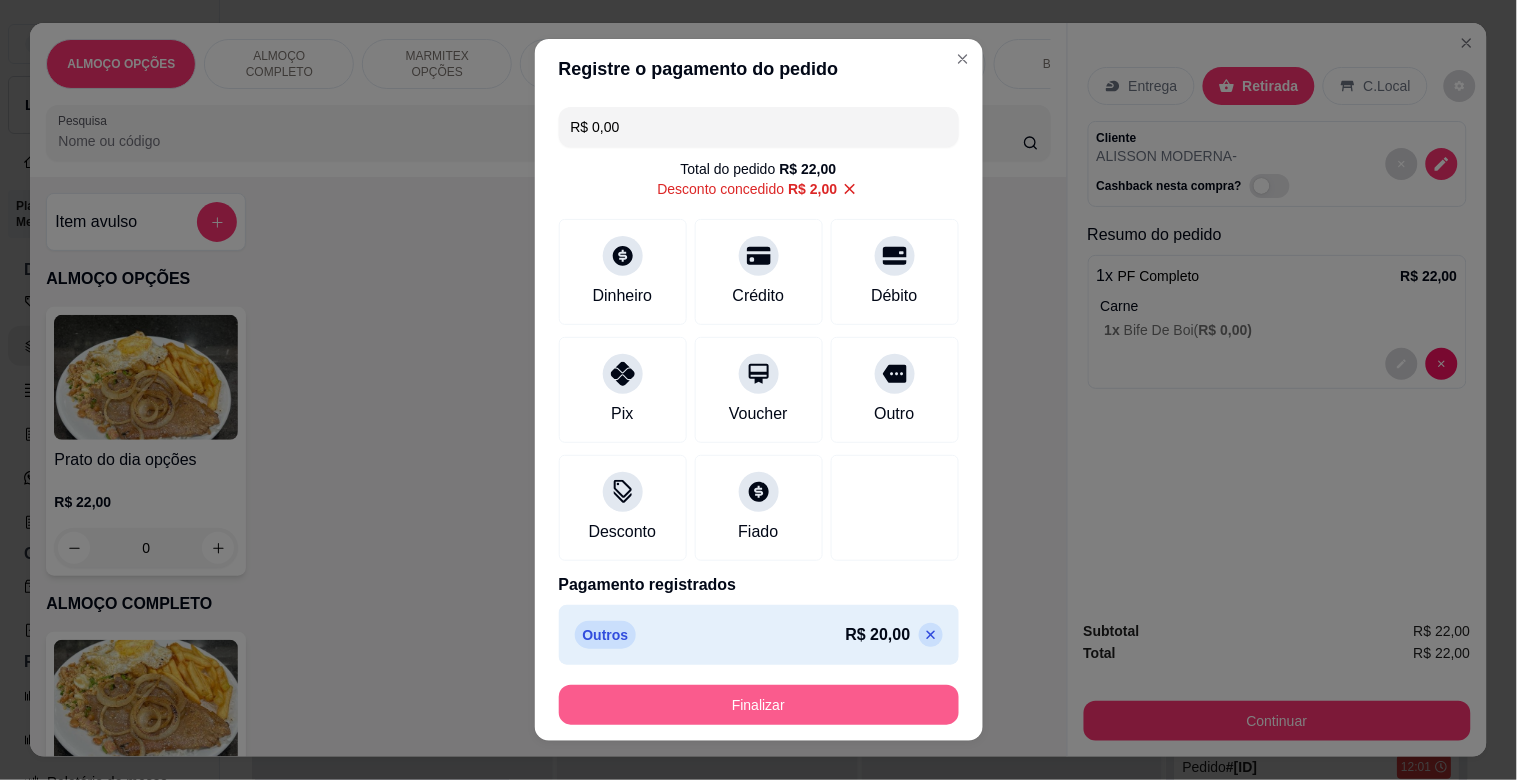 click on "Finalizar" at bounding box center [759, 705] 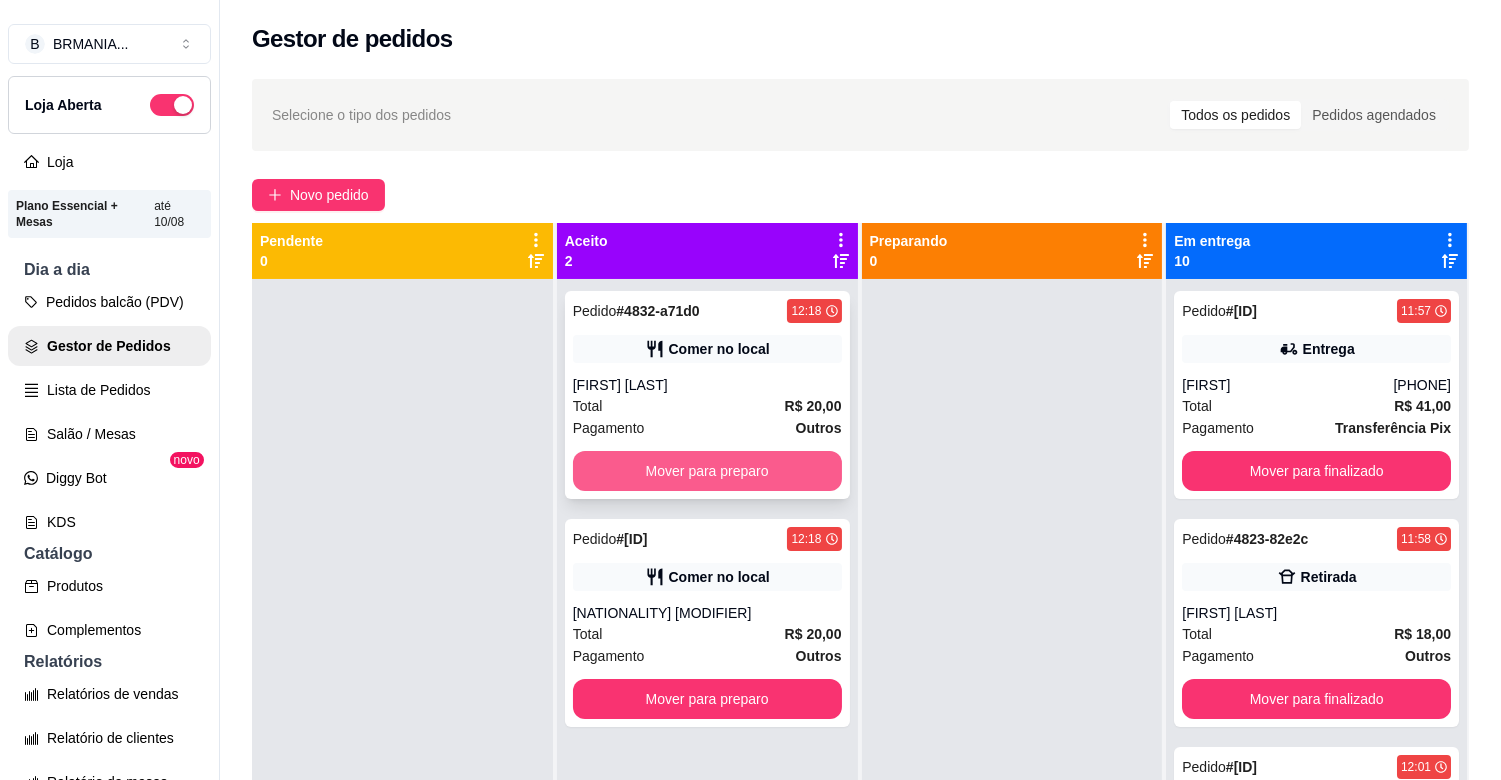click on "Mover para preparo" at bounding box center (707, 471) 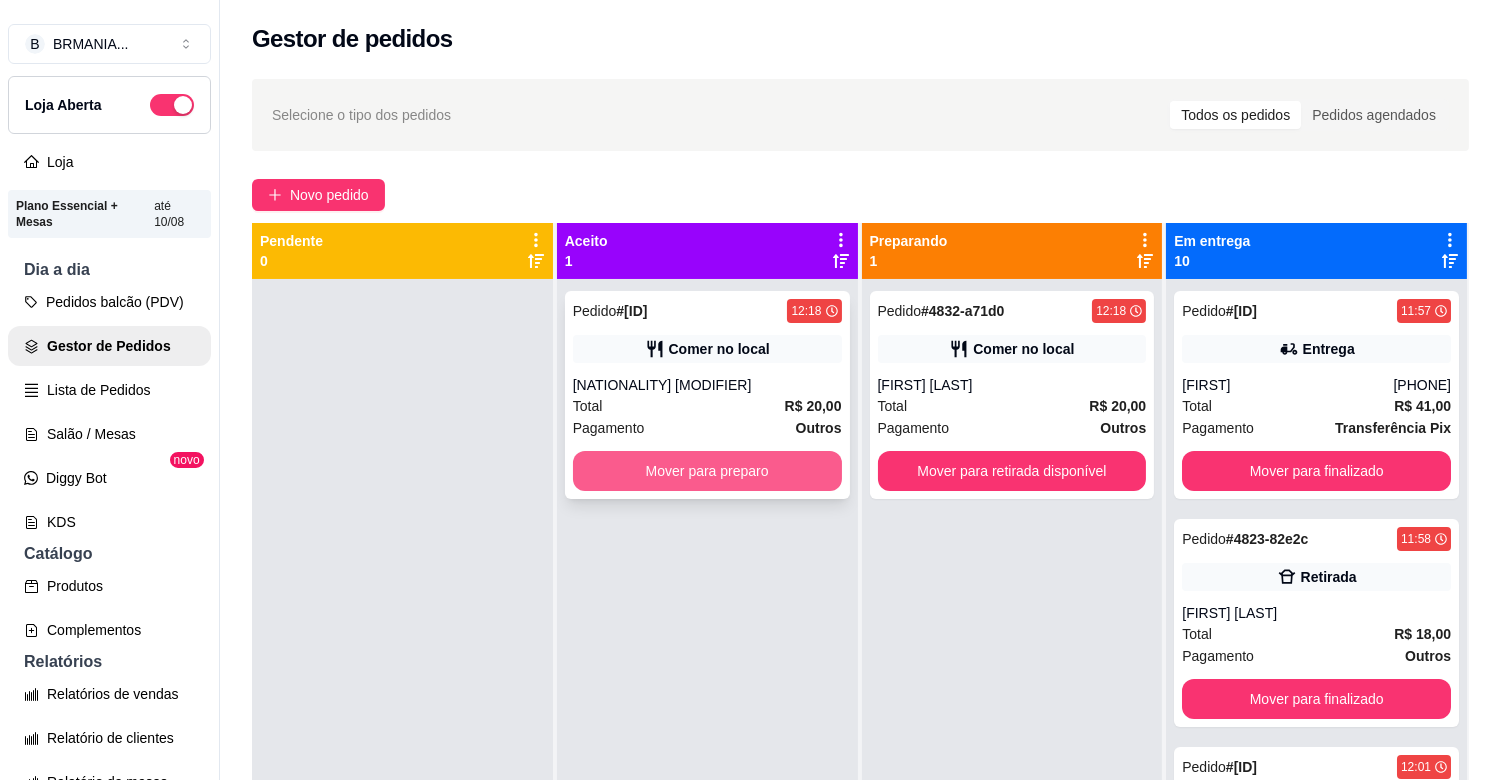 click on "Mover para preparo" at bounding box center (707, 471) 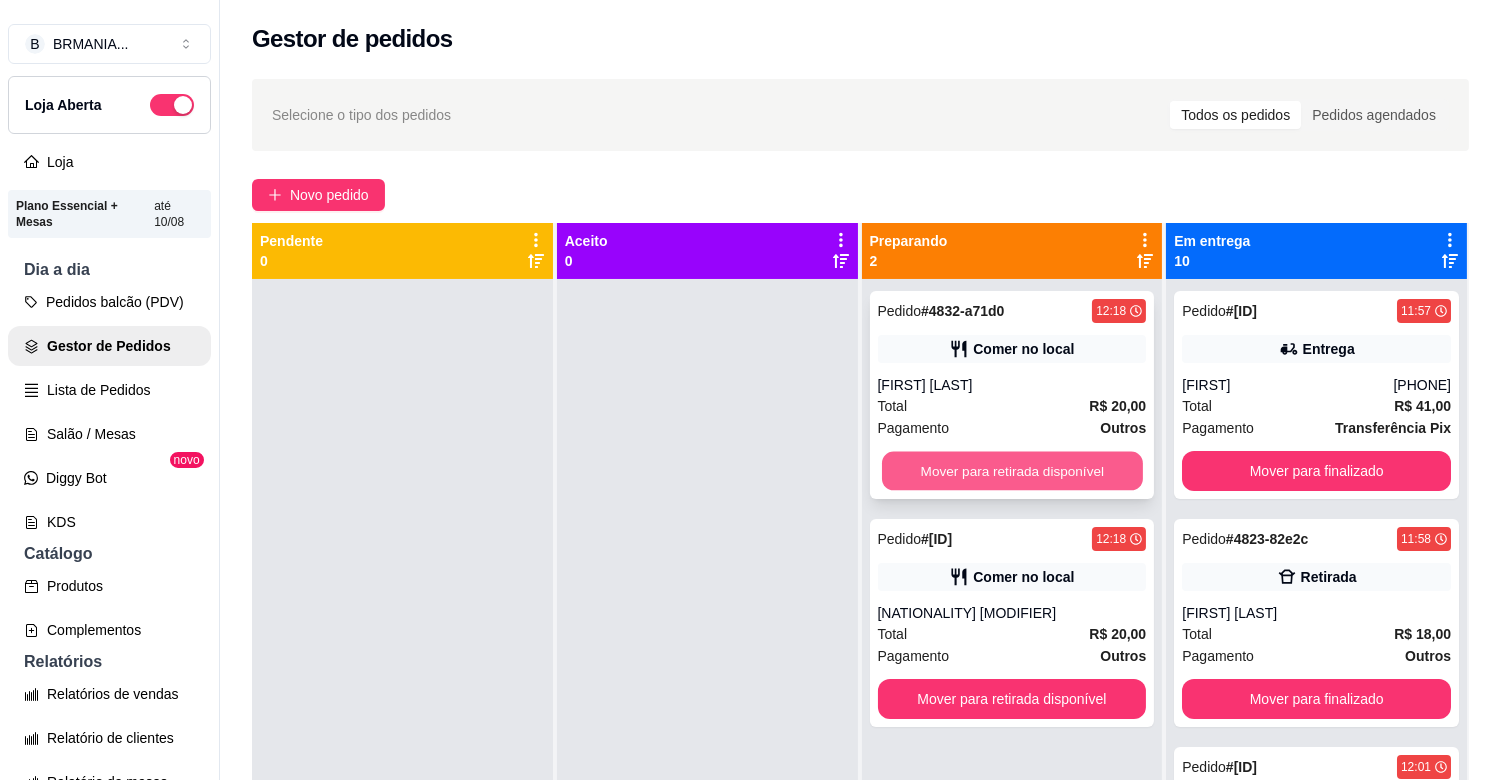 click on "Mover para retirada disponível" at bounding box center [1012, 471] 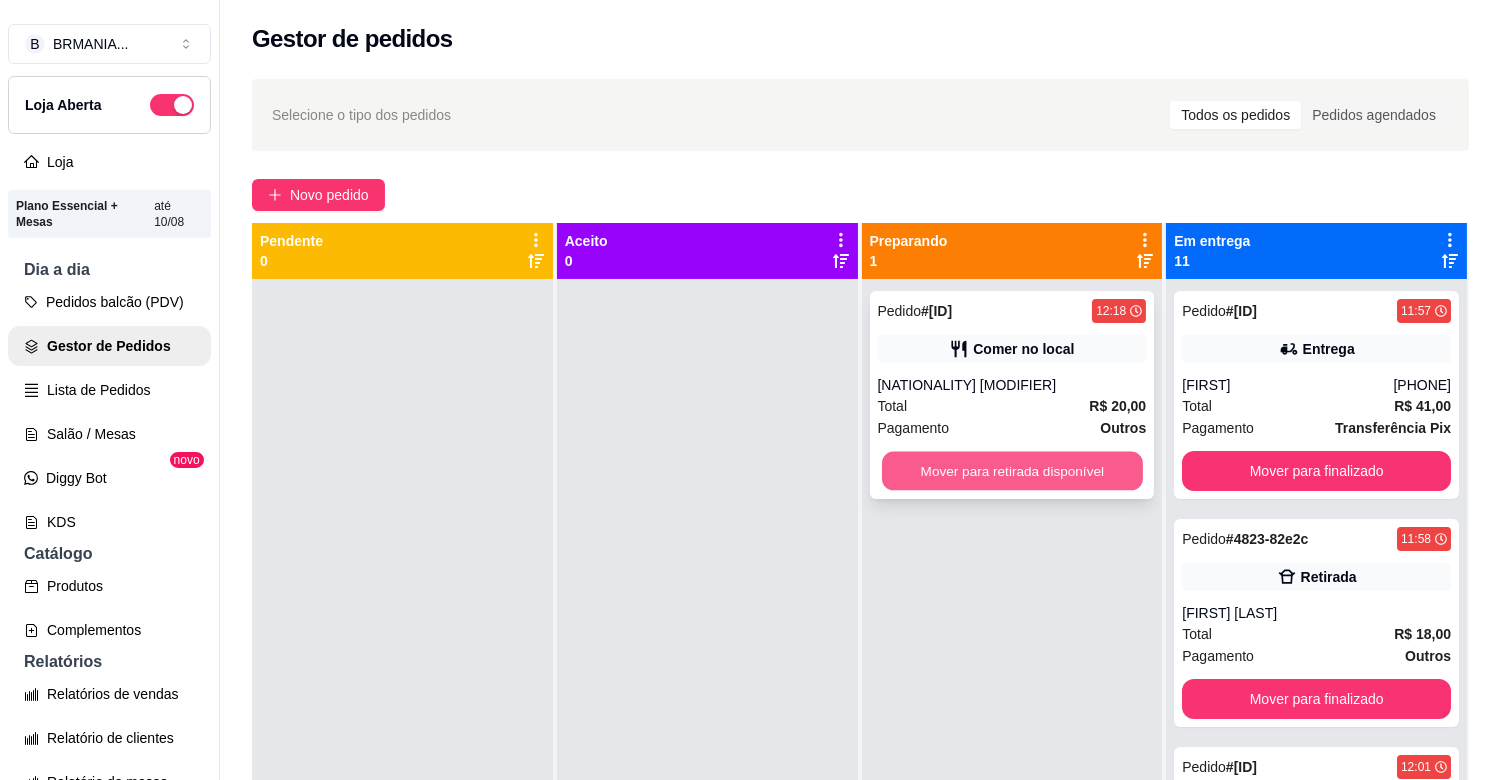click on "Mover para retirada disponível" at bounding box center (1012, 471) 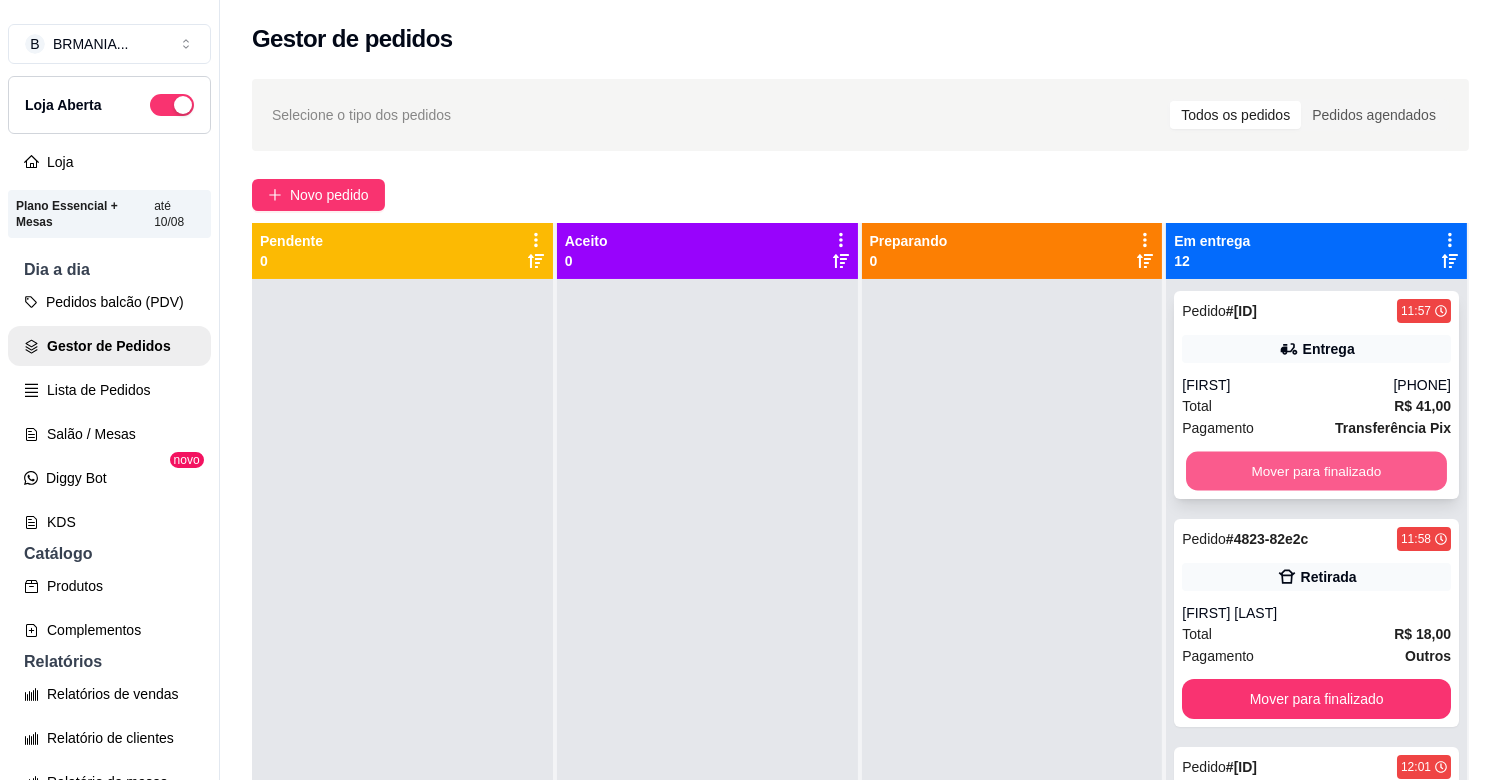 click on "Mover para finalizado" at bounding box center [1316, 471] 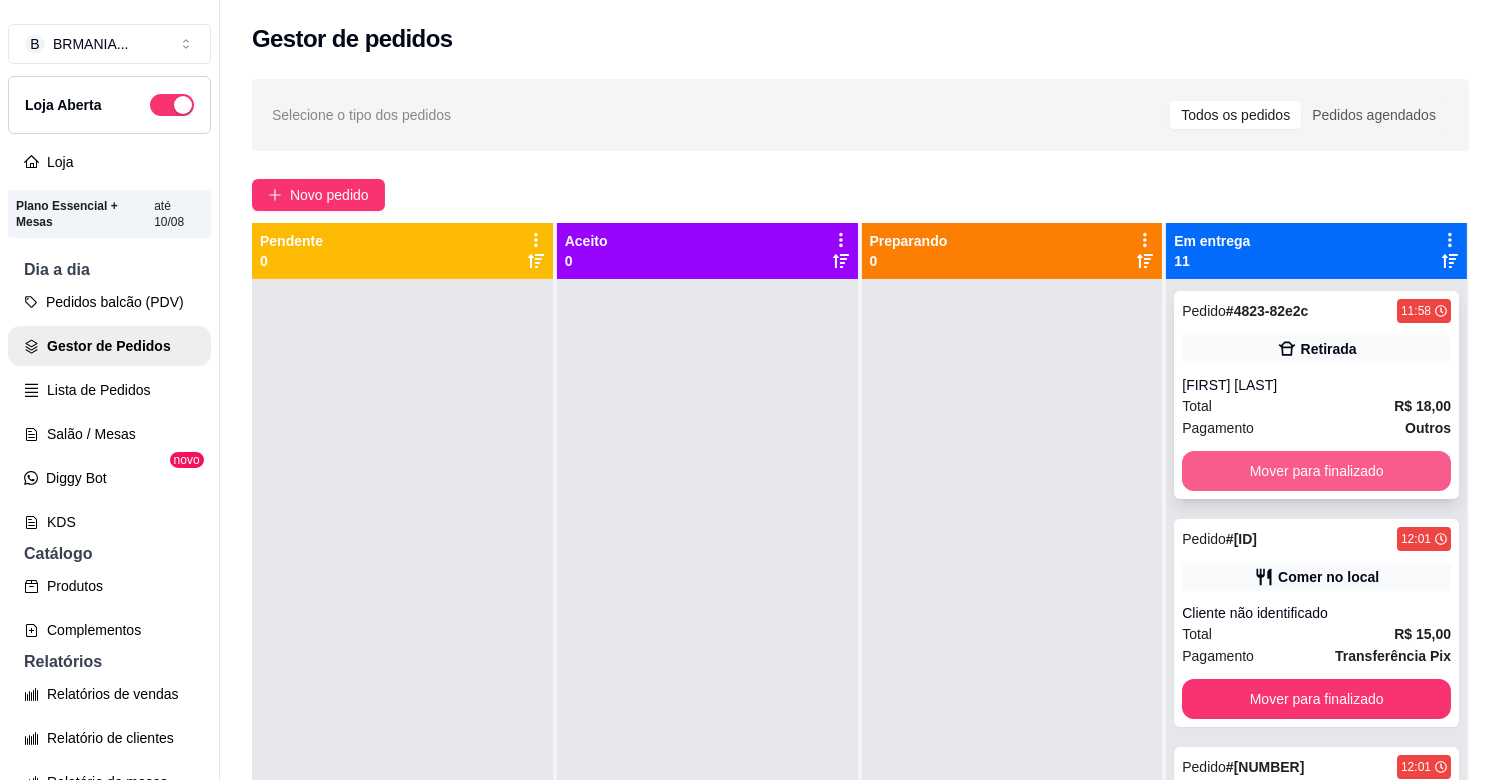 click on "Mover para finalizado" at bounding box center [1316, 471] 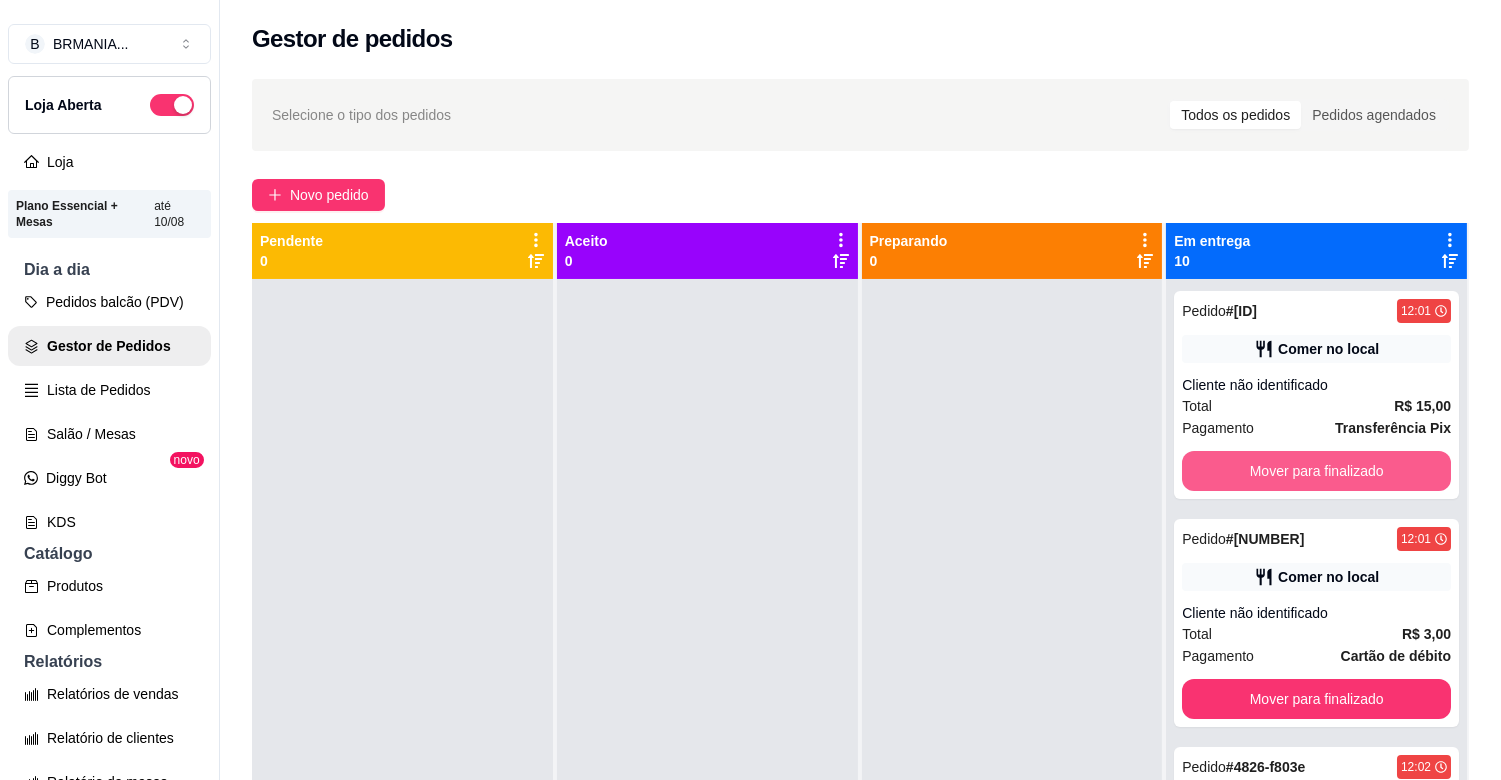 click on "Mover para finalizado" at bounding box center (1316, 471) 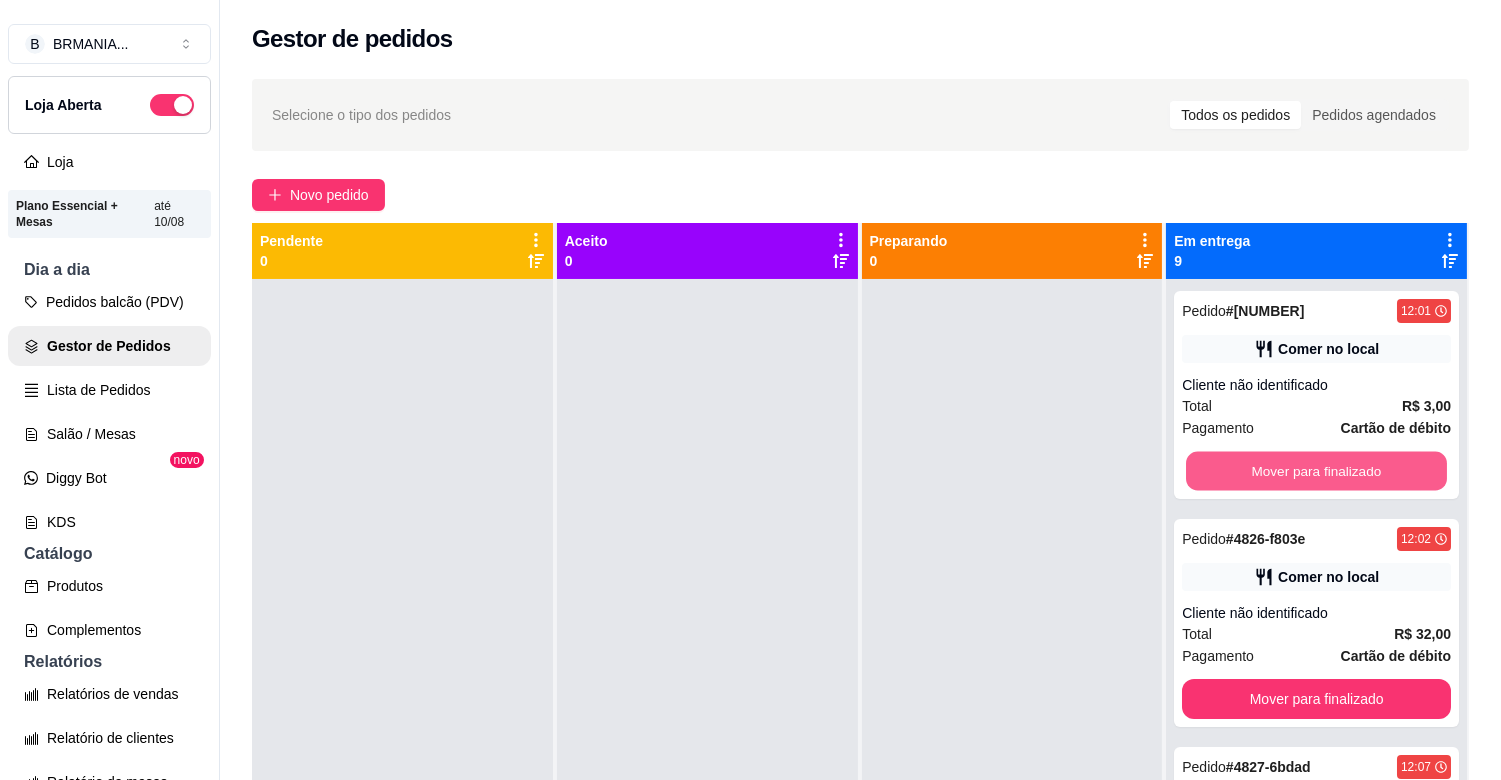 click on "Mover para finalizado" at bounding box center [1316, 471] 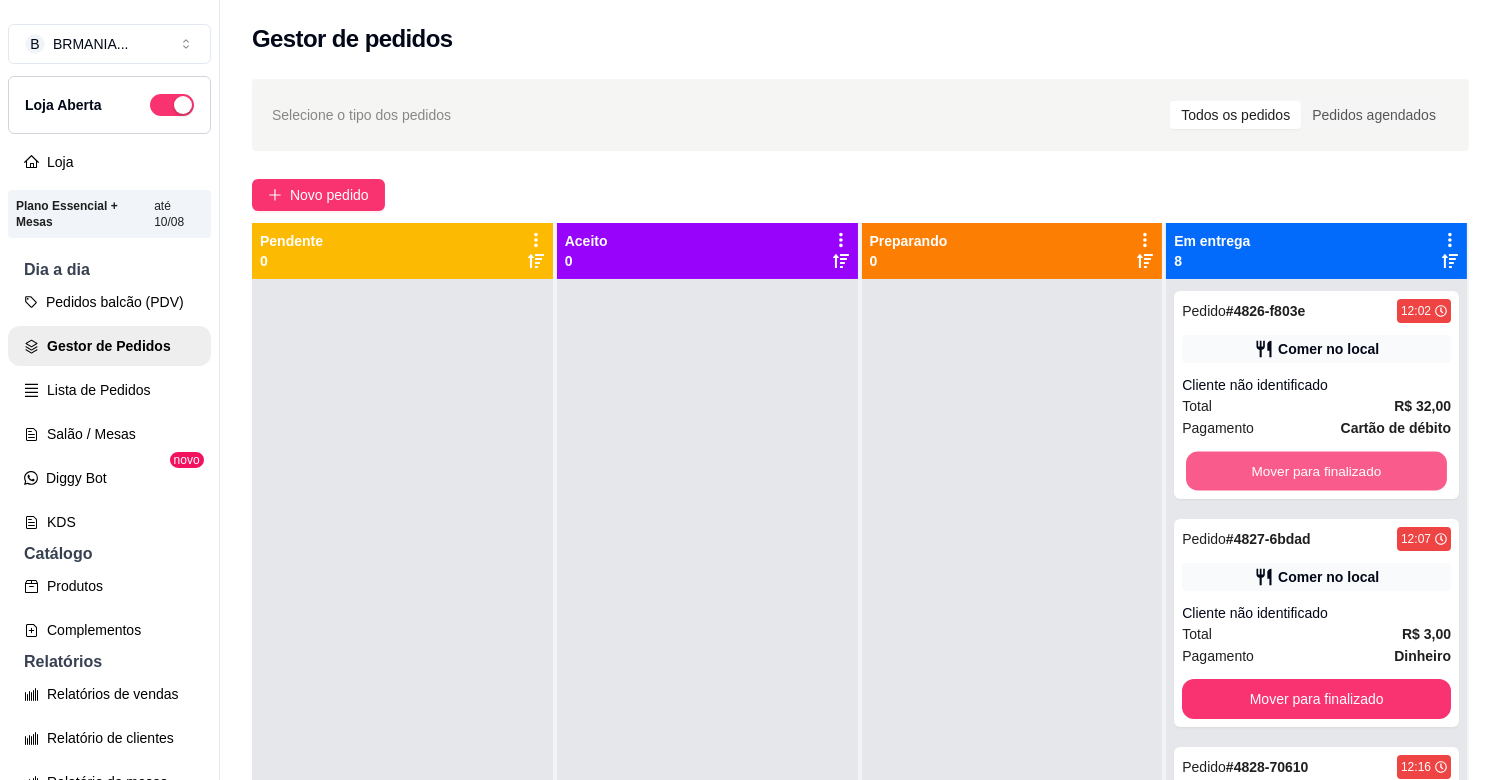 click on "Mover para finalizado" at bounding box center (1316, 471) 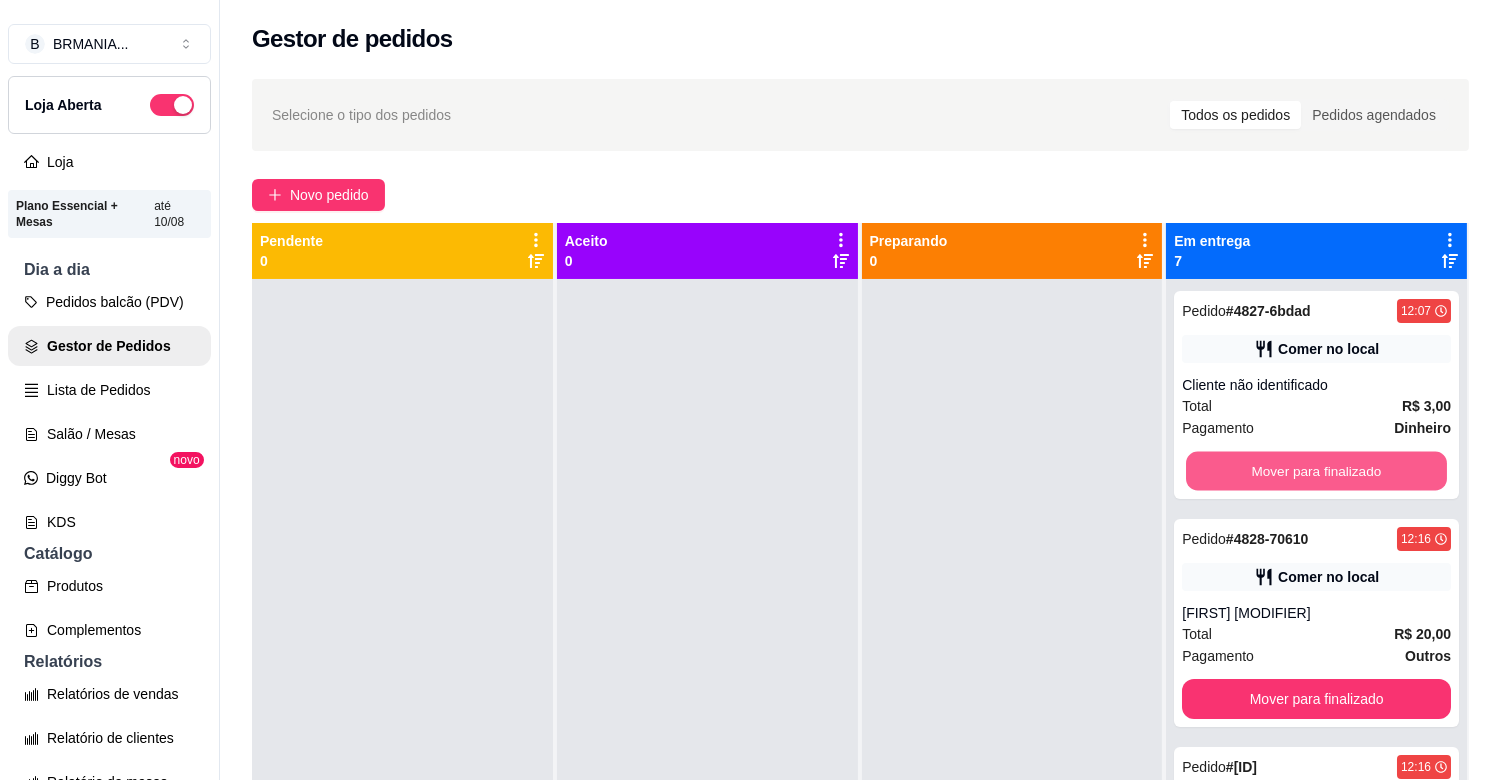 click on "Mover para finalizado" at bounding box center (1316, 471) 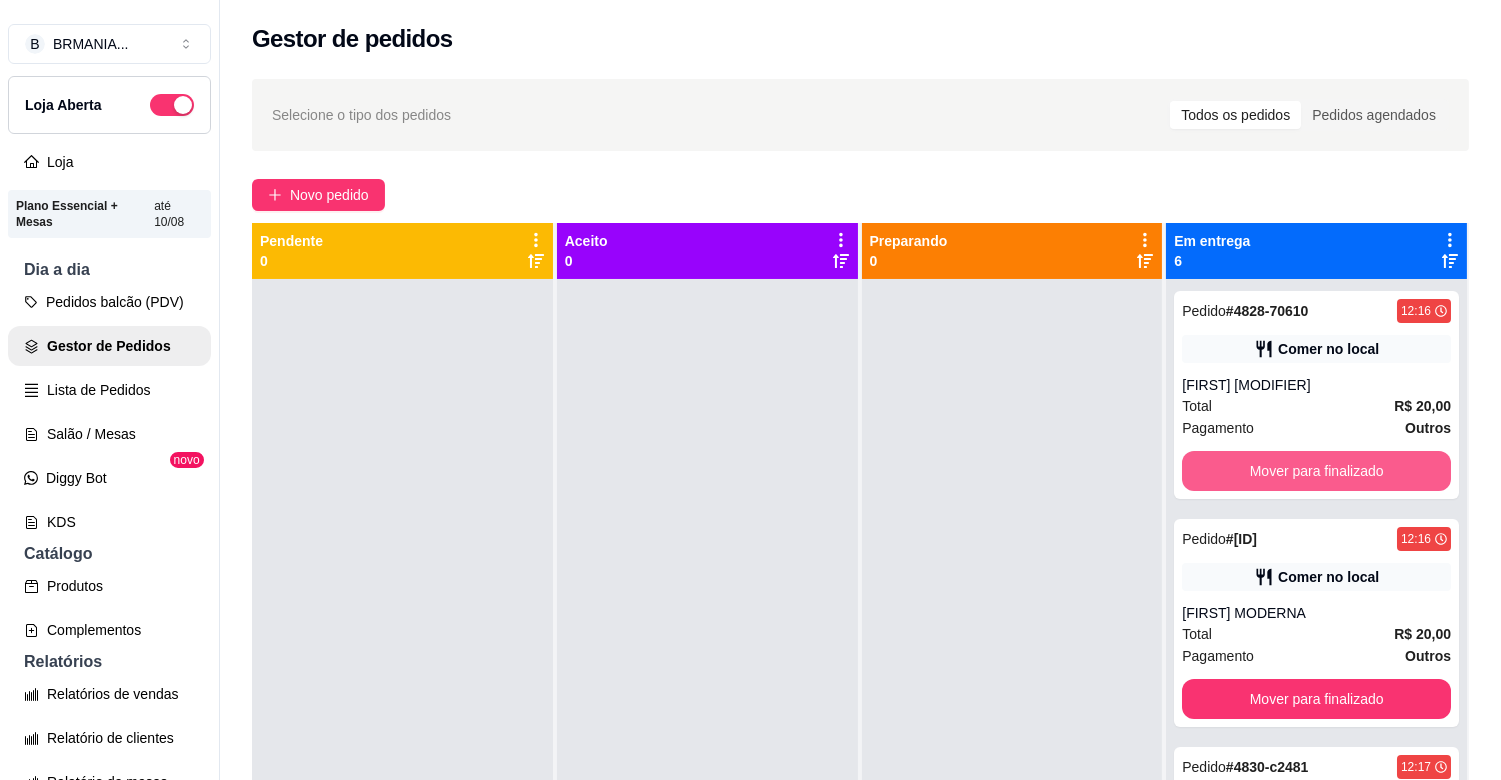 click on "Mover para finalizado" at bounding box center (1316, 471) 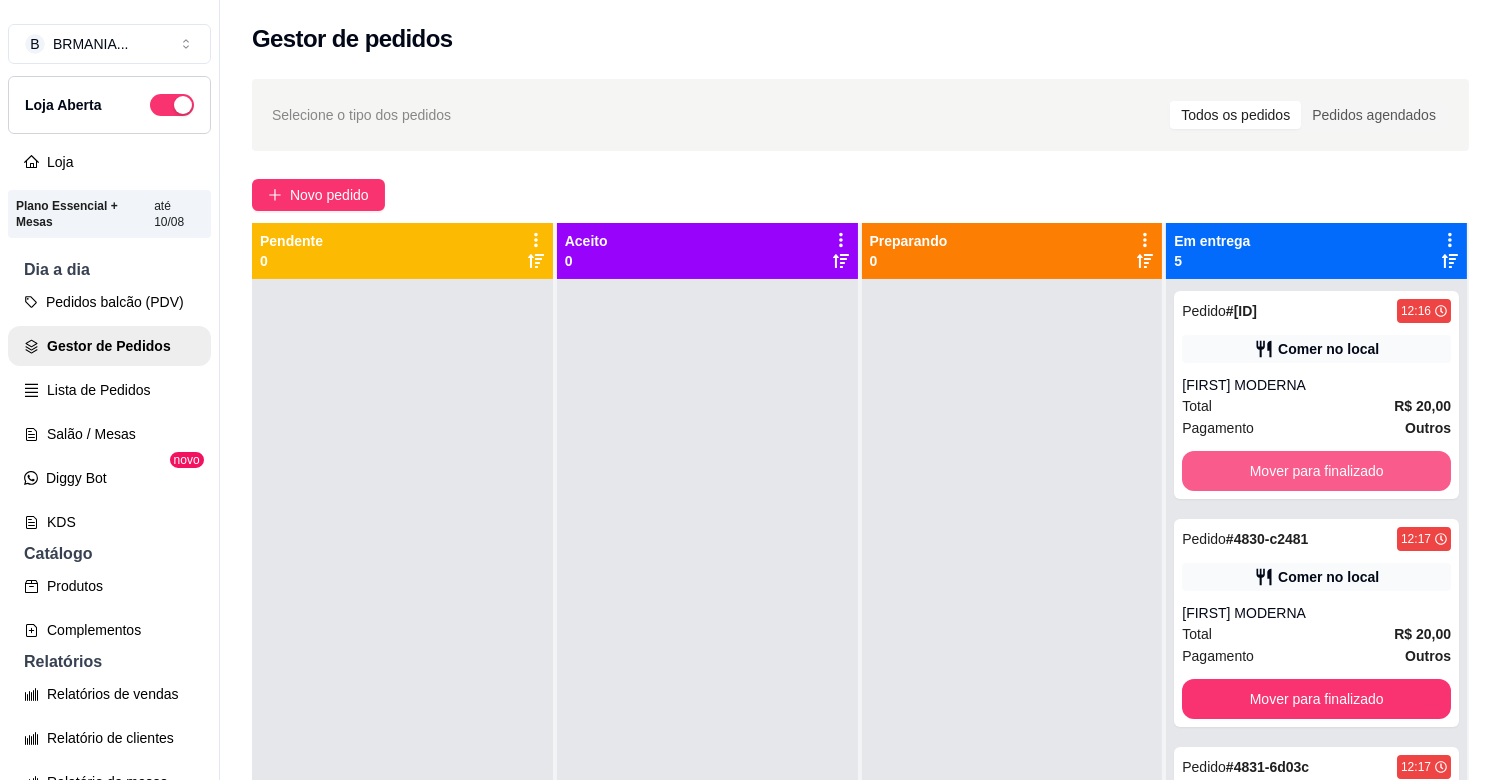 click on "Mover para finalizado" at bounding box center [1316, 471] 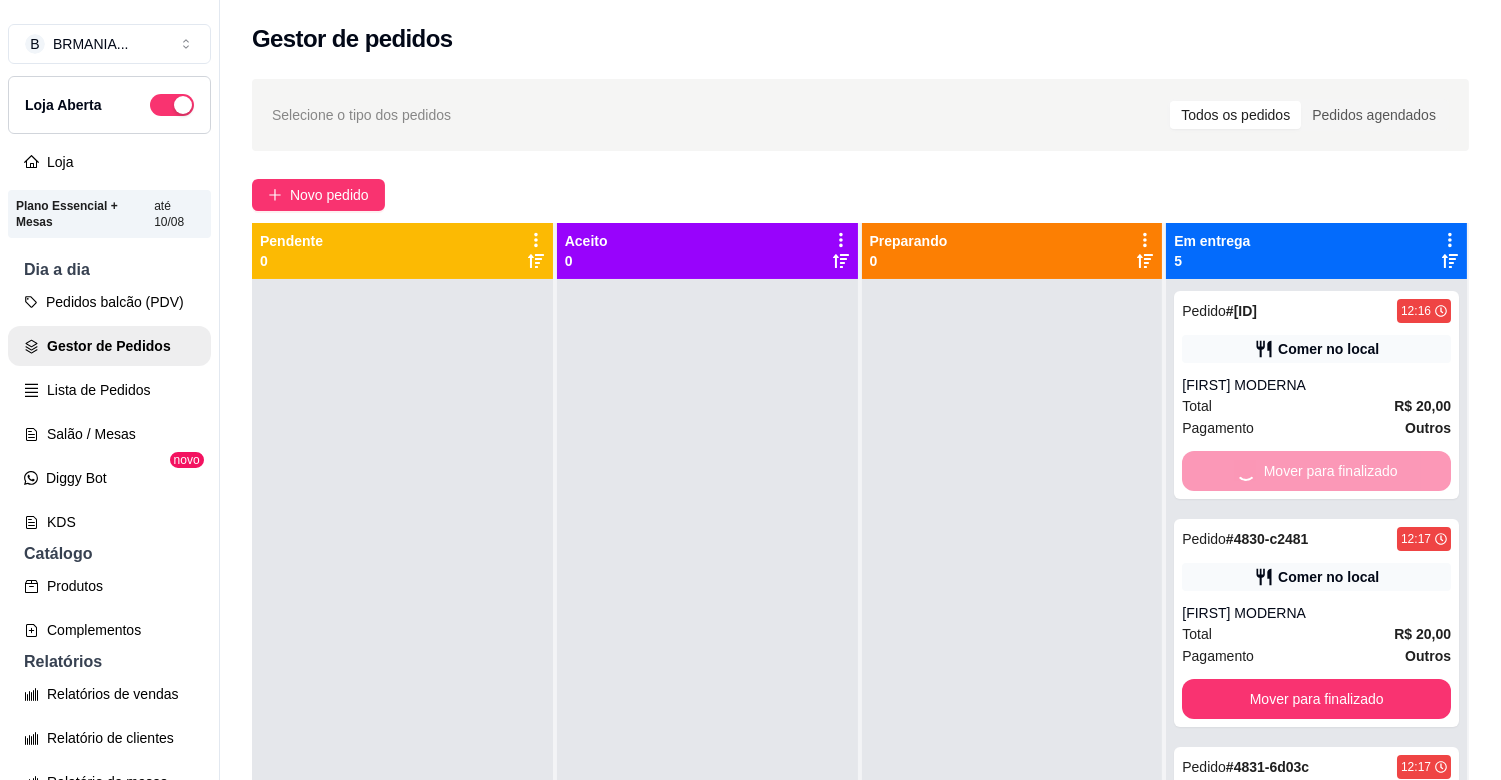click on "Mover para finalizado" at bounding box center [1316, 699] 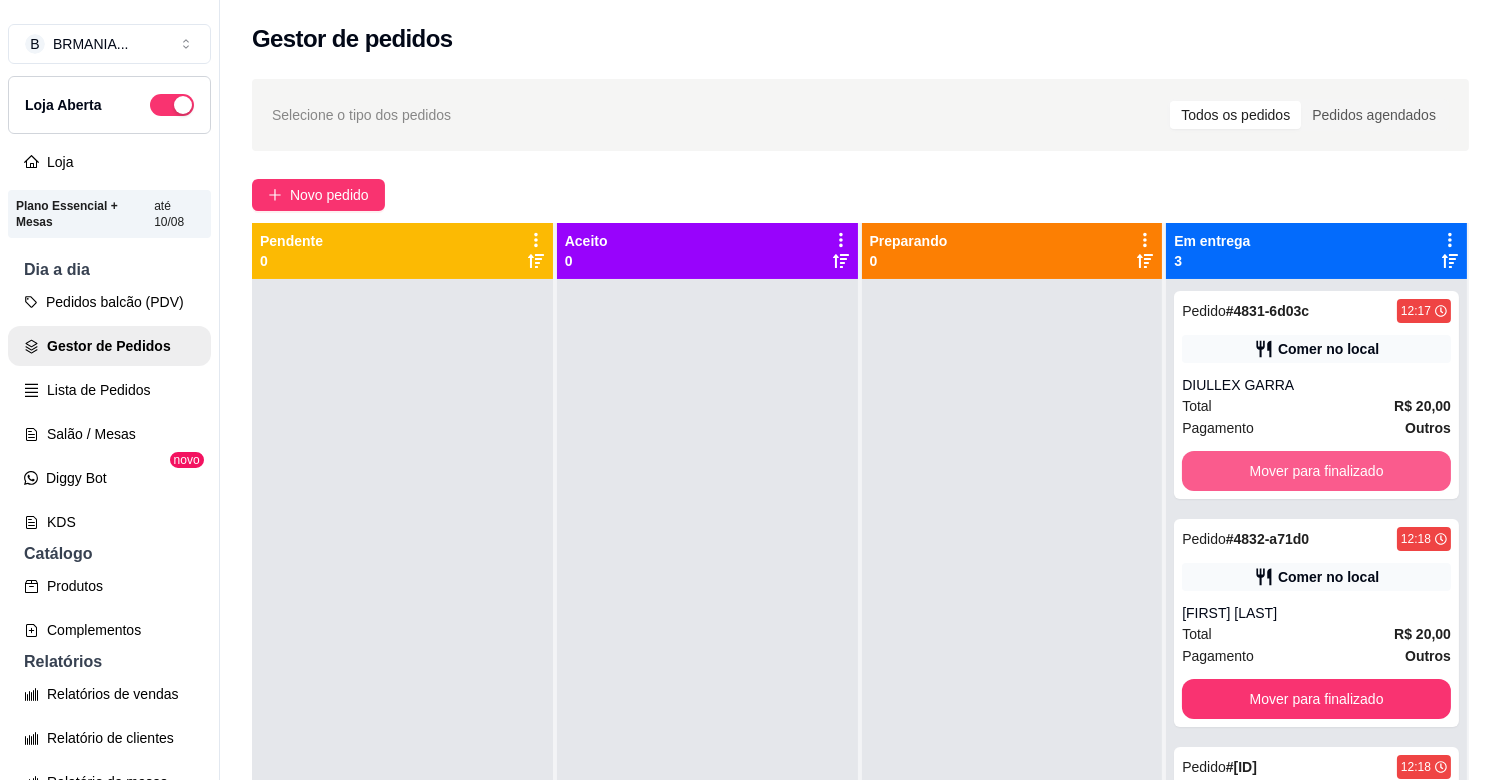 click on "Mover para finalizado" at bounding box center (1316, 471) 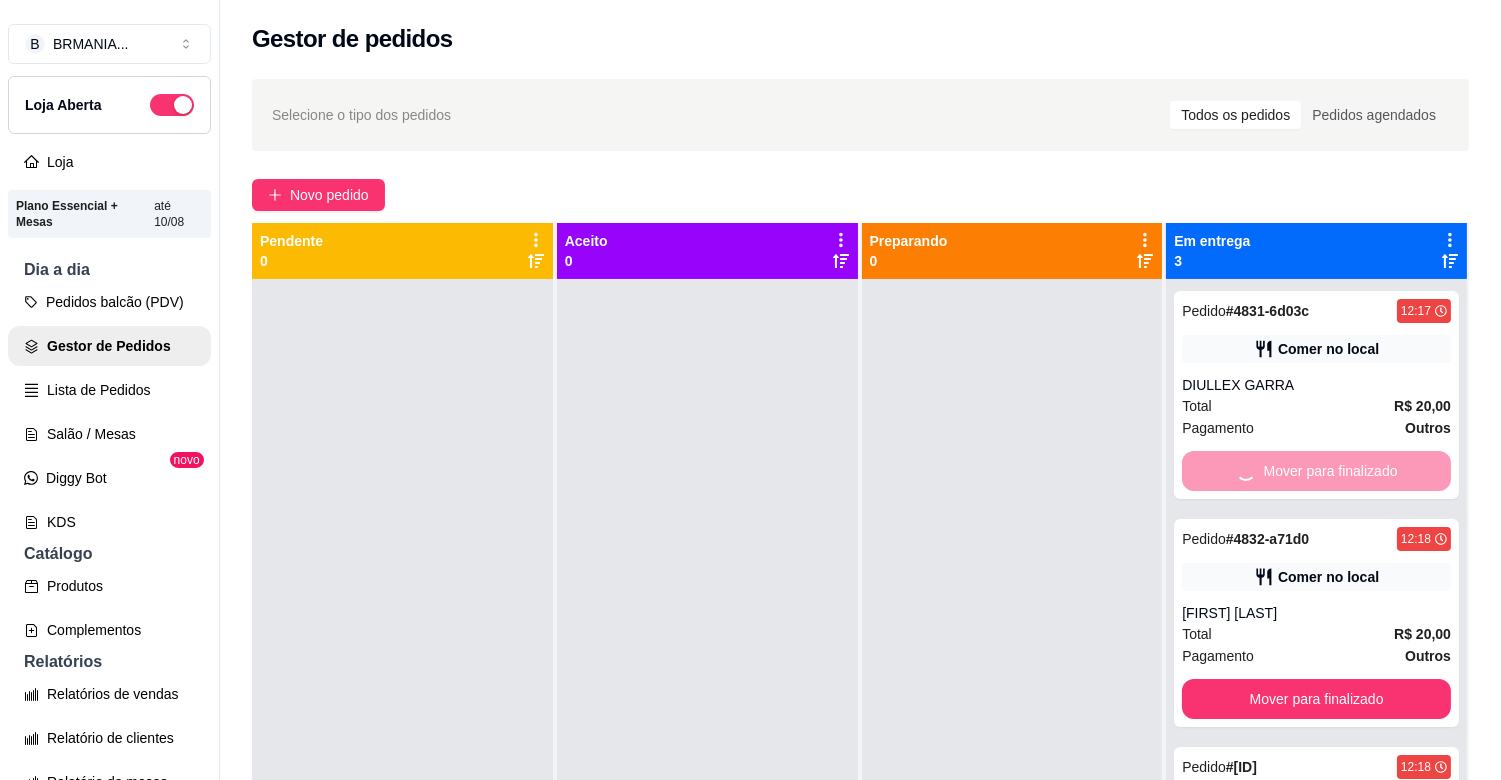 click on "Mover para finalizado" at bounding box center (1316, 471) 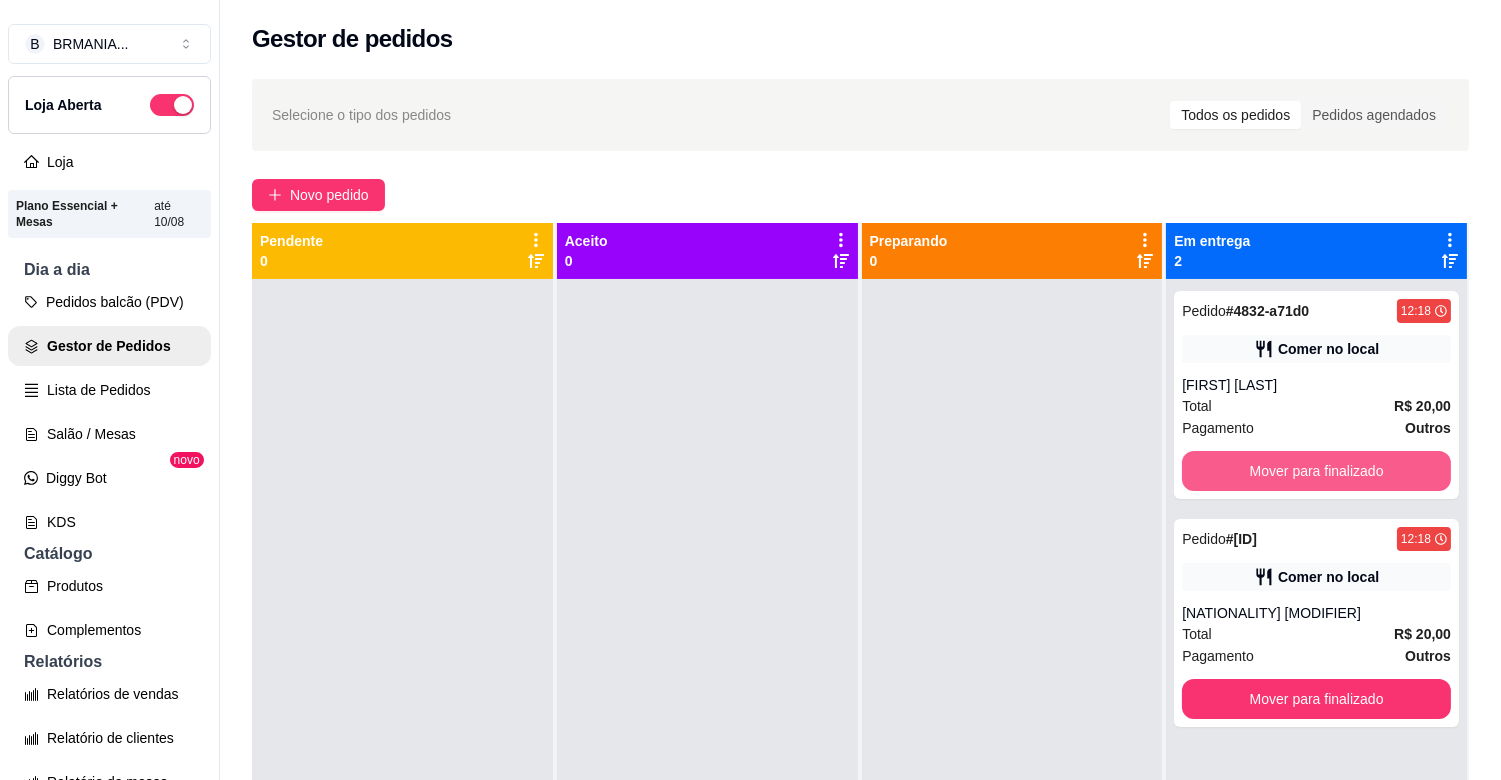 click on "Mover para finalizado" at bounding box center [1316, 471] 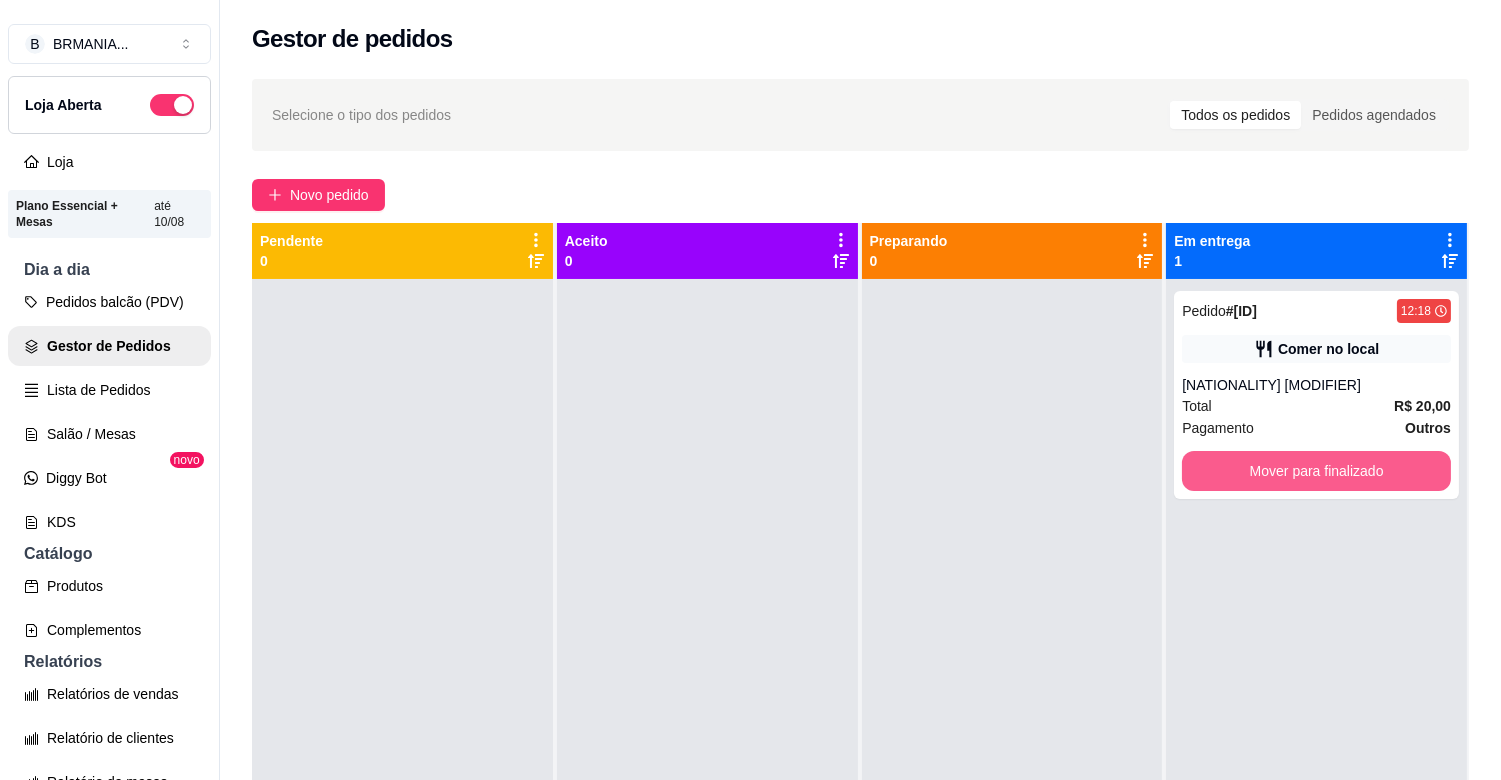 click on "Mover para finalizado" at bounding box center [1316, 471] 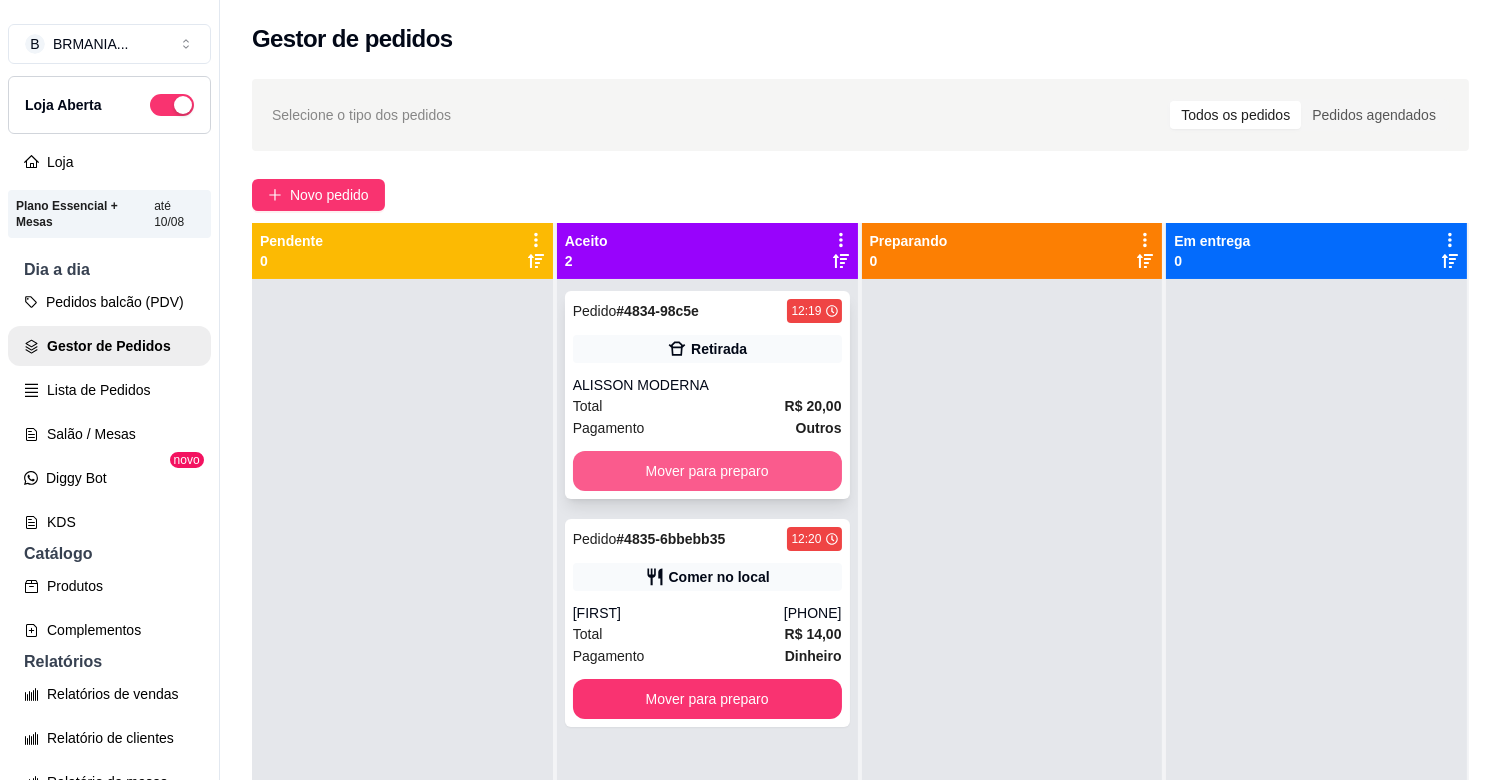 click on "Mover para preparo" at bounding box center [707, 471] 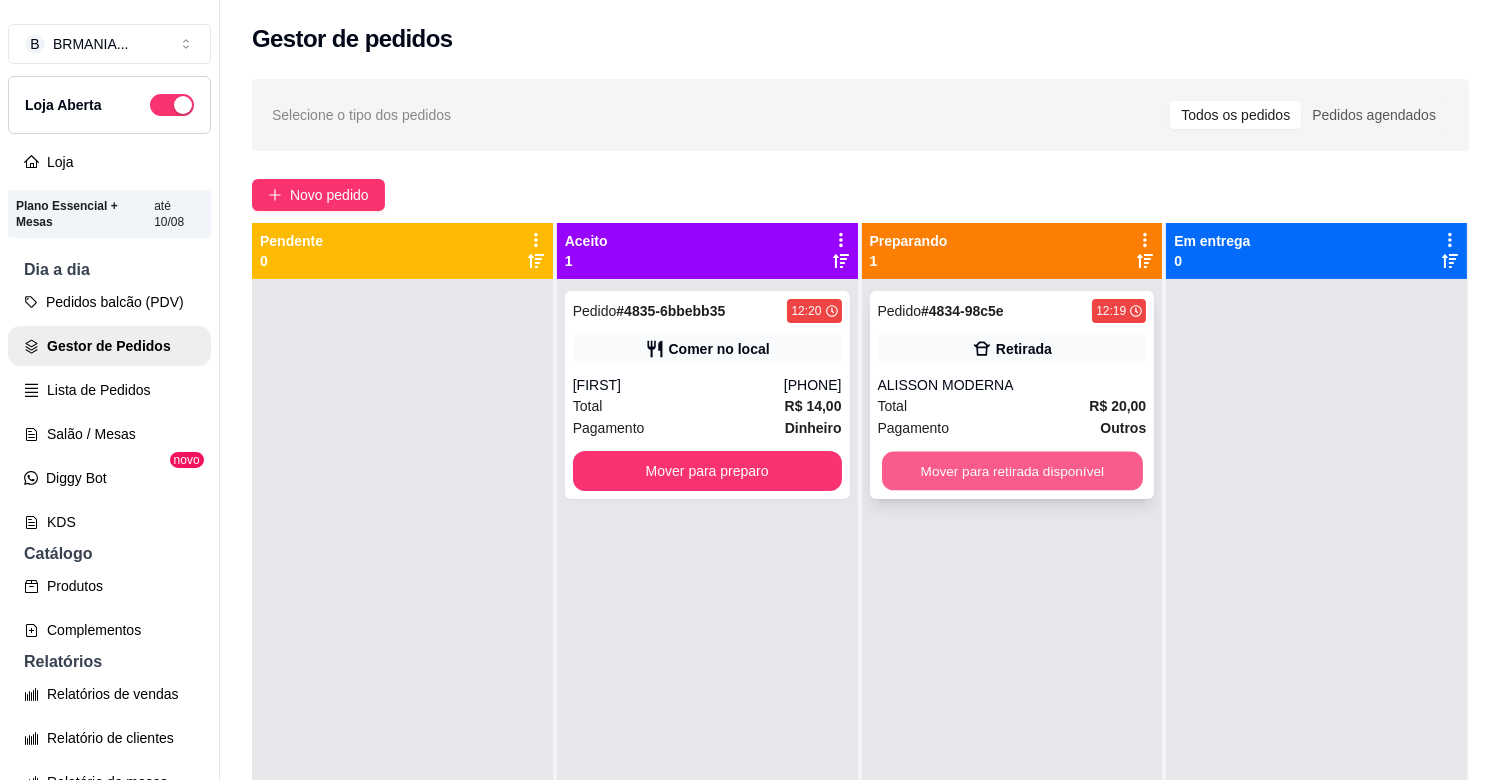 click on "Mover para retirada disponível" at bounding box center [1012, 471] 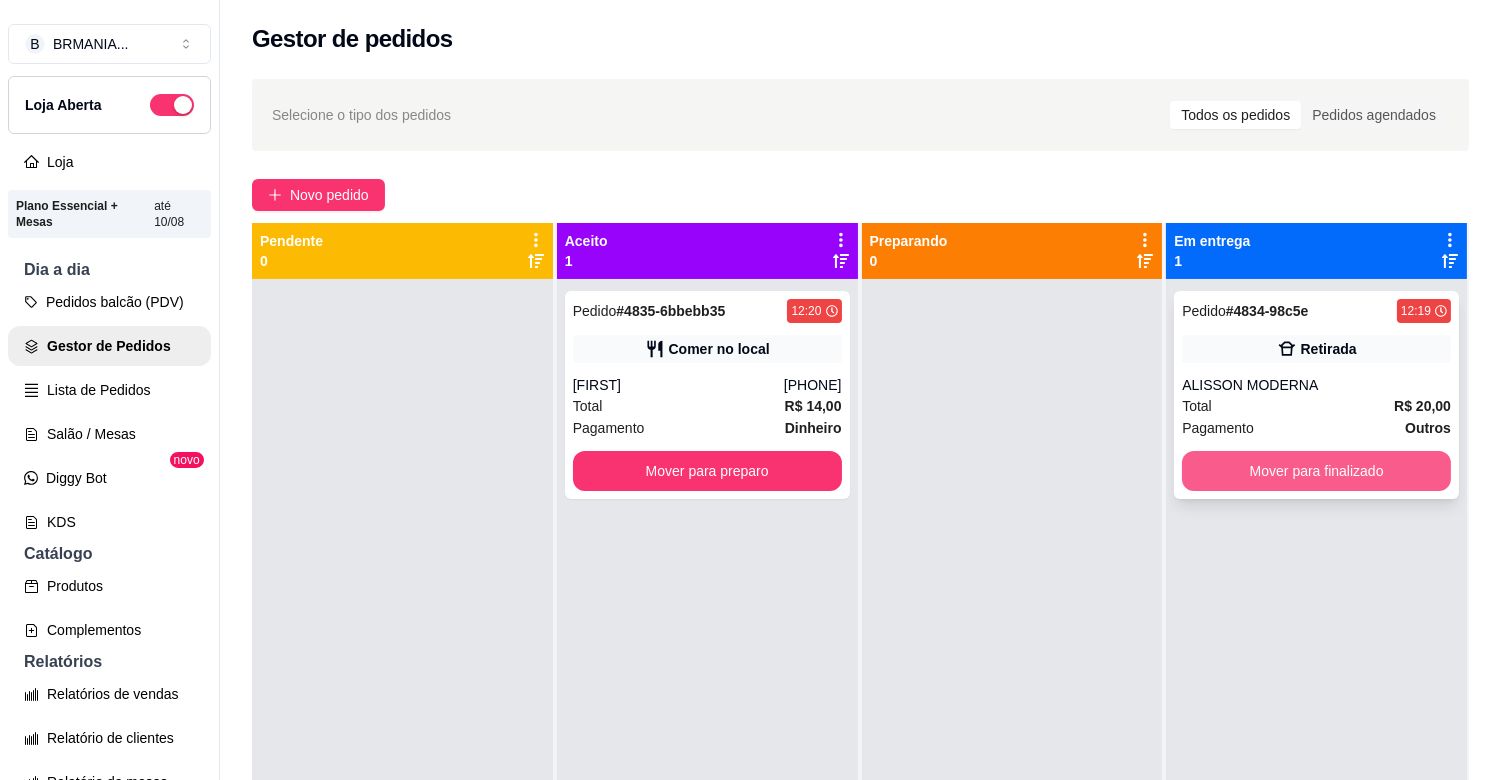 click on "Mover para finalizado" at bounding box center [1316, 471] 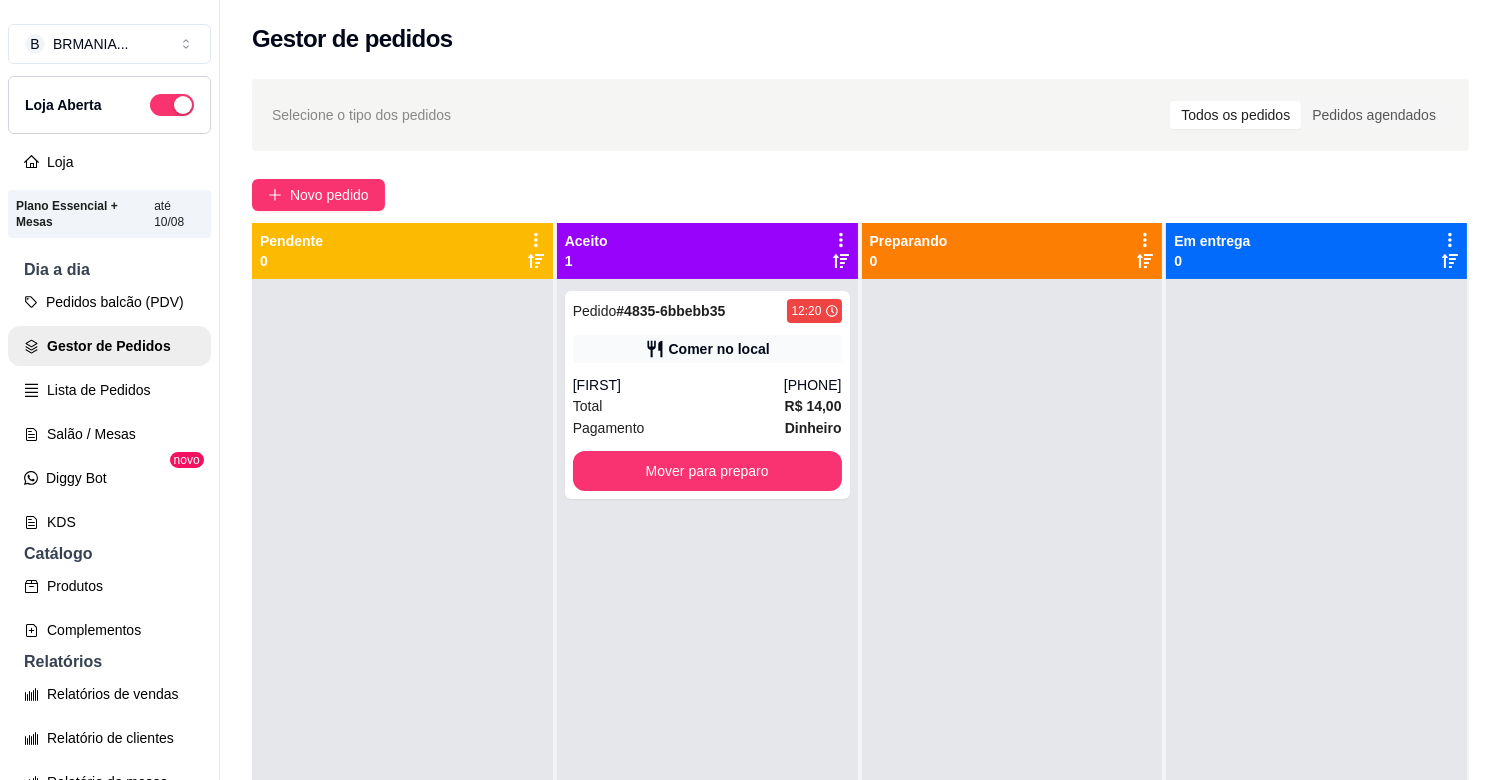 click at bounding box center (1012, 669) 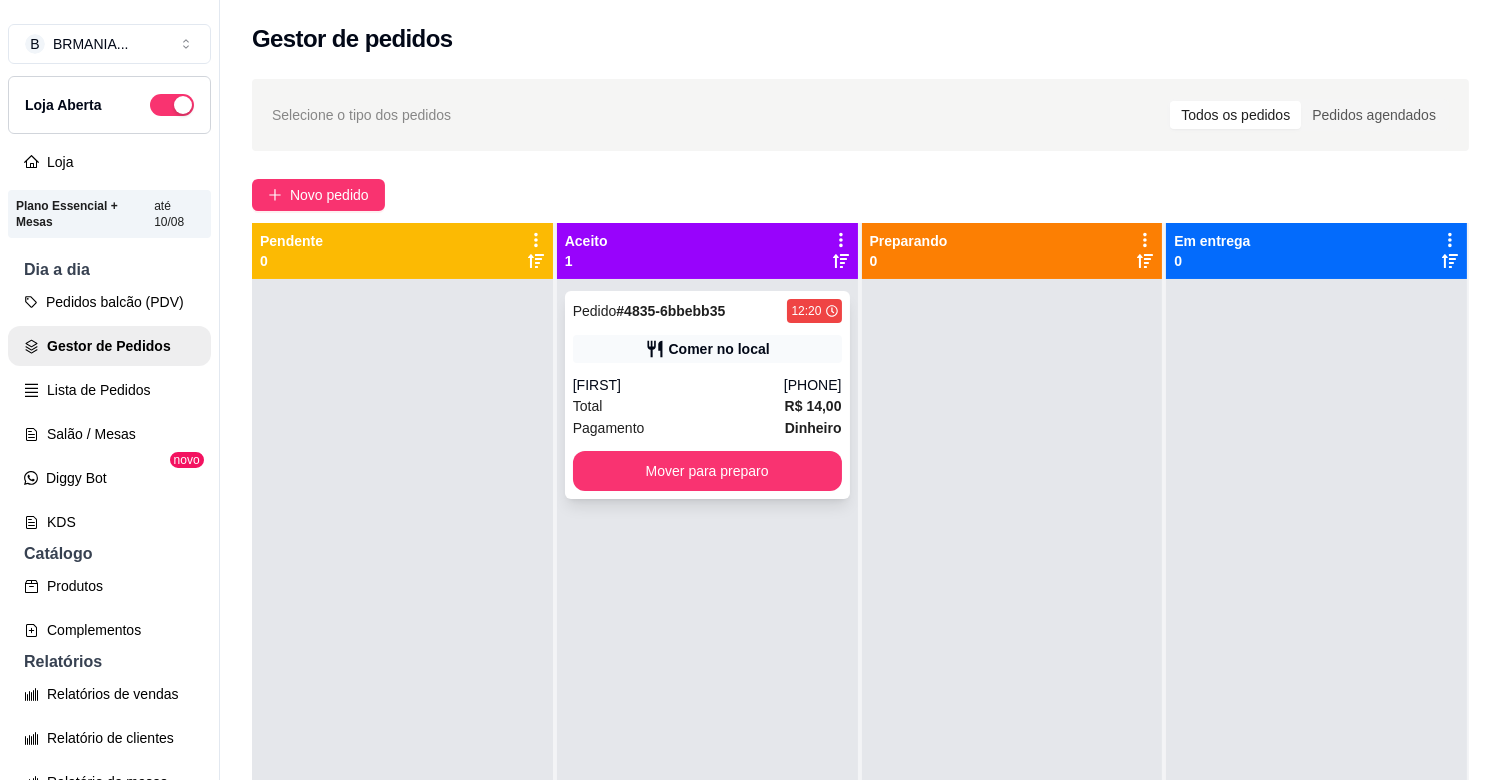 click on "[PHONE]" at bounding box center (813, 385) 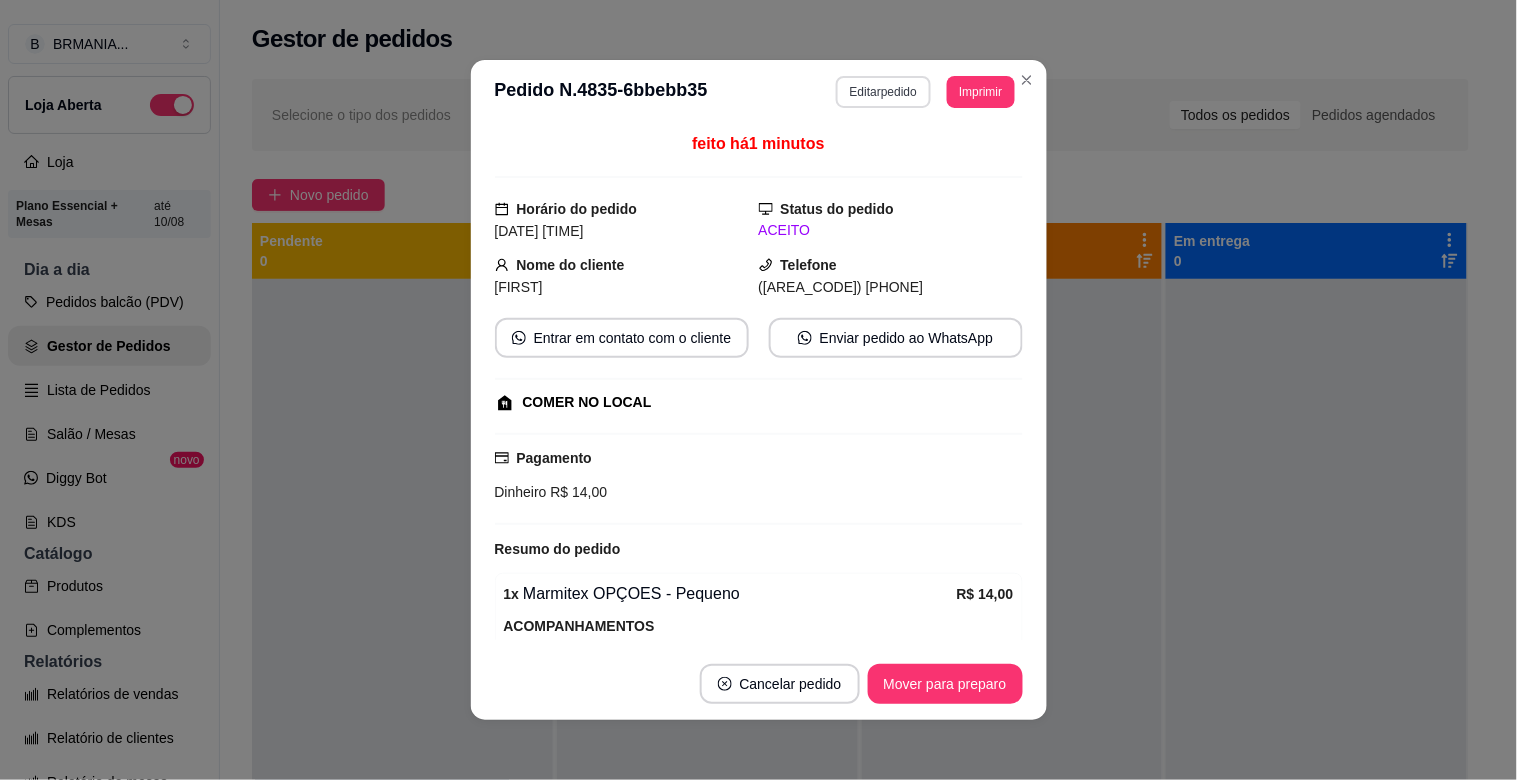 click on "Editar  pedido" at bounding box center (883, 92) 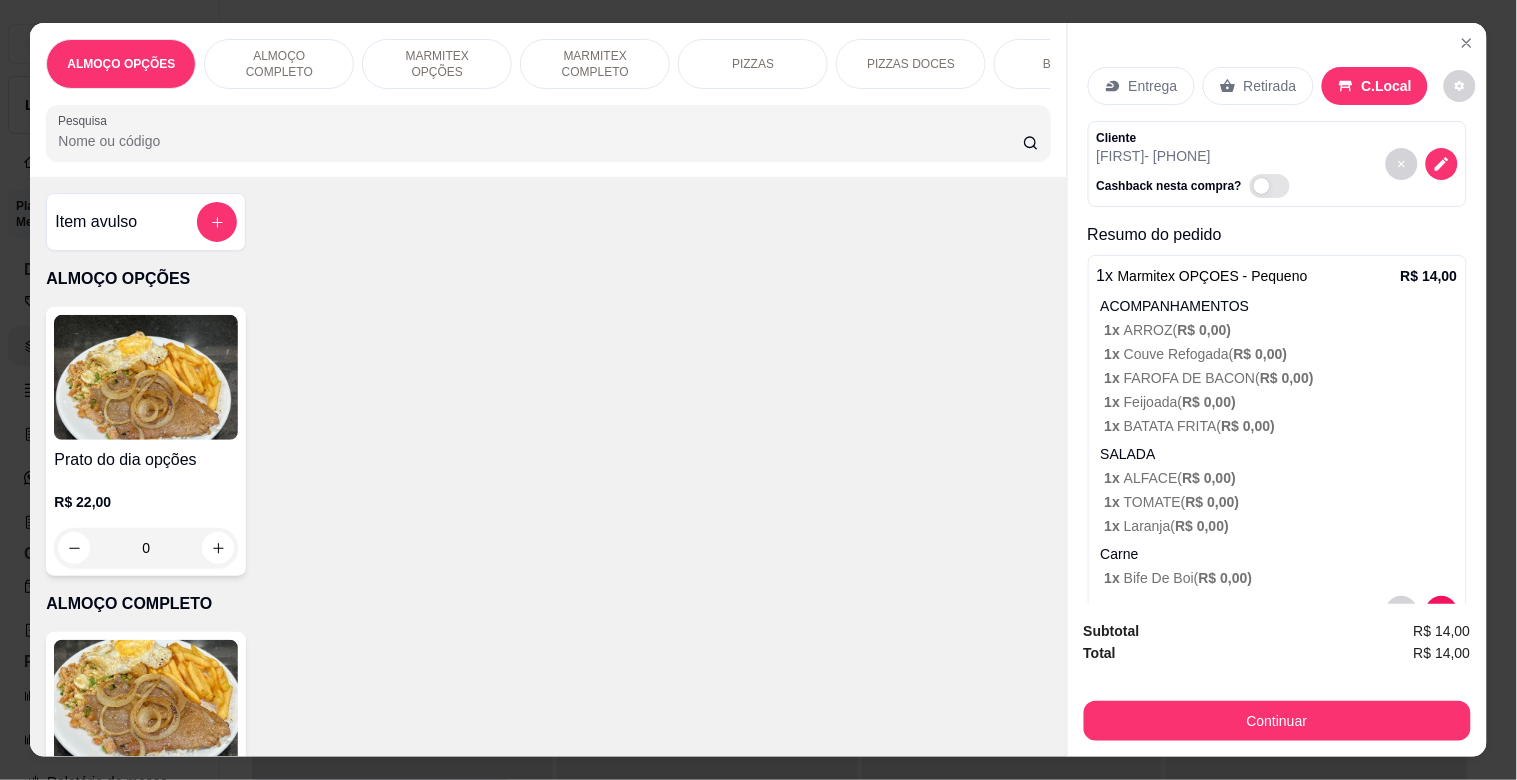 click on "Entrega" at bounding box center (1153, 86) 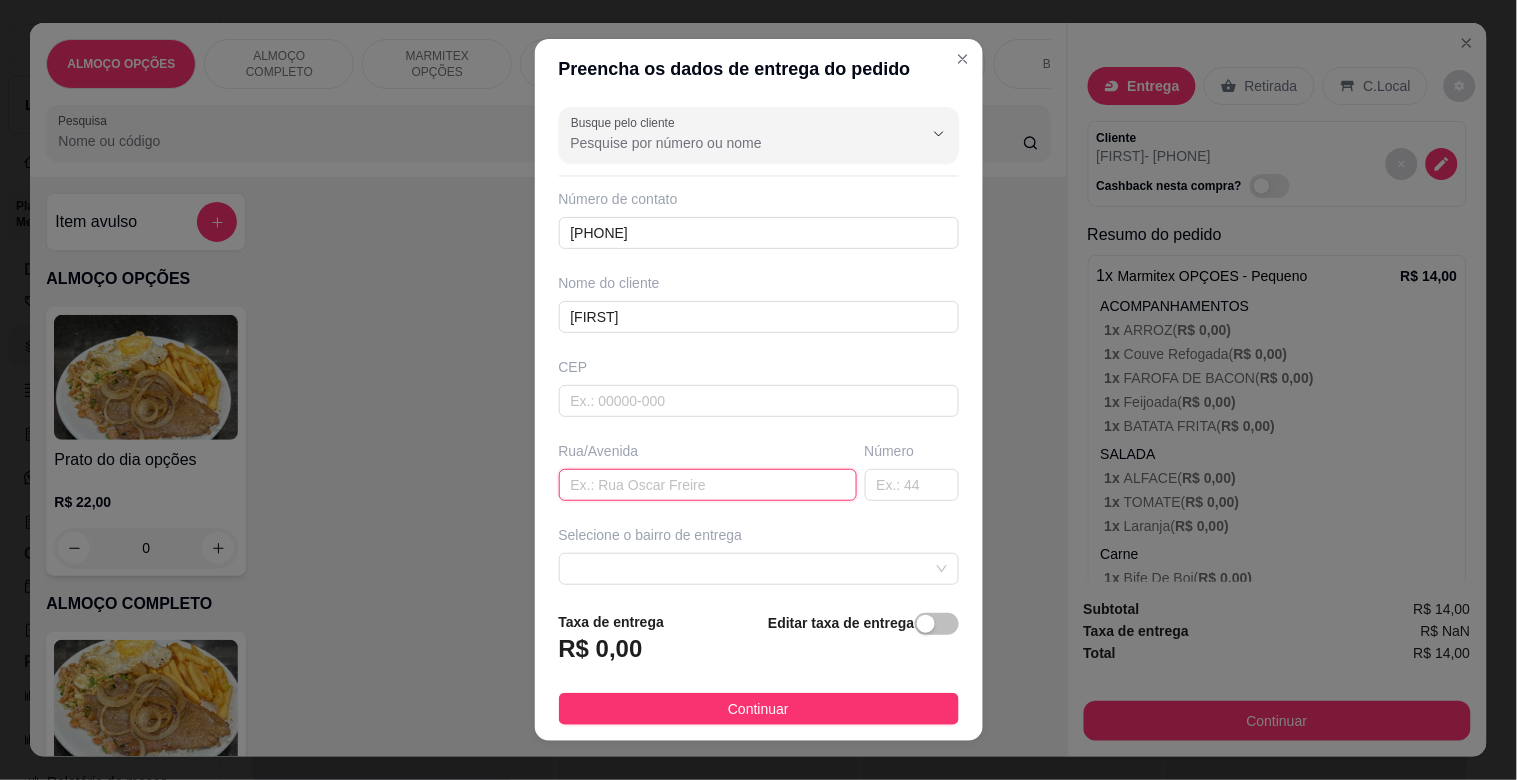click at bounding box center [708, 485] 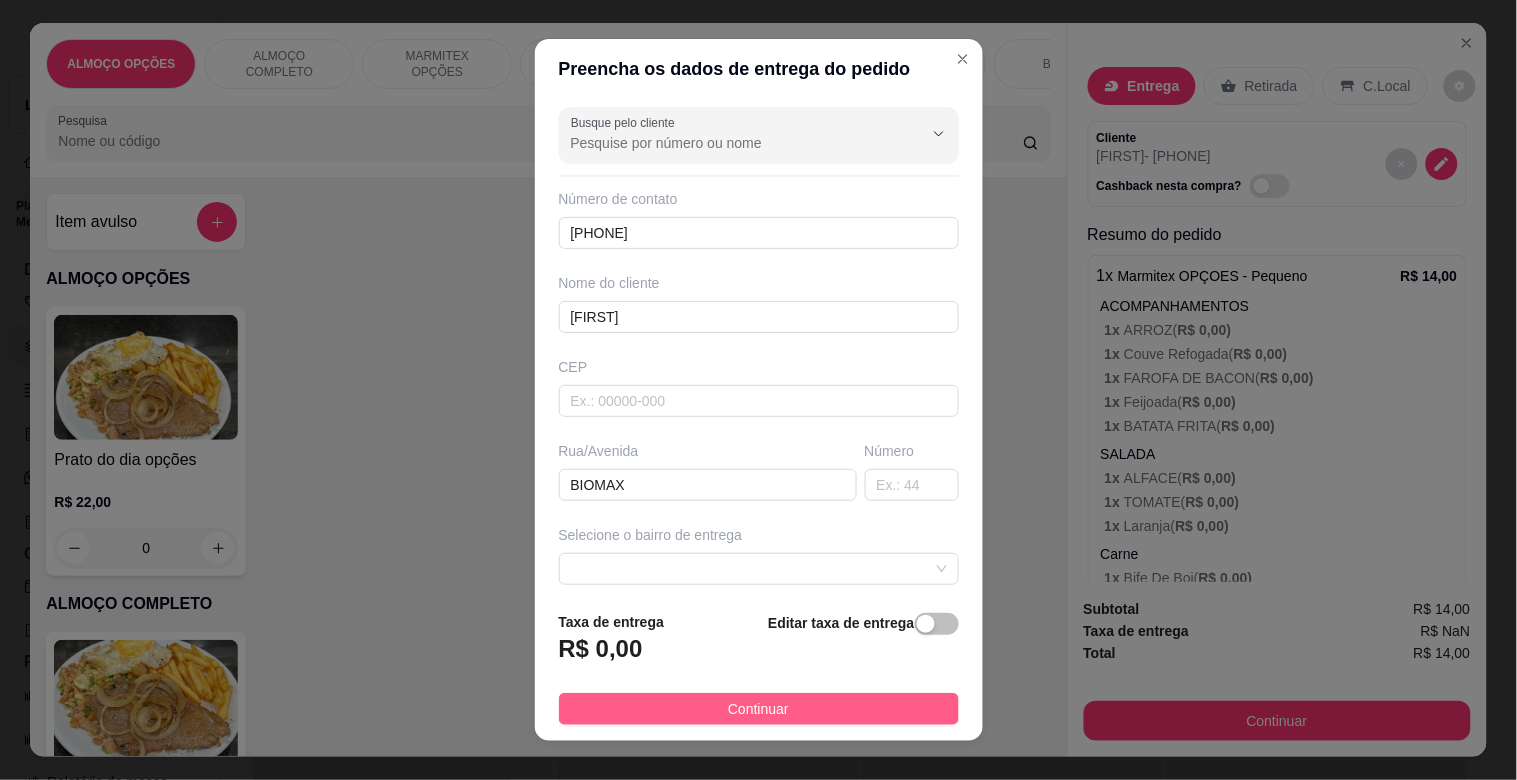 click on "Continuar" at bounding box center [759, 709] 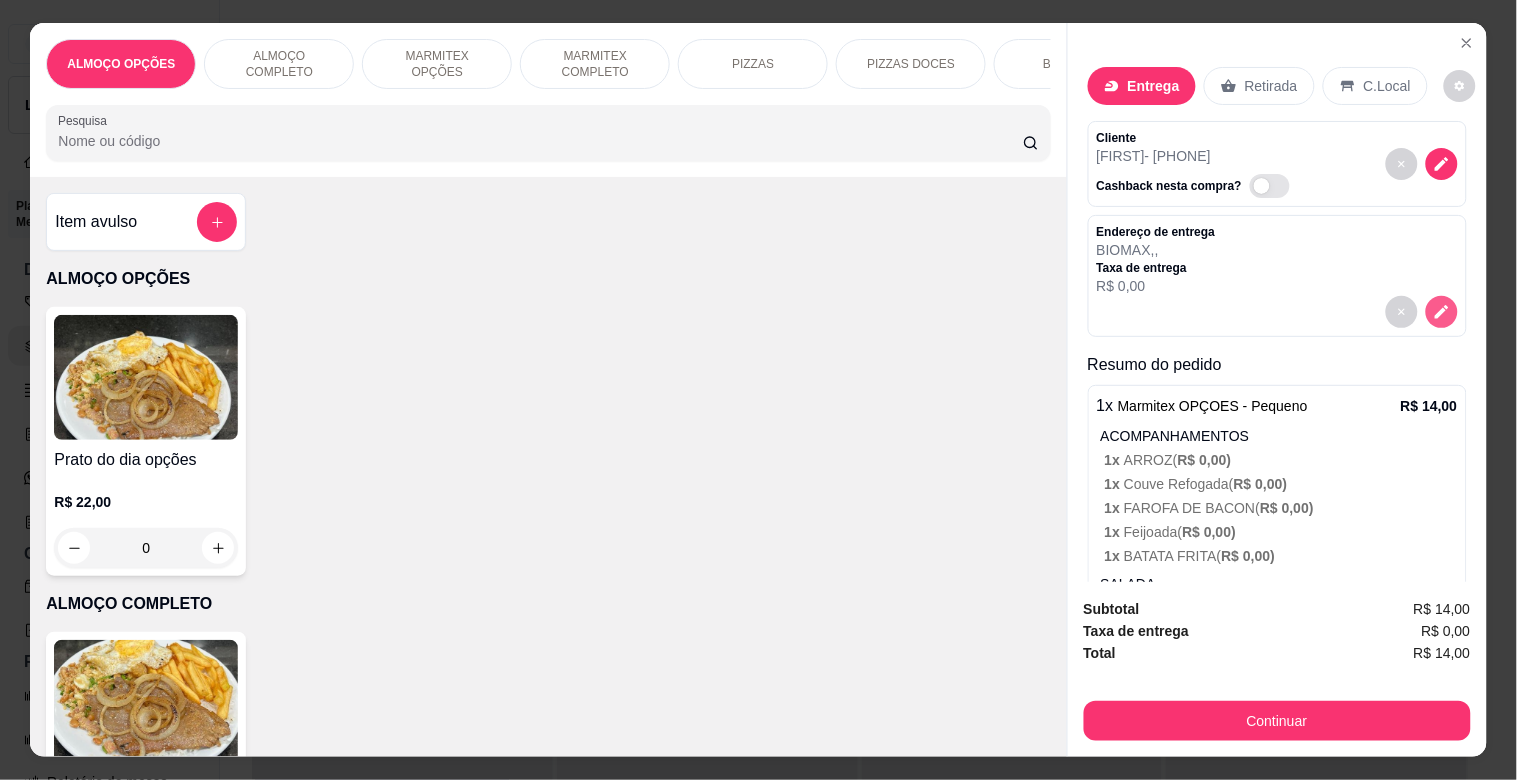 click at bounding box center (1442, 312) 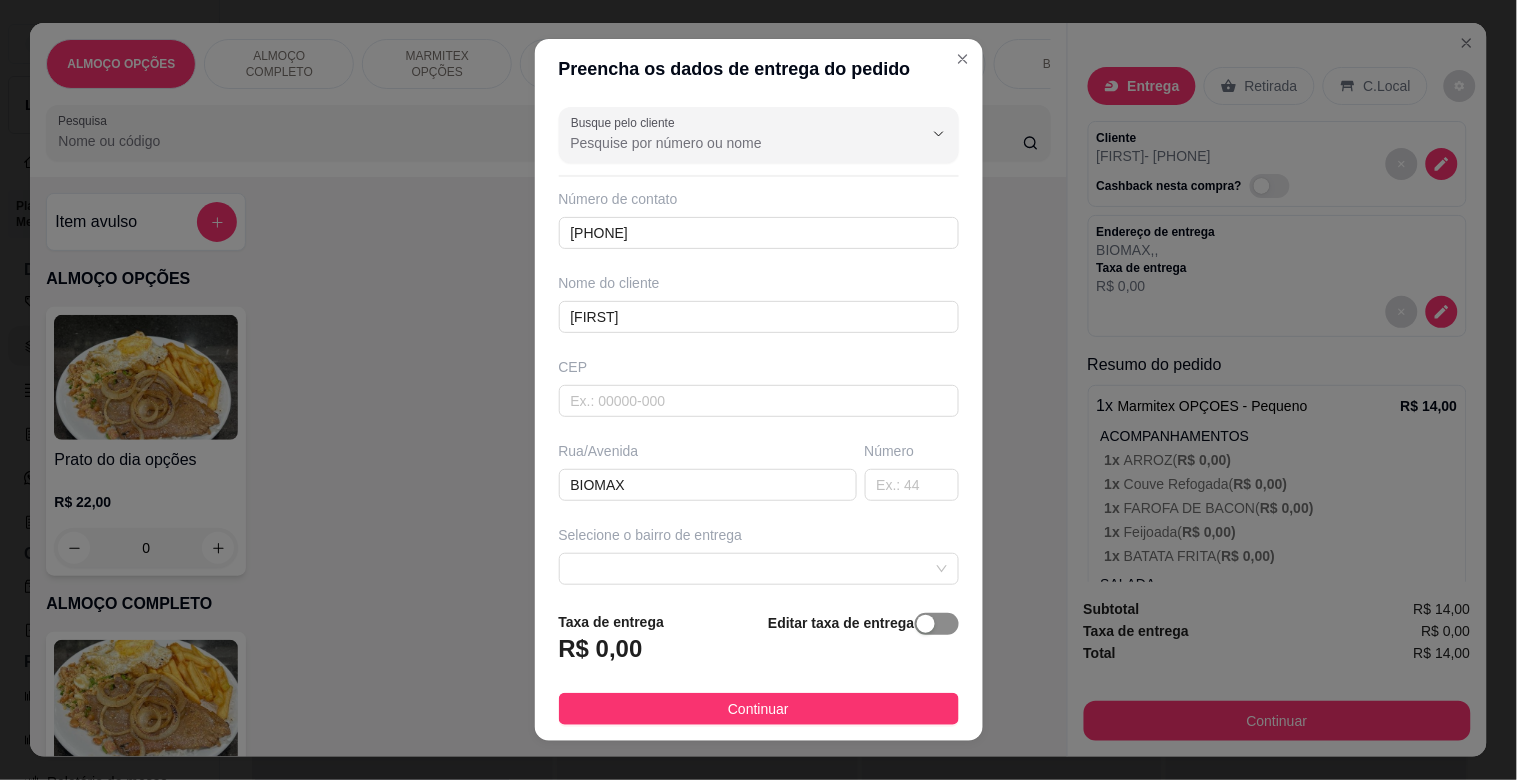 drag, startPoint x: 918, startPoint y: 613, endPoint x: 760, endPoint y: 640, distance: 160.29036 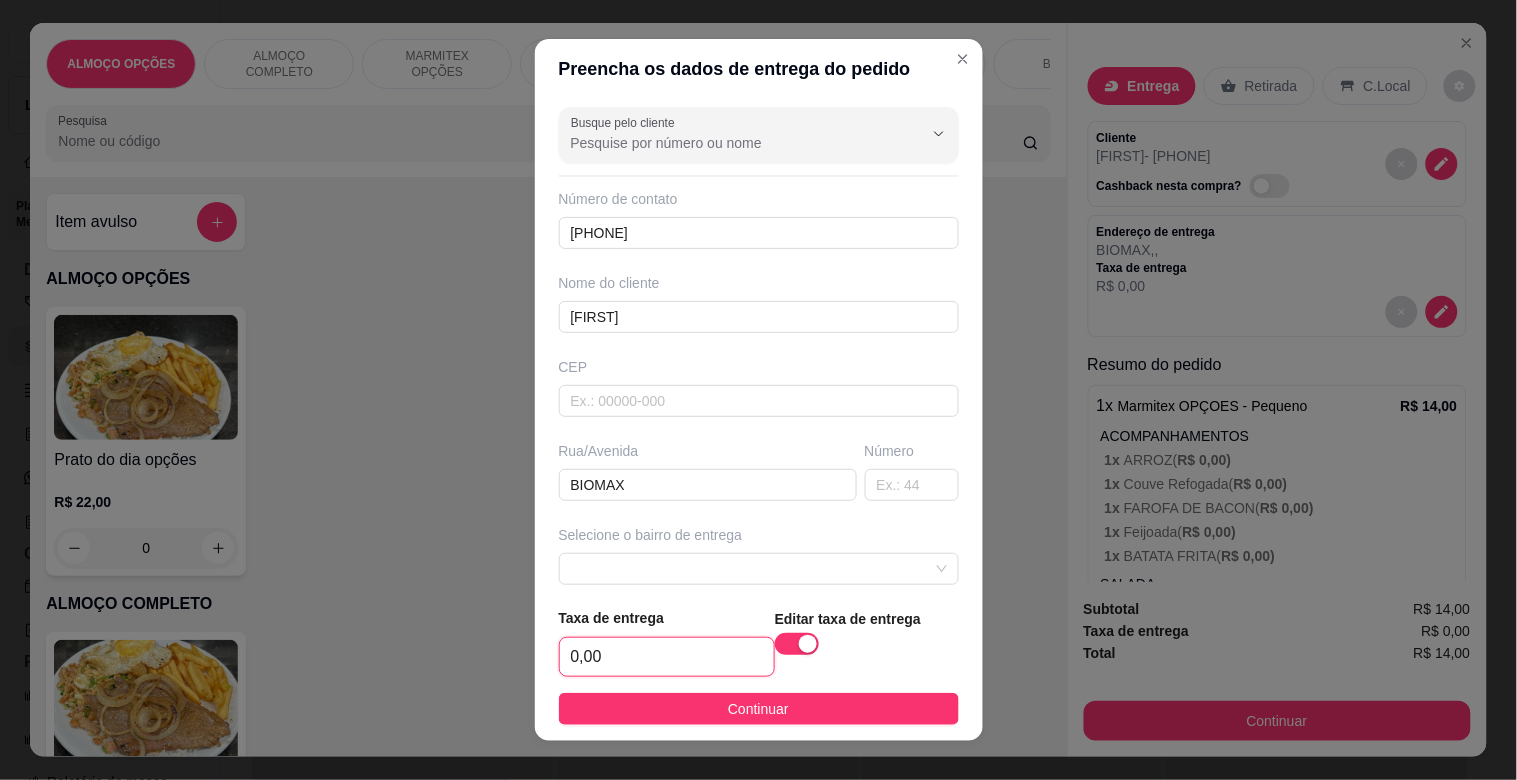click on "0,00" at bounding box center (667, 657) 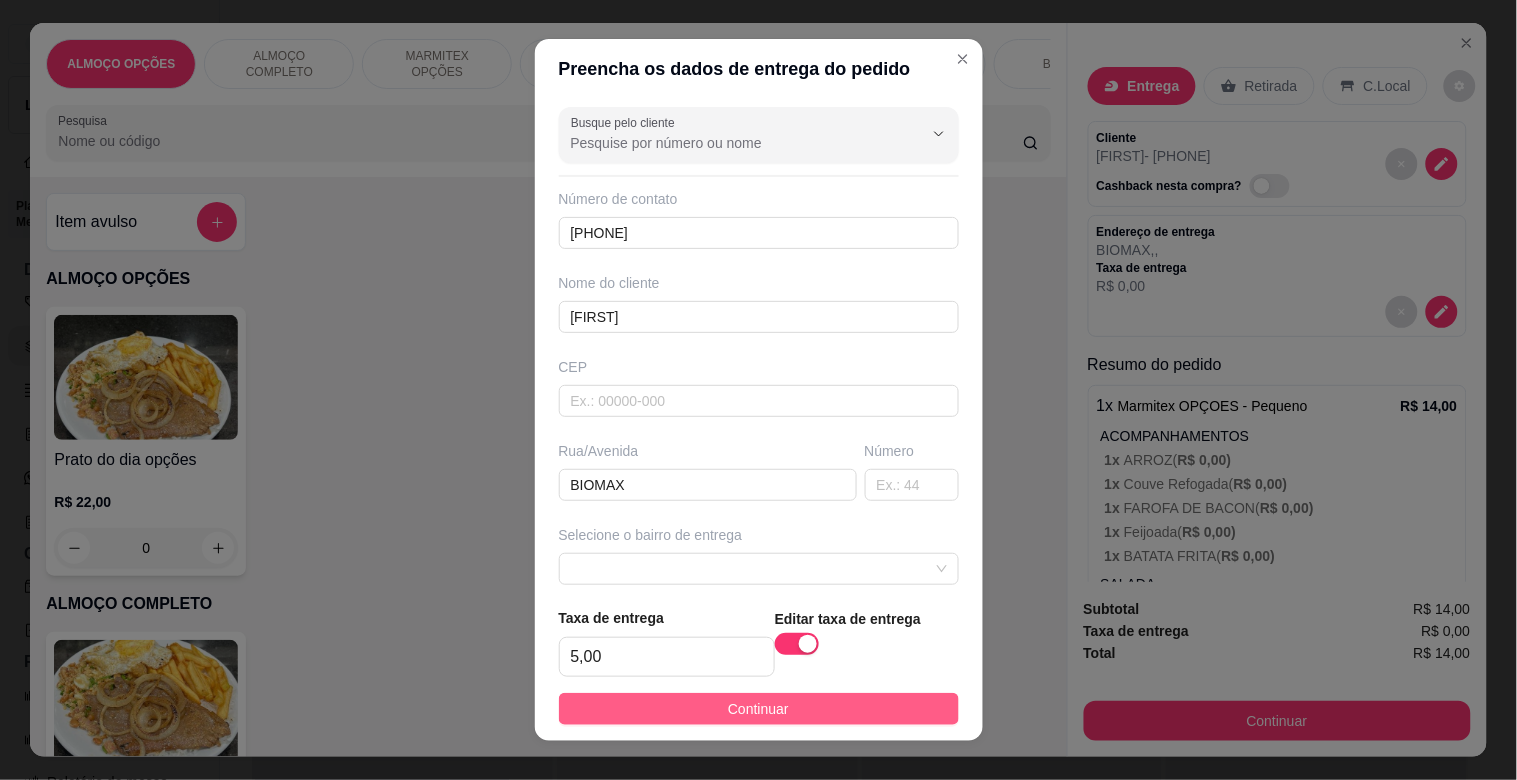 click on "Continuar" at bounding box center (759, 709) 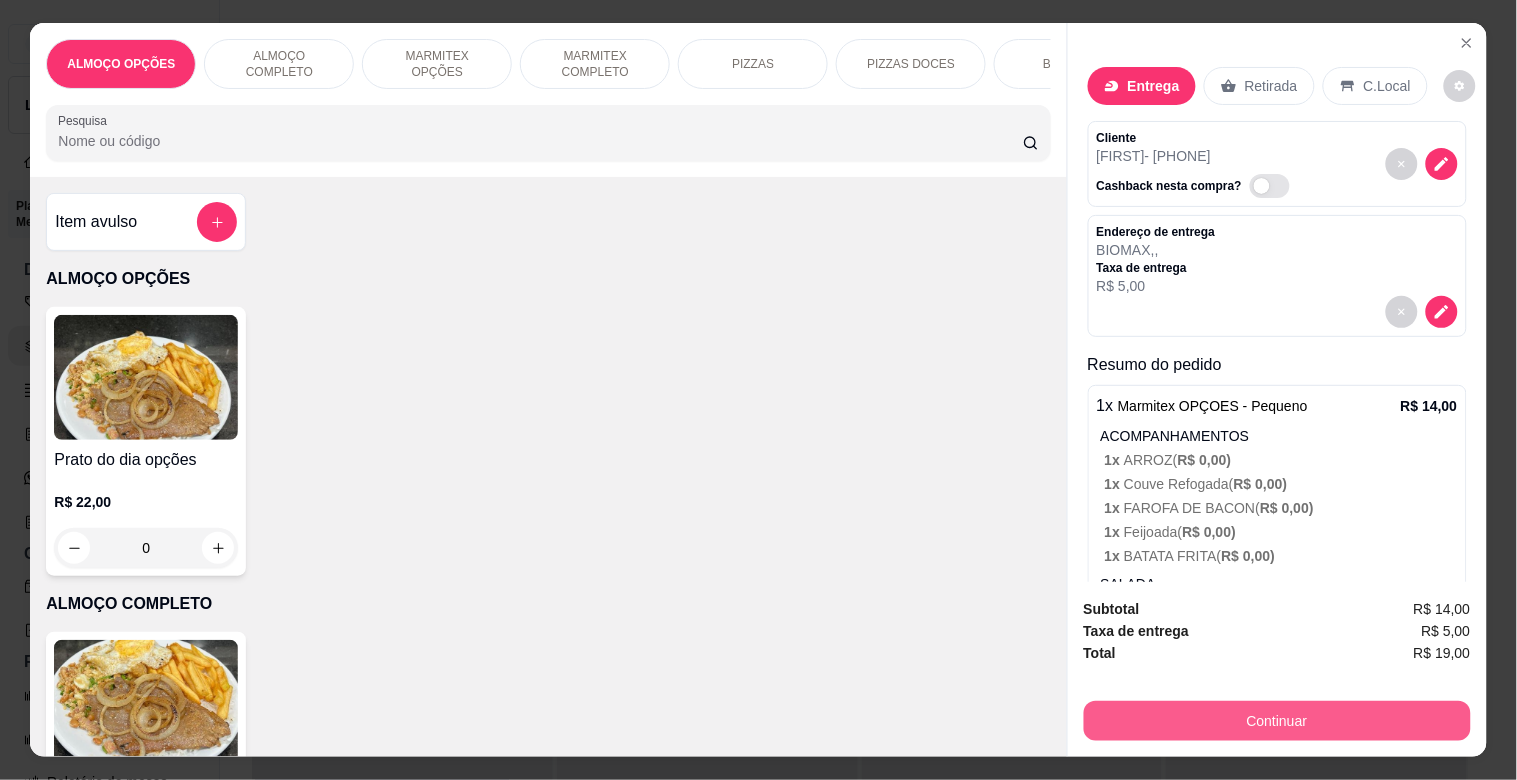click on "Continuar" at bounding box center (1277, 721) 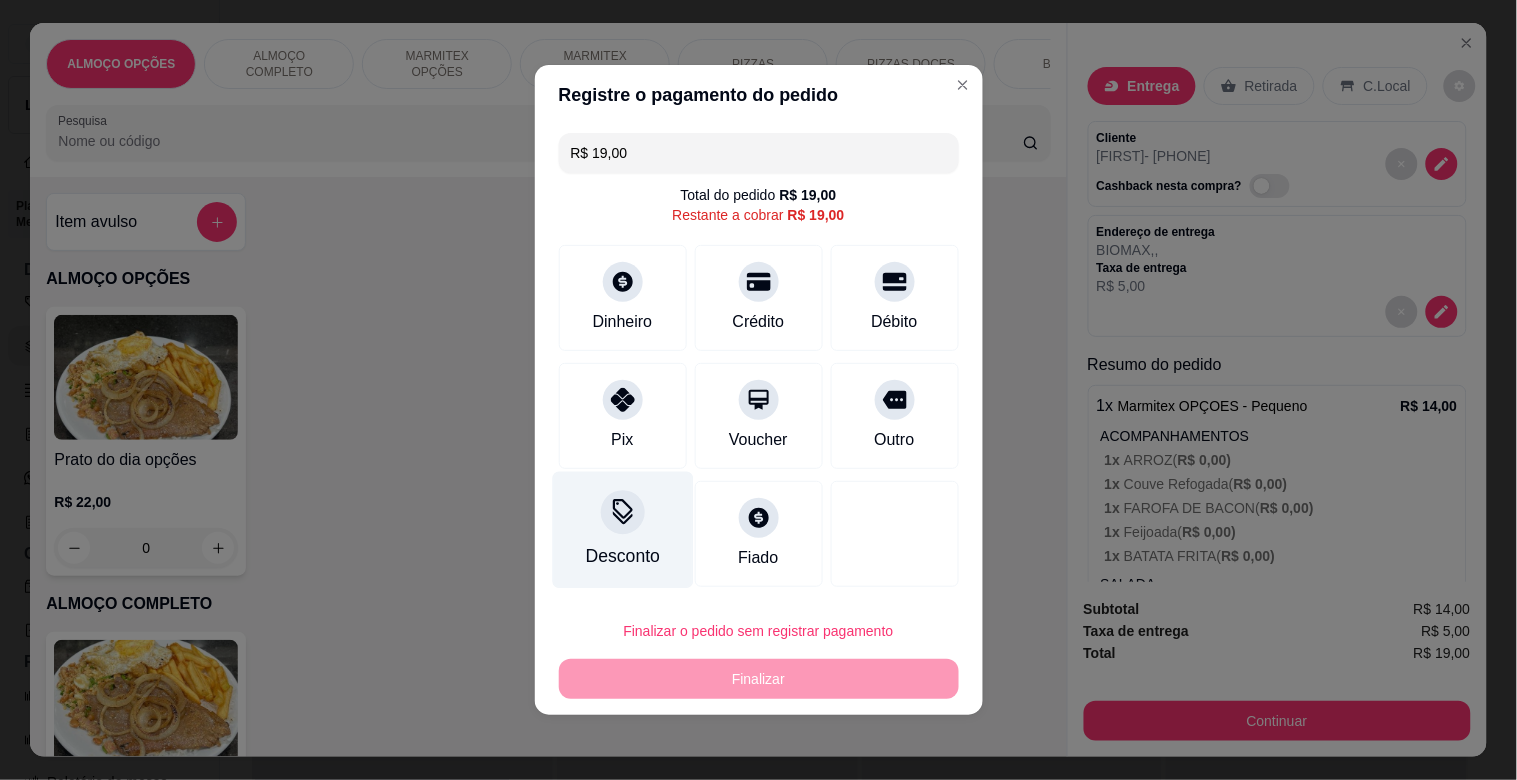click on "Pix" at bounding box center [622, 440] 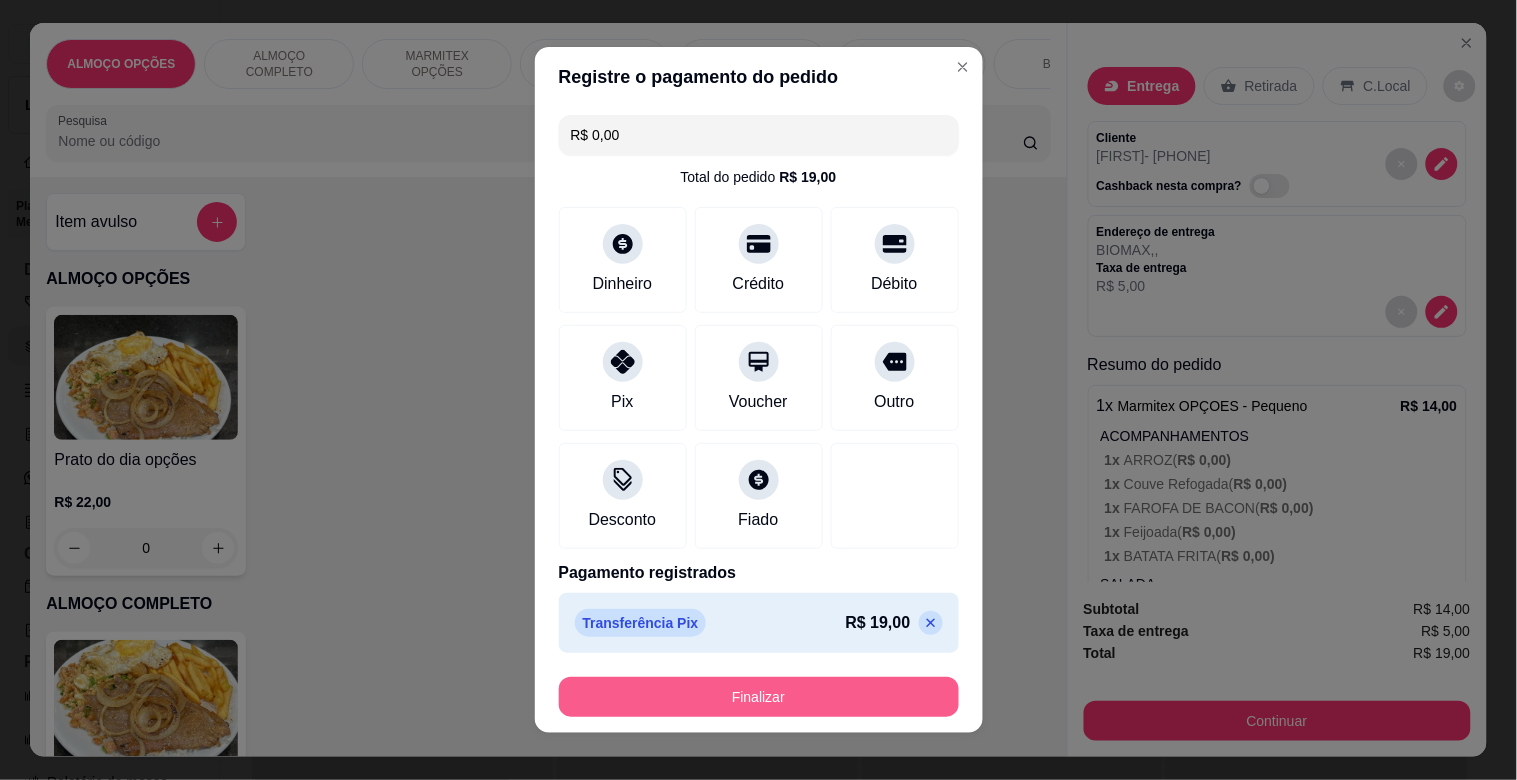 click on "Finalizar" at bounding box center (759, 697) 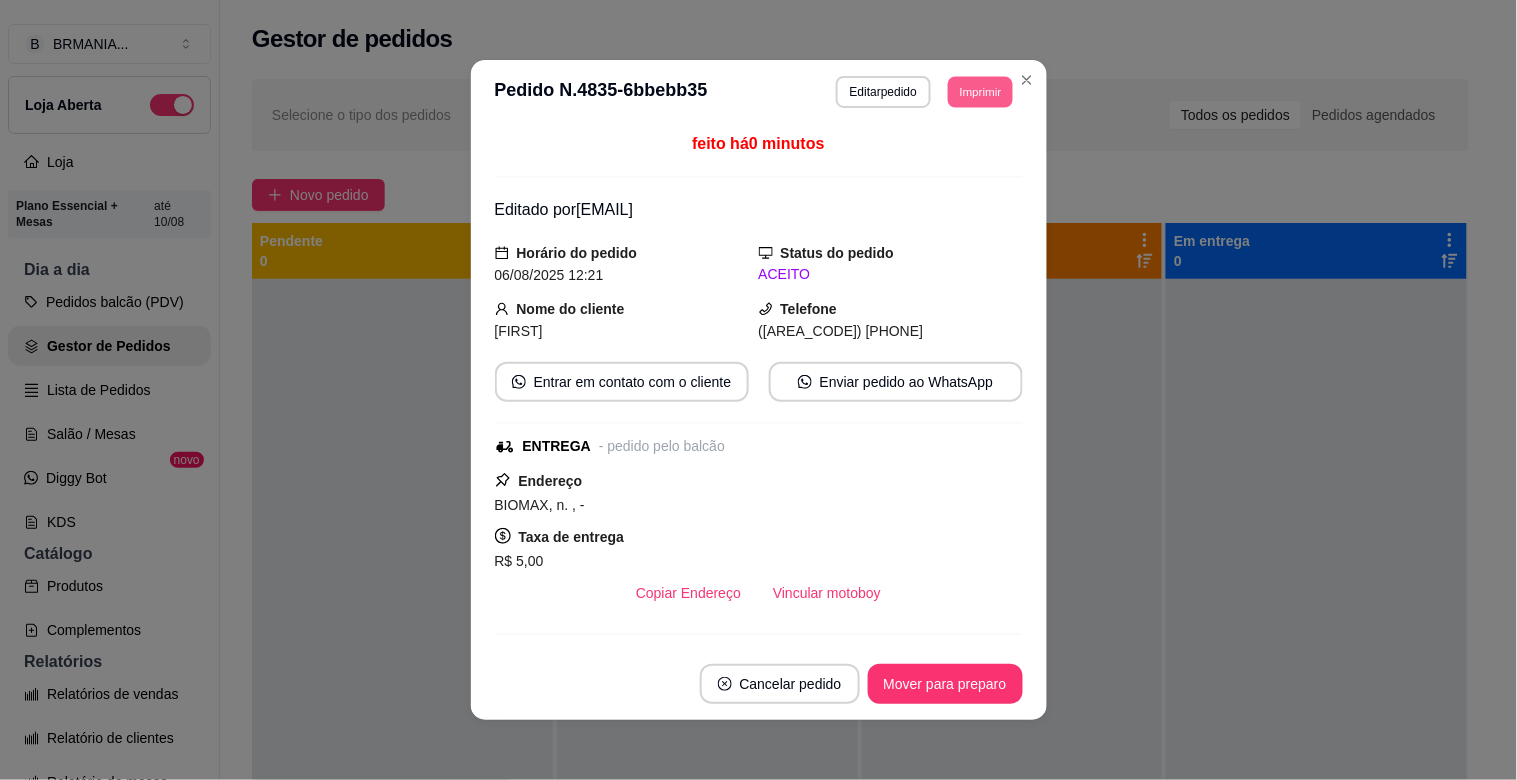 click on "Imprimir" at bounding box center (980, 91) 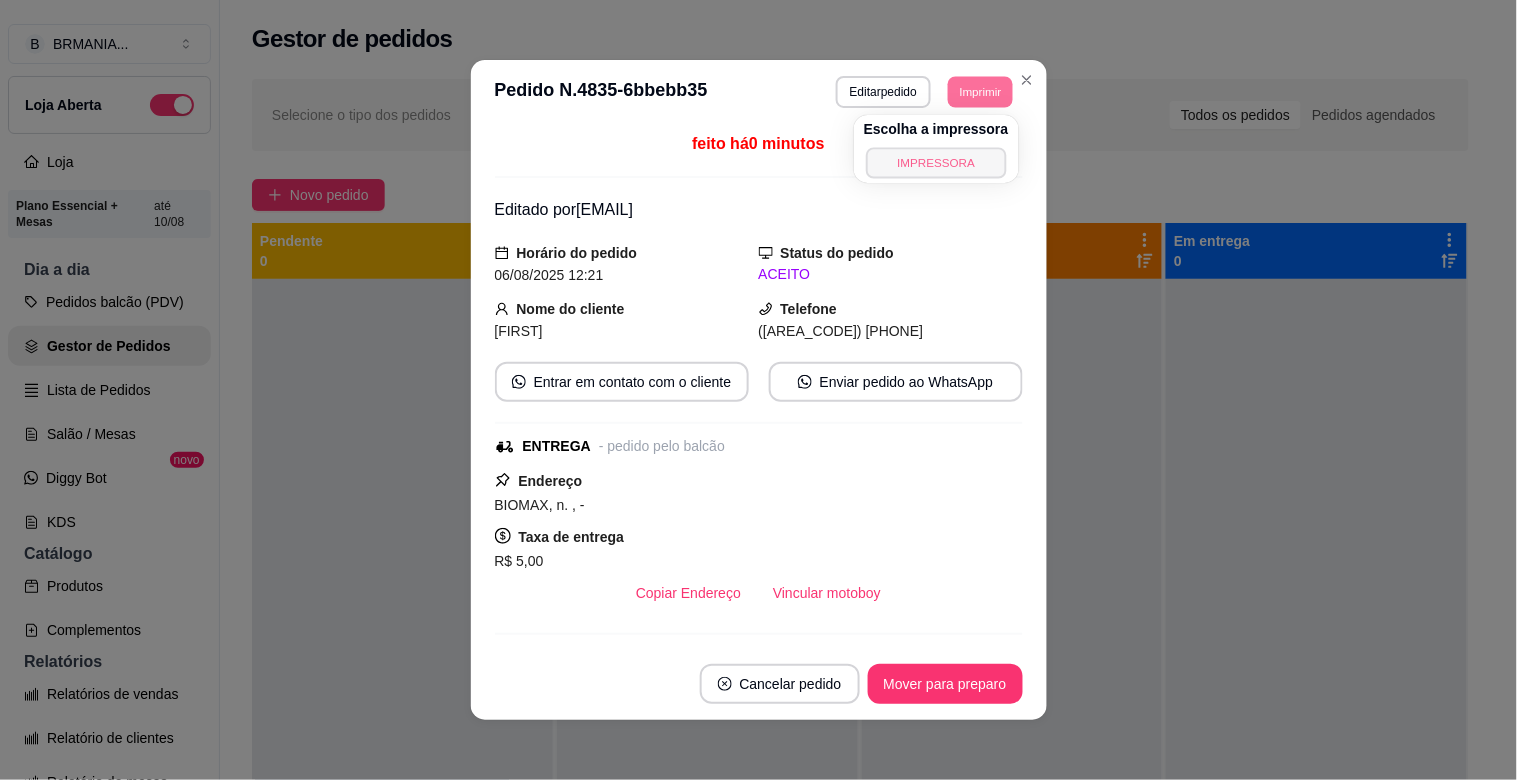 click on "IMPRESSORA" at bounding box center [936, 162] 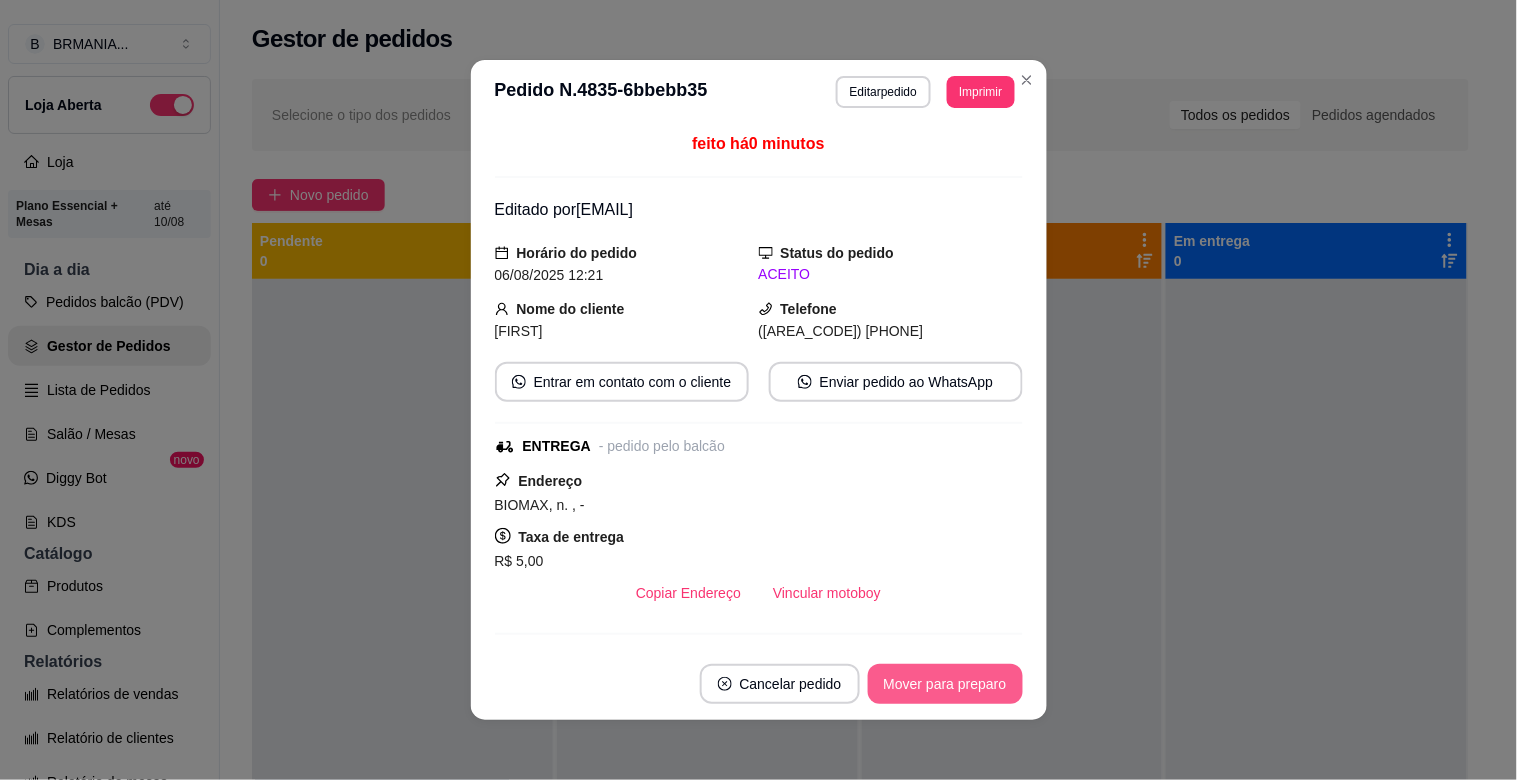 click on "Mover para preparo" at bounding box center [945, 684] 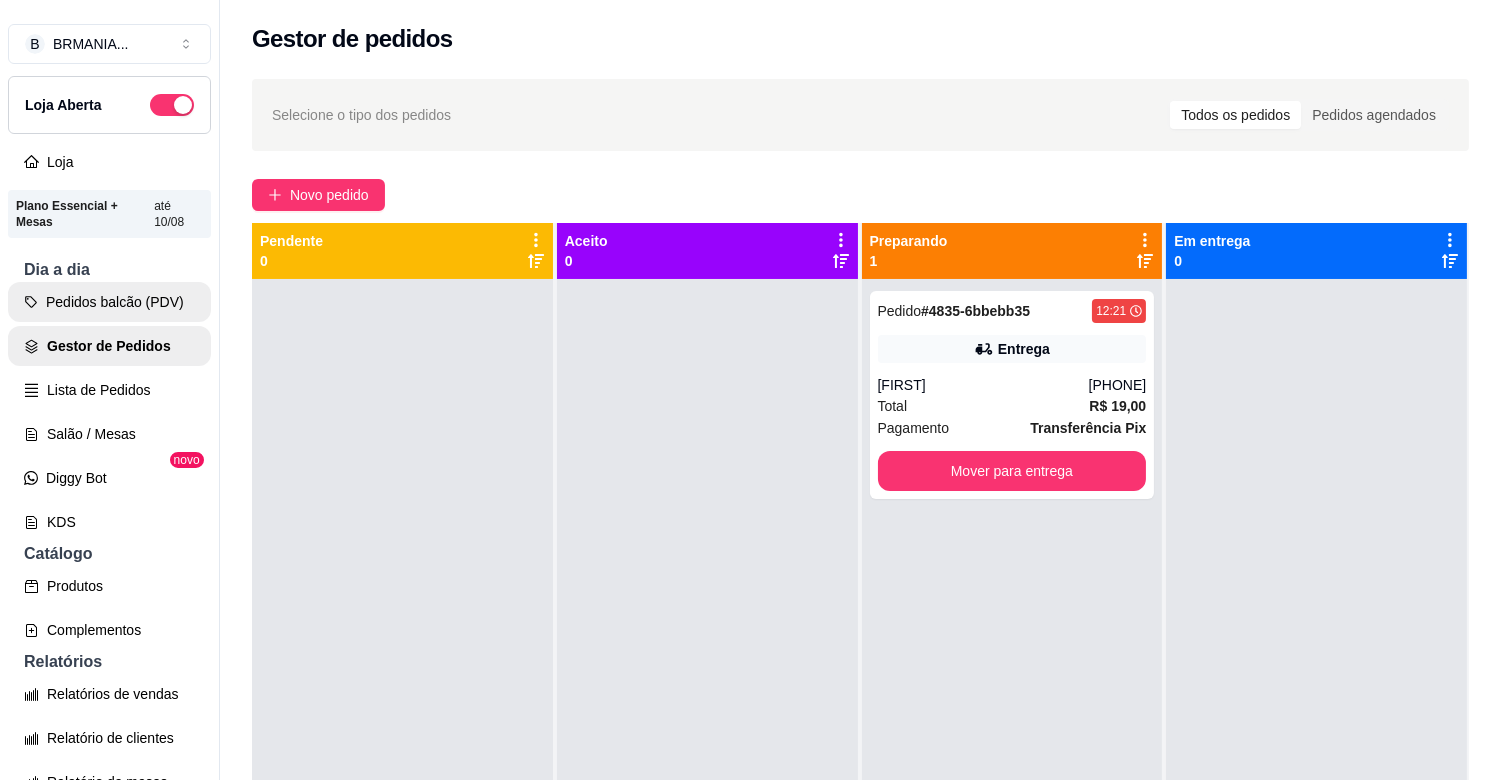 click on "Pedidos balcão (PDV)" at bounding box center (109, 302) 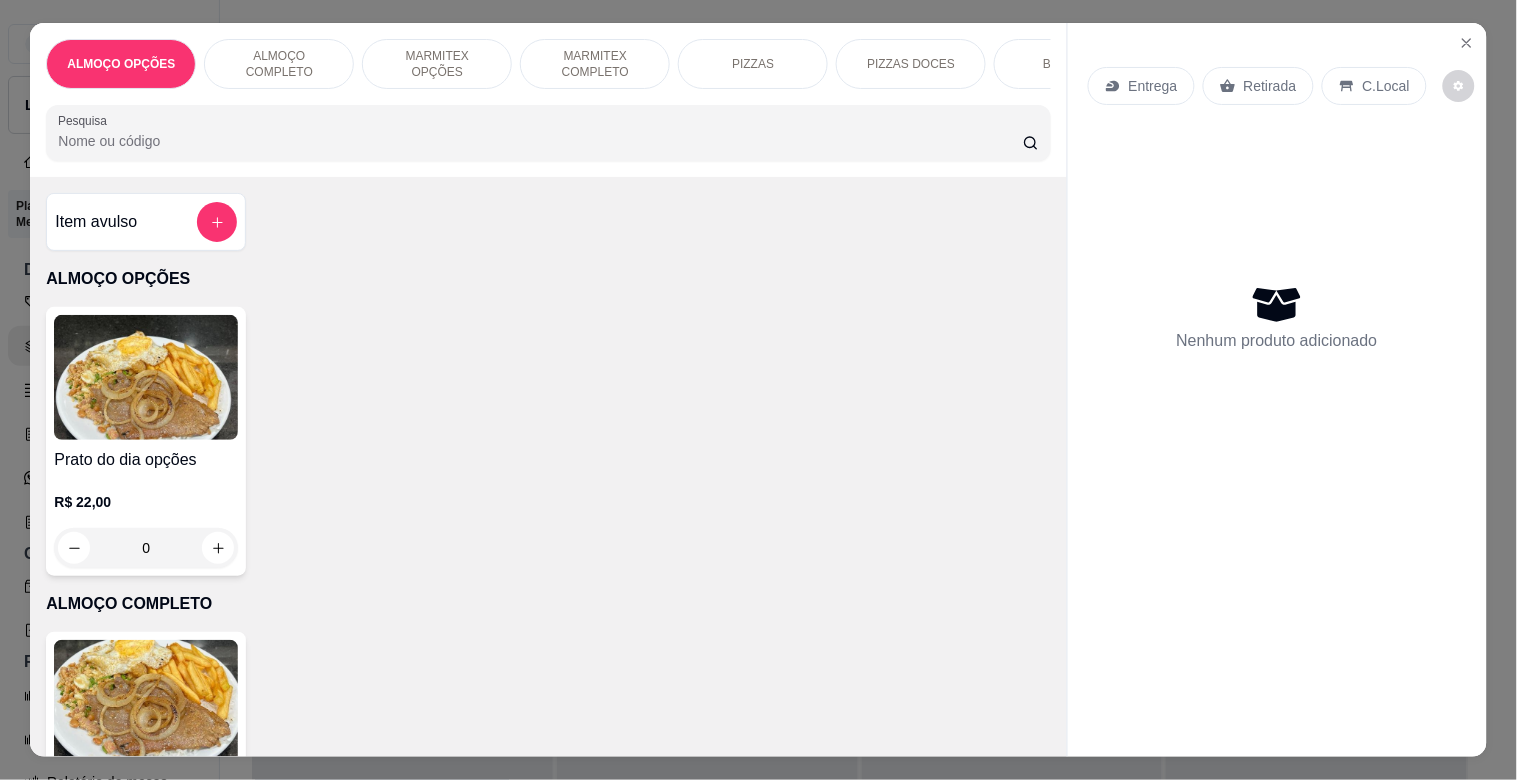click at bounding box center [146, 702] 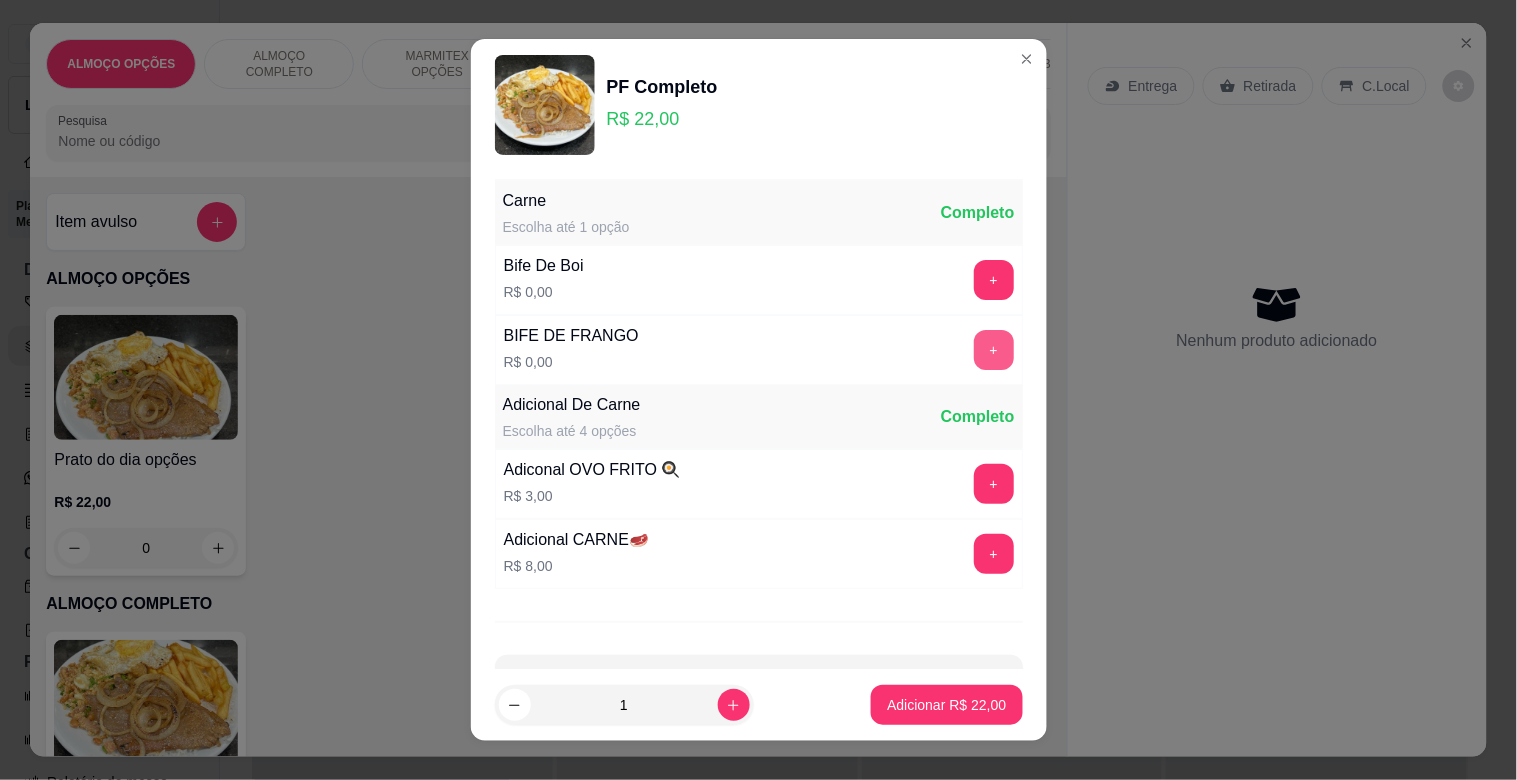 click on "+" at bounding box center (994, 350) 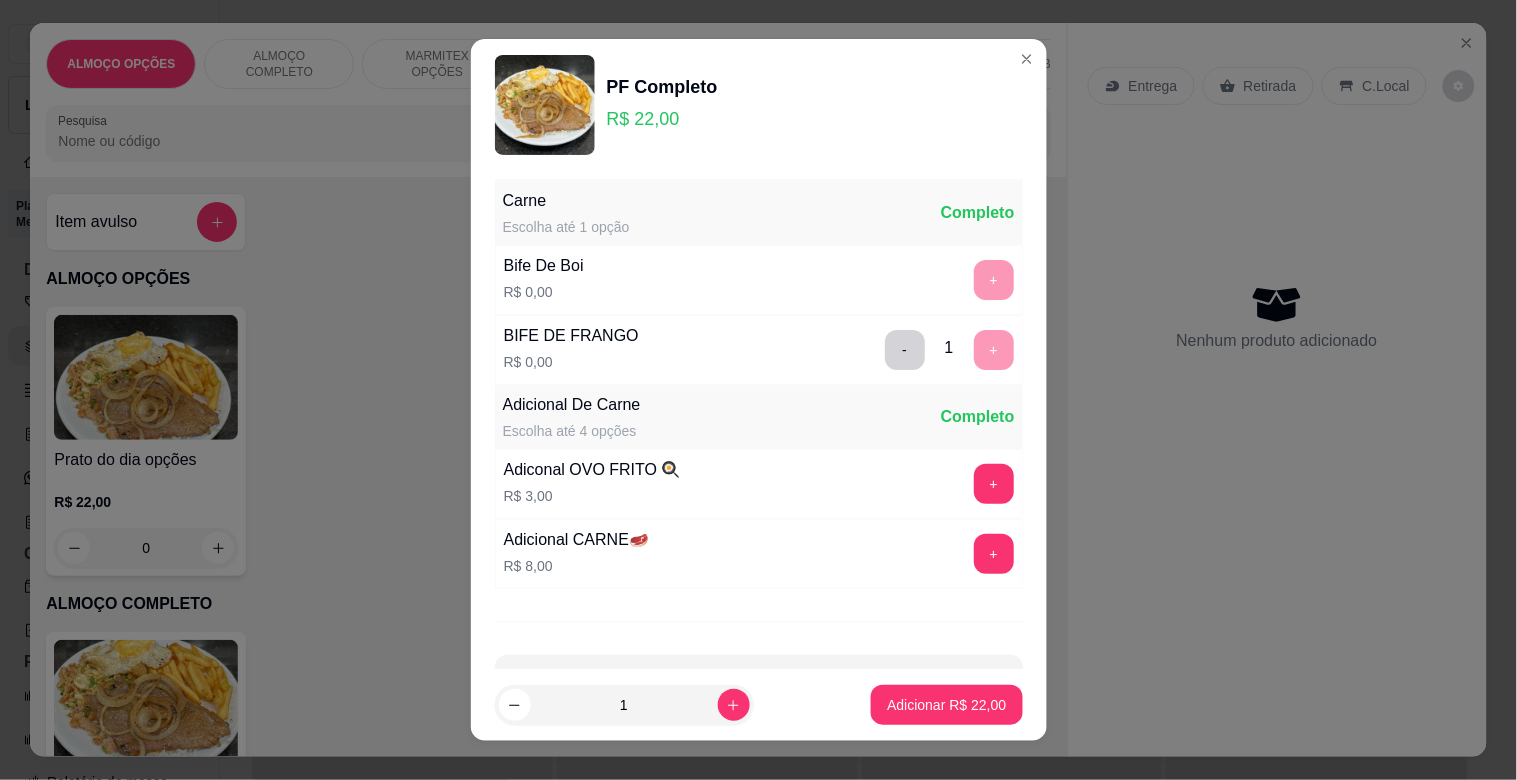 scroll, scrollTop: 25, scrollLeft: 0, axis: vertical 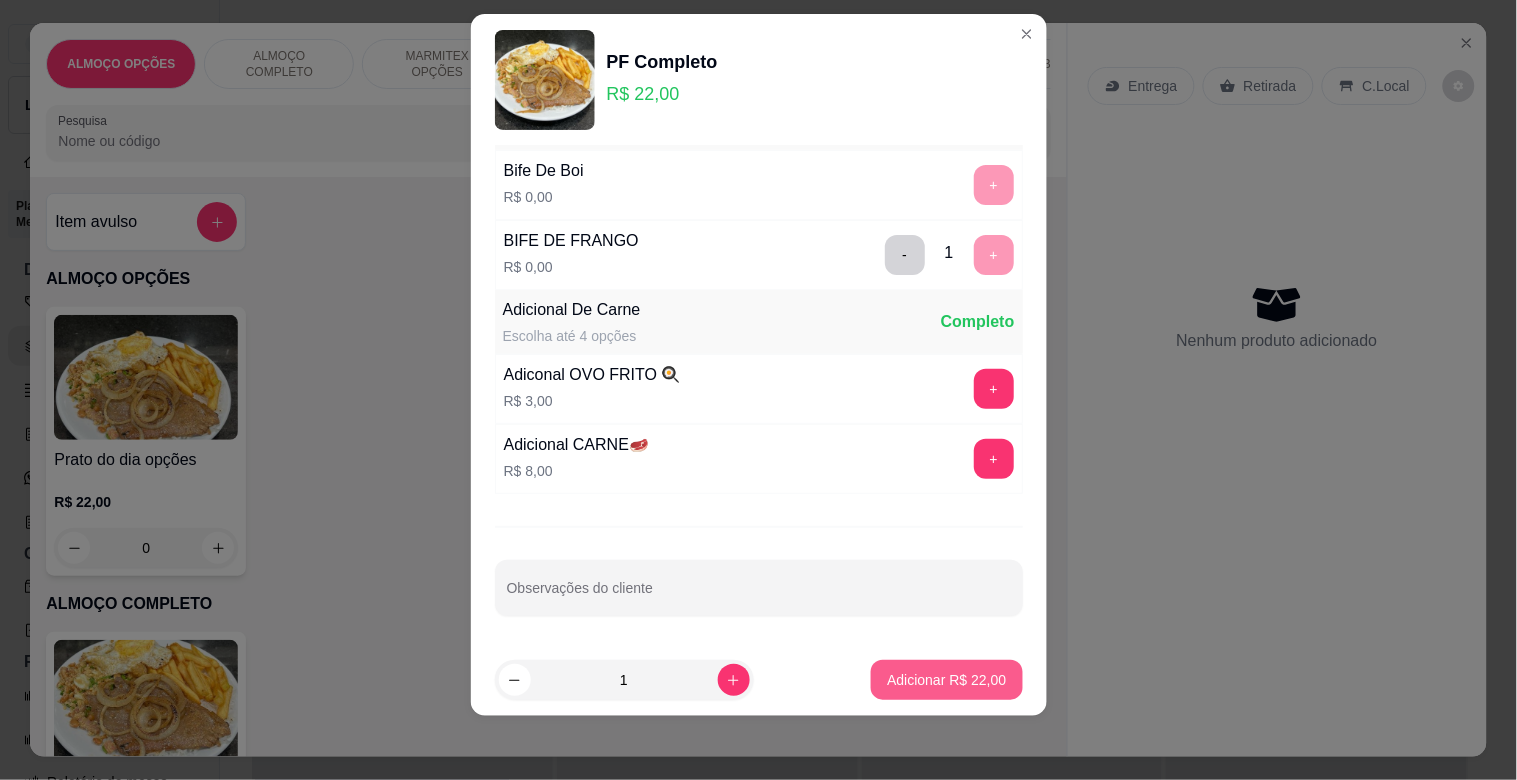 click on "Adicionar   R$ 22,00" at bounding box center [946, 680] 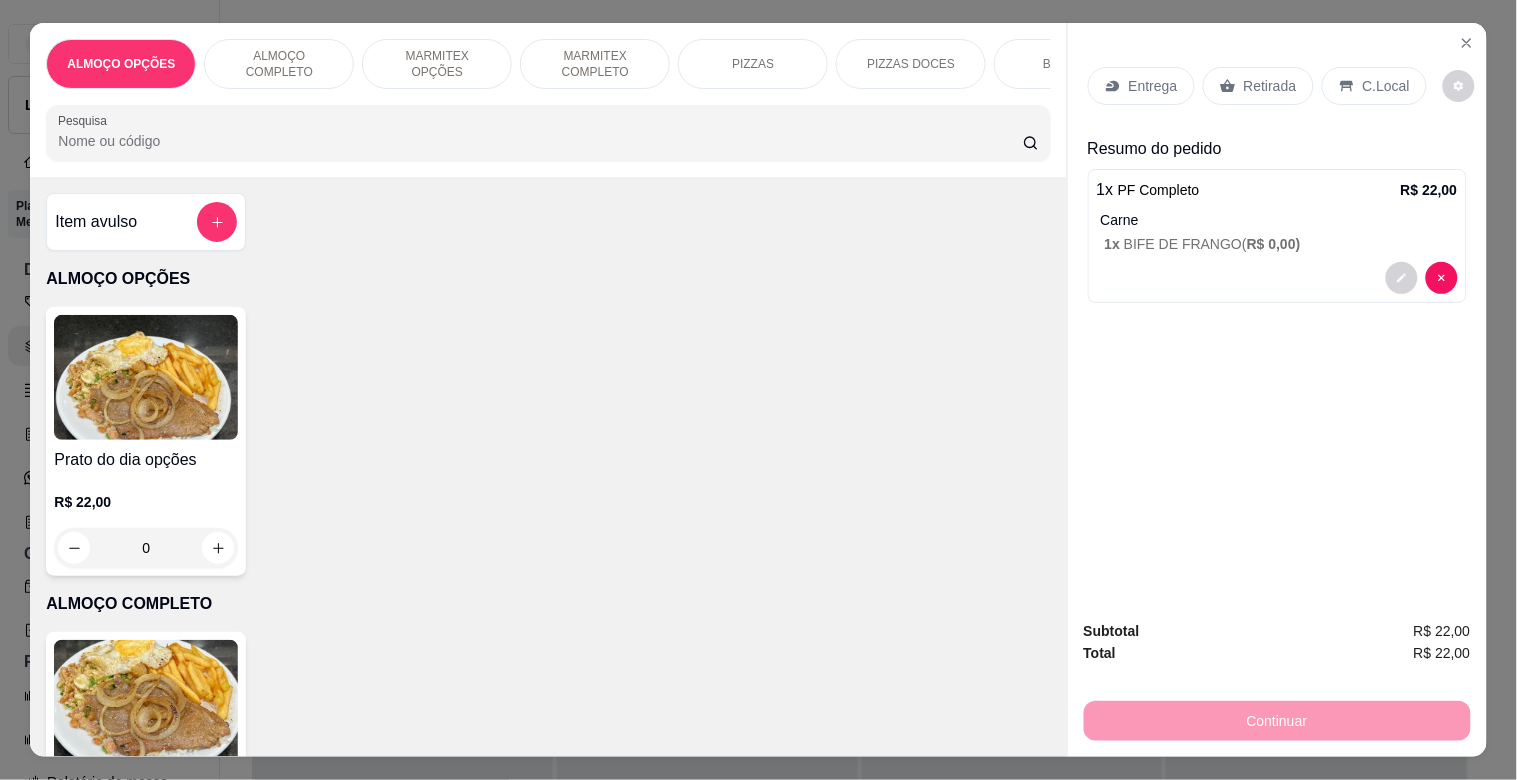 click on "C.Local" at bounding box center [1374, 86] 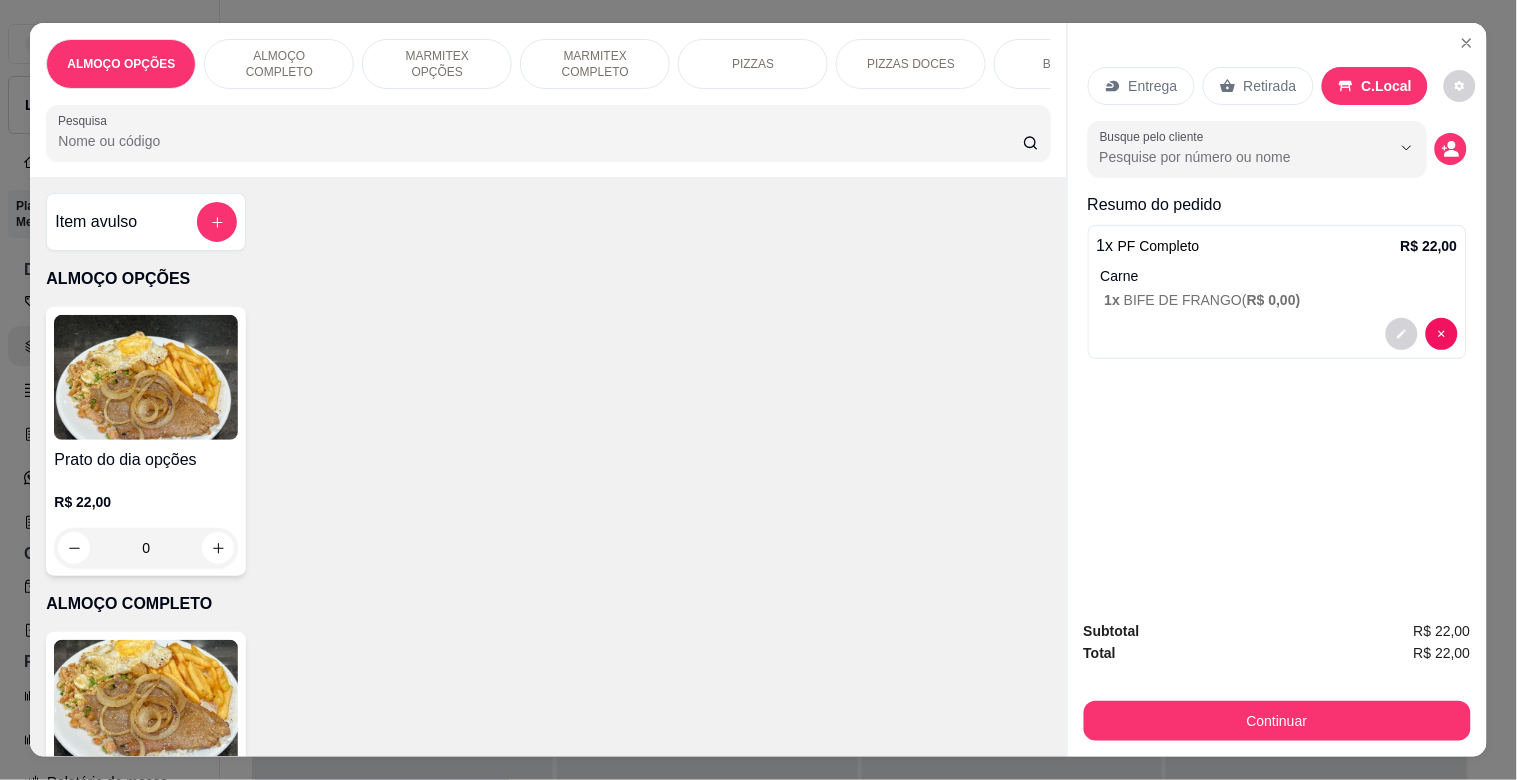 click on "Retirada" at bounding box center [1270, 86] 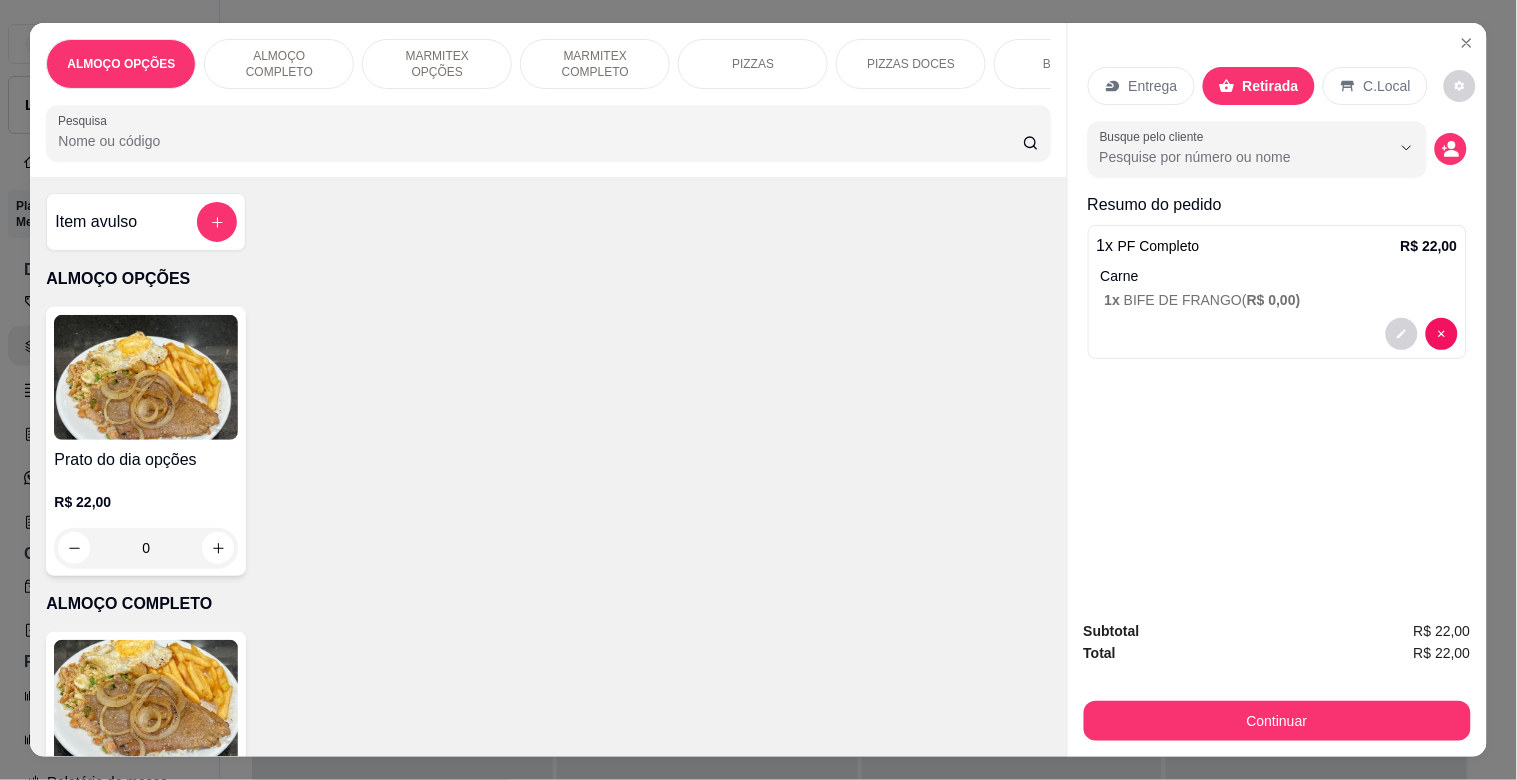 click on "C.Local" at bounding box center (1387, 86) 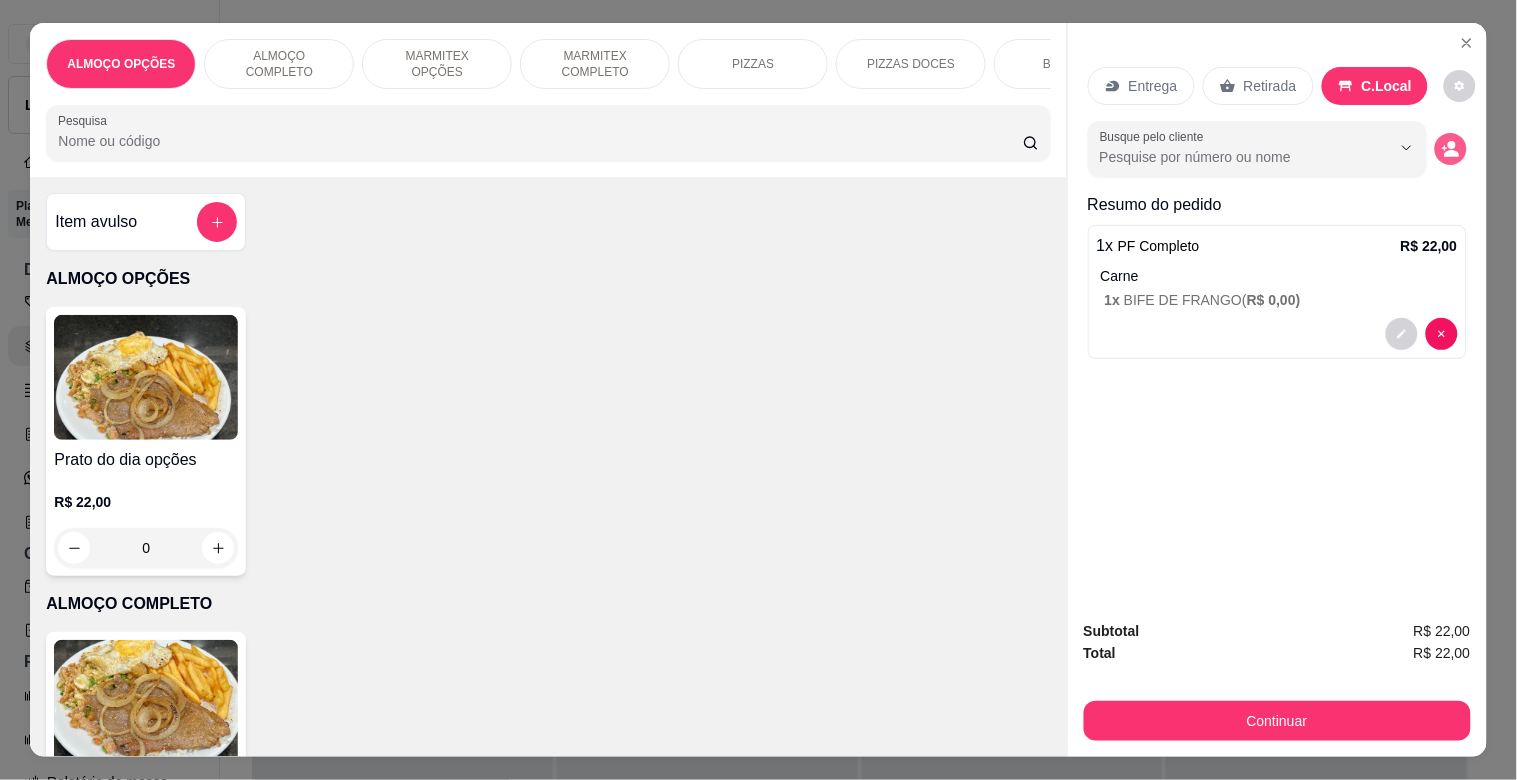 click 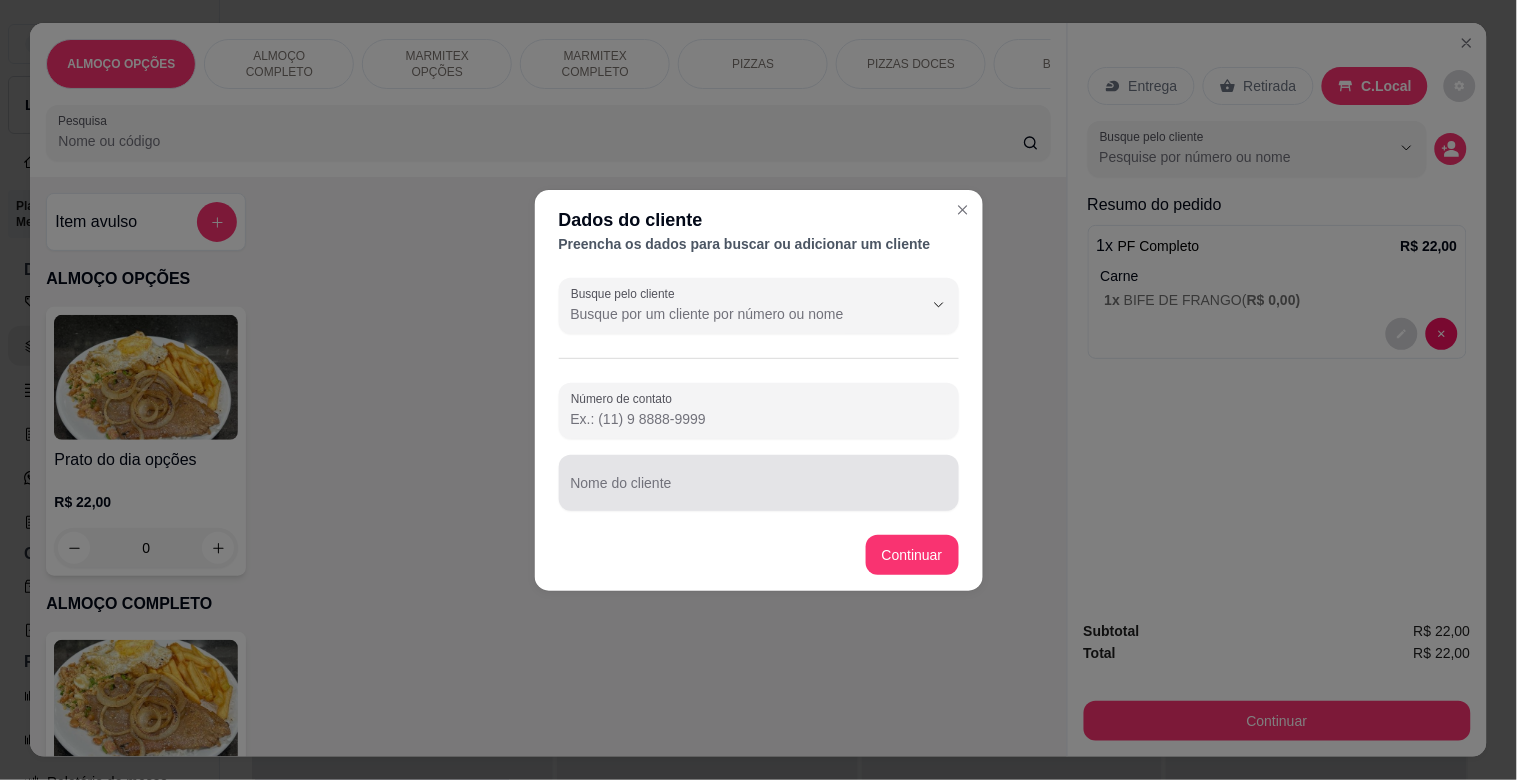 click on "Nome do cliente" at bounding box center (759, 483) 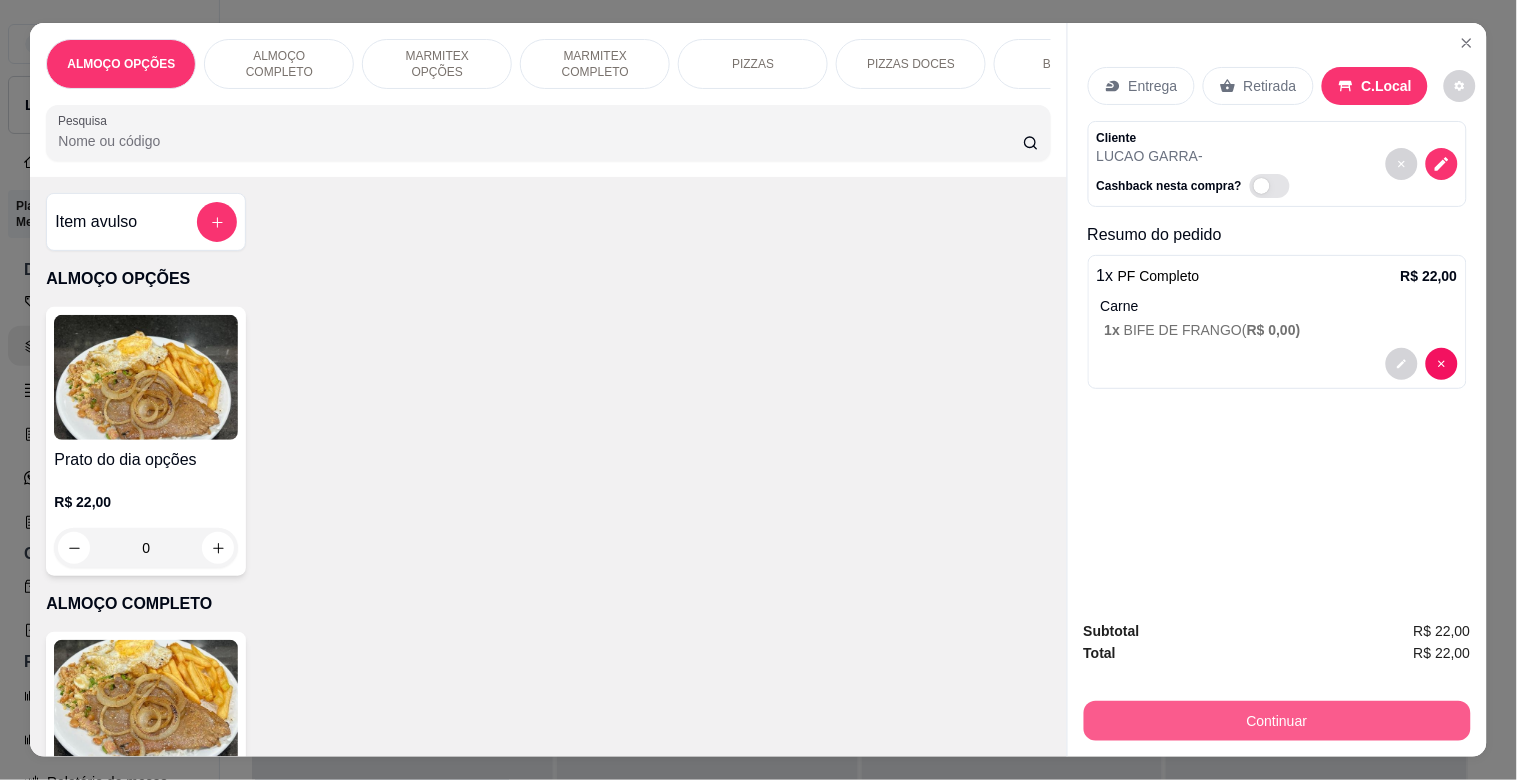 click on "Continuar" at bounding box center [1277, 721] 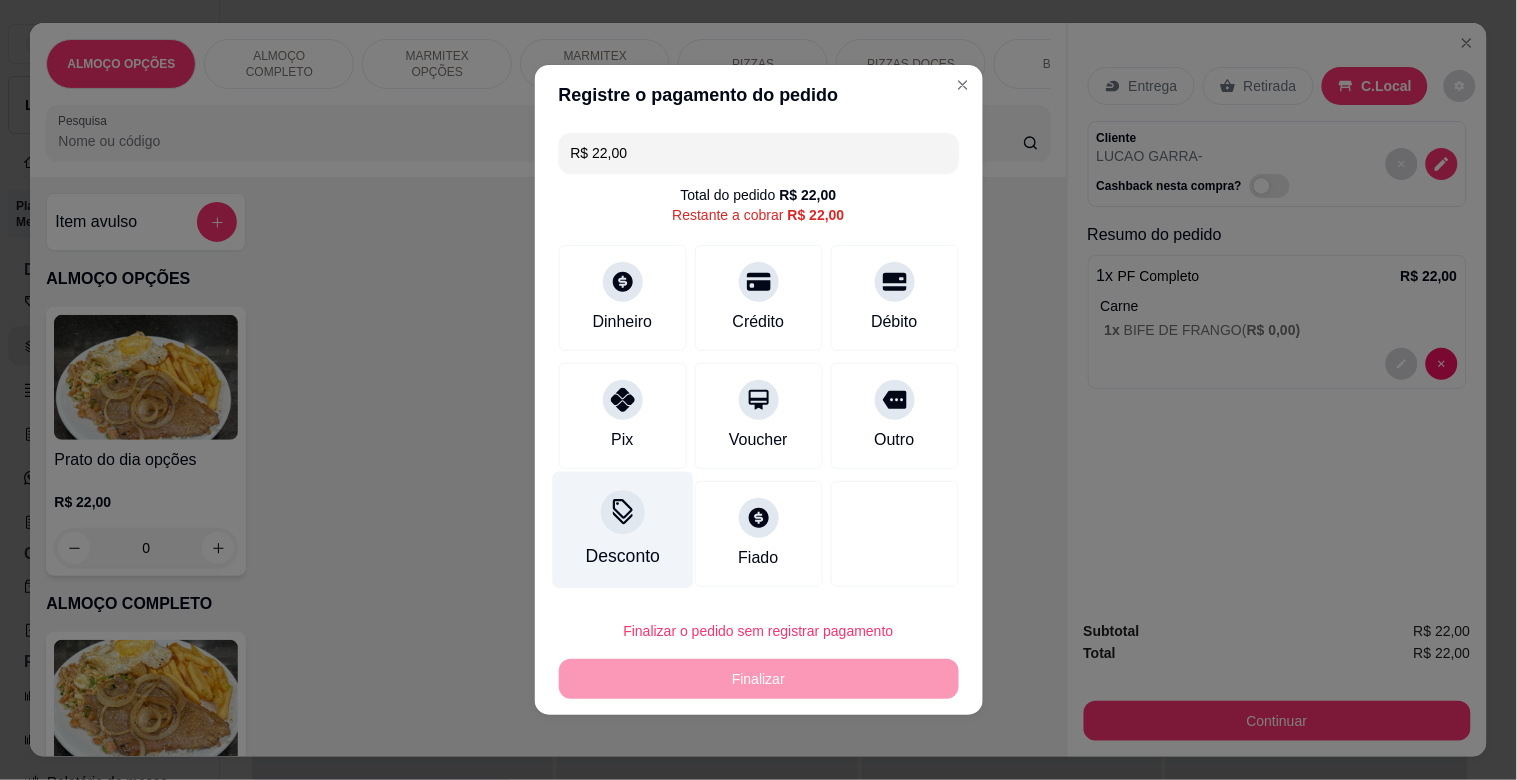 click on "Desconto" at bounding box center (622, 530) 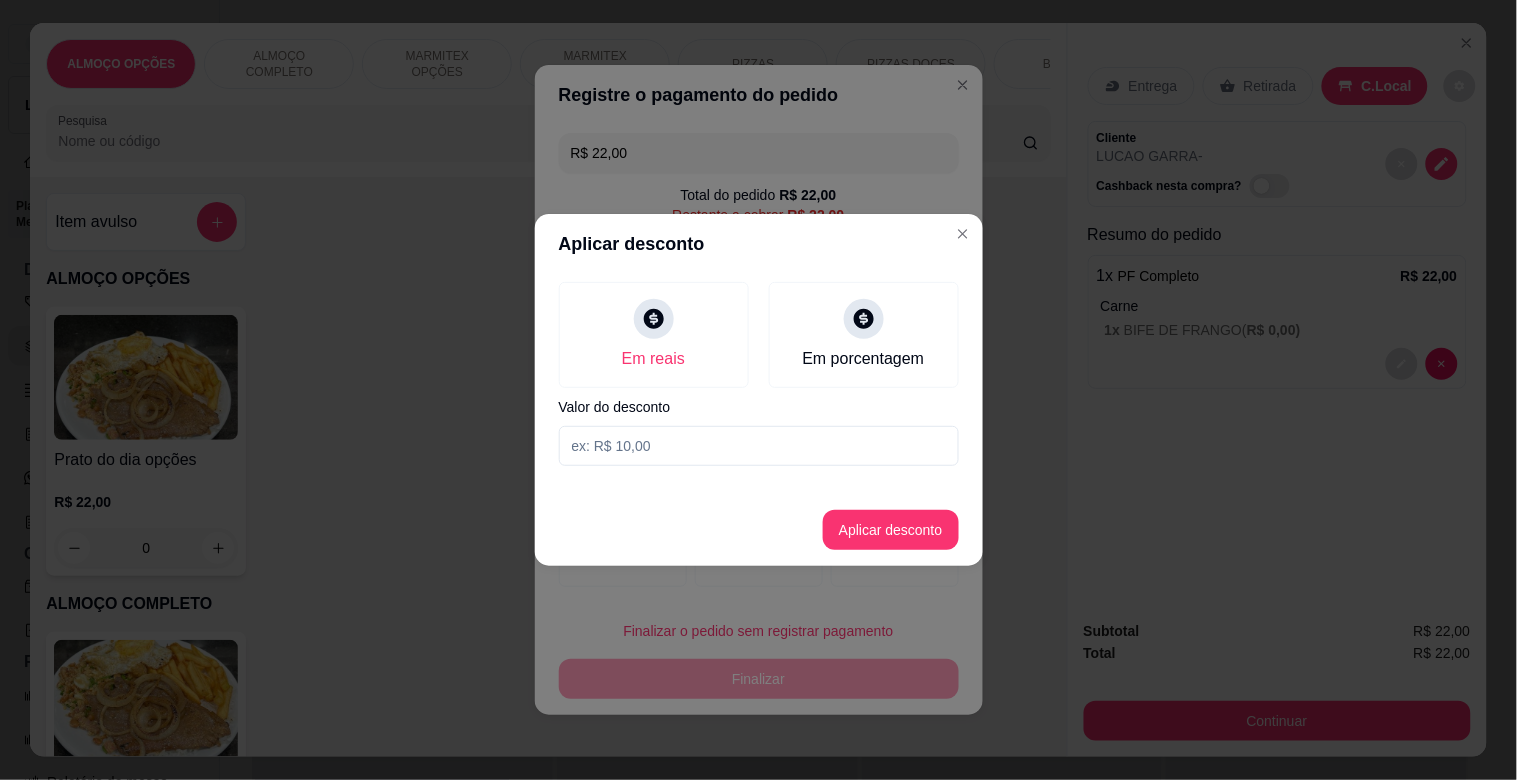 click at bounding box center [759, 446] 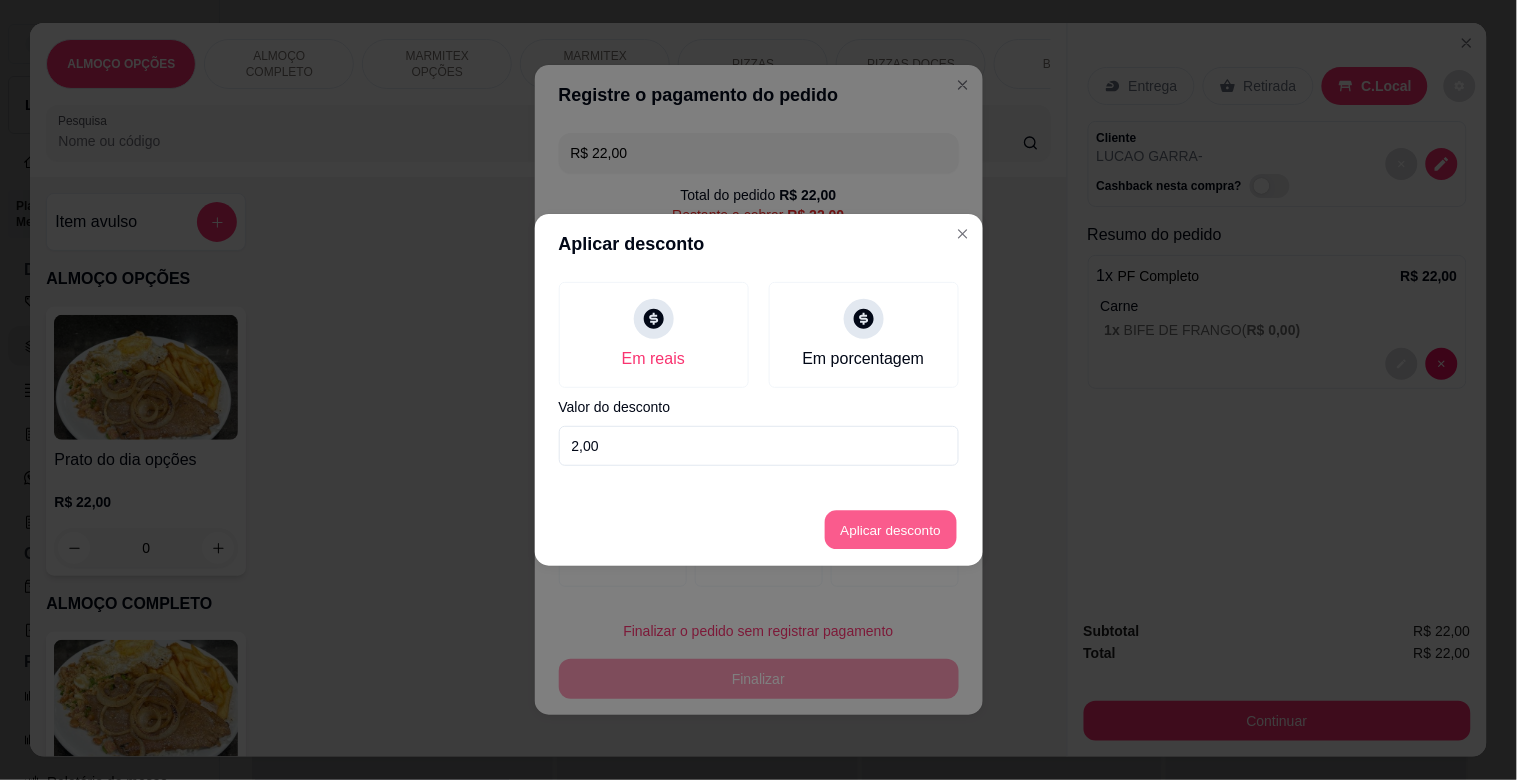click on "Aplicar desconto" at bounding box center [890, 530] 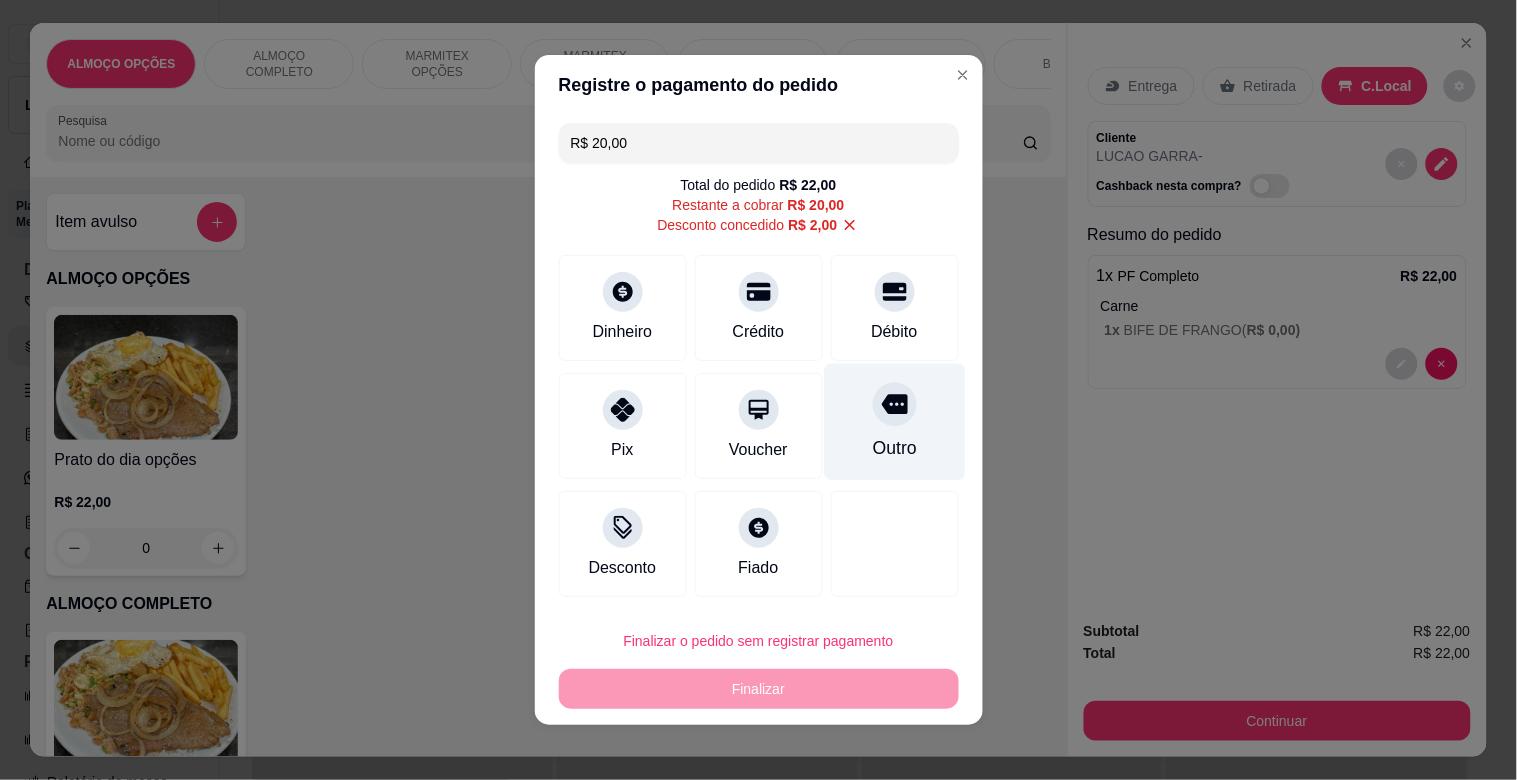 drag, startPoint x: 855, startPoint y: 431, endPoint x: 894, endPoint y: 473, distance: 57.31492 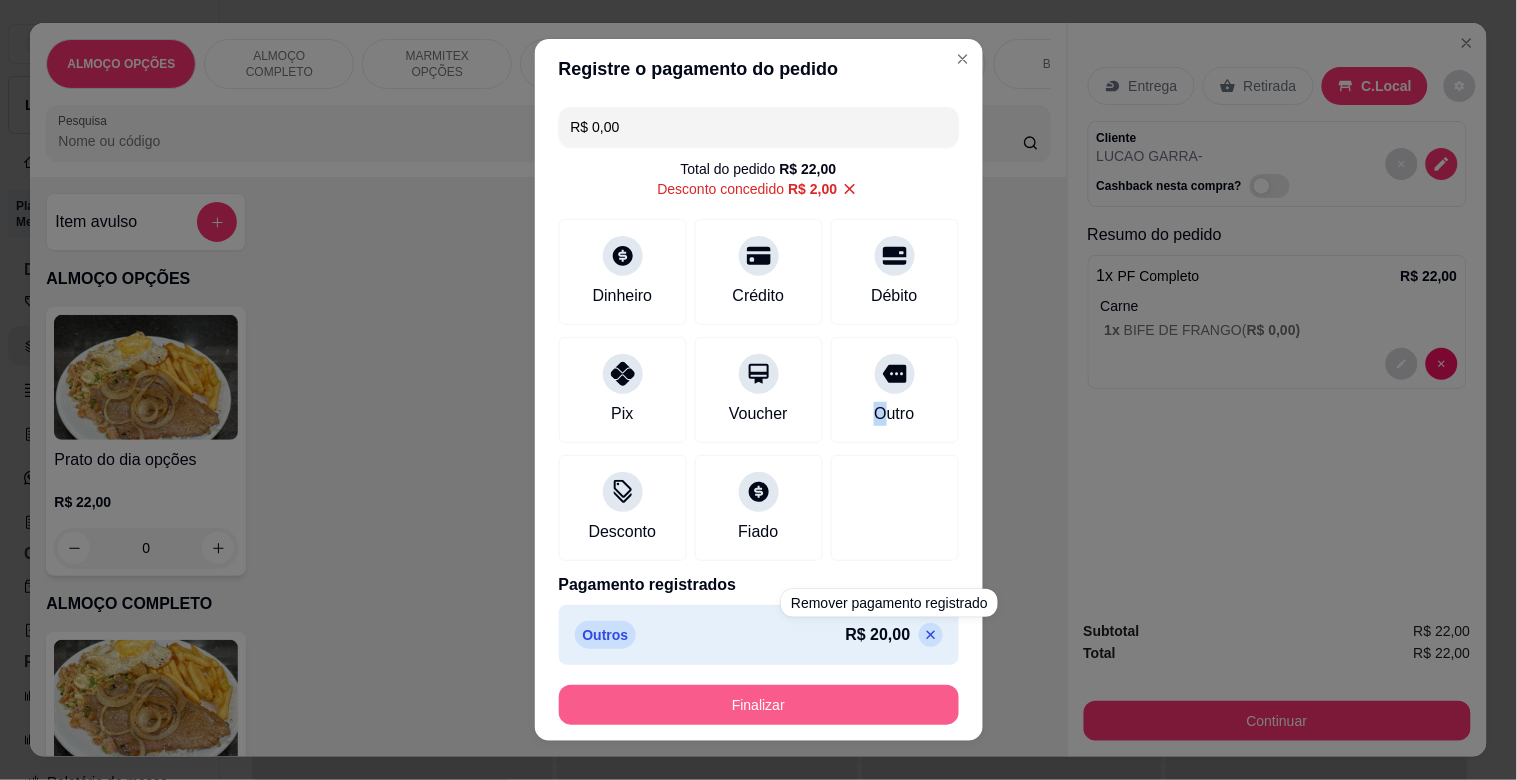 click on "Finalizar" at bounding box center (759, 705) 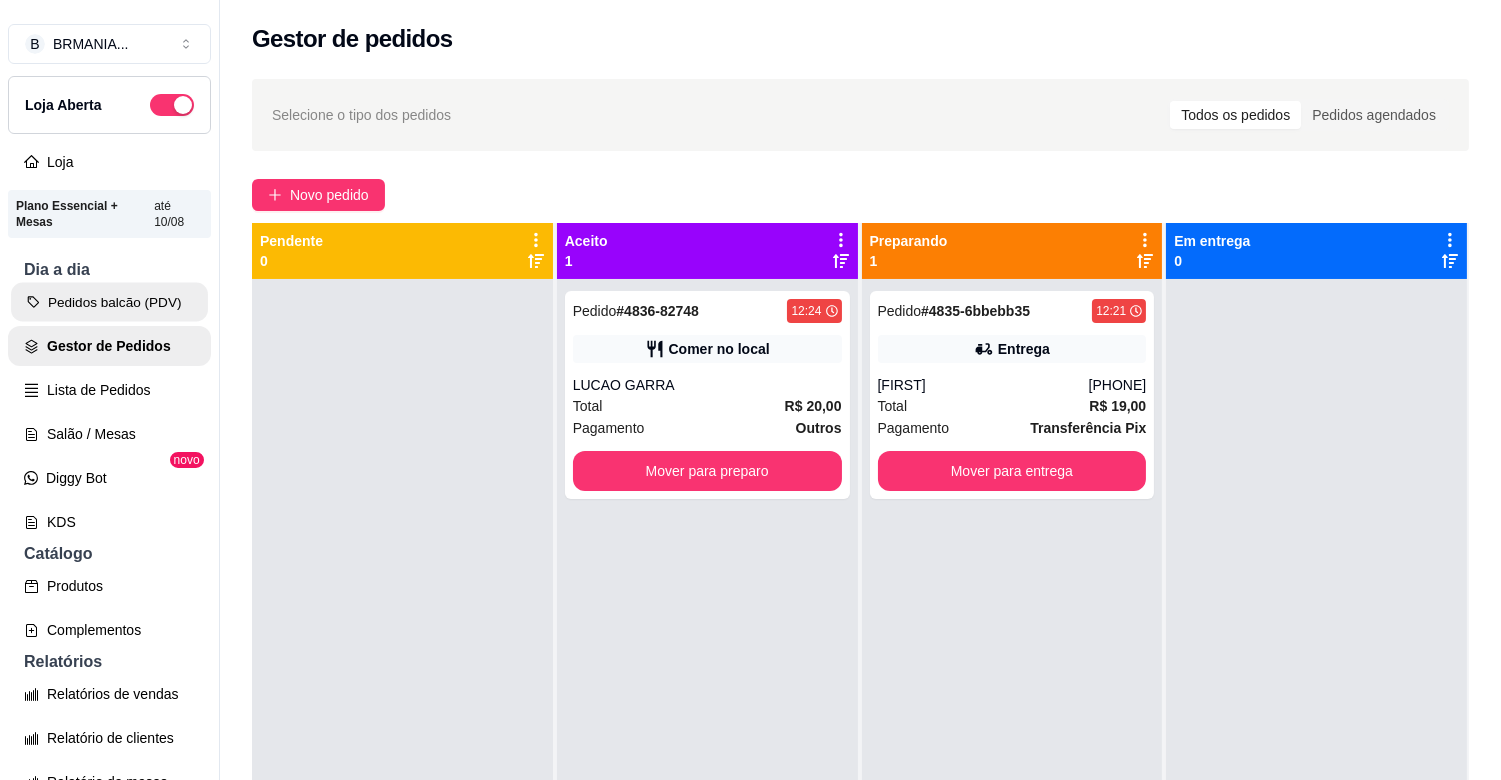 click on "Pedidos balcão (PDV)" at bounding box center (109, 302) 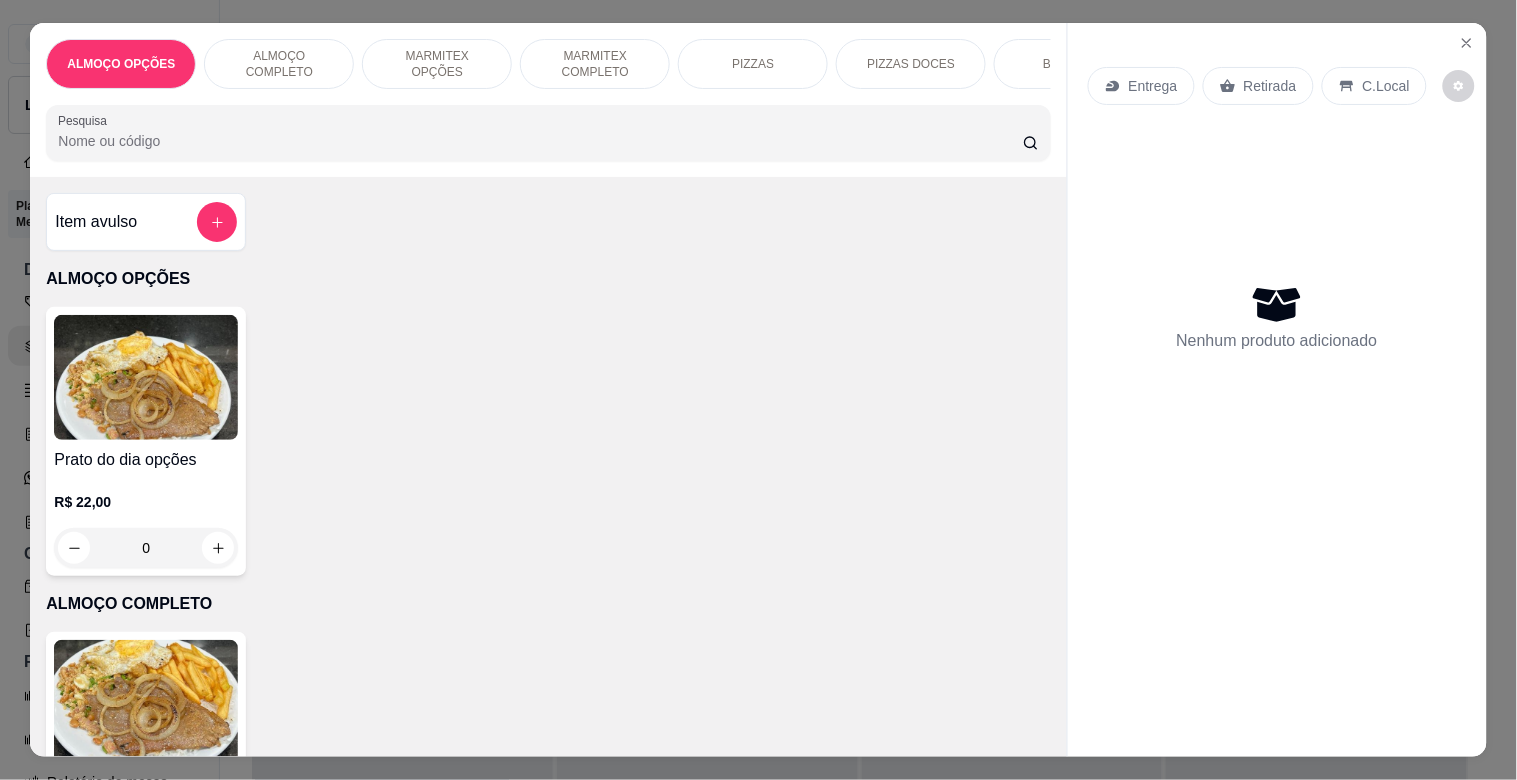 click on "ALMOÇO COMPLETO" at bounding box center (279, 64) 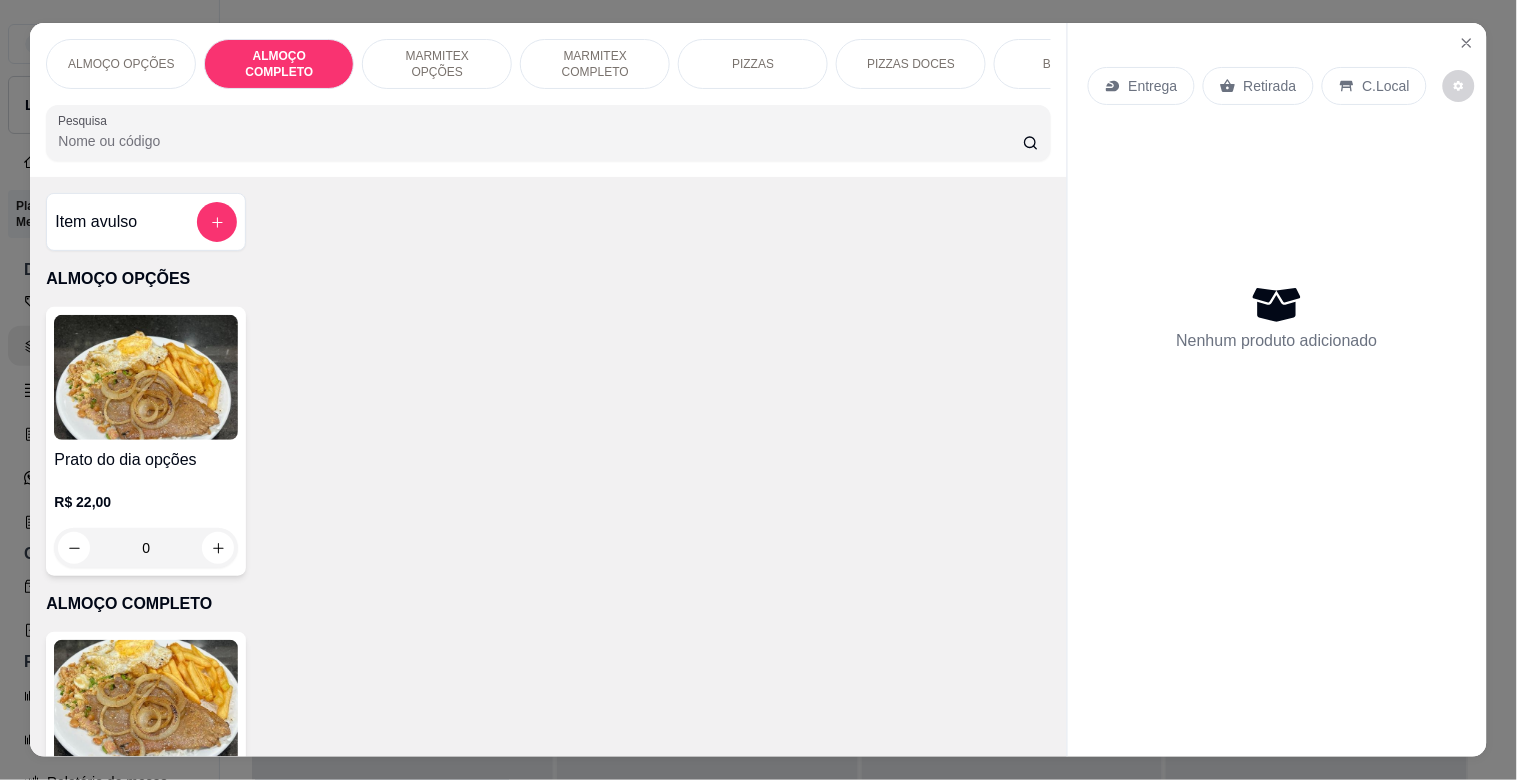 scroll, scrollTop: 415, scrollLeft: 0, axis: vertical 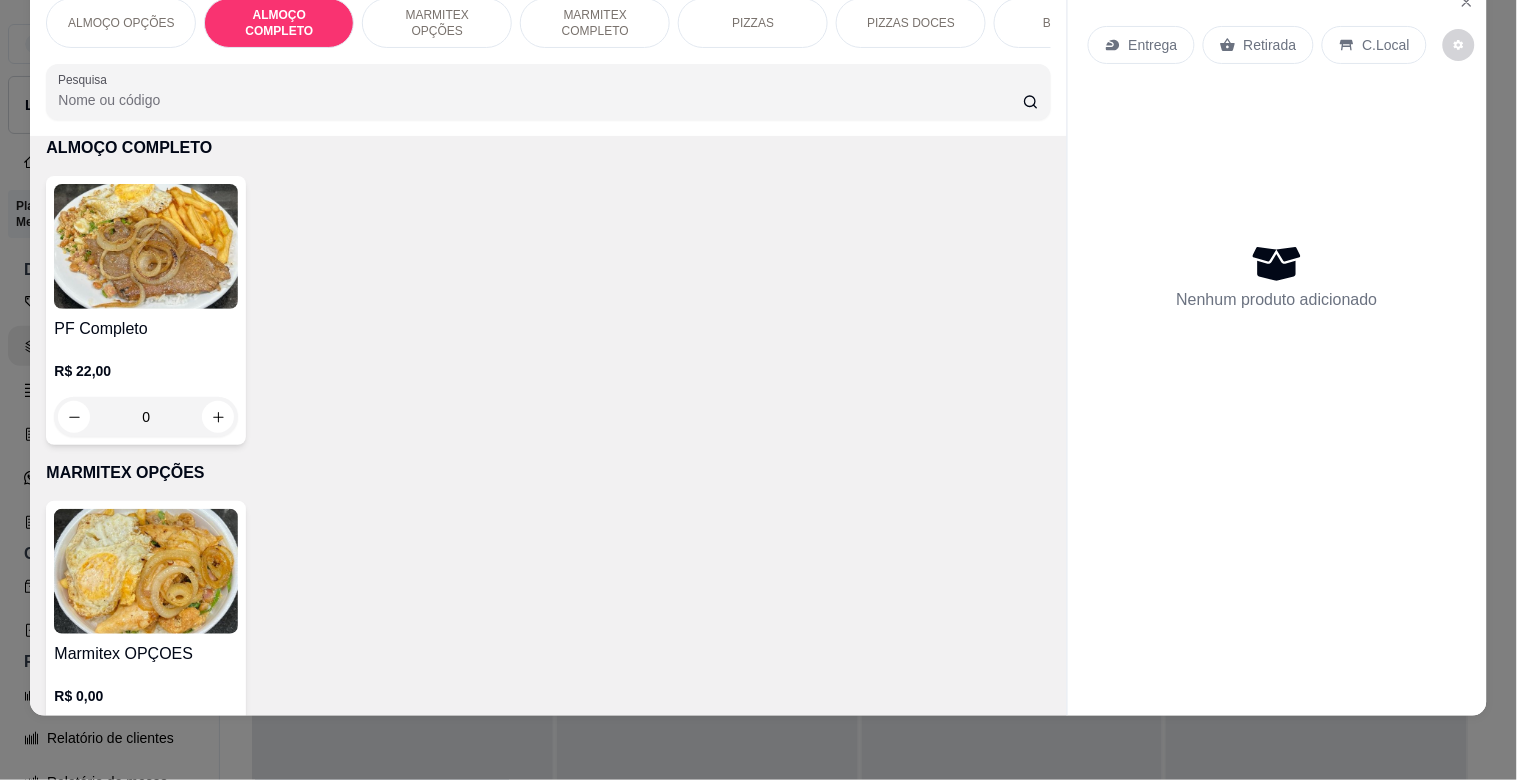 click on "PF Completo    R$ 22,00 0" at bounding box center (146, 310) 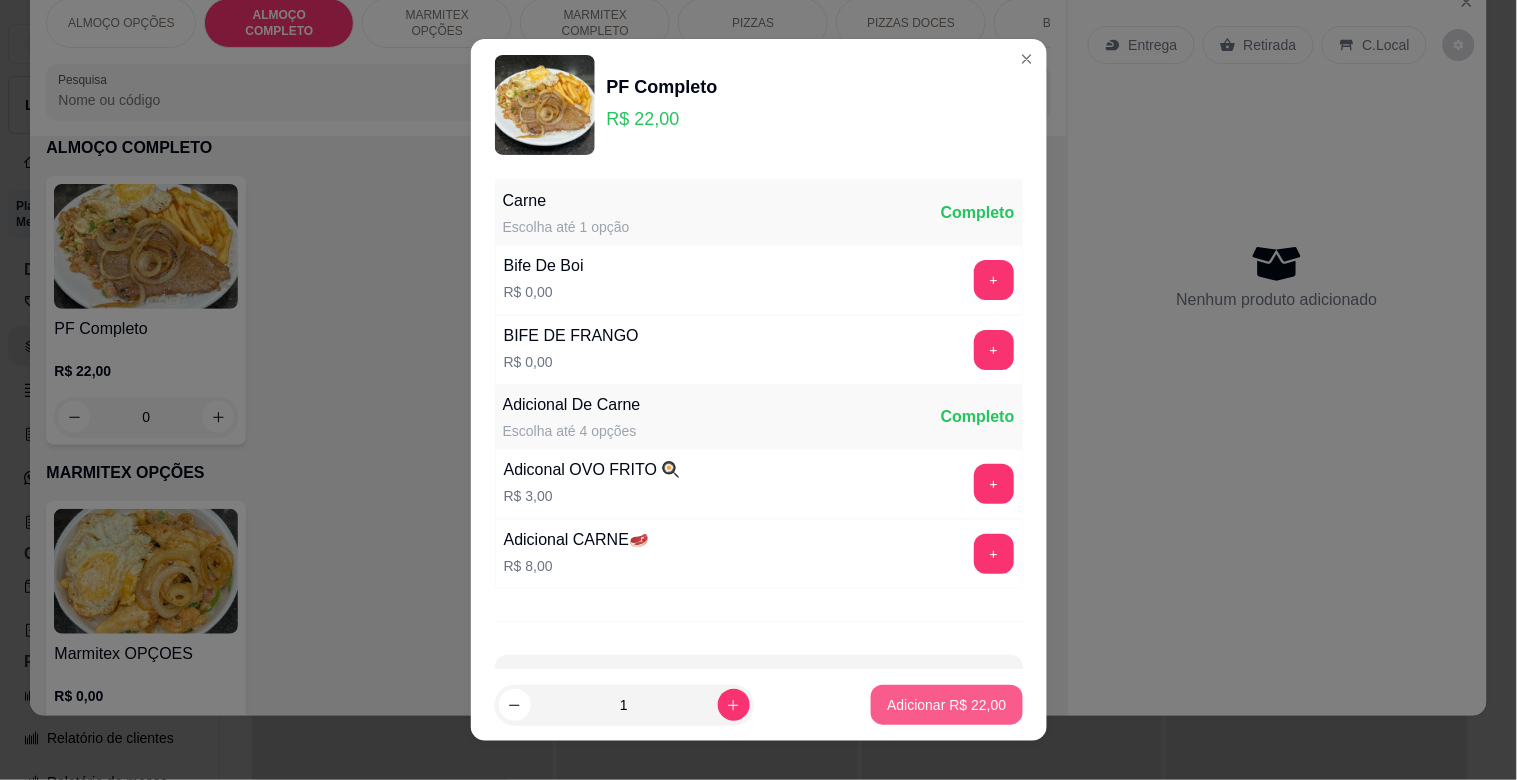 click on "Adicionar   R$ 22,00" at bounding box center [946, 705] 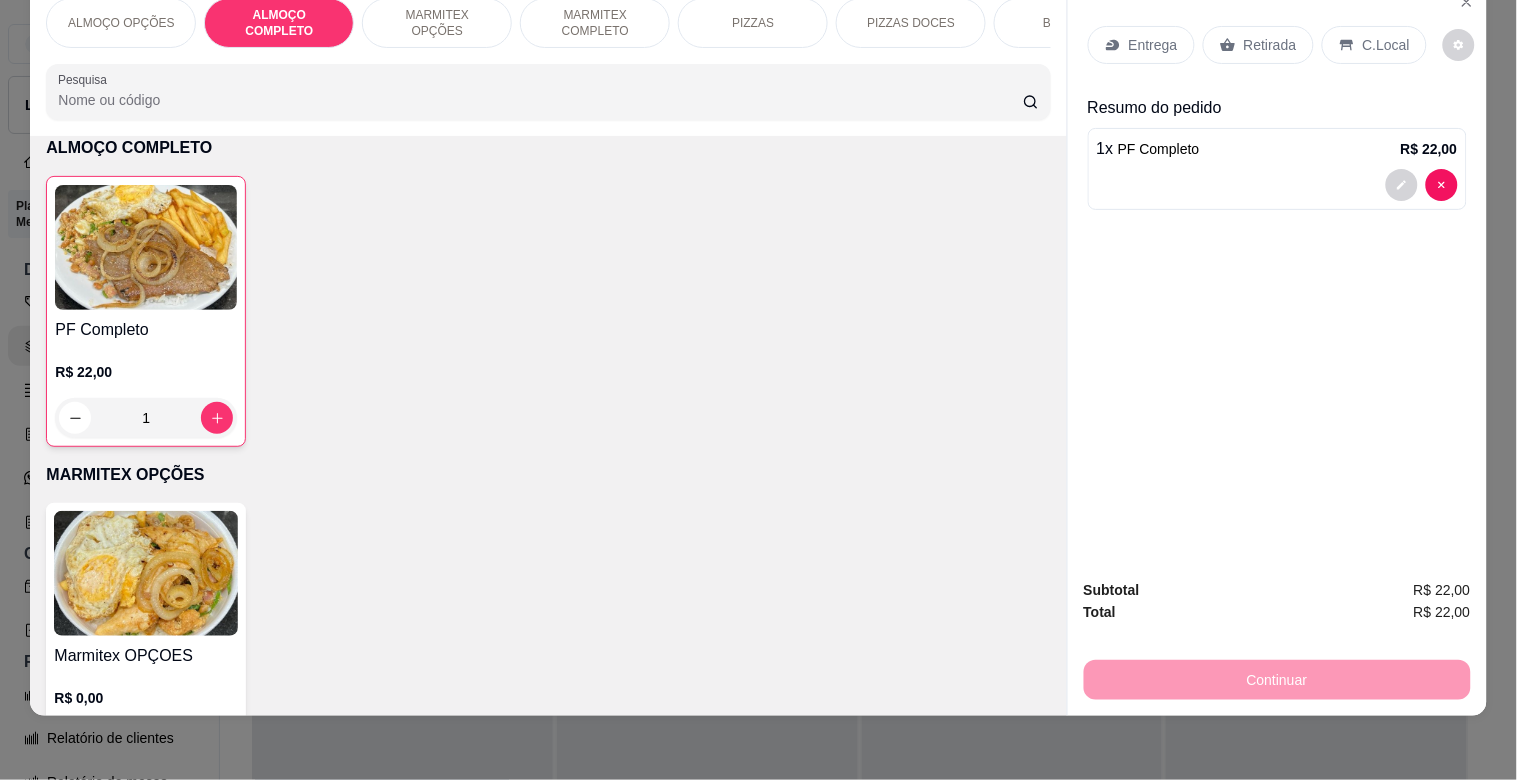 drag, startPoint x: 1354, startPoint y: 32, endPoint x: 1347, endPoint y: 56, distance: 25 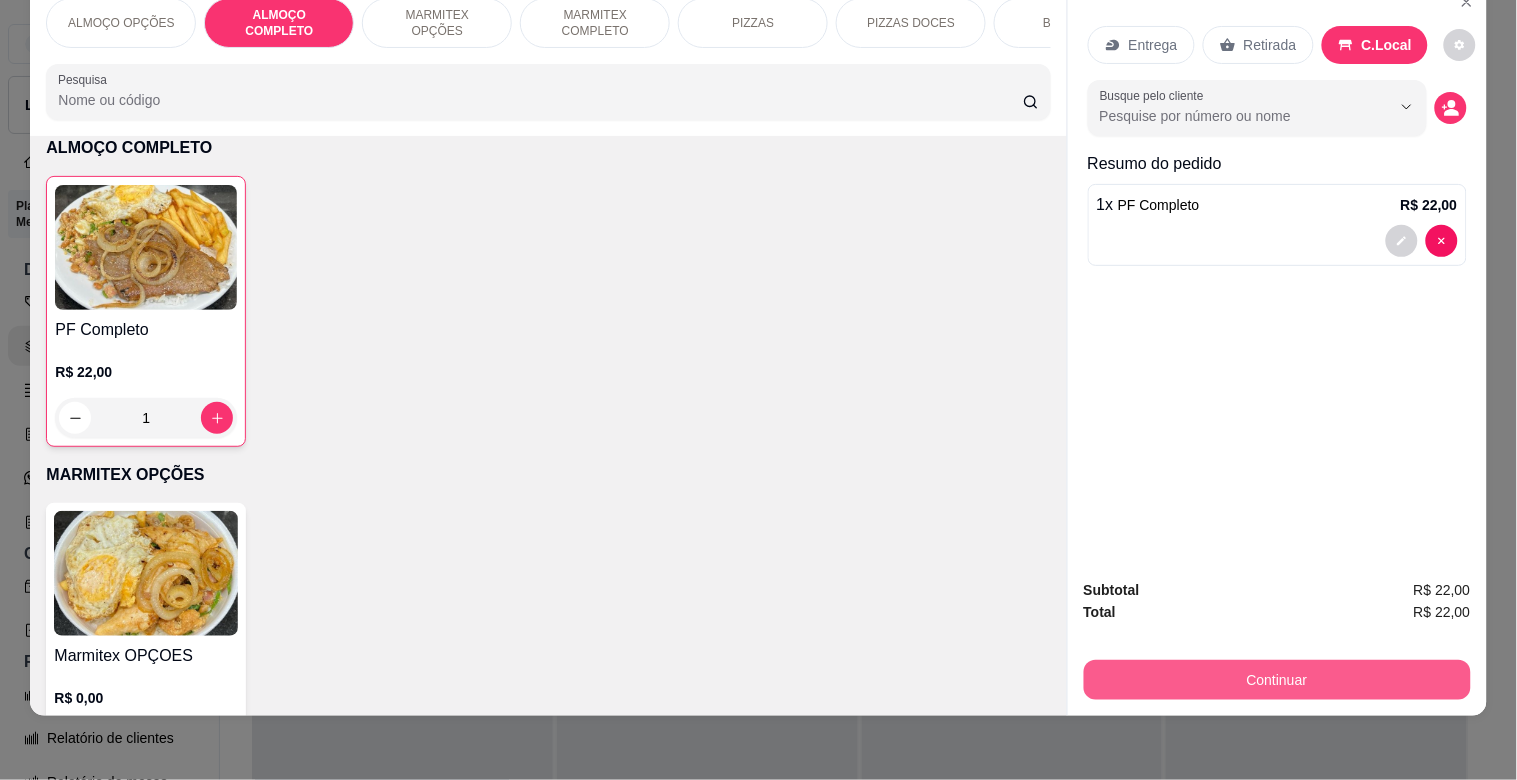 click on "Continuar" at bounding box center [1277, 680] 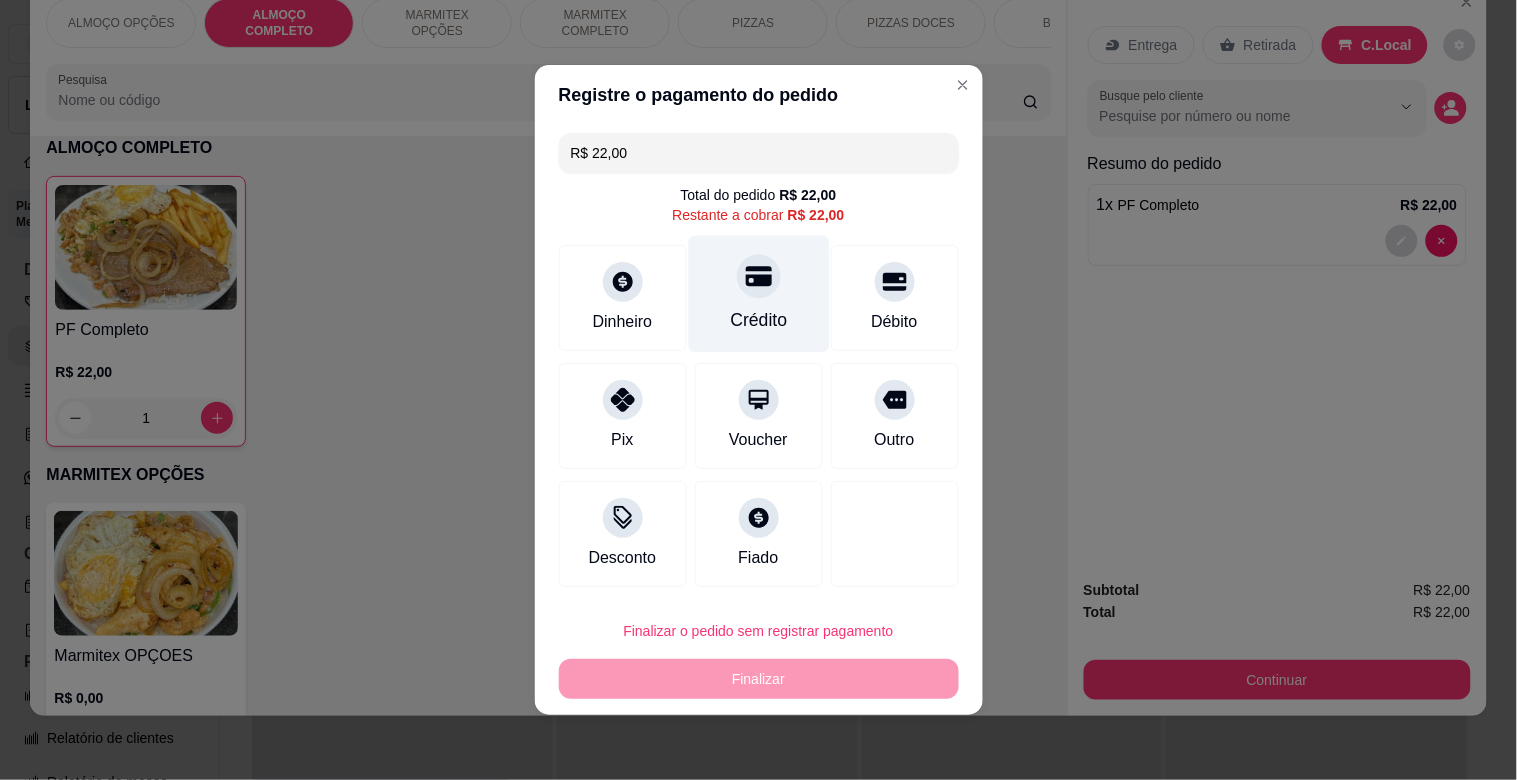 click on "Crédito" at bounding box center (758, 294) 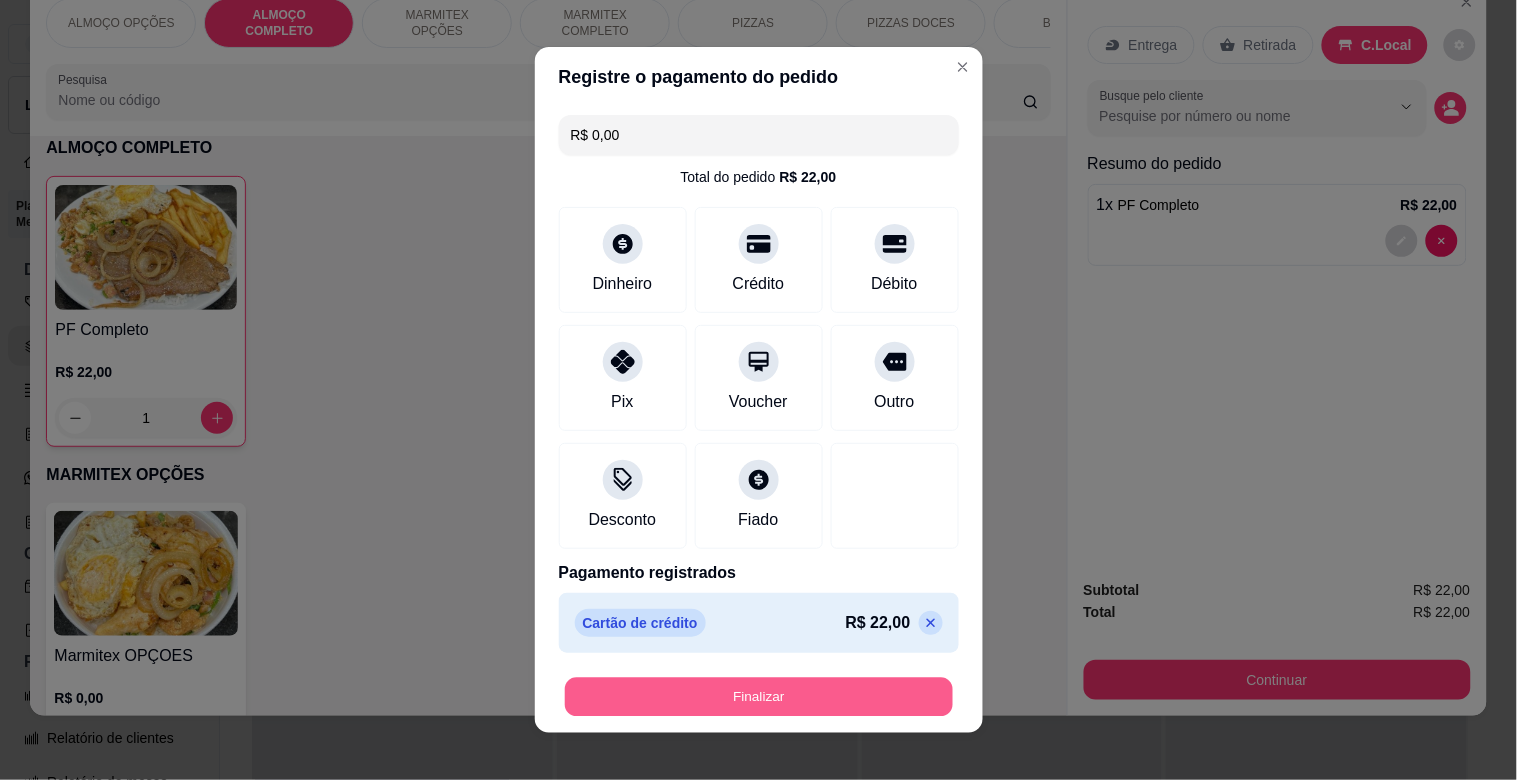 click on "Finalizar" at bounding box center (759, 697) 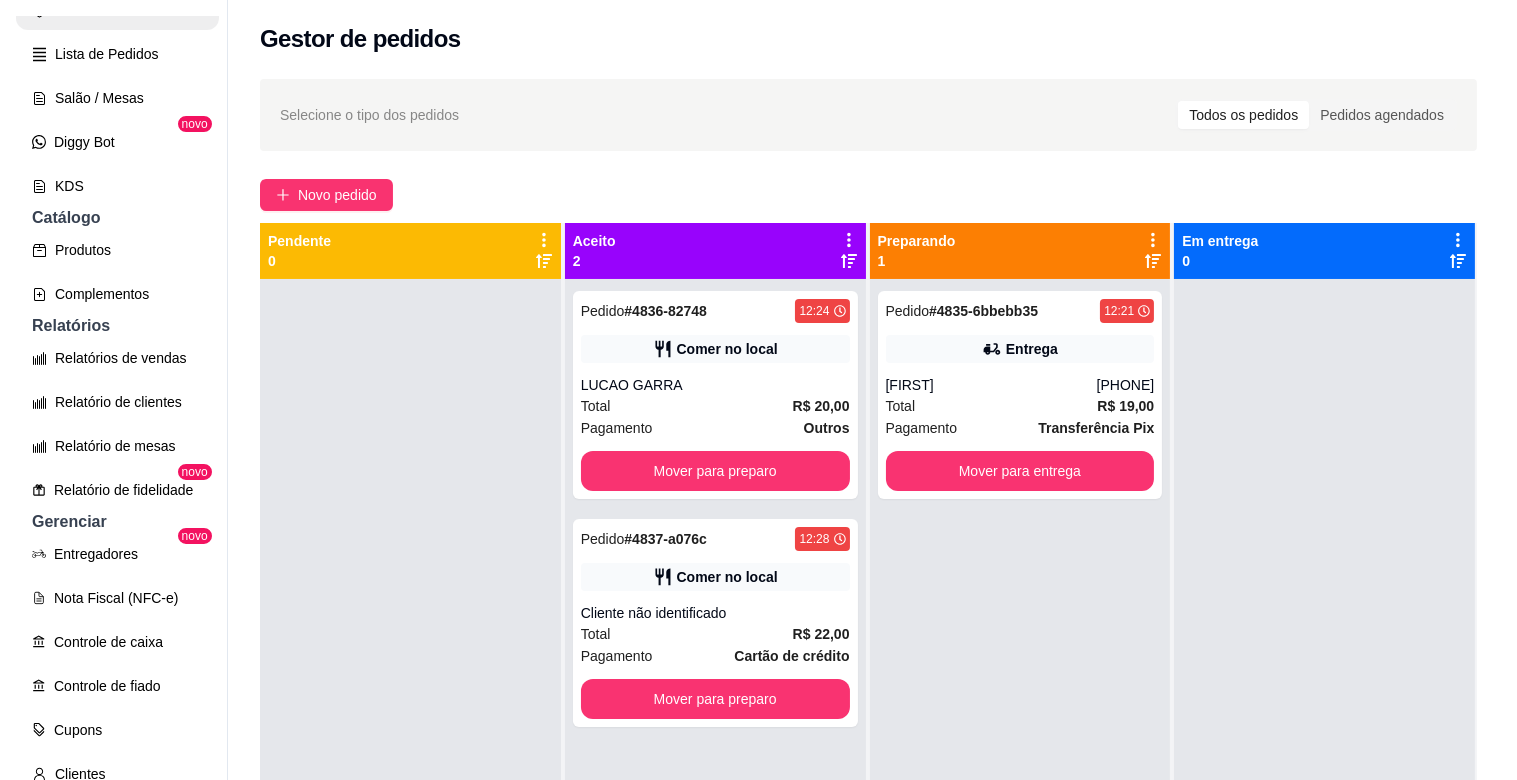 scroll, scrollTop: 0, scrollLeft: 0, axis: both 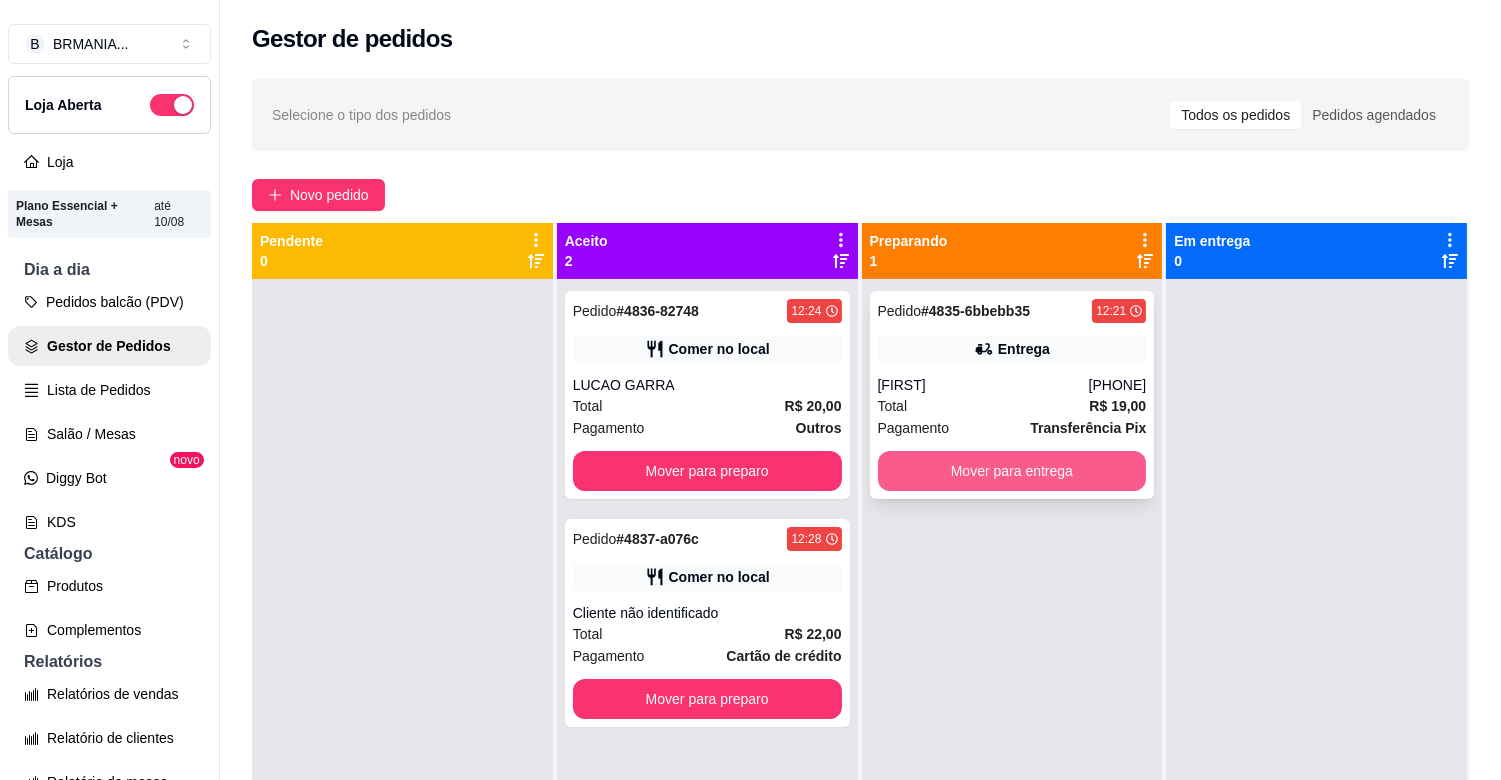 click on "Mover para entrega" at bounding box center [1012, 471] 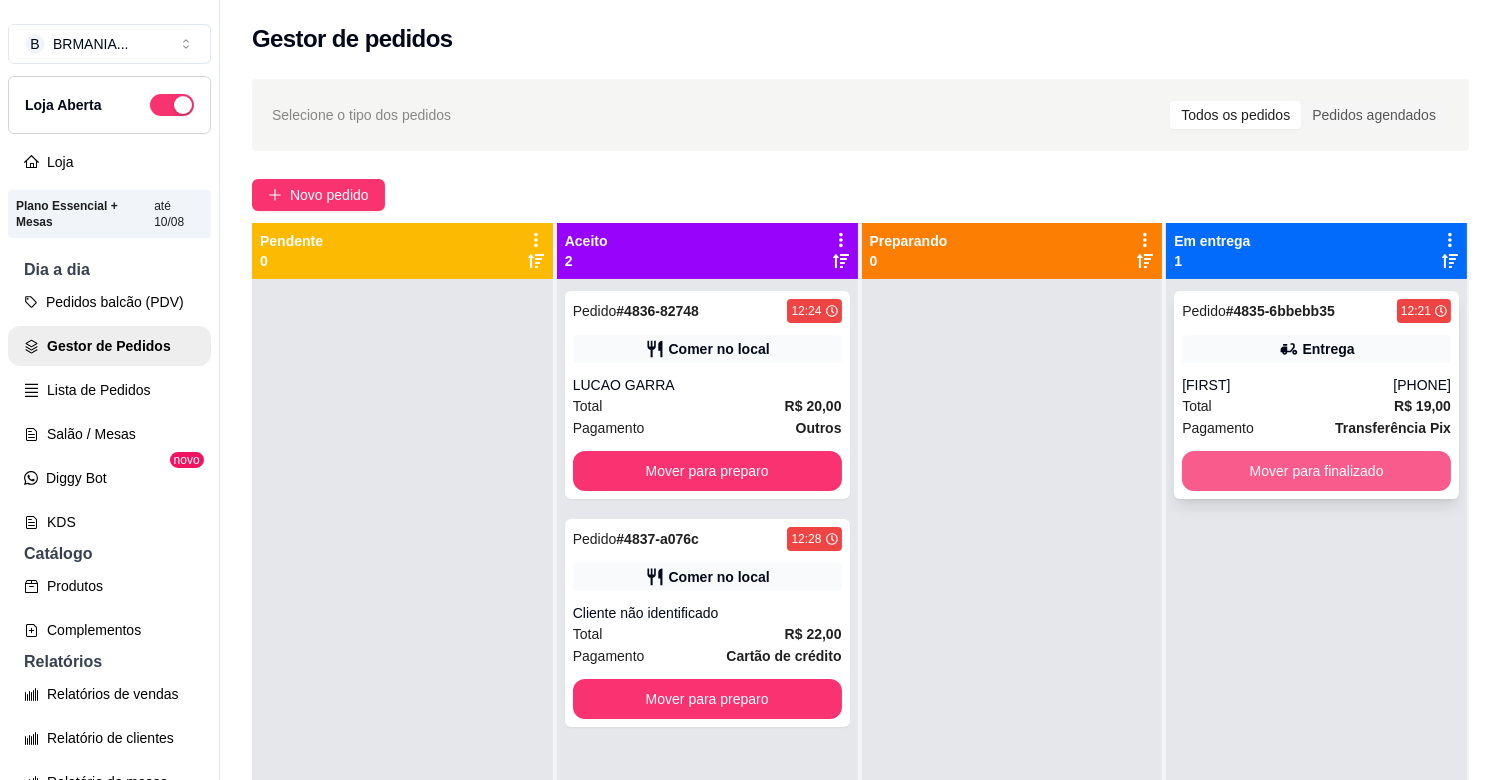 click on "Mover para finalizado" at bounding box center (1316, 471) 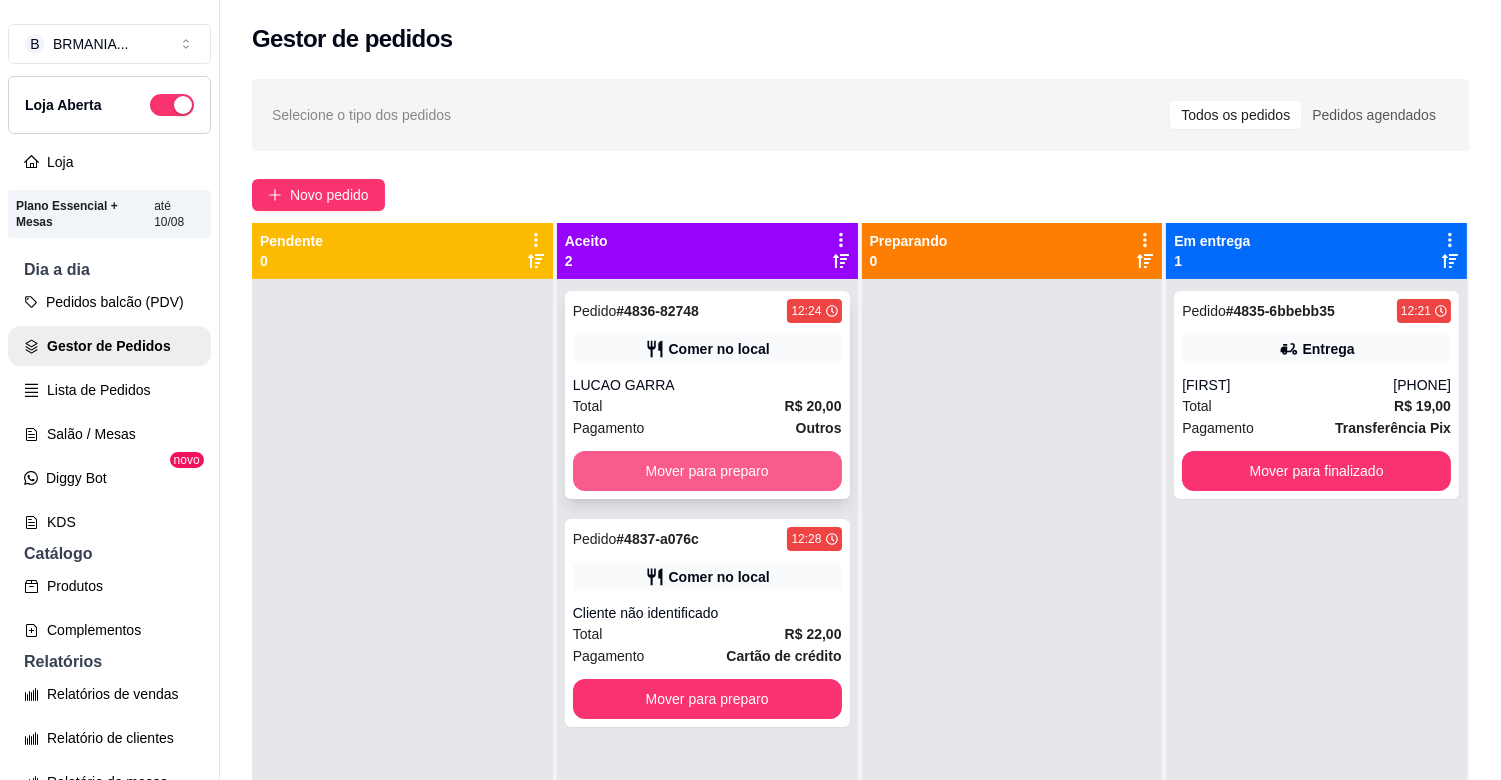 click on "Mover para preparo" at bounding box center [707, 471] 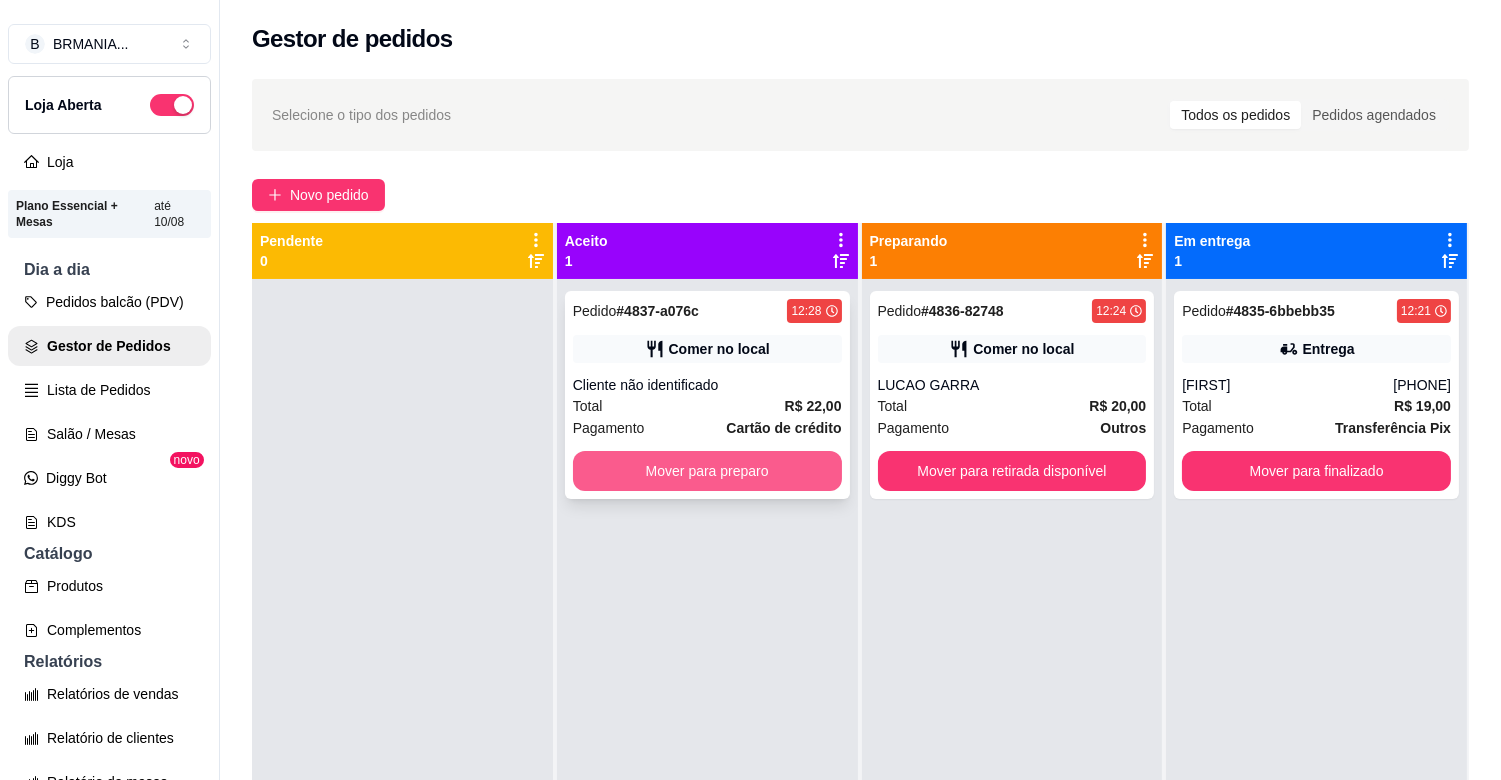 click on "Mover para preparo" at bounding box center (707, 471) 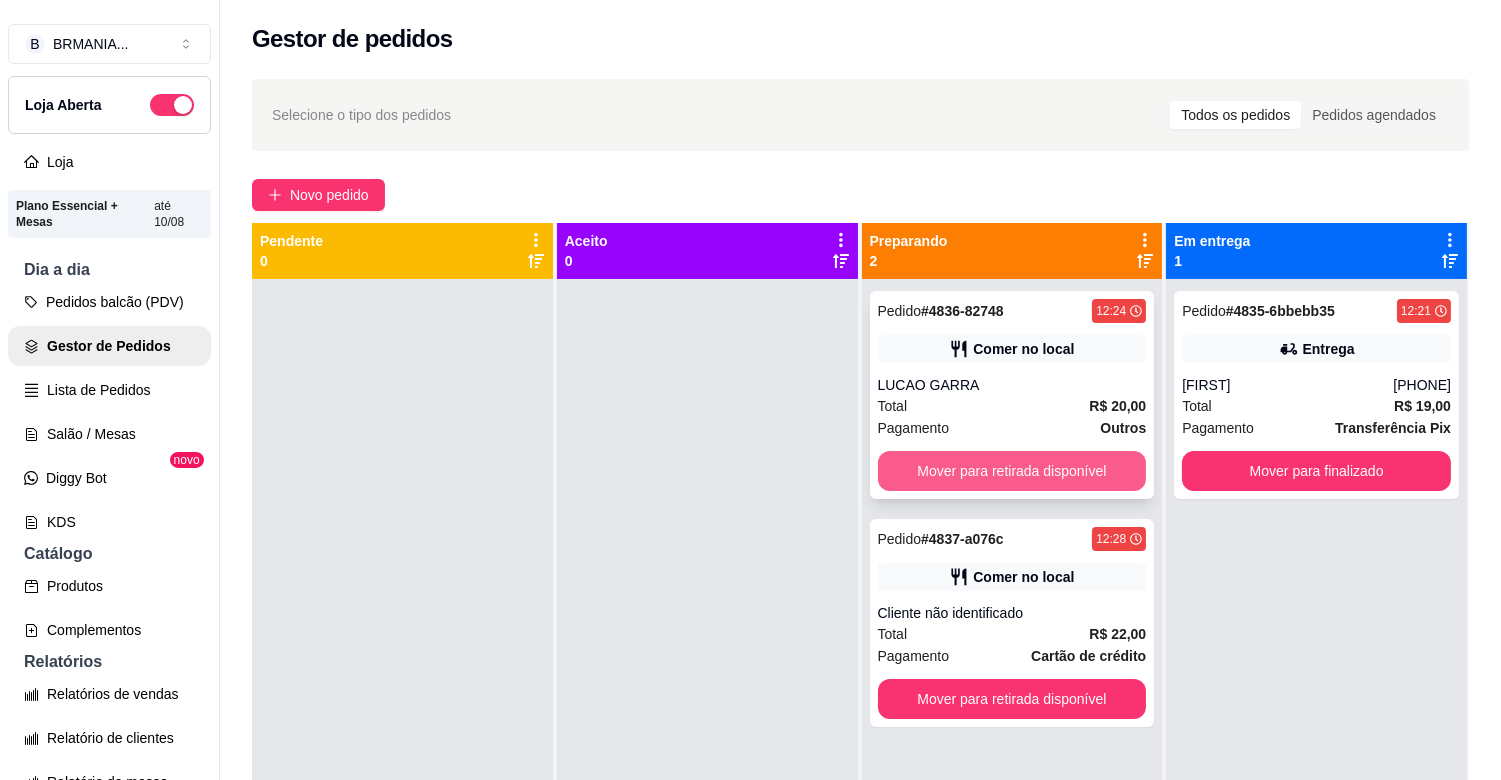 click on "Mover para retirada disponível" at bounding box center (1012, 471) 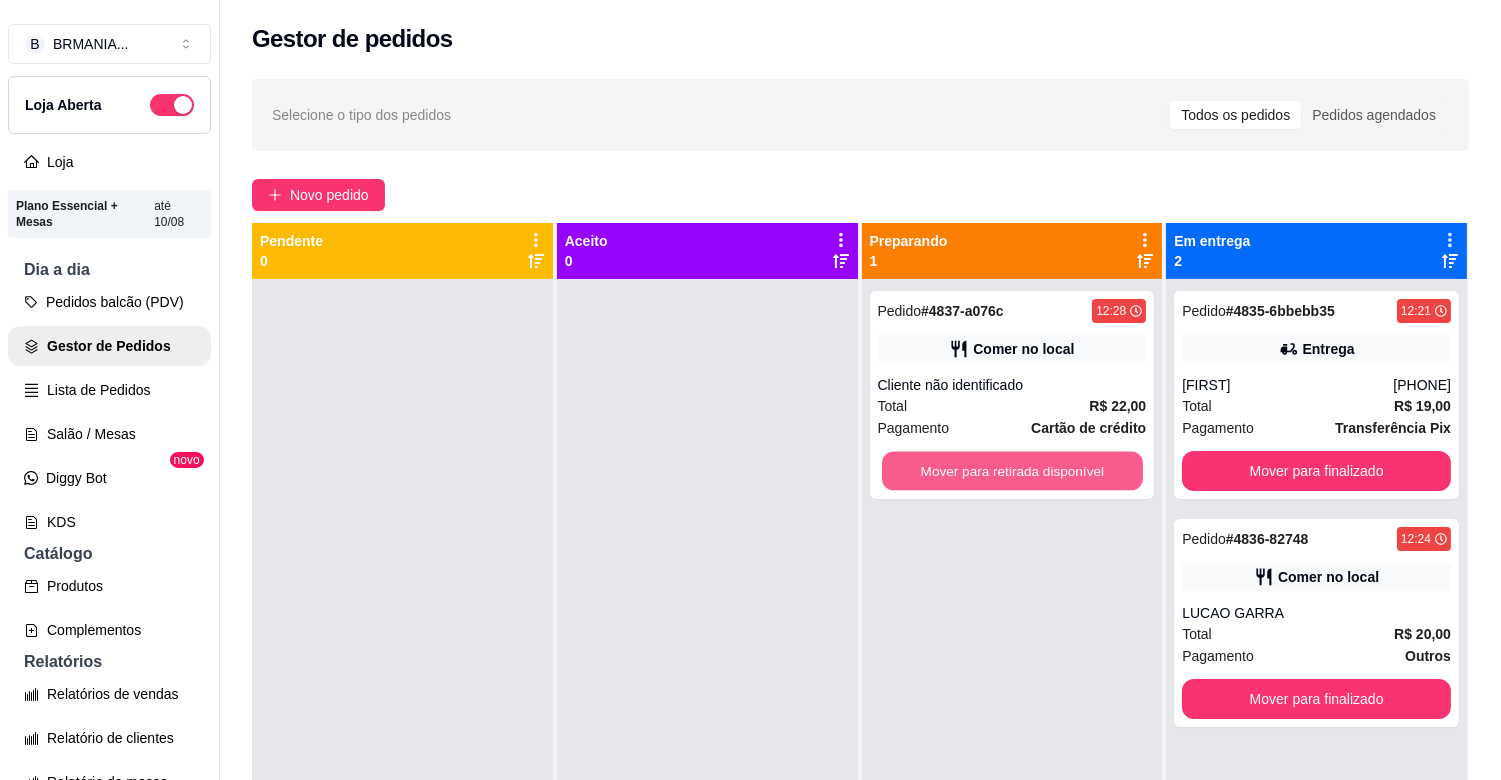 click on "Mover para retirada disponível" at bounding box center [1012, 471] 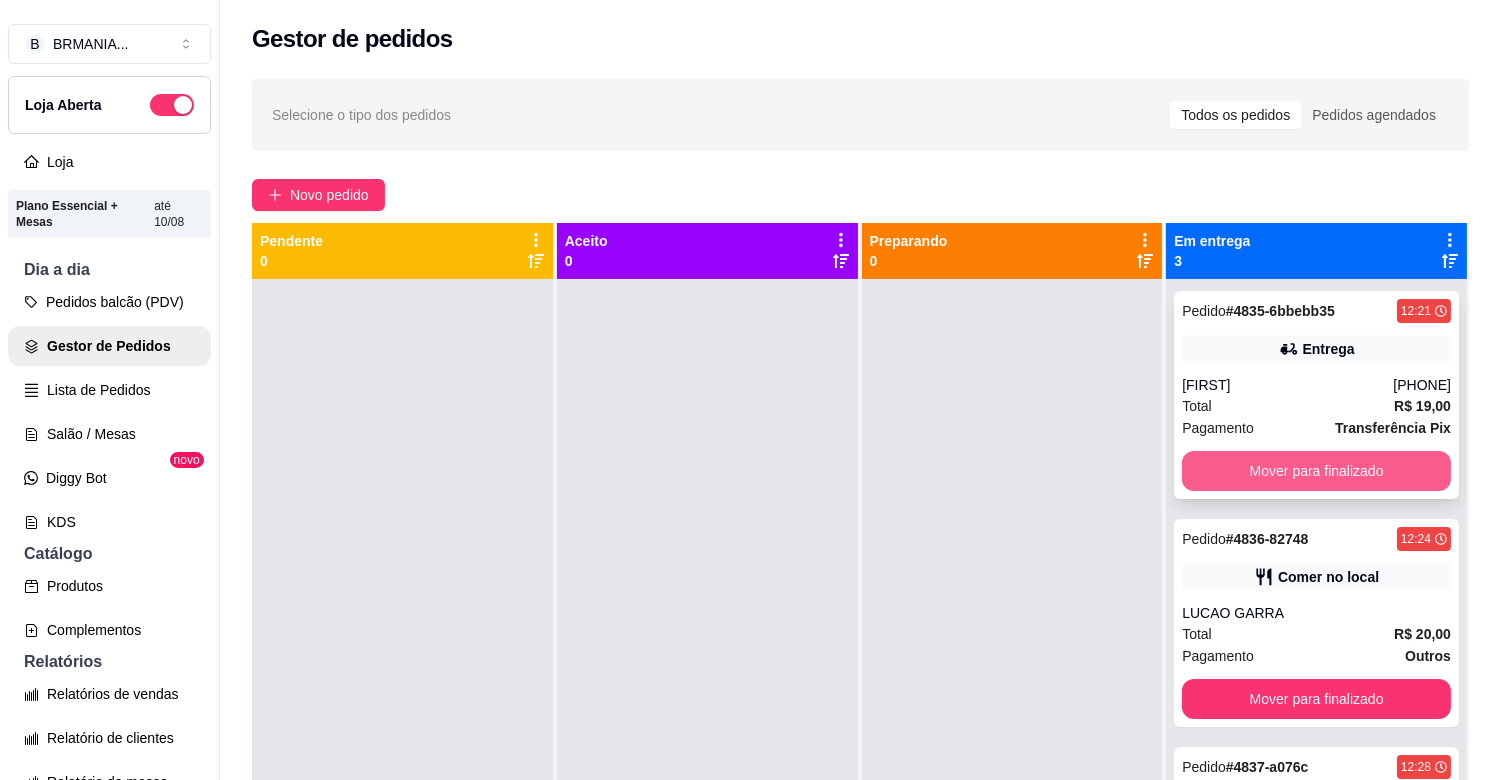 click on "Mover para finalizado" at bounding box center [1316, 471] 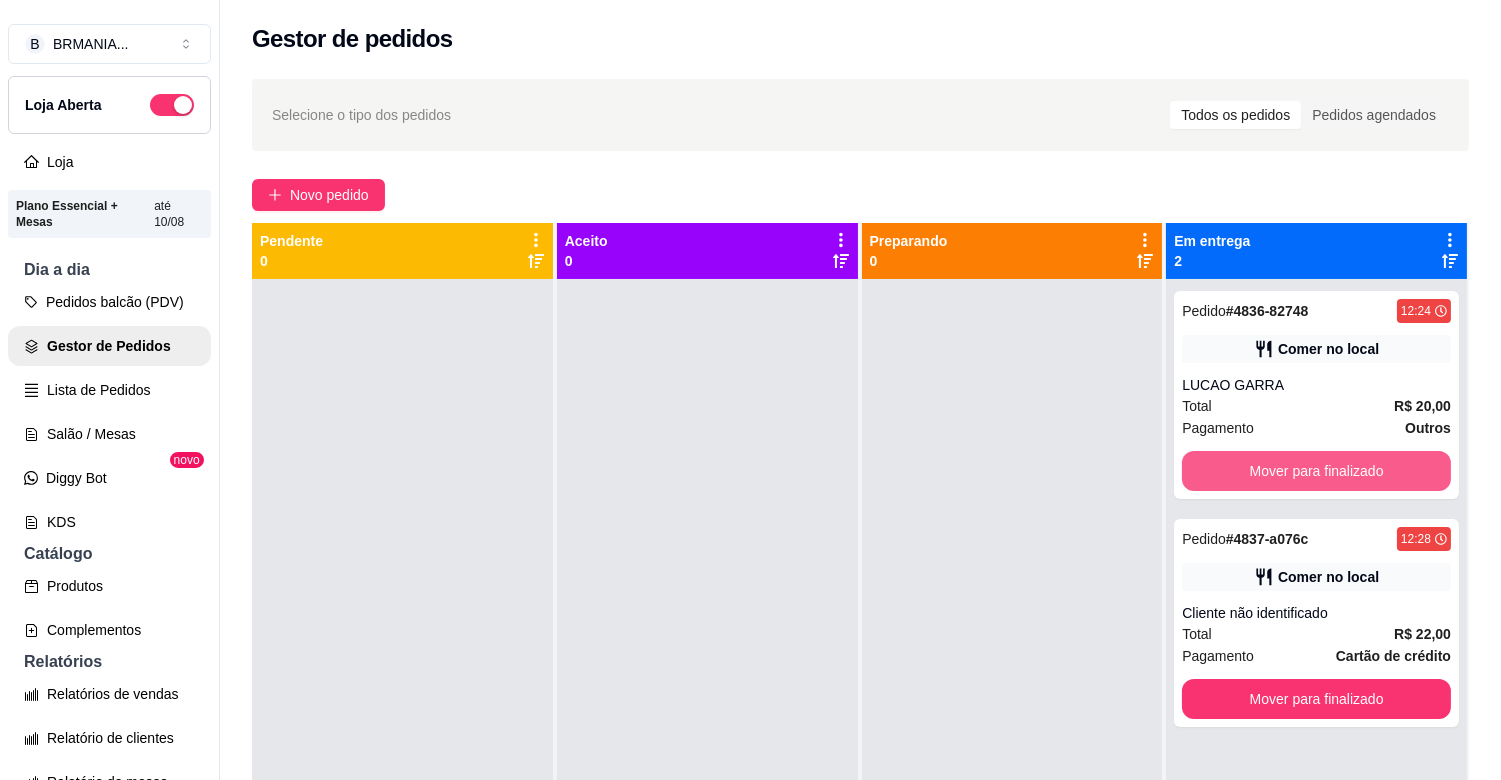 click on "Mover para finalizado" at bounding box center [1316, 471] 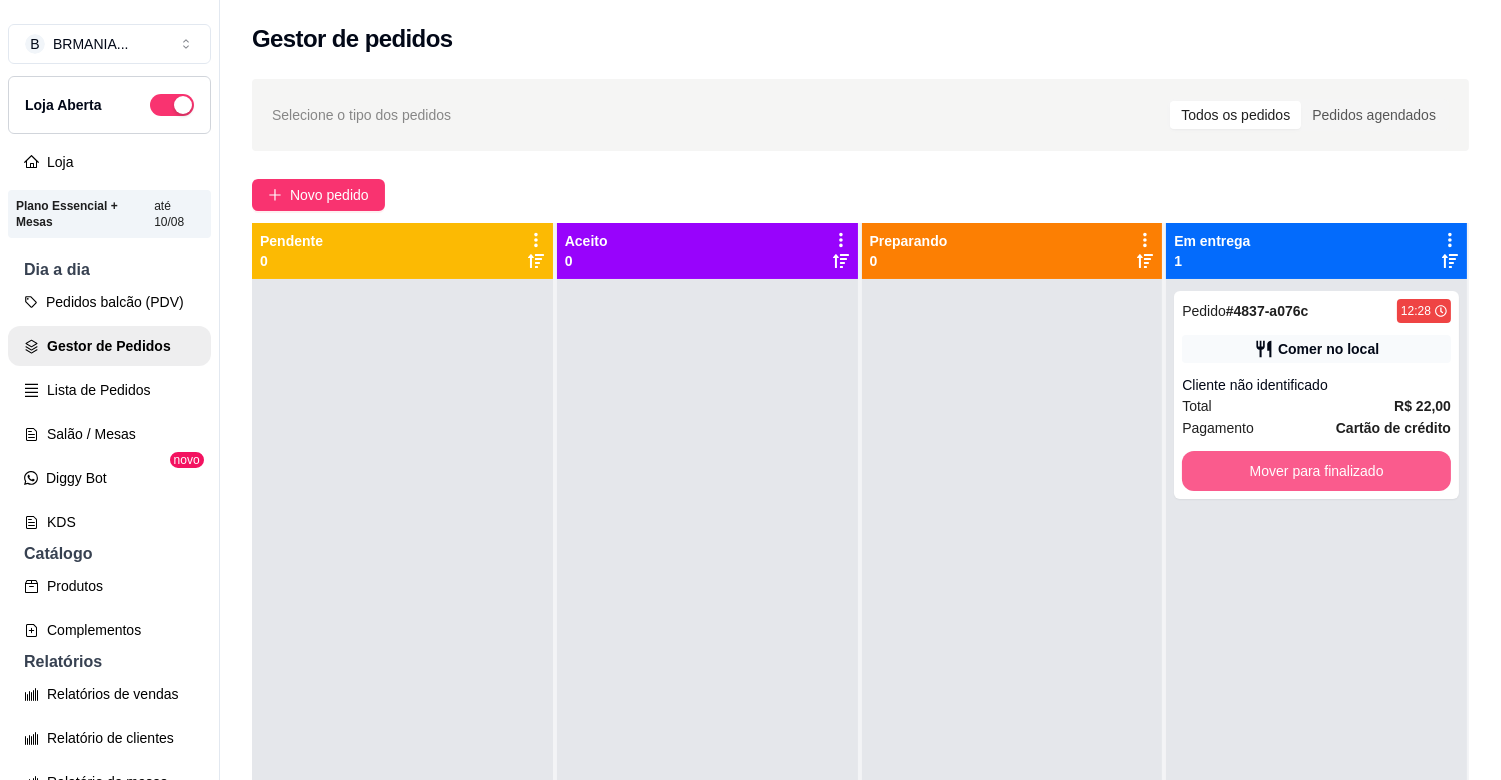 click on "Mover para finalizado" at bounding box center [1316, 471] 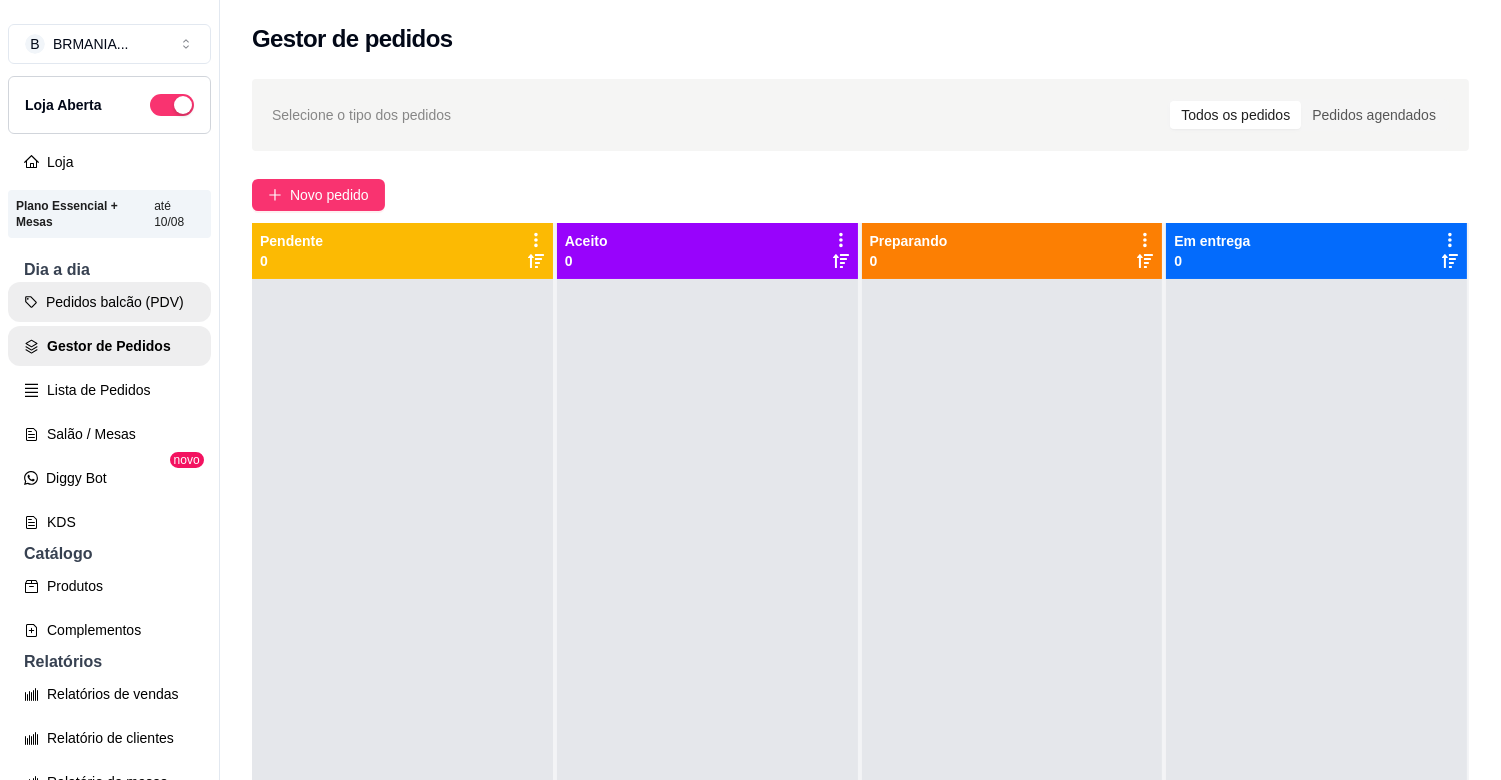 click on "Pedidos balcão (PDV)" at bounding box center [109, 302] 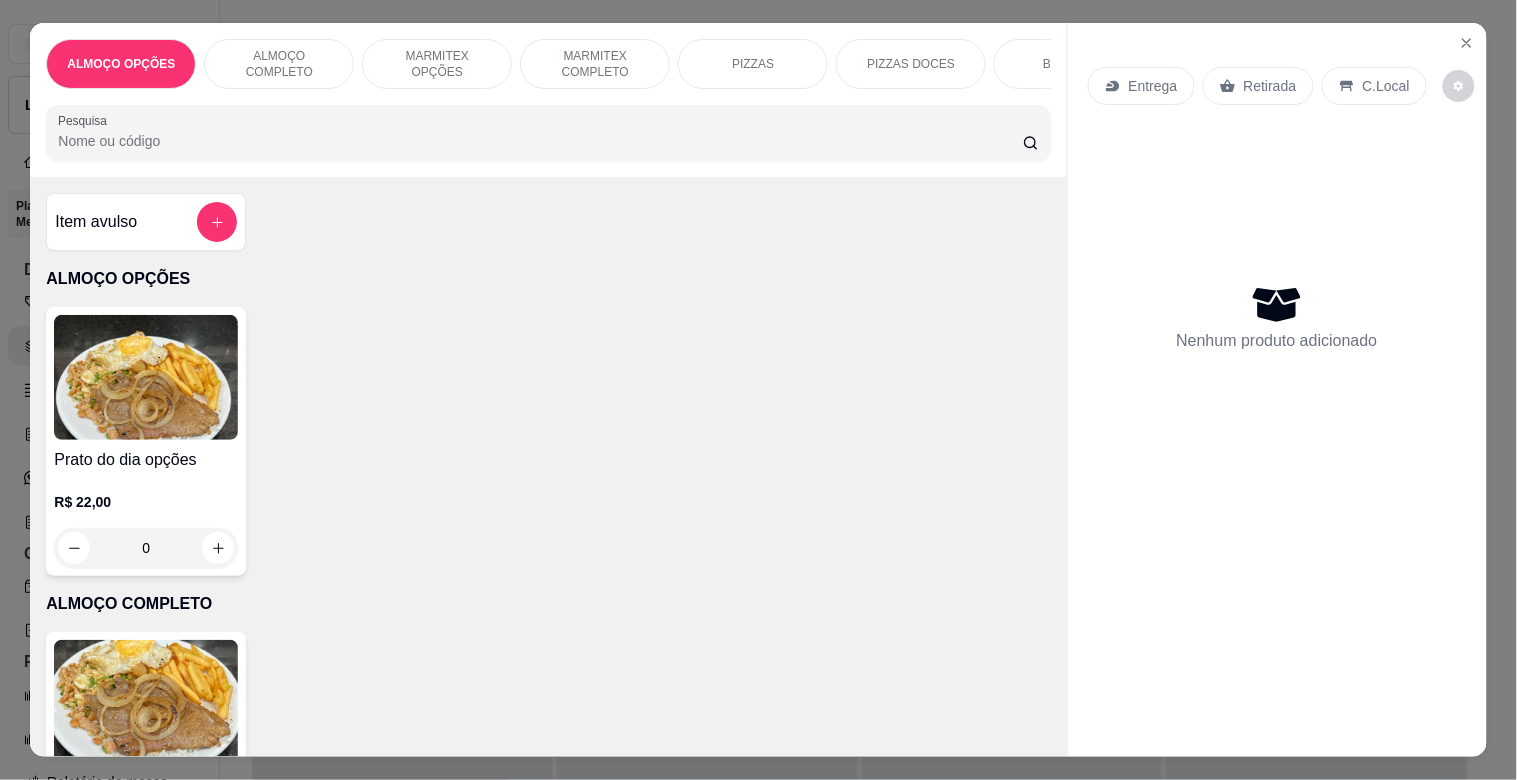 click at bounding box center [146, 702] 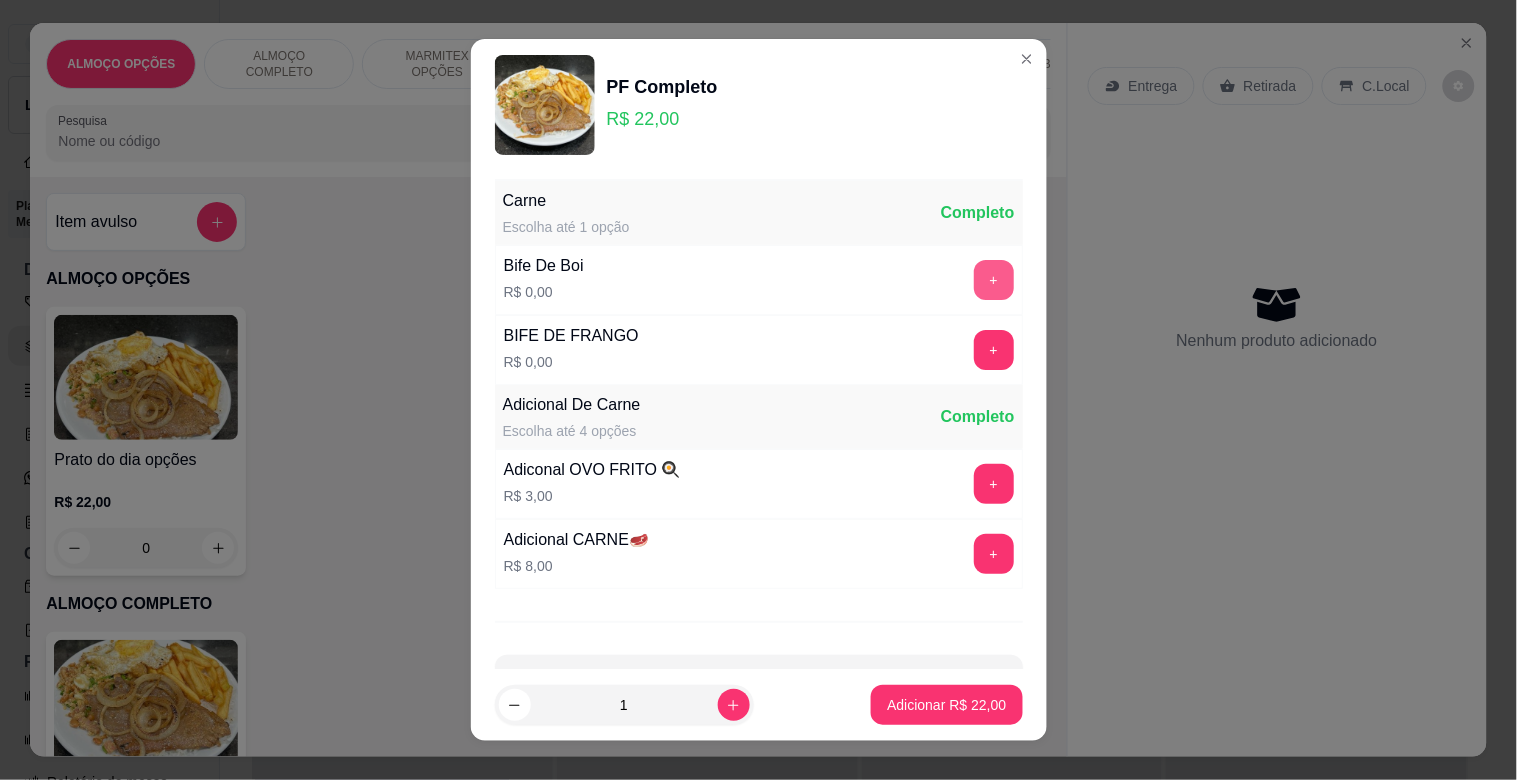 click on "+" at bounding box center [994, 280] 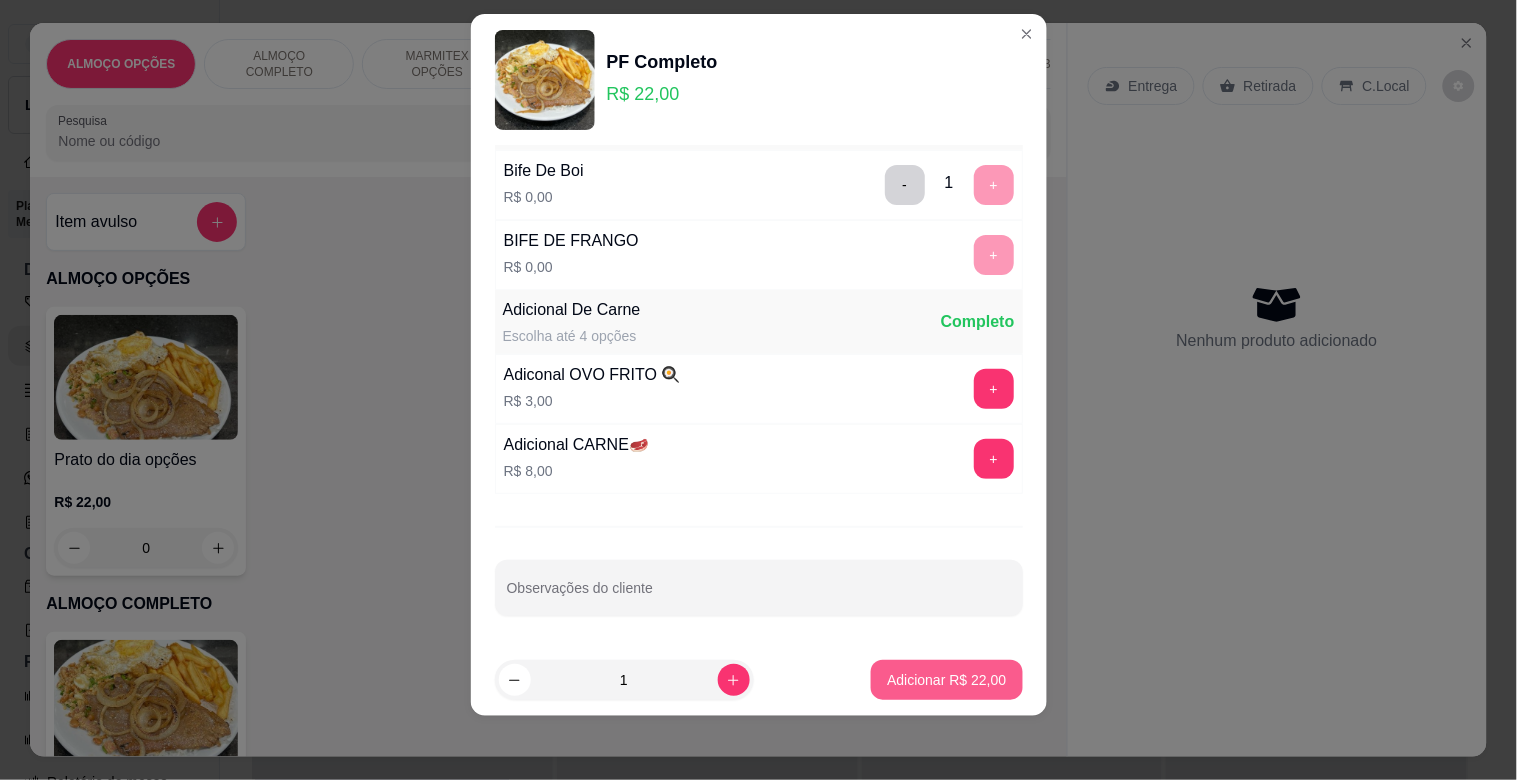 click on "Adicionar   R$ 22,00" at bounding box center (946, 680) 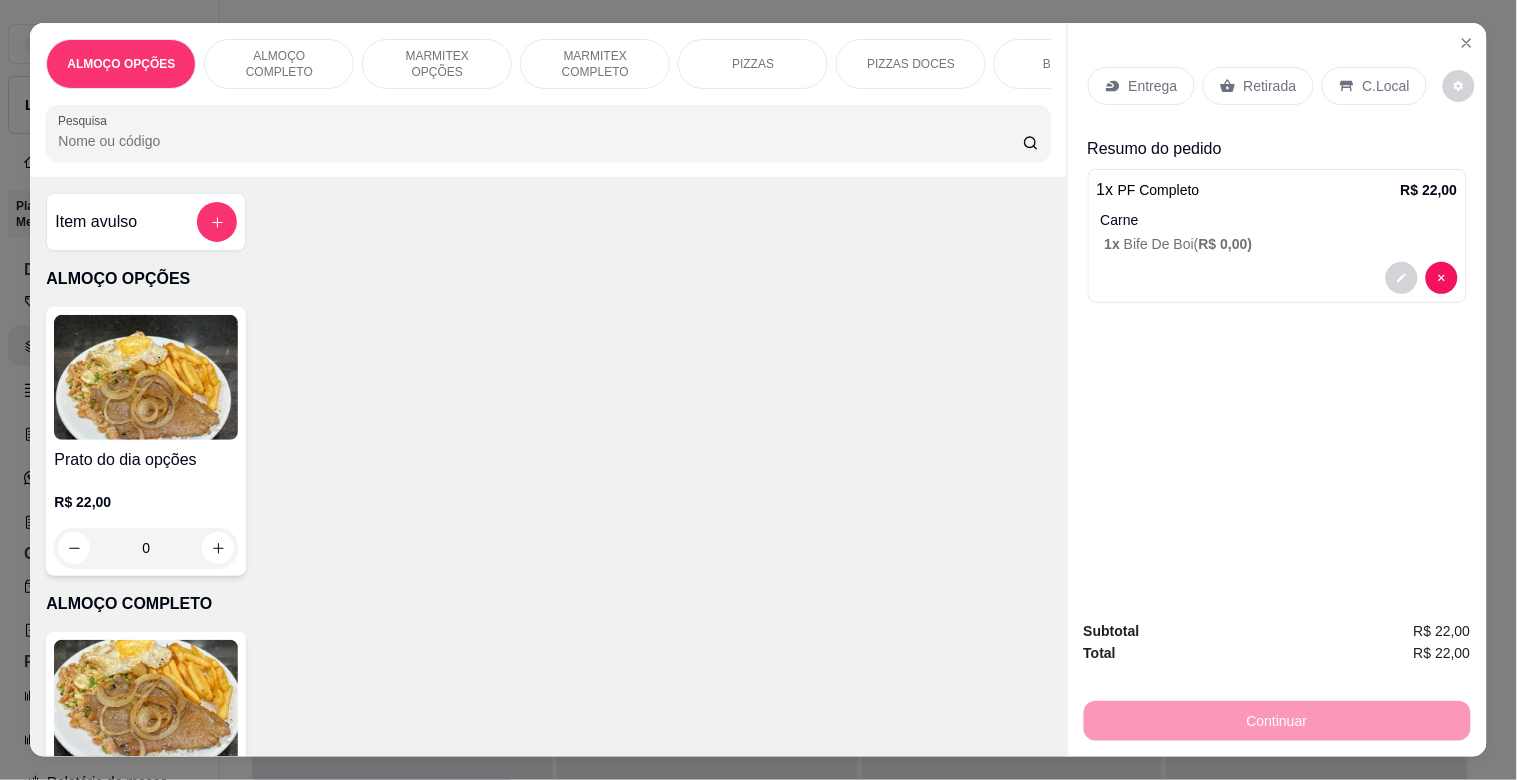 click on "C.Local" at bounding box center (1386, 86) 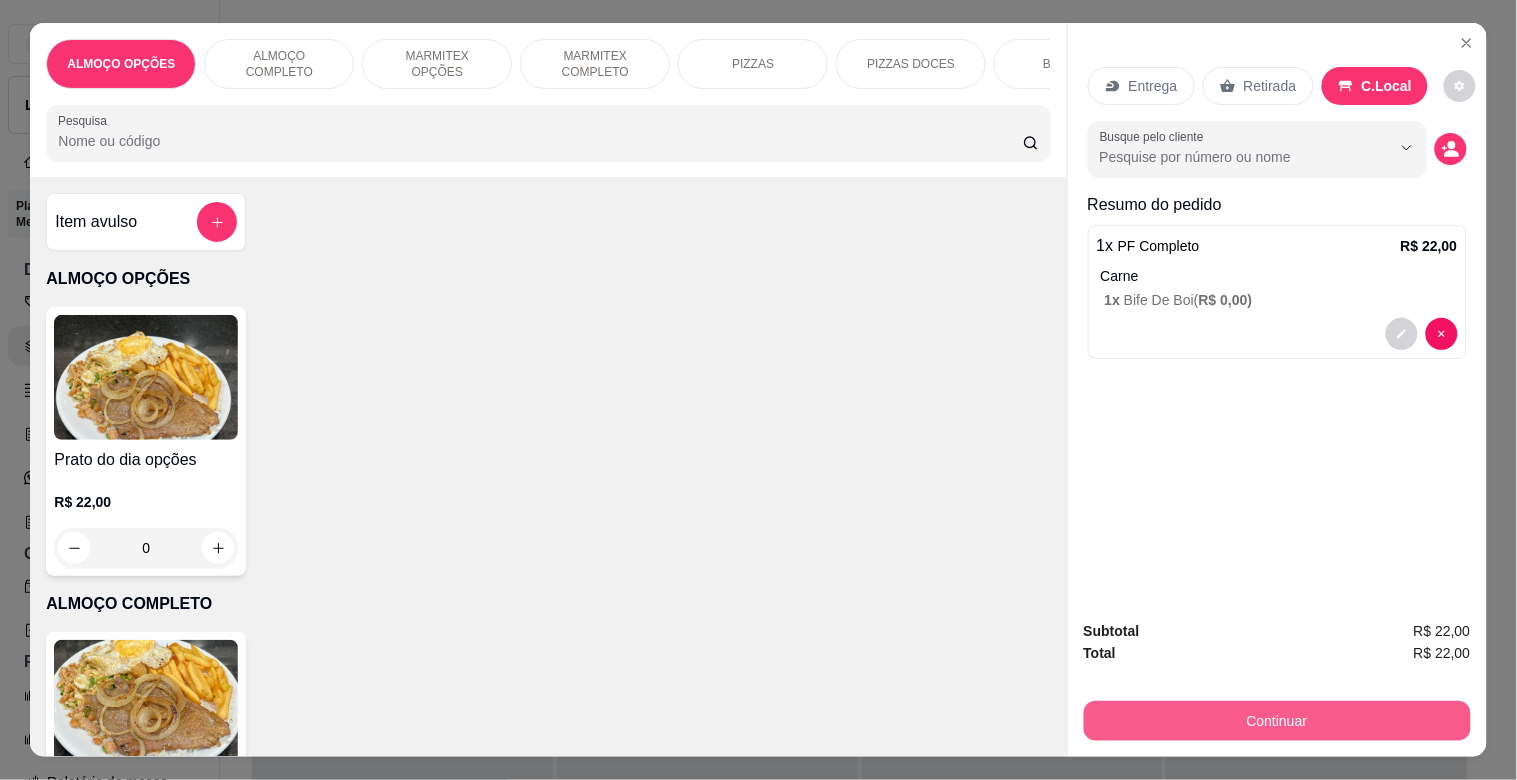 click on "Continuar" at bounding box center [1277, 721] 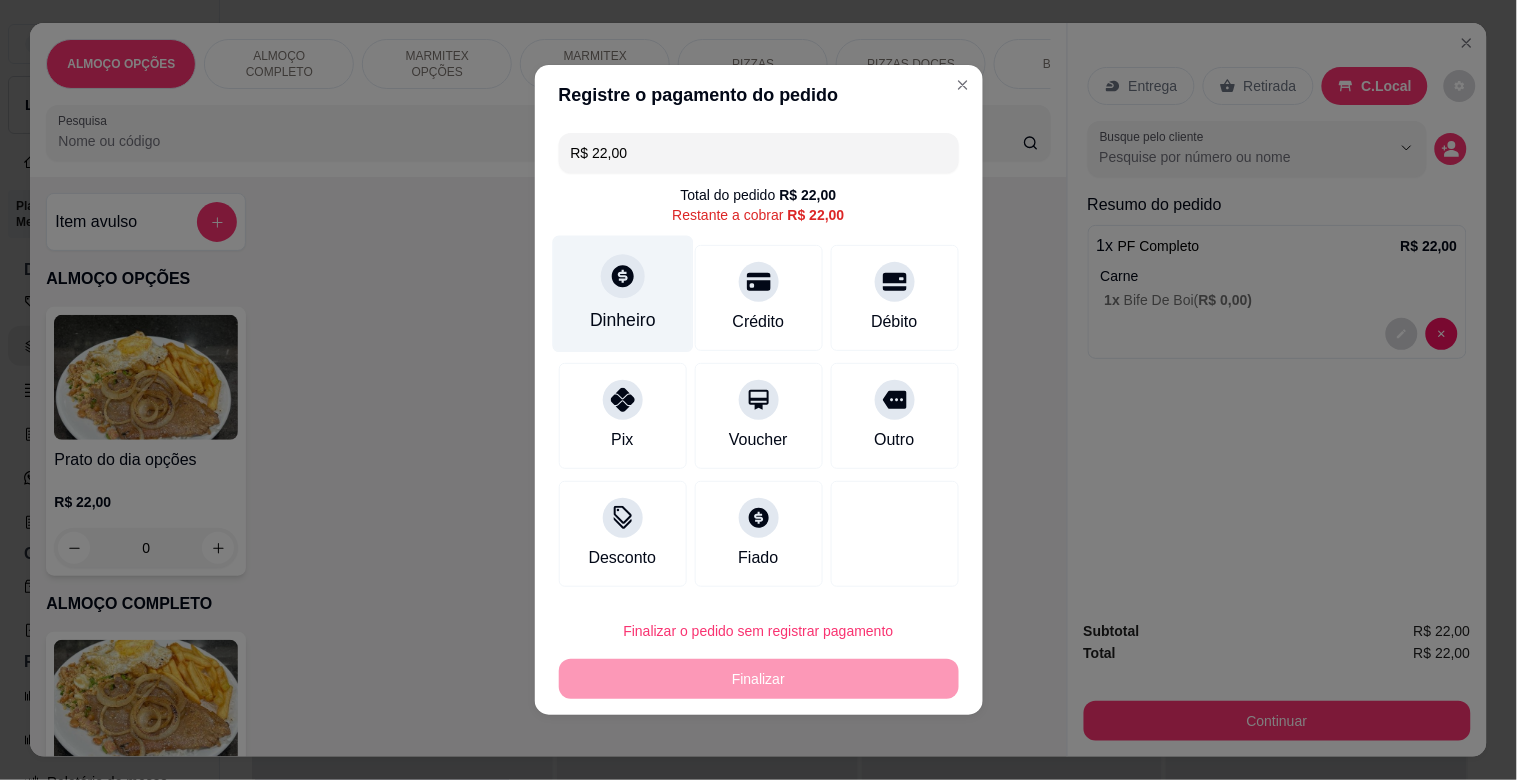 click at bounding box center (623, 276) 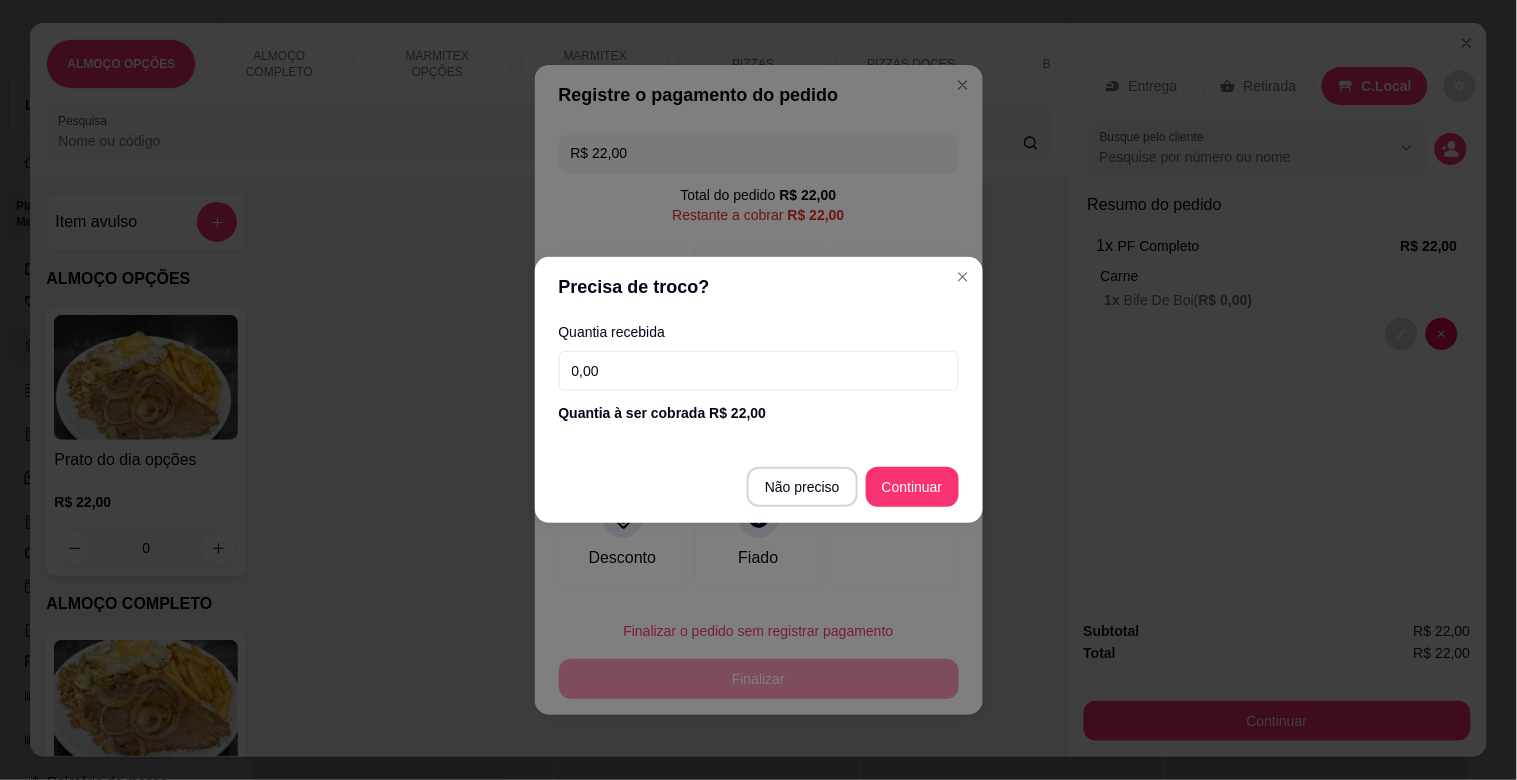 click on "0,00" at bounding box center (759, 371) 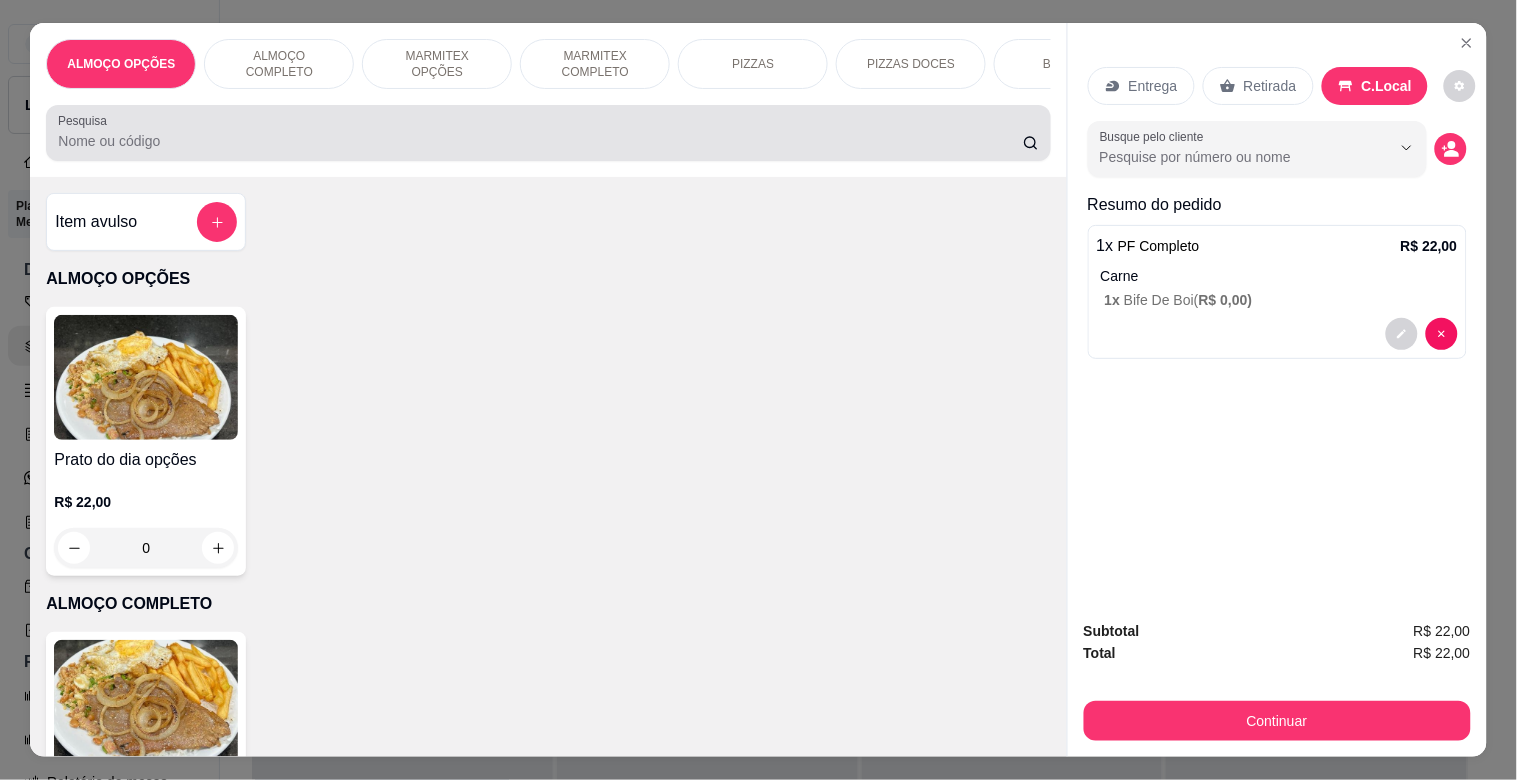click on "Pesquisa" at bounding box center [540, 141] 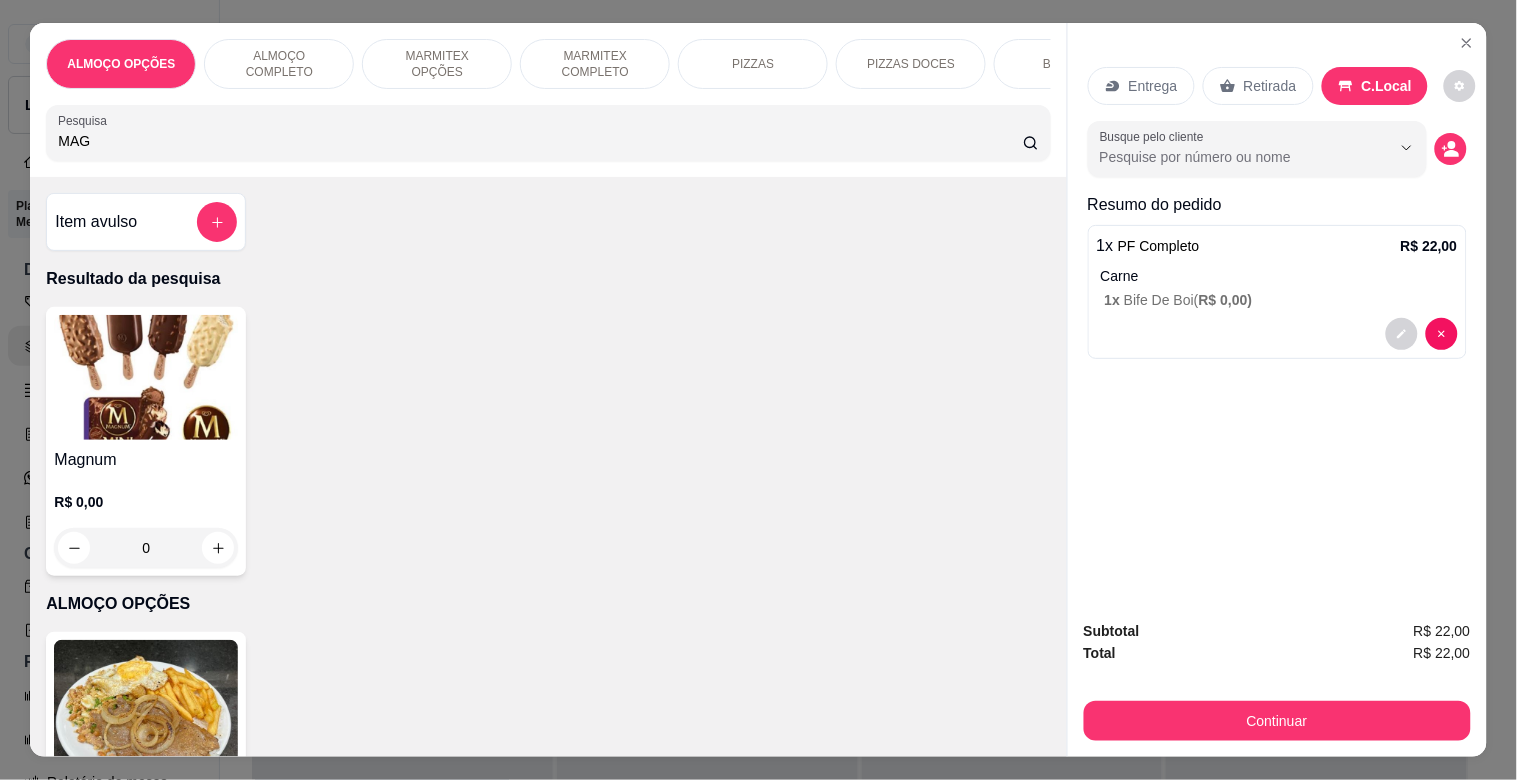 click on "Magnum" at bounding box center [146, 460] 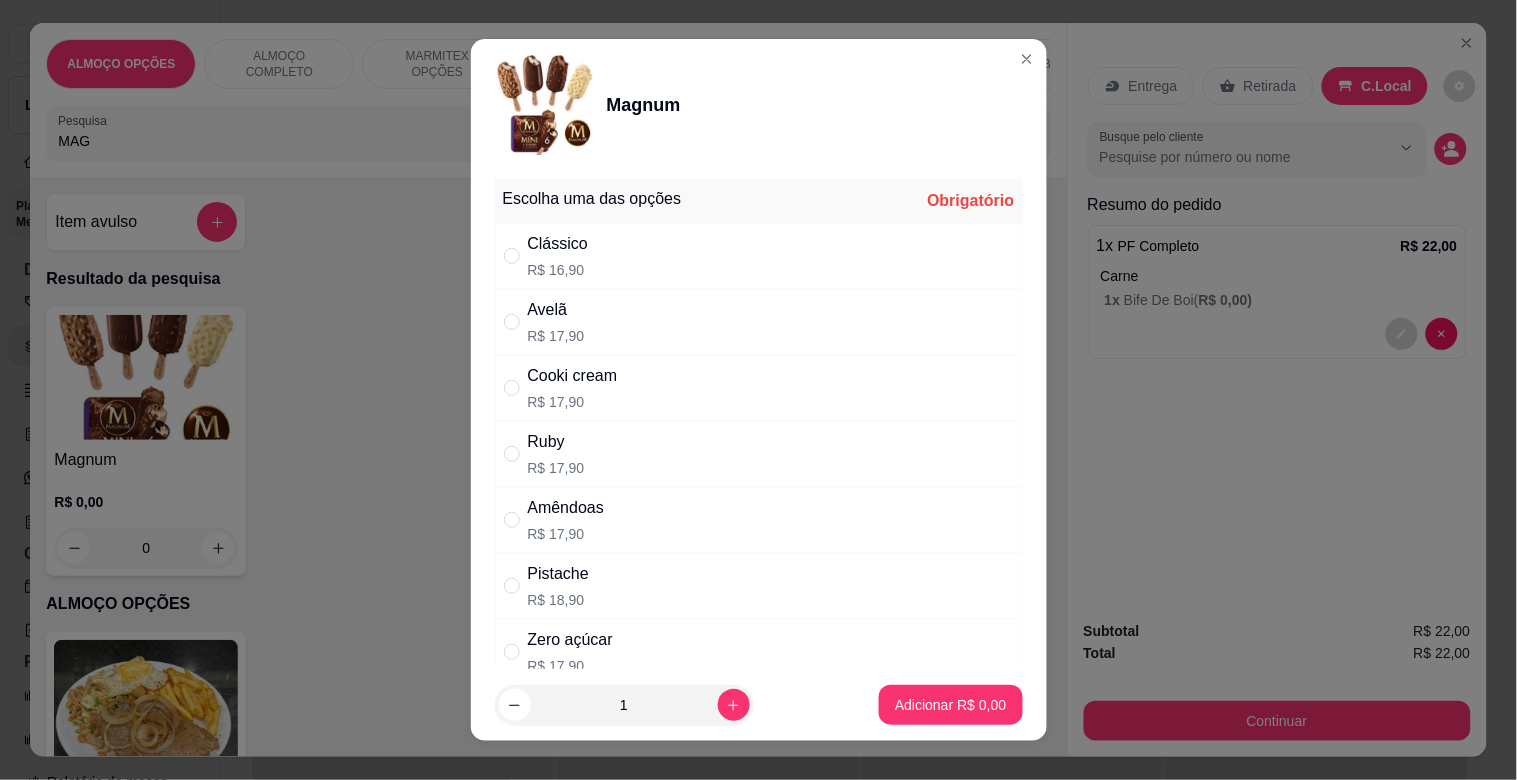 drag, startPoint x: 688, startPoint y: 514, endPoint x: 718, endPoint y: 530, distance: 34 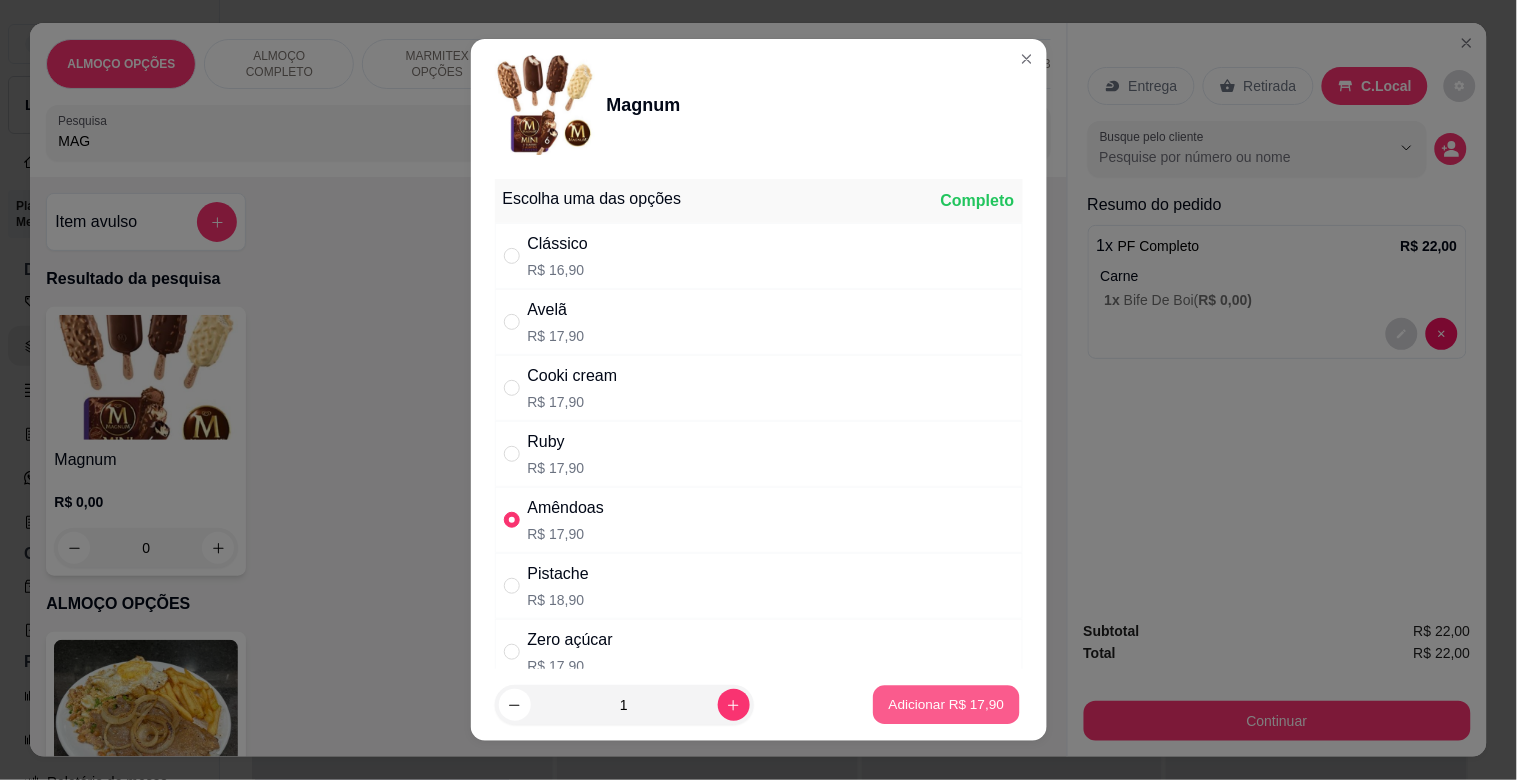 click on "Adicionar   R$ 17,90" at bounding box center [947, 705] 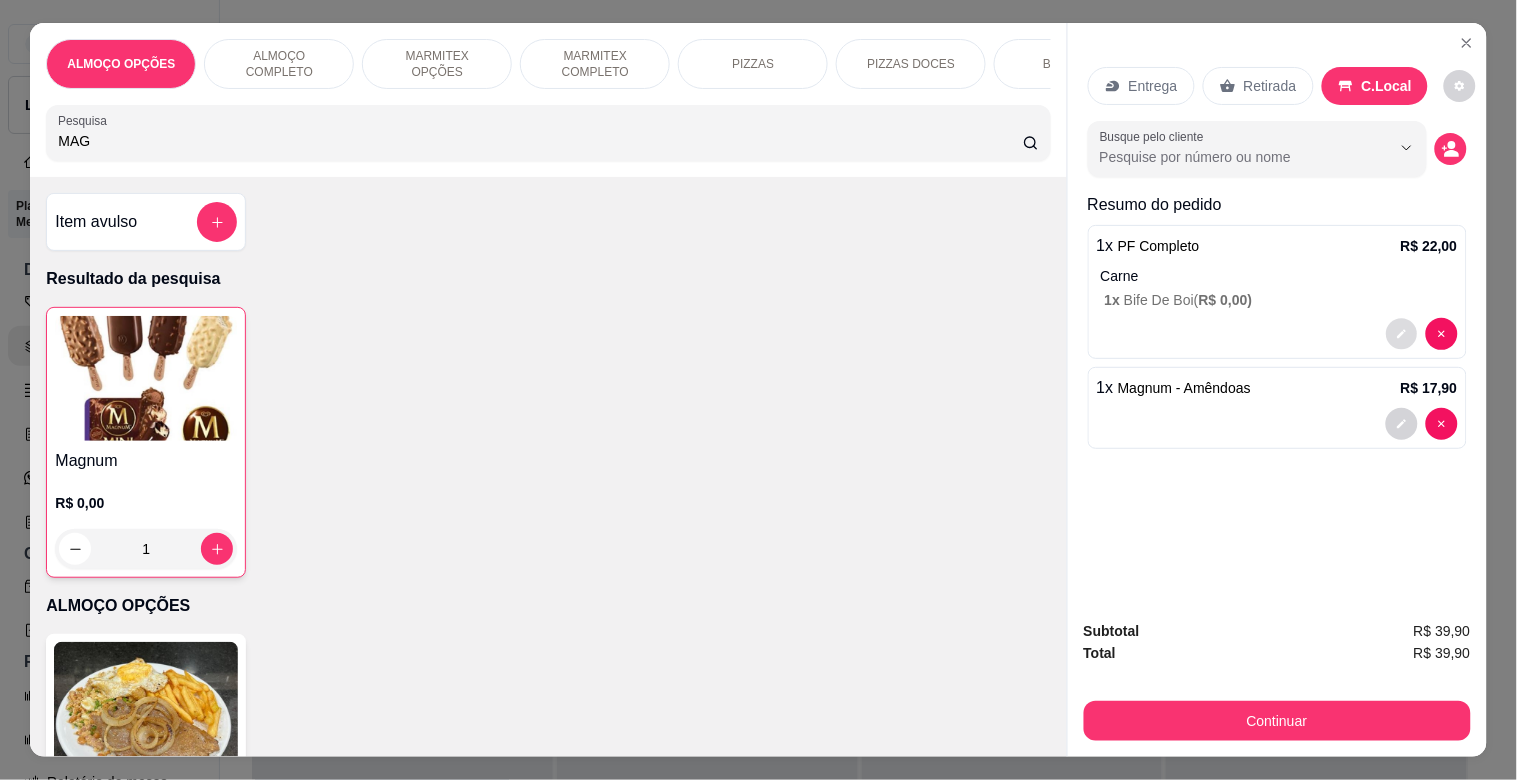 click 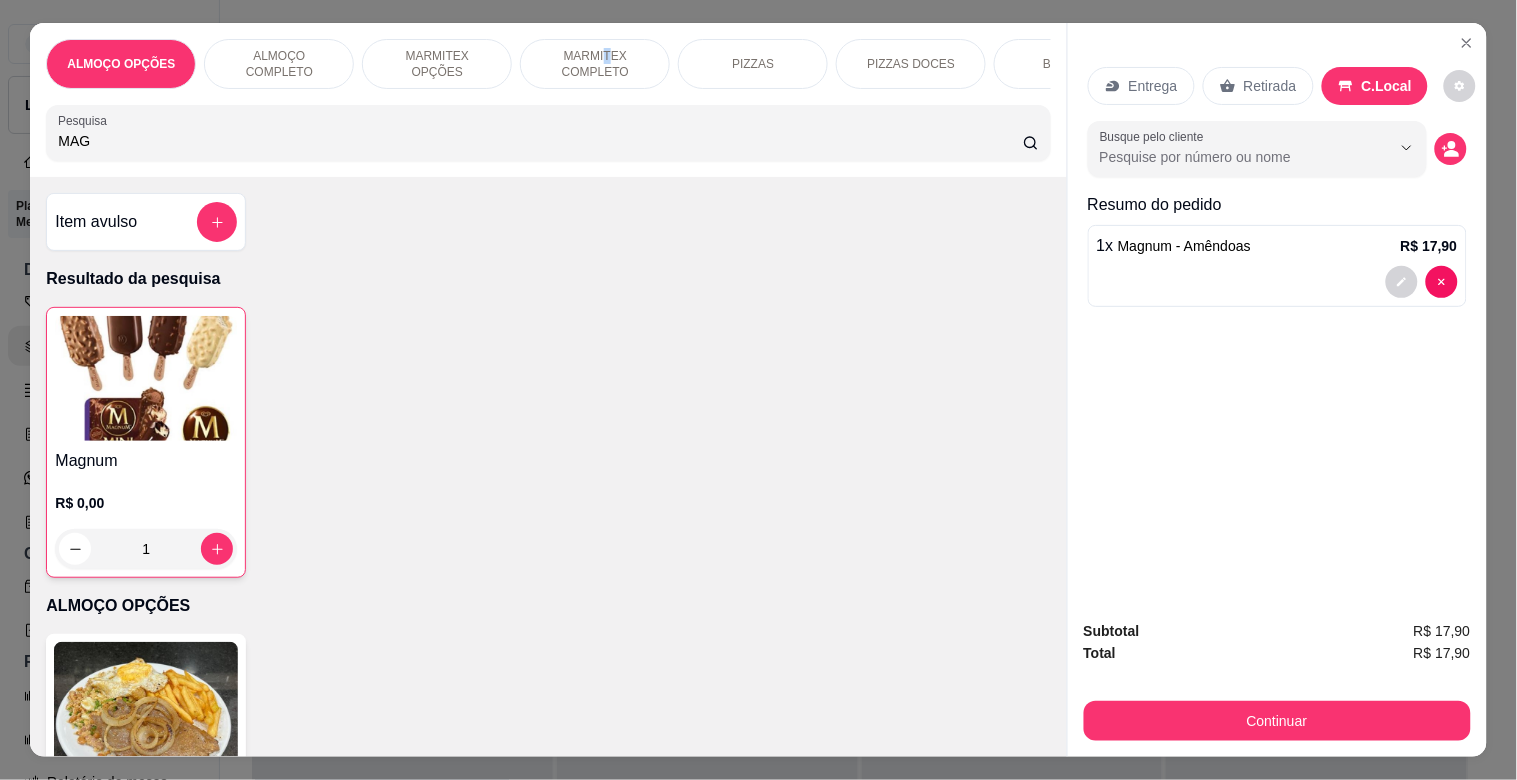 click on "MARMITEX COMPLETO" at bounding box center [595, 64] 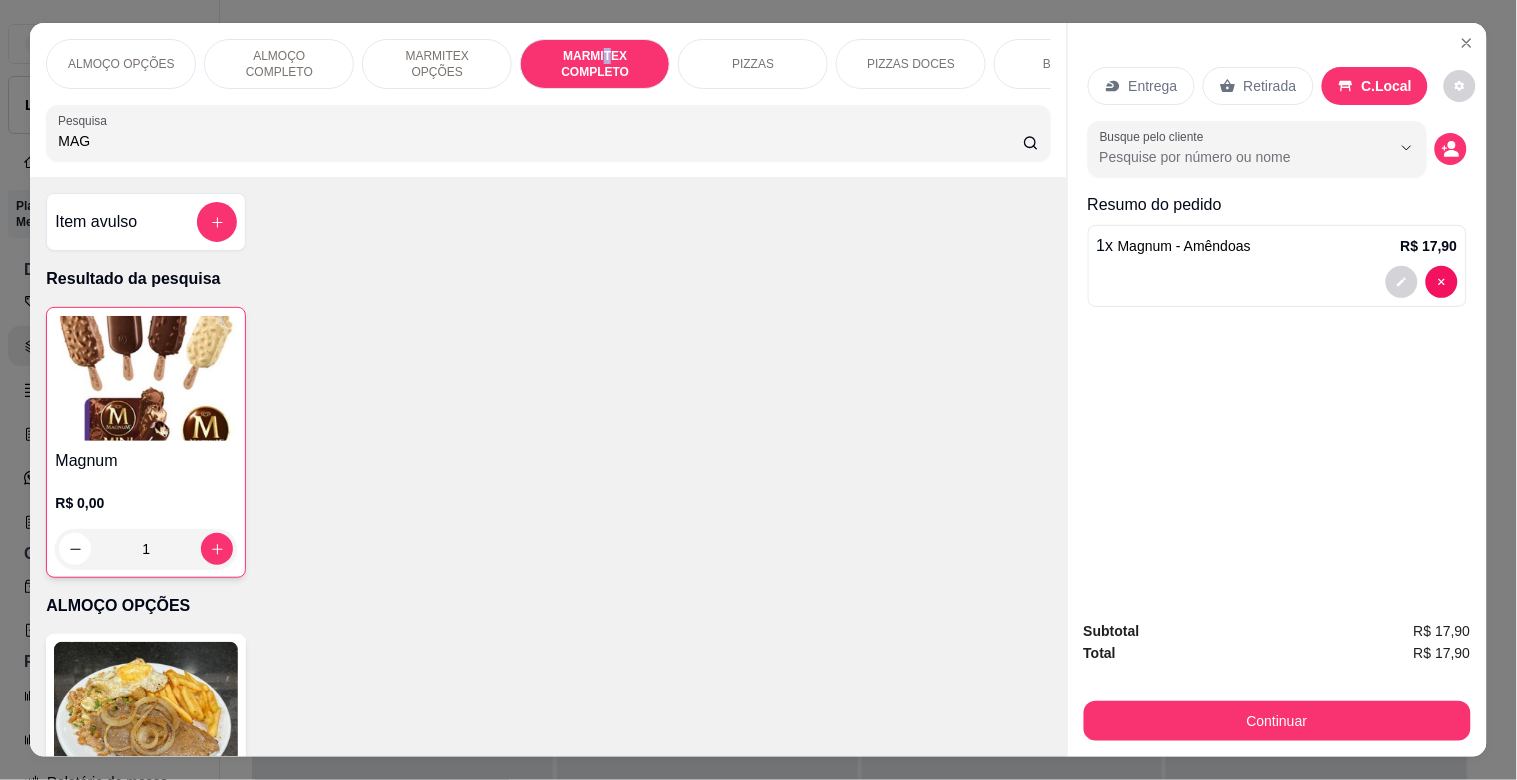 scroll, scrollTop: 1392, scrollLeft: 0, axis: vertical 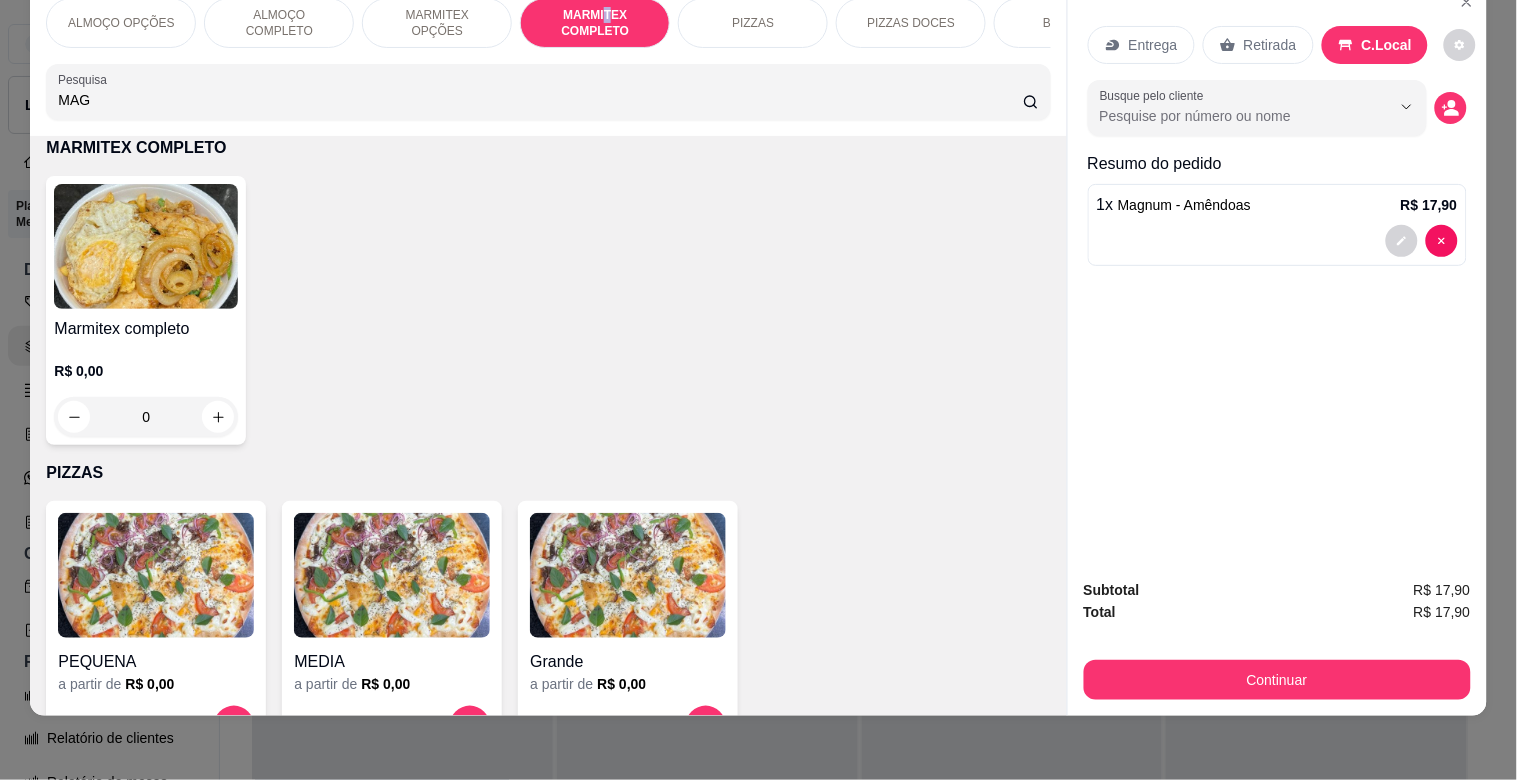 click at bounding box center [146, 246] 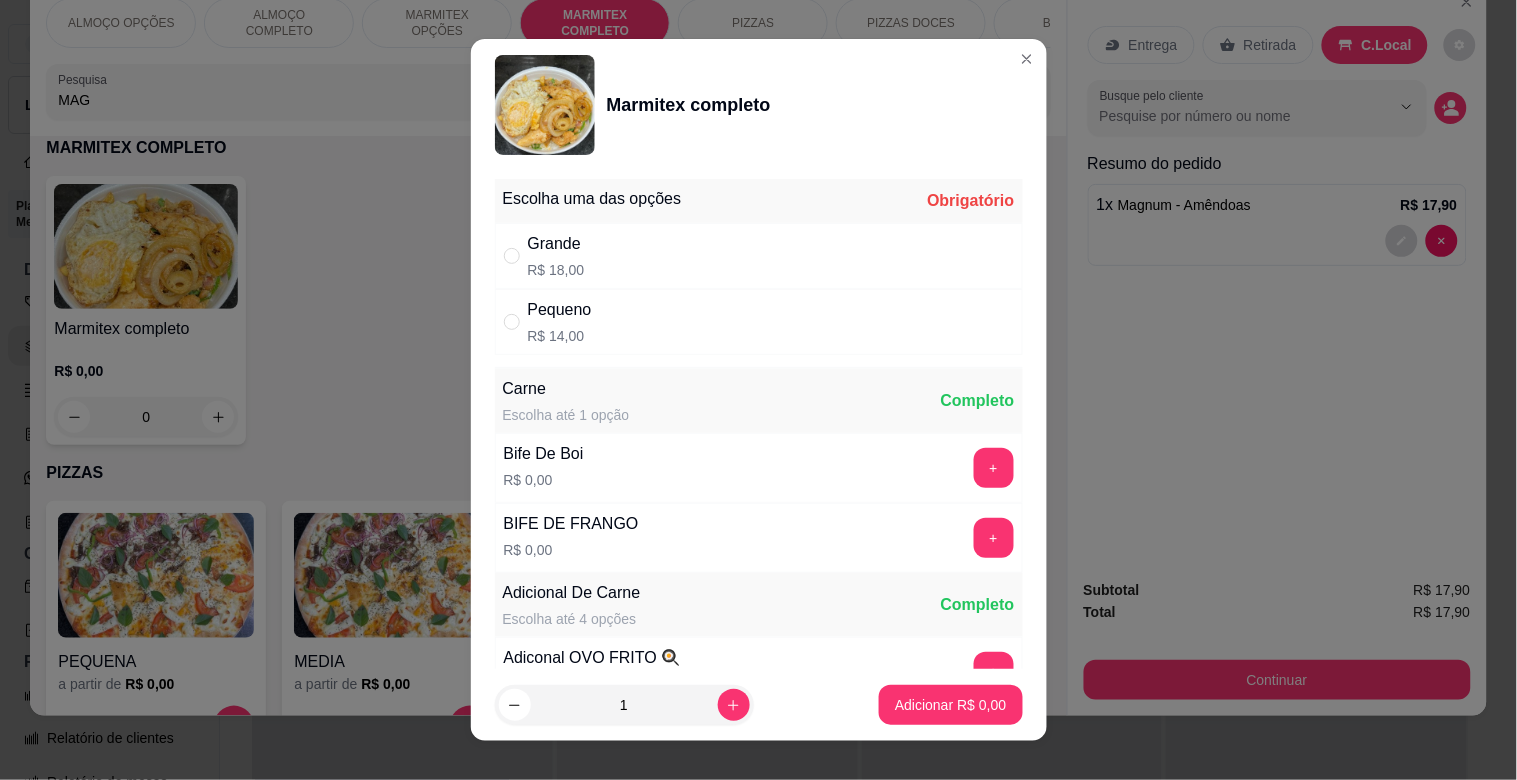 click on "Pequeno  R$ 14,00" at bounding box center (759, 322) 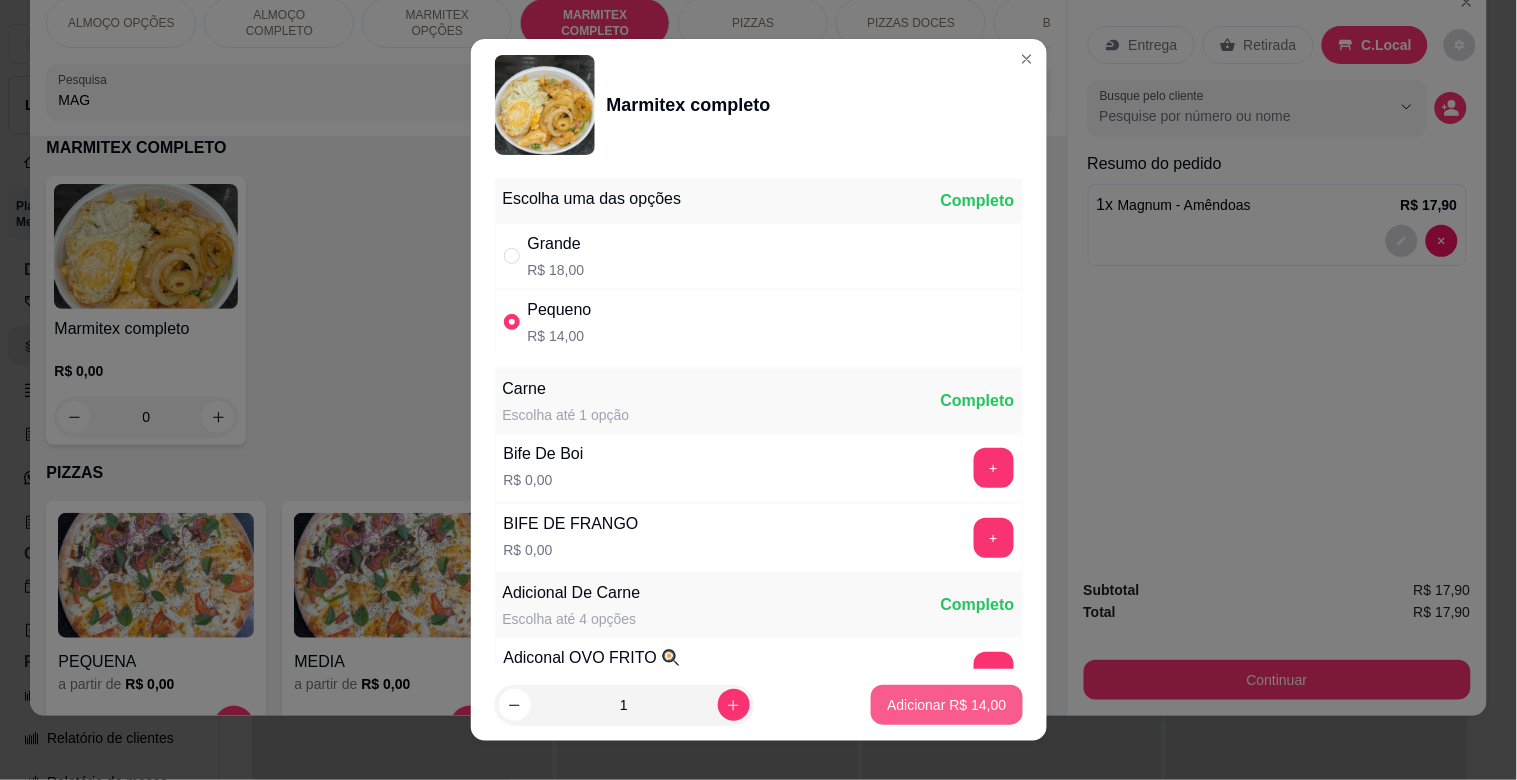 click on "Adicionar   R$ 14,00" at bounding box center (946, 705) 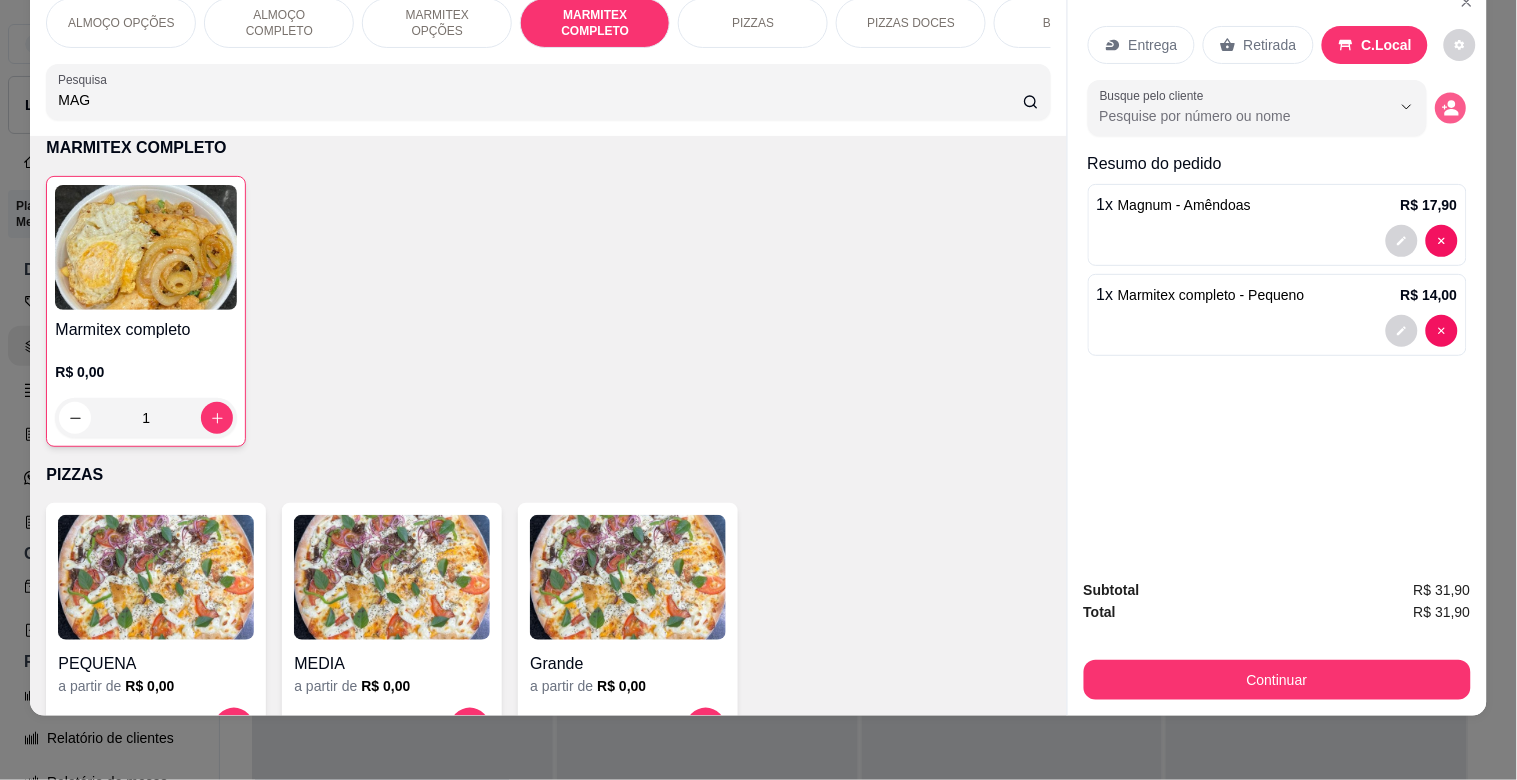 click 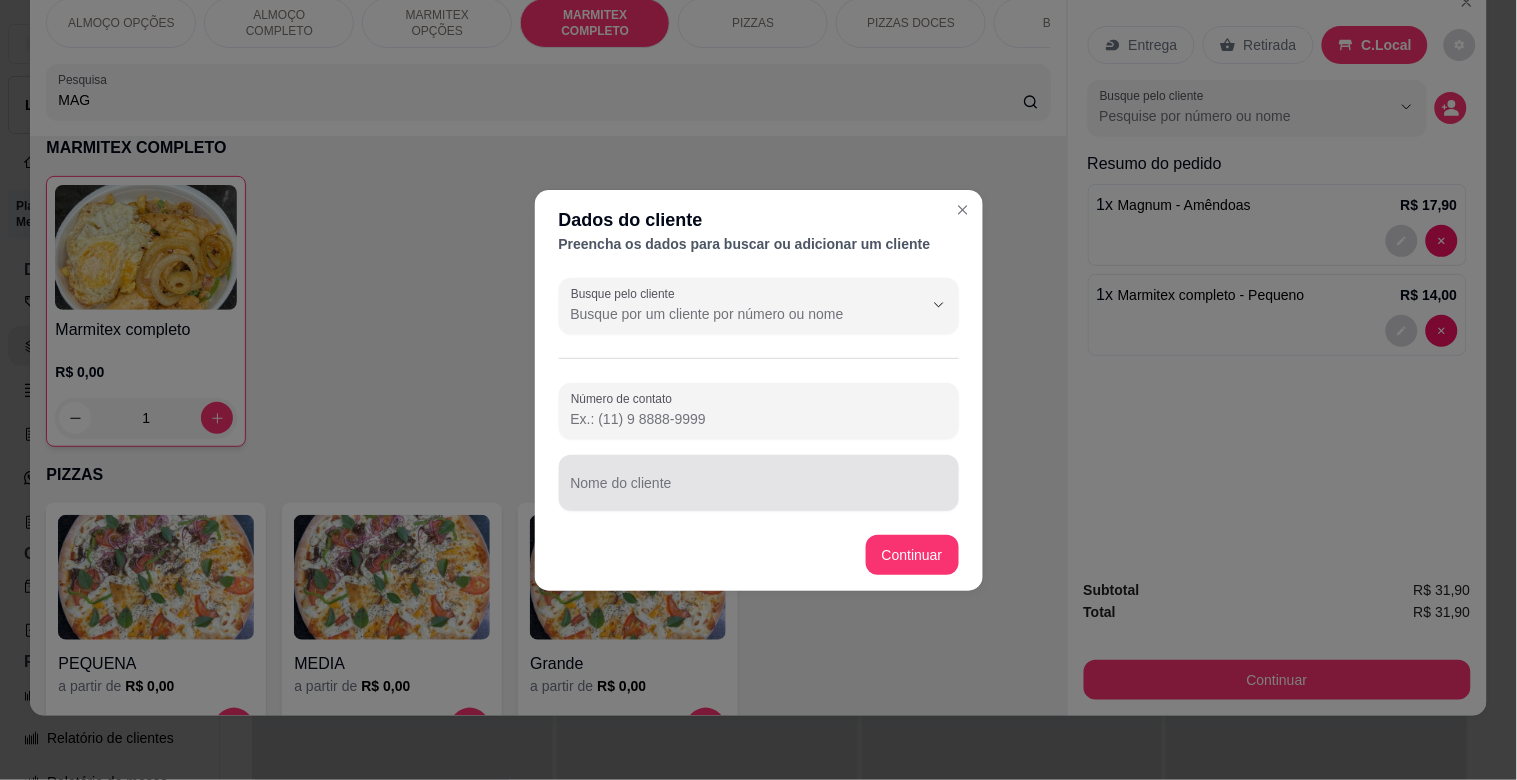 click at bounding box center [759, 483] 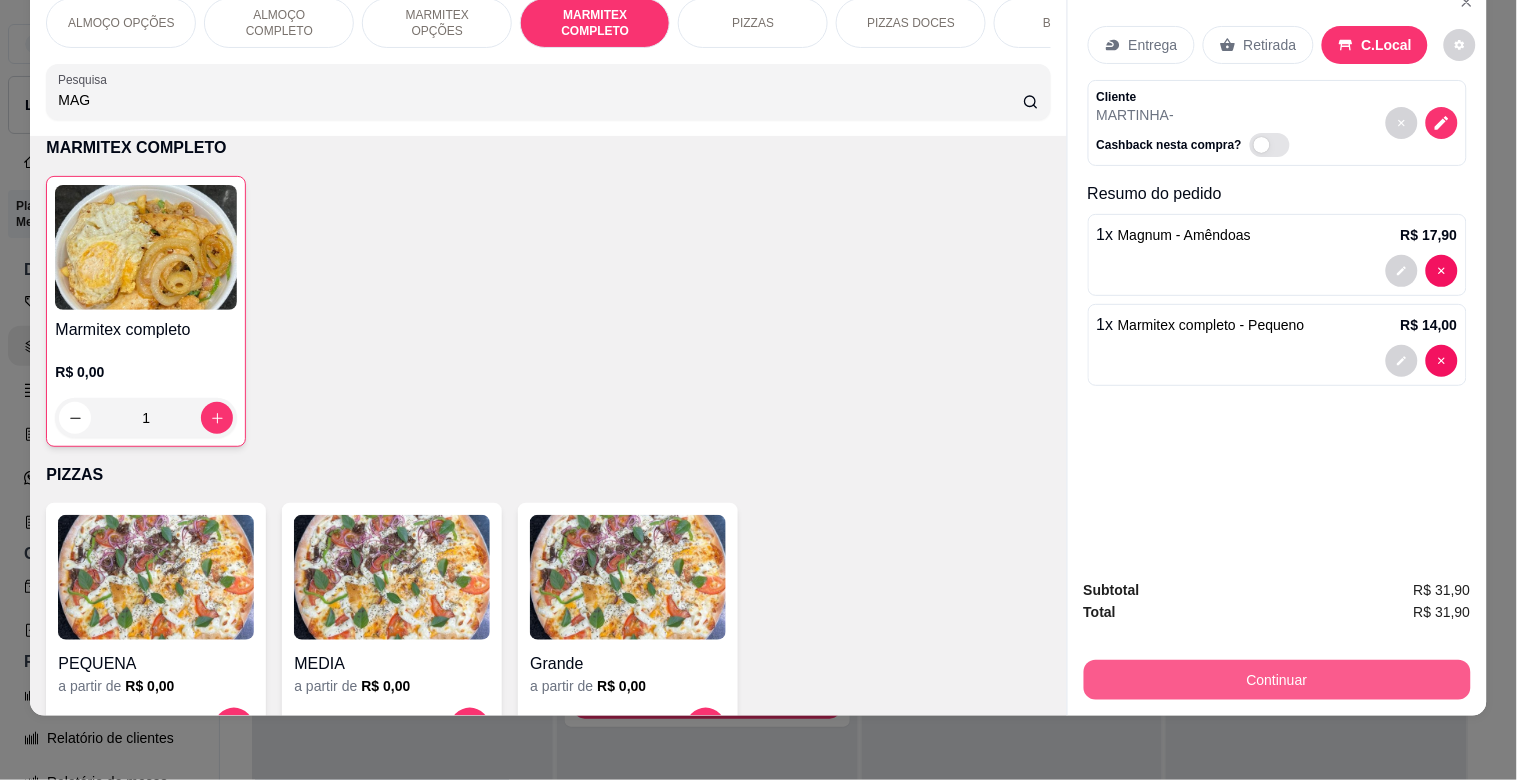 click on "Continuar" at bounding box center (1277, 680) 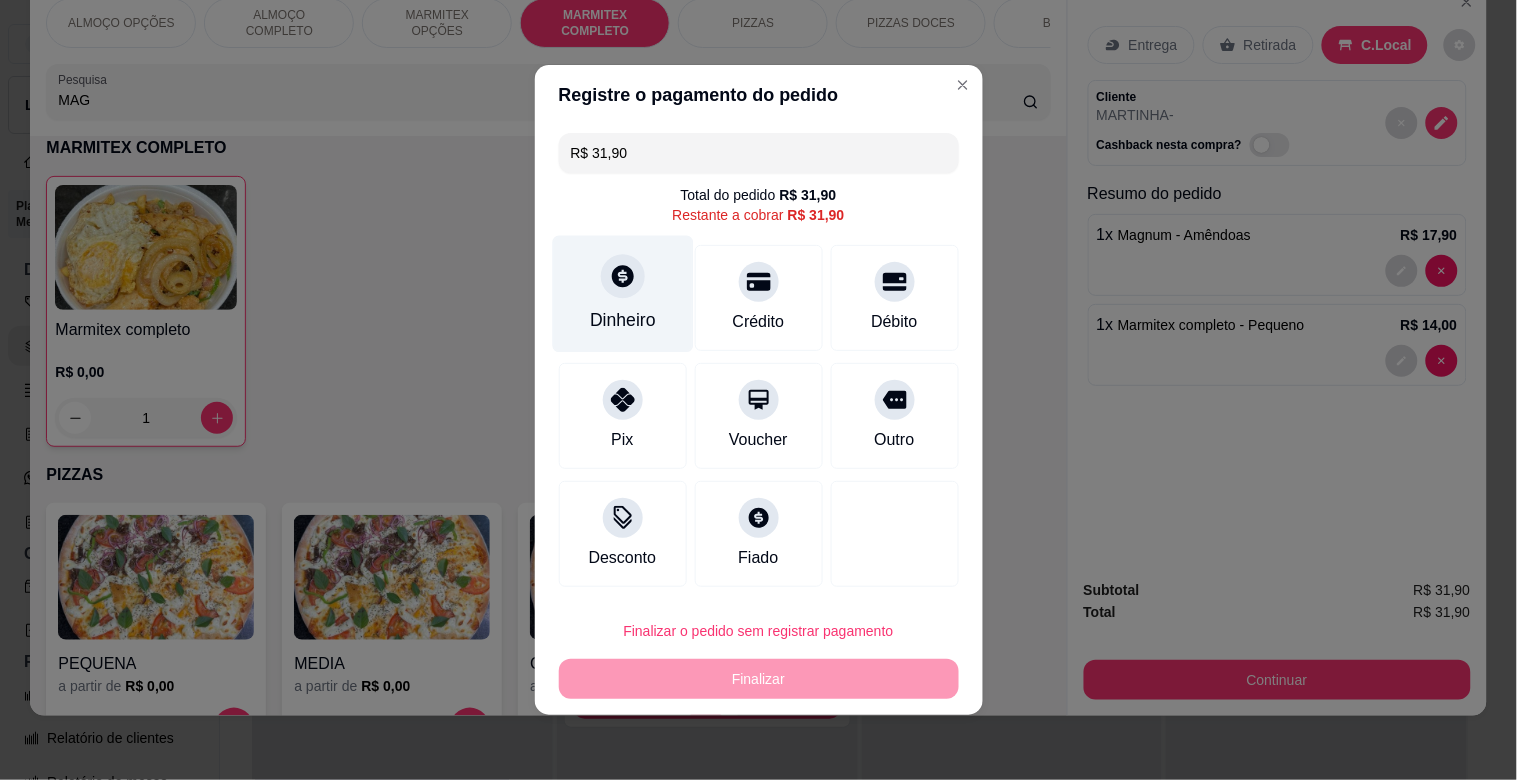 click 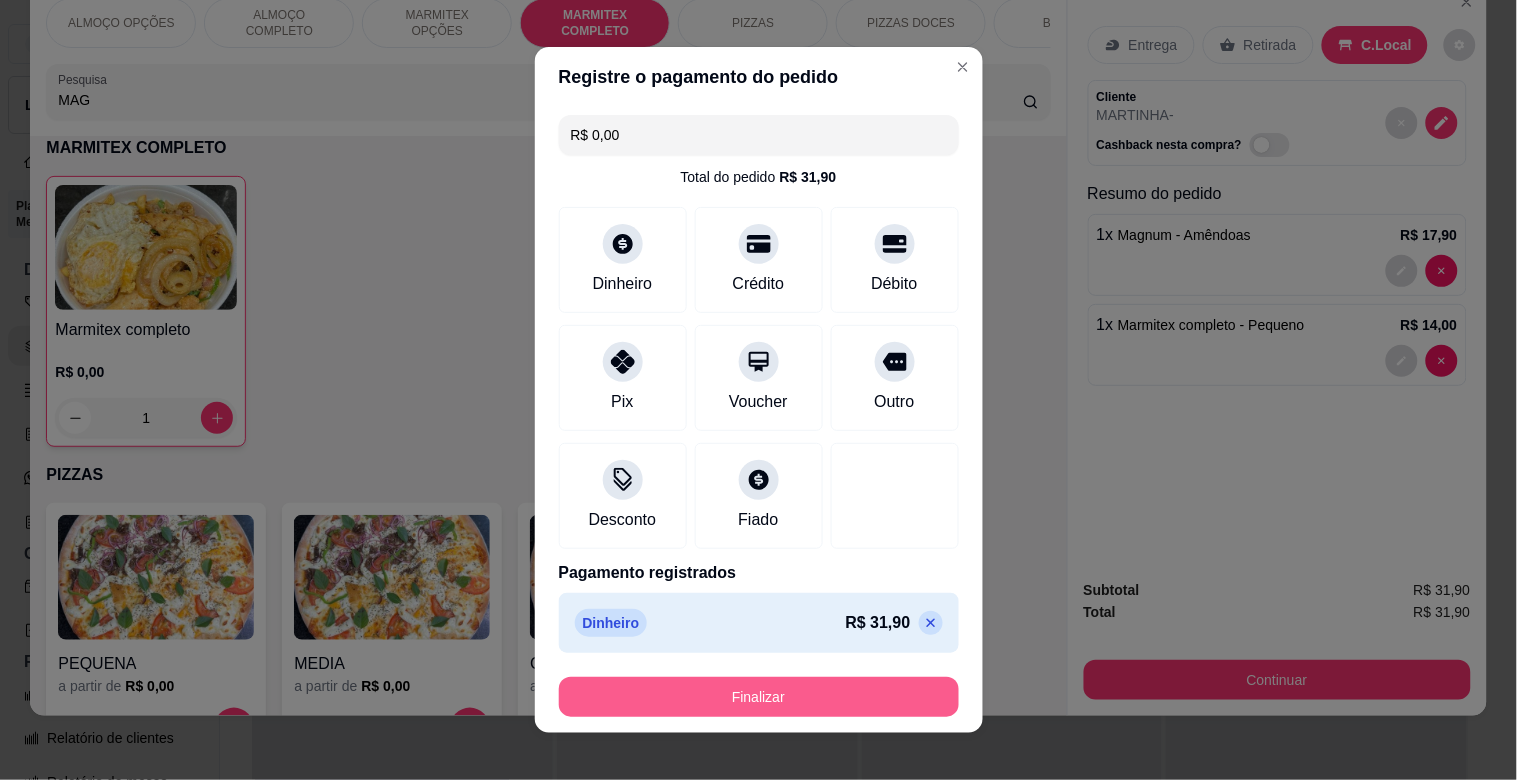 click on "Finalizar" at bounding box center (759, 697) 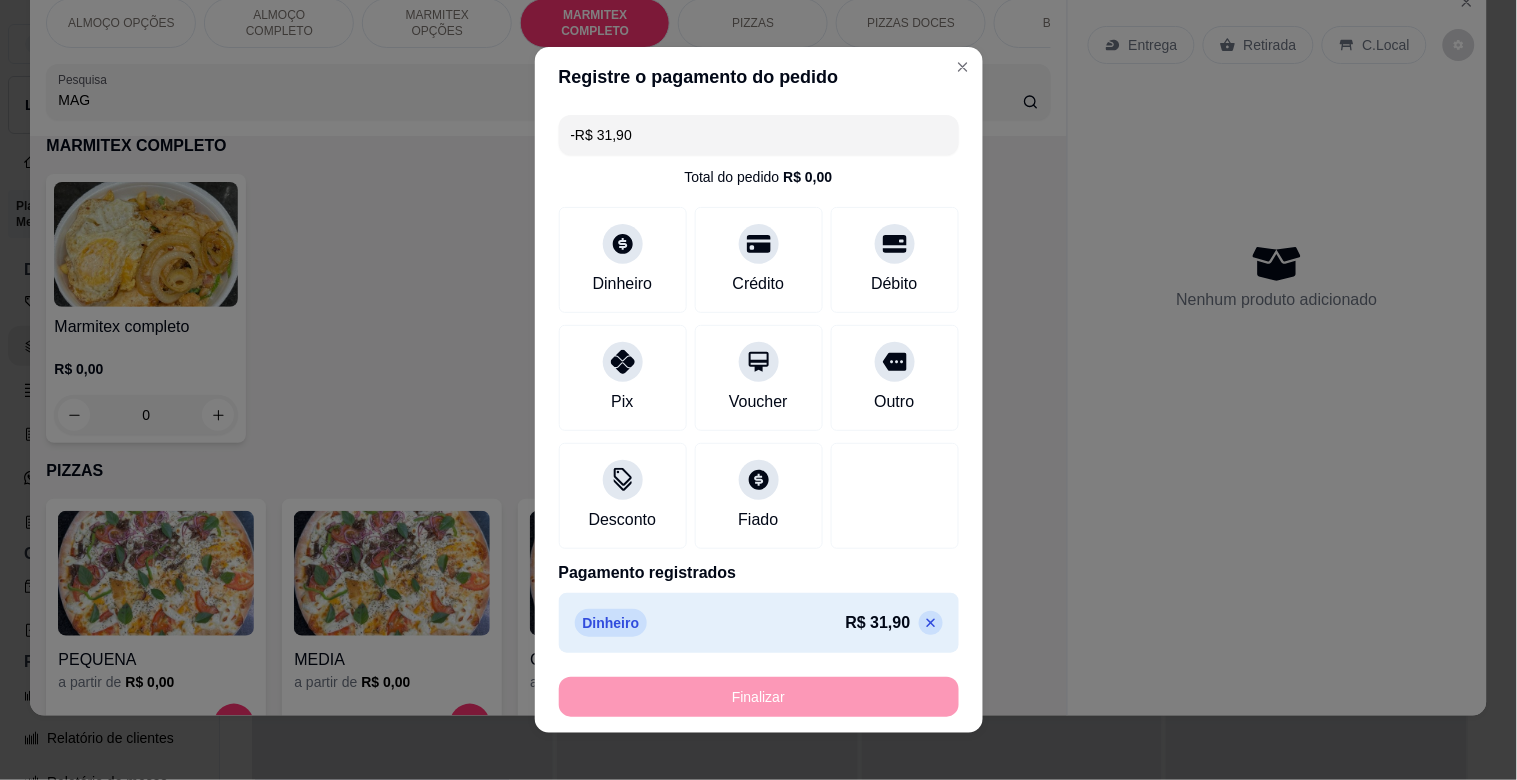 scroll, scrollTop: 1390, scrollLeft: 0, axis: vertical 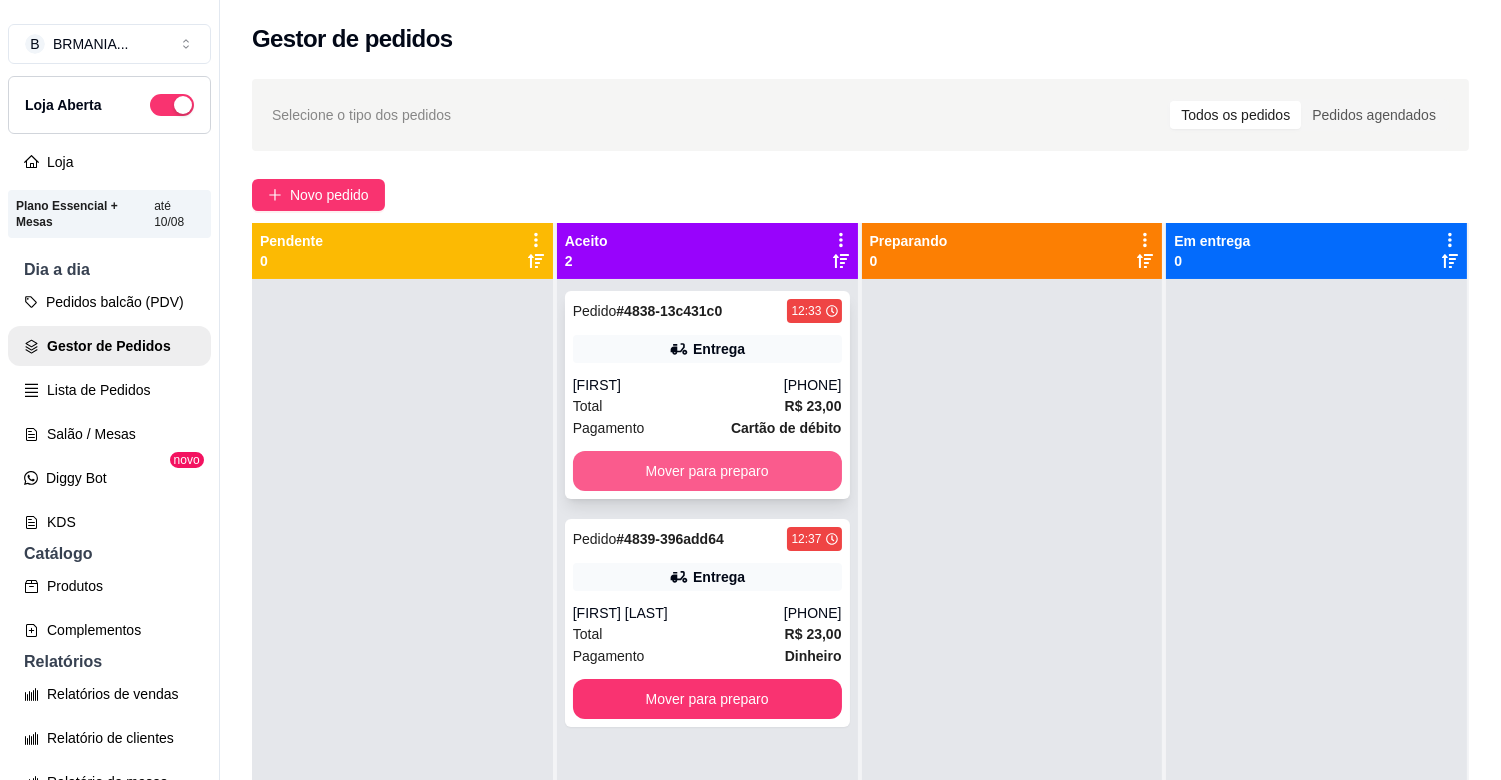 click on "Mover para preparo" at bounding box center [707, 471] 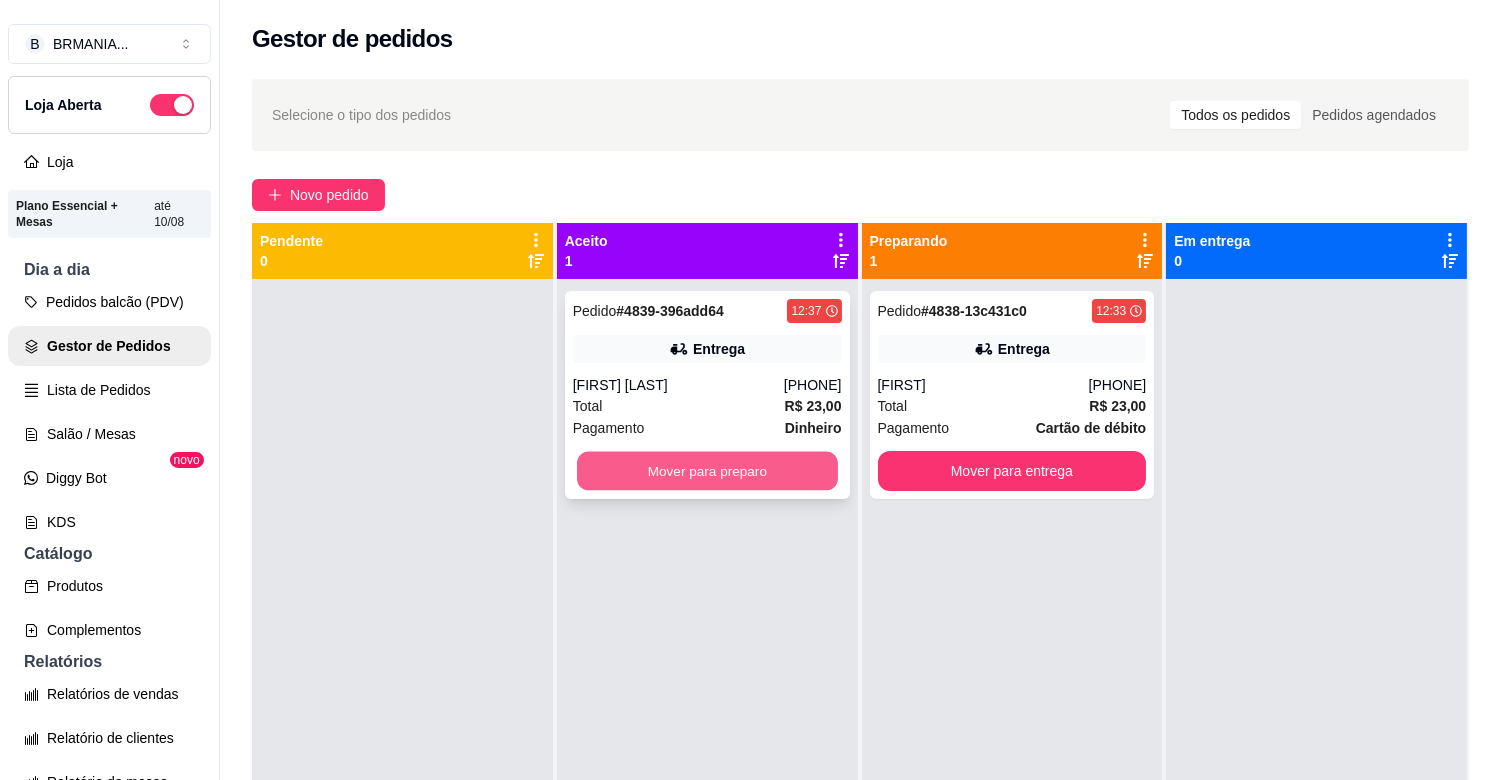 click on "Mover para preparo" at bounding box center (707, 471) 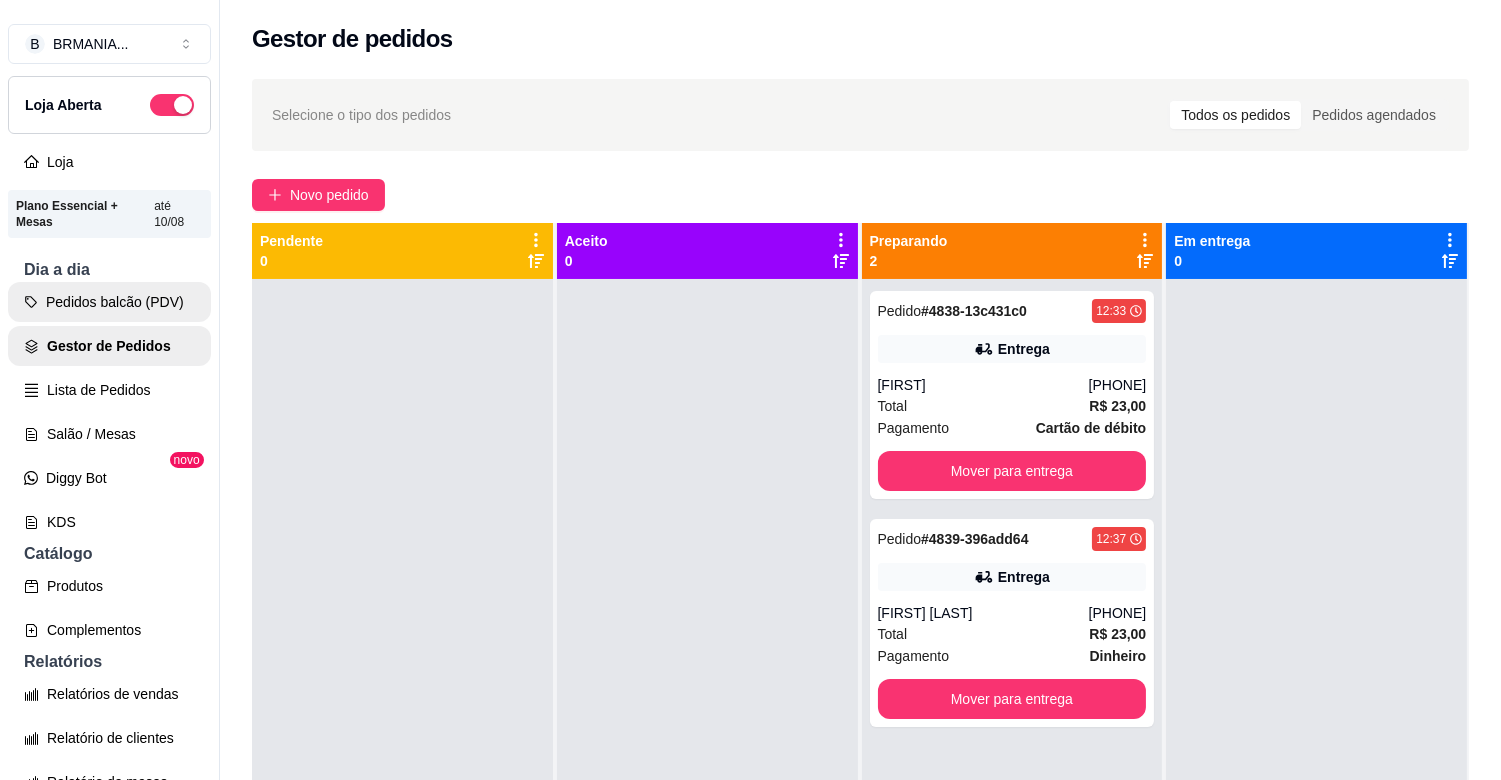 click on "Pedidos balcão (PDV)" at bounding box center [109, 302] 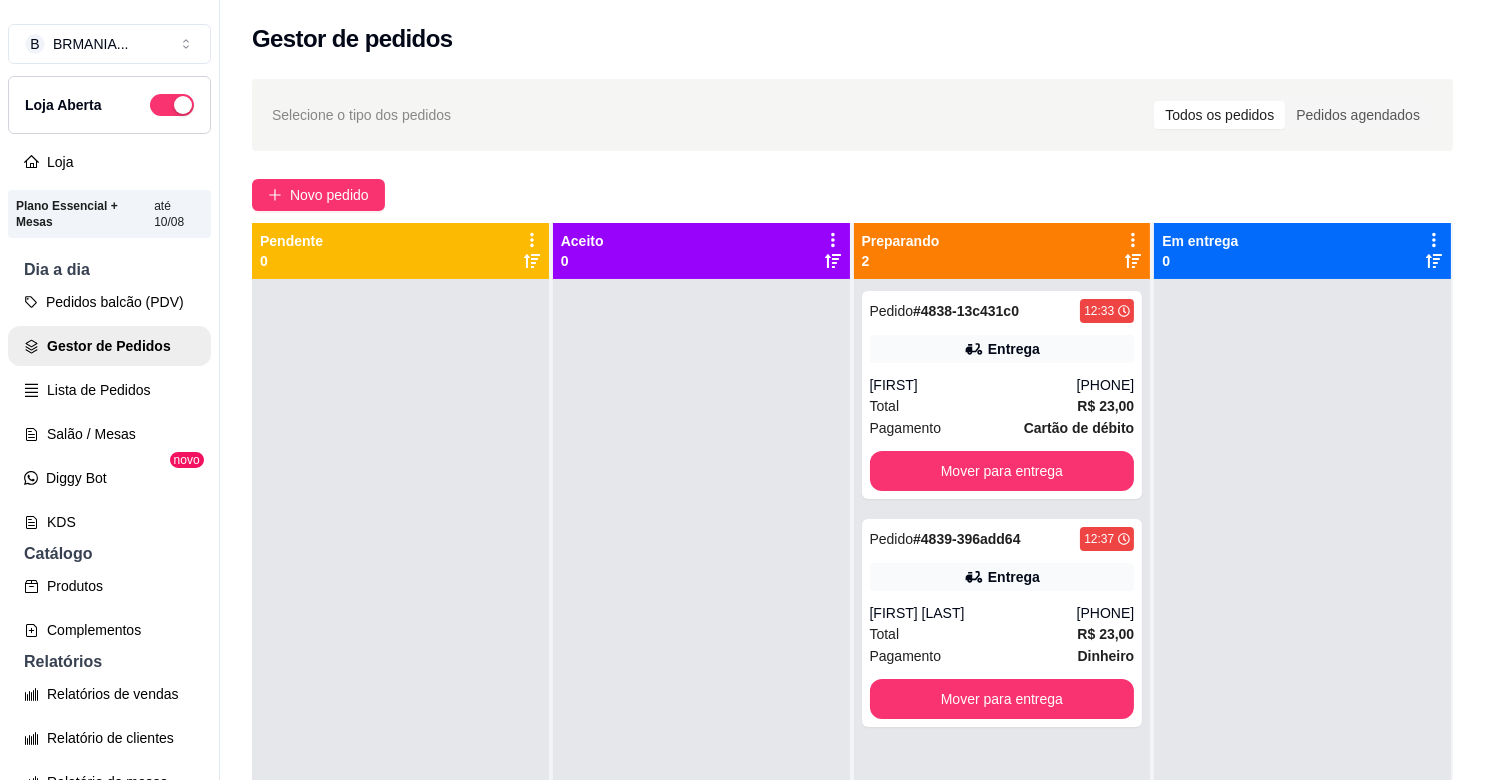 click at bounding box center [141, 705] 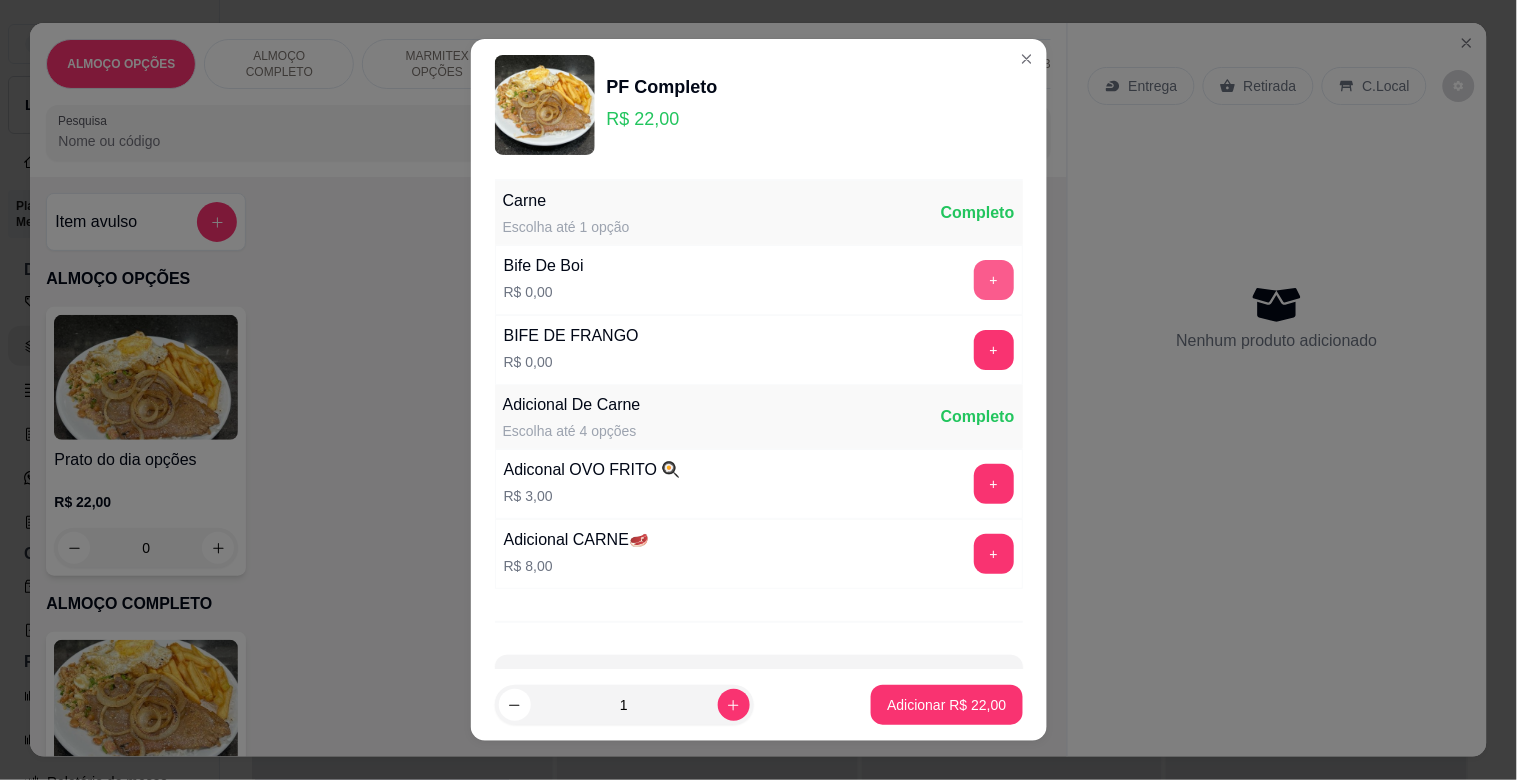 click on "+" at bounding box center [994, 280] 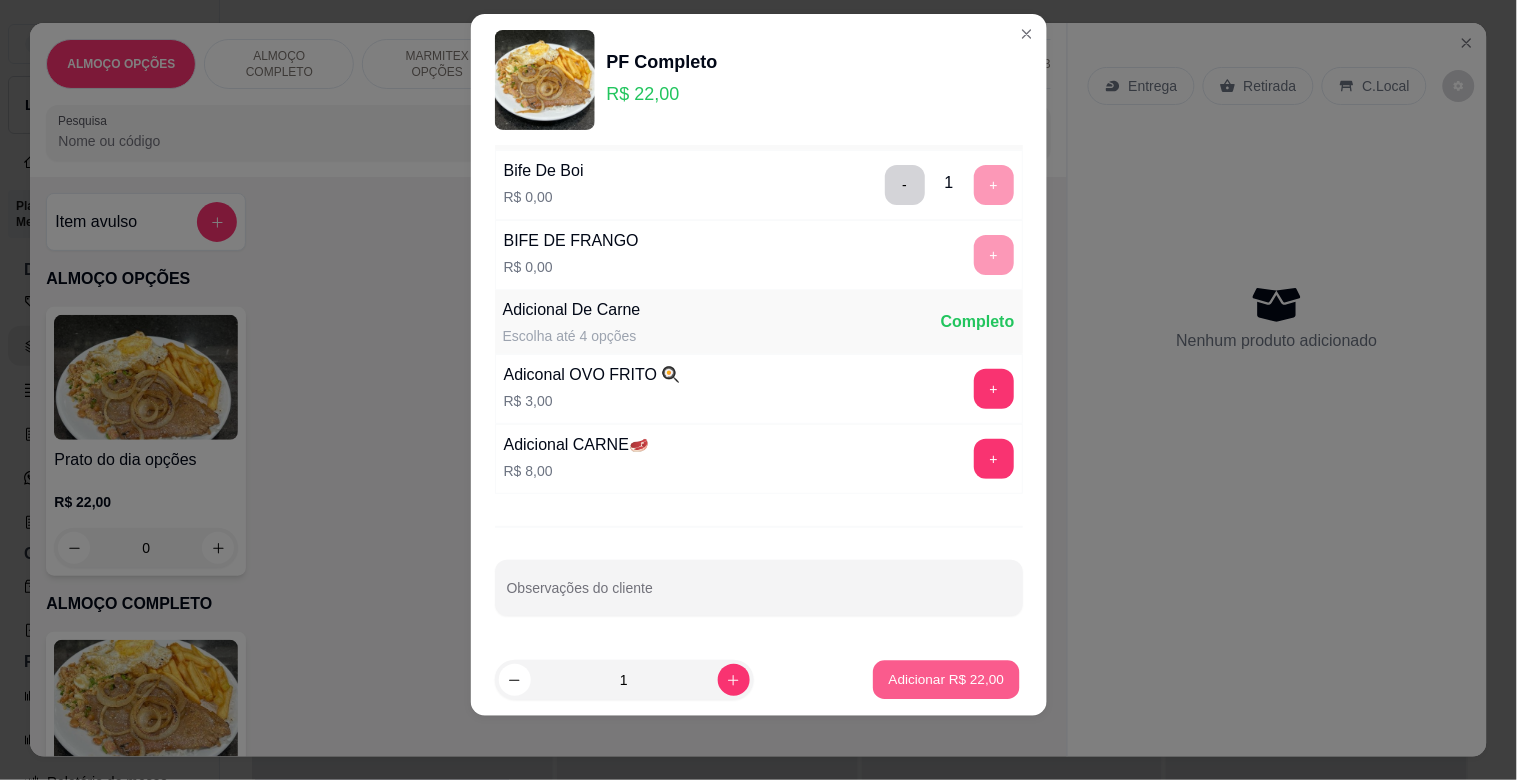 click on "Adicionar   R$ 22,00" at bounding box center [947, 679] 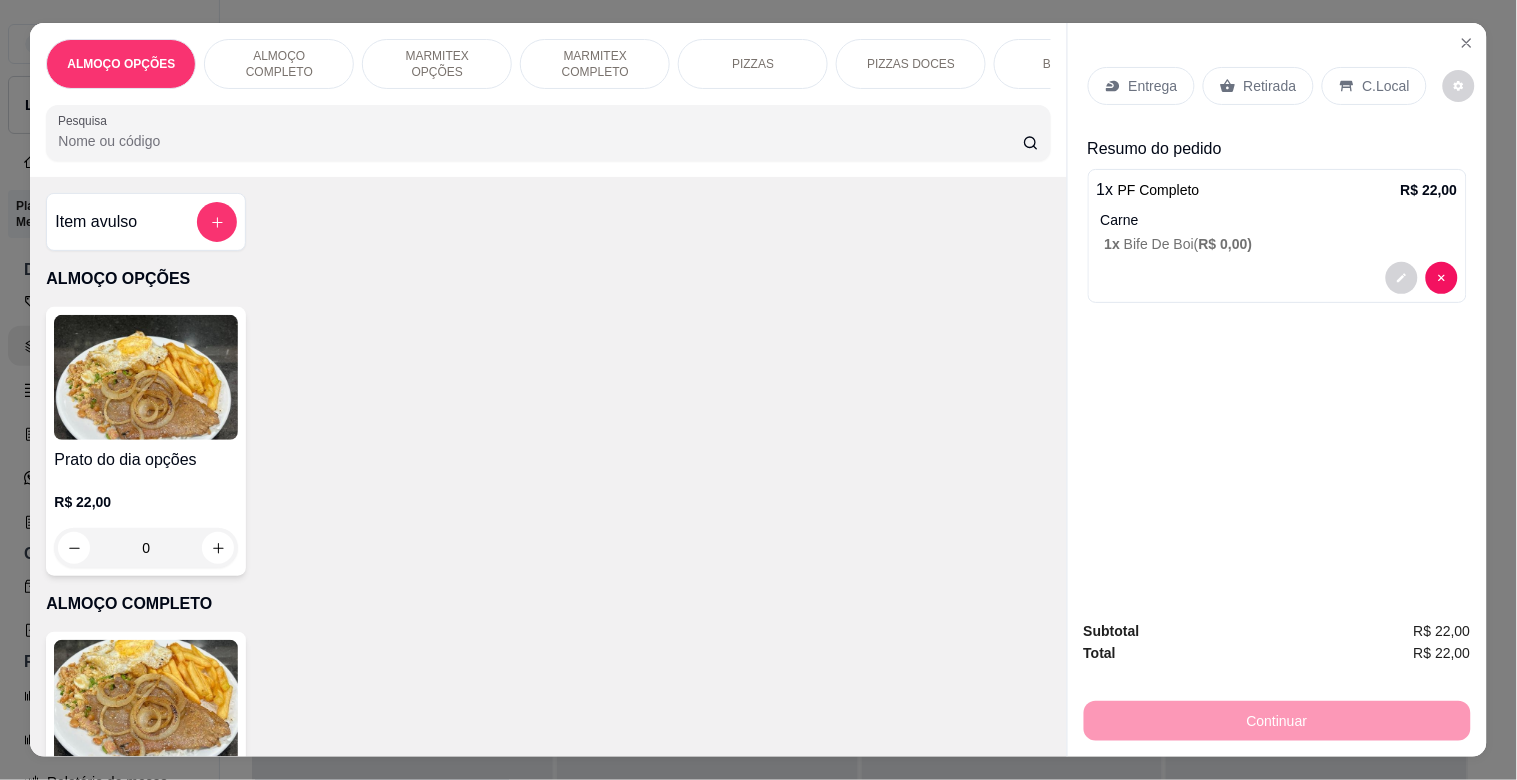 click on "C.Local" at bounding box center (1386, 86) 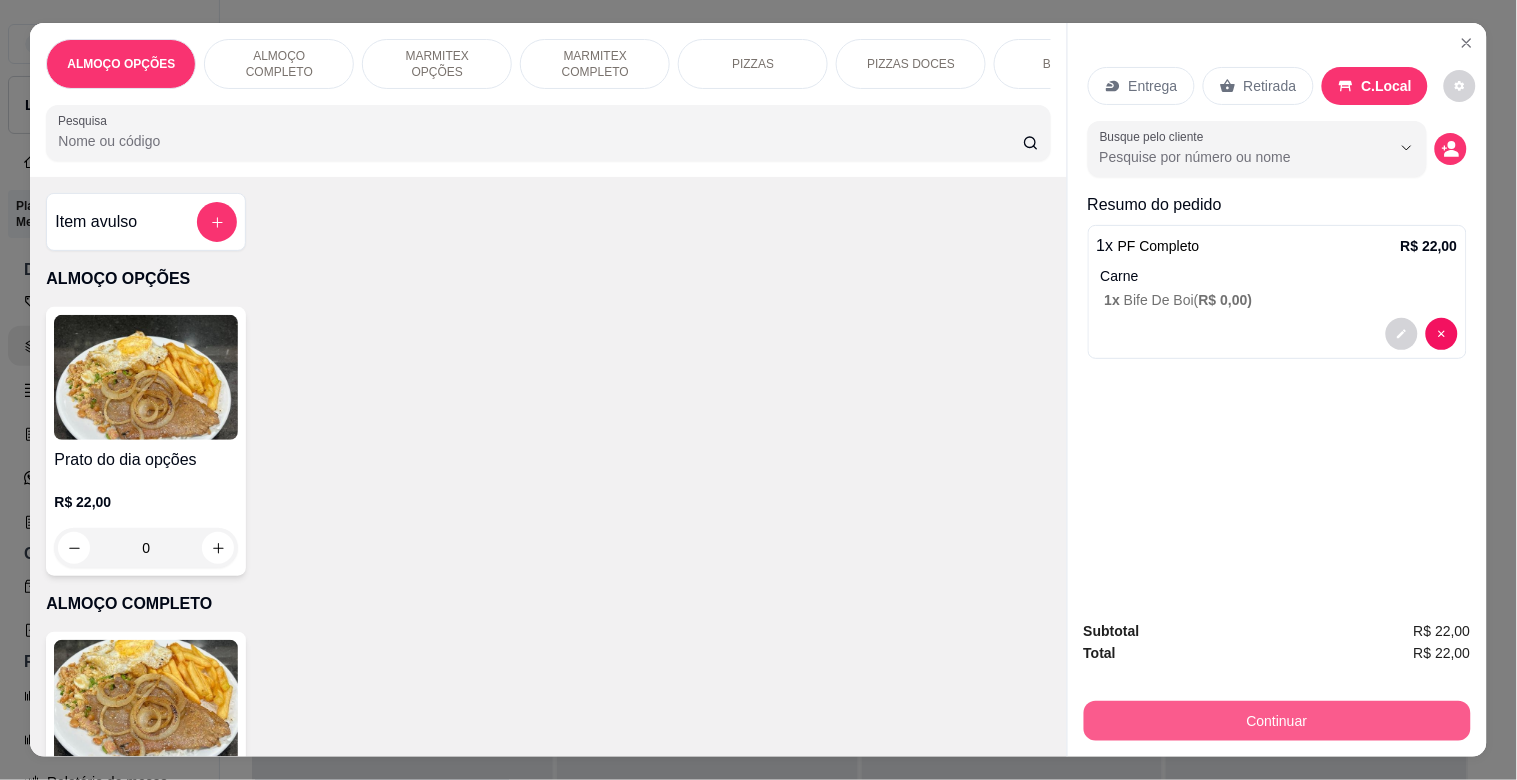 click on "Continuar" at bounding box center (1277, 721) 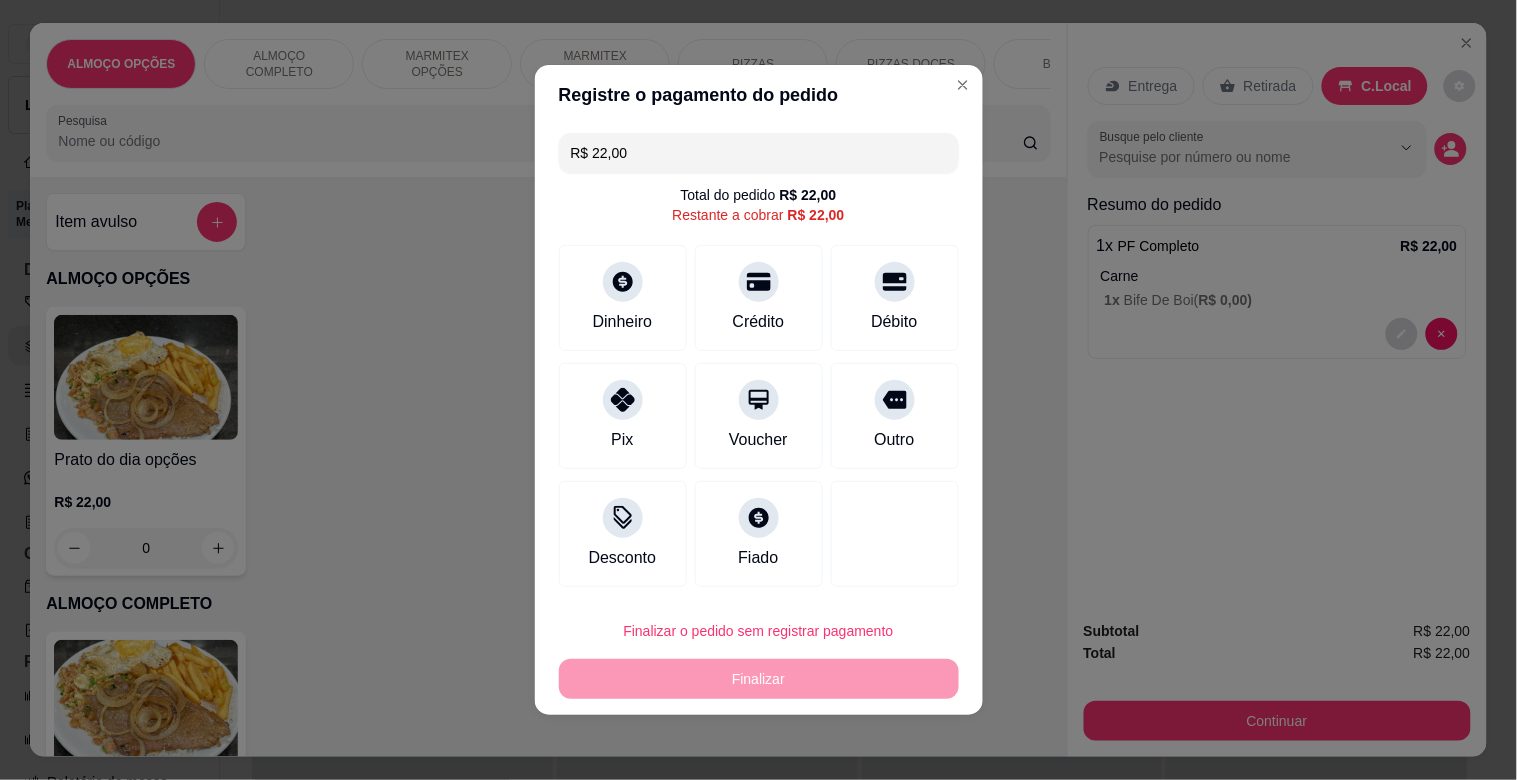 drag, startPoint x: 765, startPoint y: 291, endPoint x: 810, endPoint y: 332, distance: 60.876926 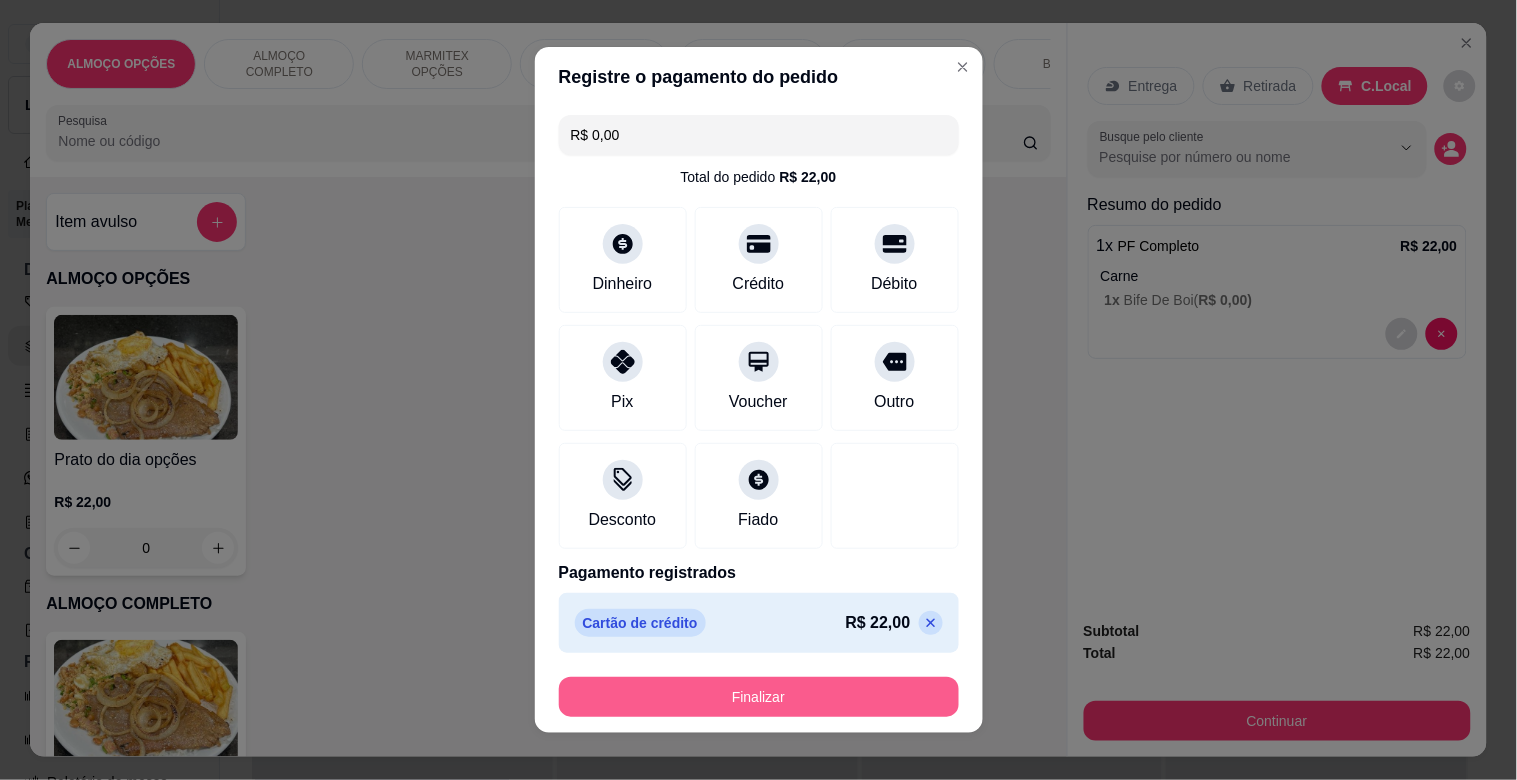 click on "Finalizar" at bounding box center [759, 697] 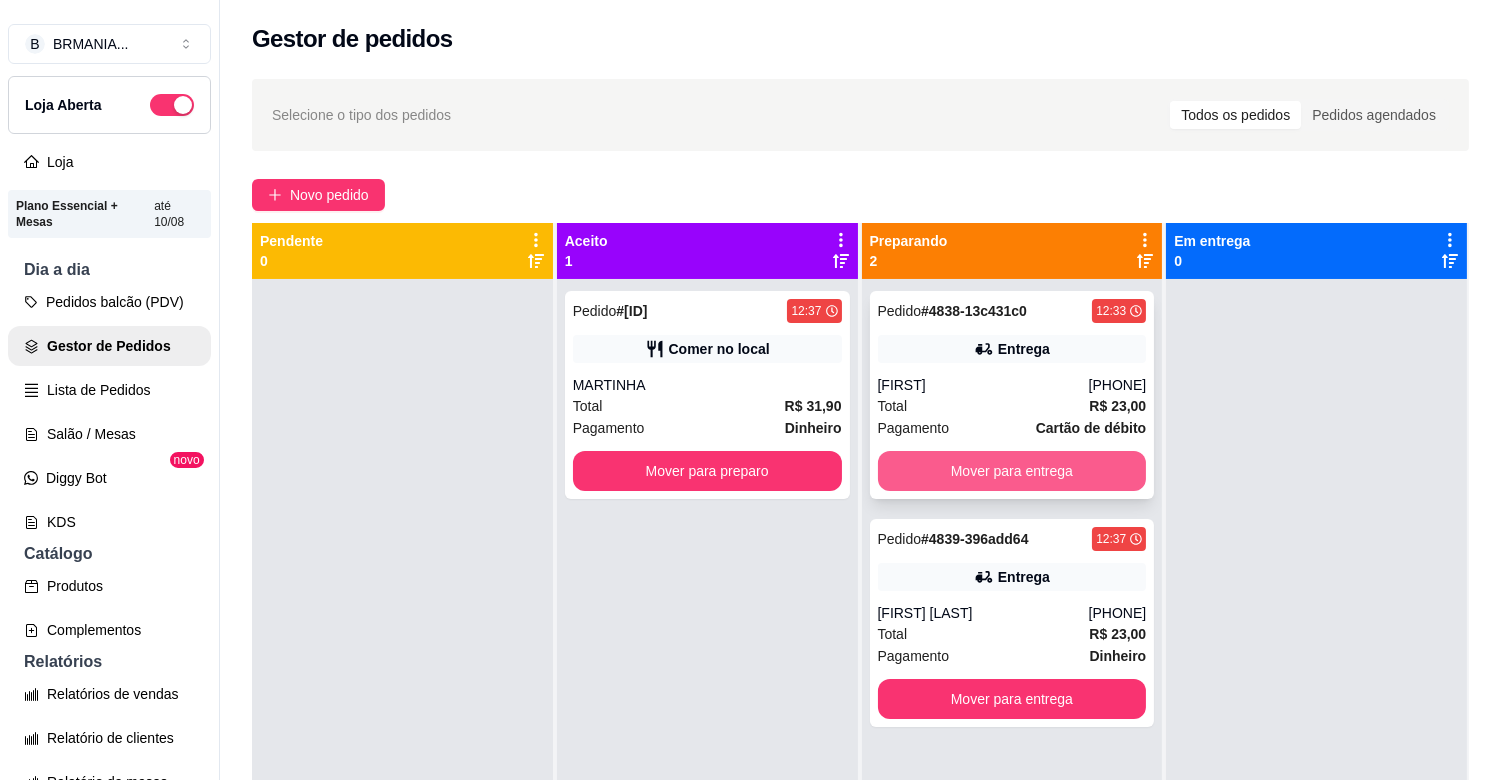 click on "Mover para entrega" at bounding box center (1012, 471) 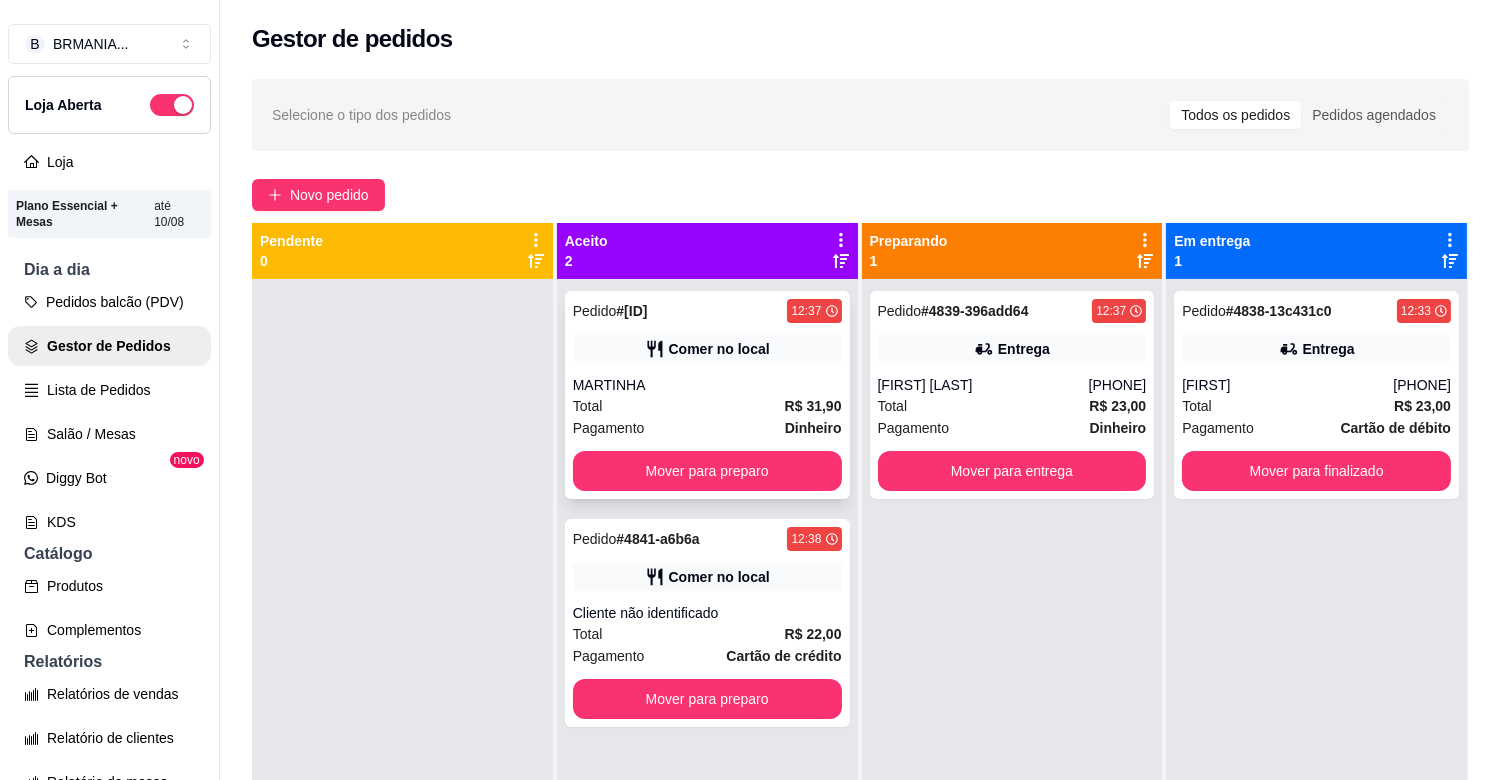 click on "MARTINHA" at bounding box center (707, 385) 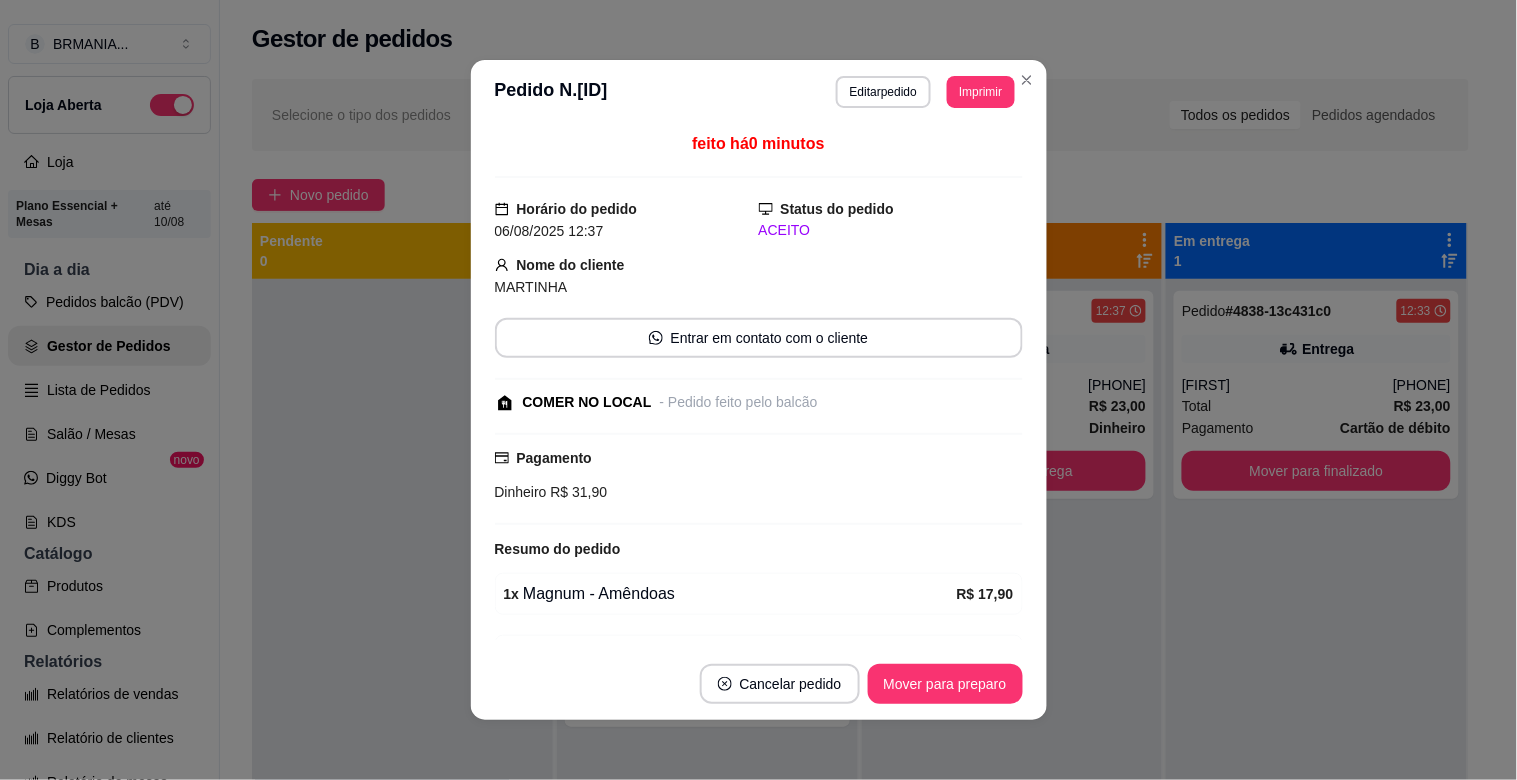 drag, startPoint x: 914, startPoint y: 655, endPoint x: 918, endPoint y: 678, distance: 23.345236 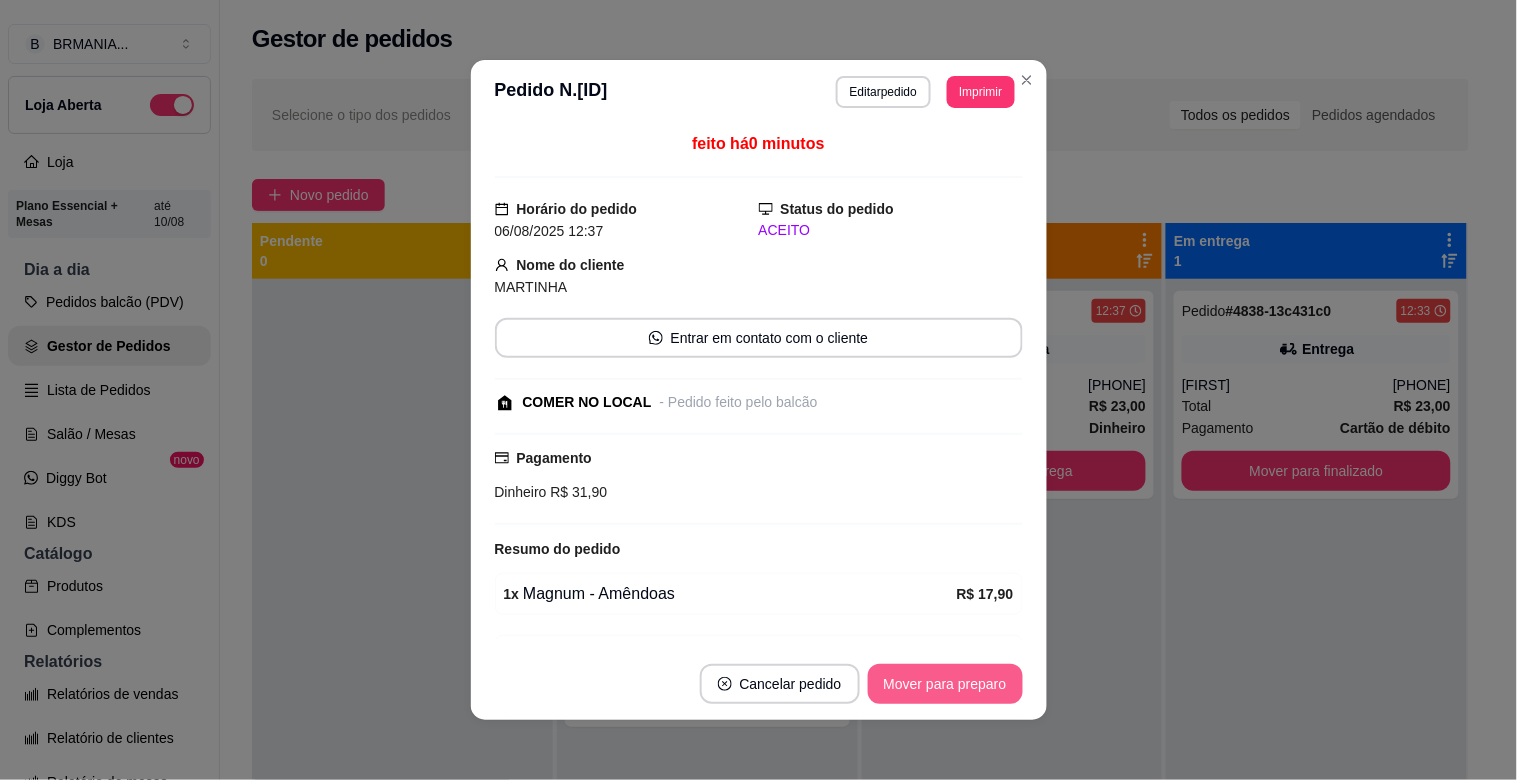 click on "Mover para preparo" at bounding box center [945, 684] 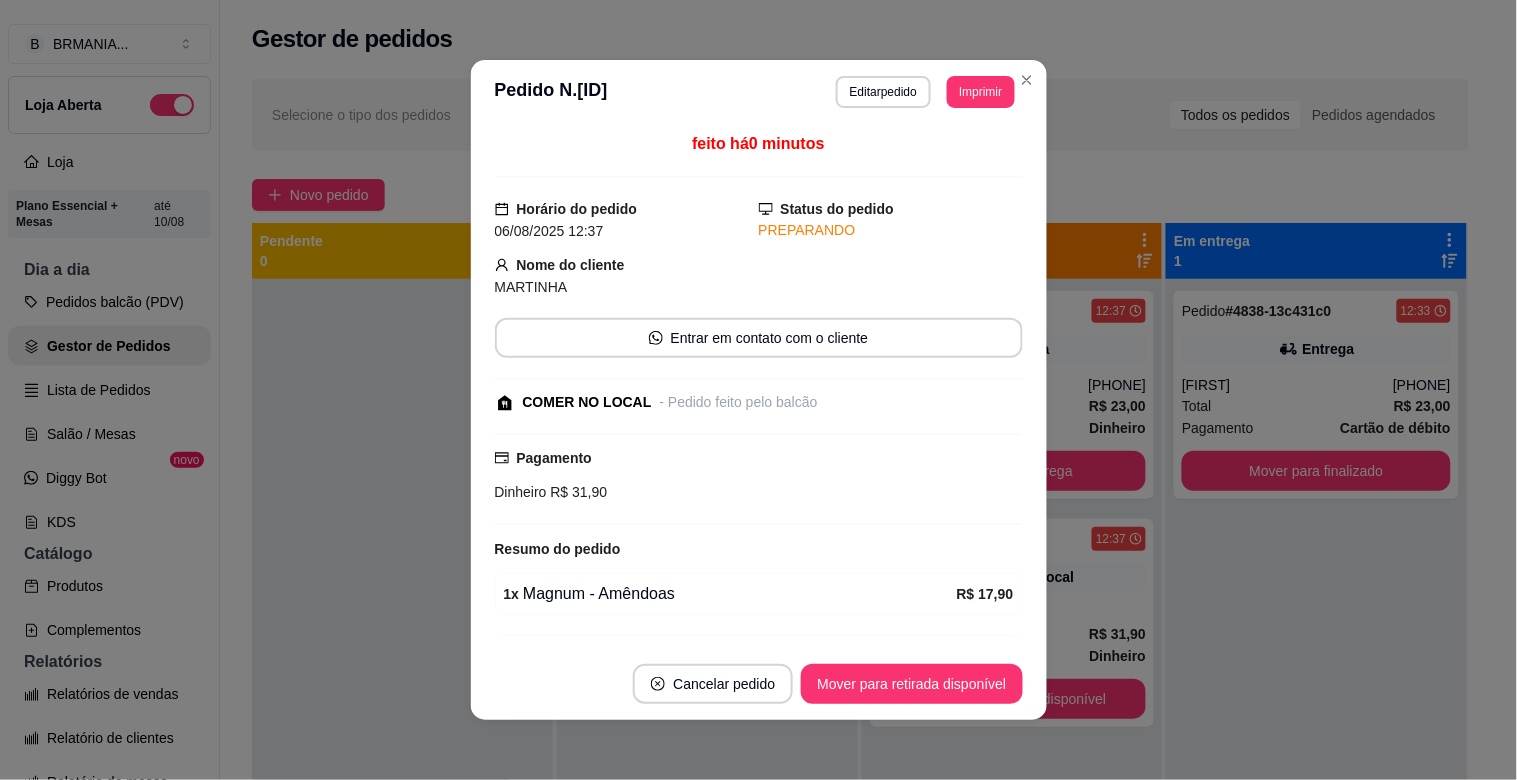 click on "Mover para retirada disponível" at bounding box center (911, 684) 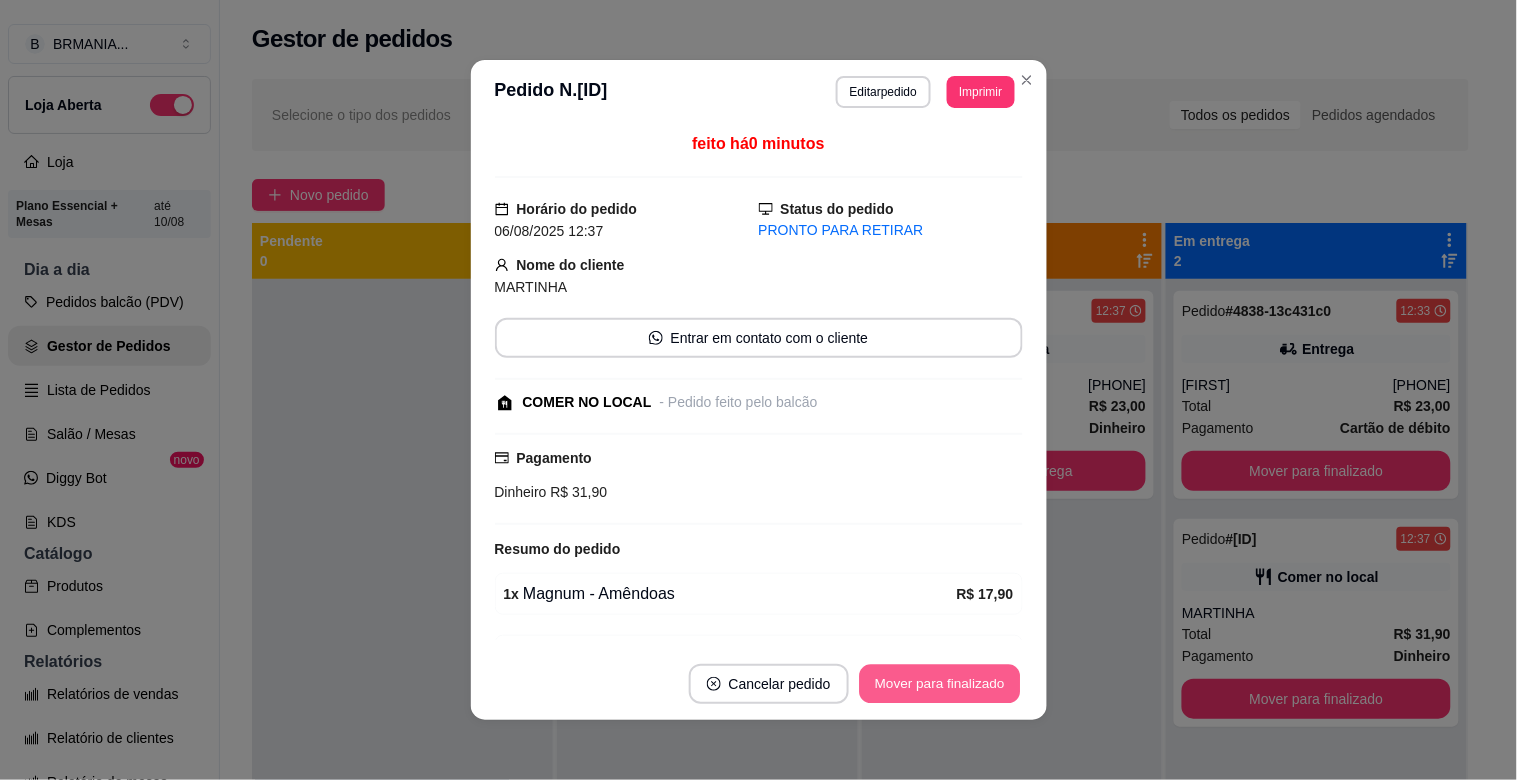 click on "Mover para finalizado" at bounding box center (939, 684) 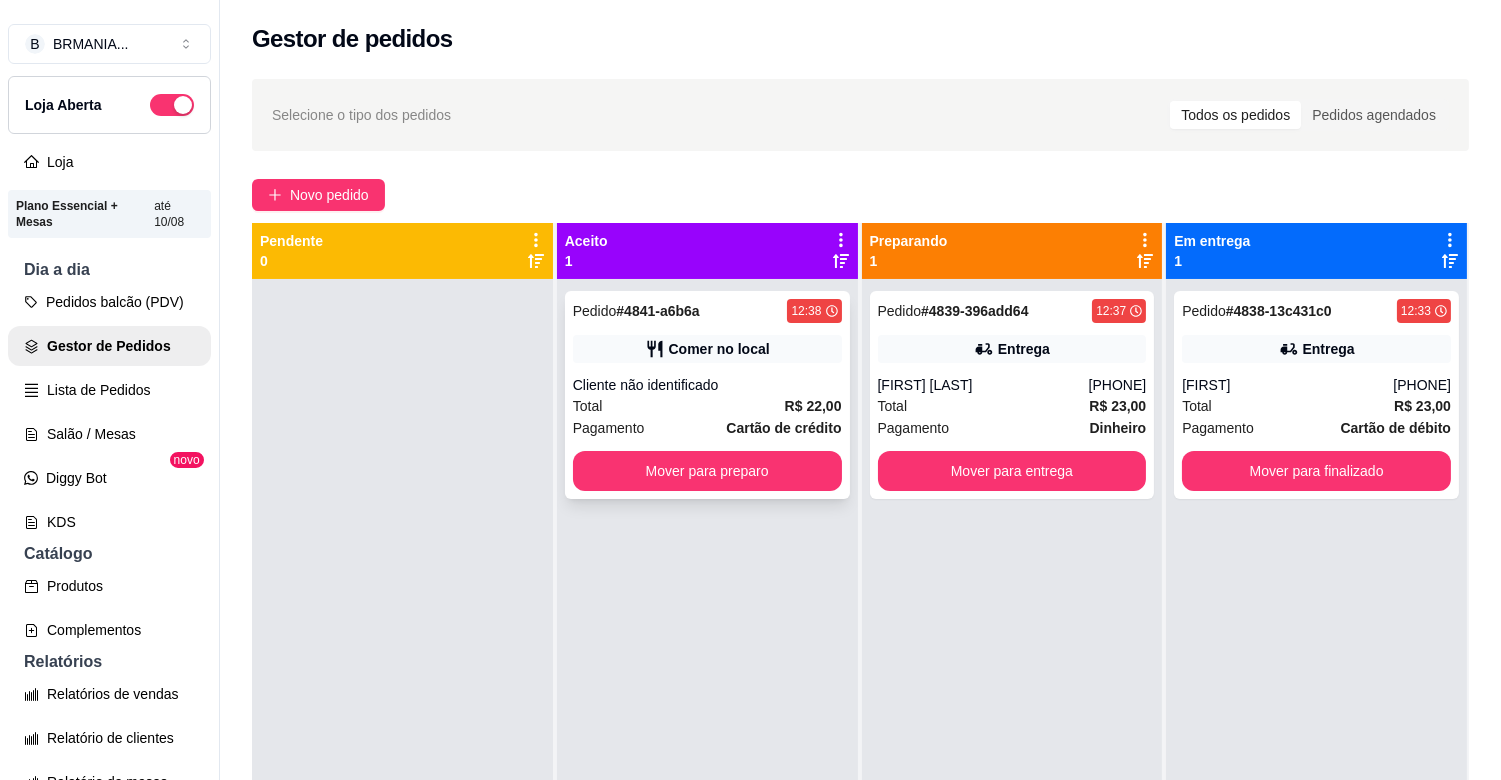 click on "Total R$ 22,00" at bounding box center [707, 406] 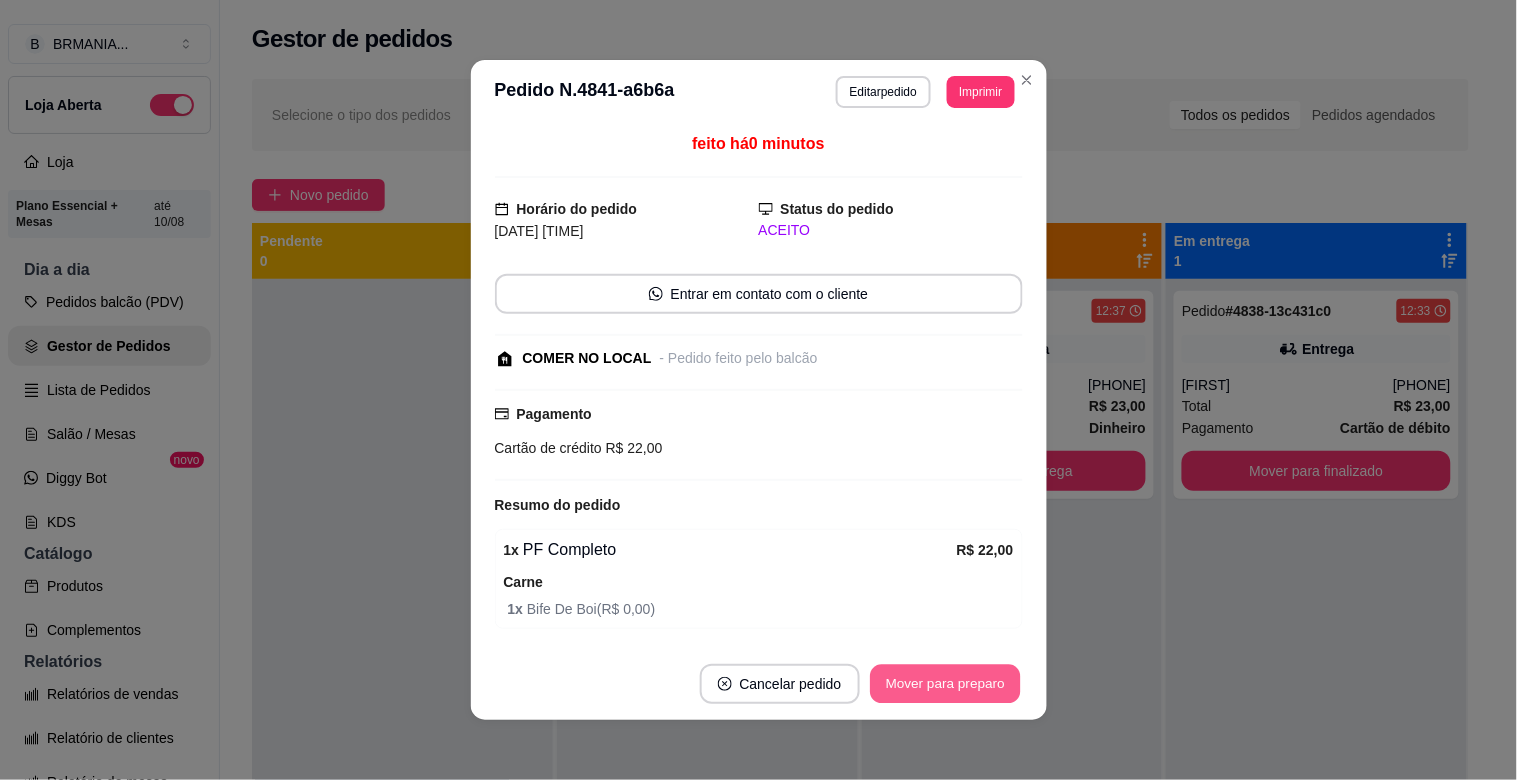 click on "Mover para preparo" at bounding box center [945, 684] 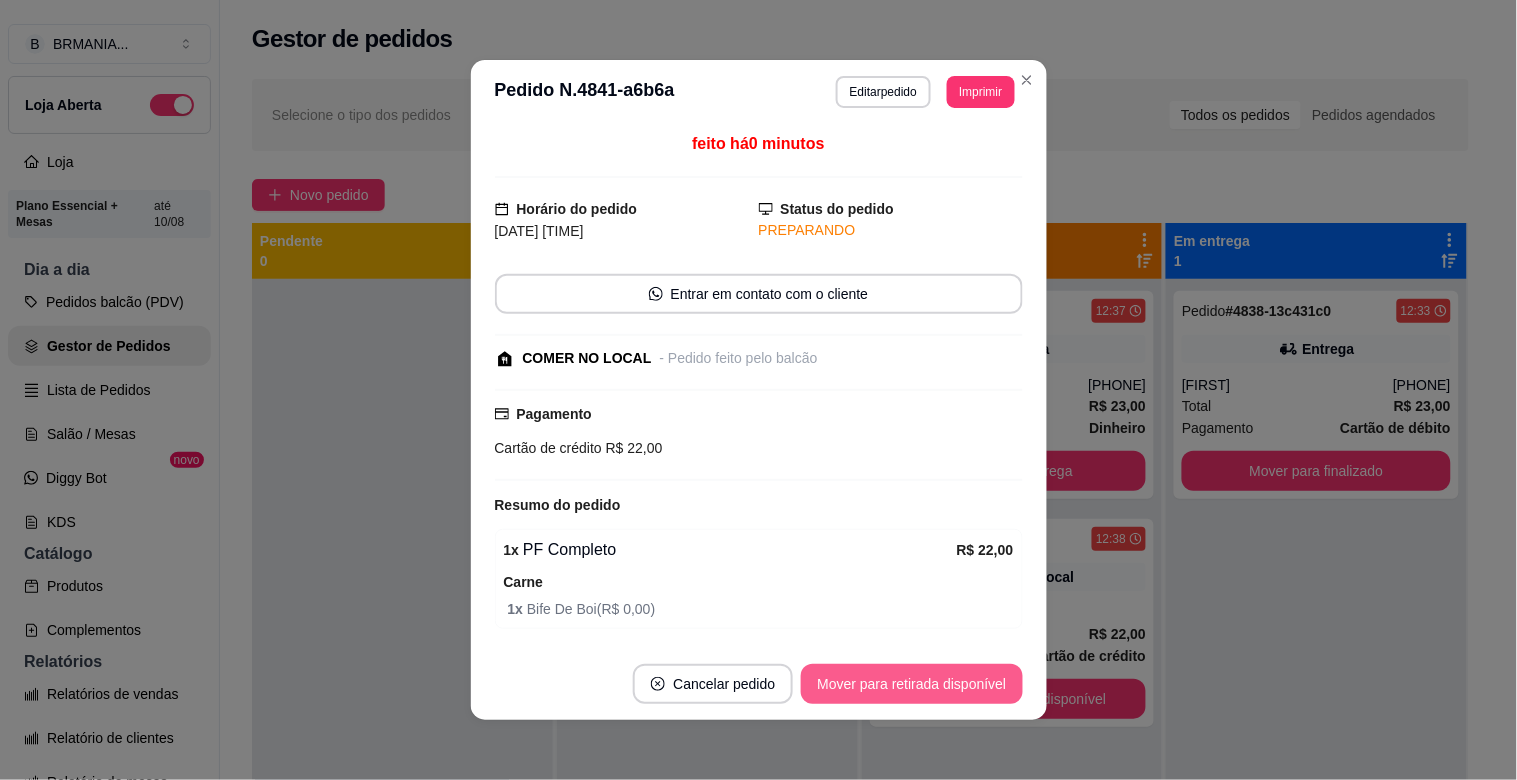 click on "Mover para retirada disponível" at bounding box center [911, 684] 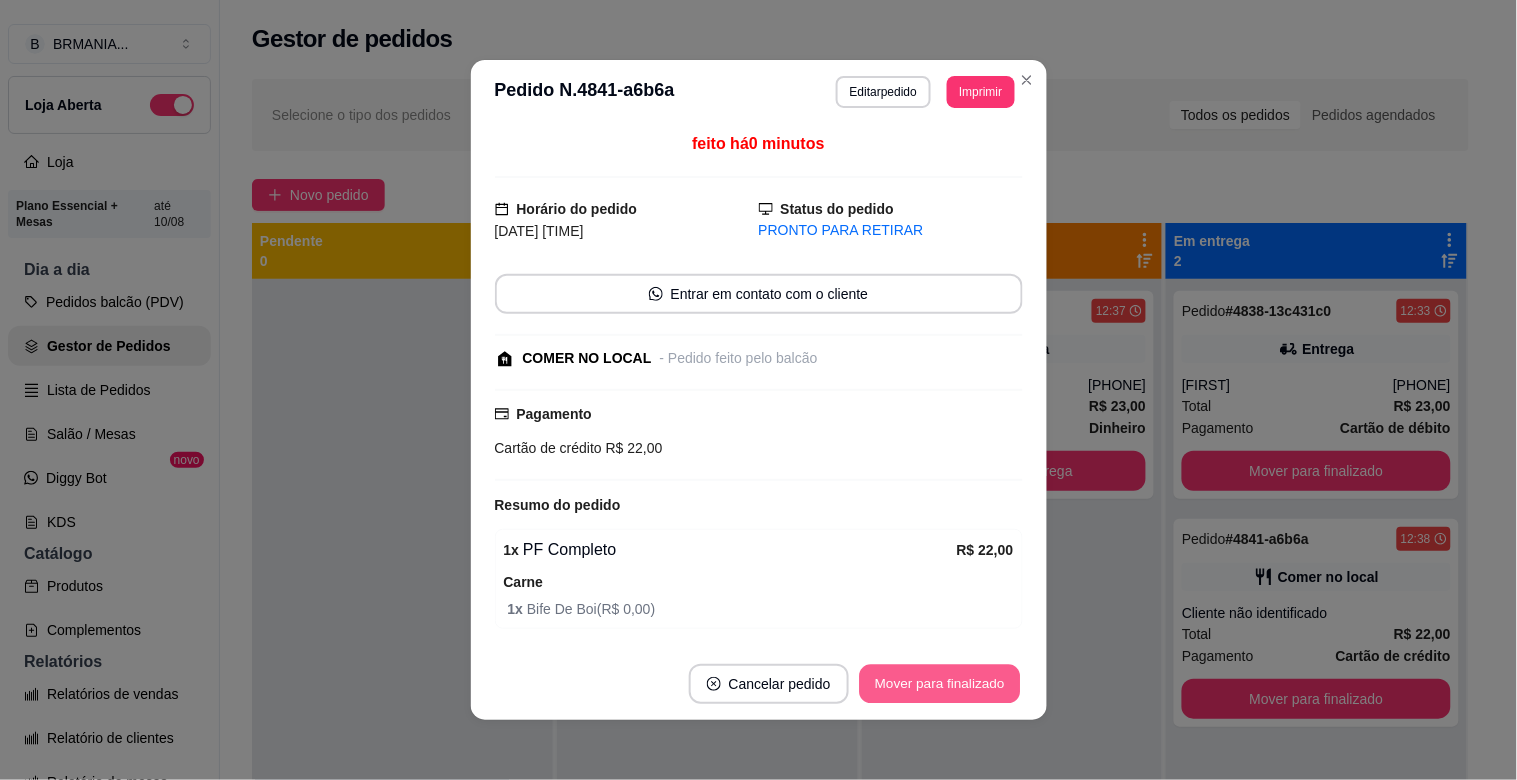 click on "Mover para finalizado" at bounding box center (939, 684) 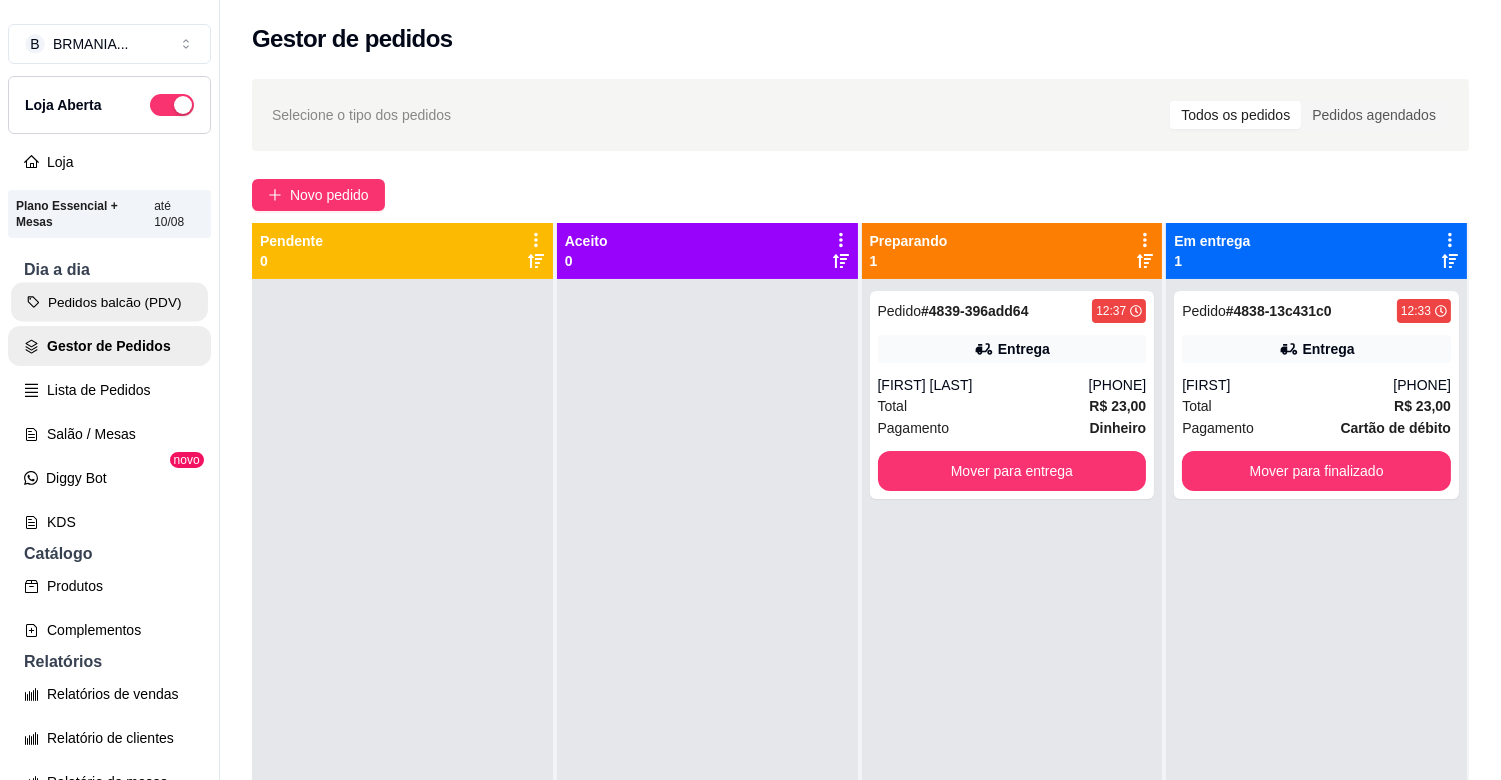 click on "Pedidos balcão (PDV)" at bounding box center (109, 302) 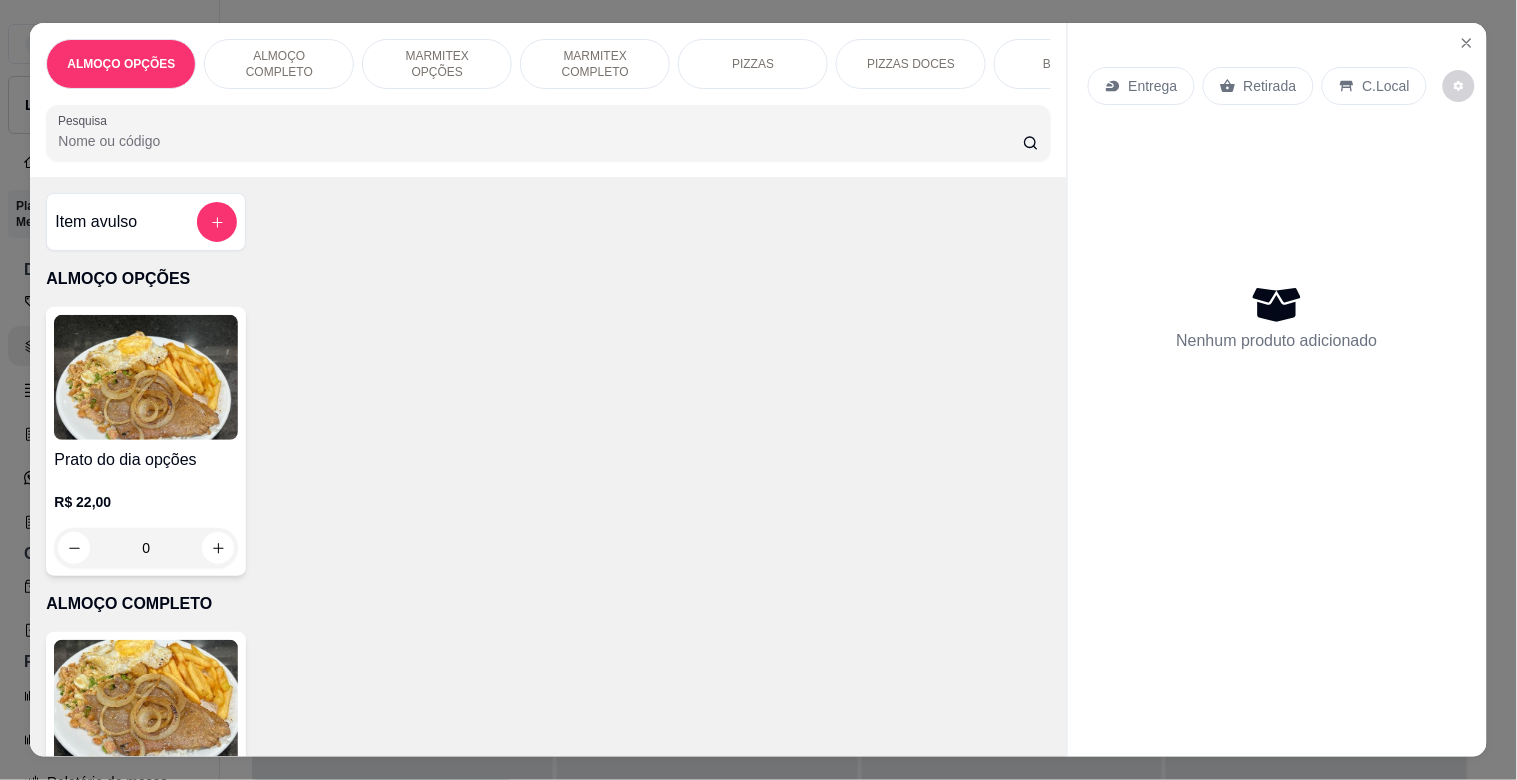 click on "Pesquisa" at bounding box center [540, 141] 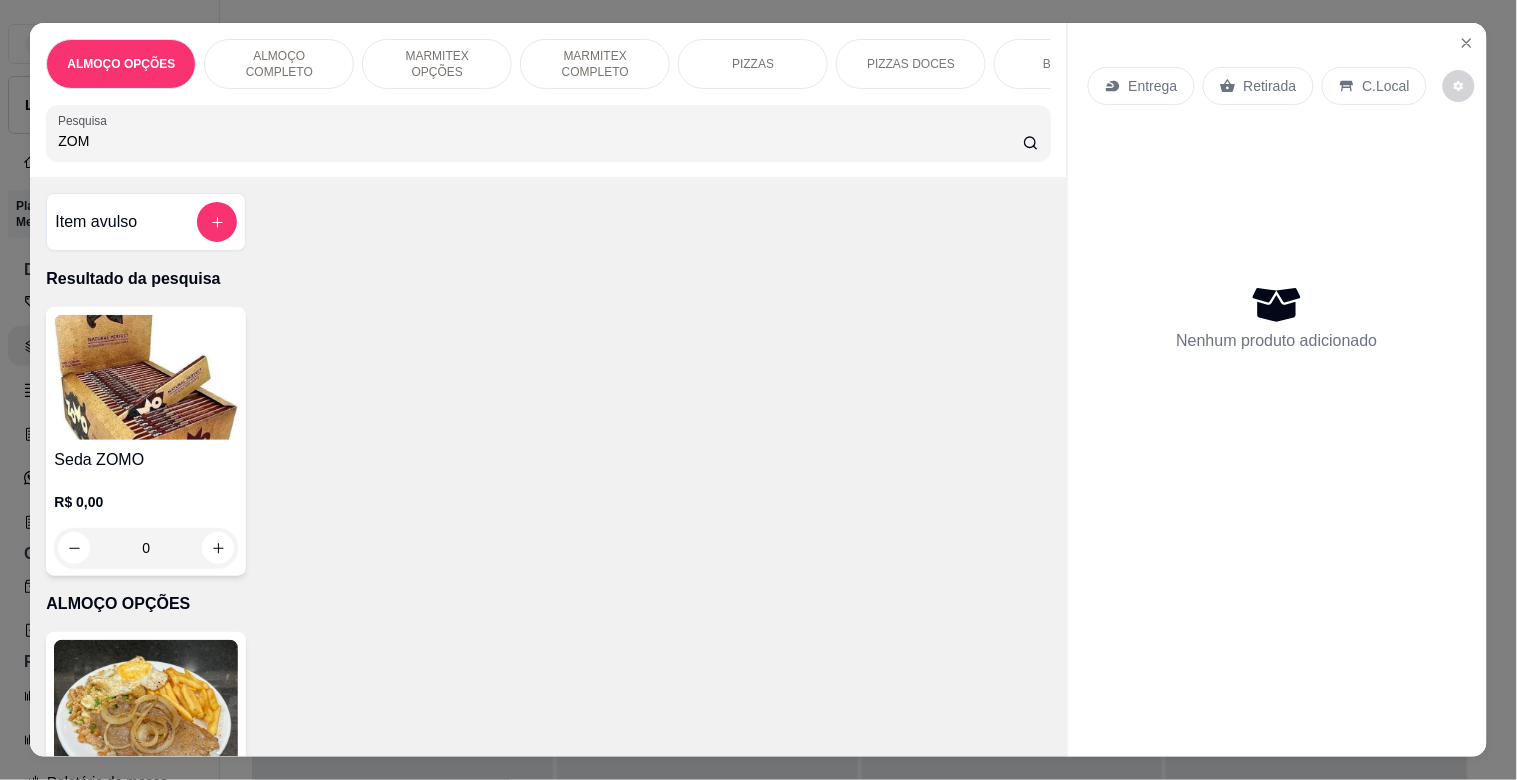 click on "Seda ZOMO" at bounding box center [146, 460] 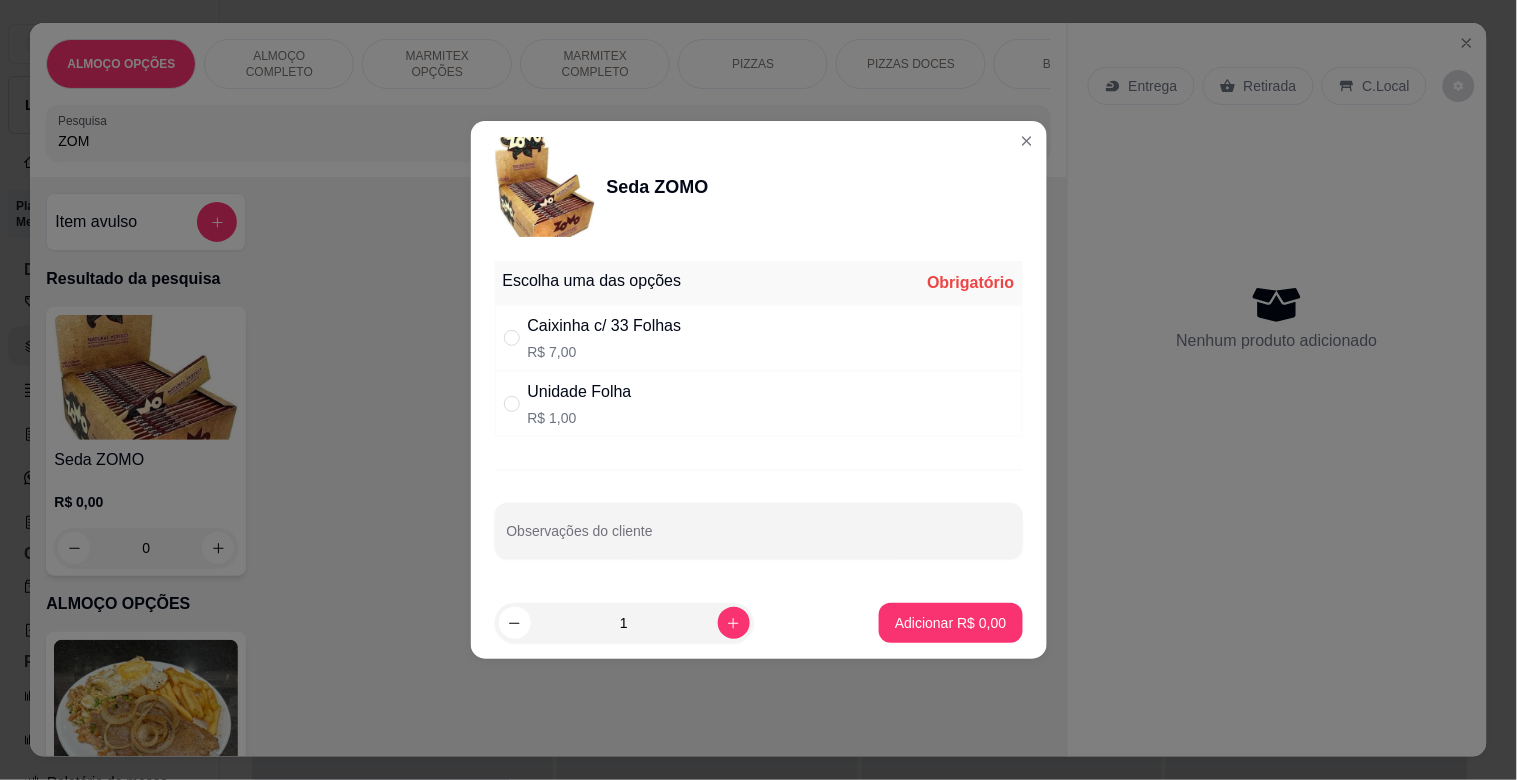 drag, startPoint x: 677, startPoint y: 400, endPoint x: 695, endPoint y: 400, distance: 18 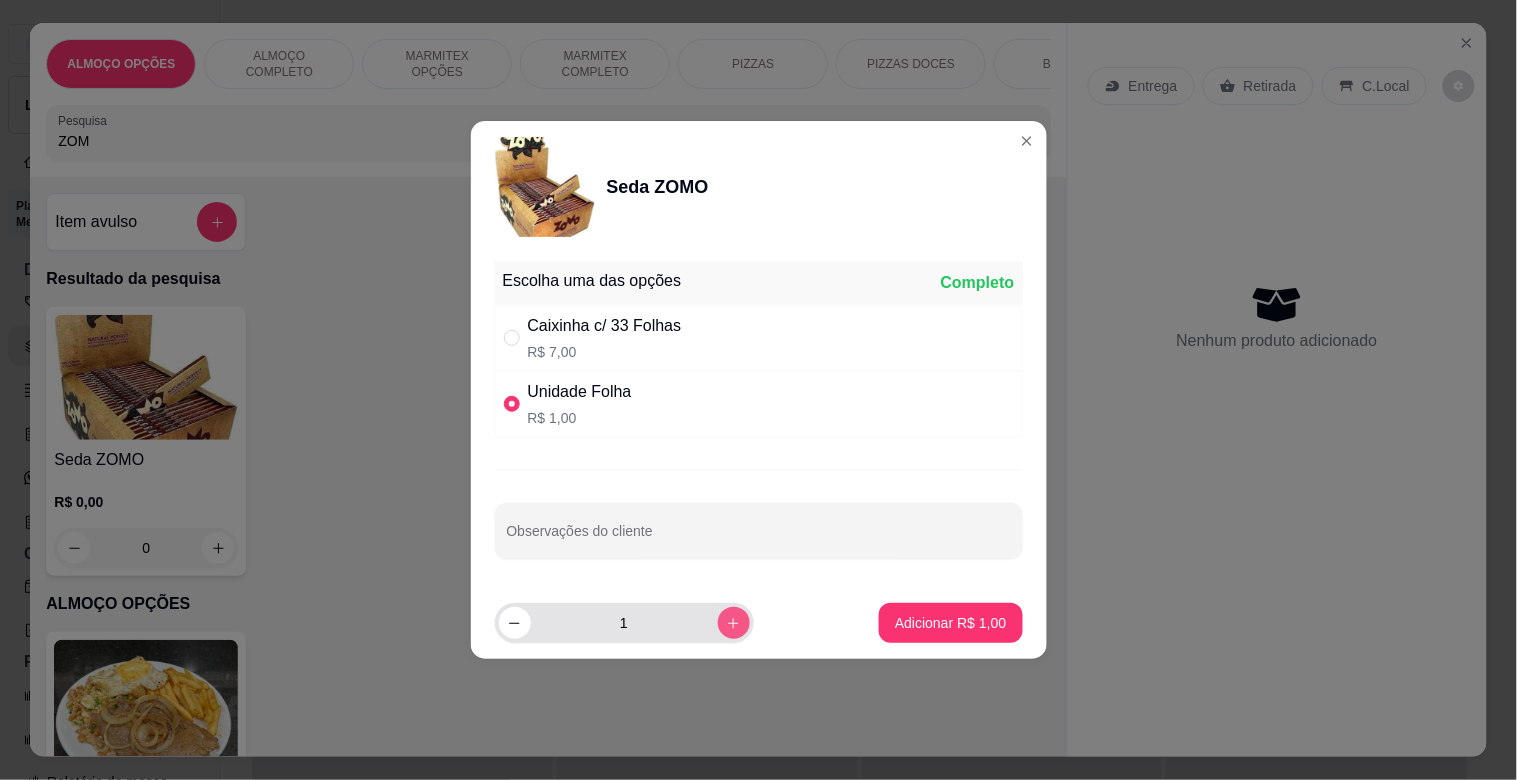 click at bounding box center (734, 623) 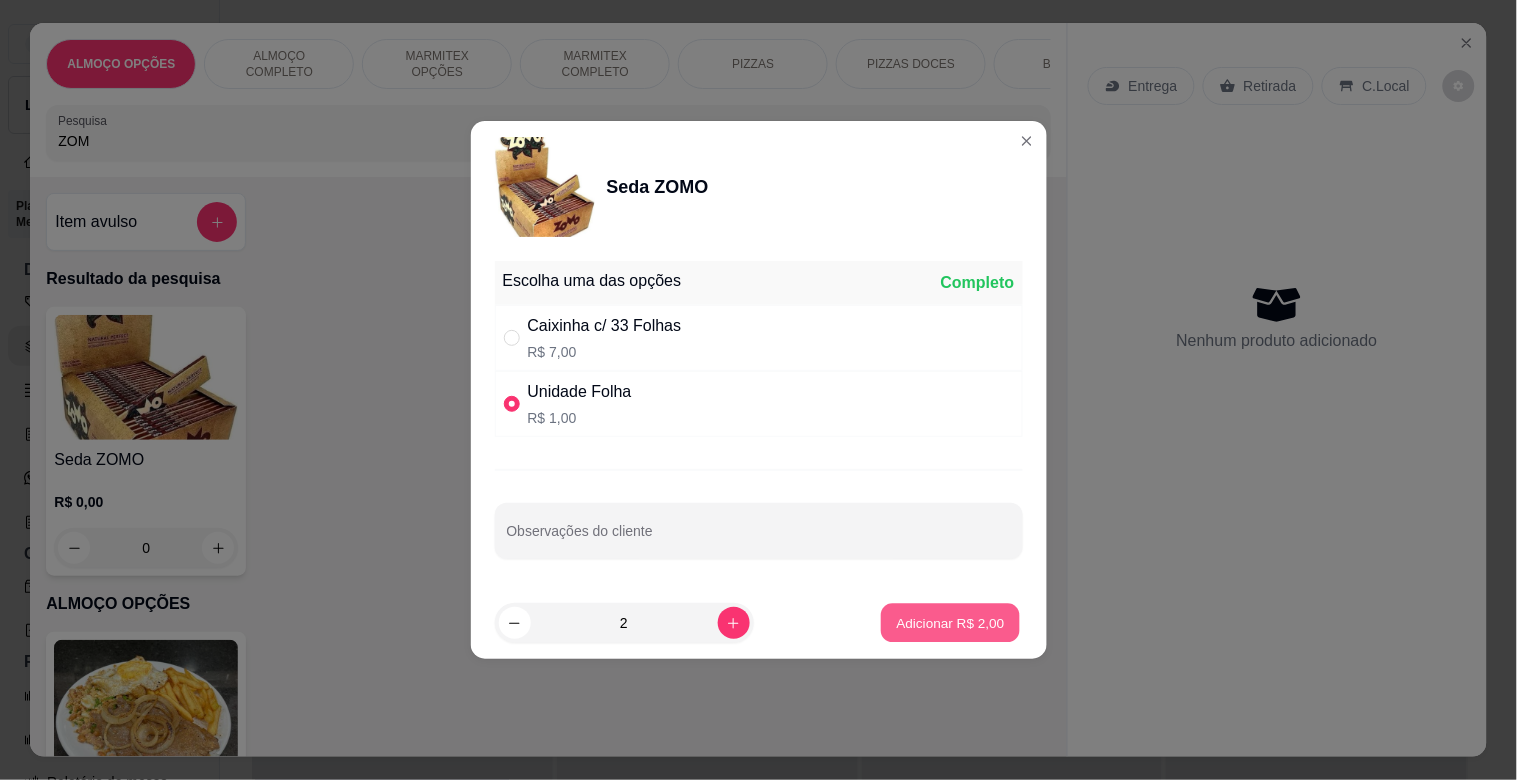 click on "Adicionar   R$ 2,00" at bounding box center (951, 622) 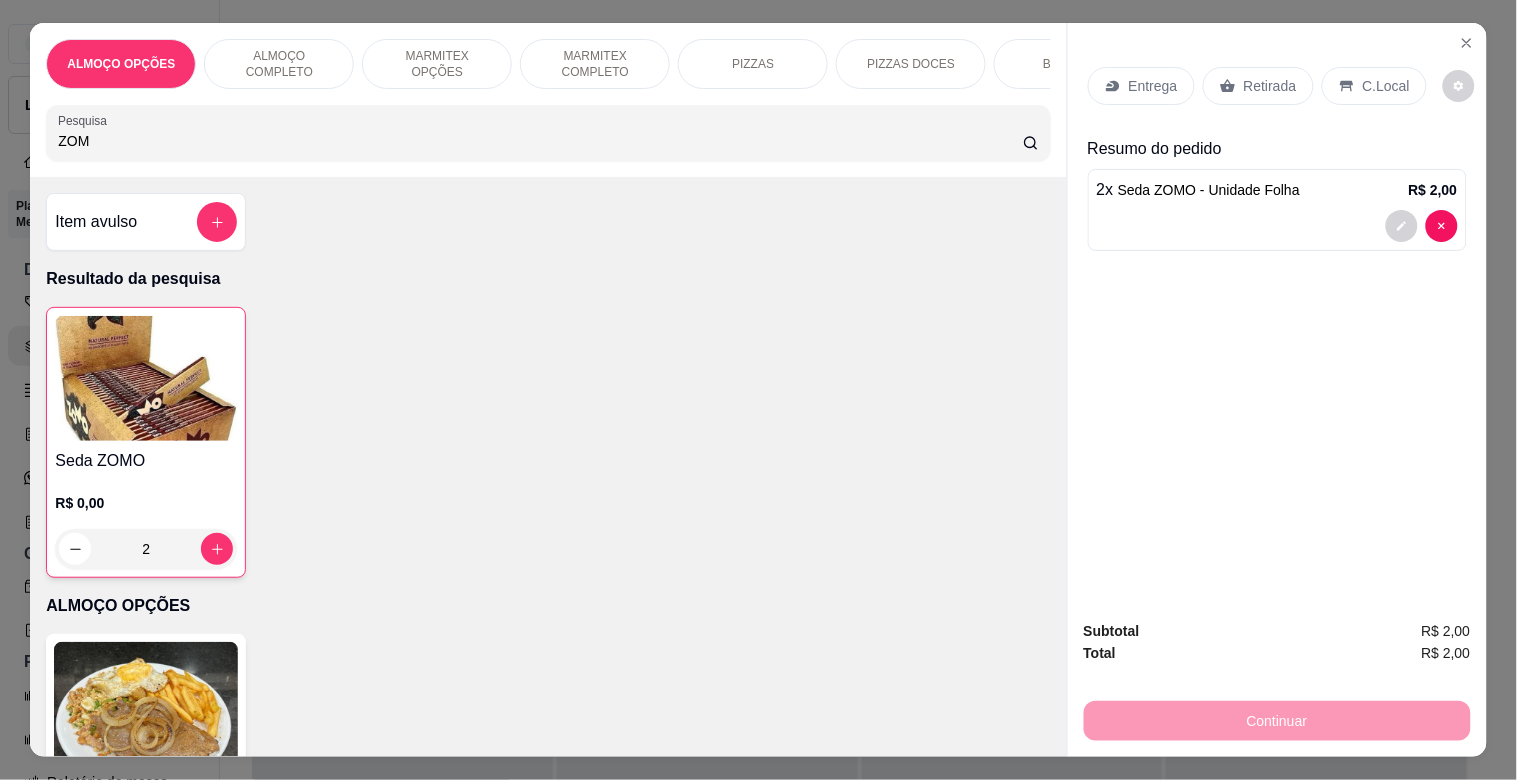 click on "Retirada" at bounding box center (1270, 86) 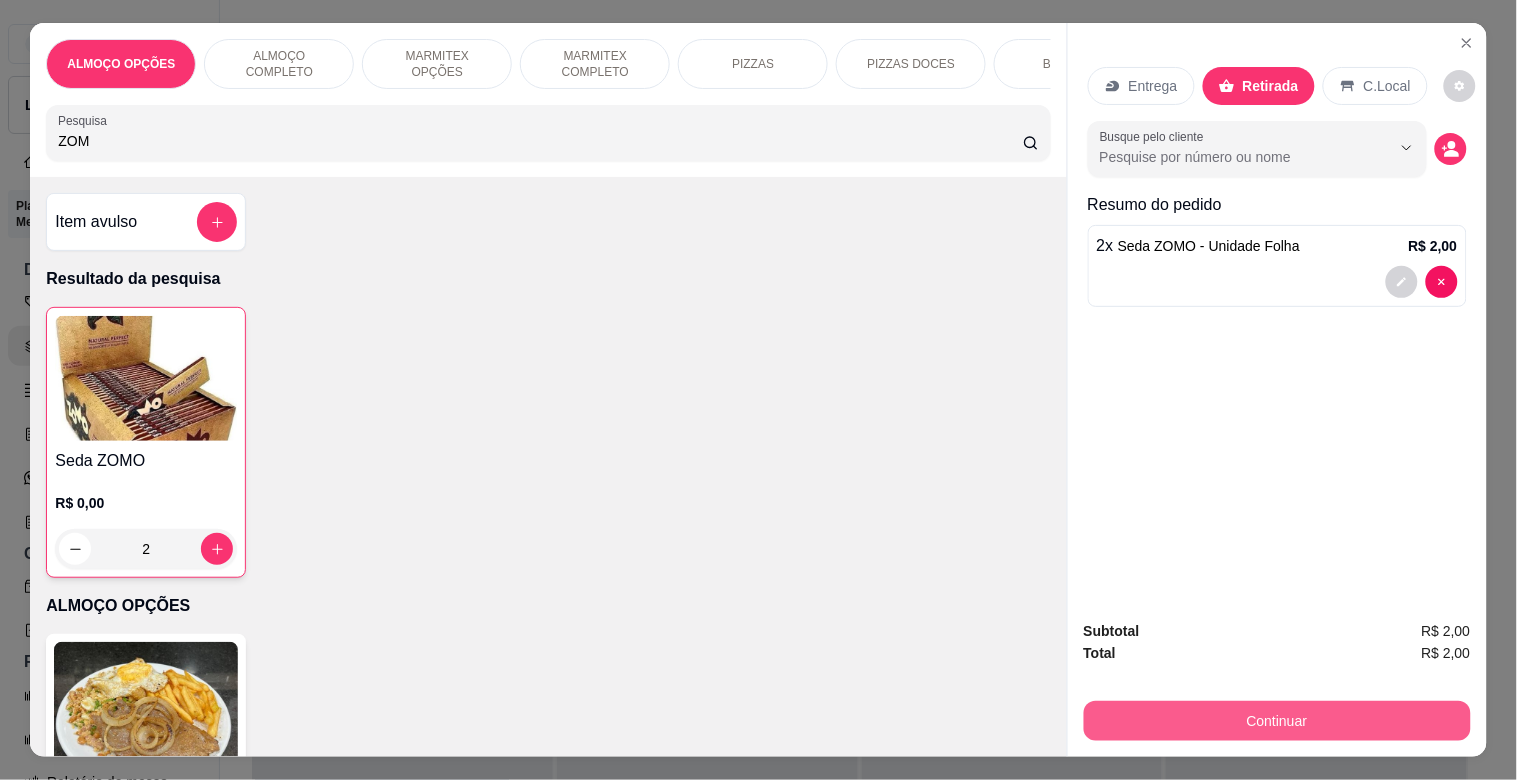 click on "Continuar" at bounding box center (1277, 721) 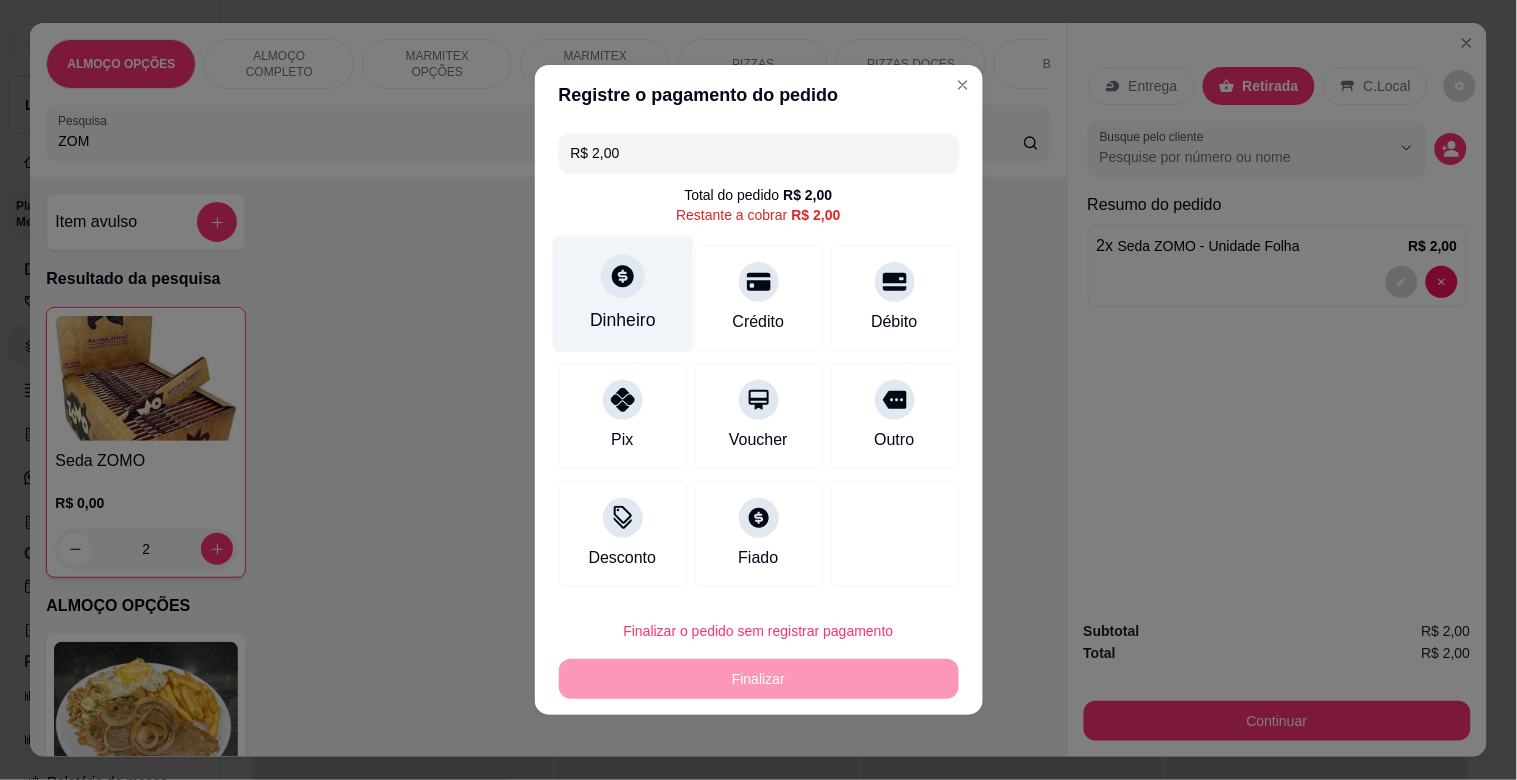 click on "Dinheiro" at bounding box center (622, 294) 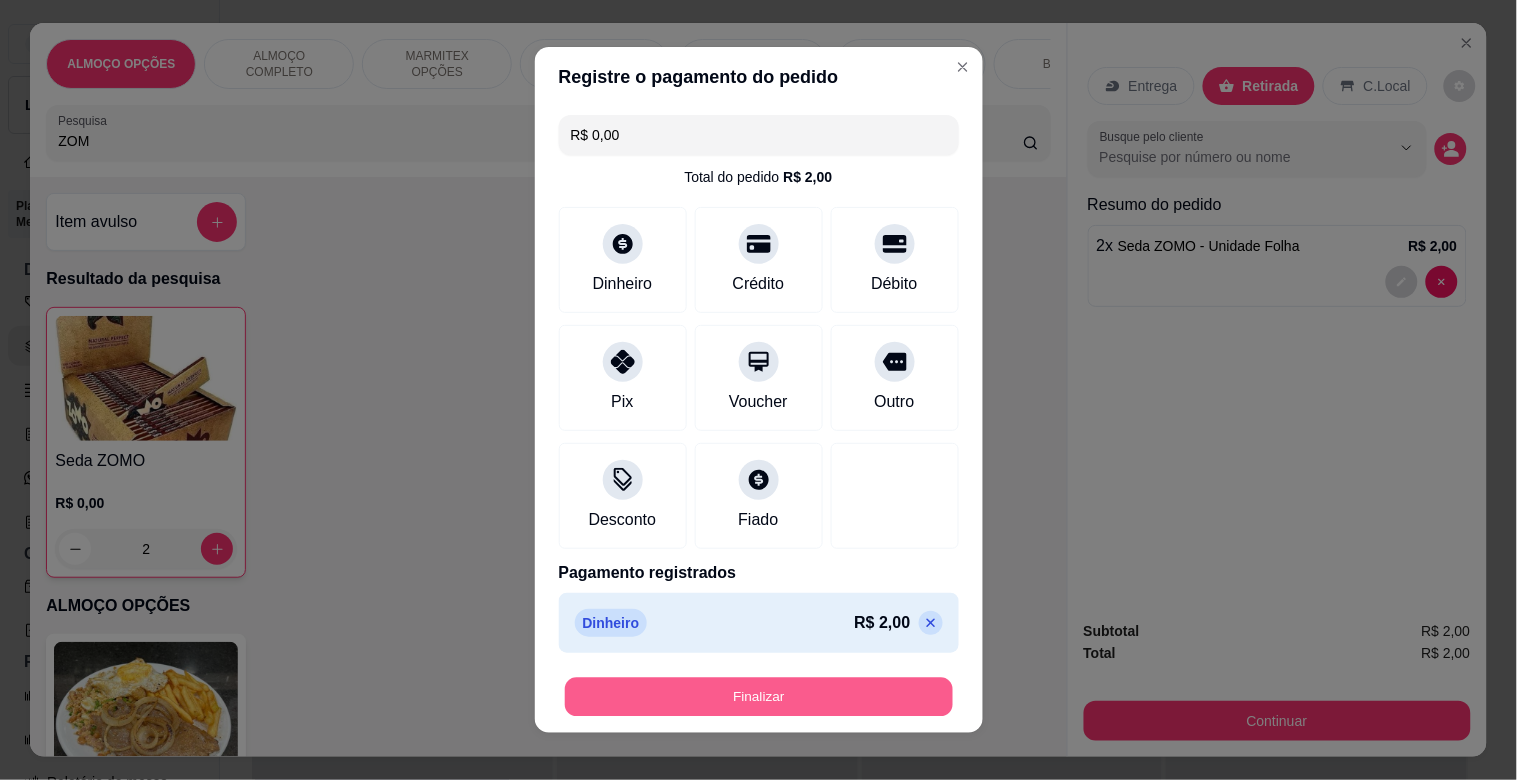 click on "Finalizar" at bounding box center [759, 697] 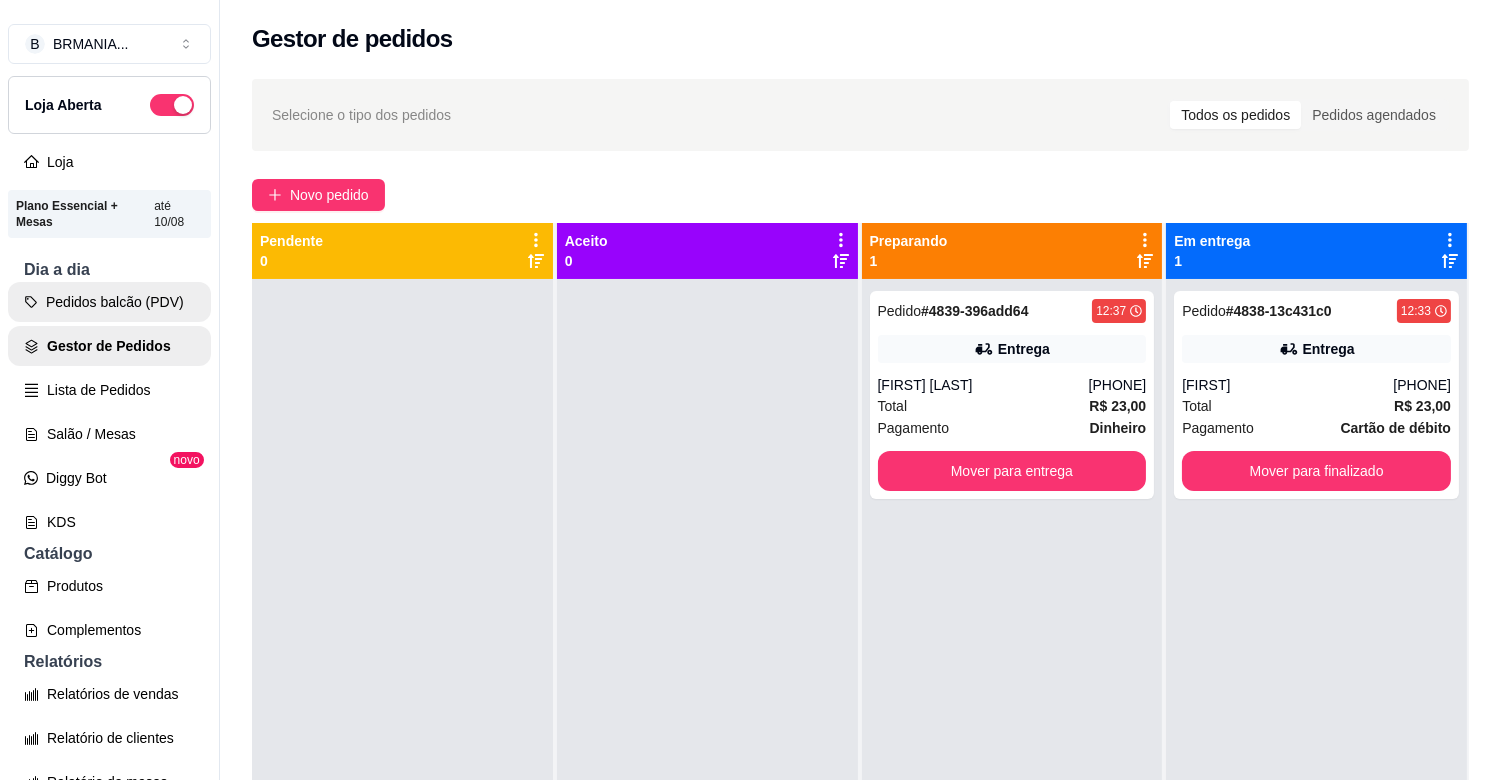 click on "Pedidos balcão (PDV)" at bounding box center (109, 302) 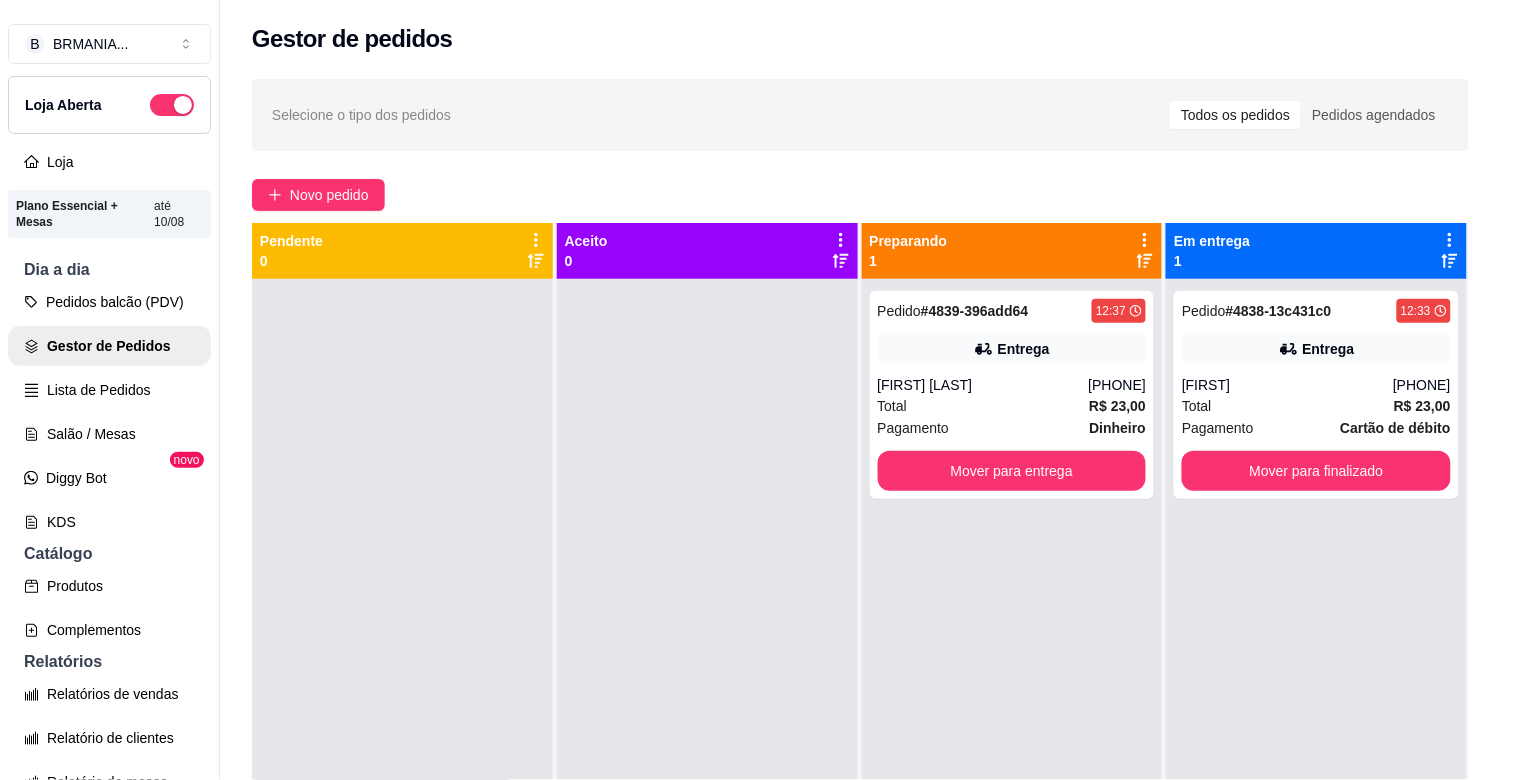 click at bounding box center (146, 702) 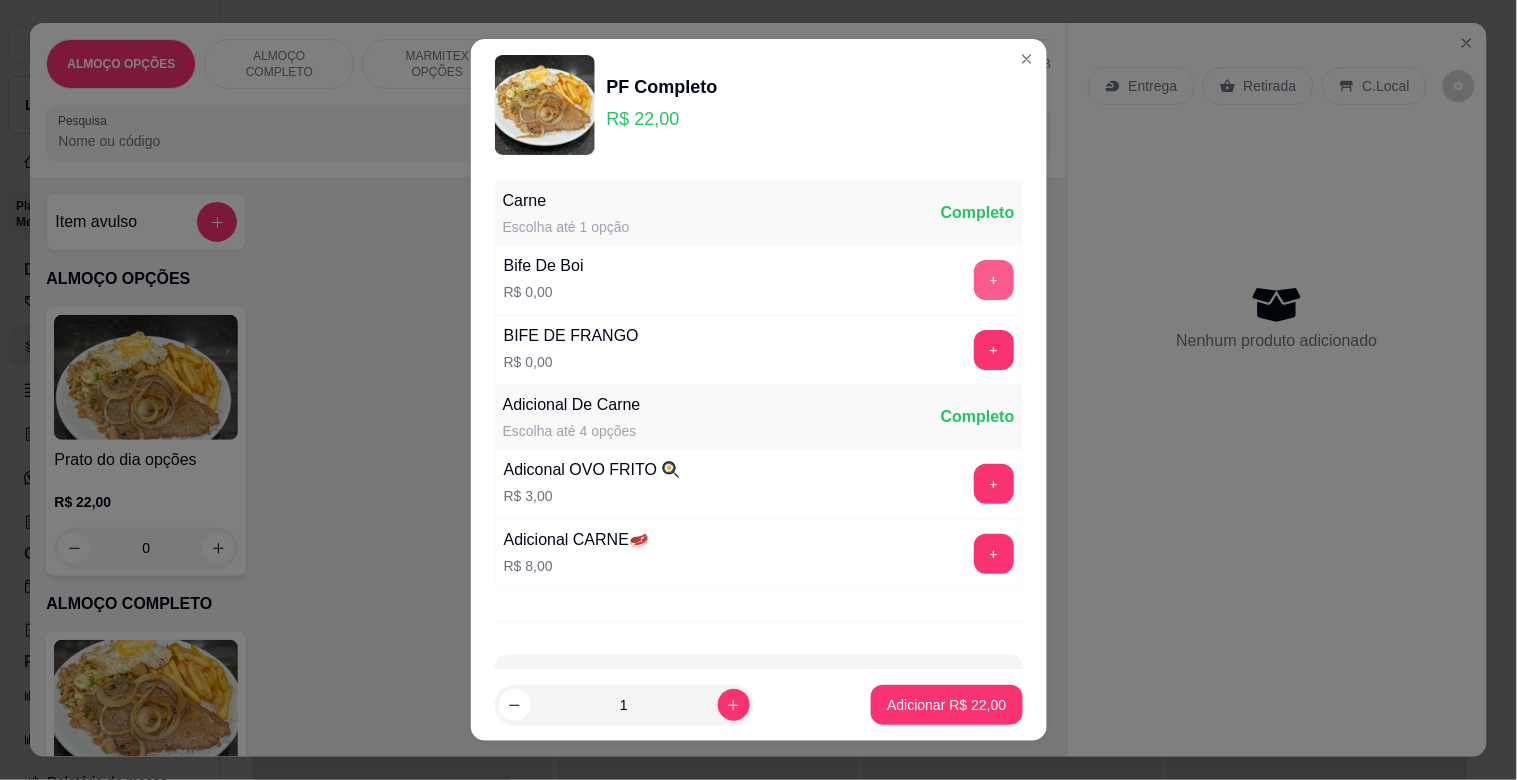 click on "+" at bounding box center (994, 280) 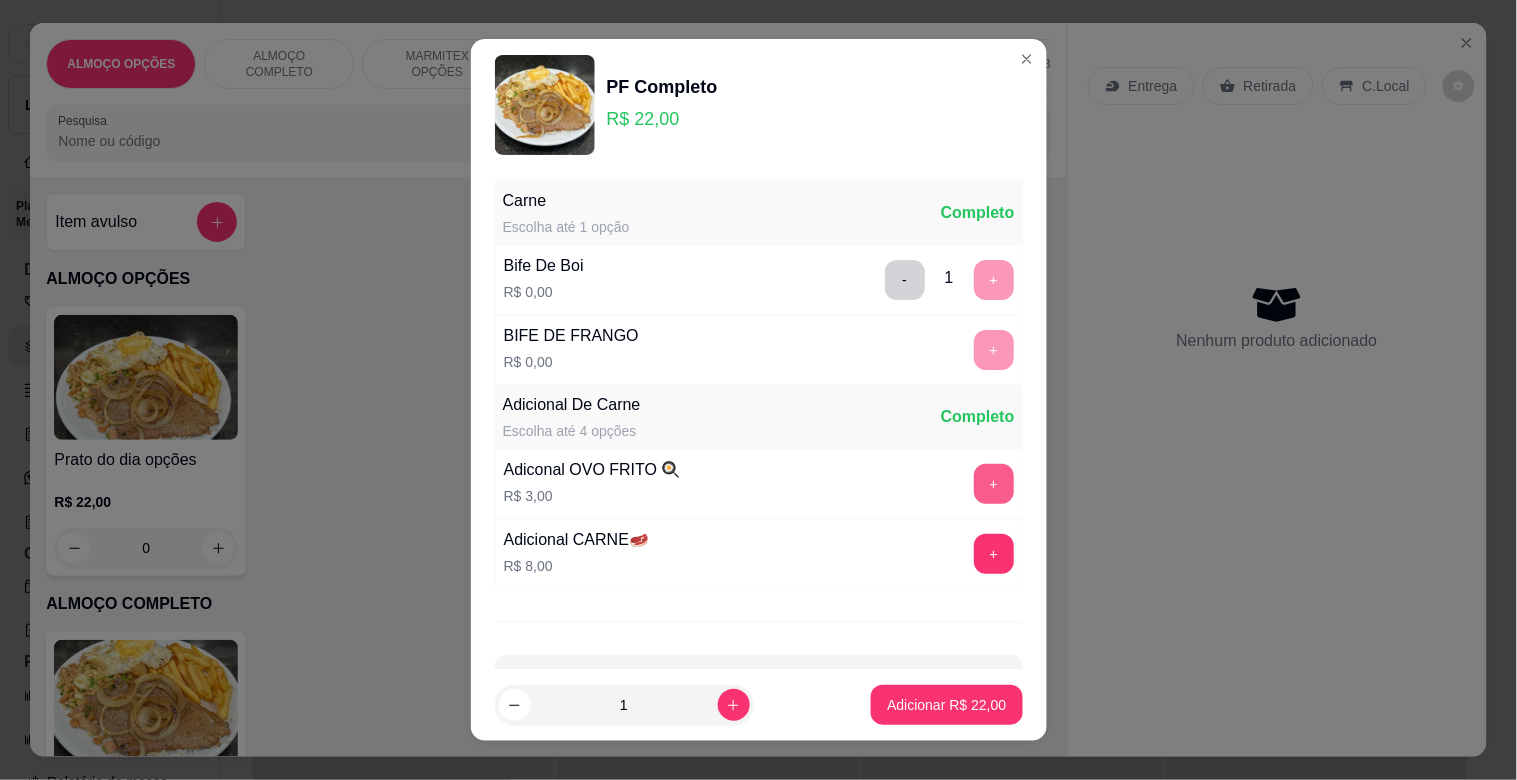 scroll, scrollTop: 25, scrollLeft: 0, axis: vertical 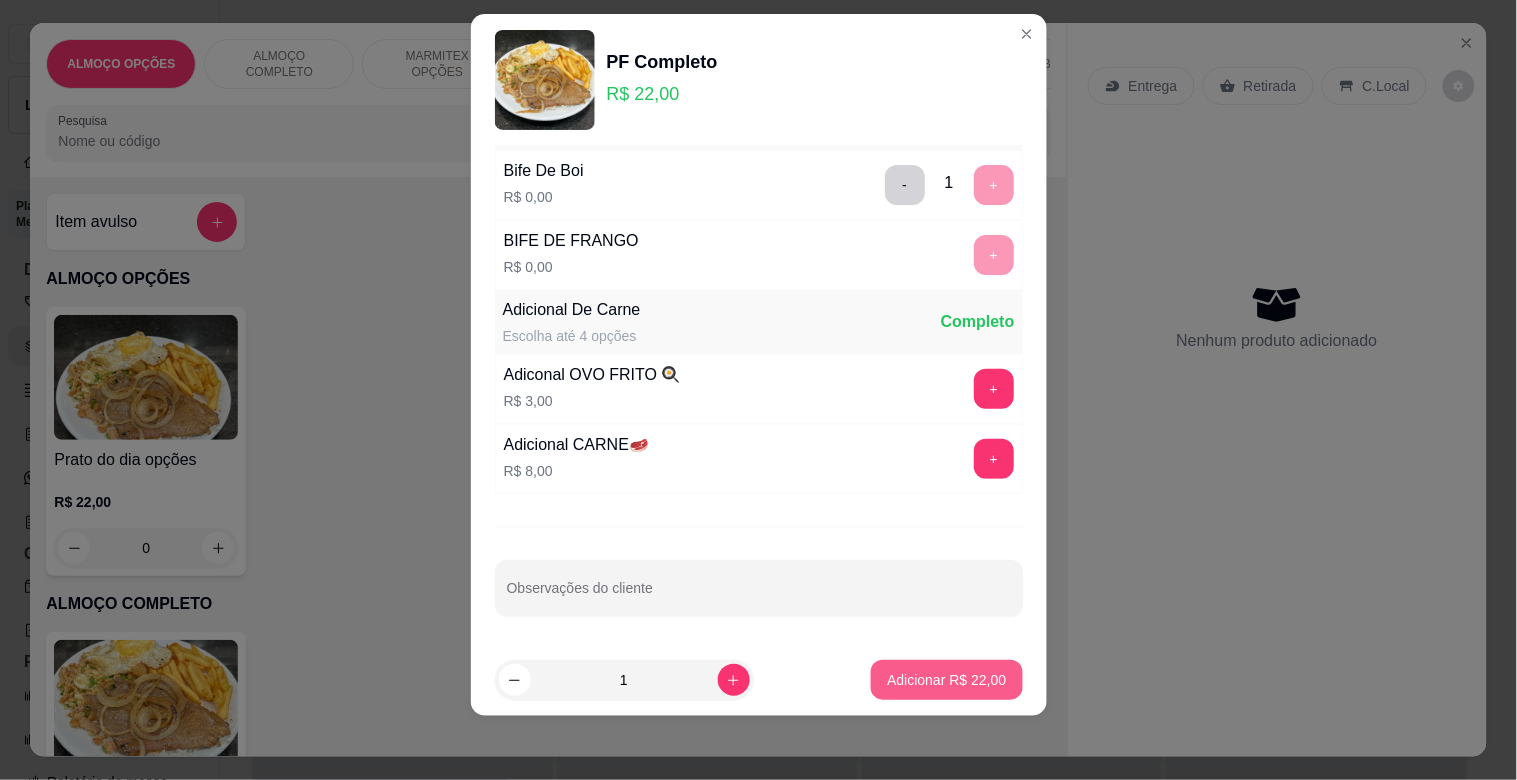 click on "Adicionar   R$ 22,00" at bounding box center (946, 680) 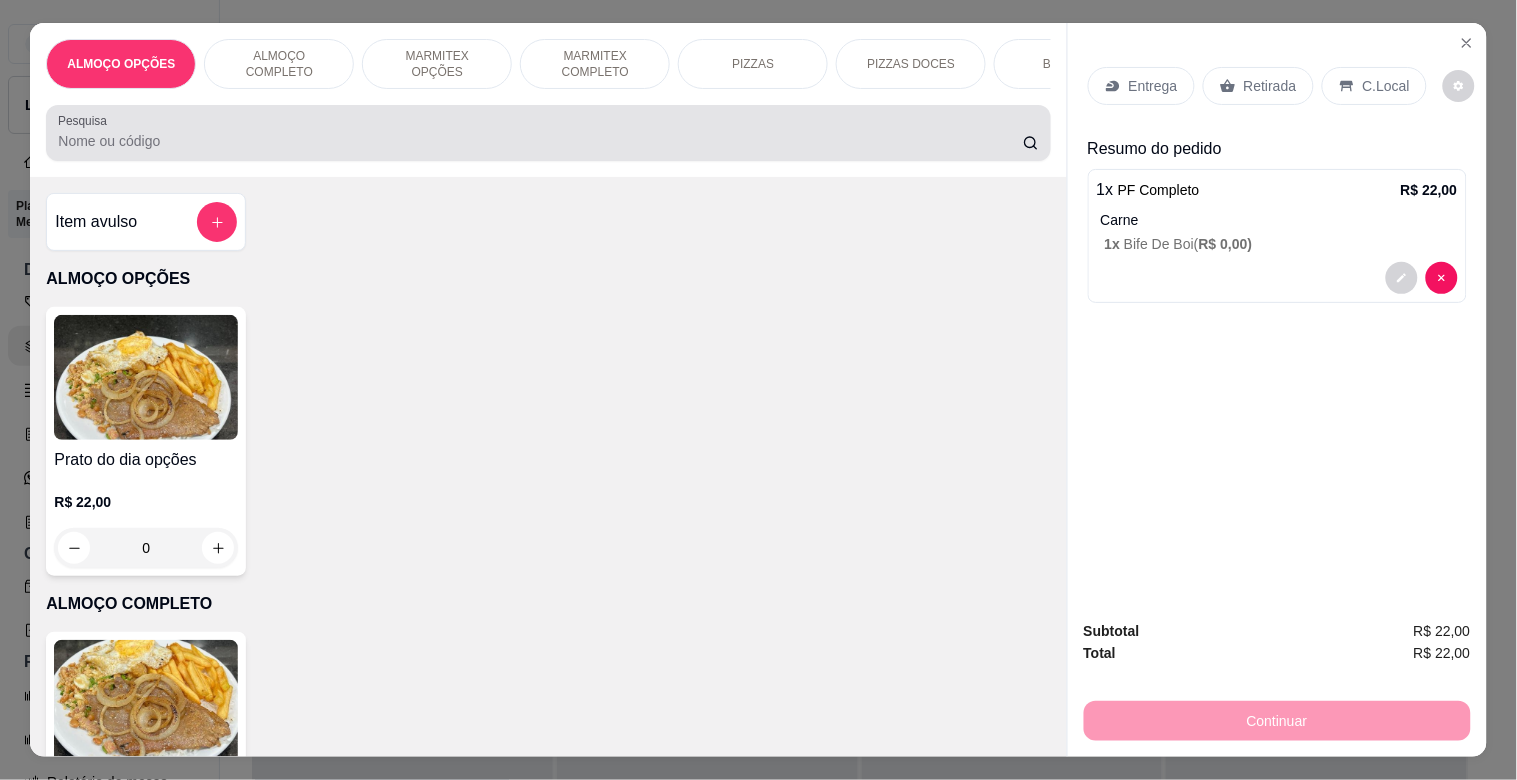 click at bounding box center [548, 133] 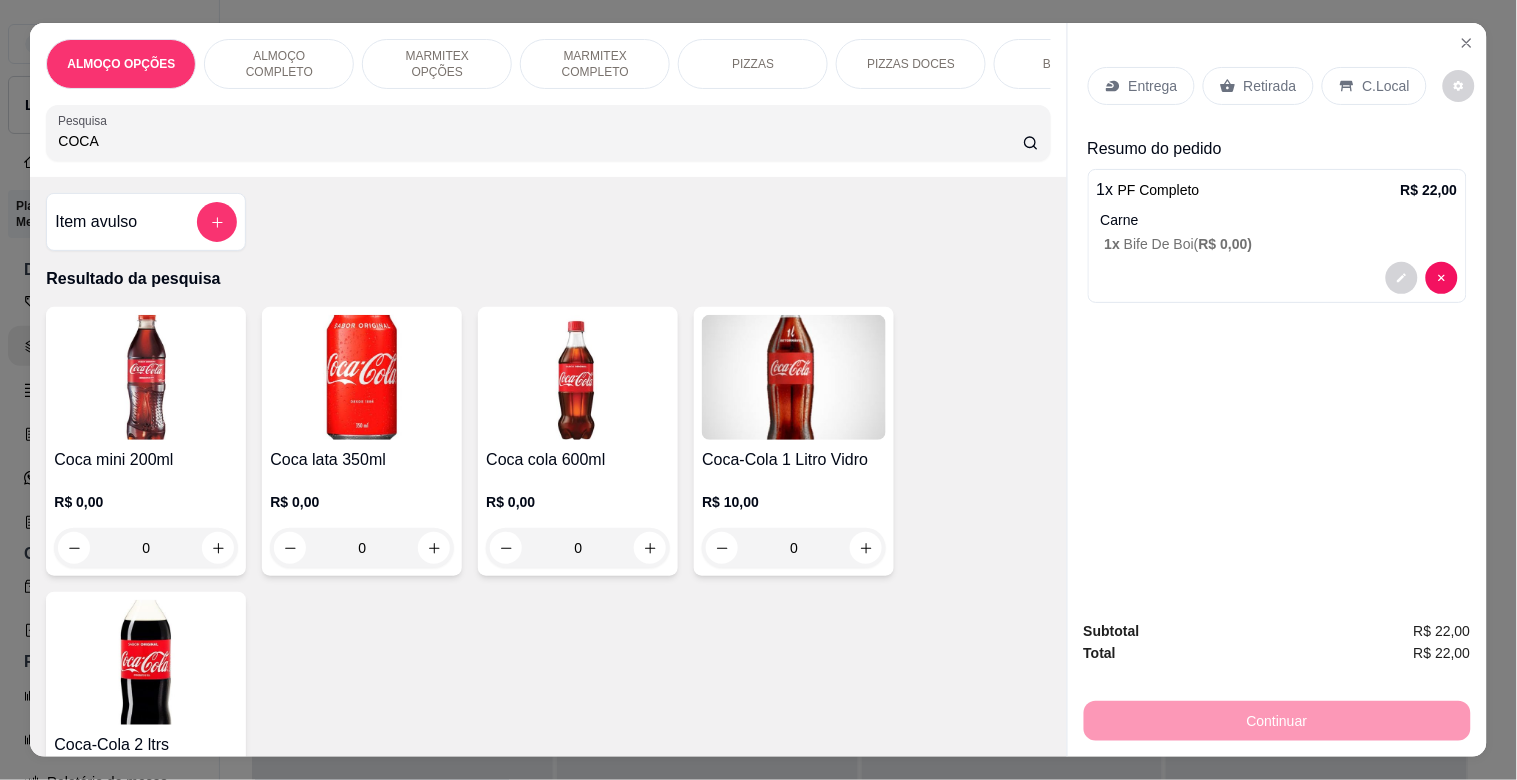 click at bounding box center (146, 377) 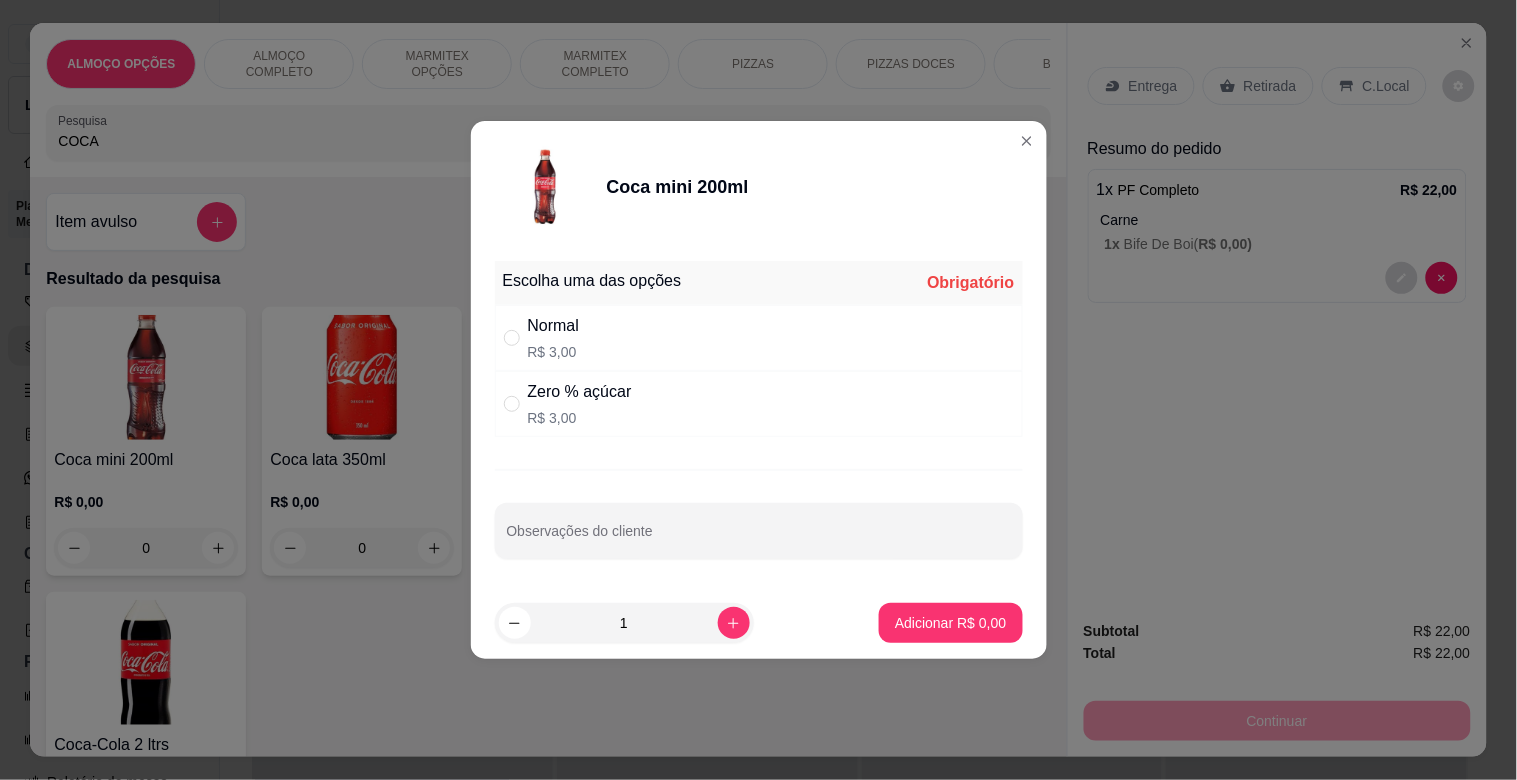 click on "Normal   R$ 3,00" at bounding box center [759, 338] 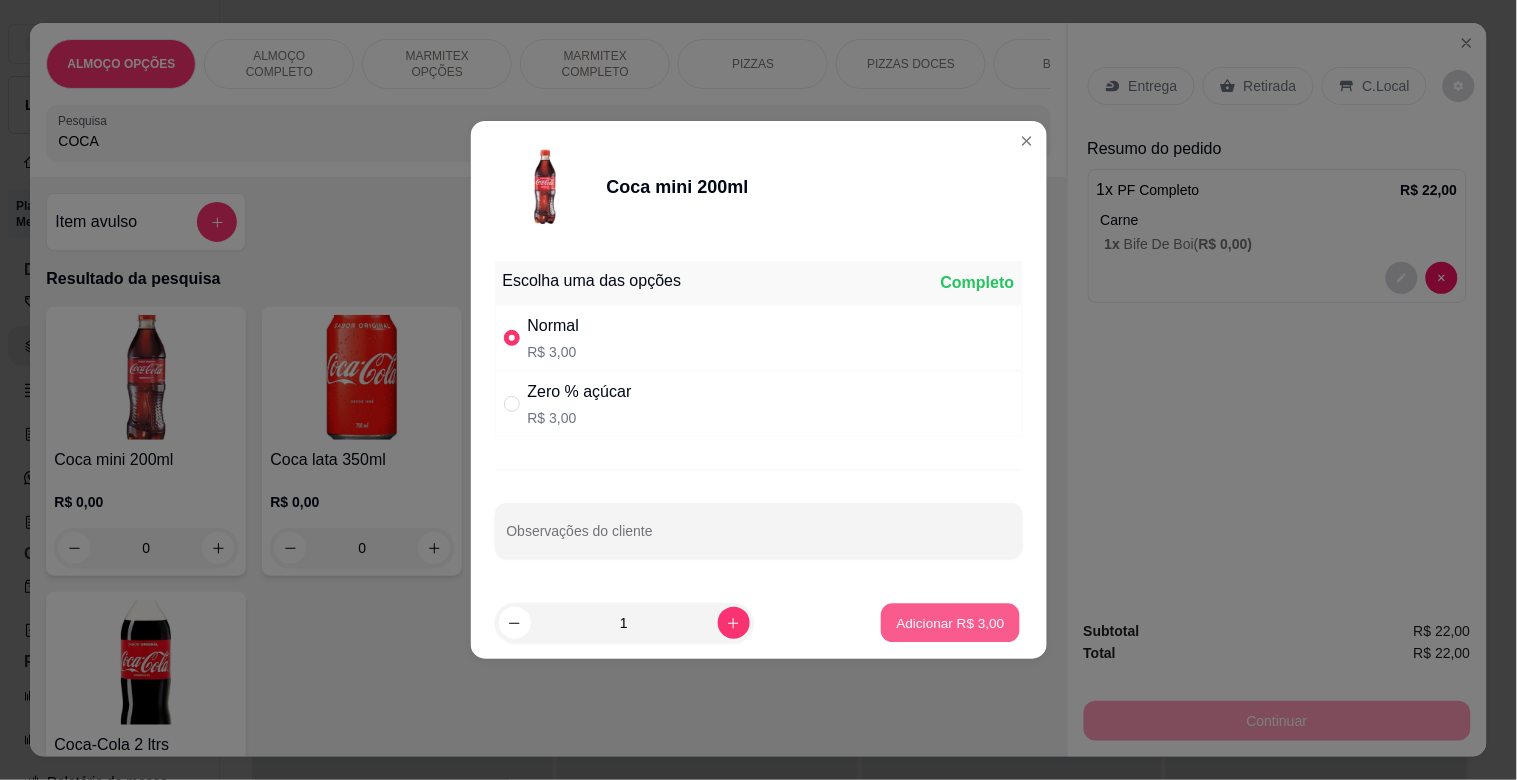 click on "Adicionar   R$ 3,00" at bounding box center [951, 622] 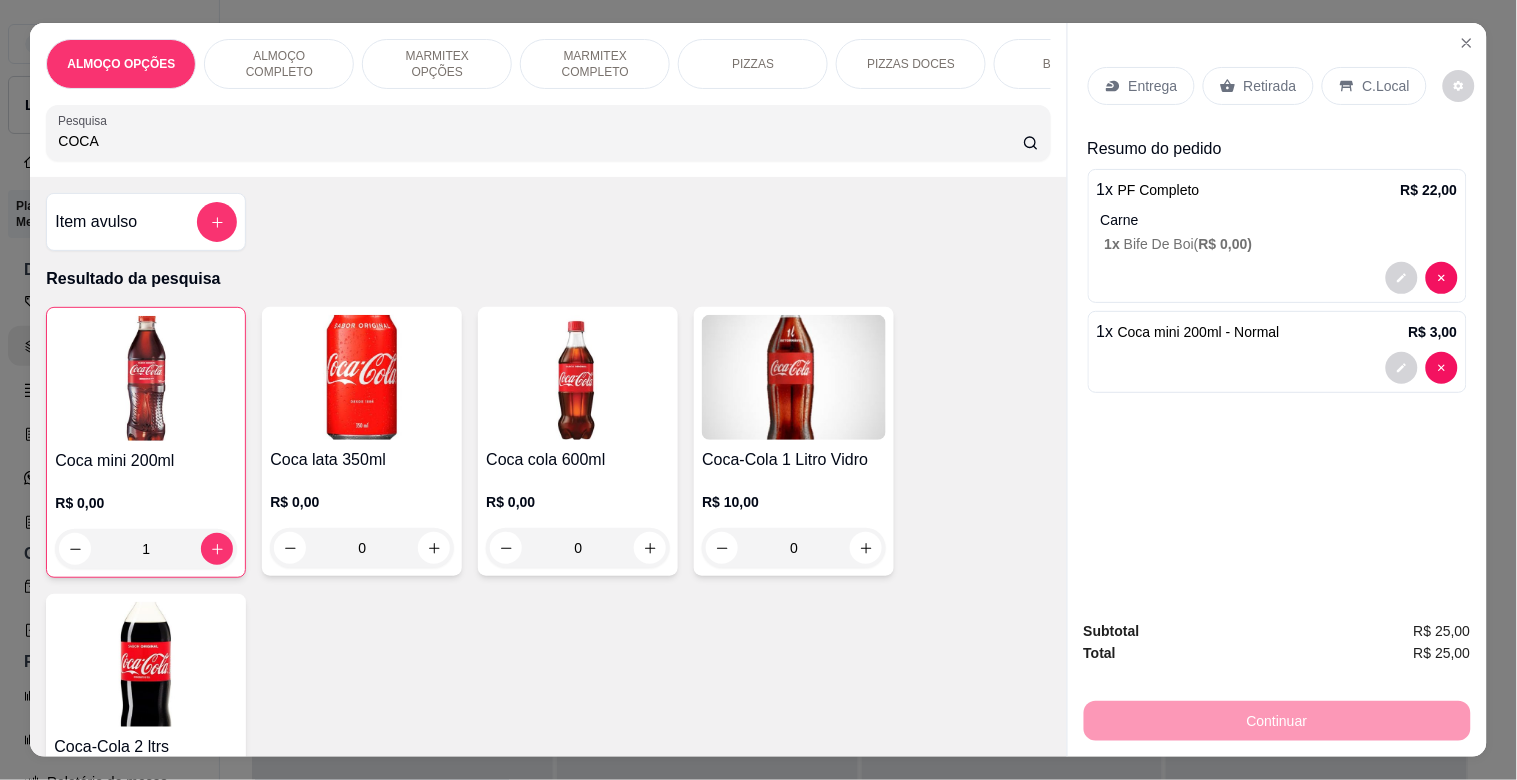 click on "COCA" at bounding box center [540, 141] 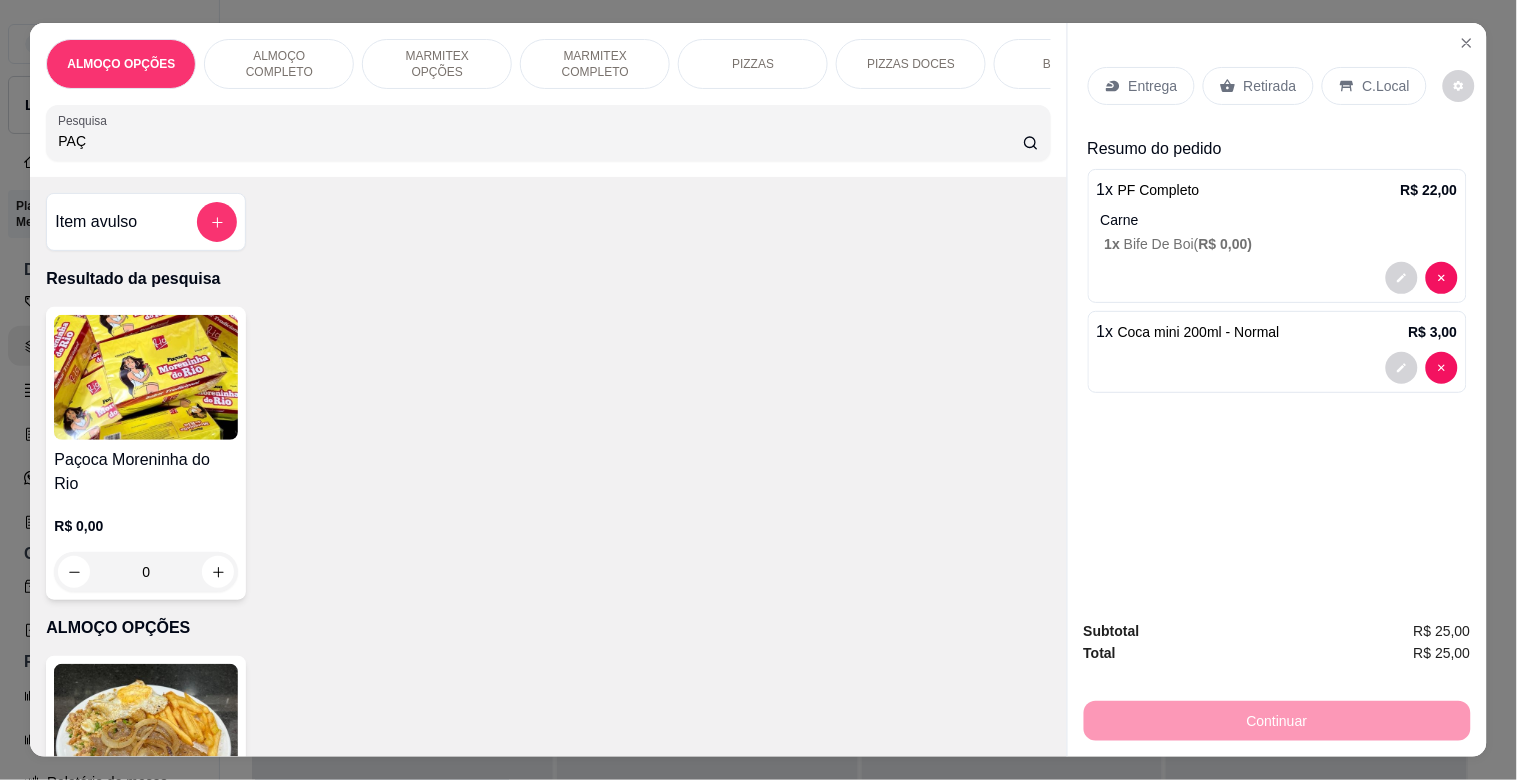 click at bounding box center (146, 377) 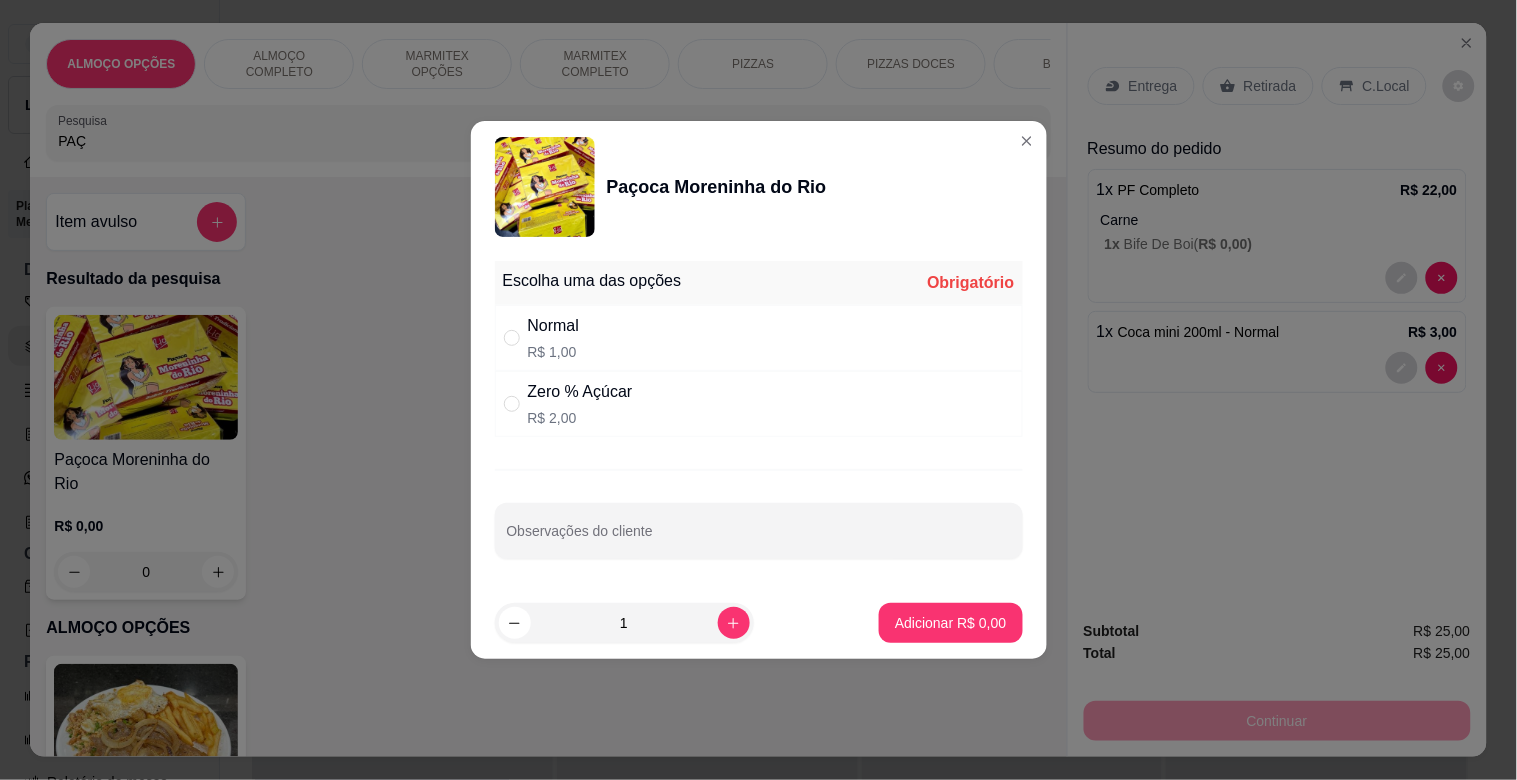 click on "Zero % Açúcar  R$ 2,00" at bounding box center (759, 404) 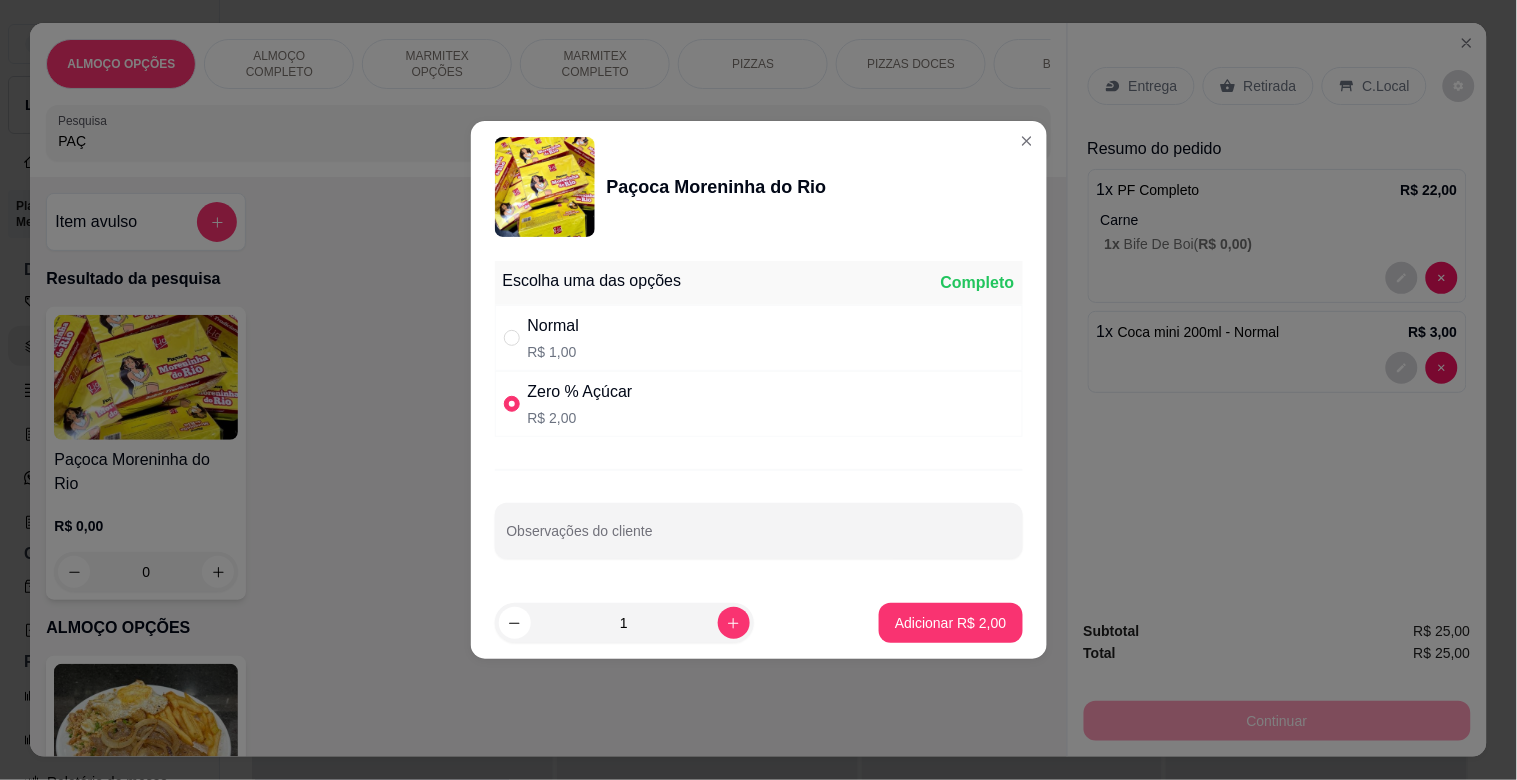 drag, startPoint x: 670, startPoint y: 351, endPoint x: 828, endPoint y: 445, distance: 183.84776 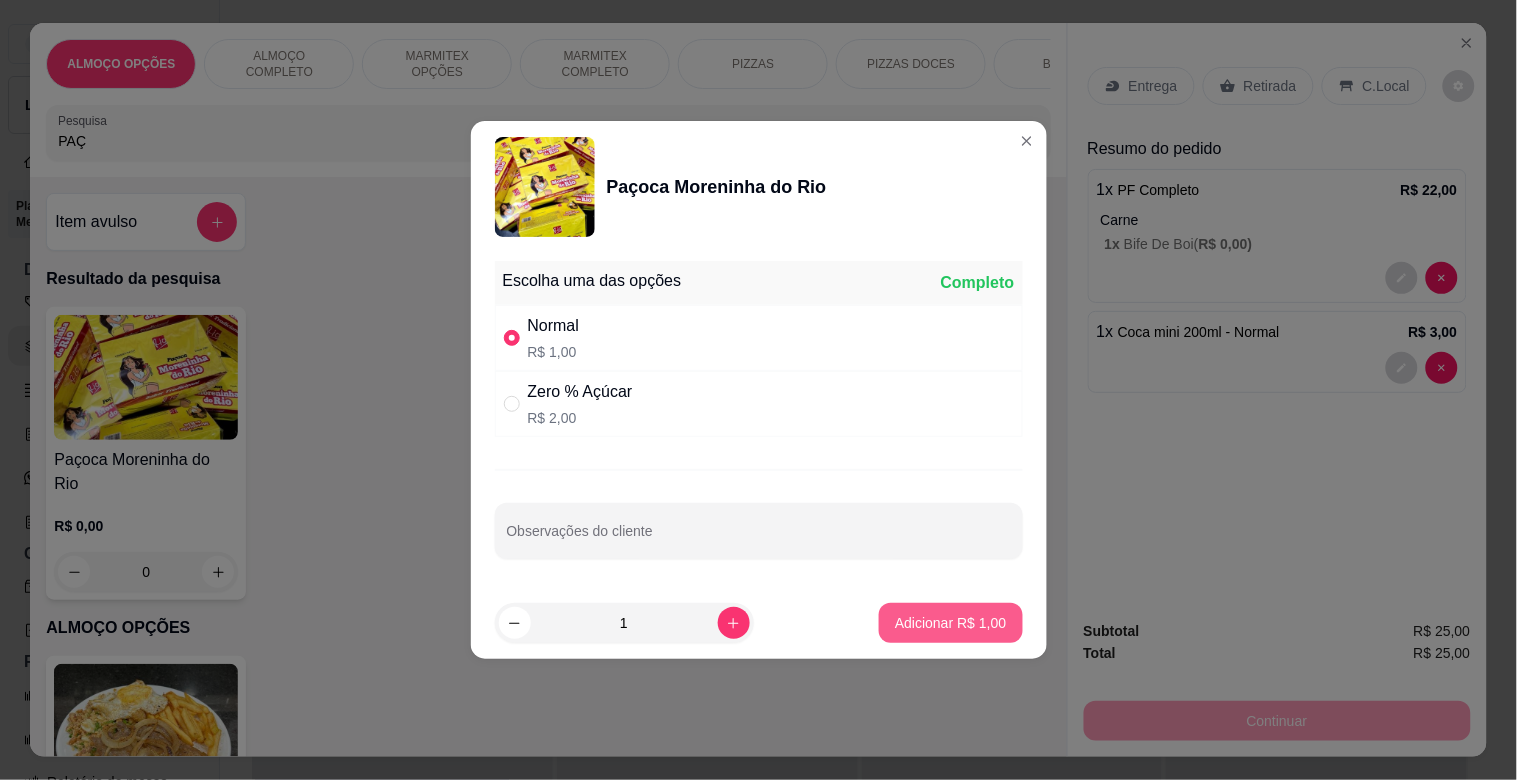 click on "Adicionar   R$ 1,00" at bounding box center (950, 623) 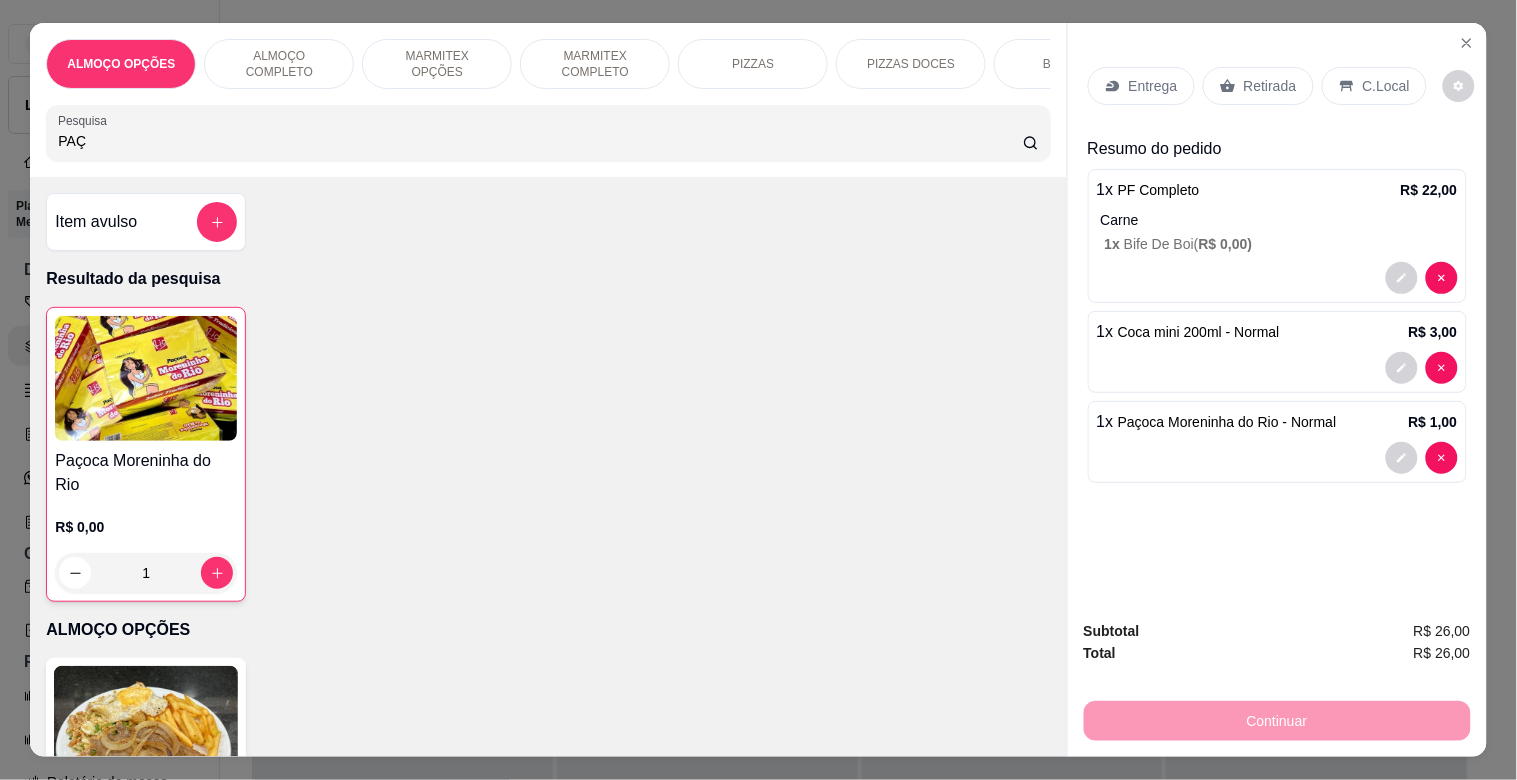 click on "C.Local" at bounding box center [1386, 86] 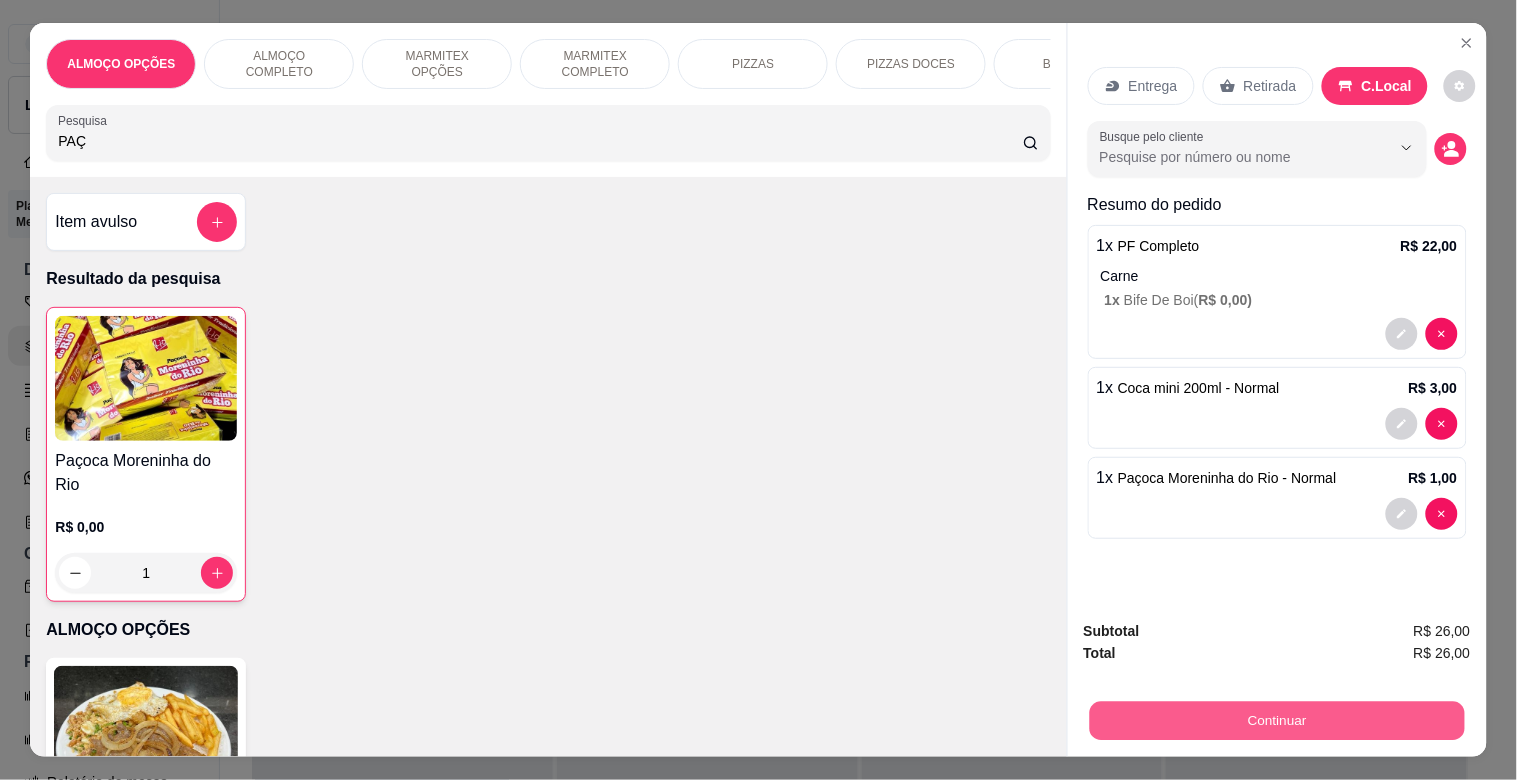 click on "Continuar" at bounding box center (1276, 720) 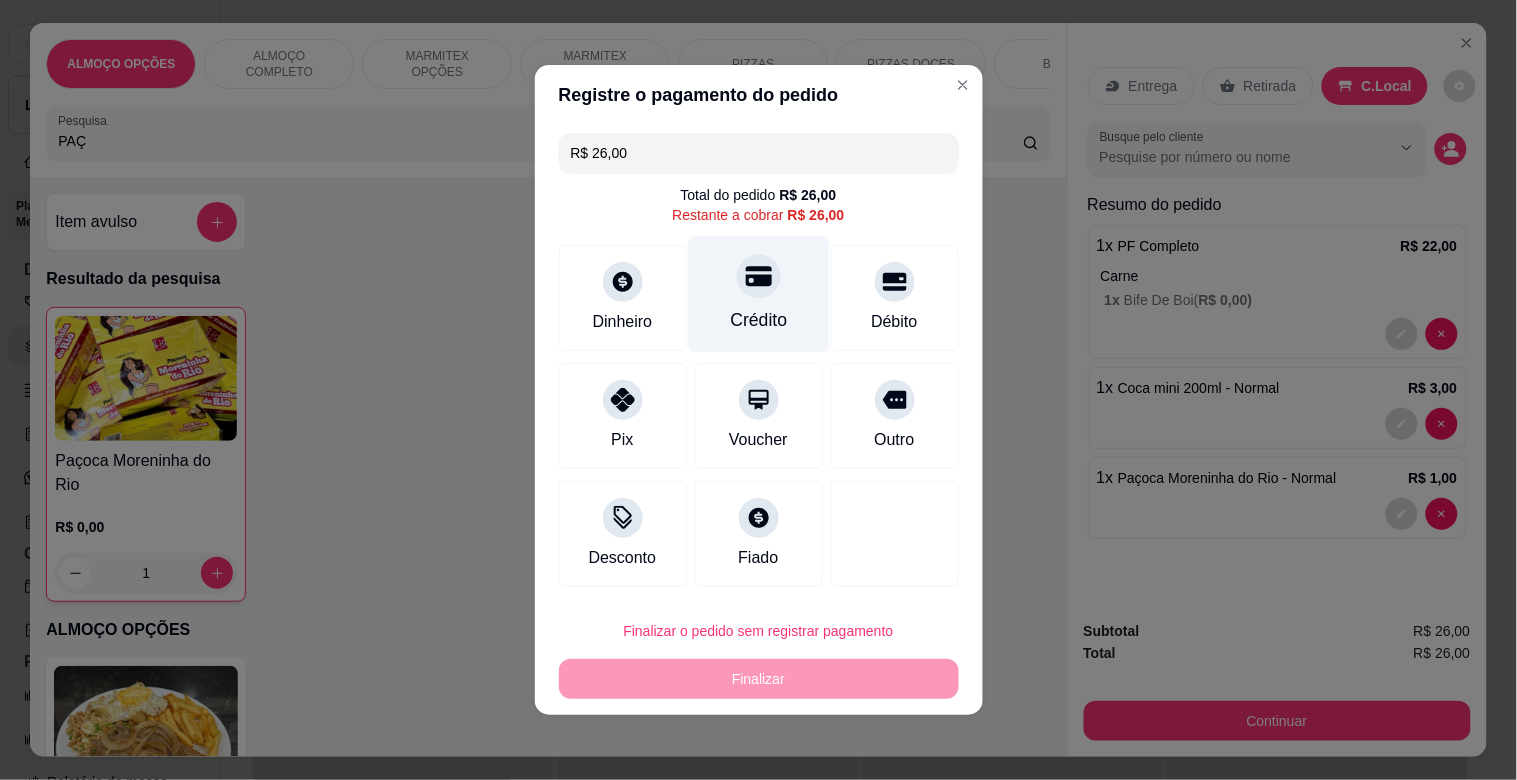 click on "Crédito" at bounding box center (758, 320) 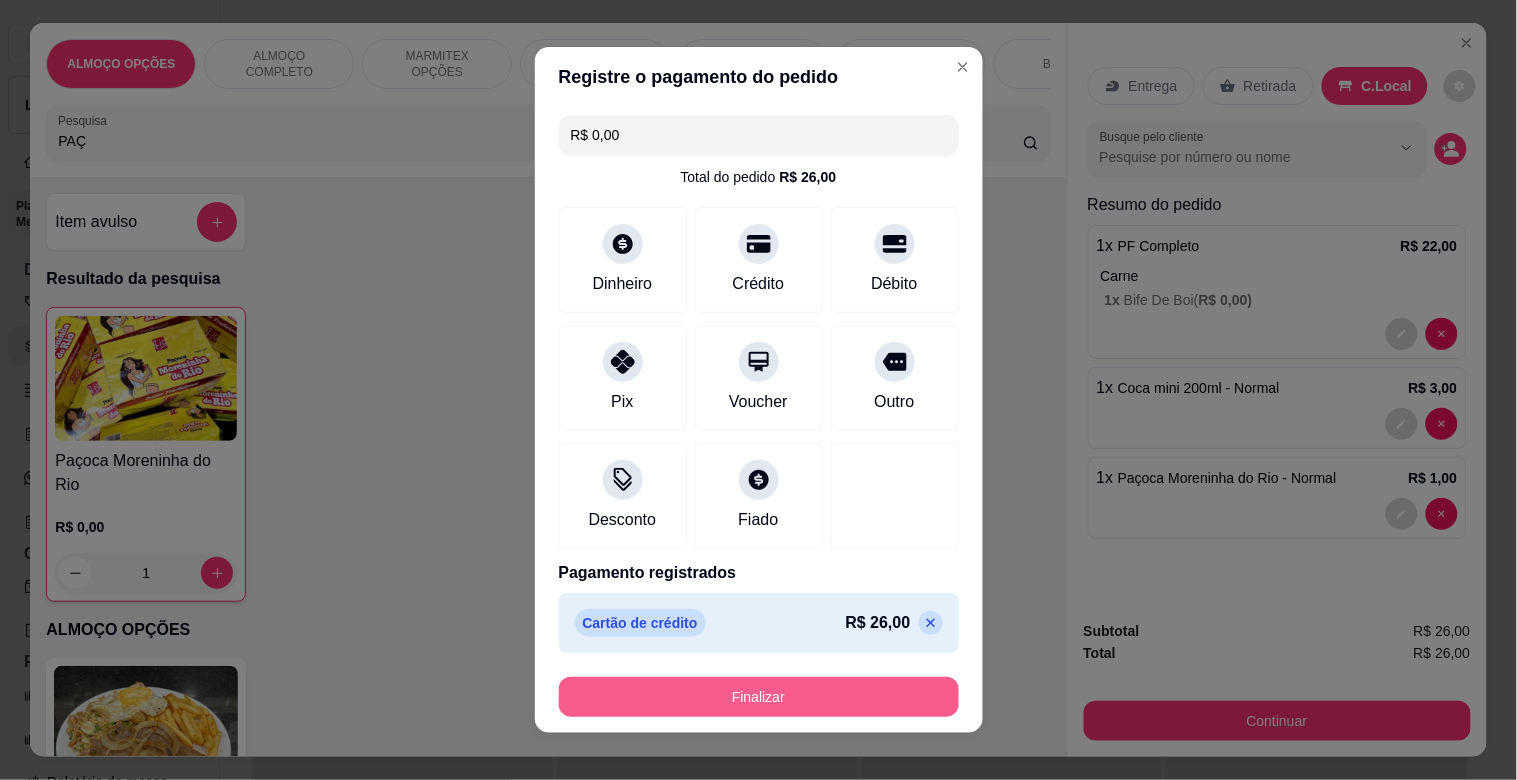 click on "Finalizar" at bounding box center (759, 697) 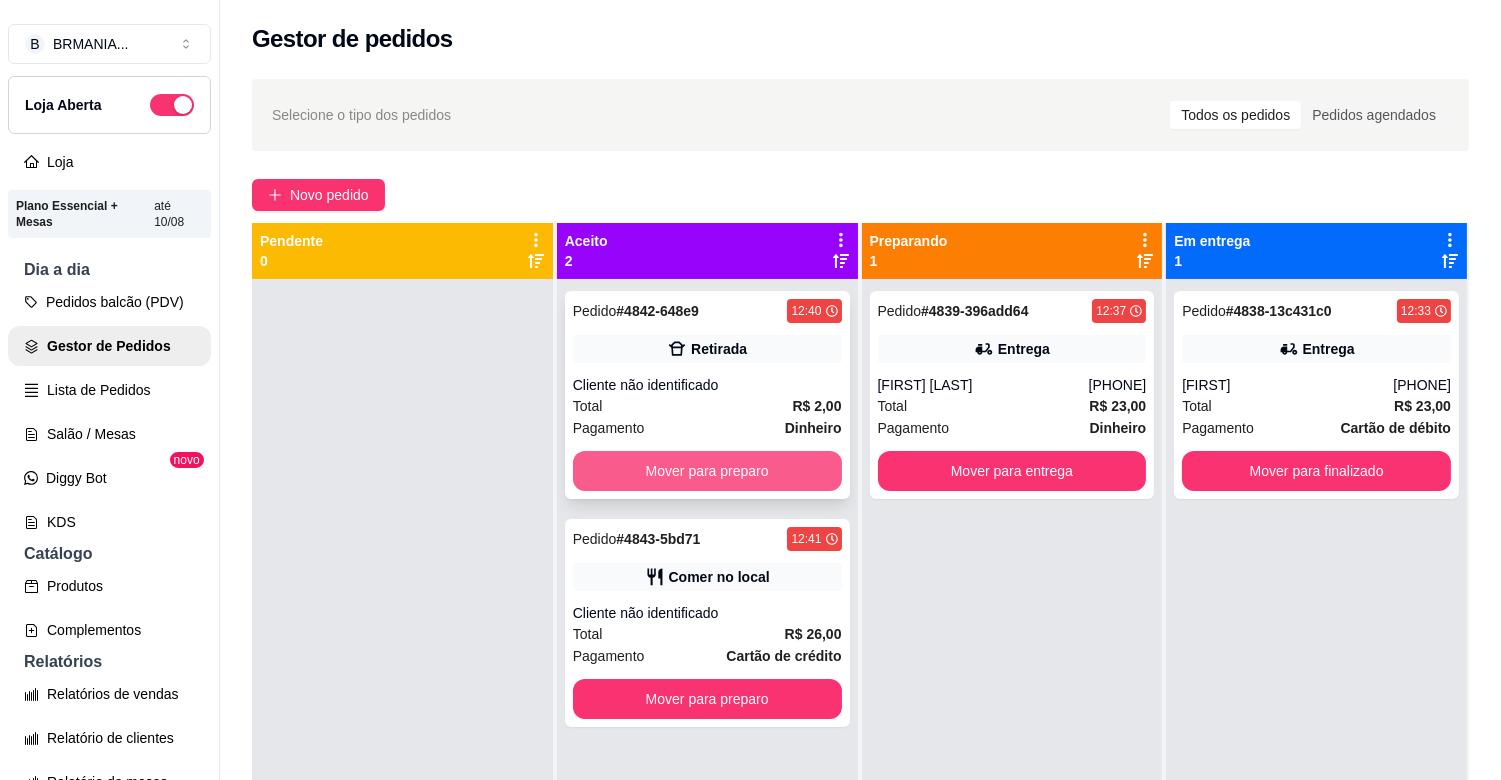 click on "Mover para preparo" at bounding box center [707, 471] 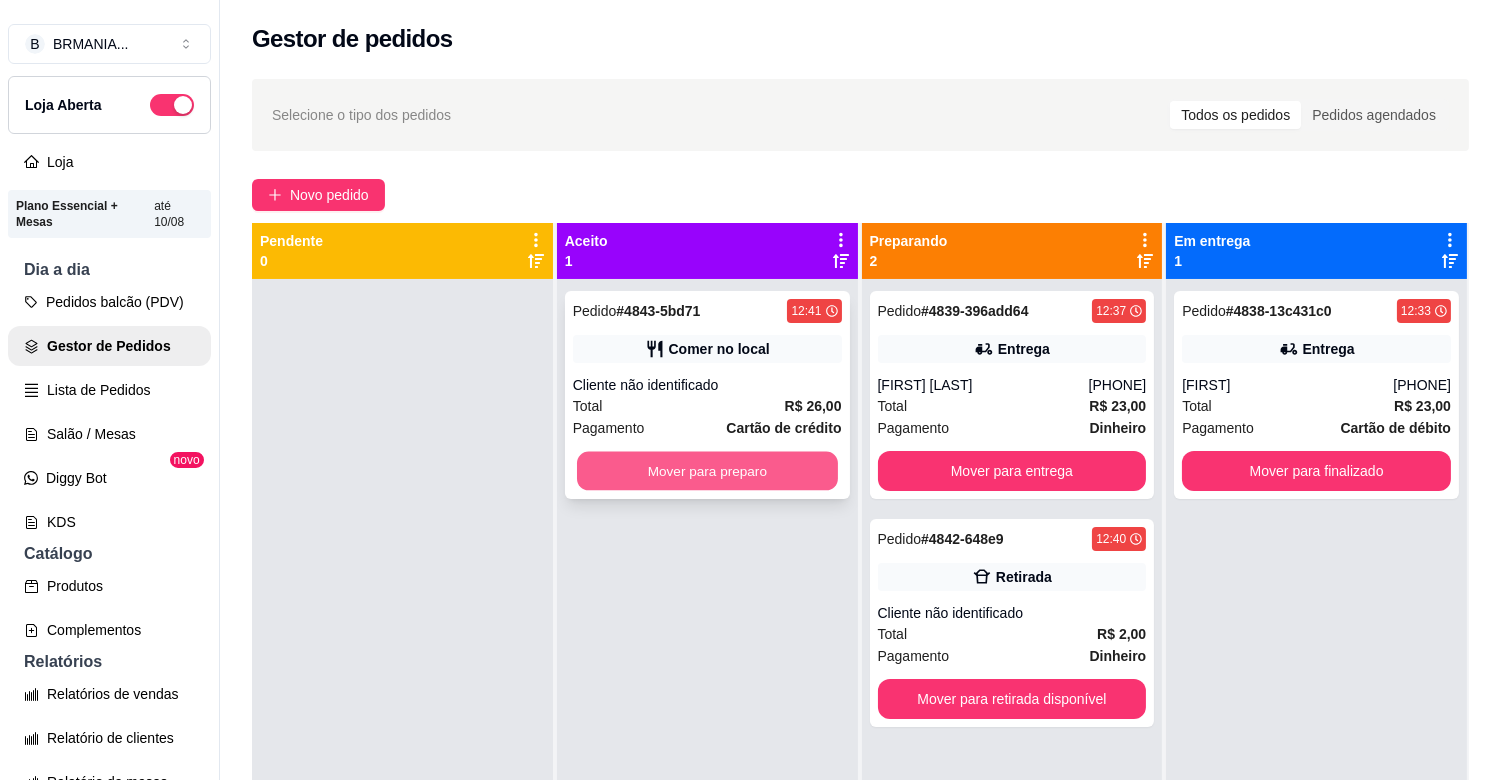 click on "Mover para preparo" at bounding box center (707, 471) 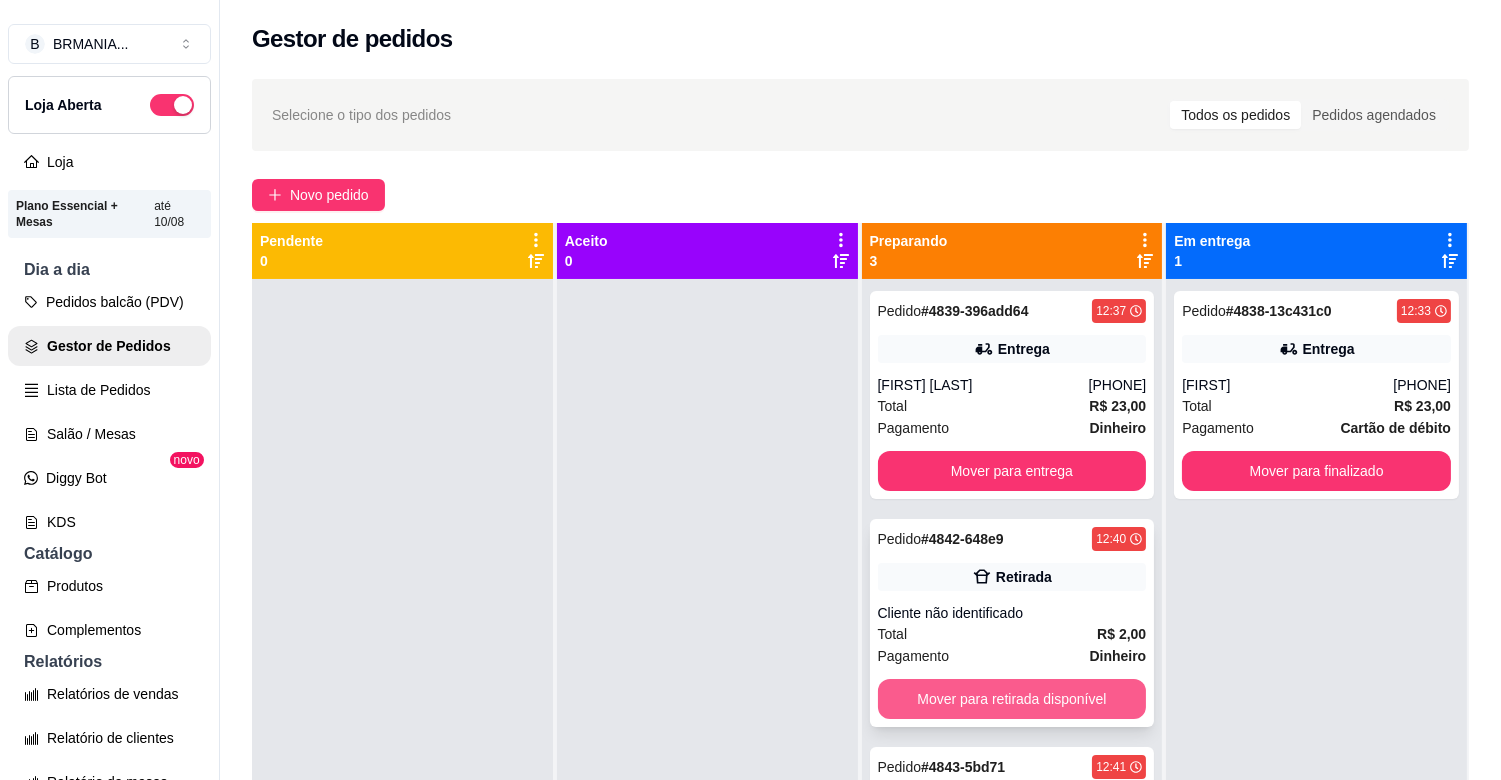 click on "Mover para retirada disponível" at bounding box center [1012, 699] 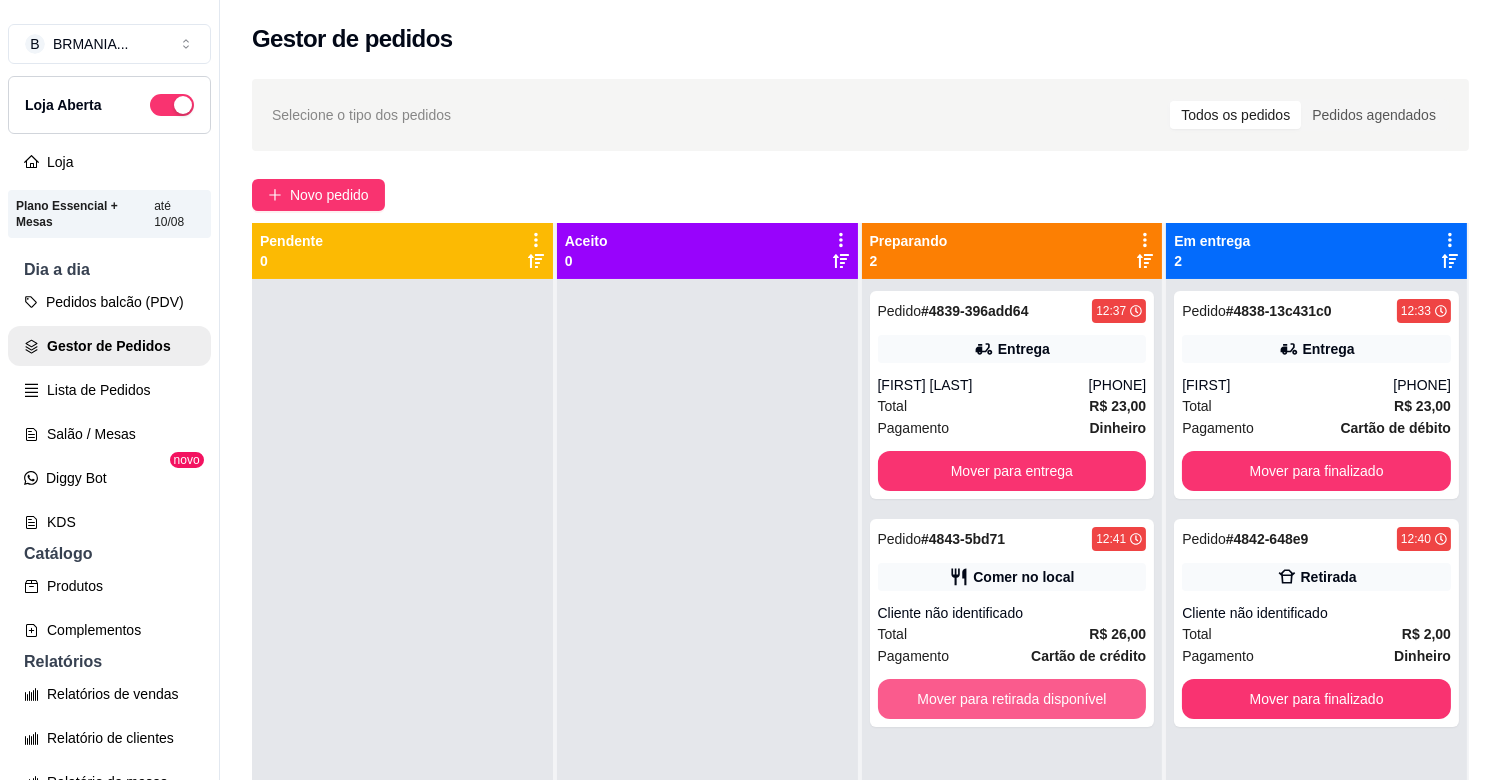 click on "Mover para retirada disponível" at bounding box center (1012, 699) 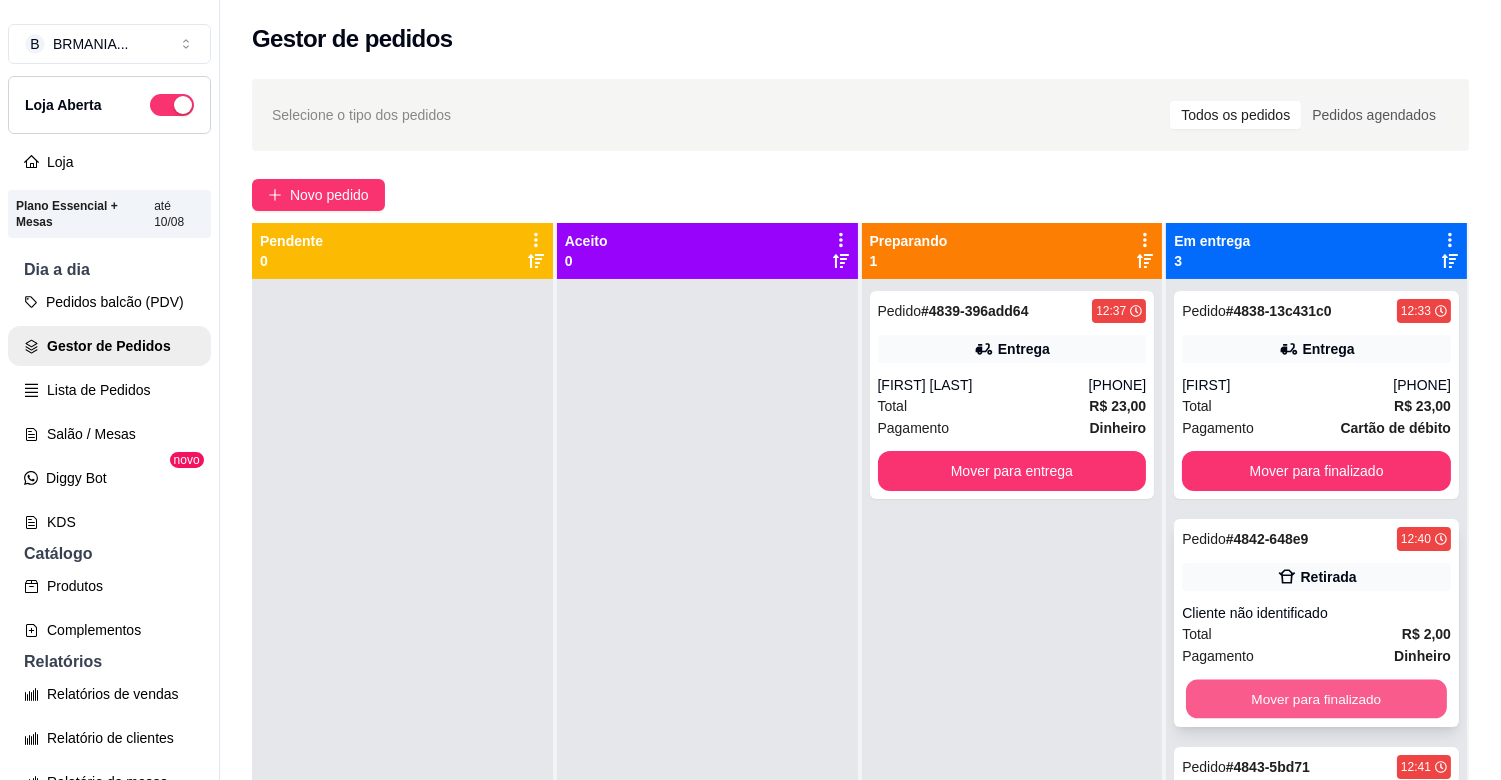 click on "Mover para finalizado" at bounding box center (1316, 699) 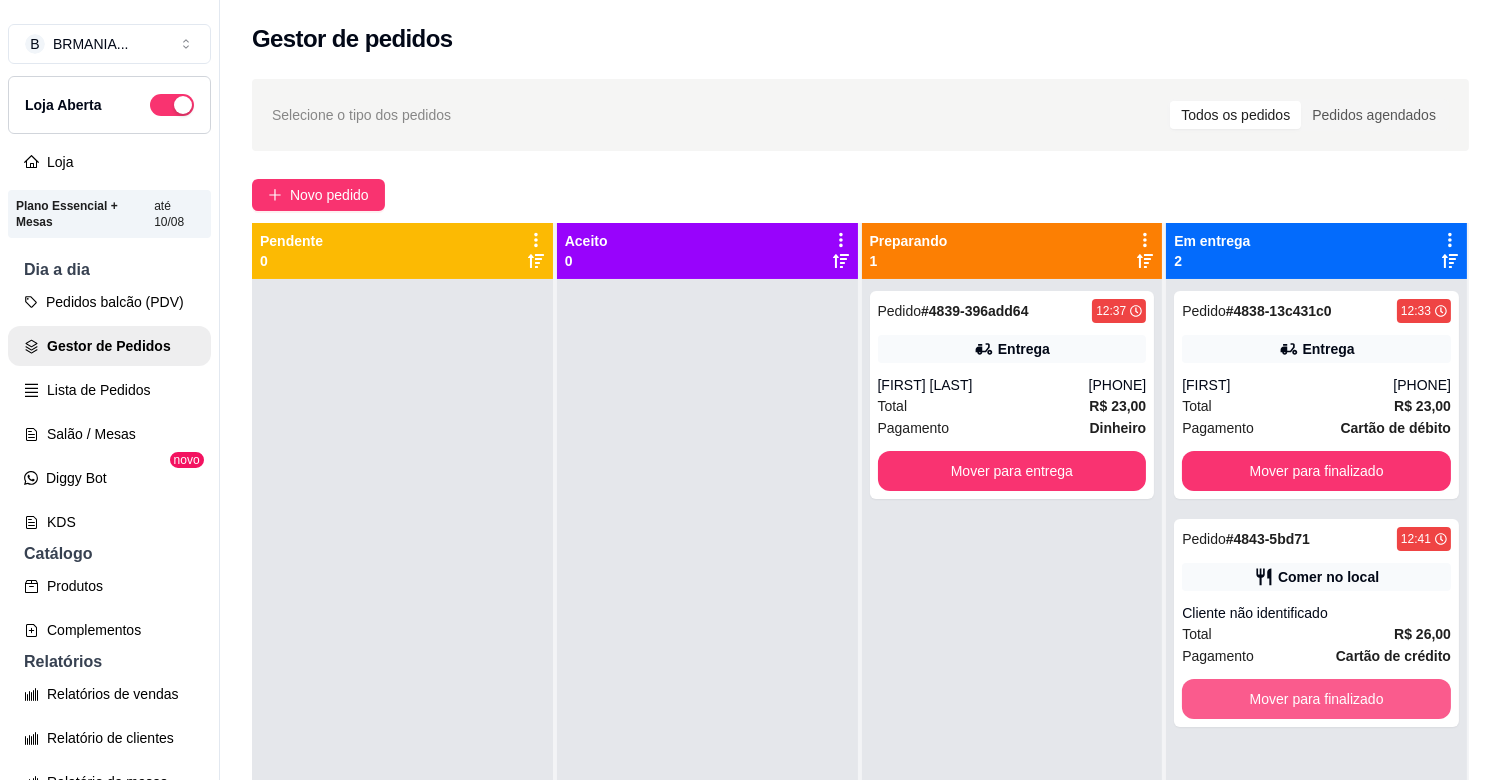 click on "Mover para finalizado" at bounding box center (1316, 699) 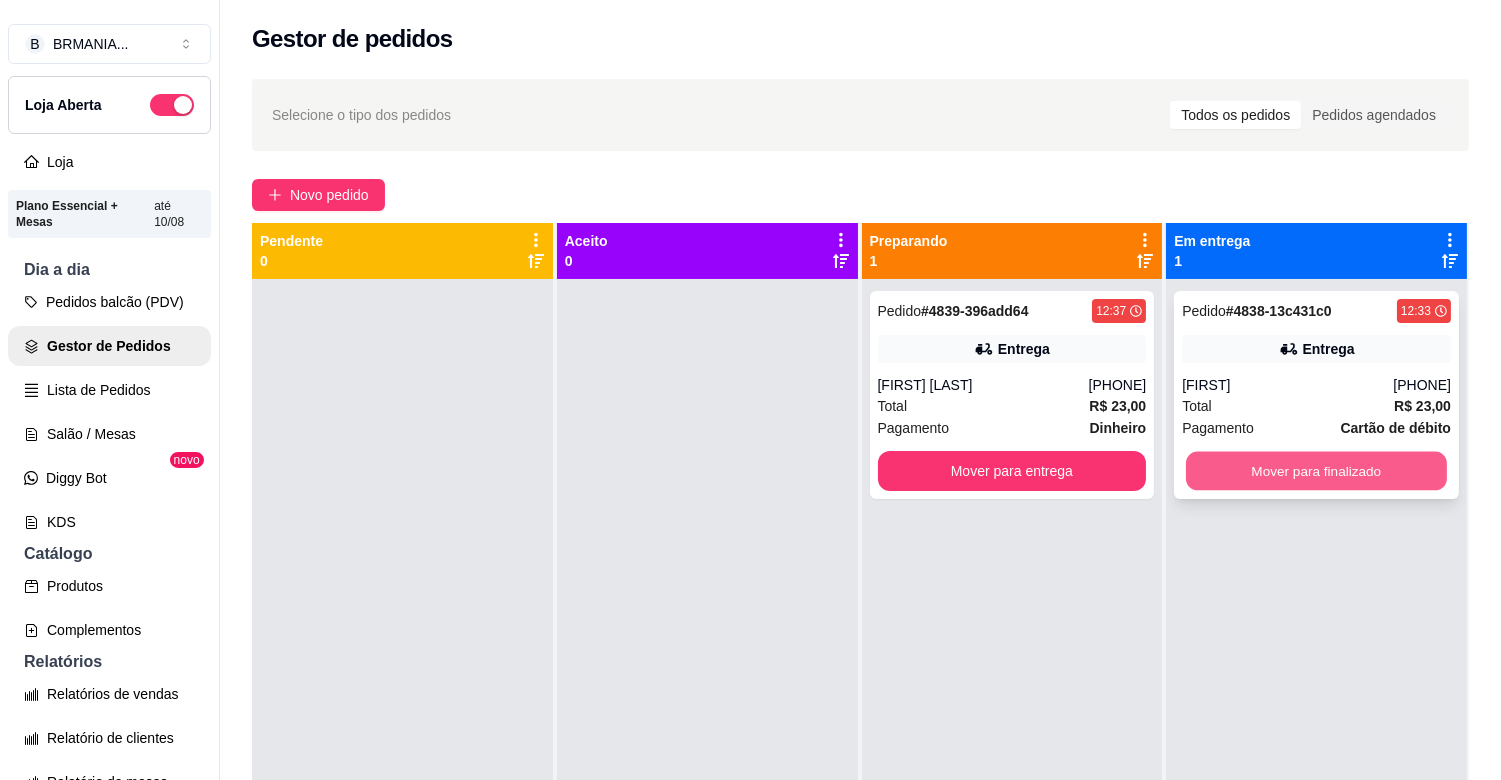 click on "Mover para finalizado" at bounding box center (1316, 471) 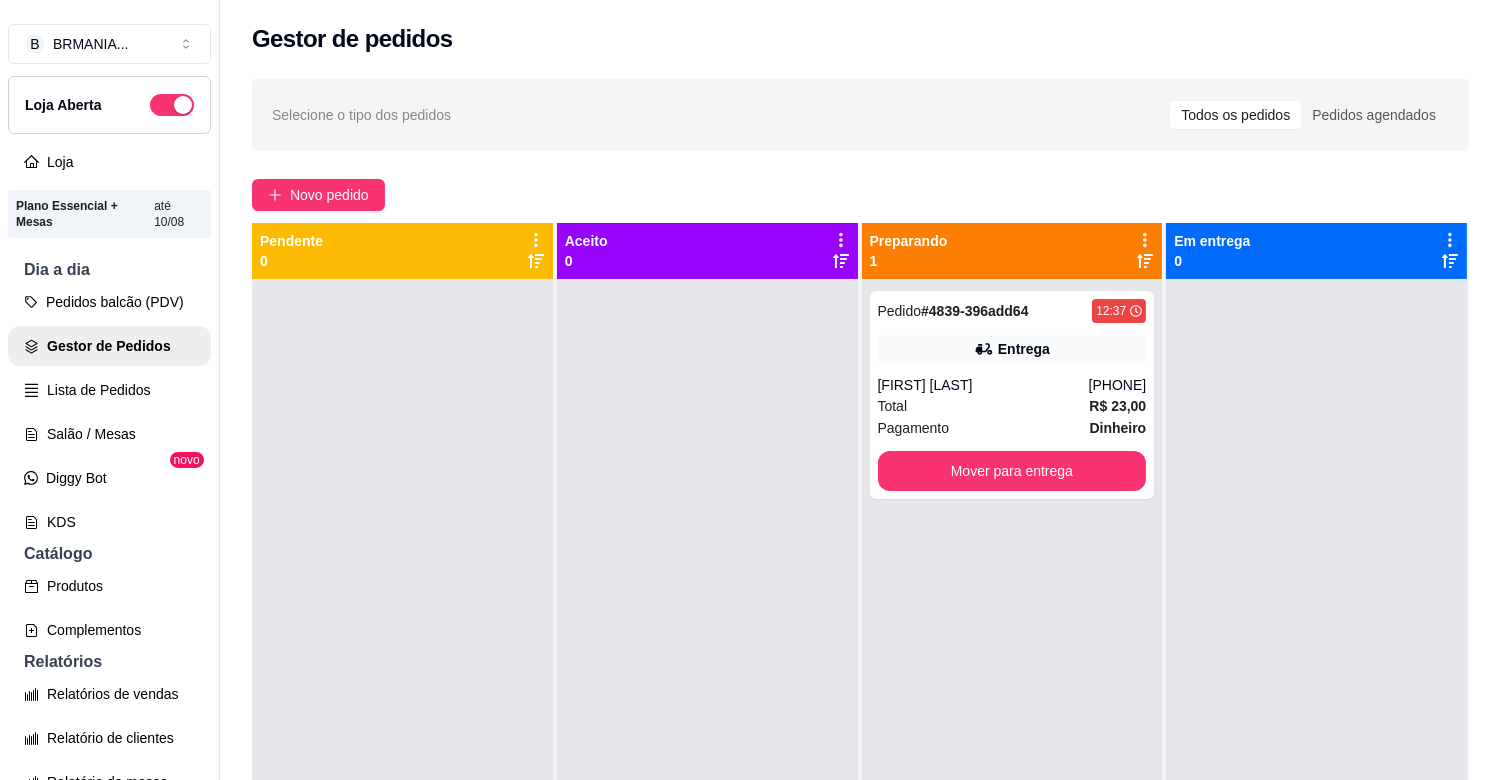 click on "Pedidos balcão (PDV)" at bounding box center (109, 302) 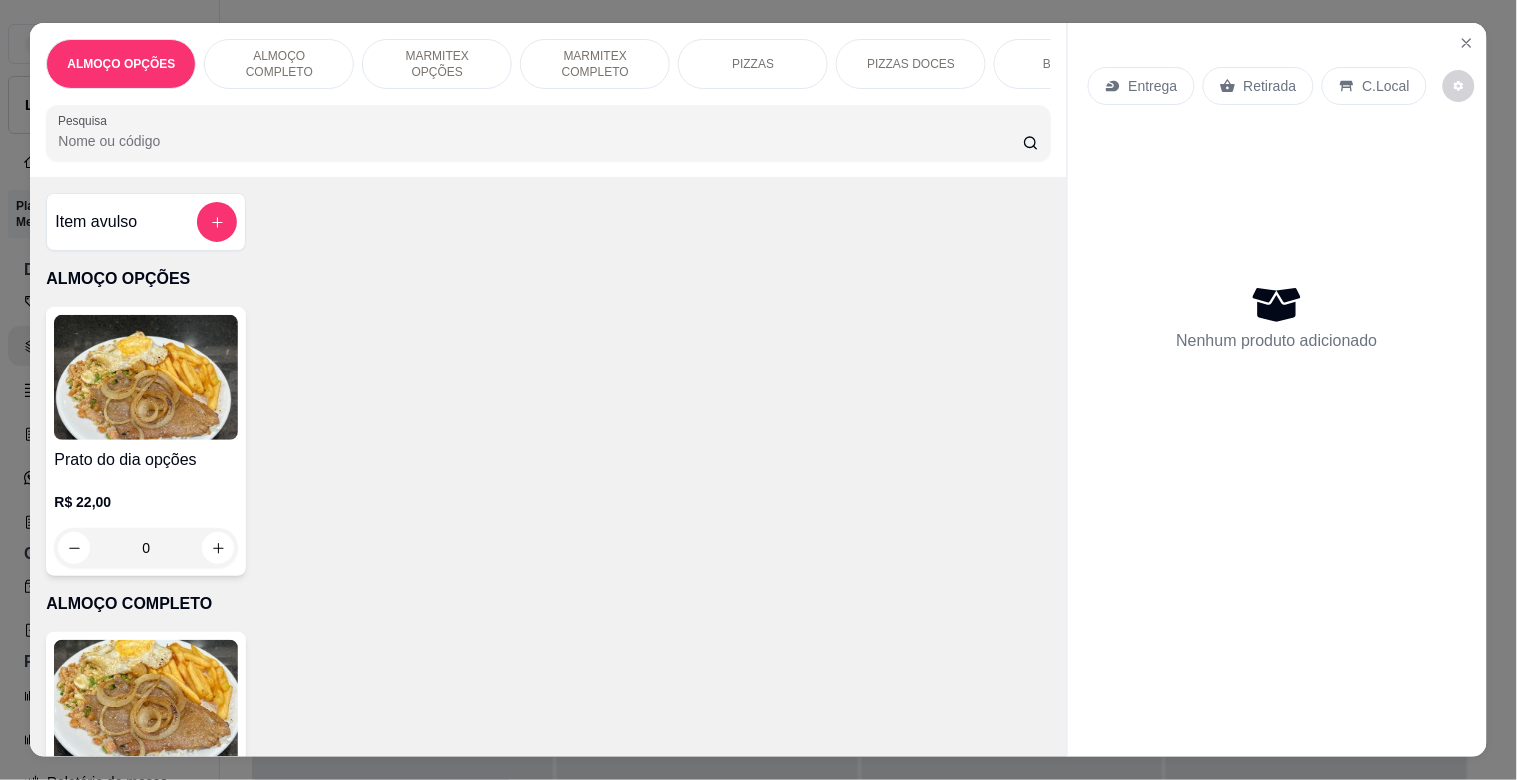 click at bounding box center [146, 702] 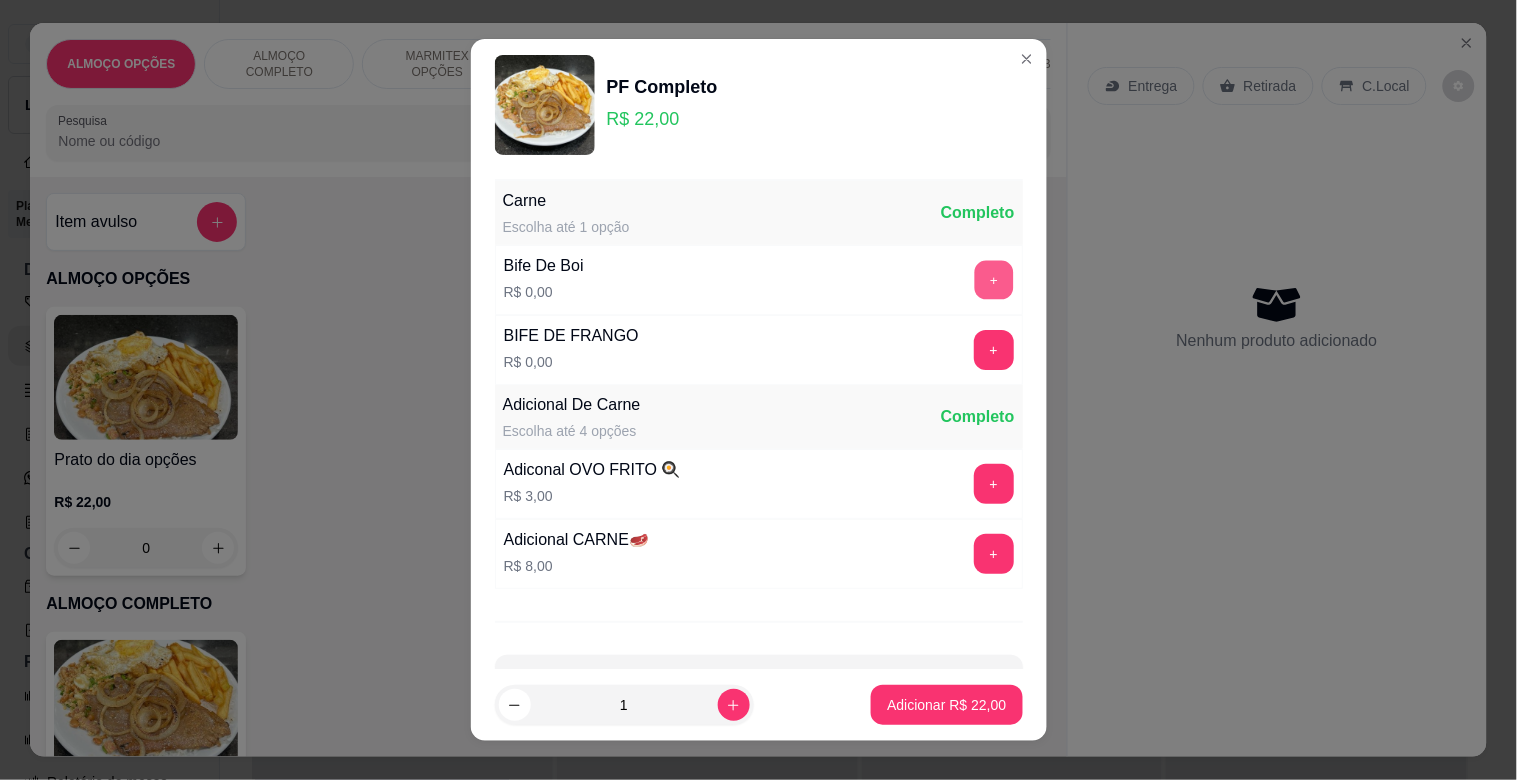 click on "+" at bounding box center (993, 280) 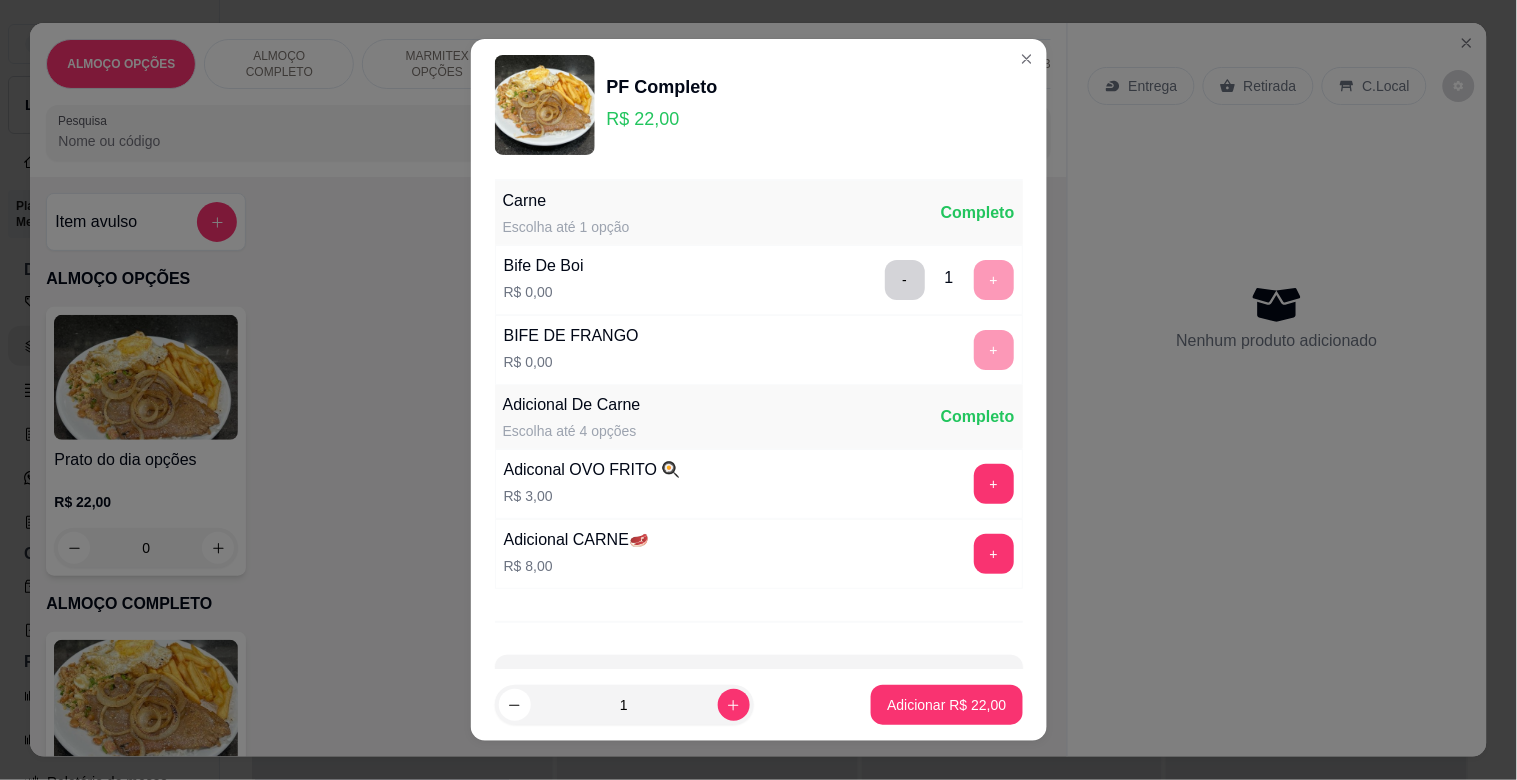 scroll, scrollTop: 25, scrollLeft: 0, axis: vertical 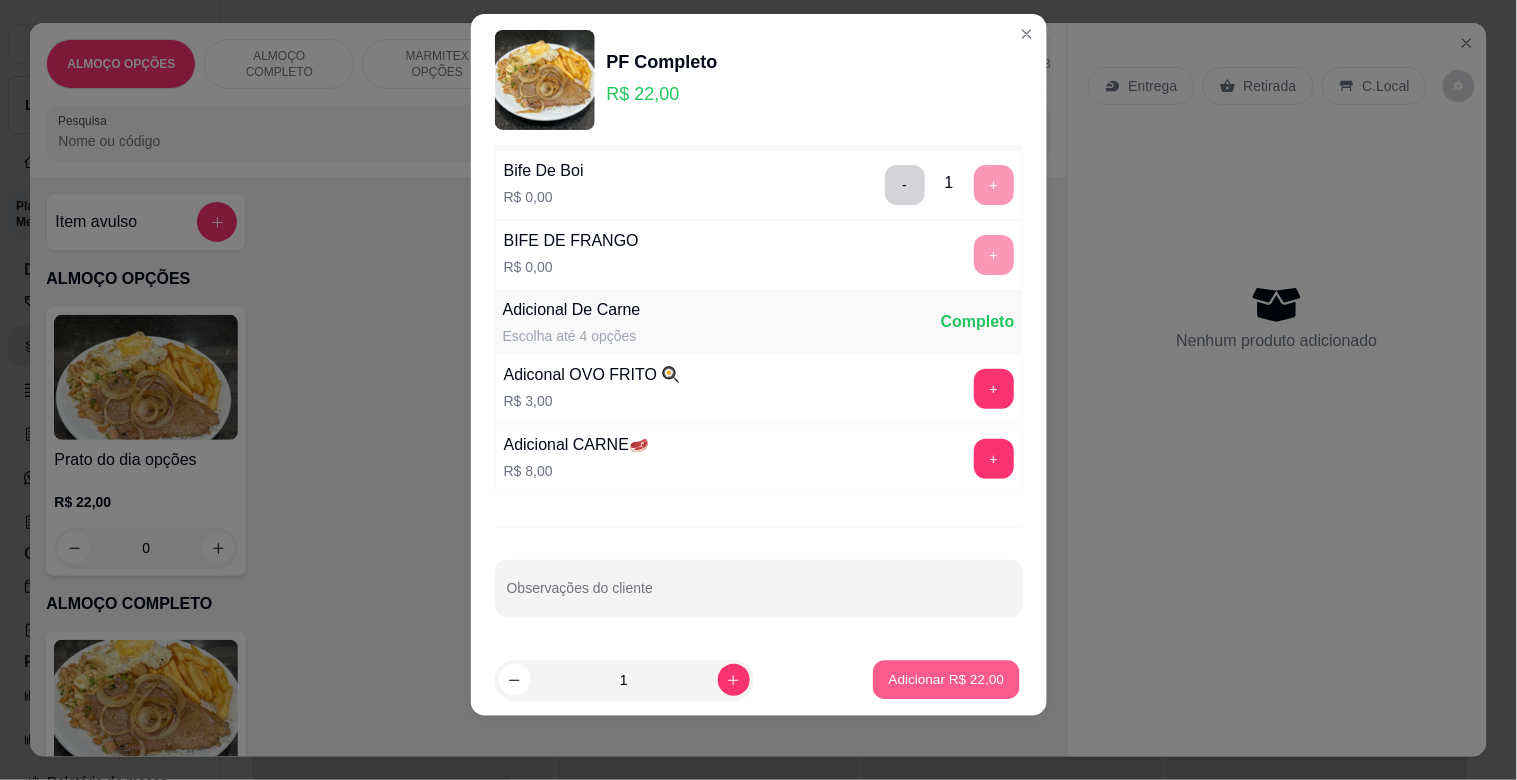 click on "Adicionar   R$ 22,00" at bounding box center (947, 679) 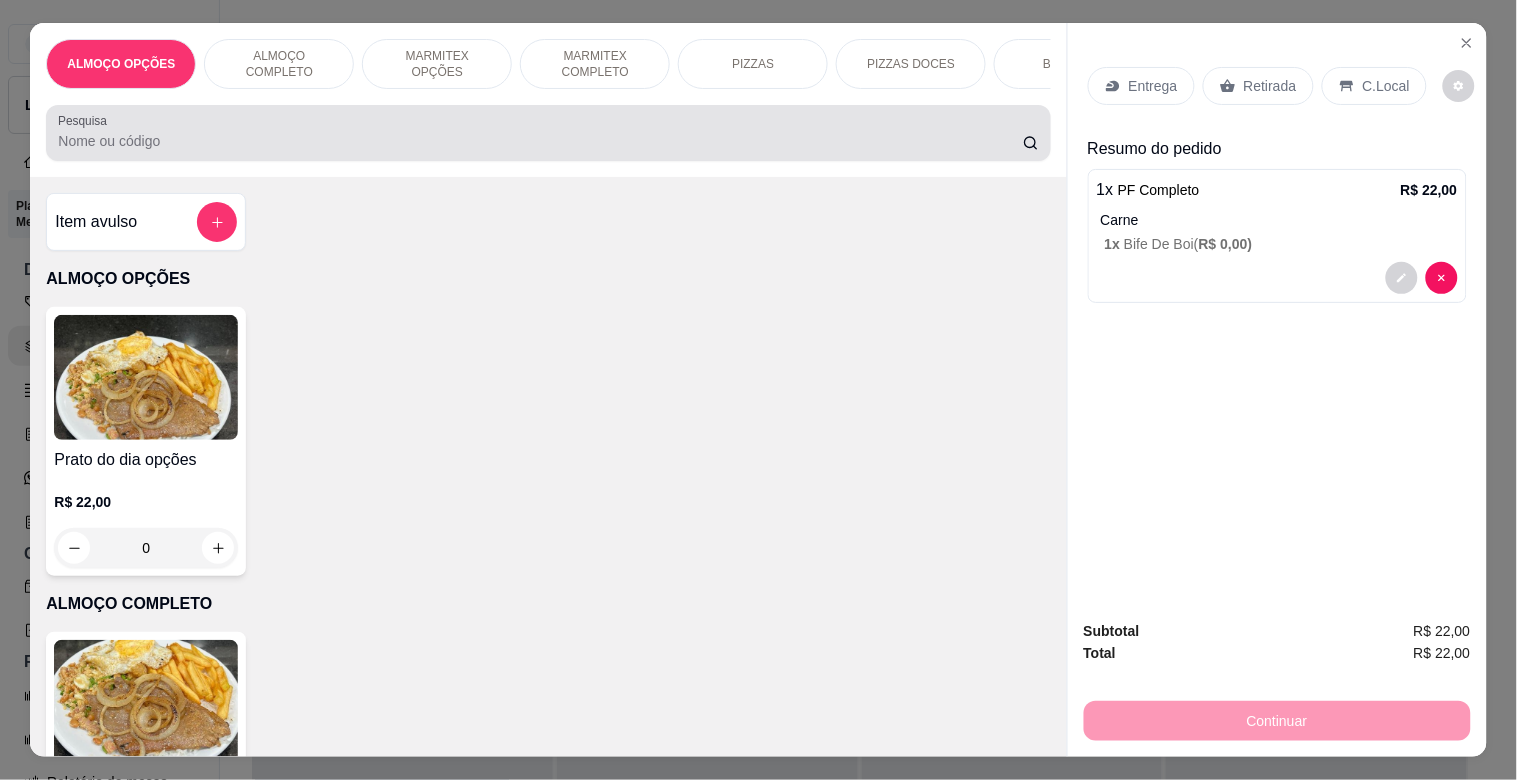 click at bounding box center [548, 133] 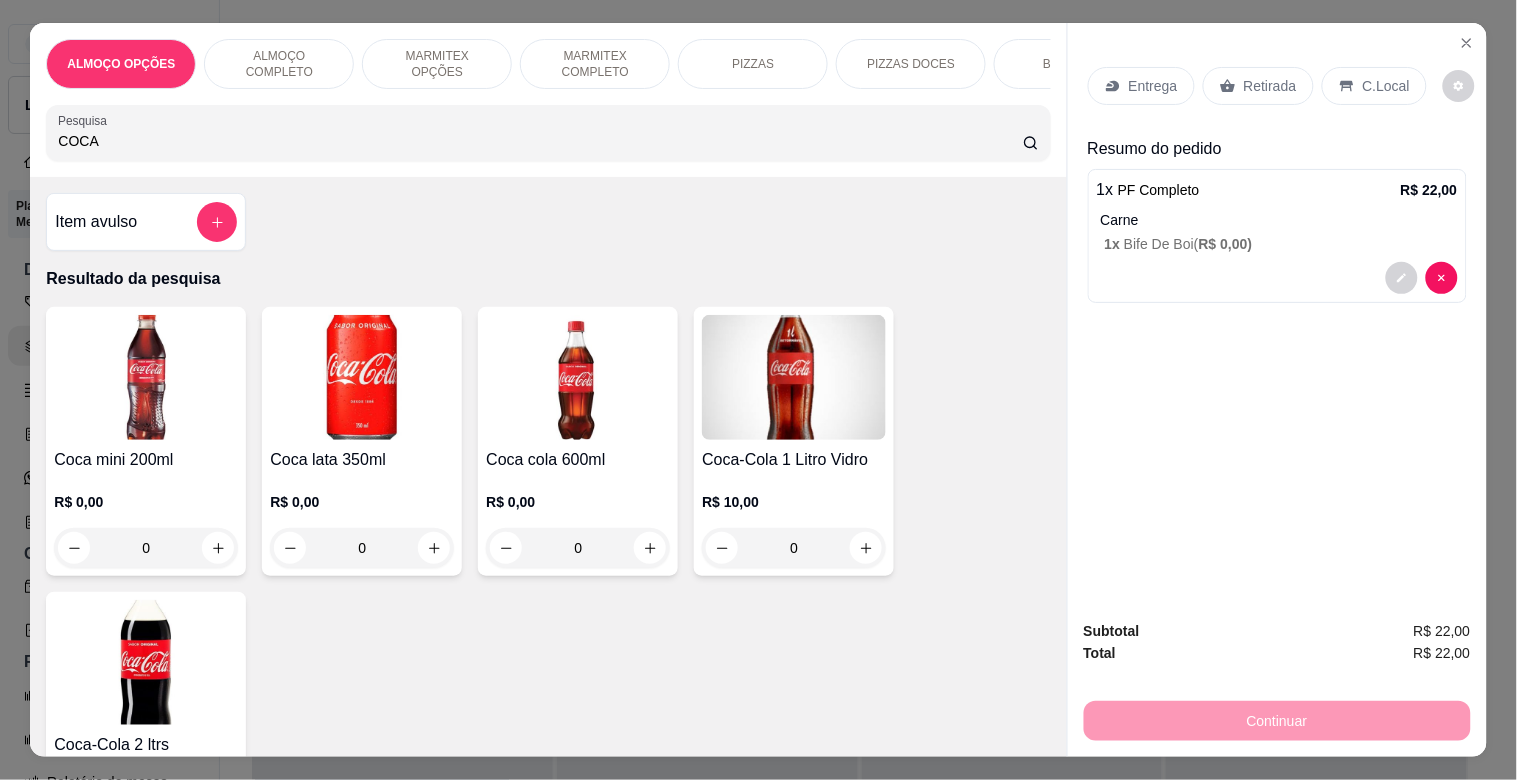 click on "Coca cola 600ml" at bounding box center [578, 460] 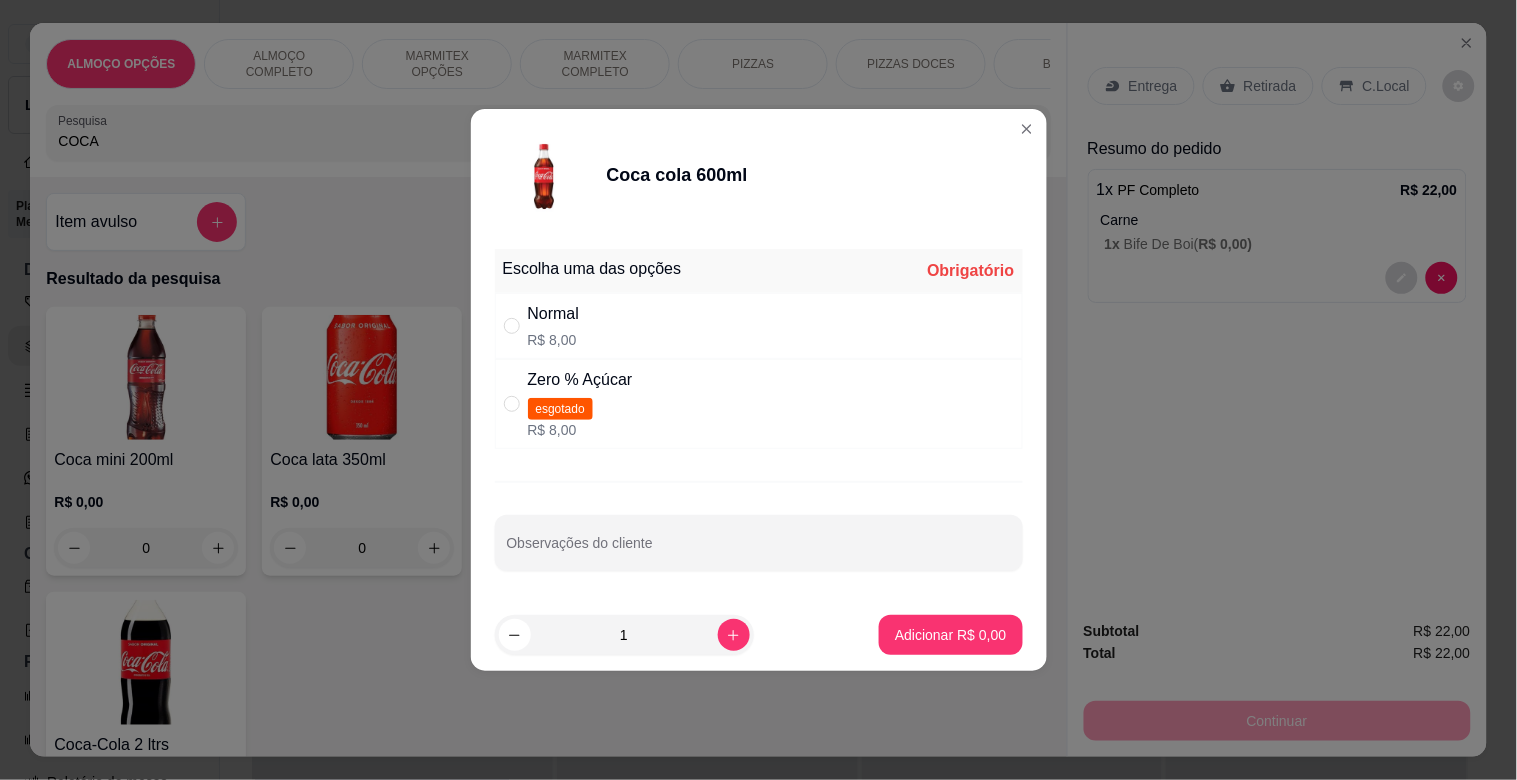 click on "Normal  R$ 8,00" at bounding box center (759, 326) 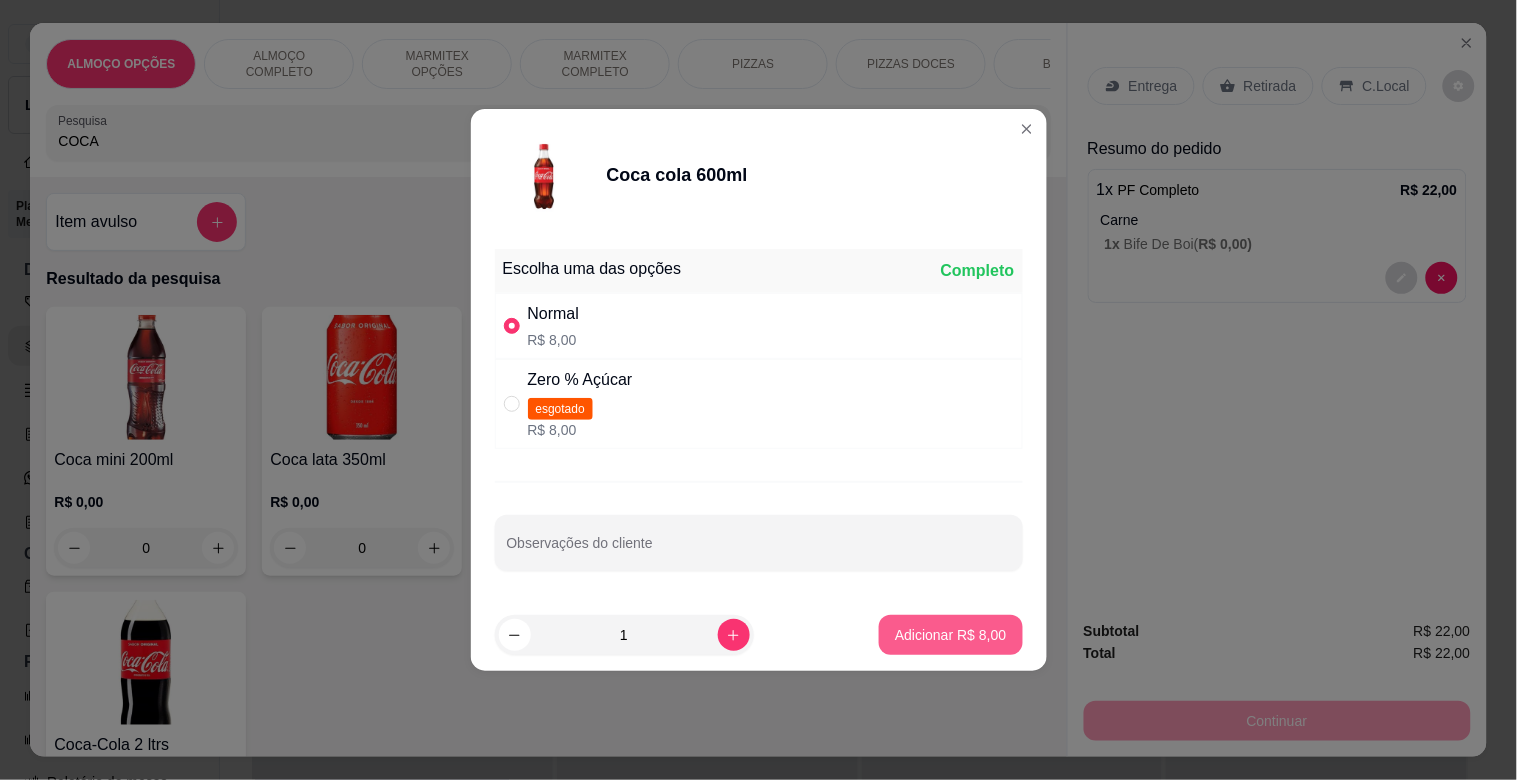 click on "Adicionar   R$ 8,00" at bounding box center [950, 635] 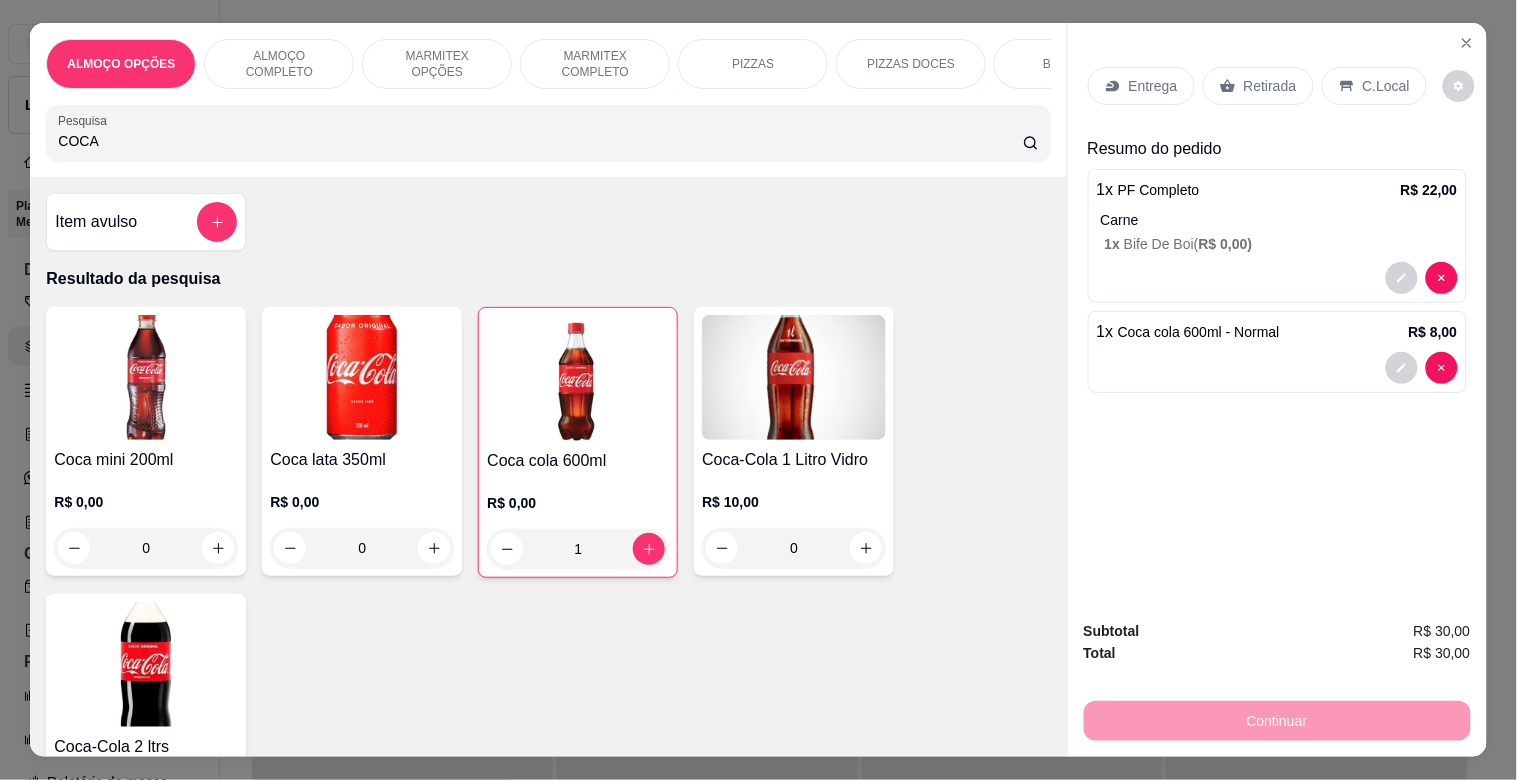 drag, startPoint x: 1381, startPoint y: 55, endPoint x: 1378, endPoint y: 72, distance: 17.262676 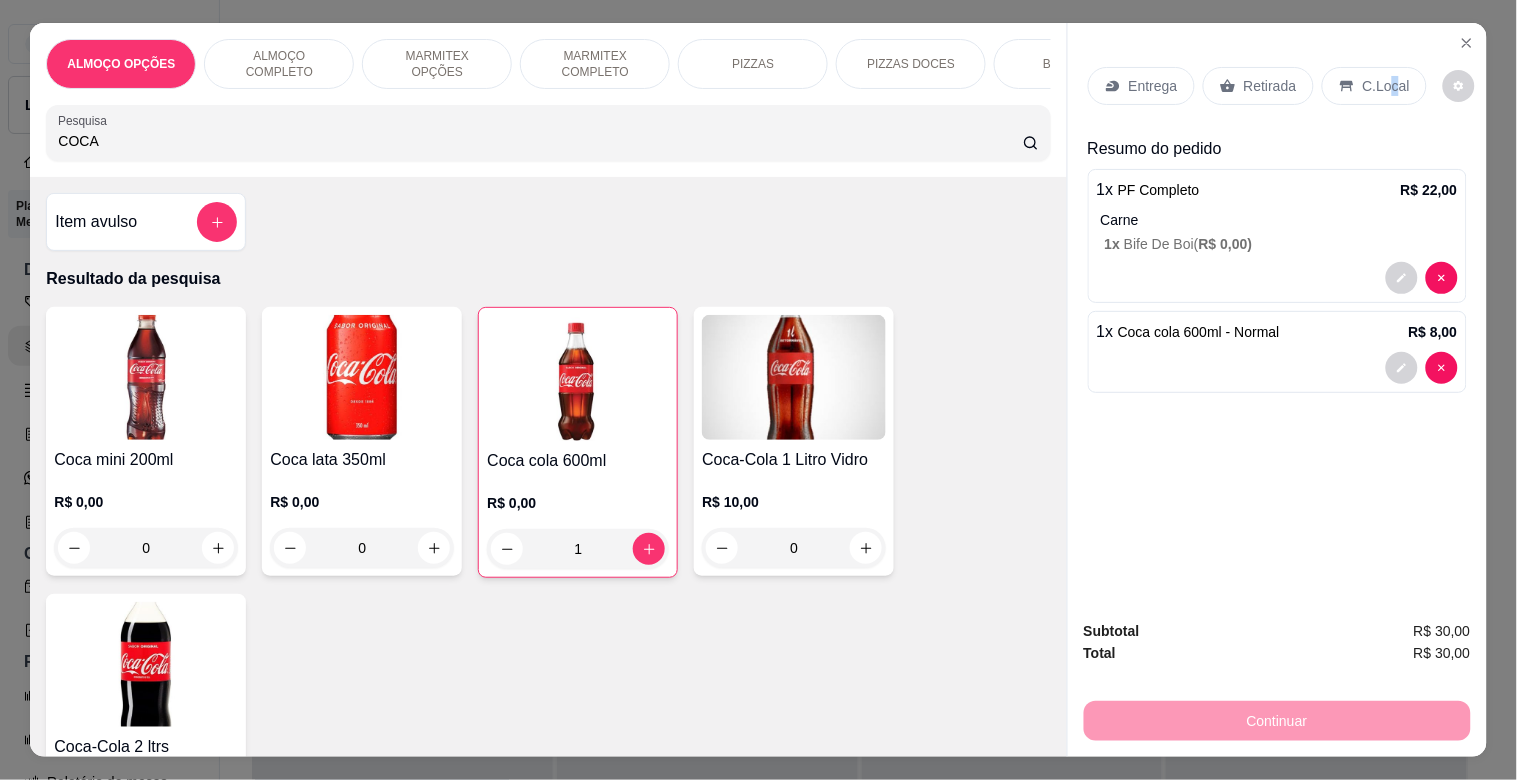 click on "C.Local" at bounding box center (1386, 86) 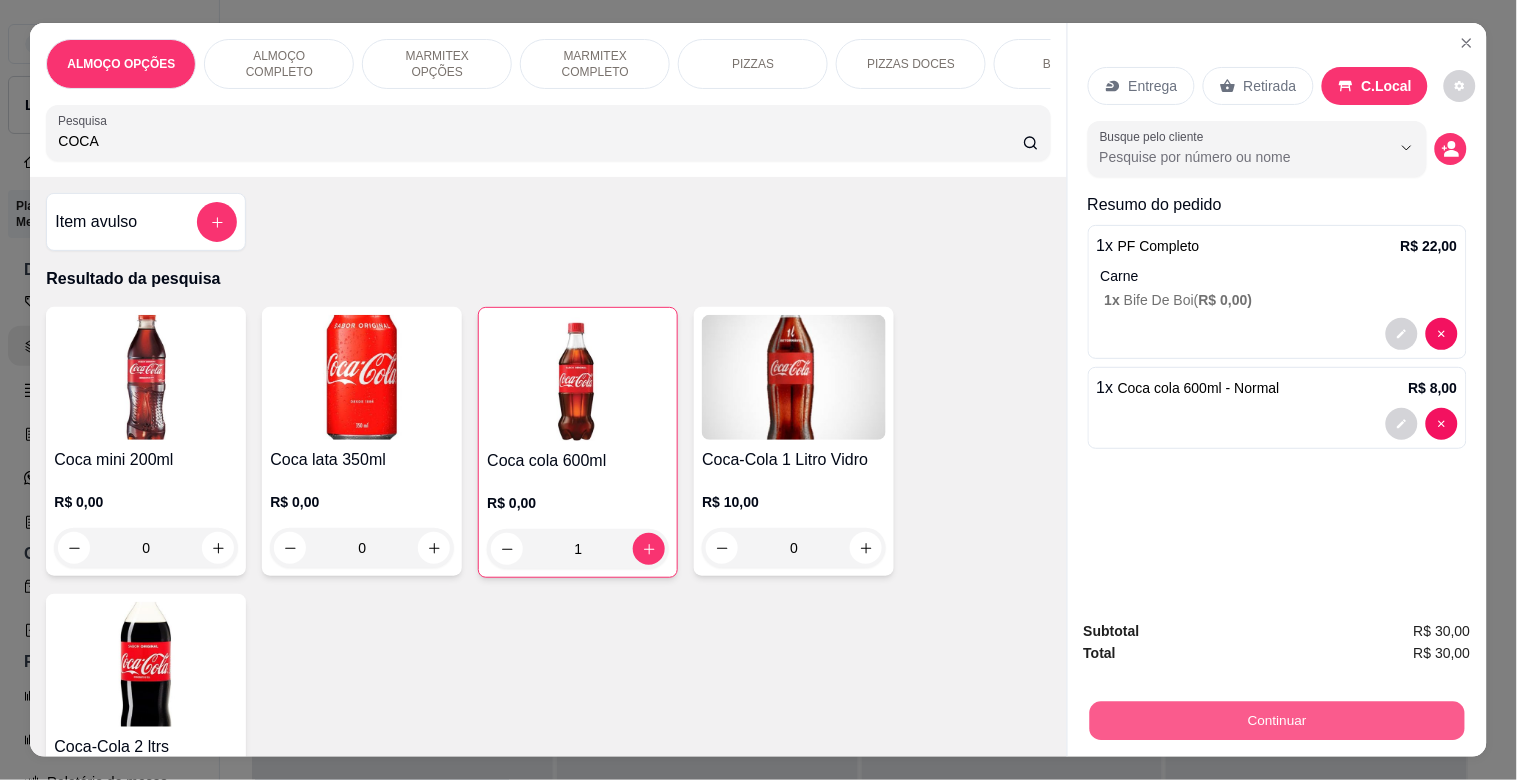 click on "Continuar" at bounding box center [1276, 720] 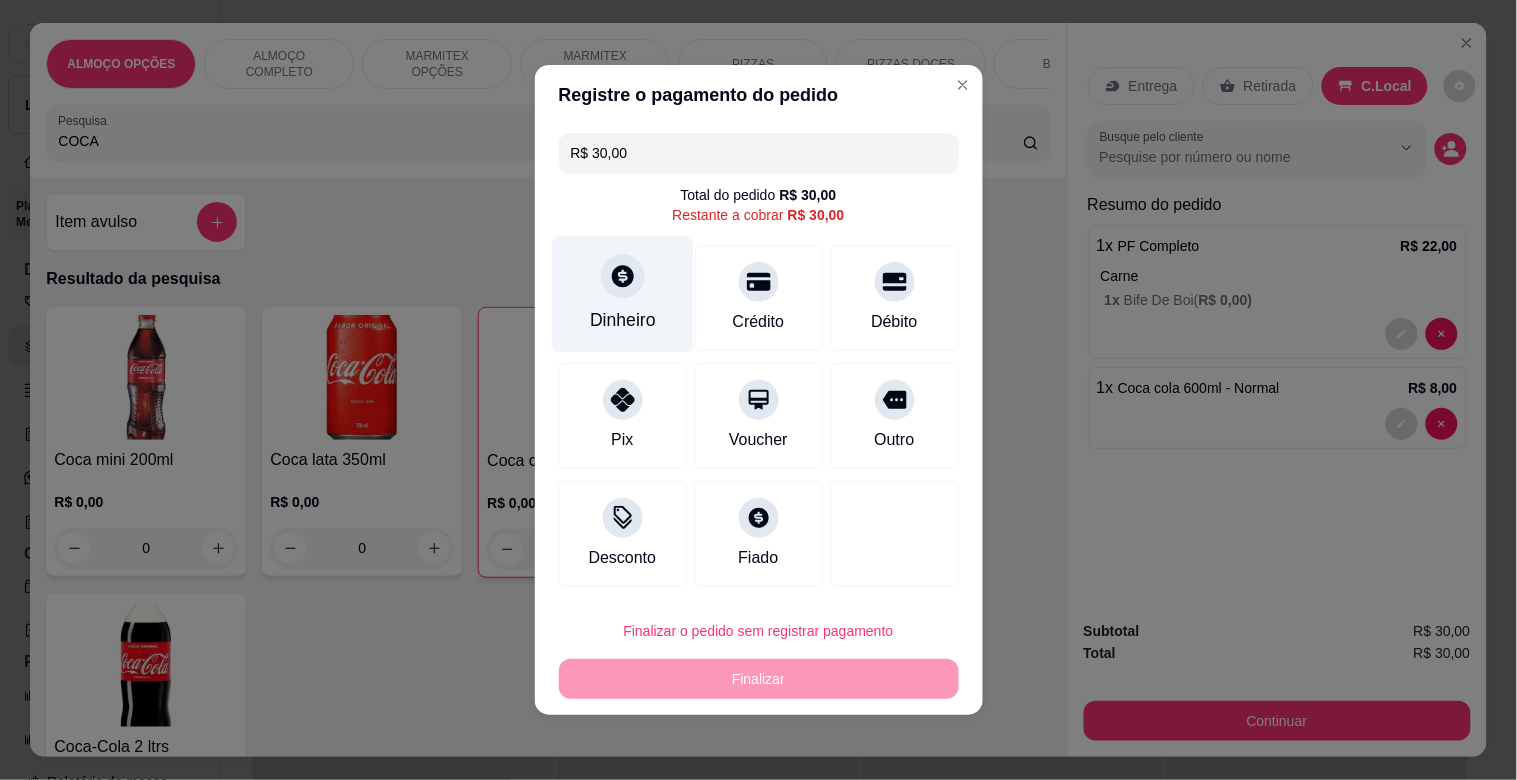 click on "Dinheiro" at bounding box center (622, 294) 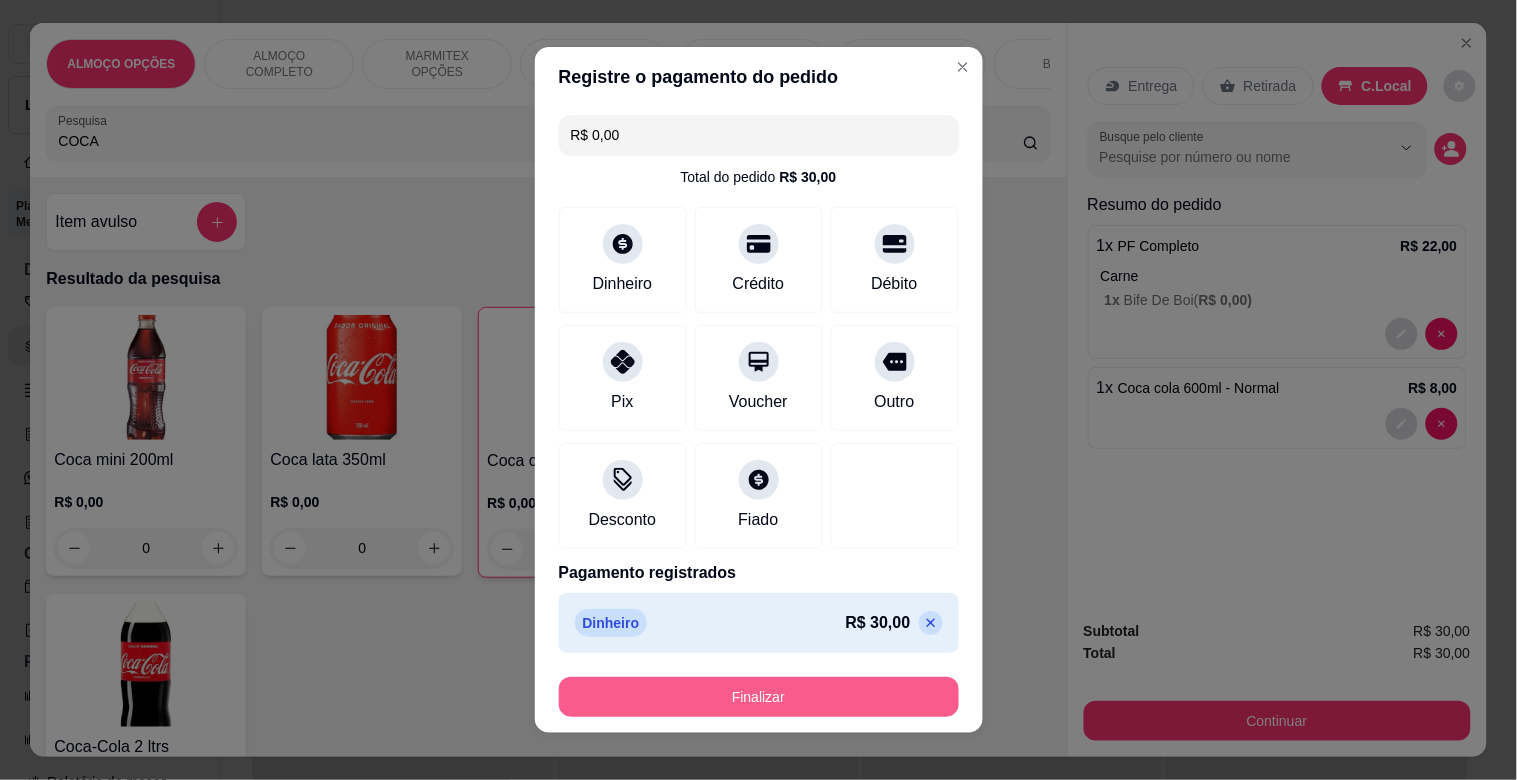 click on "Finalizar" at bounding box center (759, 697) 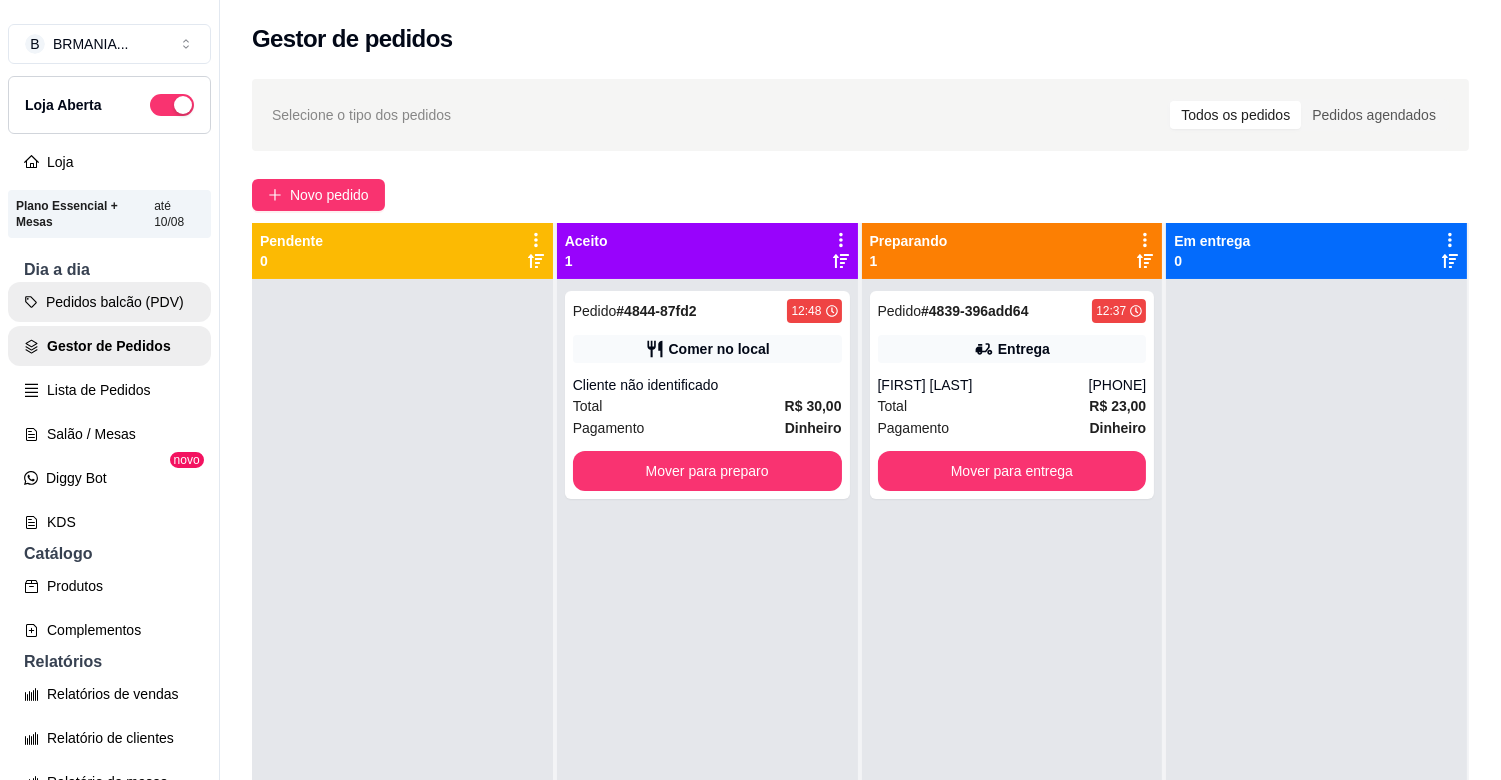 click on "Pedidos balcão (PDV)" at bounding box center (109, 302) 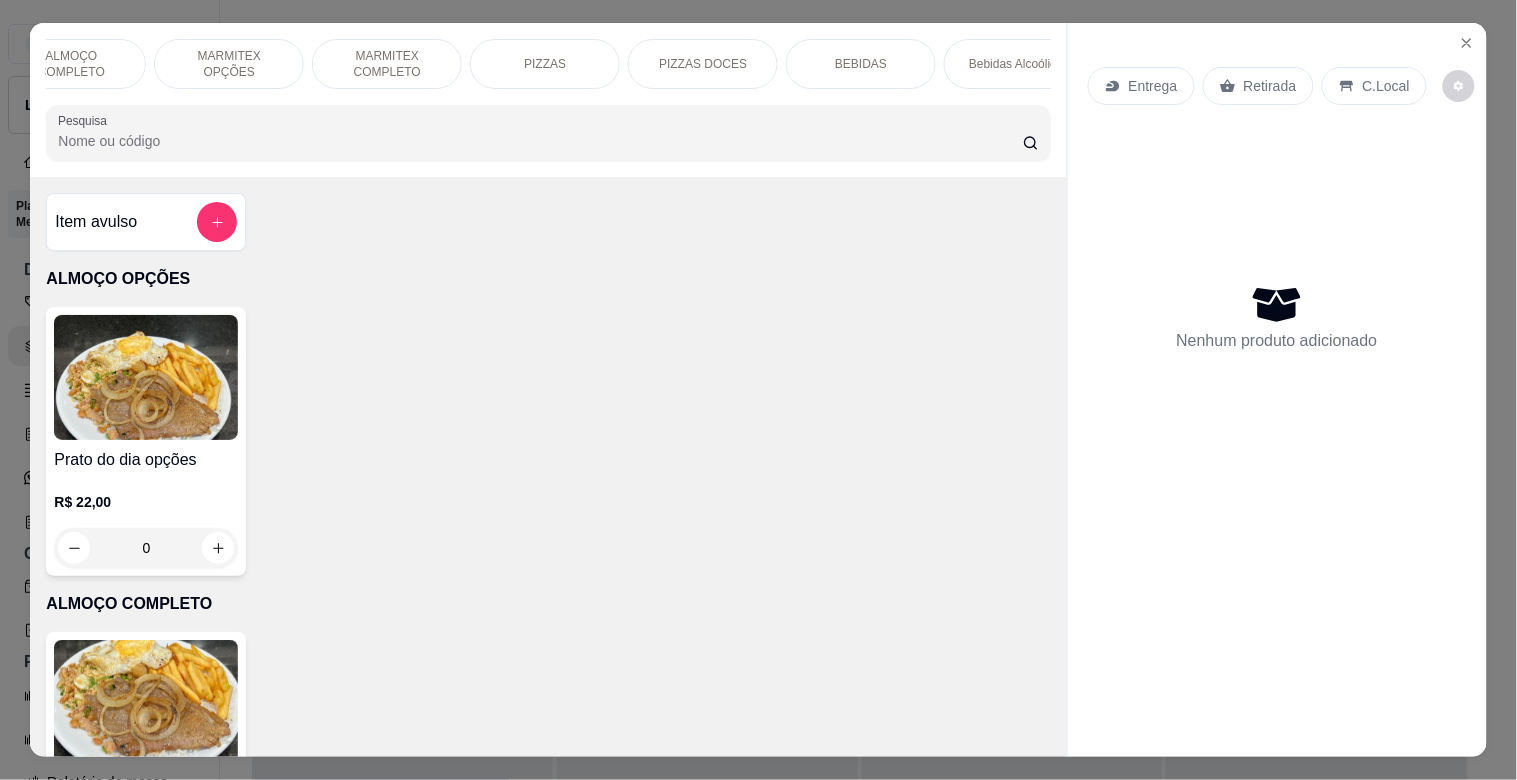 scroll, scrollTop: 0, scrollLeft: 222, axis: horizontal 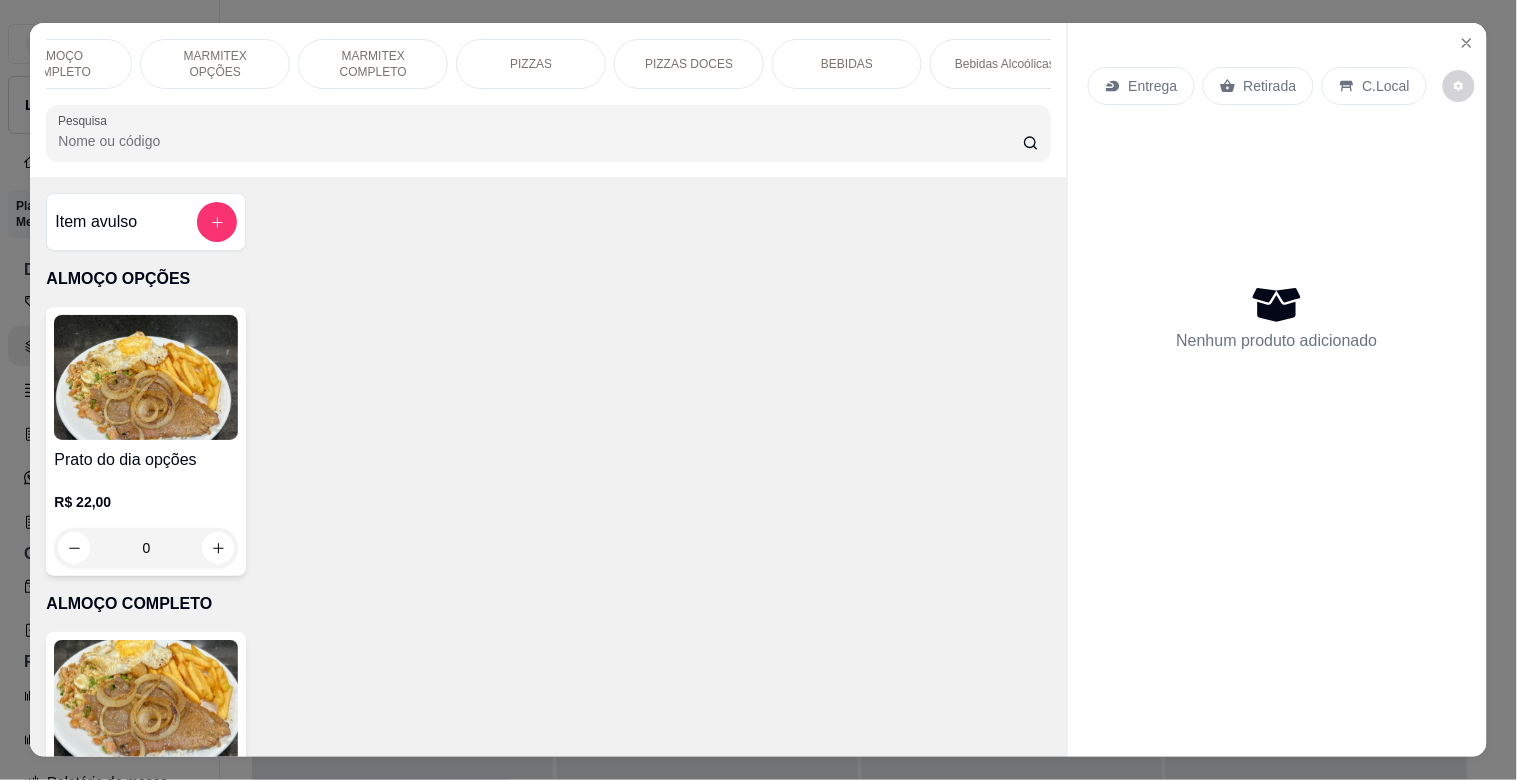 click on "BEBIDAS" at bounding box center [847, 64] 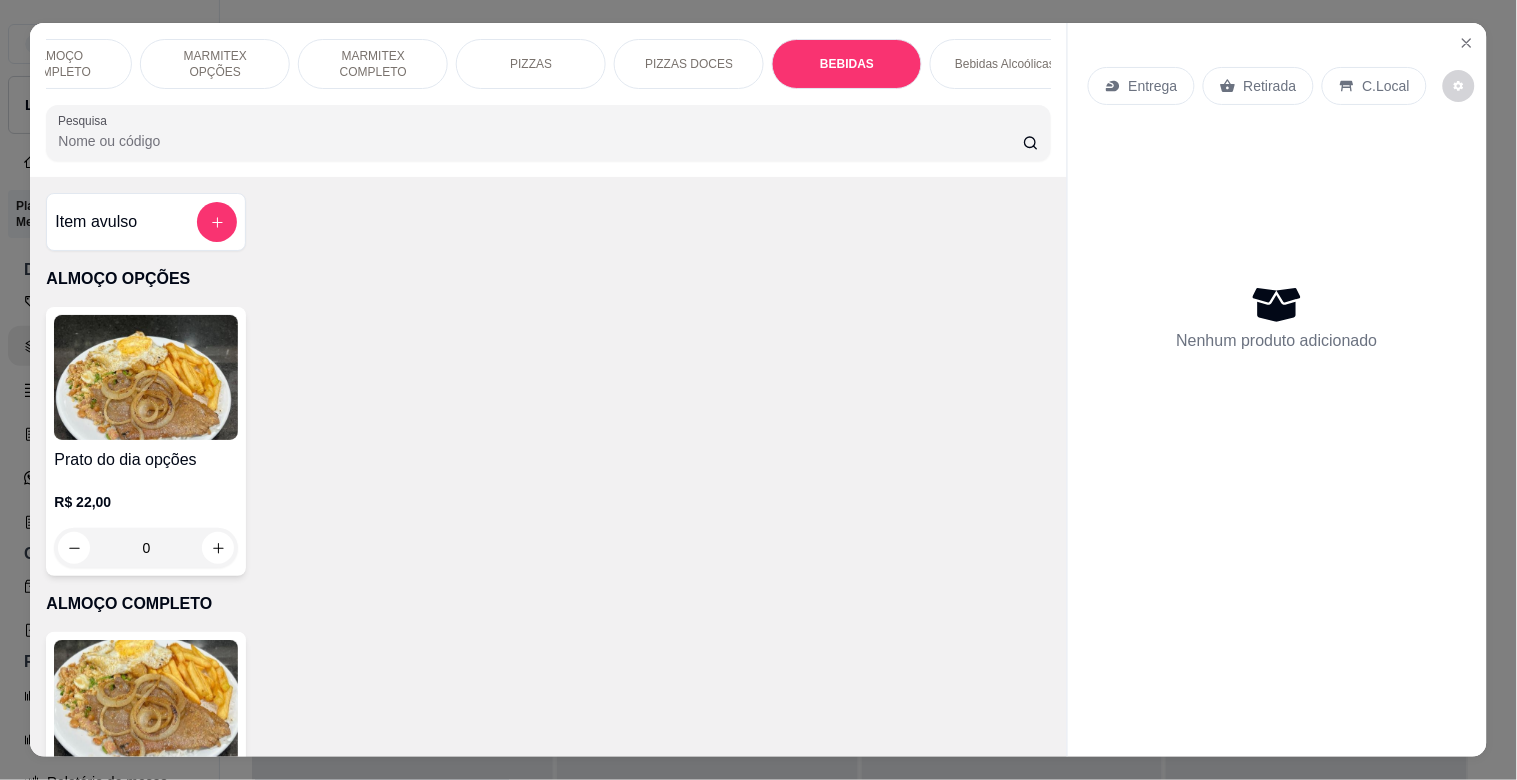 scroll, scrollTop: 2015, scrollLeft: 0, axis: vertical 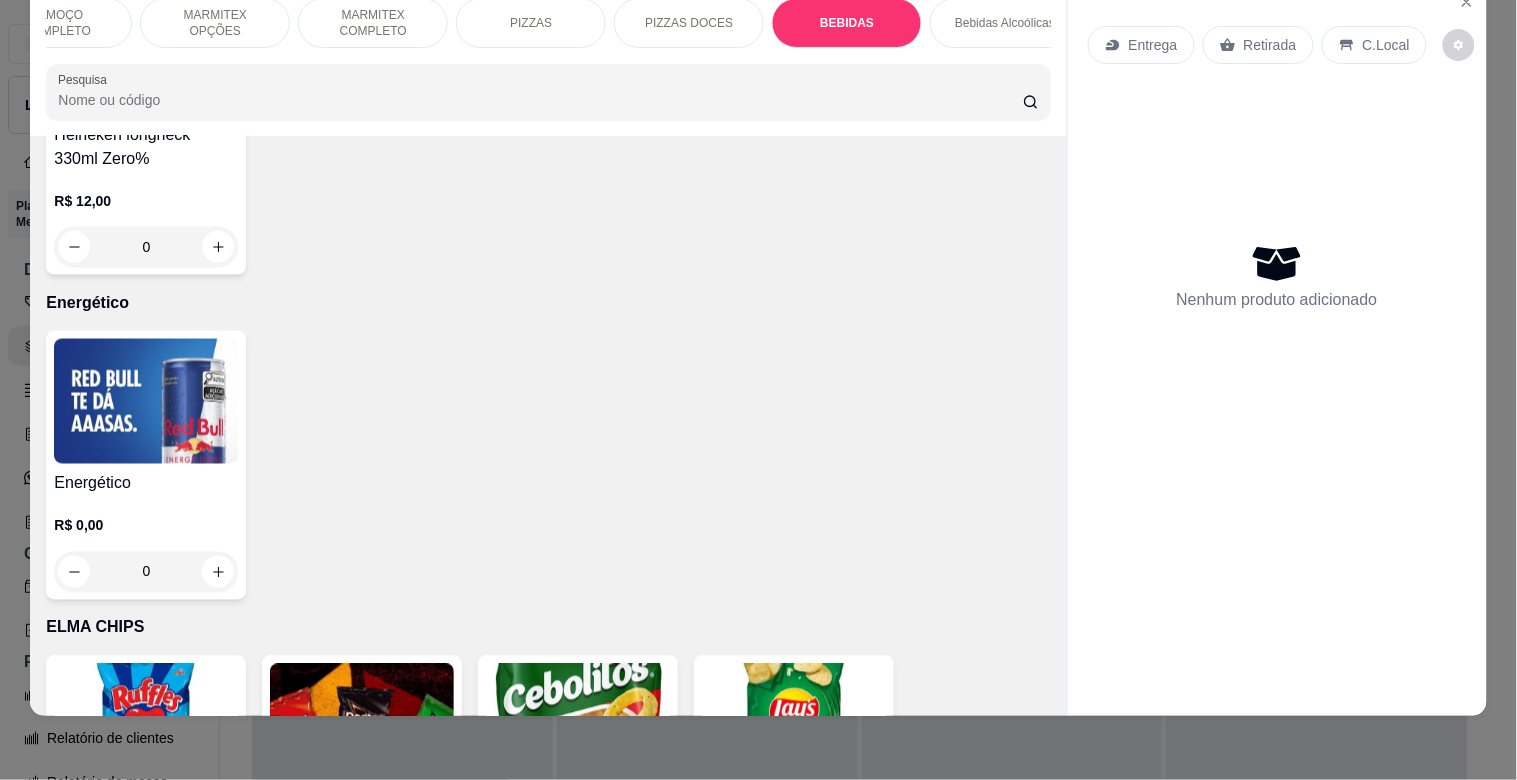 click at bounding box center [146, 401] 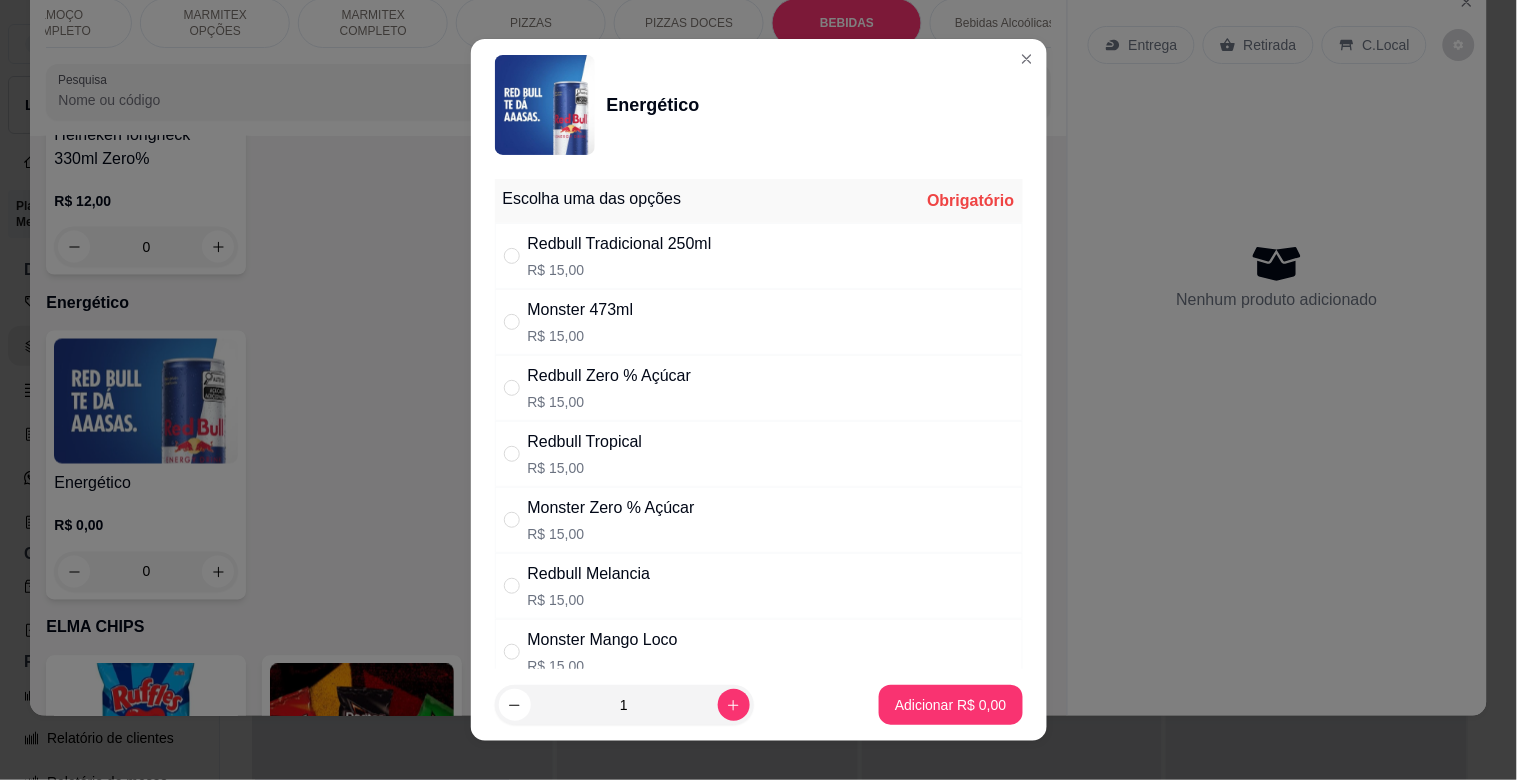 click on "R$ 15,00" at bounding box center [620, 270] 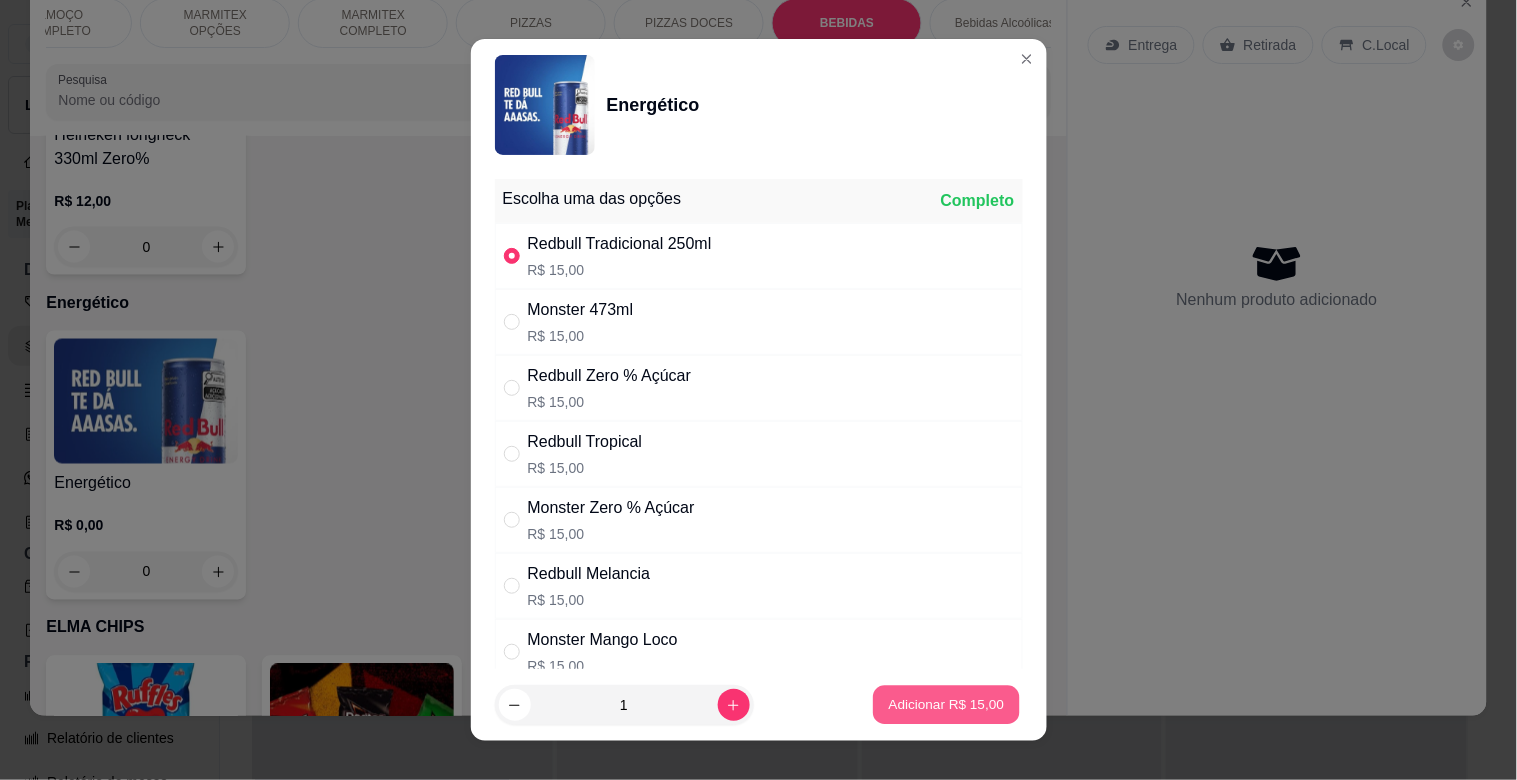 click on "Adicionar   R$ 15,00" at bounding box center (947, 704) 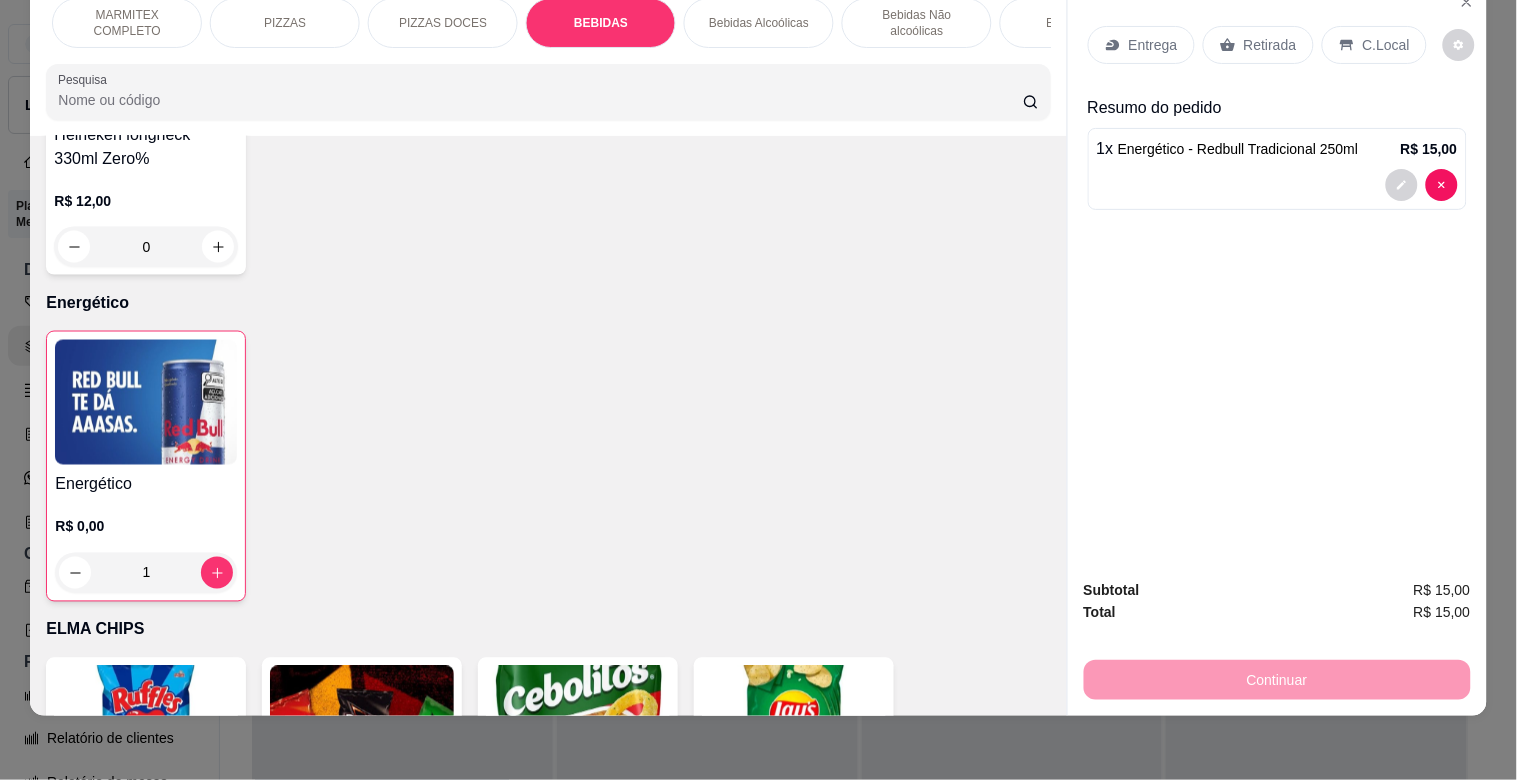 scroll, scrollTop: 0, scrollLeft: 488, axis: horizontal 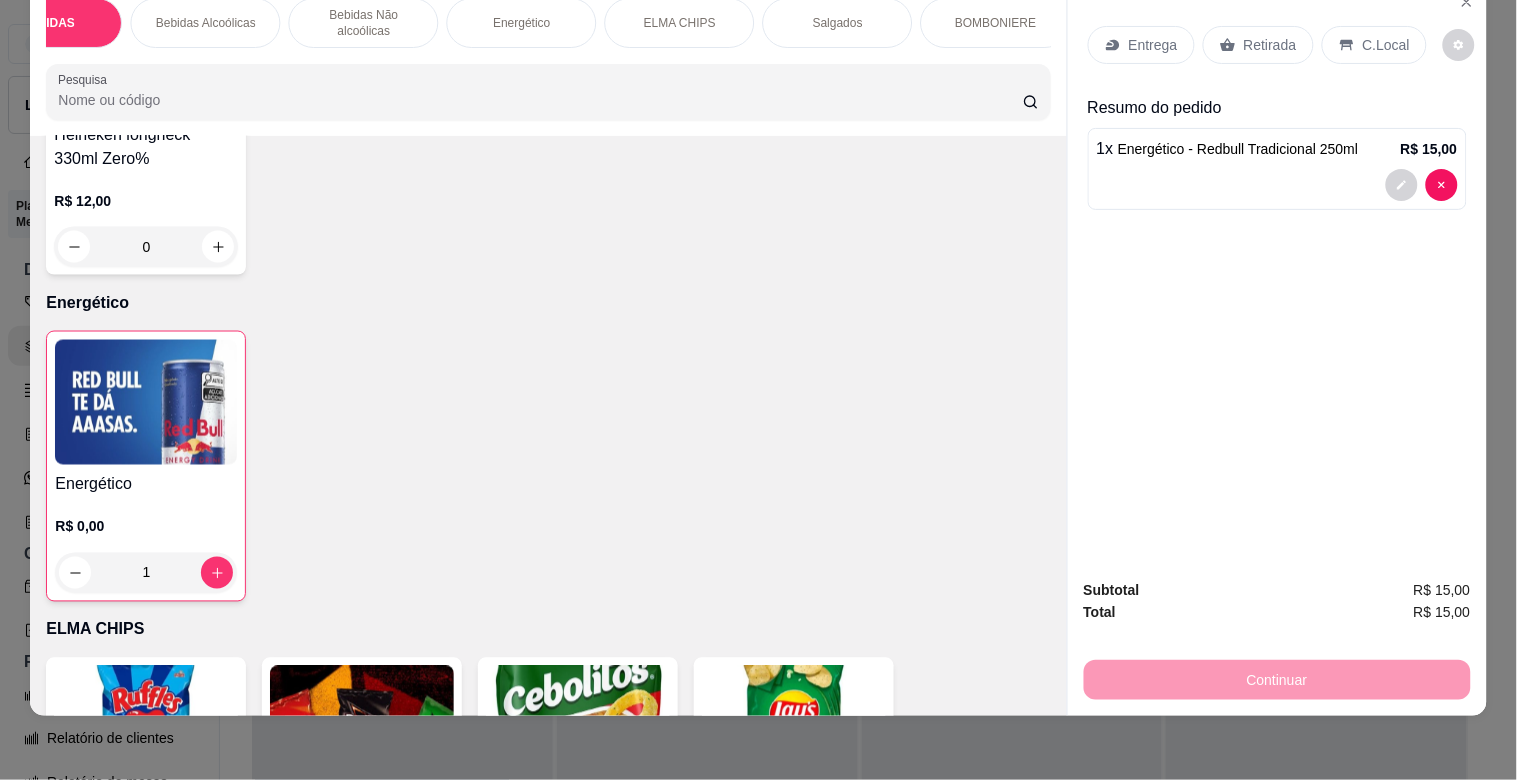 click on "BOMBONIERE" at bounding box center [995, 23] 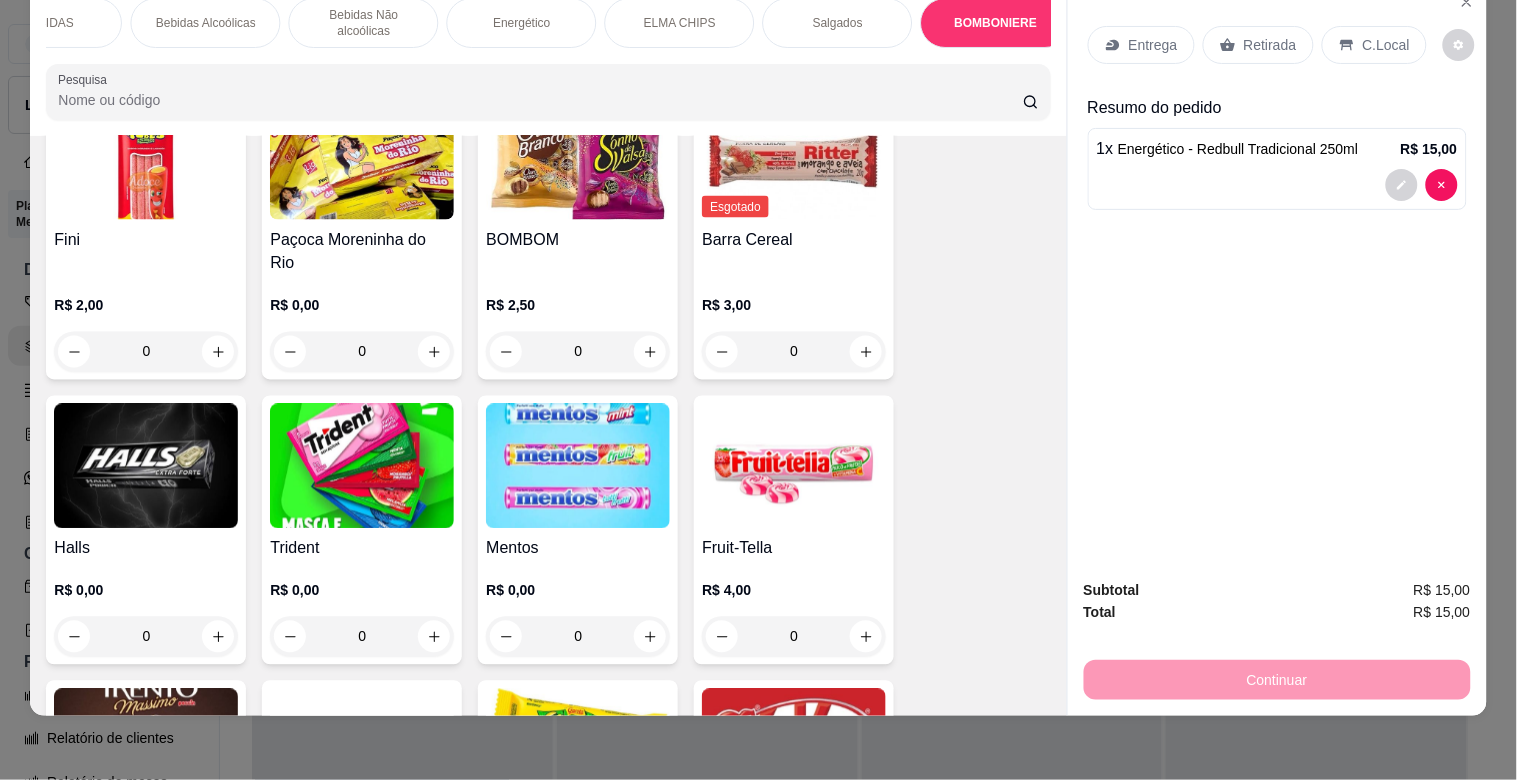 scroll, scrollTop: 6596, scrollLeft: 0, axis: vertical 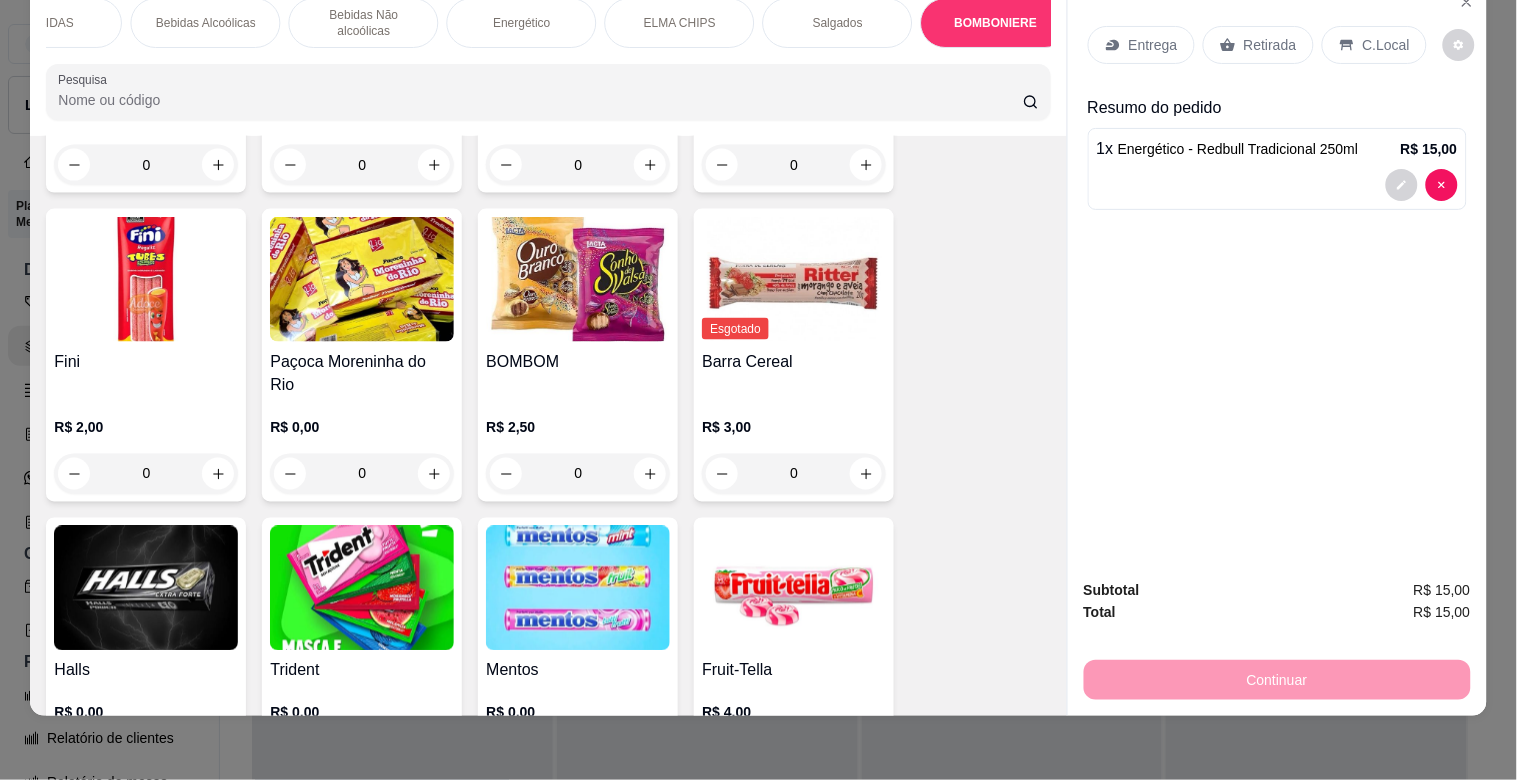 click at bounding box center (362, 588) 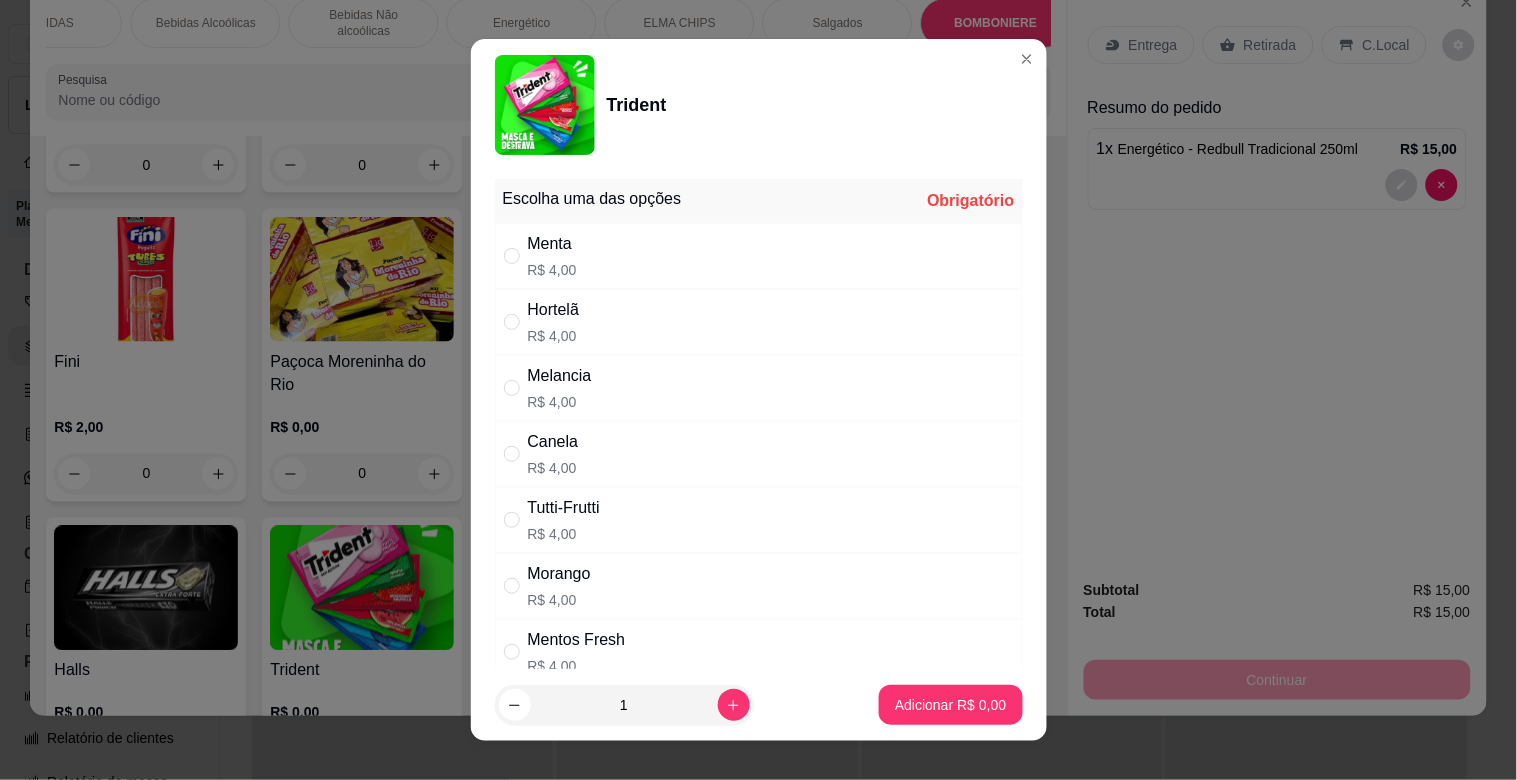 click on "Menta  R$ 4,00" at bounding box center (759, 256) 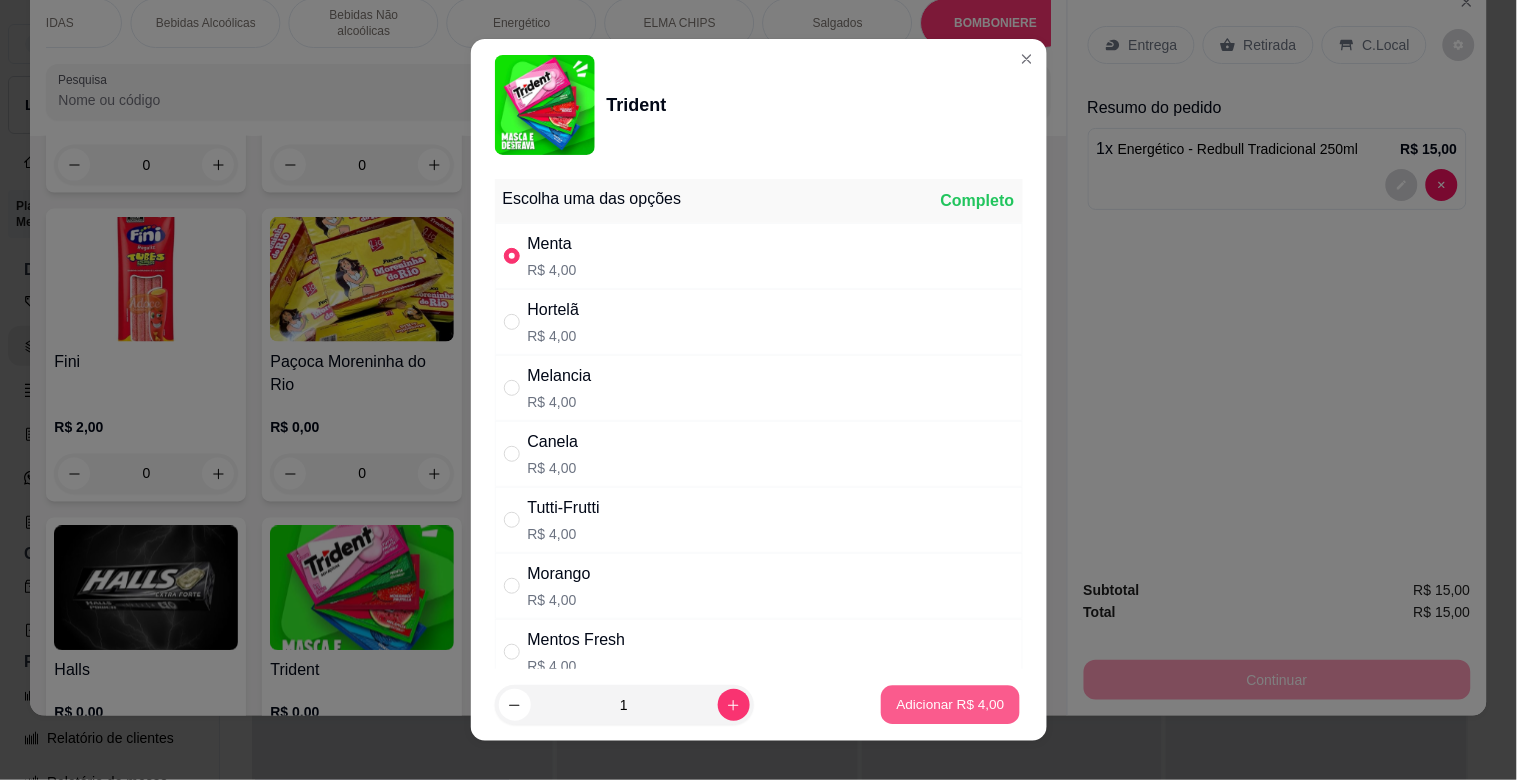 click on "Adicionar   R$ 4,00" at bounding box center (950, 705) 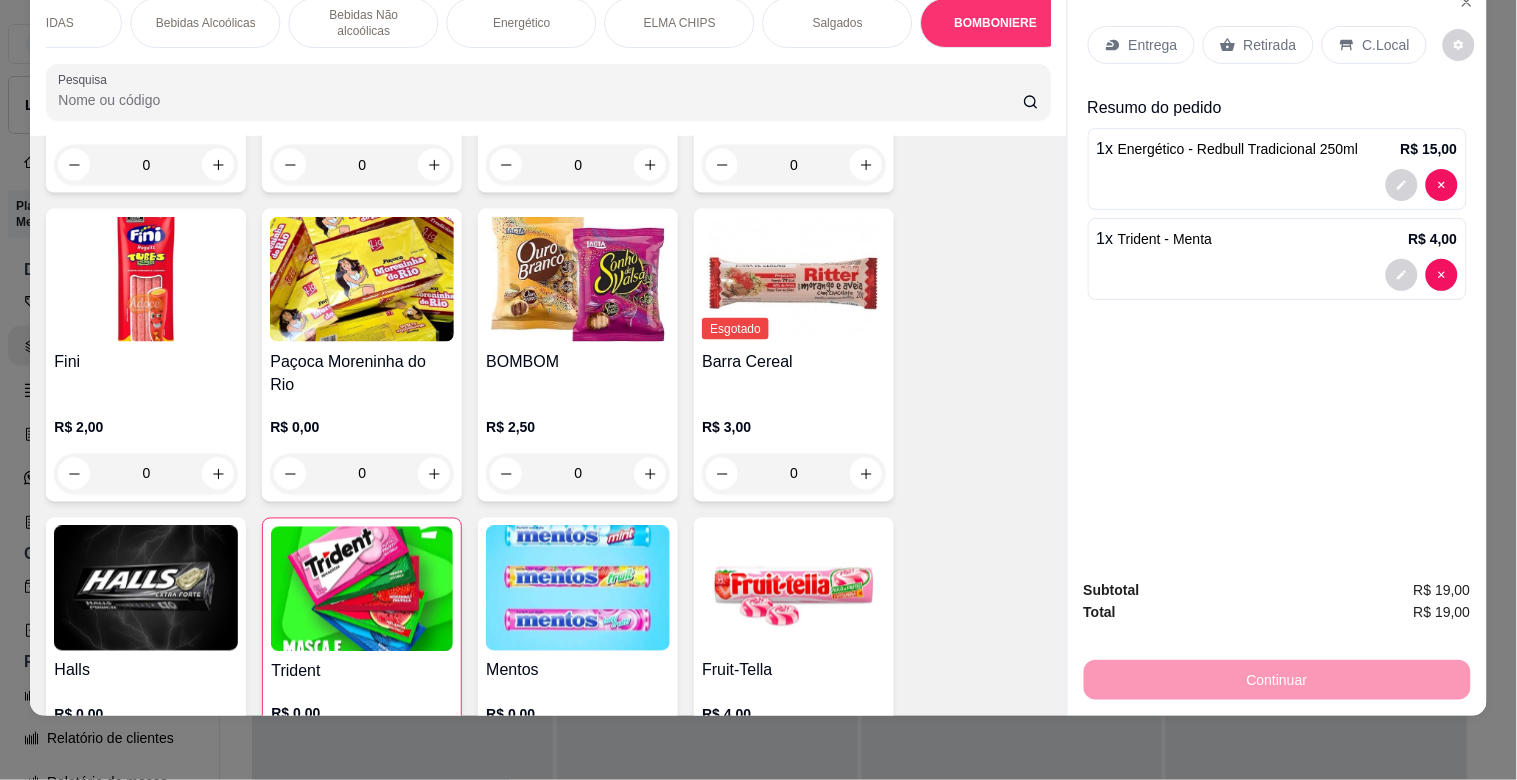 drag, startPoint x: 1216, startPoint y: 24, endPoint x: 1202, endPoint y: 26, distance: 14.142136 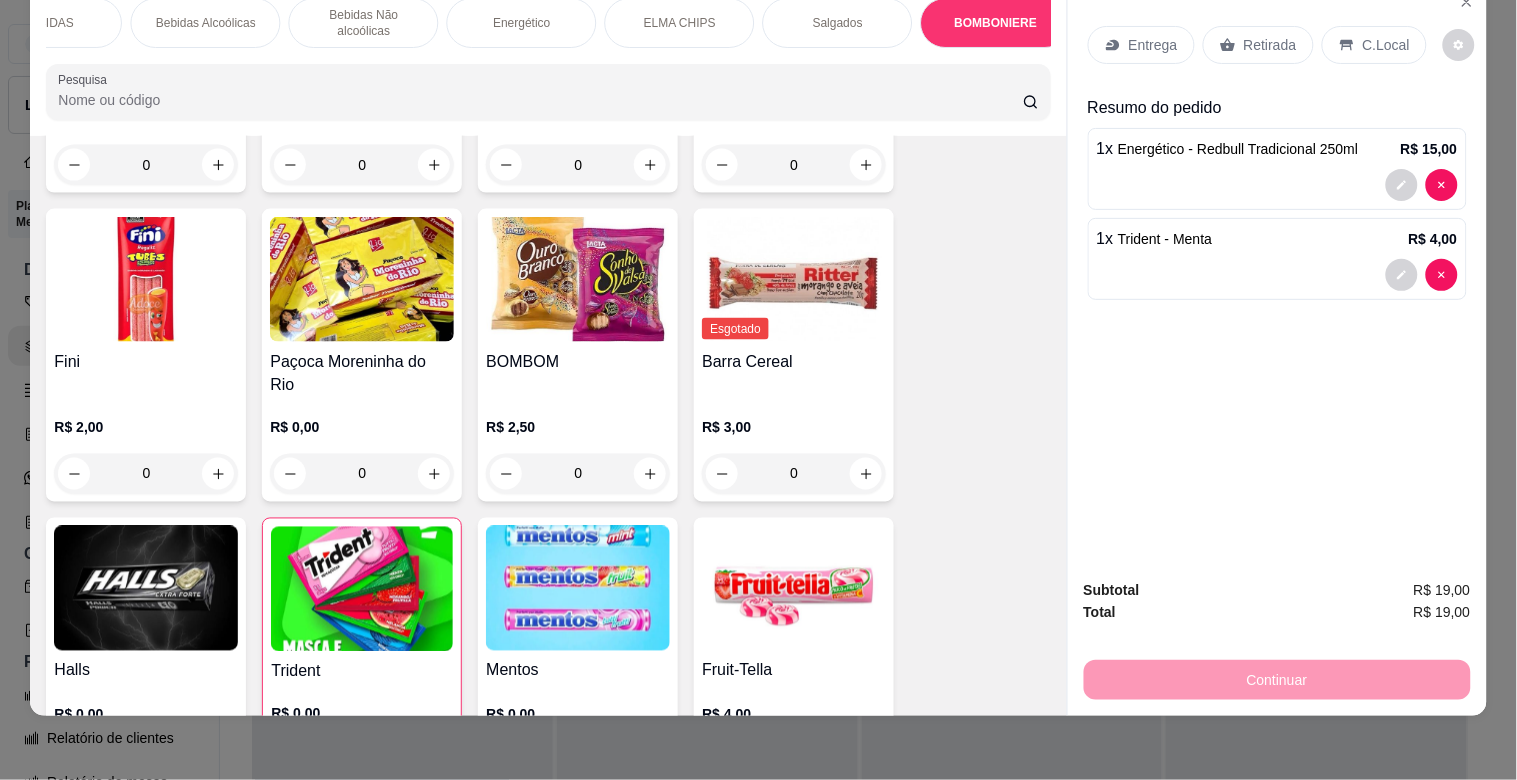 click on "Retirada" at bounding box center [1258, 45] 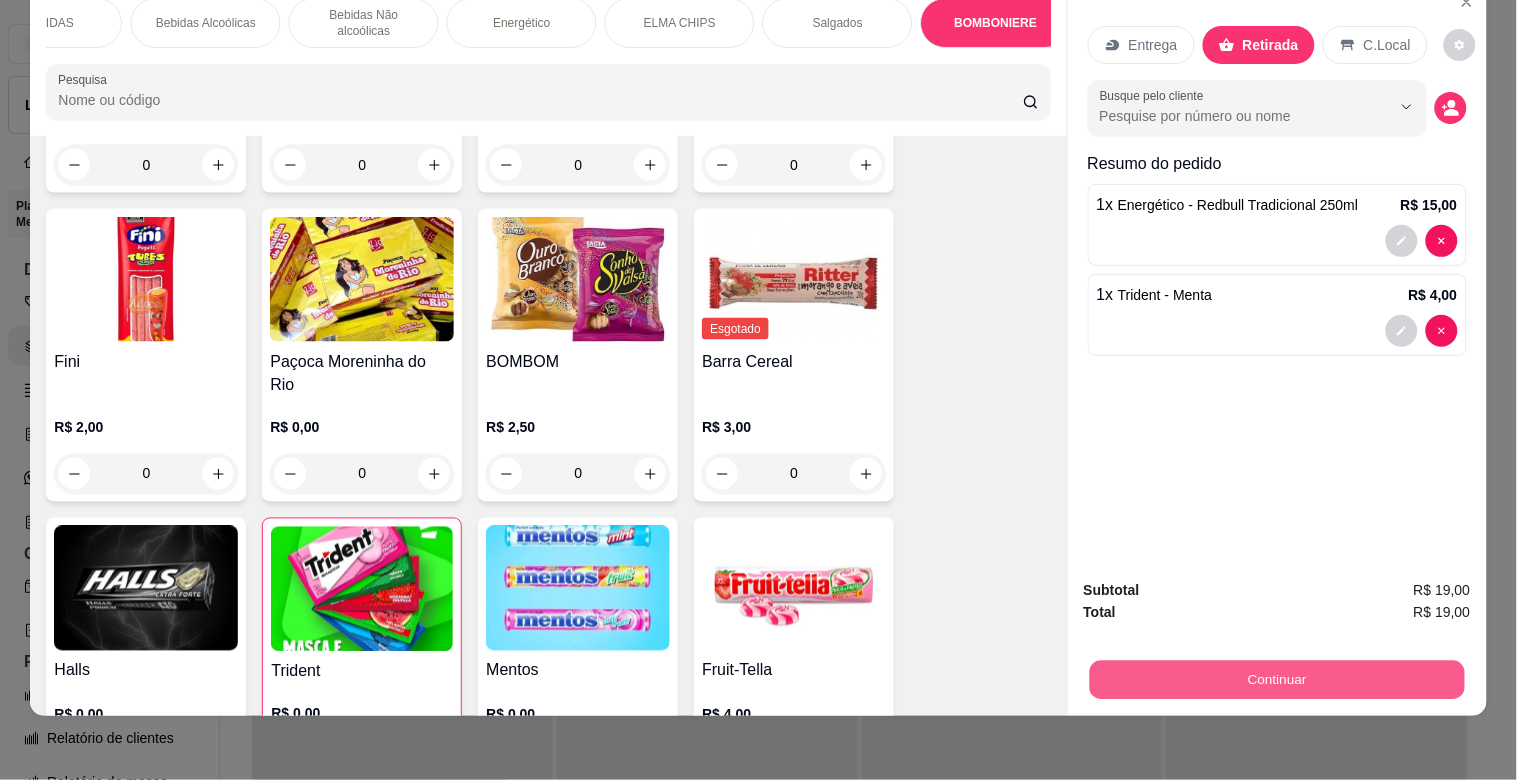 click on "Continuar" at bounding box center [1277, 677] 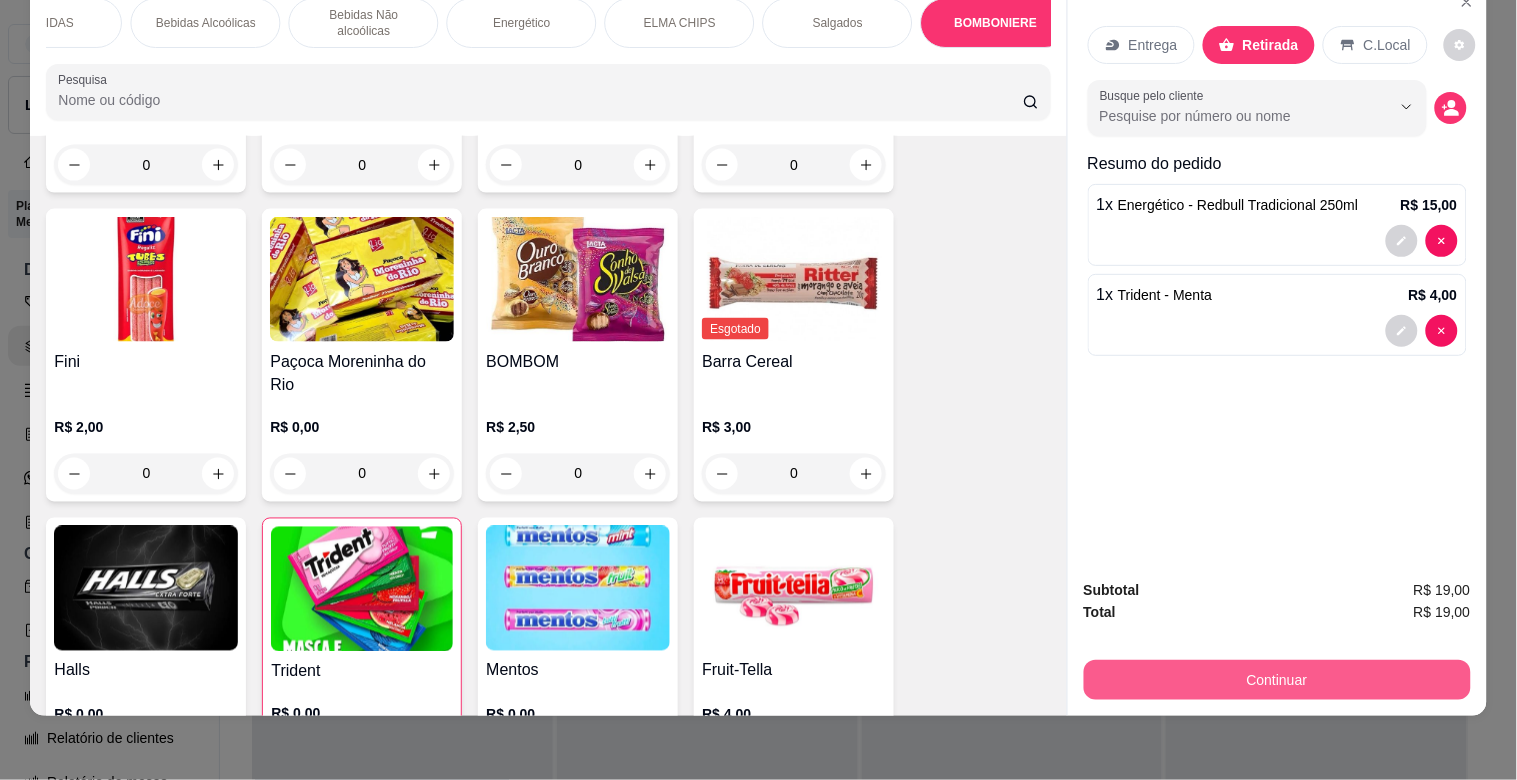 click on "Continuar" at bounding box center (1277, 680) 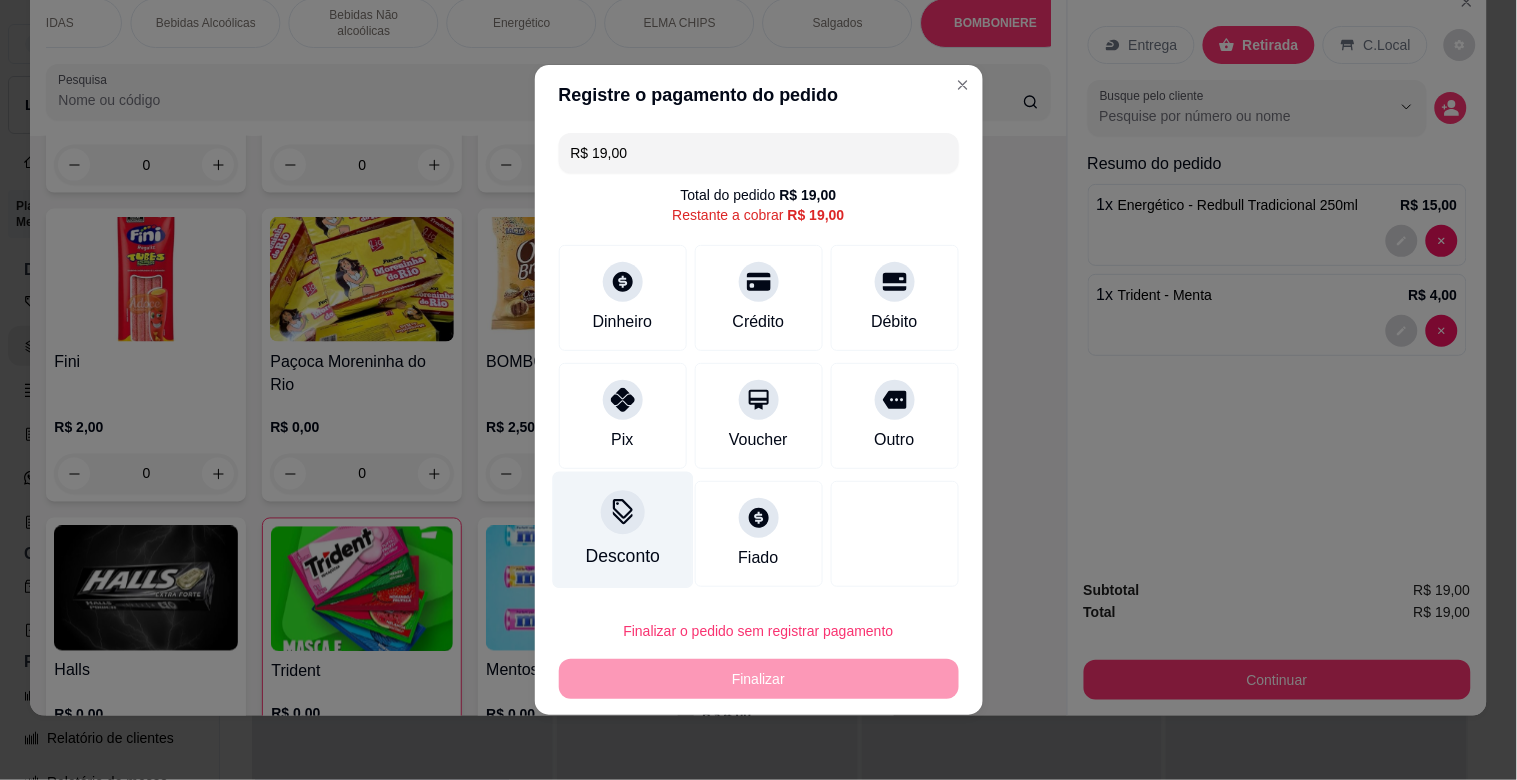 drag, startPoint x: 612, startPoint y: 413, endPoint x: 646, endPoint y: 447, distance: 48.08326 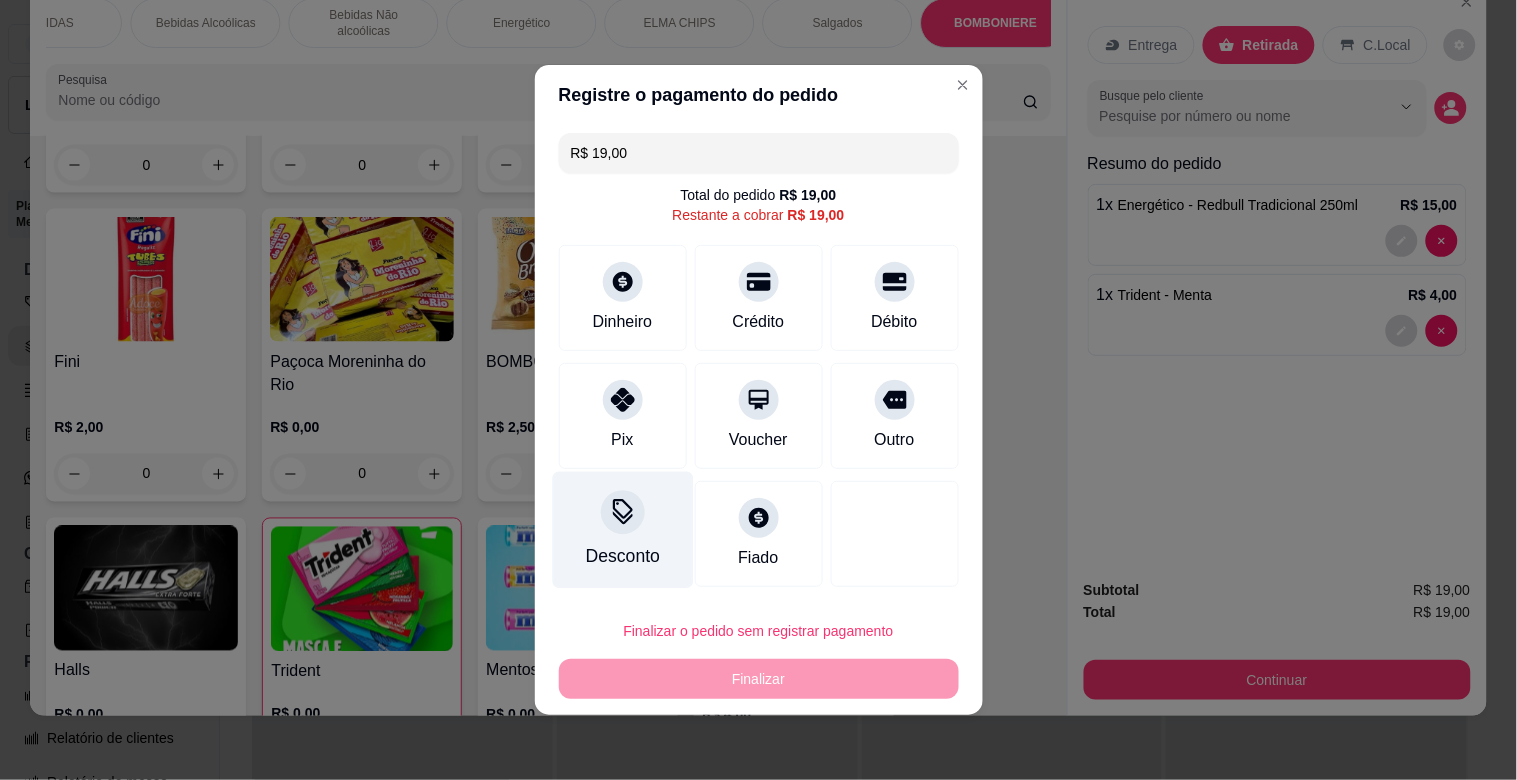 click at bounding box center [623, 400] 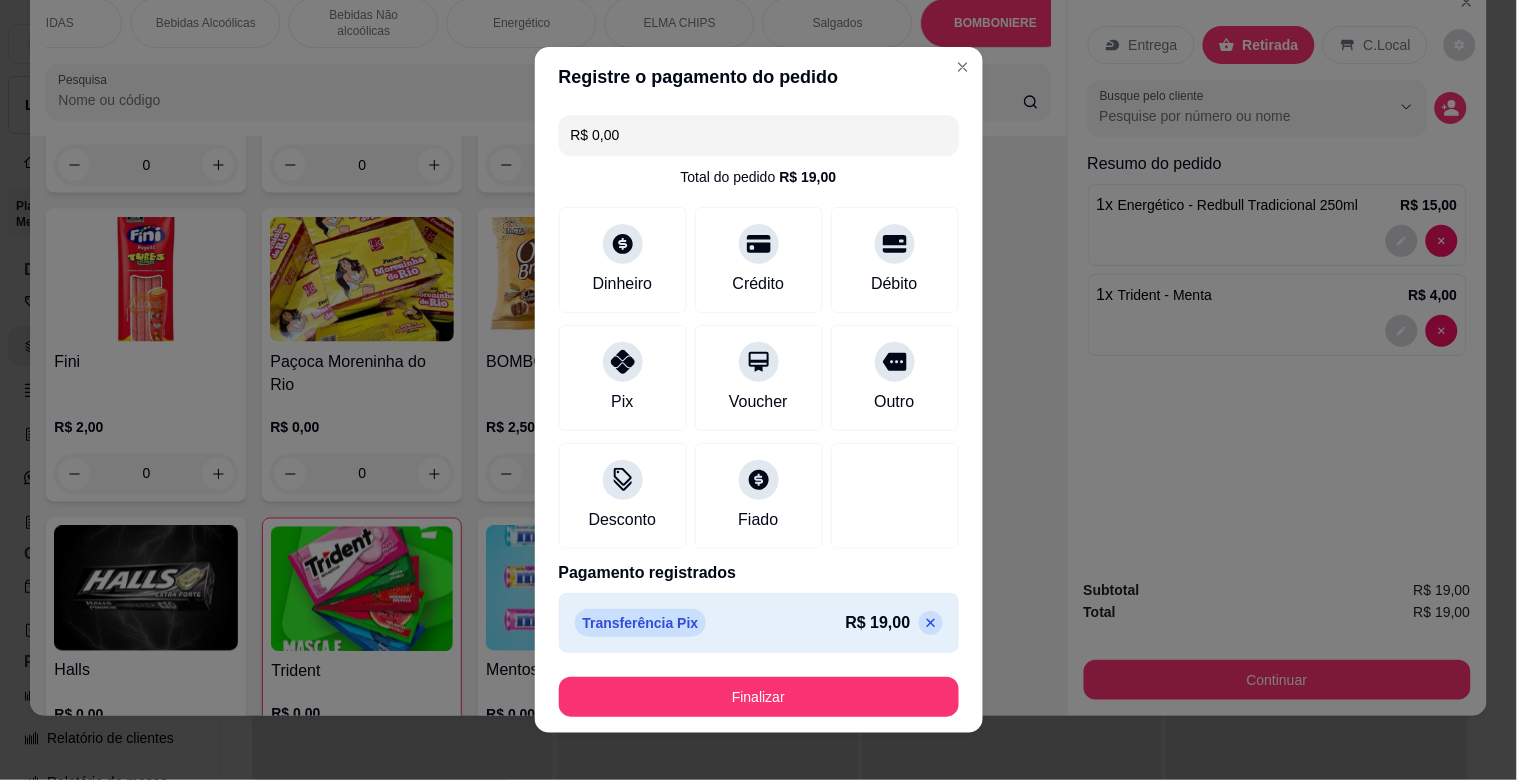 click on "Finalizar" at bounding box center (759, 697) 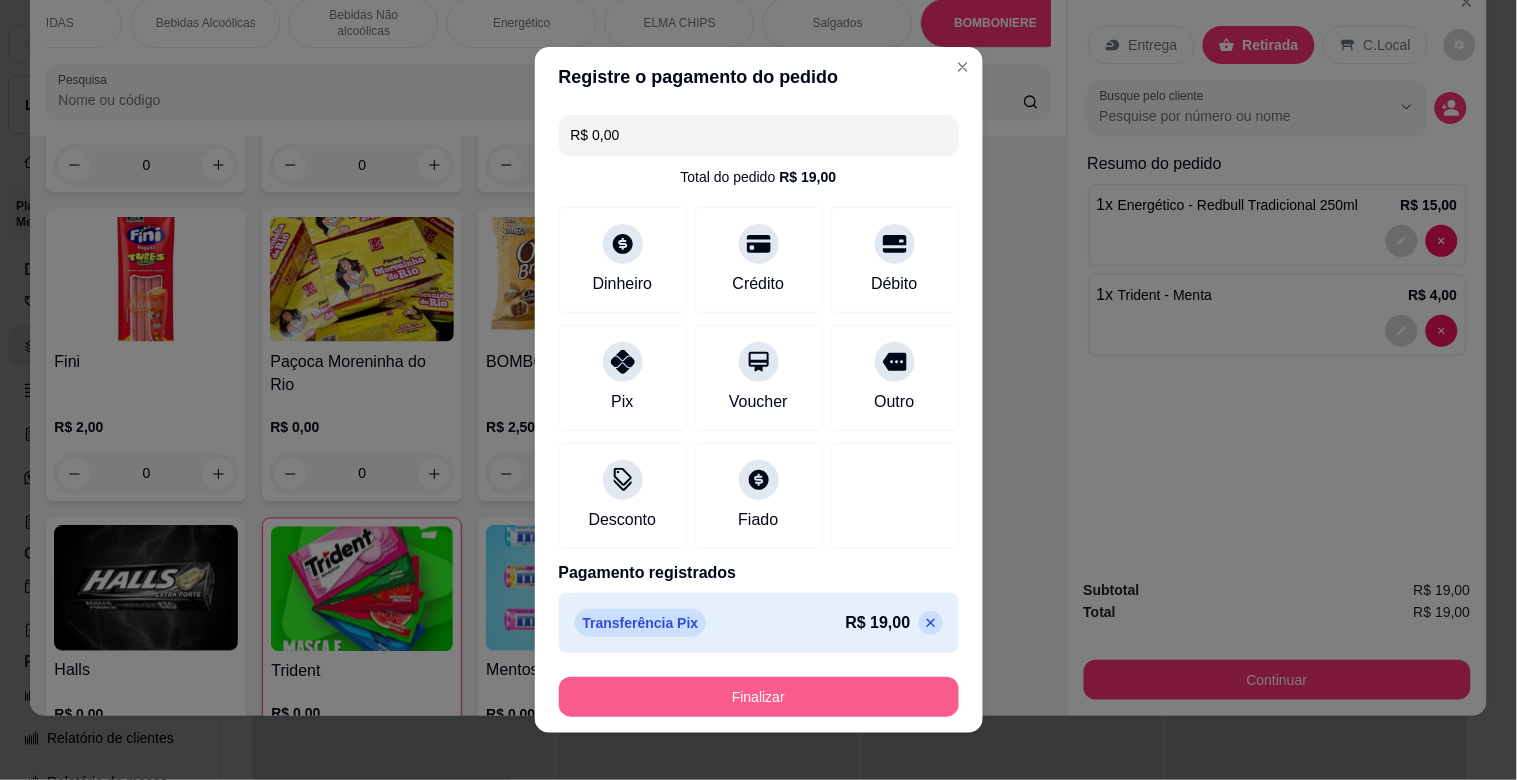 click on "Finalizar" at bounding box center (759, 697) 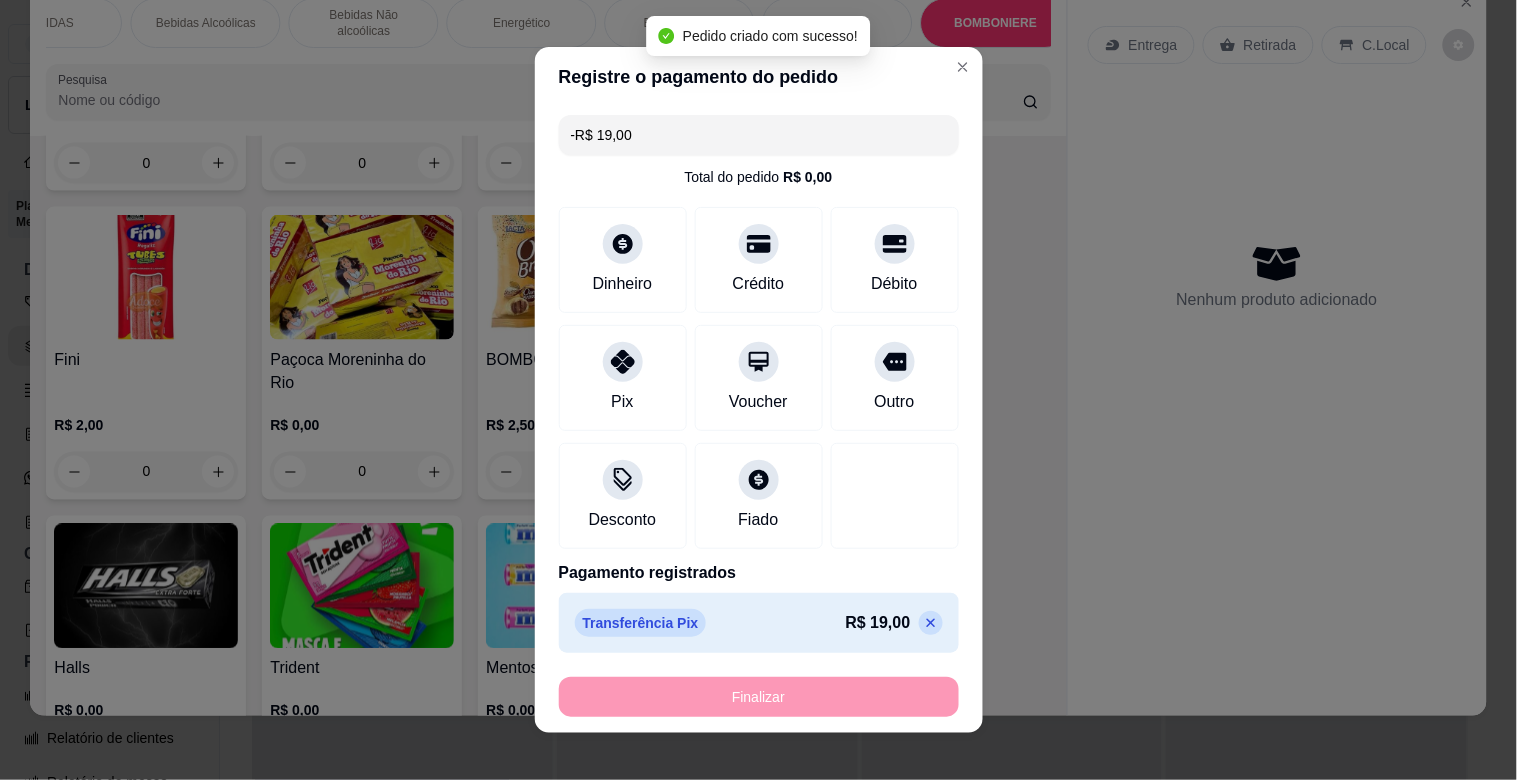 scroll, scrollTop: 6594, scrollLeft: 0, axis: vertical 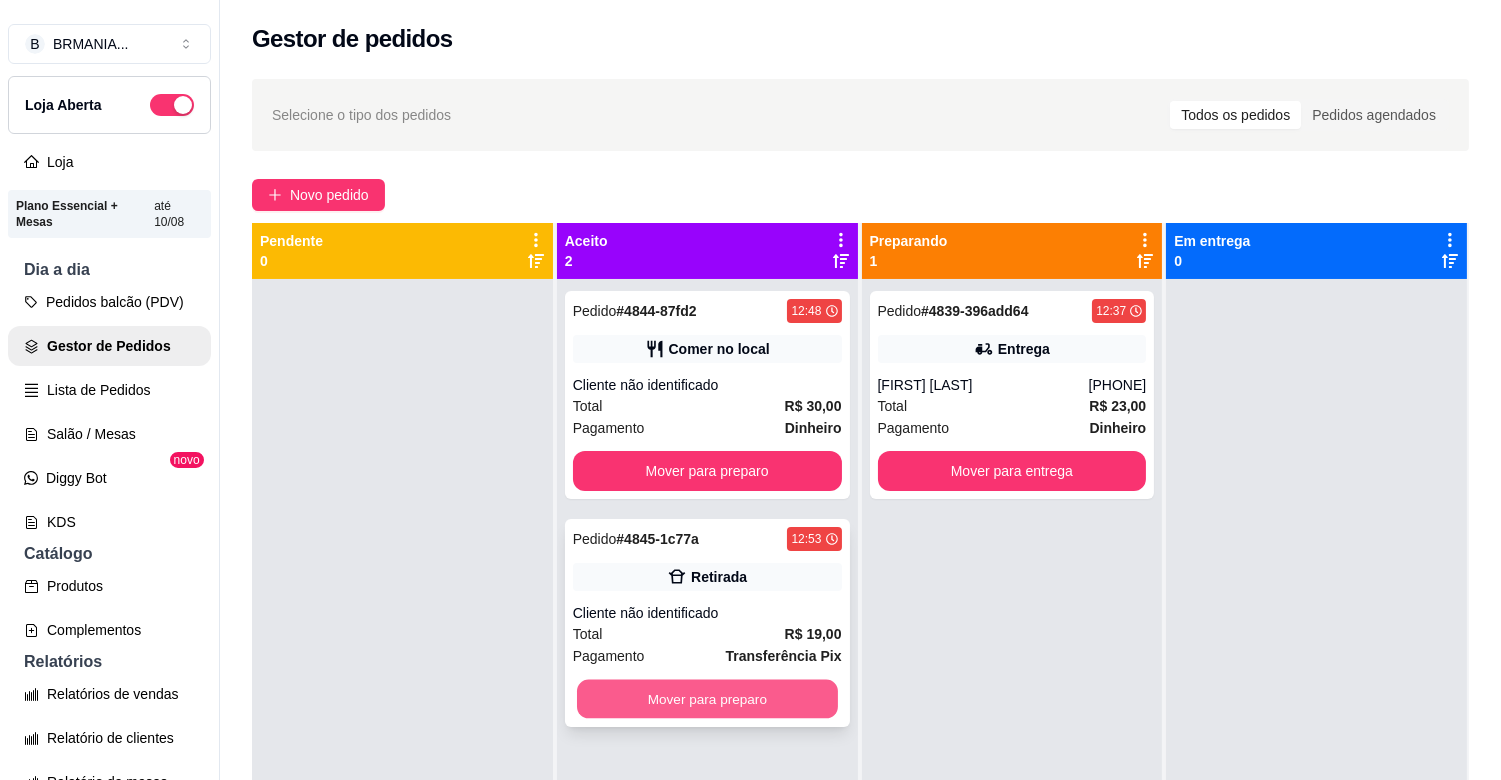 click on "Mover para preparo" at bounding box center (707, 699) 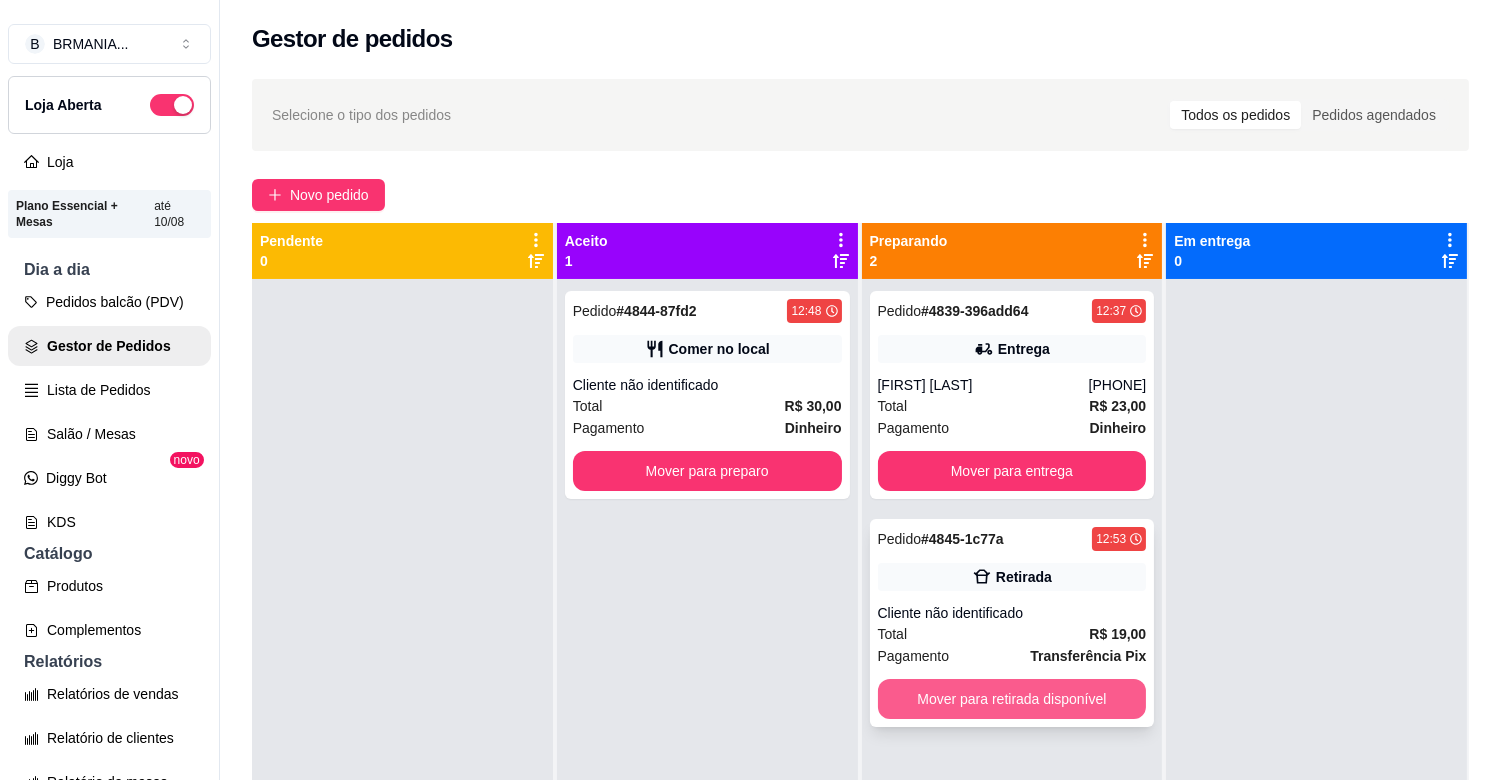 click on "Mover para retirada disponível" at bounding box center (1012, 699) 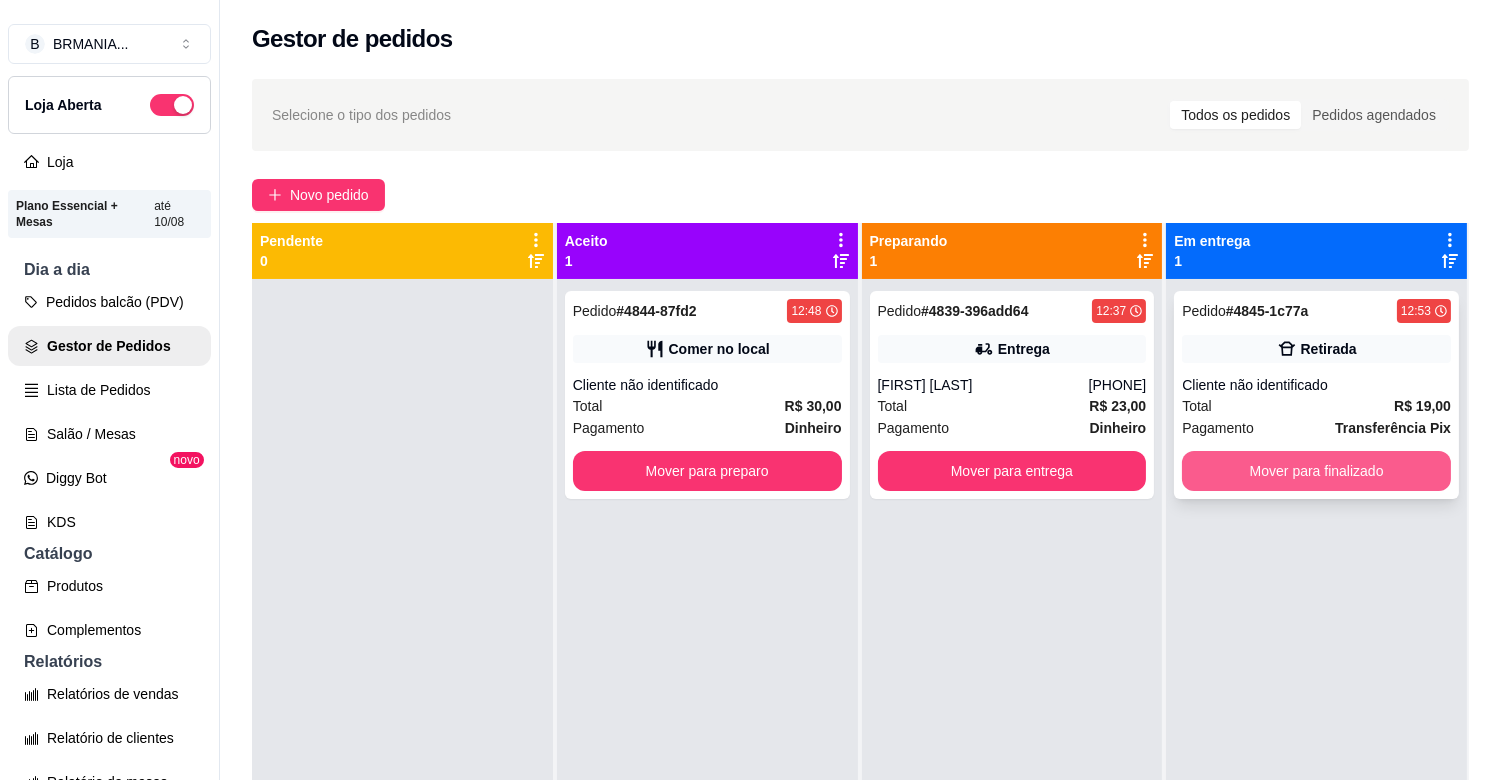 click on "Mover para finalizado" at bounding box center [1316, 471] 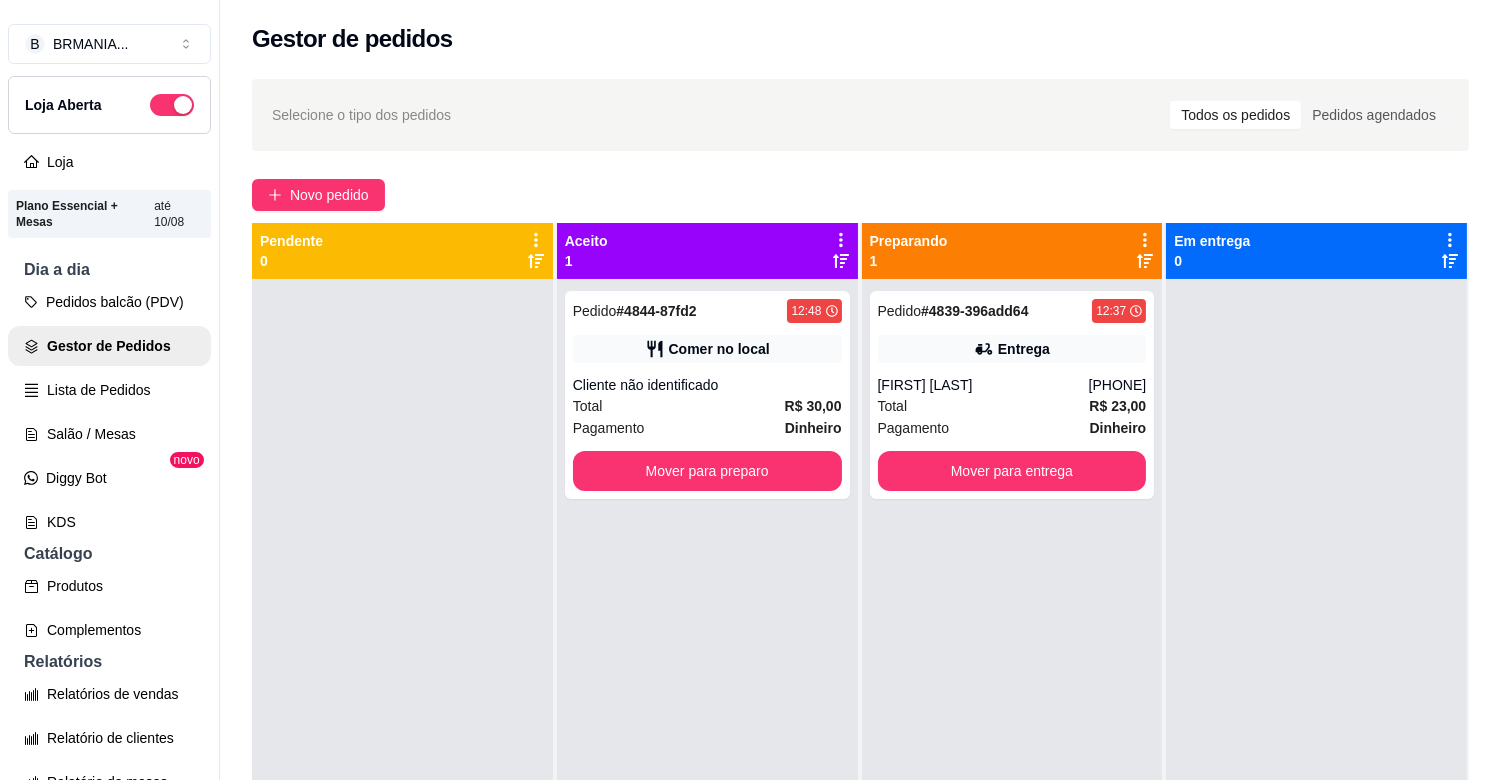 click at bounding box center [1316, 669] 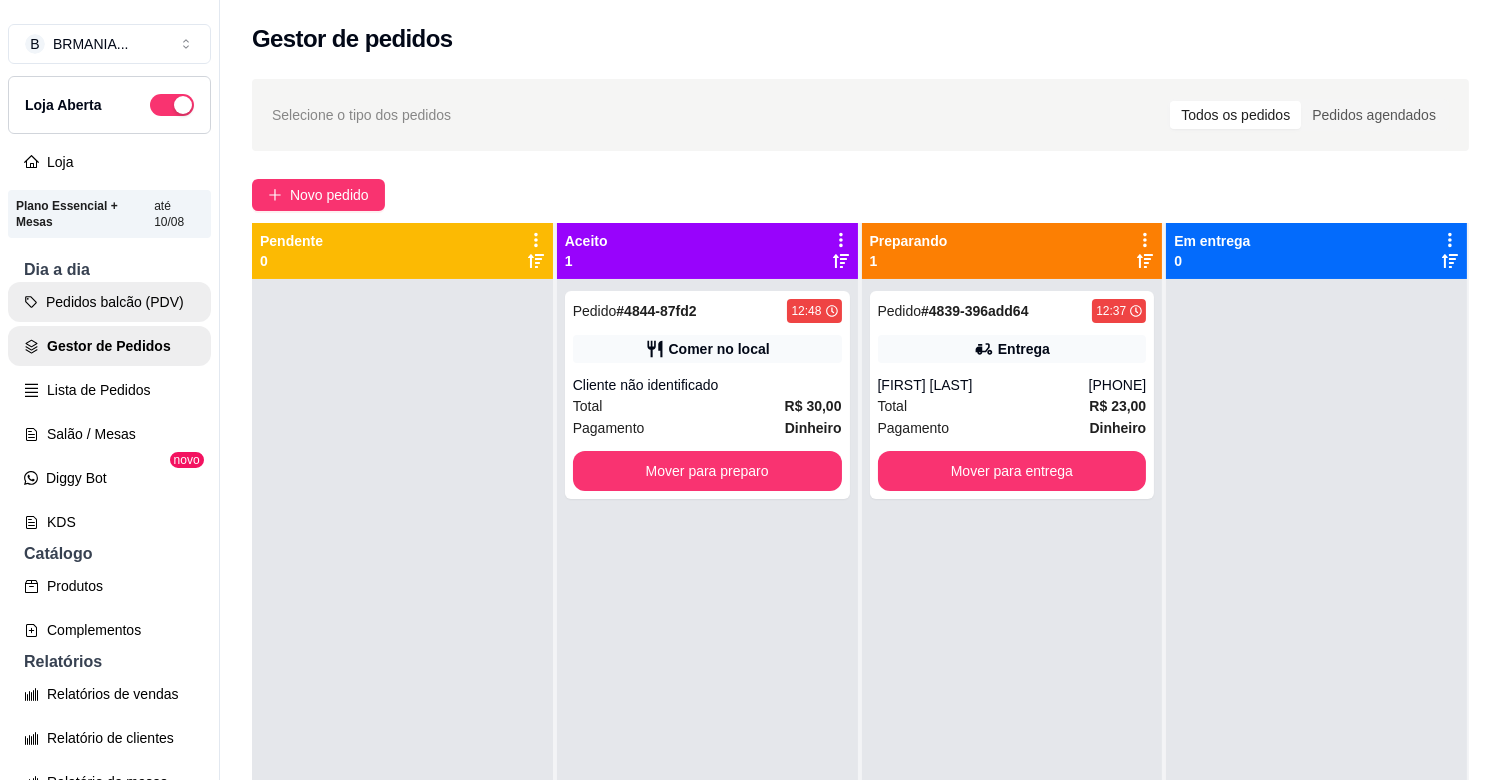 click on "Pedidos balcão (PDV)" at bounding box center (109, 302) 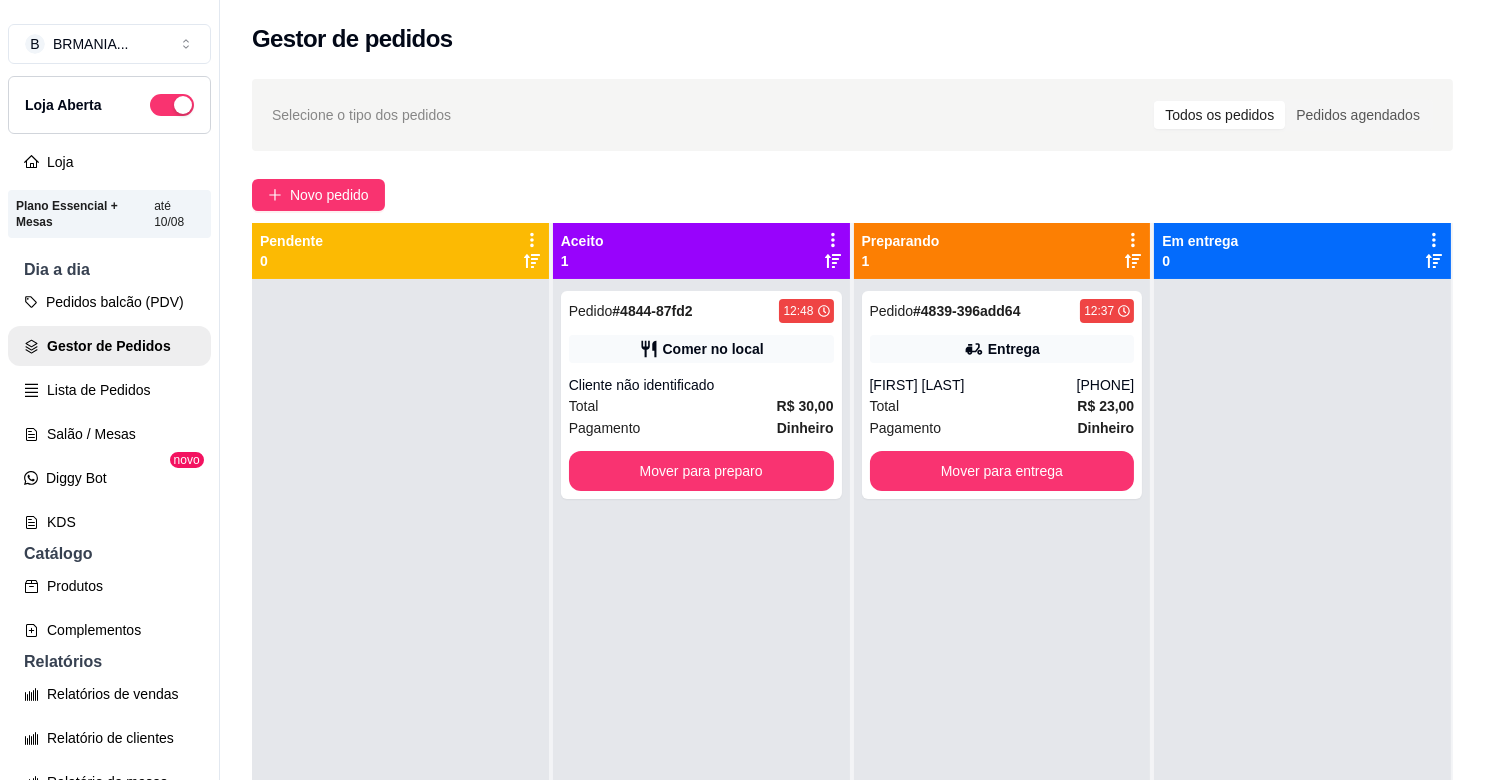click at bounding box center (135, 377) 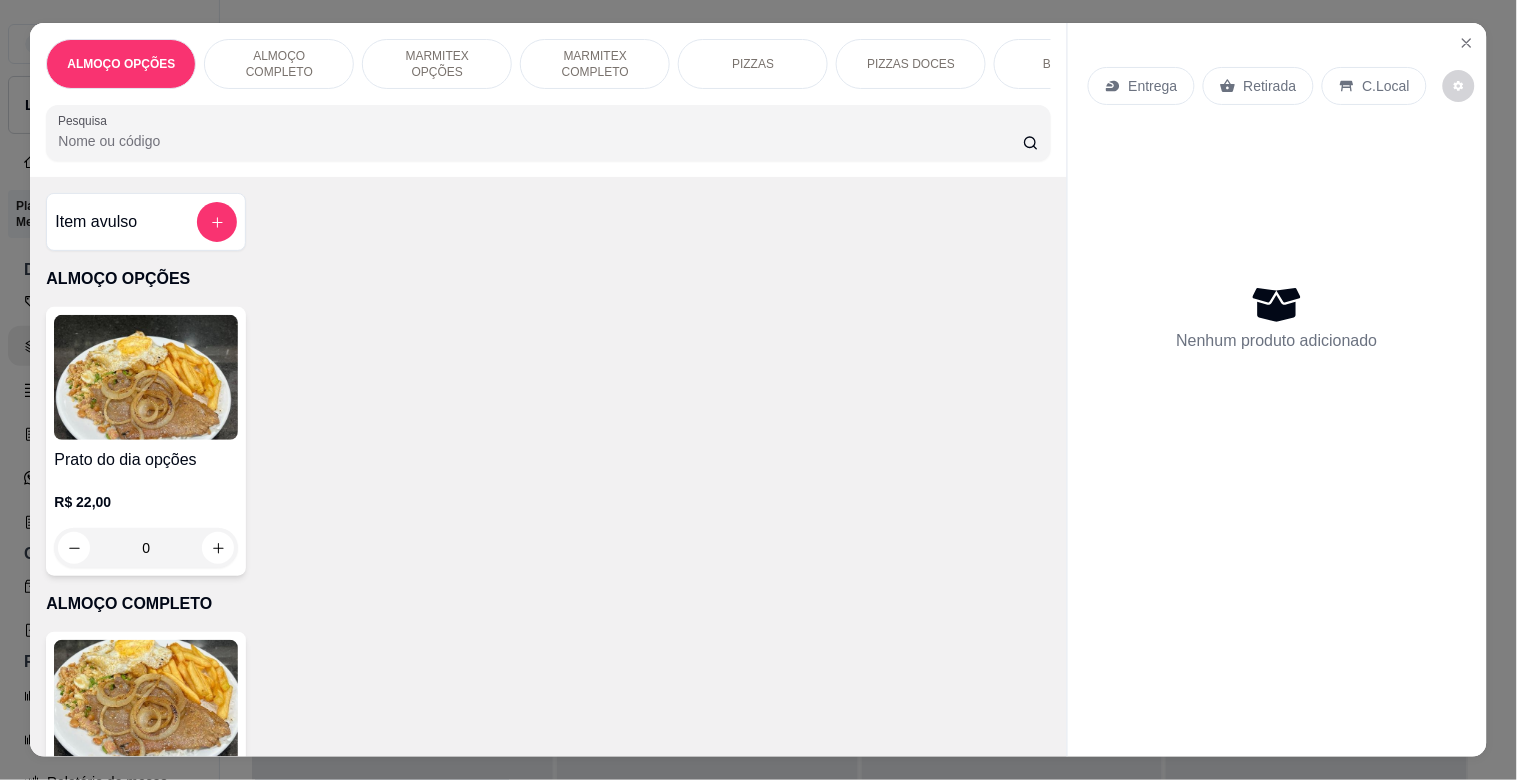 click on "MARMITEX COMPLETO" at bounding box center [595, 64] 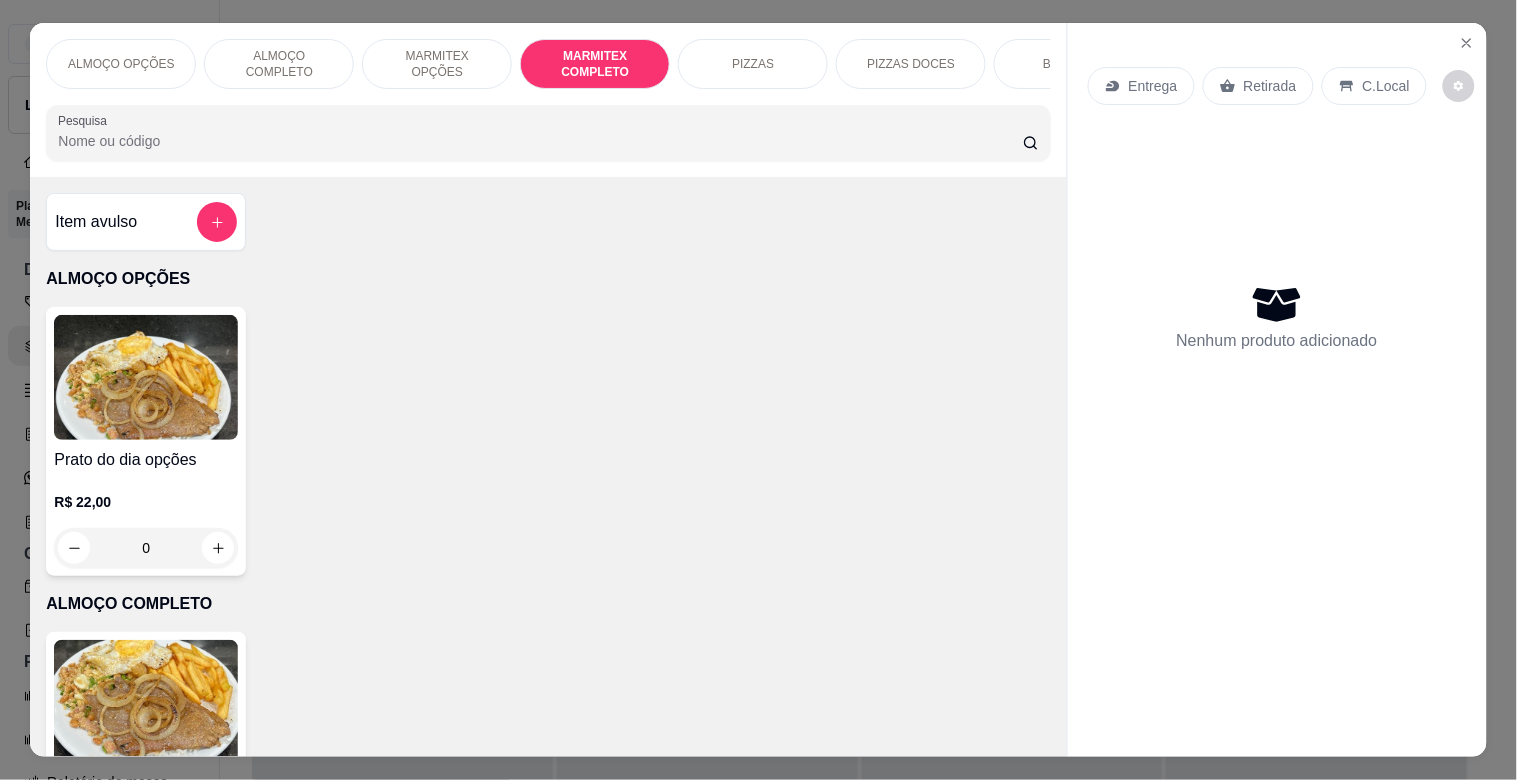 scroll, scrollTop: 1064, scrollLeft: 0, axis: vertical 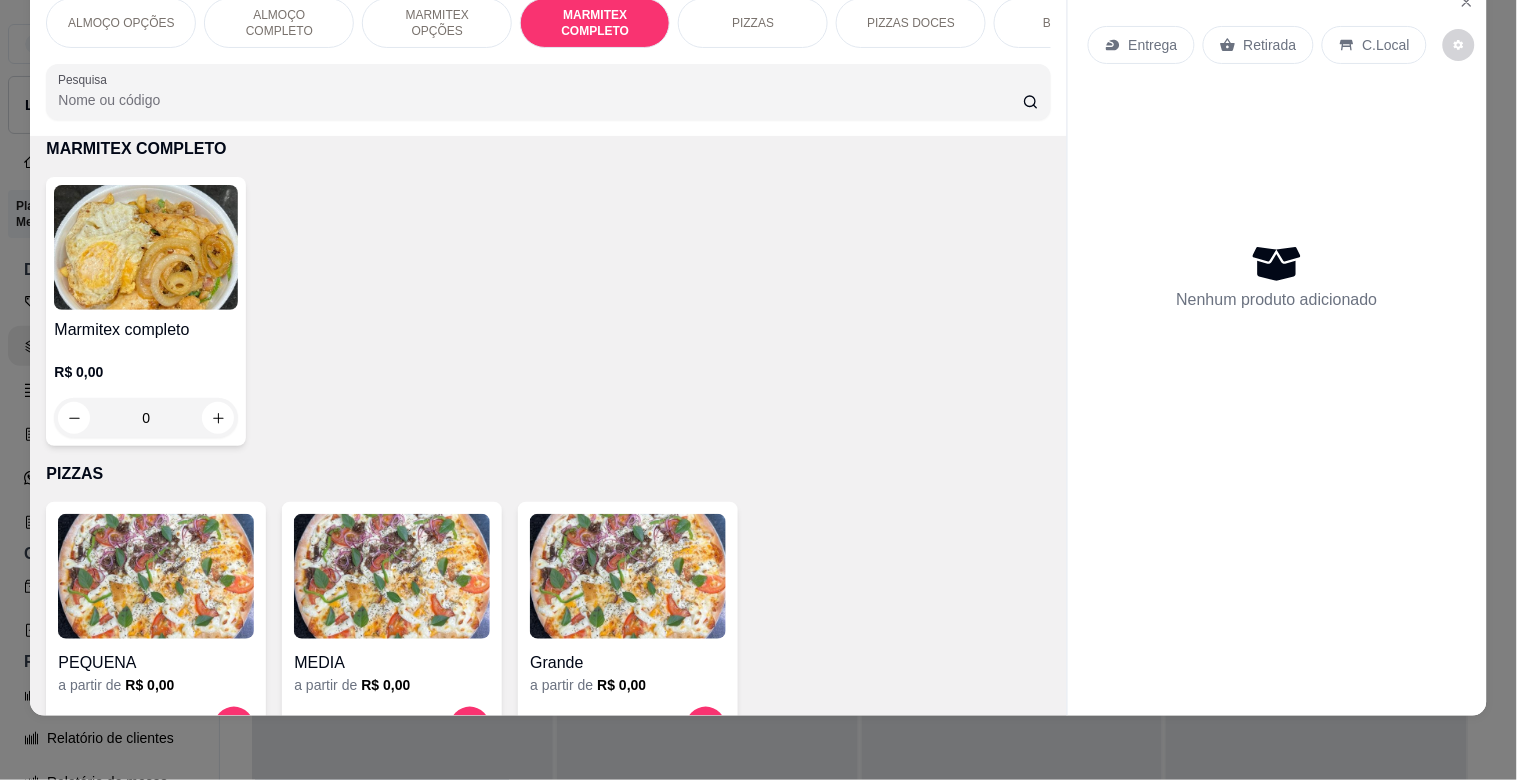 click at bounding box center (146, 247) 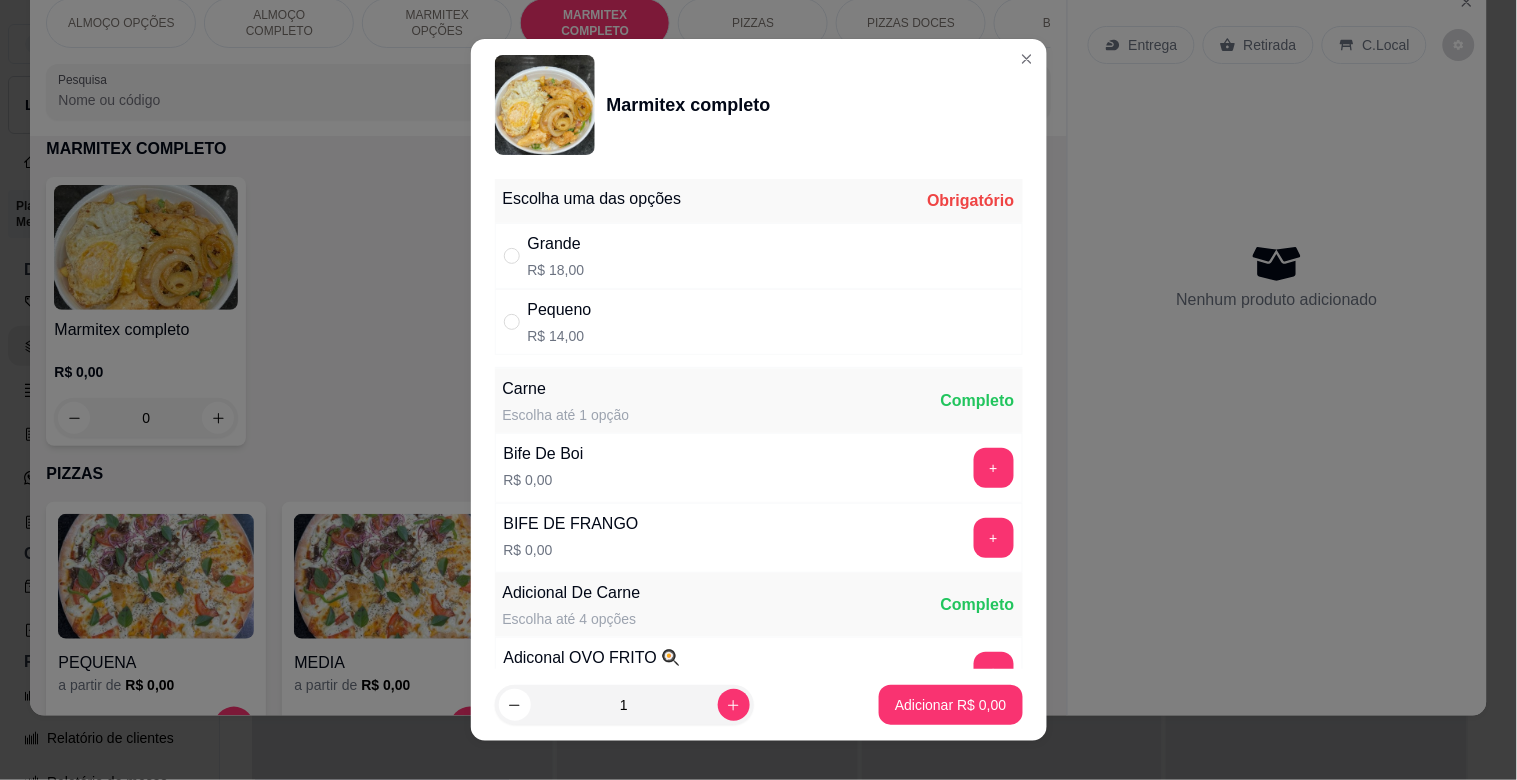 click on "Pequeno  R$ 14,00" at bounding box center (759, 322) 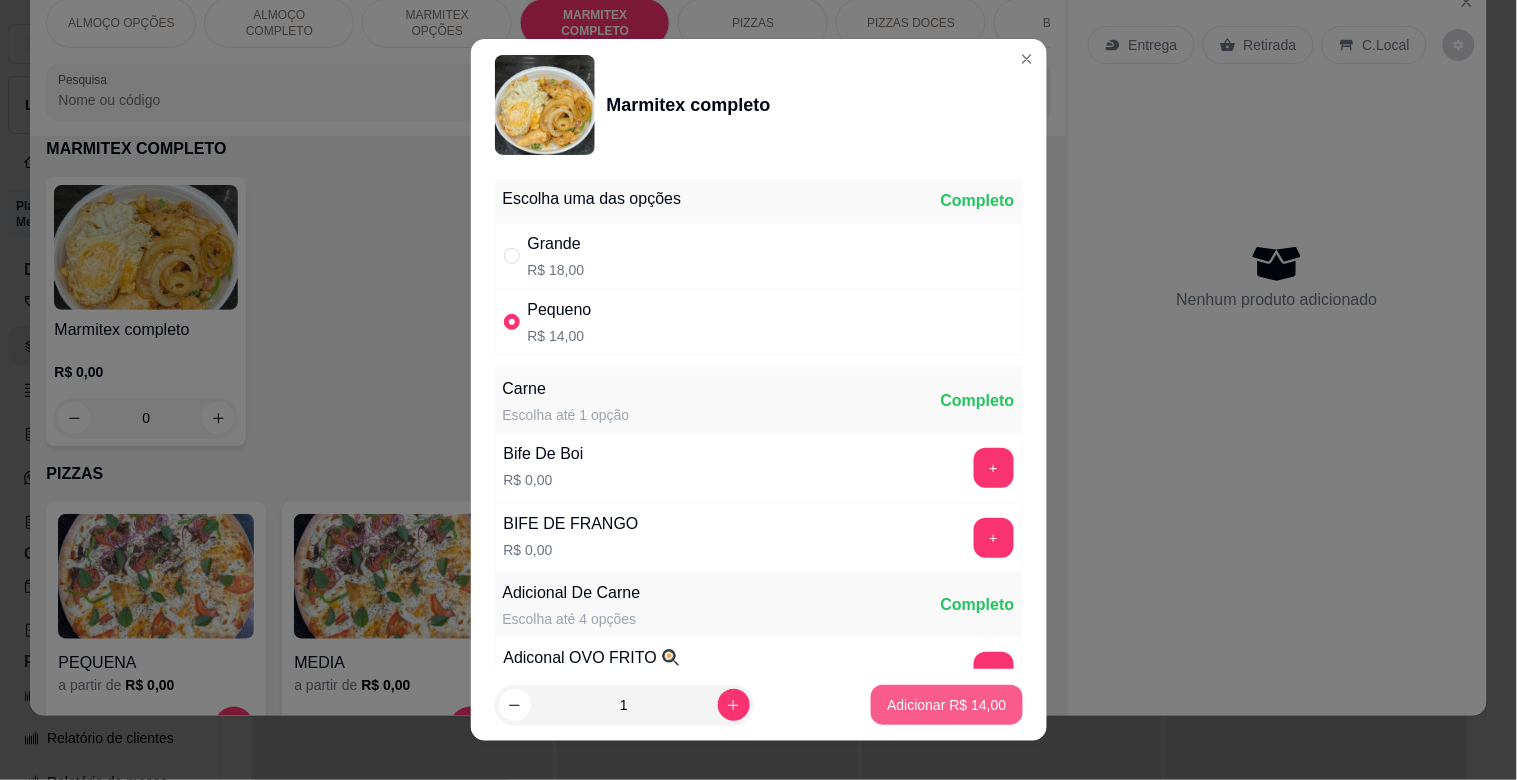 click on "Adicionar   R$ 14,00" at bounding box center (946, 705) 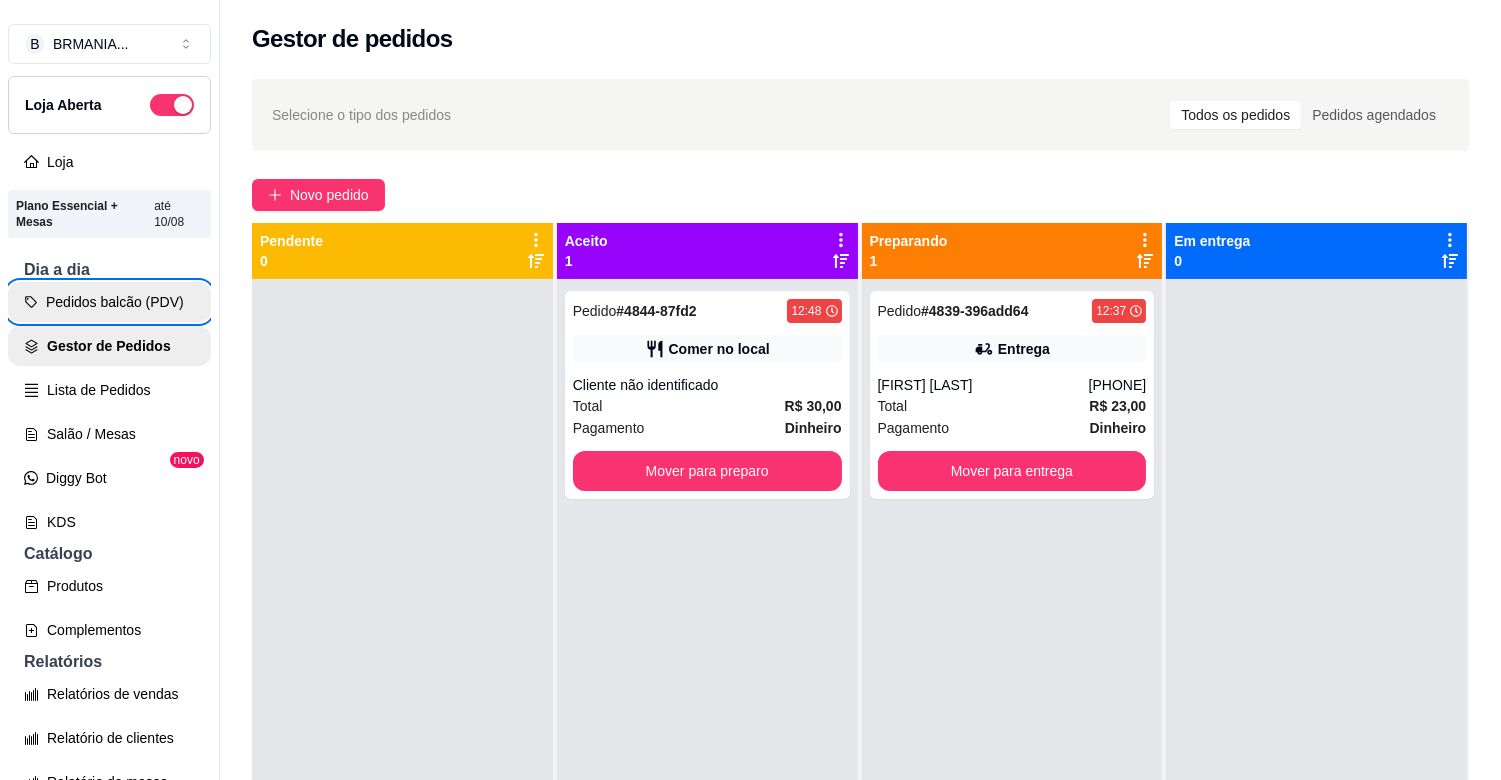 click on "Pedidos balcão (PDV)" at bounding box center [109, 302] 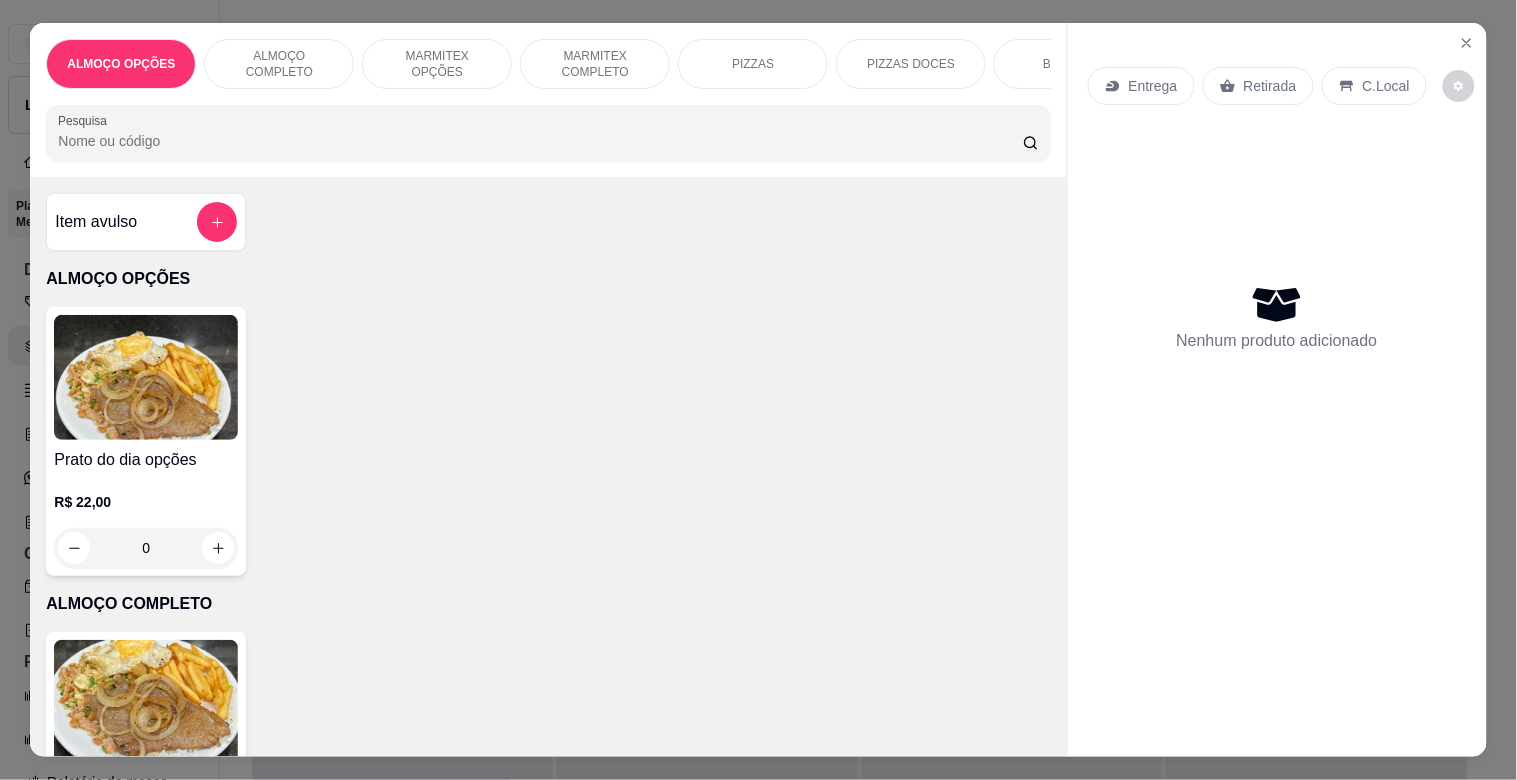click on "MARMITEX COMPLETO" at bounding box center (595, 64) 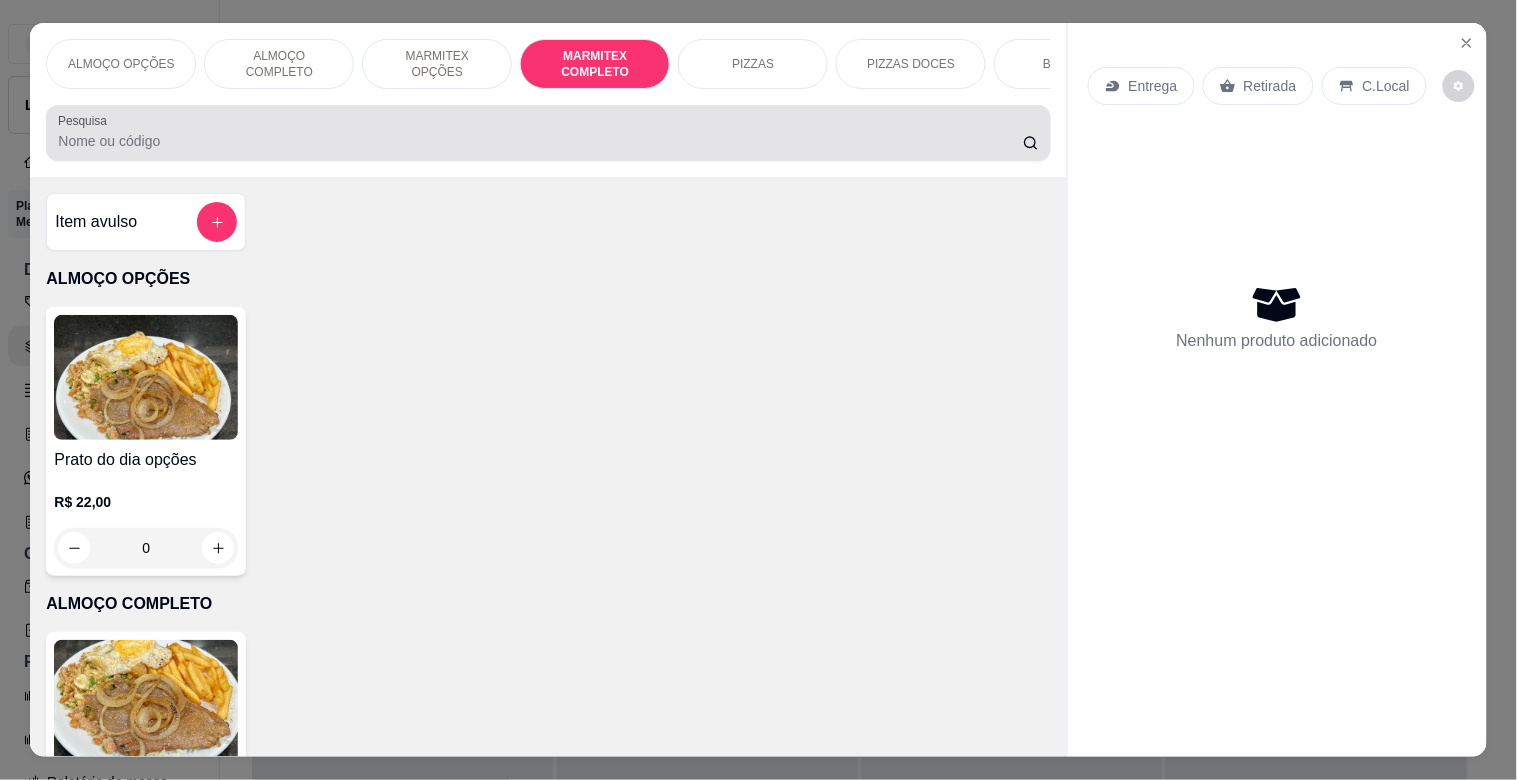 scroll, scrollTop: 1064, scrollLeft: 0, axis: vertical 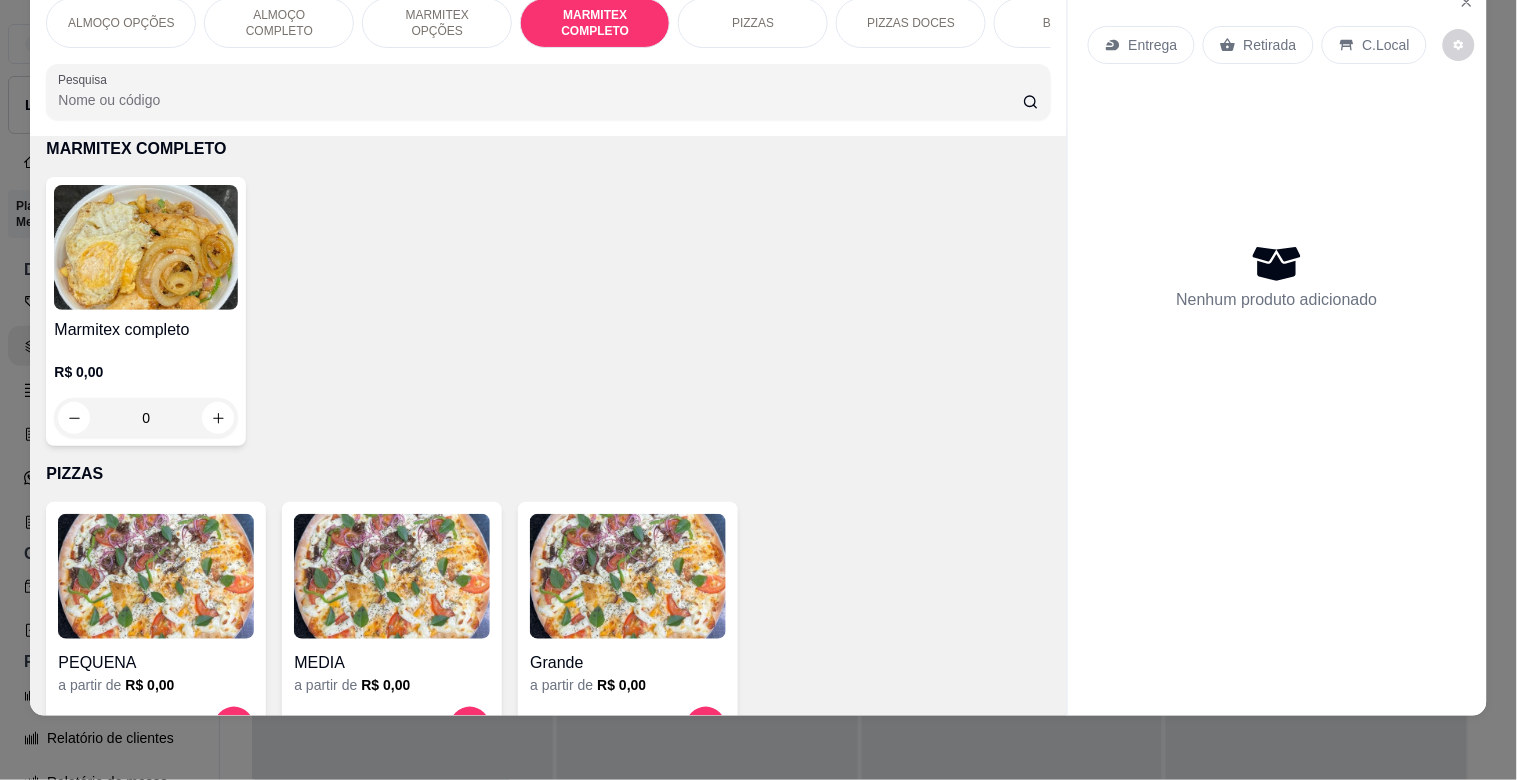 click at bounding box center [146, 247] 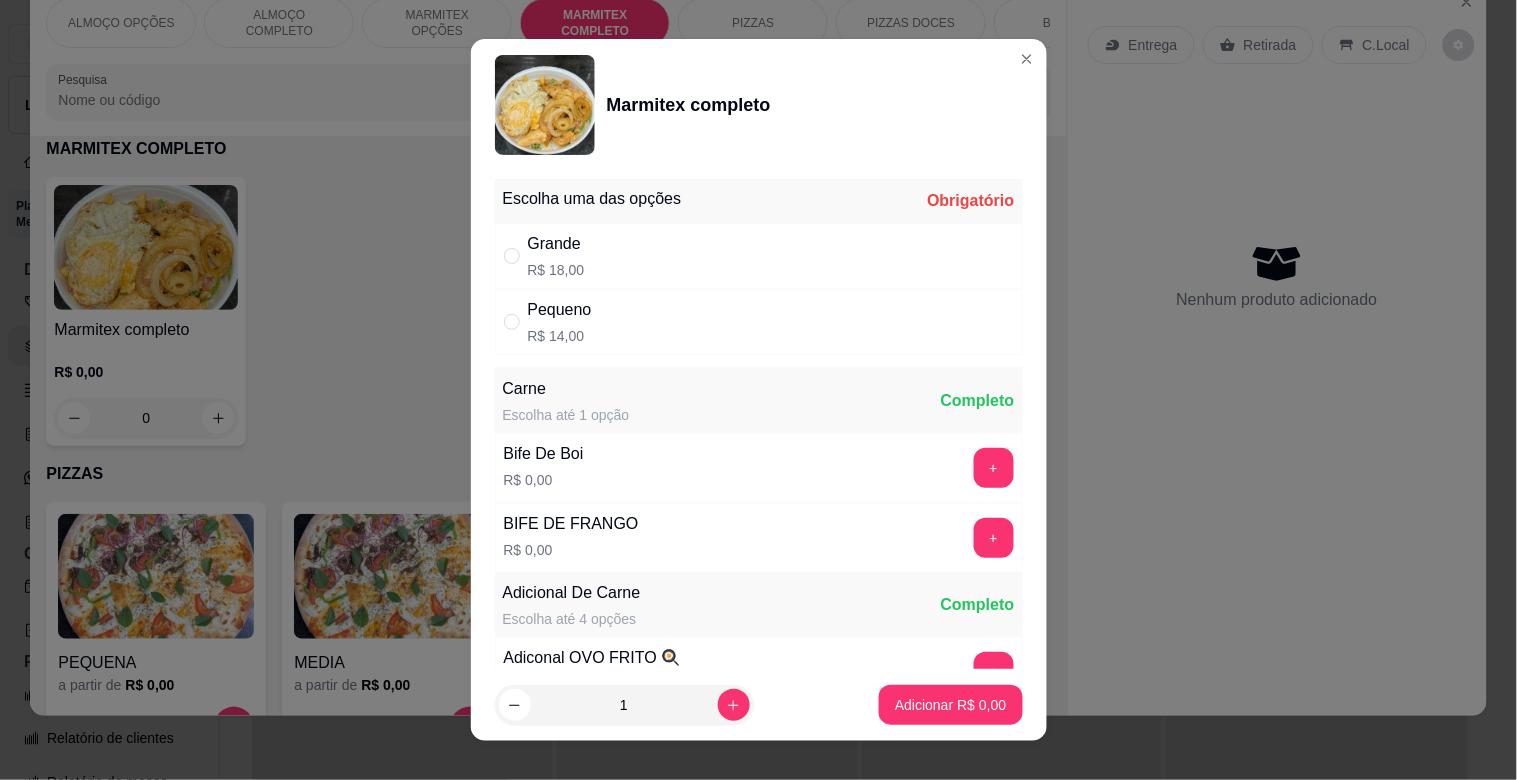 drag, startPoint x: 547, startPoint y: 243, endPoint x: 680, endPoint y: 345, distance: 167.60966 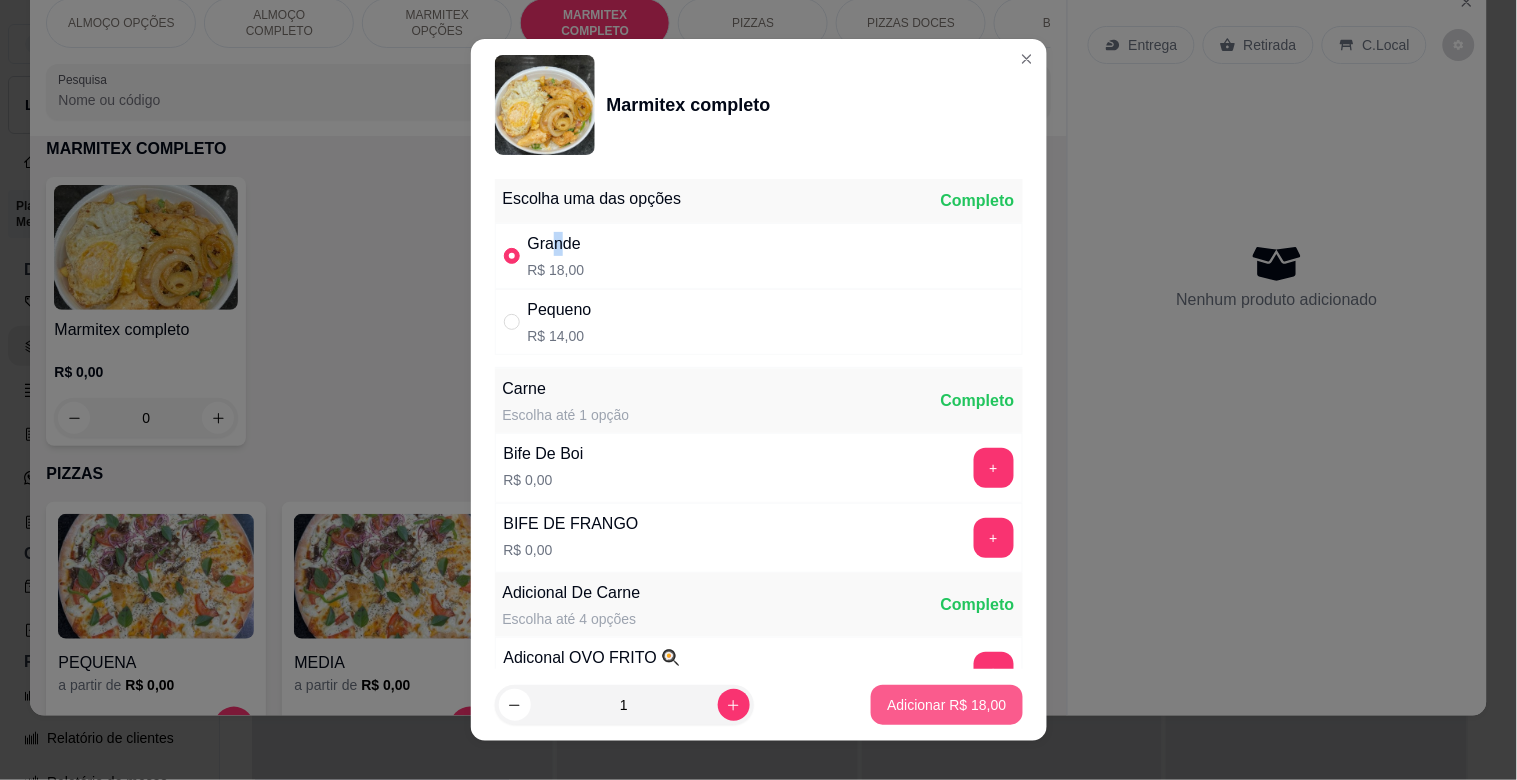 click on "Adicionar   R$ 18,00" at bounding box center (946, 705) 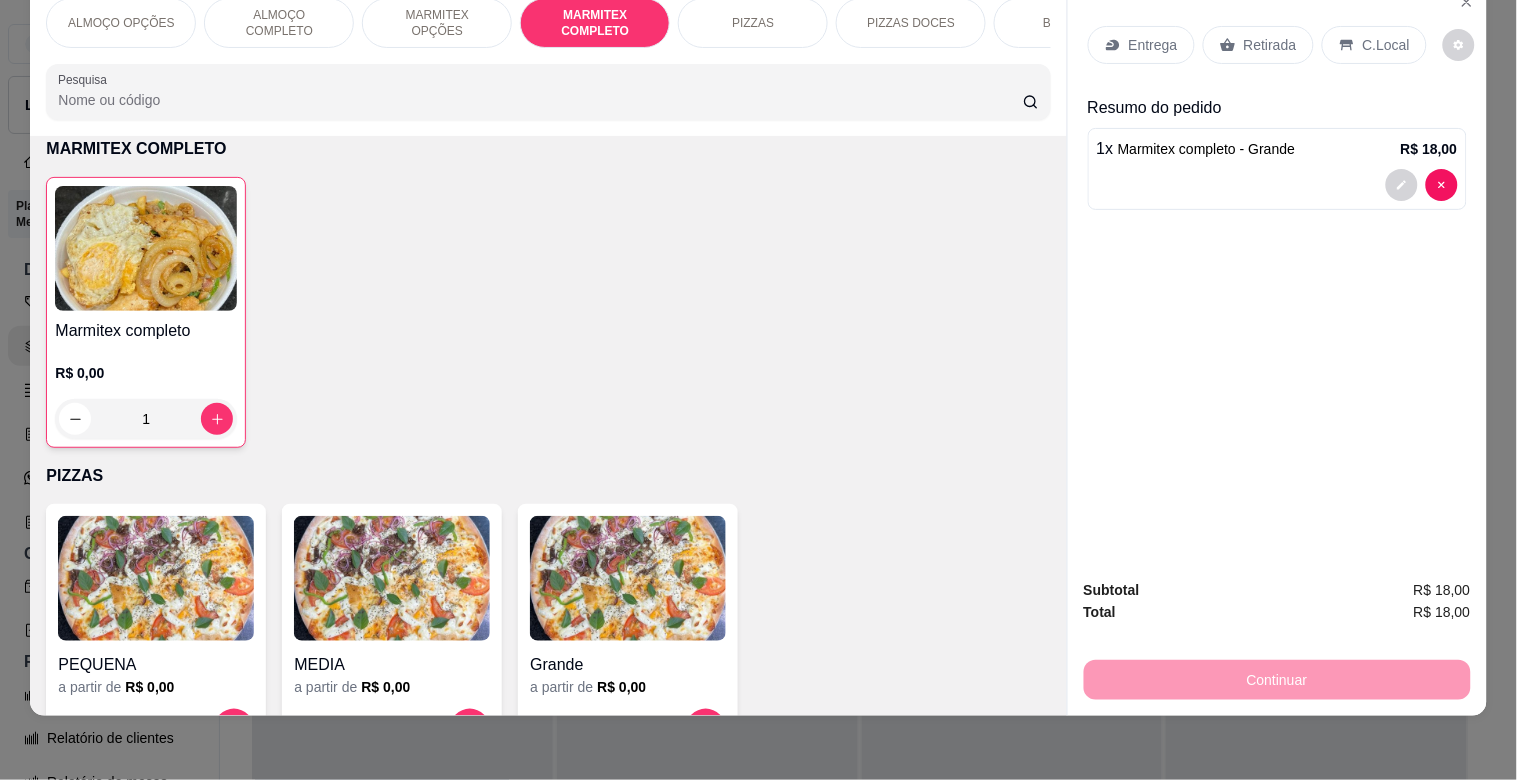 click on "C.Local" at bounding box center (1374, 45) 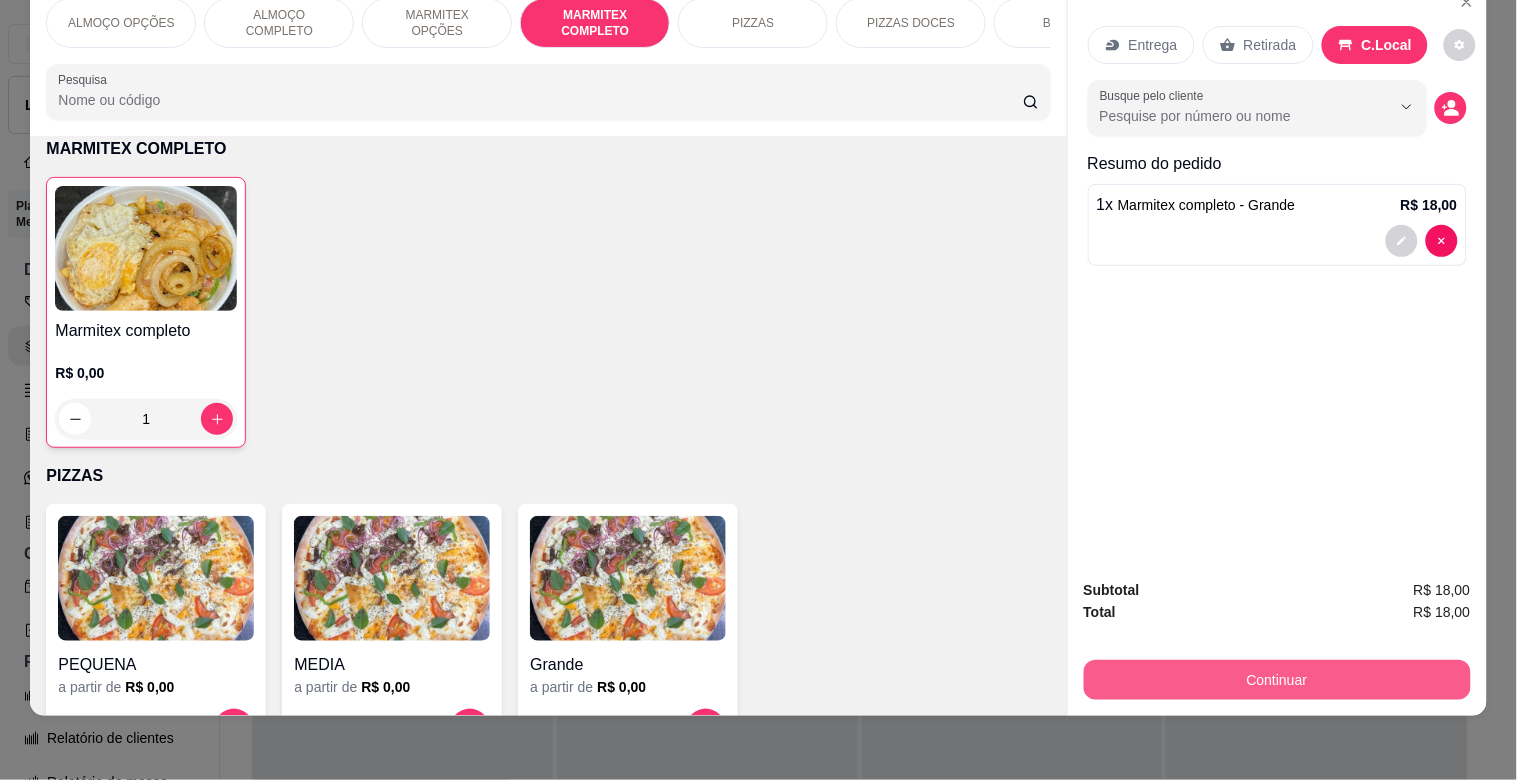 click on "Continuar" at bounding box center [1277, 680] 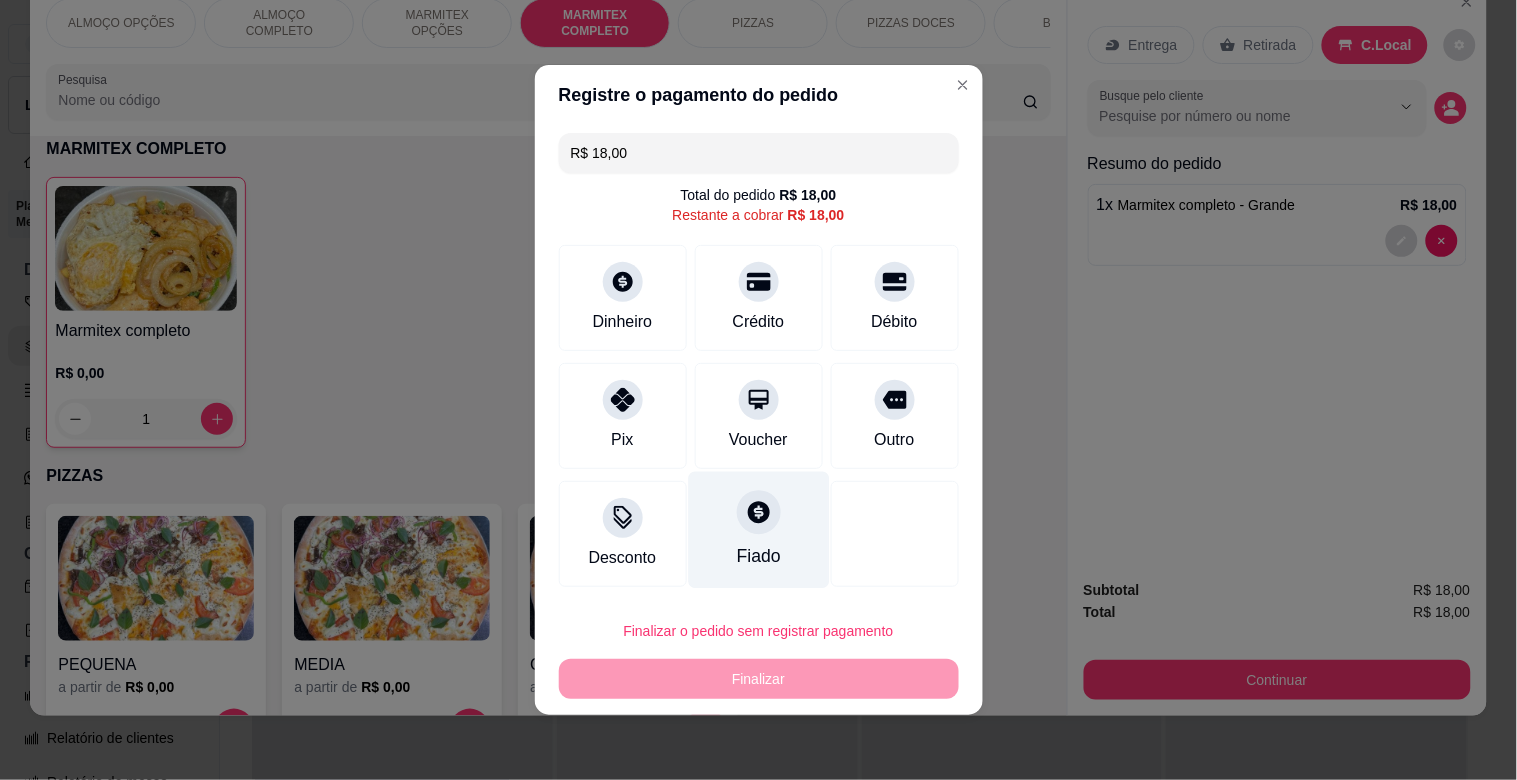 drag, startPoint x: 627, startPoint y: 396, endPoint x: 691, endPoint y: 472, distance: 99.35794 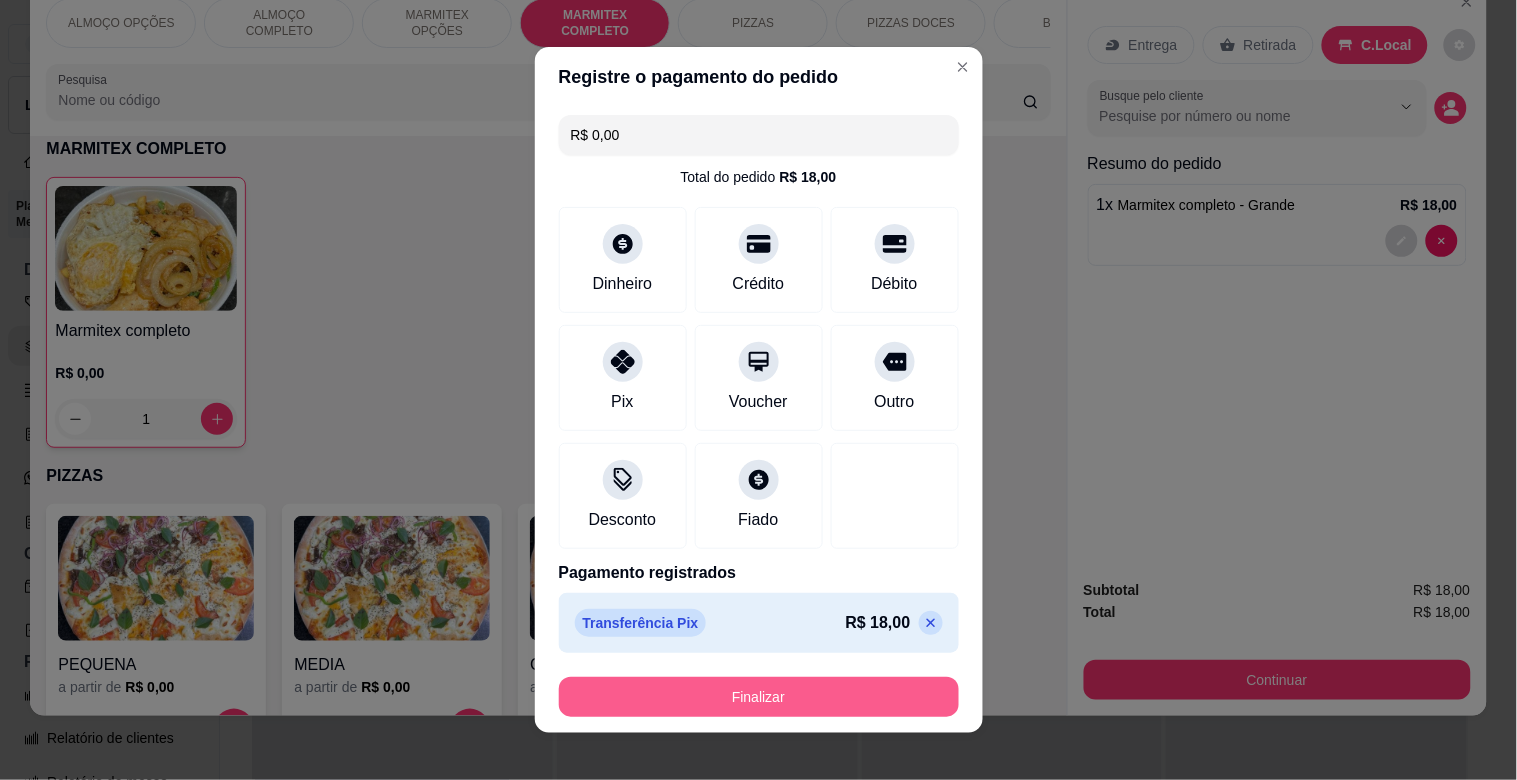 click on "Finalizar" at bounding box center (759, 697) 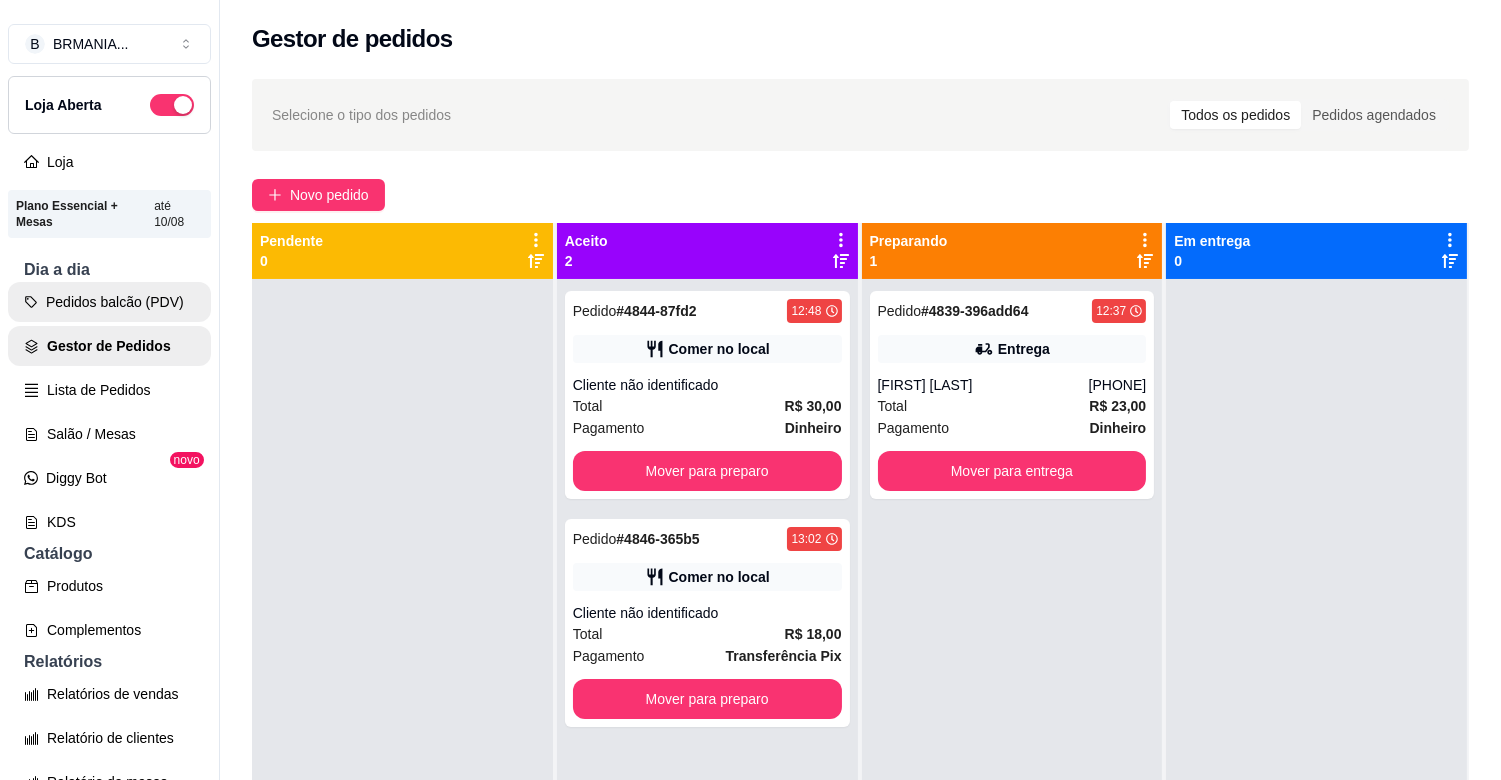 click on "Pedidos balcão (PDV)" at bounding box center [109, 302] 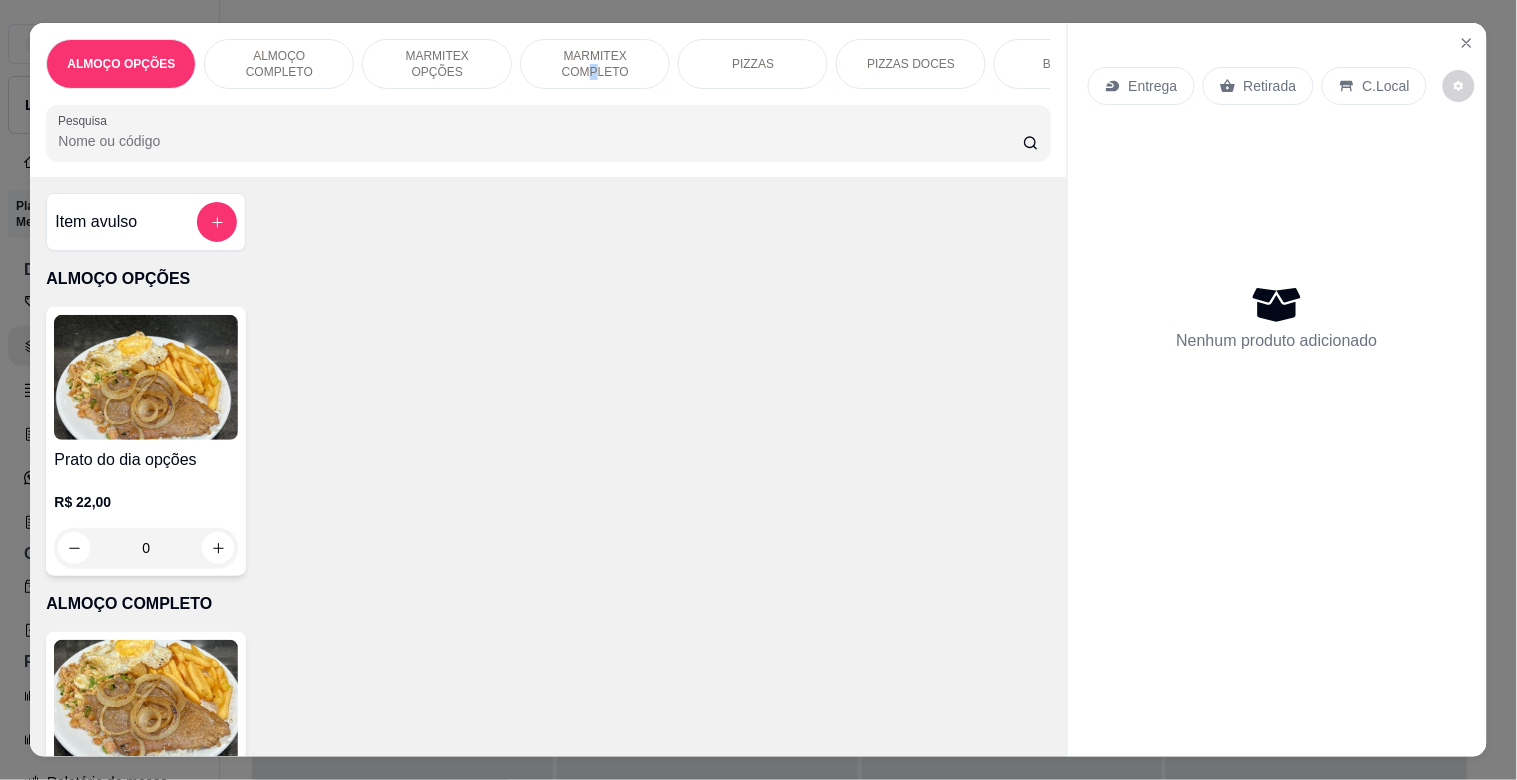 drag, startPoint x: 592, startPoint y: 74, endPoint x: 565, endPoint y: 122, distance: 55.072678 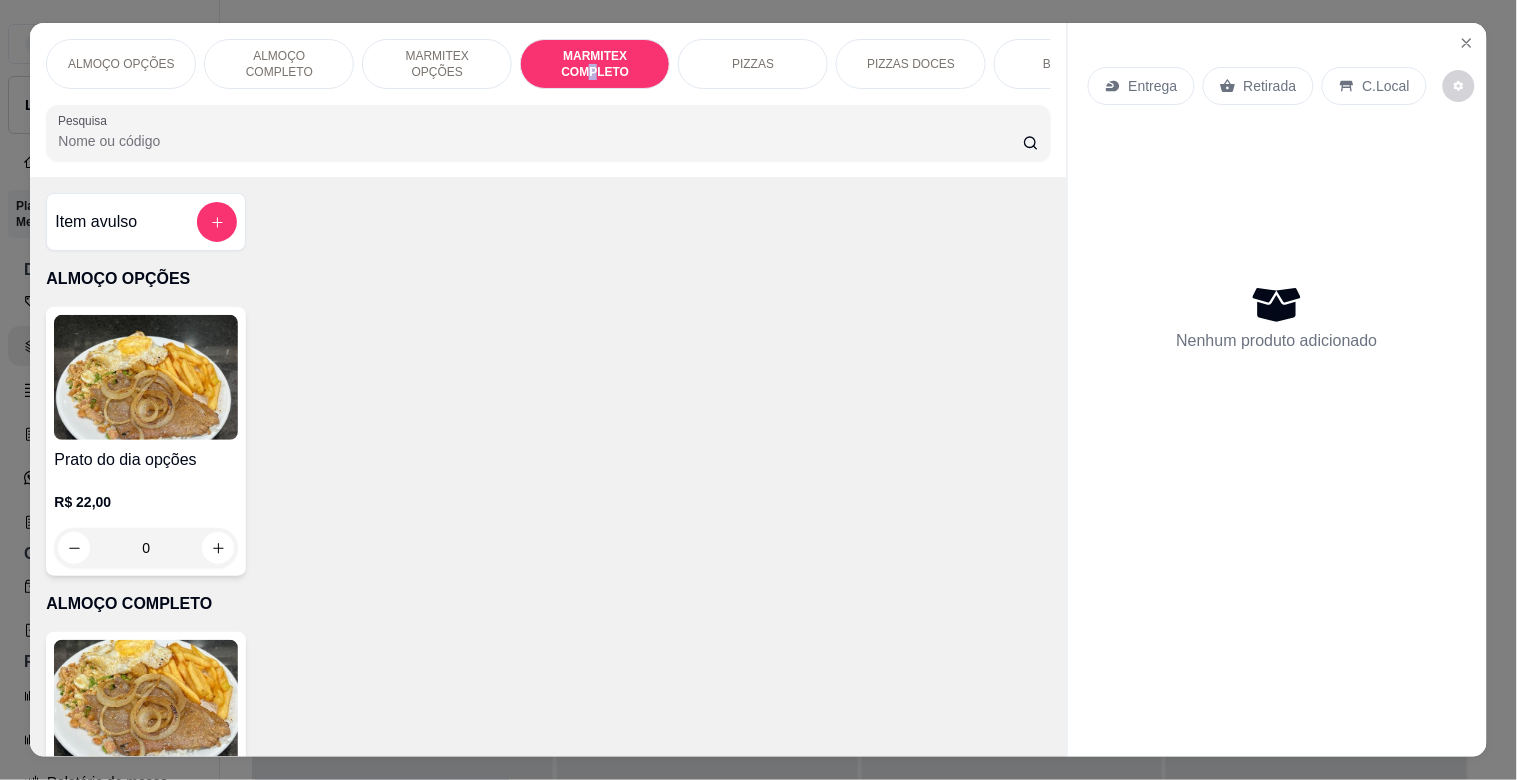 scroll, scrollTop: 1064, scrollLeft: 0, axis: vertical 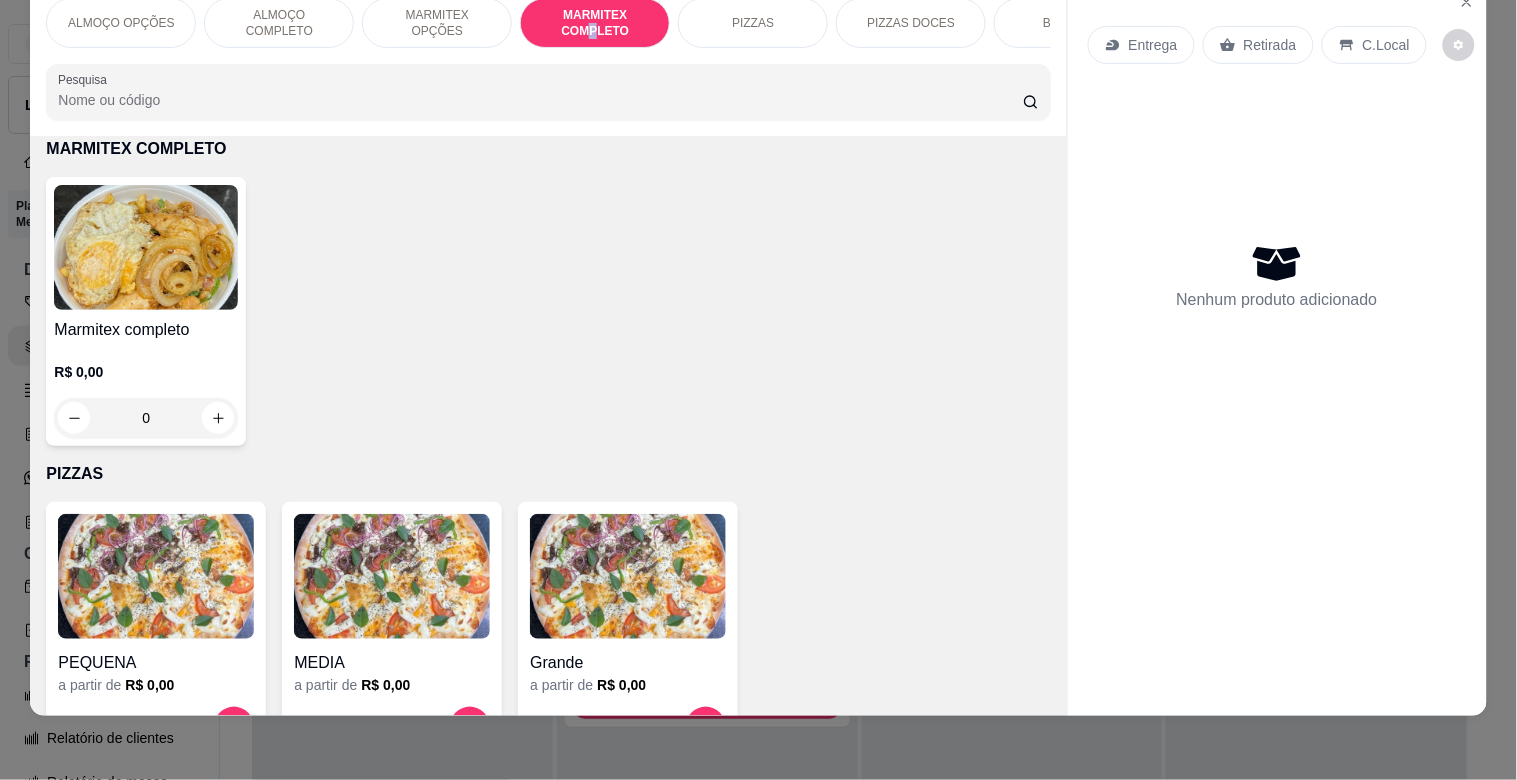 click at bounding box center [146, 247] 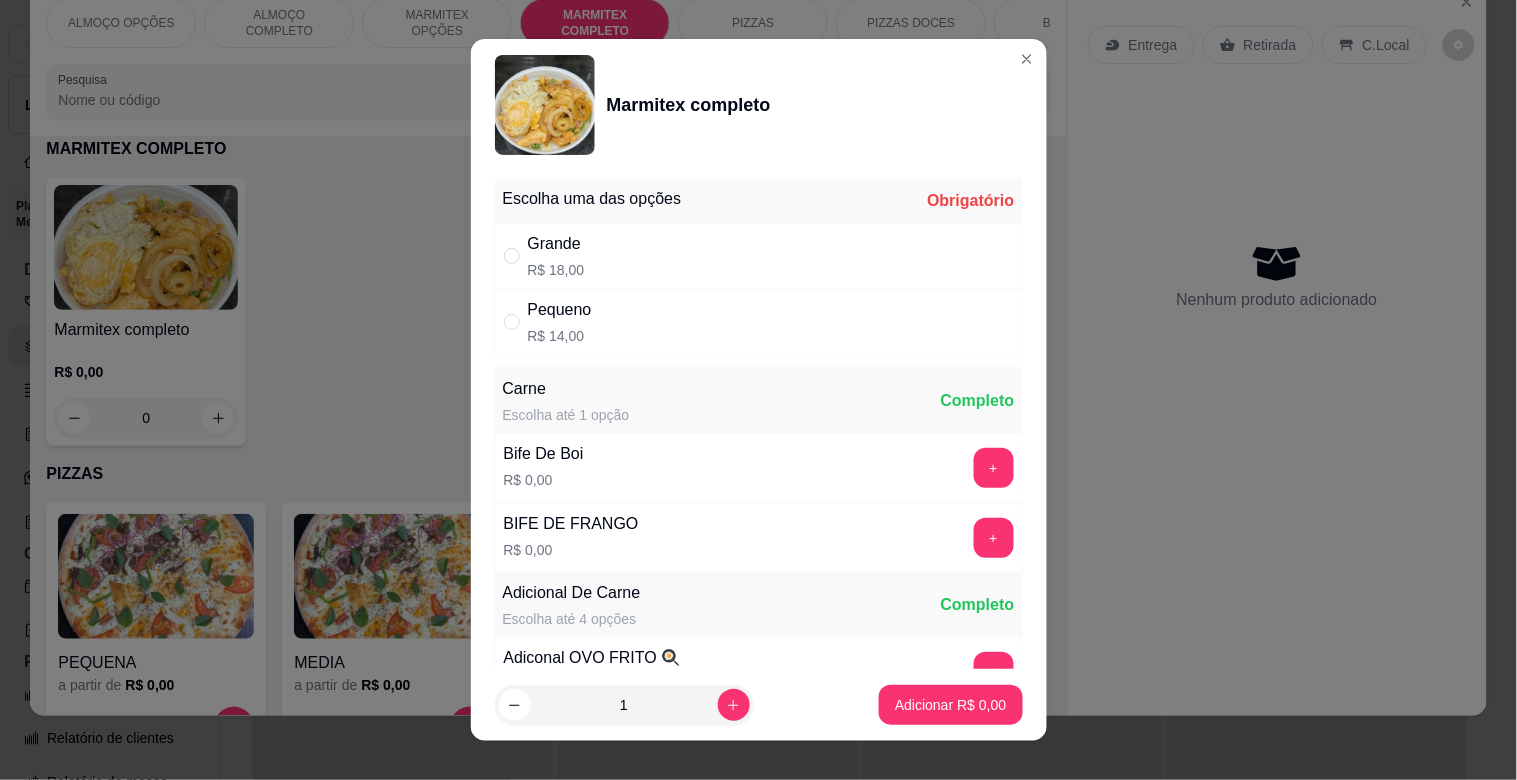 click on "Pequeno  R$ 14,00" at bounding box center (759, 322) 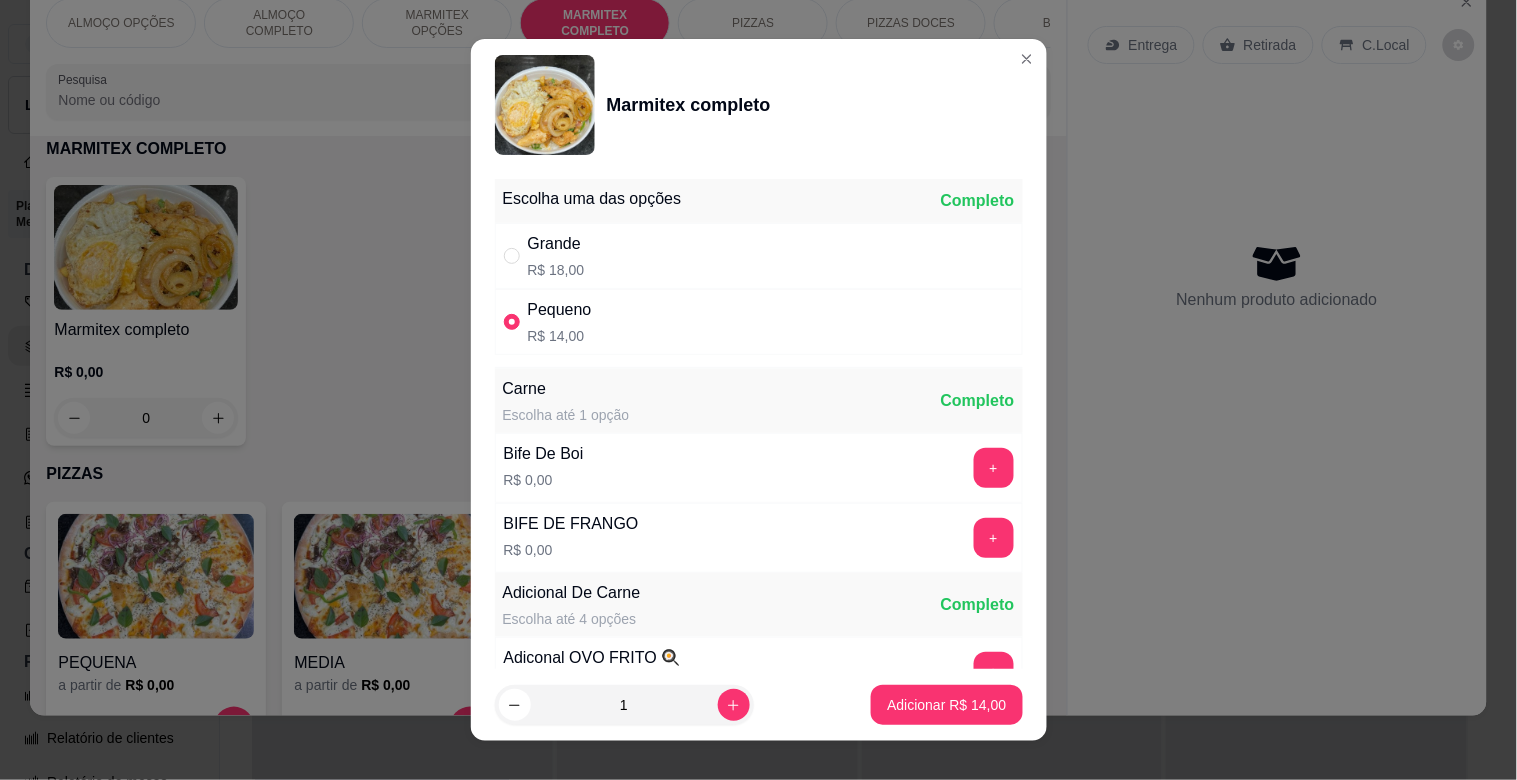 click on "1 Adicionar   R$ 14,00" at bounding box center [759, 705] 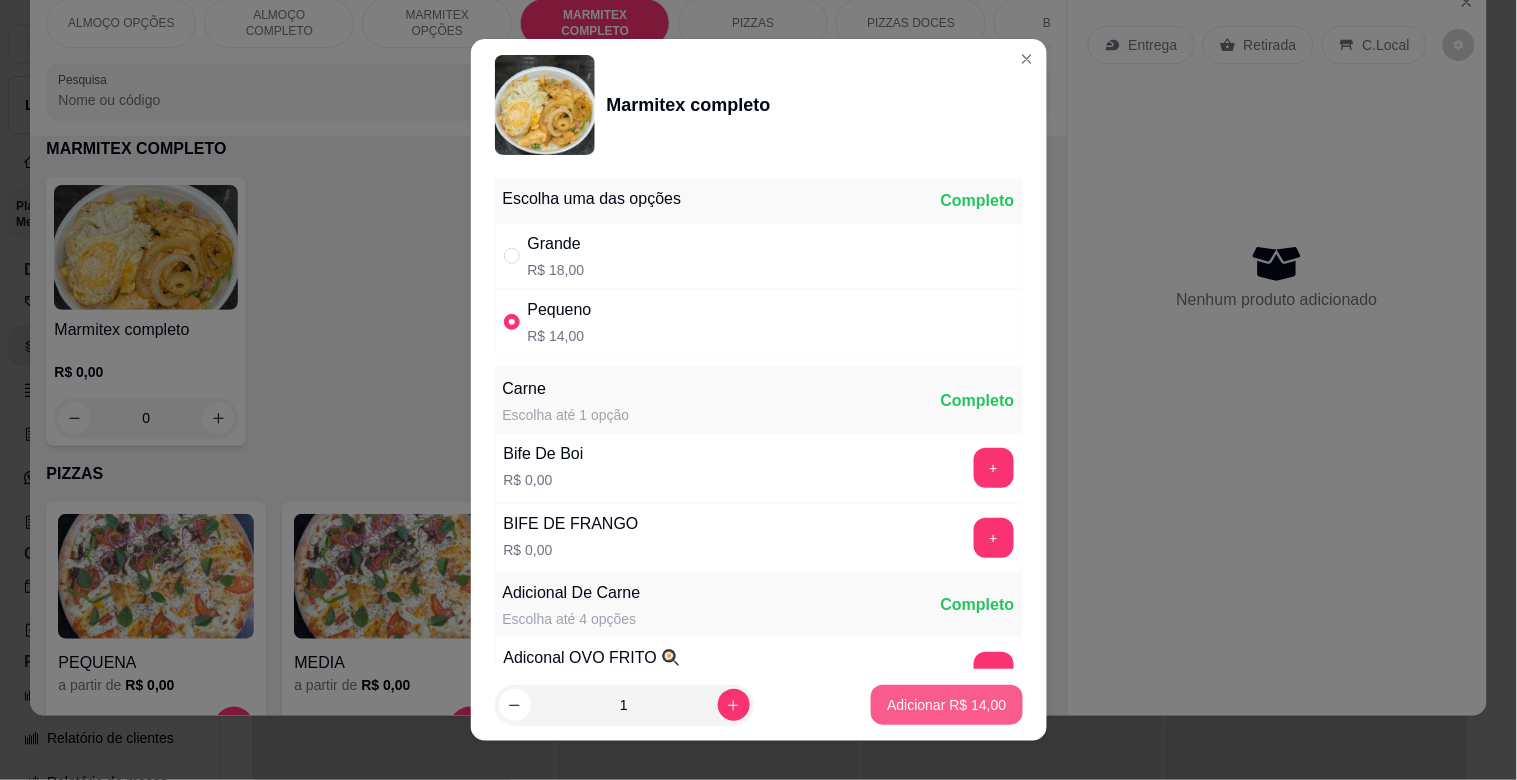 click on "Adicionar   R$ 14,00" at bounding box center [946, 705] 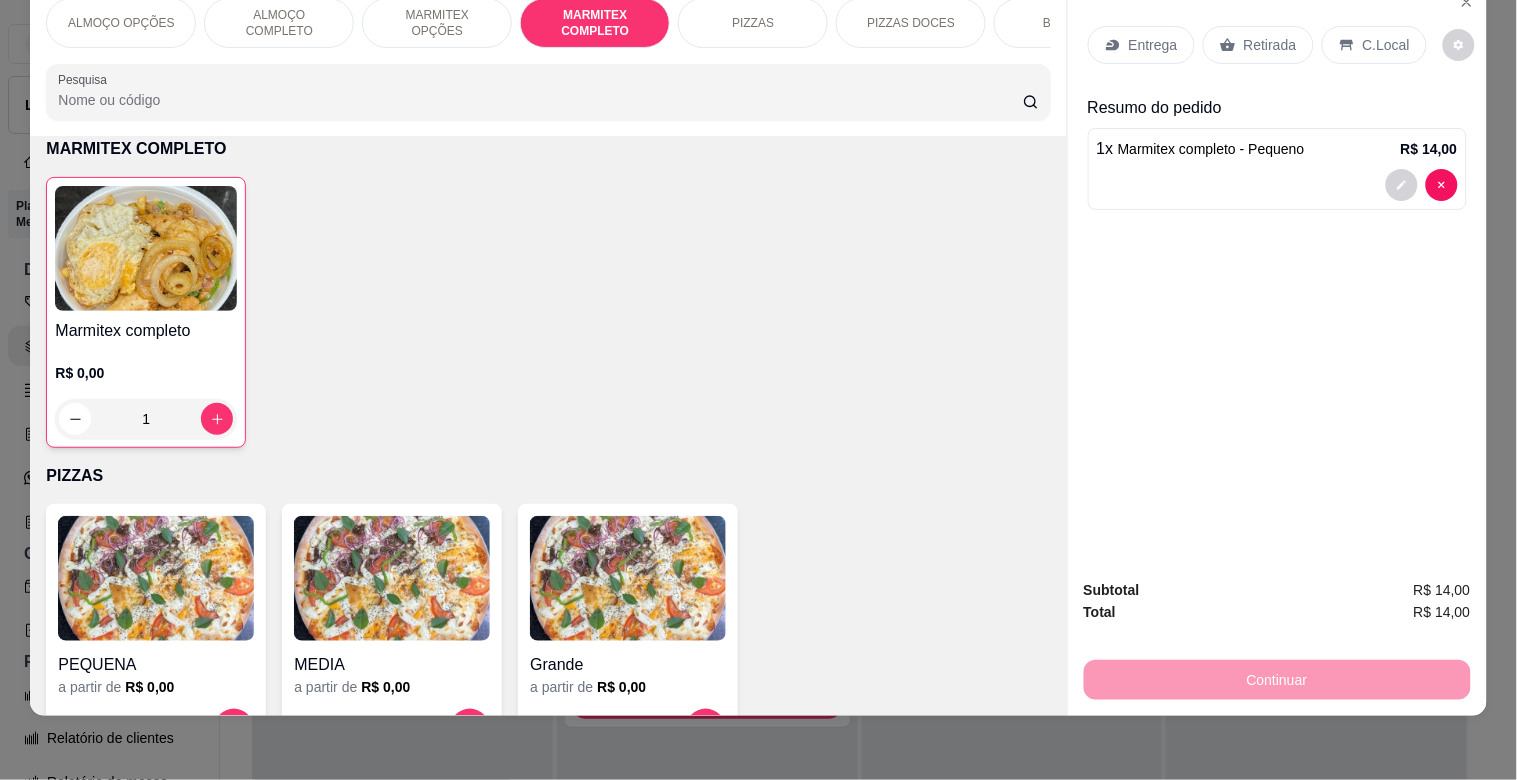 click on "C.Local" at bounding box center (1386, 45) 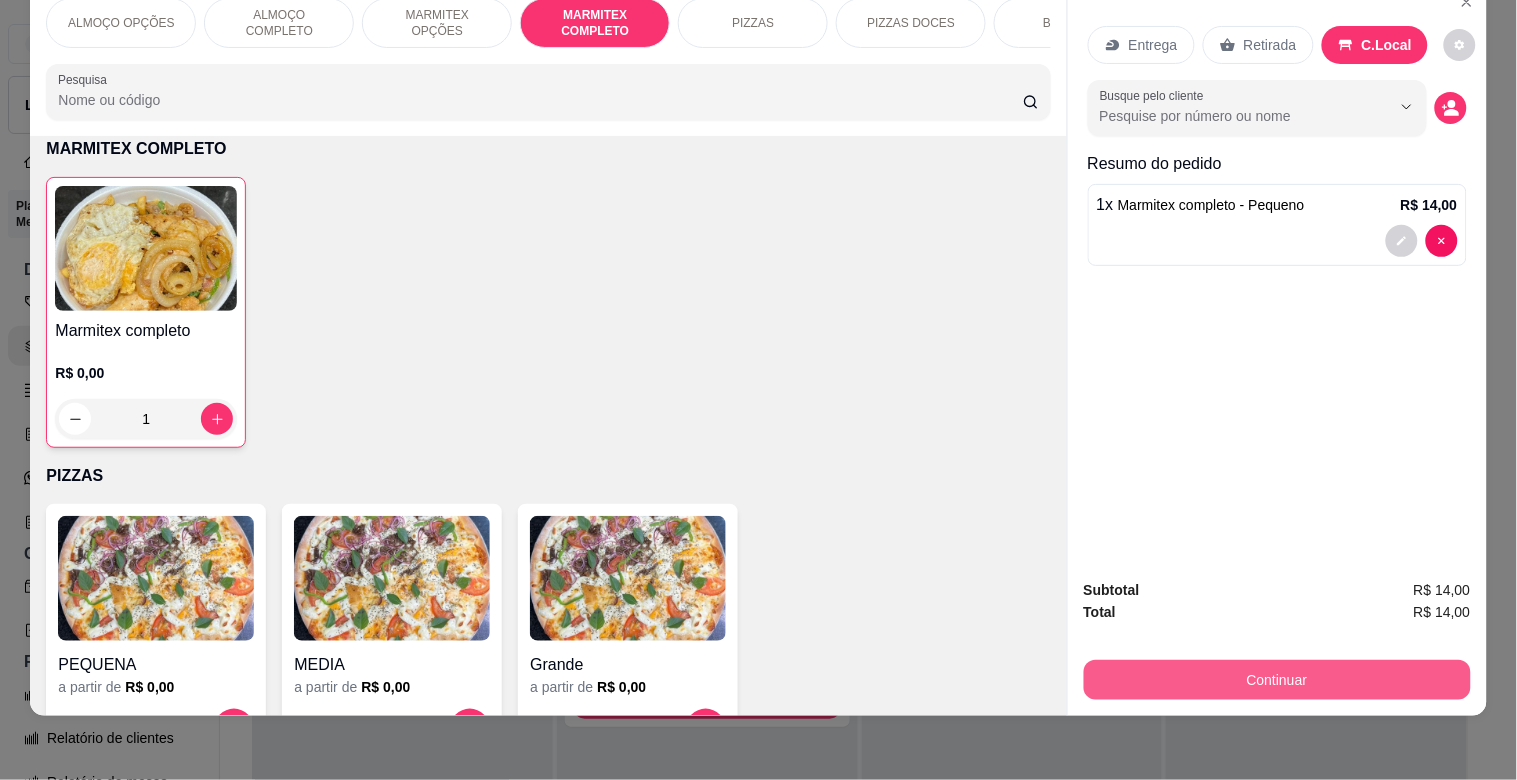 click on "Continuar" at bounding box center (1277, 680) 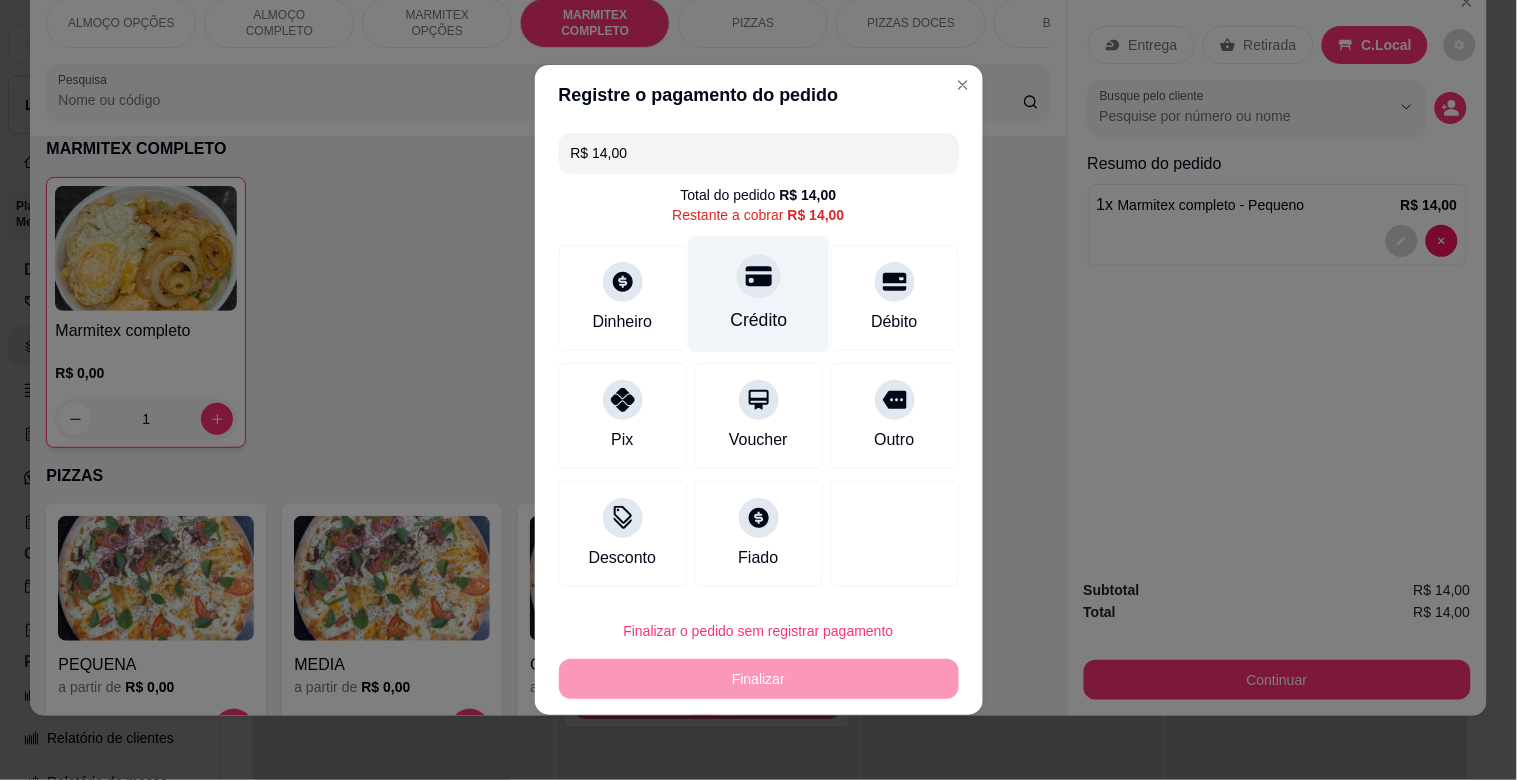 click at bounding box center (759, 276) 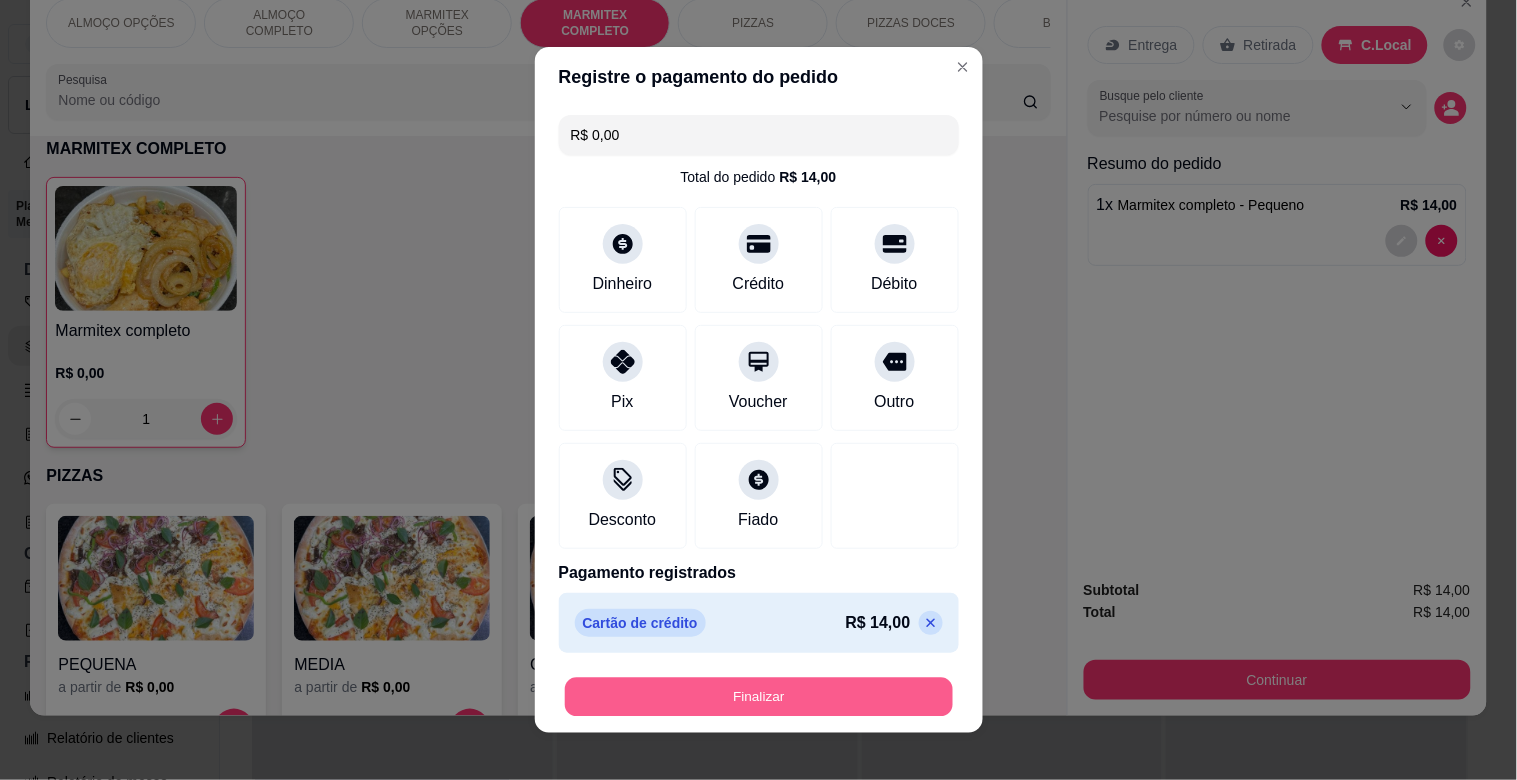 click on "Finalizar" at bounding box center [759, 697] 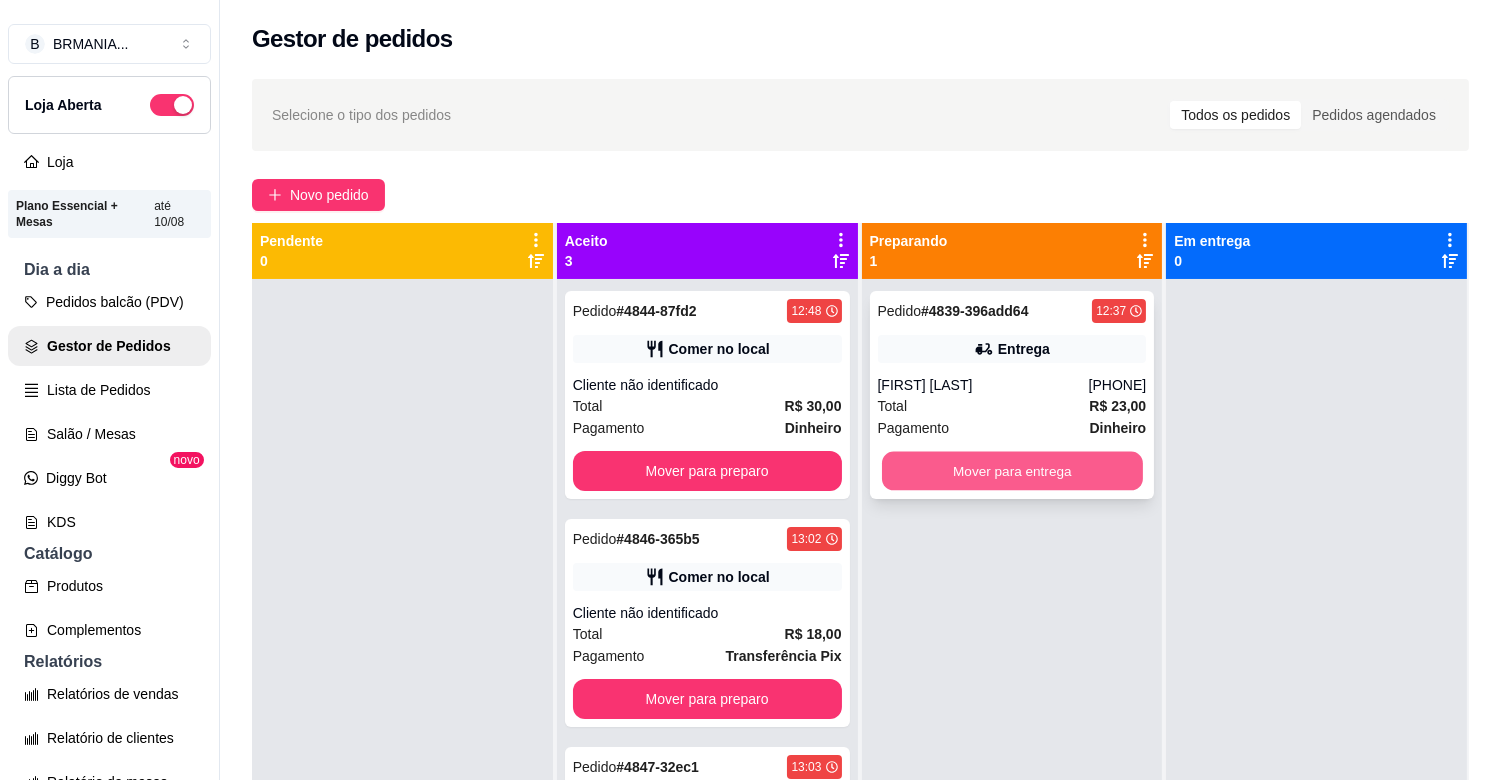 click on "Mover para entrega" at bounding box center (1012, 471) 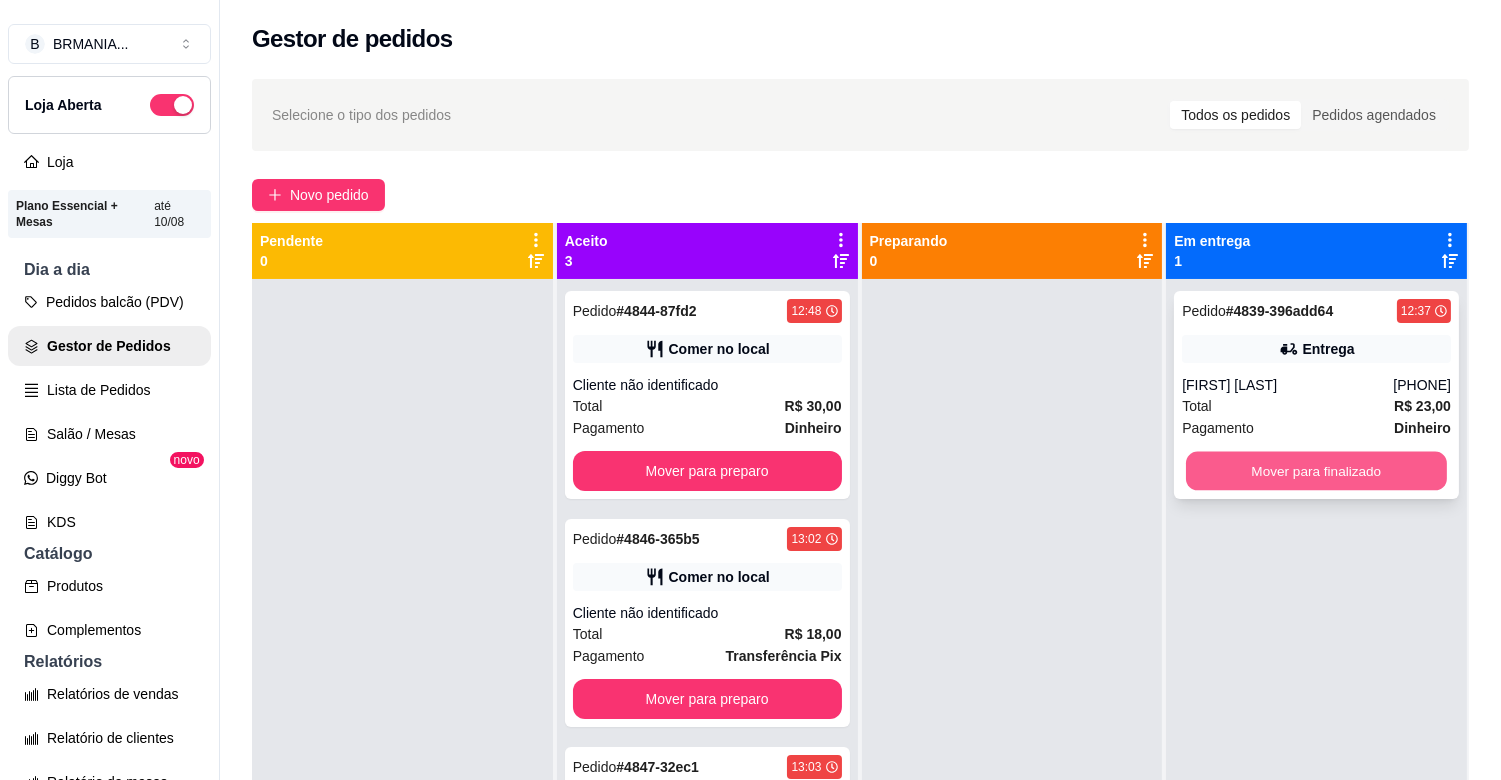 click on "Mover para finalizado" at bounding box center (1316, 471) 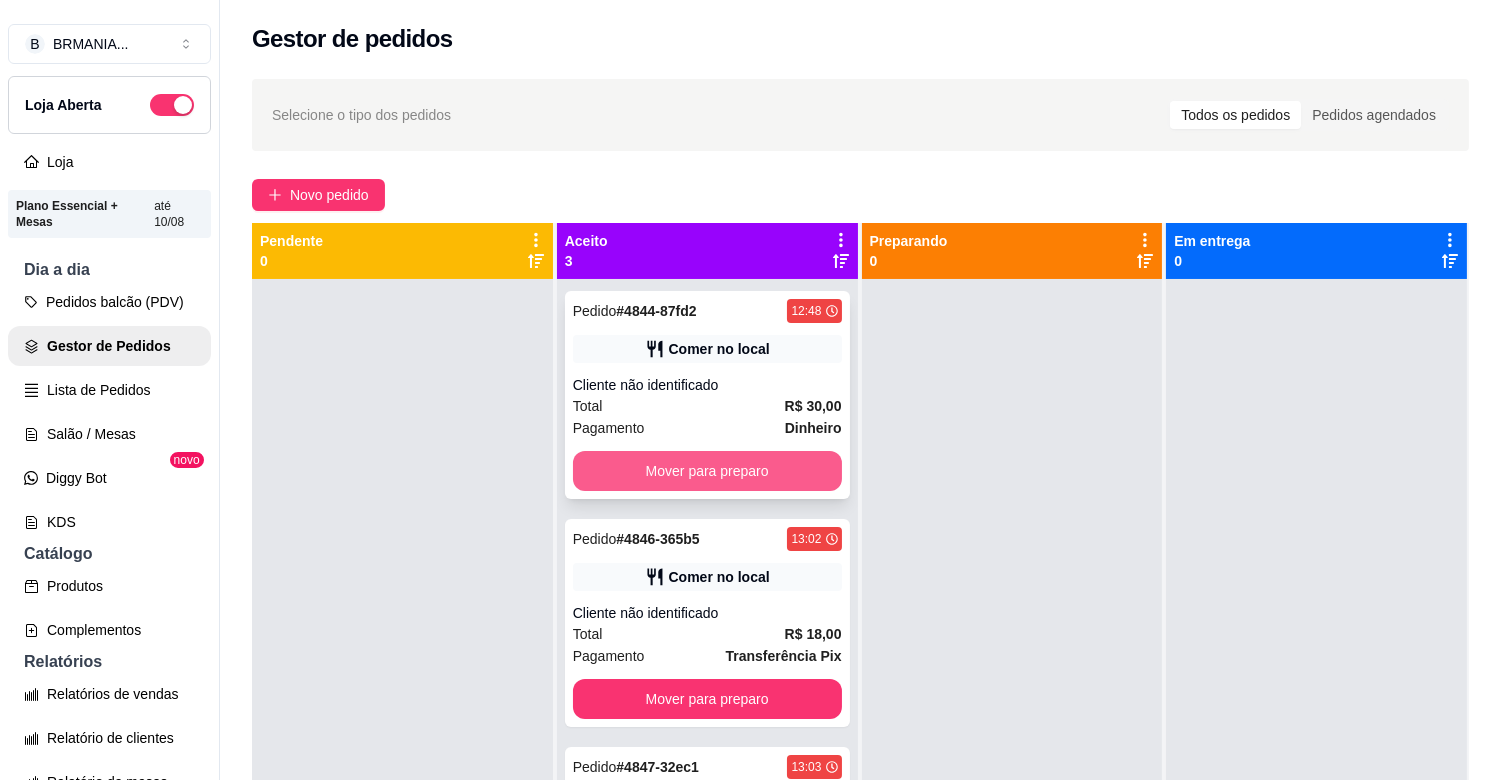 click on "Mover para preparo" at bounding box center (707, 471) 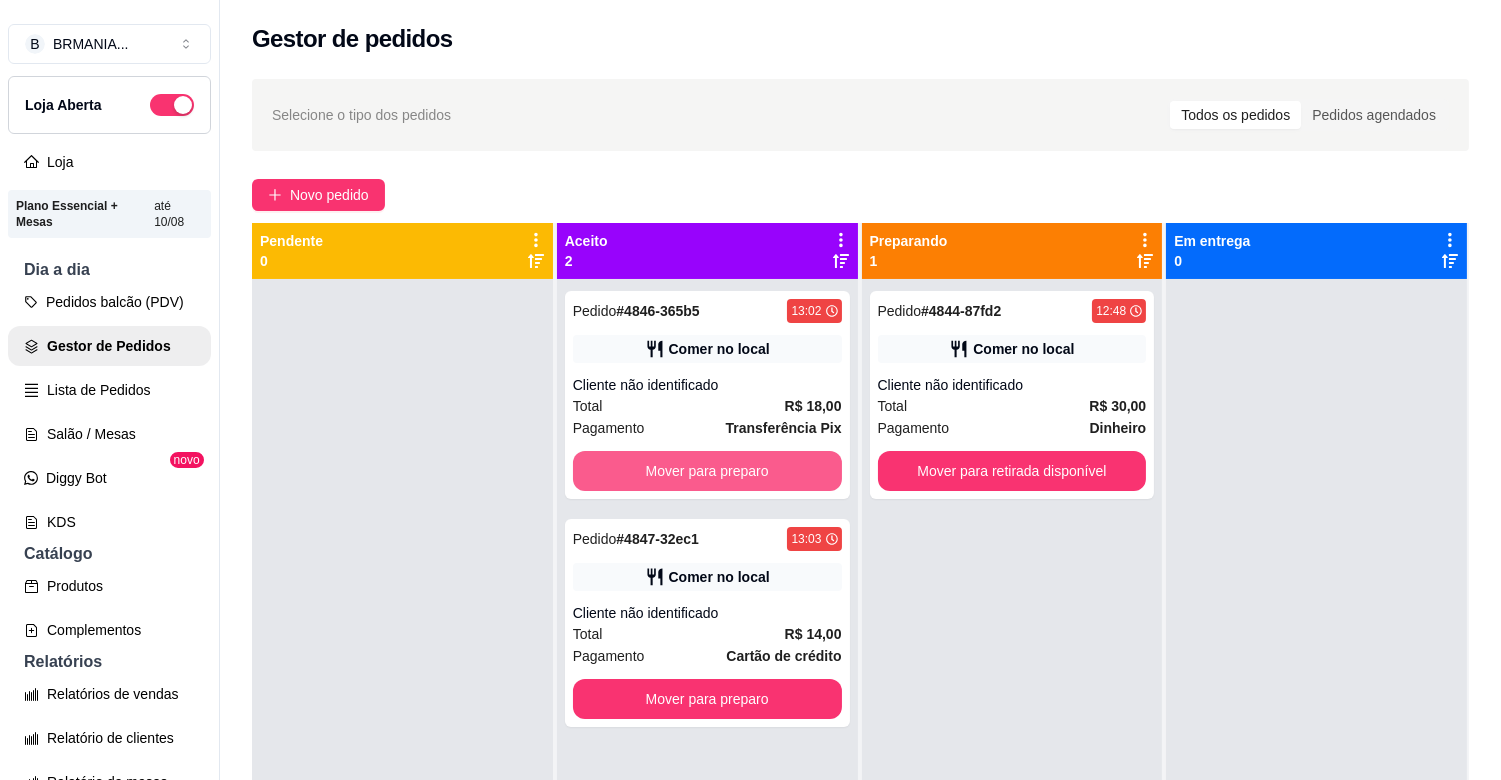 click on "Mover para preparo" at bounding box center [707, 471] 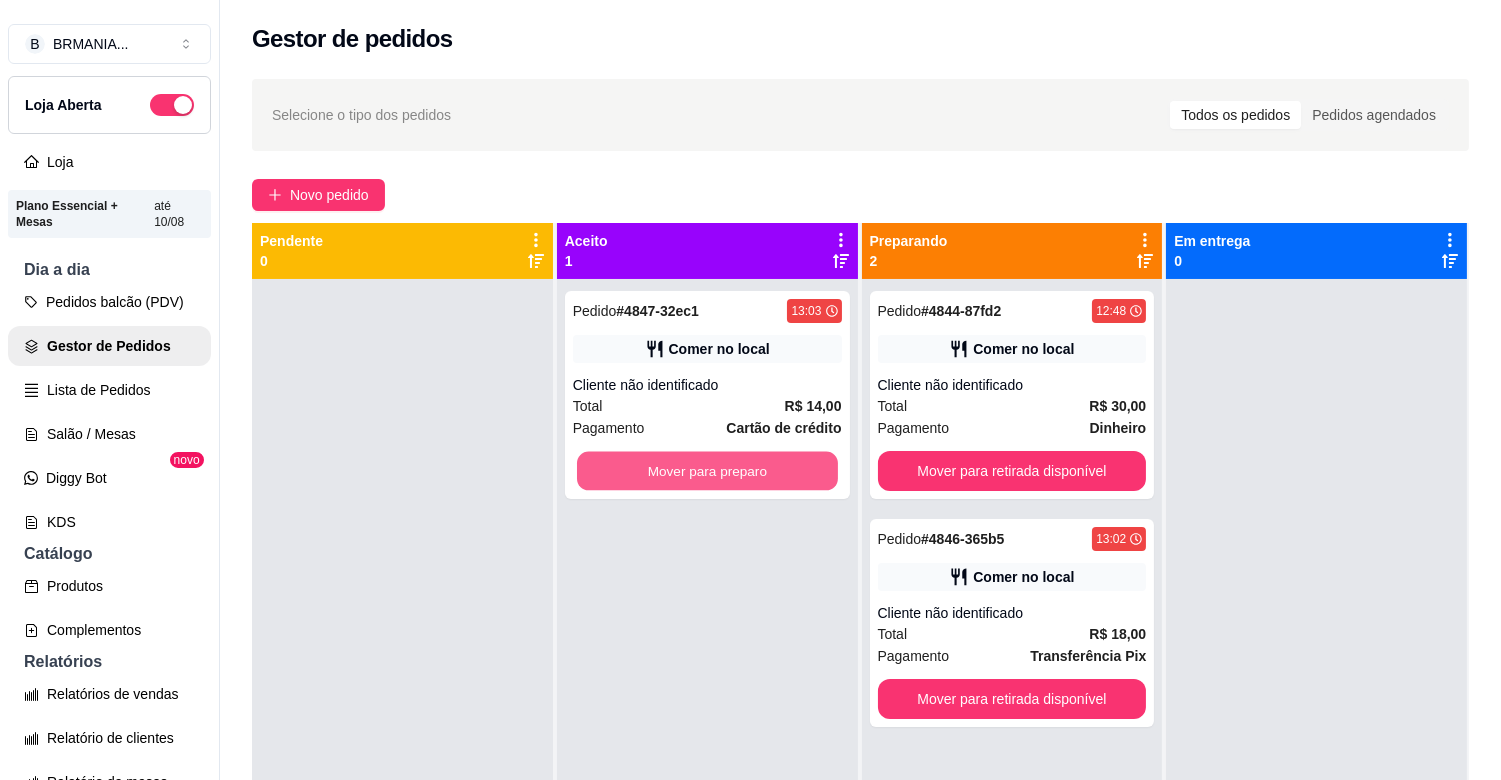 click on "Mover para preparo" at bounding box center (707, 471) 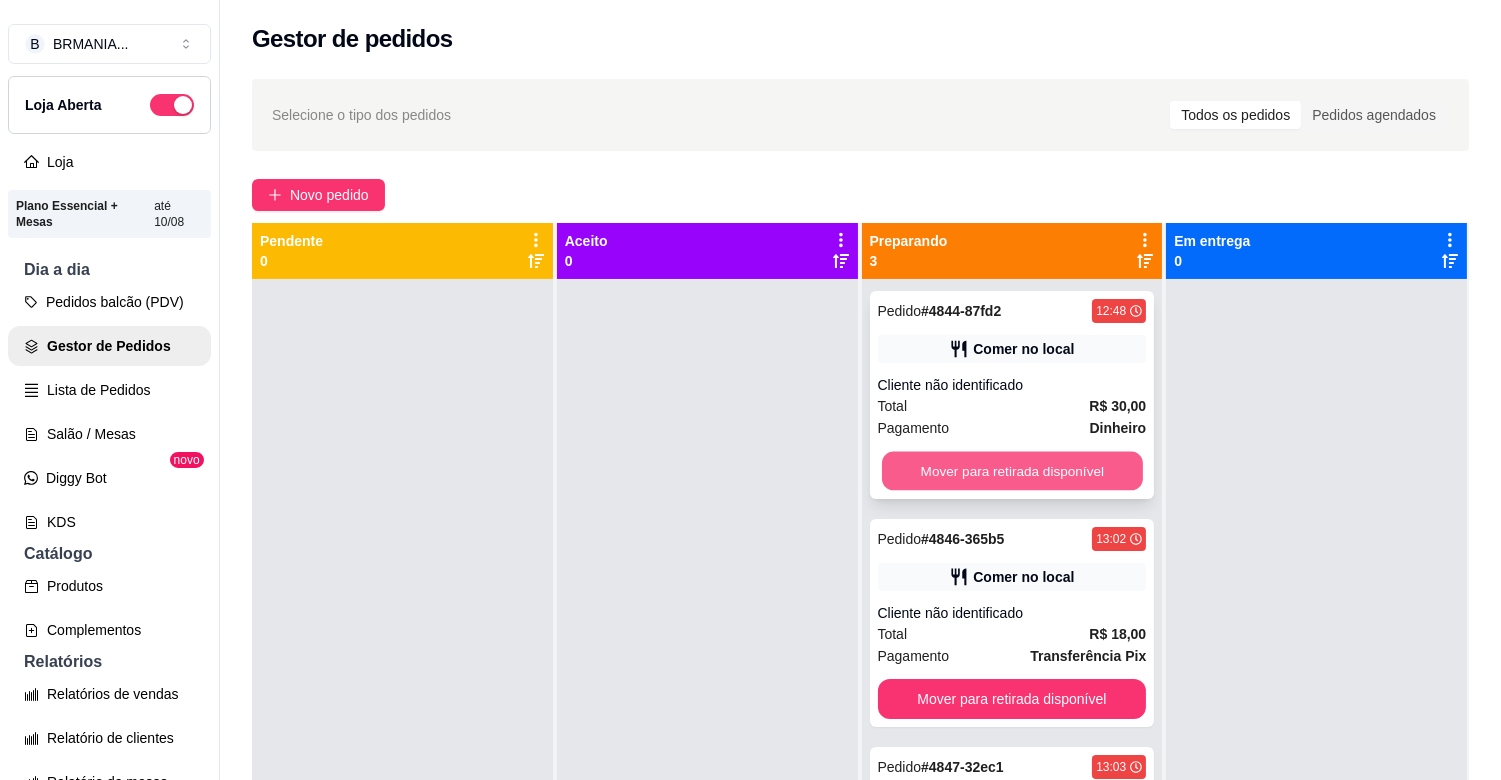 click on "Mover para retirada disponível" at bounding box center [1012, 471] 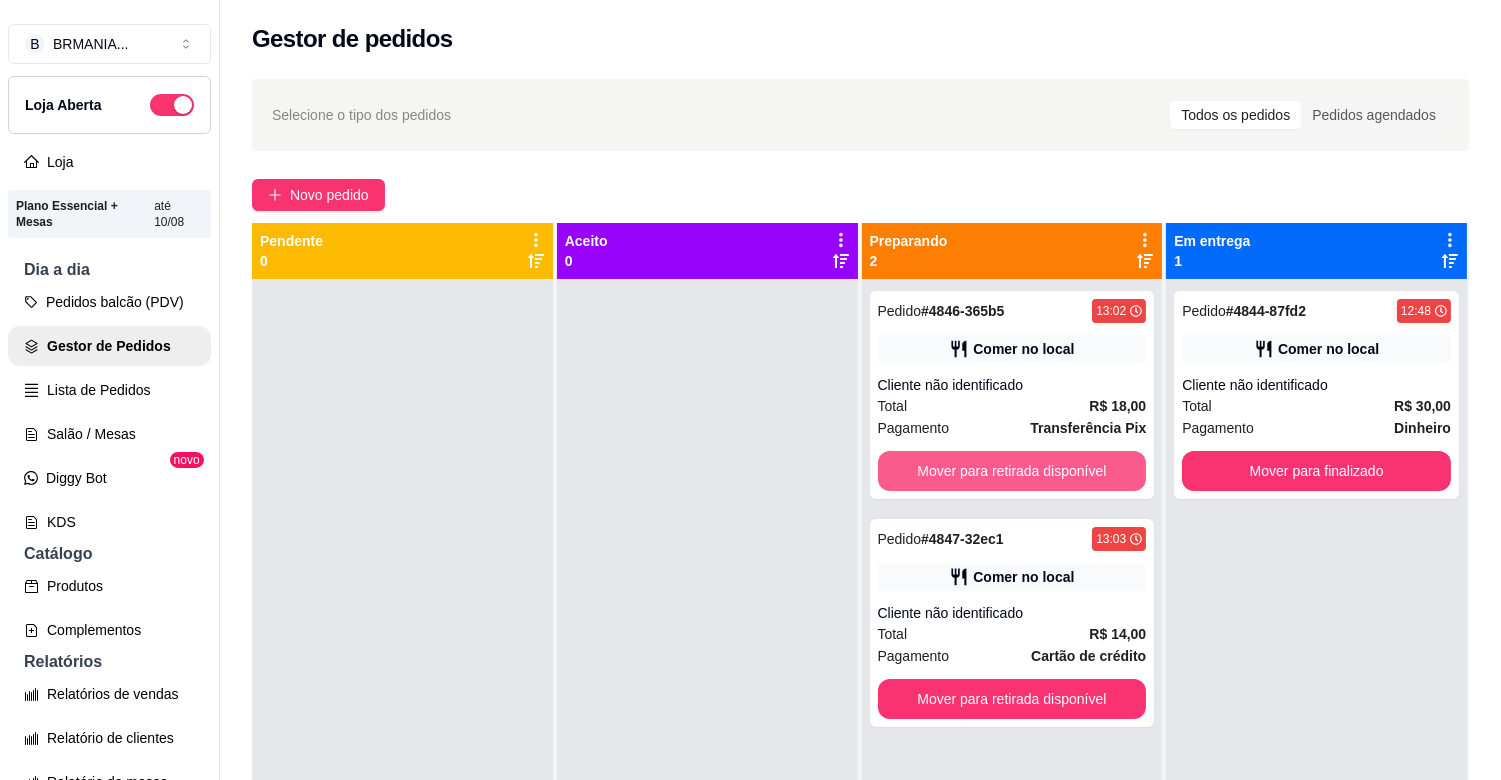 click on "Mover para retirada disponível" at bounding box center (1012, 471) 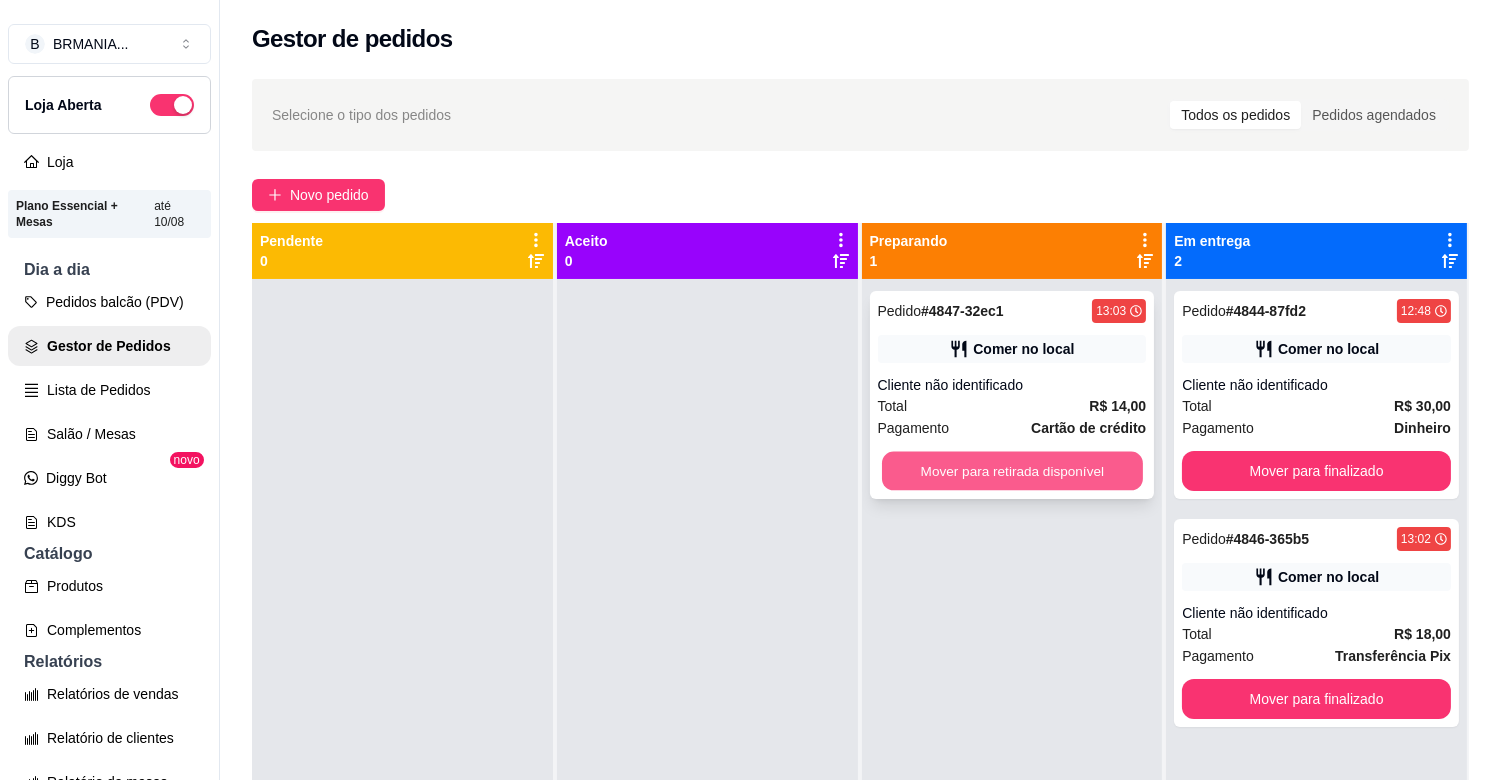 click on "Mover para retirada disponível" at bounding box center (1012, 471) 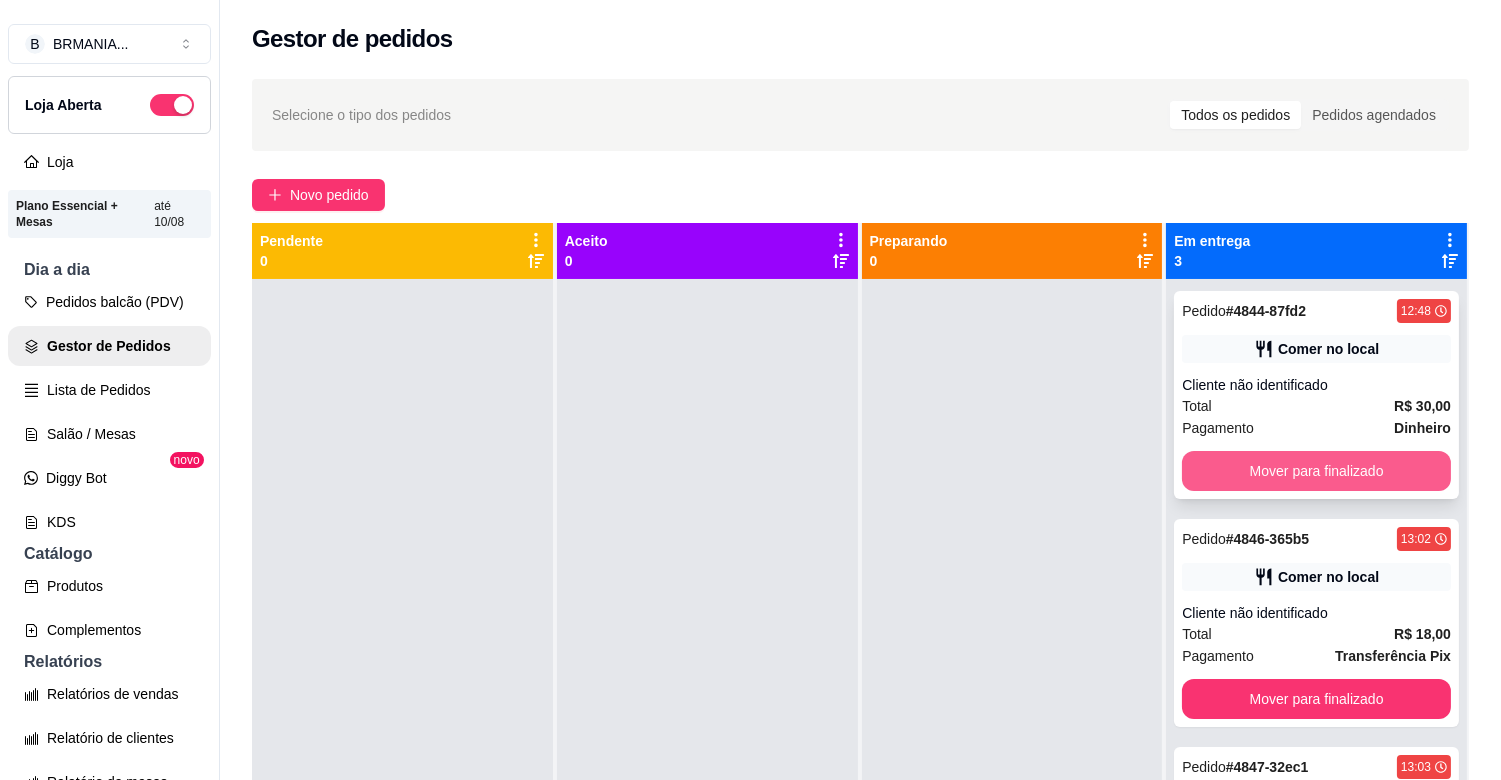 click on "Mover para finalizado" at bounding box center (1316, 471) 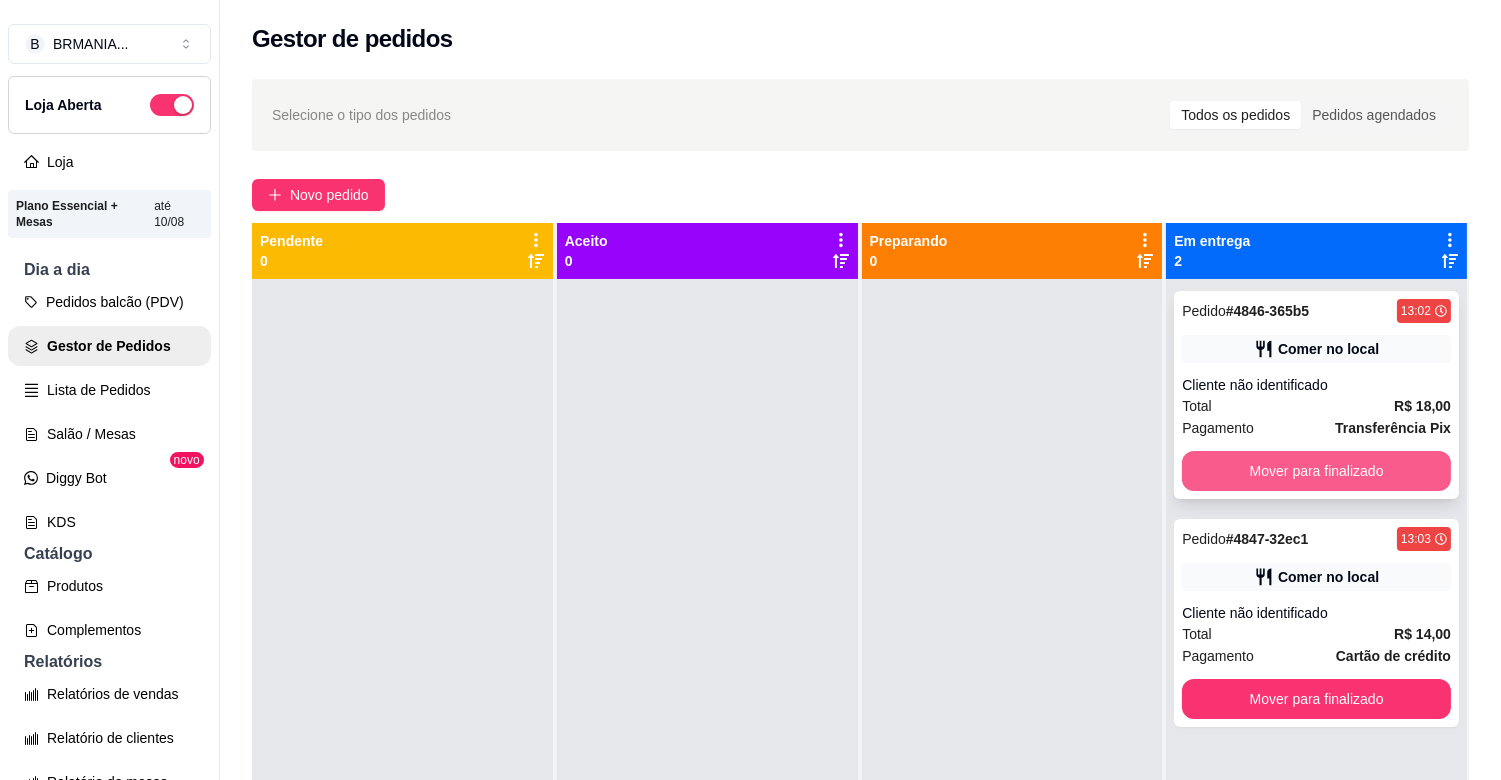 click on "Mover para finalizado" at bounding box center (1316, 471) 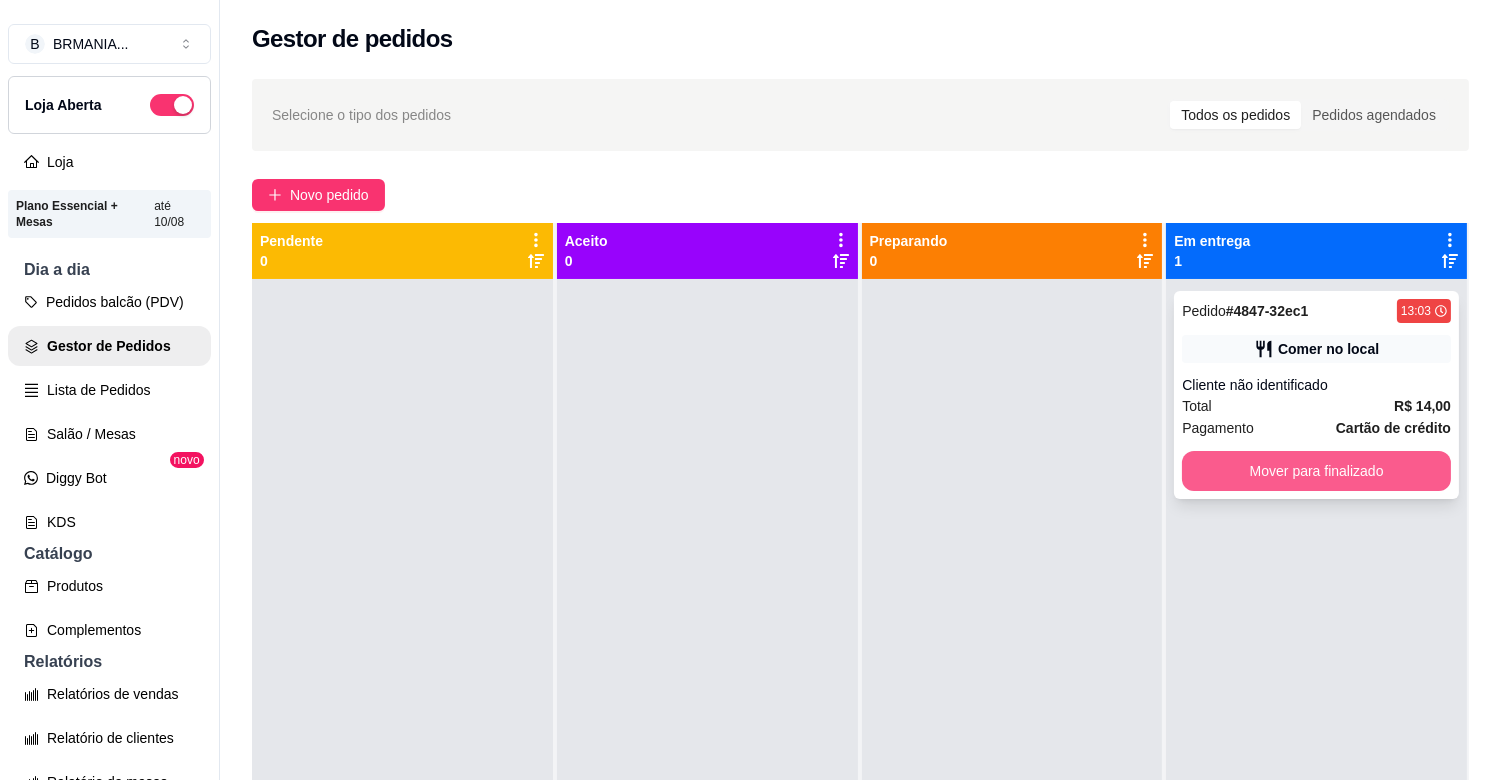 click on "Mover para finalizado" at bounding box center [1316, 471] 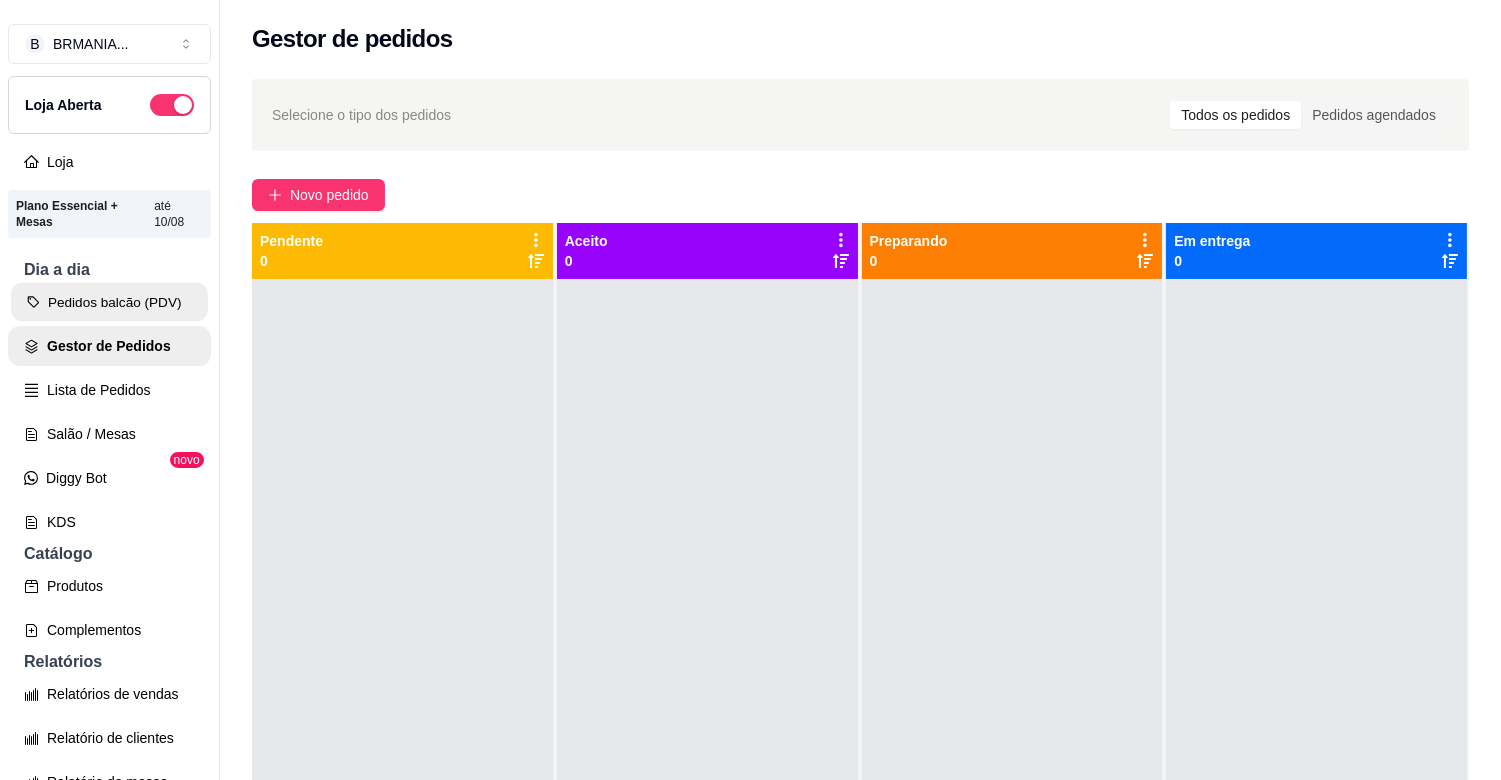 click on "Pedidos balcão (PDV)" at bounding box center (109, 302) 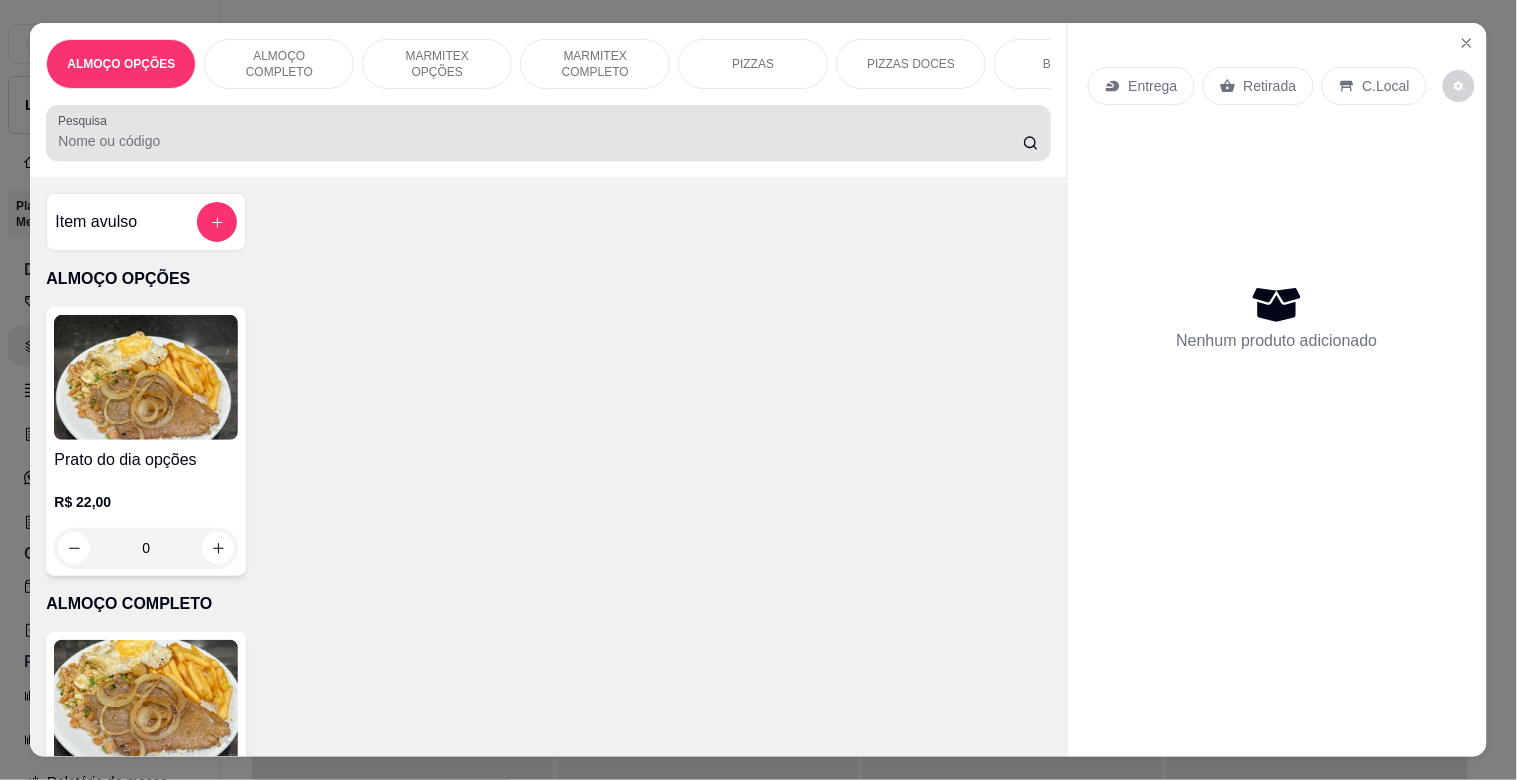 click at bounding box center (548, 133) 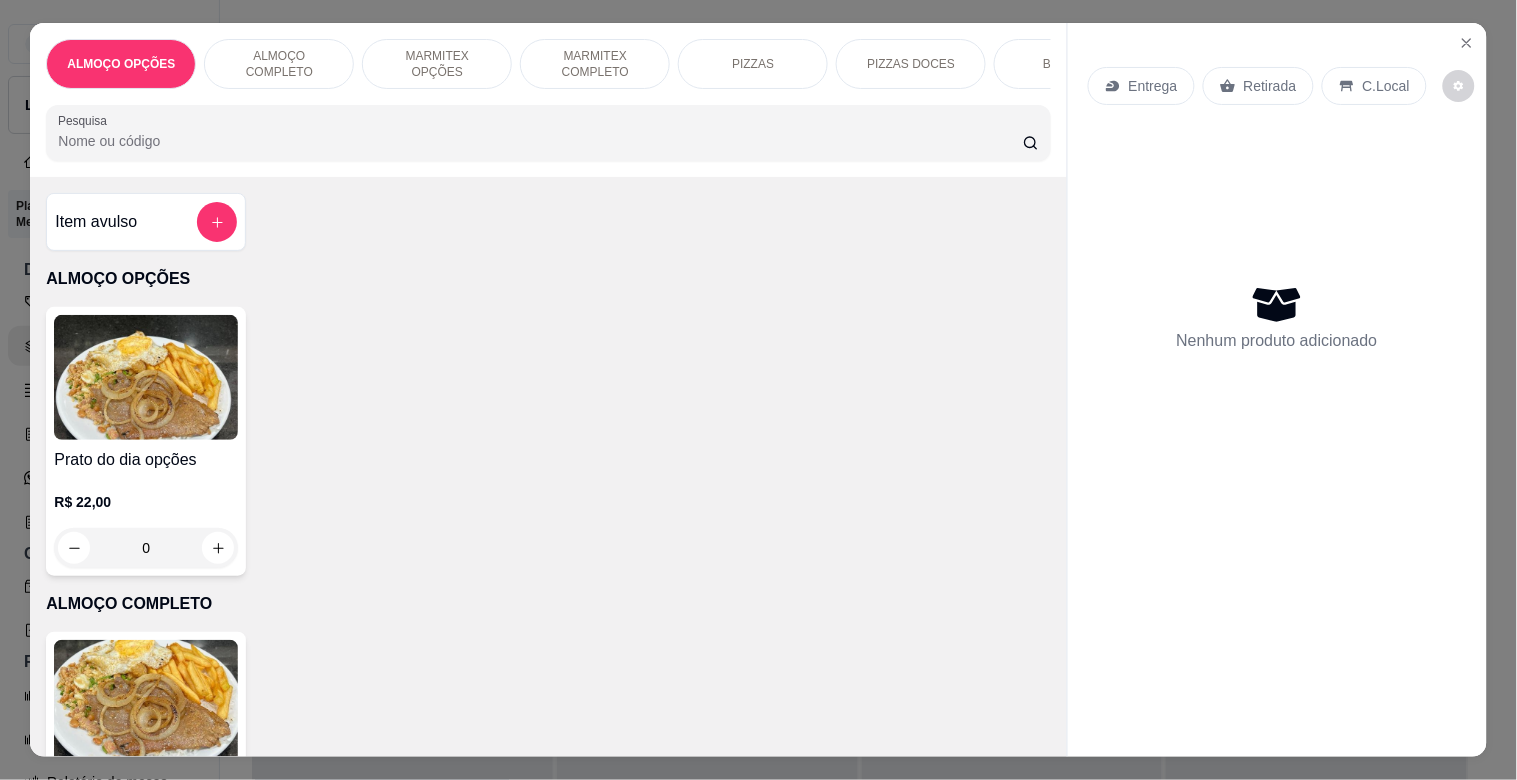 click at bounding box center [146, 702] 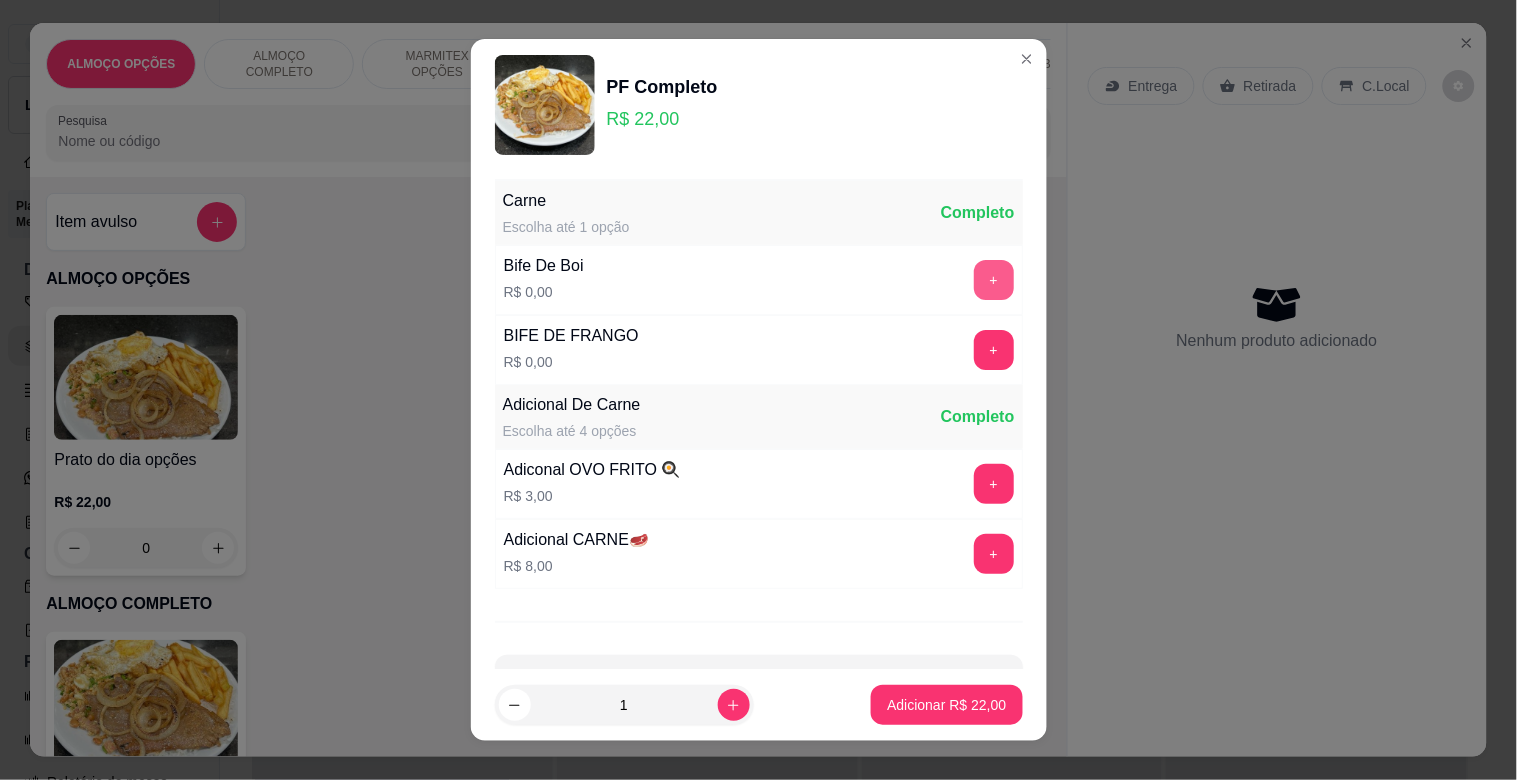 click on "+" at bounding box center (994, 280) 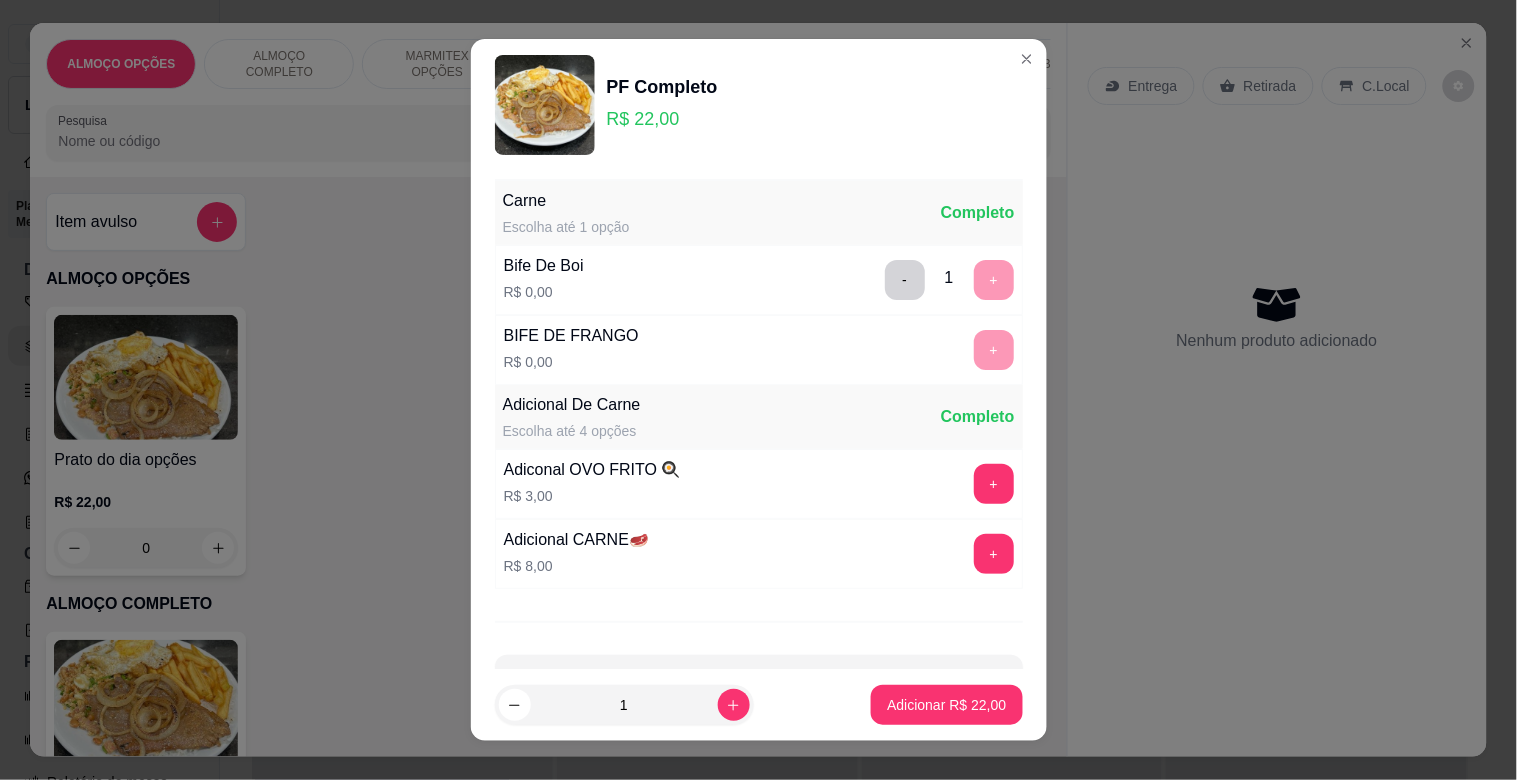 scroll, scrollTop: 25, scrollLeft: 0, axis: vertical 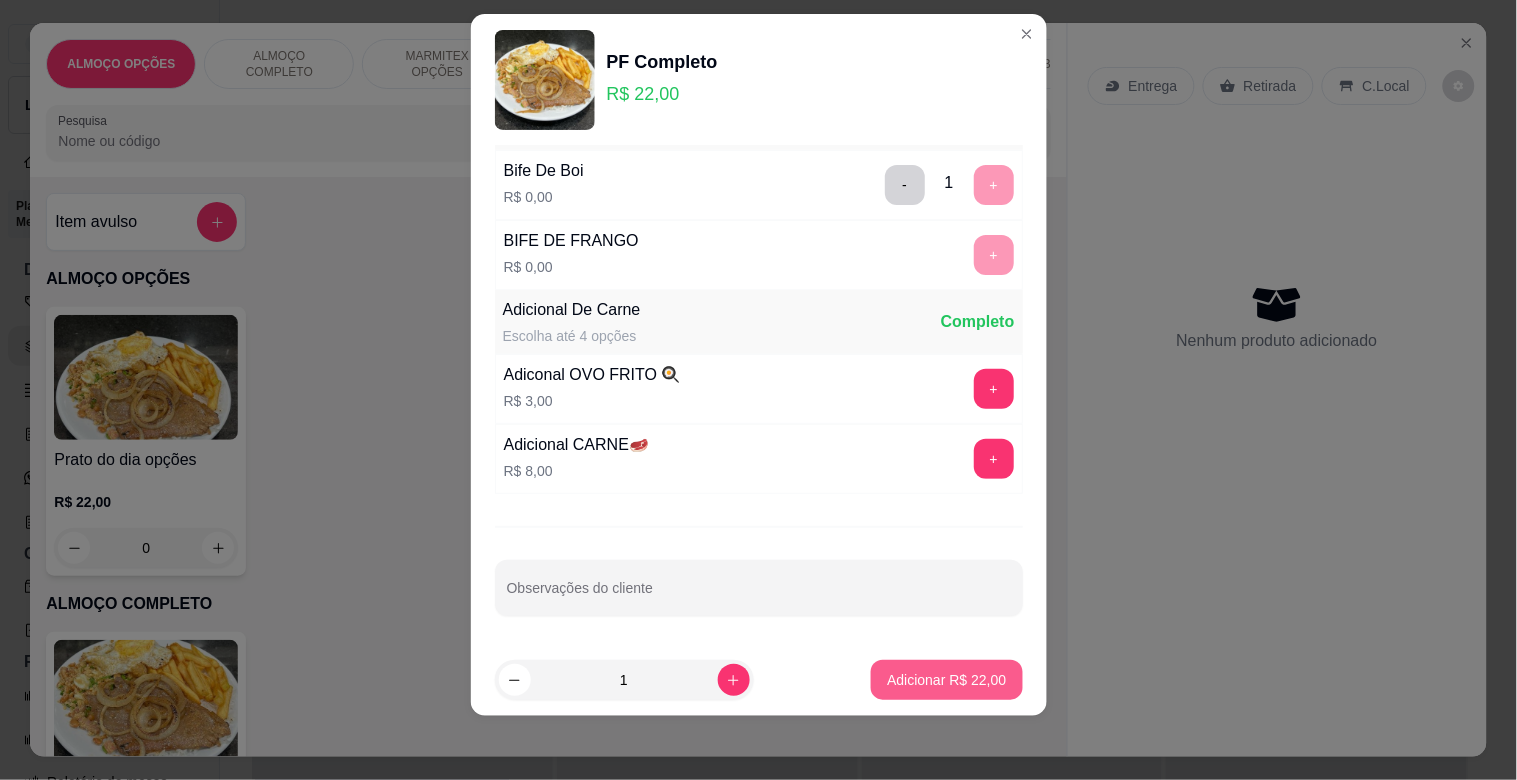 click on "Adicionar   R$ 22,00" at bounding box center (946, 680) 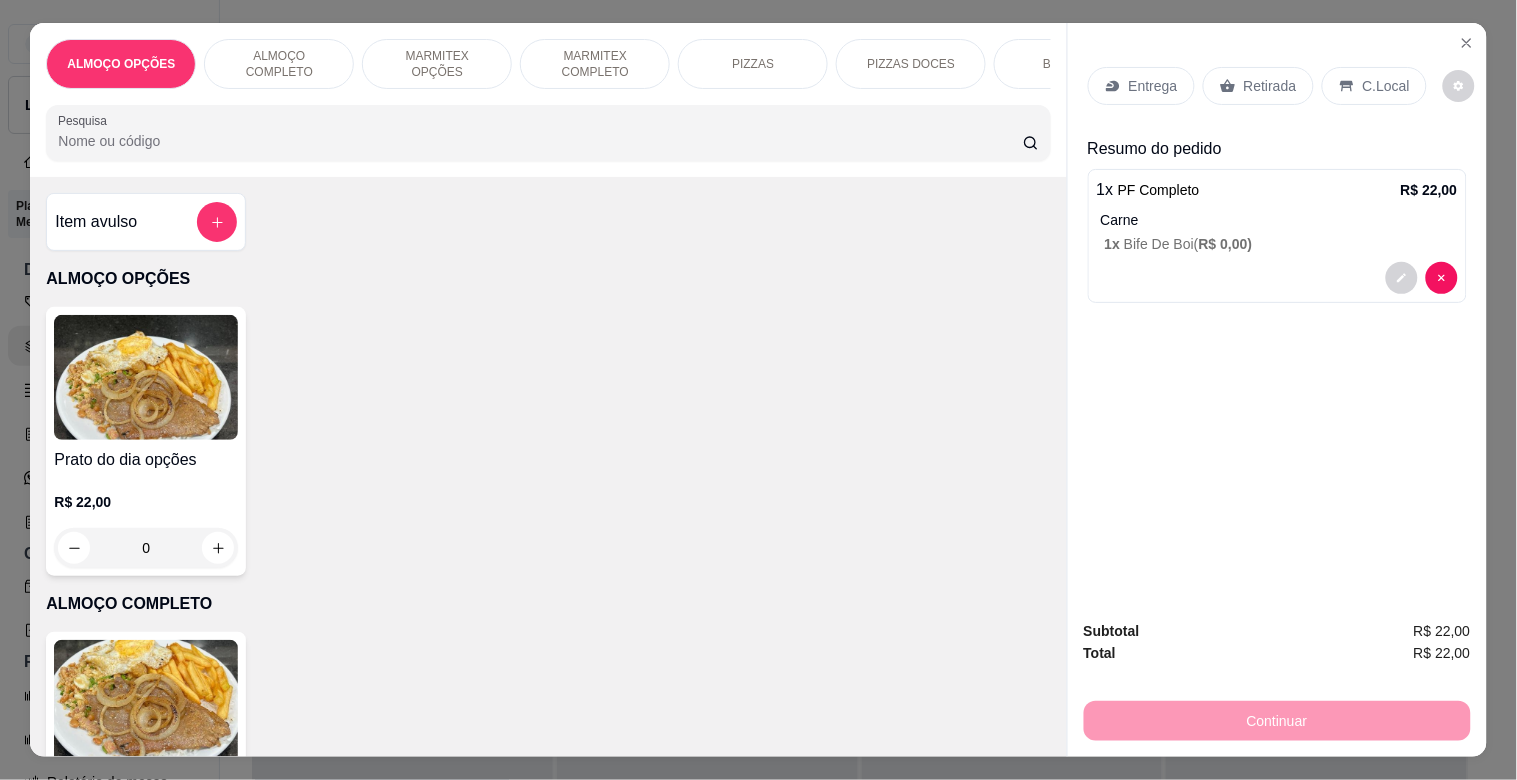 click on "C.Local" at bounding box center (1386, 86) 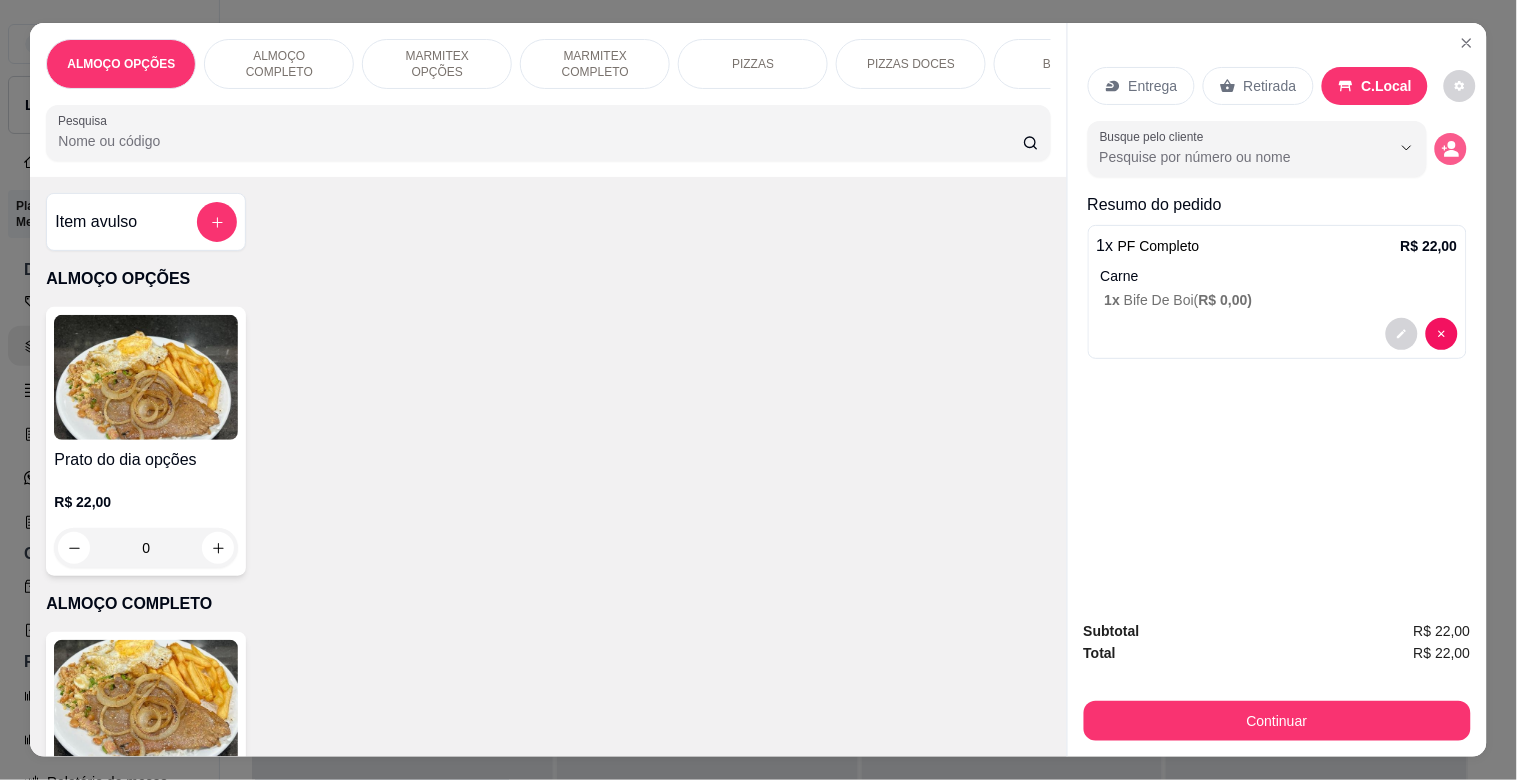 click 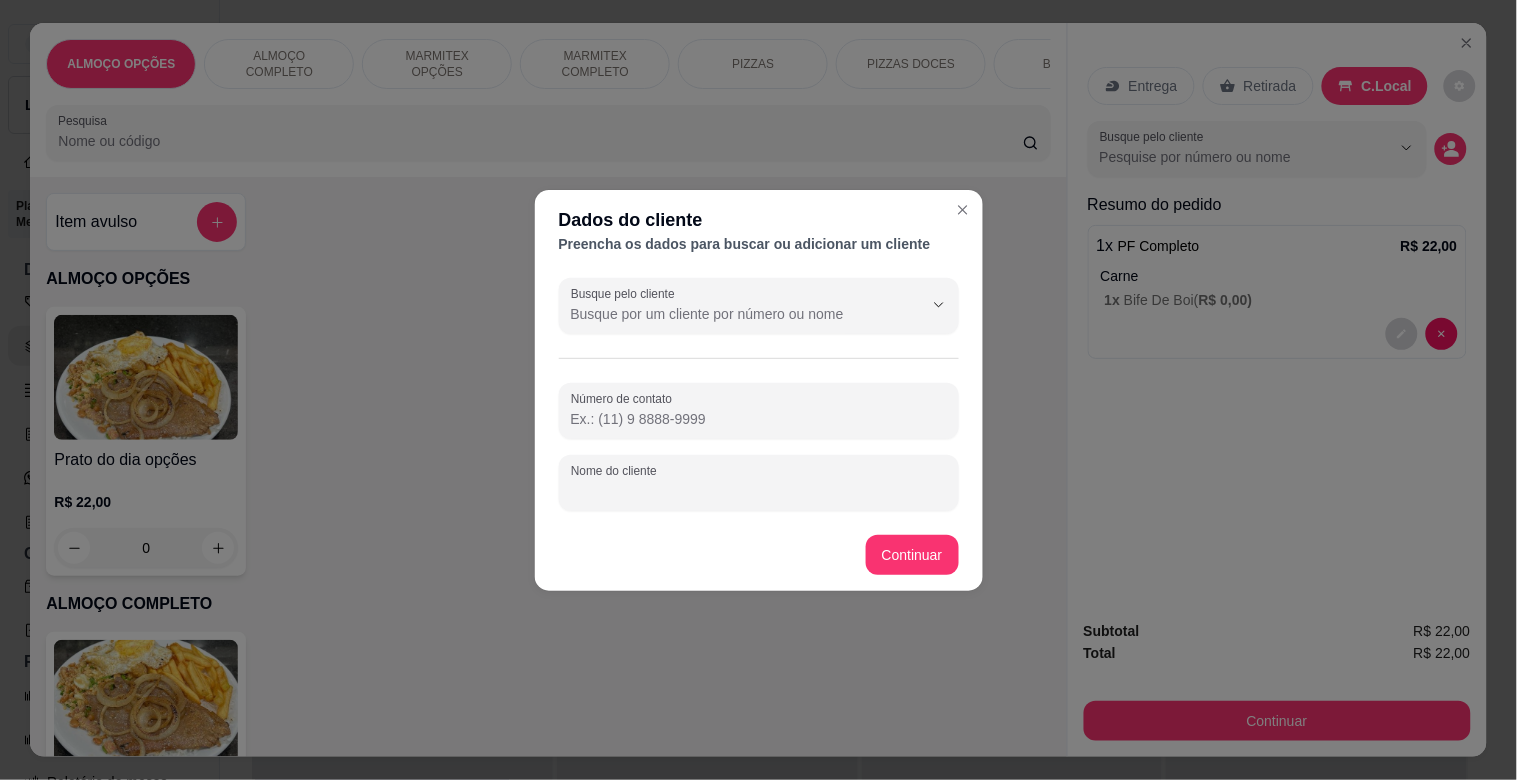 click on "Nome do cliente" at bounding box center [759, 491] 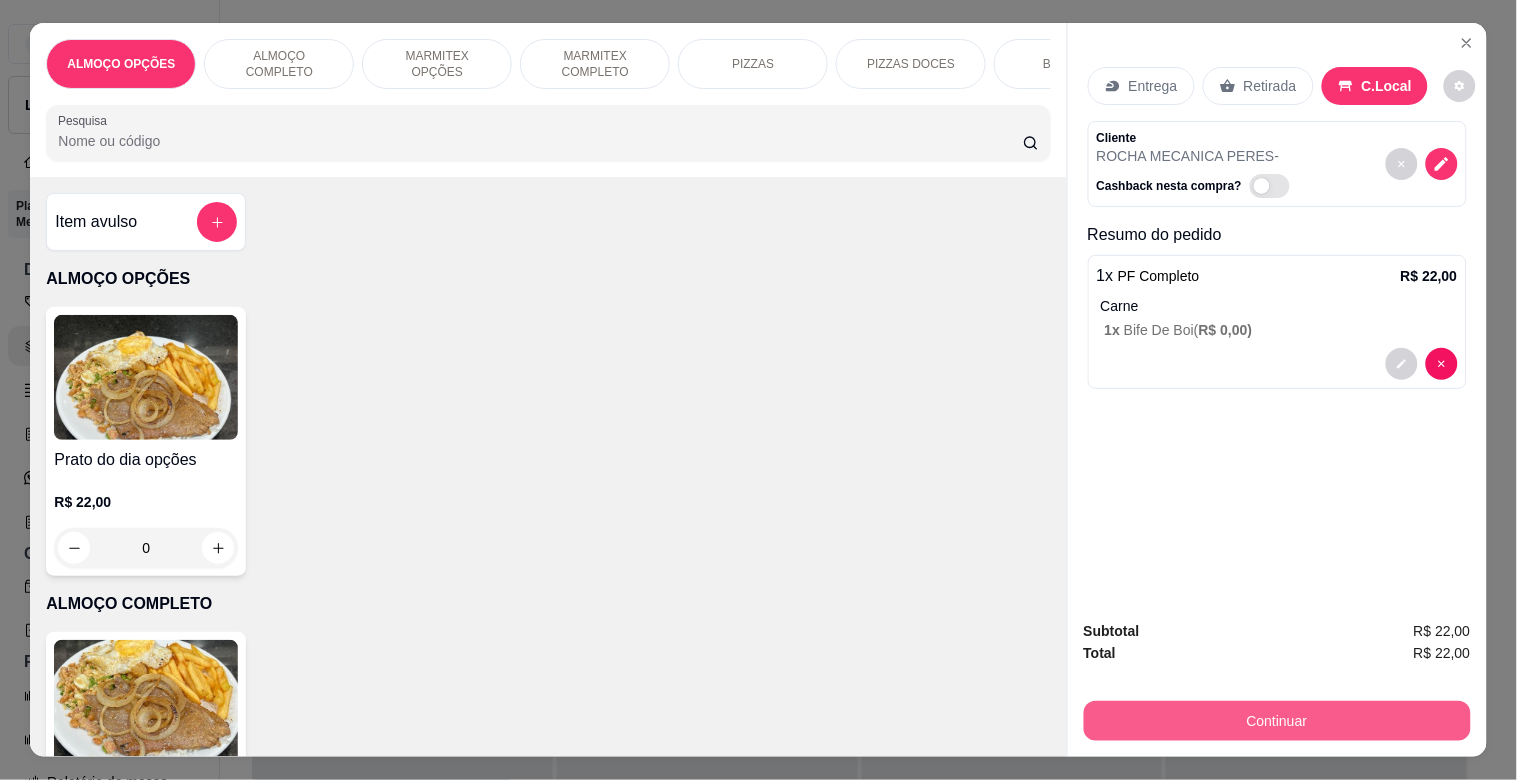click on "Continuar" at bounding box center [1277, 721] 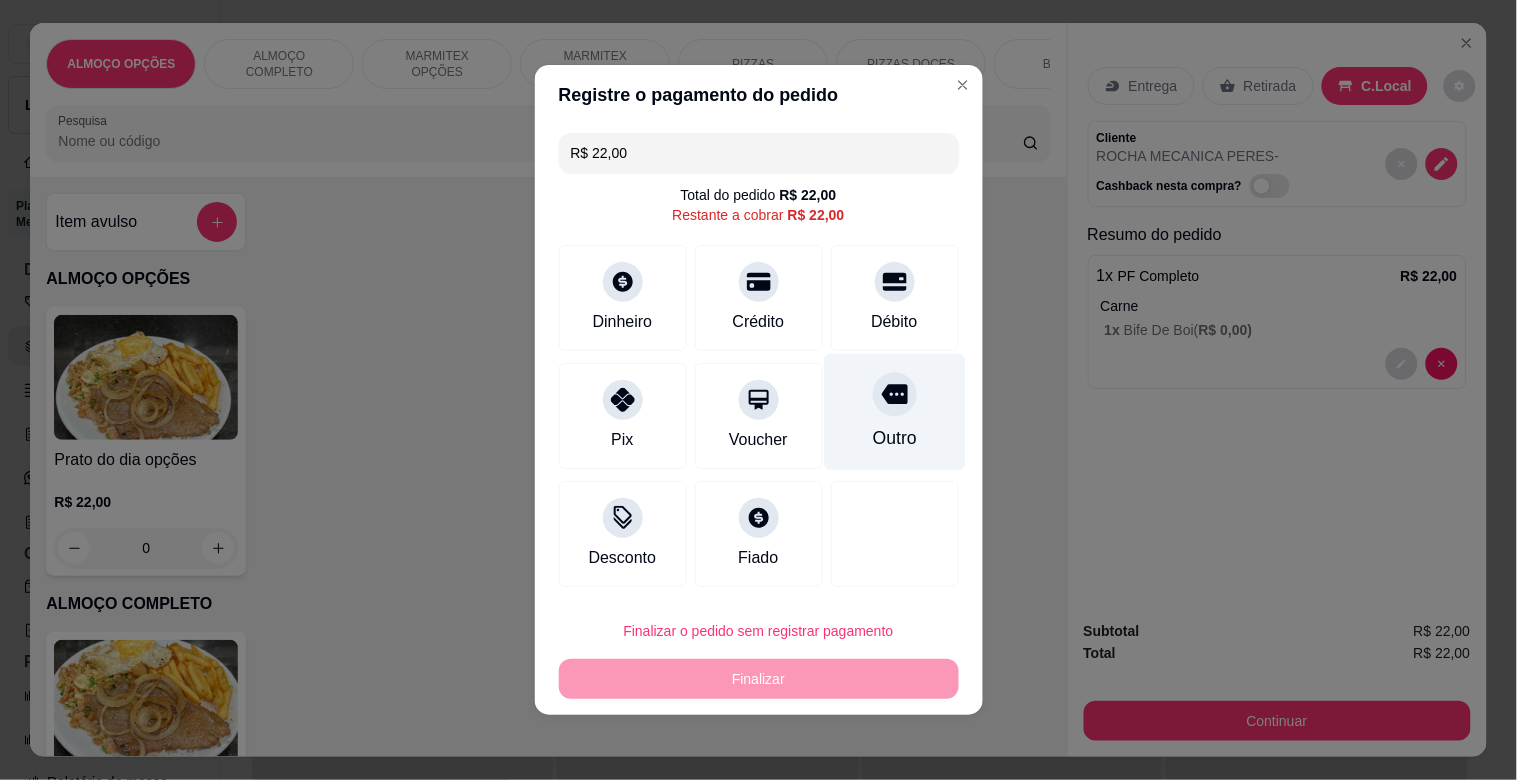click at bounding box center (895, 394) 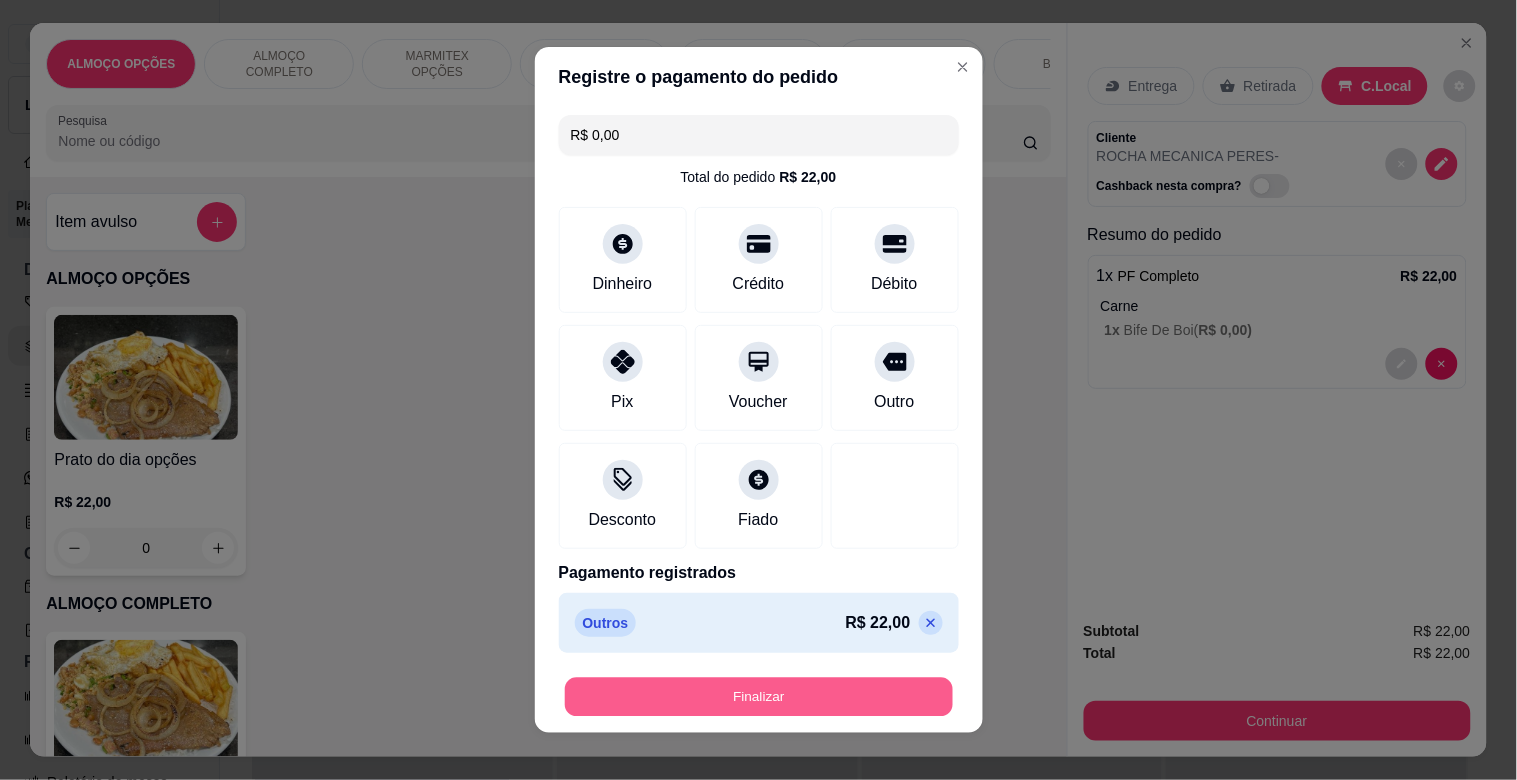 click on "Finalizar" at bounding box center (759, 697) 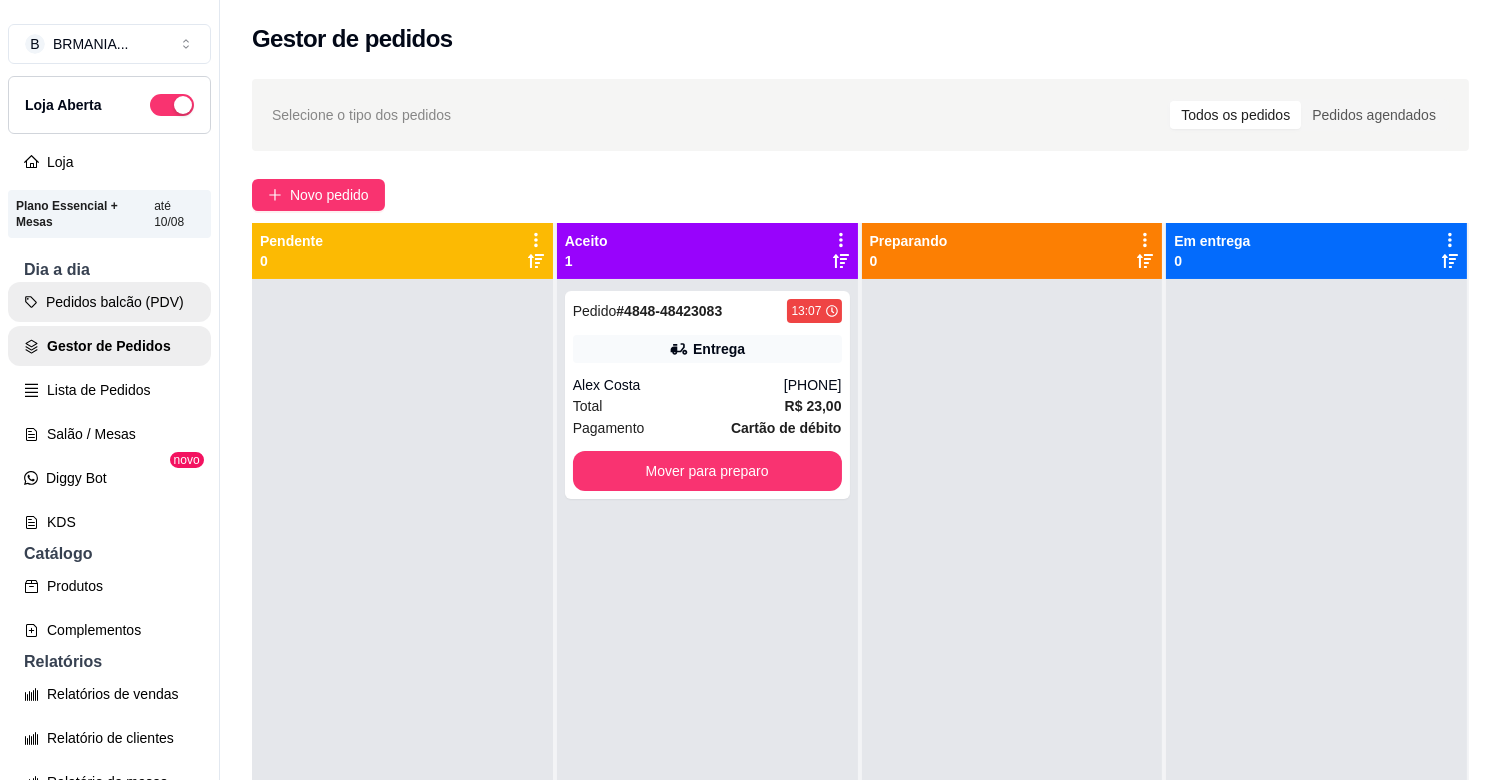 click on "Pedidos balcão (PDV)" at bounding box center (109, 302) 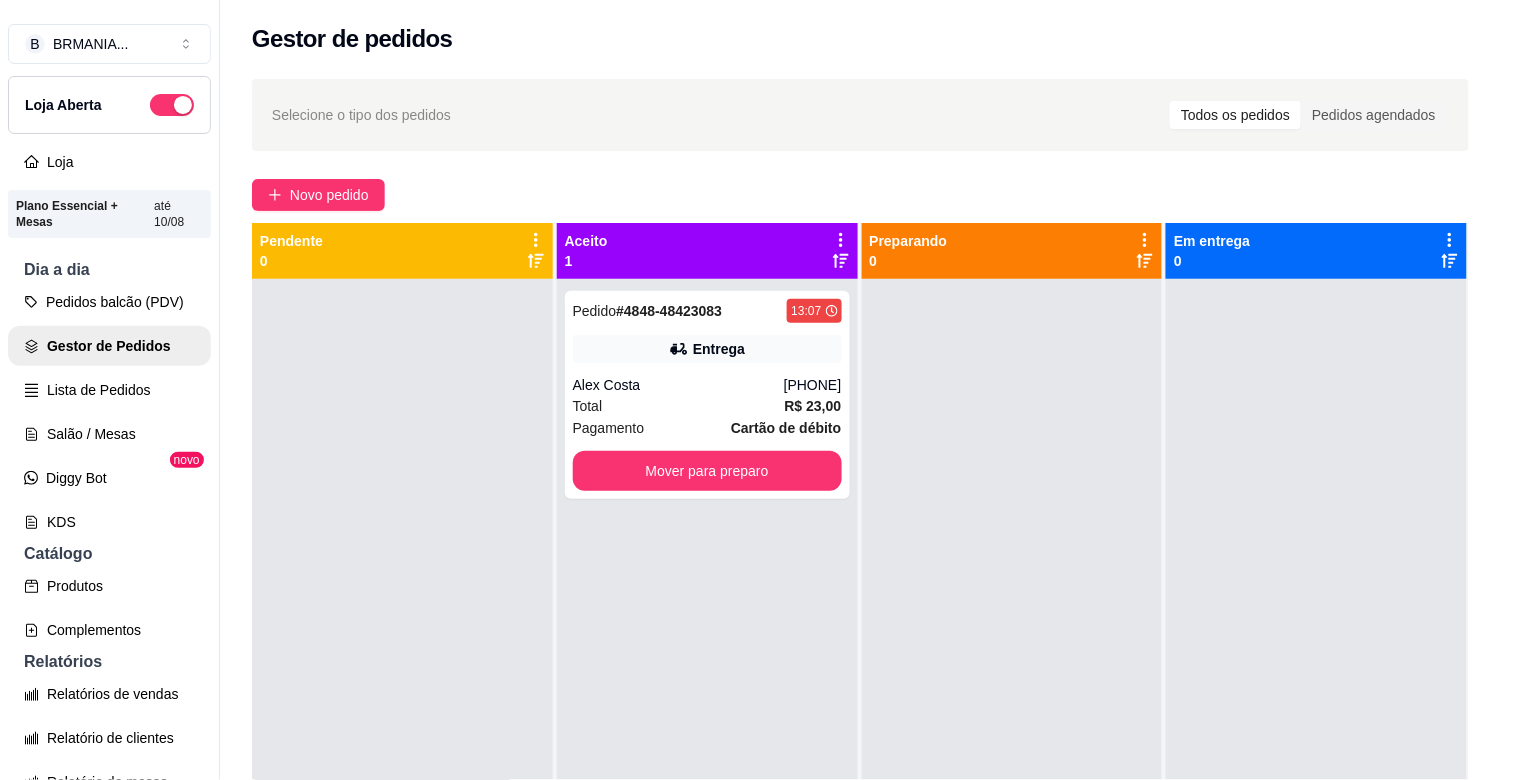 click on "PF Completo    R$ 22,00 0" at bounding box center [548, 766] 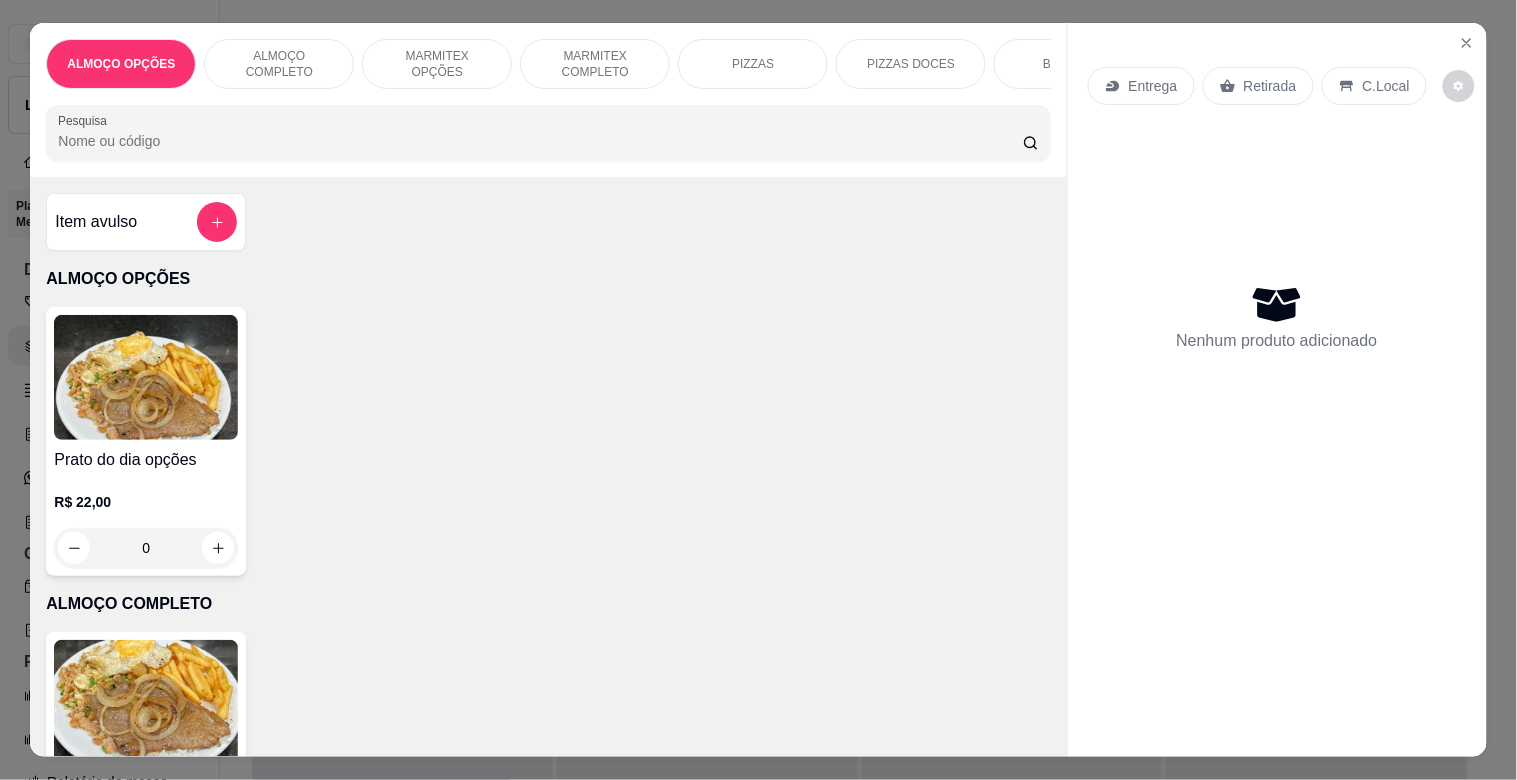 click at bounding box center (146, 702) 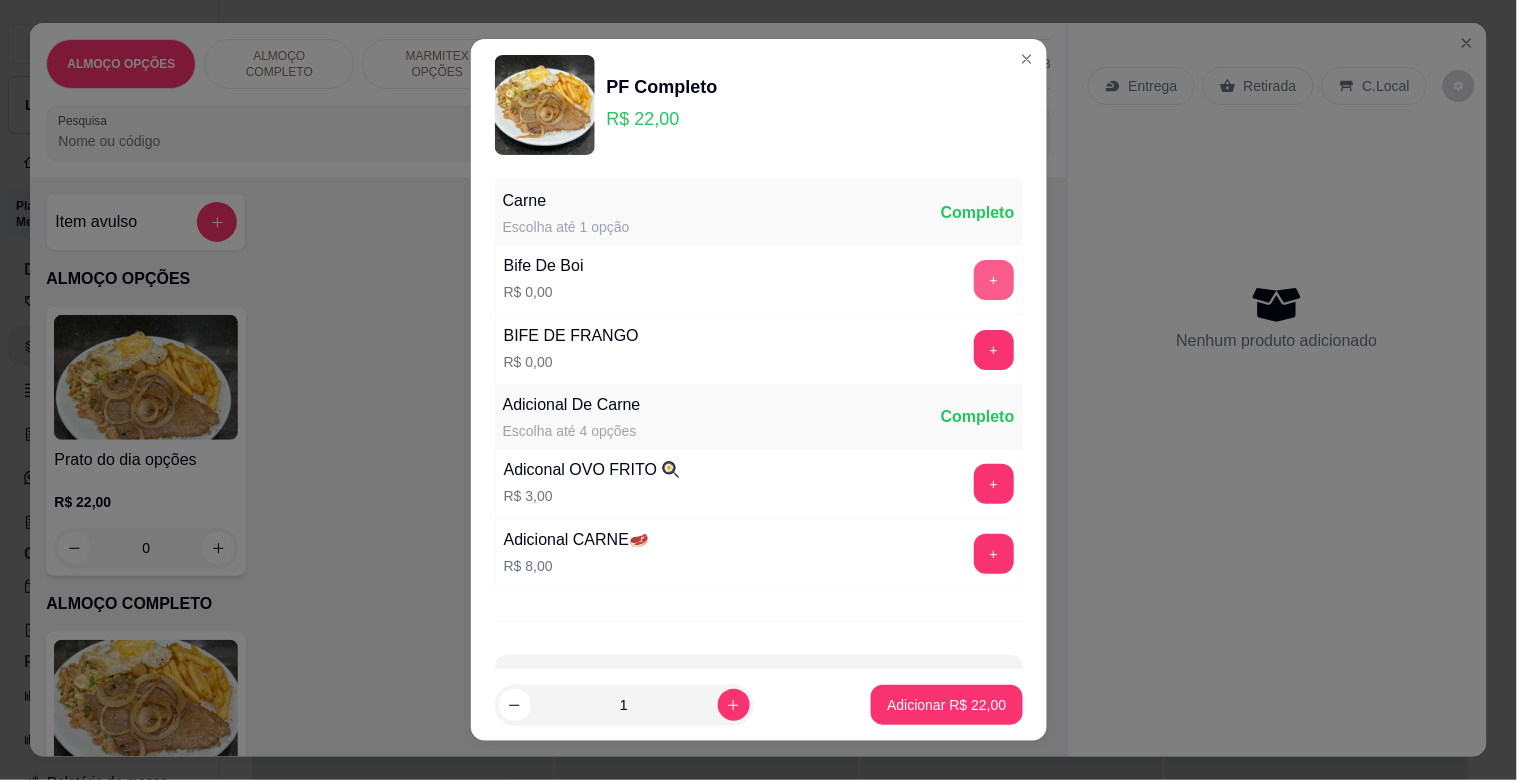click on "+" at bounding box center [994, 280] 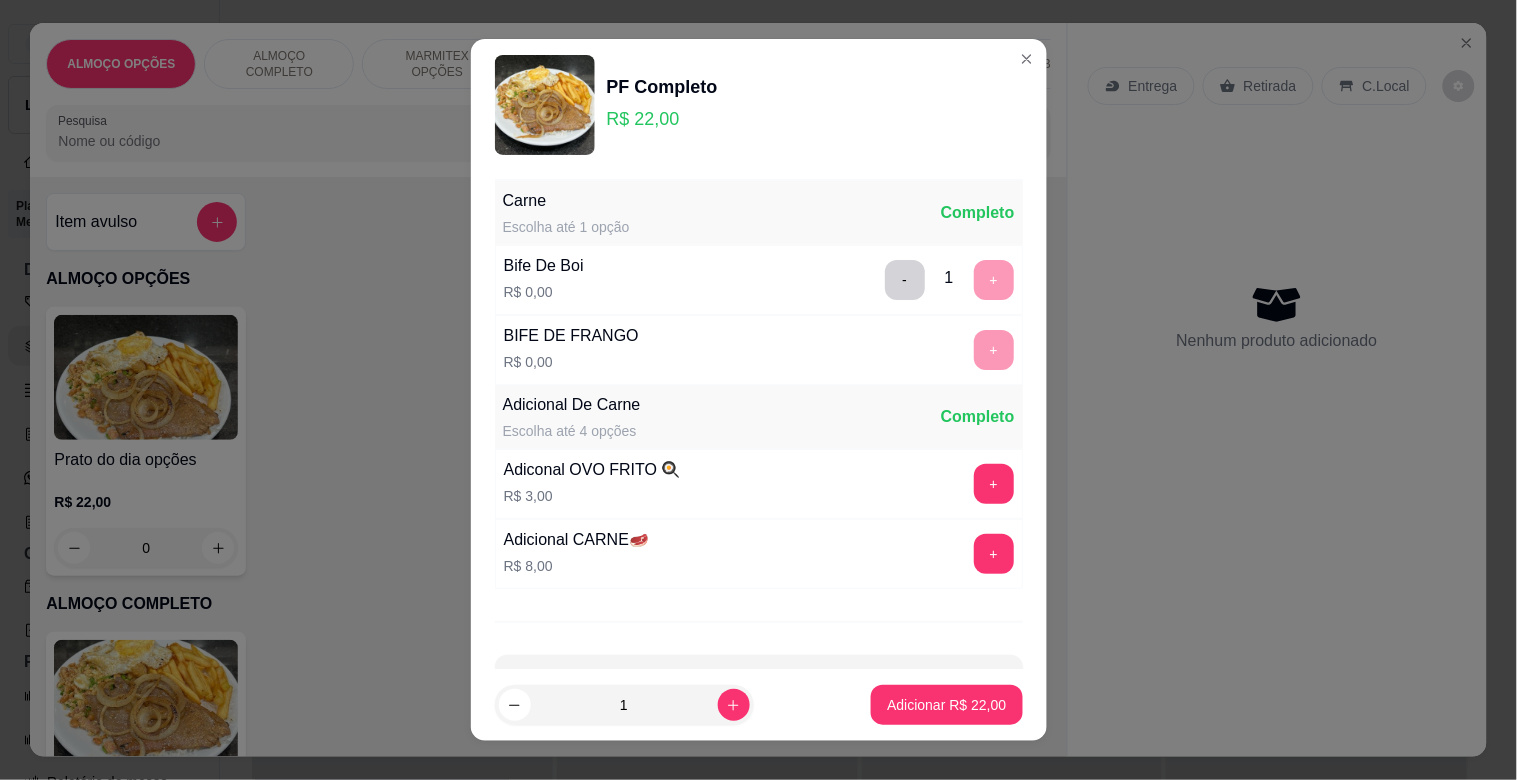 scroll, scrollTop: 25, scrollLeft: 0, axis: vertical 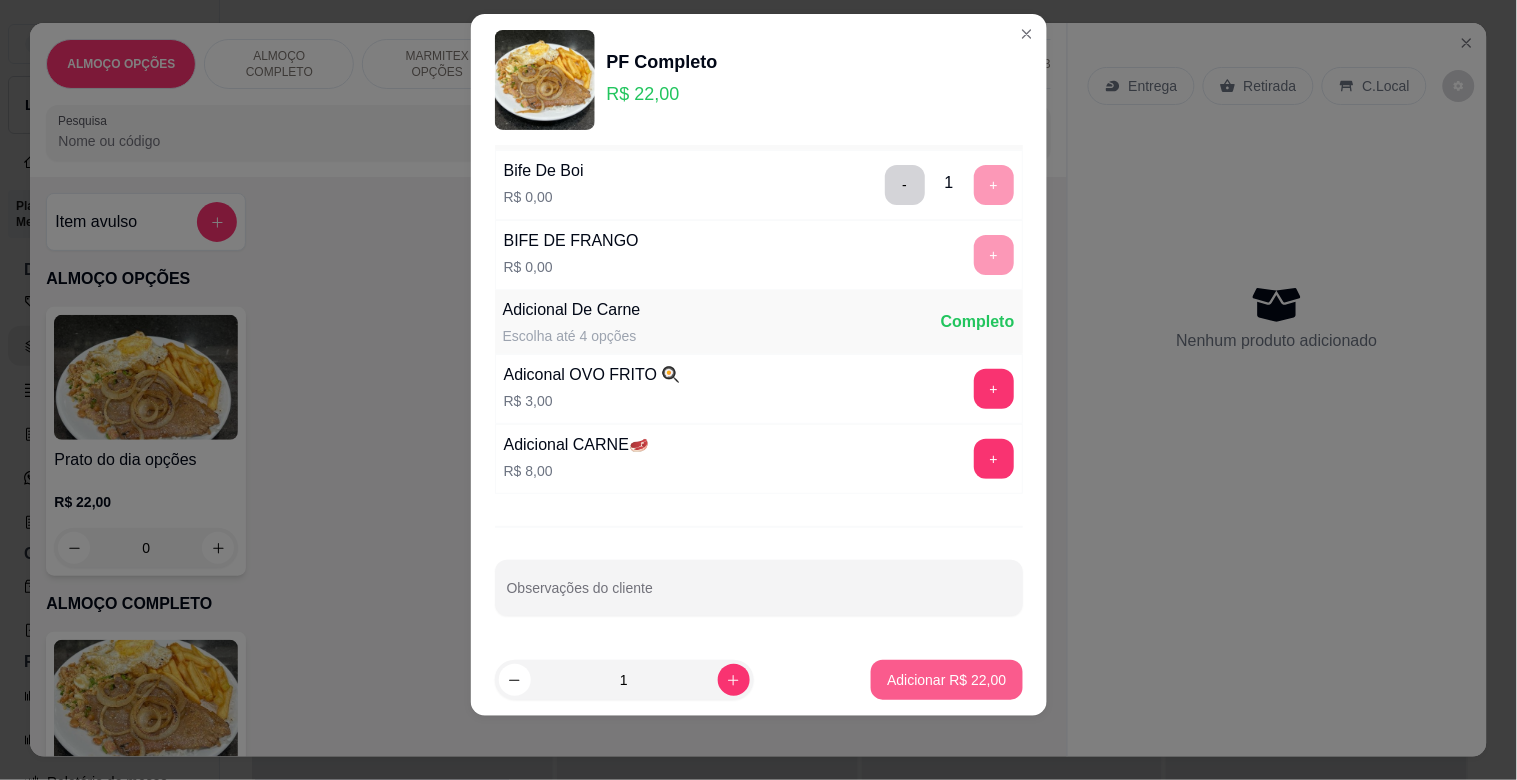 click on "Adicionar   R$ 22,00" at bounding box center [946, 680] 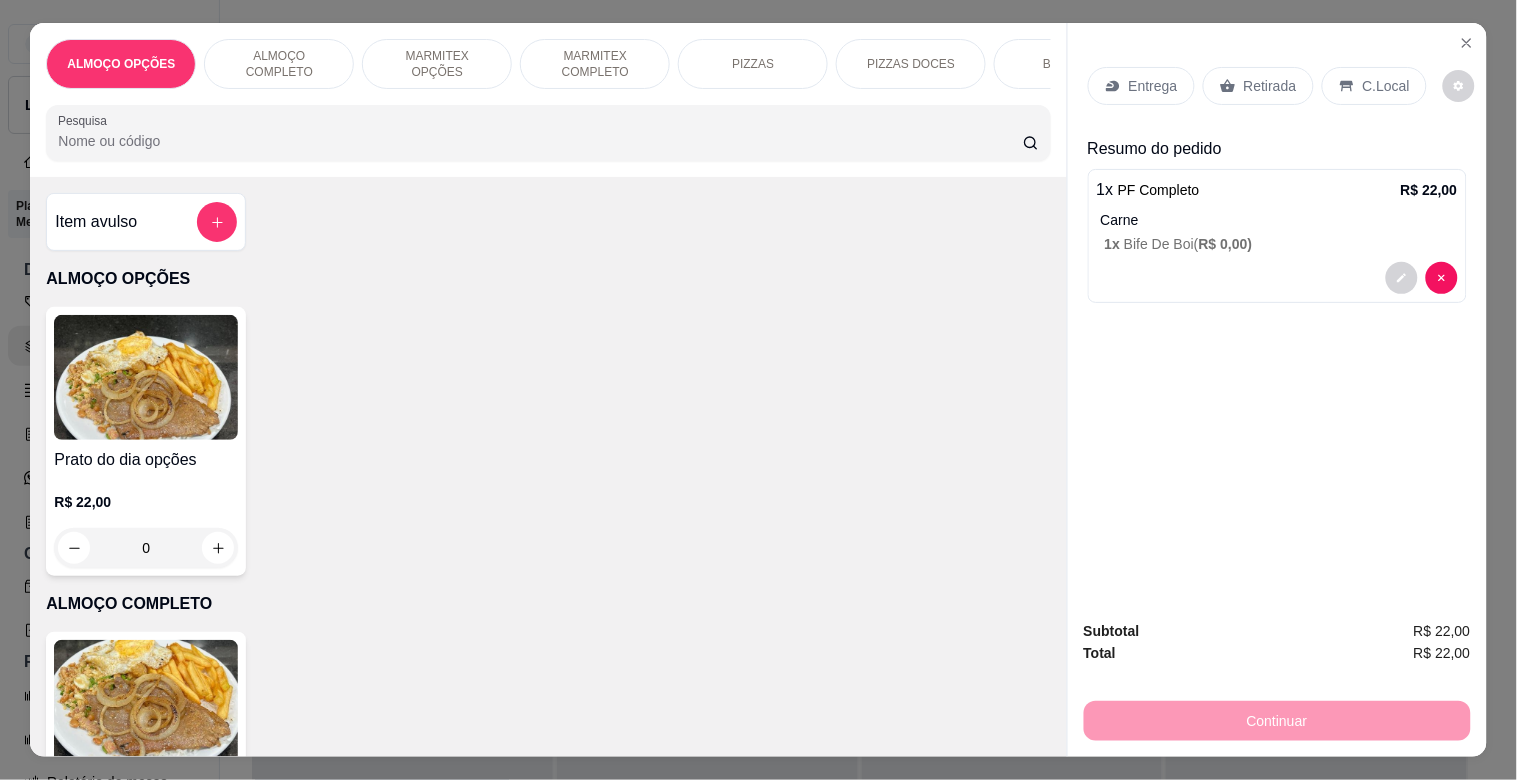 click on "C.Local" at bounding box center (1374, 86) 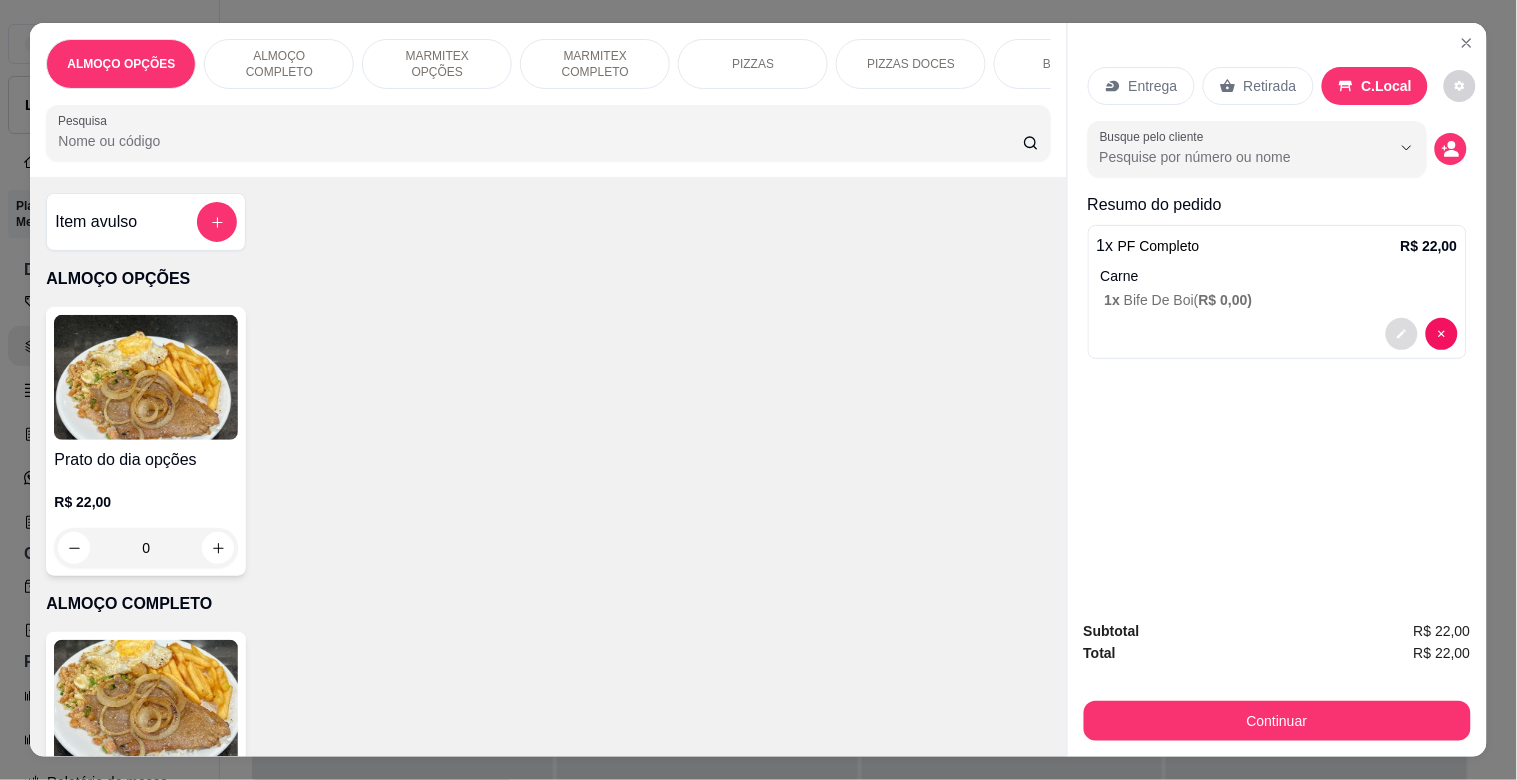 click at bounding box center (1402, 334) 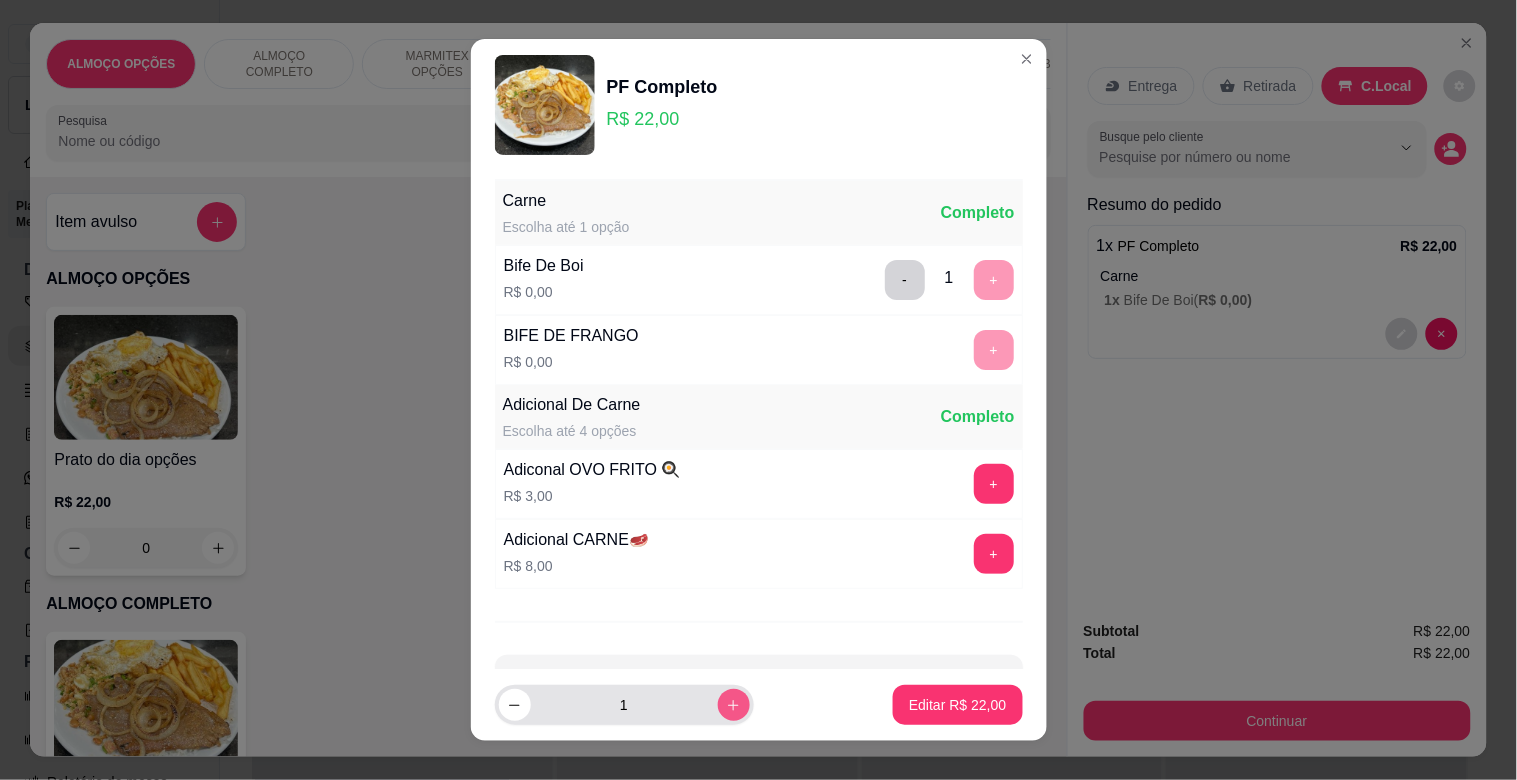 click 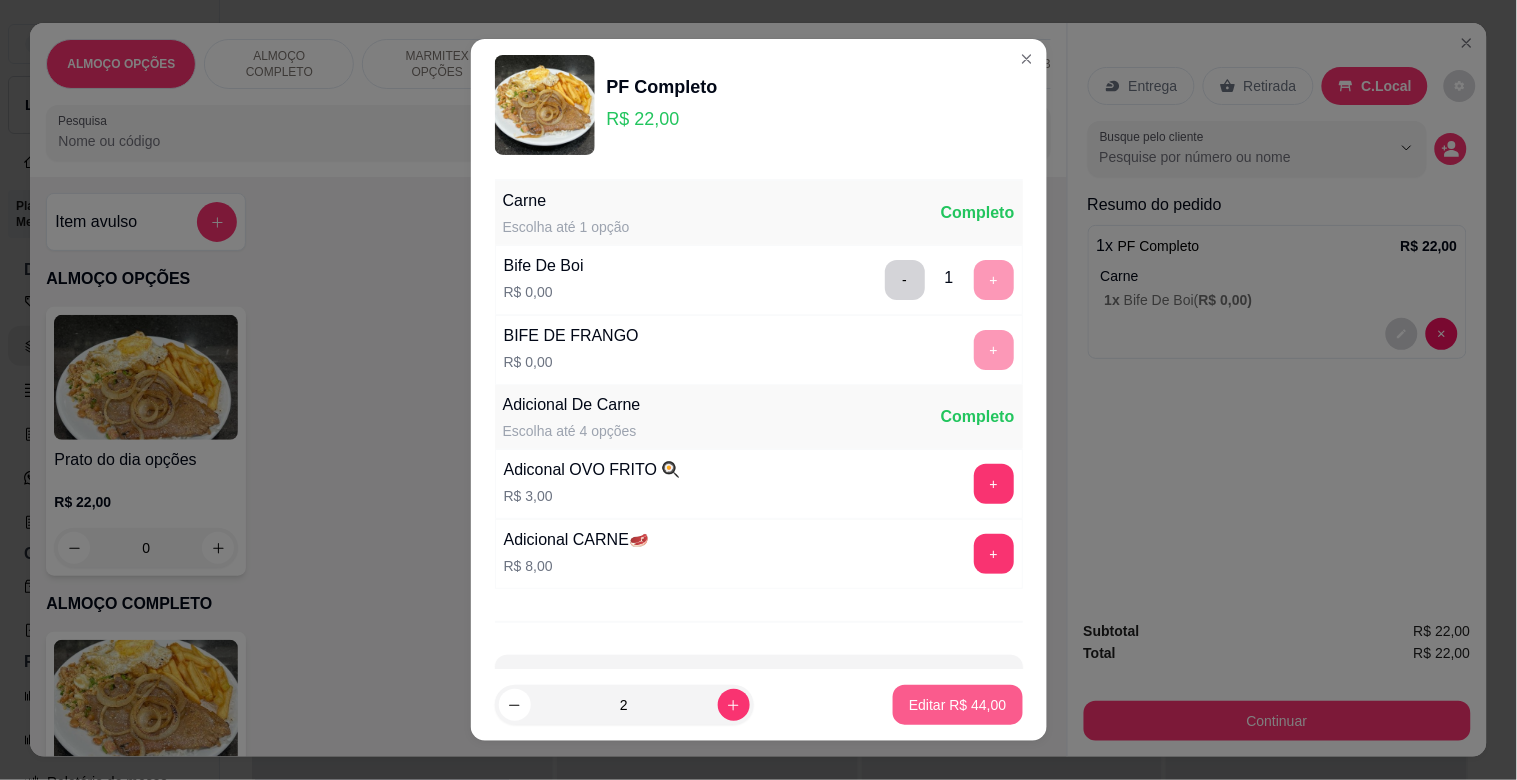 click on "Editar   R$ 44,00" at bounding box center (957, 705) 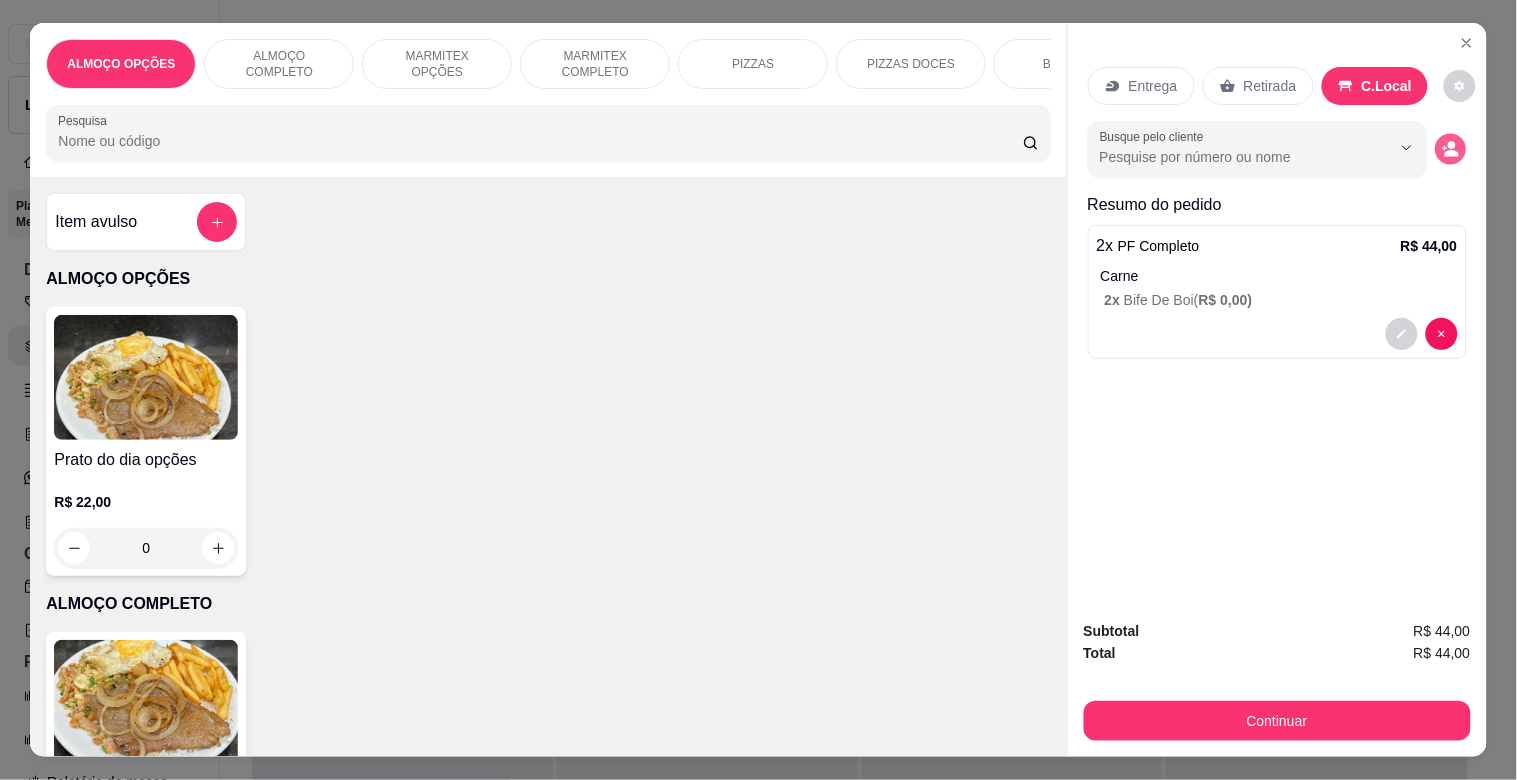 click 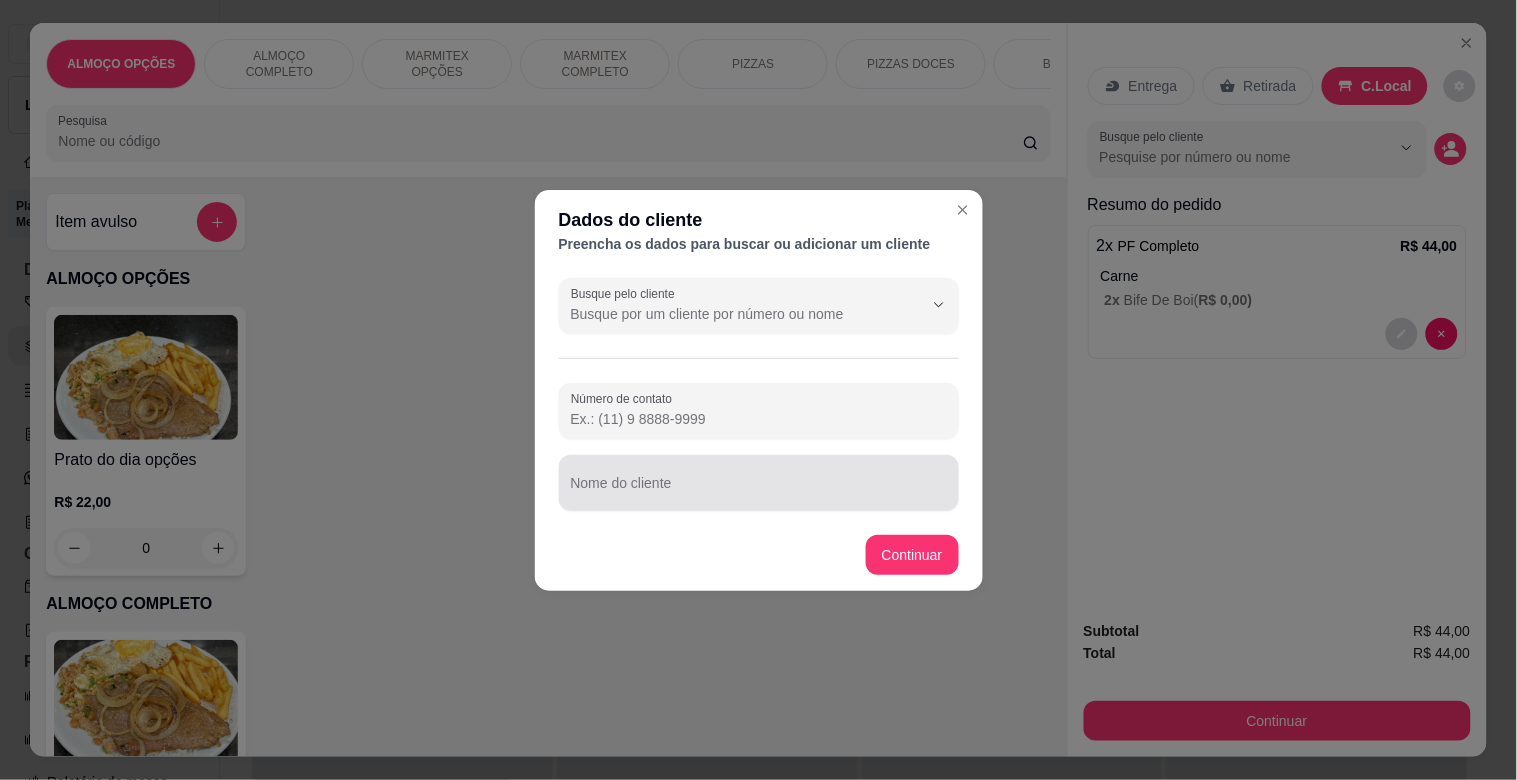 click at bounding box center [759, 483] 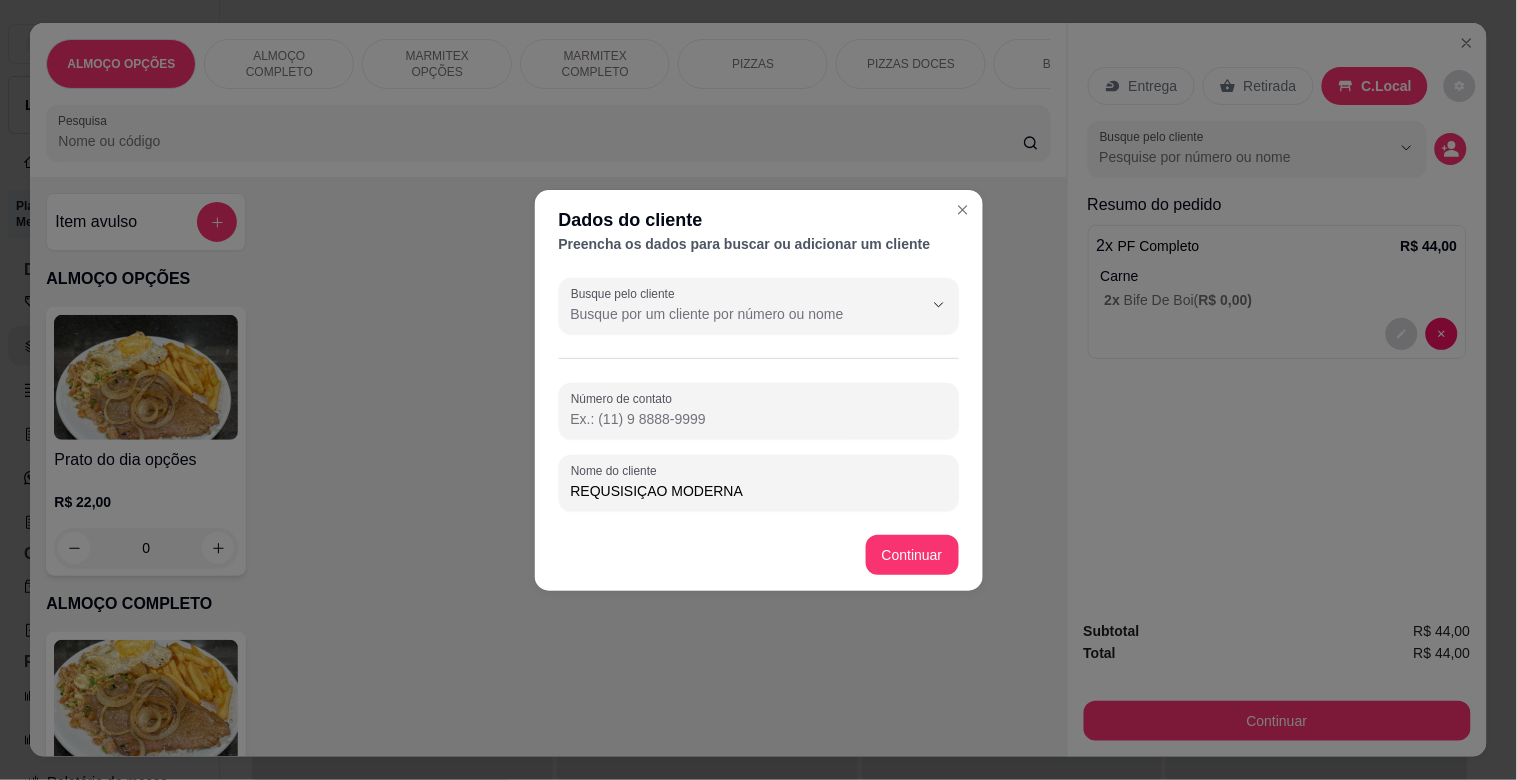 drag, startPoint x: 620, startPoint y: 491, endPoint x: 658, endPoint y: 497, distance: 38.470768 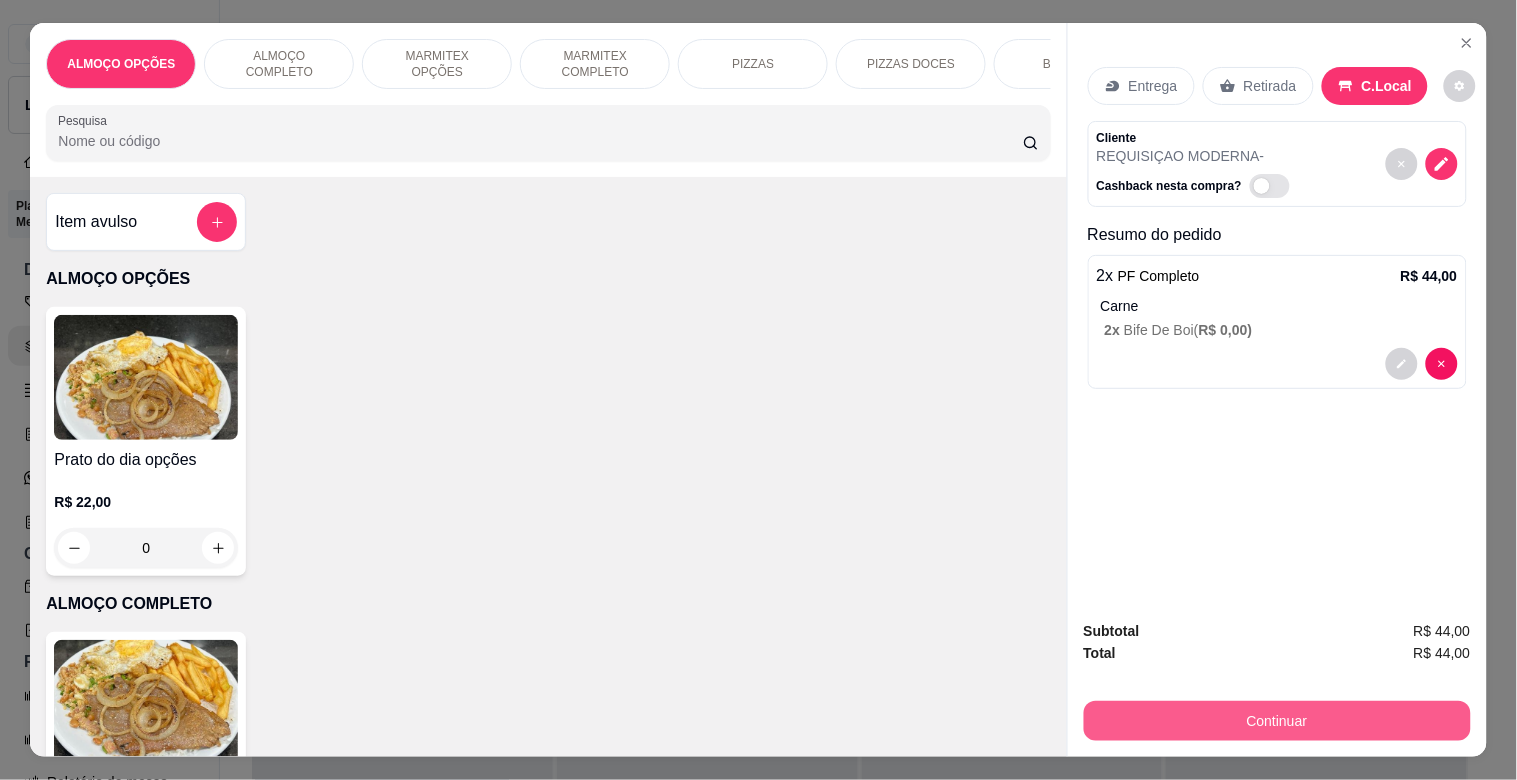 click on "Continuar" at bounding box center (1277, 721) 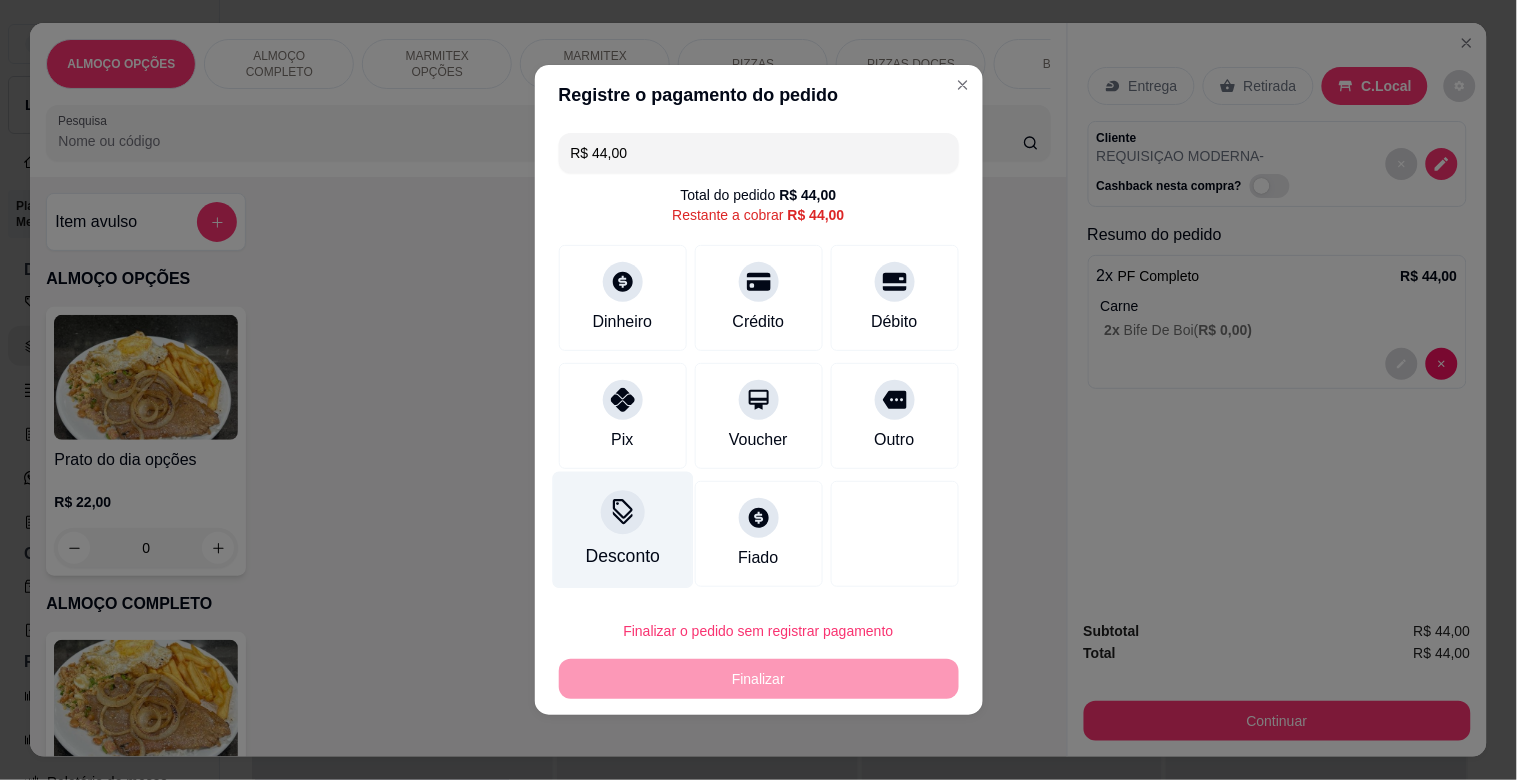 click on "Desconto" at bounding box center [622, 556] 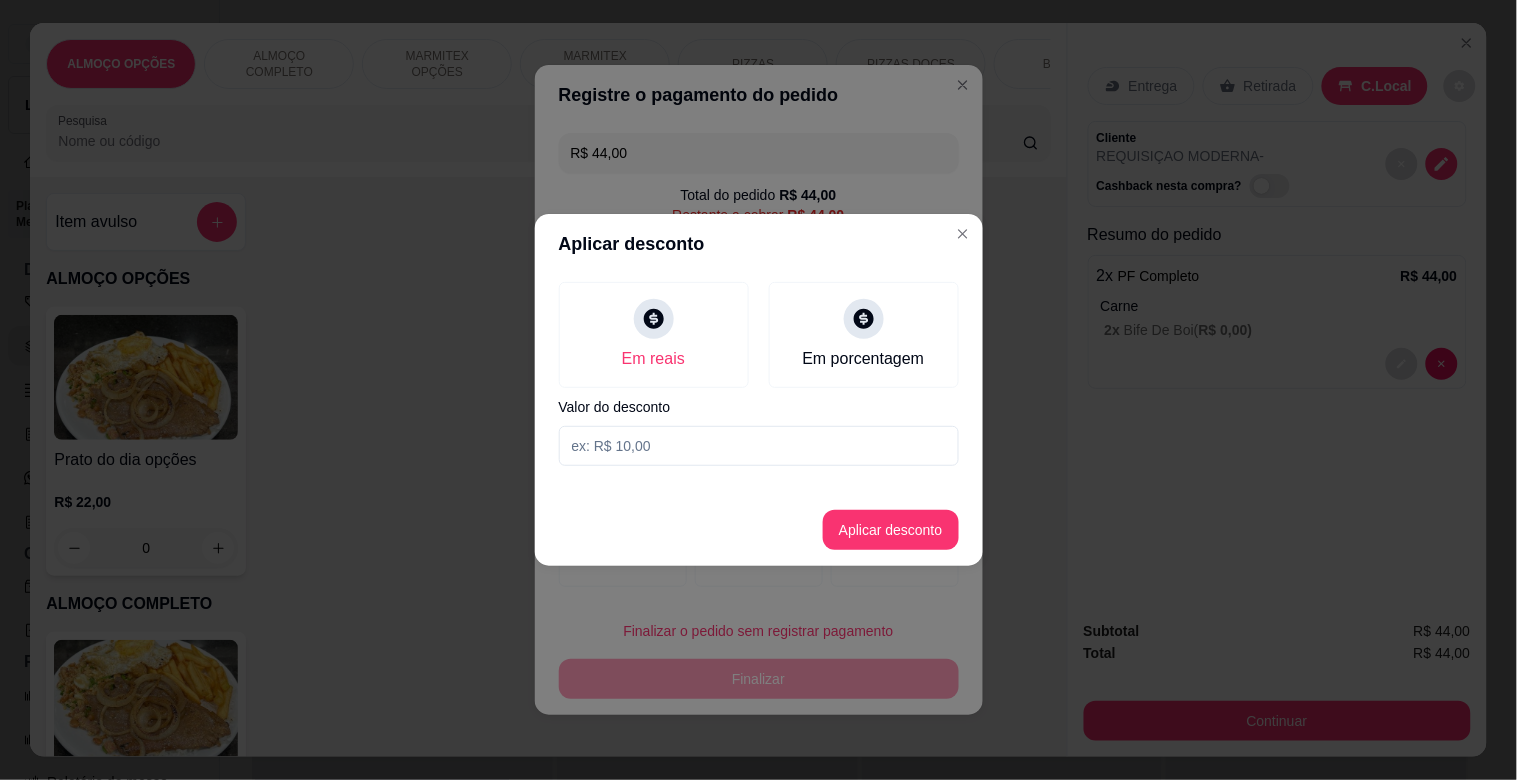 click at bounding box center (759, 446) 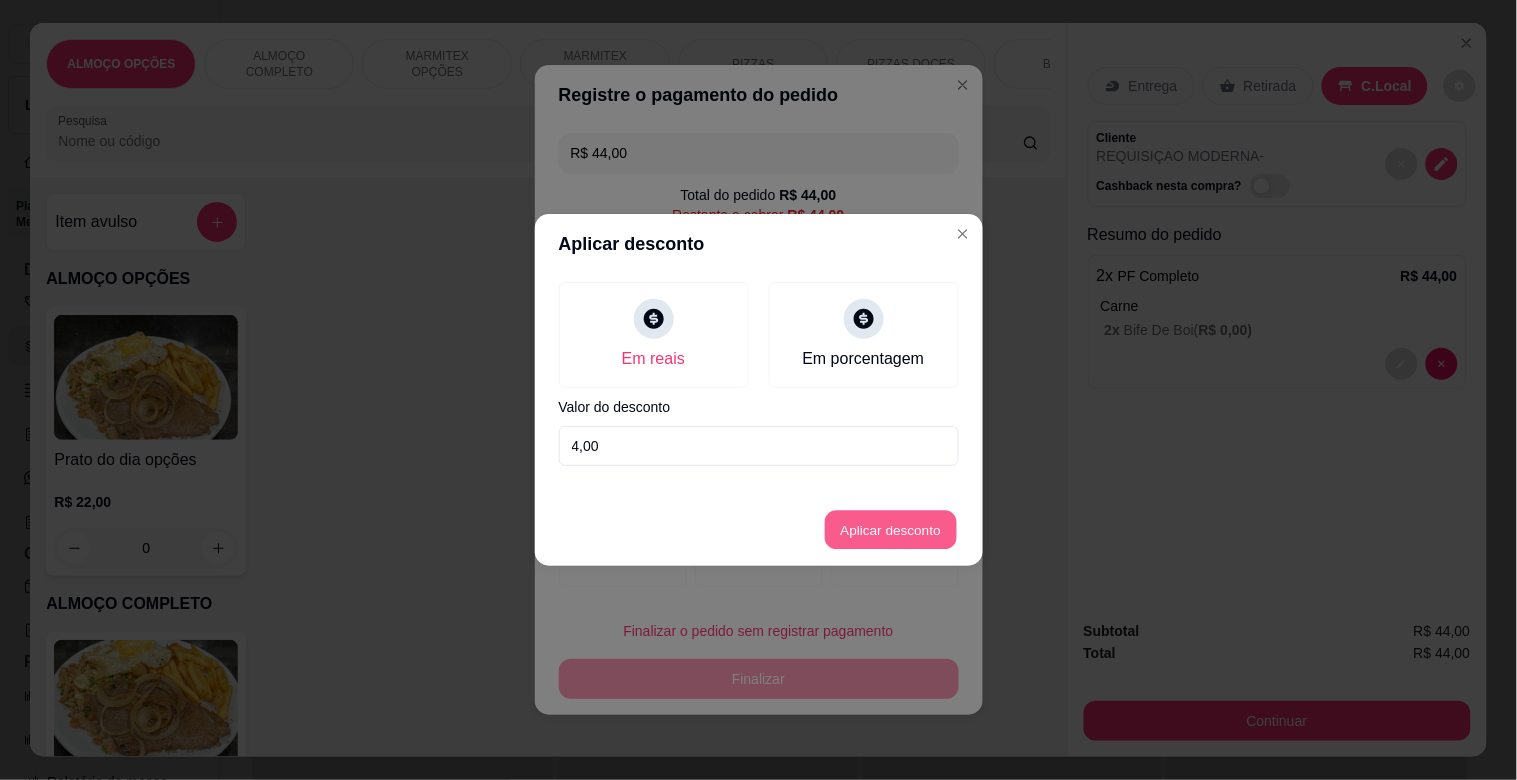 click on "Aplicar desconto" at bounding box center (890, 530) 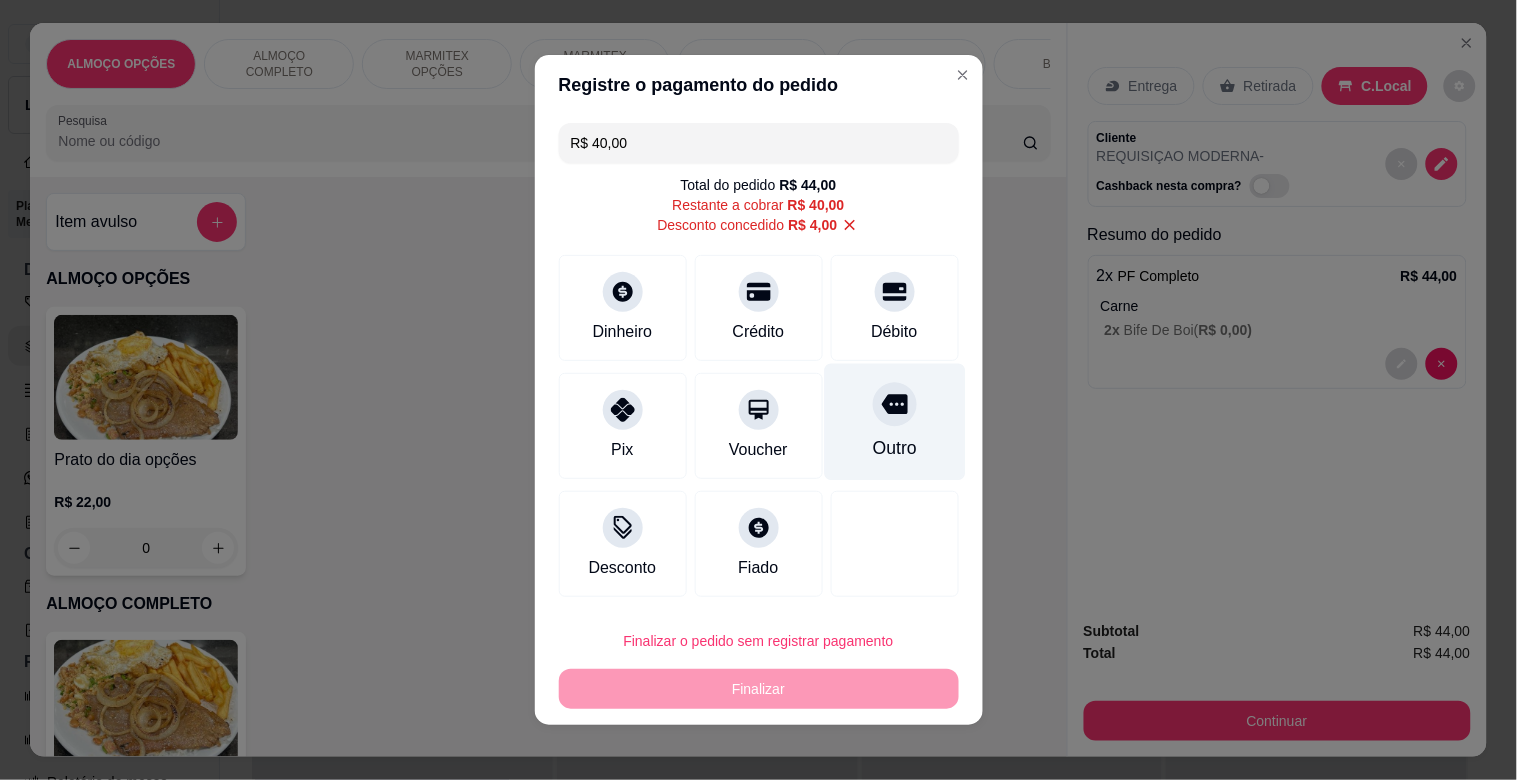 click on "Outro" at bounding box center [894, 422] 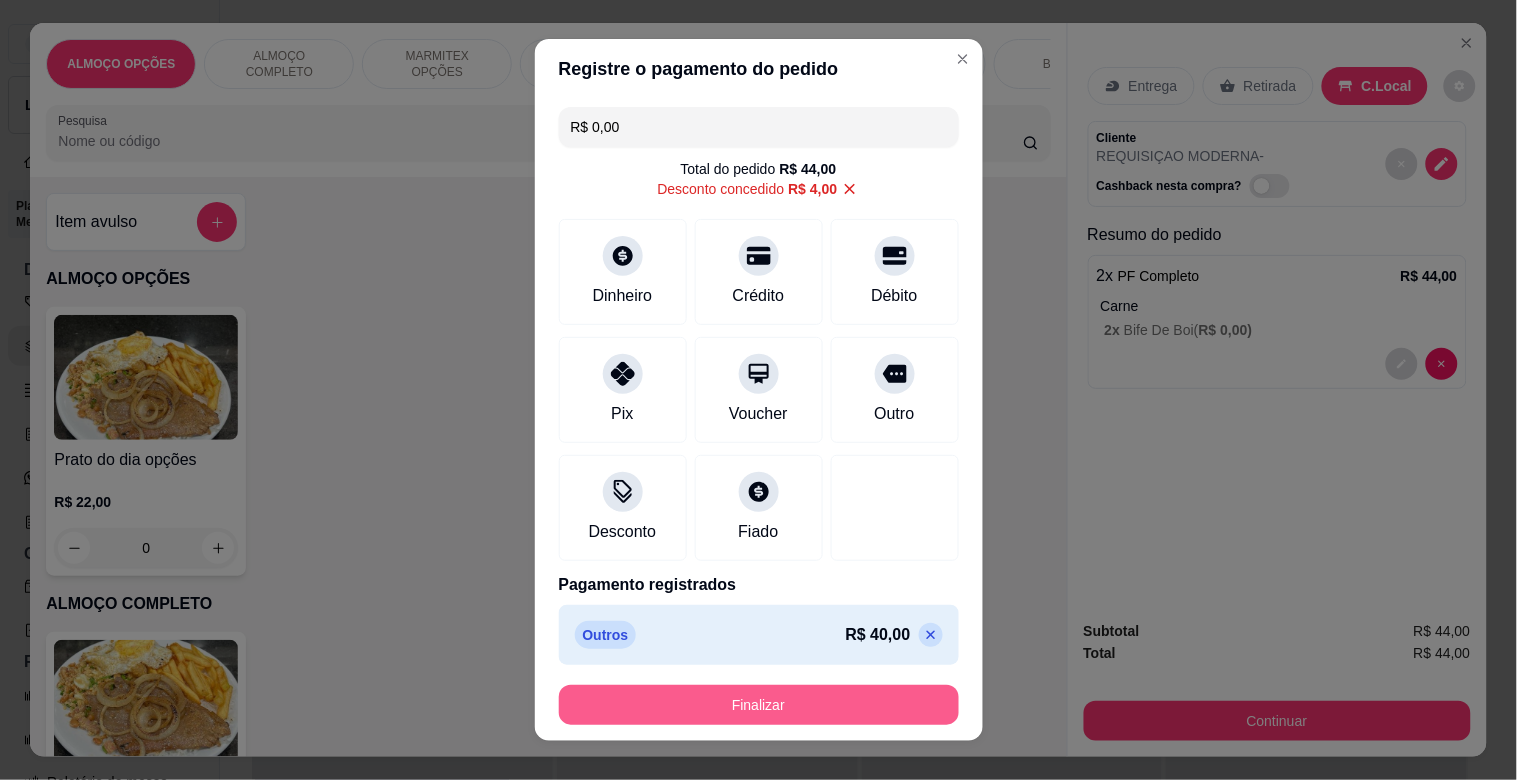 click on "Finalizar" at bounding box center [759, 705] 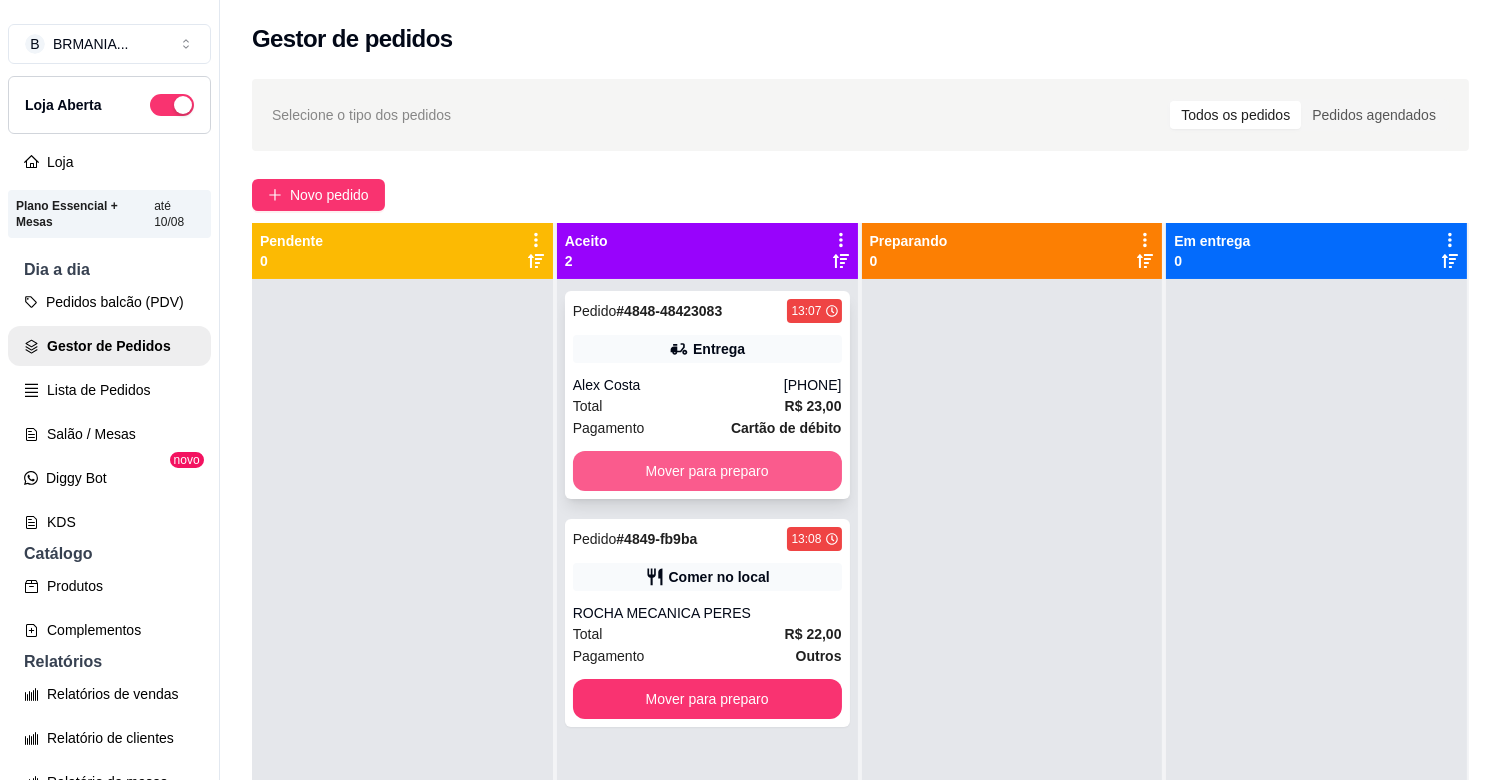 click on "Mover para preparo" at bounding box center (707, 471) 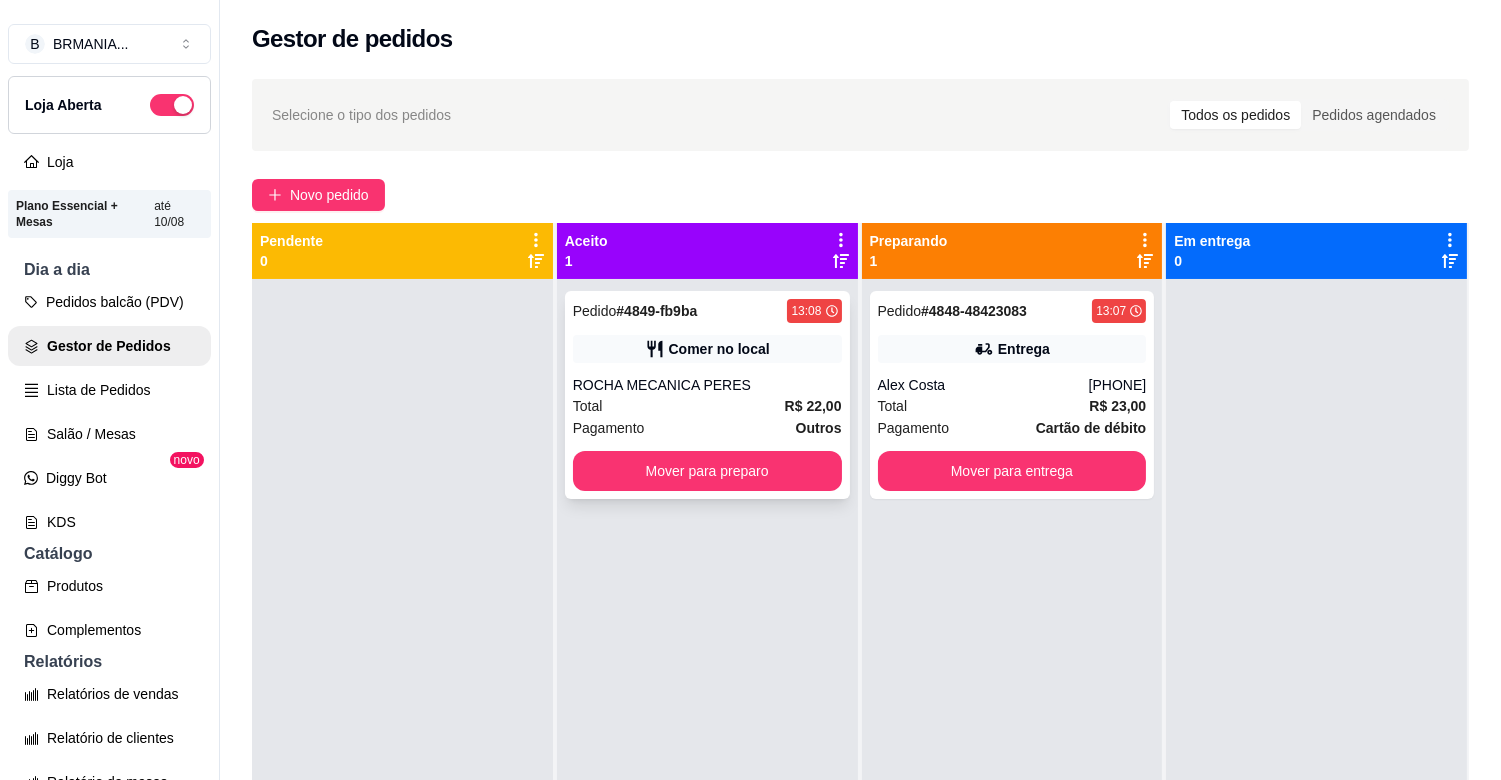 click on "ROCHA MECANICA PERES" at bounding box center [707, 385] 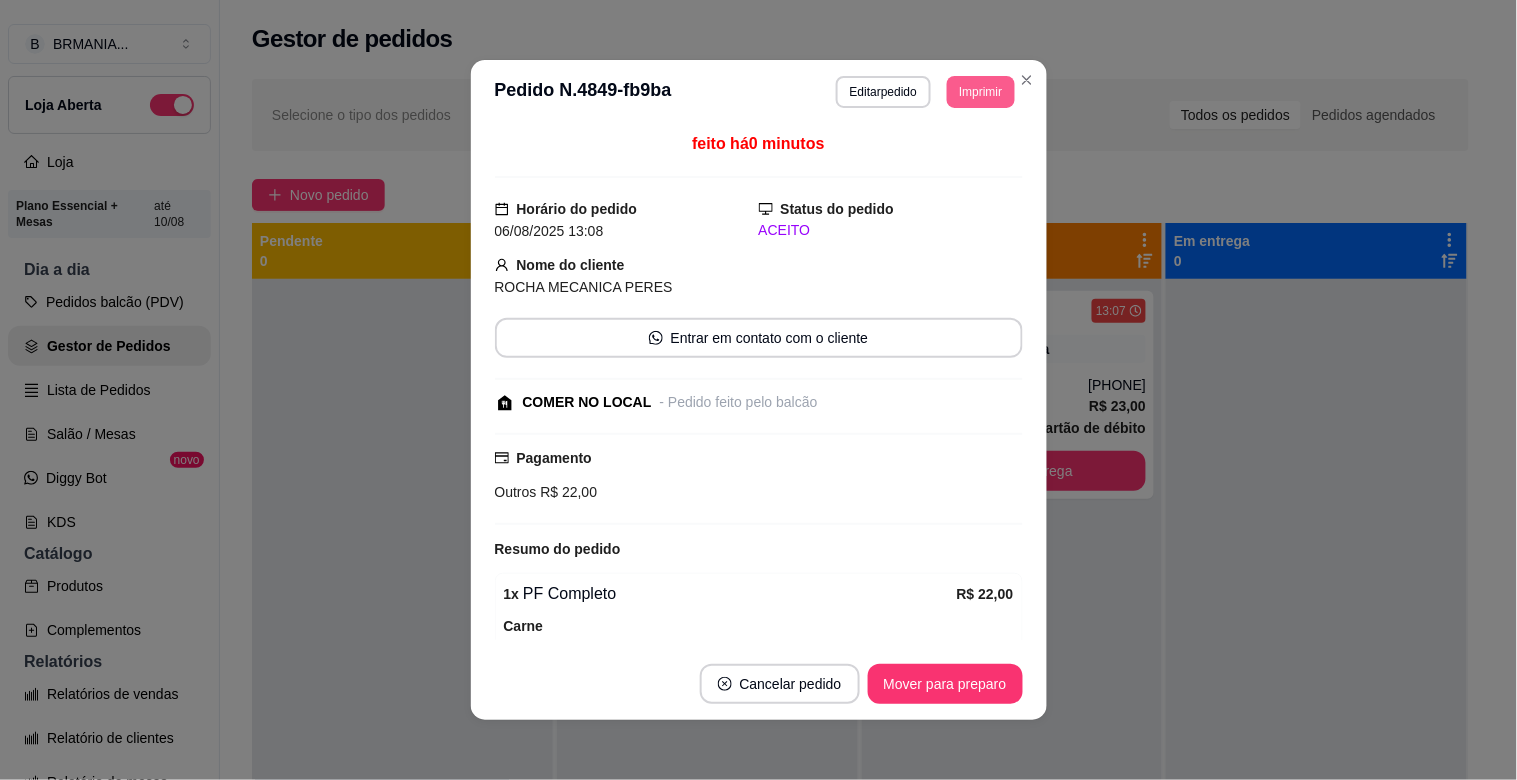 click on "Imprimir" at bounding box center (980, 92) 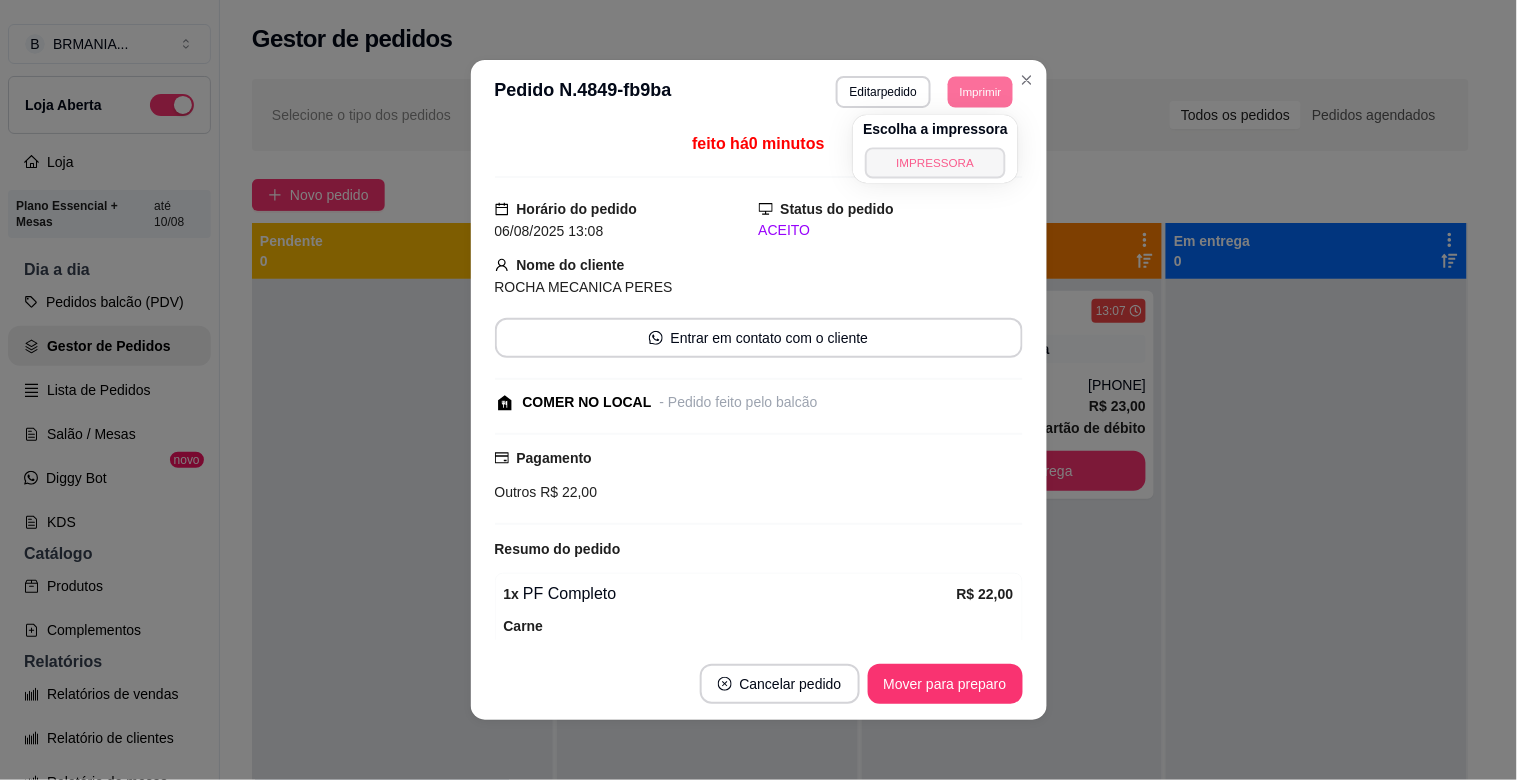 click on "IMPRESSORA" at bounding box center [936, 162] 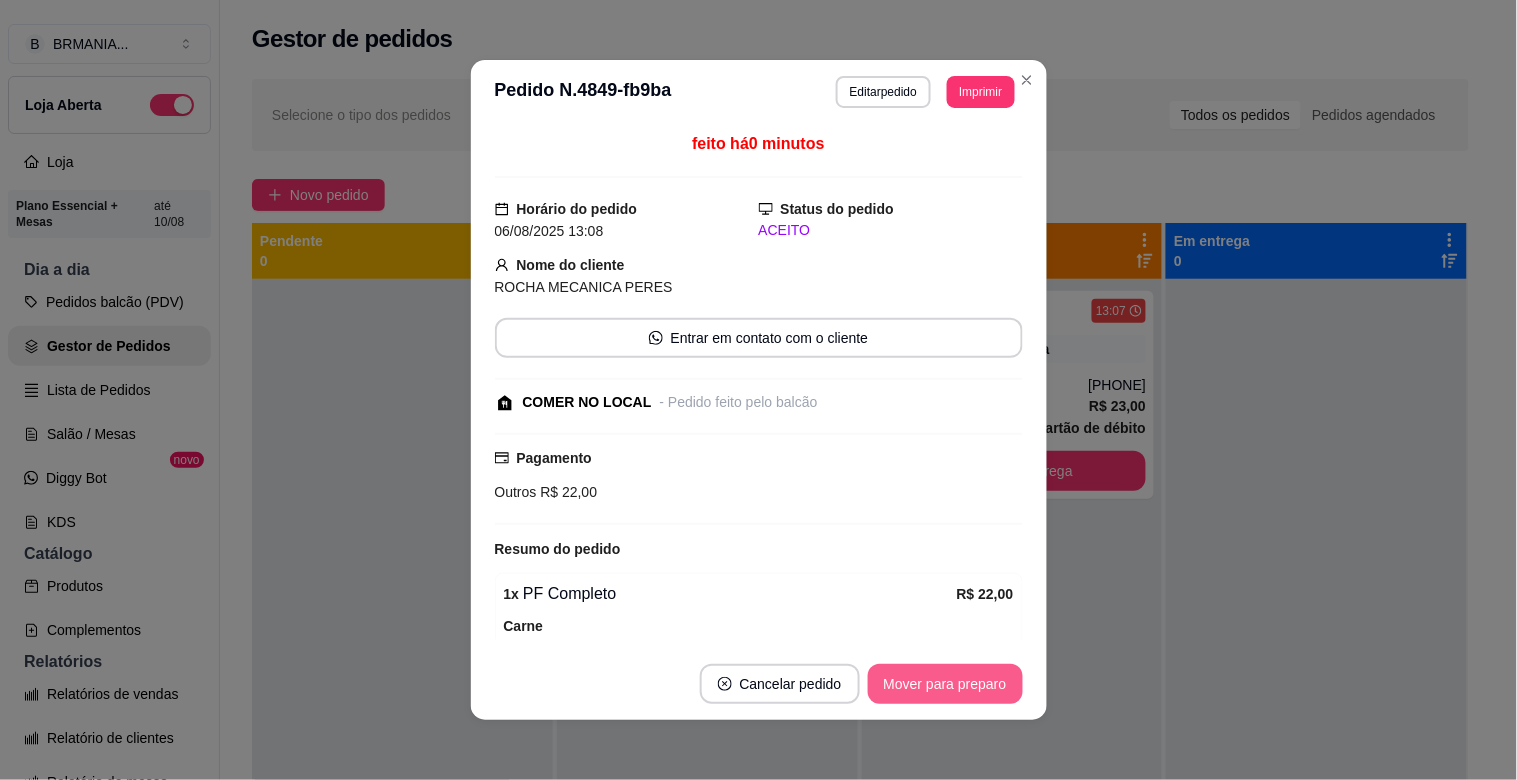 click on "Mover para preparo" at bounding box center (945, 684) 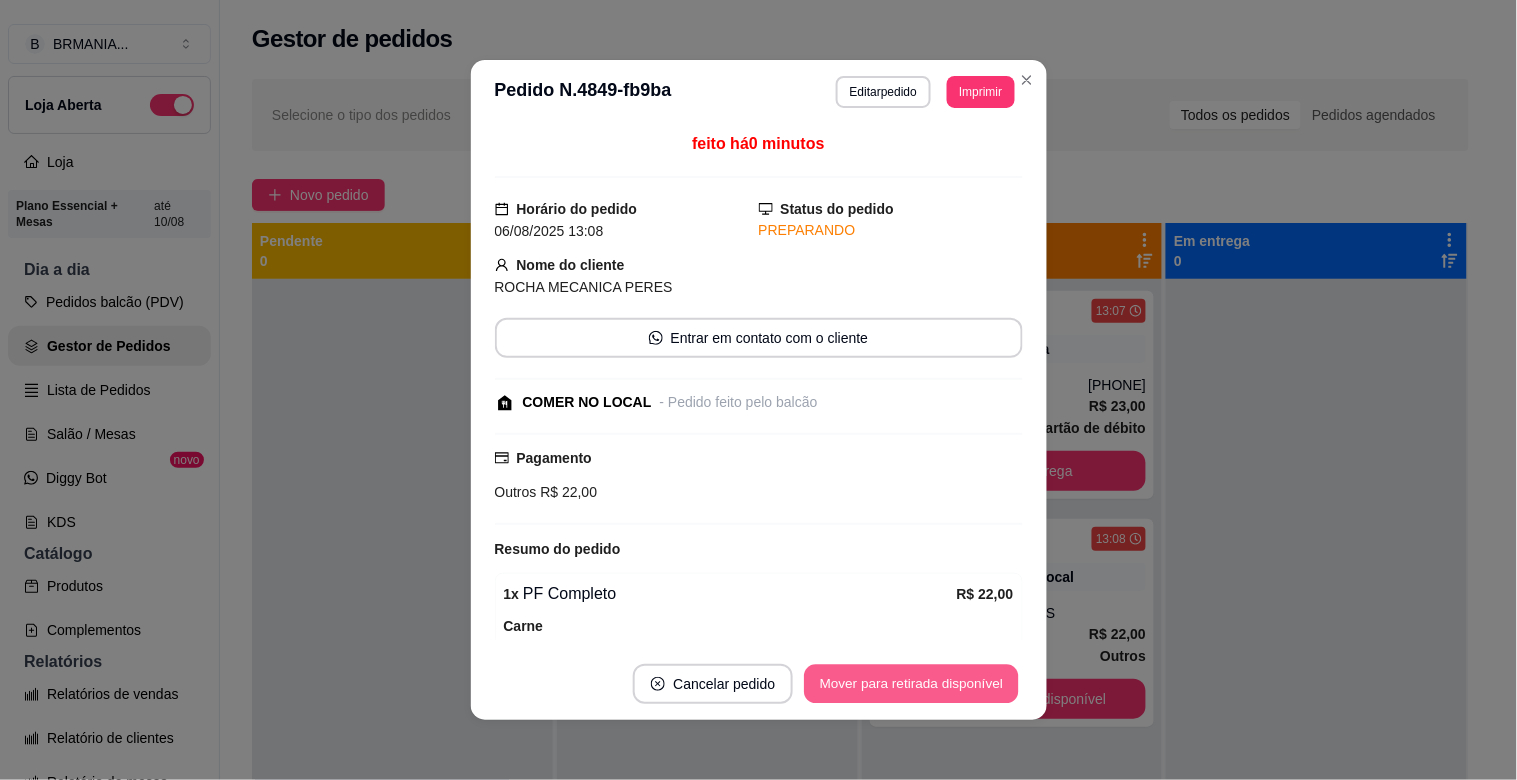 click on "Mover para retirada disponível" at bounding box center [912, 684] 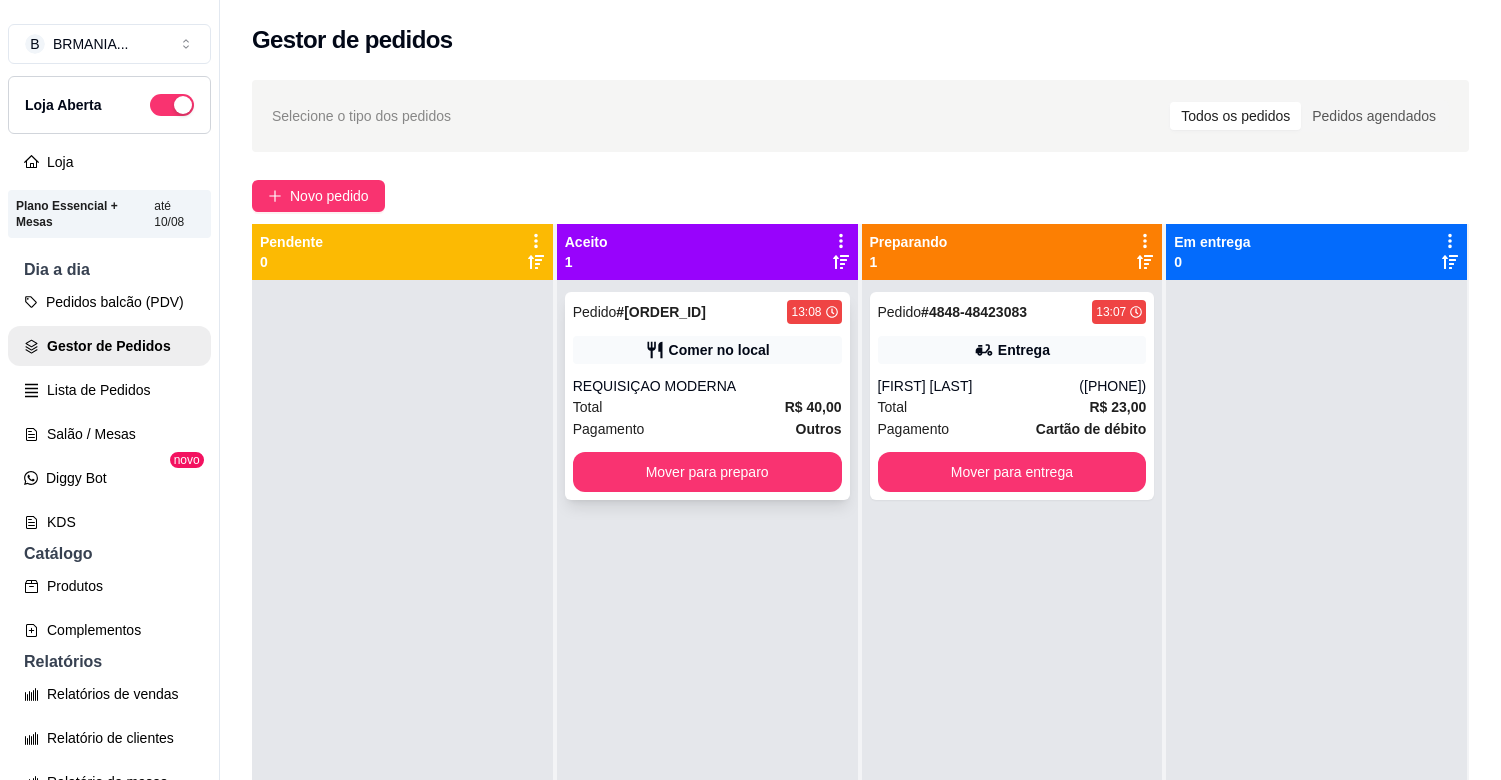 scroll, scrollTop: 0, scrollLeft: 0, axis: both 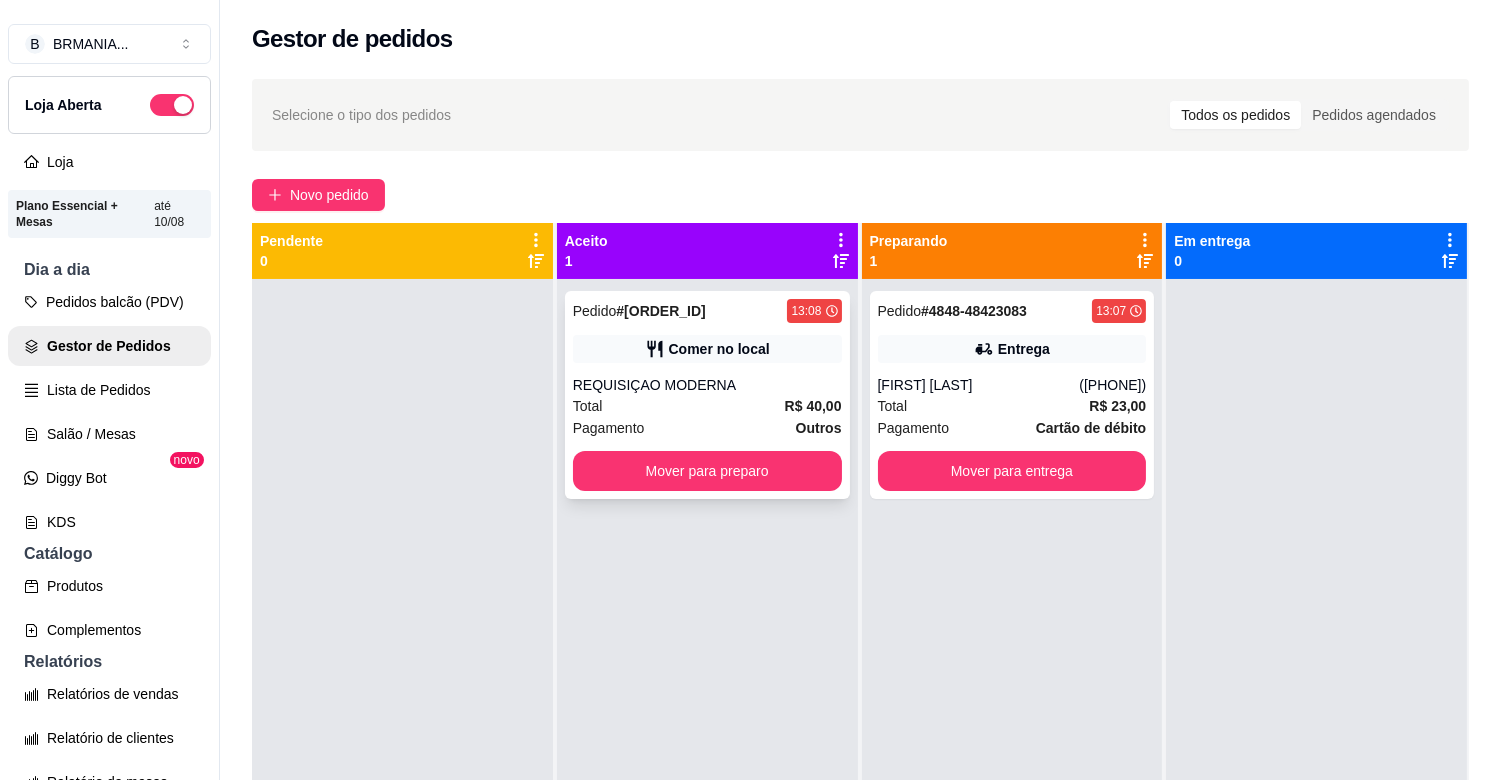click on "Mover para preparo" at bounding box center (707, 471) 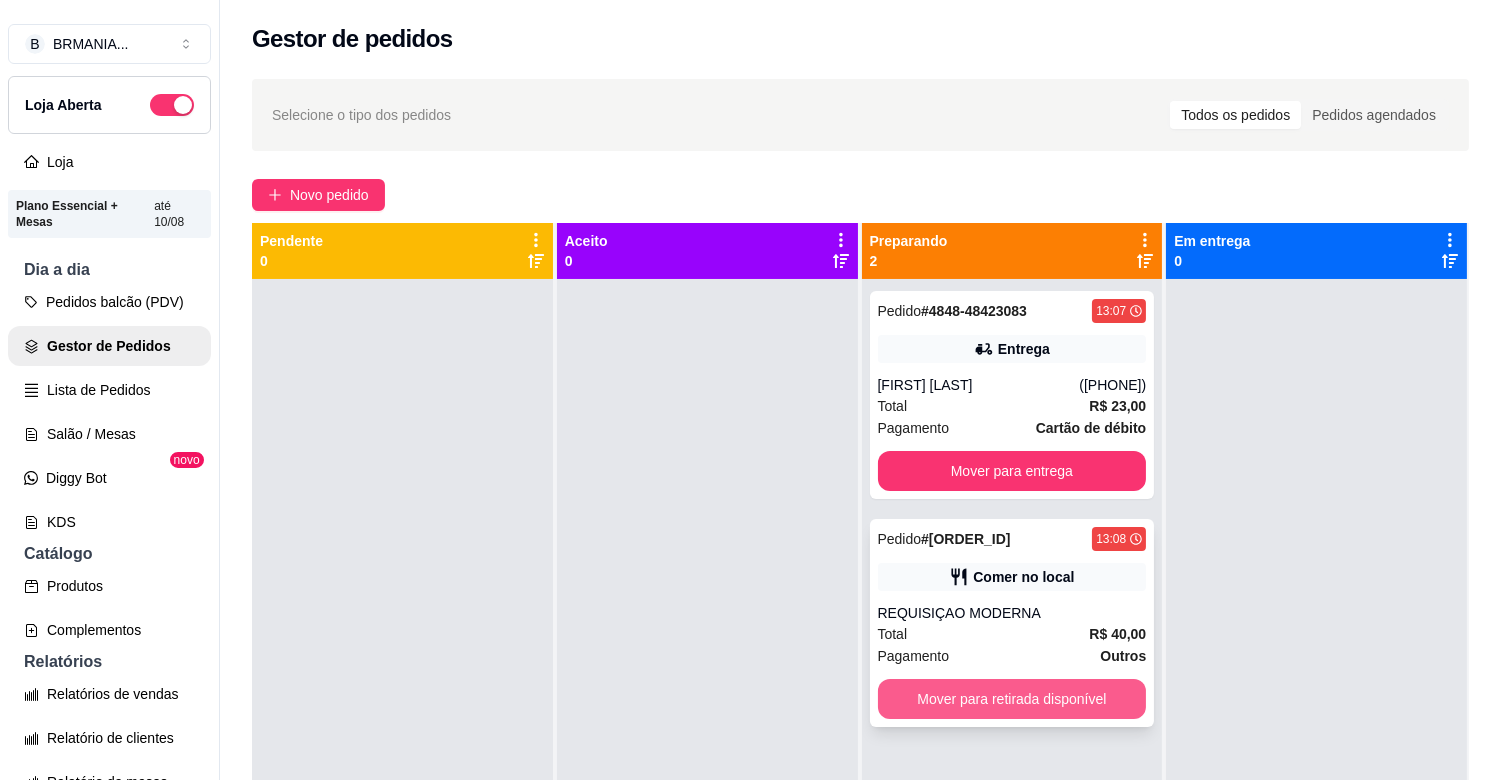 click on "Mover para retirada disponível" at bounding box center [1012, 699] 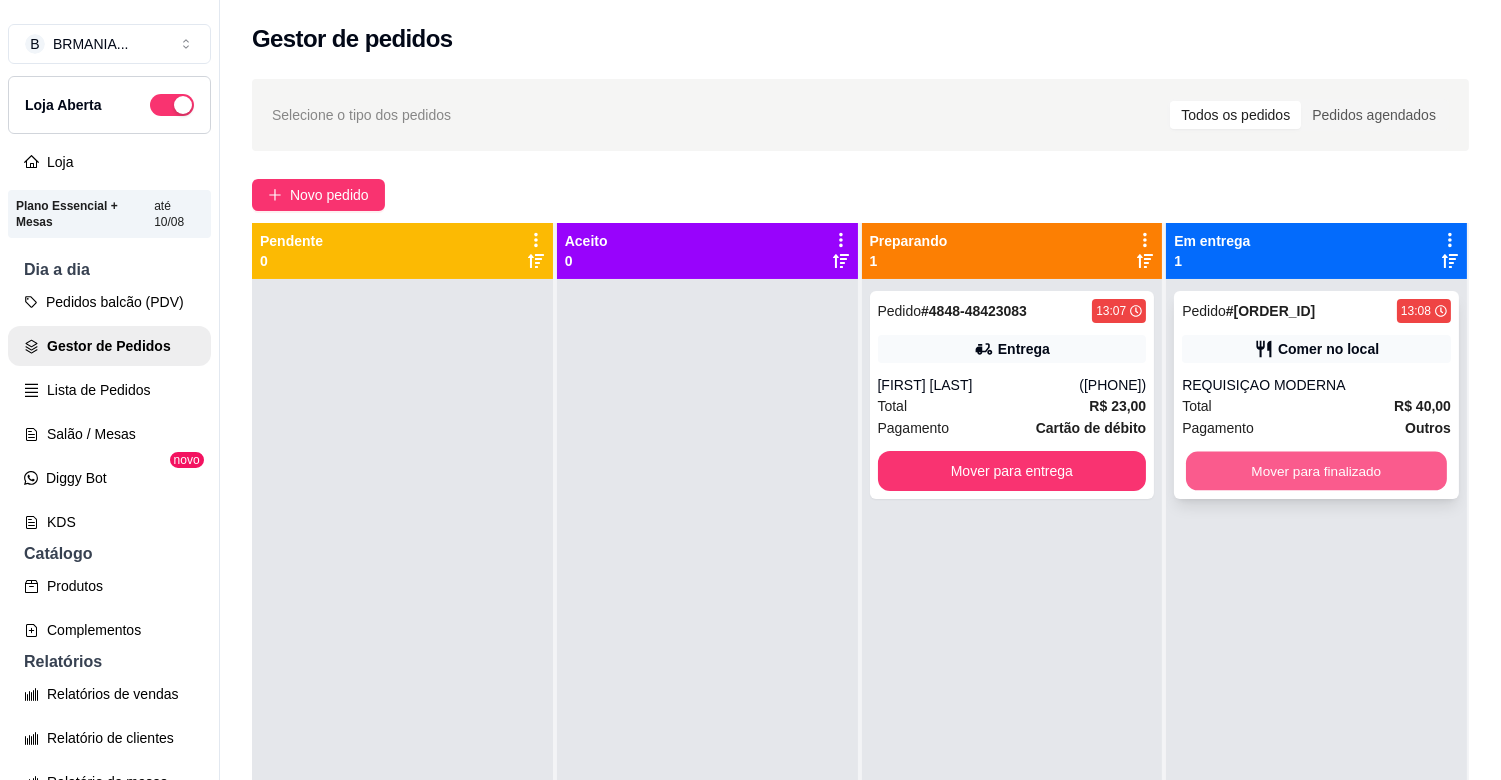 click on "Mover para finalizado" at bounding box center [1316, 471] 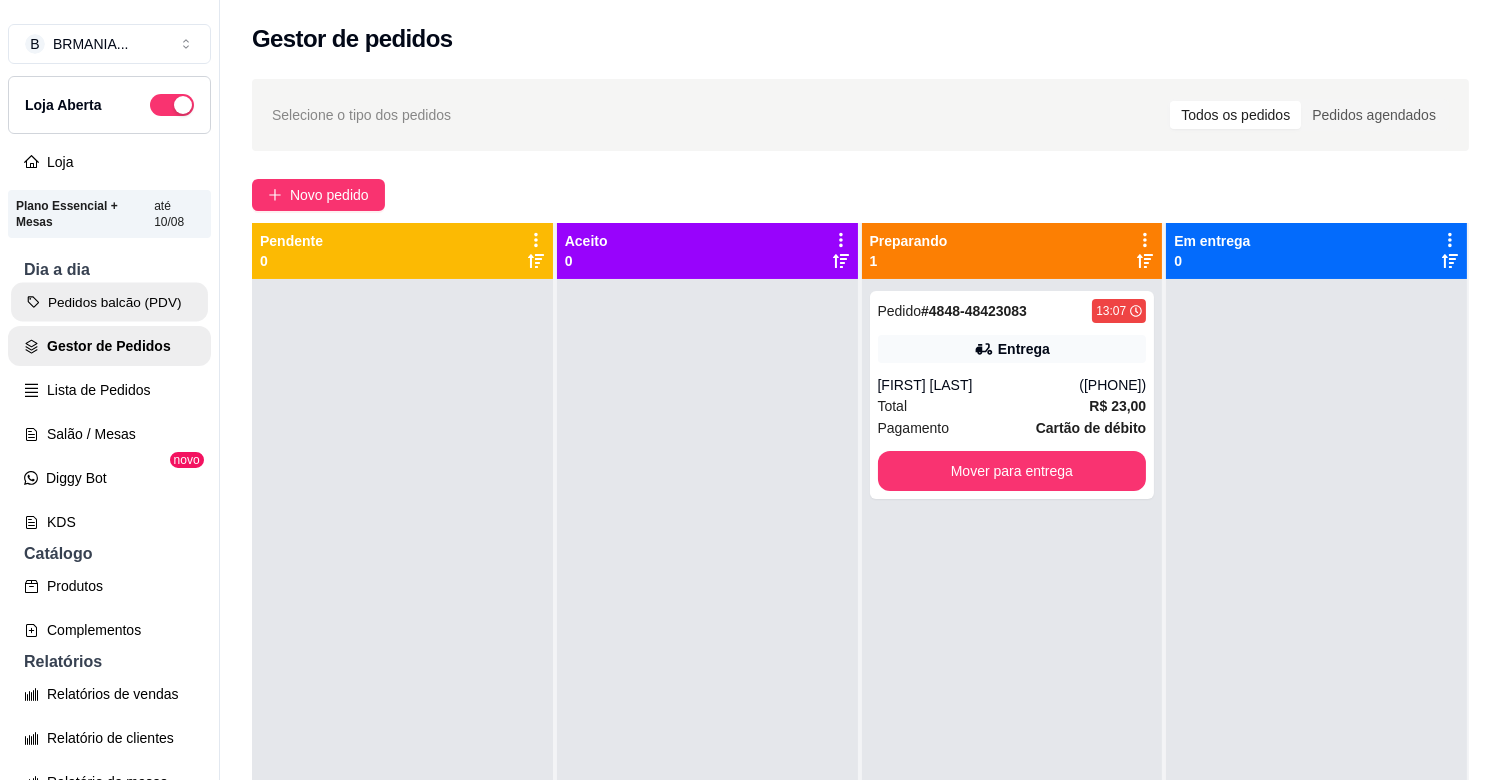 click on "Pedidos balcão (PDV)" at bounding box center (109, 302) 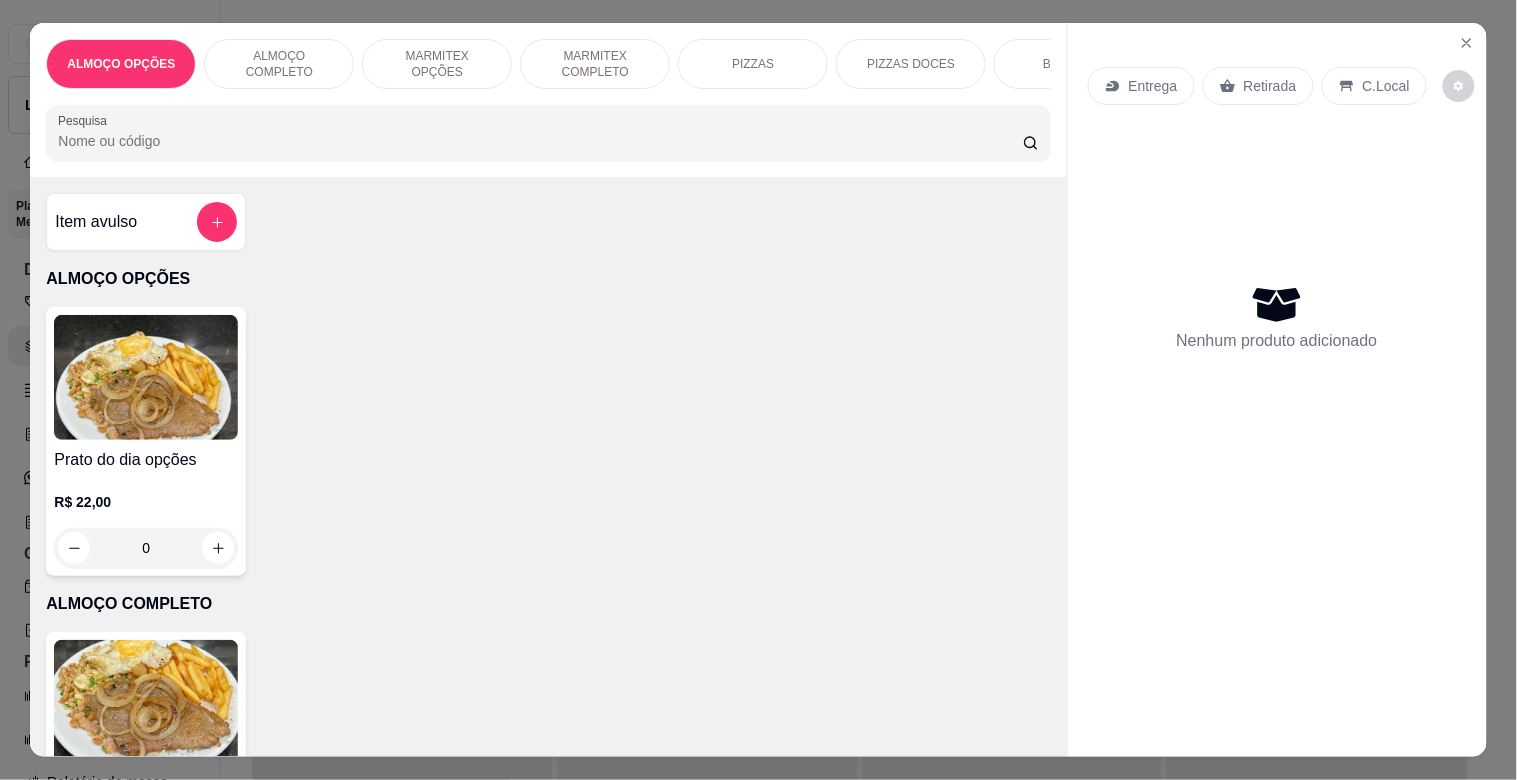 click at bounding box center (146, 702) 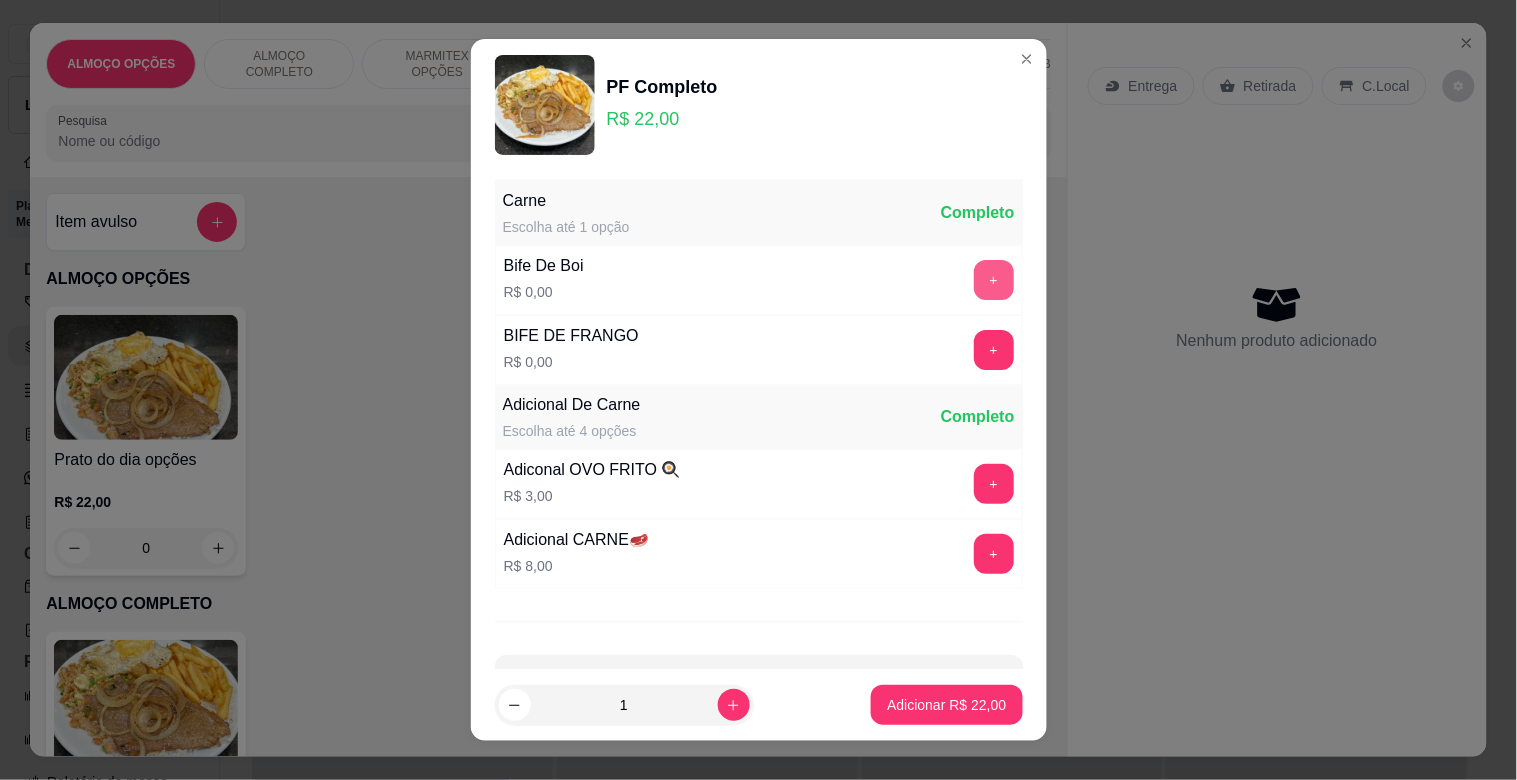 click on "+" at bounding box center (994, 280) 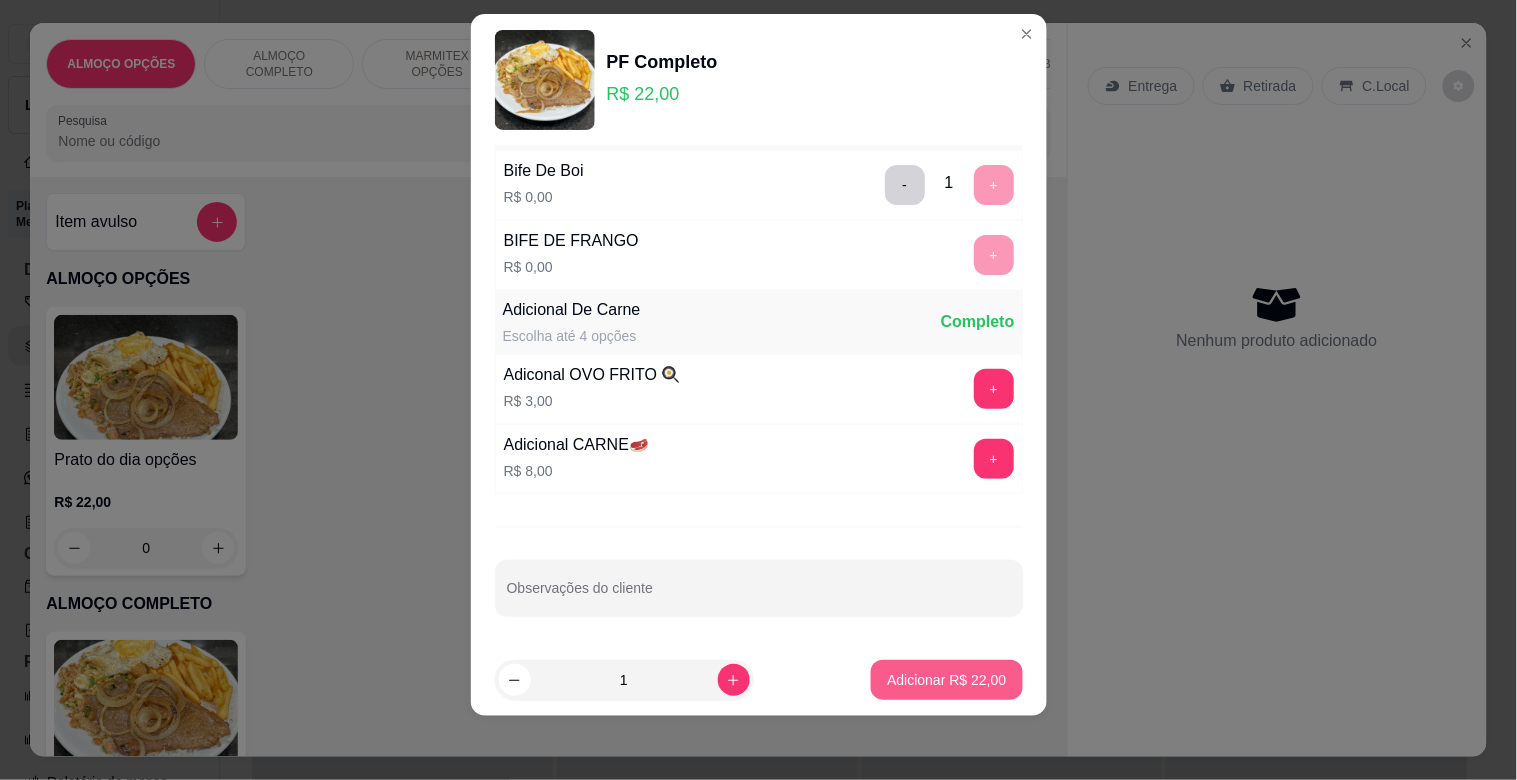 click on "Adicionar   R$ 22,00" at bounding box center [946, 680] 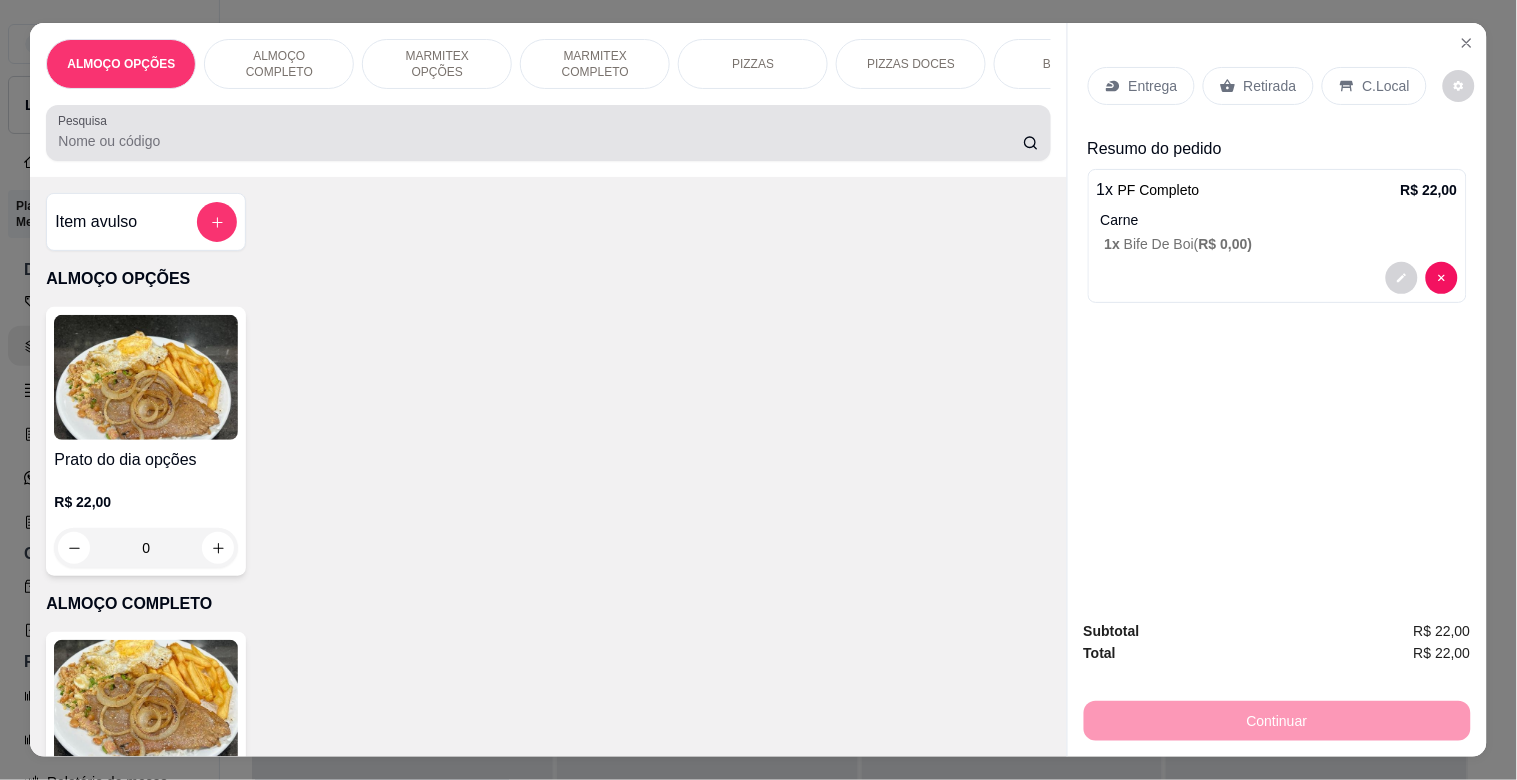 click at bounding box center [548, 133] 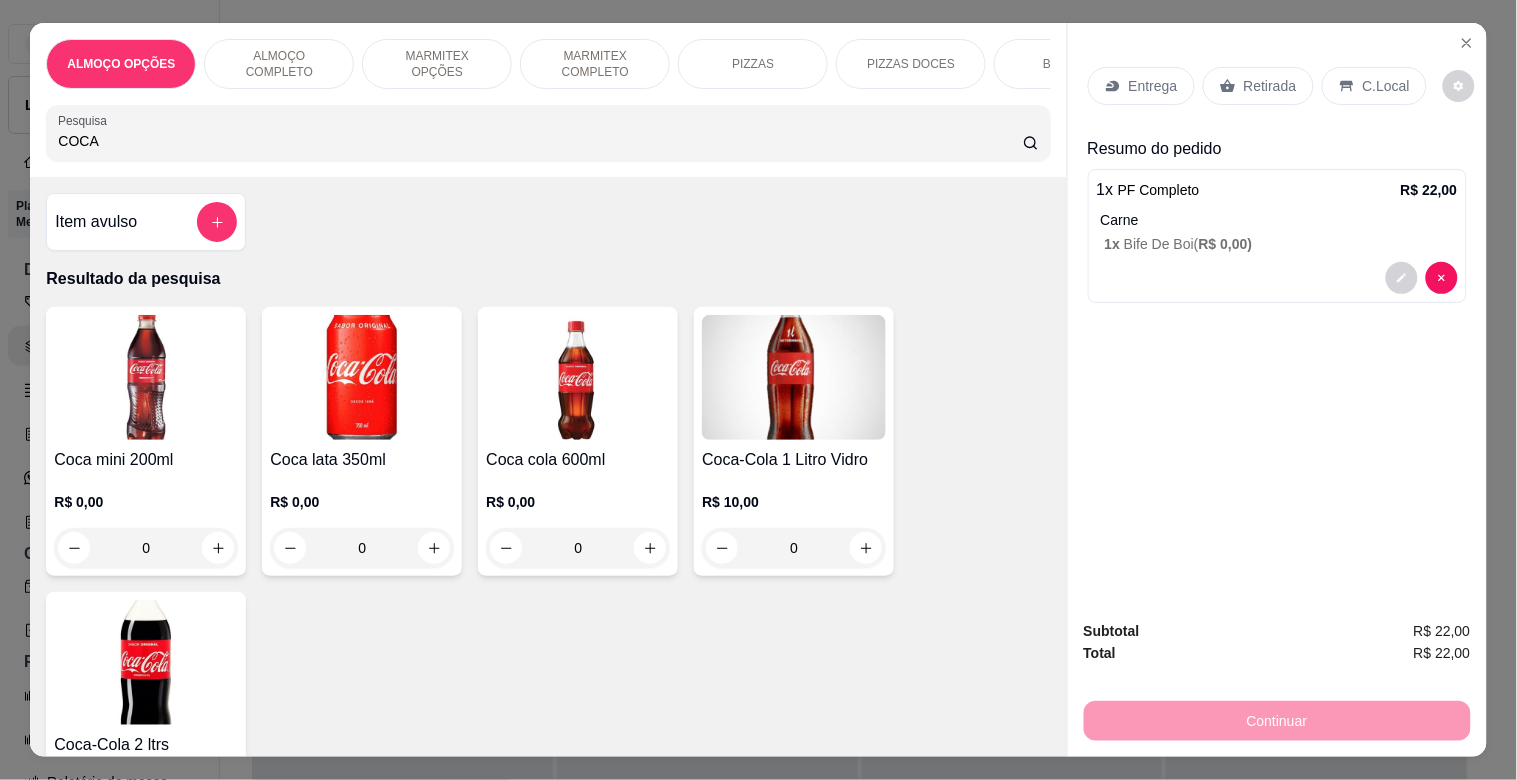 type on "COCA" 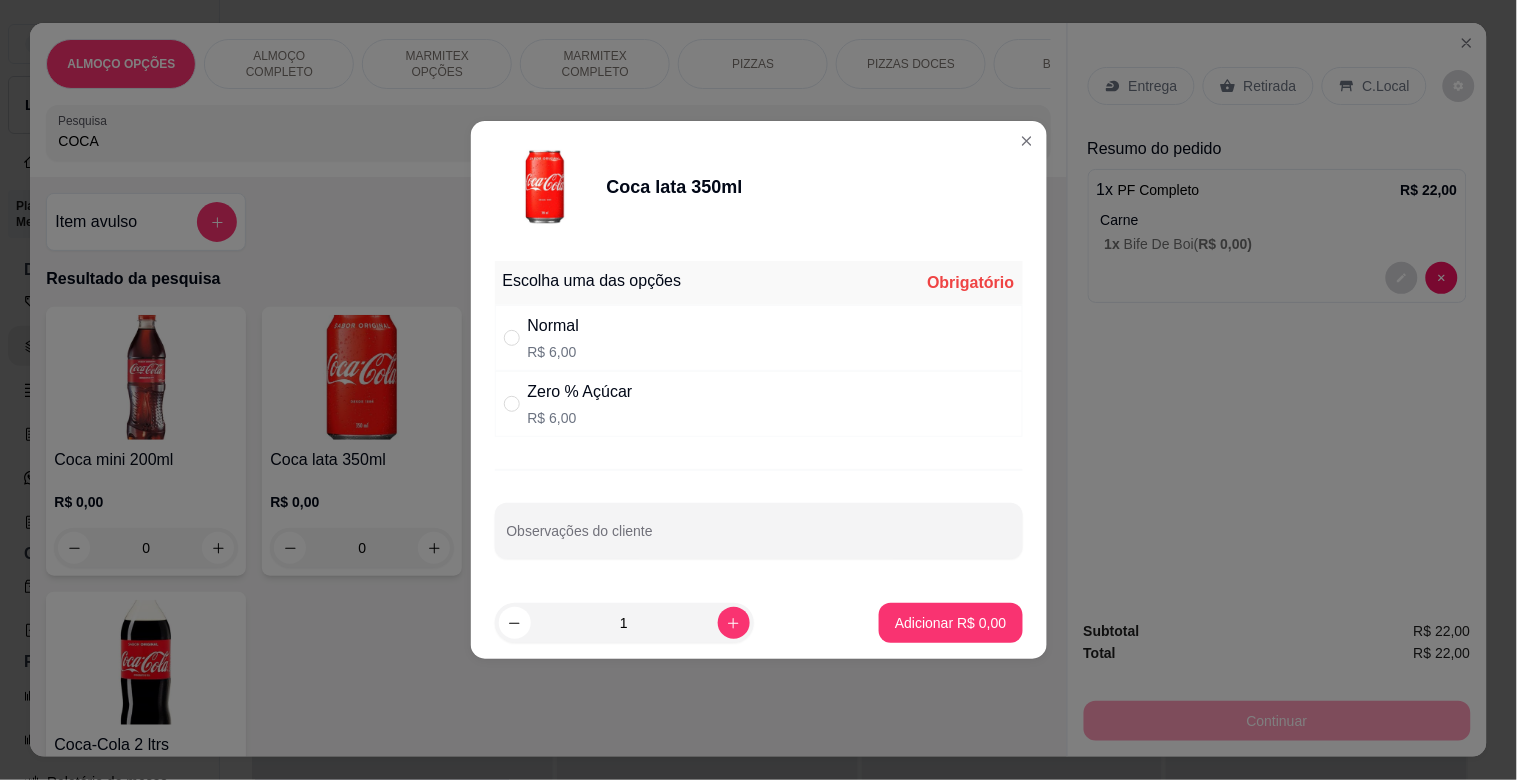 drag, startPoint x: 657, startPoint y: 415, endPoint x: 671, endPoint y: 418, distance: 14.3178215 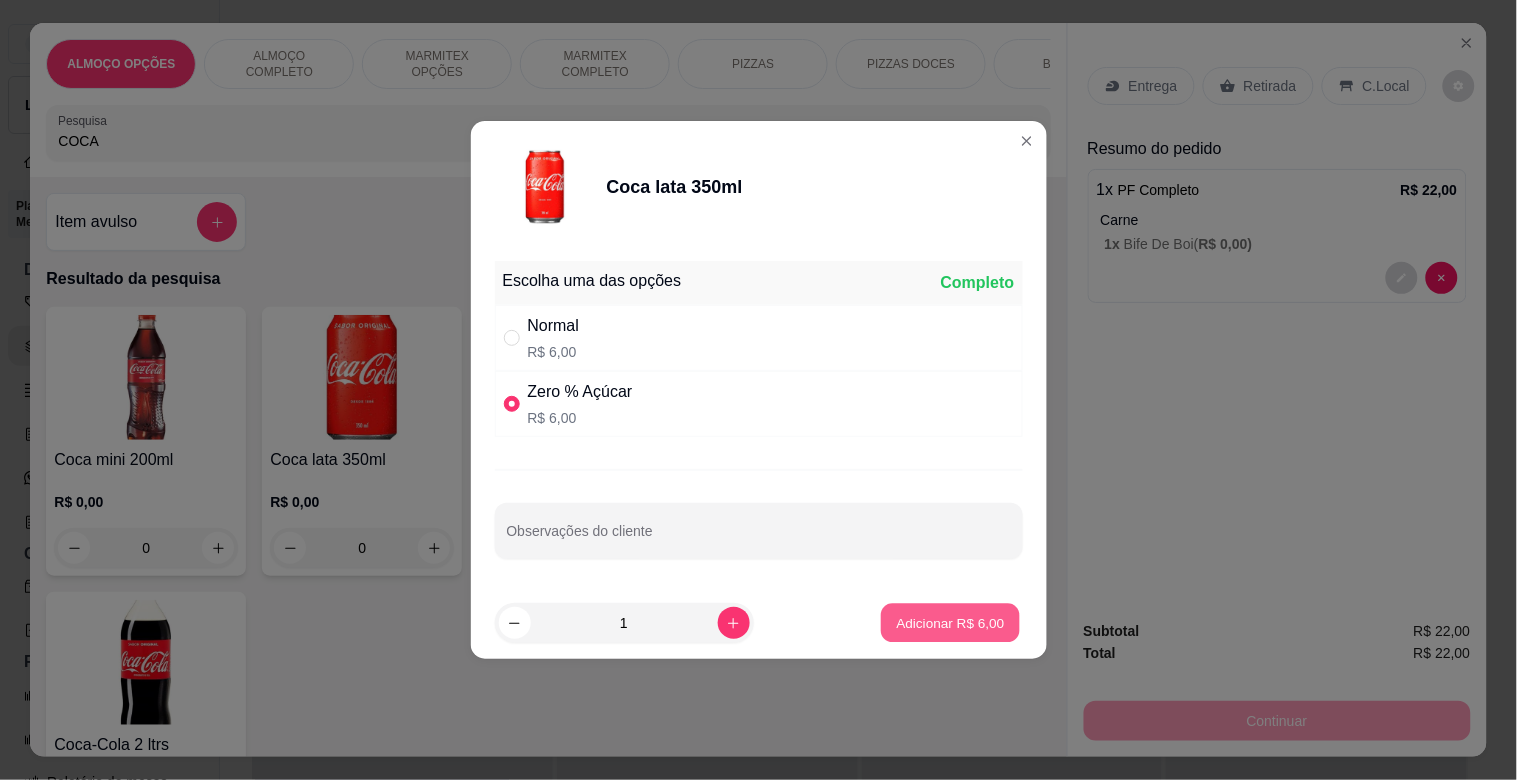 click on "Adicionar   R$ 6,00" at bounding box center (951, 622) 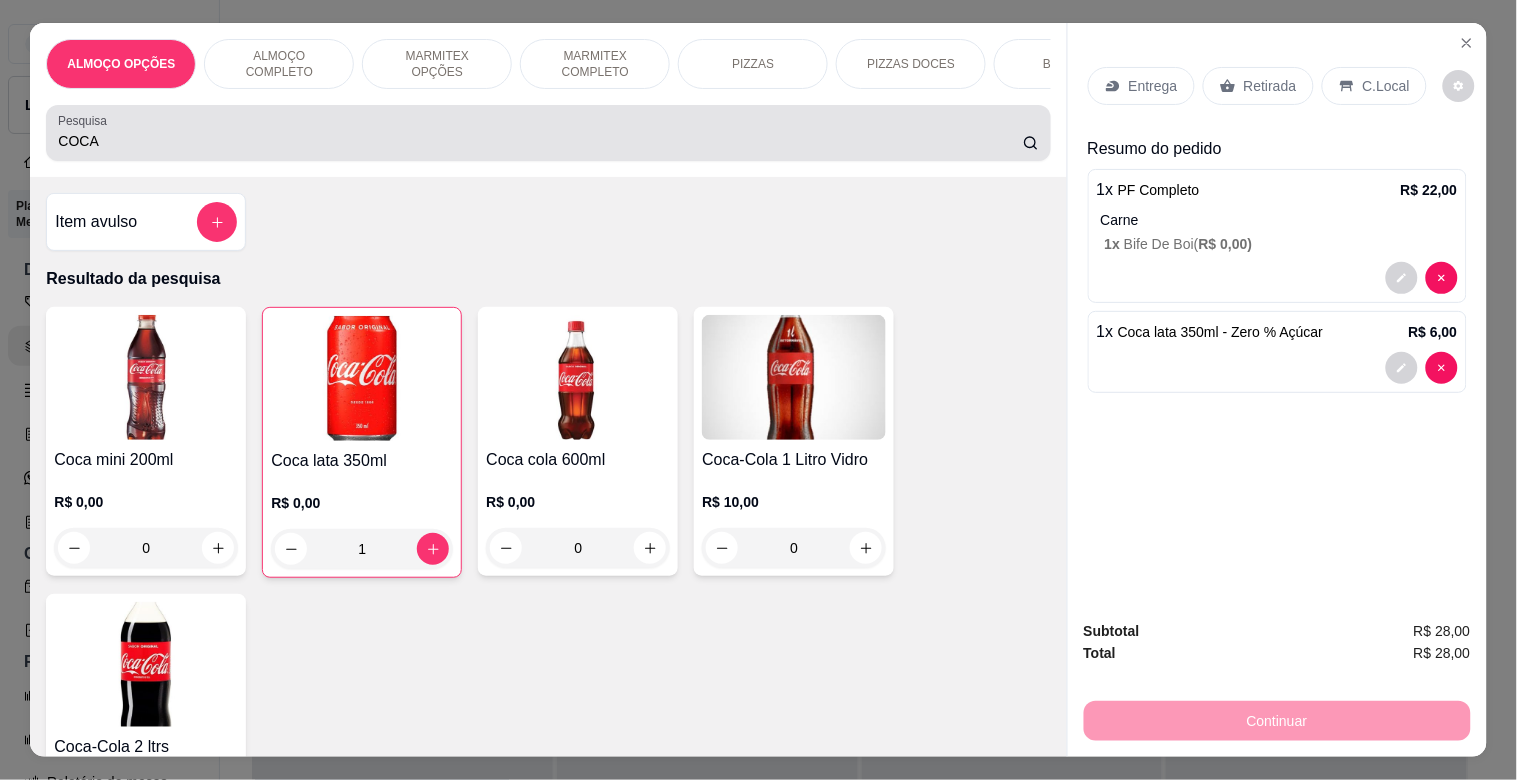 click on "COCA" at bounding box center [548, 133] 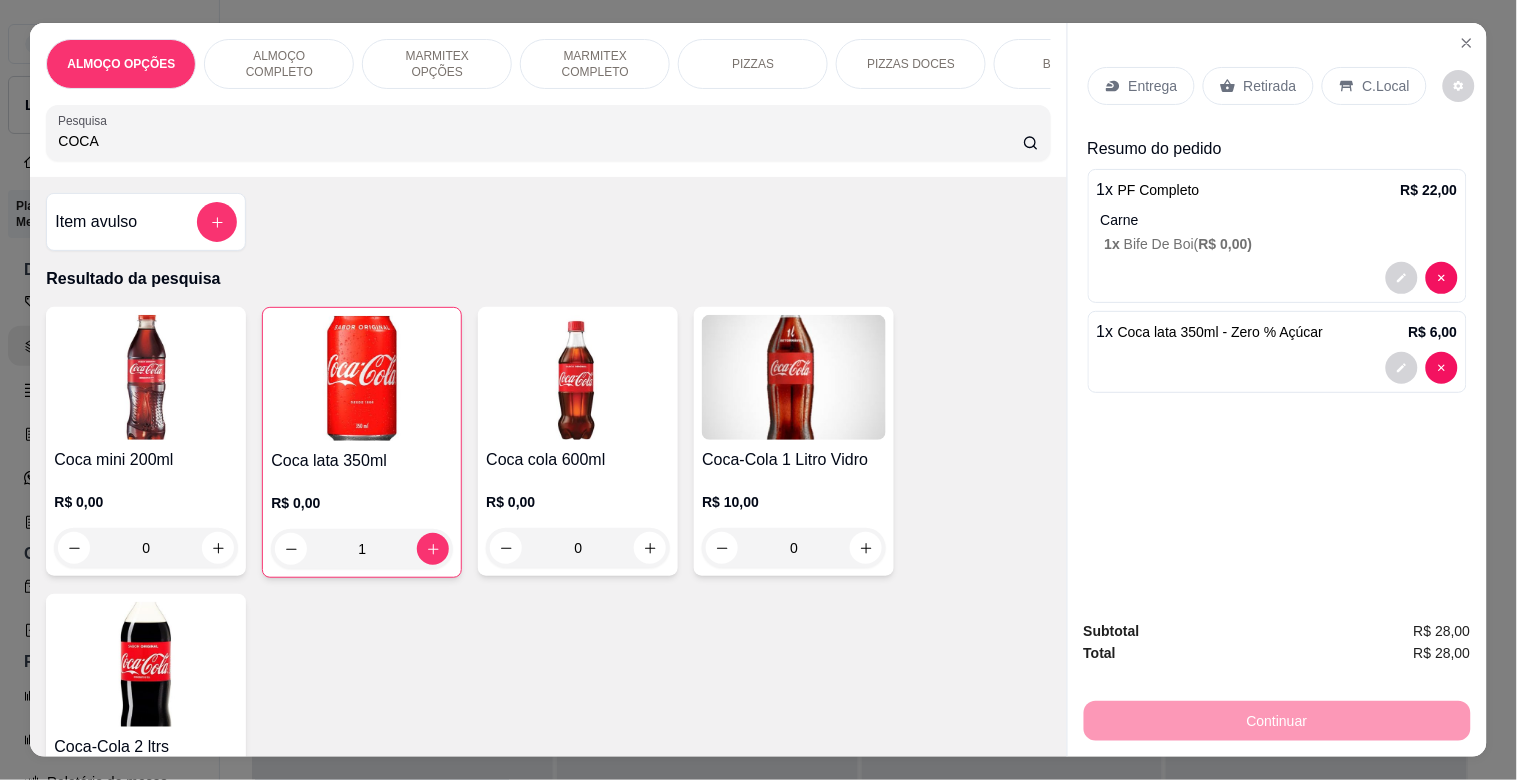 drag, startPoint x: 410, startPoint y: 138, endPoint x: 410, endPoint y: 113, distance: 25 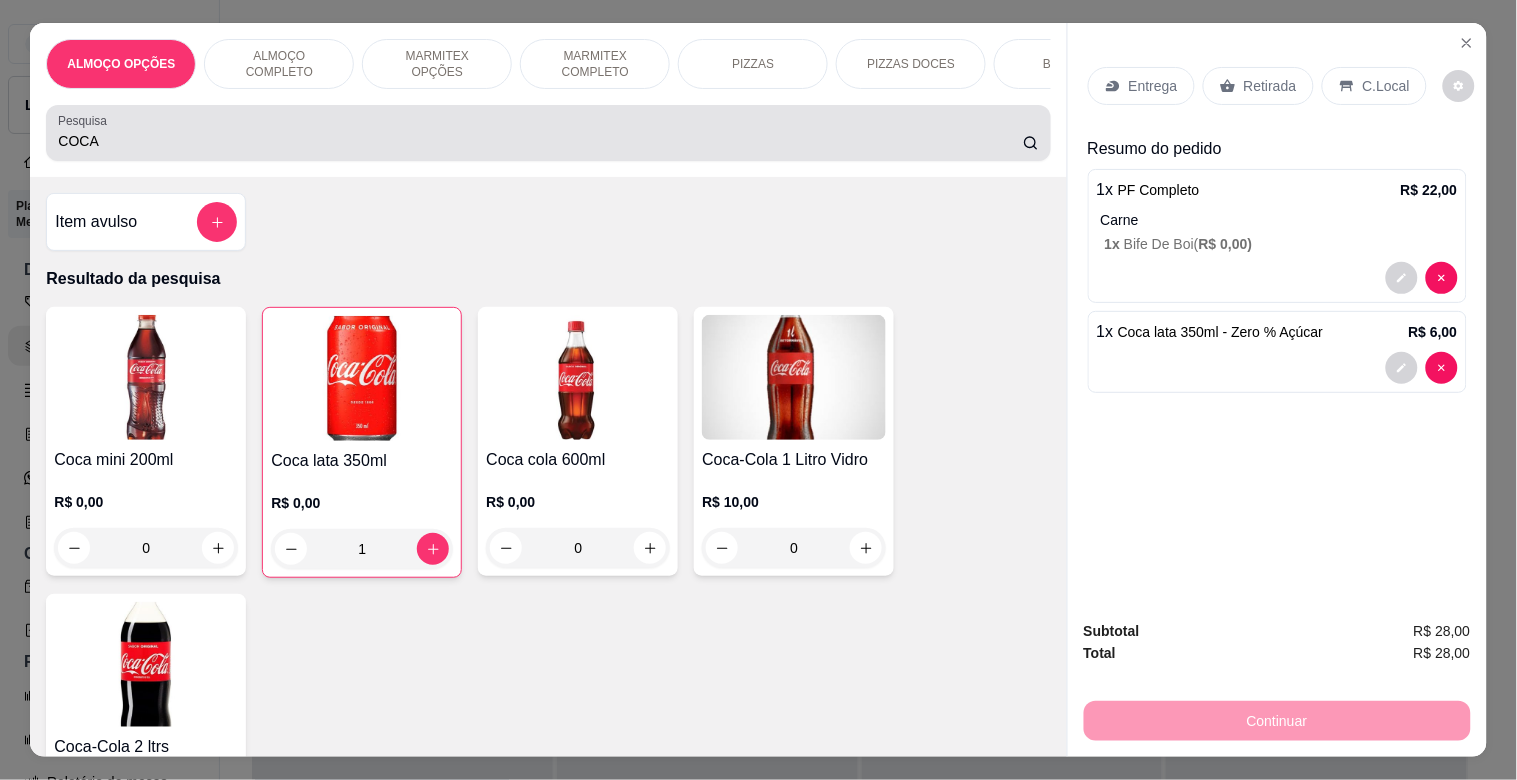 click on "Pesquisa COCA" at bounding box center [548, 133] 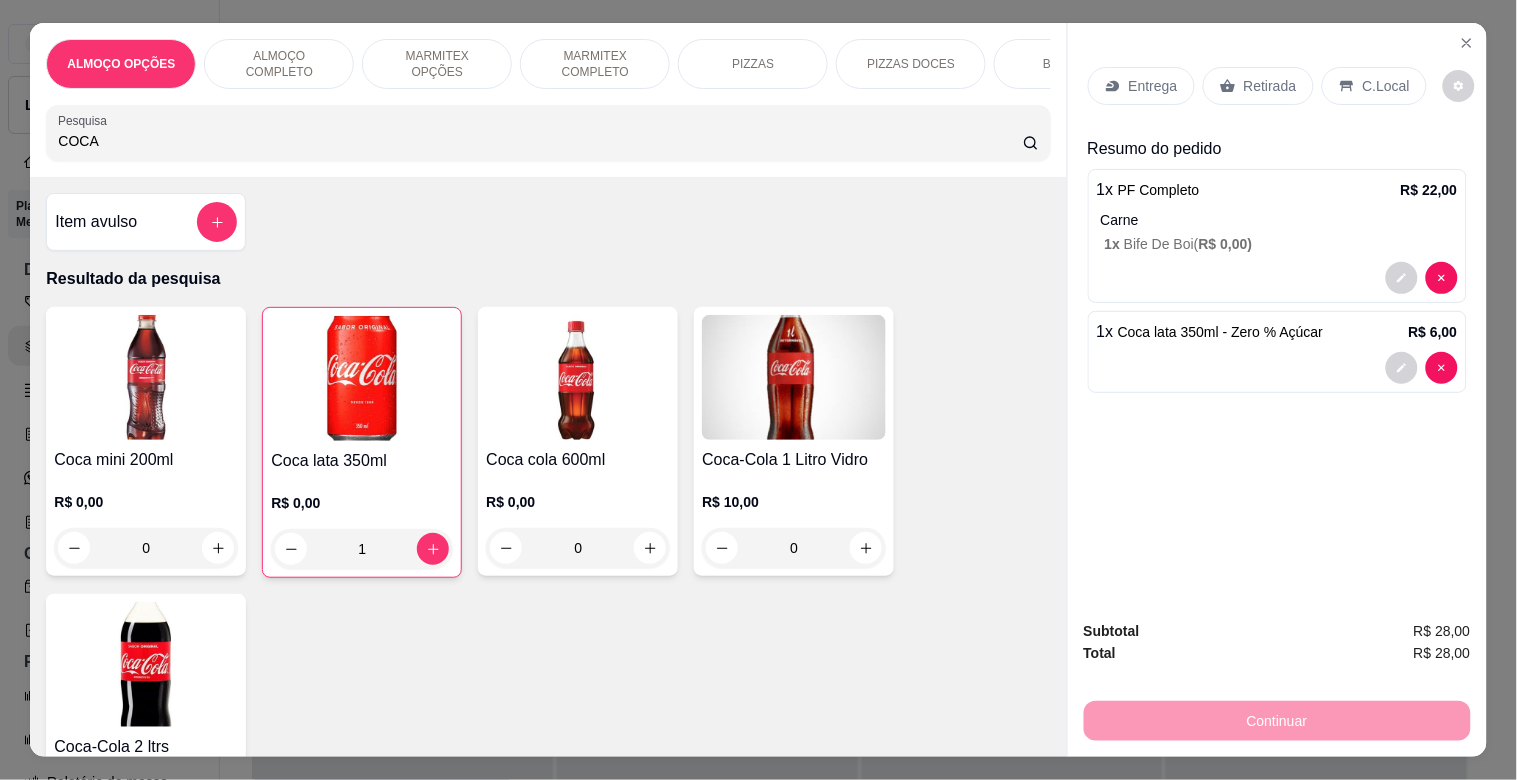 click on "COCA" at bounding box center [548, 133] 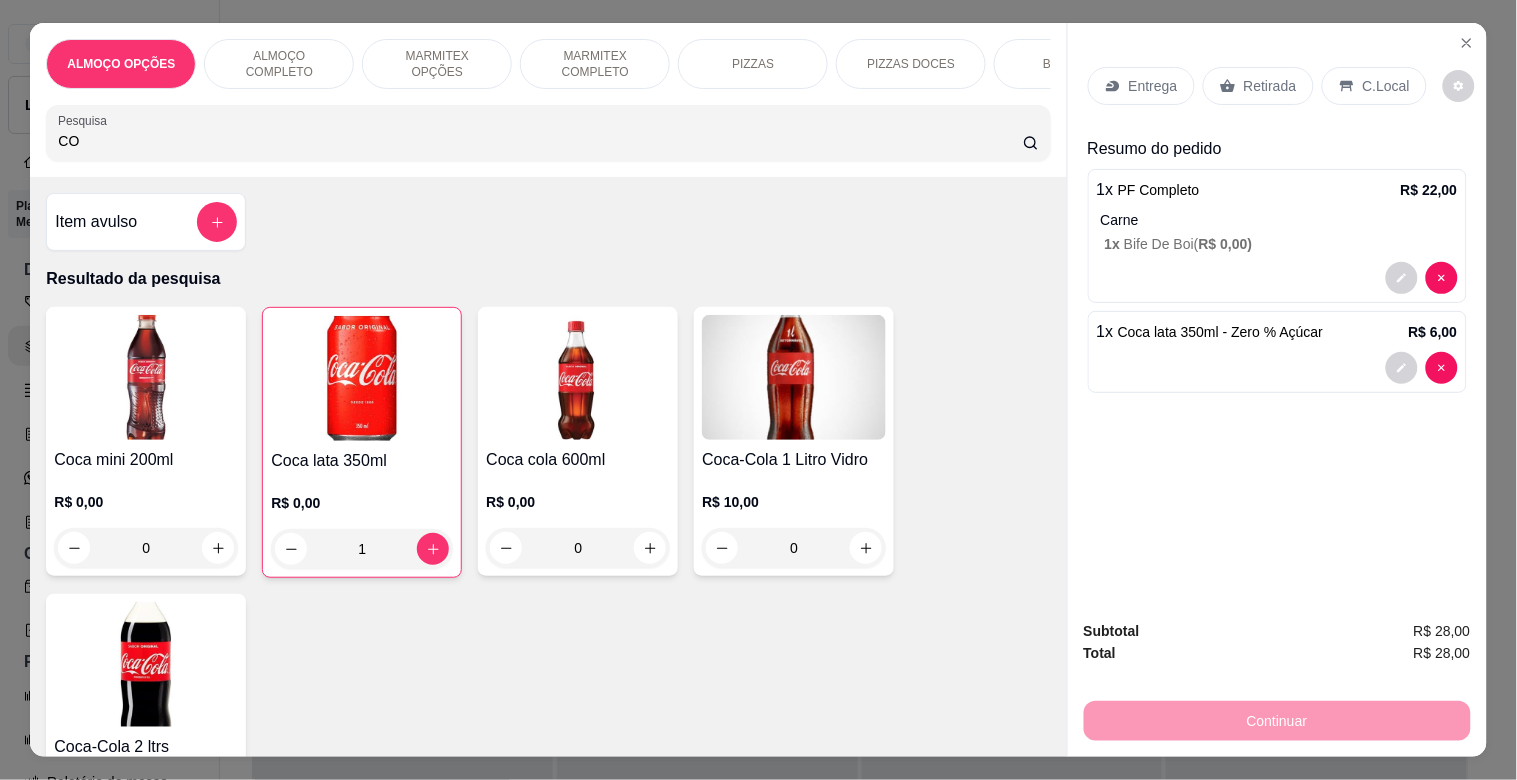 type on "C" 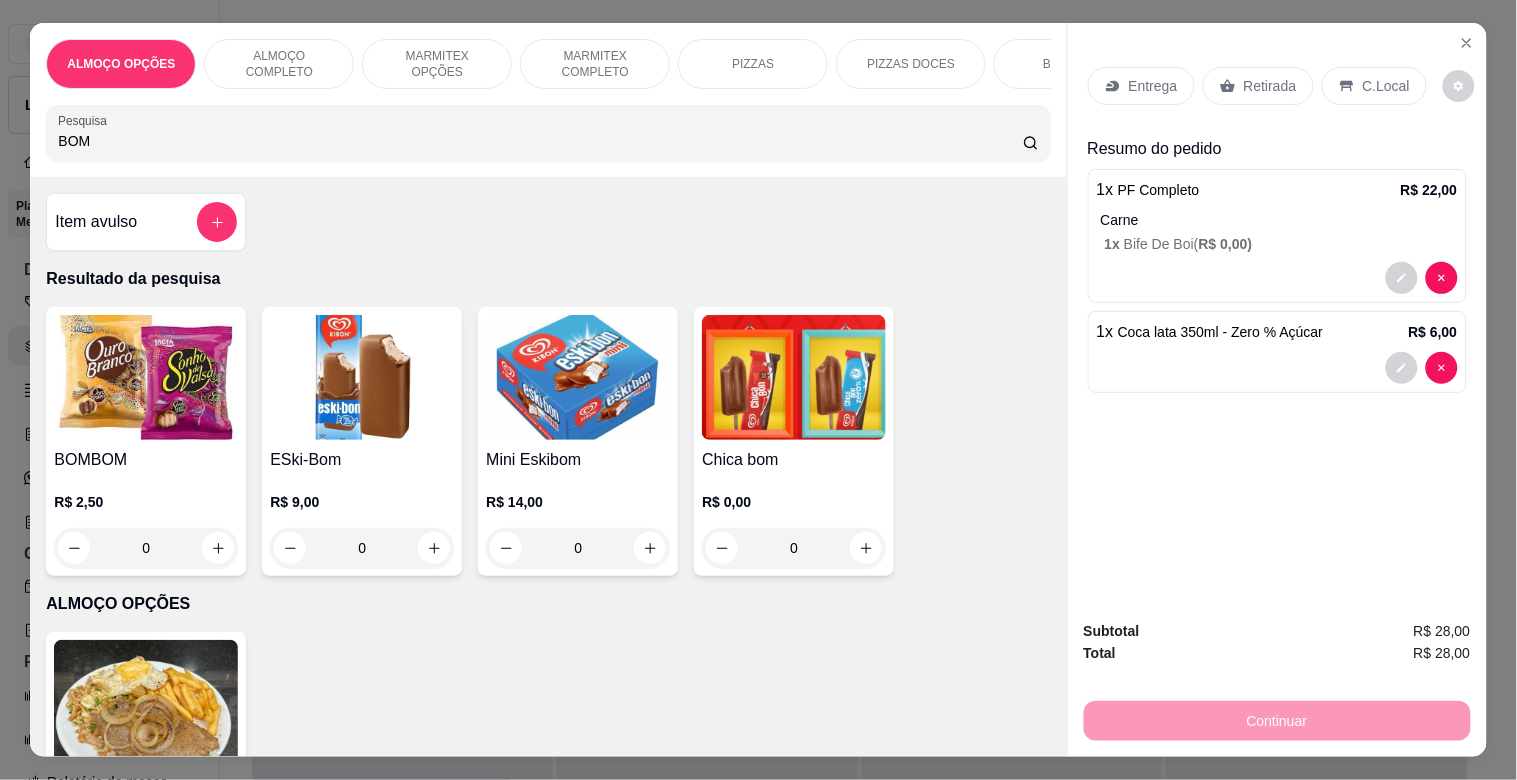 type on "BOM" 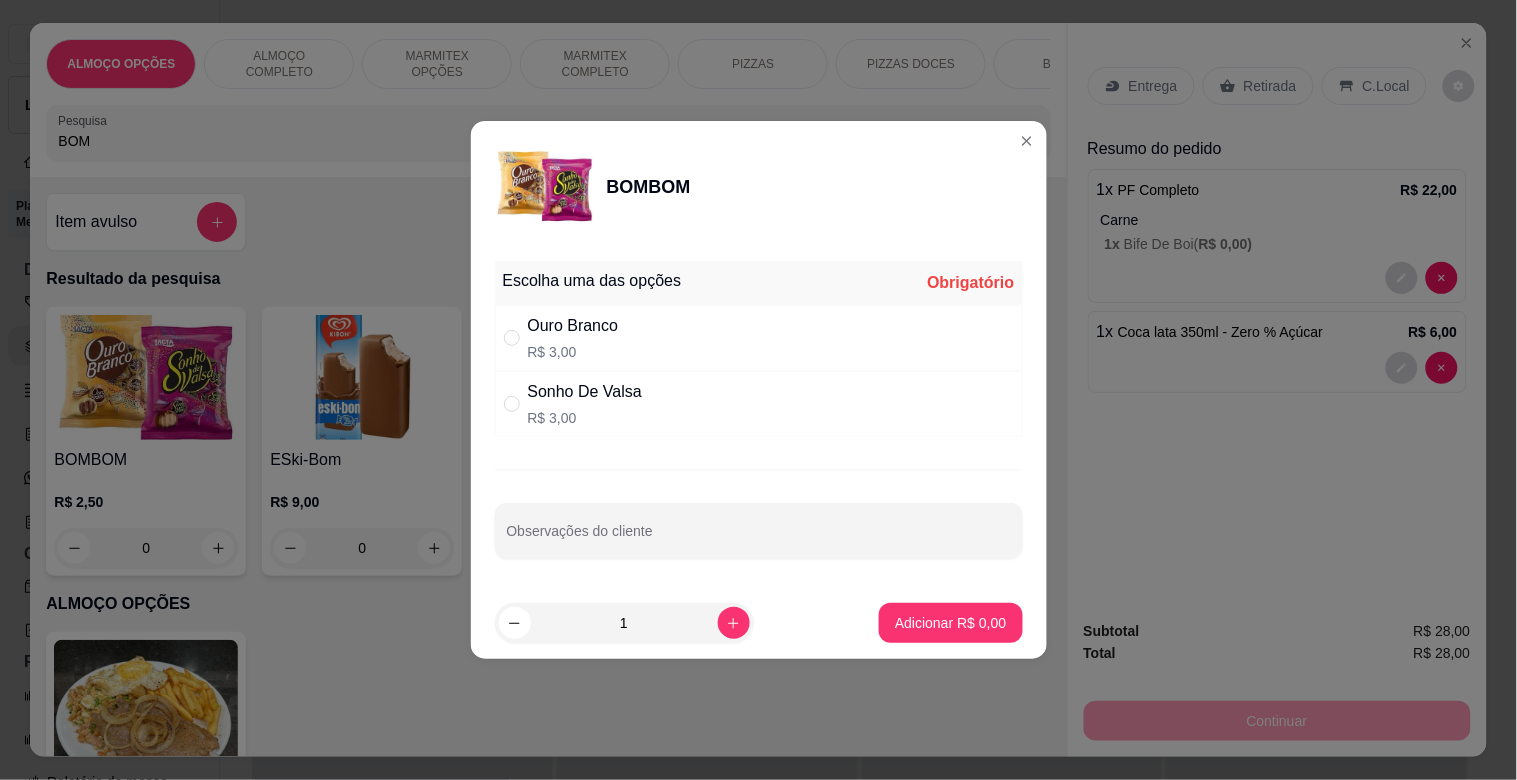 click on "Ouro Branco  R$ 3,00" at bounding box center [759, 338] 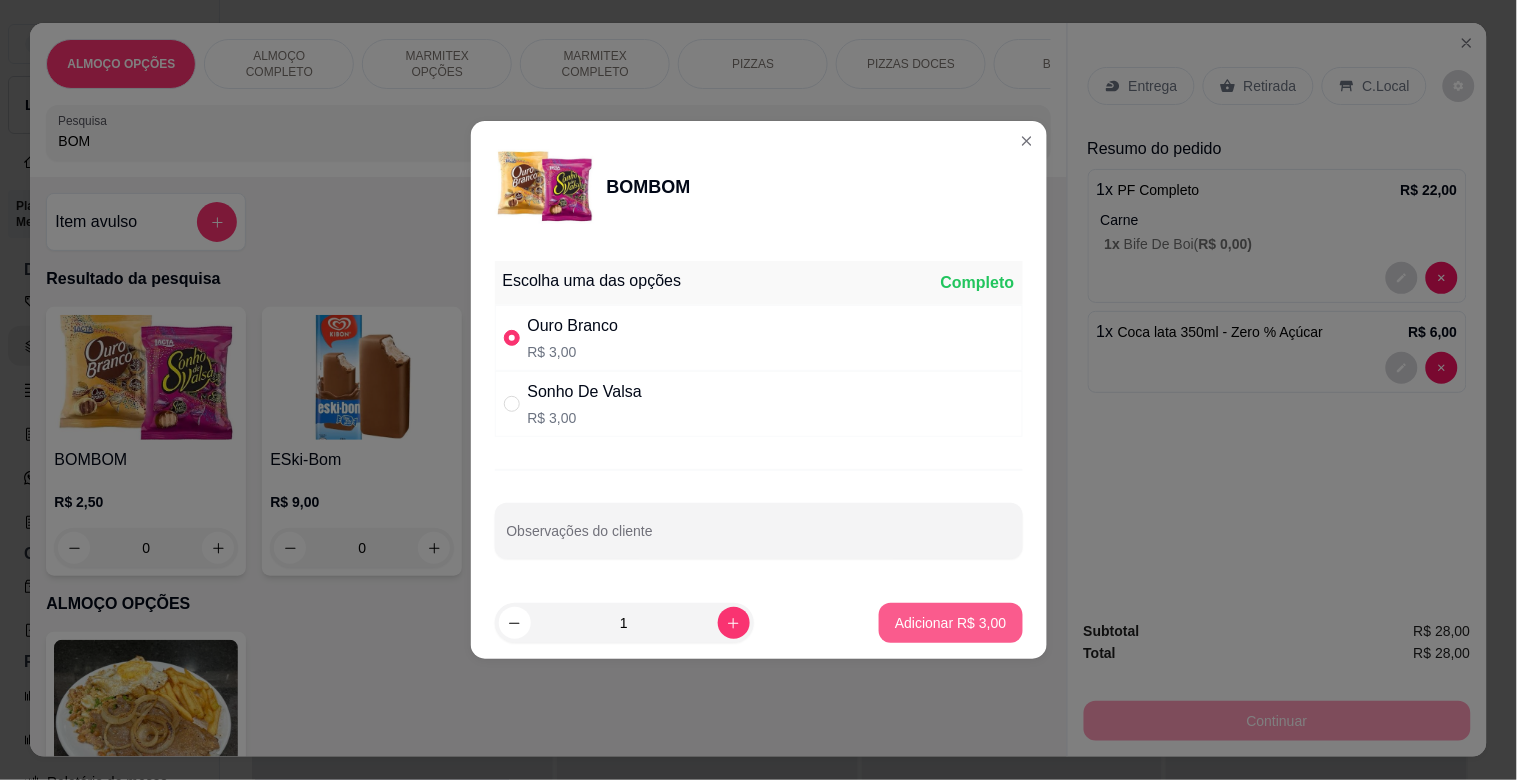 click on "Adicionar   R$ 3,00" at bounding box center [950, 623] 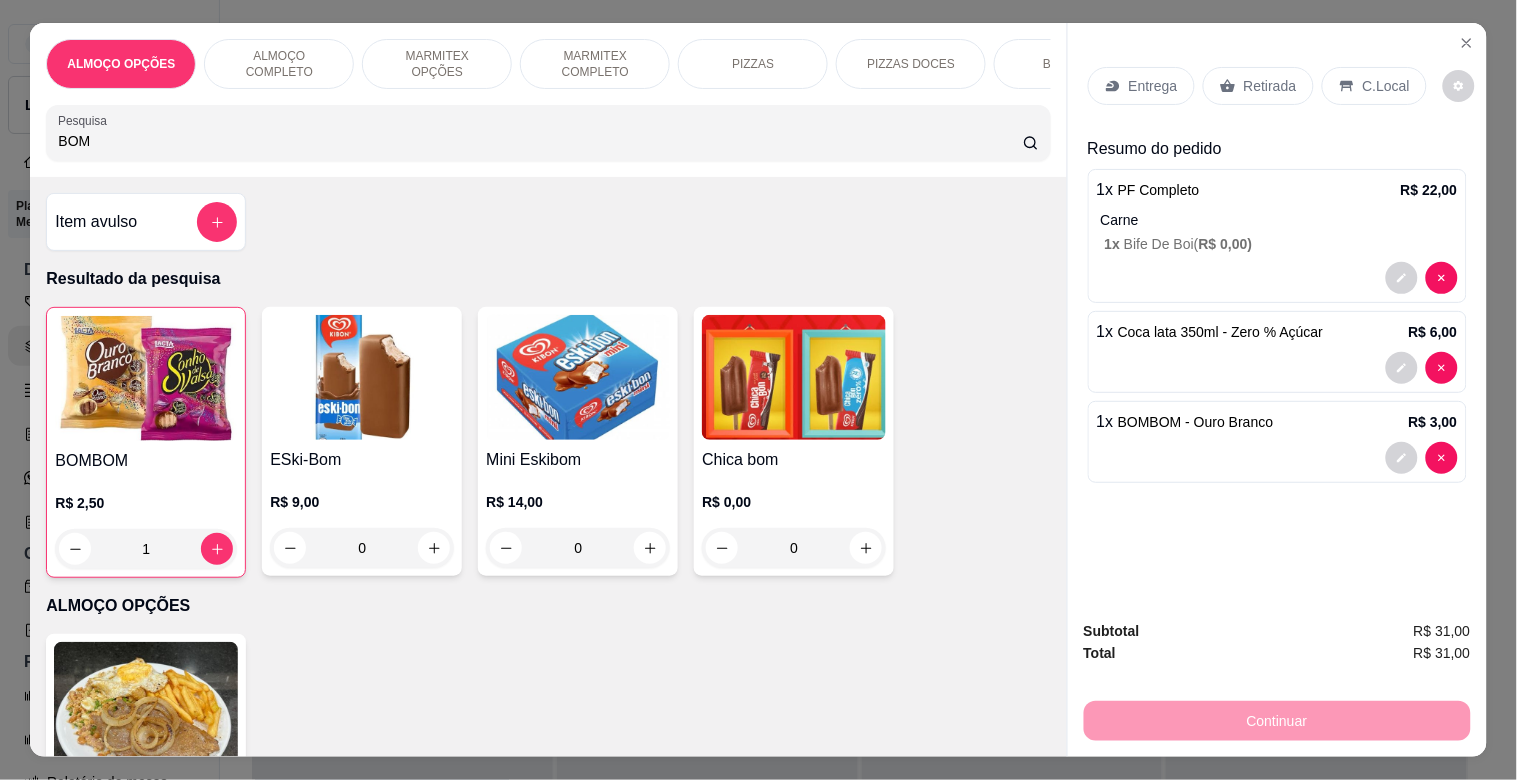 click on "C.Local" at bounding box center (1374, 86) 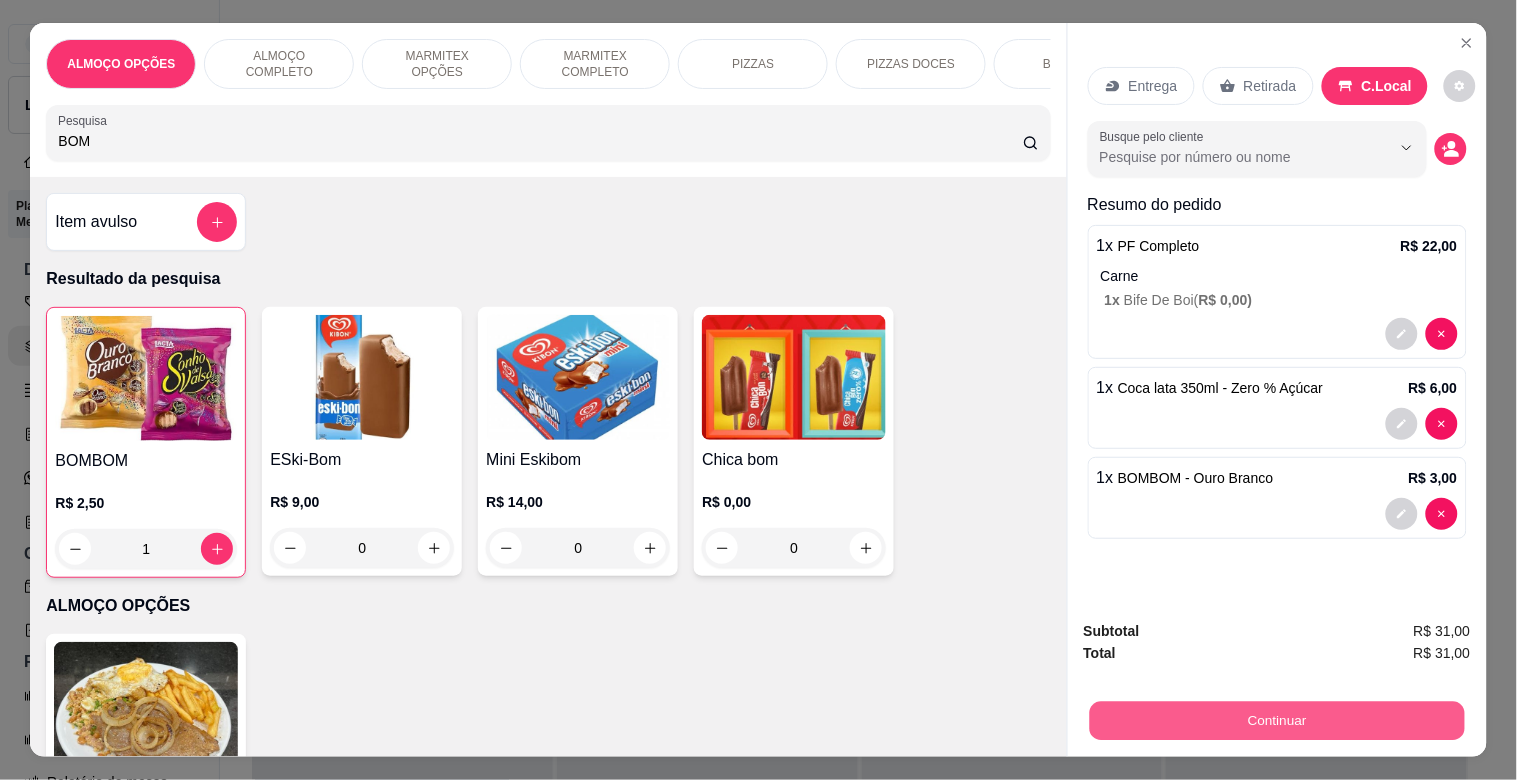 click on "Continuar" at bounding box center [1276, 720] 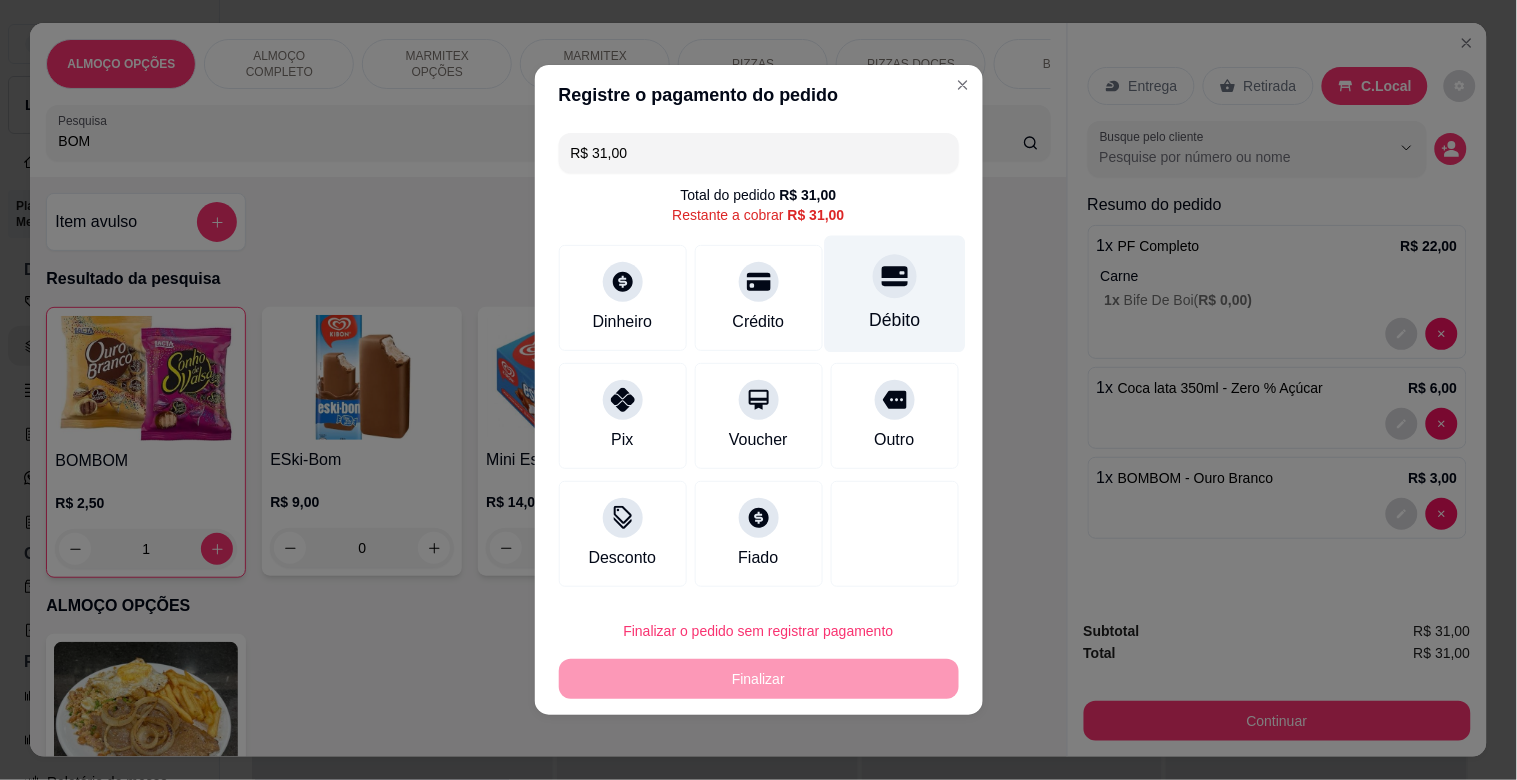 click on "Débito" at bounding box center (894, 294) 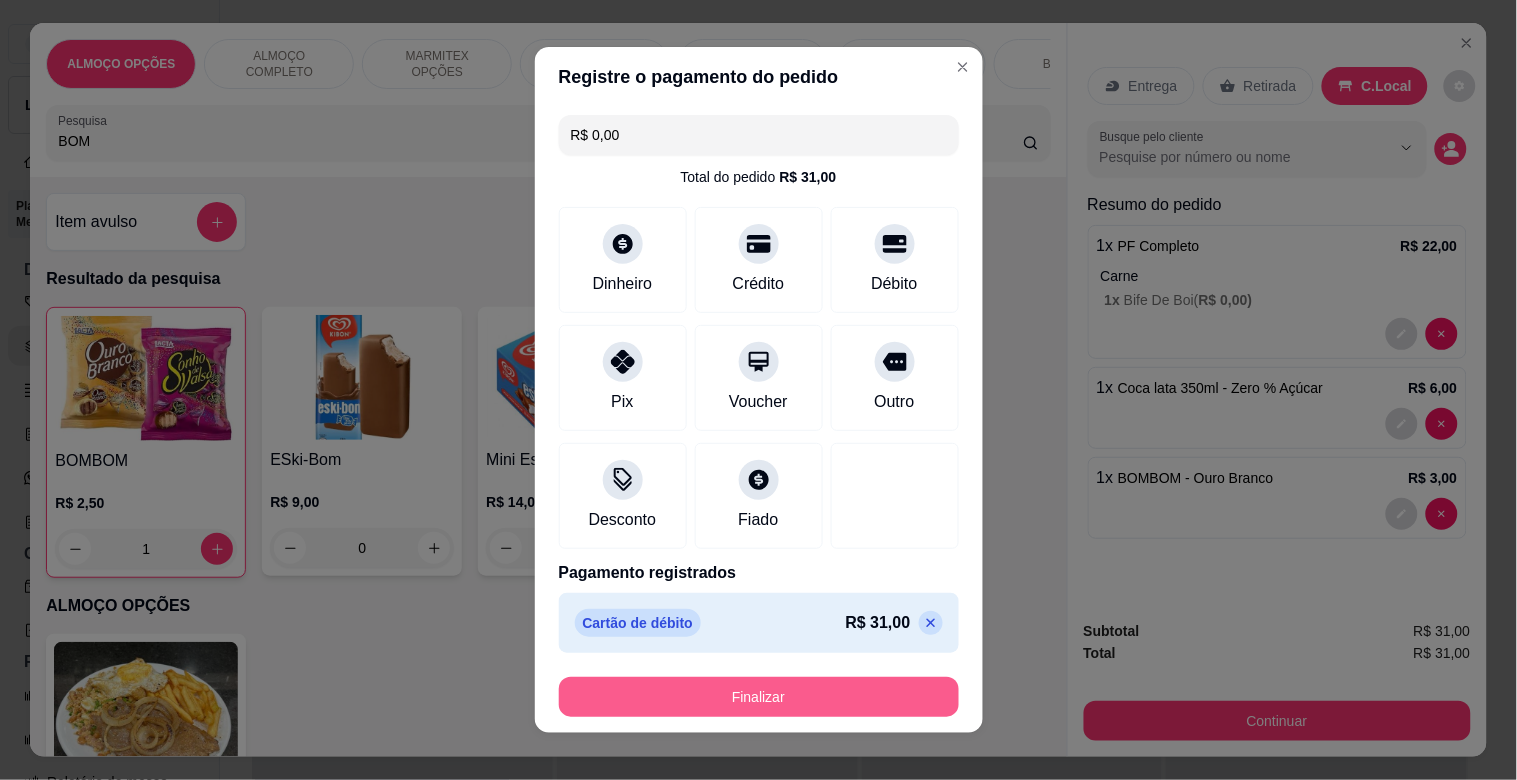 click on "Finalizar" at bounding box center [759, 697] 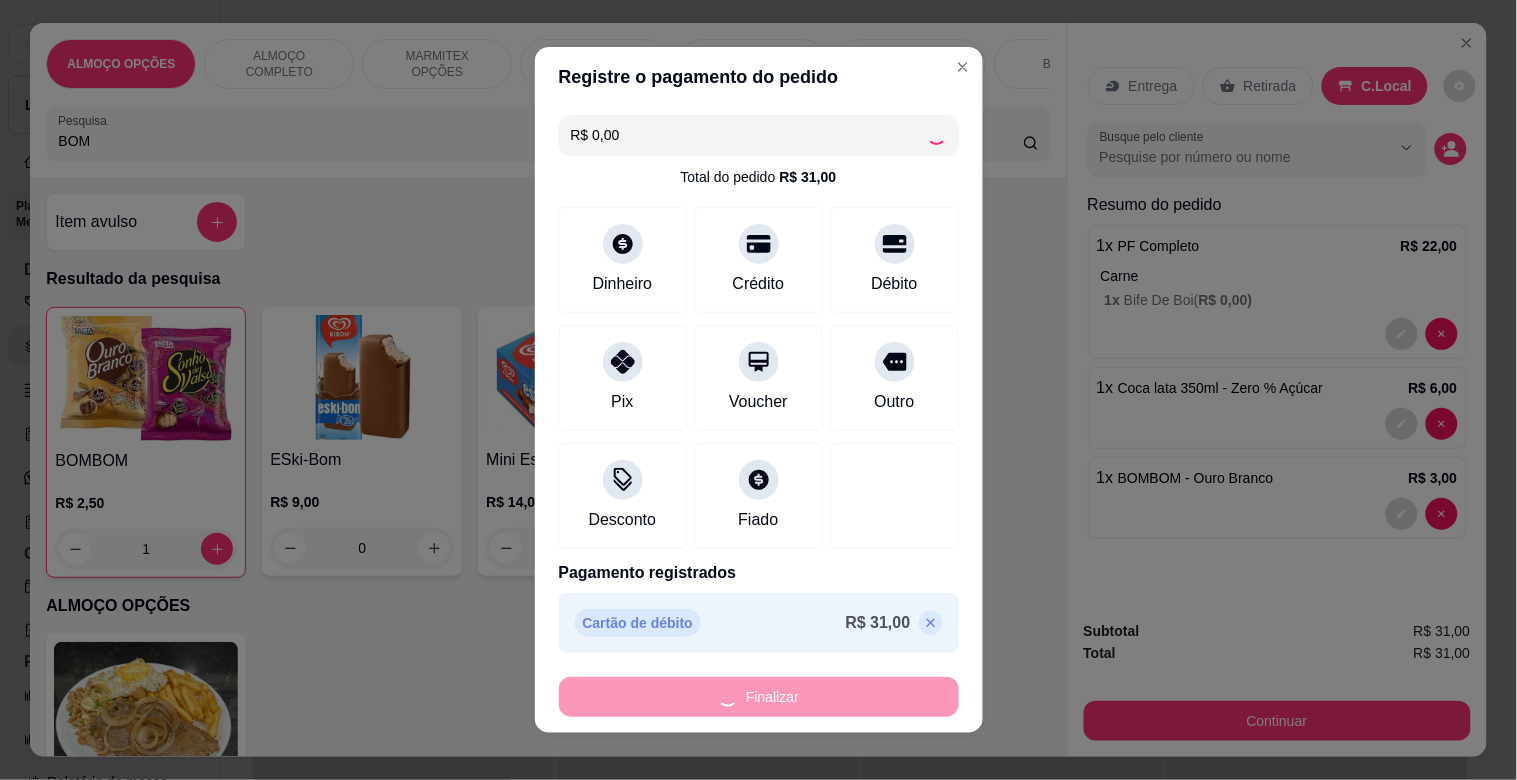 type on "0" 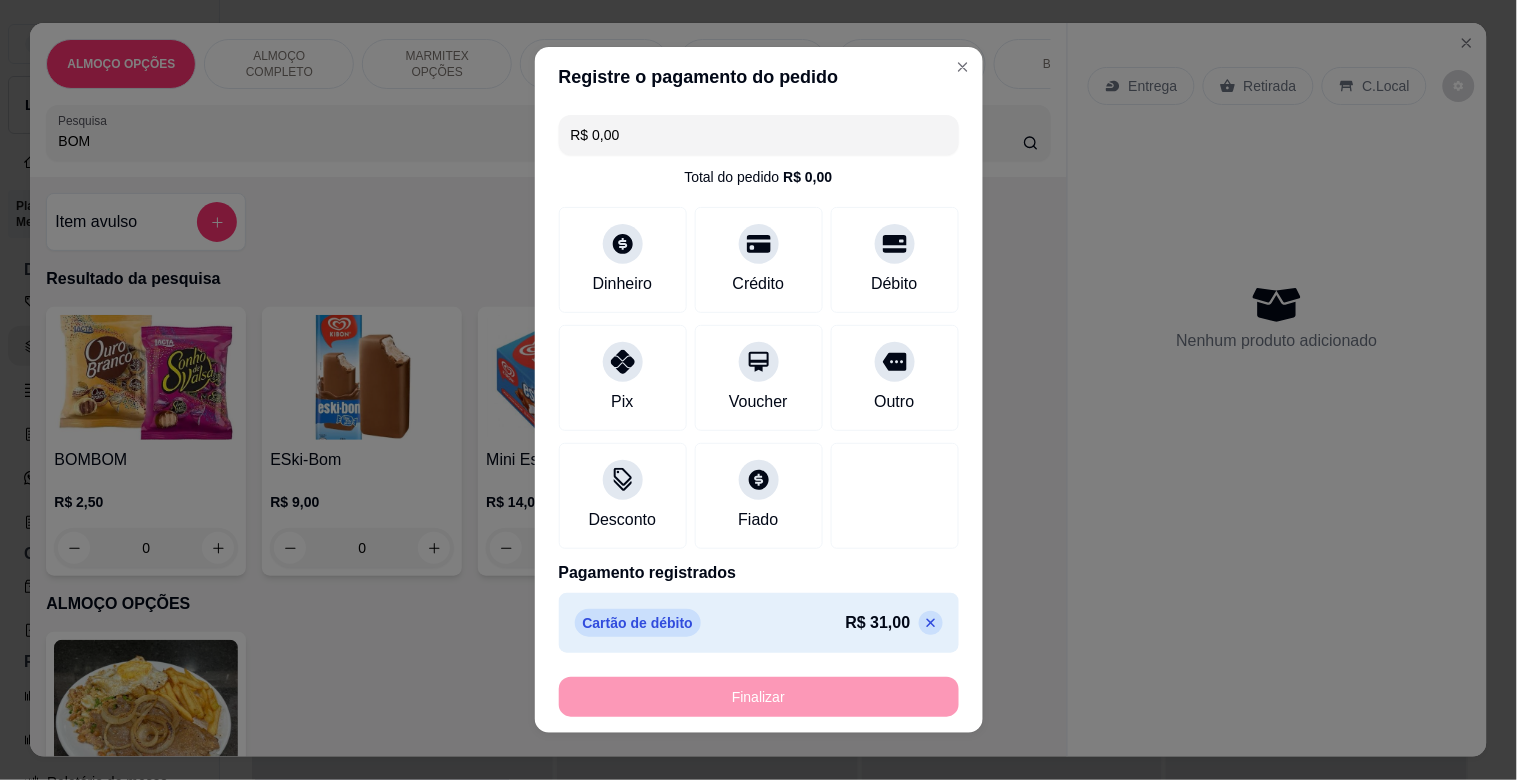 type on "-R$ 31,00" 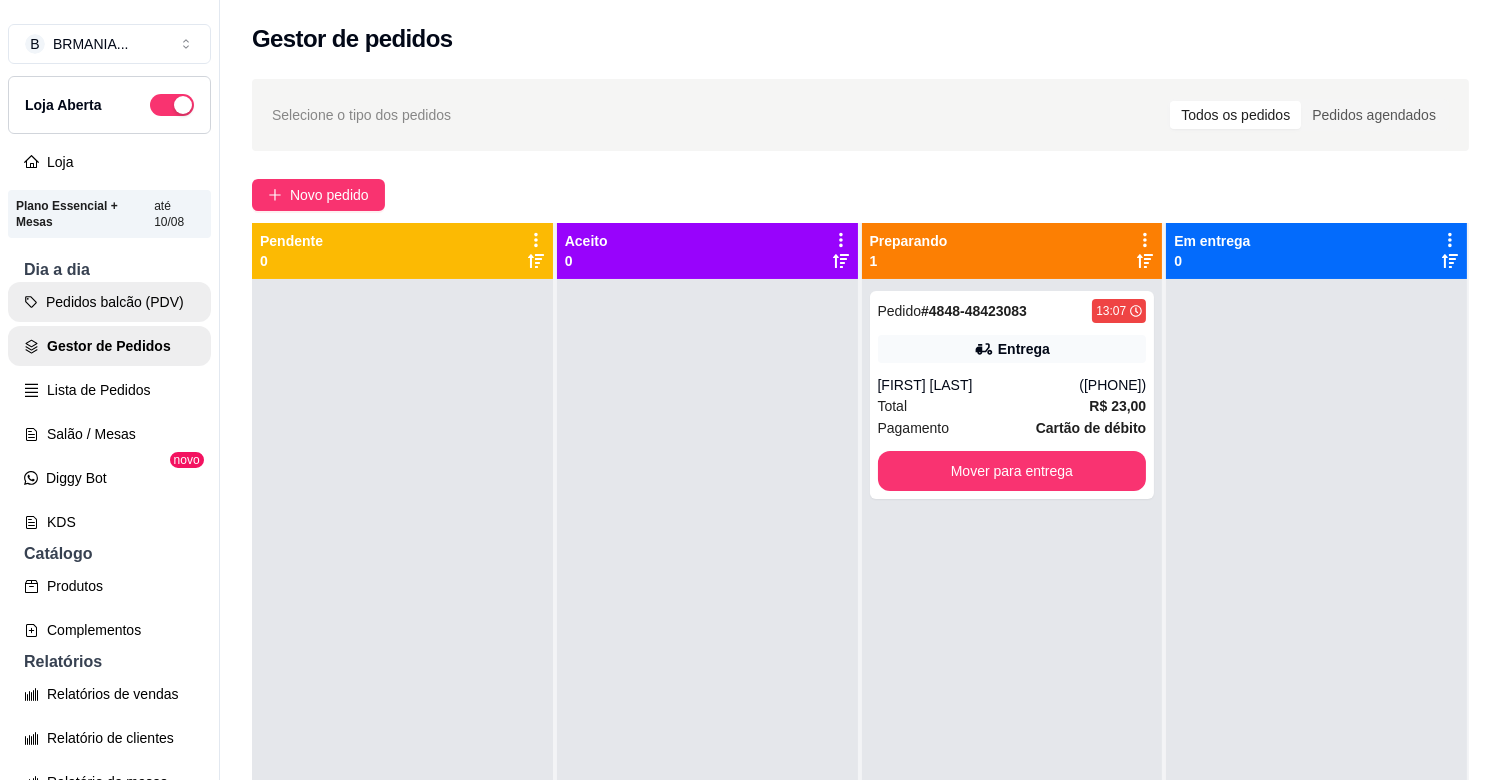 click on "Pedidos balcão (PDV)" at bounding box center [109, 302] 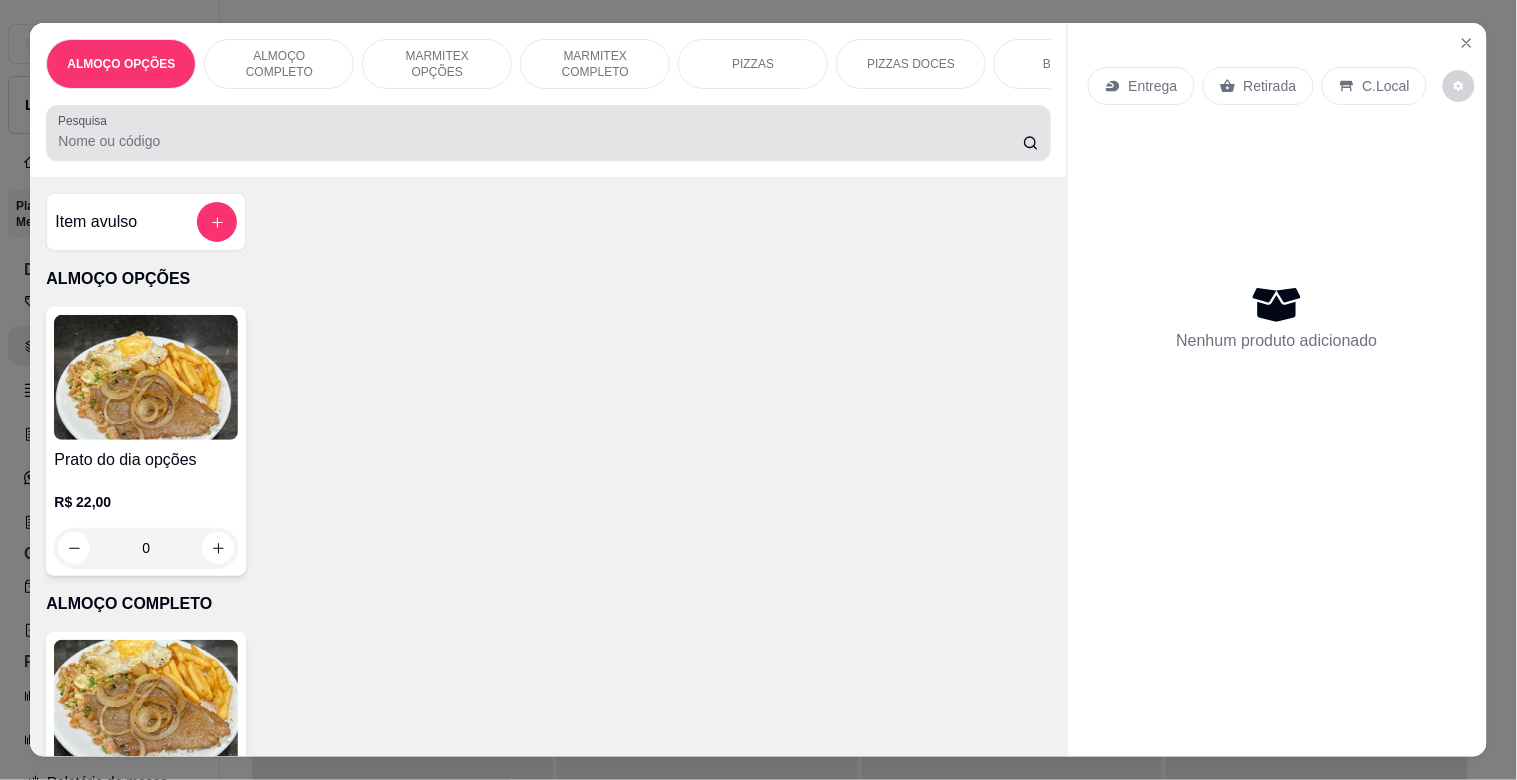 click on "Pesquisa" at bounding box center [540, 141] 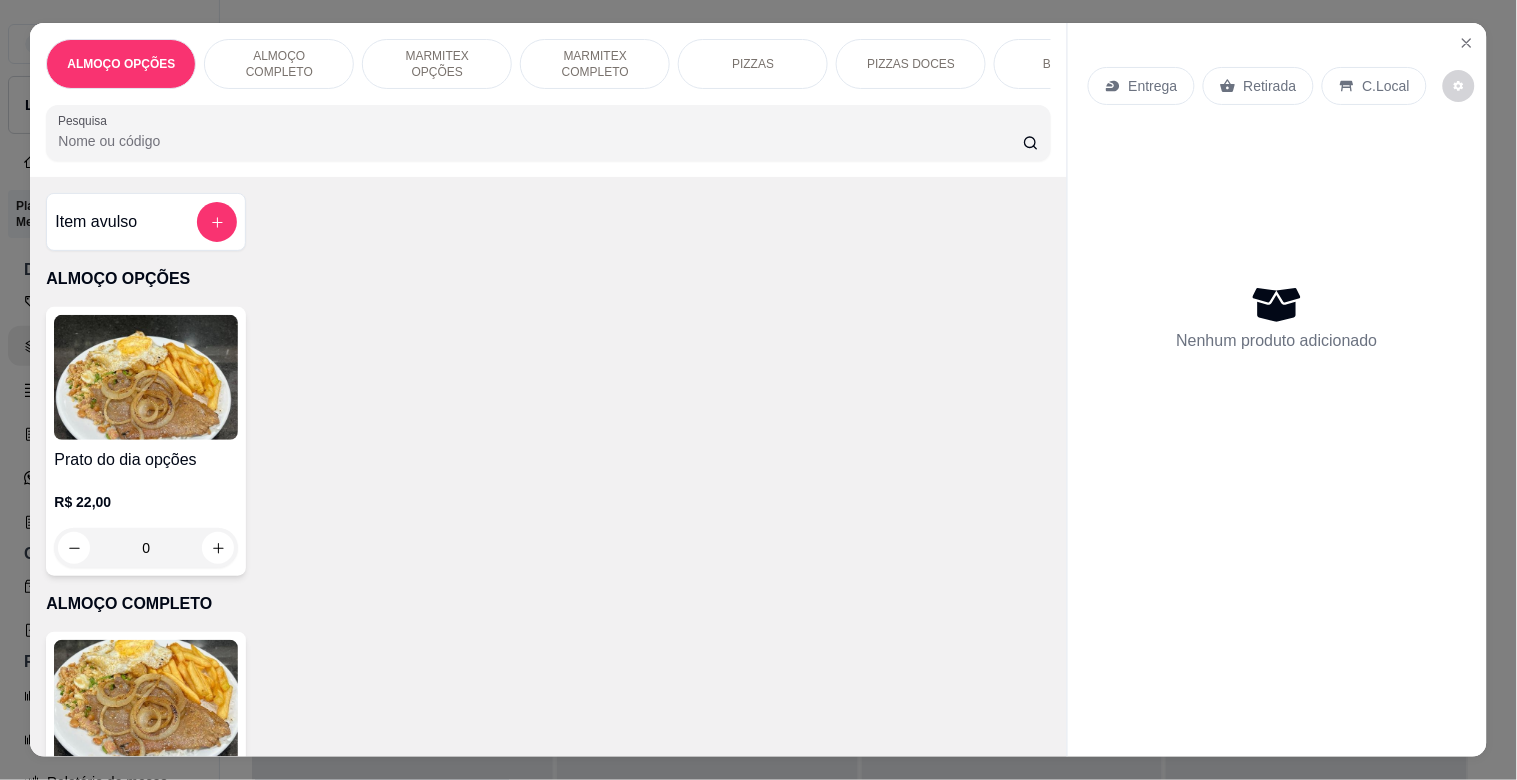 click at bounding box center (146, 702) 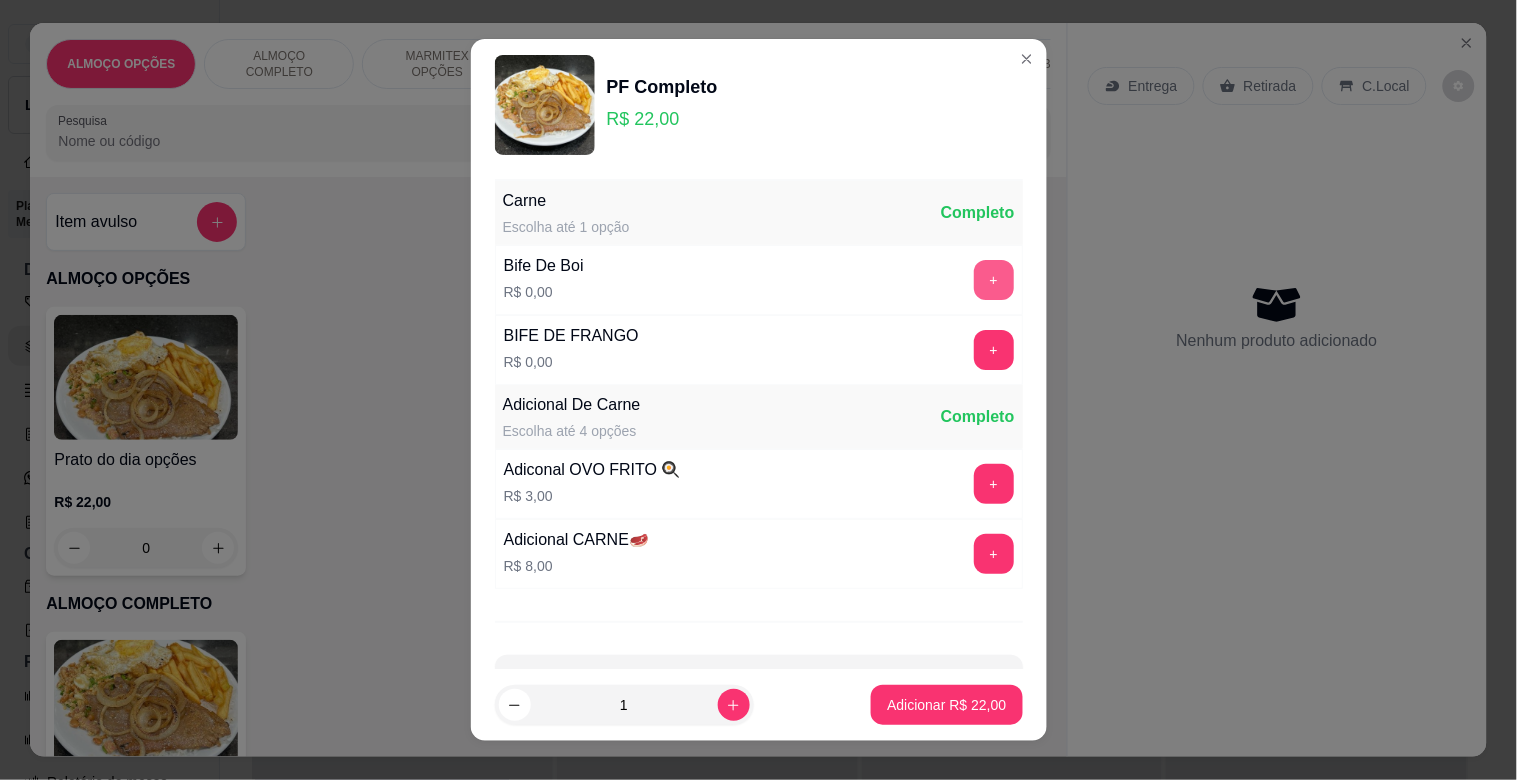 click on "+" at bounding box center (994, 280) 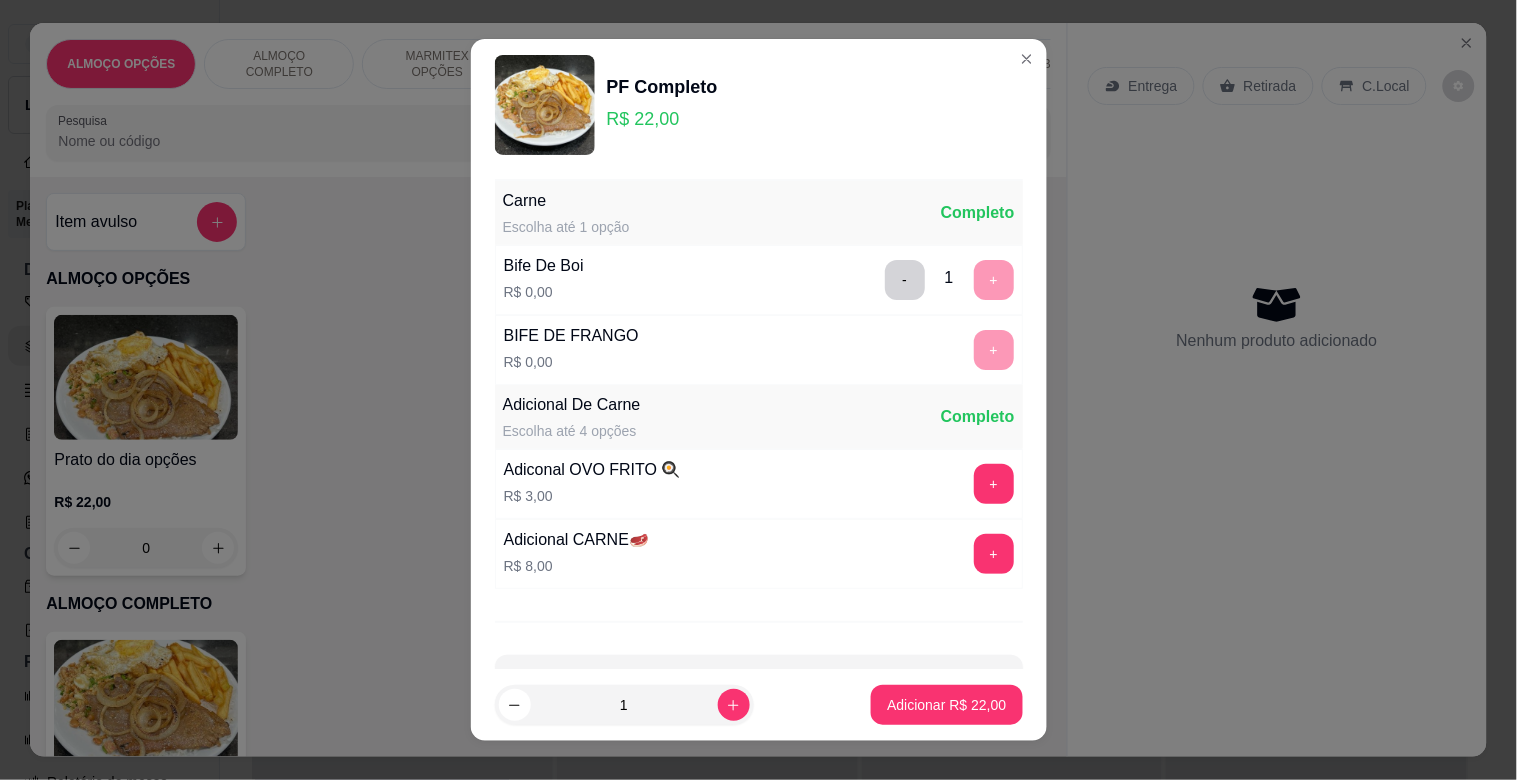 scroll, scrollTop: 25, scrollLeft: 0, axis: vertical 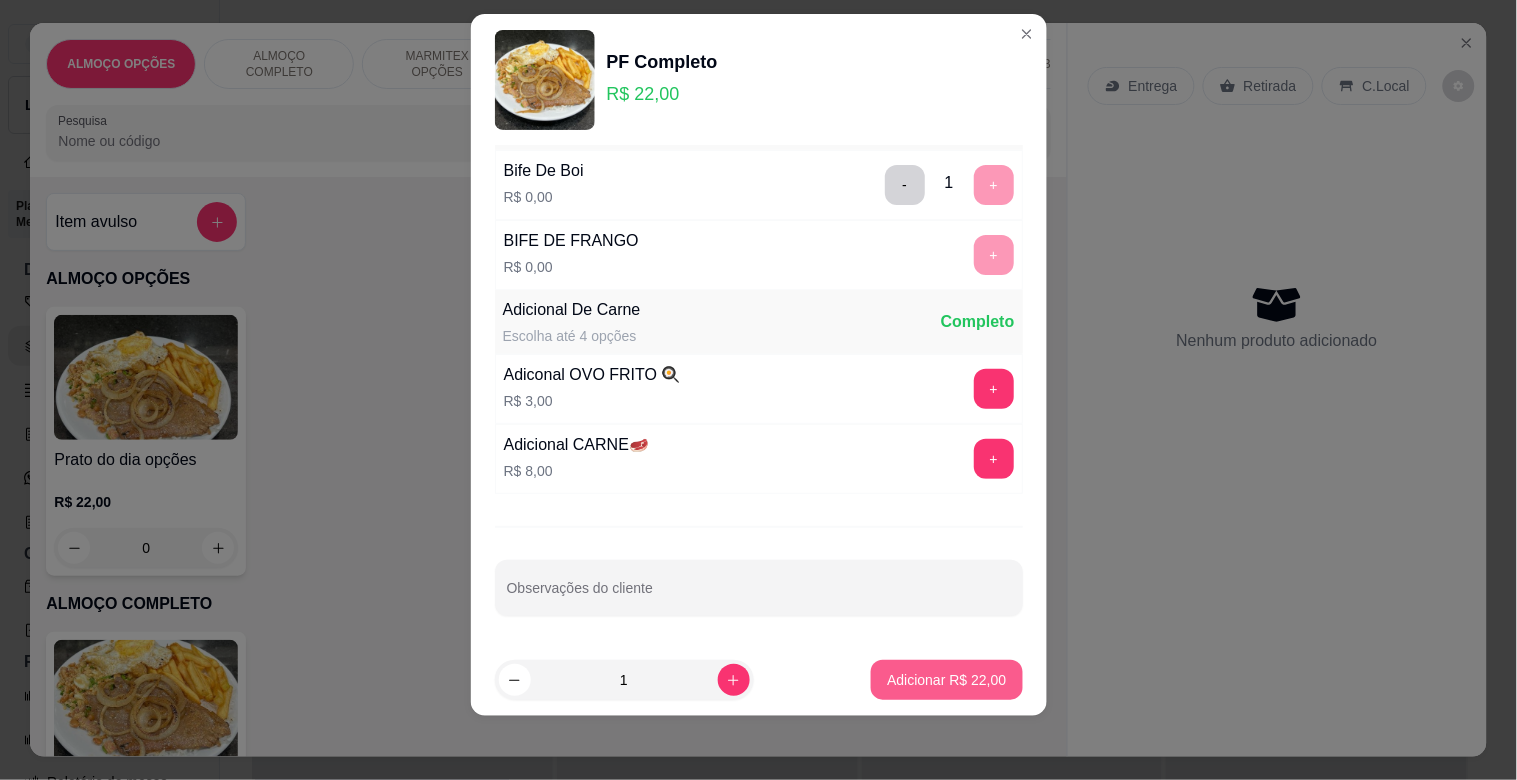 click on "Adicionar   R$ 22,00" at bounding box center (946, 680) 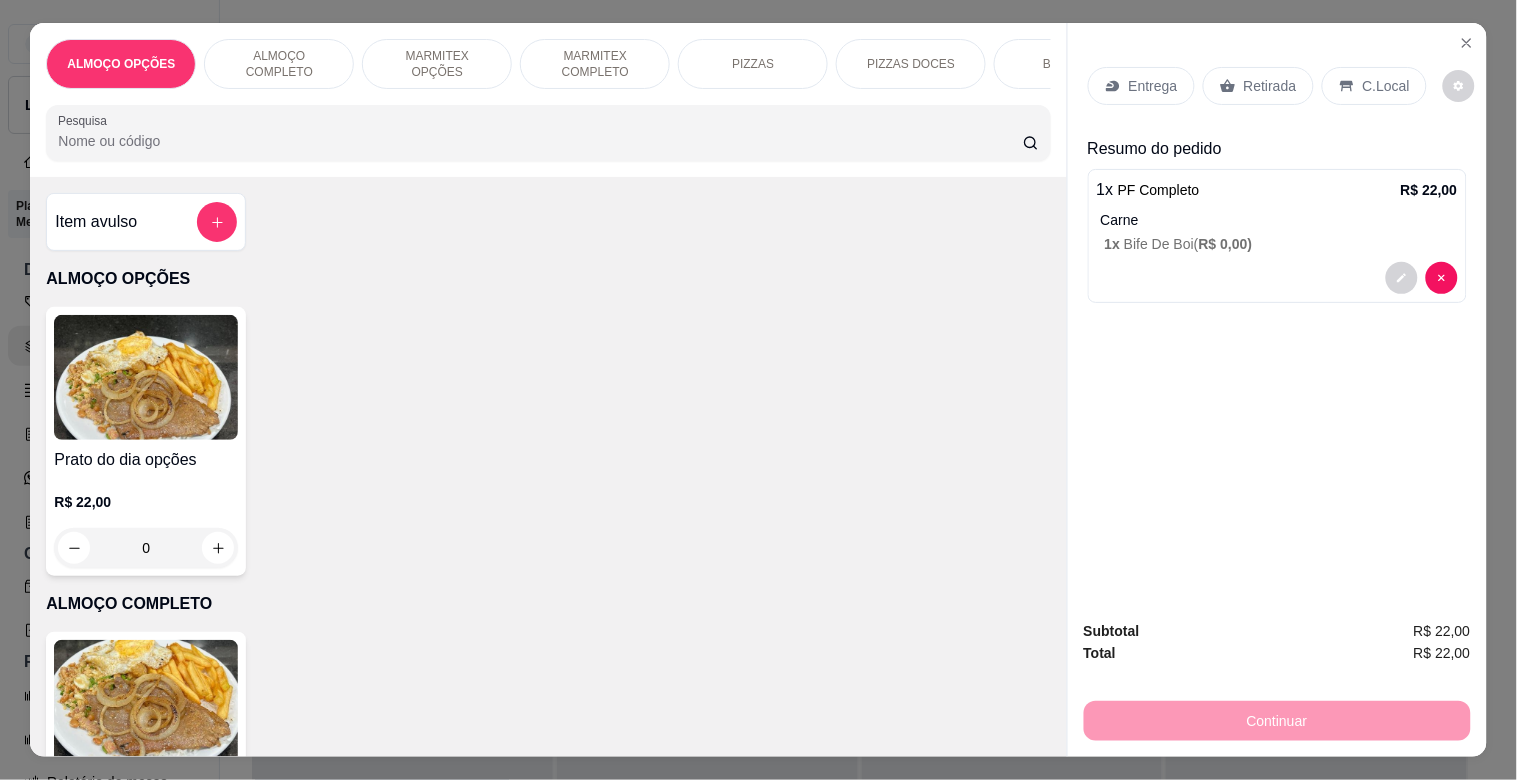 click on "C.Local" at bounding box center [1374, 86] 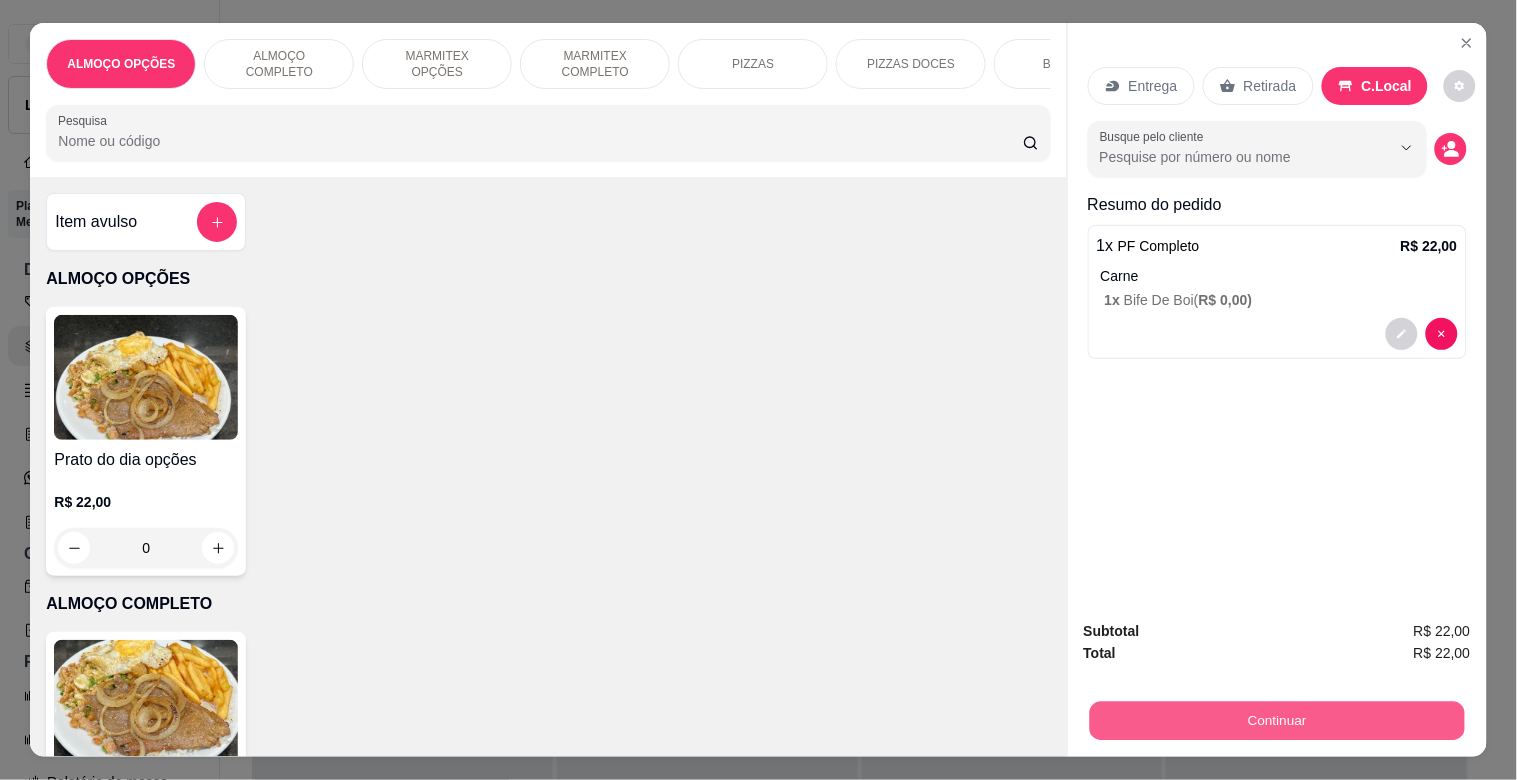 click on "Continuar" at bounding box center [1276, 720] 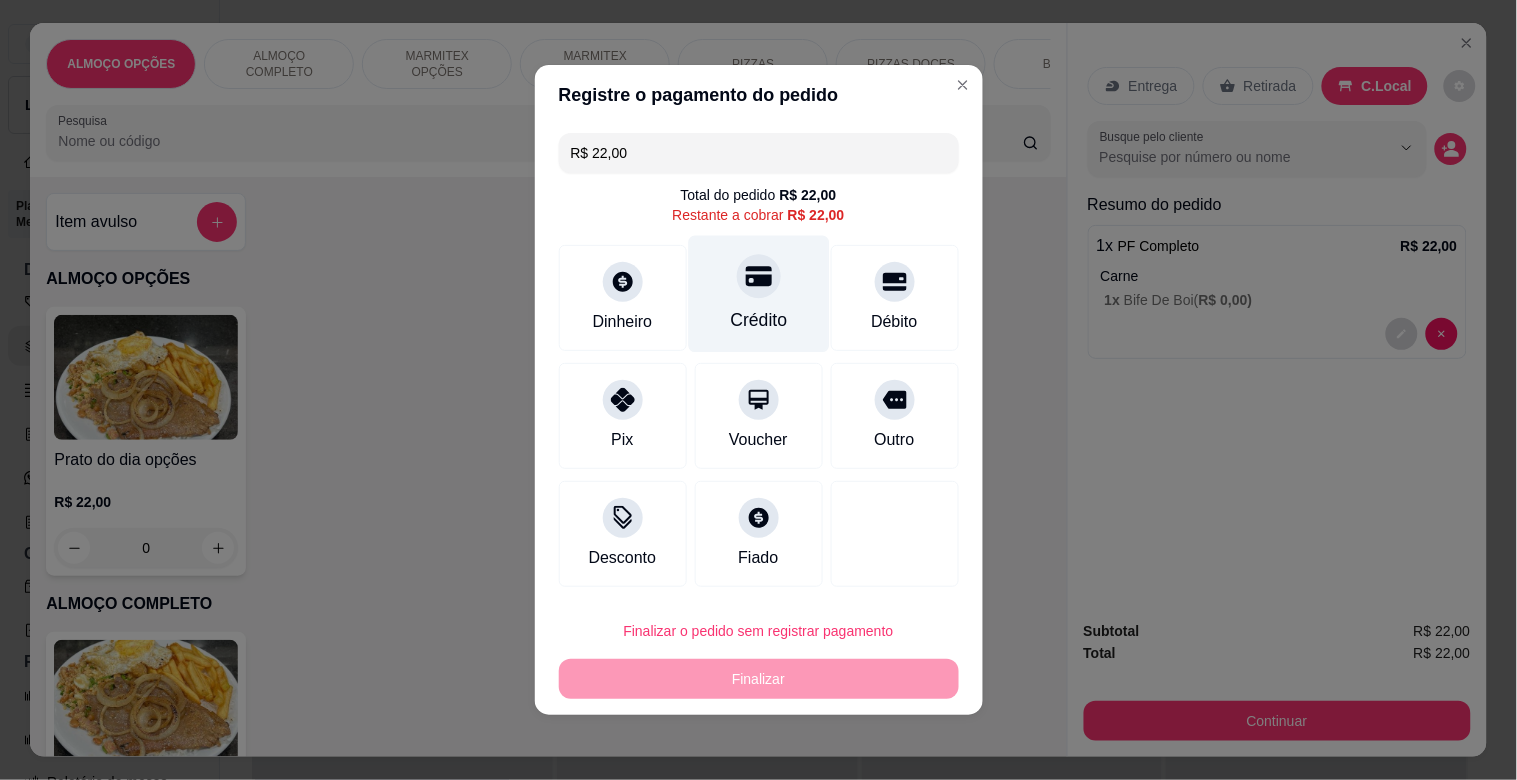drag, startPoint x: 773, startPoint y: 276, endPoint x: 806, endPoint y: 303, distance: 42.638012 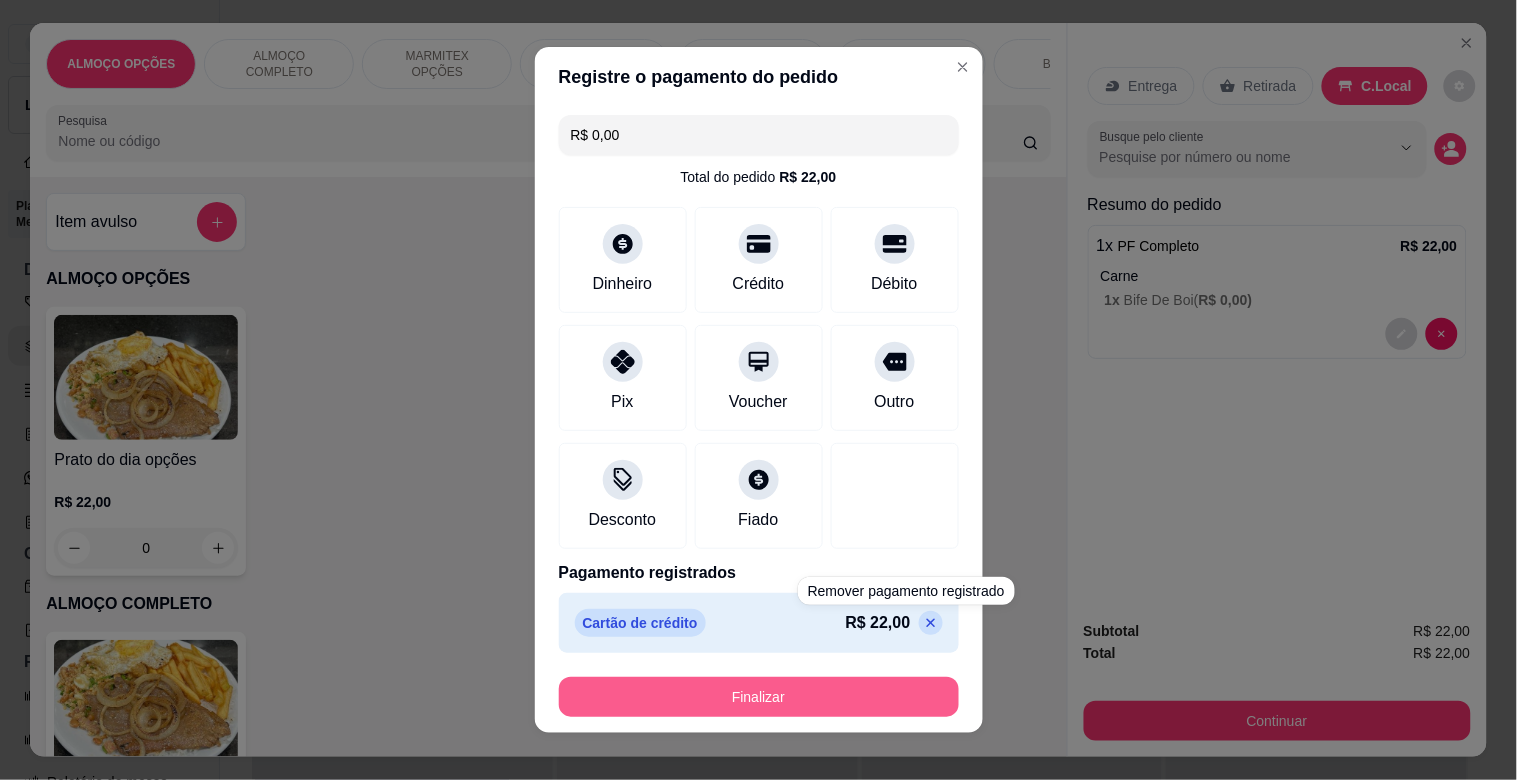 click on "Finalizar" at bounding box center (759, 697) 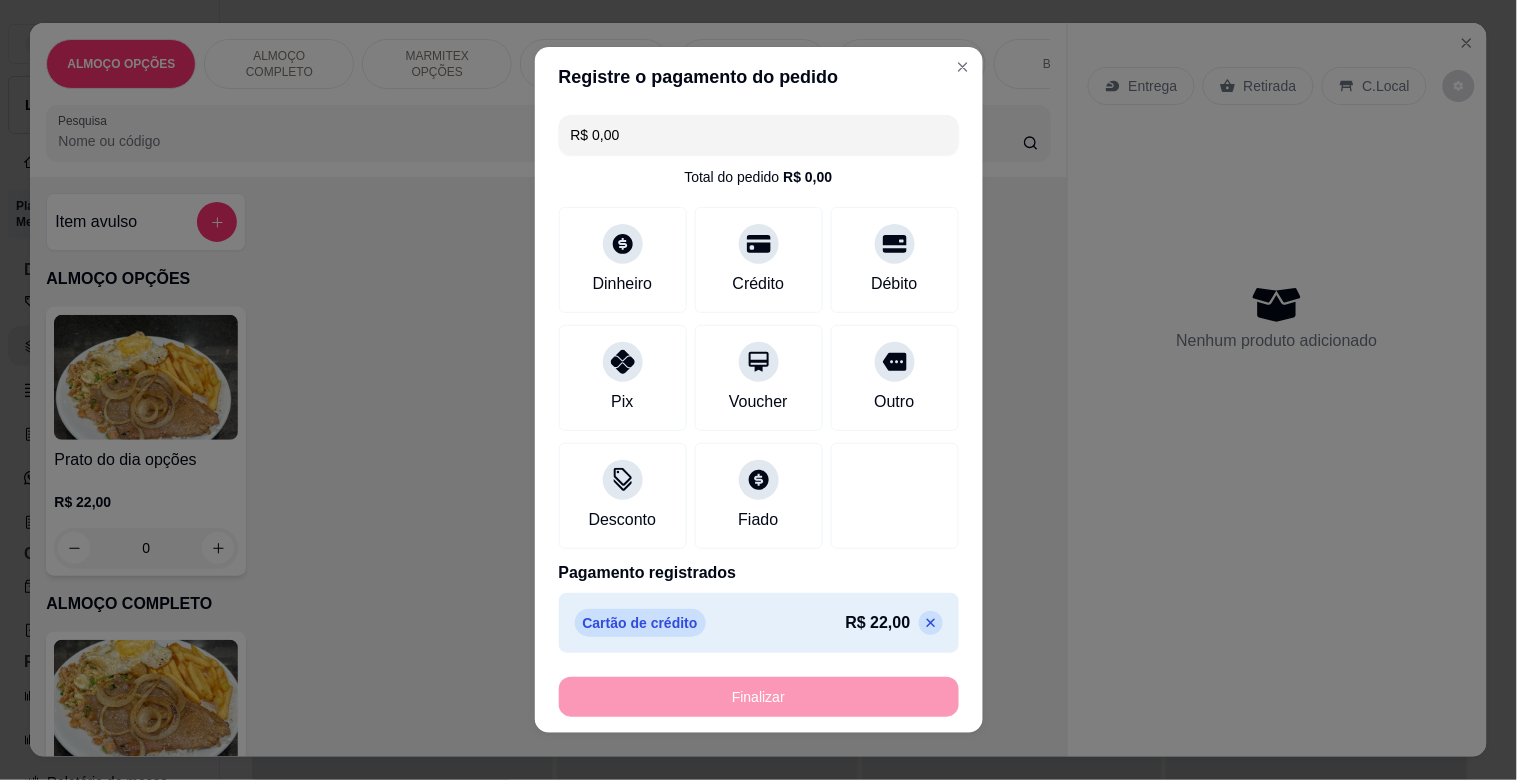 type on "-R$ 22,00" 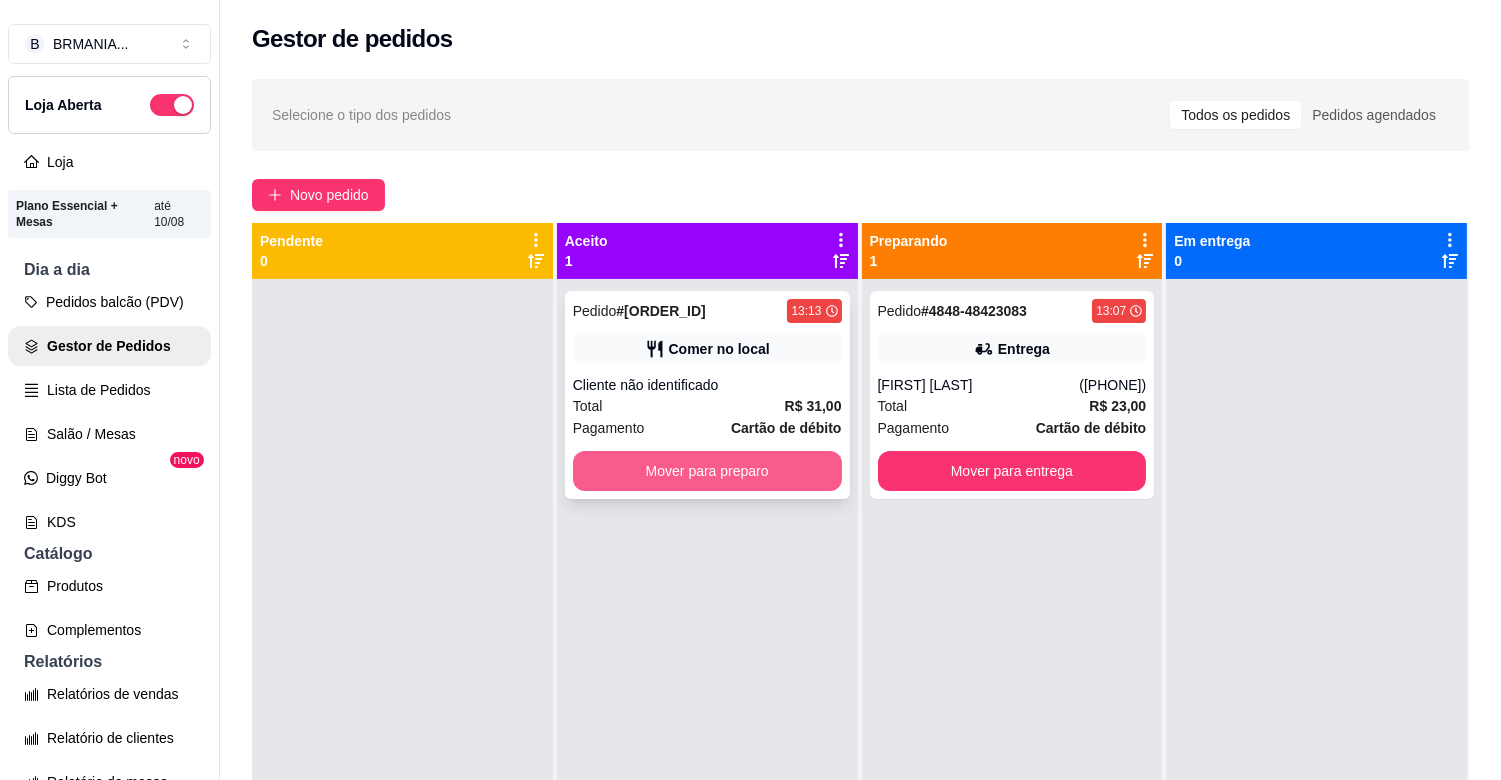 click on "Mover para preparo" at bounding box center (707, 471) 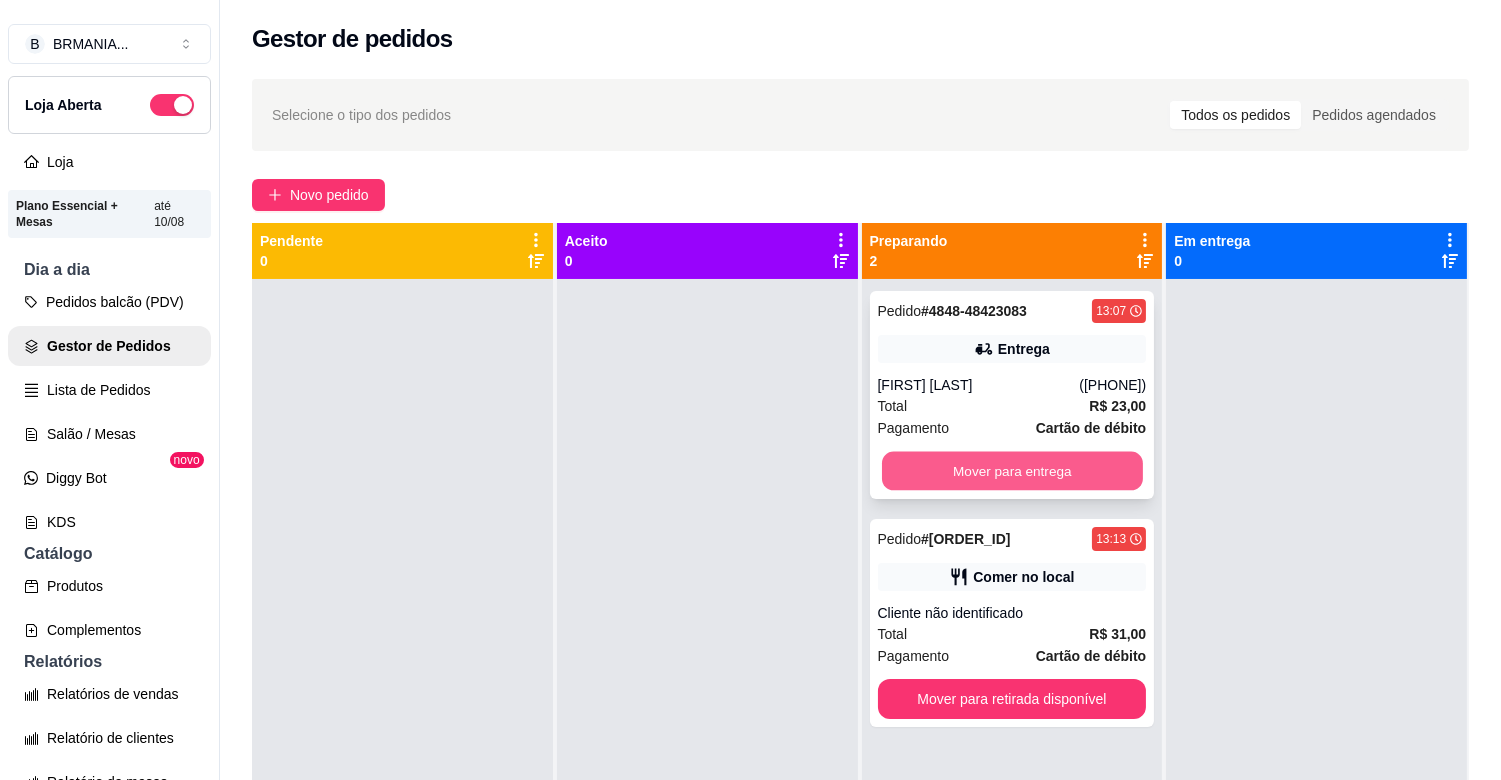 click on "Mover para entrega" at bounding box center (1012, 471) 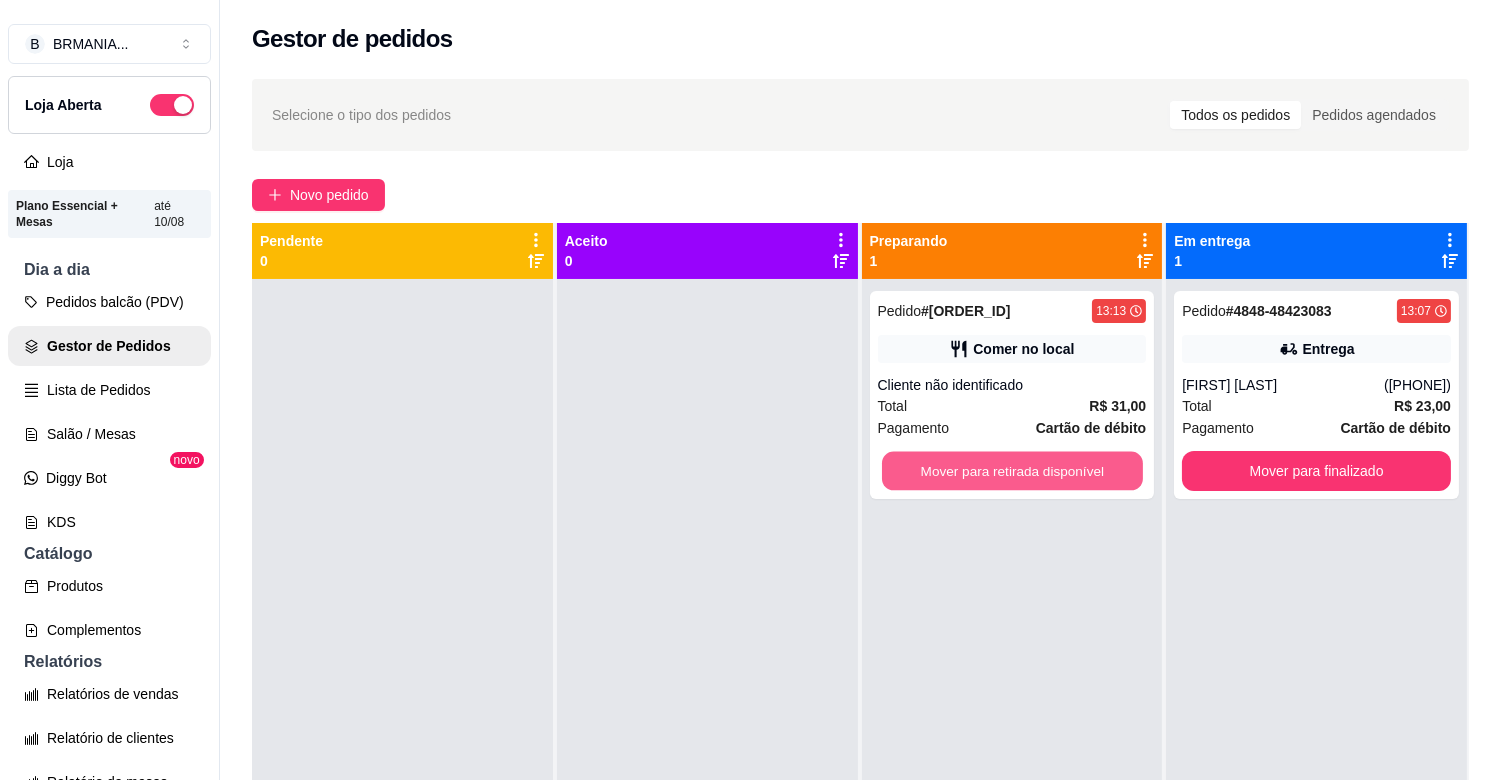click on "Mover para retirada disponível" at bounding box center [1012, 471] 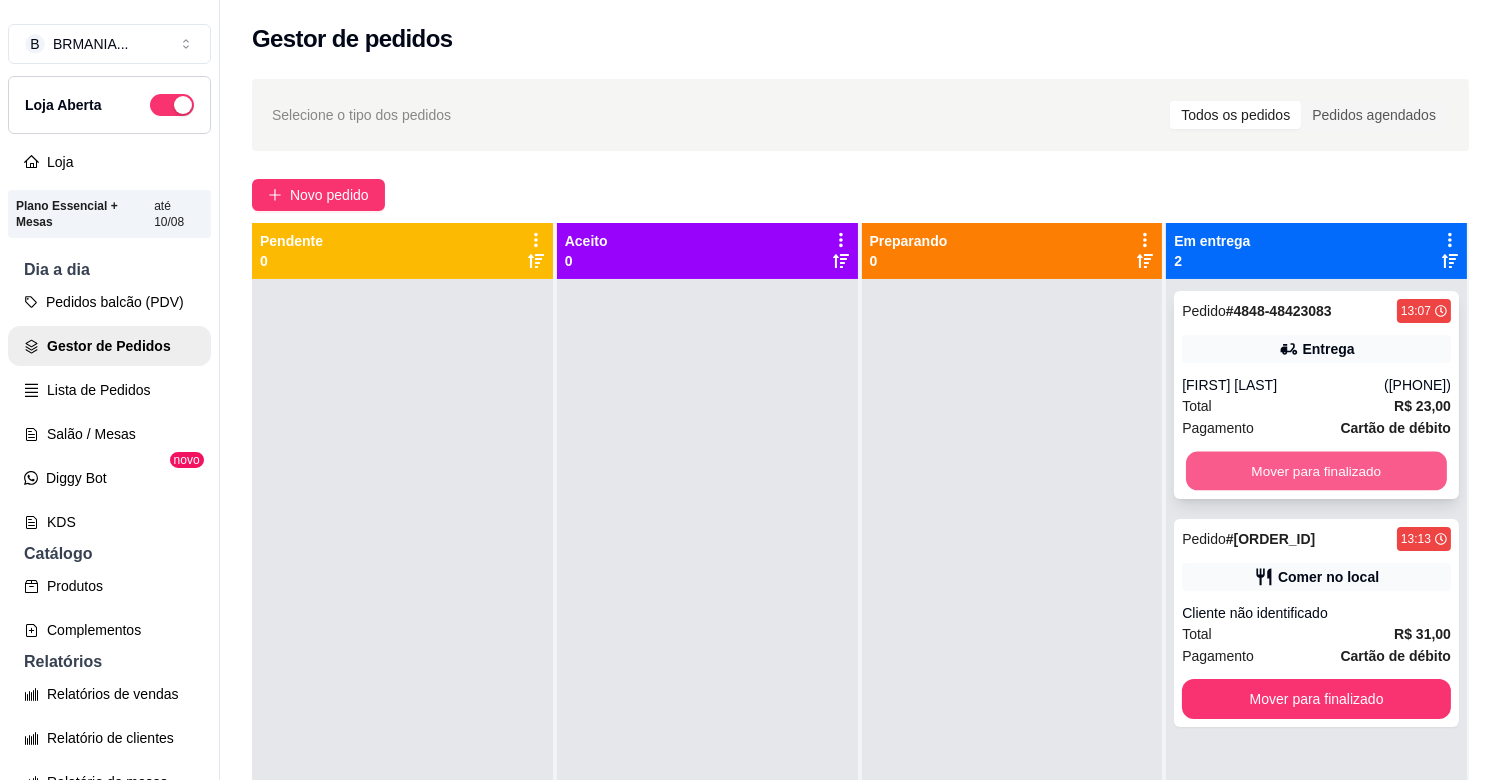 click on "Mover para finalizado" at bounding box center [1316, 471] 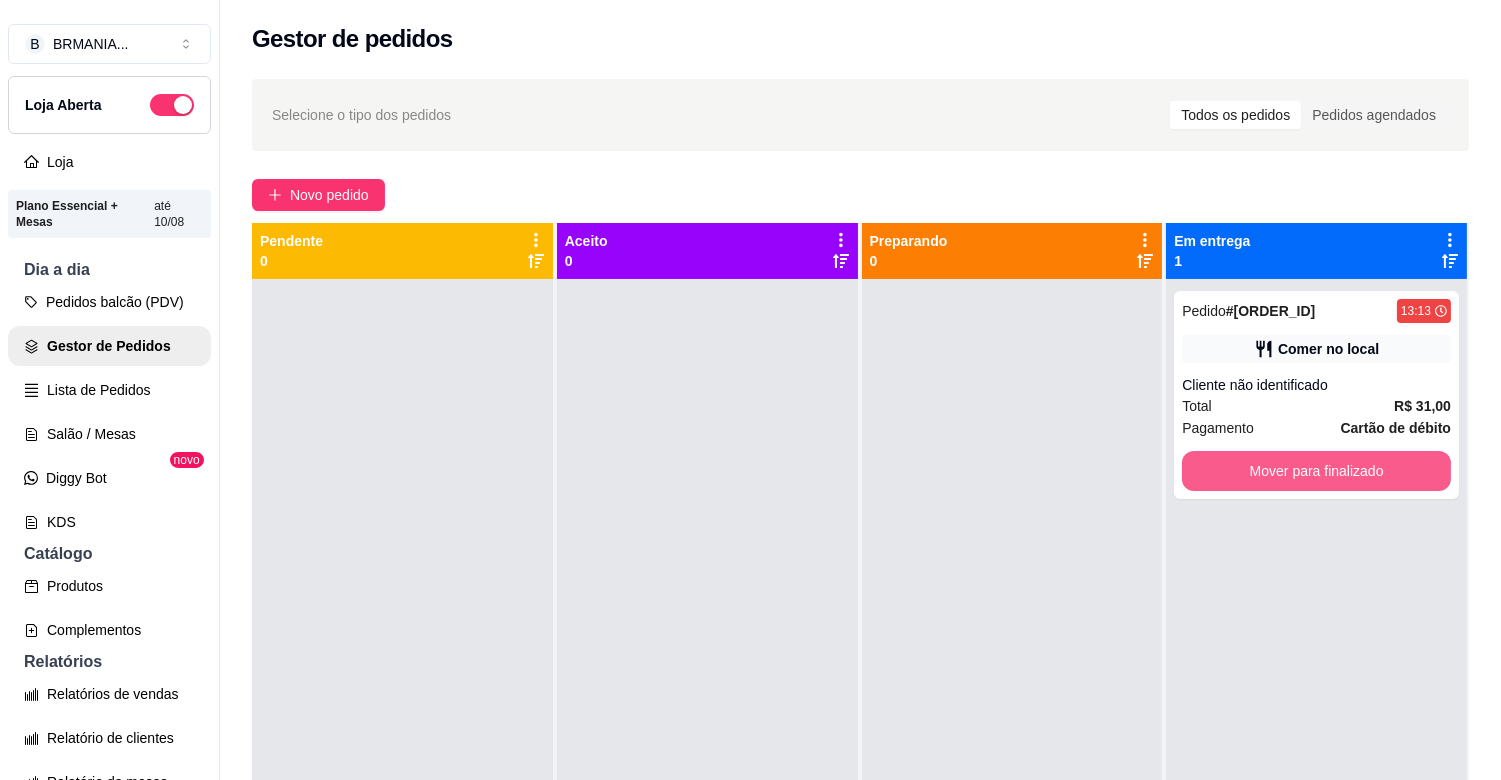click on "Mover para finalizado" at bounding box center (1316, 471) 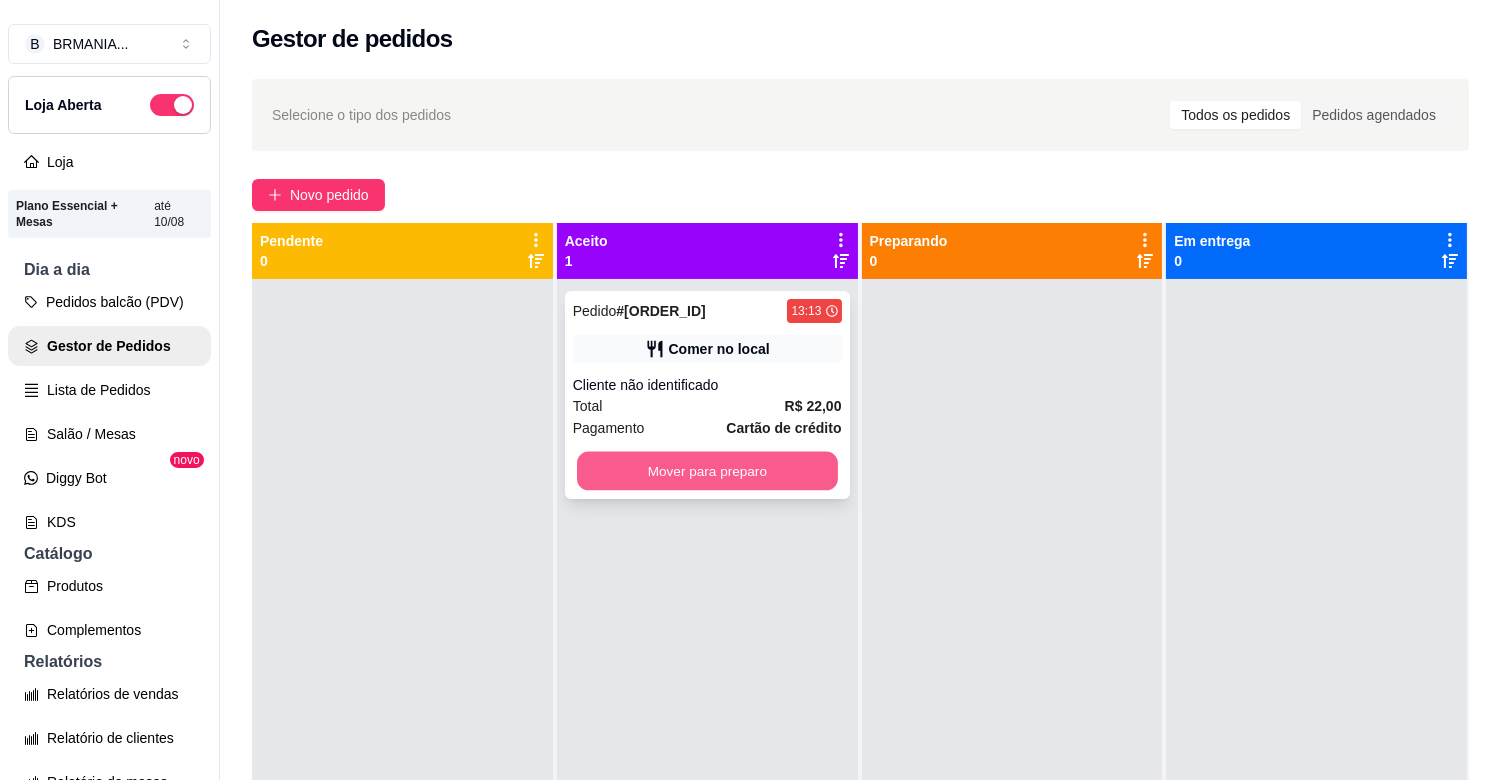click on "Mover para preparo" at bounding box center [707, 471] 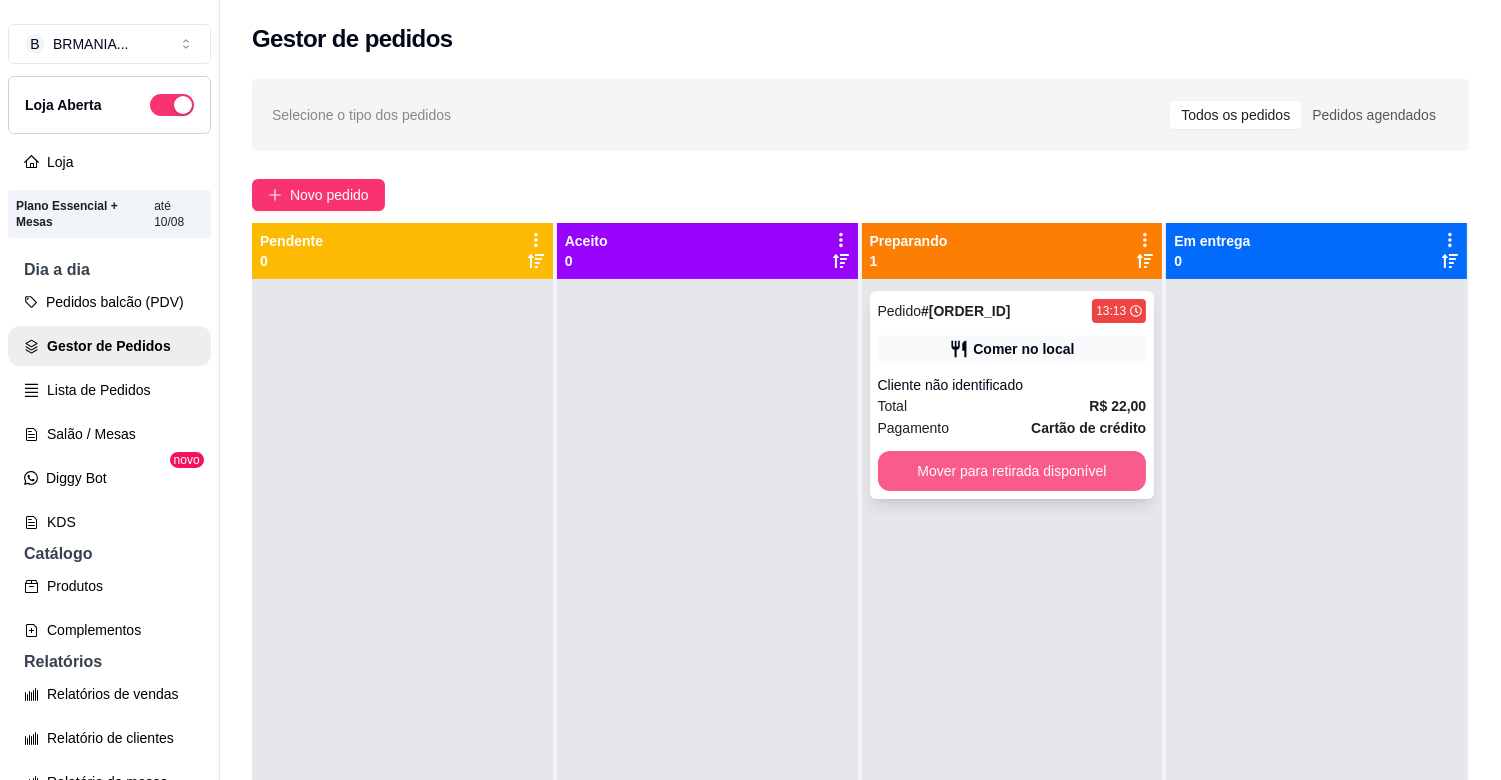 click on "Mover para retirada disponível" at bounding box center [1012, 471] 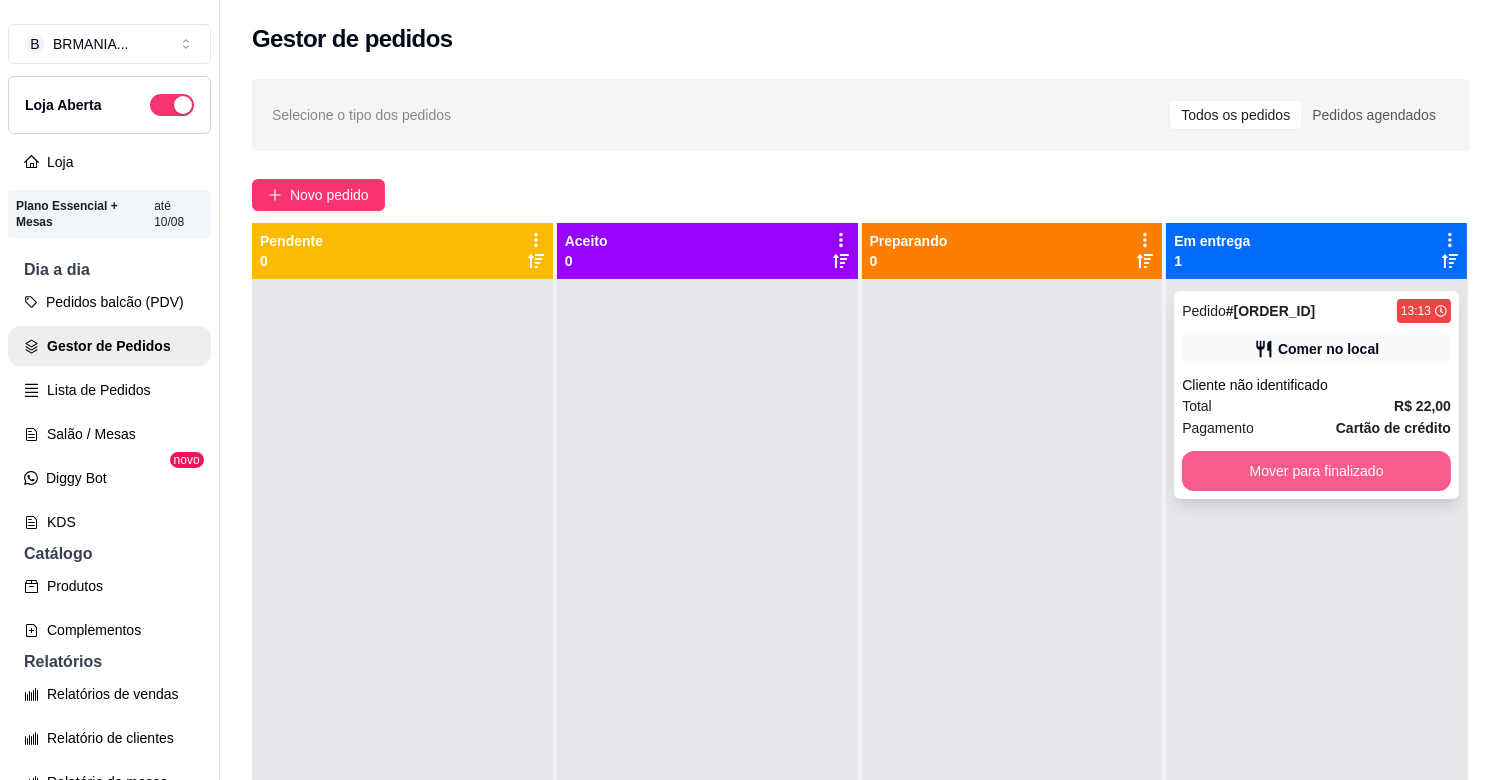 click on "Mover para finalizado" at bounding box center (1316, 471) 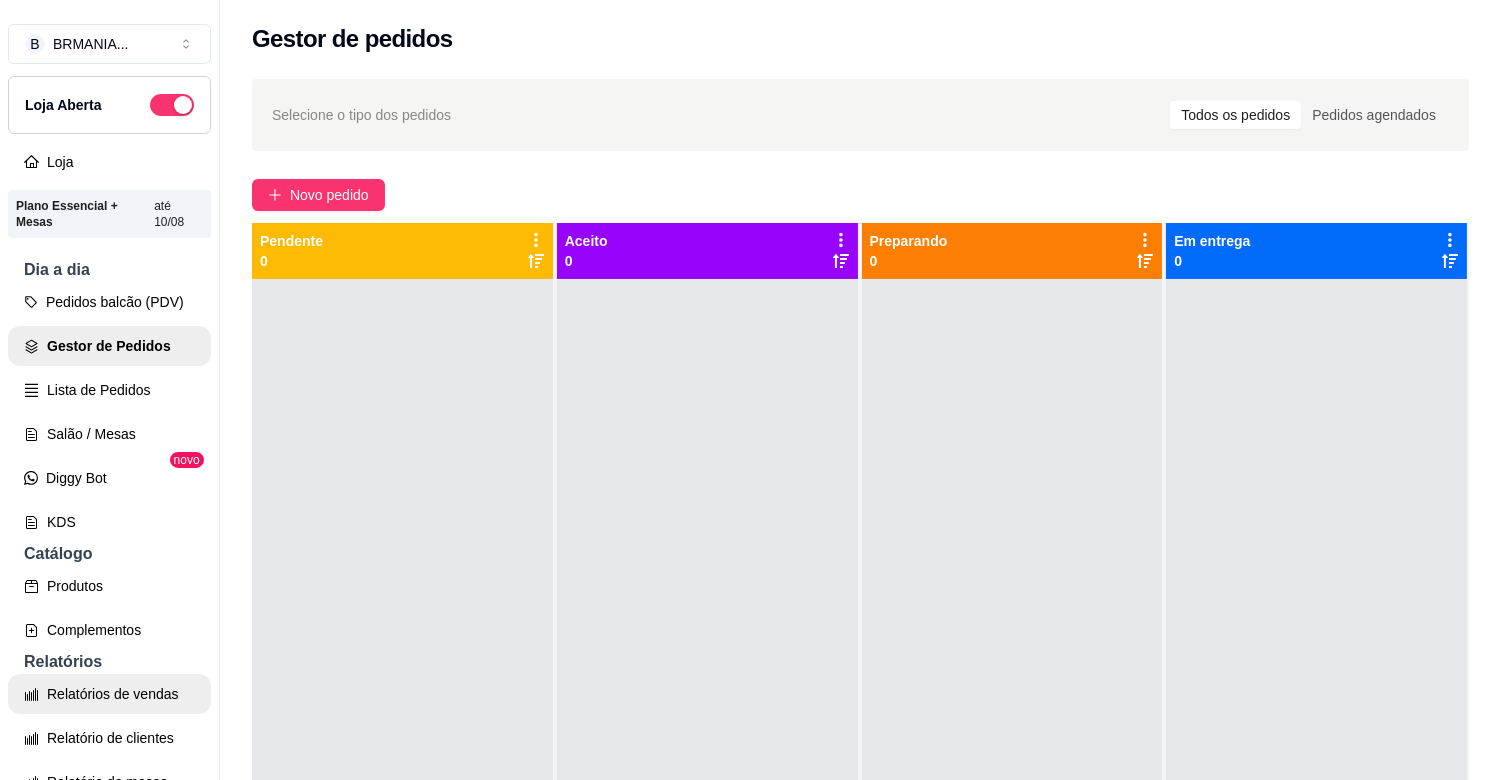 click on "Relatórios de vendas" at bounding box center (109, 694) 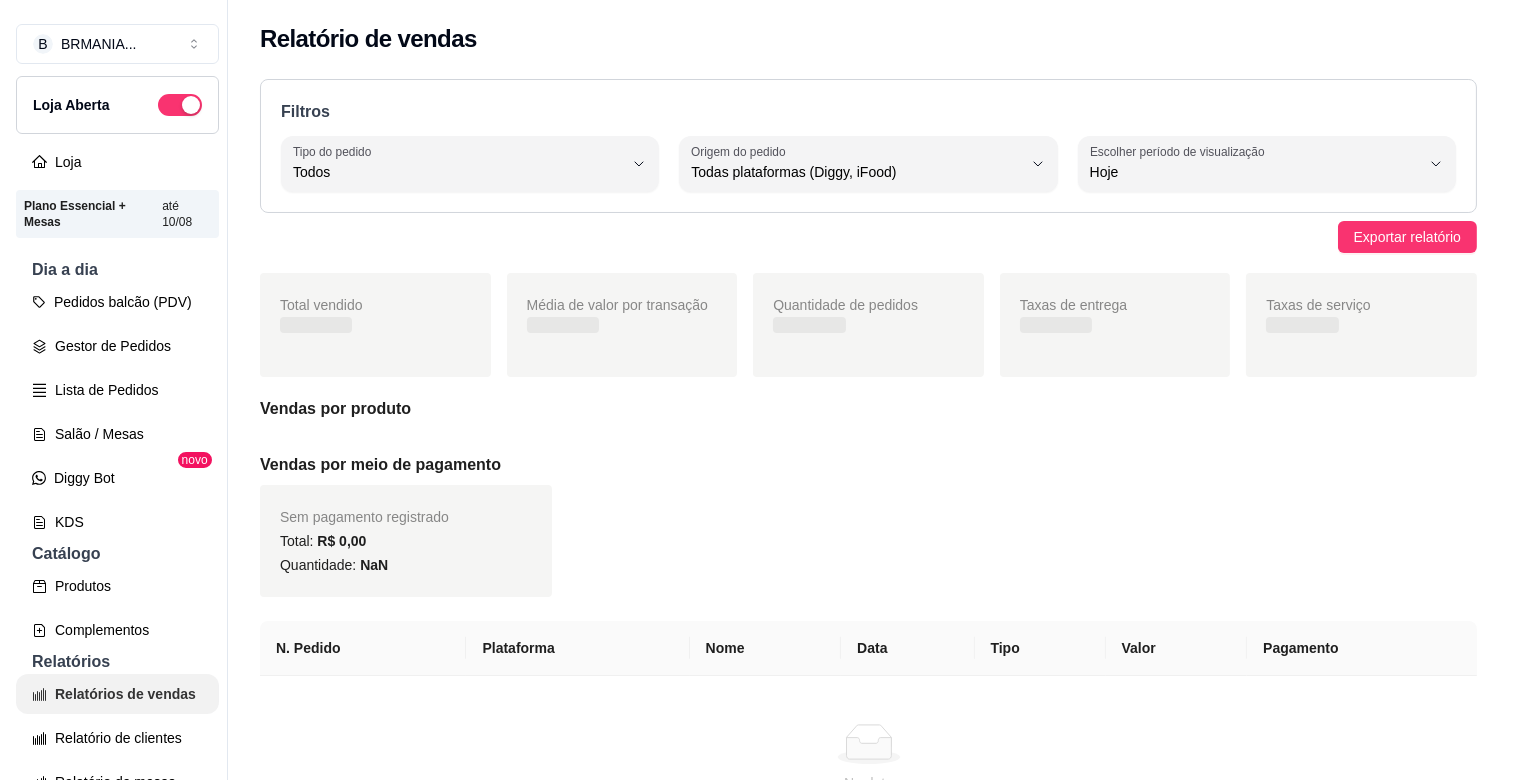 scroll, scrollTop: 0, scrollLeft: 0, axis: both 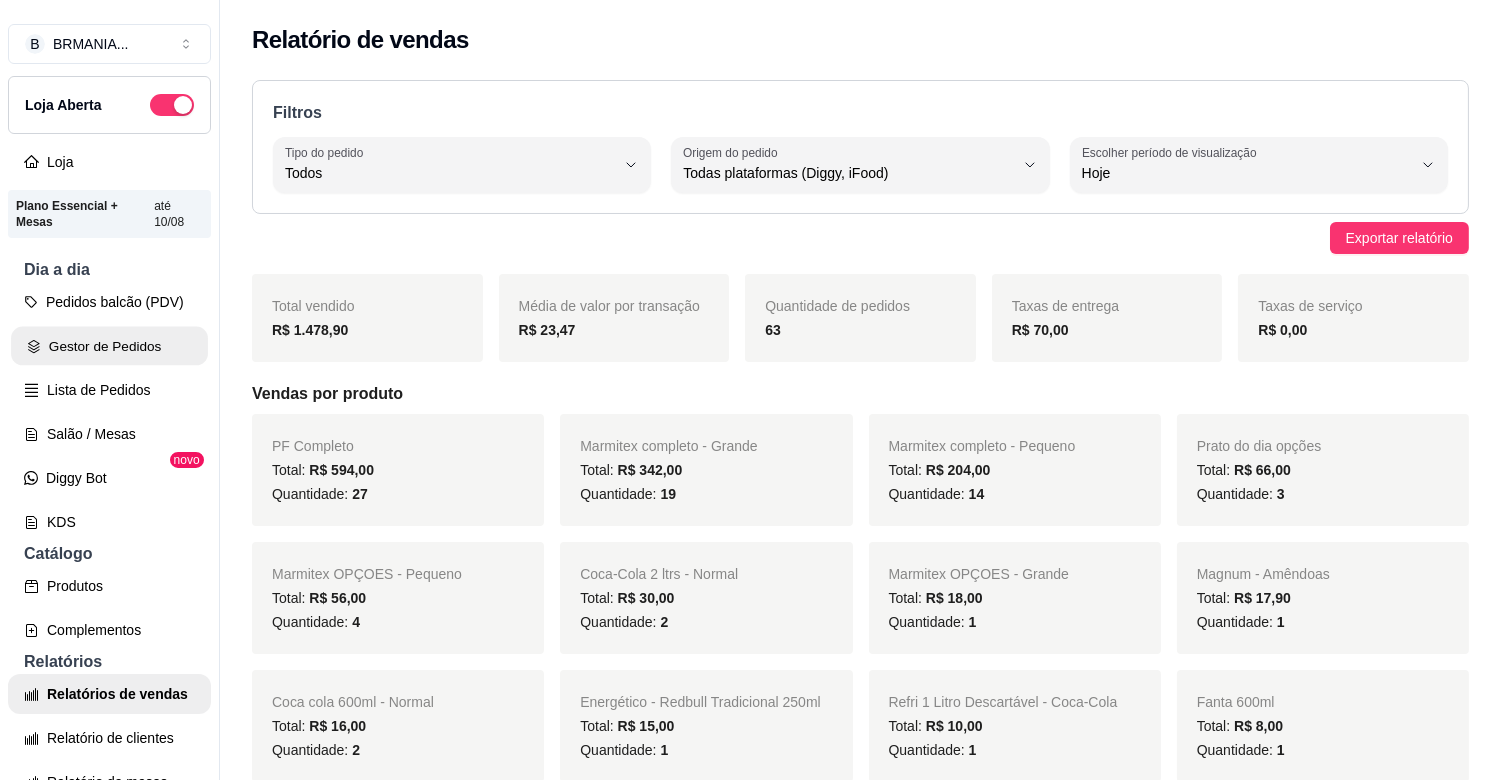click on "Gestor de Pedidos" at bounding box center (109, 346) 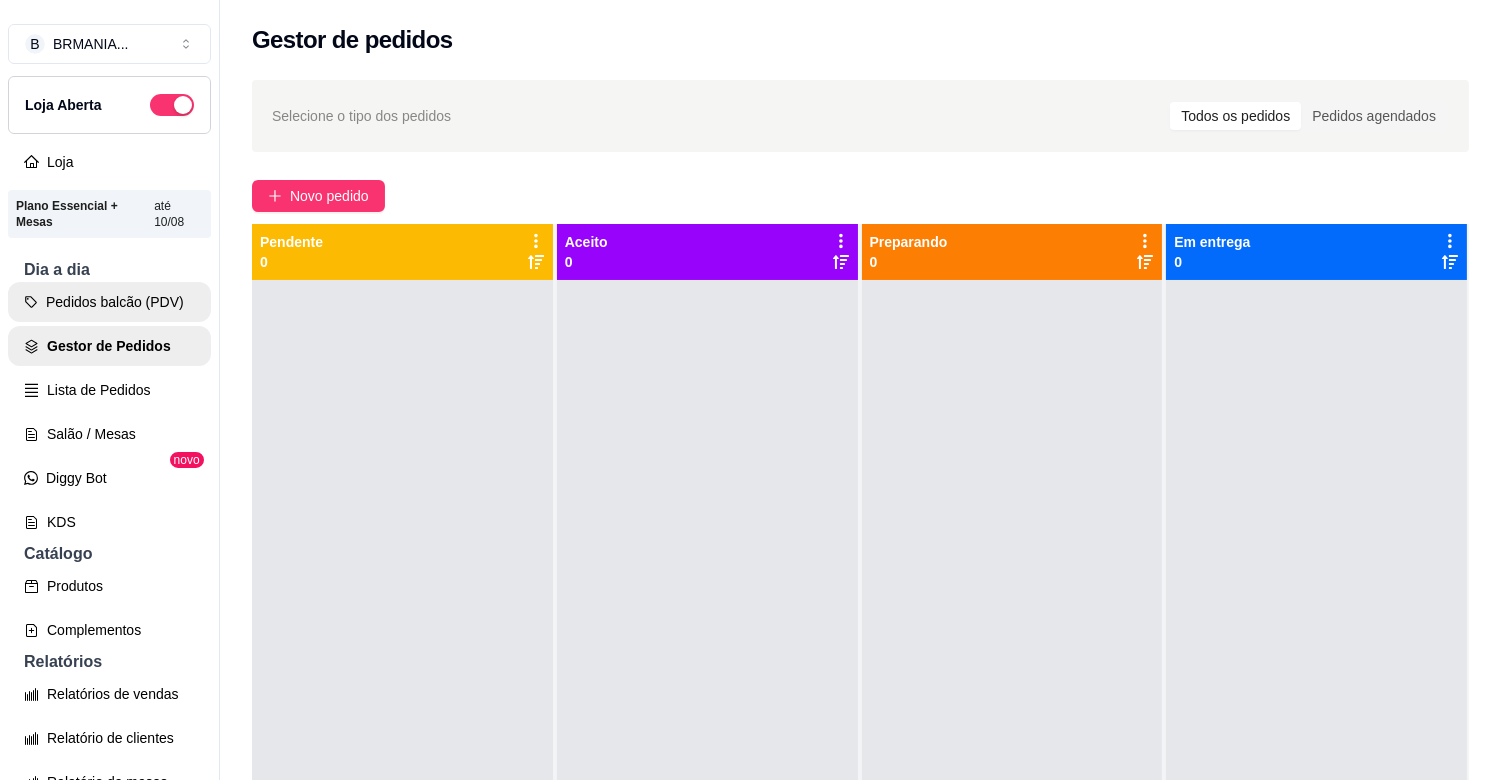 click on "Pedidos balcão (PDV)" at bounding box center (109, 302) 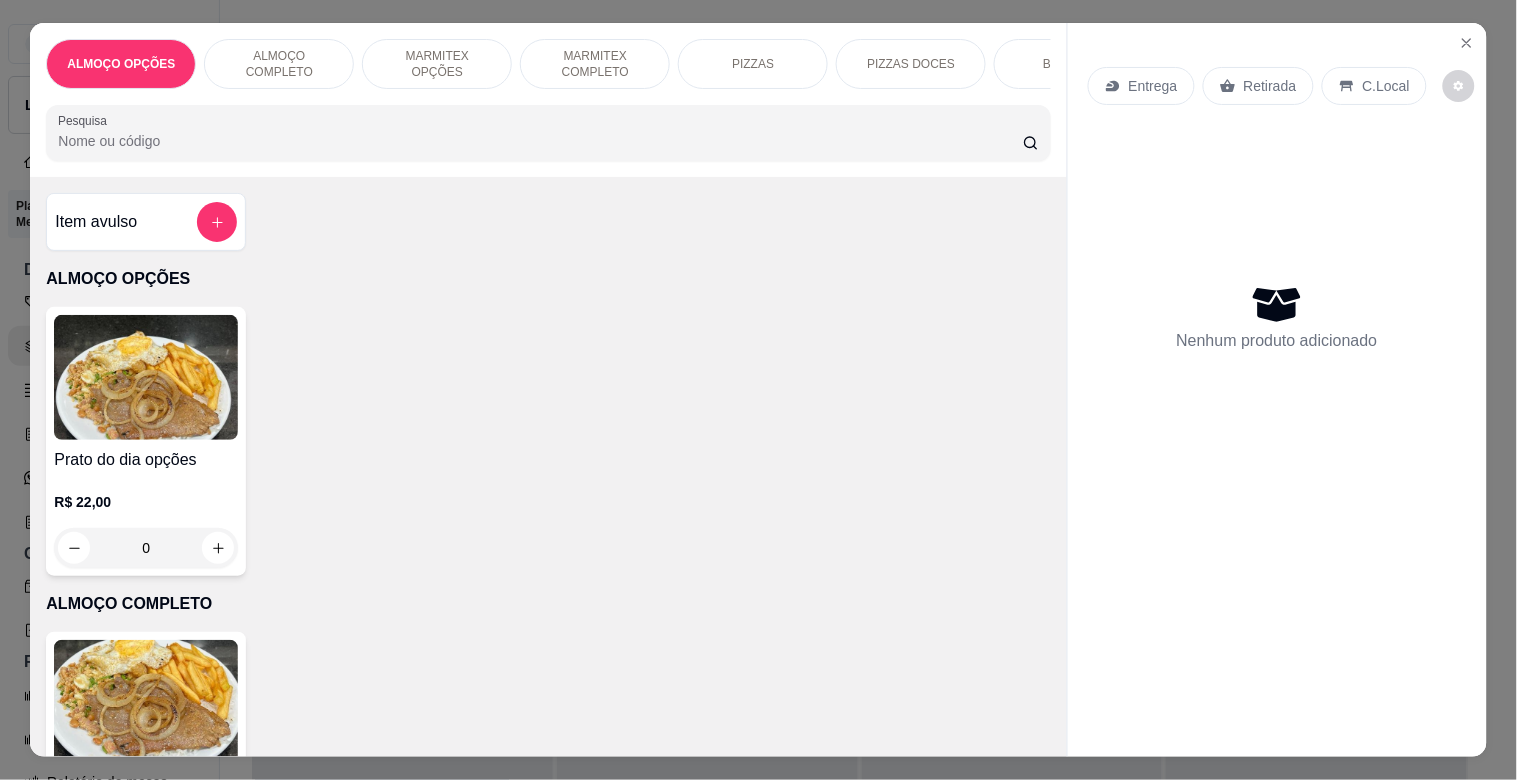 click at bounding box center [146, 702] 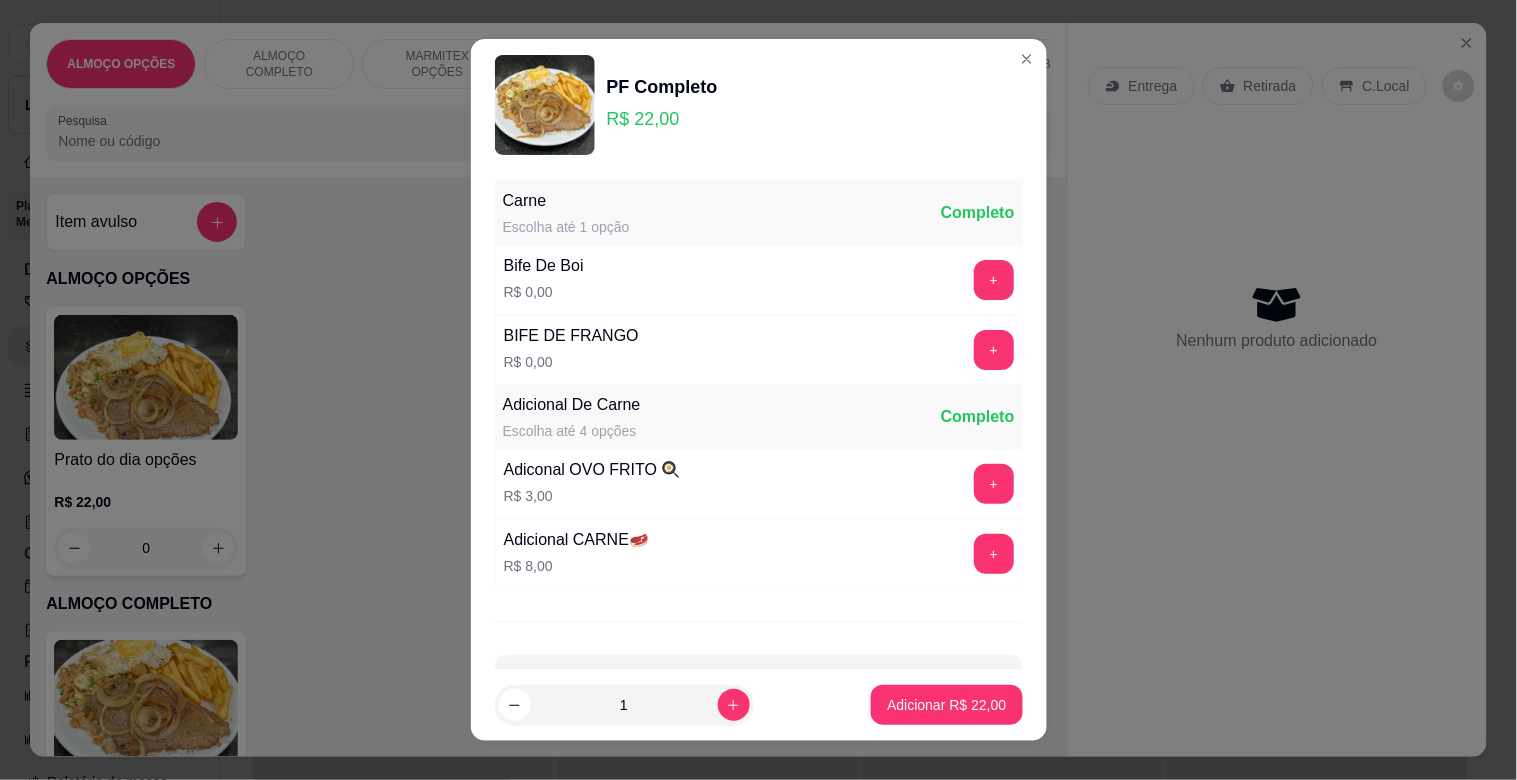 click on "Bife De Boi  R$ 0,00 +" at bounding box center (759, 280) 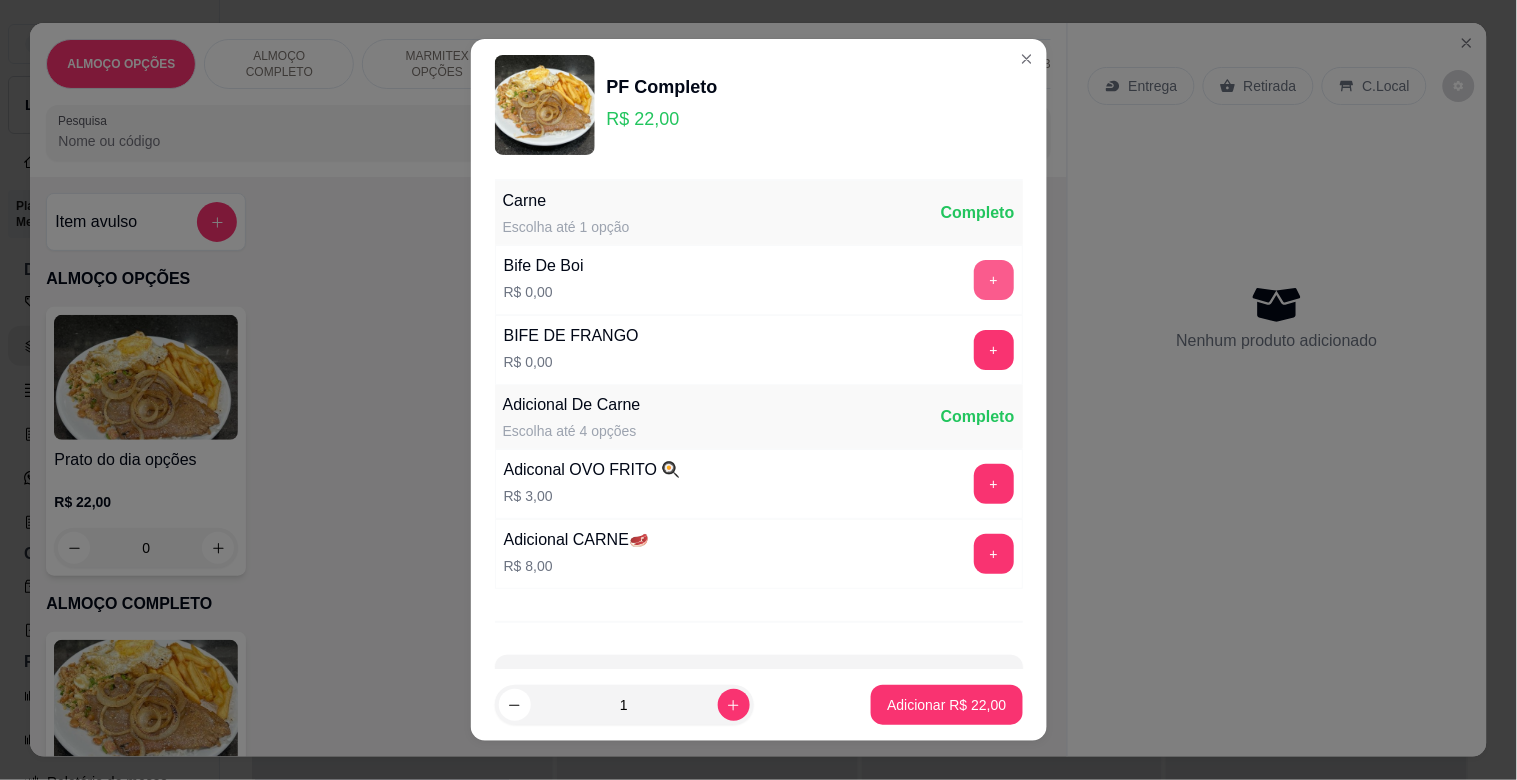 click on "+" at bounding box center [994, 280] 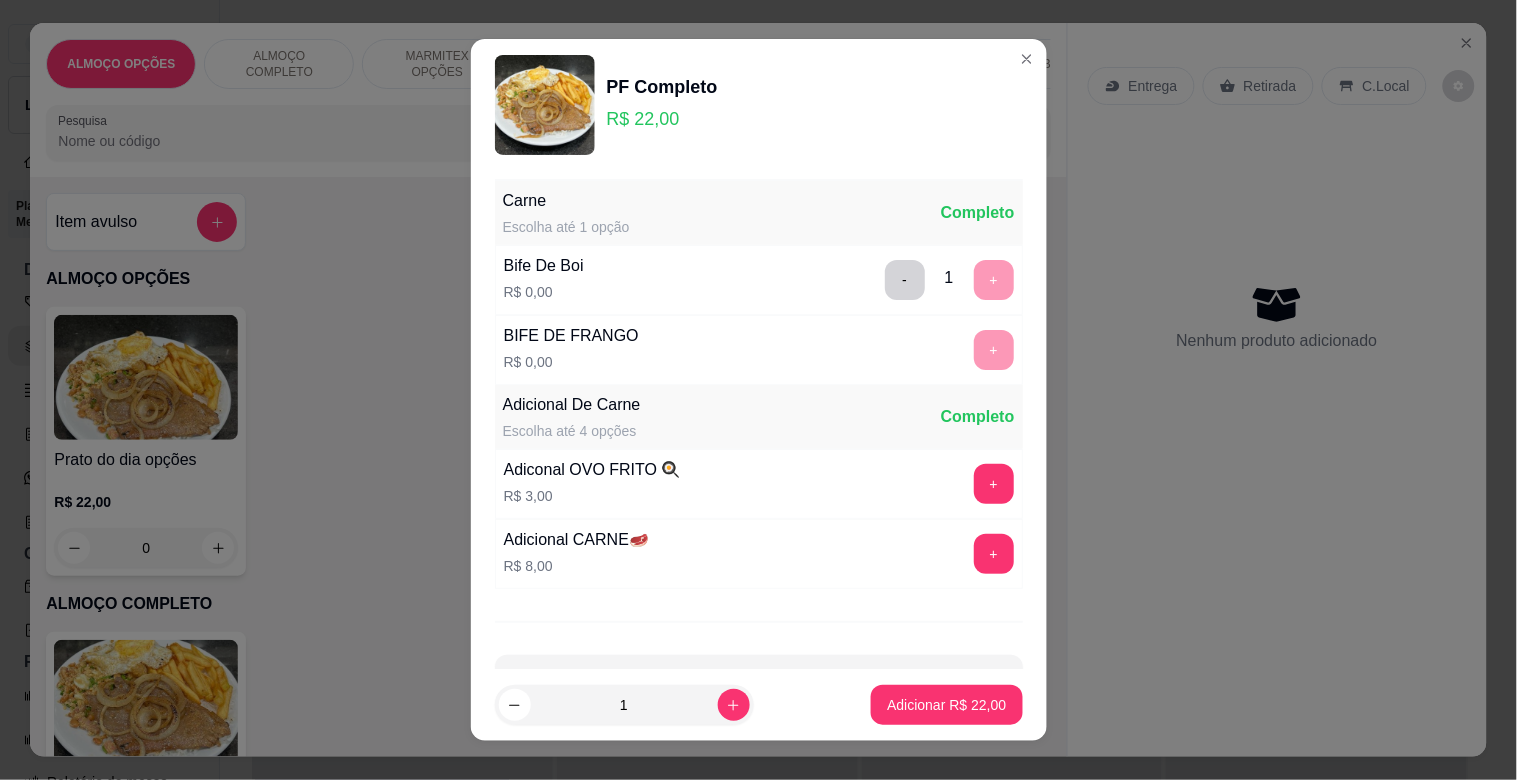 scroll, scrollTop: 25, scrollLeft: 0, axis: vertical 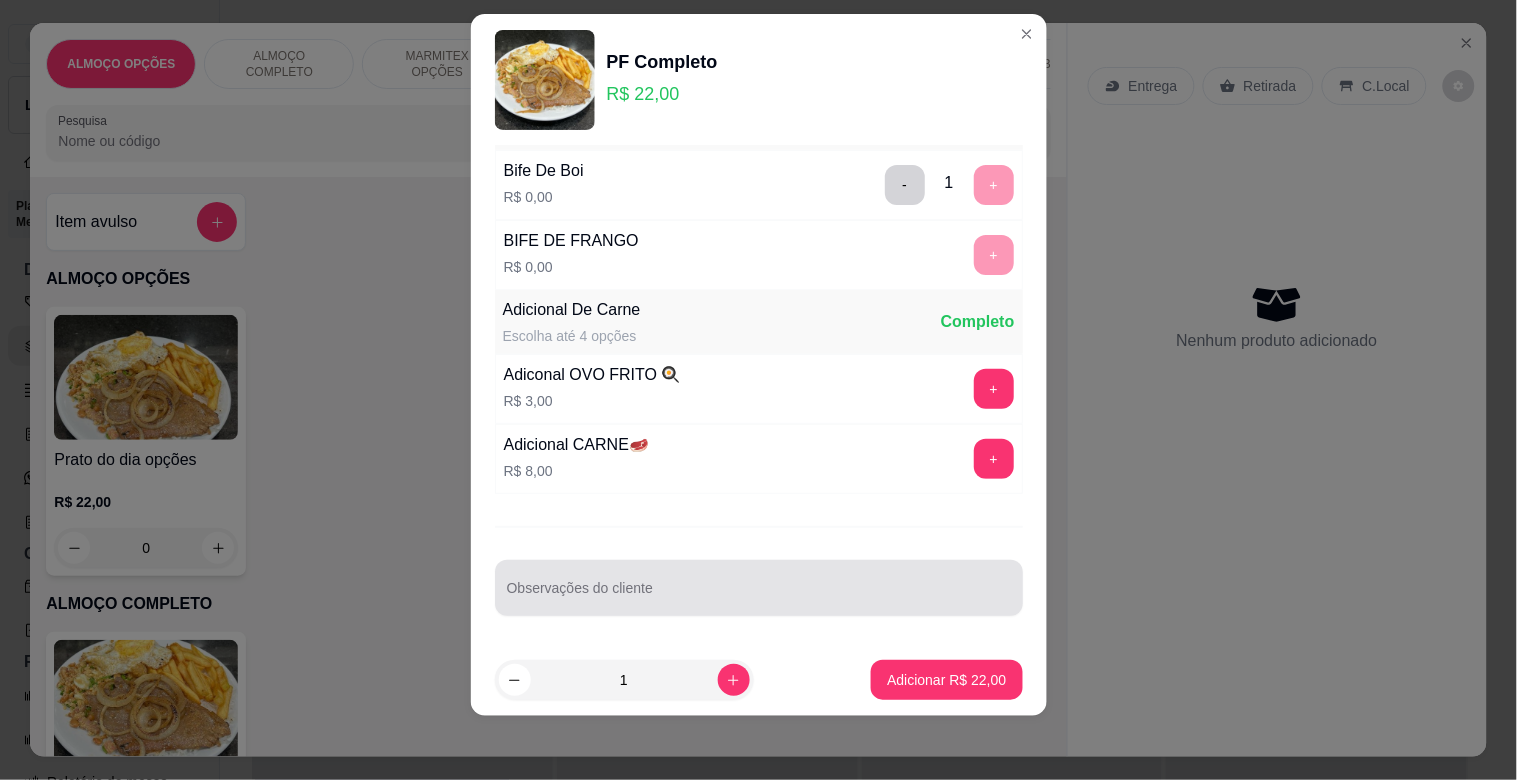 click on "Observações do cliente" at bounding box center (759, 596) 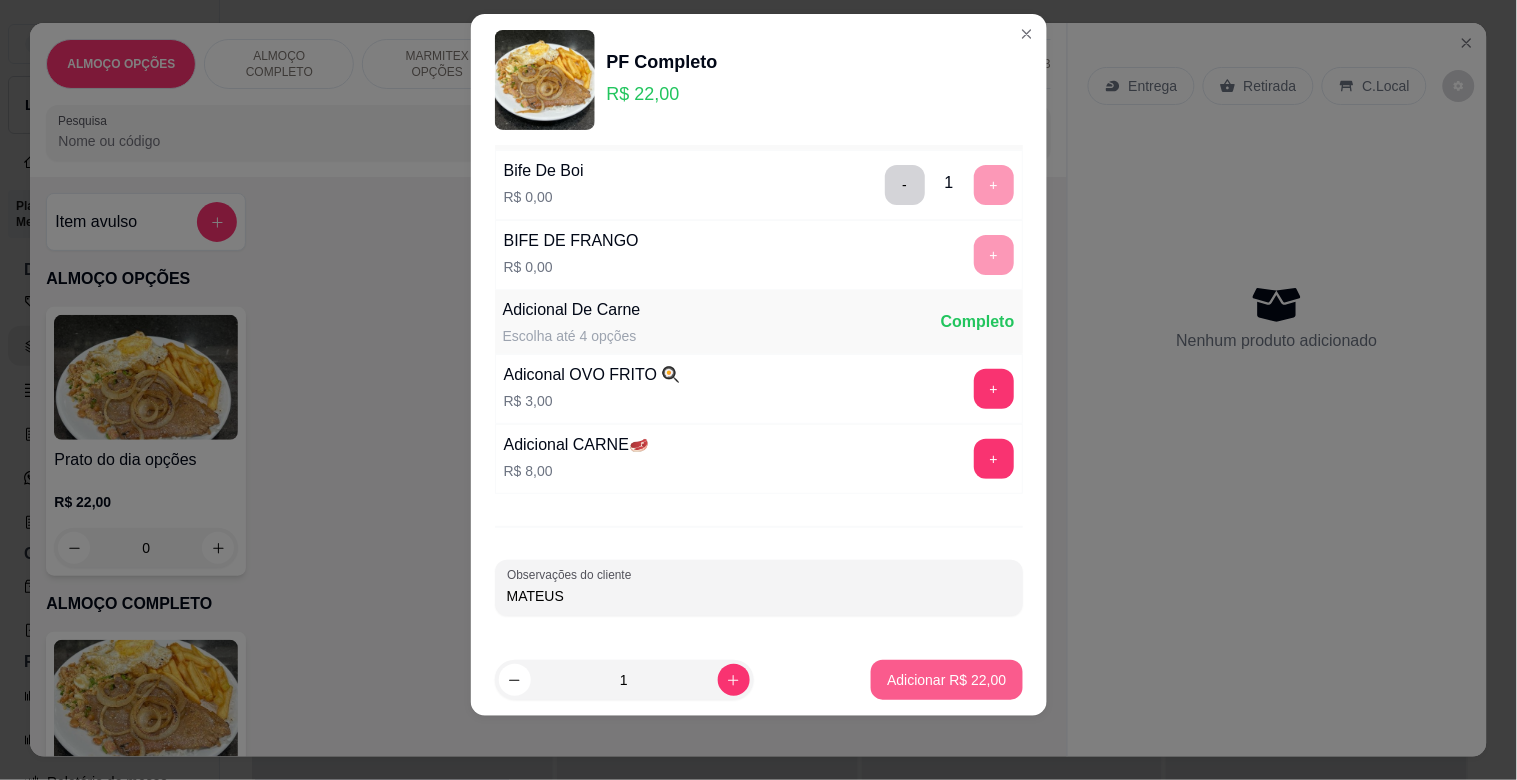 type on "MATEUS" 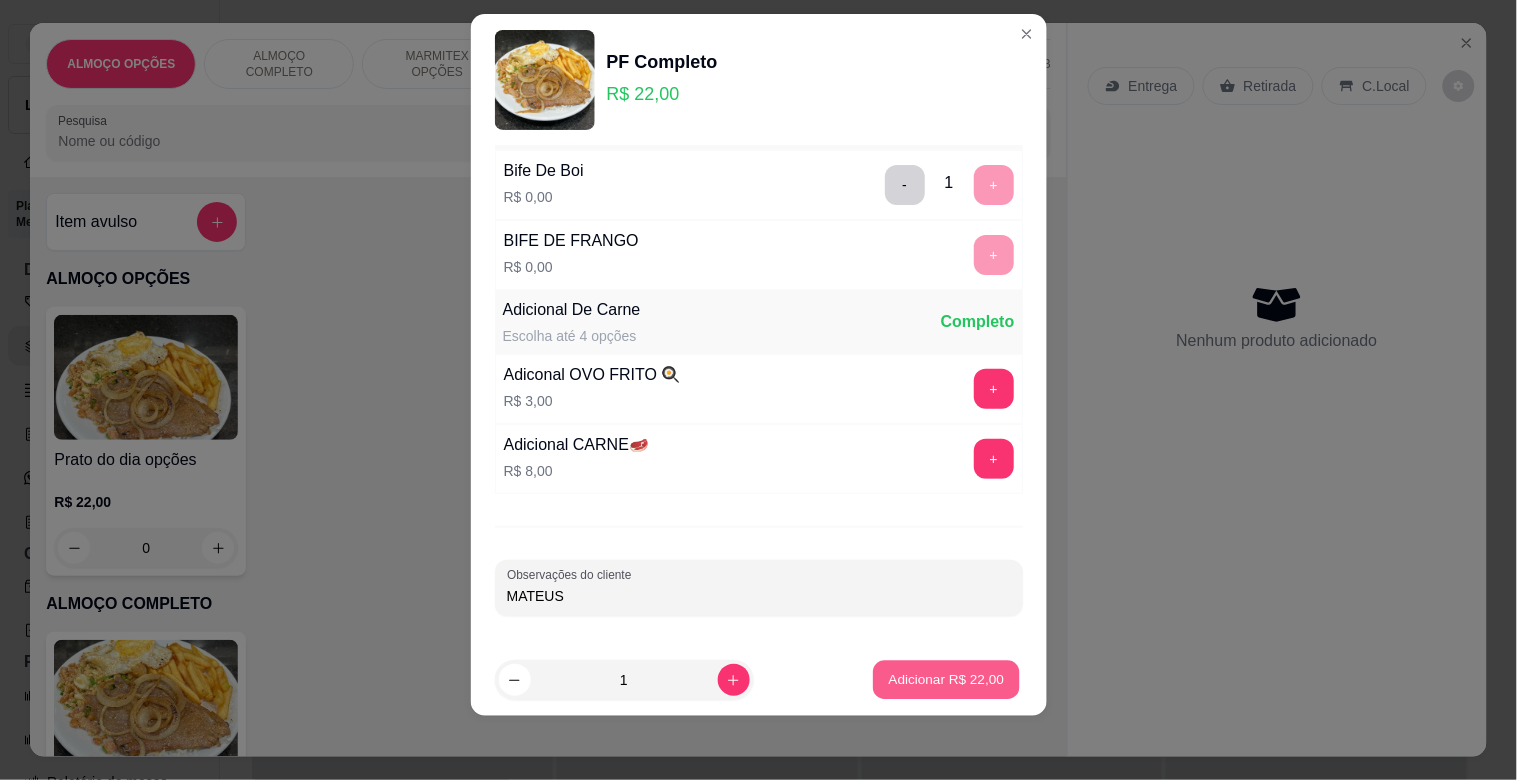 click on "Adicionar   R$ 22,00" at bounding box center (947, 679) 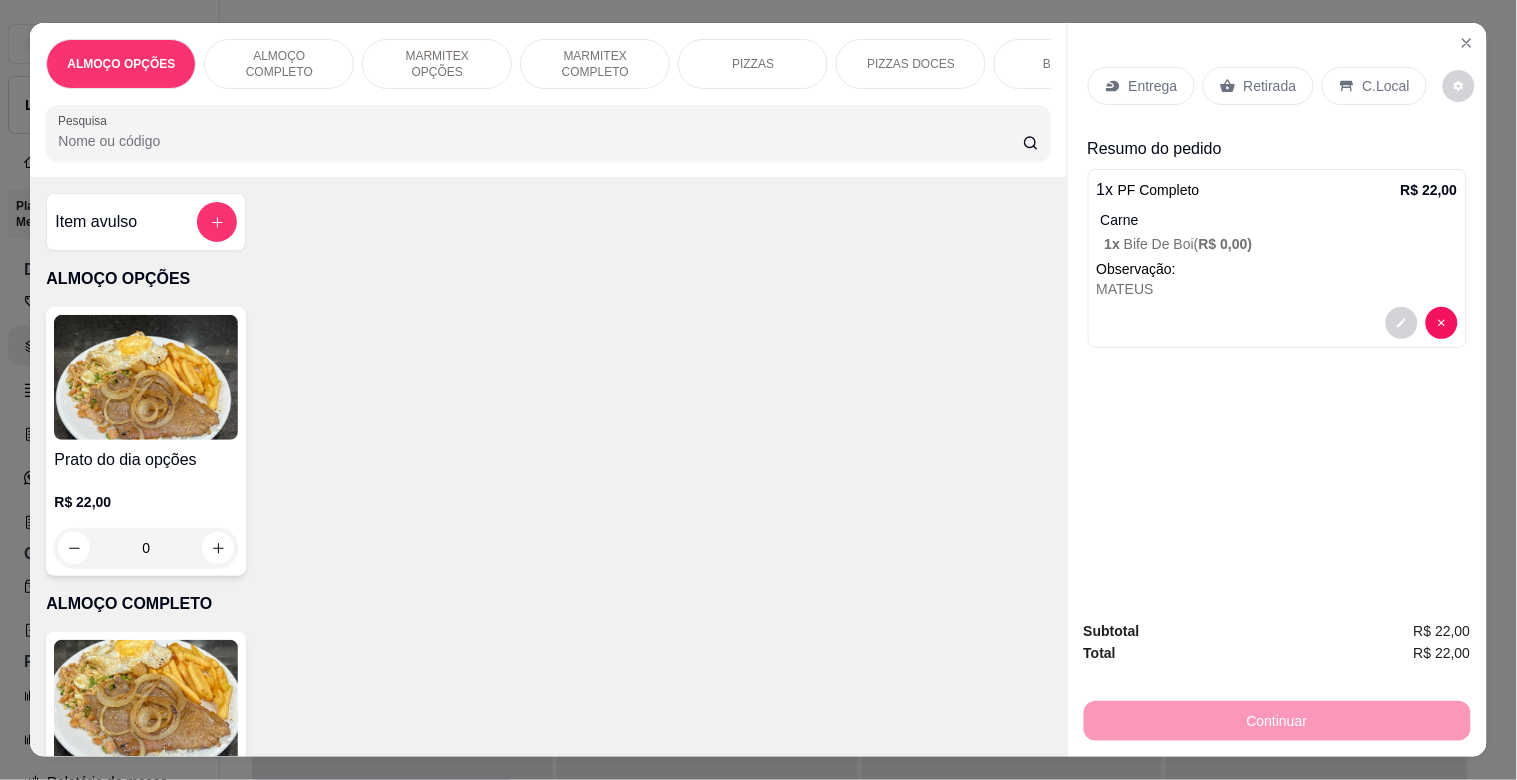 click at bounding box center (146, 702) 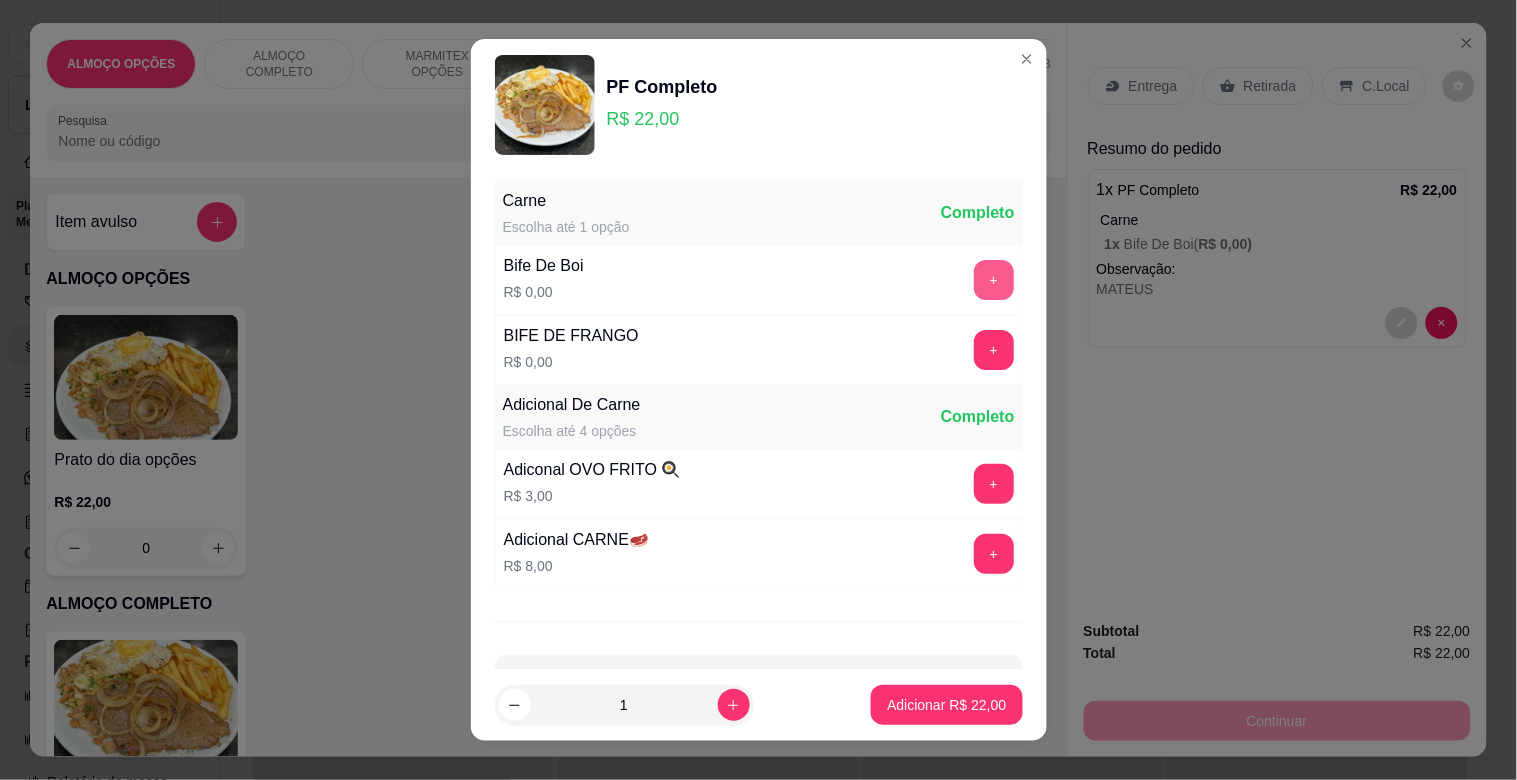 click on "+" at bounding box center (994, 280) 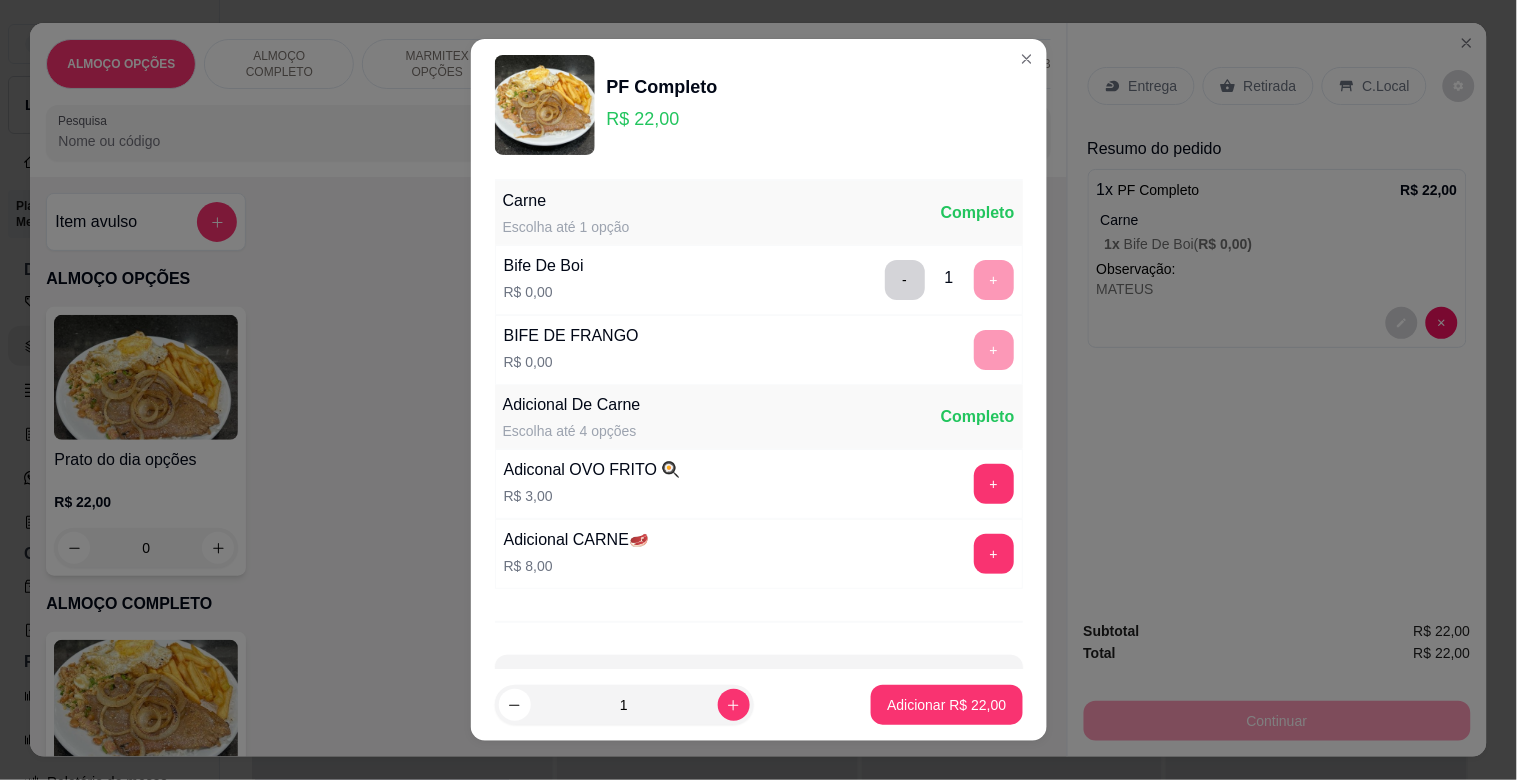 scroll, scrollTop: 25, scrollLeft: 0, axis: vertical 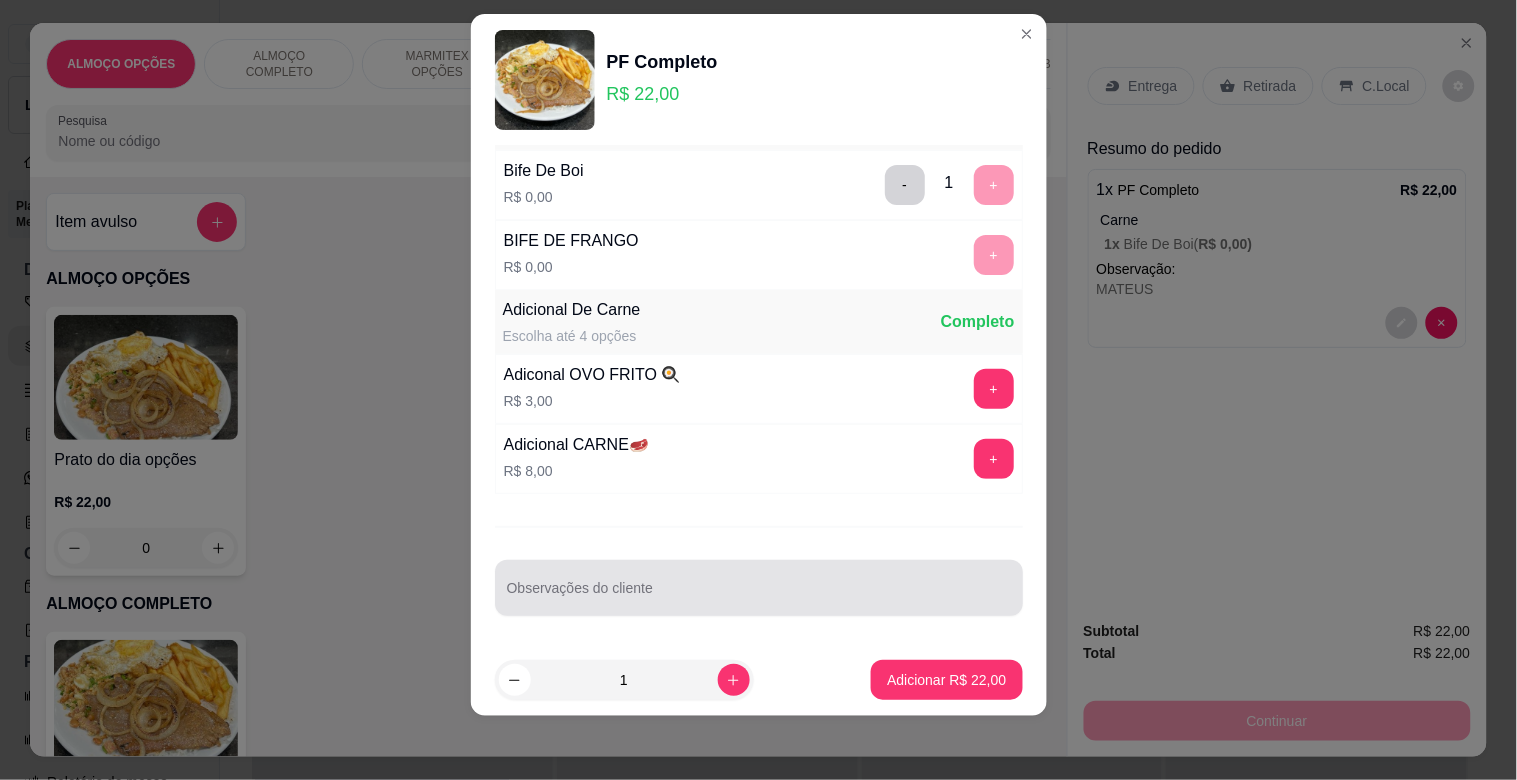 click on "Observações do cliente" at bounding box center (759, 596) 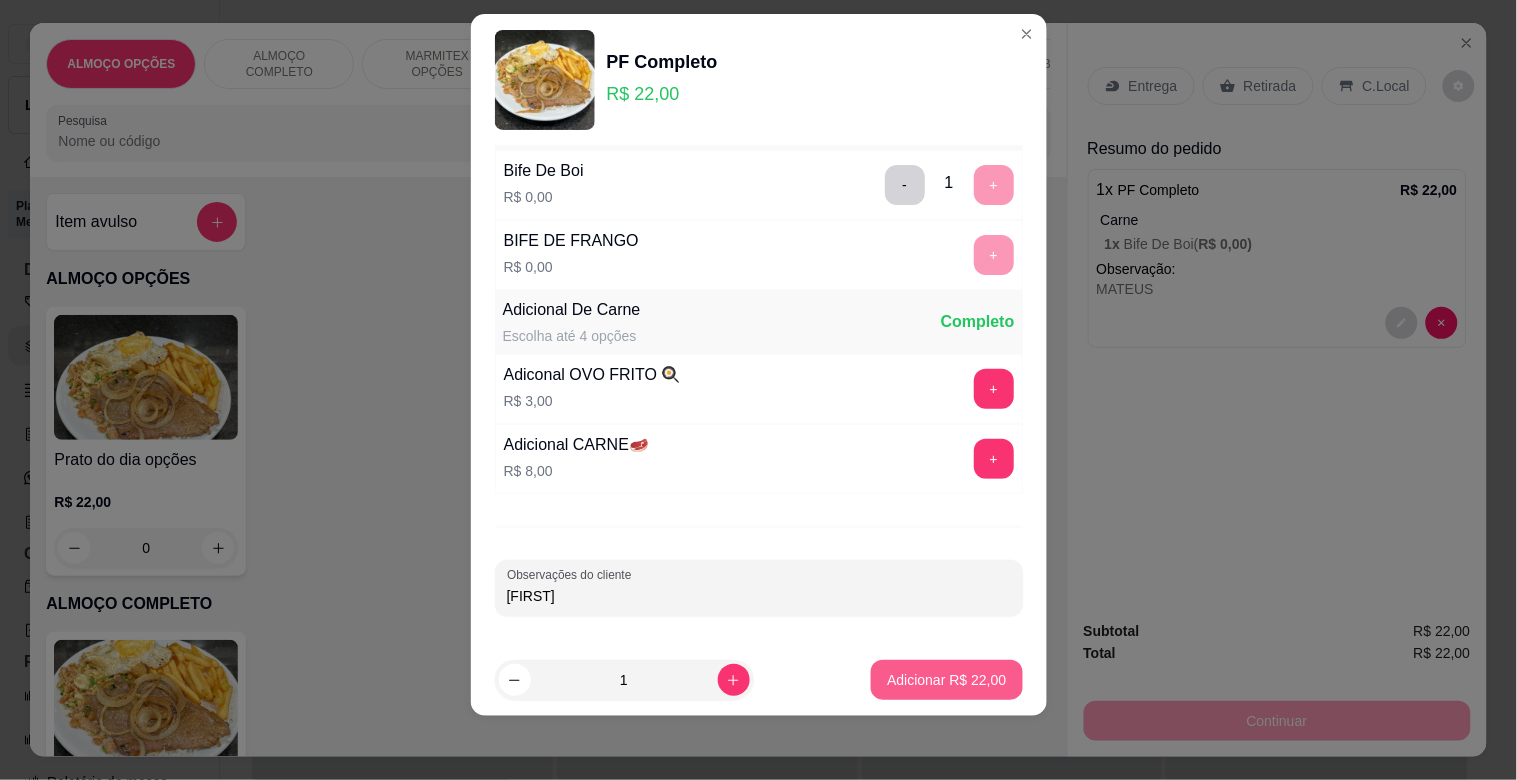 type on "GABRIEL" 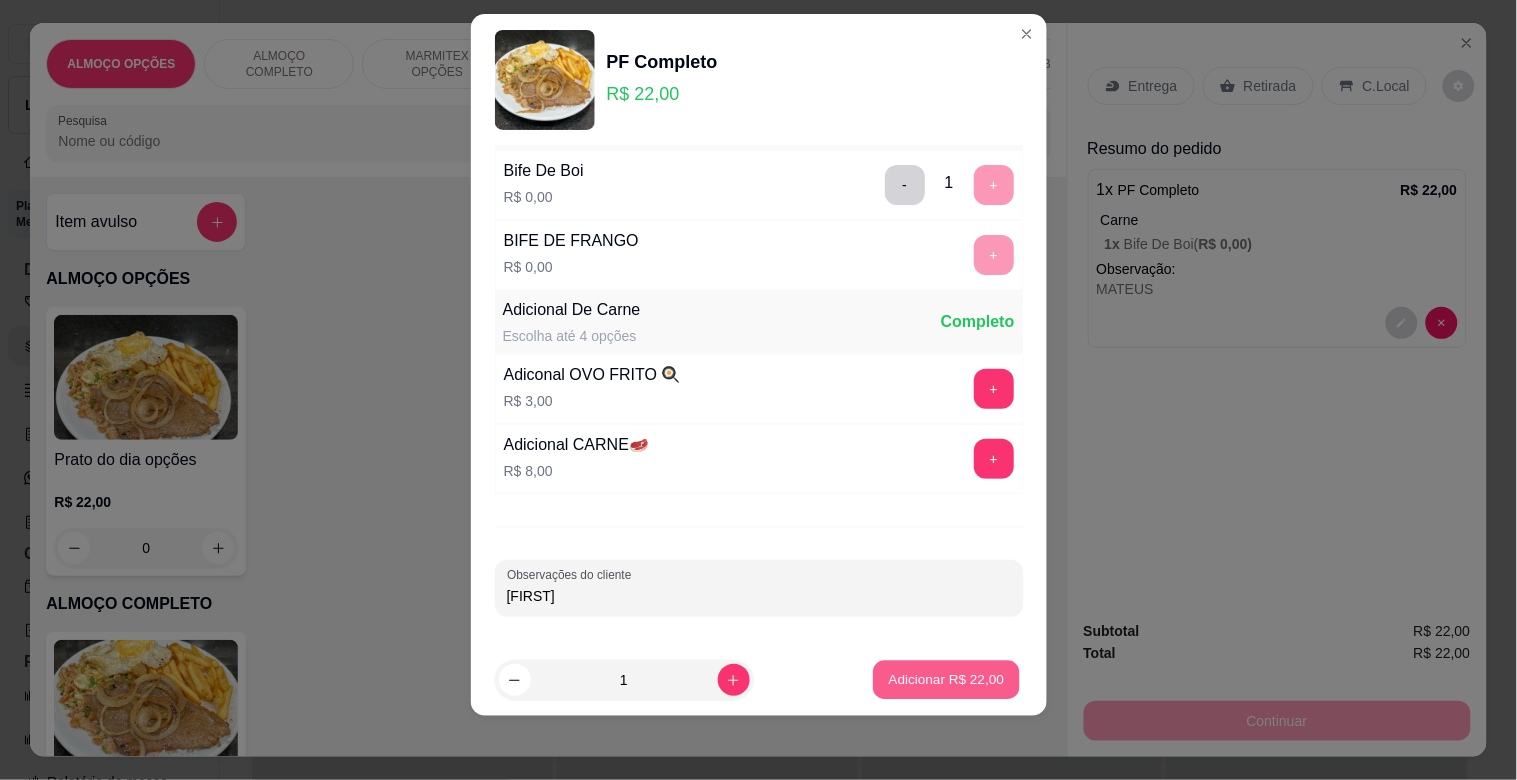 click on "Adicionar   R$ 22,00" at bounding box center [947, 679] 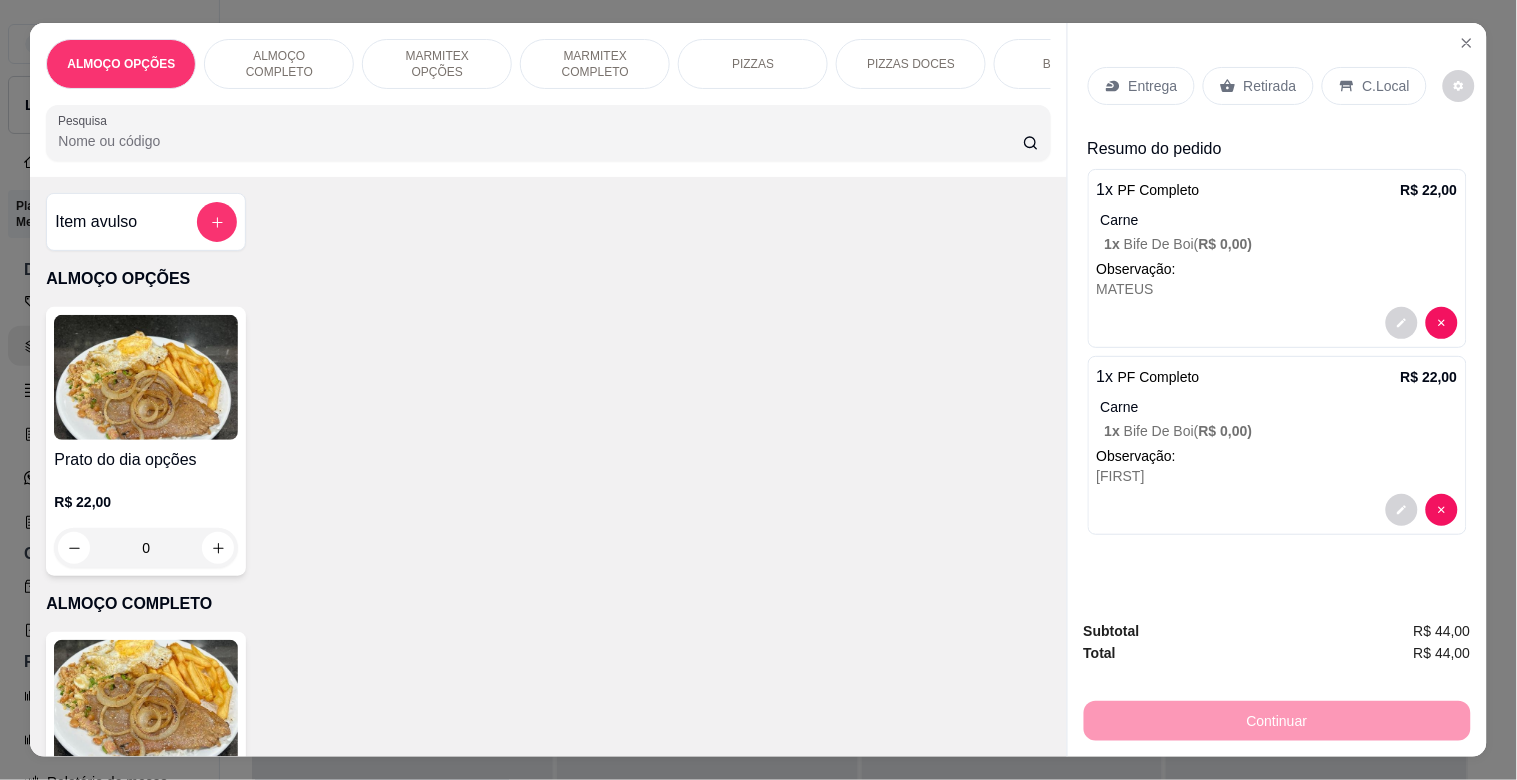 click on "Retirada" at bounding box center [1270, 86] 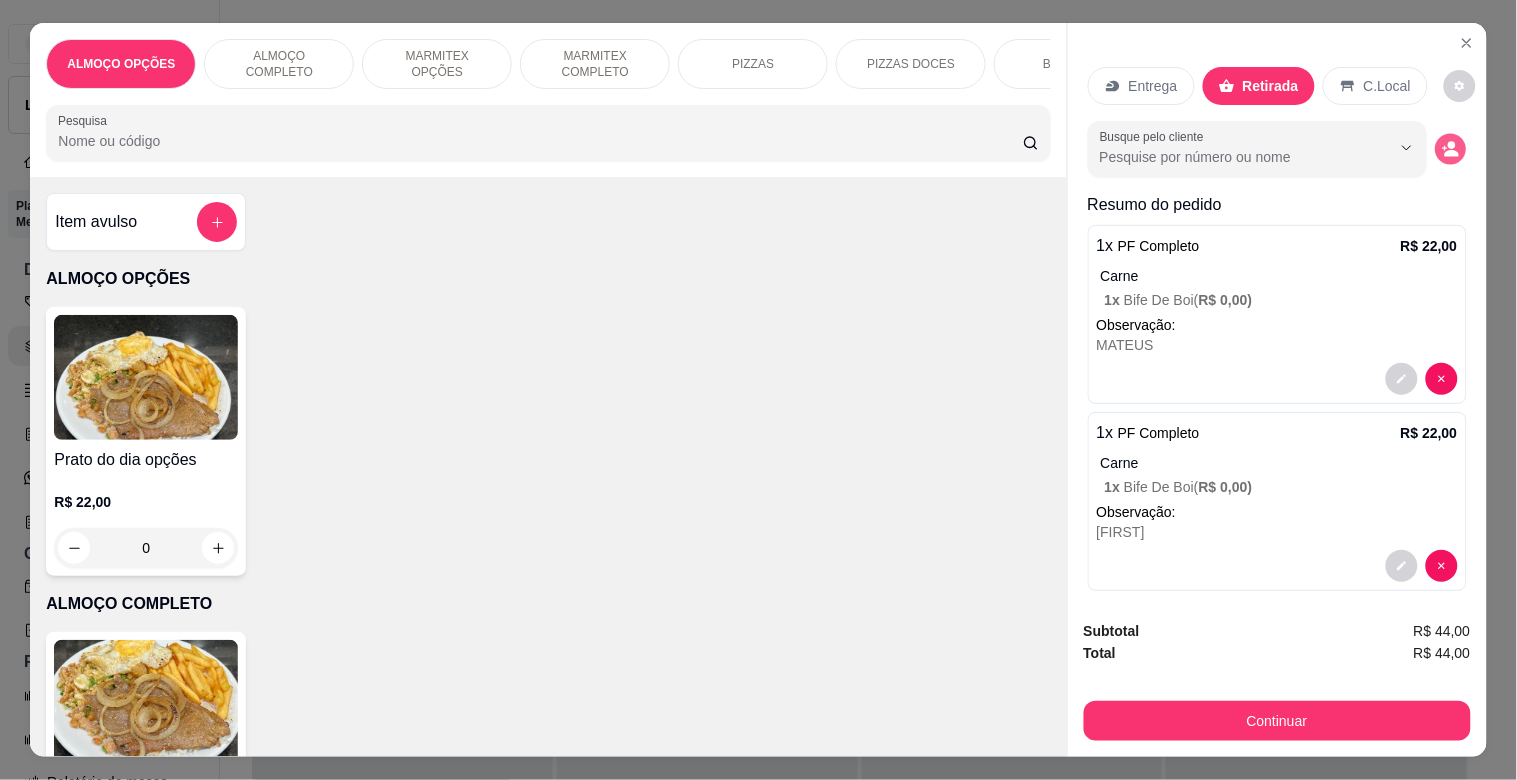 click 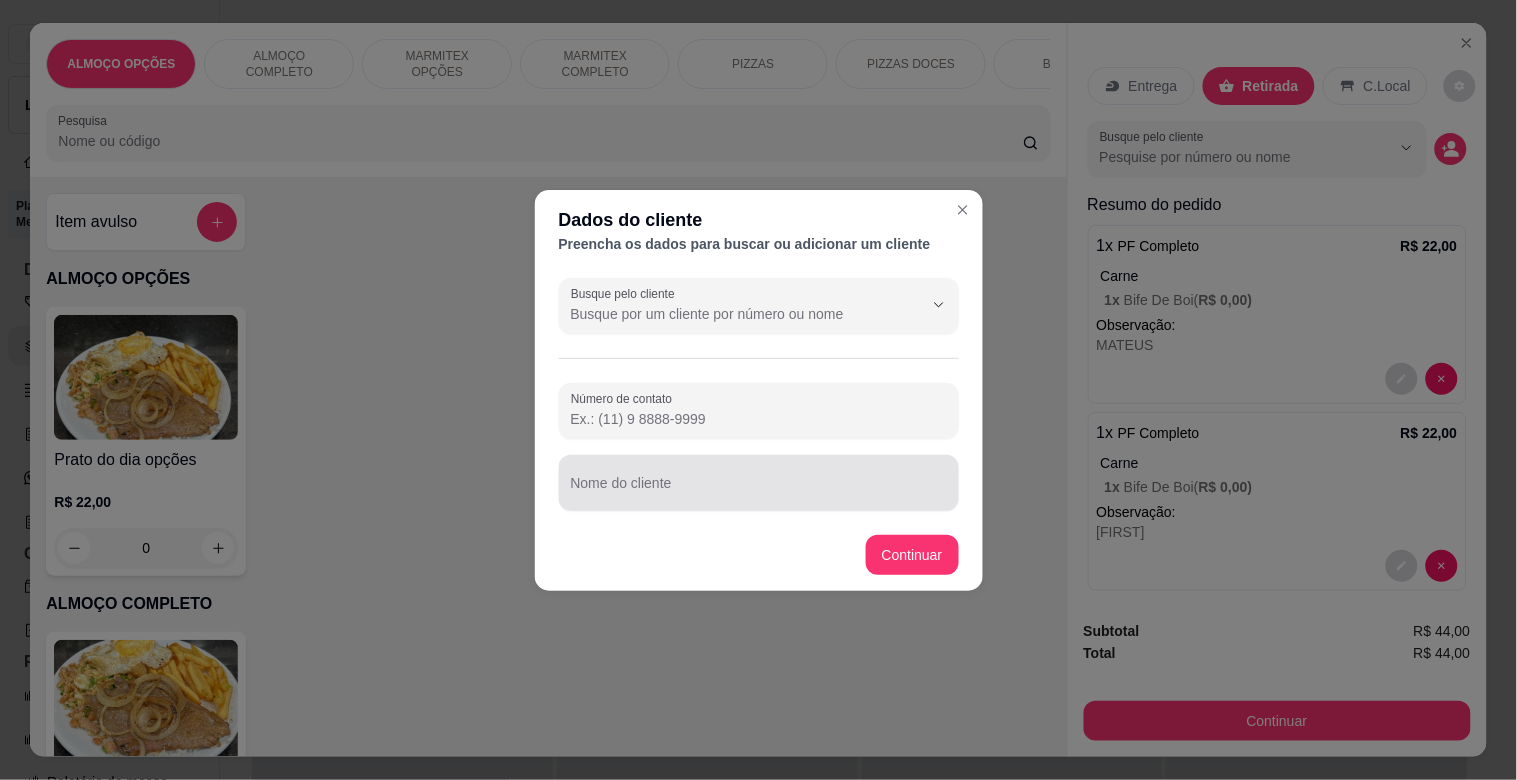 click at bounding box center (759, 483) 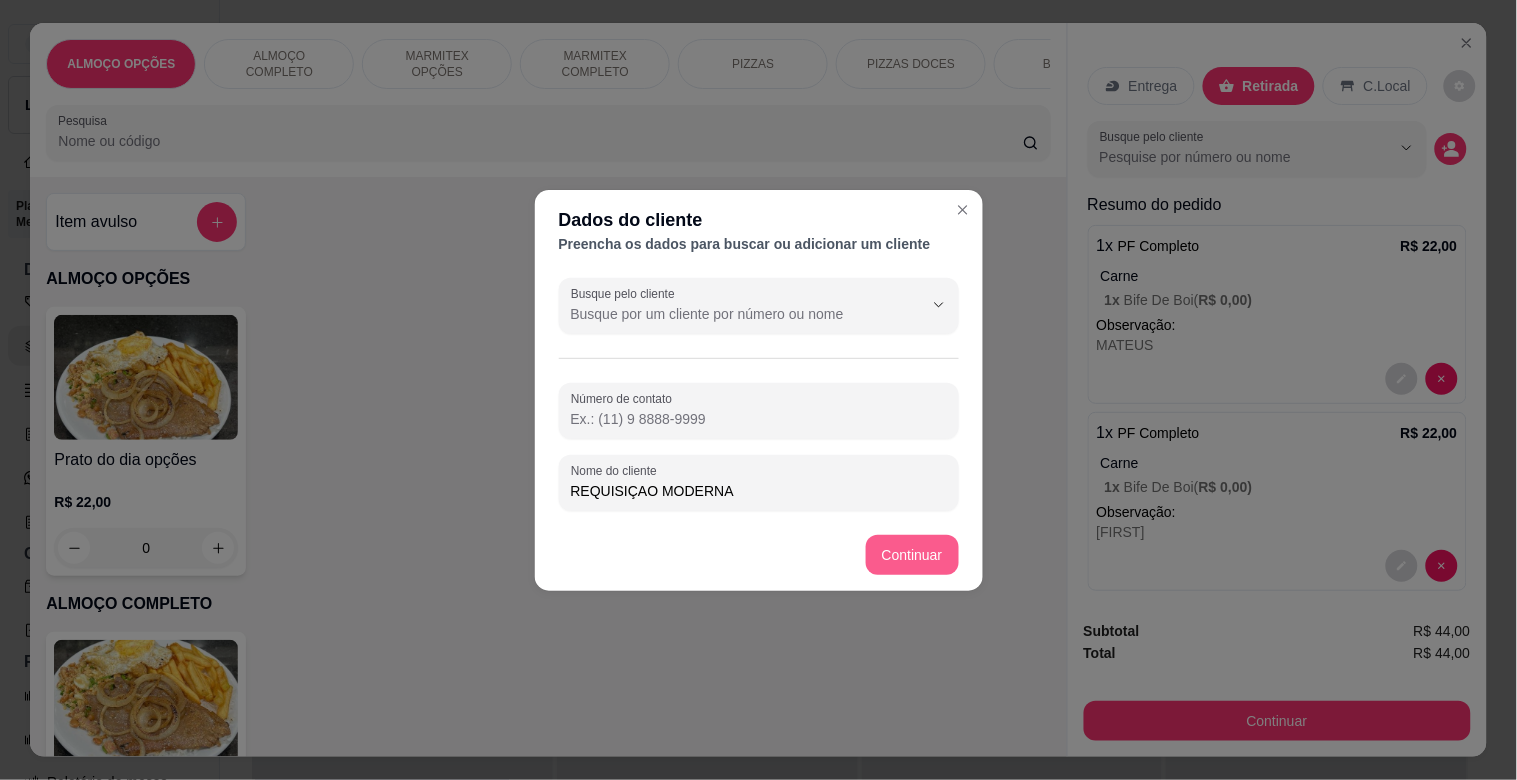 type on "REQUISIÇAO MODERNA" 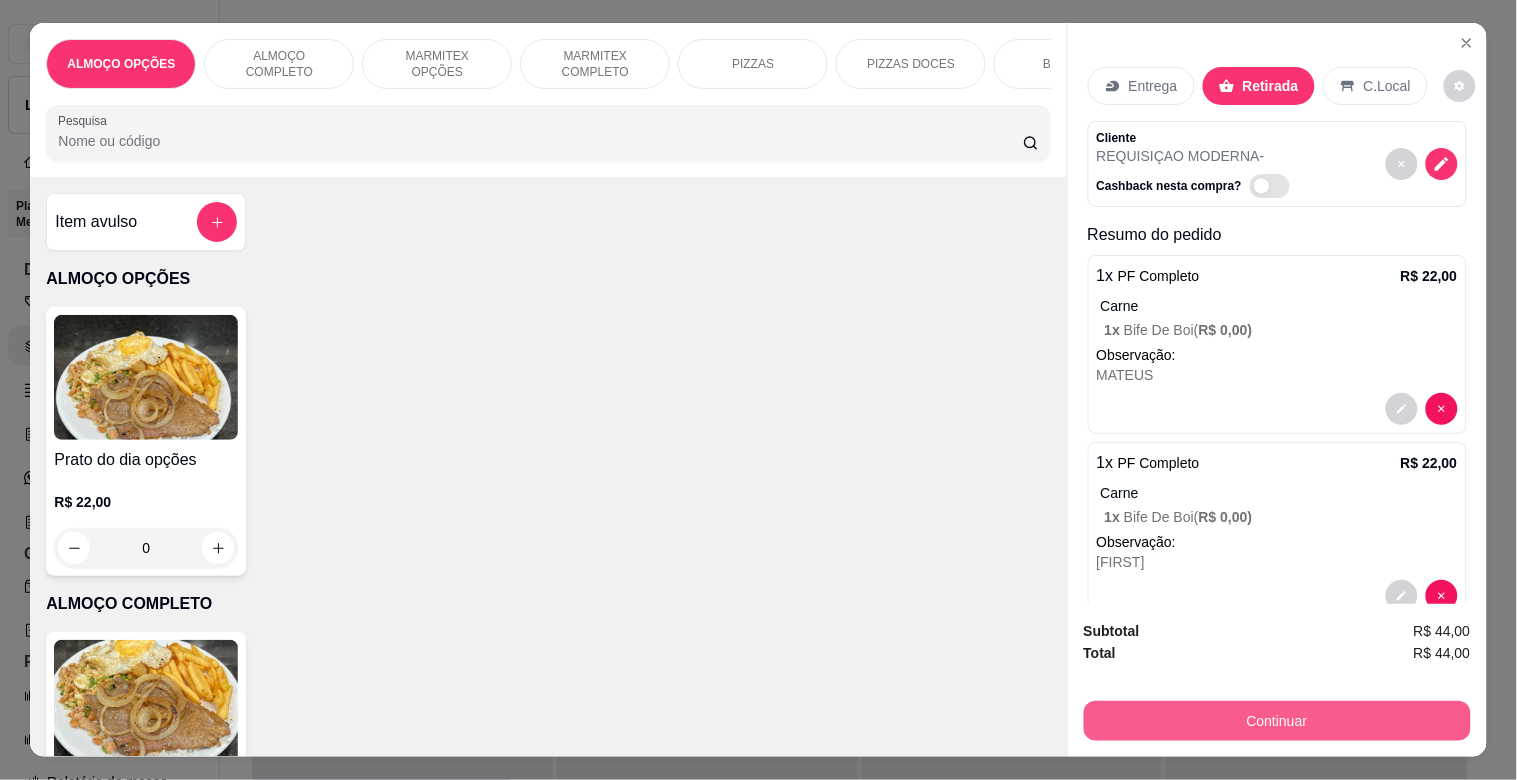 click on "Continuar" at bounding box center (1277, 721) 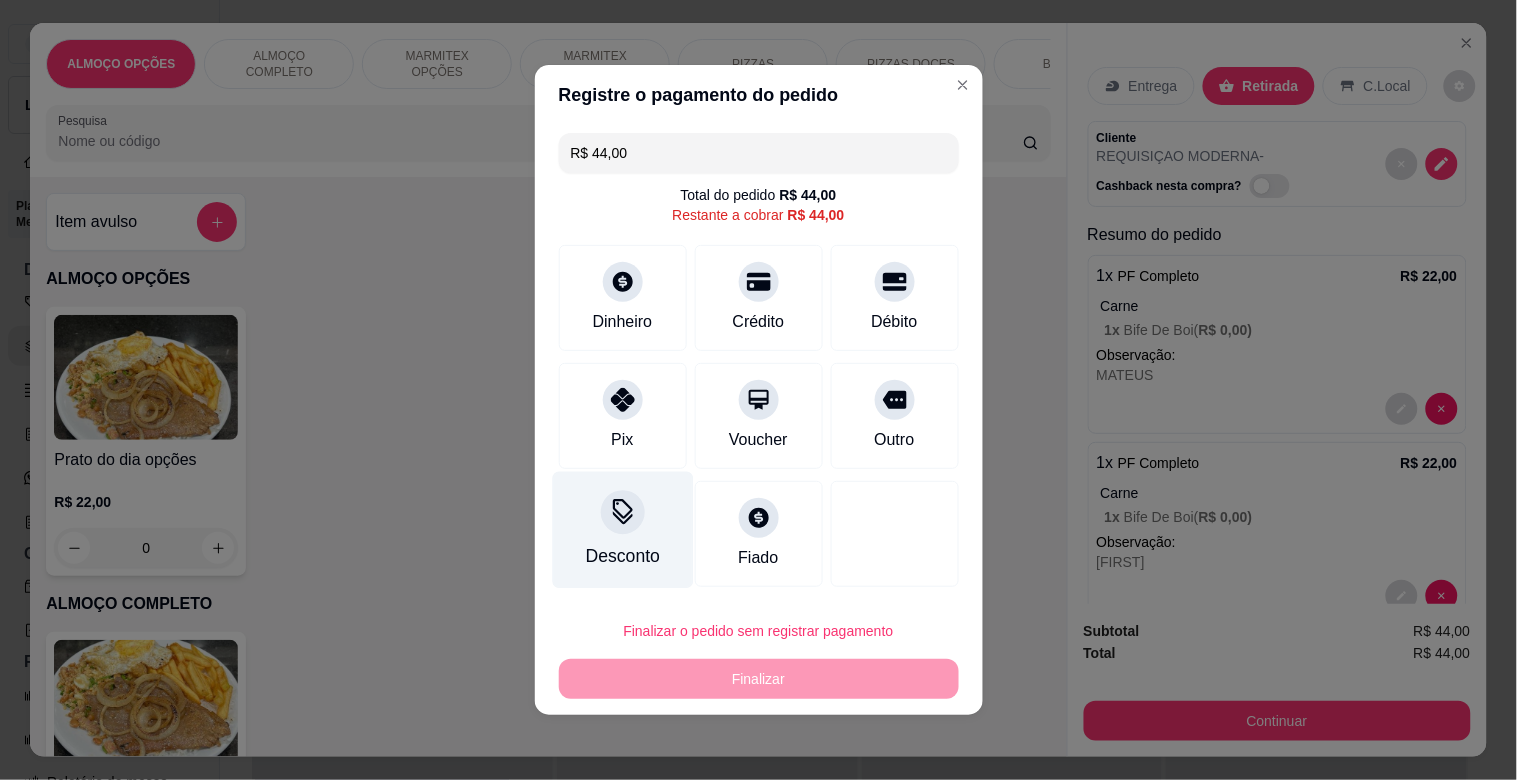 click on "Desconto" at bounding box center (622, 530) 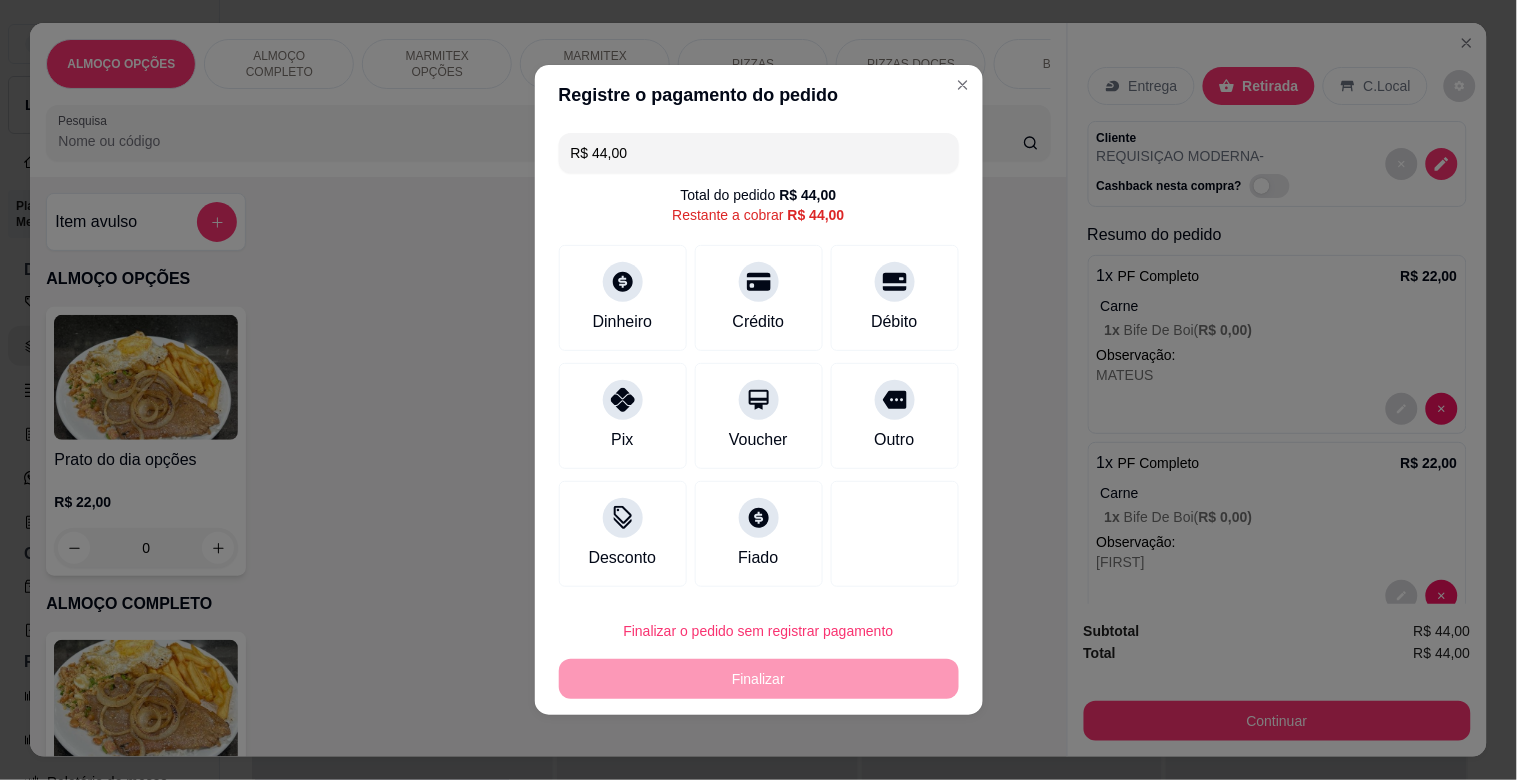click at bounding box center [758, 446] 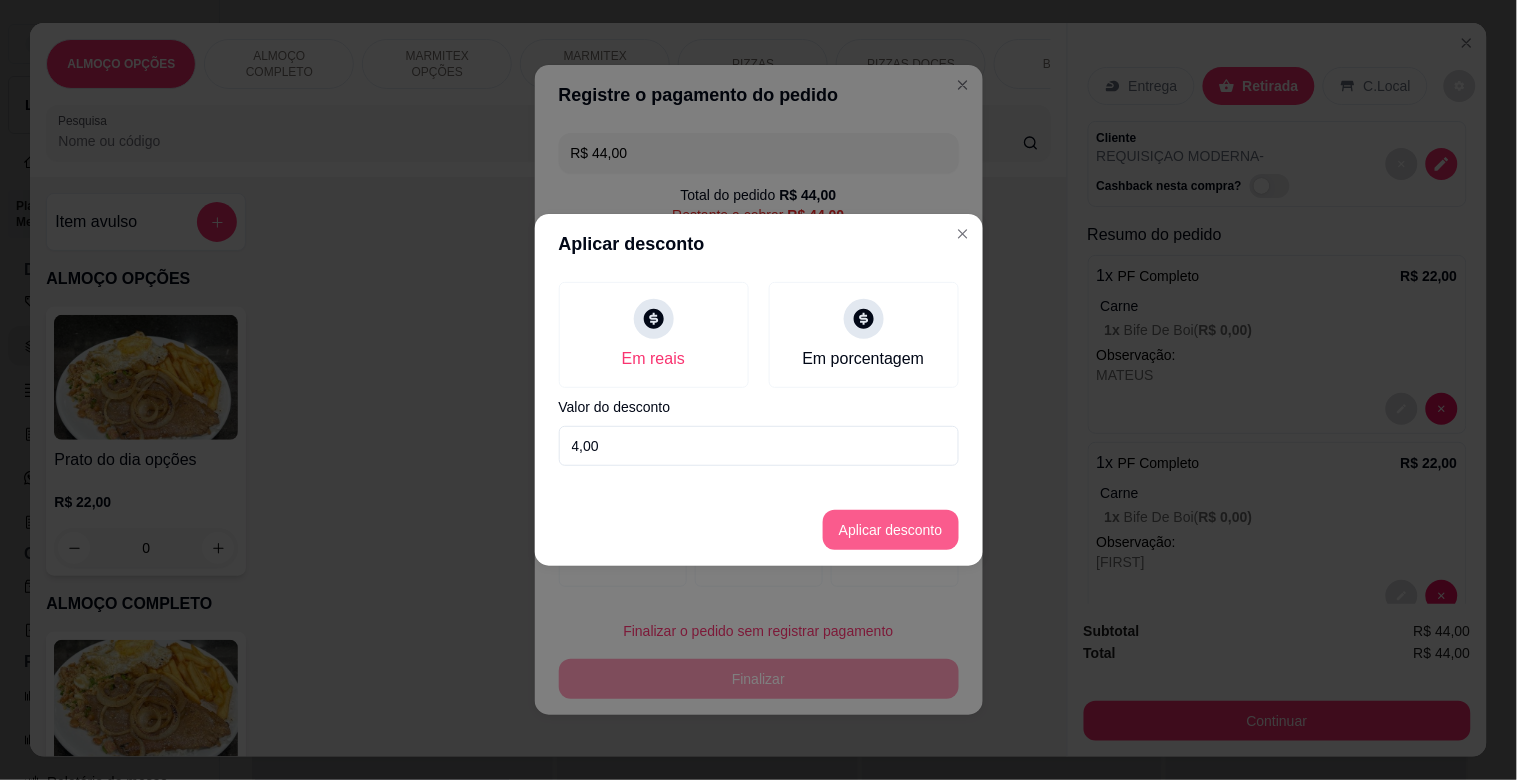 type on "4,00" 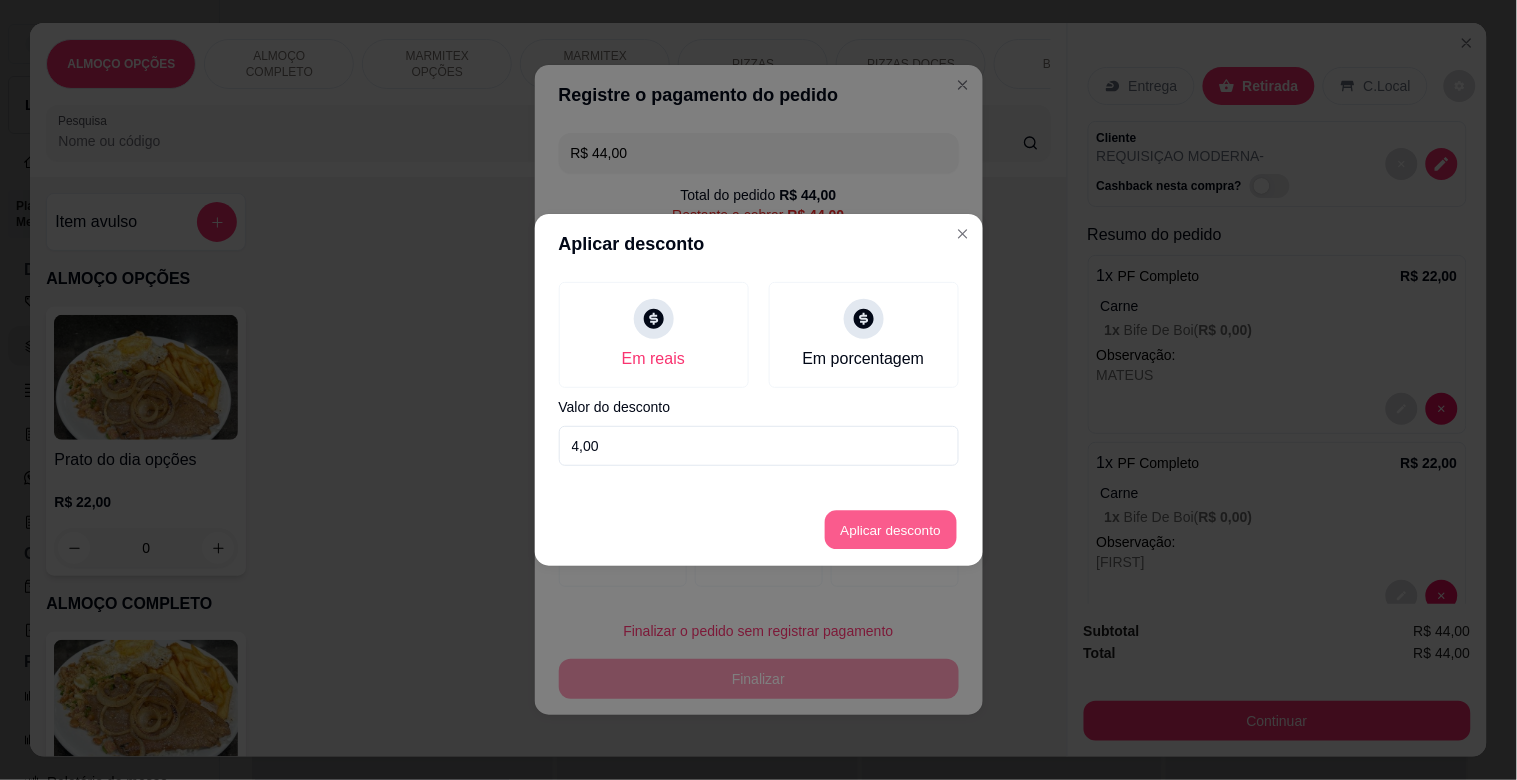 click on "Aplicar desconto" at bounding box center (890, 530) 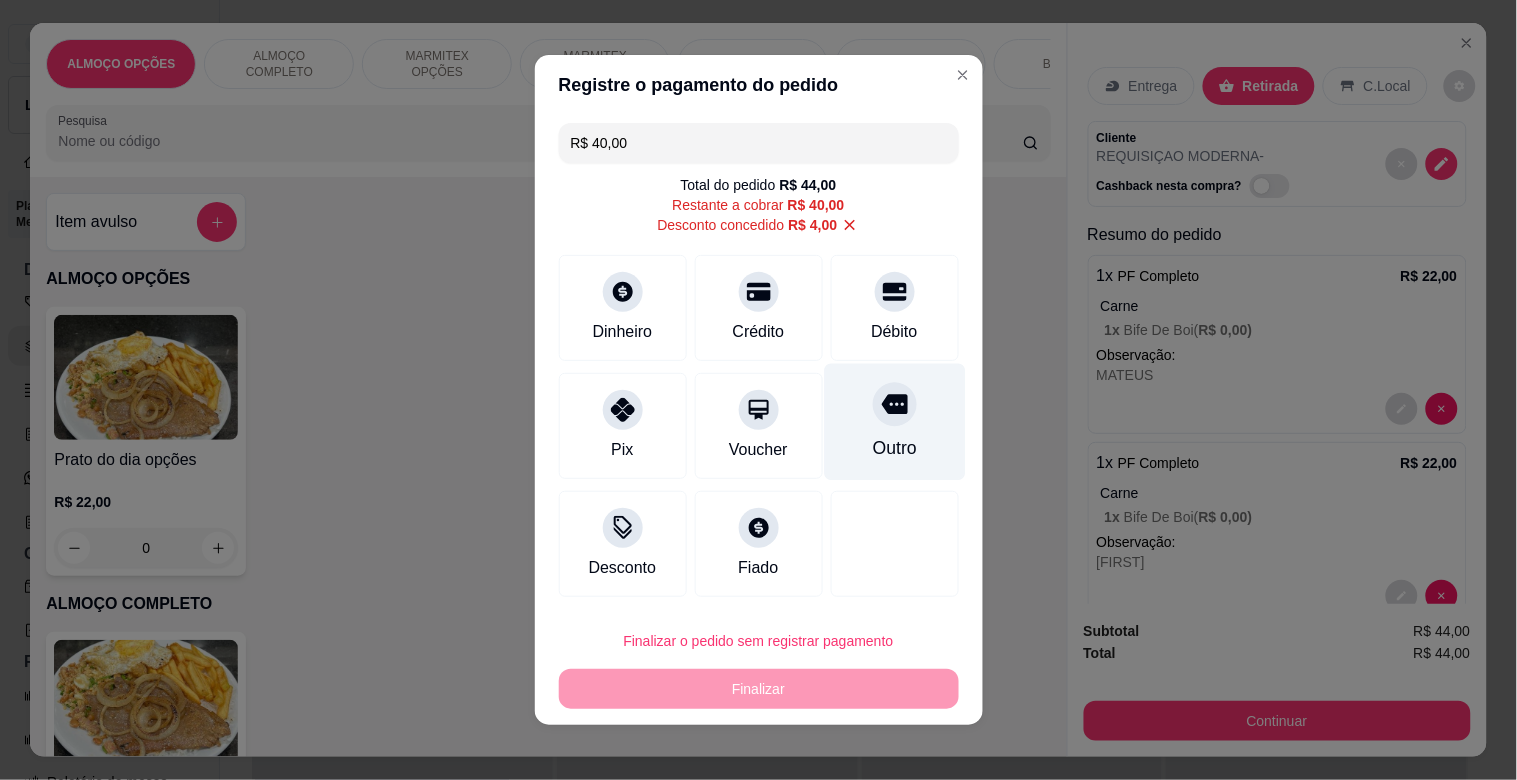 click at bounding box center (895, 404) 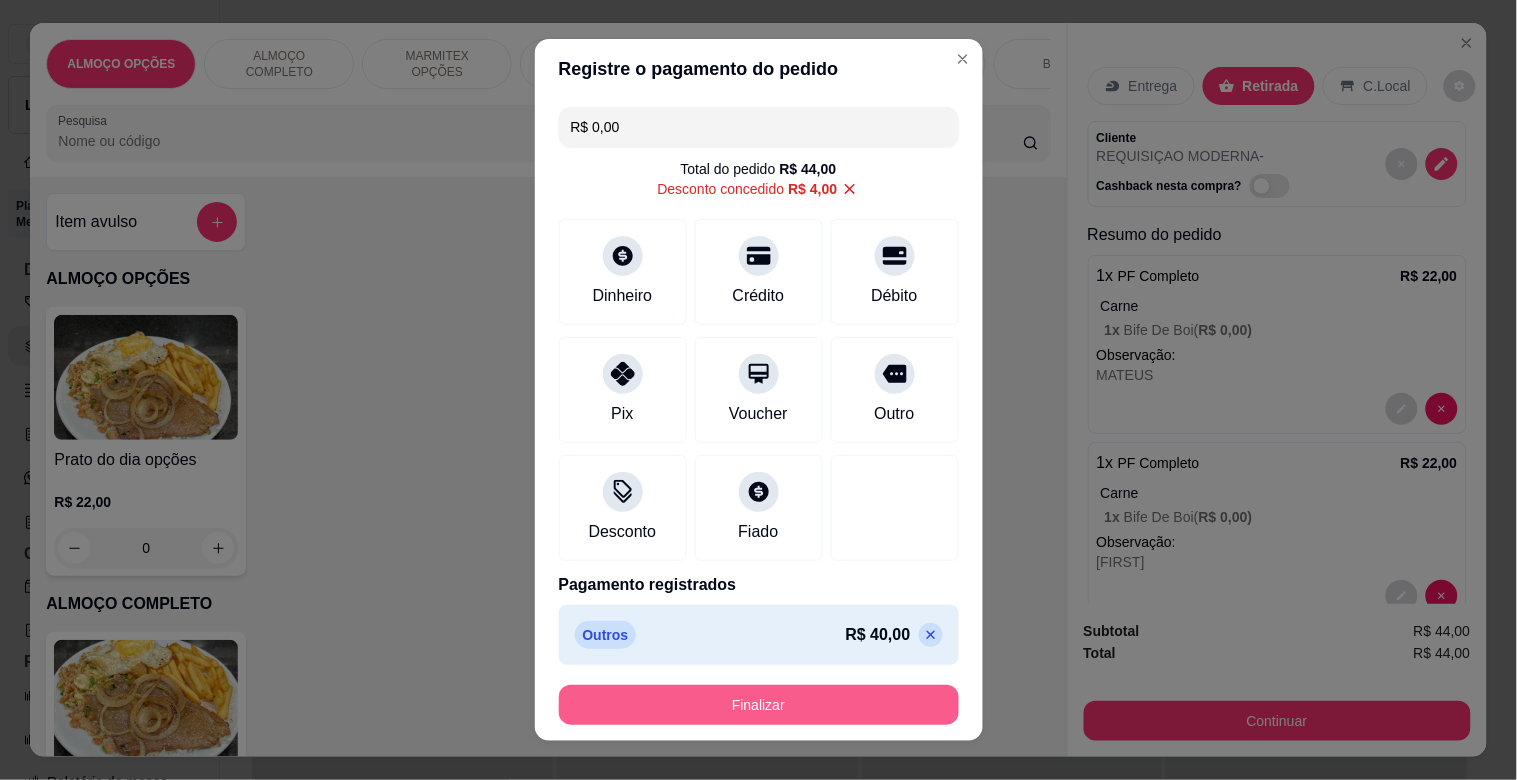 click on "Finalizar" at bounding box center [759, 705] 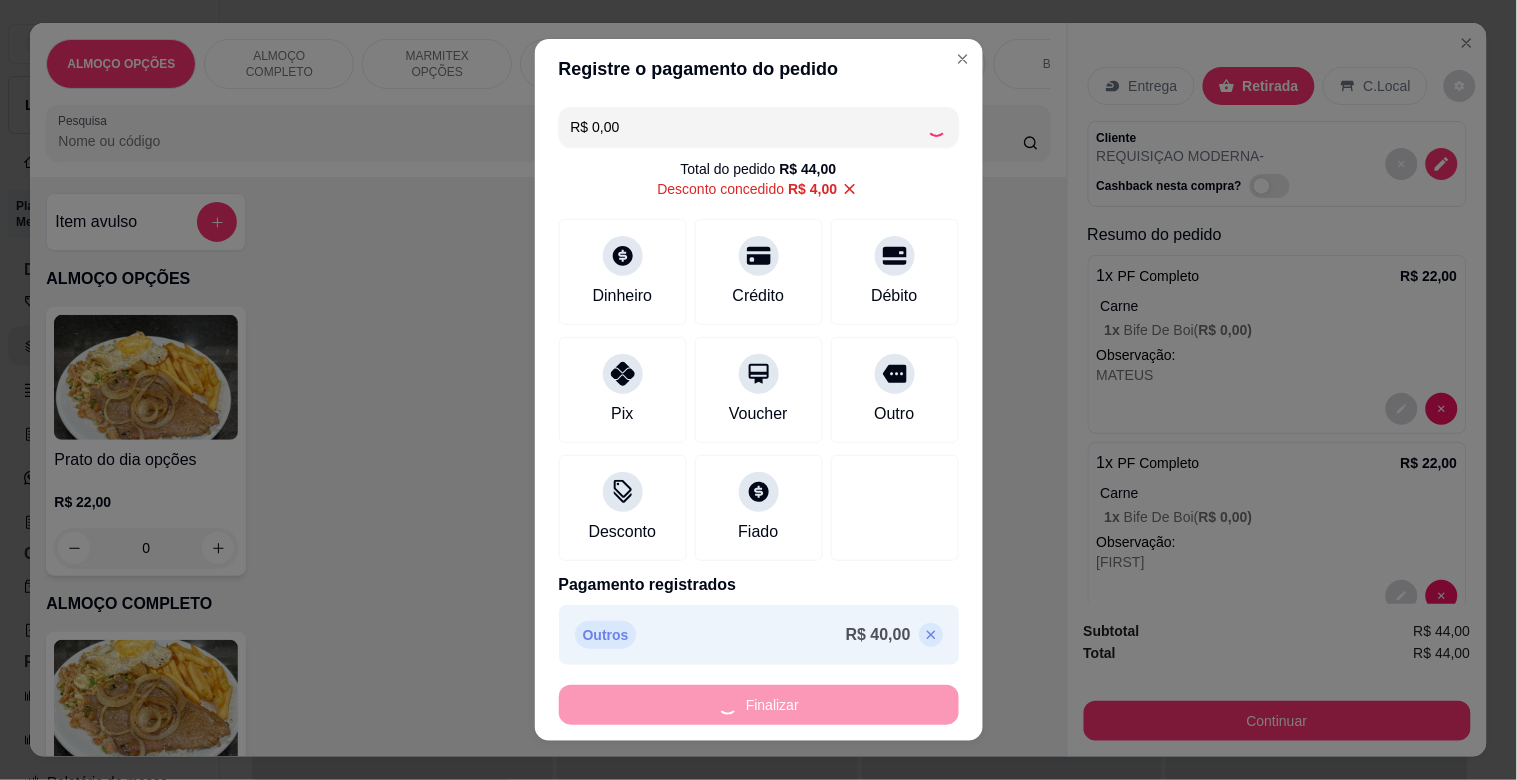 type on "-R$ 44,00" 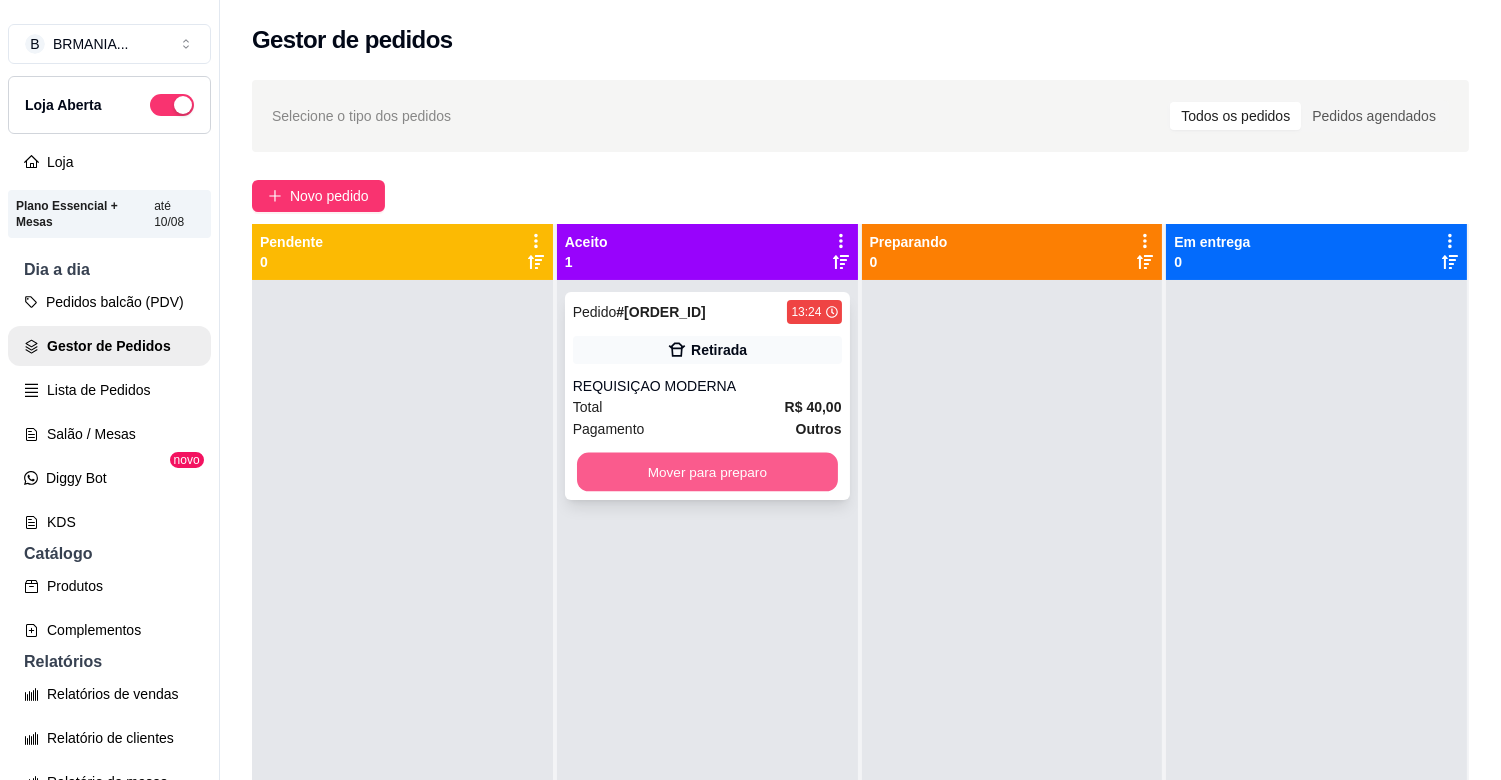 click on "Mover para preparo" at bounding box center [707, 472] 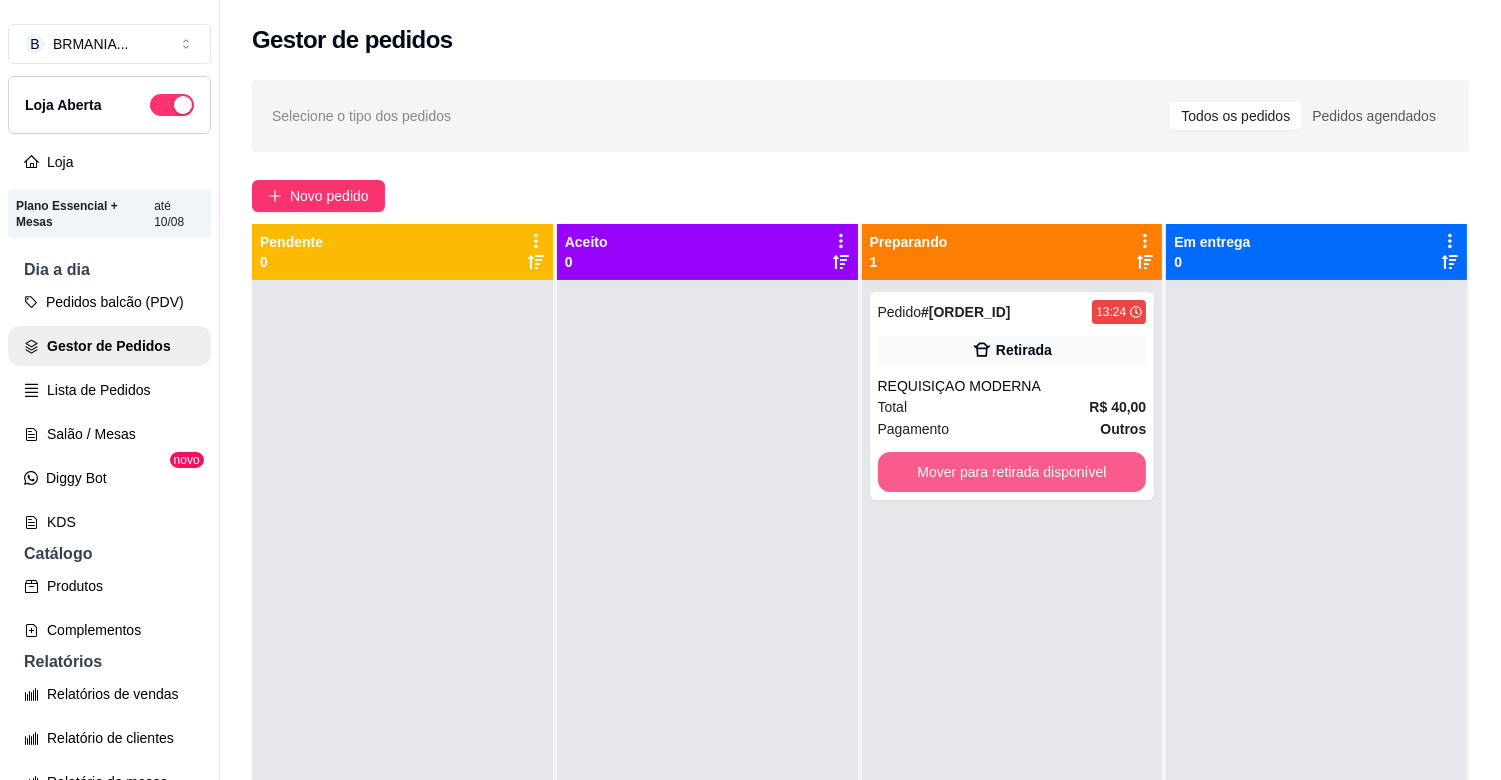 click on "Mover para retirada disponível" at bounding box center (1012, 472) 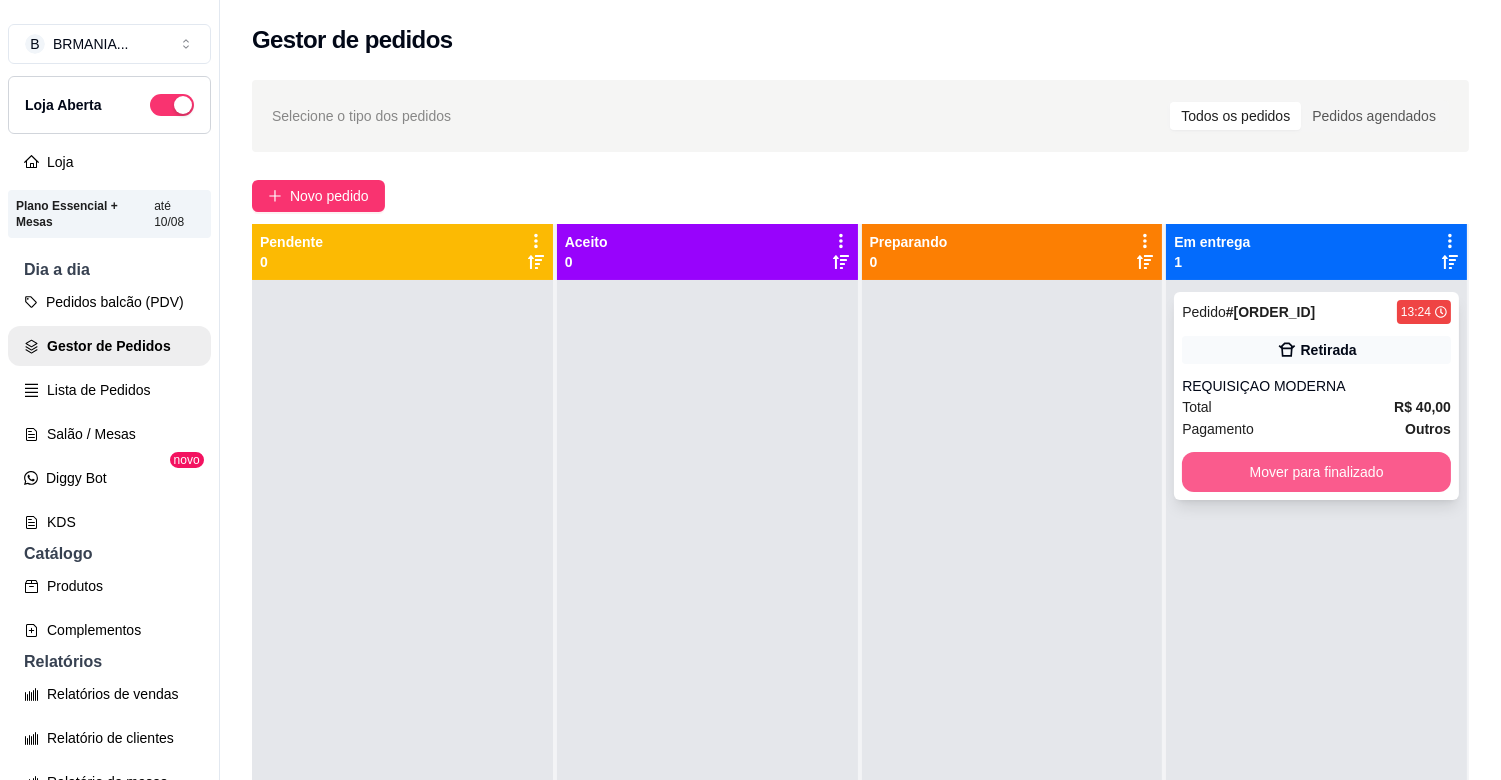 click on "Mover para finalizado" at bounding box center [1316, 472] 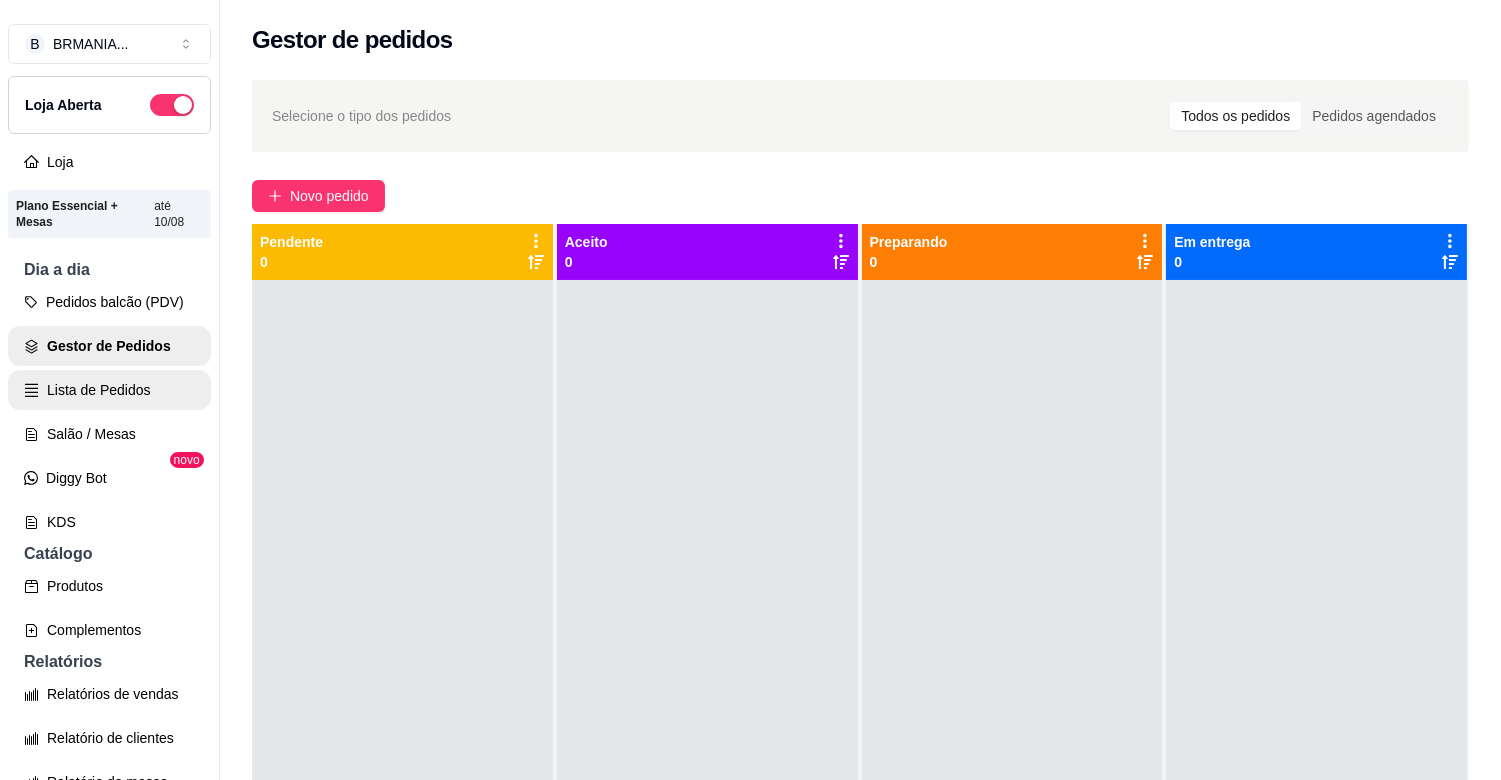 click on "Lista de Pedidos" at bounding box center [109, 390] 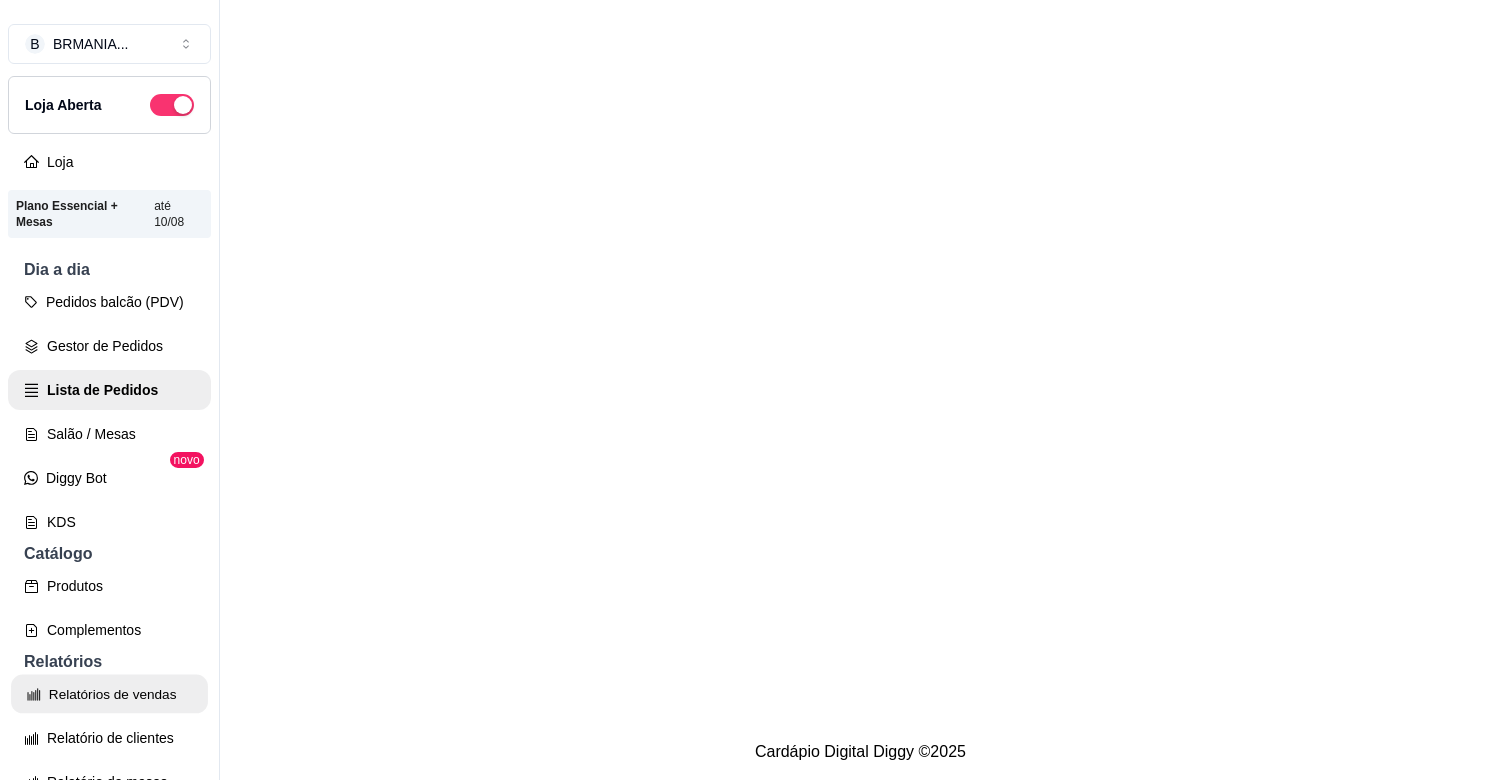 click on "Relatórios de vendas" at bounding box center [109, 694] 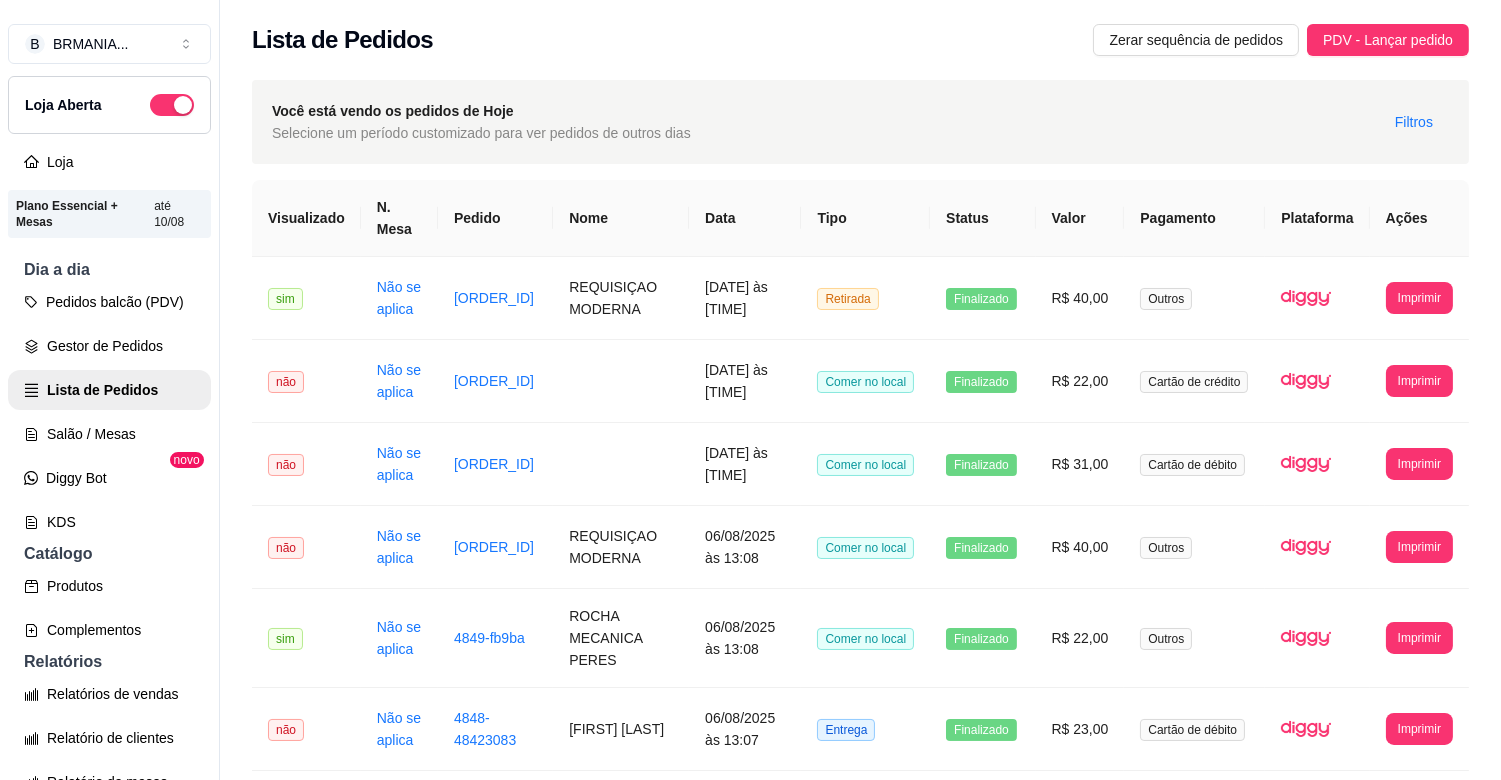 select on "ALL" 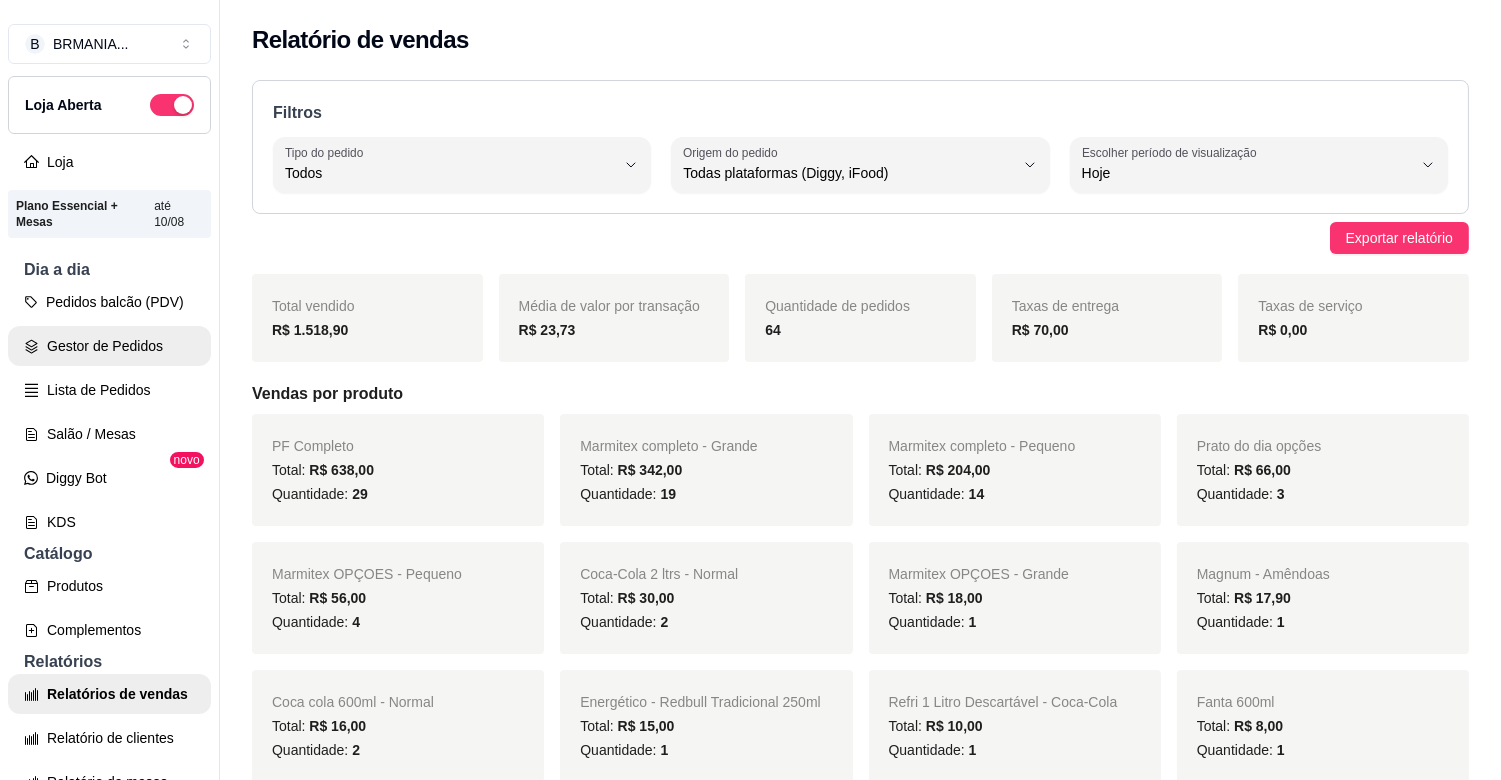 click on "Gestor de Pedidos" at bounding box center [109, 346] 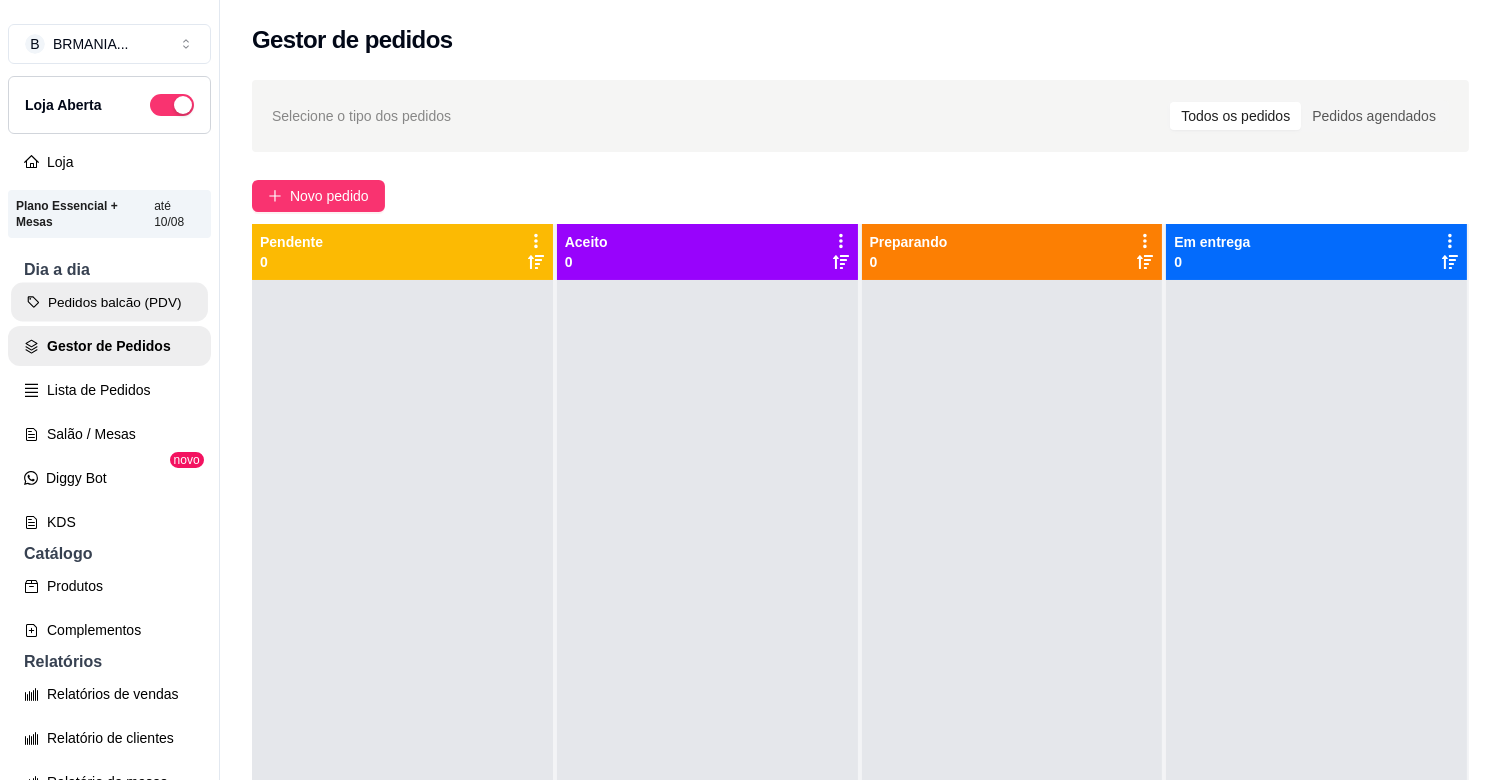 click on "Pedidos balcão (PDV)" at bounding box center (109, 302) 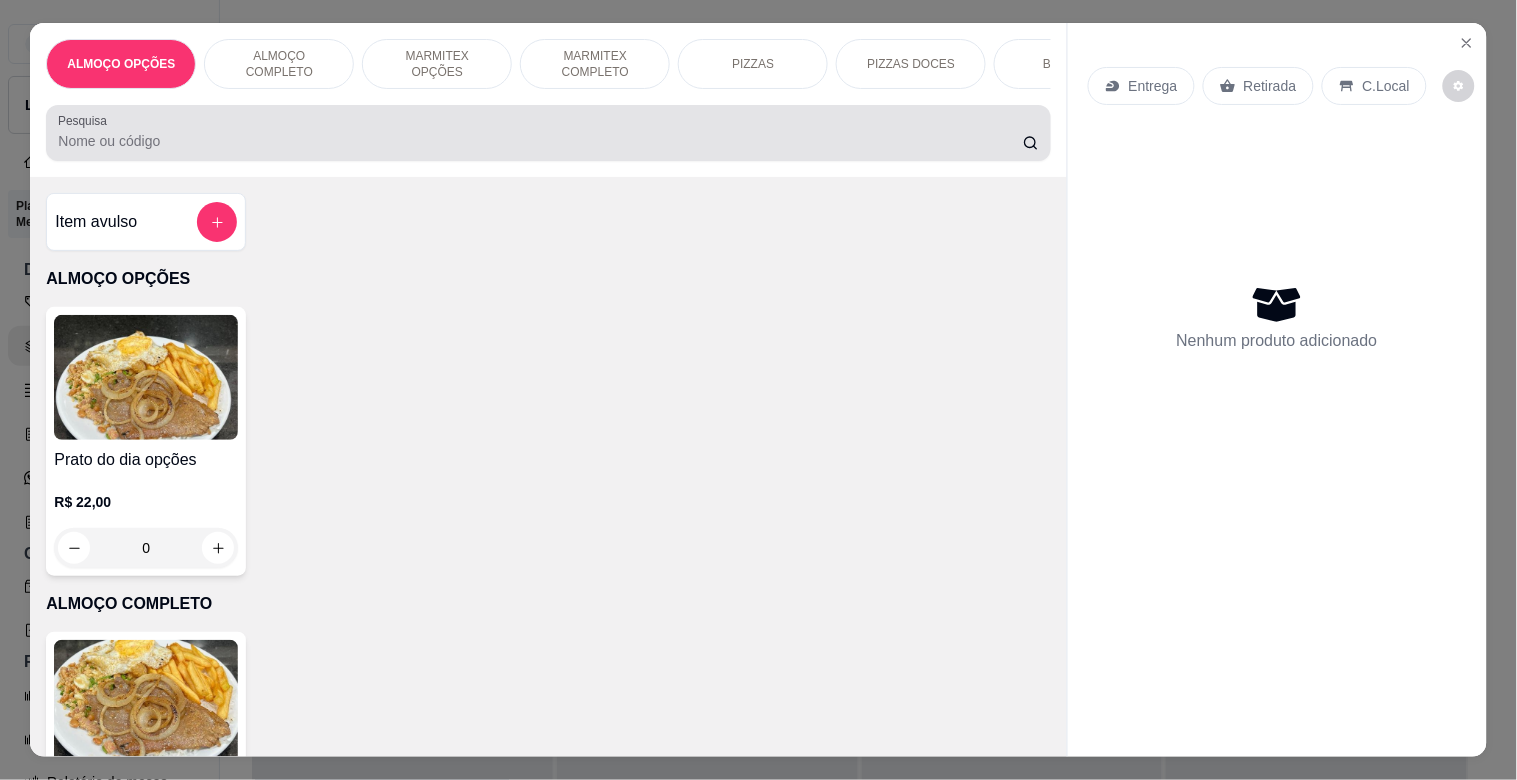 click at bounding box center [548, 133] 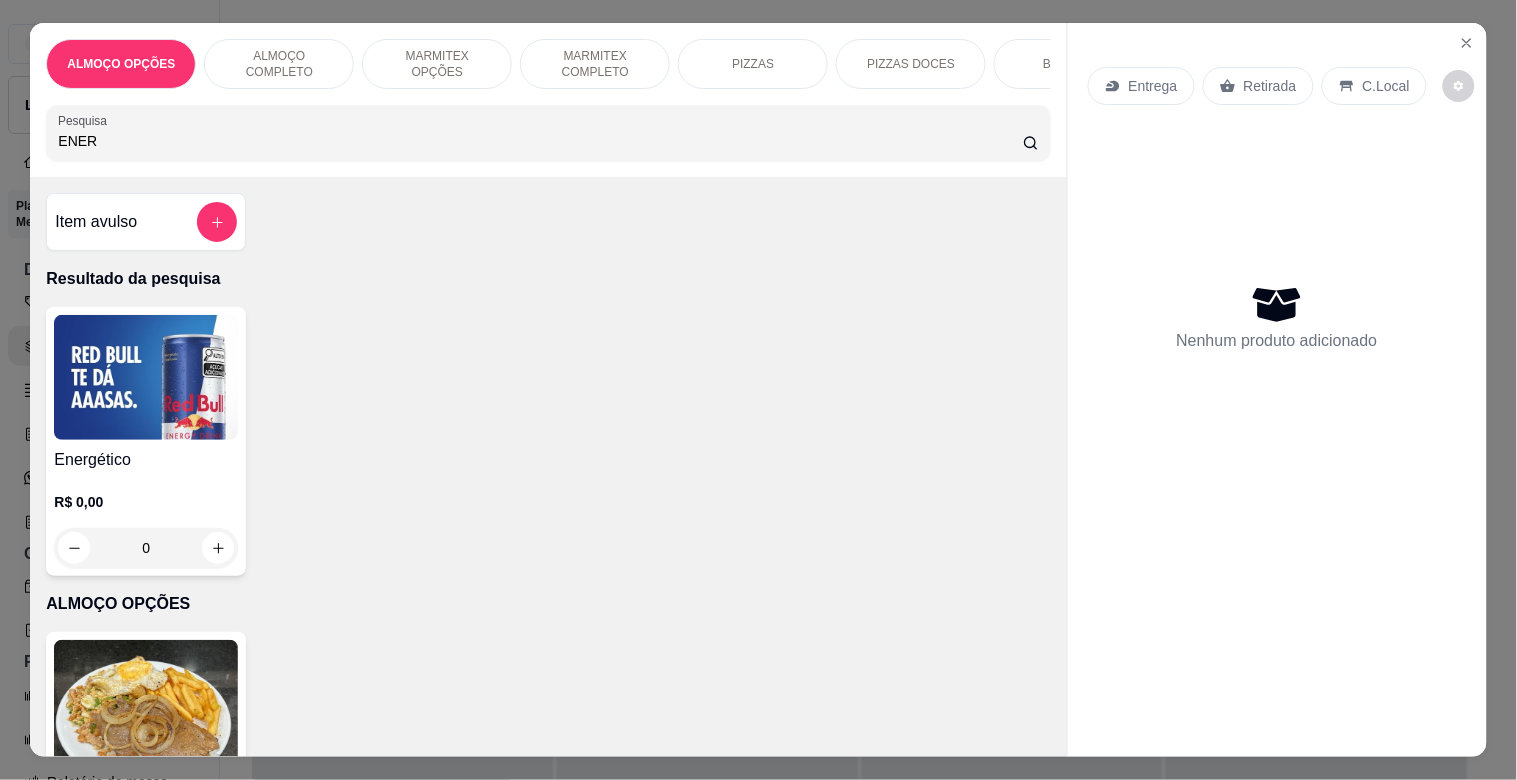 type on "ENER" 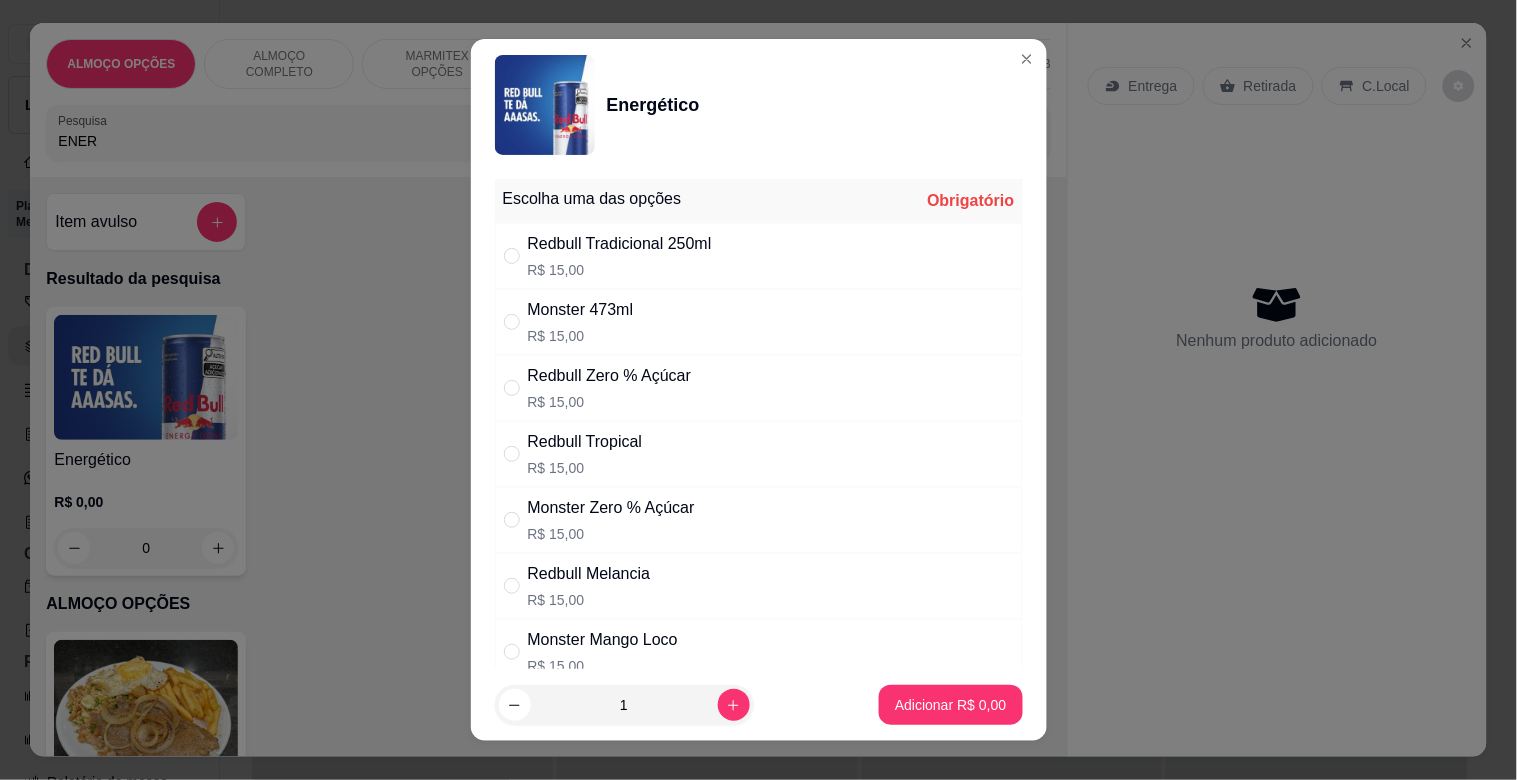 click on "Monster 473ml R$ 15,00" at bounding box center [759, 322] 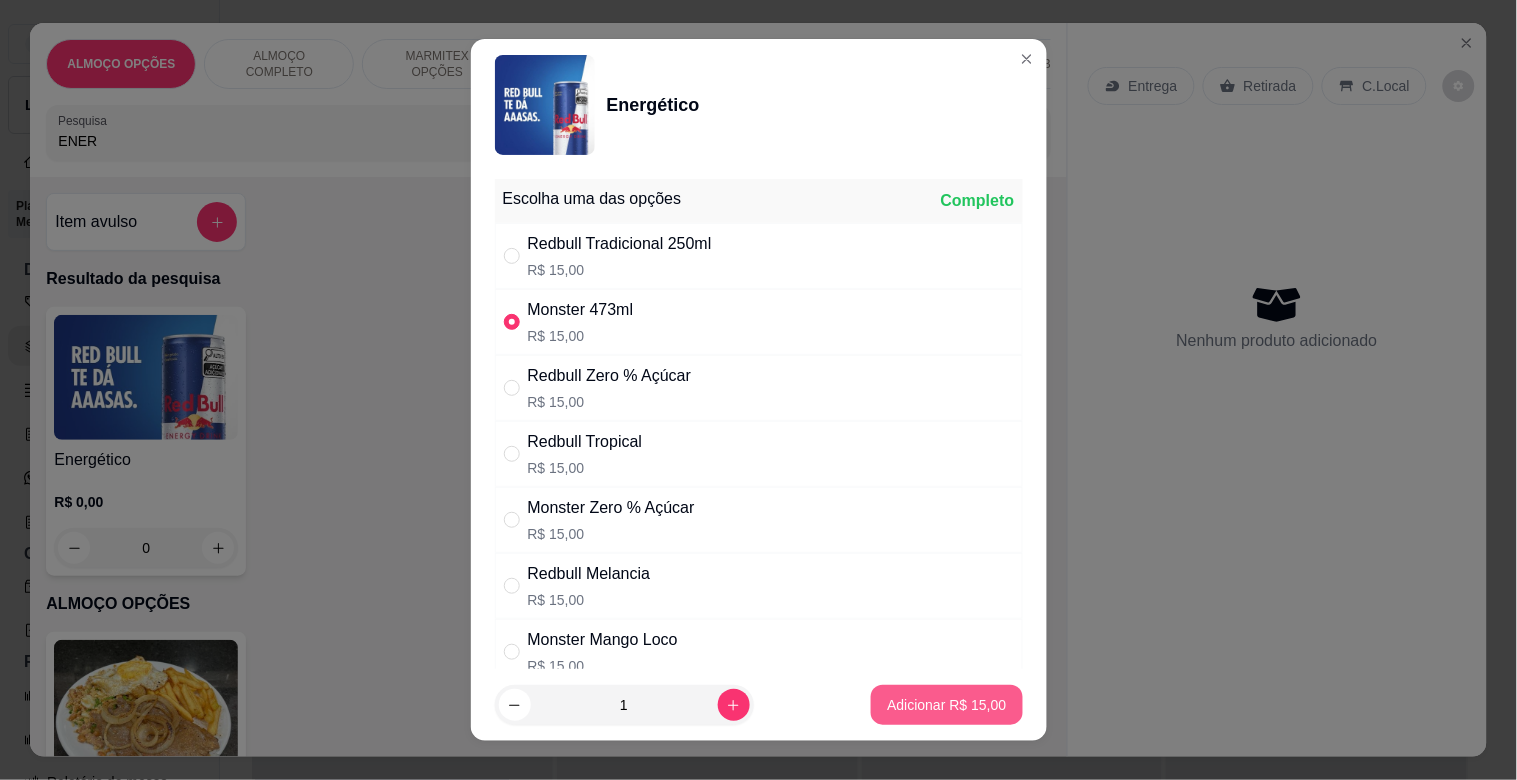 click on "Adicionar   R$ 15,00" at bounding box center (946, 705) 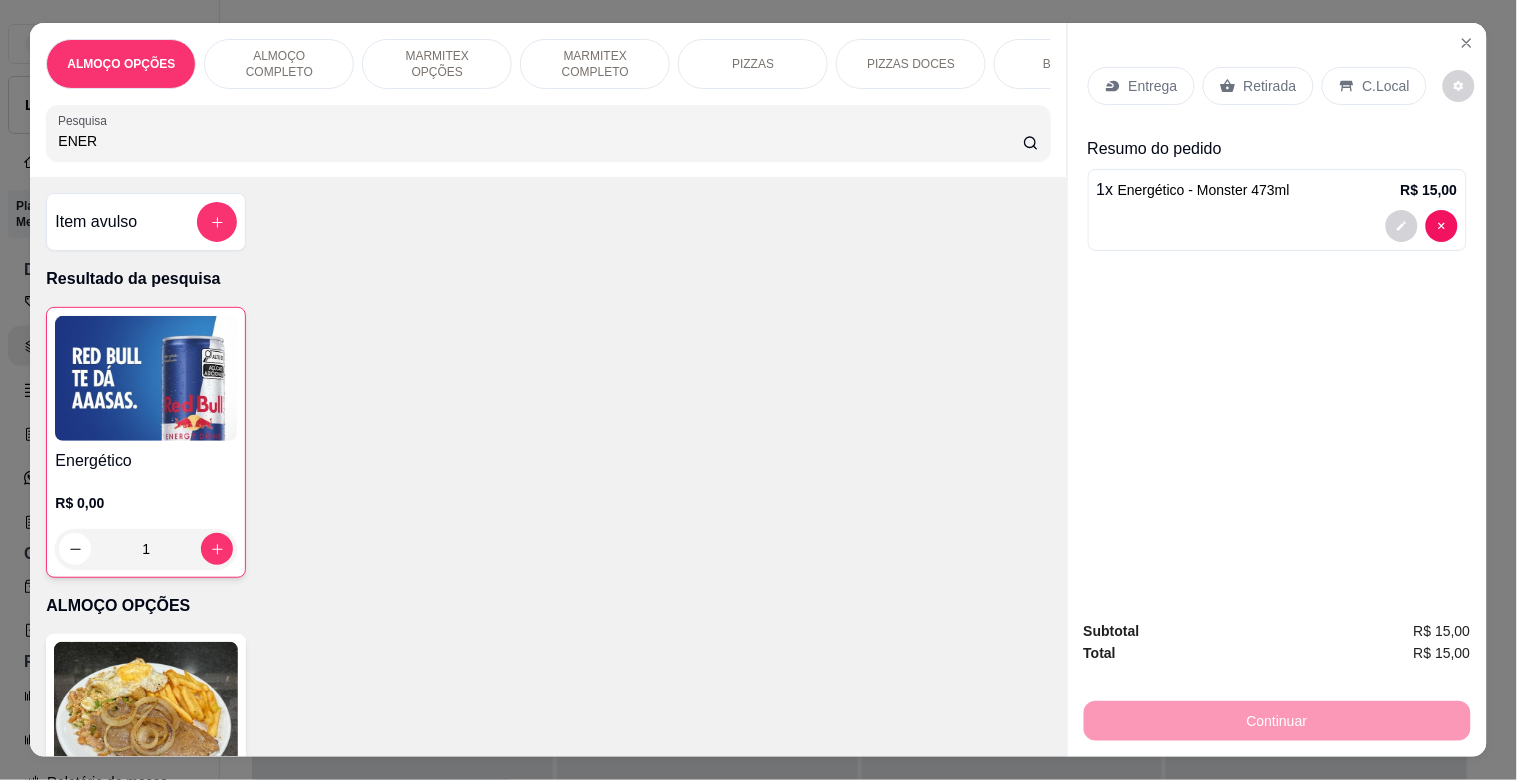 click on "C.Local" at bounding box center (1386, 86) 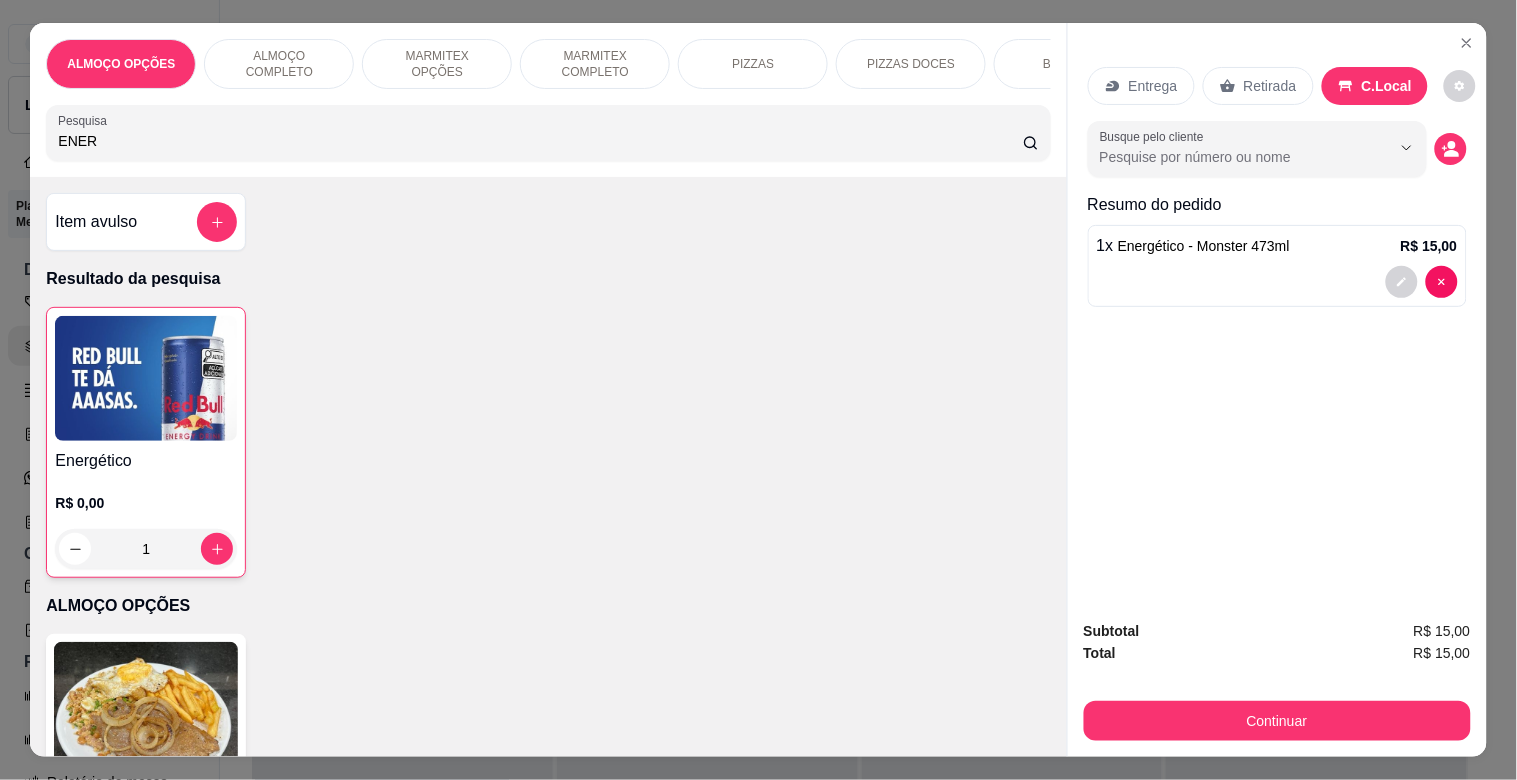click on "Retirada" at bounding box center [1258, 86] 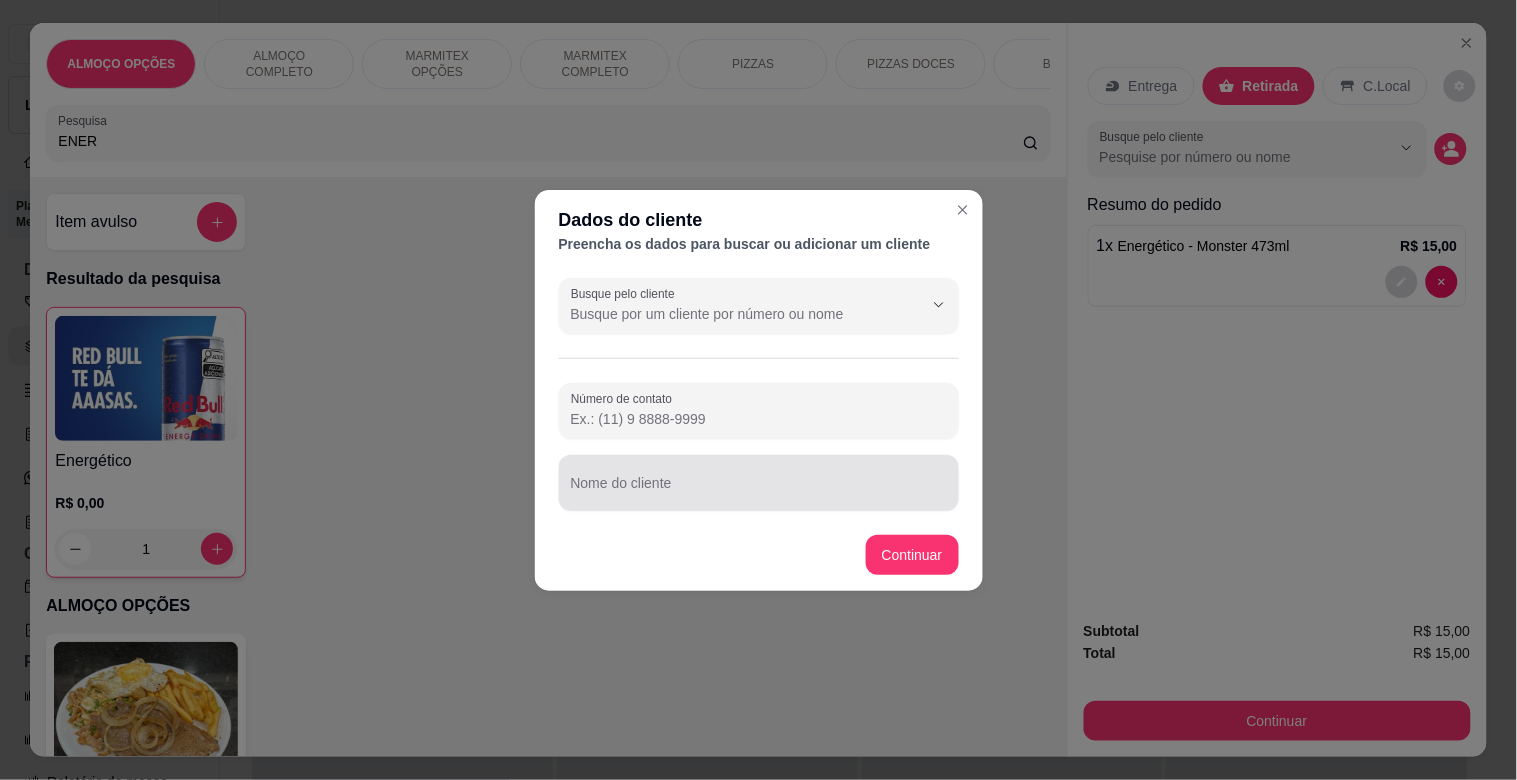 click on "Nome do cliente" at bounding box center [759, 491] 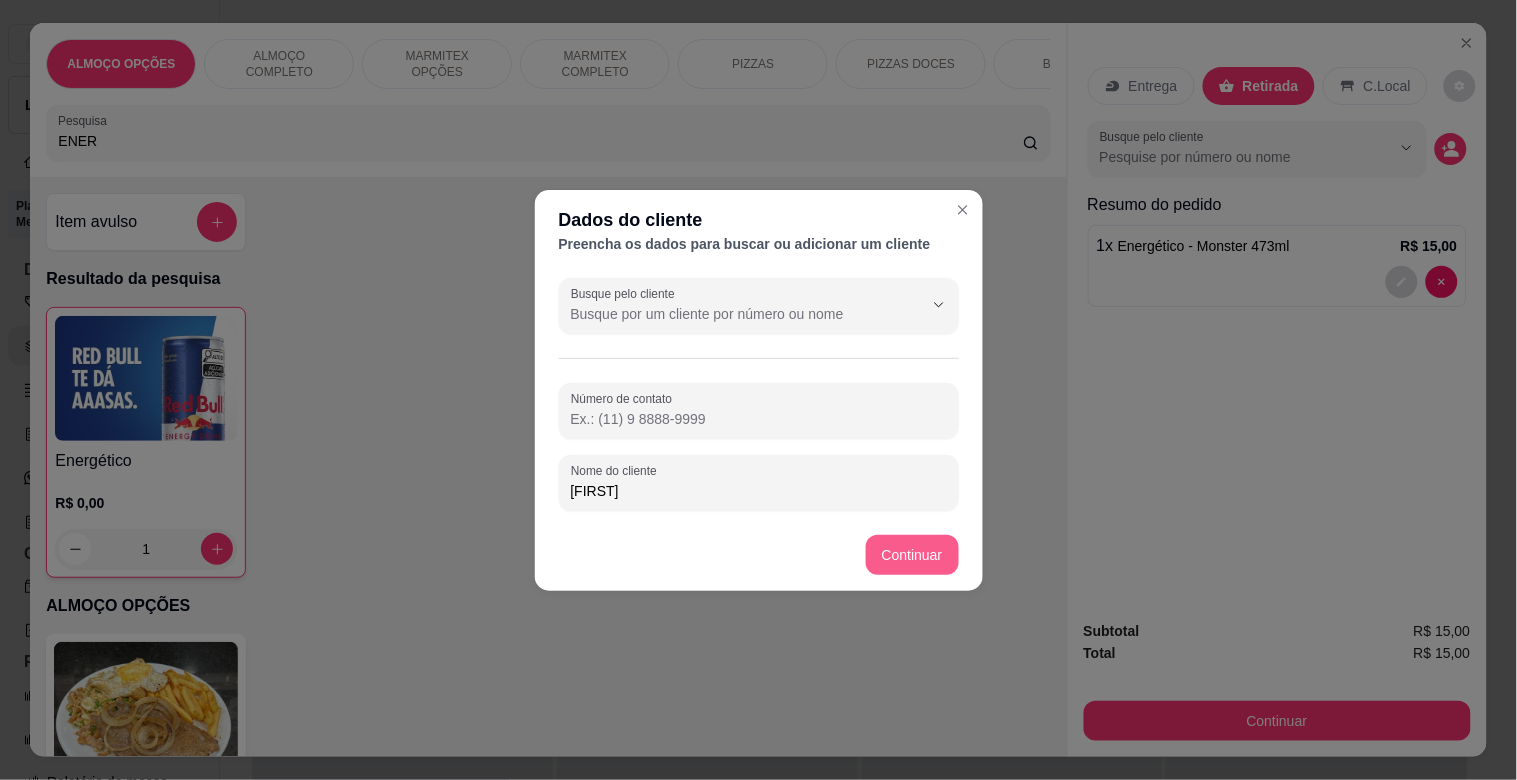 type on "[FIRST]" 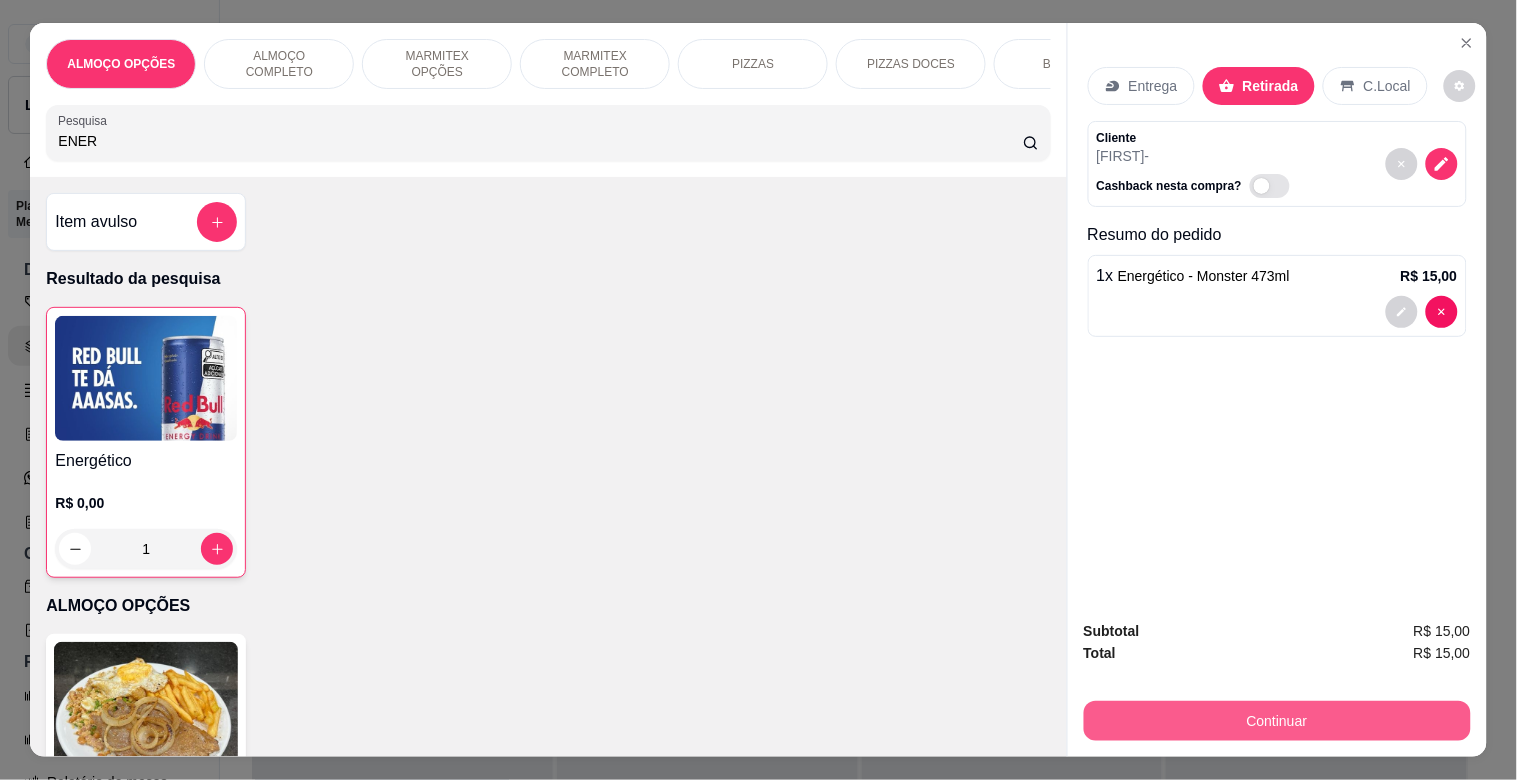 click on "Continuar" at bounding box center (1277, 721) 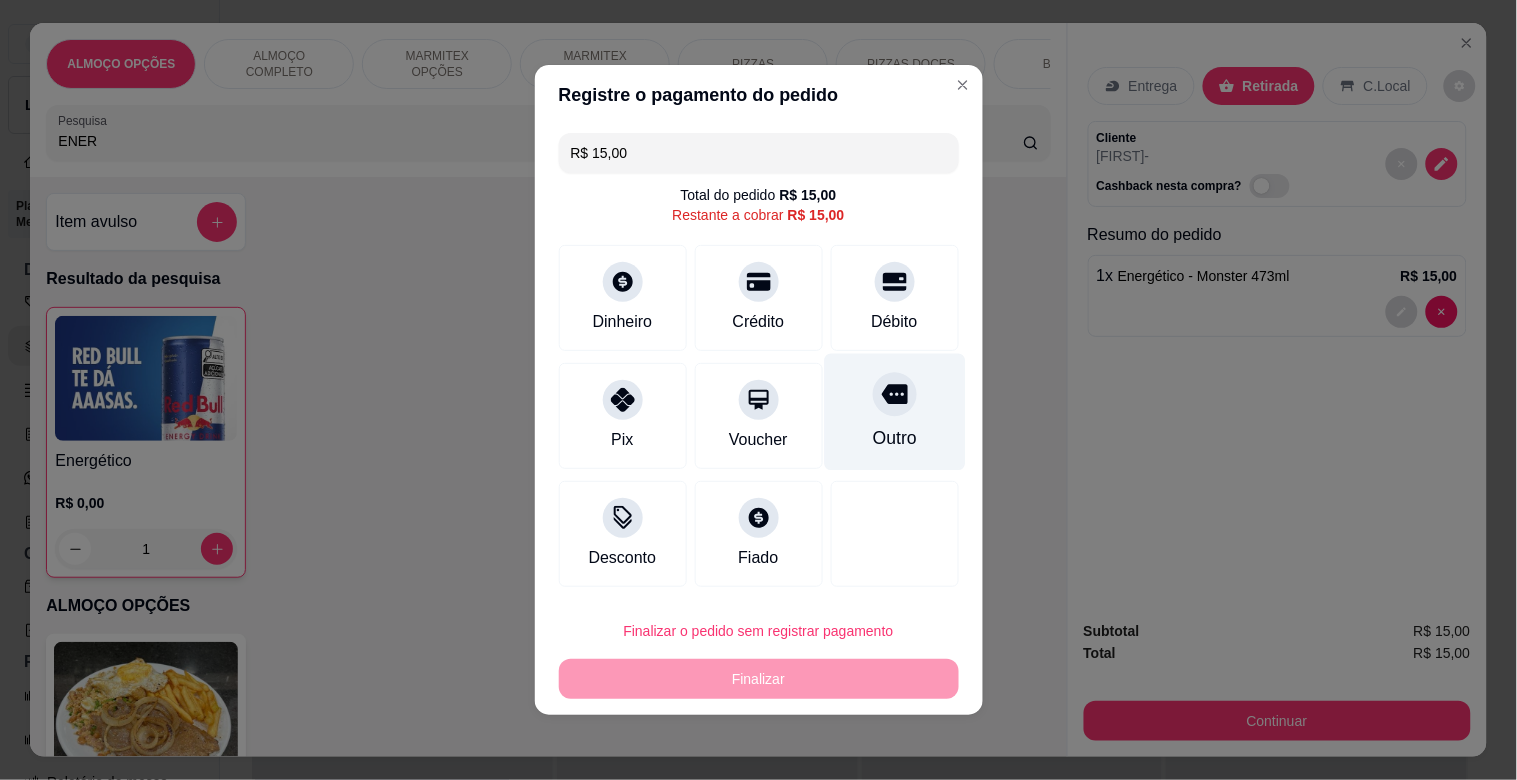 click on "Outro" at bounding box center (894, 412) 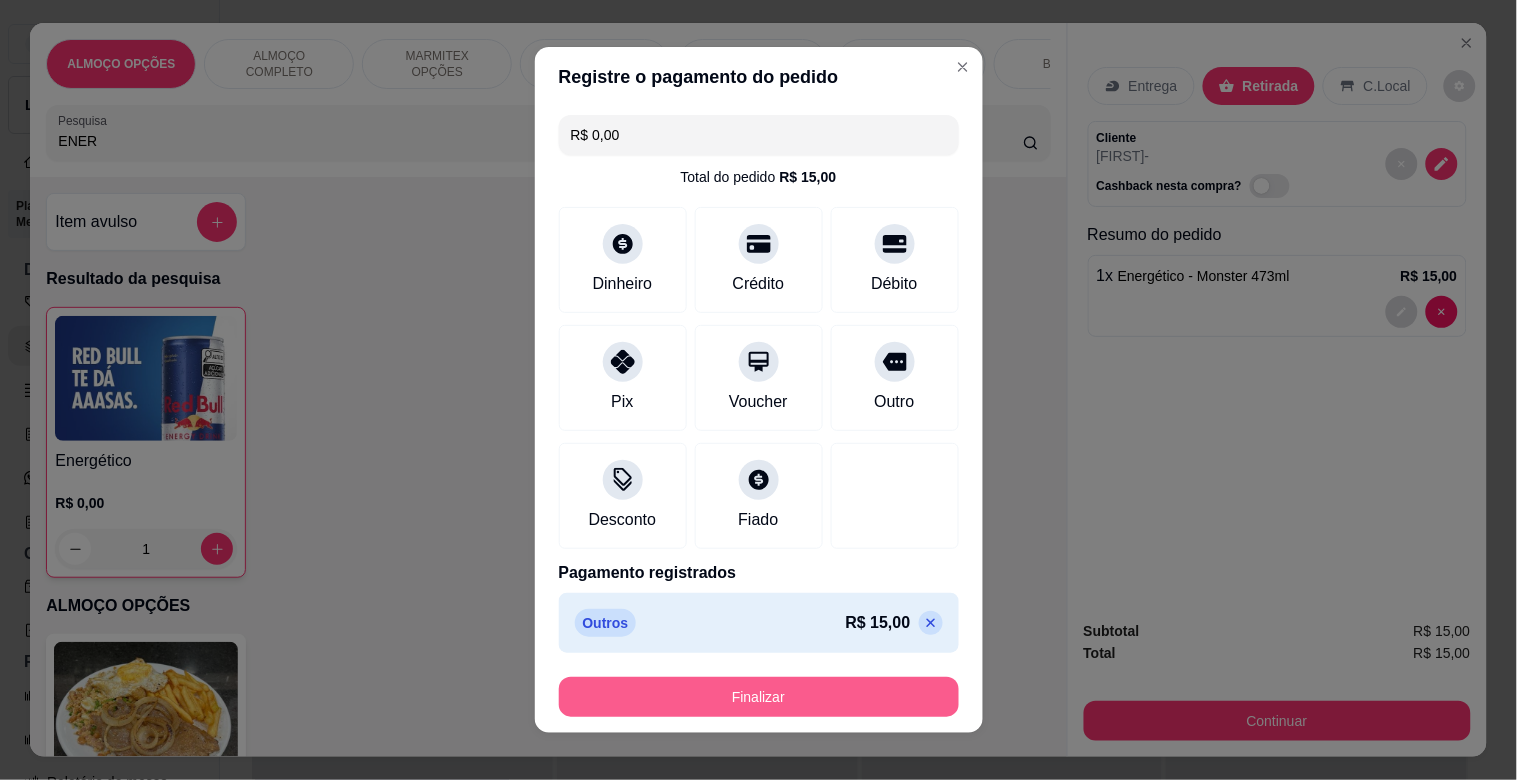 click on "Finalizar" at bounding box center (759, 697) 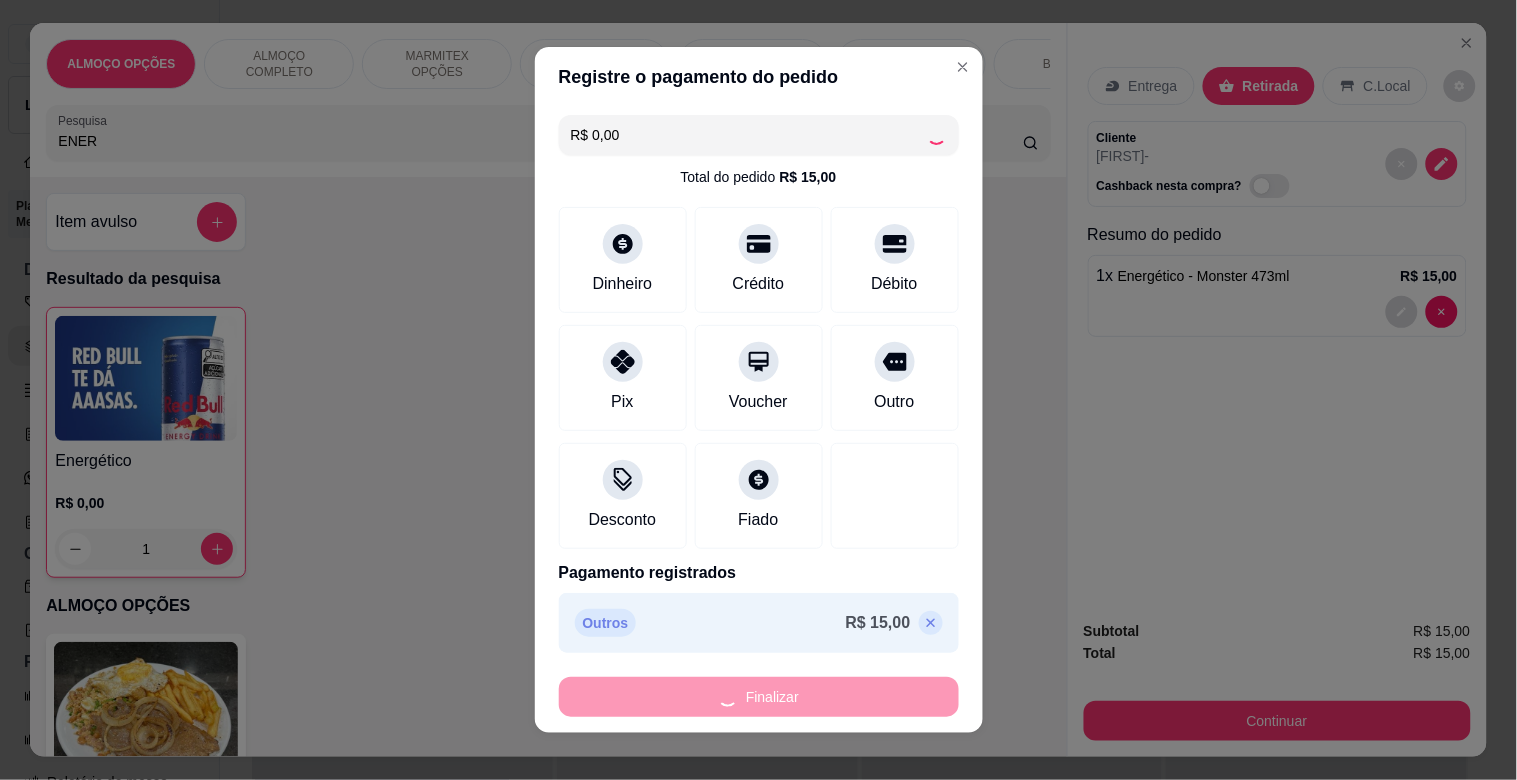 type on "0" 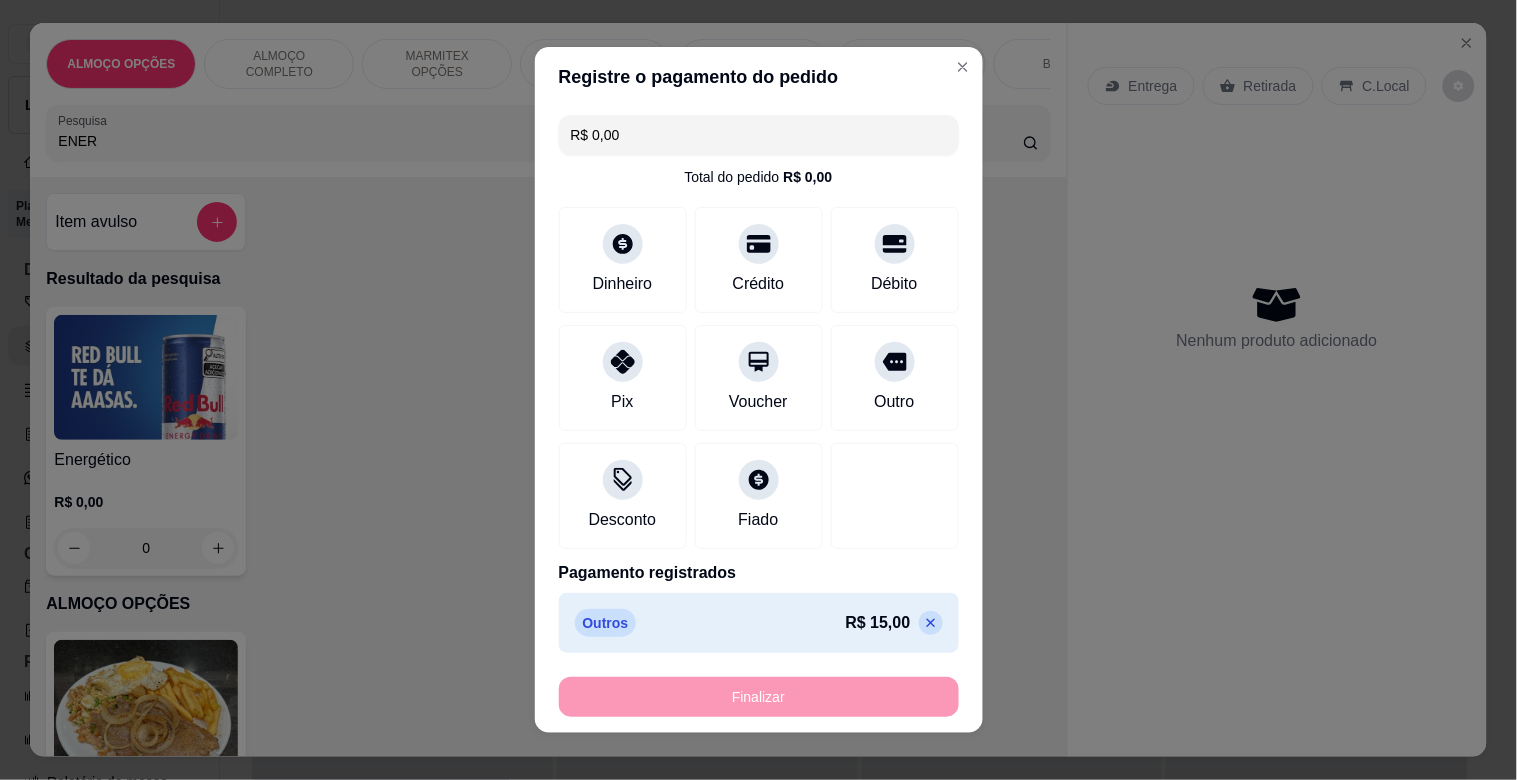 type on "-R$ 15,00" 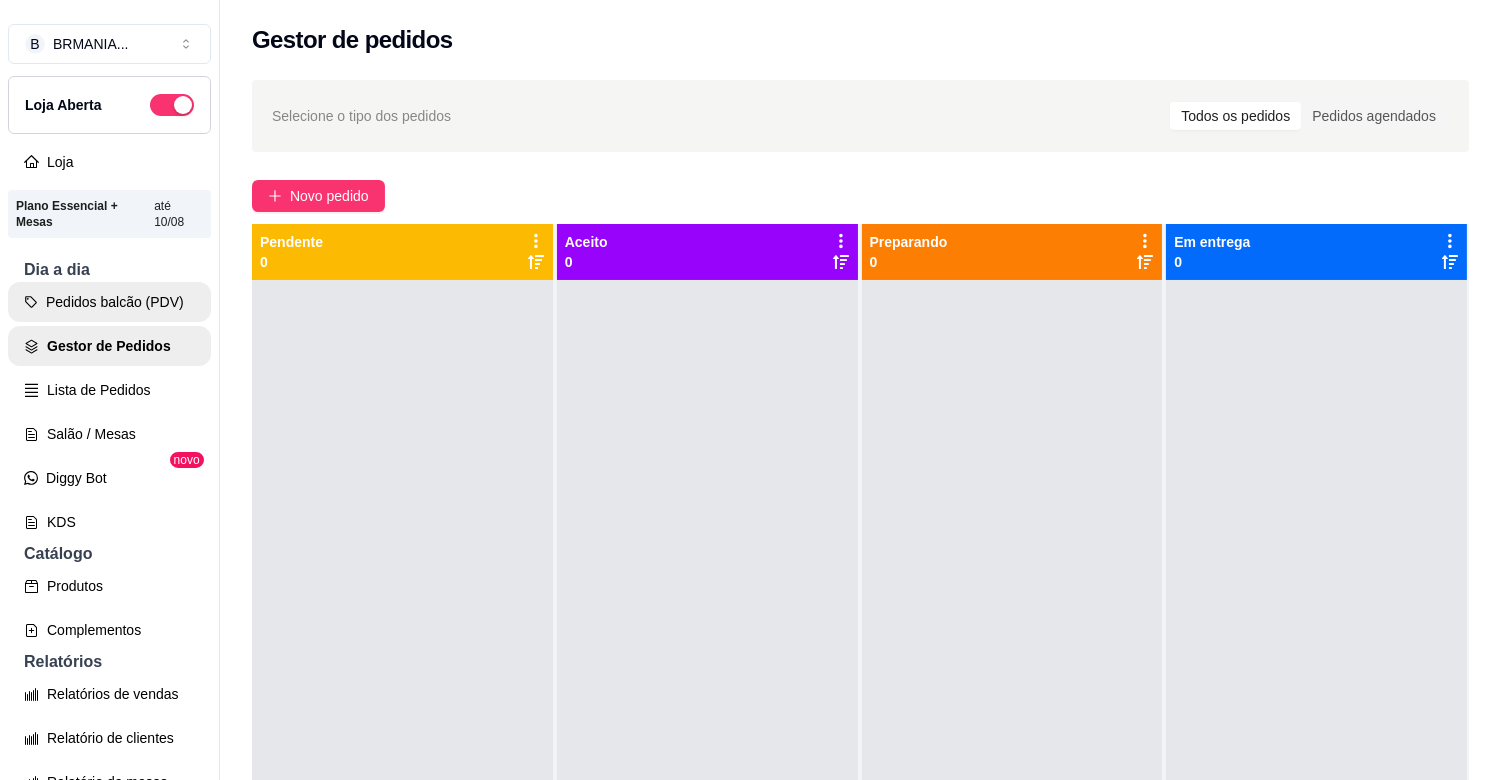 click on "Pedidos balcão (PDV)" at bounding box center (109, 302) 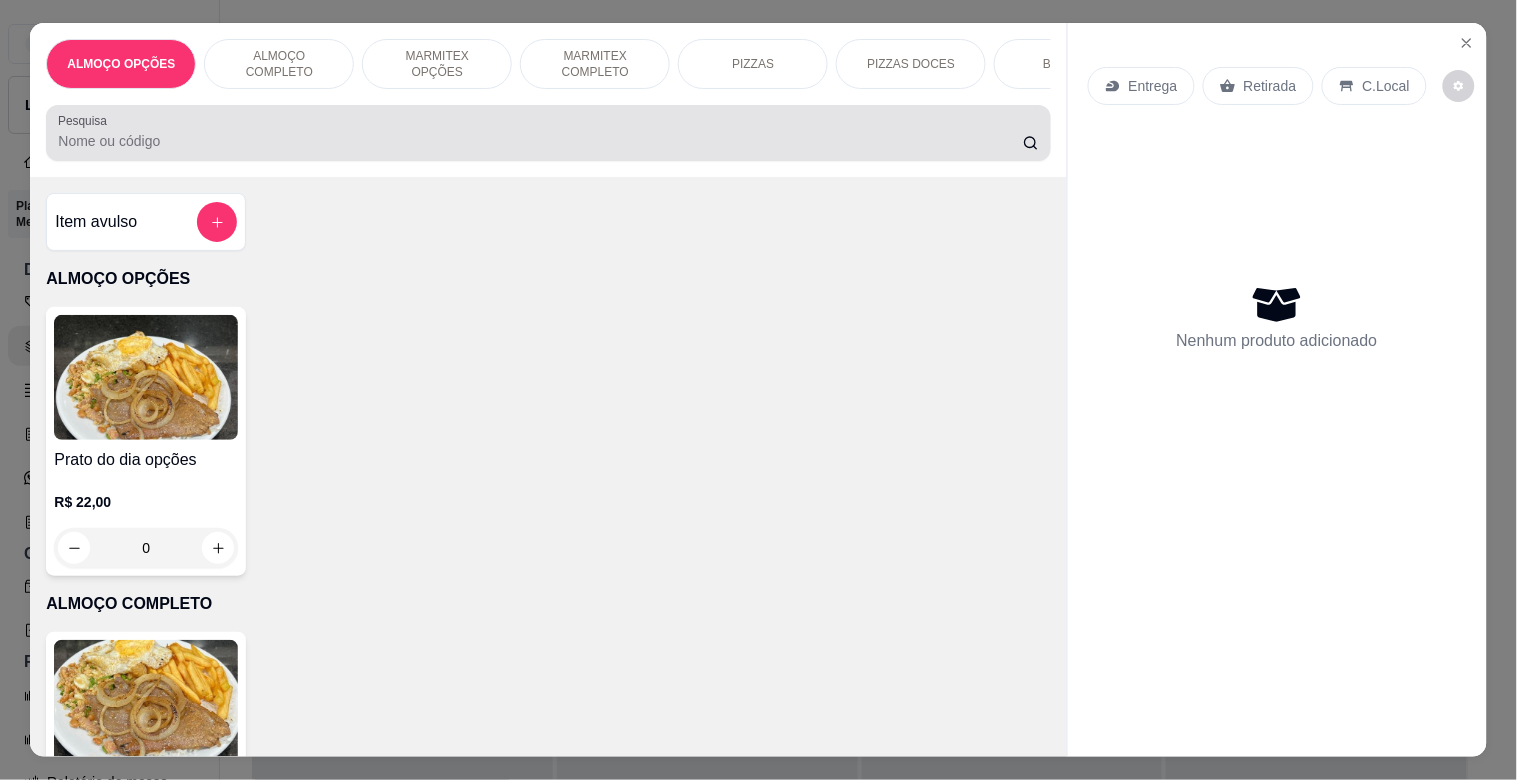click at bounding box center (548, 133) 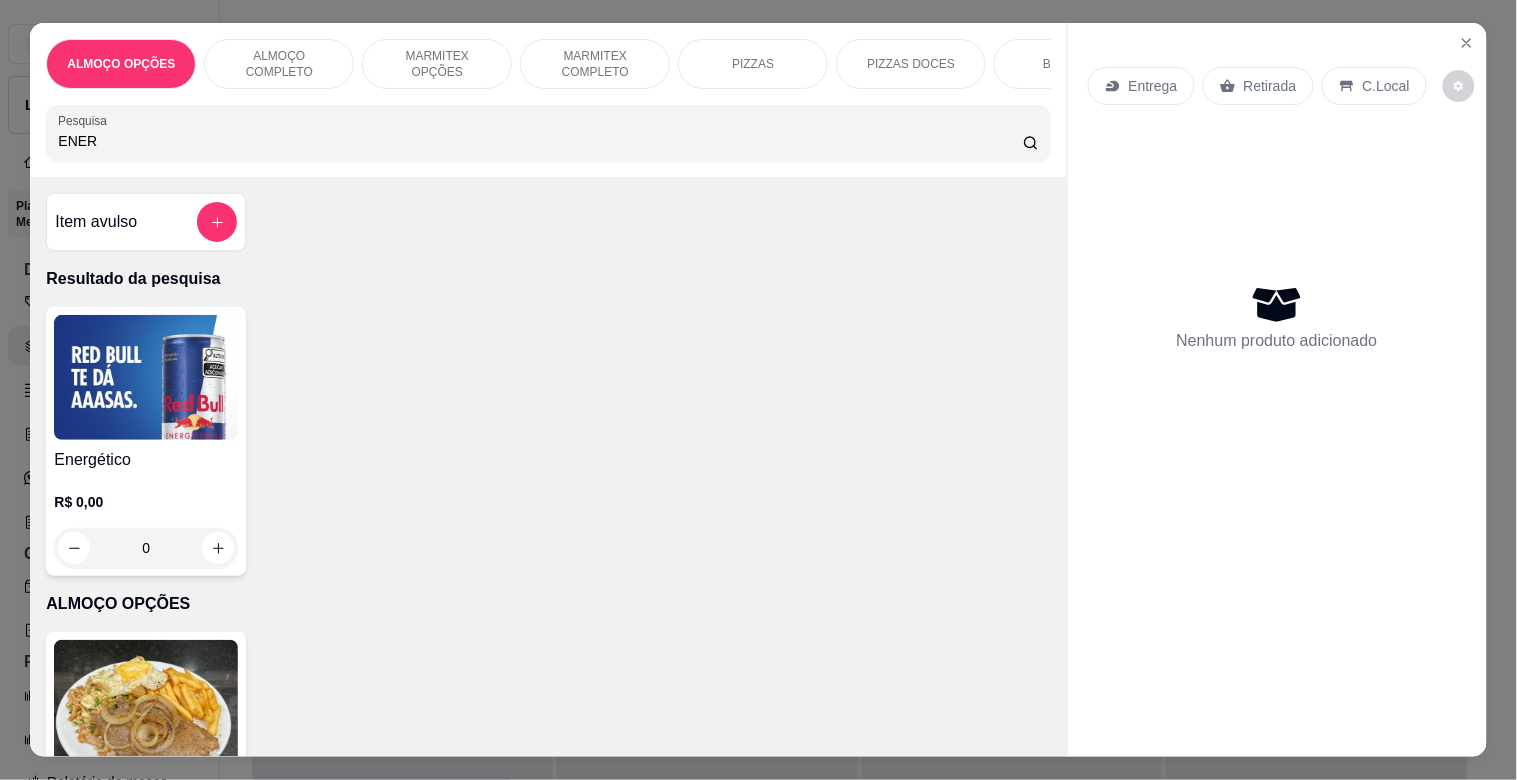 type on "ENER" 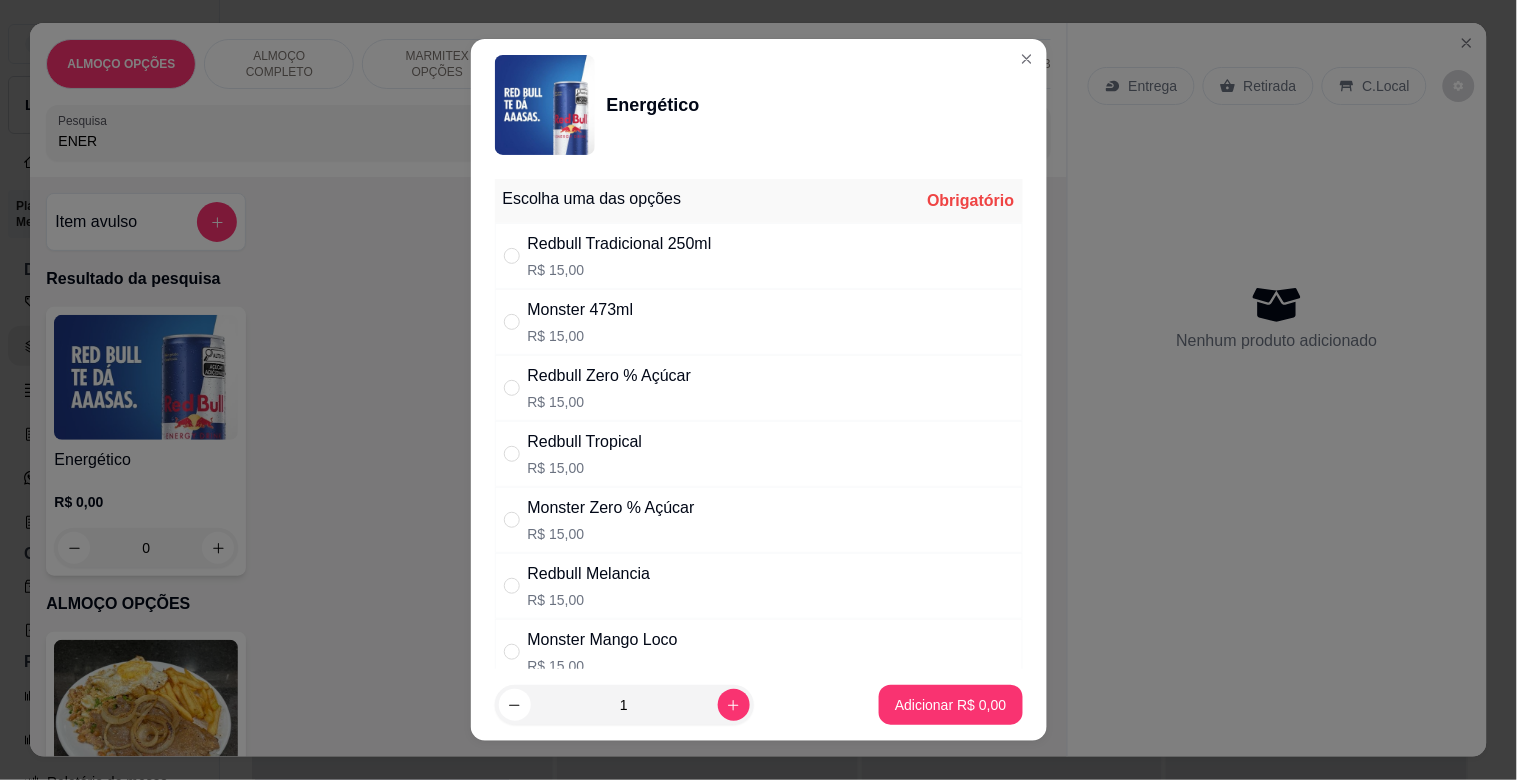 click on "Monster Mango Loco R$ 15,00" at bounding box center [759, 652] 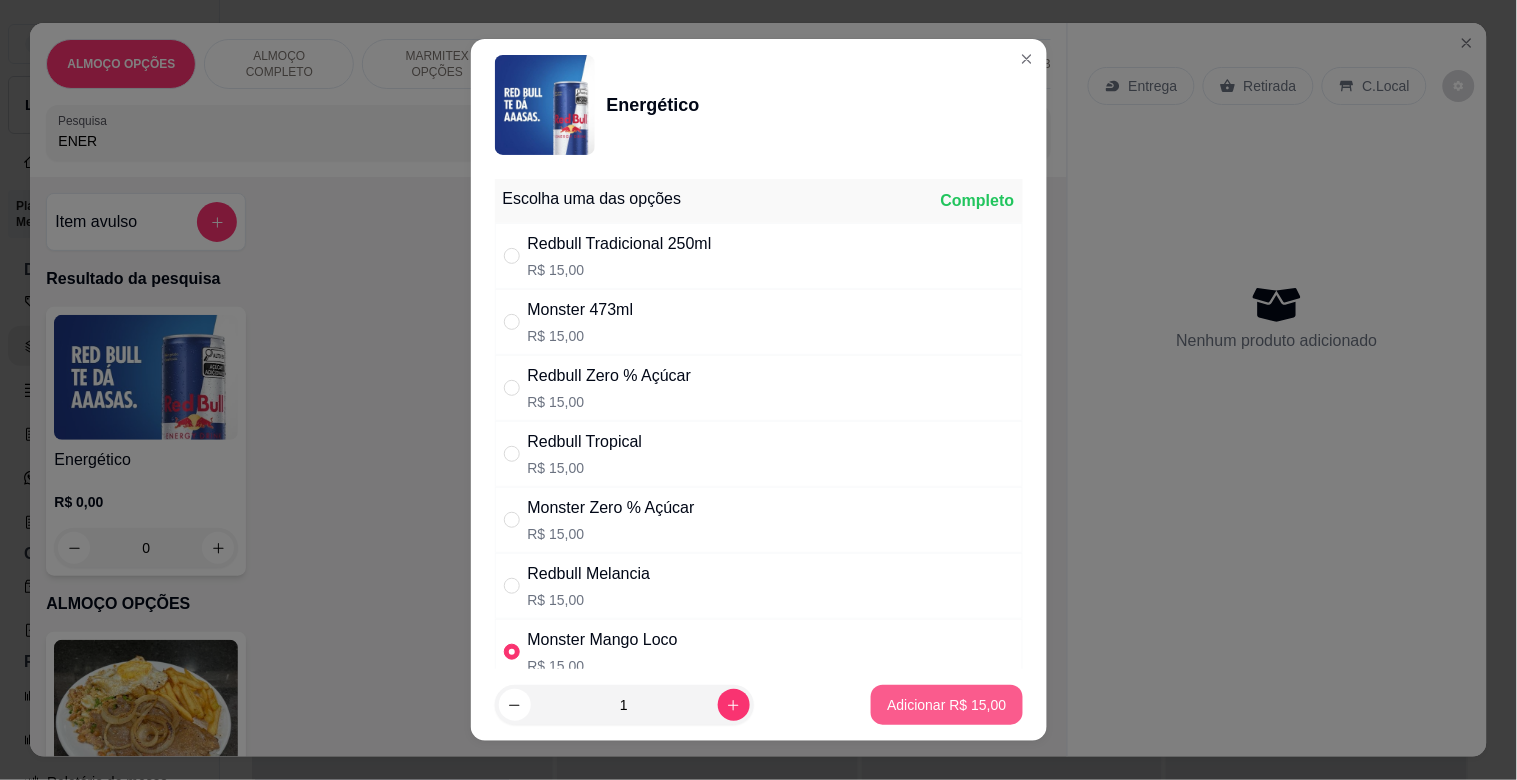 click on "Adicionar   R$ 15,00" at bounding box center (946, 705) 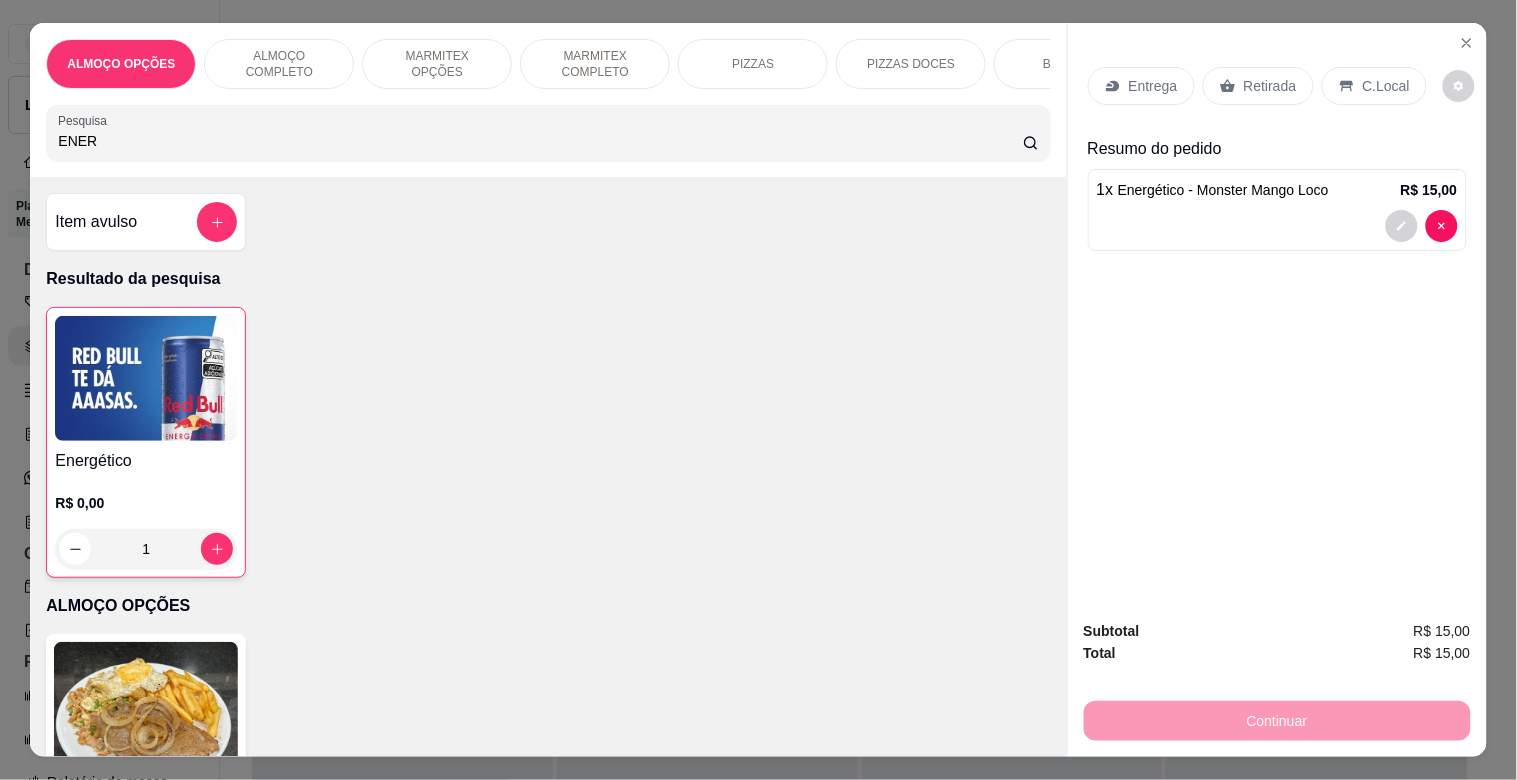 drag, startPoint x: 1263, startPoint y: 90, endPoint x: 1320, endPoint y: 90, distance: 57 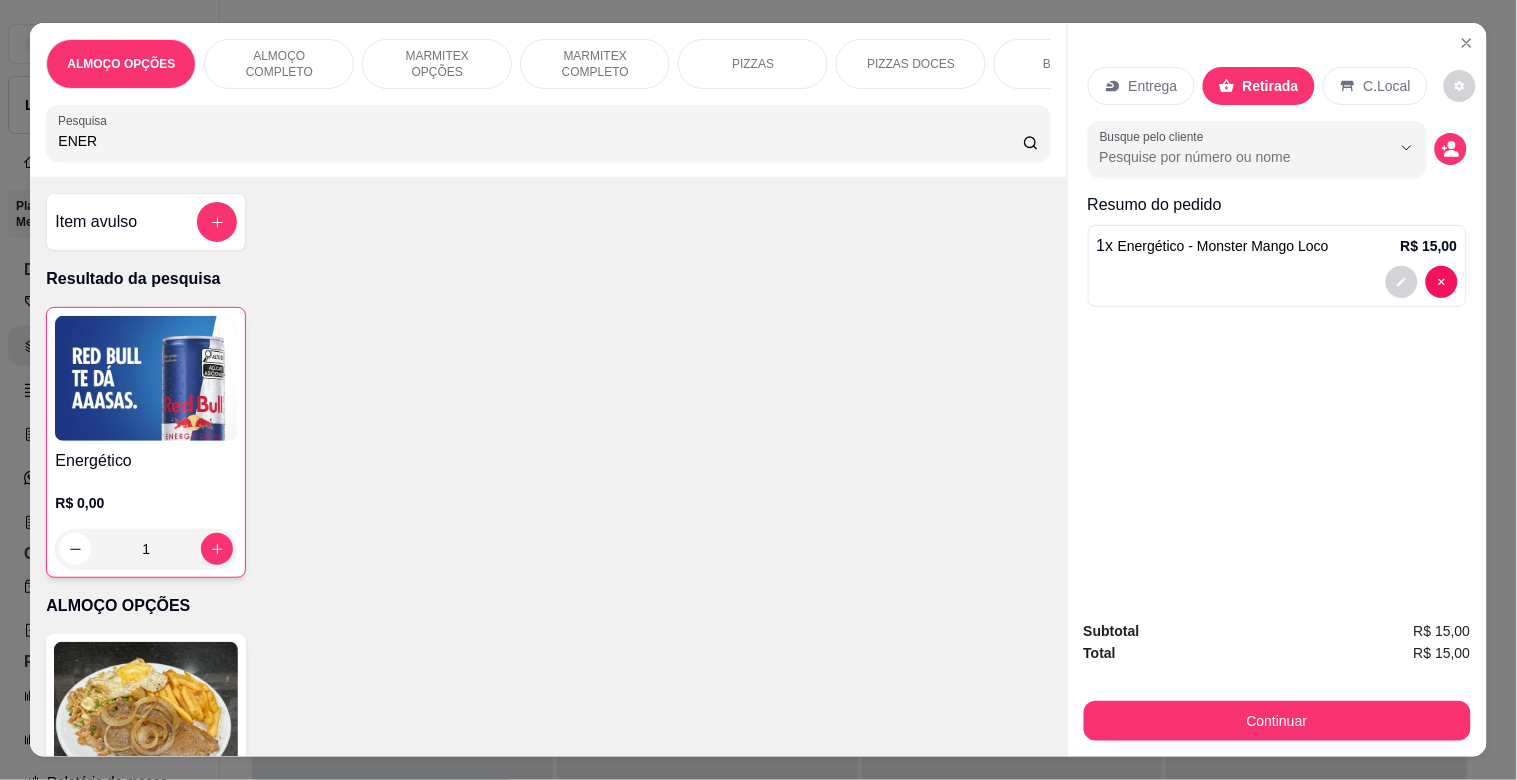 click on "Busque pelo cliente" at bounding box center (1277, 149) 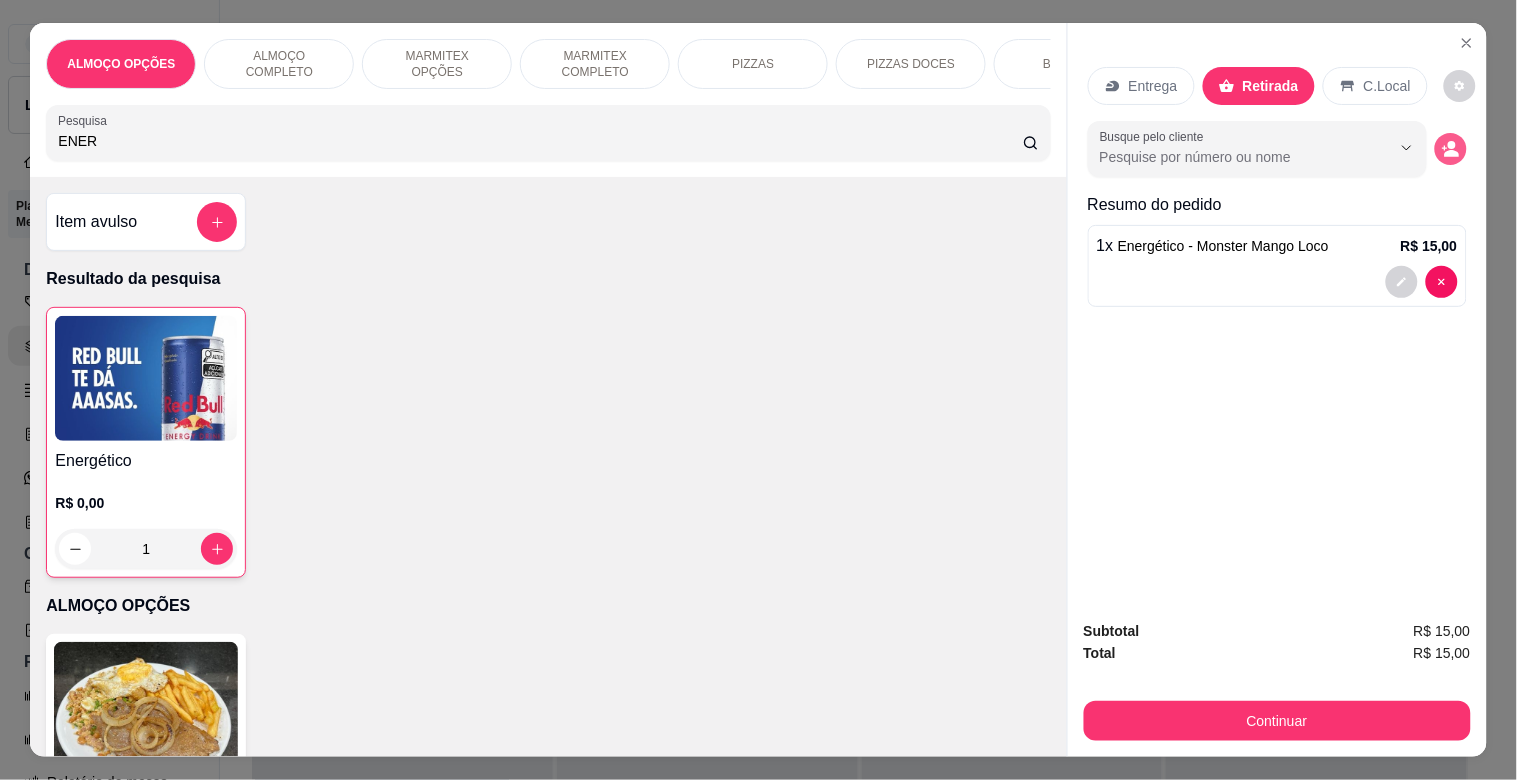 click at bounding box center [1451, 149] 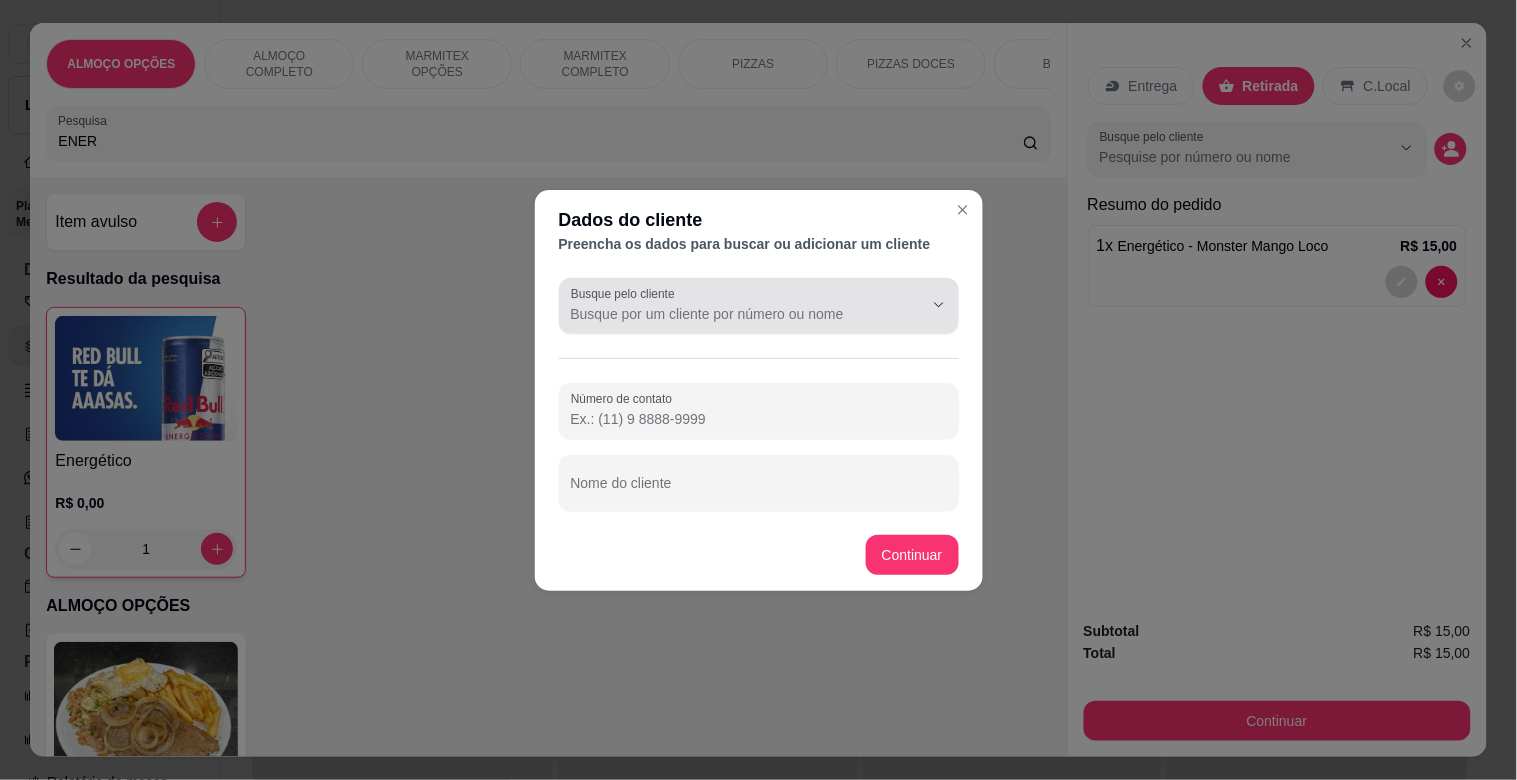 click on "Busque pelo cliente" at bounding box center [759, 306] 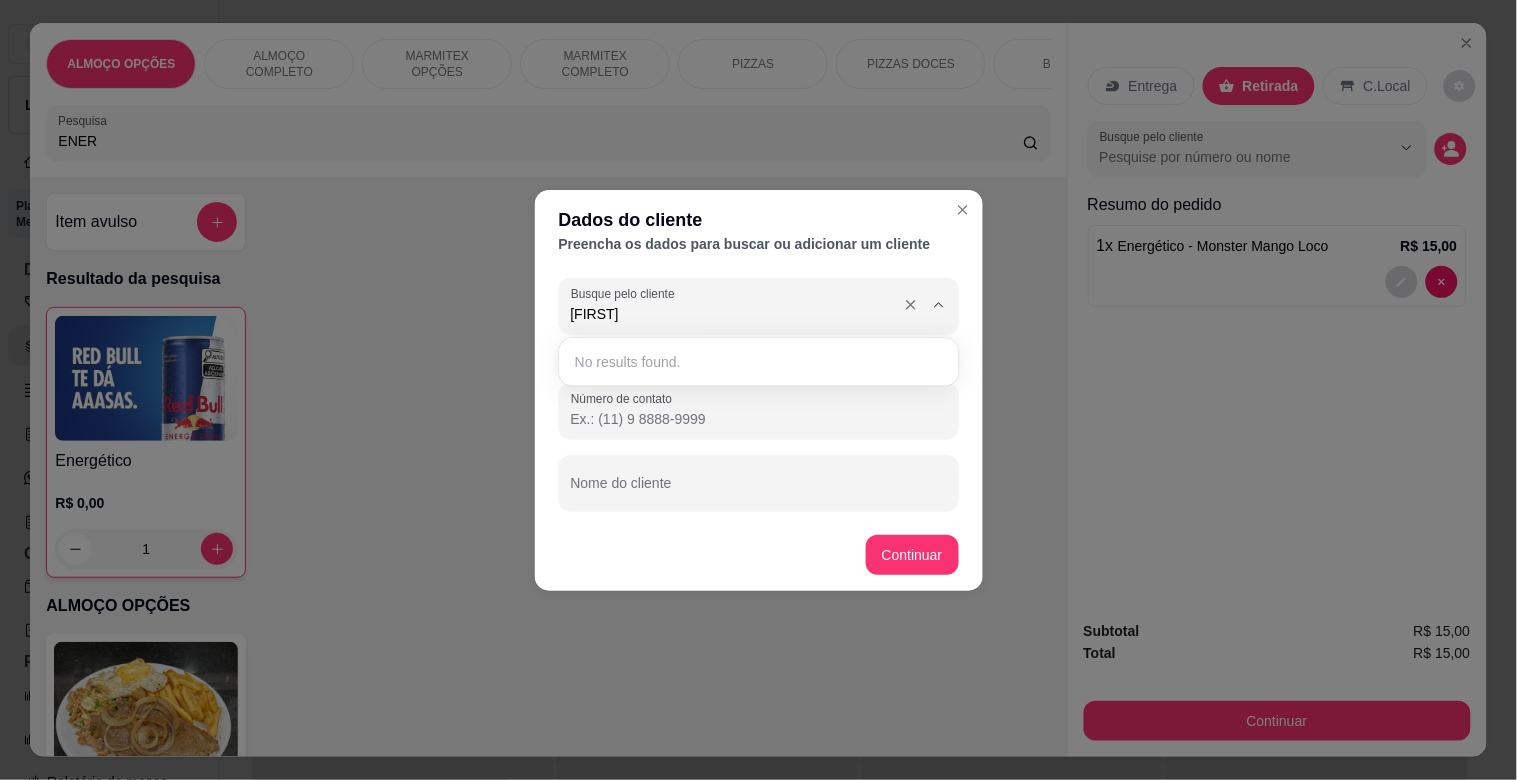 click on "LÇYANDRA" at bounding box center [731, 314] 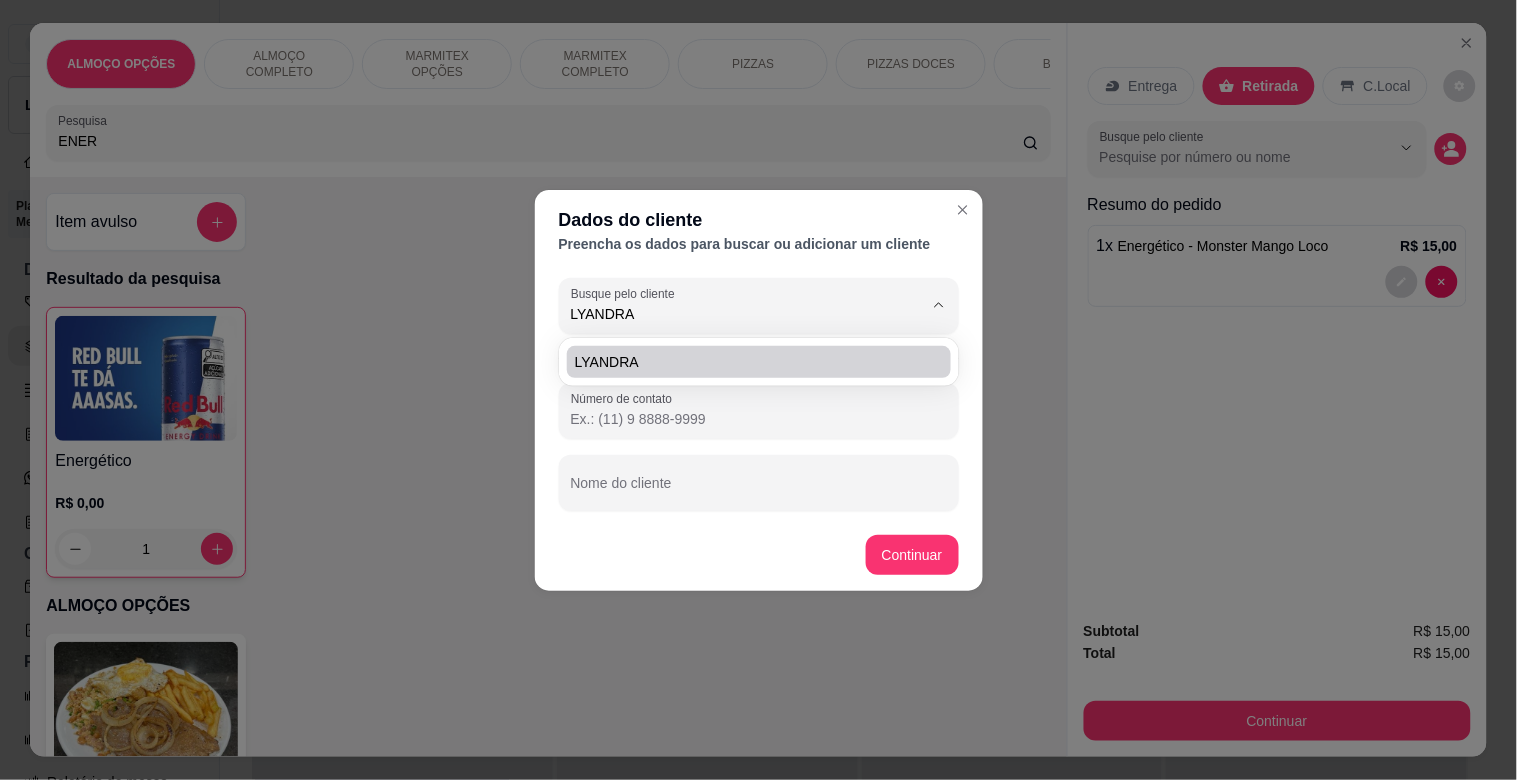 click on "LYANDRA" at bounding box center [749, 362] 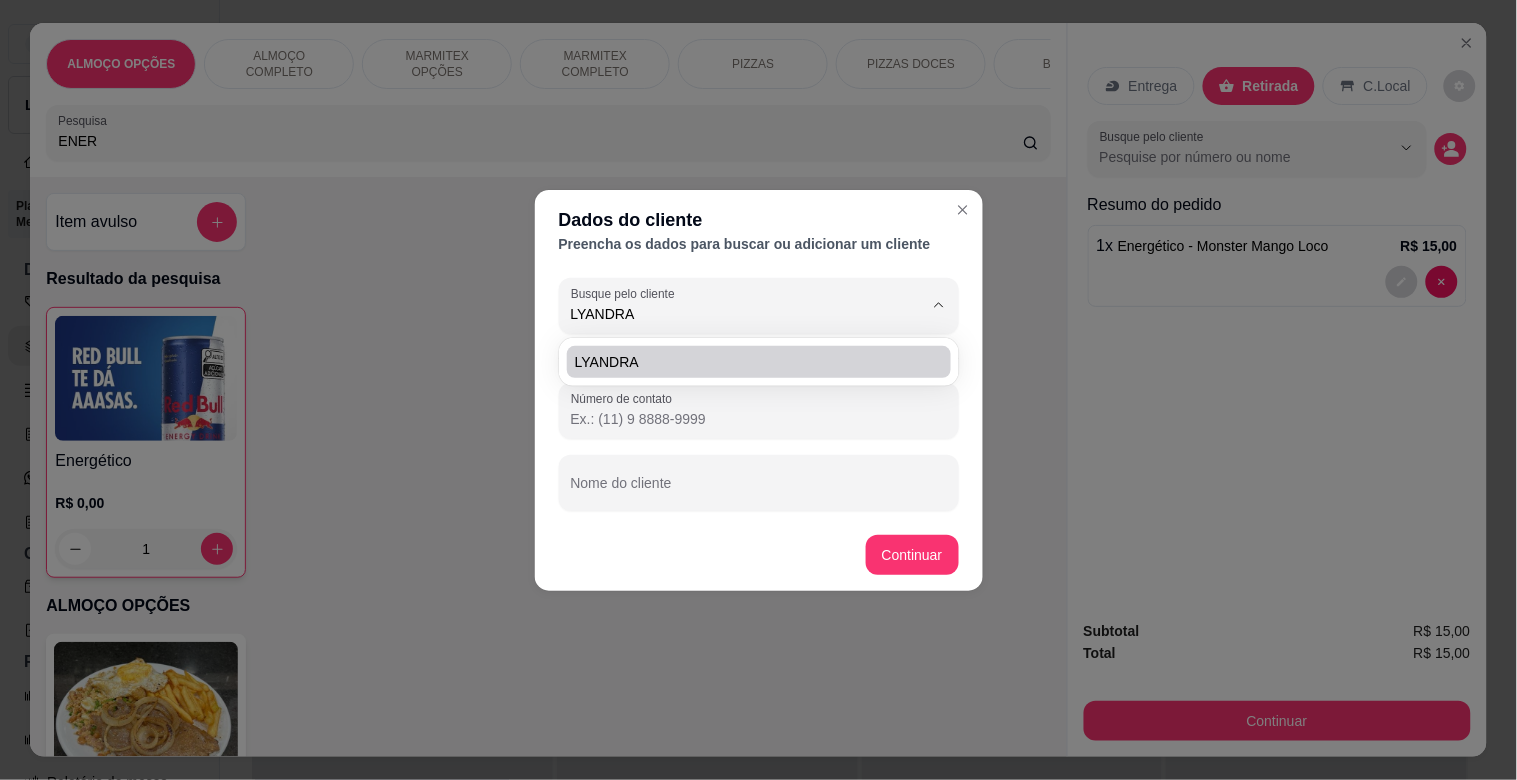 type on "(37) 9 9913-4615" 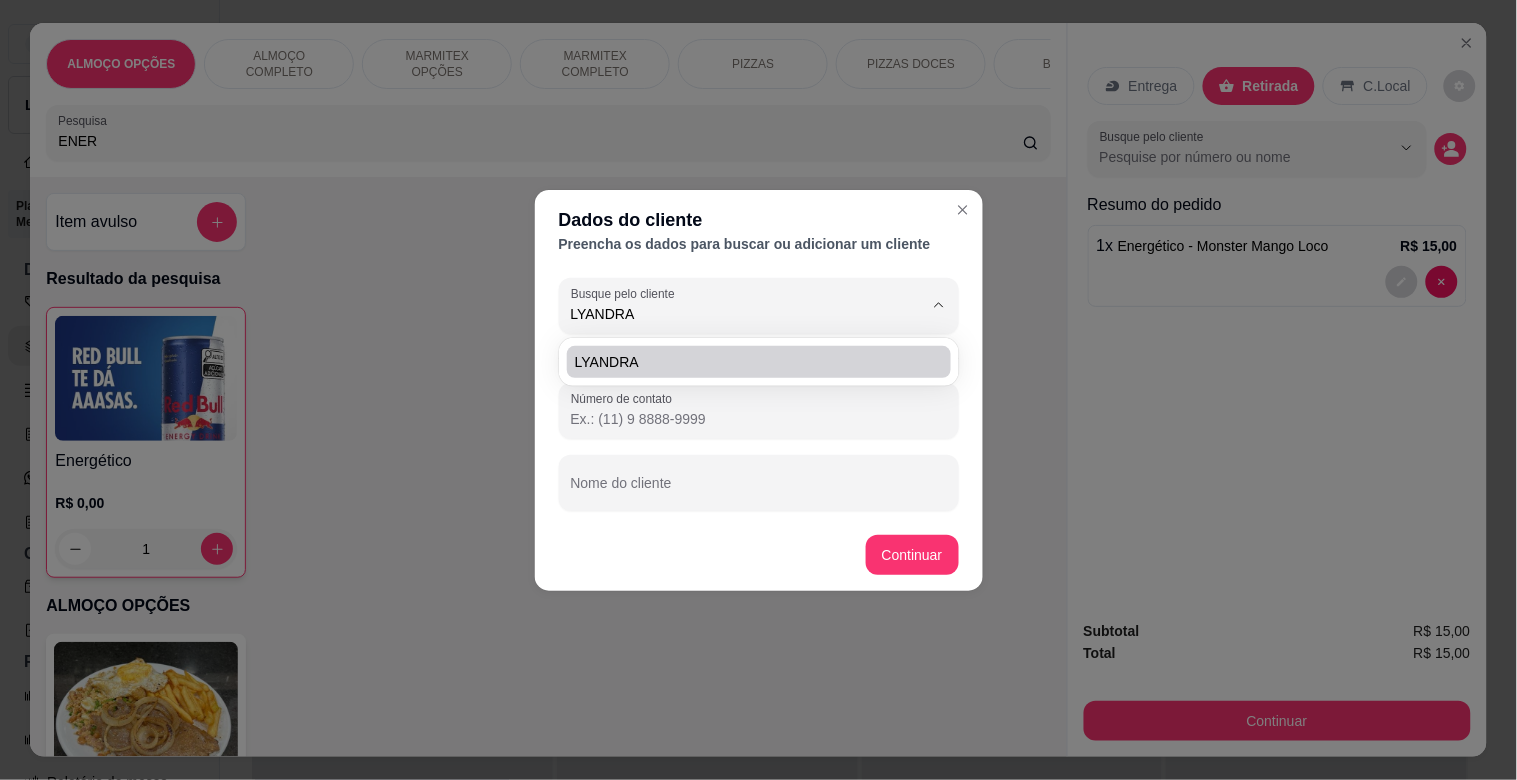 type on "LYANDRA" 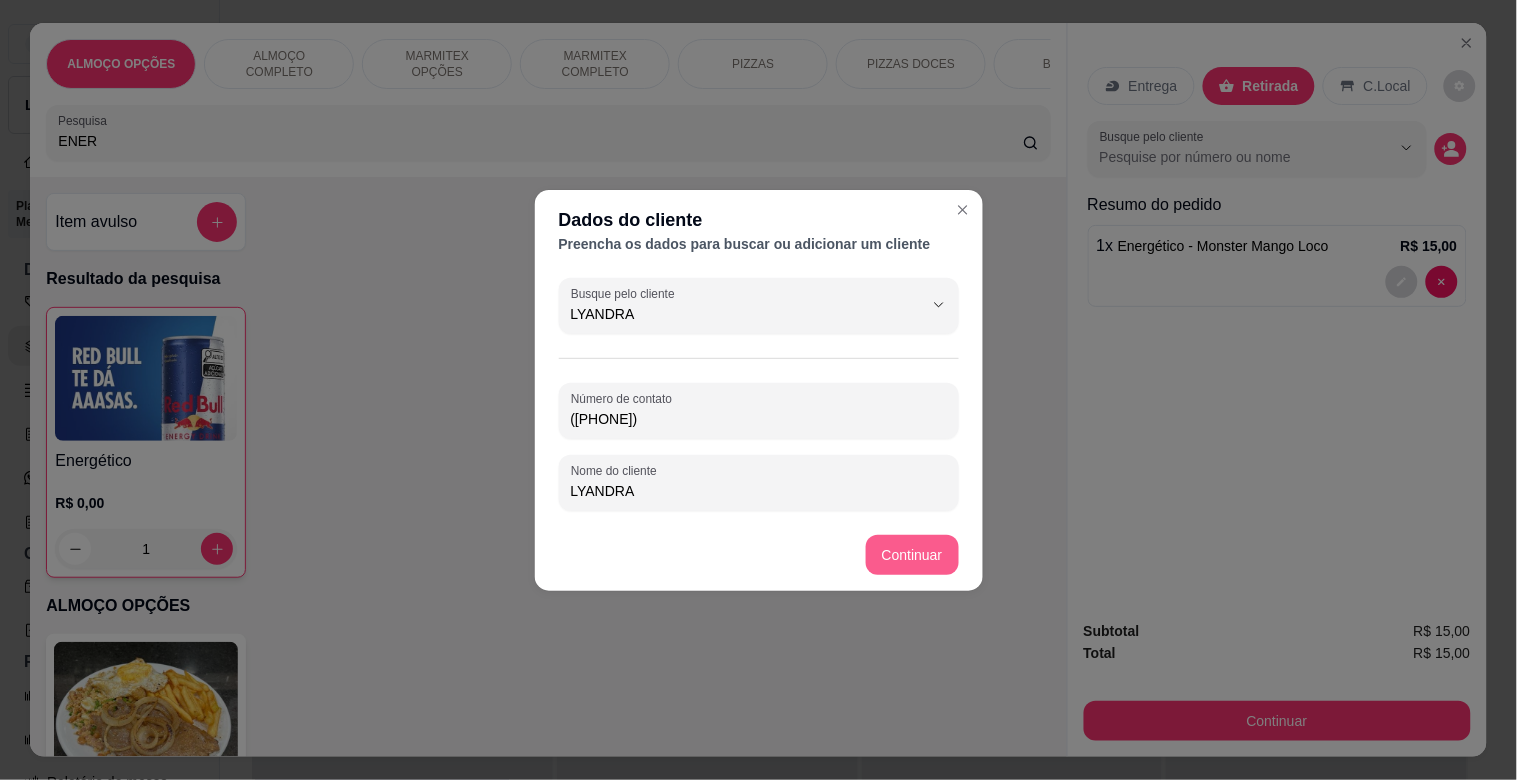 type on "LYANDRA" 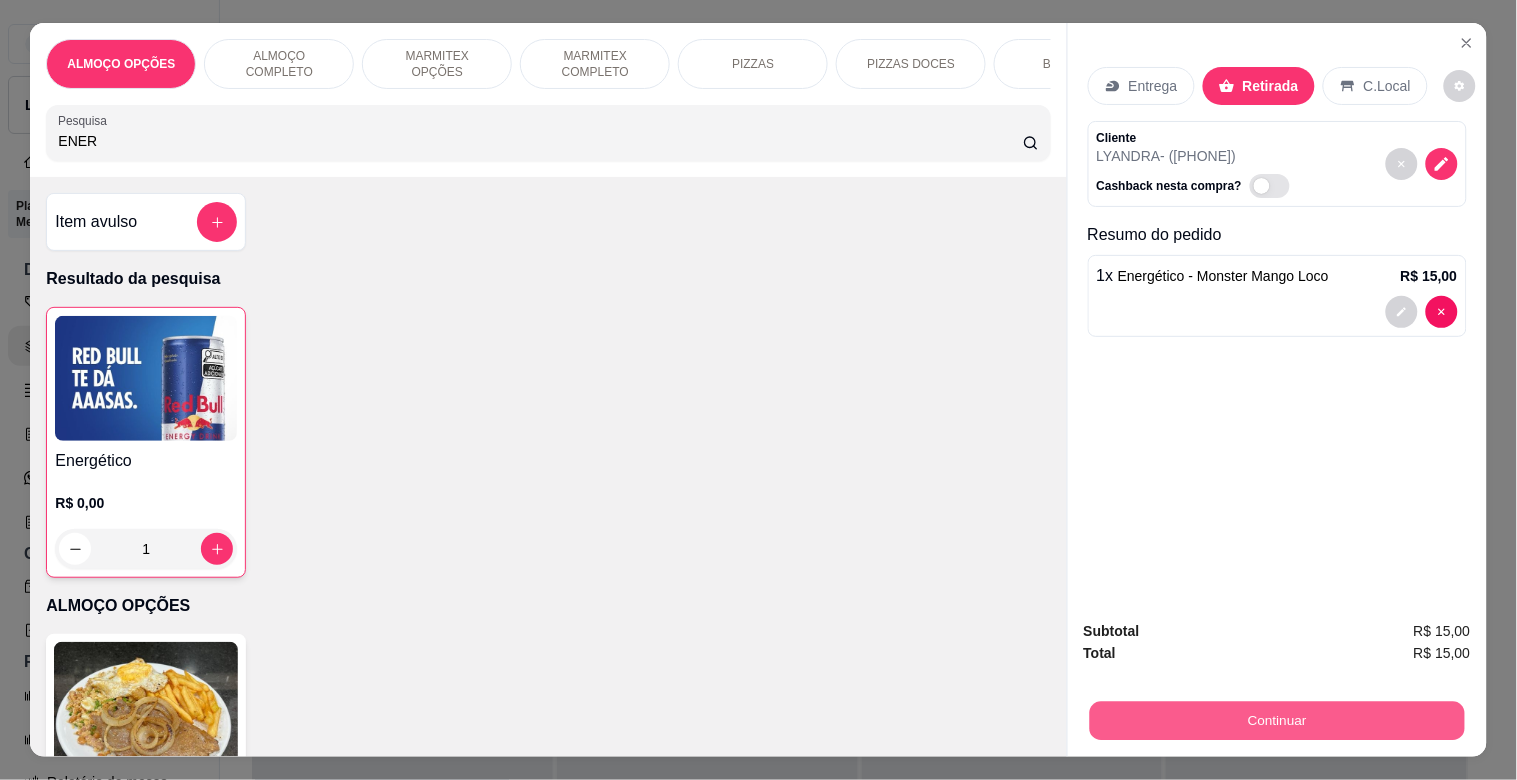 click on "Continuar" at bounding box center (1276, 720) 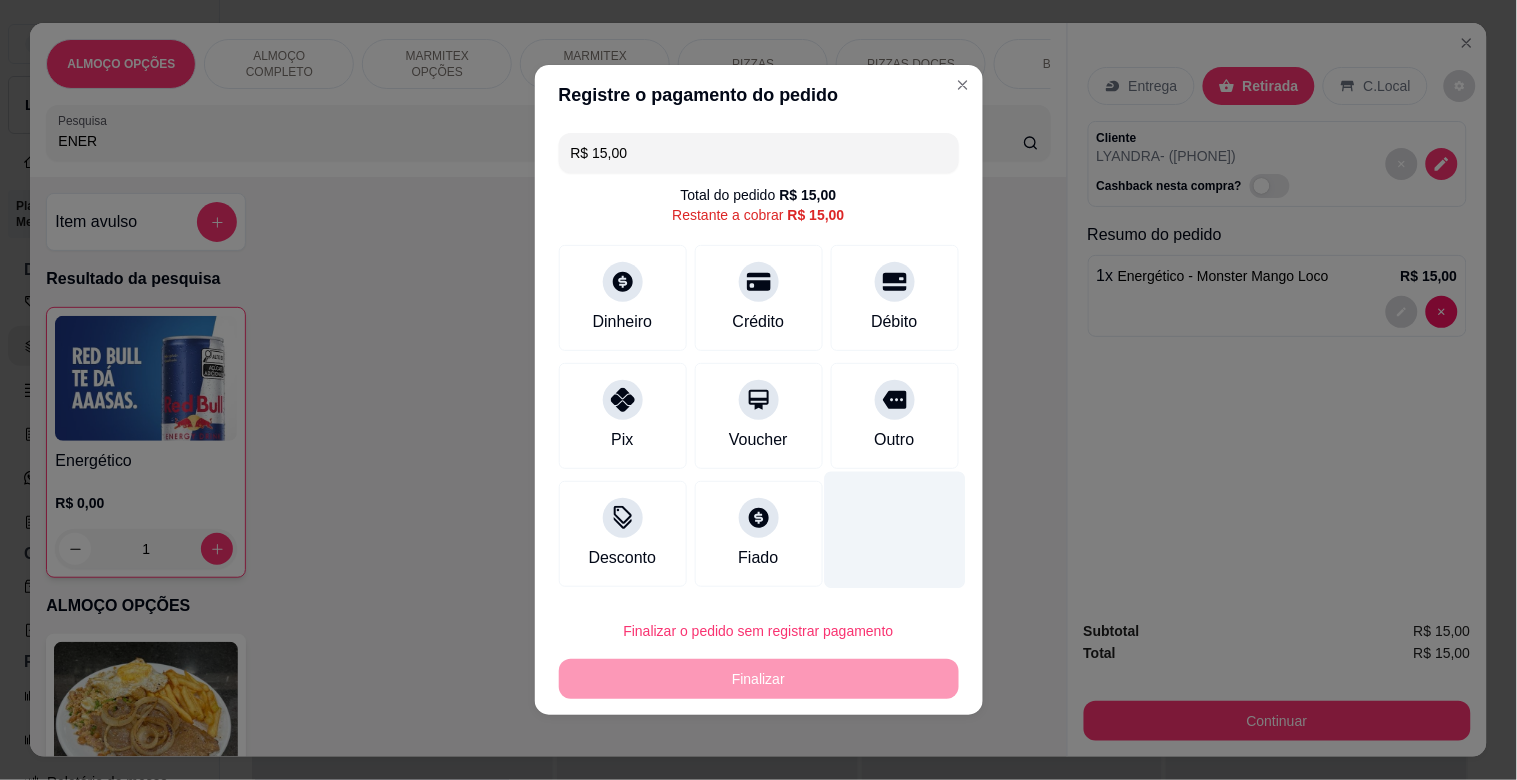 drag, startPoint x: 900, startPoint y: 410, endPoint x: 931, endPoint y: 470, distance: 67.53518 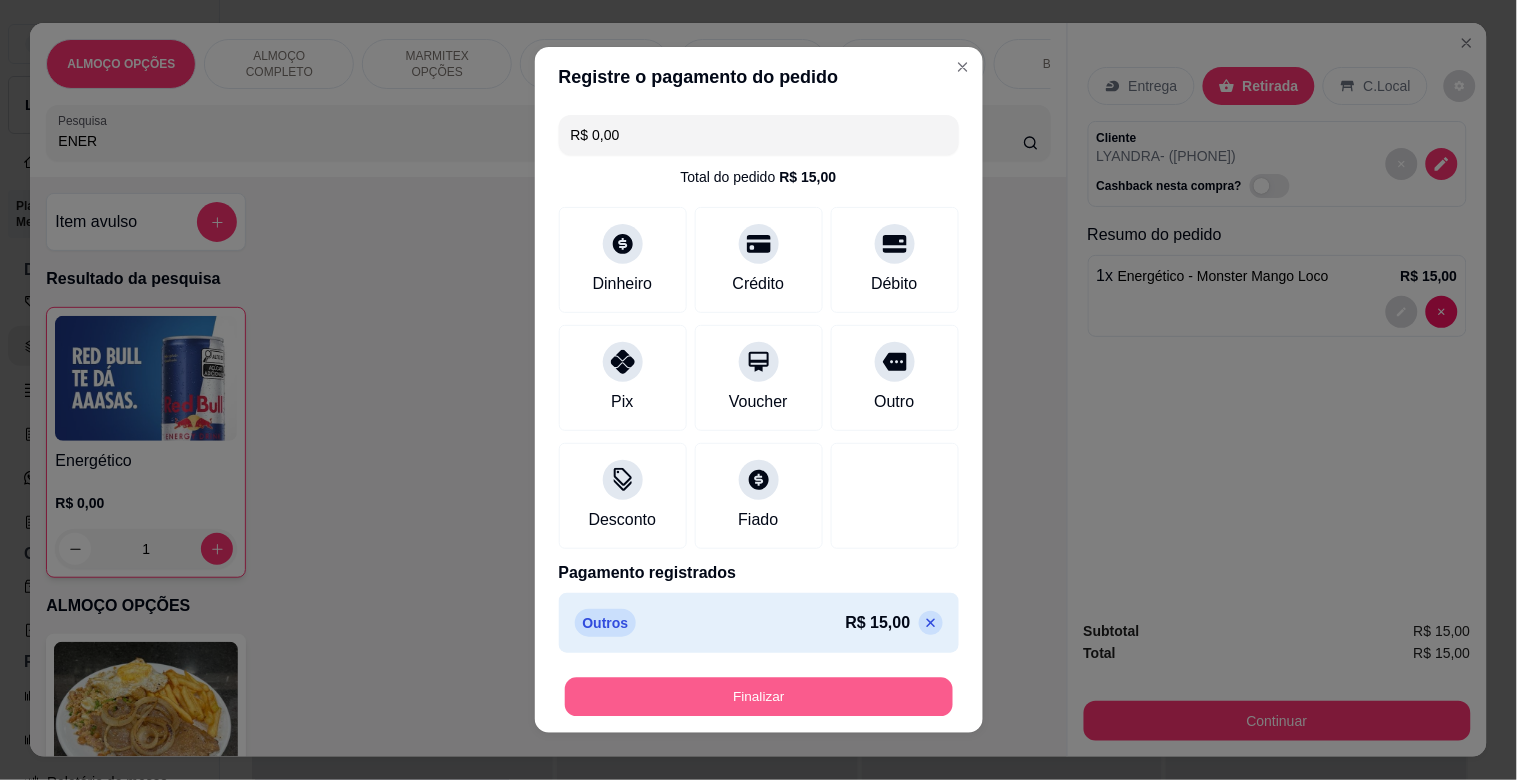 click on "Finalizar" at bounding box center [759, 697] 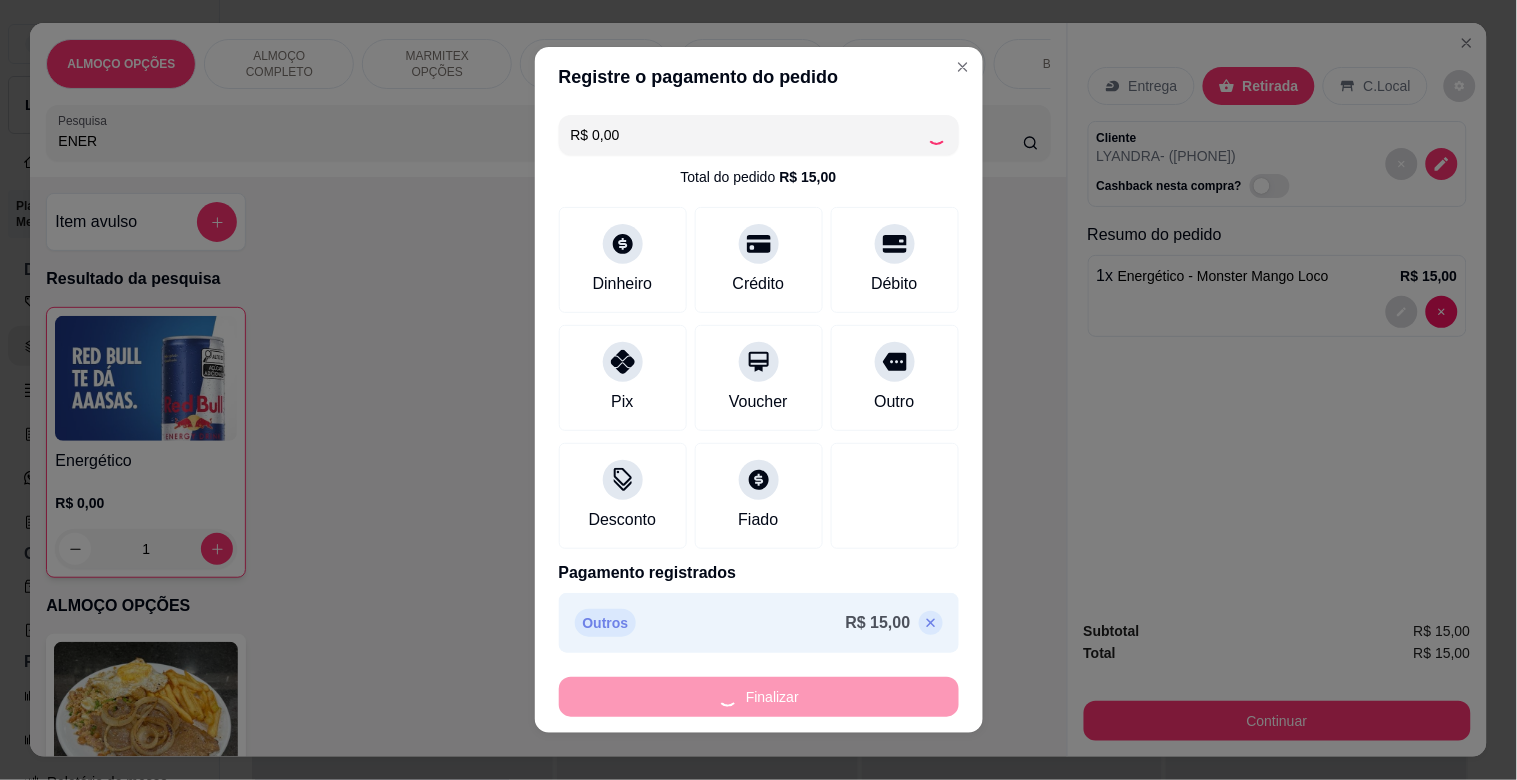 type on "0" 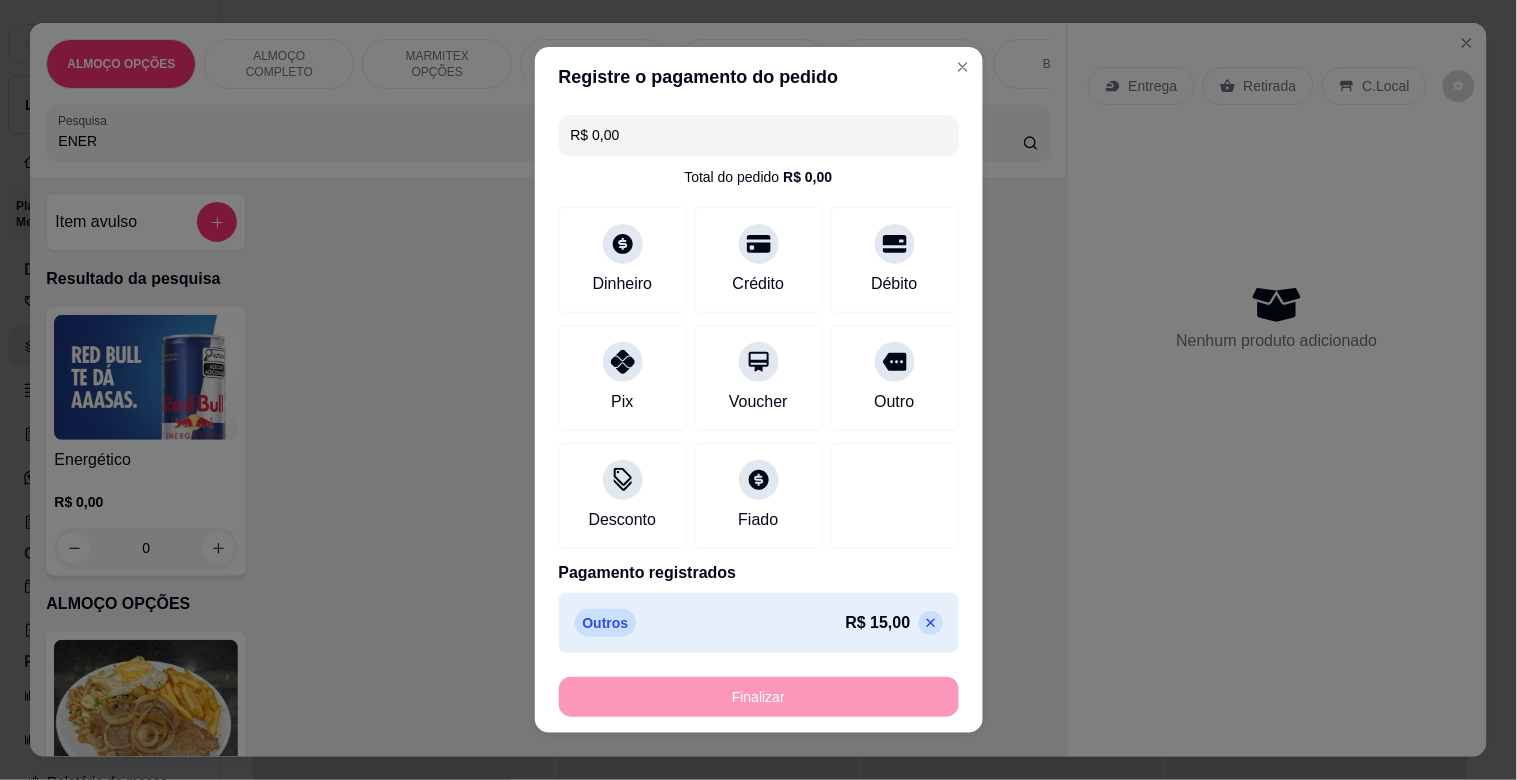 type on "-R$ 15,00" 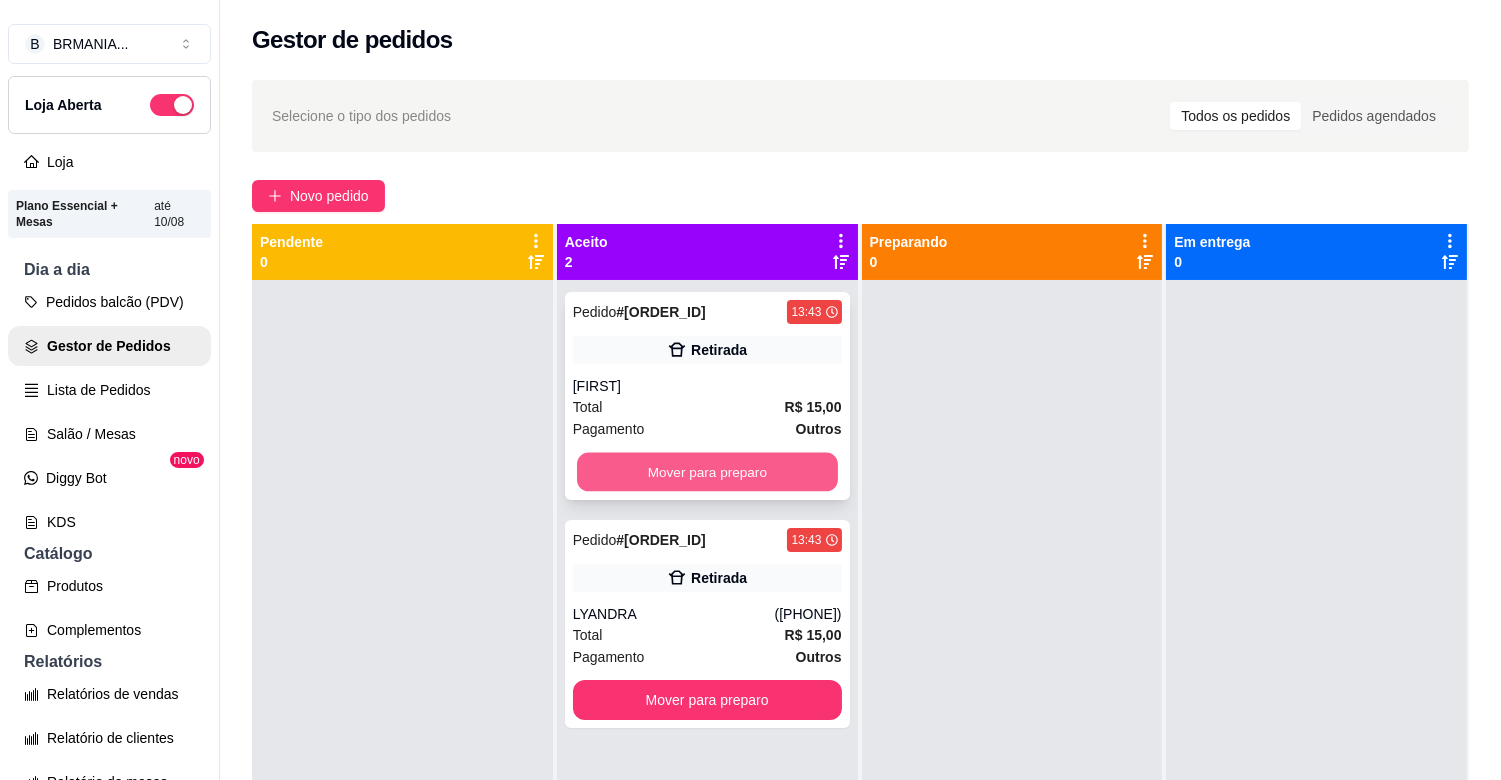 click on "Mover para preparo" at bounding box center [707, 472] 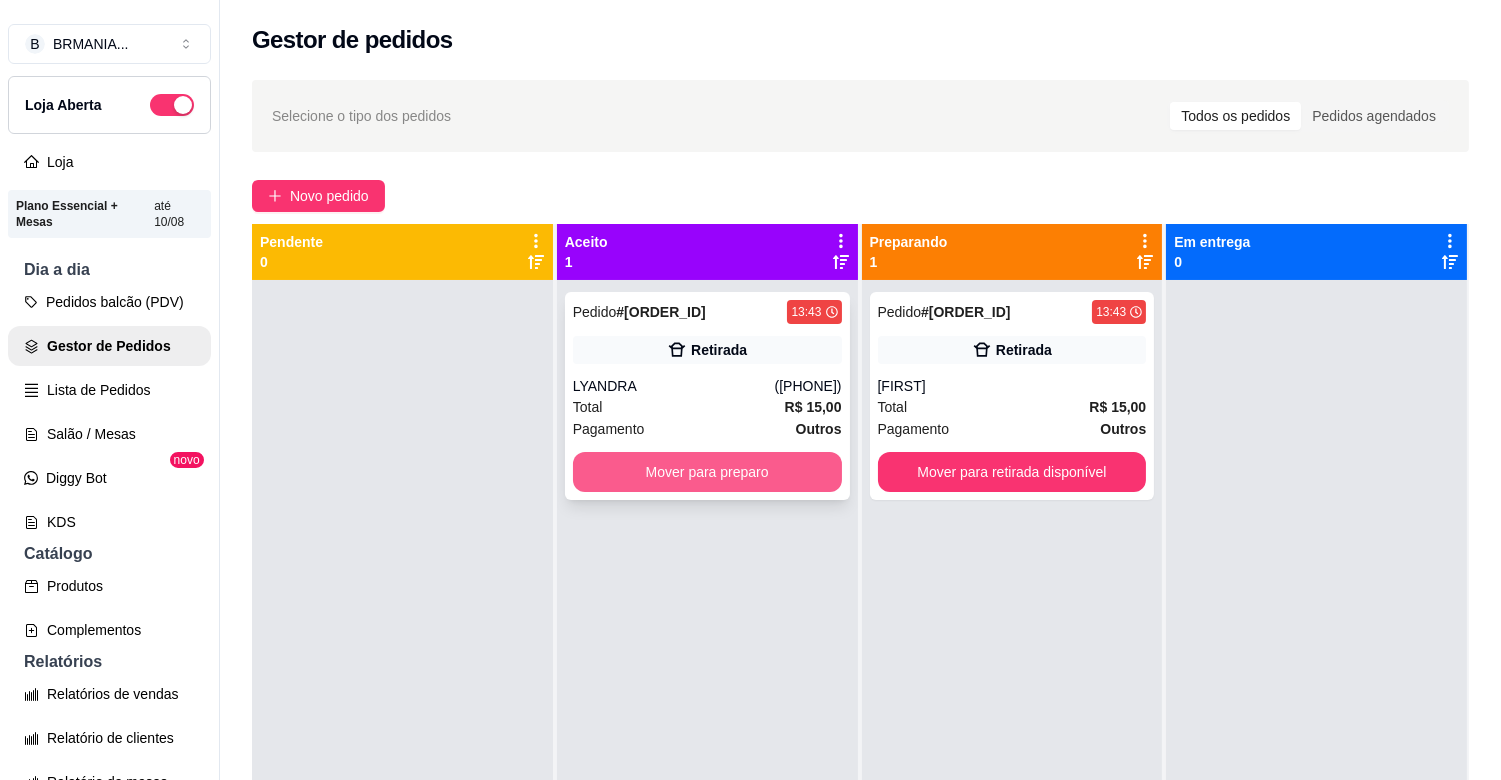 click on "Mover para preparo" at bounding box center [707, 472] 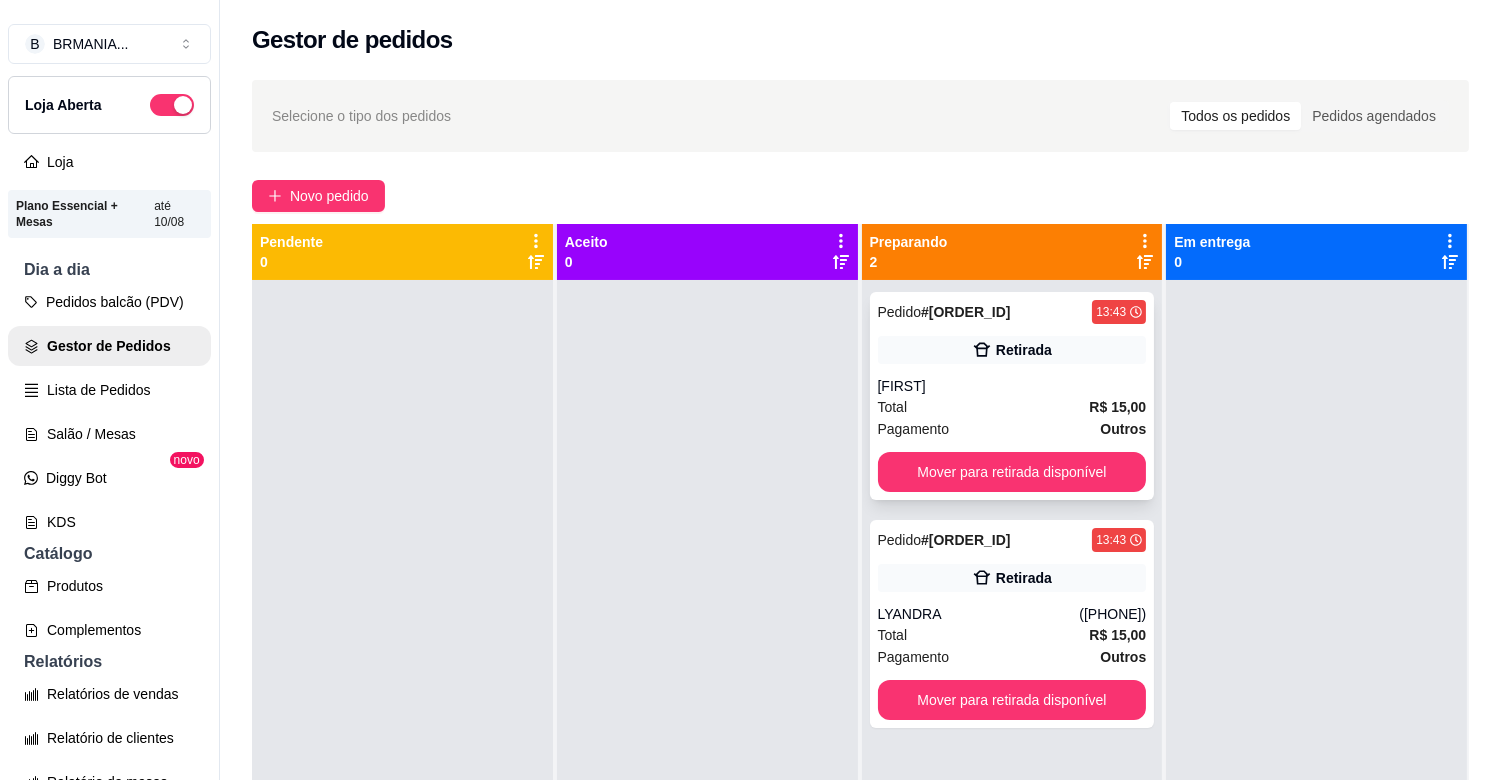 click on "Pedido  # 4854-2599f 13:43 Retirada MARCIA Total R$ 15,00 Pagamento Outros Mover para retirada disponível" at bounding box center (1012, 396) 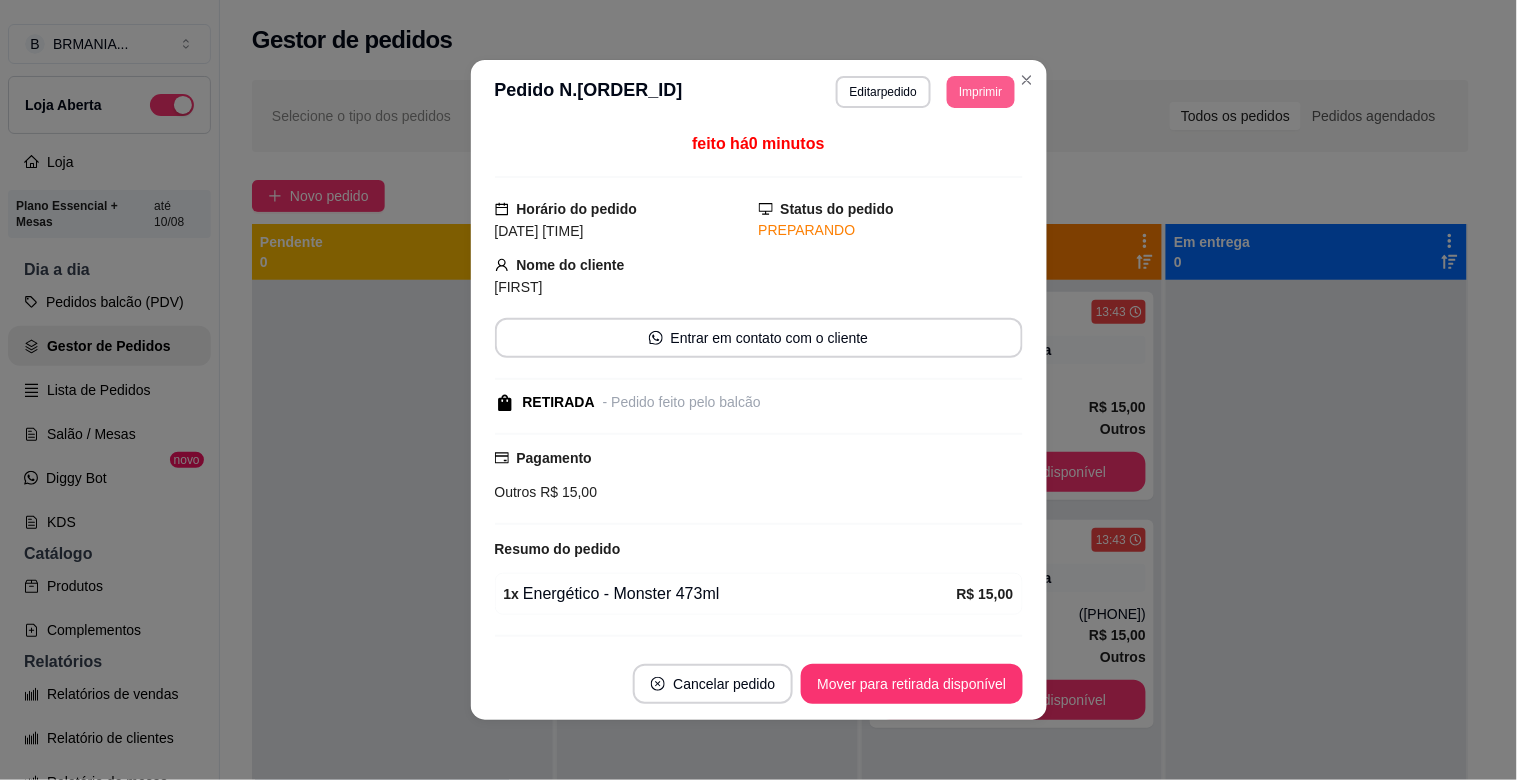 click on "Imprimir" at bounding box center [980, 92] 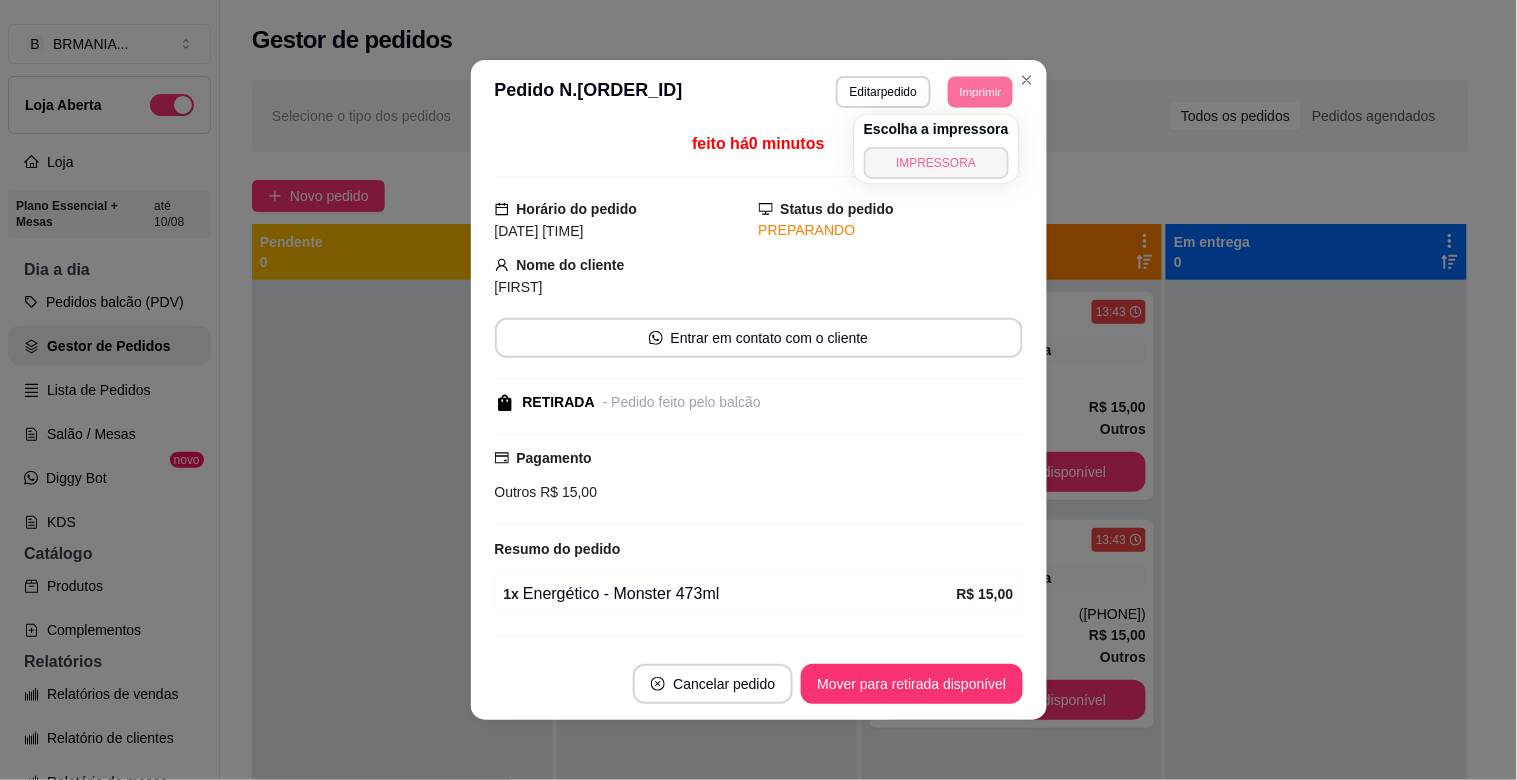 click on "IMPRESSORA" at bounding box center (936, 163) 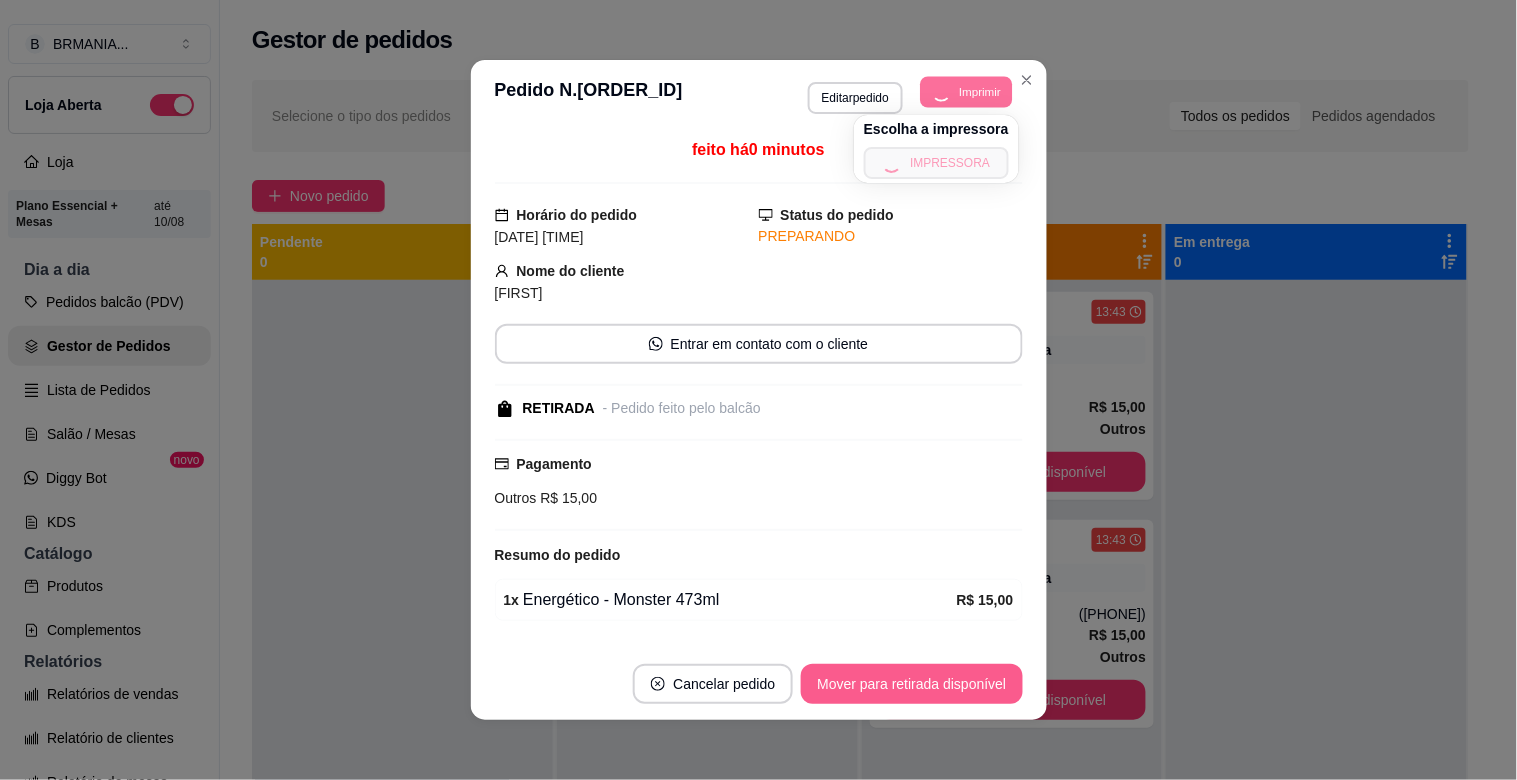 click on "Mover para retirada disponível" at bounding box center (911, 684) 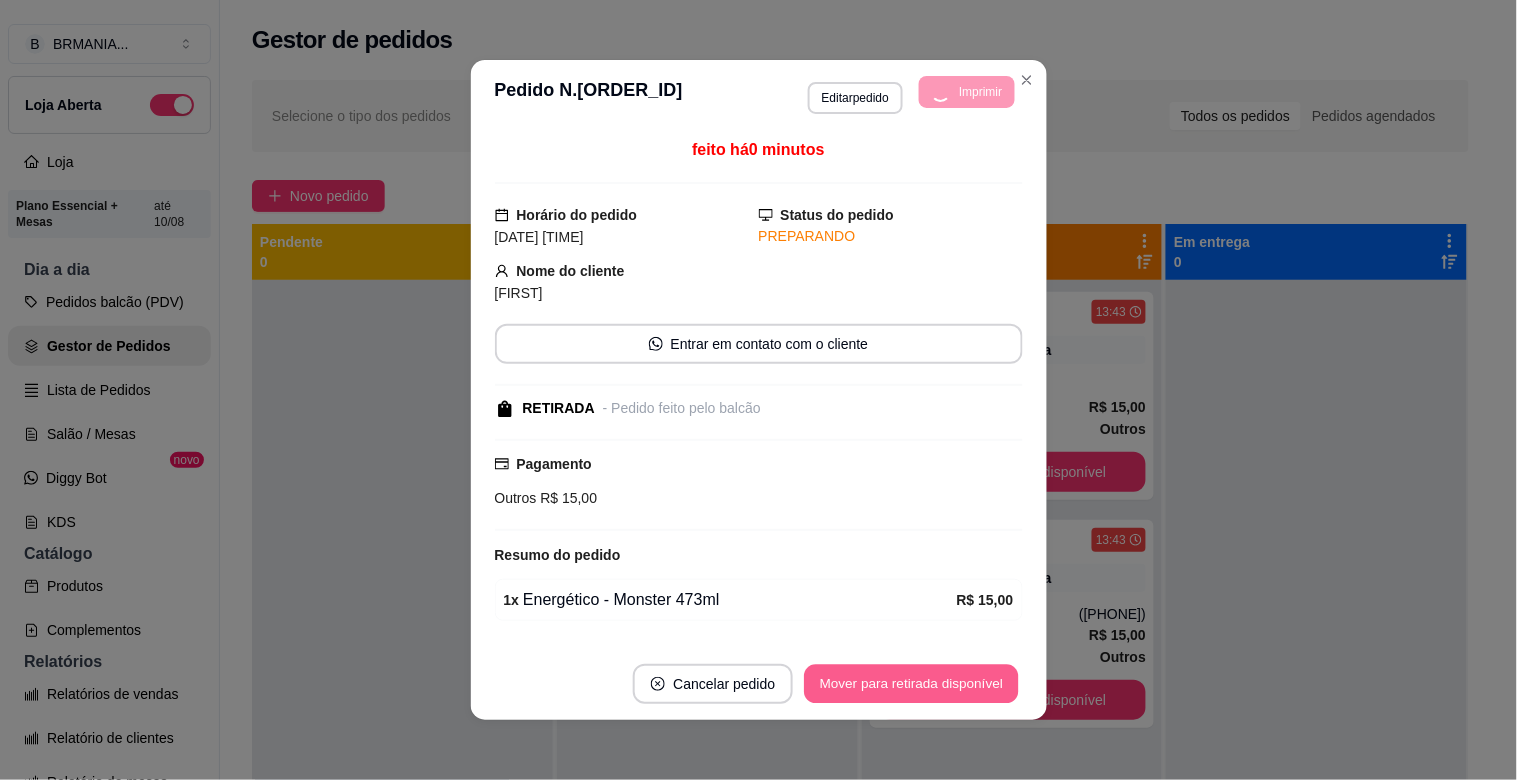 click on "Mover para retirada disponível" at bounding box center (912, 684) 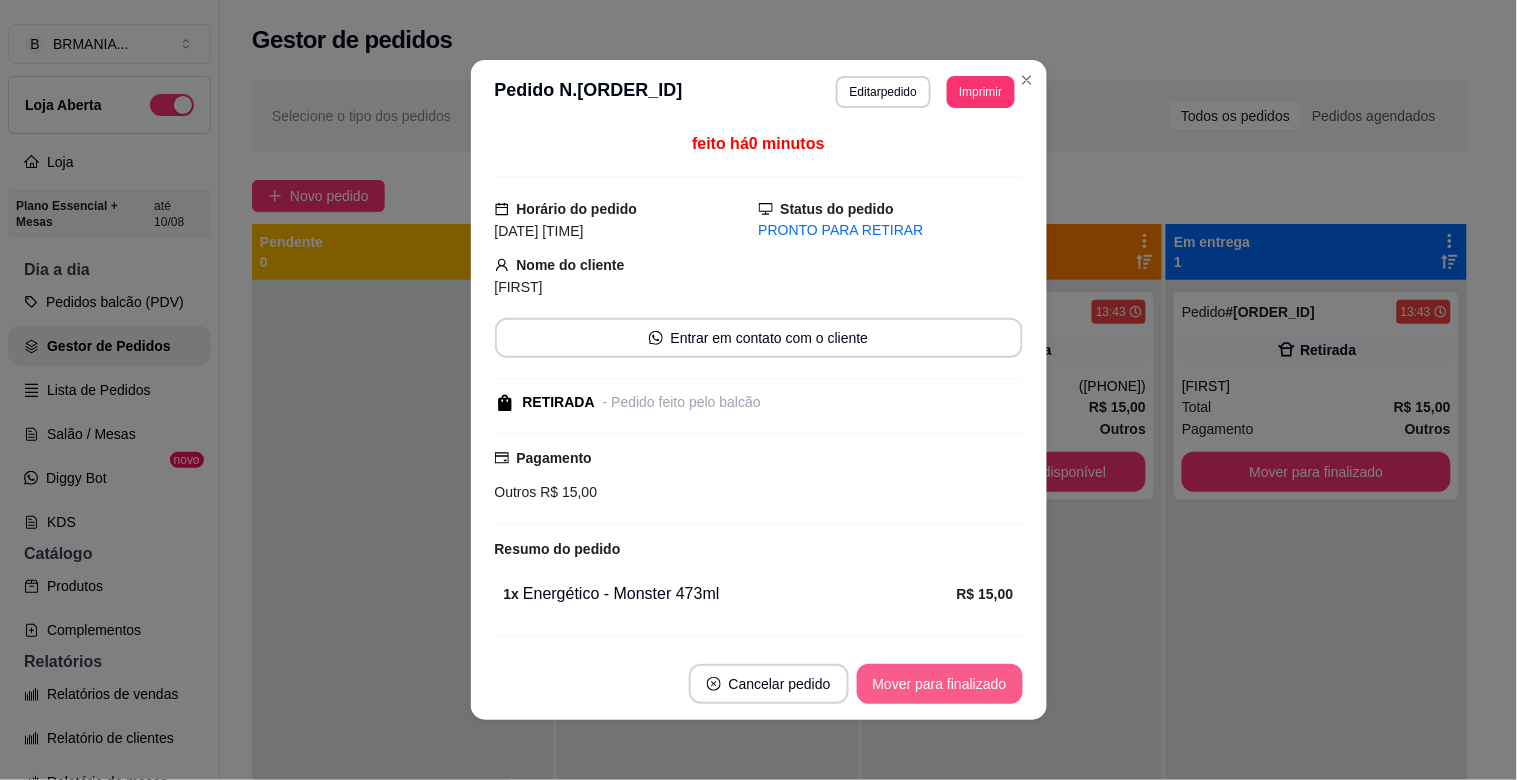 click on "Mover para finalizado" at bounding box center [940, 684] 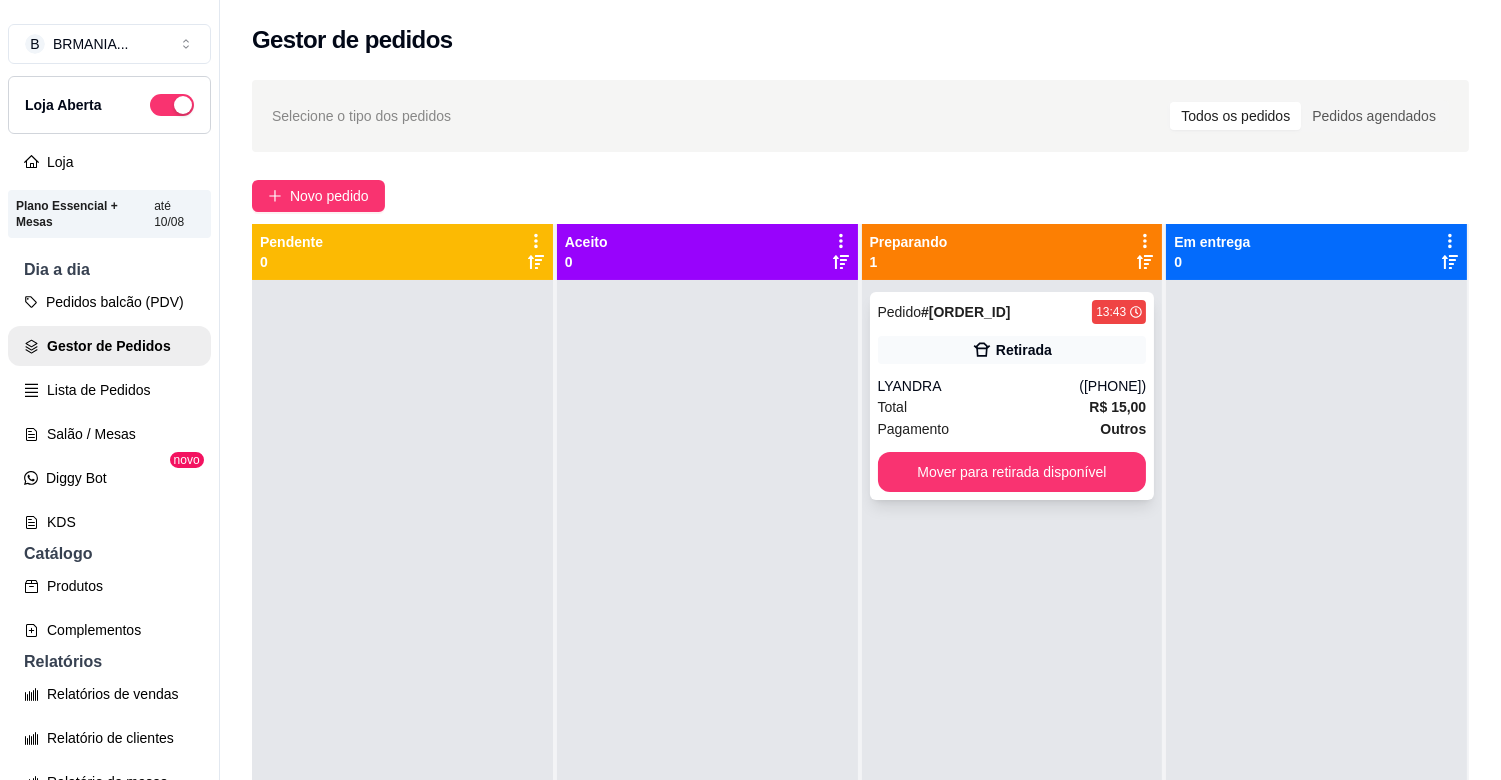 click on "Pagamento Outros" at bounding box center (1012, 429) 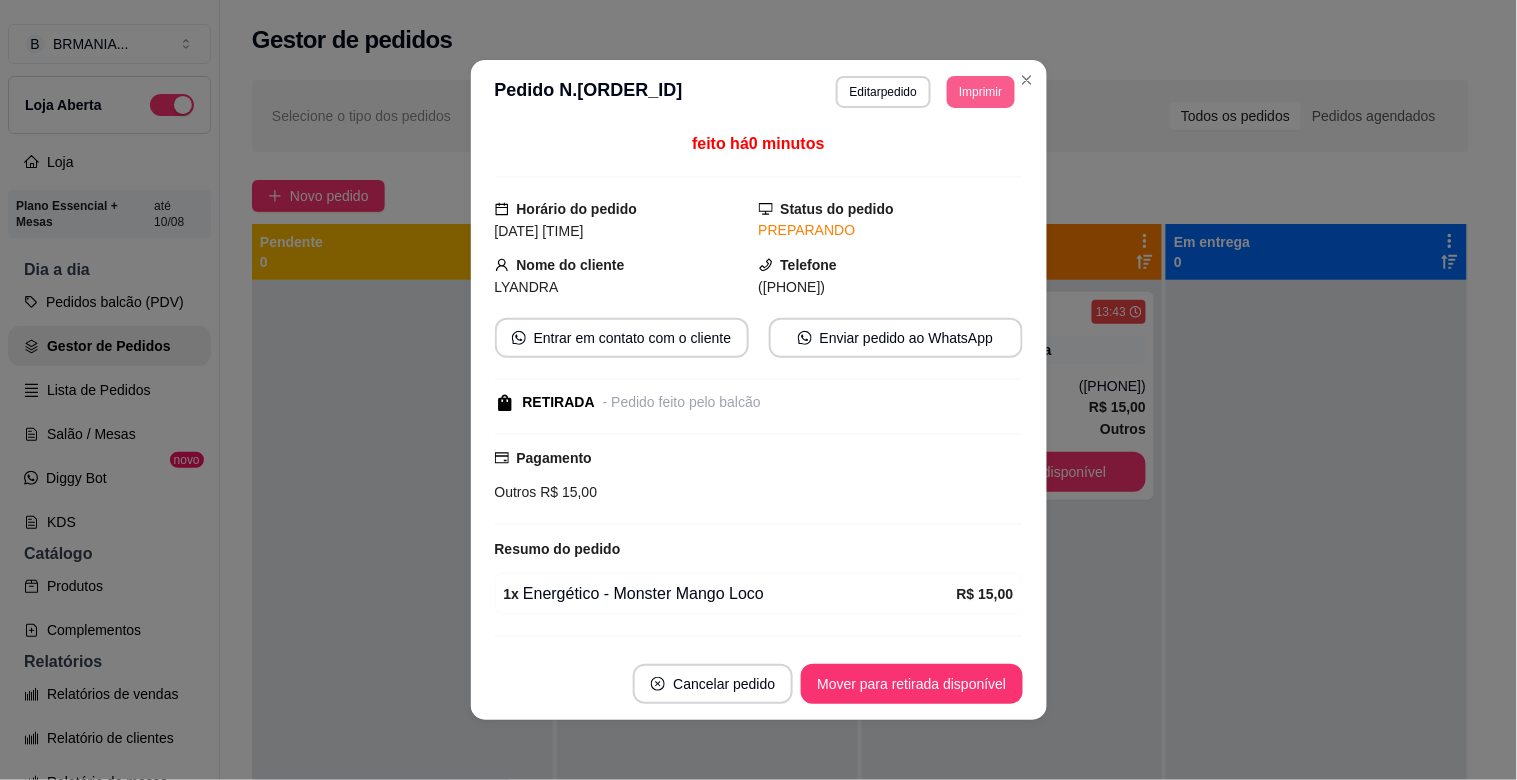 click on "Imprimir" at bounding box center [980, 92] 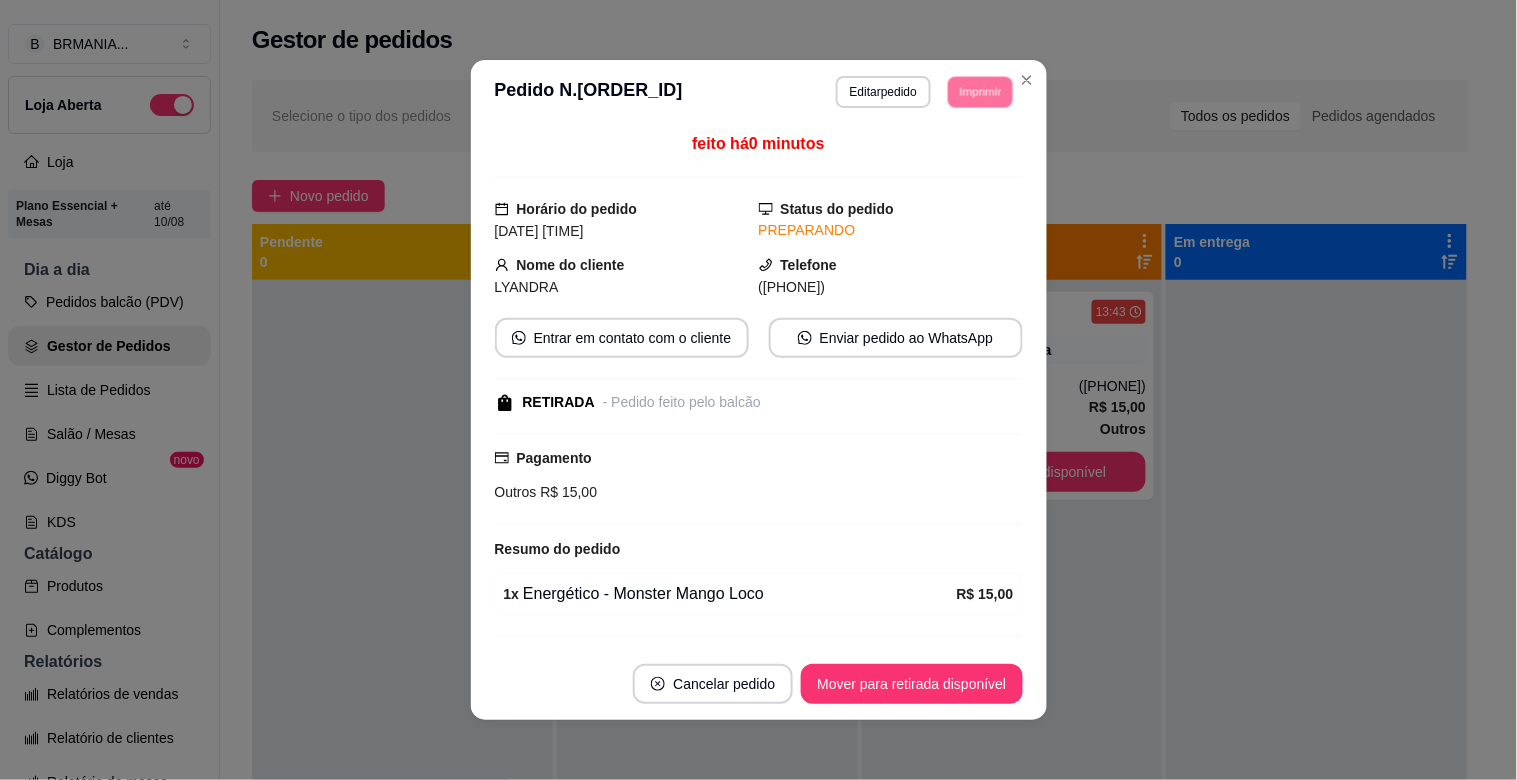 click on "IMPRESSORA" at bounding box center [953, 154] 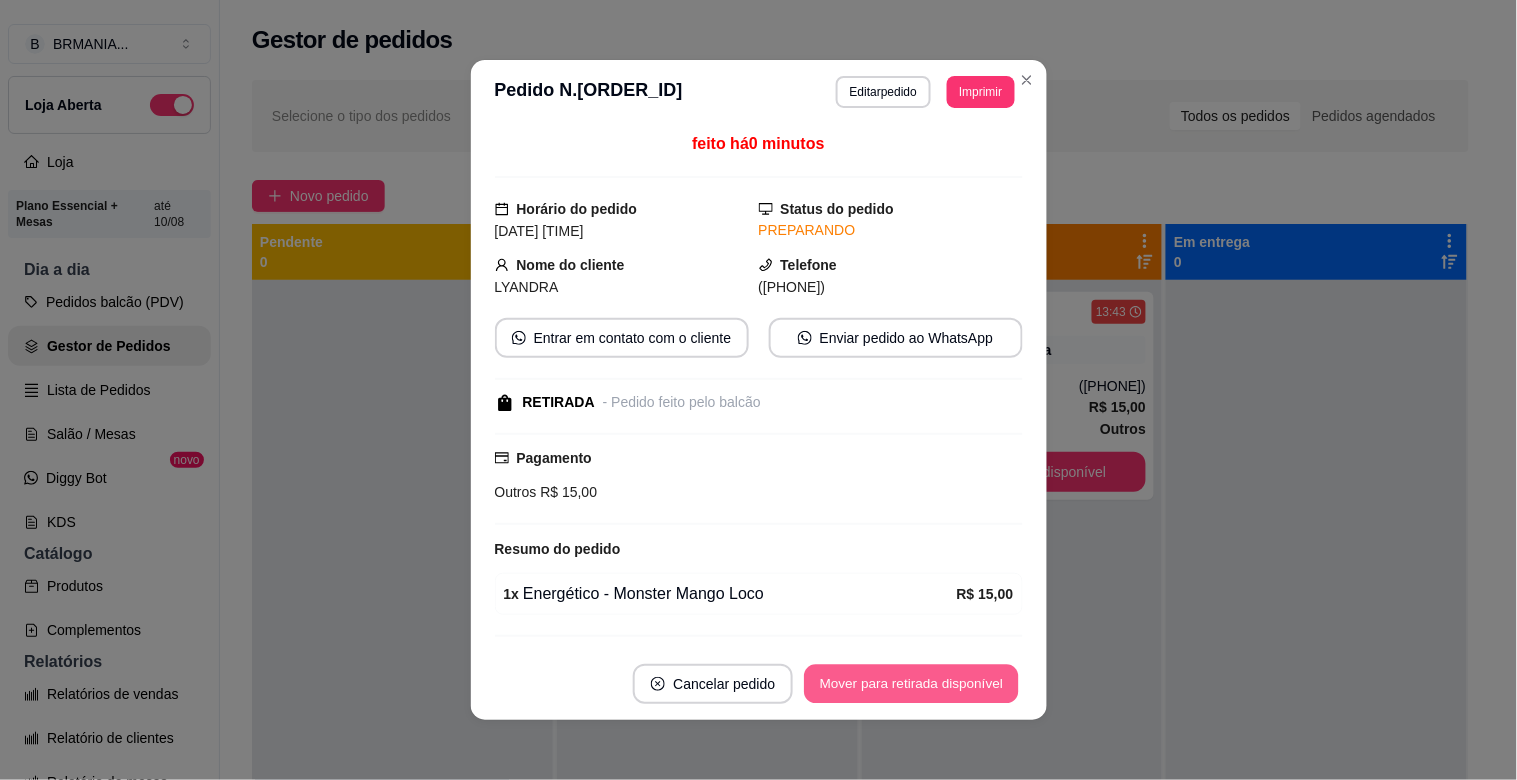 click on "Mover para retirada disponível" at bounding box center [912, 684] 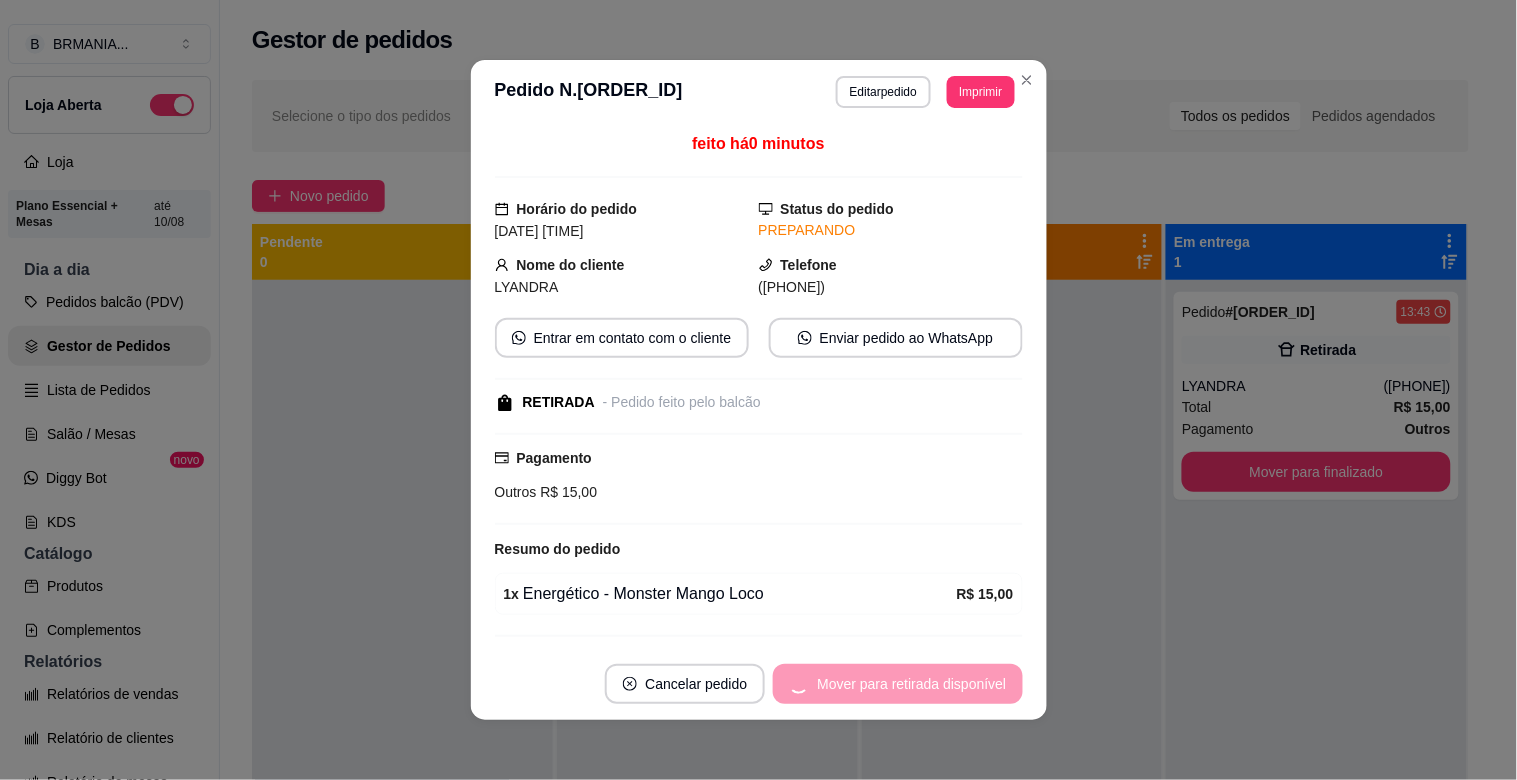click on "Mover para retirada disponível" at bounding box center (897, 684) 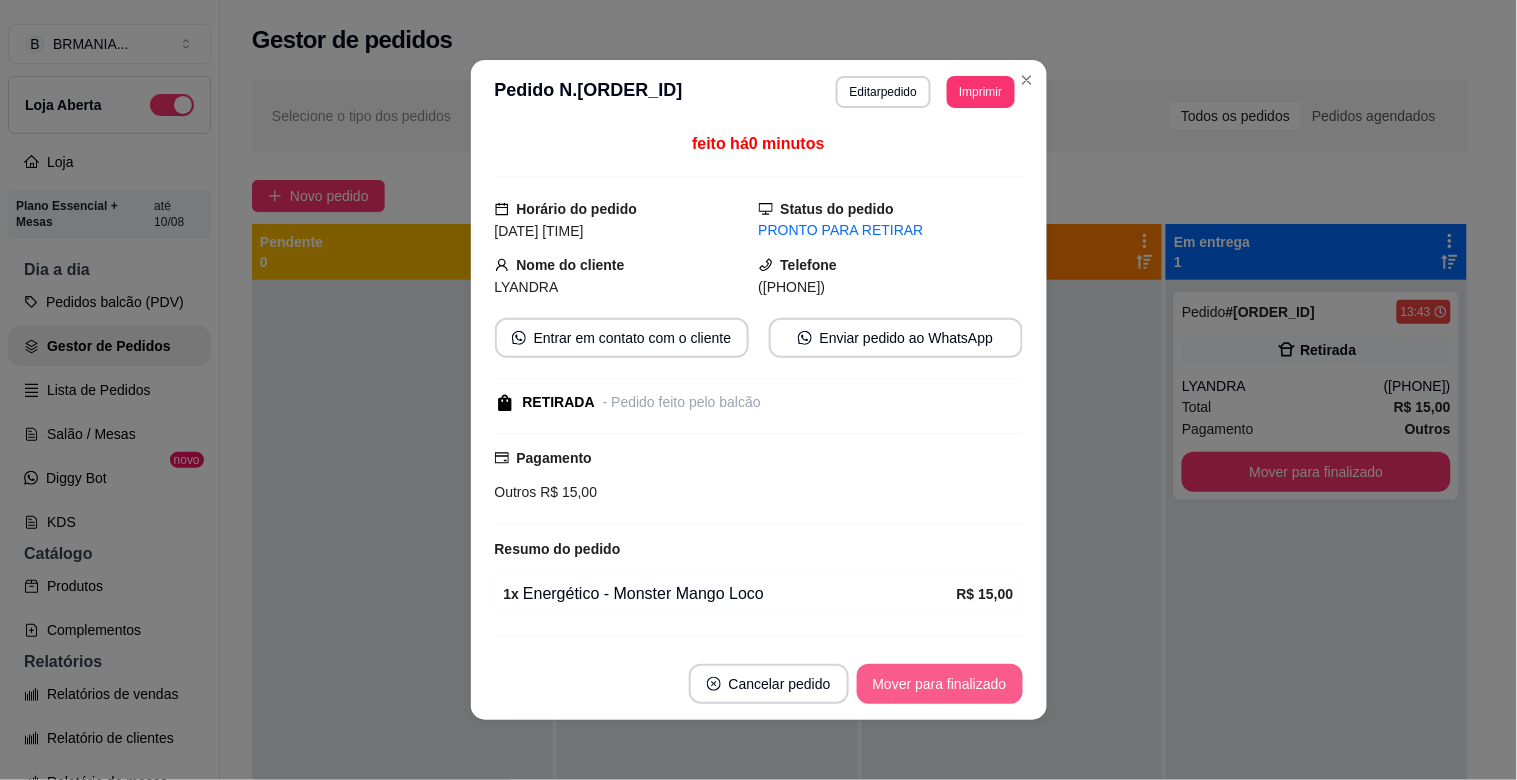 click on "Mover para finalizado" at bounding box center (940, 684) 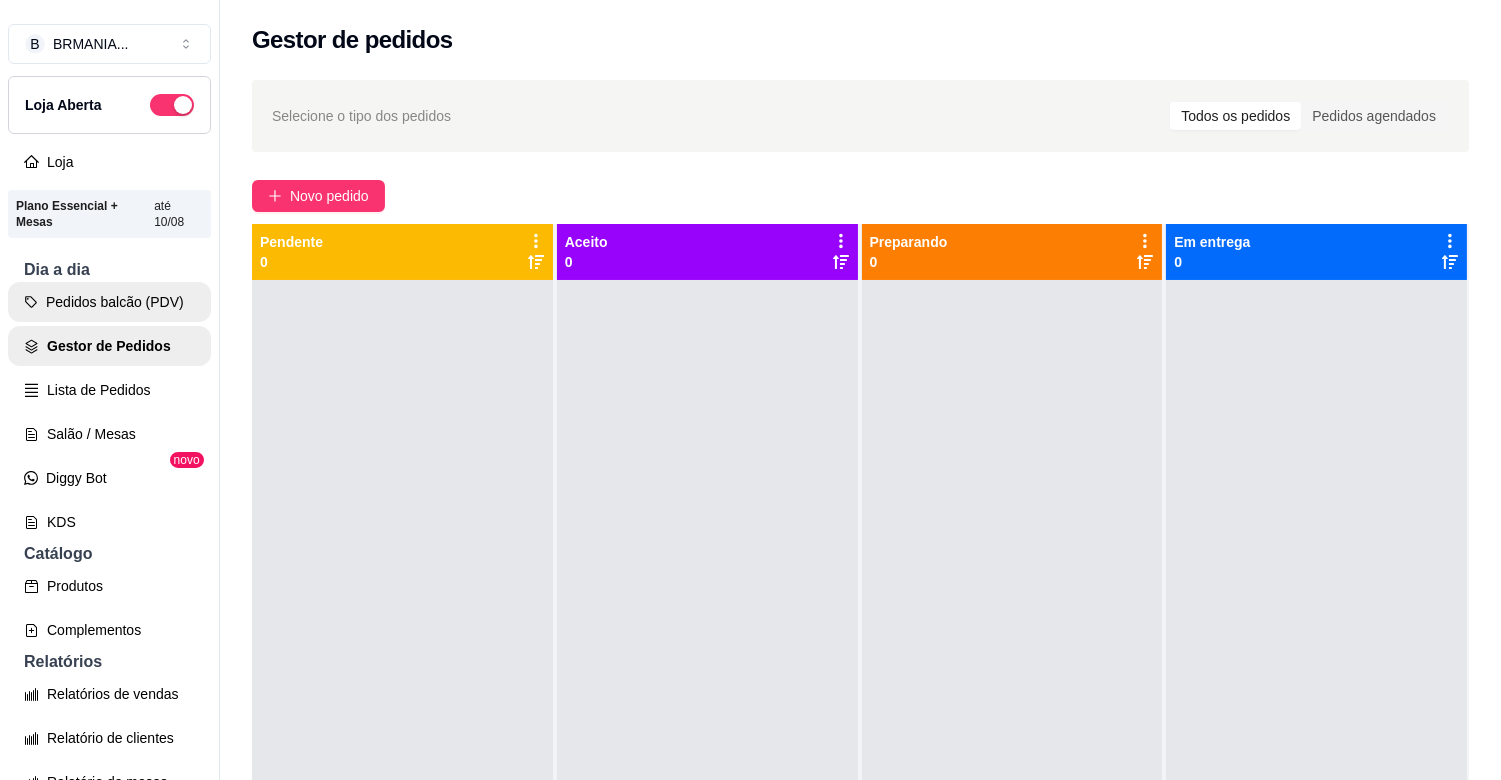 click on "Pedidos balcão (PDV)" at bounding box center (109, 302) 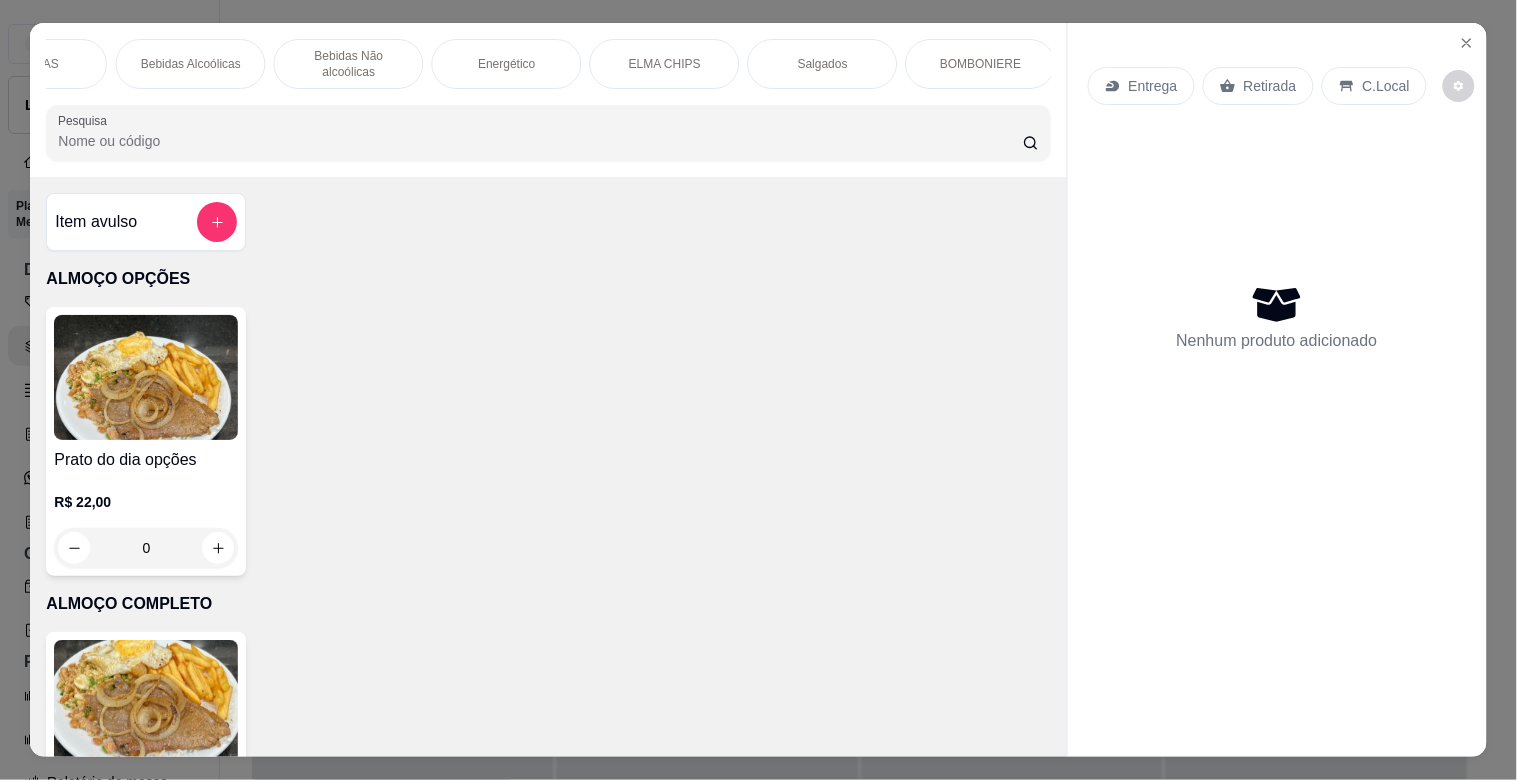 scroll, scrollTop: 0, scrollLeft: 1857, axis: horizontal 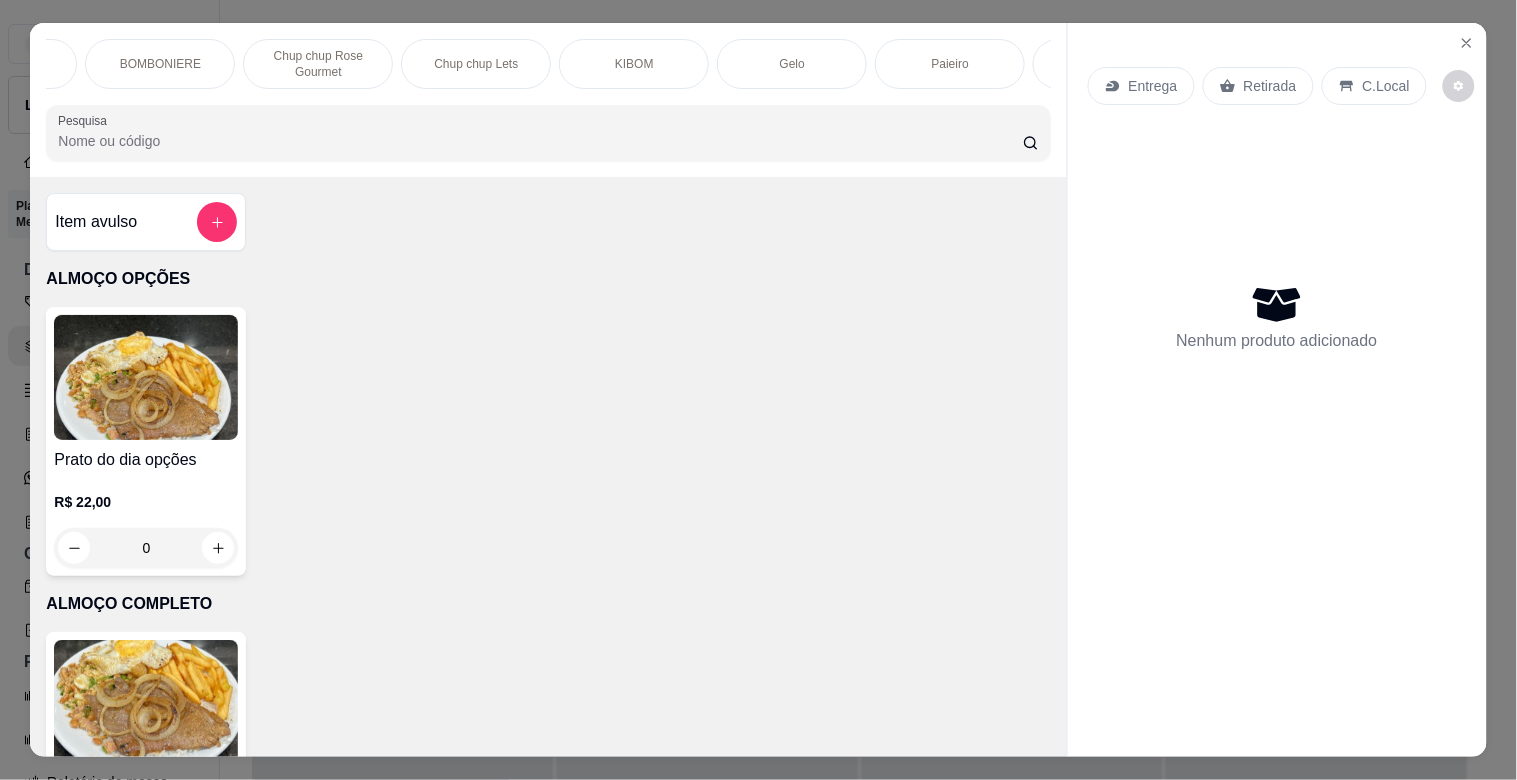 click on "BOMBONIERE" at bounding box center (160, 64) 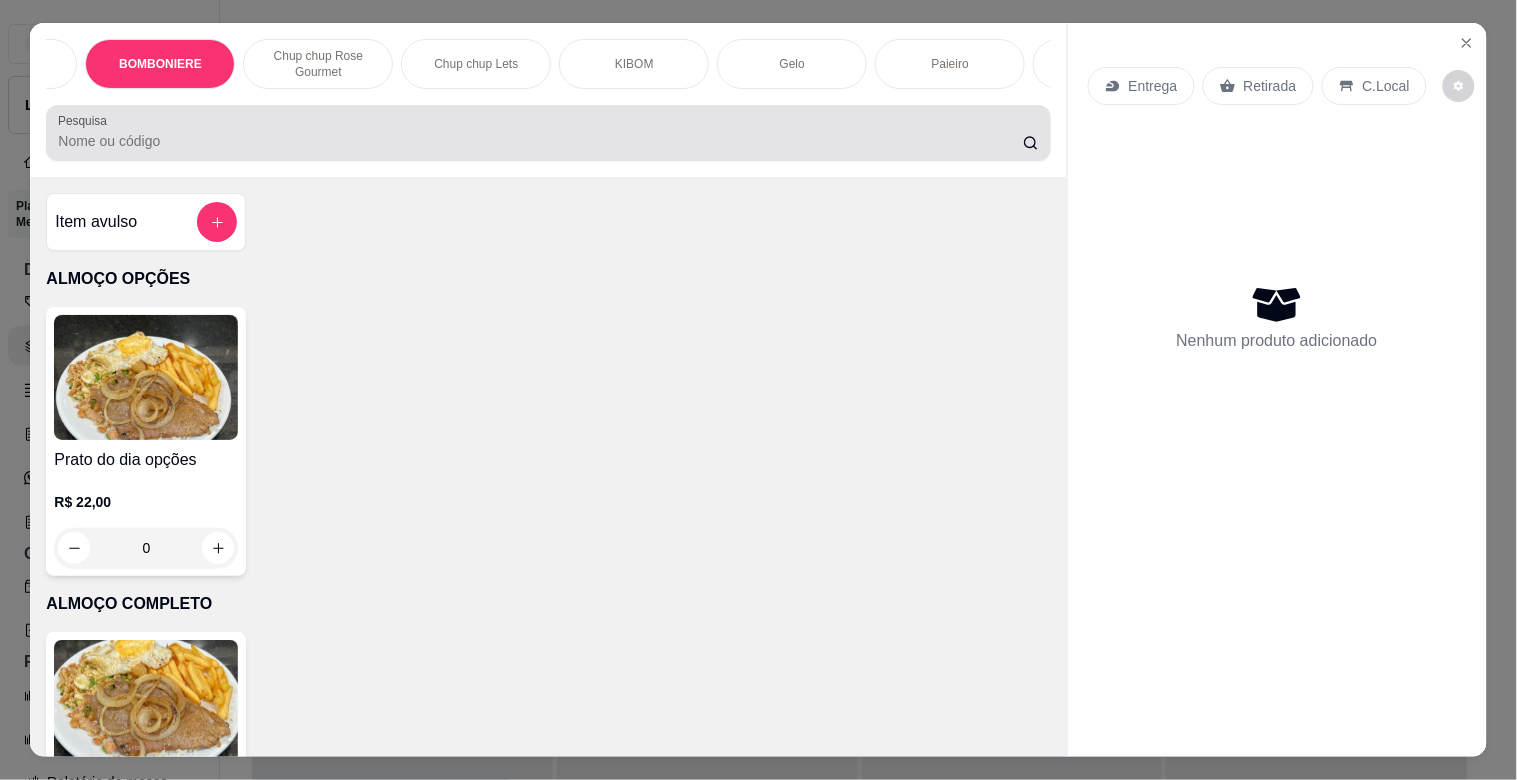 scroll, scrollTop: 6032, scrollLeft: 0, axis: vertical 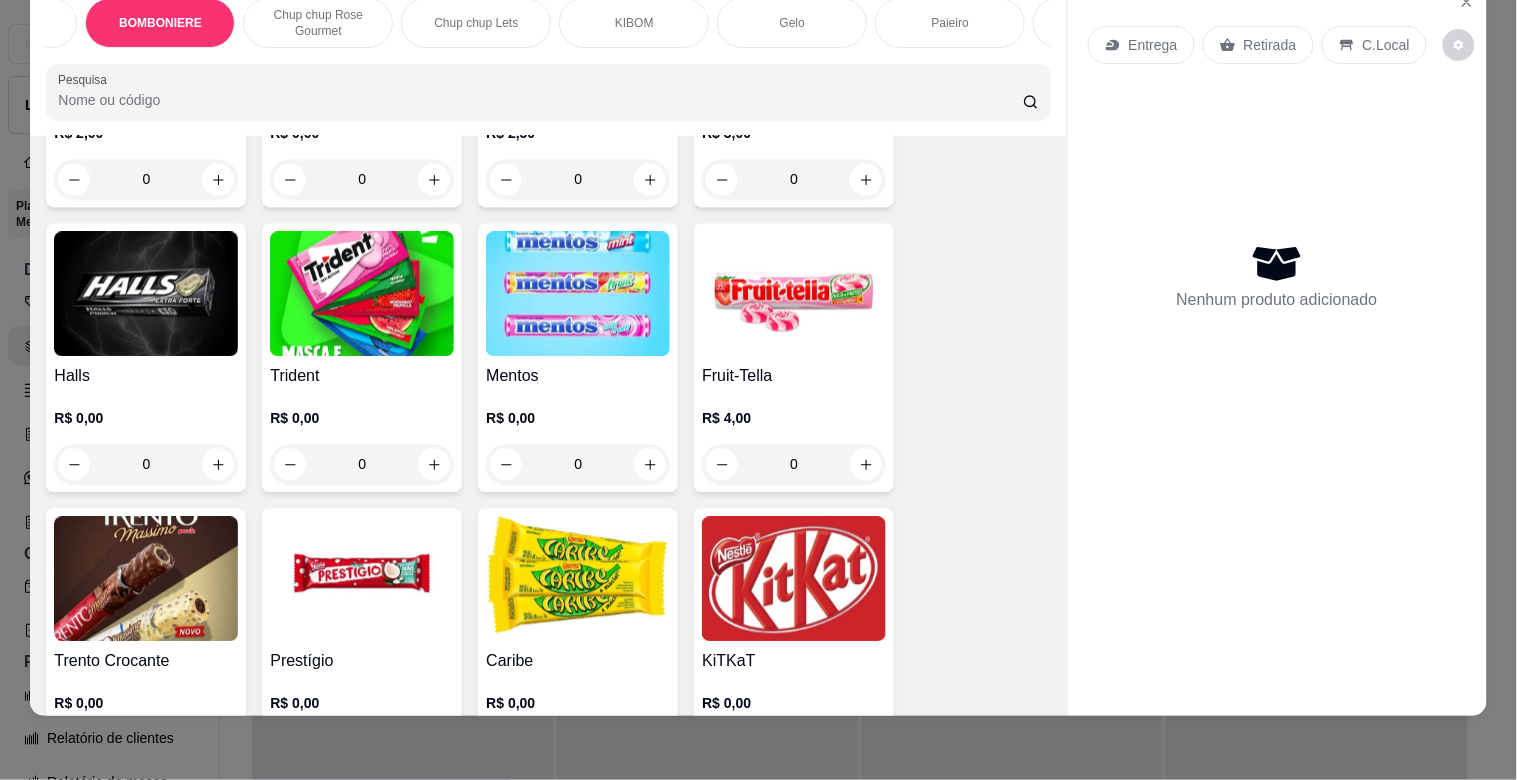 click on "R$ 0,00" at bounding box center (362, 419) 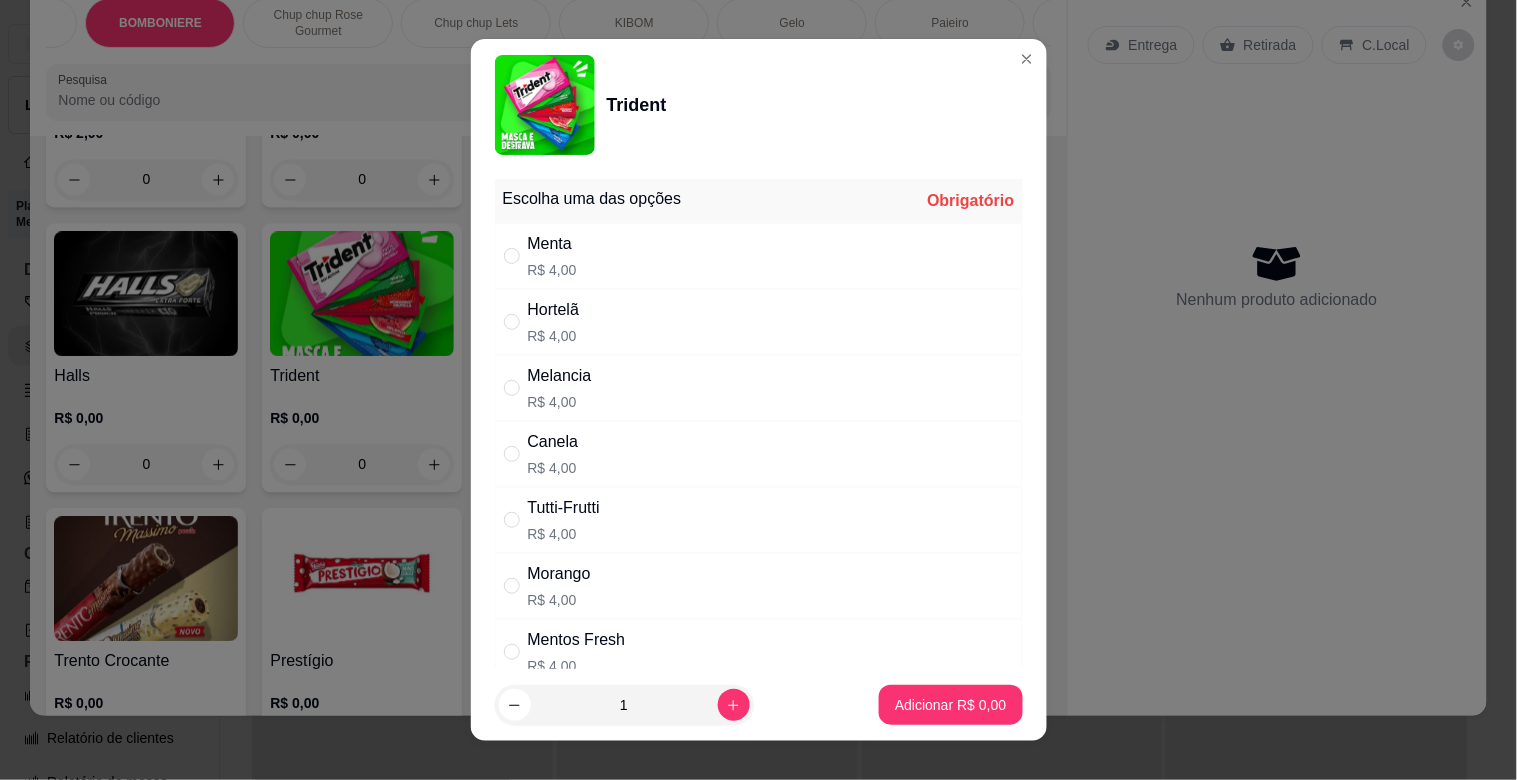 click on "Menta  R$ 4,00" at bounding box center (759, 256) 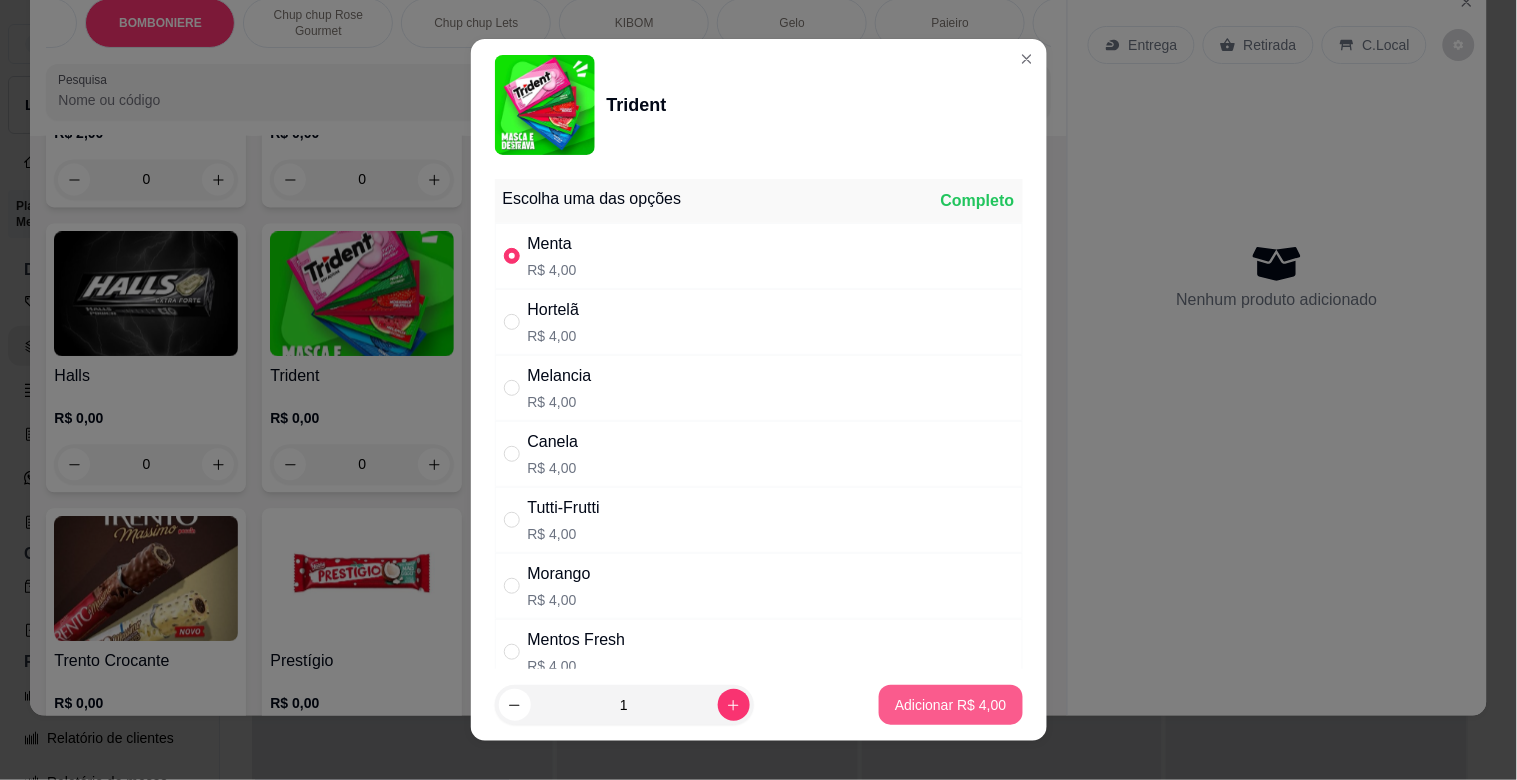 click on "Adicionar   R$ 4,00" at bounding box center (950, 705) 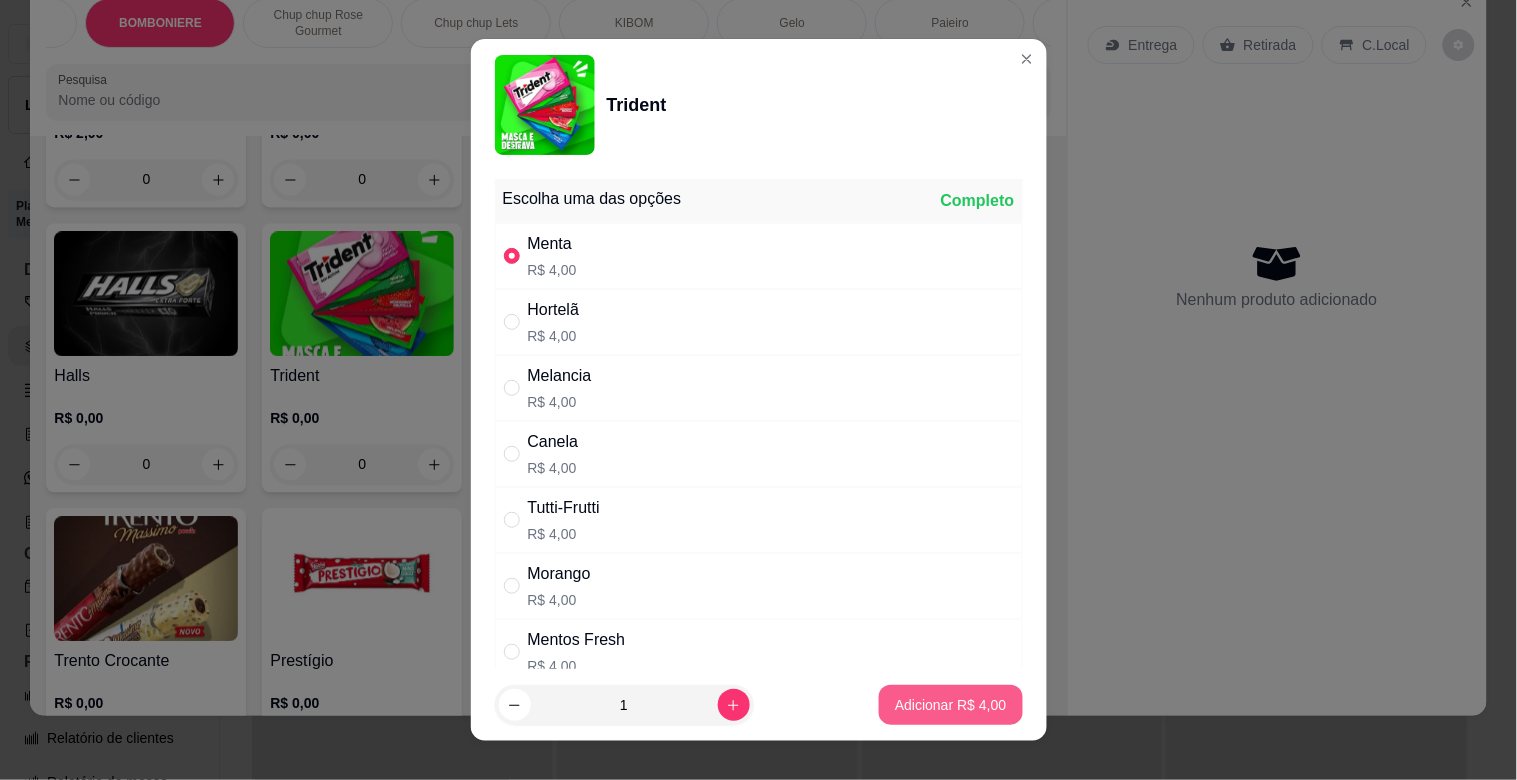 type on "1" 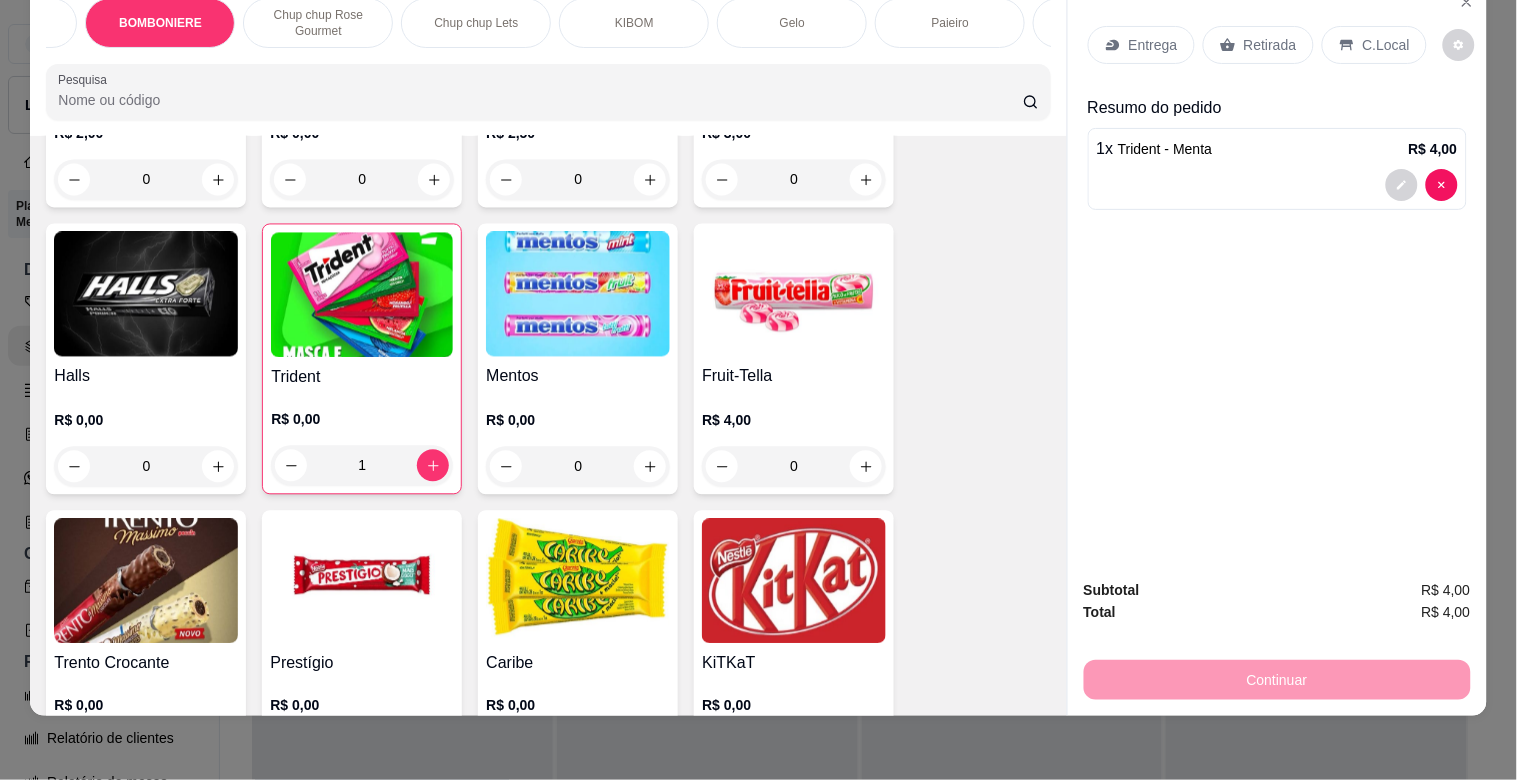 click on "Retirada" at bounding box center (1258, 45) 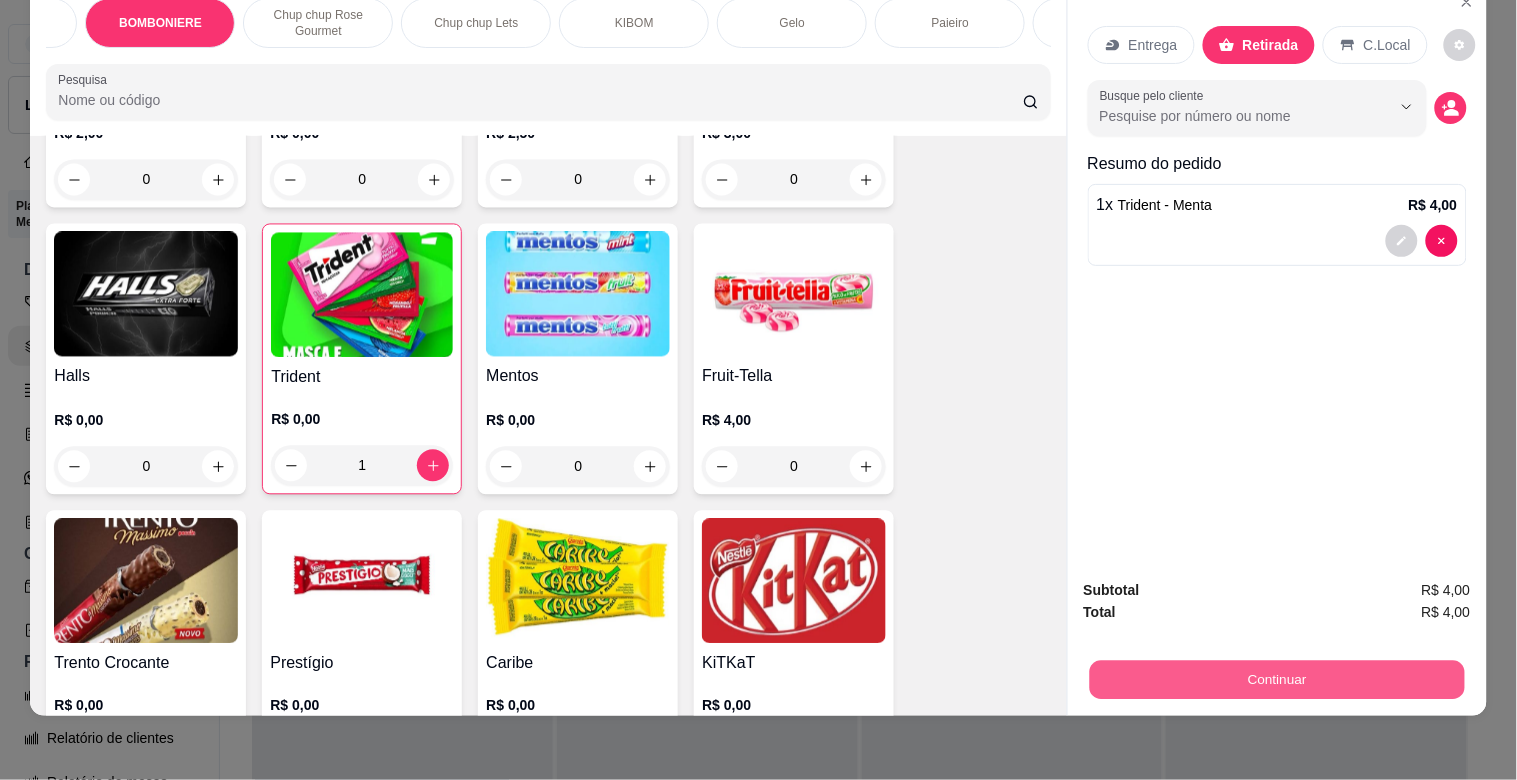 click on "Continuar" at bounding box center (1276, 679) 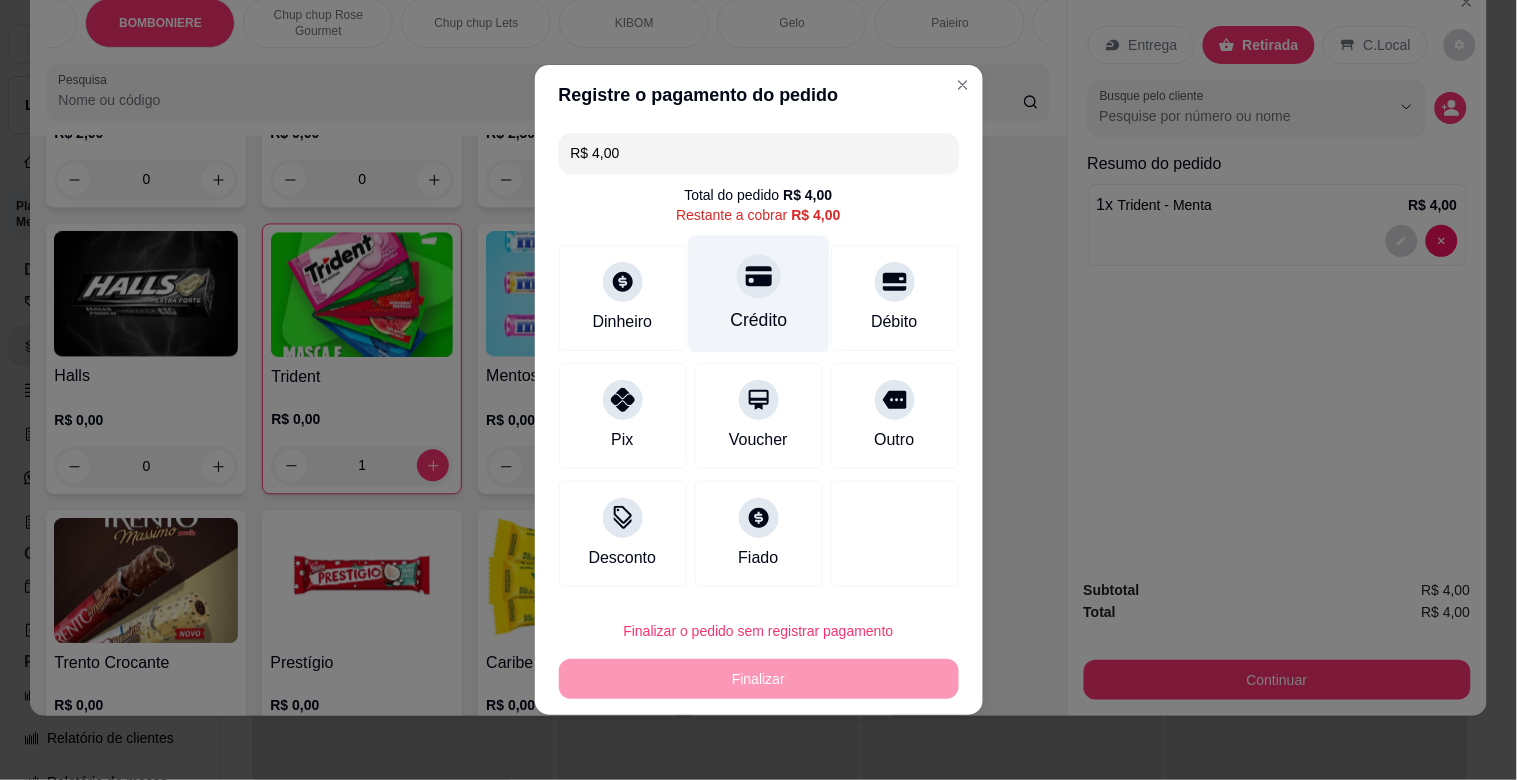 click on "Crédito" at bounding box center (758, 320) 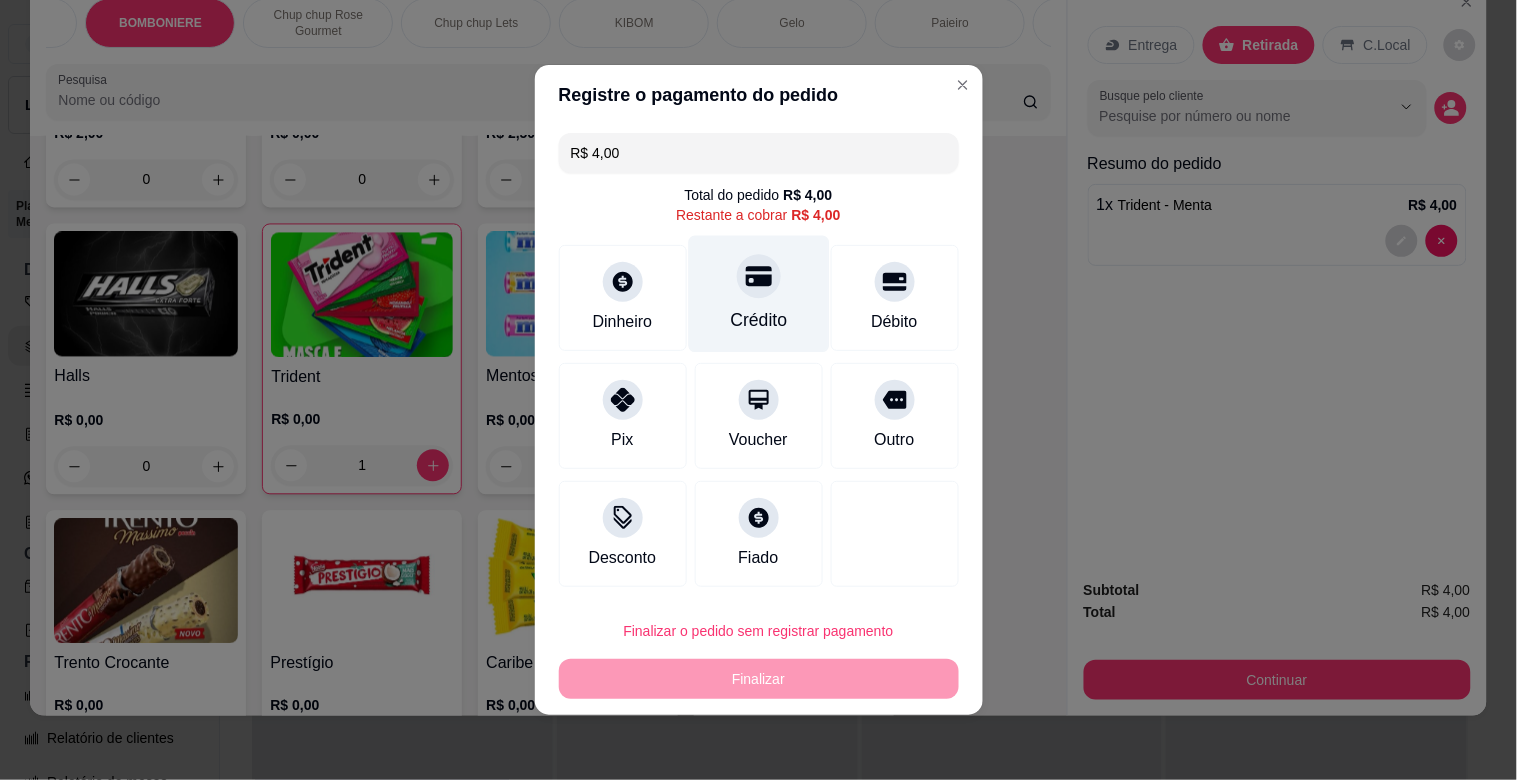 type on "R$ 0,00" 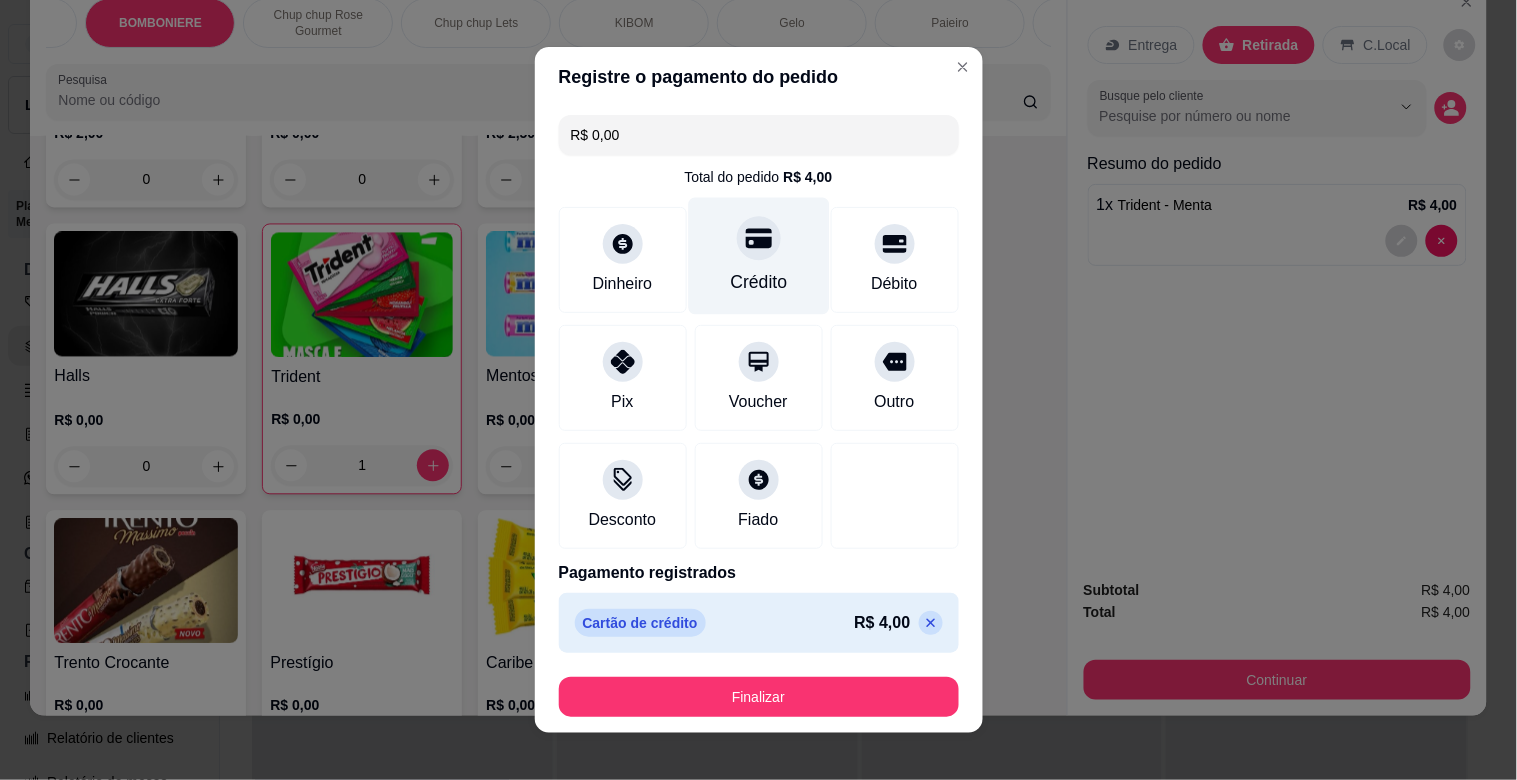 click on "Crédito" at bounding box center (758, 256) 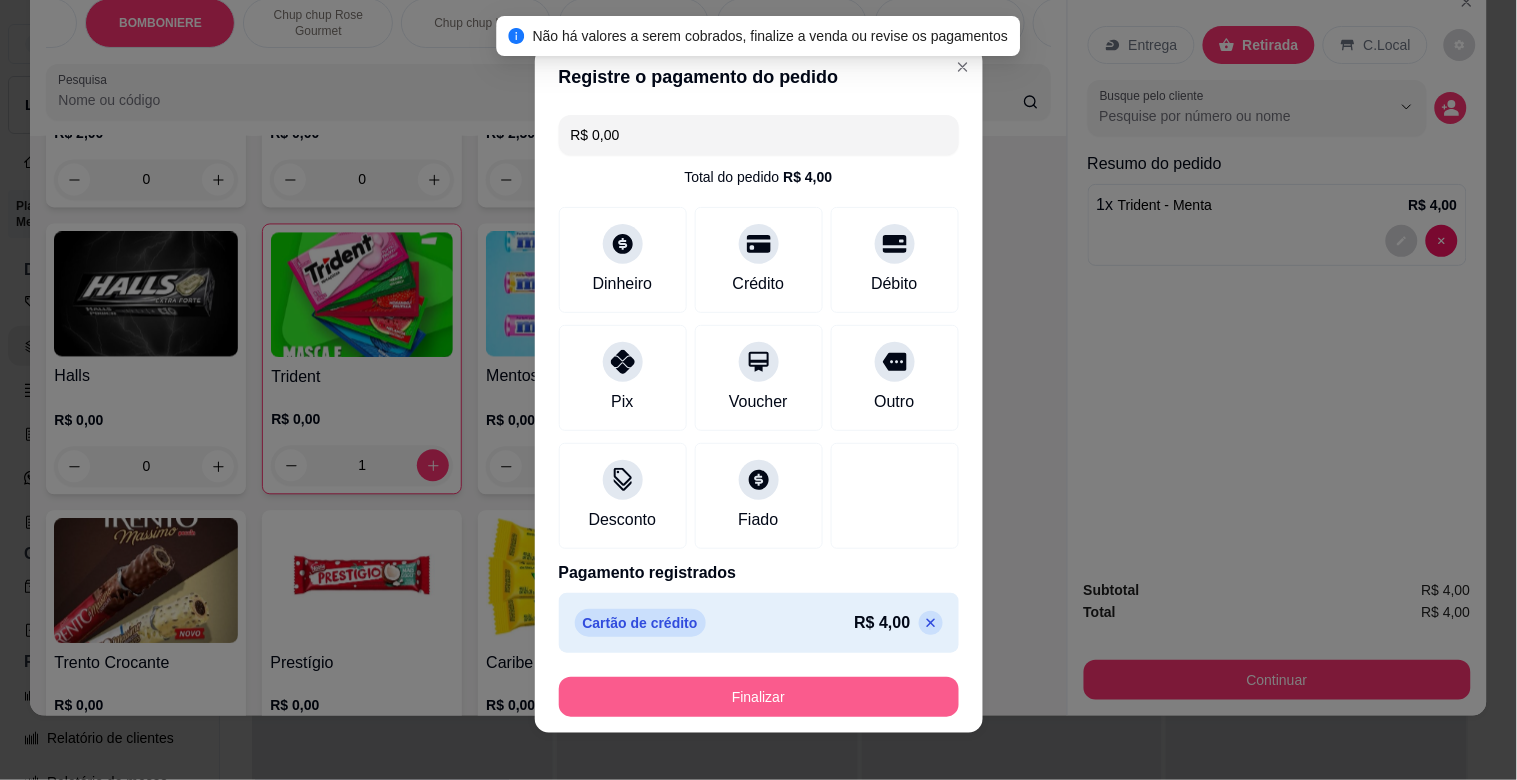 click on "Finalizar" at bounding box center (759, 697) 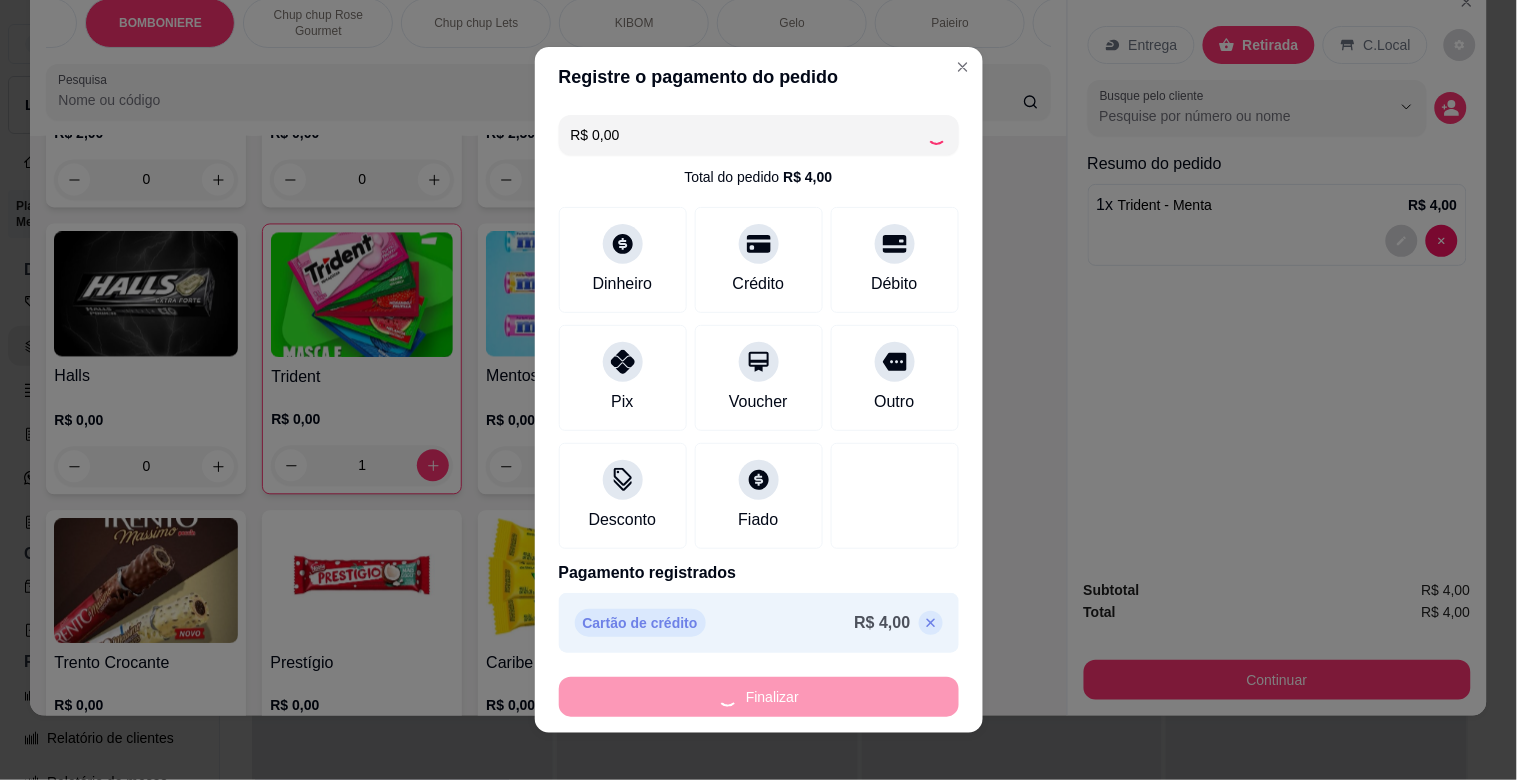 type on "0" 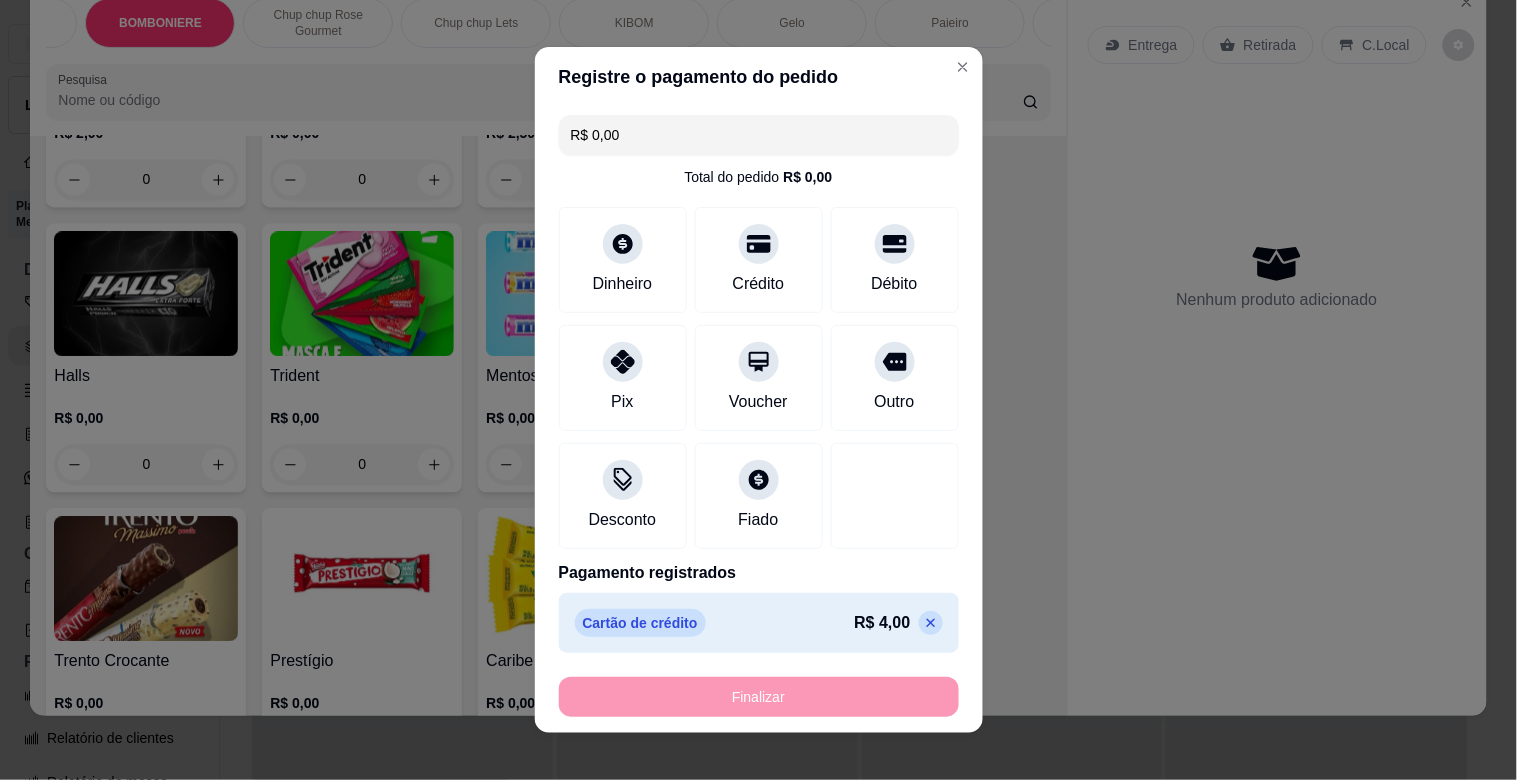 type on "-R$ 4,00" 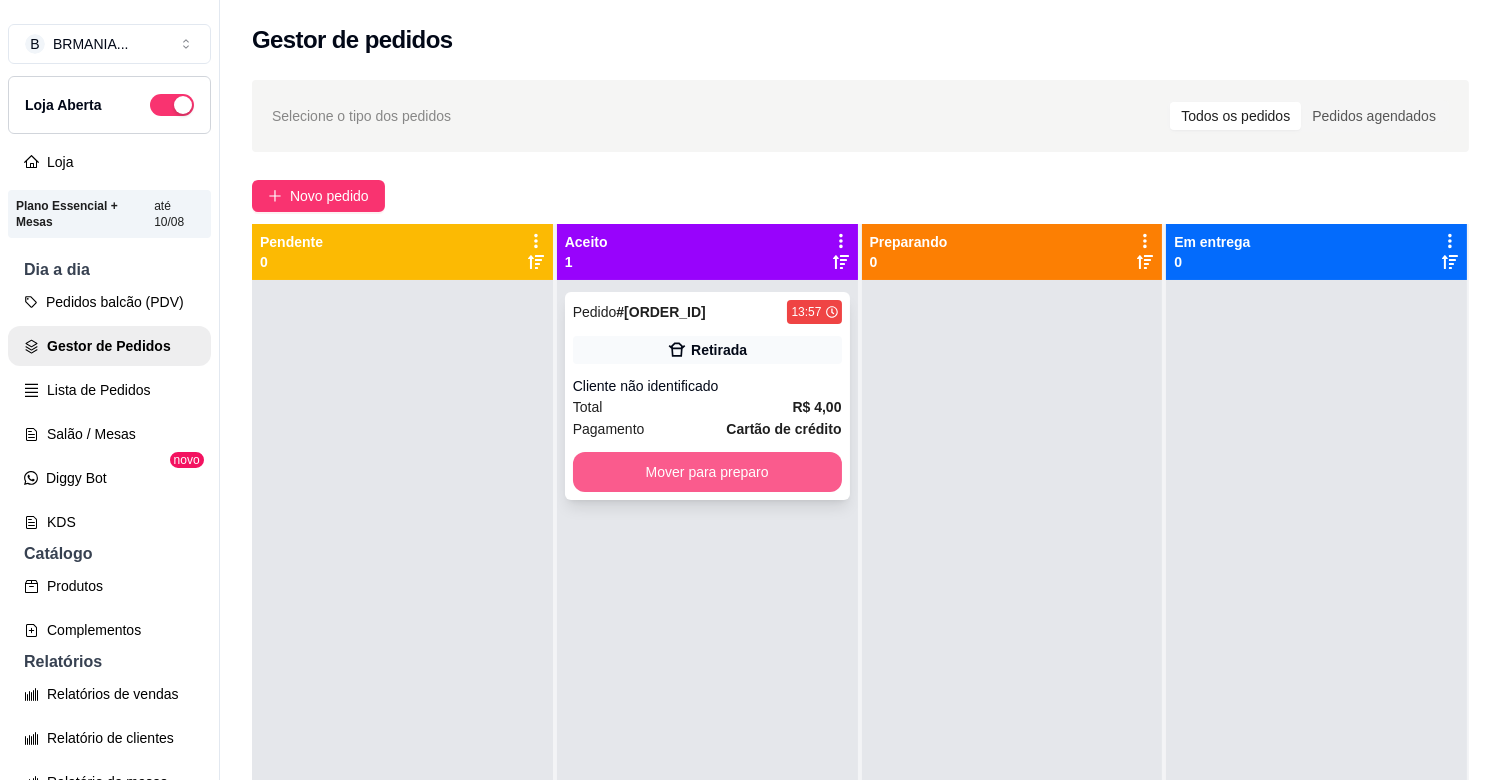 click on "Mover para preparo" at bounding box center [707, 472] 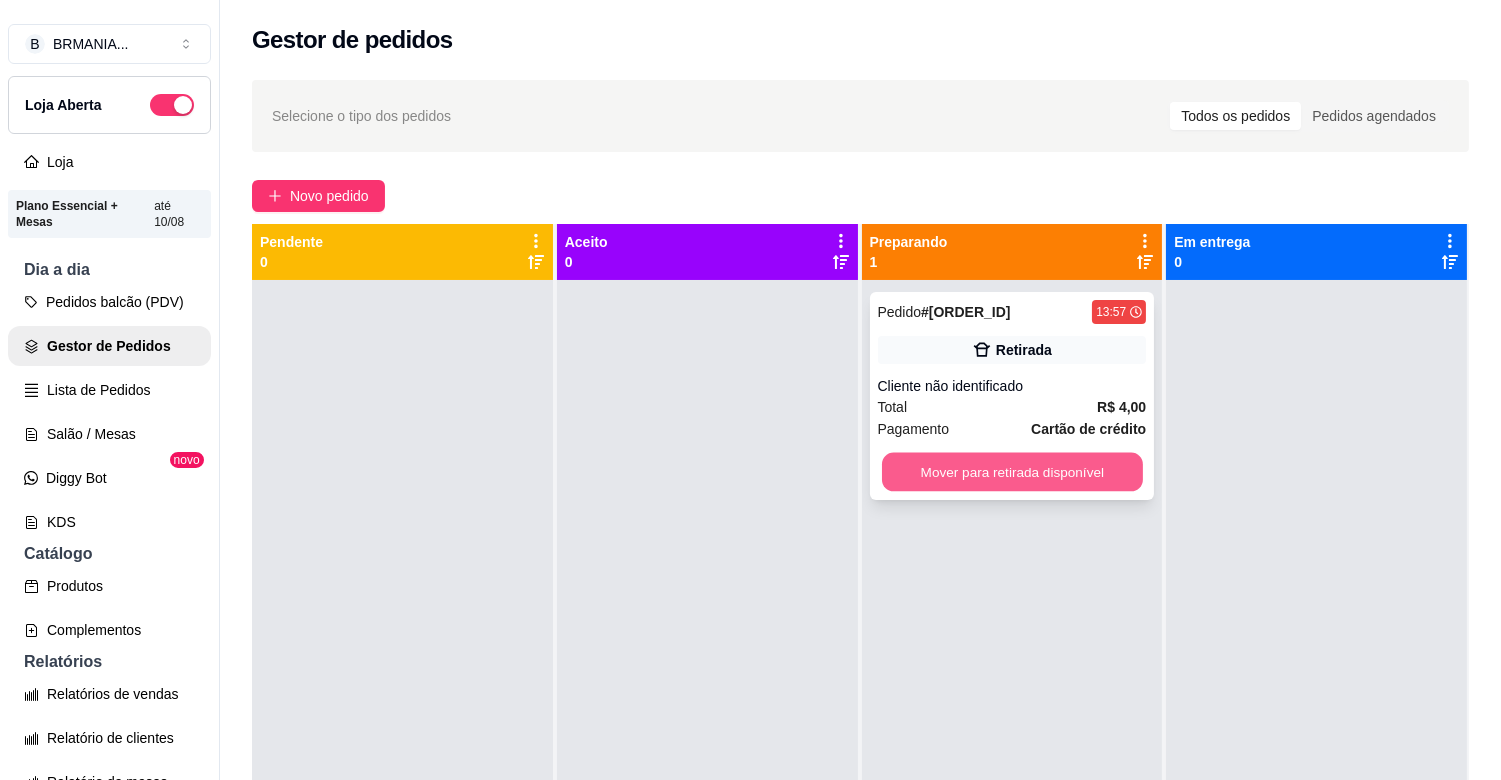 click on "Mover para retirada disponível" at bounding box center [1012, 472] 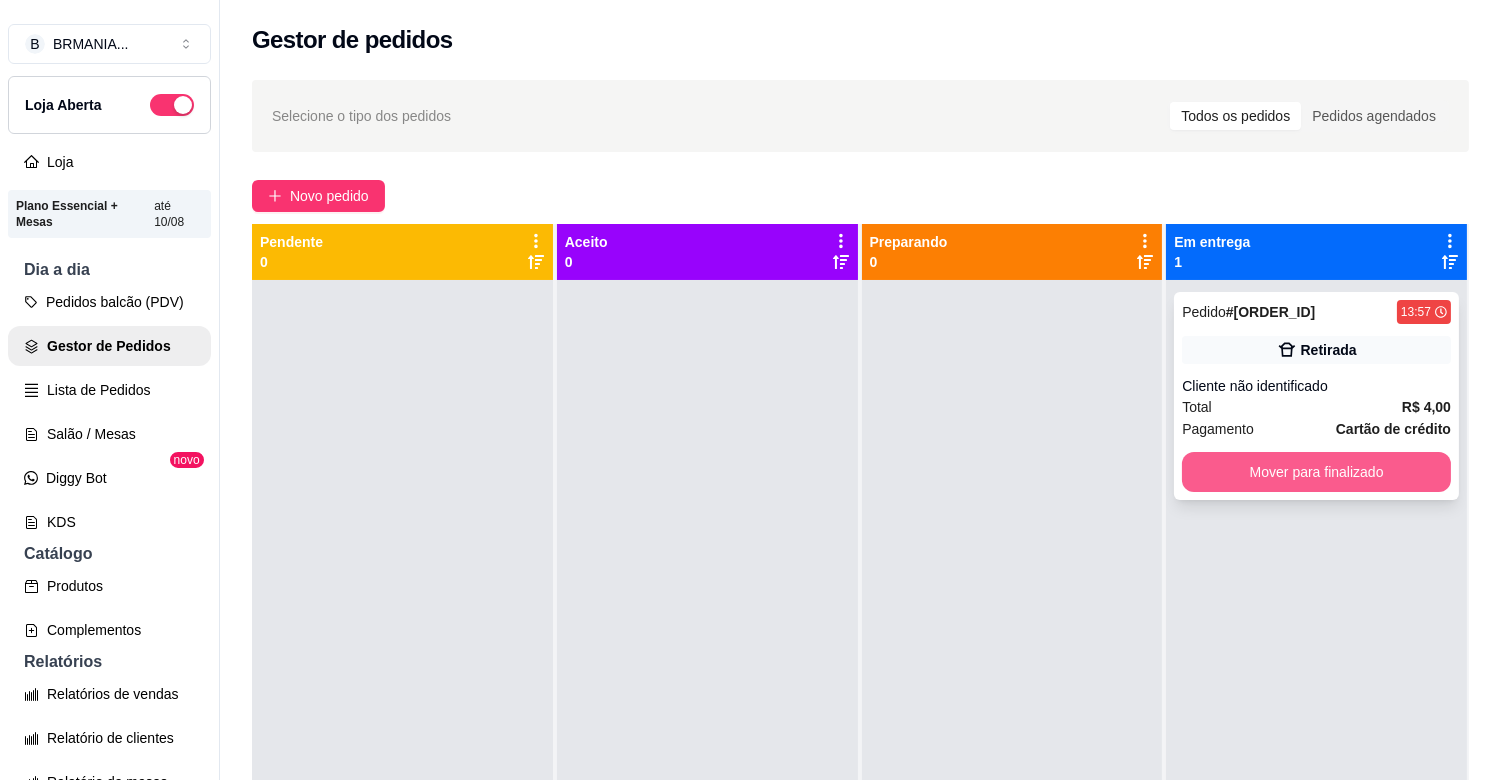 click on "Mover para finalizado" at bounding box center [1316, 472] 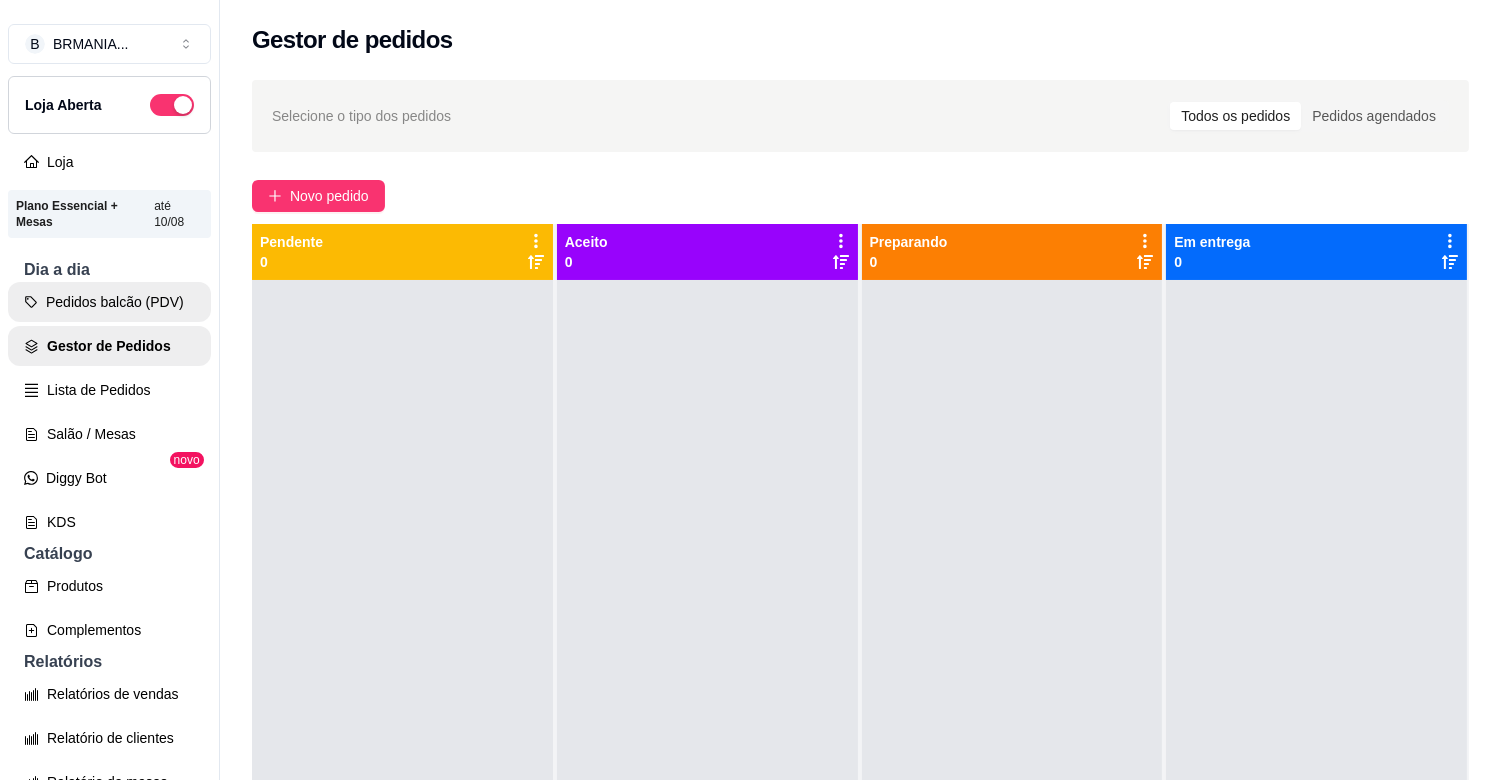 click on "Pedidos balcão (PDV)" at bounding box center (109, 302) 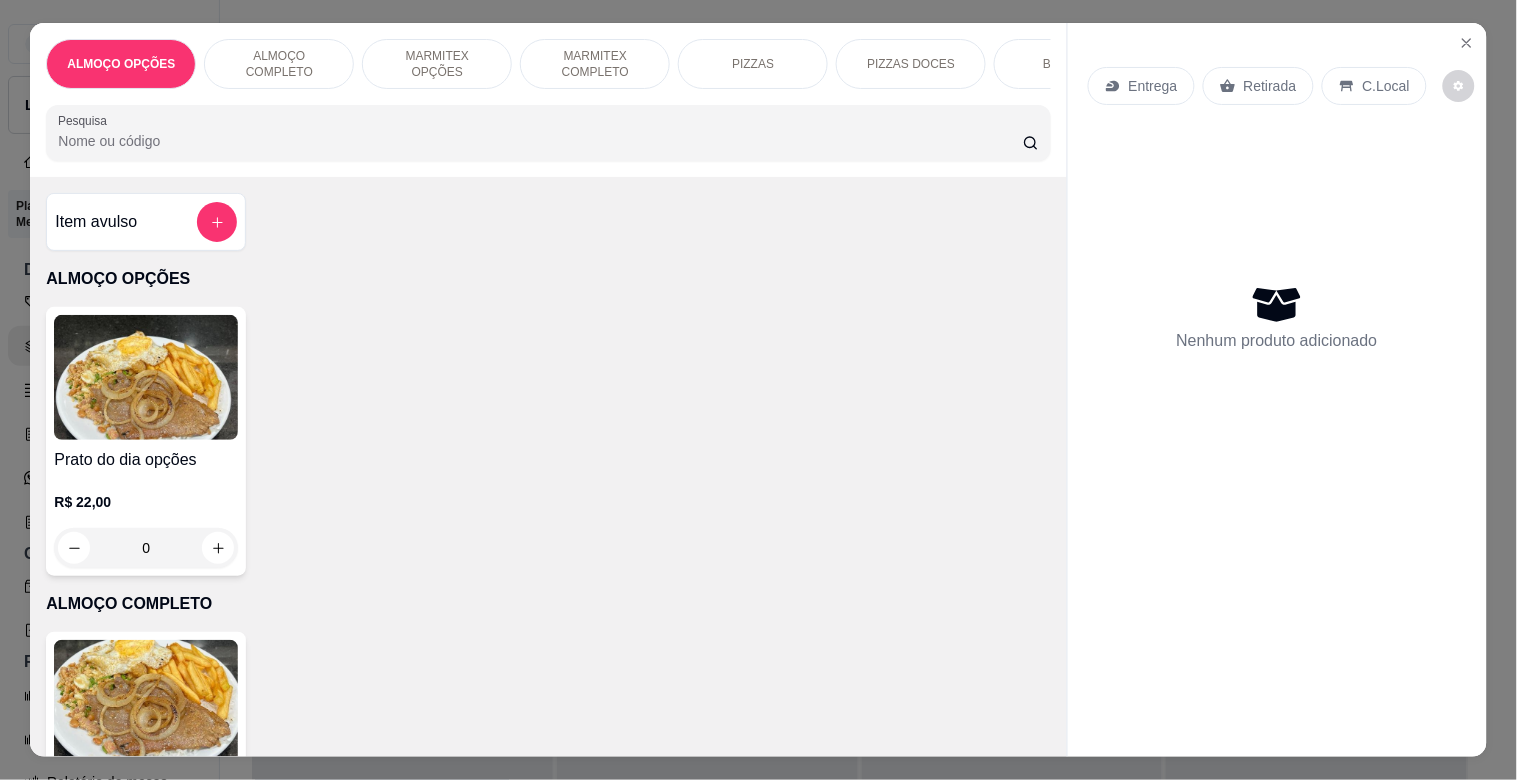click on "BEBIDAS" at bounding box center (1069, 64) 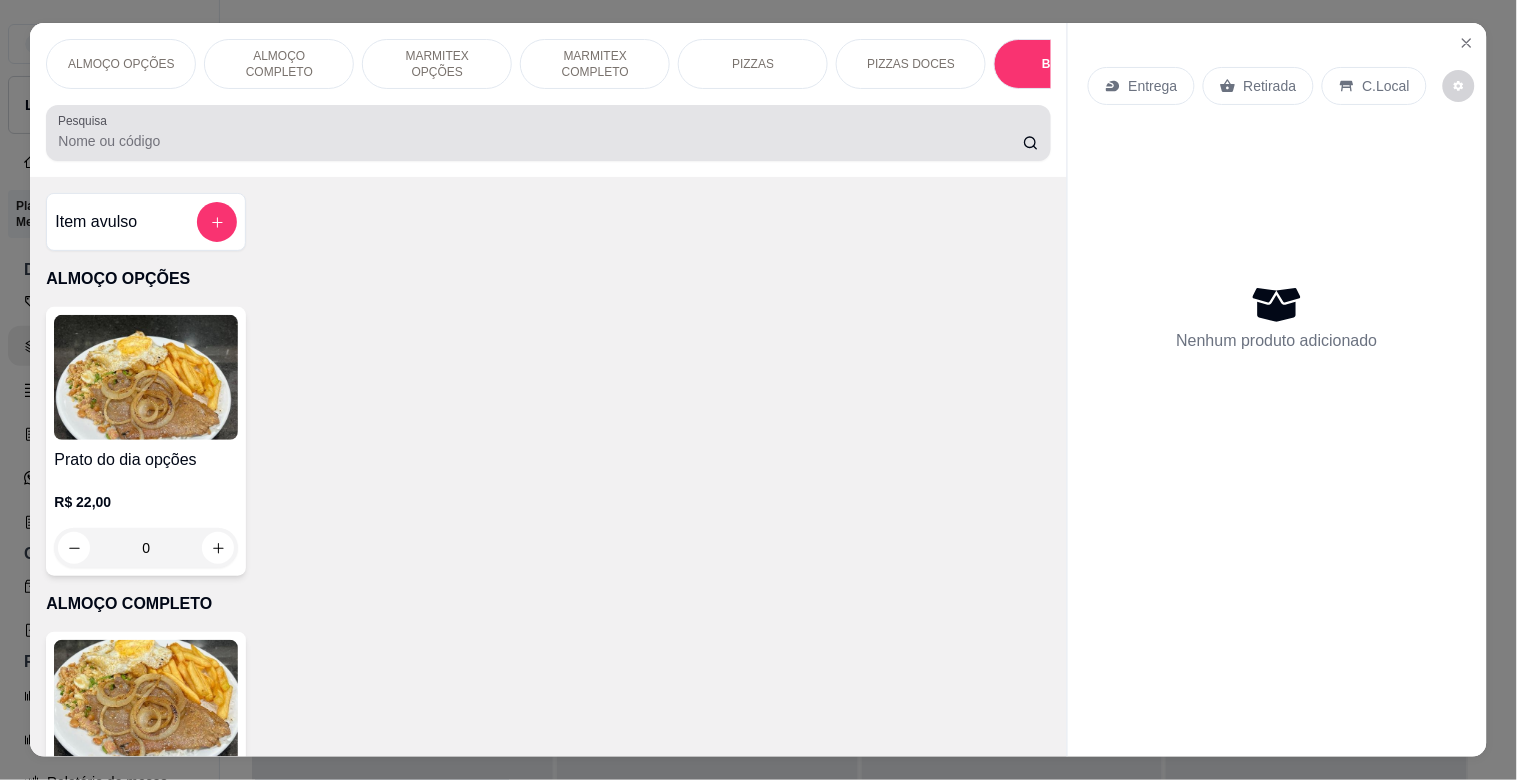 scroll, scrollTop: 2015, scrollLeft: 0, axis: vertical 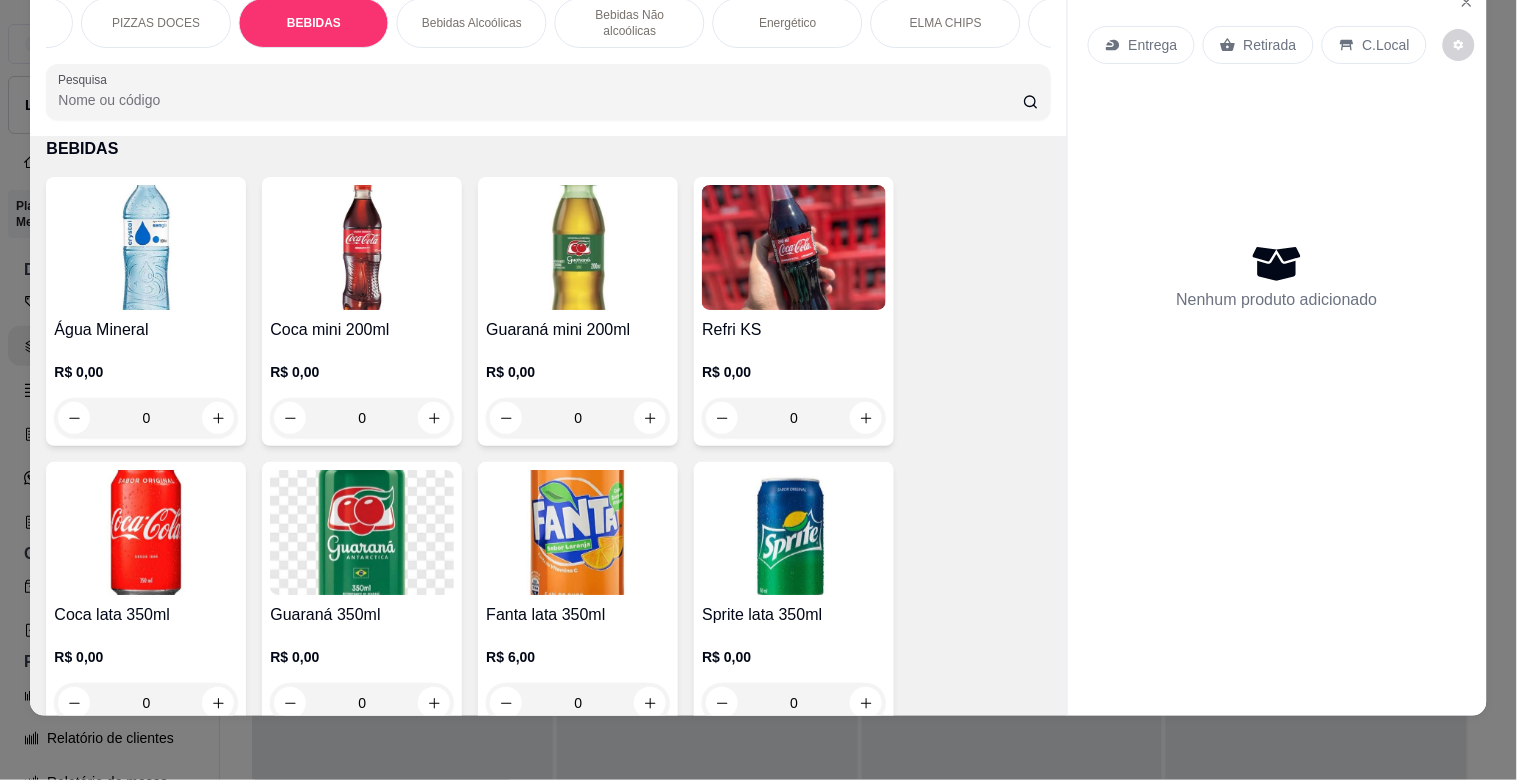 click on "ALMOÇO OPÇÕES ALMOÇO COMPLETO  MARMITEX OPÇÕES  MARMITEX COMPLETO  PIZZAS PIZZAS DOCES BEBIDAS  Bebidas Alcoólicas  Bebidas Não alcoólicas  Energético  ELMA CHIPS Salgados  BOMBONIERE  Chup chup Rose Gourmet  Chup chup Lets  KIBOM Gelo  Paieiro  Isqueiro BIC Grande  Seda ZOMO  Pesquisa" at bounding box center (548, 59) 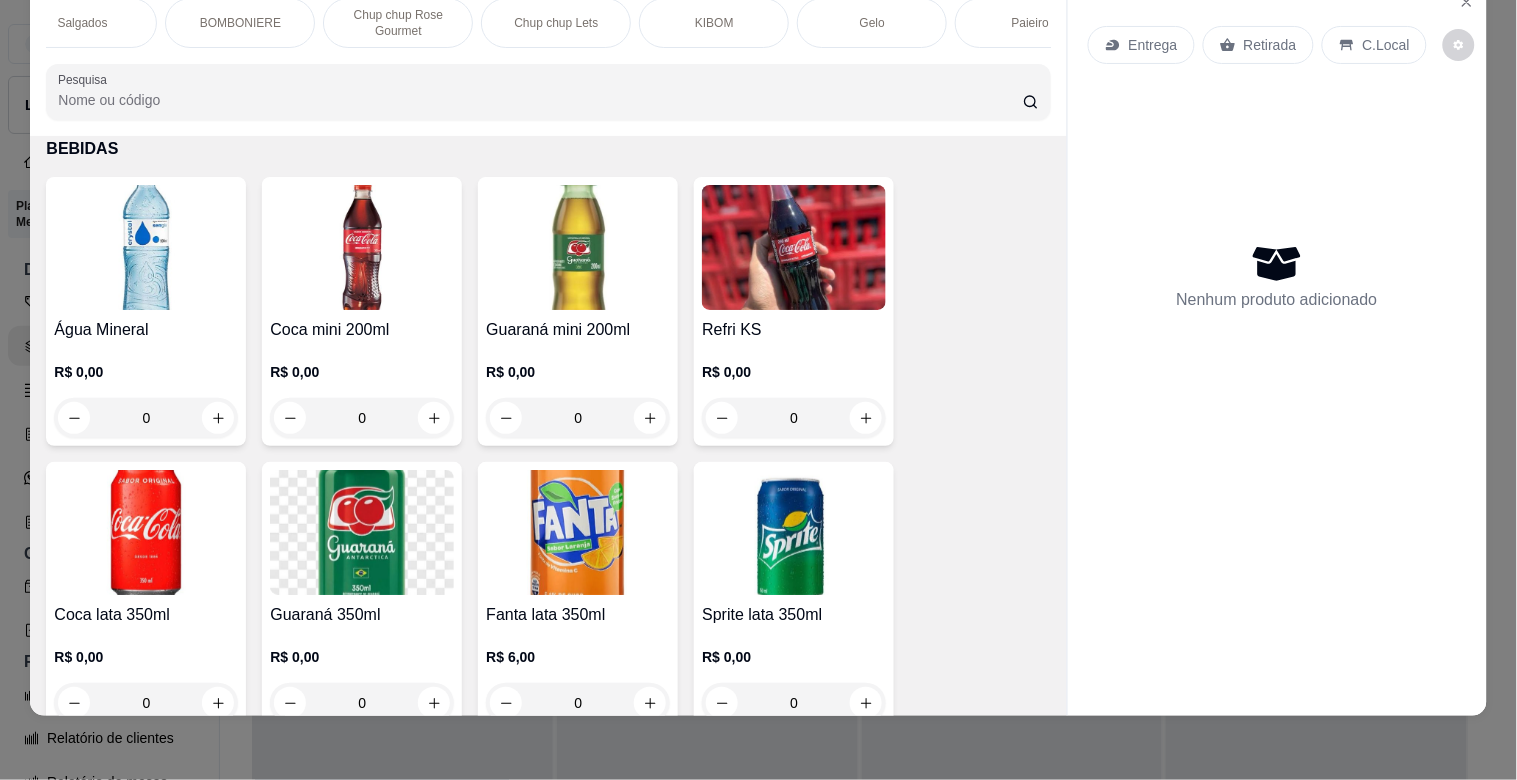 scroll, scrollTop: 0, scrollLeft: 1822, axis: horizontal 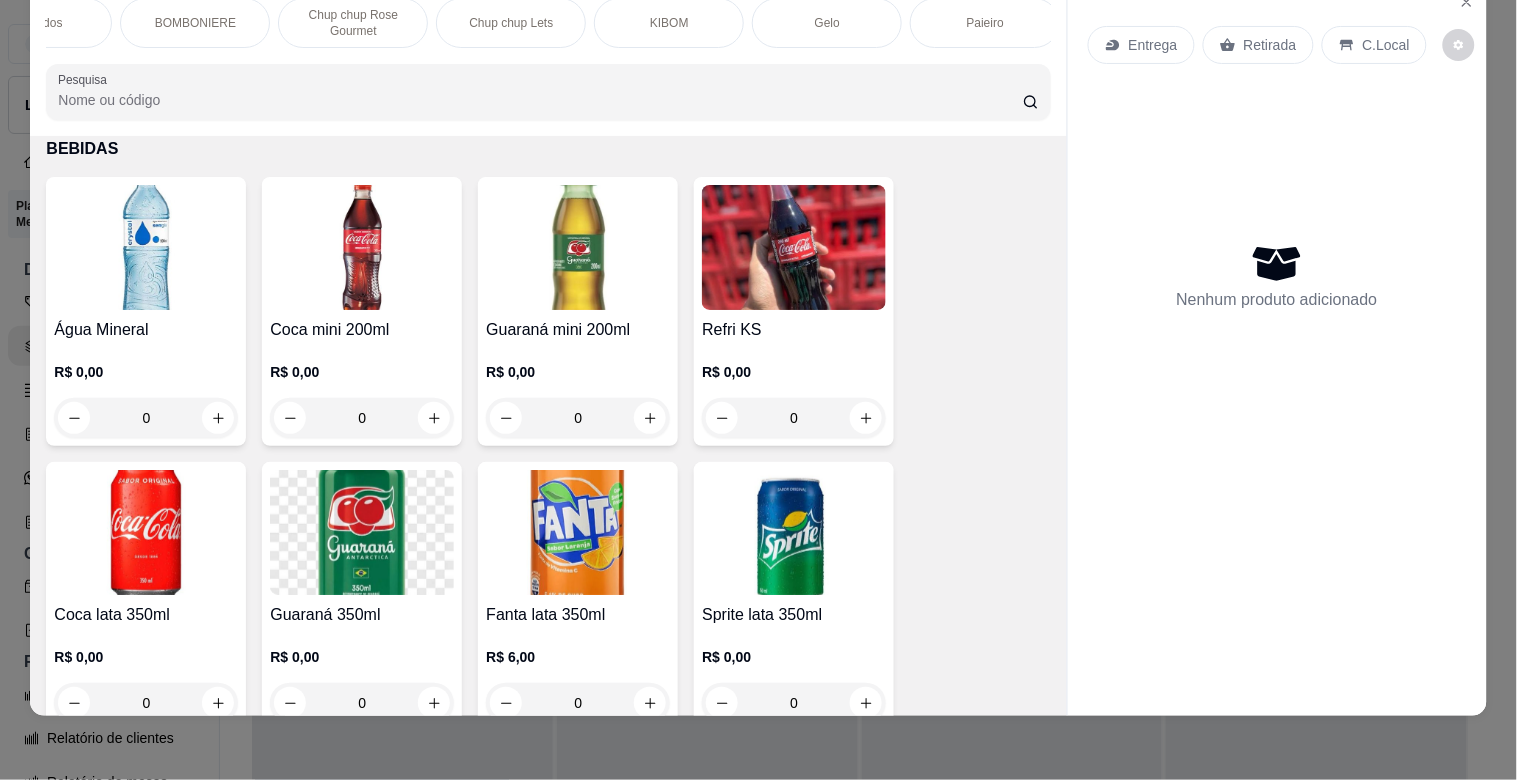click on "Paieiro" at bounding box center [985, 23] 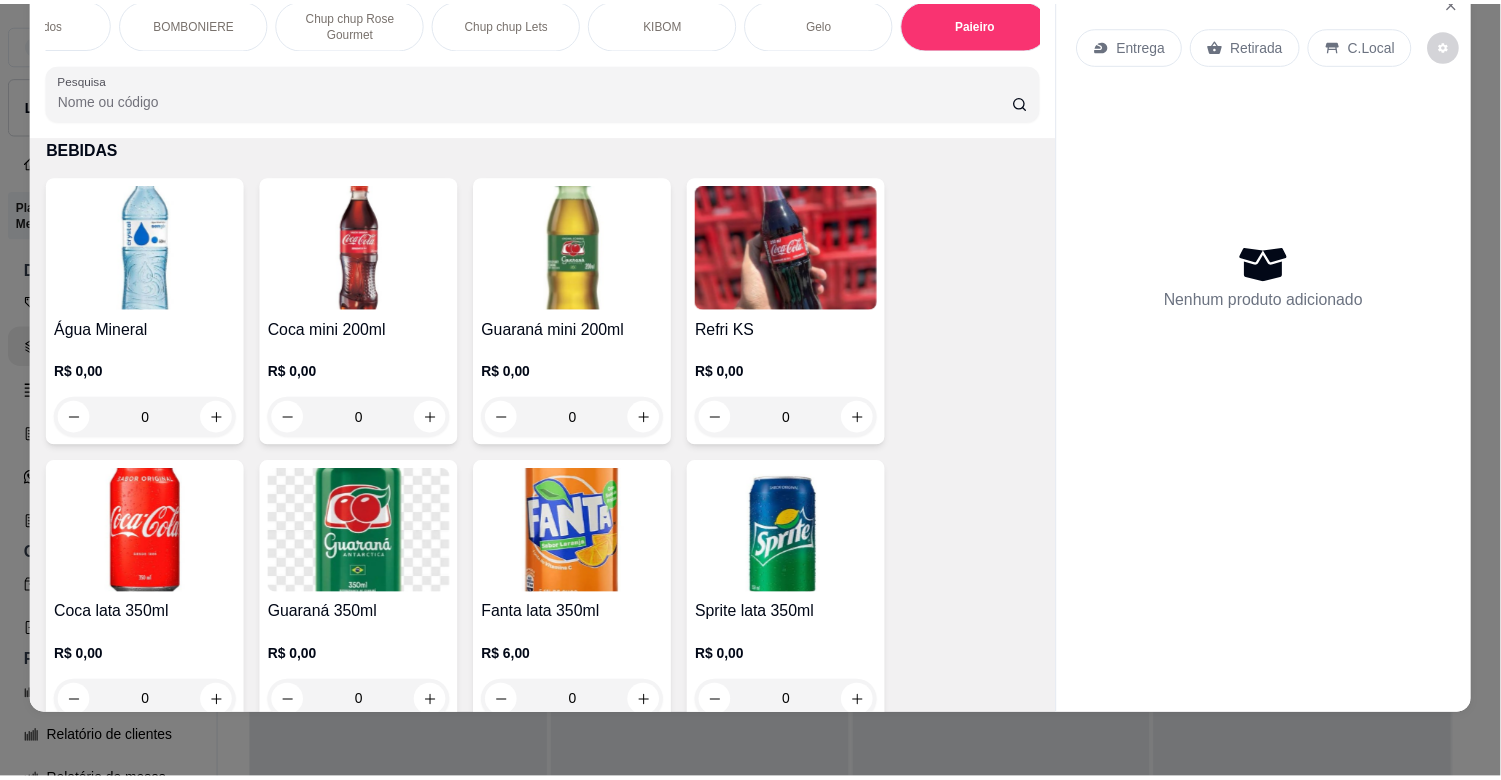 scroll, scrollTop: 10506, scrollLeft: 0, axis: vertical 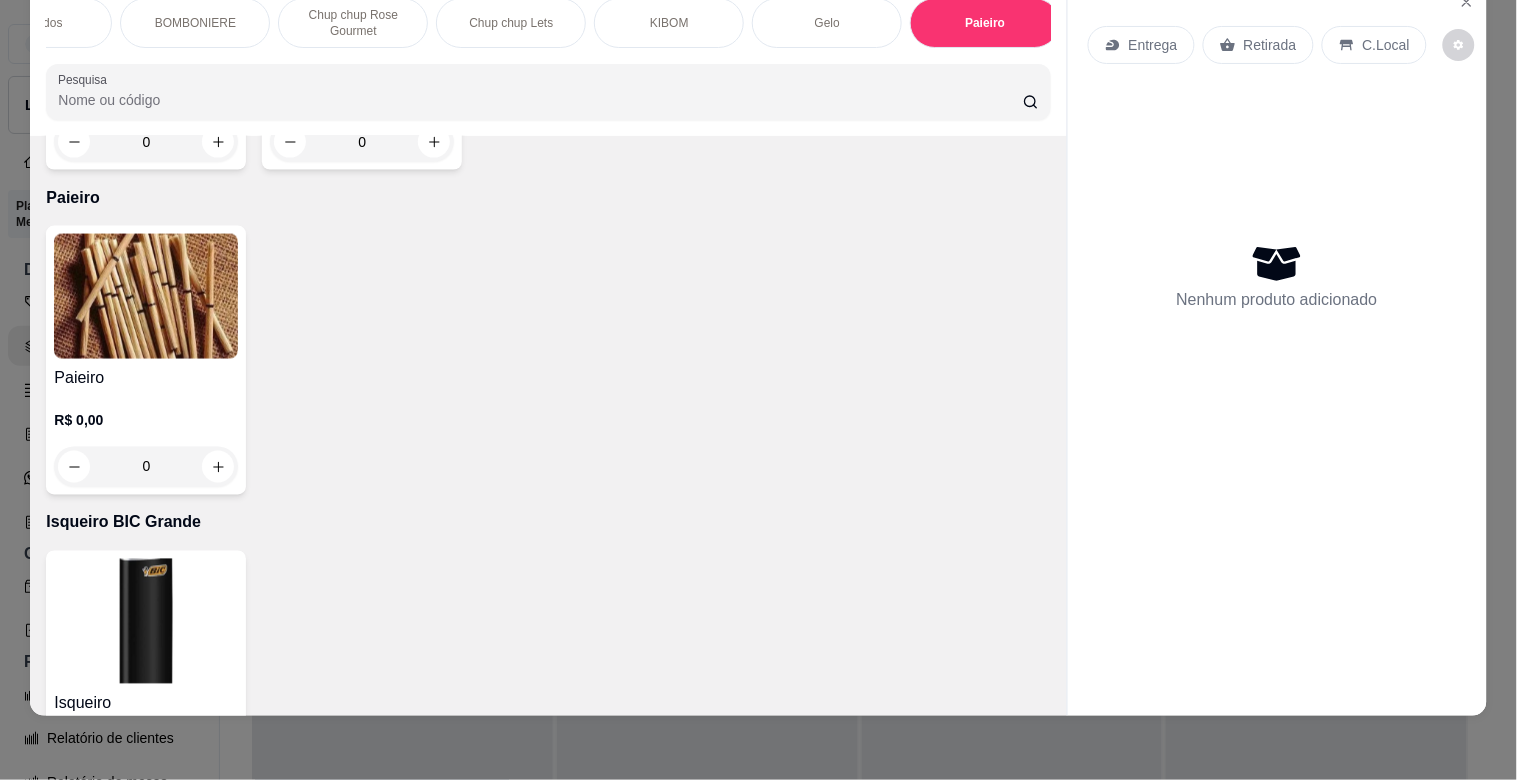 click at bounding box center [146, 296] 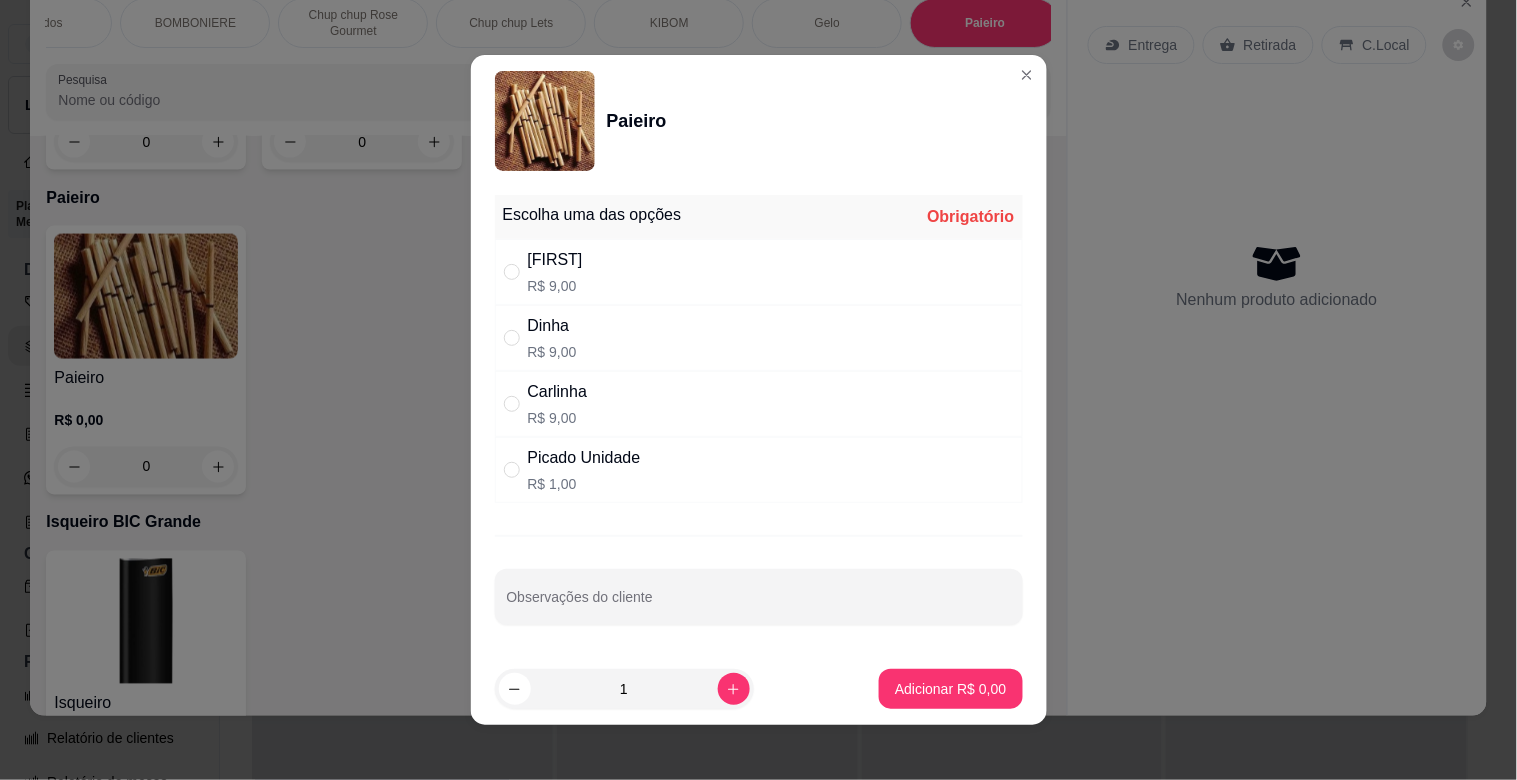 click on "Adriana  R$ 9,00" at bounding box center [759, 272] 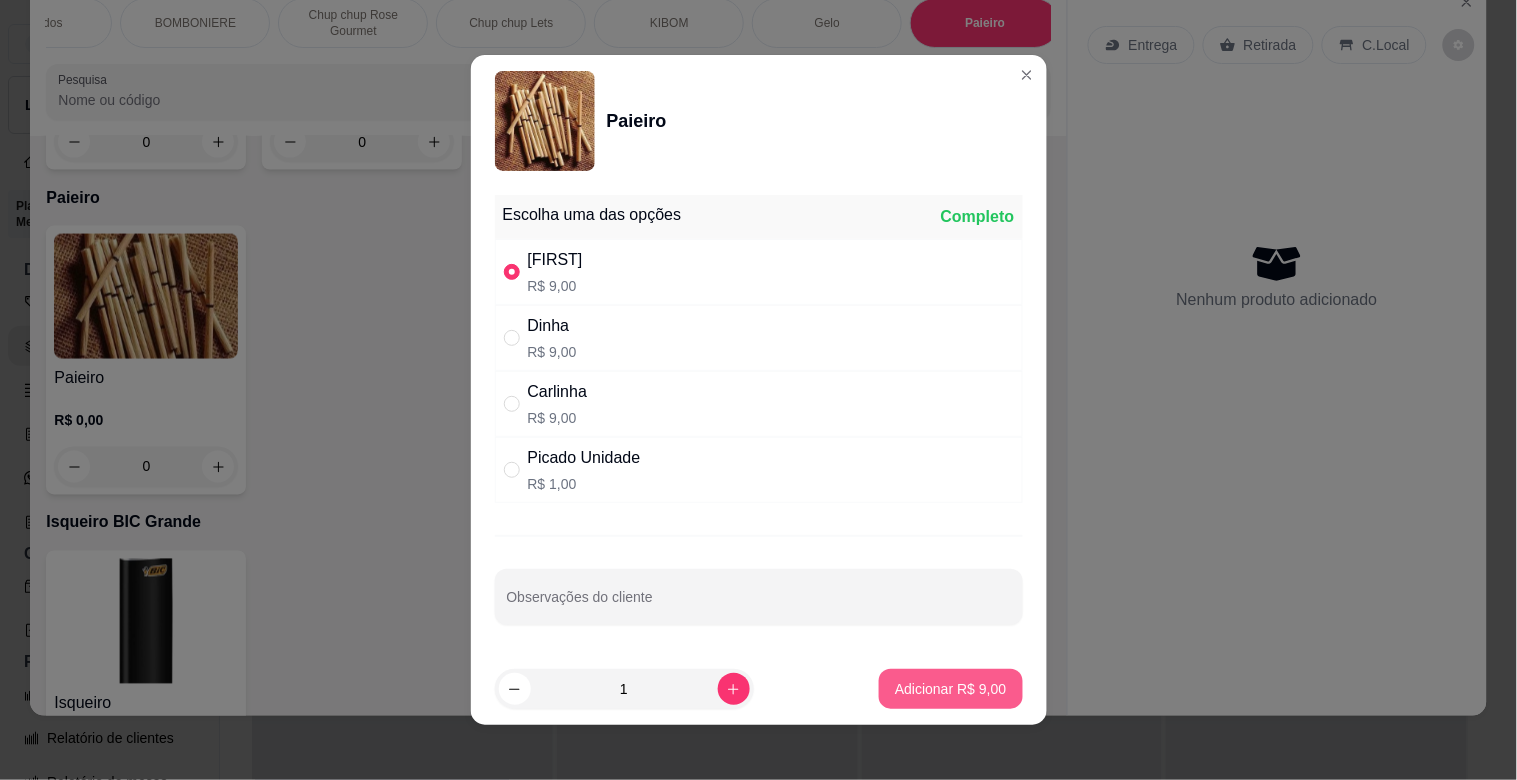 click on "Adicionar   R$ 9,00" at bounding box center [950, 689] 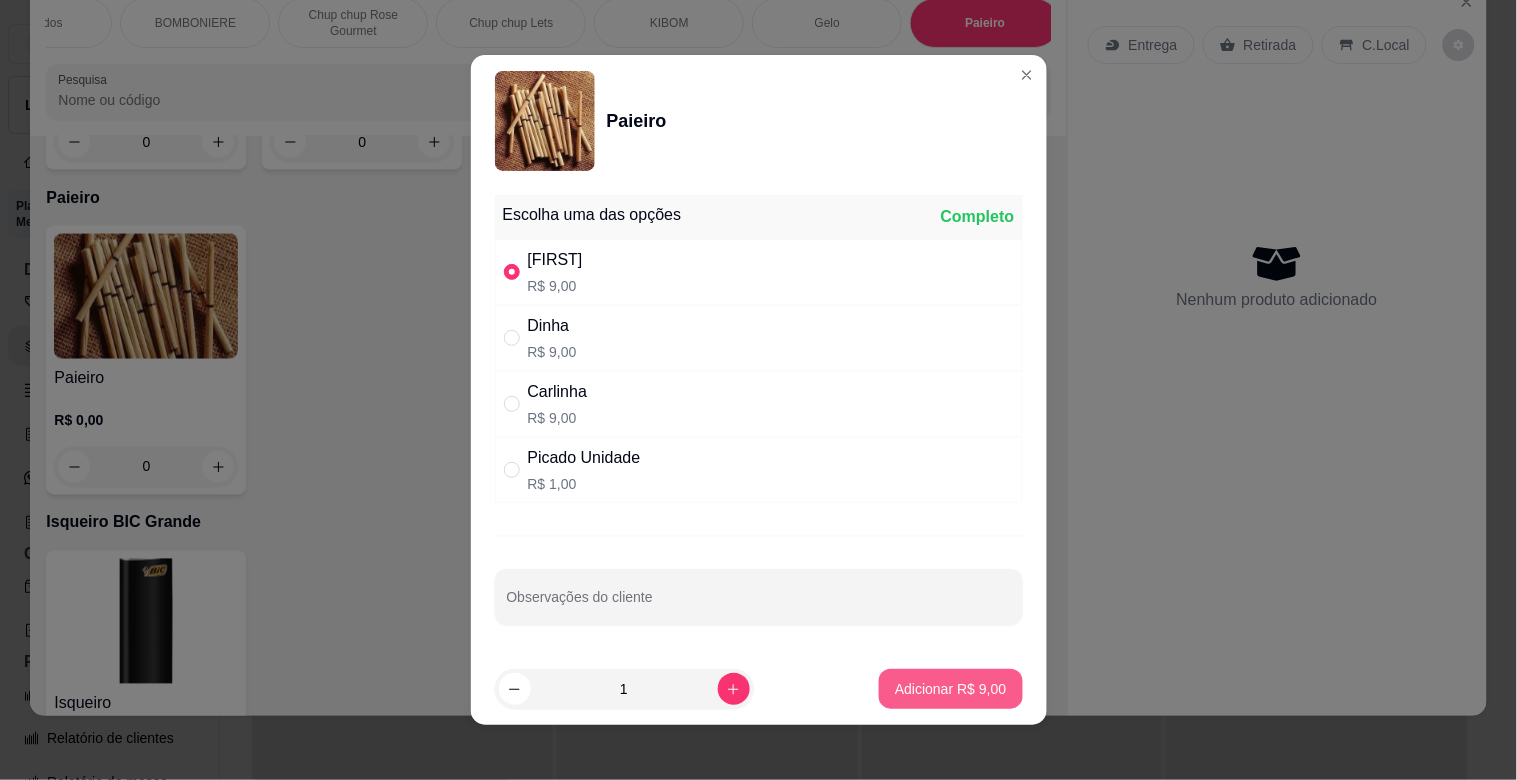 type on "1" 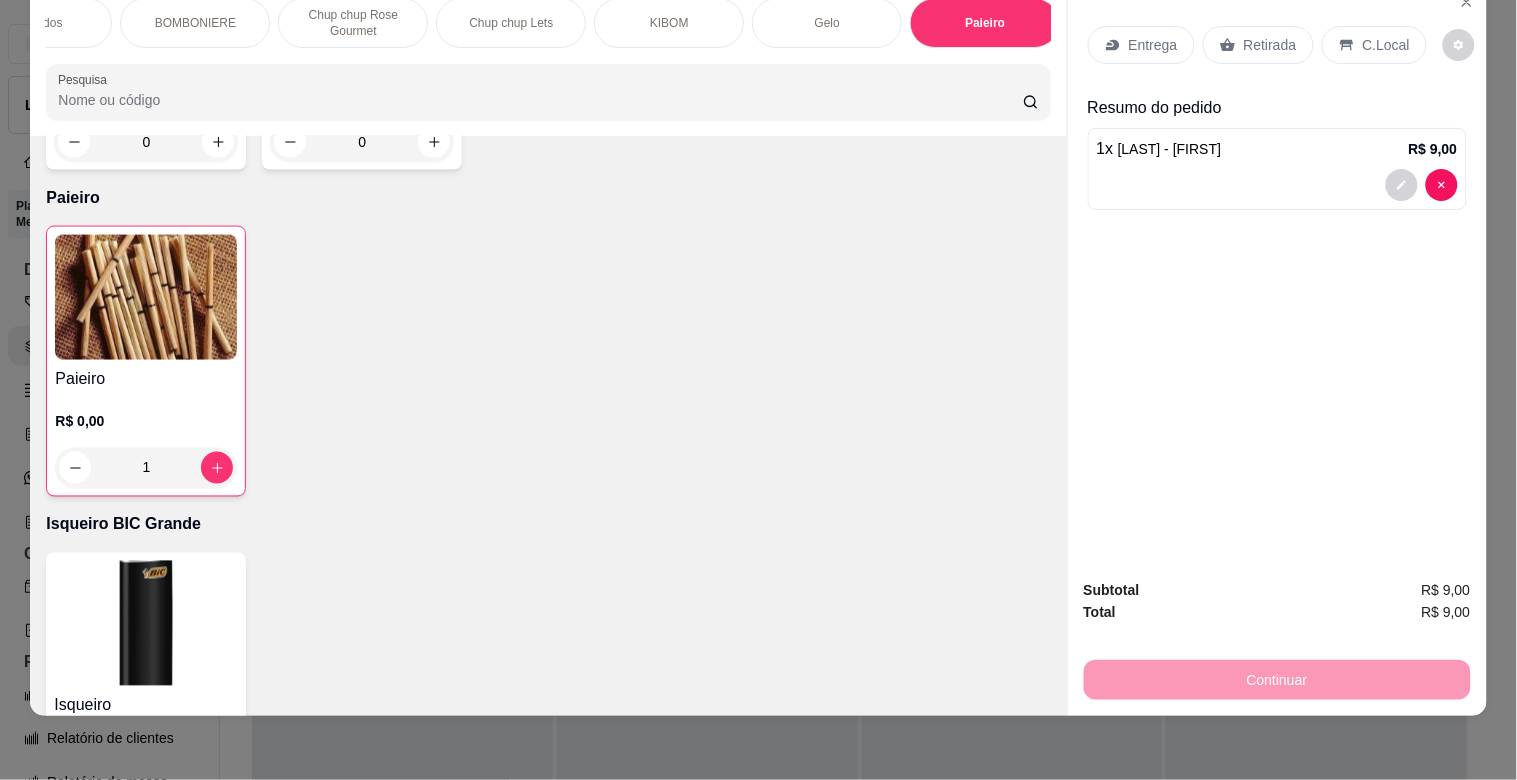 click on "C.Local" at bounding box center [1386, 45] 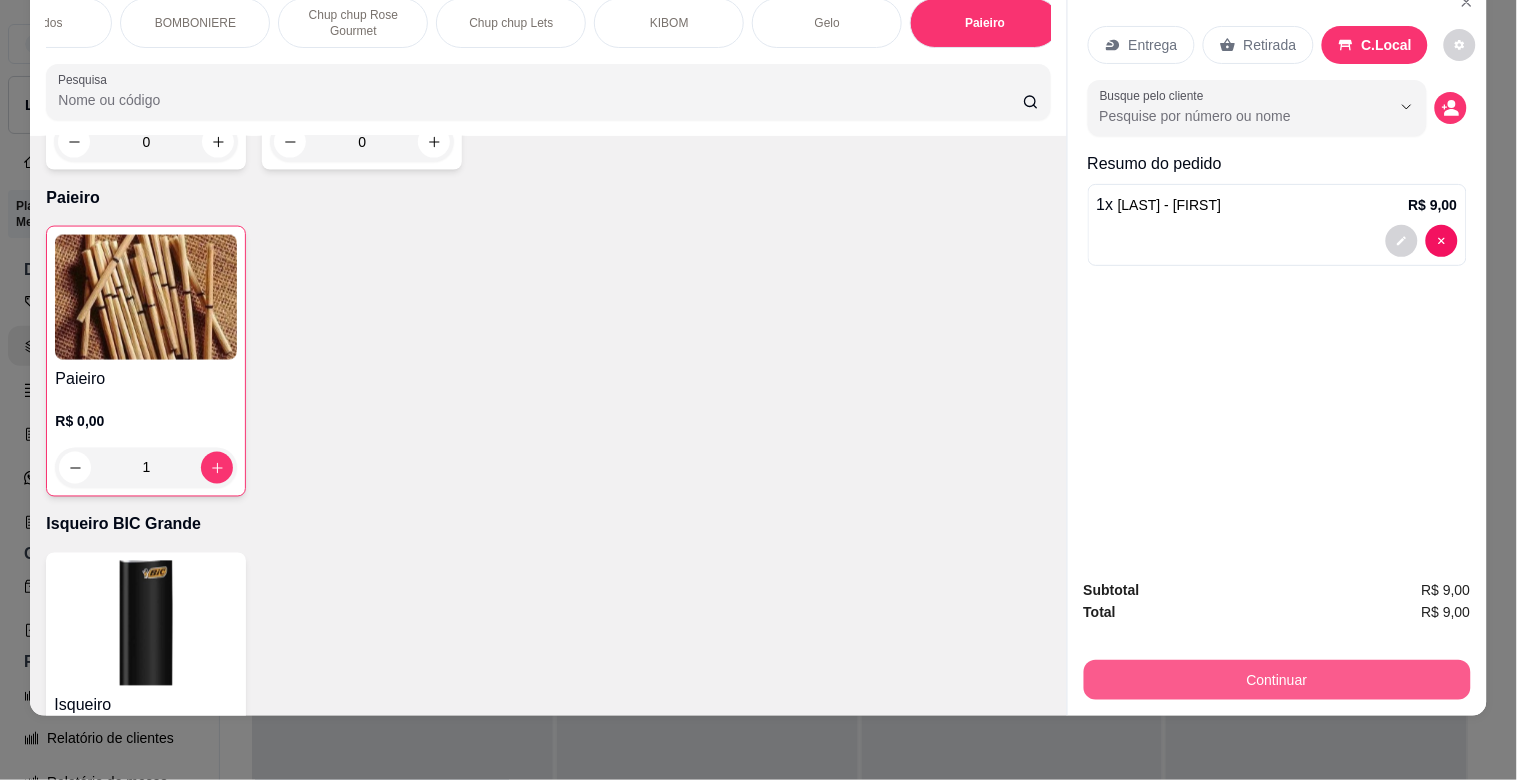click on "Continuar" at bounding box center (1277, 680) 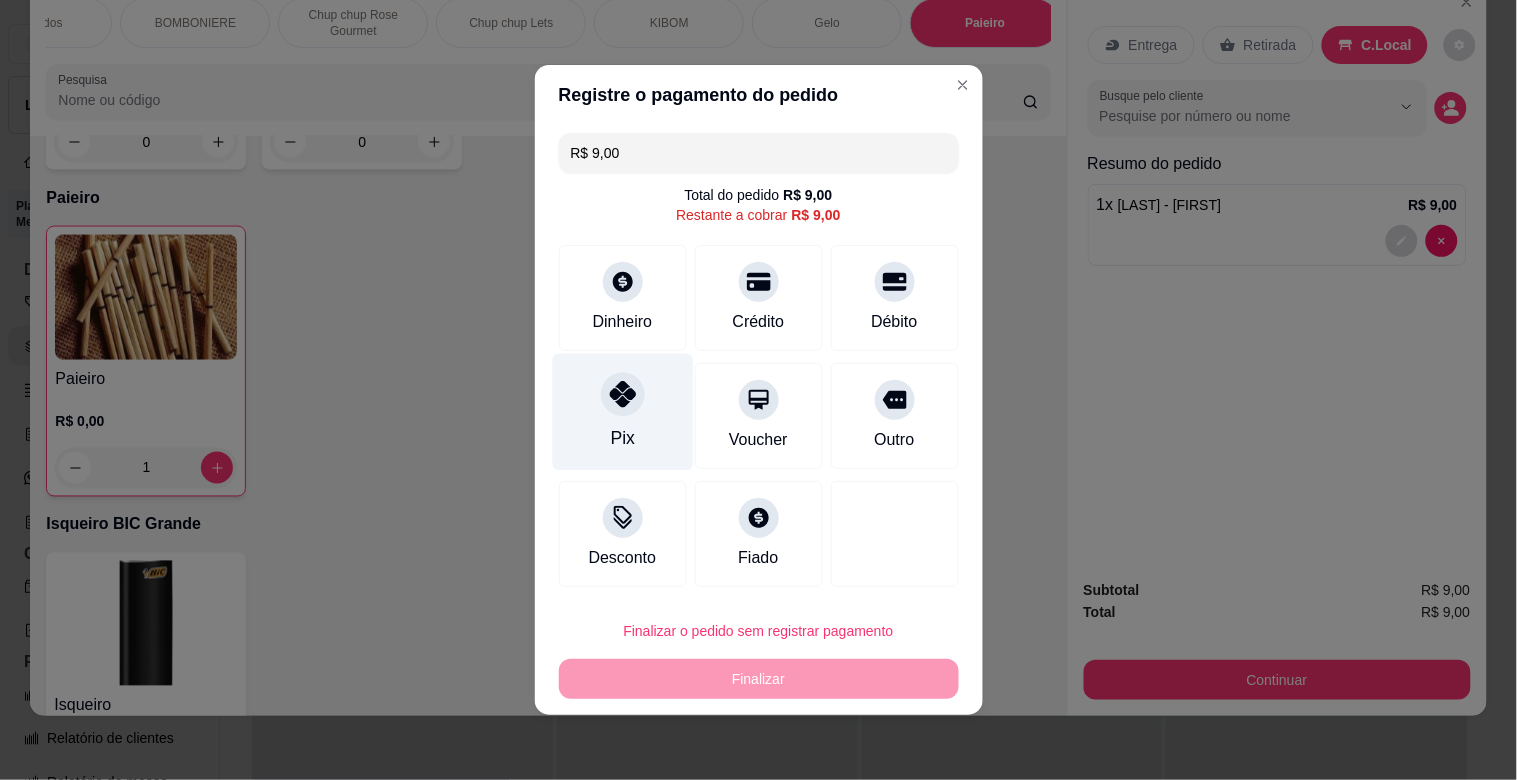 click on "Pix" at bounding box center (622, 412) 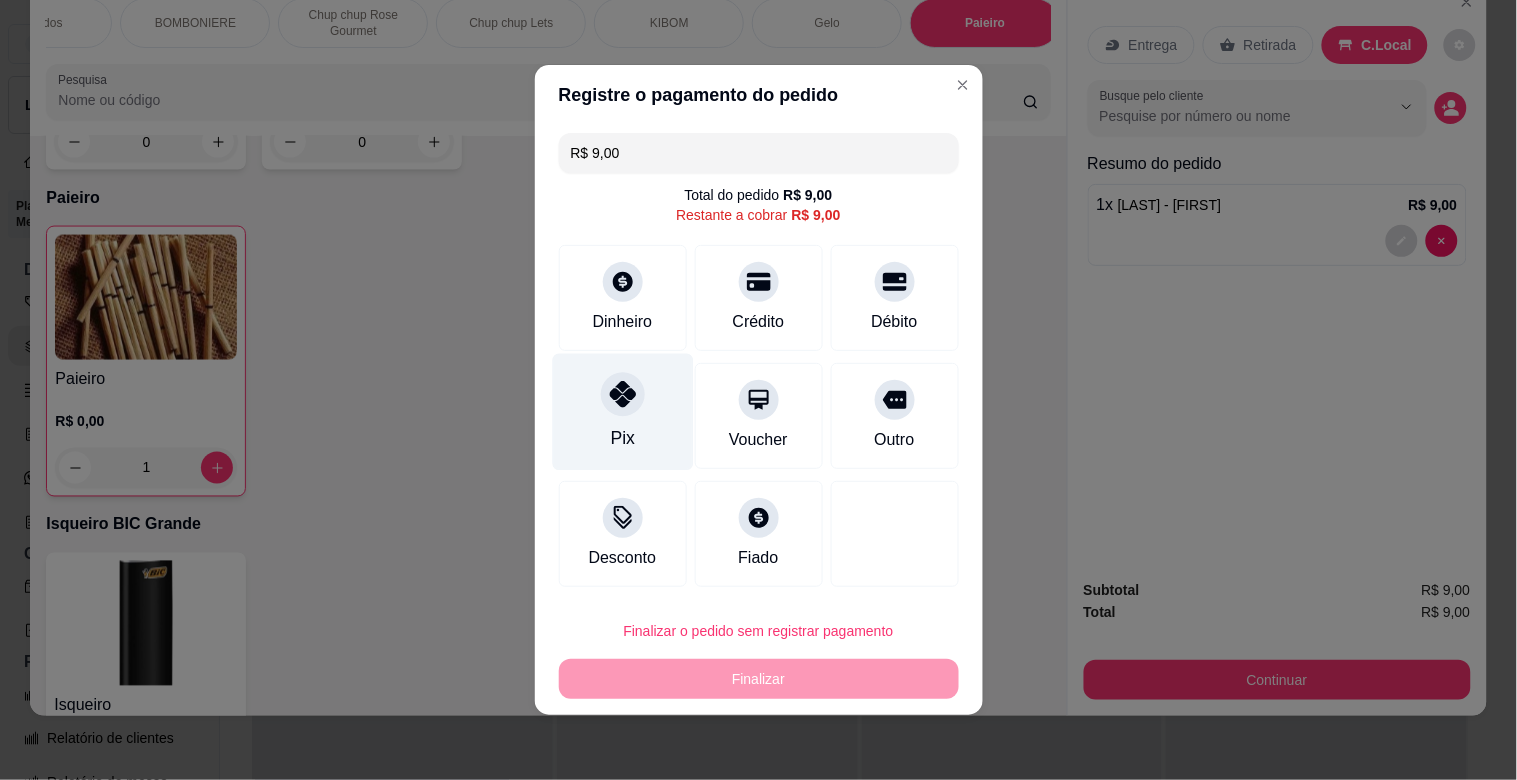 type on "R$ 0,00" 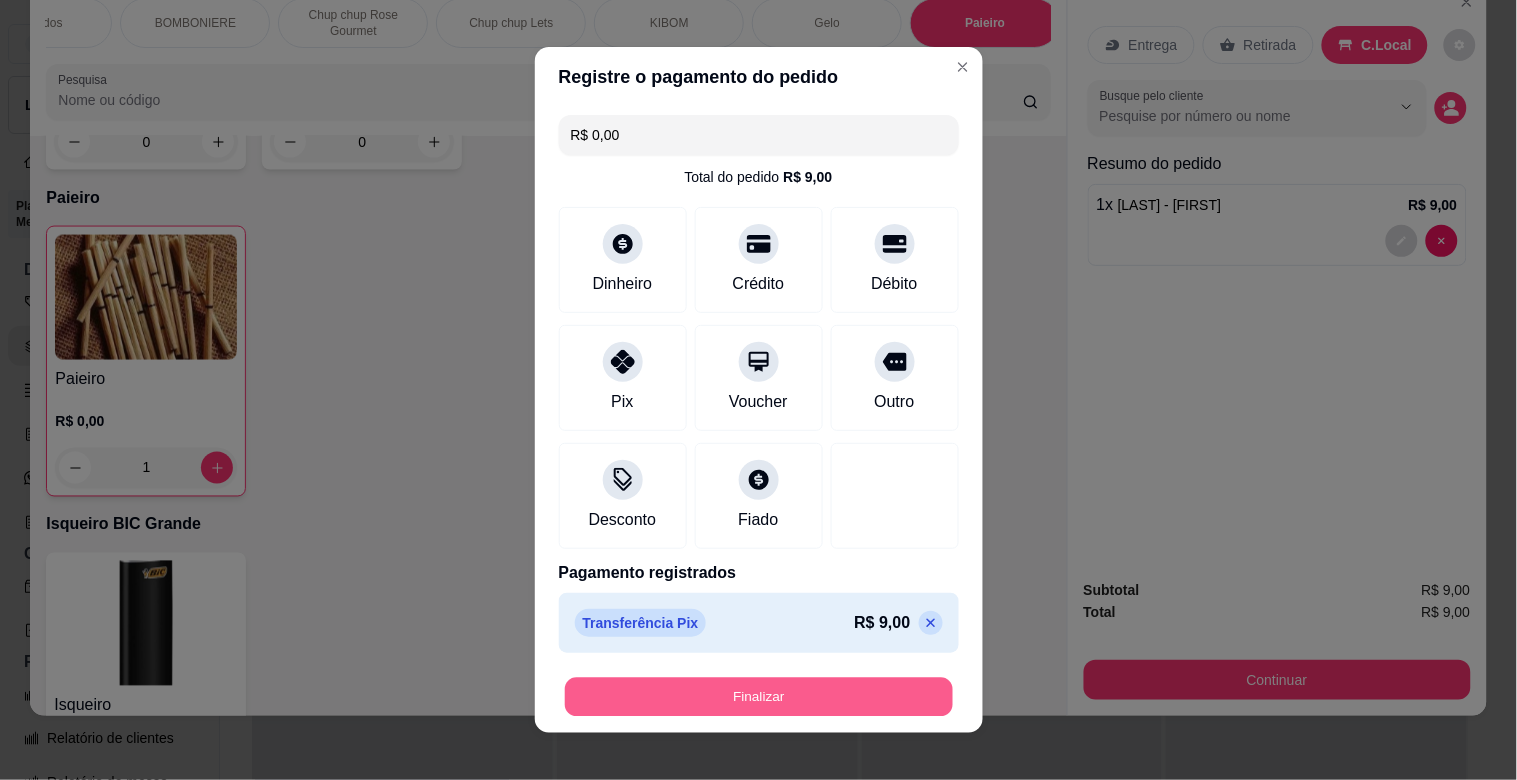click on "Finalizar" at bounding box center (759, 697) 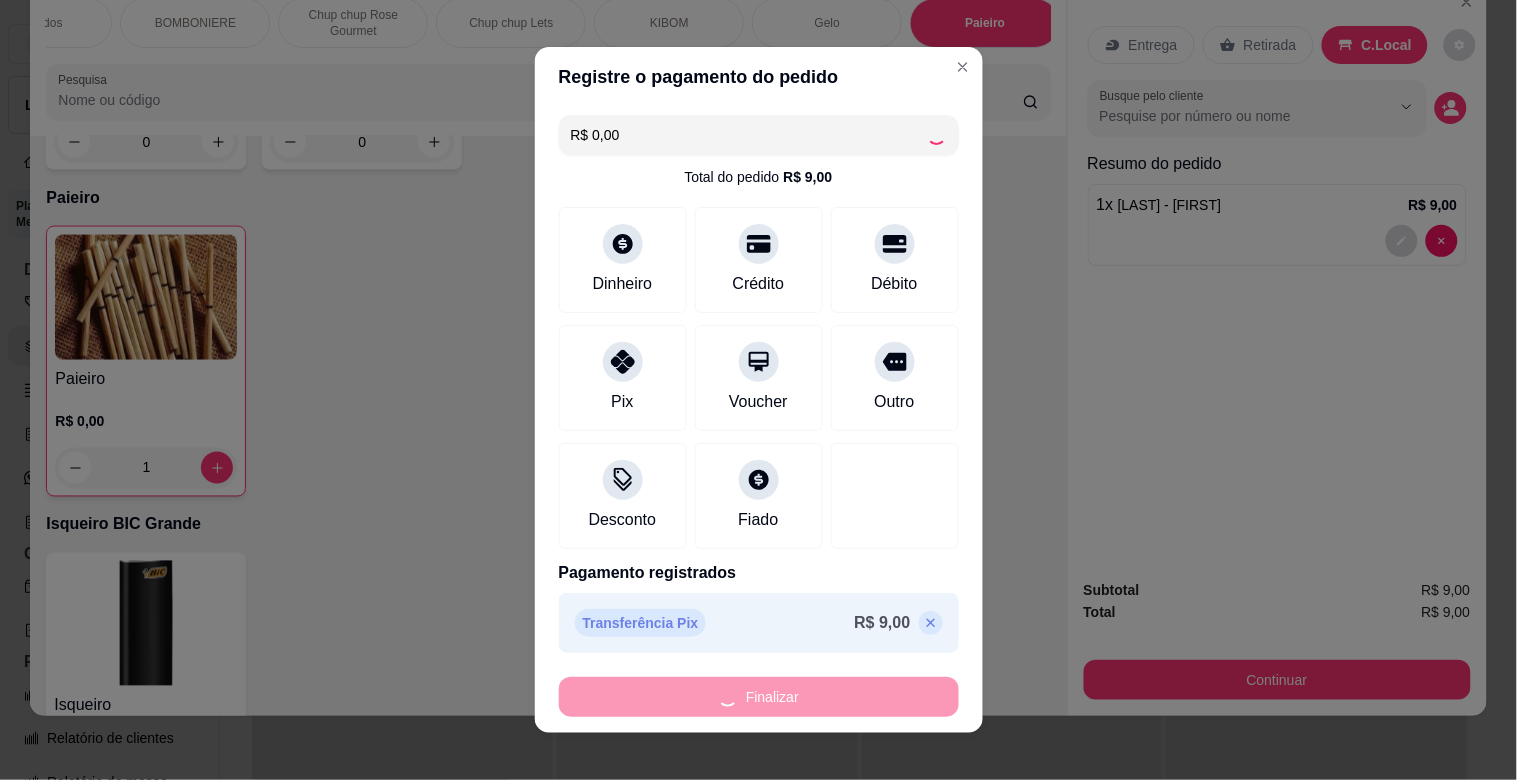 type on "0" 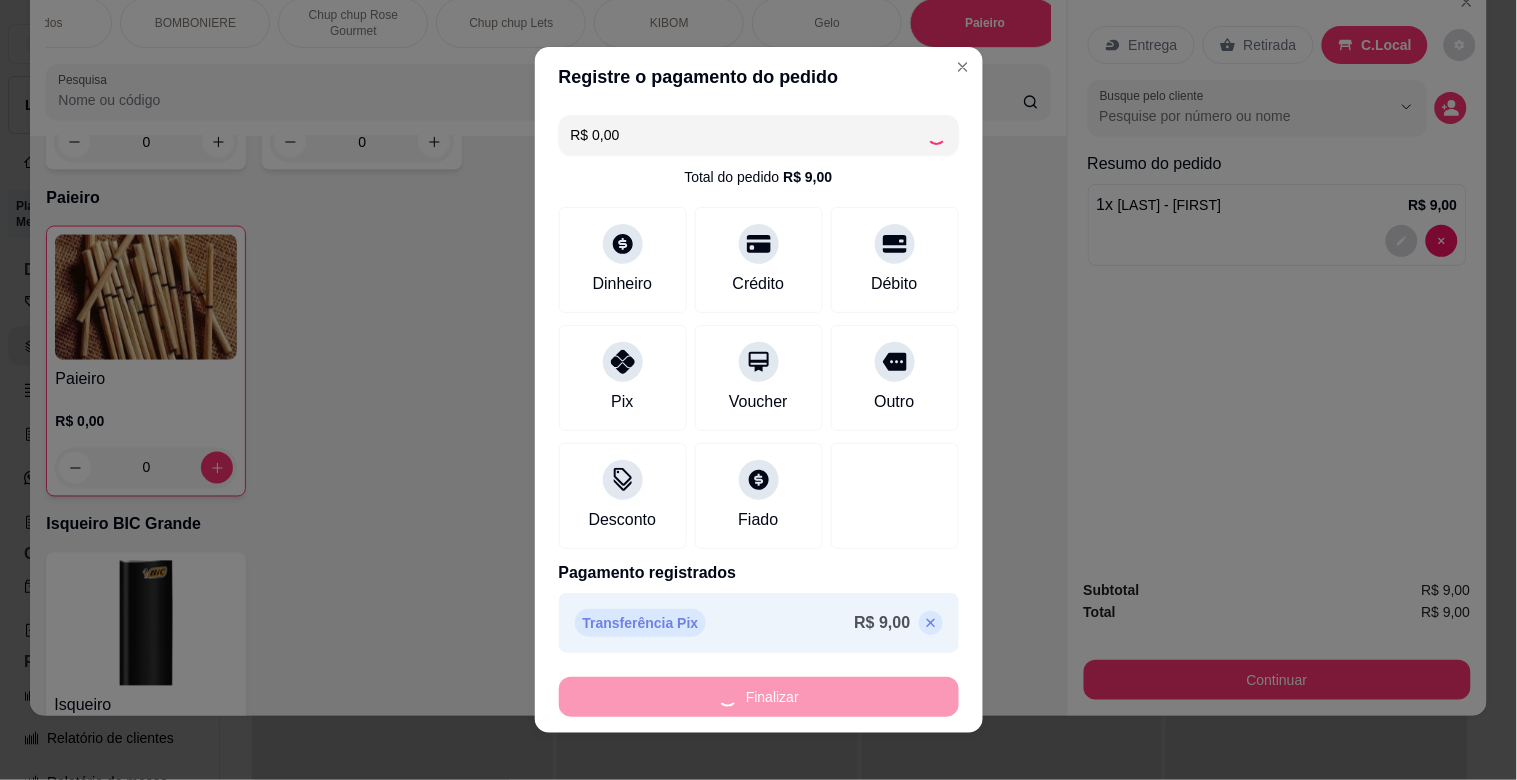 type on "-R$ 9,00" 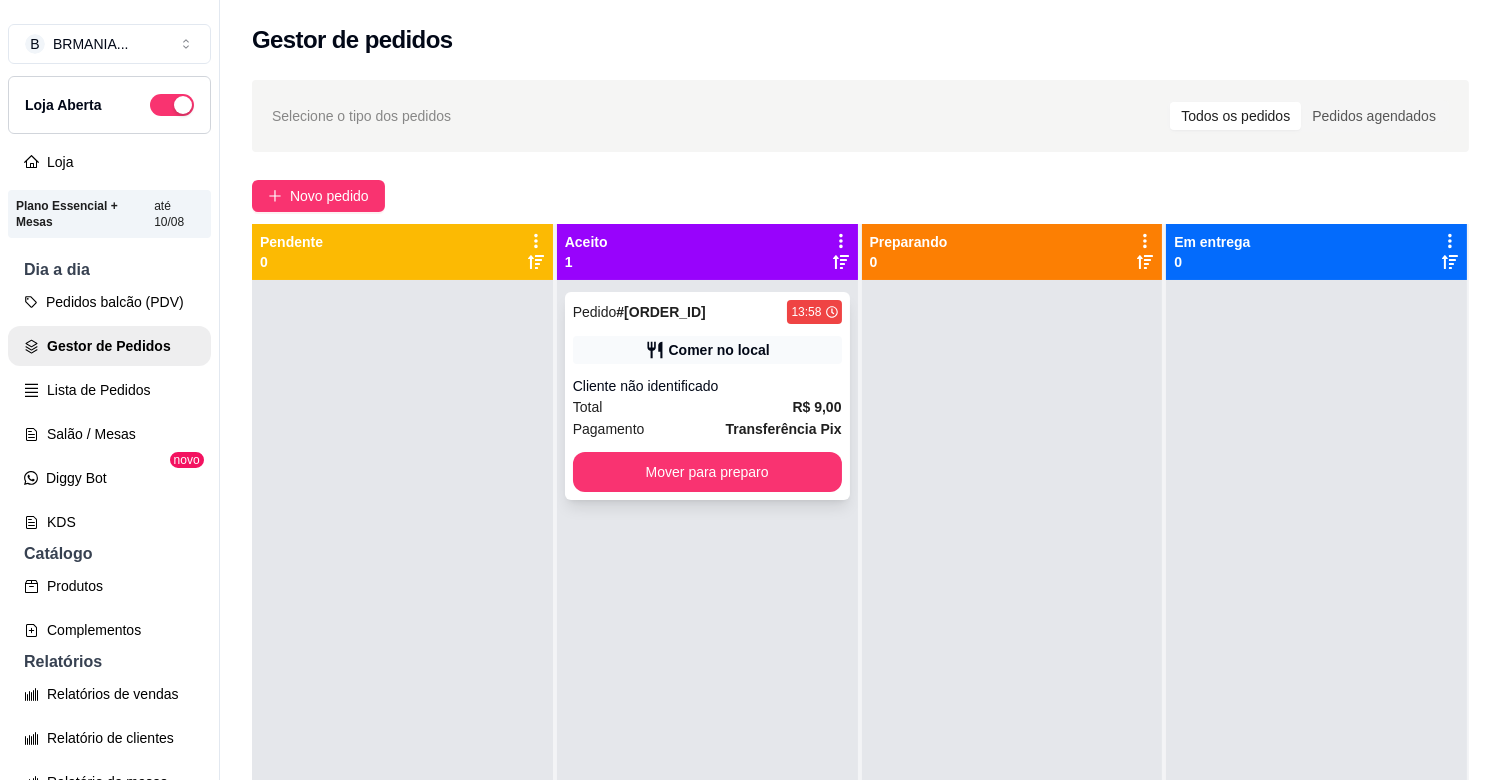 click on "Pedido  # 4857-7279f 13:58 Comer no local Cliente não identificado Total R$ 9,00 Pagamento Transferência Pix Mover para preparo" at bounding box center (707, 396) 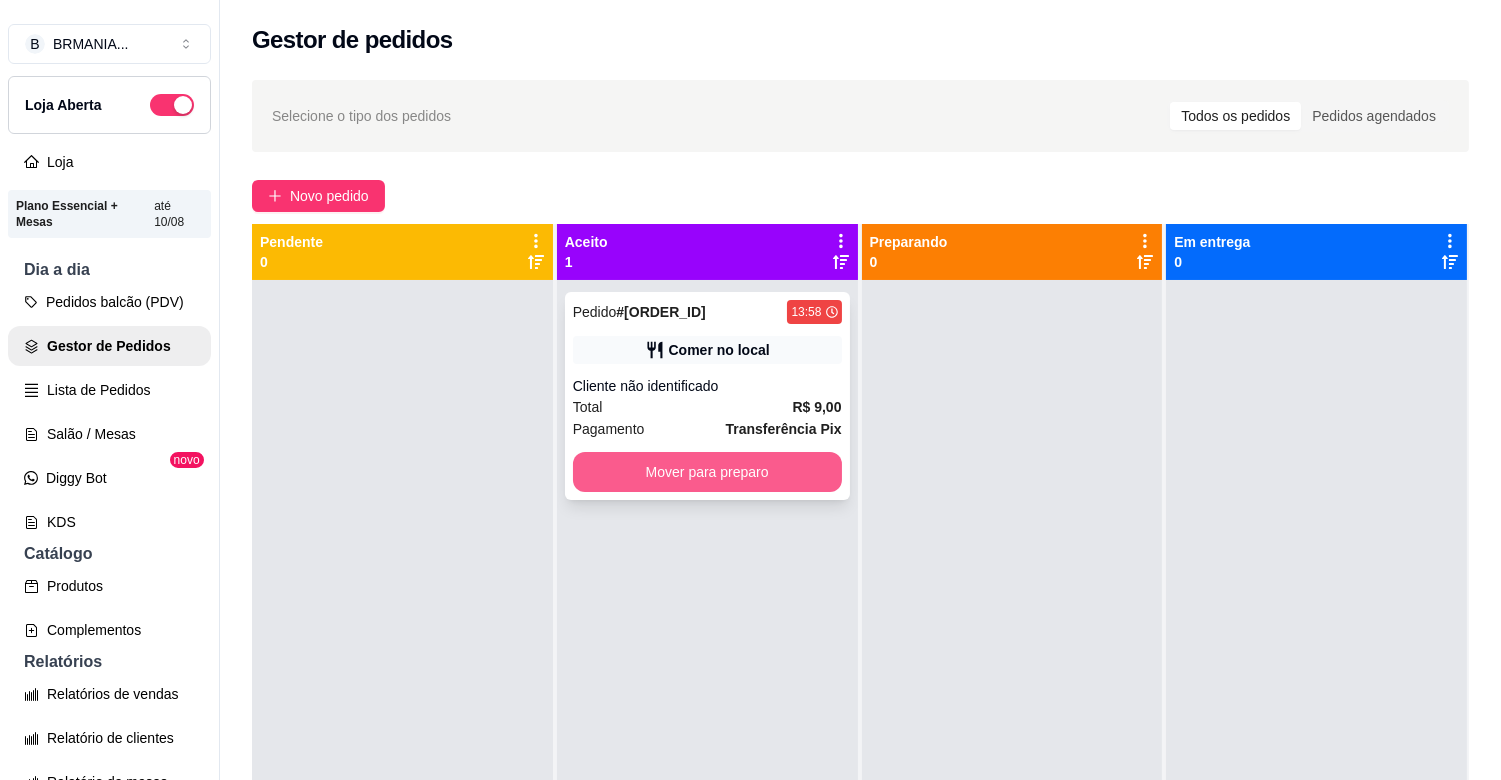 click on "Mover para preparo" at bounding box center (707, 472) 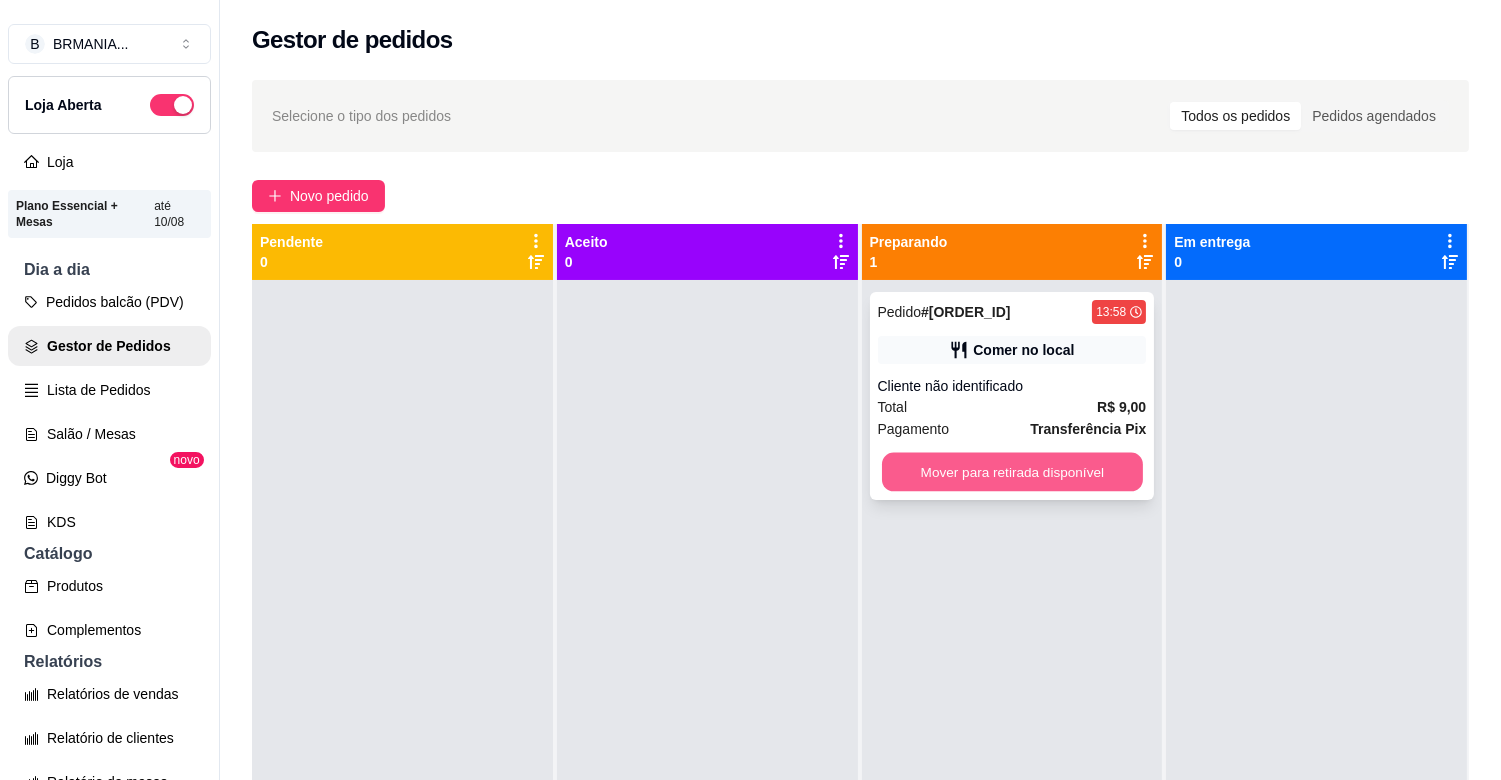 click on "Mover para retirada disponível" at bounding box center (1012, 472) 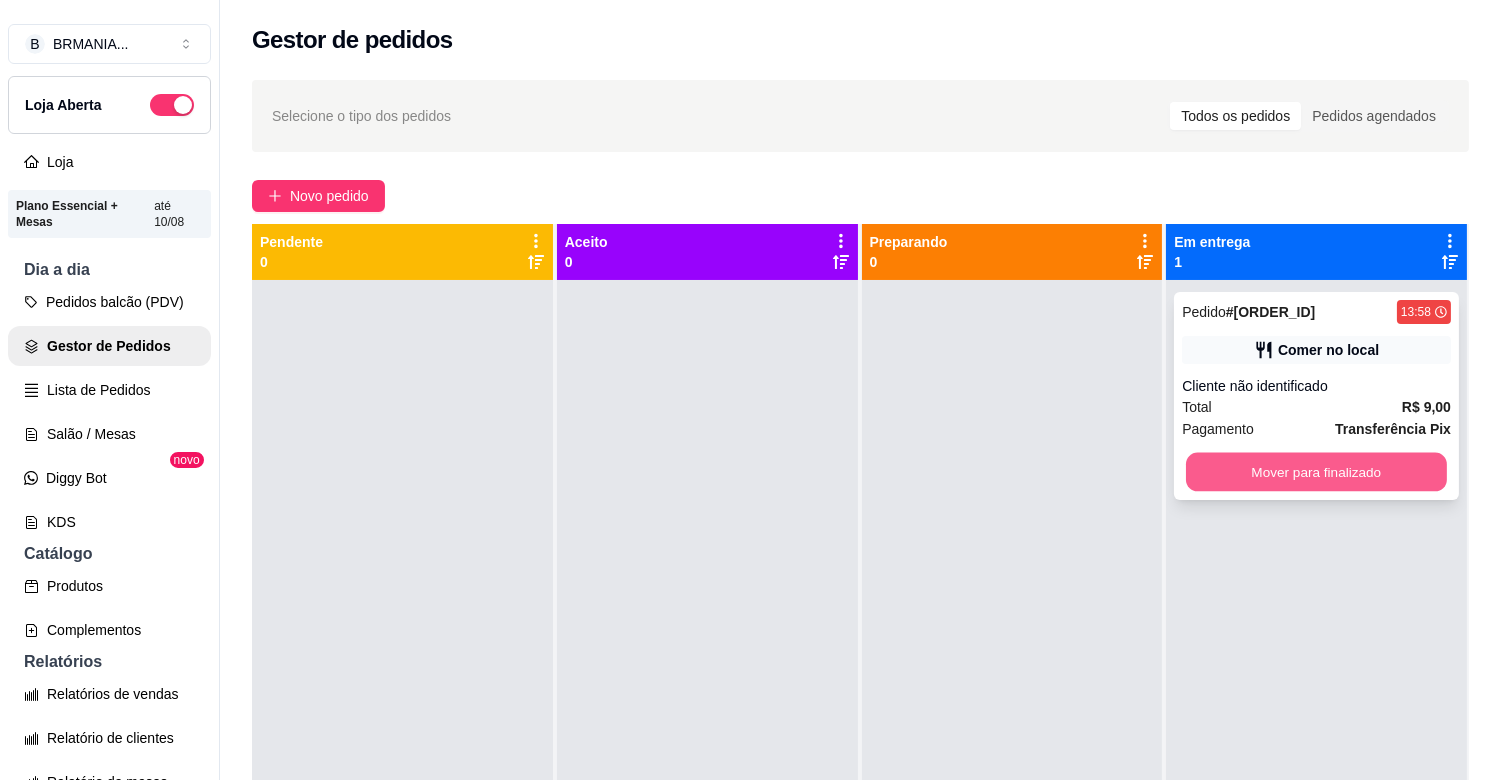 click on "Mover para finalizado" at bounding box center (1316, 472) 